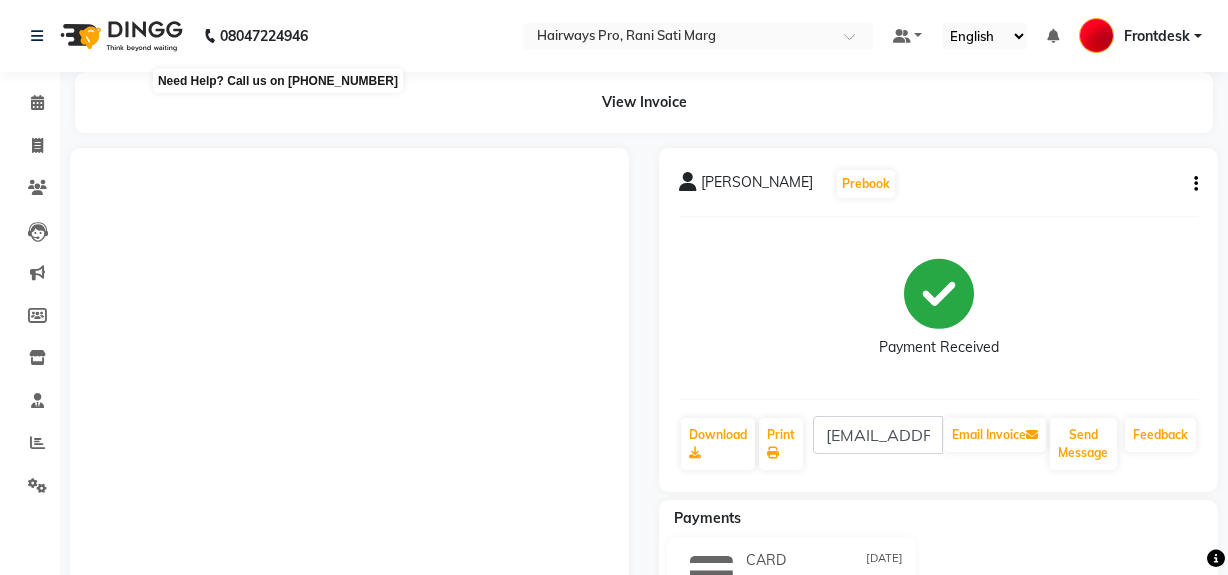 scroll, scrollTop: 0, scrollLeft: 0, axis: both 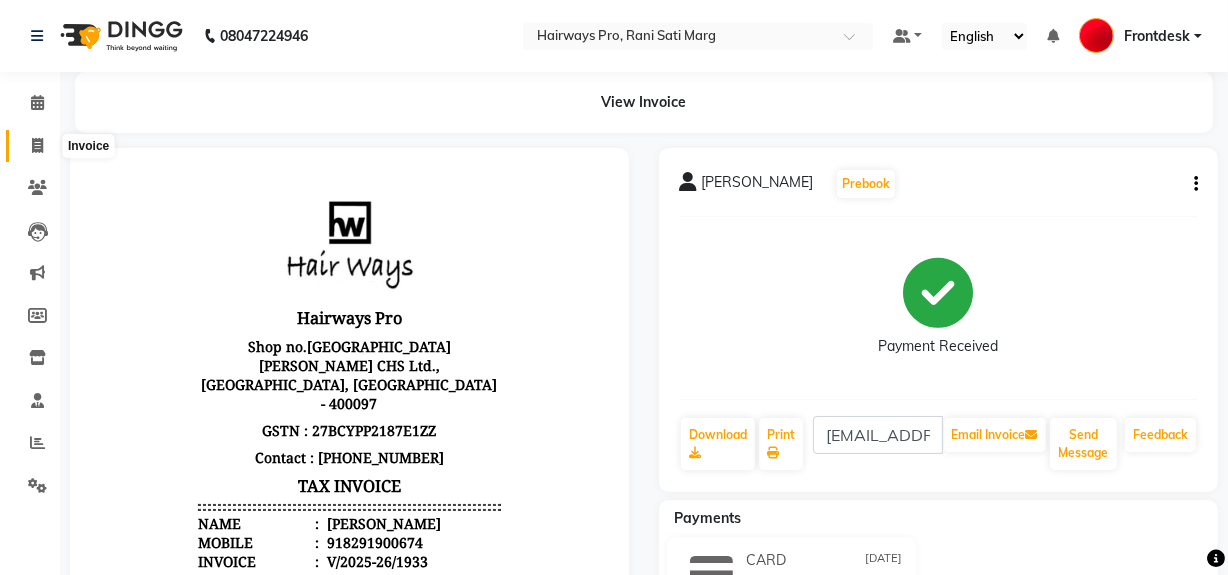 click 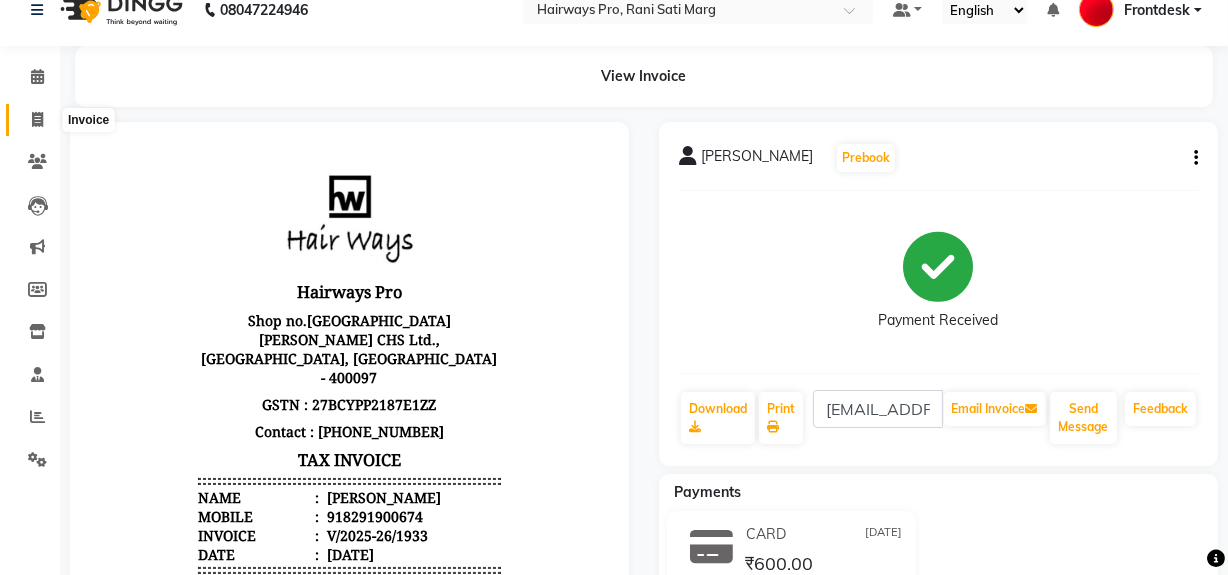 select on "787" 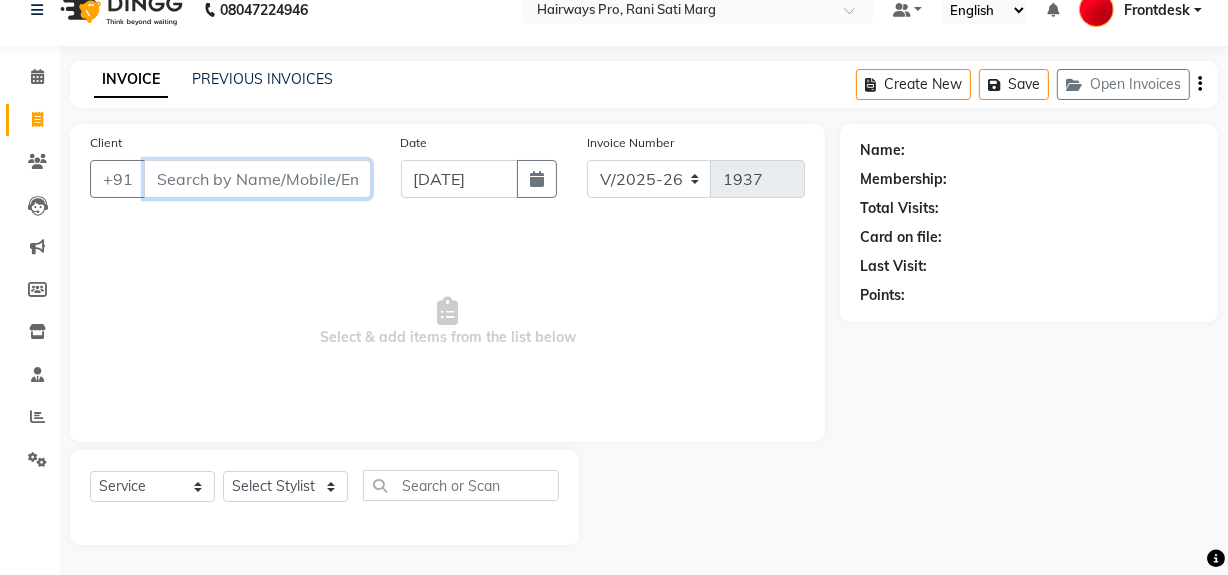 click on "Client" at bounding box center (257, 179) 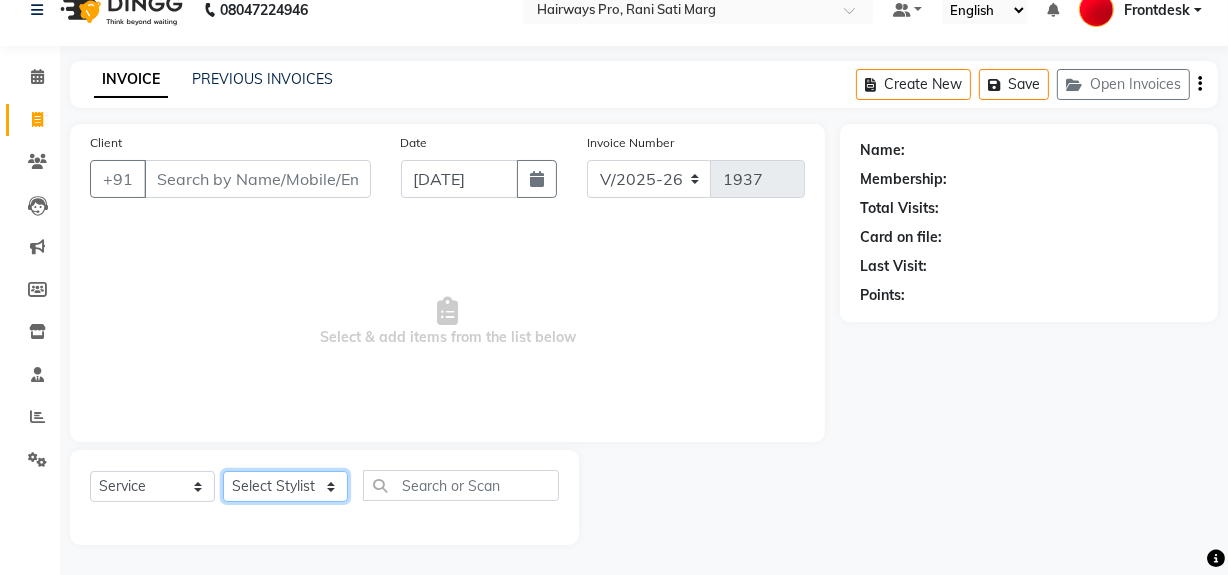 click on "Select Stylist ABID DANISH [PERSON_NAME] Frontdesk INTEZAR [PERSON_NAME] [PERSON_NAME] [PERSON_NAME] [PERSON_NAME] [PERSON_NAME] [PERSON_NAME]" 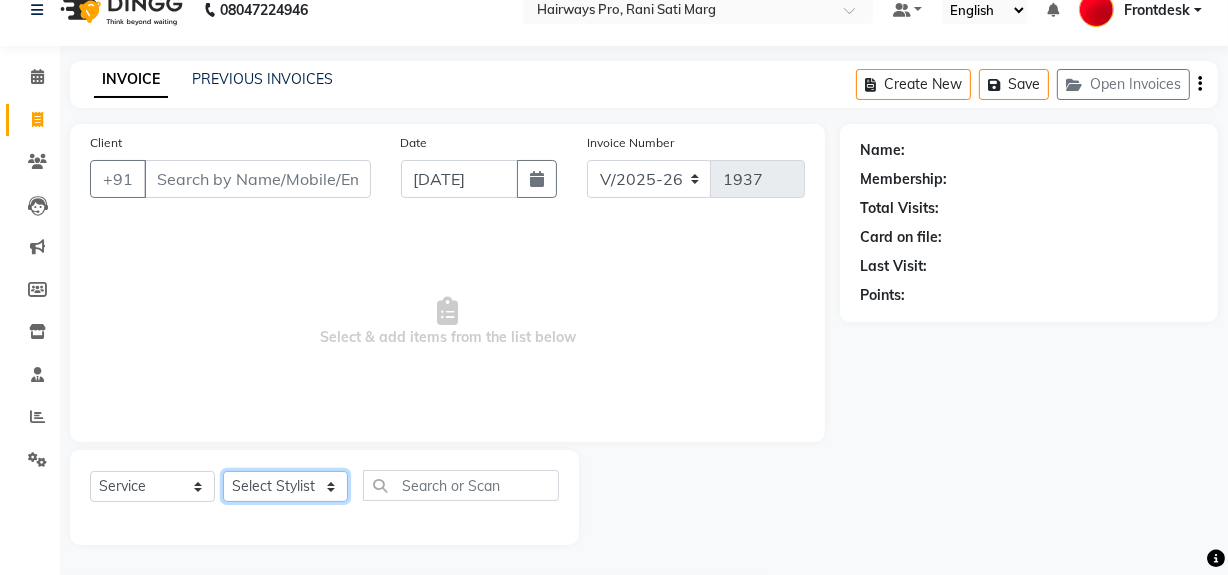 select on "13186" 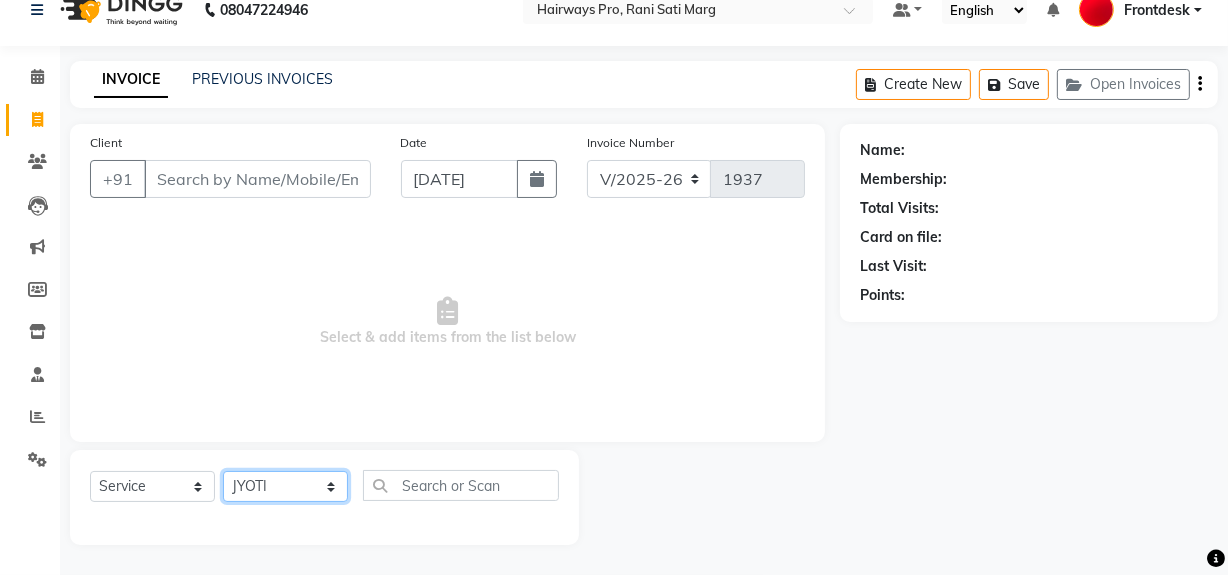 click on "Select Stylist ABID DANISH [PERSON_NAME] Frontdesk INTEZAR [PERSON_NAME] [PERSON_NAME] [PERSON_NAME] [PERSON_NAME] [PERSON_NAME] [PERSON_NAME]" 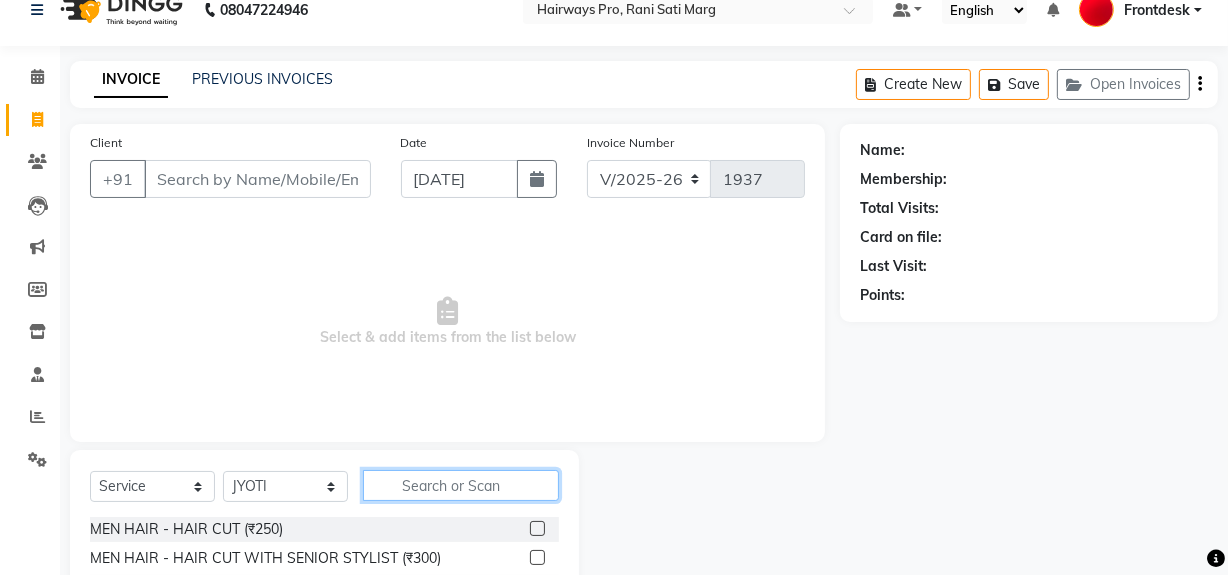 click 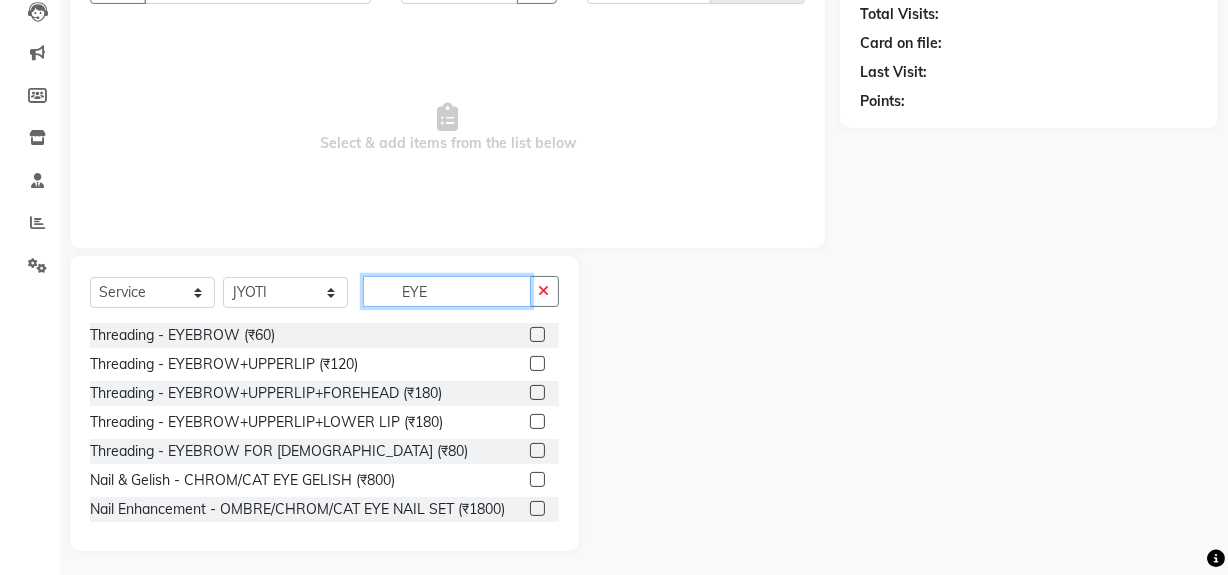 scroll, scrollTop: 226, scrollLeft: 0, axis: vertical 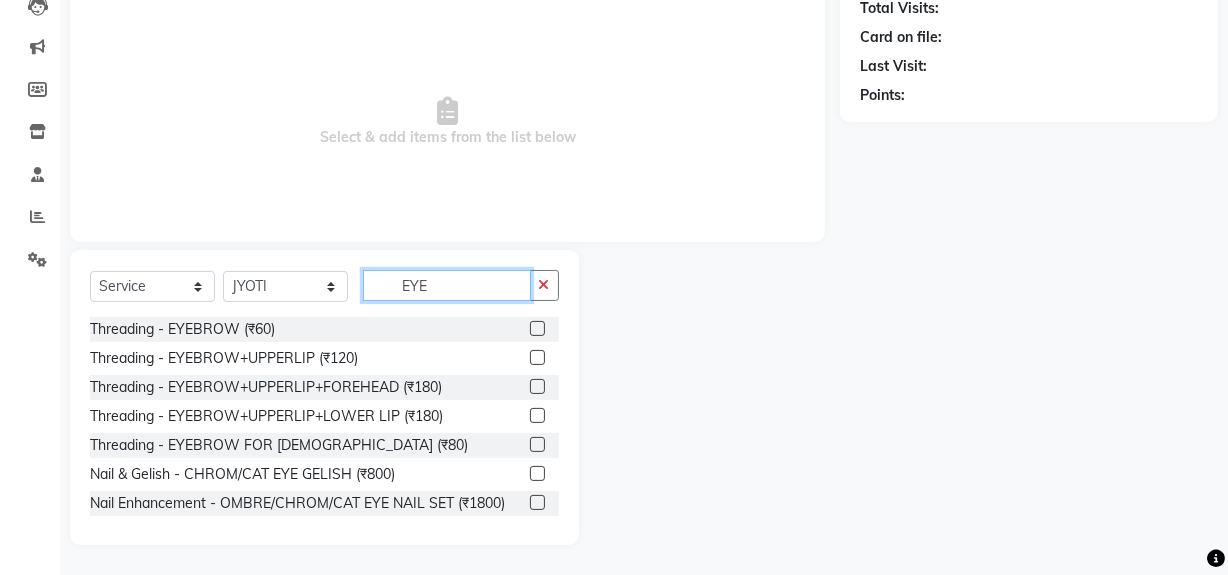 type on "EYE" 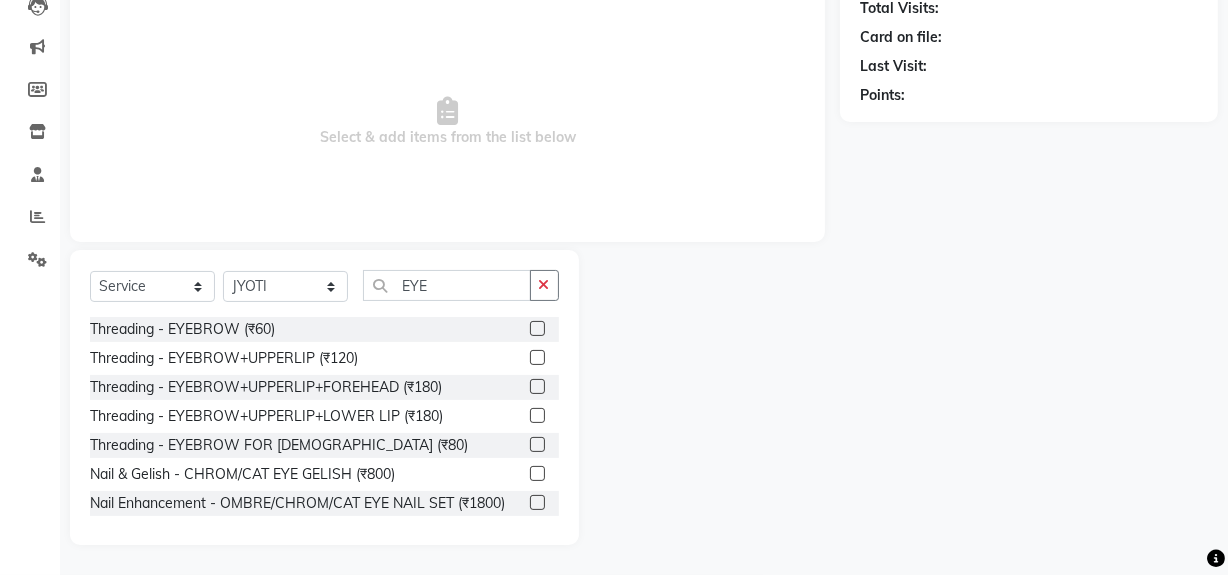click 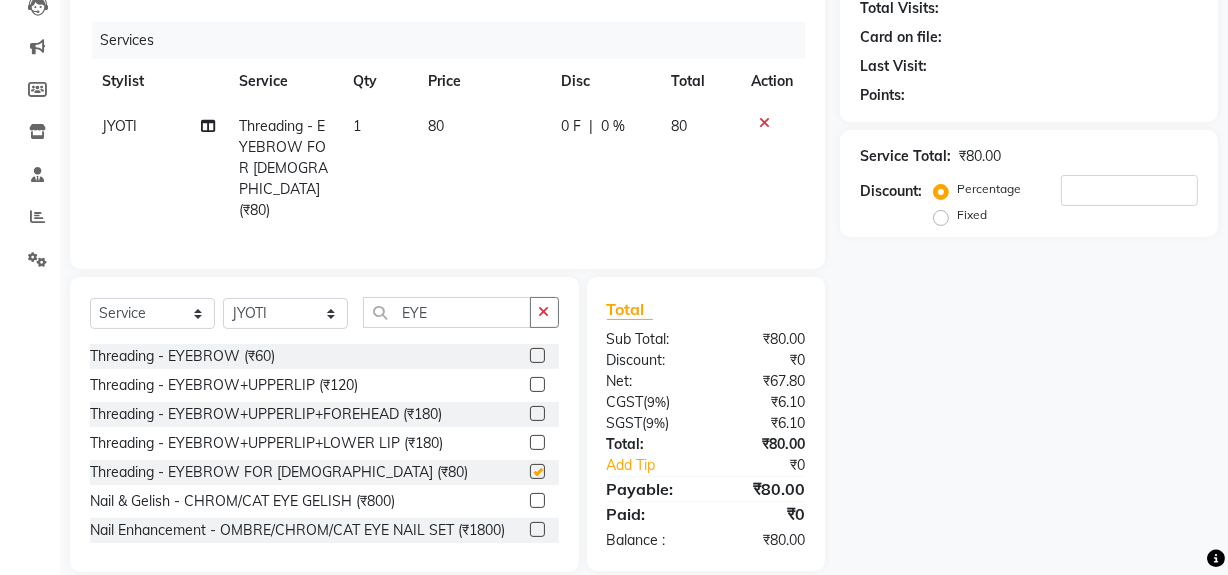 checkbox on "false" 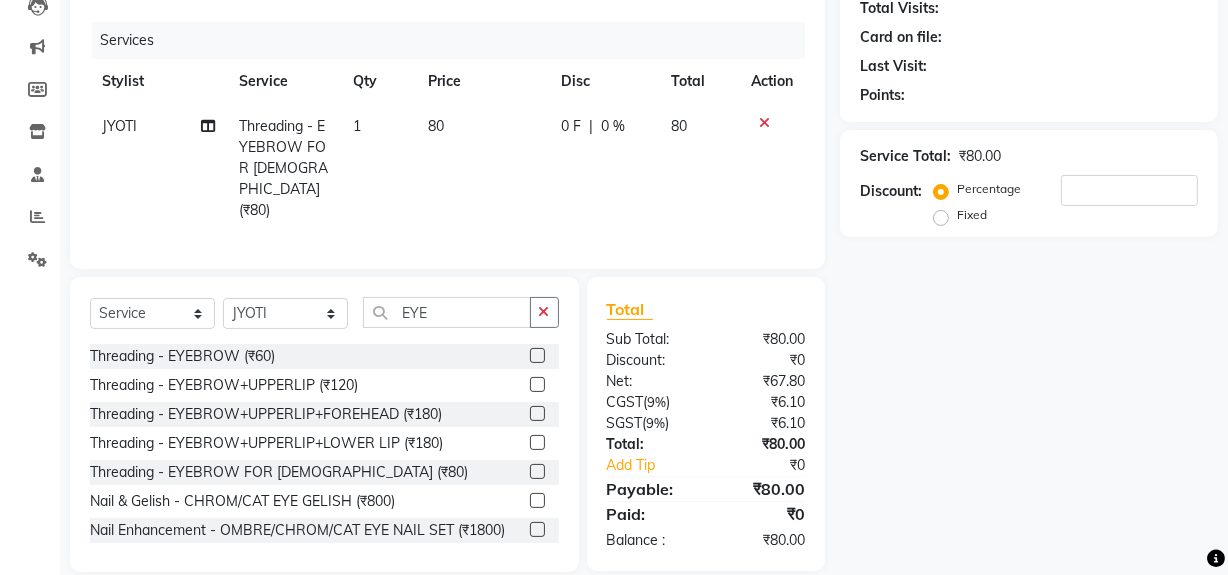 click 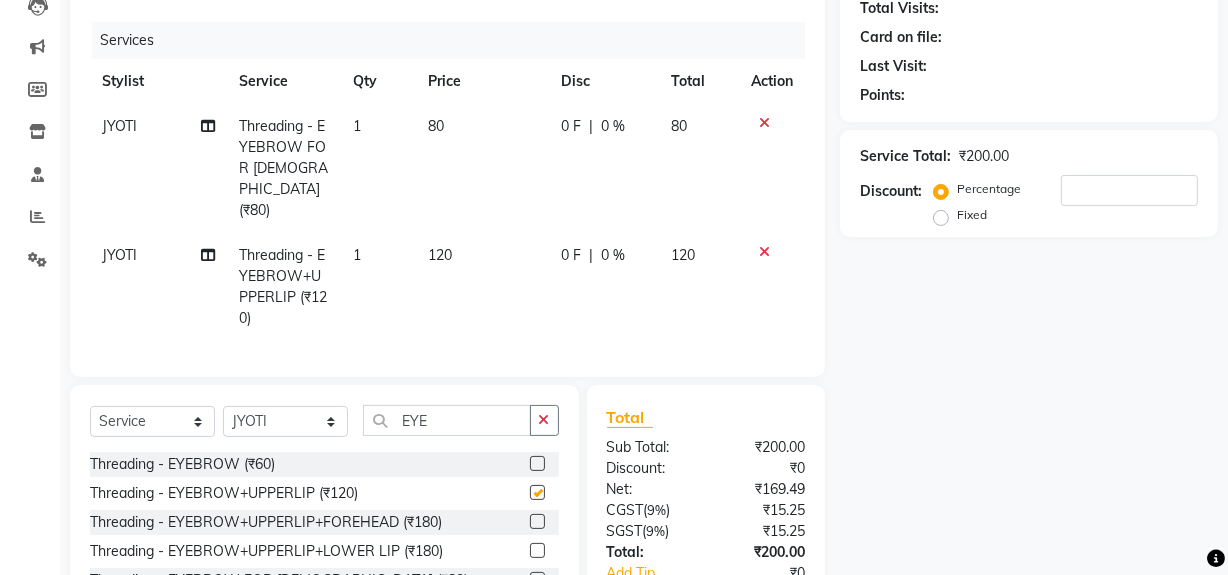 checkbox on "false" 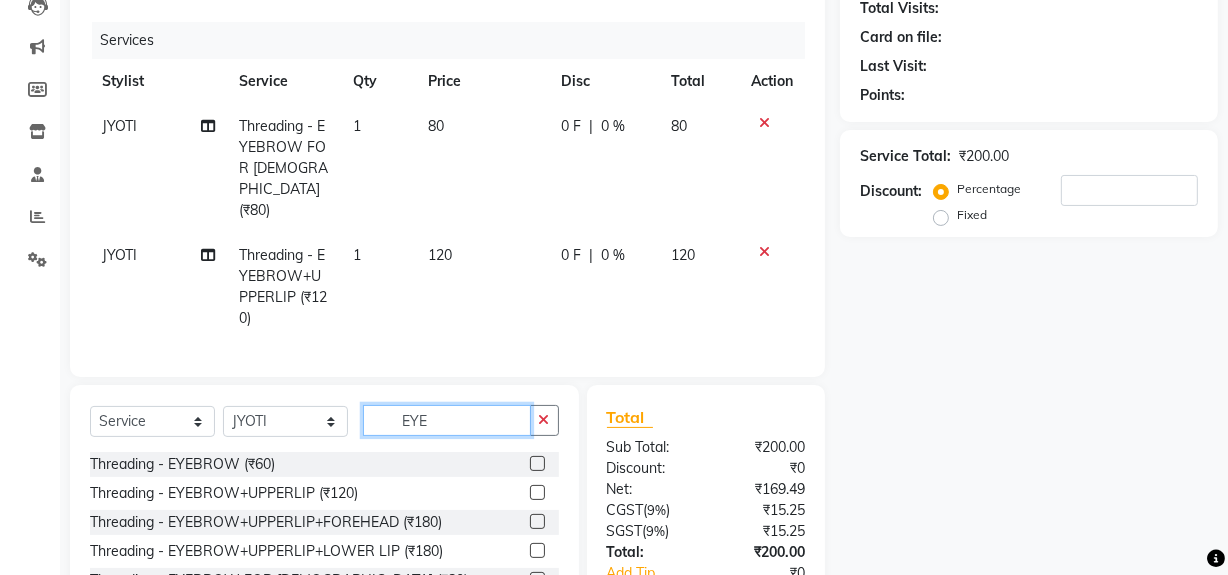 click on "EYE" 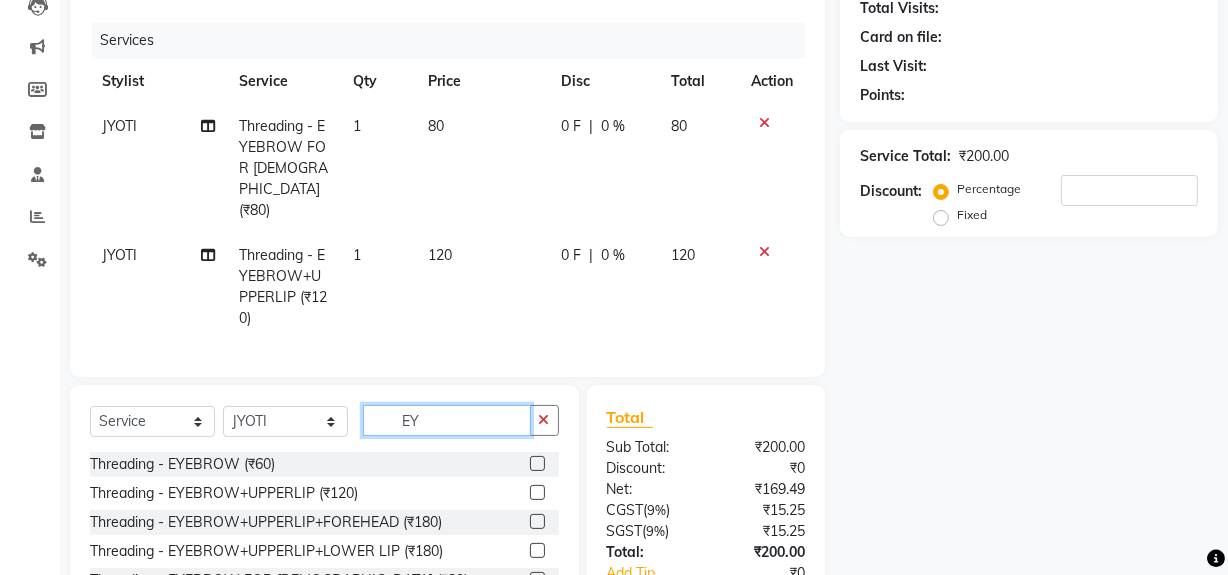 type on "E" 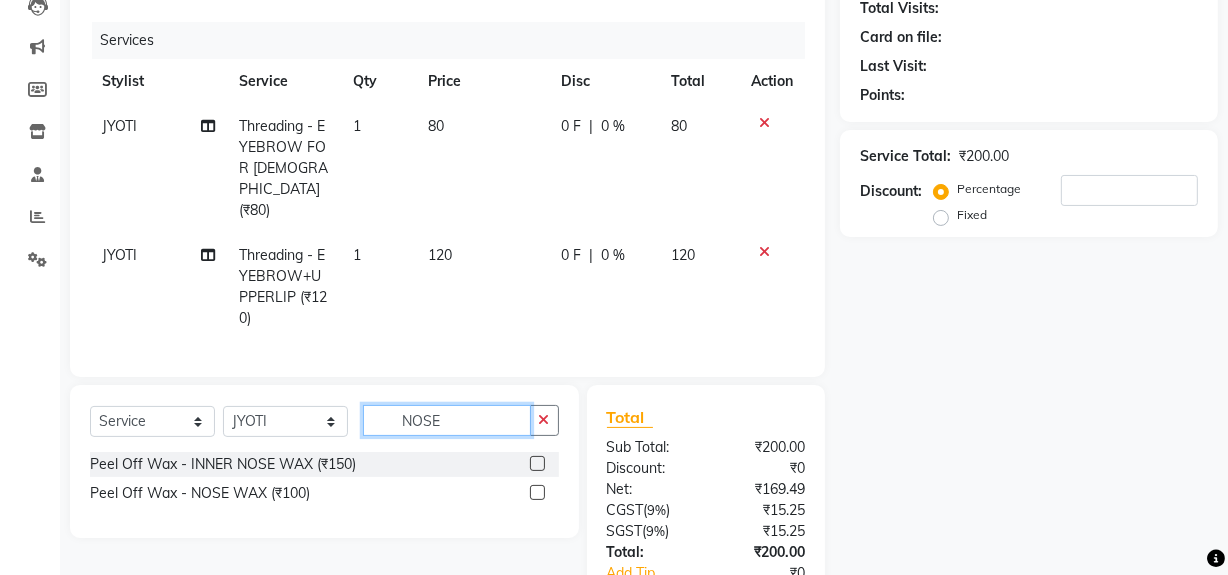 type on "NOSE" 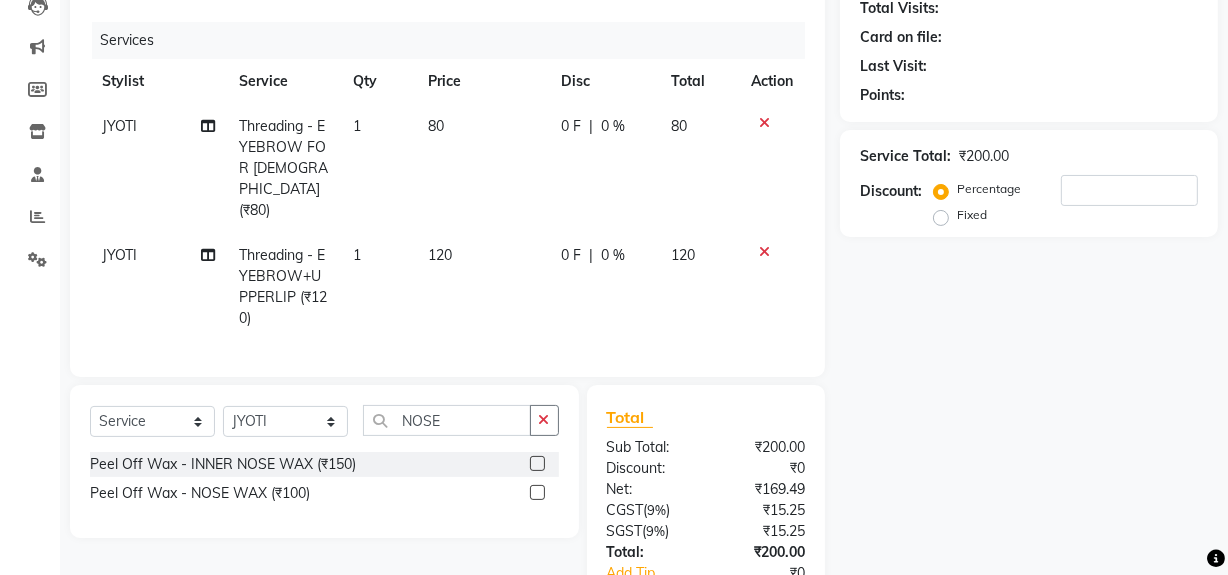 click 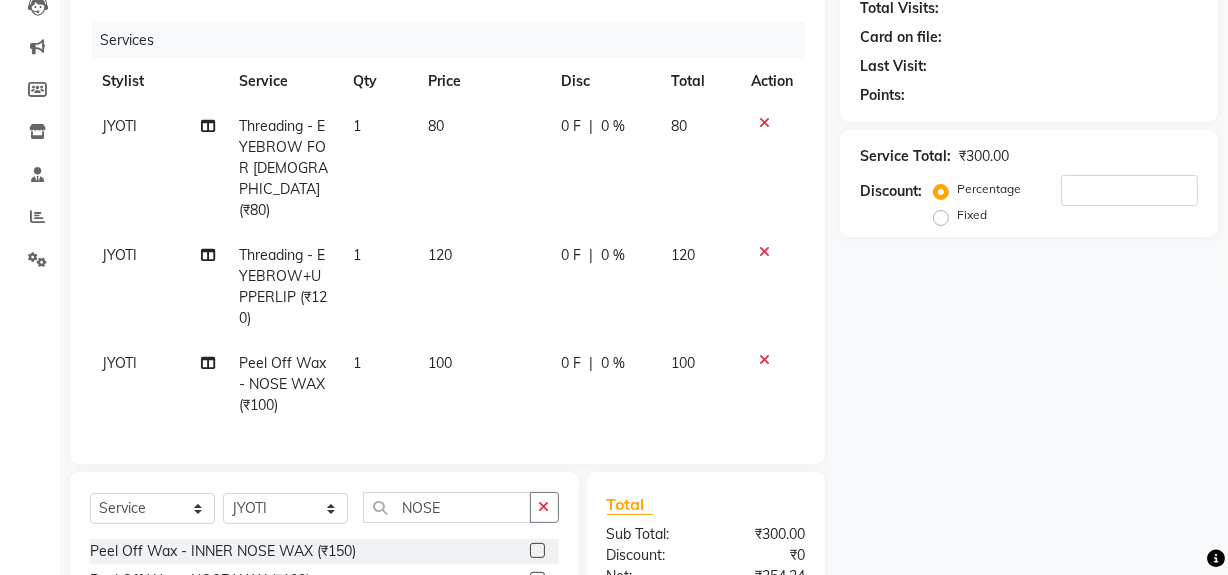 checkbox on "false" 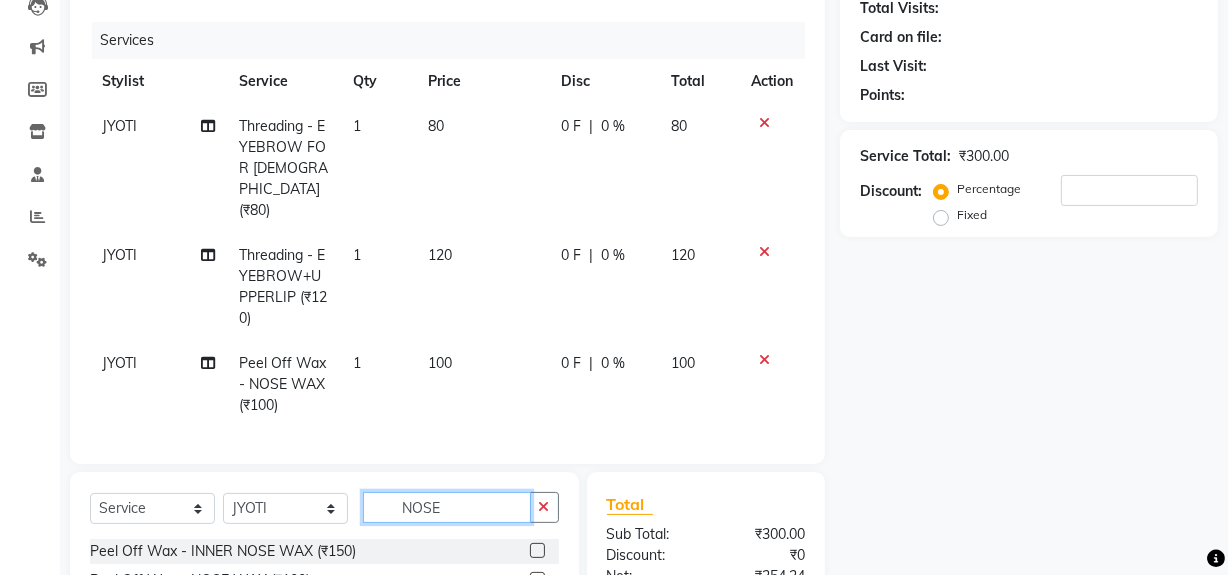 click on "NOSE" 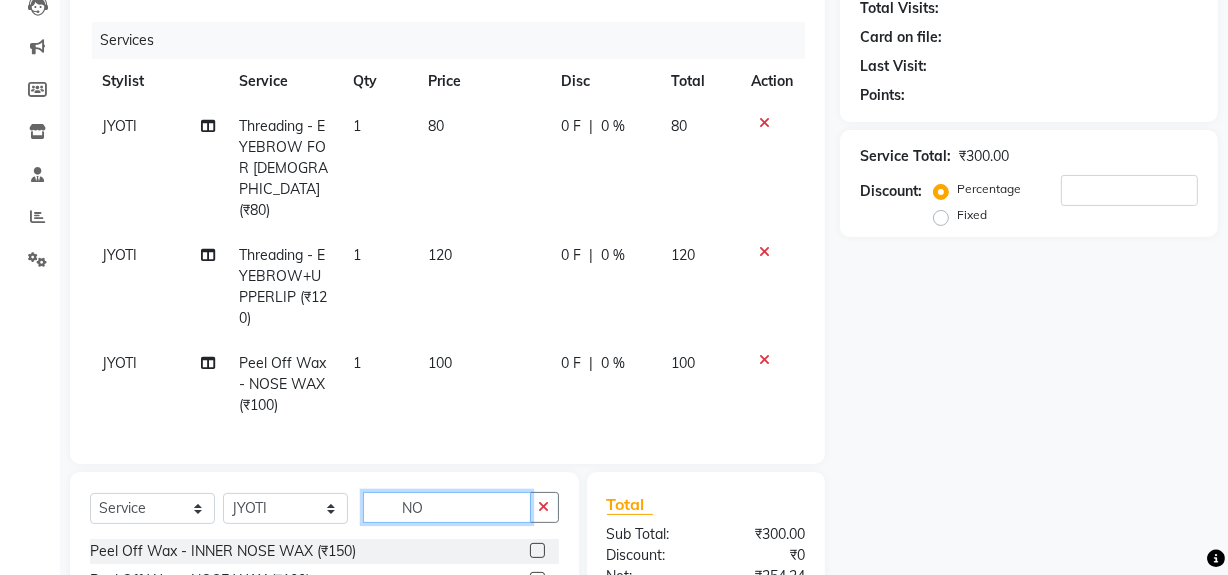 type on "N" 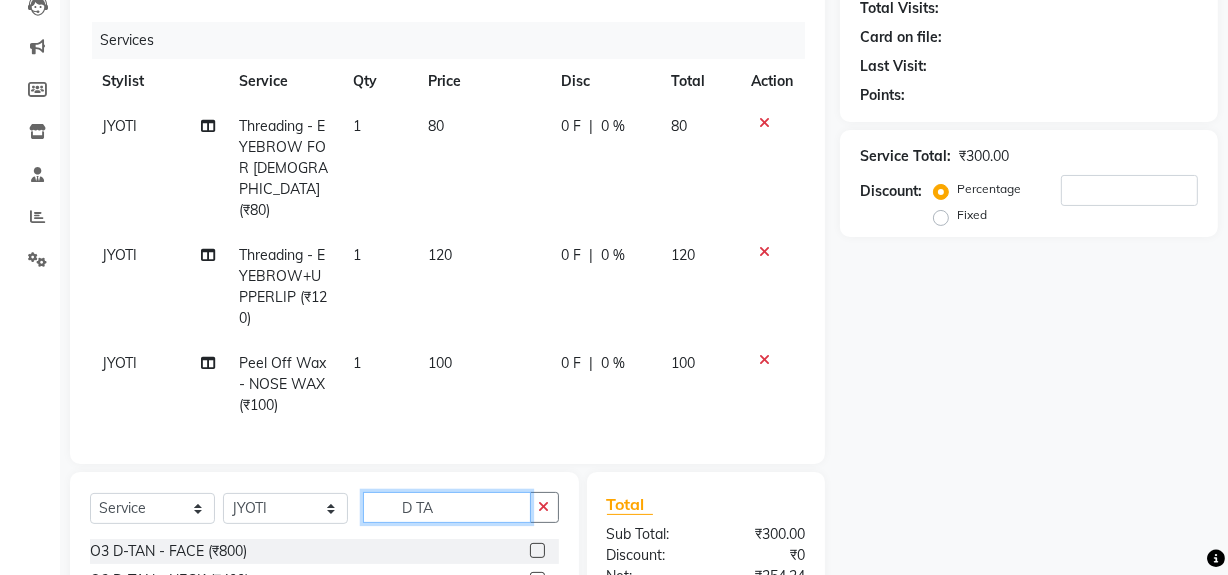 type on "D TA" 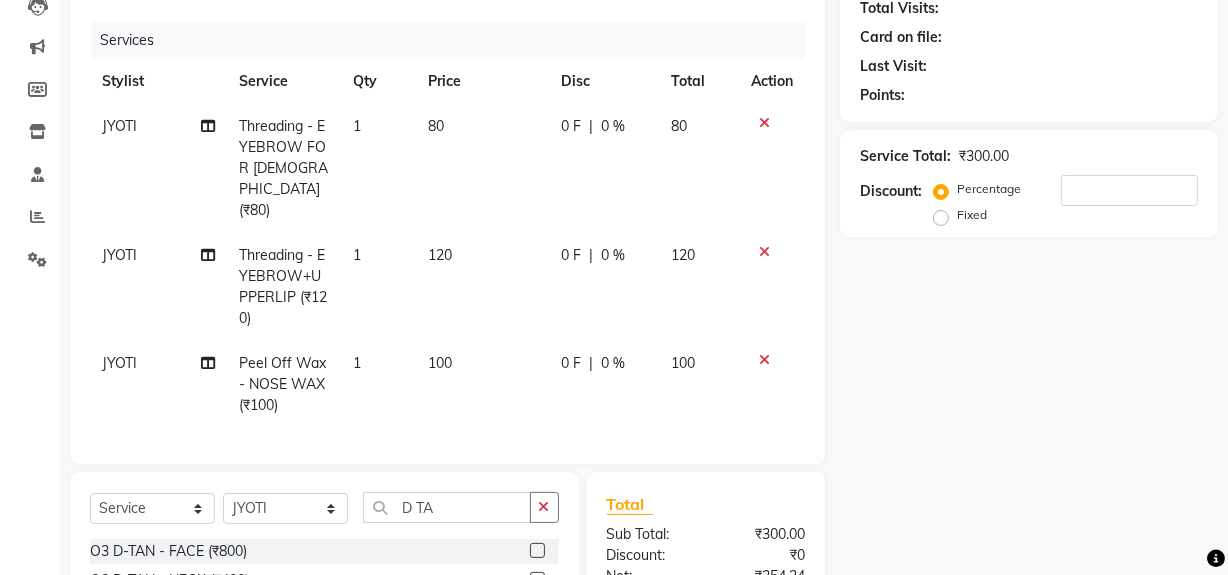 click 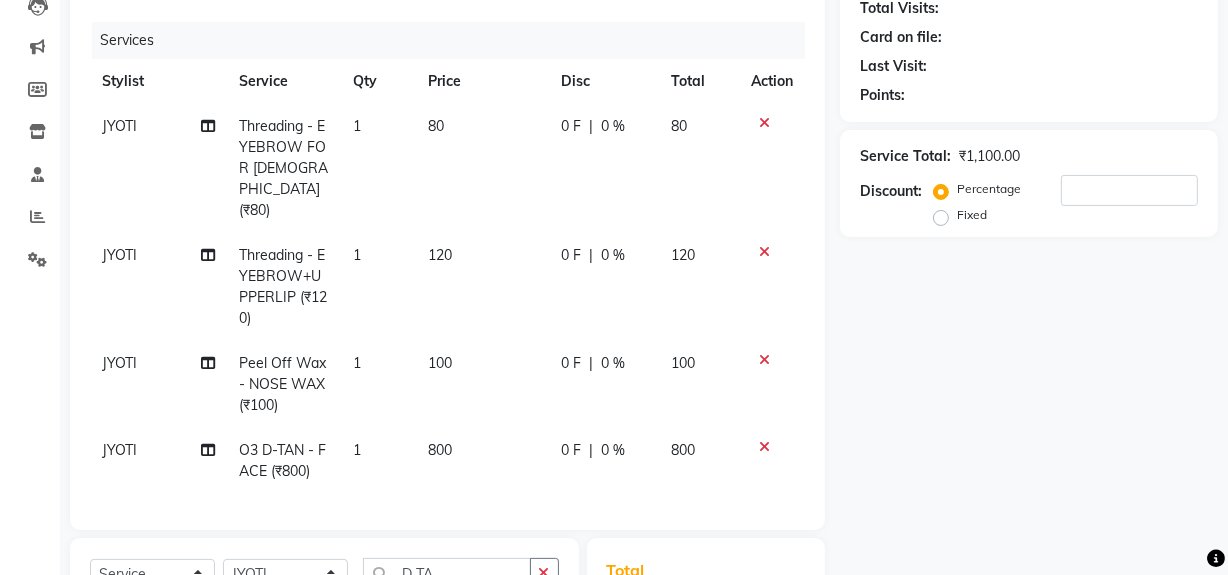 checkbox on "false" 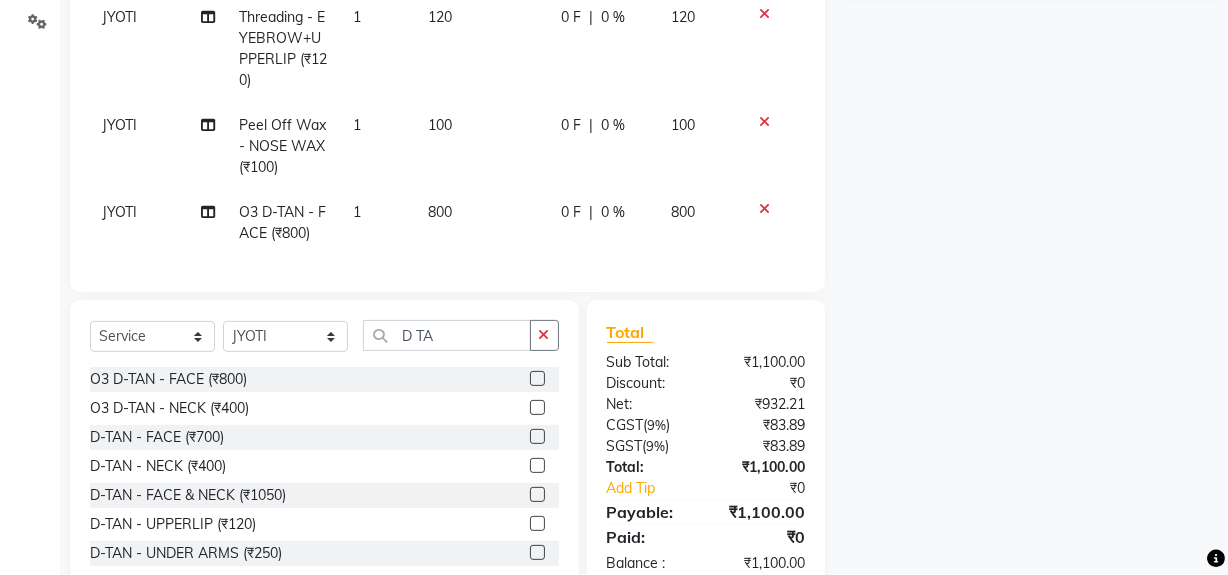 scroll, scrollTop: 485, scrollLeft: 0, axis: vertical 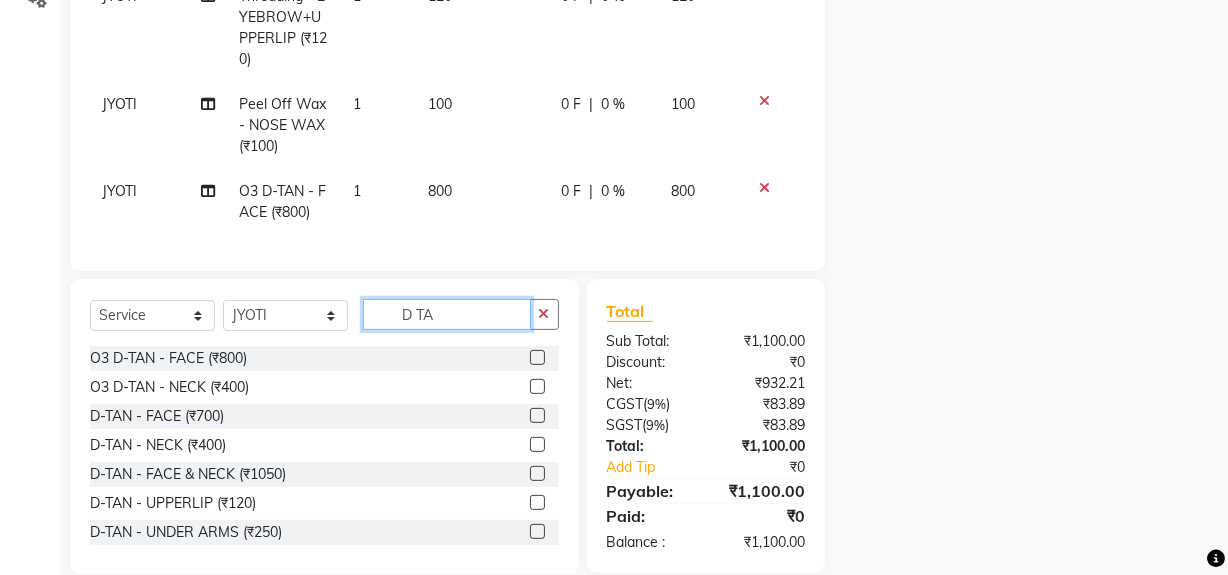 click on "D TA" 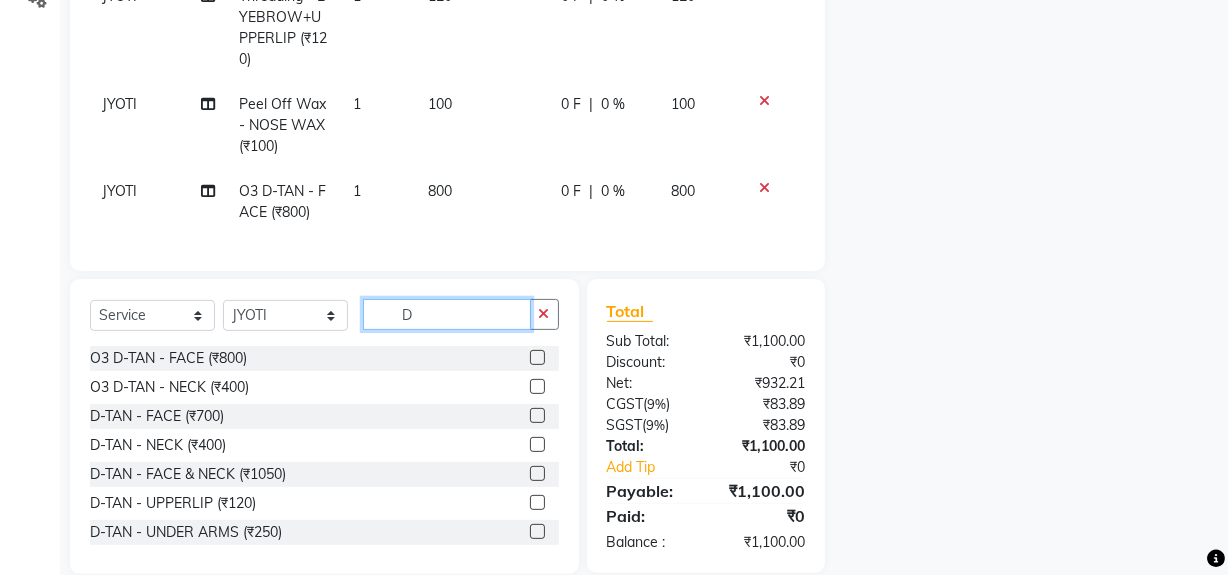 type on "D" 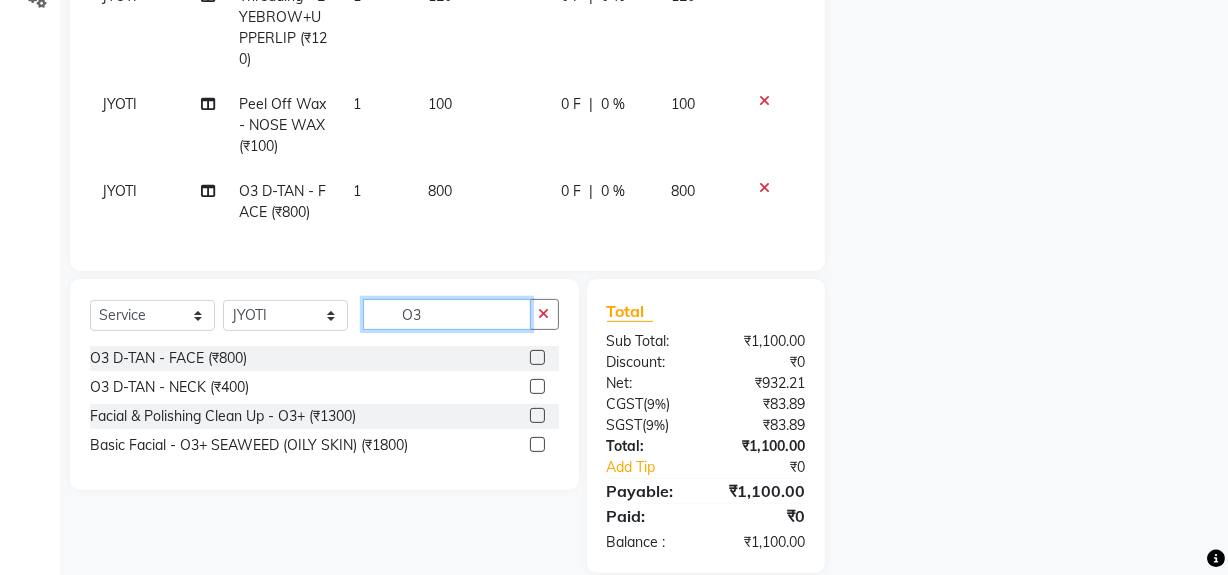 type on "O3" 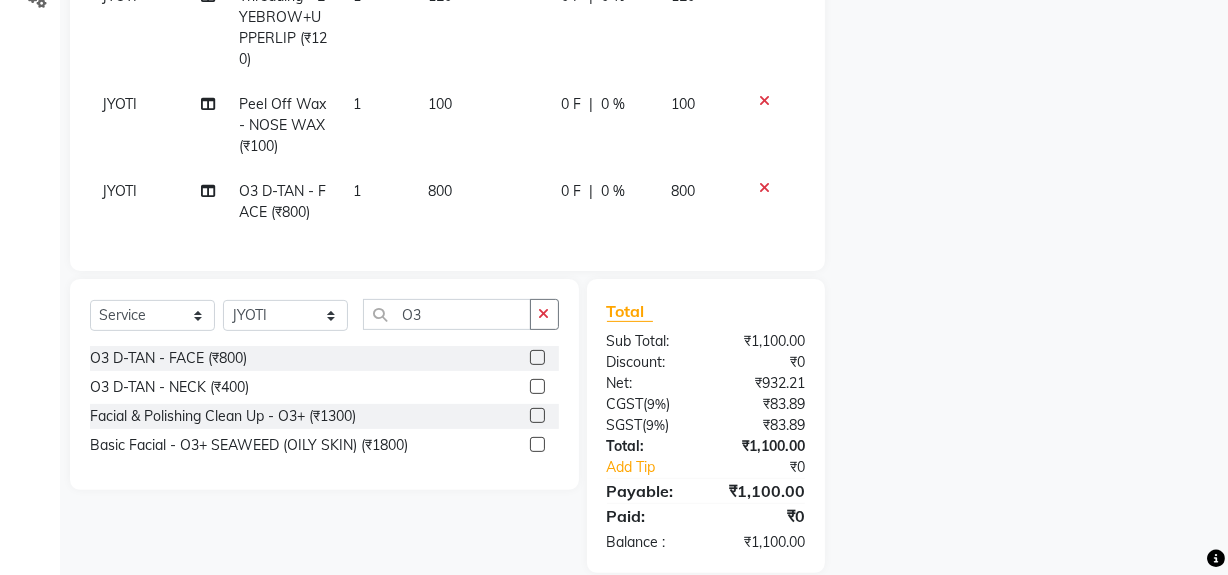 click 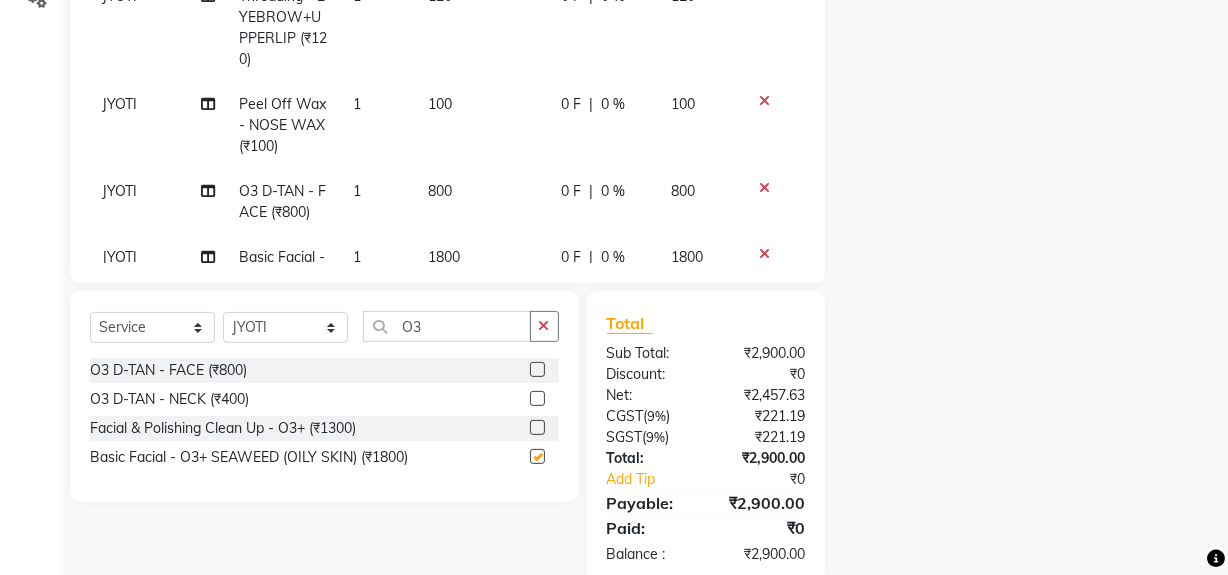 checkbox on "false" 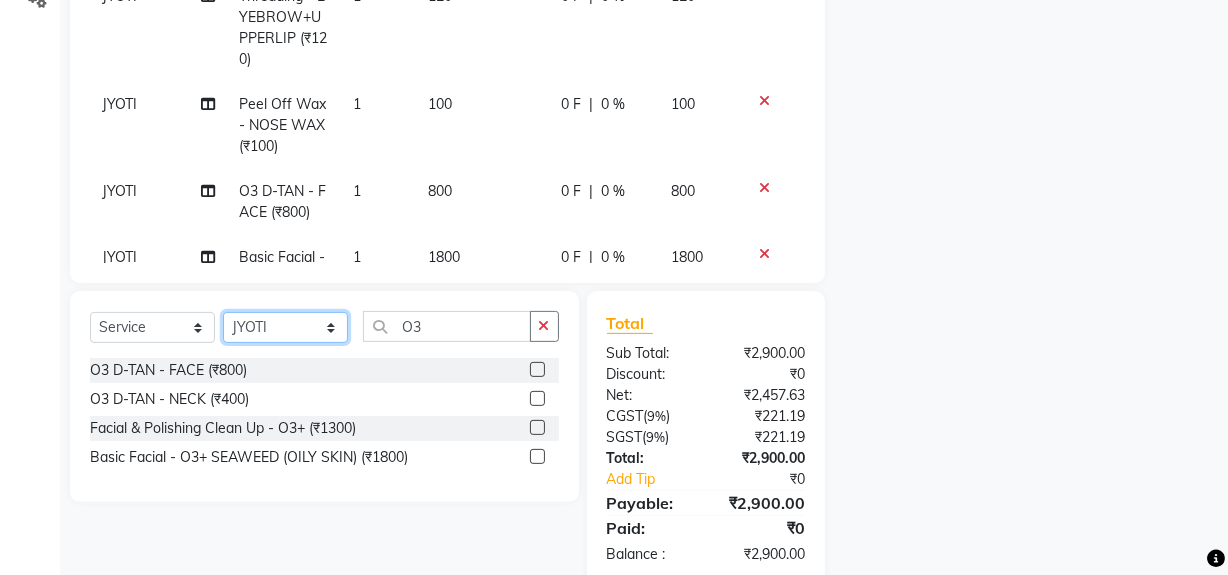 click on "Select Stylist ABID DANISH [PERSON_NAME] Frontdesk INTEZAR [PERSON_NAME] [PERSON_NAME] [PERSON_NAME] [PERSON_NAME] [PERSON_NAME] [PERSON_NAME]" 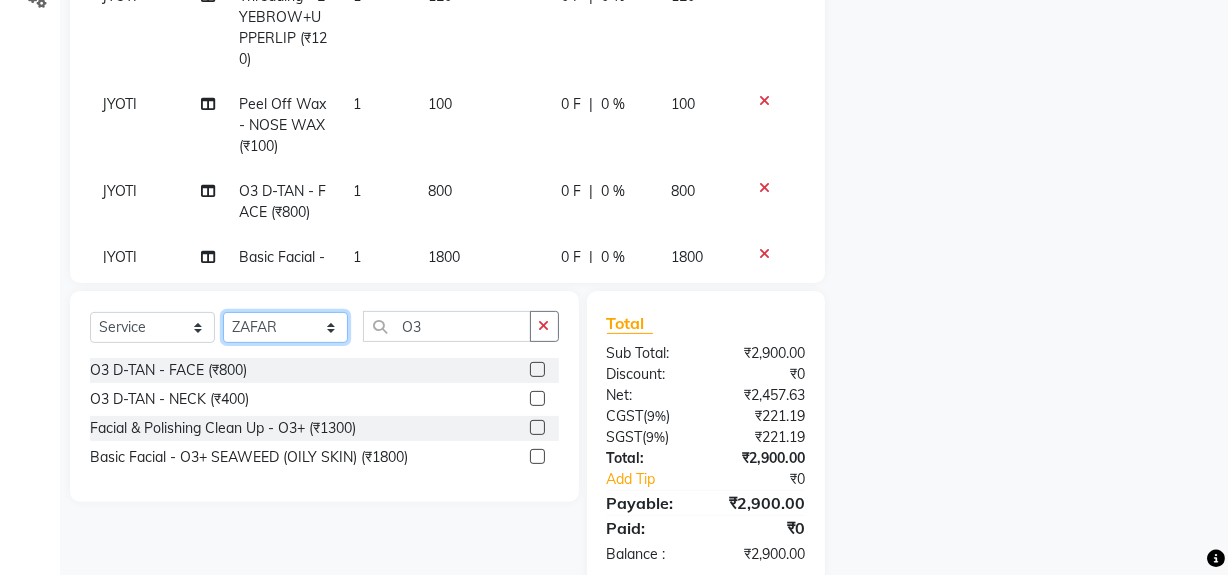 click on "Select Stylist ABID DANISH [PERSON_NAME] Frontdesk INTEZAR [PERSON_NAME] [PERSON_NAME] [PERSON_NAME] [PERSON_NAME] [PERSON_NAME] [PERSON_NAME]" 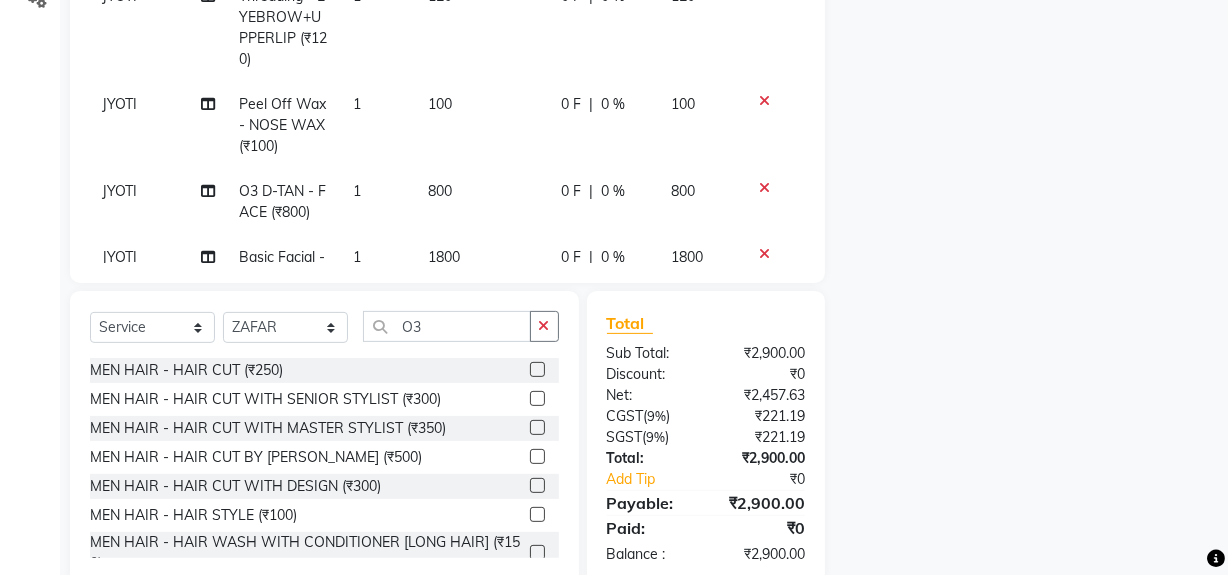 click 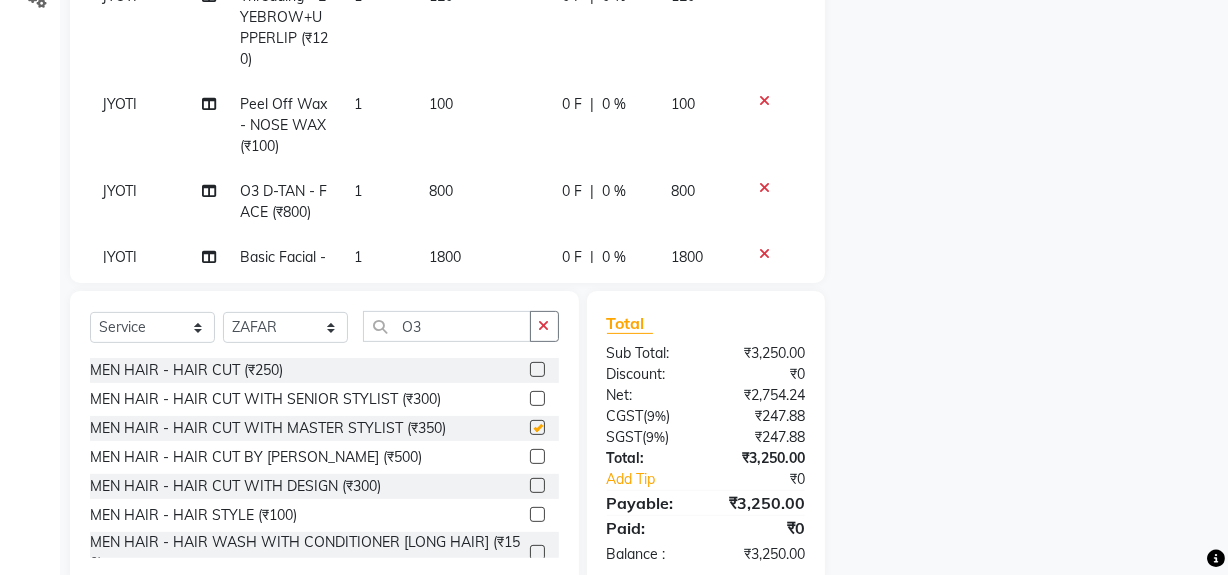 checkbox on "false" 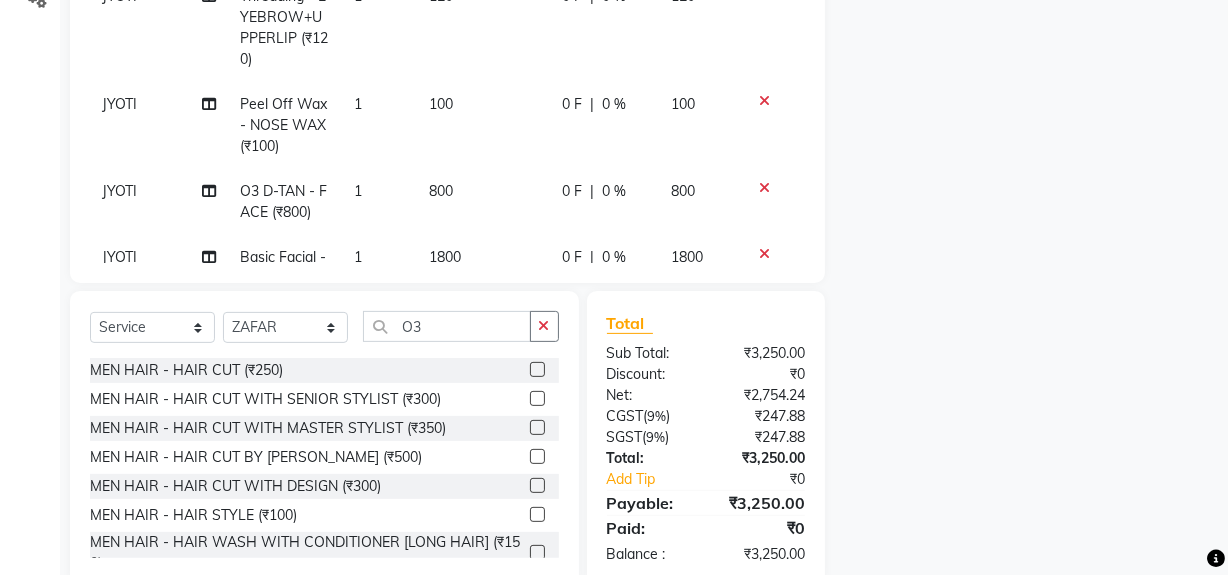 scroll, scrollTop: 526, scrollLeft: 0, axis: vertical 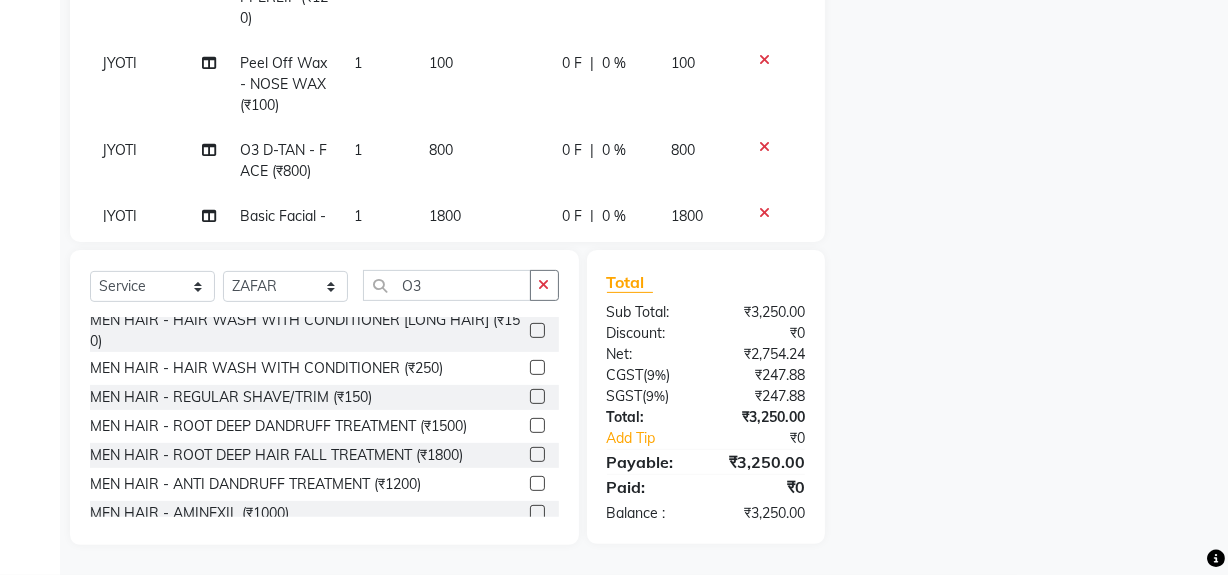 click 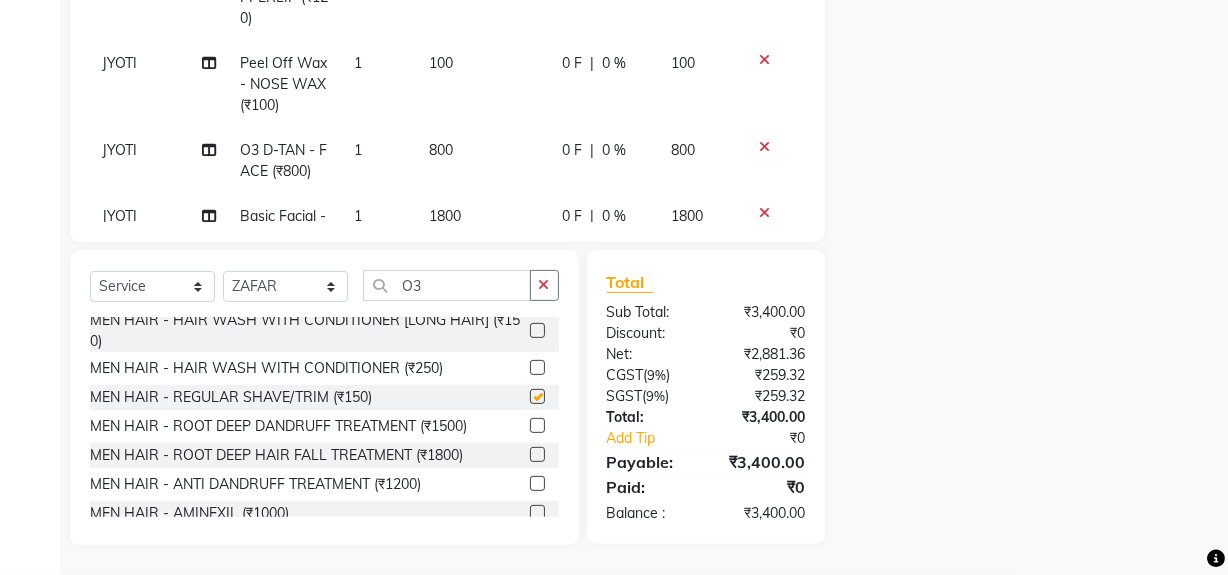 checkbox on "false" 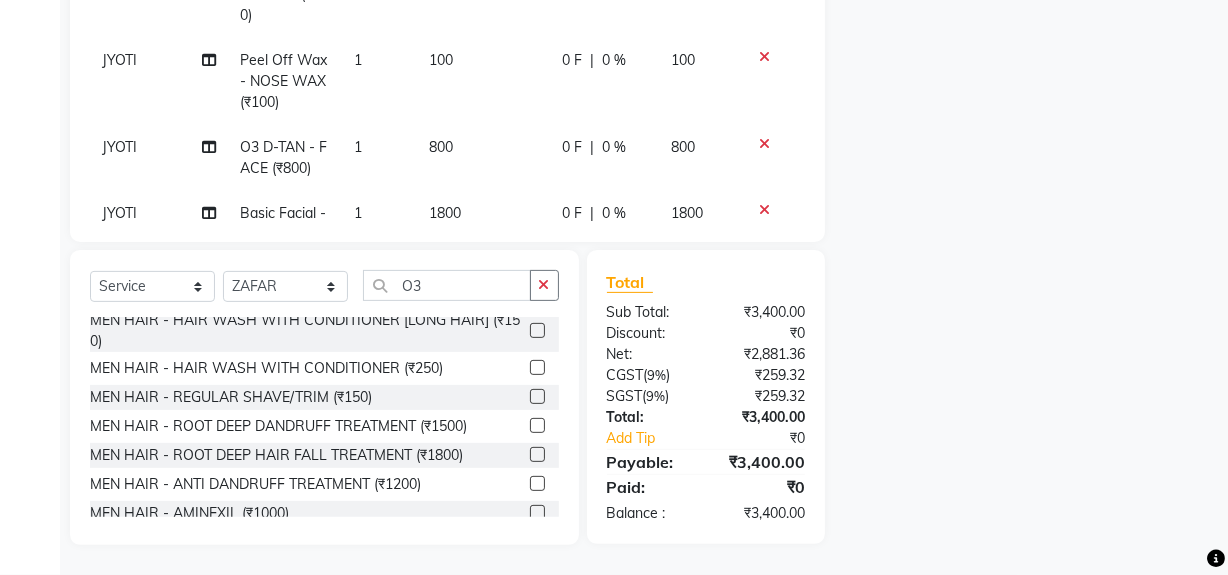 scroll, scrollTop: 0, scrollLeft: 0, axis: both 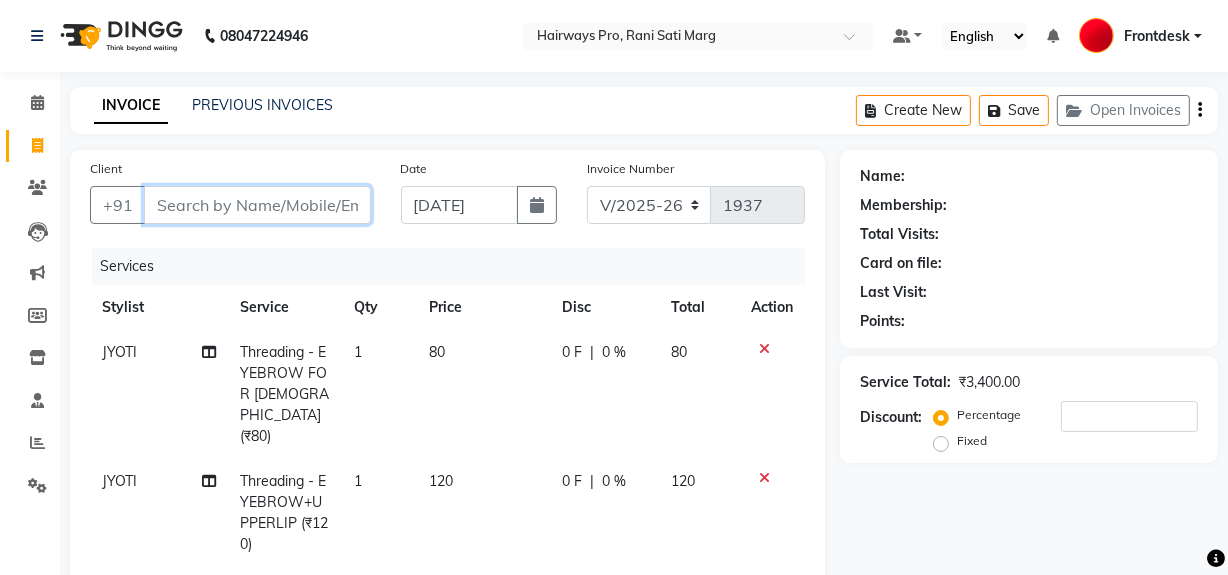 click on "Client" at bounding box center (257, 205) 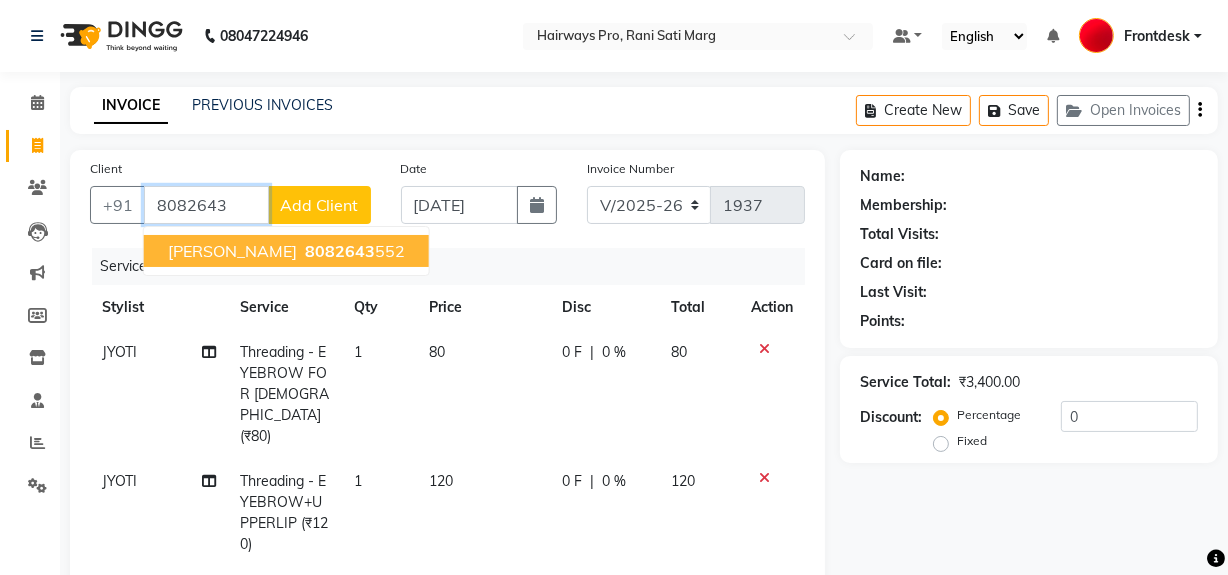 click on "dhaval panchal   8082643 552" at bounding box center [286, 251] 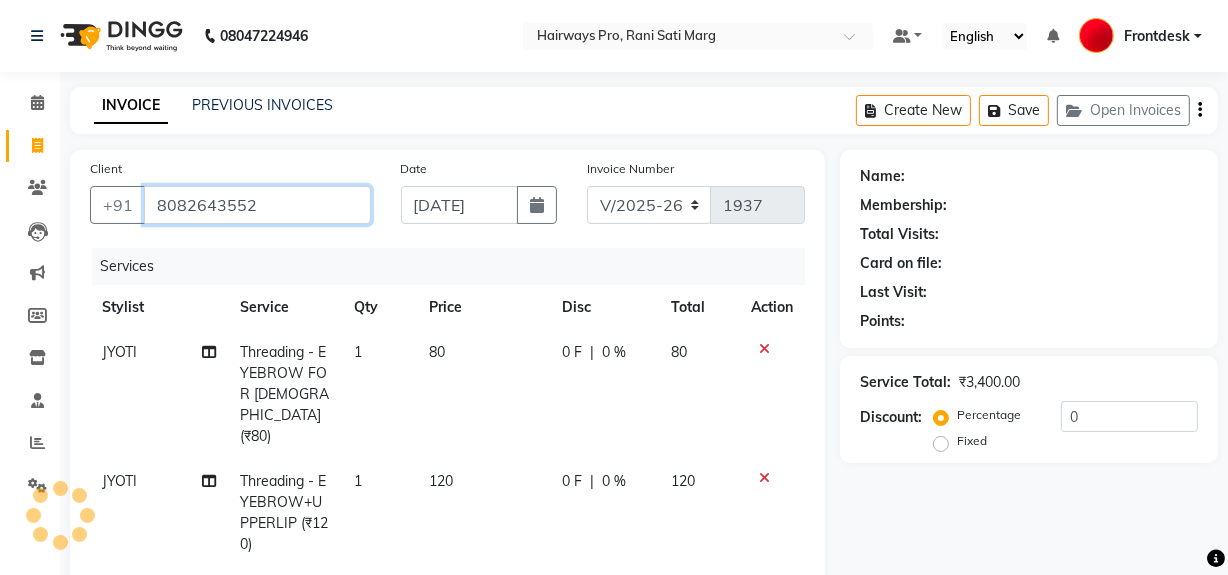 type on "8082643552" 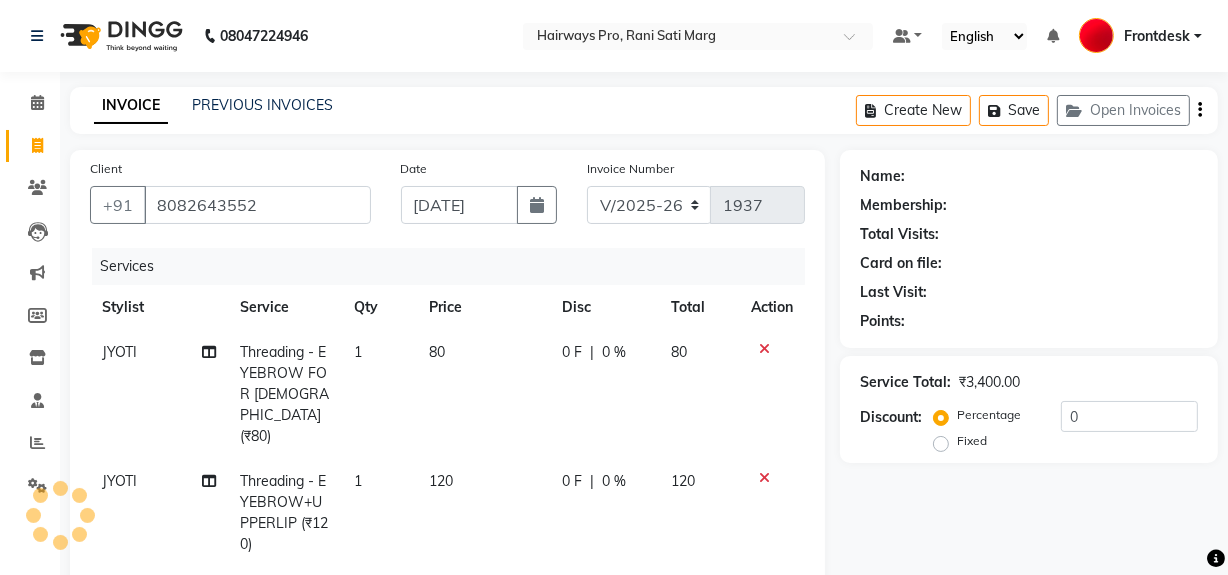 type on "20" 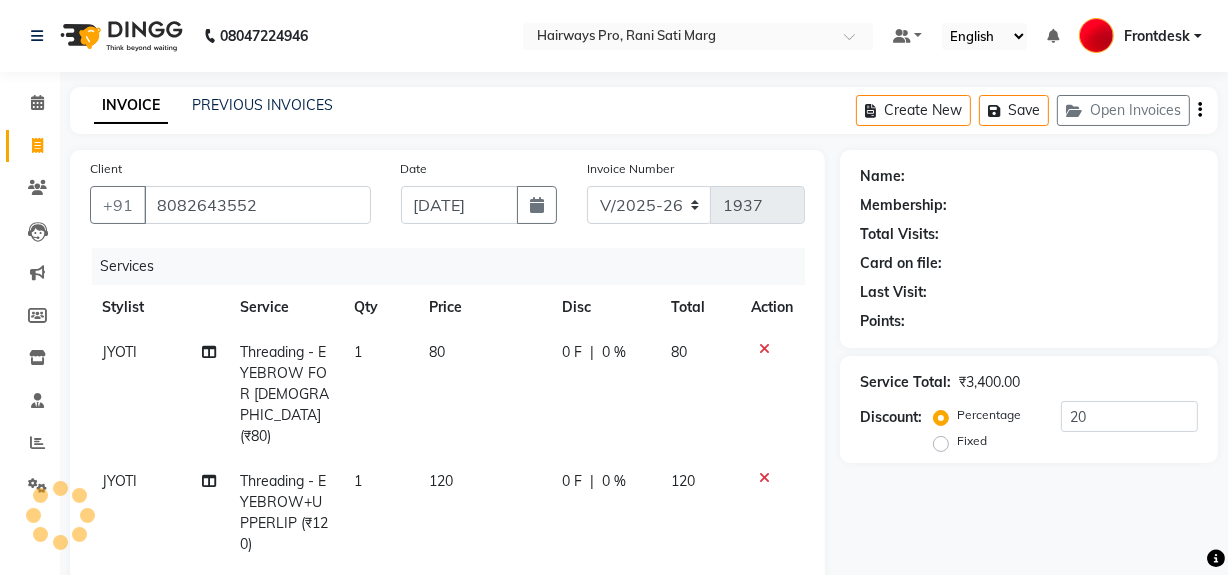 select on "1: Object" 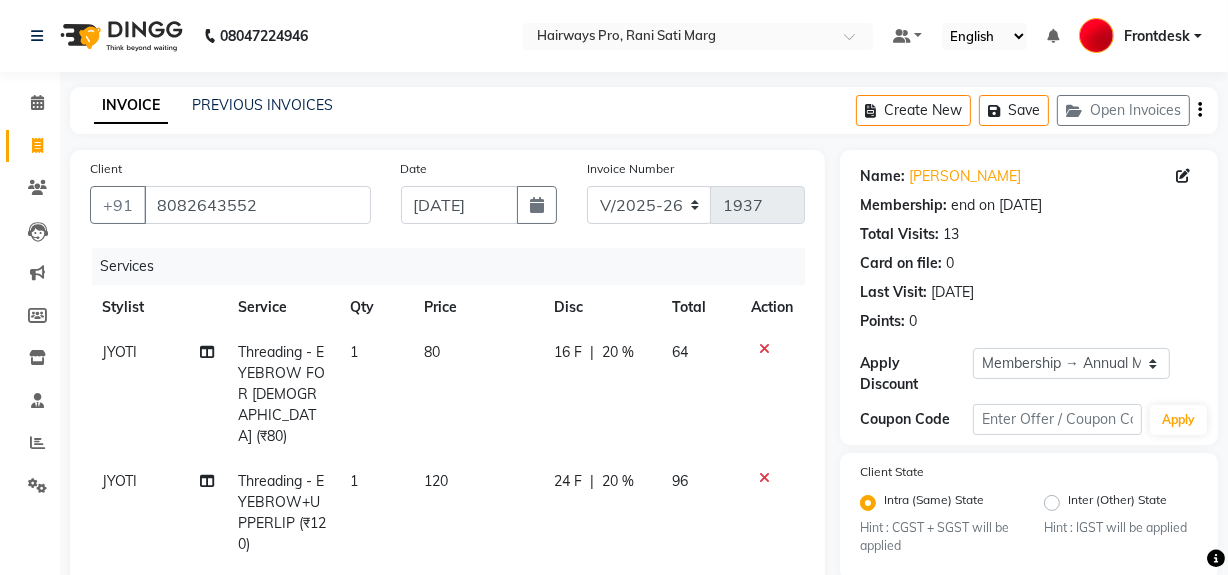 scroll, scrollTop: 363, scrollLeft: 0, axis: vertical 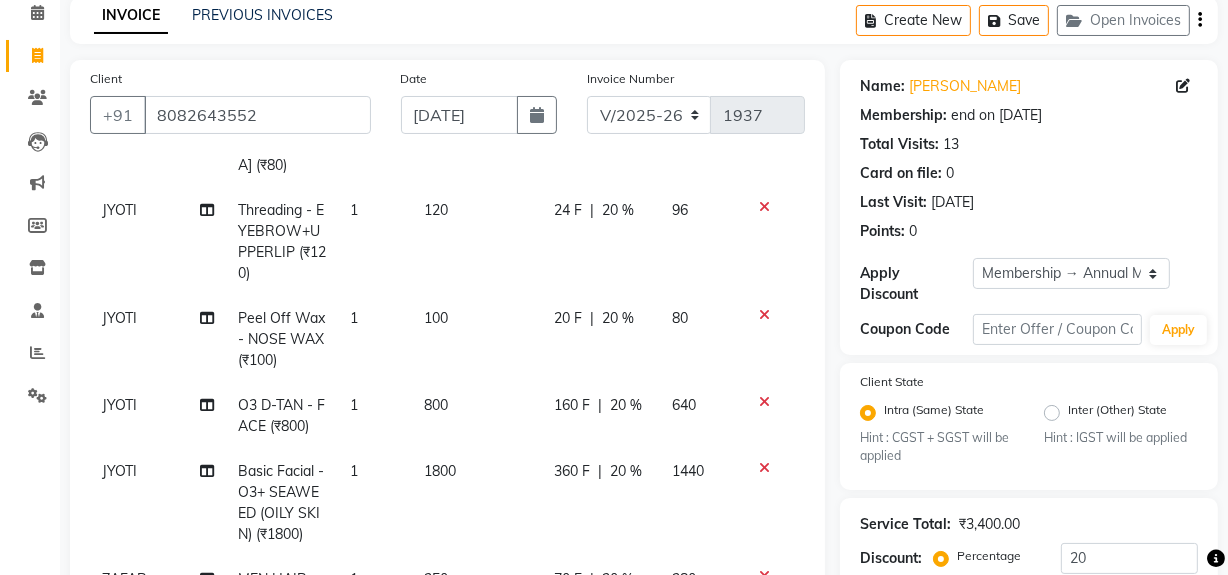 click on "640" 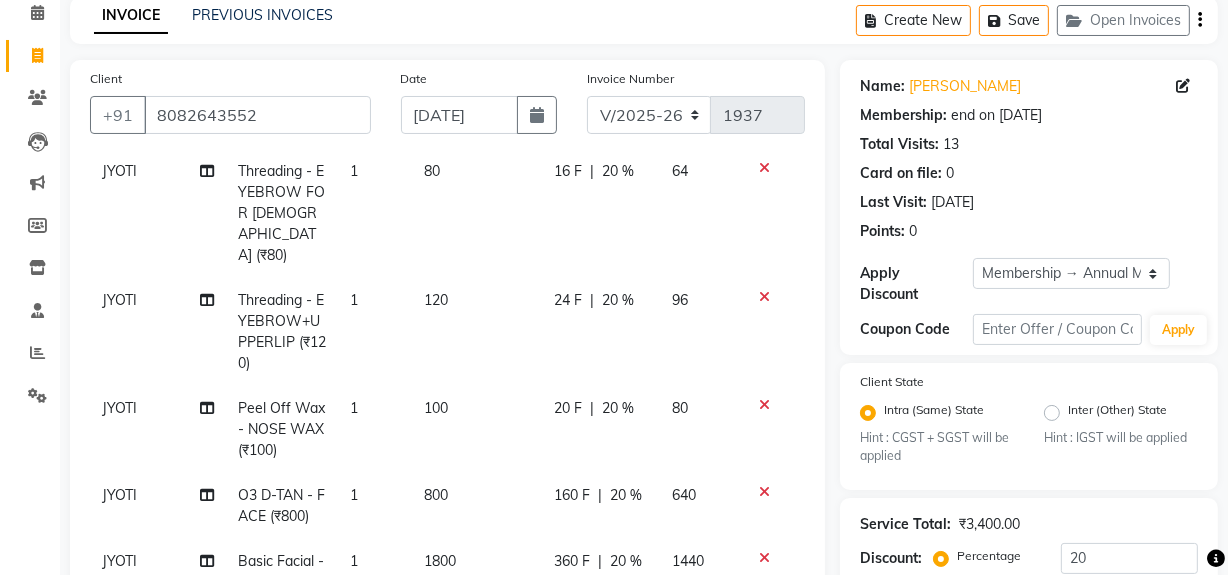select on "13186" 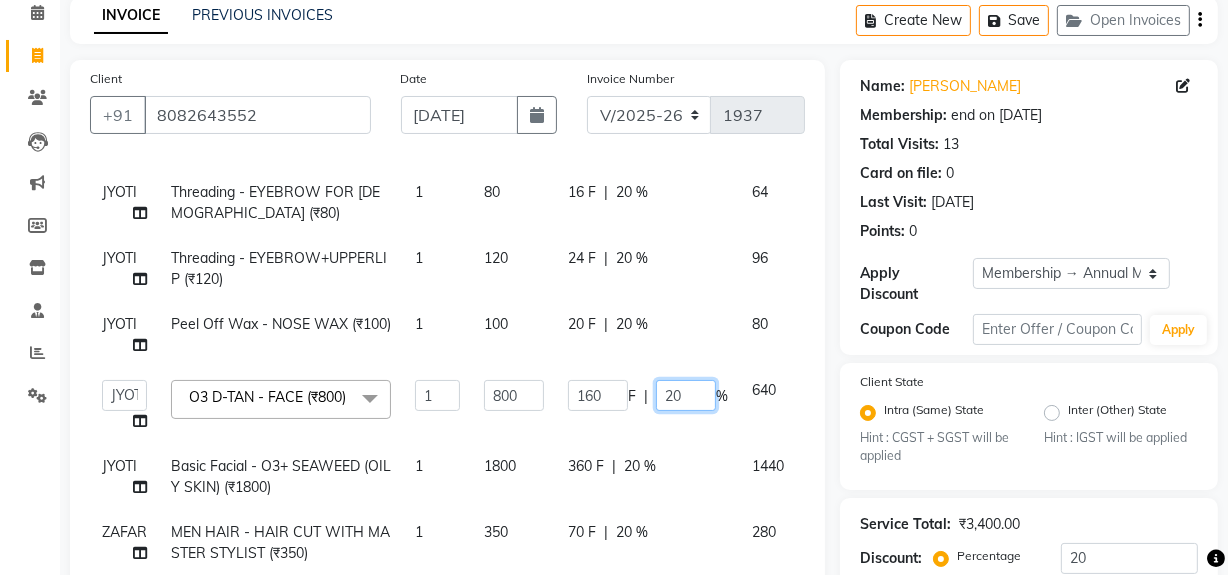 click on "20" 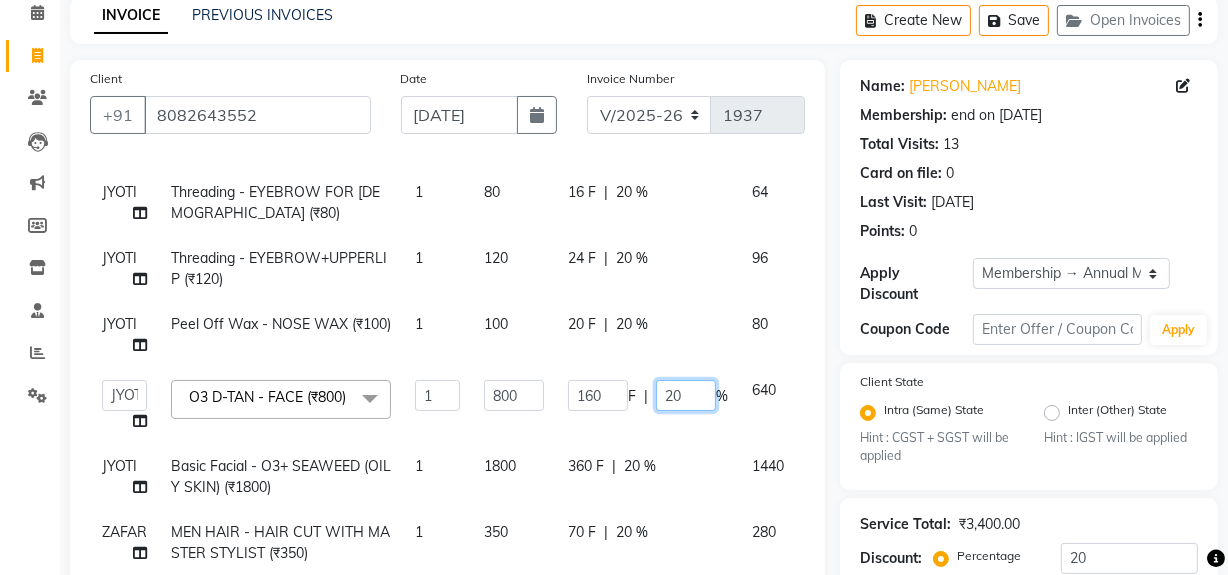 type on "2" 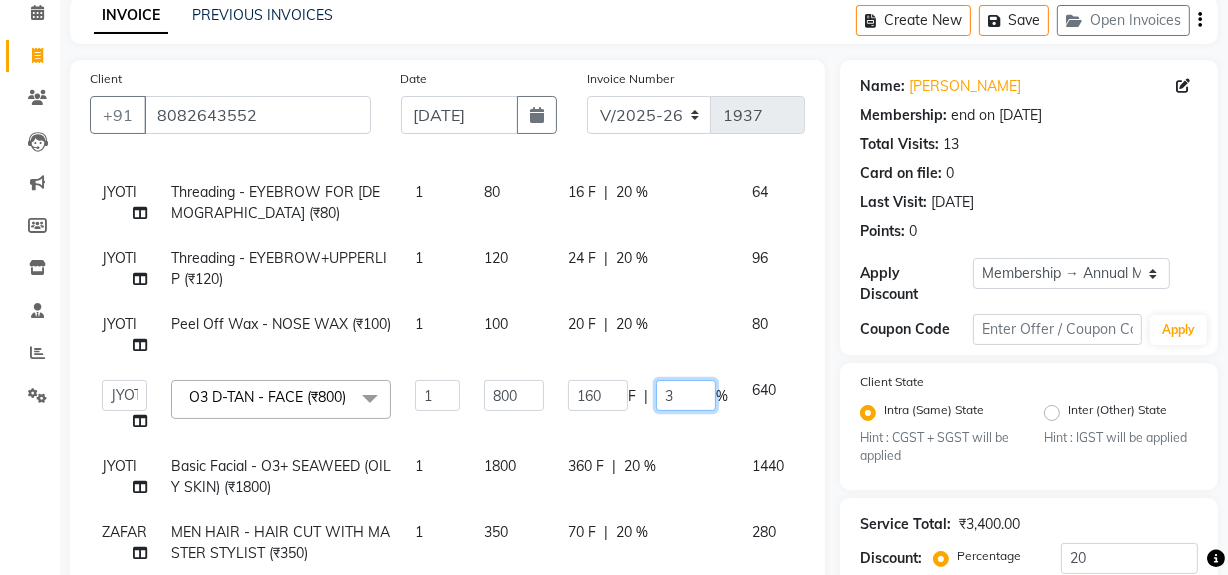 type on "35" 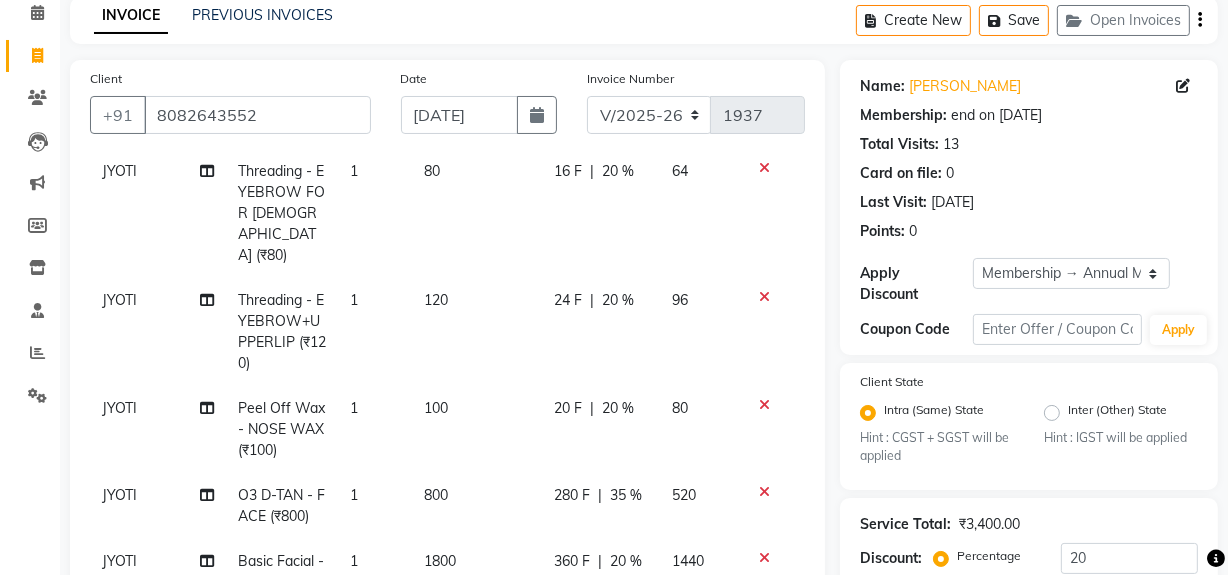 click on "JYOTI Threading - EYEBROW FOR MALE (₹80) 1 80 16 F | 20 % 64 JYOTI Threading - EYEBROW+UPPERLIP (₹120) 1 120 24 F | 20 % 96 JYOTI Peel Off Wax - NOSE WAX (₹100) 1 100 20 F | 20 % 80 JYOTI O3 D-TAN - FACE (₹800) 1 800 280 F | 35 % 520 JYOTI Basic Facial - O3+ SEAWEED (OILY SKIN) (₹1800) 1 1800 360 F | 20 % 1440 ZAFAR MEN HAIR - HAIR CUT WITH MASTER STYLIST (₹350) 1 350 70 F | 20 % 280 ZAFAR MEN HAIR - REGULAR SHAVE/TRIM (₹150) 1 150 30 F | 20 % 120" 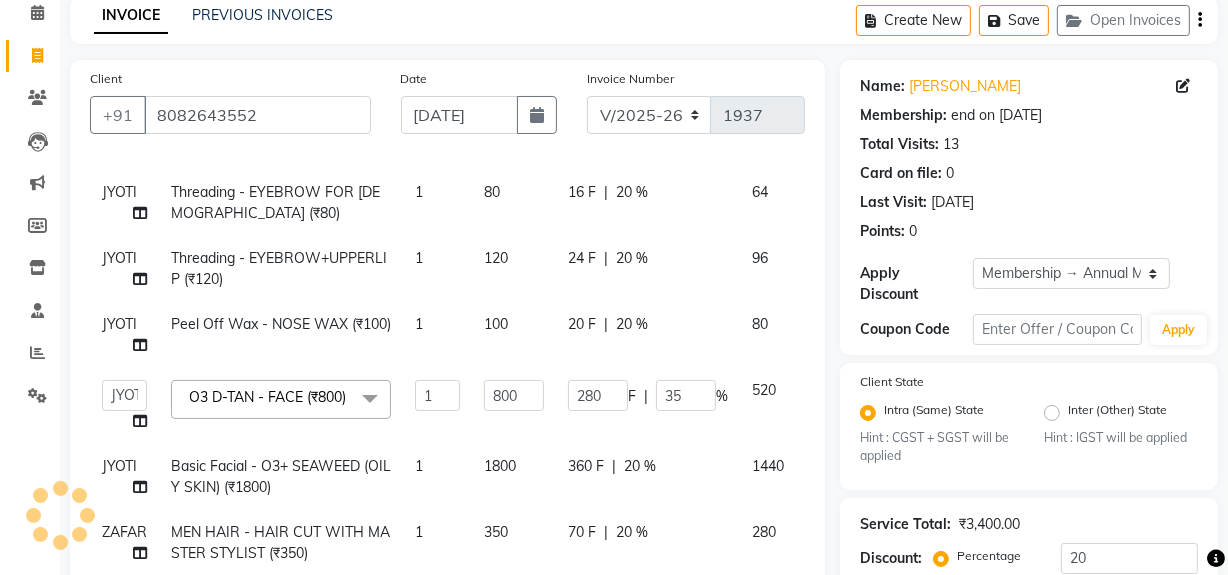 click on "360 F | 20 %" 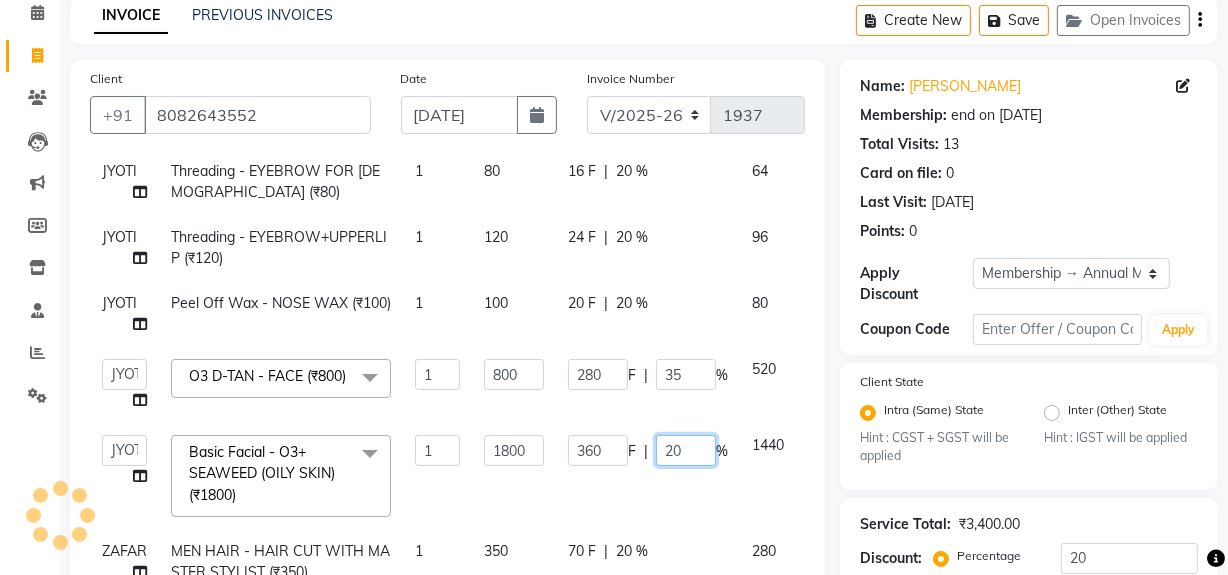 click on "20" 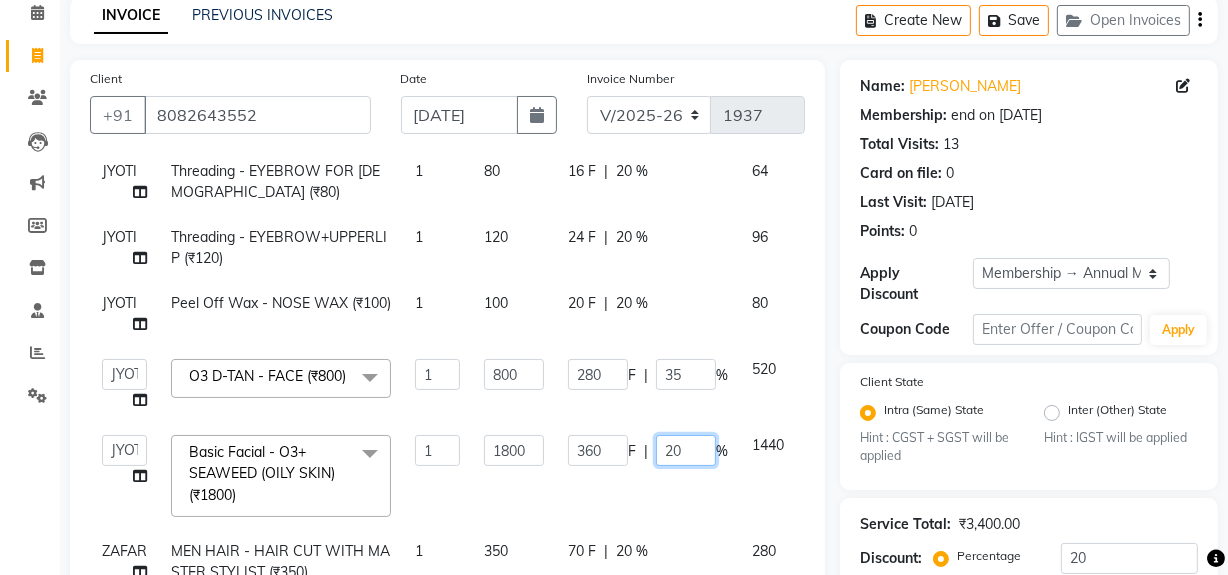 type on "2" 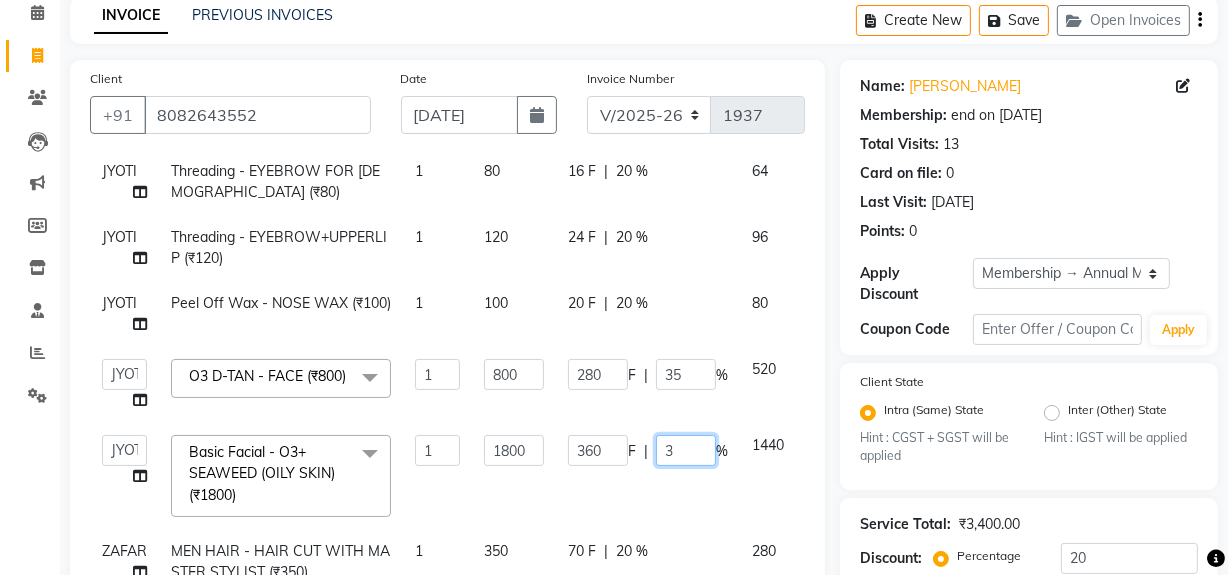 type on "35" 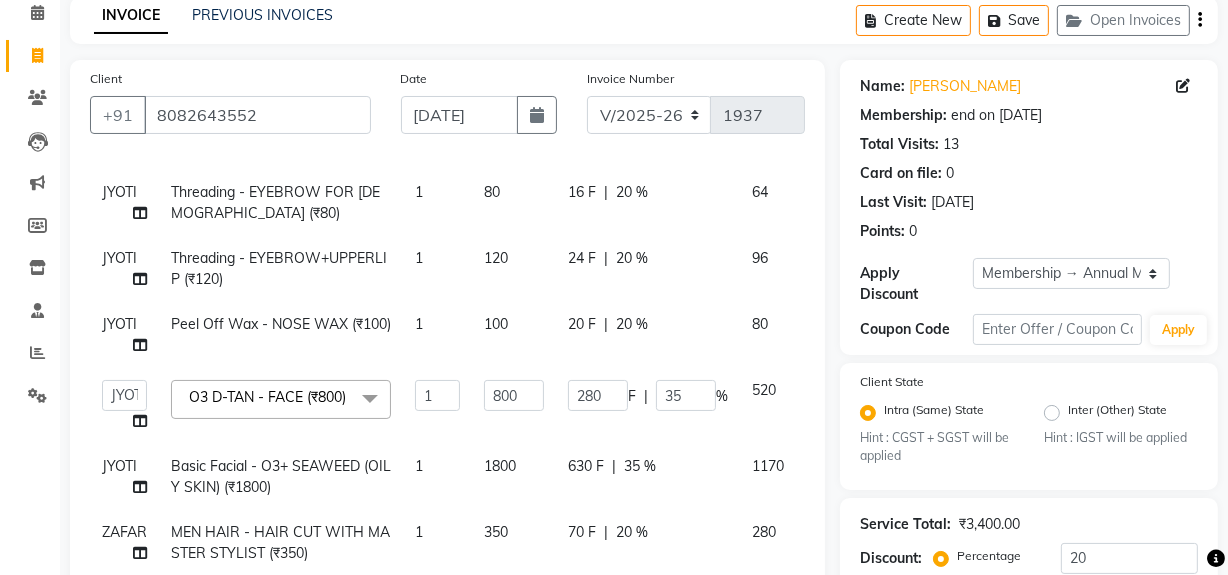 drag, startPoint x: 670, startPoint y: 496, endPoint x: 706, endPoint y: 475, distance: 41.677334 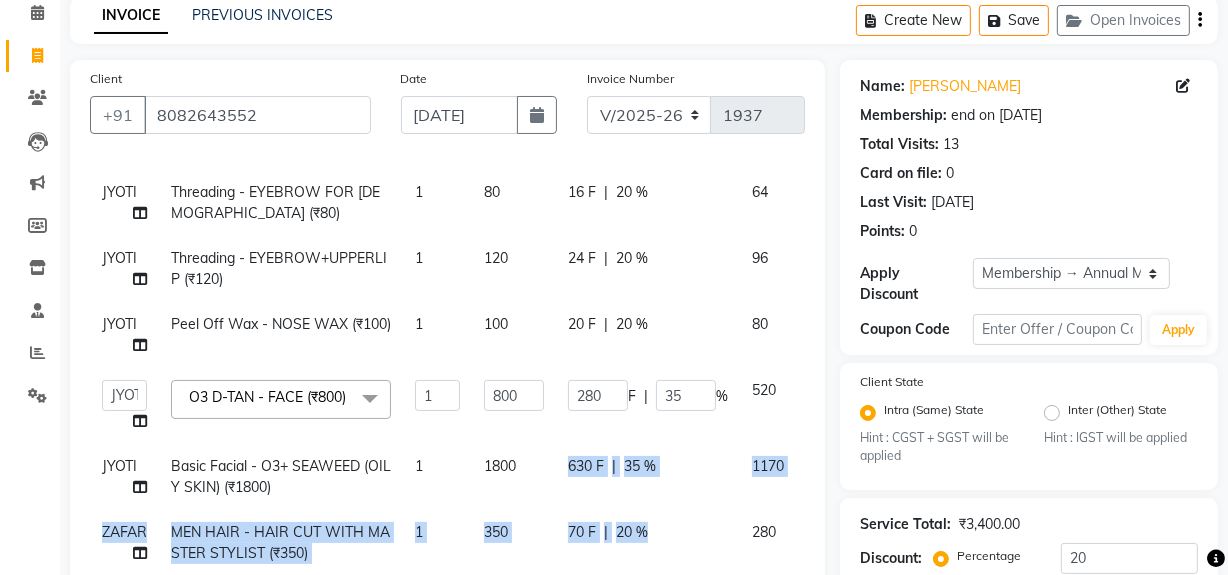 select on "13186" 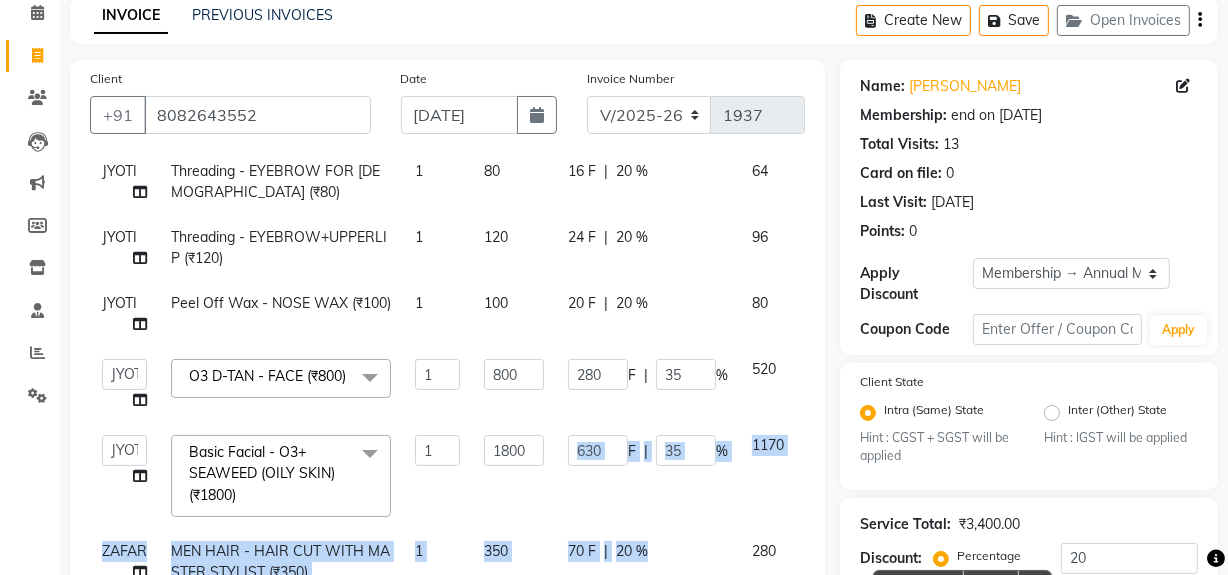 scroll, scrollTop: 131, scrollLeft: 0, axis: vertical 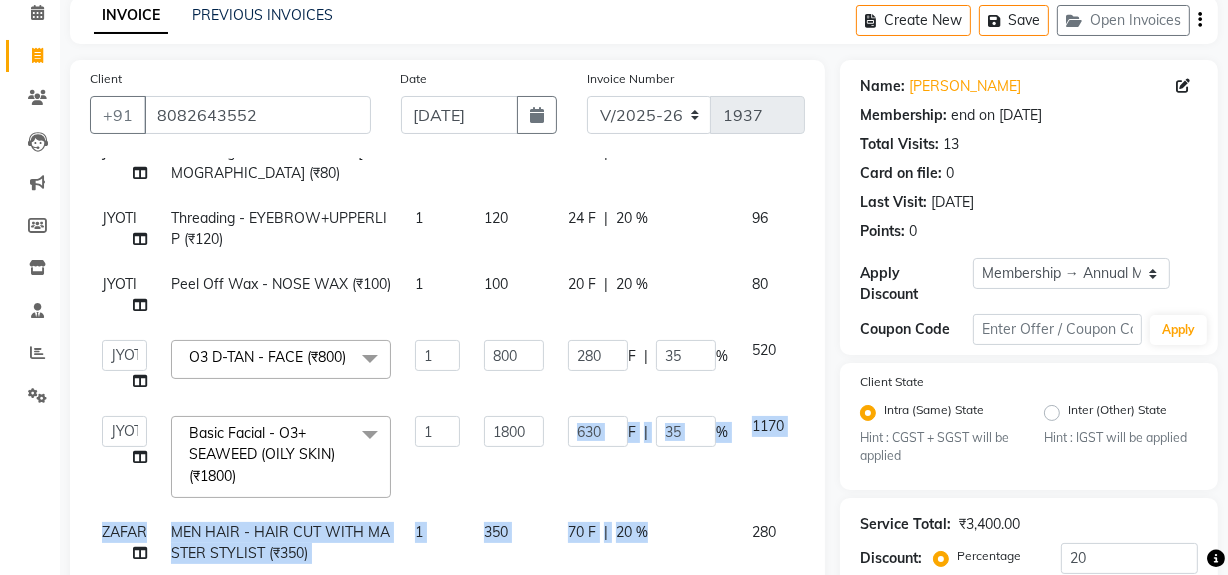 click on "630 F | 35 %" 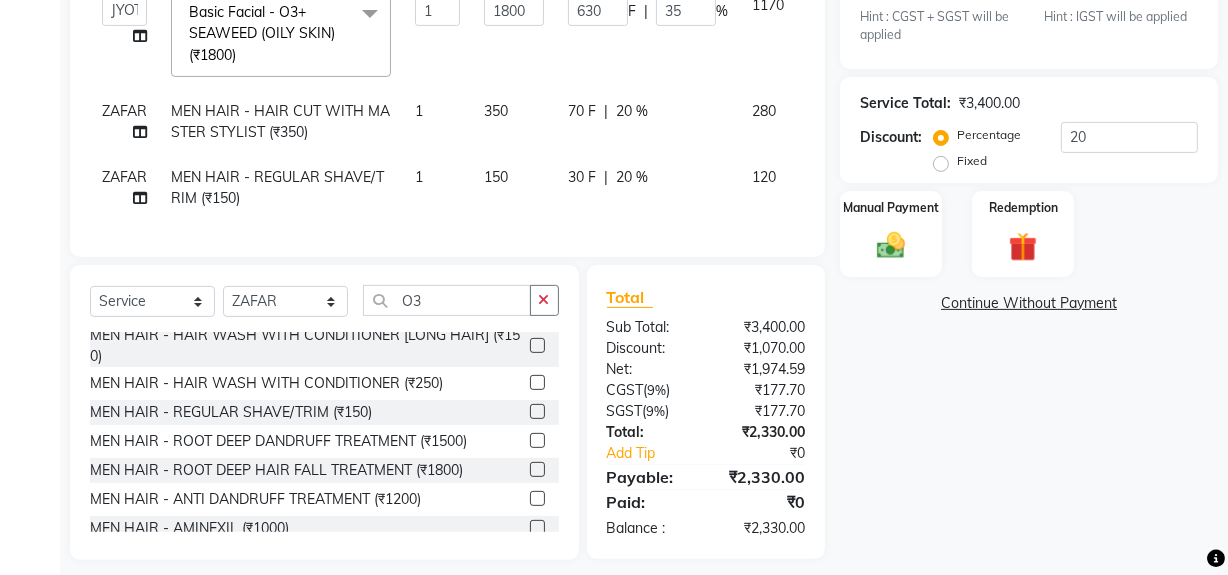 scroll, scrollTop: 526, scrollLeft: 0, axis: vertical 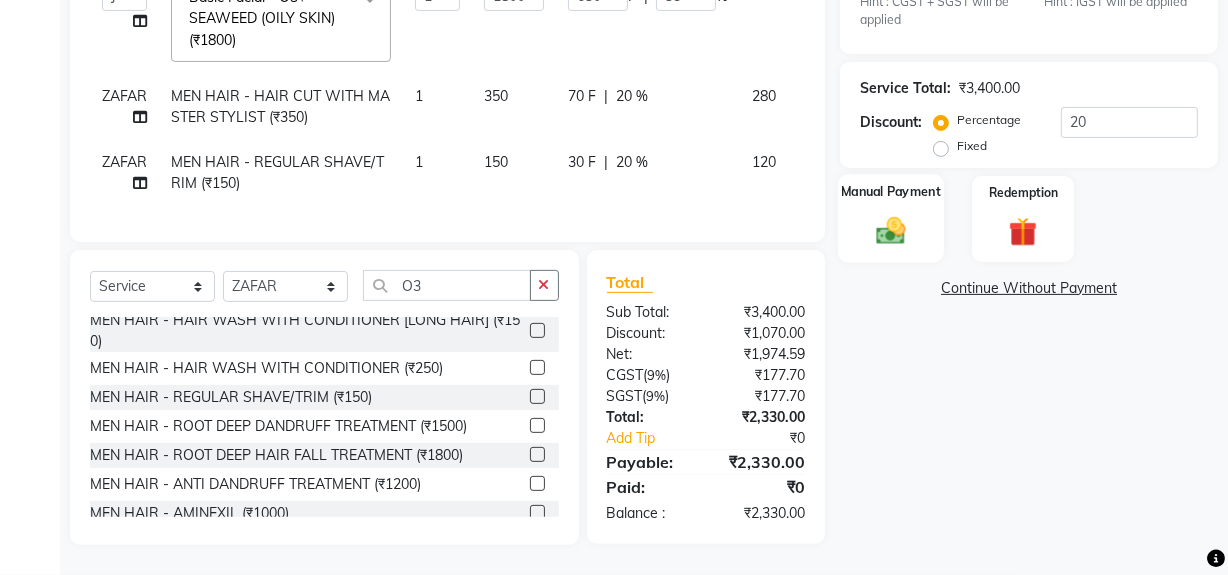 click on "Manual Payment" 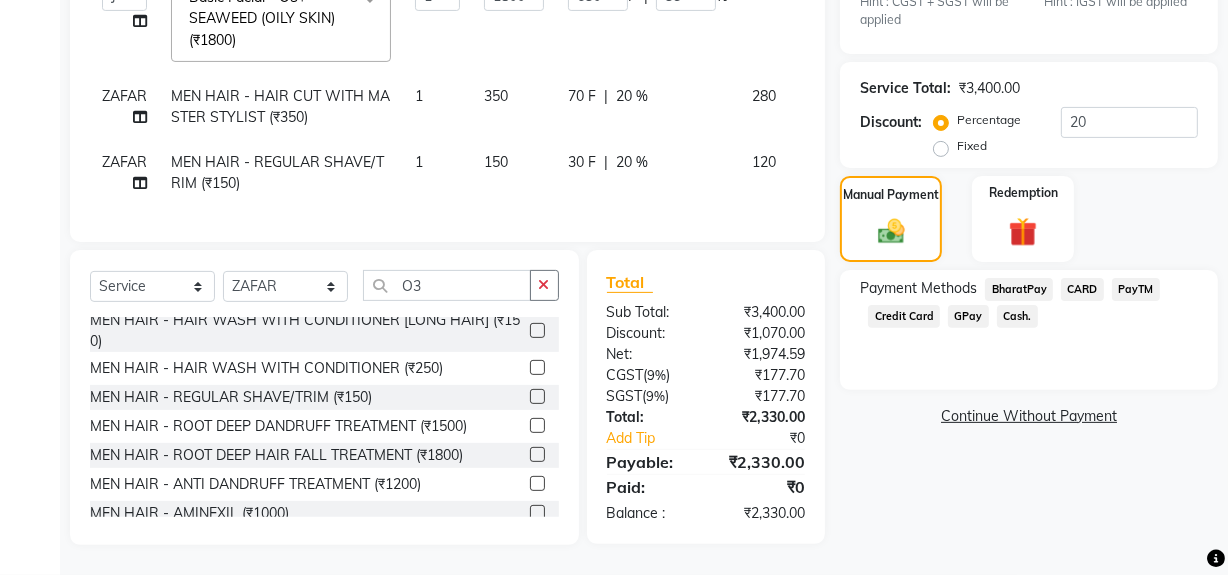 click on "CARD" 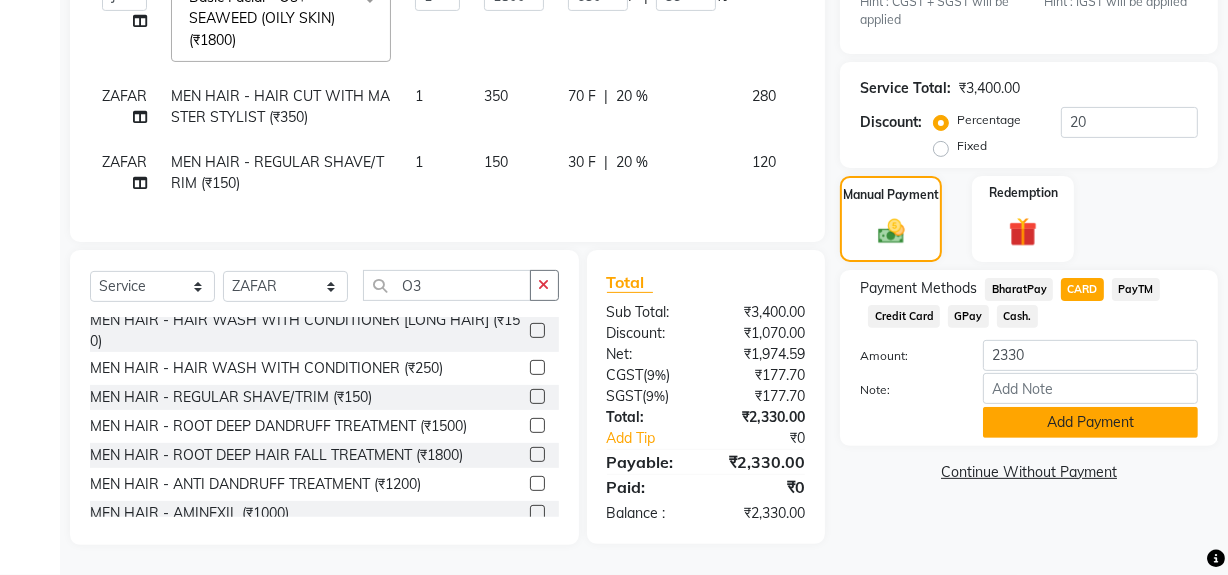 click on "Add Payment" 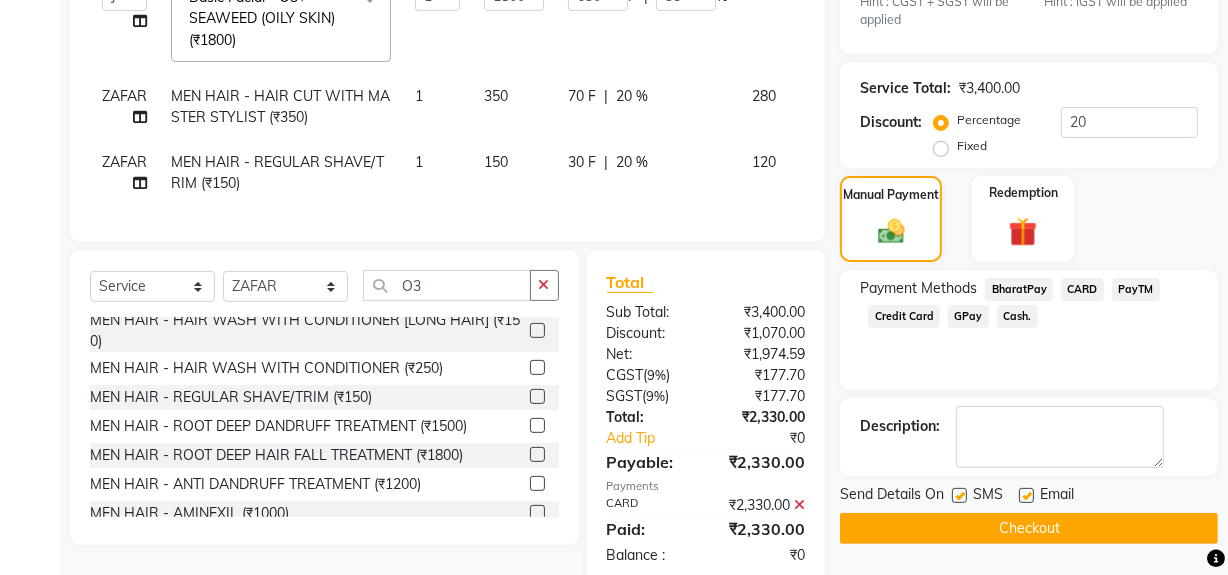 scroll, scrollTop: 567, scrollLeft: 0, axis: vertical 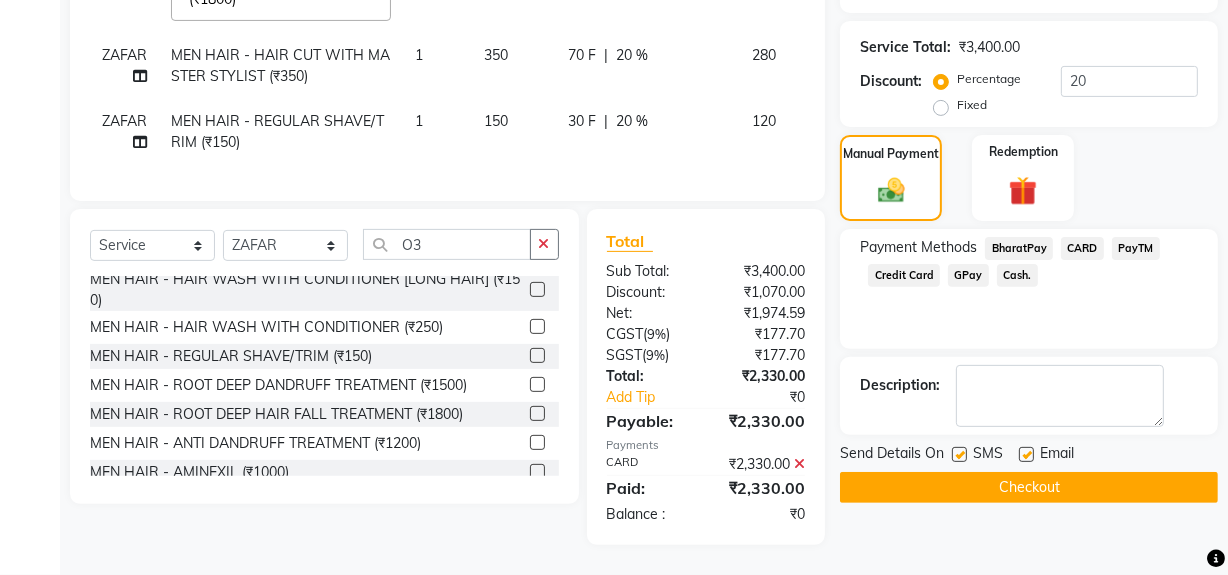 click on "Checkout" 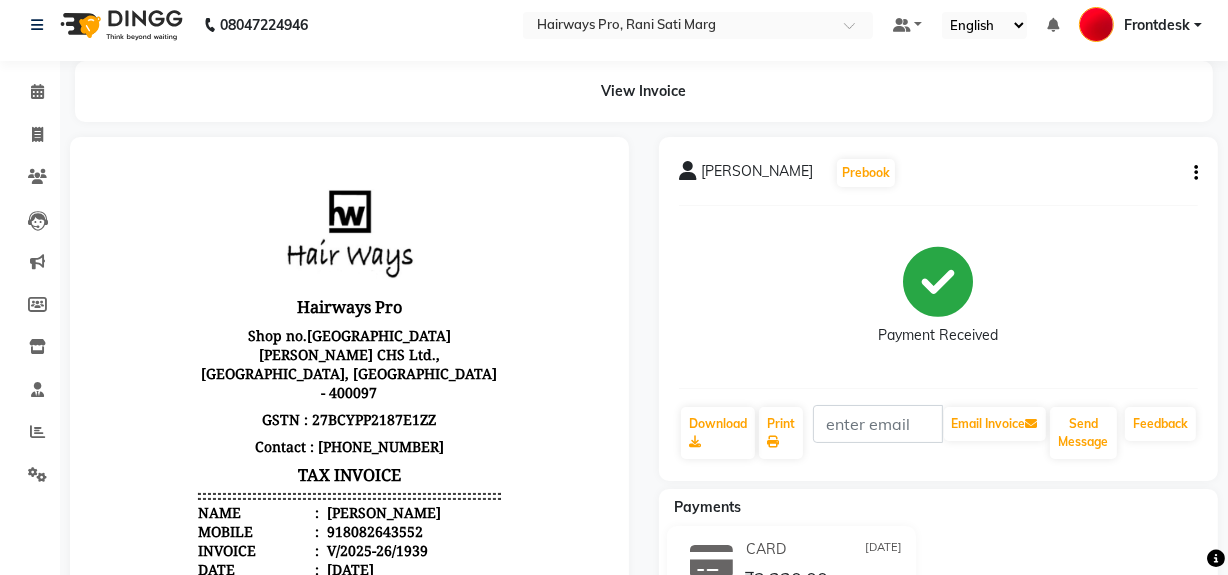 scroll, scrollTop: 0, scrollLeft: 0, axis: both 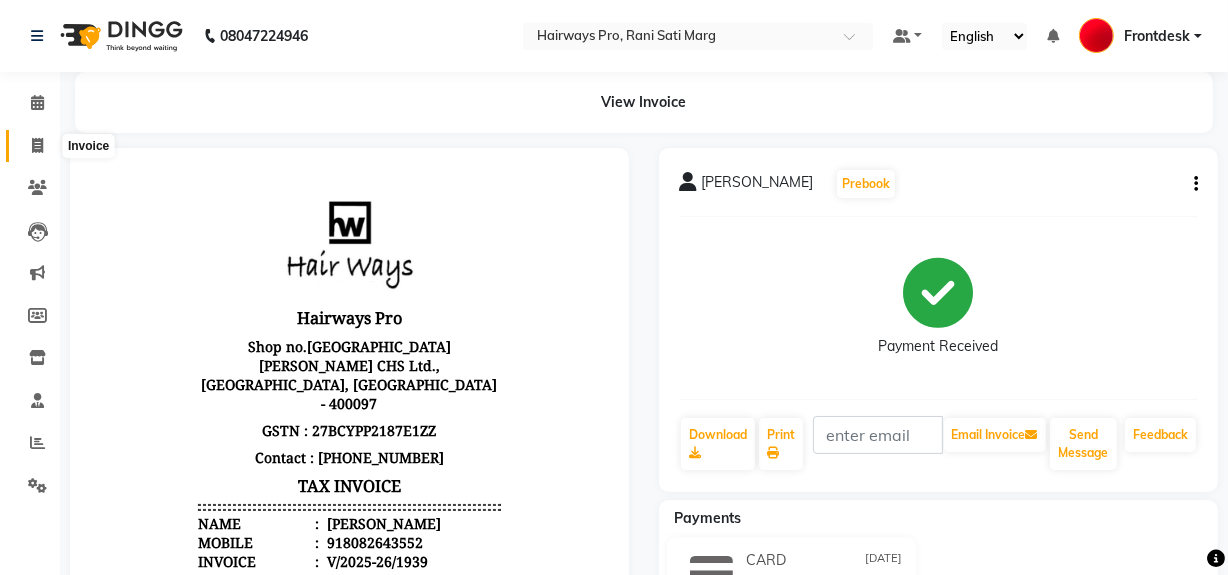 click 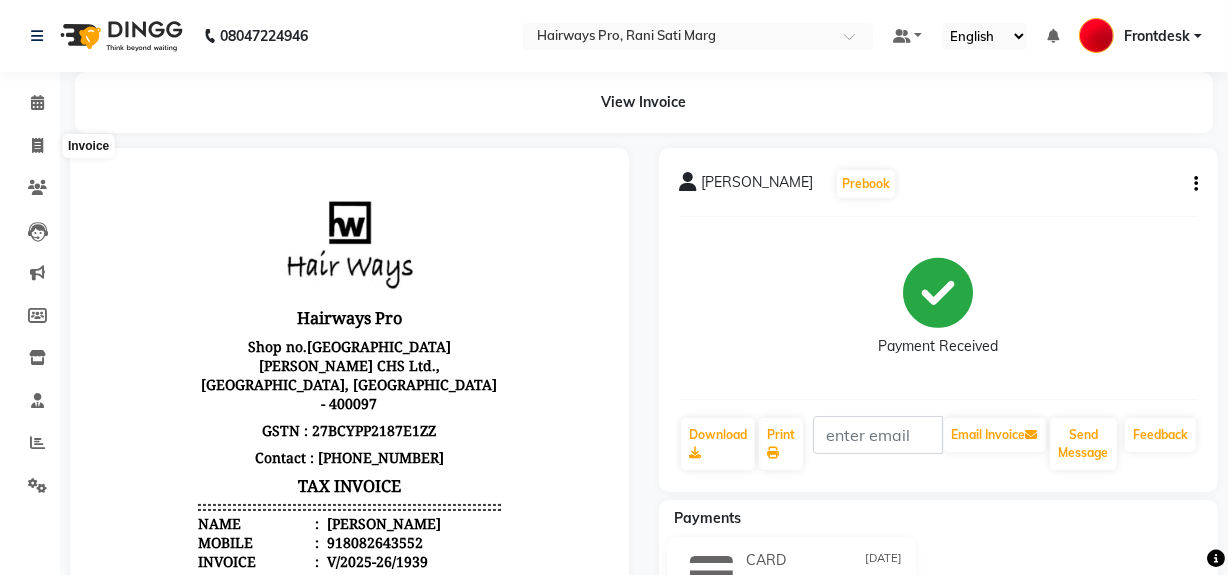 select on "787" 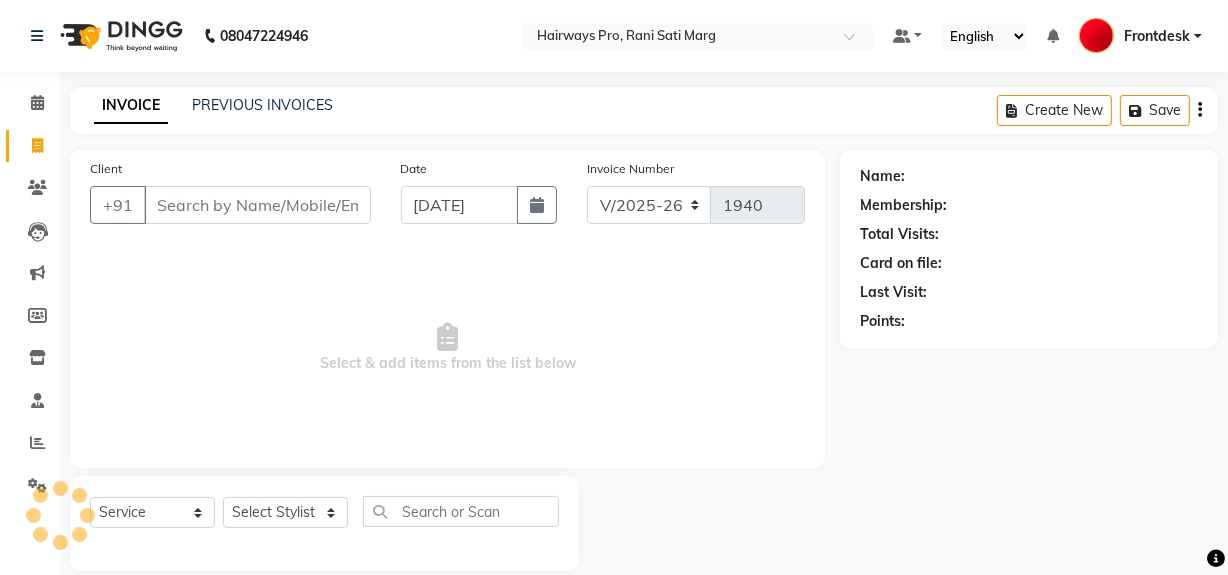 scroll, scrollTop: 26, scrollLeft: 0, axis: vertical 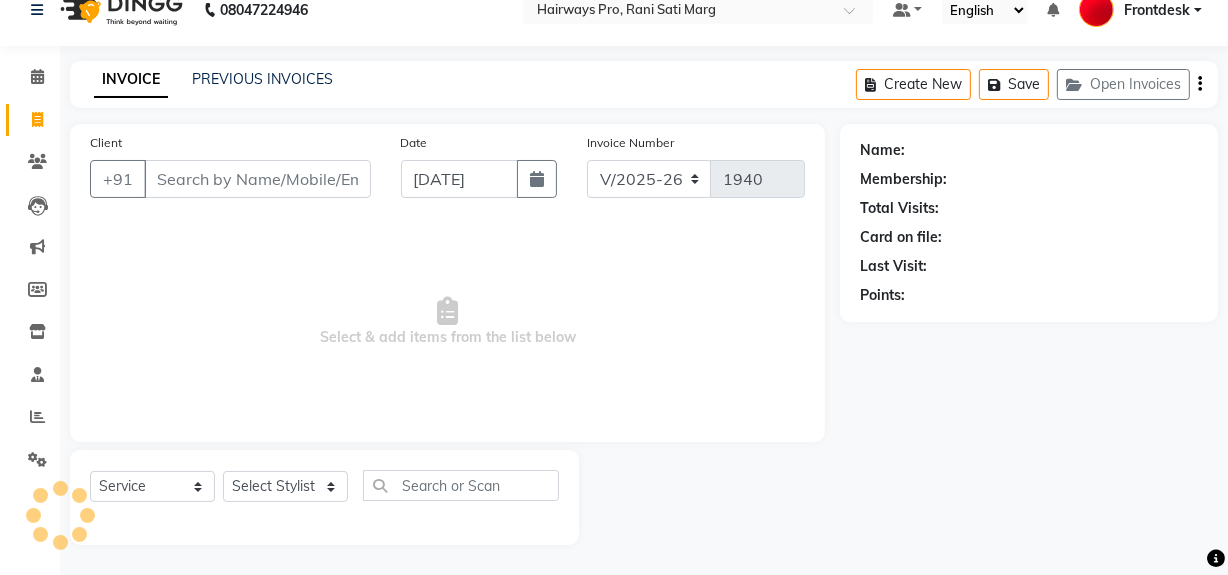 drag, startPoint x: 118, startPoint y: 156, endPoint x: 214, endPoint y: 194, distance: 103.24728 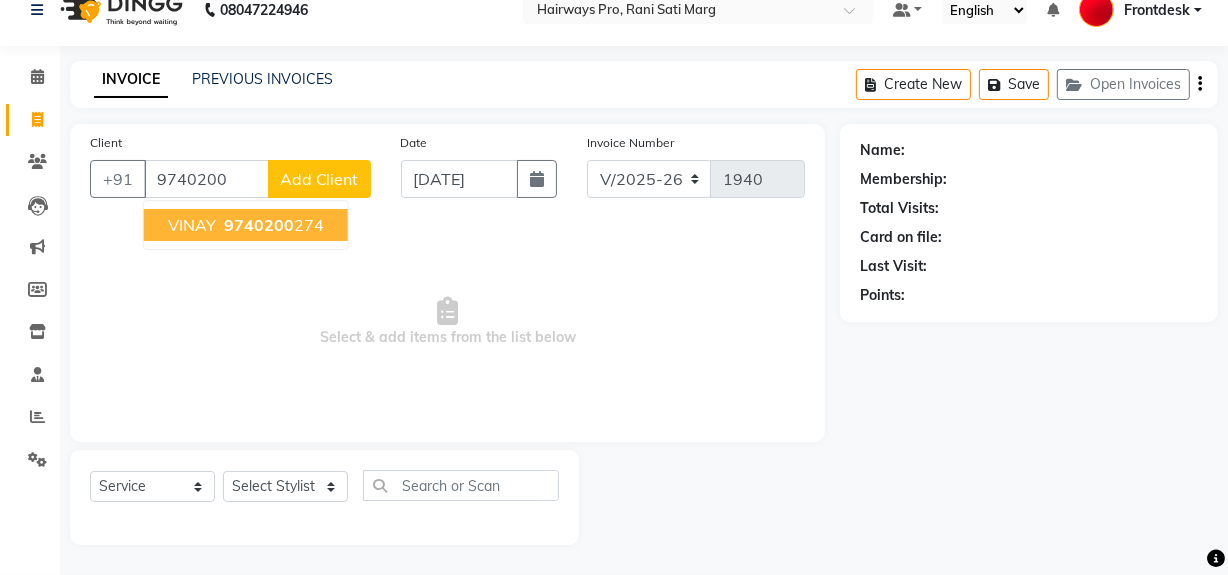 click on "9740200" at bounding box center (259, 225) 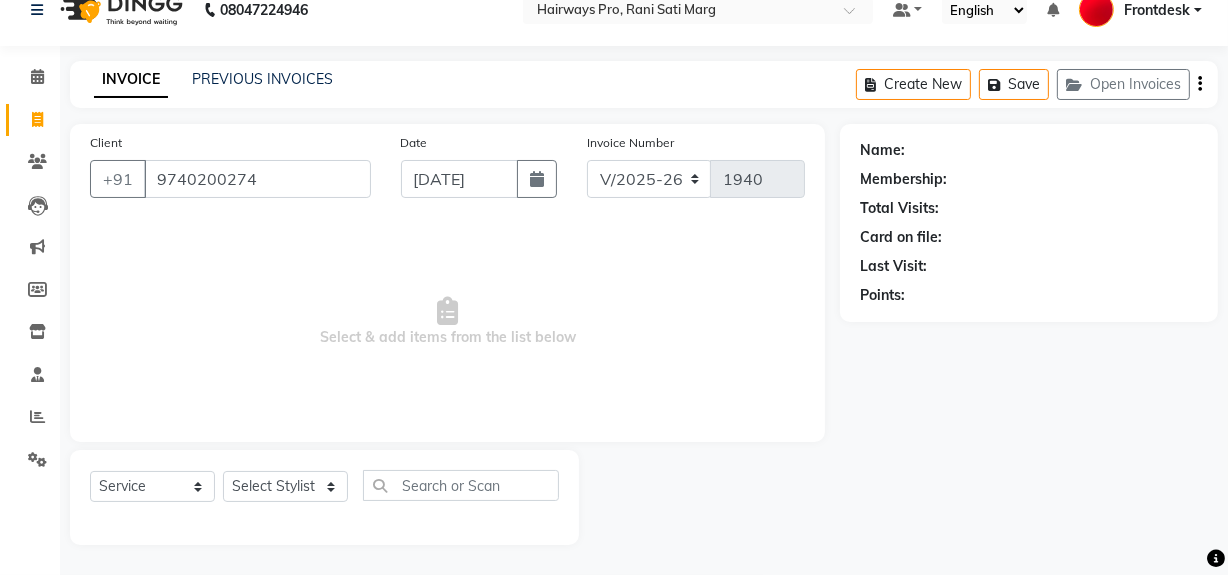 type on "9740200274" 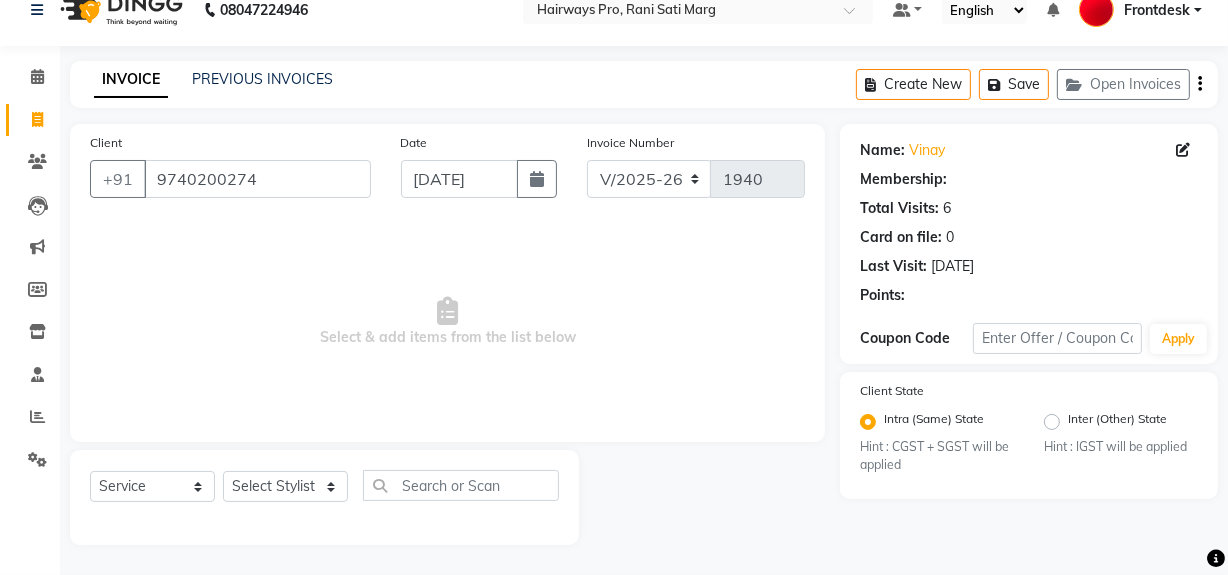 select on "1: Object" 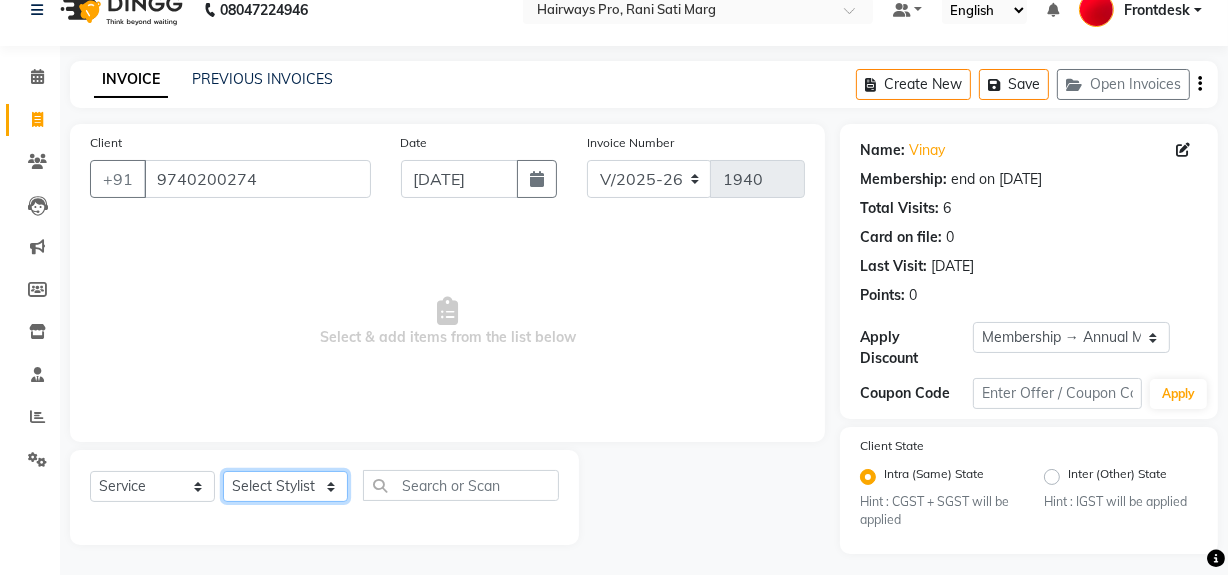 drag, startPoint x: 272, startPoint y: 479, endPoint x: 377, endPoint y: 288, distance: 217.95871 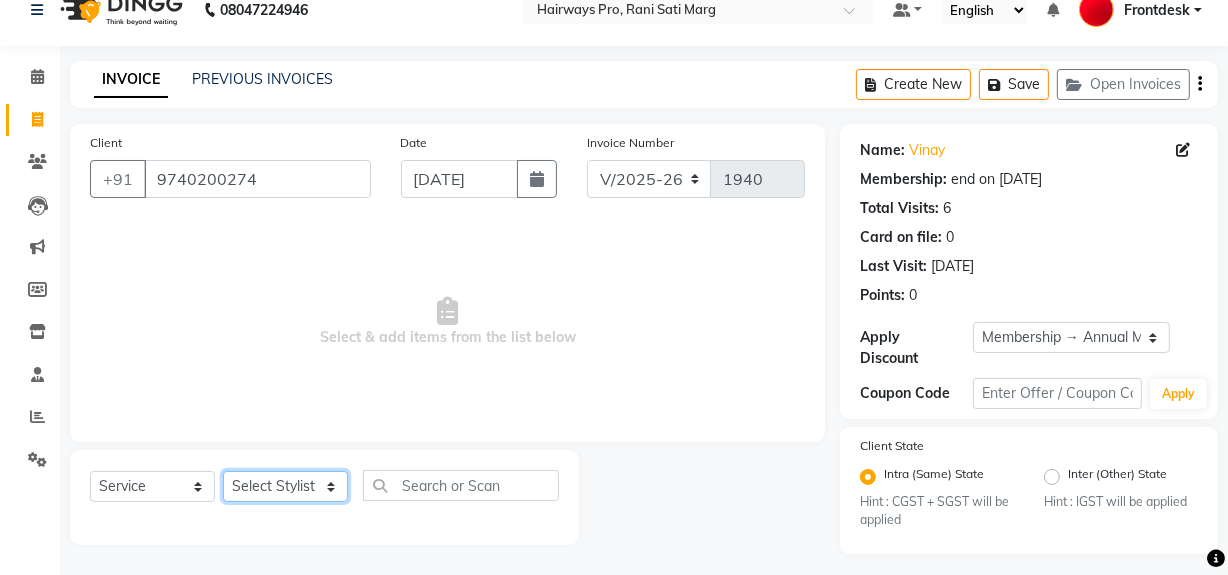 select on "13192" 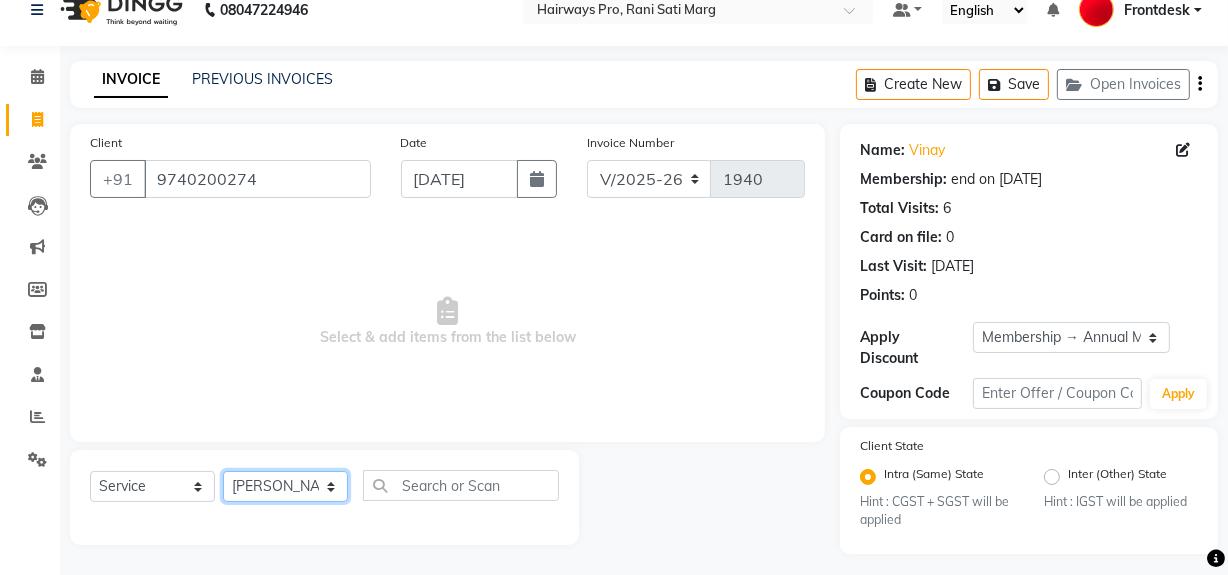 click on "Select Stylist ABID DANISH [PERSON_NAME] Frontdesk INTEZAR [PERSON_NAME] [PERSON_NAME] [PERSON_NAME] [PERSON_NAME] [PERSON_NAME] [PERSON_NAME]" 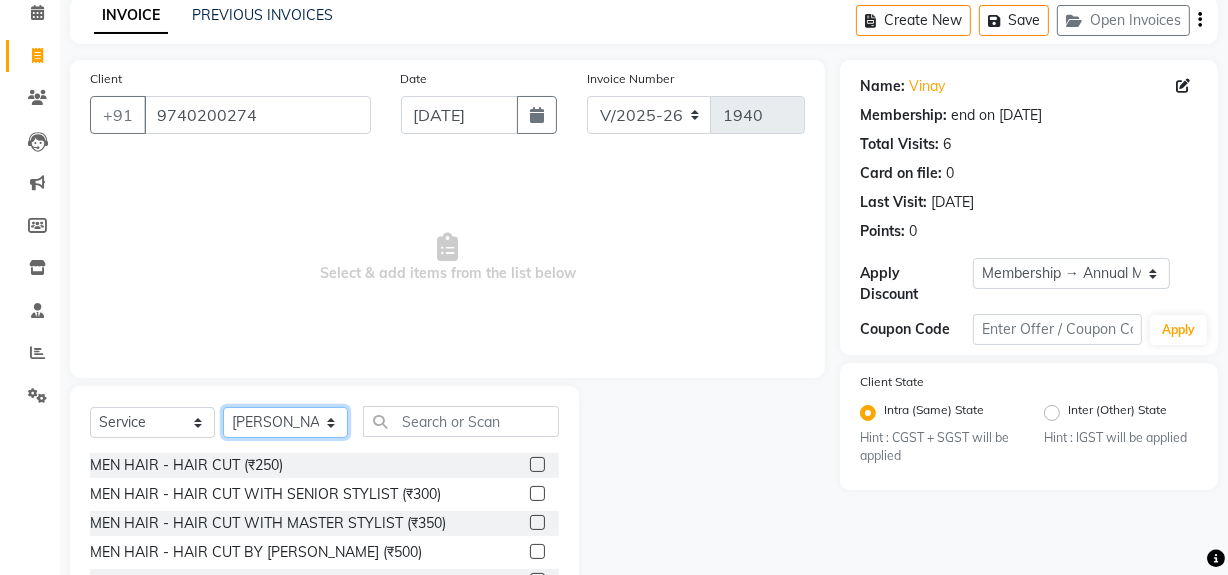 scroll, scrollTop: 226, scrollLeft: 0, axis: vertical 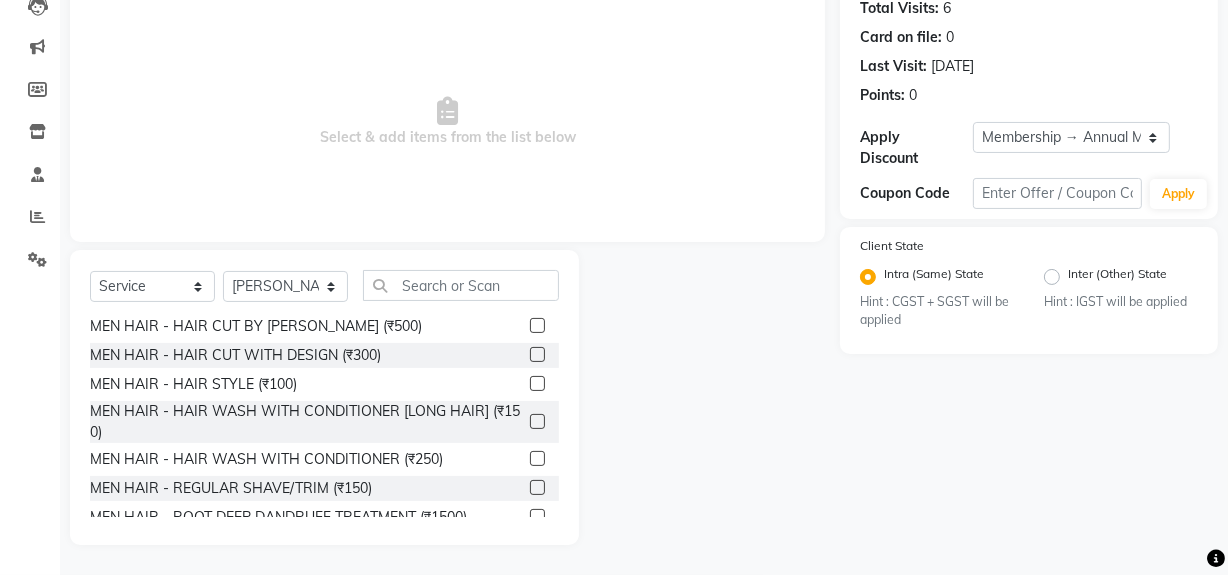 click 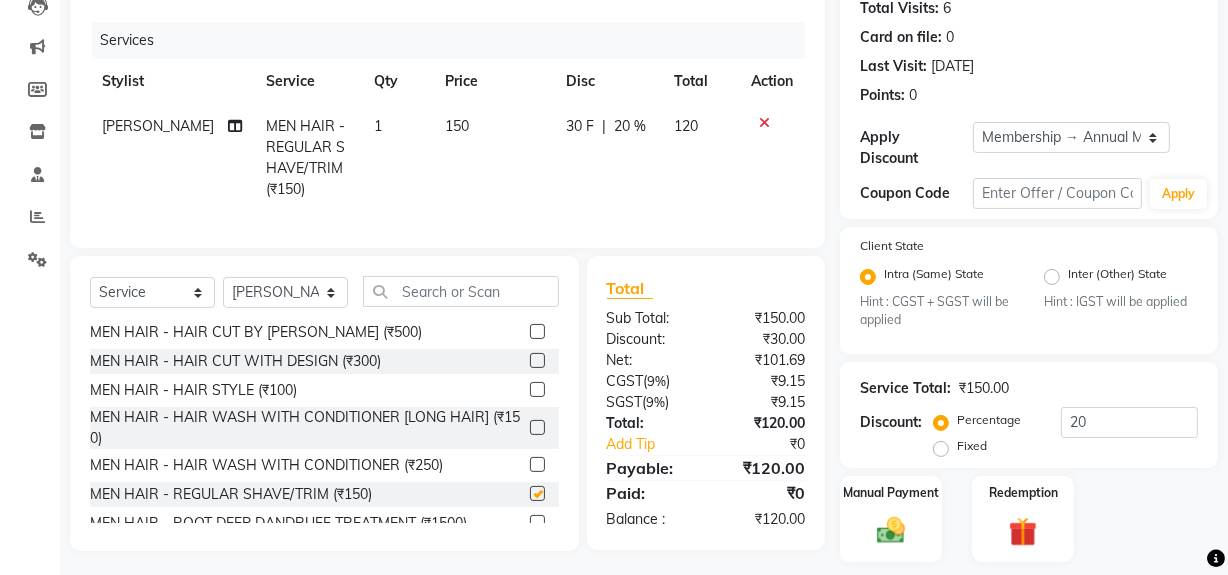 checkbox on "false" 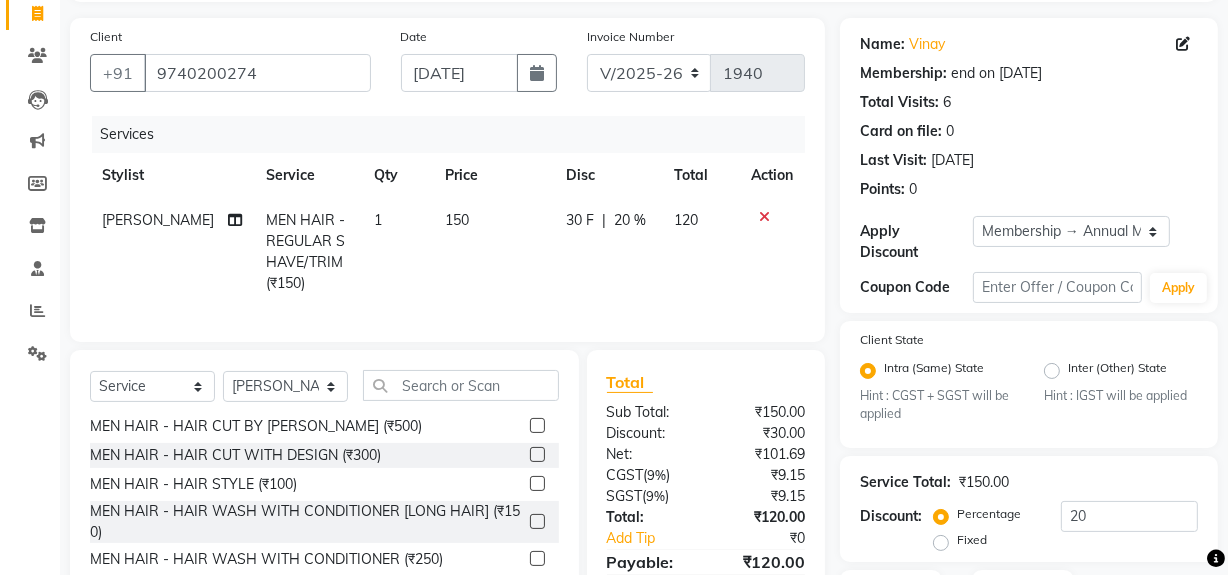 scroll, scrollTop: 272, scrollLeft: 0, axis: vertical 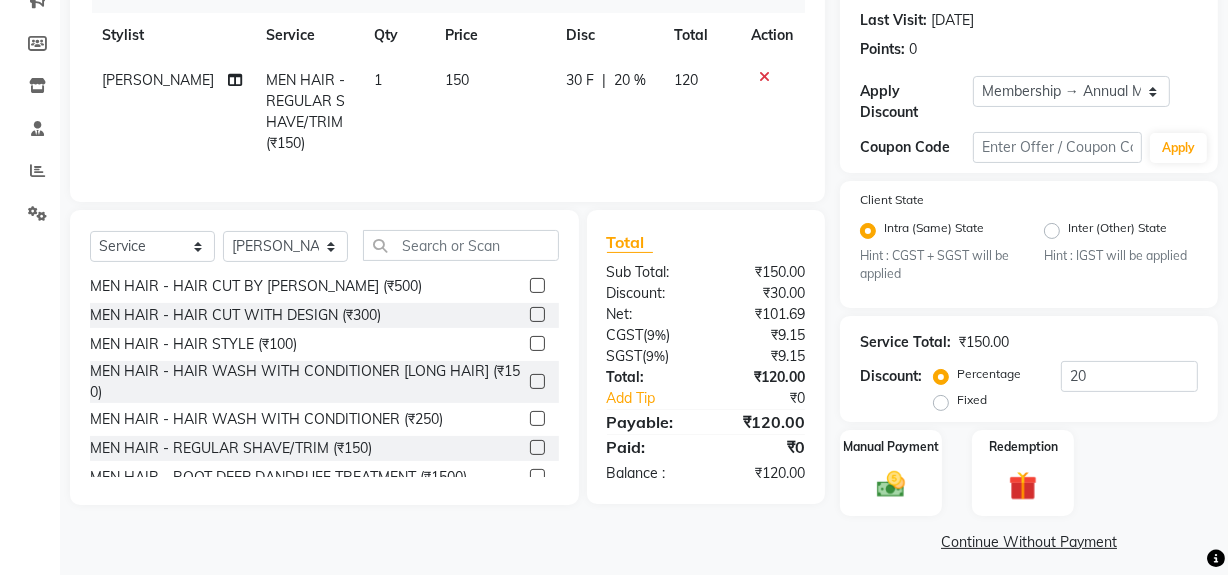 click on "Continue Without Payment" 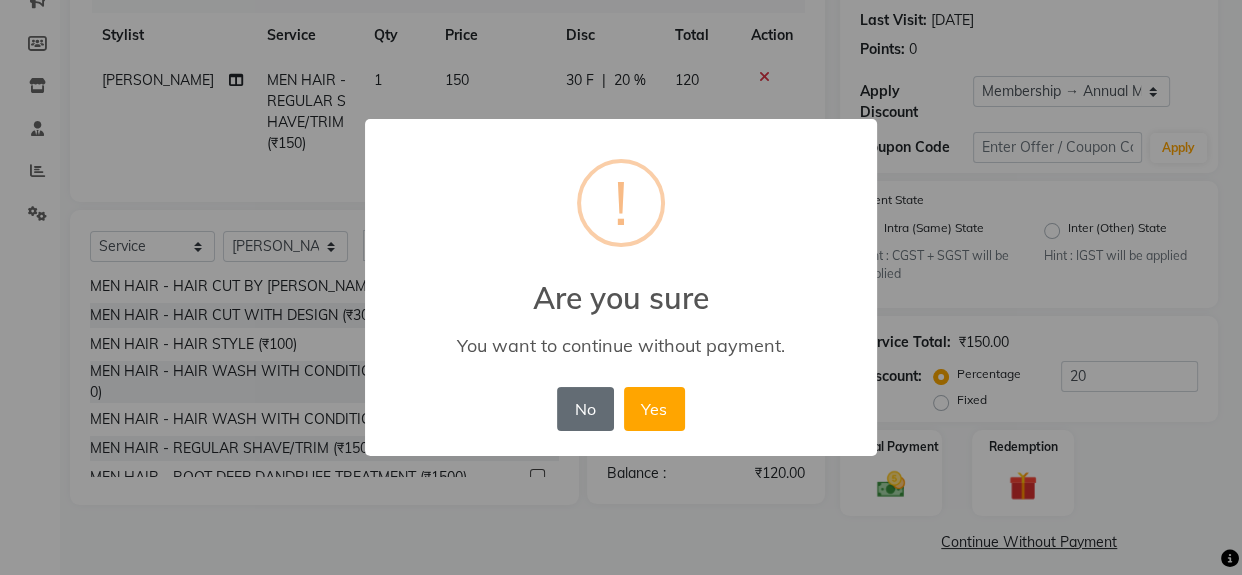 click on "No" at bounding box center [585, 409] 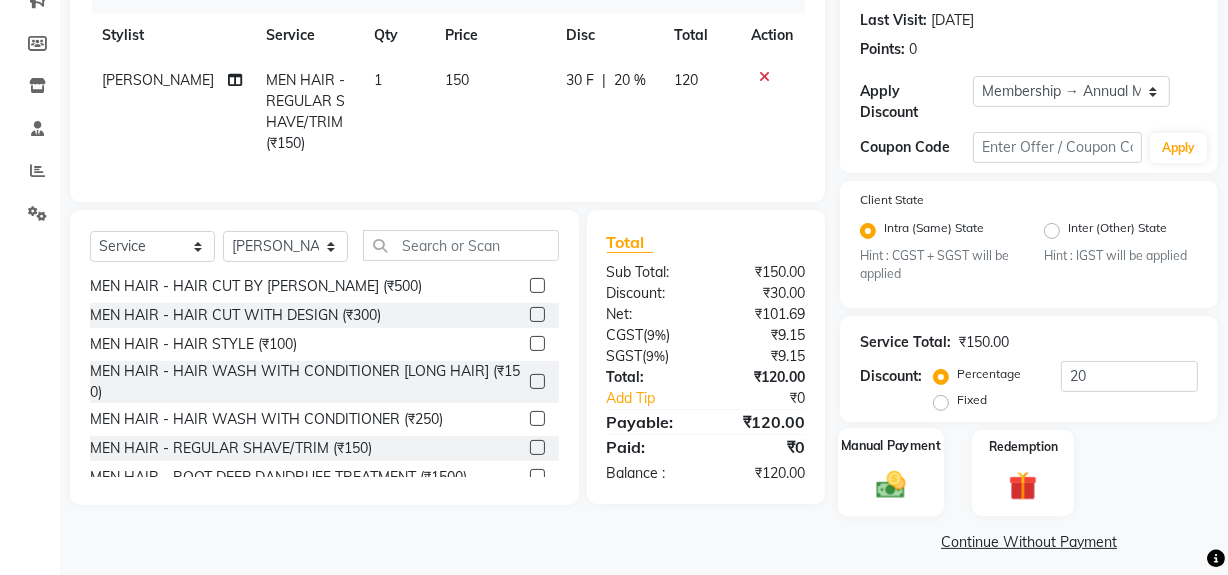 click 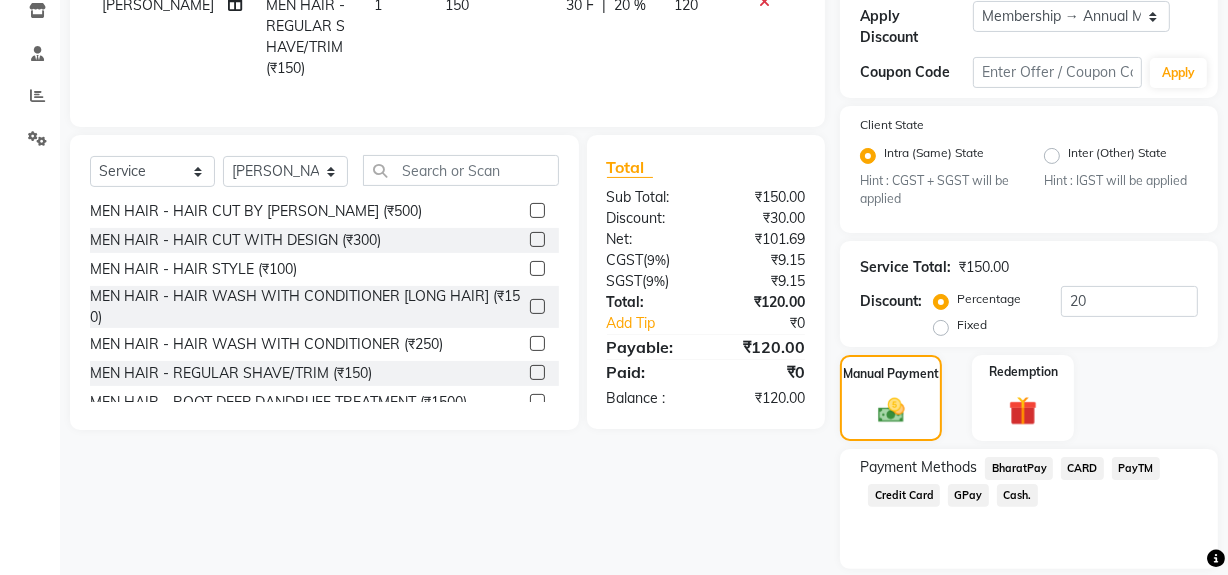 scroll, scrollTop: 412, scrollLeft: 0, axis: vertical 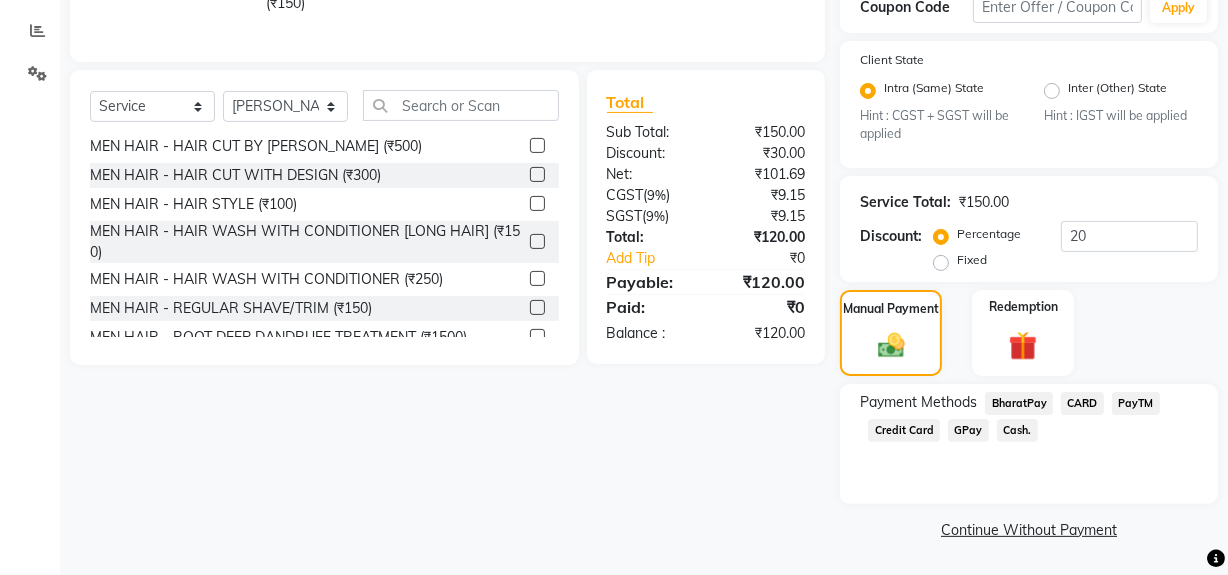 click on "GPay" 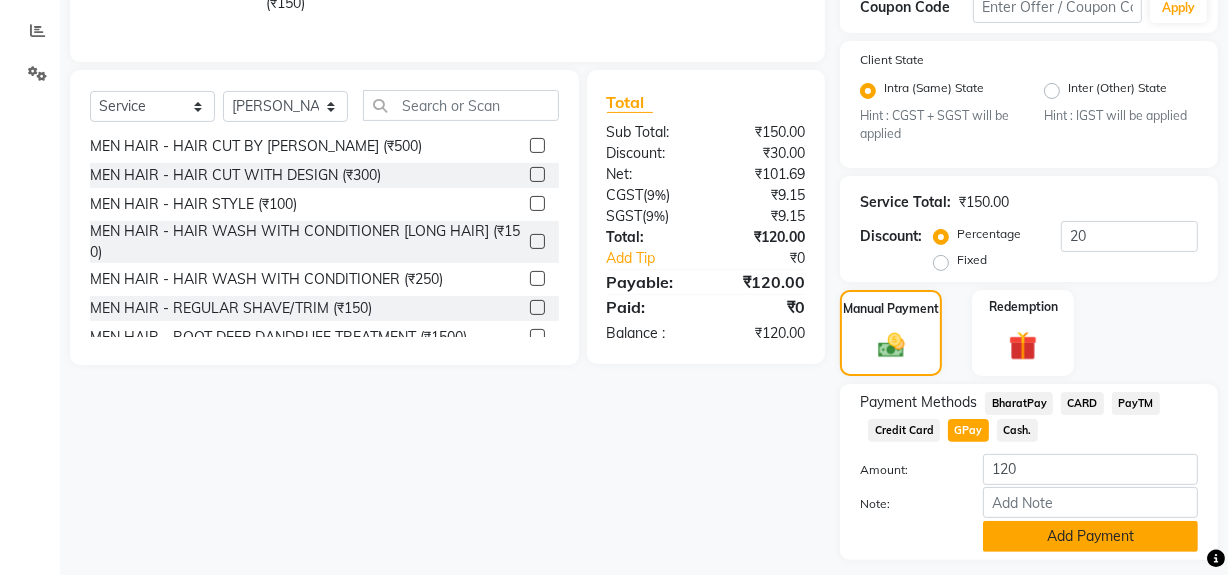 click on "Add Payment" 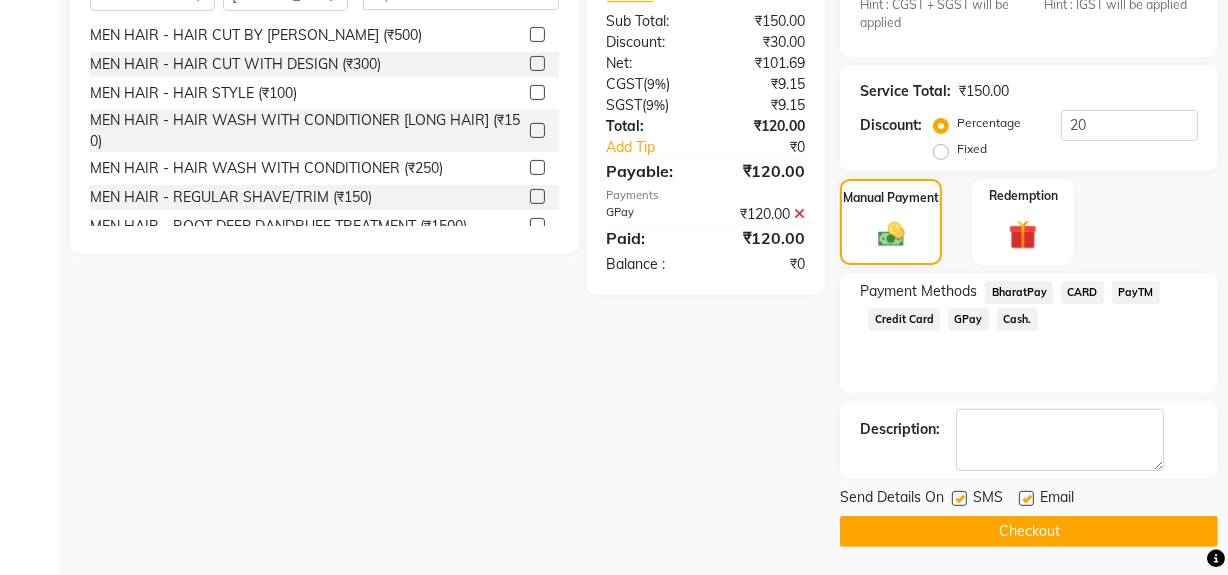 scroll, scrollTop: 524, scrollLeft: 0, axis: vertical 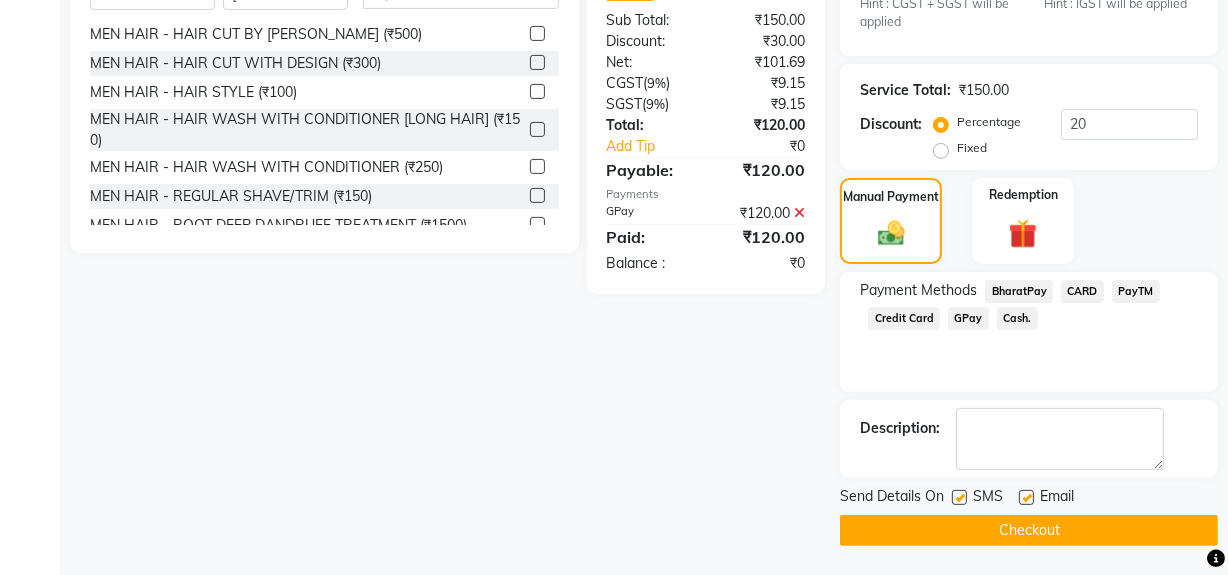 click on "Checkout" 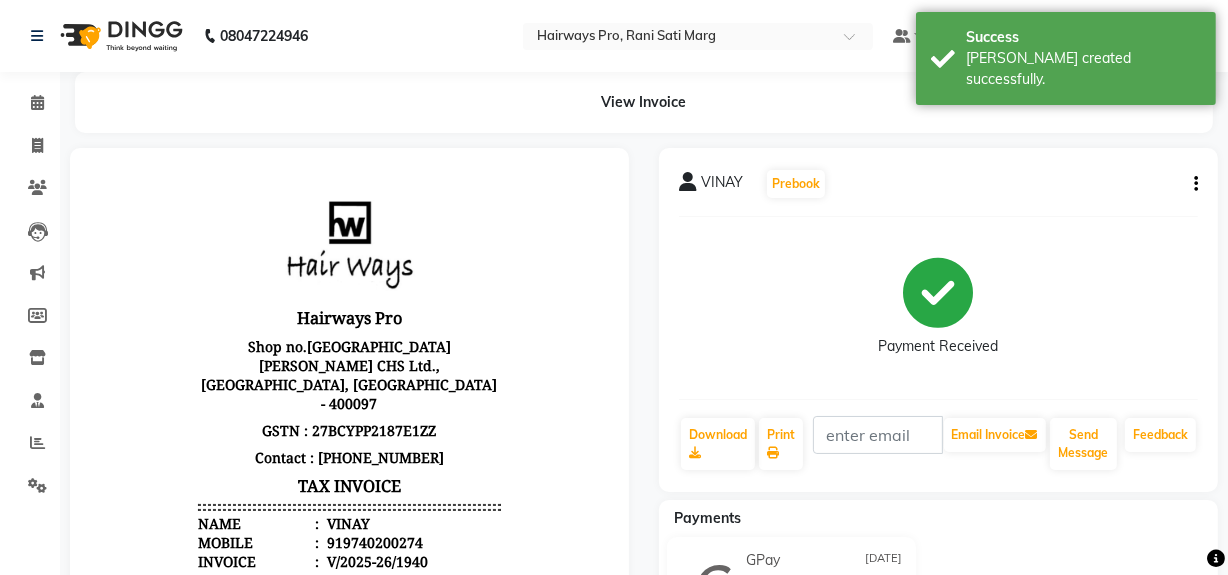 scroll, scrollTop: 0, scrollLeft: 0, axis: both 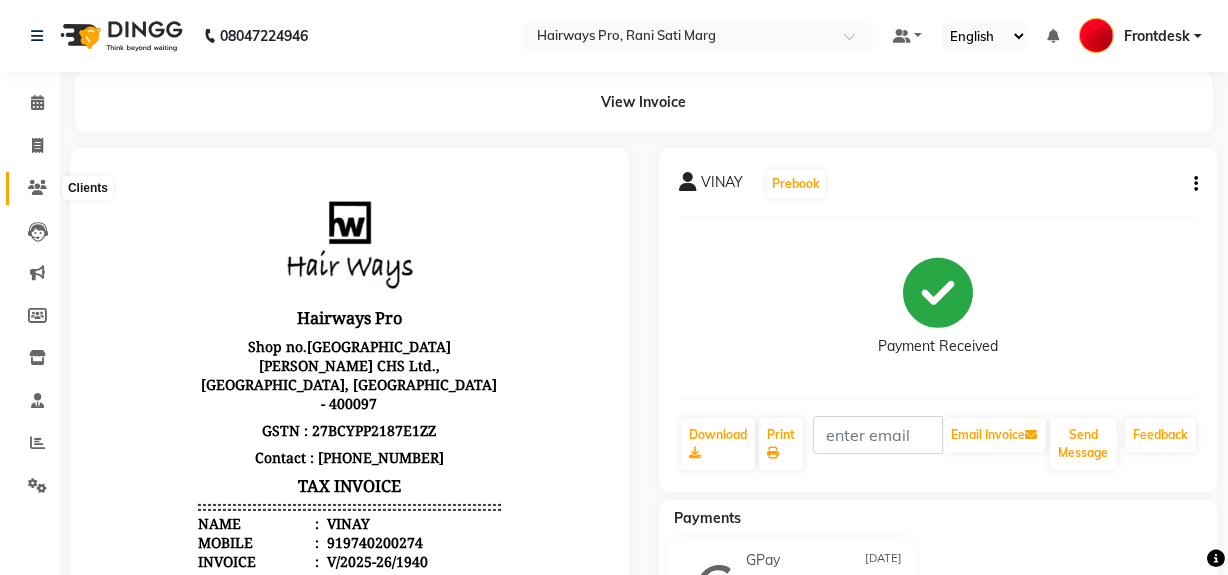 click 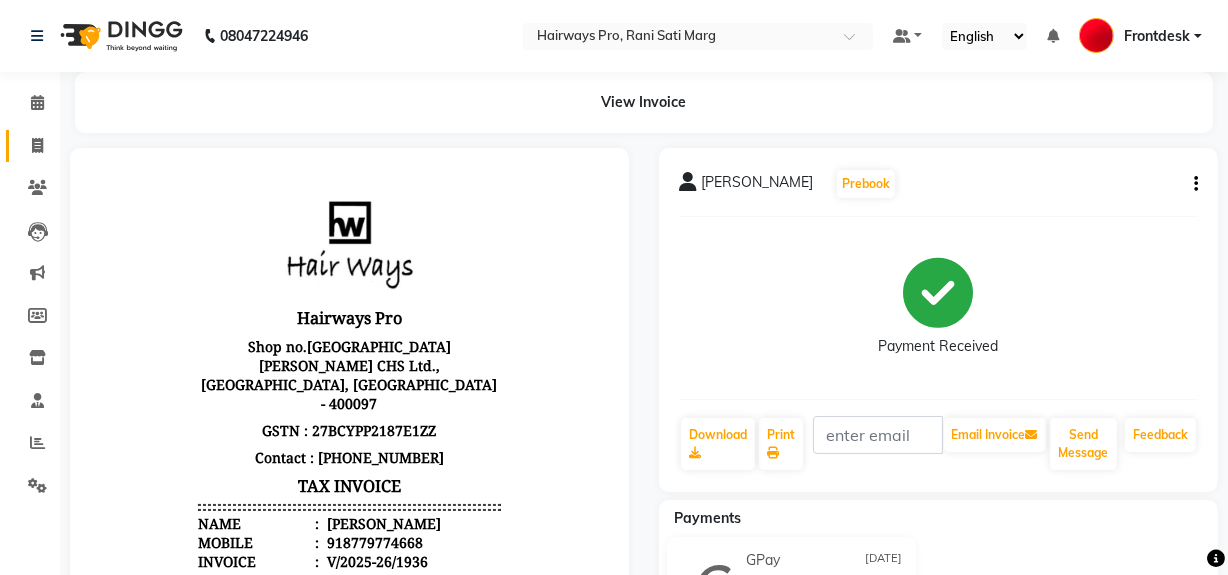scroll, scrollTop: 0, scrollLeft: 0, axis: both 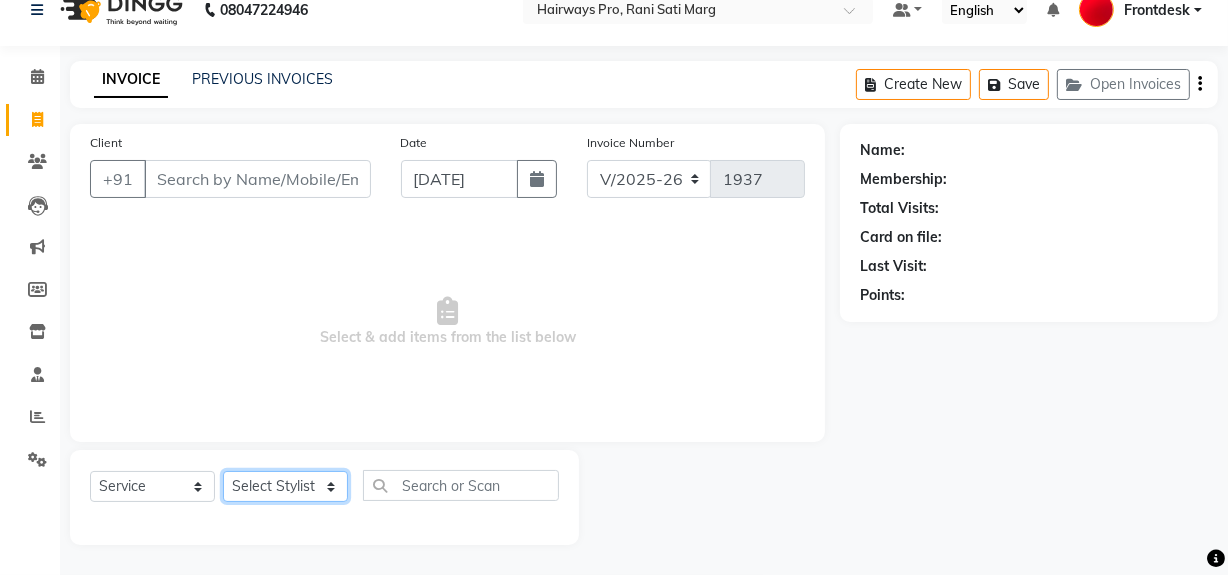 click on "Select Stylist ABID DANISH [PERSON_NAME] Frontdesk INTEZAR [PERSON_NAME] [PERSON_NAME] [PERSON_NAME] [PERSON_NAME] [PERSON_NAME] [PERSON_NAME]" 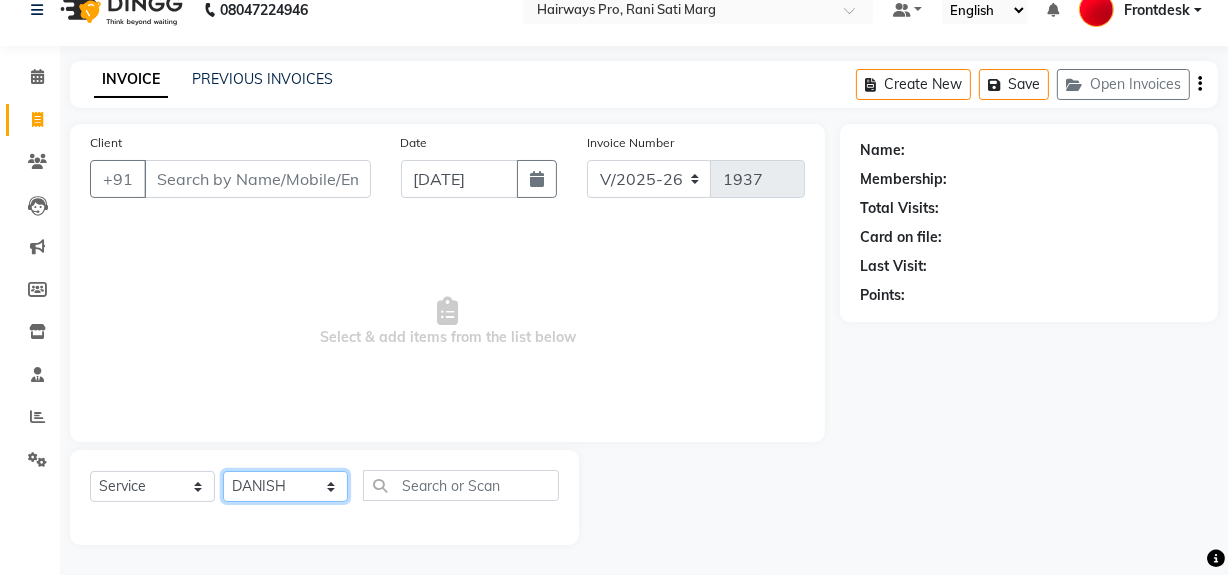 click on "Select Stylist ABID DANISH [PERSON_NAME] Frontdesk INTEZAR [PERSON_NAME] [PERSON_NAME] [PERSON_NAME] [PERSON_NAME] [PERSON_NAME] [PERSON_NAME]" 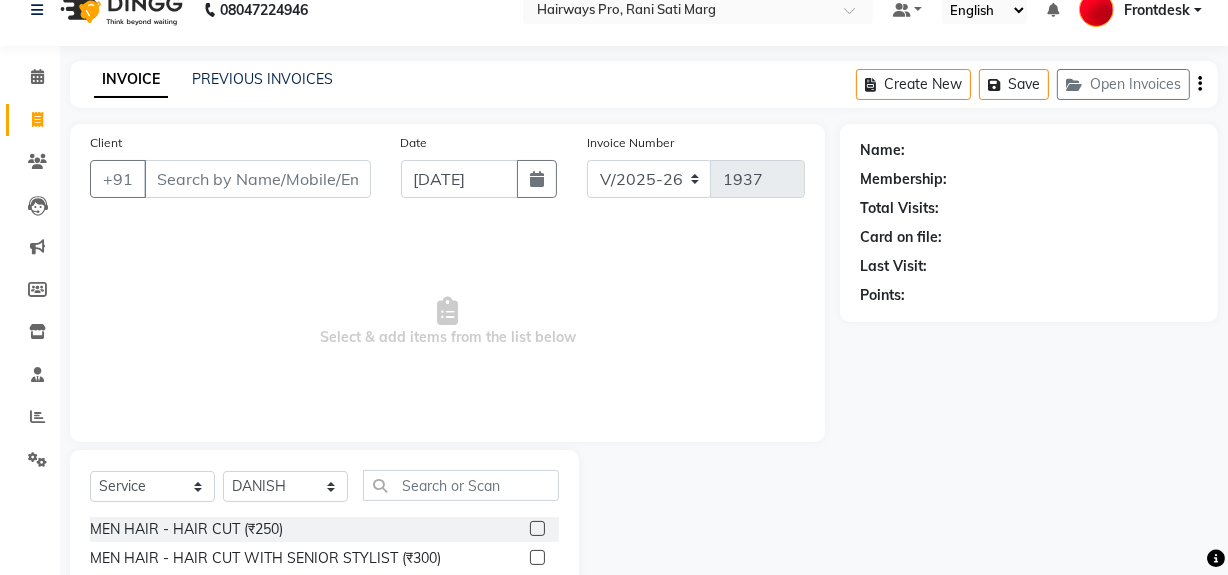 click 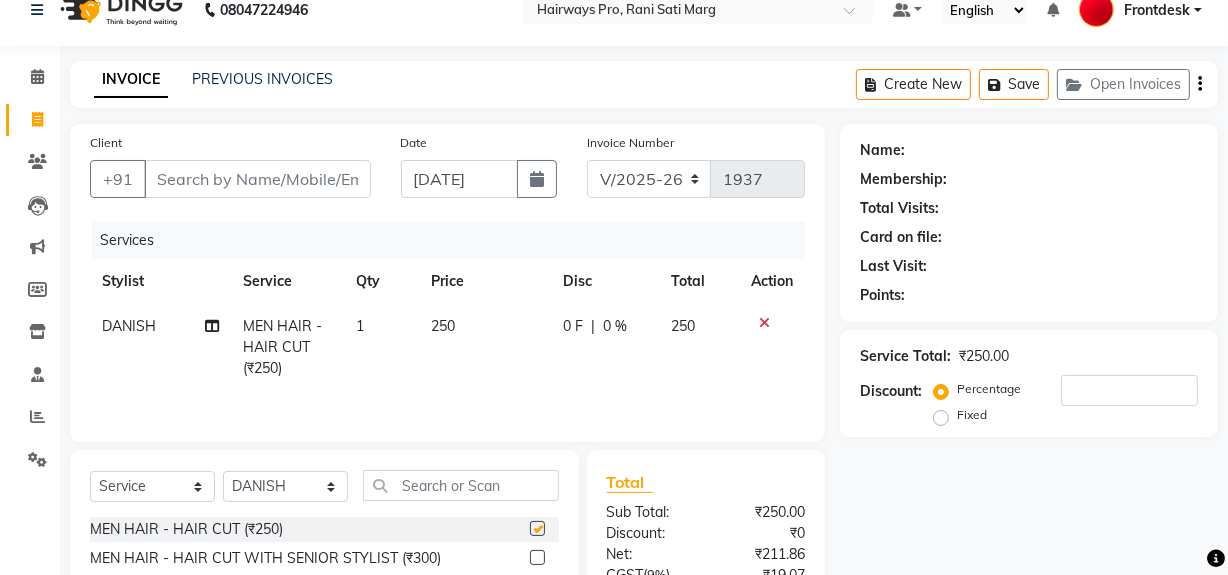 checkbox on "false" 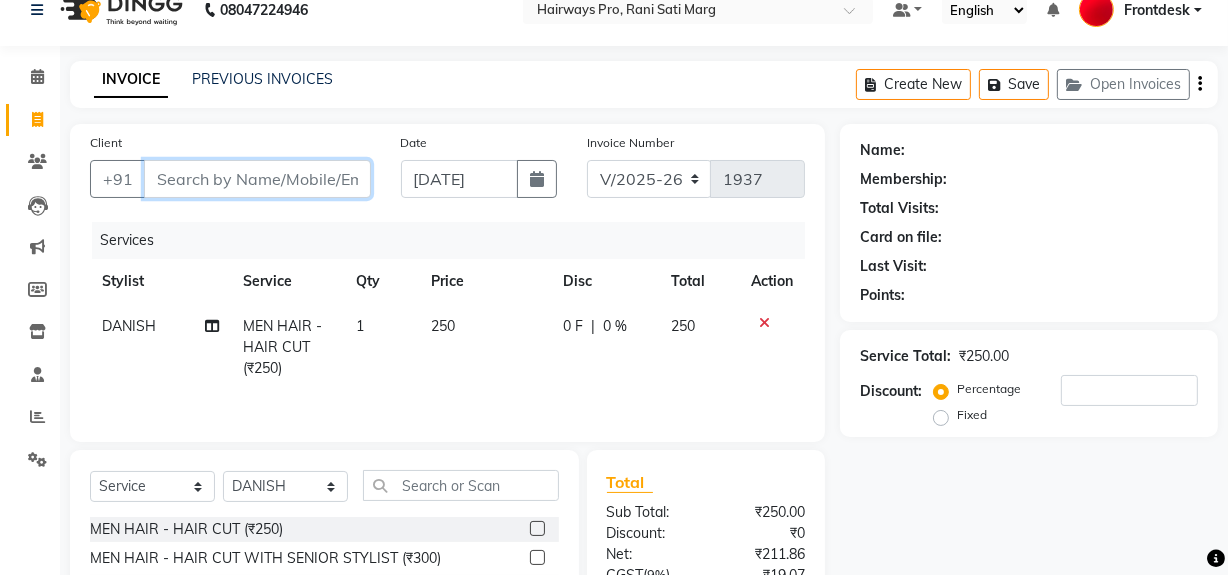 click on "Client" at bounding box center [257, 179] 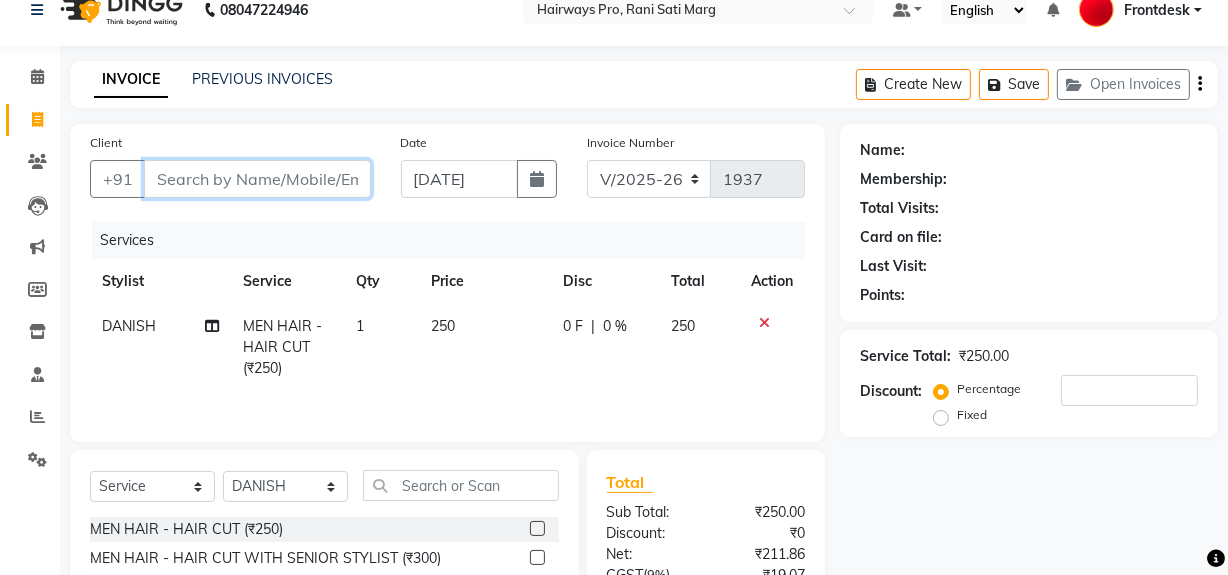 type on "9" 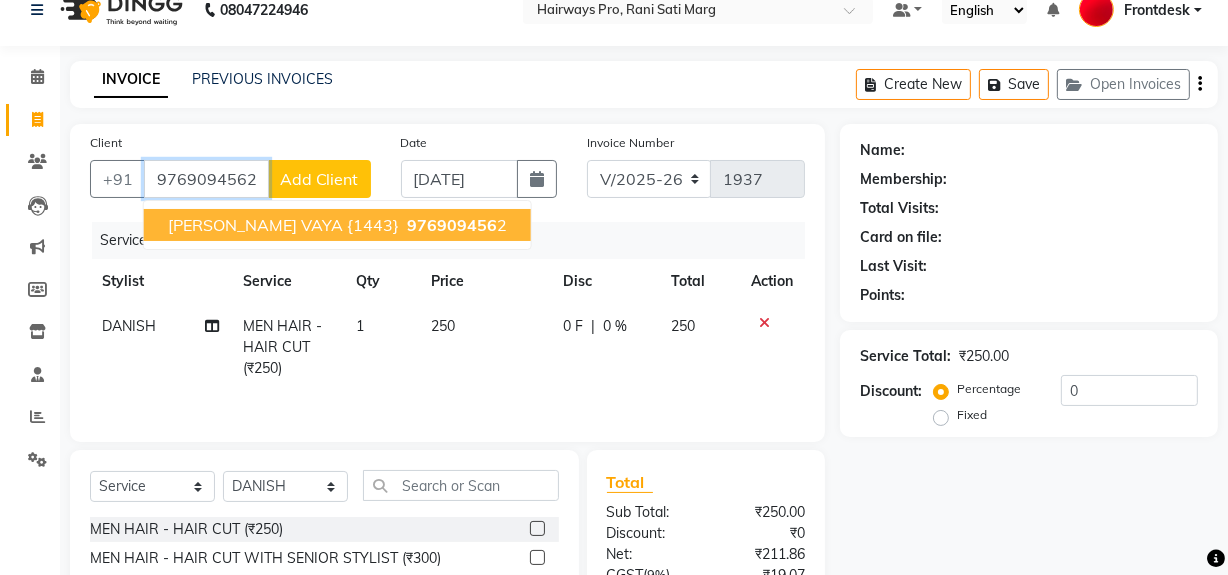 type on "9769094562" 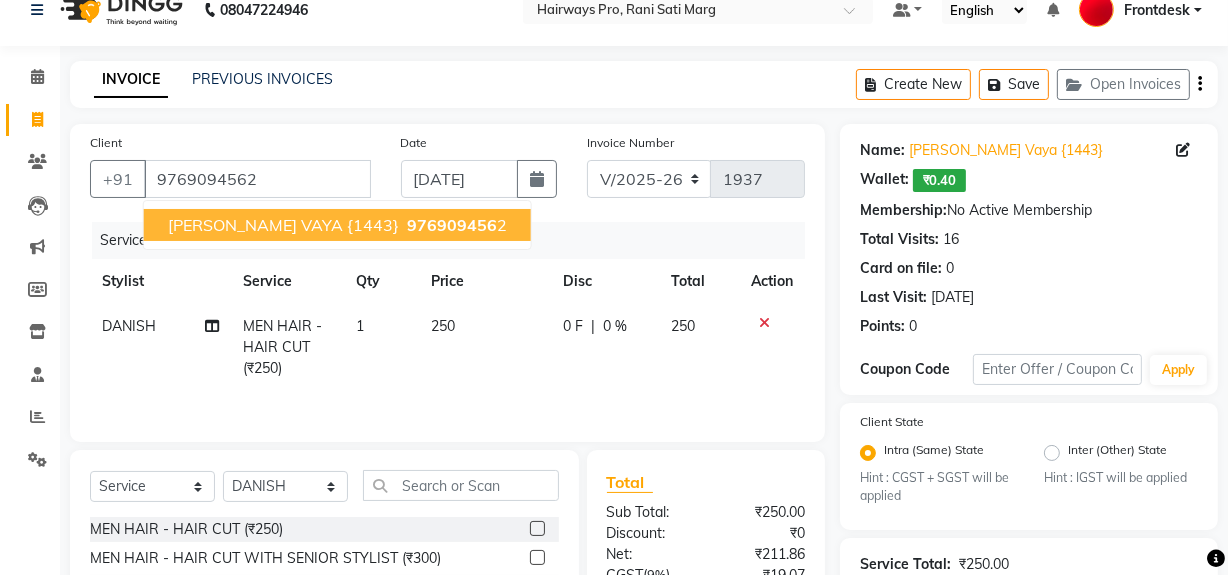click on "976909456" at bounding box center [452, 225] 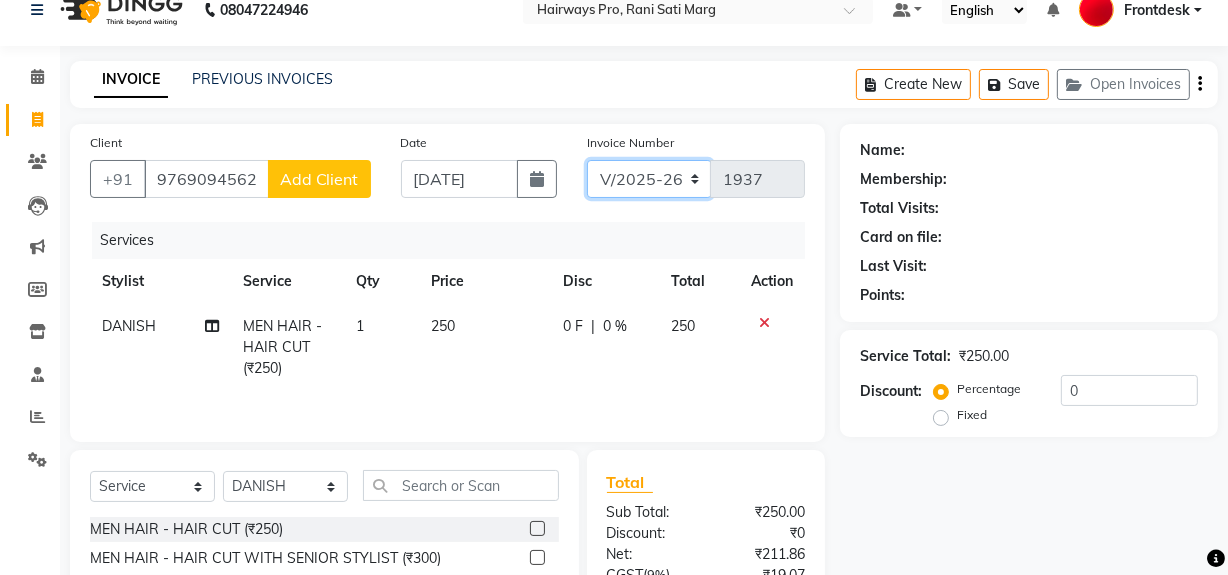 click on "INV/25-26 V/2025-26" 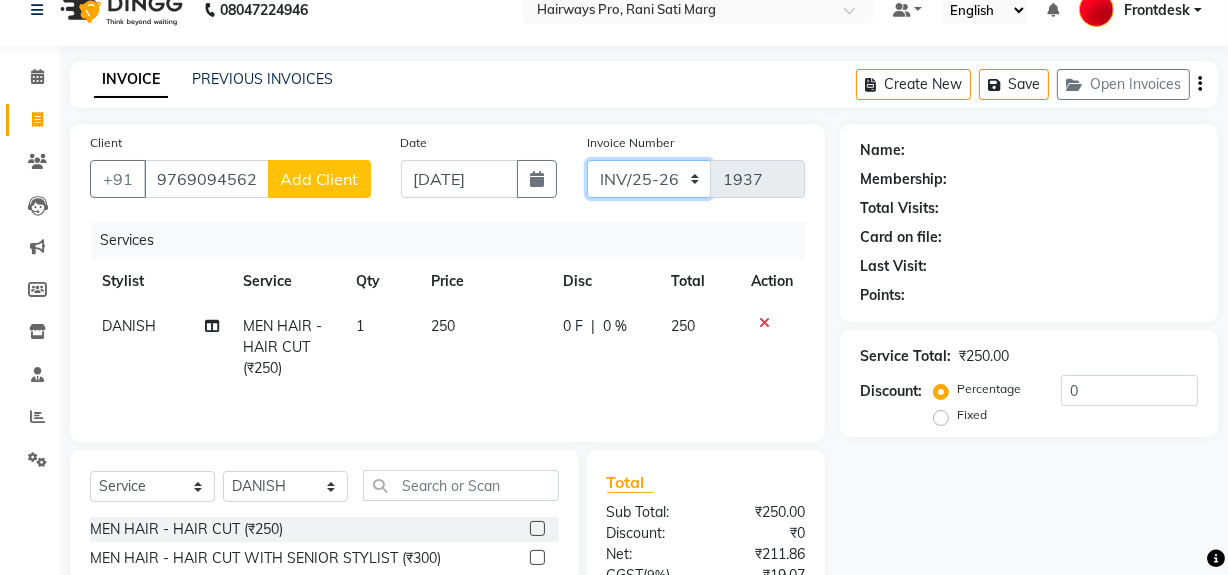 click on "INV/25-26 V/2025-26" 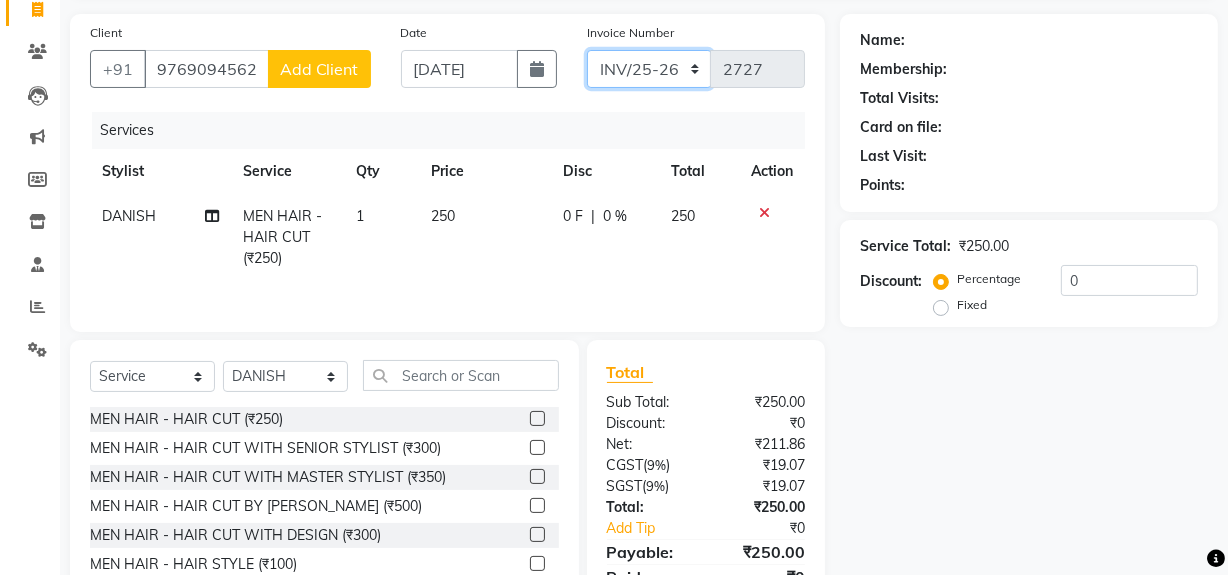 scroll, scrollTop: 135, scrollLeft: 0, axis: vertical 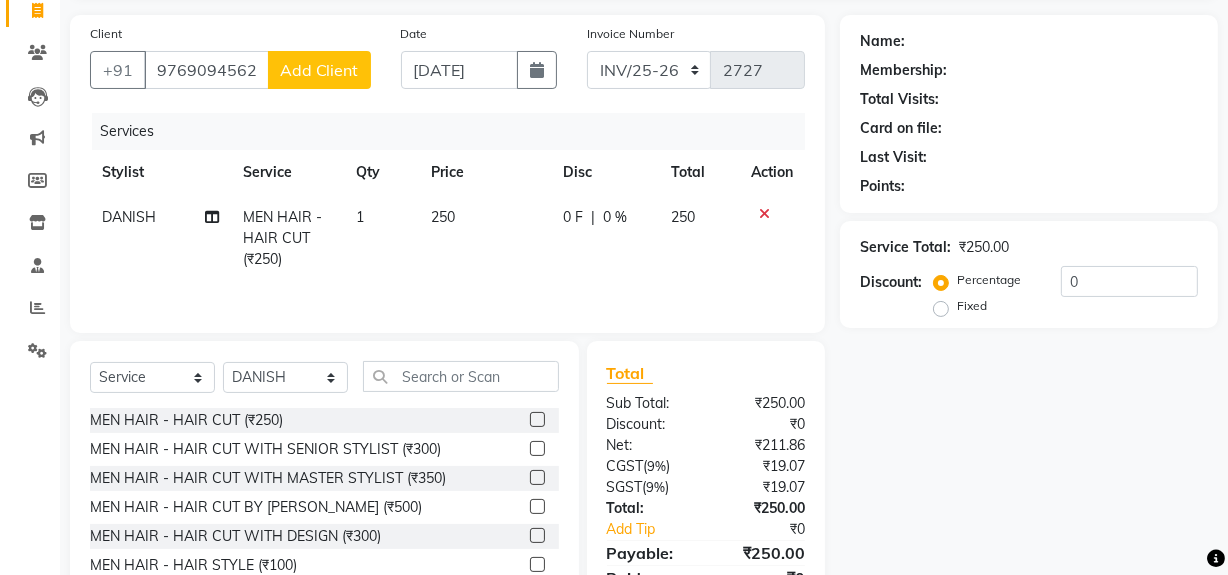 click 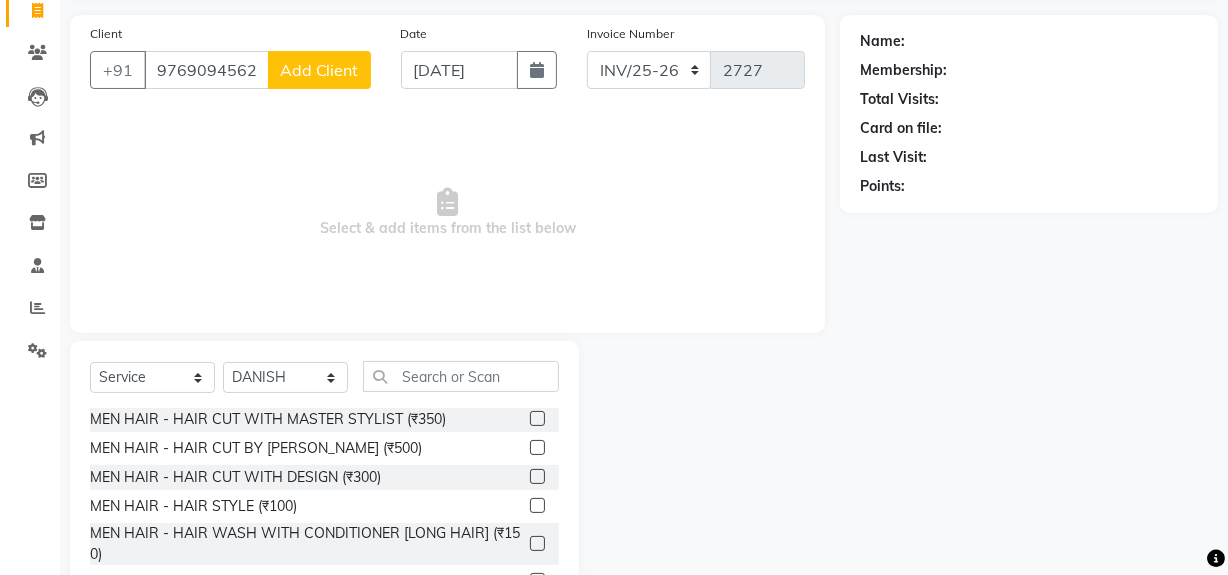 scroll, scrollTop: 90, scrollLeft: 0, axis: vertical 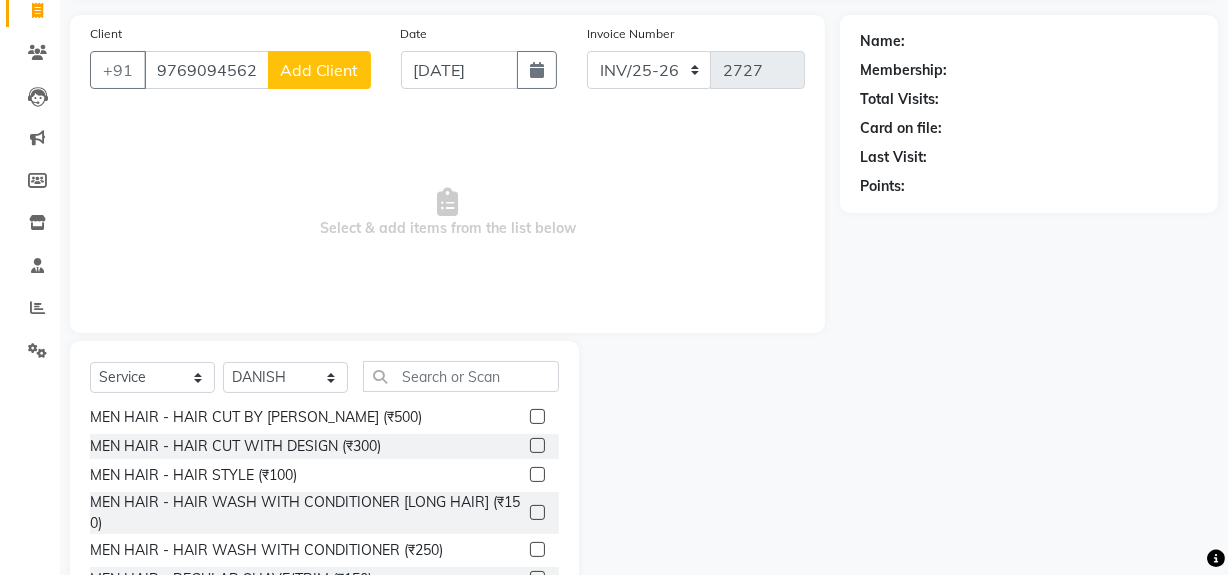 click 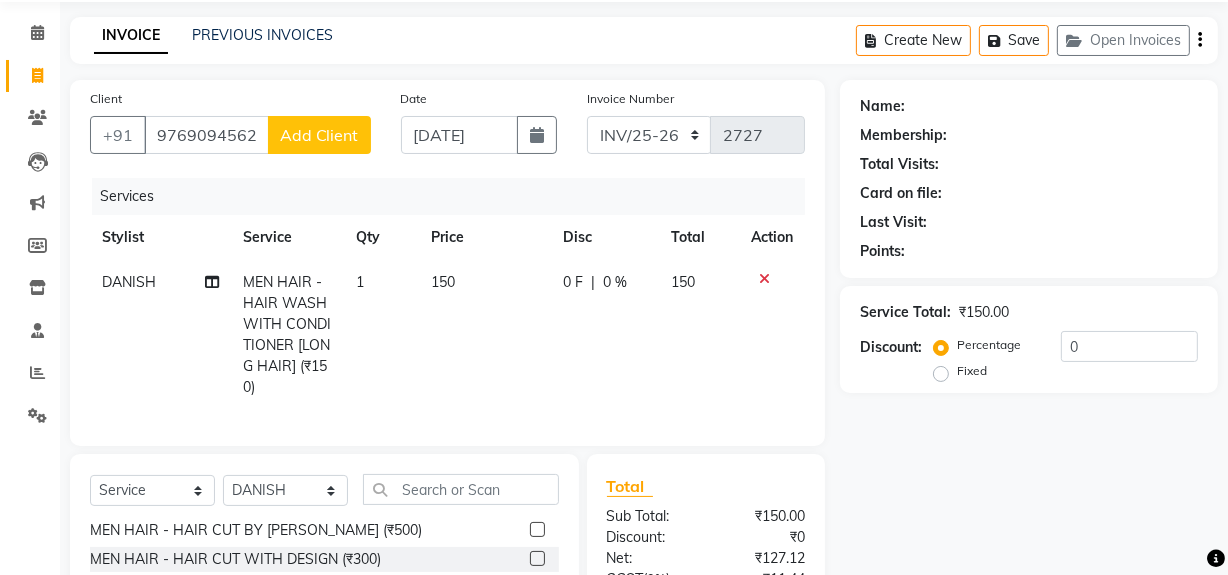 scroll, scrollTop: 0, scrollLeft: 0, axis: both 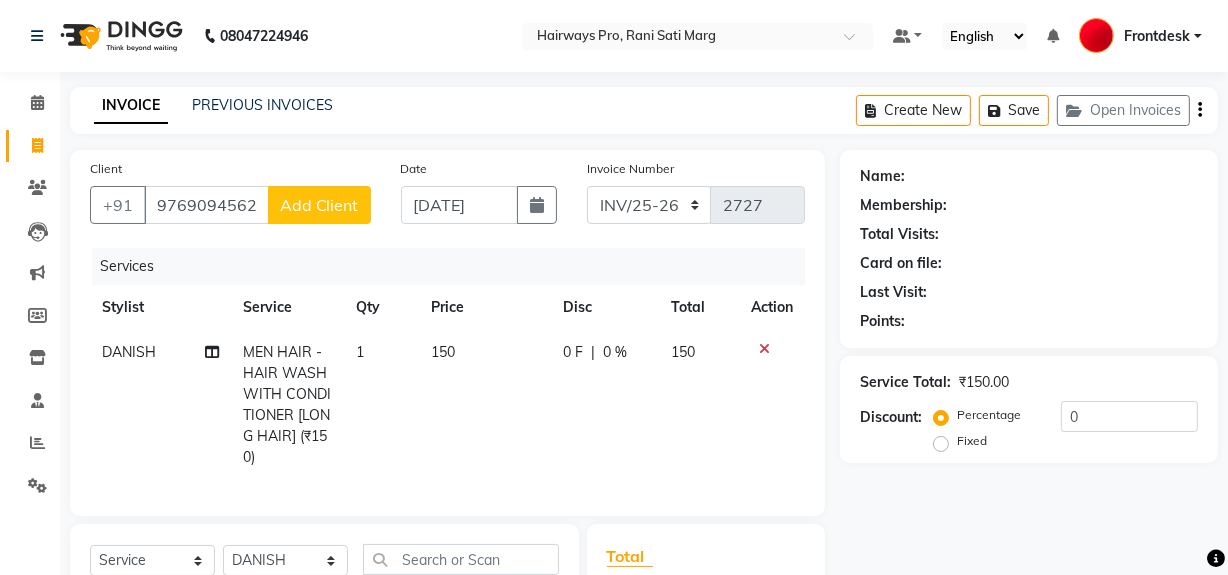checkbox on "false" 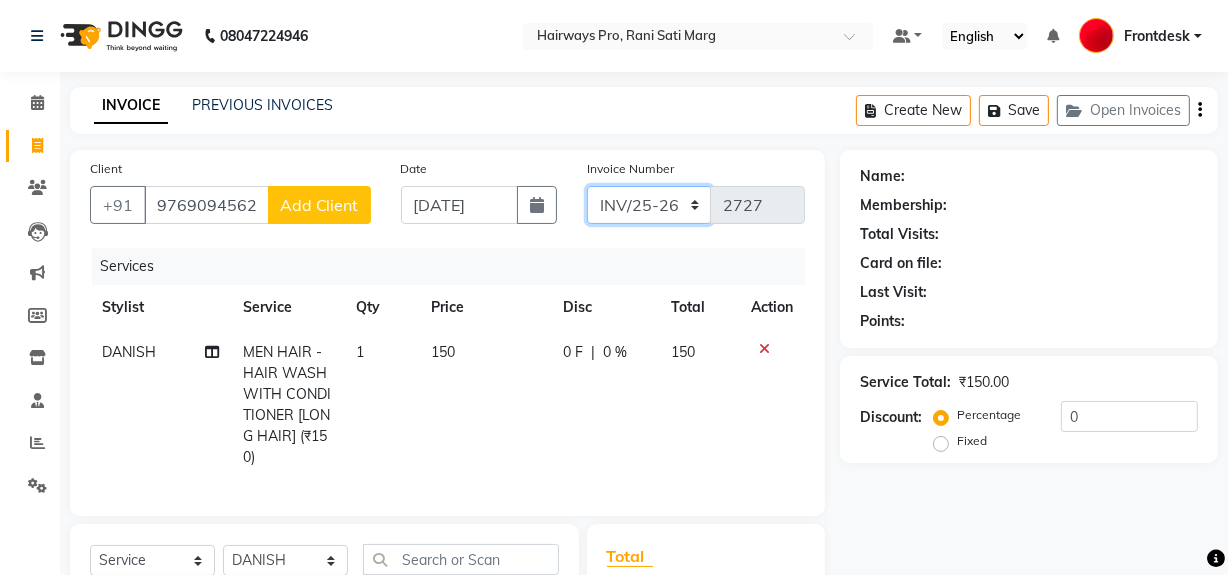 click on "INV/25-26 V/2025-26" 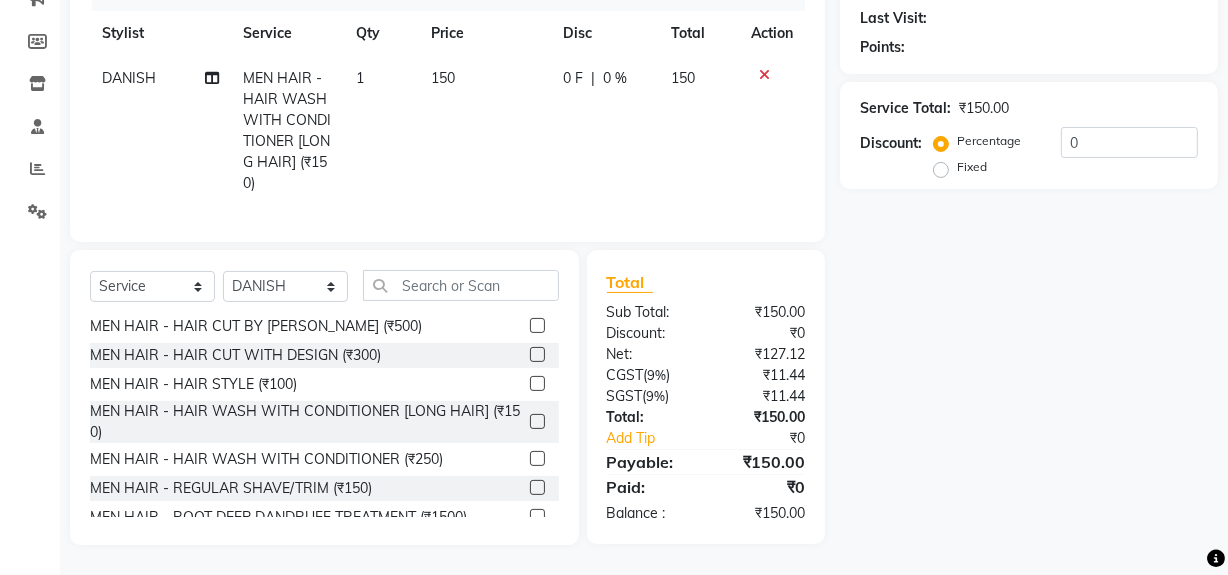 scroll, scrollTop: 287, scrollLeft: 0, axis: vertical 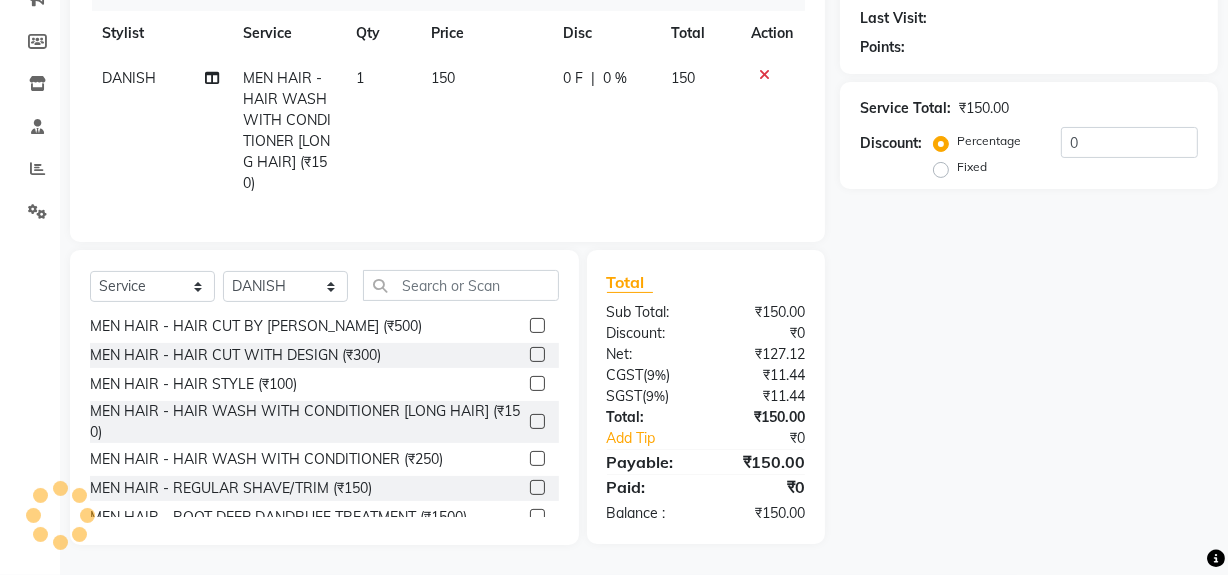 drag, startPoint x: 999, startPoint y: 290, endPoint x: 860, endPoint y: 358, distance: 154.74171 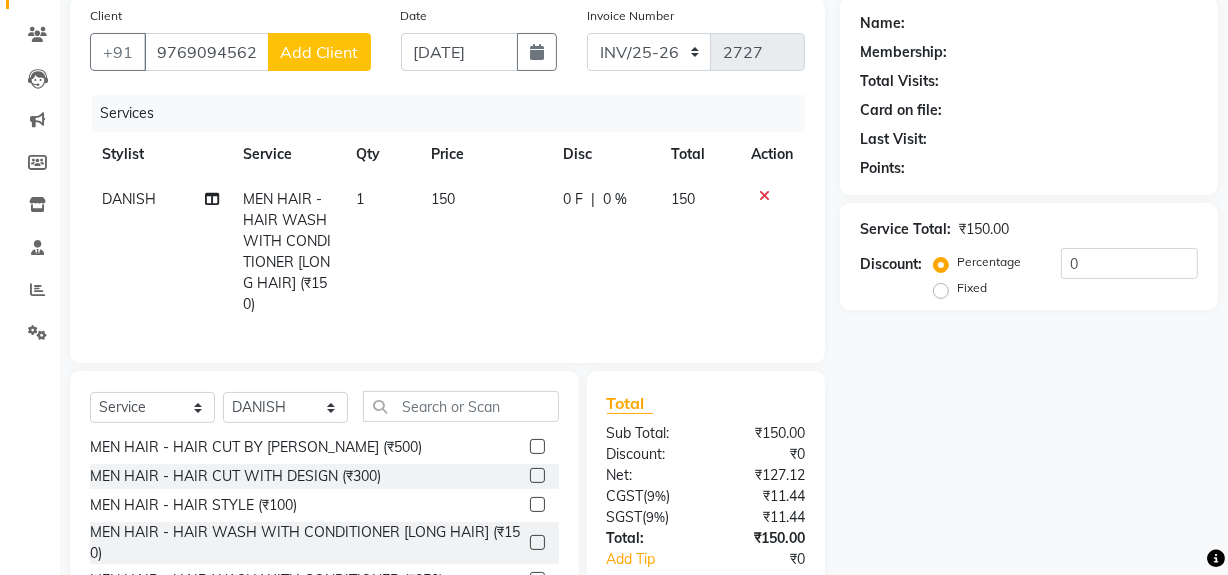 scroll, scrollTop: 287, scrollLeft: 0, axis: vertical 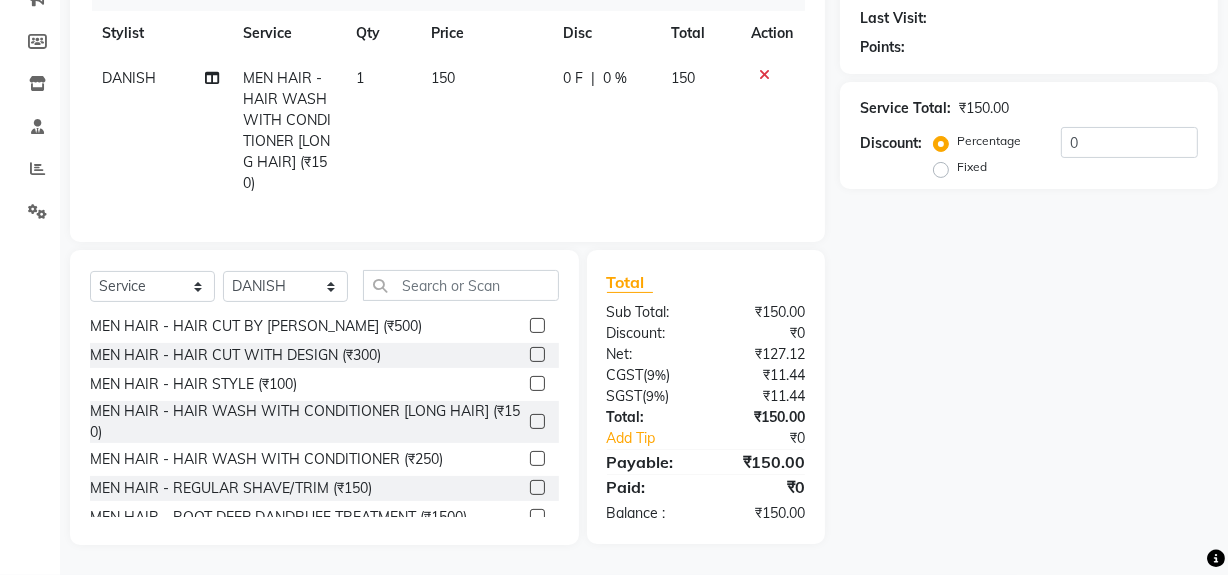 drag, startPoint x: 929, startPoint y: 387, endPoint x: 948, endPoint y: 418, distance: 36.359318 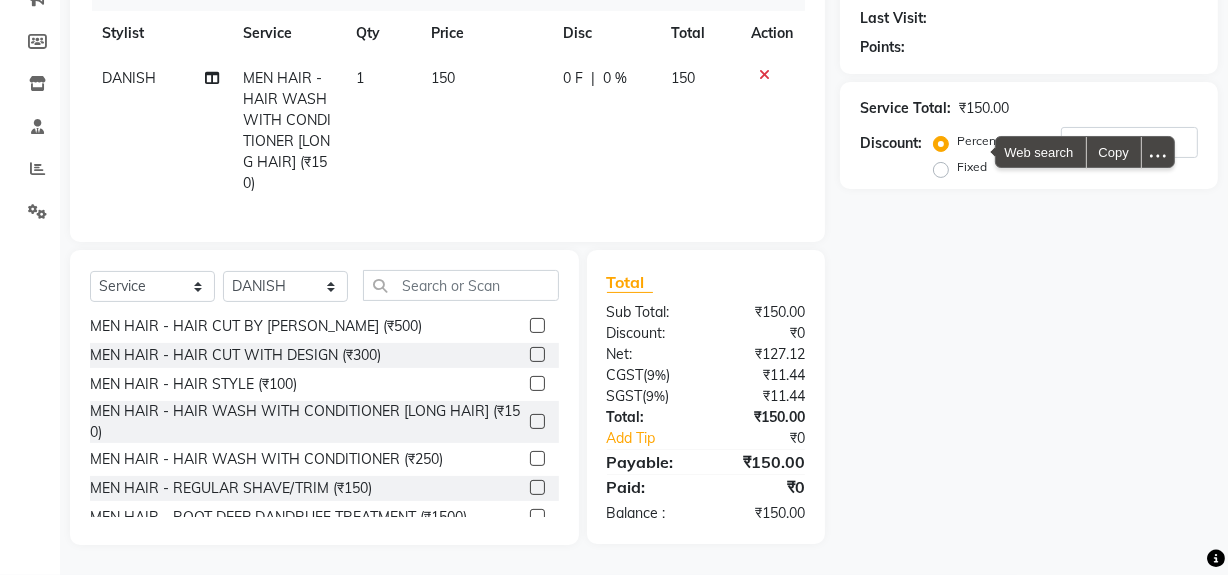 click on "Name: Membership: Total Visits: Card on file: Last Visit:  Points:  Service Total:  ₹150.00  Discount:  Percentage   Fixed  0" 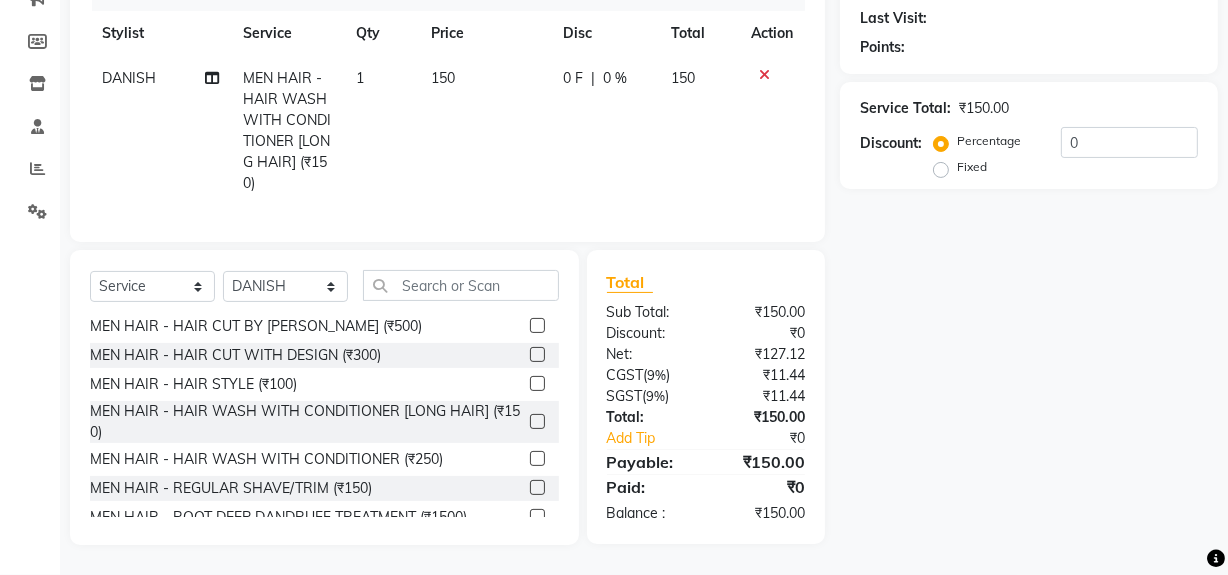 click on "Name: Membership: Total Visits: Card on file: Last Visit:  Points:  Service Total:  ₹150.00  Discount:  Percentage   Fixed  0" 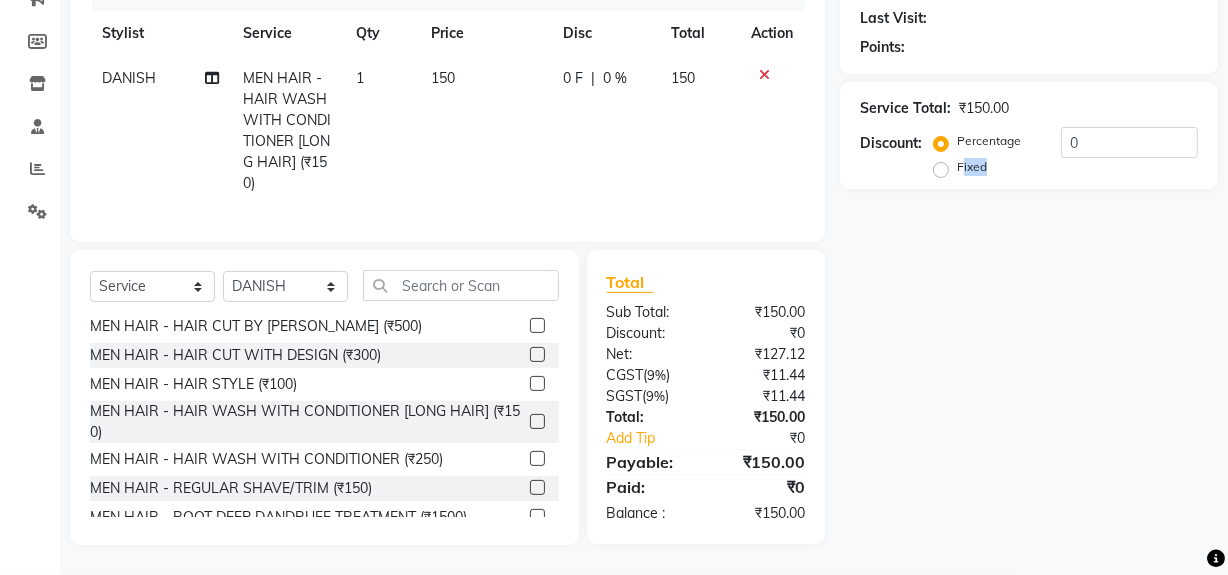 click on "Name: Membership: Total Visits: Card on file: Last Visit:  Points:  Service Total:  ₹150.00  Discount:  Percentage   Fixed  0" 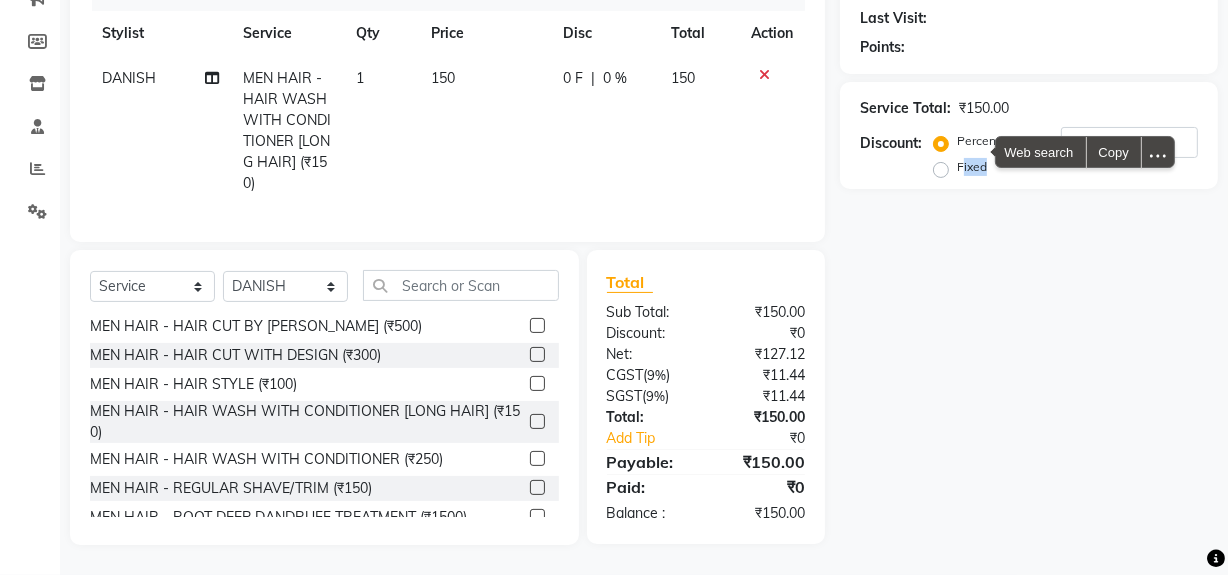 click on "Name: Membership: Total Visits: Card on file: Last Visit:  Points:  Service Total:  ₹150.00  Discount:  Percentage   Fixed  0" 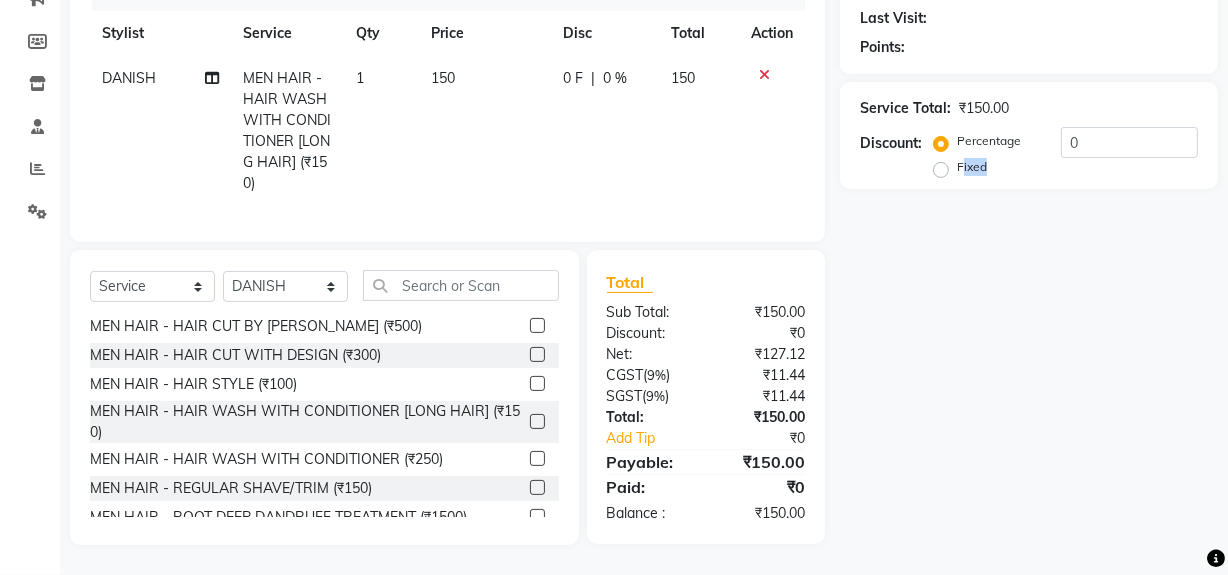 click on "Name: Membership: Total Visits: Card on file: Last Visit:  Points:  Service Total:  ₹150.00  Discount:  Percentage   Fixed  0" 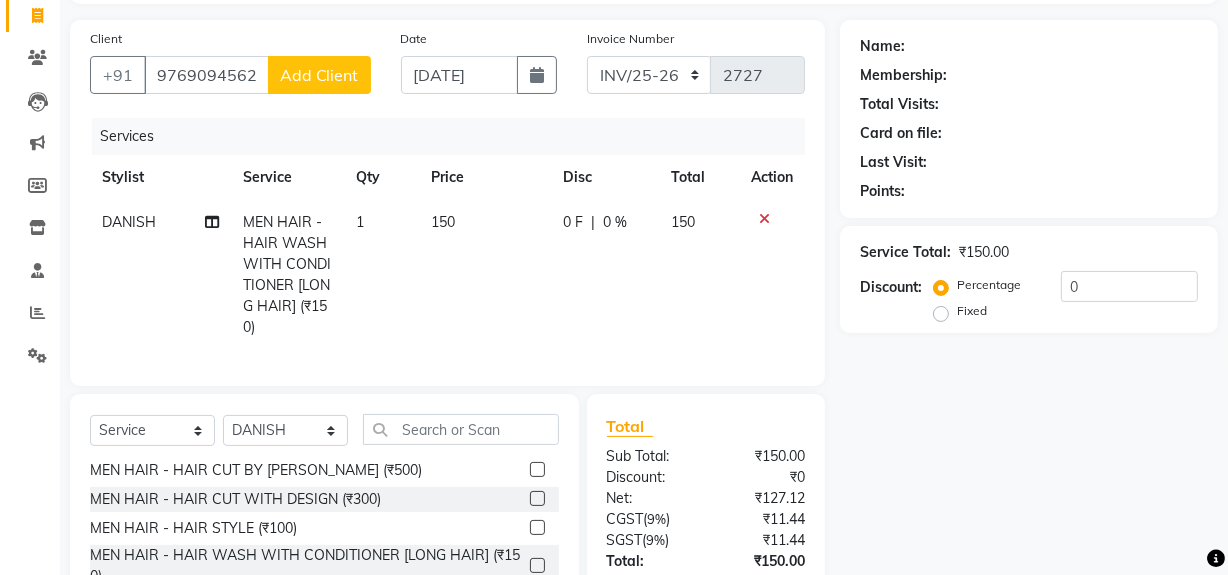 scroll, scrollTop: 0, scrollLeft: 0, axis: both 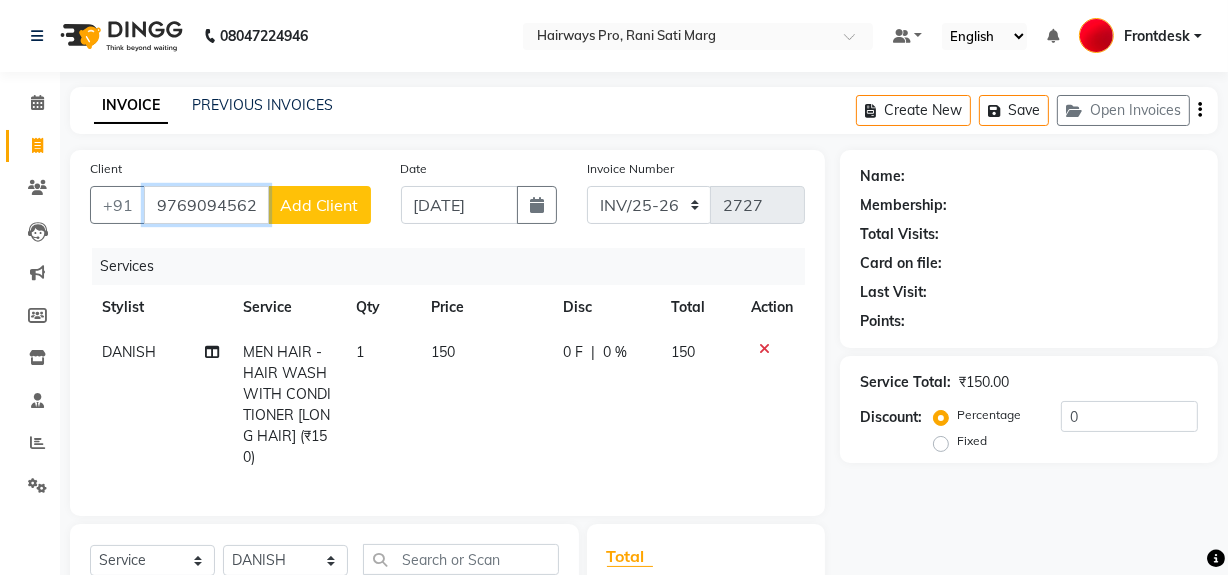 click on "9769094562" at bounding box center (206, 205) 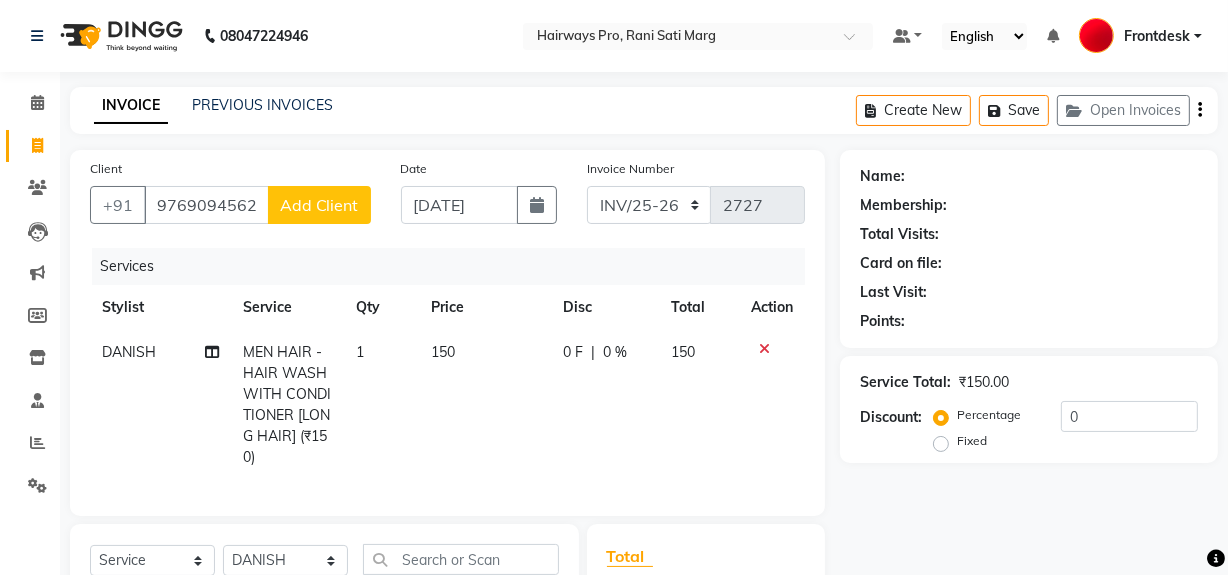 click 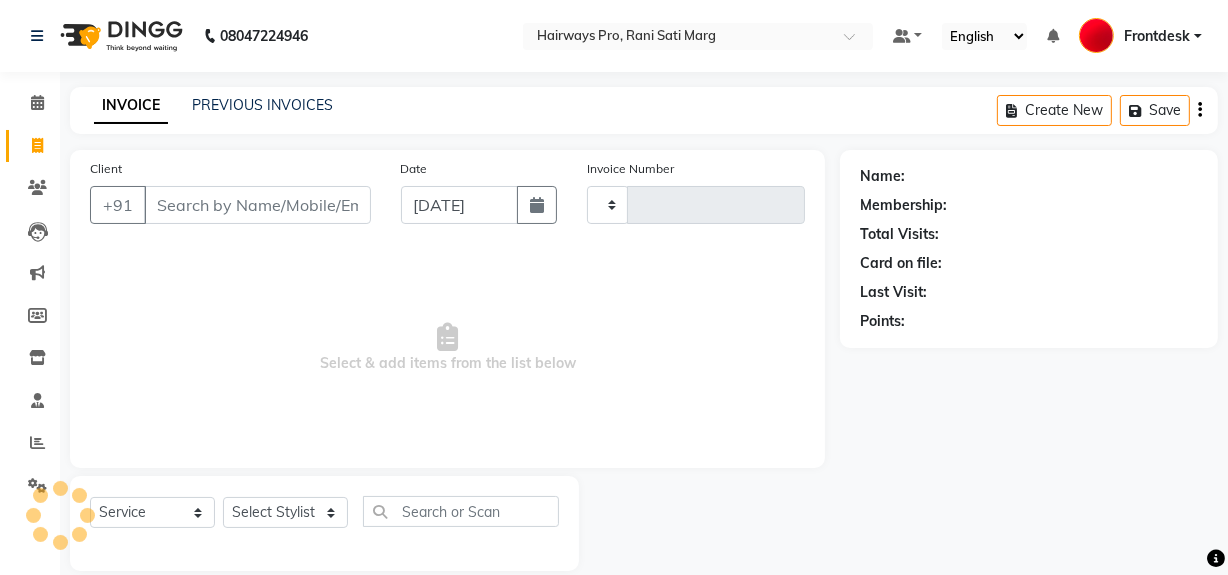type on "1937" 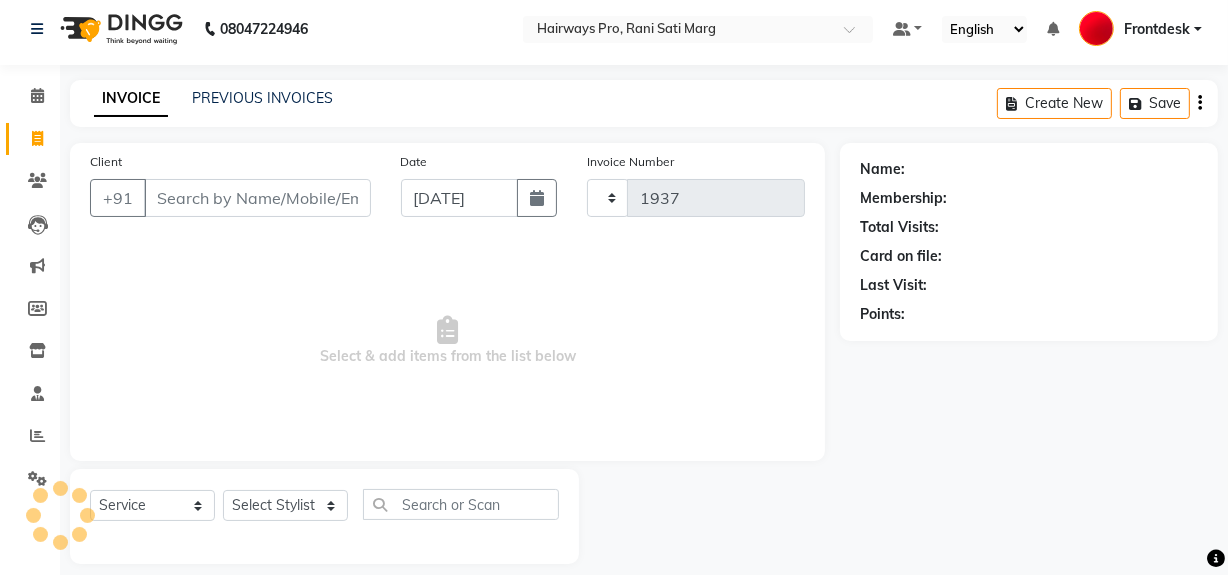 select on "787" 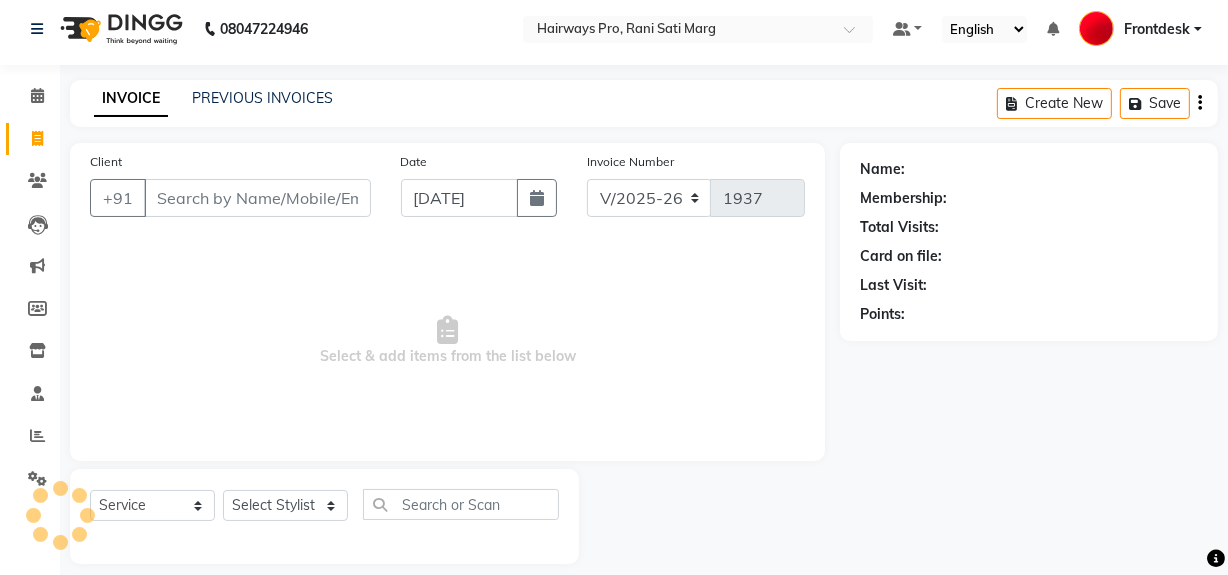 scroll, scrollTop: 26, scrollLeft: 0, axis: vertical 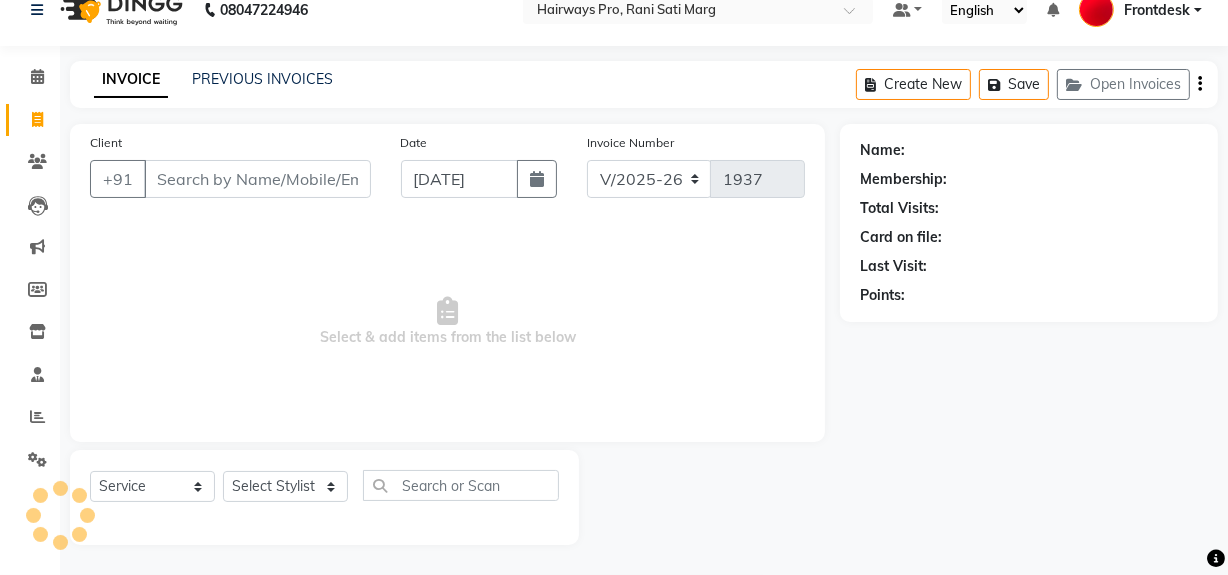 click on "Client" at bounding box center (257, 179) 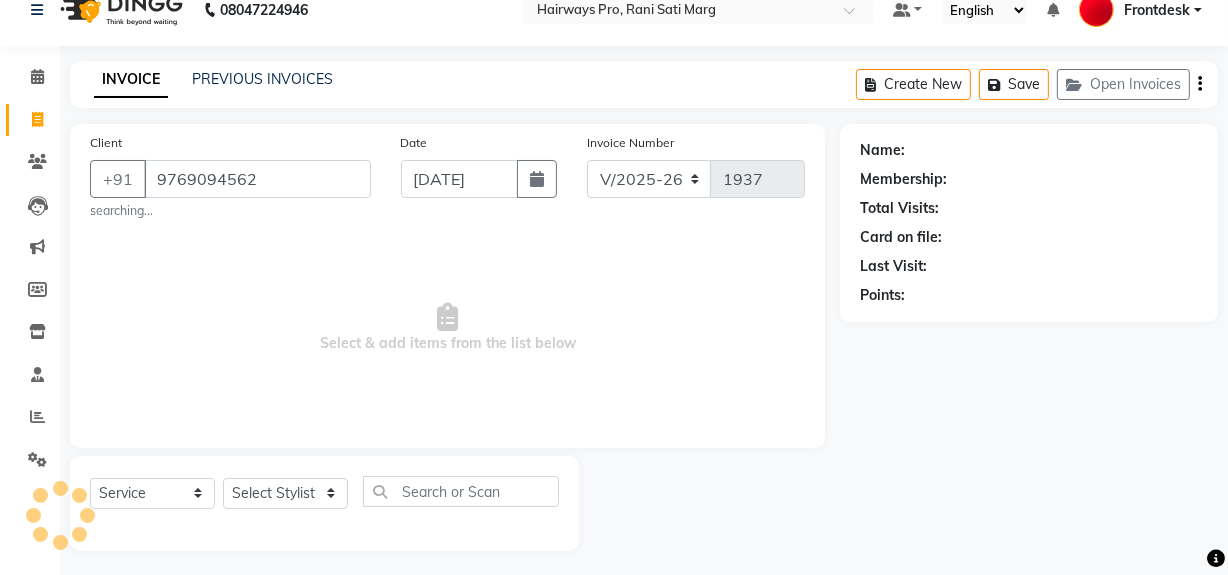 type on "9769094562" 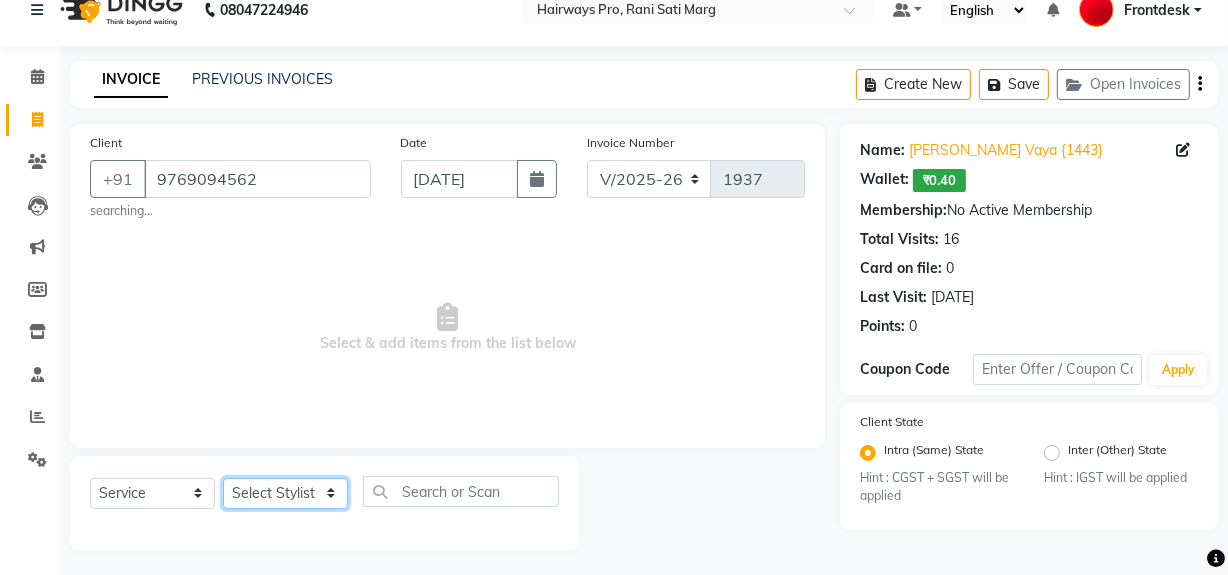click on "Select Stylist ABID DANISH [PERSON_NAME] Frontdesk INTEZAR [PERSON_NAME] [PERSON_NAME] [PERSON_NAME] [PERSON_NAME] [PERSON_NAME] [PERSON_NAME]" 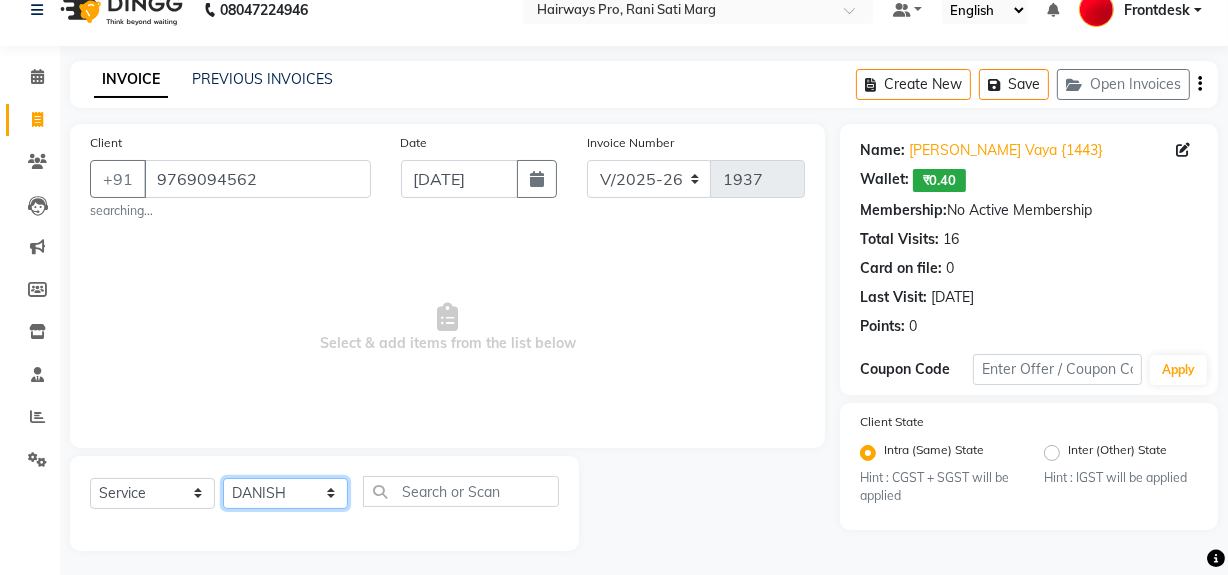 click on "Select Stylist ABID DANISH [PERSON_NAME] Frontdesk INTEZAR [PERSON_NAME] [PERSON_NAME] [PERSON_NAME] [PERSON_NAME] [PERSON_NAME] [PERSON_NAME]" 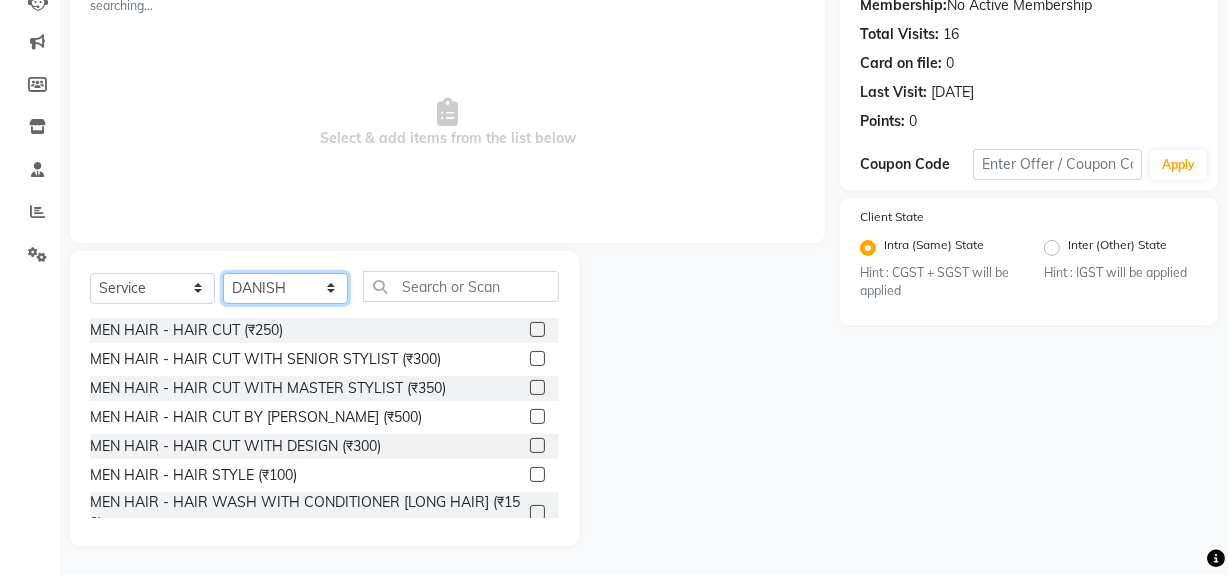 scroll, scrollTop: 232, scrollLeft: 0, axis: vertical 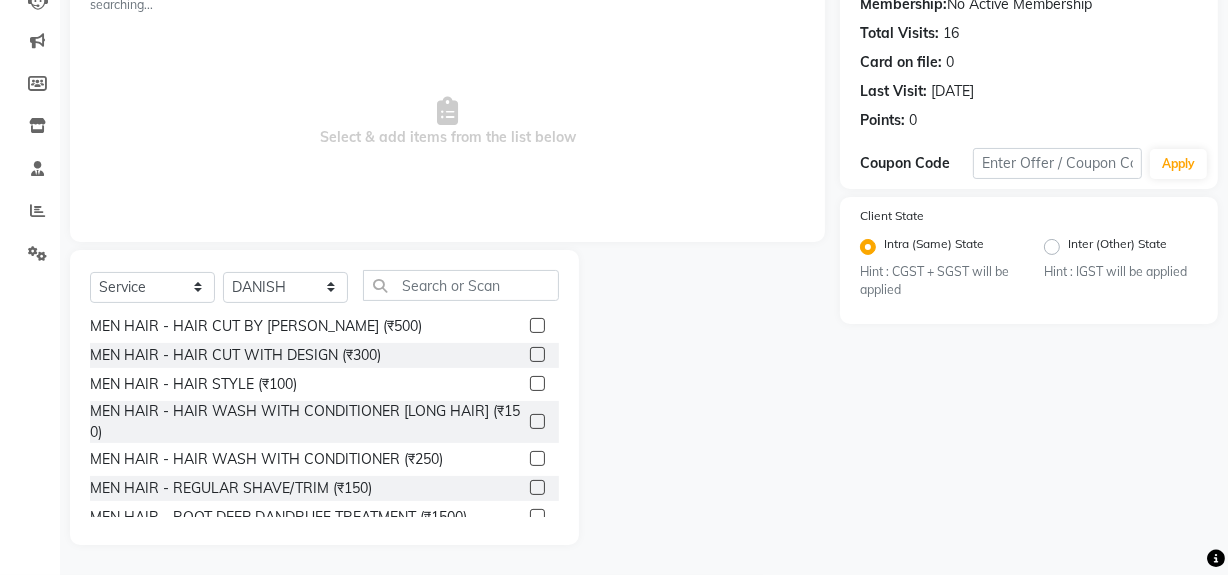 click 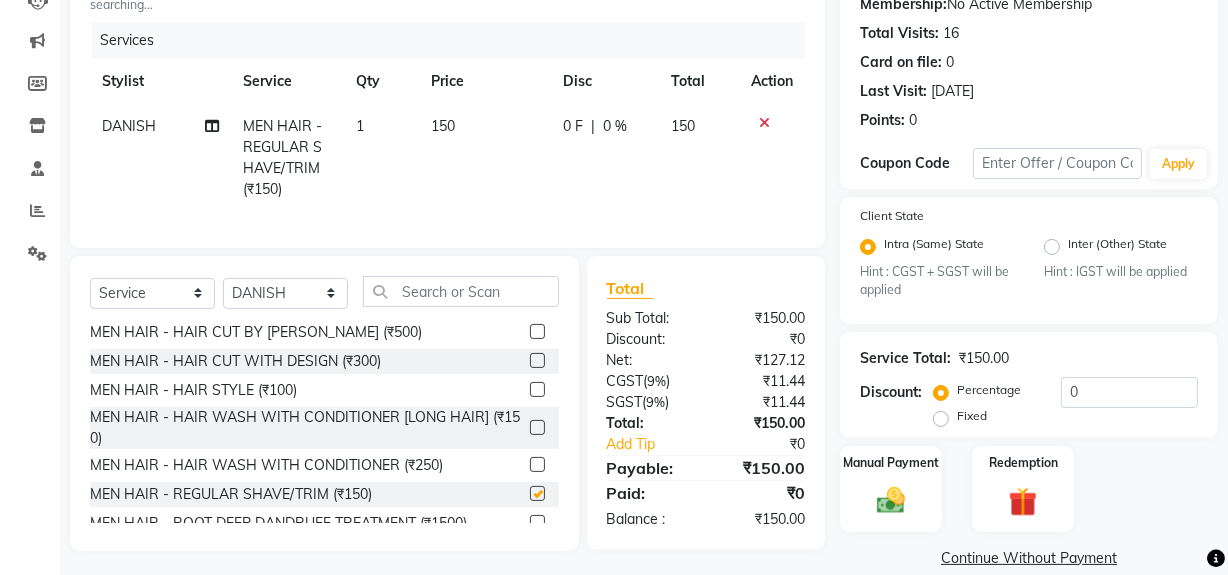 scroll, scrollTop: 54, scrollLeft: 0, axis: vertical 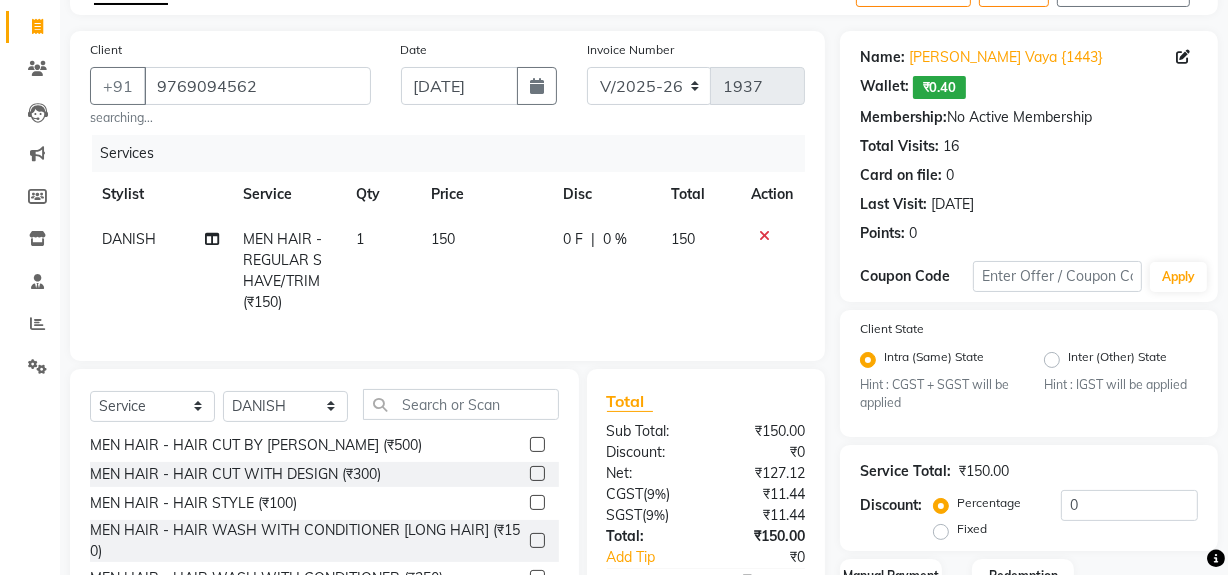 checkbox on "false" 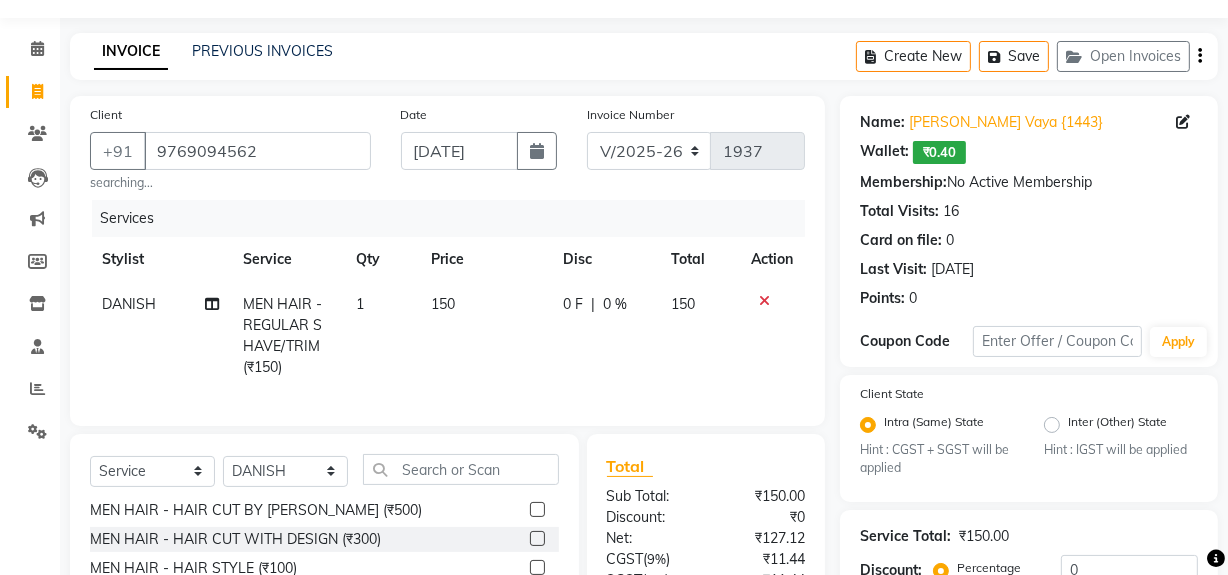 scroll, scrollTop: 0, scrollLeft: 0, axis: both 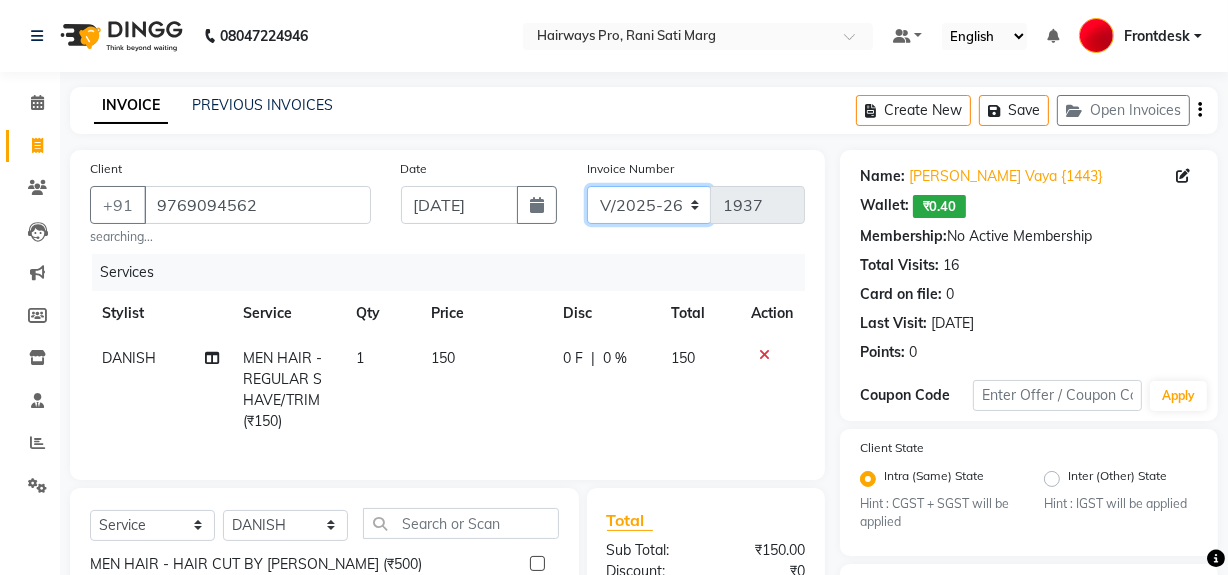 click on "INV/25-26 V/2025-26" 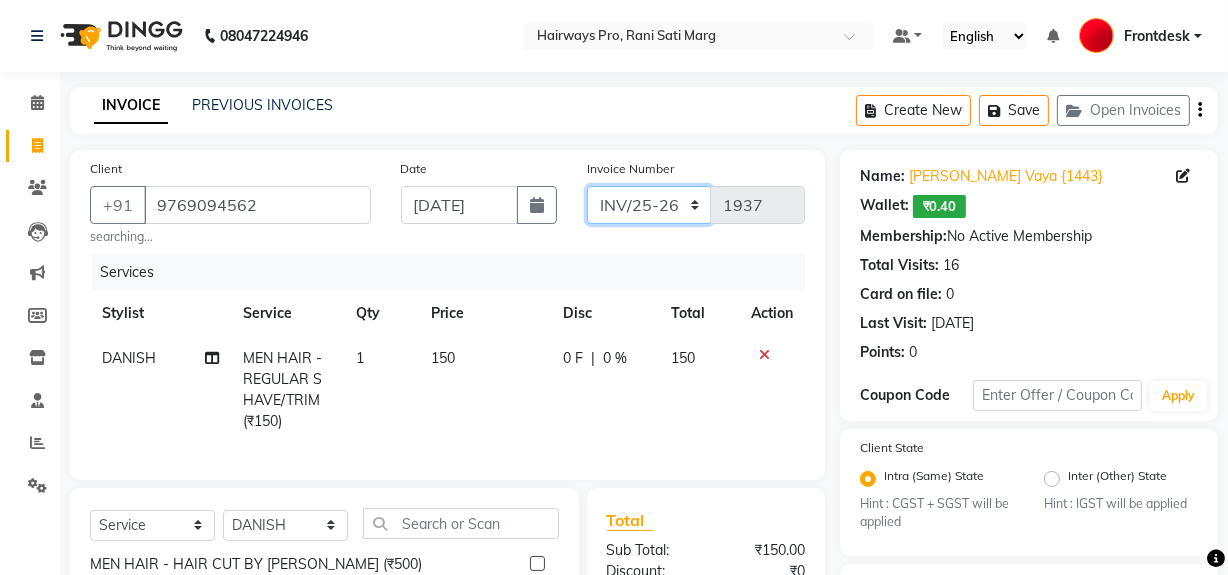click on "INV/25-26 V/2025-26" 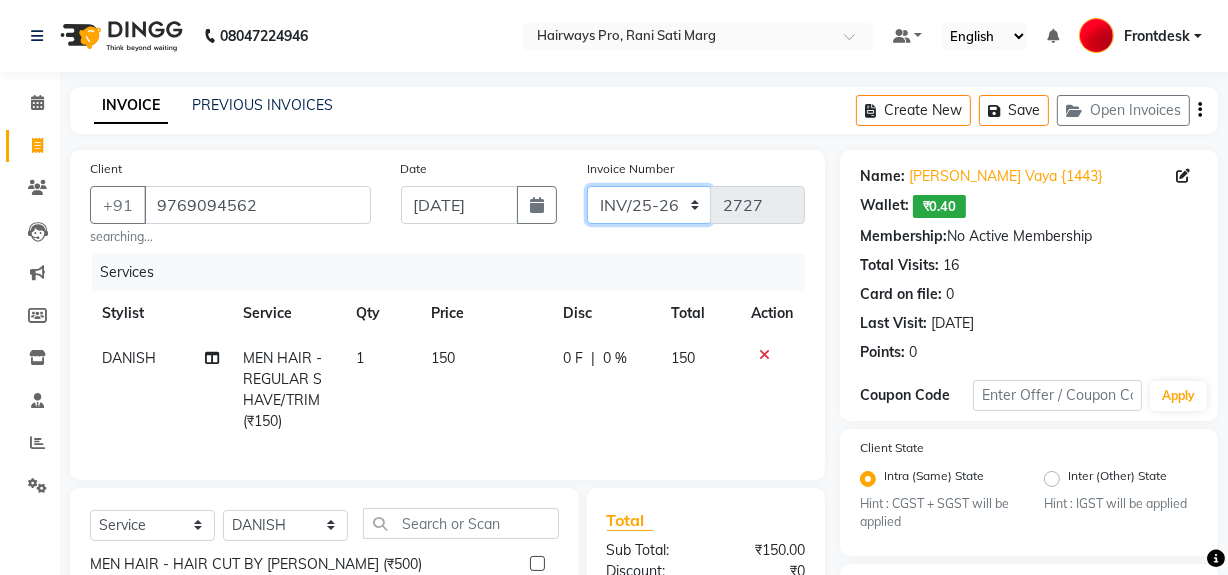 scroll, scrollTop: 260, scrollLeft: 0, axis: vertical 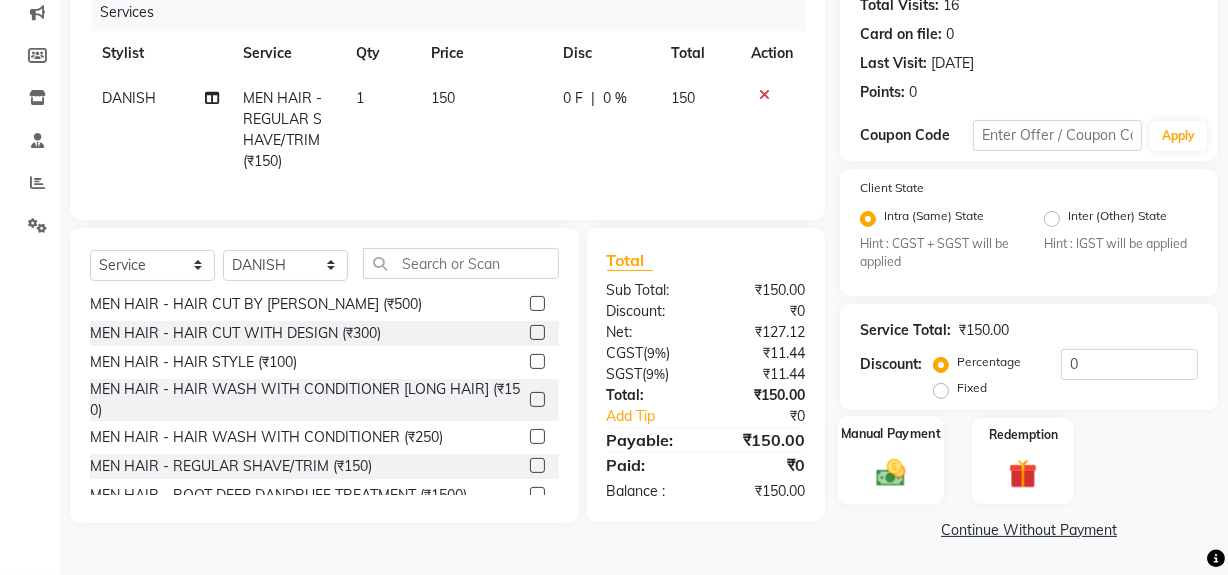 click 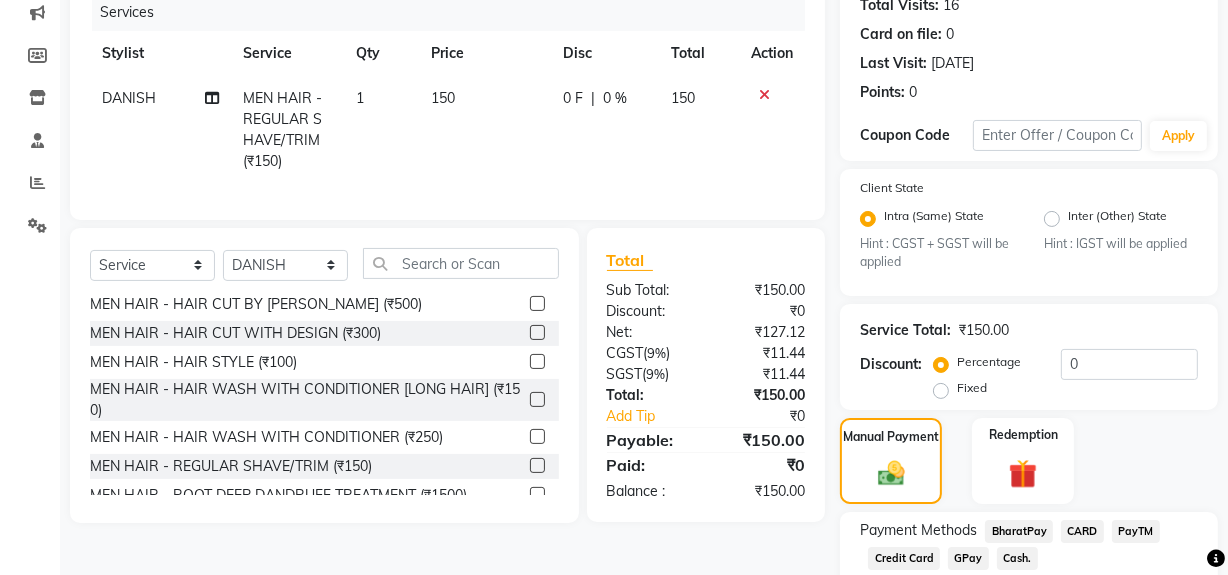 click on "Cash." 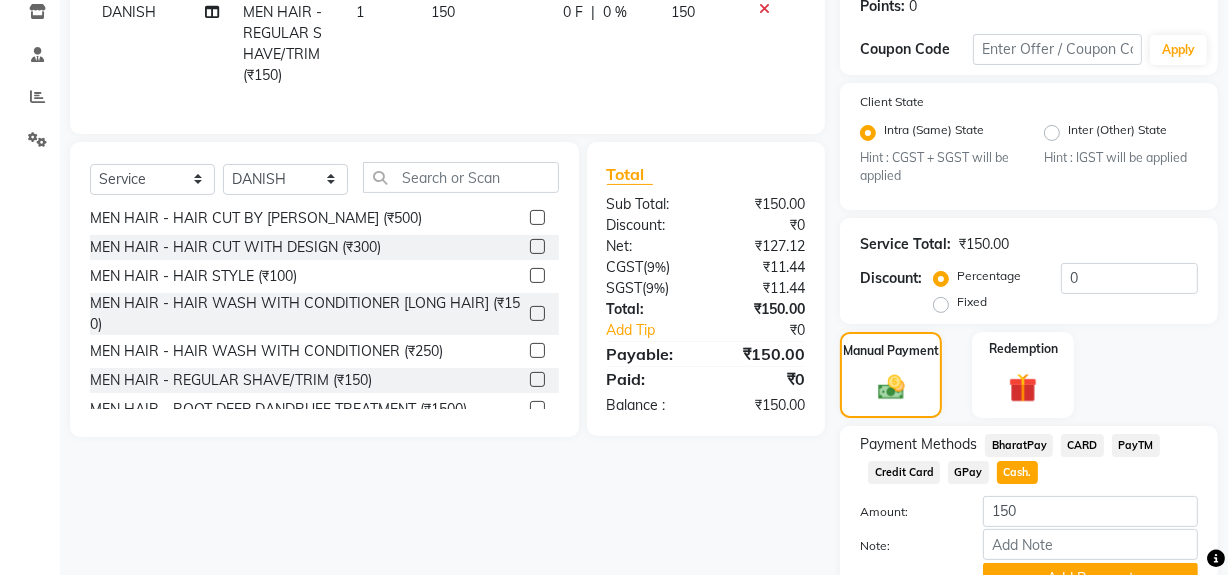 scroll, scrollTop: 444, scrollLeft: 0, axis: vertical 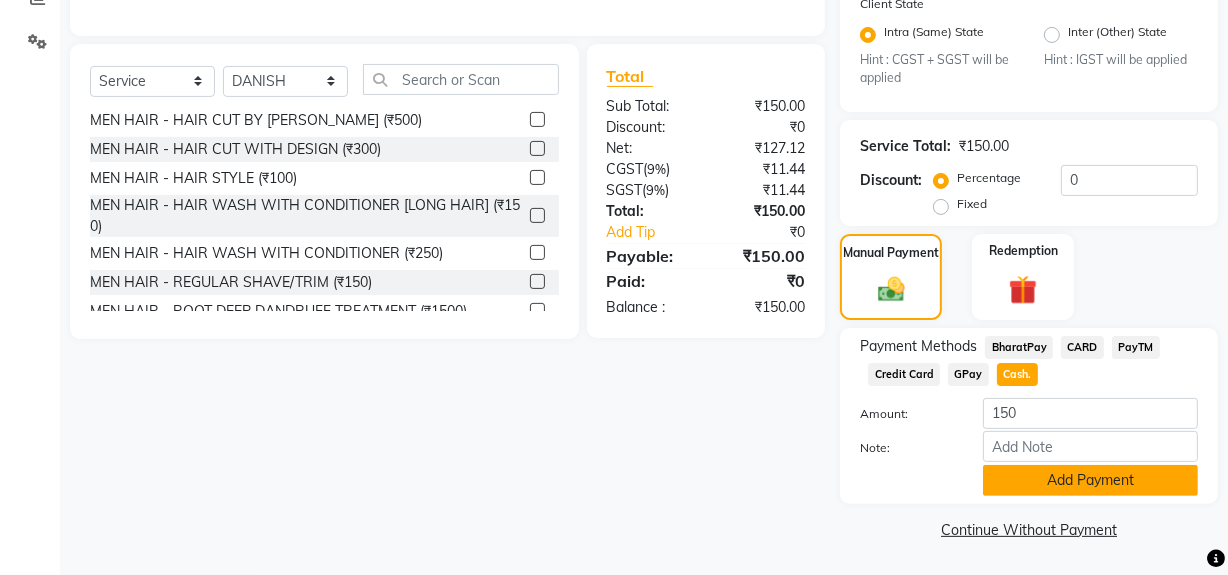 click on "Add Payment" 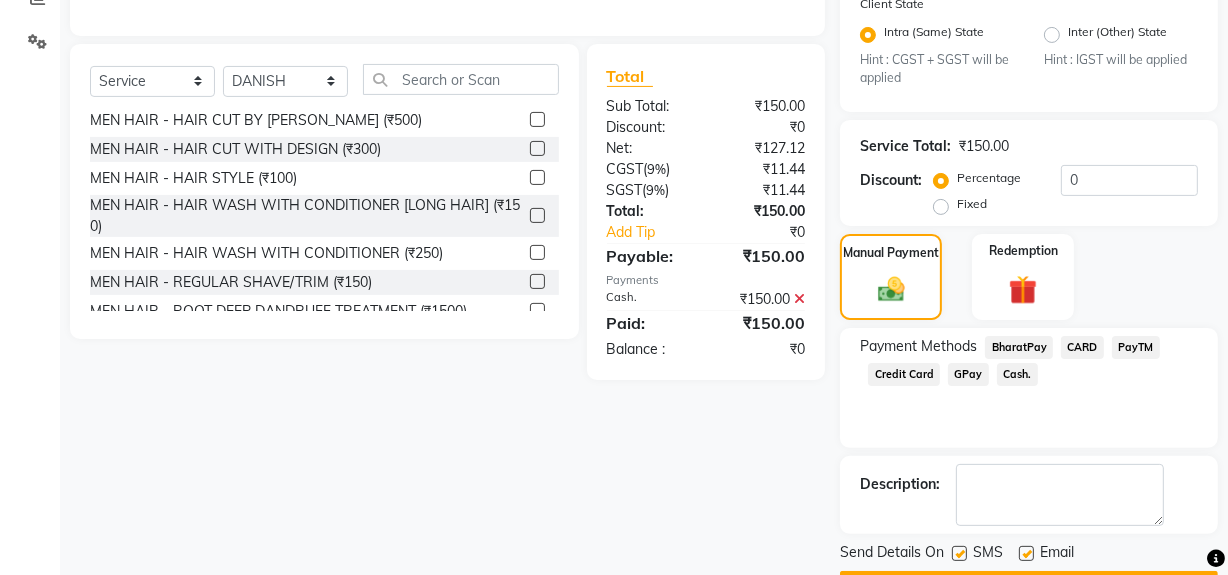 click 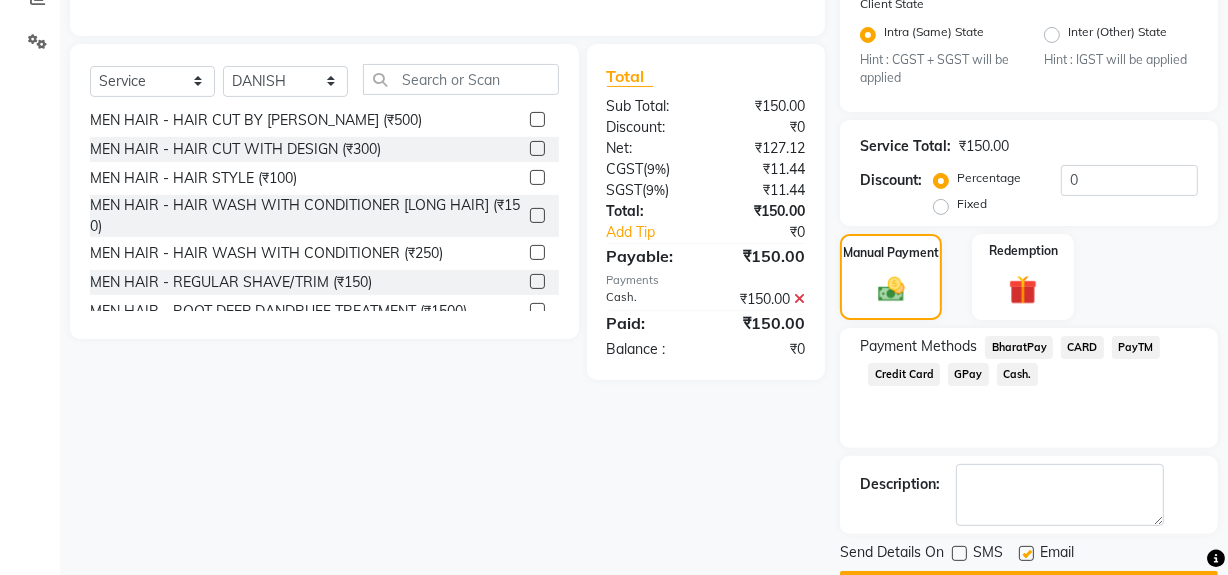 scroll, scrollTop: 500, scrollLeft: 0, axis: vertical 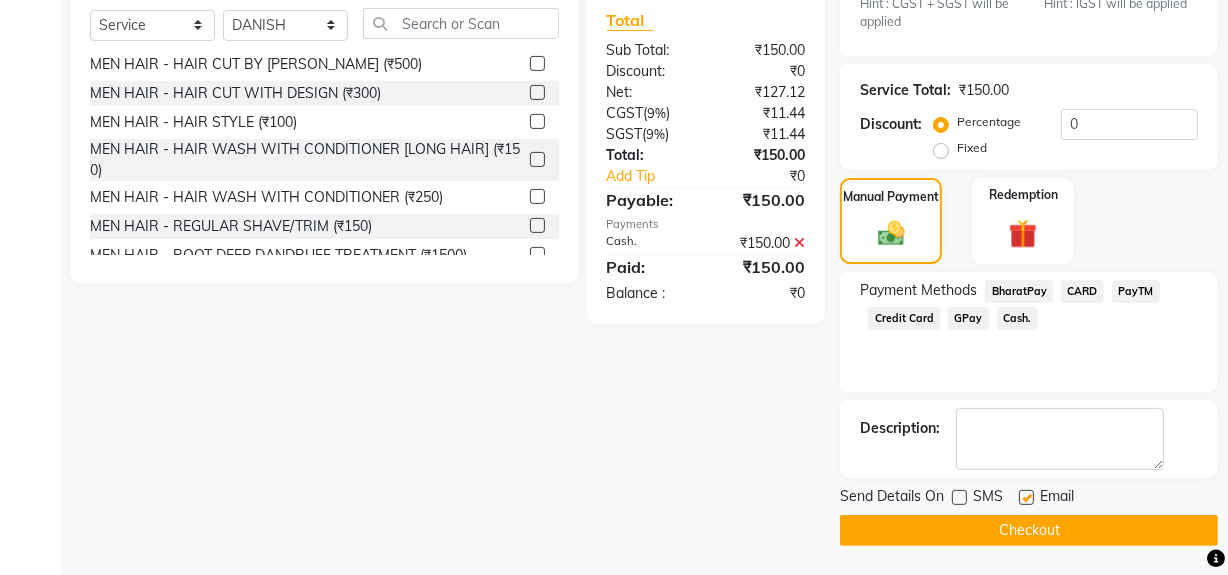 click on "INVOICE PREVIOUS INVOICES Create New   Save   Open Invoices  Client +91 9769094562 searching... Date 13-07-2025 Invoice Number INV/25-26 V/2025-26 2727 Services Stylist Service Qty Price Disc Total Action DANISH MEN HAIR - REGULAR SHAVE/TRIM (₹150) 1 150 0 F | 0 % 150 Select  Service  Product  Membership  Package Voucher Prepaid Gift Card  Select Stylist ABID DANISH Faiz shaikh Frontdesk INTEZAR SALMANI JYOTI Kamal Salmani KAVITA MUSTAFA RAFIQUE Sonal SONU WAQAR ZAFAR MEN HAIR - HAIR CUT (₹250)  MEN HAIR - HAIR CUT WITH SENIOR STYLIST (₹300)  MEN HAIR - HAIR CUT WITH MASTER STYLIST (₹350)  MEN HAIR - HAIR CUT BY KAMAL SALMANI (₹500)  MEN HAIR - HAIR CUT WITH DESIGN (₹300)  MEN HAIR - HAIR STYLE (₹100)  MEN HAIR - HAIR WASH WITH CONDITIONER [LONG HAIR] (₹150)  MEN HAIR - HAIR WASH WITH CONDITIONER (₹250)  MEN HAIR - REGULAR SHAVE/TRIM (₹150)  MEN HAIR - ROOT DEEP DANDRUFF TREATMENT (₹1500)  MEN HAIR - ROOT DEEP HAIR FALL TREATMENT (₹1800)  MEN HAIR - ANTI DANDRUFF TREATMENT (₹1200)  )" 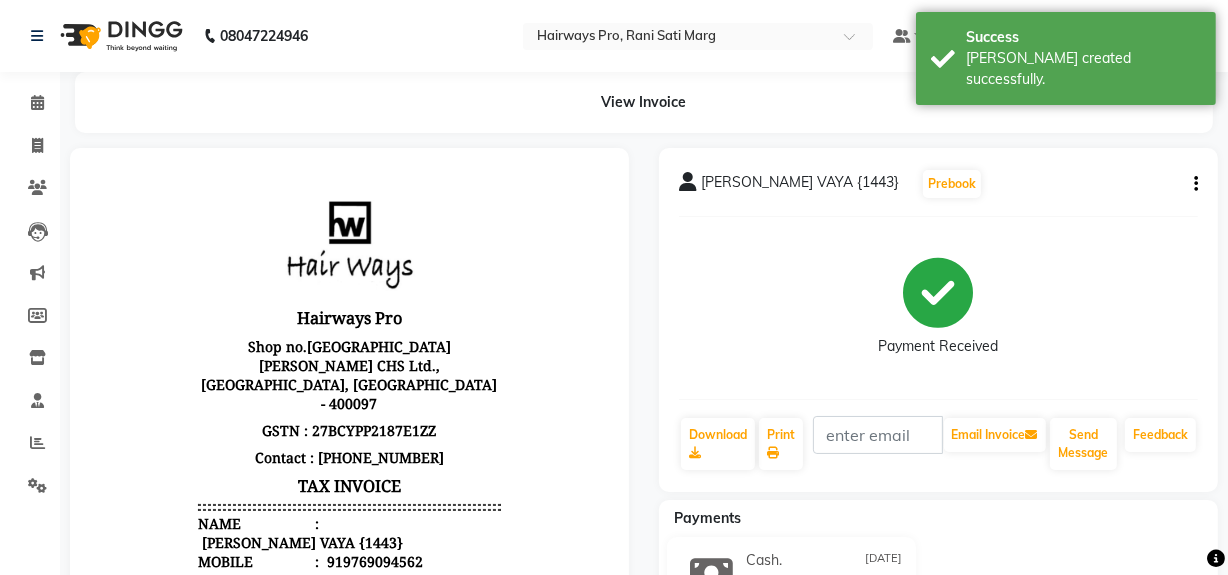 scroll, scrollTop: 0, scrollLeft: 0, axis: both 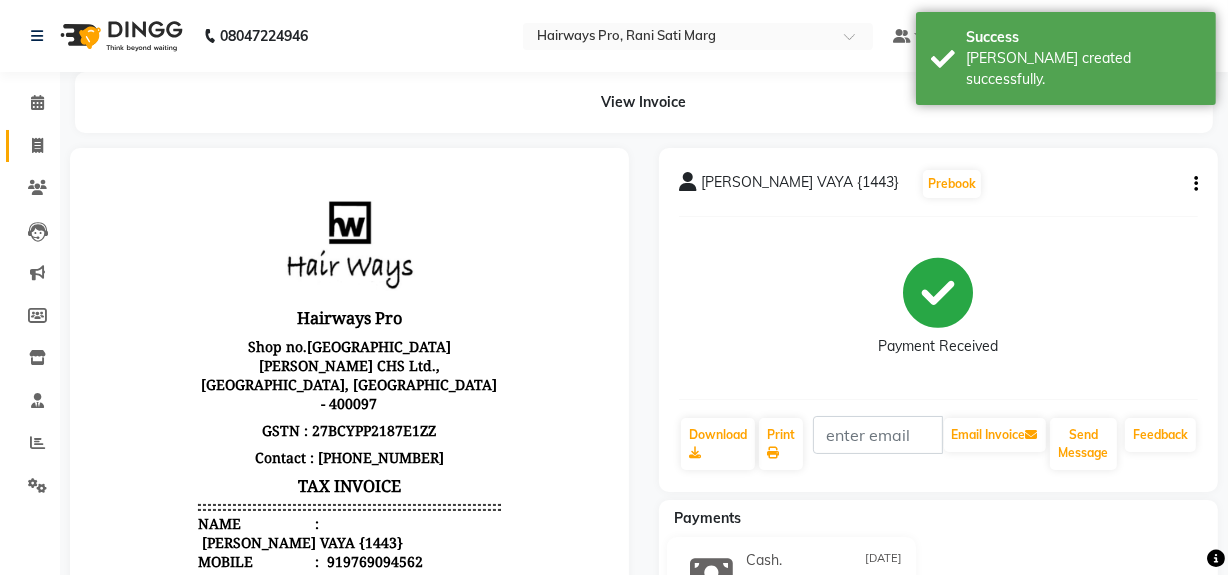 click on "Invoice" 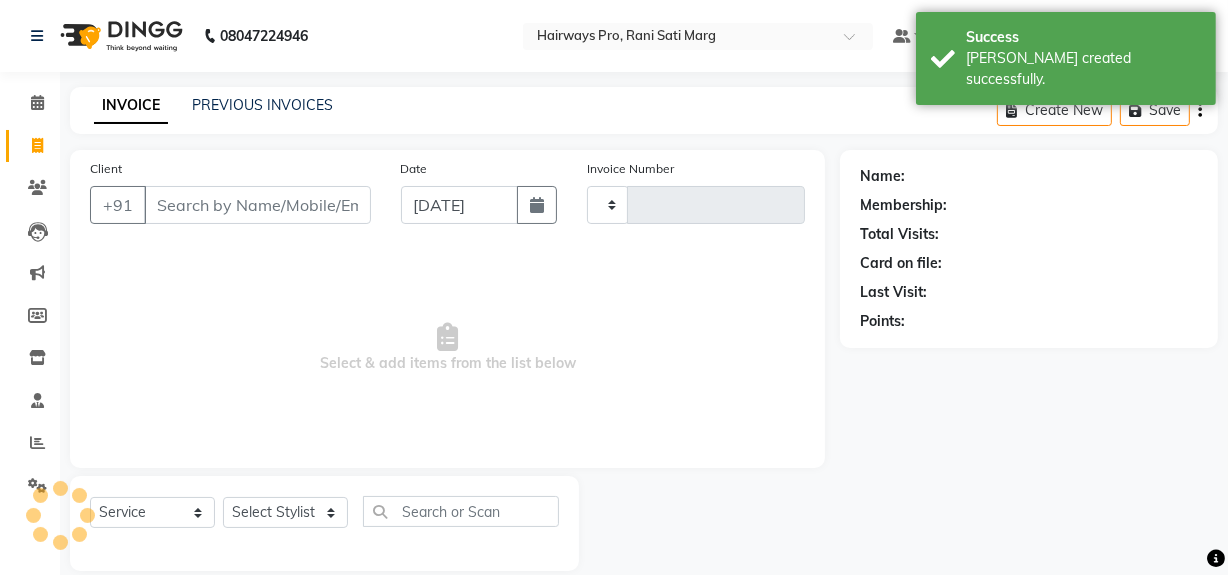 scroll, scrollTop: 26, scrollLeft: 0, axis: vertical 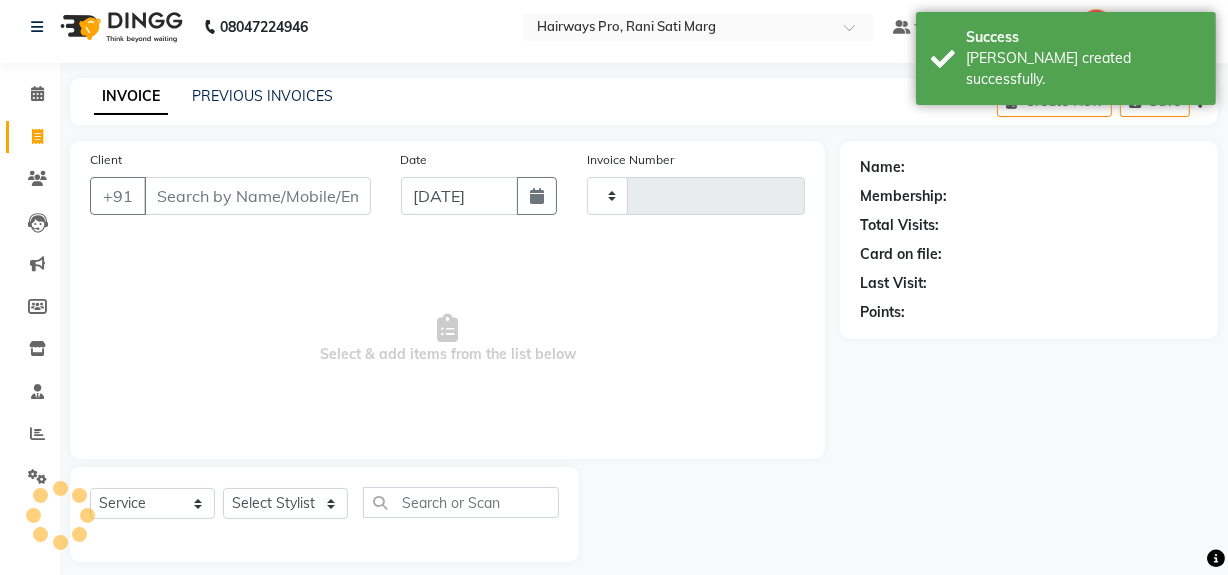 type on "1937" 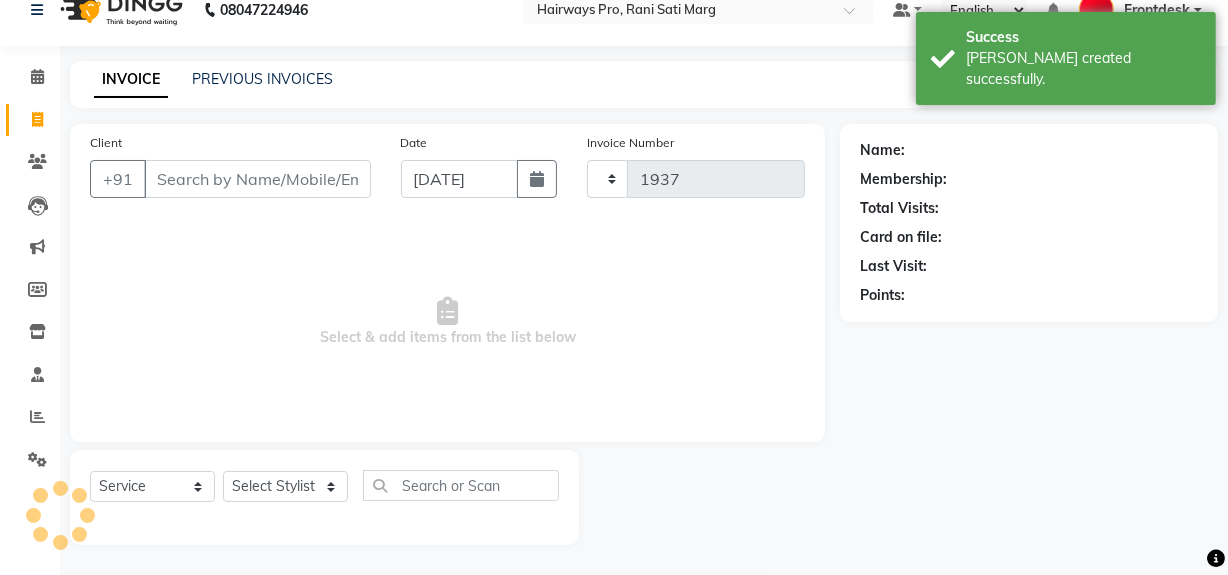 select on "787" 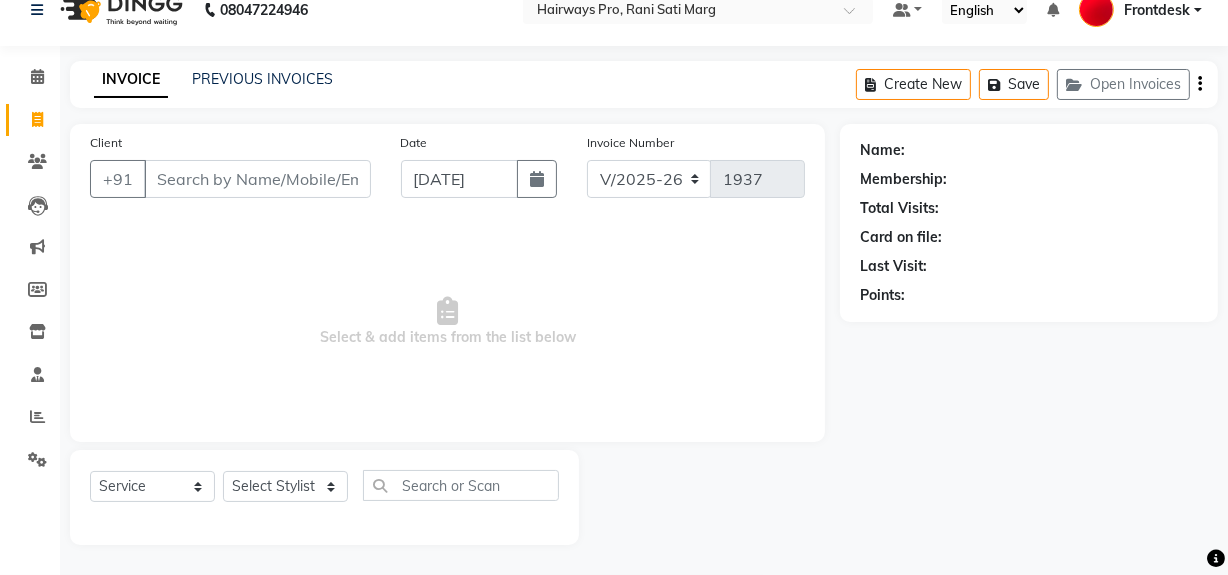 click on "Client" at bounding box center (257, 179) 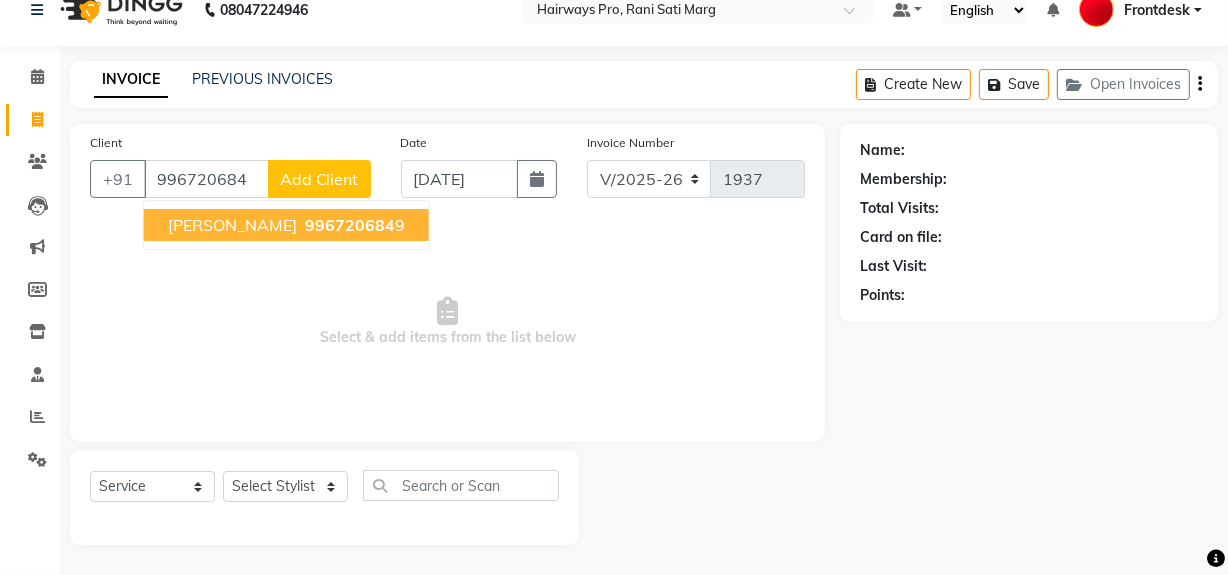 click on "JENIL   996720684 9" at bounding box center (286, 225) 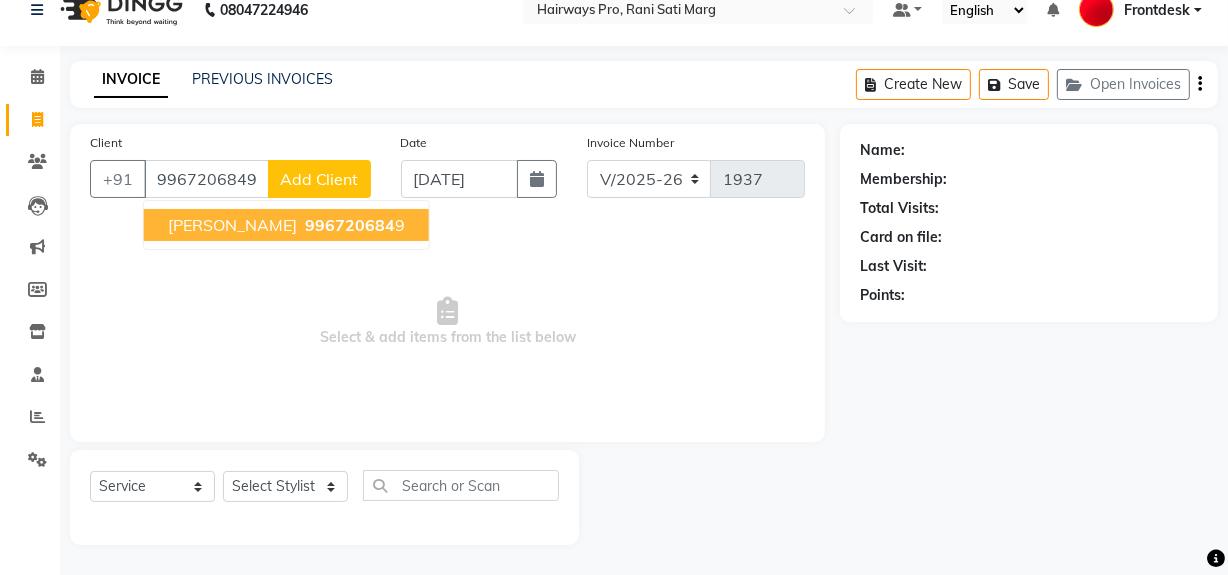 type on "9967206849" 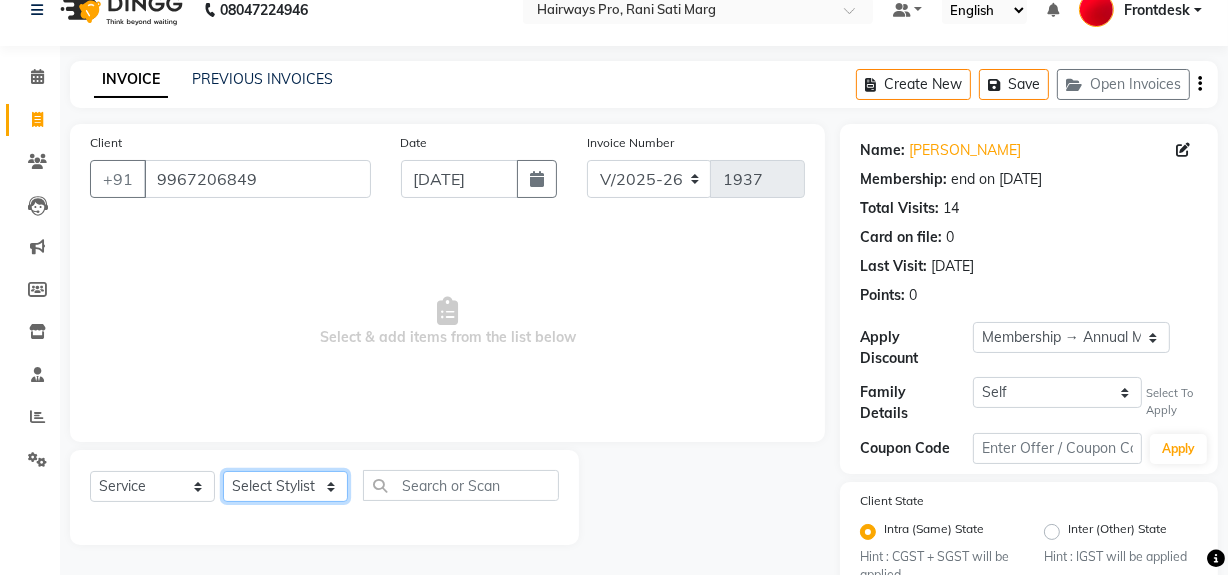 click on "Select Stylist ABID DANISH [PERSON_NAME] Frontdesk INTEZAR [PERSON_NAME] [PERSON_NAME] [PERSON_NAME] [PERSON_NAME] [PERSON_NAME] [PERSON_NAME]" 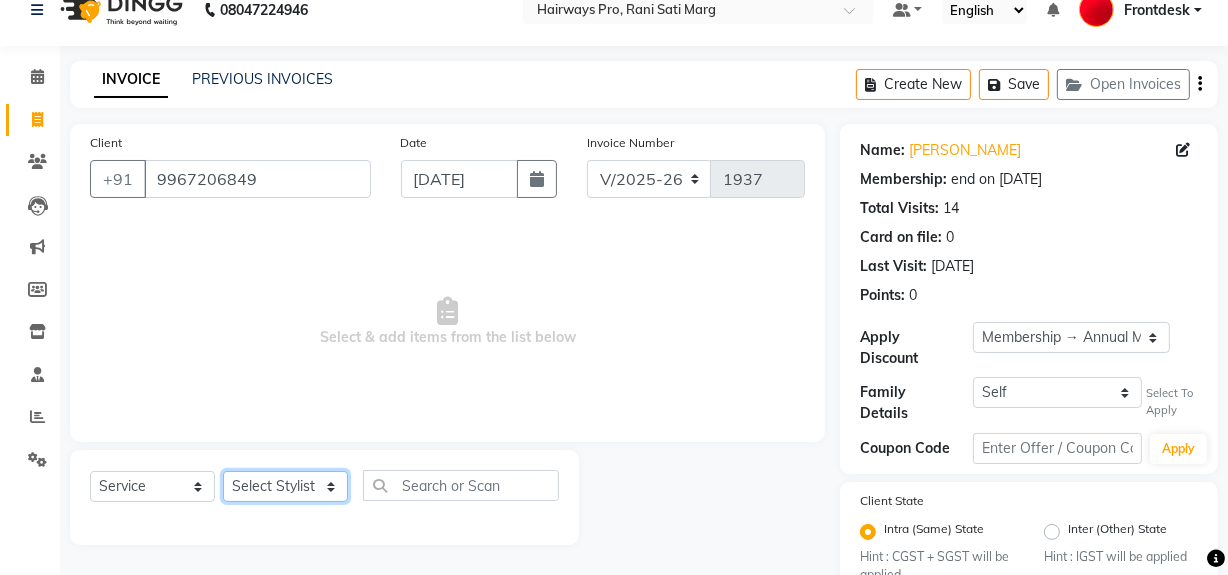 select on "45602" 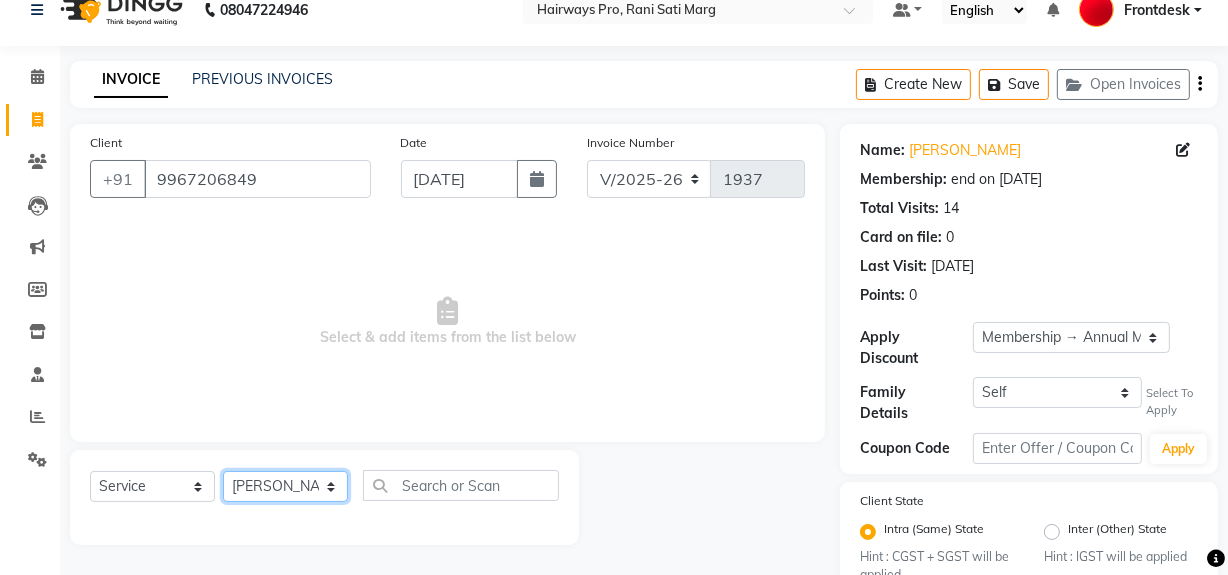 click on "Select Stylist ABID DANISH [PERSON_NAME] Frontdesk INTEZAR [PERSON_NAME] [PERSON_NAME] [PERSON_NAME] [PERSON_NAME] [PERSON_NAME] [PERSON_NAME]" 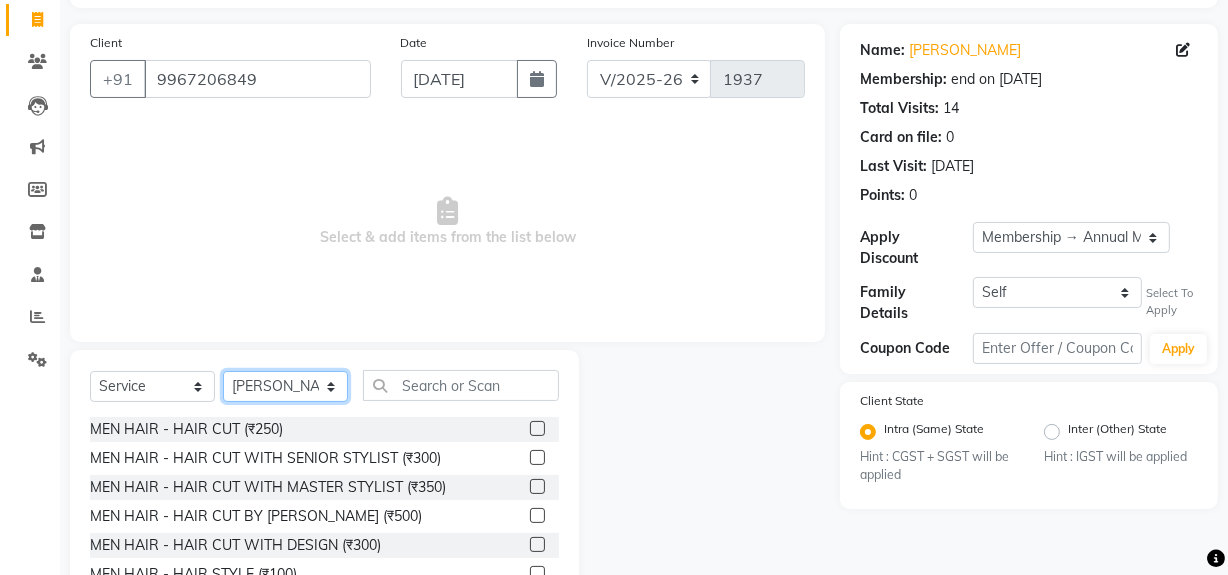scroll, scrollTop: 226, scrollLeft: 0, axis: vertical 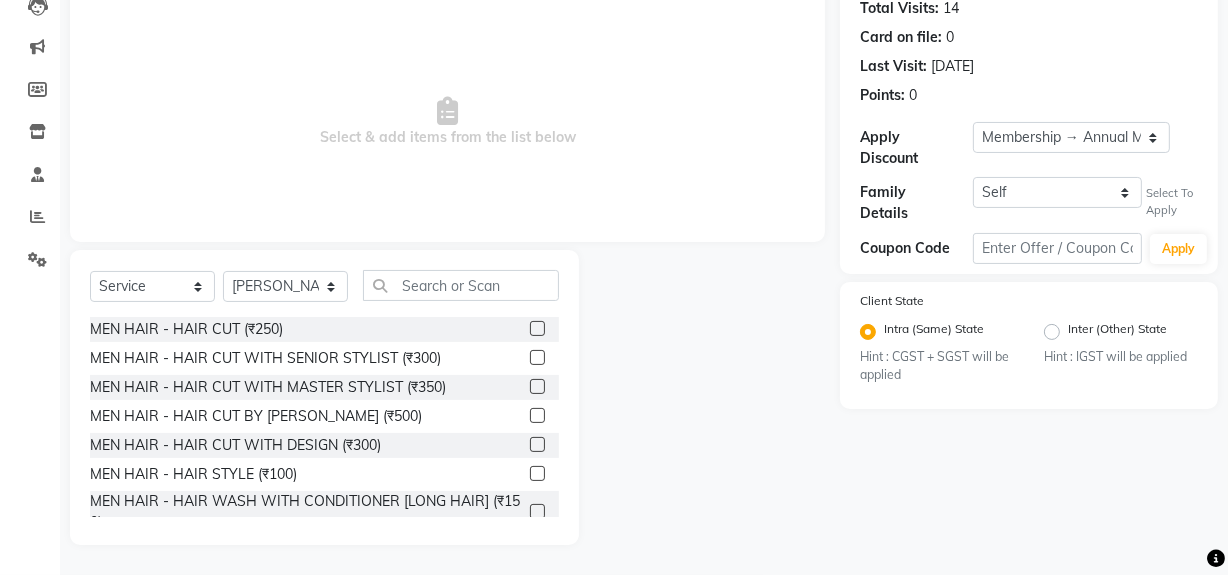 click 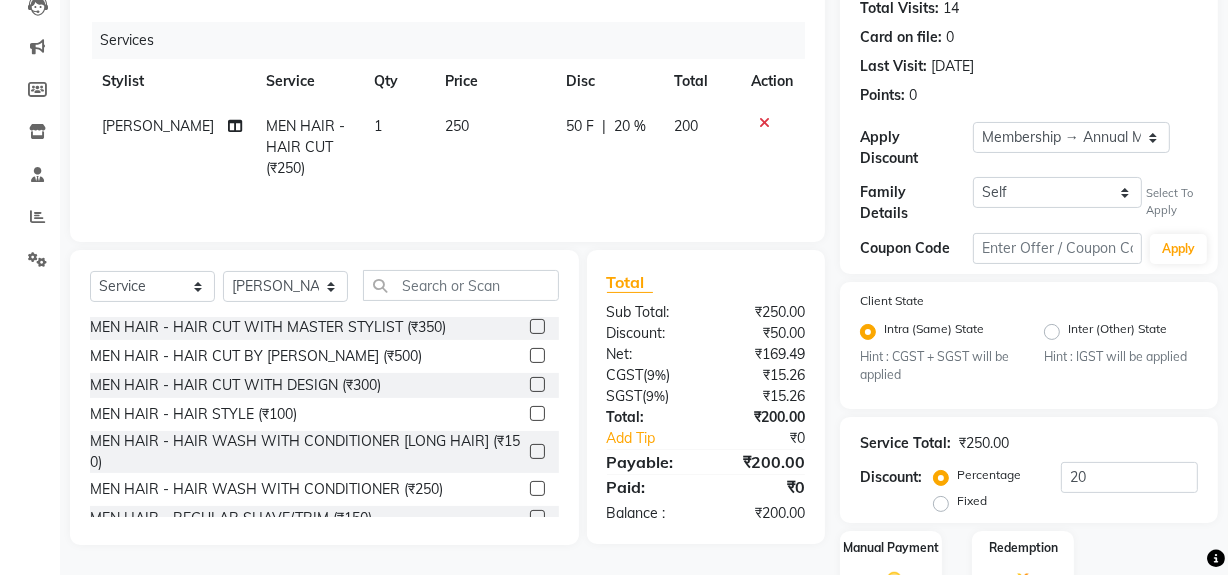 checkbox on "false" 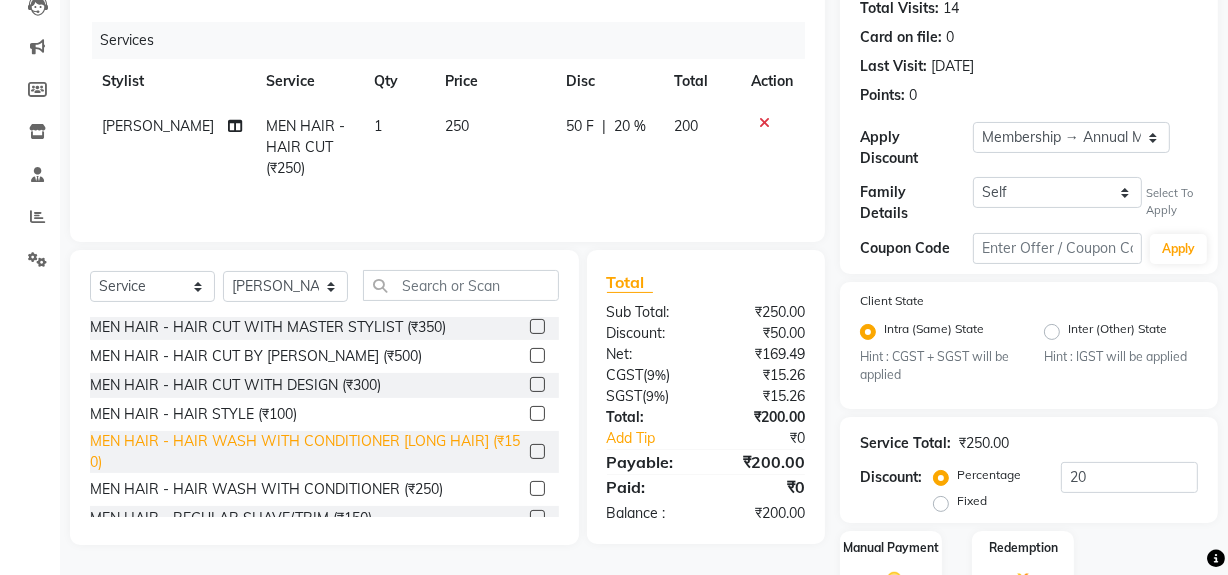 scroll, scrollTop: 90, scrollLeft: 0, axis: vertical 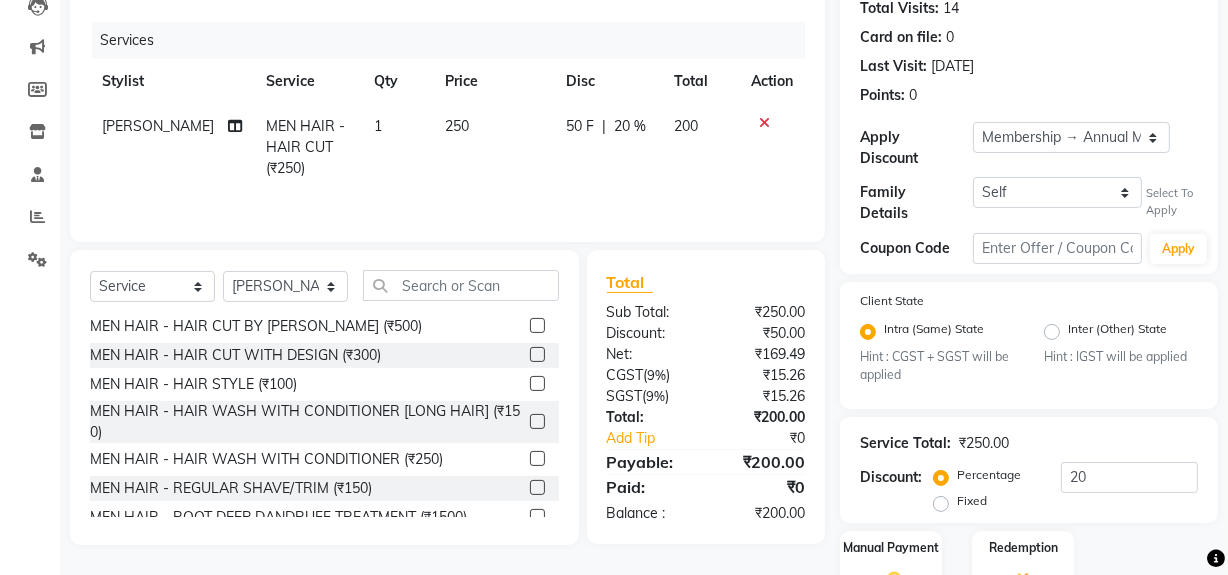 click 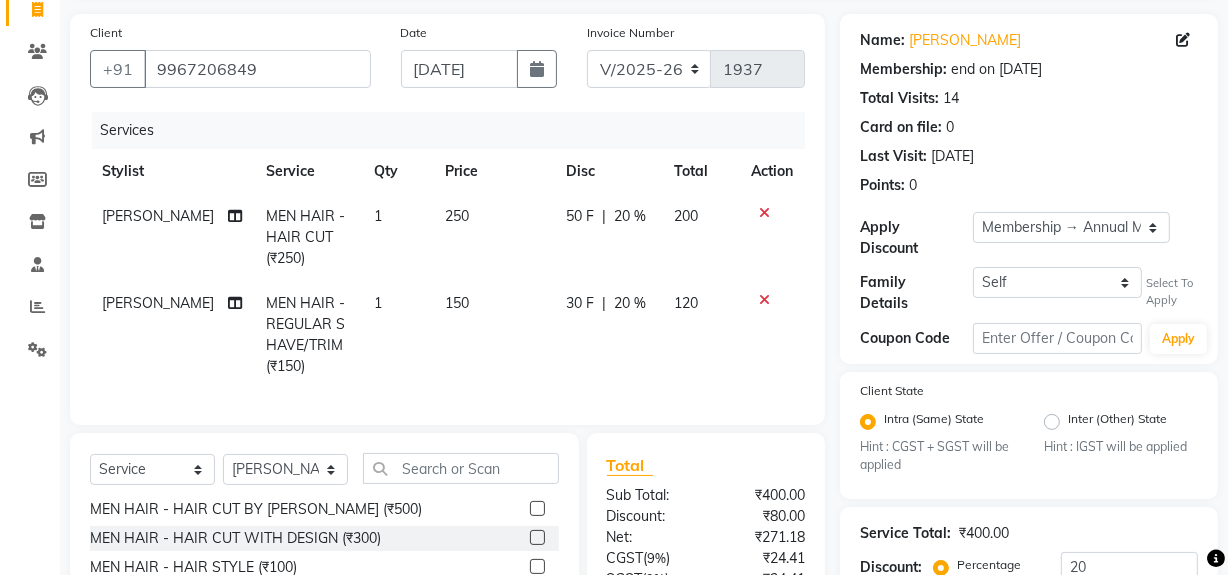 checkbox on "false" 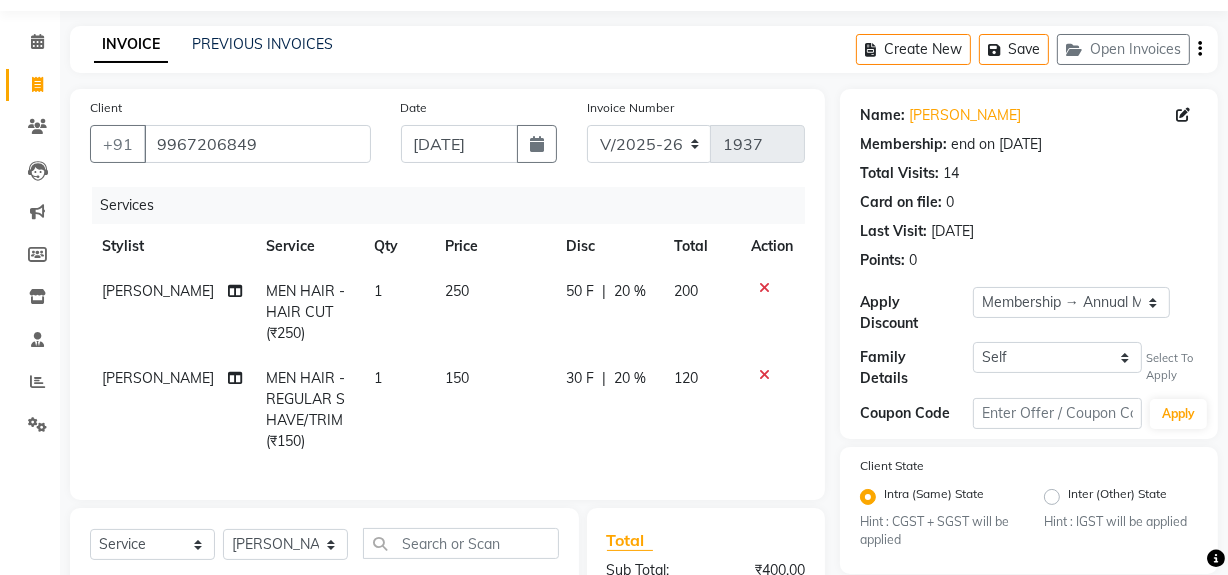 scroll, scrollTop: 334, scrollLeft: 0, axis: vertical 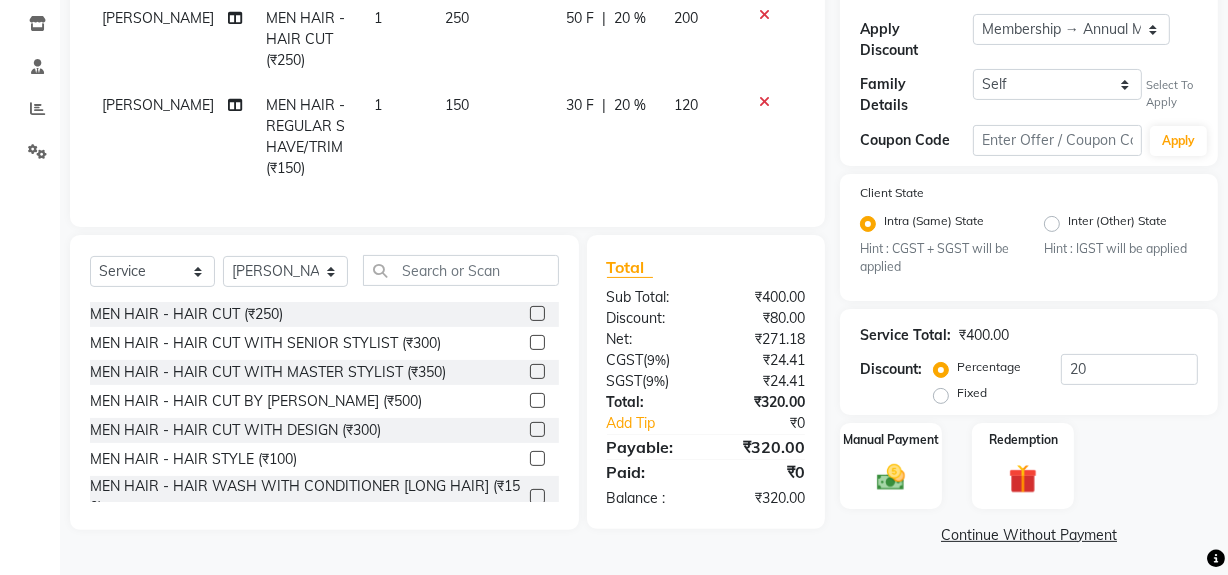 click 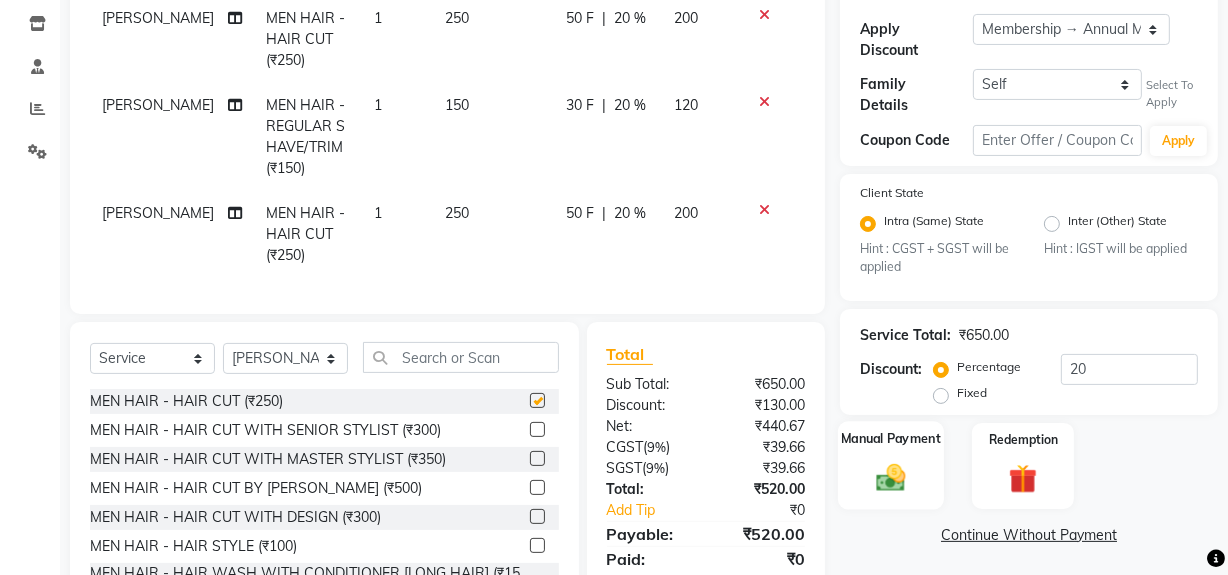 checkbox on "false" 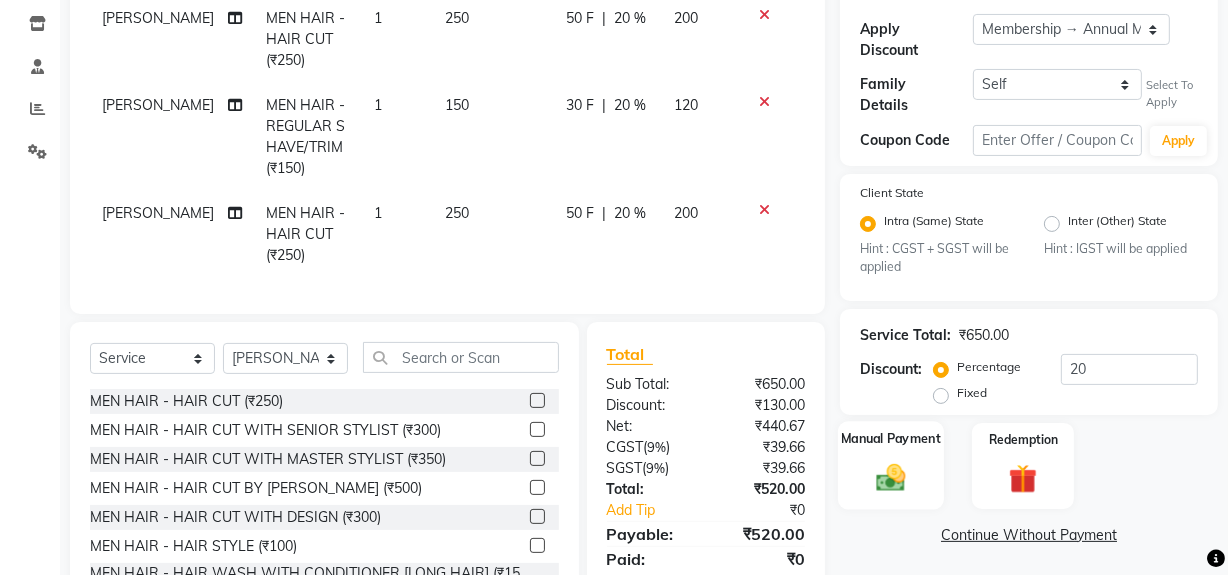 click 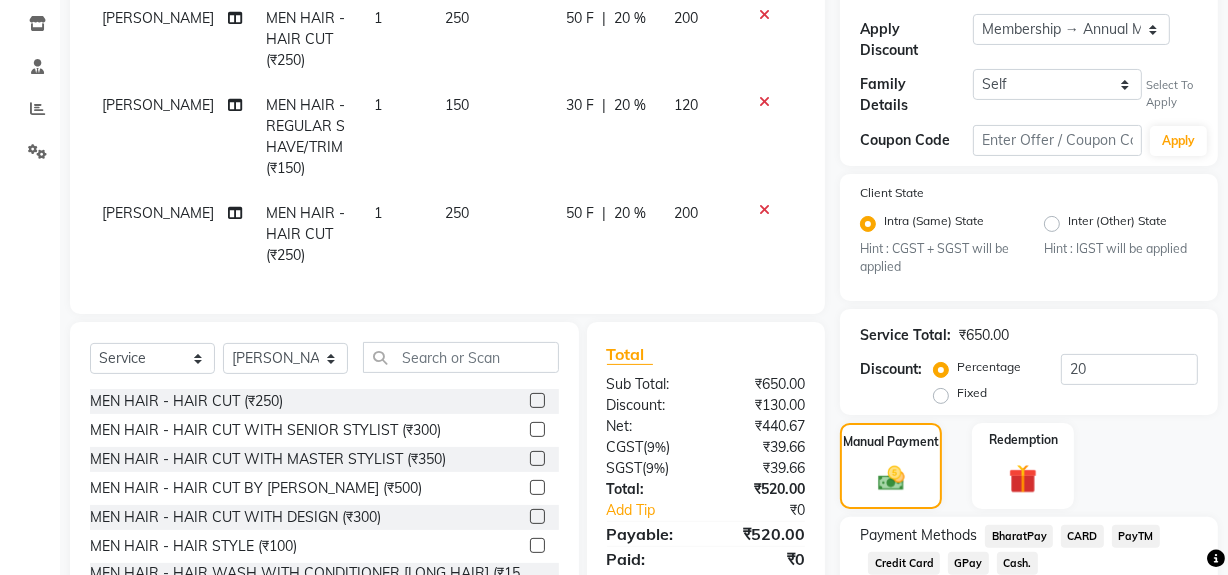 click on "Cash." 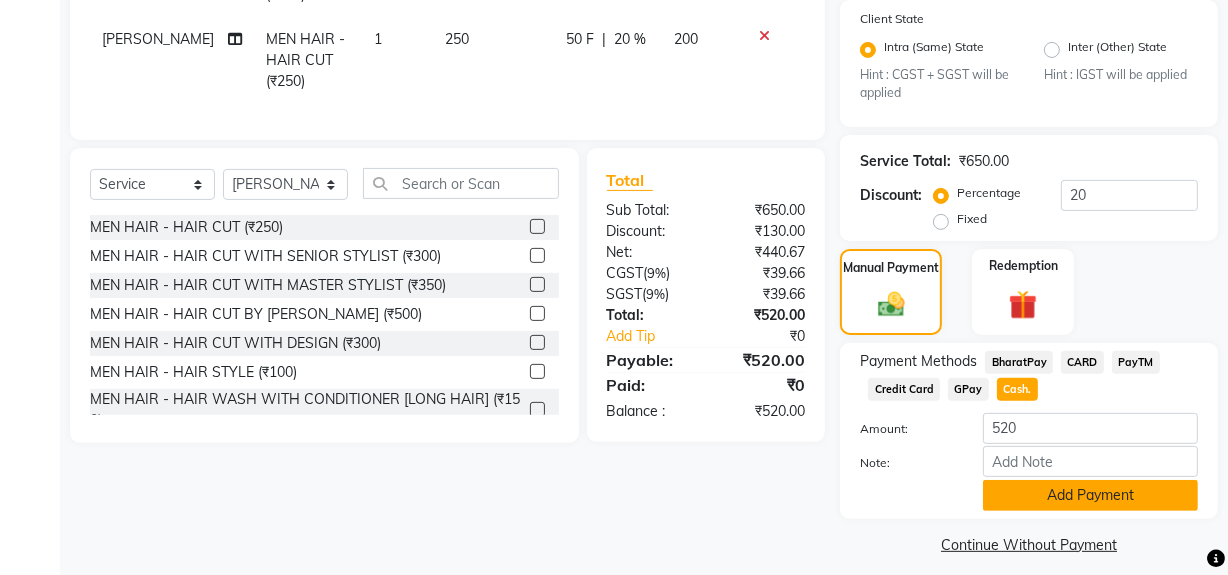 scroll, scrollTop: 516, scrollLeft: 0, axis: vertical 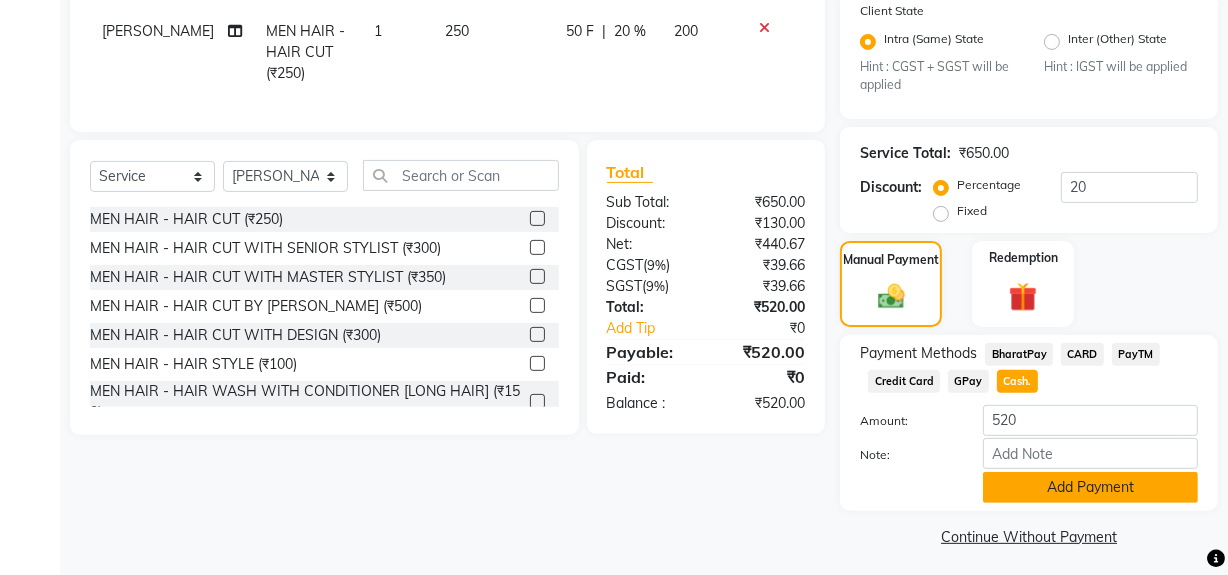 click on "Add Payment" 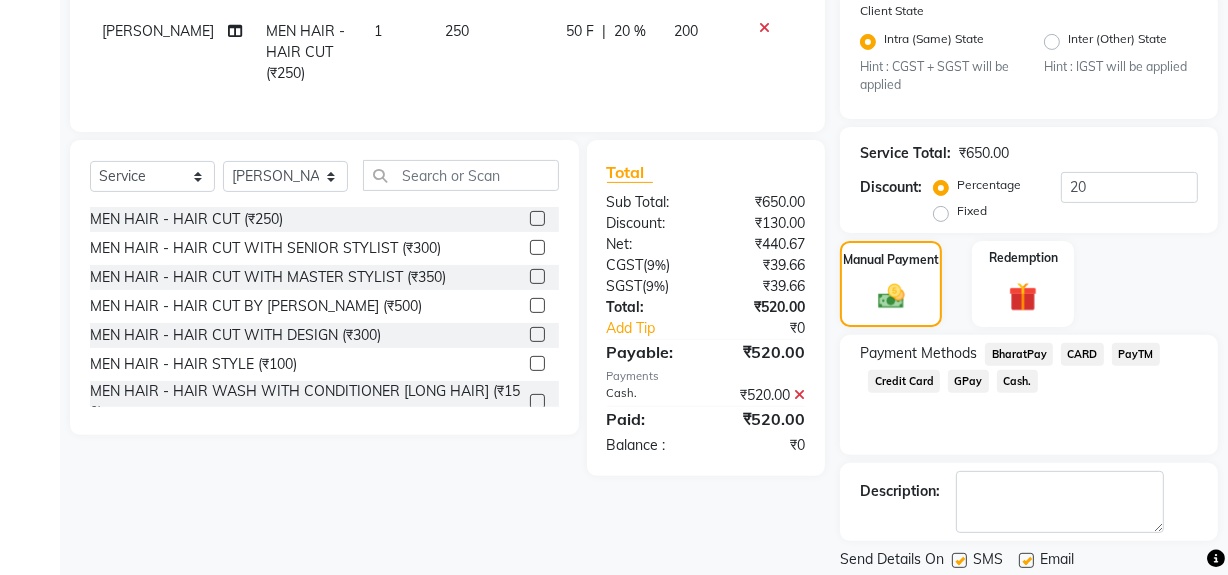 click 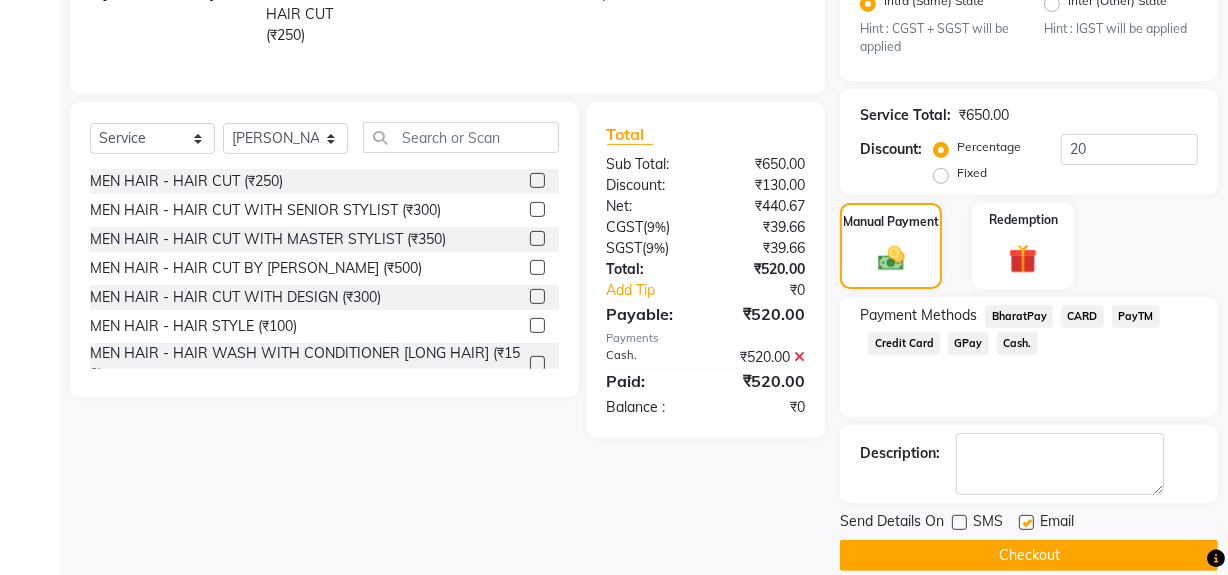 scroll, scrollTop: 575, scrollLeft: 0, axis: vertical 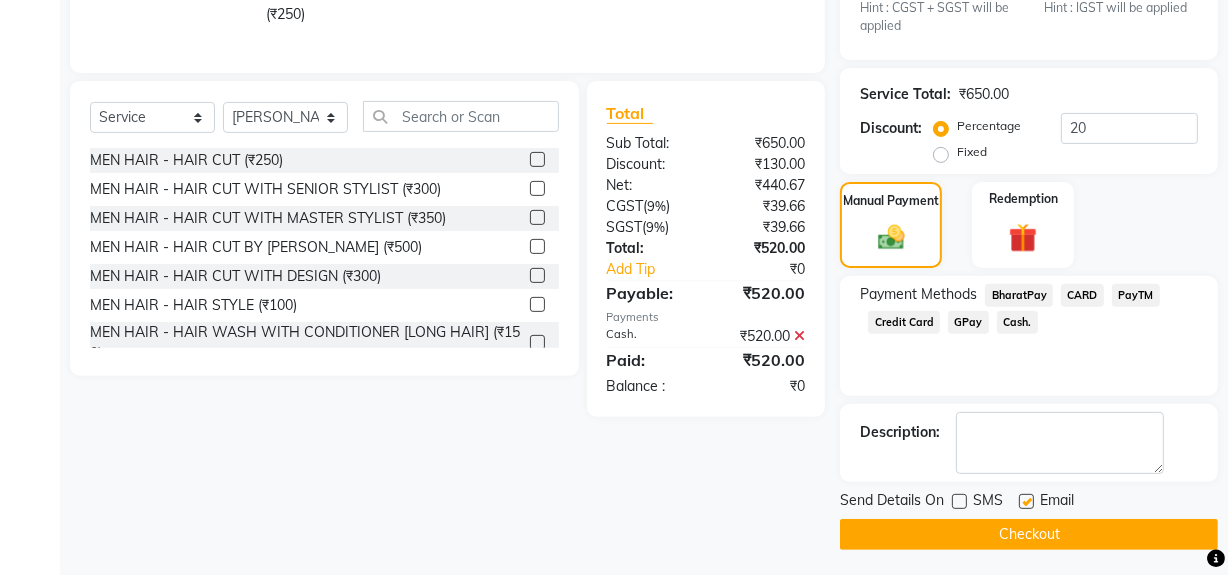 click on "Checkout" 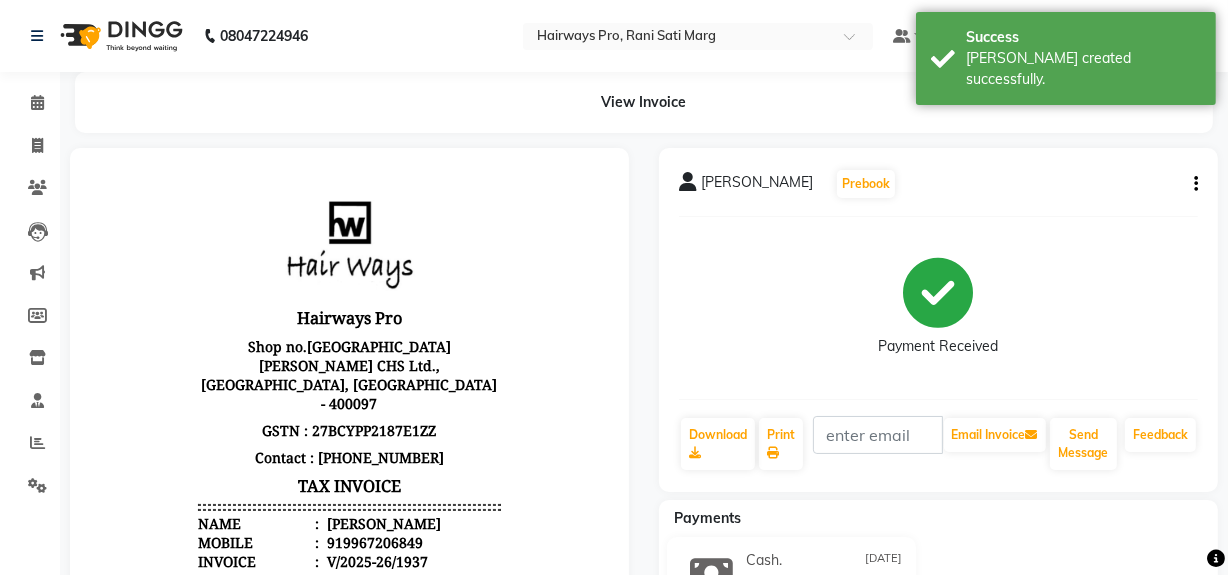scroll, scrollTop: 0, scrollLeft: 0, axis: both 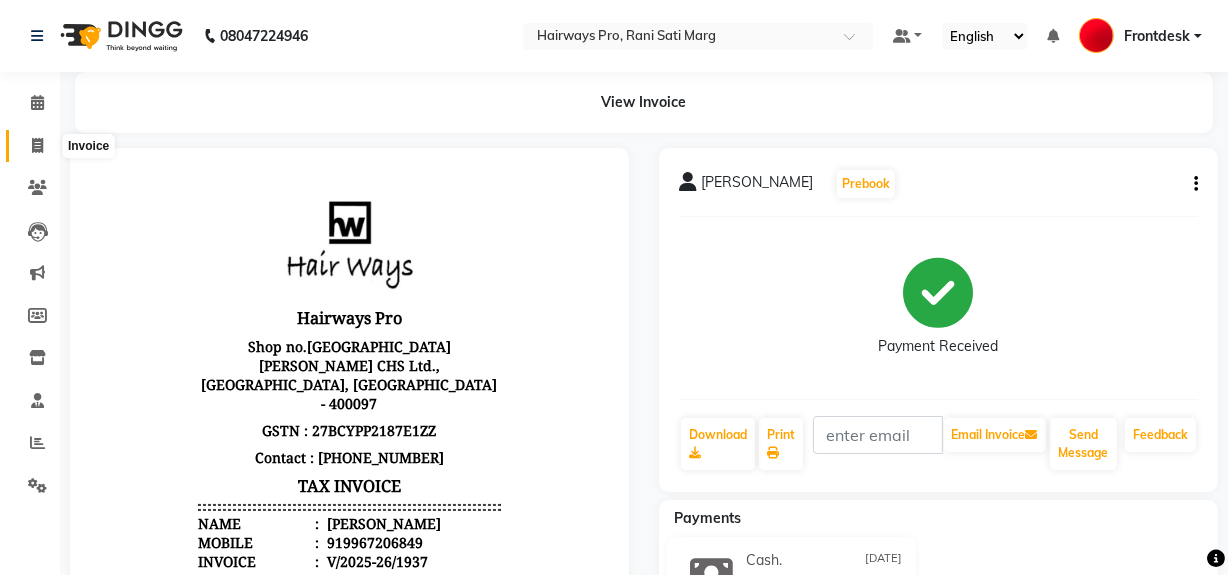 click 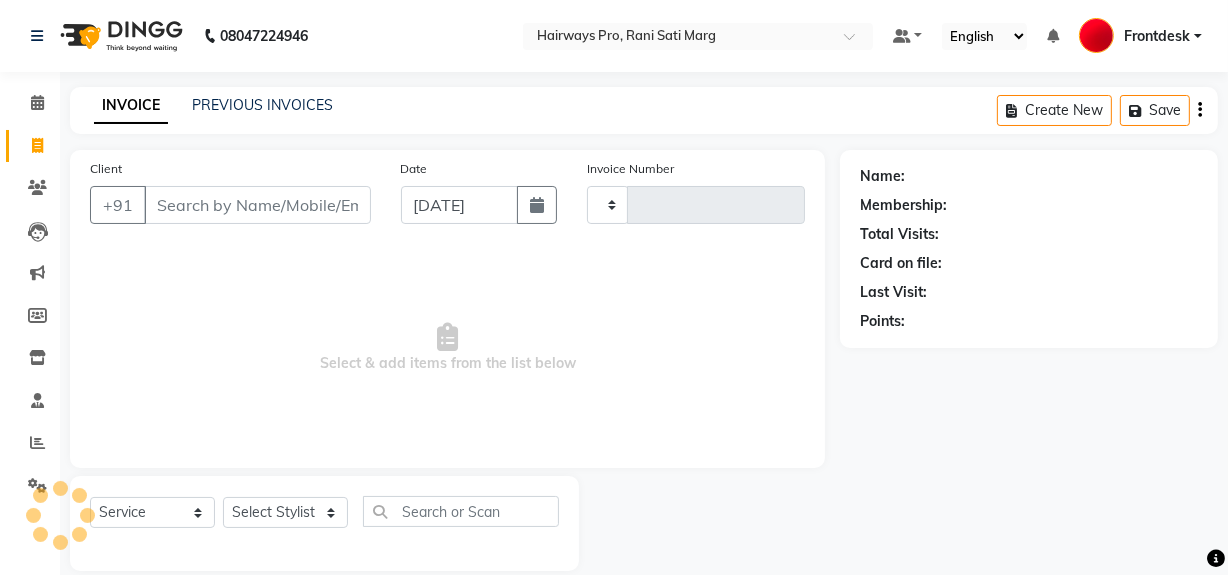 scroll, scrollTop: 26, scrollLeft: 0, axis: vertical 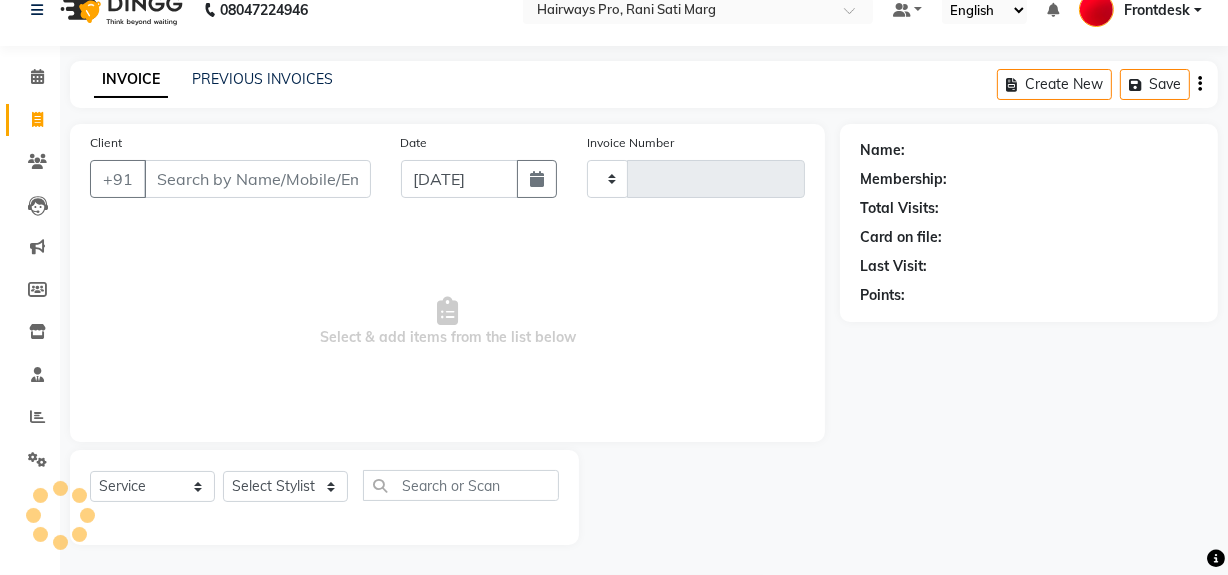 type on "1938" 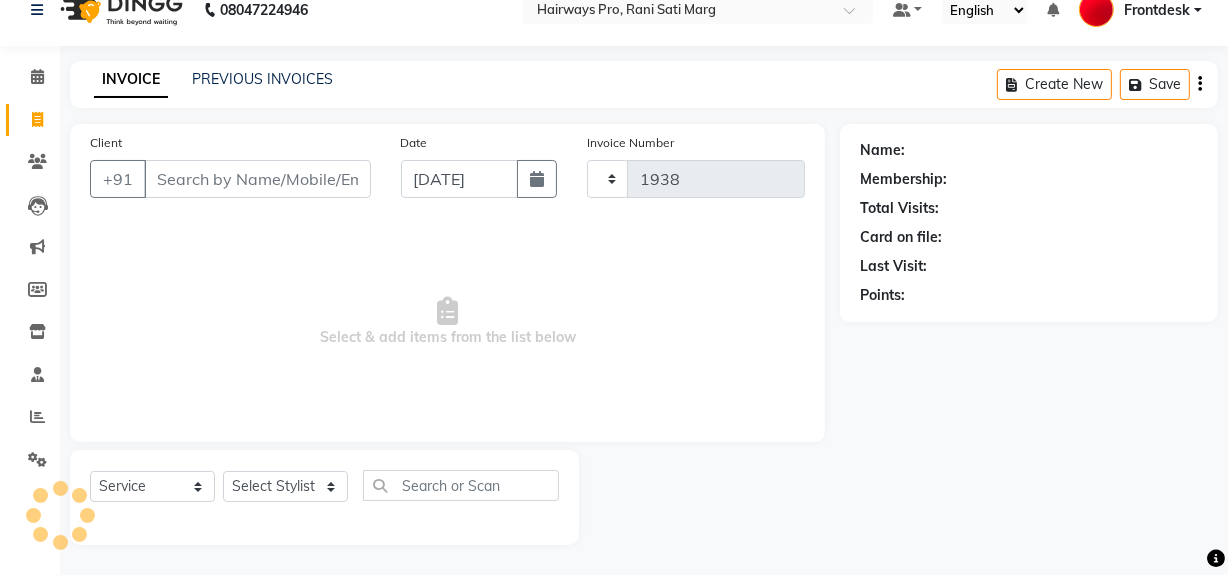 select on "787" 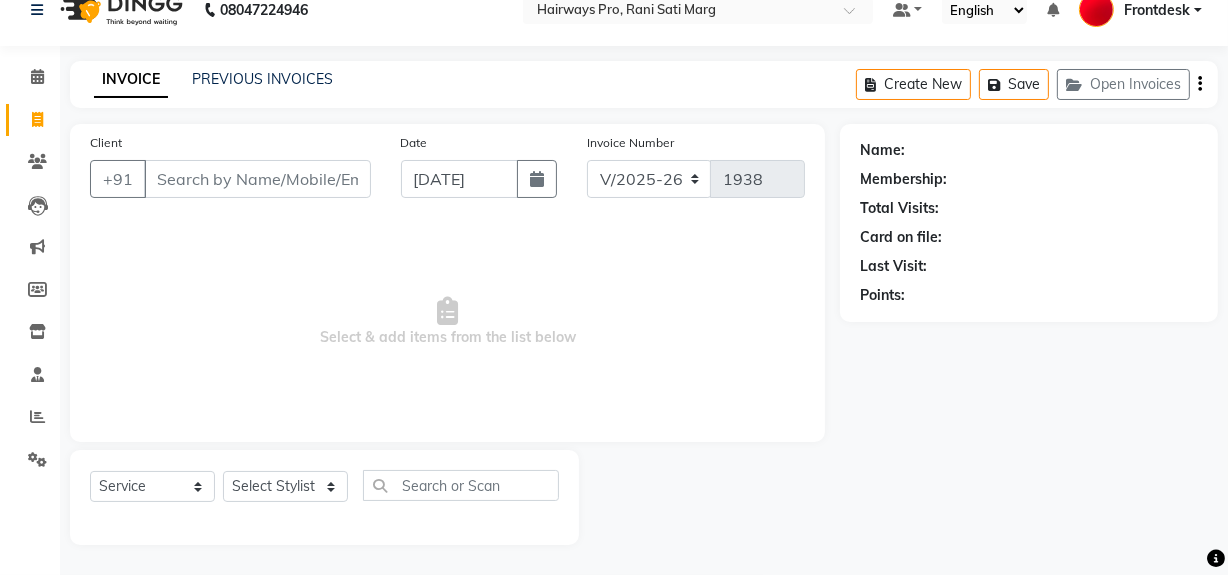 click on "Client" at bounding box center (257, 179) 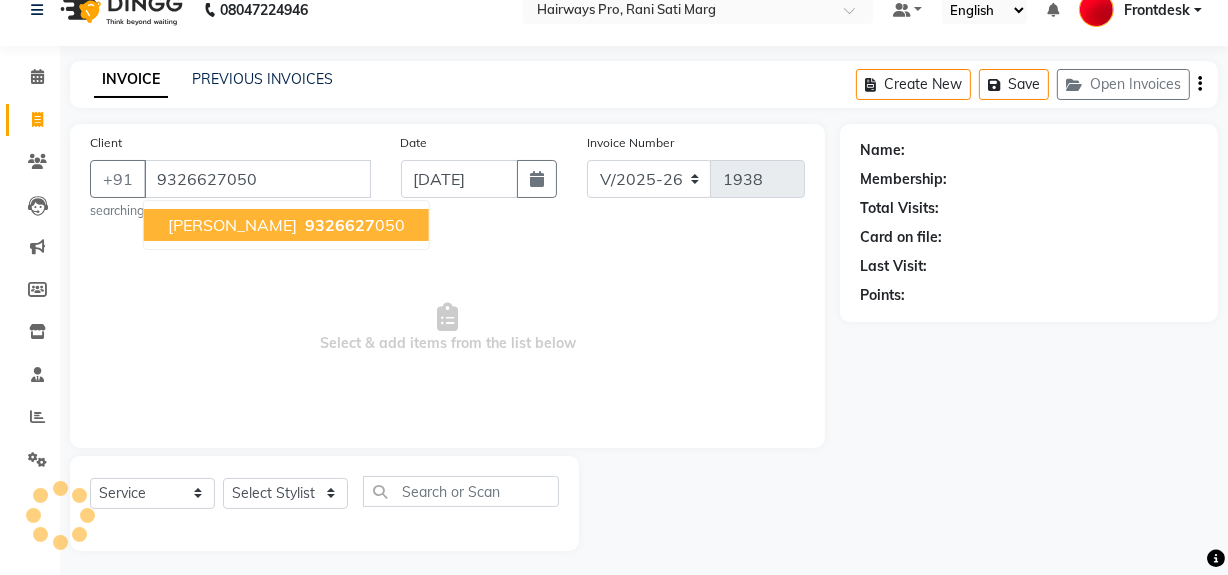 type on "9326627050" 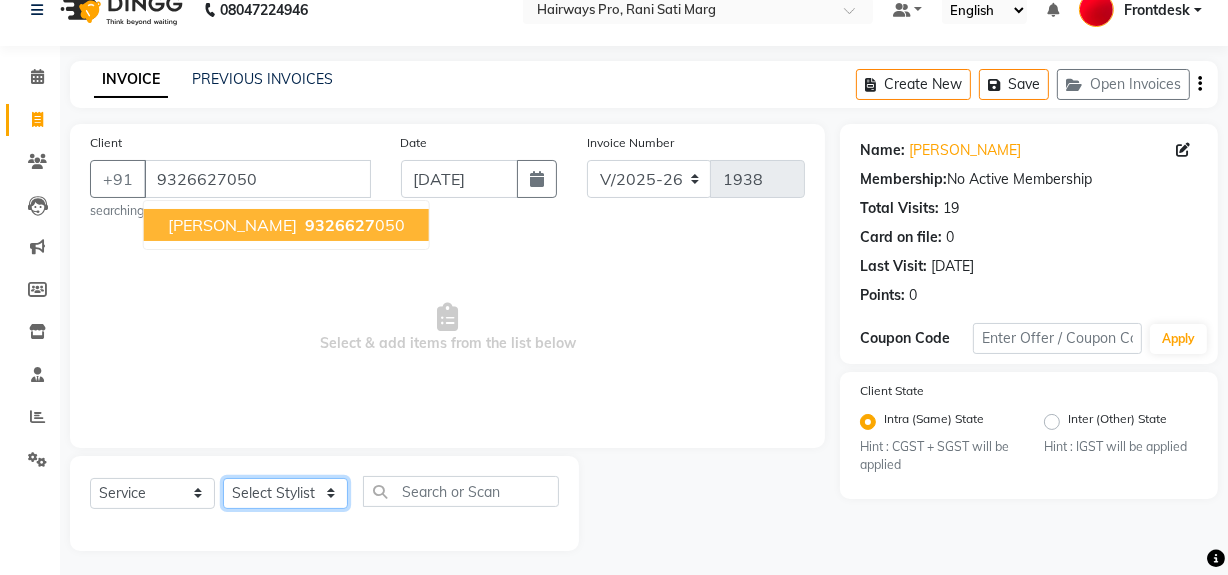 click on "Select Stylist ABID DANISH [PERSON_NAME] Frontdesk INTEZAR [PERSON_NAME] [PERSON_NAME] [PERSON_NAME] [PERSON_NAME] [PERSON_NAME] [PERSON_NAME]" 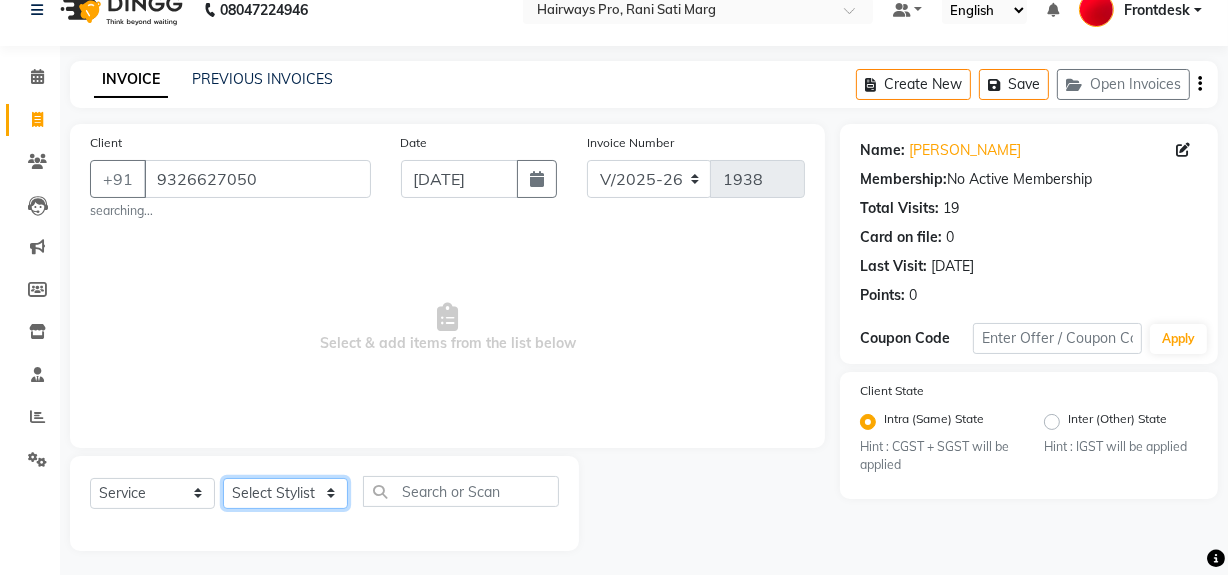 select on "45602" 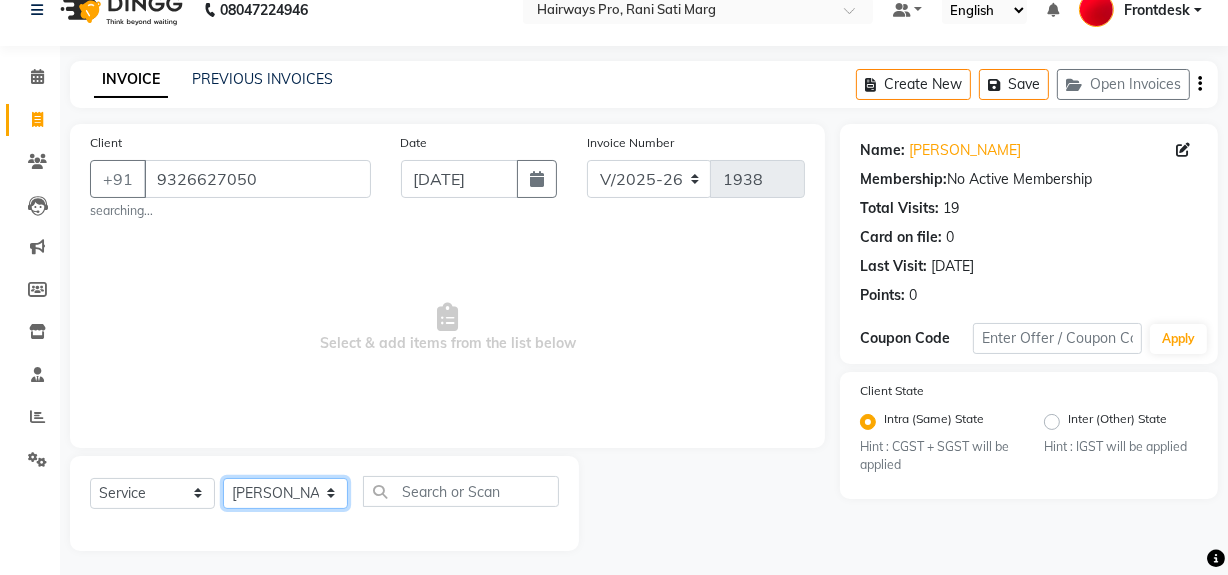 click on "Select Stylist ABID DANISH [PERSON_NAME] Frontdesk INTEZAR [PERSON_NAME] [PERSON_NAME] [PERSON_NAME] [PERSON_NAME] [PERSON_NAME] [PERSON_NAME]" 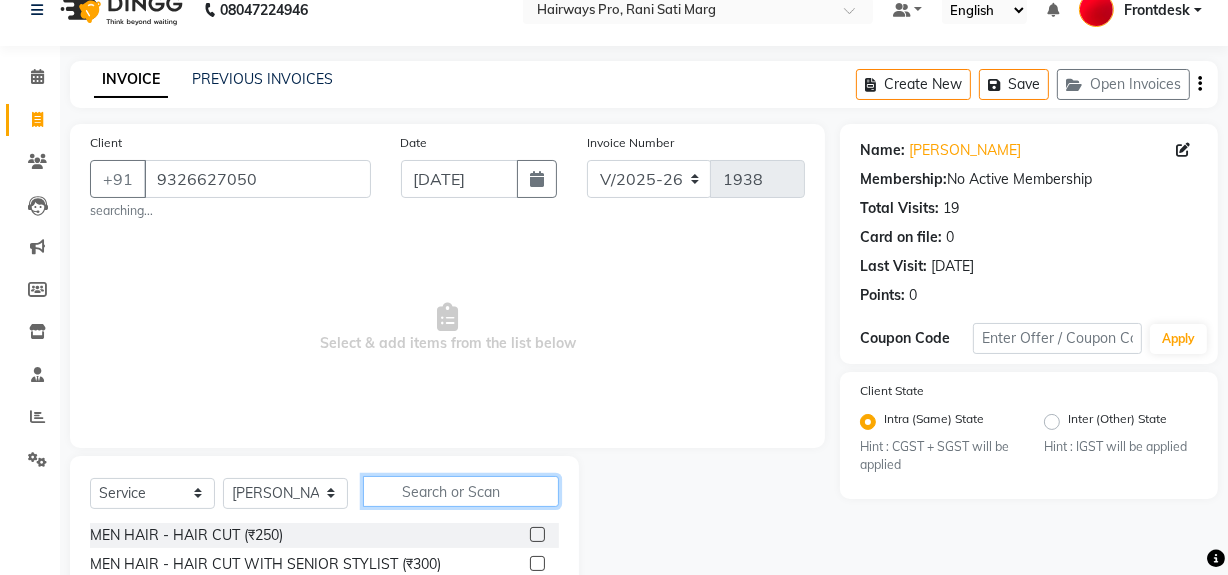 click 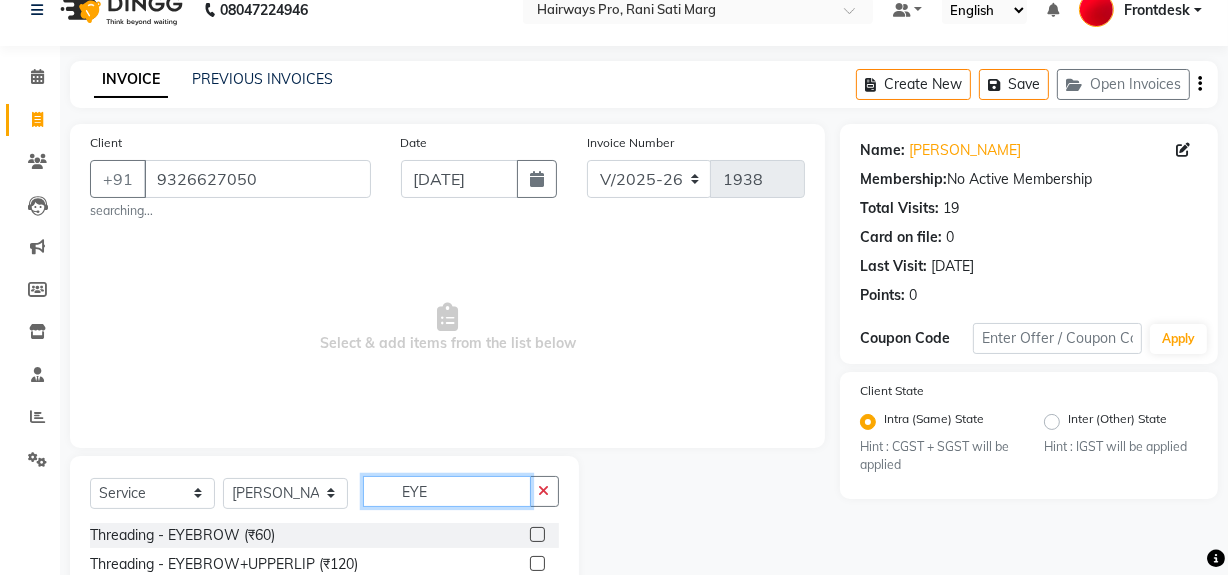 type on "EYE" 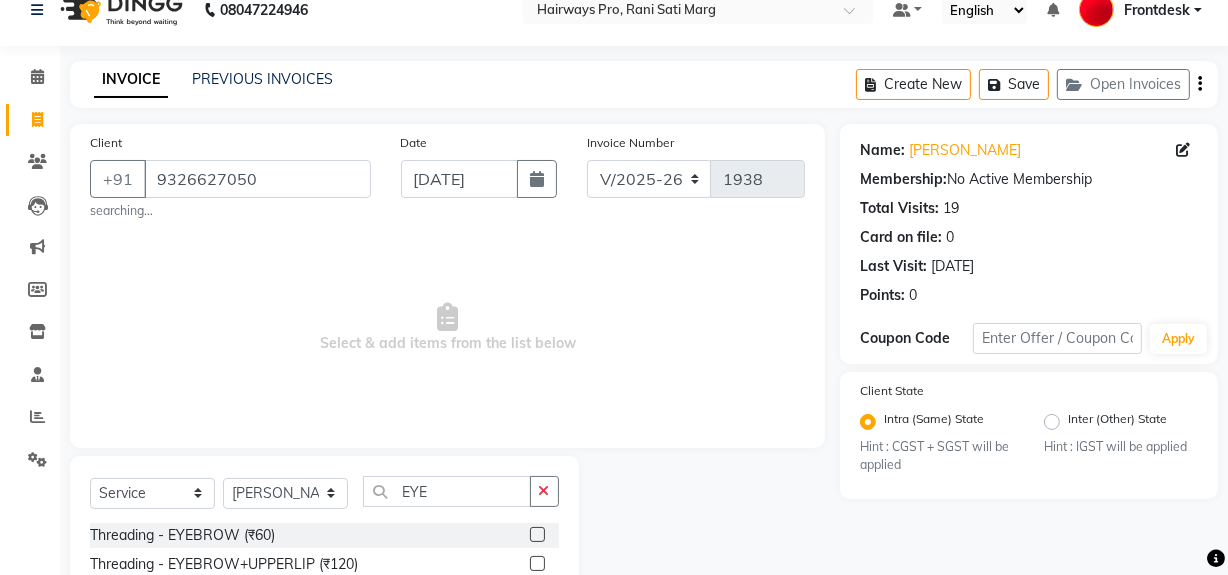 click 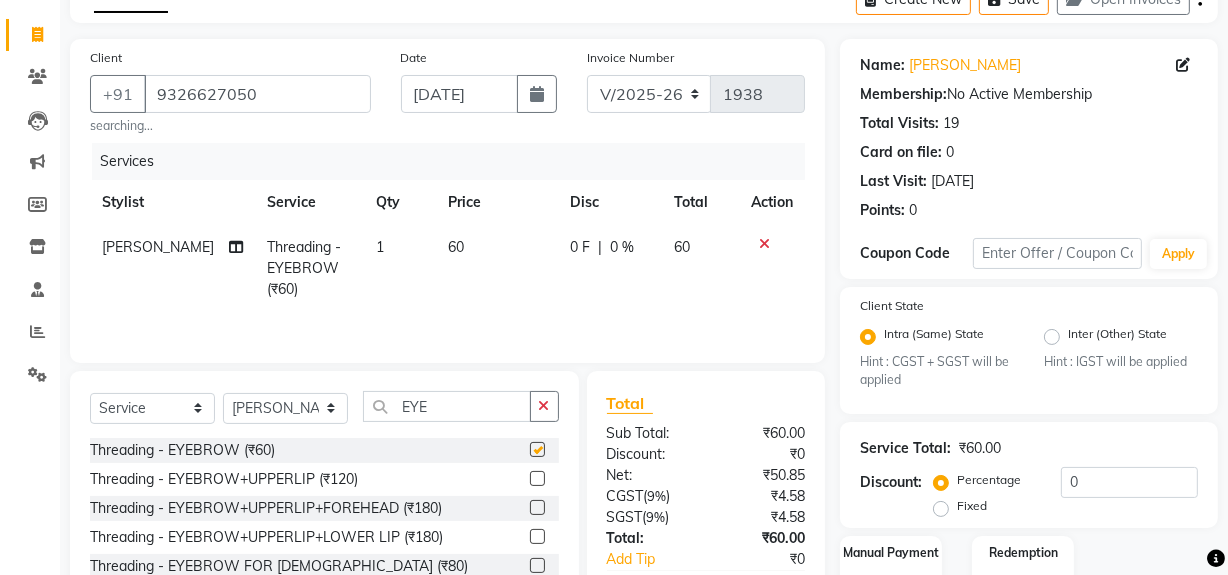 checkbox on "false" 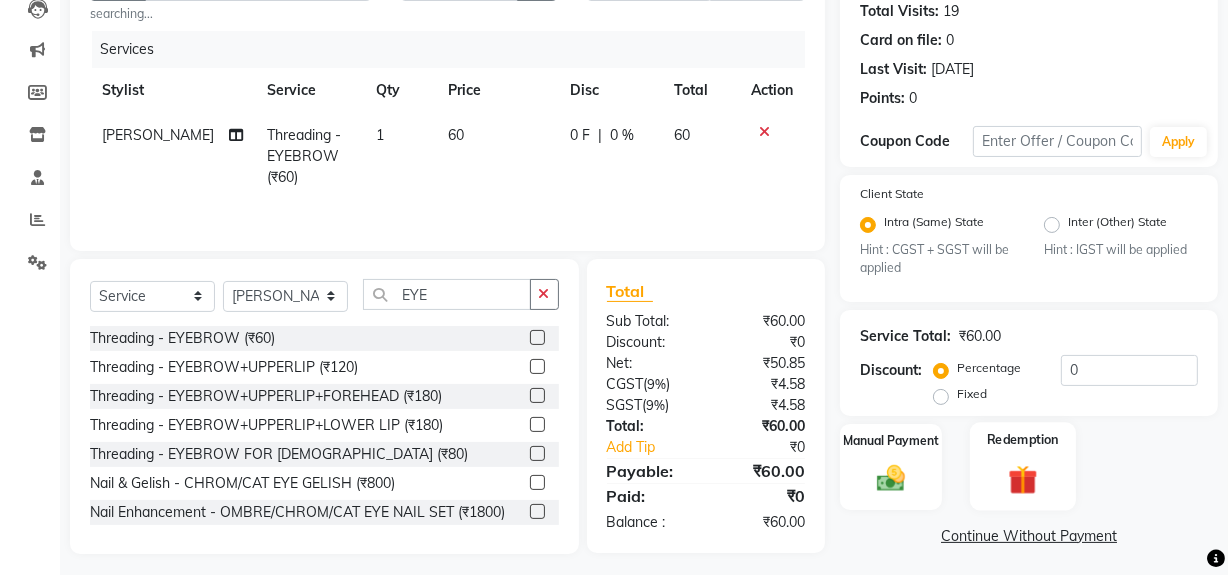 scroll, scrollTop: 232, scrollLeft: 0, axis: vertical 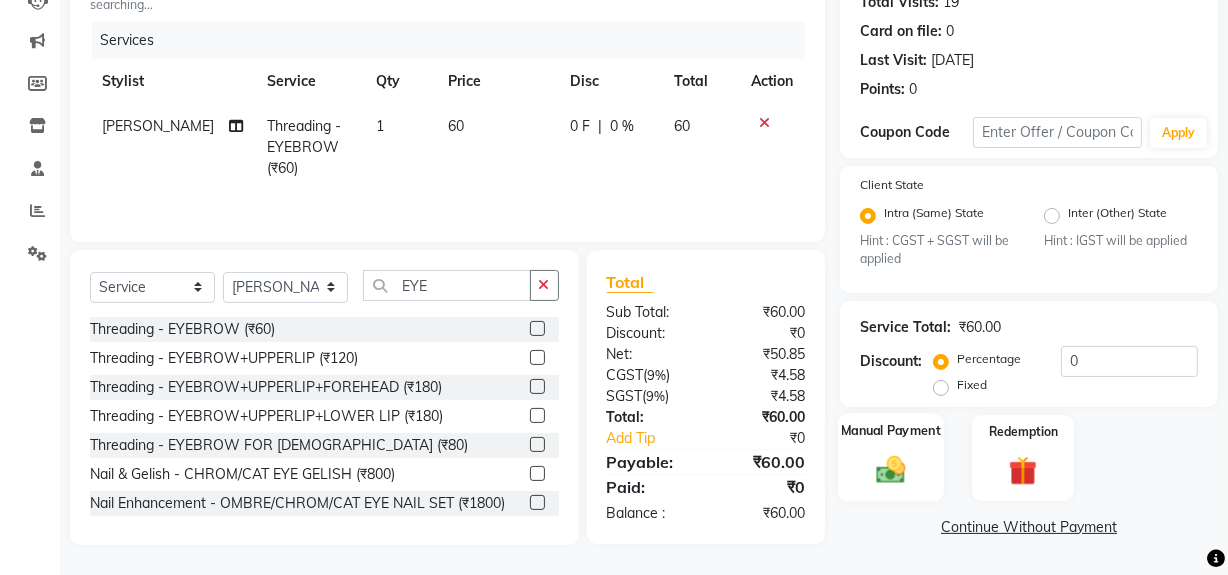 click on "Manual Payment" 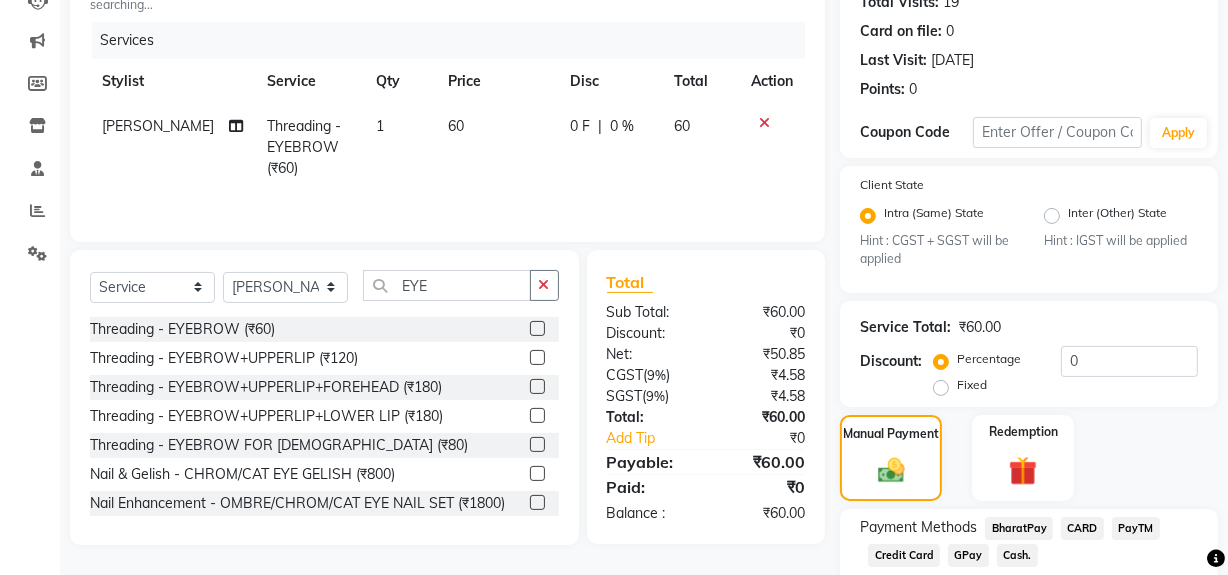 click on "GPay" 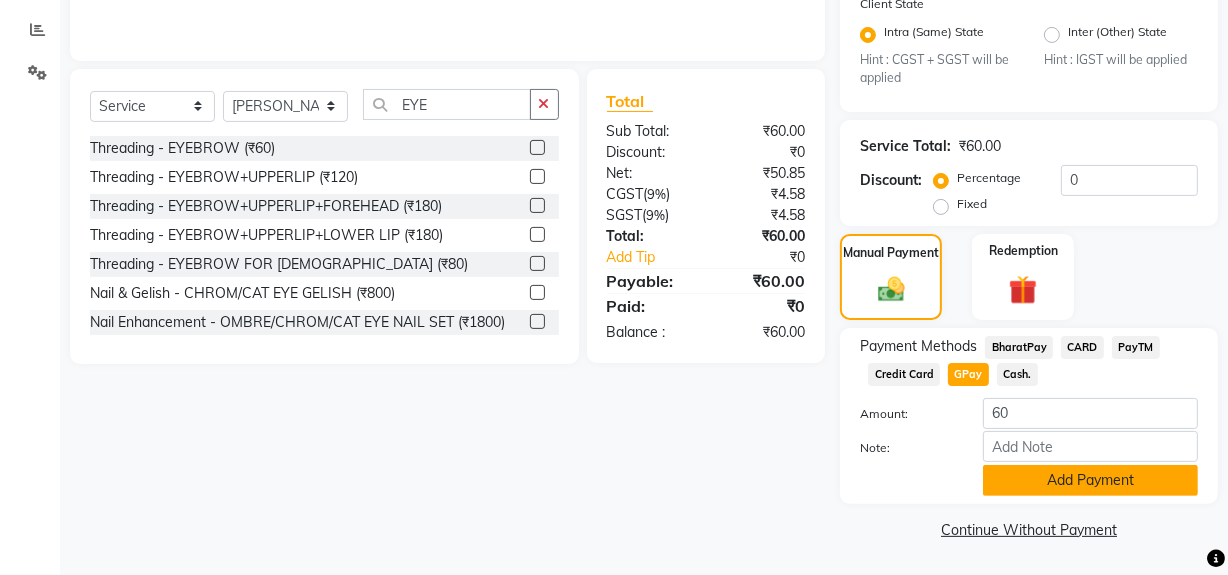 click on "Add Payment" 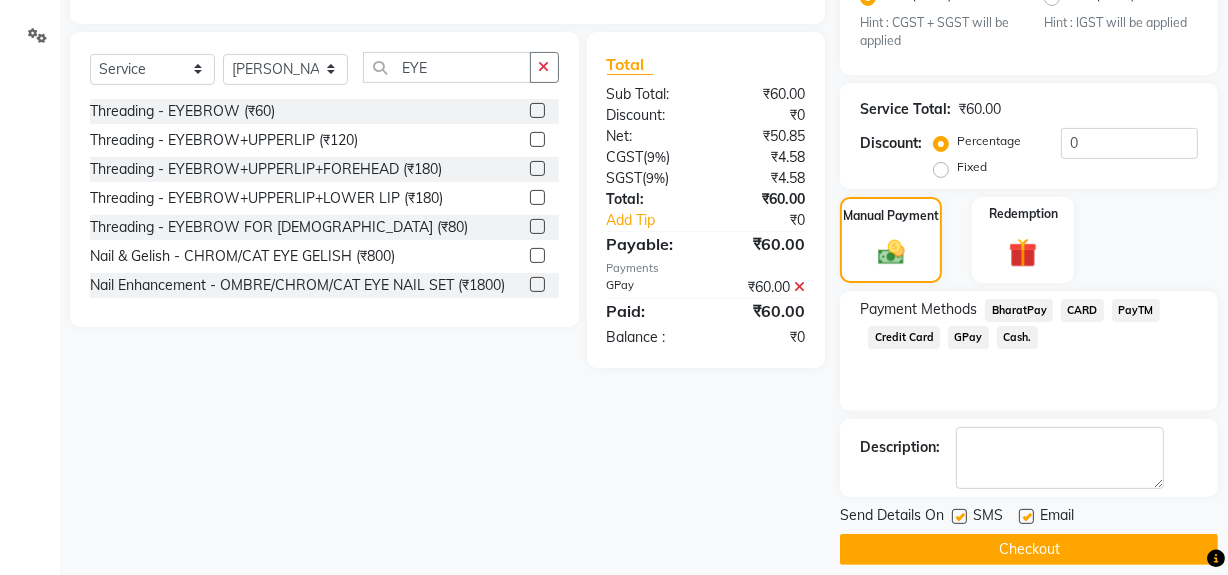 scroll, scrollTop: 470, scrollLeft: 0, axis: vertical 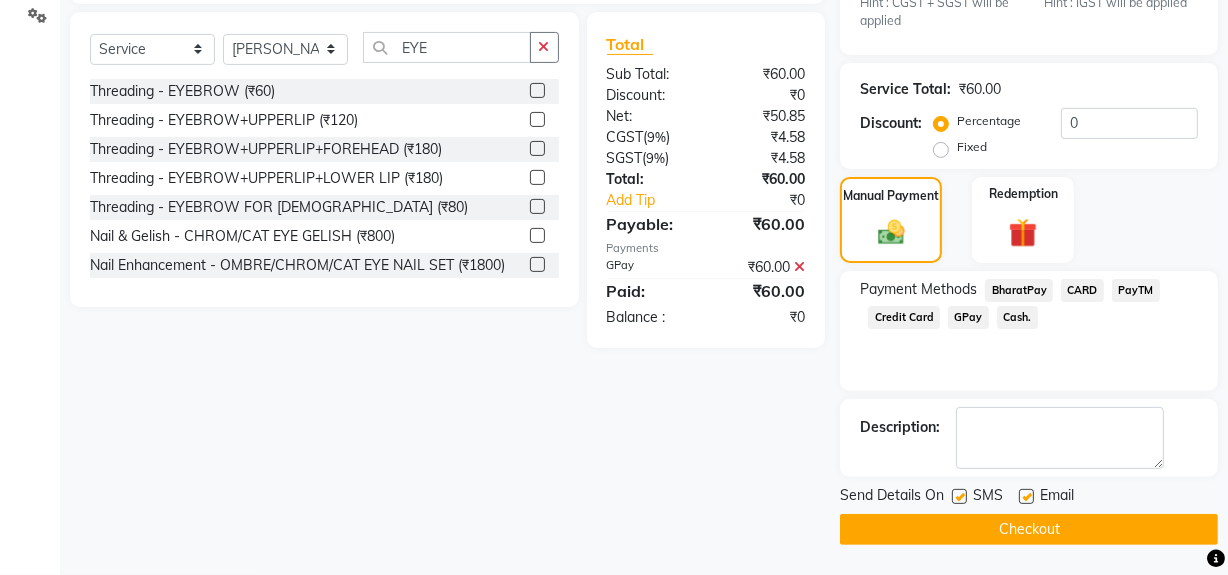 click on "Checkout" 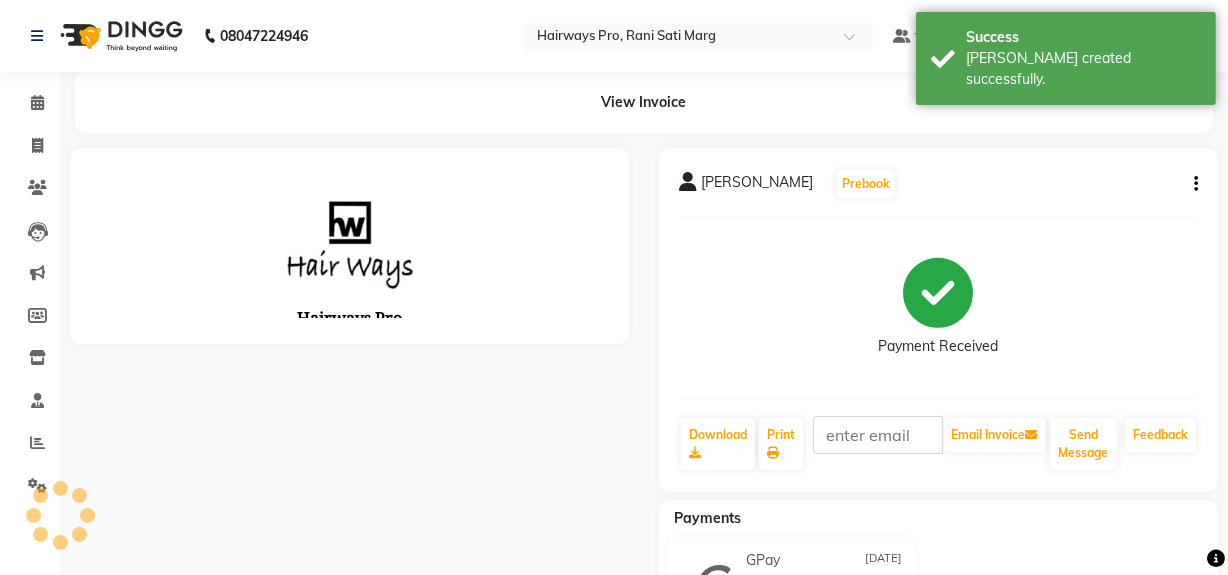 scroll, scrollTop: 0, scrollLeft: 0, axis: both 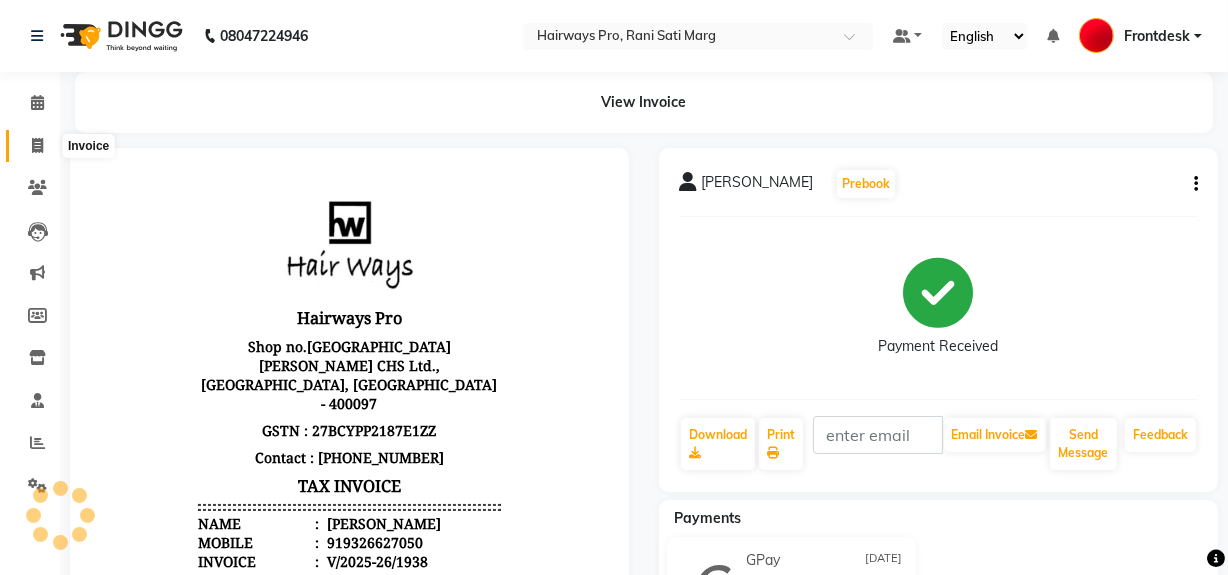 click 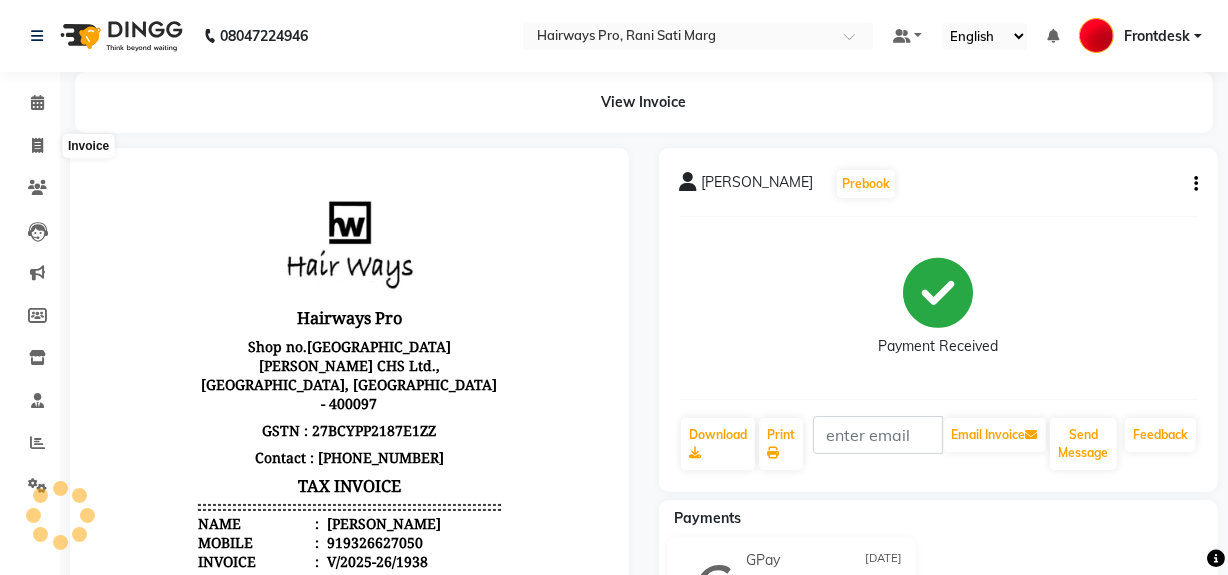 scroll, scrollTop: 26, scrollLeft: 0, axis: vertical 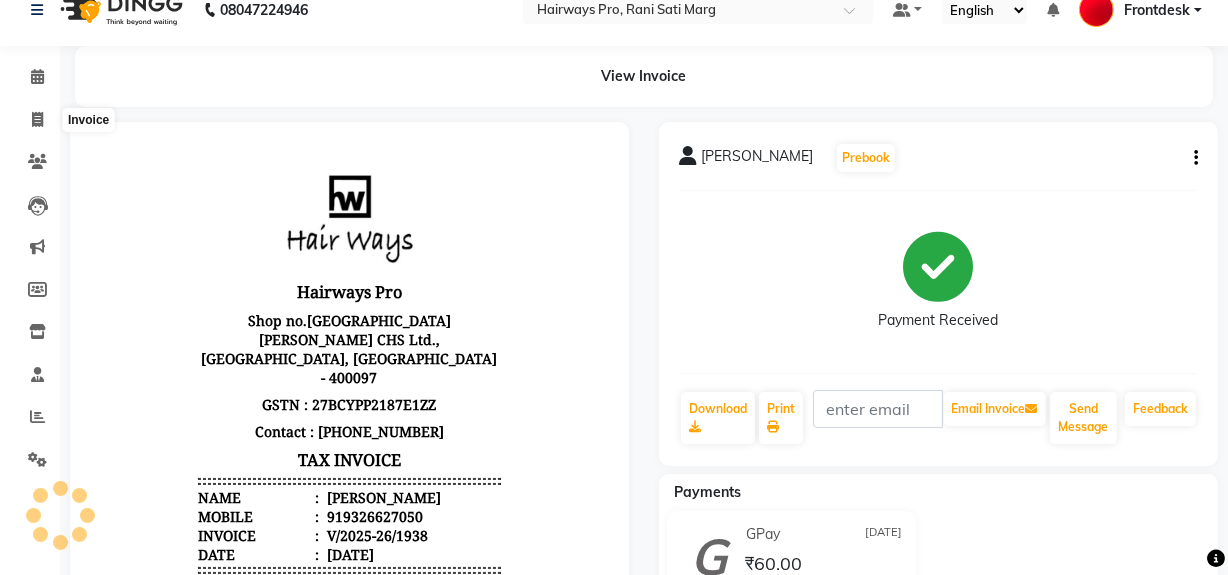 select on "service" 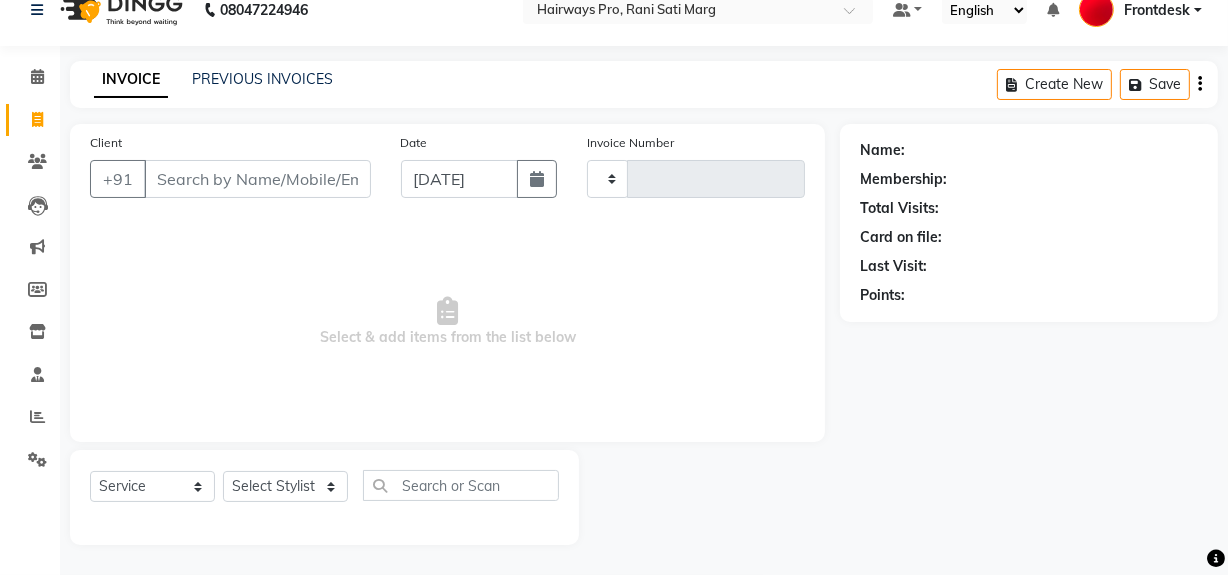 type on "1939" 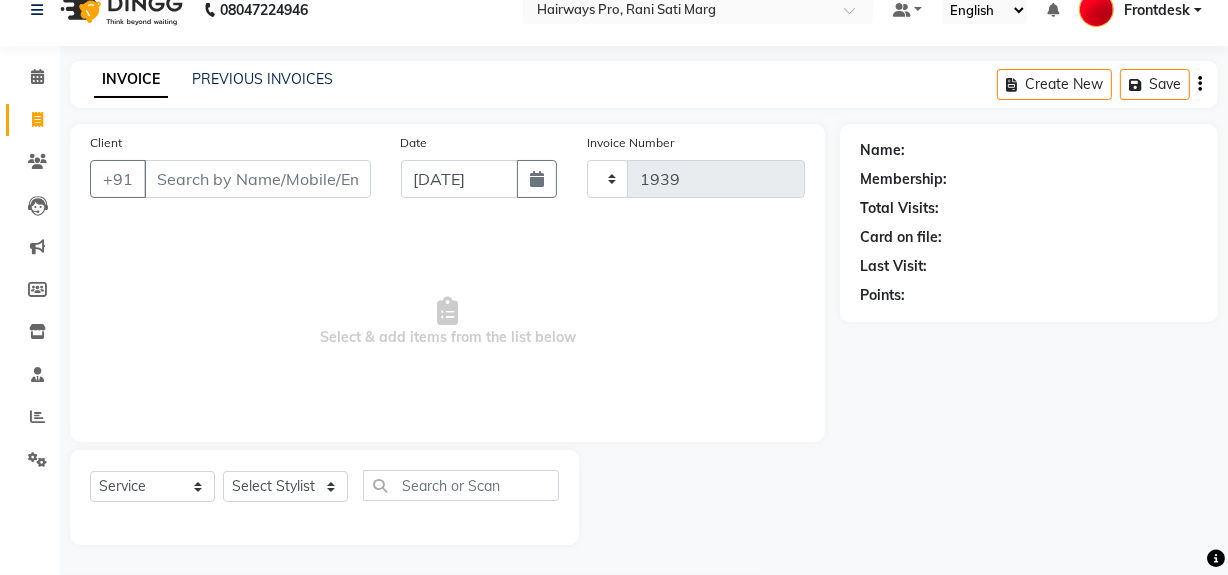 select on "787" 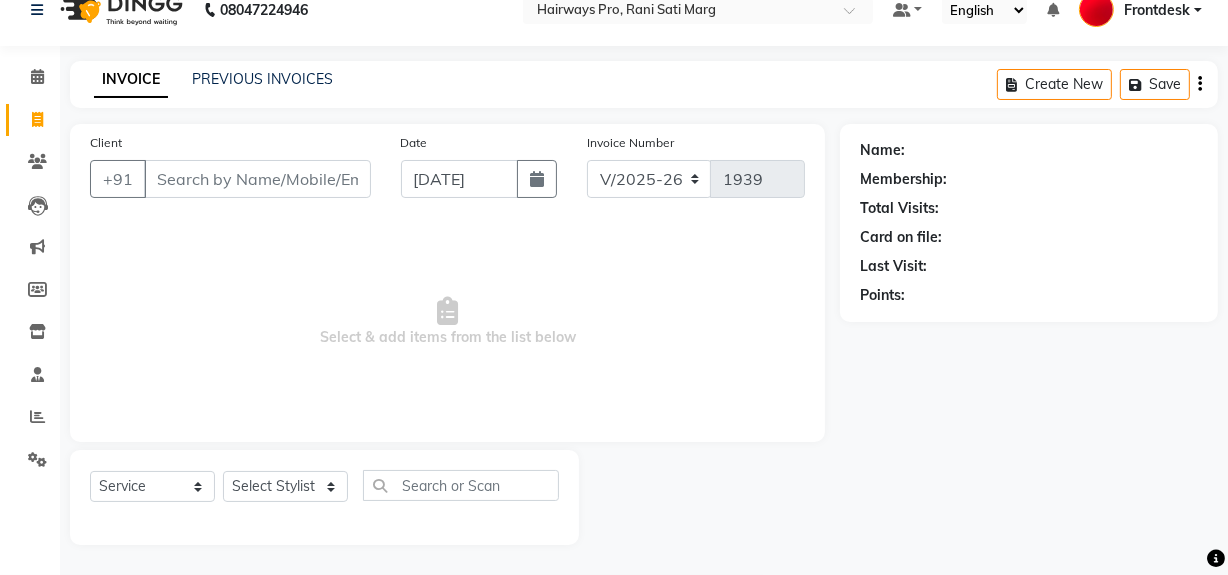 click on "Client" at bounding box center (257, 179) 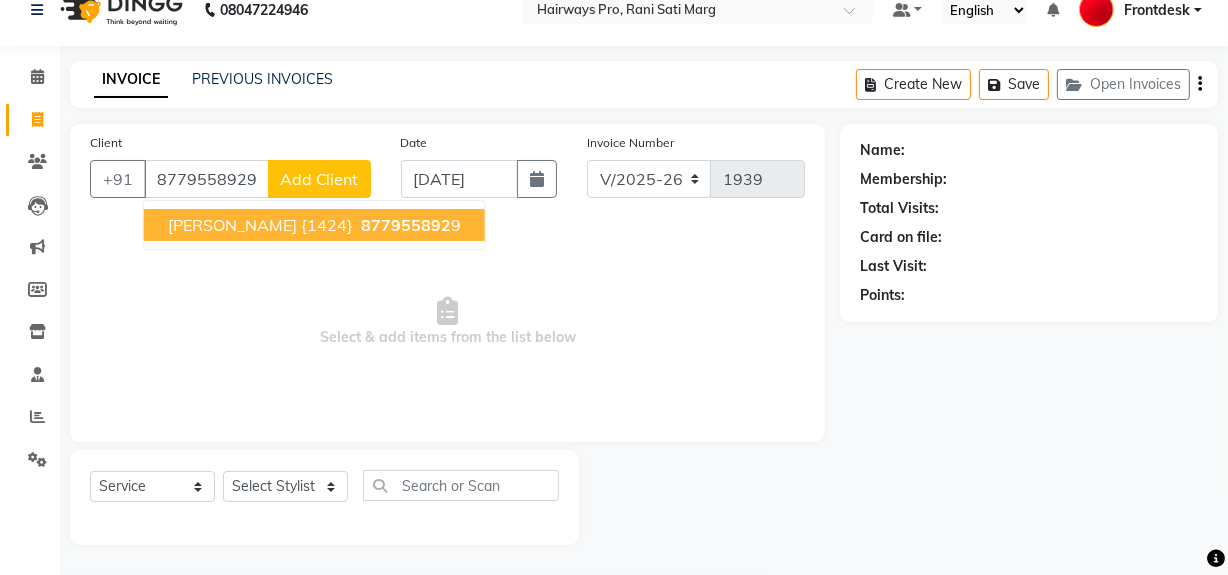 type on "8779558929" 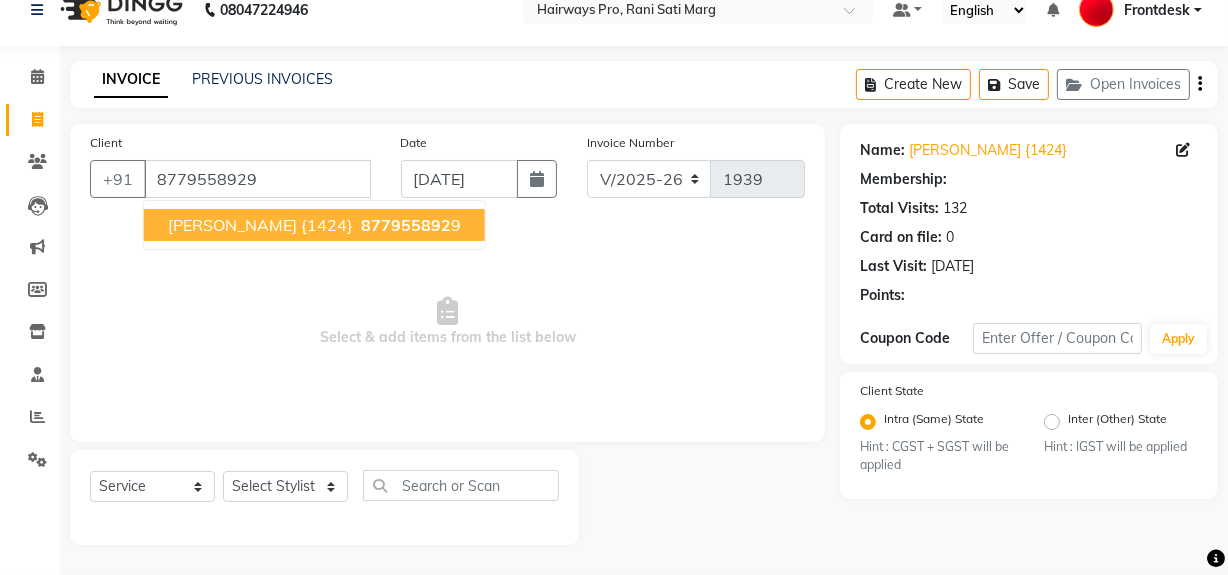 select on "1: Object" 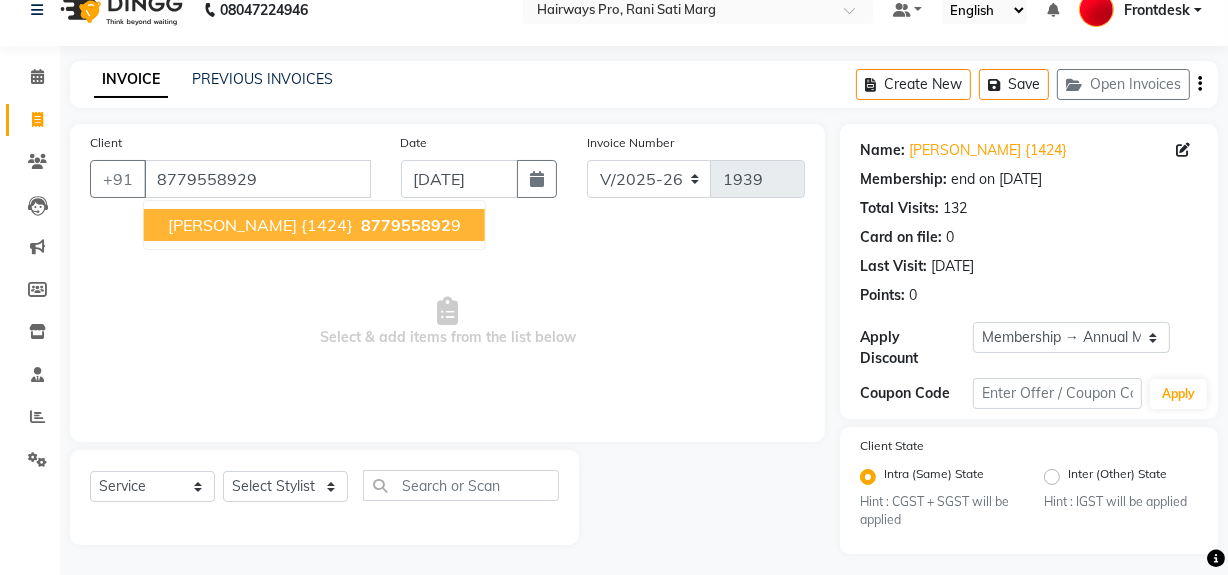 click on "Select & add items from the list below" at bounding box center (447, 322) 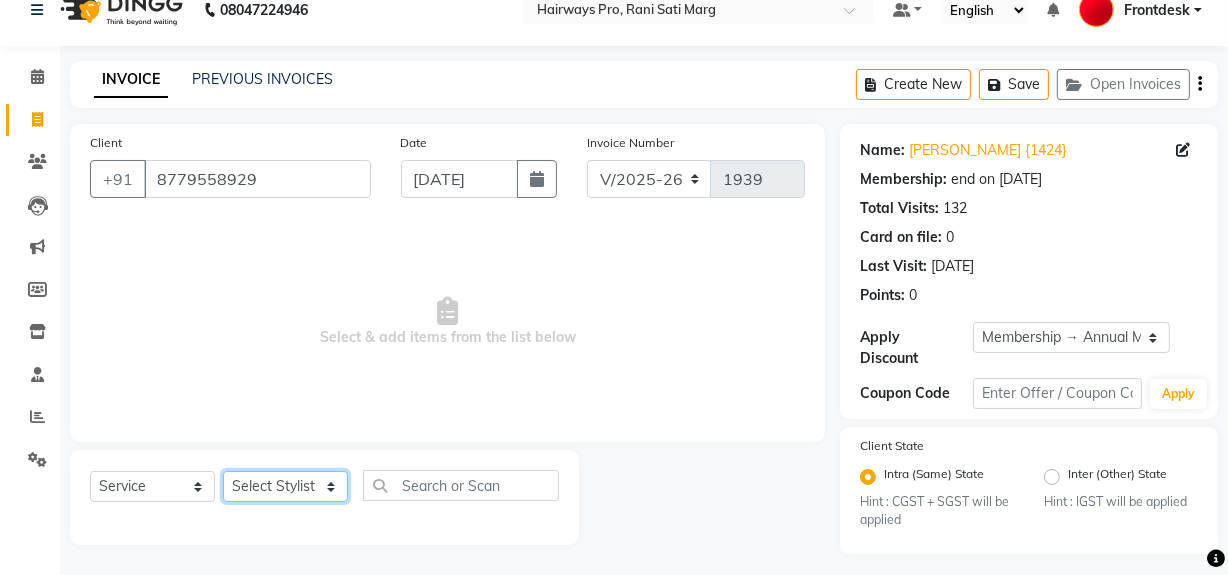 click on "Select Stylist ABID DANISH [PERSON_NAME] Frontdesk INTEZAR [PERSON_NAME] [PERSON_NAME] [PERSON_NAME] [PERSON_NAME] [PERSON_NAME] [PERSON_NAME]" 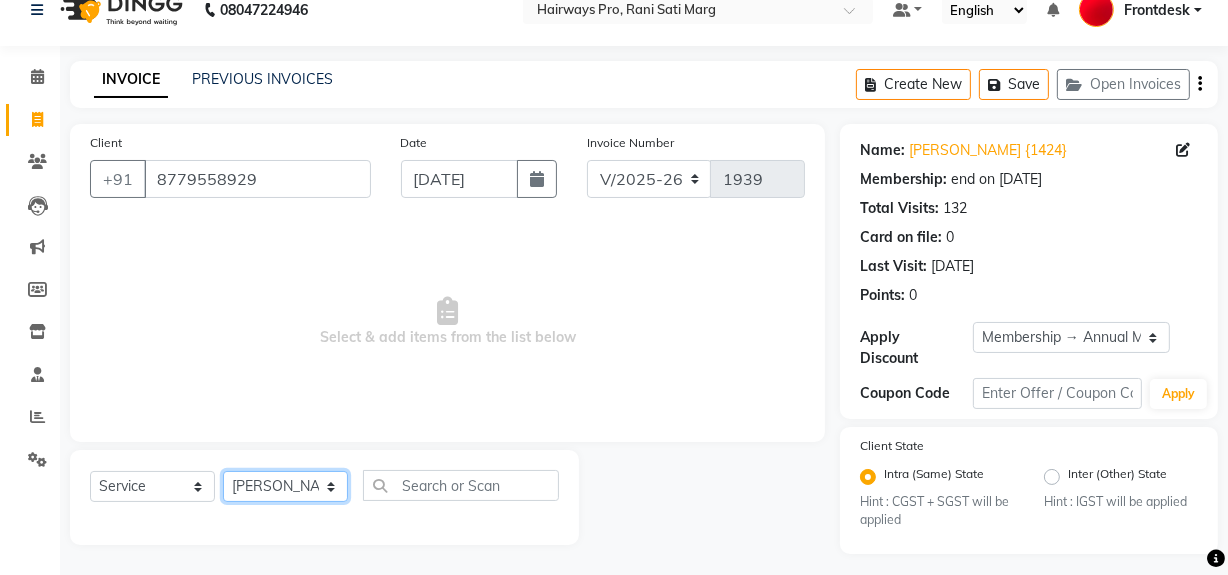 click on "Select Stylist ABID DANISH [PERSON_NAME] Frontdesk INTEZAR [PERSON_NAME] [PERSON_NAME] [PERSON_NAME] [PERSON_NAME] [PERSON_NAME] [PERSON_NAME]" 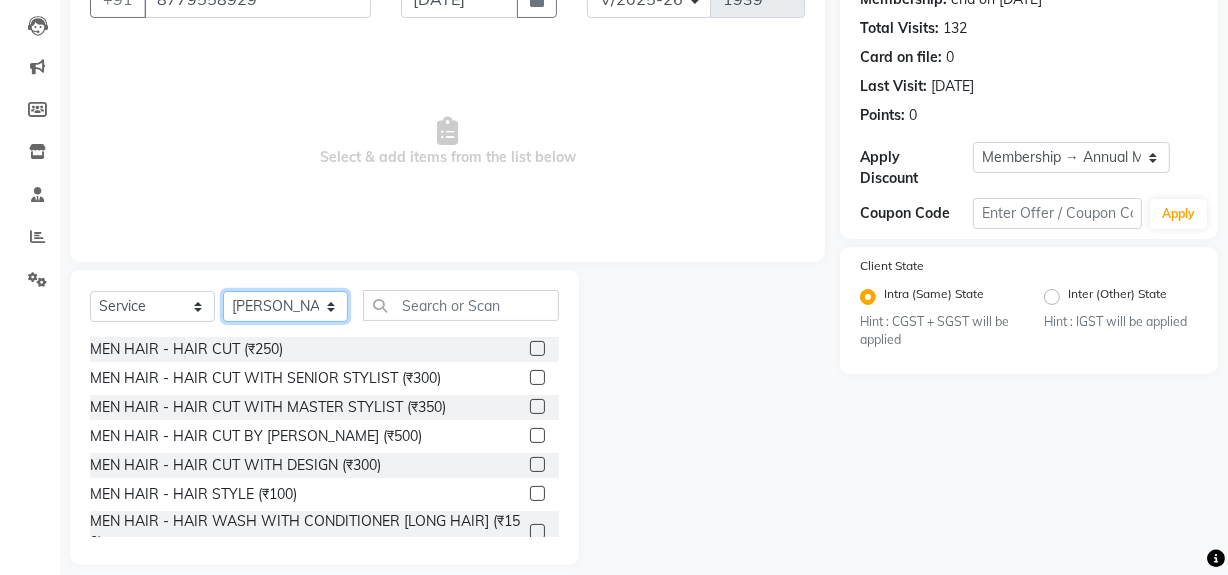 scroll, scrollTop: 208, scrollLeft: 0, axis: vertical 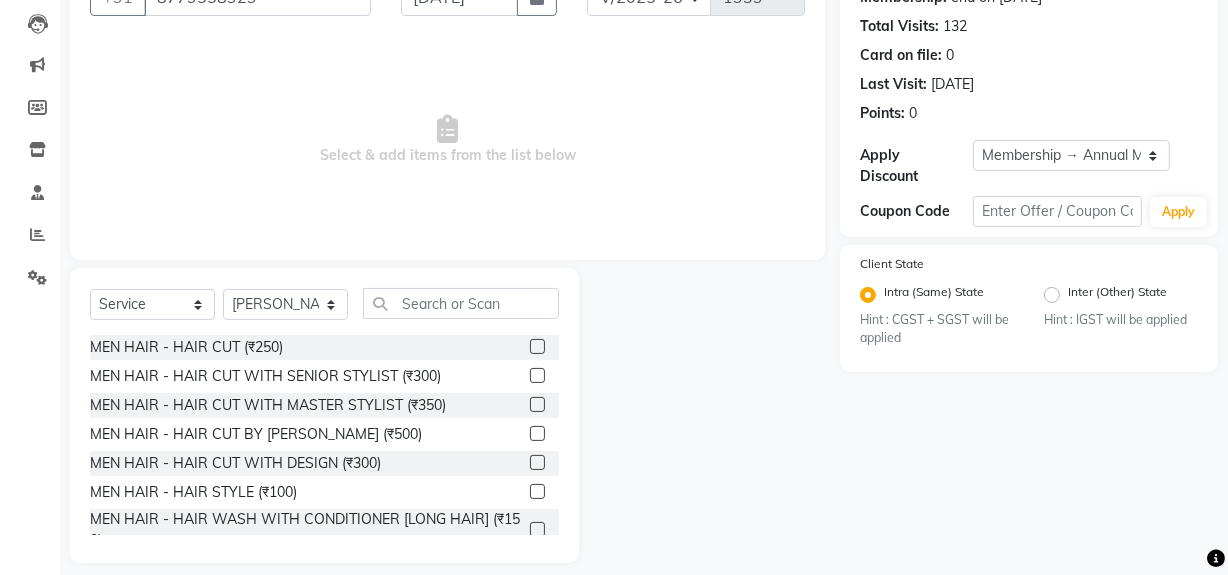 click 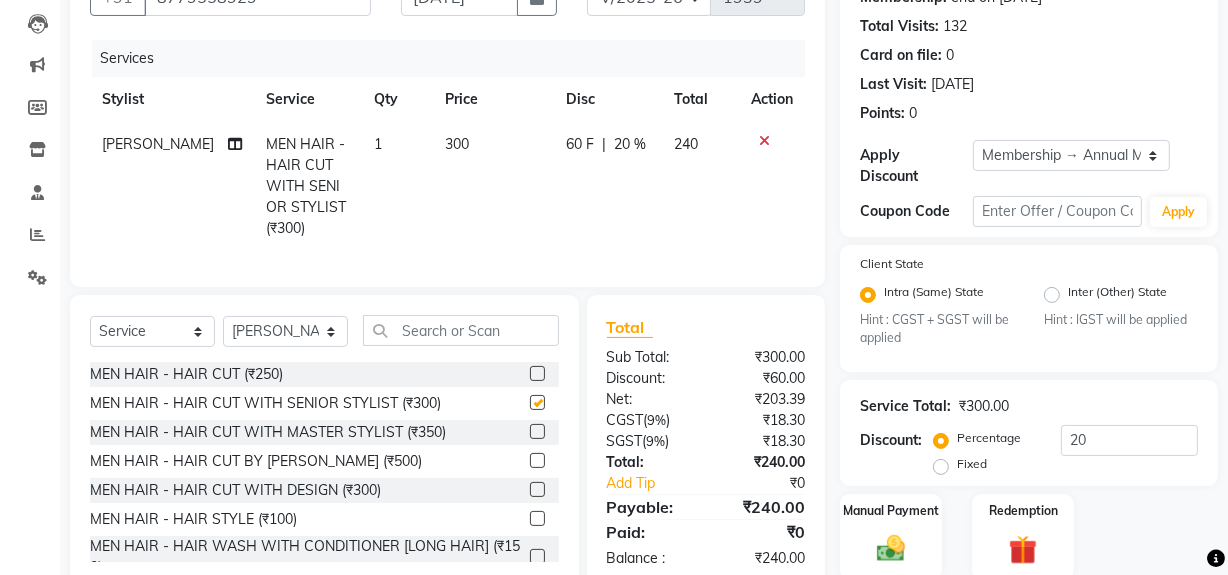 checkbox on "false" 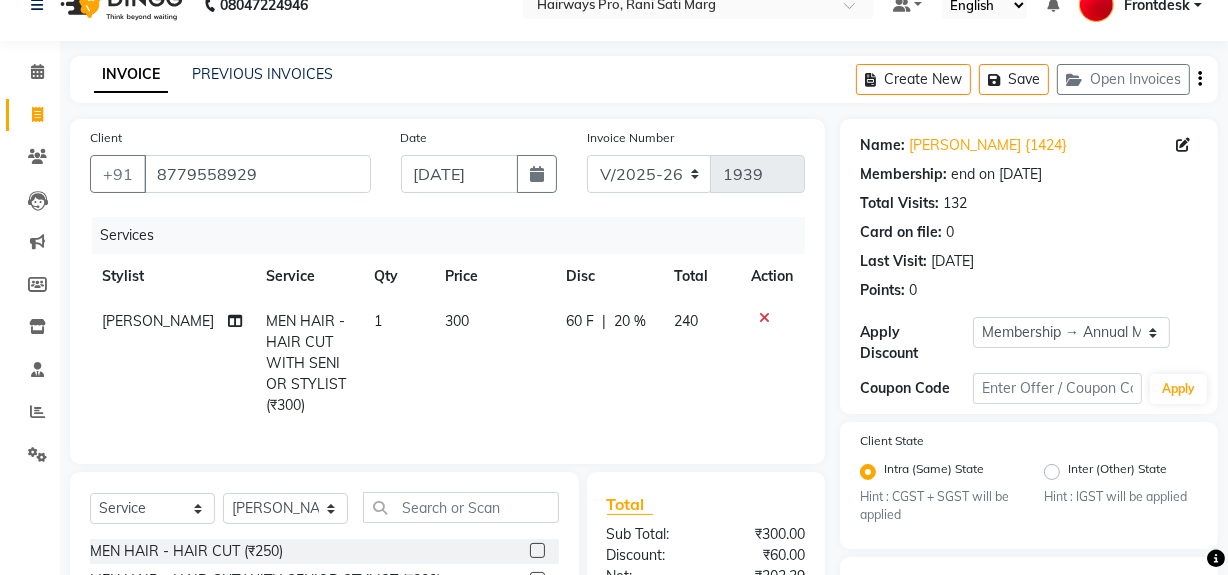 scroll, scrollTop: 0, scrollLeft: 0, axis: both 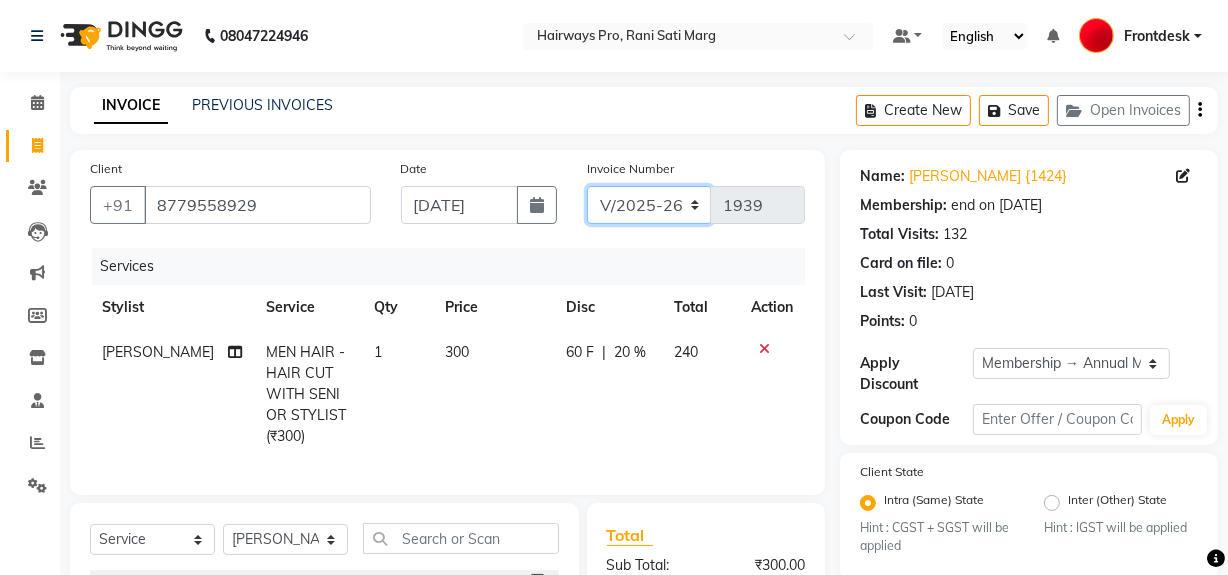 click on "INV/25-26 V/2025-26" 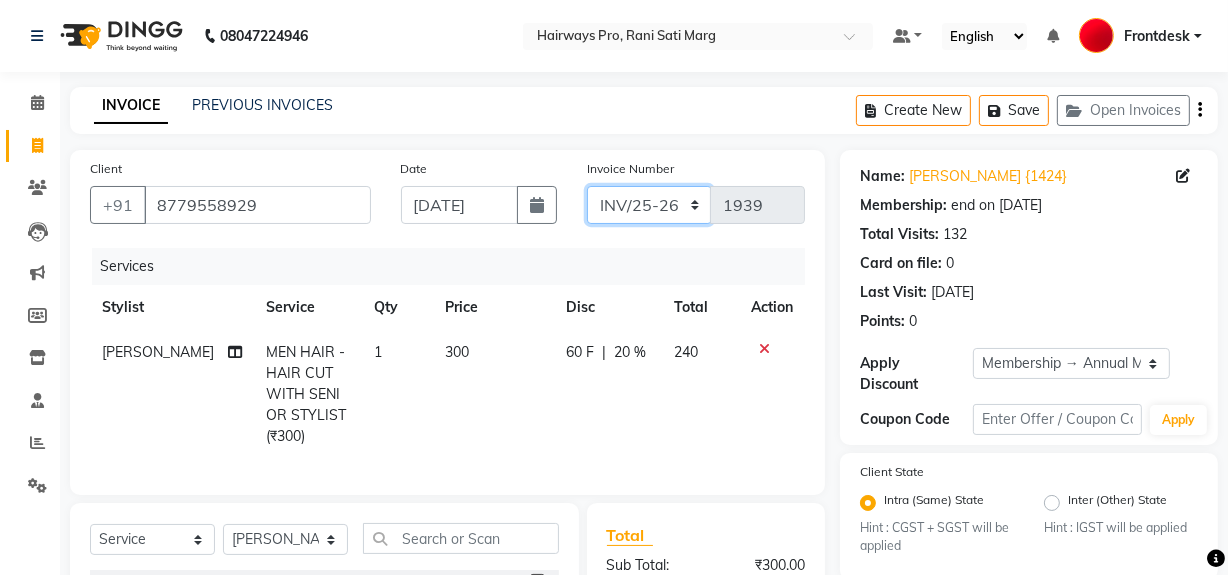 click on "INV/25-26 V/2025-26" 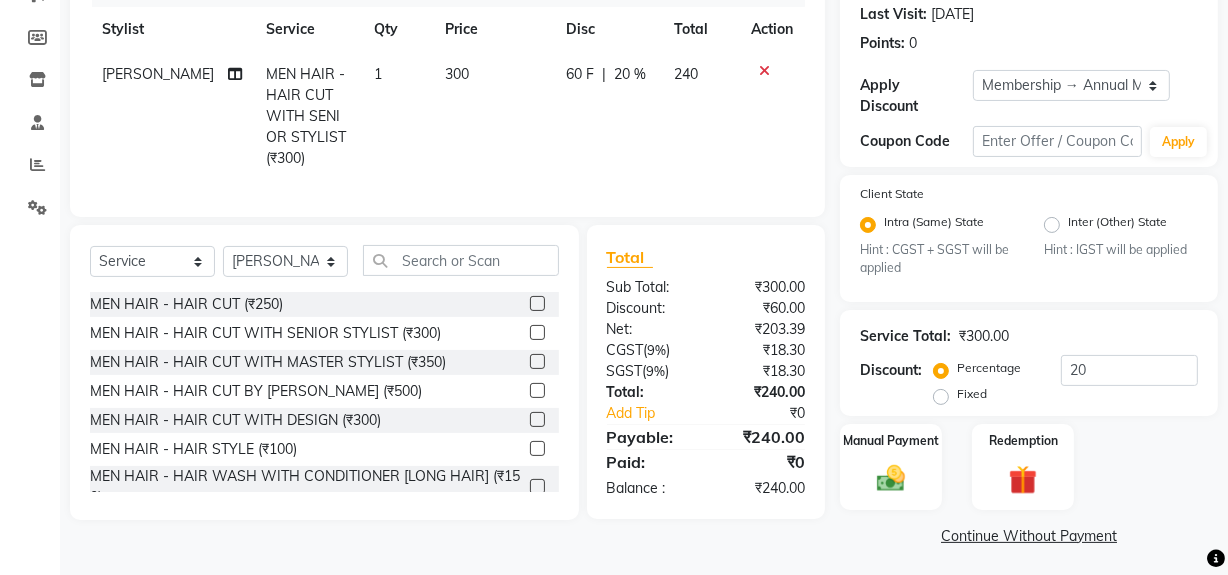 scroll, scrollTop: 284, scrollLeft: 0, axis: vertical 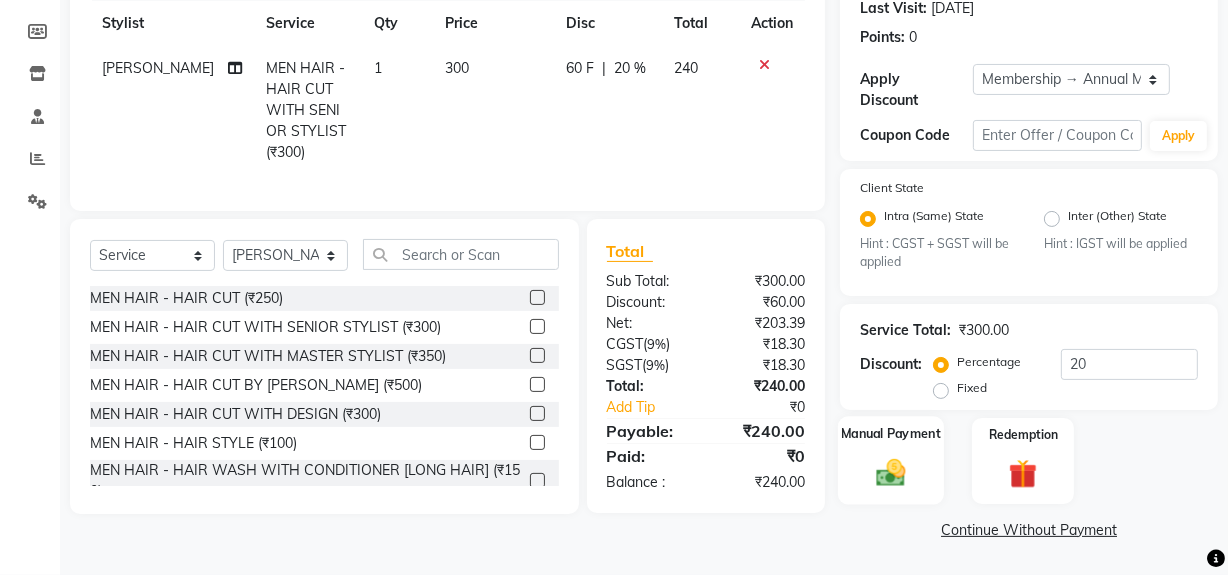 click 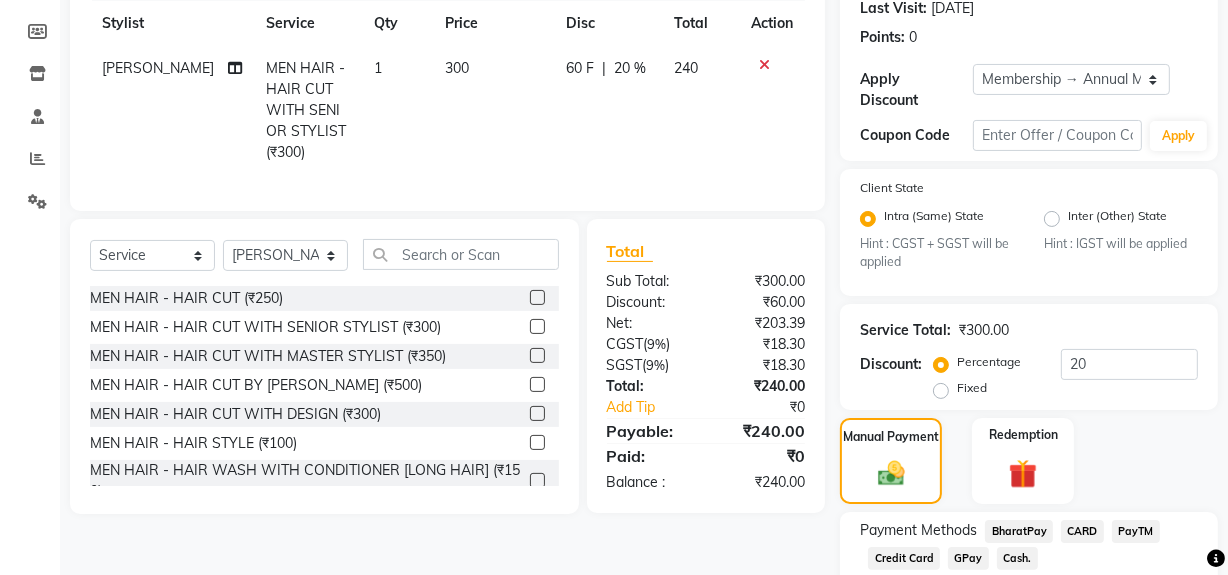 click on "Cash." 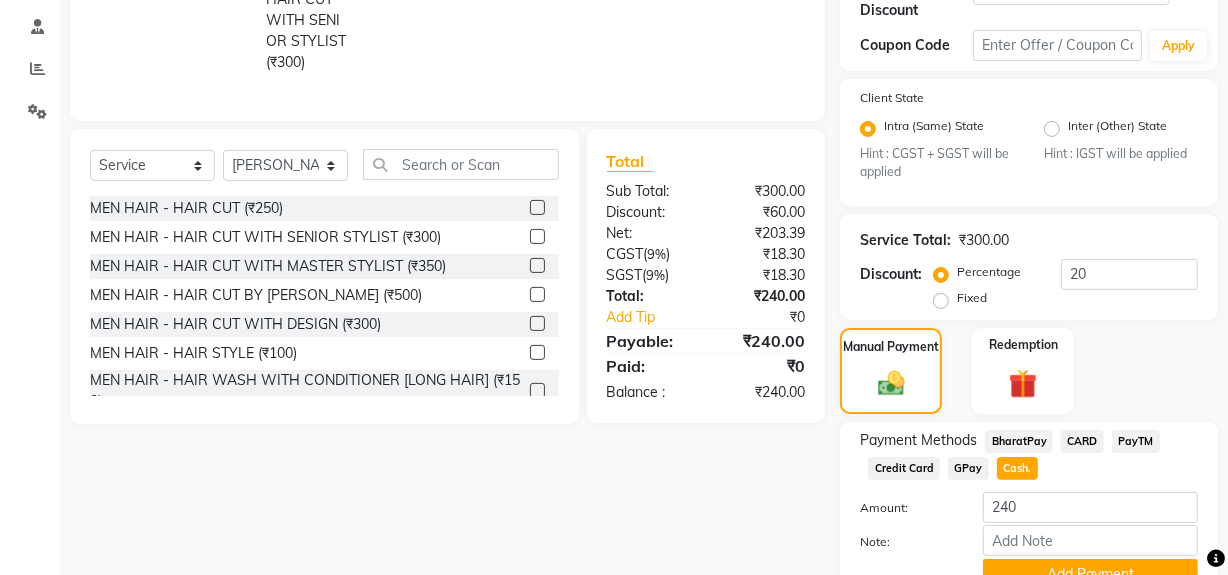 scroll, scrollTop: 469, scrollLeft: 0, axis: vertical 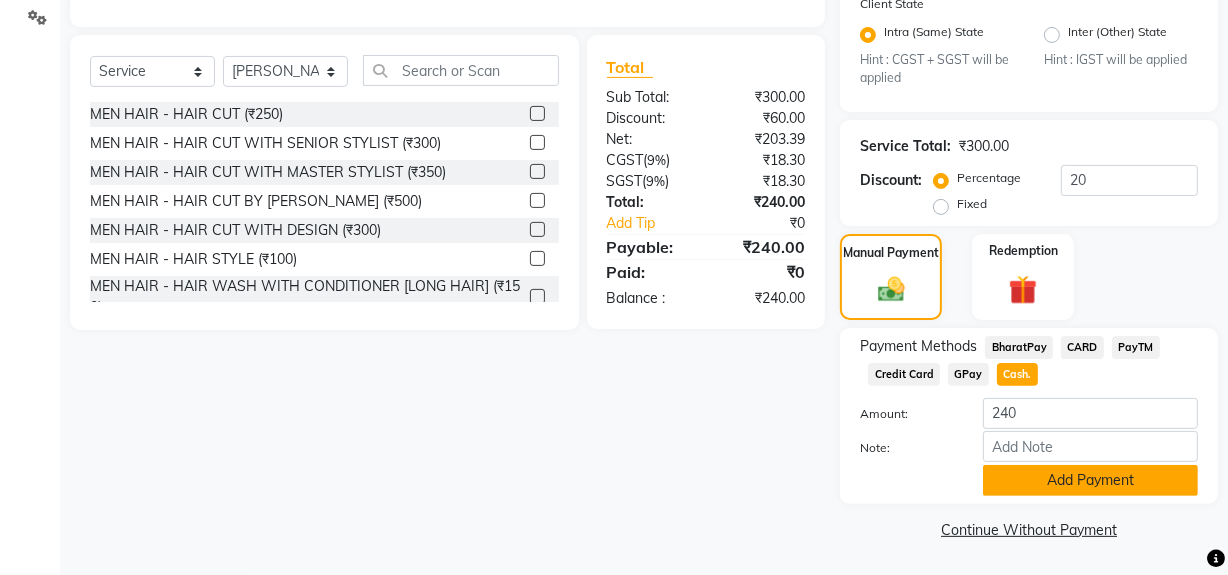 click on "Add Payment" 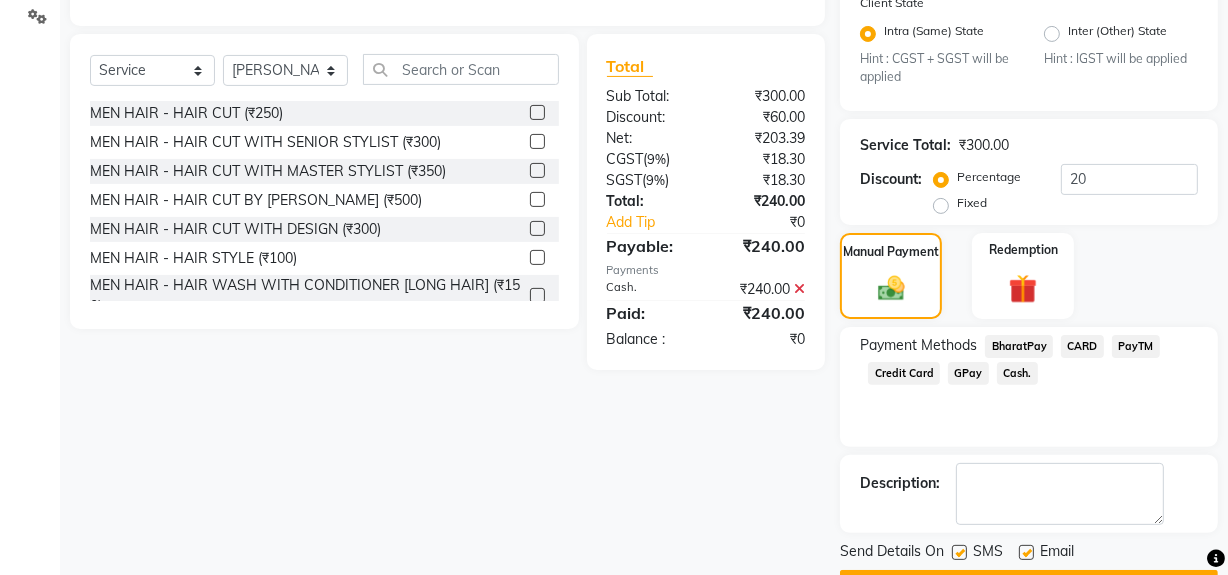 click 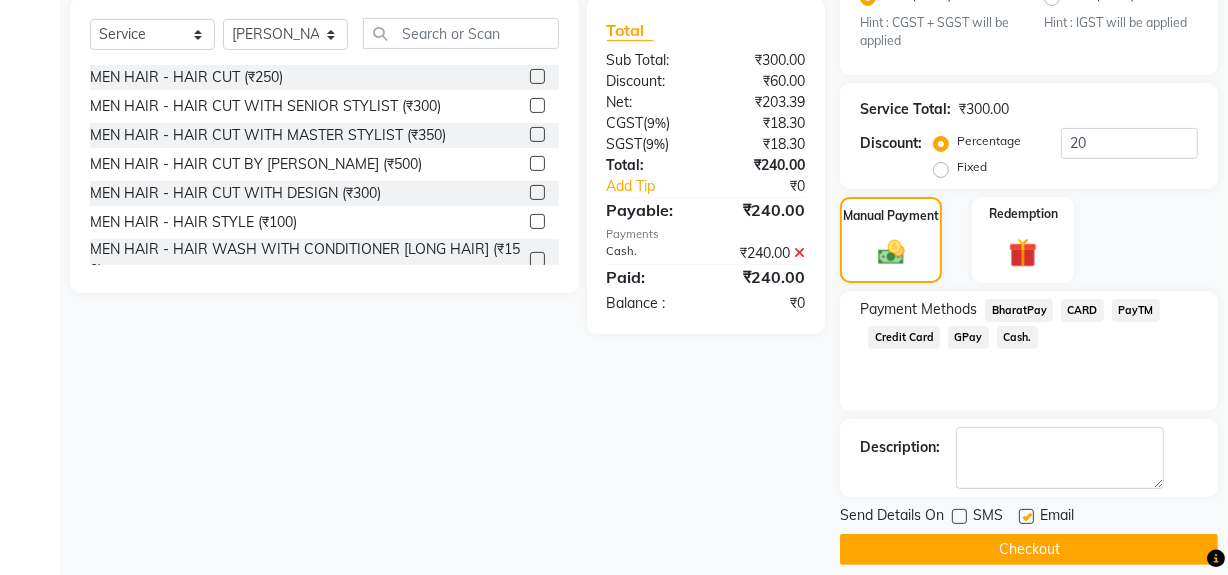 scroll, scrollTop: 524, scrollLeft: 0, axis: vertical 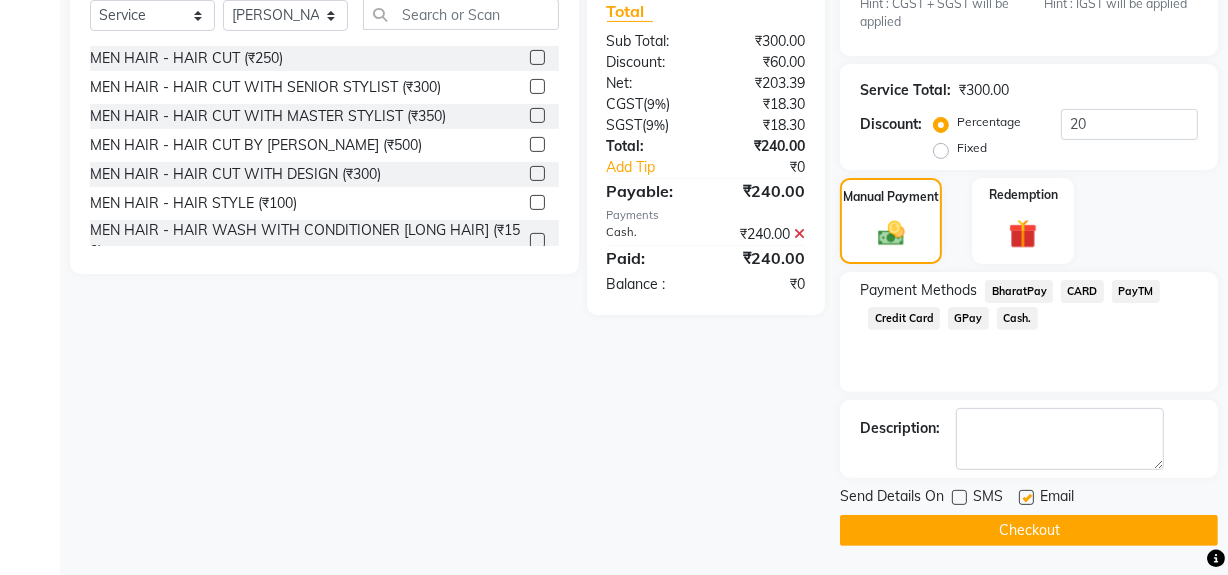 click on "Checkout" 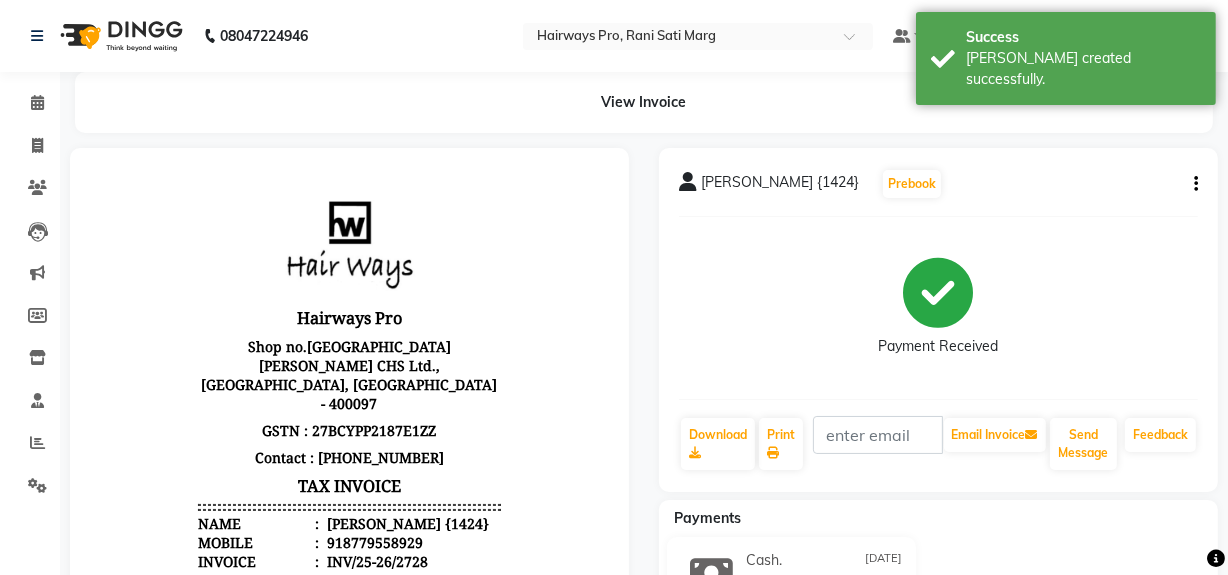 scroll, scrollTop: 0, scrollLeft: 0, axis: both 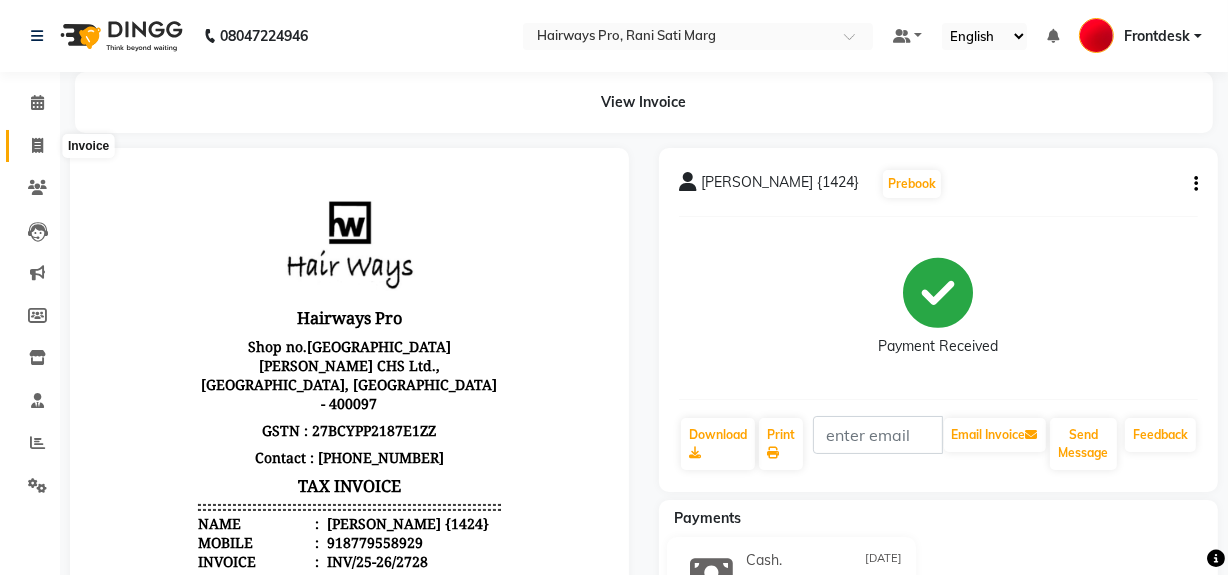click 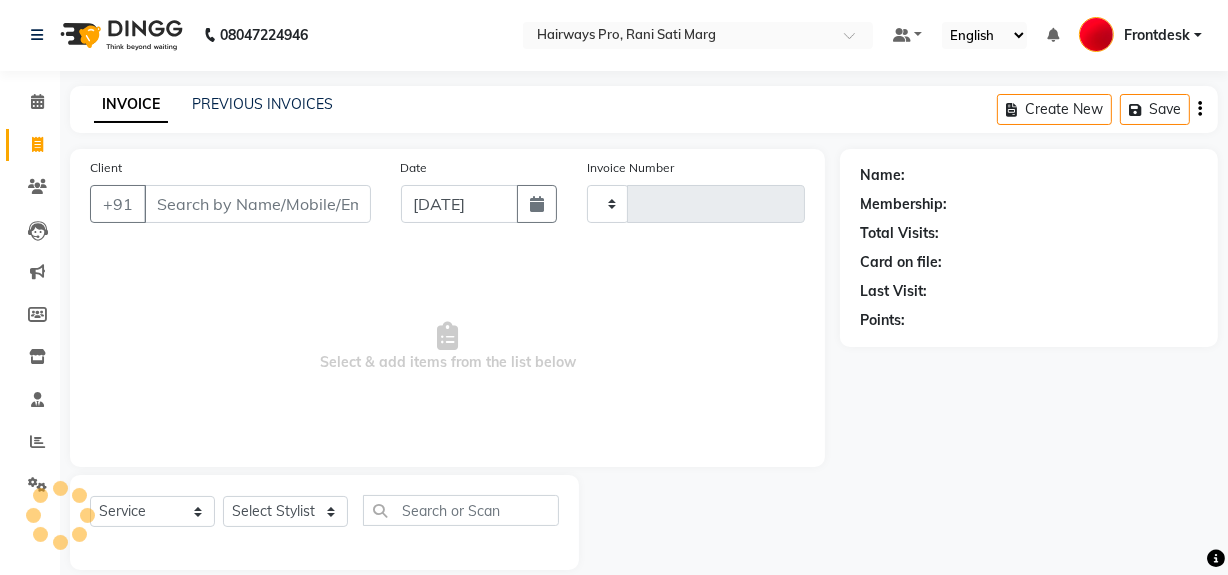type on "1941" 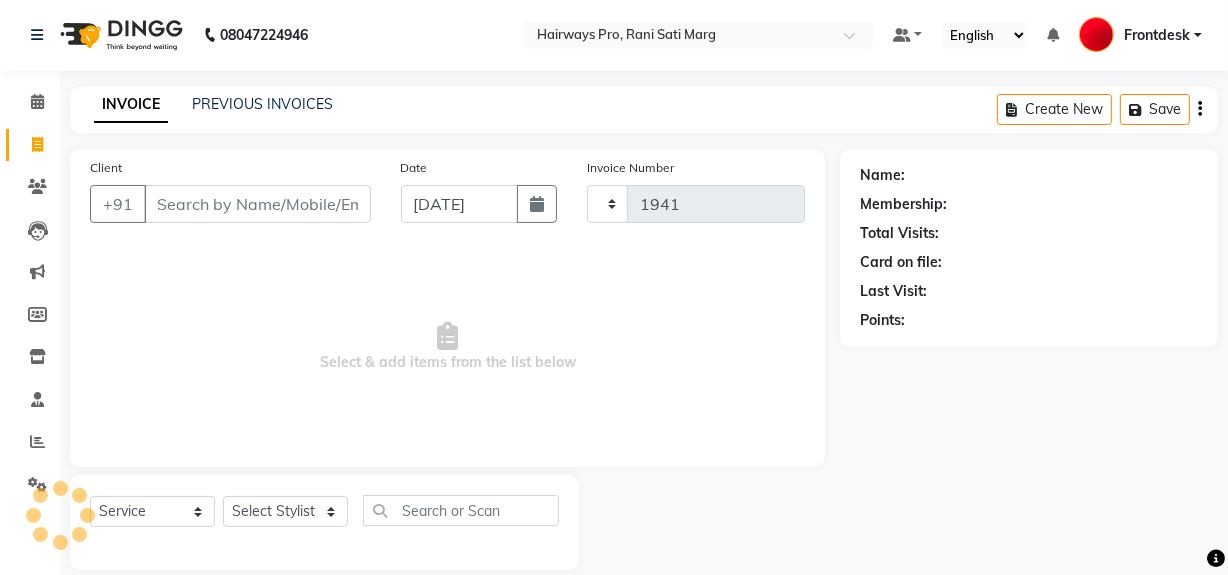 select on "787" 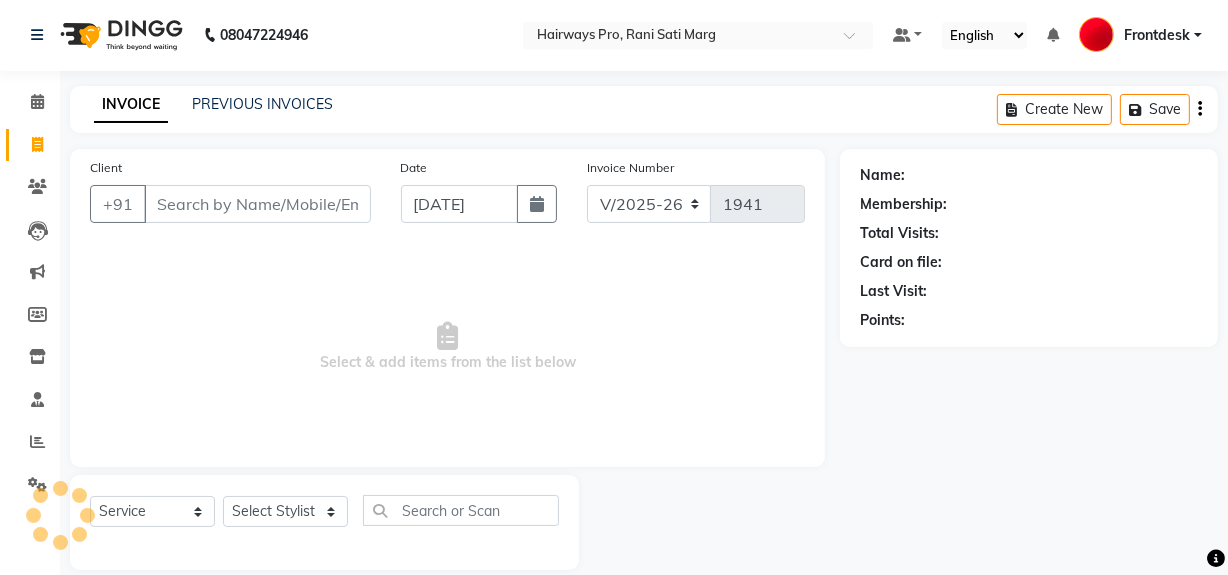 scroll, scrollTop: 26, scrollLeft: 0, axis: vertical 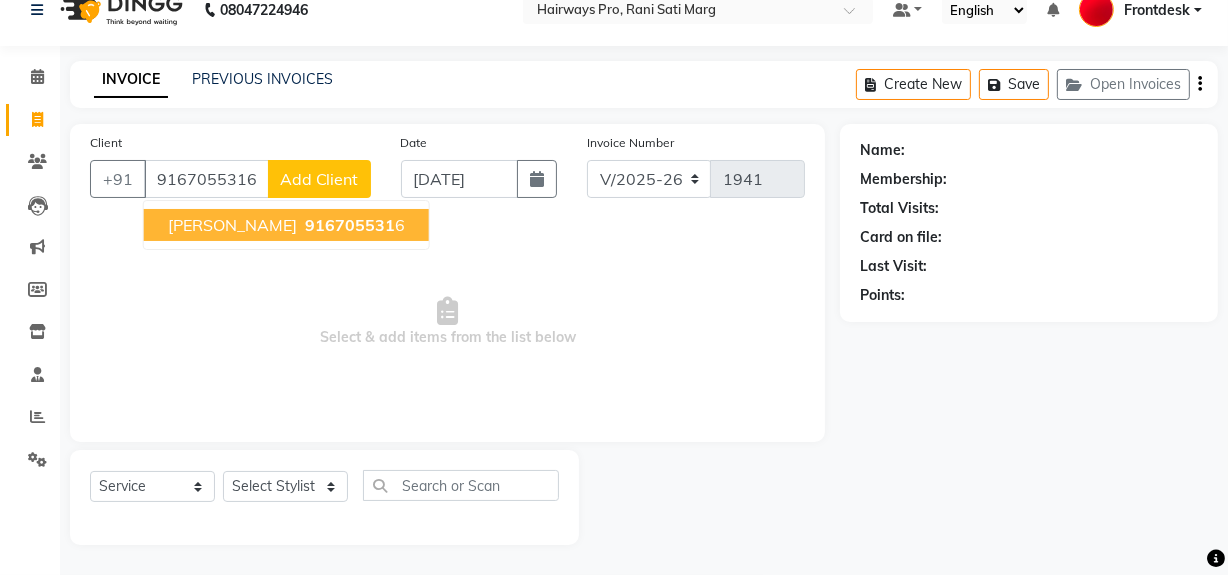 type on "9167055316" 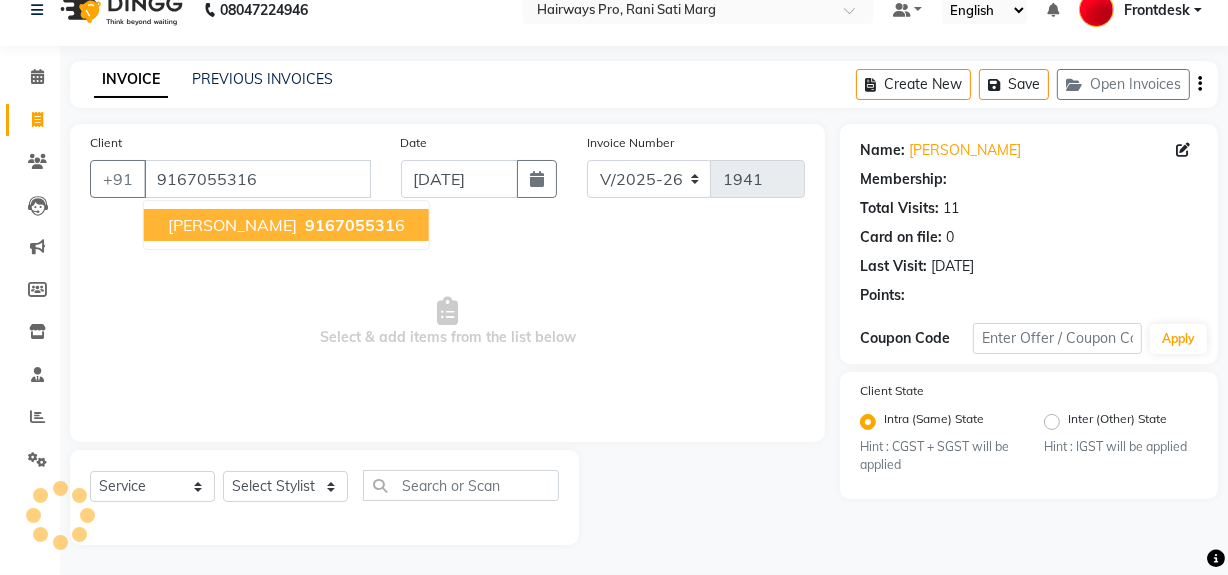 select on "1: Object" 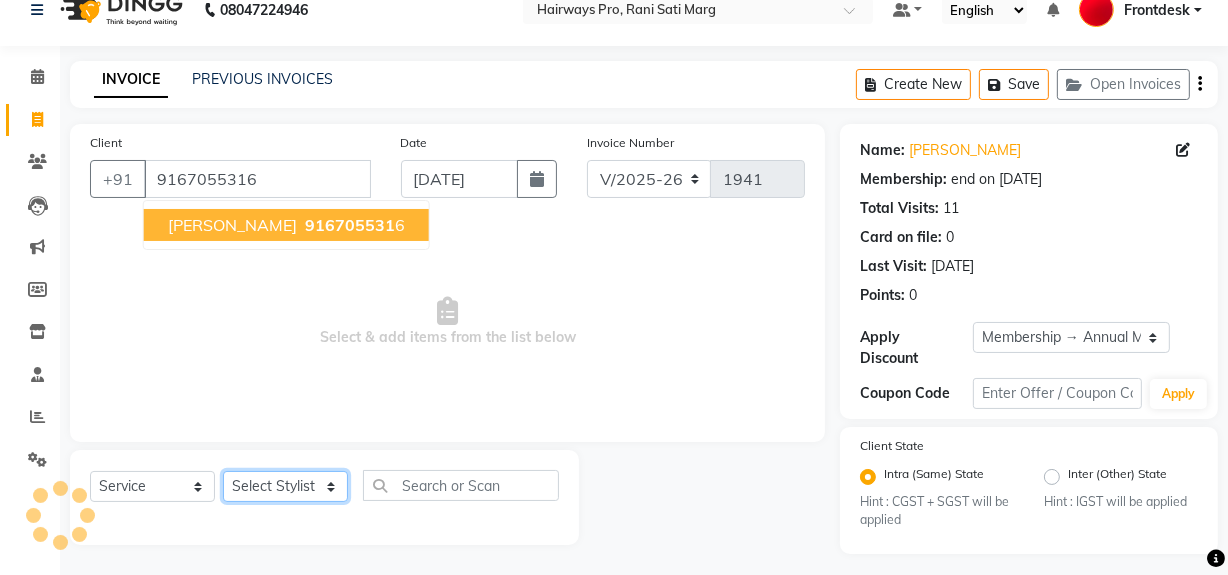 click on "Select Stylist ABID DANISH [PERSON_NAME] Frontdesk INTEZAR [PERSON_NAME] [PERSON_NAME] [PERSON_NAME] [PERSON_NAME] [PERSON_NAME] [PERSON_NAME]" 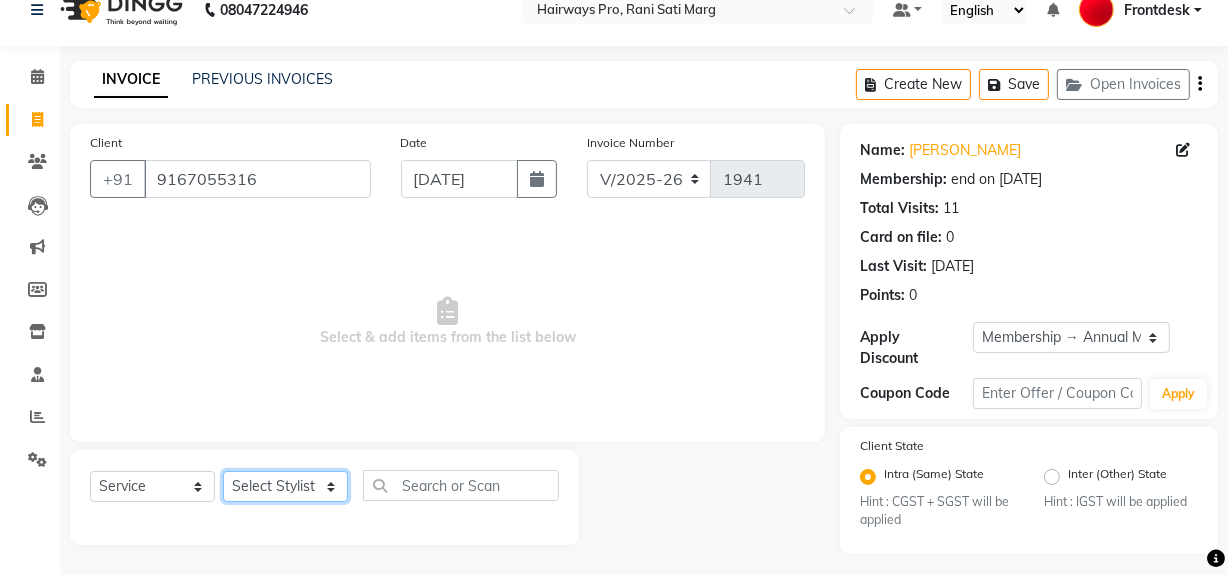 select on "86084" 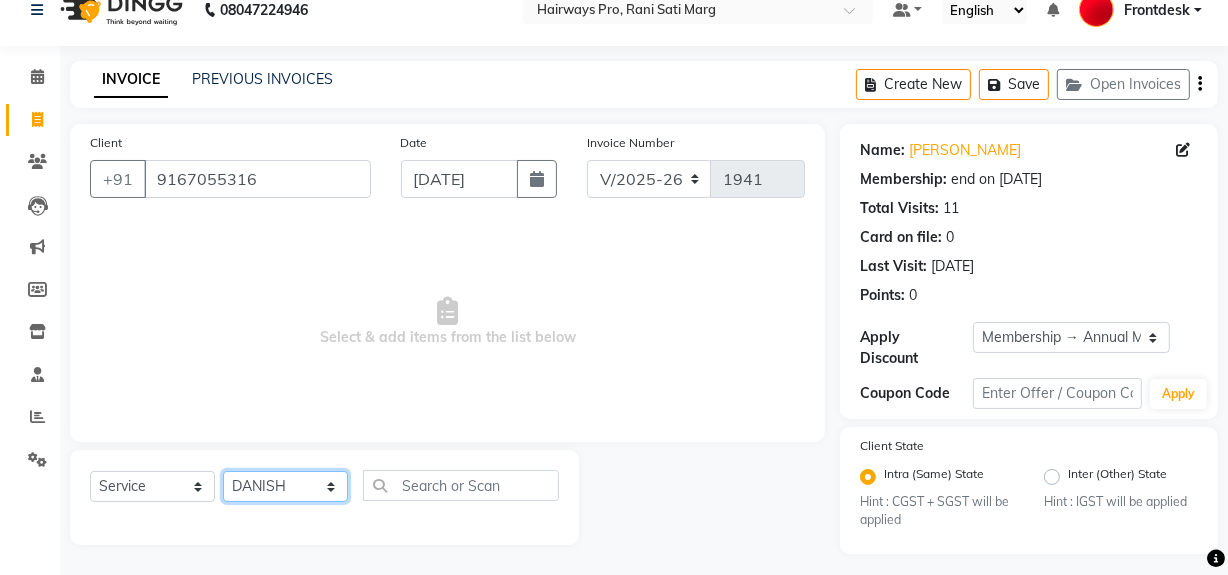 click on "Select Stylist ABID DANISH [PERSON_NAME] Frontdesk INTEZAR [PERSON_NAME] [PERSON_NAME] [PERSON_NAME] [PERSON_NAME] [PERSON_NAME] [PERSON_NAME]" 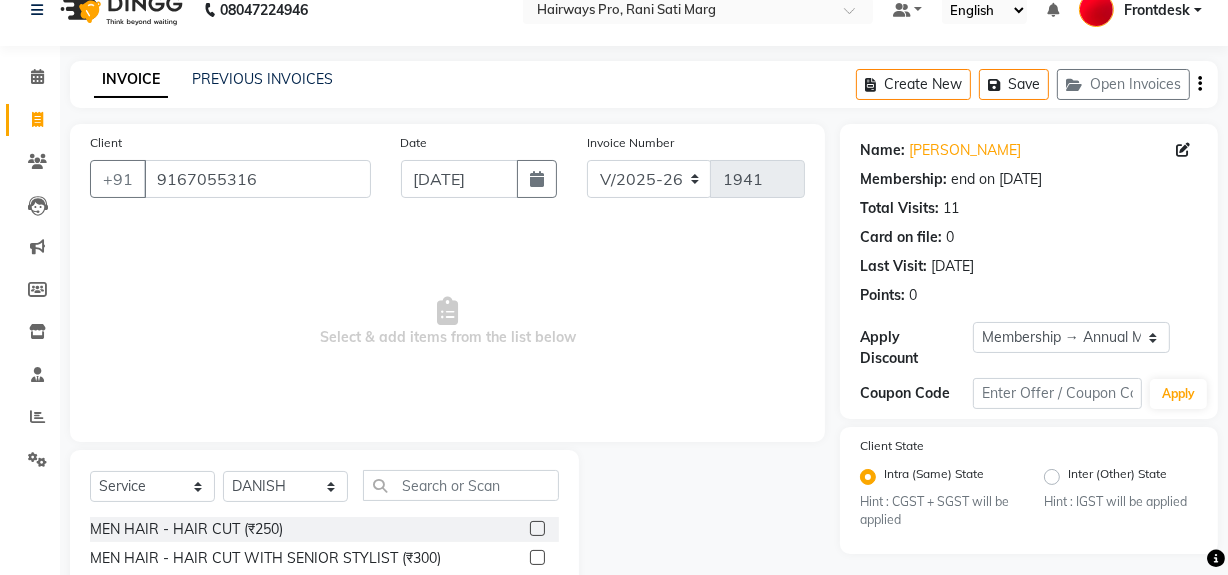drag, startPoint x: 524, startPoint y: 525, endPoint x: 539, endPoint y: 512, distance: 19.849434 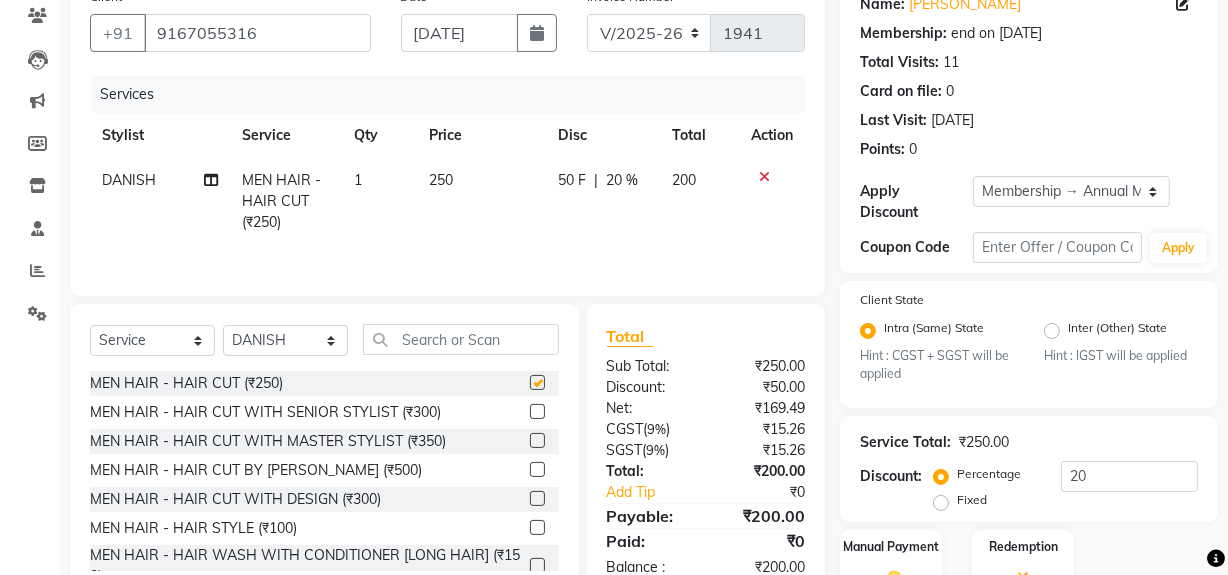 scroll, scrollTop: 284, scrollLeft: 0, axis: vertical 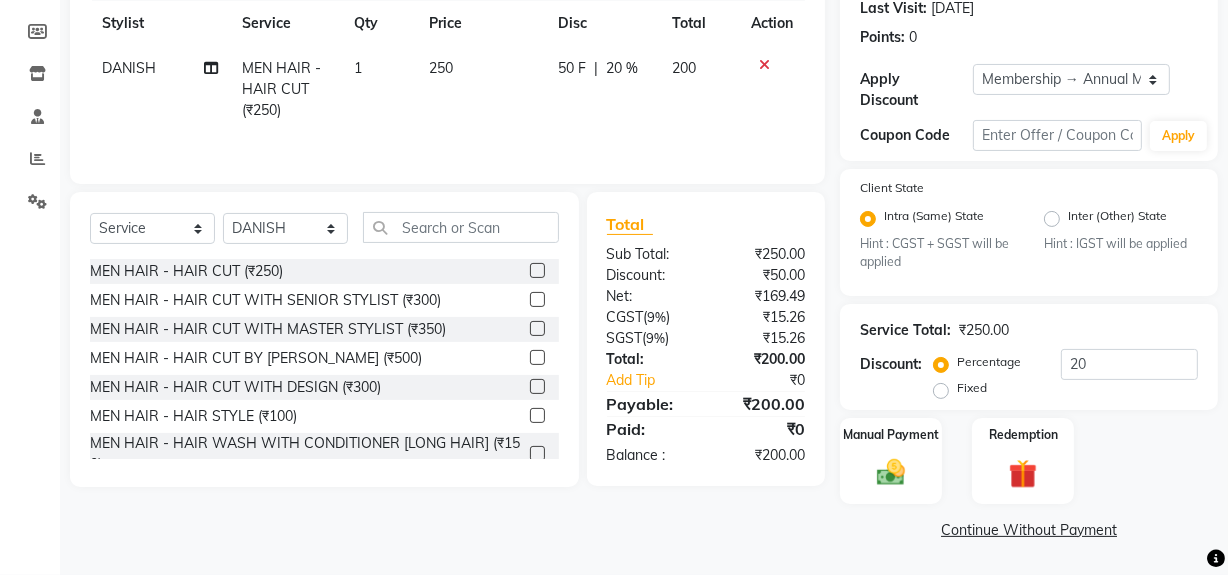 checkbox on "false" 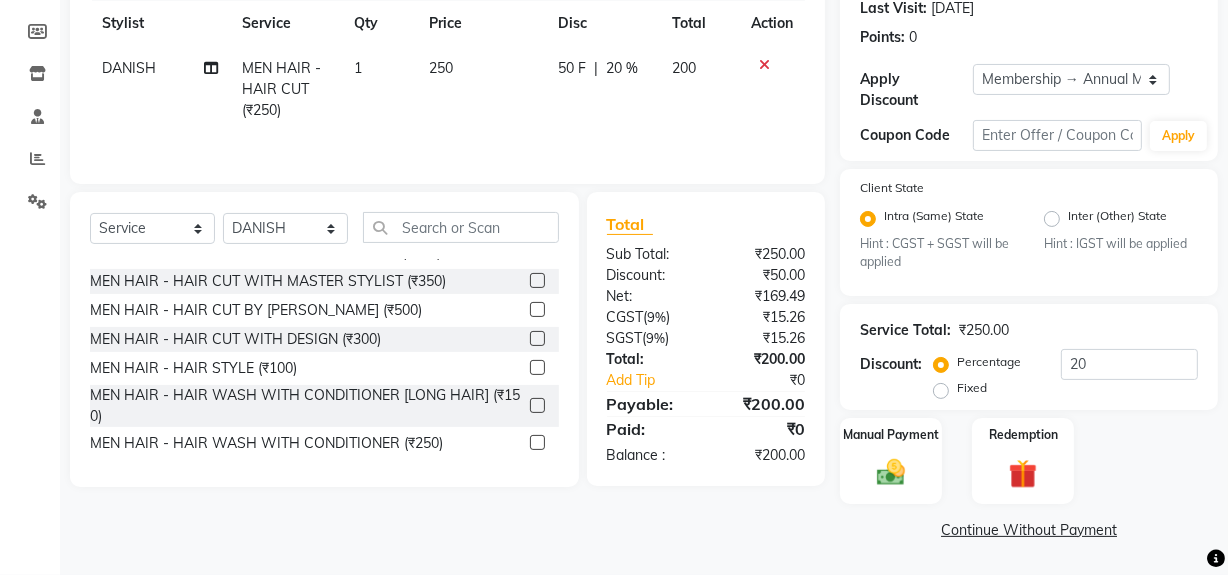 scroll, scrollTop: 90, scrollLeft: 0, axis: vertical 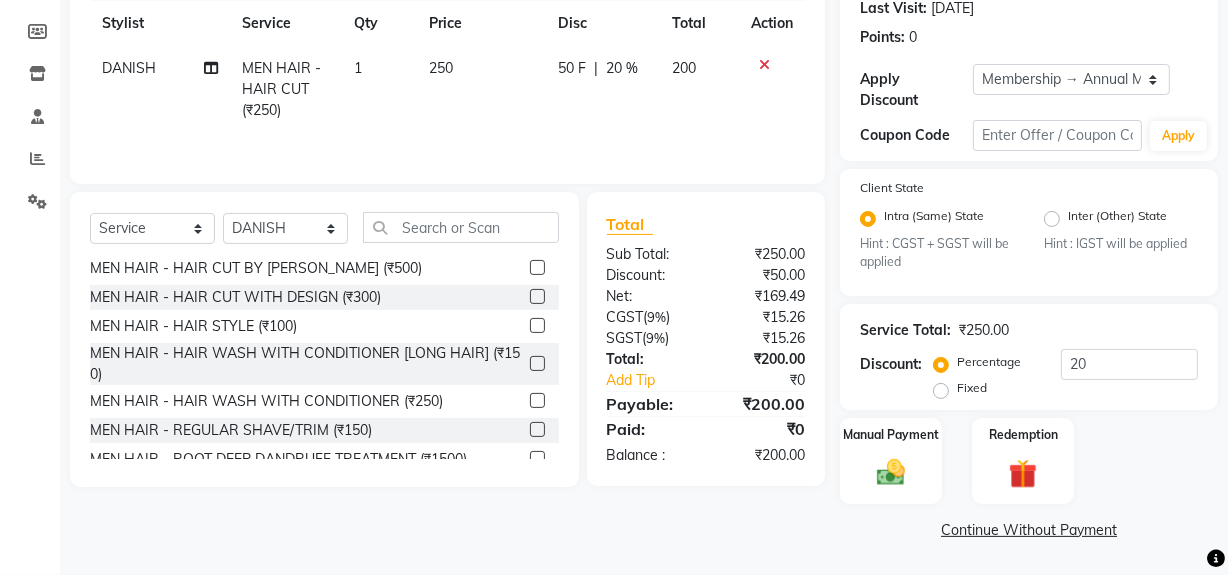 click 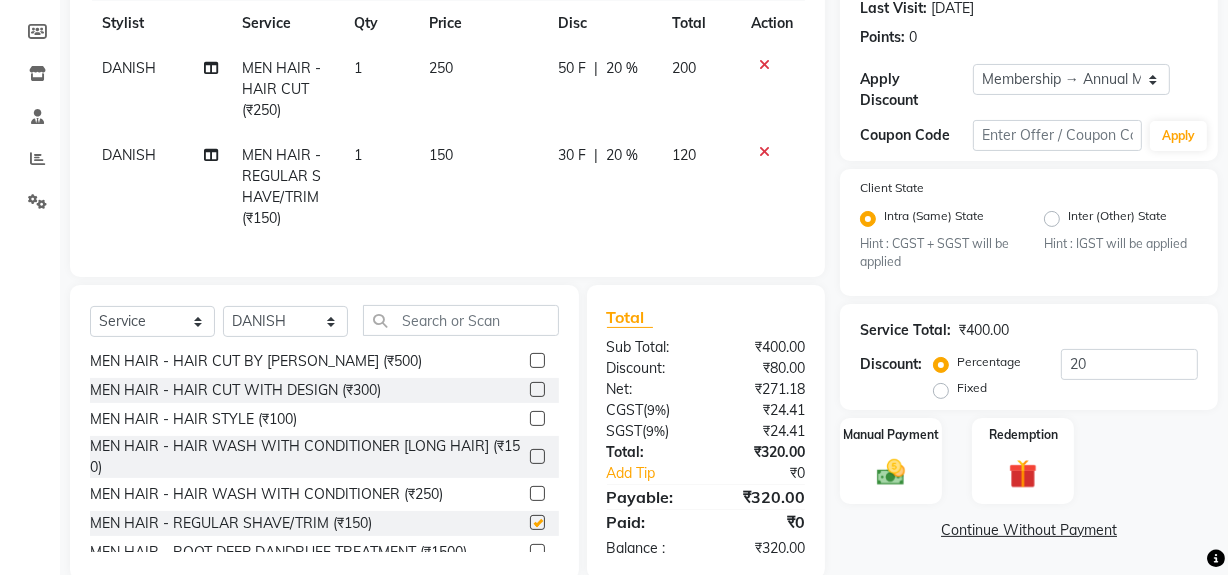 checkbox on "false" 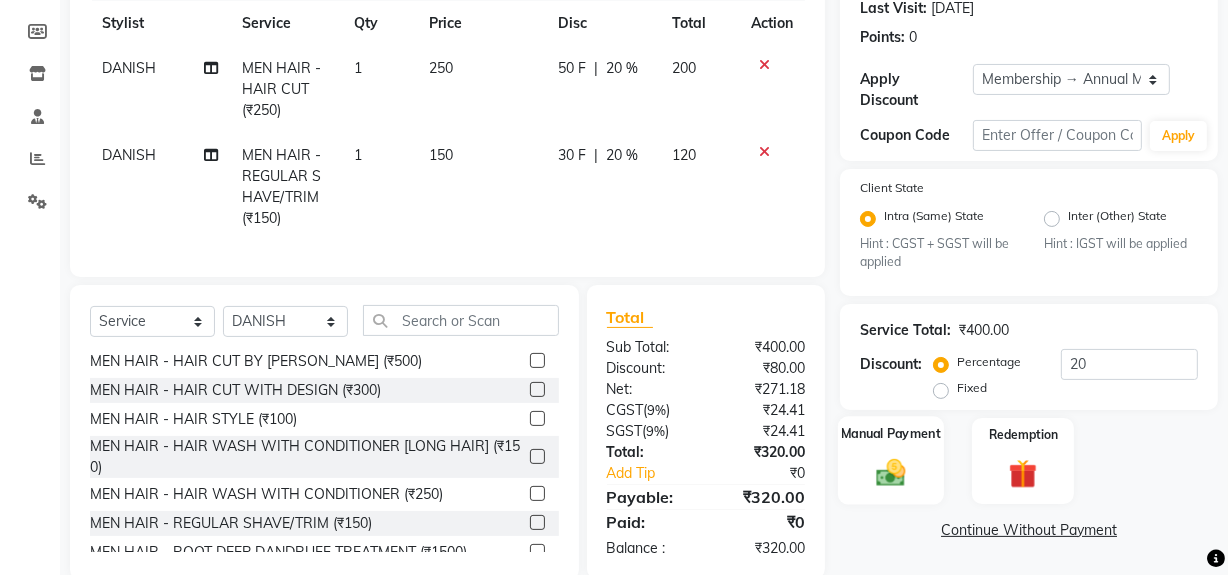 click 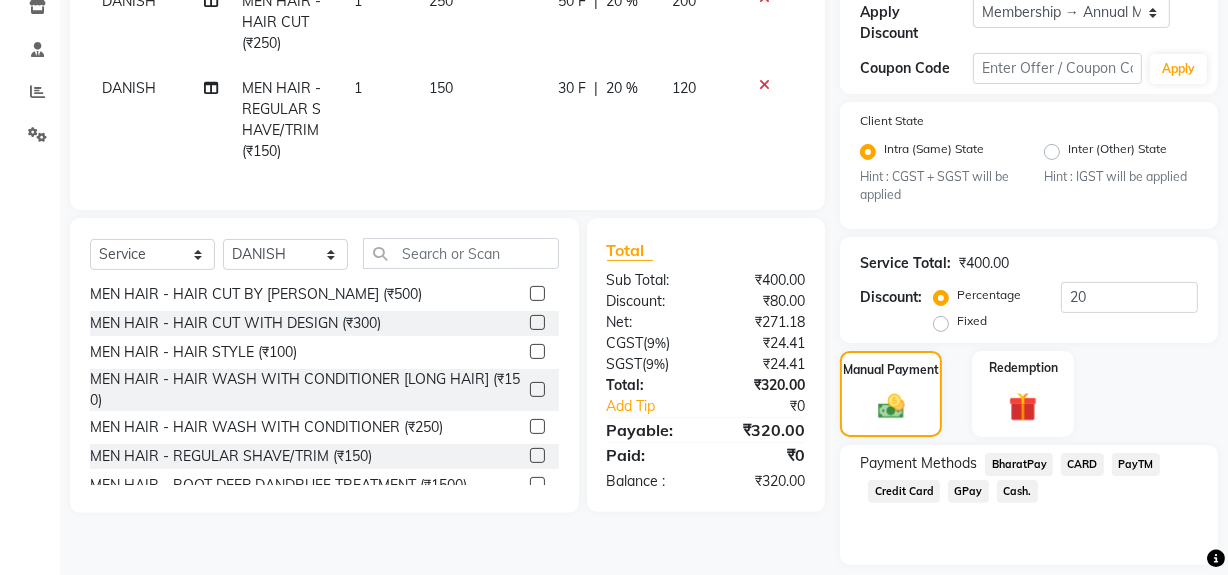 scroll, scrollTop: 375, scrollLeft: 0, axis: vertical 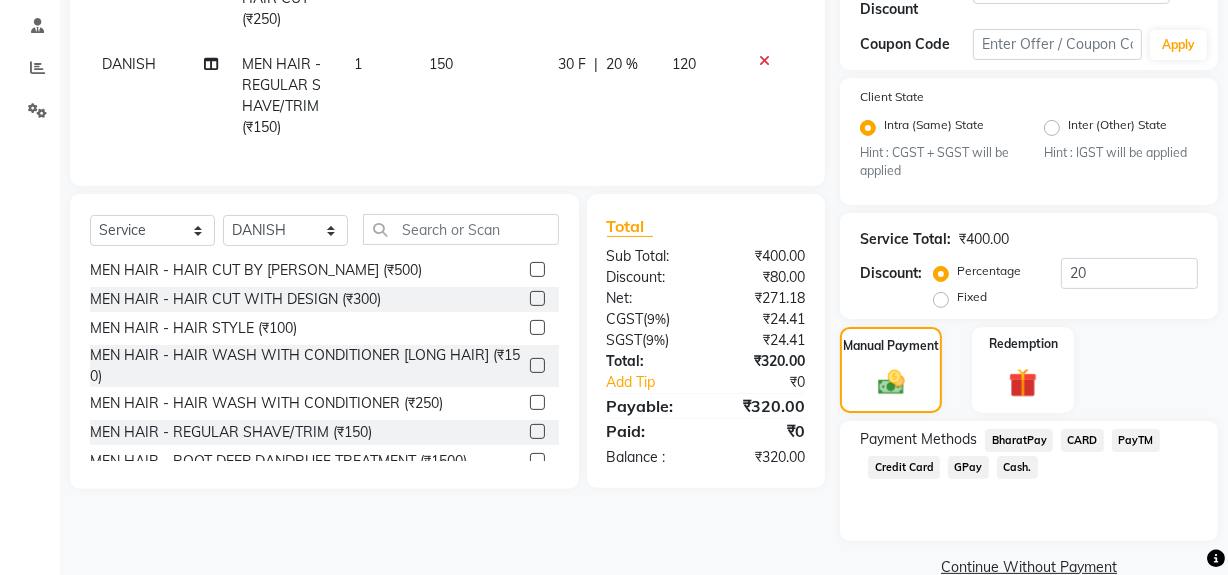 click on "Cash." 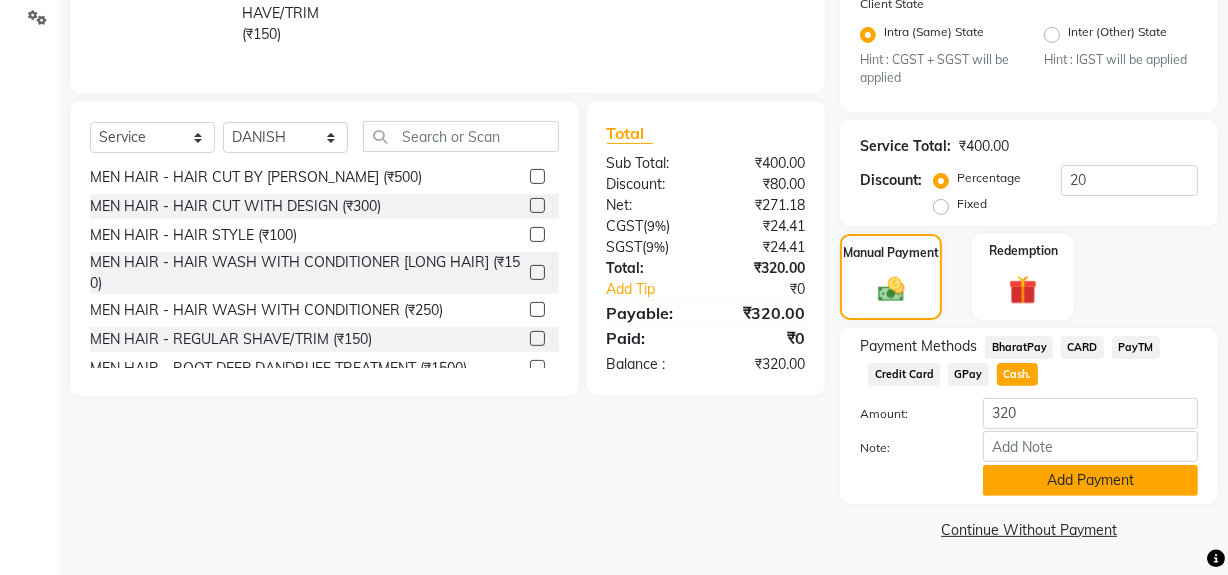 click on "Add Payment" 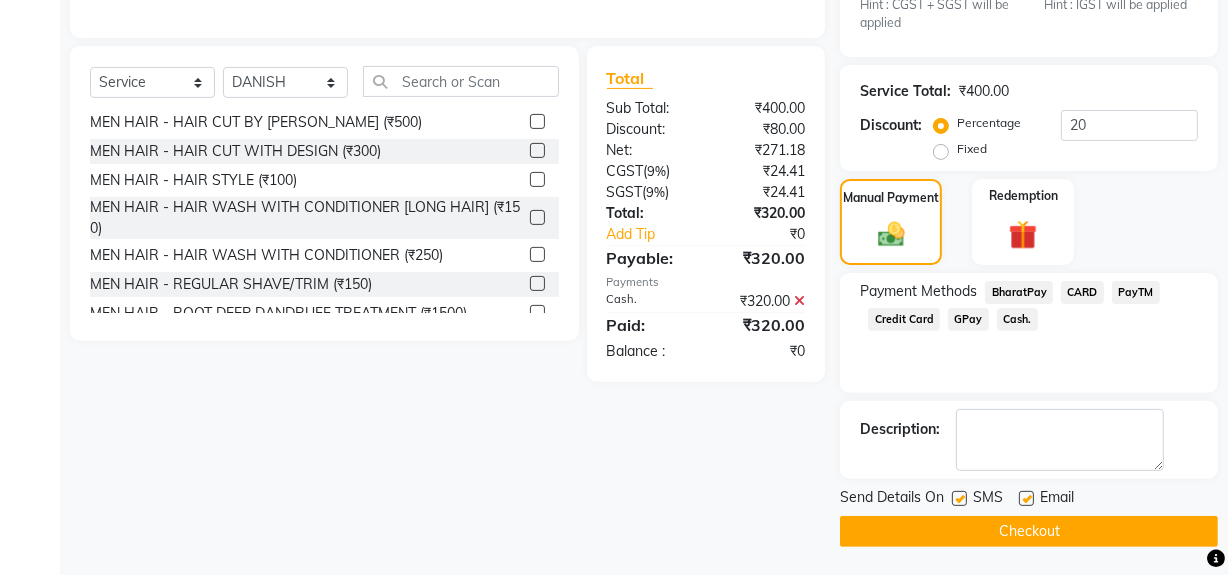scroll, scrollTop: 524, scrollLeft: 0, axis: vertical 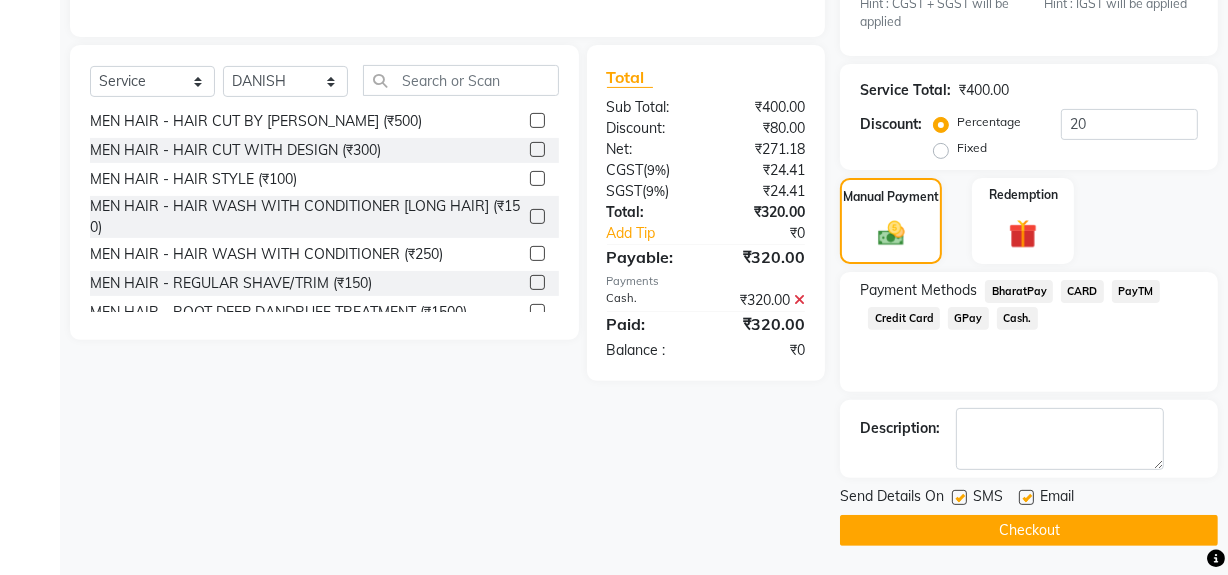 click 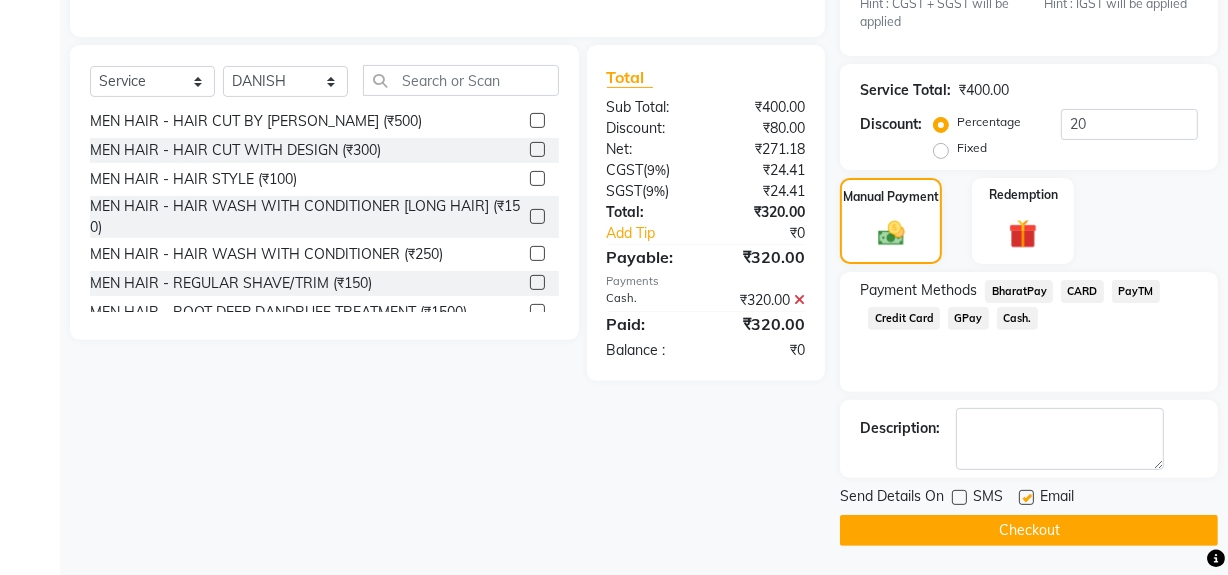 click on "Checkout" 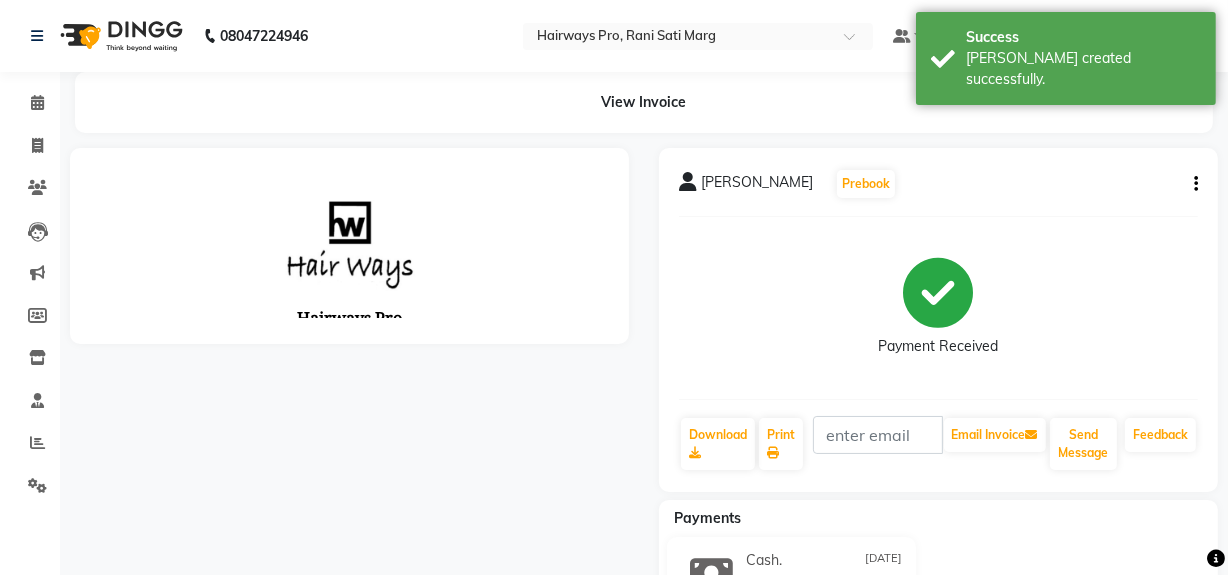 scroll, scrollTop: 0, scrollLeft: 0, axis: both 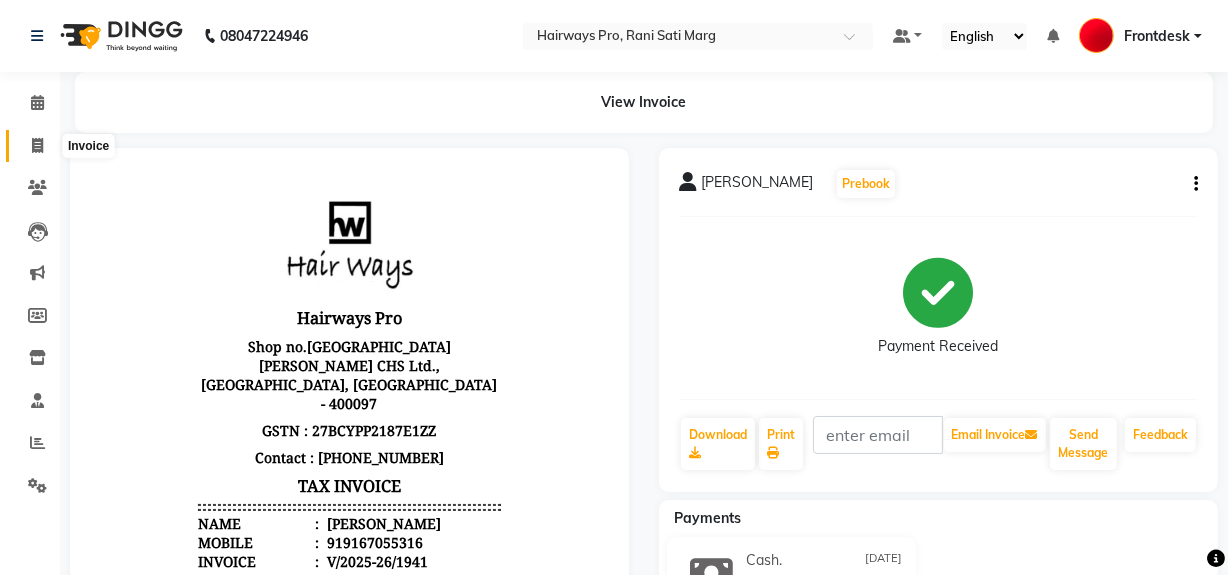 click 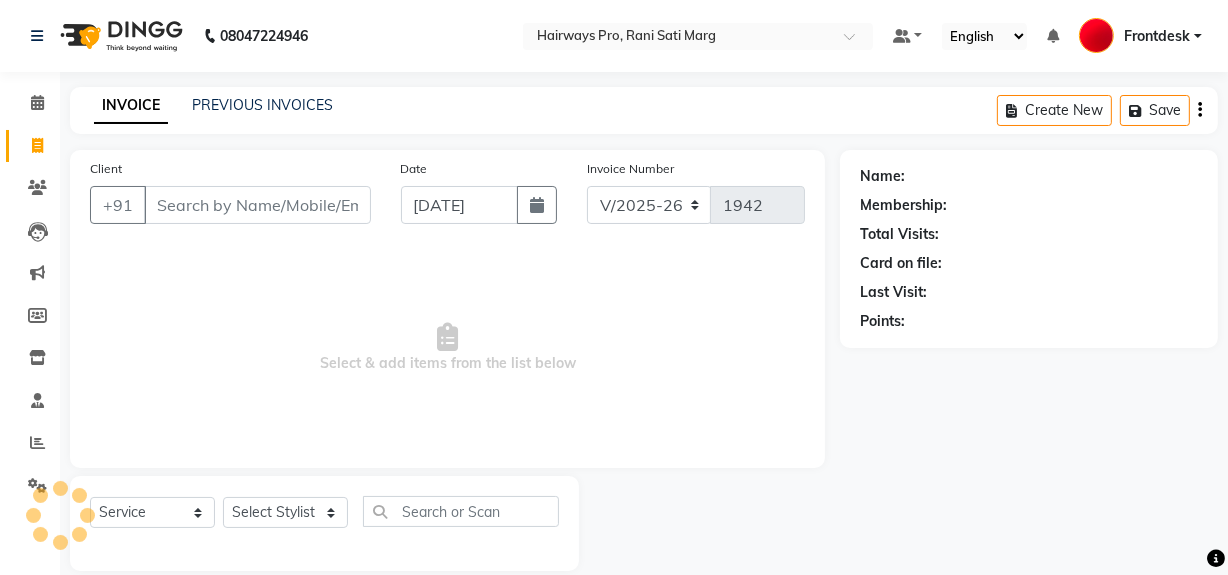 scroll, scrollTop: 26, scrollLeft: 0, axis: vertical 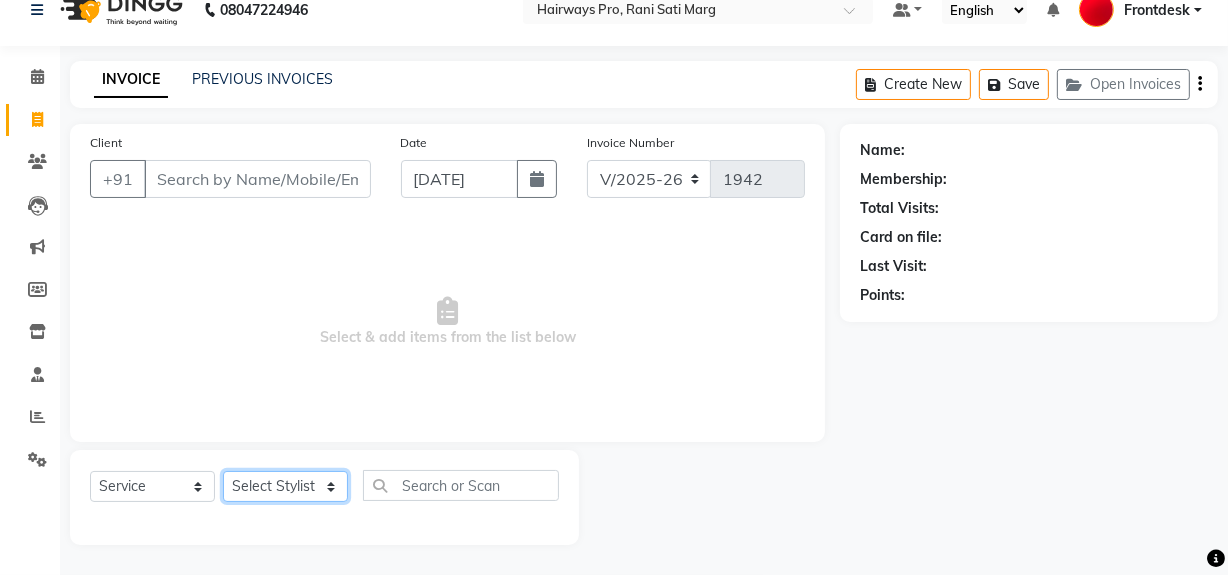 click on "Select Stylist ABID DANISH [PERSON_NAME] Frontdesk INTEZAR [PERSON_NAME] [PERSON_NAME] [PERSON_NAME] [PERSON_NAME] [PERSON_NAME] [PERSON_NAME]" 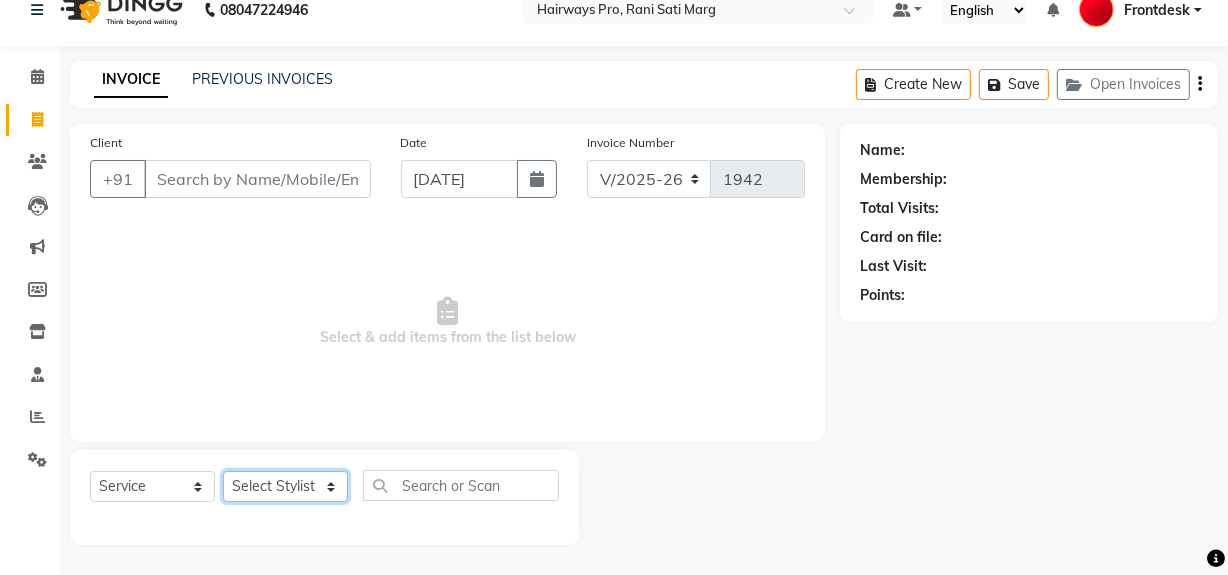 select on "26153" 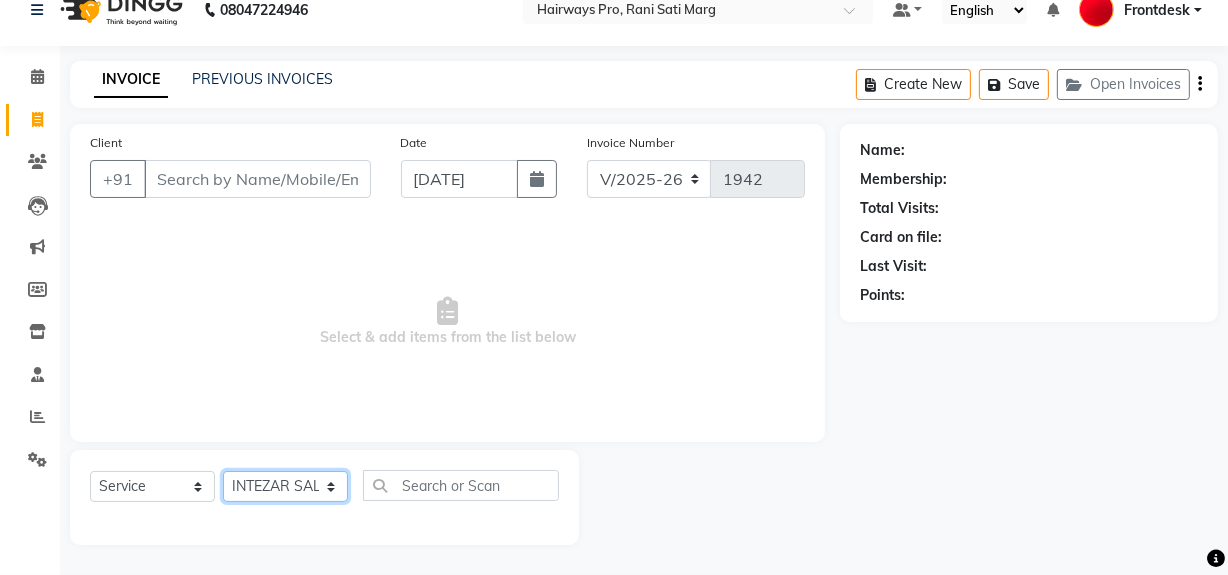 click on "Select Stylist ABID DANISH [PERSON_NAME] Frontdesk INTEZAR [PERSON_NAME] [PERSON_NAME] [PERSON_NAME] [PERSON_NAME] [PERSON_NAME] [PERSON_NAME]" 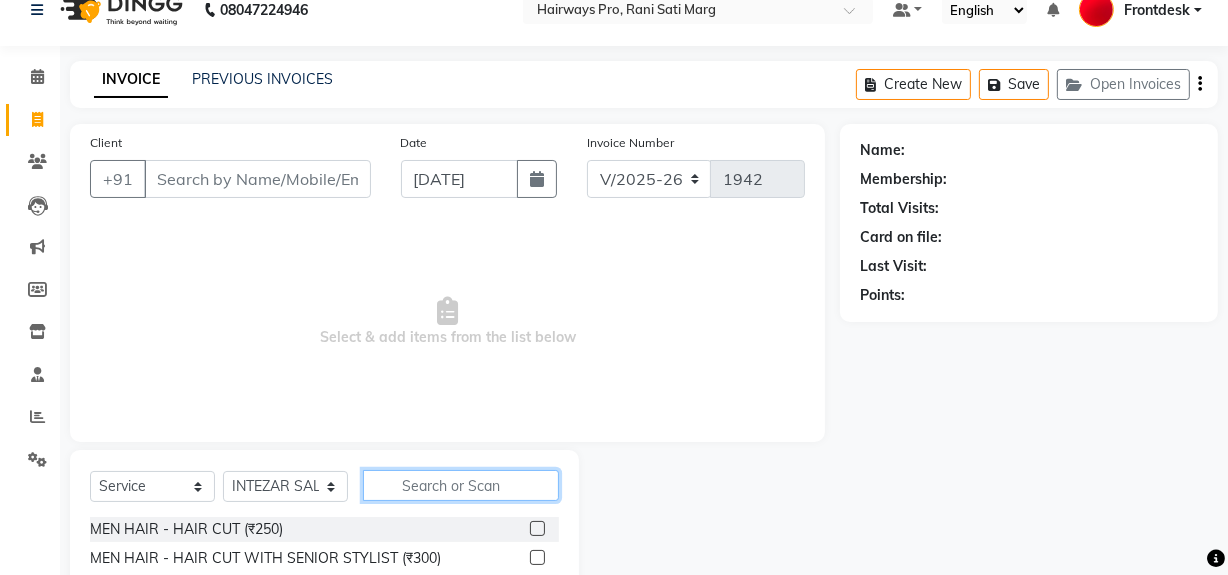 click 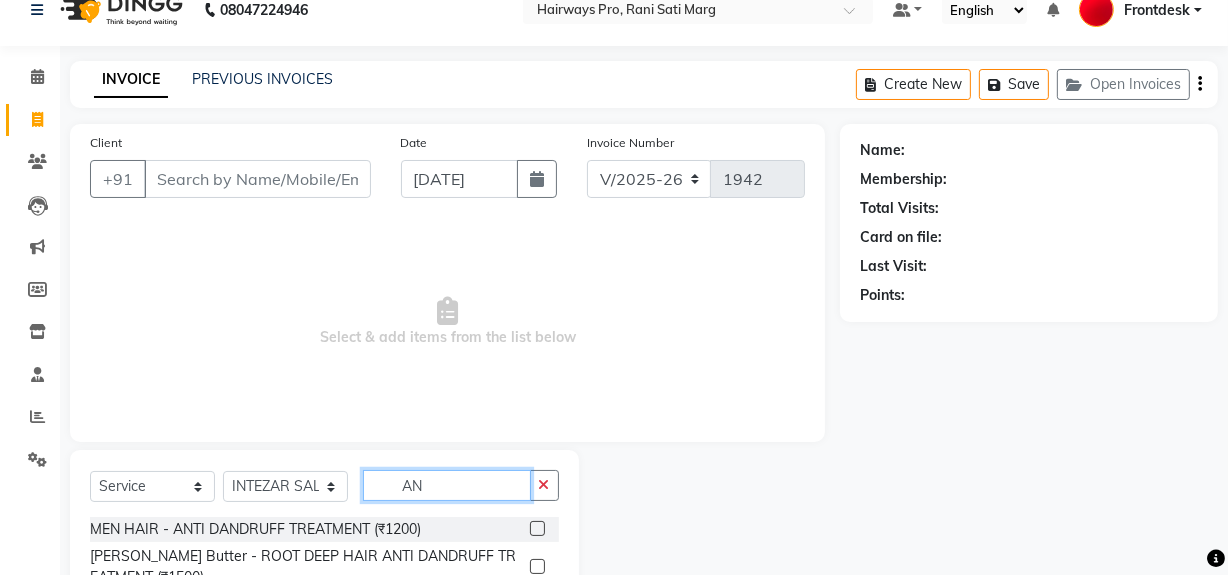 type on "A" 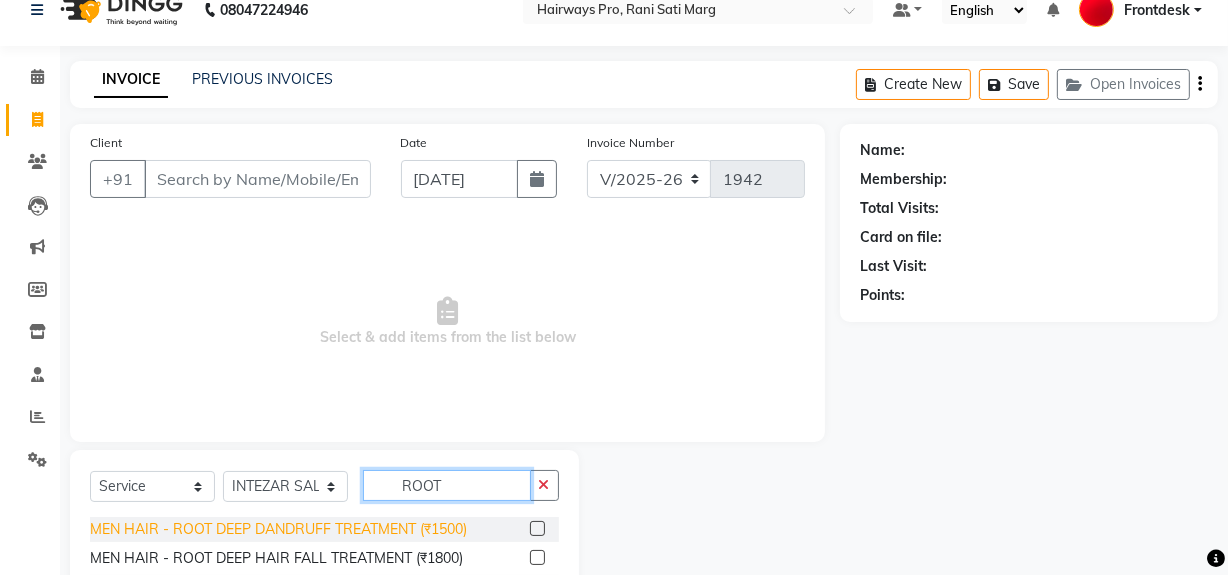 type on "ROOT" 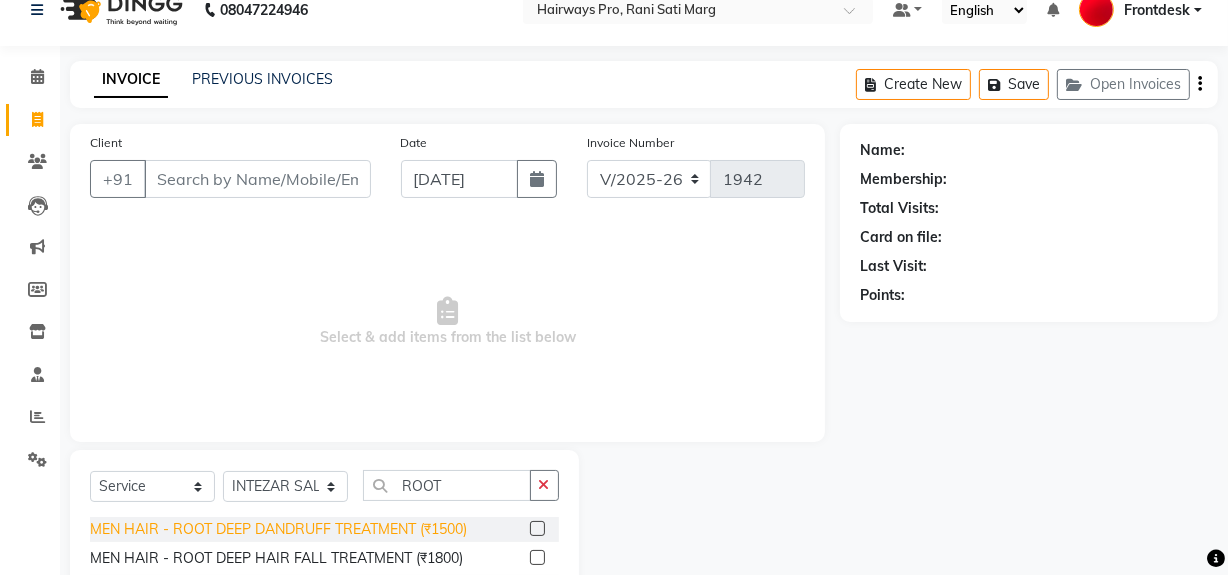 click on "MEN HAIR - ROOT DEEP DANDRUFF TREATMENT (₹1500)" 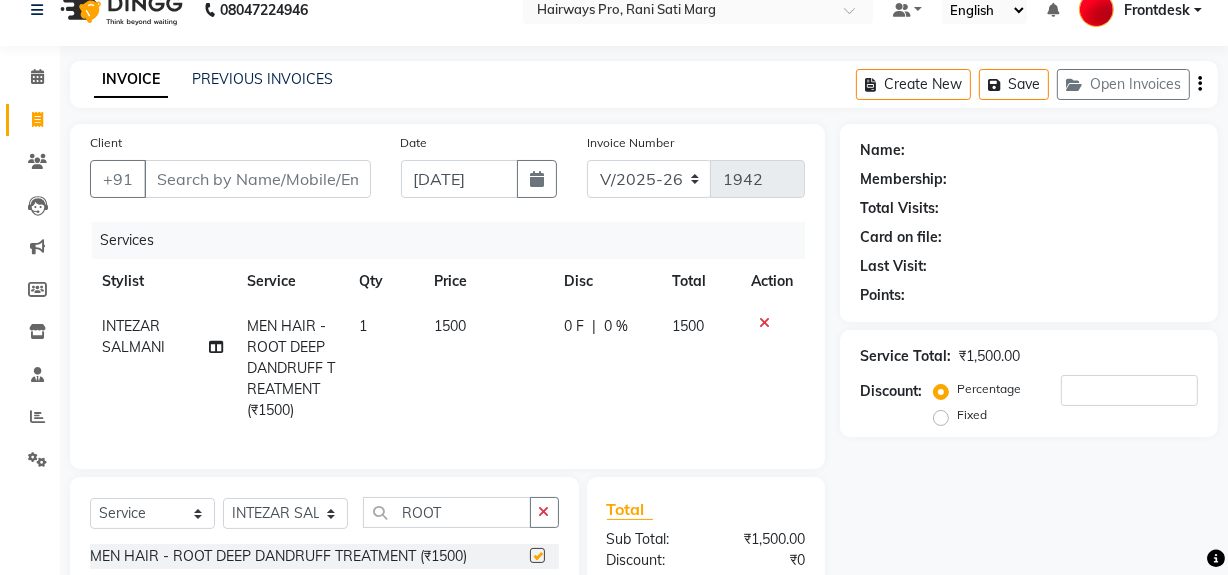 checkbox on "false" 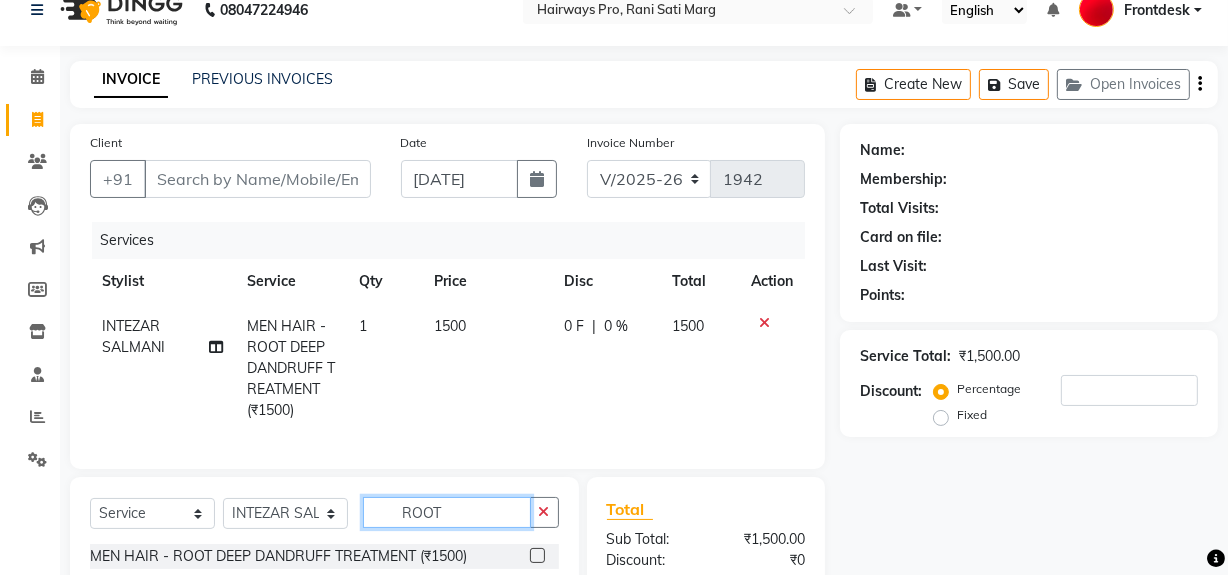 click on "ROOT" 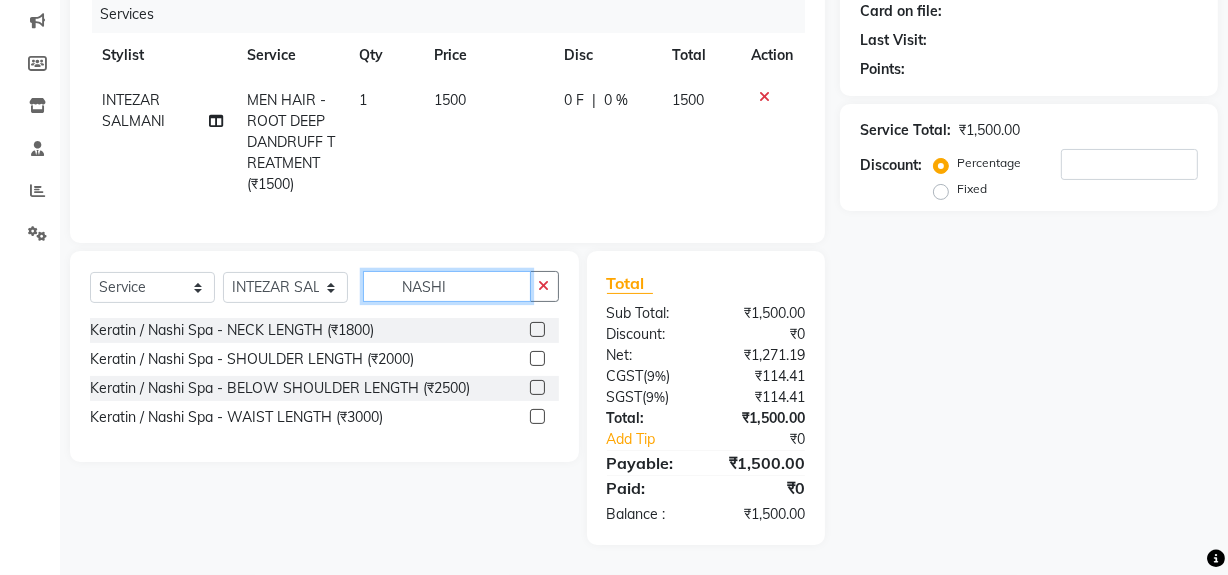 scroll, scrollTop: 266, scrollLeft: 0, axis: vertical 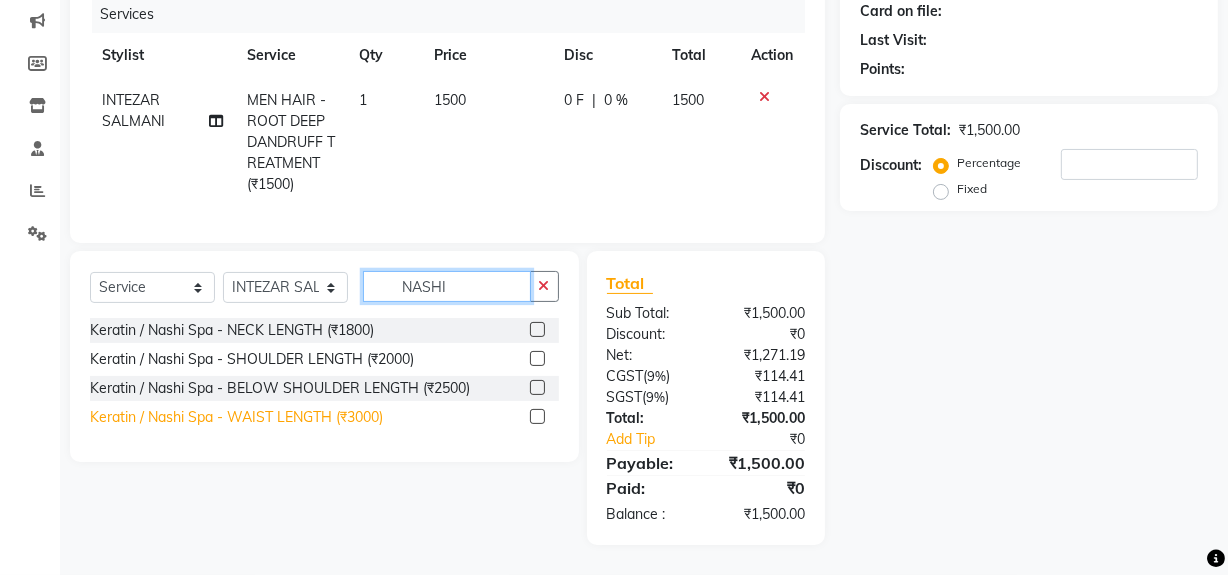 type on "NASHI" 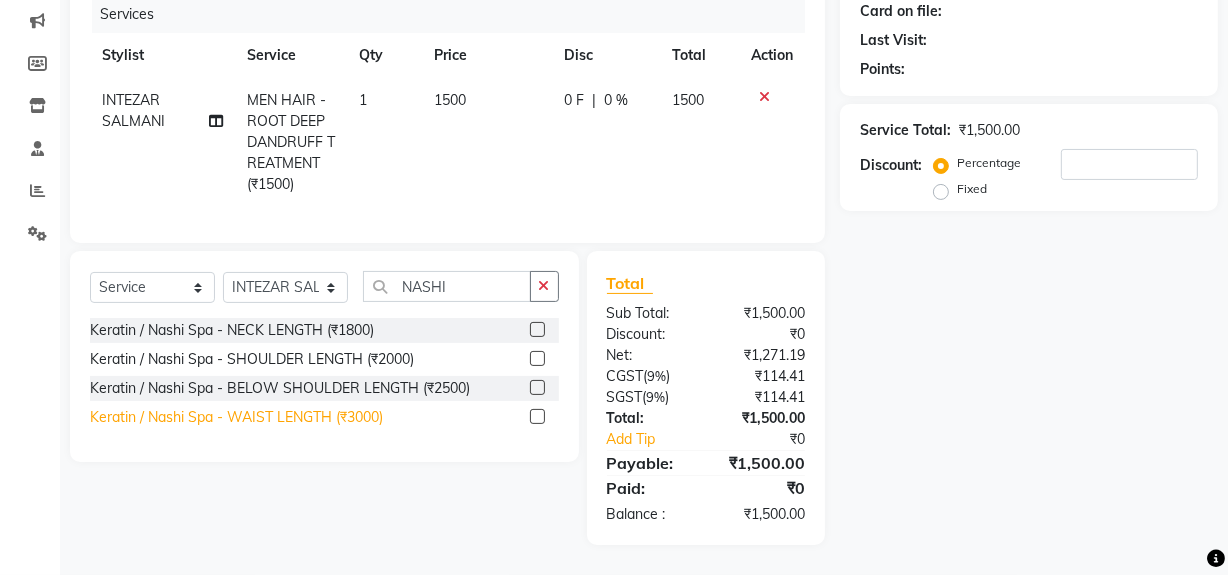 click on "Keratin / Nashi Spa - WAIST LENGTH (₹3000)" 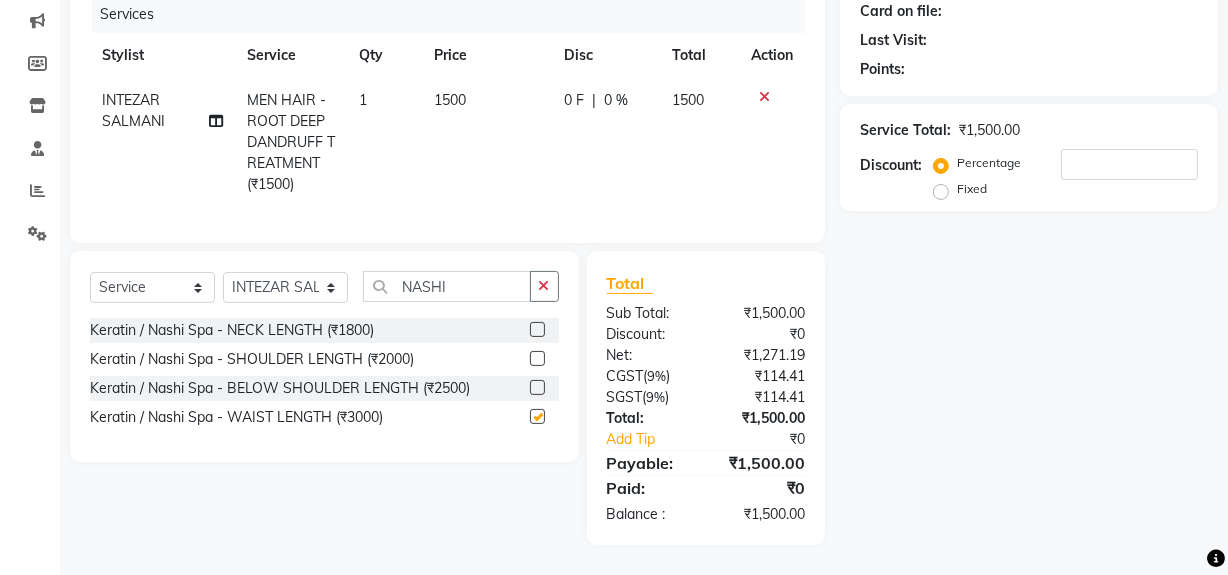 checkbox on "false" 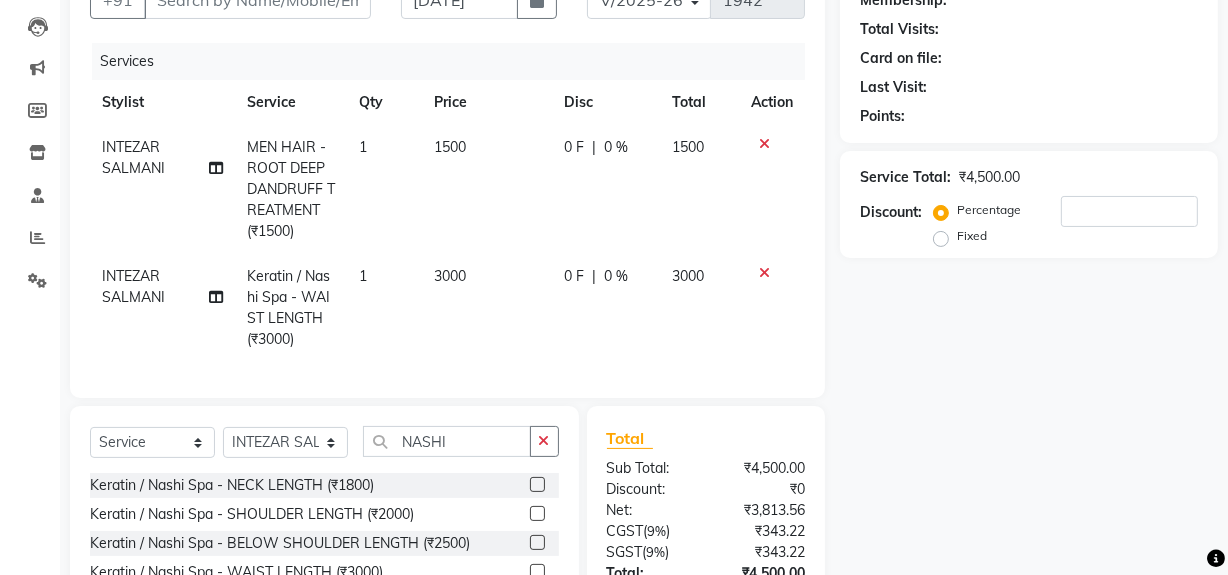 scroll, scrollTop: 0, scrollLeft: 0, axis: both 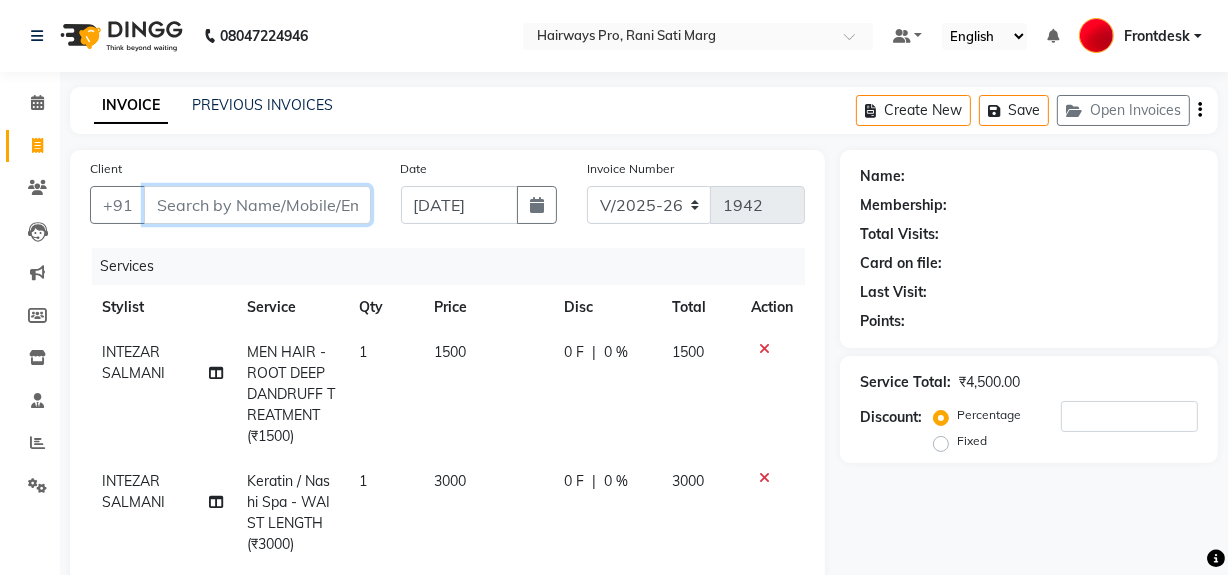 click on "Client" at bounding box center [257, 205] 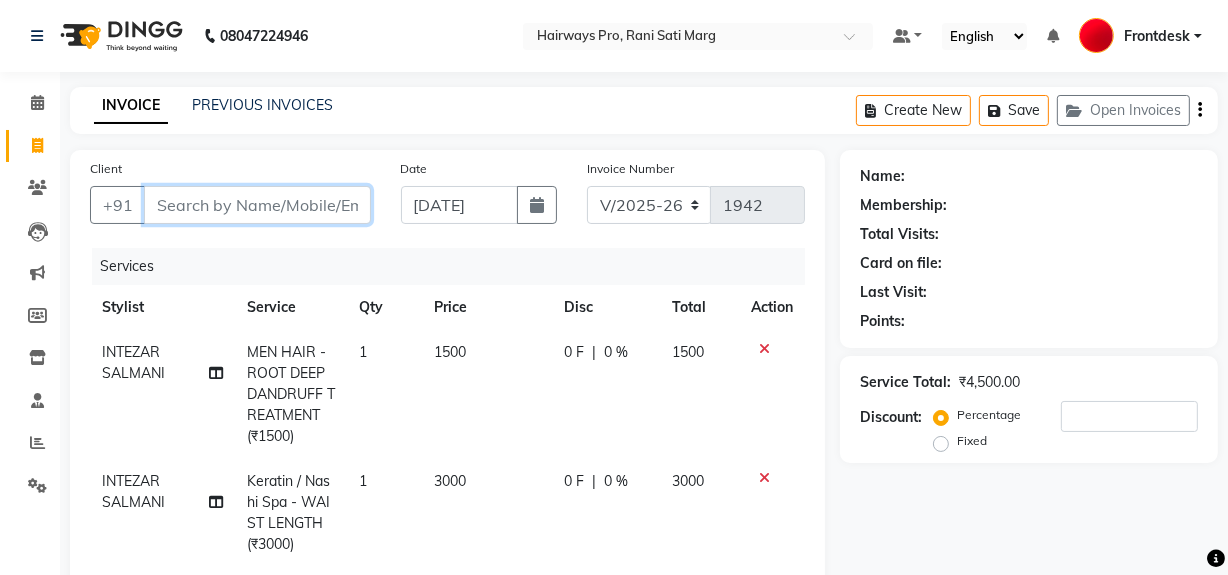 type on "9" 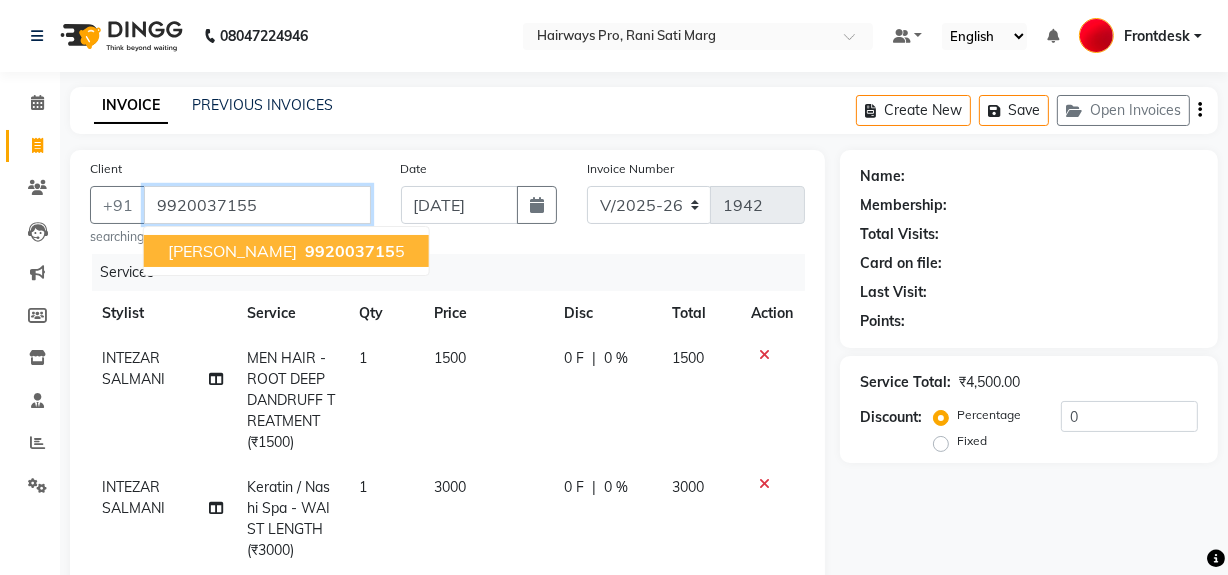 type on "9920037155" 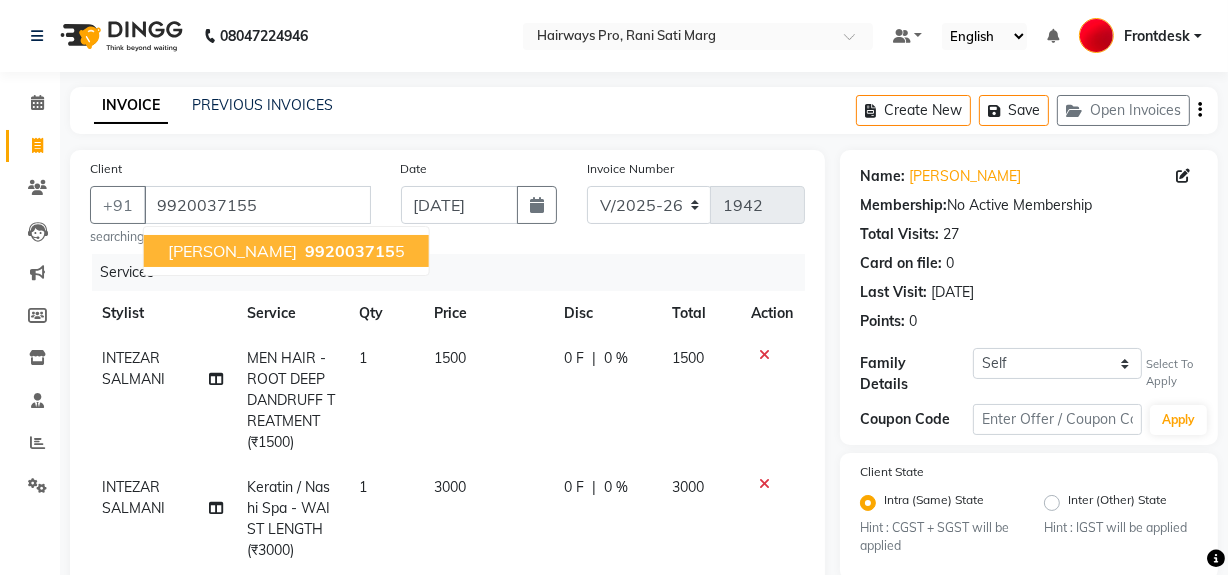 click on "RONAK SHAH   992003715 5" at bounding box center (286, 251) 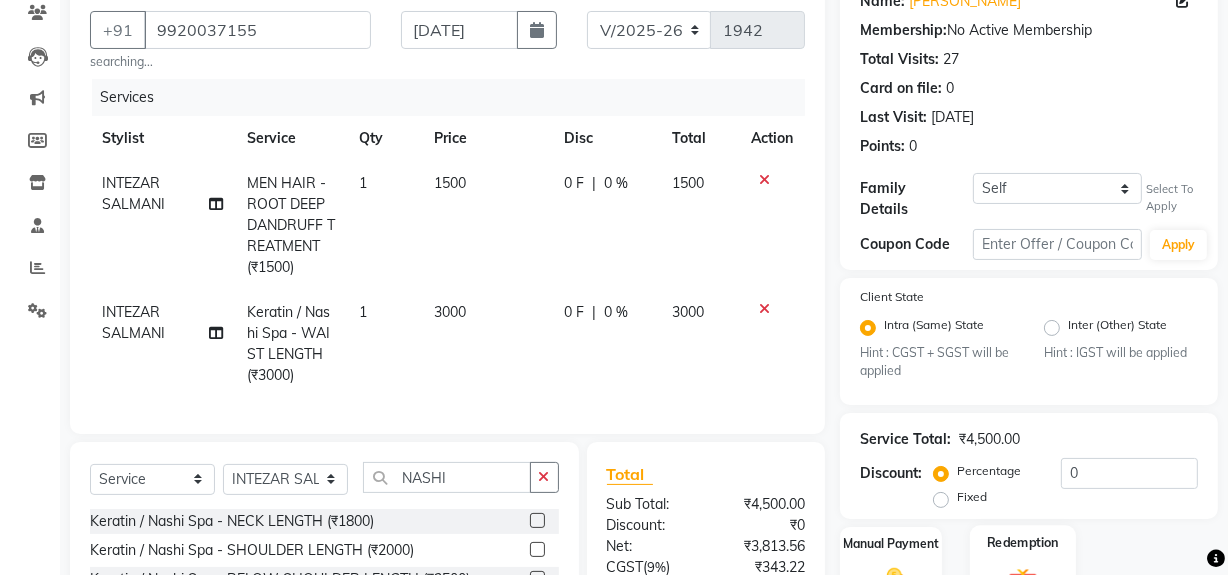 scroll, scrollTop: 380, scrollLeft: 0, axis: vertical 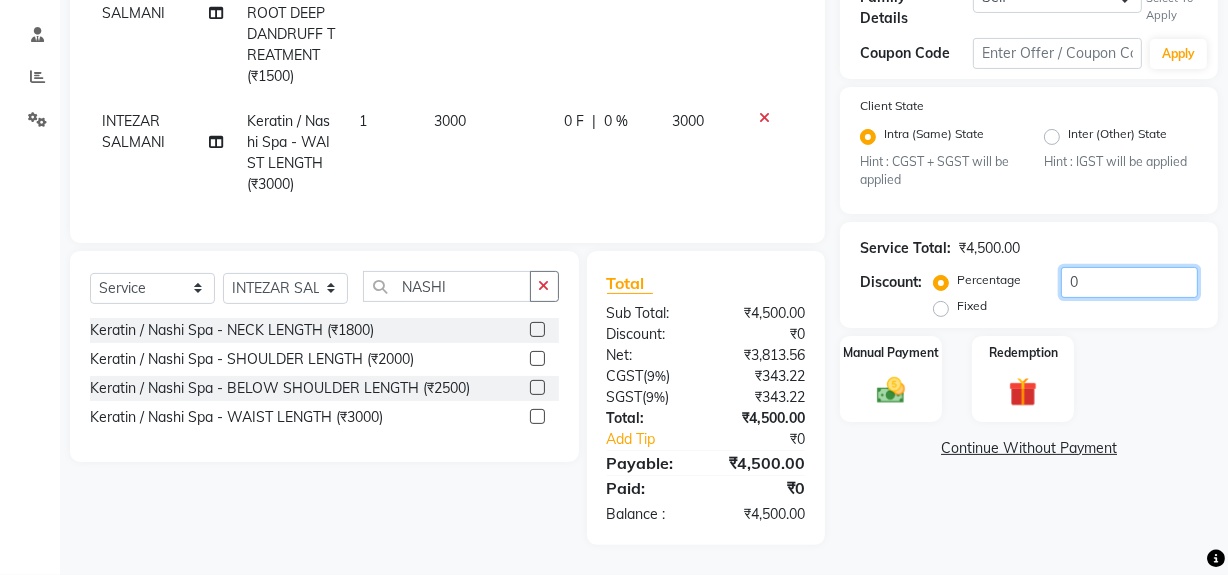 click on "0" 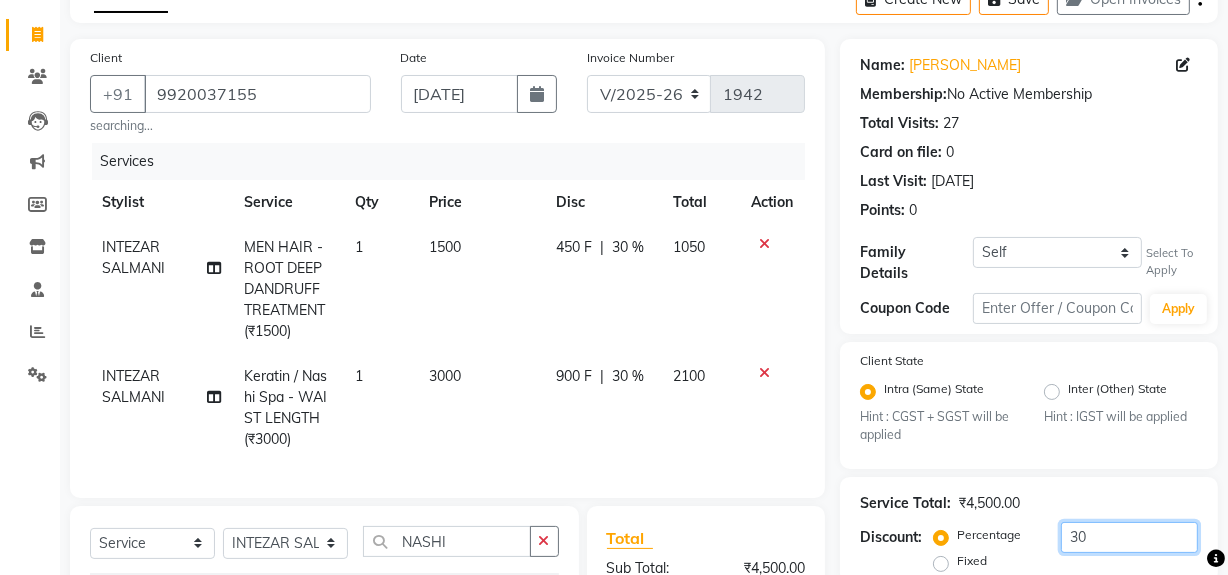 scroll, scrollTop: 272, scrollLeft: 0, axis: vertical 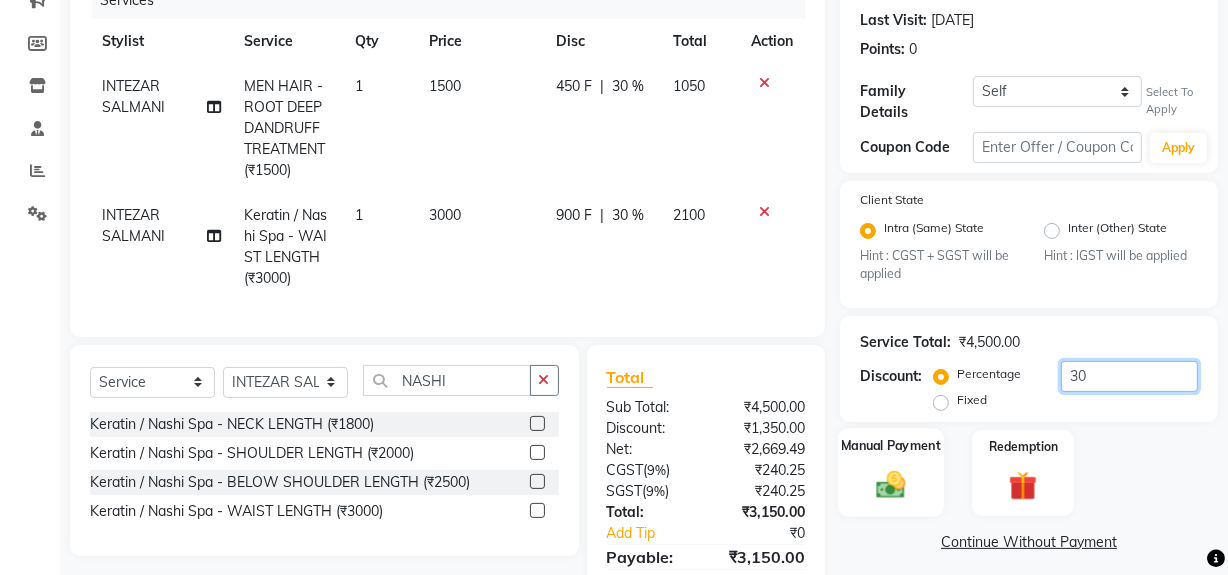type on "30" 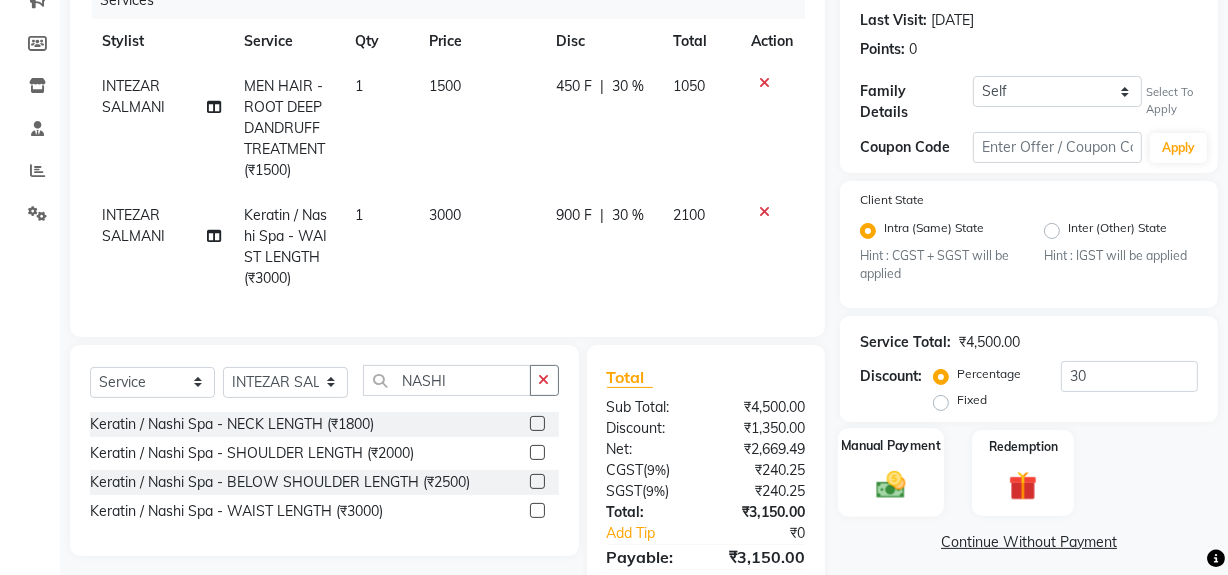 click 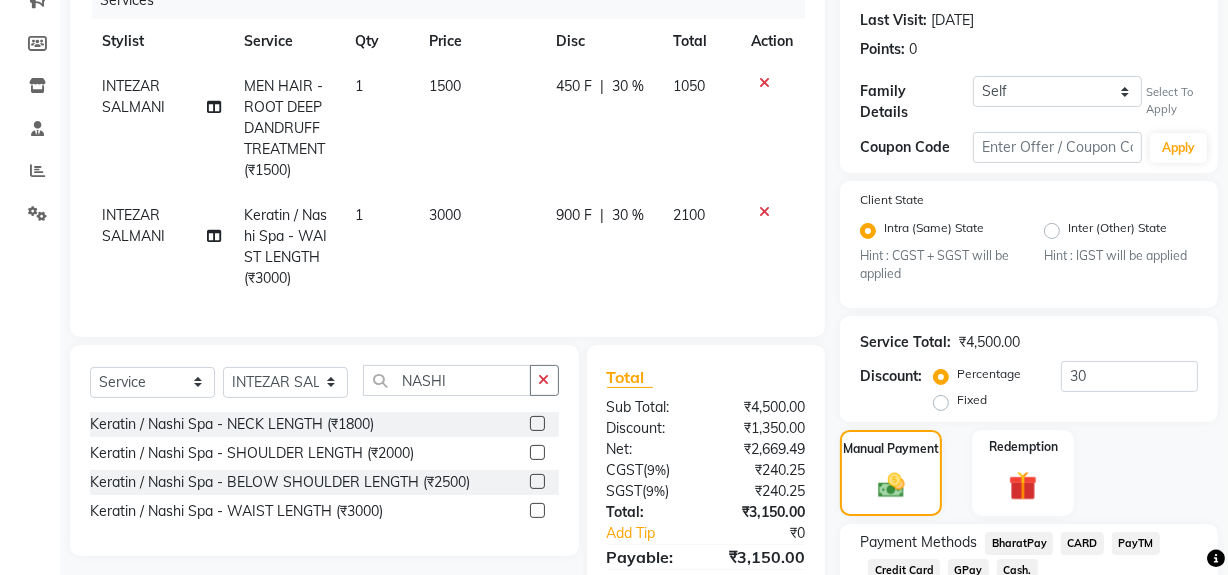 click on "Cash." 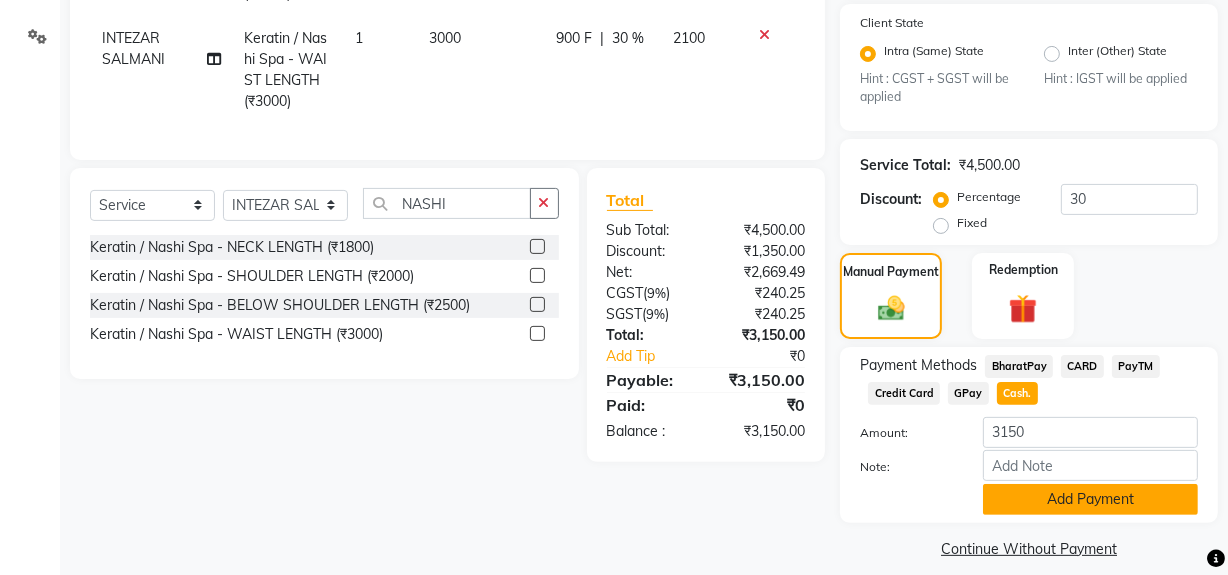 scroll, scrollTop: 463, scrollLeft: 0, axis: vertical 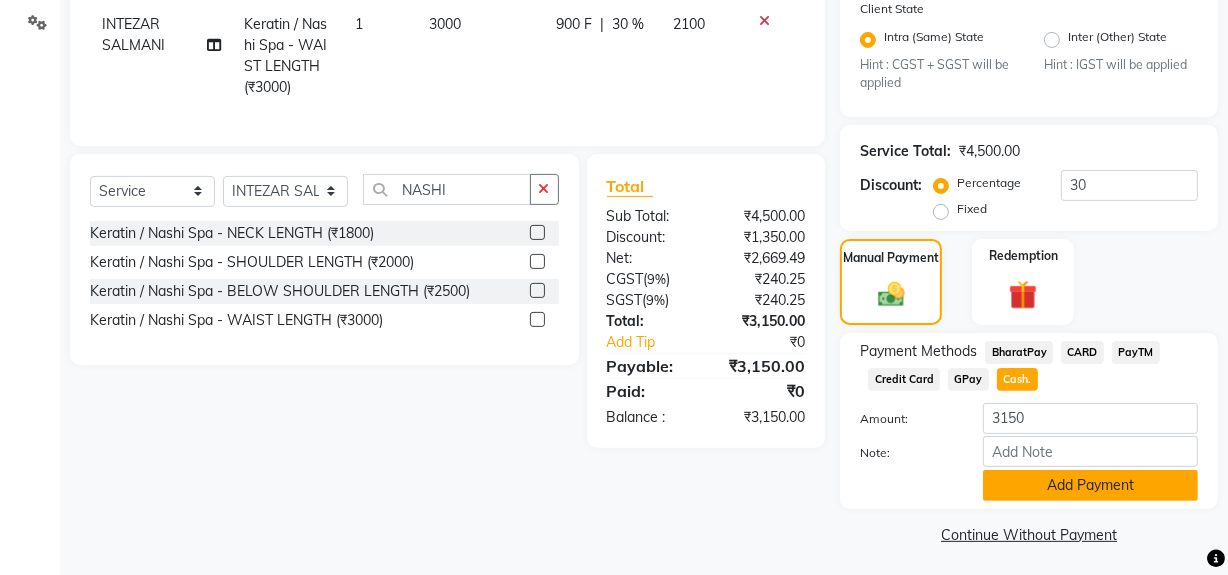 click on "Add Payment" 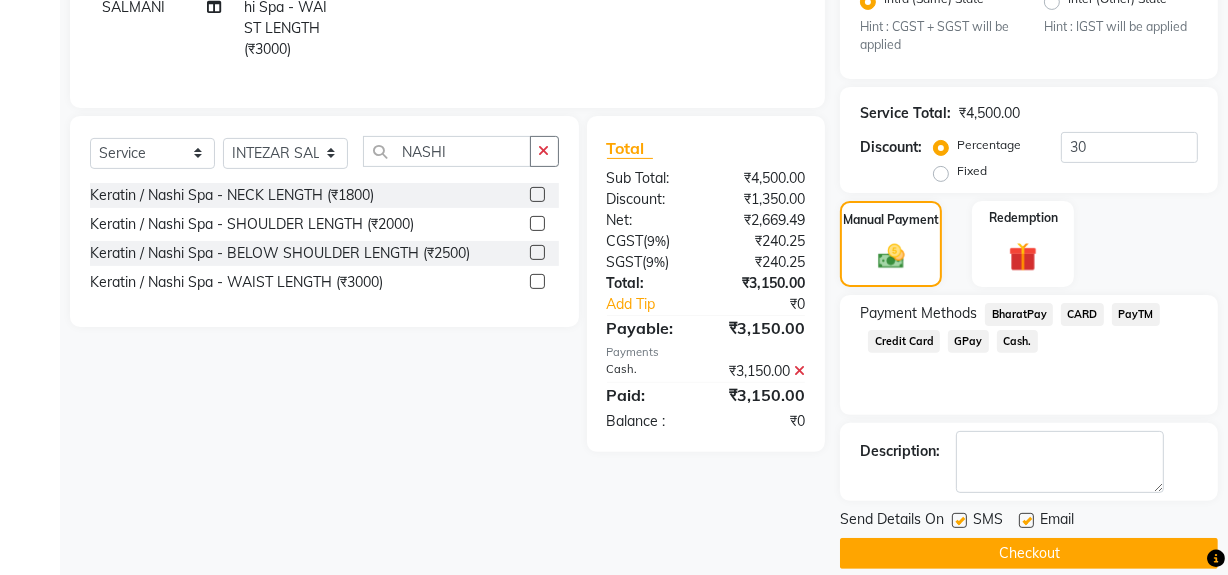 scroll, scrollTop: 520, scrollLeft: 0, axis: vertical 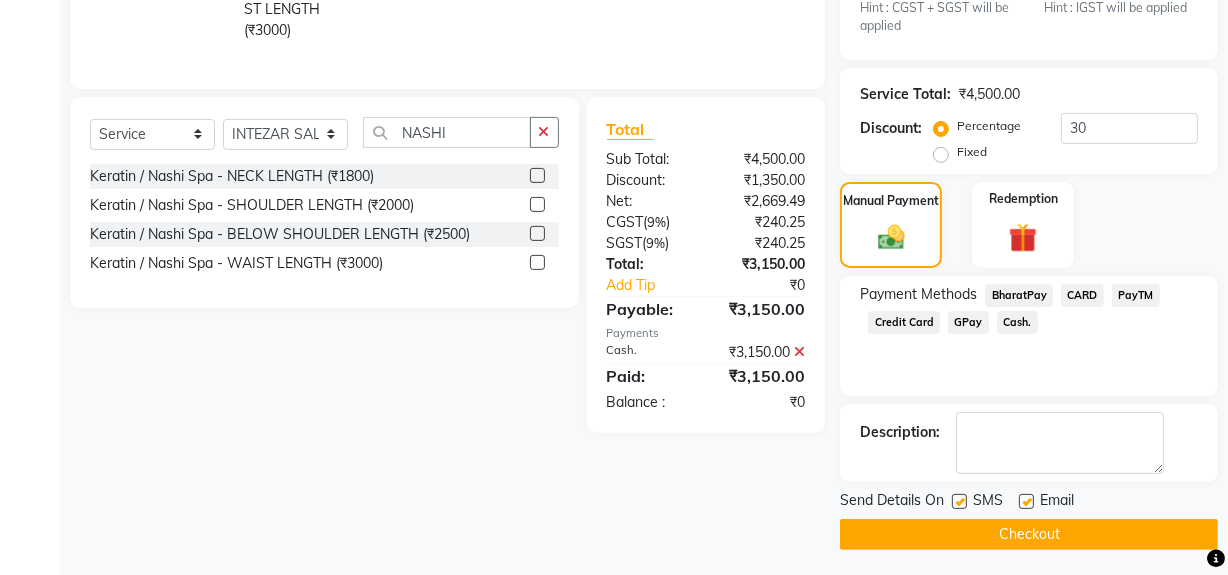 click on "Checkout" 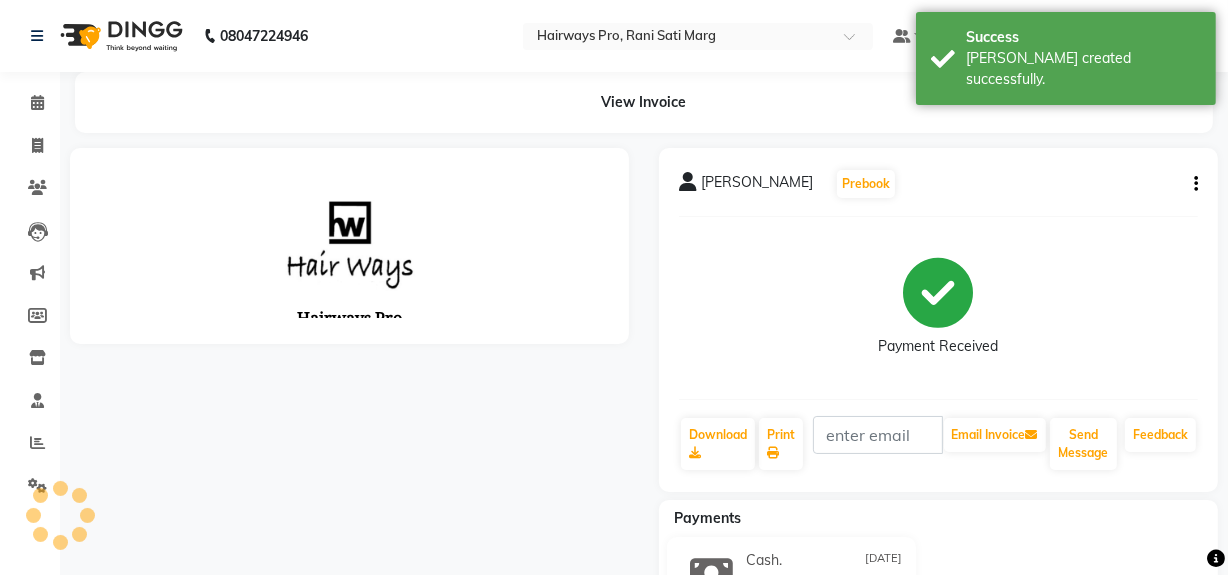 scroll, scrollTop: 0, scrollLeft: 0, axis: both 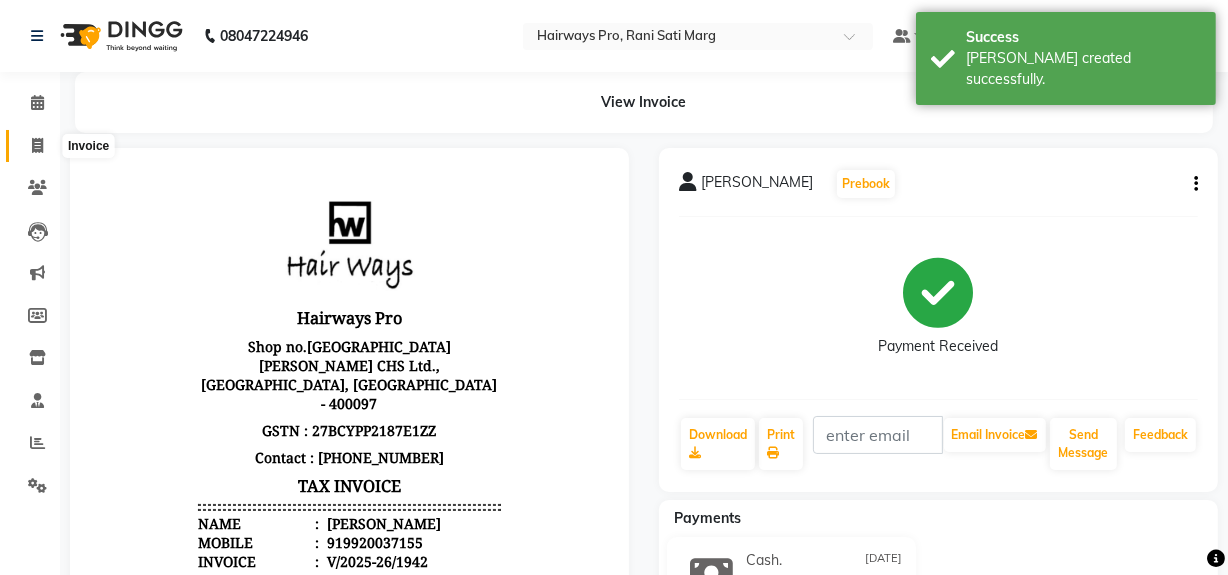 click 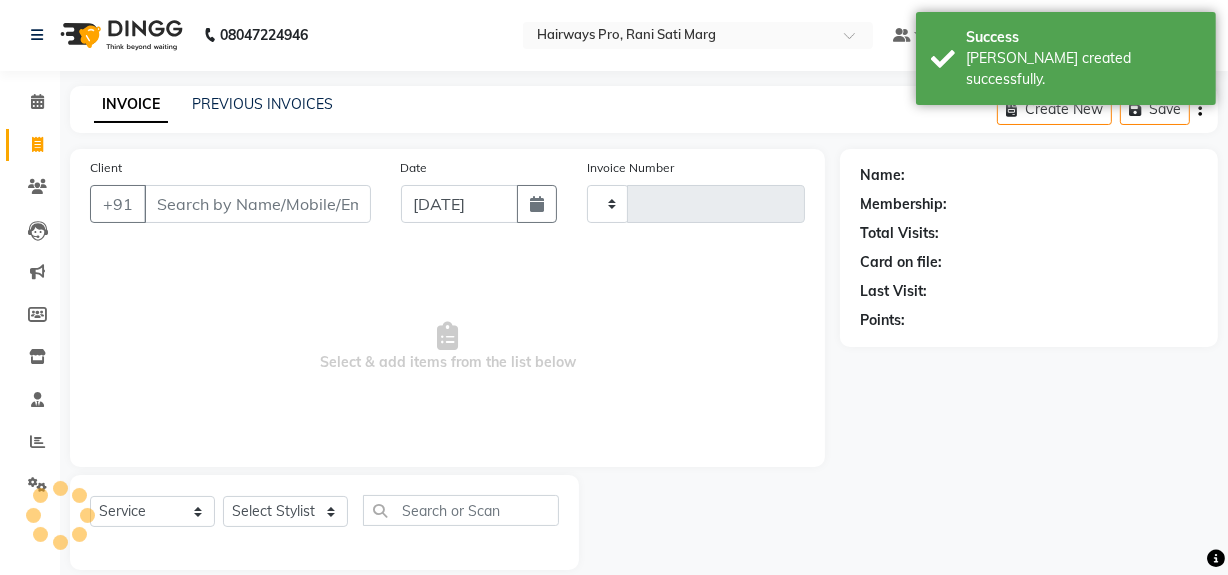 type on "1943" 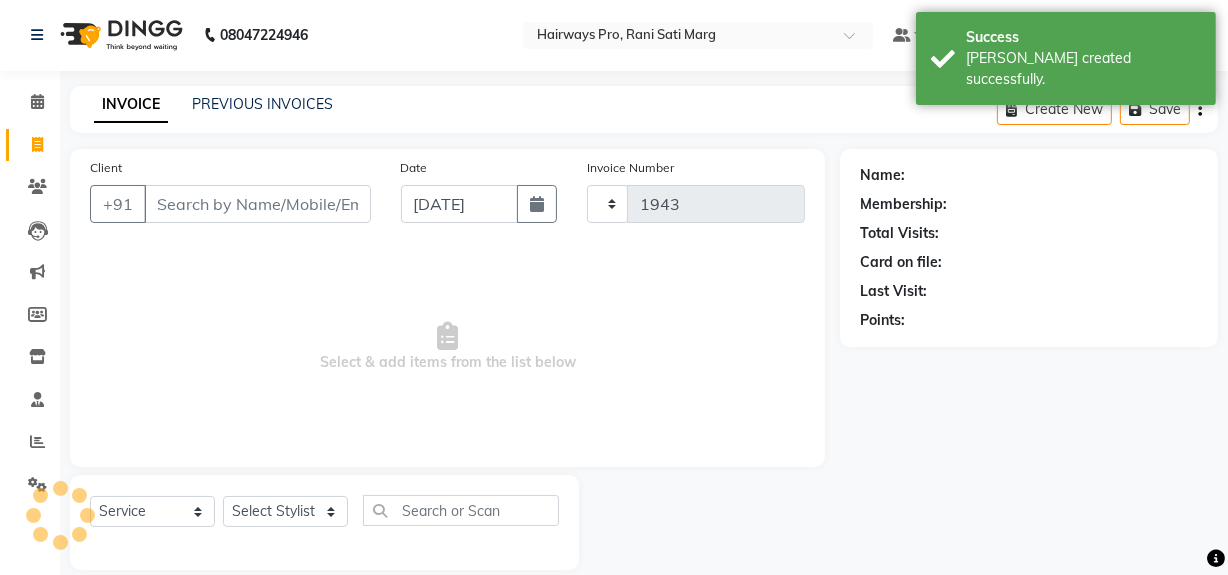 scroll, scrollTop: 26, scrollLeft: 0, axis: vertical 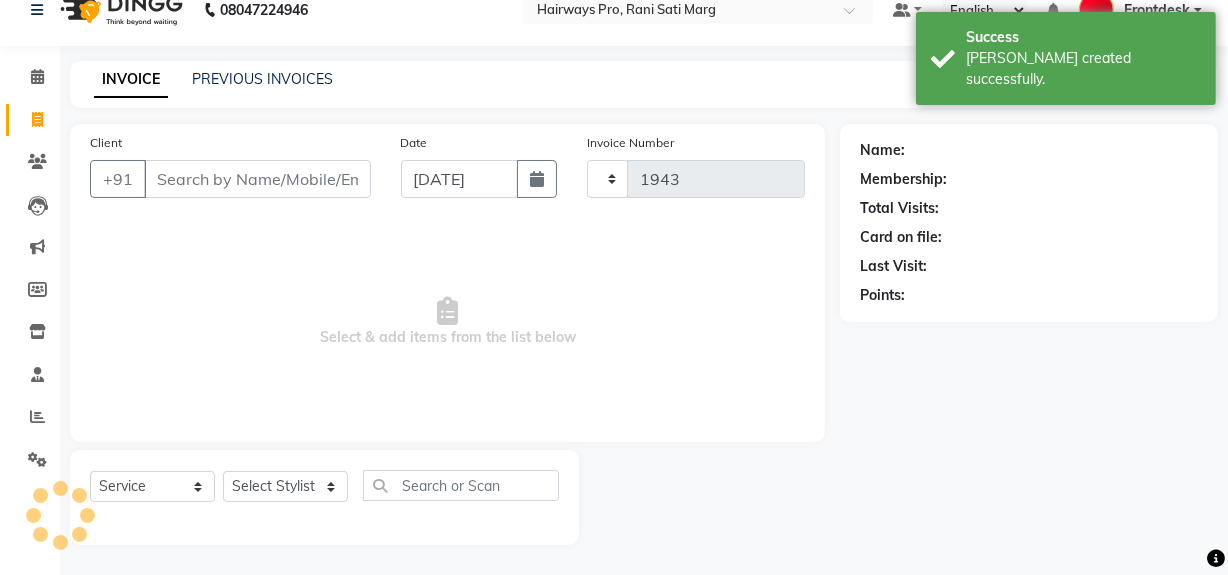 select on "787" 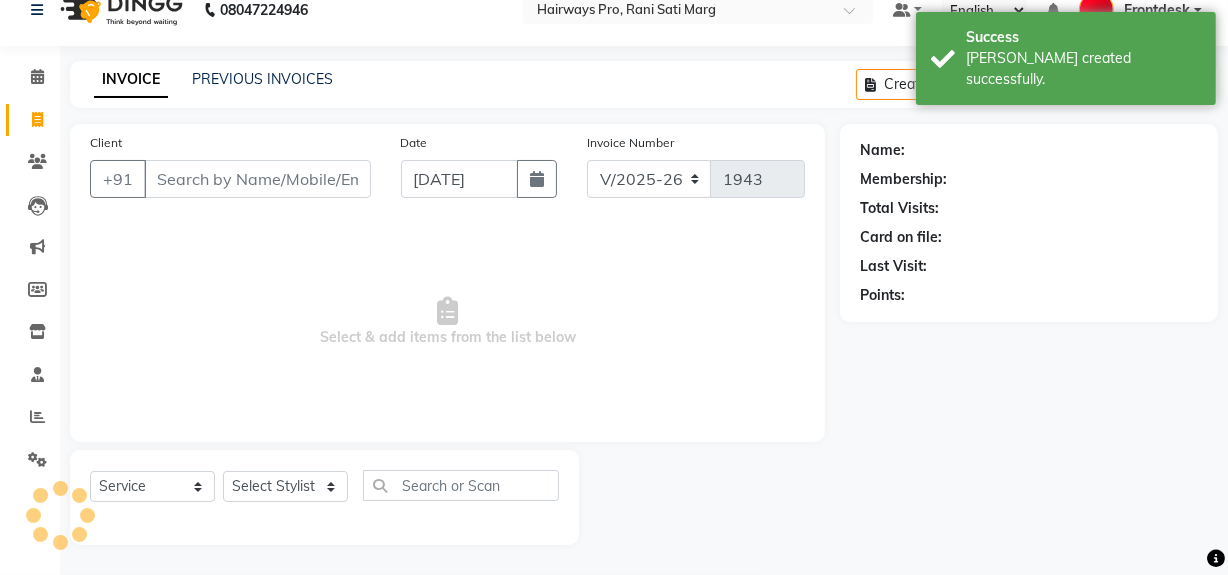 click on "Client" at bounding box center (257, 179) 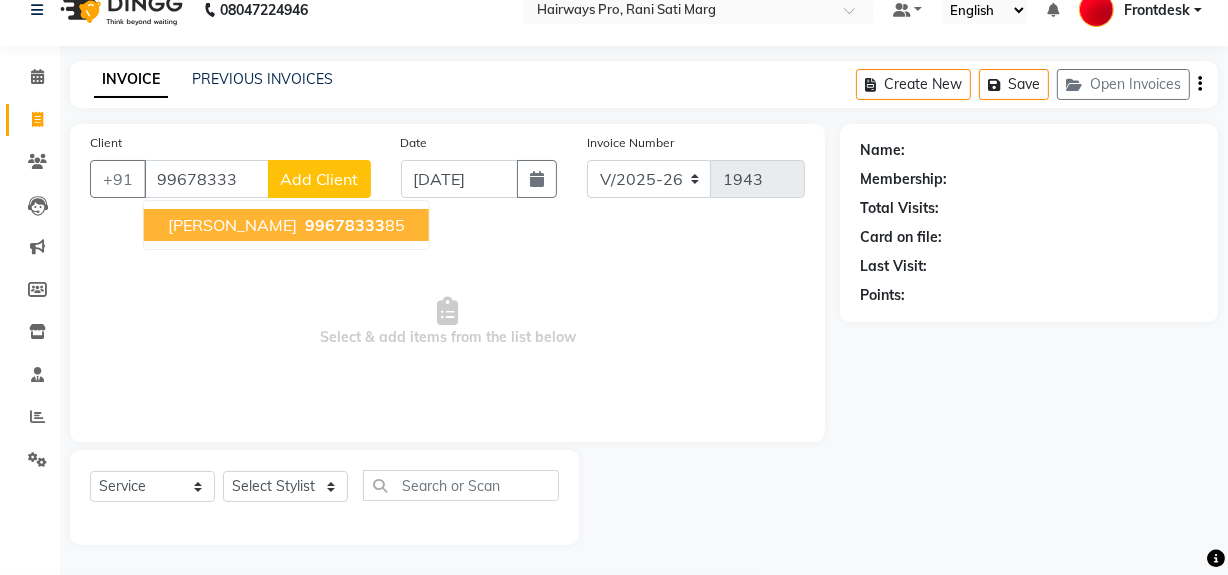 click on "ANAS QURESHI" at bounding box center [232, 225] 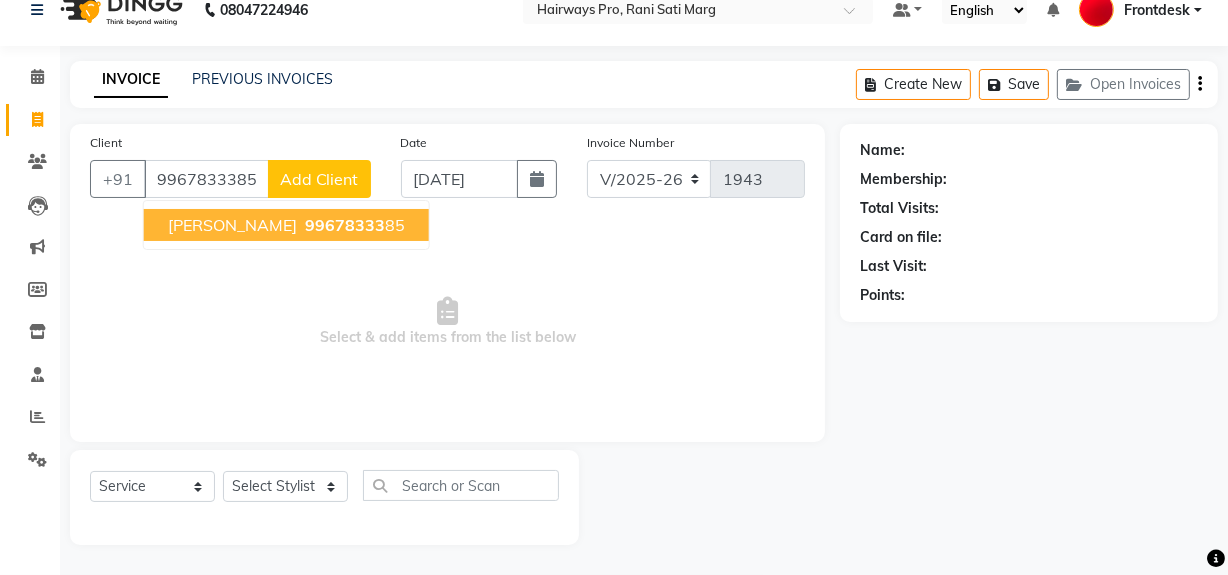 type on "9967833385" 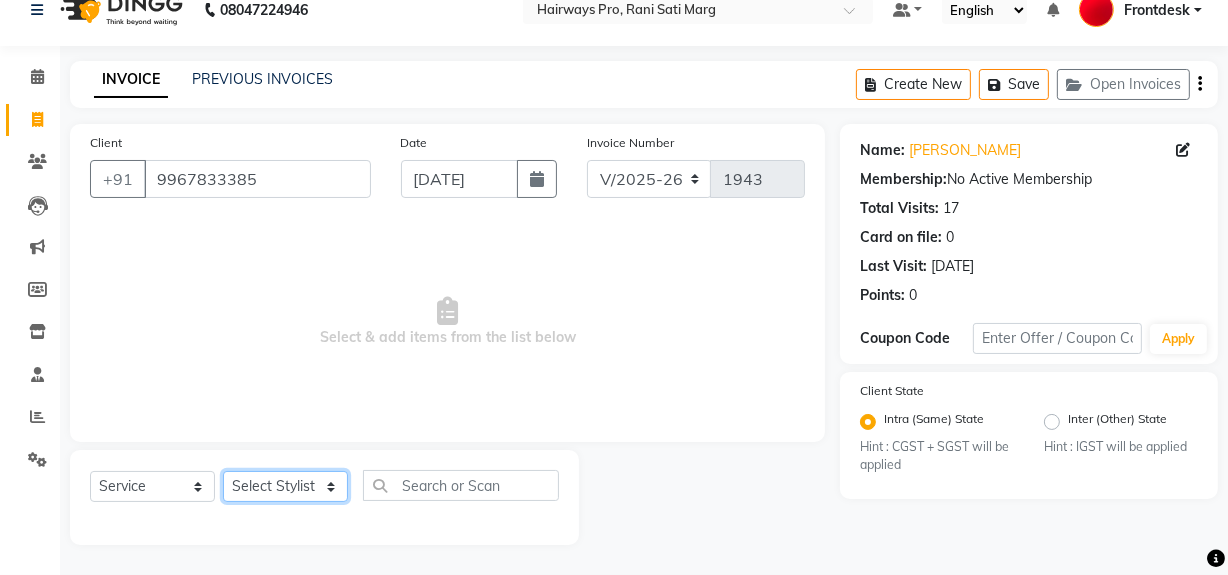 click on "Select Stylist ABID DANISH [PERSON_NAME] Frontdesk INTEZAR [PERSON_NAME] [PERSON_NAME] [PERSON_NAME] [PERSON_NAME] [PERSON_NAME] [PERSON_NAME]" 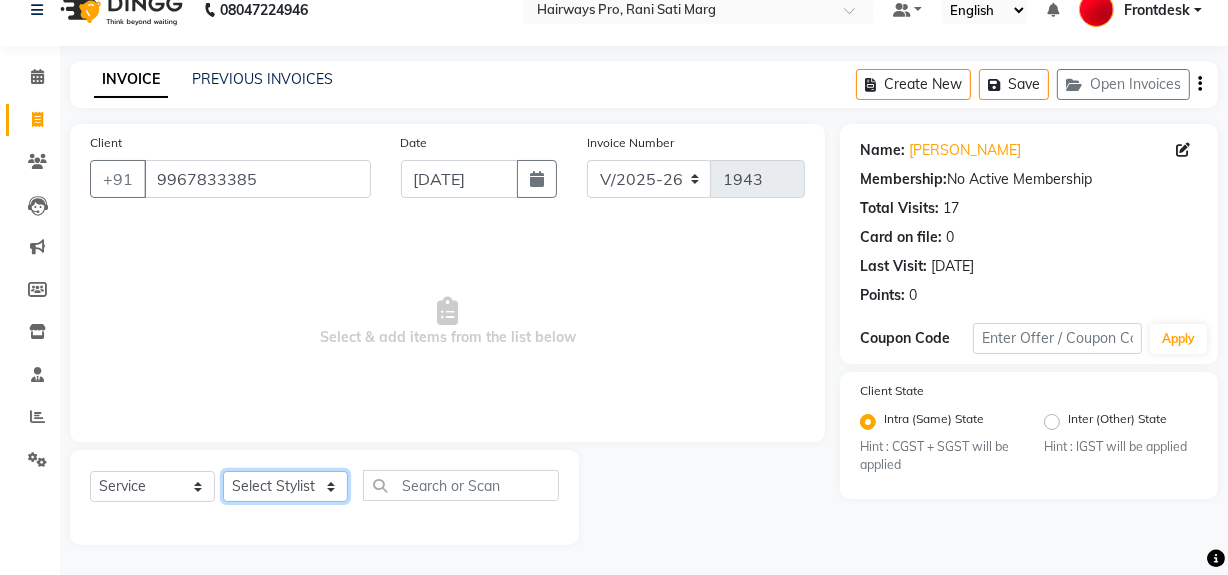 select on "13192" 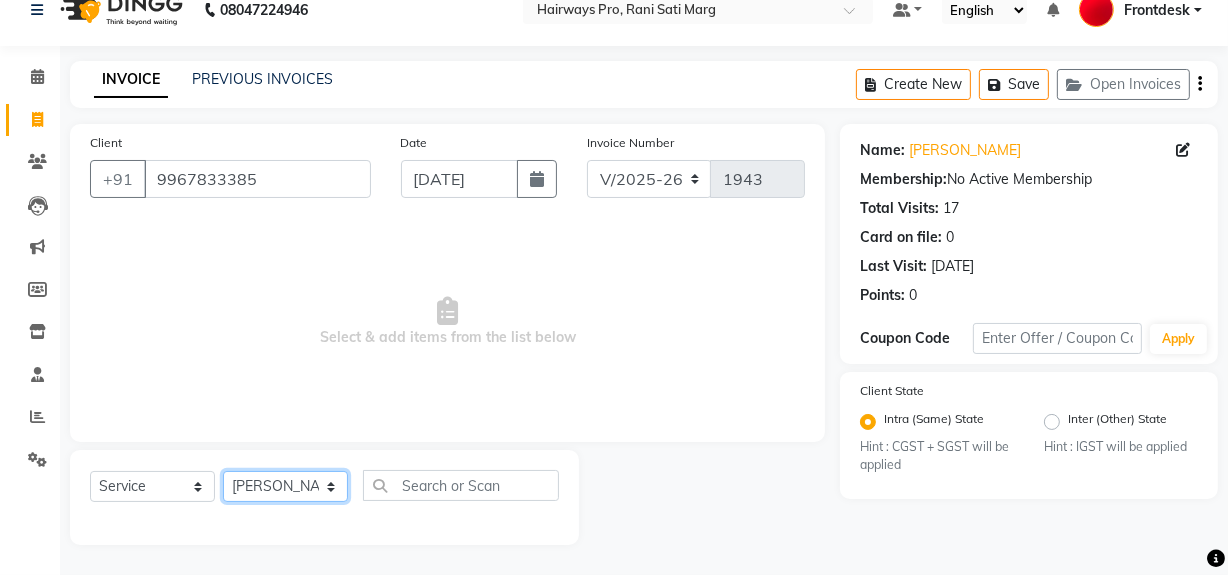 click on "Select Stylist ABID DANISH [PERSON_NAME] Frontdesk INTEZAR [PERSON_NAME] [PERSON_NAME] [PERSON_NAME] [PERSON_NAME] [PERSON_NAME] [PERSON_NAME]" 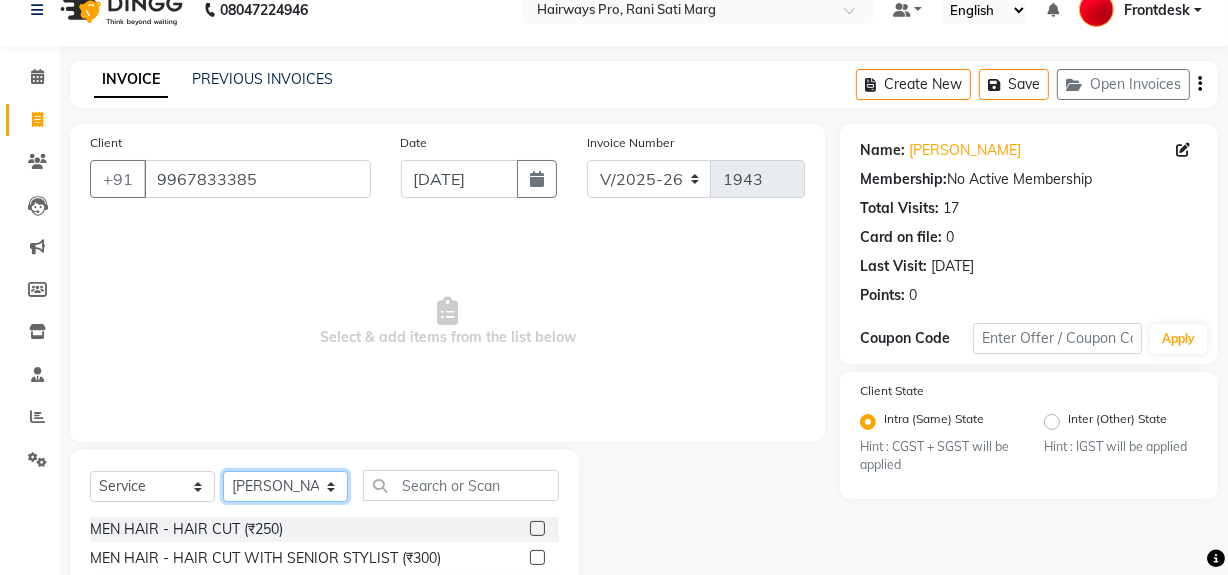 scroll, scrollTop: 208, scrollLeft: 0, axis: vertical 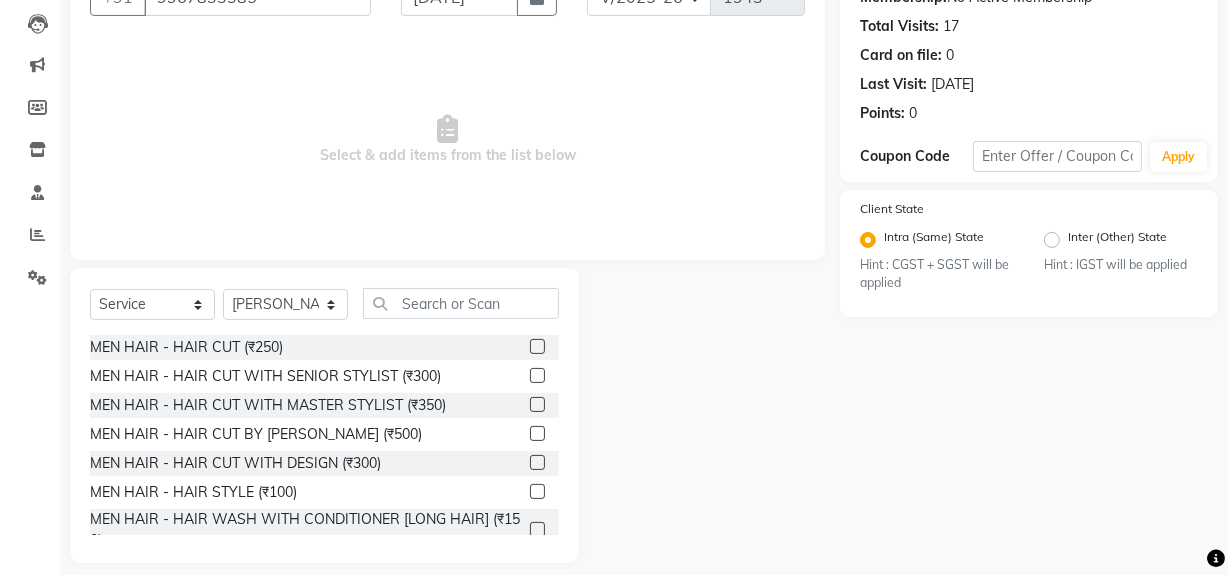 click 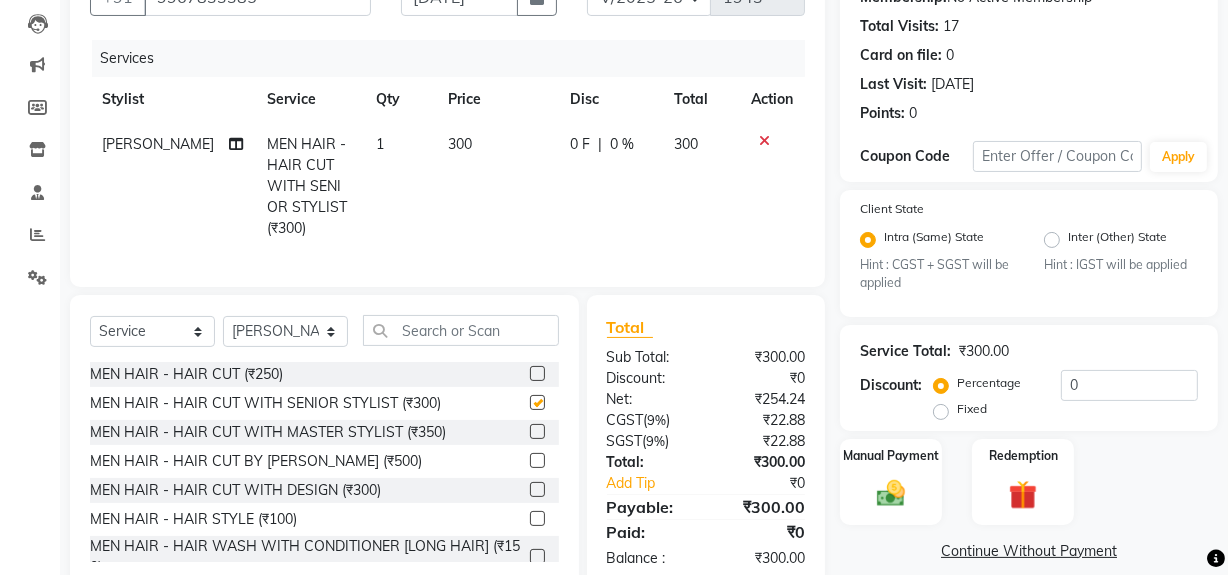checkbox on "false" 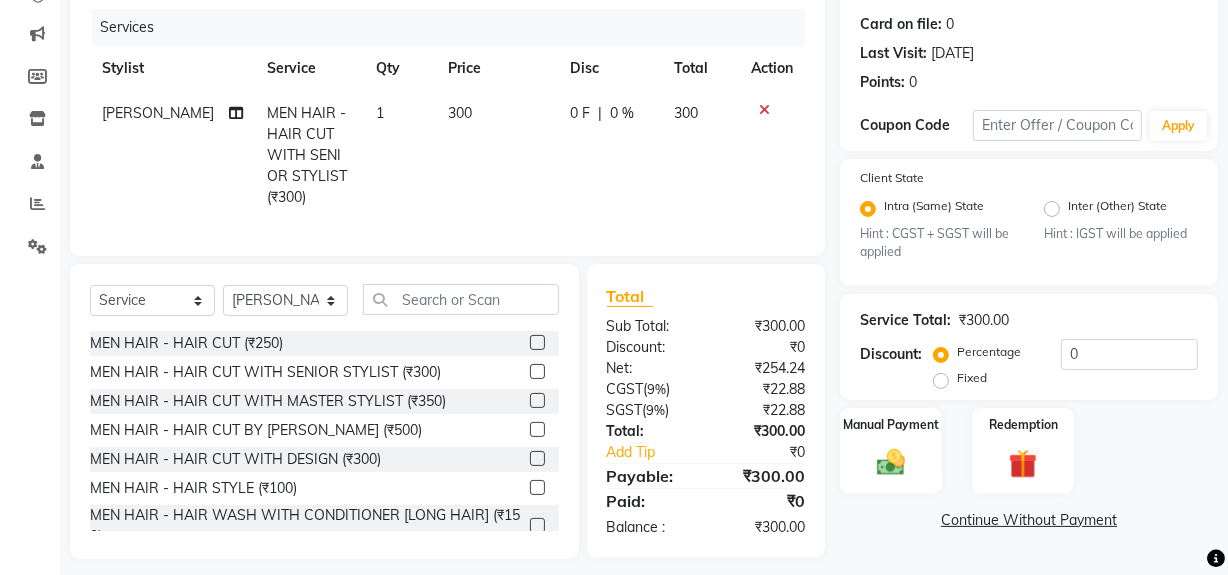 scroll, scrollTop: 266, scrollLeft: 0, axis: vertical 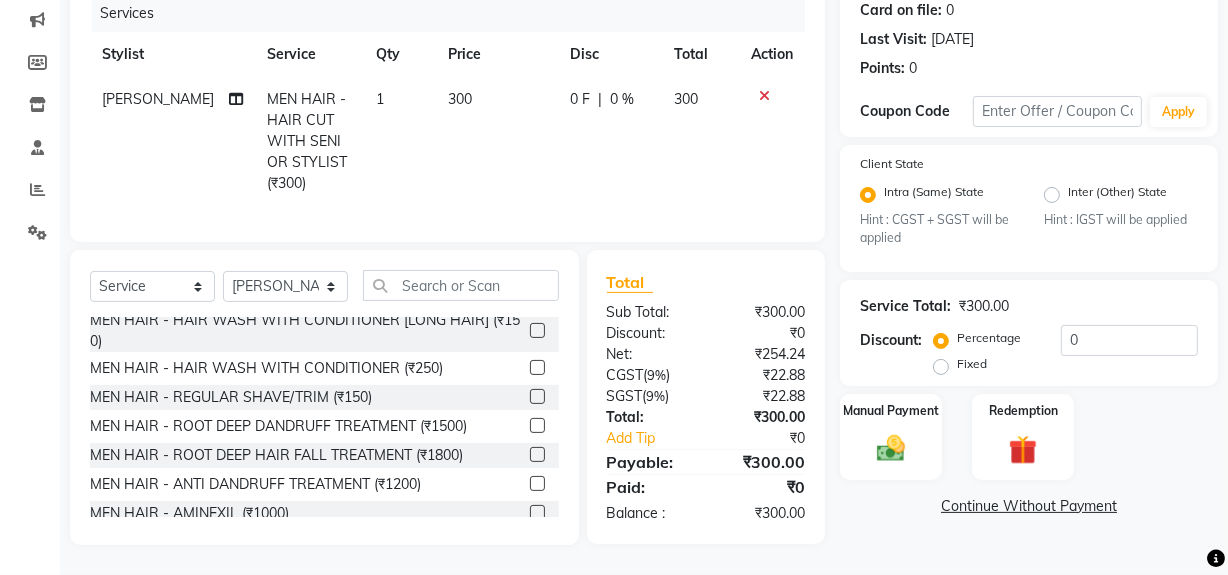 click 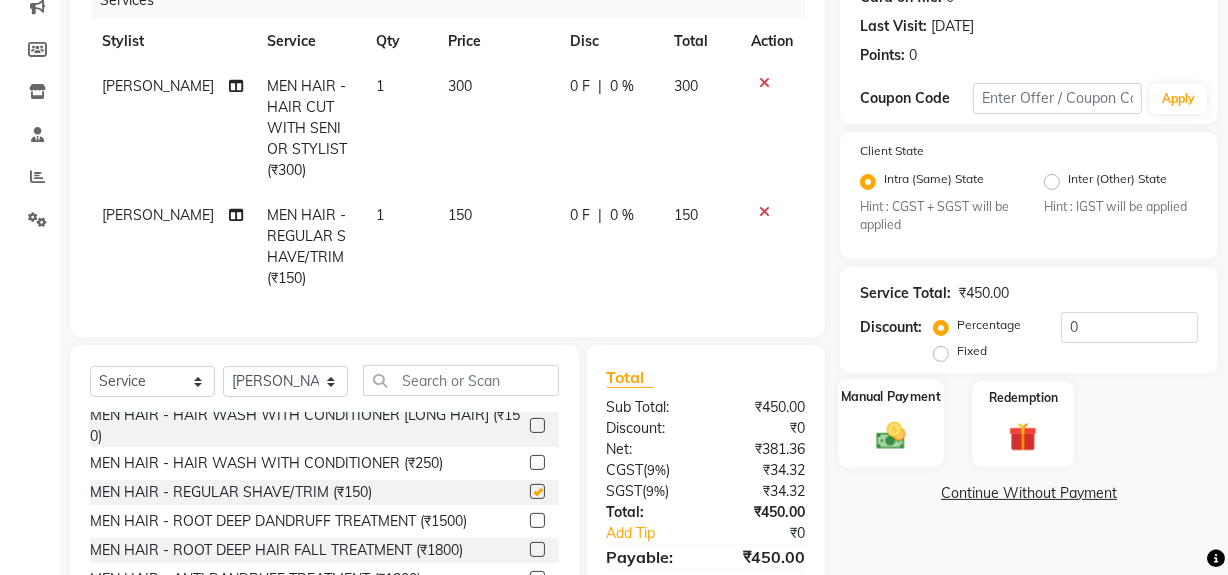 checkbox on "false" 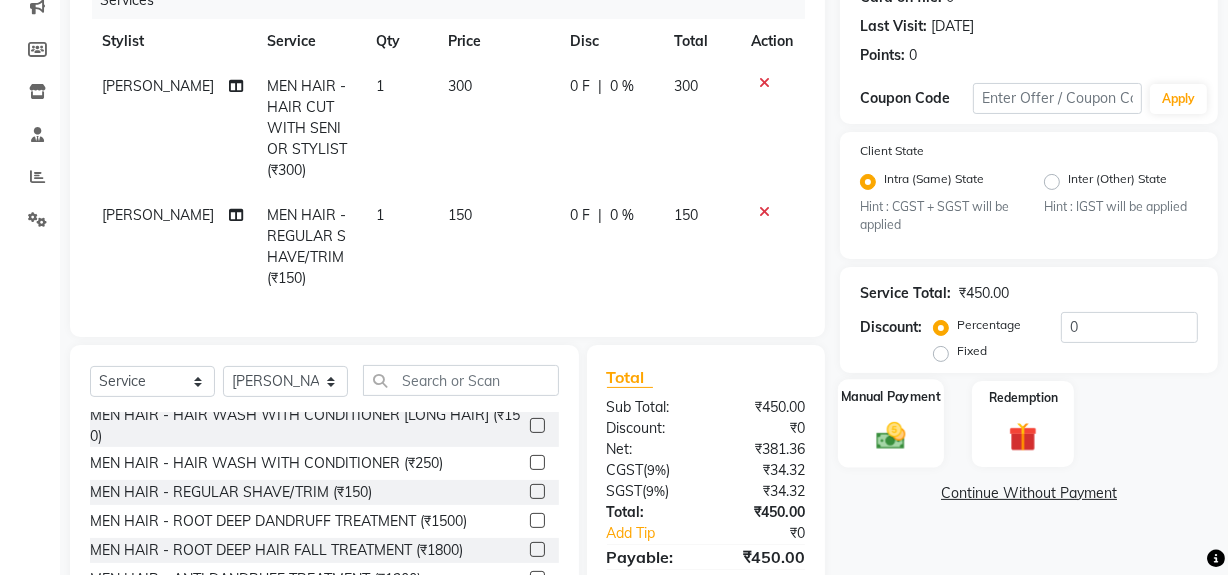 click 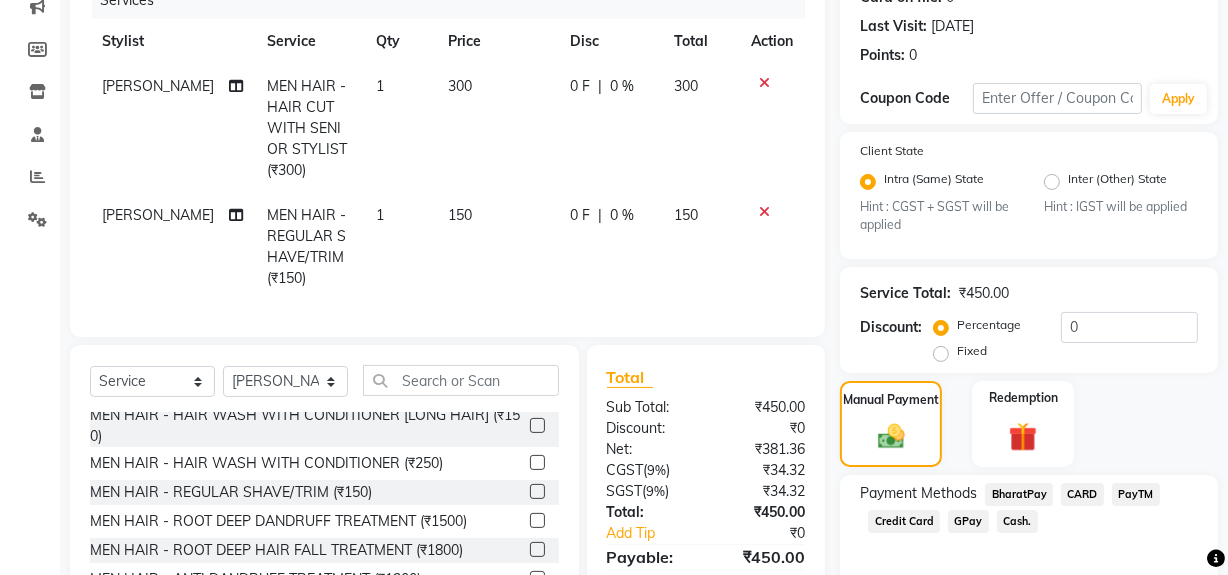 click on "Cash." 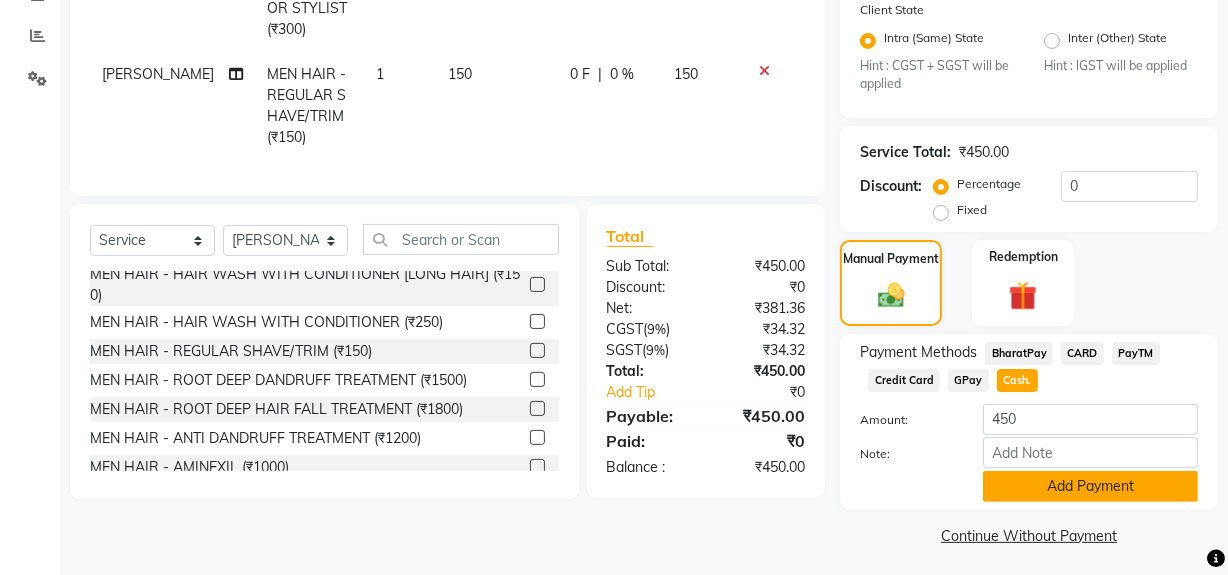 scroll, scrollTop: 413, scrollLeft: 0, axis: vertical 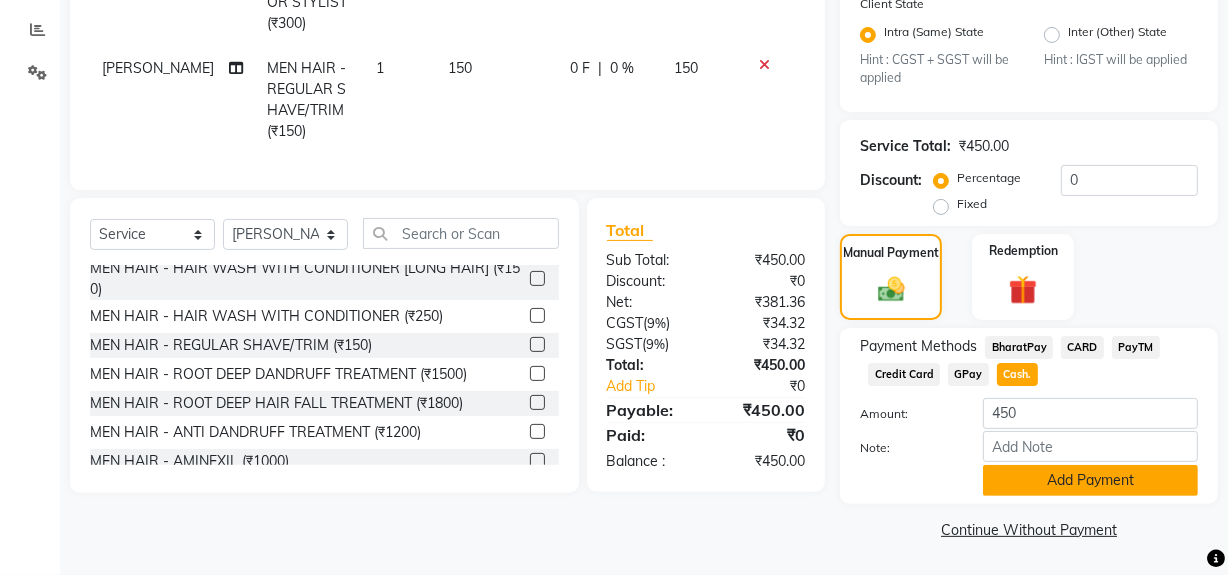 click on "Add Payment" 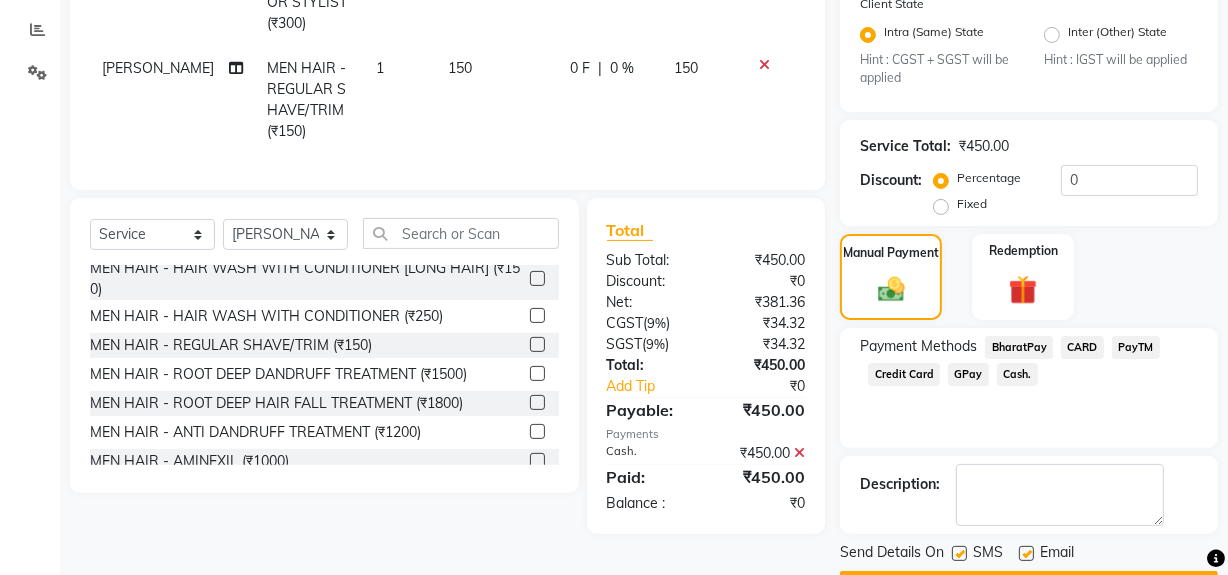 click 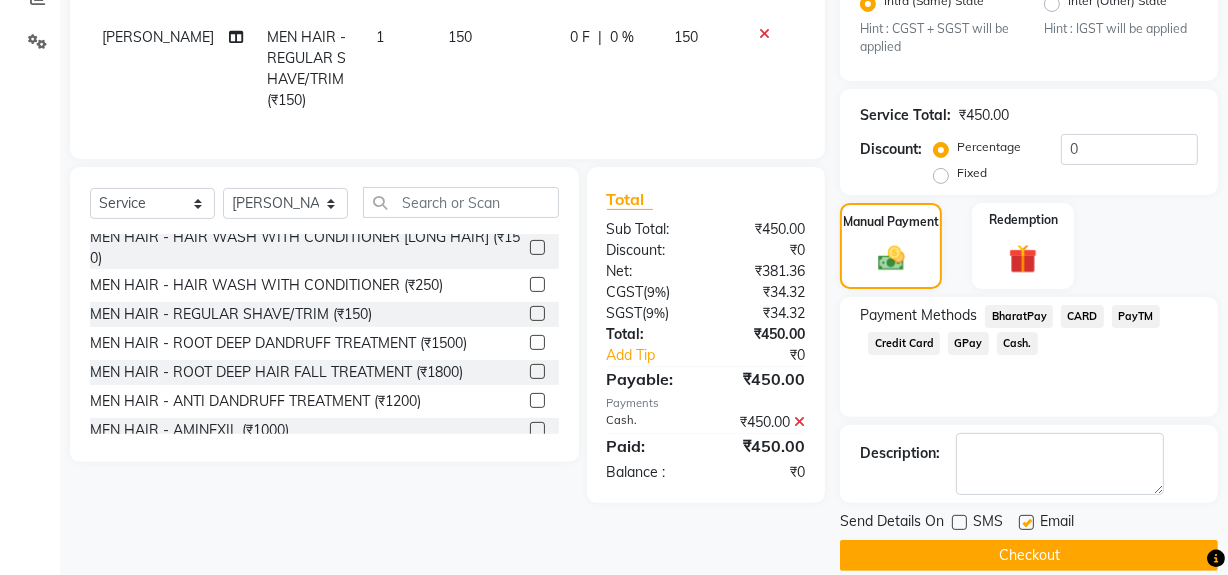 scroll, scrollTop: 470, scrollLeft: 0, axis: vertical 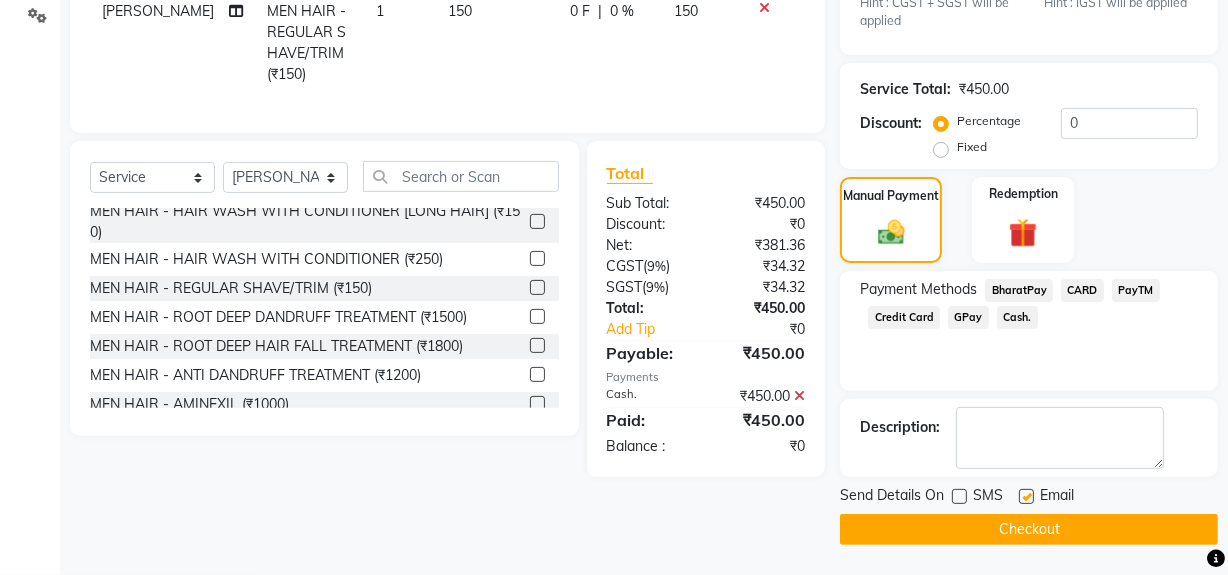 click on "Checkout" 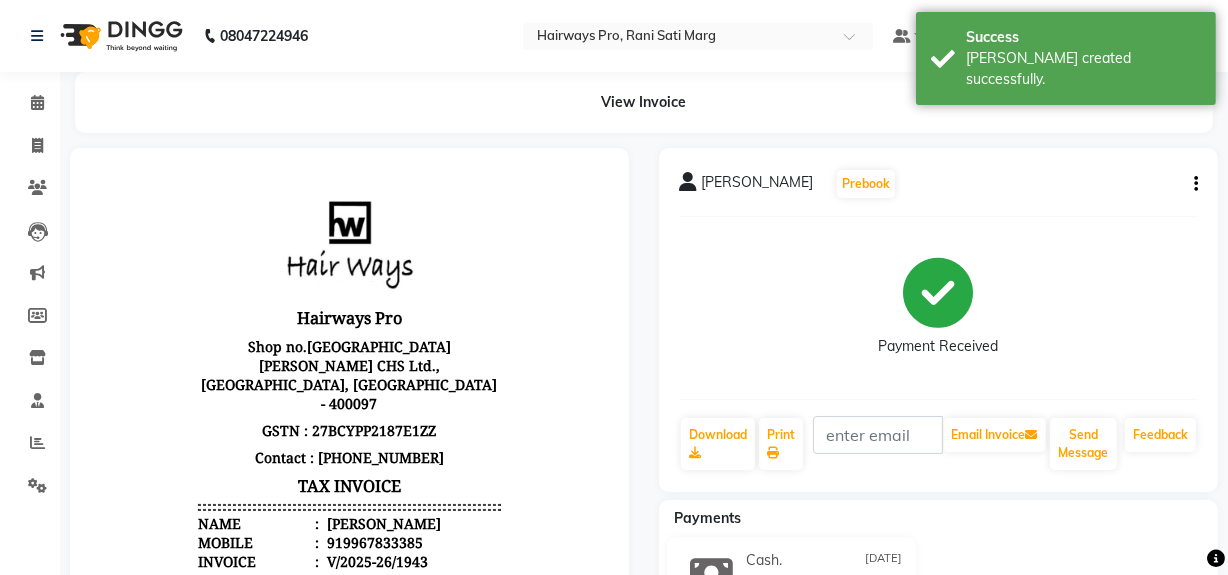 scroll, scrollTop: 0, scrollLeft: 0, axis: both 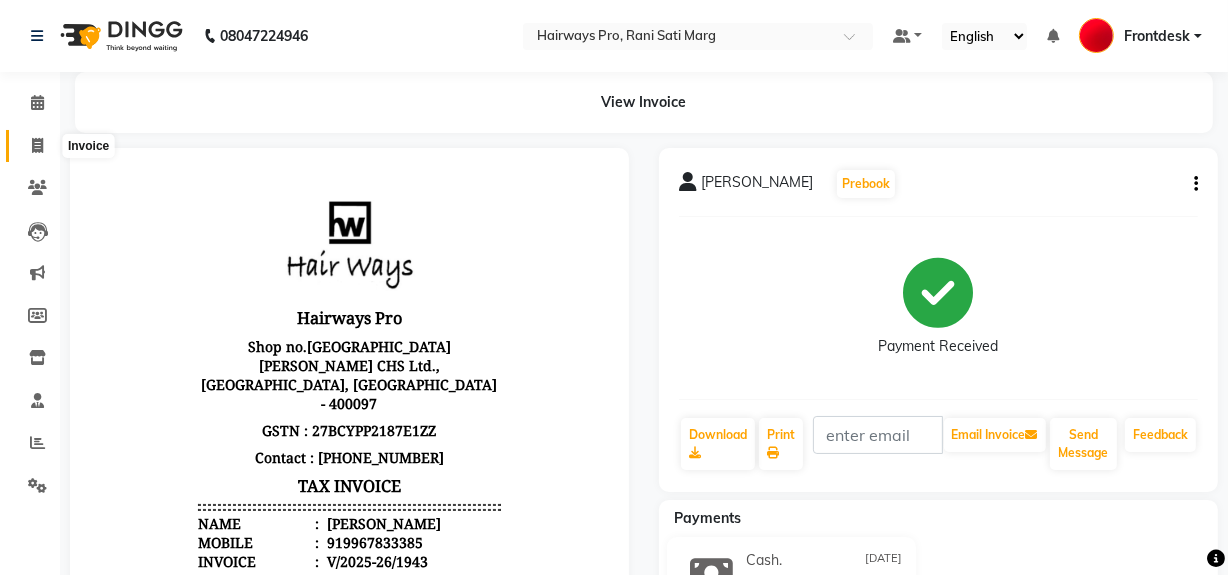 click 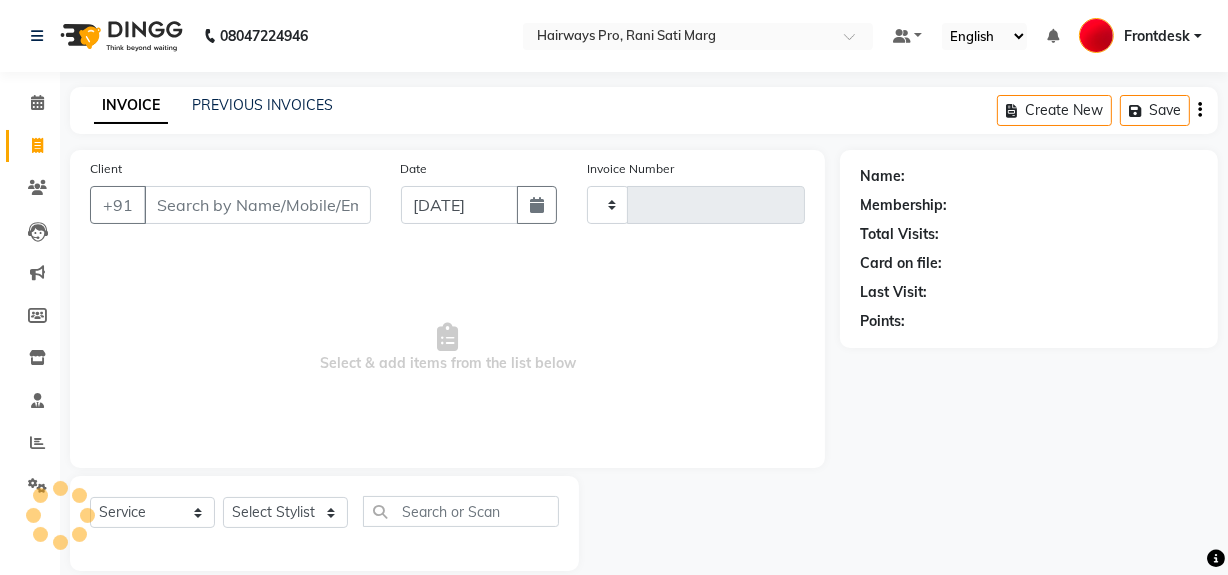 scroll, scrollTop: 26, scrollLeft: 0, axis: vertical 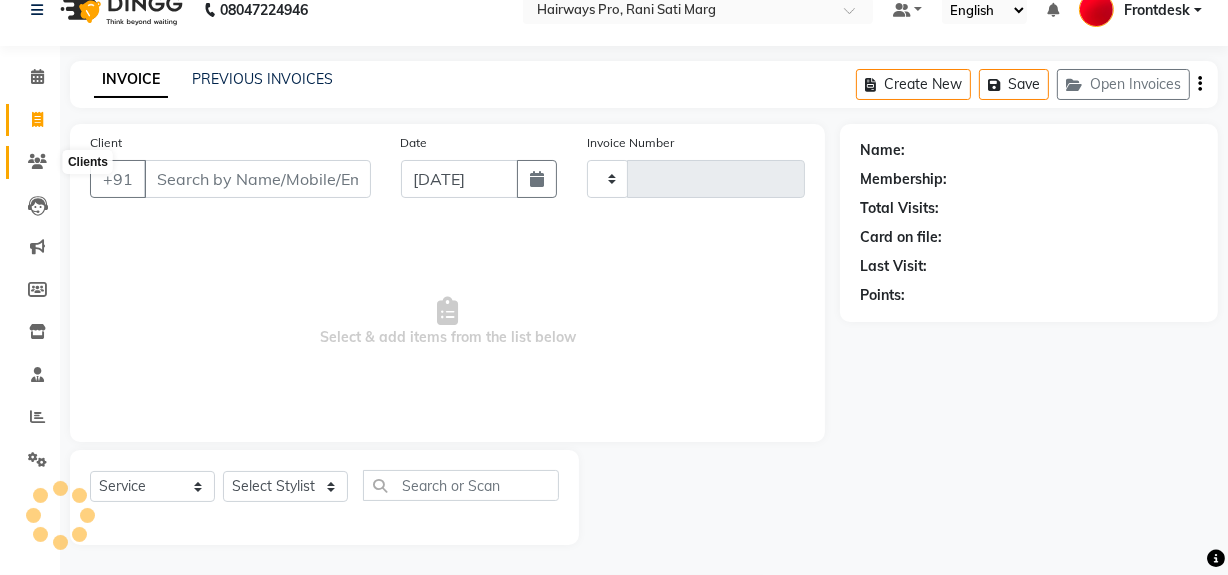 type on "1944" 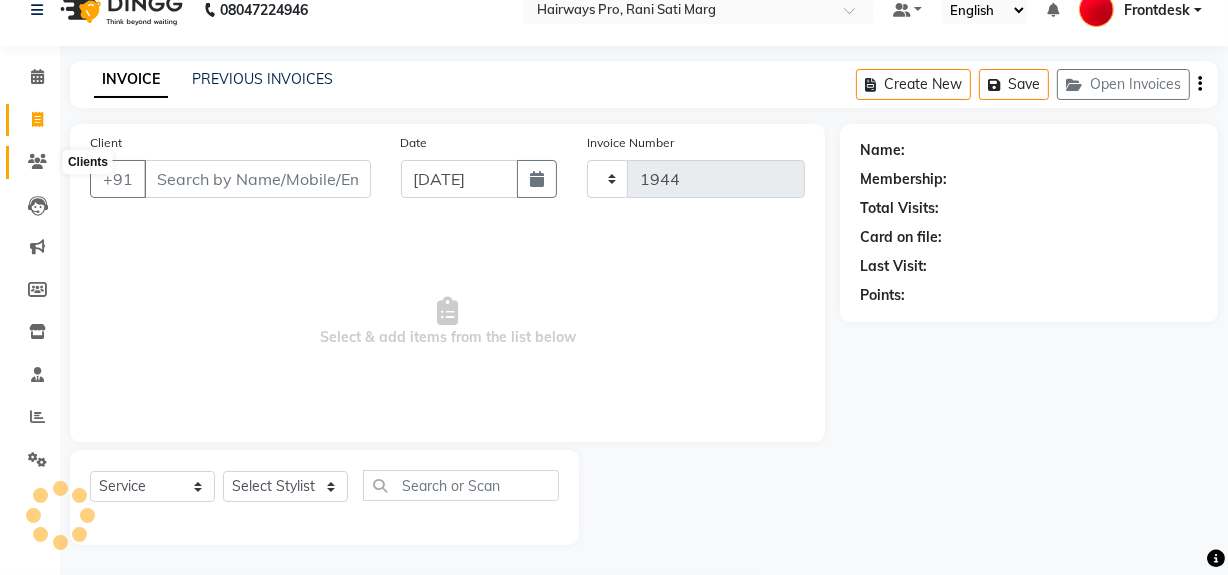 select on "787" 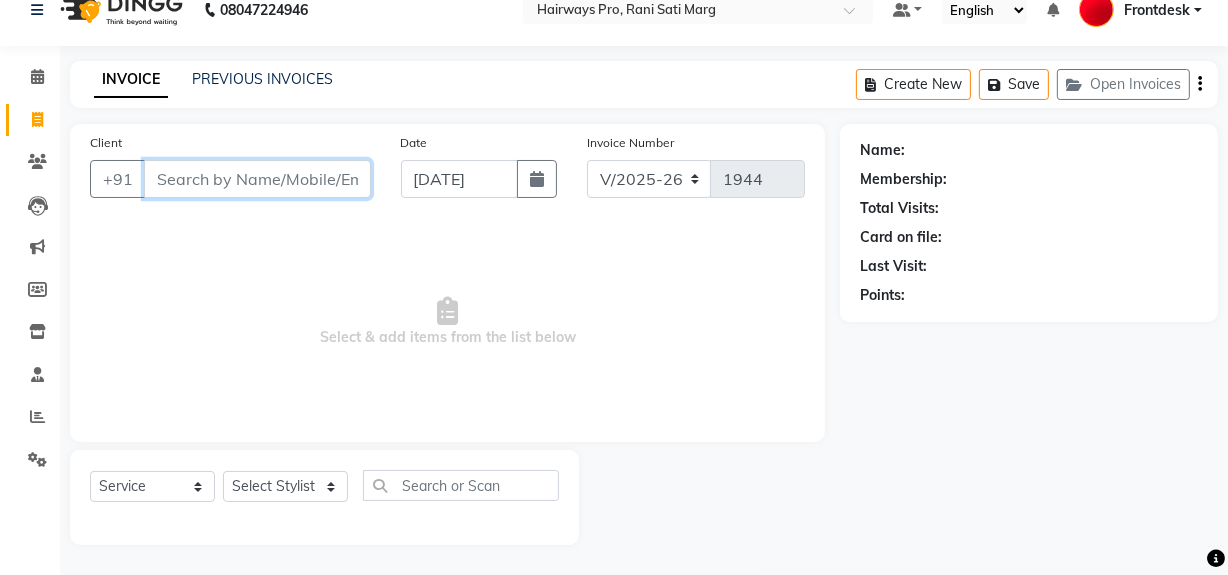 click on "Client" at bounding box center [257, 179] 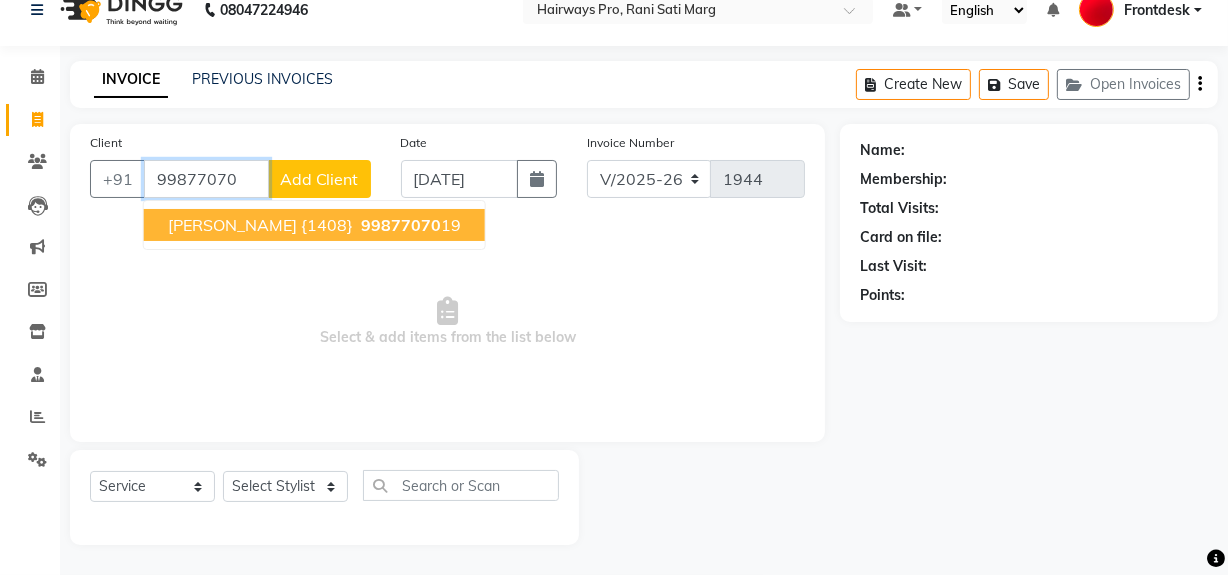 click on "SANDEEP SONI {1408}   99877070 19" at bounding box center (314, 225) 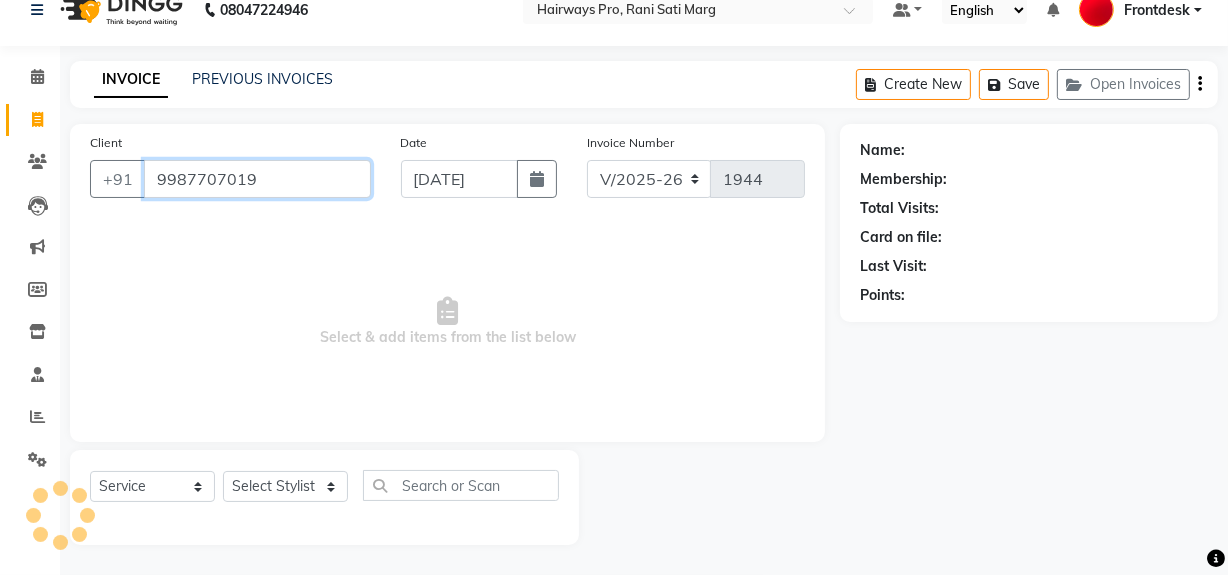 type on "9987707019" 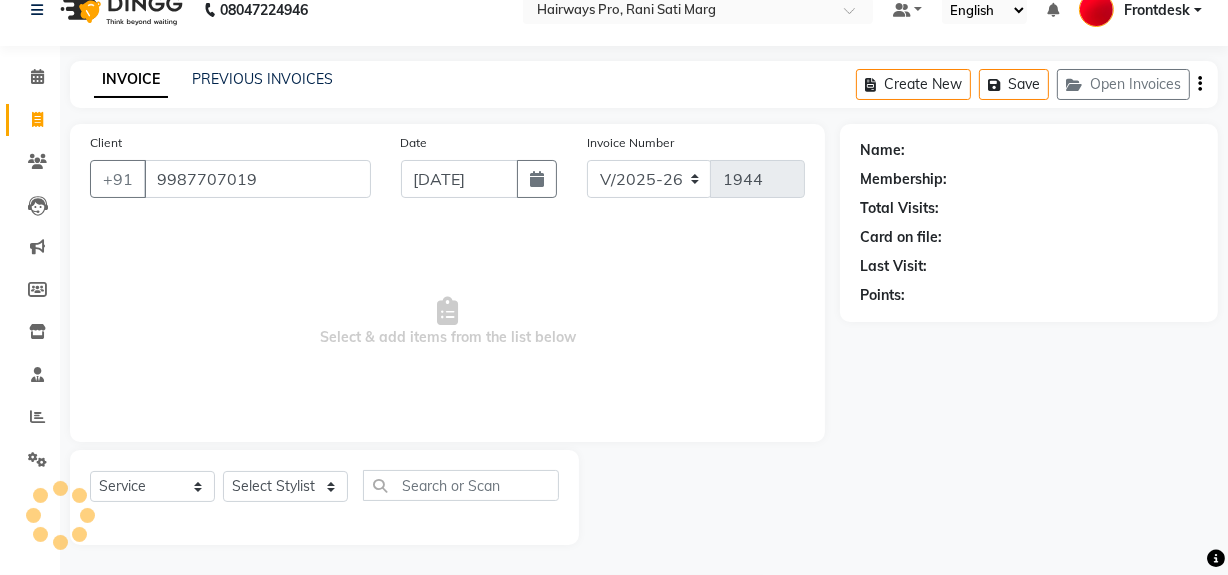 select on "1: Object" 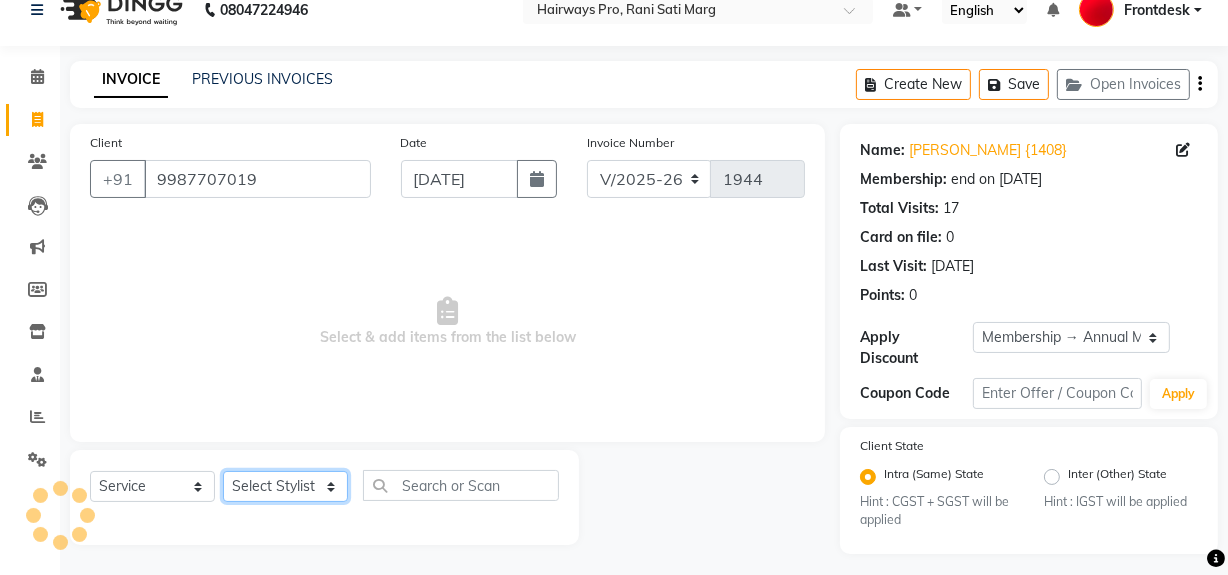 drag, startPoint x: 321, startPoint y: 489, endPoint x: 314, endPoint y: 474, distance: 16.552946 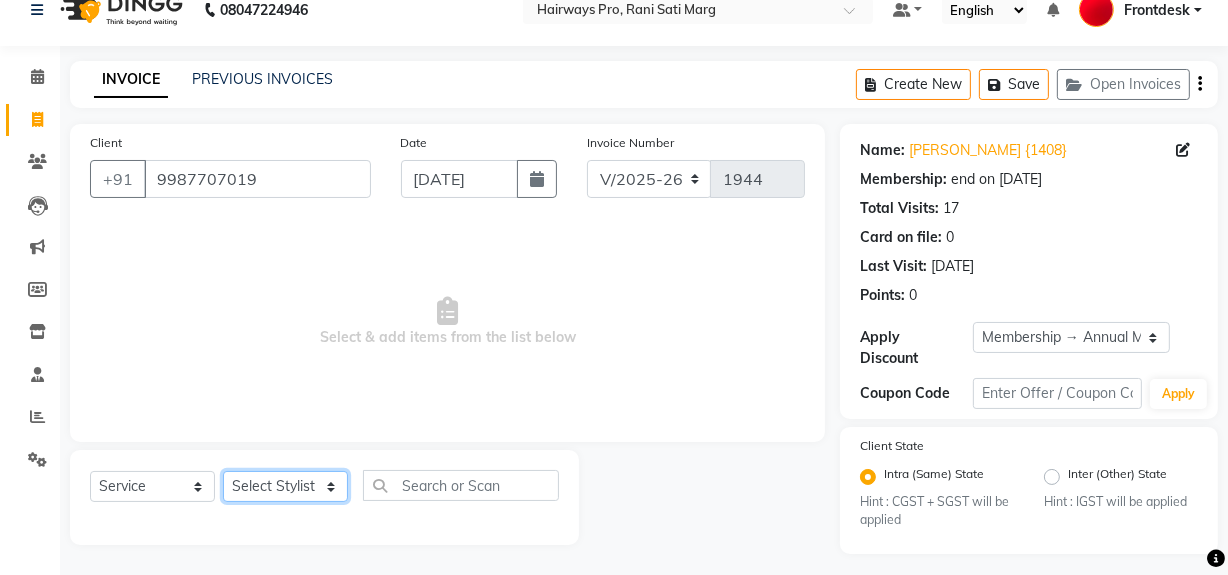 select on "17690" 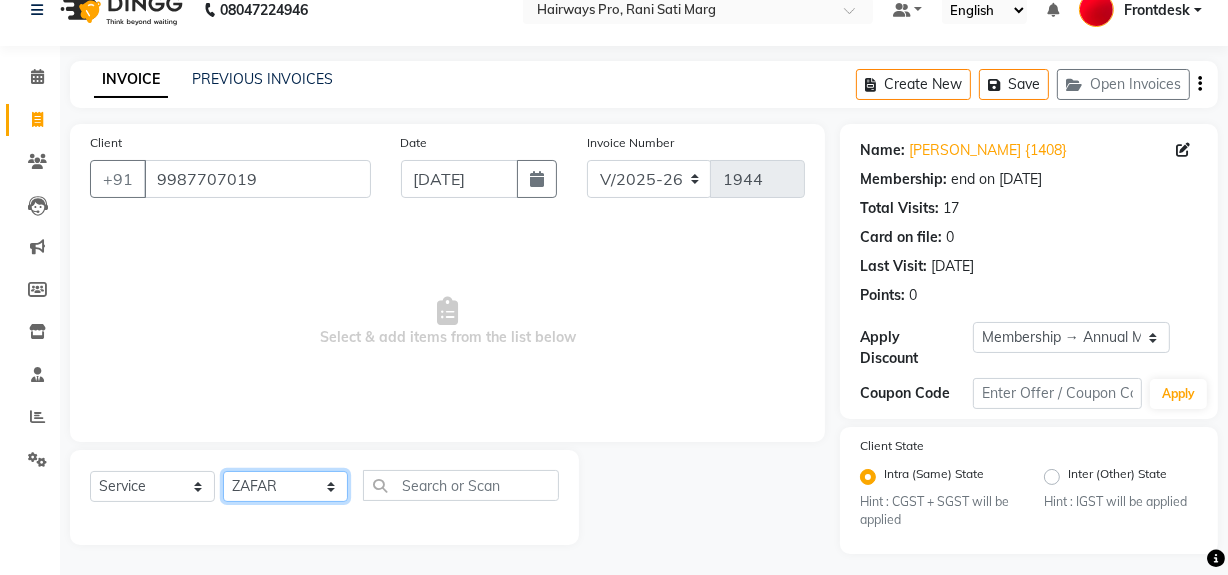 click on "Select Stylist ABID DANISH [PERSON_NAME] Frontdesk INTEZAR [PERSON_NAME] [PERSON_NAME] [PERSON_NAME] [PERSON_NAME] [PERSON_NAME] [PERSON_NAME]" 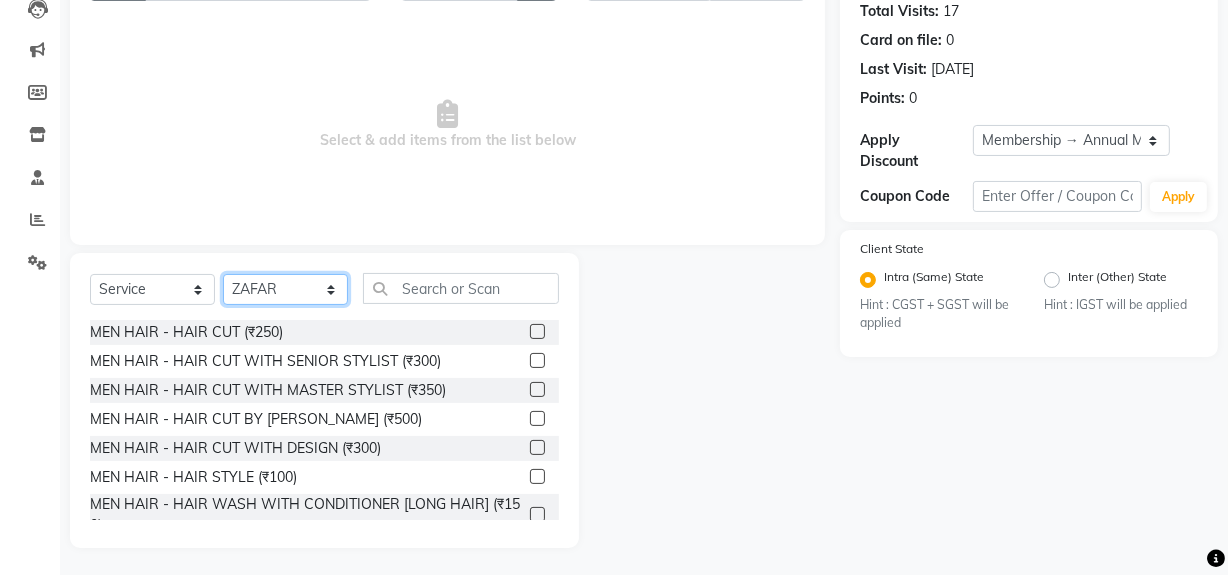 scroll, scrollTop: 226, scrollLeft: 0, axis: vertical 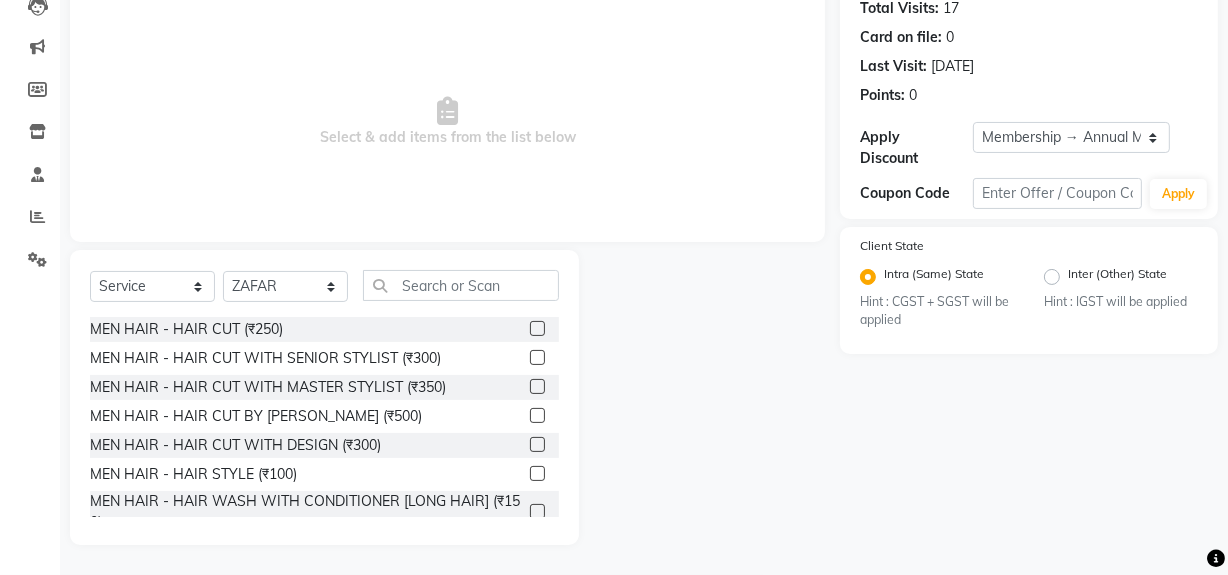 click 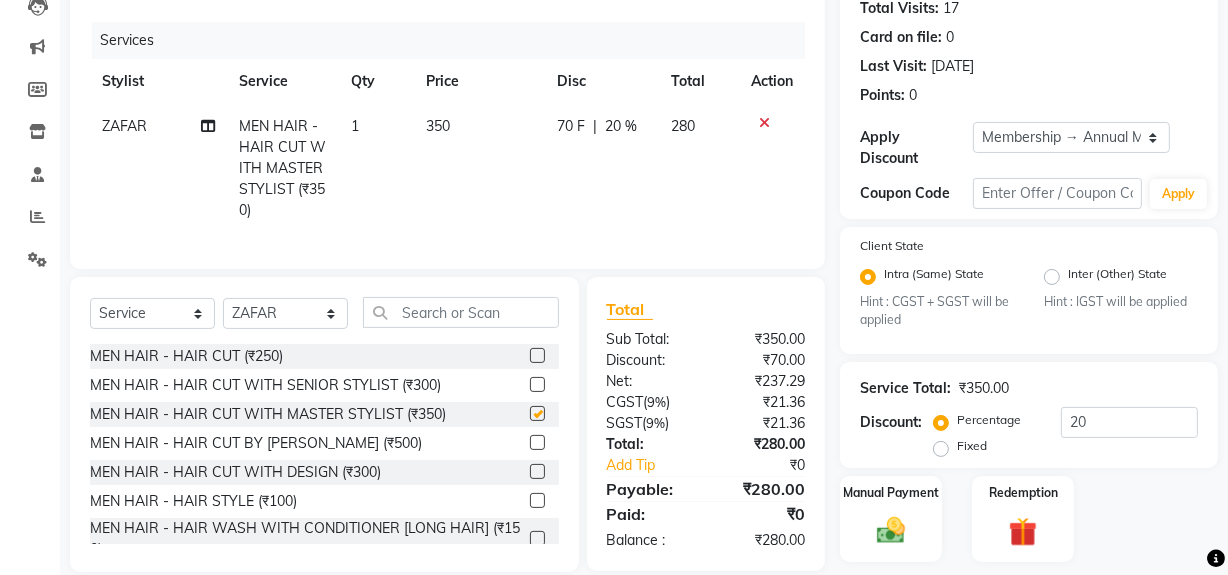 checkbox on "false" 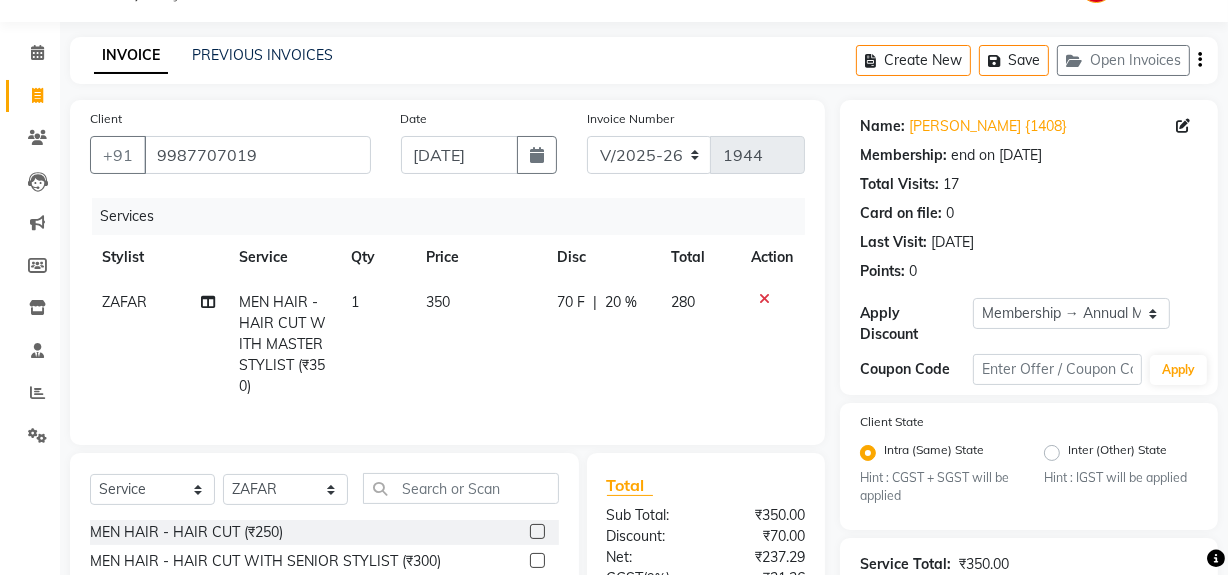 scroll, scrollTop: 44, scrollLeft: 0, axis: vertical 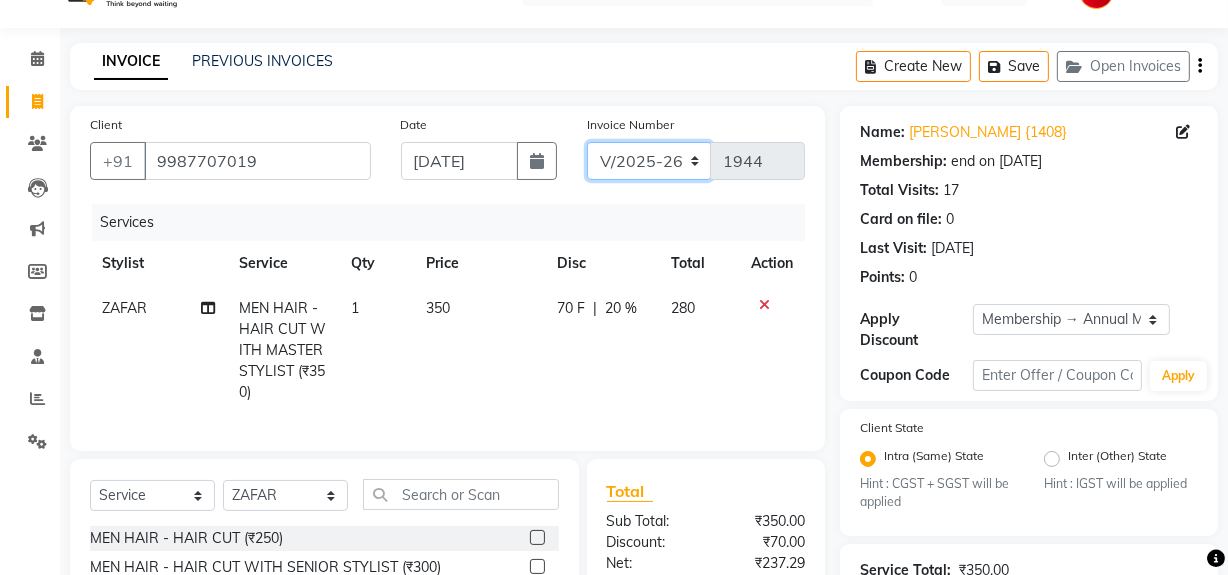 click on "INV/25-26 V/2025-26" 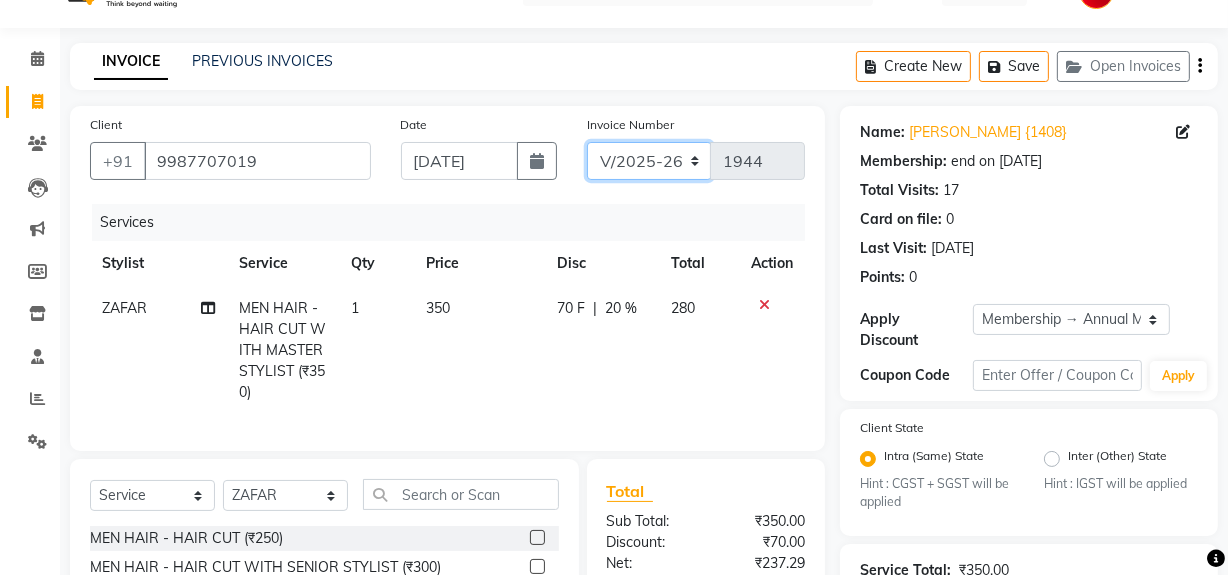 select on "6960" 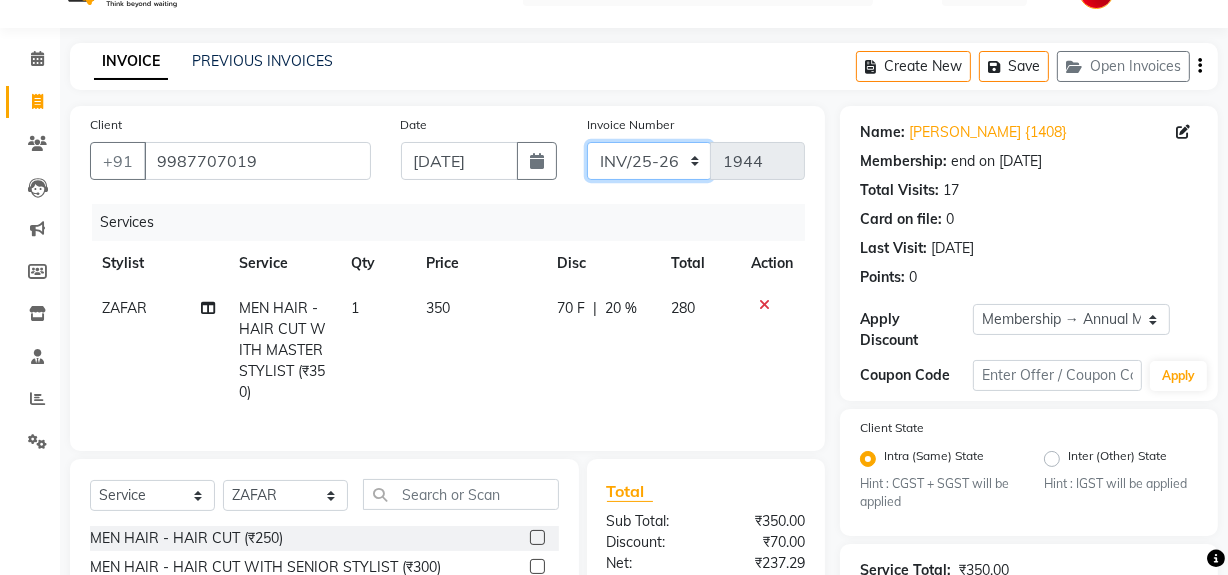 click on "INV/25-26 V/2025-26" 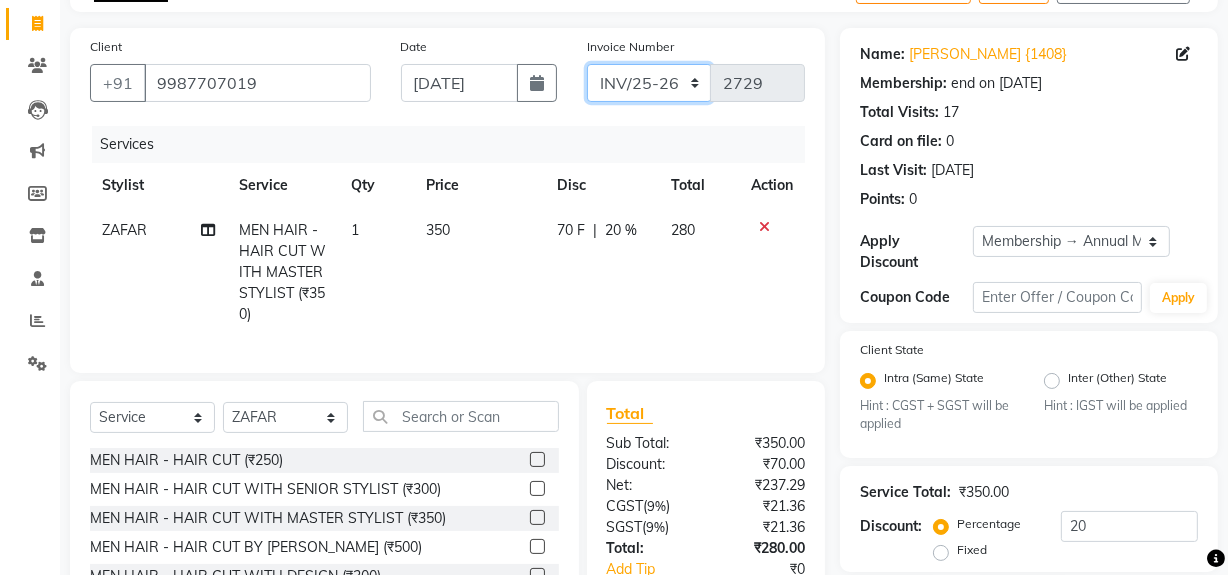 scroll, scrollTop: 284, scrollLeft: 0, axis: vertical 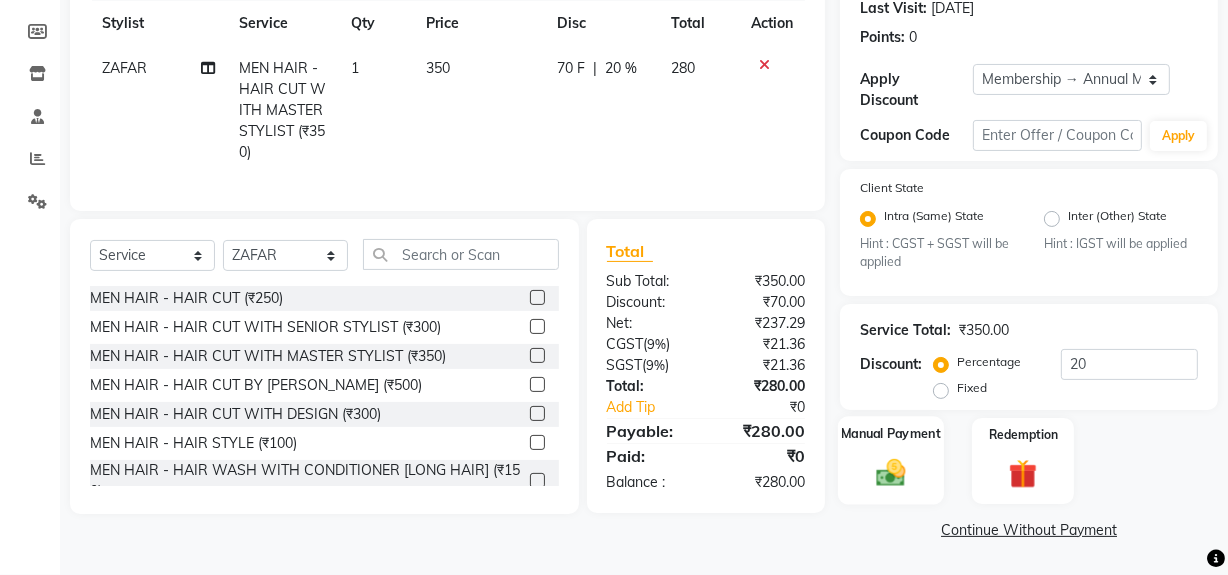 click 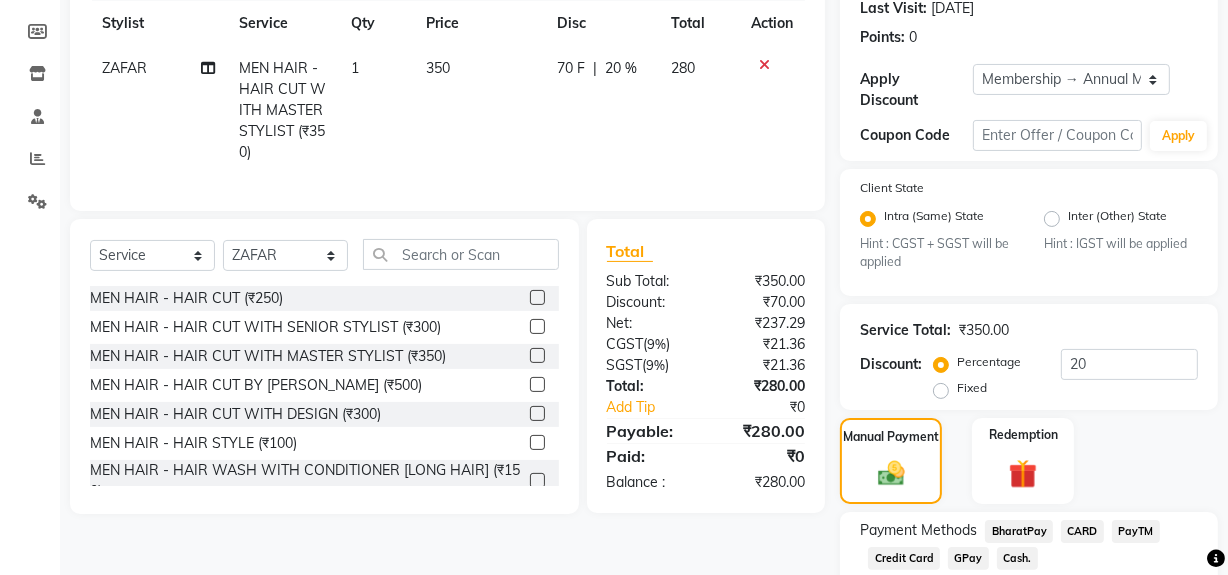 click on "Cash." 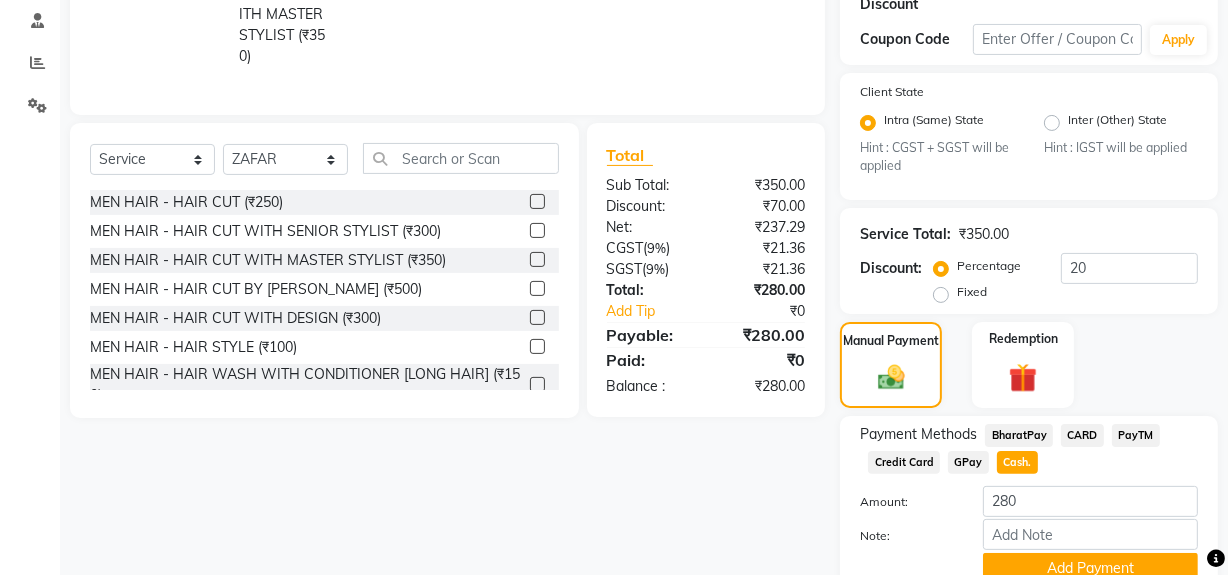 scroll, scrollTop: 466, scrollLeft: 0, axis: vertical 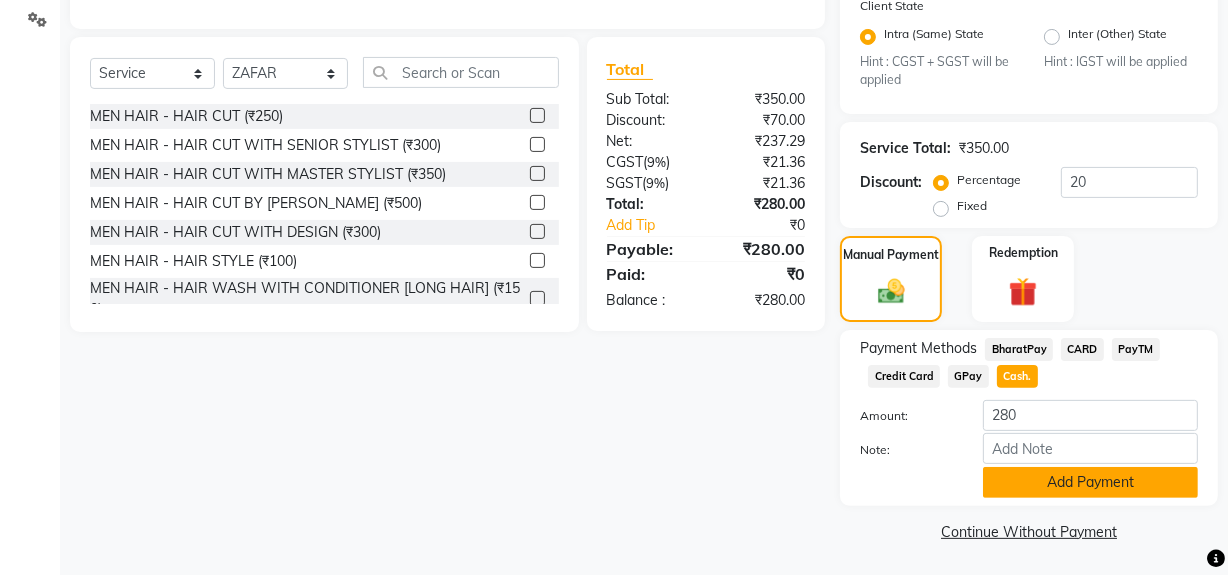 click on "Add Payment" 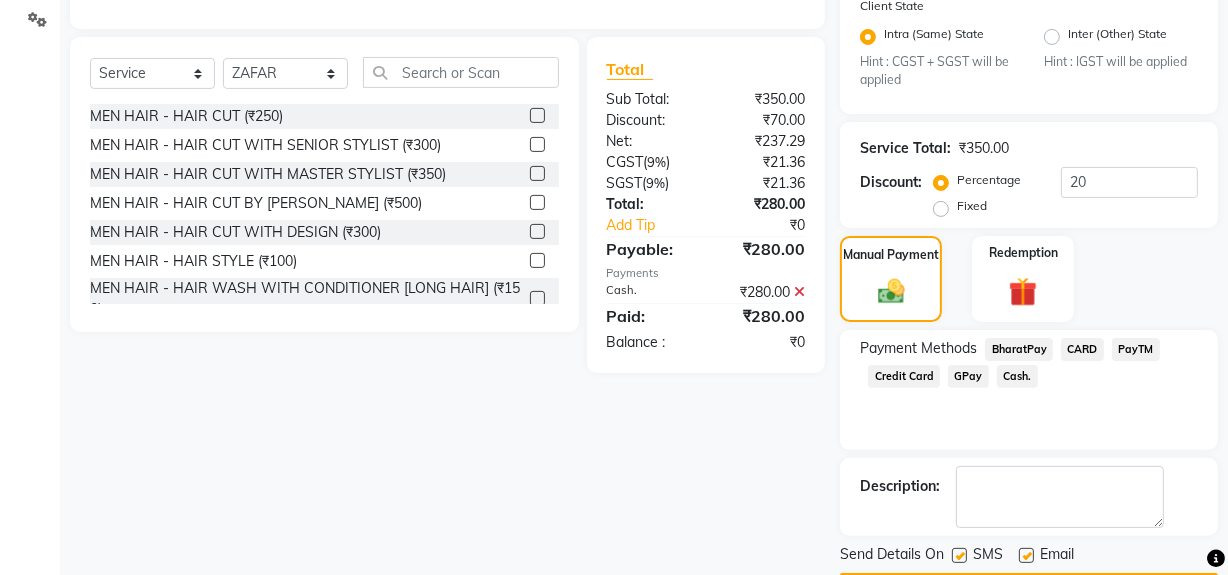 click 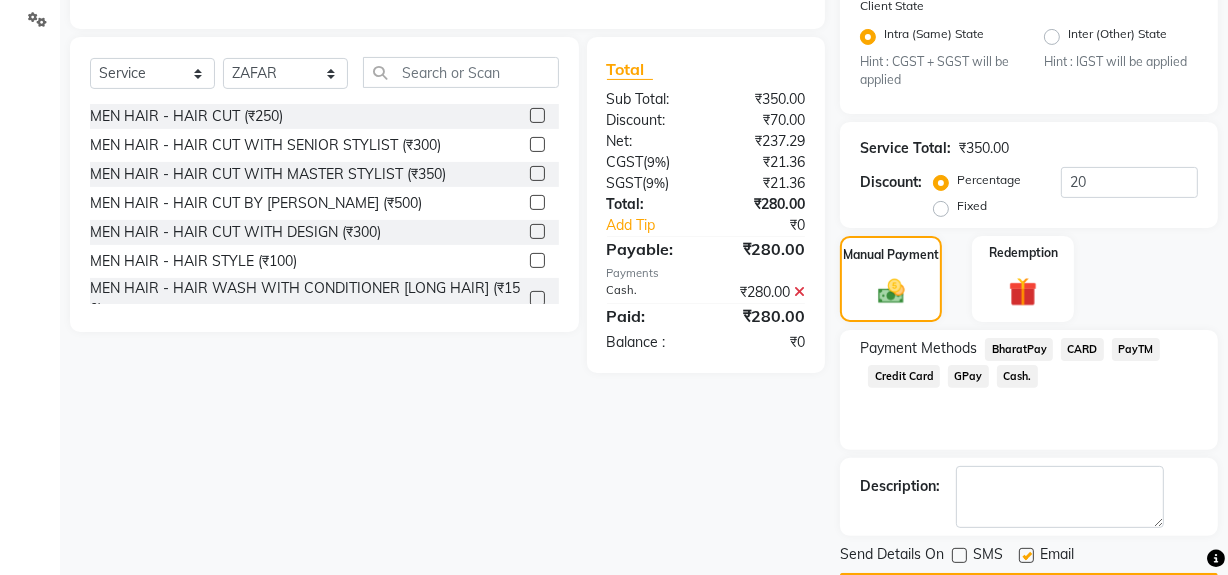 scroll, scrollTop: 524, scrollLeft: 0, axis: vertical 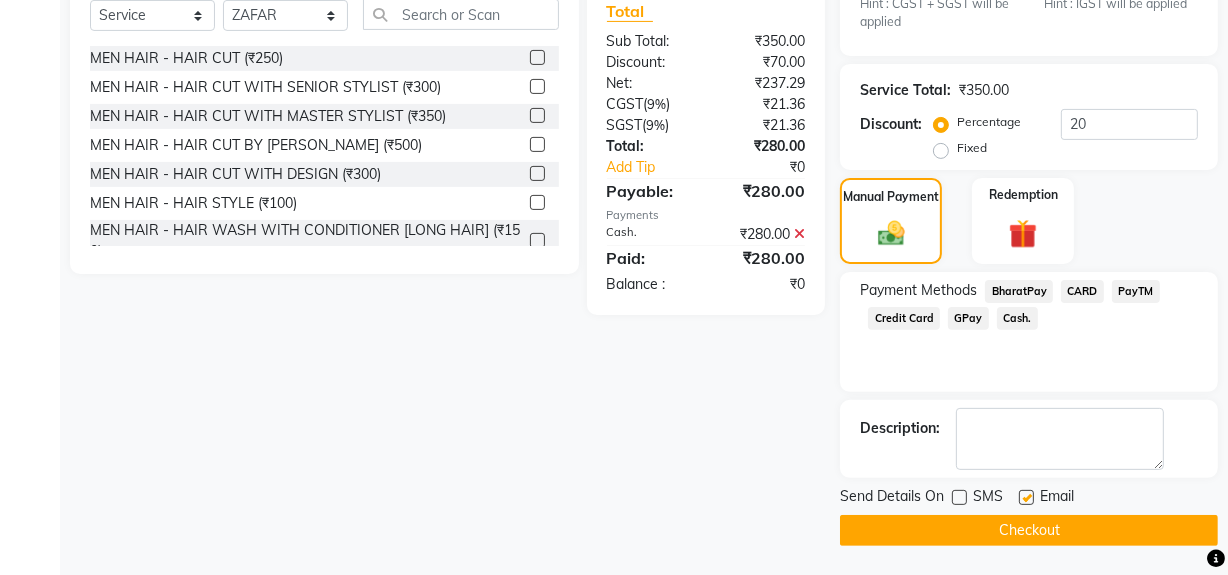 click on "Checkout" 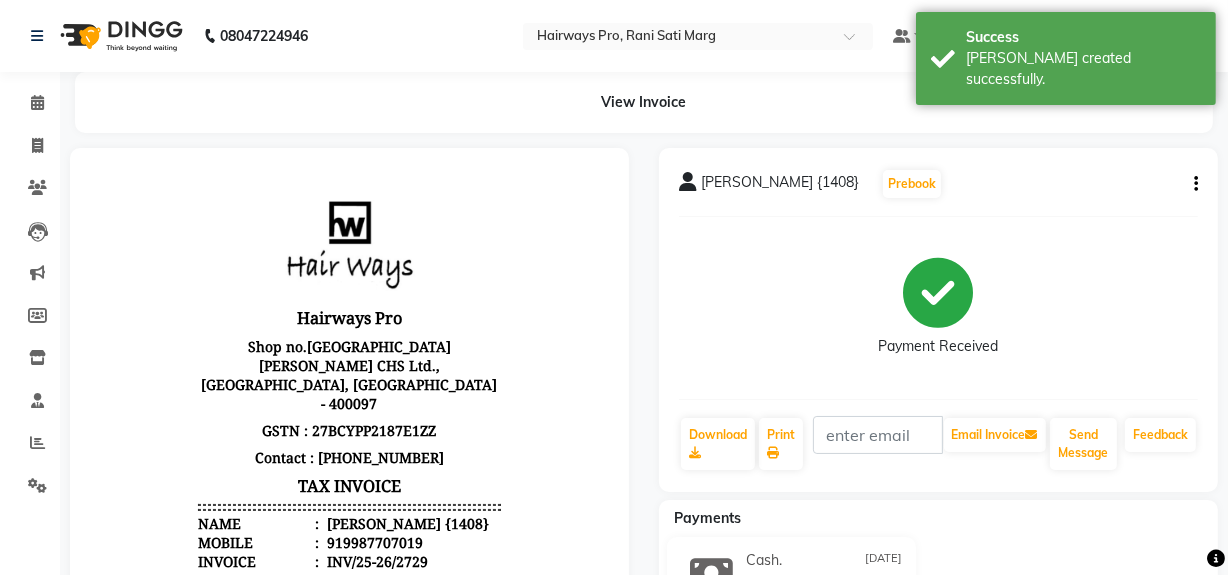 scroll, scrollTop: 0, scrollLeft: 0, axis: both 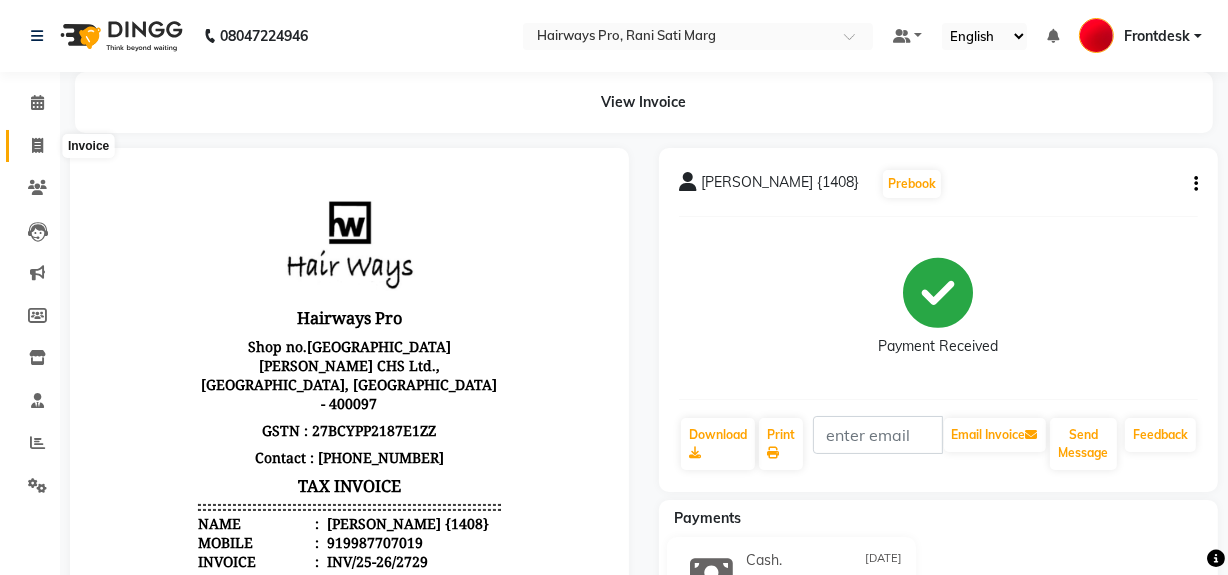click 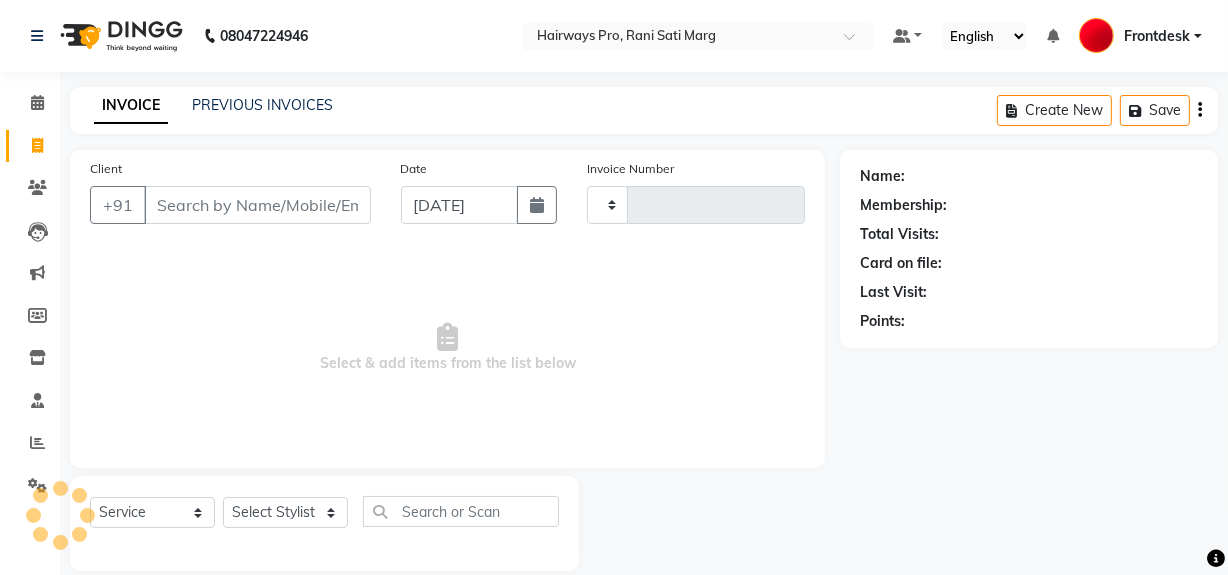 scroll, scrollTop: 26, scrollLeft: 0, axis: vertical 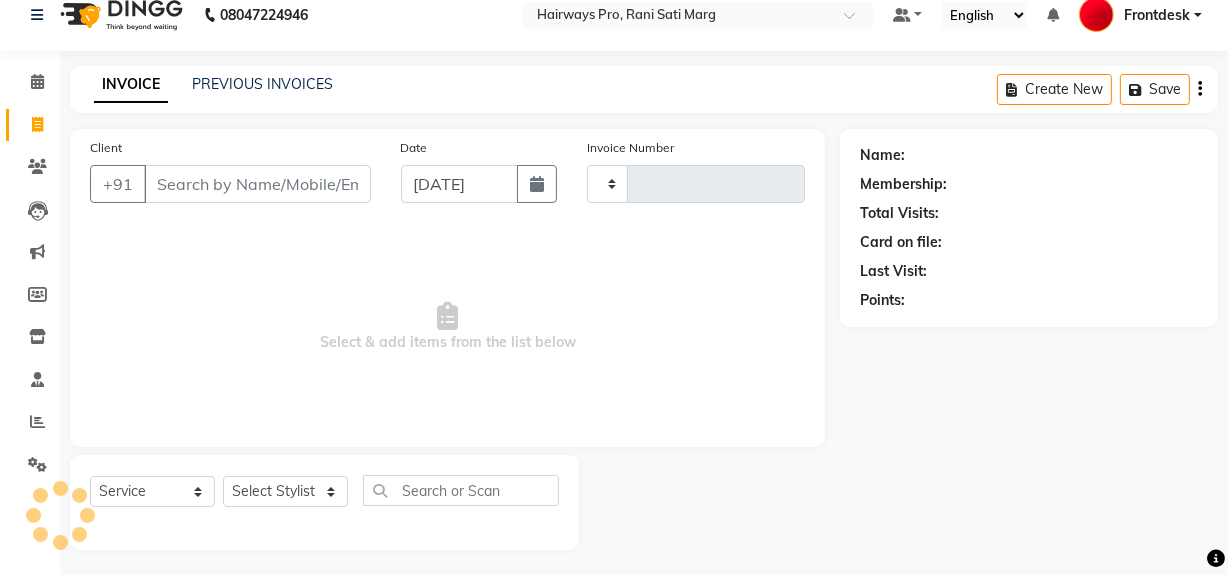 type on "1944" 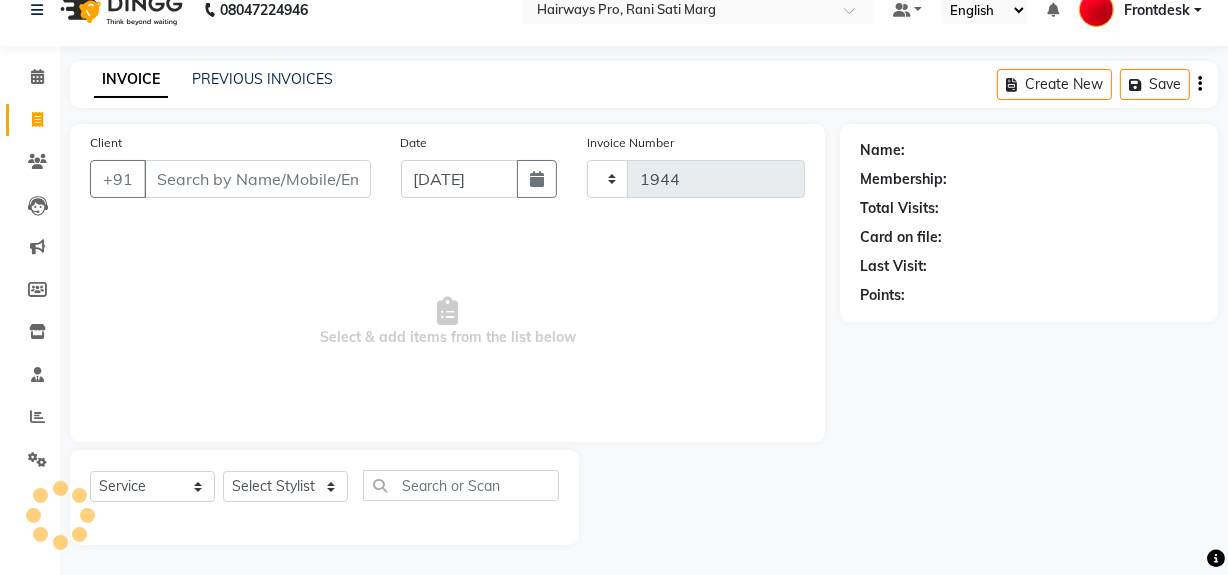 select on "787" 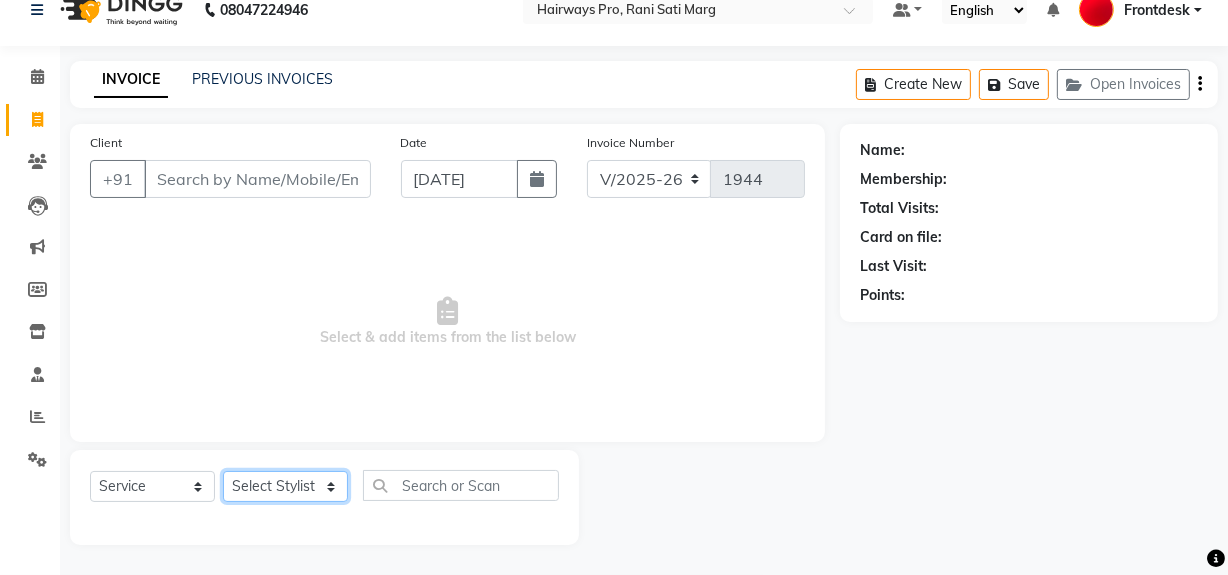 click on "Select Stylist ABID DANISH [PERSON_NAME] Frontdesk INTEZAR [PERSON_NAME] [PERSON_NAME] [PERSON_NAME] [PERSON_NAME] [PERSON_NAME] [PERSON_NAME]" 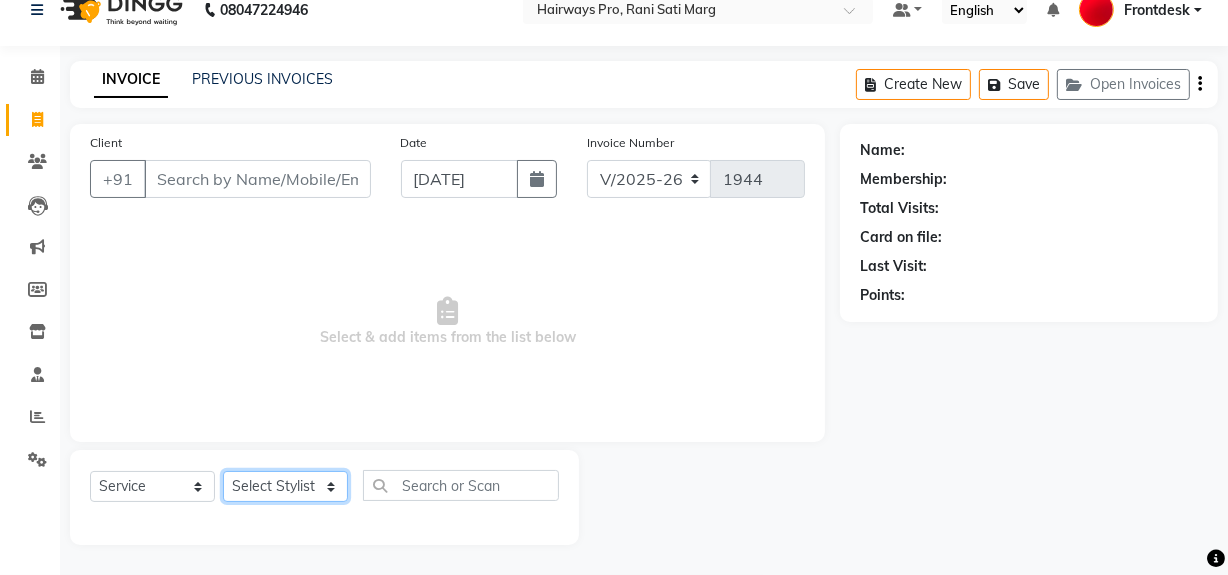 select on "17690" 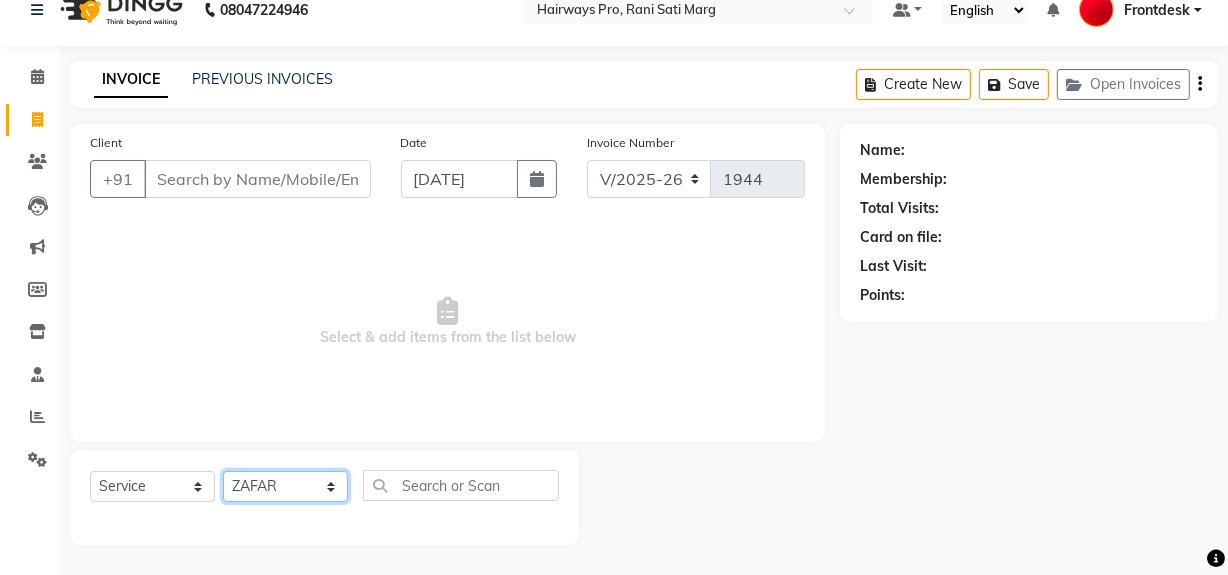 click on "Select Stylist ABID DANISH [PERSON_NAME] Frontdesk INTEZAR [PERSON_NAME] [PERSON_NAME] [PERSON_NAME] [PERSON_NAME] [PERSON_NAME] [PERSON_NAME]" 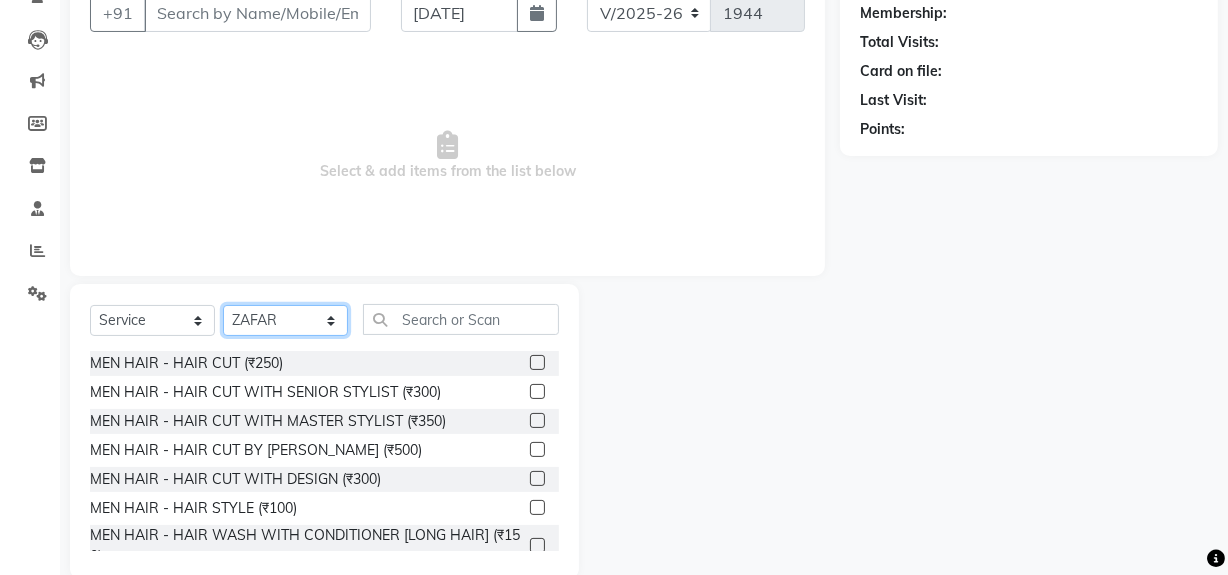 scroll, scrollTop: 226, scrollLeft: 0, axis: vertical 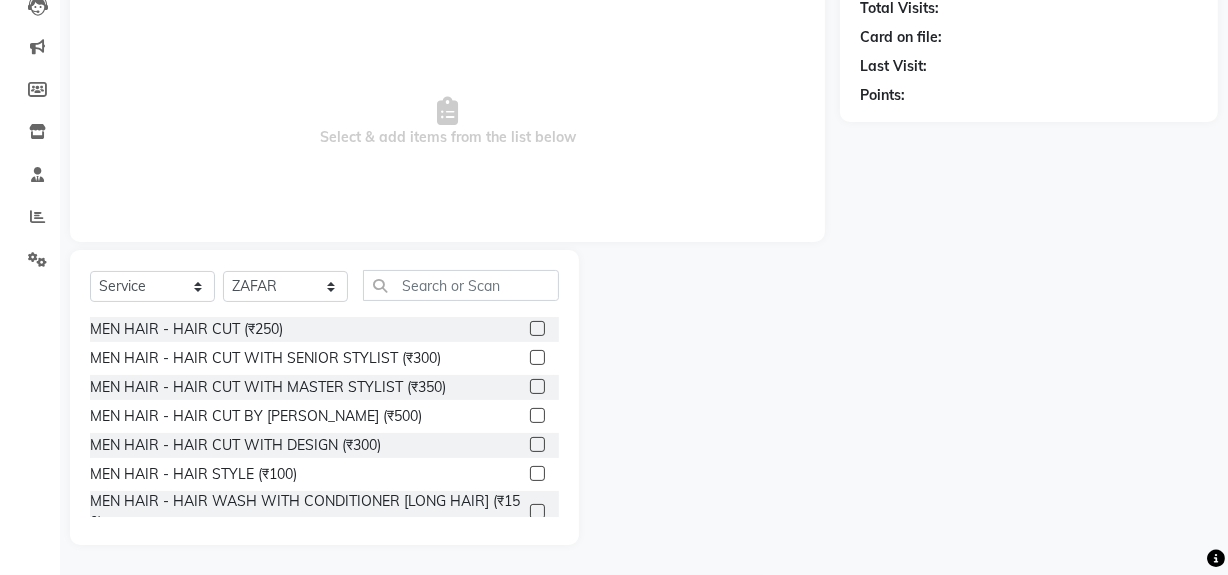click 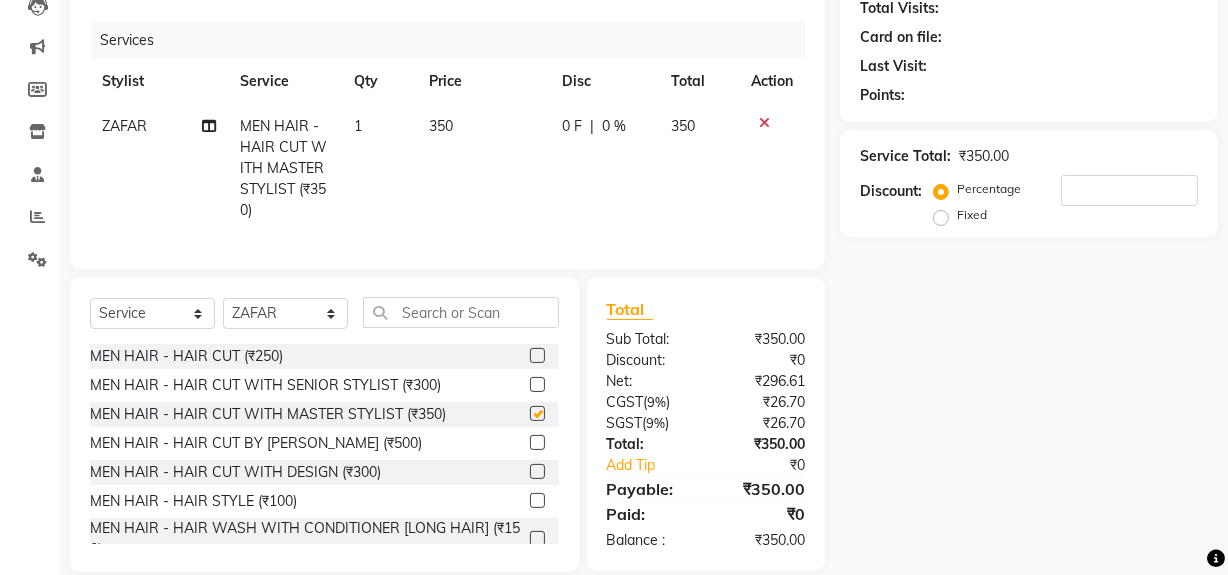 checkbox on "false" 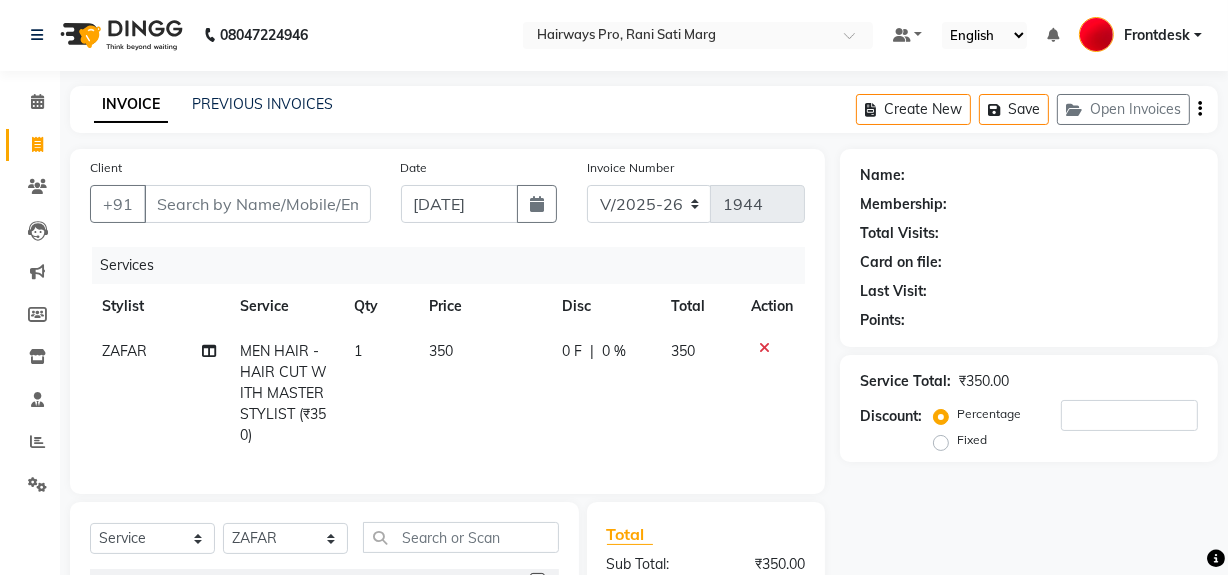 scroll, scrollTop: 0, scrollLeft: 0, axis: both 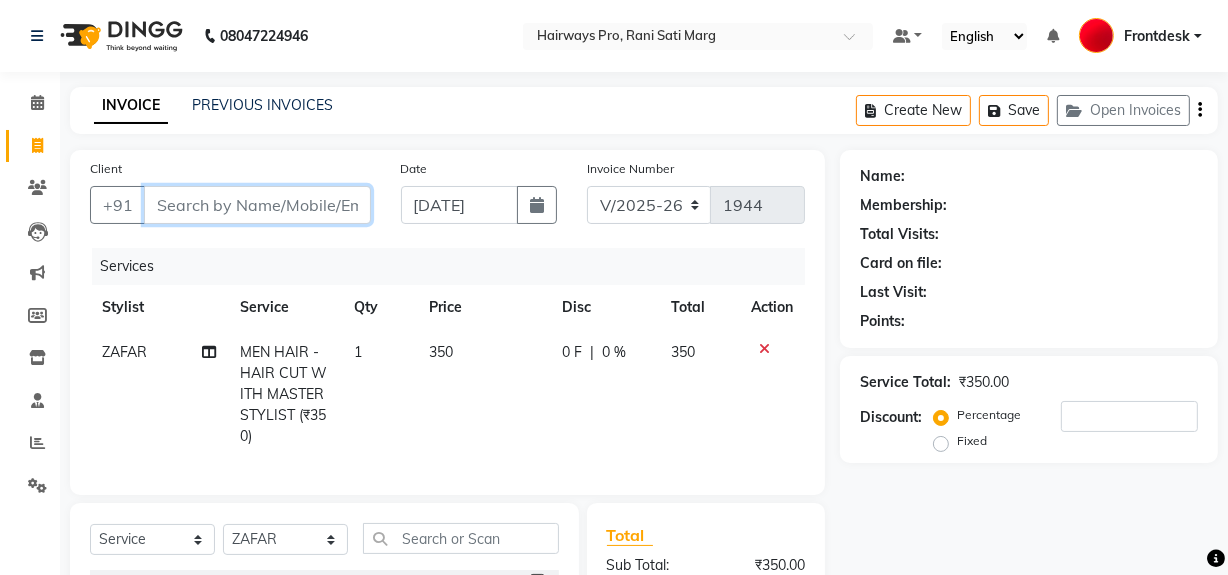 click on "Client" at bounding box center [257, 205] 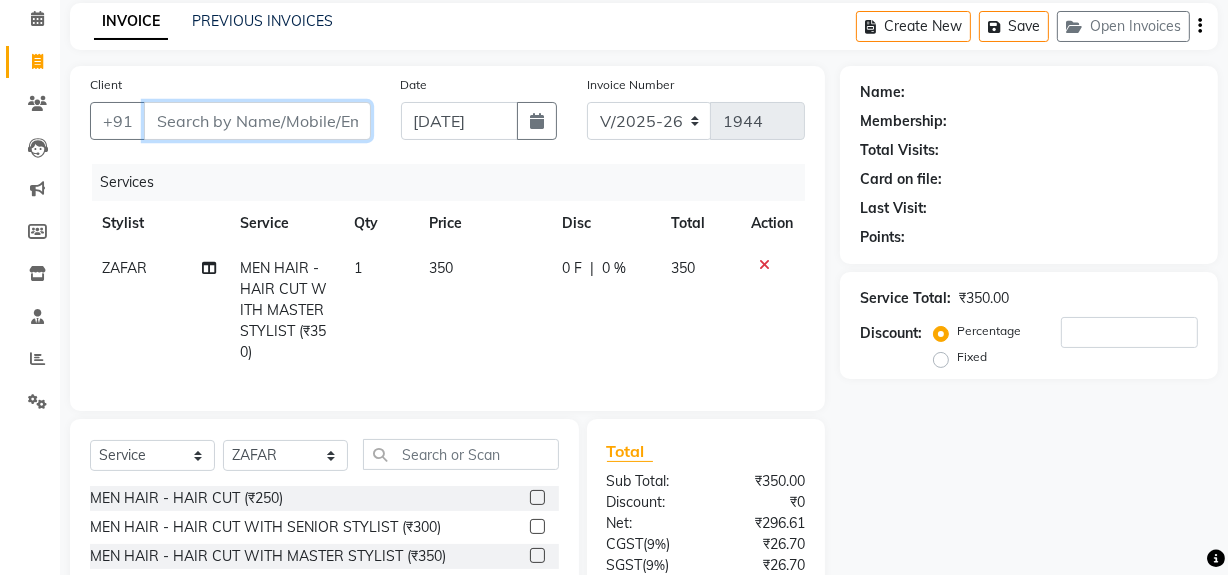 scroll, scrollTop: 0, scrollLeft: 0, axis: both 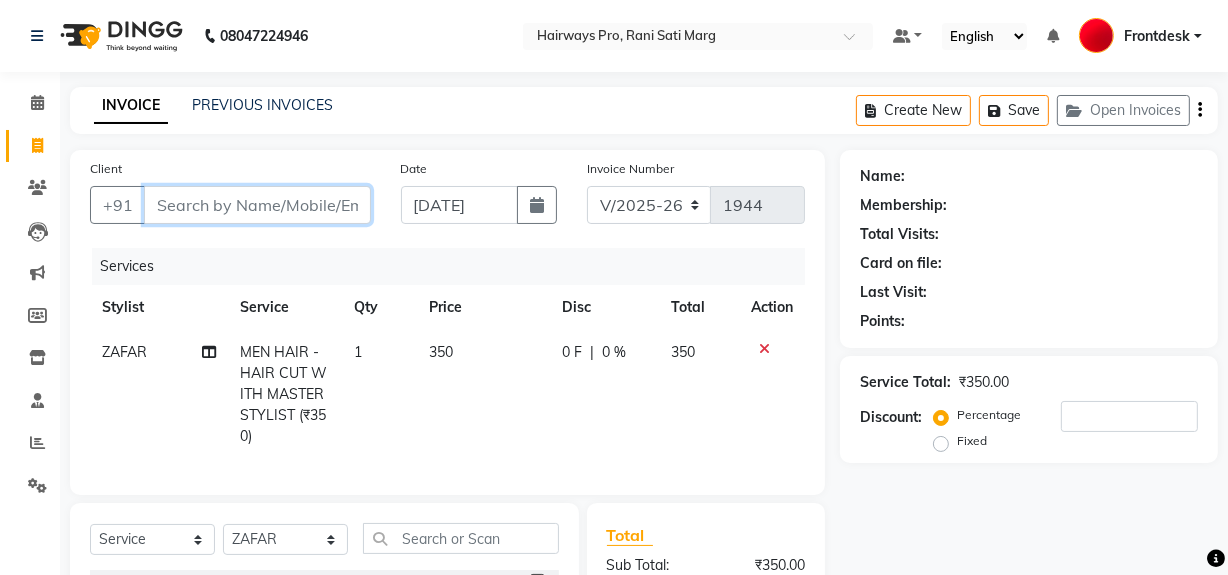click on "Client" at bounding box center (257, 205) 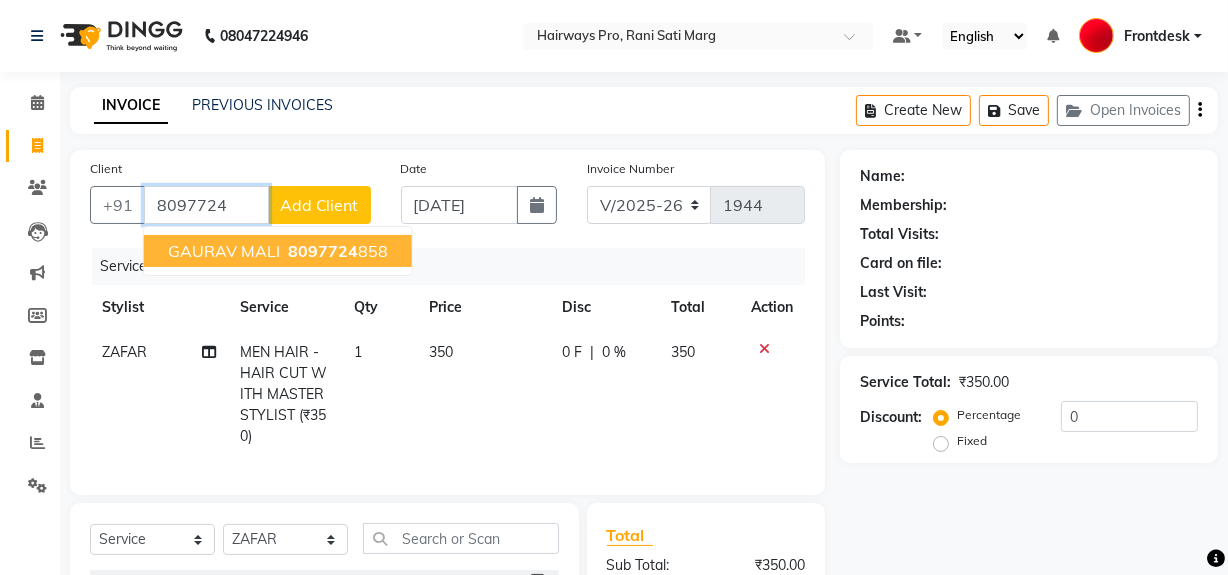 click on "8097724" at bounding box center [323, 251] 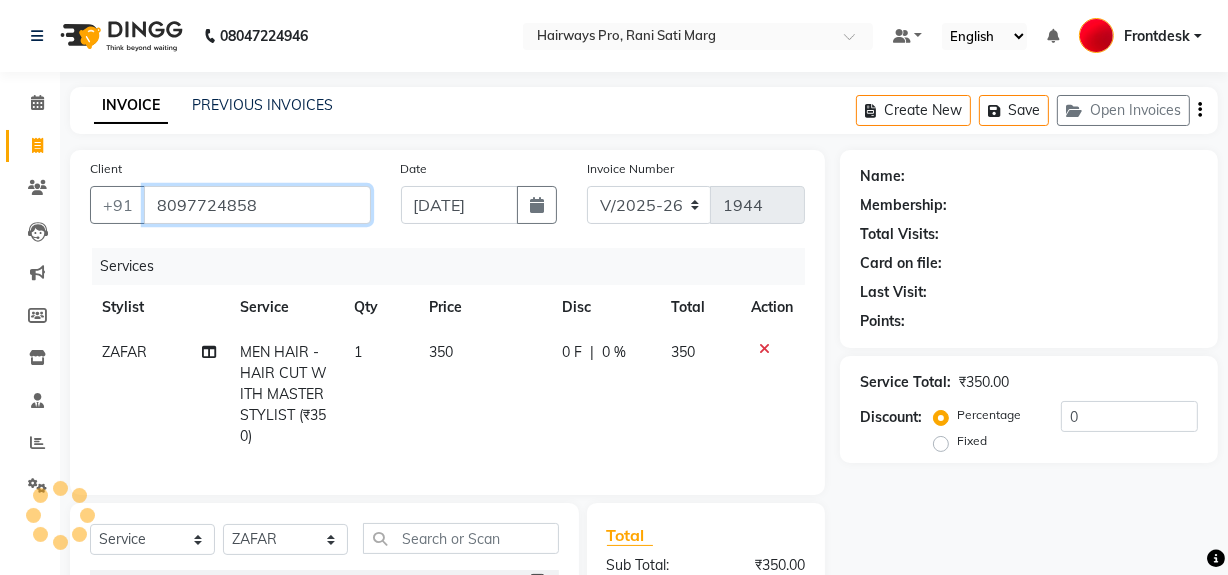 type on "8097724858" 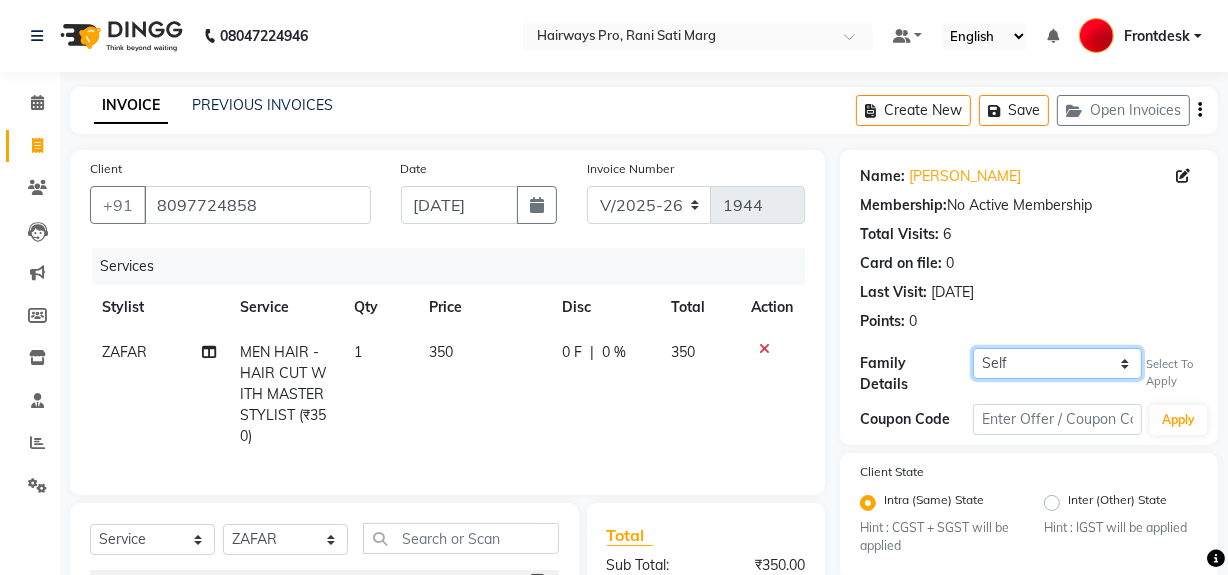 click on "Self DHANESH PARIHAR" 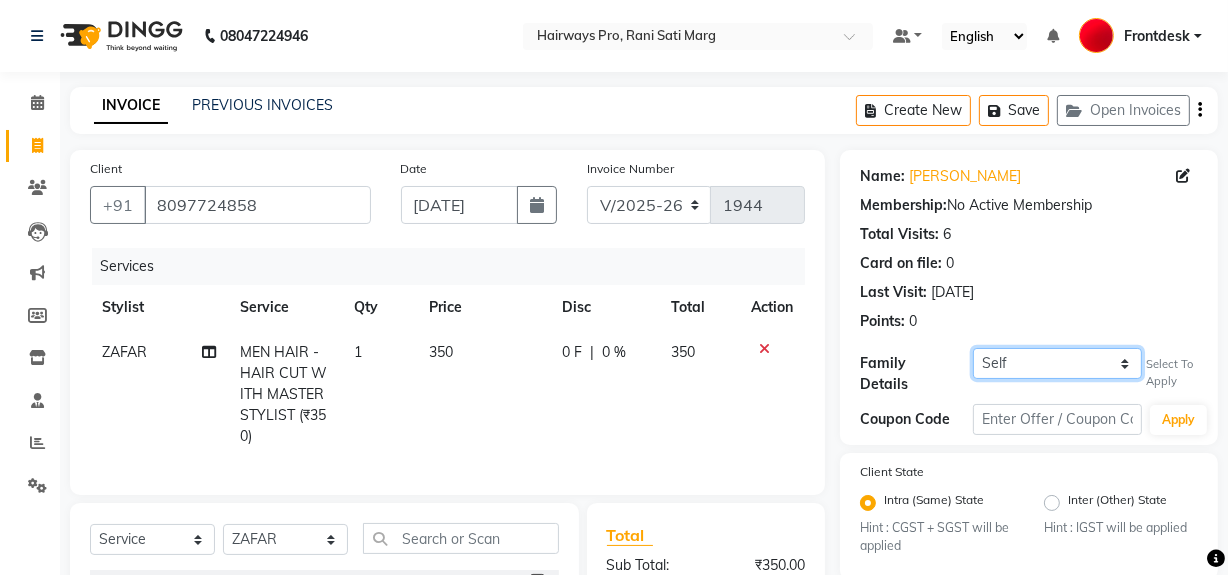 select on "1737523" 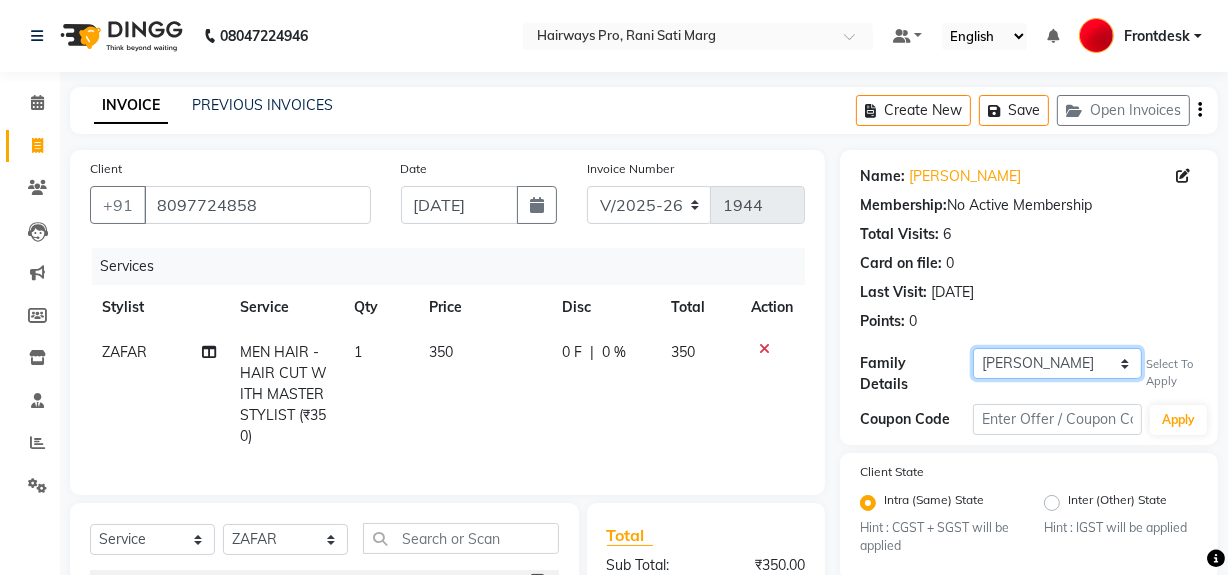 click on "Self DHANESH PARIHAR" 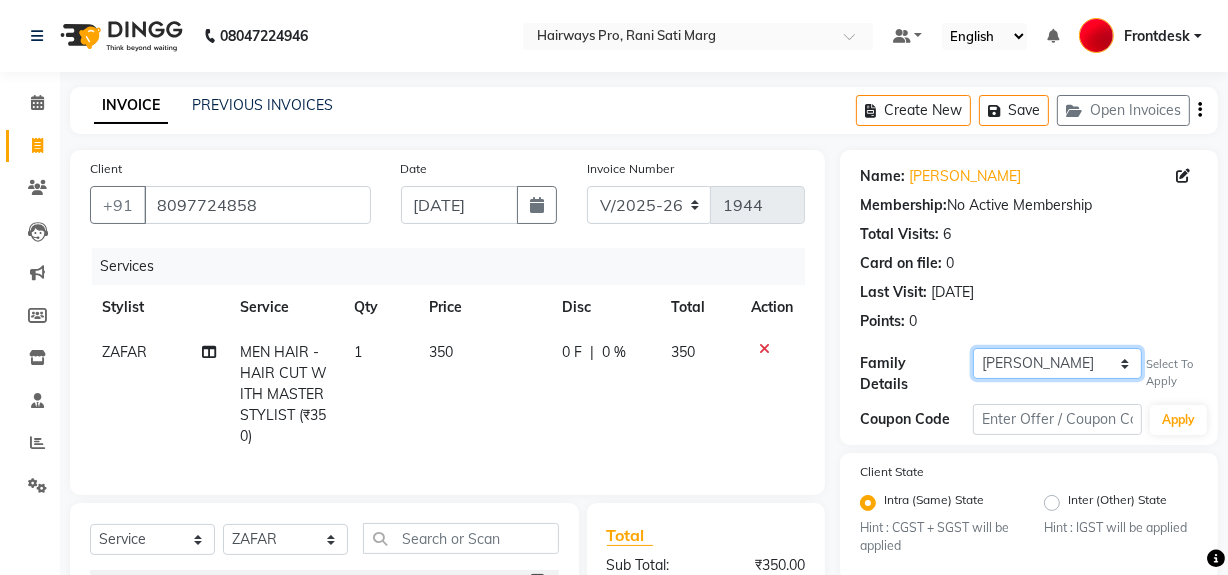 select on "1: Object" 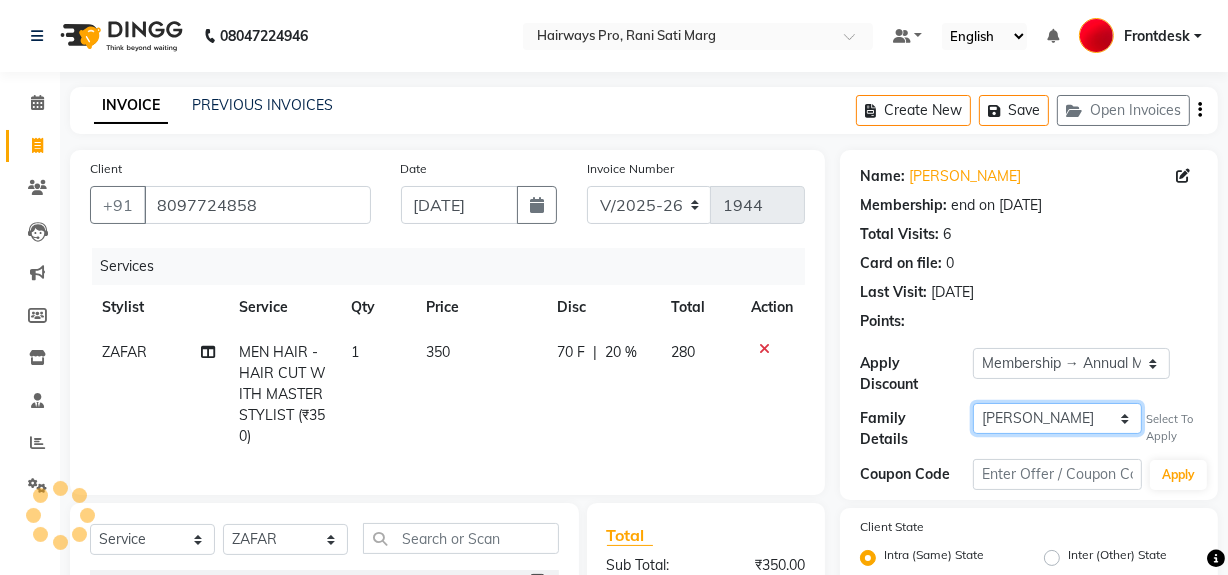 type on "20" 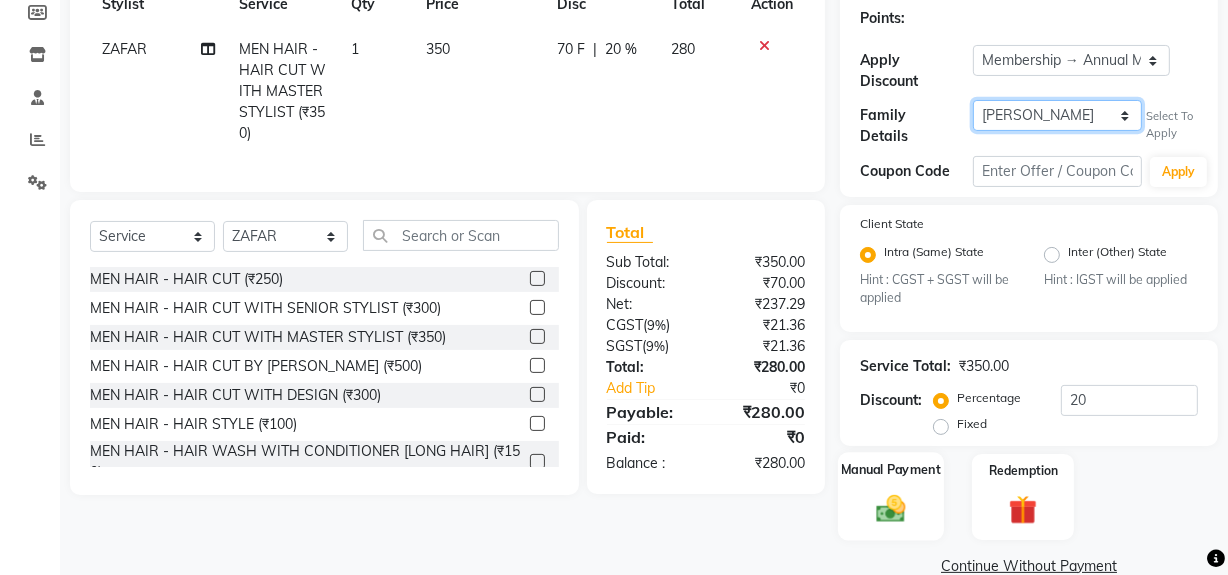 scroll, scrollTop: 334, scrollLeft: 0, axis: vertical 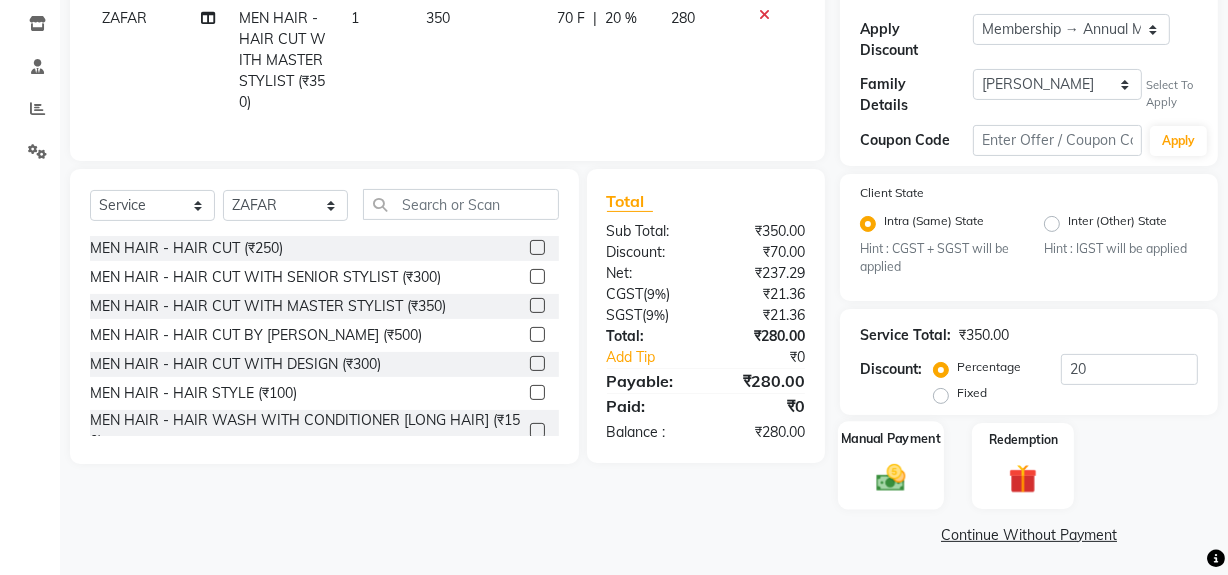 click 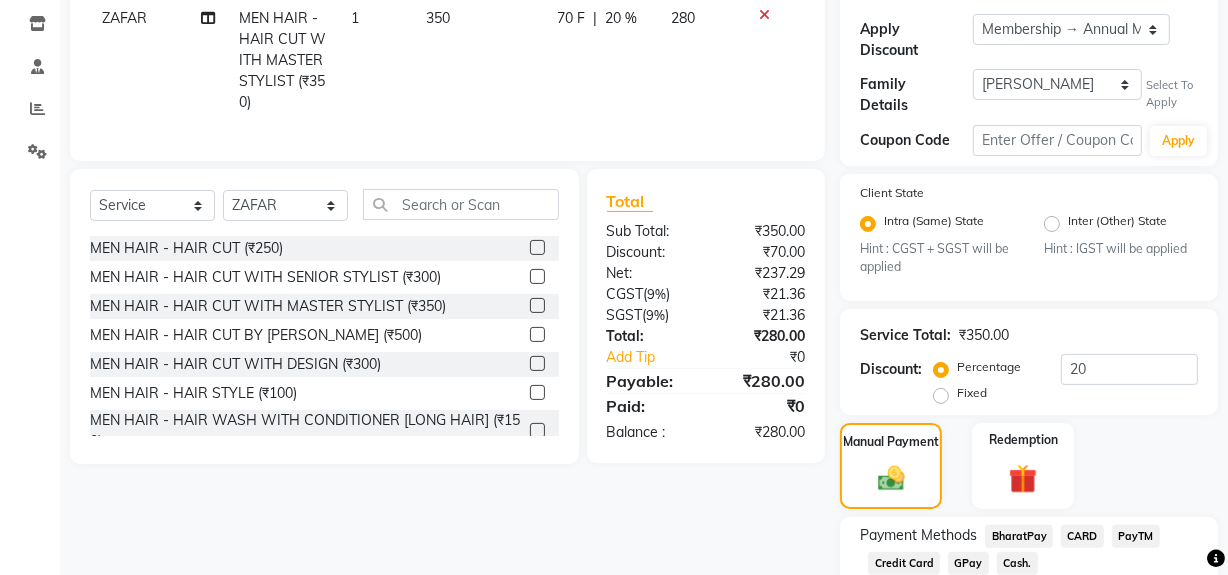 click on "GPay" 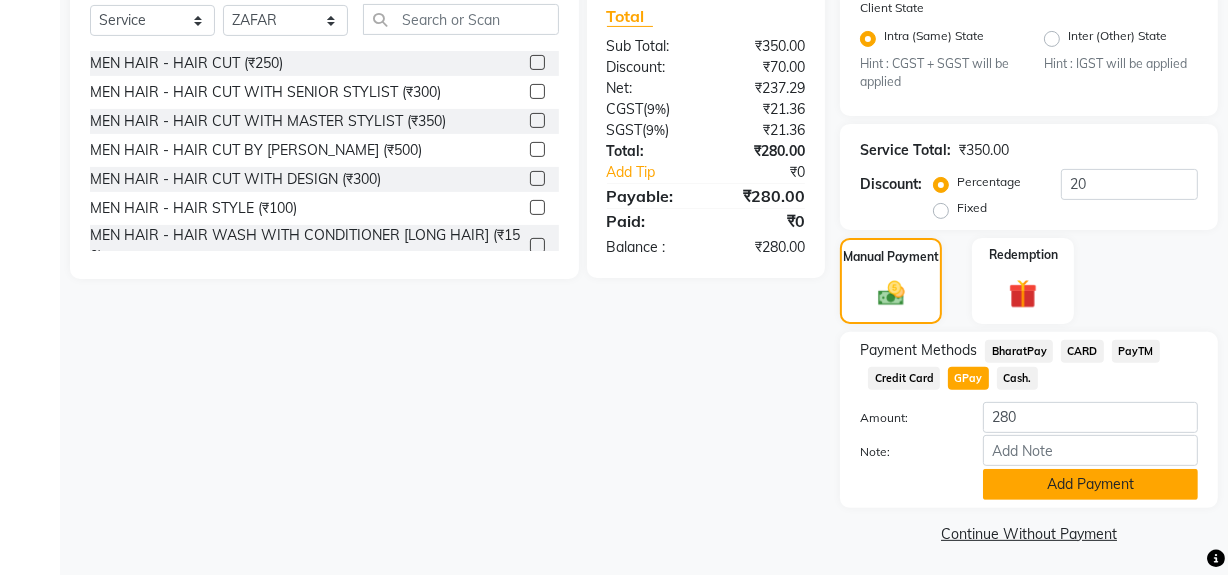 click on "Add Payment" 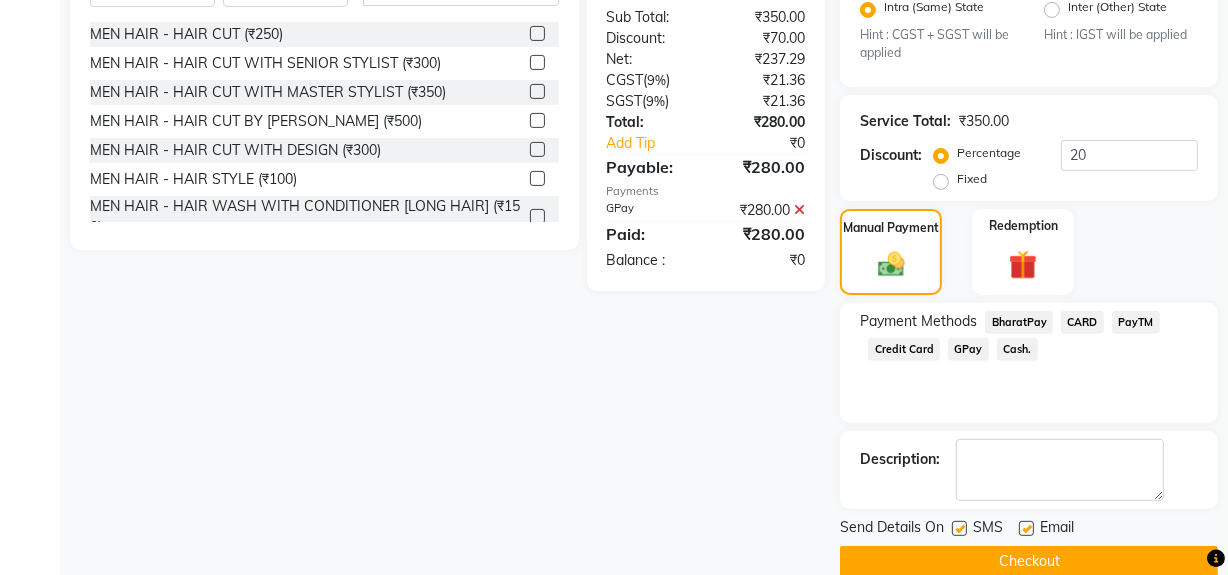 scroll, scrollTop: 575, scrollLeft: 0, axis: vertical 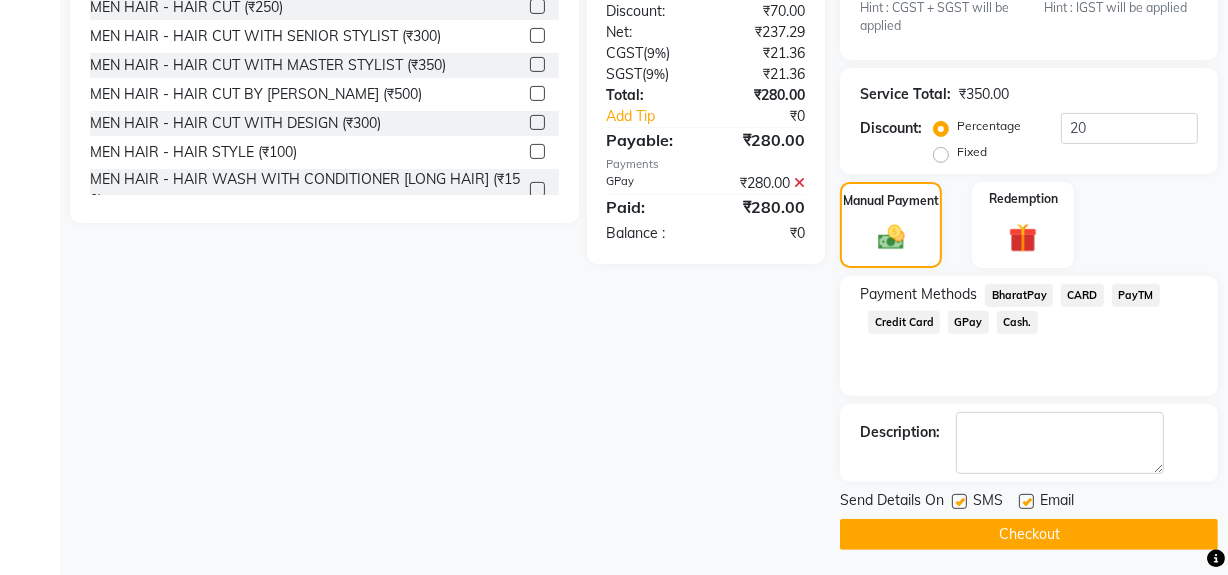click on "Checkout" 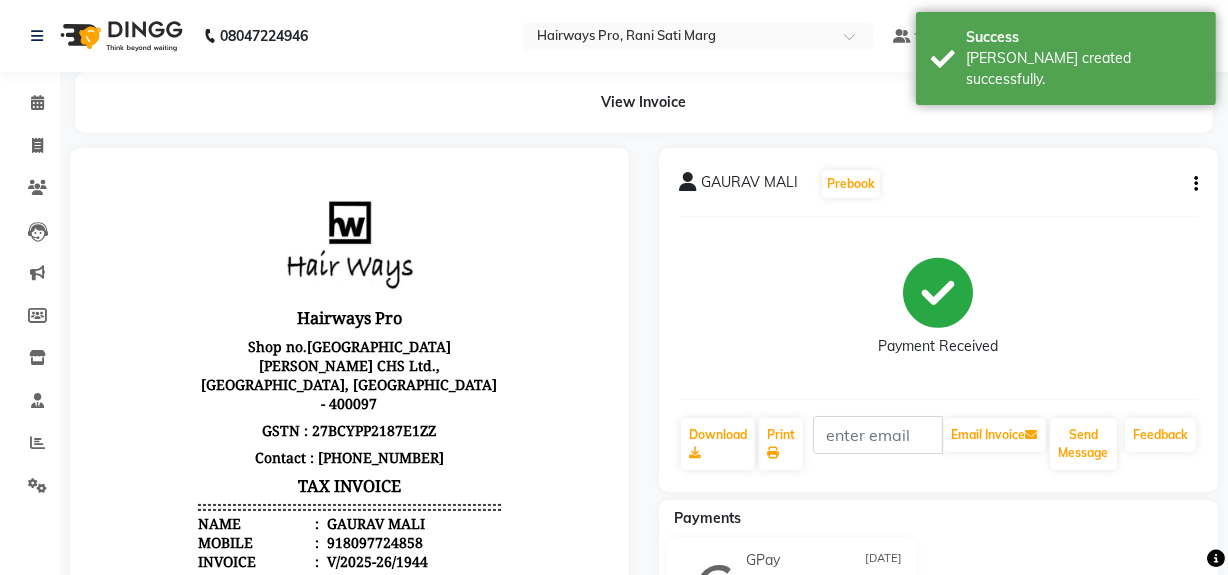 scroll, scrollTop: 0, scrollLeft: 0, axis: both 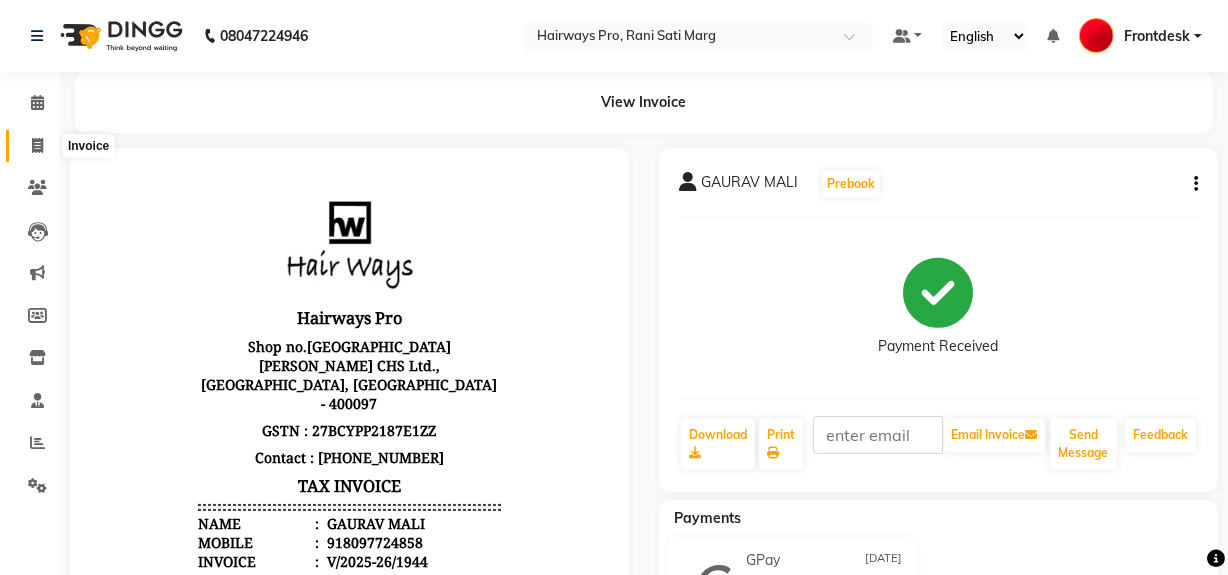click 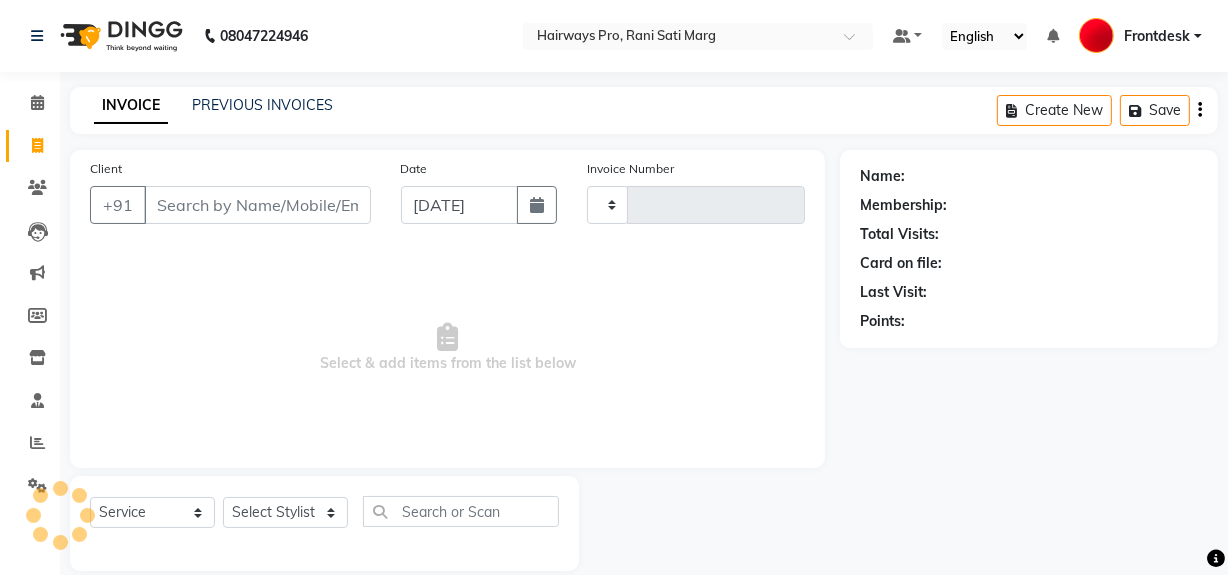scroll, scrollTop: 26, scrollLeft: 0, axis: vertical 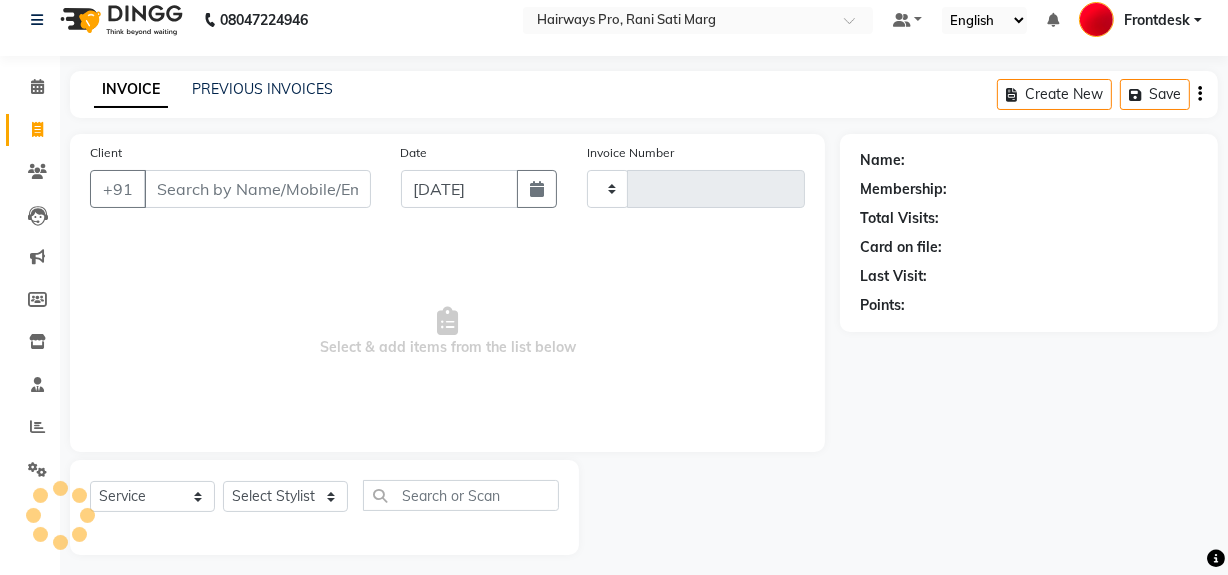 type on "1945" 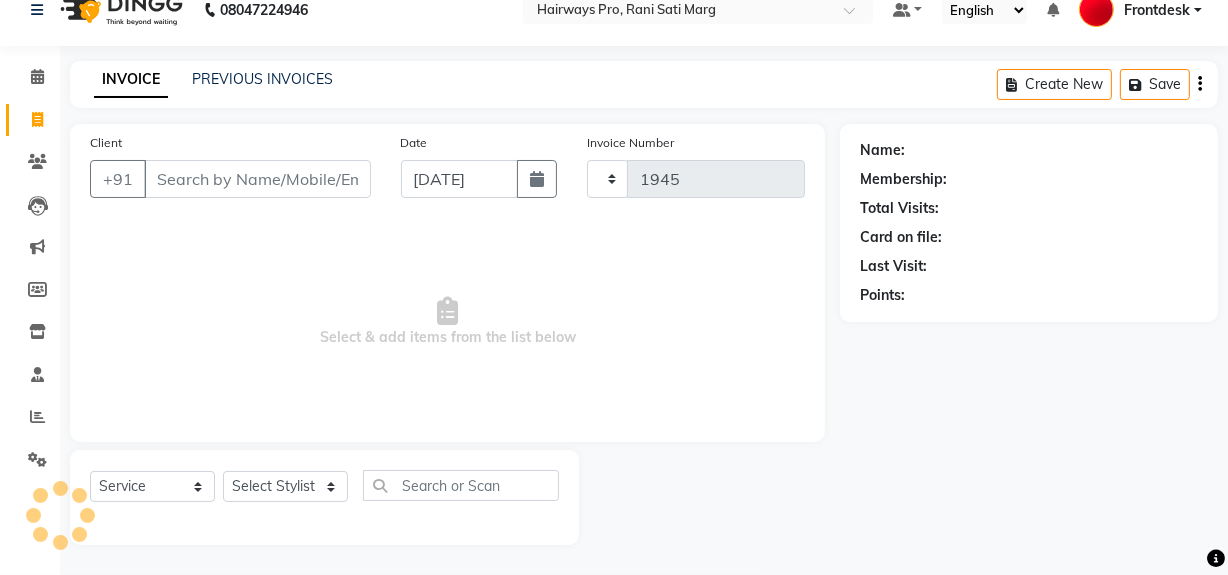 select on "787" 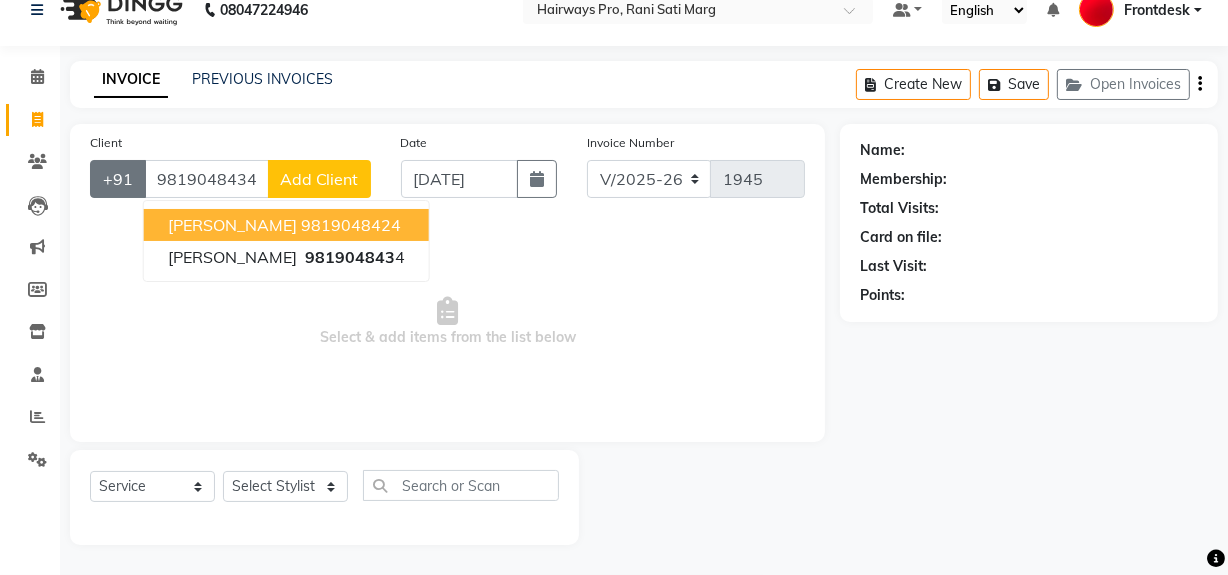 type on "9819048434" 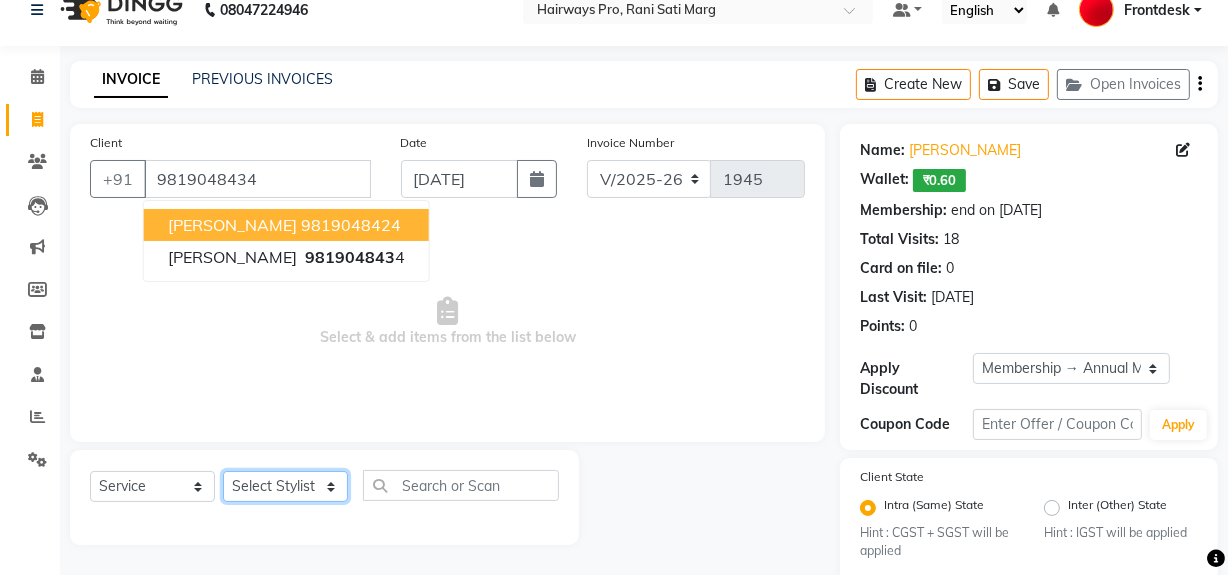 click on "Select Stylist ABID DANISH [PERSON_NAME] Frontdesk INTEZAR [PERSON_NAME] [PERSON_NAME] [PERSON_NAME] [PERSON_NAME] [PERSON_NAME] [PERSON_NAME]" 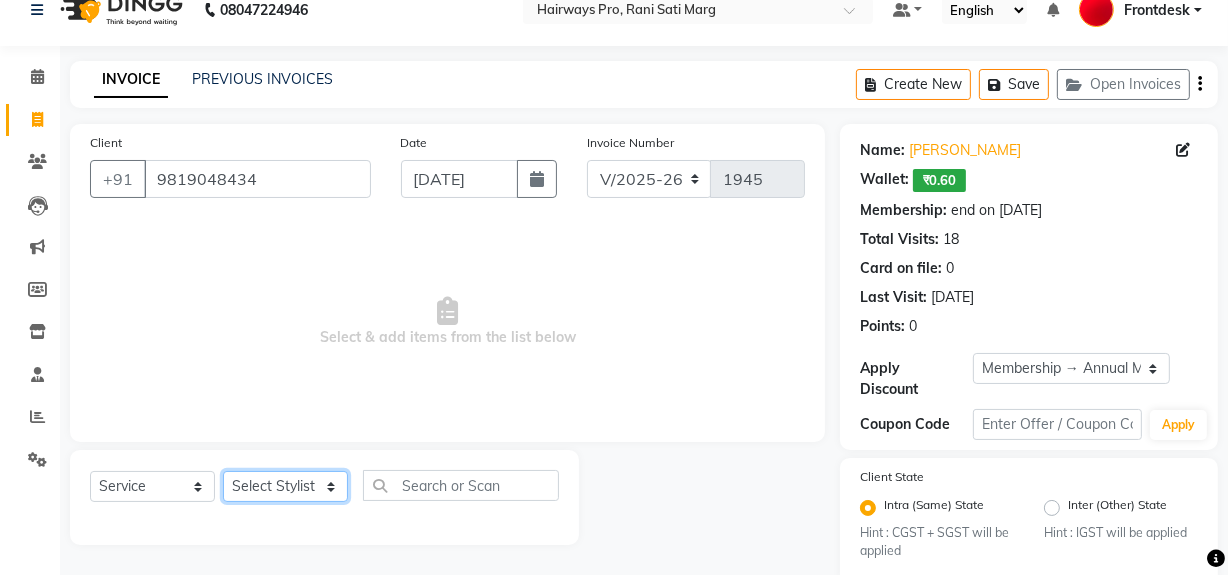 select on "13188" 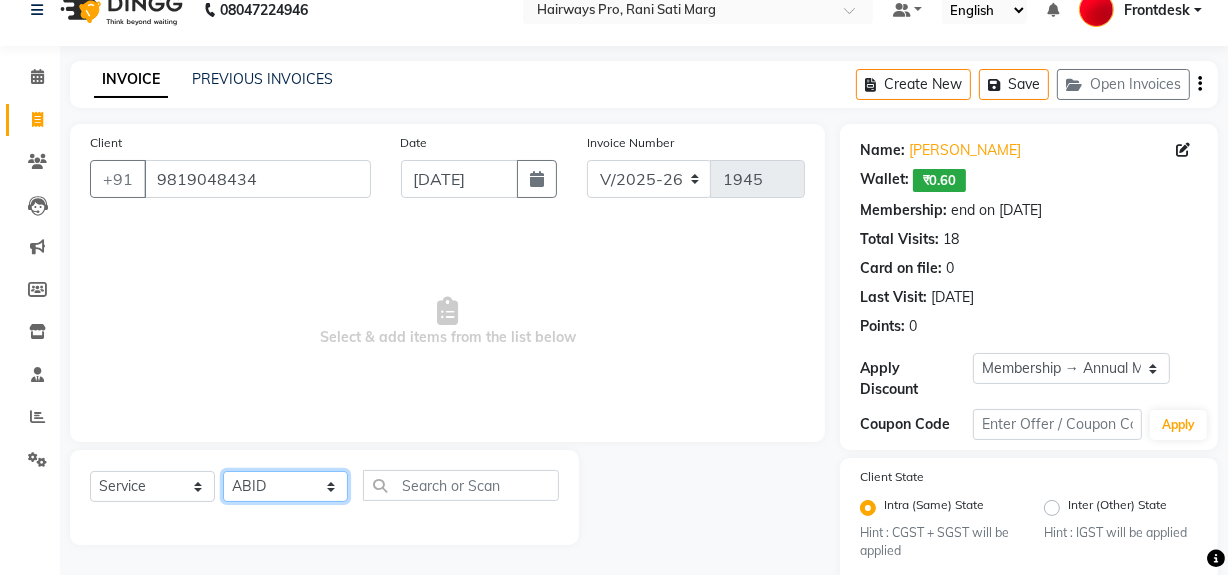click on "Select Stylist ABID DANISH [PERSON_NAME] Frontdesk INTEZAR [PERSON_NAME] [PERSON_NAME] [PERSON_NAME] [PERSON_NAME] [PERSON_NAME] [PERSON_NAME]" 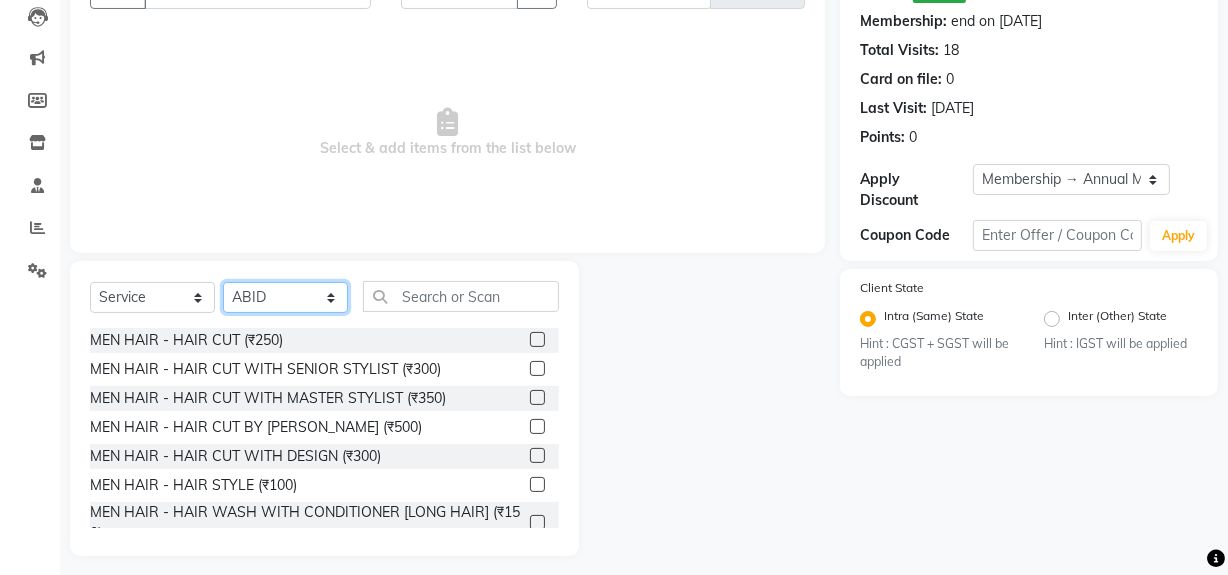 scroll, scrollTop: 226, scrollLeft: 0, axis: vertical 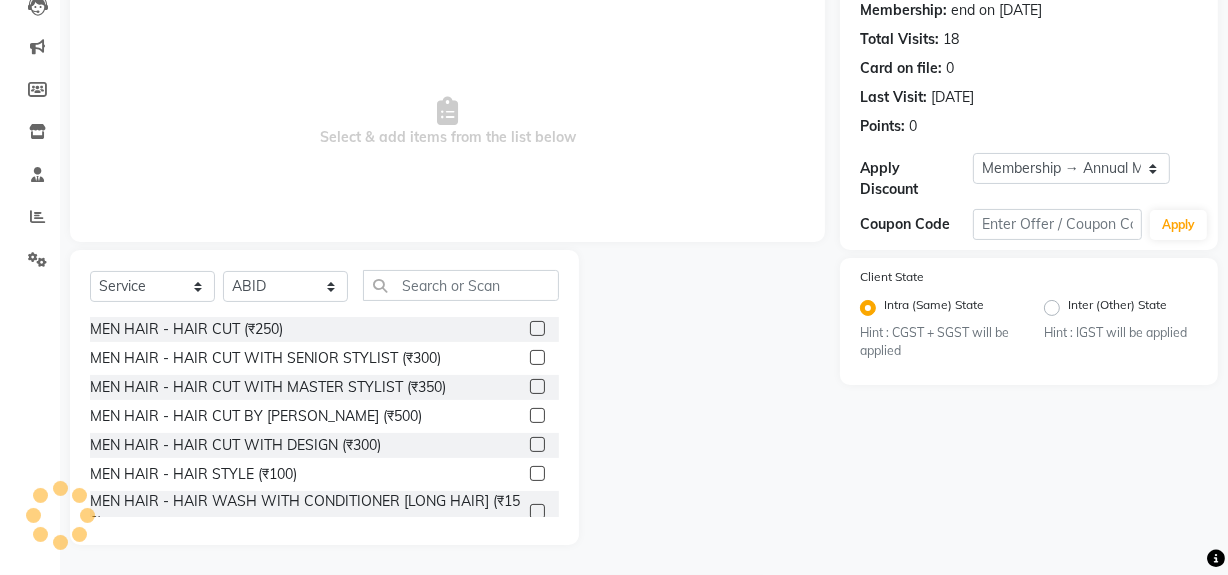 click 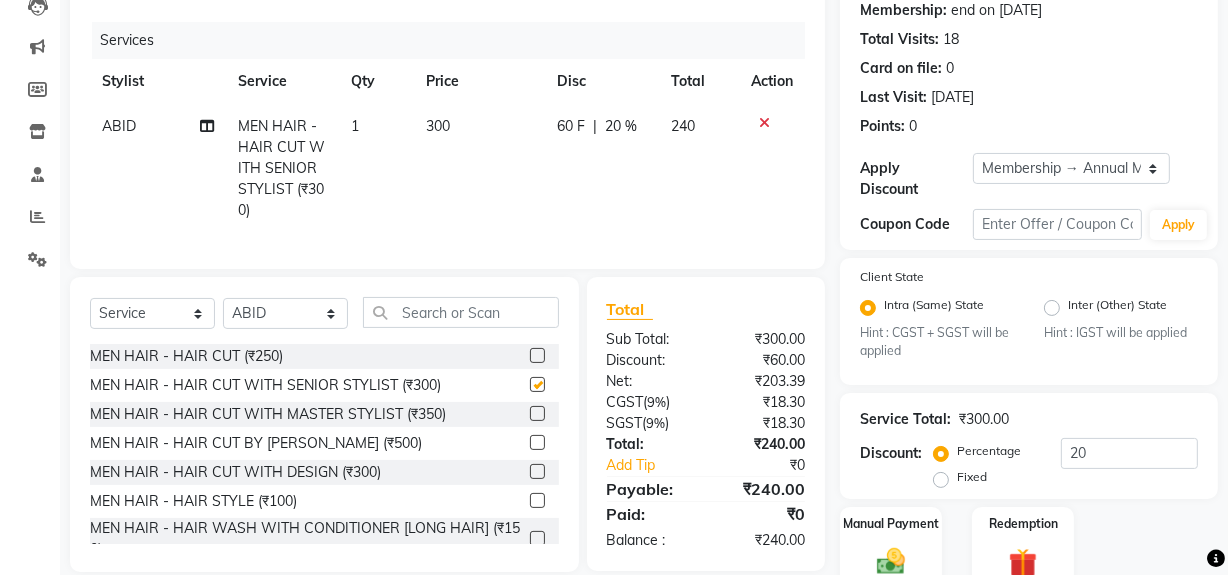 scroll, scrollTop: 90, scrollLeft: 0, axis: vertical 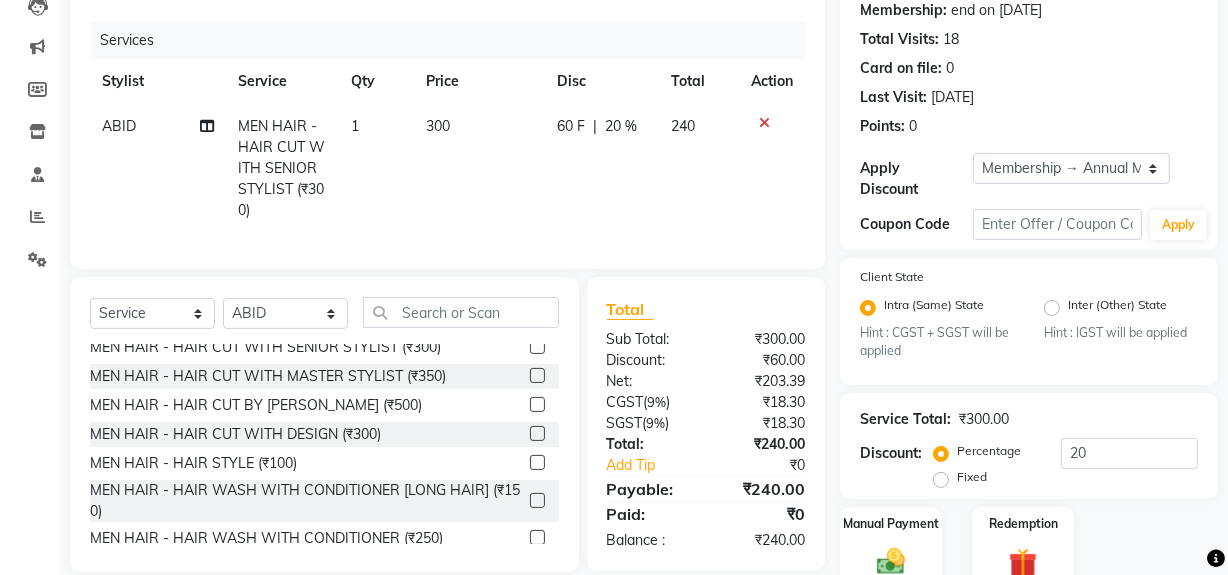 checkbox on "false" 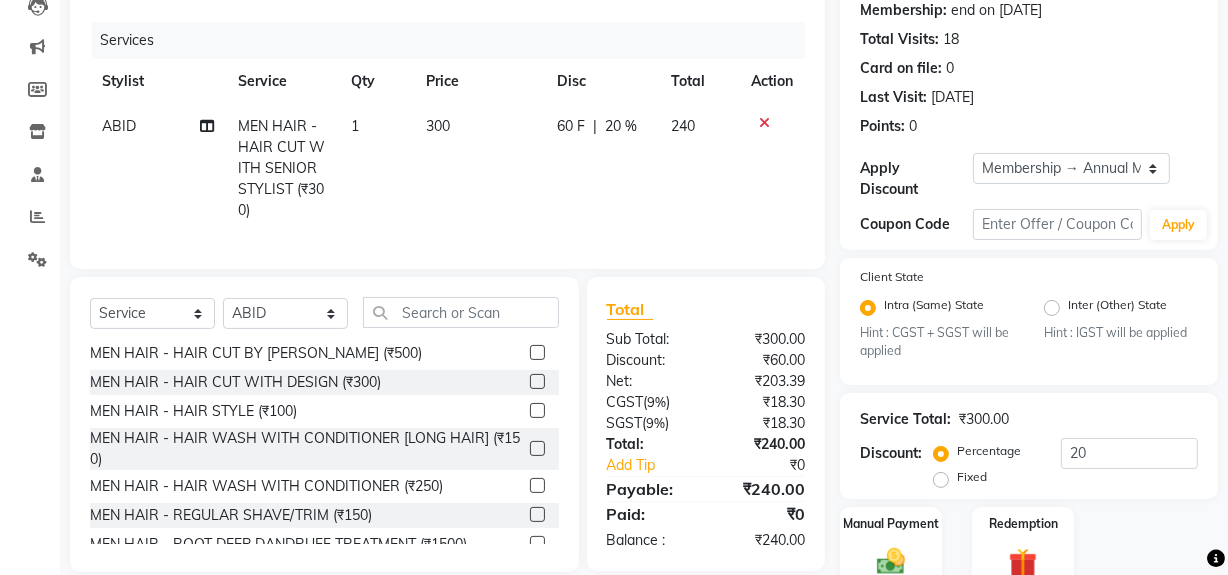 click 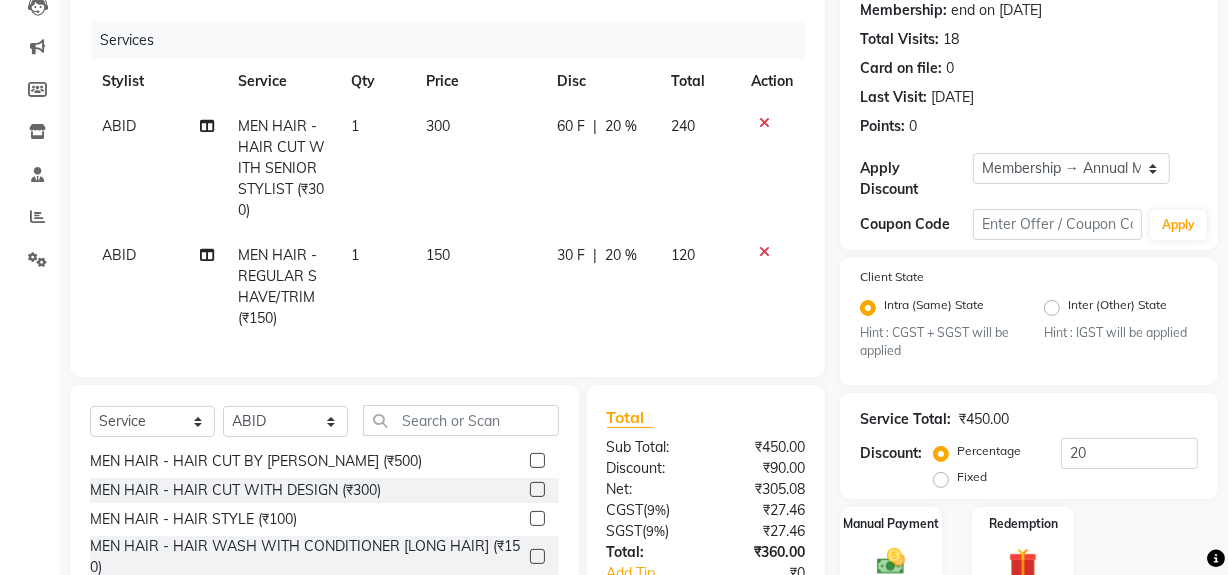 checkbox on "false" 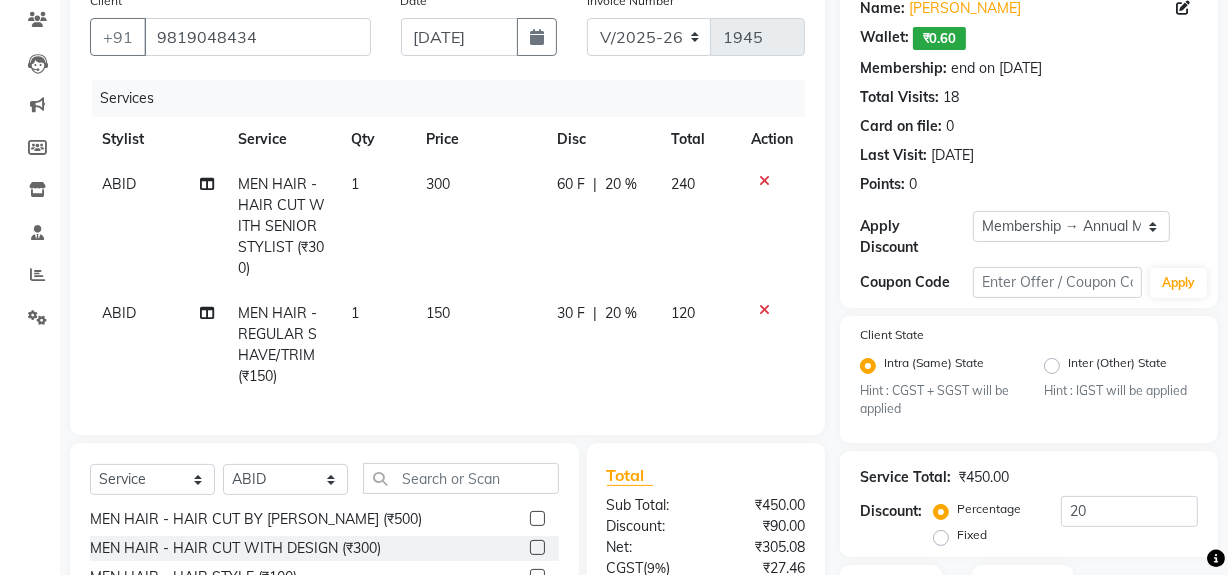 scroll, scrollTop: 363, scrollLeft: 0, axis: vertical 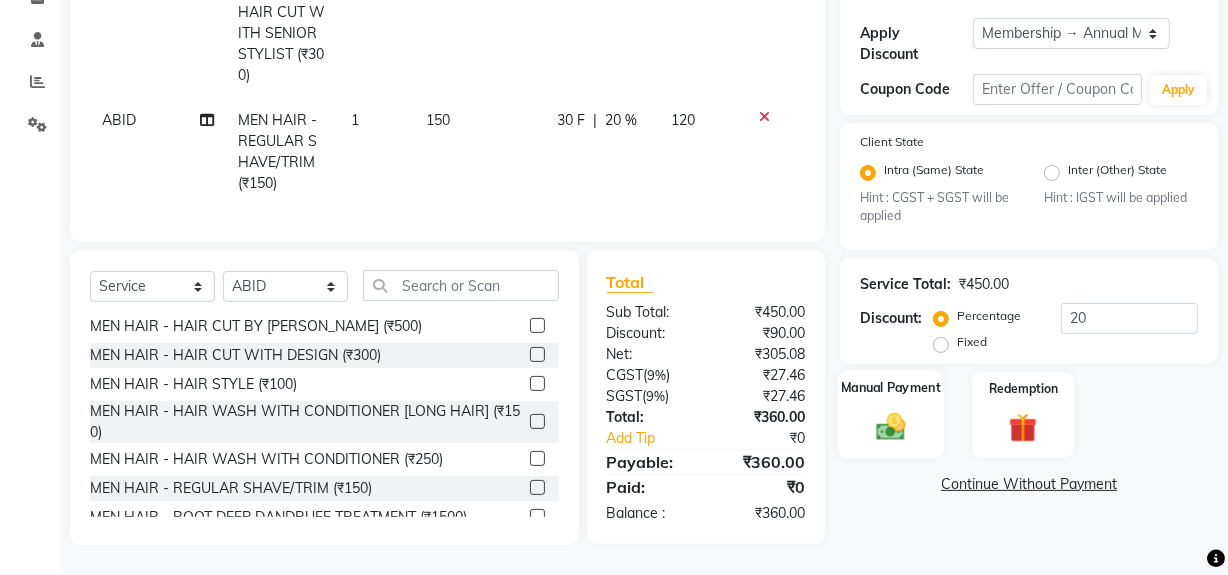 click 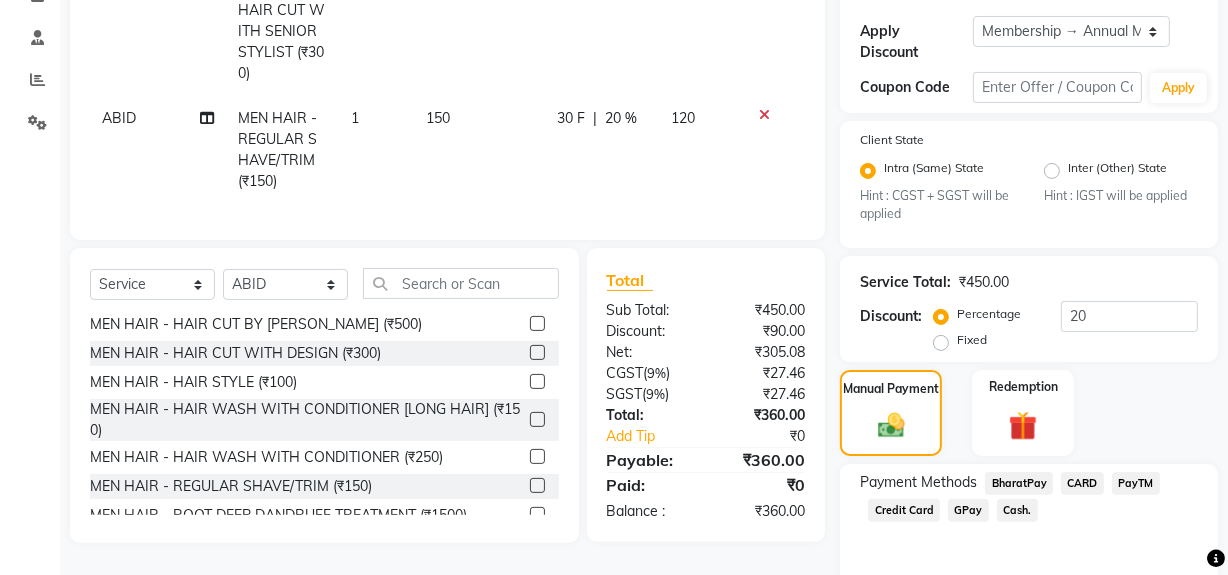 click on "GPay" 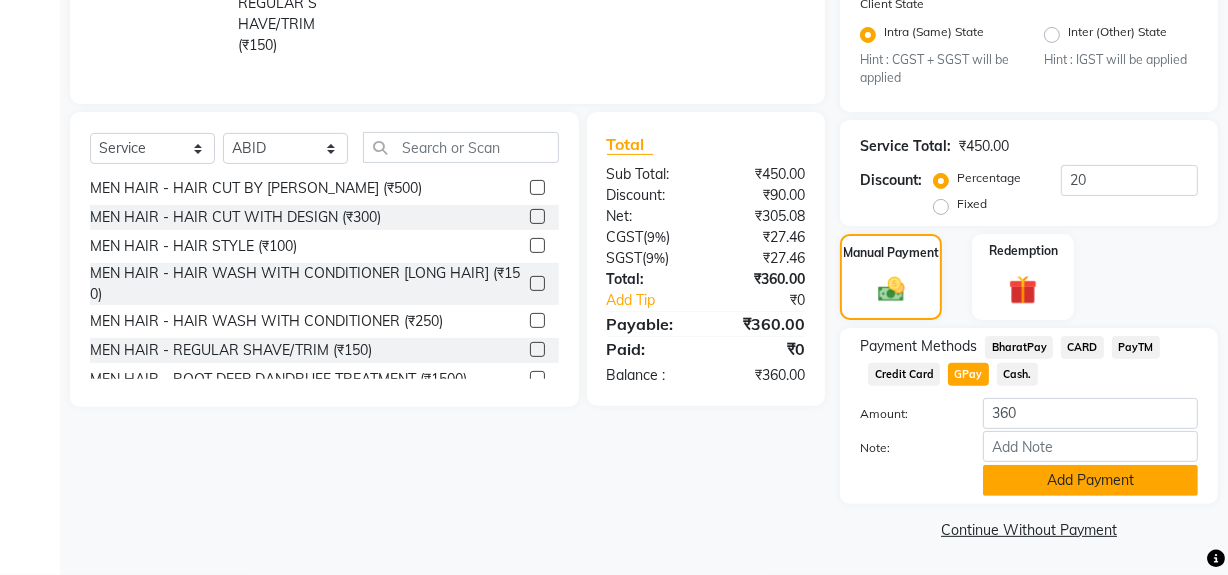 click on "Add Payment" 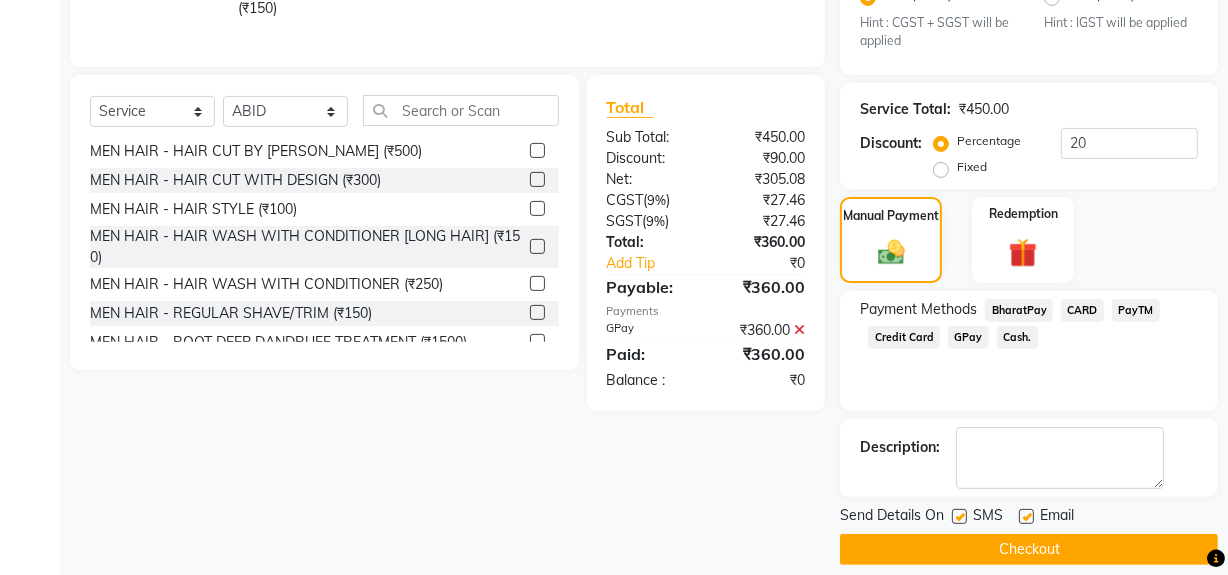 scroll, scrollTop: 556, scrollLeft: 0, axis: vertical 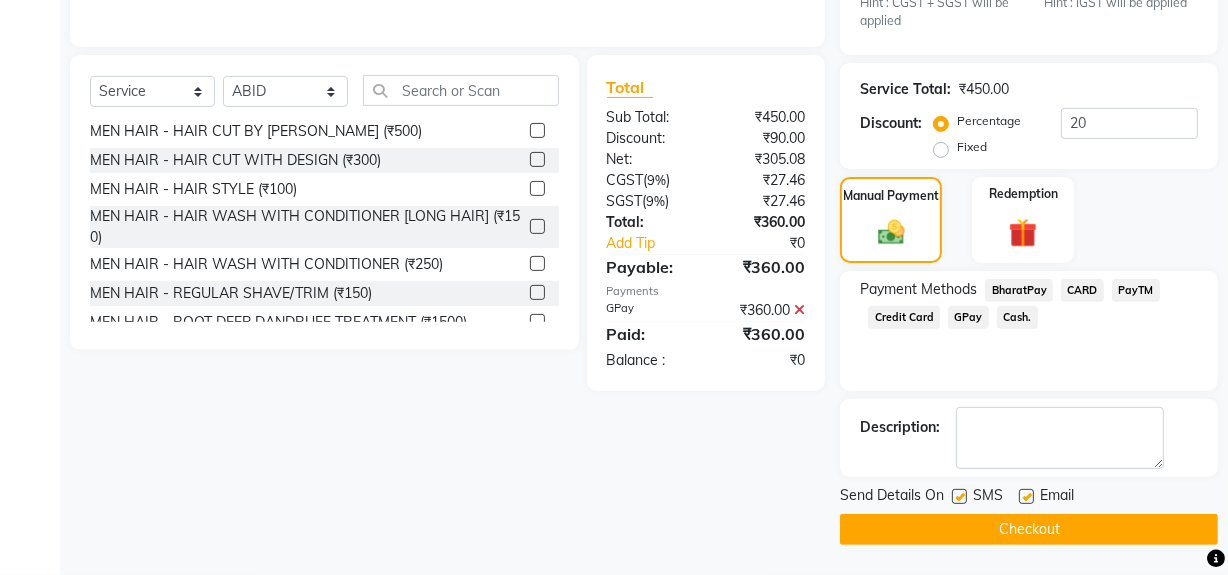 click on "Checkout" 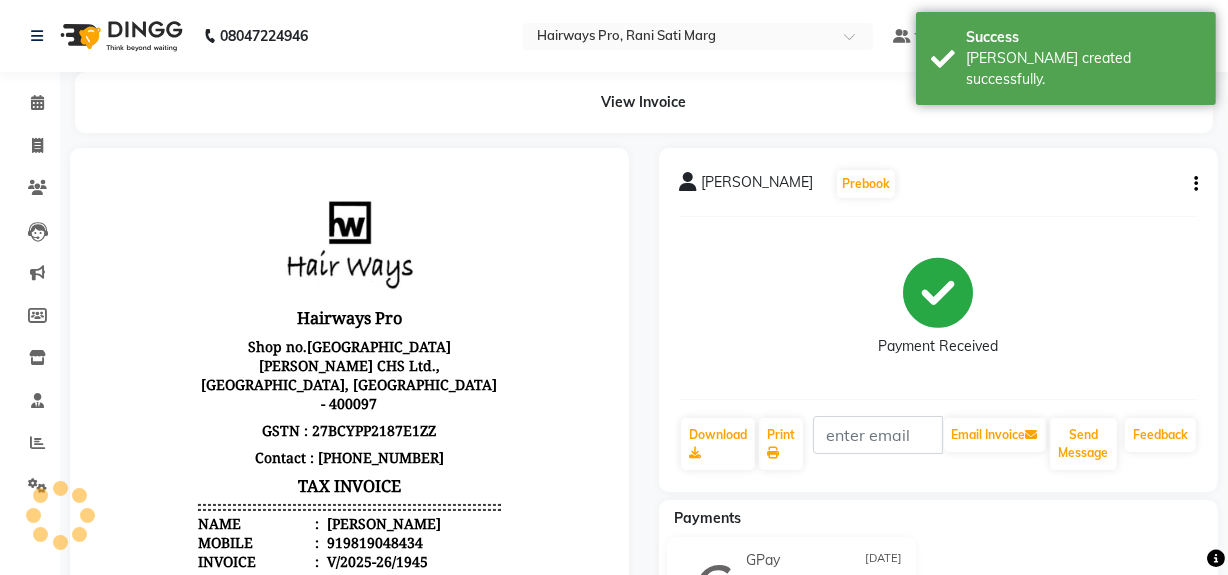 scroll, scrollTop: 0, scrollLeft: 0, axis: both 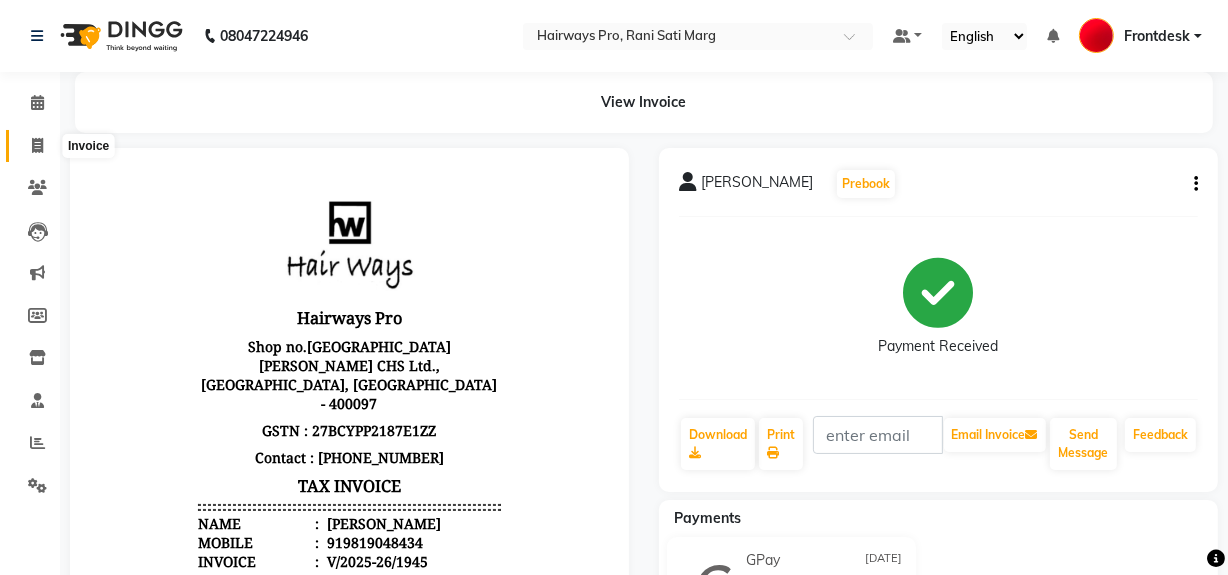 click 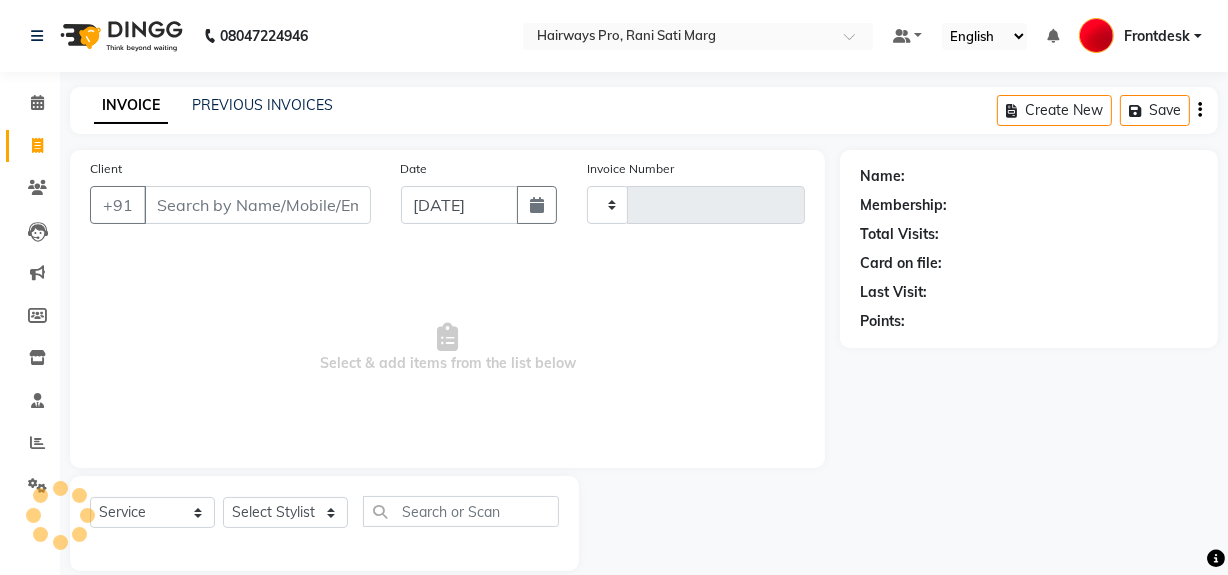 scroll, scrollTop: 26, scrollLeft: 0, axis: vertical 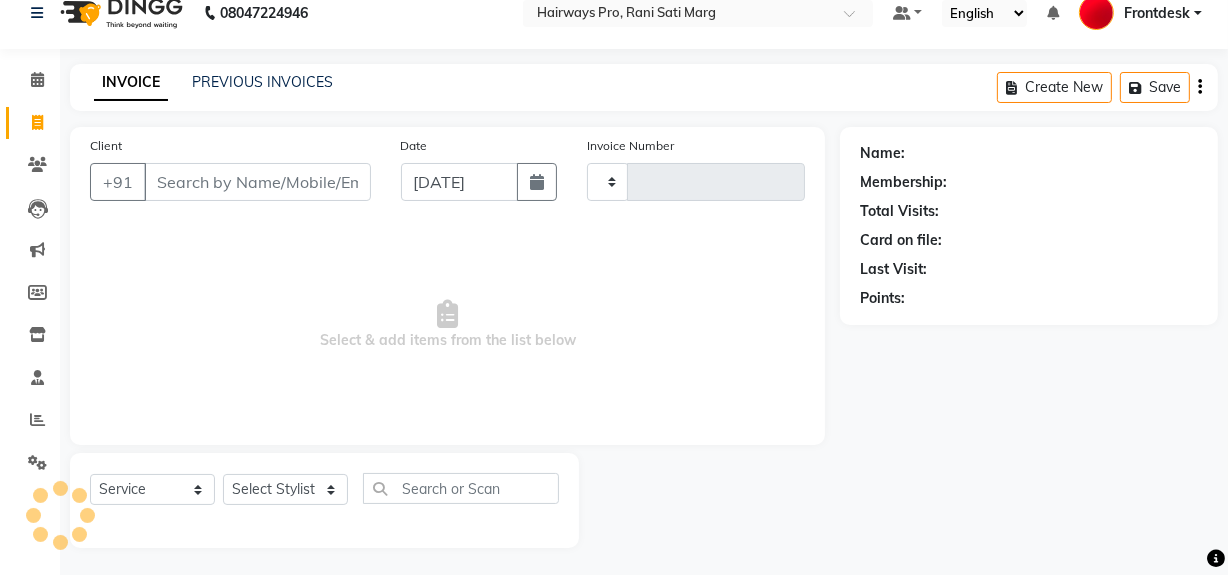 type on "1946" 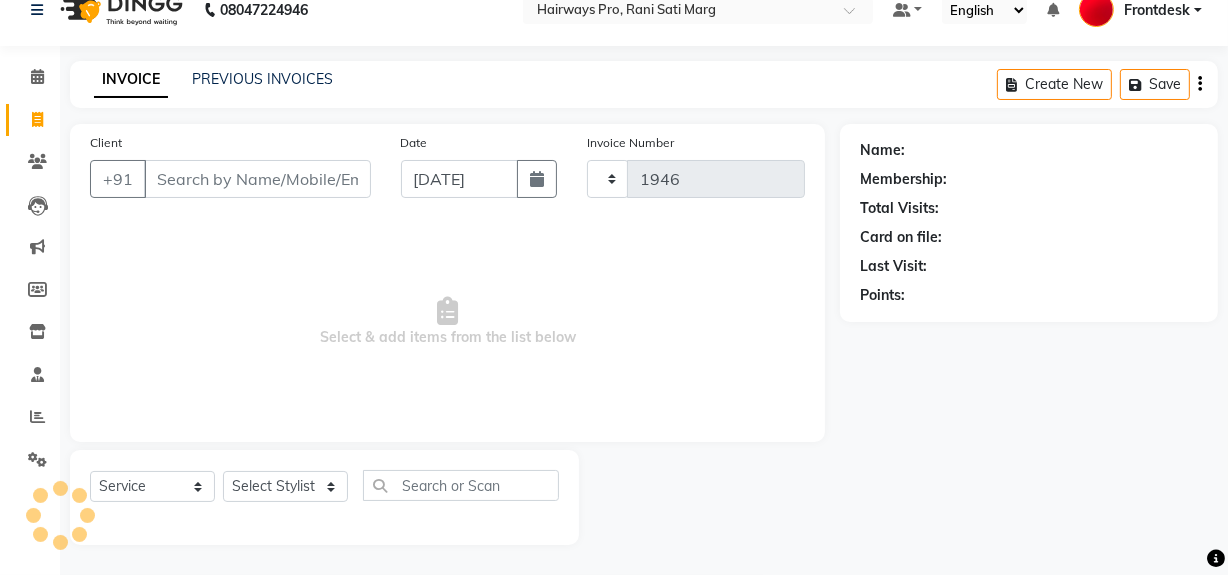 select on "787" 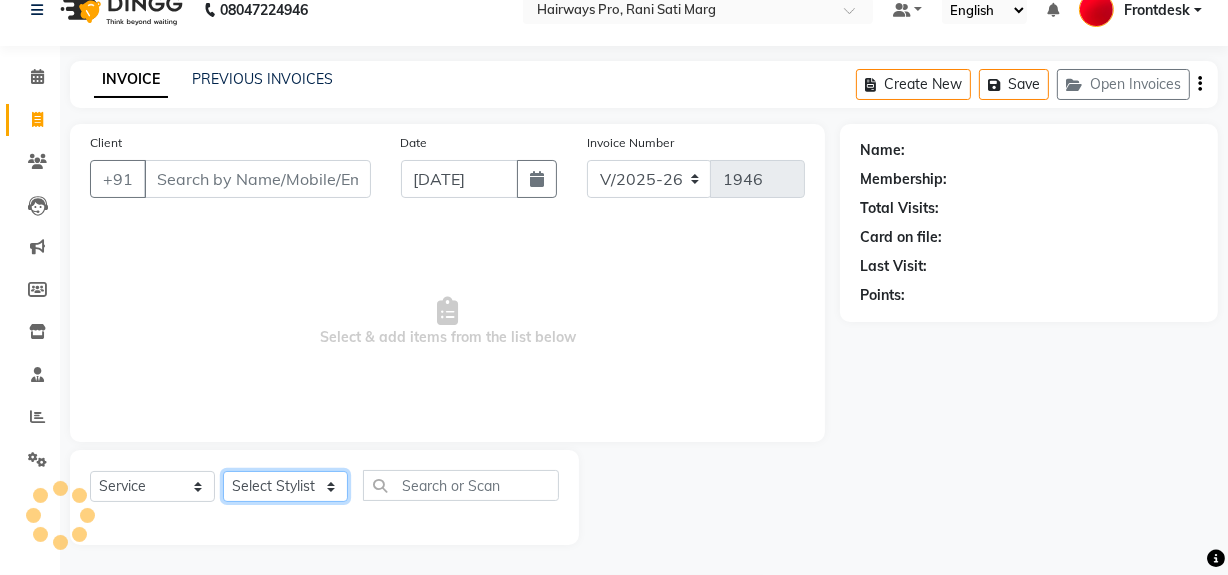 click on "Select Stylist" 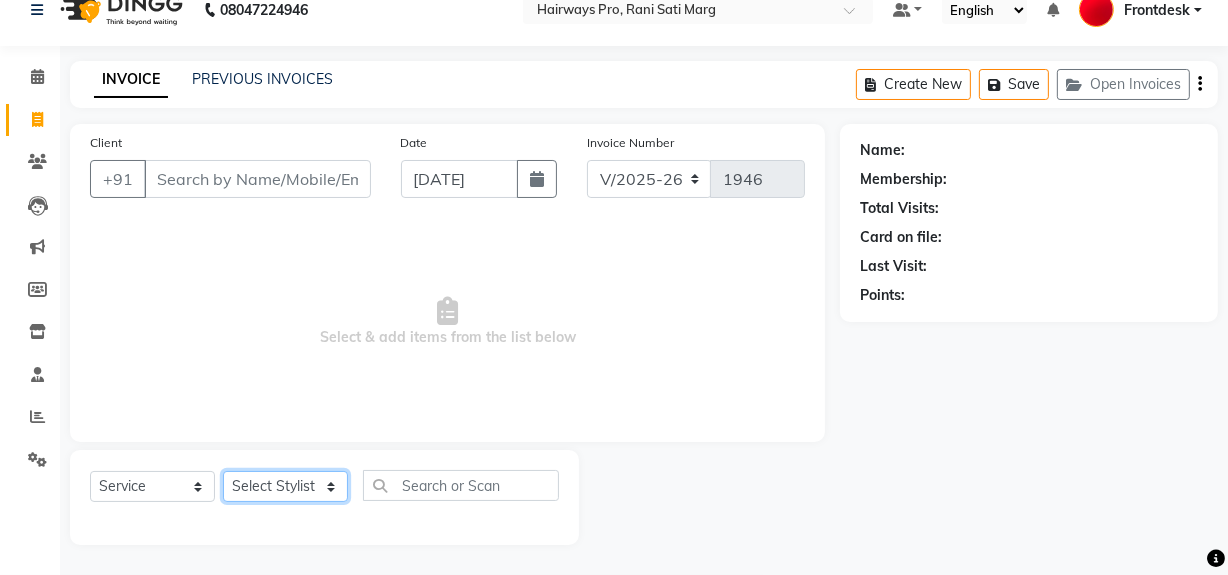 select on "13192" 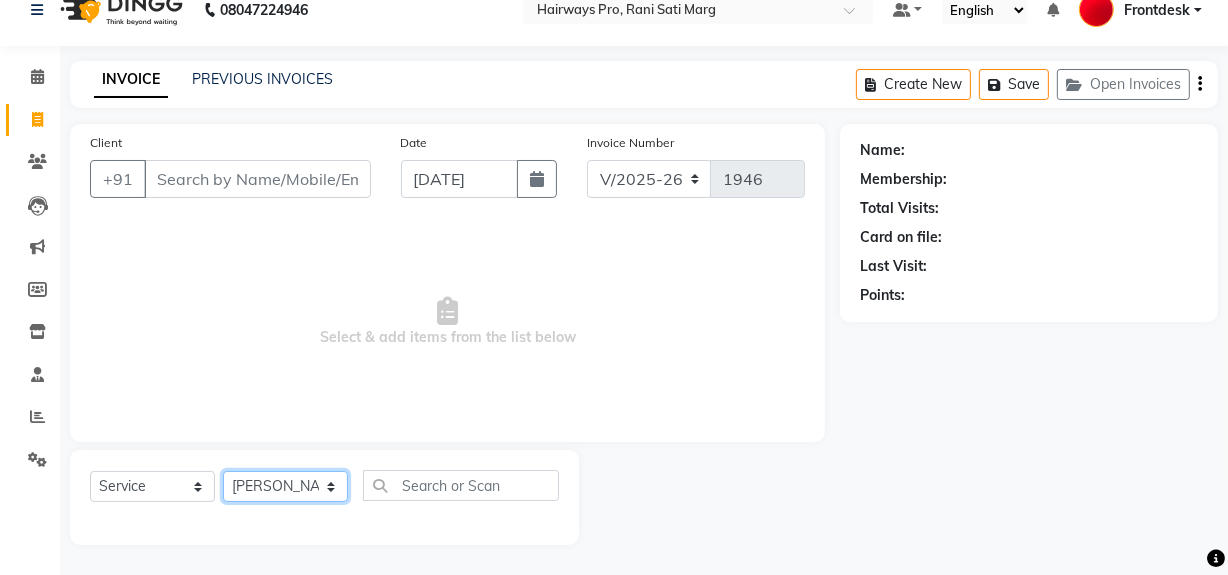 click on "Select Stylist ABID DANISH [PERSON_NAME] Frontdesk INTEZAR [PERSON_NAME] [PERSON_NAME] [PERSON_NAME] [PERSON_NAME] [PERSON_NAME] [PERSON_NAME]" 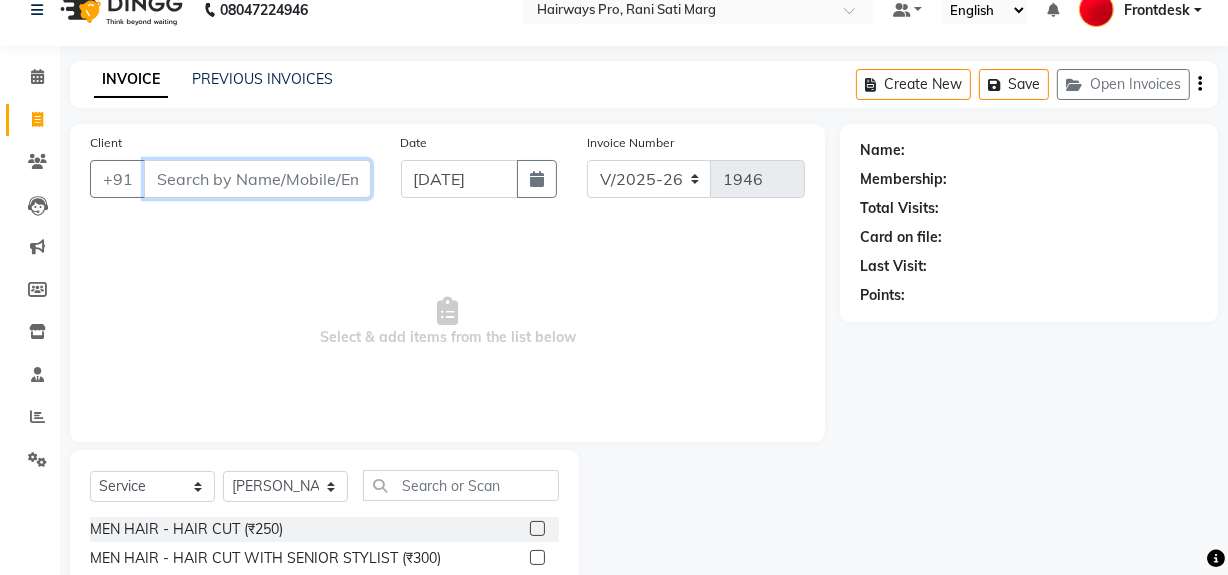 click on "Client" at bounding box center (257, 179) 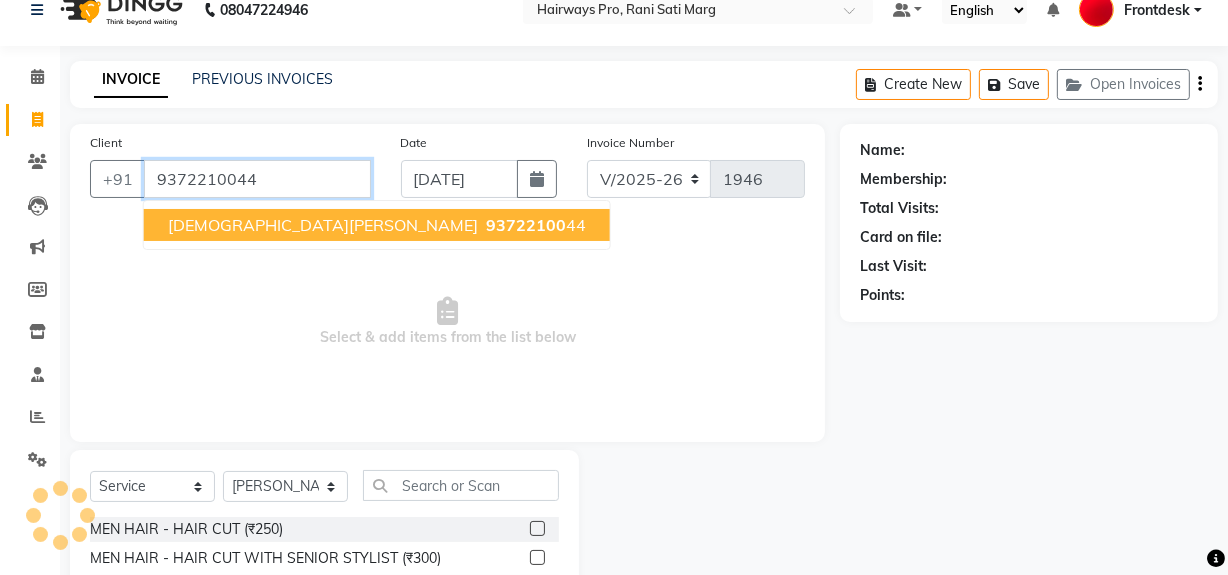 type on "9372210044" 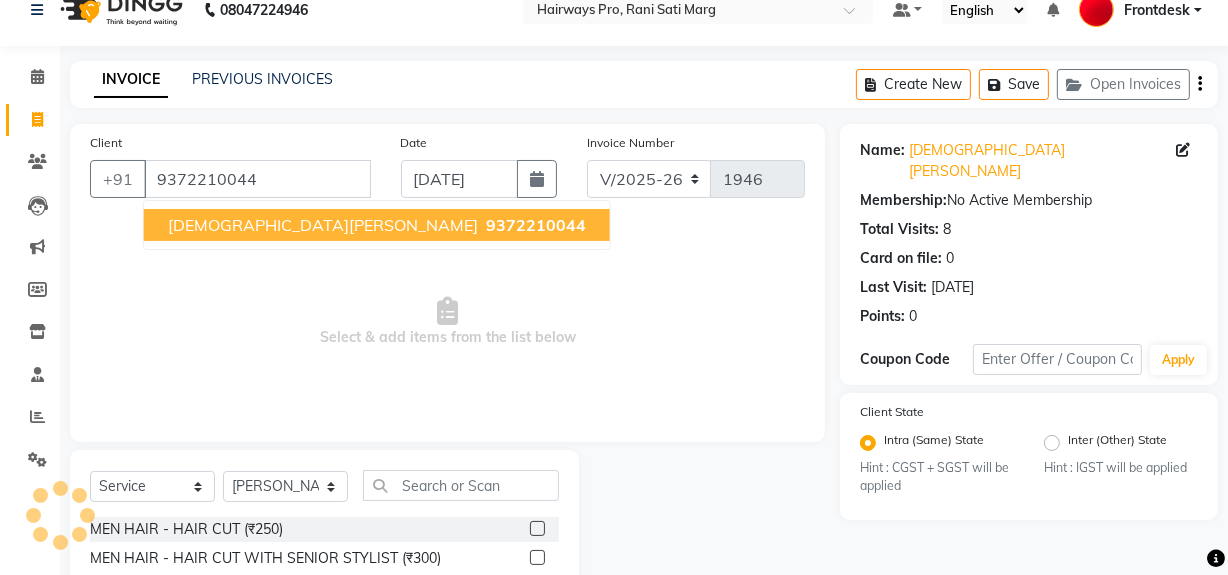 click on "haresh ayar" at bounding box center (323, 225) 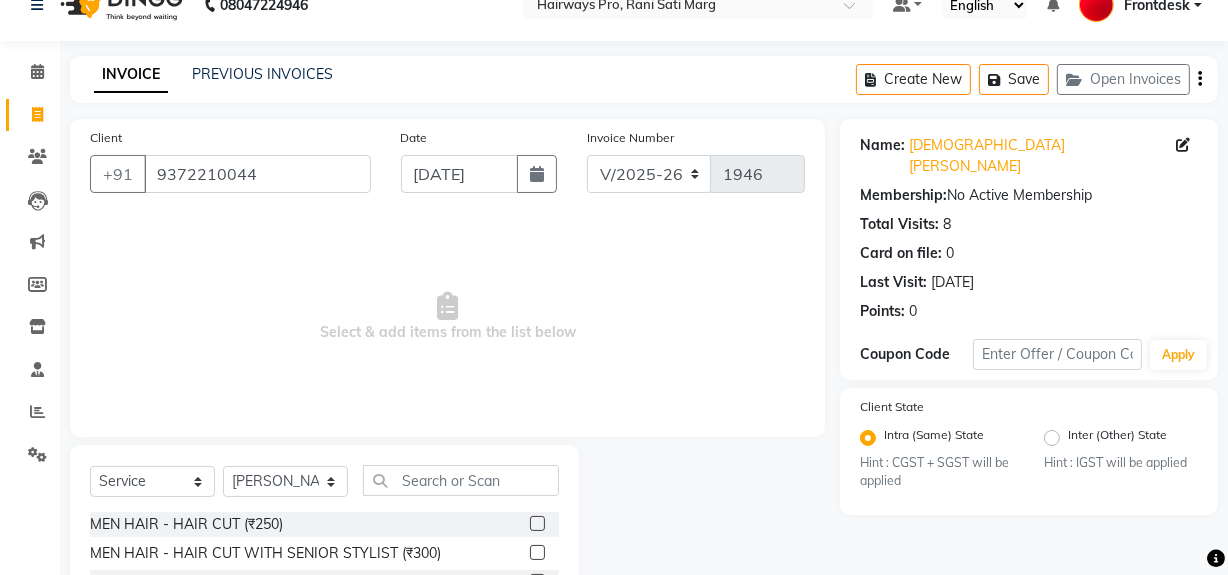 scroll, scrollTop: 117, scrollLeft: 0, axis: vertical 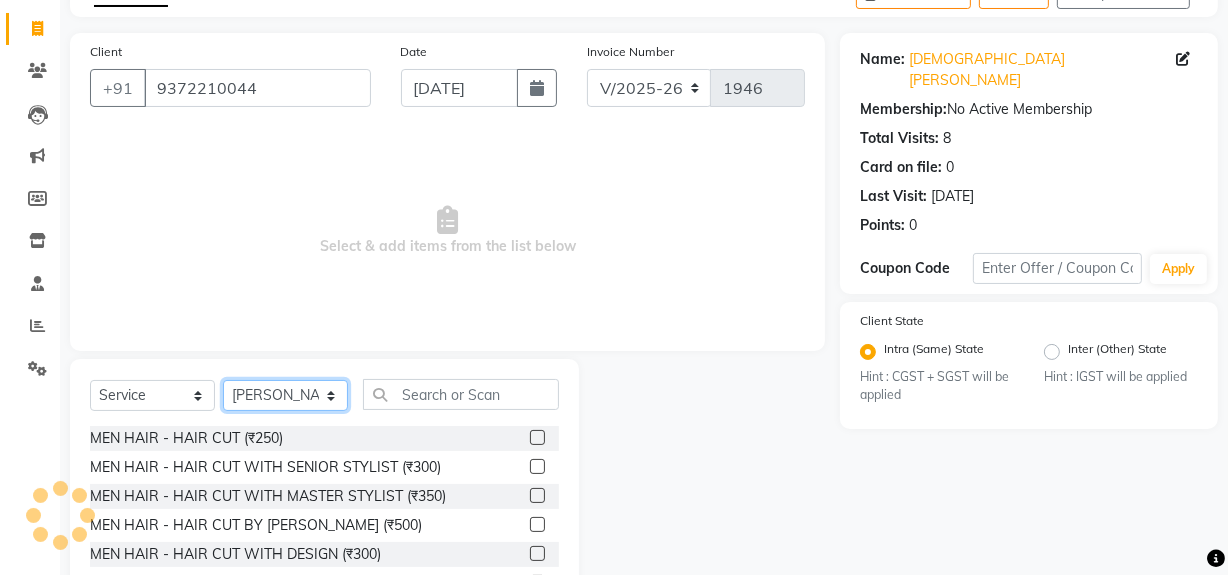 click on "Select Stylist ABID DANISH [PERSON_NAME] Frontdesk INTEZAR [PERSON_NAME] [PERSON_NAME] [PERSON_NAME] [PERSON_NAME] [PERSON_NAME] [PERSON_NAME]" 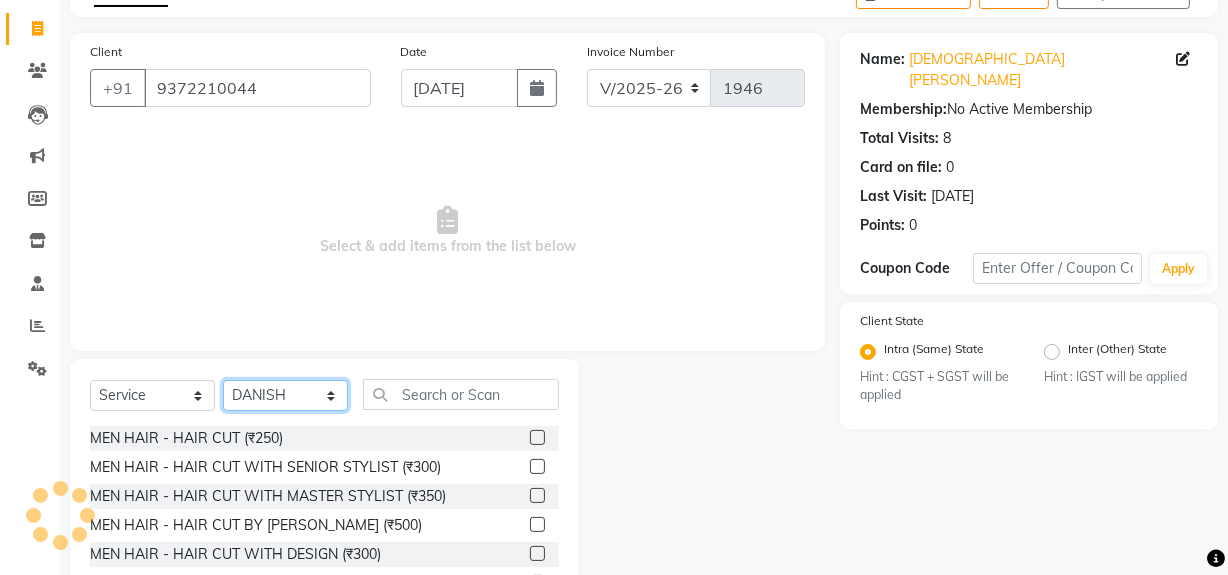 click on "Select Stylist ABID DANISH [PERSON_NAME] Frontdesk INTEZAR [PERSON_NAME] [PERSON_NAME] [PERSON_NAME] [PERSON_NAME] [PERSON_NAME] [PERSON_NAME]" 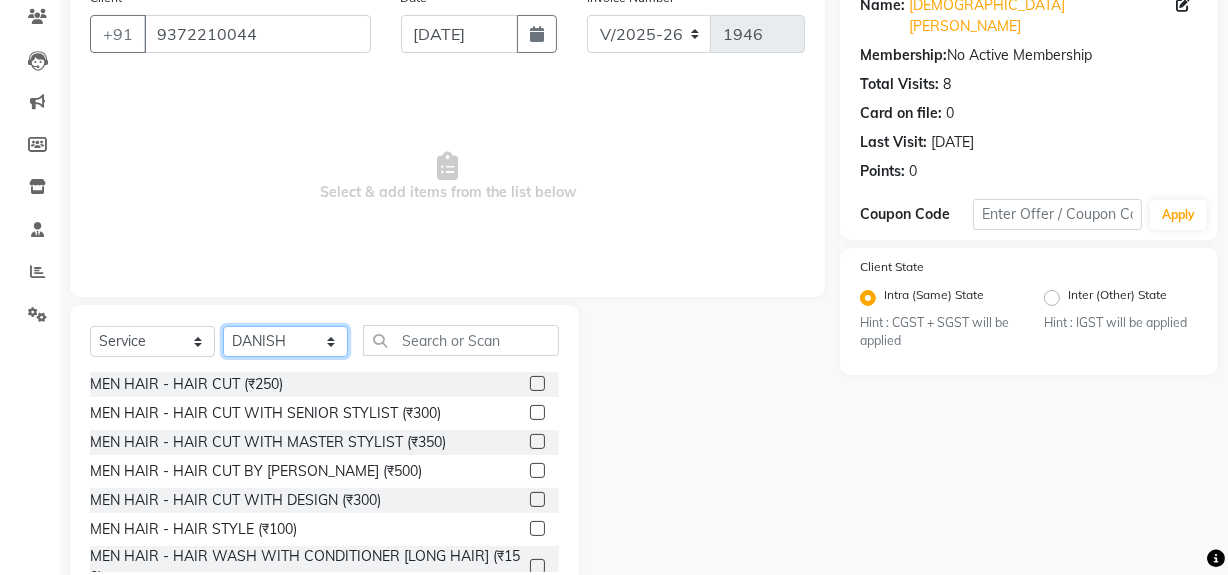 scroll, scrollTop: 226, scrollLeft: 0, axis: vertical 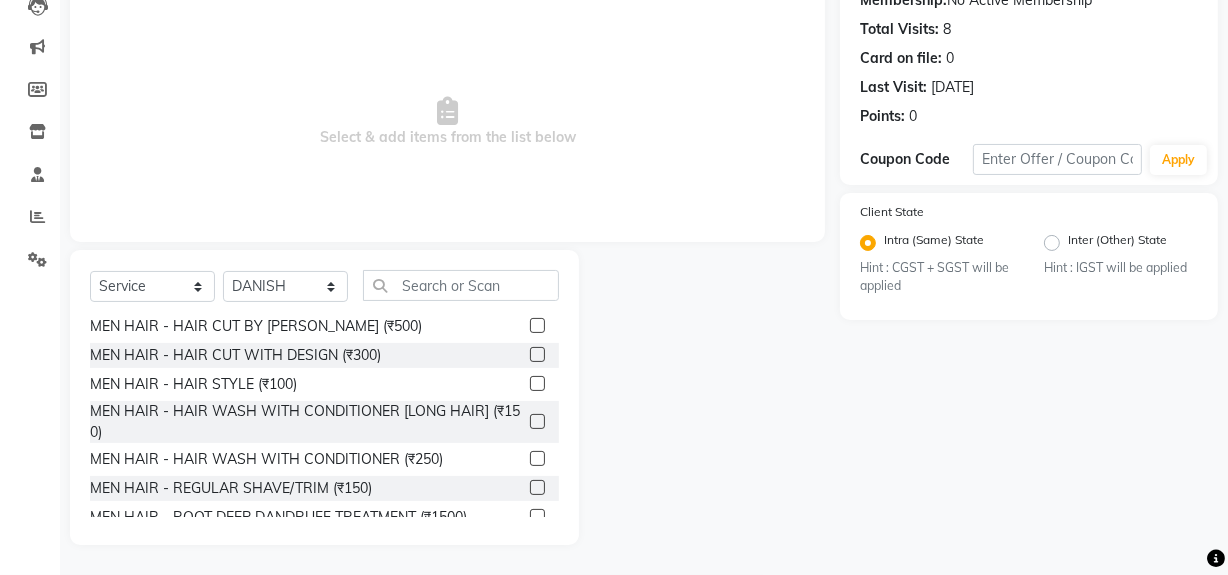 click 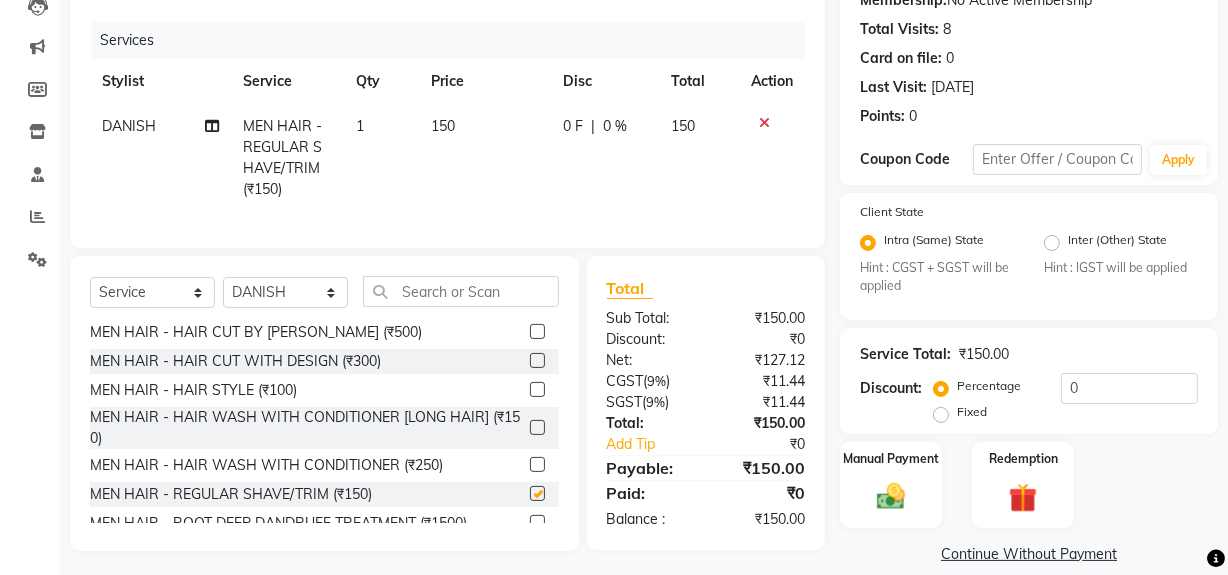 checkbox on "false" 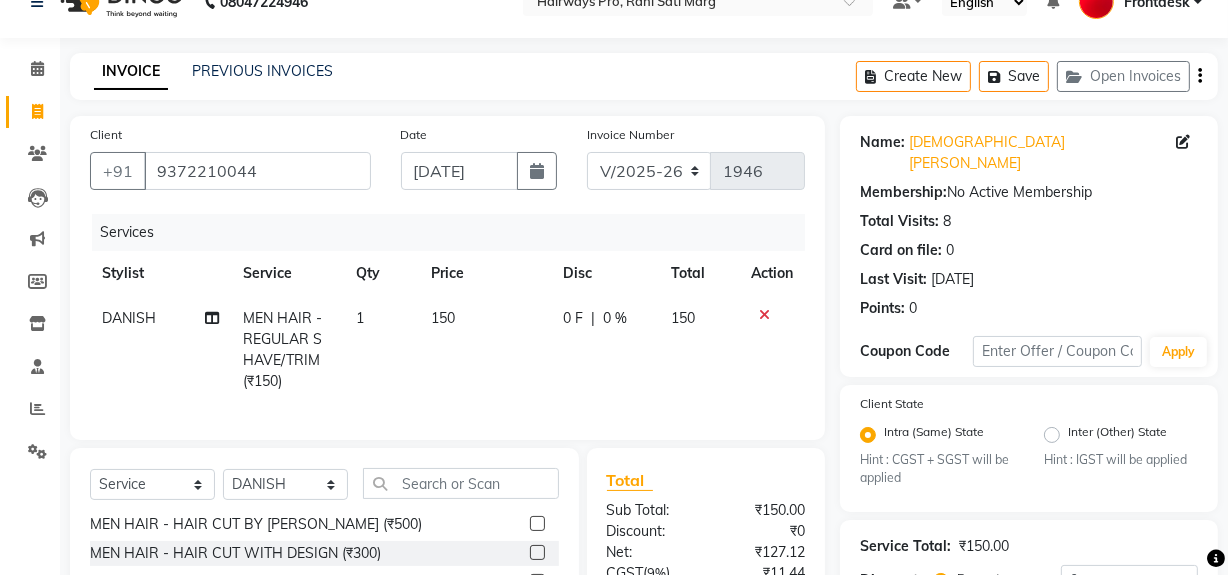 scroll, scrollTop: 0, scrollLeft: 0, axis: both 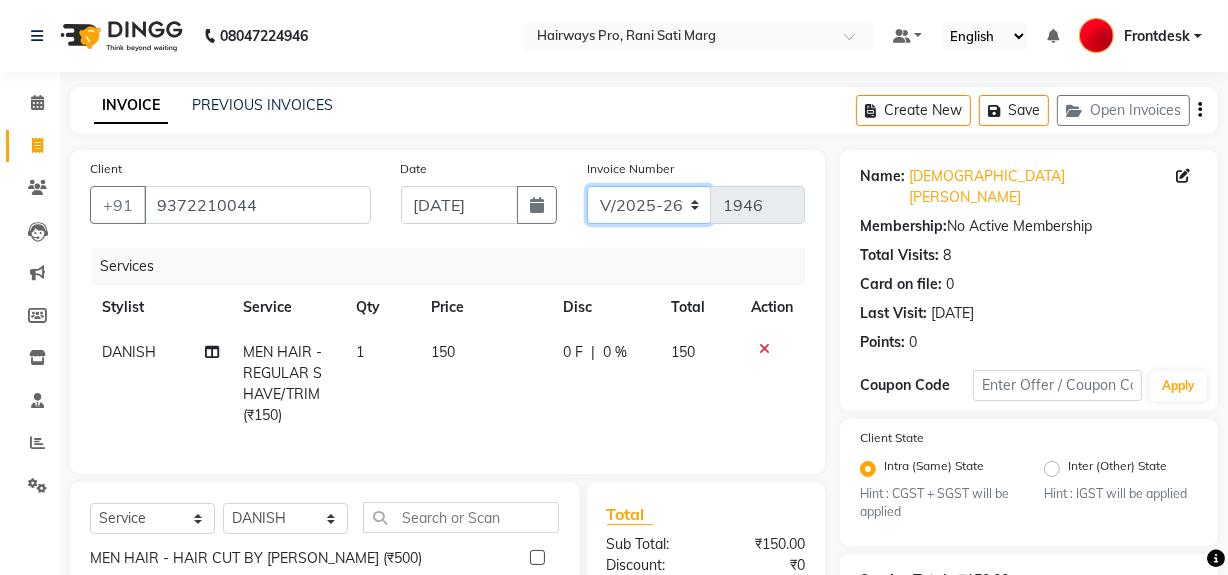 click on "INV/25-26 V/2025-26" 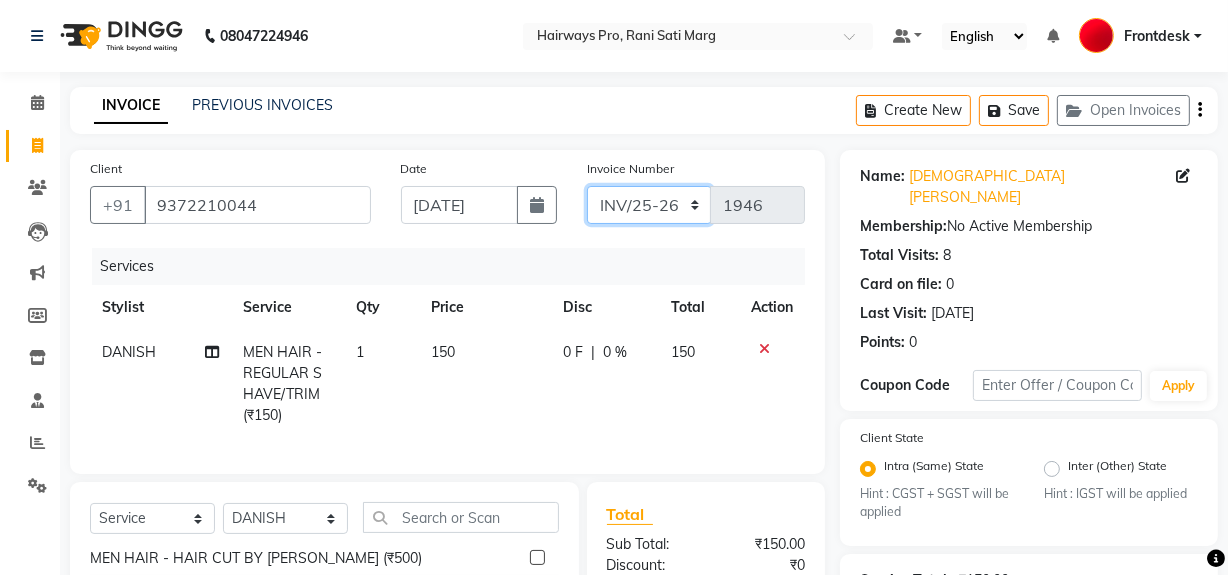 click on "INV/25-26 V/2025-26" 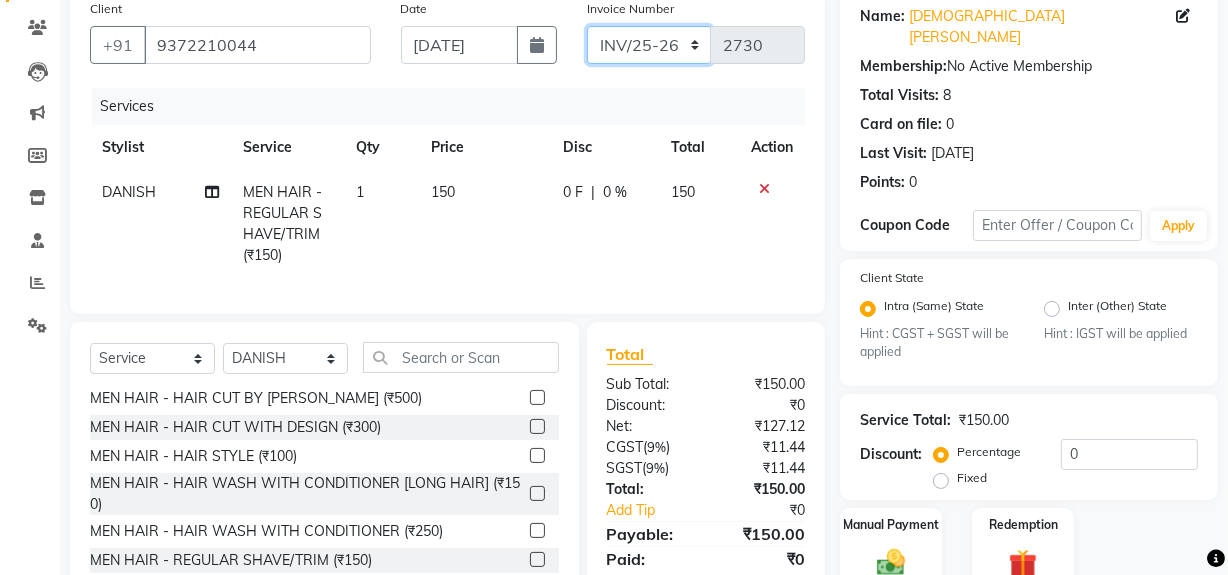 scroll, scrollTop: 245, scrollLeft: 0, axis: vertical 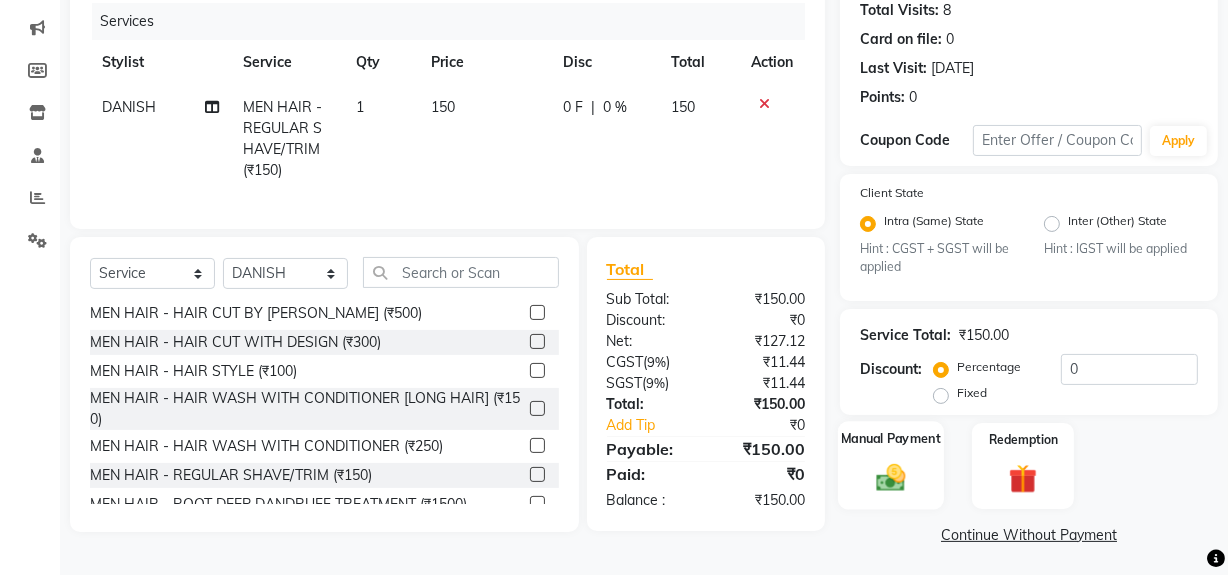 click 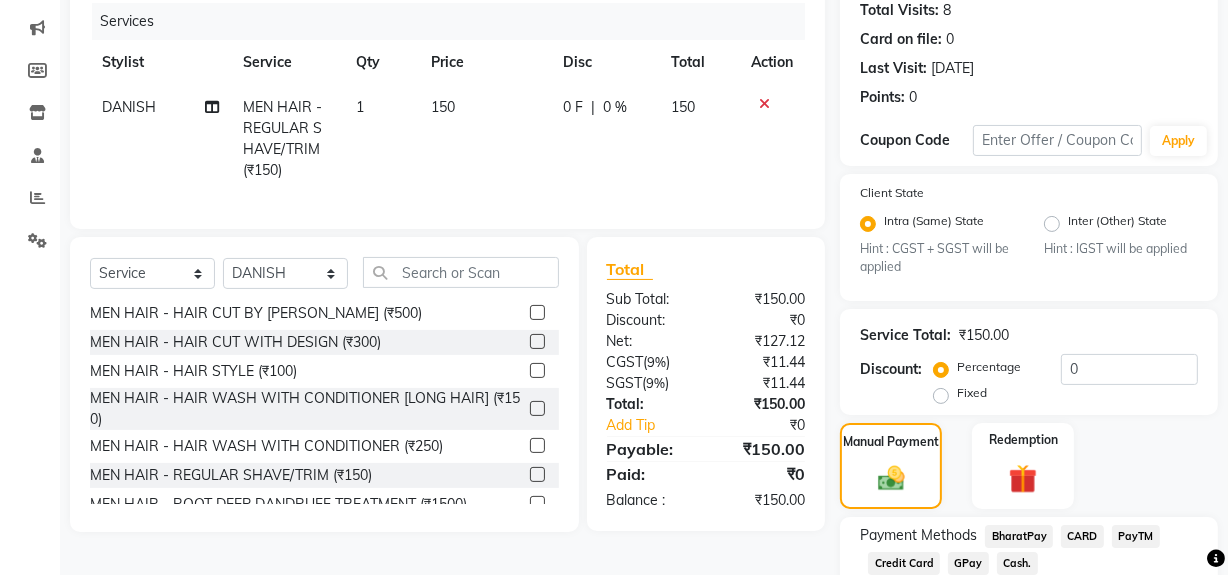 click on "Cash." 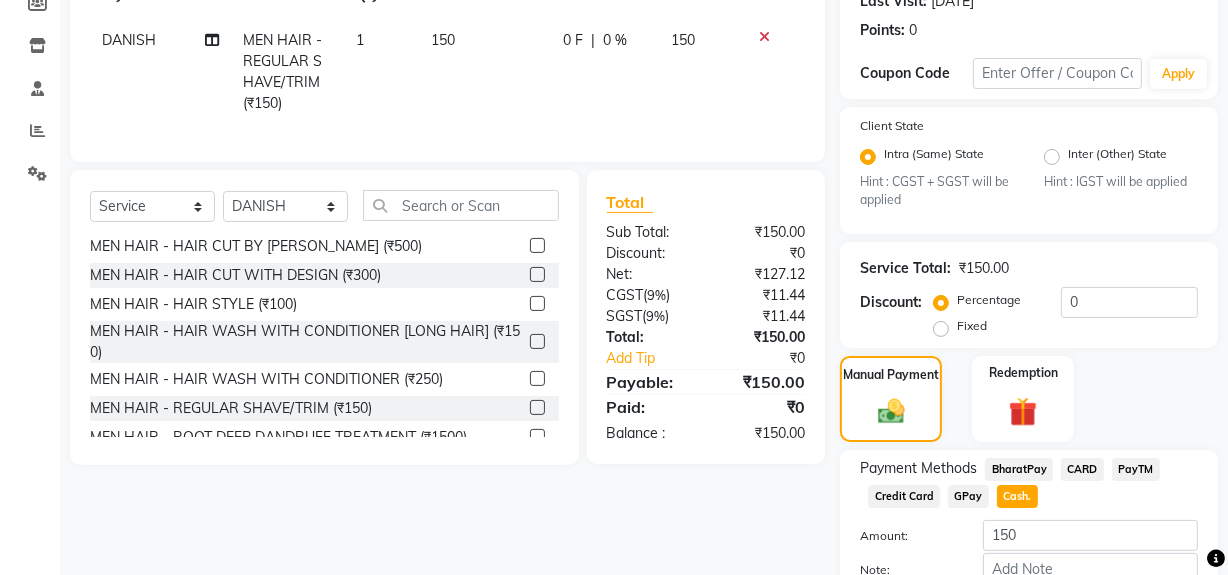 scroll, scrollTop: 413, scrollLeft: 0, axis: vertical 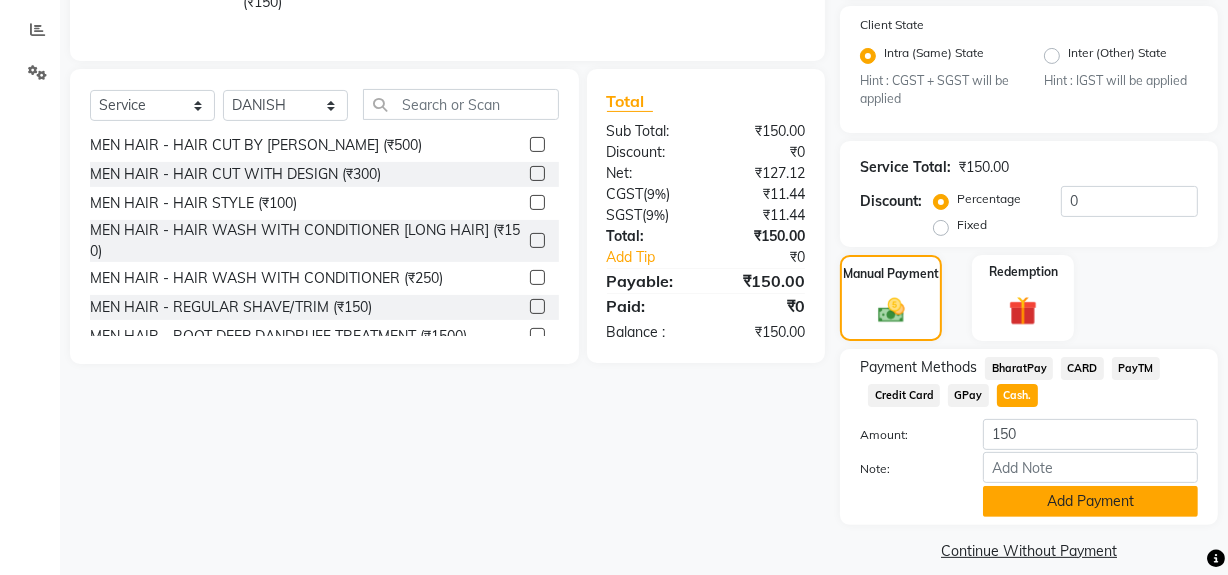 click on "Add Payment" 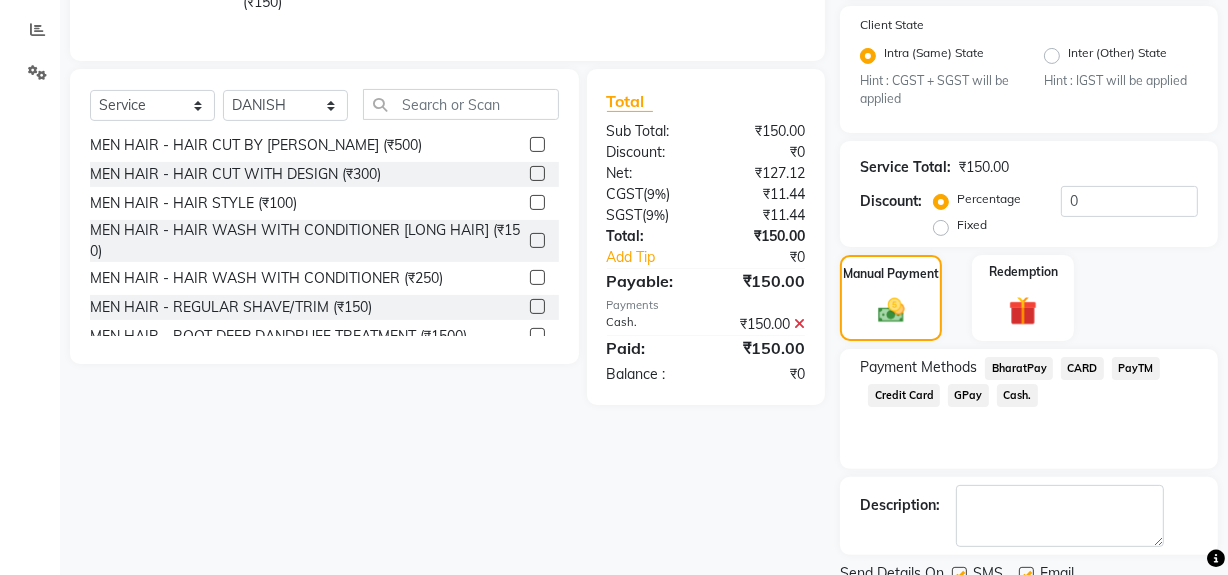 click on "SMS" 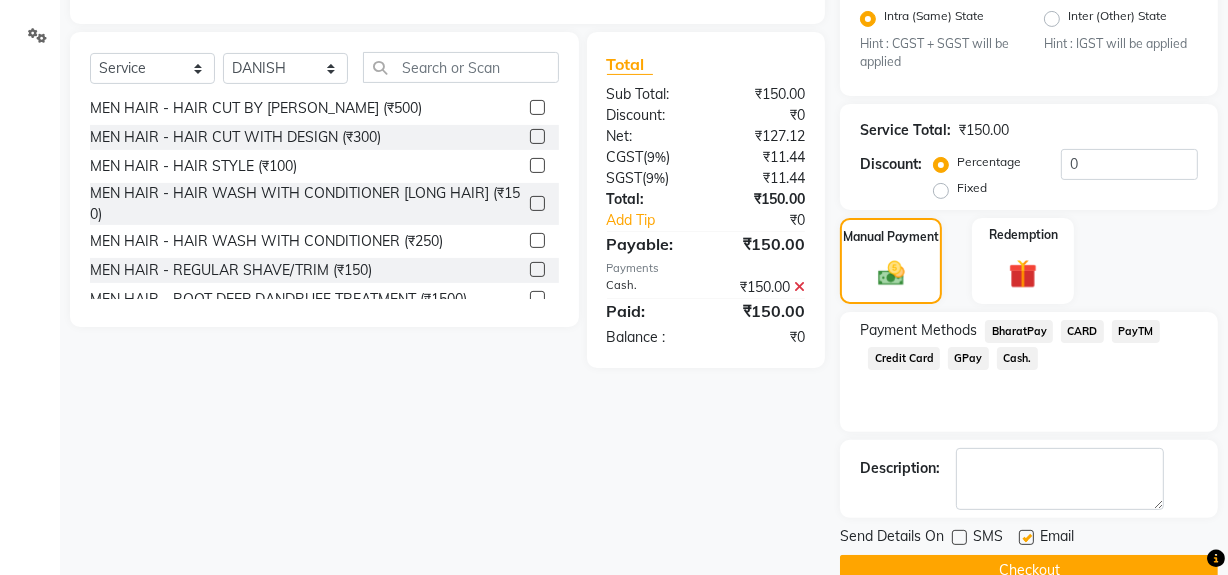 scroll, scrollTop: 470, scrollLeft: 0, axis: vertical 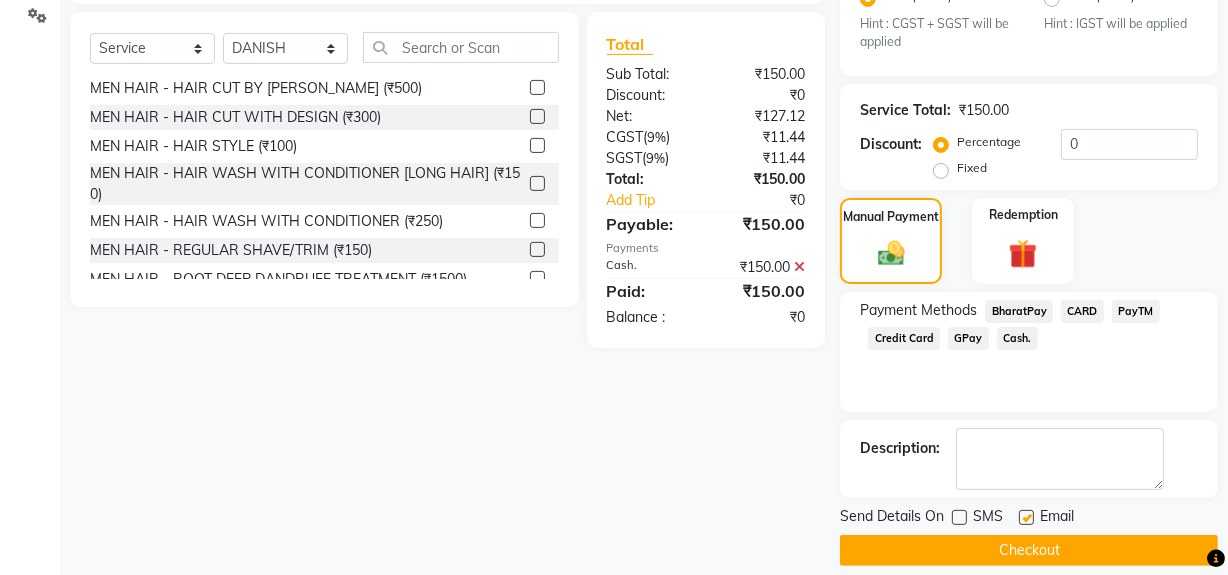 click on "Checkout" 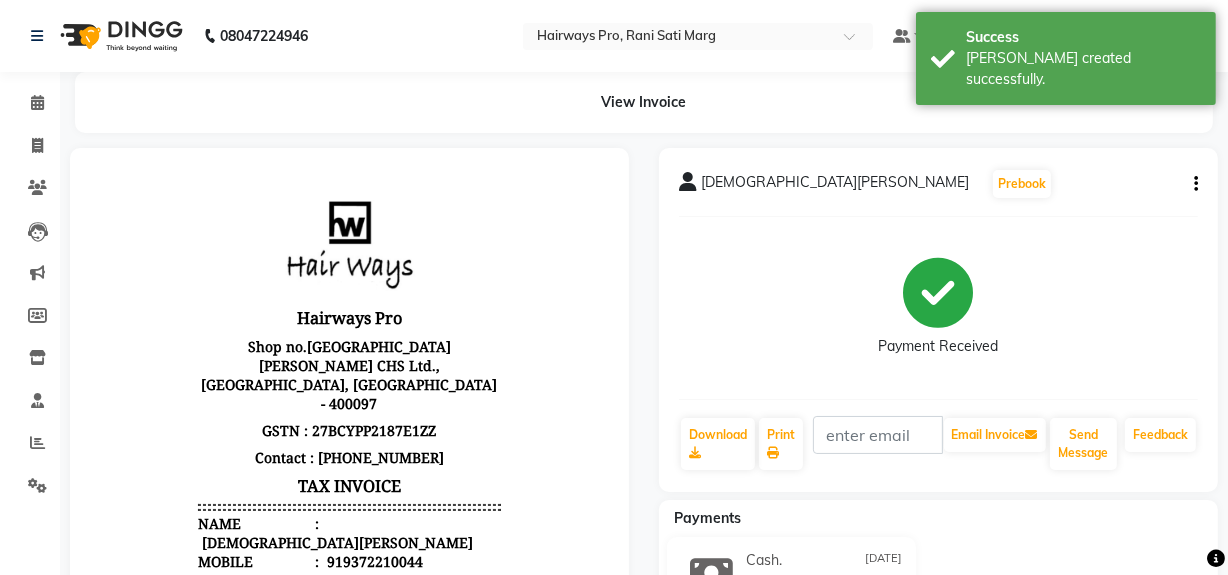 scroll, scrollTop: 0, scrollLeft: 0, axis: both 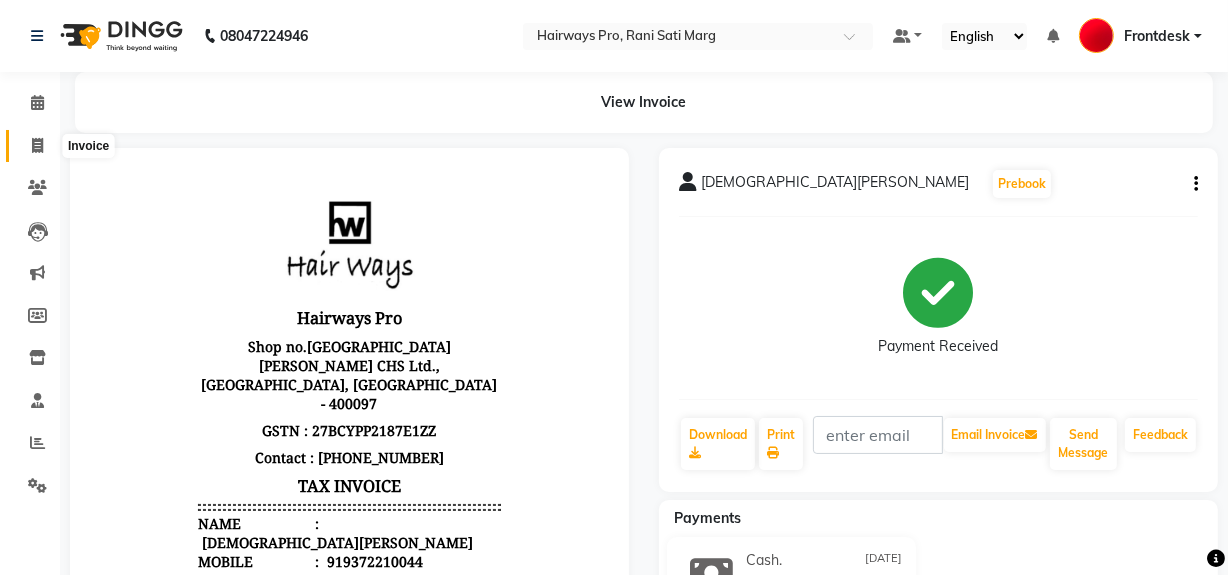click 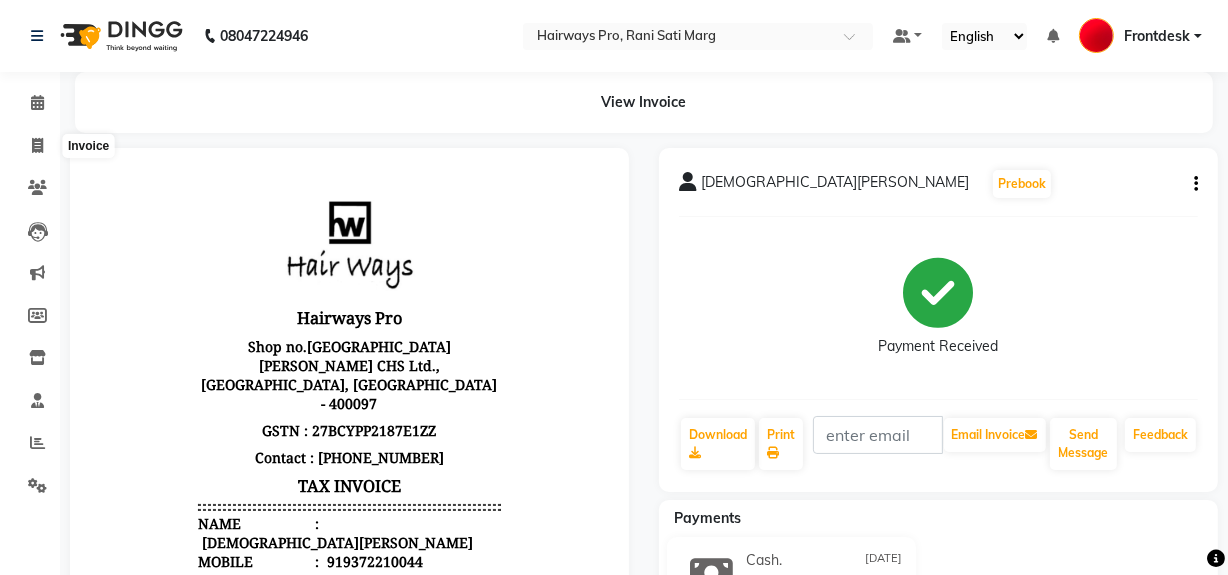 select on "service" 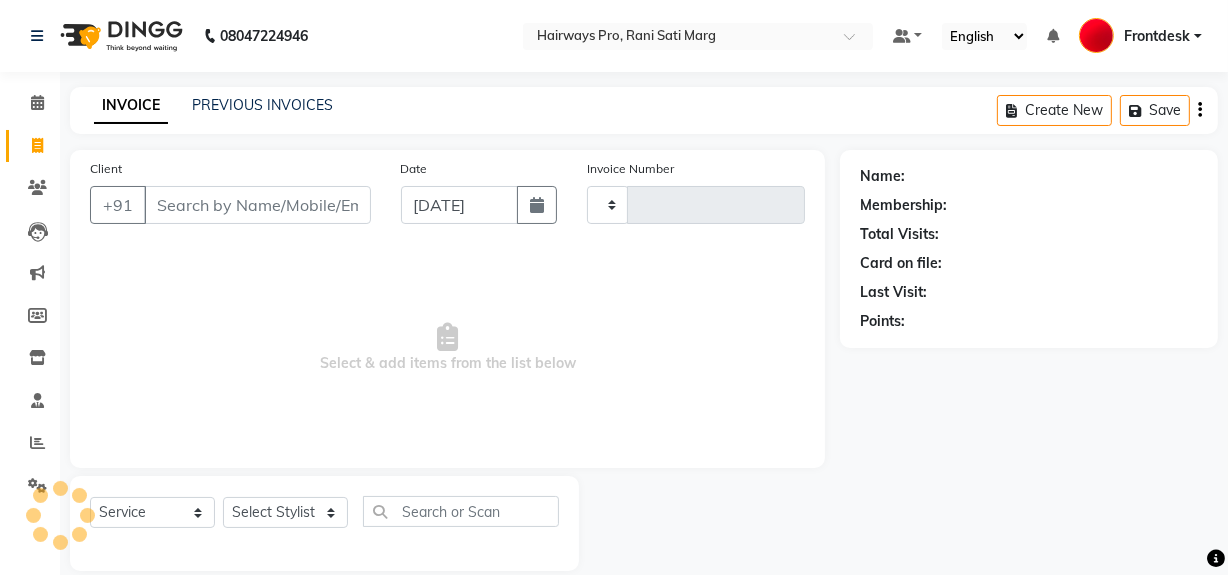 scroll, scrollTop: 26, scrollLeft: 0, axis: vertical 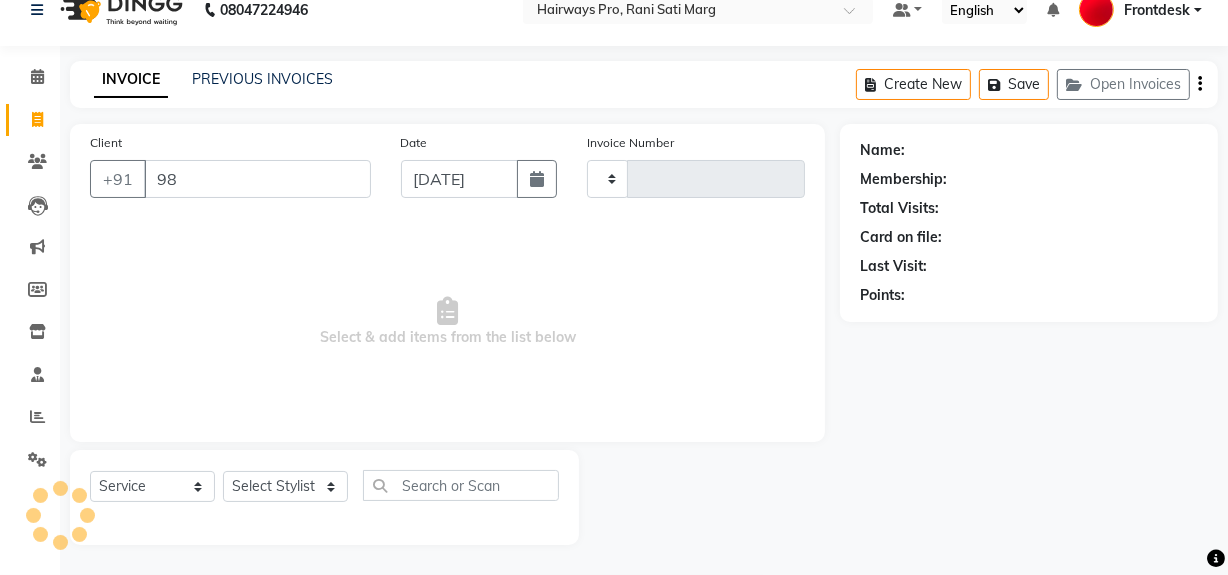 type on "982" 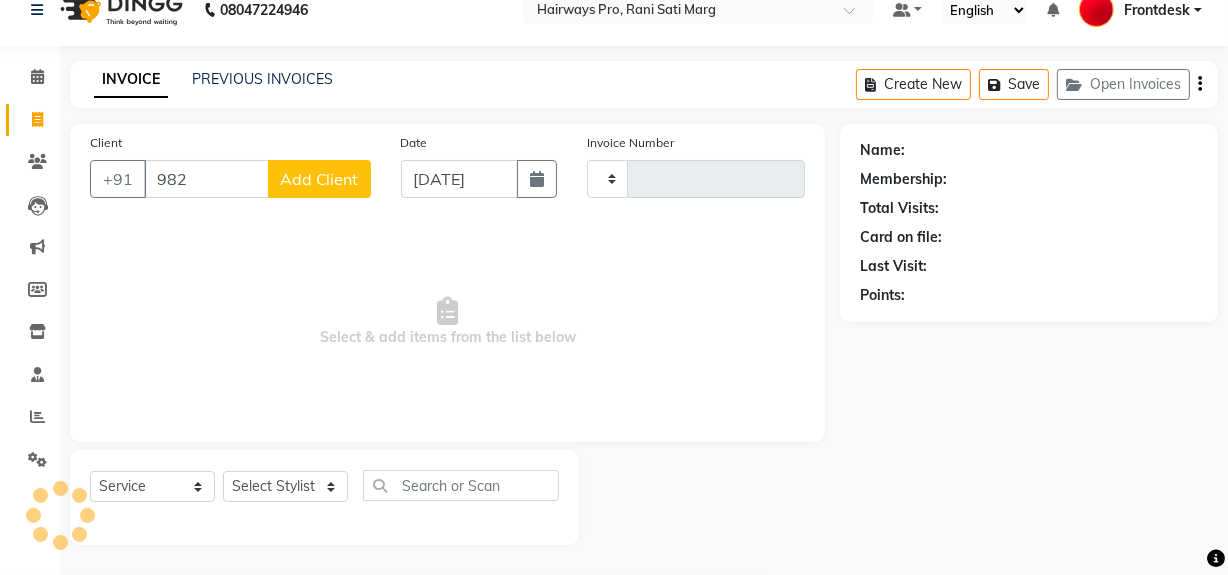 type on "1946" 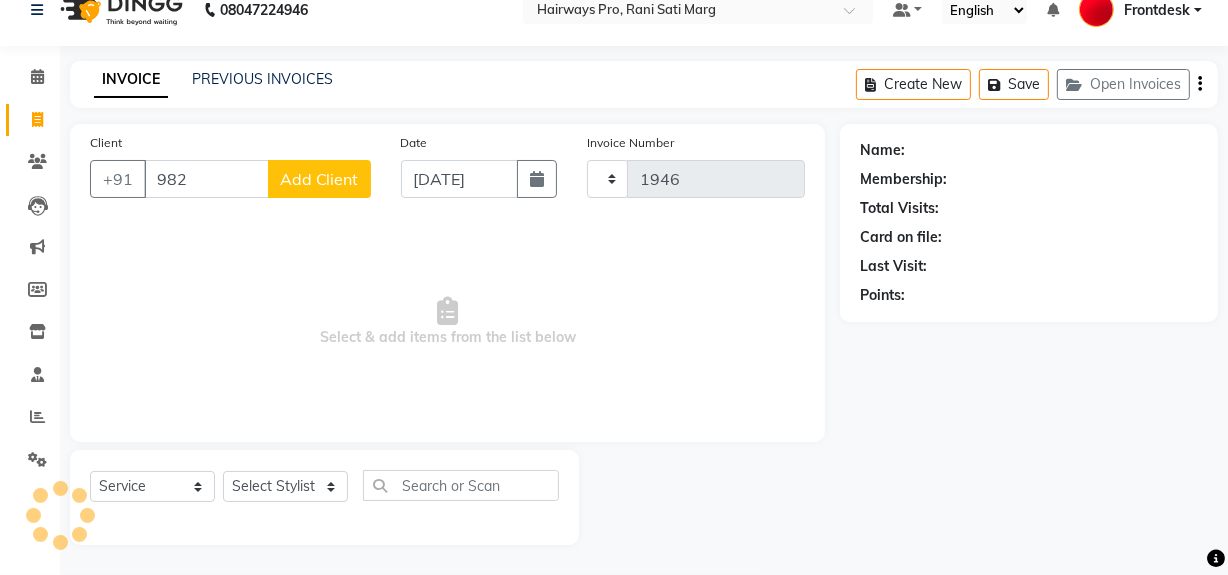 type on "9820" 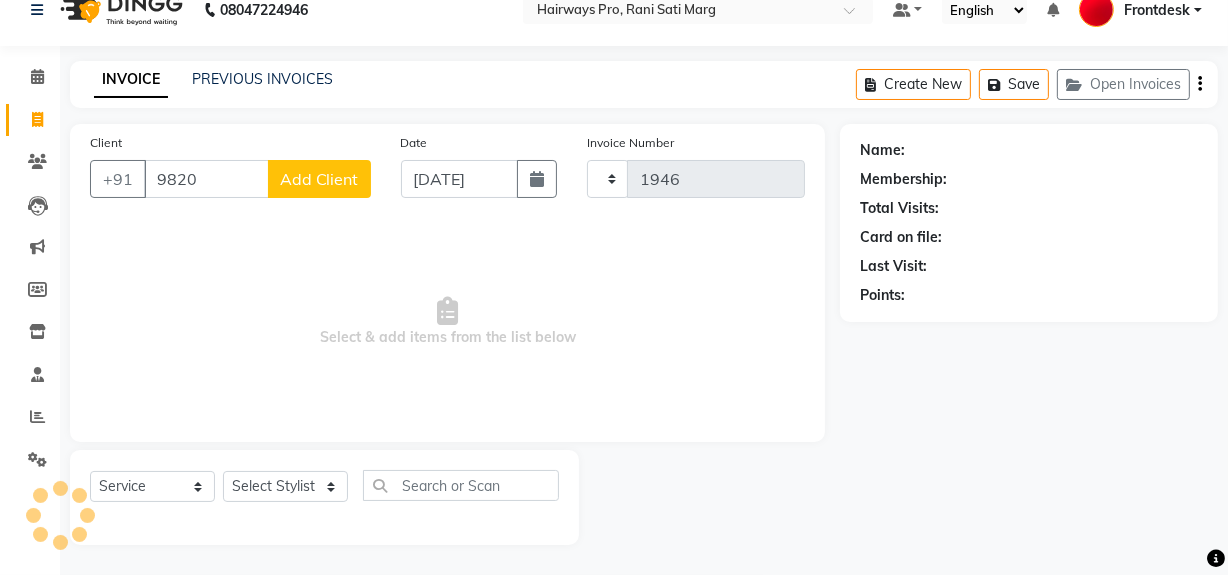 select on "787" 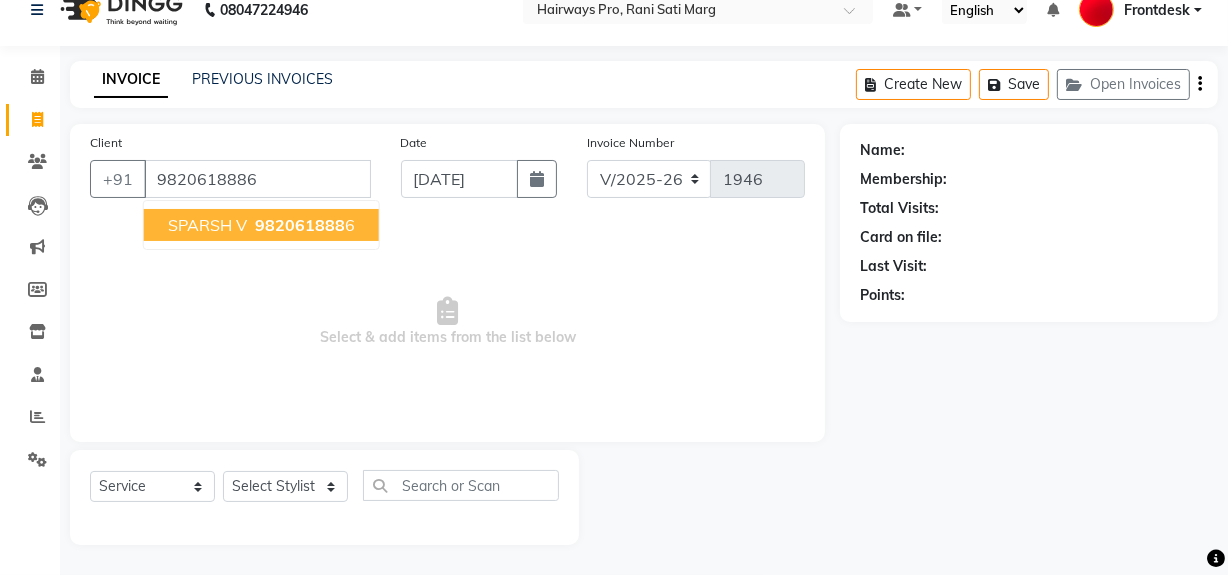 type on "9820618886" 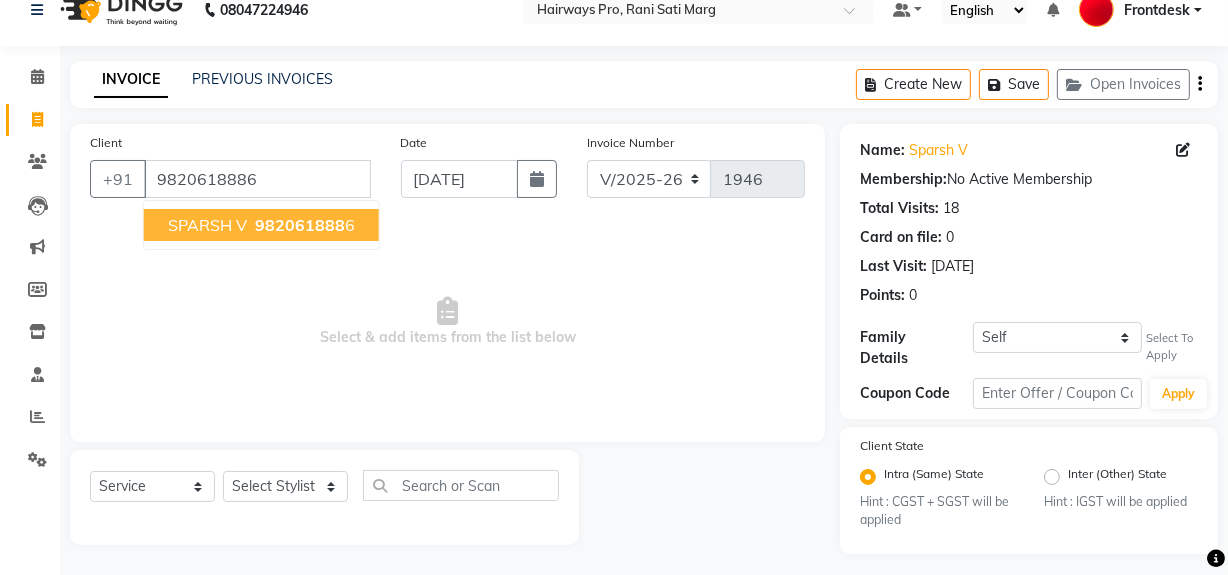 click on "SPARSH V   982061888 6" at bounding box center [261, 225] 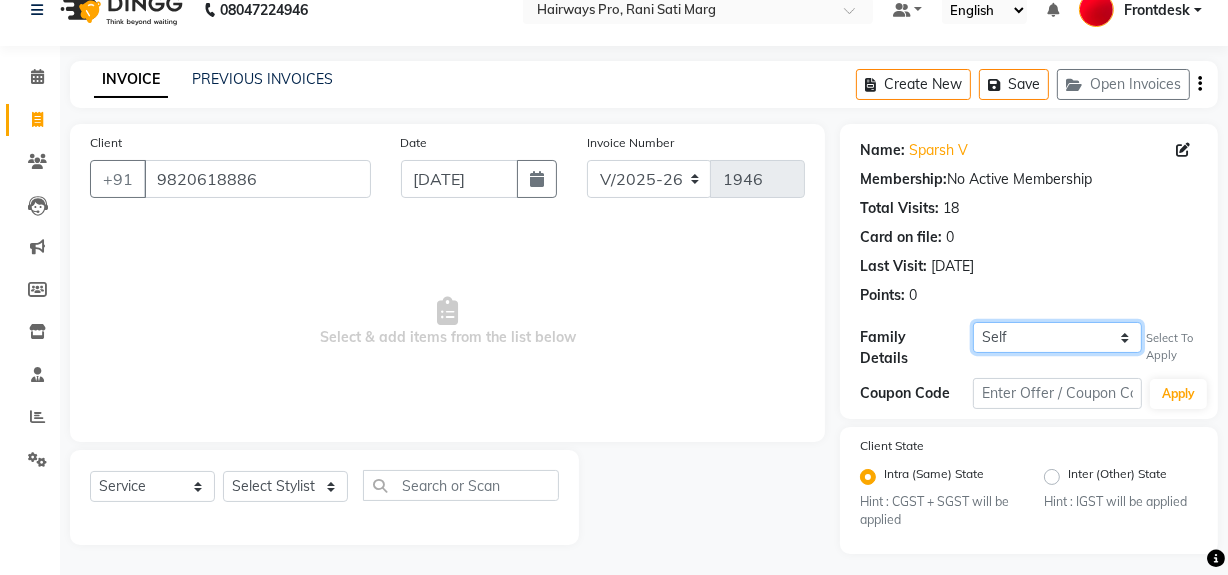 click on "Self NIKITA GUPTA" 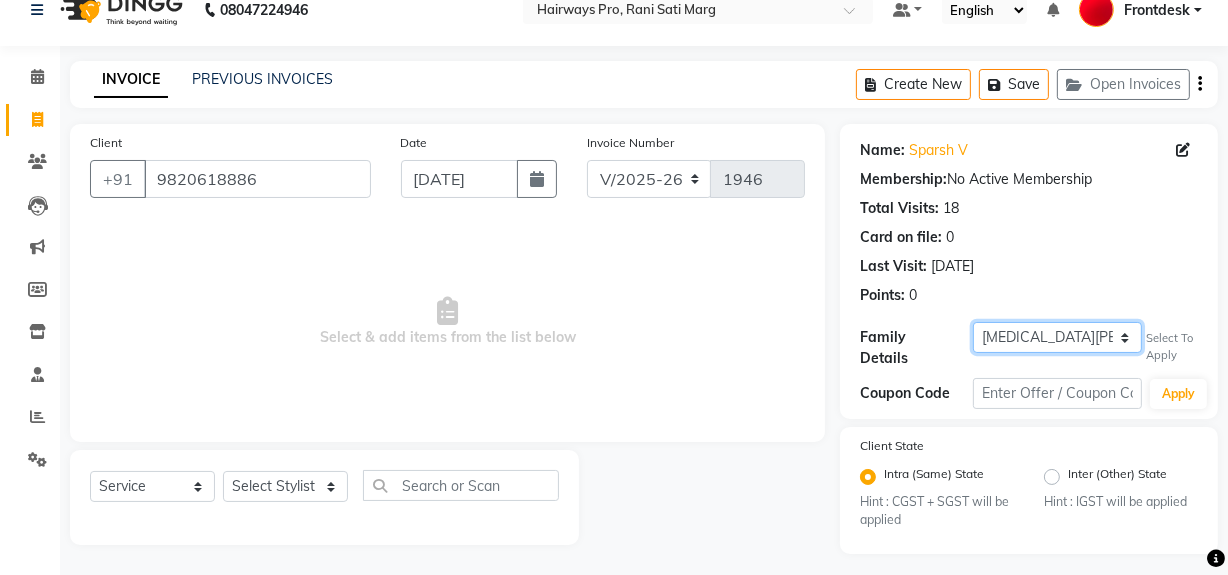 click on "Self NIKITA GUPTA" 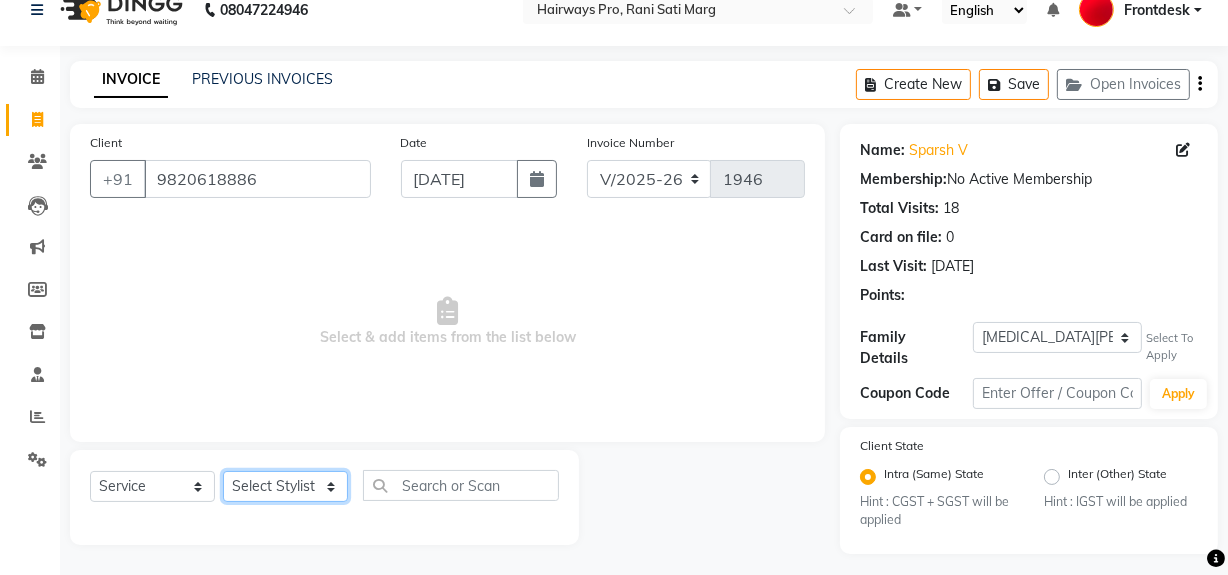 click on "Select Stylist ABID DANISH Faiz shaikh Frontdesk INTEZAR SALMANI JYOTI Kamal Salmani KAVITA MUSTAFA RAFIQUE Sonal SONU WAQAR ZAFAR" 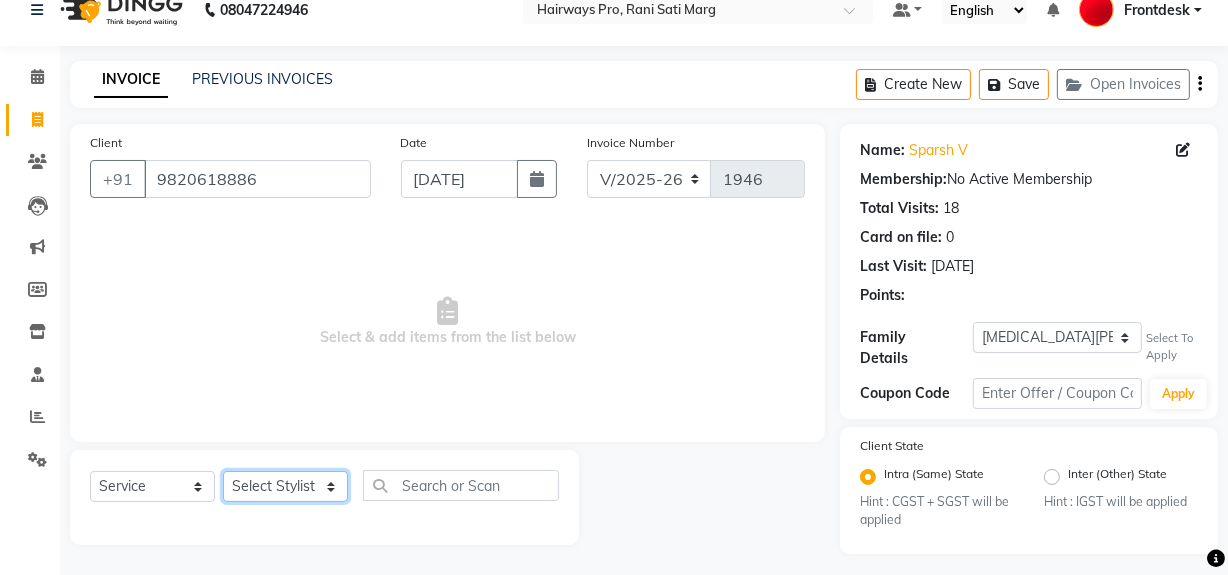 select on "13188" 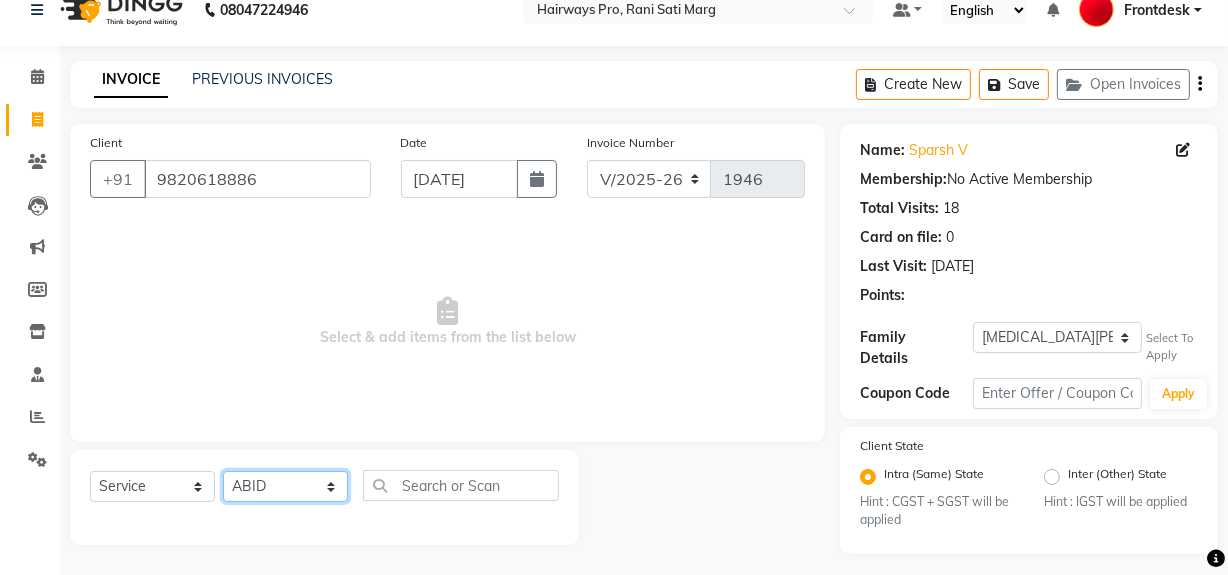 click on "Select Stylist ABID DANISH Faiz shaikh Frontdesk INTEZAR SALMANI JYOTI Kamal Salmani KAVITA MUSTAFA RAFIQUE Sonal SONU WAQAR ZAFAR" 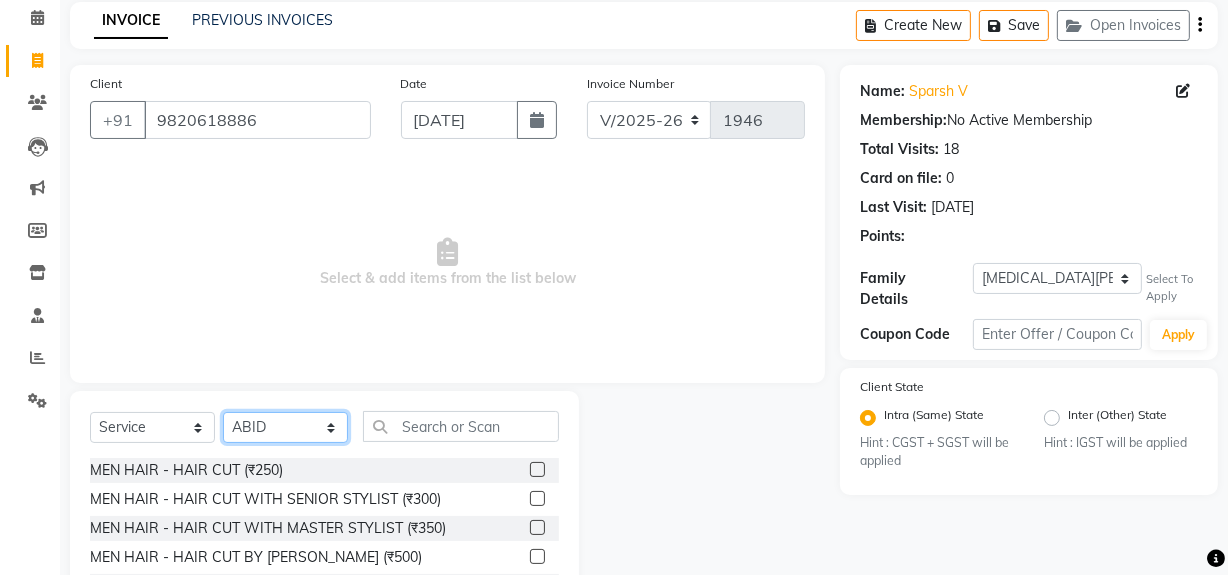scroll, scrollTop: 117, scrollLeft: 0, axis: vertical 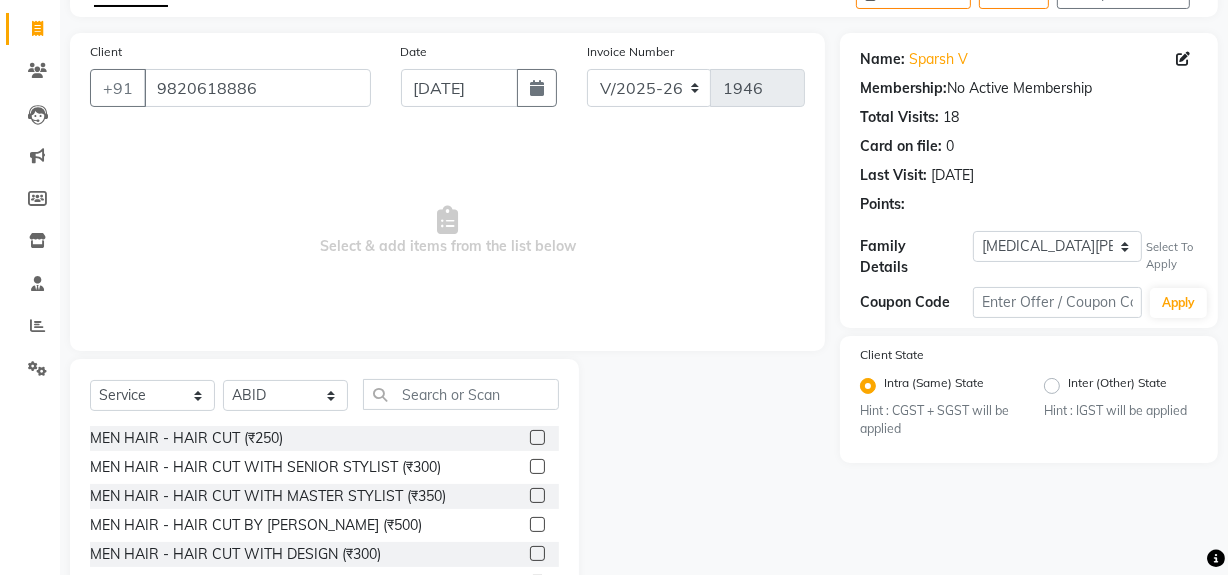 click 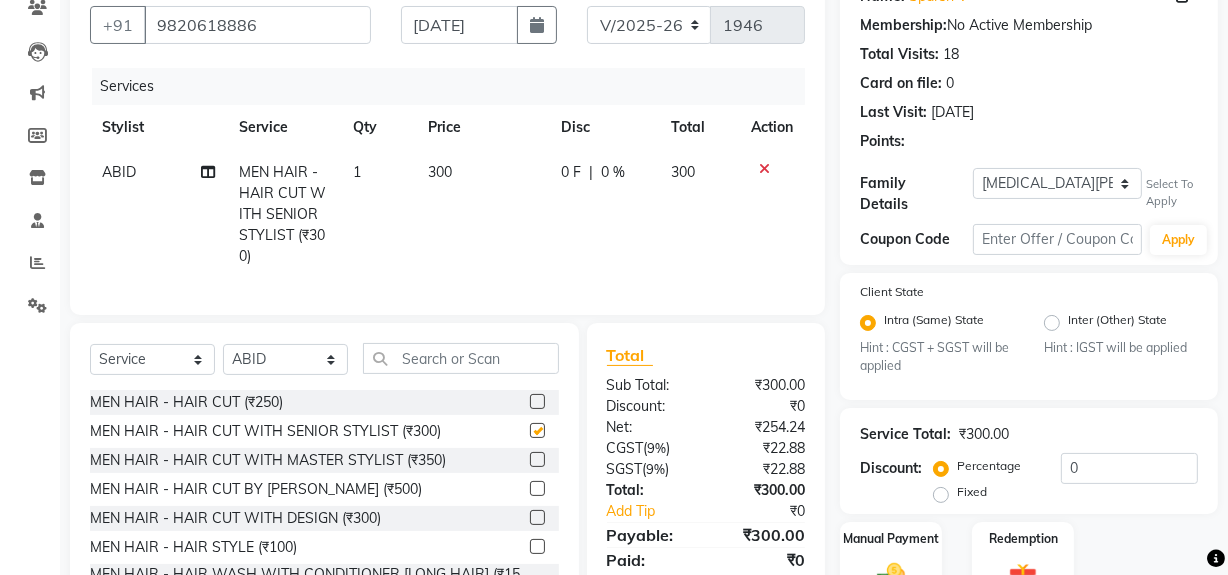 checkbox on "false" 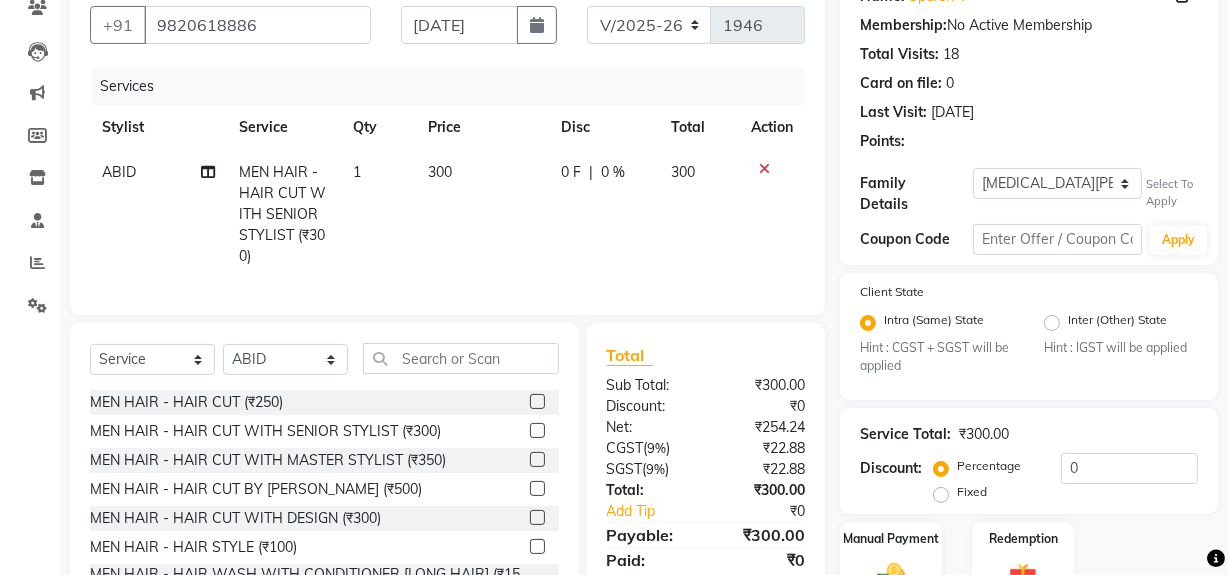 scroll, scrollTop: 280, scrollLeft: 0, axis: vertical 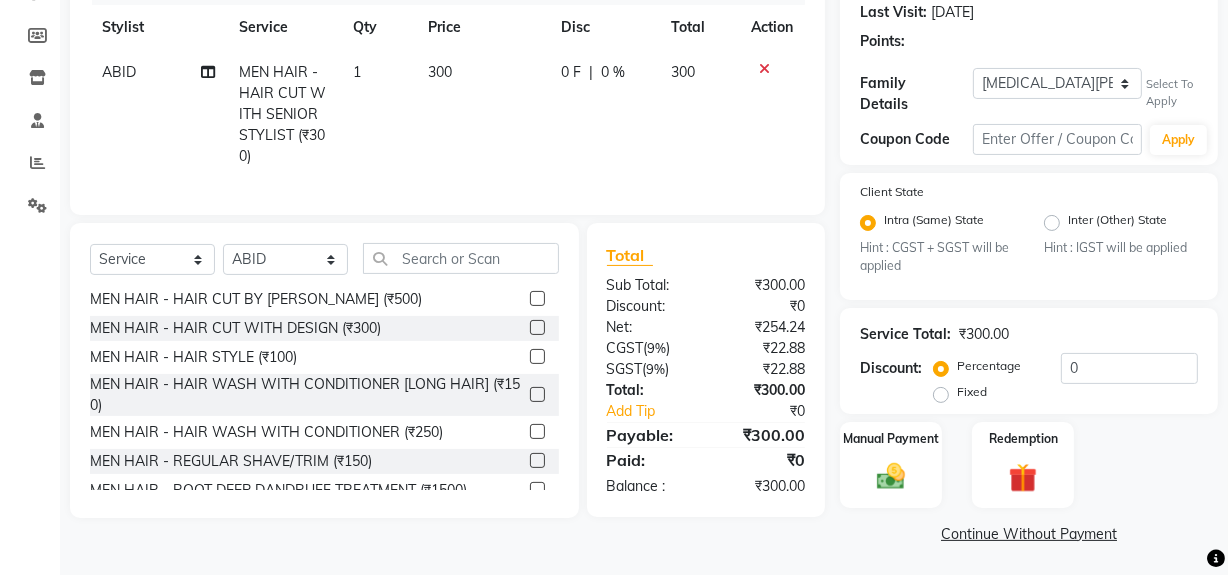 click 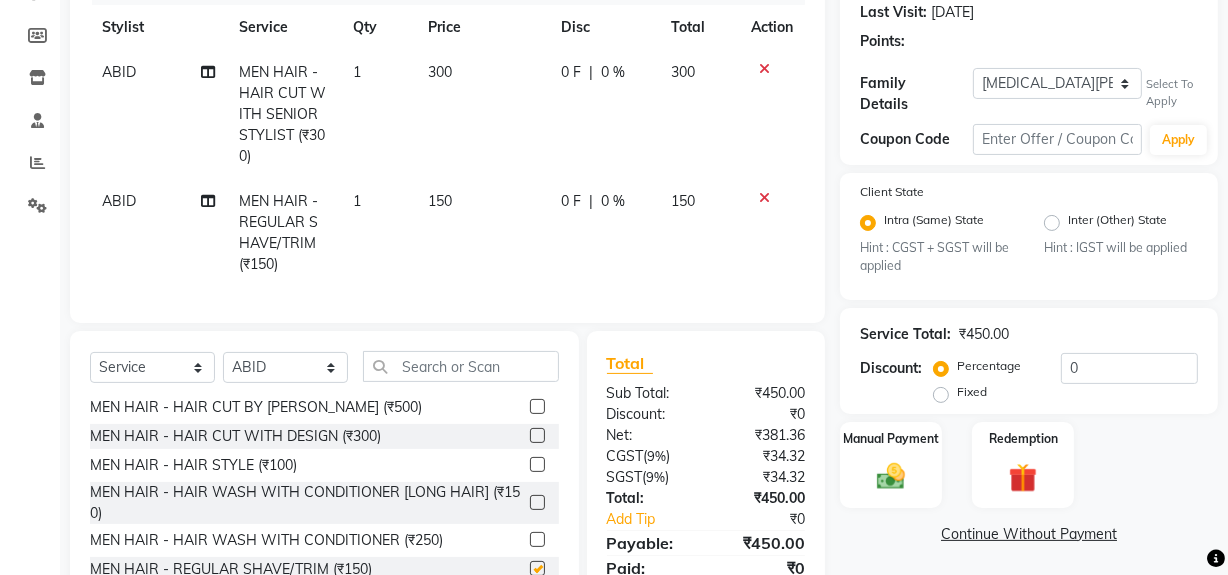 checkbox on "false" 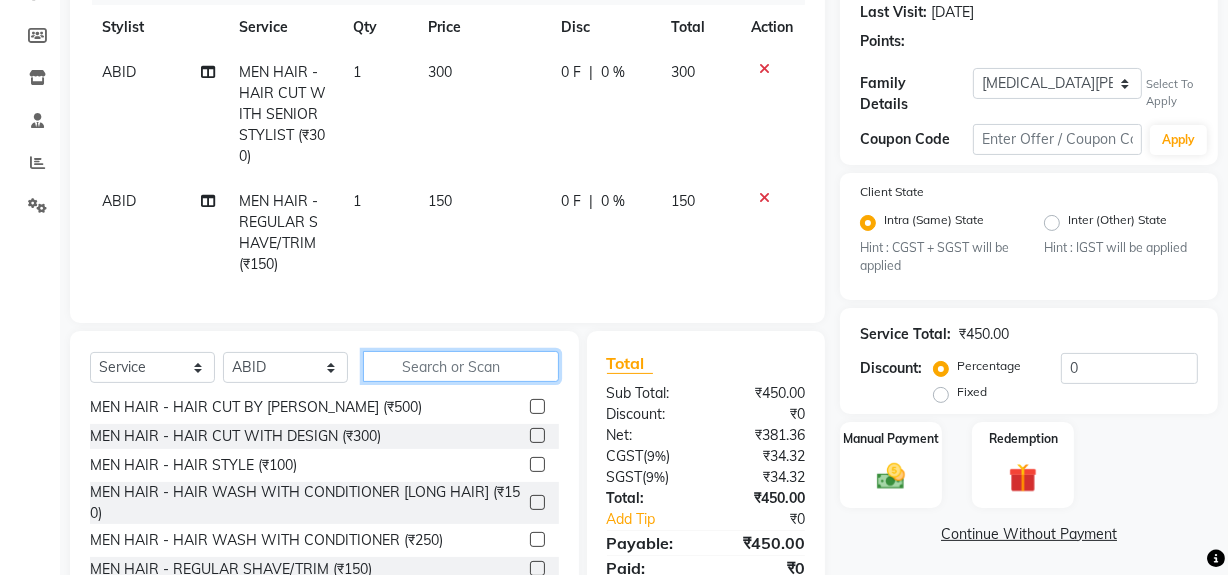 click 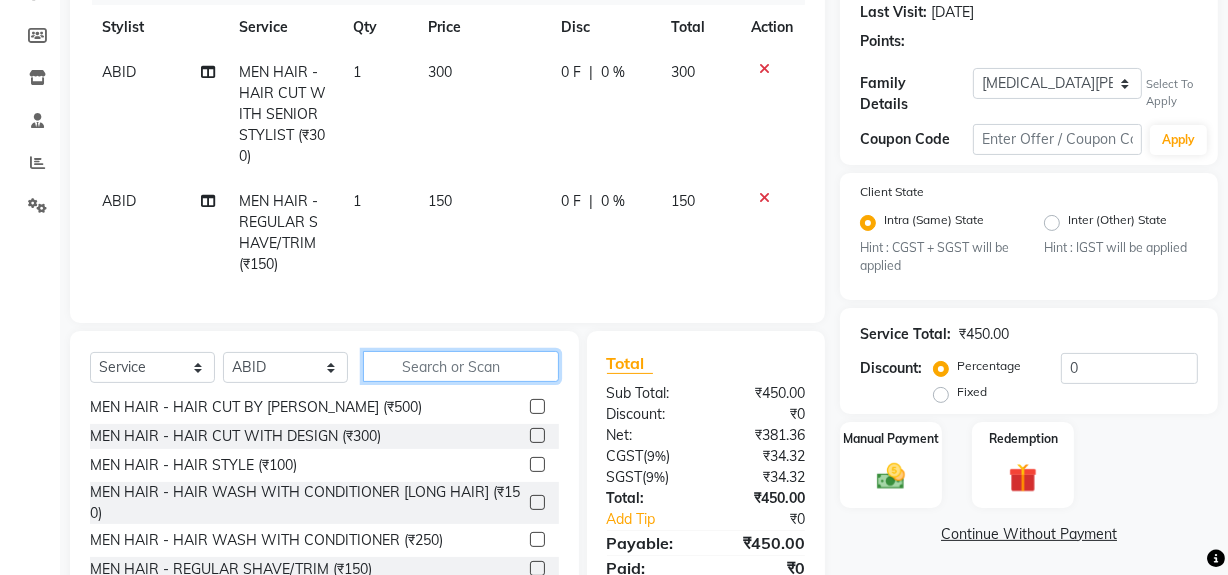 click 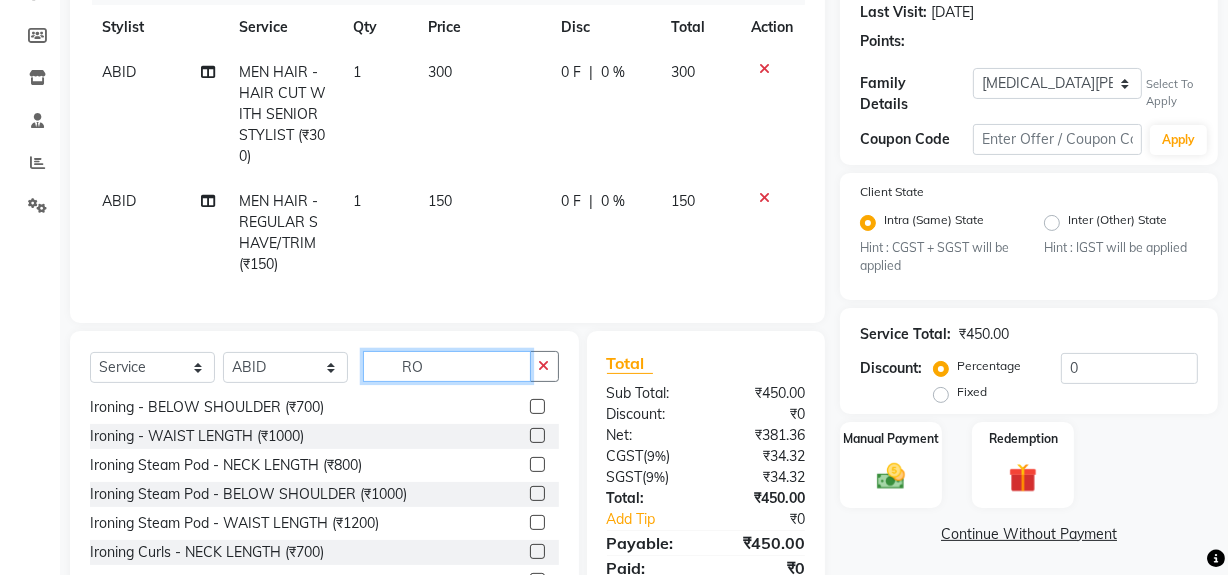 scroll, scrollTop: 0, scrollLeft: 0, axis: both 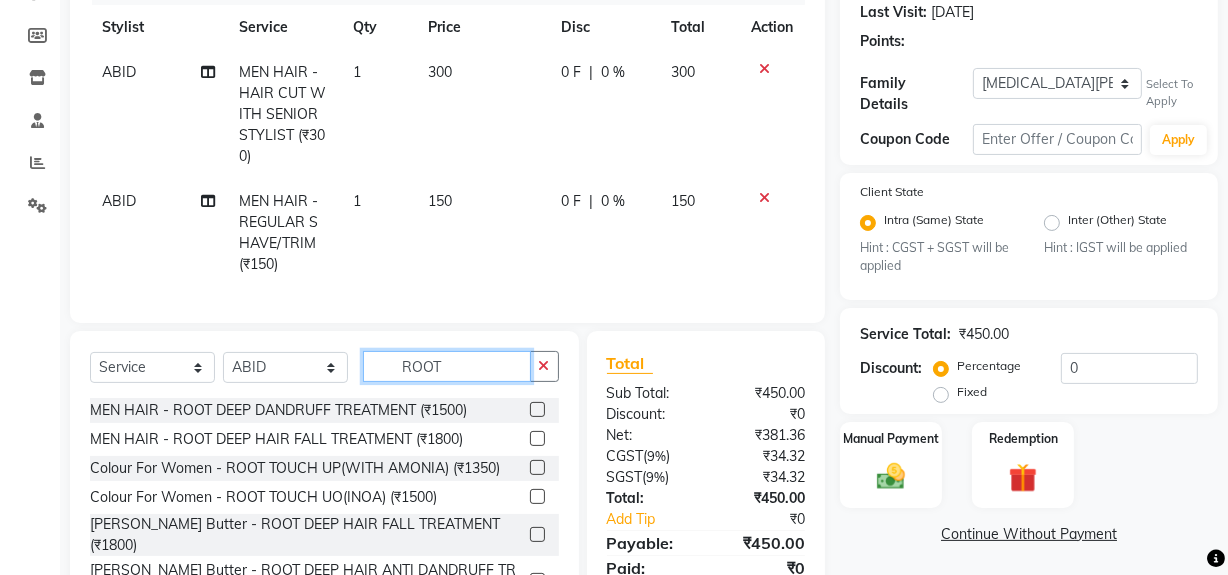 type on "ROOT" 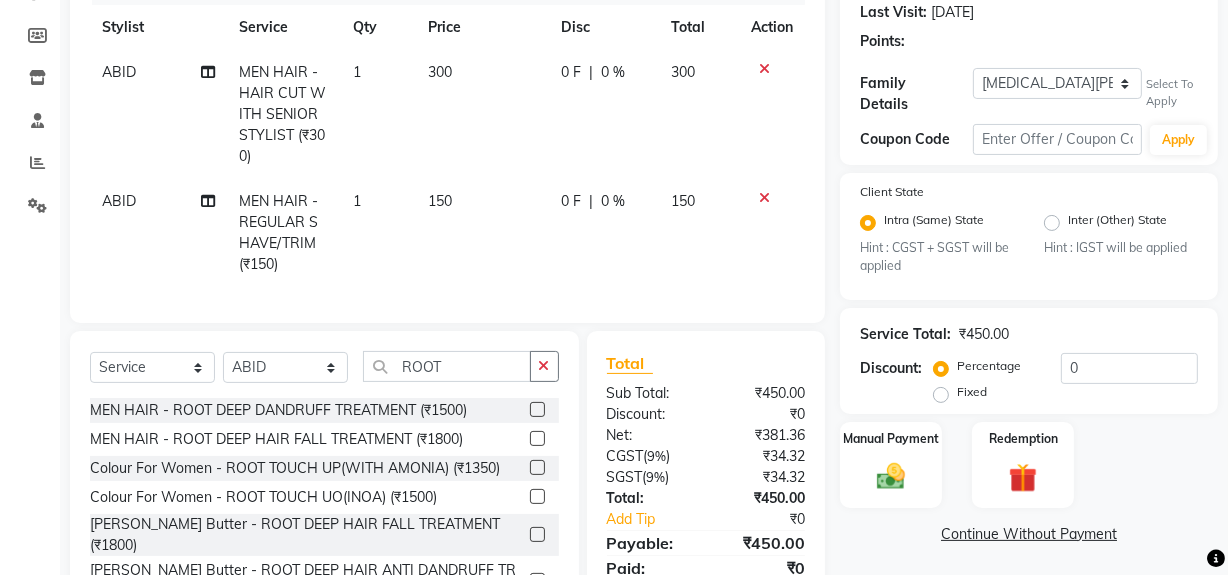 click 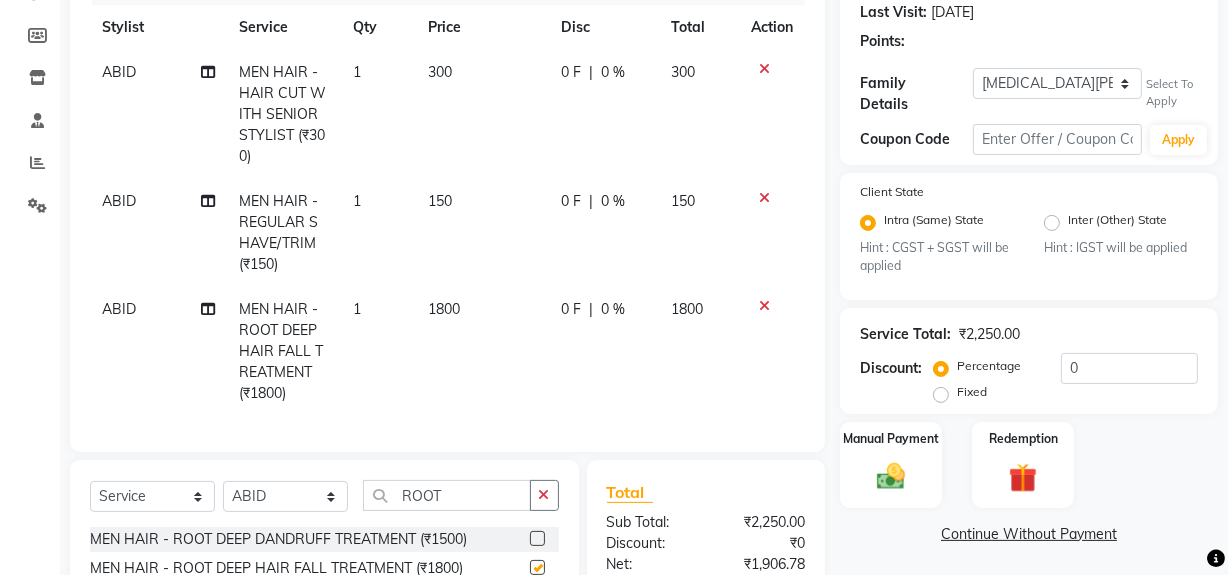 checkbox on "false" 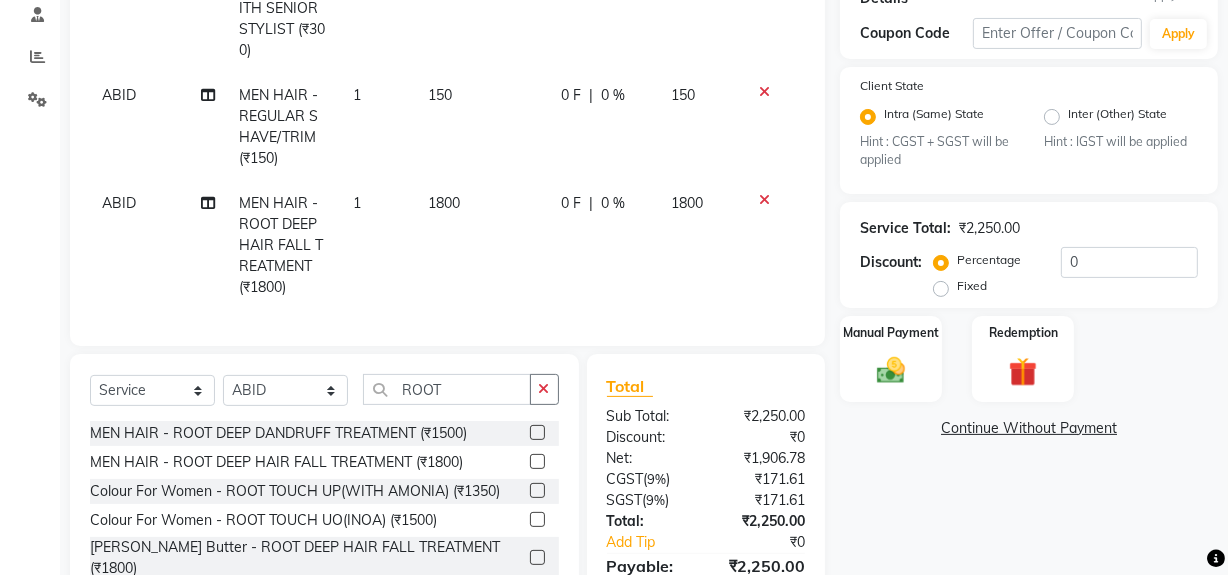 scroll, scrollTop: 461, scrollLeft: 0, axis: vertical 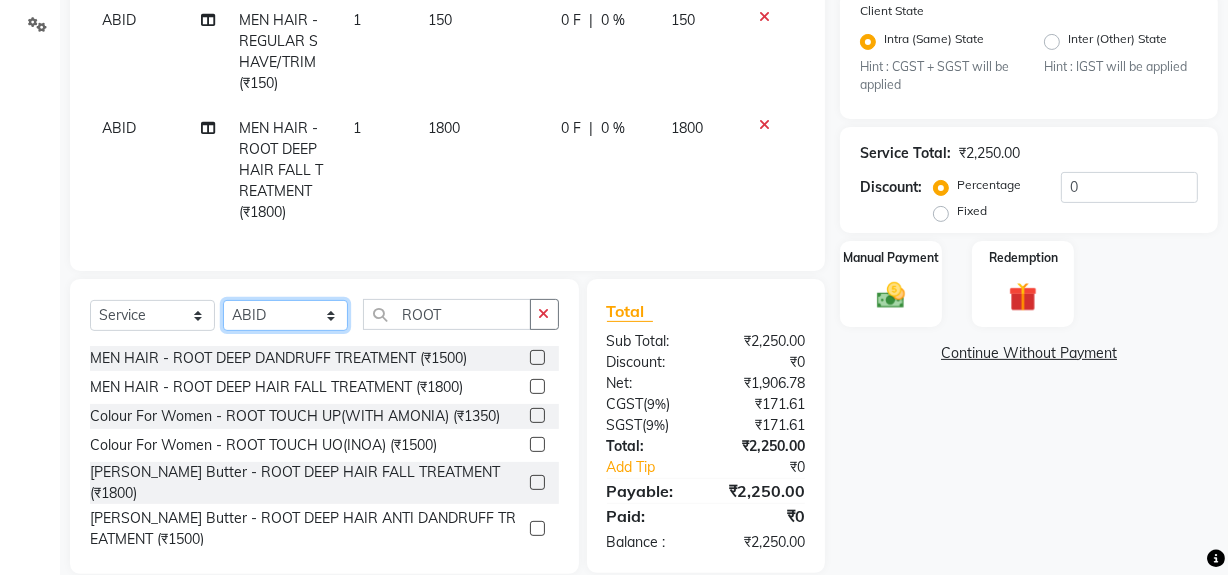 click on "Select Stylist ABID DANISH [PERSON_NAME] Frontdesk INTEZAR [PERSON_NAME] [PERSON_NAME] [PERSON_NAME] [PERSON_NAME] [PERSON_NAME] [PERSON_NAME]" 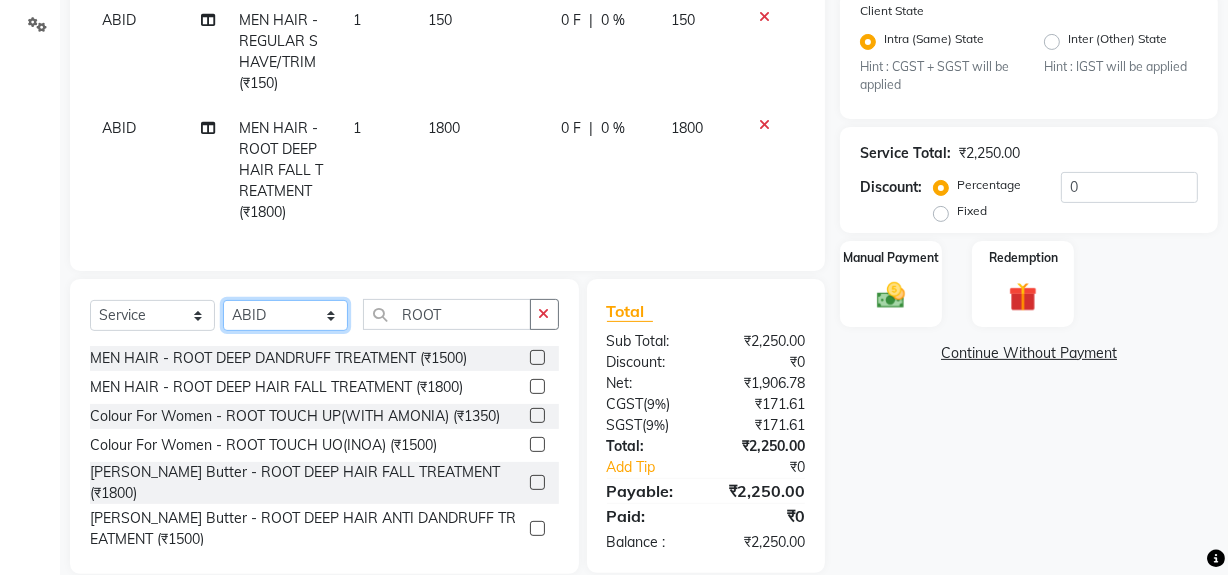 select on "13187" 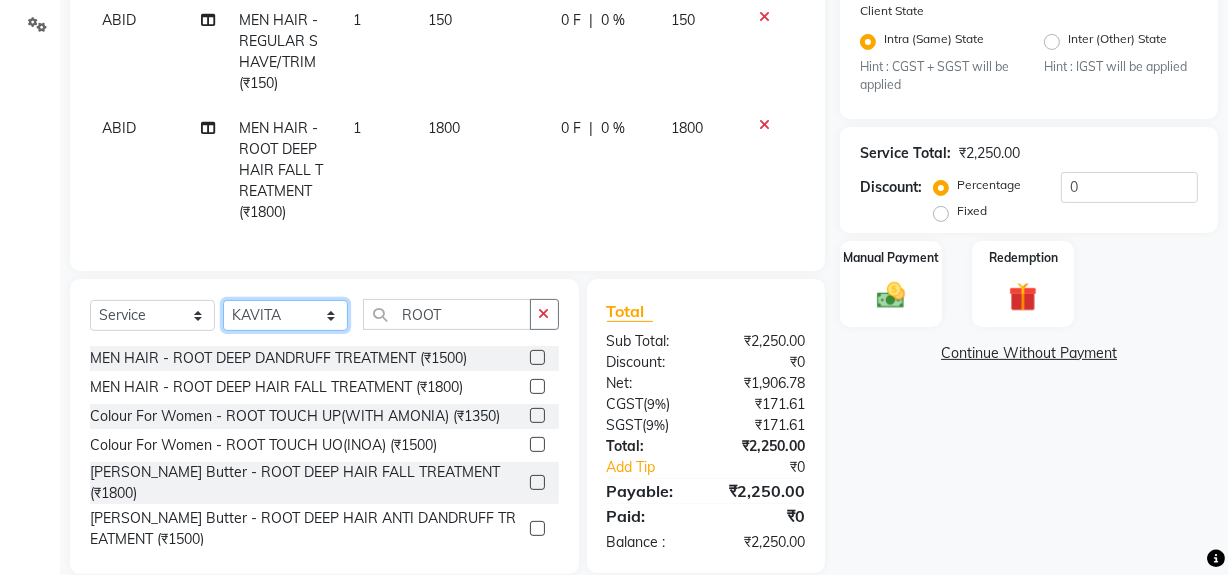 click on "Select Stylist ABID DANISH [PERSON_NAME] Frontdesk INTEZAR [PERSON_NAME] [PERSON_NAME] [PERSON_NAME] [PERSON_NAME] [PERSON_NAME] [PERSON_NAME]" 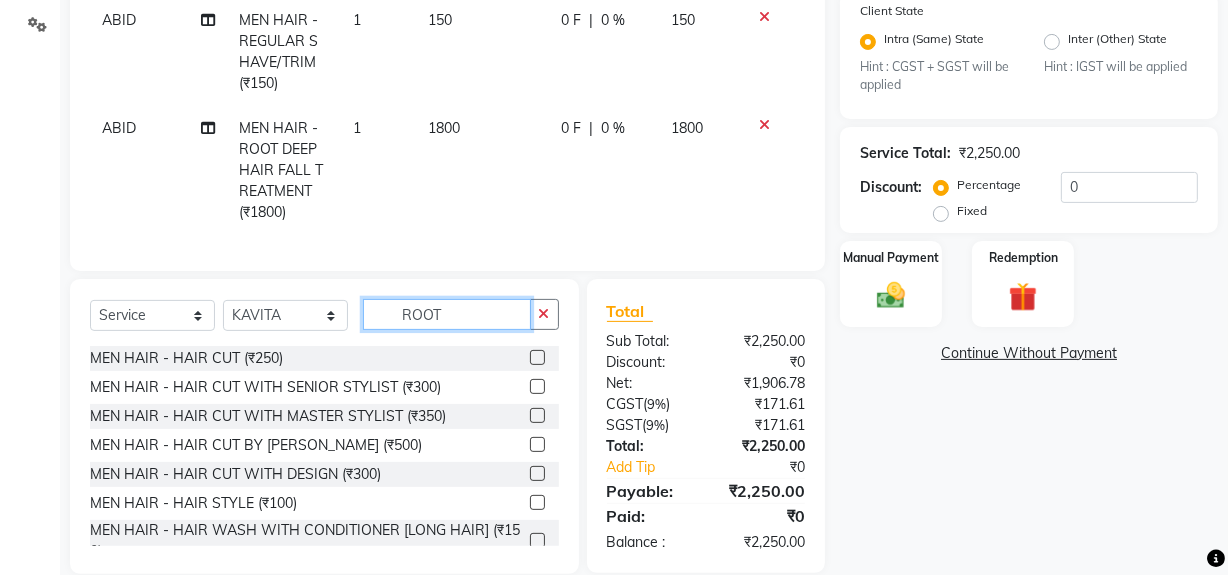 click on "ROOT" 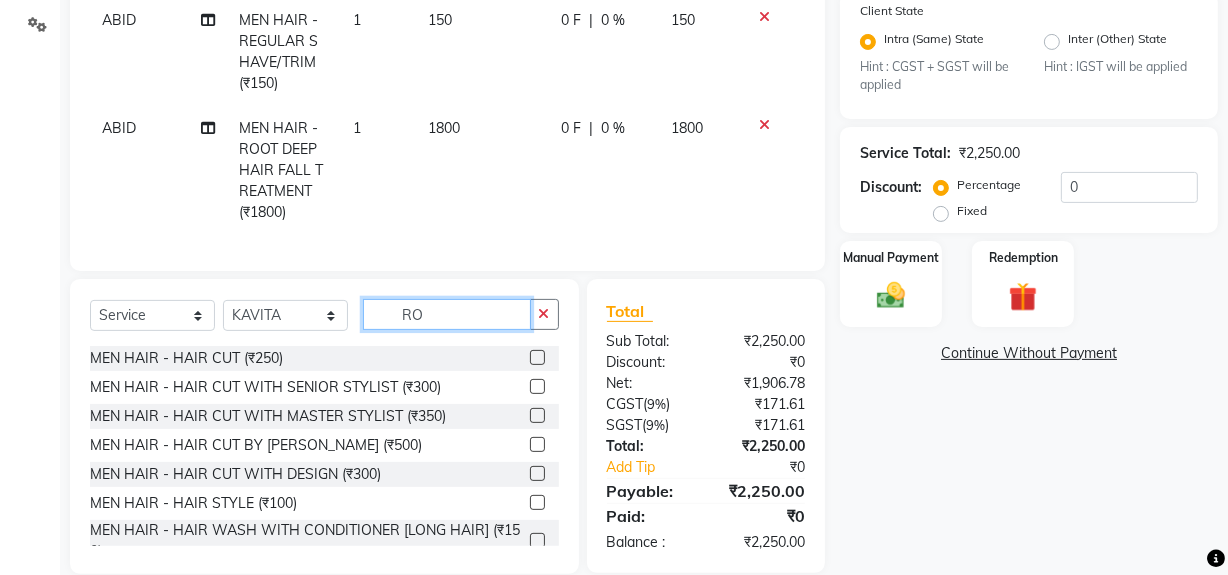 type on "R" 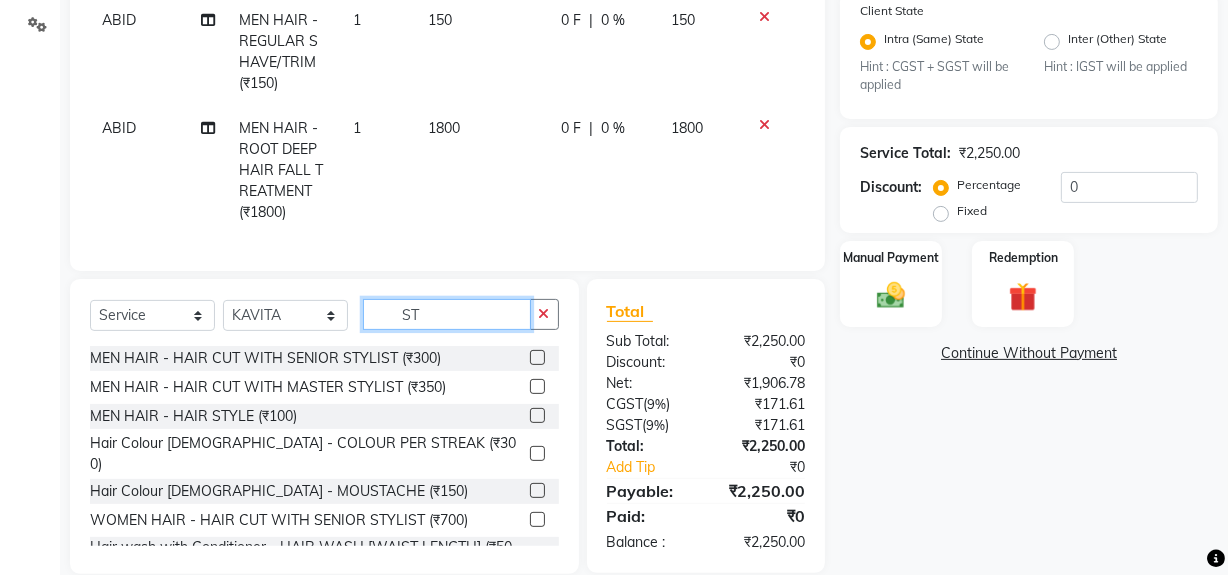 type on "S" 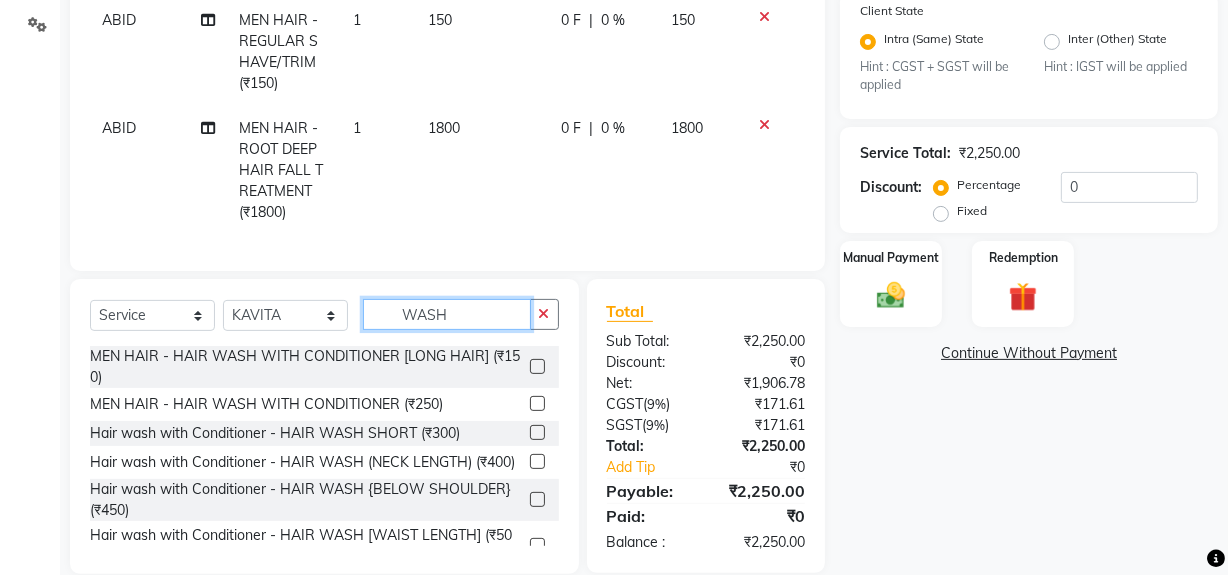 scroll, scrollTop: 0, scrollLeft: 0, axis: both 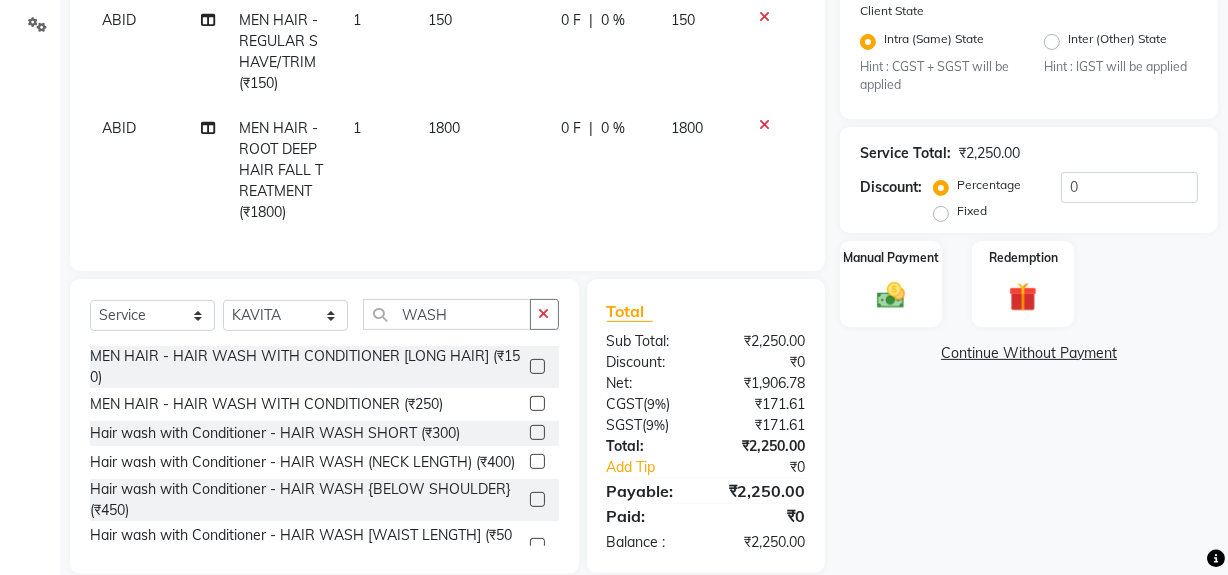 click 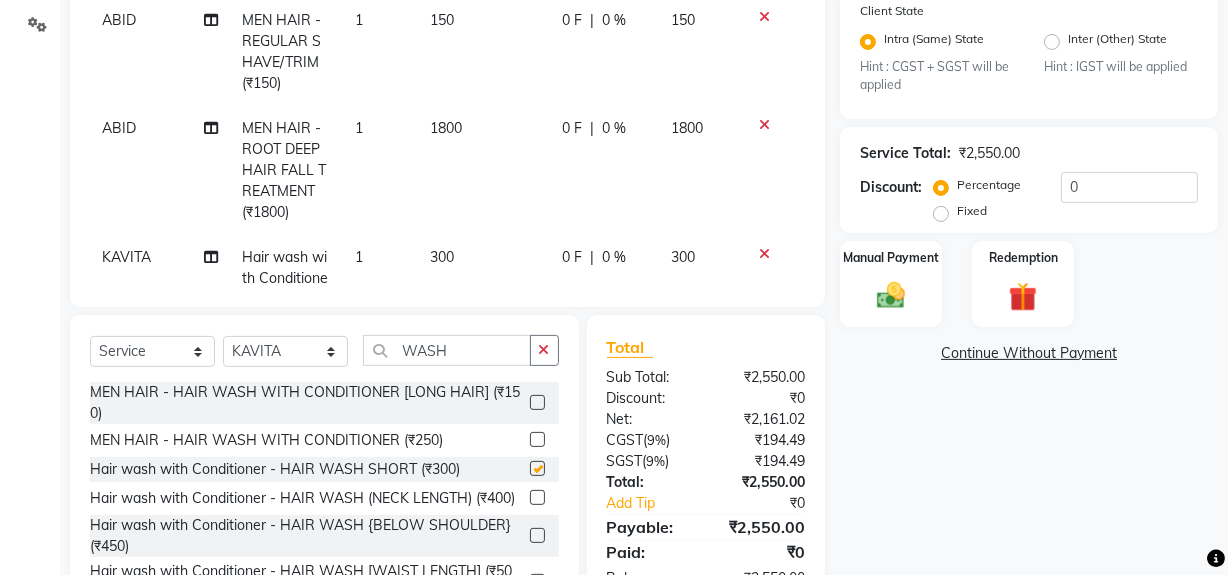 checkbox on "false" 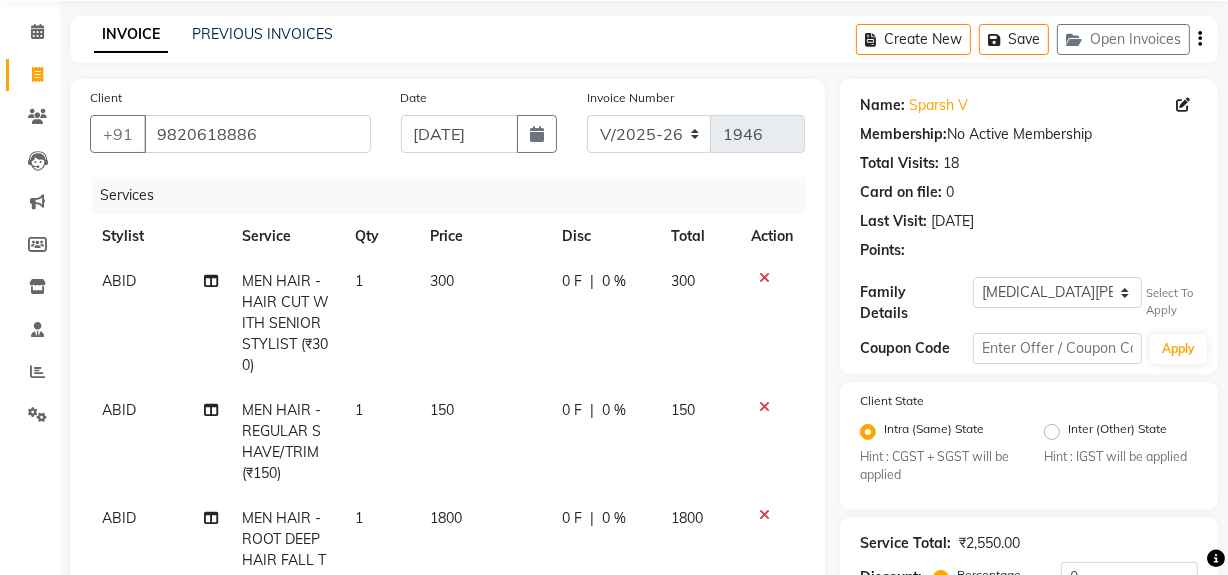scroll, scrollTop: 7, scrollLeft: 0, axis: vertical 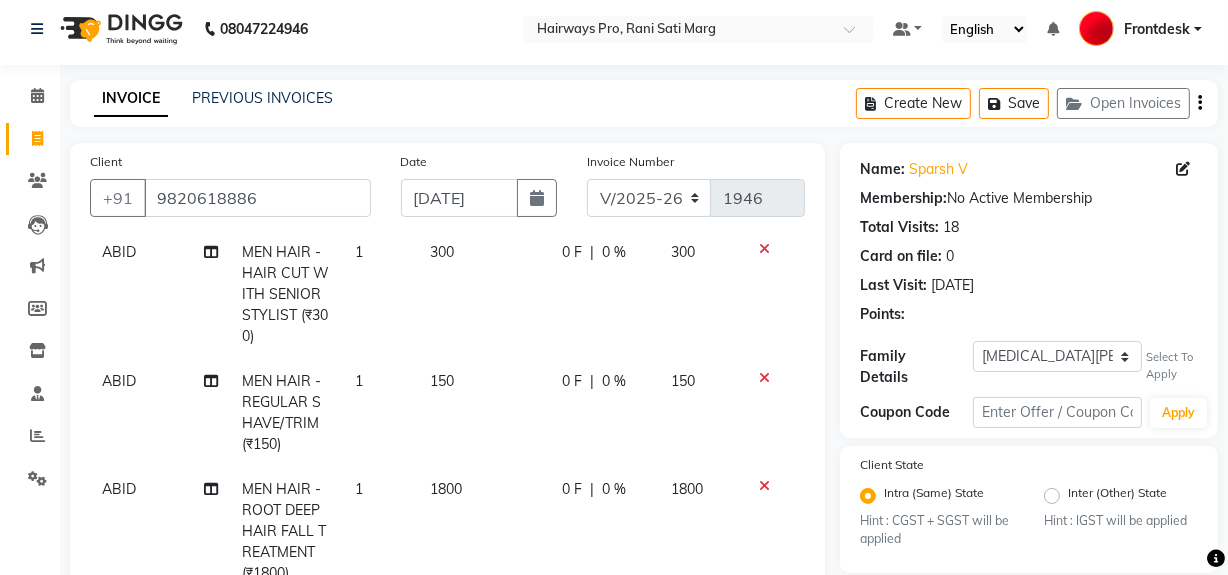 click on "1800" 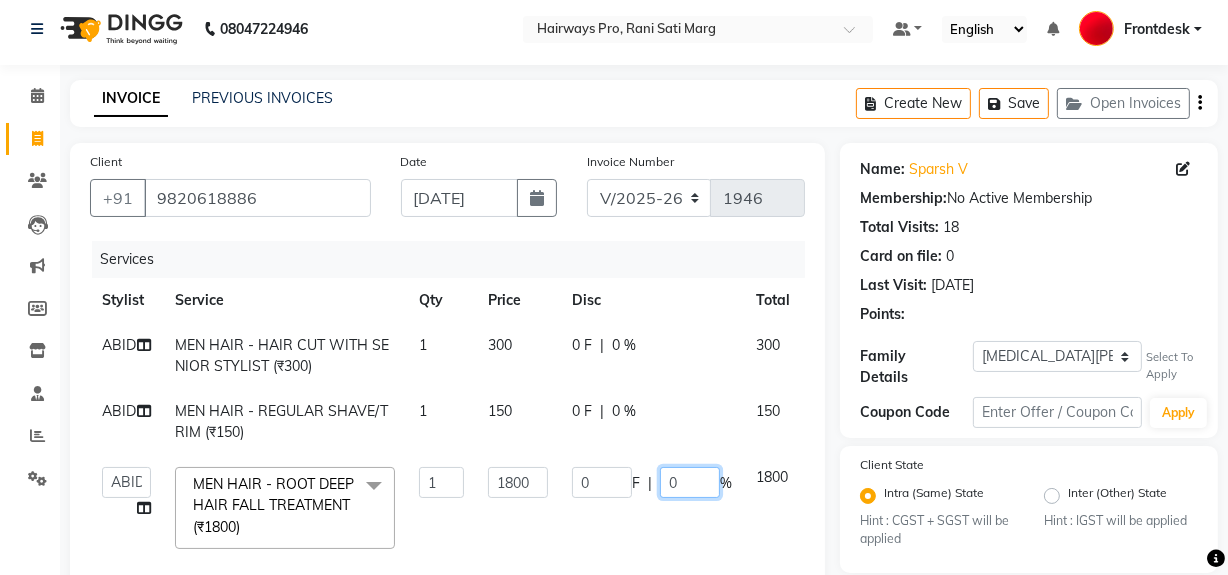 click on "0" 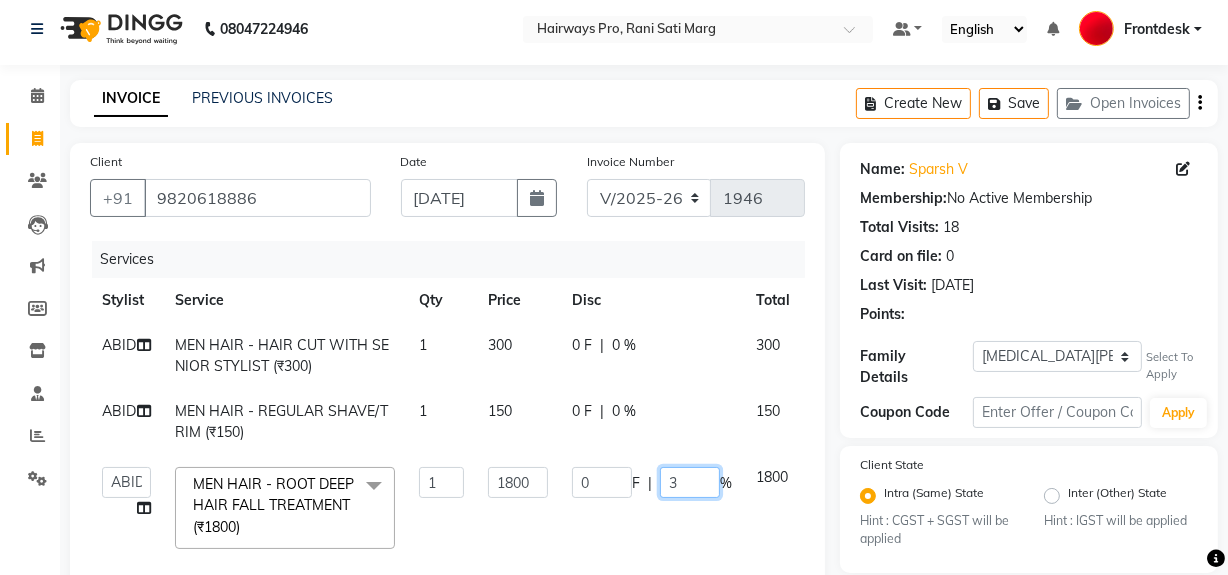 type on "30" 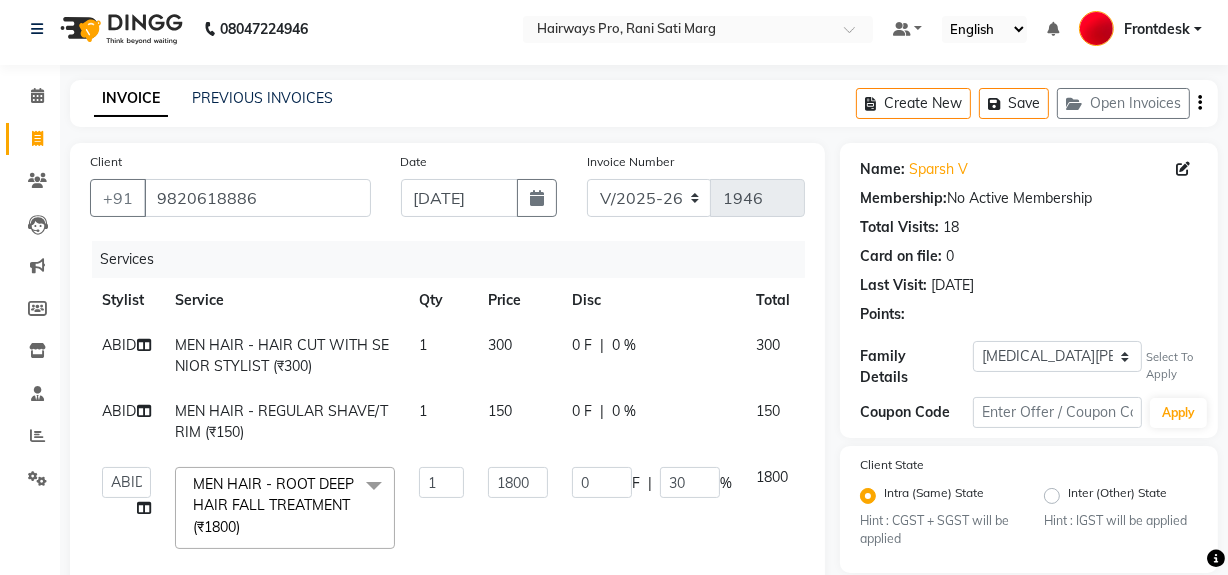 click on "ABID MEN HAIR - REGULAR SHAVE/TRIM (₹150) 1 150 0 F | 0 % 150" 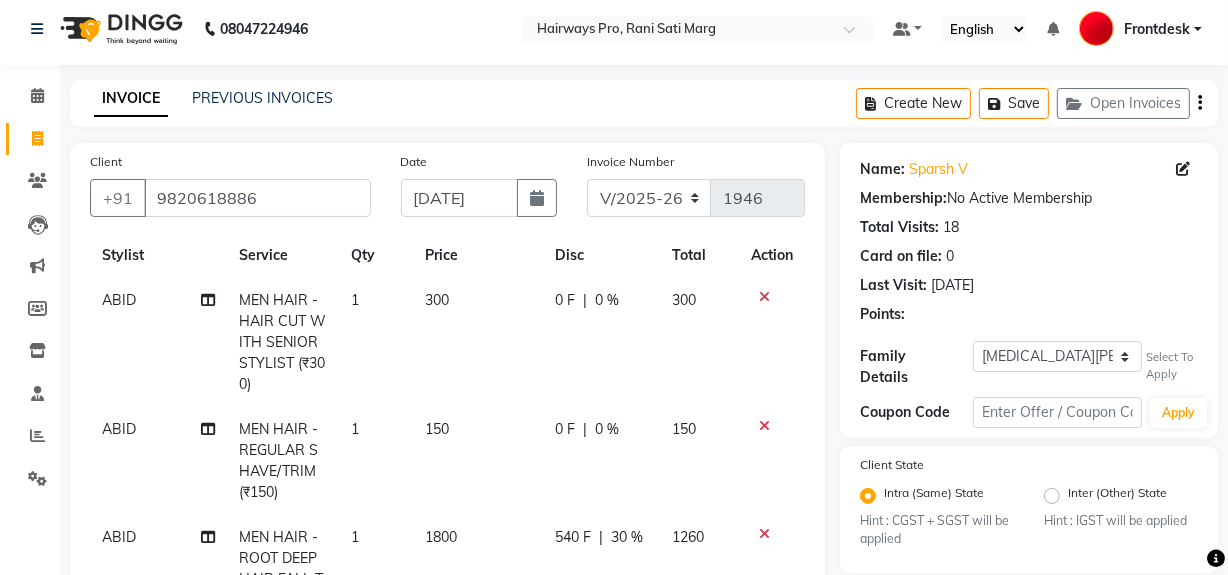 scroll, scrollTop: 106, scrollLeft: 0, axis: vertical 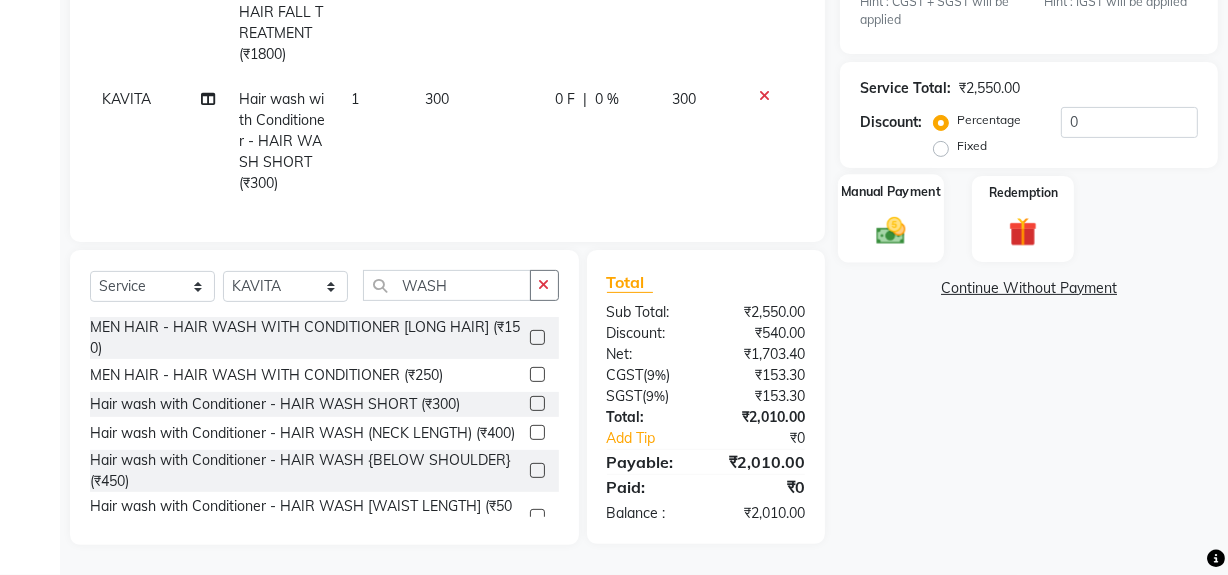 click 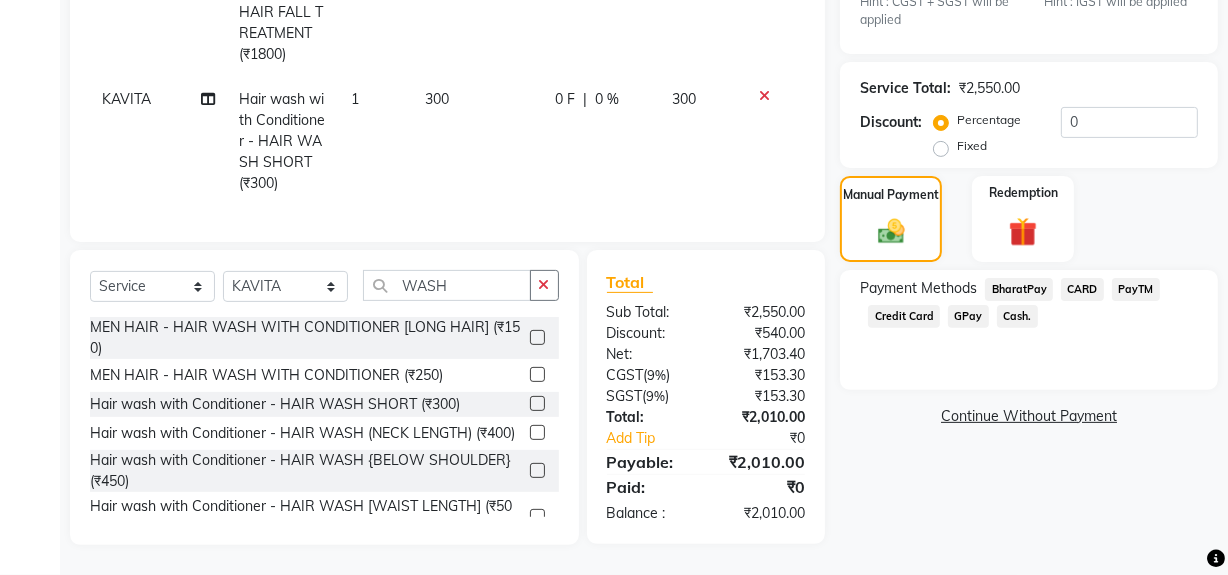 click on "Cash." 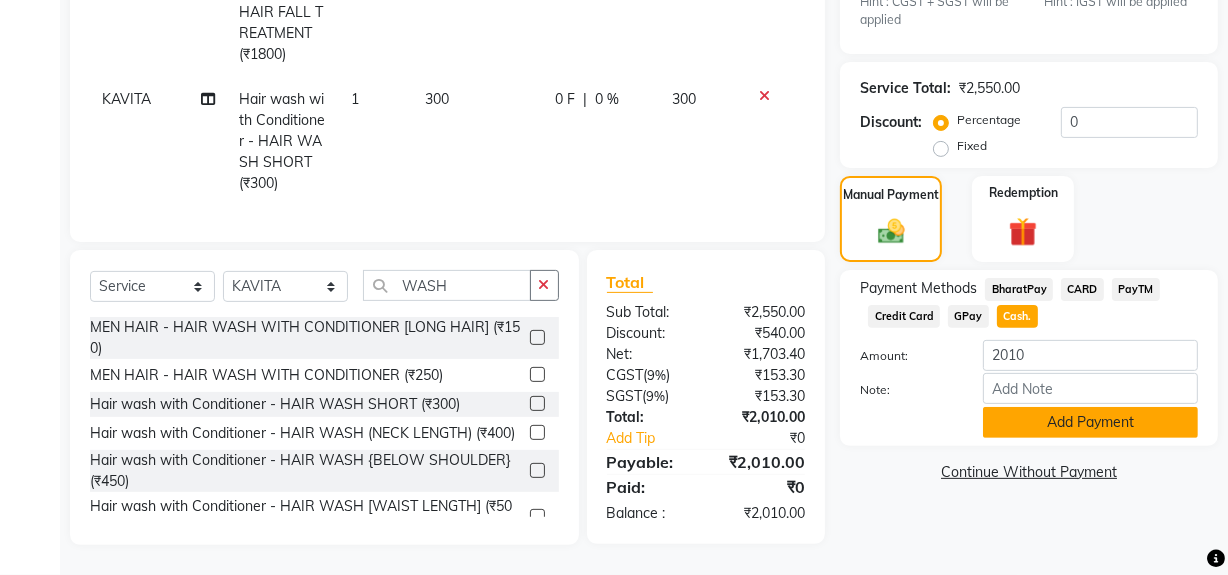 click on "Add Payment" 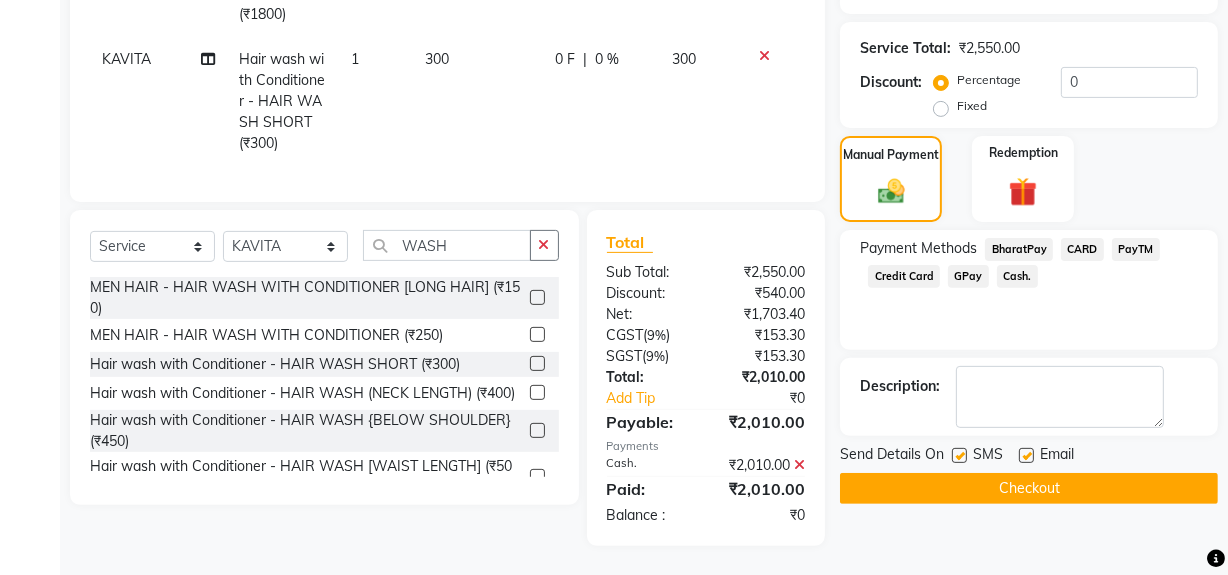 scroll, scrollTop: 567, scrollLeft: 0, axis: vertical 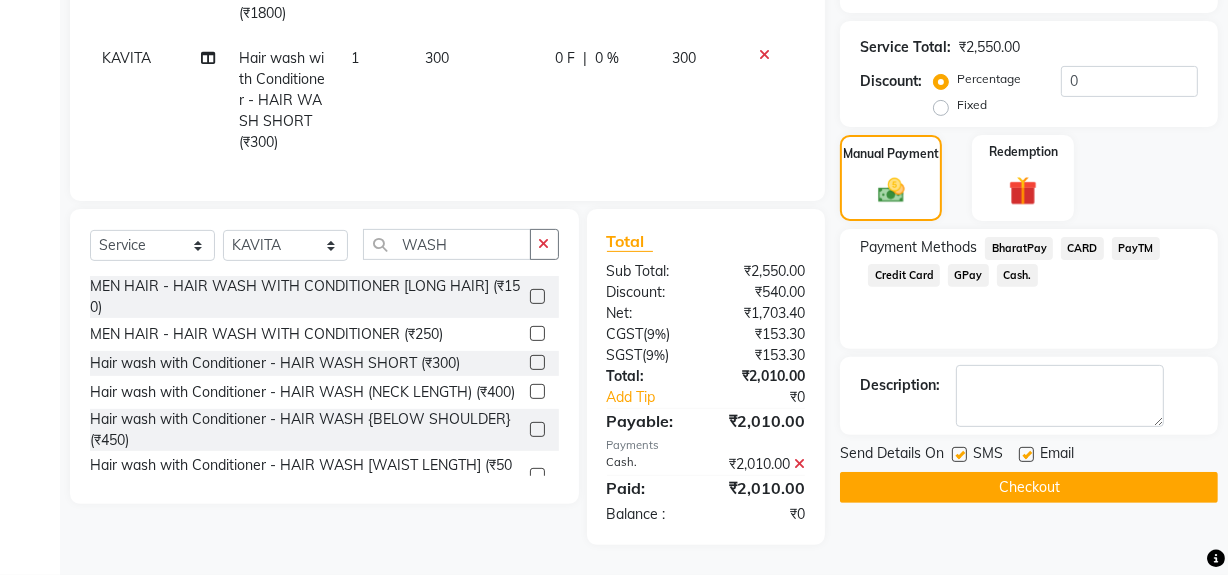 click on "Checkout" 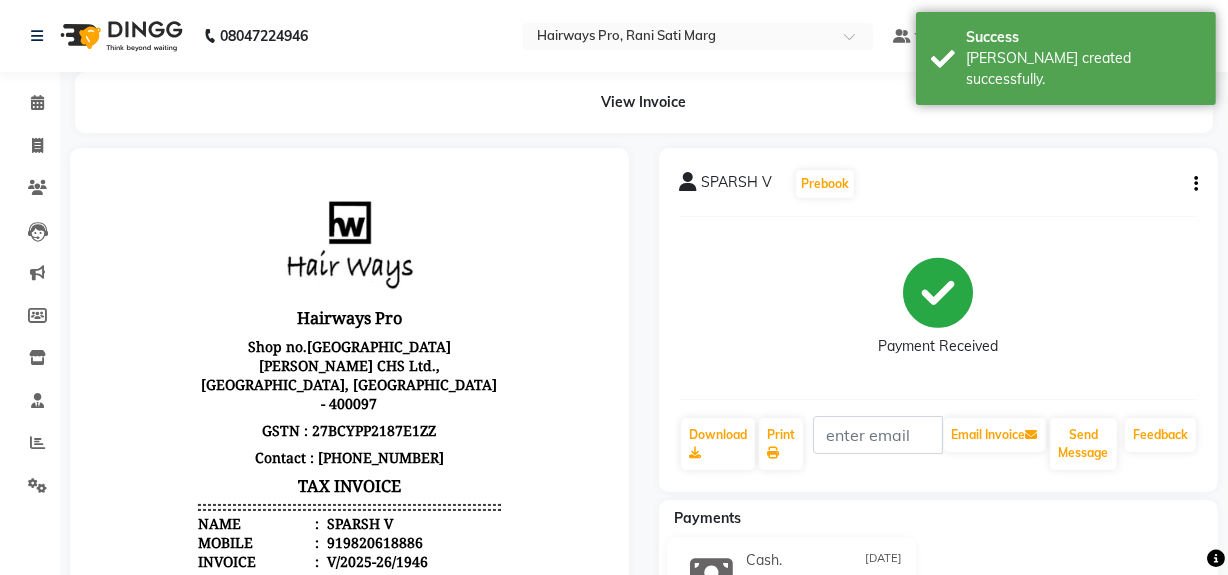 scroll, scrollTop: 0, scrollLeft: 0, axis: both 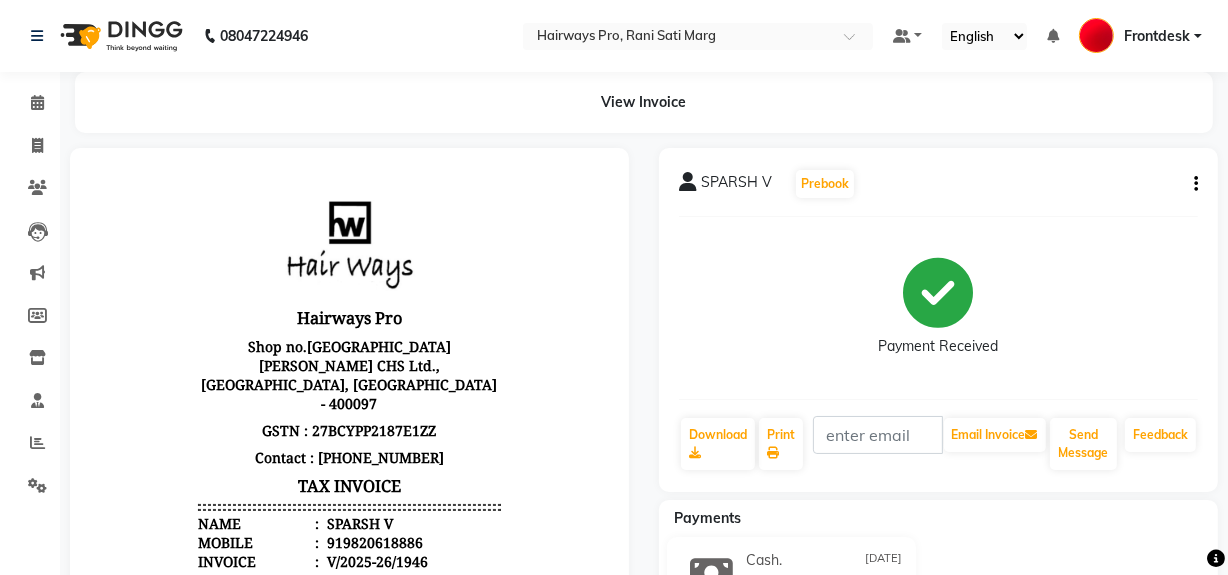 click on "Email Invoice" 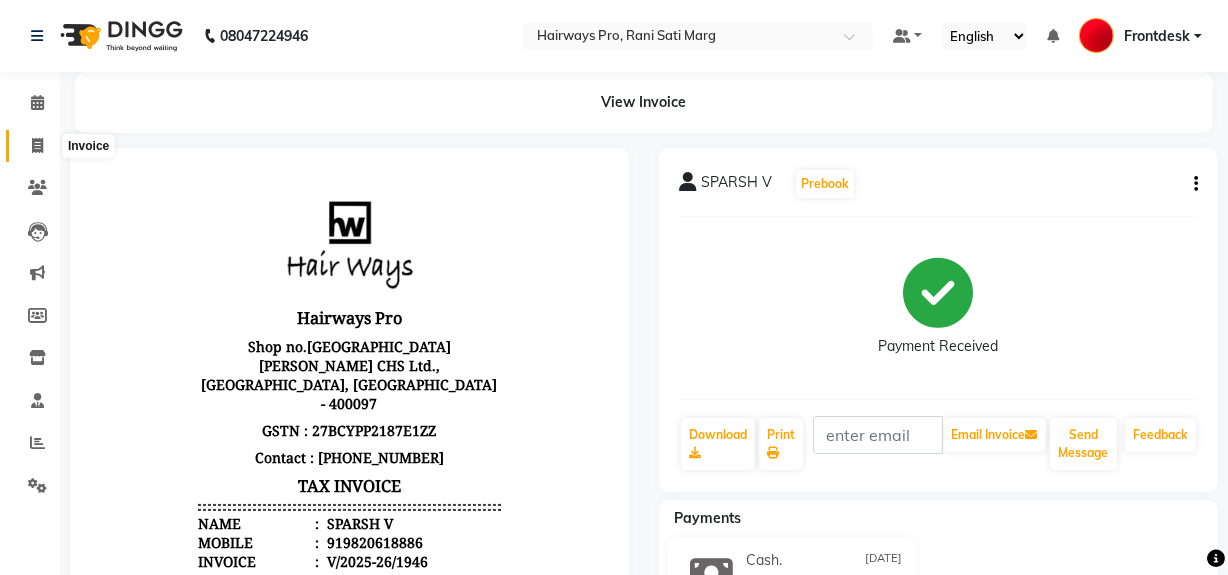 click 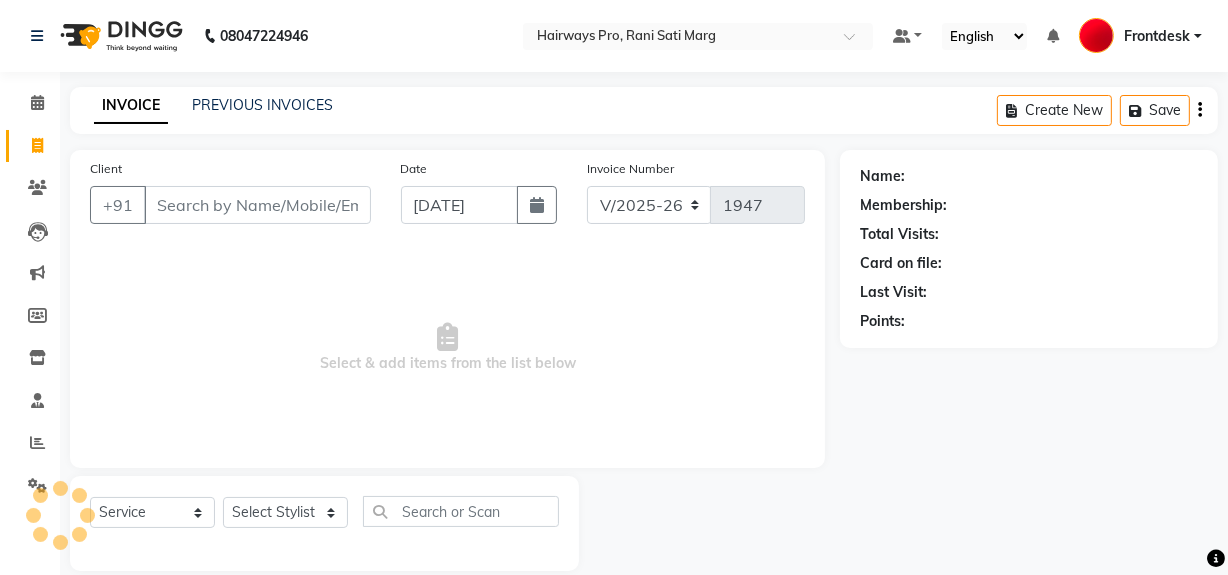 scroll, scrollTop: 26, scrollLeft: 0, axis: vertical 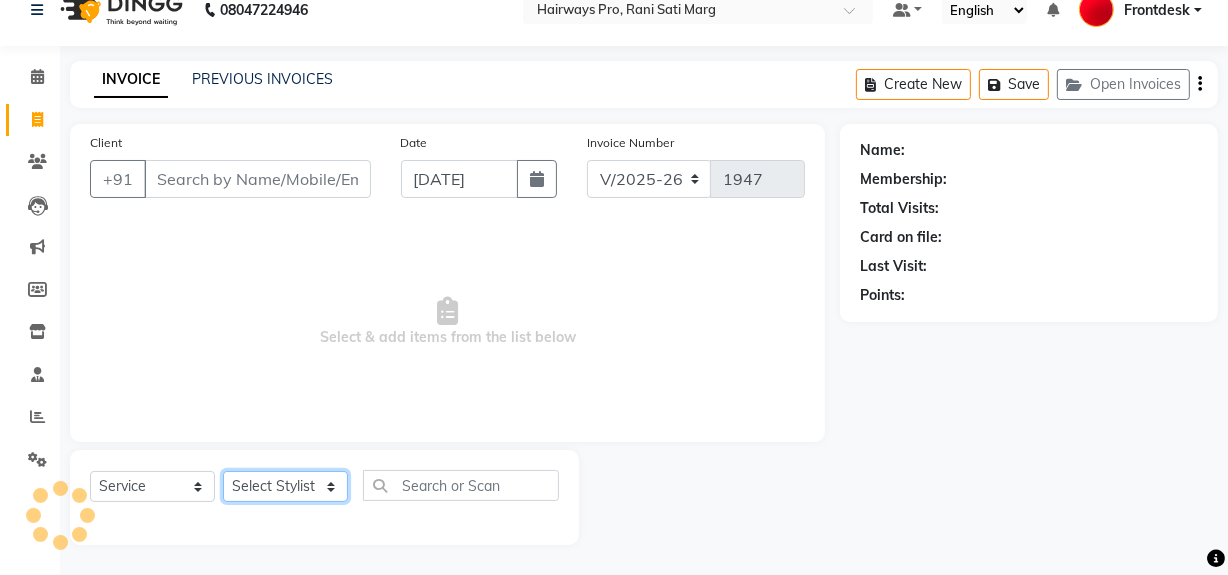 click on "Select Stylist ABID DANISH [PERSON_NAME] Frontdesk INTEZAR [PERSON_NAME] [PERSON_NAME] [PERSON_NAME] [PERSON_NAME] [PERSON_NAME] [PERSON_NAME]" 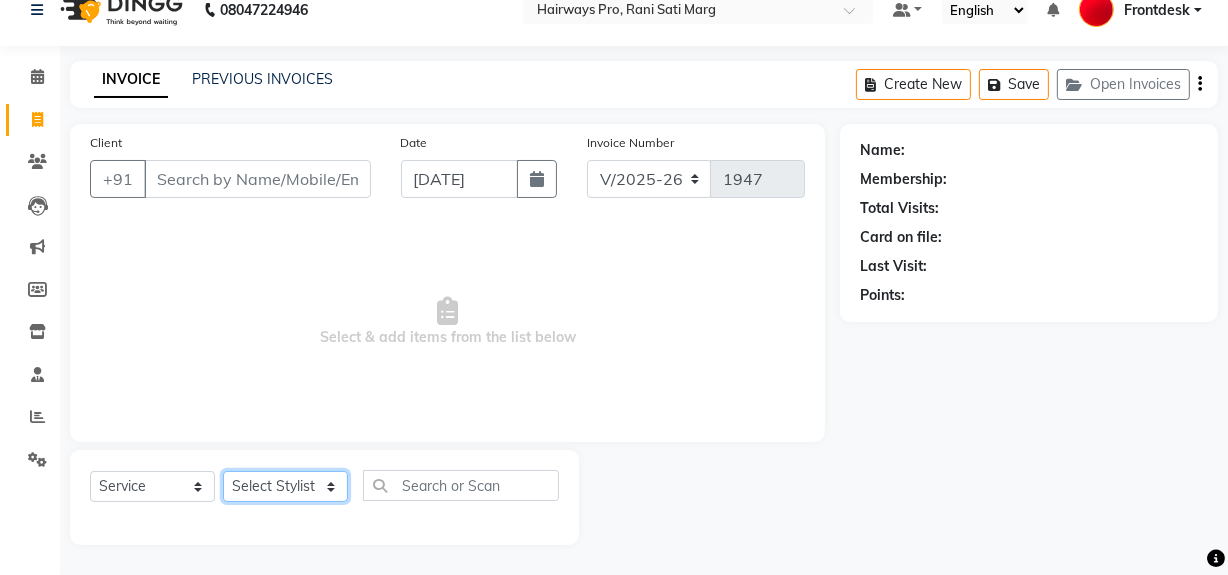 select on "13192" 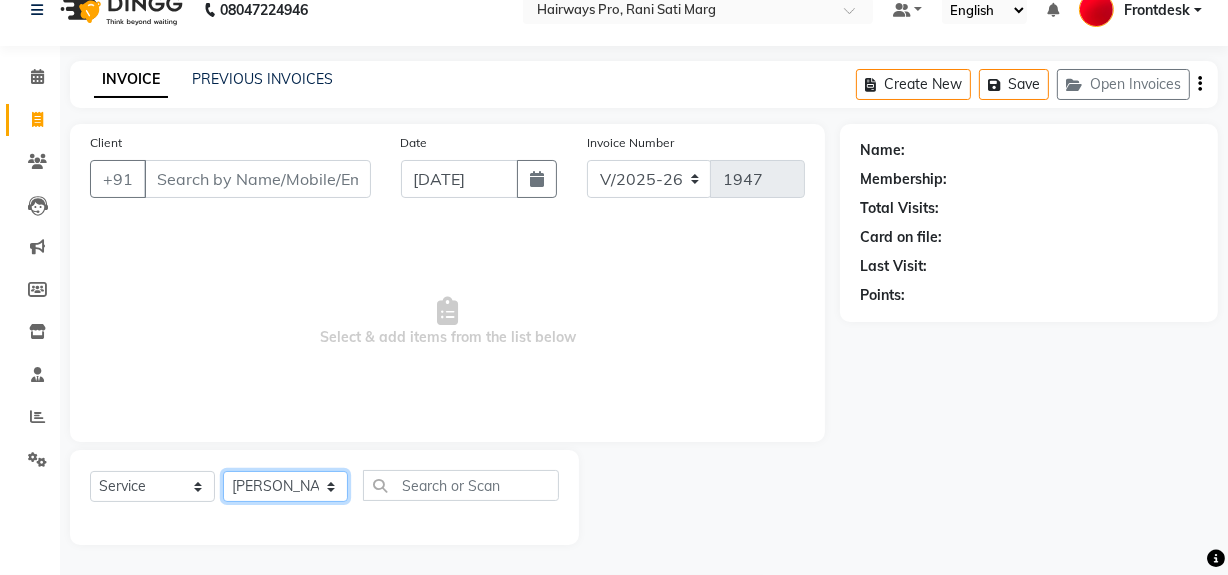 click on "Select Stylist ABID DANISH [PERSON_NAME] Frontdesk INTEZAR [PERSON_NAME] [PERSON_NAME] [PERSON_NAME] [PERSON_NAME] [PERSON_NAME] [PERSON_NAME]" 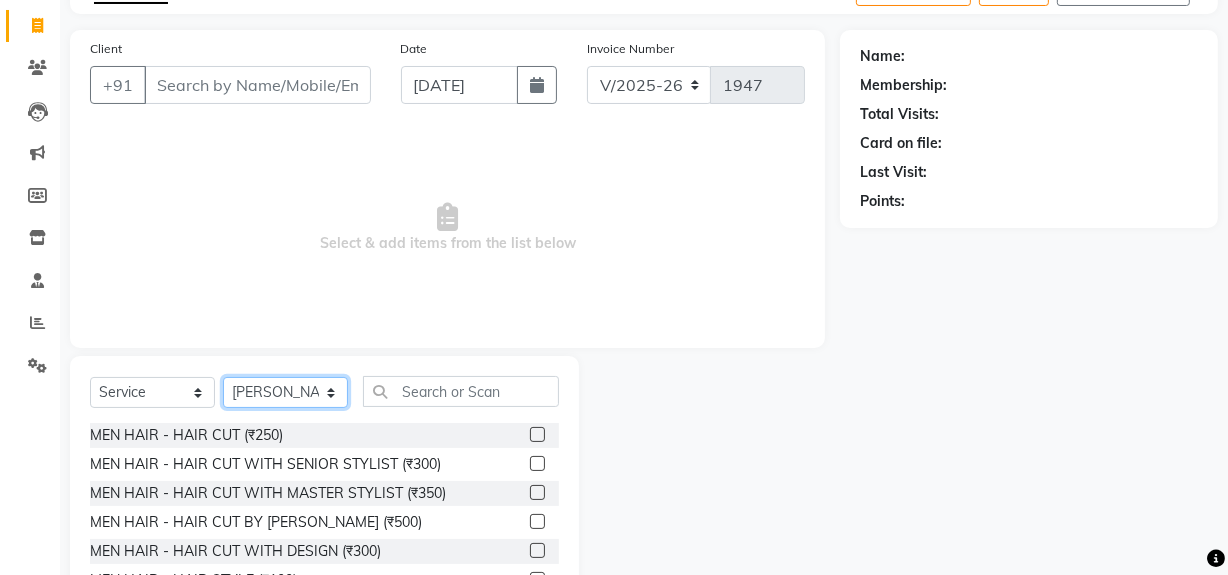 scroll, scrollTop: 208, scrollLeft: 0, axis: vertical 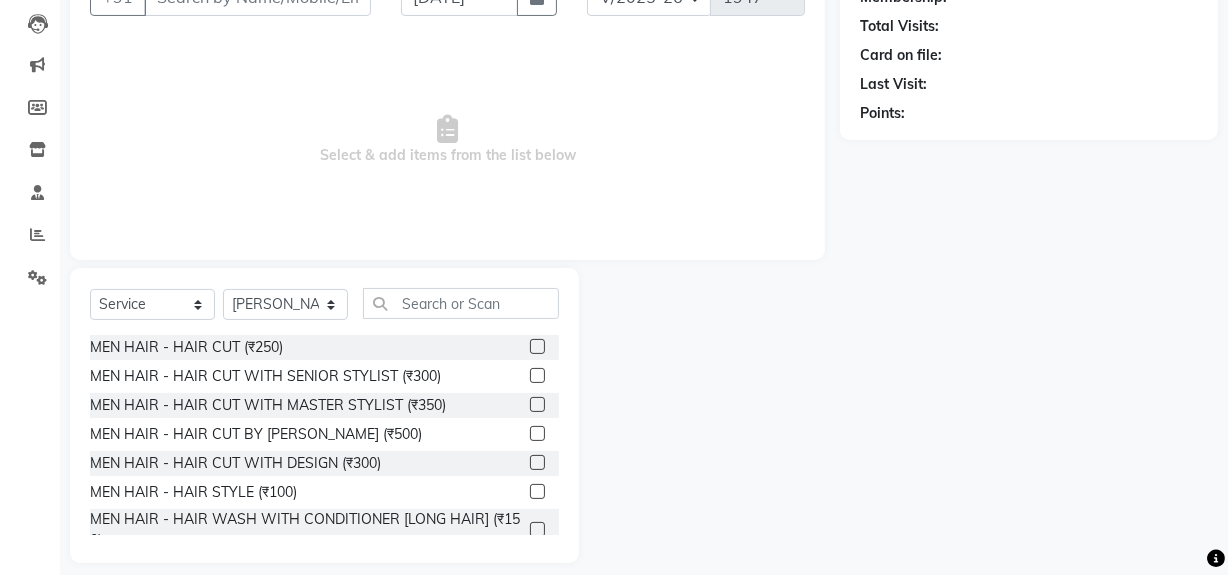 click 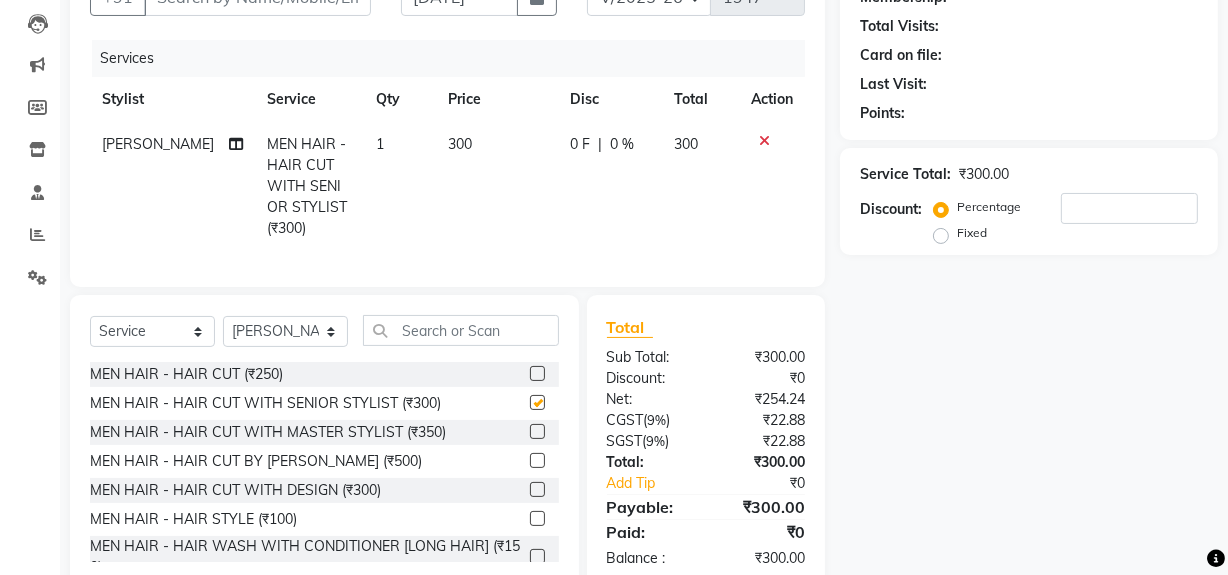 checkbox on "false" 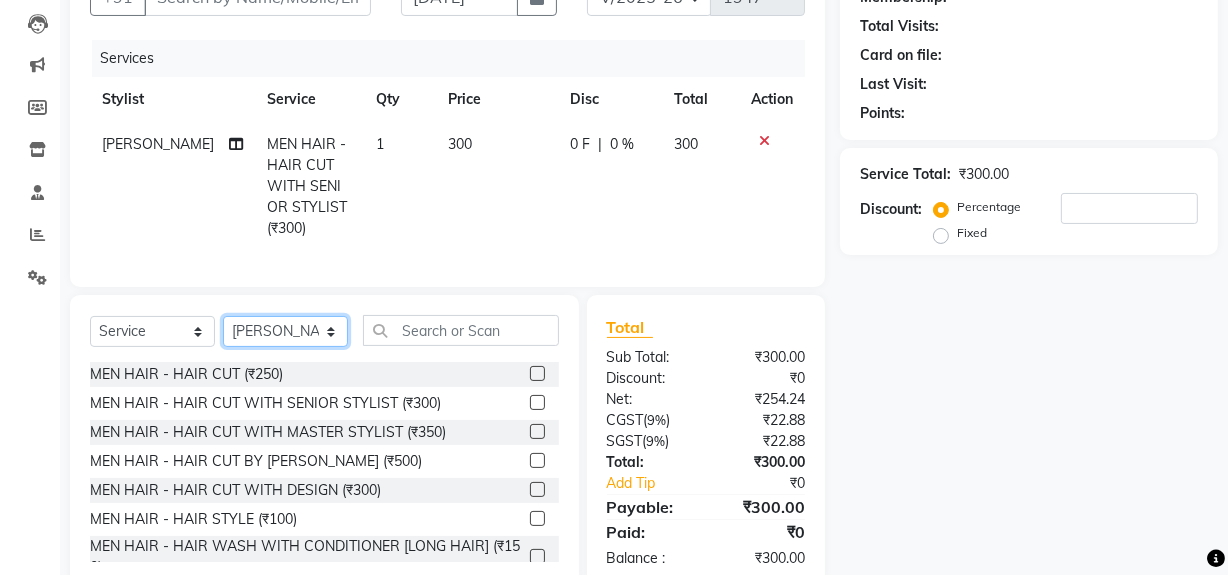 click on "Select Stylist ABID DANISH [PERSON_NAME] Frontdesk INTEZAR [PERSON_NAME] [PERSON_NAME] [PERSON_NAME] [PERSON_NAME] [PERSON_NAME] [PERSON_NAME]" 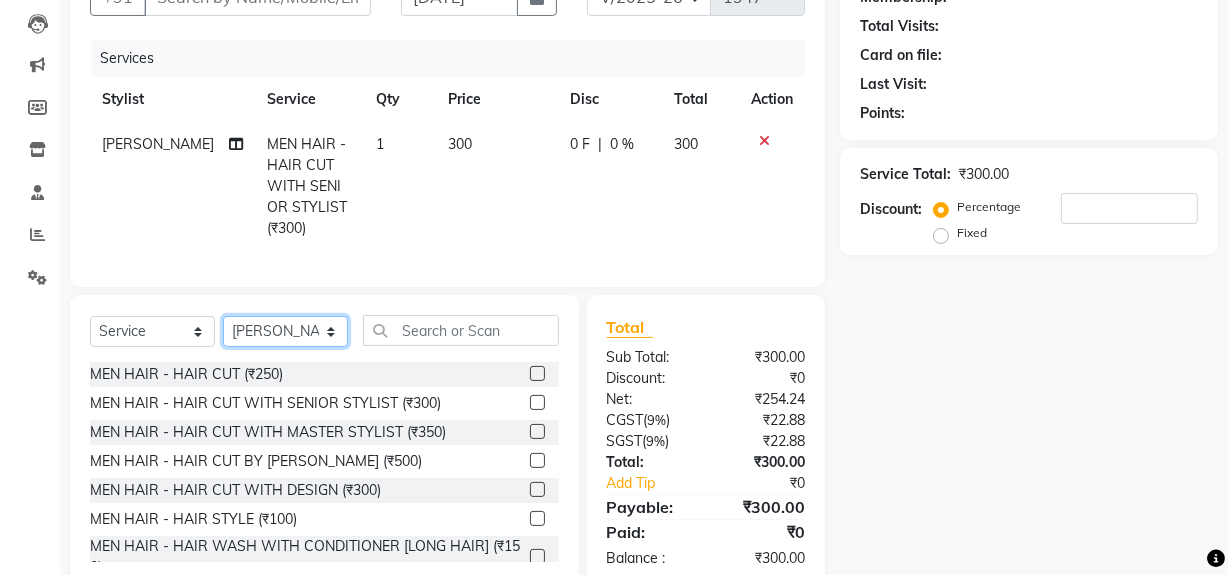 select on "13188" 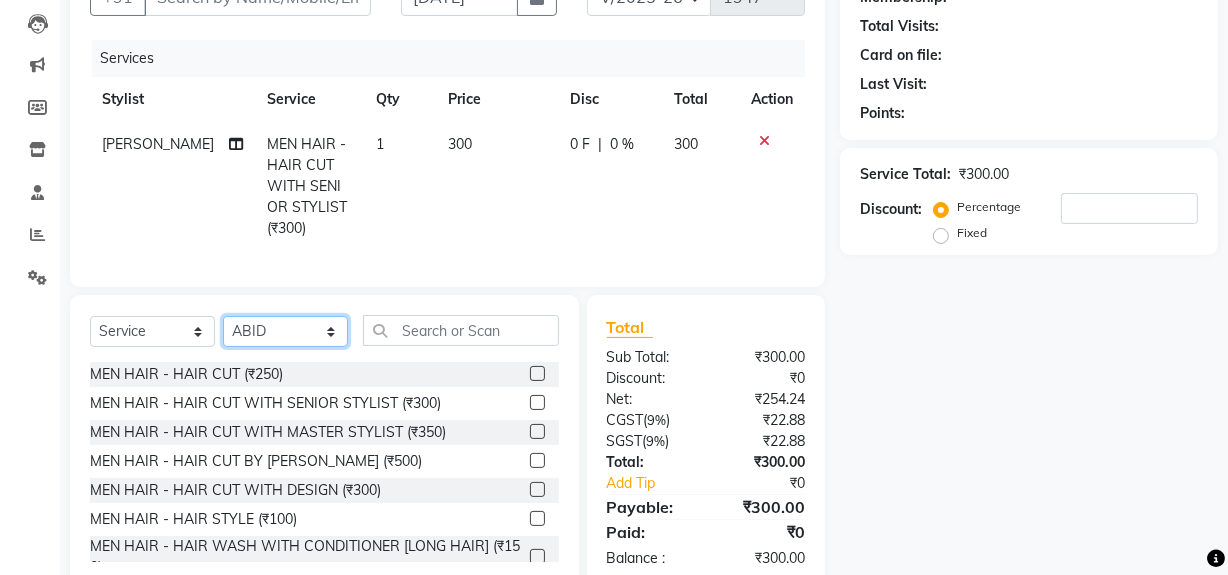 click on "Select Stylist ABID DANISH [PERSON_NAME] Frontdesk INTEZAR [PERSON_NAME] [PERSON_NAME] [PERSON_NAME] [PERSON_NAME] [PERSON_NAME] [PERSON_NAME]" 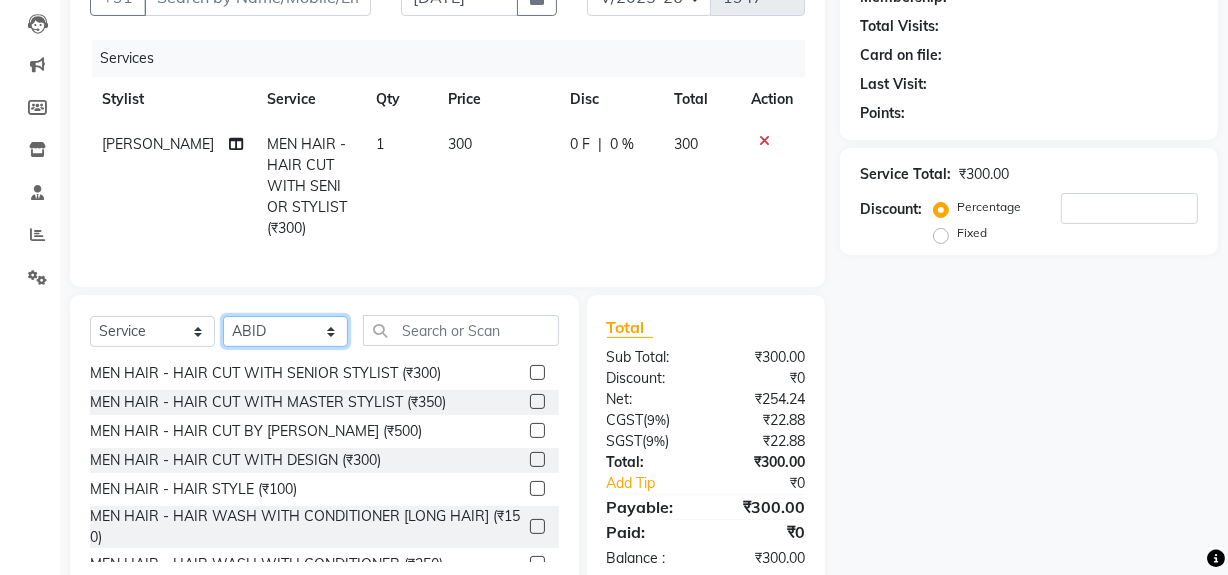 scroll, scrollTop: 0, scrollLeft: 0, axis: both 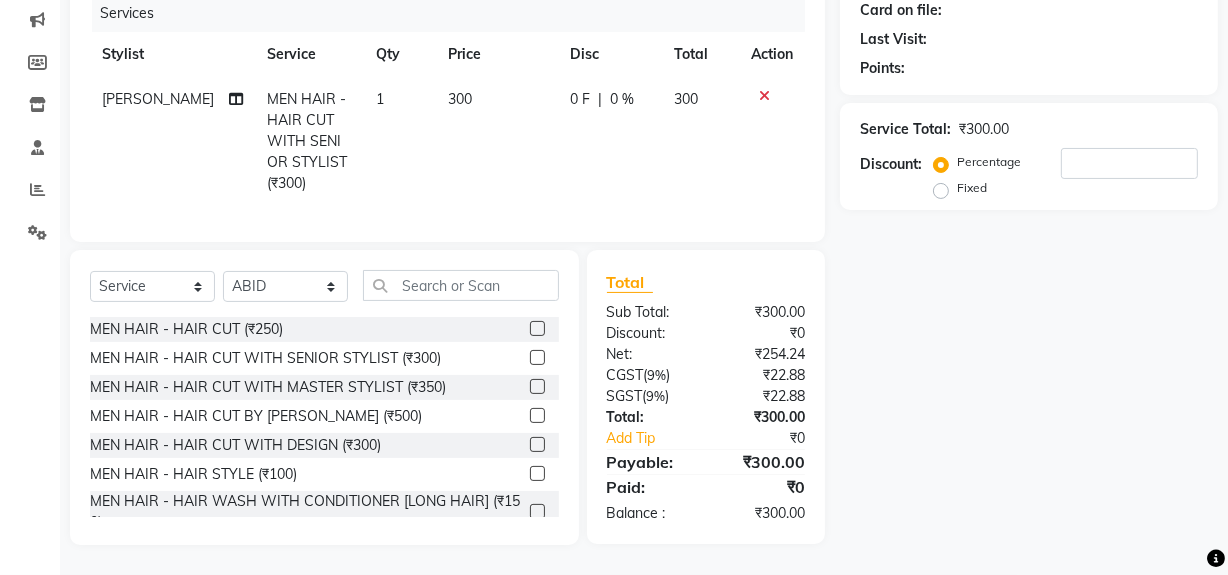 click 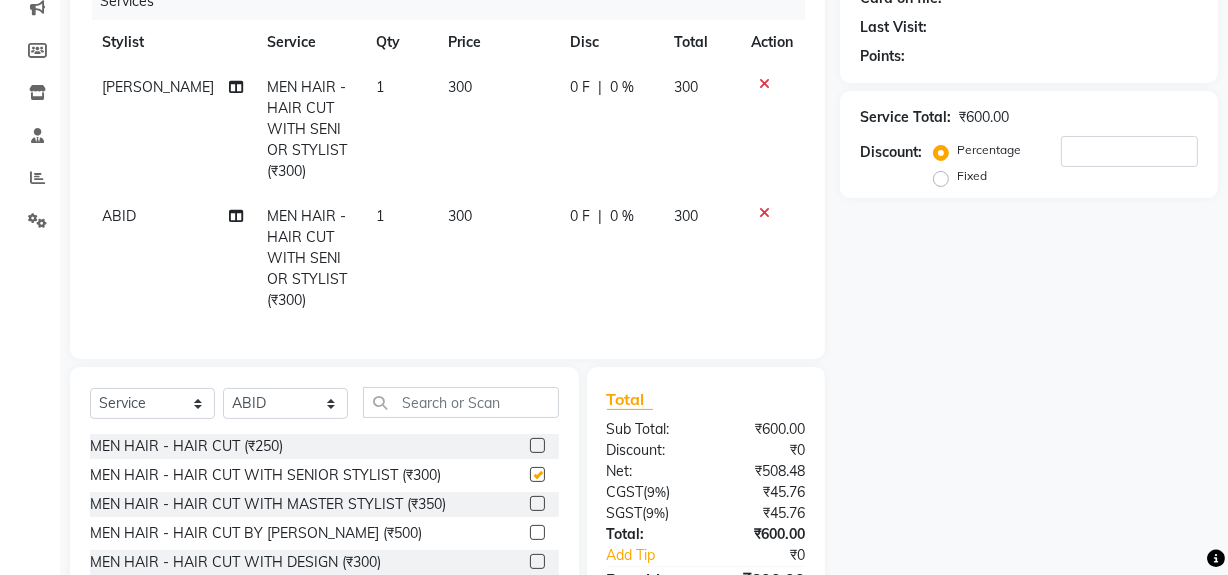 checkbox on "false" 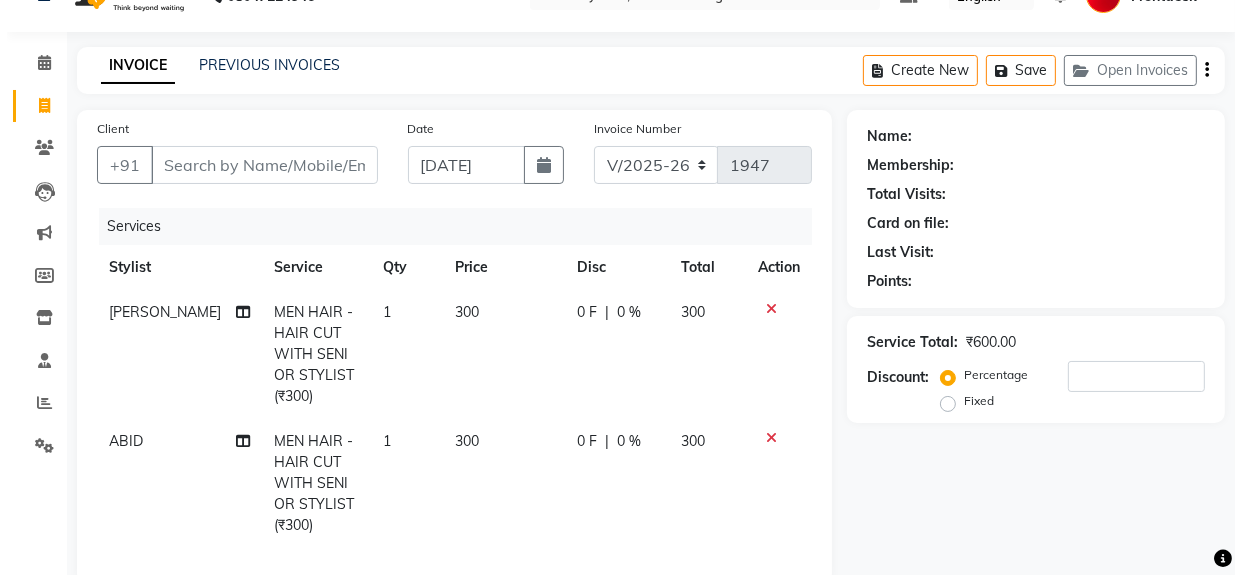 scroll, scrollTop: 0, scrollLeft: 0, axis: both 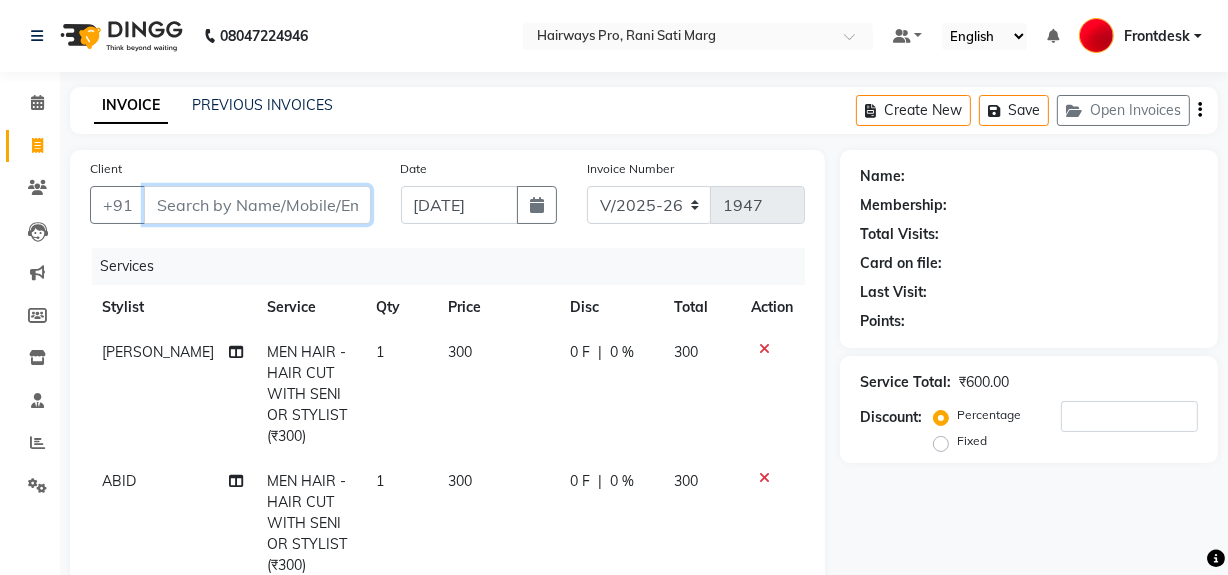 click on "Client" at bounding box center (257, 205) 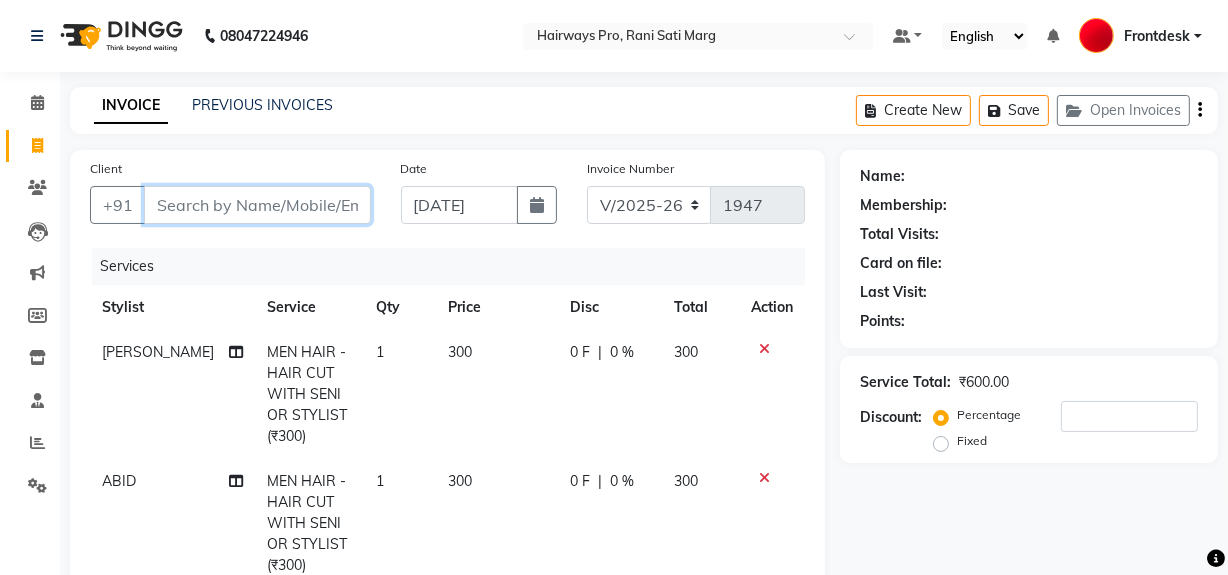 type on "9" 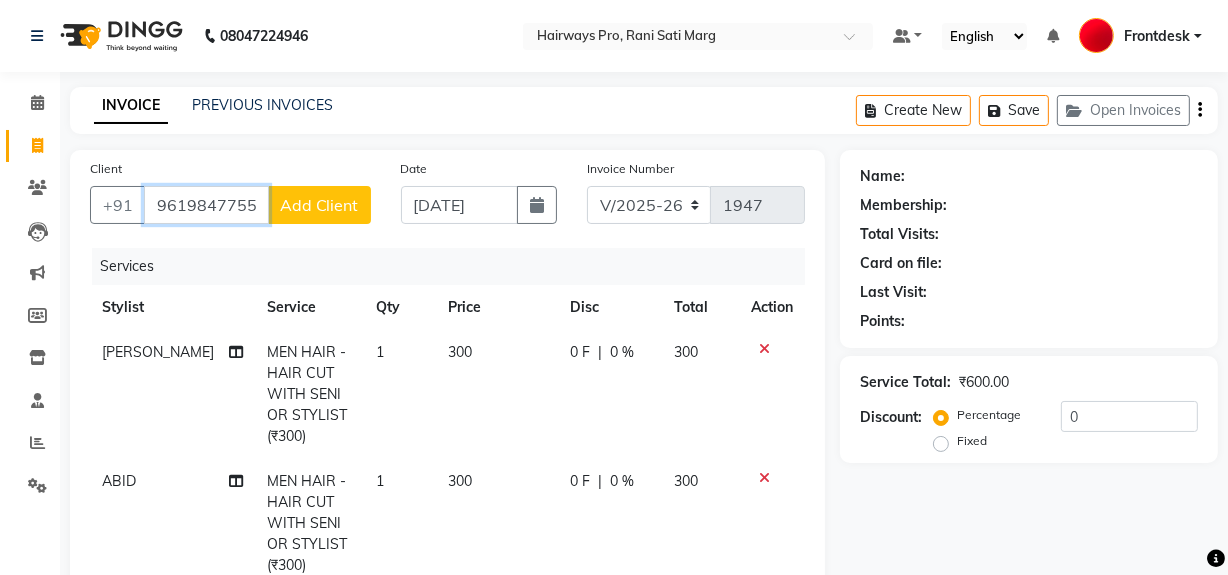 type on "9619847755" 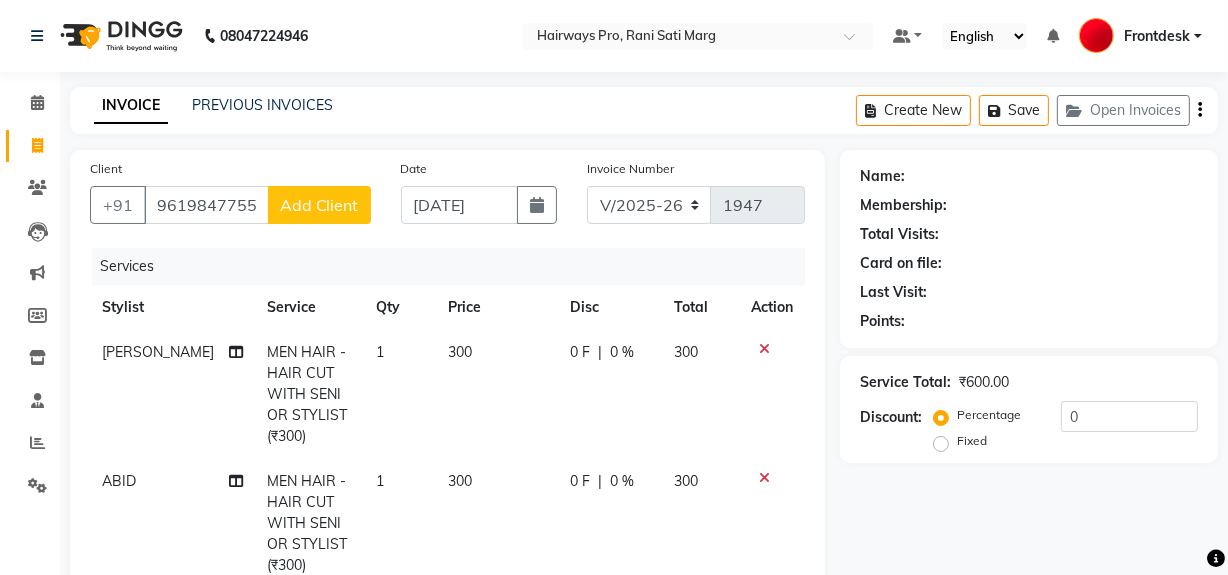 click on "Add Client" 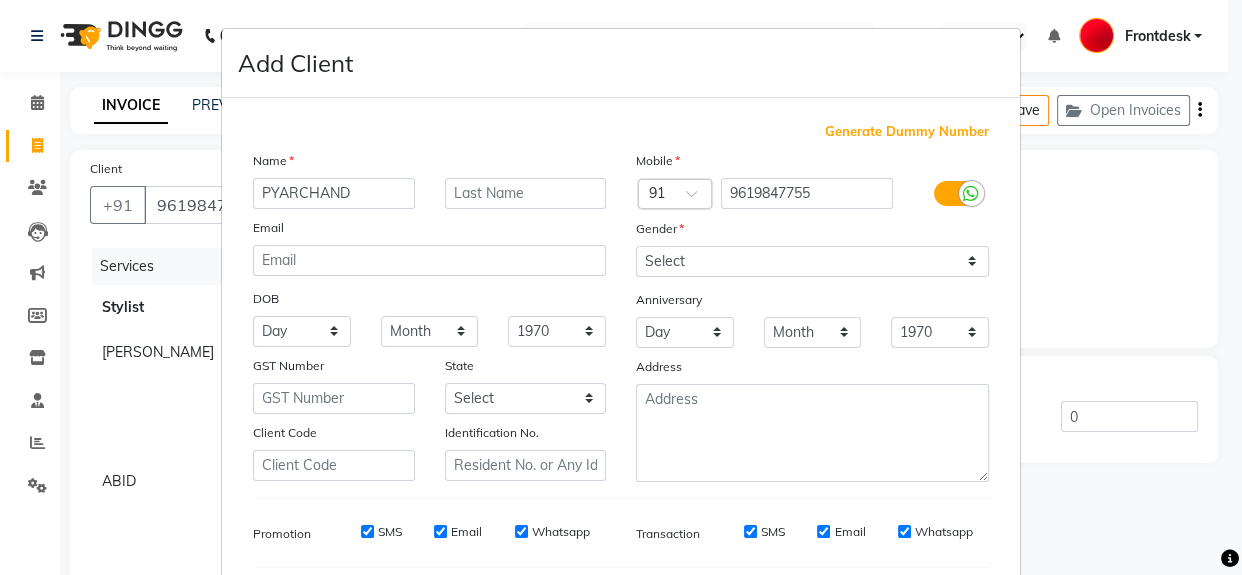 scroll, scrollTop: 90, scrollLeft: 0, axis: vertical 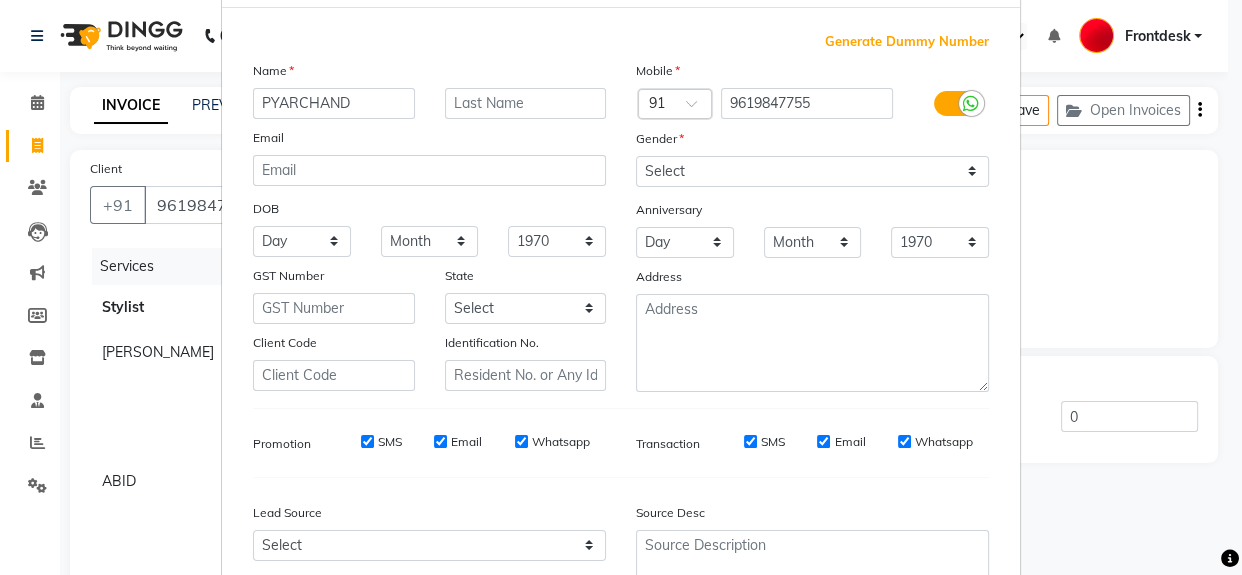 type on "PYARCHAND" 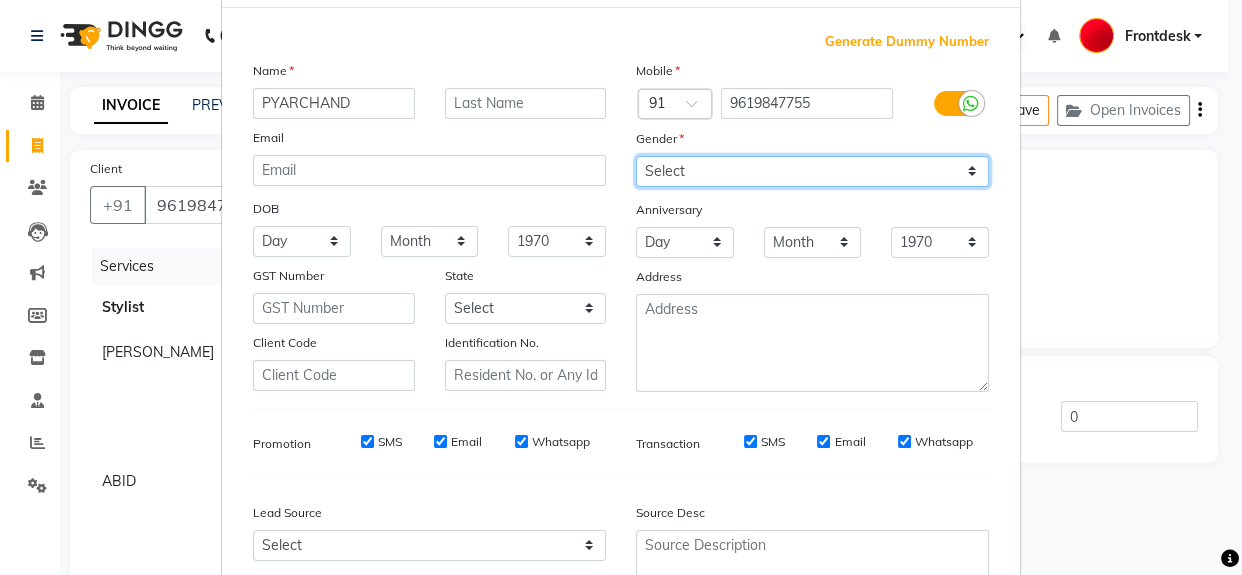 click on "Select [DEMOGRAPHIC_DATA] [DEMOGRAPHIC_DATA] Other Prefer Not To Say" at bounding box center [812, 171] 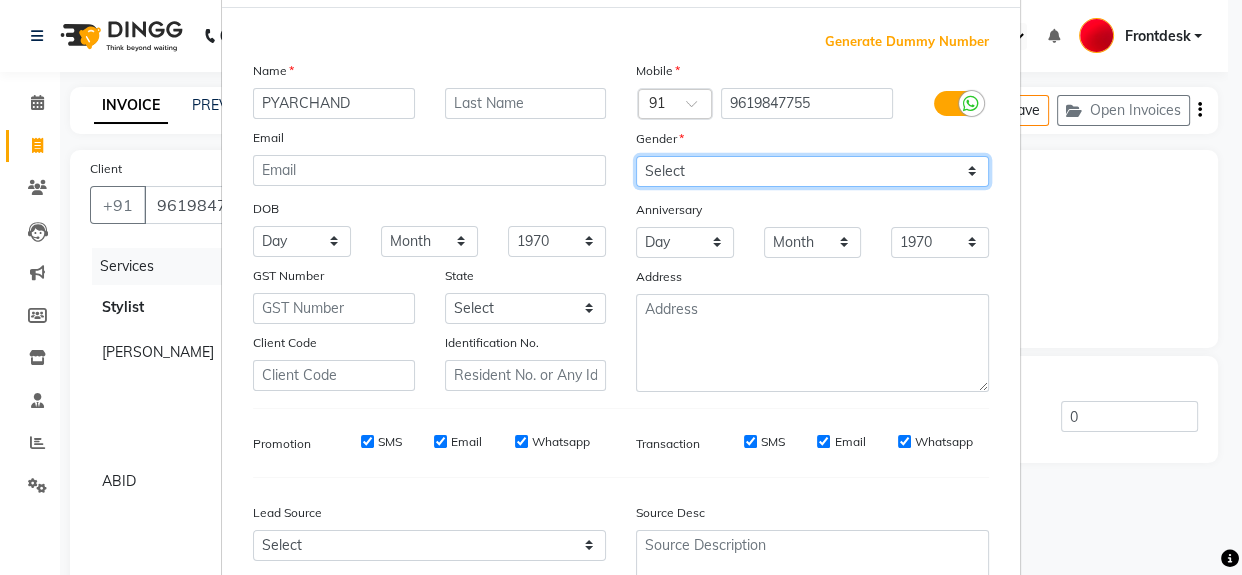 select on "[DEMOGRAPHIC_DATA]" 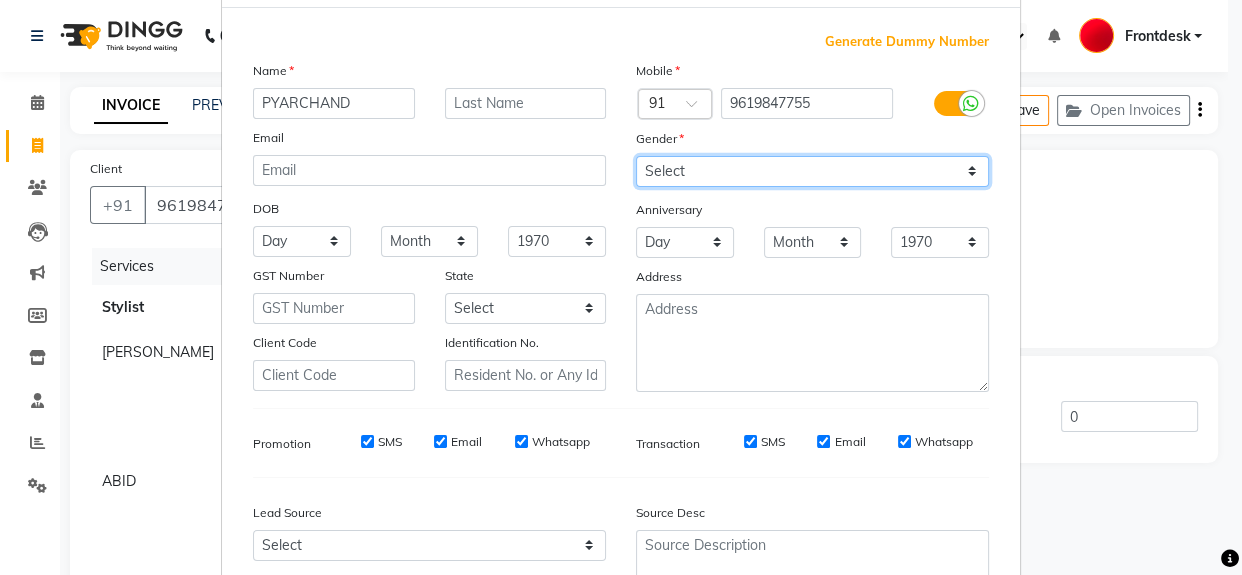 click on "Select [DEMOGRAPHIC_DATA] [DEMOGRAPHIC_DATA] Other Prefer Not To Say" at bounding box center (812, 171) 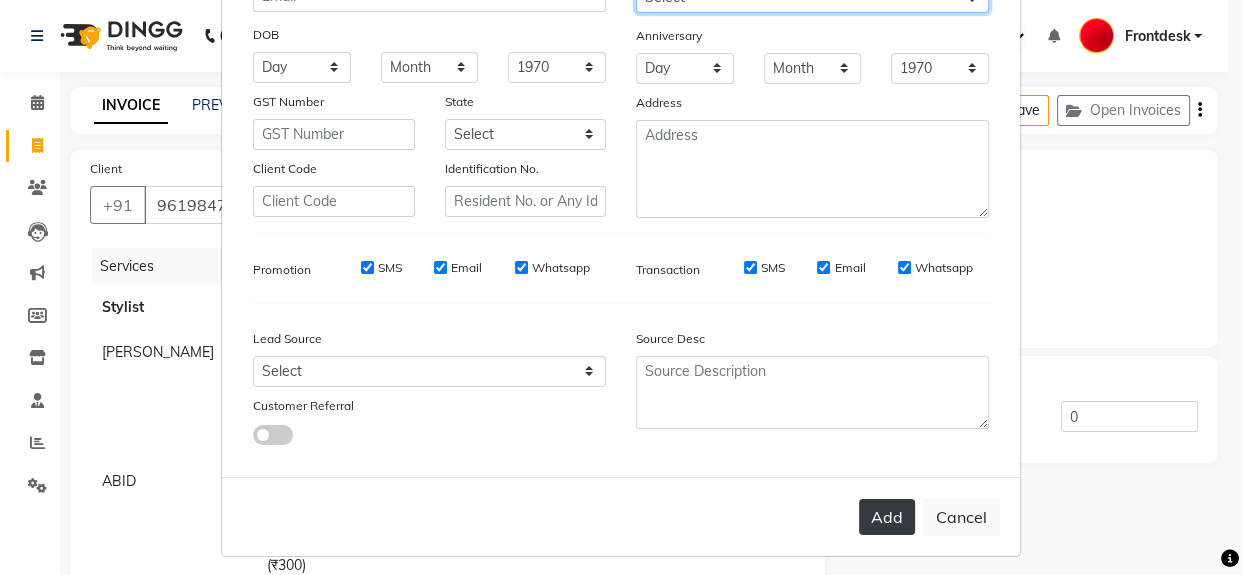 scroll, scrollTop: 278, scrollLeft: 0, axis: vertical 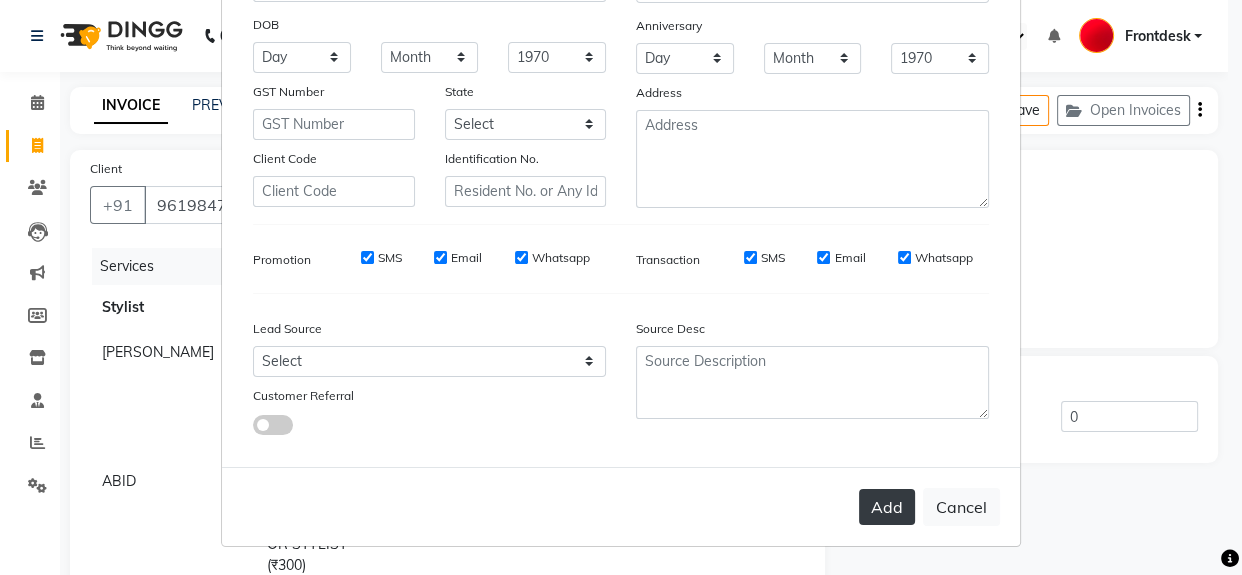 click on "Add" at bounding box center [887, 507] 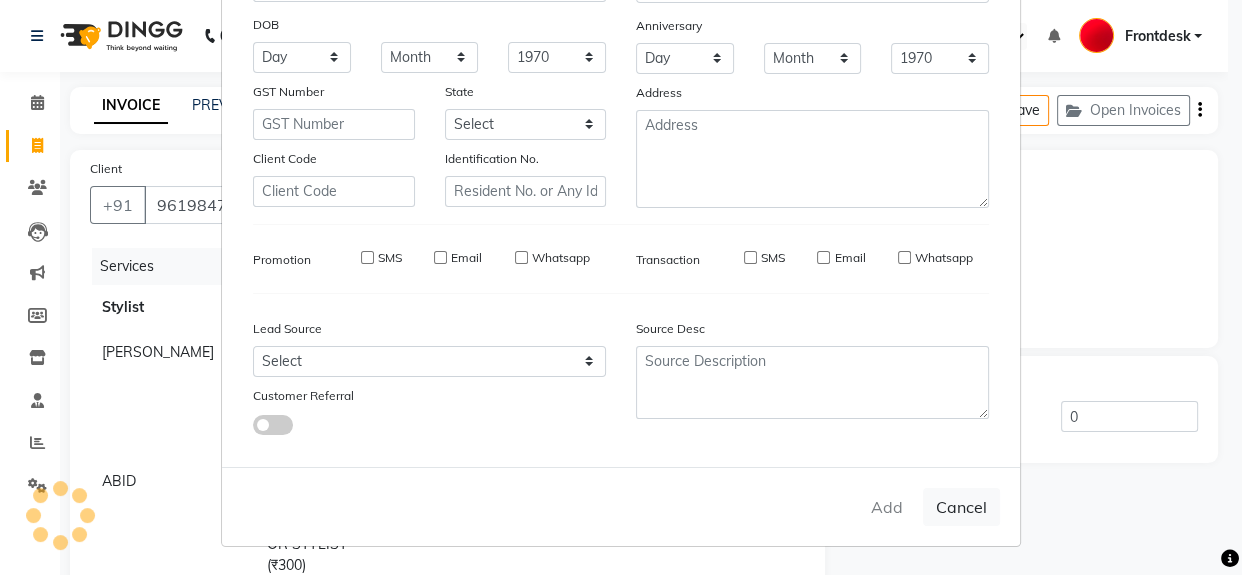 type 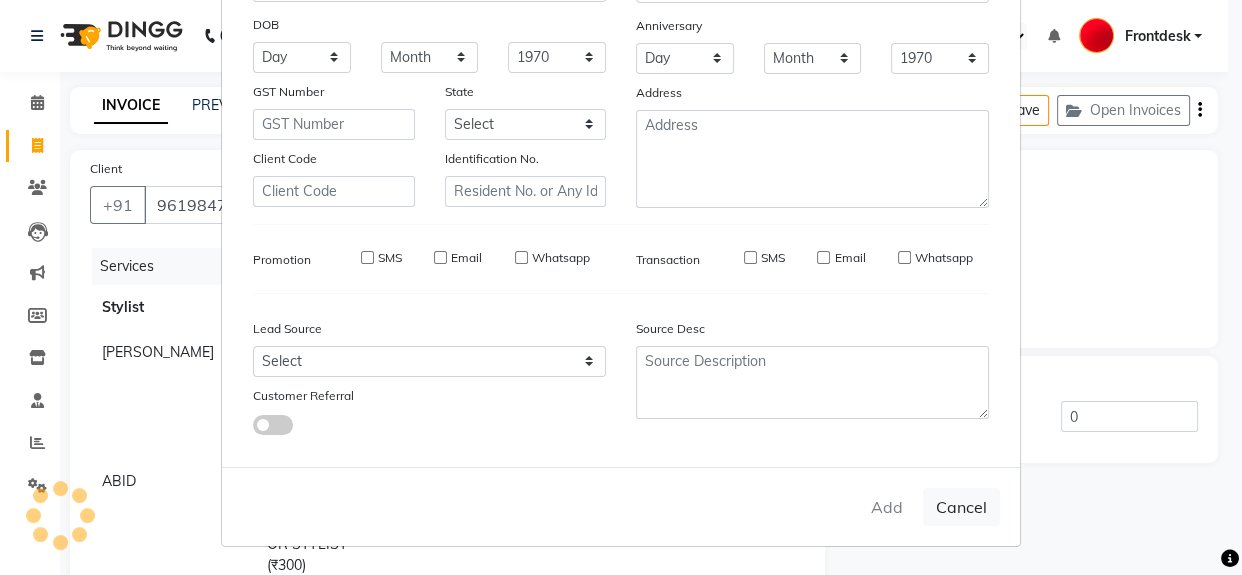 select 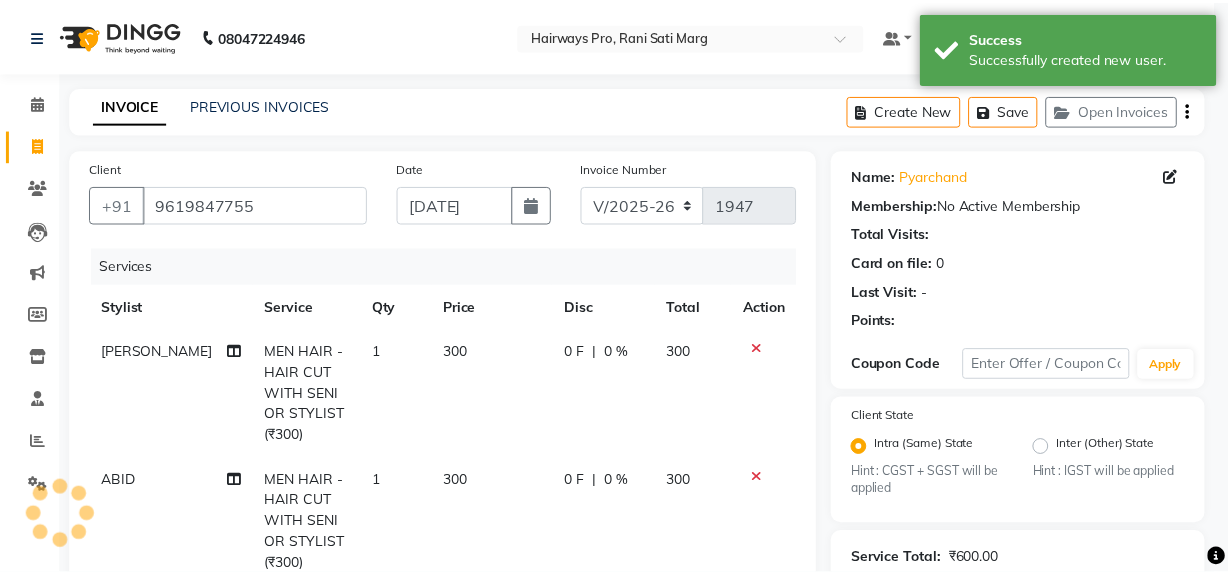 scroll, scrollTop: 5, scrollLeft: 0, axis: vertical 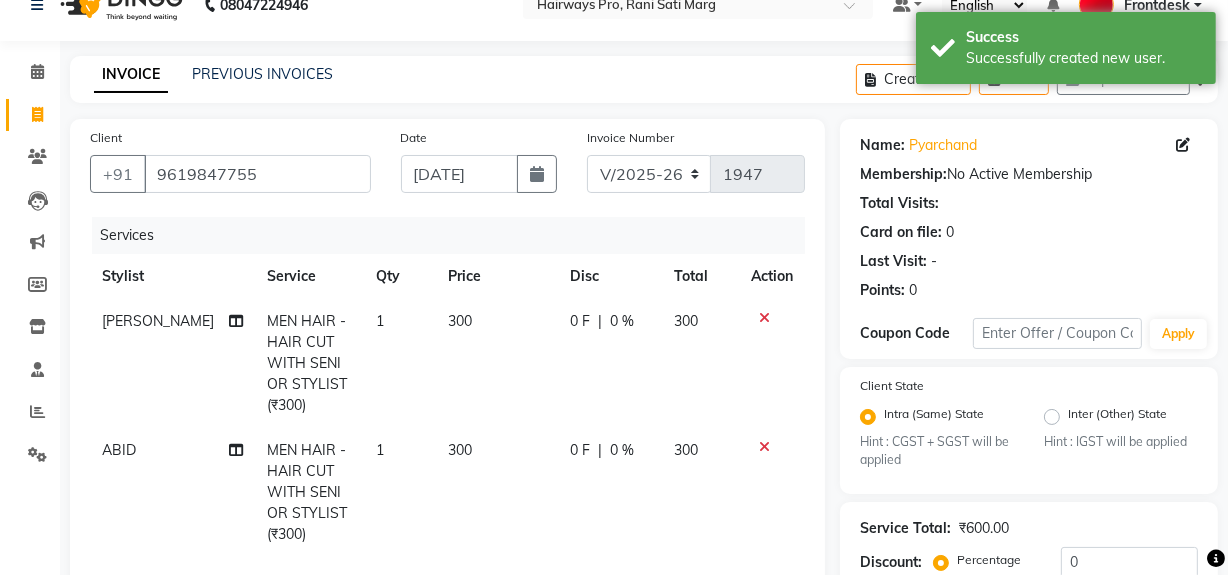 click on "300" 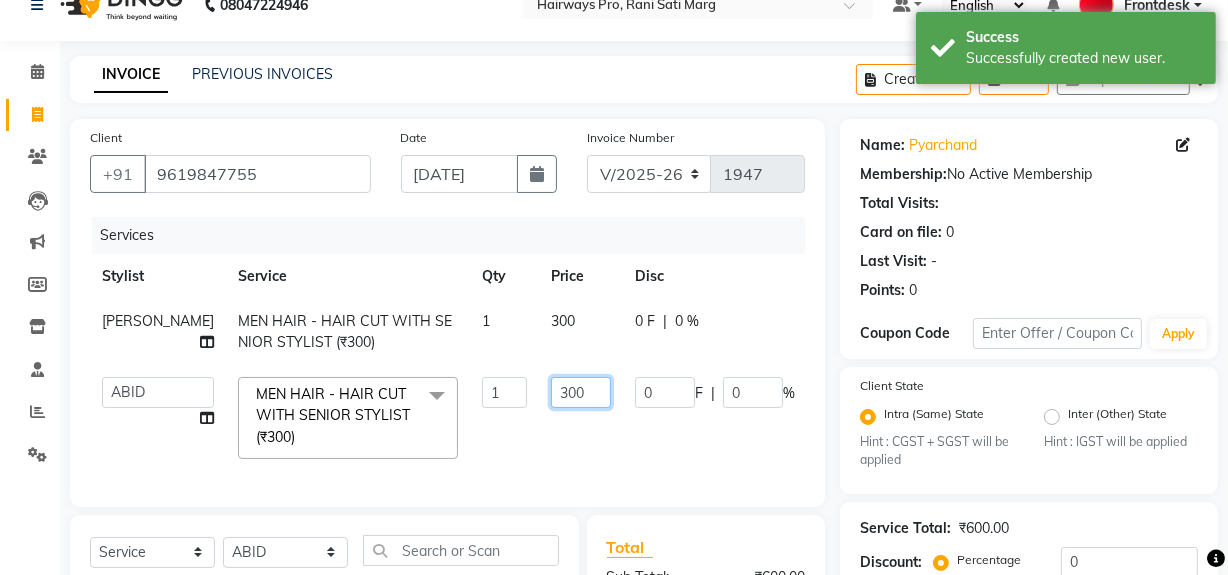 click on "300" 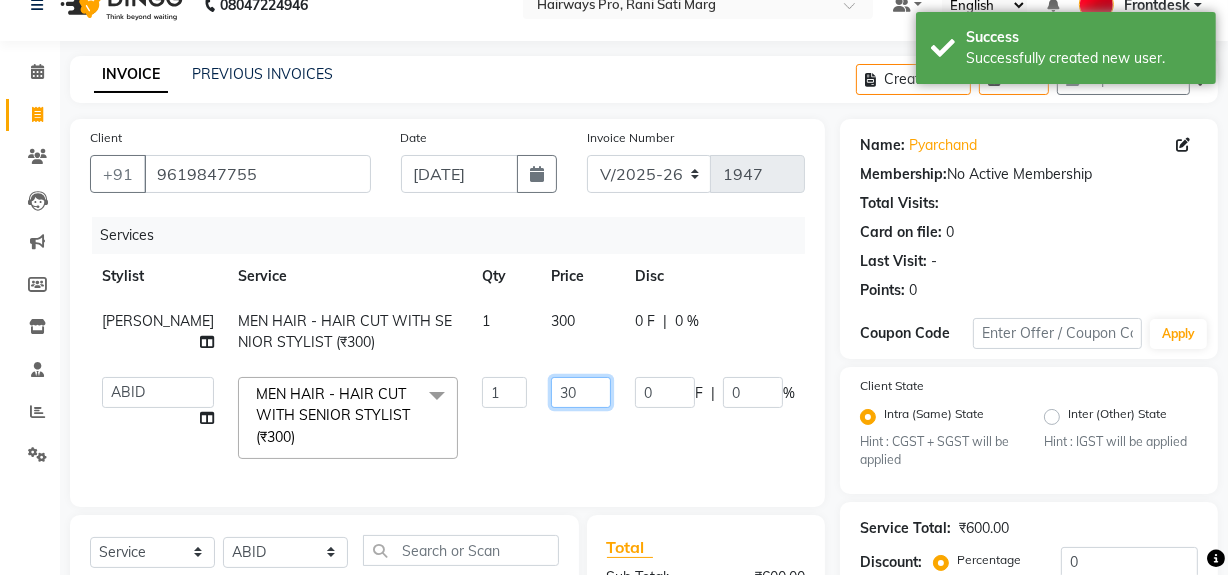 type on "3" 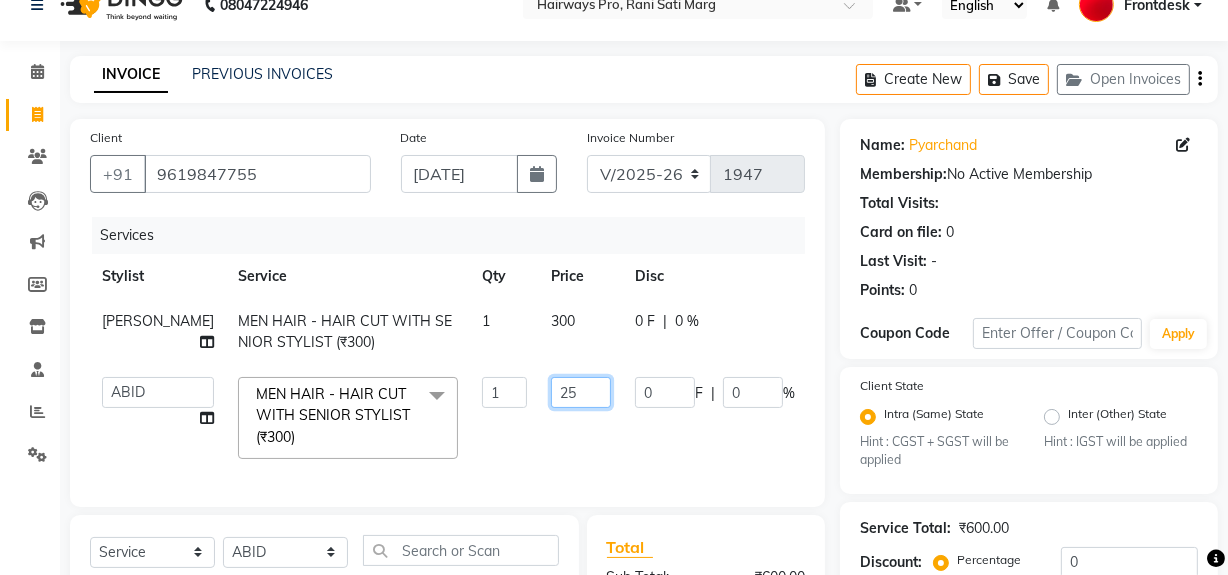 type on "250" 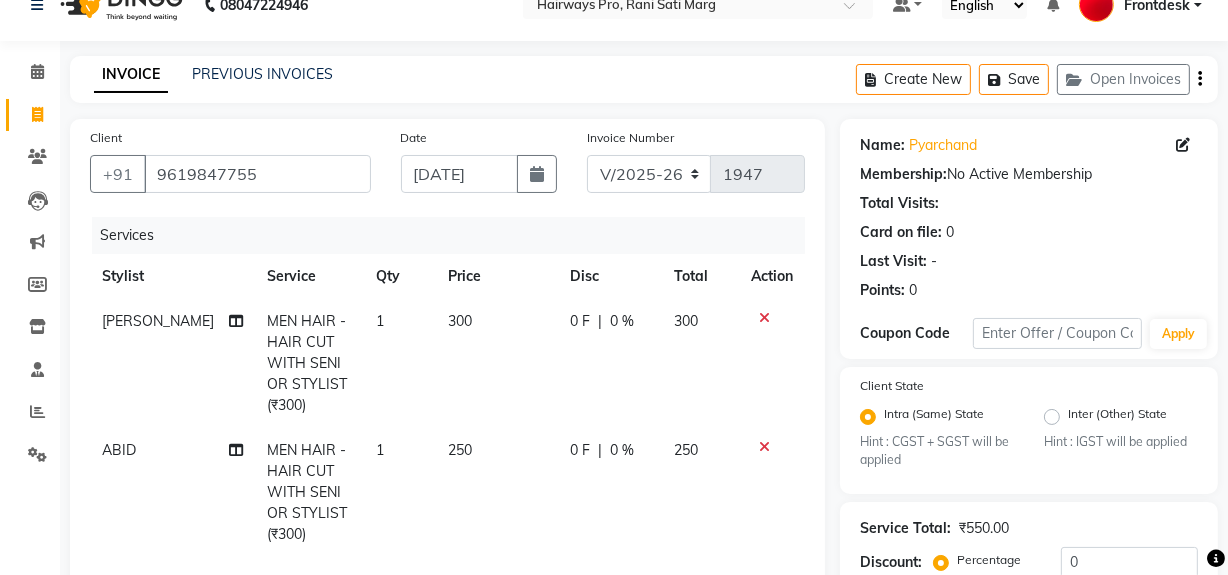 click on "250" 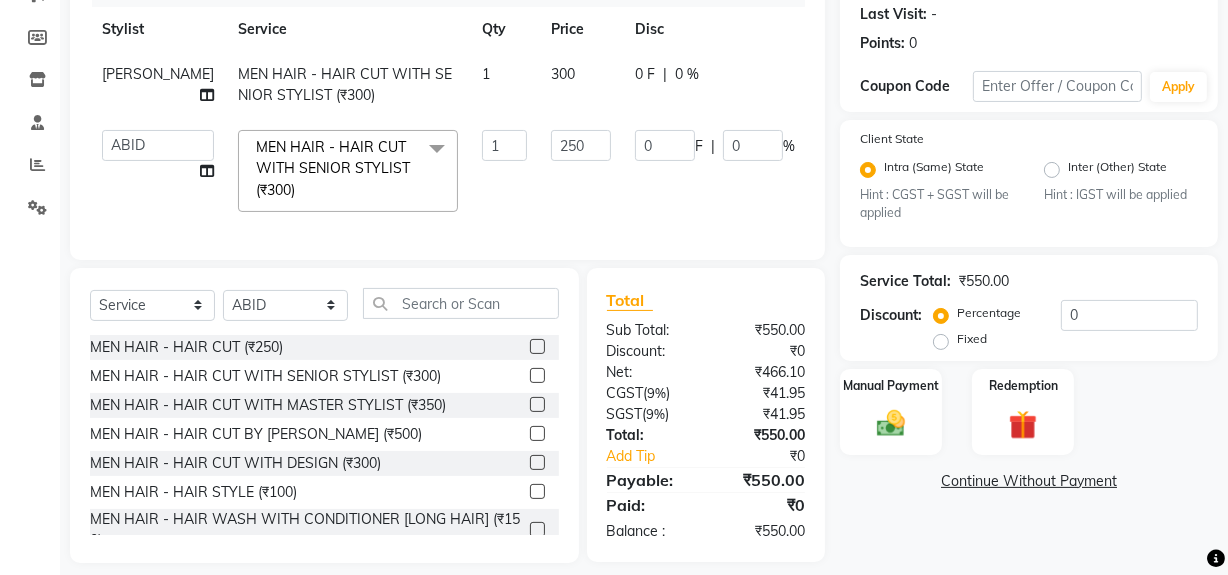 scroll, scrollTop: 310, scrollLeft: 0, axis: vertical 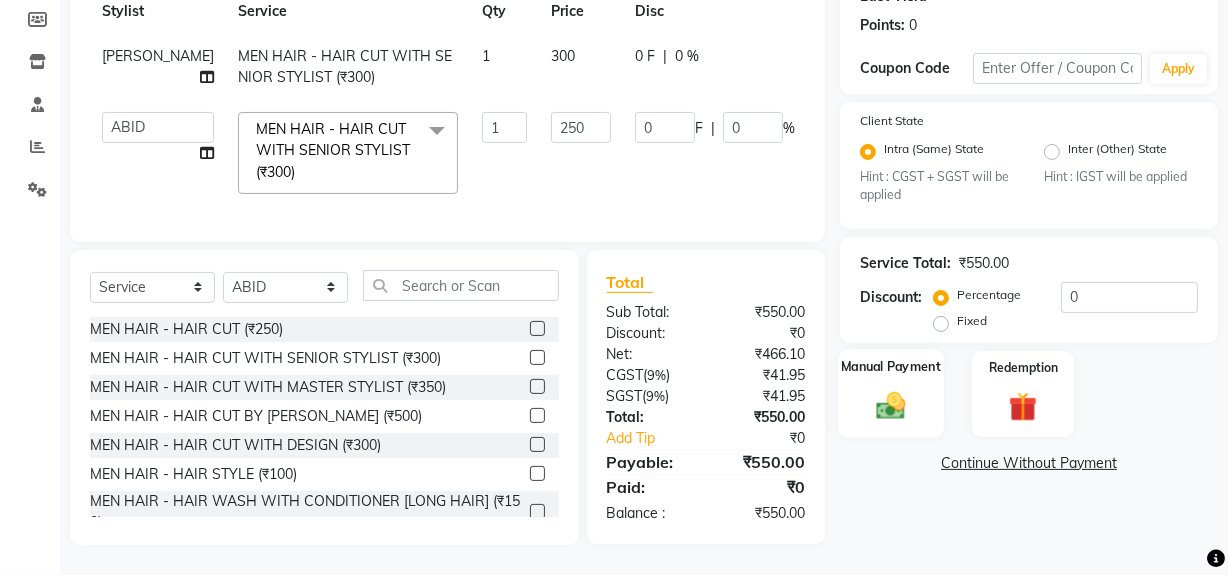 click 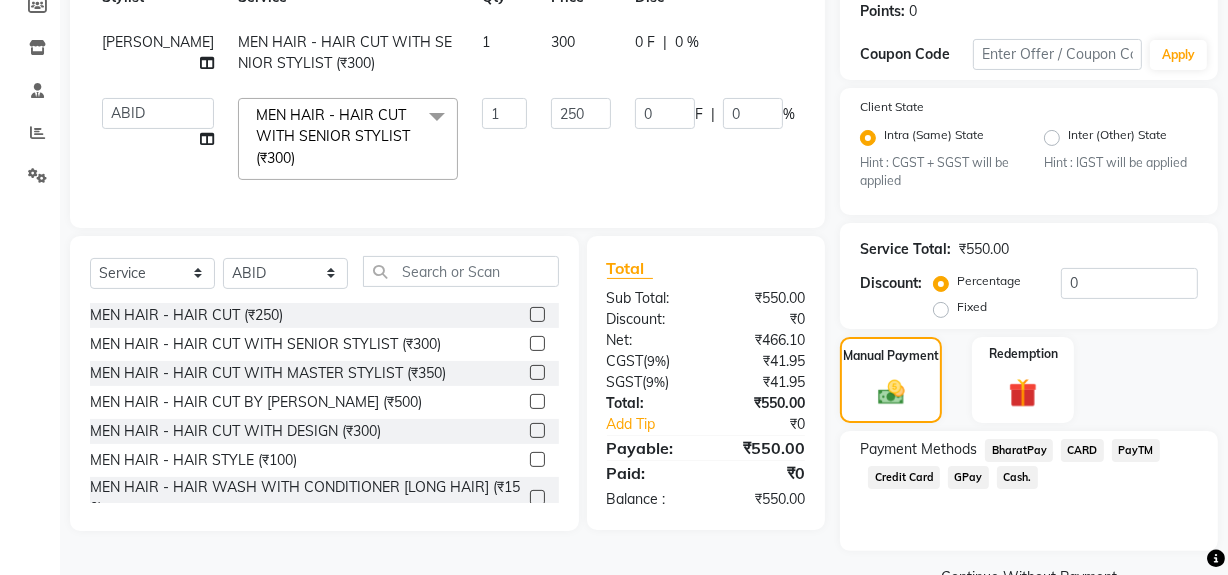 click on "Cash." 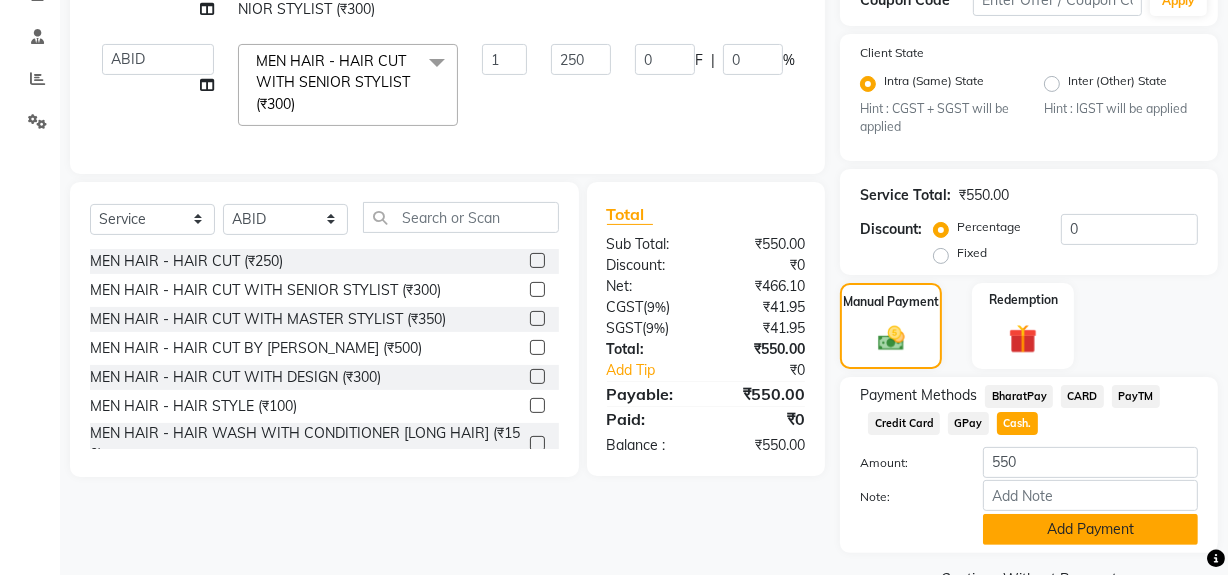 scroll, scrollTop: 413, scrollLeft: 0, axis: vertical 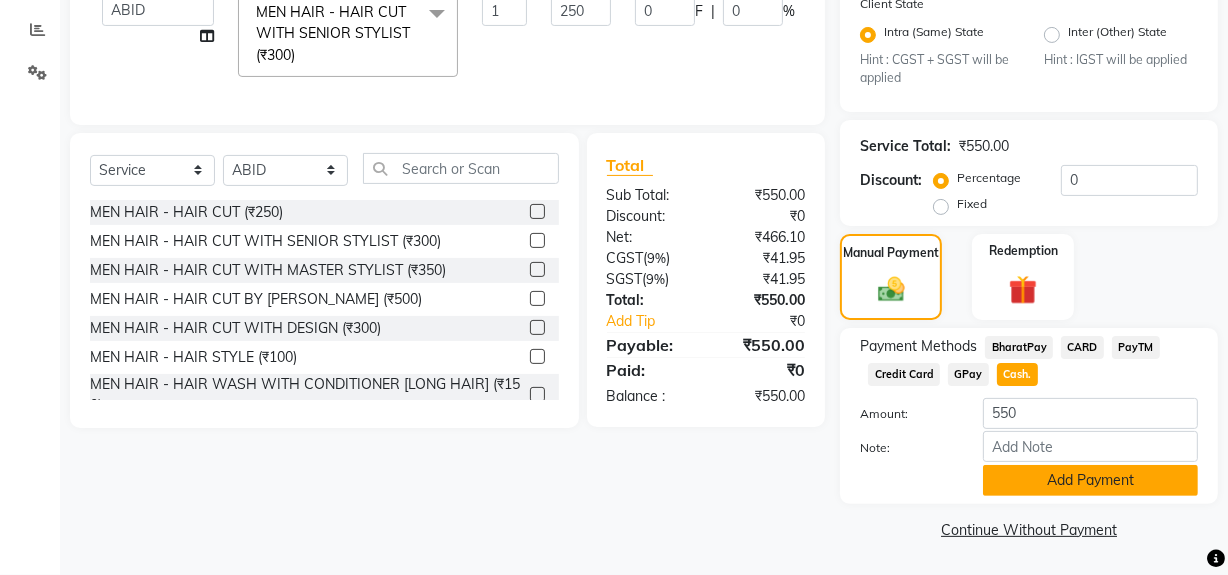 click on "Add Payment" 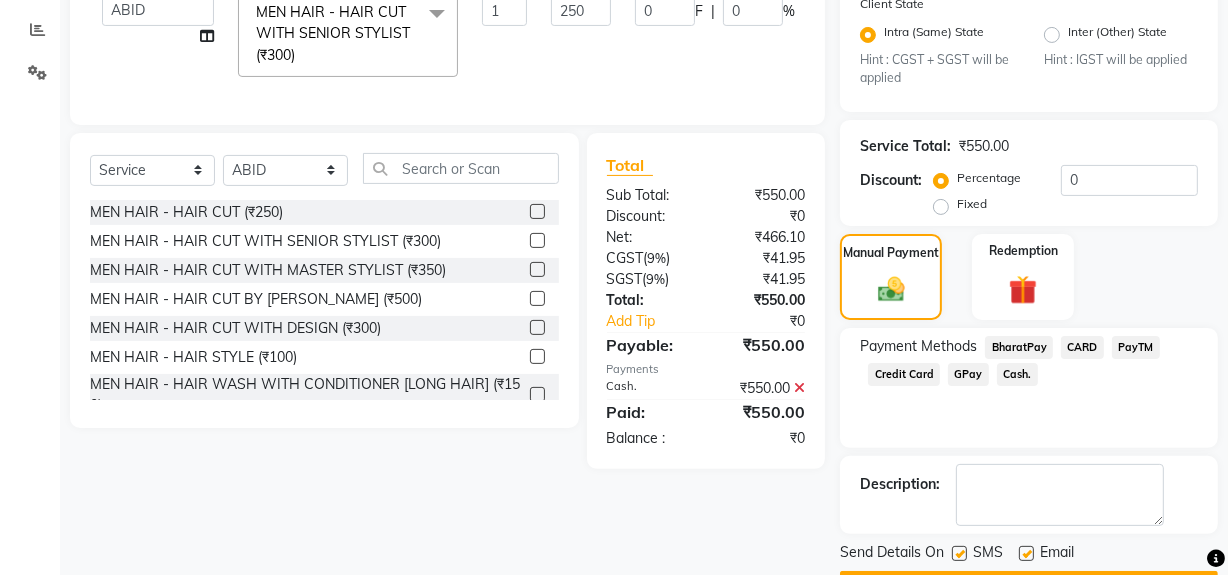 click 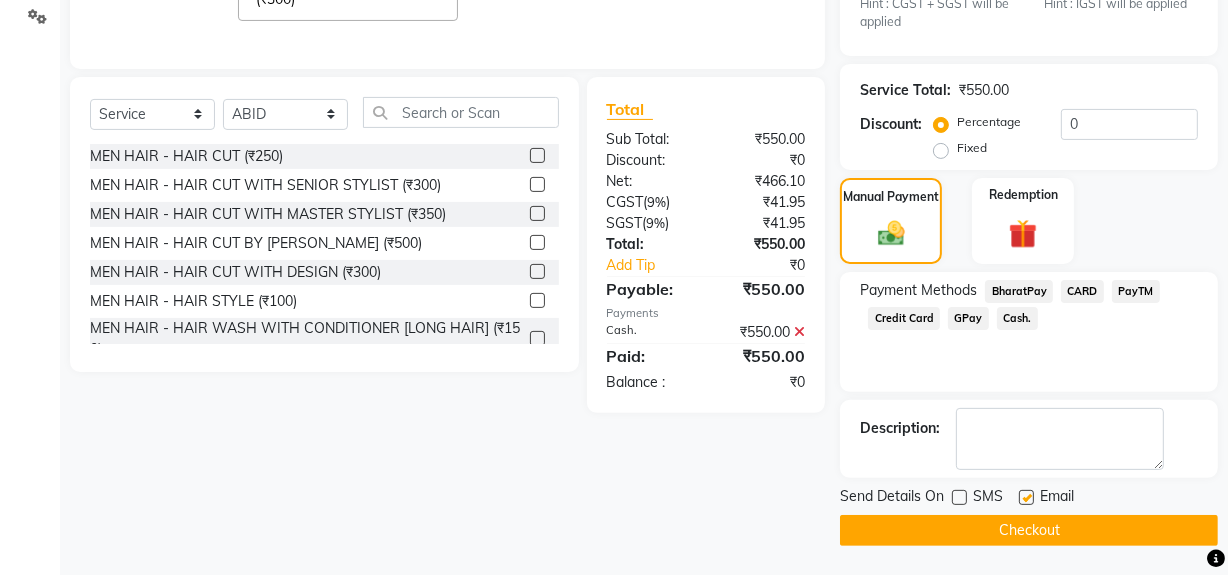 scroll, scrollTop: 470, scrollLeft: 0, axis: vertical 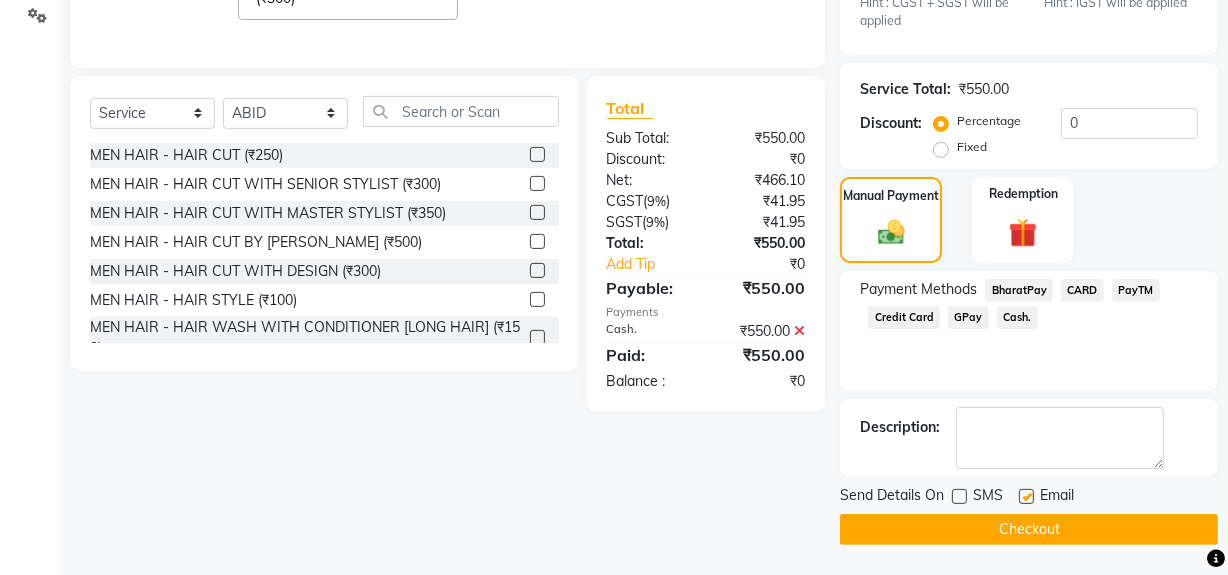 click on "Checkout" 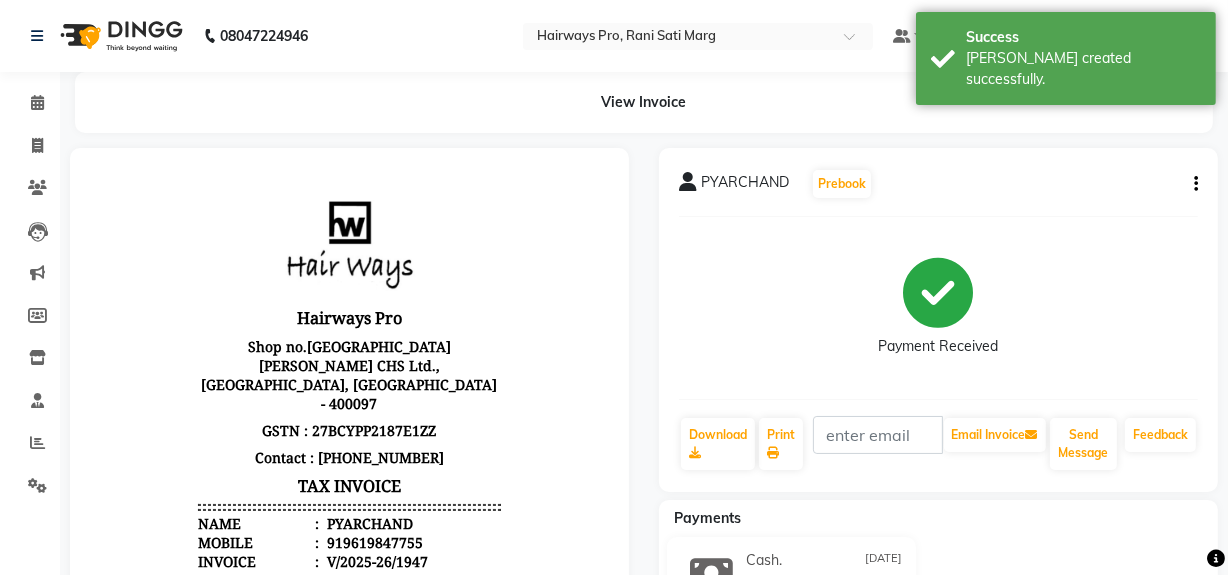 scroll, scrollTop: 0, scrollLeft: 0, axis: both 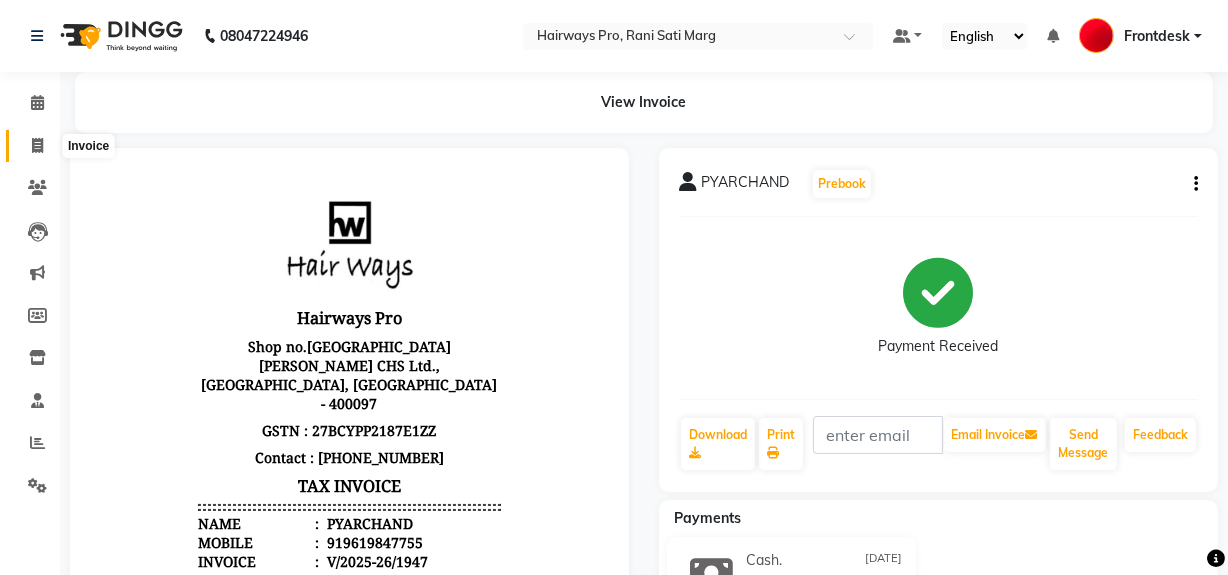 click 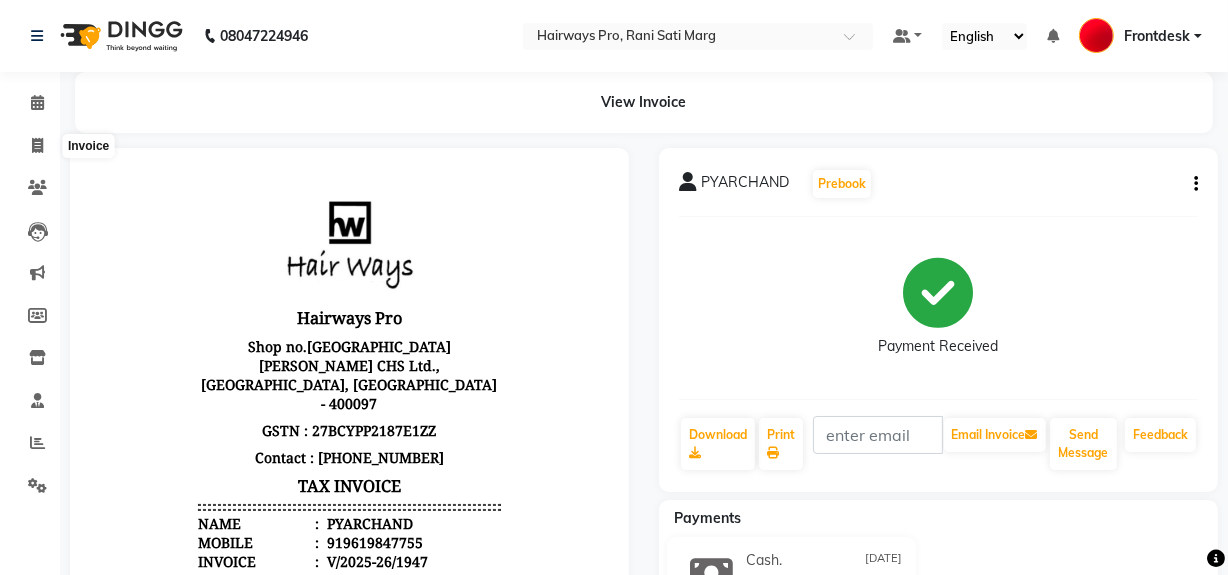 select on "787" 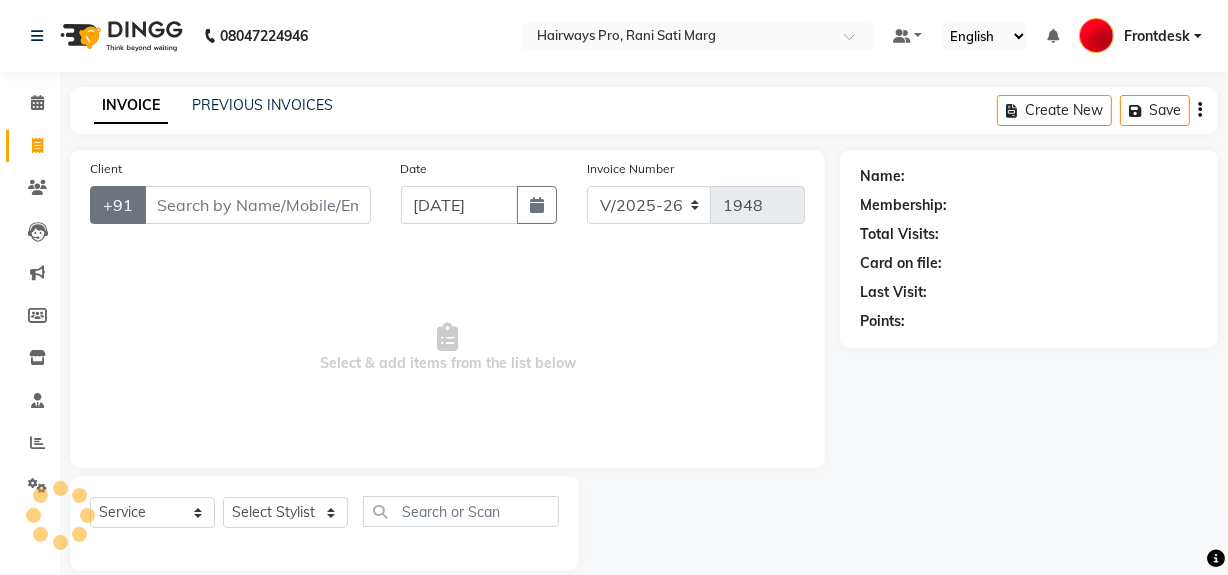 scroll, scrollTop: 26, scrollLeft: 0, axis: vertical 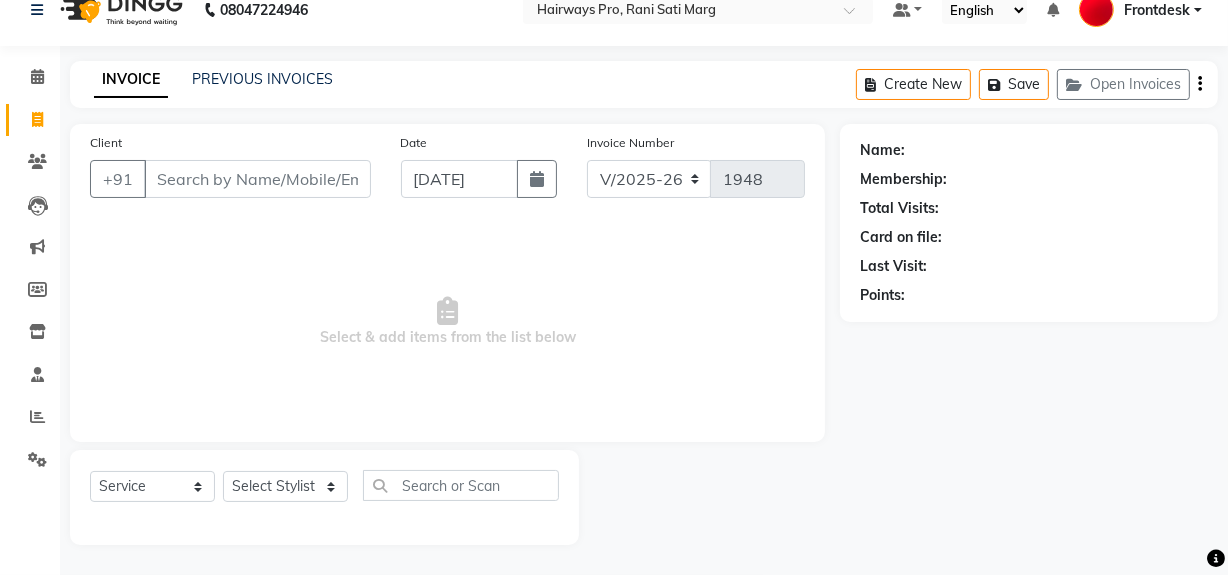 click on "Client" at bounding box center (257, 179) 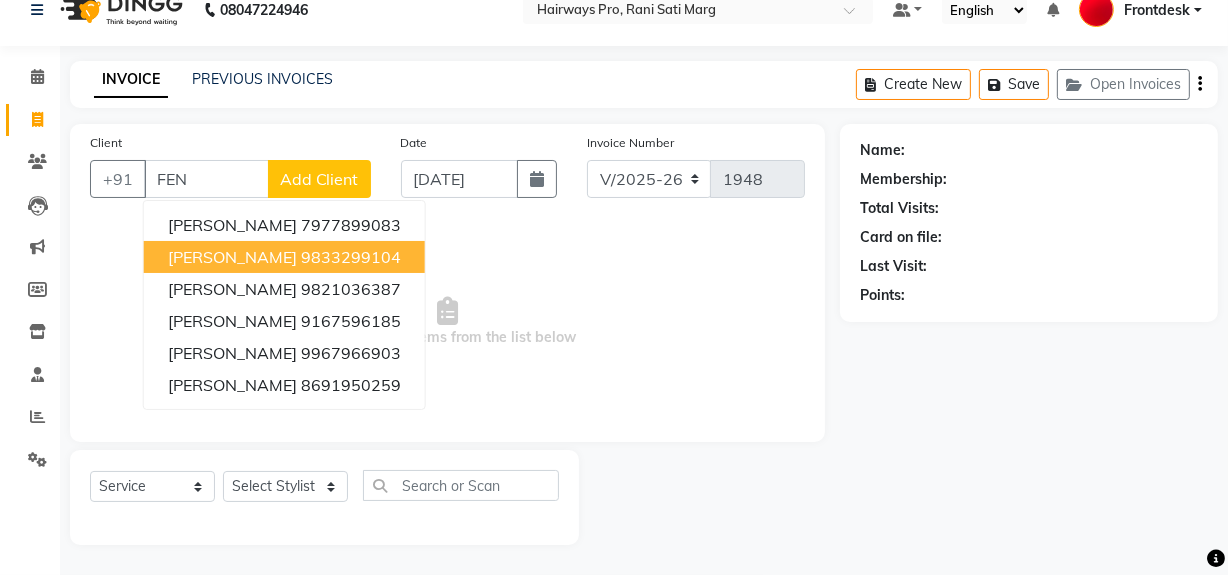 click on "9833299104" at bounding box center (351, 257) 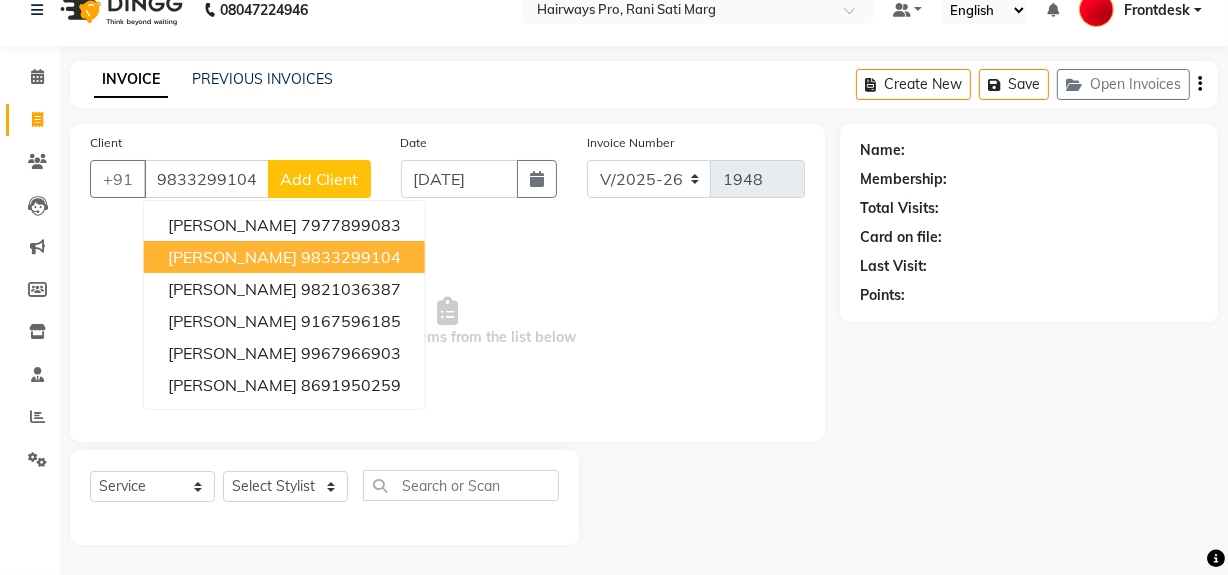 type on "9833299104" 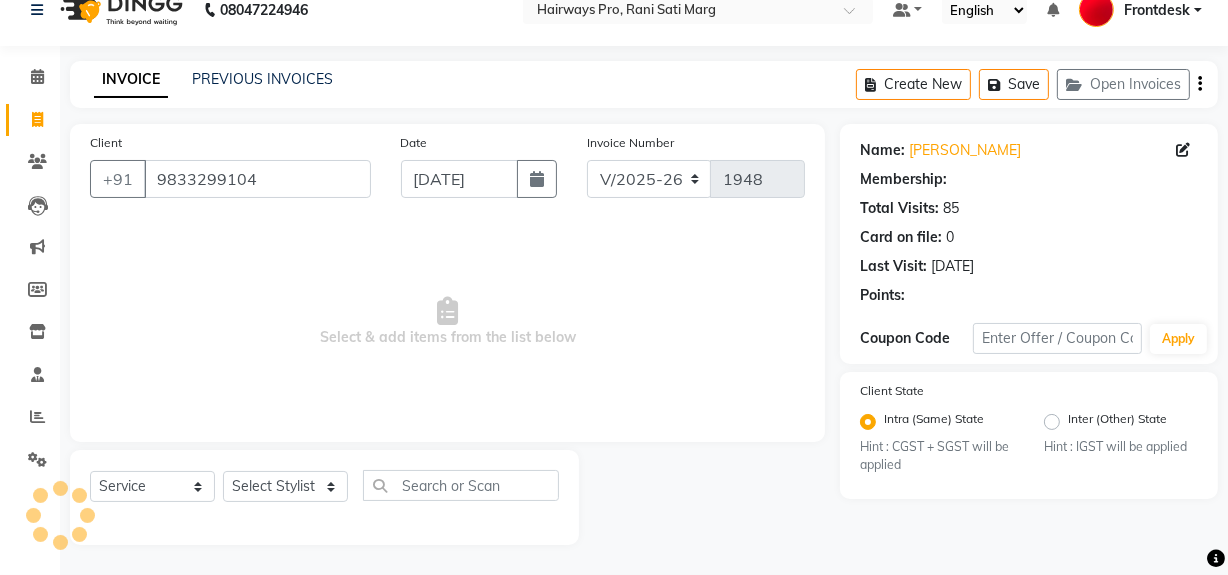 select on "1: Object" 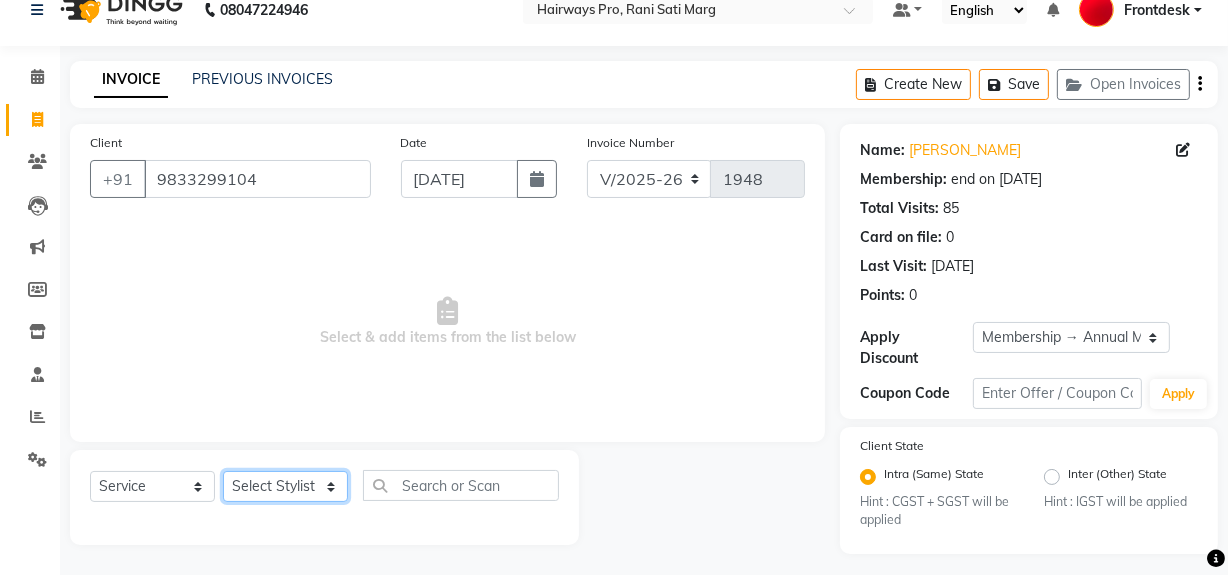 drag, startPoint x: 314, startPoint y: 495, endPoint x: 325, endPoint y: 475, distance: 22.825424 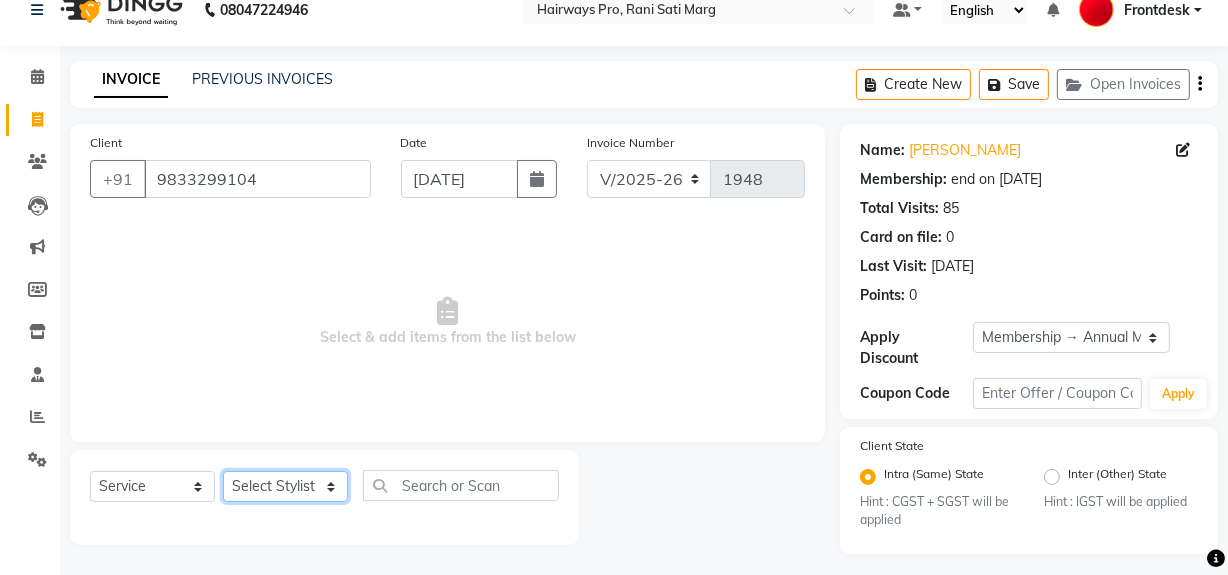 select on "13192" 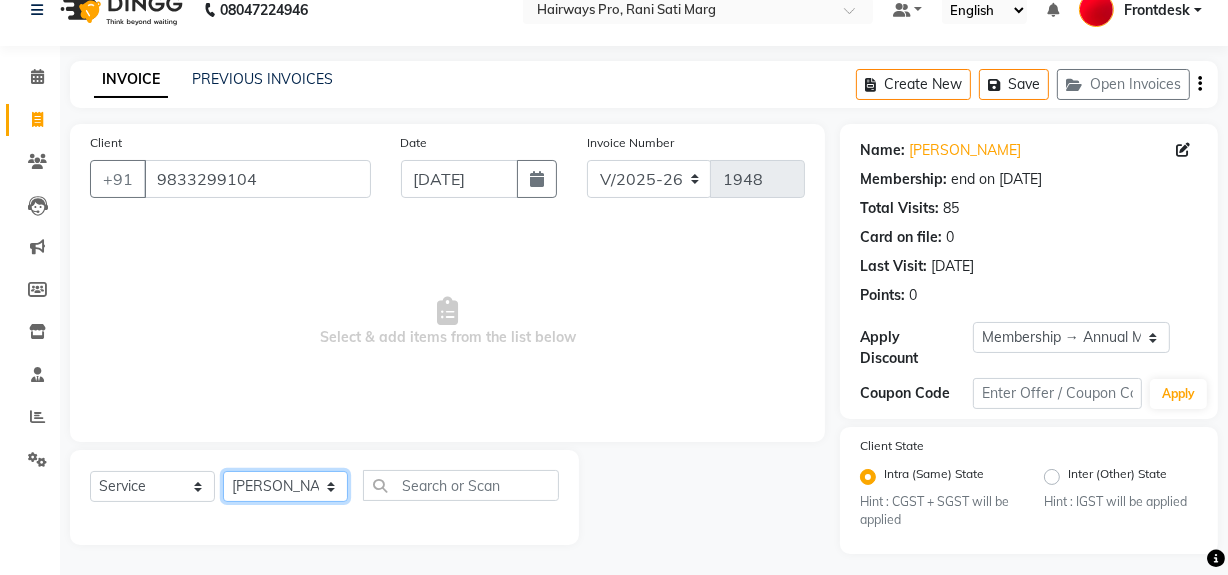 click on "Select Stylist ABID DANISH [PERSON_NAME] Frontdesk INTEZAR [PERSON_NAME] [PERSON_NAME] [PERSON_NAME] [PERSON_NAME] [PERSON_NAME] [PERSON_NAME]" 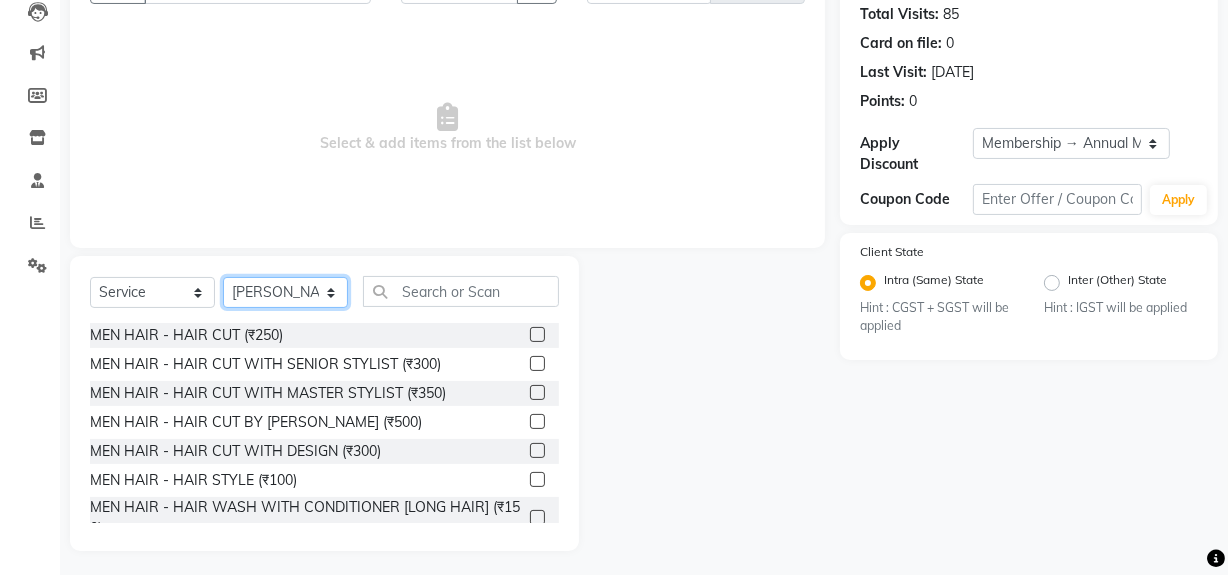 scroll, scrollTop: 226, scrollLeft: 0, axis: vertical 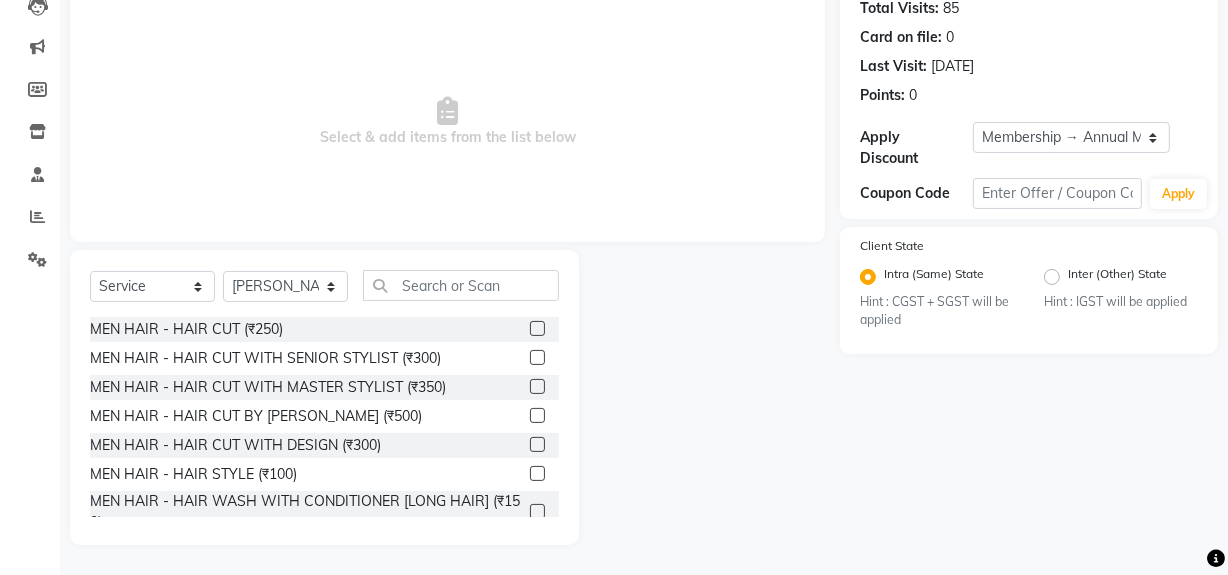 click 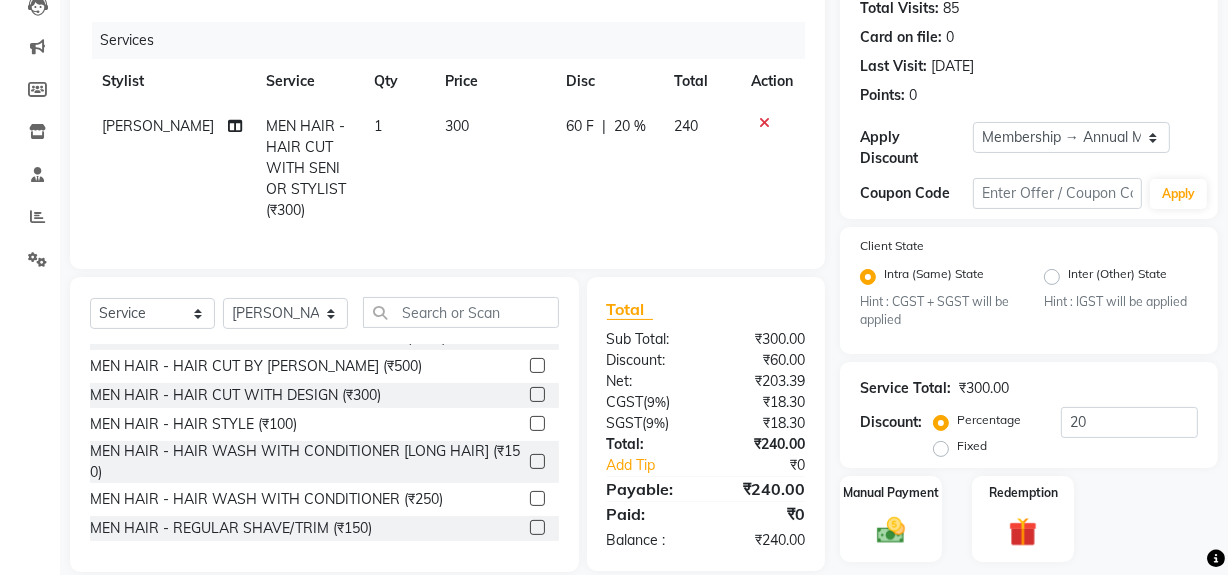 checkbox on "false" 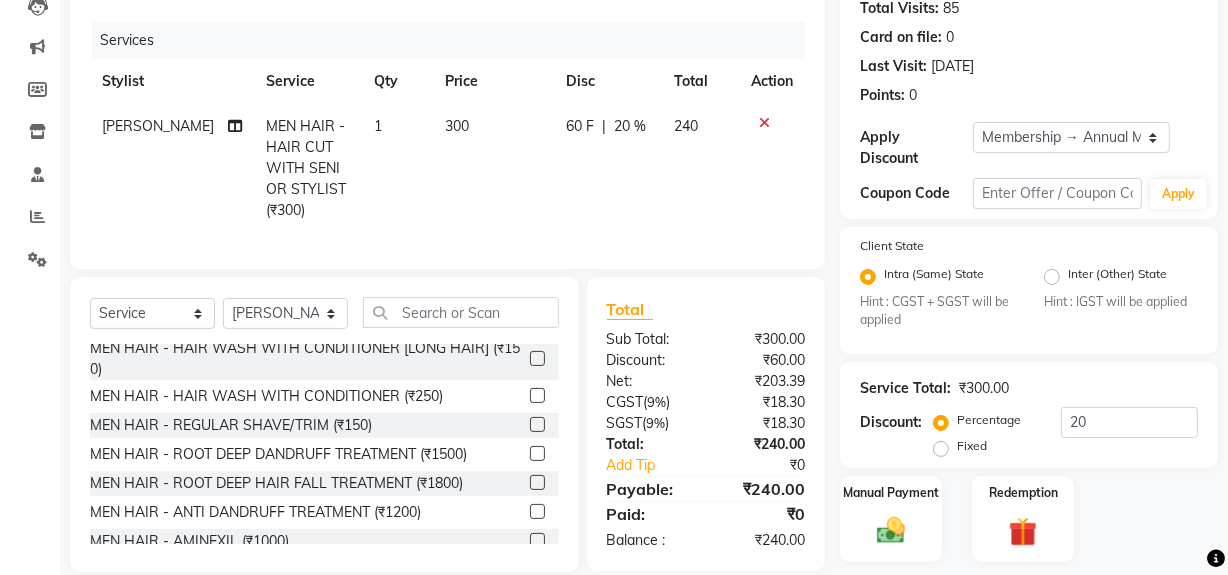 scroll, scrollTop: 181, scrollLeft: 0, axis: vertical 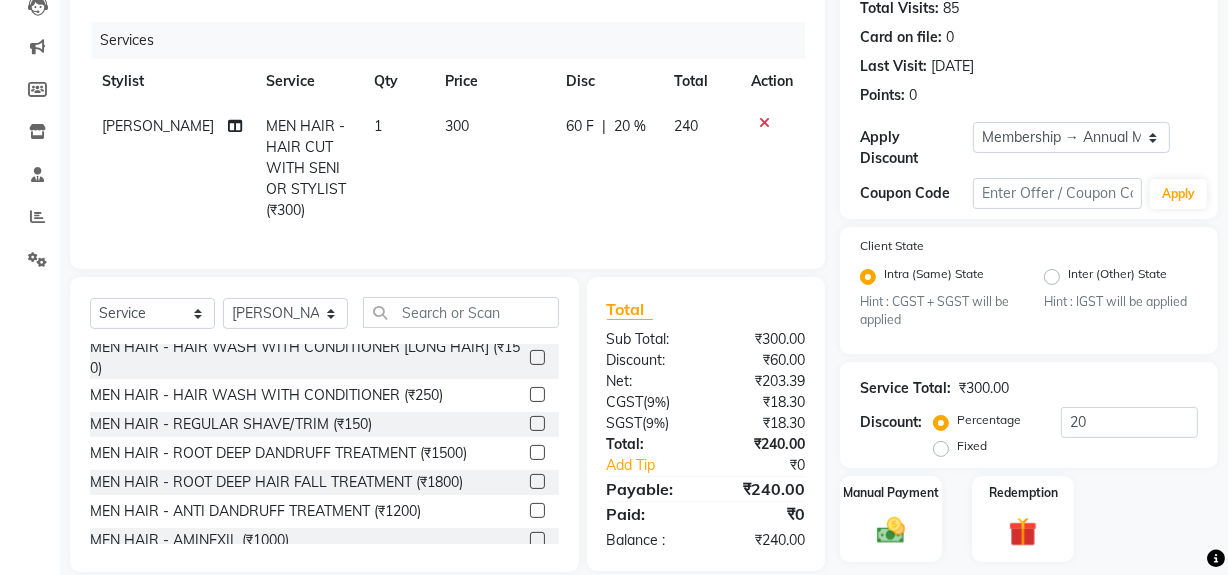 click 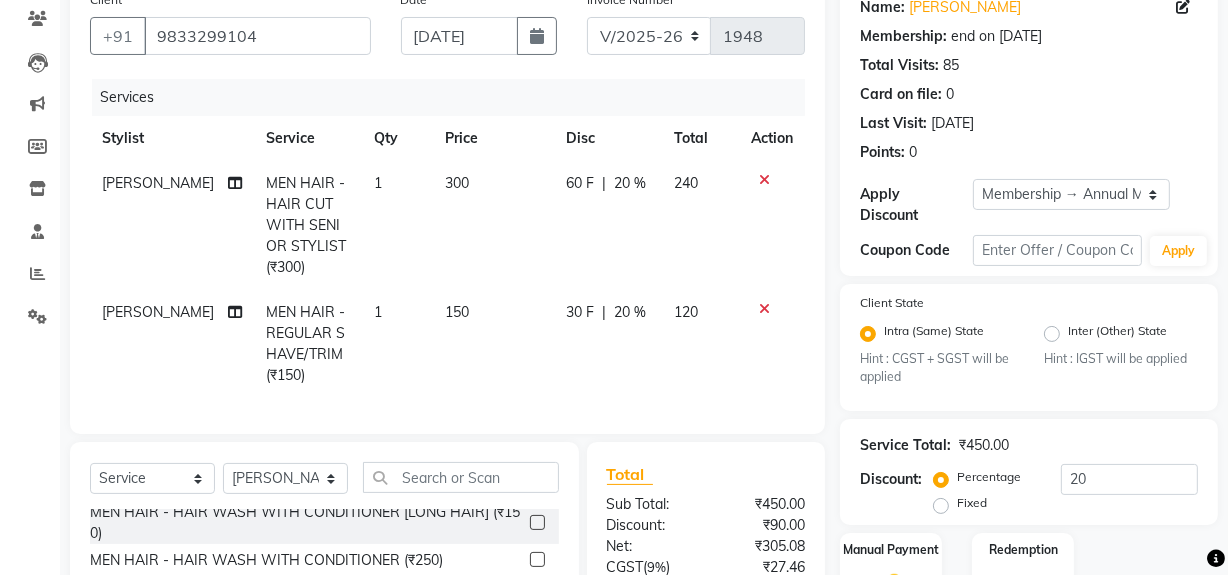 scroll, scrollTop: 44, scrollLeft: 0, axis: vertical 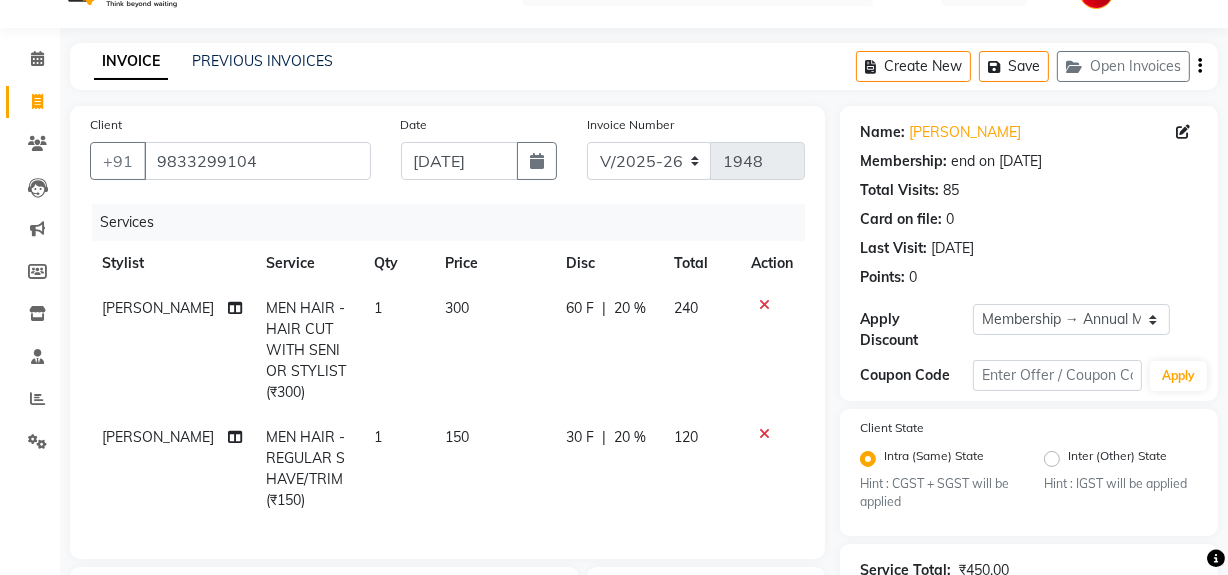 checkbox on "false" 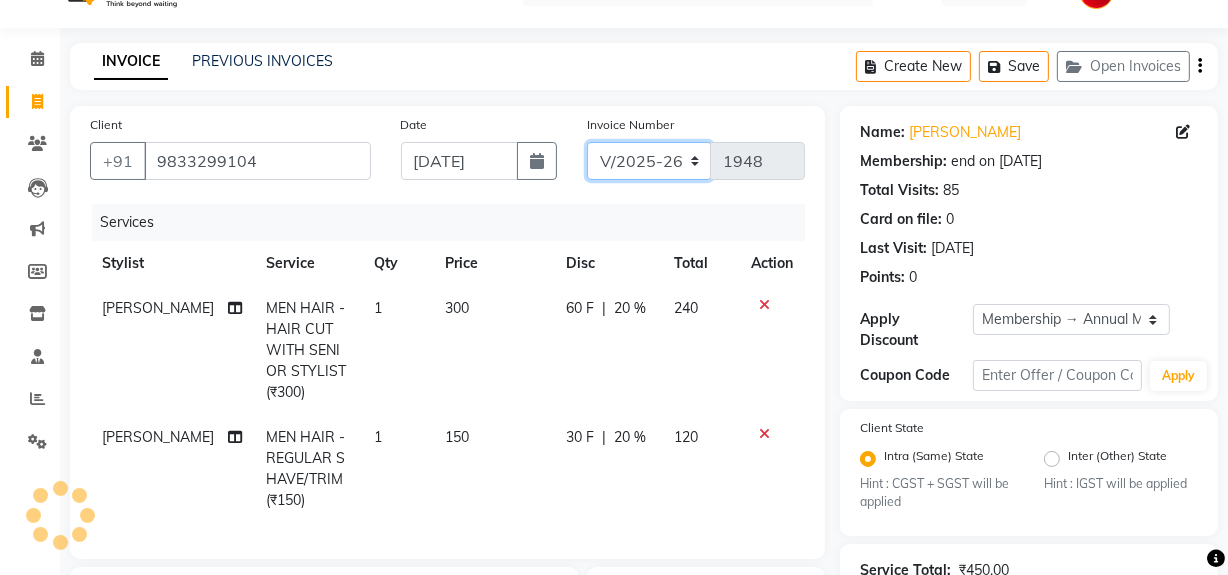 click on "INV/25-26 V/2025-26" 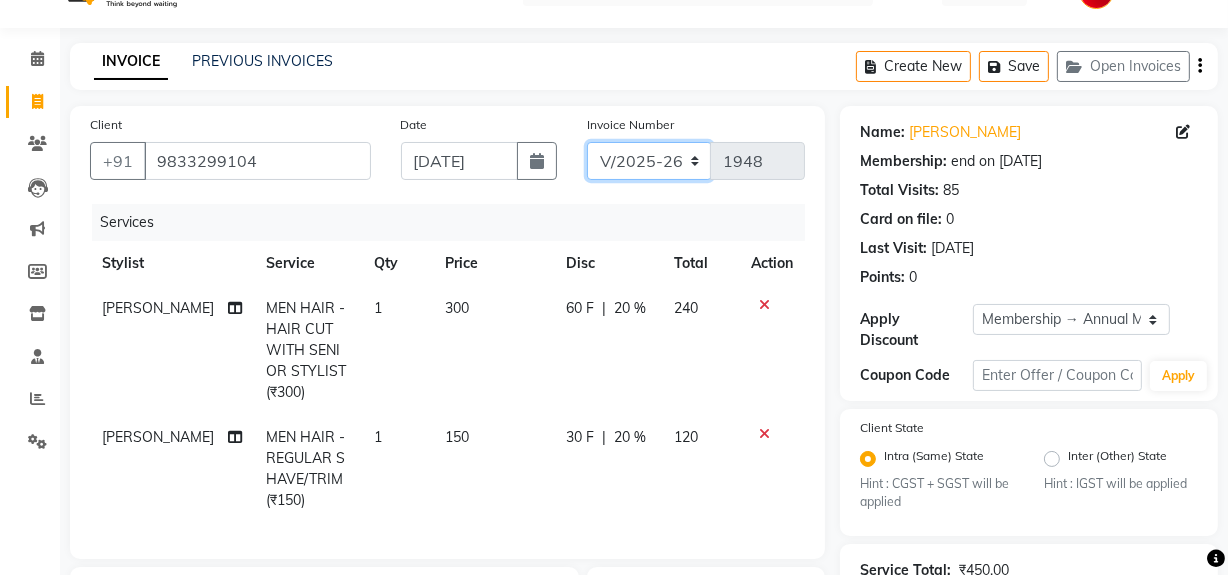 select on "6960" 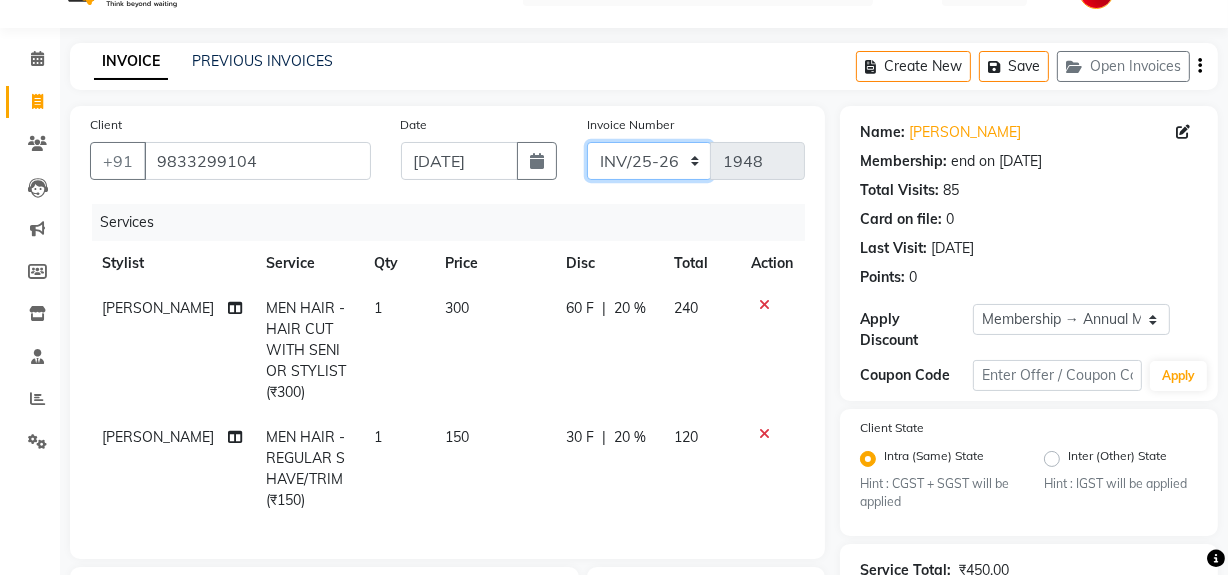 click on "INV/25-26 V/2025-26" 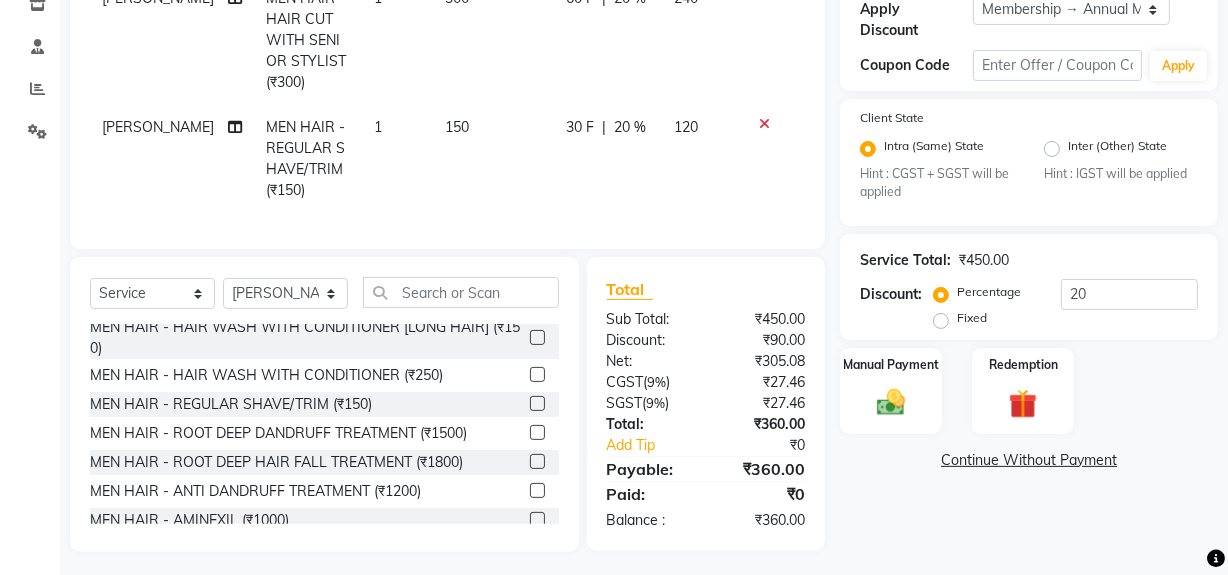 scroll, scrollTop: 374, scrollLeft: 0, axis: vertical 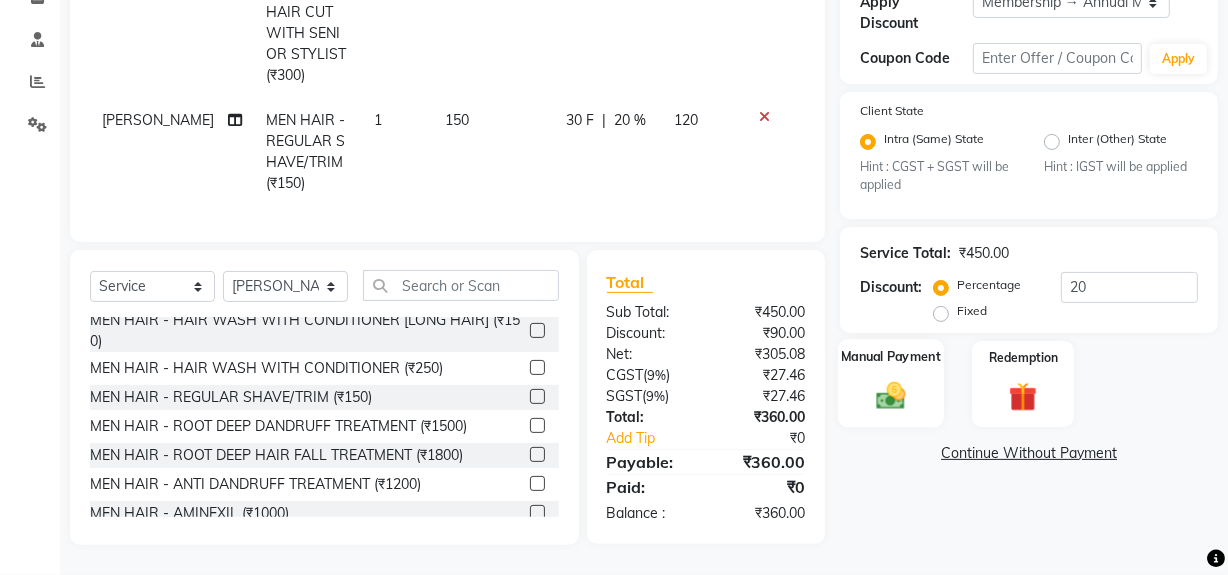 click 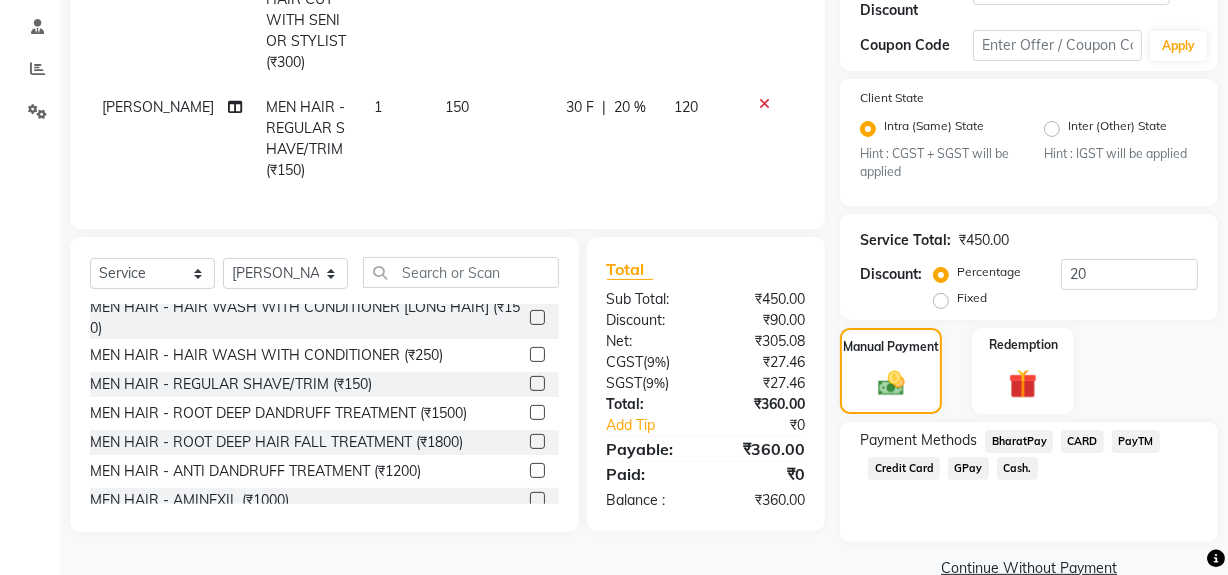 click on "Cash." 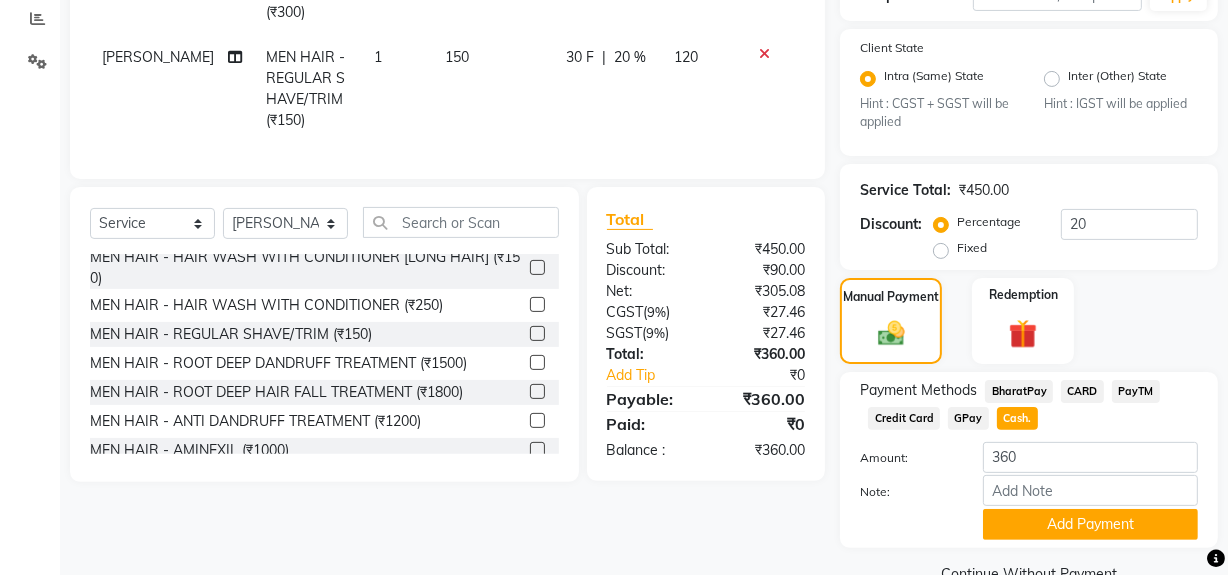 scroll, scrollTop: 469, scrollLeft: 0, axis: vertical 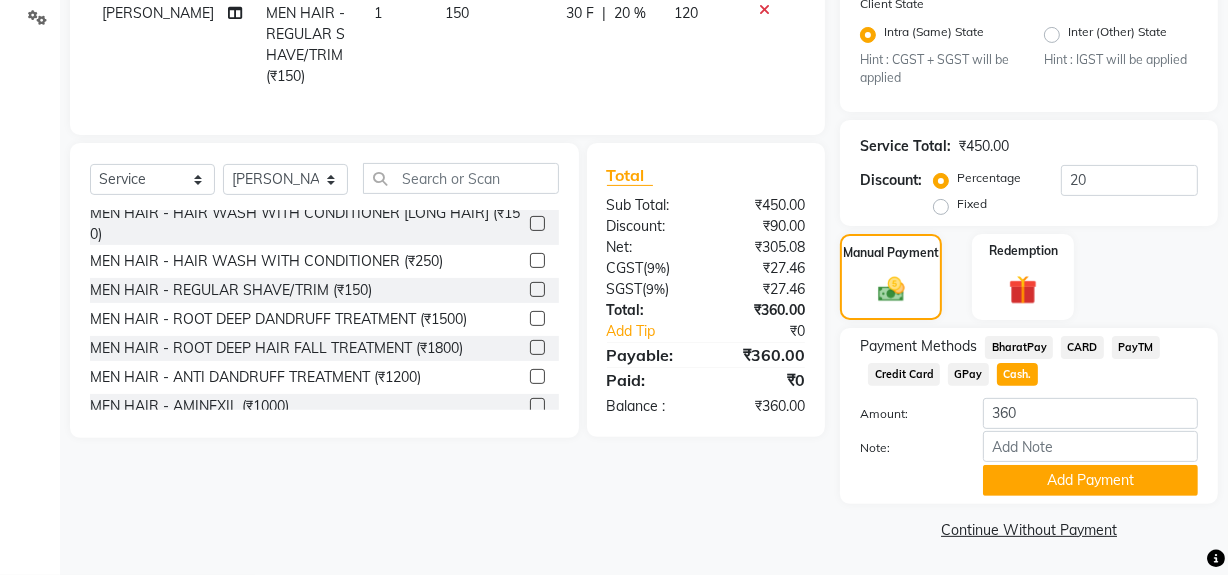 click on "Add Payment" 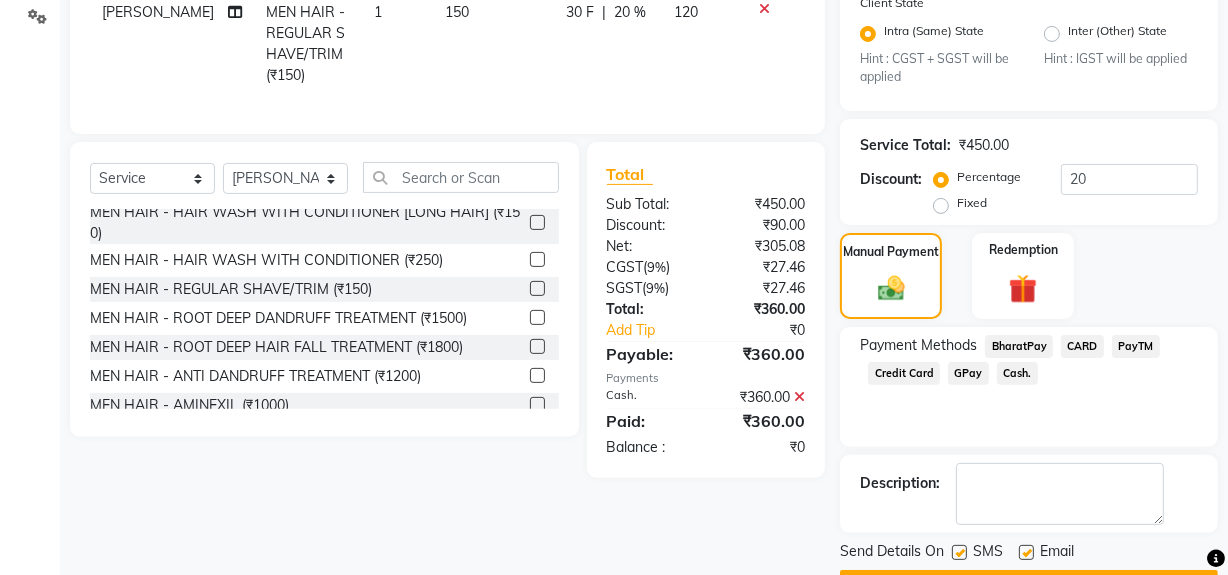 click 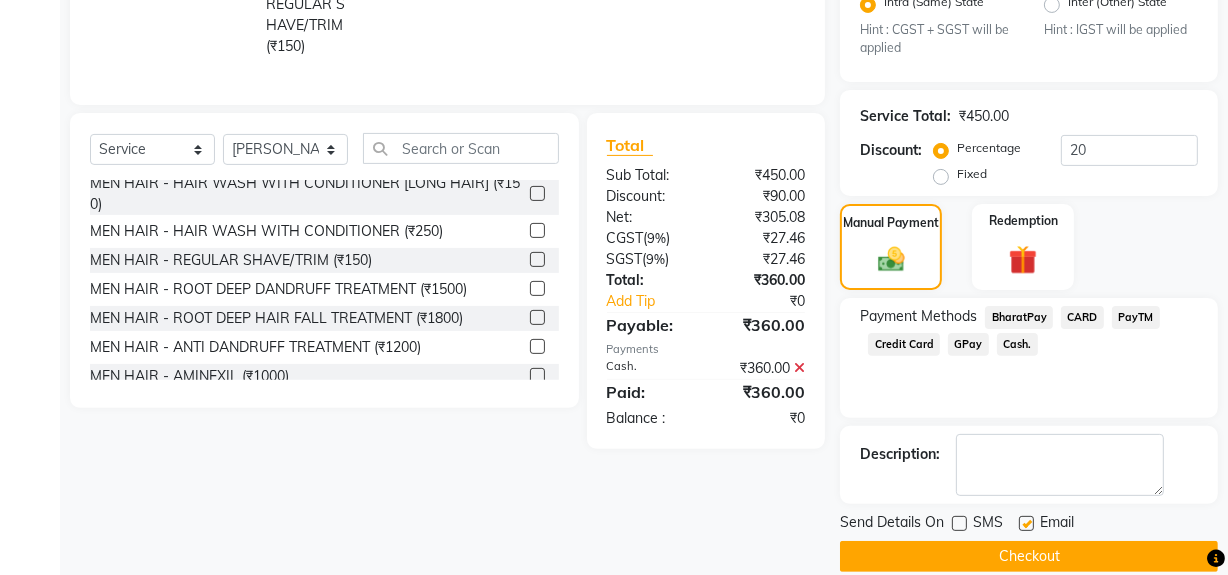 scroll, scrollTop: 524, scrollLeft: 0, axis: vertical 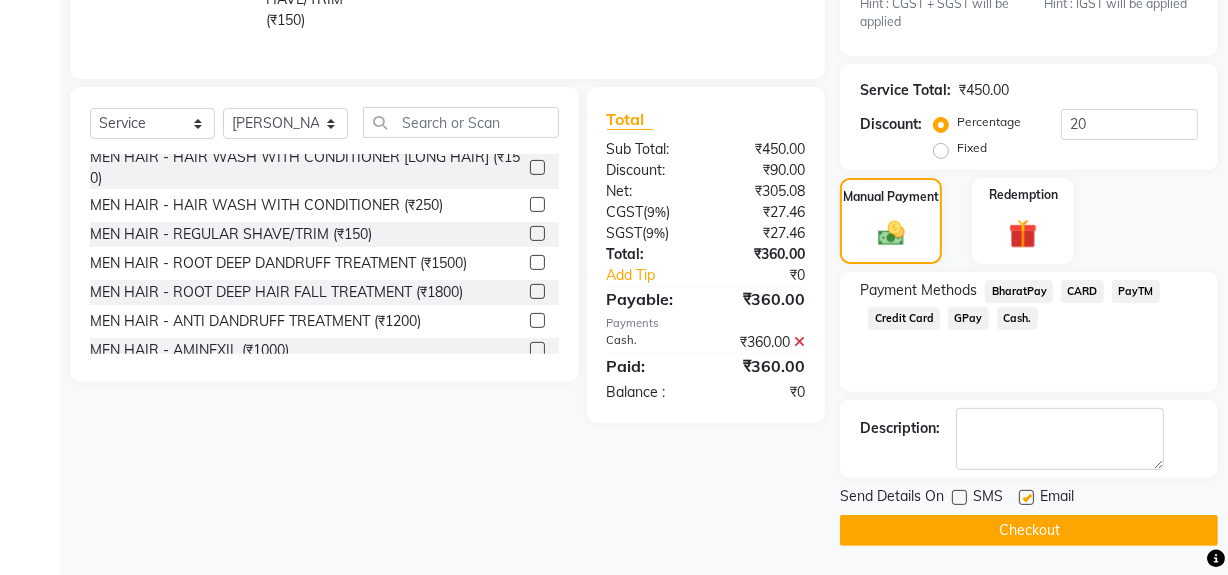 click on "Checkout" 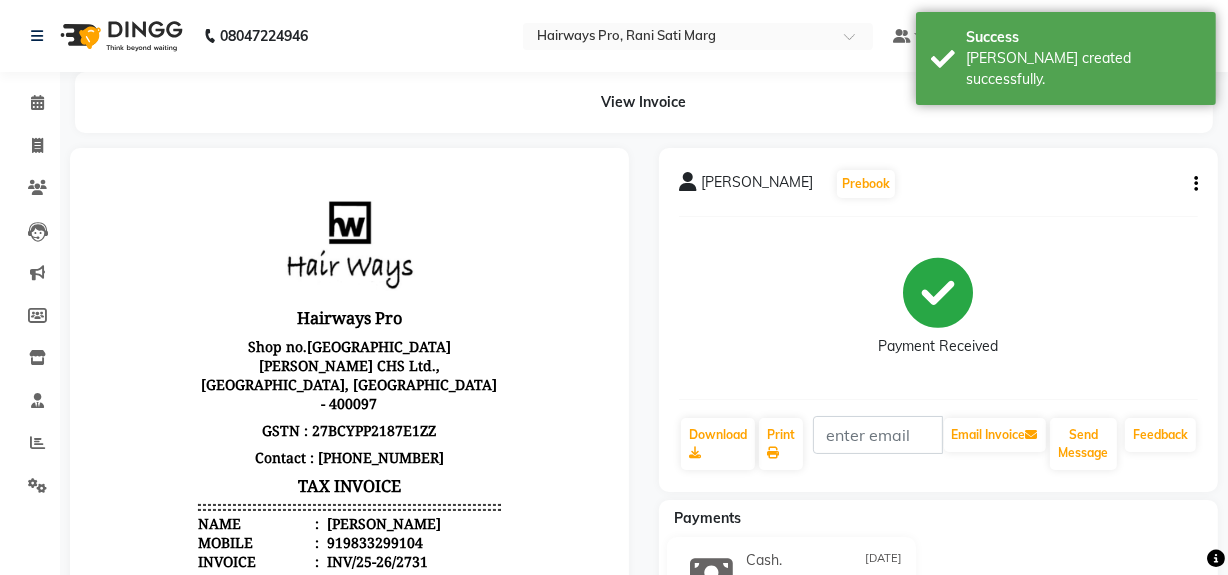 scroll, scrollTop: 0, scrollLeft: 0, axis: both 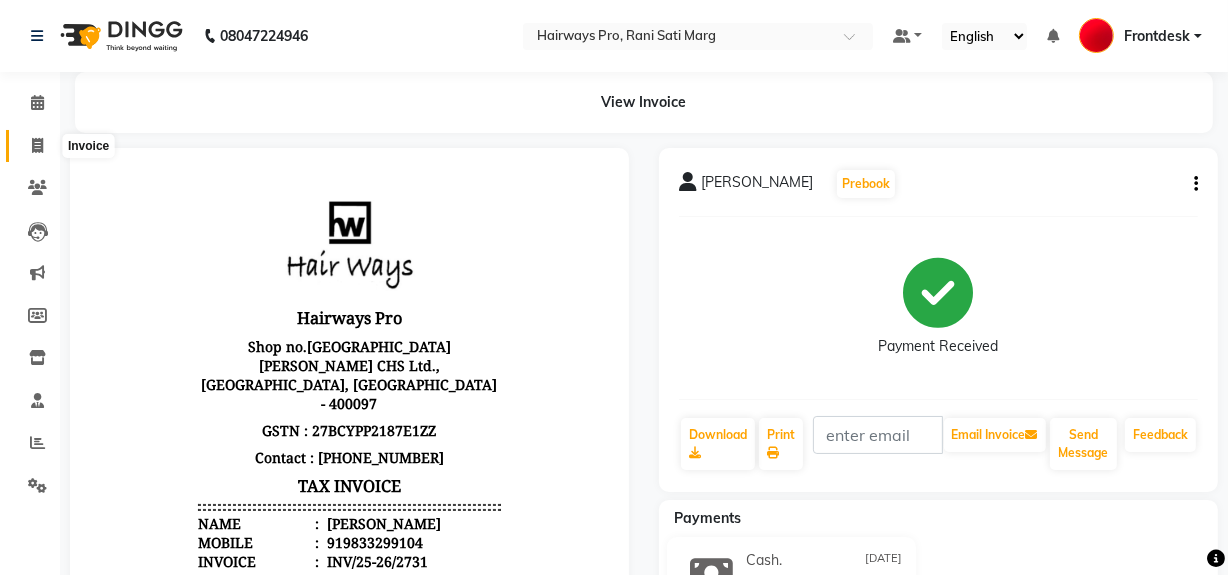 click 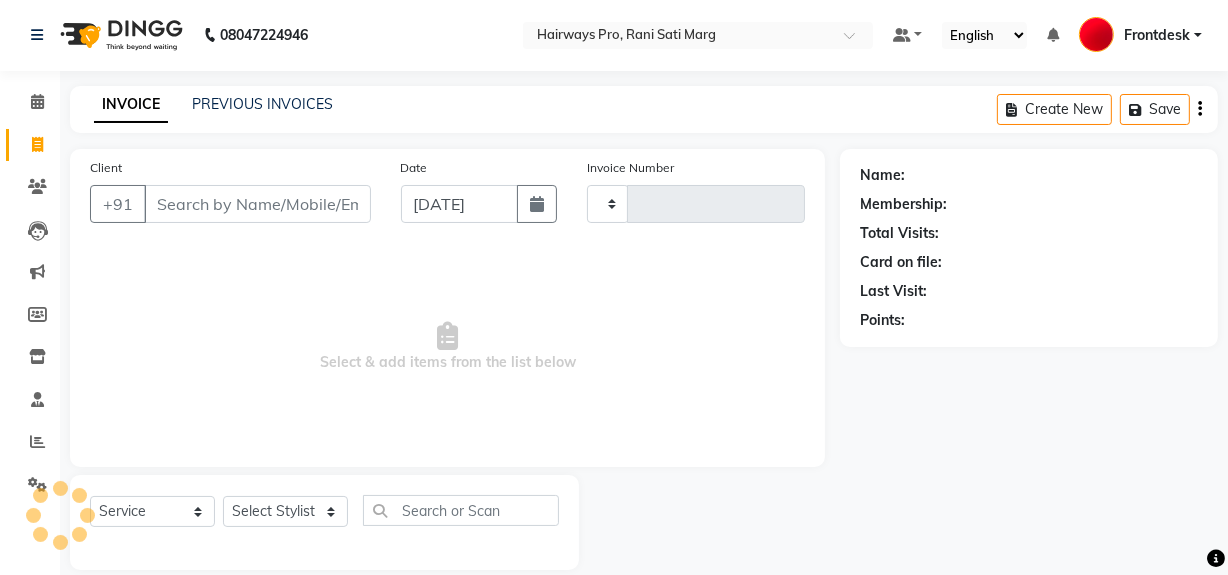 type on "1948" 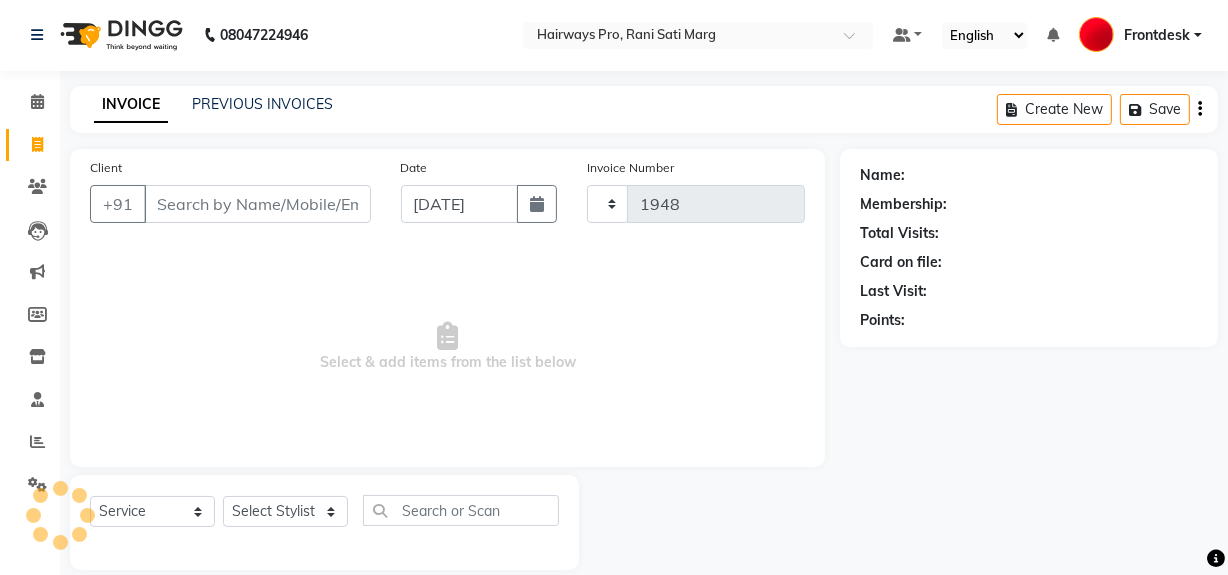 select on "787" 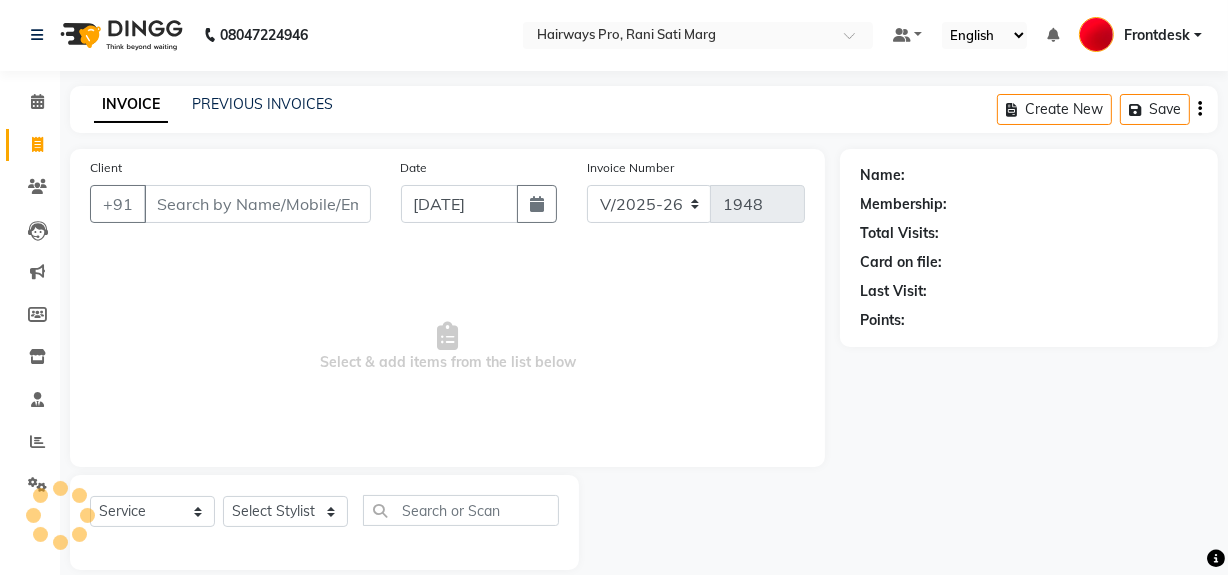 scroll, scrollTop: 26, scrollLeft: 0, axis: vertical 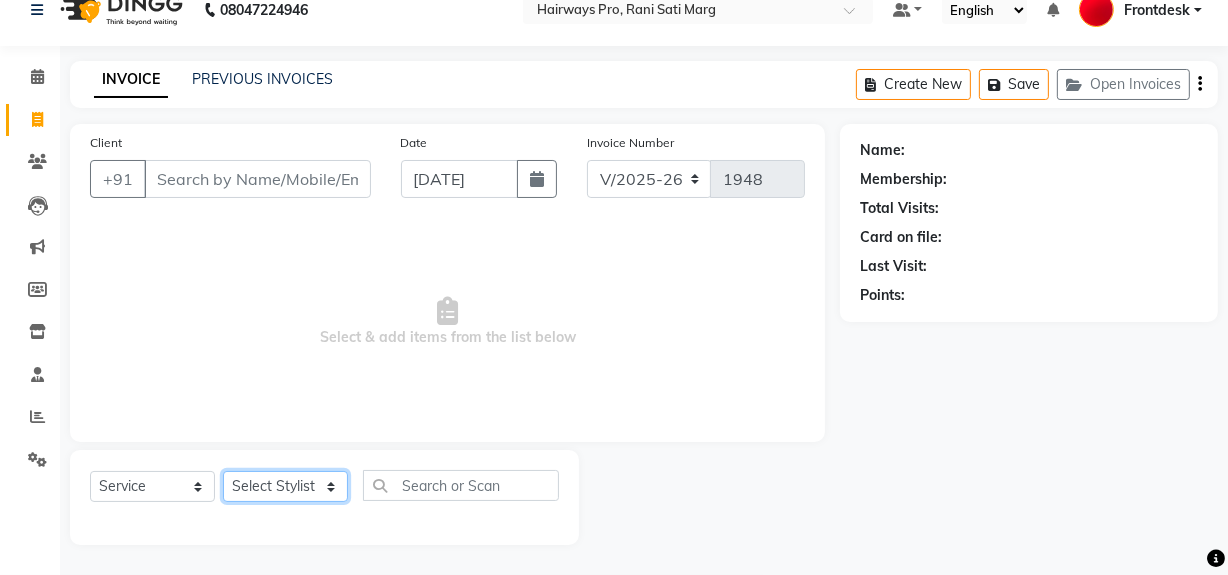 click on "Select Stylist ABID DANISH [PERSON_NAME] Frontdesk INTEZAR [PERSON_NAME] [PERSON_NAME] [PERSON_NAME] [PERSON_NAME] [PERSON_NAME] [PERSON_NAME]" 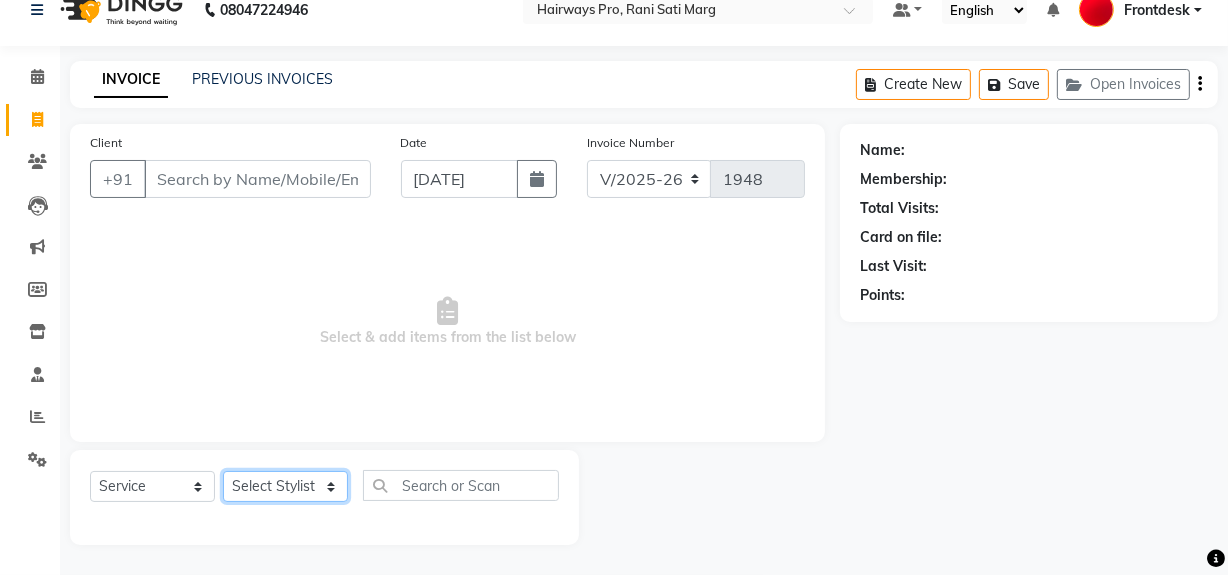 select on "45602" 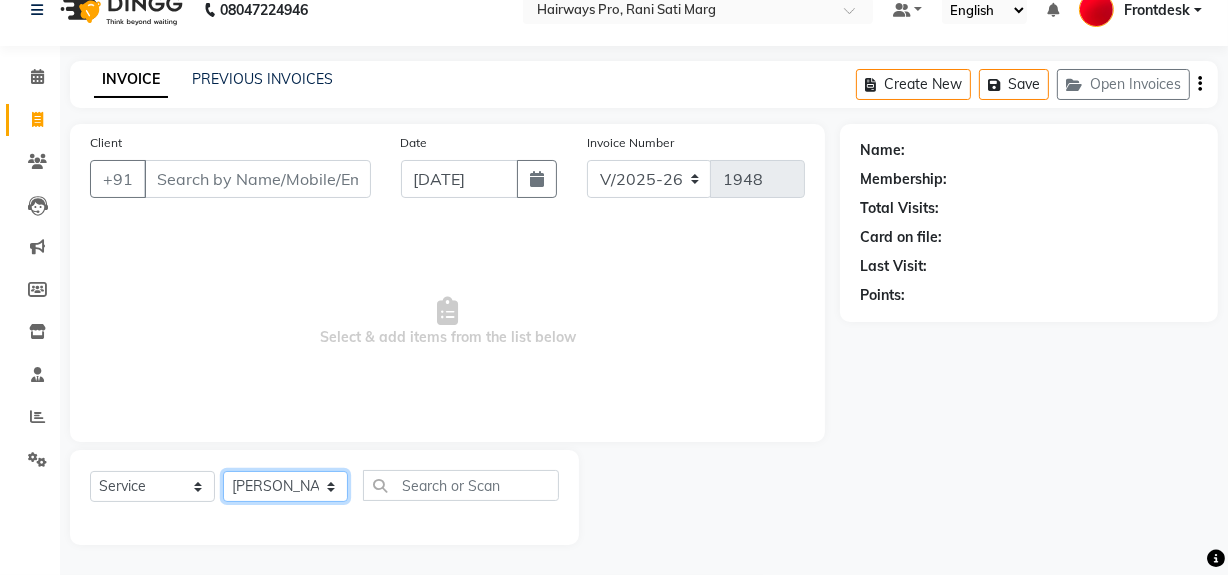 click on "Select Stylist ABID DANISH [PERSON_NAME] Frontdesk INTEZAR [PERSON_NAME] [PERSON_NAME] [PERSON_NAME] [PERSON_NAME] [PERSON_NAME] [PERSON_NAME]" 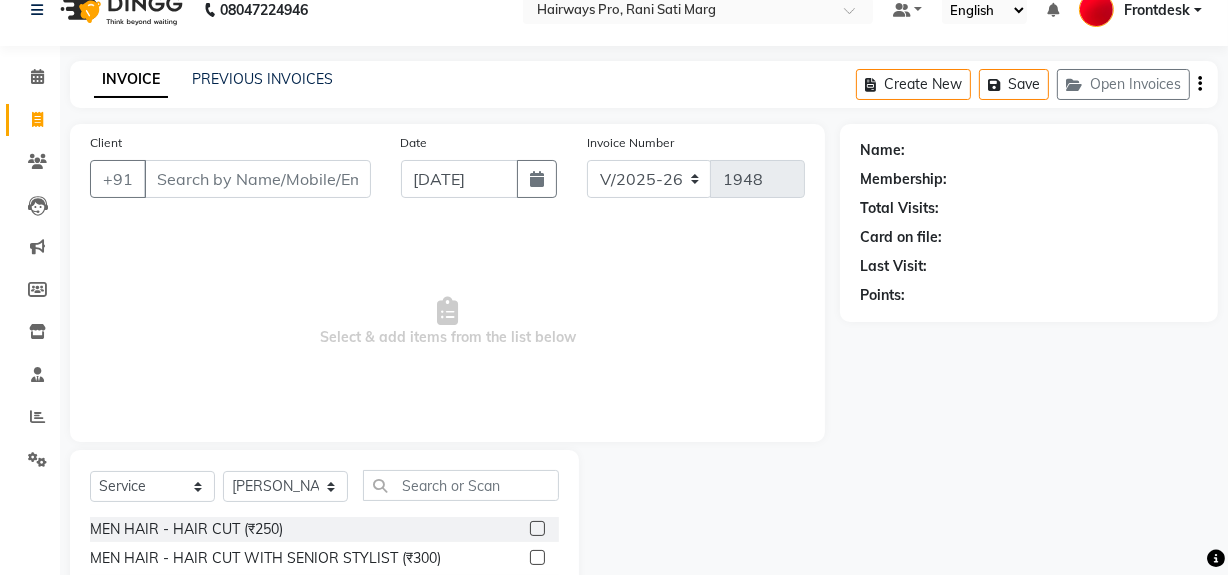 click 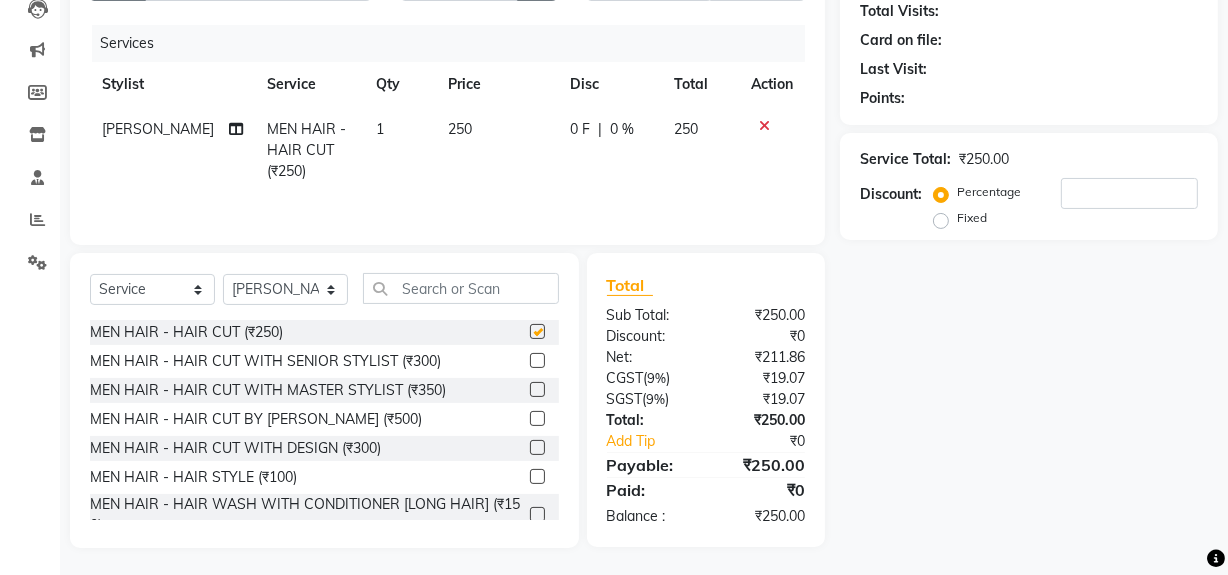 checkbox on "false" 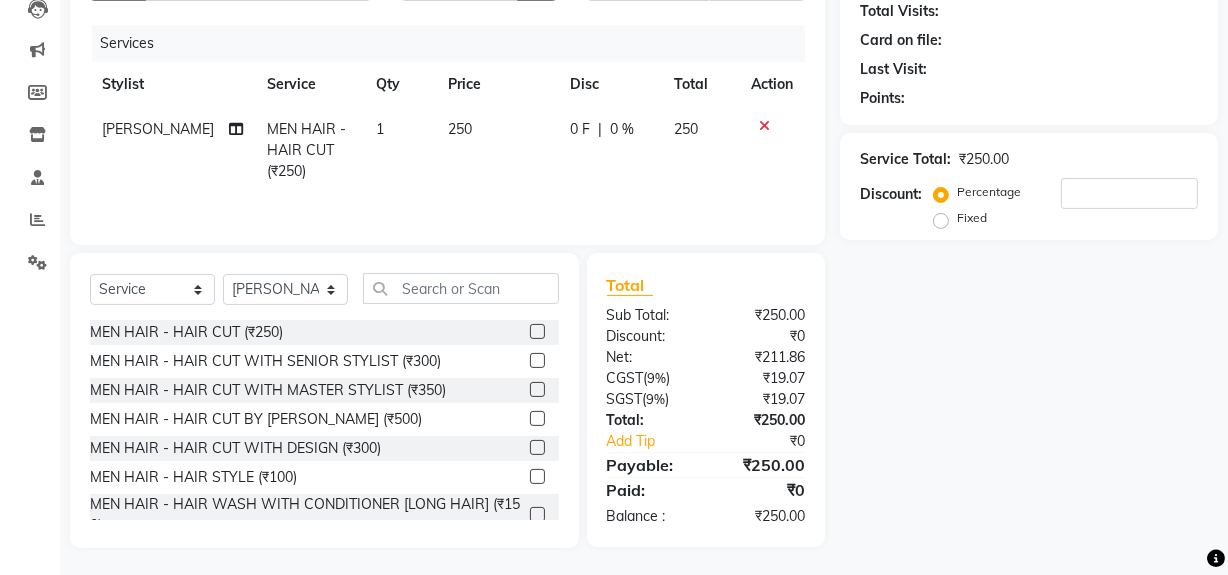 scroll, scrollTop: 226, scrollLeft: 0, axis: vertical 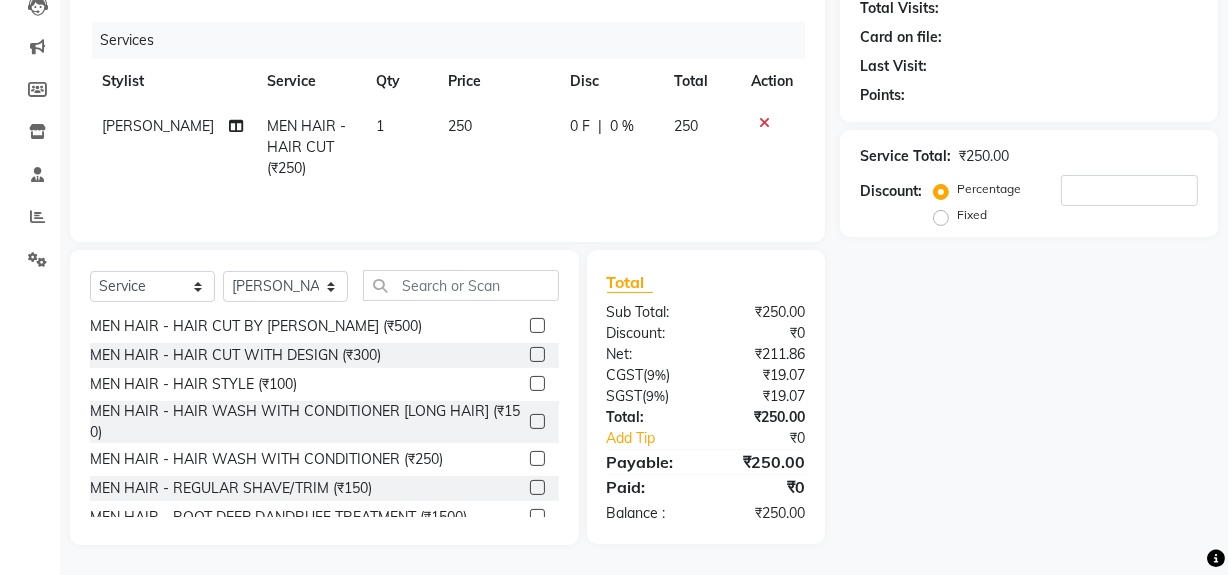 click 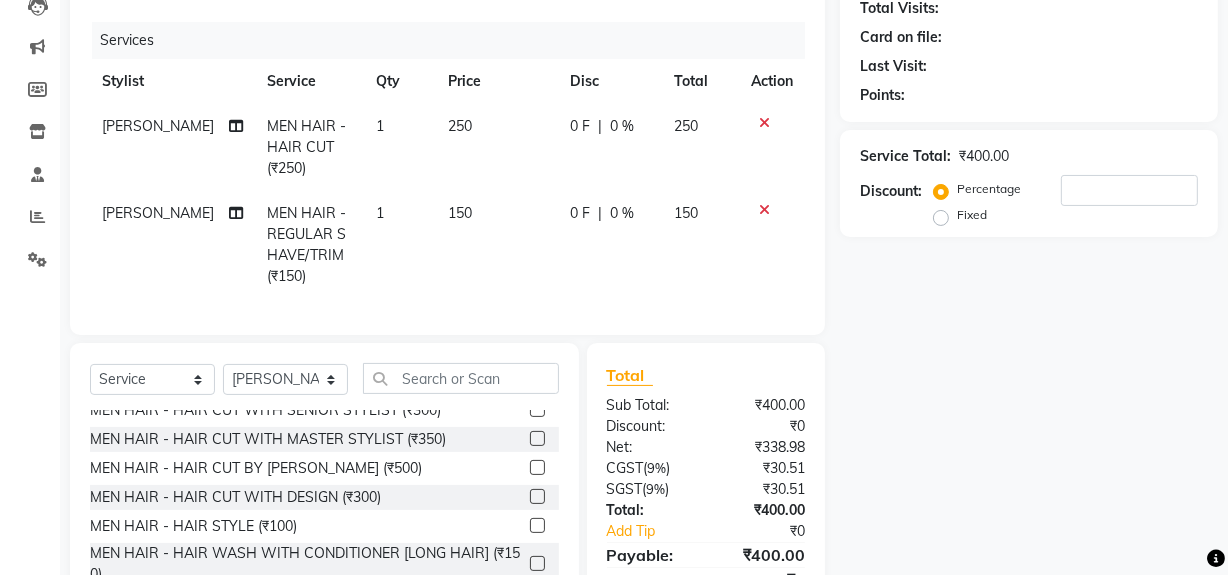 scroll, scrollTop: 0, scrollLeft: 0, axis: both 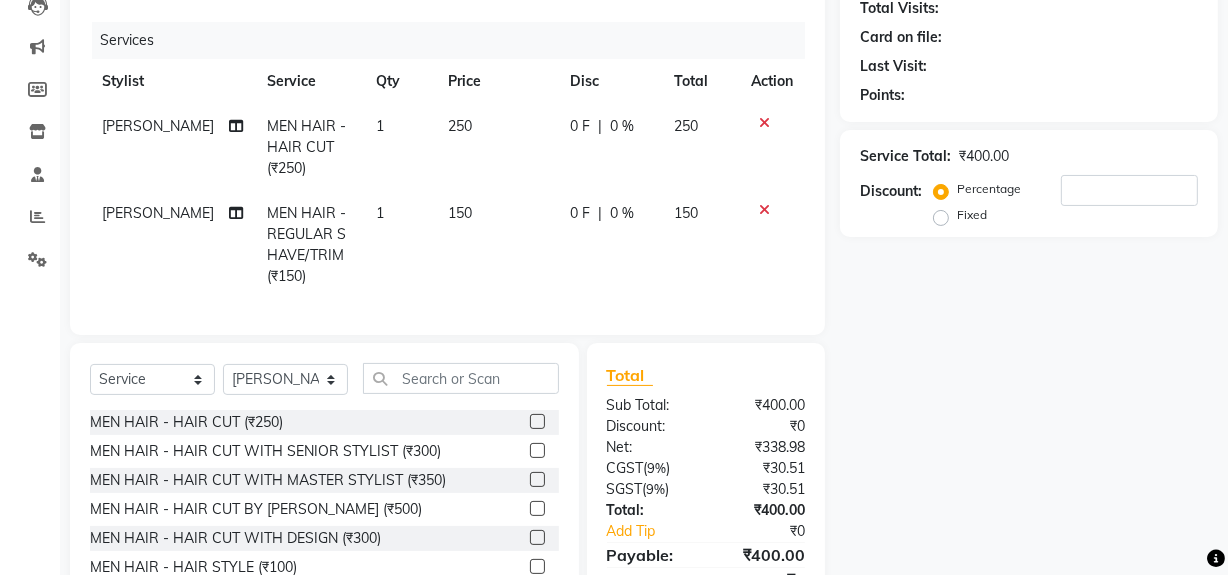 checkbox on "false" 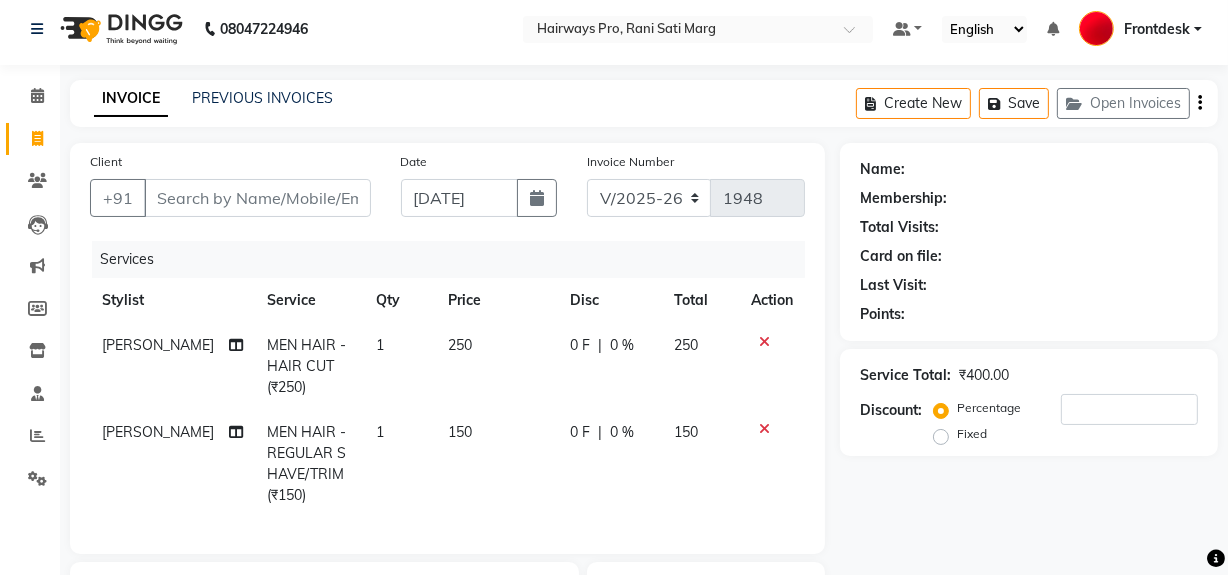 scroll, scrollTop: 0, scrollLeft: 0, axis: both 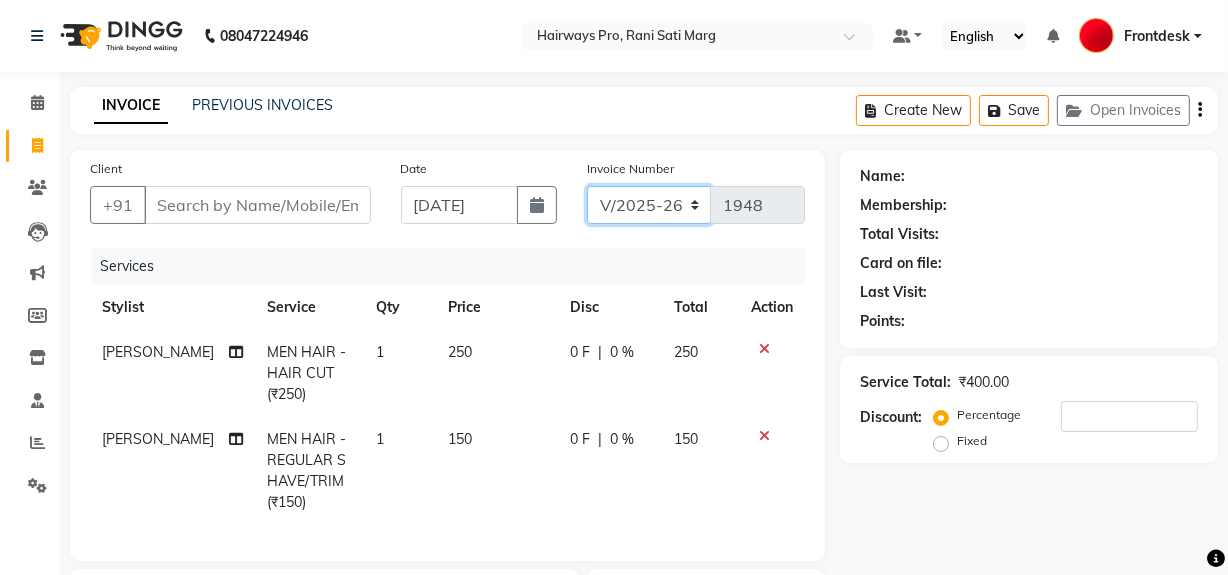click on "INV/25-26 V/2025-26" 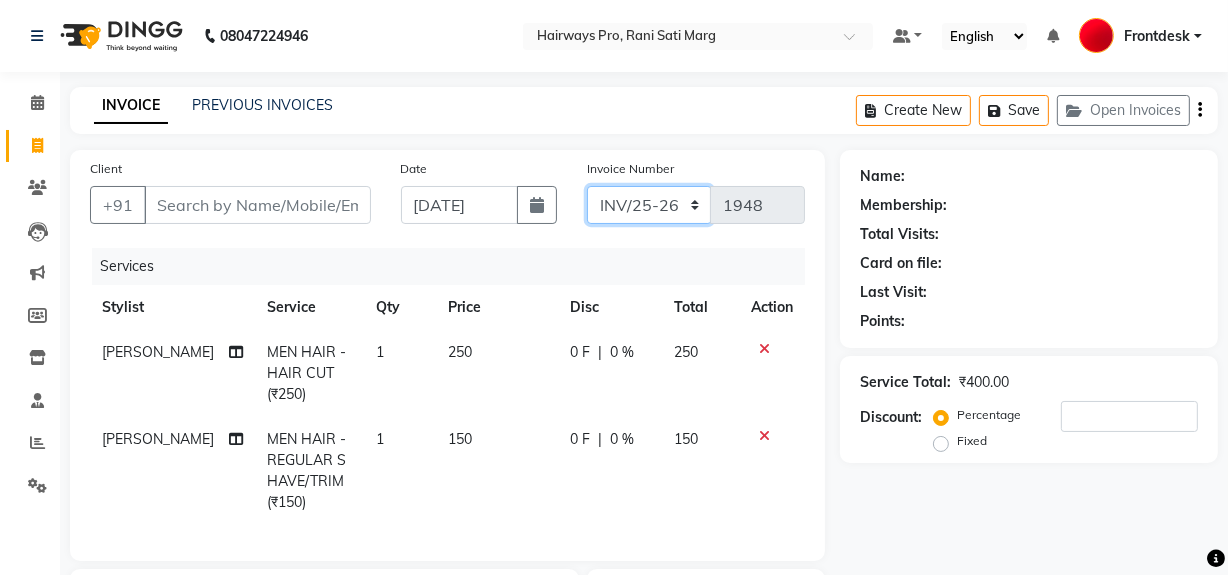 click on "INV/25-26 V/2025-26" 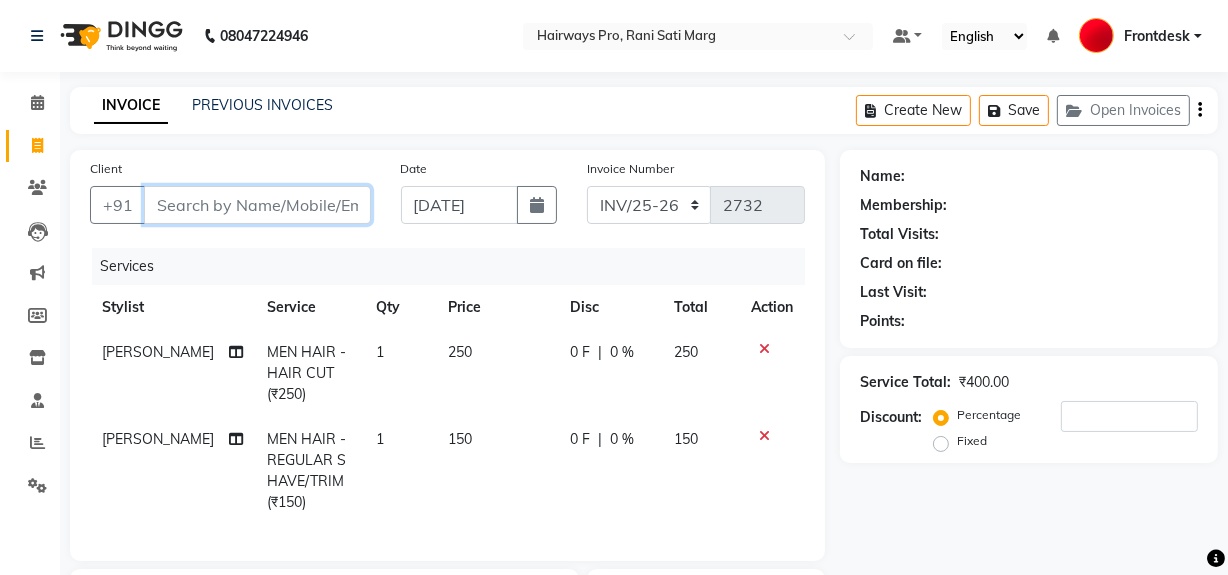 click on "Client" at bounding box center [257, 205] 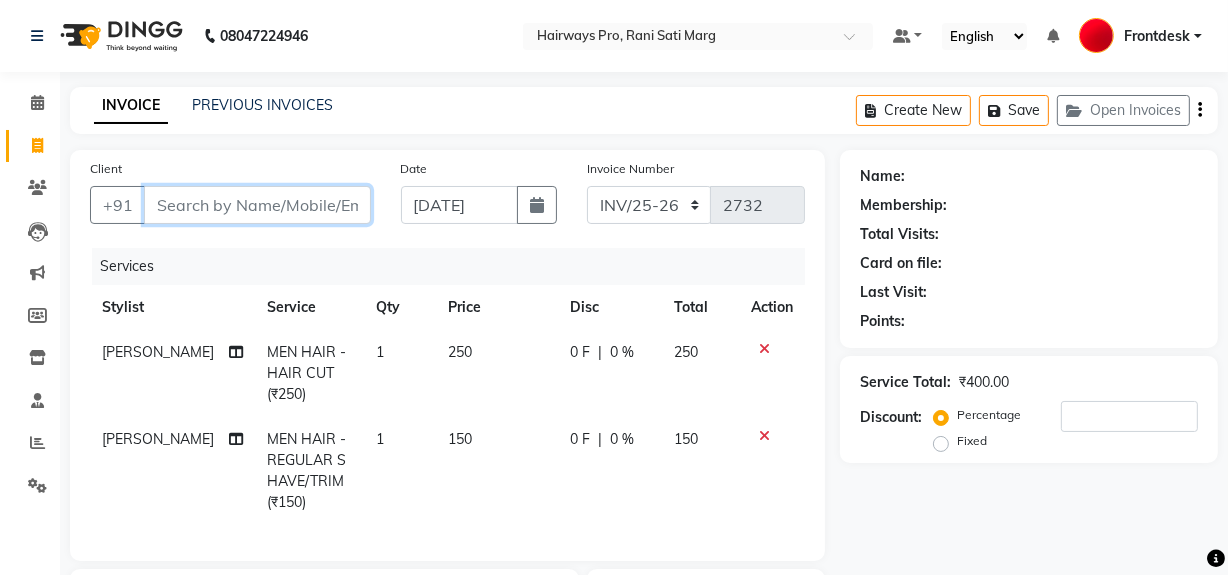 type on "9" 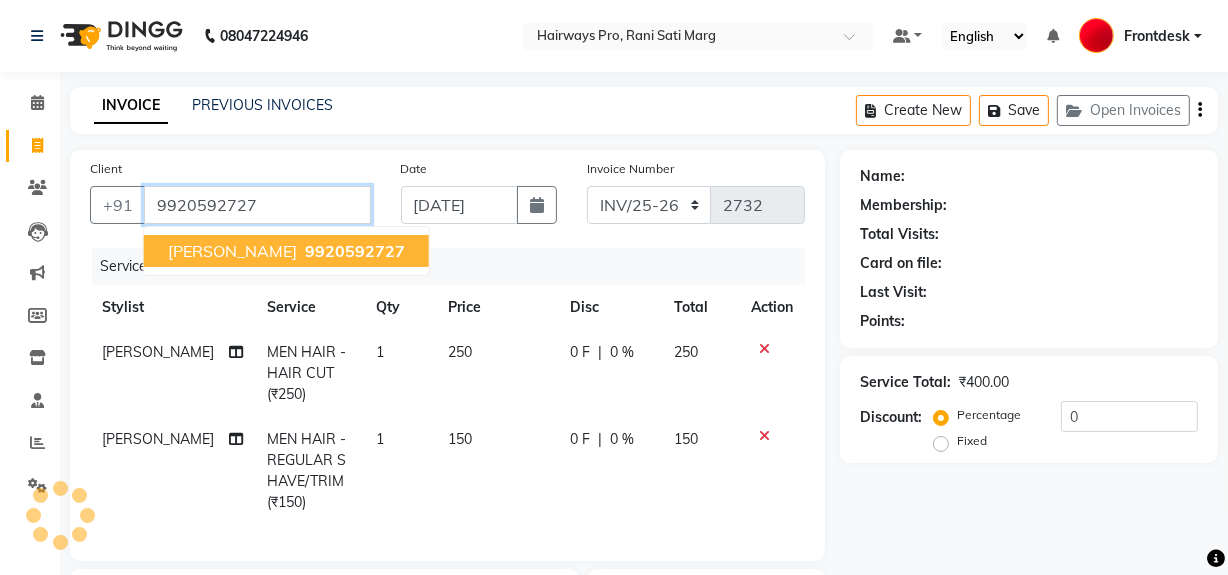 click on "DHARA MISTRY" at bounding box center (232, 251) 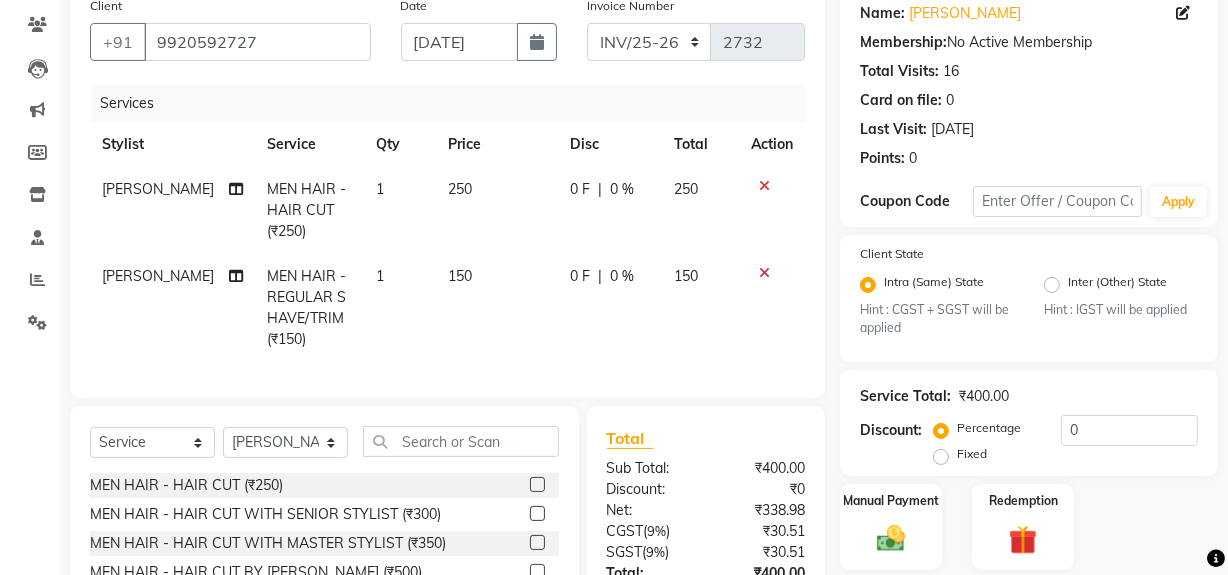 scroll, scrollTop: 332, scrollLeft: 0, axis: vertical 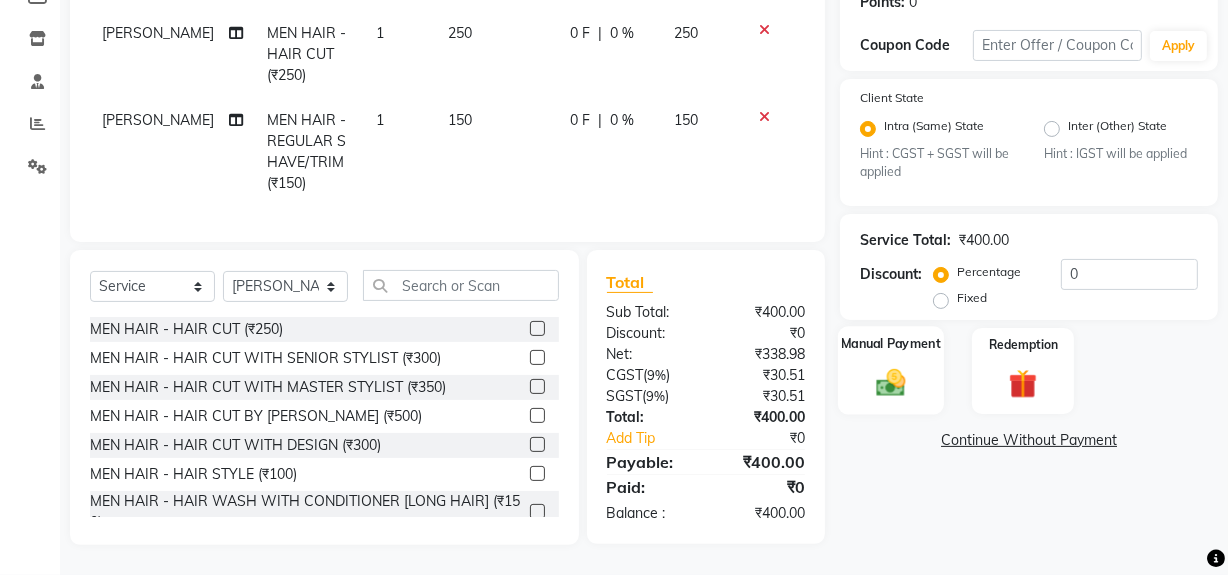 click 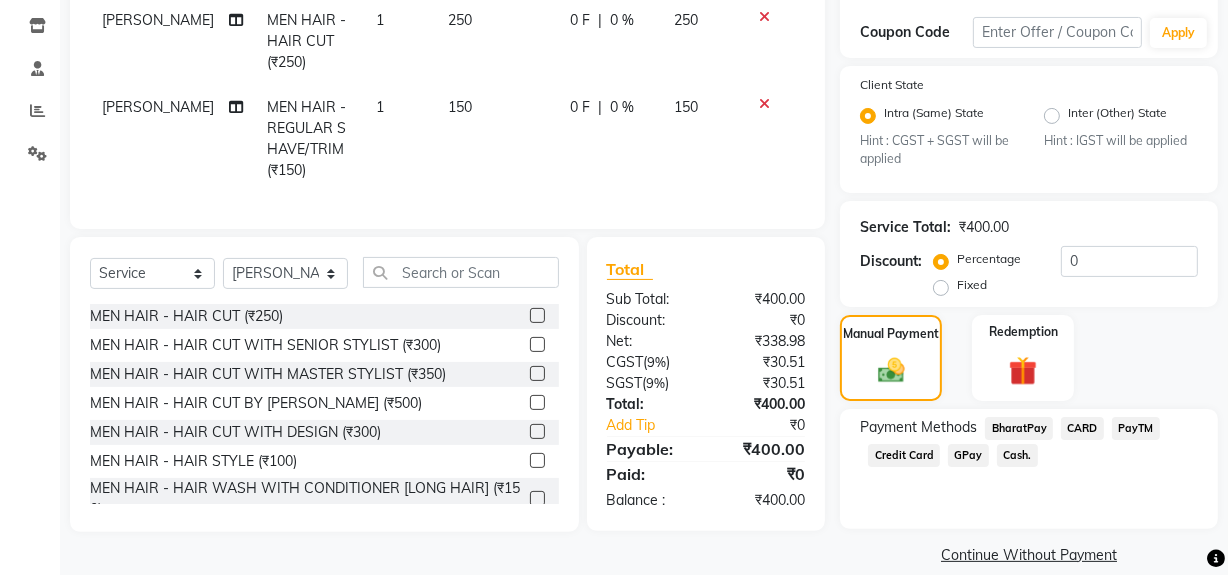 click on "Cash." 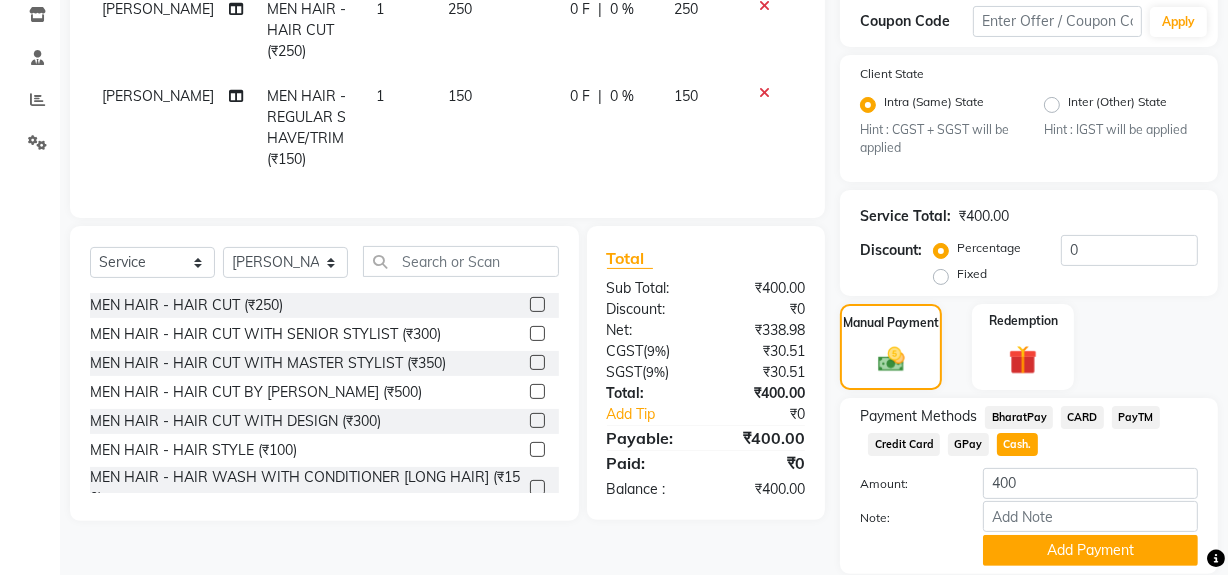 scroll, scrollTop: 413, scrollLeft: 0, axis: vertical 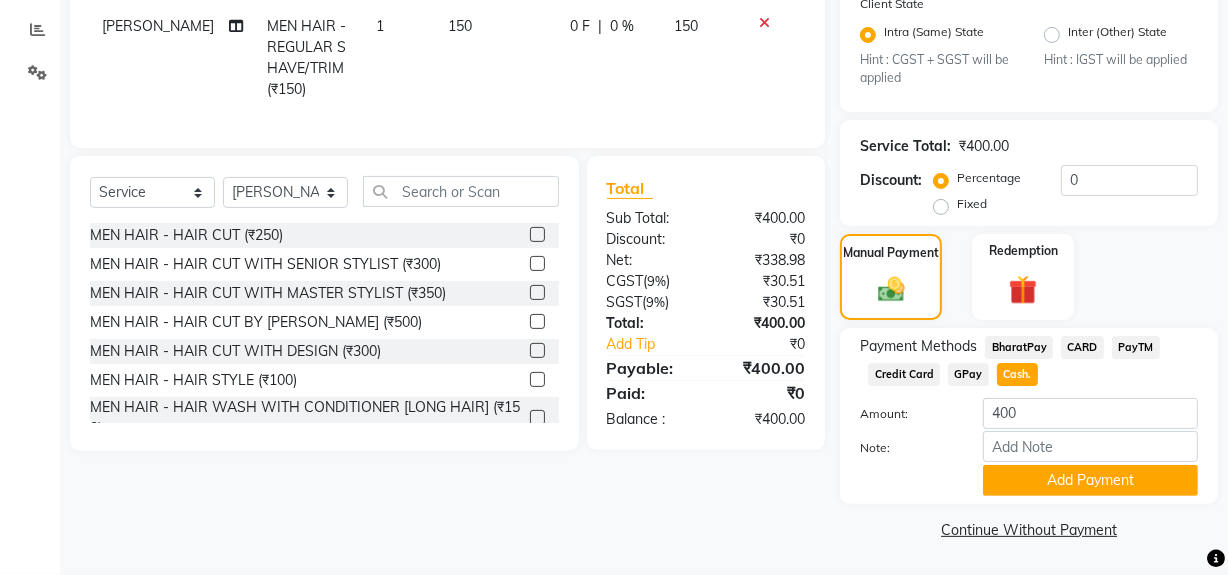 click on "Add Payment" 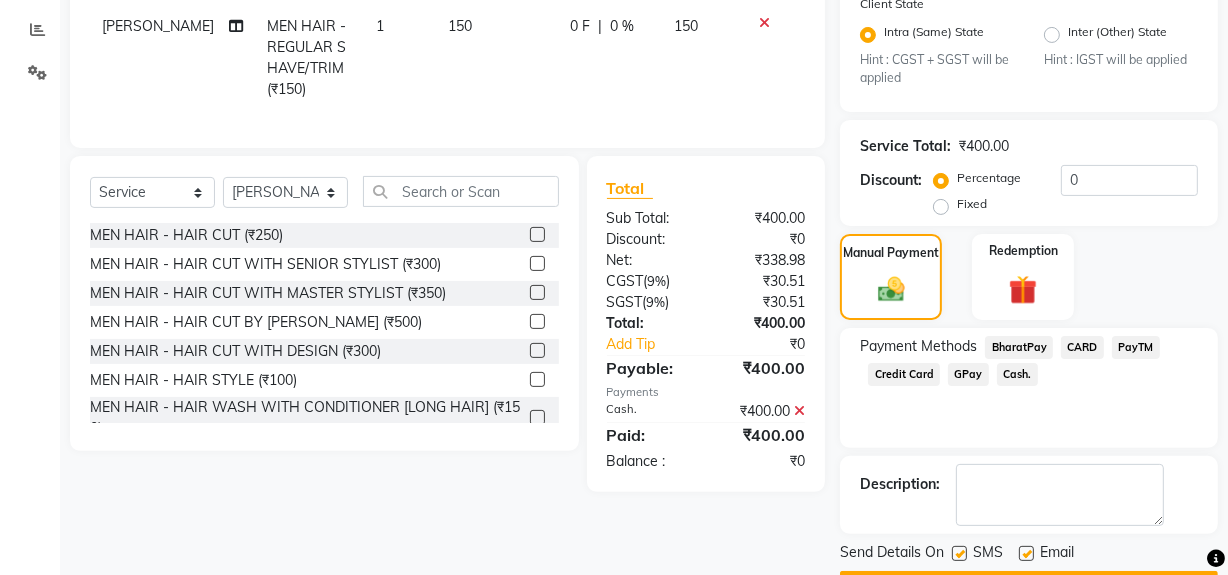 click 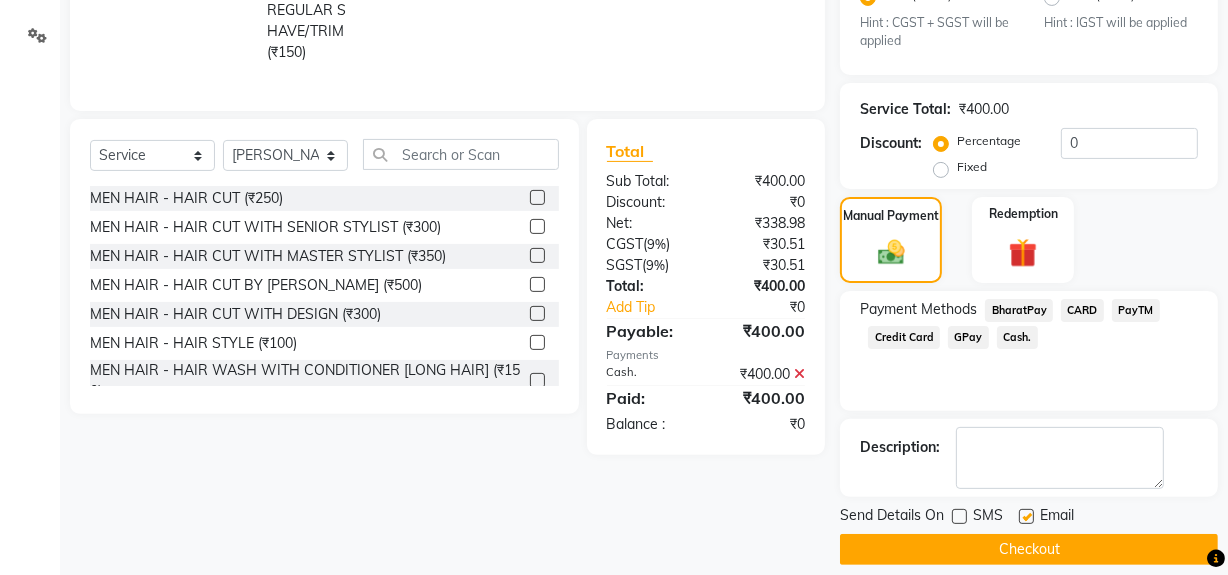 scroll, scrollTop: 470, scrollLeft: 0, axis: vertical 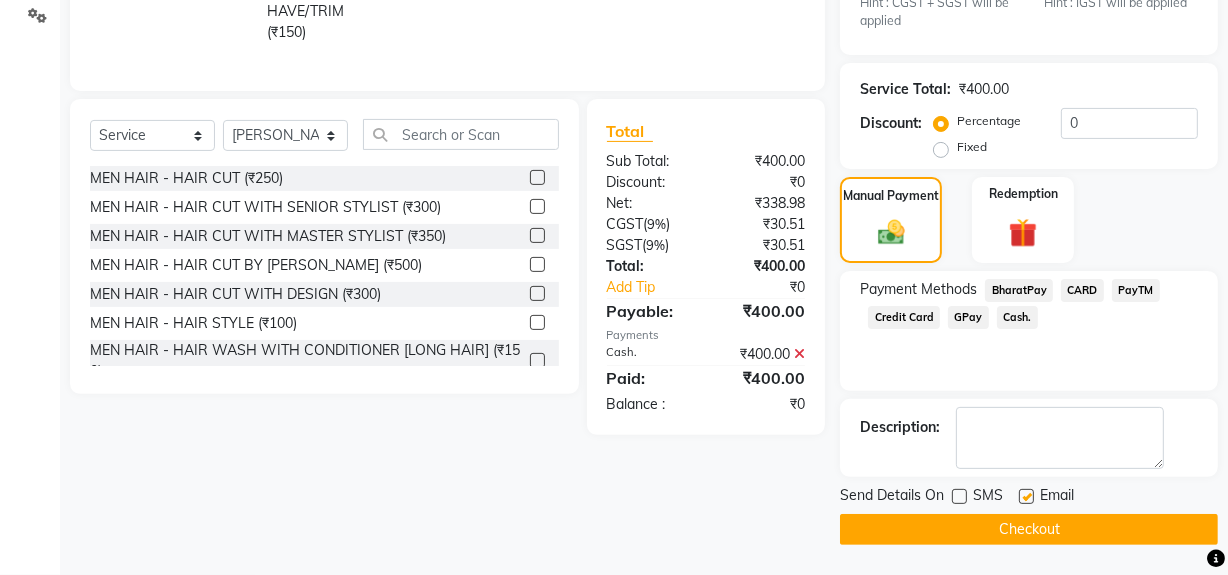 click on "Checkout" 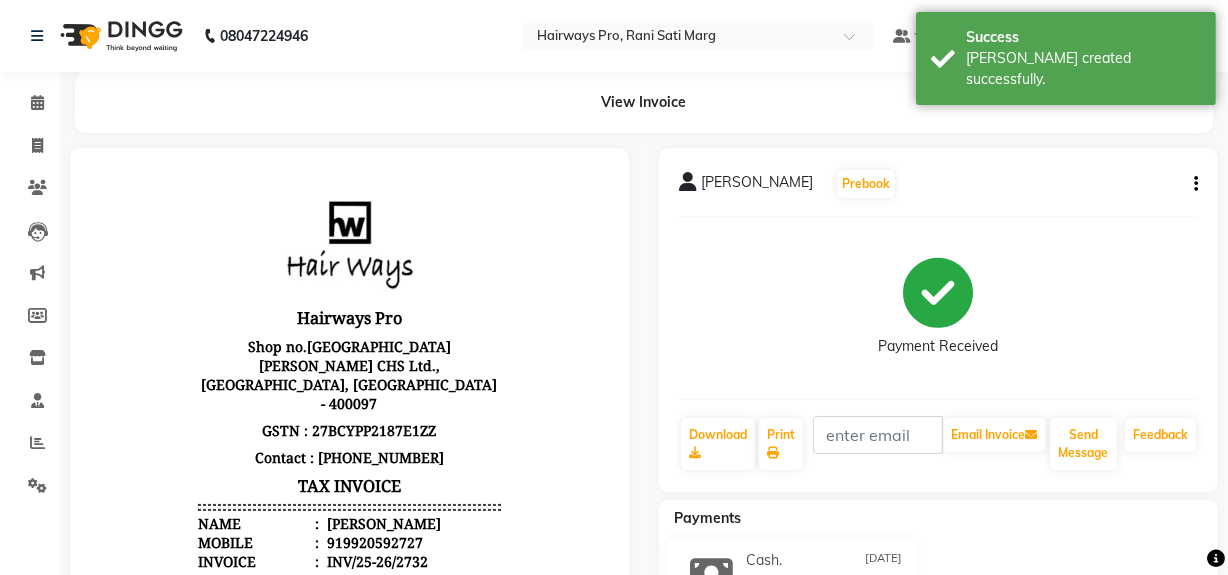scroll, scrollTop: 0, scrollLeft: 0, axis: both 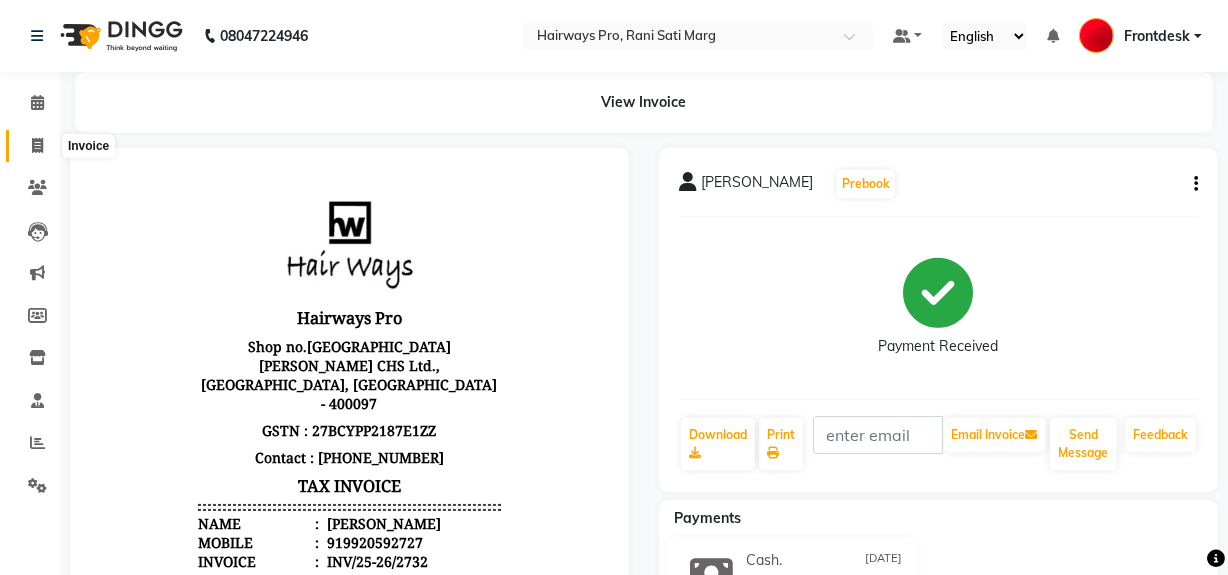 click 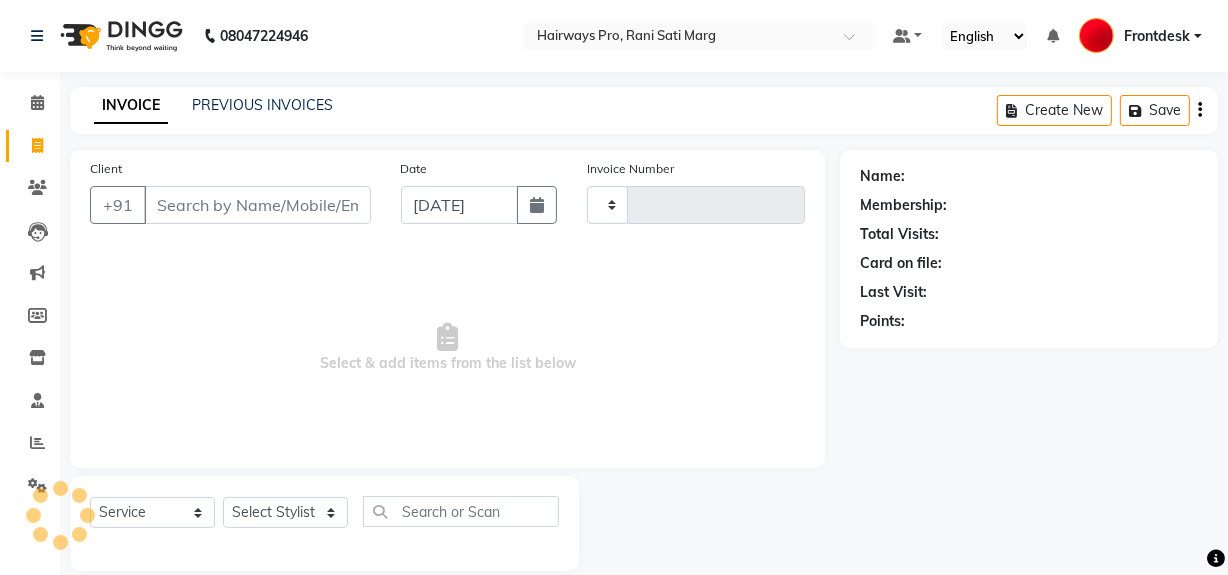scroll, scrollTop: 26, scrollLeft: 0, axis: vertical 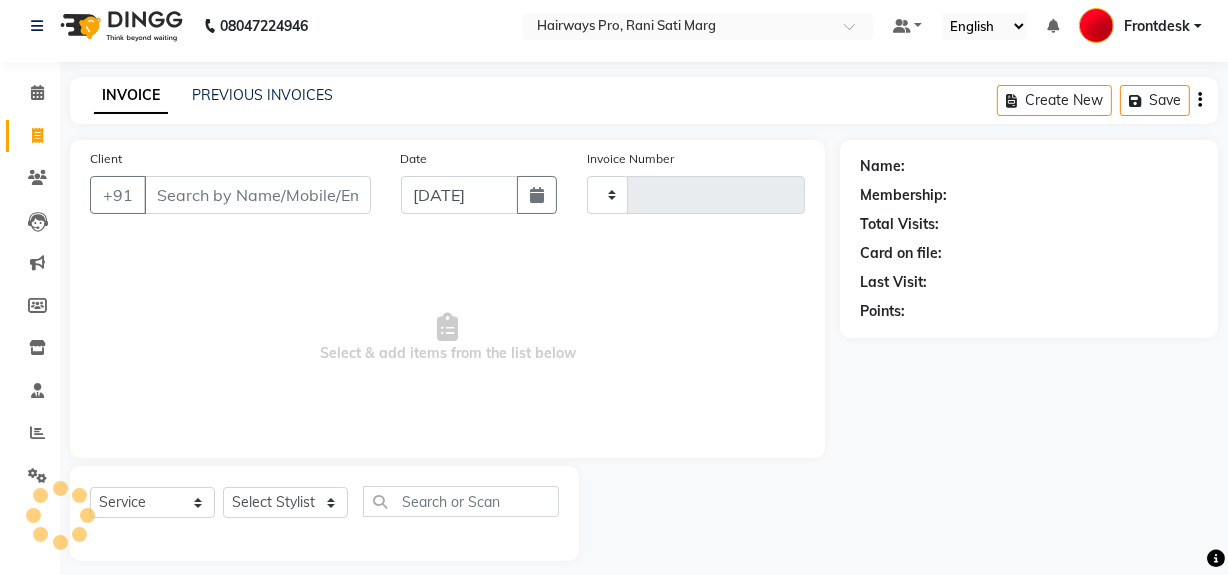 type on "1948" 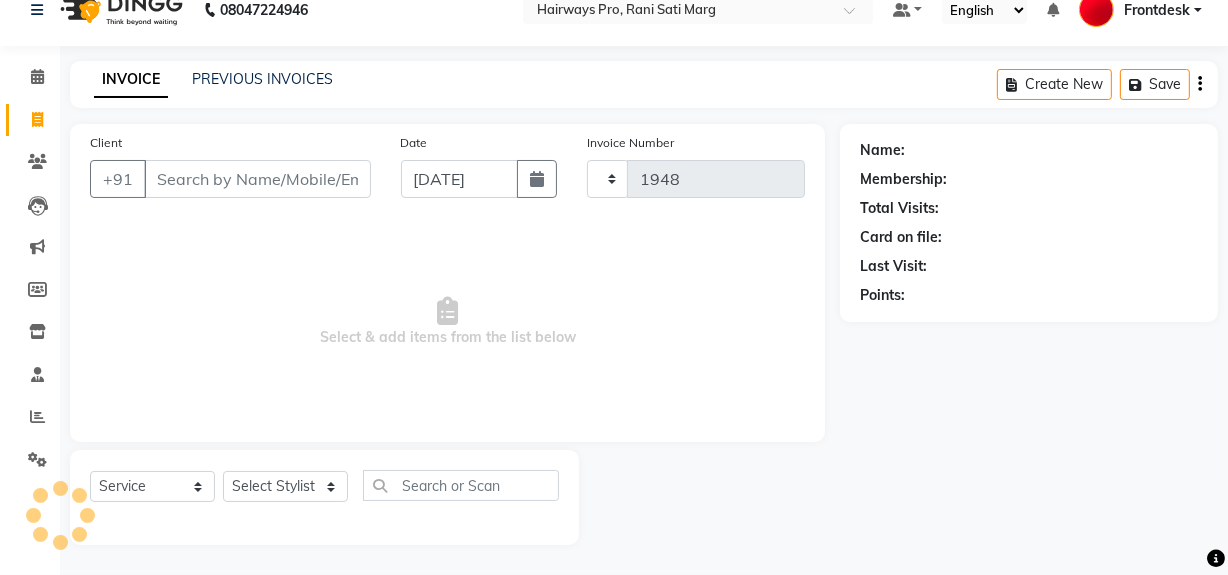 select on "787" 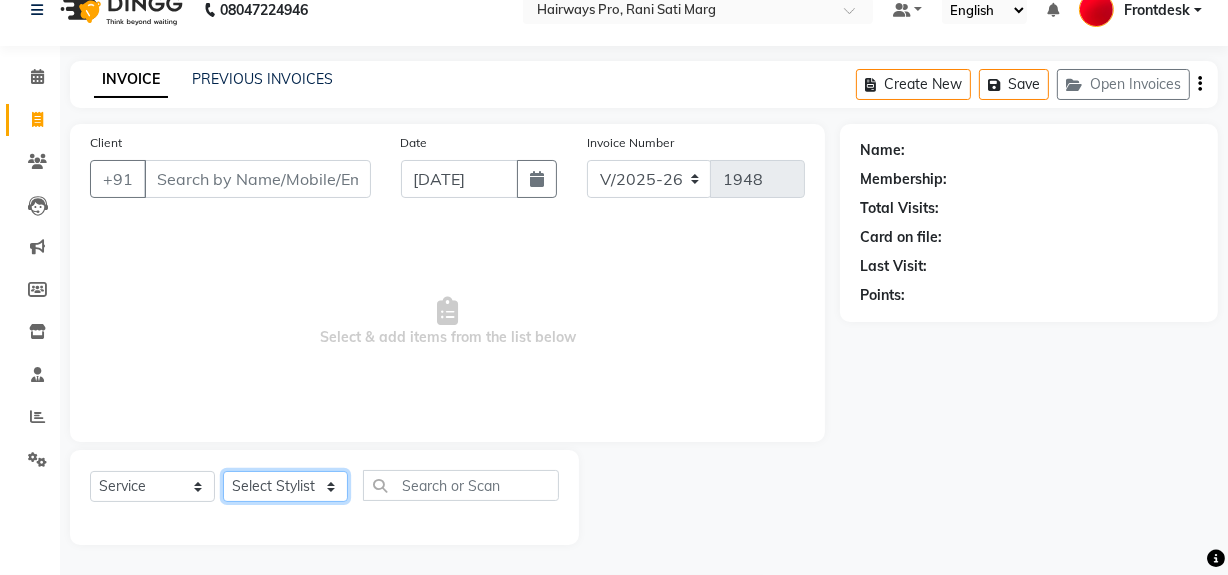 click on "Select Stylist ABID DANISH [PERSON_NAME] Frontdesk INTEZAR [PERSON_NAME] [PERSON_NAME] [PERSON_NAME] [PERSON_NAME] [PERSON_NAME] [PERSON_NAME]" 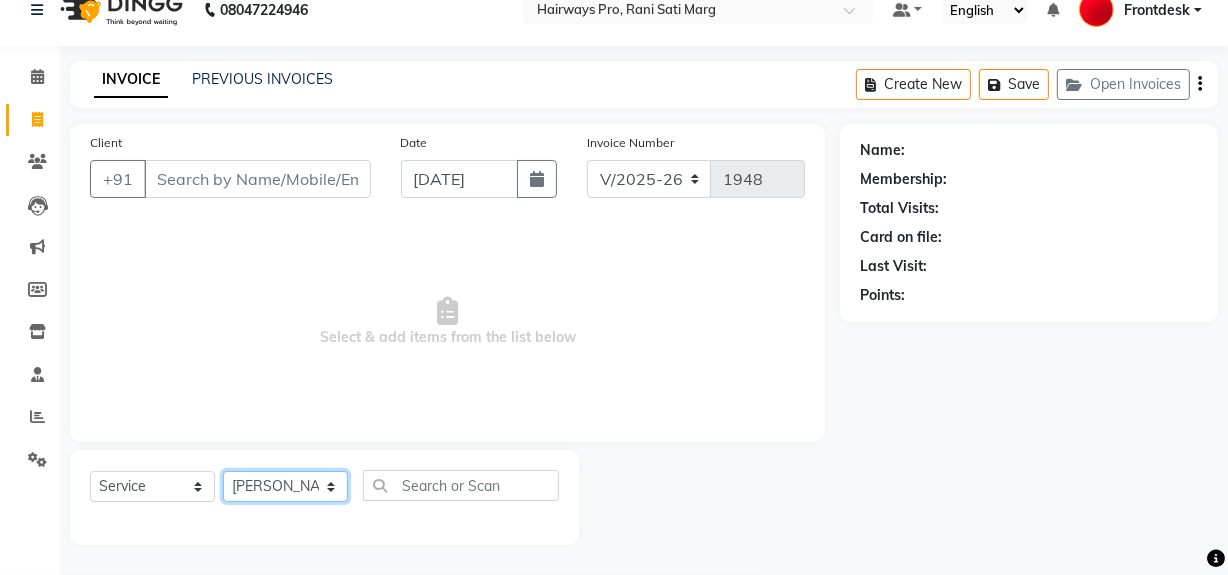 click on "Select Stylist ABID DANISH [PERSON_NAME] Frontdesk INTEZAR [PERSON_NAME] [PERSON_NAME] [PERSON_NAME] [PERSON_NAME] [PERSON_NAME] [PERSON_NAME]" 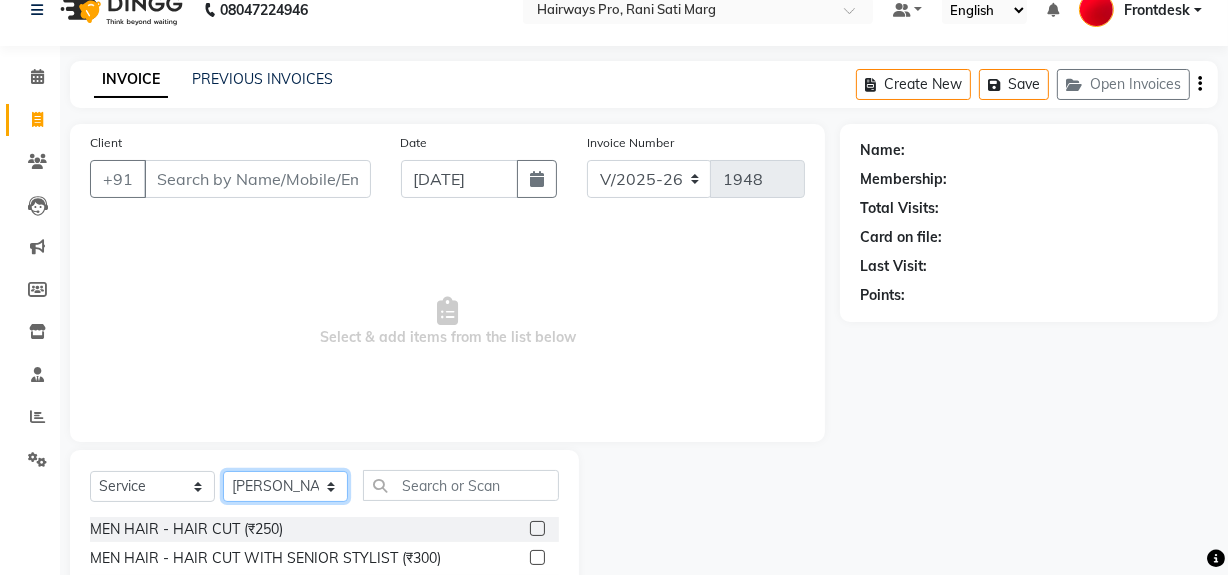 click on "Select Stylist ABID DANISH [PERSON_NAME] Frontdesk INTEZAR [PERSON_NAME] [PERSON_NAME] [PERSON_NAME] [PERSON_NAME] [PERSON_NAME] [PERSON_NAME]" 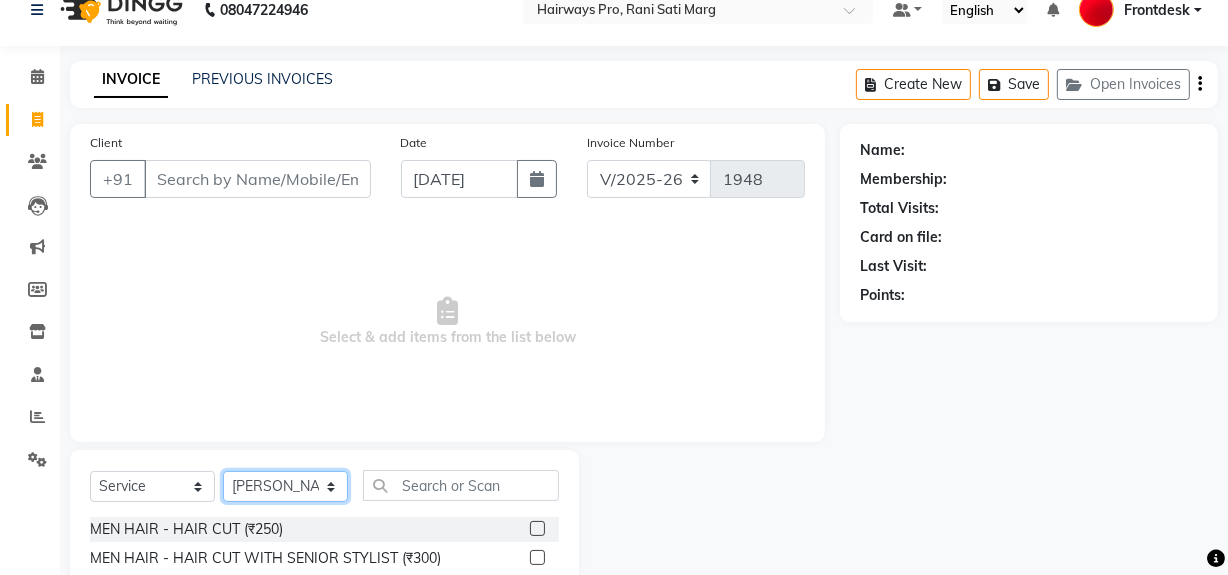 select on "17690" 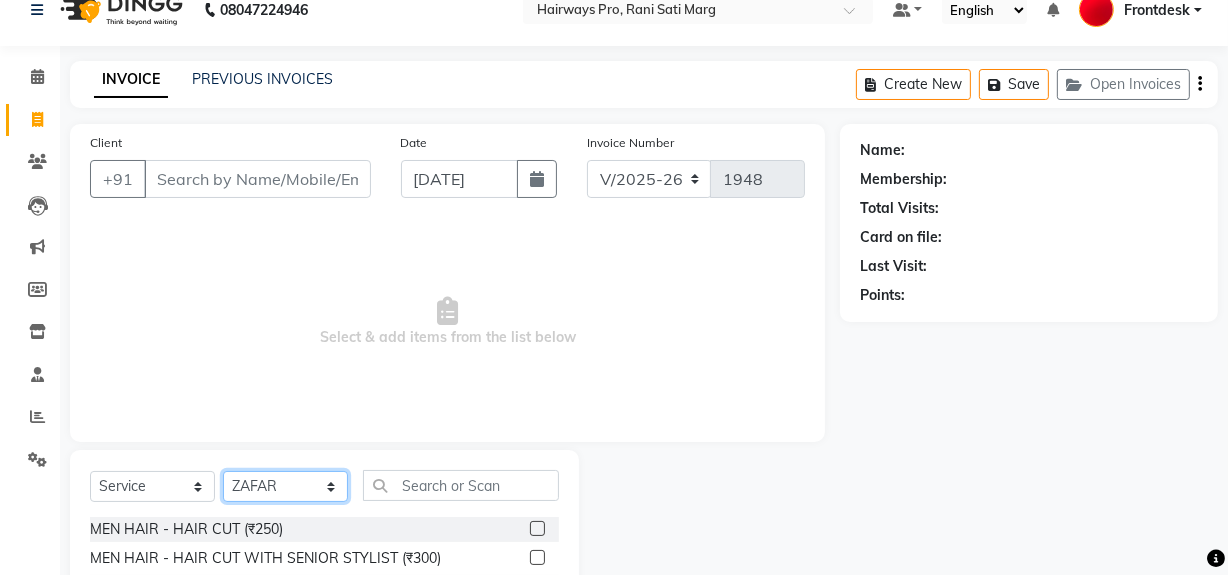 click on "Select Stylist ABID DANISH [PERSON_NAME] Frontdesk INTEZAR [PERSON_NAME] [PERSON_NAME] [PERSON_NAME] [PERSON_NAME] [PERSON_NAME] [PERSON_NAME]" 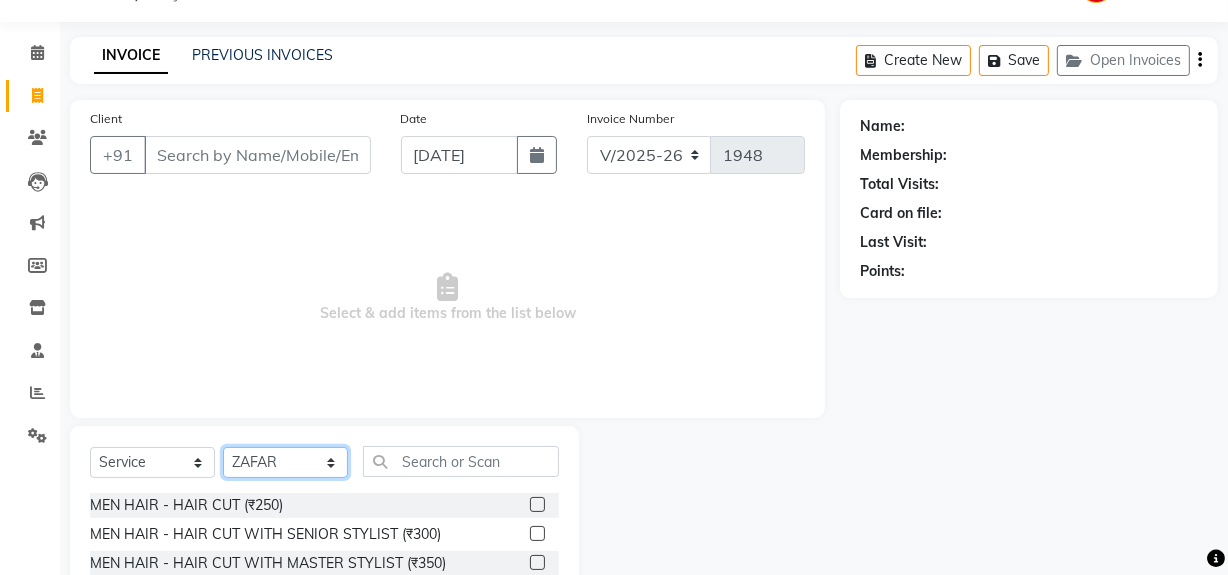 scroll, scrollTop: 117, scrollLeft: 0, axis: vertical 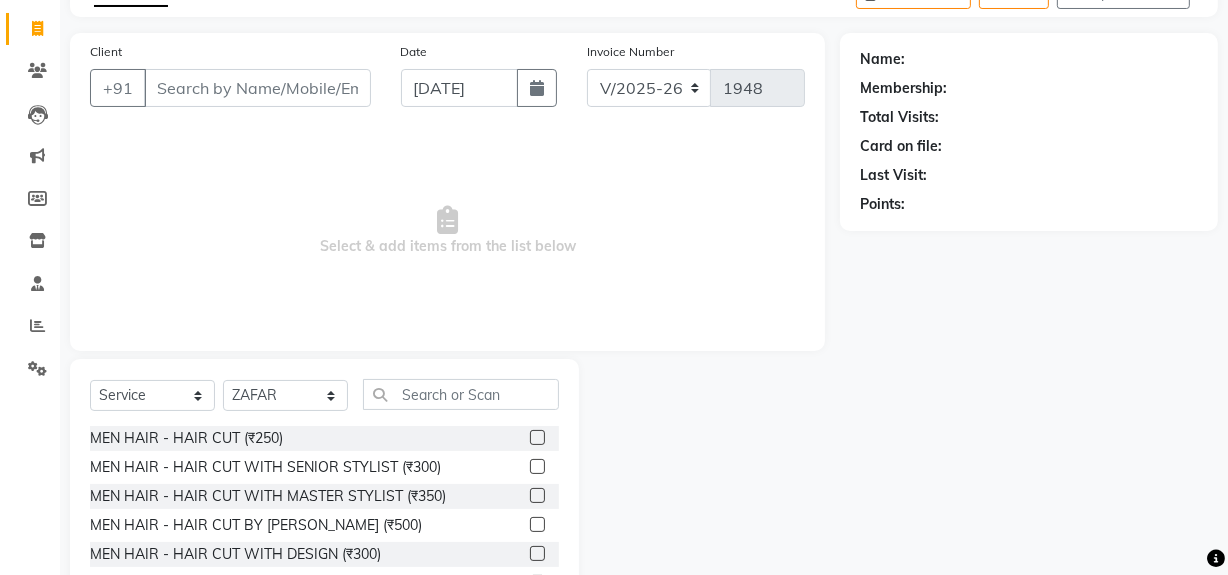 click 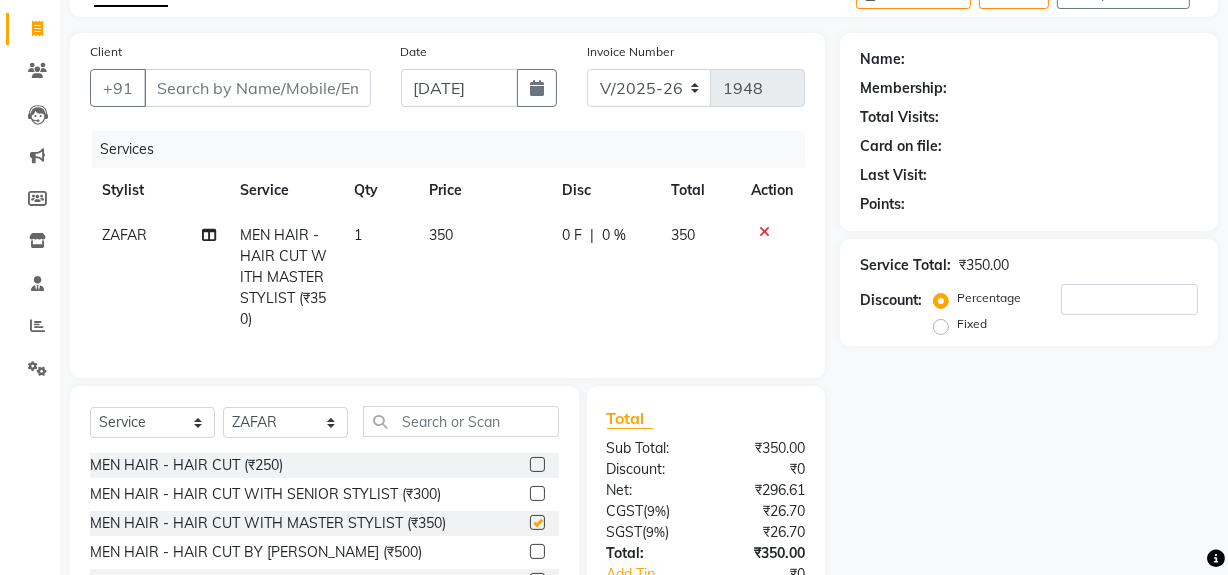 checkbox on "false" 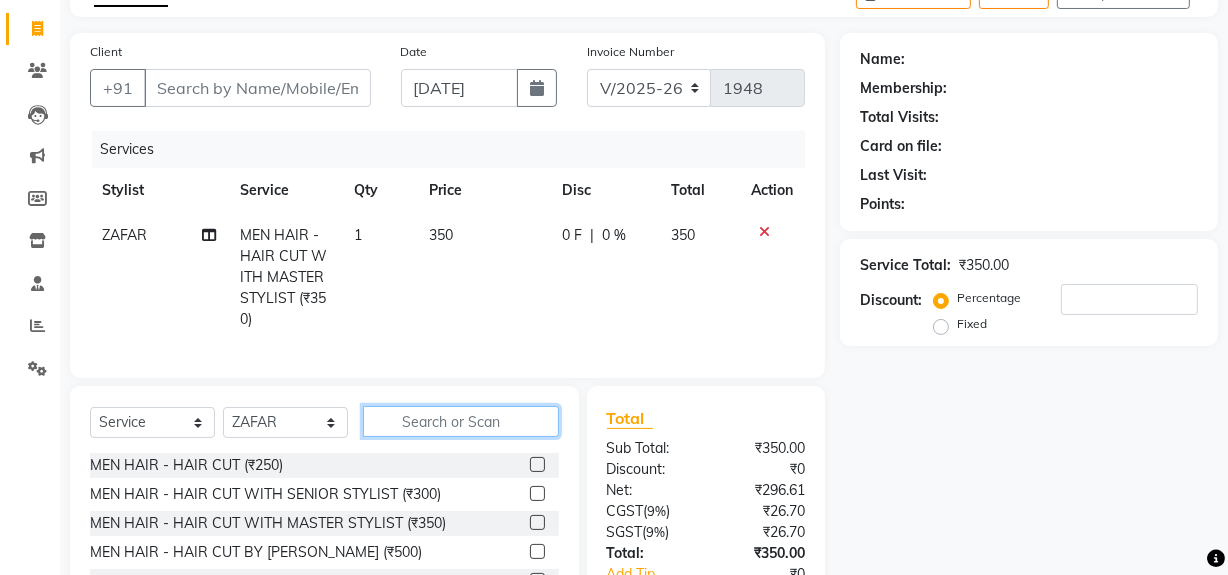 click 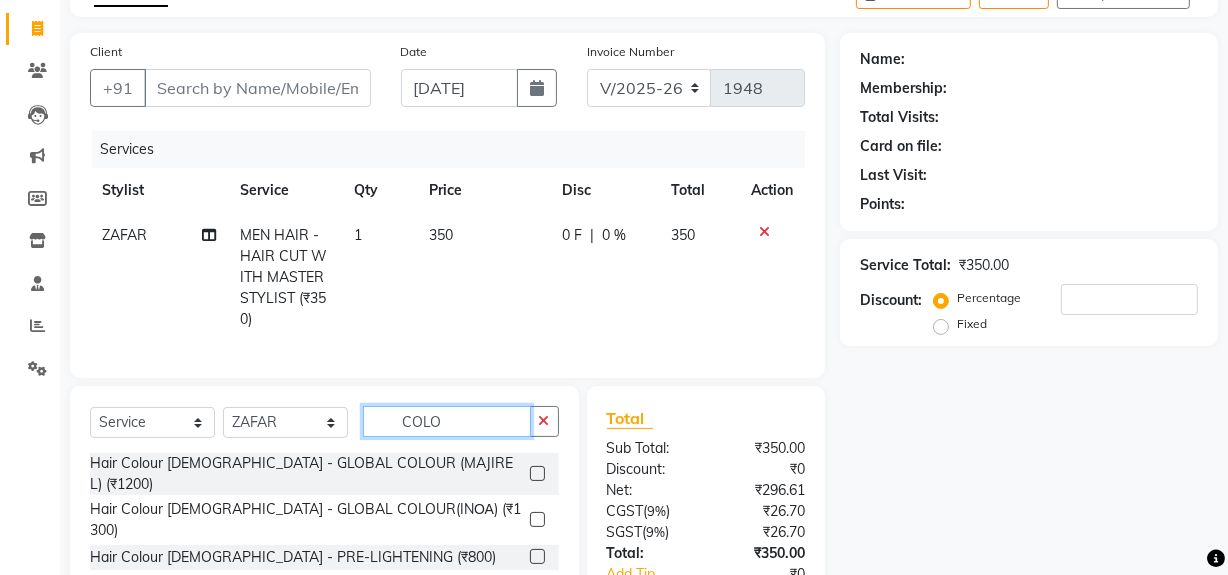 type on "COLO" 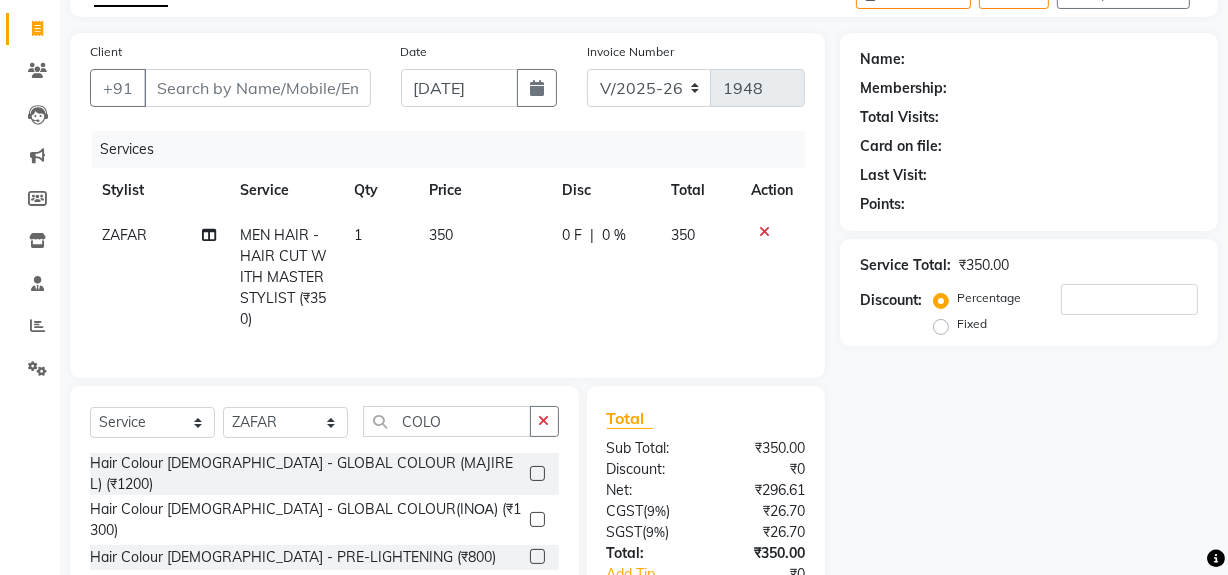 click 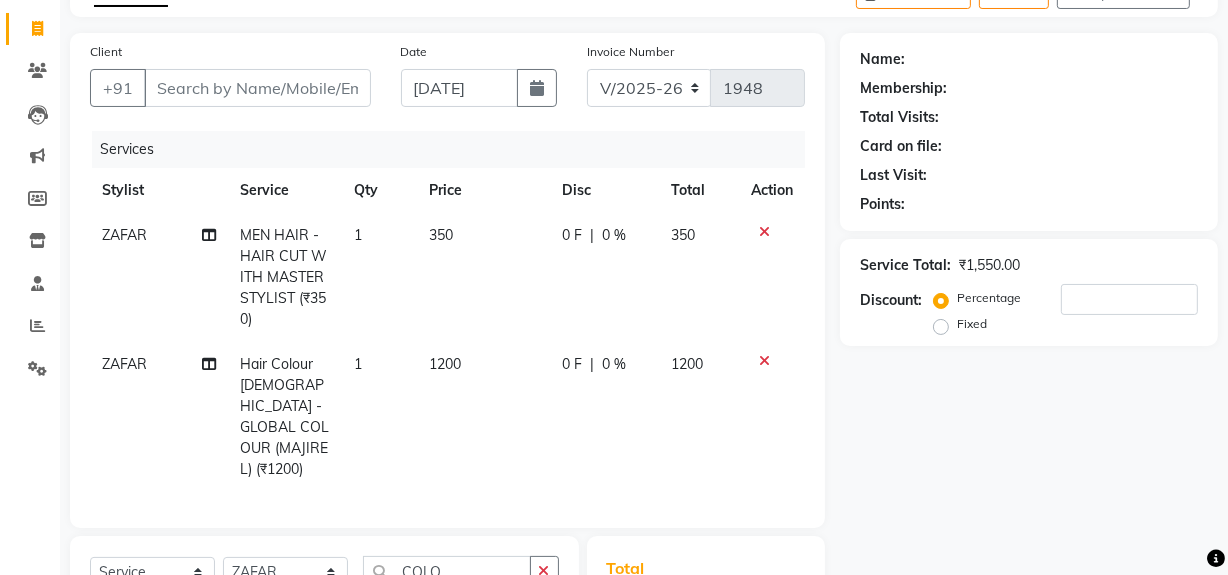 checkbox on "false" 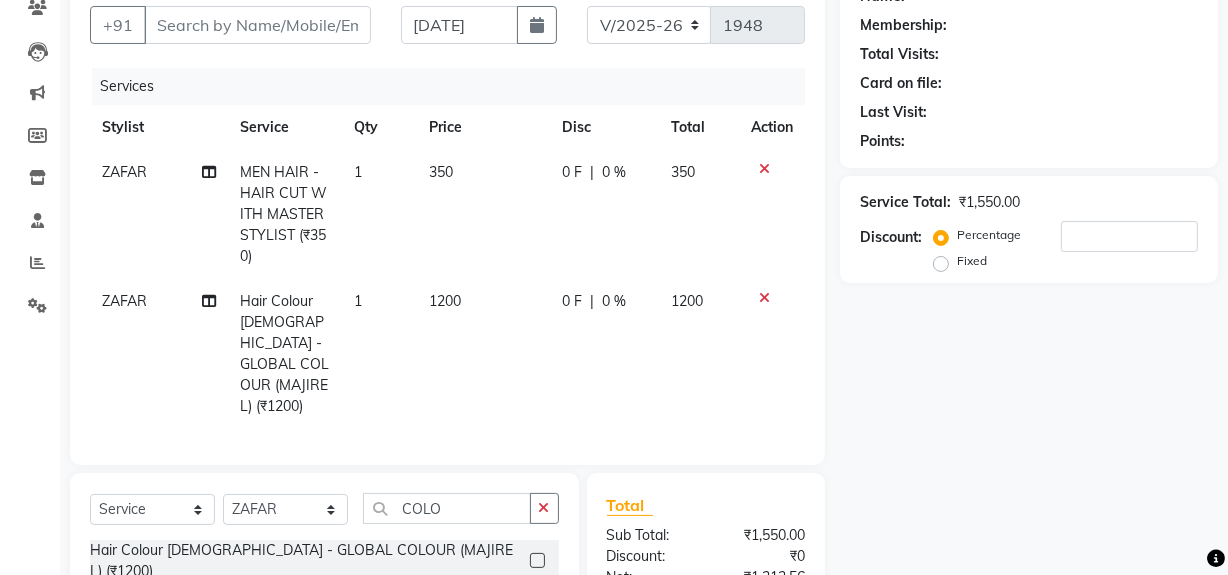 scroll, scrollTop: 299, scrollLeft: 0, axis: vertical 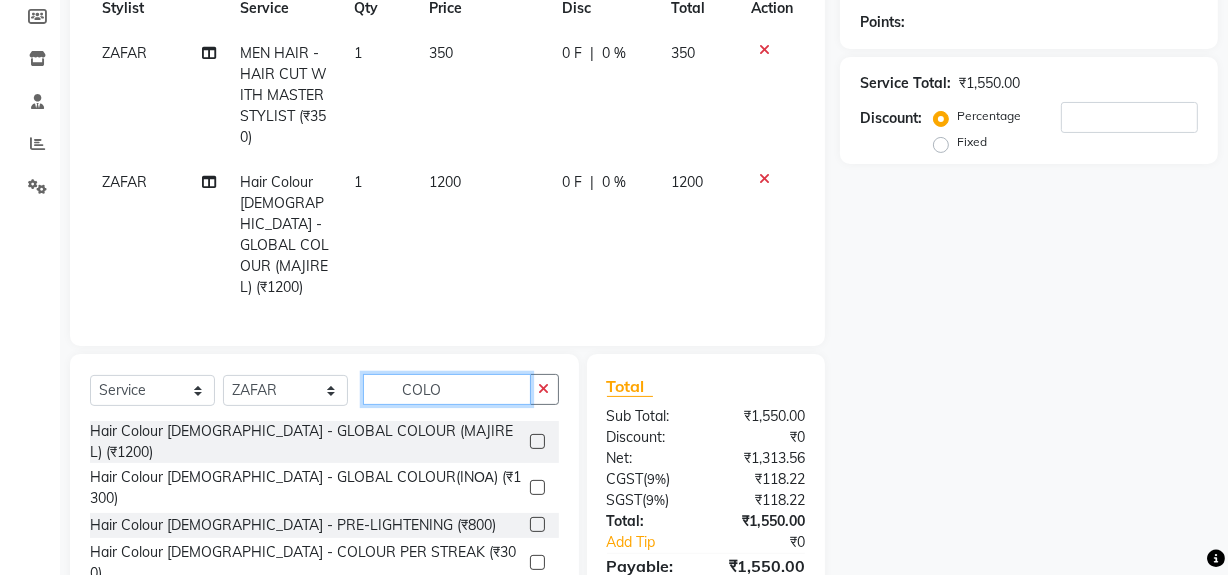 click on "COLO" 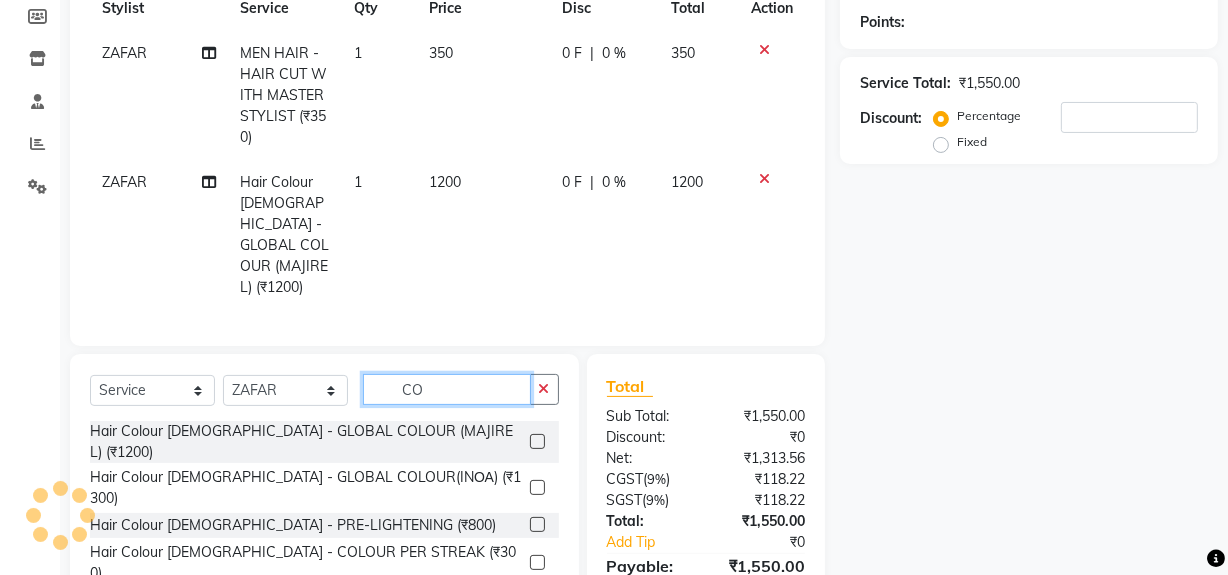 type on "C" 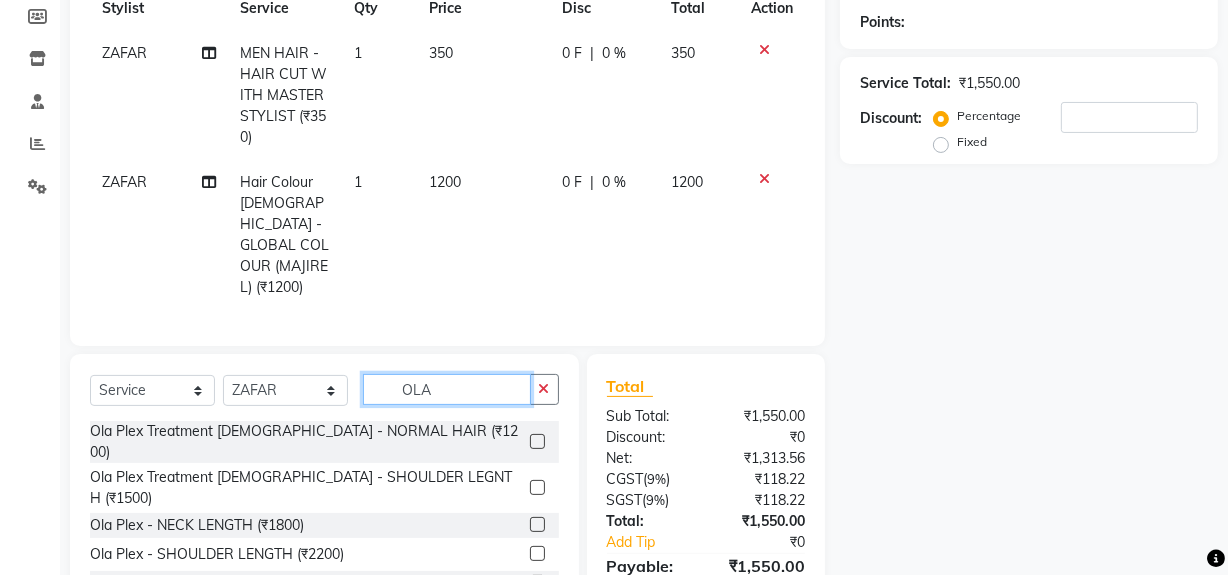 type on "OLA" 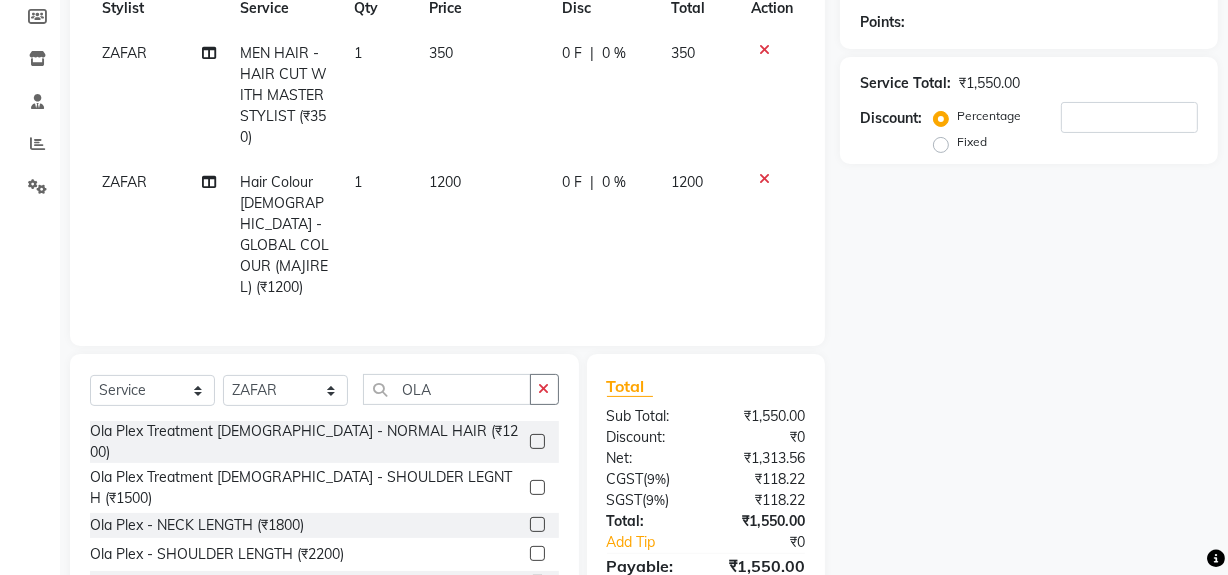 click 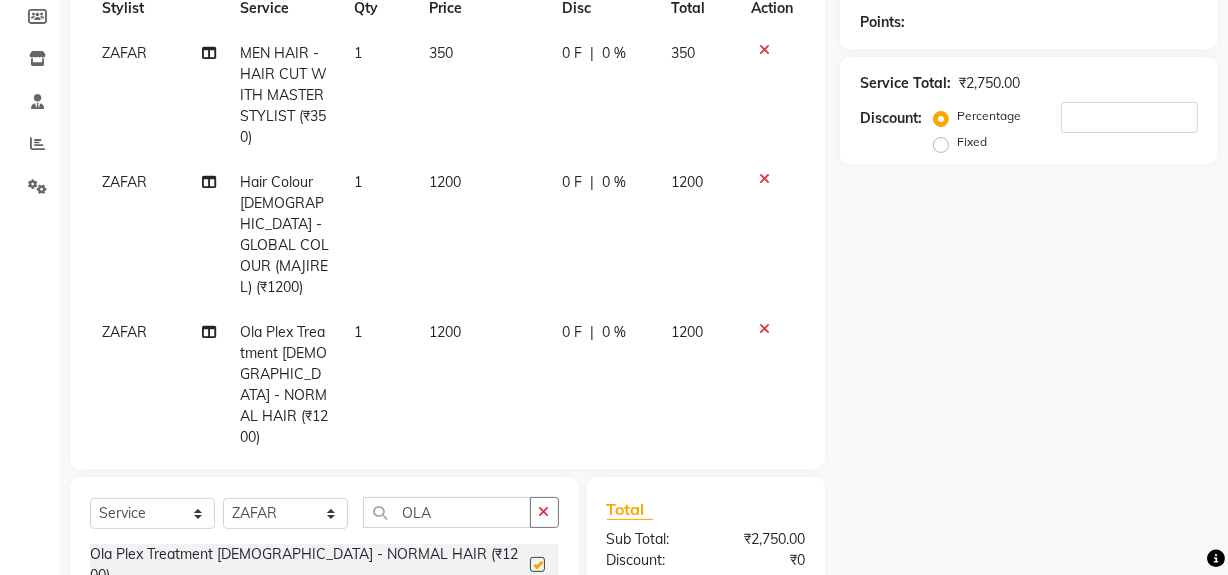 checkbox on "false" 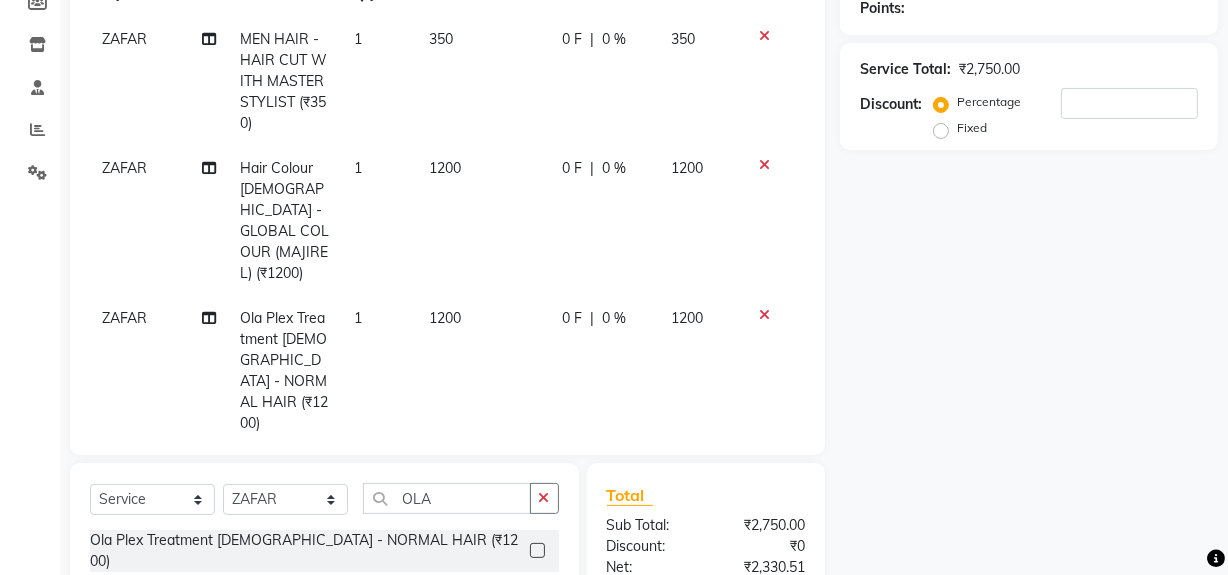 scroll, scrollTop: 272, scrollLeft: 0, axis: vertical 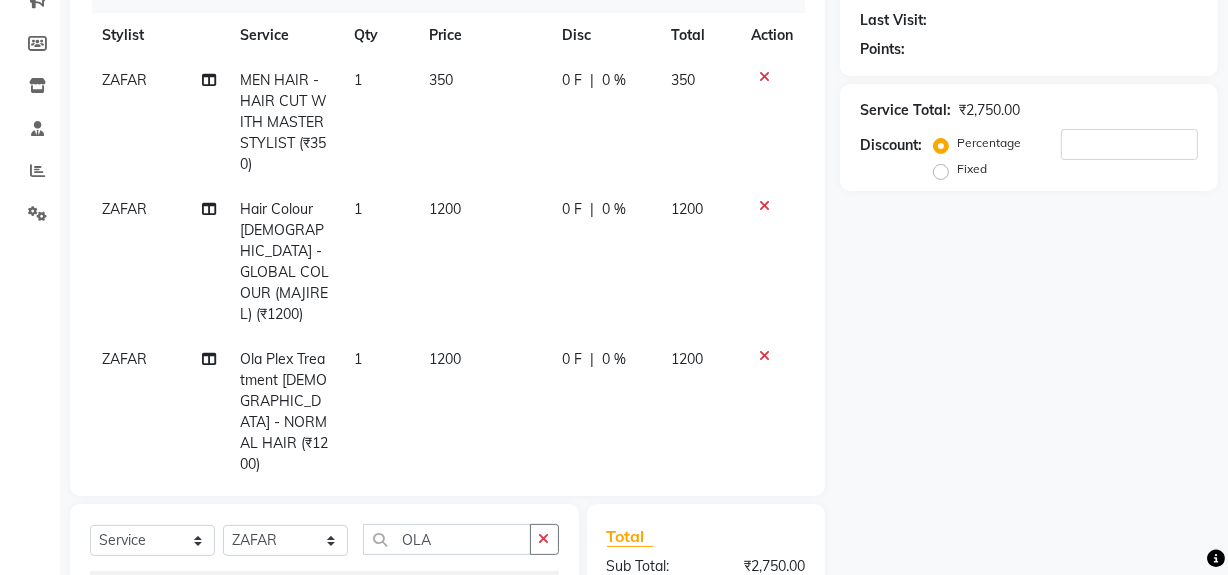 click on "0 F | 0 %" 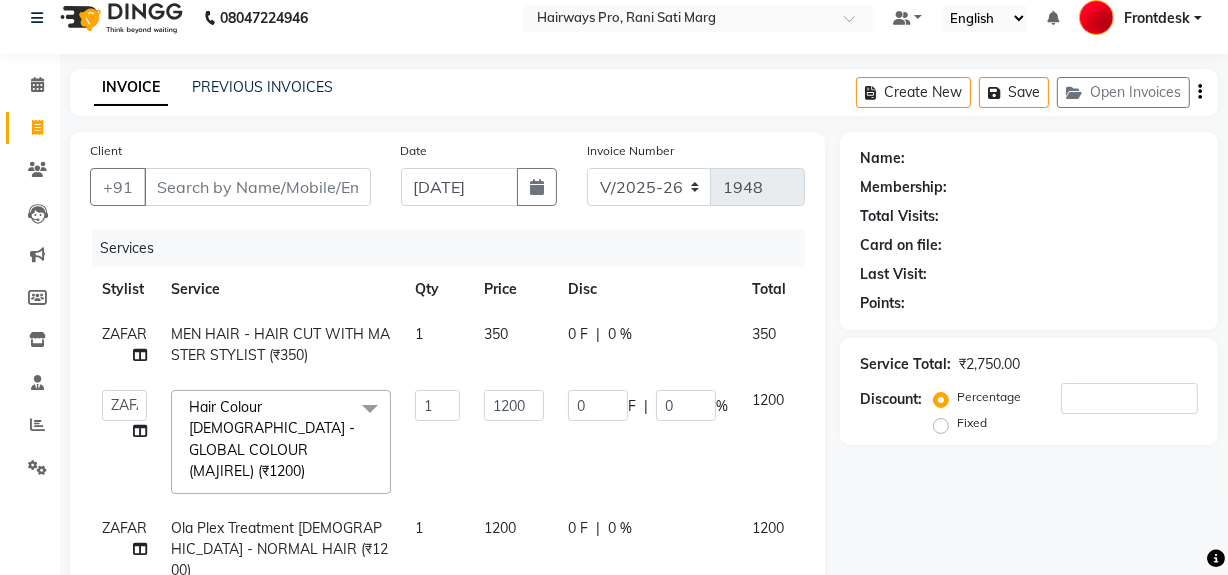 scroll, scrollTop: 0, scrollLeft: 0, axis: both 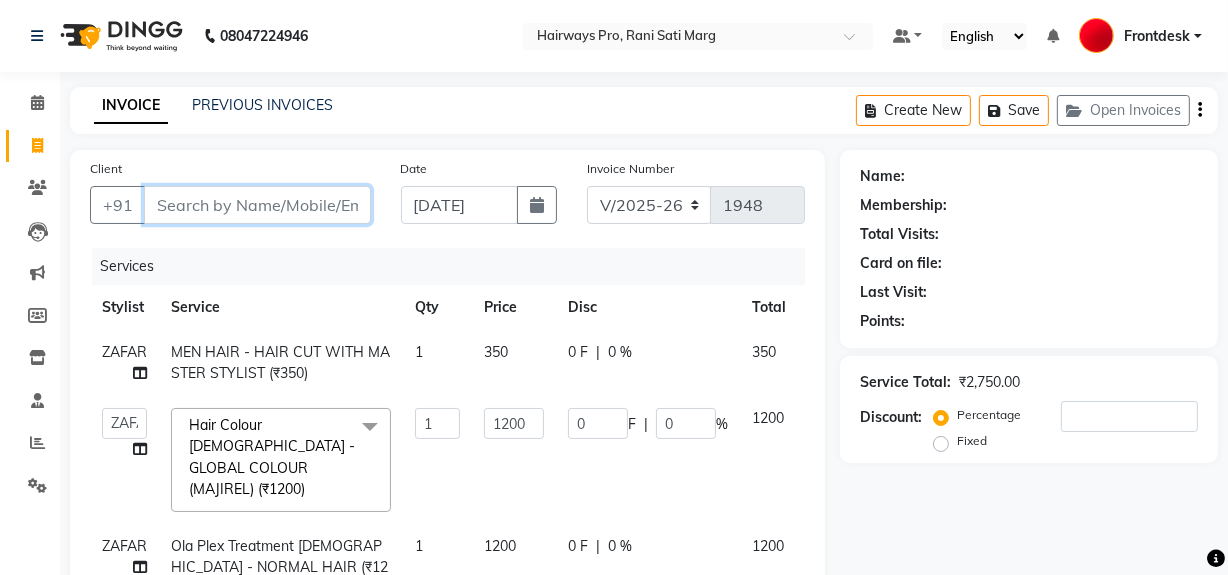 click on "Client" at bounding box center [257, 205] 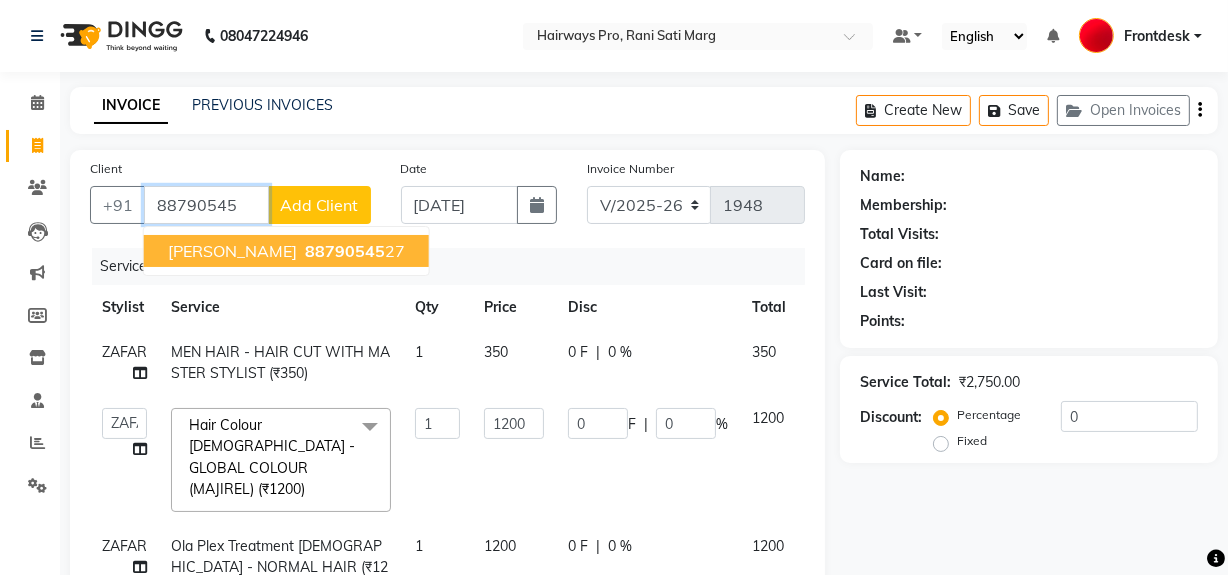 click on "ARBAAZ KHAN   88790545 27" at bounding box center [286, 251] 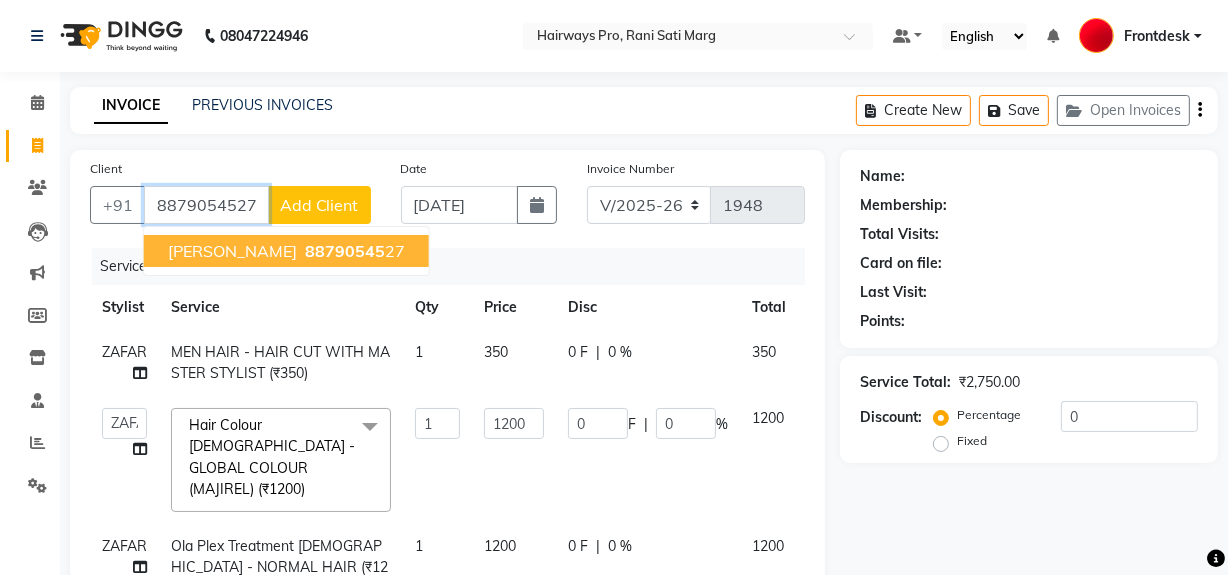 type on "8879054527" 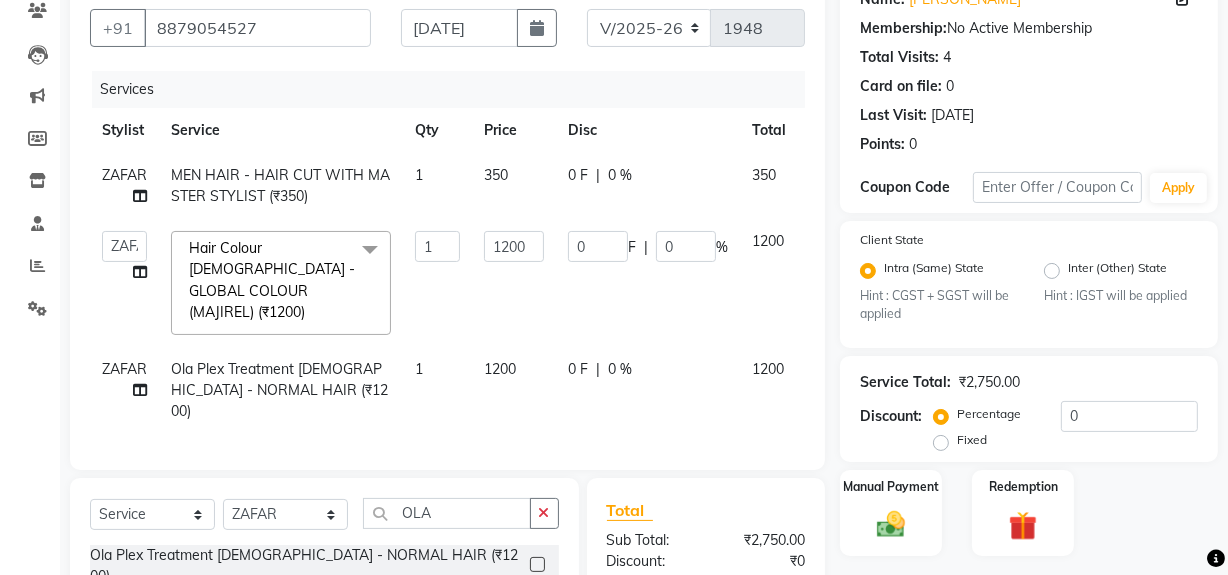 scroll, scrollTop: 181, scrollLeft: 0, axis: vertical 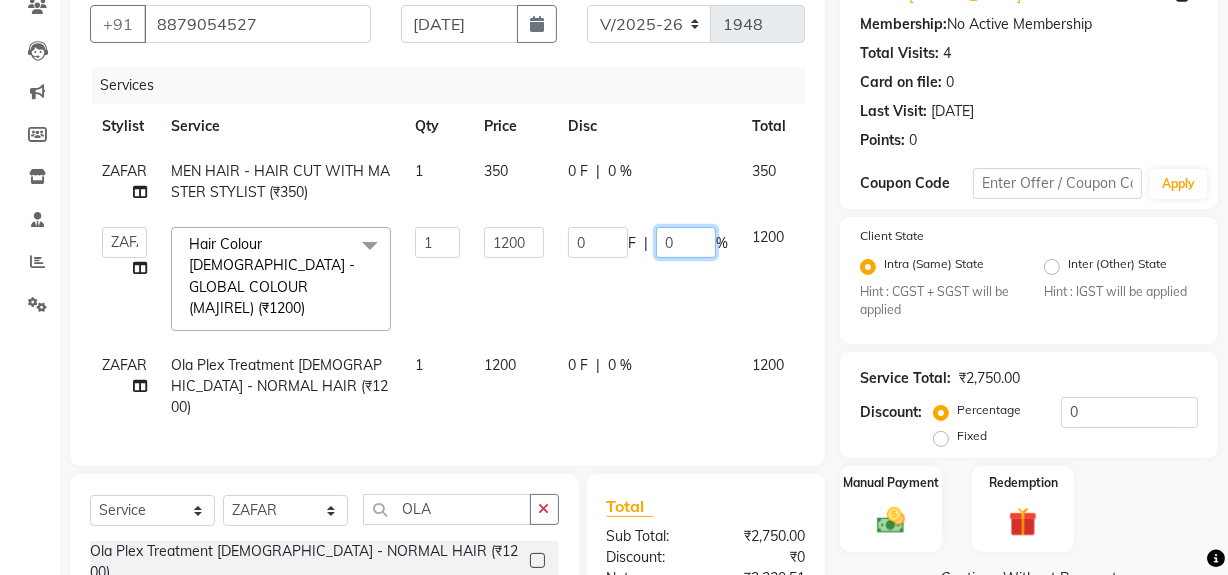 click on "0" 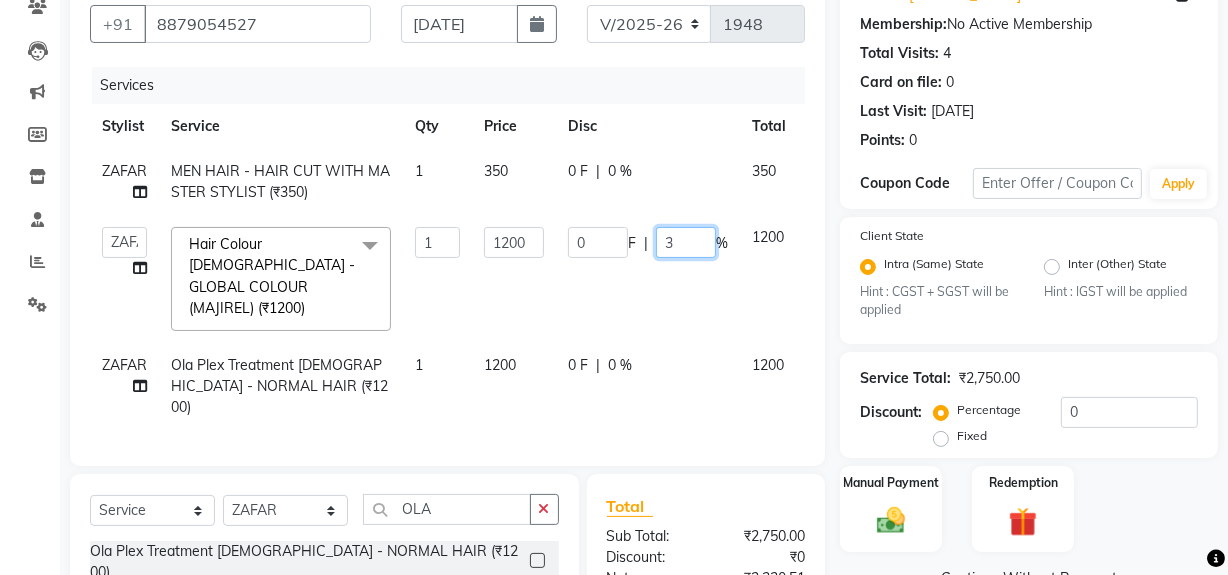 type on "30" 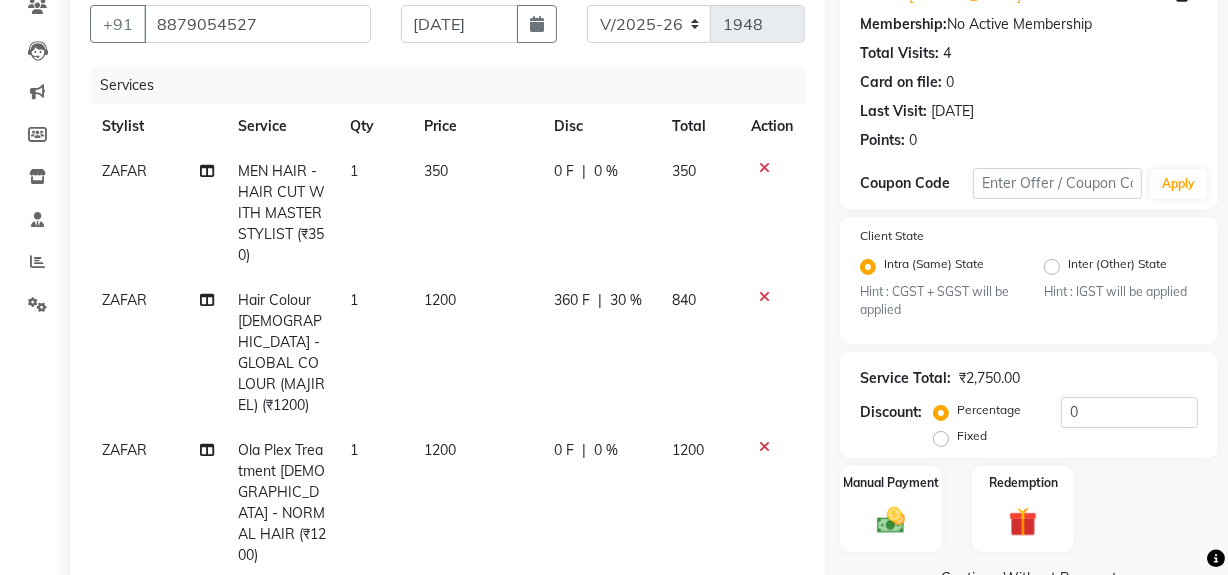 click on "ZAFAR MEN HAIR - HAIR CUT WITH MASTER STYLIST (₹350) 1 350 0 F | 0 % 350 ZAFAR Hair Colour Male - GLOBAL COLOUR (MAJIREL) (₹1200) 1 1200 360 F | 30 % 840 ZAFAR Ola Plex Treatment Male - NORMAL HAIR (₹1200) 1 1200 0 F | 0 % 1200" 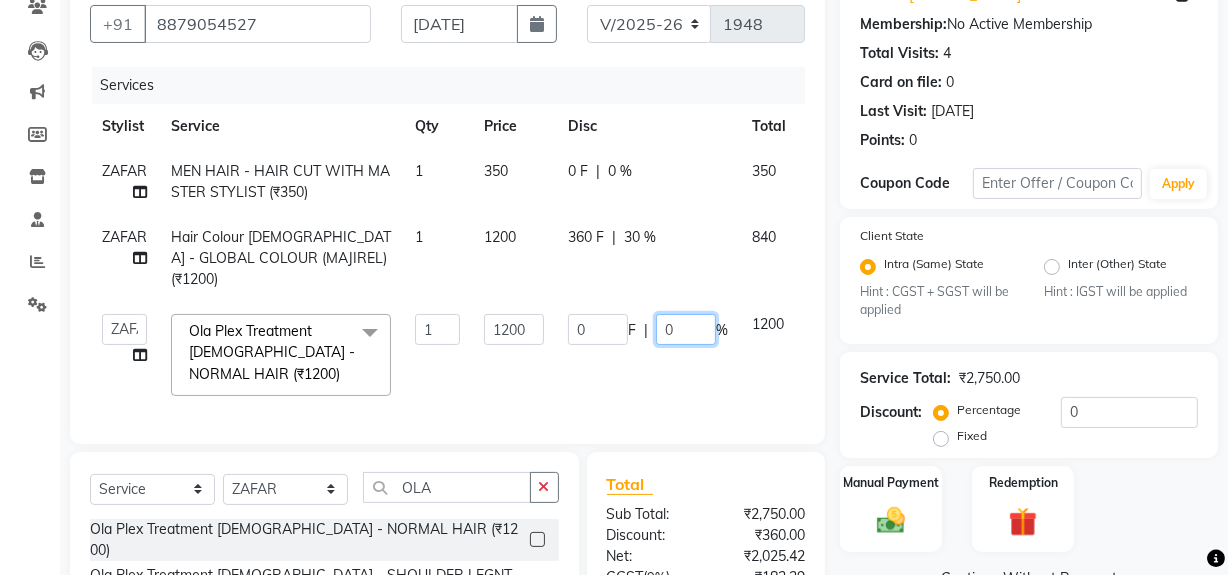 click on "0" 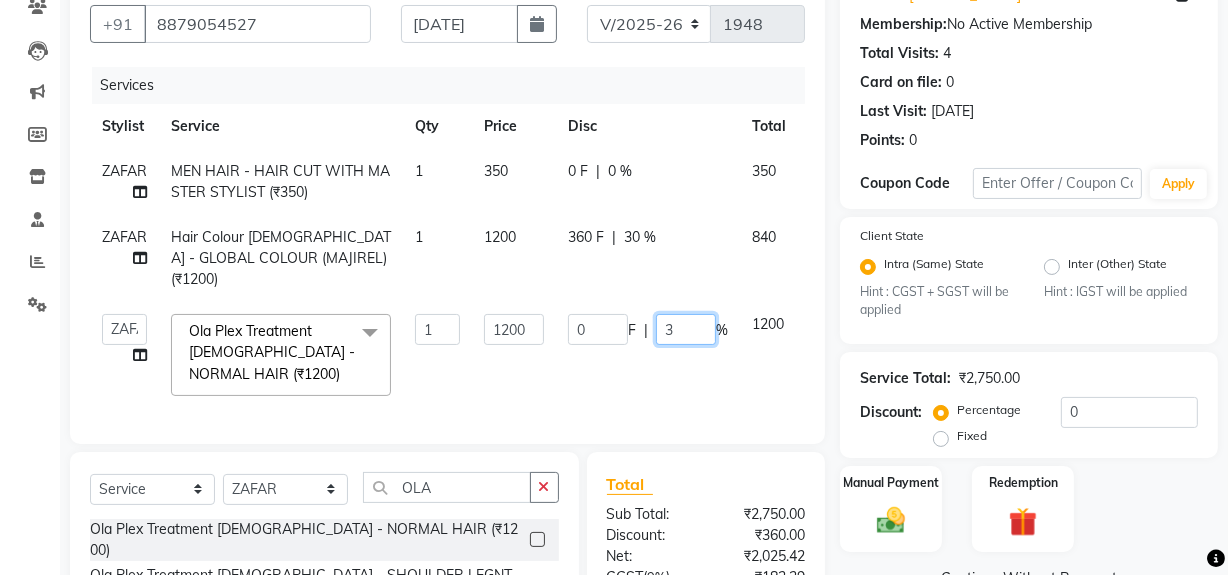 type on "30" 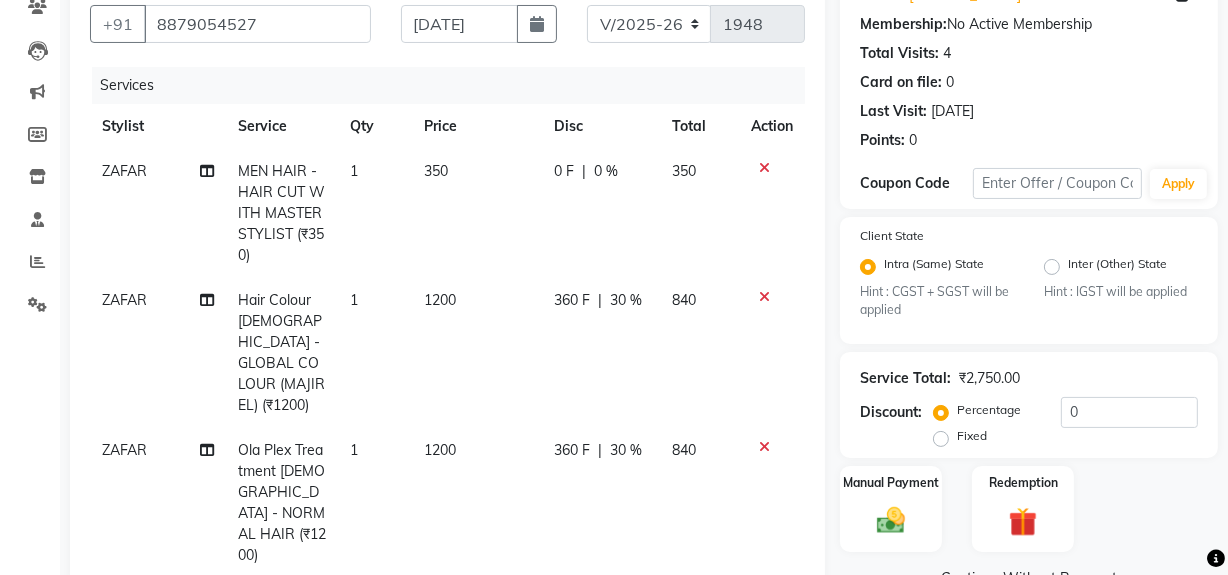 click on "ZAFAR MEN HAIR - HAIR CUT WITH MASTER STYLIST (₹350) 1 350 0 F | 0 % 350 ZAFAR Hair Colour Male - GLOBAL COLOUR (MAJIREL) (₹1200) 1 1200 360 F | 30 % 840 ZAFAR Ola Plex Treatment Male - NORMAL HAIR (₹1200) 1 1200 360 F | 30 % 840" 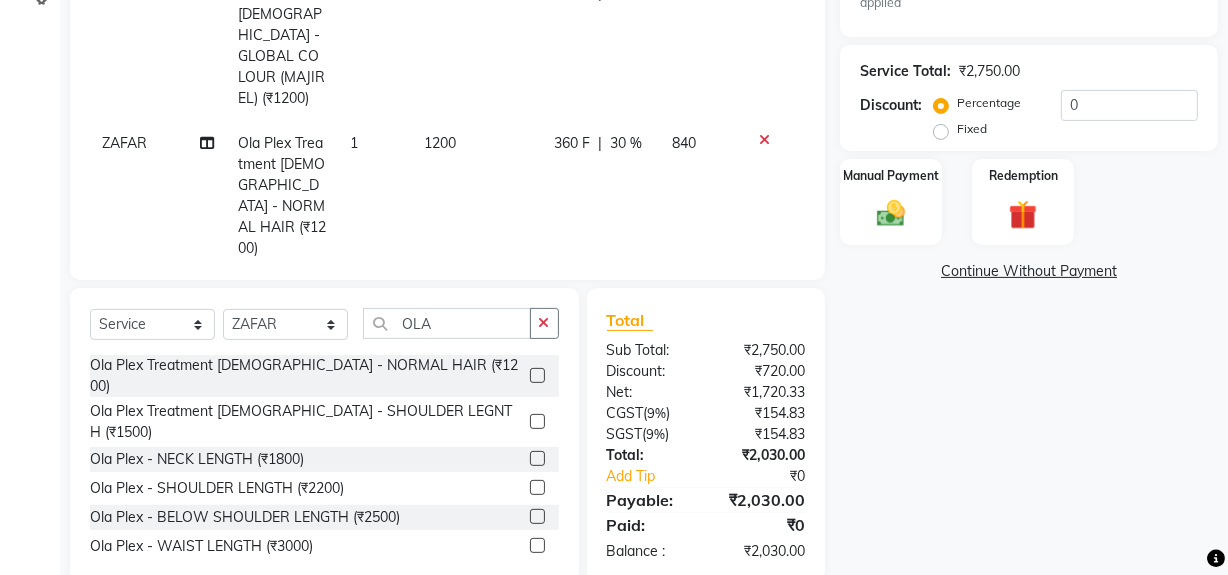 scroll, scrollTop: 503, scrollLeft: 0, axis: vertical 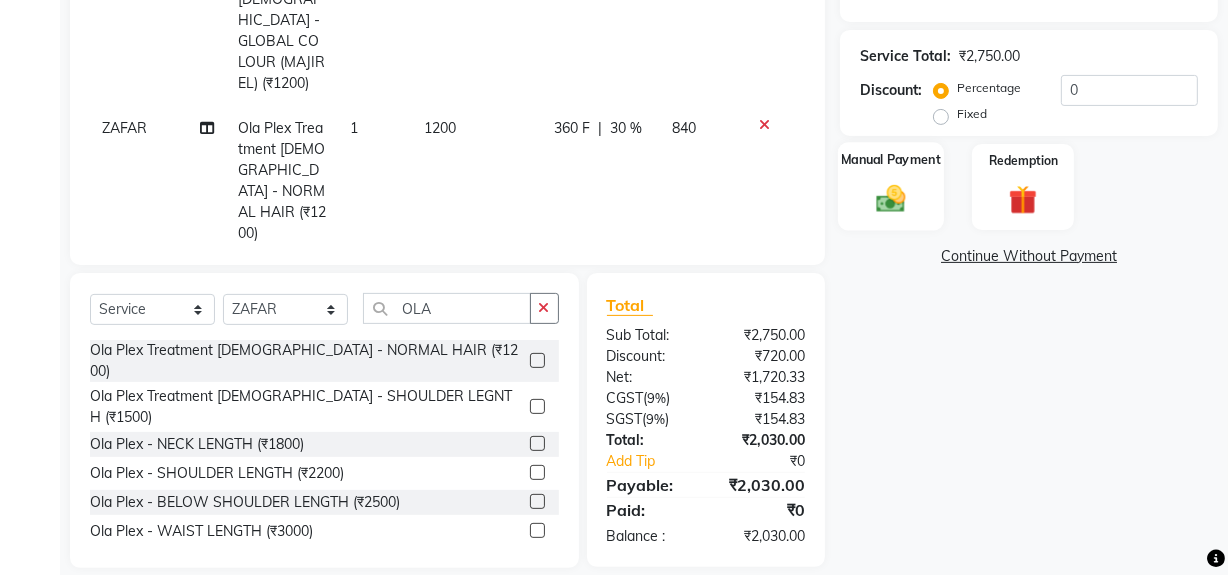 click 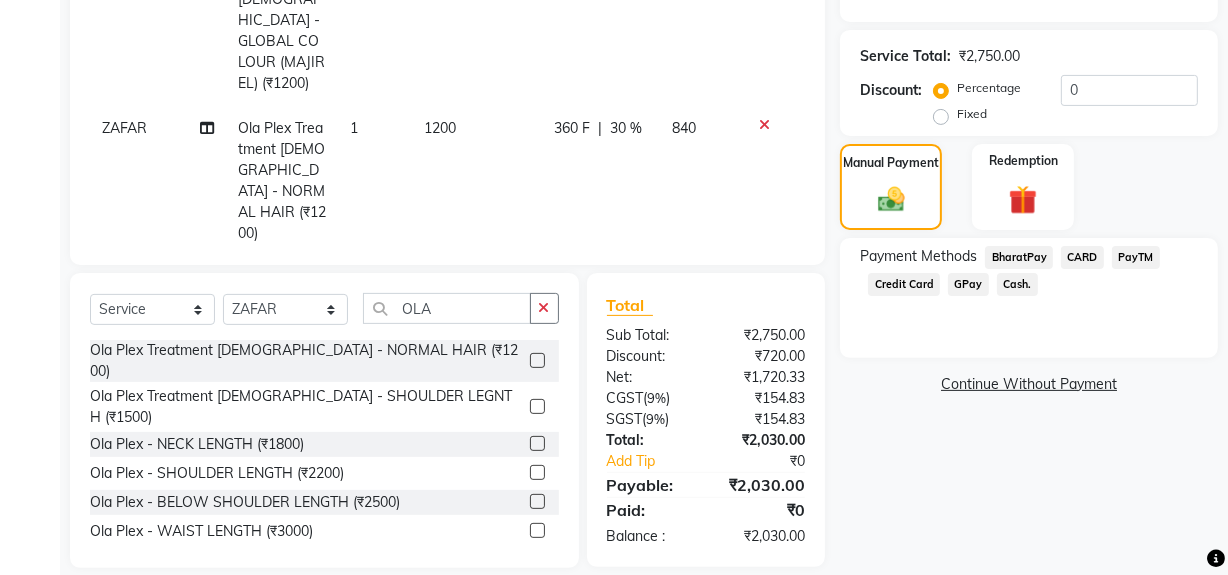 click on "GPay" 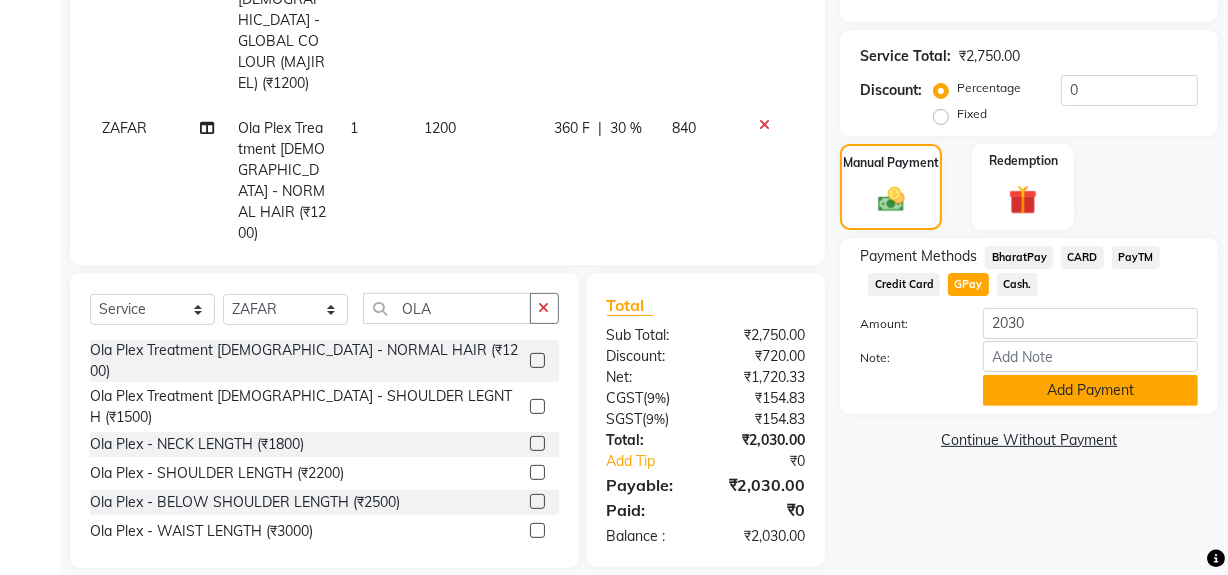 click on "Add Payment" 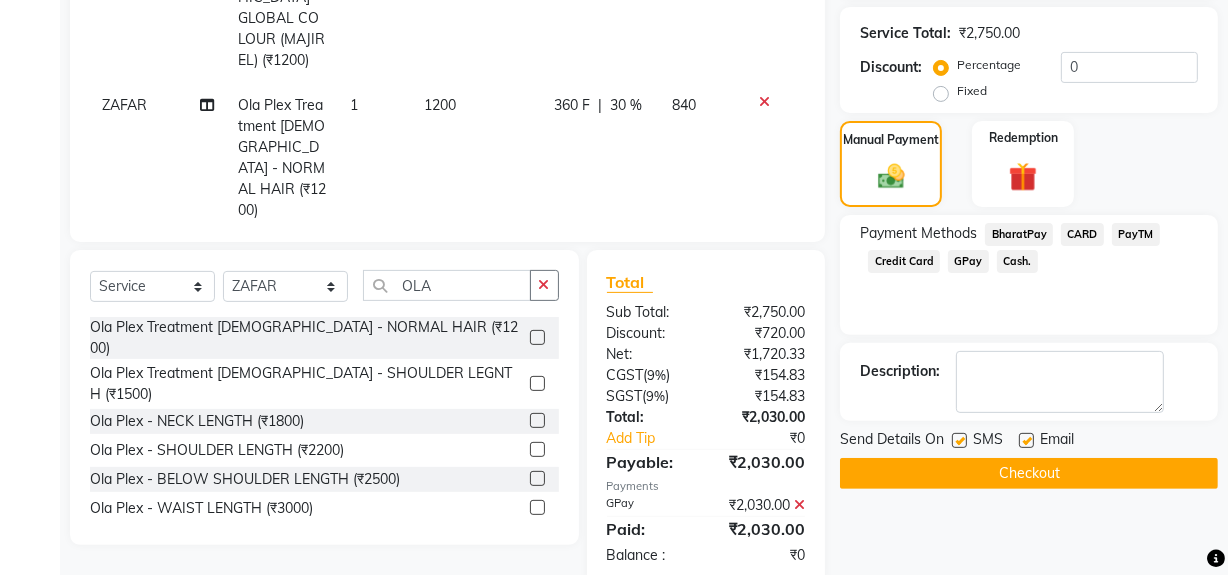 scroll, scrollTop: 544, scrollLeft: 0, axis: vertical 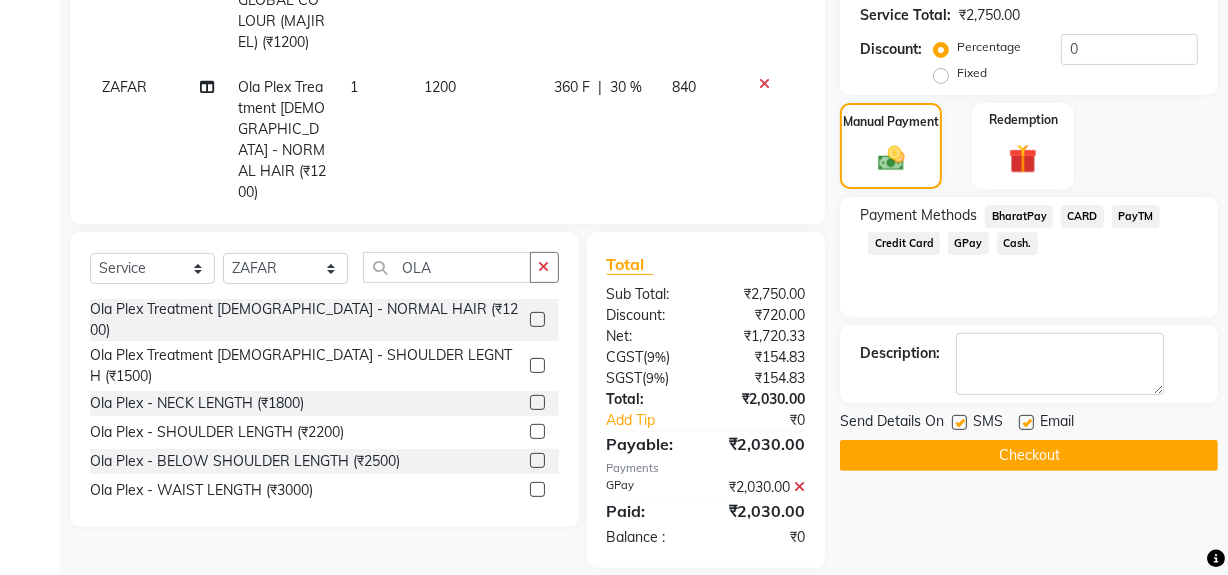 click on "Checkout" 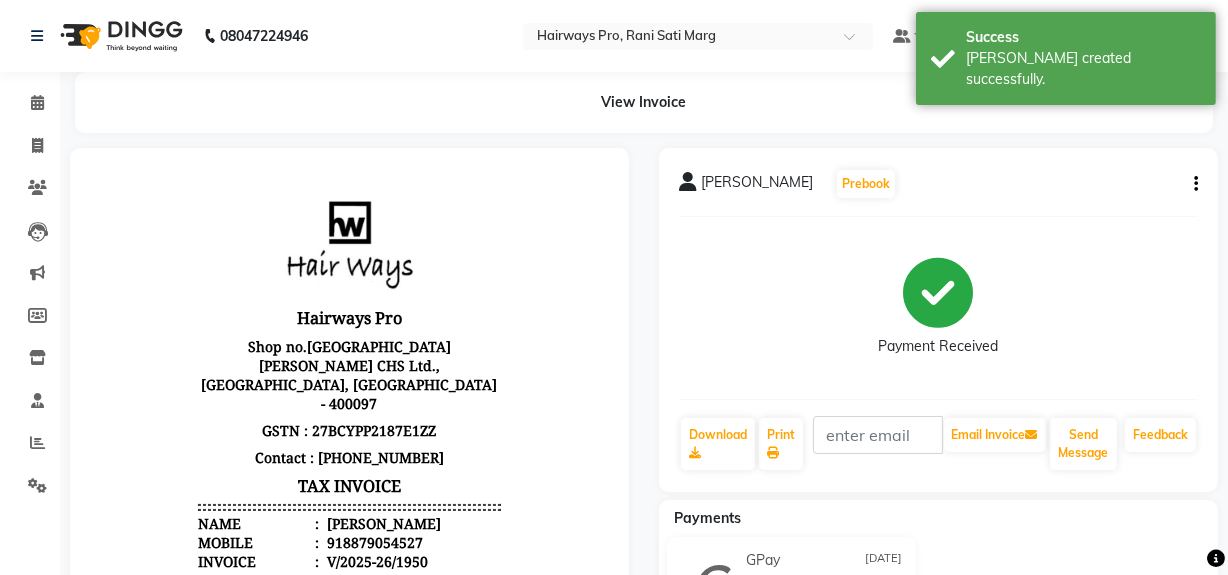 scroll, scrollTop: 0, scrollLeft: 0, axis: both 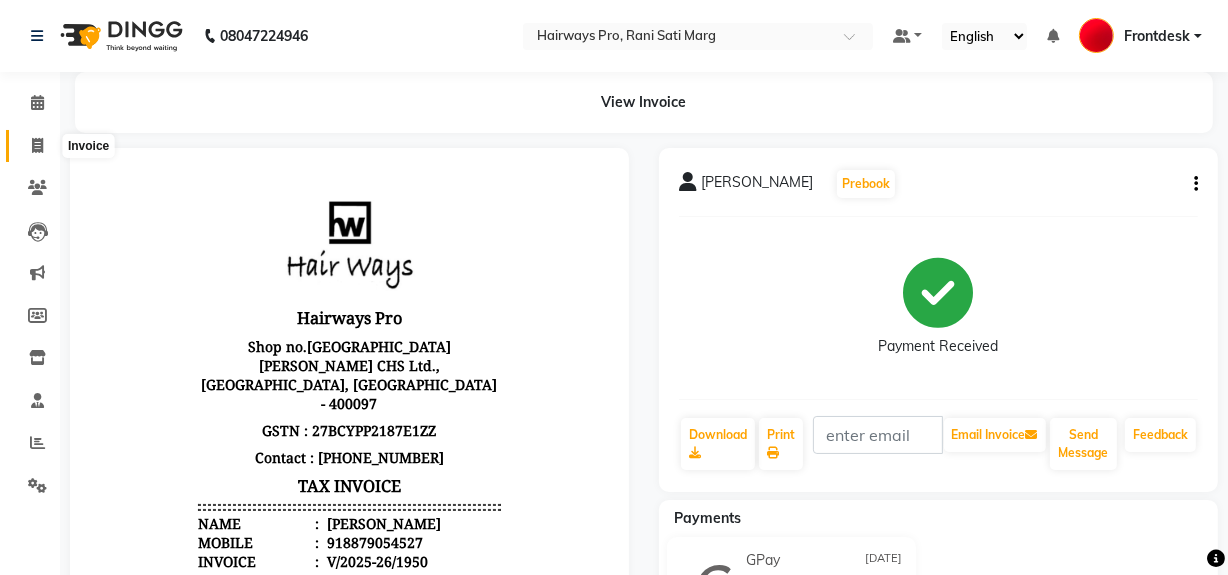 click 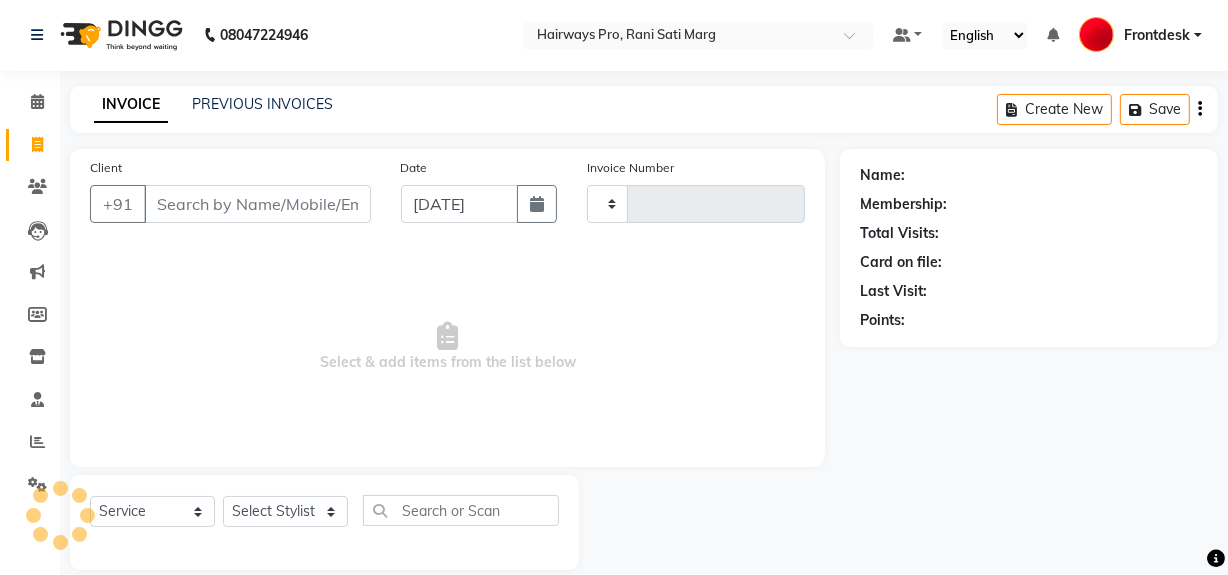 type on "1951" 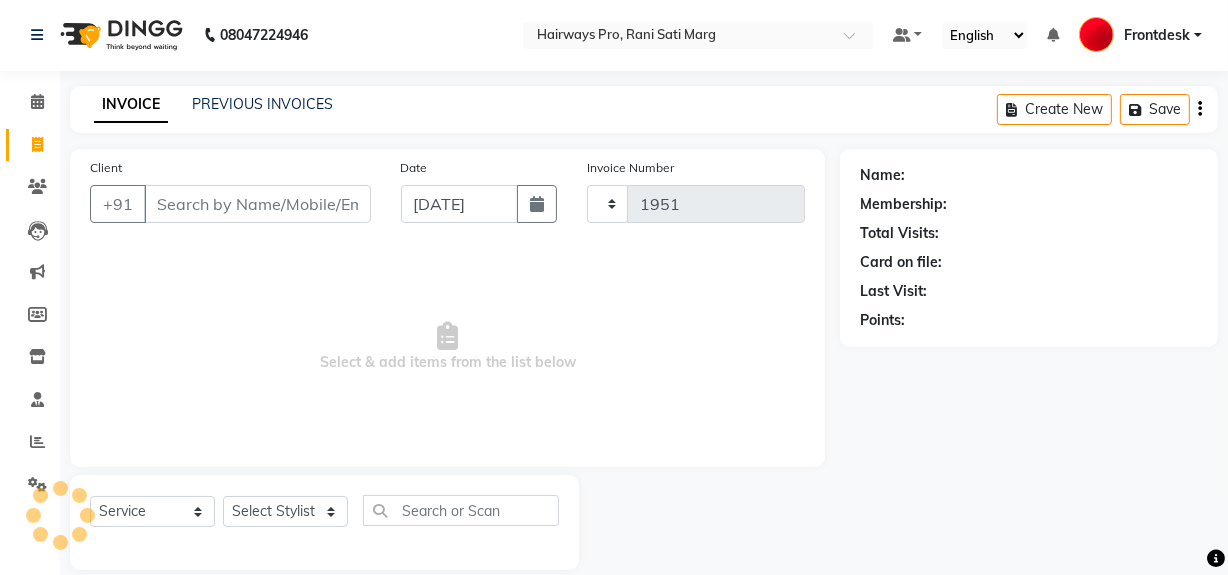 scroll, scrollTop: 26, scrollLeft: 0, axis: vertical 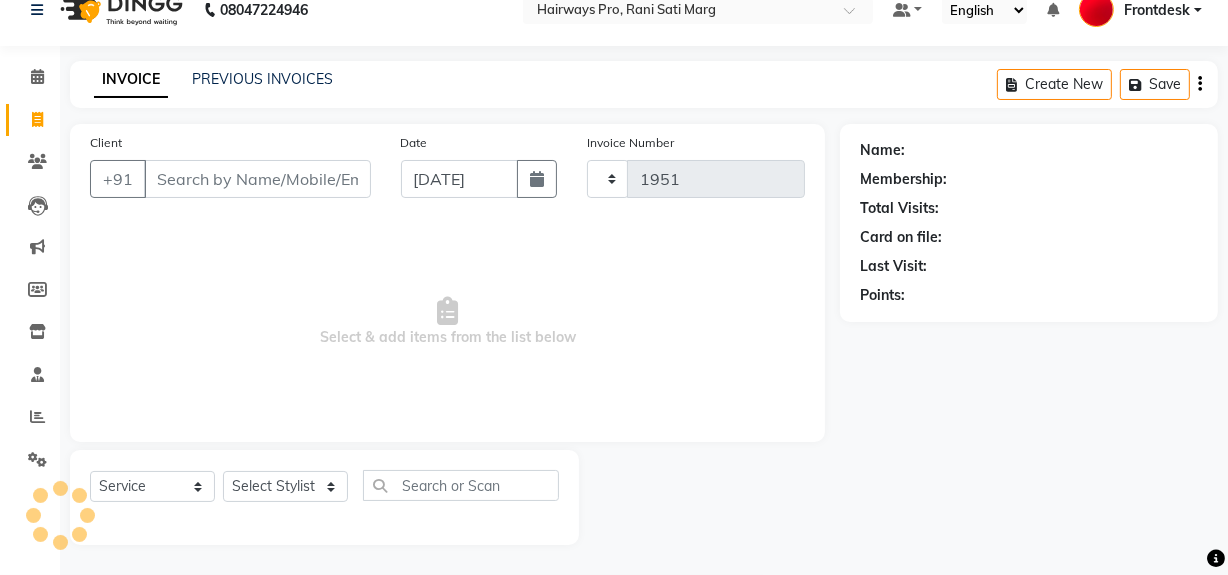 select on "787" 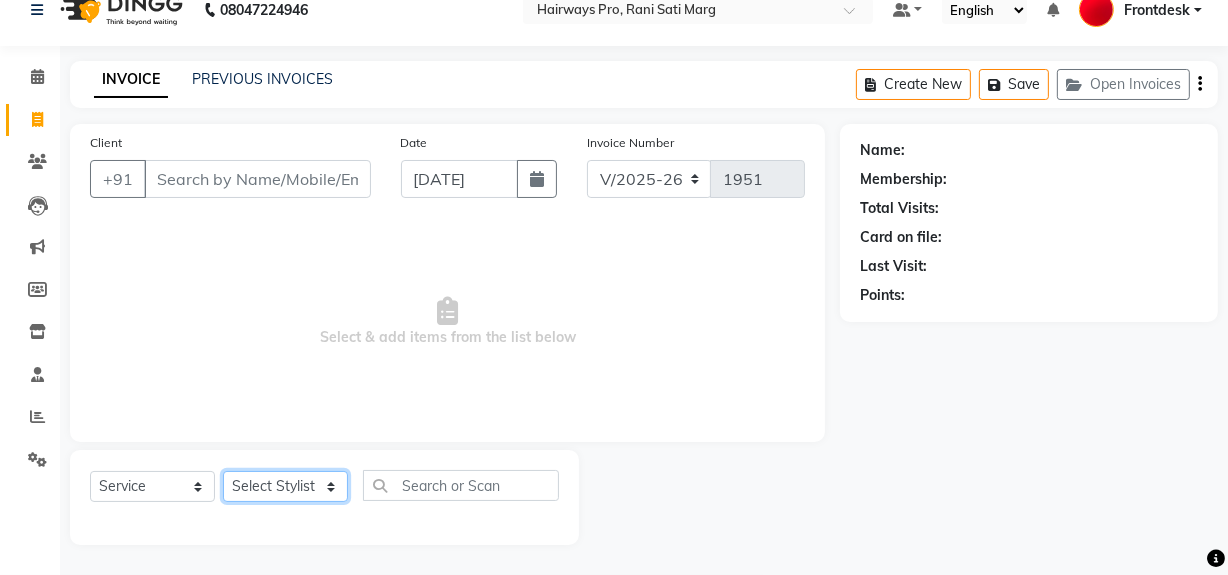 click on "Select Stylist" 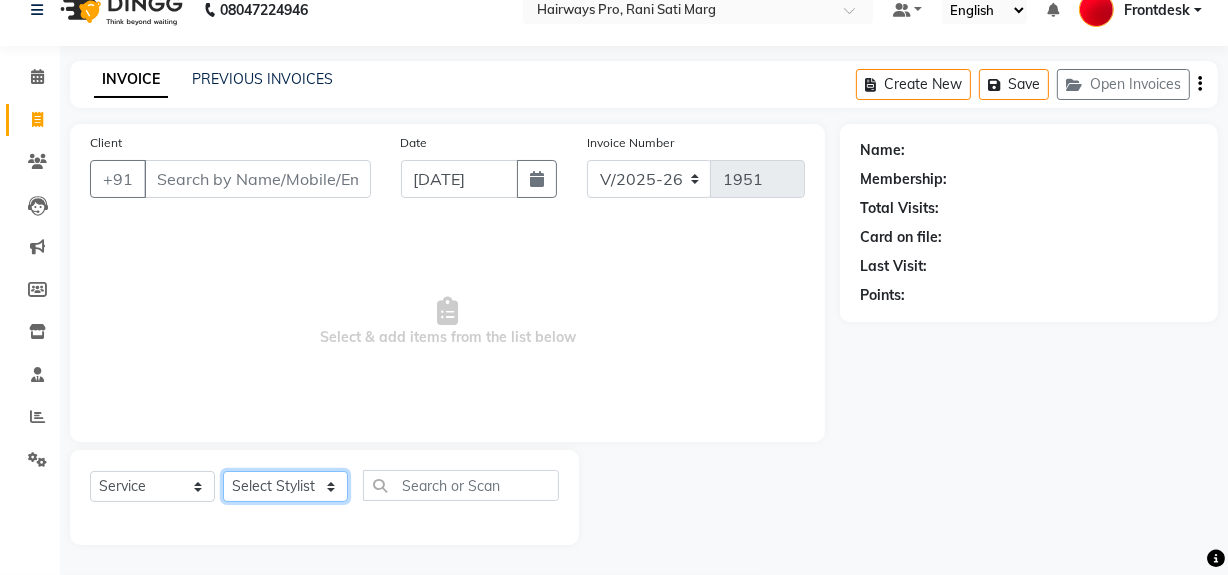 click on "Select Stylist" 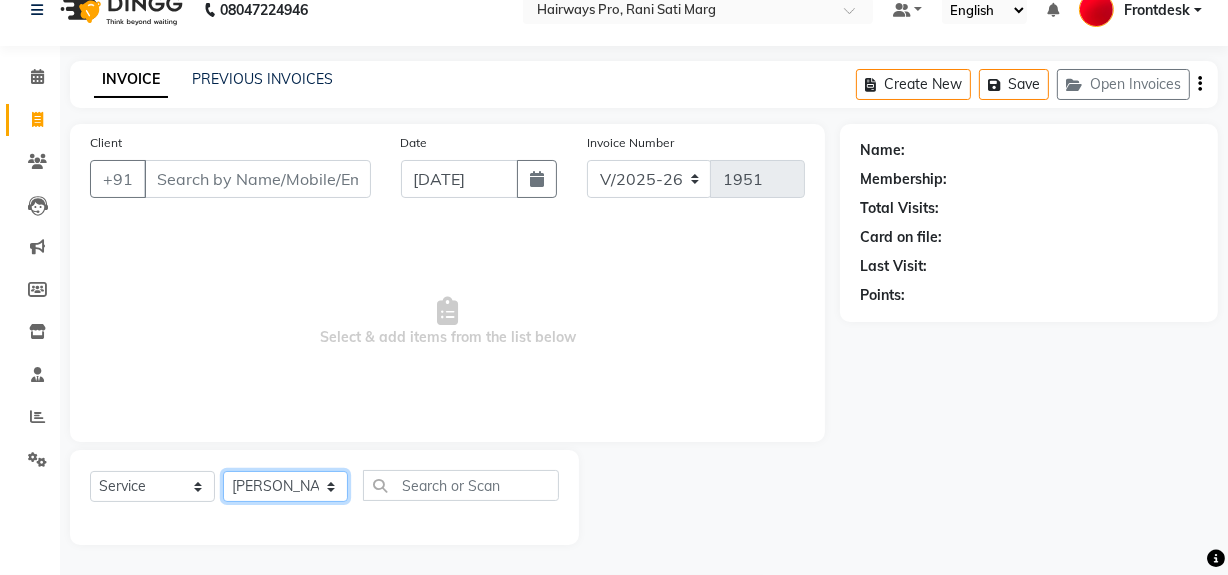 click on "Select Stylist ABID DANISH [PERSON_NAME] Frontdesk INTEZAR [PERSON_NAME] [PERSON_NAME] [PERSON_NAME] [PERSON_NAME] [PERSON_NAME] [PERSON_NAME]" 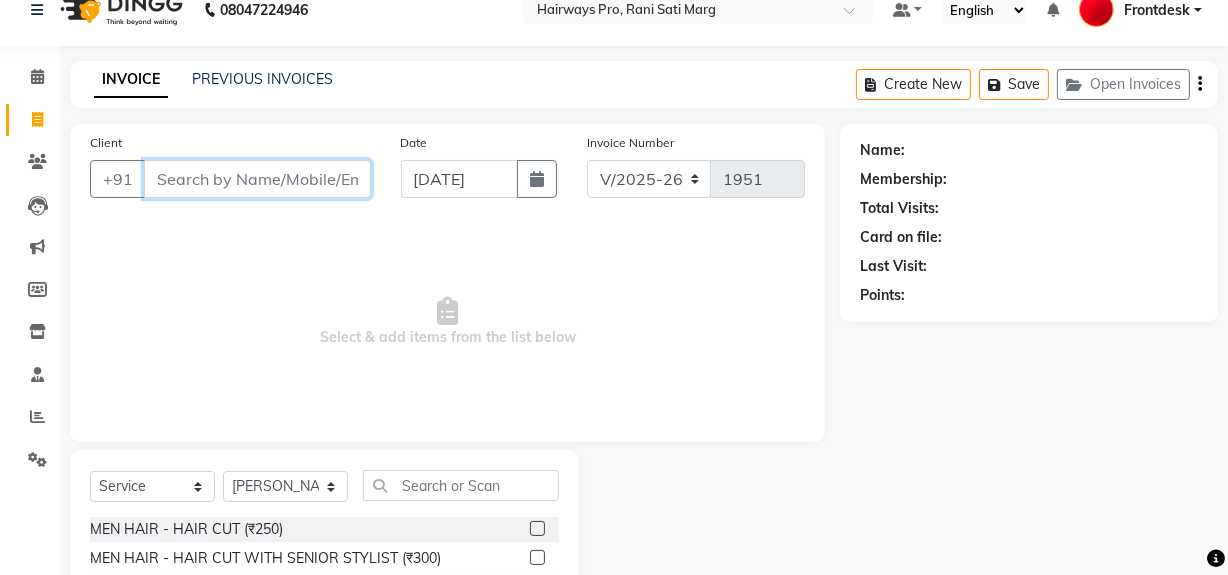 click on "Client" at bounding box center (257, 179) 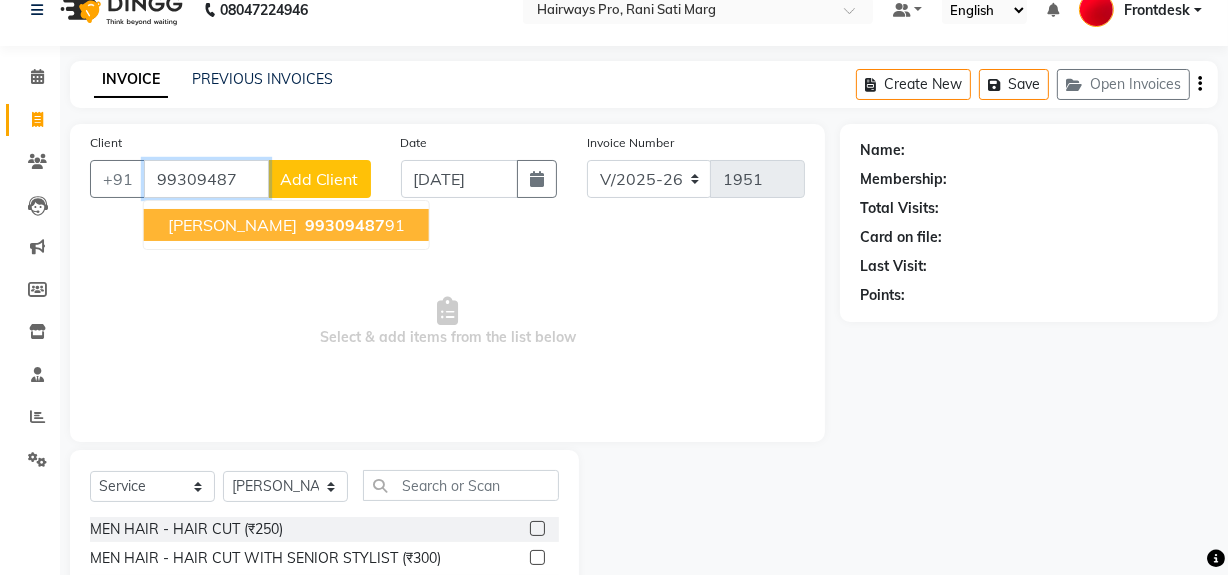 click on "99309487" at bounding box center (345, 225) 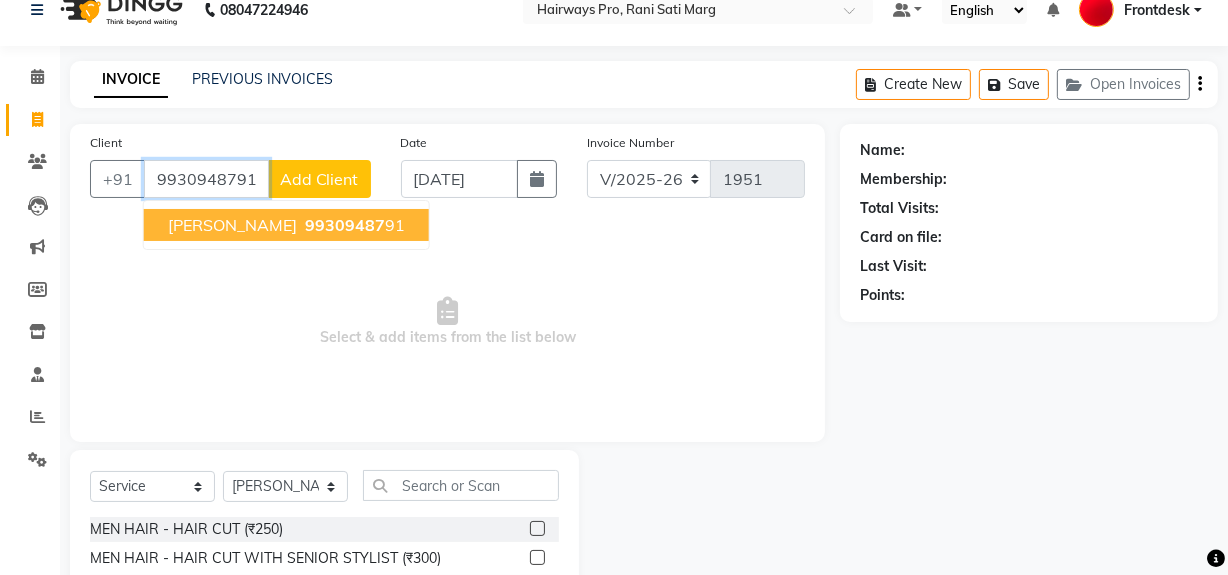 type on "9930948791" 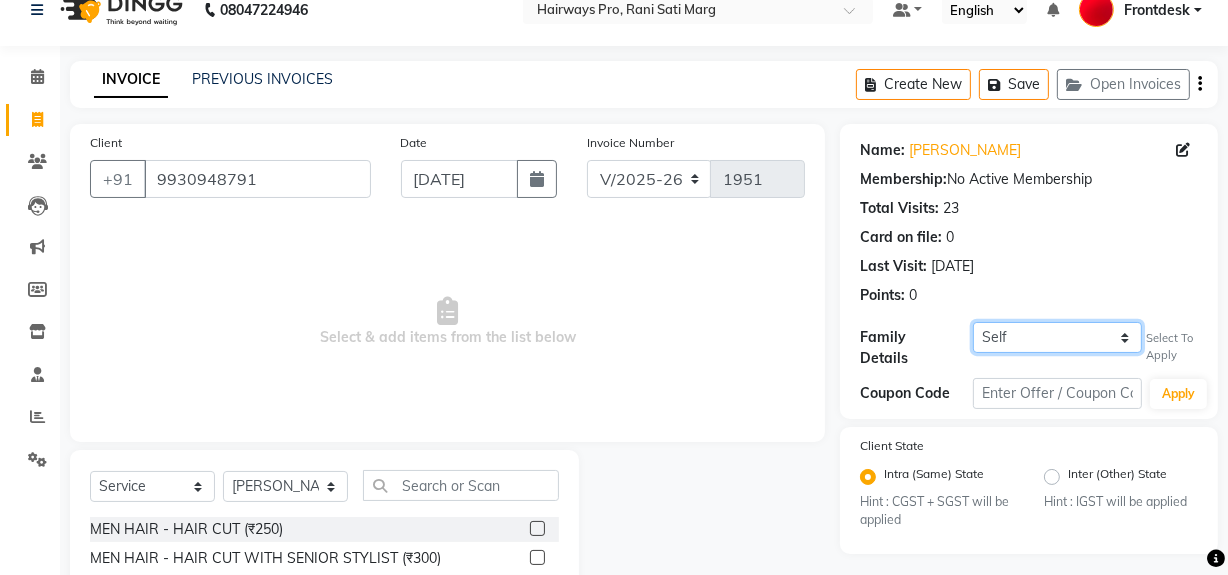 drag, startPoint x: 1109, startPoint y: 329, endPoint x: 1104, endPoint y: 344, distance: 15.811388 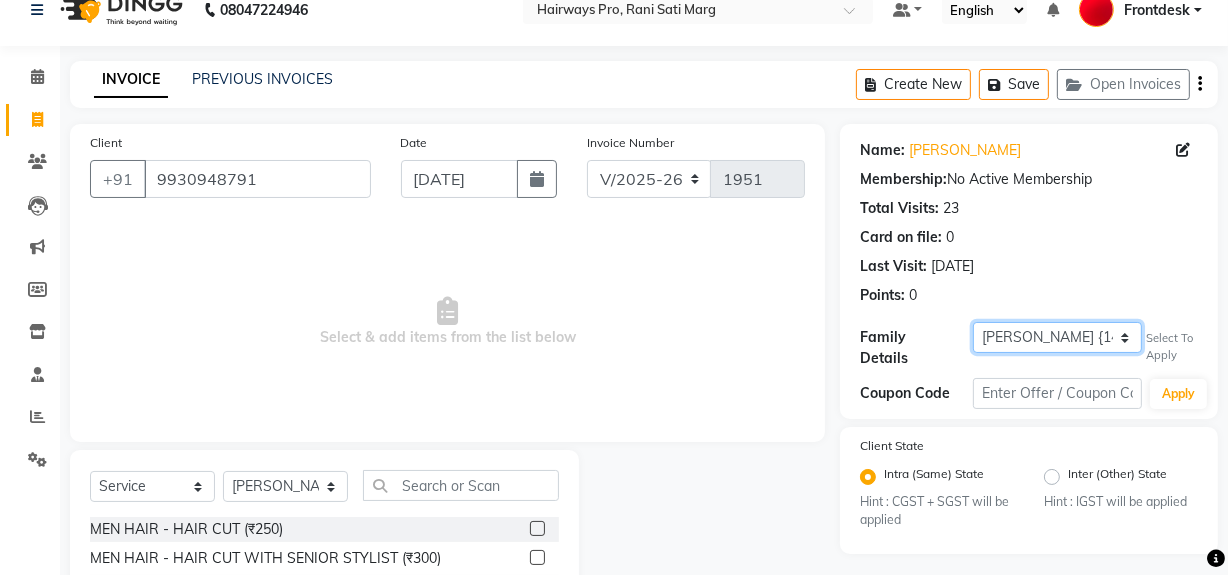 click on "Self OMKAR LOKANDE {1460}" 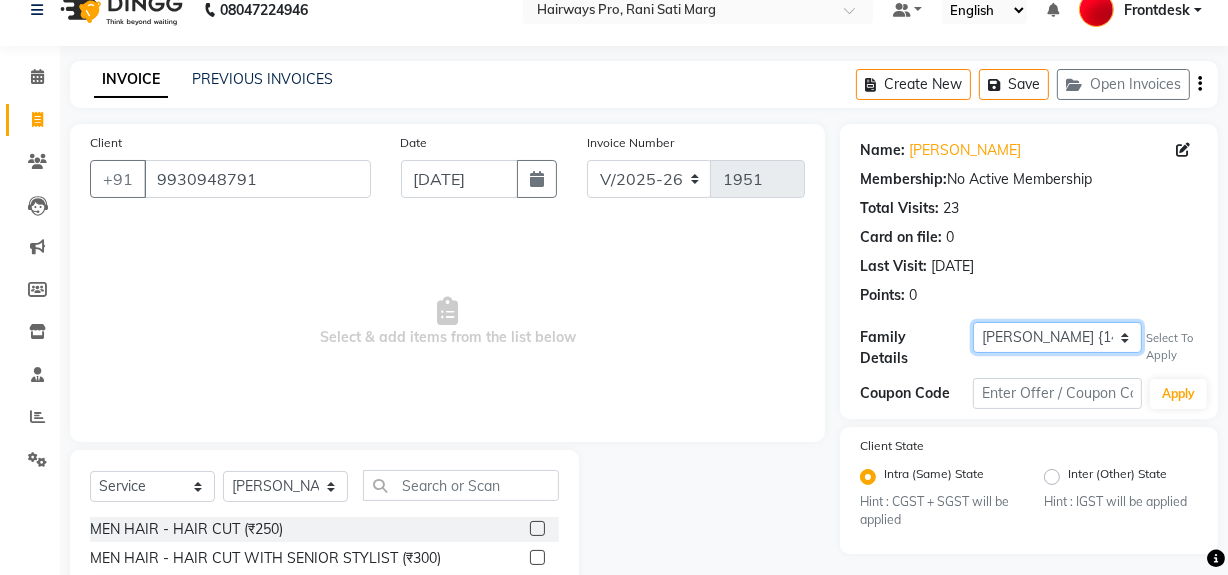 select on "1: Object" 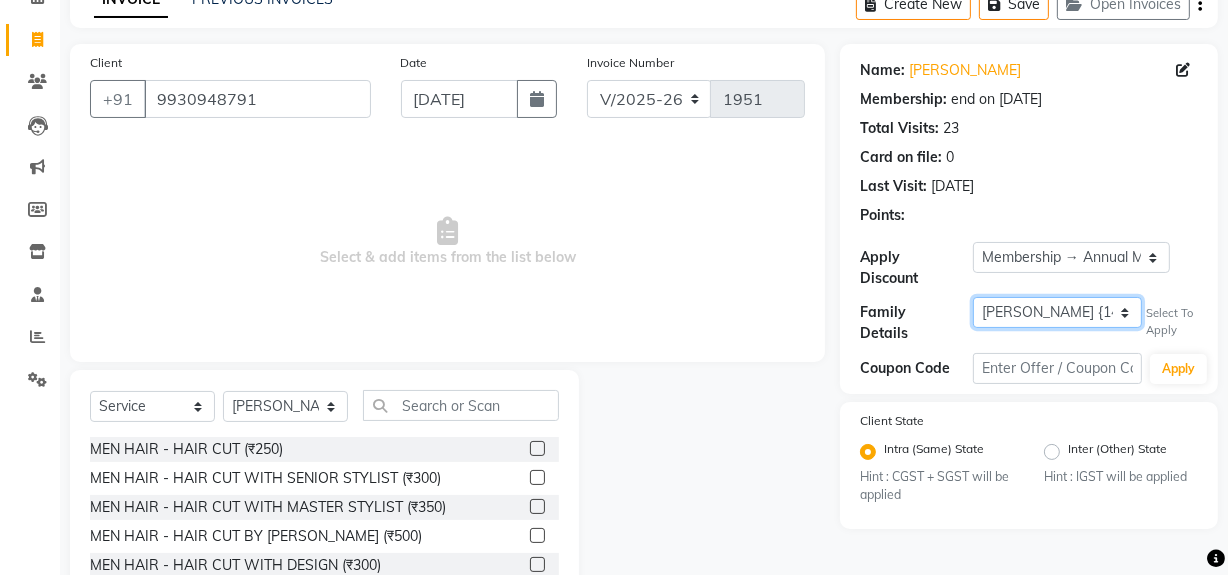 scroll, scrollTop: 226, scrollLeft: 0, axis: vertical 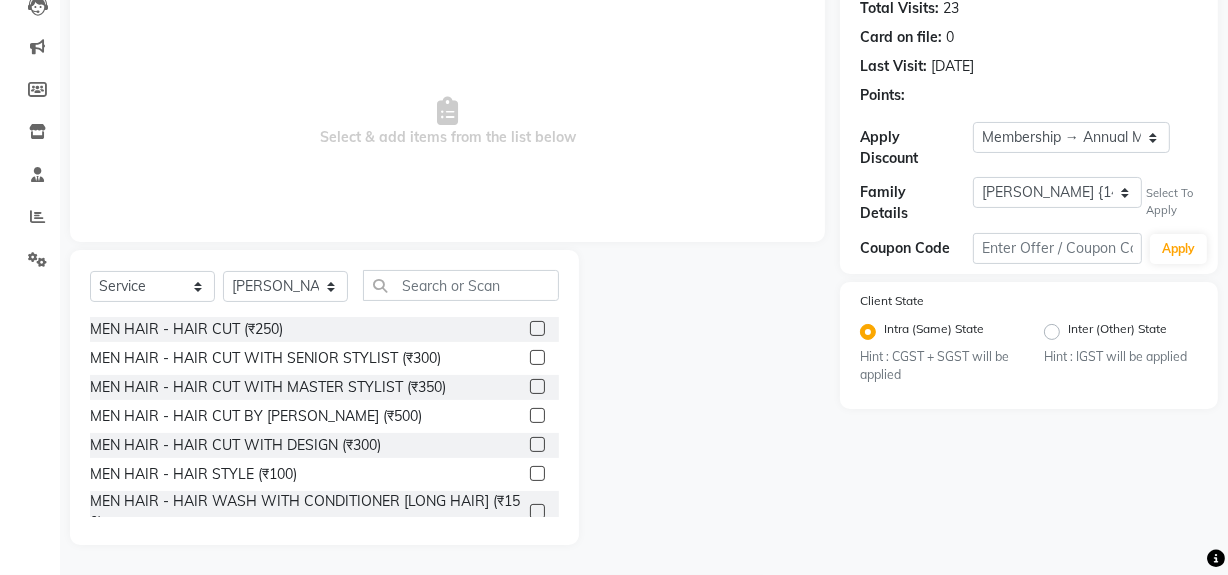click 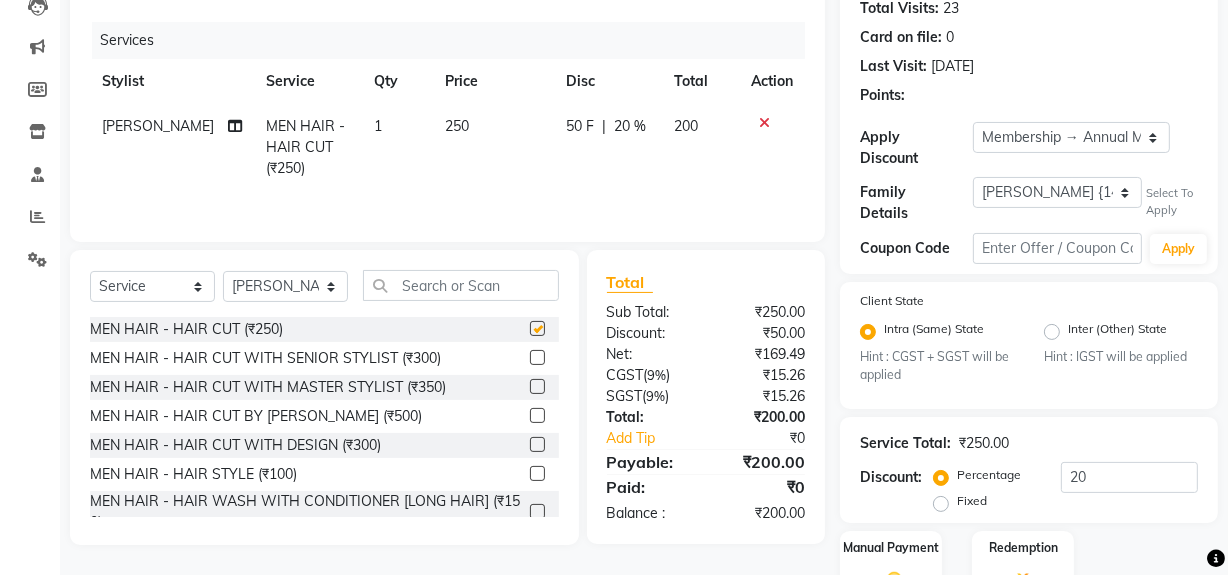 checkbox on "false" 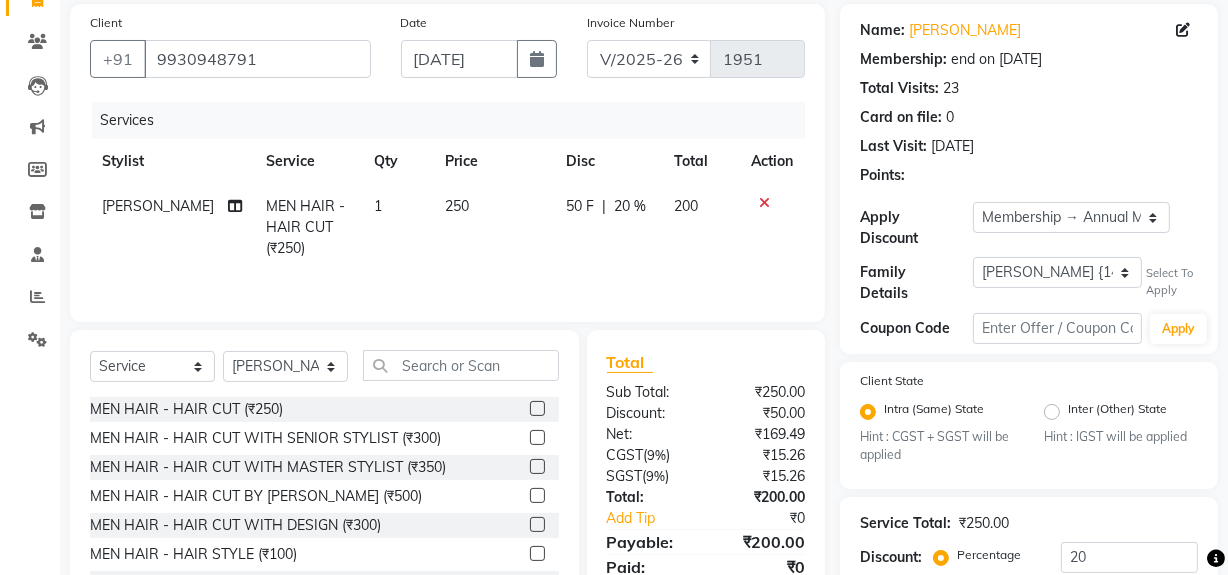 scroll, scrollTop: 243, scrollLeft: 0, axis: vertical 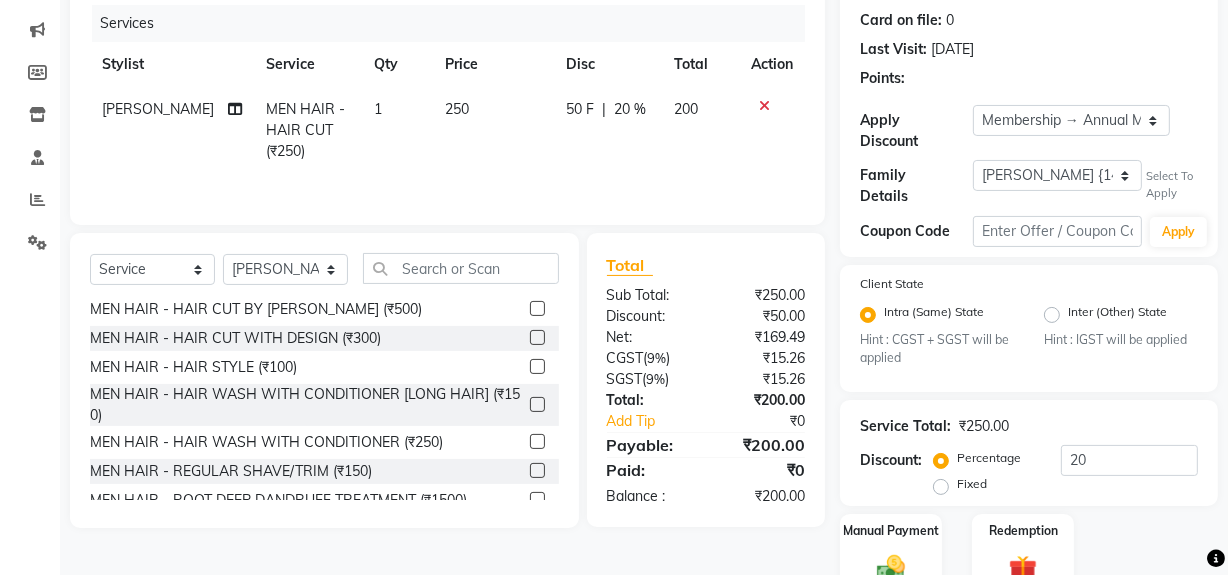 click 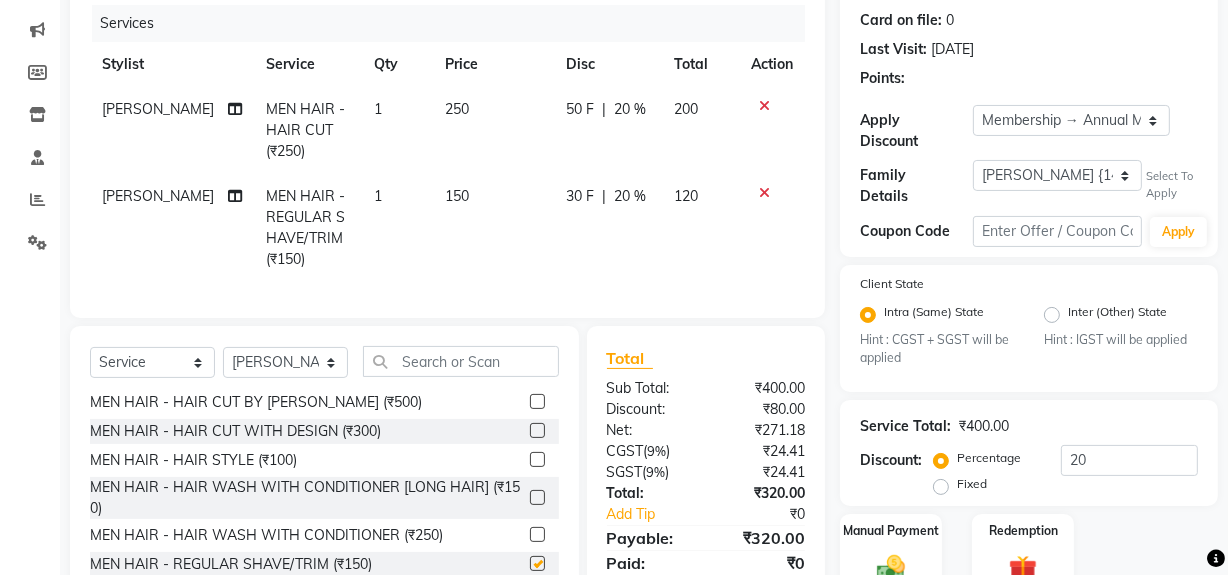 checkbox on "false" 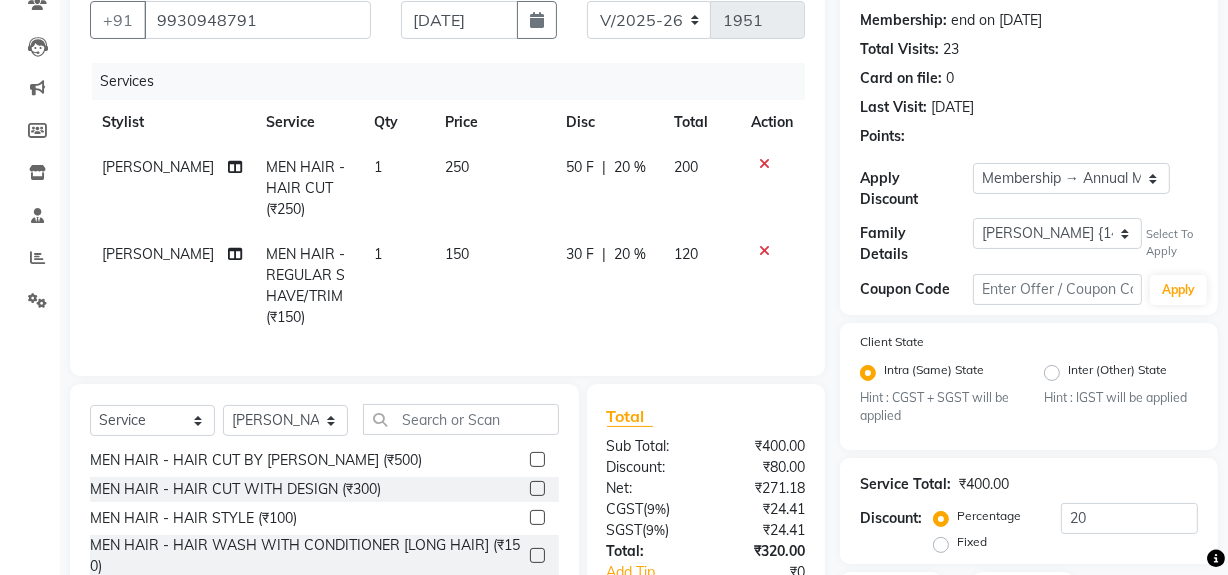 scroll, scrollTop: 0, scrollLeft: 0, axis: both 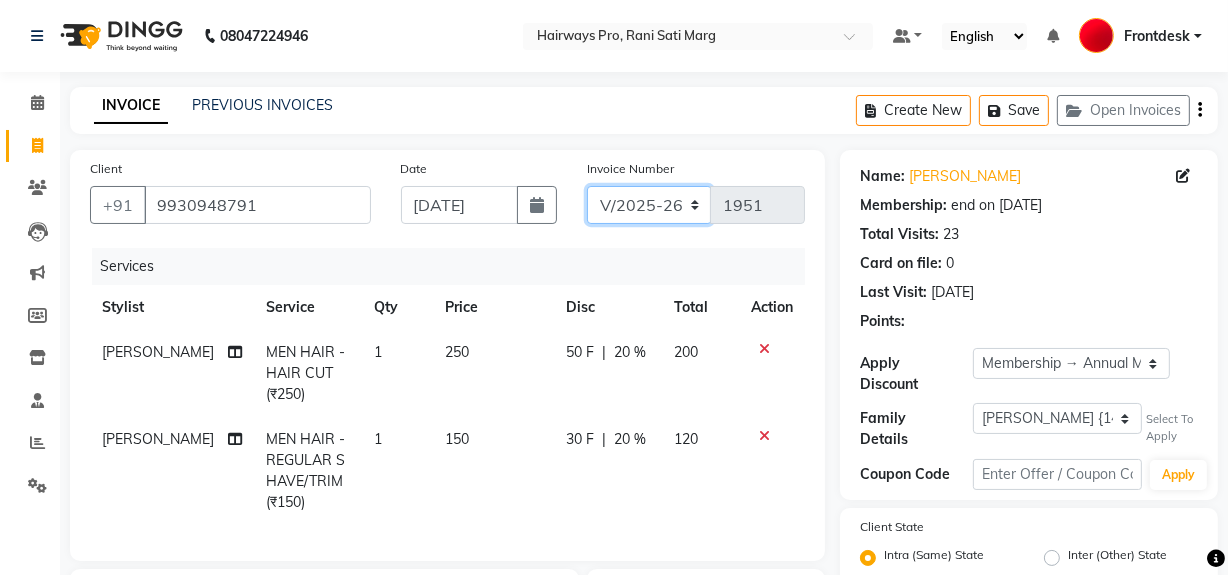 click on "INV/25-26 V/2025-26" 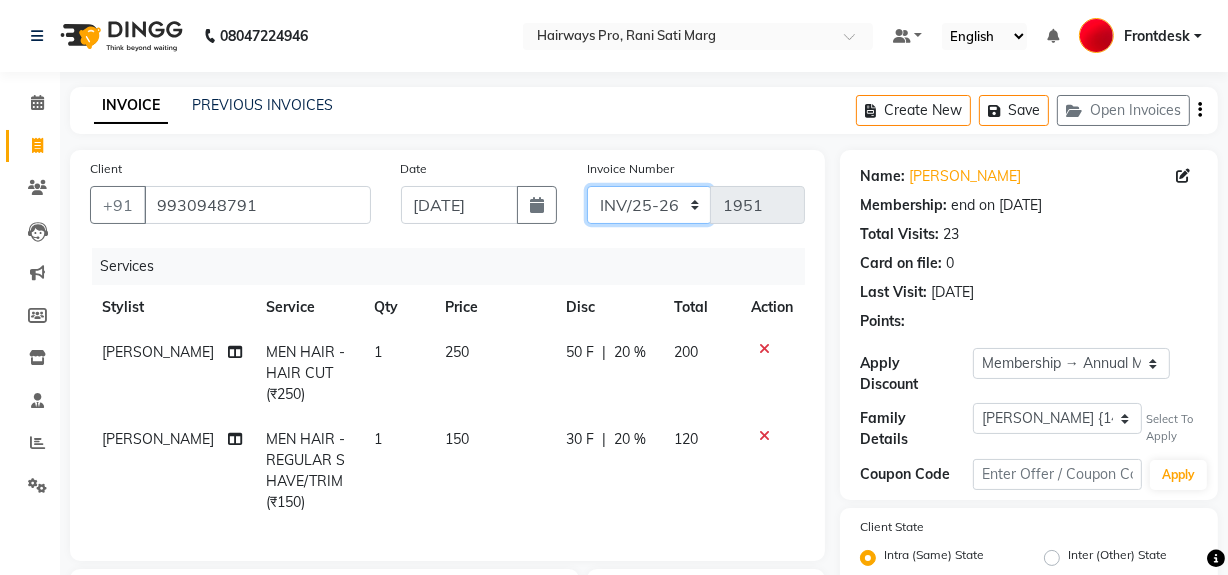 click on "INV/25-26 V/2025-26" 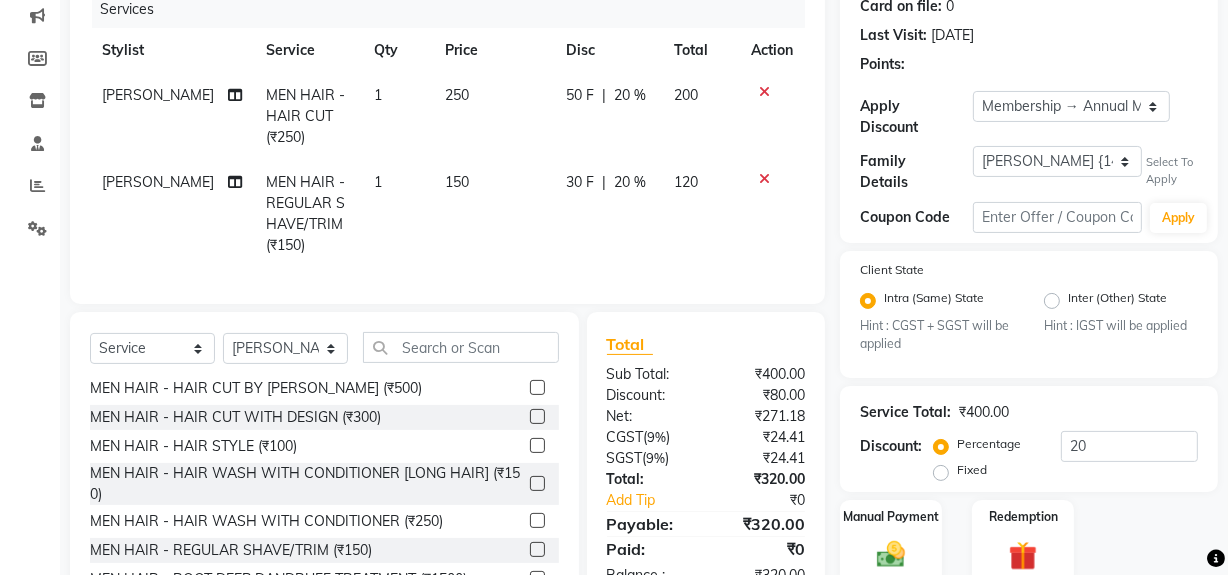 scroll, scrollTop: 334, scrollLeft: 0, axis: vertical 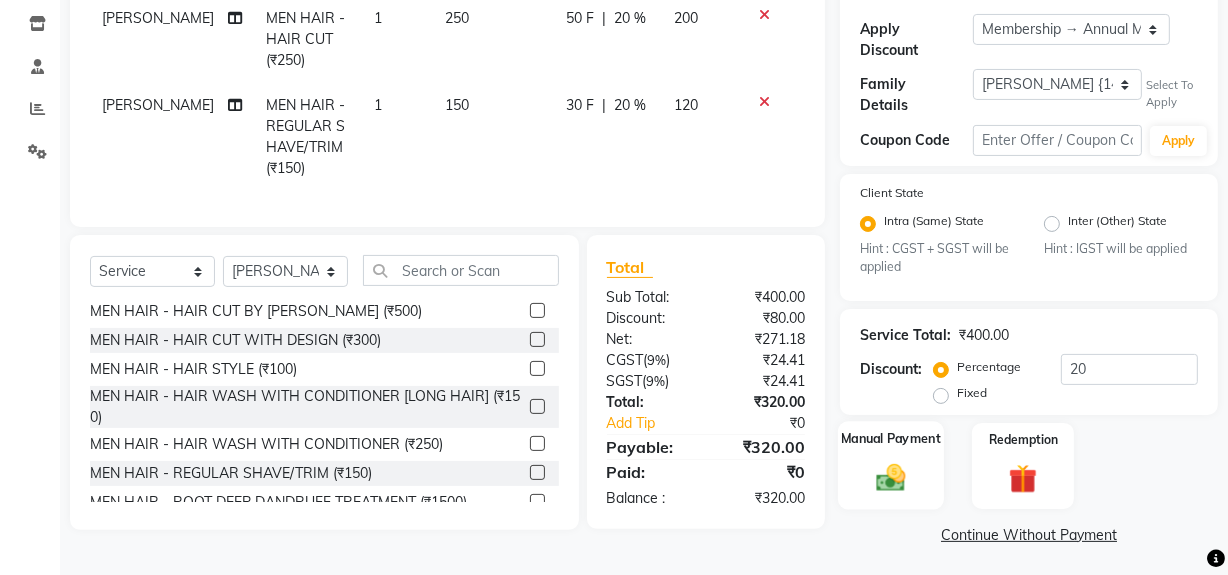 click 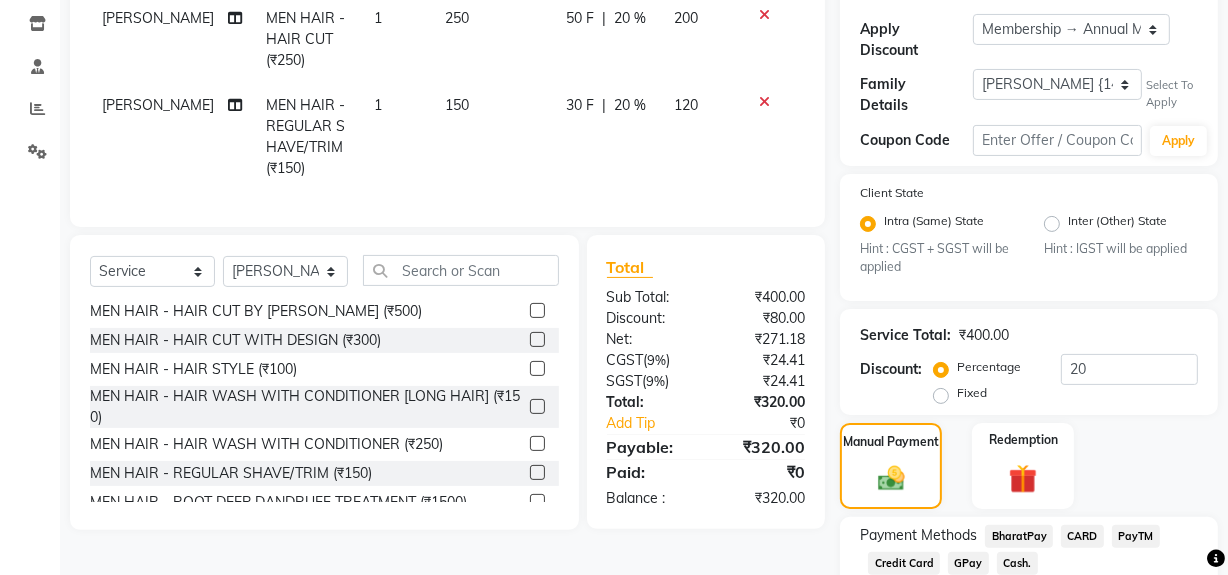 click on "Cash." 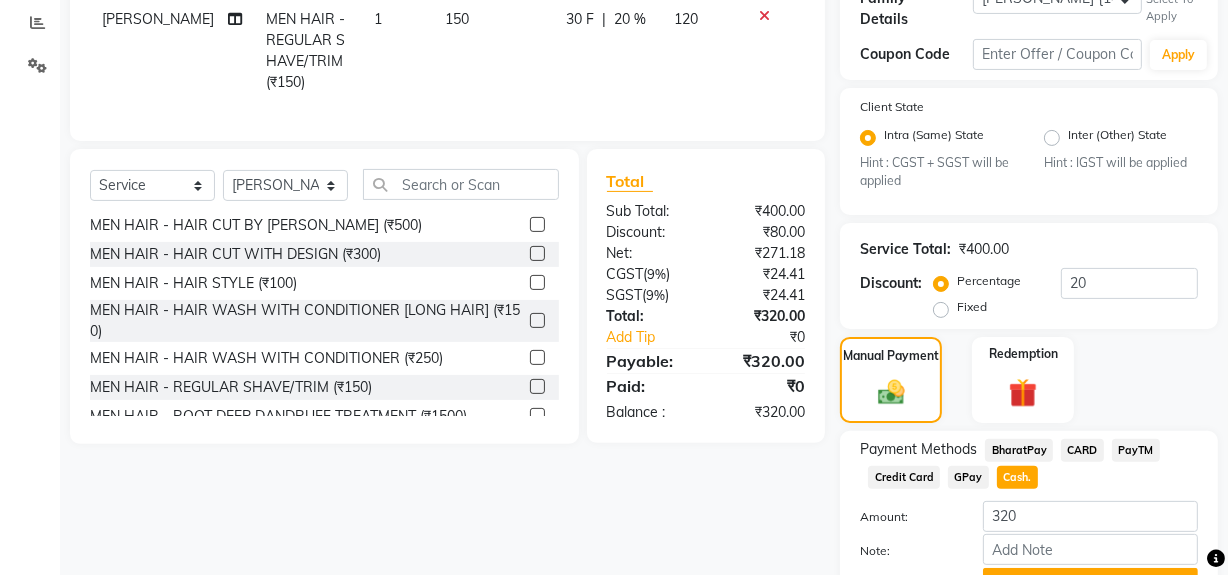 scroll, scrollTop: 519, scrollLeft: 0, axis: vertical 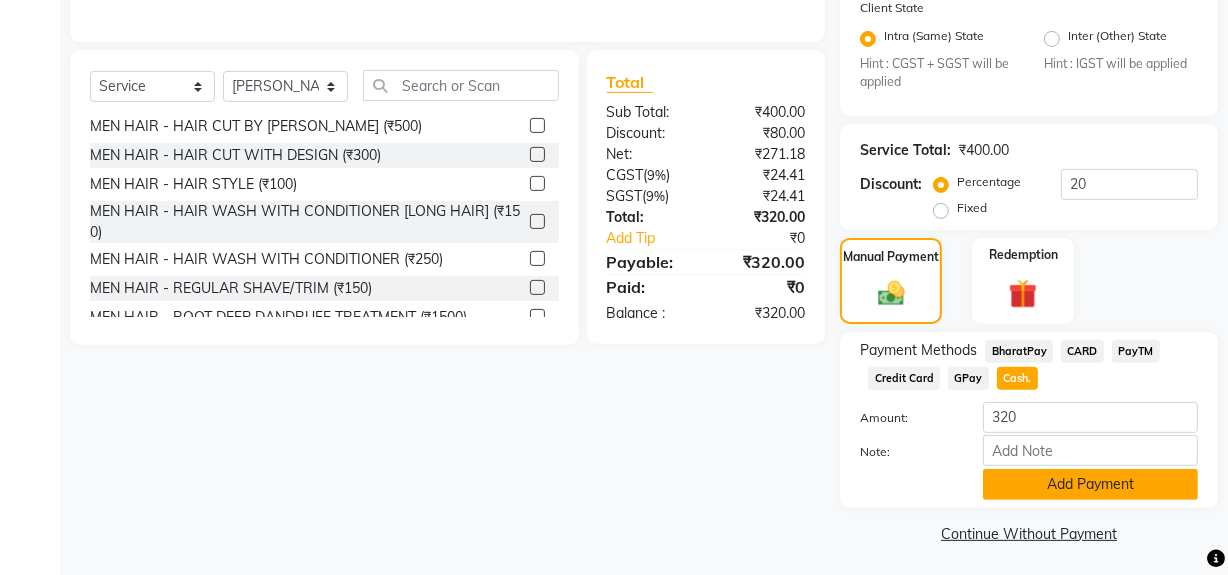 click on "Add Payment" 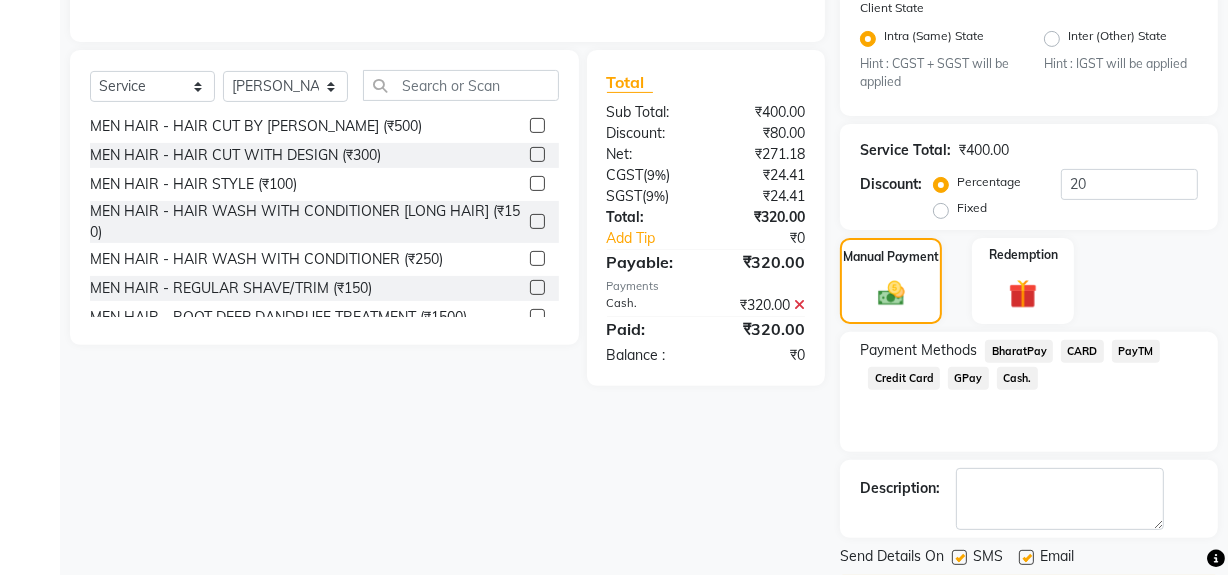 click 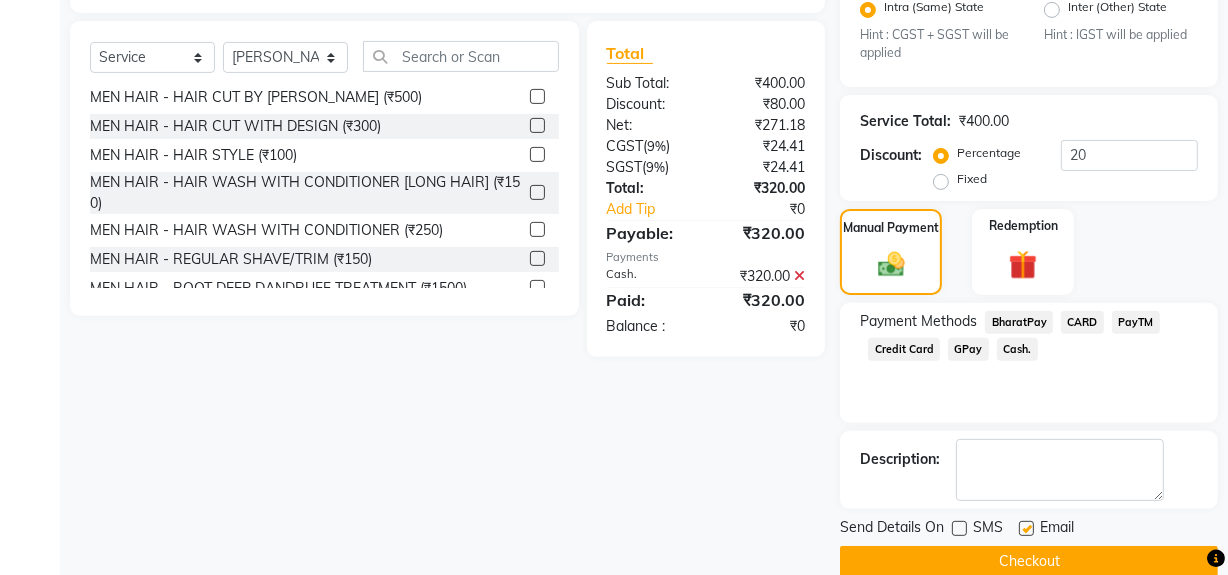 scroll, scrollTop: 575, scrollLeft: 0, axis: vertical 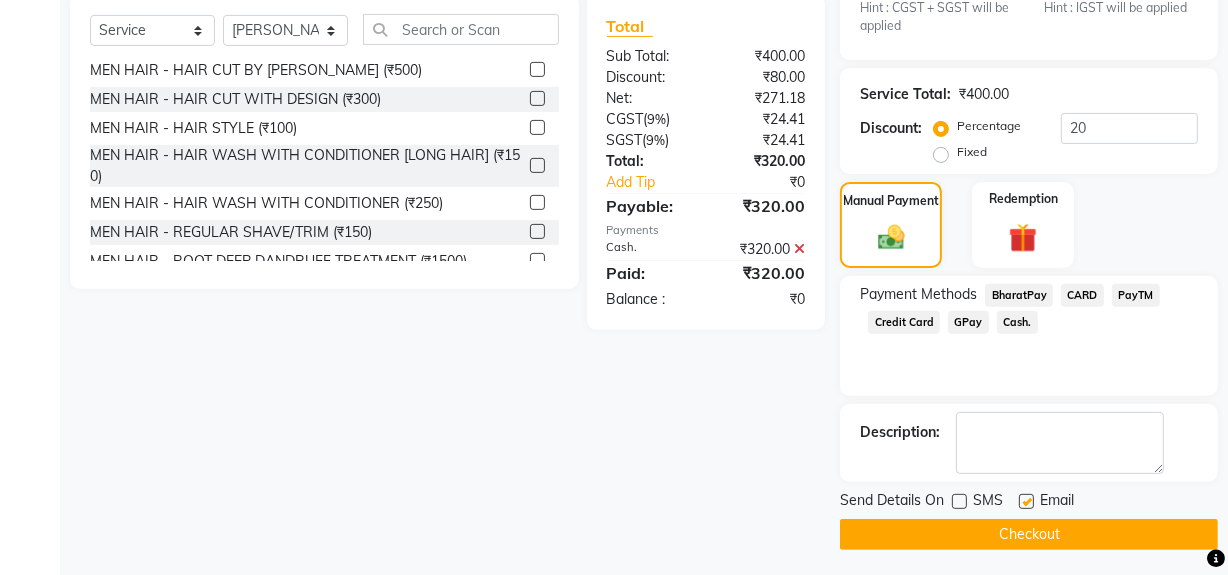 click on "Checkout" 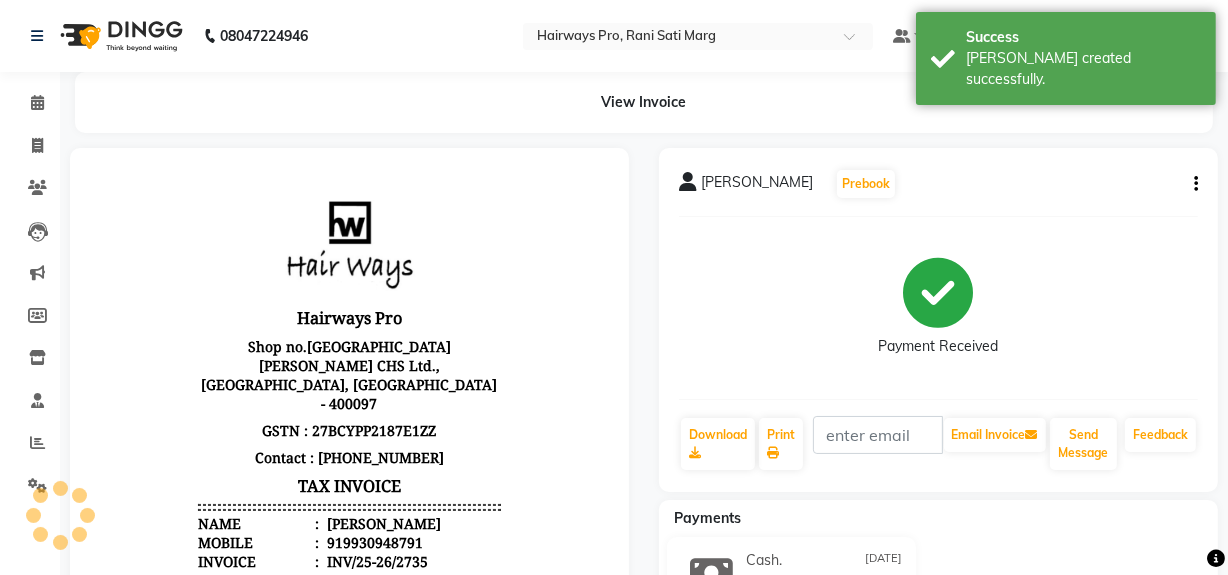 scroll, scrollTop: 0, scrollLeft: 0, axis: both 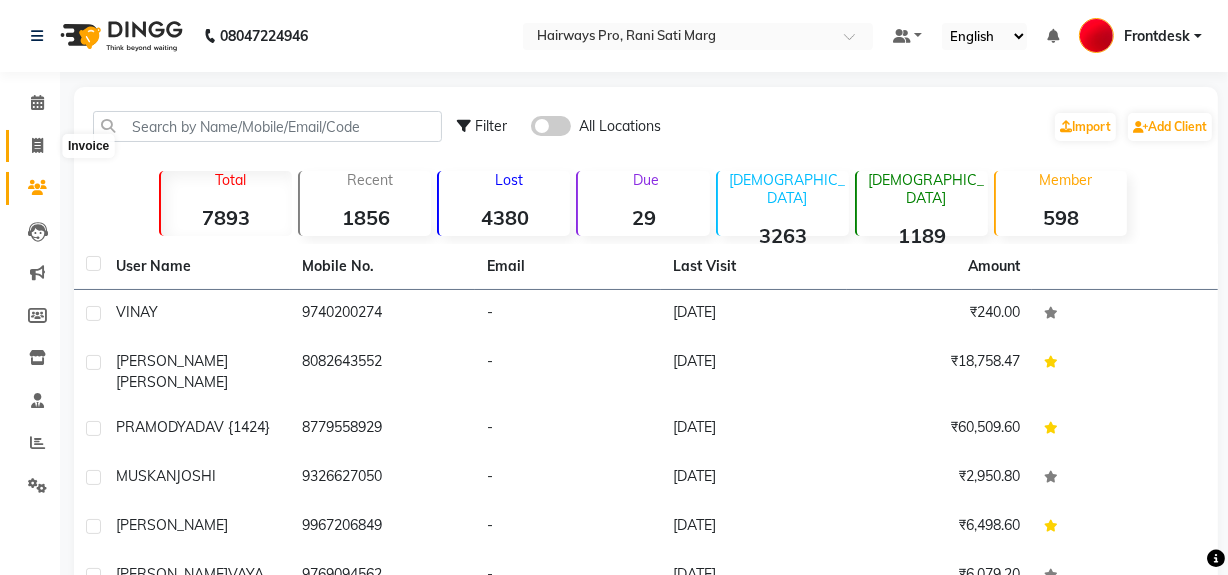click 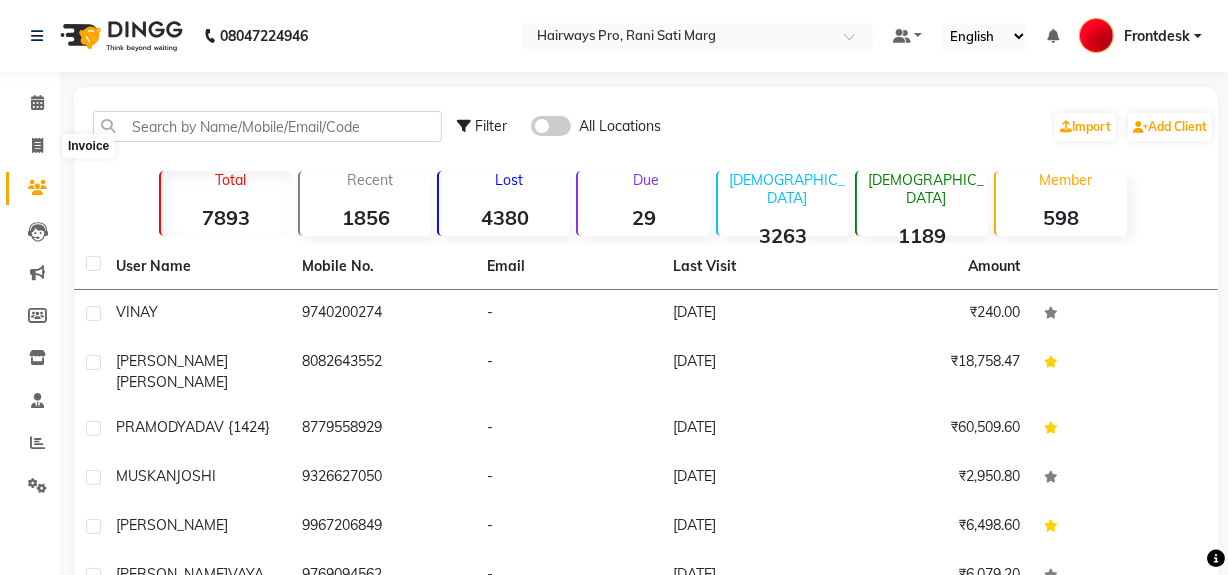 select on "787" 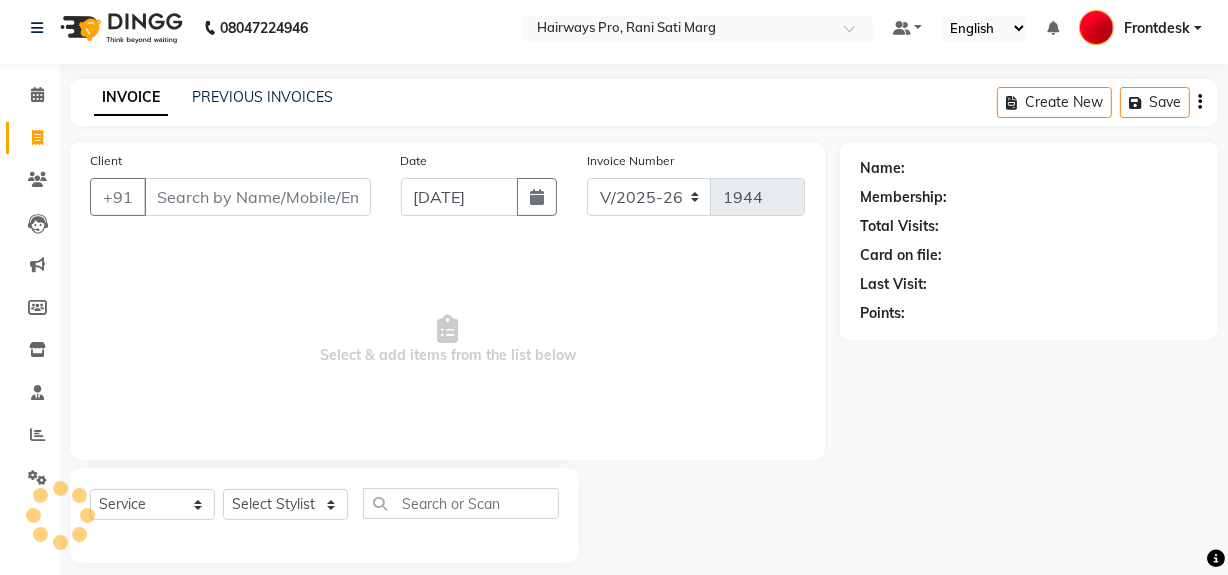 scroll, scrollTop: 26, scrollLeft: 0, axis: vertical 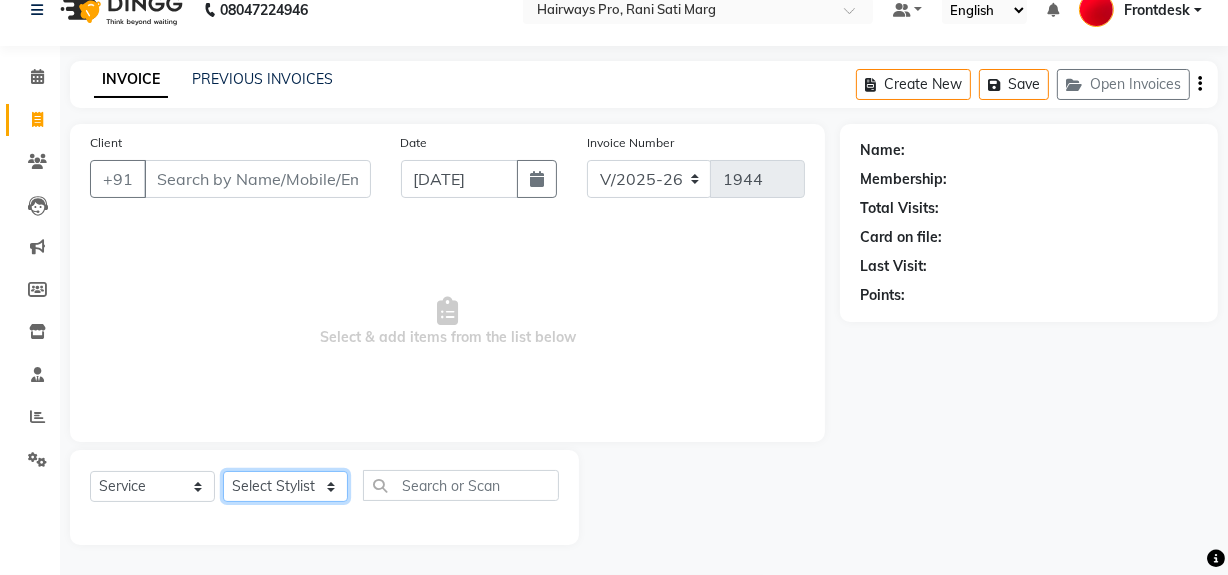 click on "Select Stylist" 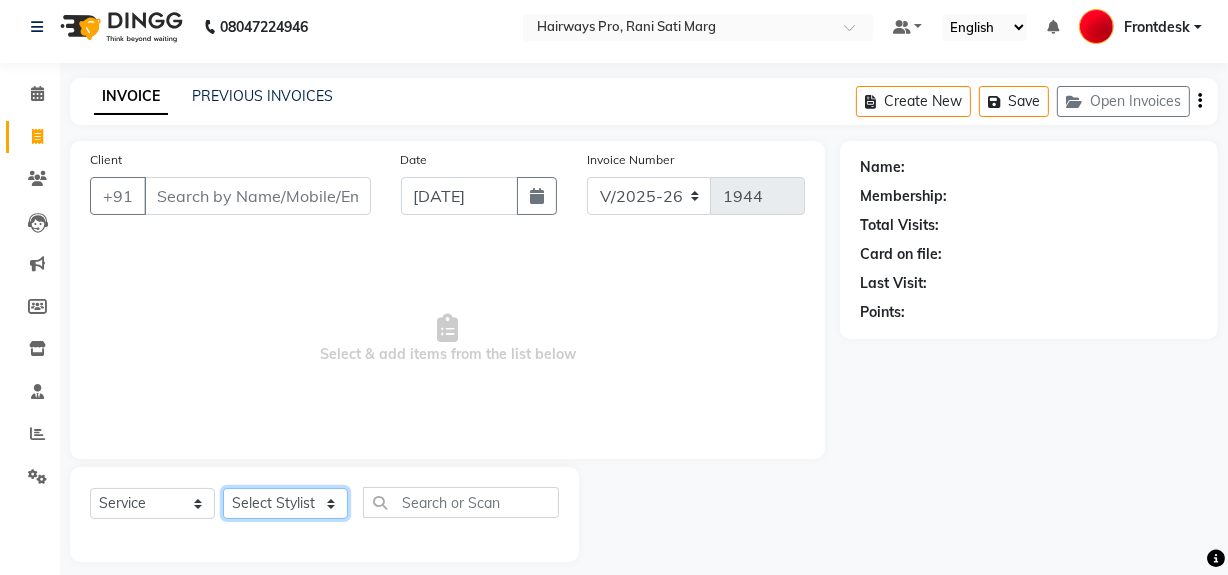 scroll, scrollTop: 0, scrollLeft: 0, axis: both 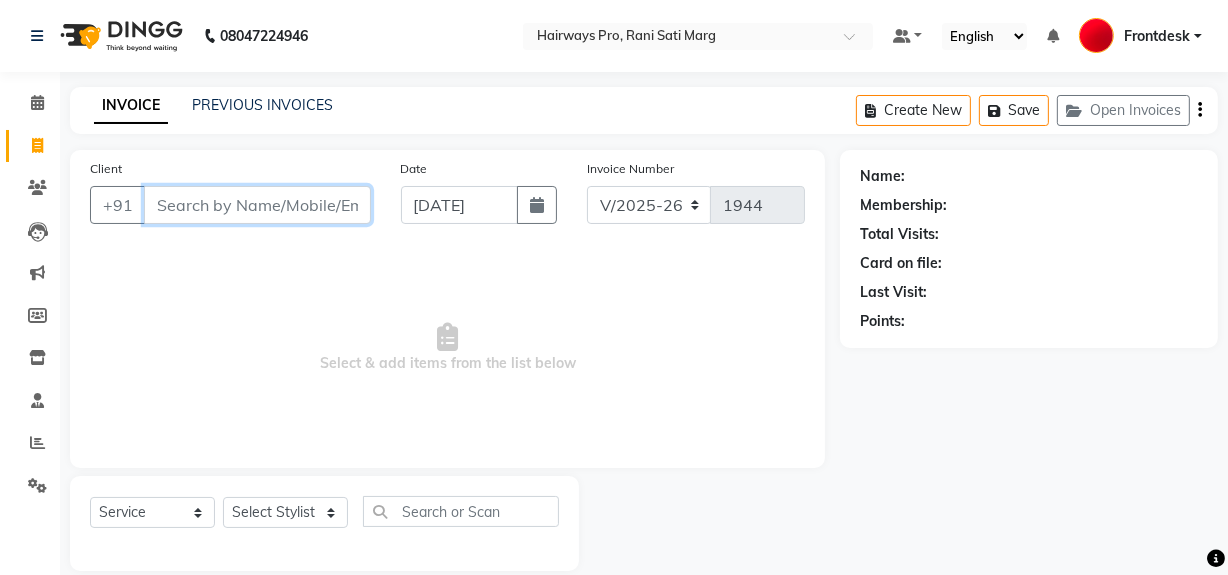 click on "Client" at bounding box center (257, 205) 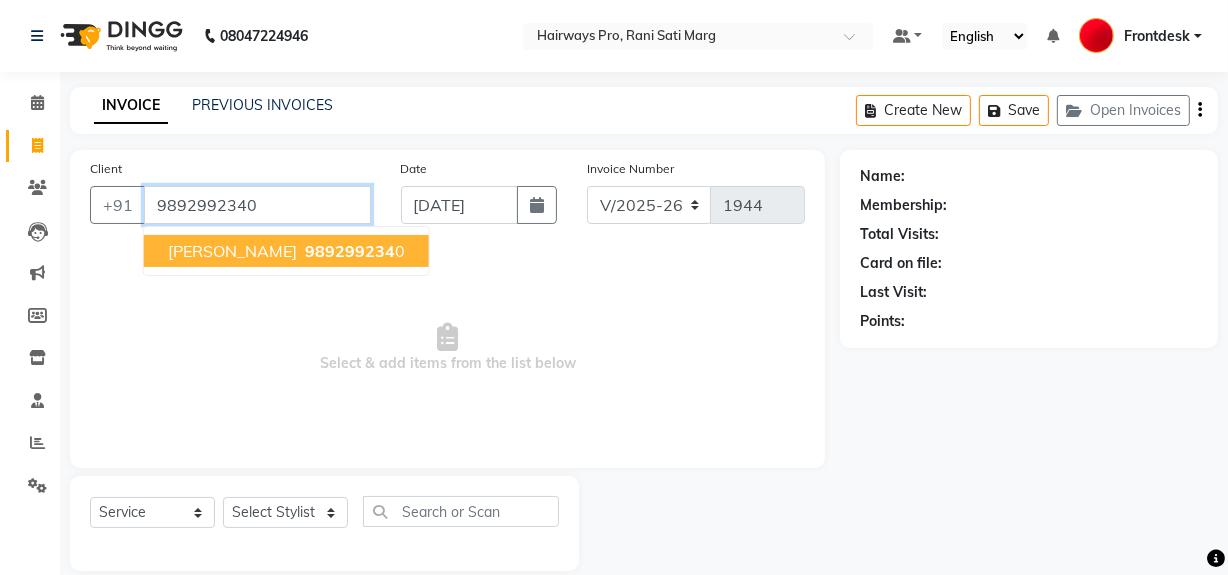 type on "9892992340" 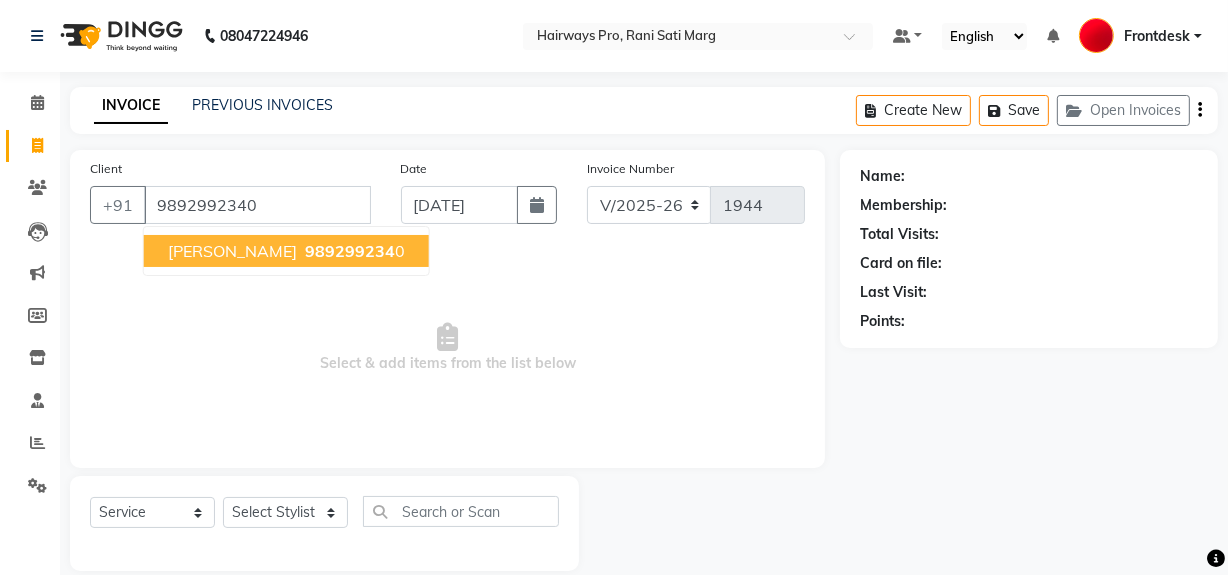 select on "1: Object" 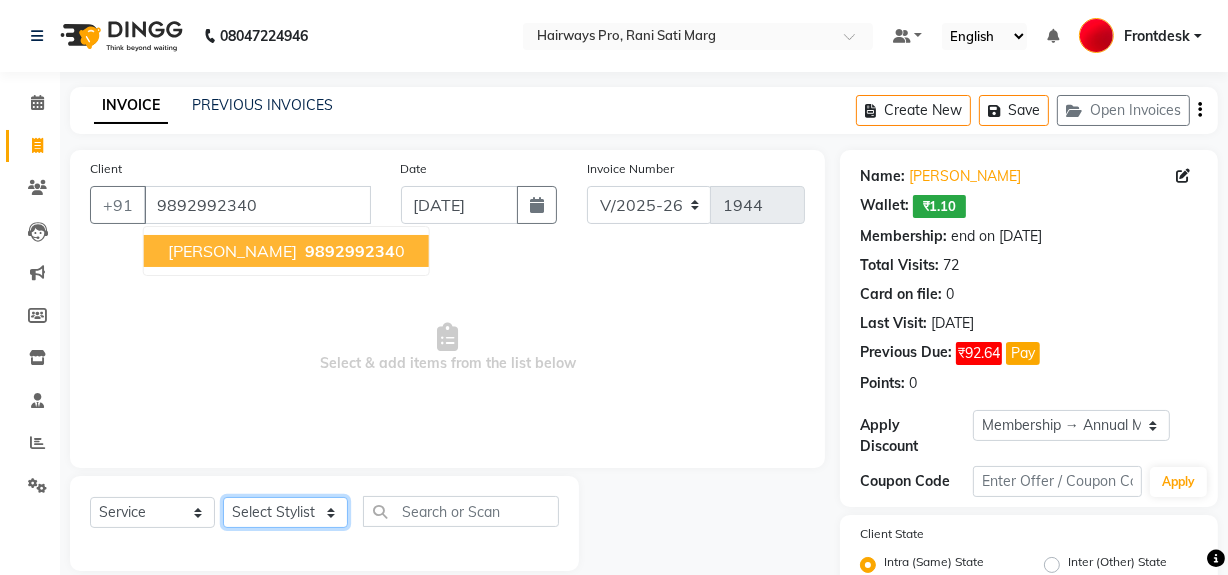 click on "Select Stylist ABID DANISH [PERSON_NAME] Frontdesk INTEZAR [PERSON_NAME] [PERSON_NAME] [PERSON_NAME] [PERSON_NAME] [PERSON_NAME] [PERSON_NAME]" 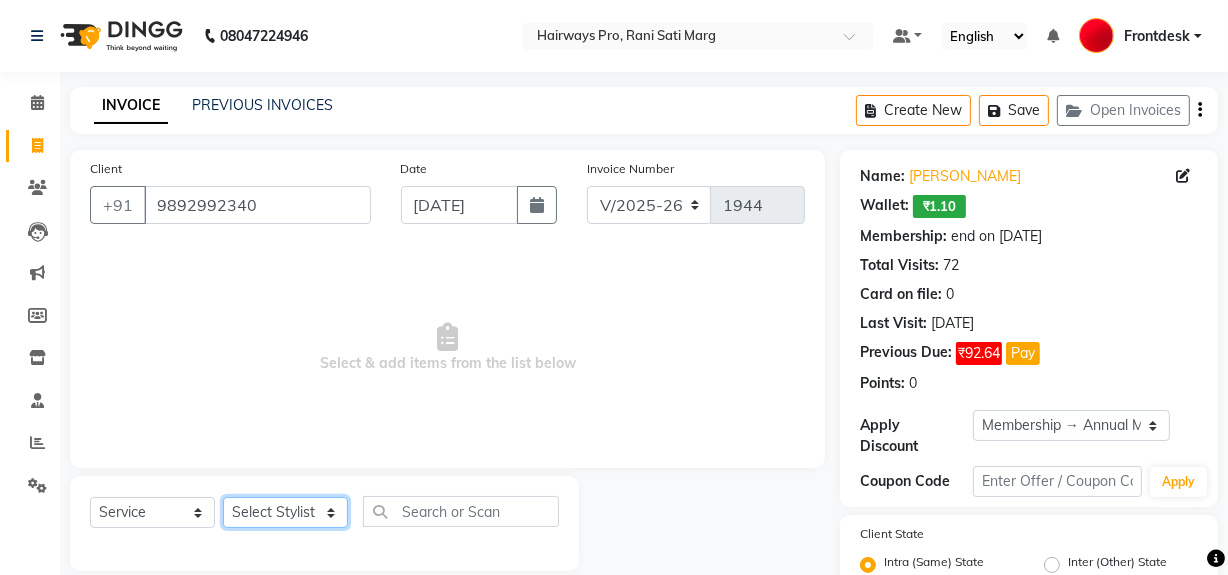 select on "13186" 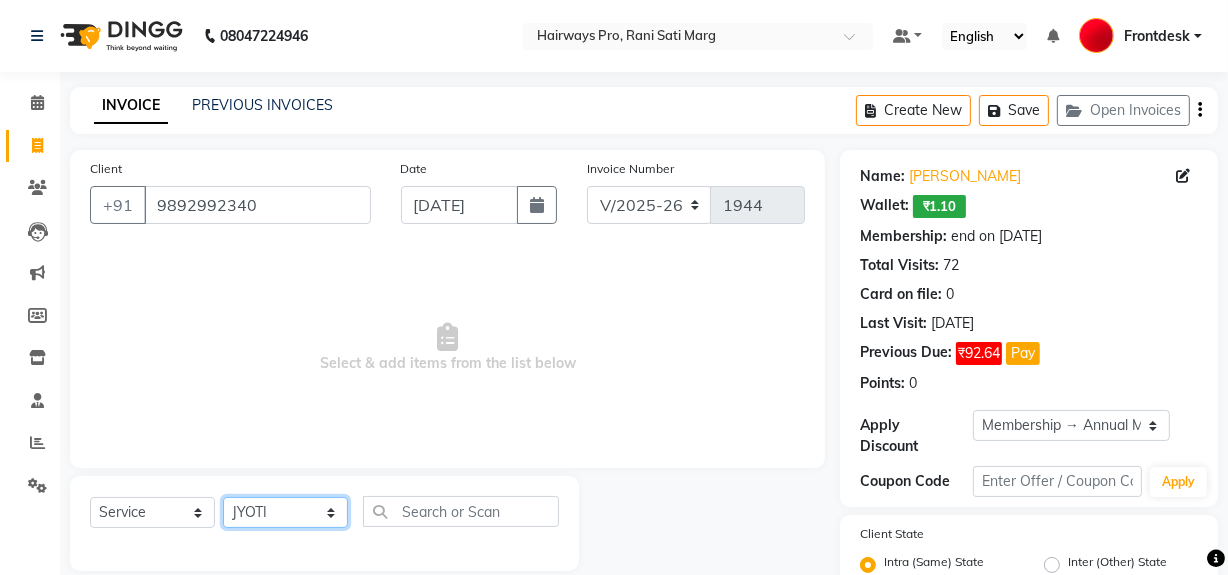 click on "Select Stylist ABID DANISH [PERSON_NAME] Frontdesk INTEZAR [PERSON_NAME] [PERSON_NAME] [PERSON_NAME] [PERSON_NAME] [PERSON_NAME] [PERSON_NAME]" 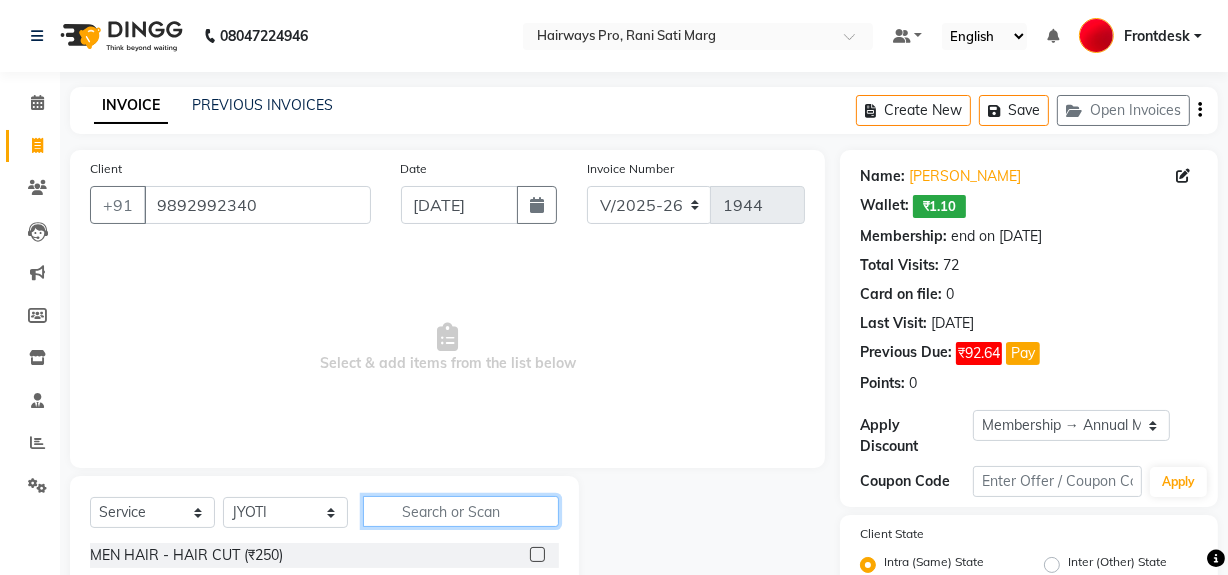 click 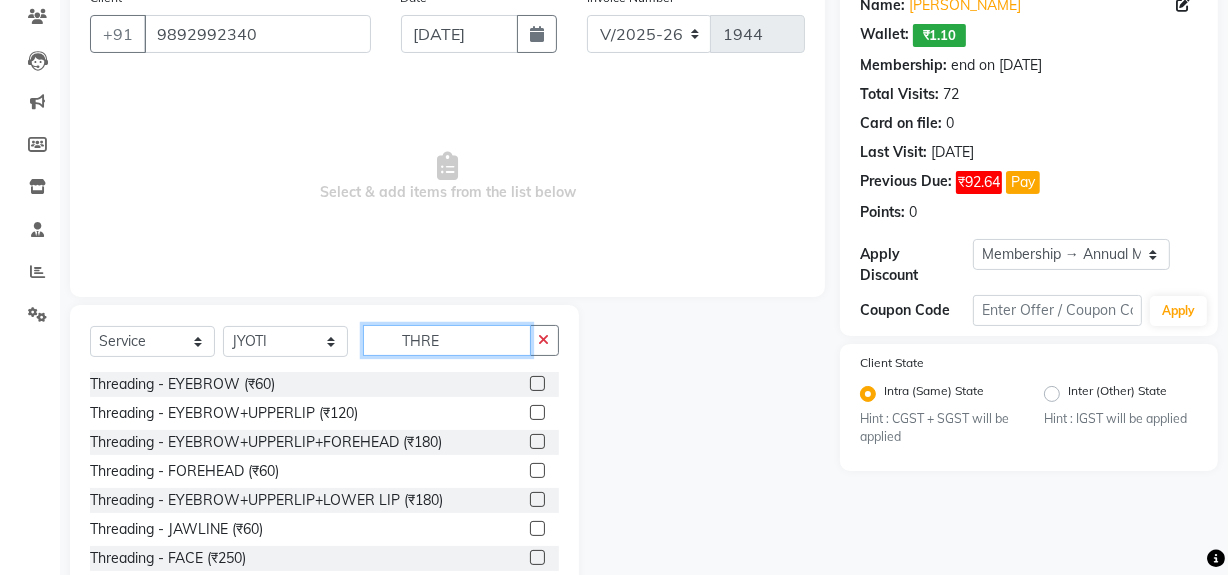 scroll, scrollTop: 226, scrollLeft: 0, axis: vertical 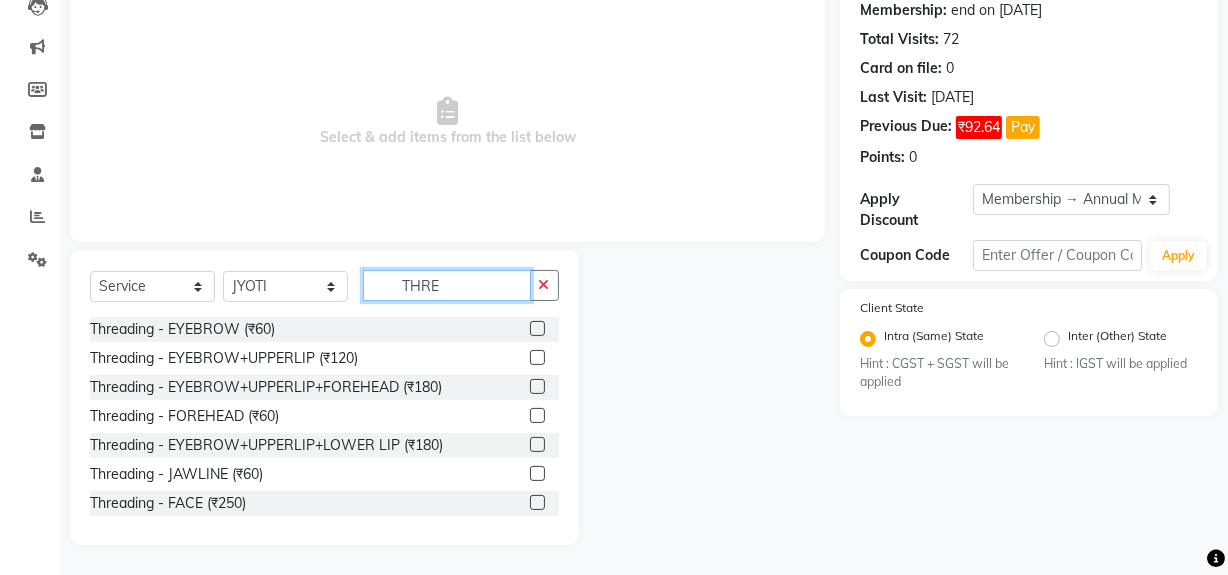 type on "THRE" 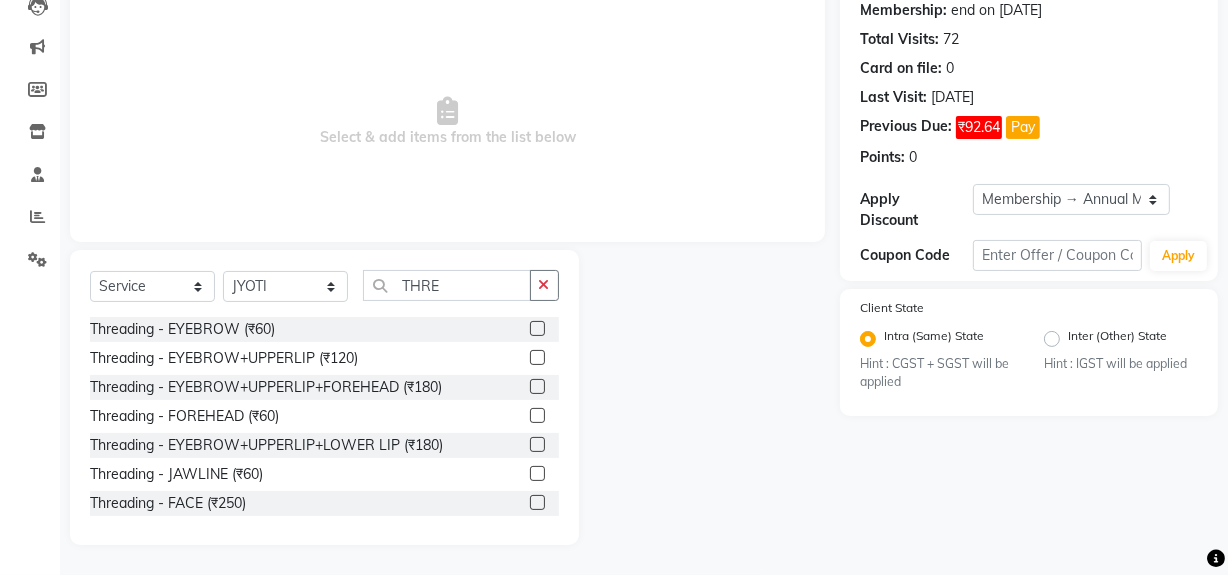 click 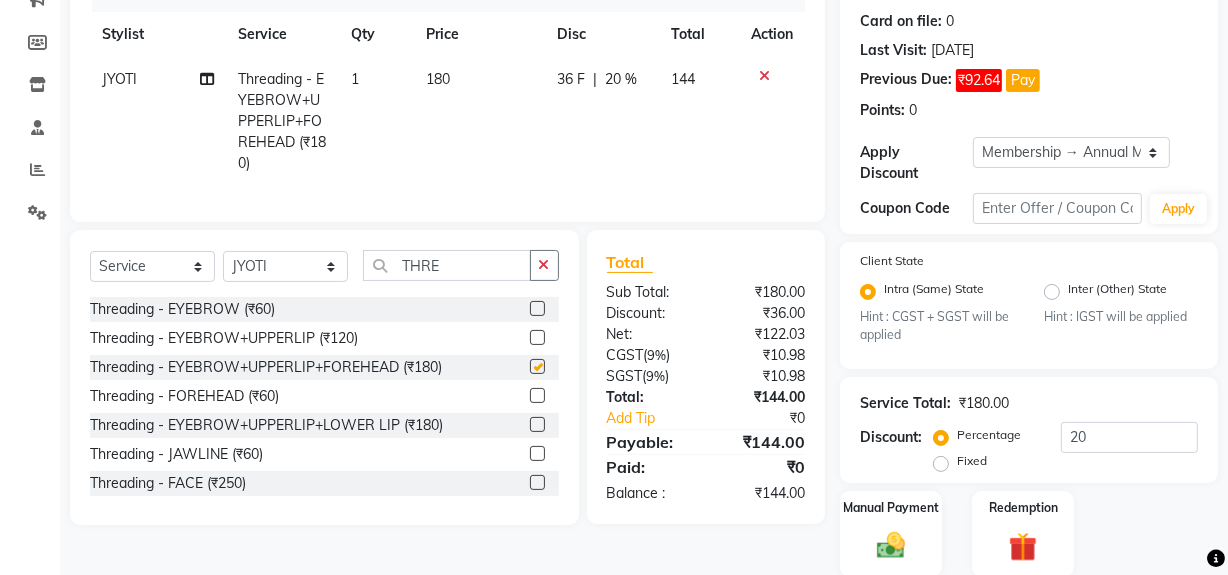 checkbox on "false" 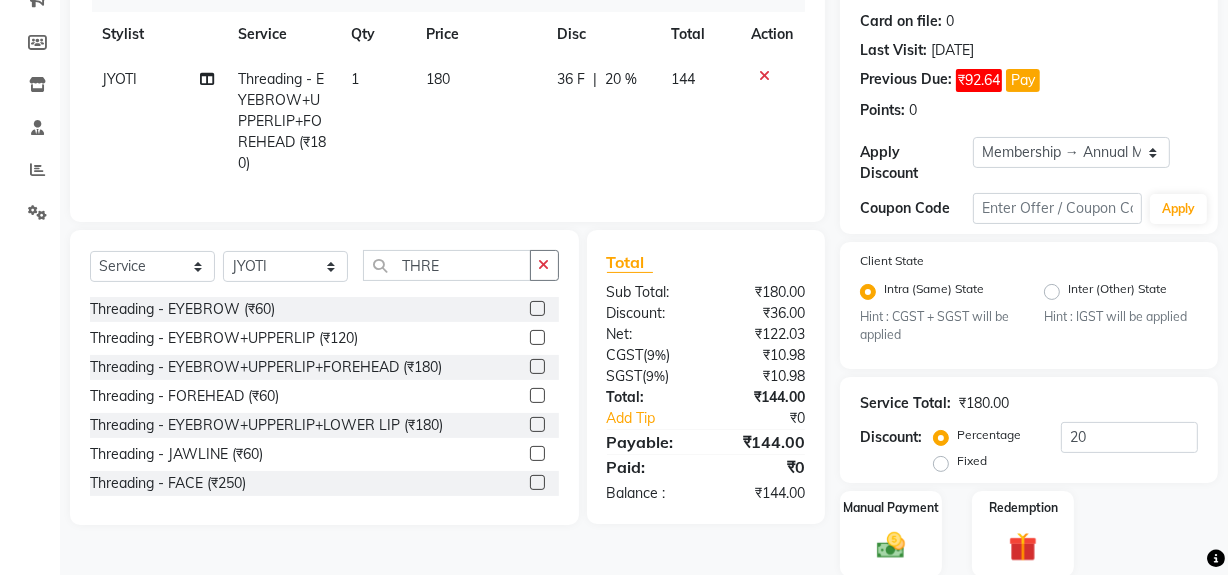scroll, scrollTop: 346, scrollLeft: 0, axis: vertical 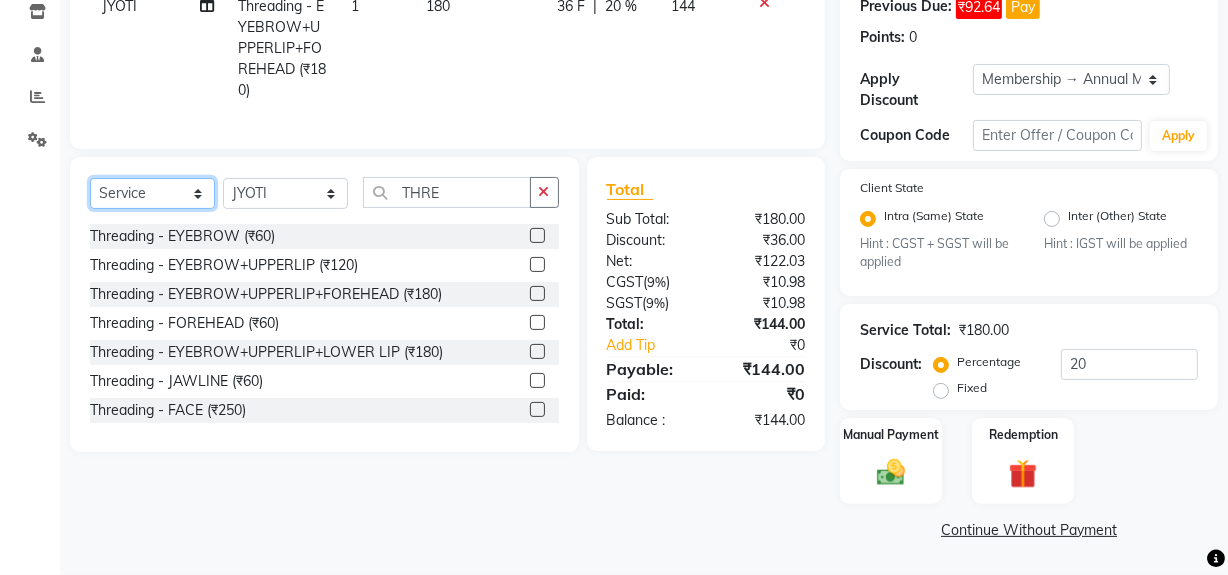 click on "Select  Service  Product  Membership  Package Voucher Prepaid Gift Card" 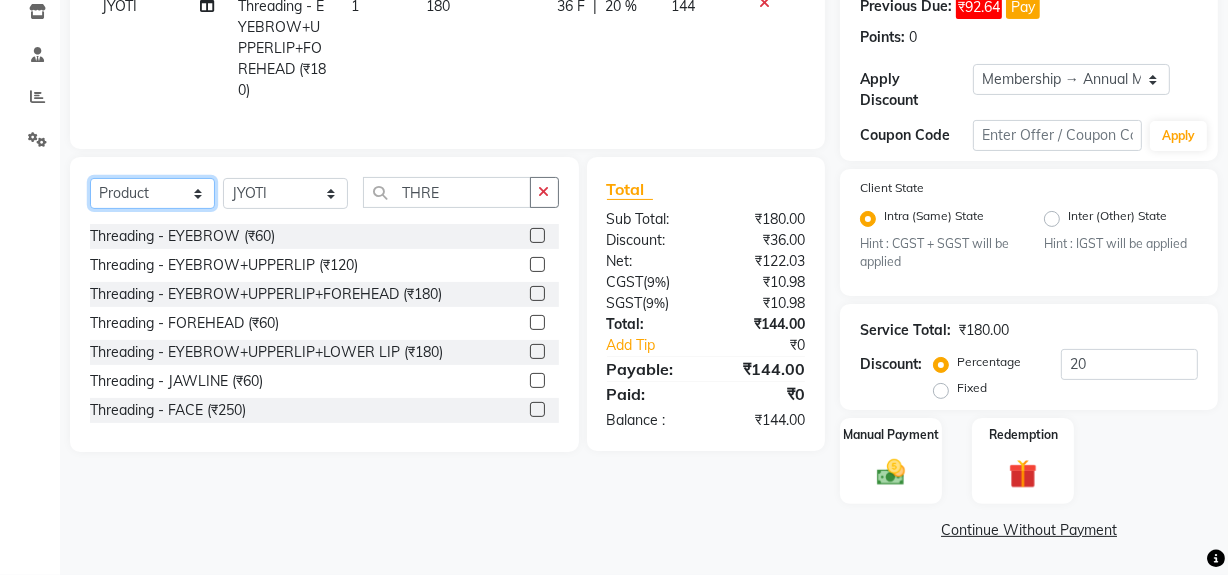 click on "Select  Service  Product  Membership  Package Voucher Prepaid Gift Card" 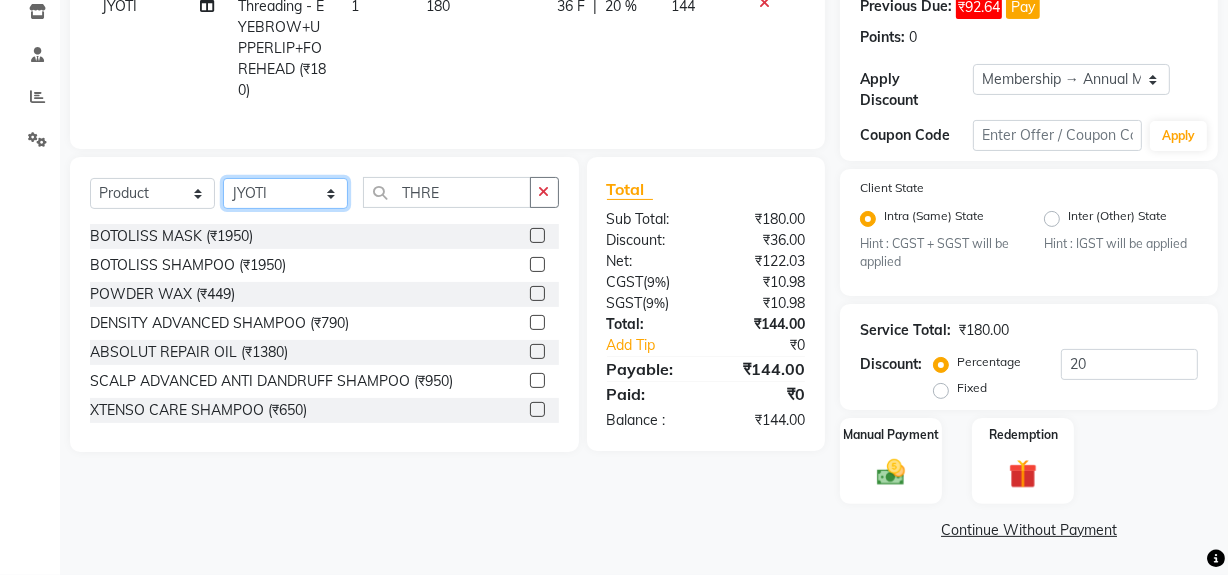 click on "Select Stylist ABID DANISH [PERSON_NAME] Frontdesk INTEZAR [PERSON_NAME] [PERSON_NAME] [PERSON_NAME] [PERSON_NAME] [PERSON_NAME] [PERSON_NAME]" 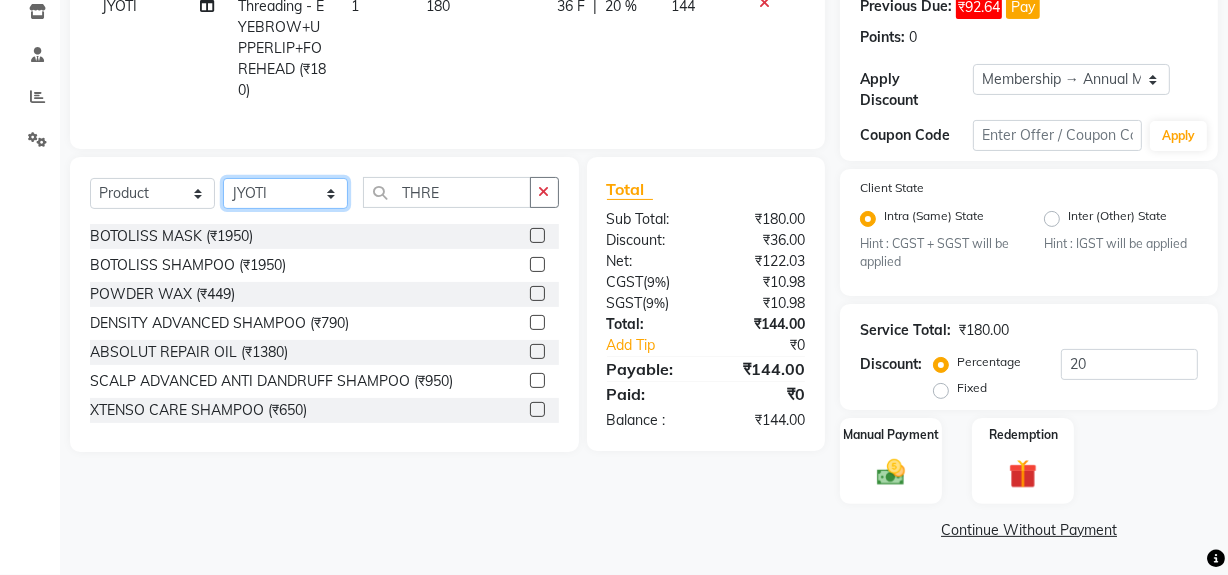 select on "25114" 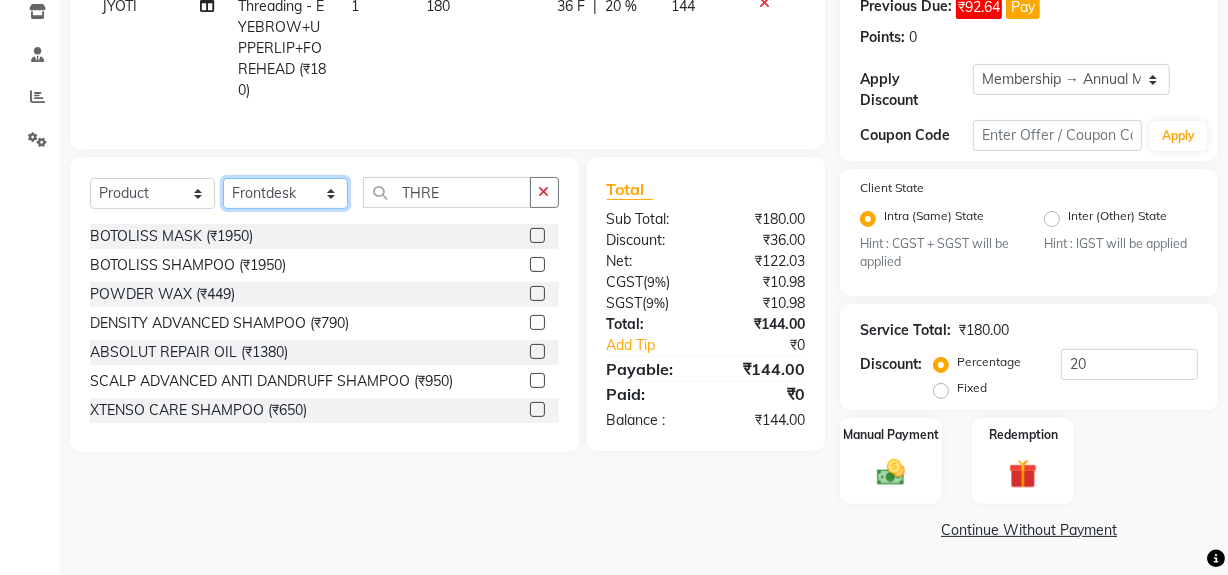 click on "Select Stylist ABID DANISH [PERSON_NAME] Frontdesk INTEZAR [PERSON_NAME] [PERSON_NAME] [PERSON_NAME] [PERSON_NAME] [PERSON_NAME] [PERSON_NAME]" 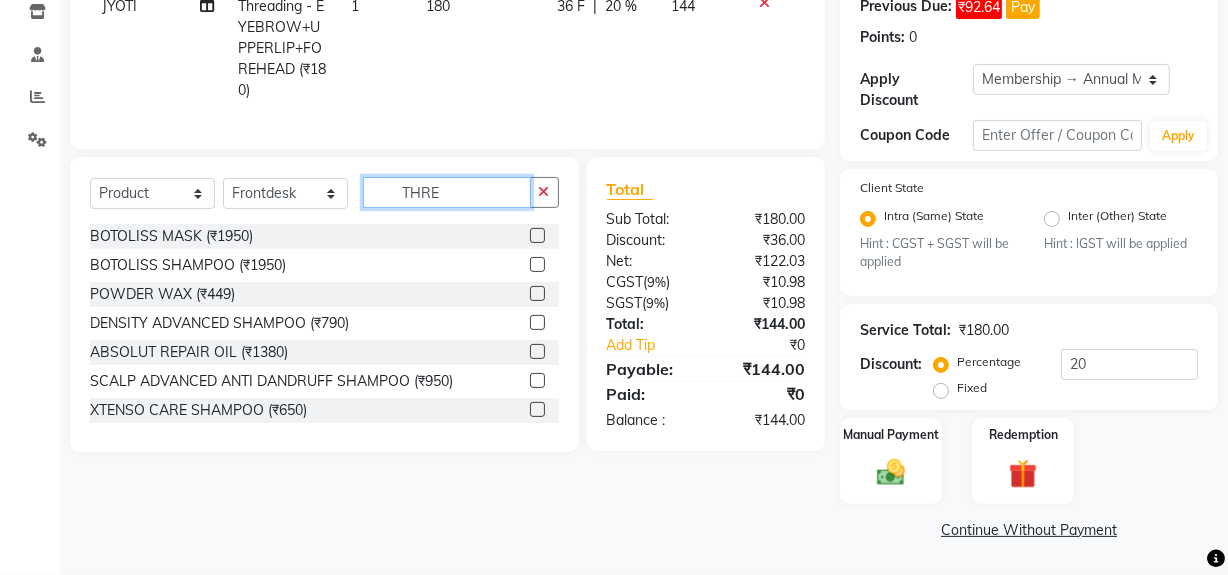 click on "THRE" 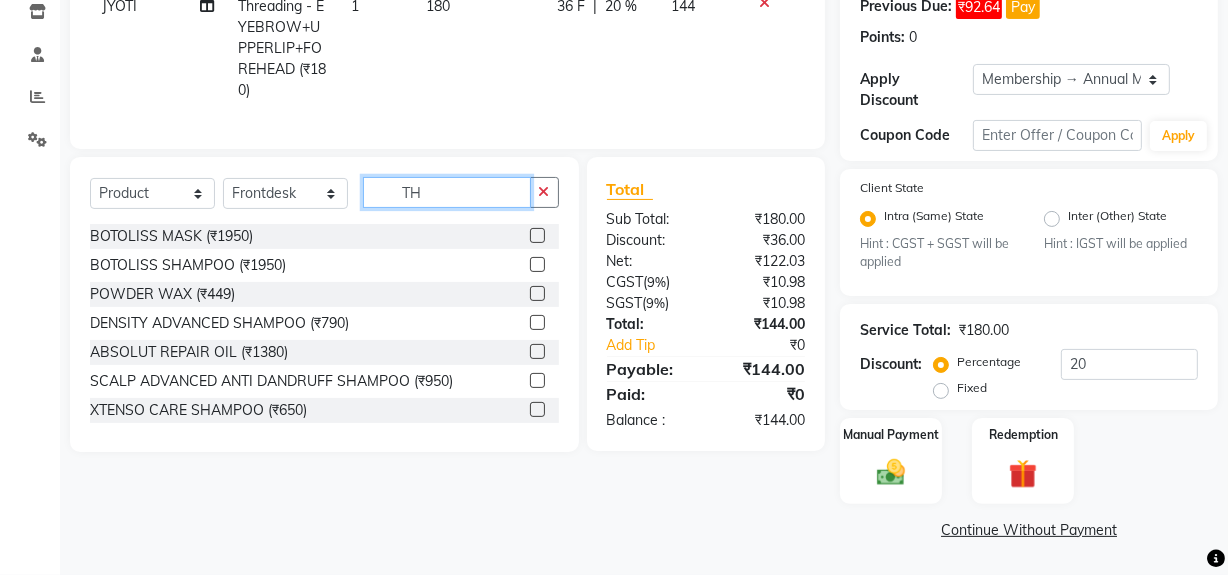 type on "T" 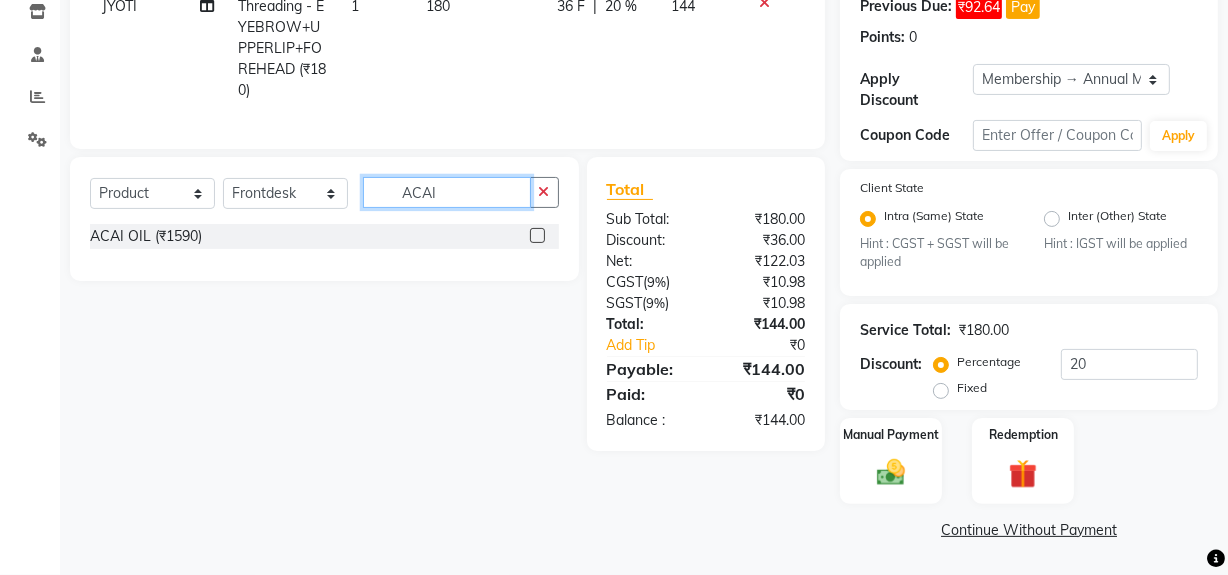type on "ACAI" 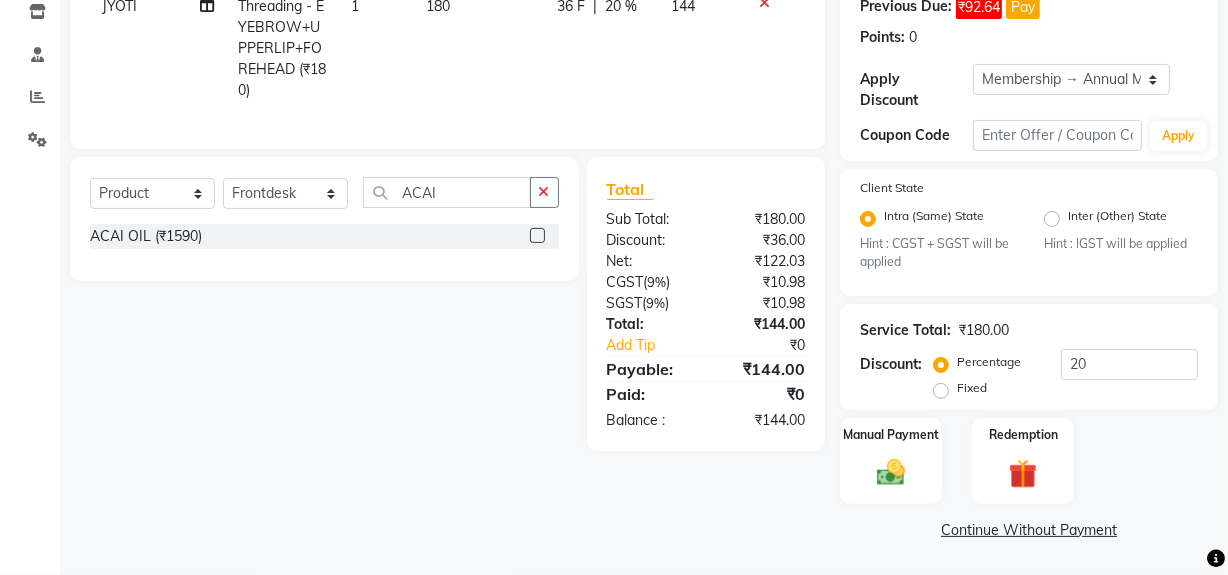 click 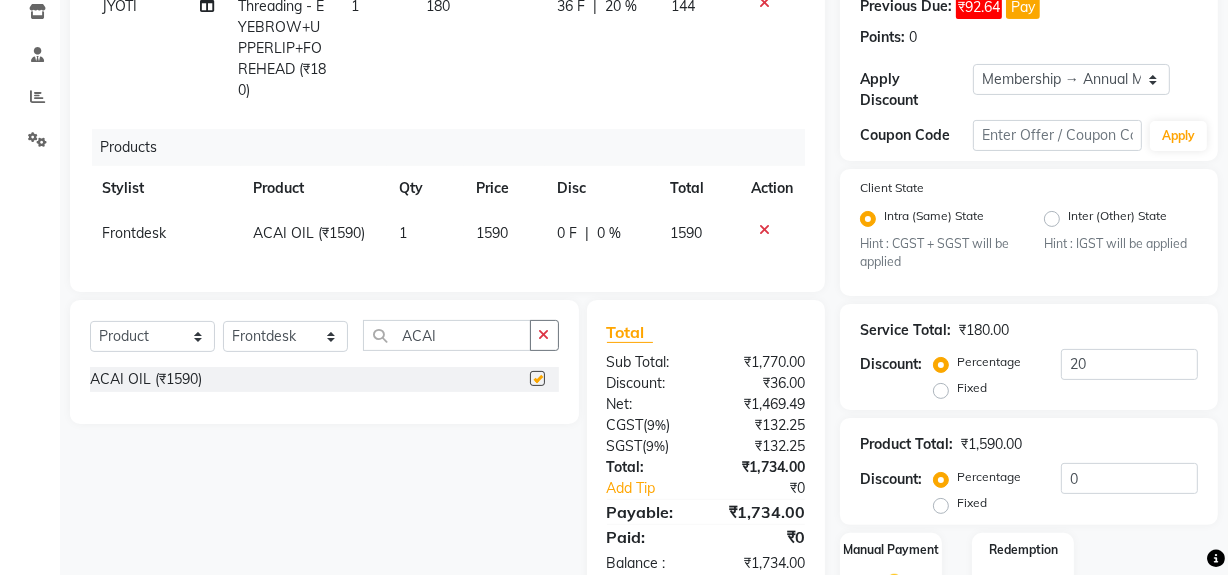 checkbox on "false" 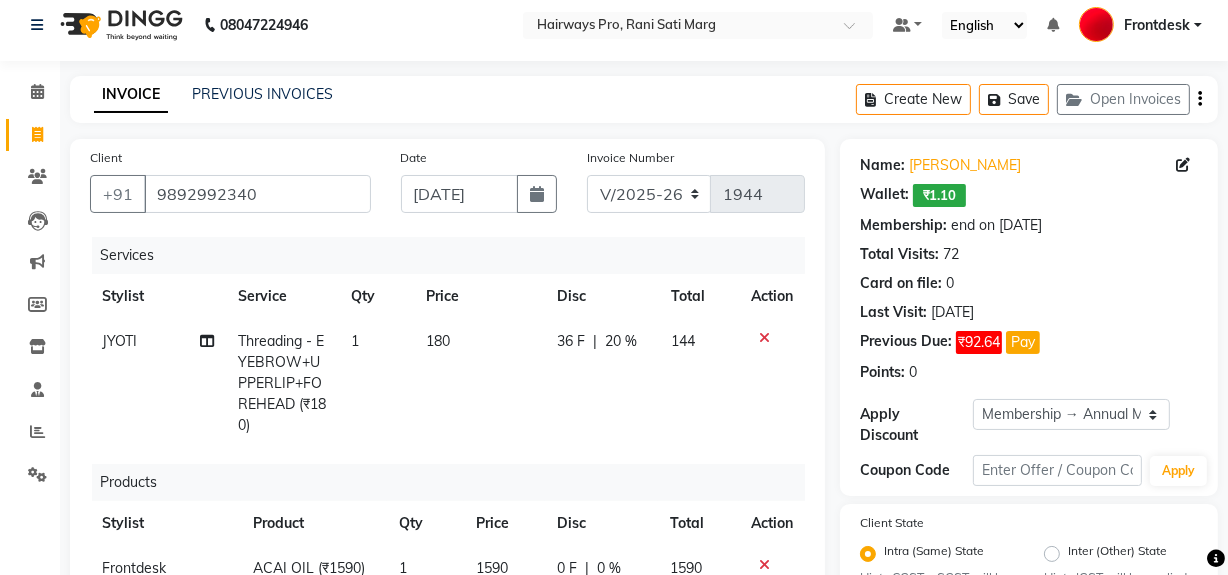 scroll, scrollTop: 0, scrollLeft: 0, axis: both 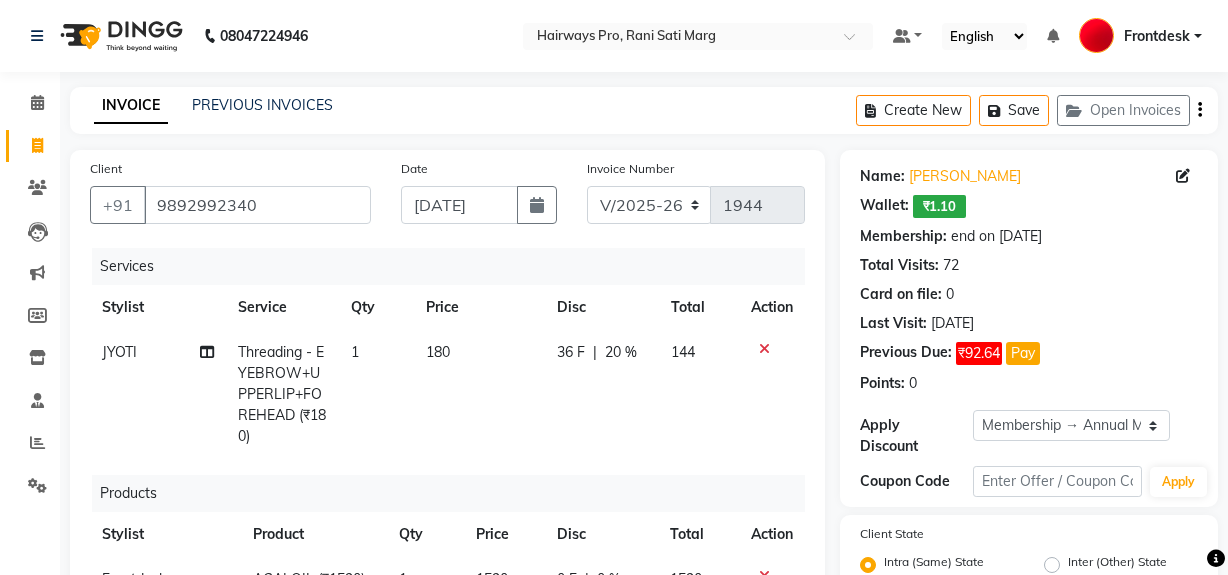 select on "787" 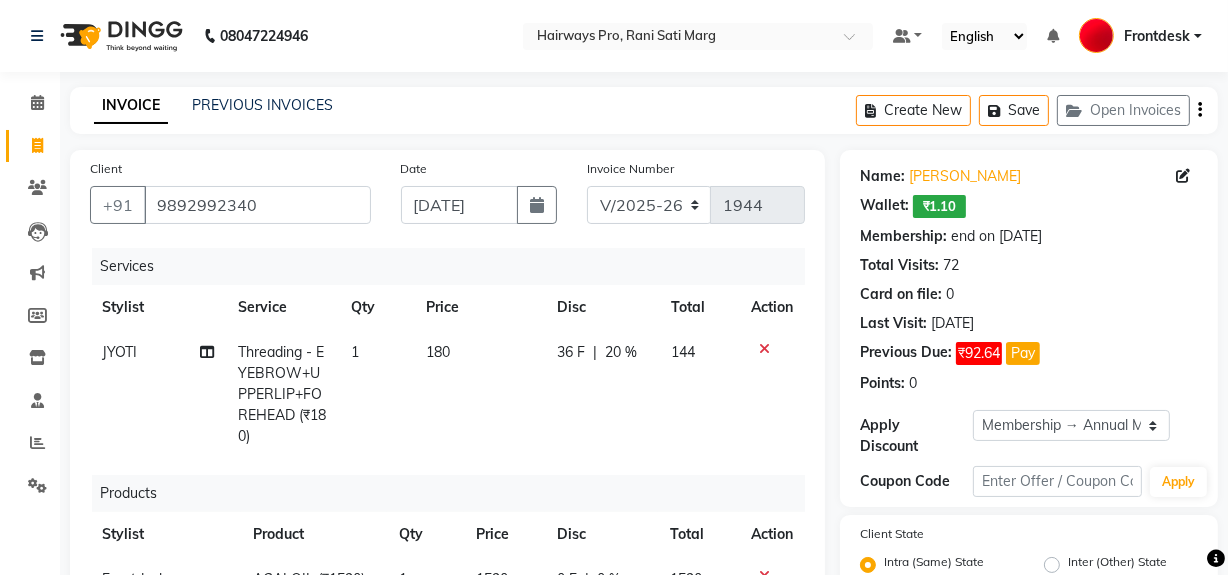 scroll, scrollTop: 0, scrollLeft: 0, axis: both 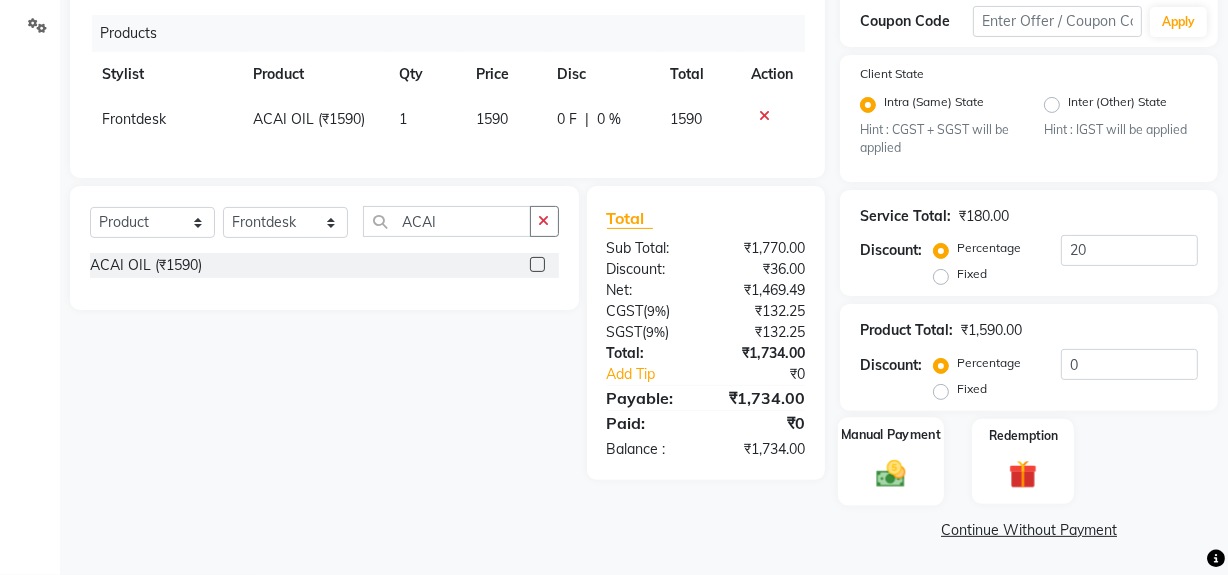drag, startPoint x: 898, startPoint y: 481, endPoint x: 966, endPoint y: 509, distance: 73.53911 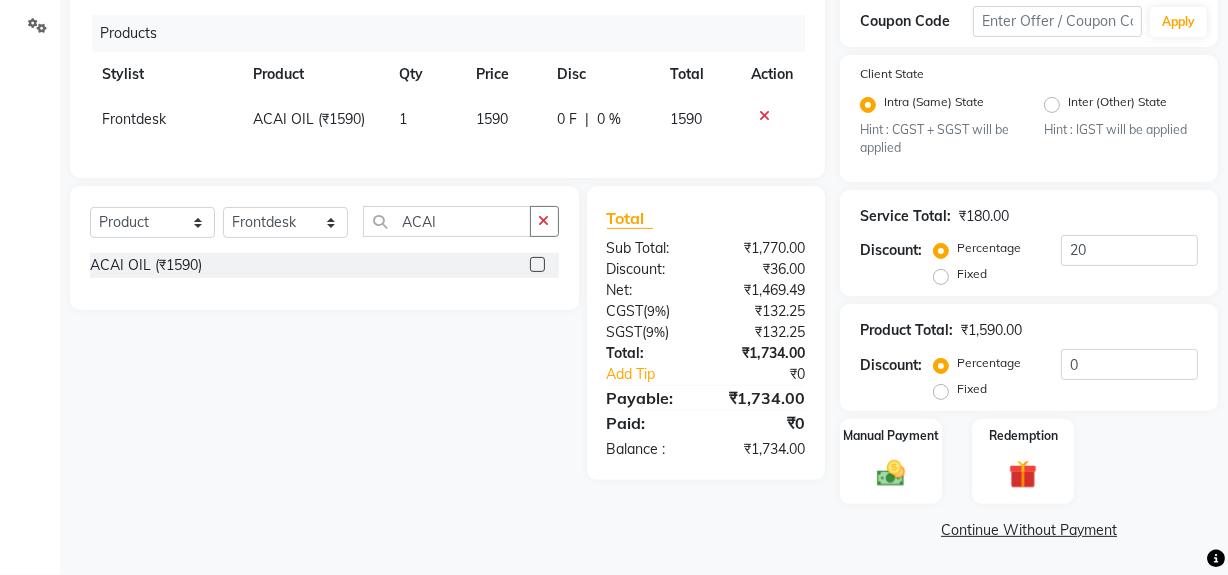click 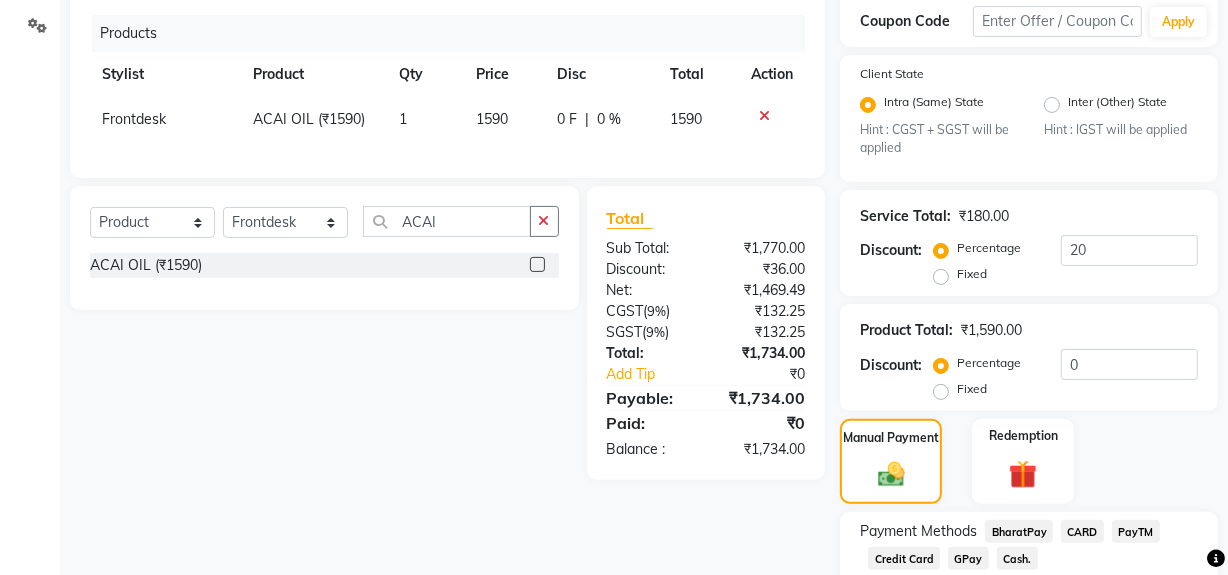 click on "Cash." 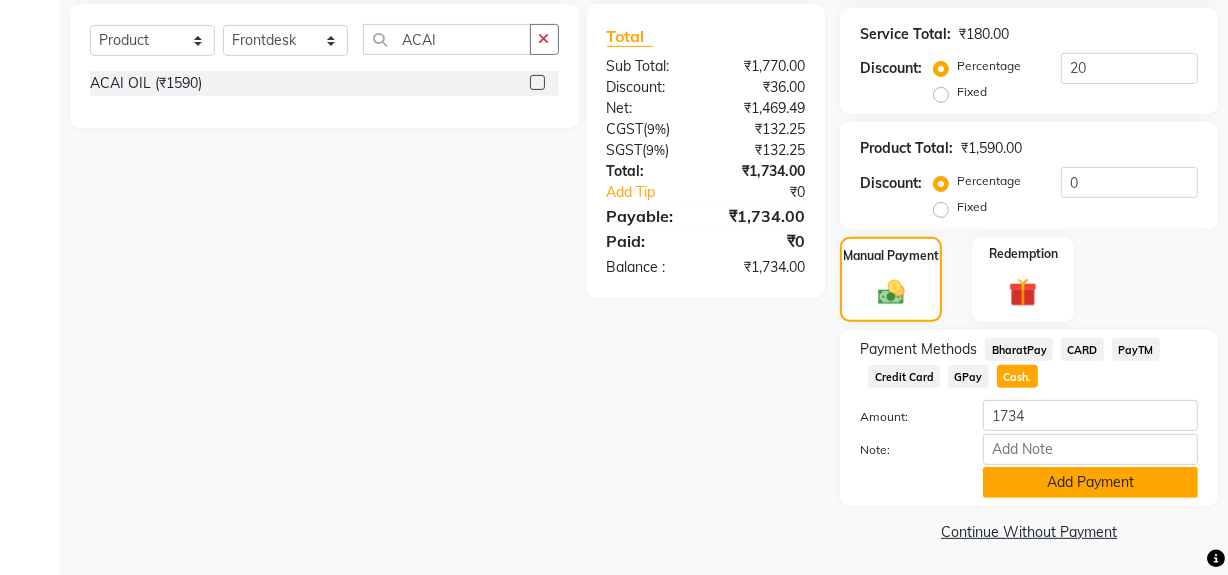 click on "Add Payment" 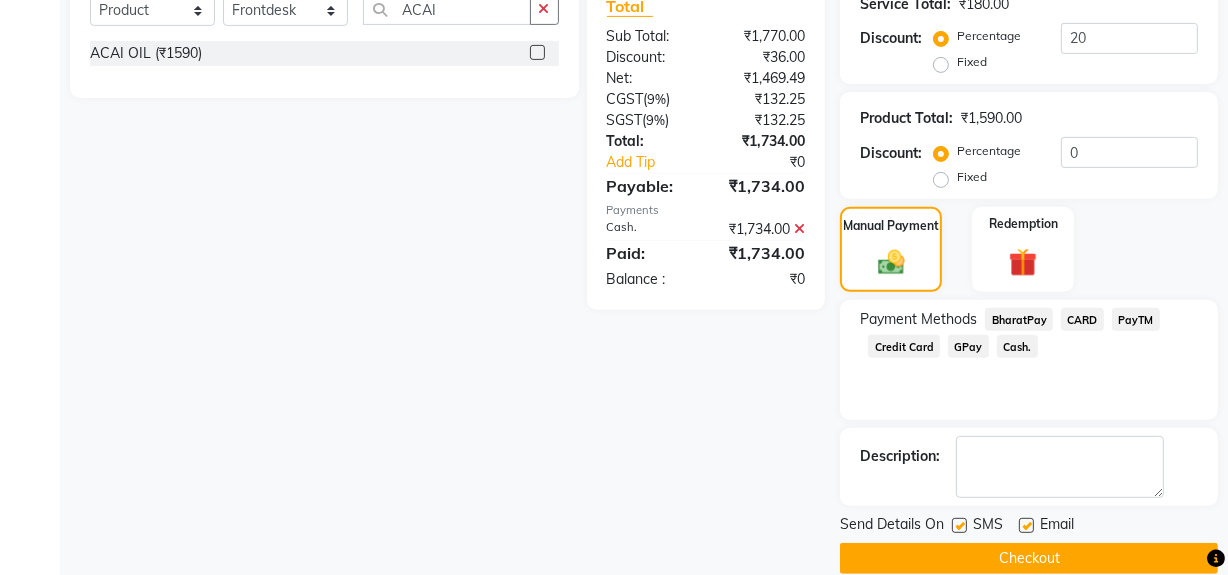 scroll, scrollTop: 701, scrollLeft: 0, axis: vertical 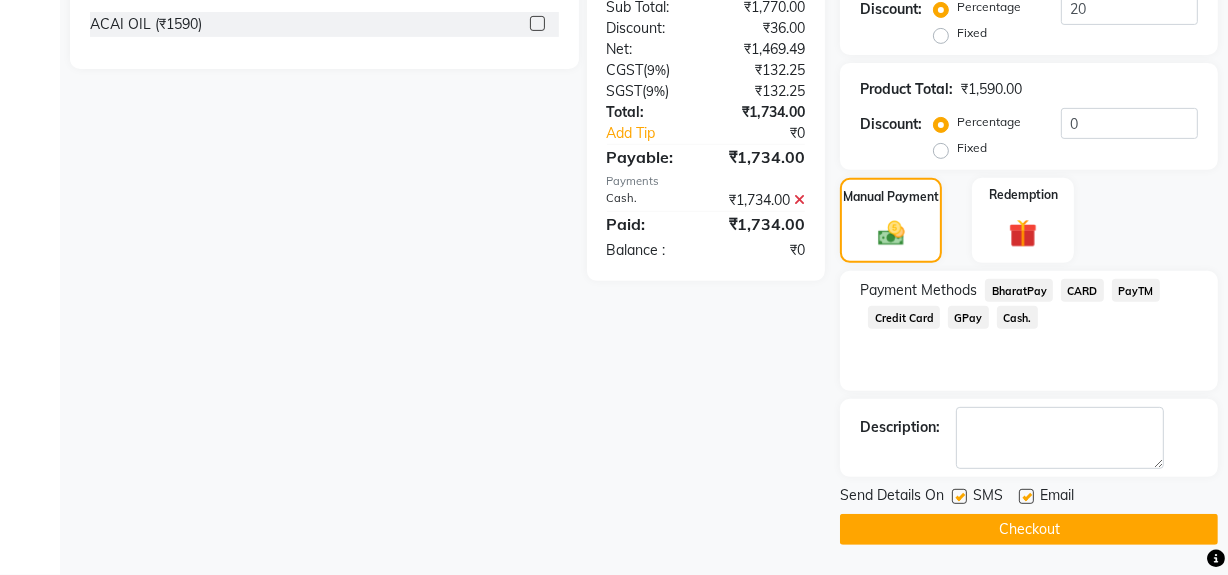 click on "Checkout" 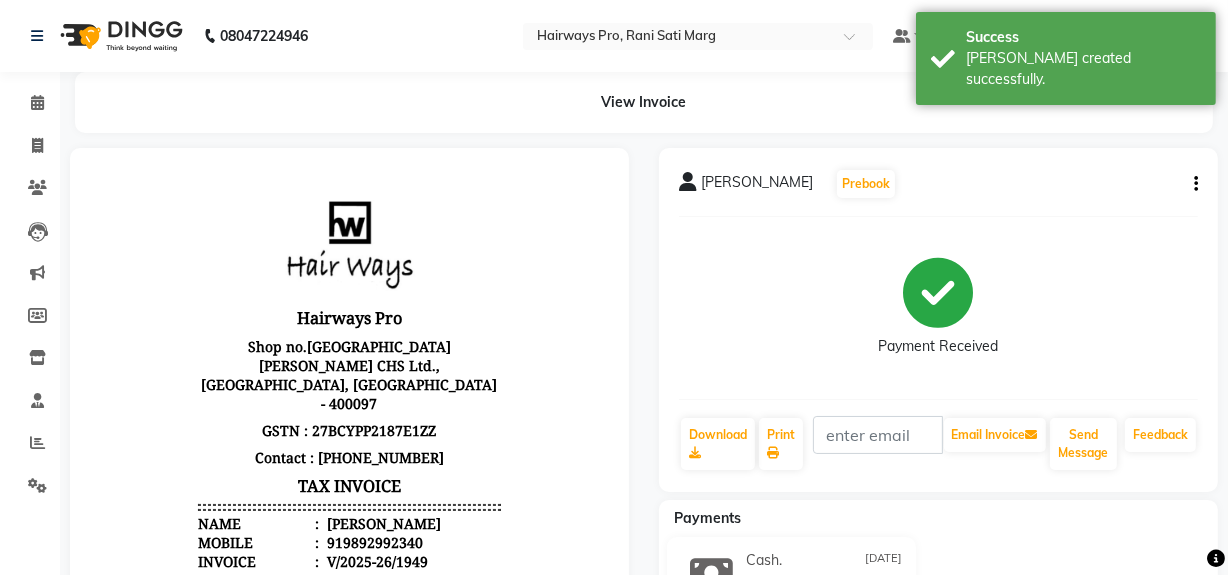 scroll, scrollTop: 0, scrollLeft: 0, axis: both 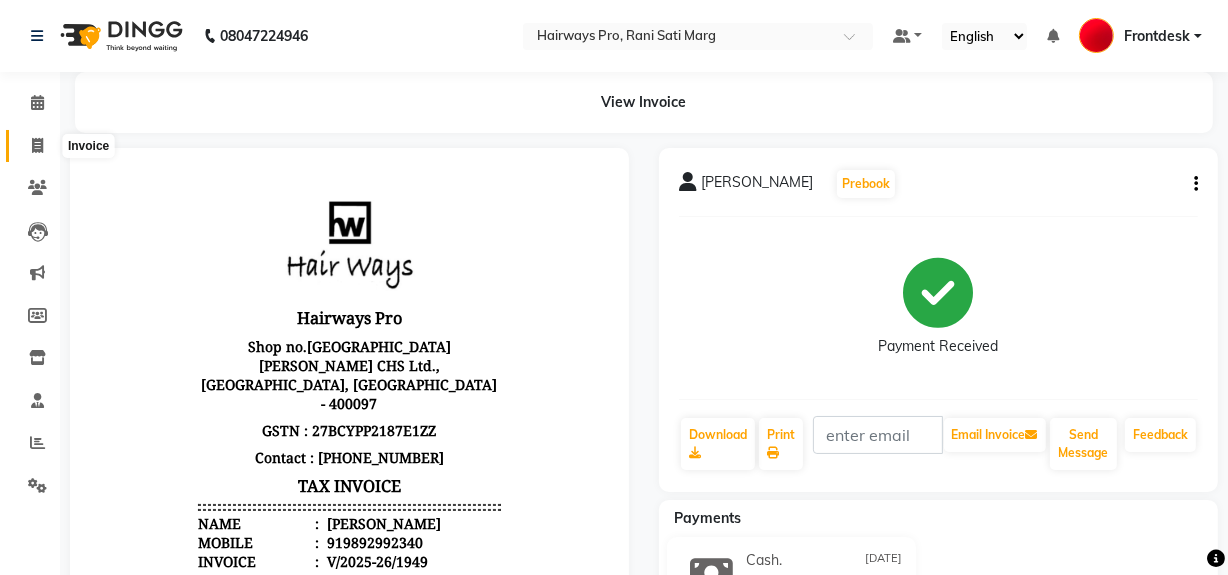 click 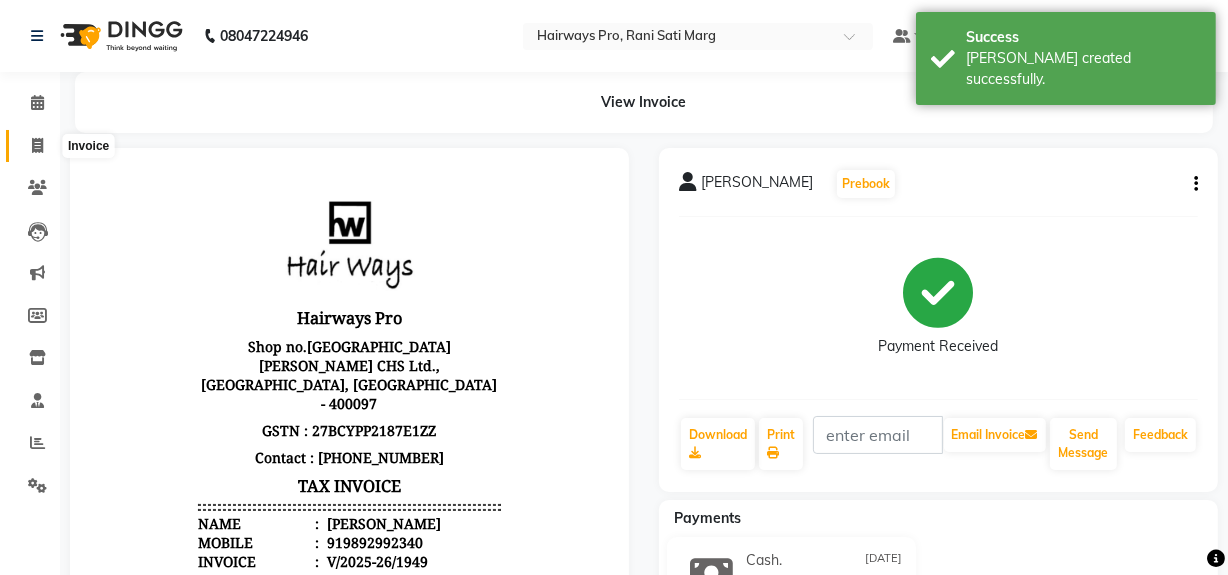 select on "service" 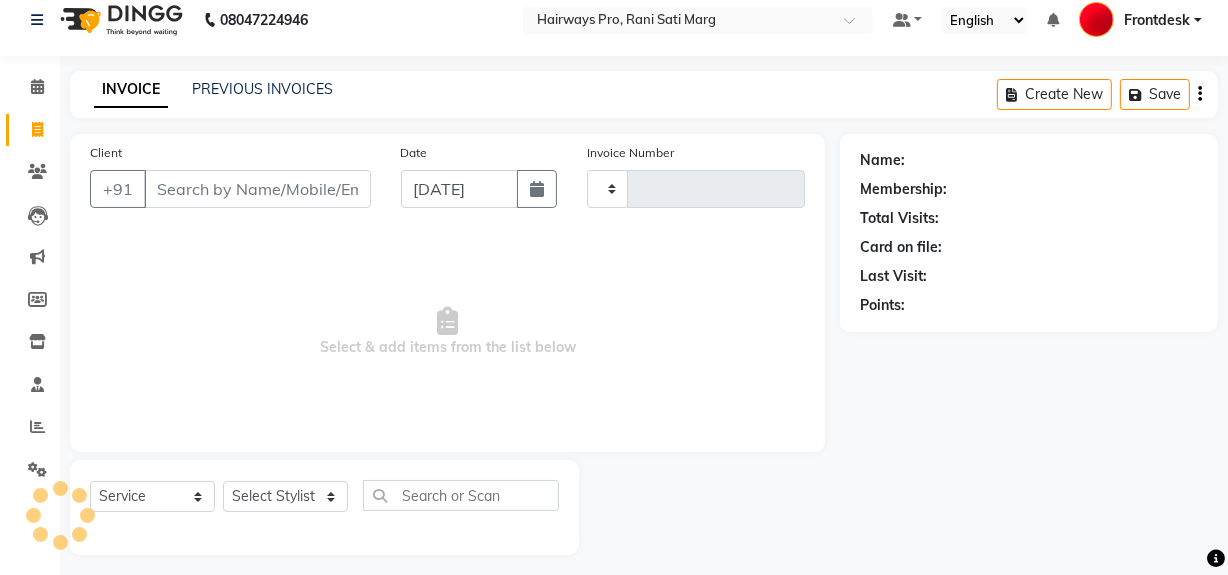 type on "1950" 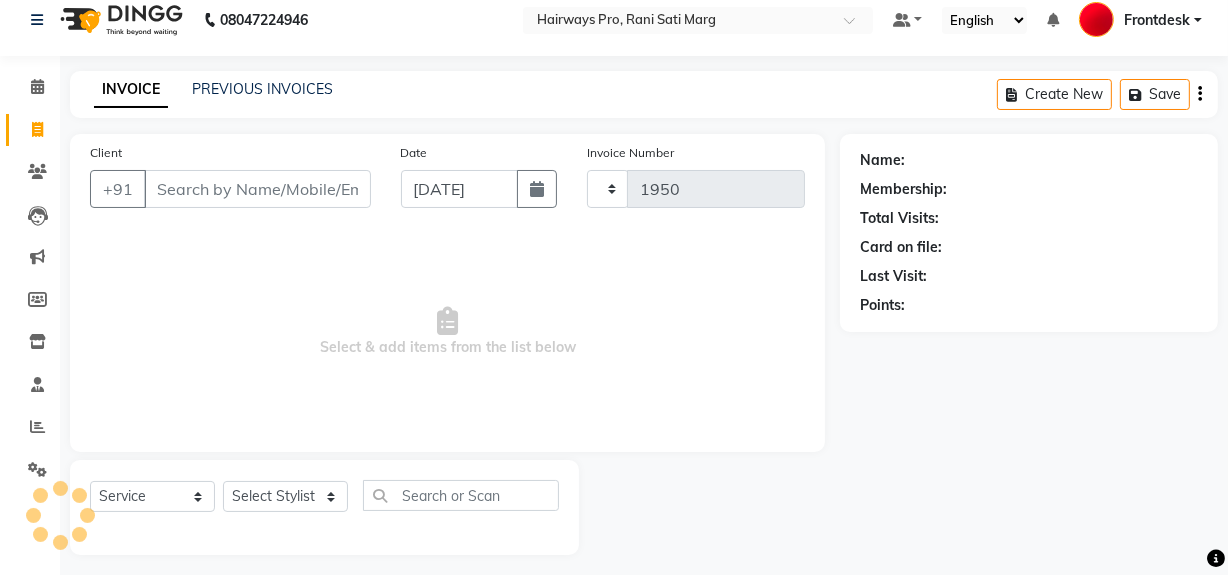 select on "787" 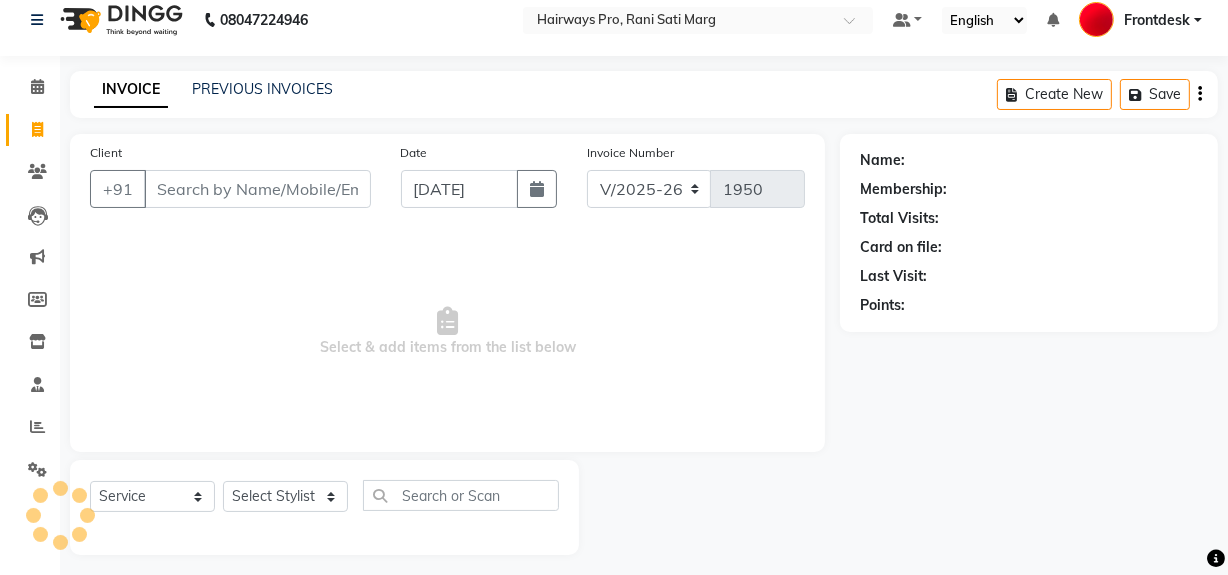 scroll, scrollTop: 26, scrollLeft: 0, axis: vertical 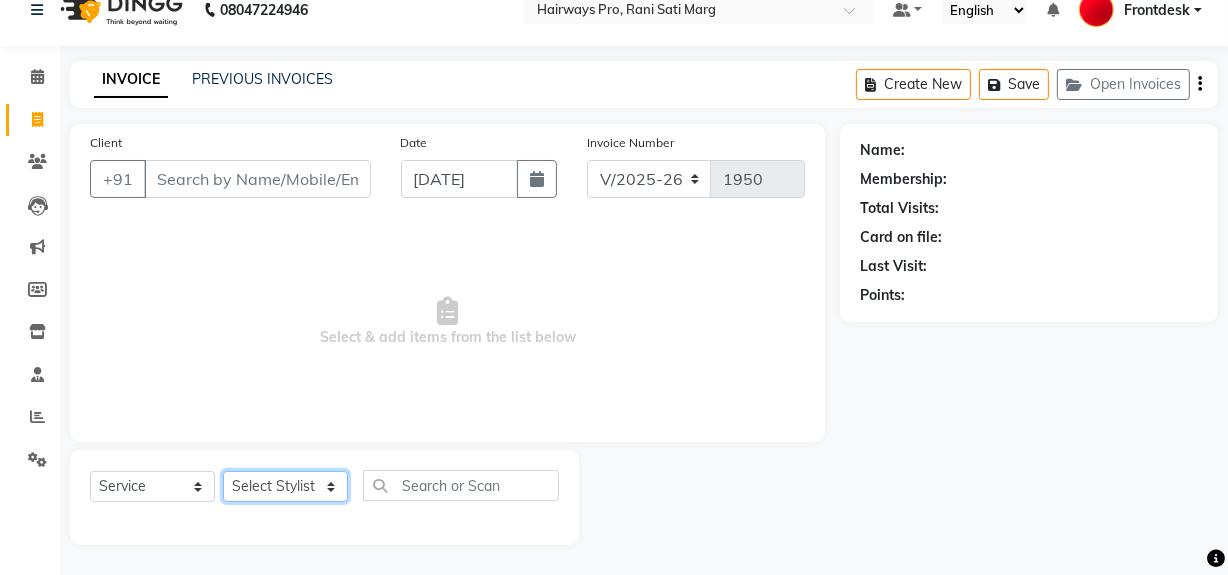 click on "Select Stylist ABID DANISH [PERSON_NAME] Frontdesk INTEZAR [PERSON_NAME] [PERSON_NAME] [PERSON_NAME] [PERSON_NAME] [PERSON_NAME] [PERSON_NAME]" 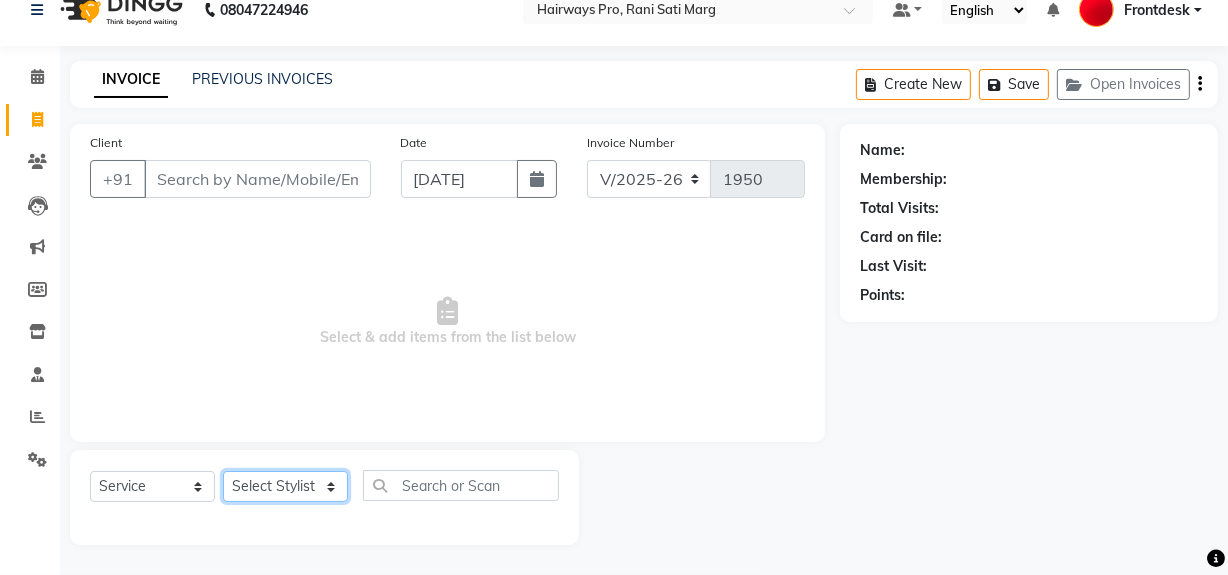 select on "26153" 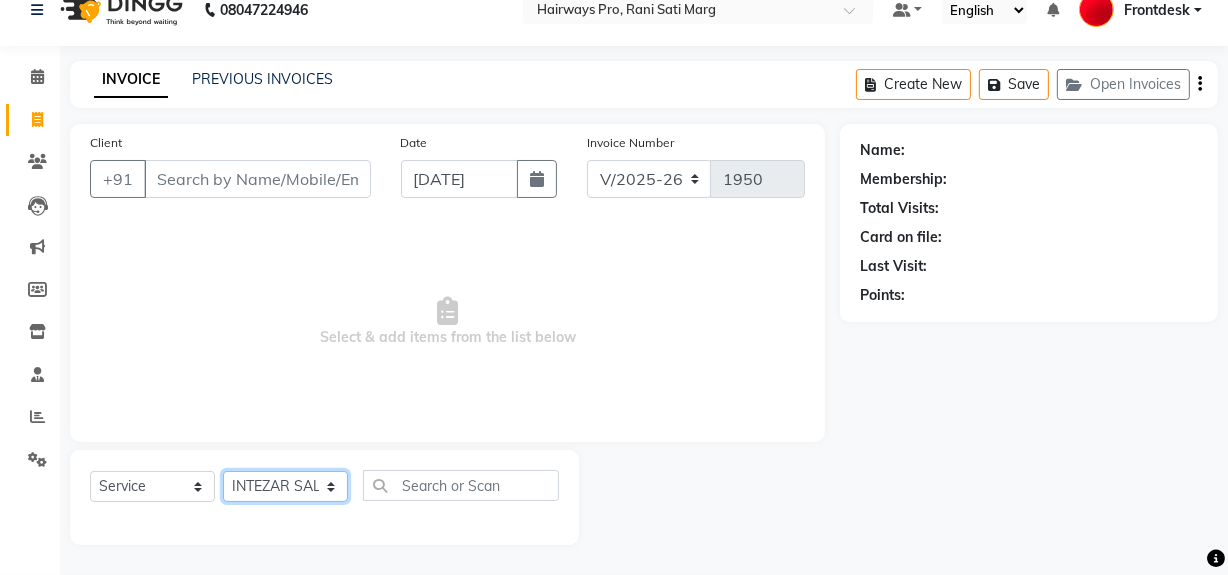 click on "Select Stylist ABID DANISH [PERSON_NAME] Frontdesk INTEZAR [PERSON_NAME] [PERSON_NAME] [PERSON_NAME] [PERSON_NAME] [PERSON_NAME] [PERSON_NAME]" 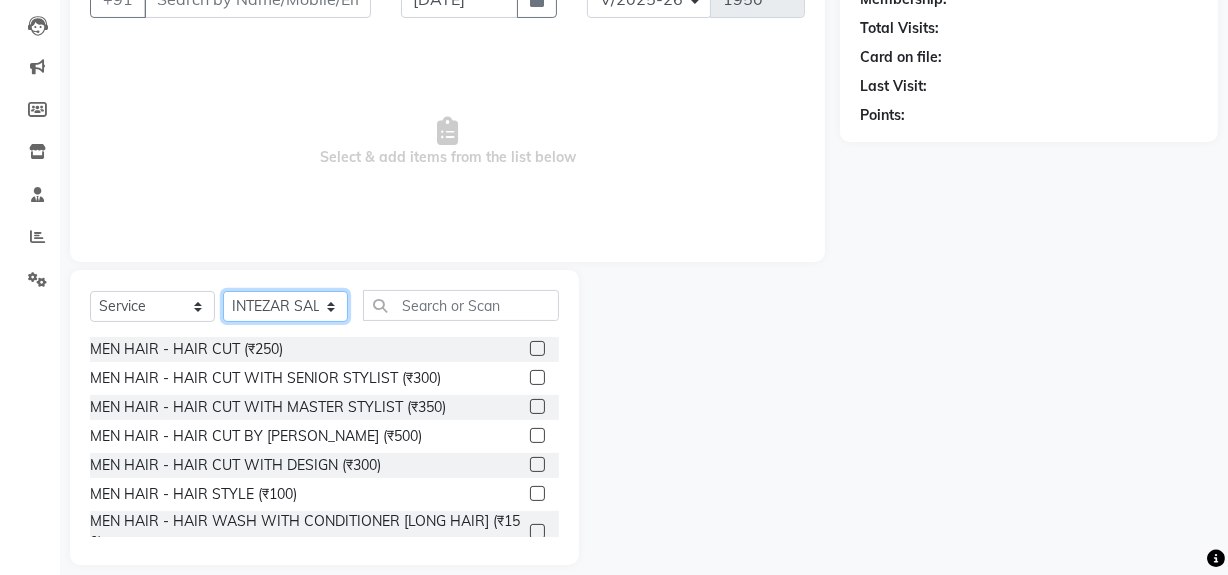 scroll, scrollTop: 208, scrollLeft: 0, axis: vertical 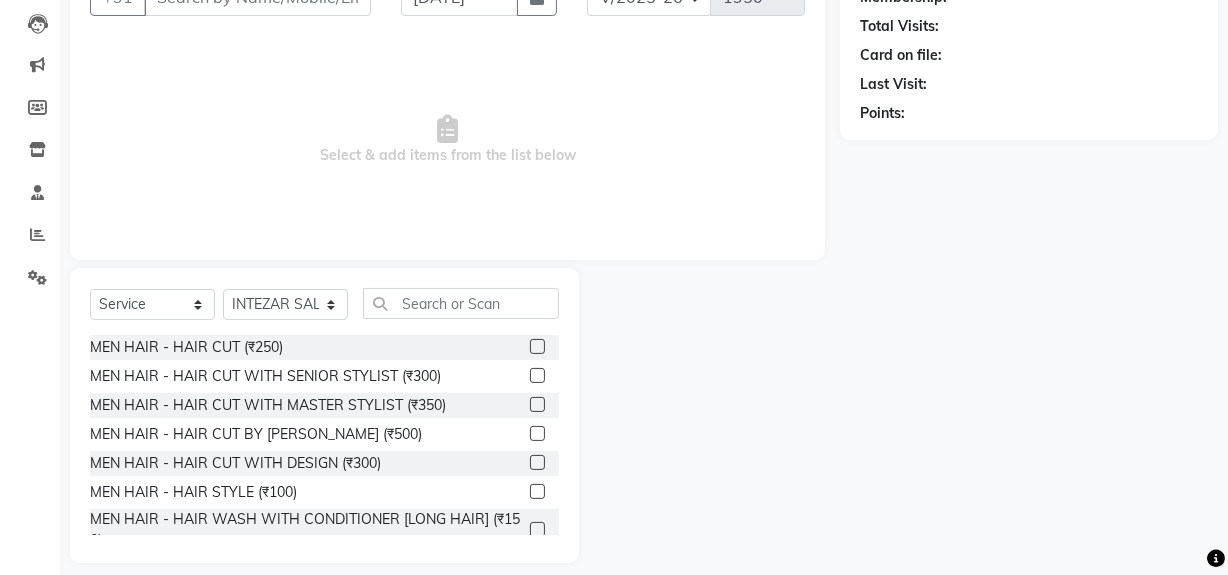 click 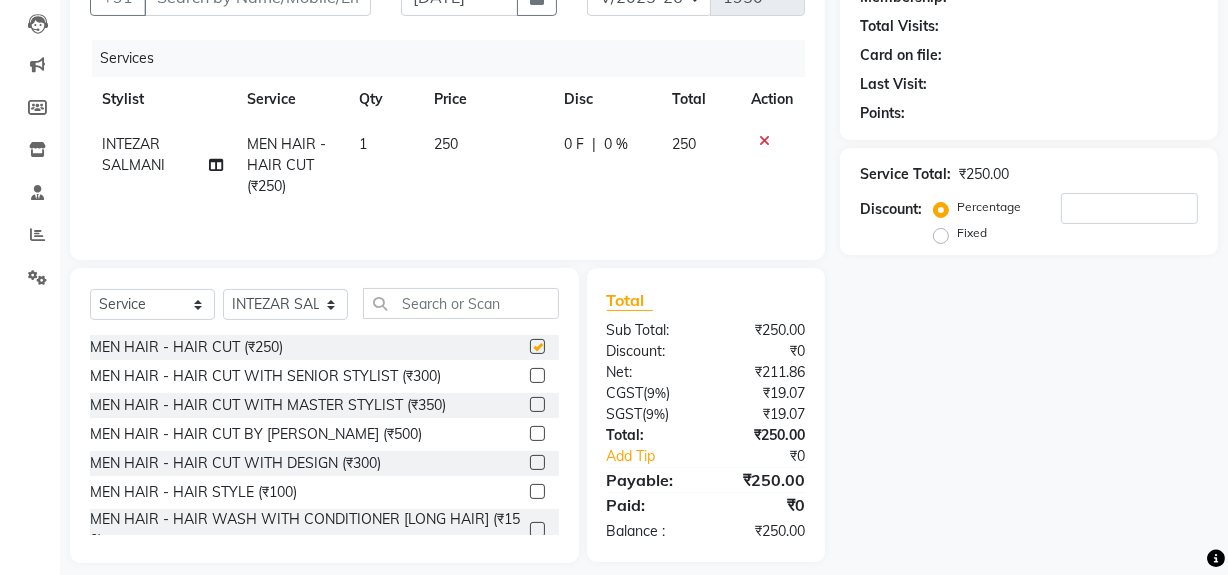 checkbox on "false" 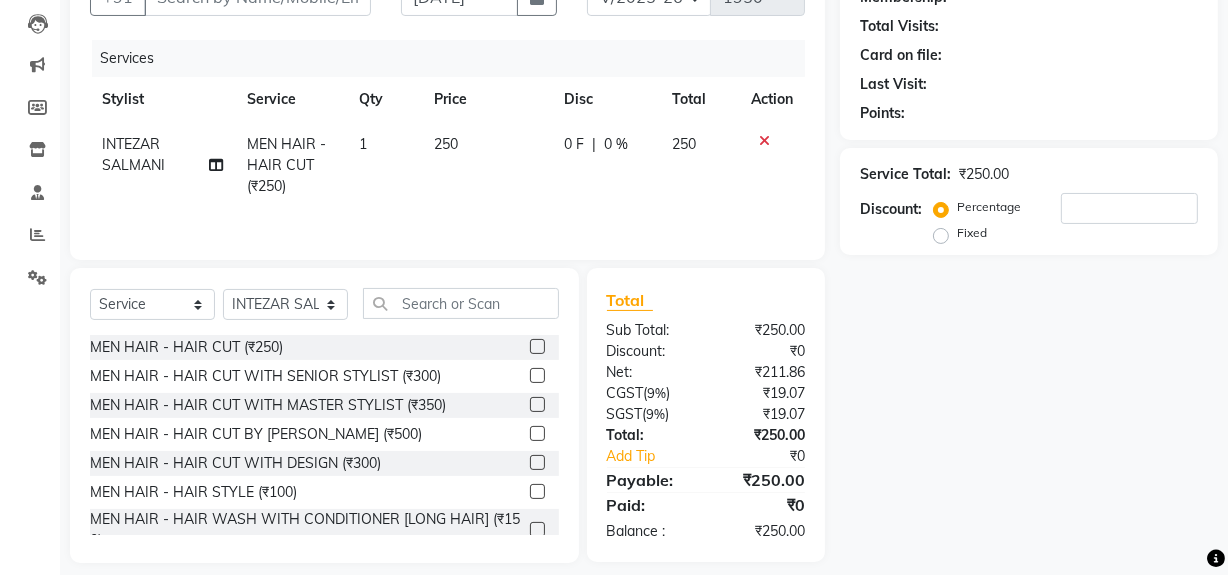 scroll, scrollTop: 90, scrollLeft: 0, axis: vertical 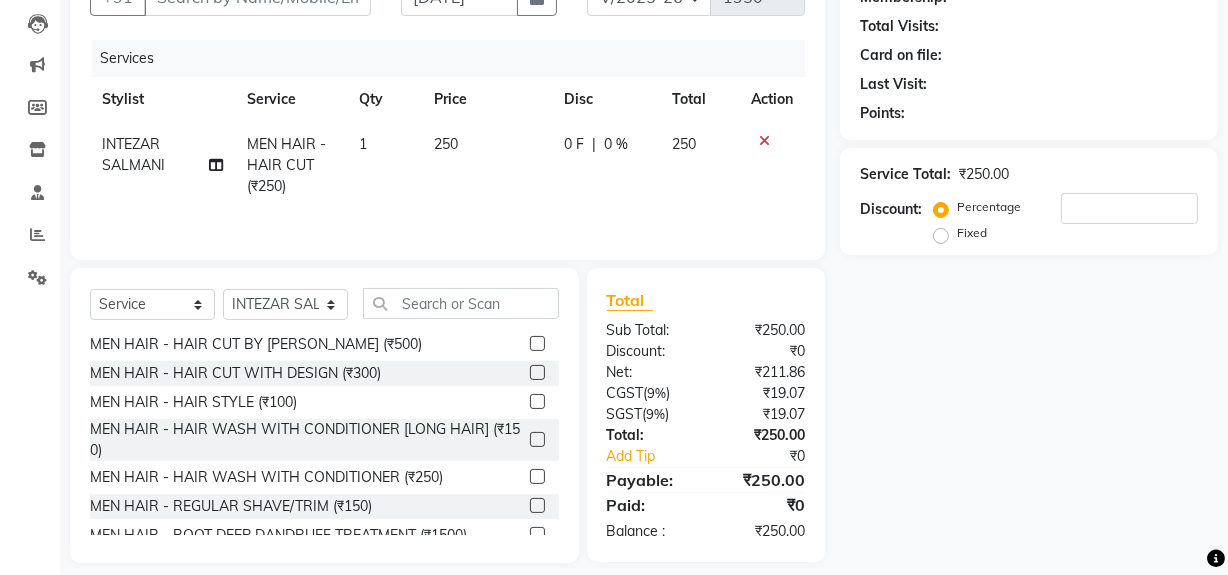 click 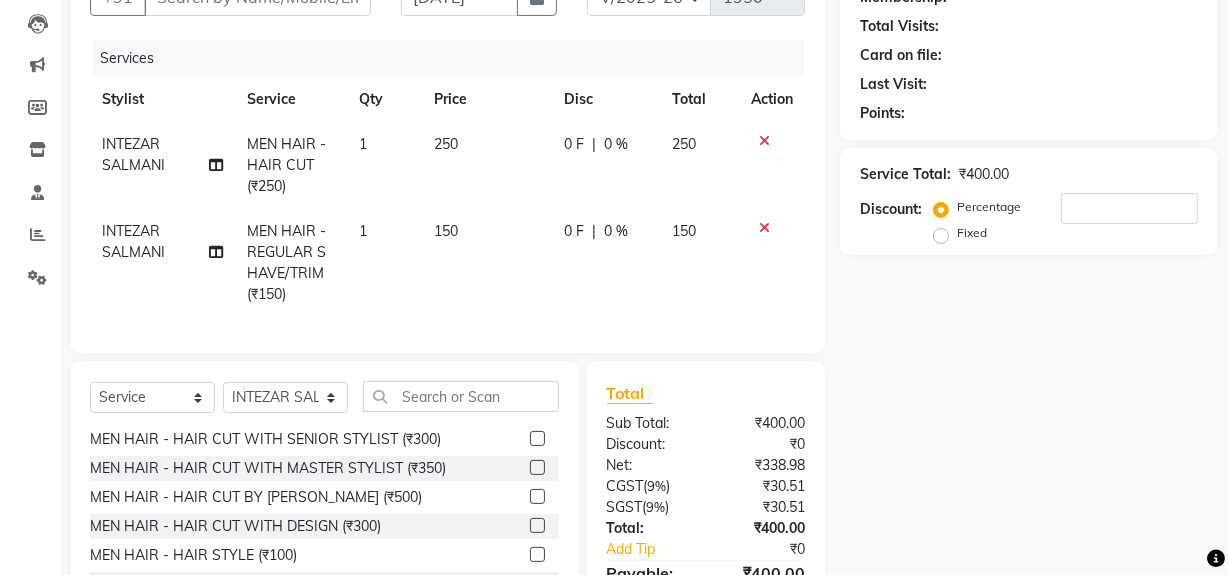 scroll, scrollTop: 0, scrollLeft: 0, axis: both 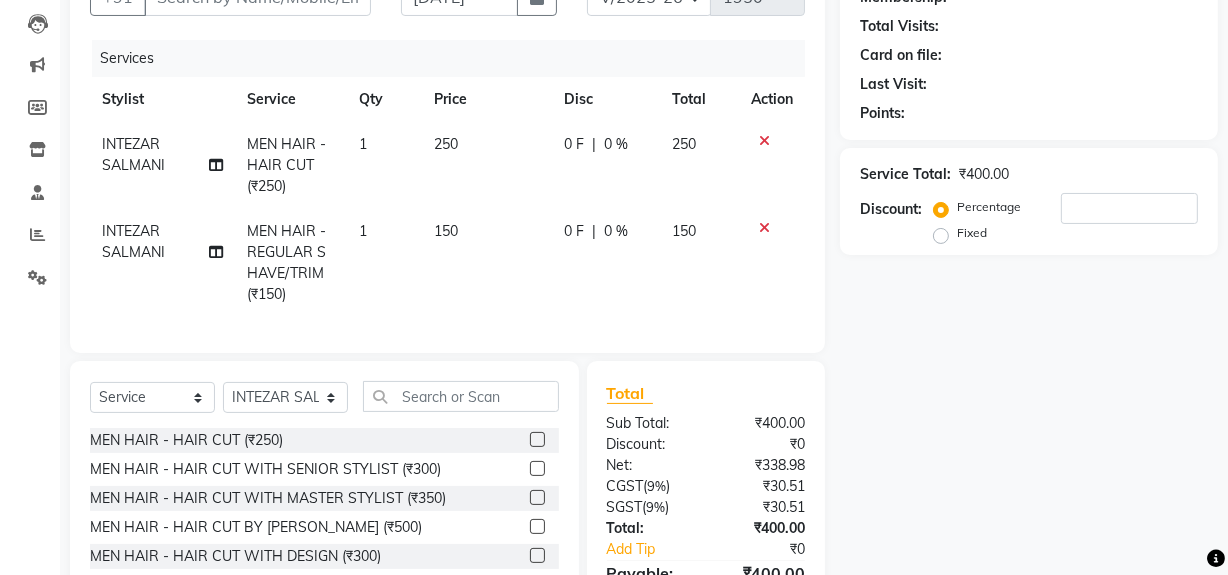 checkbox on "false" 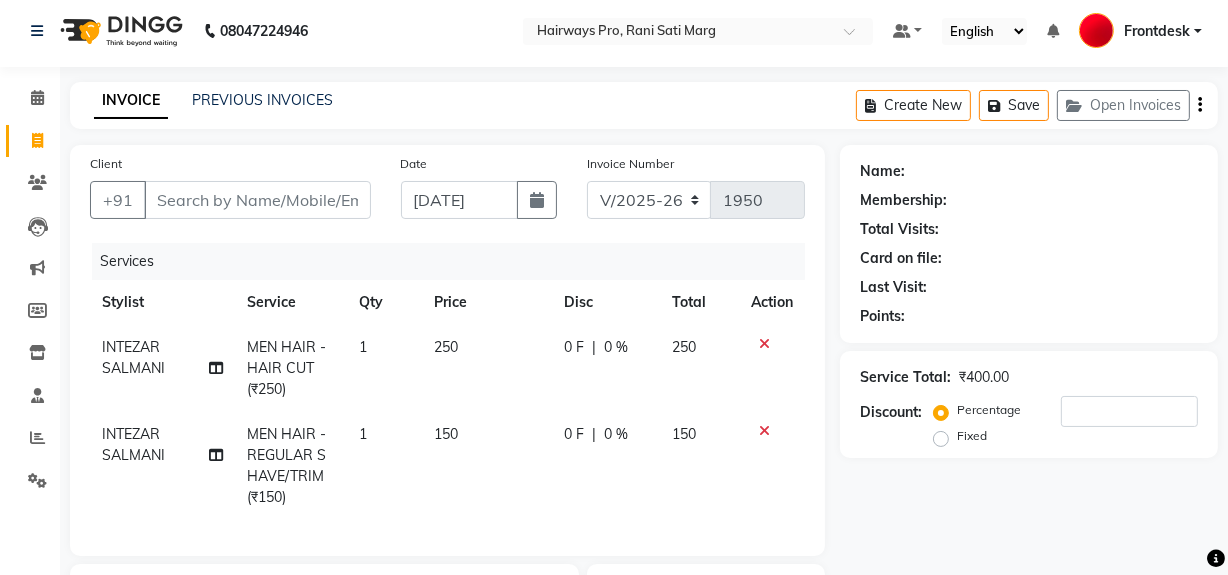 scroll, scrollTop: 0, scrollLeft: 0, axis: both 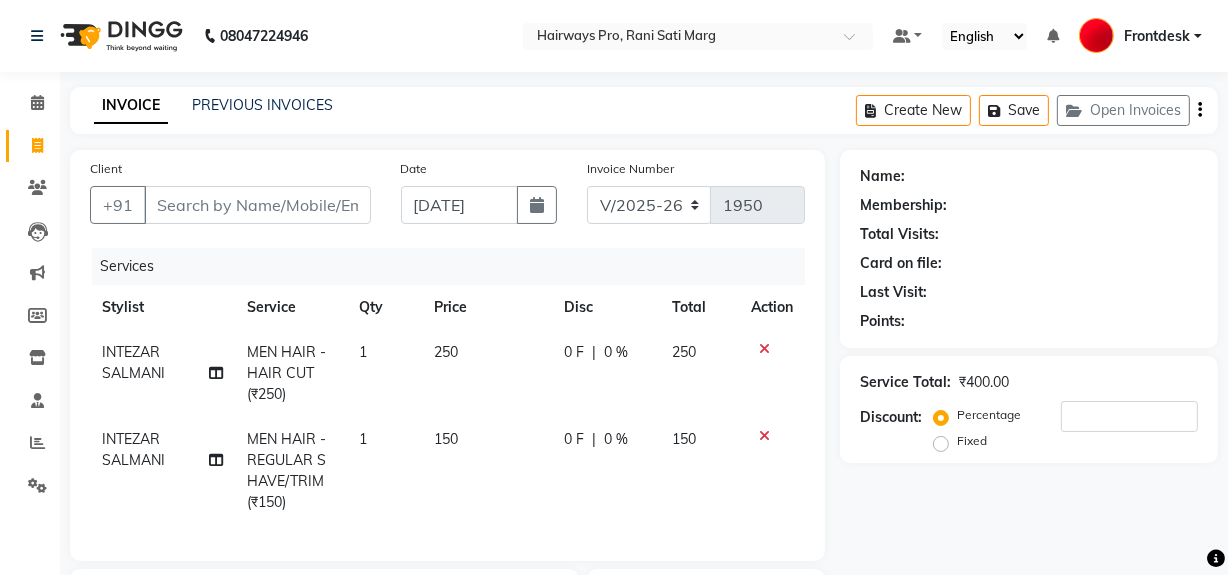click 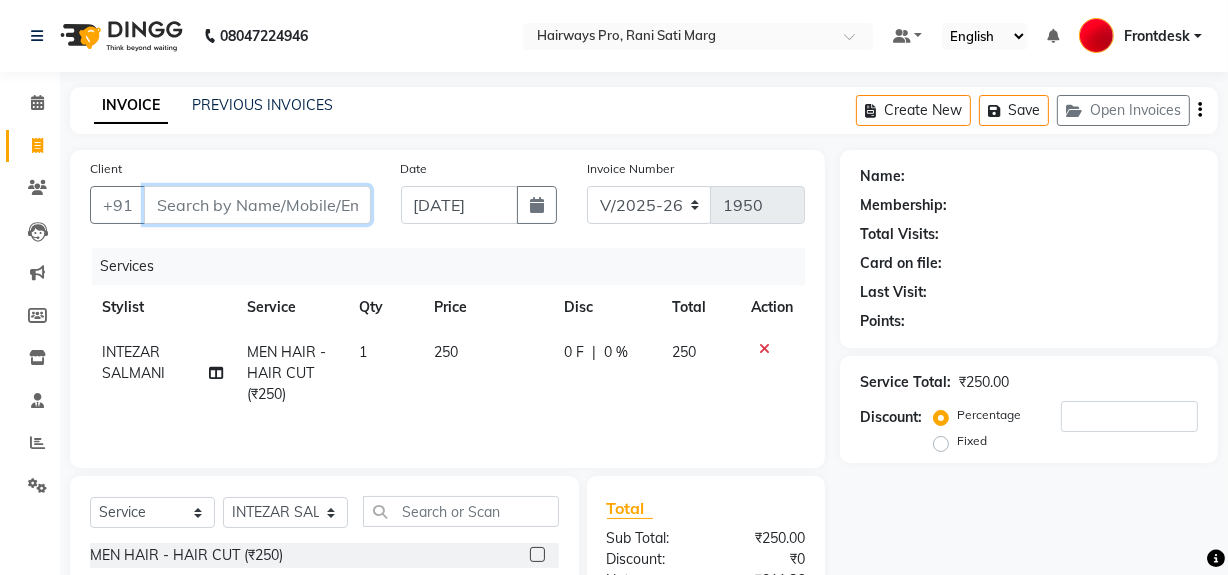 click on "Client" at bounding box center (257, 205) 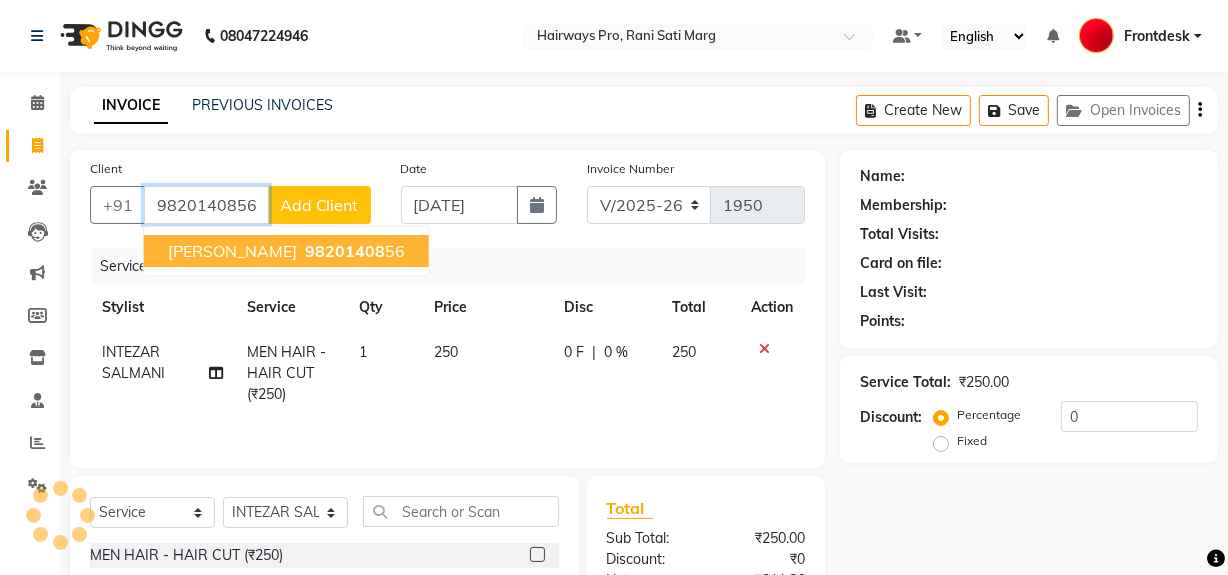 type on "9820140856" 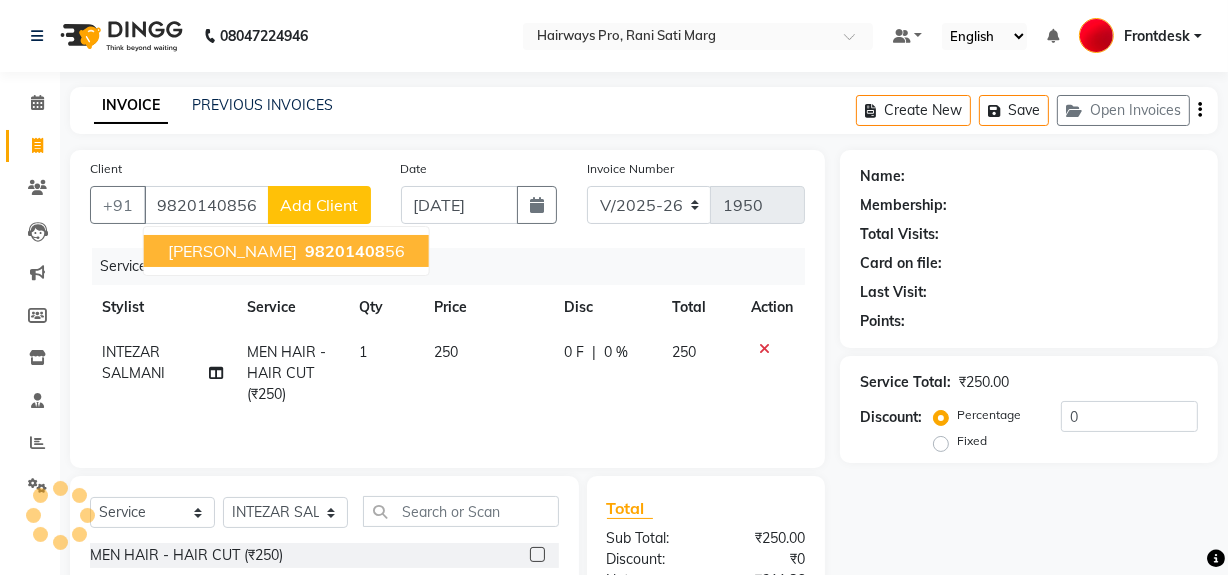 select on "1: Object" 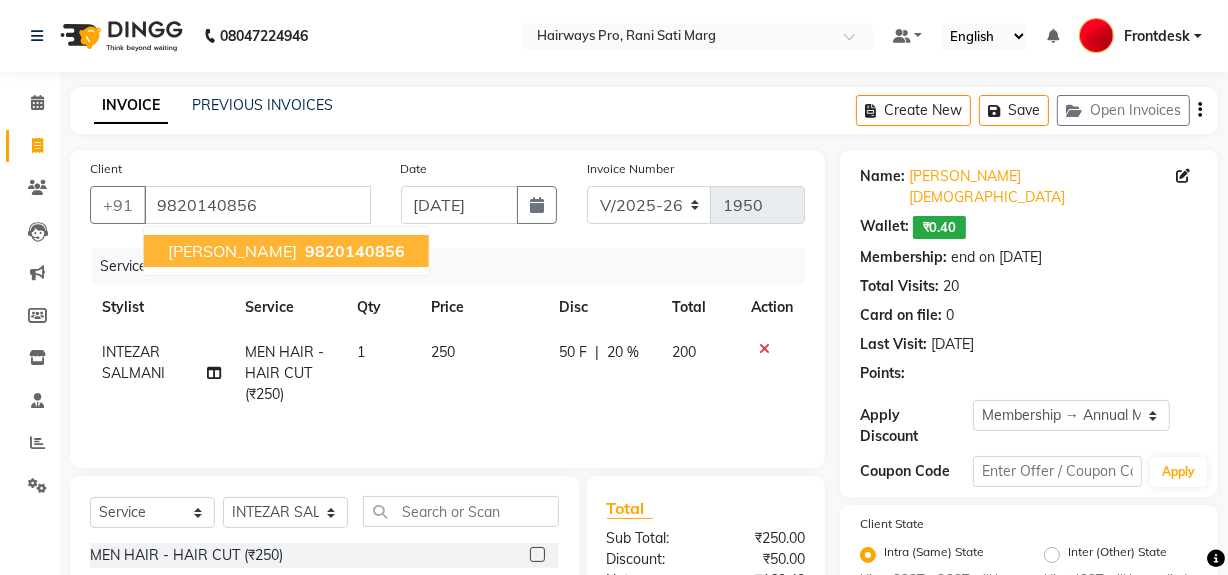 type on "20" 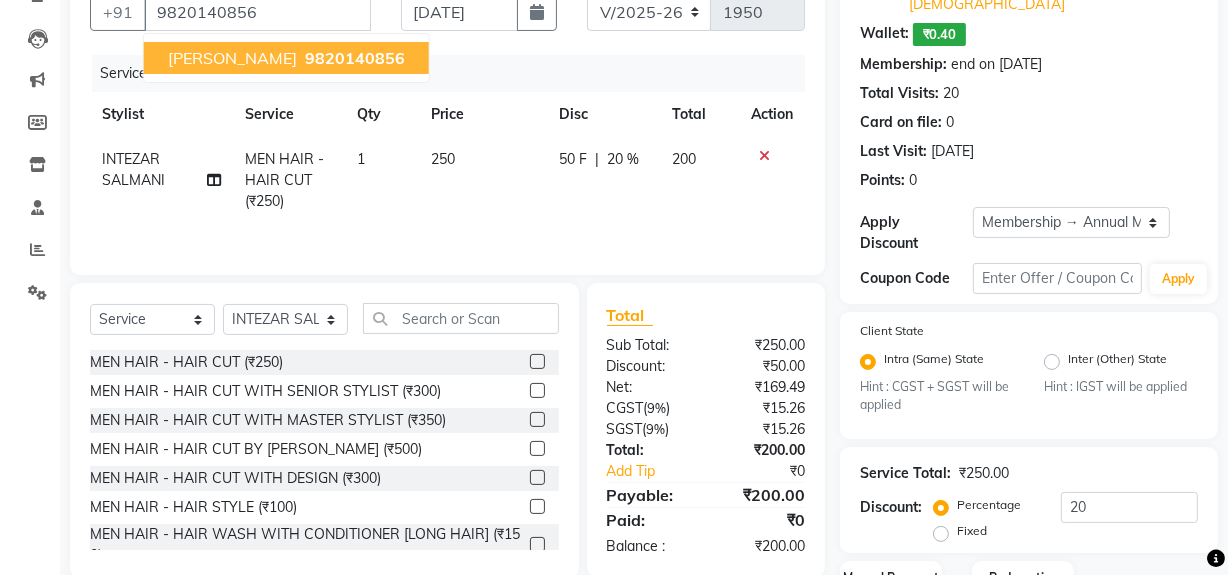 scroll, scrollTop: 42, scrollLeft: 0, axis: vertical 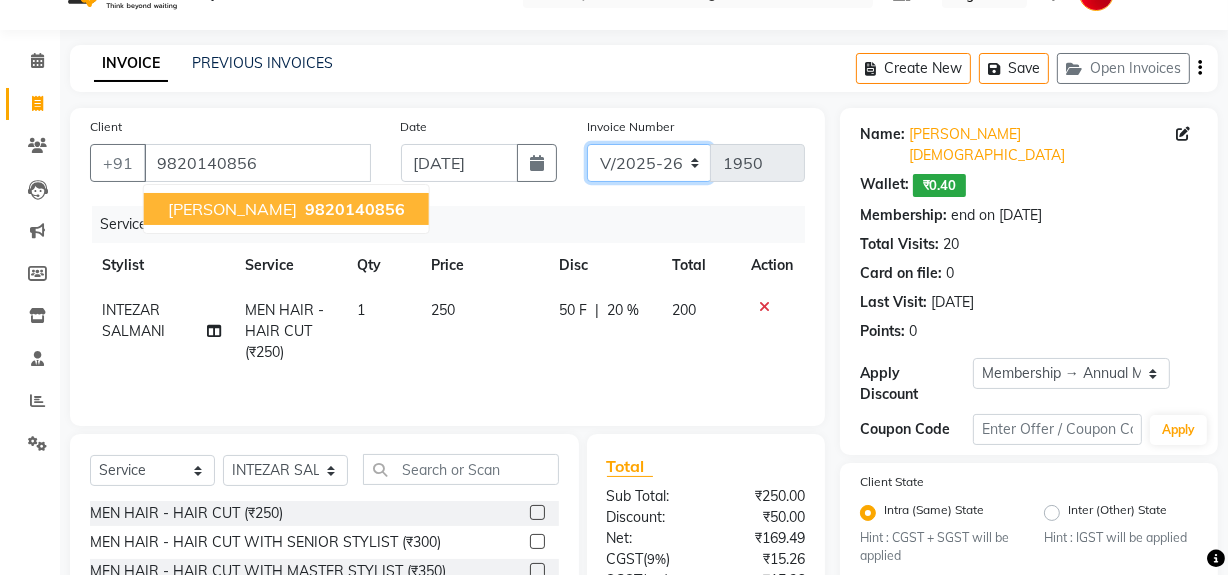 click on "INV/25-26 V/2025-26" 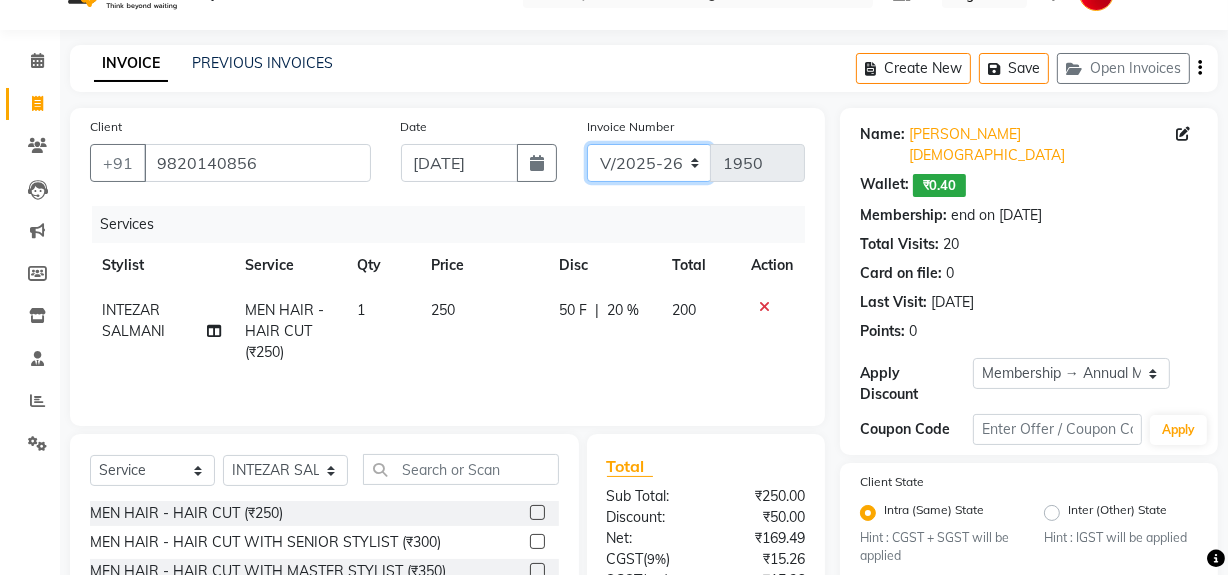select on "6960" 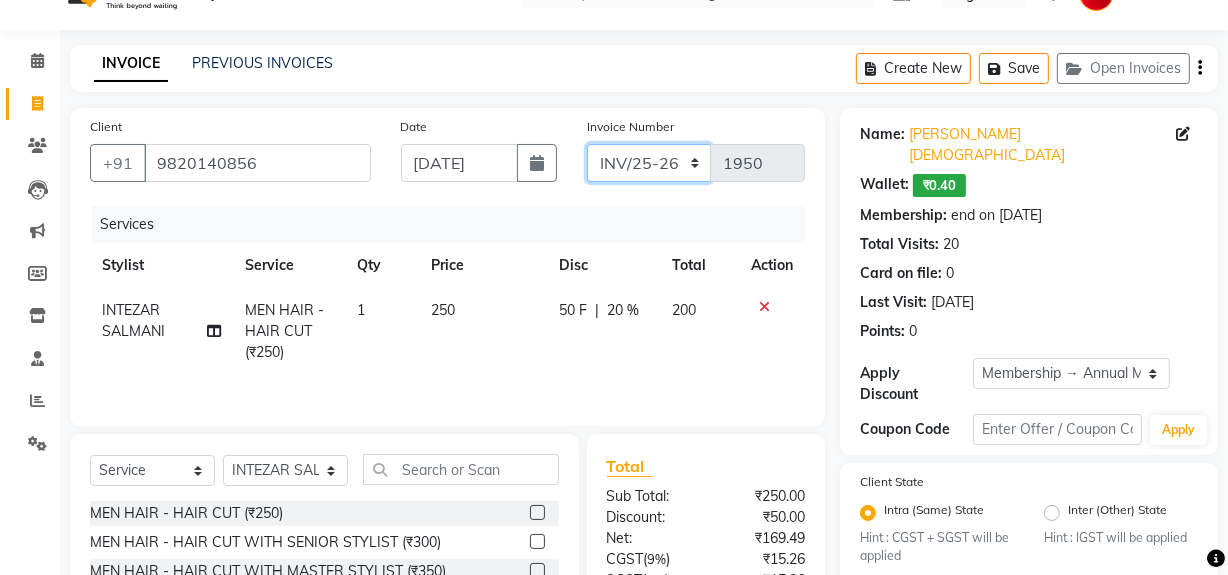 click on "INV/25-26 V/2025-26" 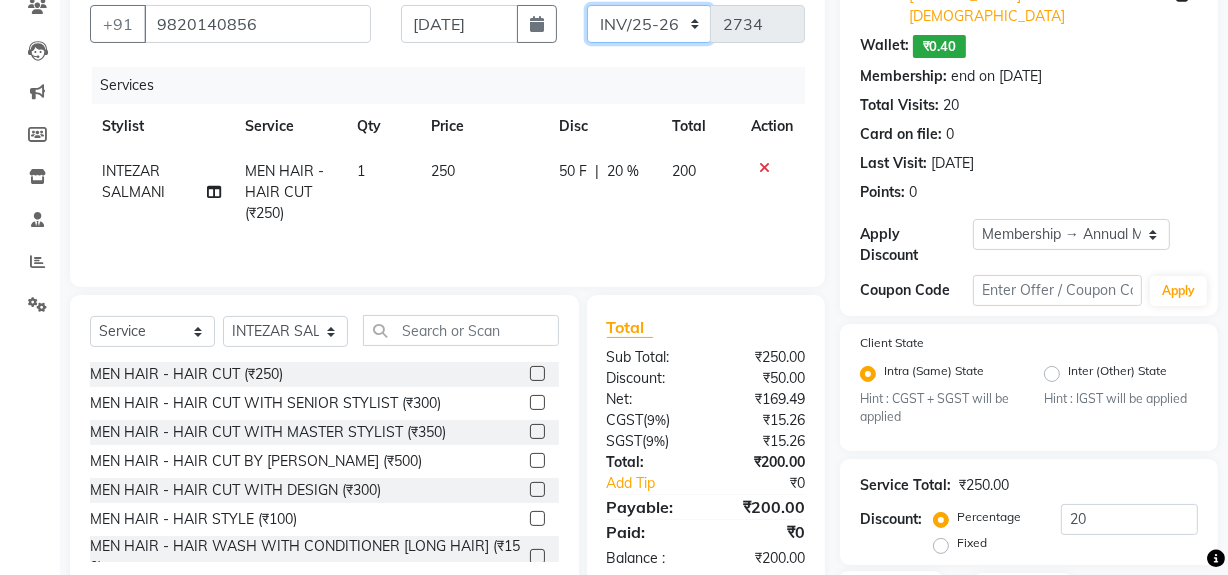 scroll, scrollTop: 315, scrollLeft: 0, axis: vertical 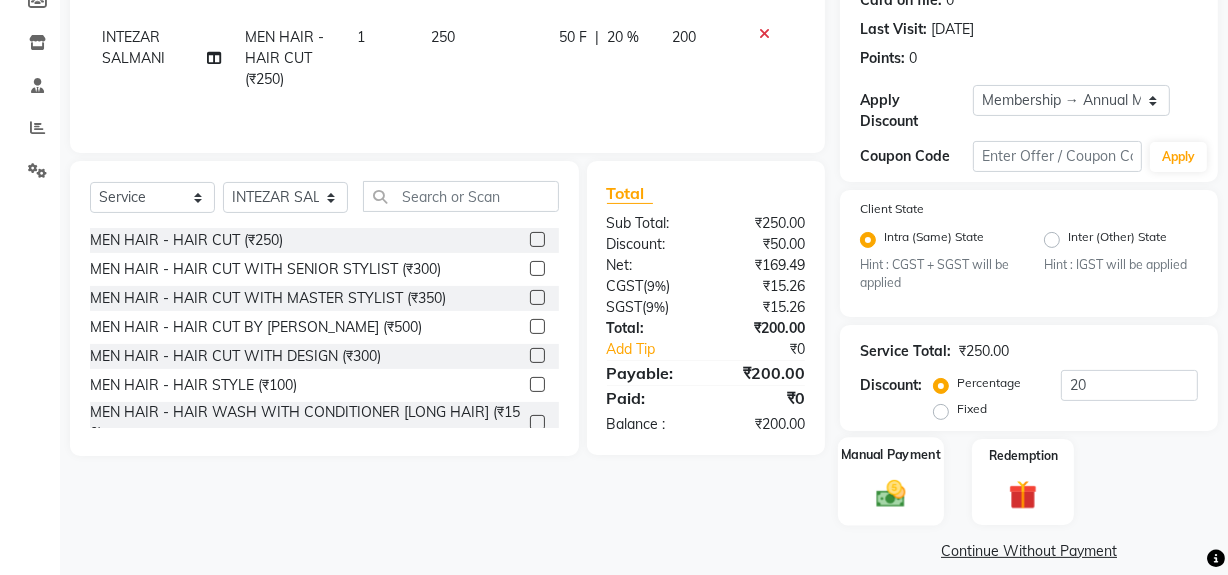 click 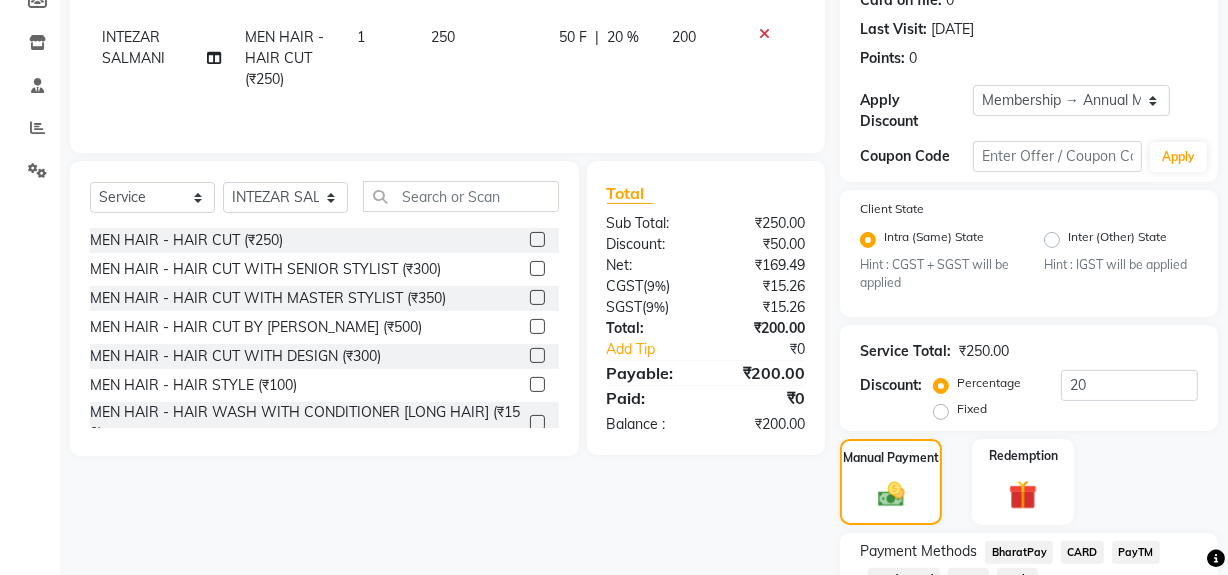 click on "Cash." 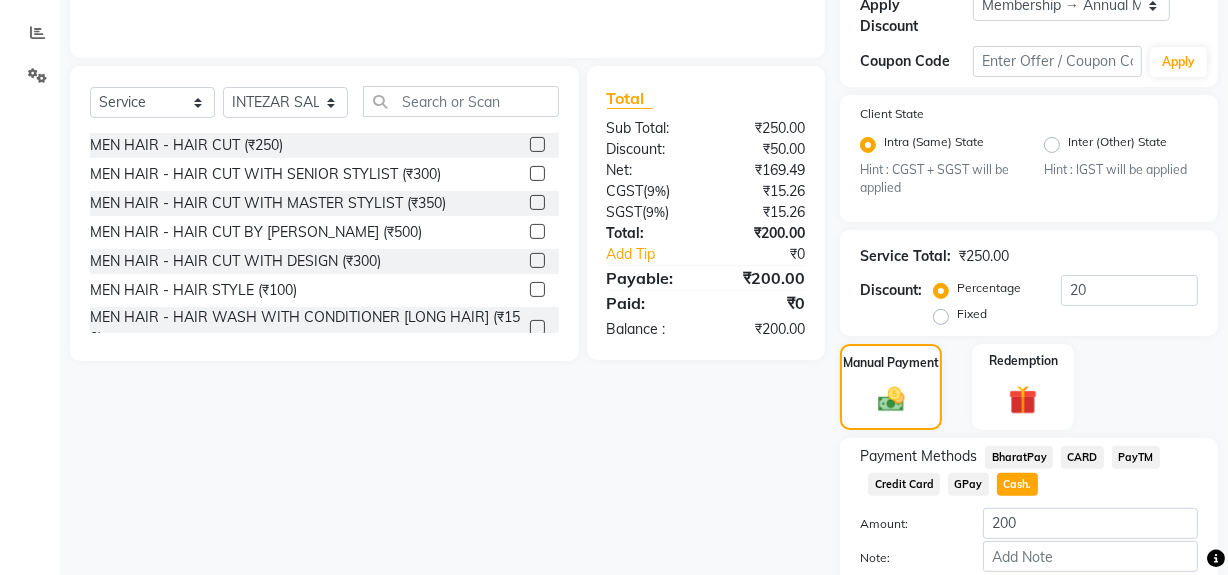 scroll, scrollTop: 500, scrollLeft: 0, axis: vertical 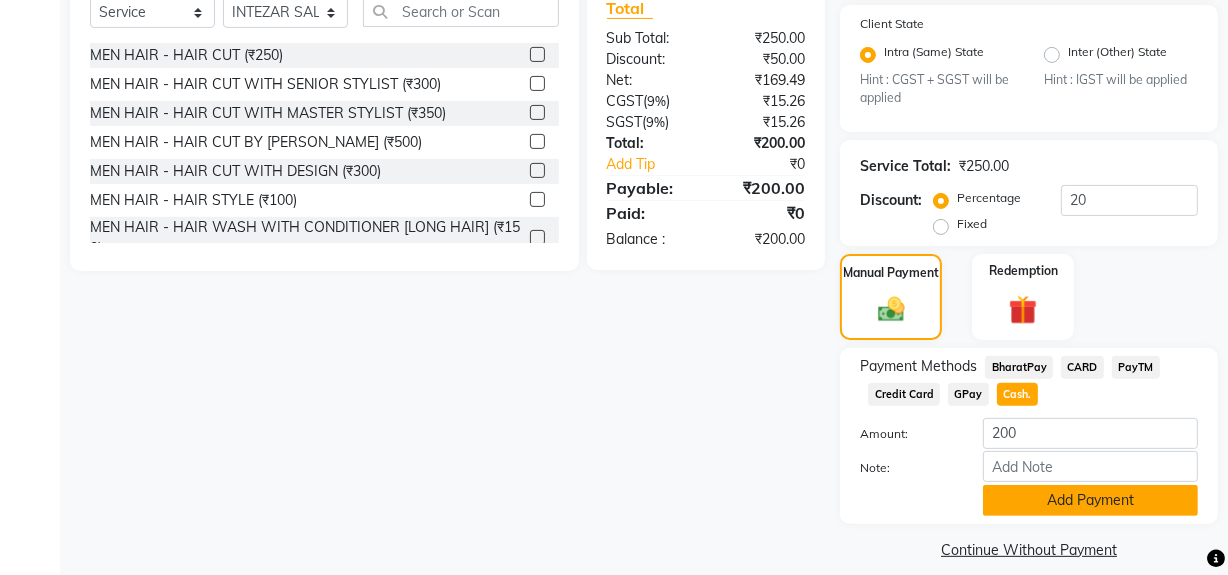 click on "Add Payment" 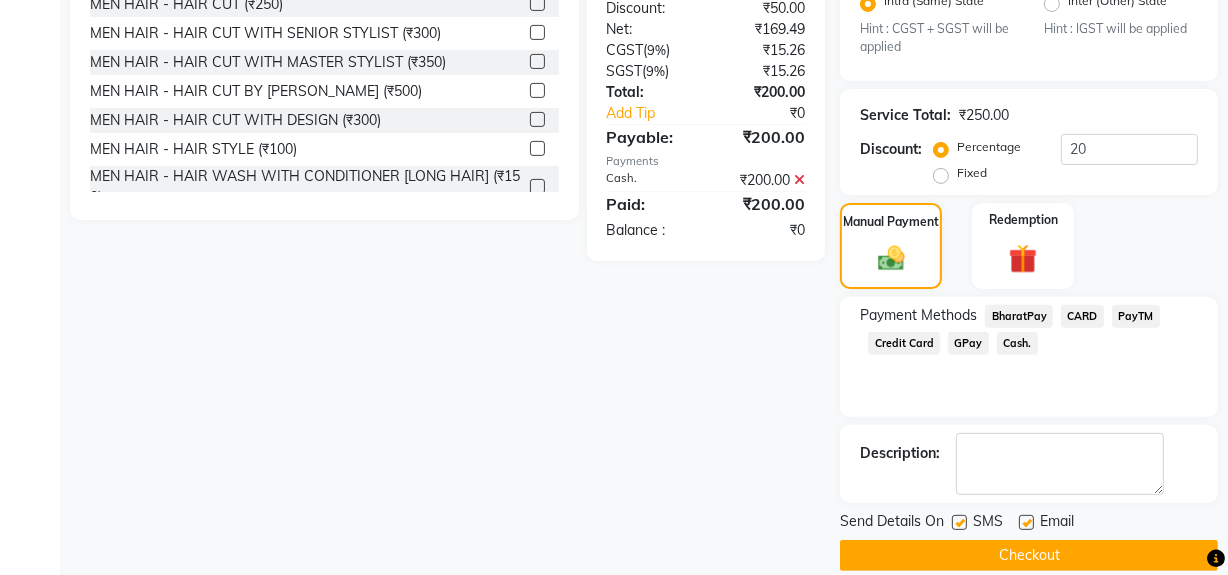 scroll, scrollTop: 556, scrollLeft: 0, axis: vertical 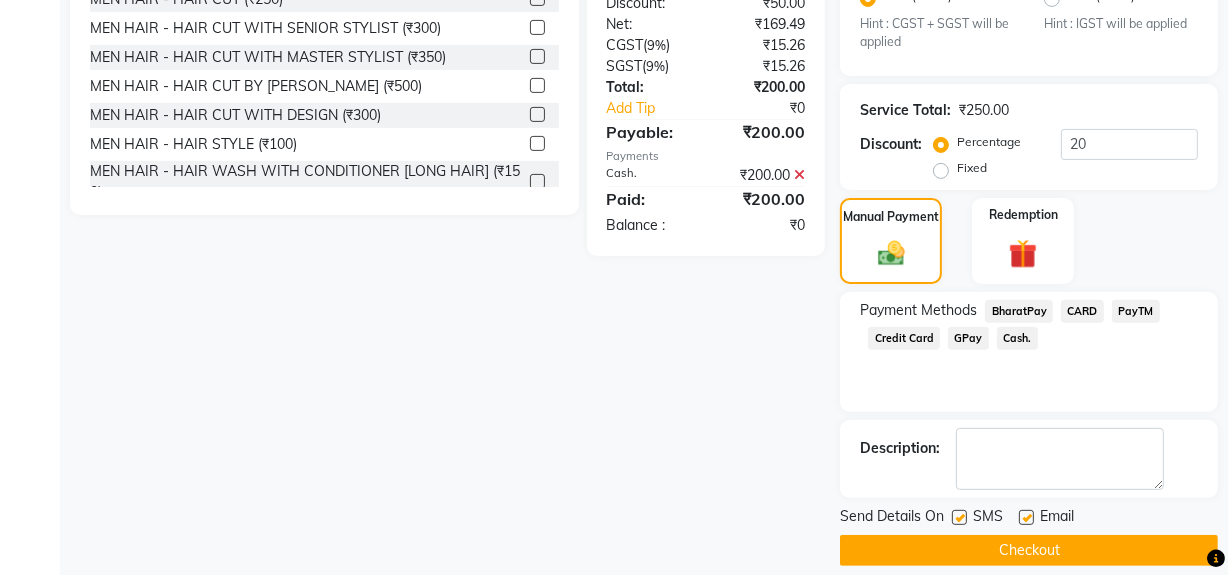 click 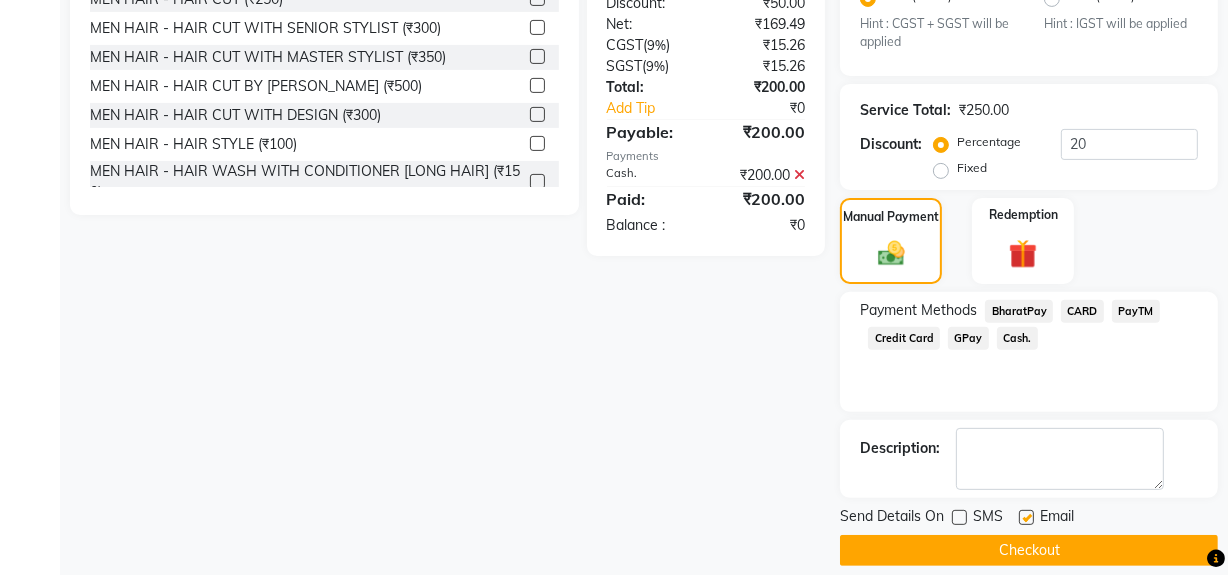 click on "Checkout" 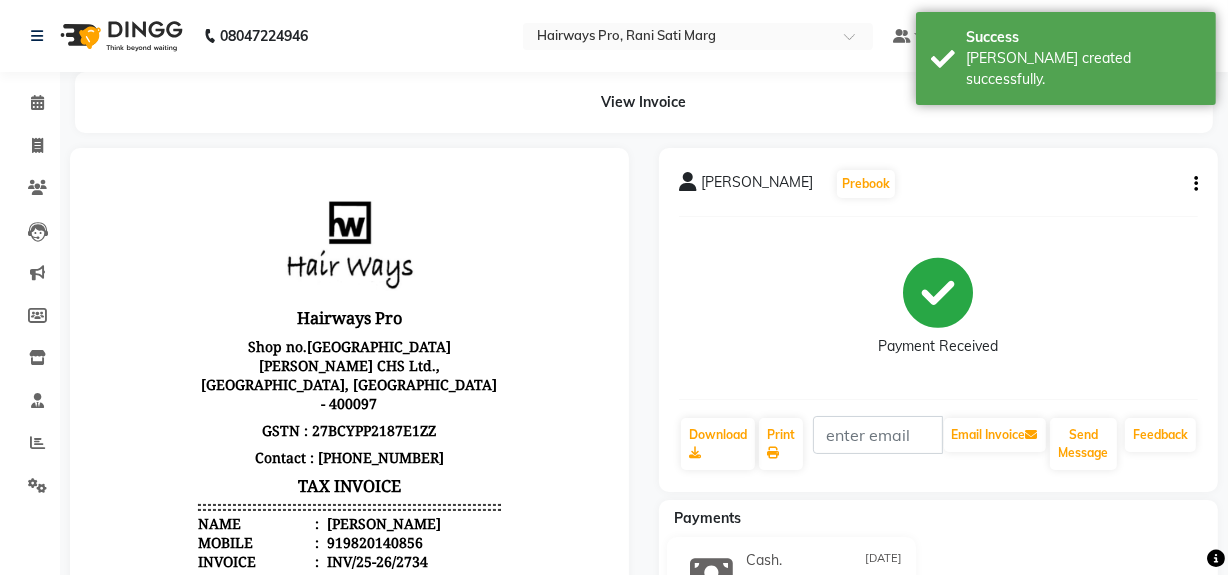 scroll, scrollTop: 0, scrollLeft: 0, axis: both 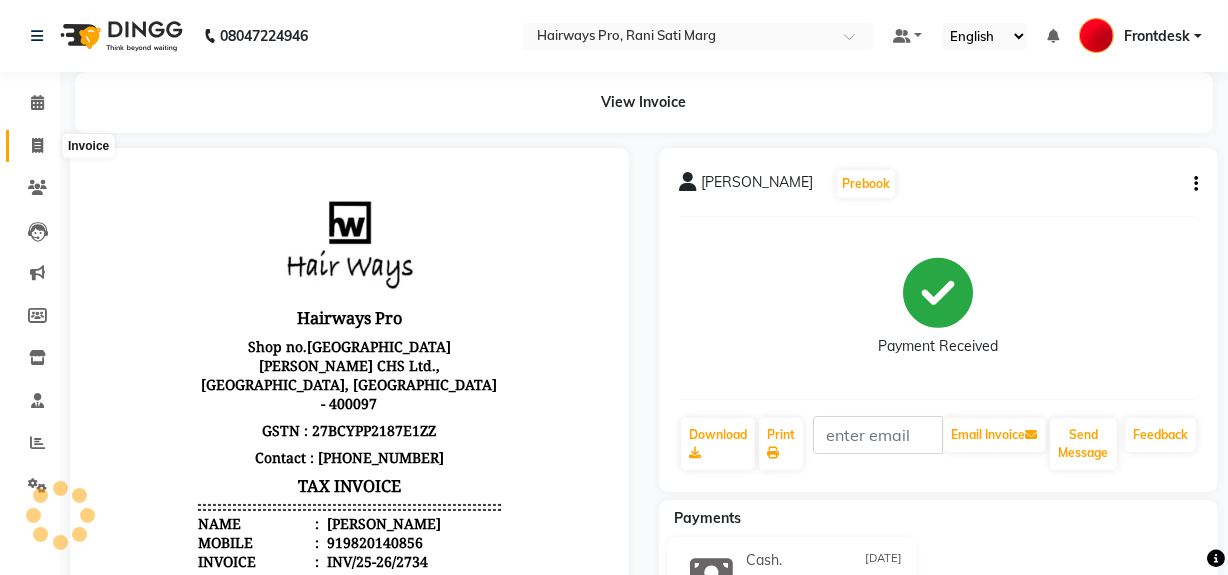 click 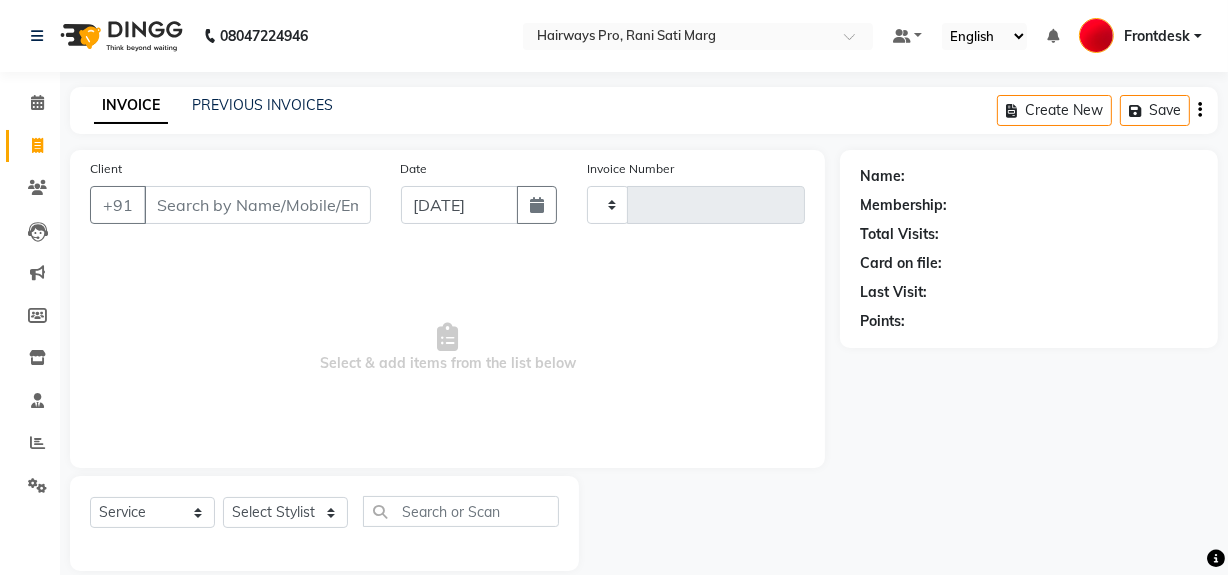 scroll, scrollTop: 26, scrollLeft: 0, axis: vertical 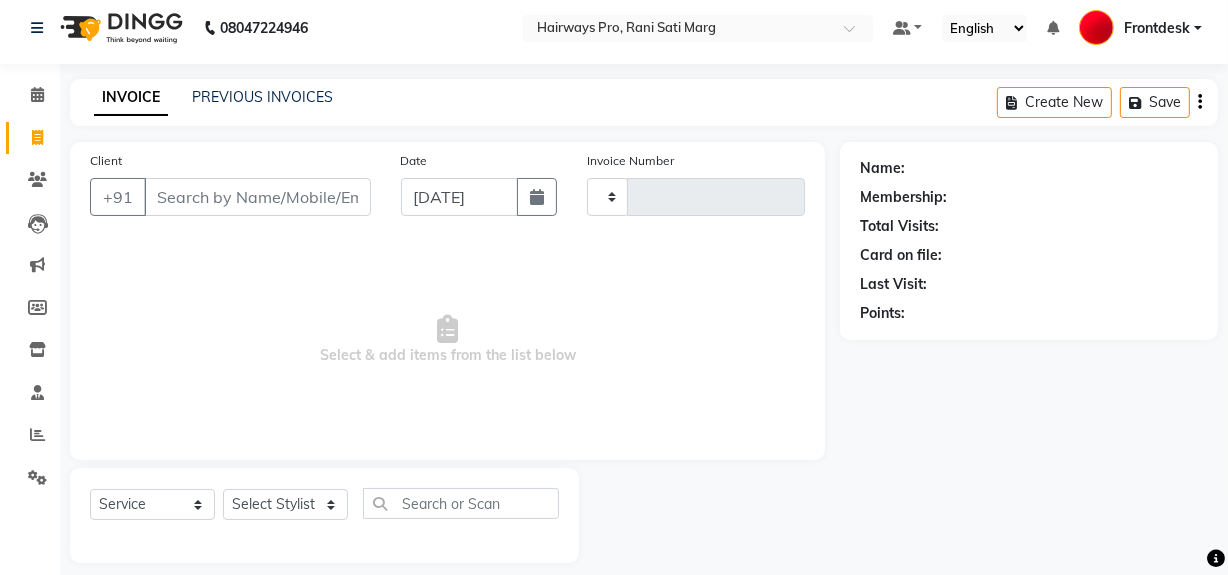 type on "1951" 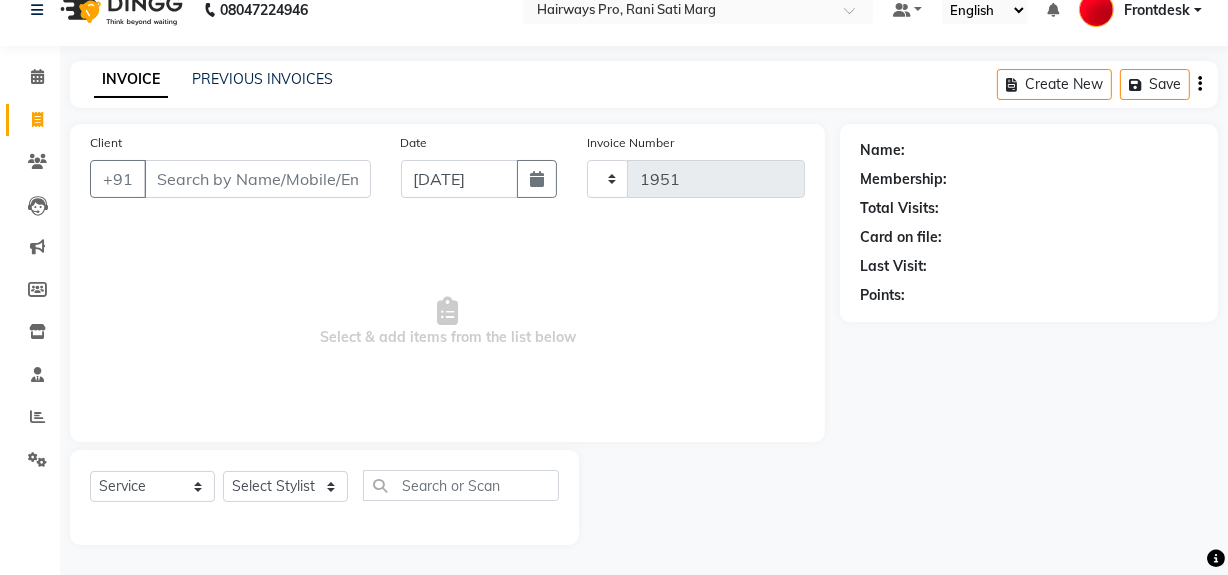 select on "787" 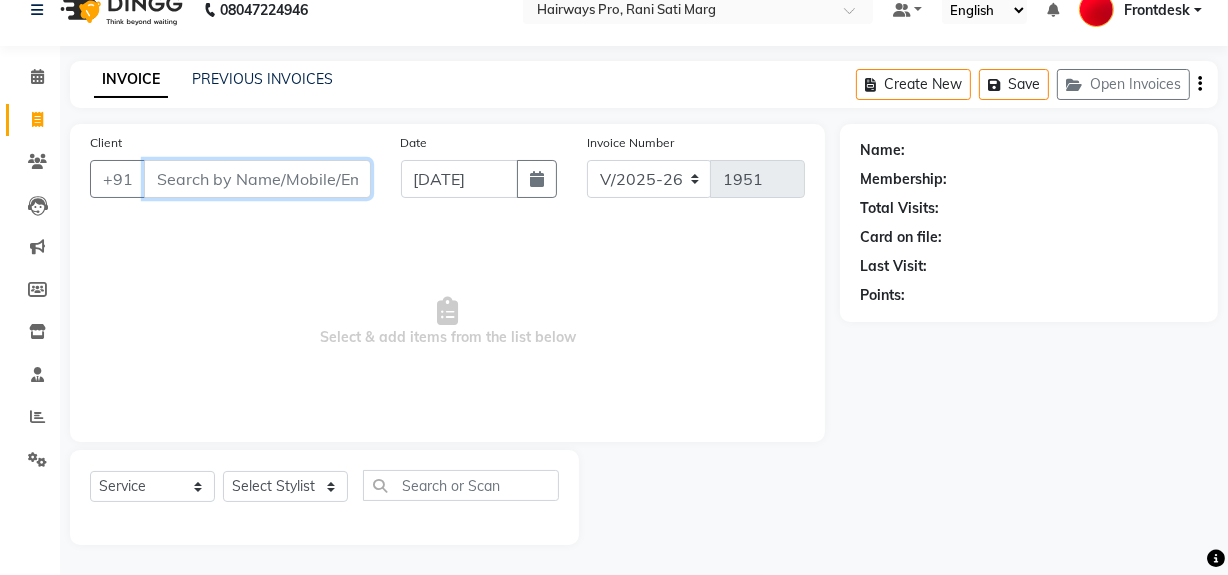 click on "Client" at bounding box center [257, 179] 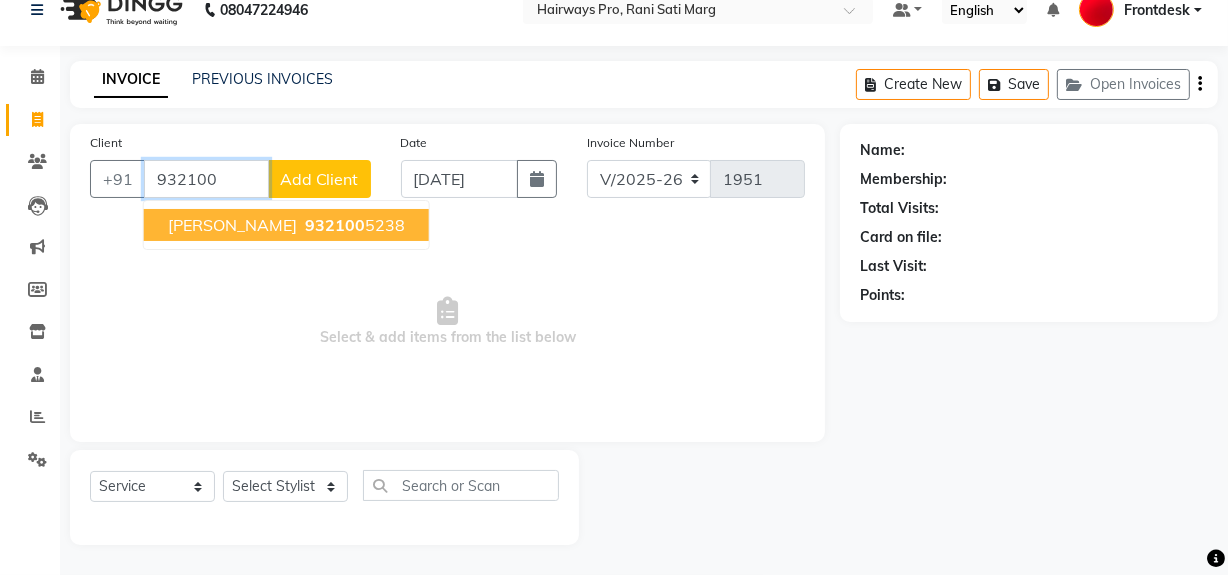 click on "932100" at bounding box center (335, 225) 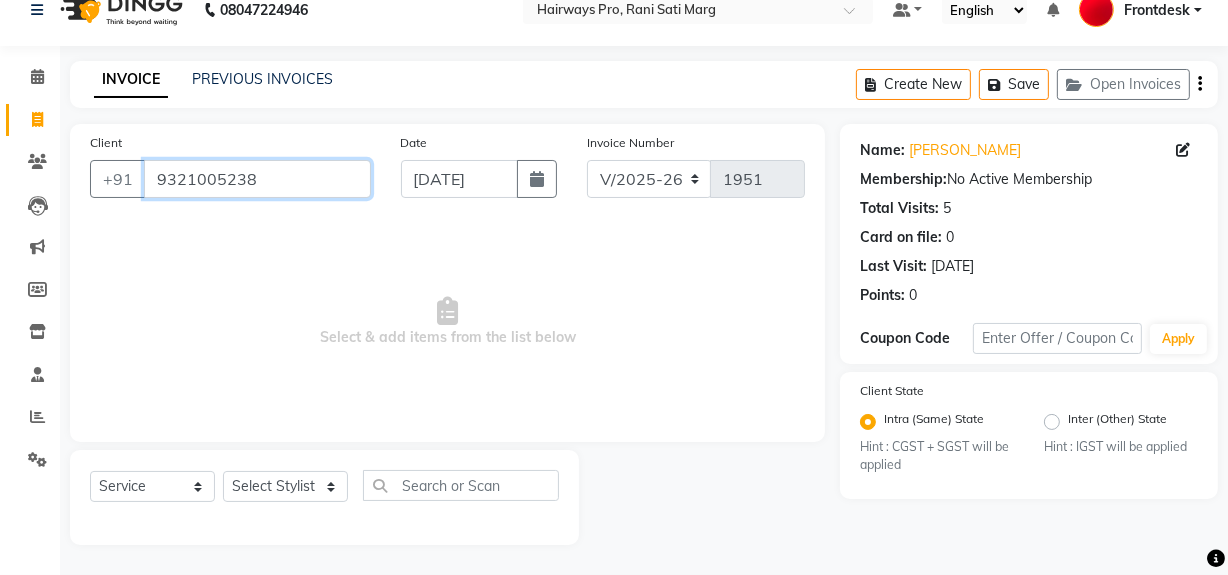 click on "9321005238" at bounding box center (257, 179) 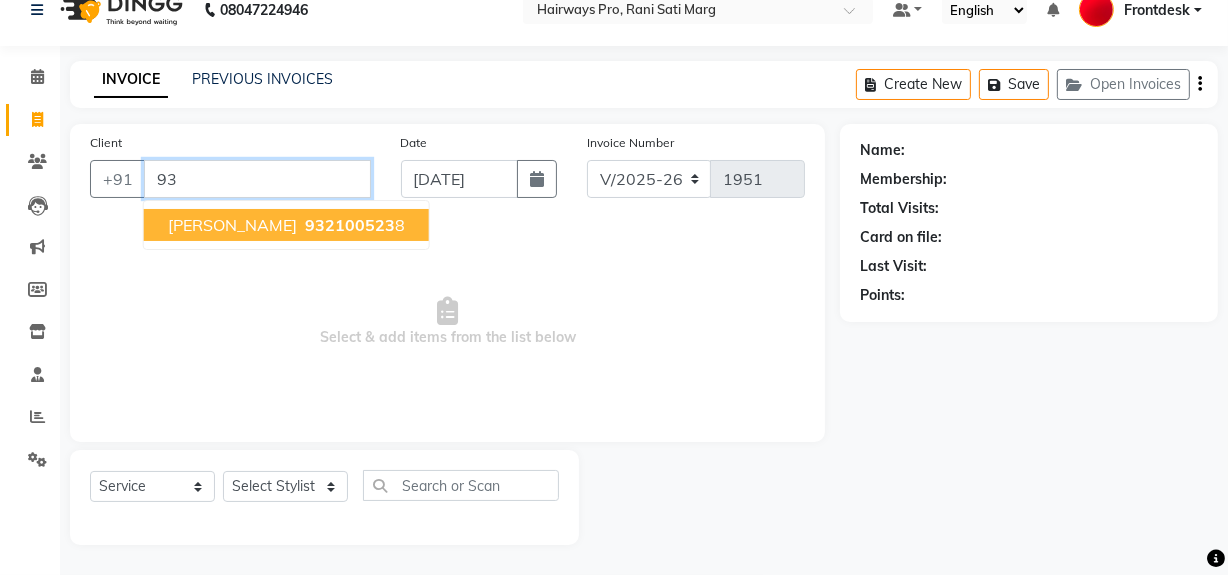 type on "9" 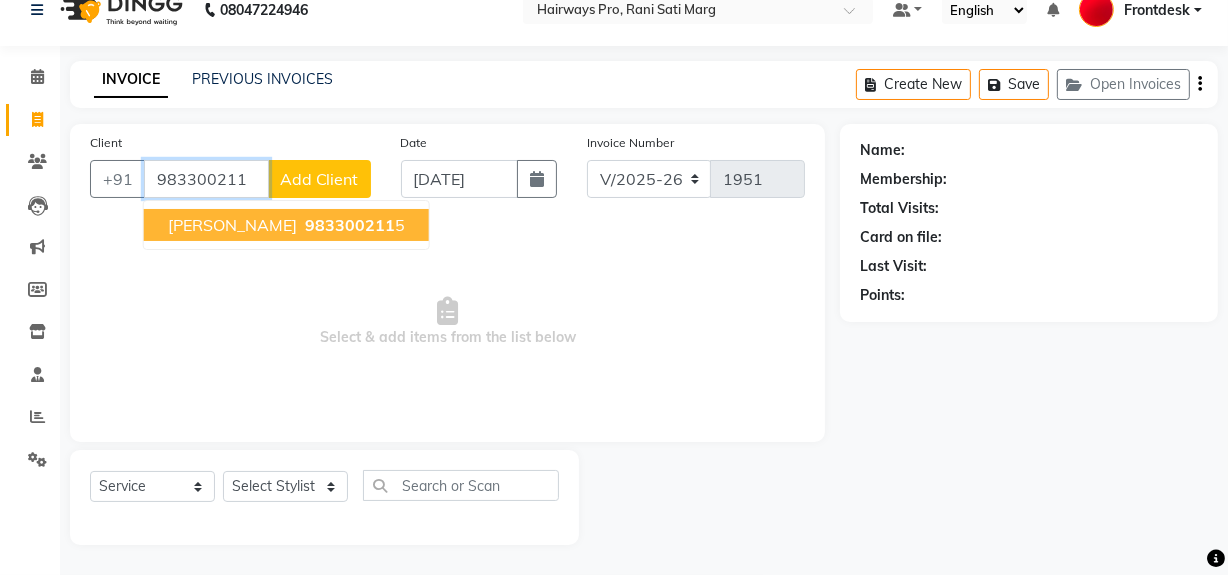 click on "983300211" at bounding box center (350, 225) 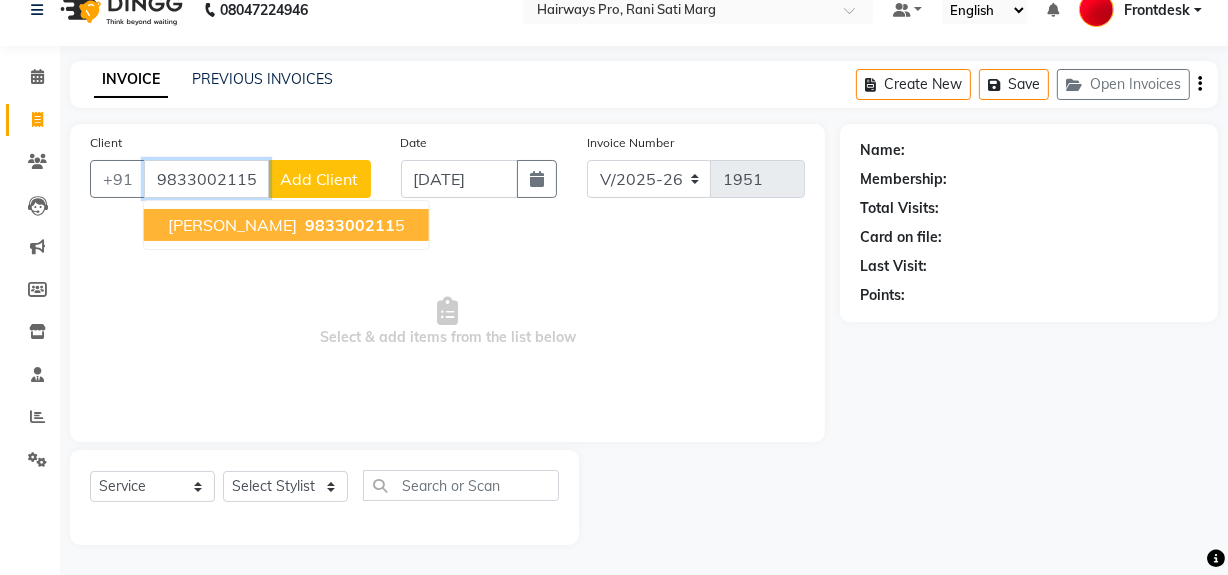 type on "9833002115" 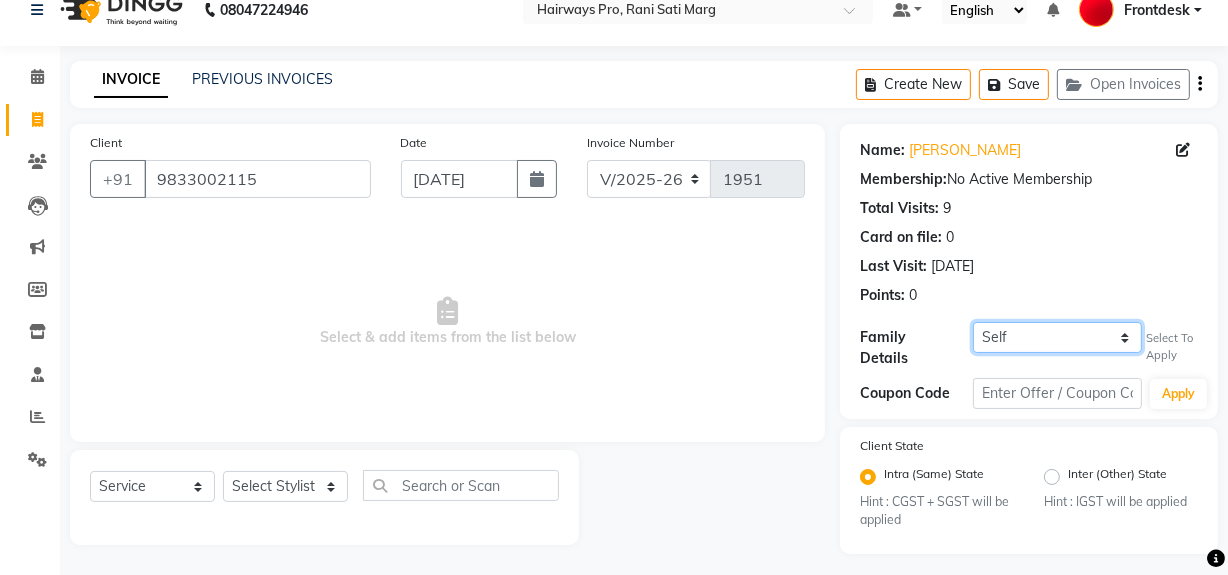 click on "Self [PERSON_NAME]" 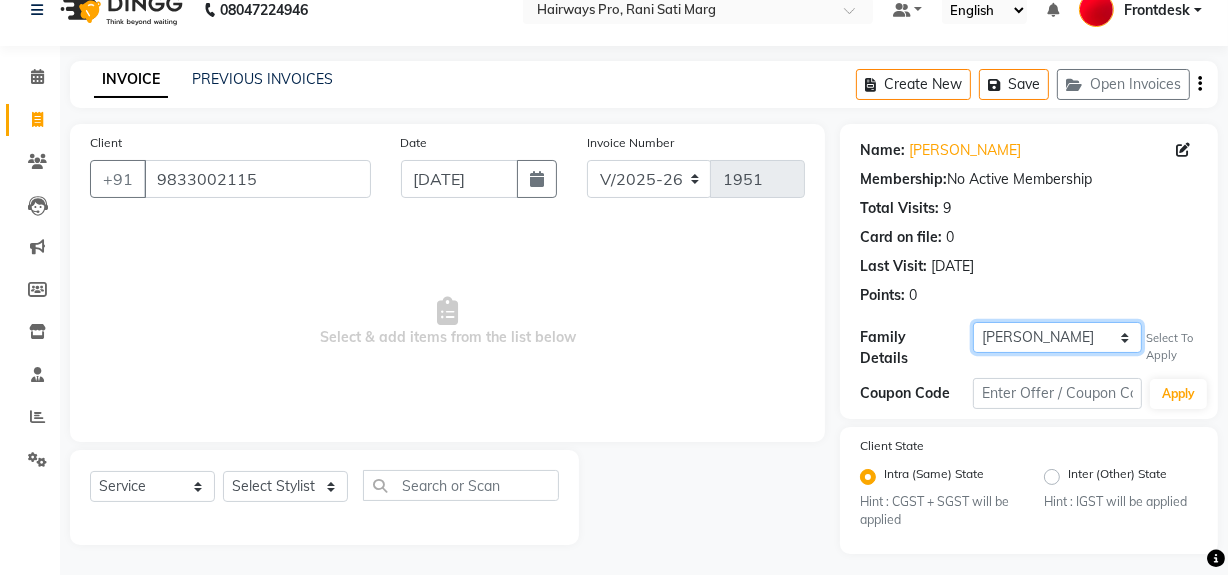 click on "Self [PERSON_NAME]" 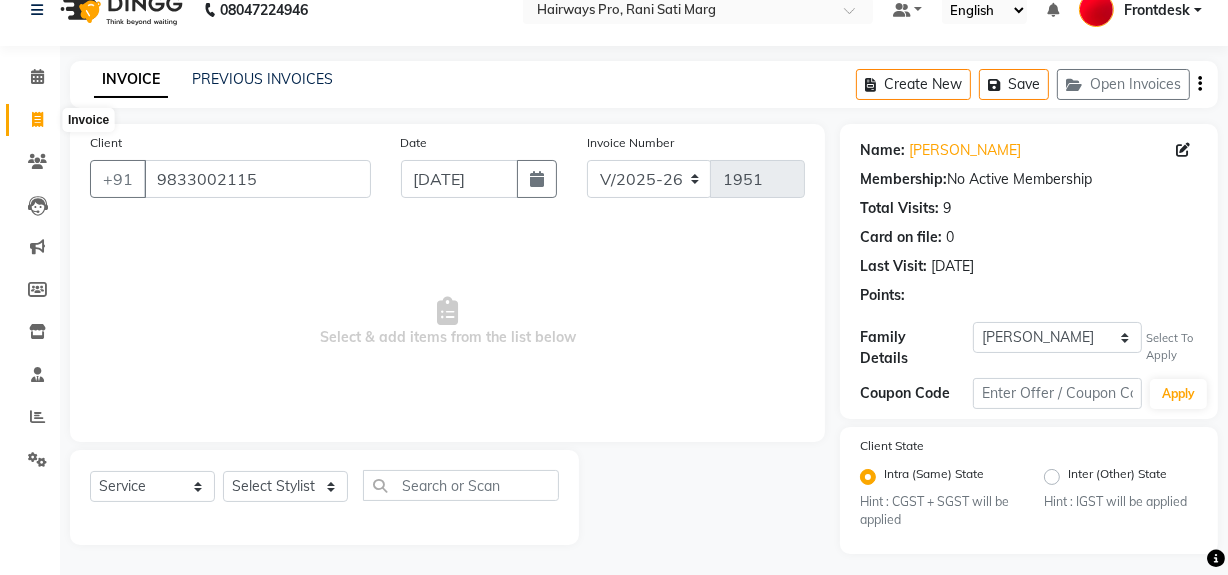 click 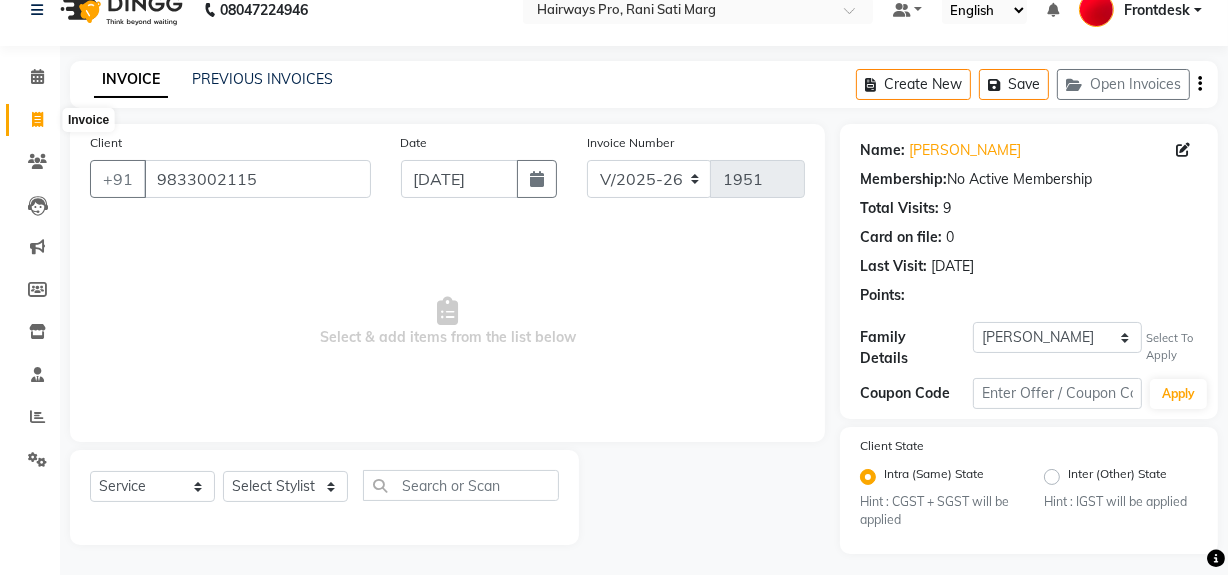 select on "service" 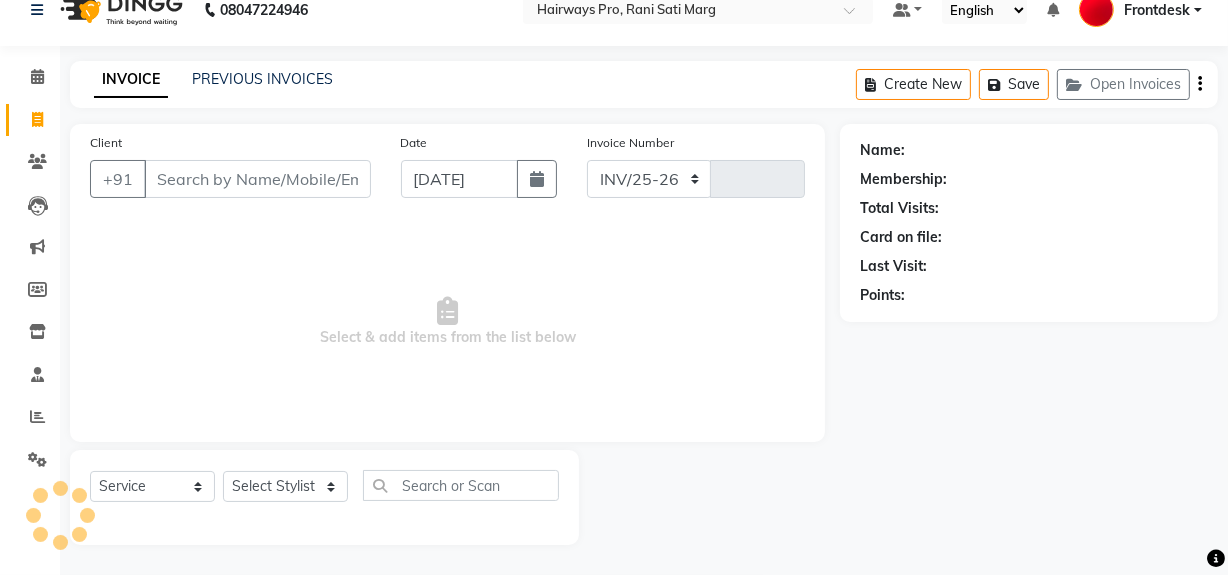 select on "787" 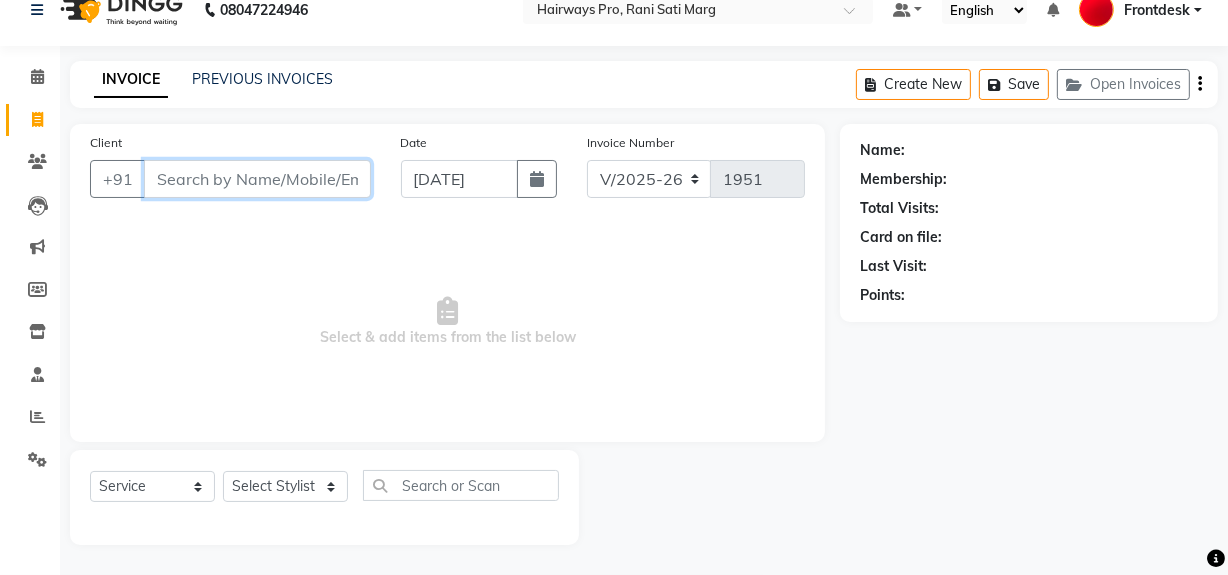 click on "Client" at bounding box center (257, 179) 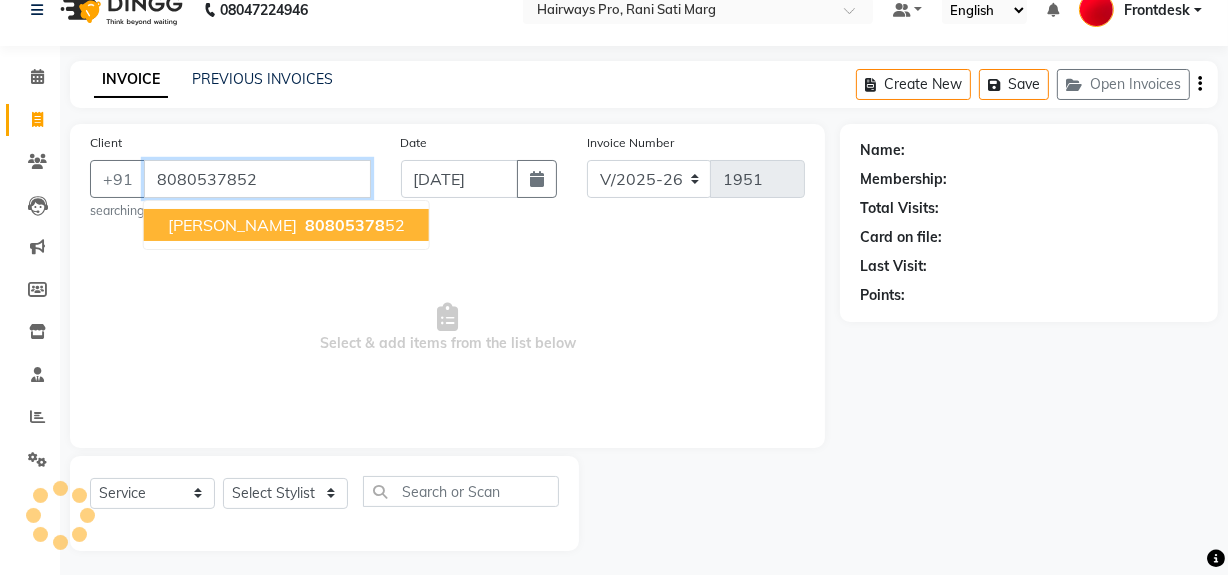 type on "8080537852" 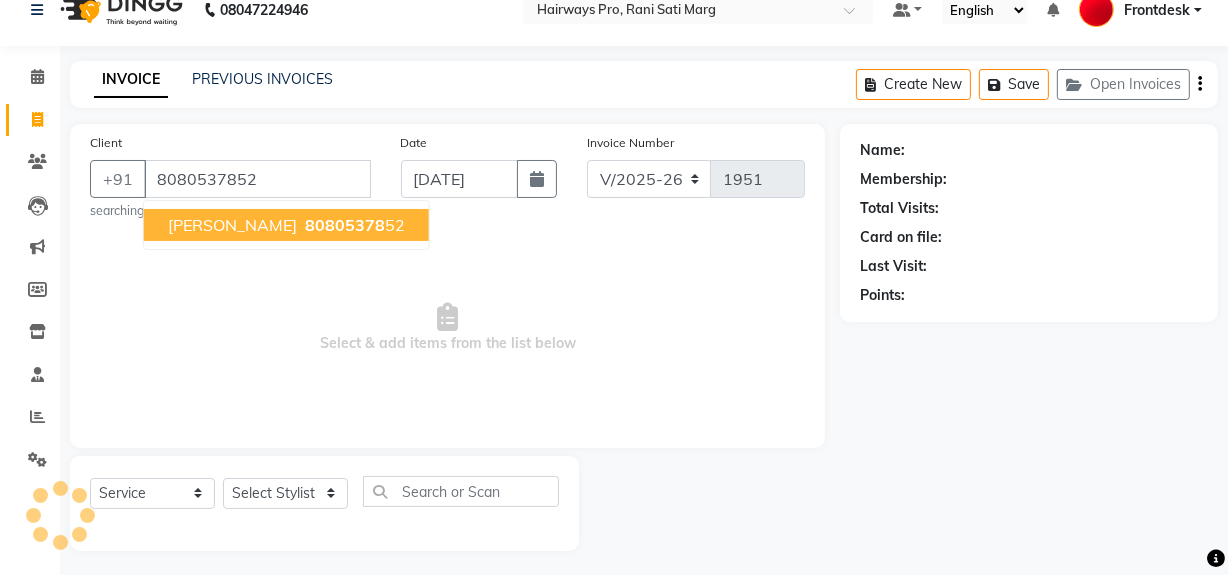 select on "1: Object" 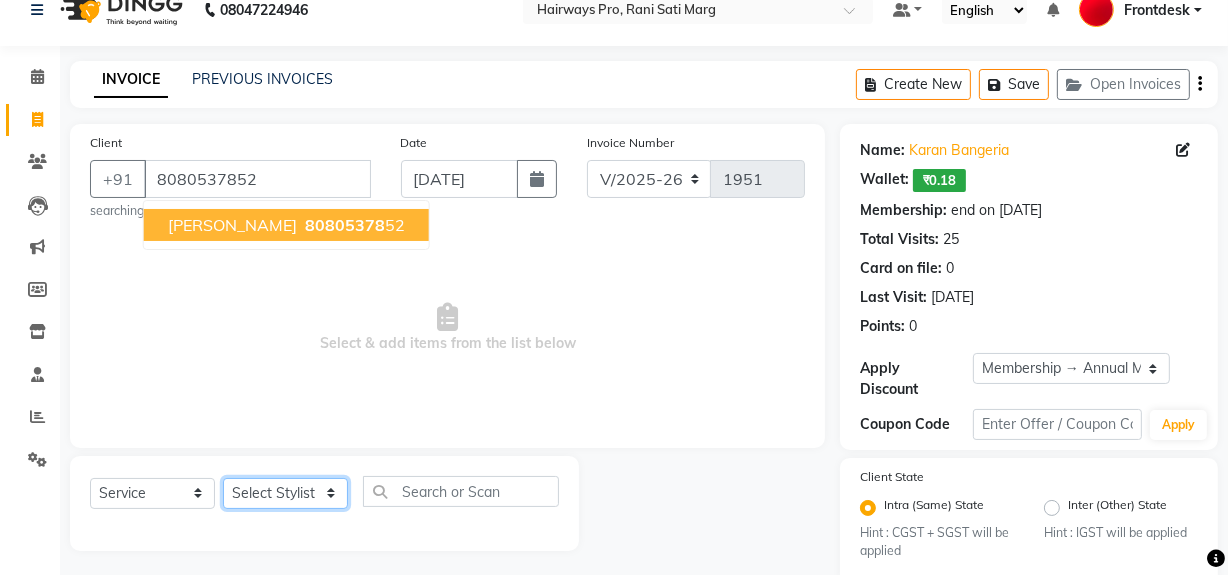 click on "Select Stylist ABID DANISH [PERSON_NAME] Frontdesk INTEZAR [PERSON_NAME] [PERSON_NAME] [PERSON_NAME] [PERSON_NAME] [PERSON_NAME] [PERSON_NAME]" 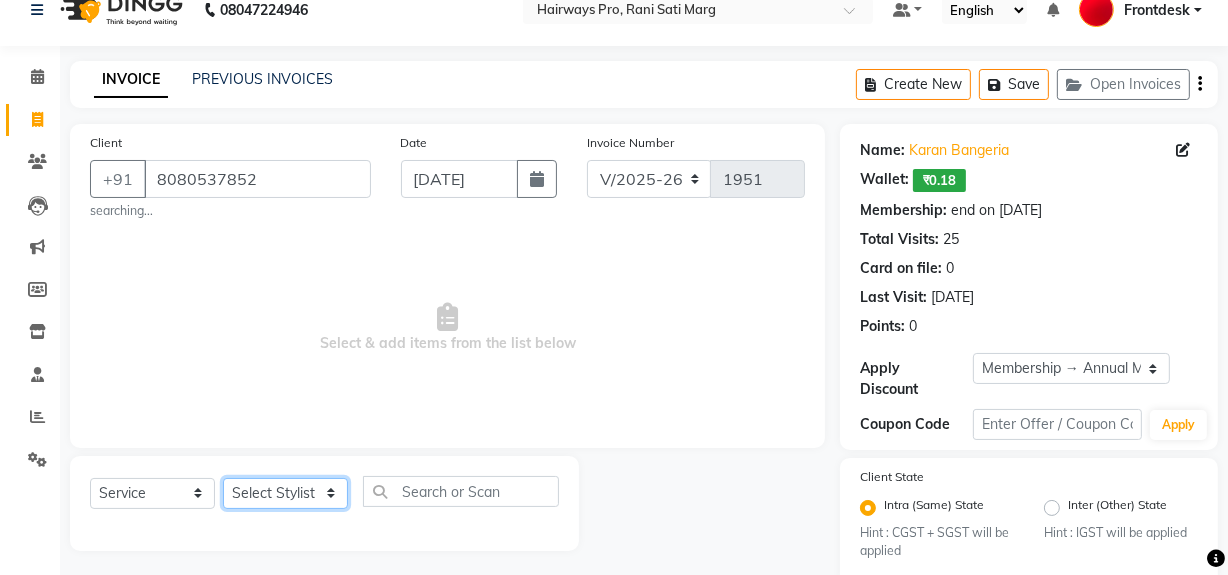 select on "86084" 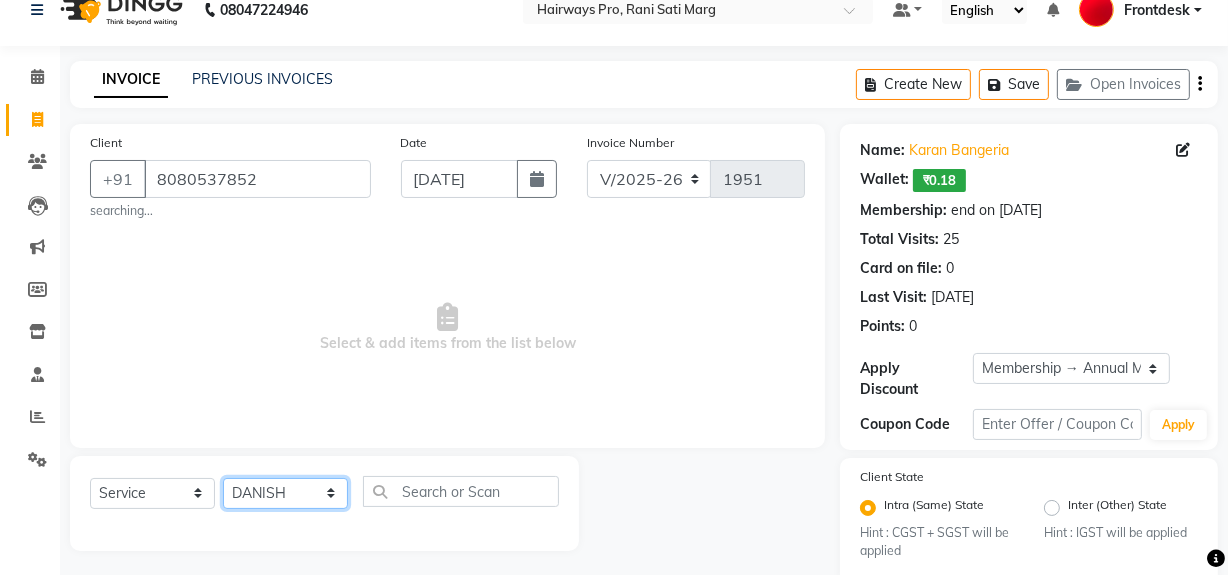 click on "Select Stylist ABID DANISH [PERSON_NAME] Frontdesk INTEZAR [PERSON_NAME] [PERSON_NAME] [PERSON_NAME] [PERSON_NAME] [PERSON_NAME] [PERSON_NAME]" 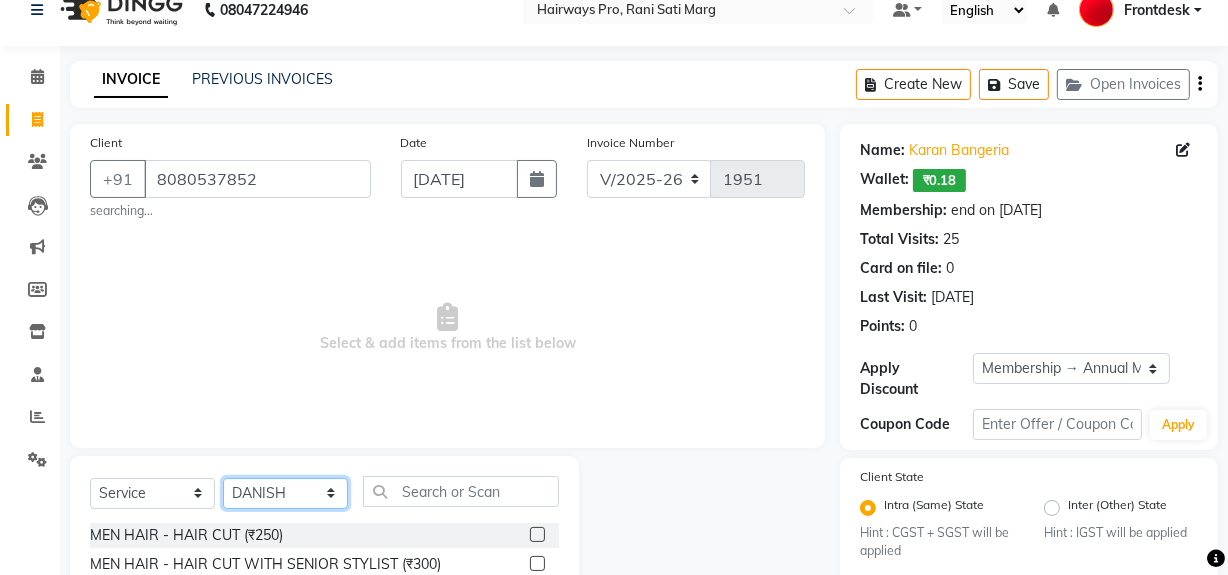 scroll, scrollTop: 208, scrollLeft: 0, axis: vertical 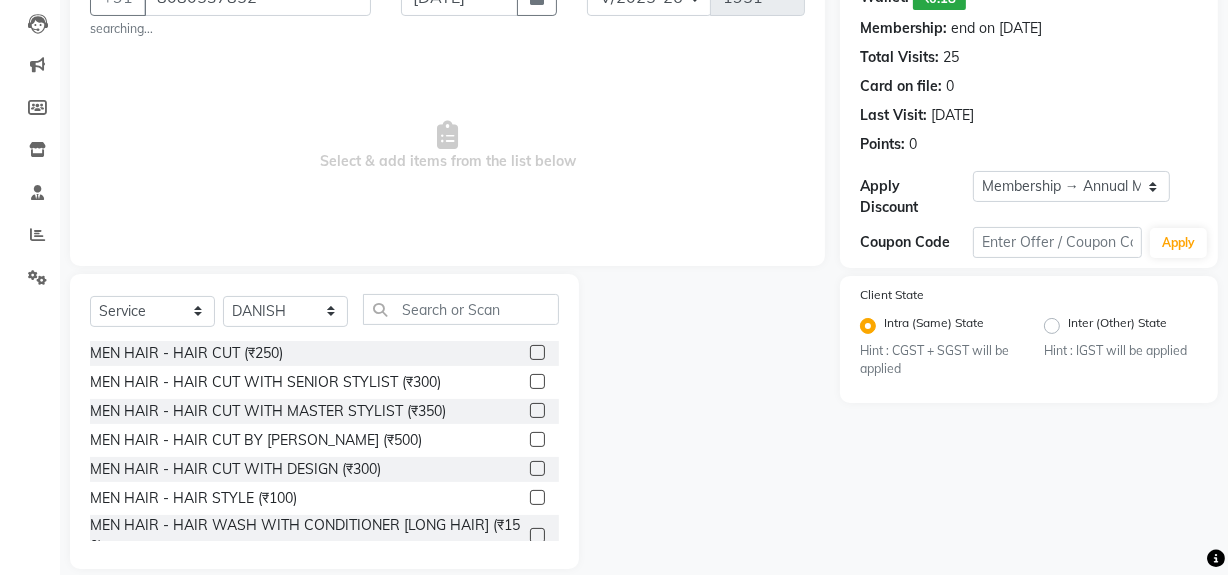 click 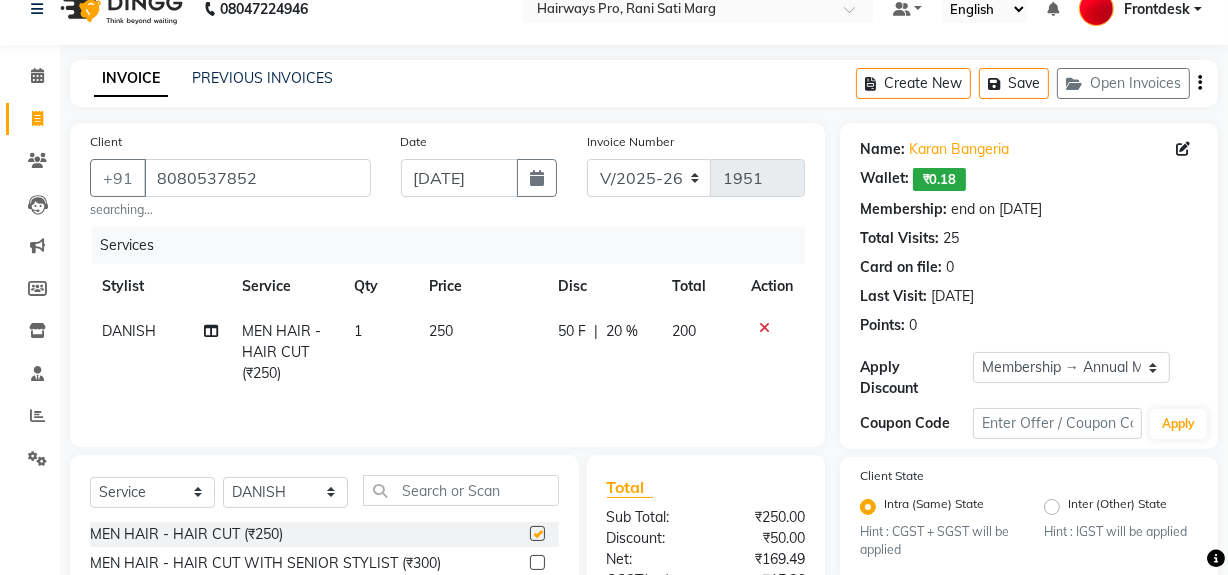 checkbox on "false" 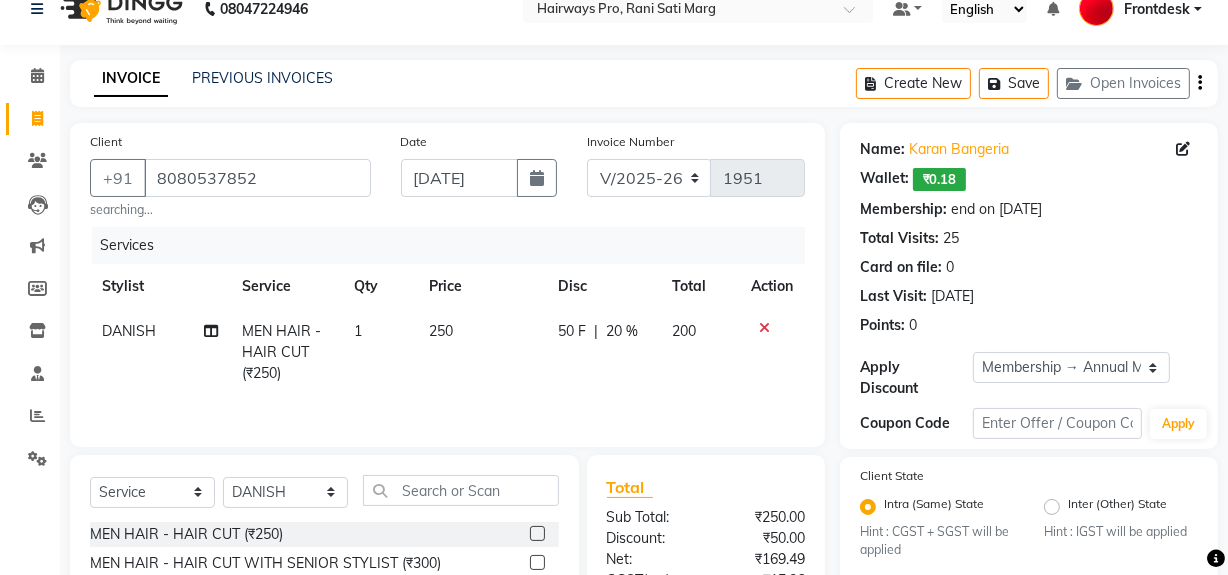 scroll, scrollTop: 26, scrollLeft: 0, axis: vertical 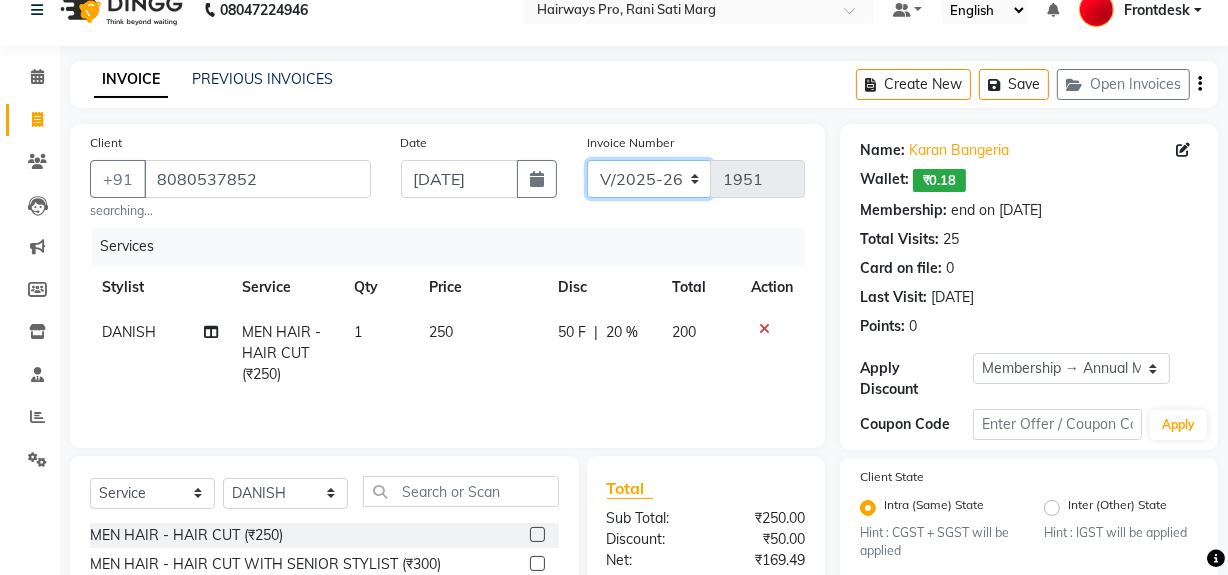 click on "INV/25-26 V/2025-26" 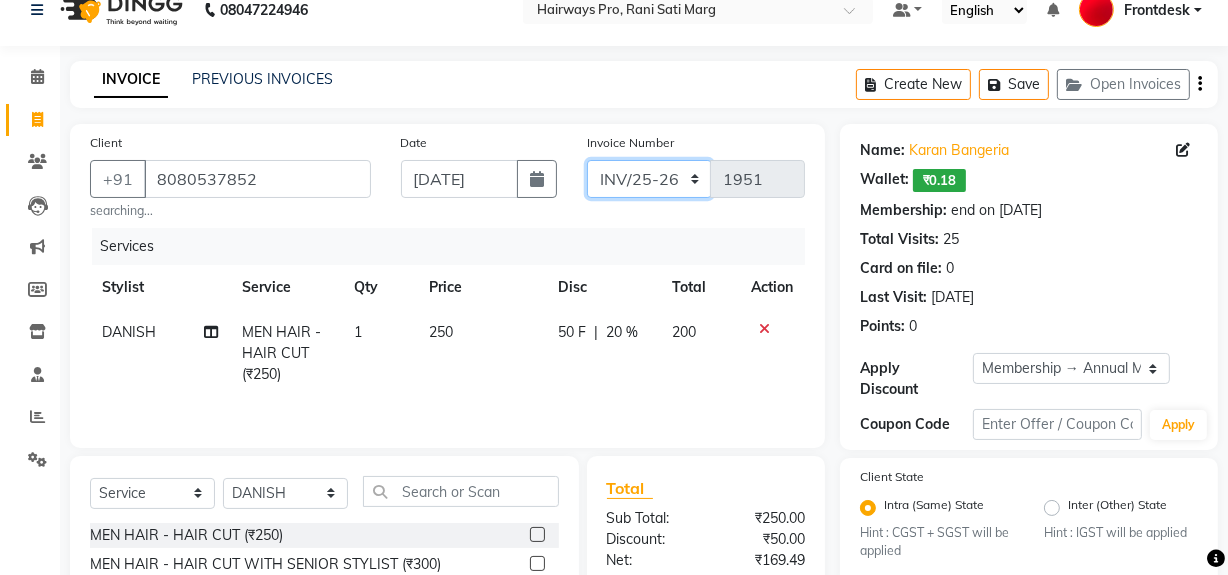 click on "INV/25-26 V/2025-26" 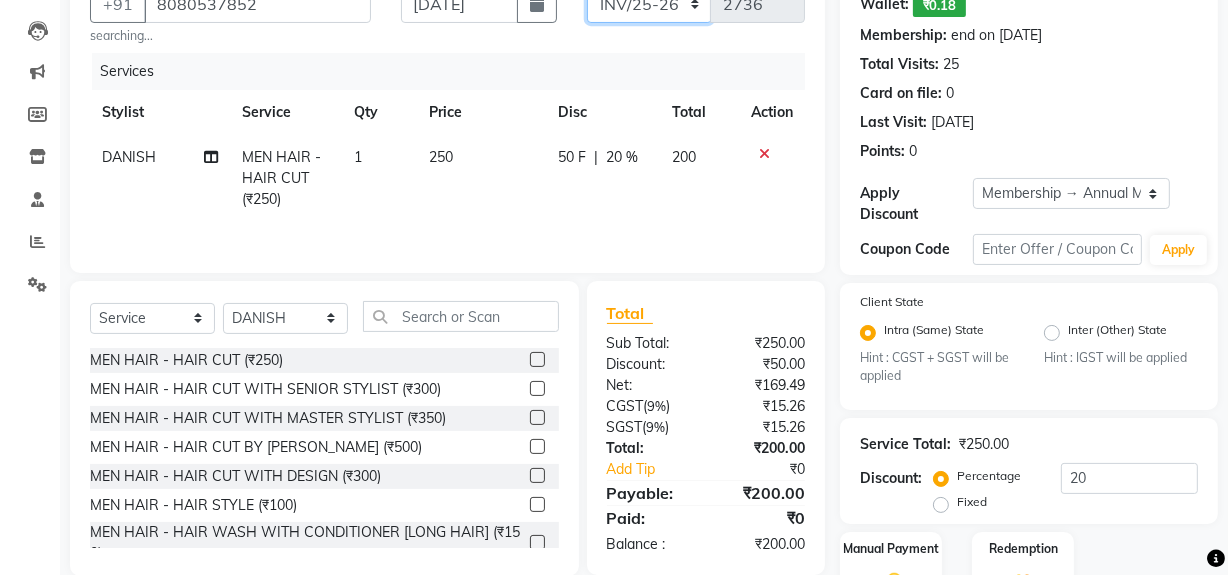 scroll, scrollTop: 299, scrollLeft: 0, axis: vertical 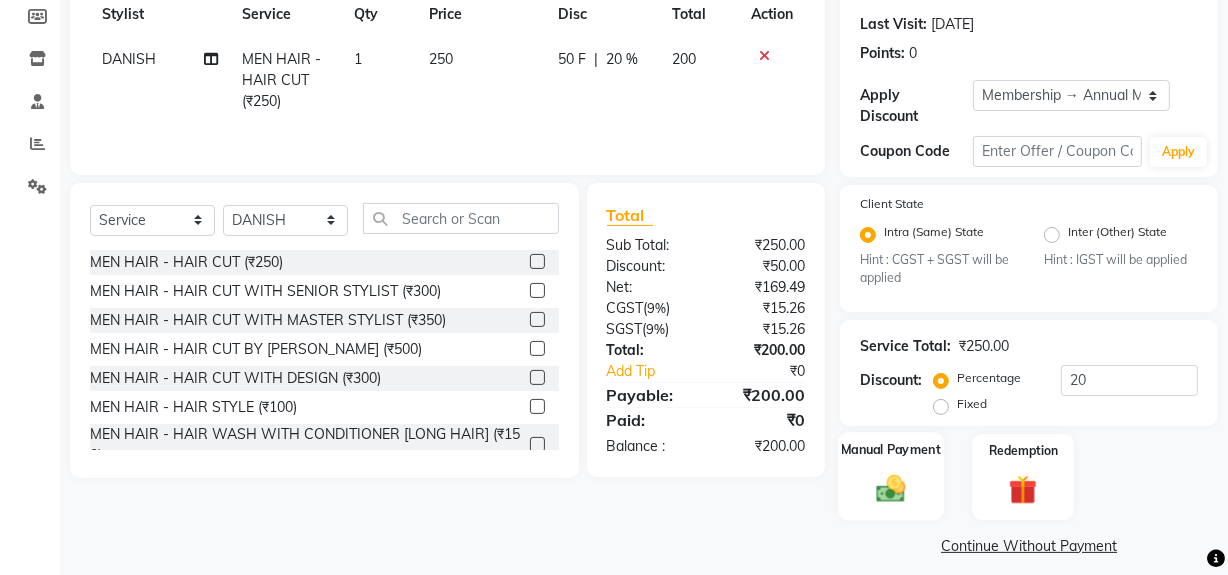 click 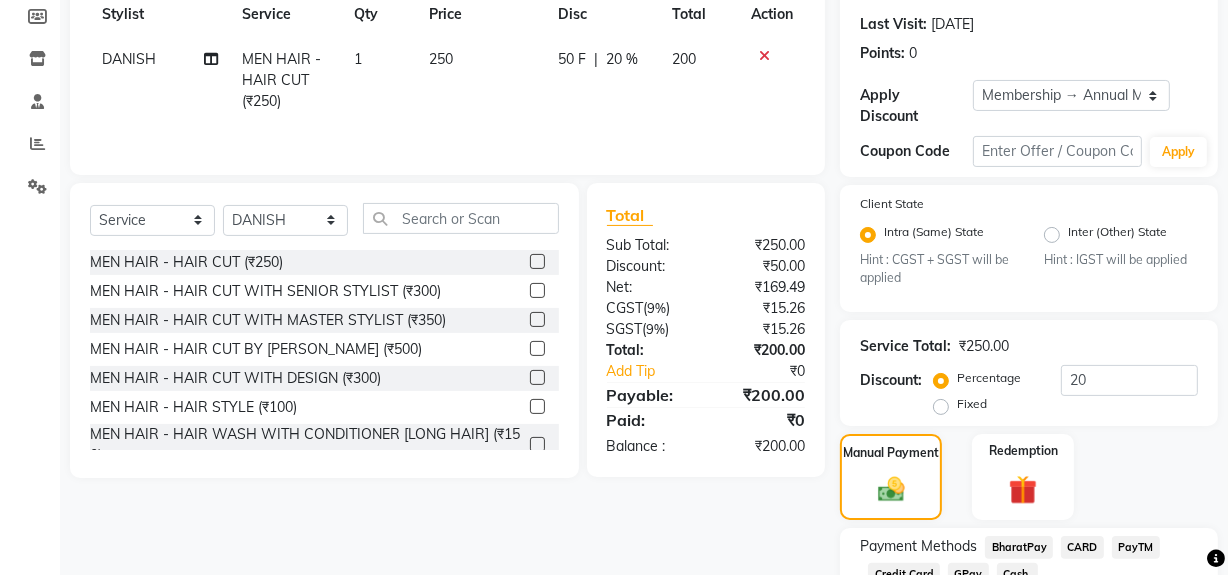 scroll, scrollTop: 443, scrollLeft: 0, axis: vertical 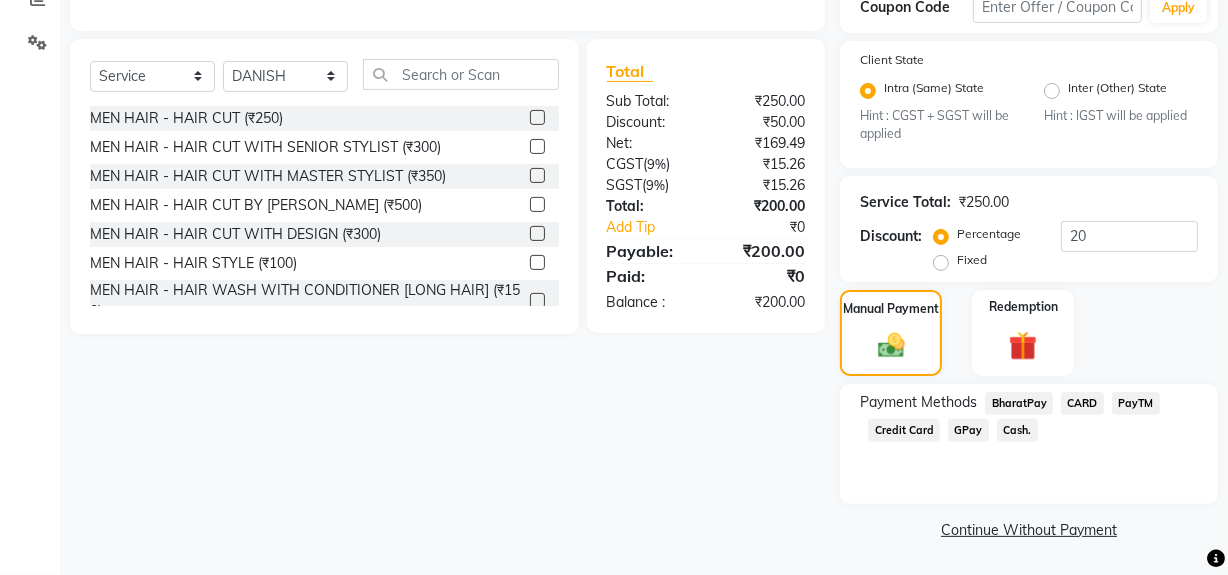 click on "Cash." 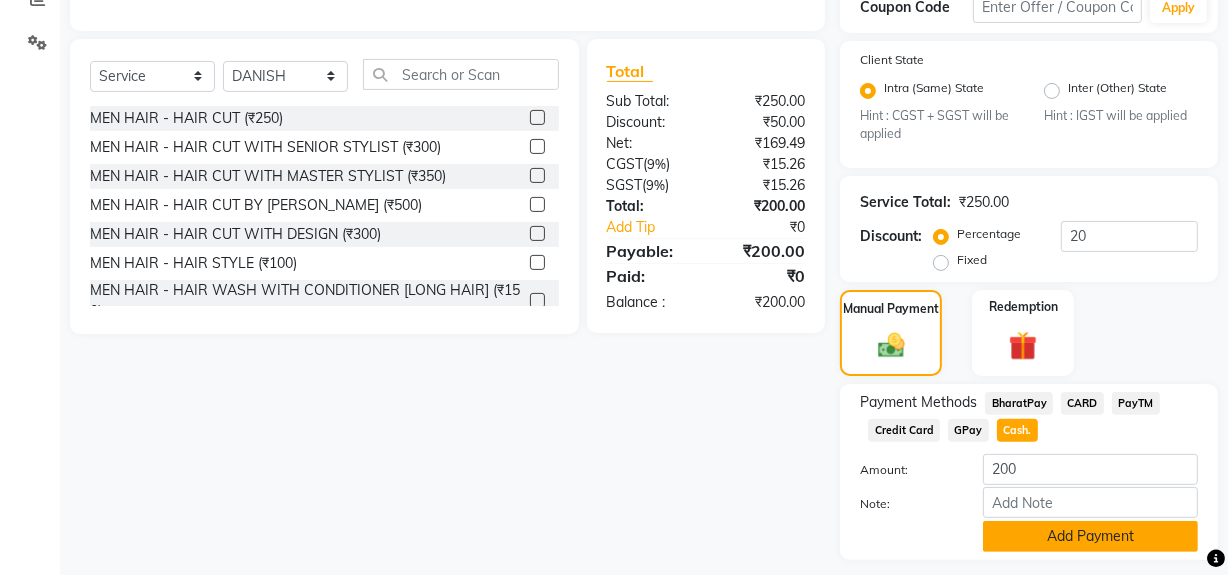 click on "Add Payment" 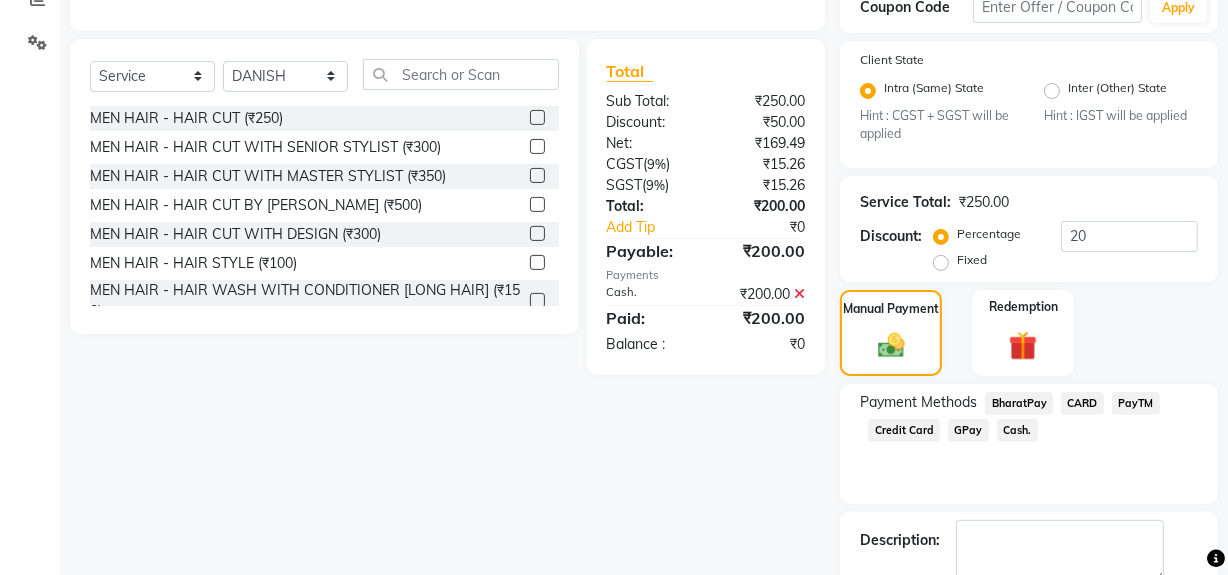 scroll, scrollTop: 534, scrollLeft: 0, axis: vertical 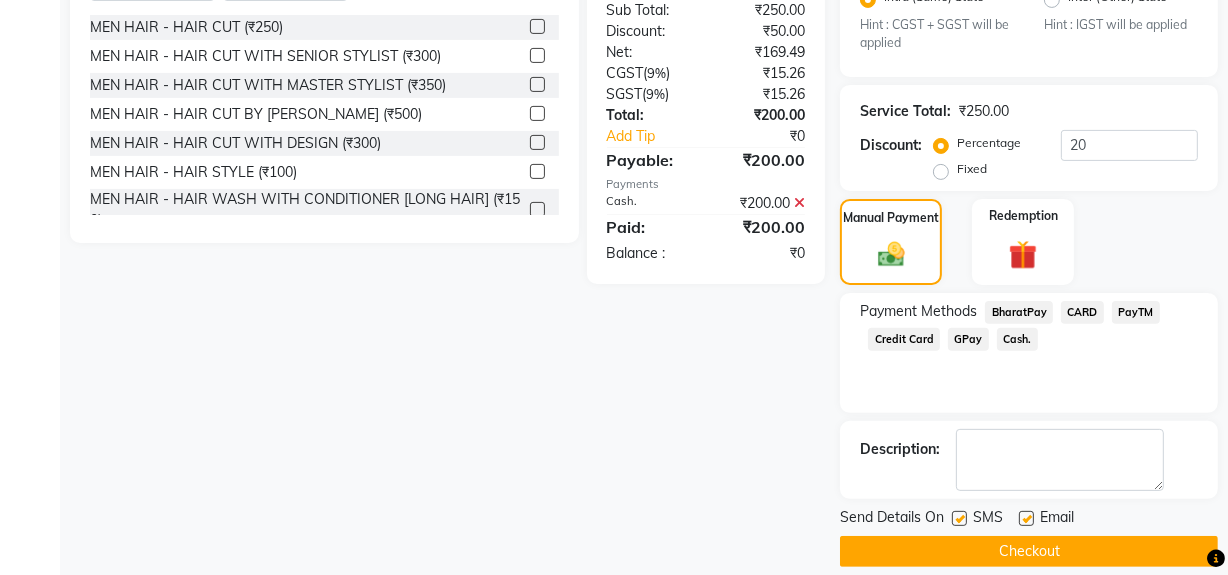 click 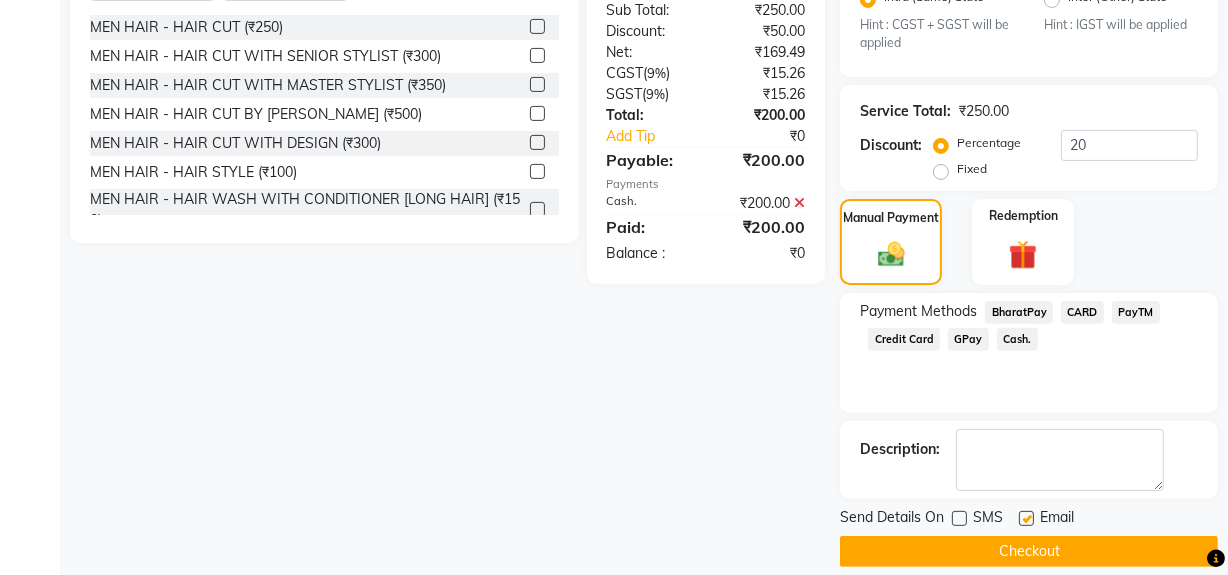 click on "Checkout" 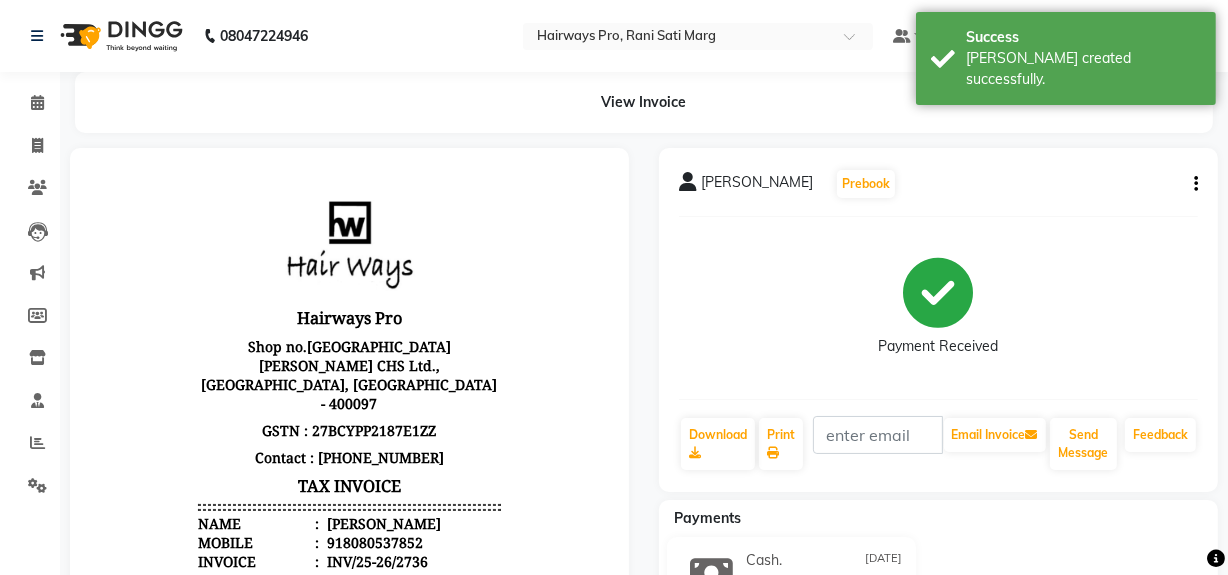 scroll, scrollTop: 0, scrollLeft: 0, axis: both 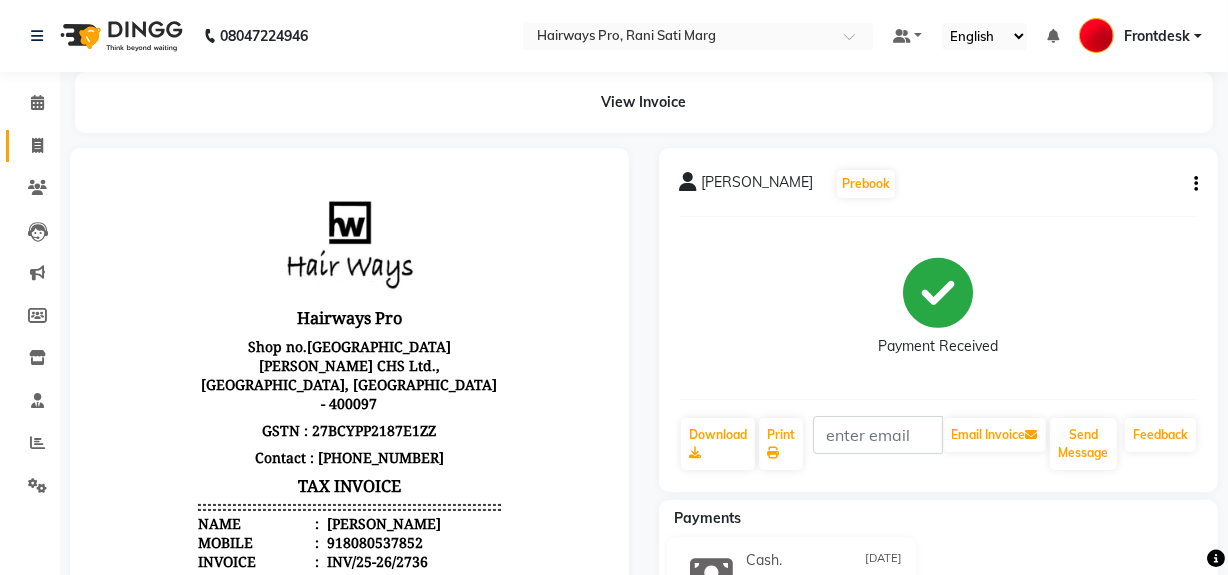 click 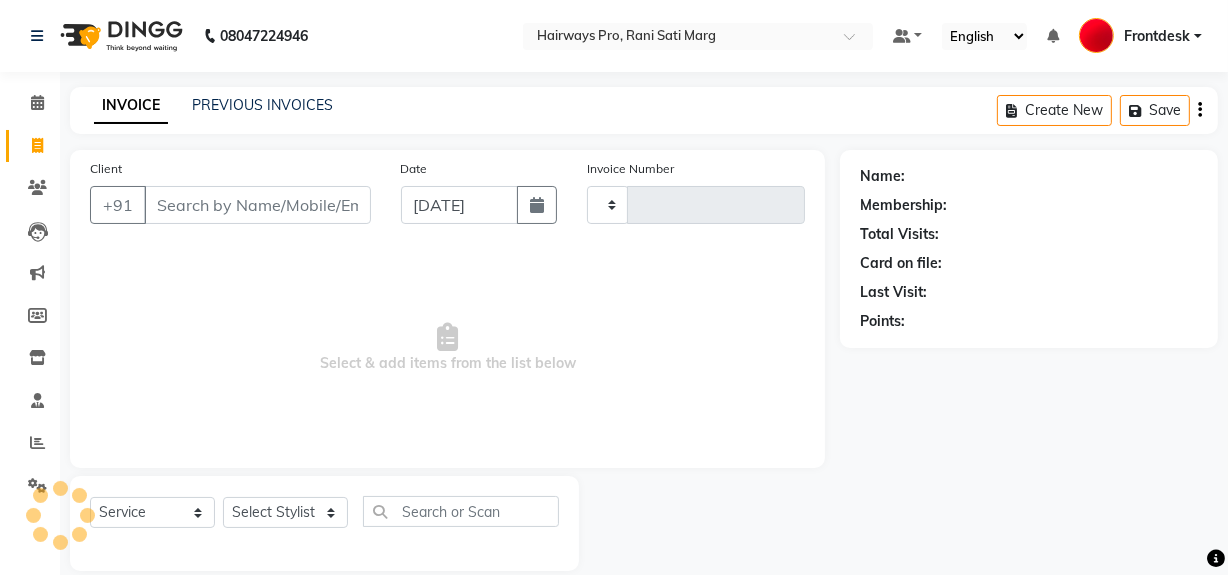 scroll, scrollTop: 26, scrollLeft: 0, axis: vertical 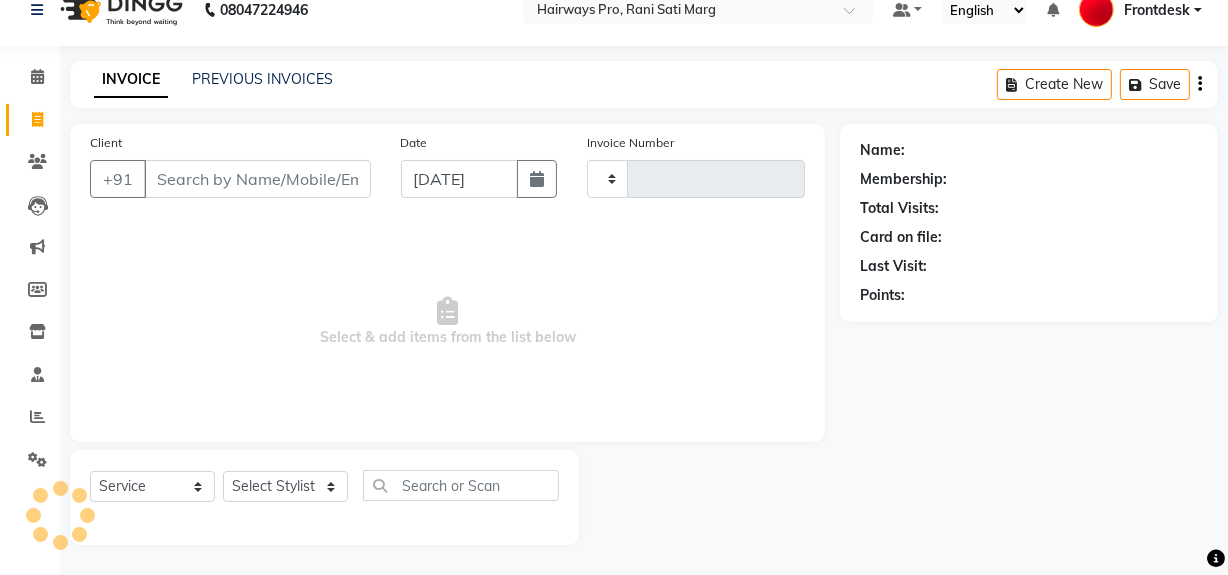 type on "1951" 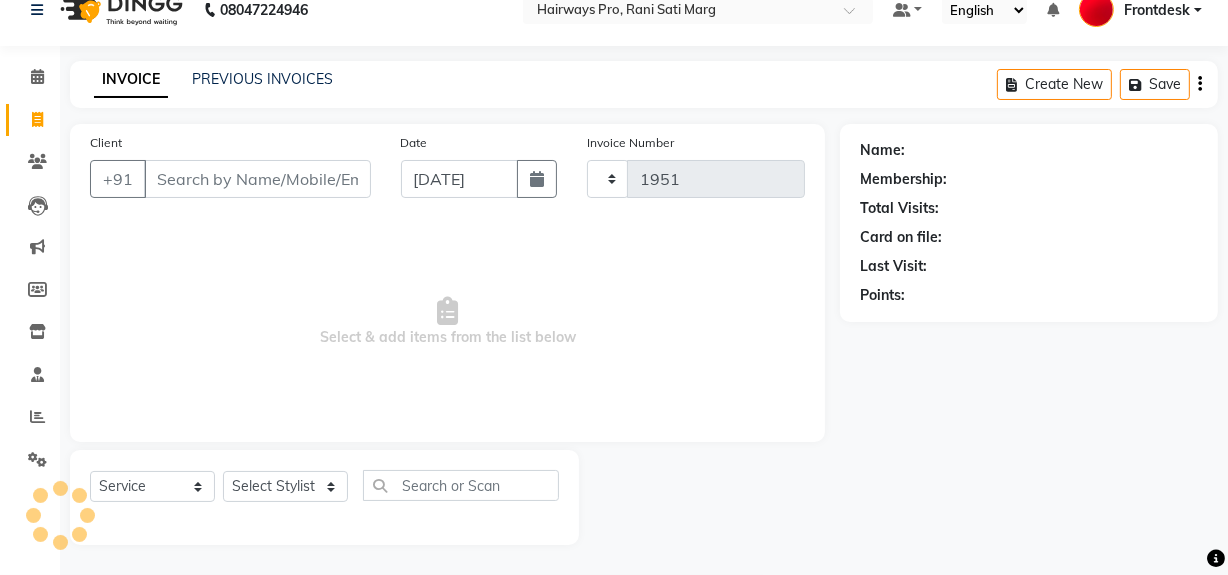 select on "787" 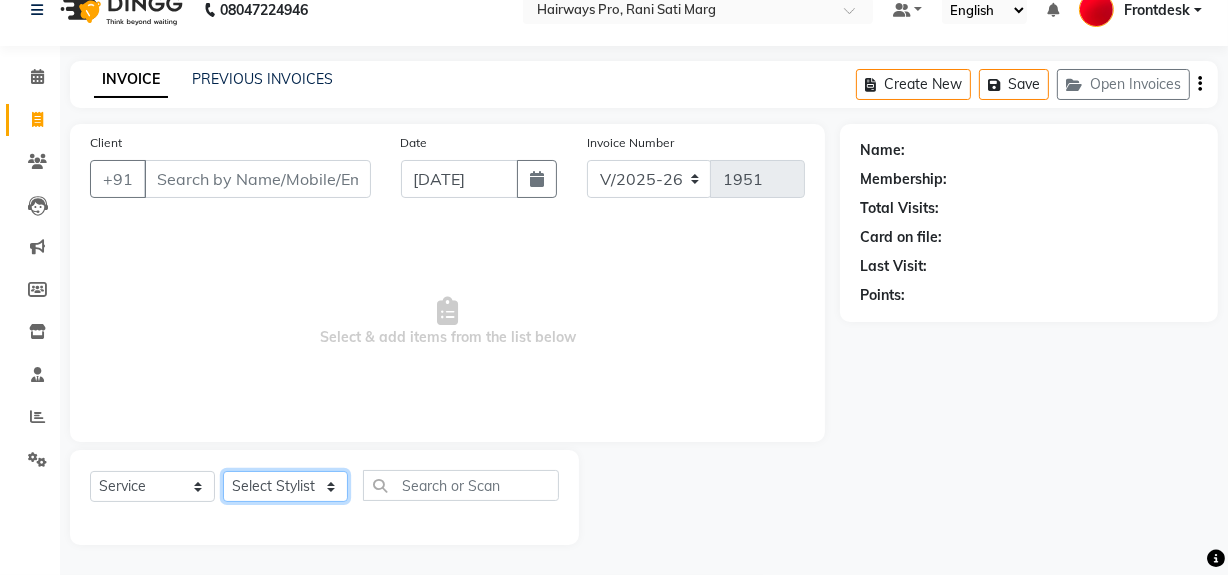 click on "Select Stylist ABID DANISH [PERSON_NAME] Frontdesk INTEZAR [PERSON_NAME] [PERSON_NAME] [PERSON_NAME] [PERSON_NAME] [PERSON_NAME] [PERSON_NAME]" 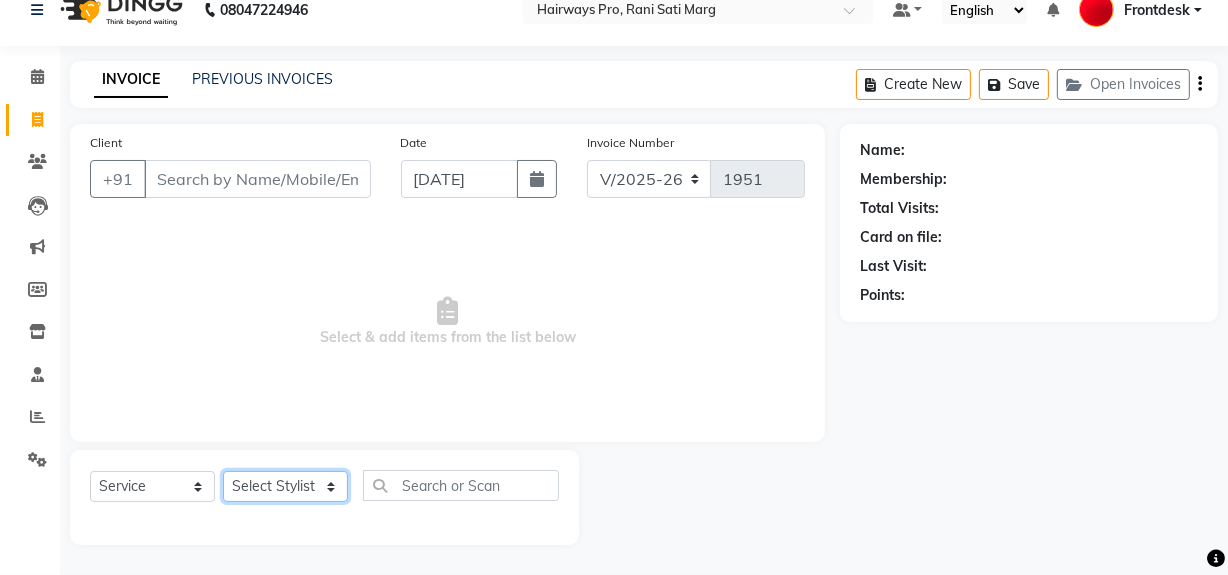 select on "13188" 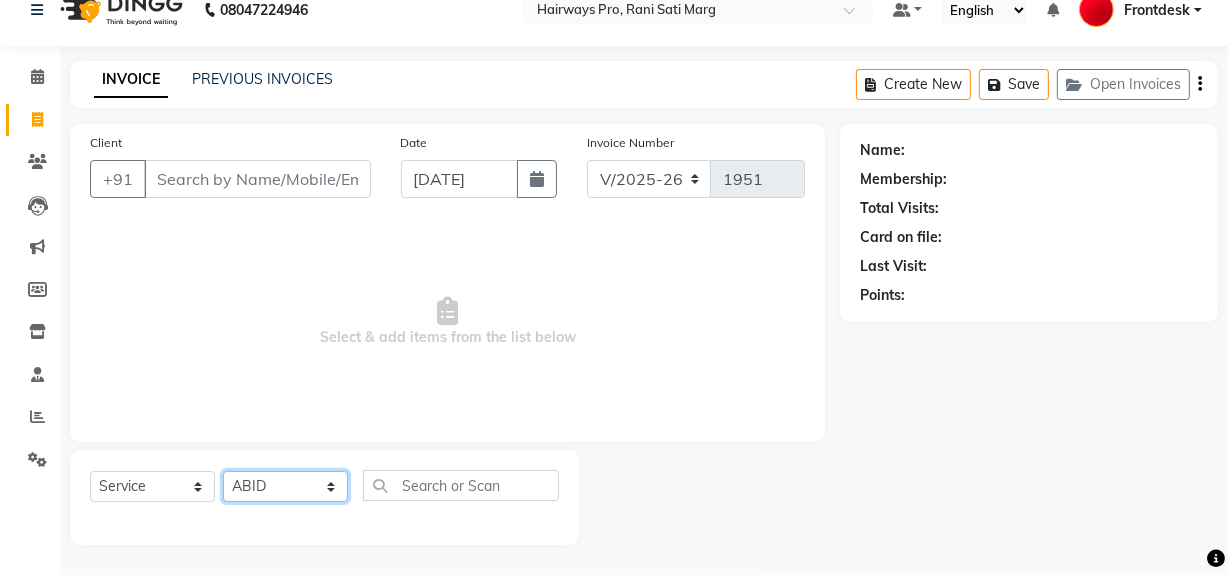 click on "Select Stylist ABID DANISH [PERSON_NAME] Frontdesk INTEZAR [PERSON_NAME] [PERSON_NAME] [PERSON_NAME] [PERSON_NAME] [PERSON_NAME] [PERSON_NAME]" 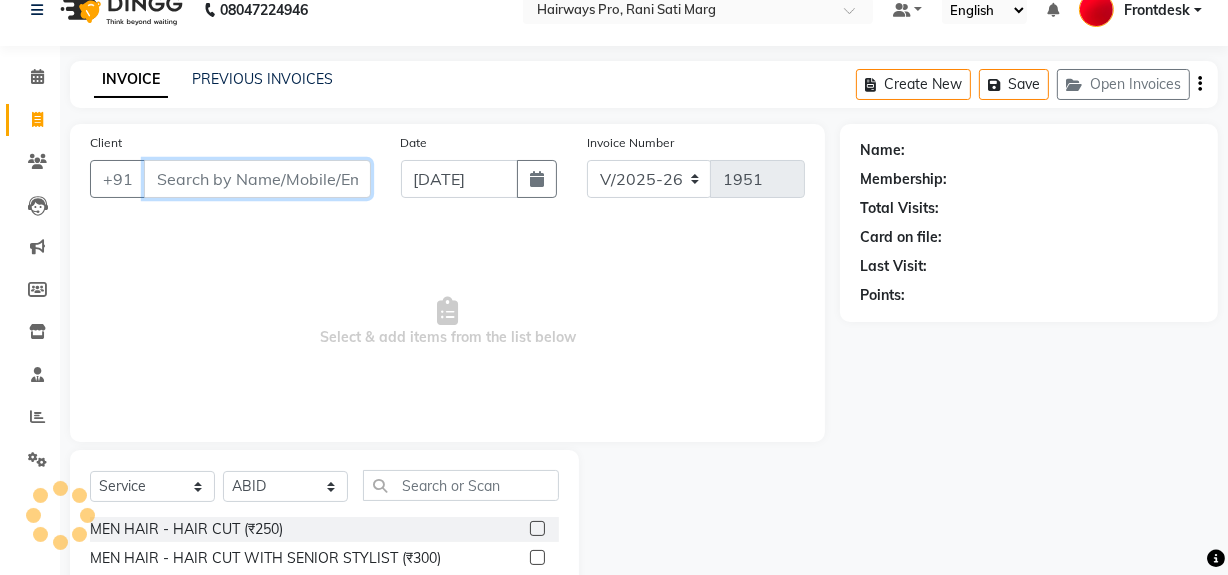 click on "Client" at bounding box center (257, 179) 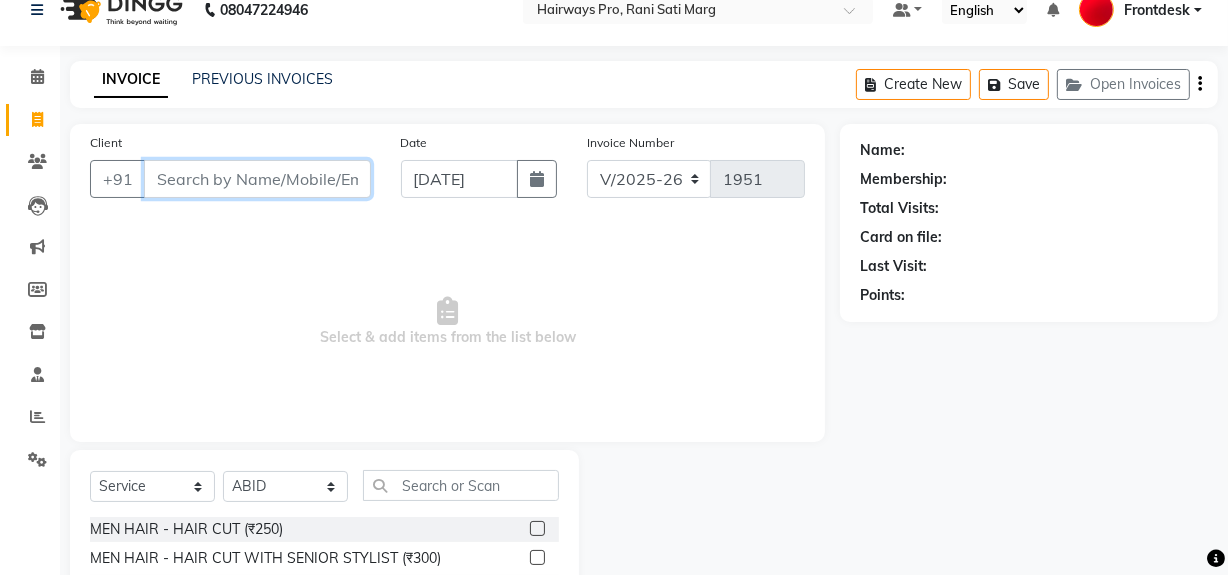 click on "Client" at bounding box center (257, 179) 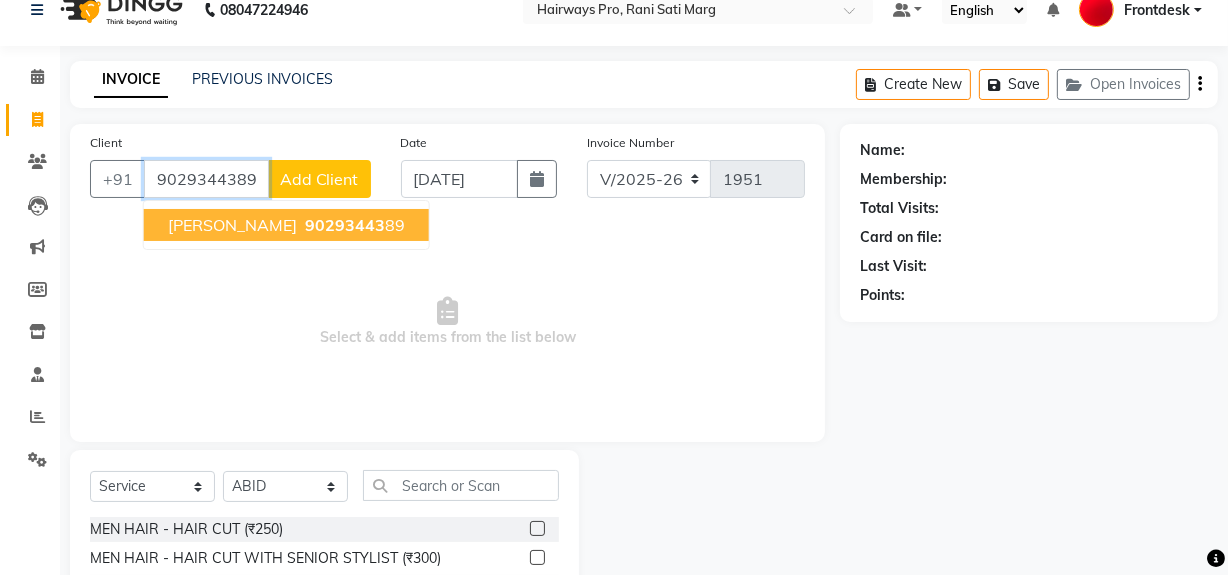 type on "9029344389" 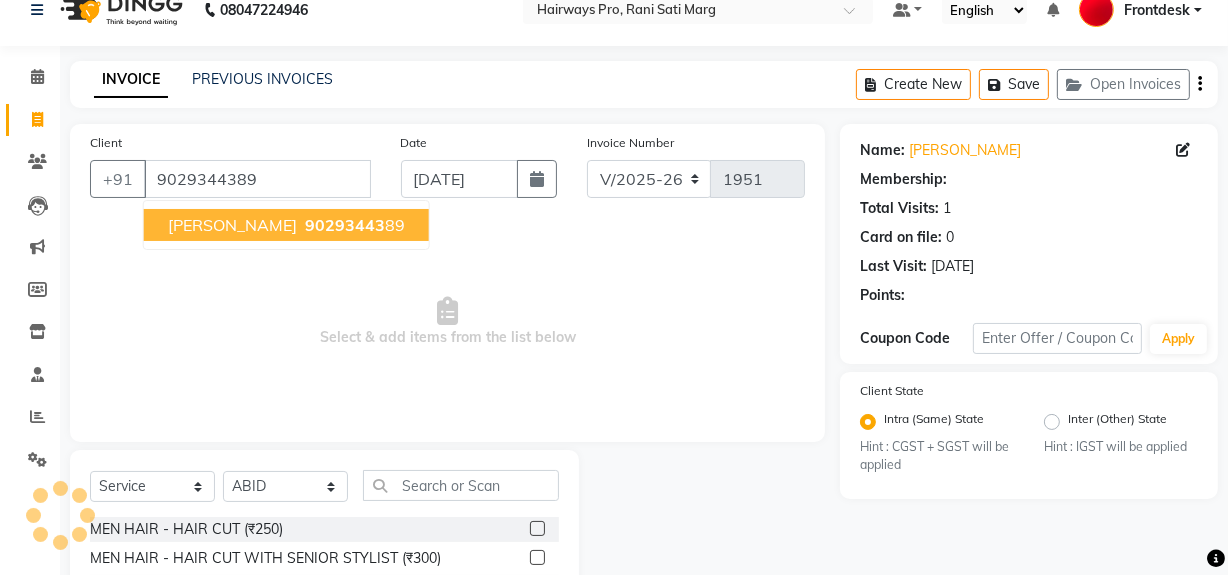 select on "1: Object" 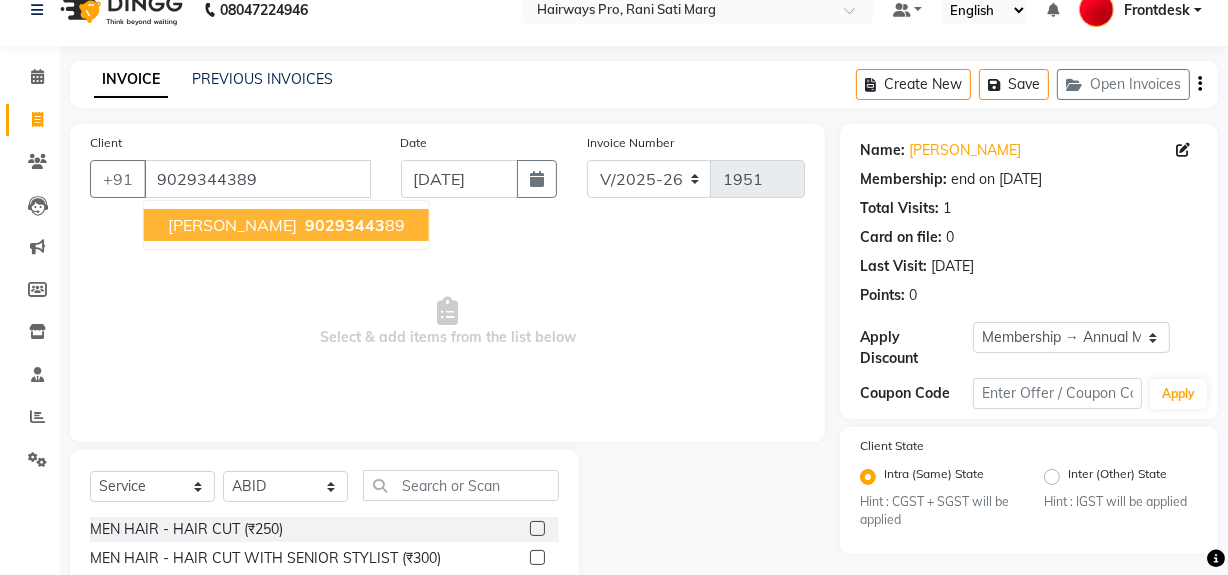 scroll, scrollTop: 117, scrollLeft: 0, axis: vertical 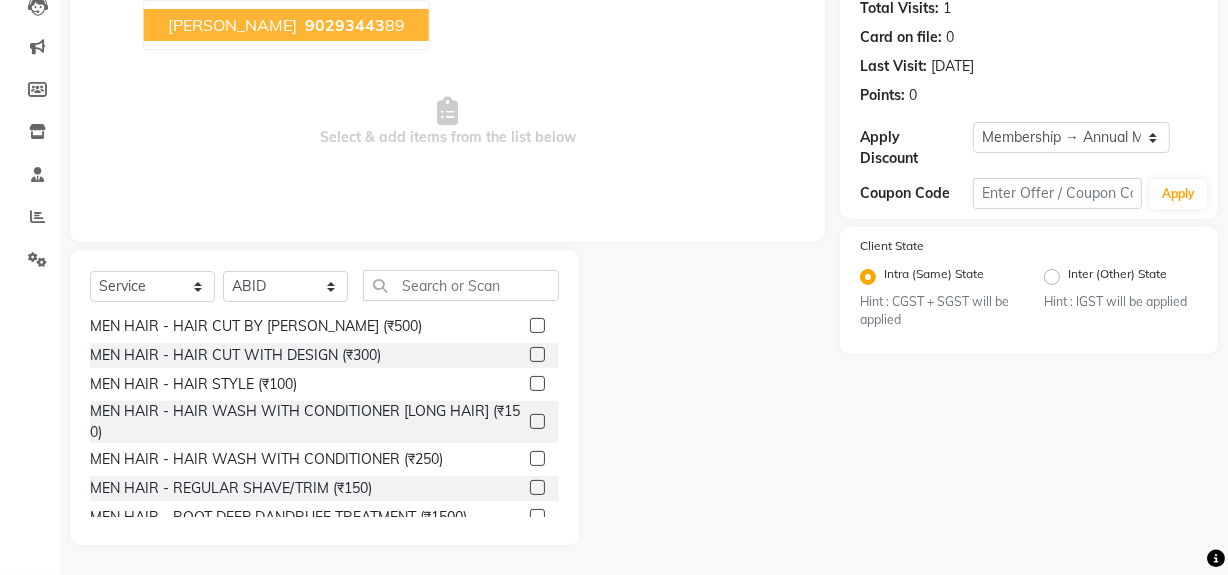 click 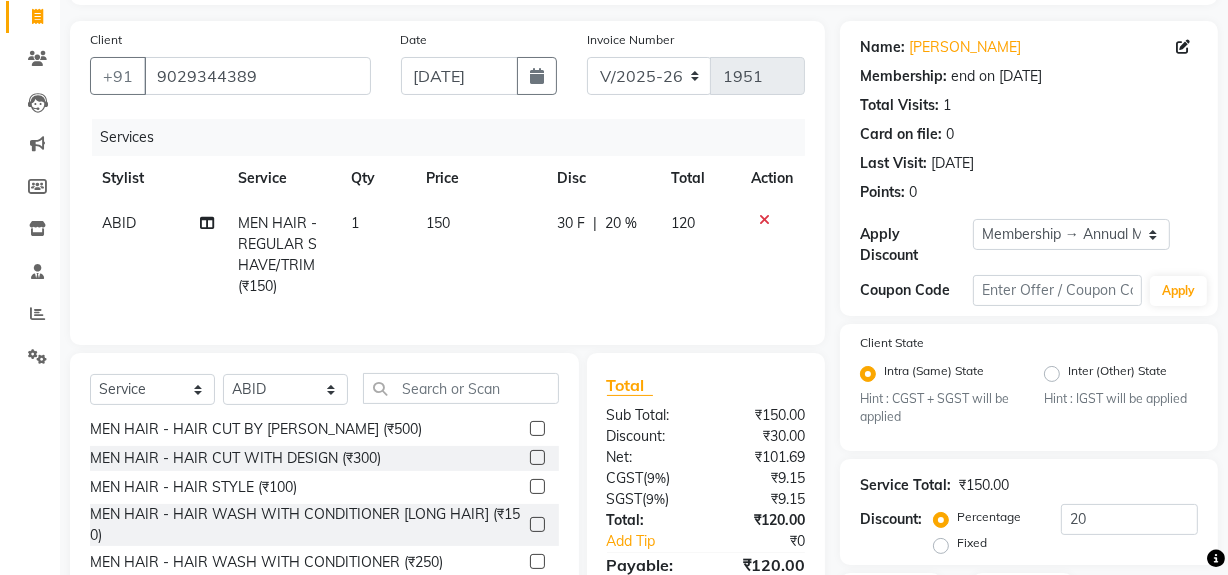 scroll, scrollTop: 0, scrollLeft: 0, axis: both 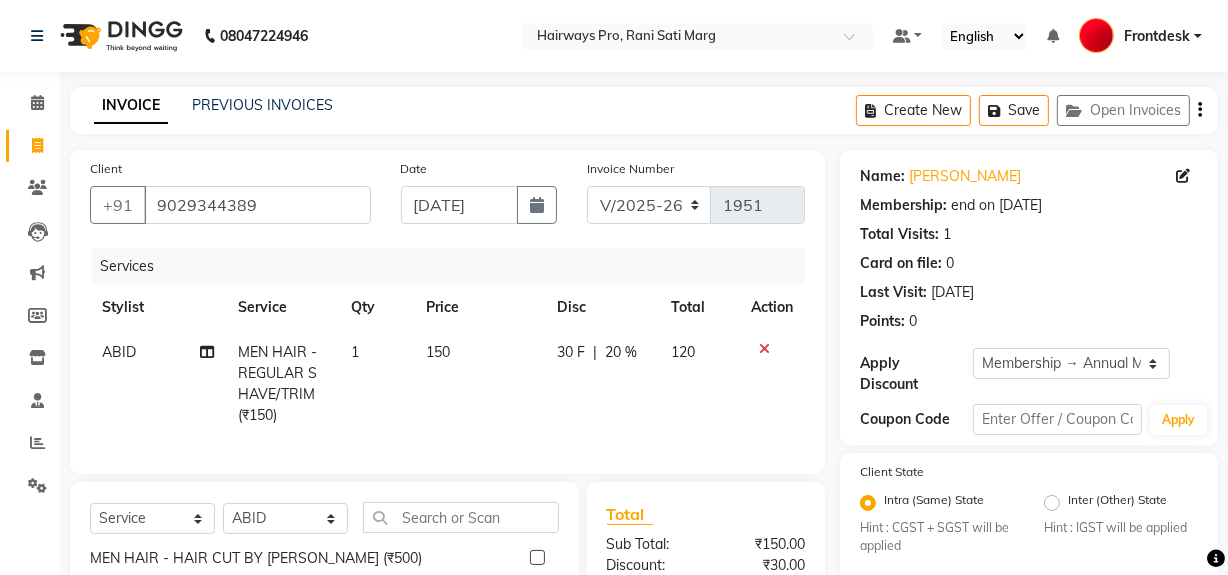 checkbox on "false" 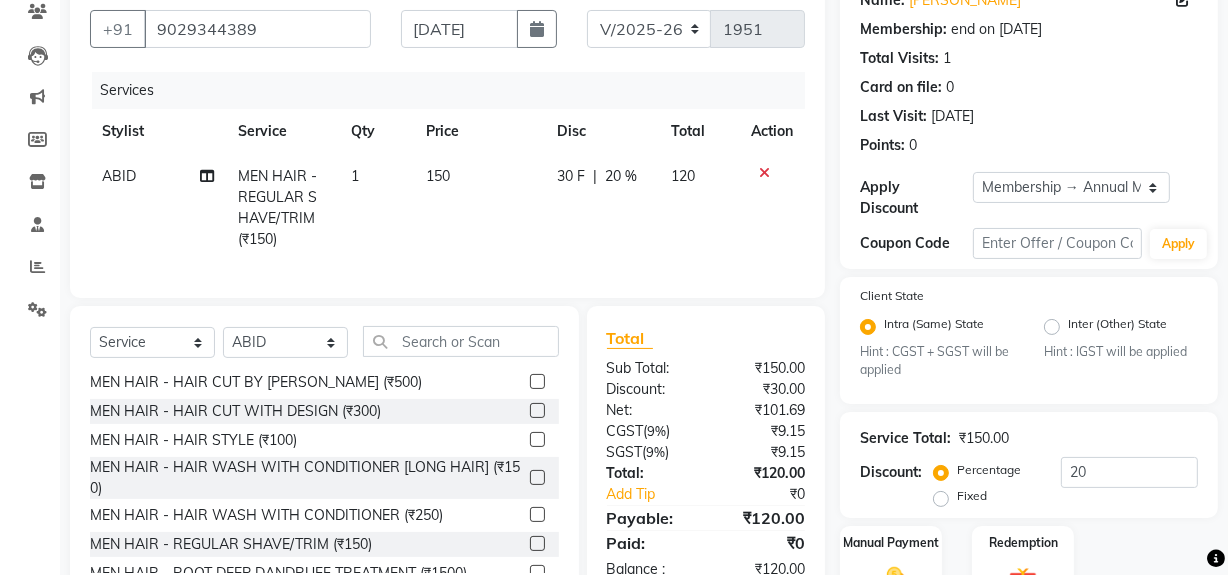 scroll, scrollTop: 90, scrollLeft: 0, axis: vertical 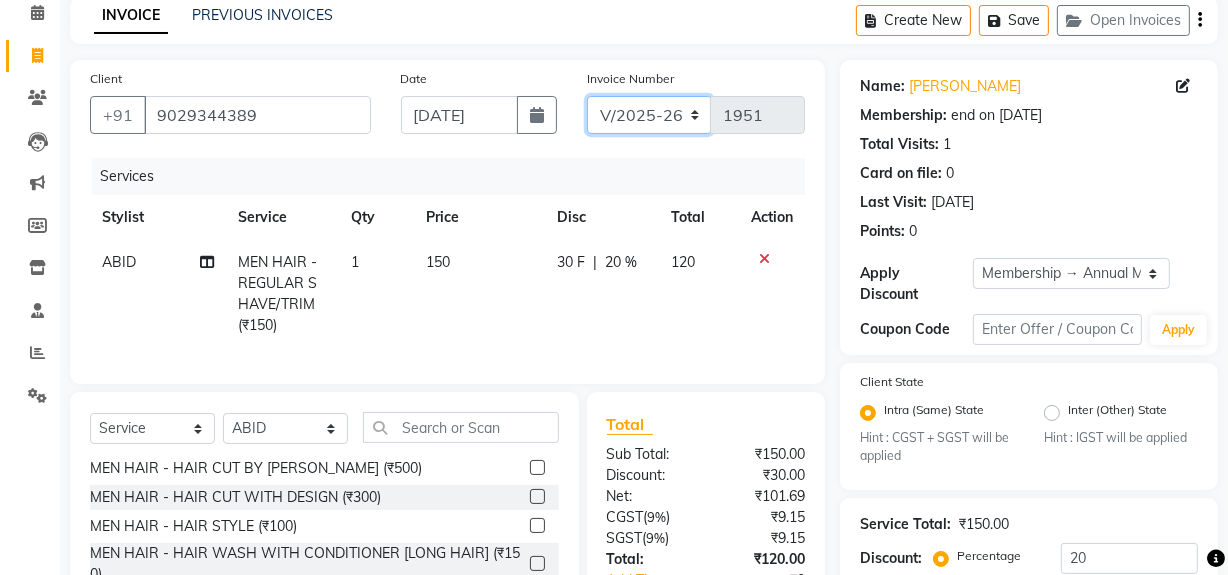 click on "INV/25-26 V/2025-26" 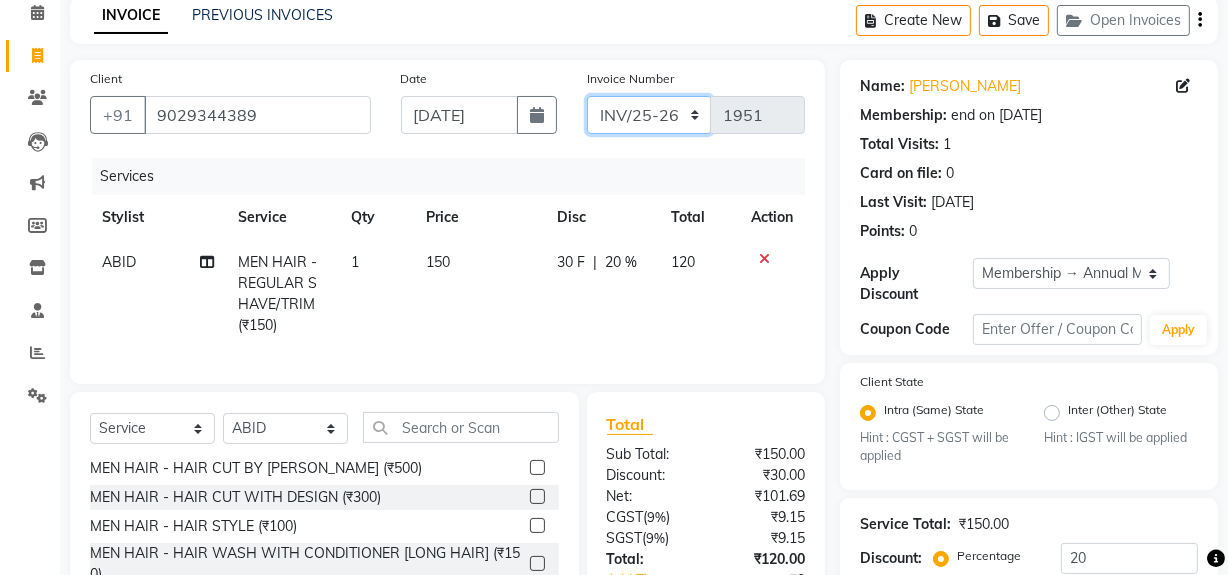 click on "INV/25-26 V/2025-26" 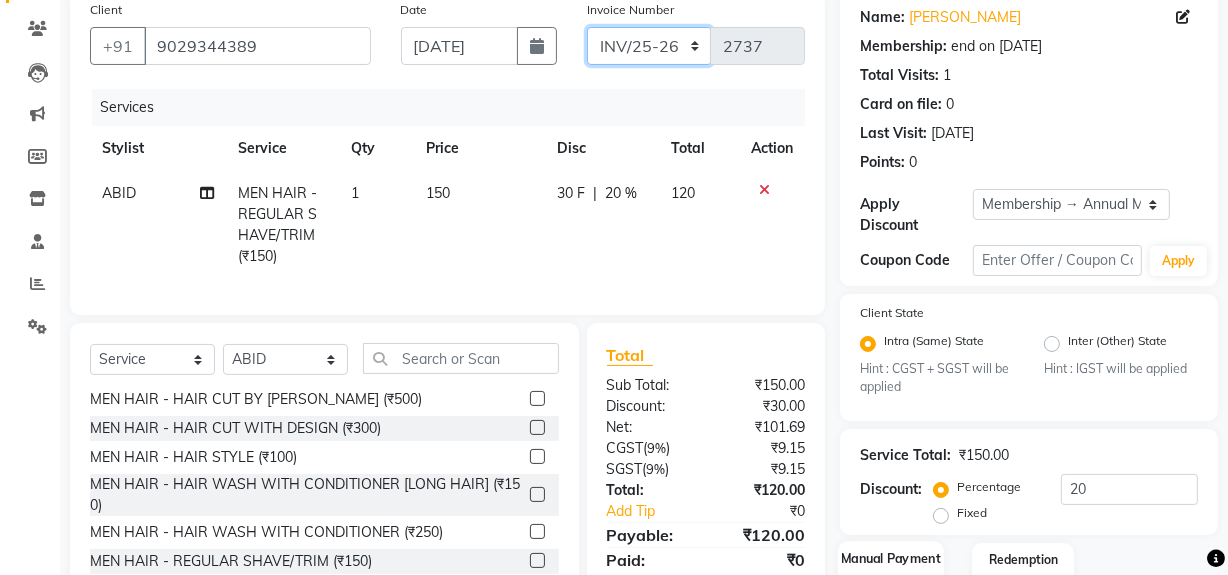 scroll, scrollTop: 272, scrollLeft: 0, axis: vertical 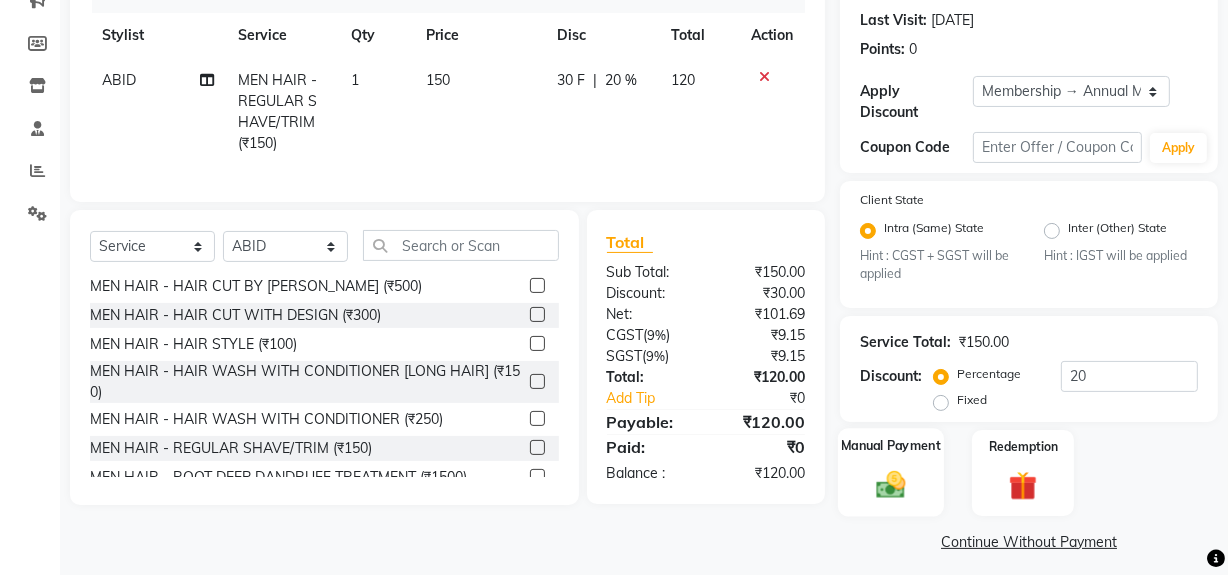drag, startPoint x: 891, startPoint y: 499, endPoint x: 910, endPoint y: 505, distance: 19.924858 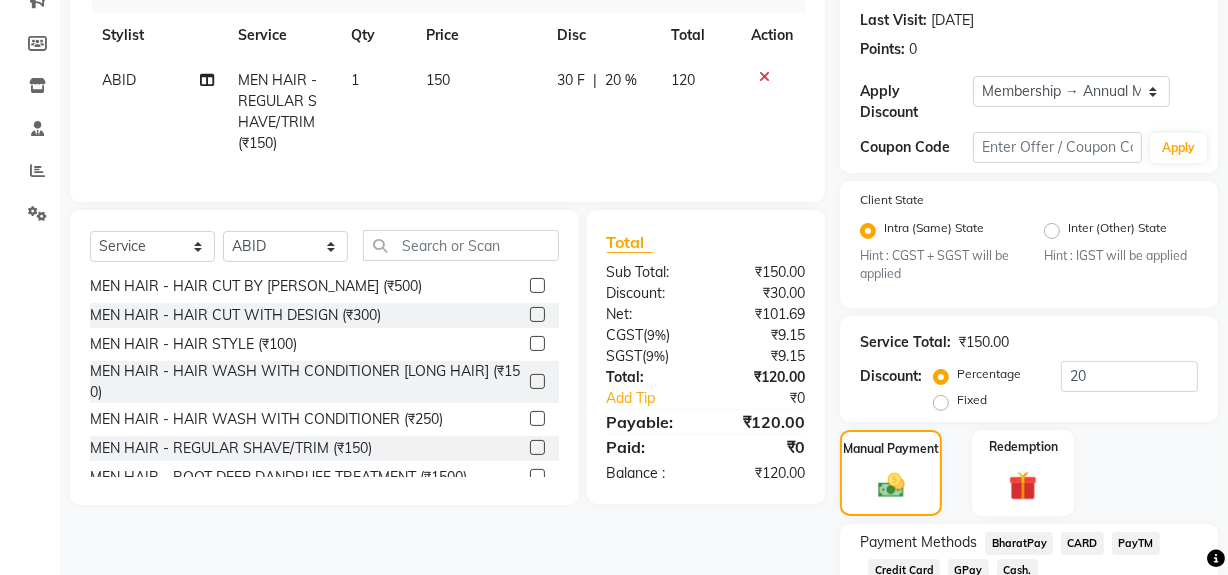 scroll, scrollTop: 363, scrollLeft: 0, axis: vertical 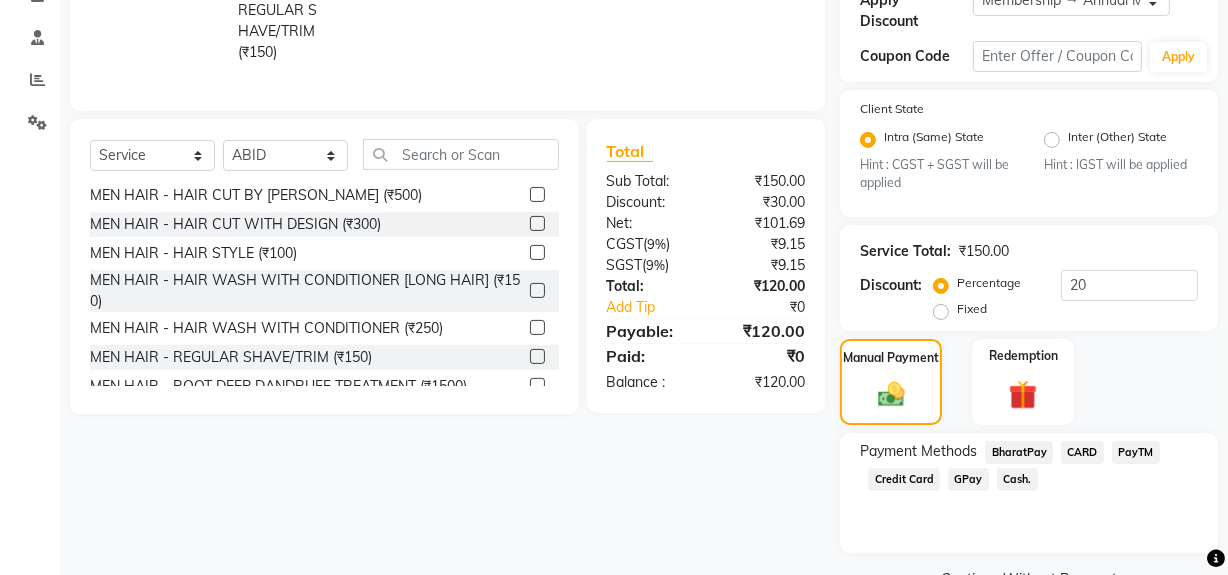 click on "Cash." 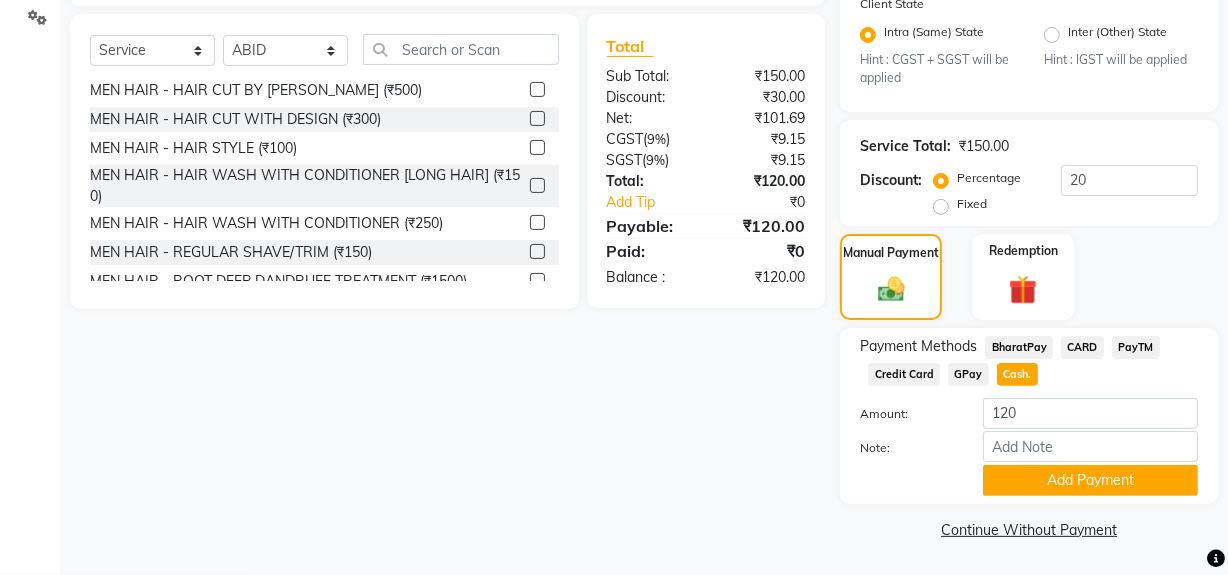 scroll, scrollTop: 469, scrollLeft: 0, axis: vertical 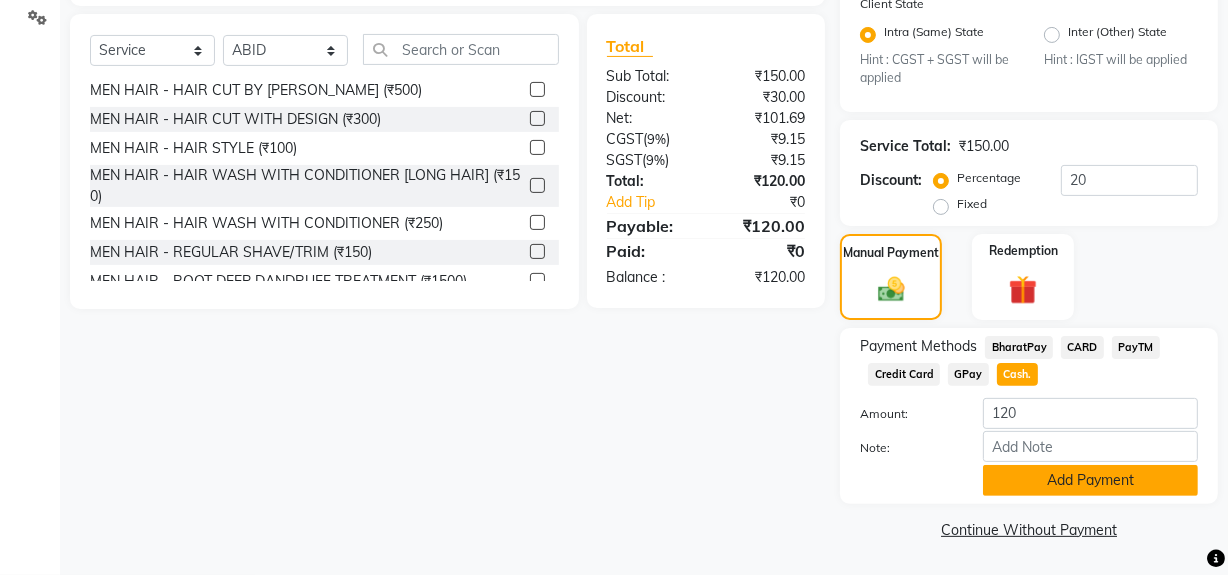 click on "Add Payment" 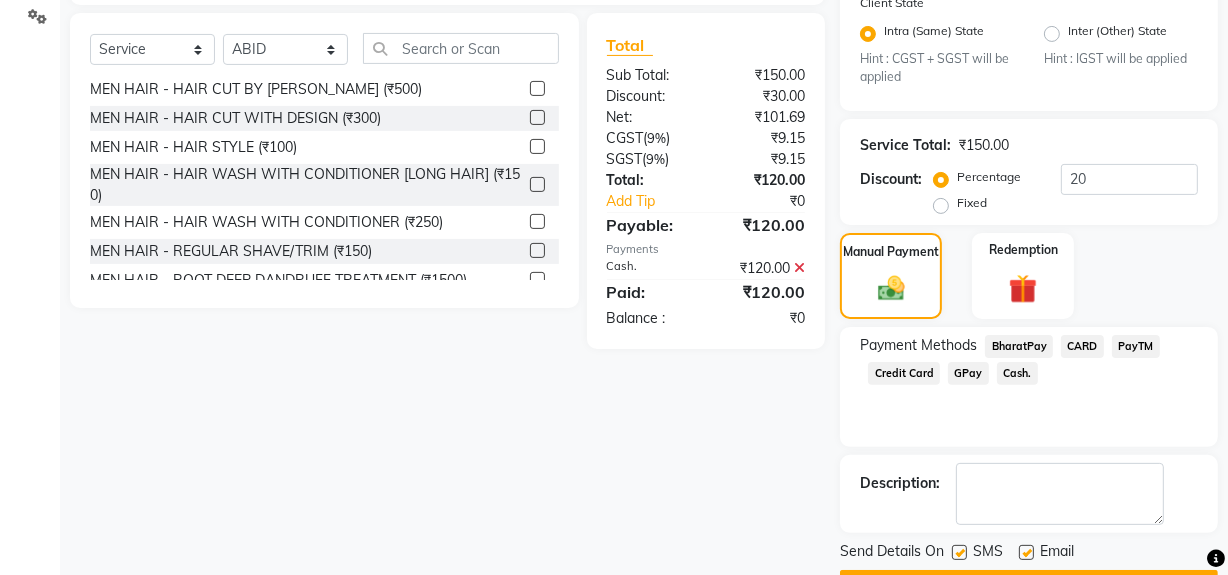 click 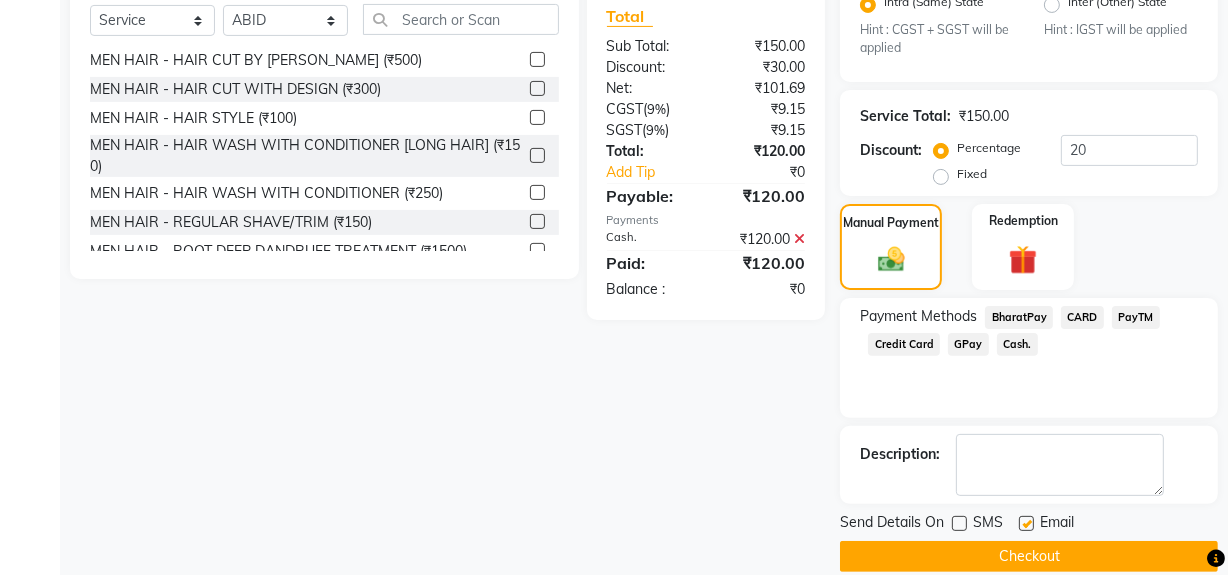 scroll, scrollTop: 524, scrollLeft: 0, axis: vertical 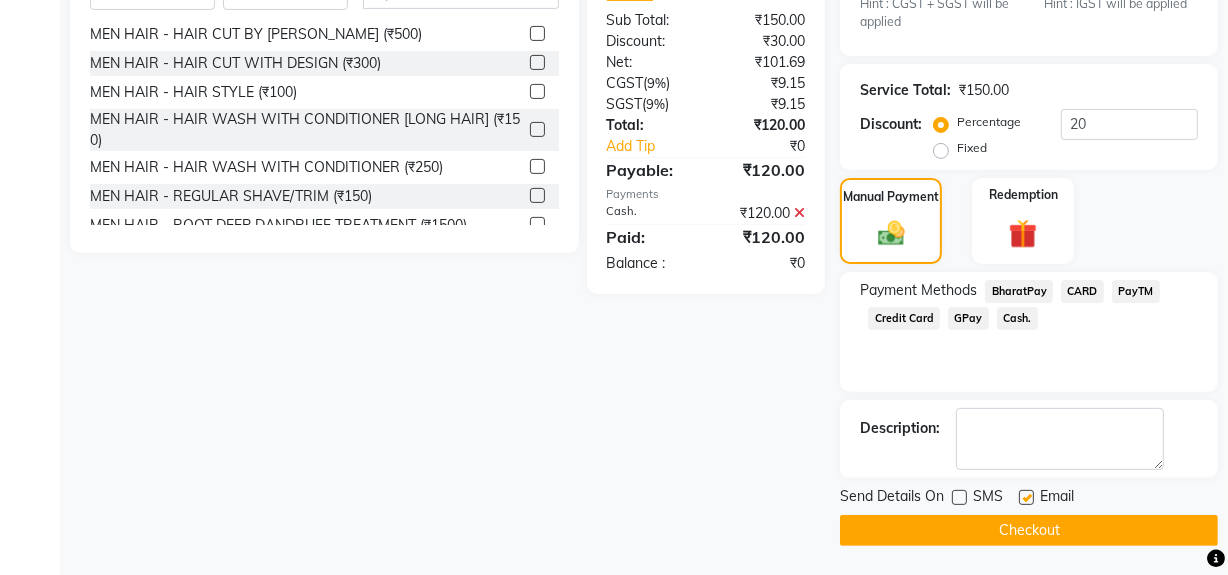 click on "Checkout" 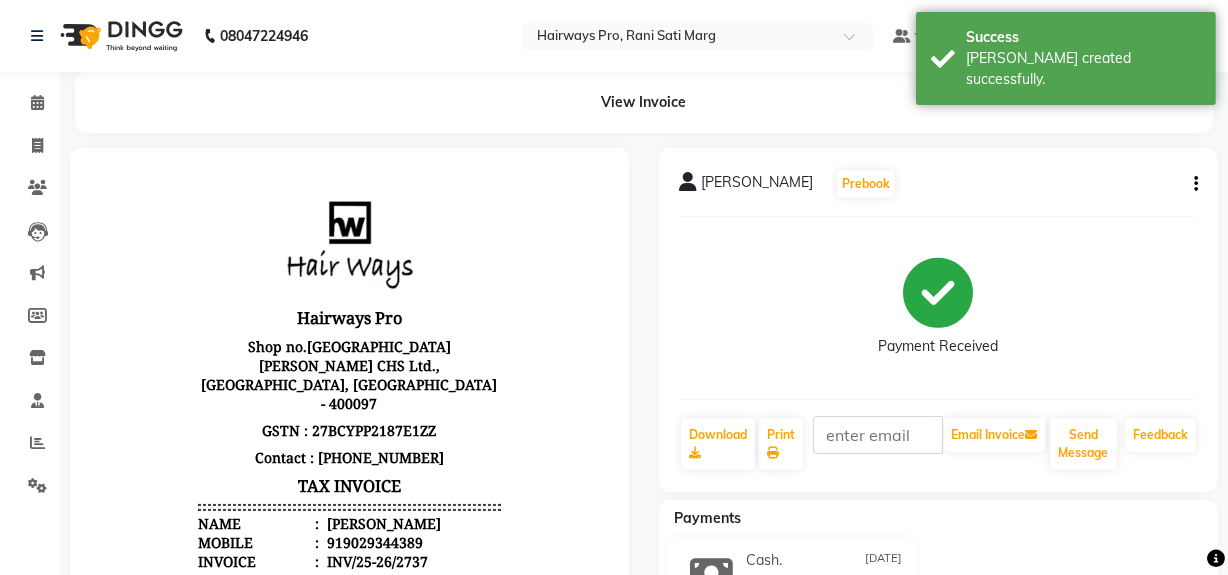 scroll, scrollTop: 0, scrollLeft: 0, axis: both 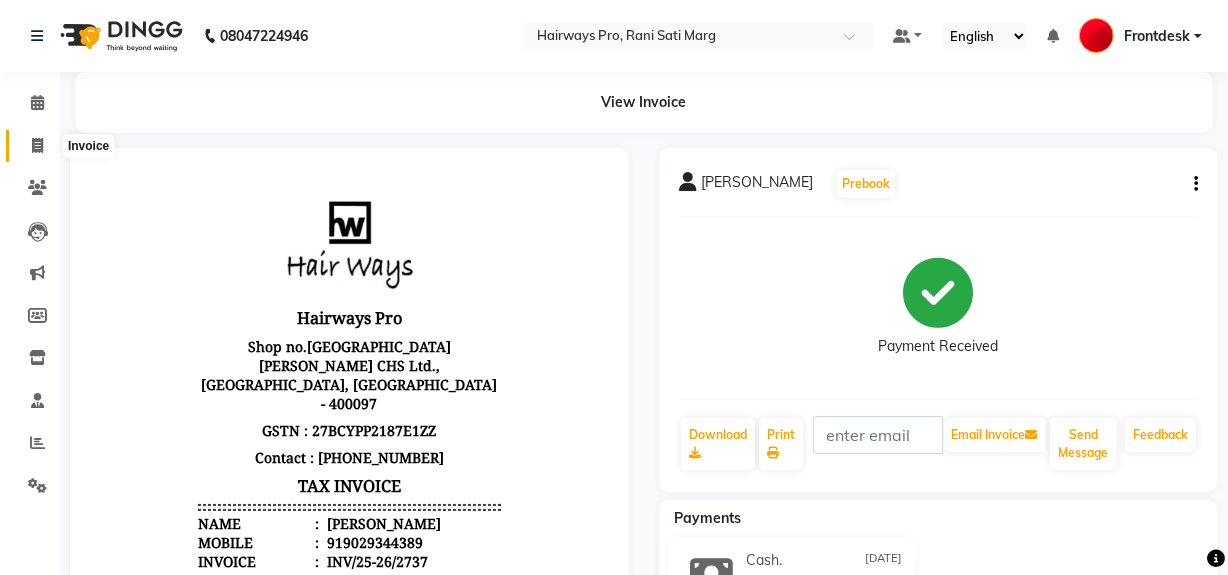 click 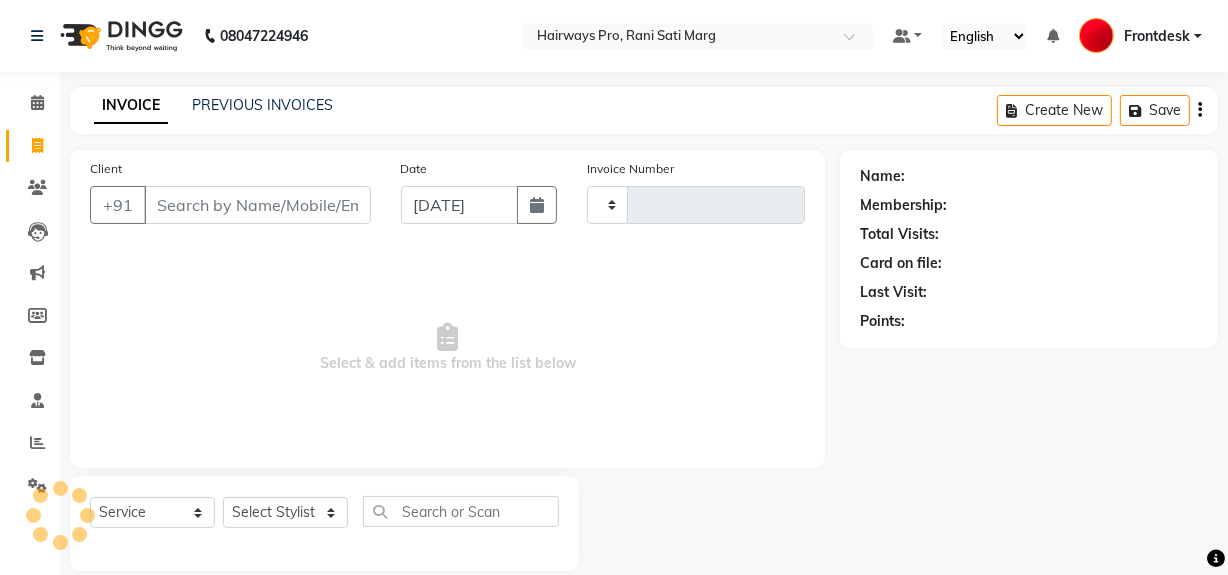 scroll, scrollTop: 26, scrollLeft: 0, axis: vertical 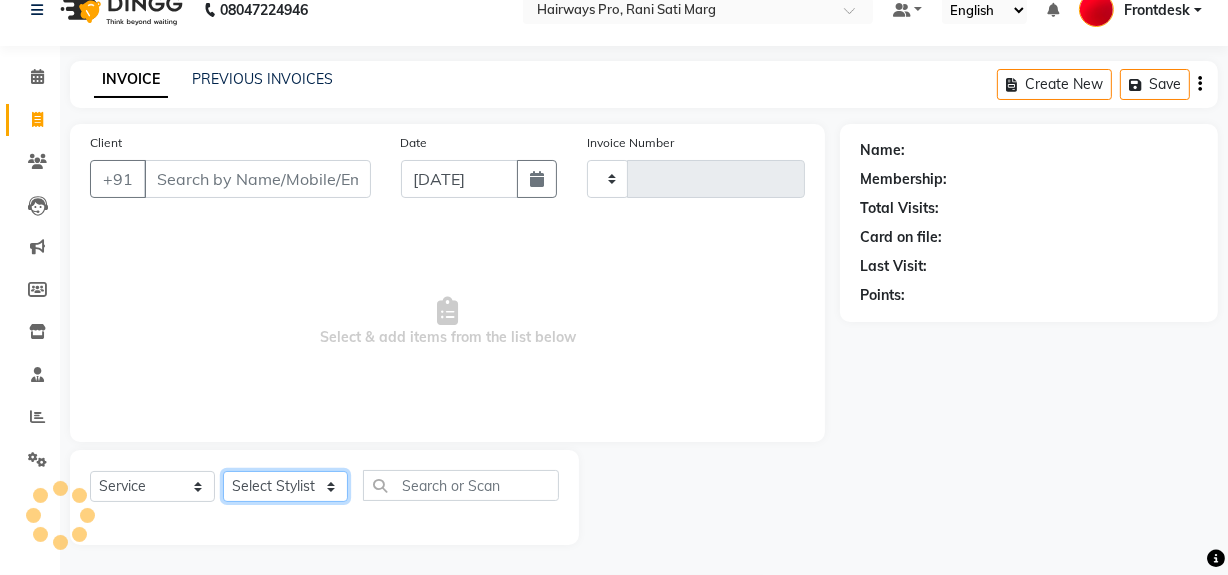 click on "Select Stylist" 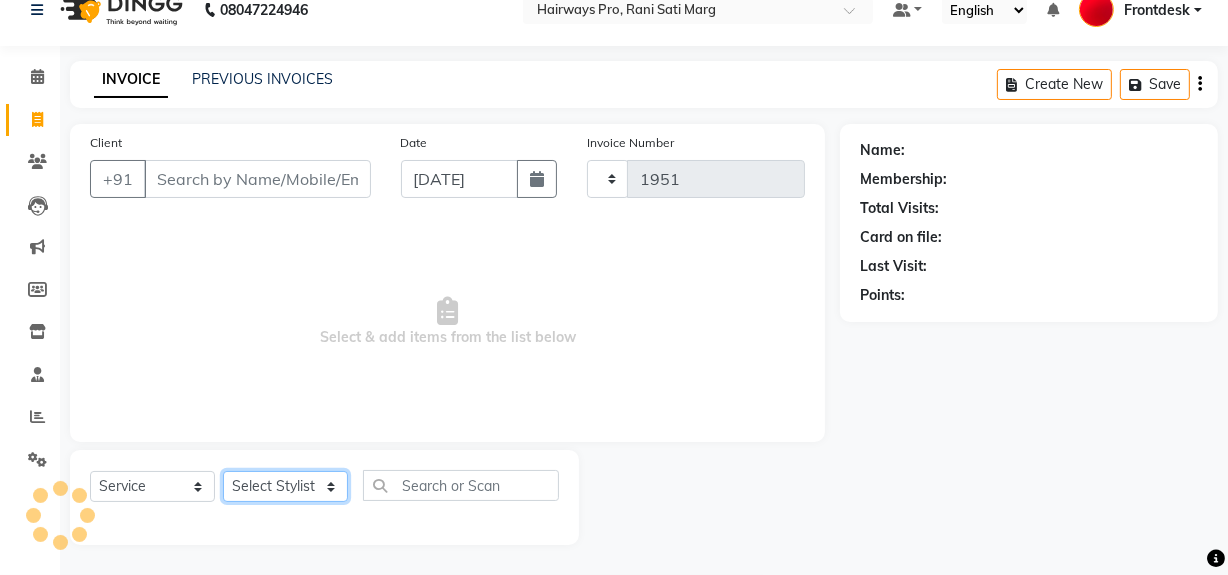 select on "787" 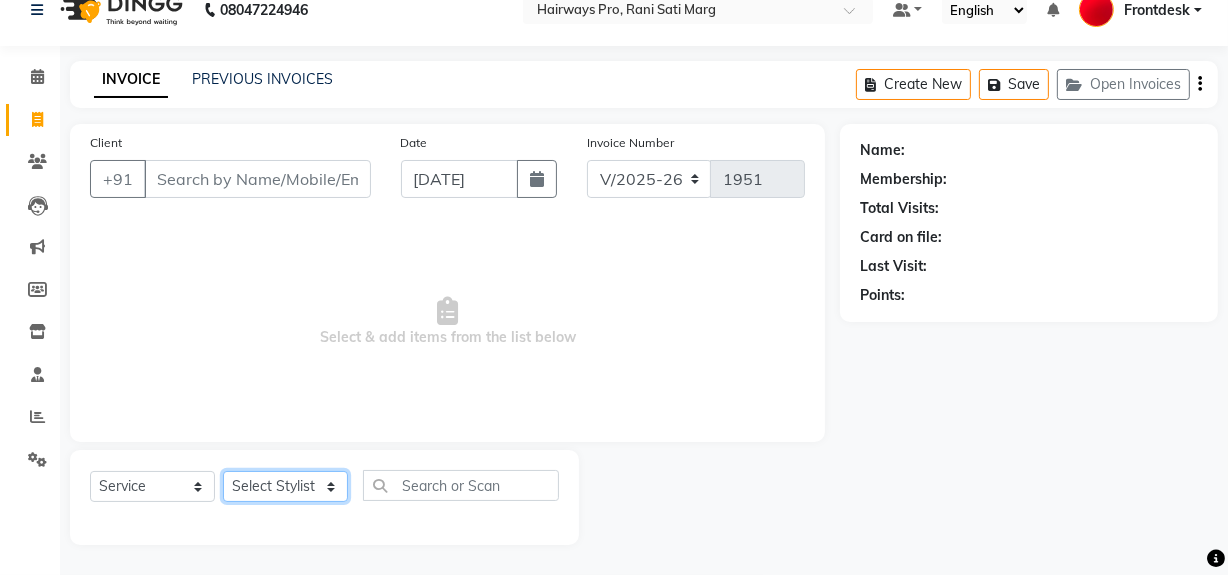select on "17690" 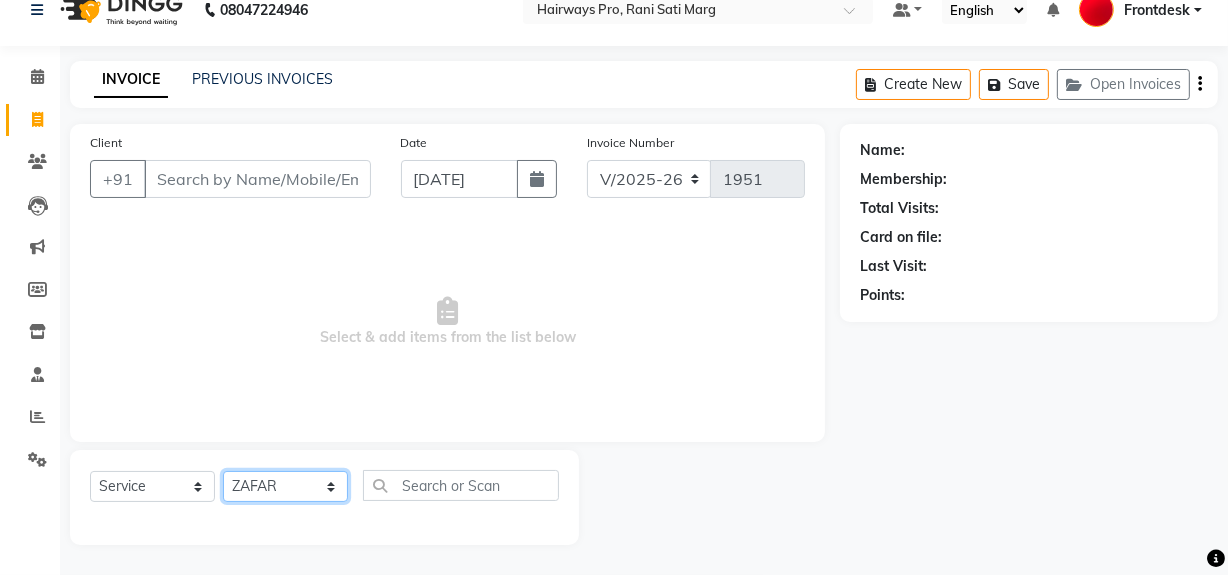 click on "Select Stylist ABID DANISH [PERSON_NAME] Frontdesk INTEZAR [PERSON_NAME] [PERSON_NAME] [PERSON_NAME] [PERSON_NAME] [PERSON_NAME] [PERSON_NAME]" 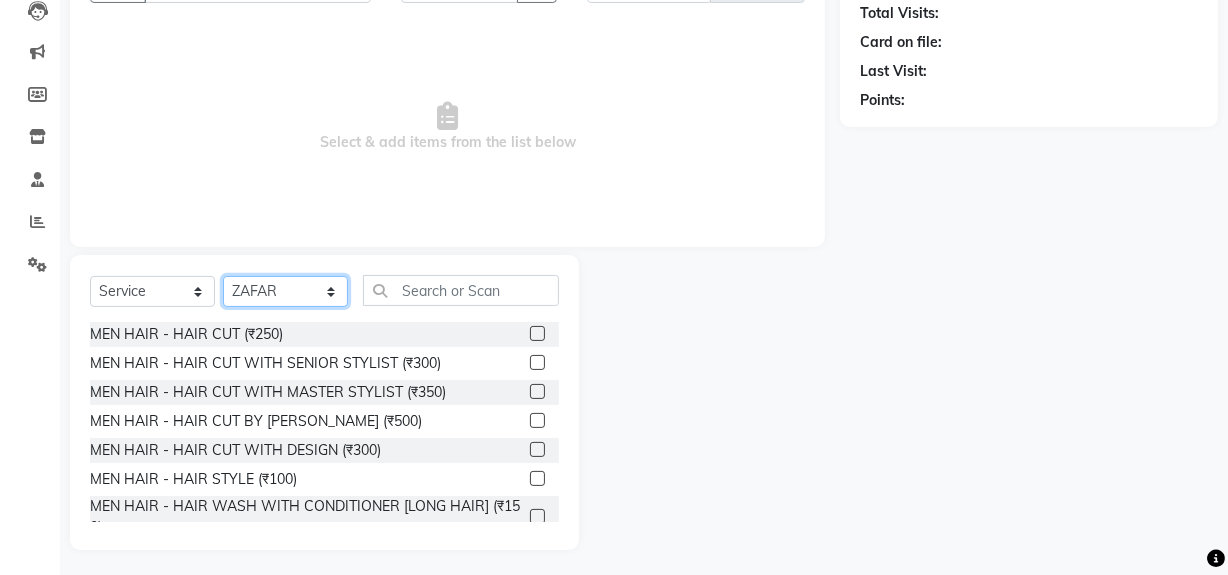 scroll, scrollTop: 226, scrollLeft: 0, axis: vertical 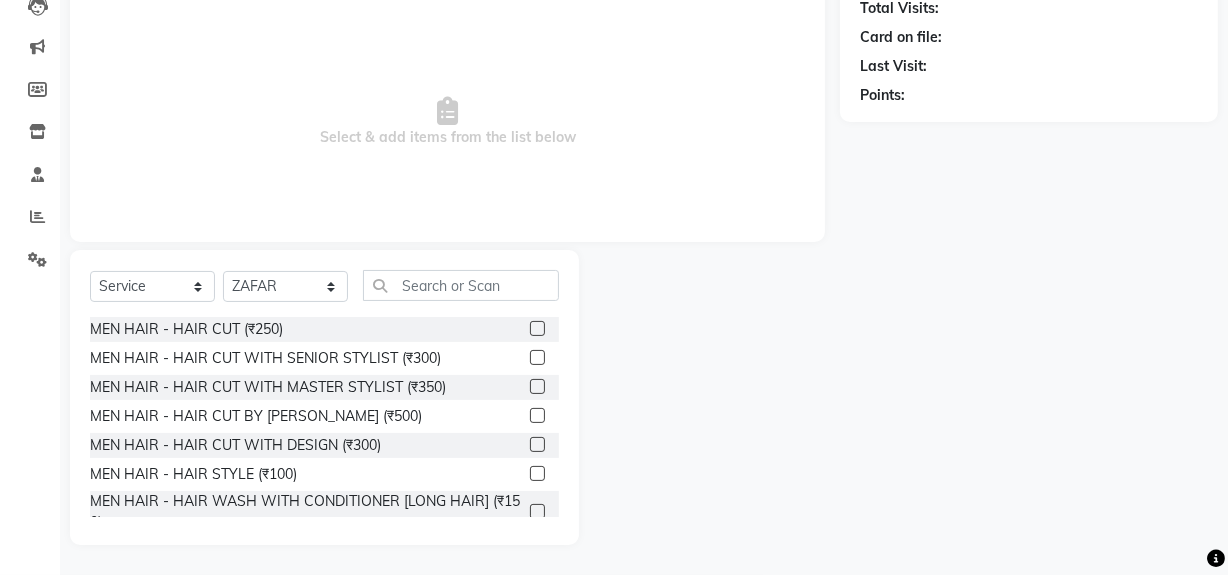 click 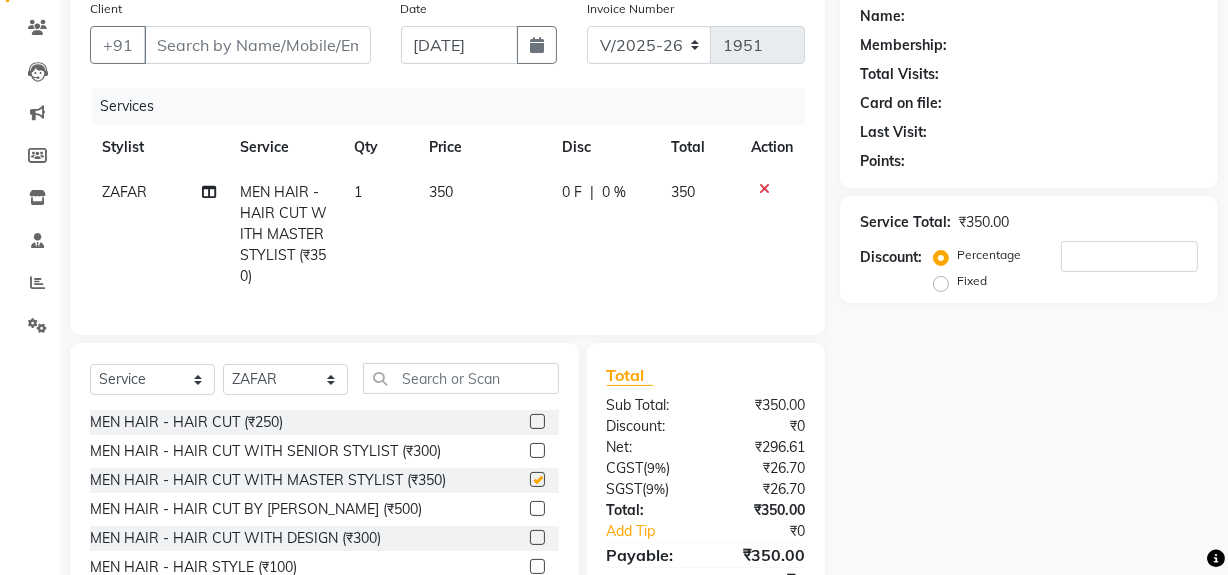 checkbox on "false" 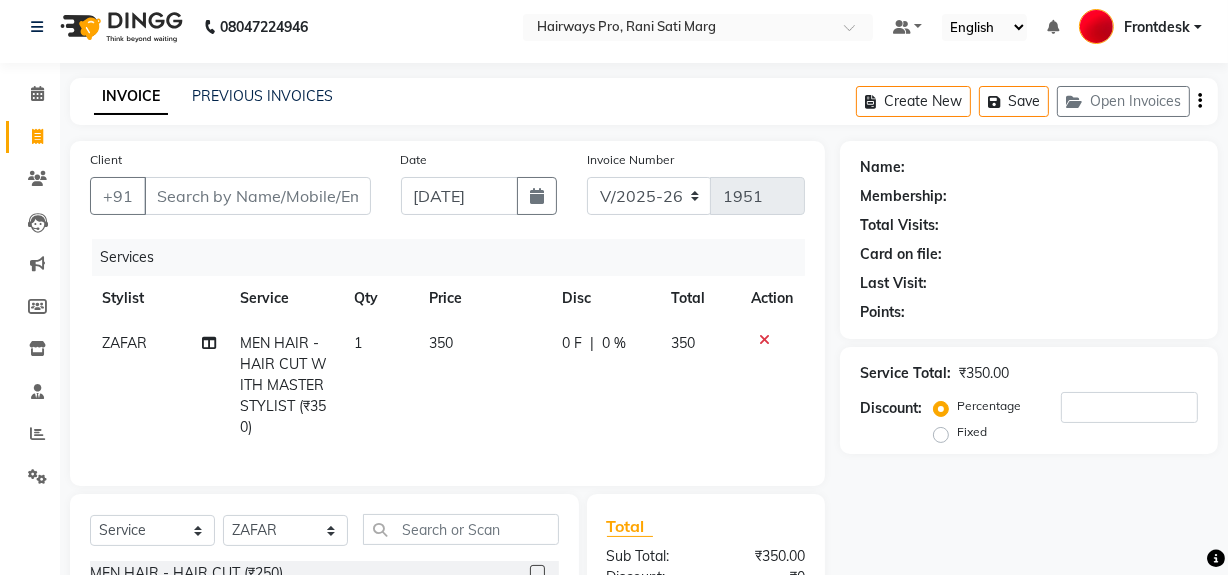 scroll, scrollTop: 0, scrollLeft: 0, axis: both 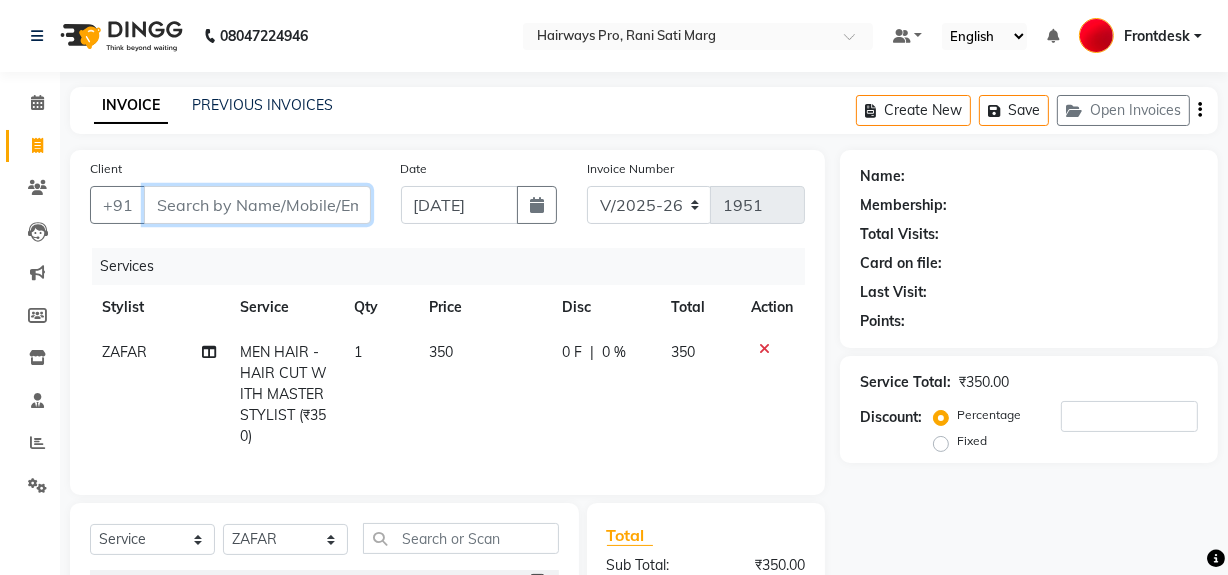 click on "Client" at bounding box center [257, 205] 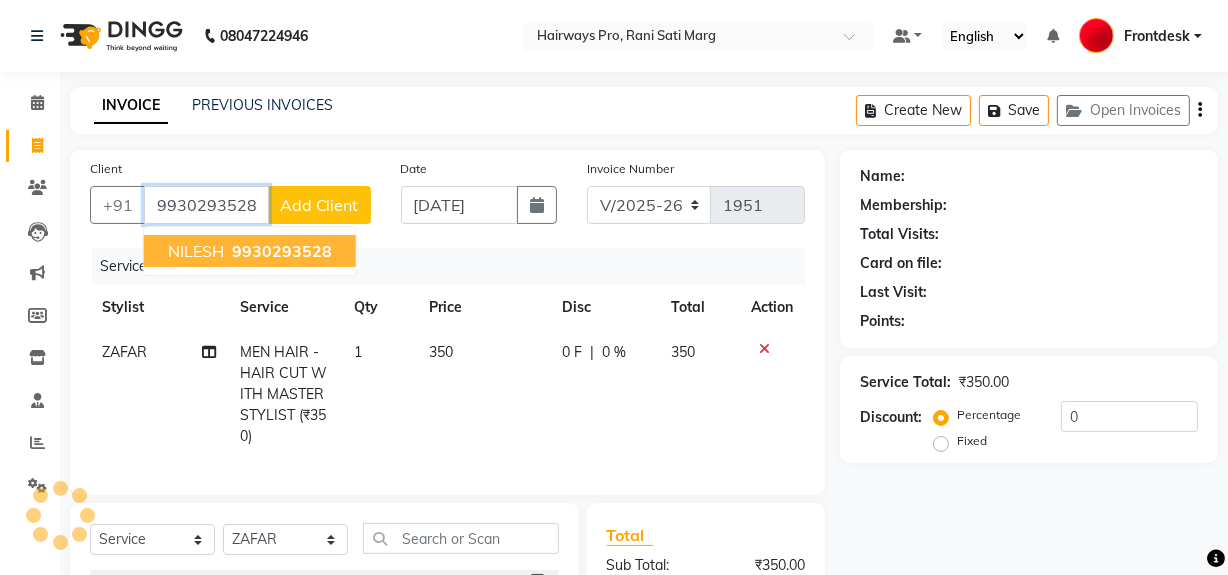 type on "9930293528" 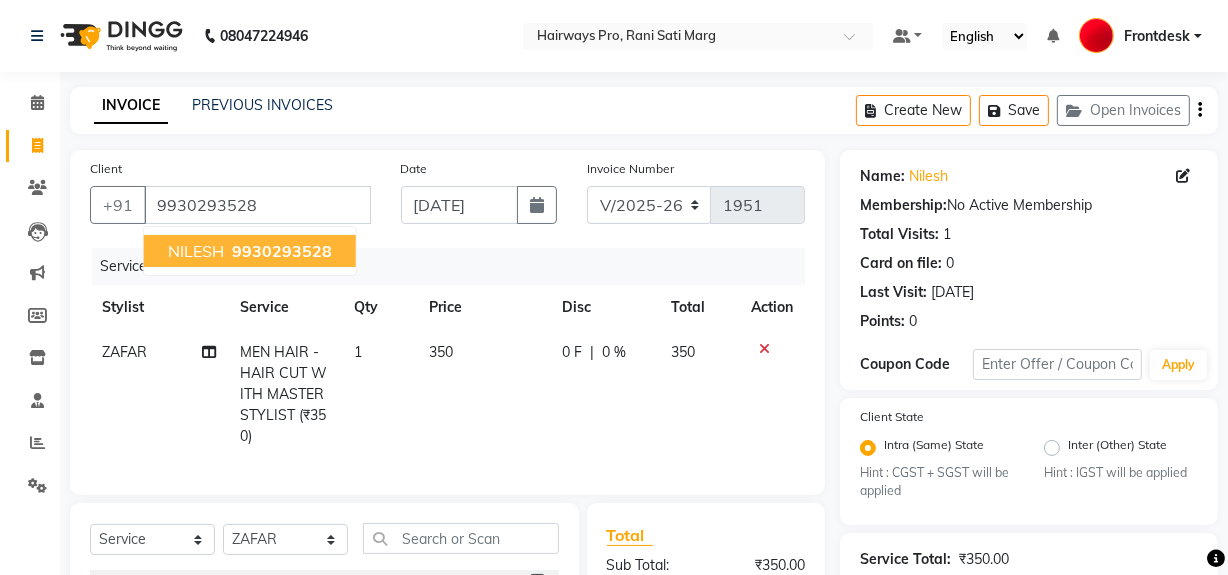 scroll, scrollTop: 0, scrollLeft: 0, axis: both 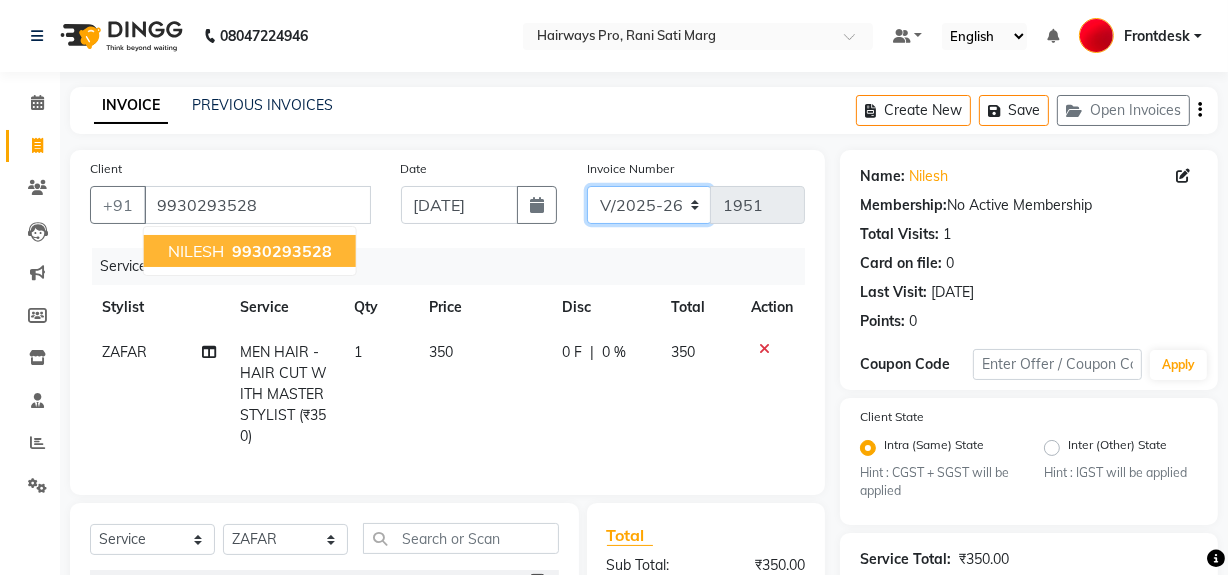 click on "INV/25-26 V/2025-26" 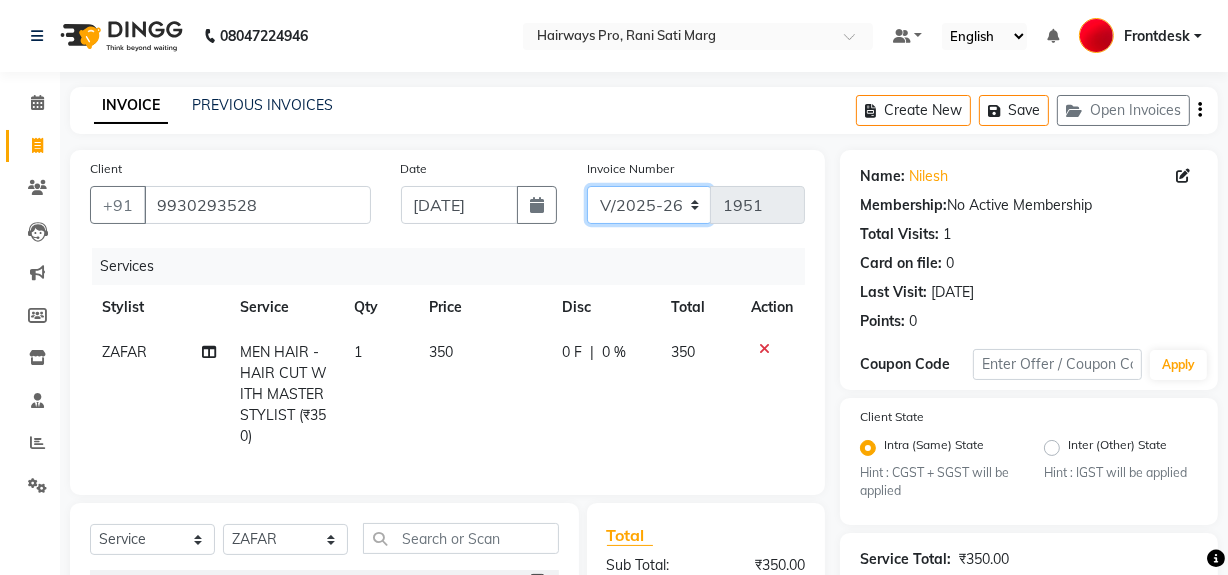 select on "6960" 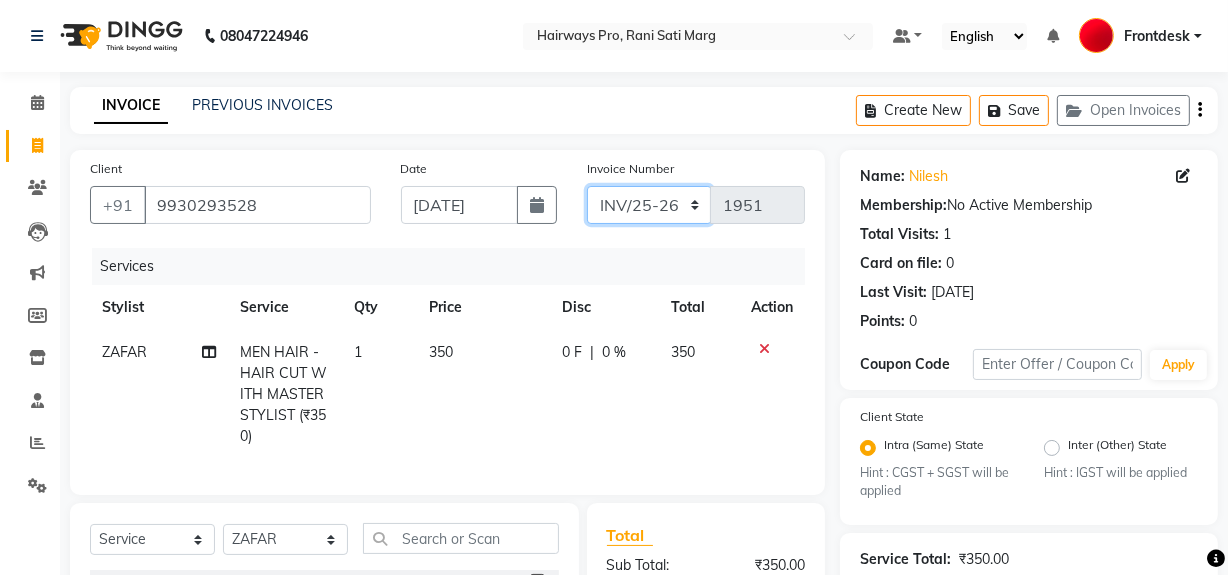 click on "INV/25-26 V/2025-26" 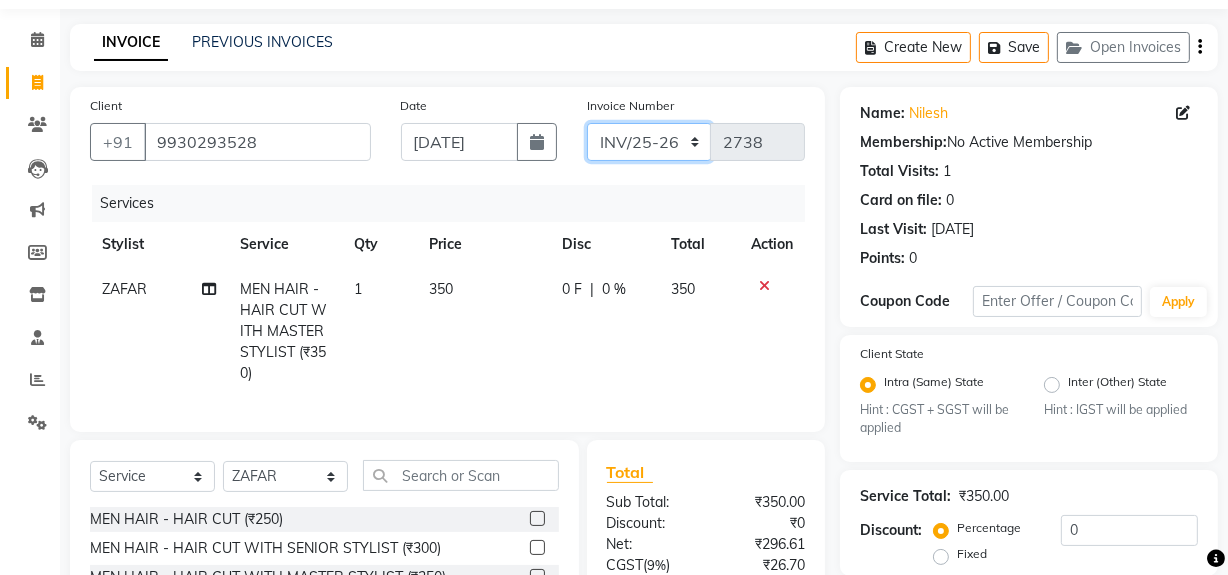scroll, scrollTop: 266, scrollLeft: 0, axis: vertical 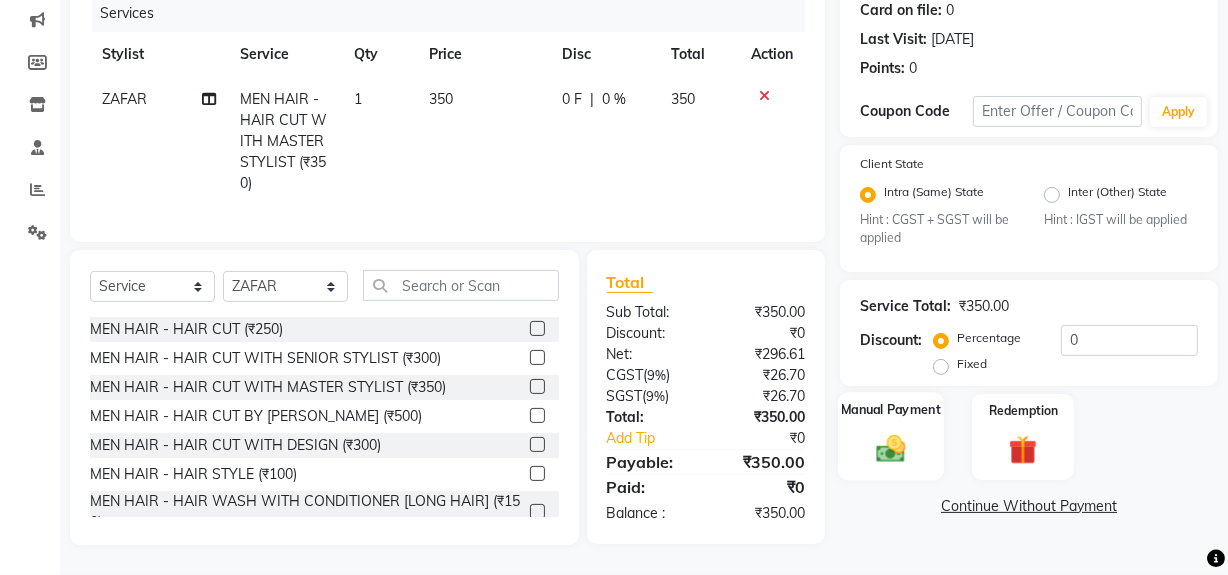 click 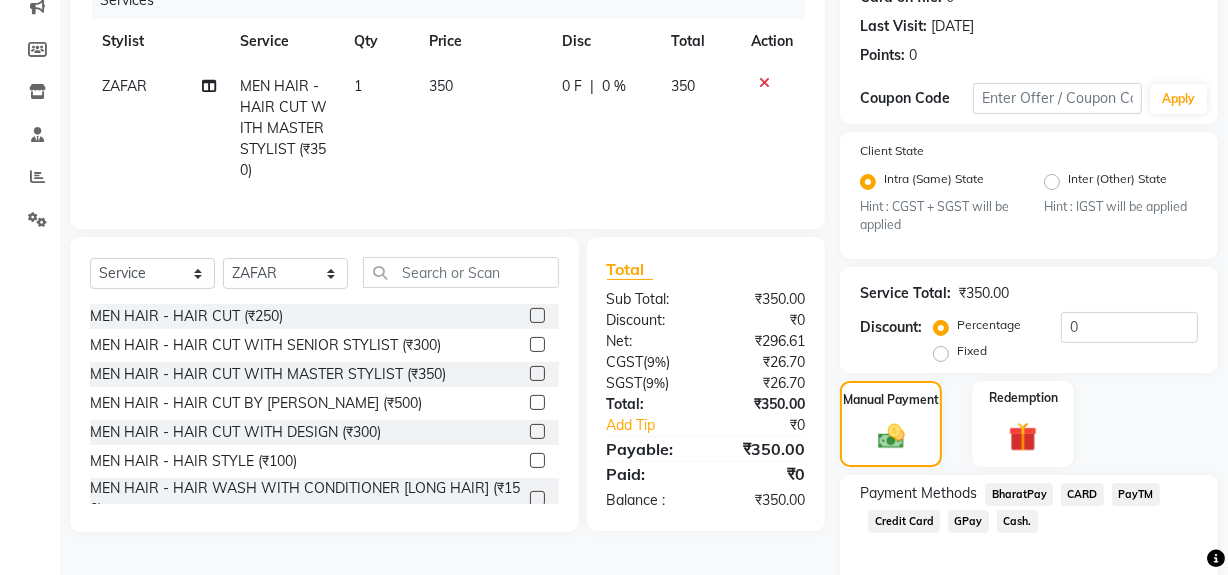 click on "Cash." 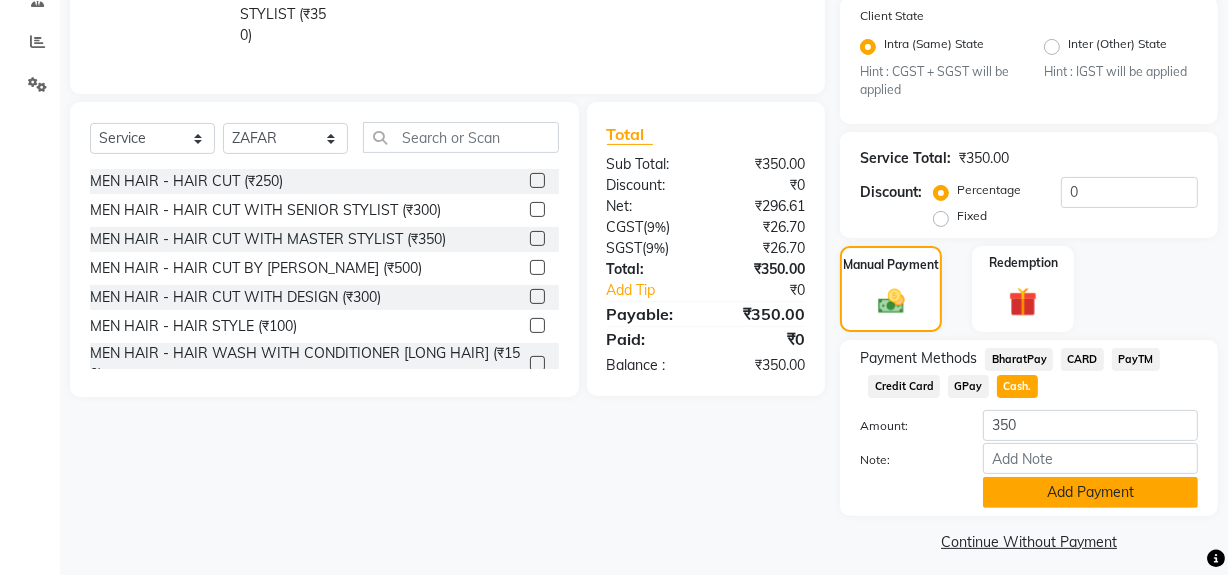 scroll, scrollTop: 413, scrollLeft: 0, axis: vertical 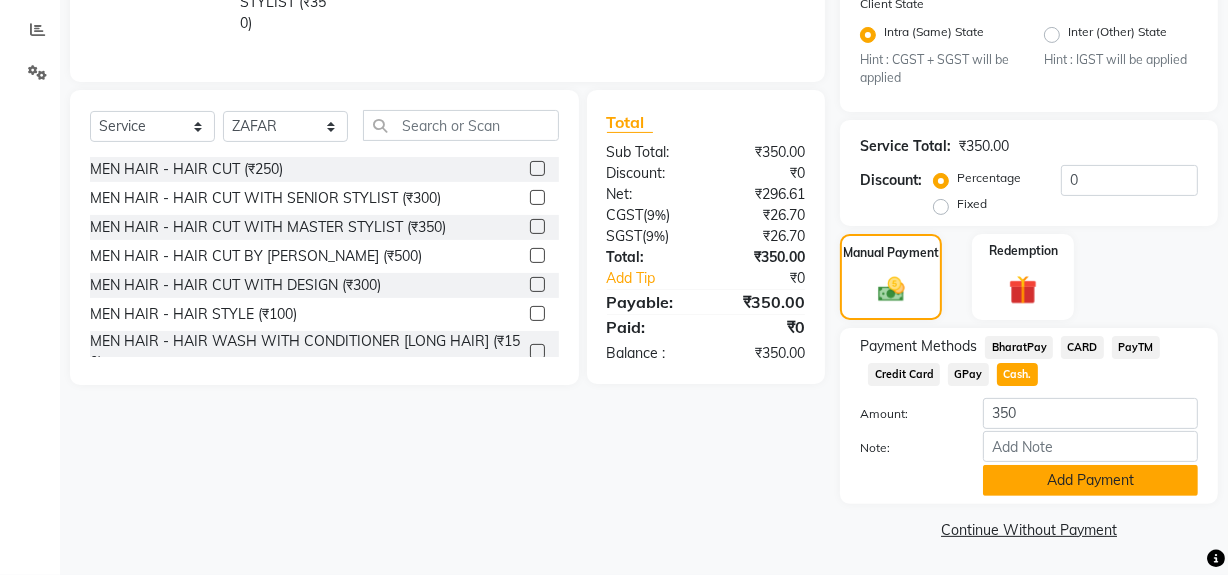 click on "Add Payment" 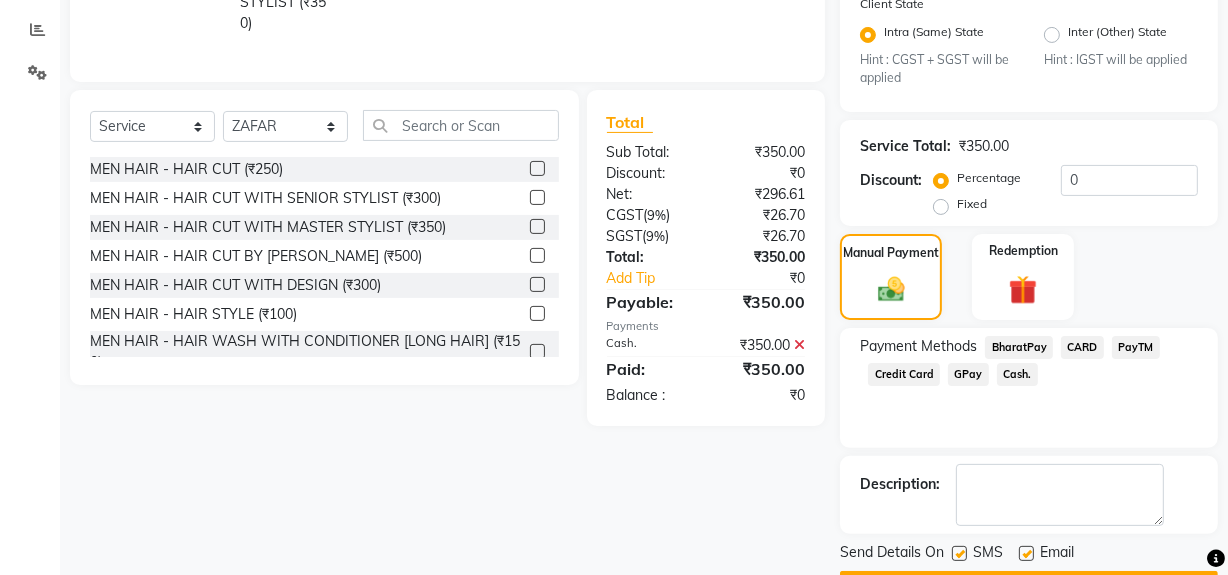 click 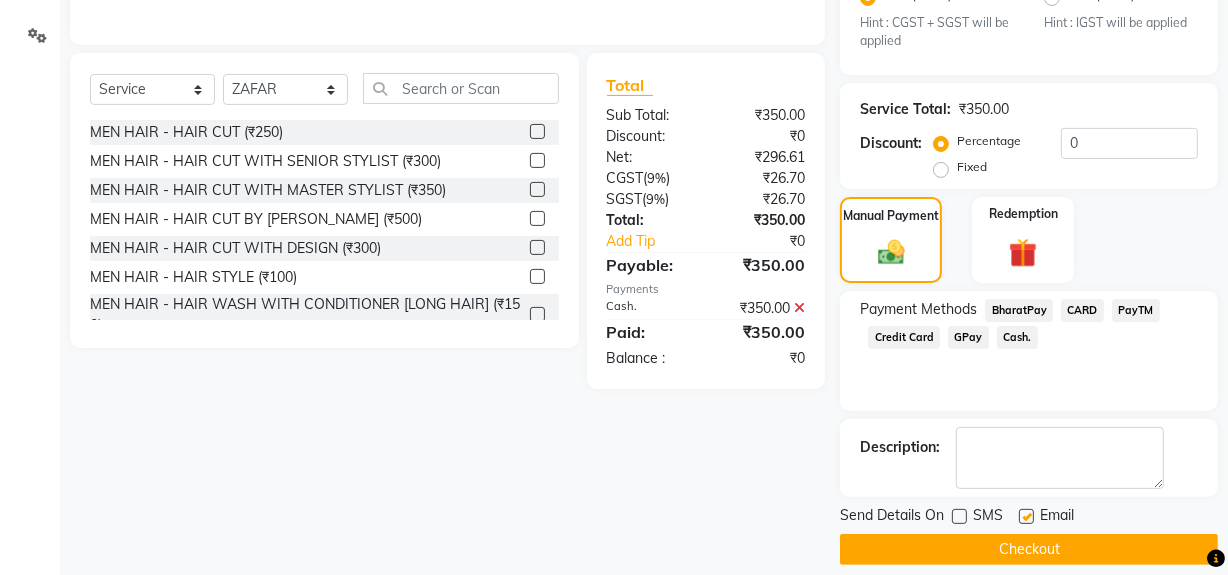 scroll, scrollTop: 470, scrollLeft: 0, axis: vertical 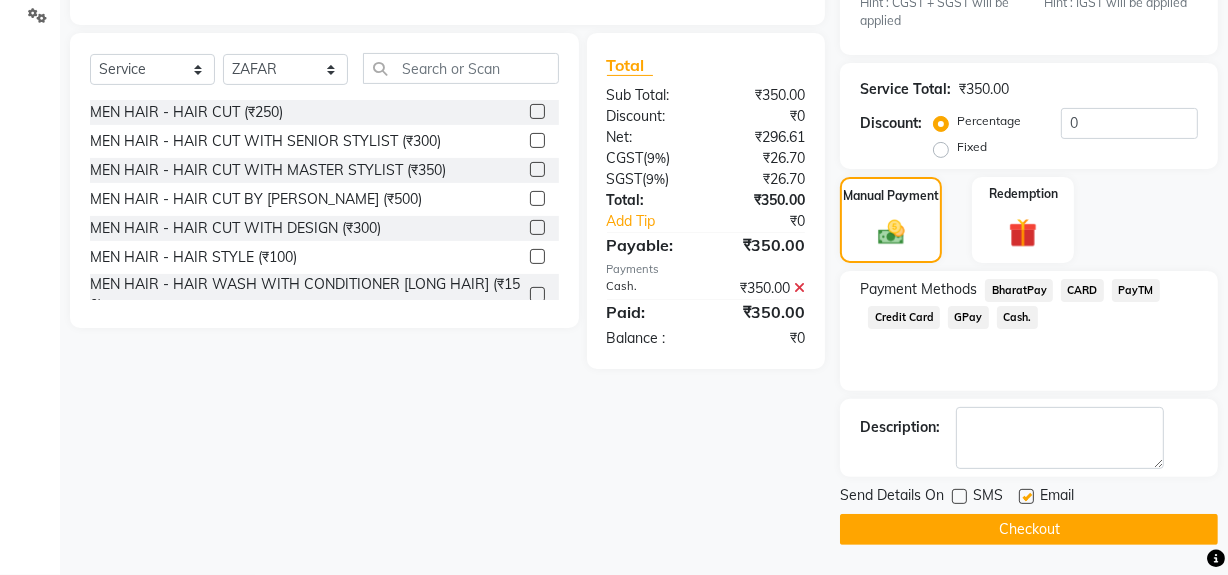 click on "Checkout" 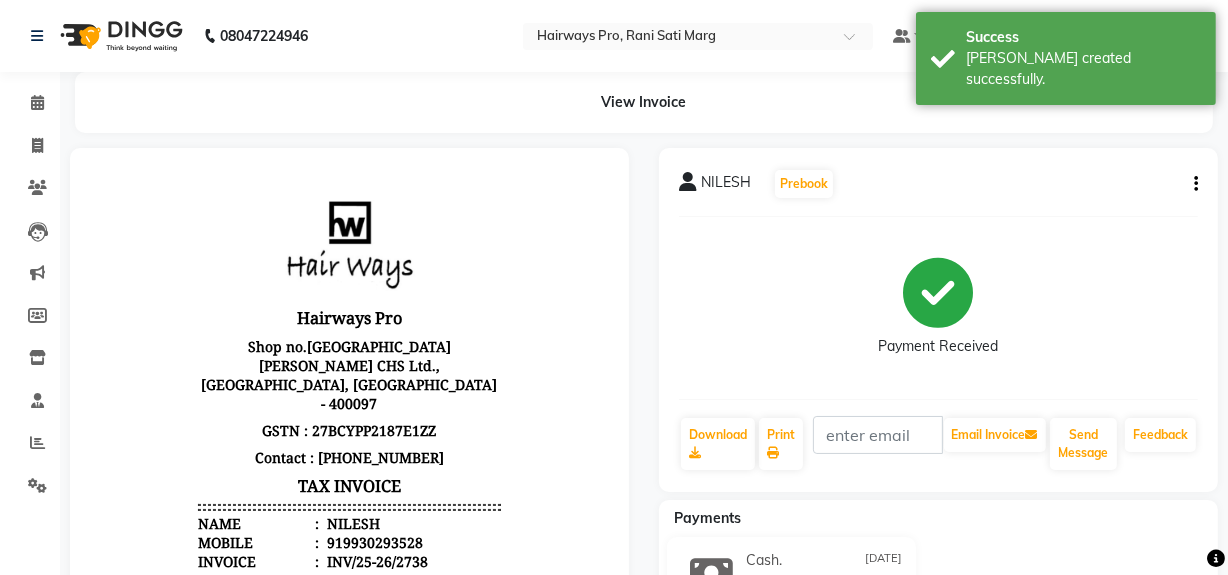 scroll, scrollTop: 0, scrollLeft: 0, axis: both 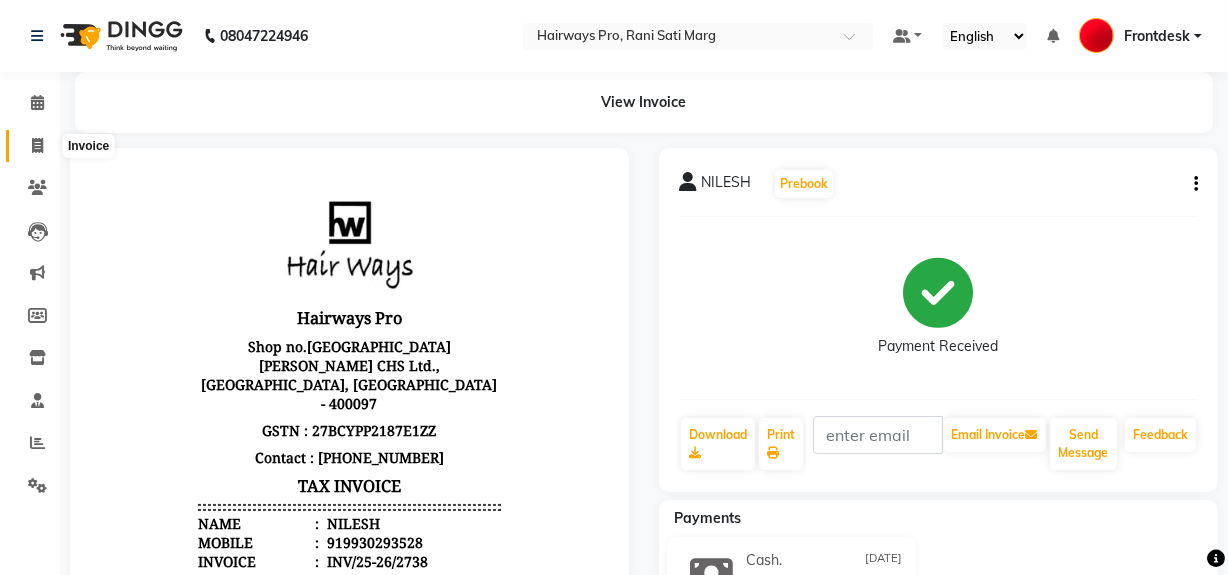 click 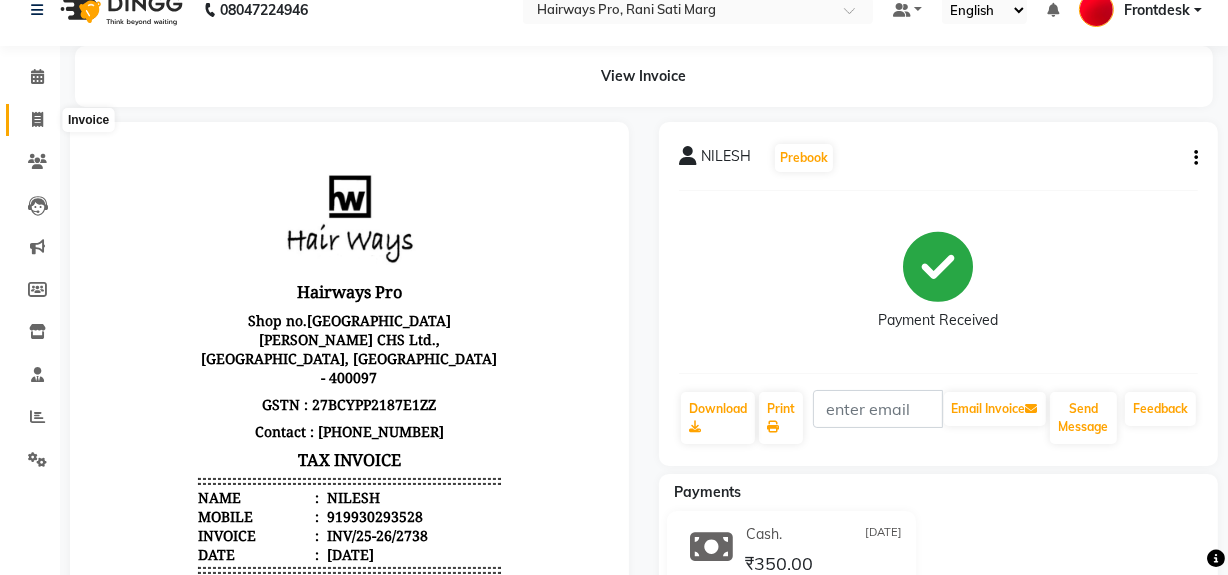 select on "service" 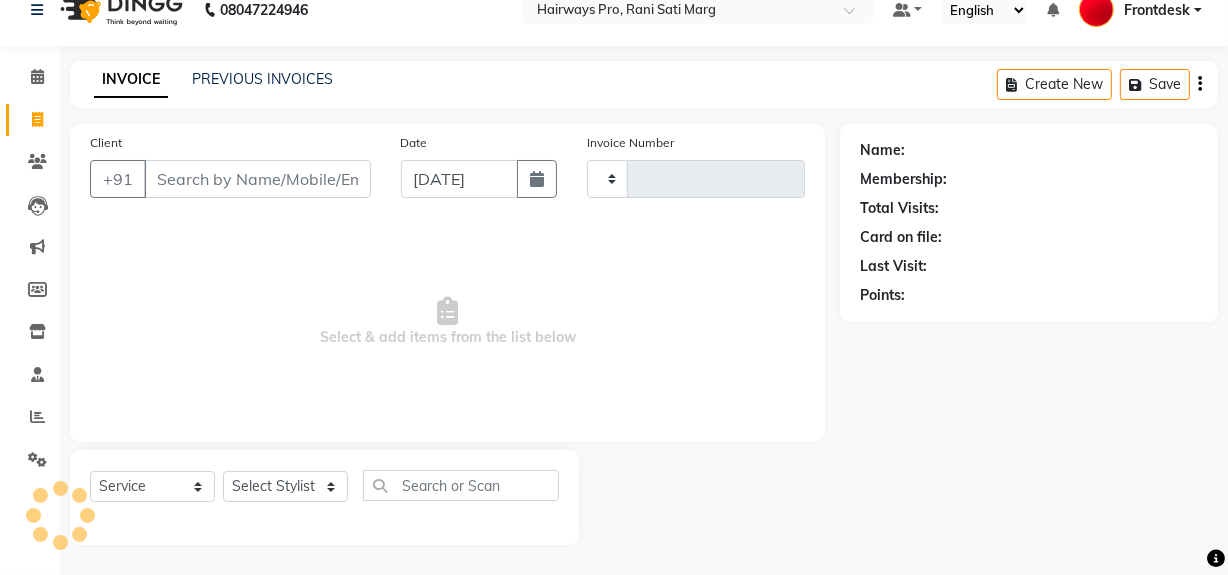 type on "1951" 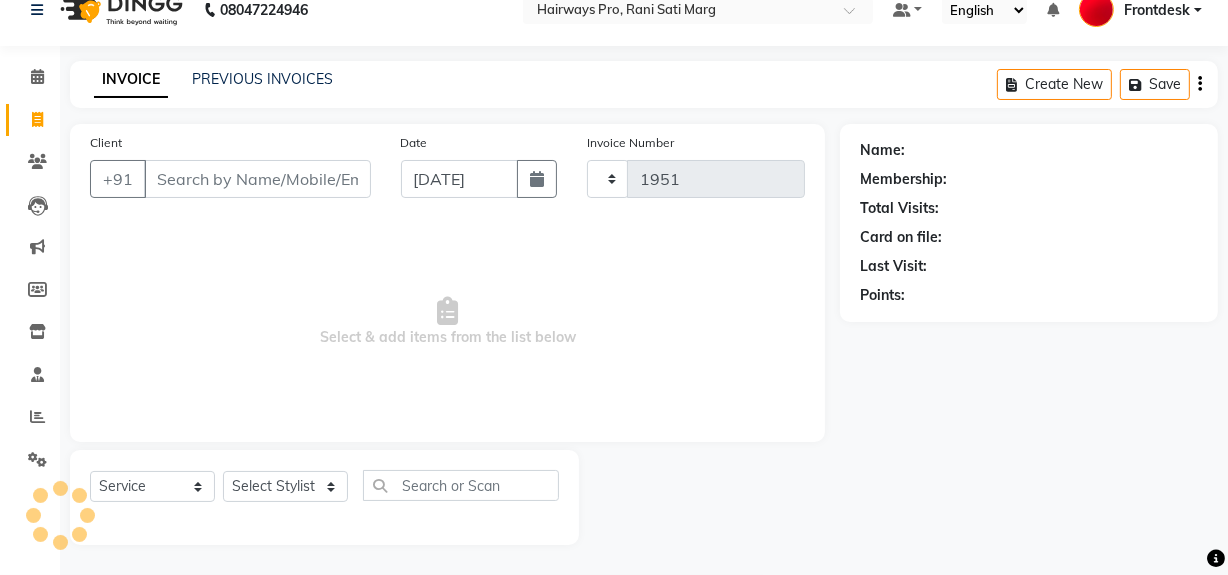select on "787" 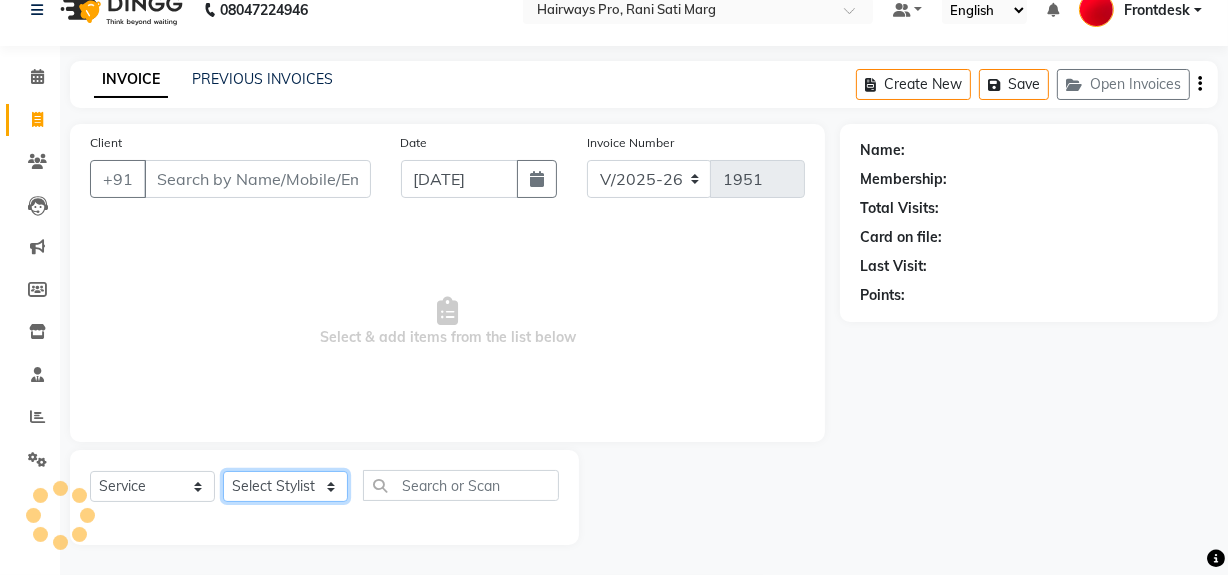 click on "Select Stylist" 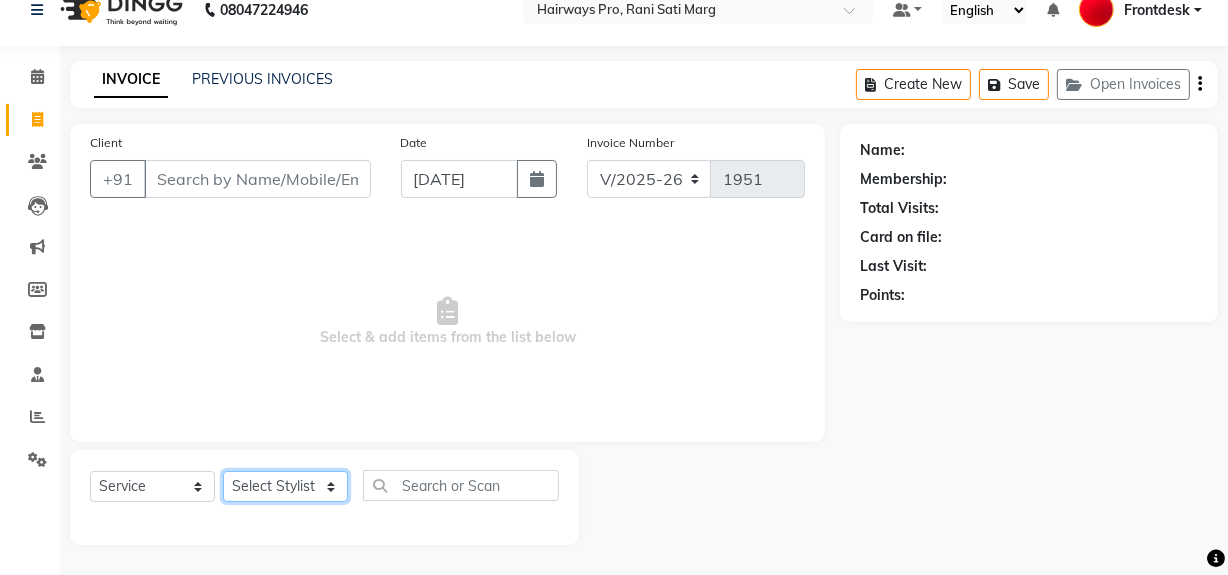 select on "13188" 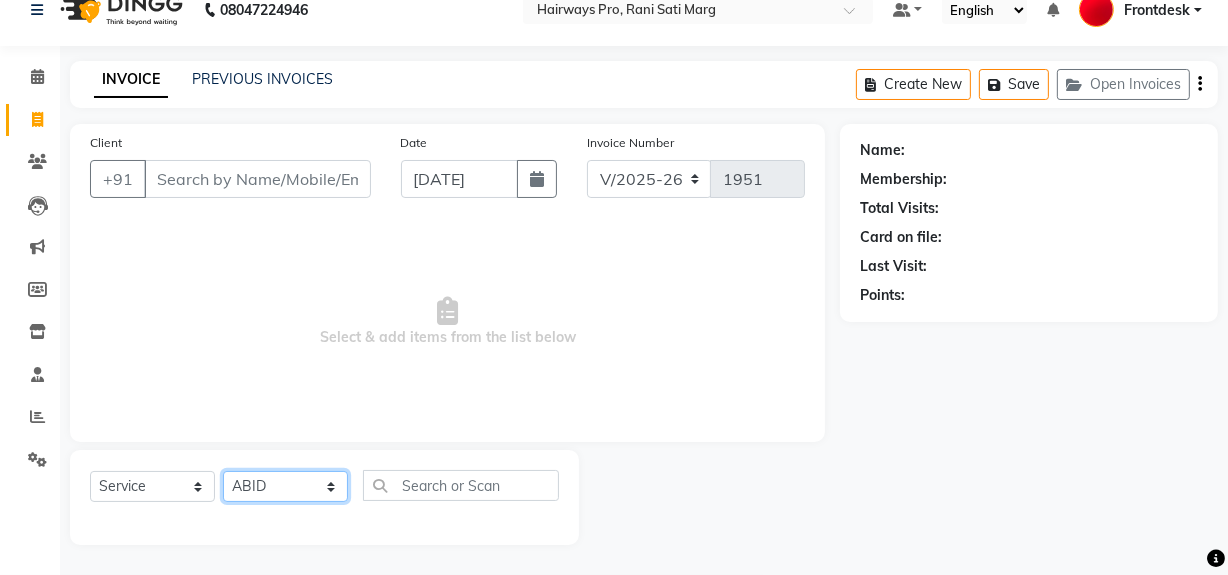click on "Select Stylist ABID DANISH [PERSON_NAME] Frontdesk INTEZAR [PERSON_NAME] [PERSON_NAME] [PERSON_NAME] [PERSON_NAME] [PERSON_NAME] [PERSON_NAME]" 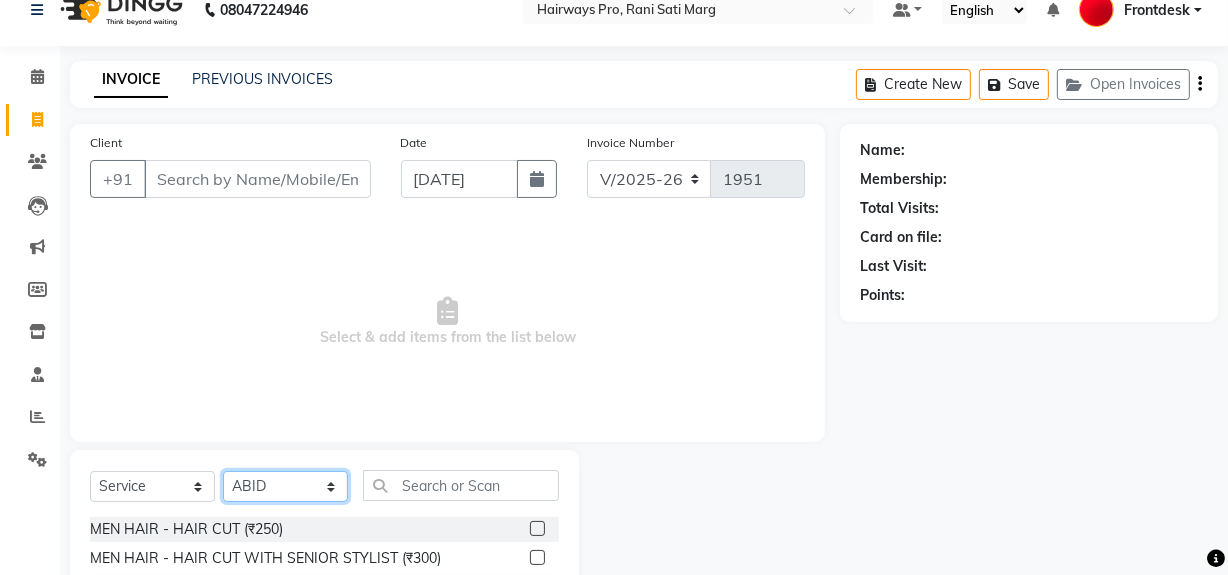 scroll, scrollTop: 117, scrollLeft: 0, axis: vertical 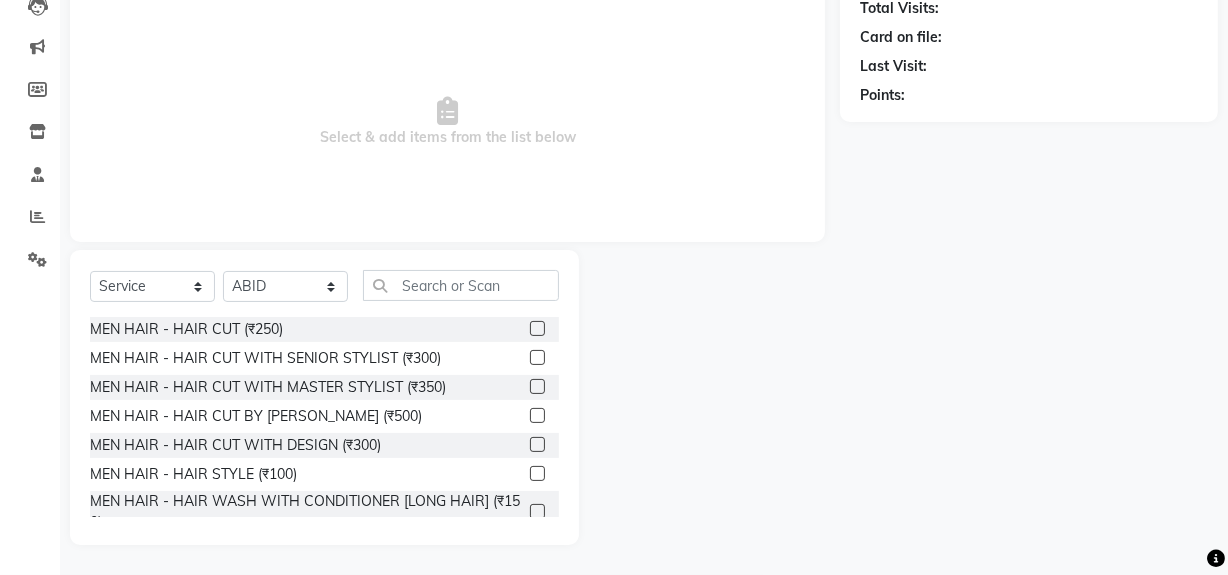 click 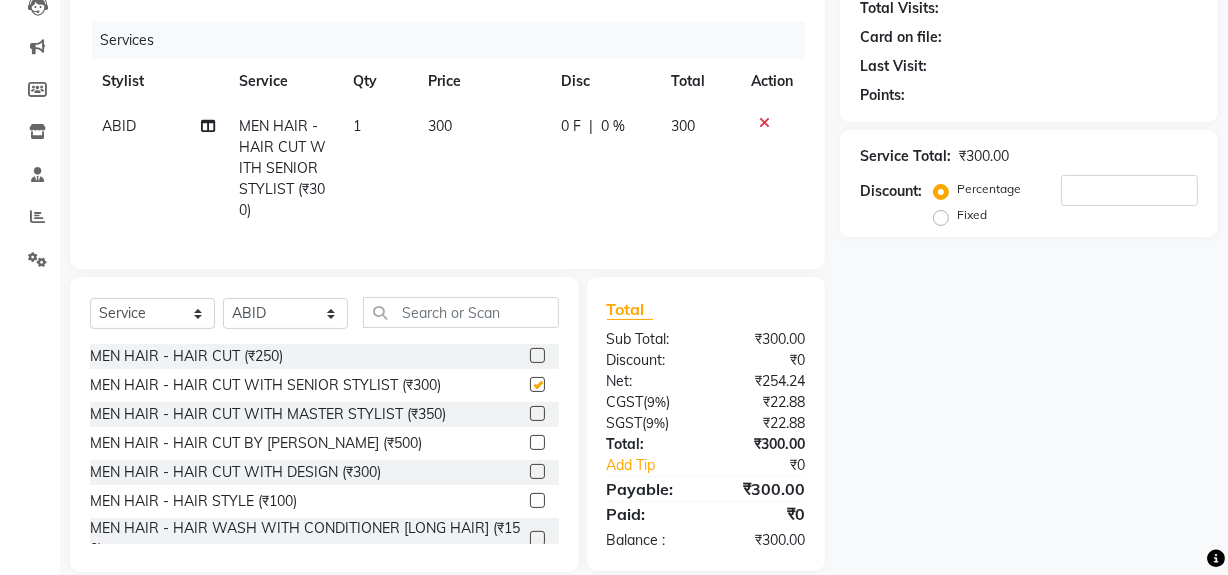 checkbox on "false" 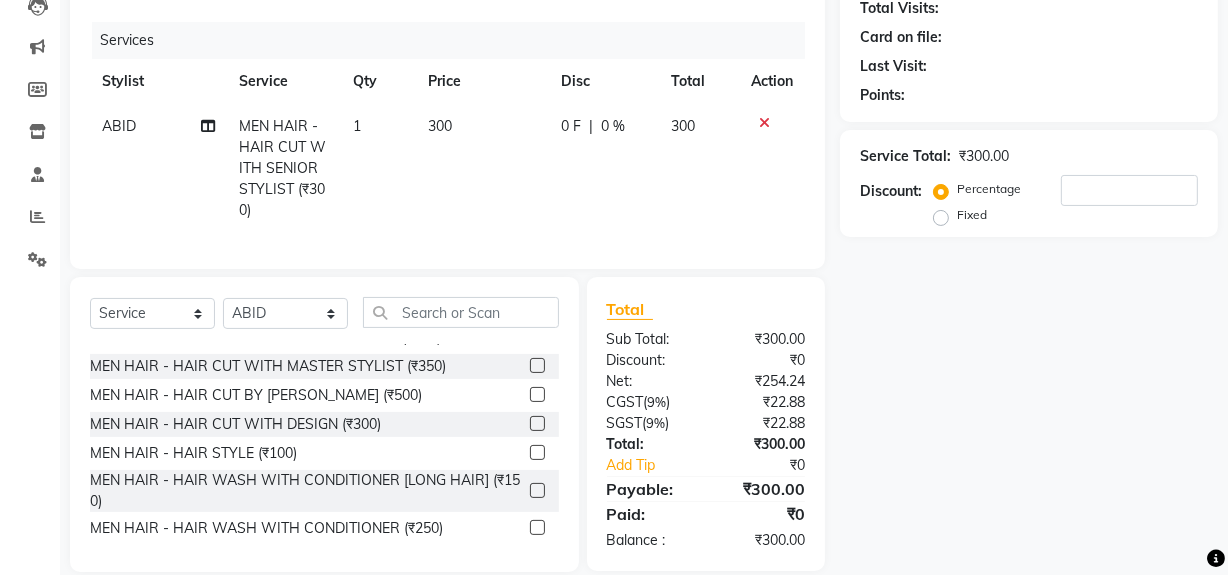scroll, scrollTop: 90, scrollLeft: 0, axis: vertical 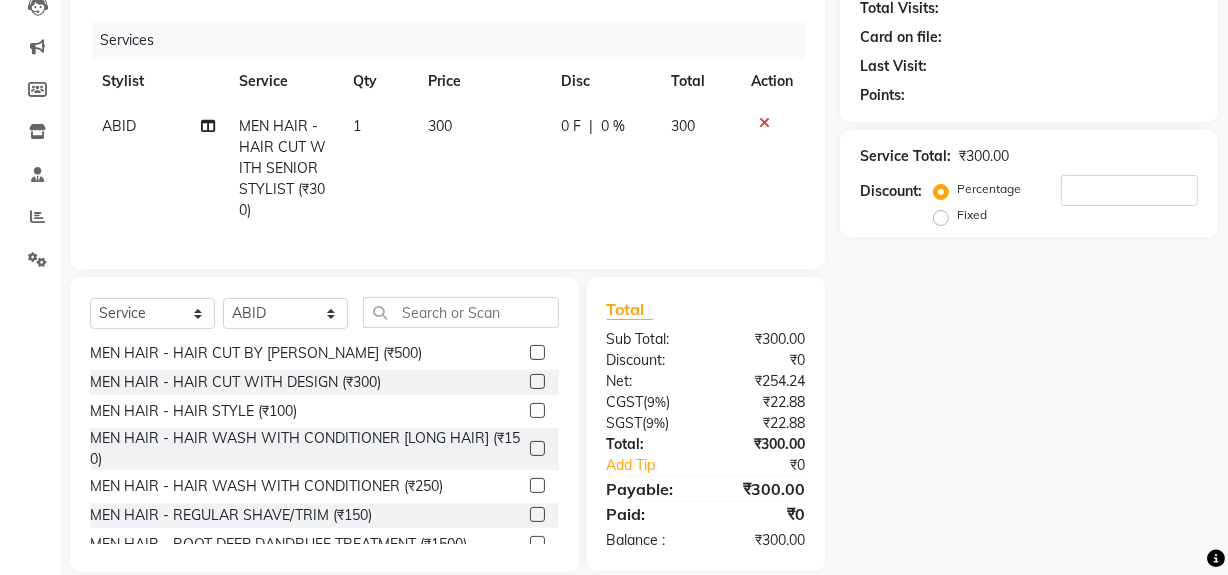 click 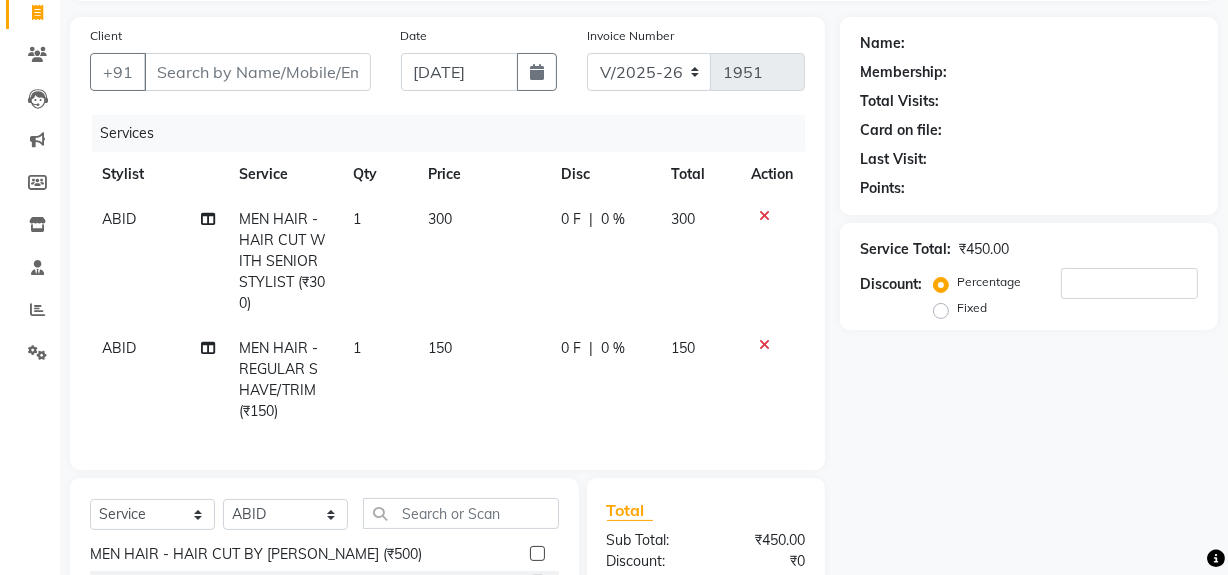 checkbox on "false" 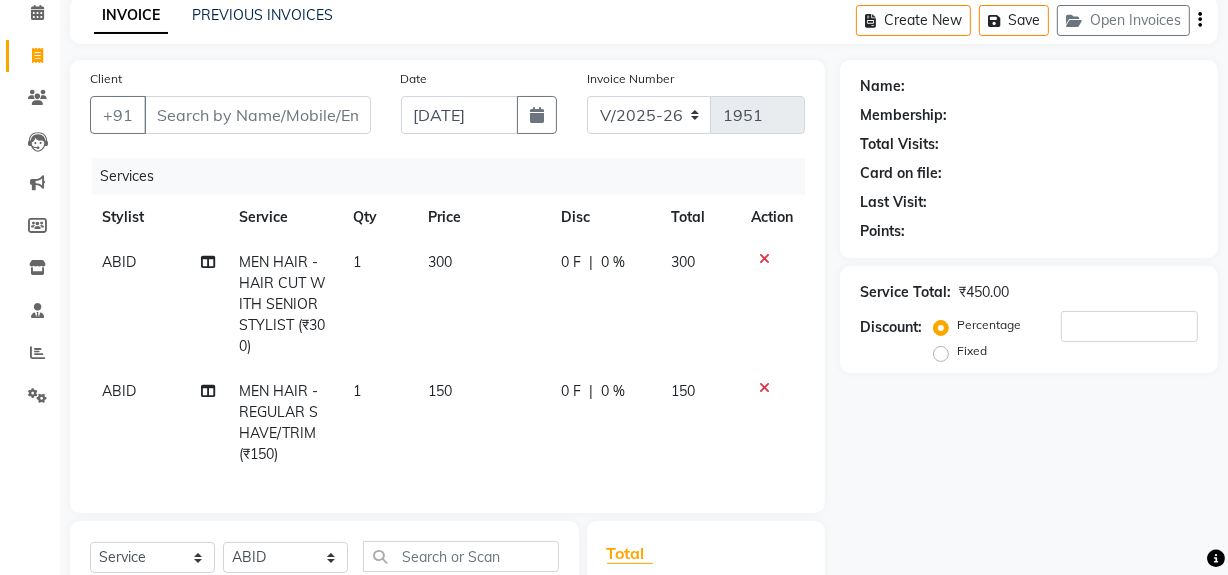 scroll, scrollTop: 272, scrollLeft: 0, axis: vertical 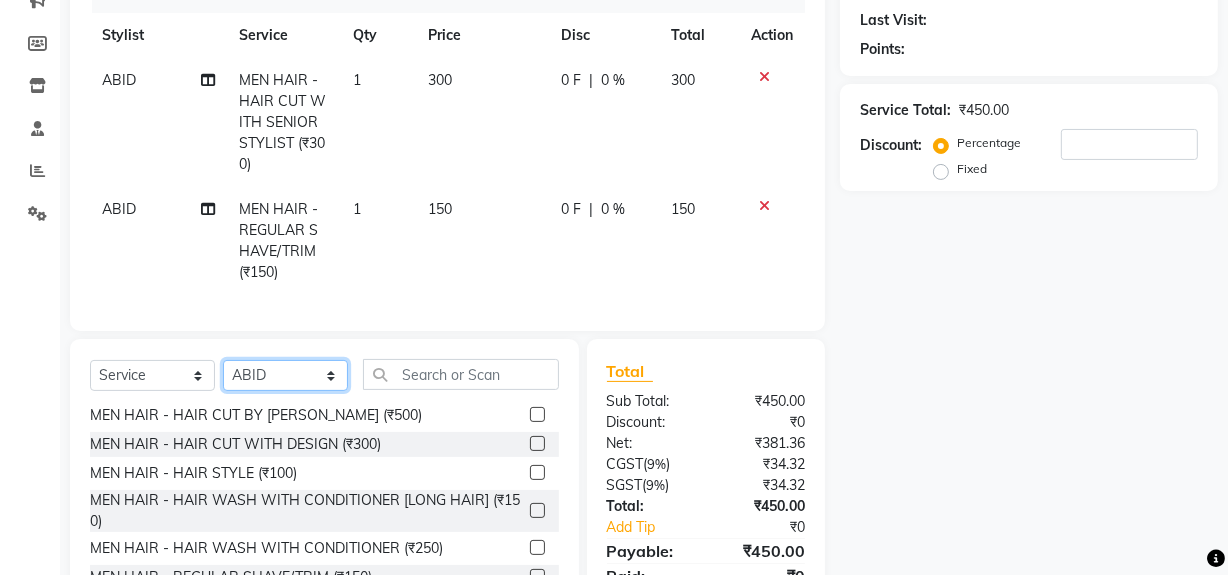 click on "Select Stylist ABID DANISH Faiz shaikh Frontdesk INTEZAR SALMANI JYOTI Kamal Salmani KAVITA MUSTAFA RAFIQUE Sonal SONU WAQAR ZAFAR" 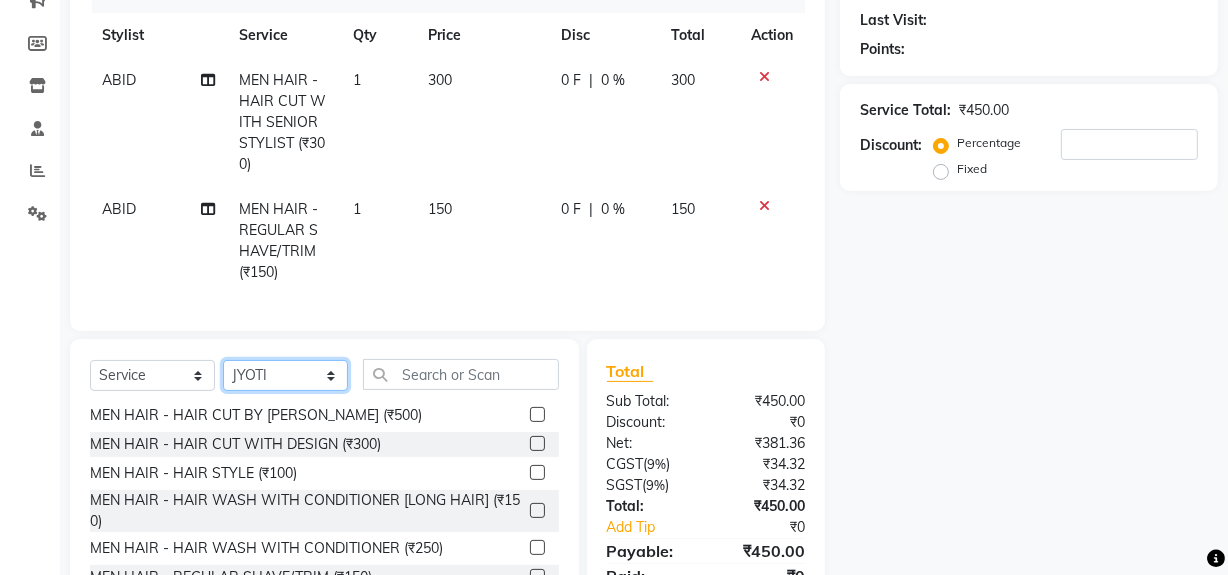 click on "Select Stylist ABID DANISH Faiz shaikh Frontdesk INTEZAR SALMANI JYOTI Kamal Salmani KAVITA MUSTAFA RAFIQUE Sonal SONU WAQAR ZAFAR" 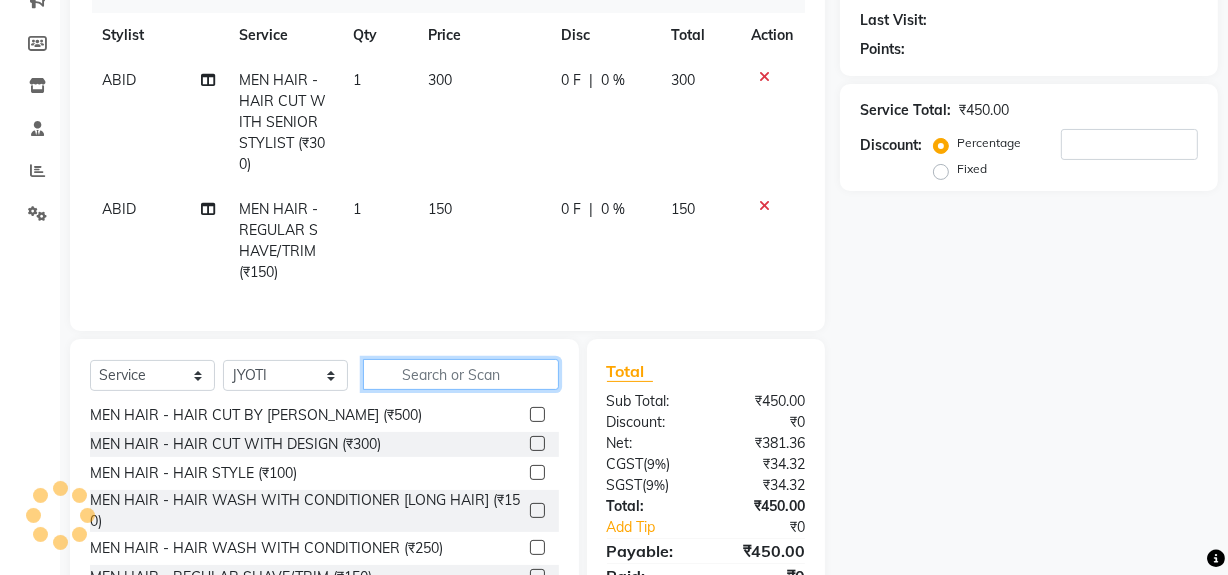 click 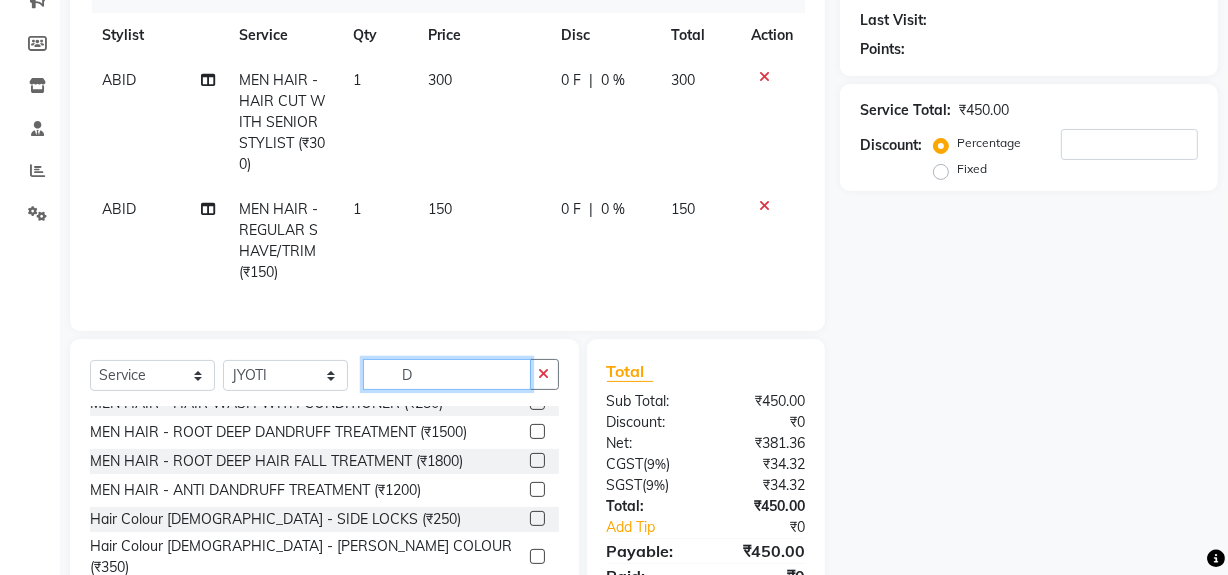 scroll, scrollTop: 0, scrollLeft: 0, axis: both 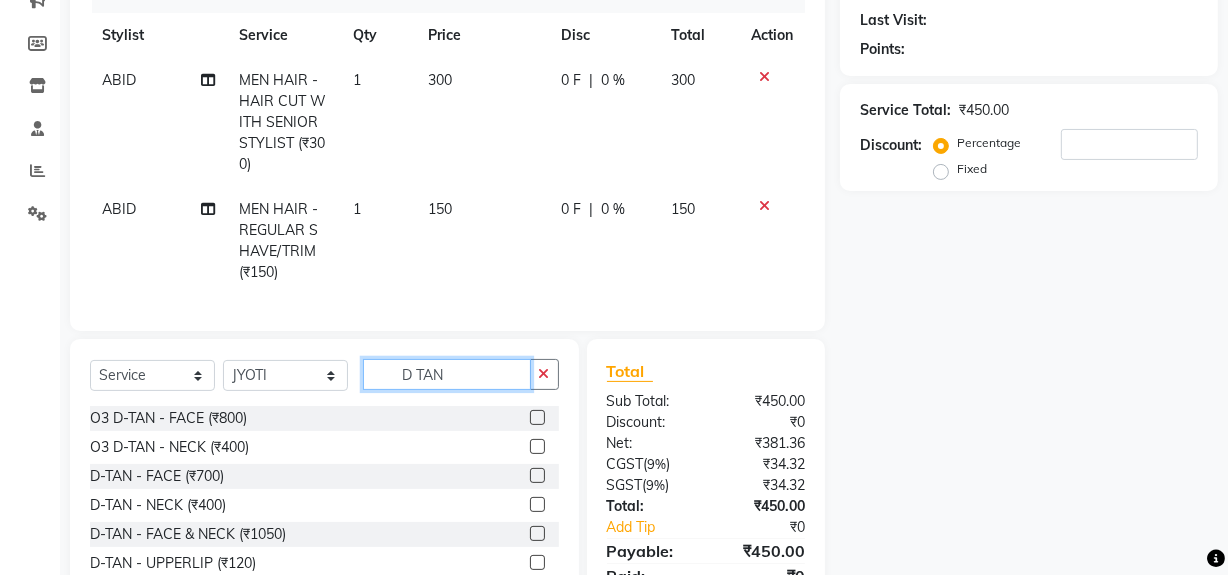 type on "D TAN" 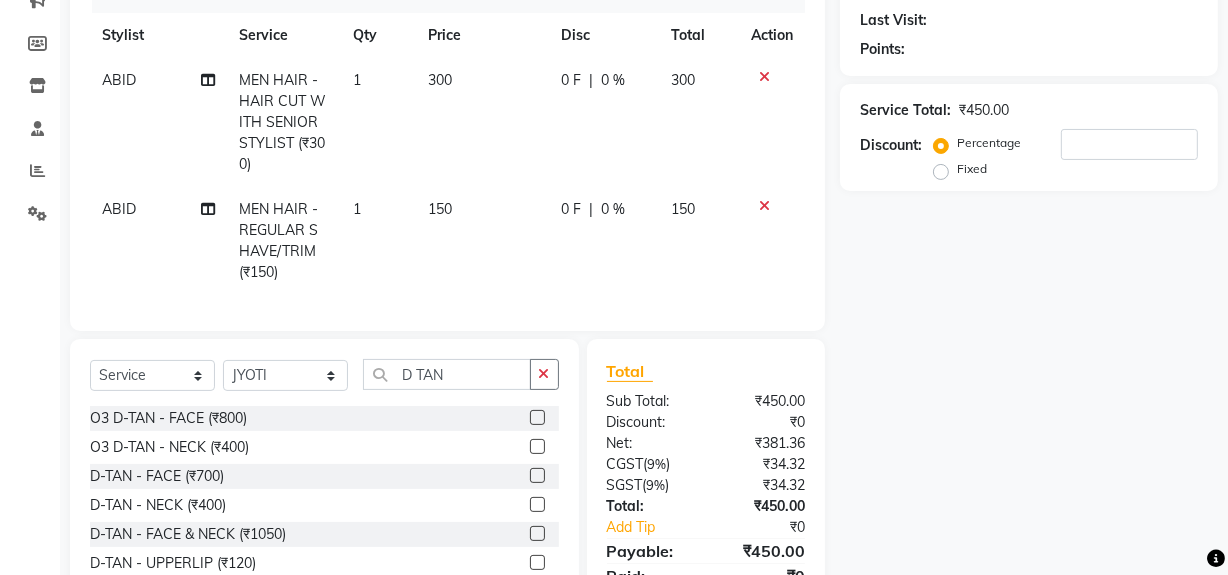 click 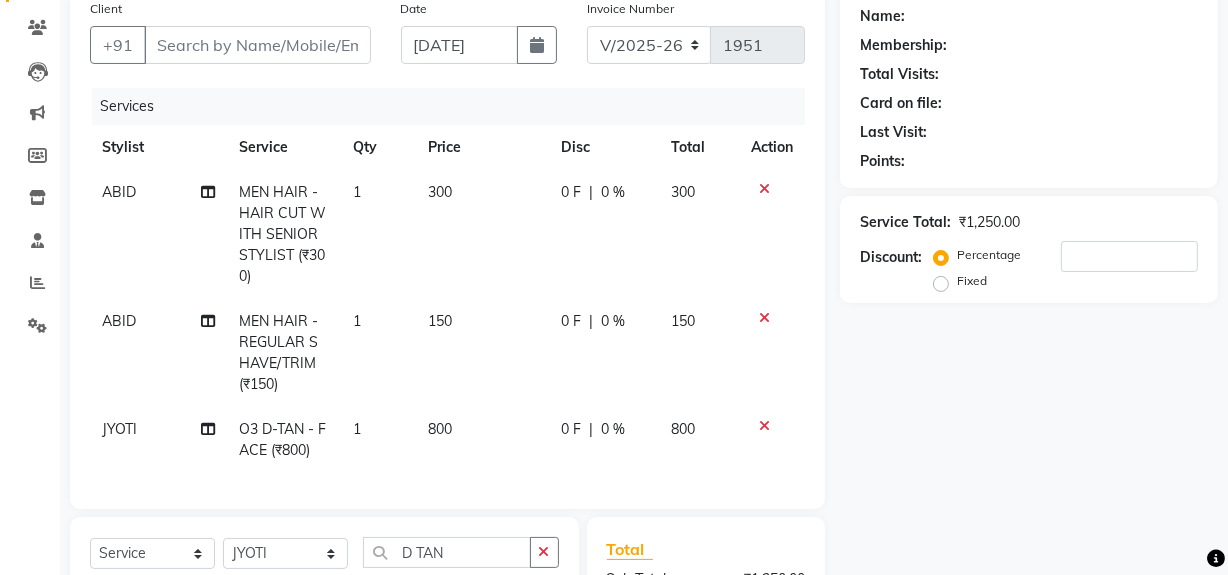 scroll, scrollTop: 0, scrollLeft: 0, axis: both 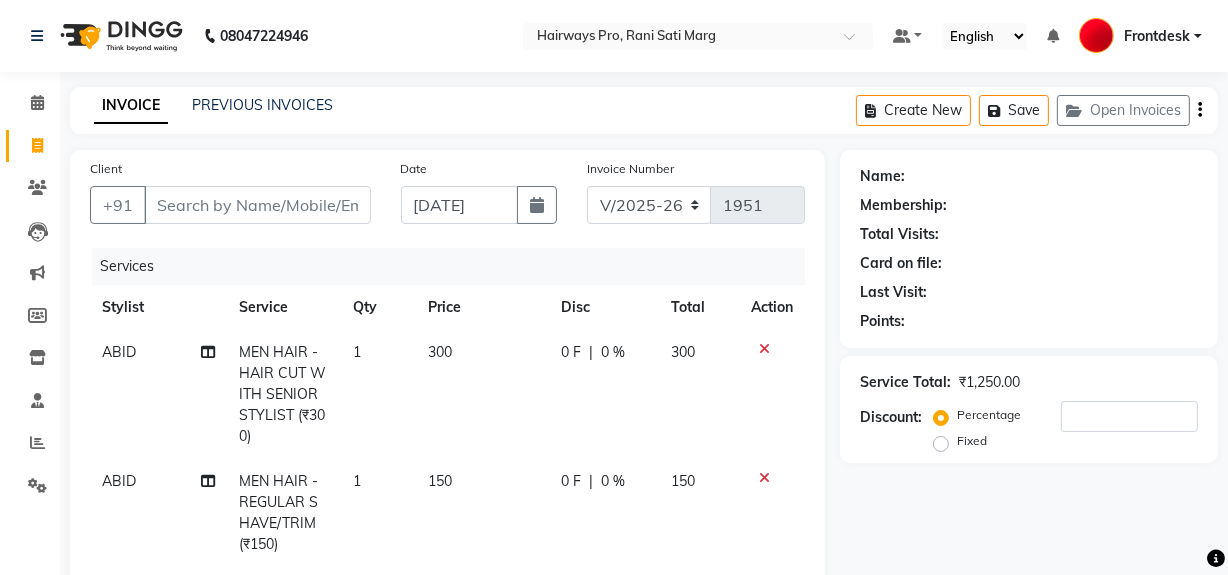 checkbox on "false" 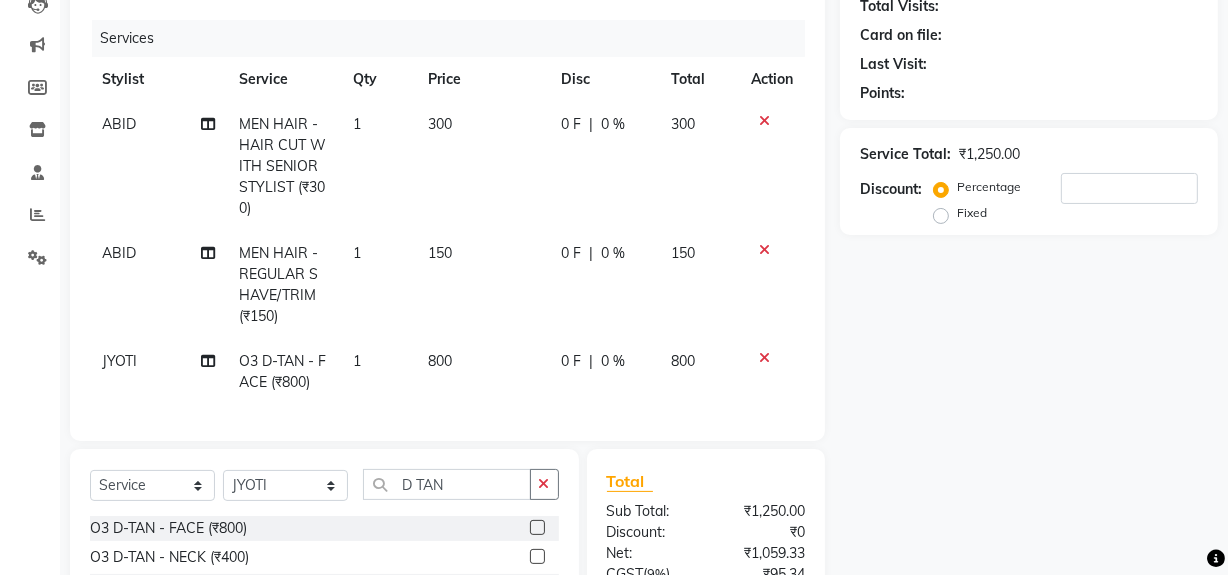 scroll, scrollTop: 272, scrollLeft: 0, axis: vertical 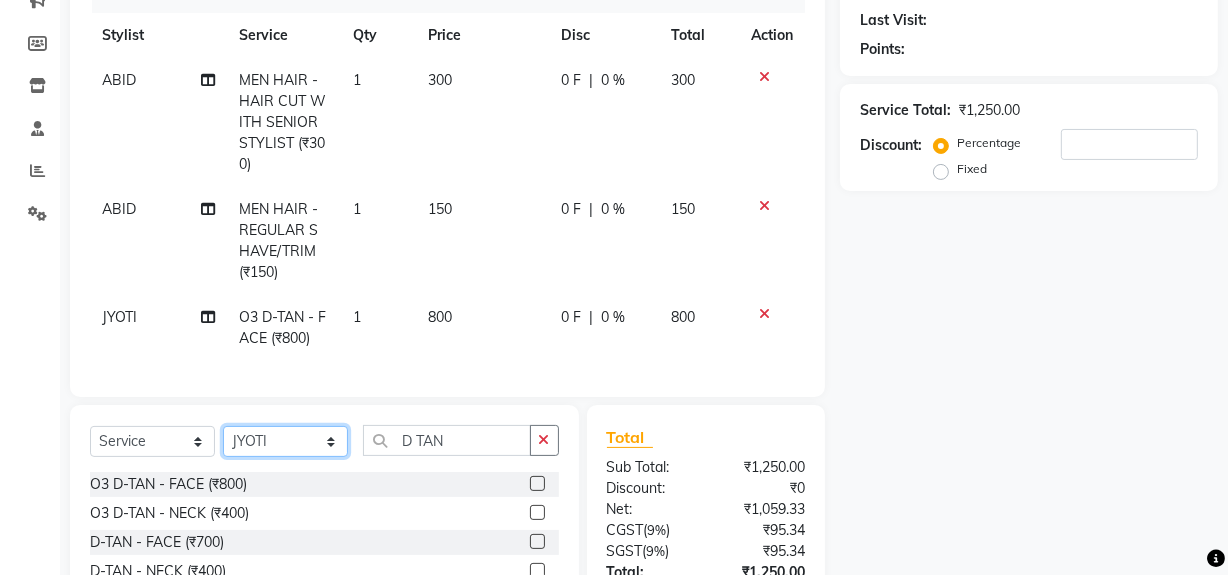 click on "Select Stylist ABID DANISH [PERSON_NAME] Frontdesk INTEZAR [PERSON_NAME] [PERSON_NAME] [PERSON_NAME] [PERSON_NAME] [PERSON_NAME] [PERSON_NAME]" 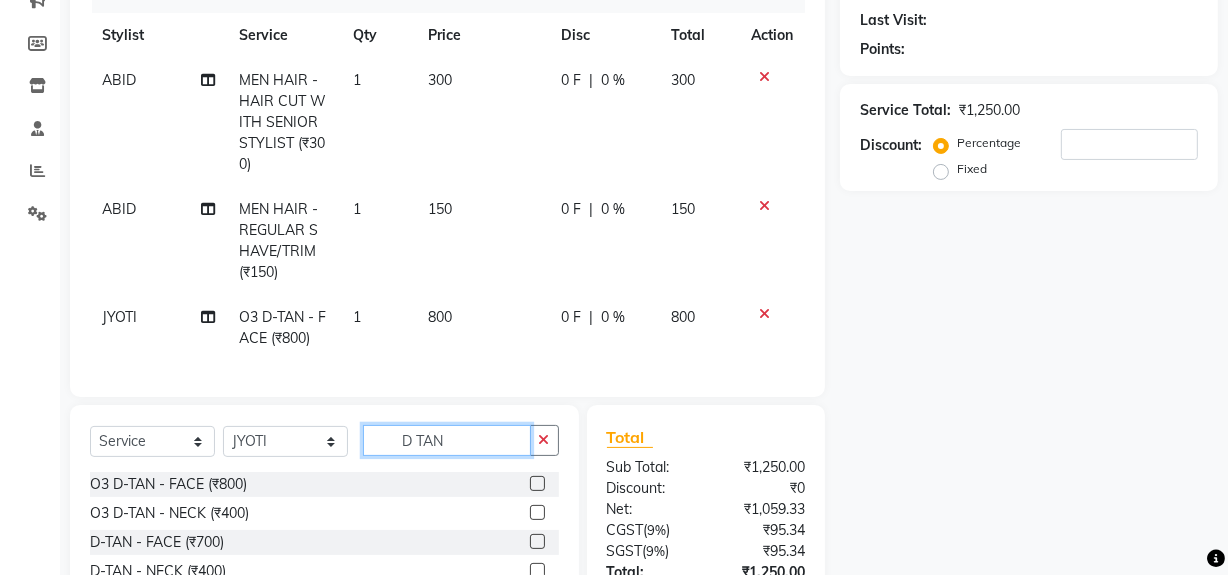 click on "D TAN" 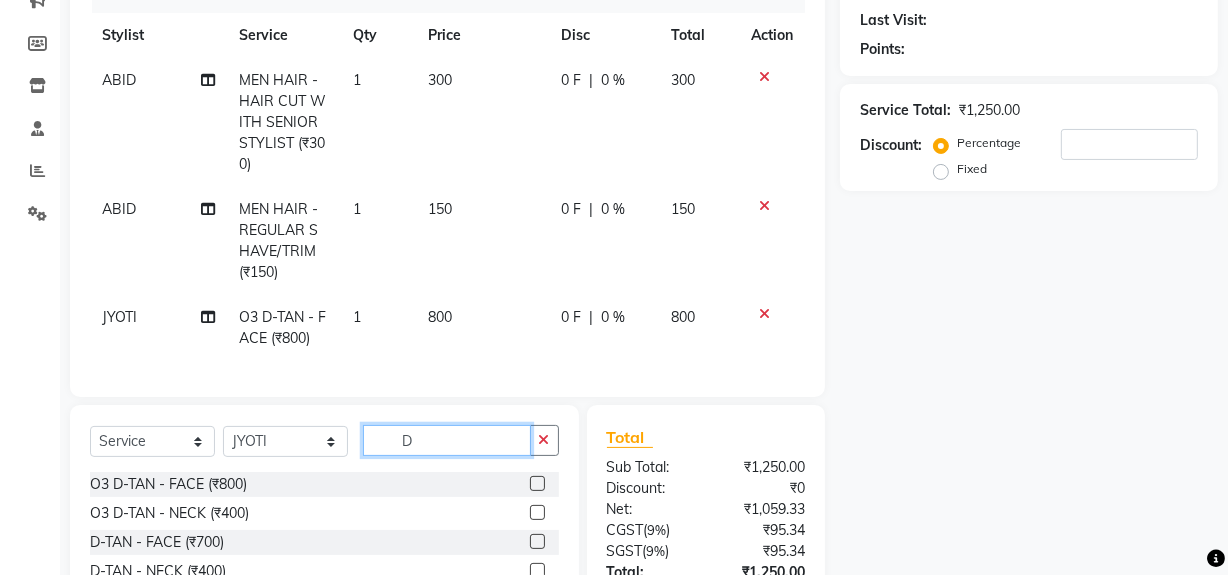 type on "D" 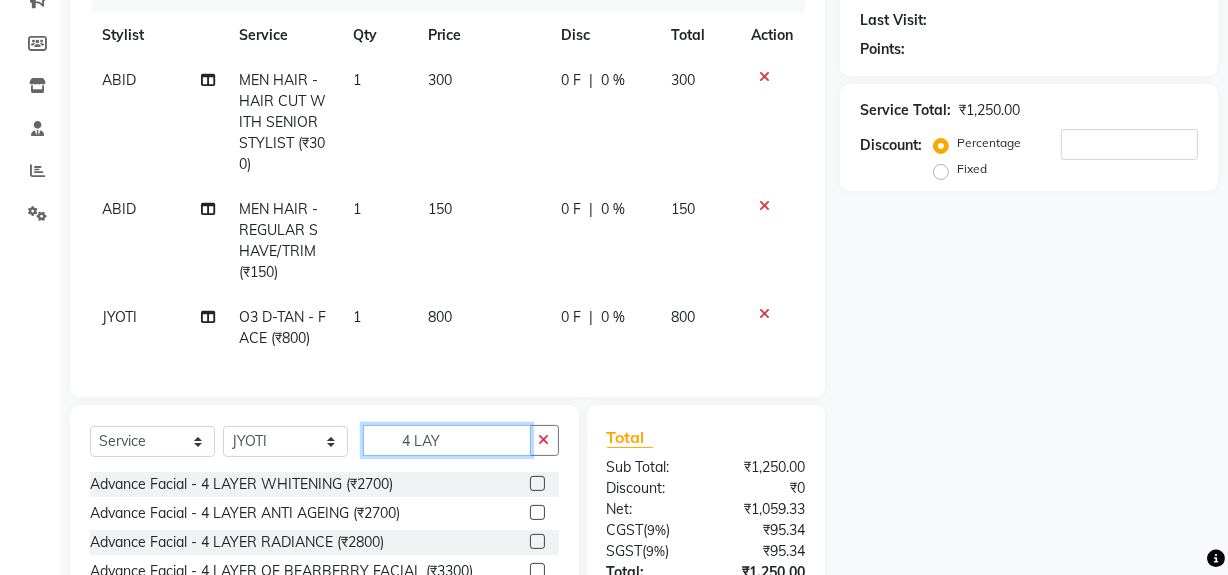 type on "4 LAY" 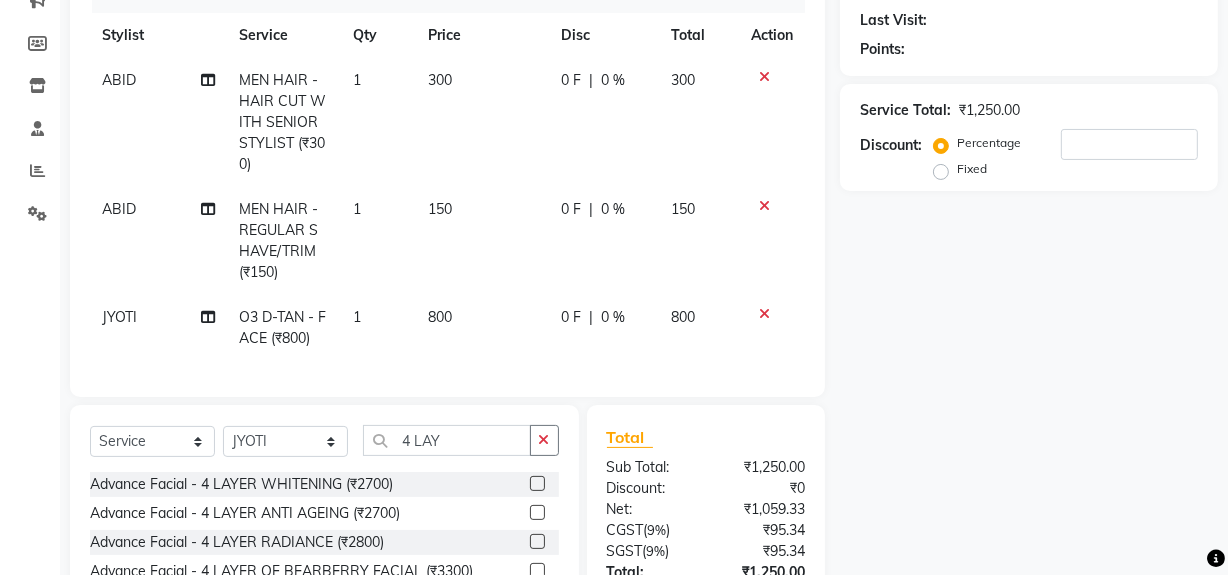 click 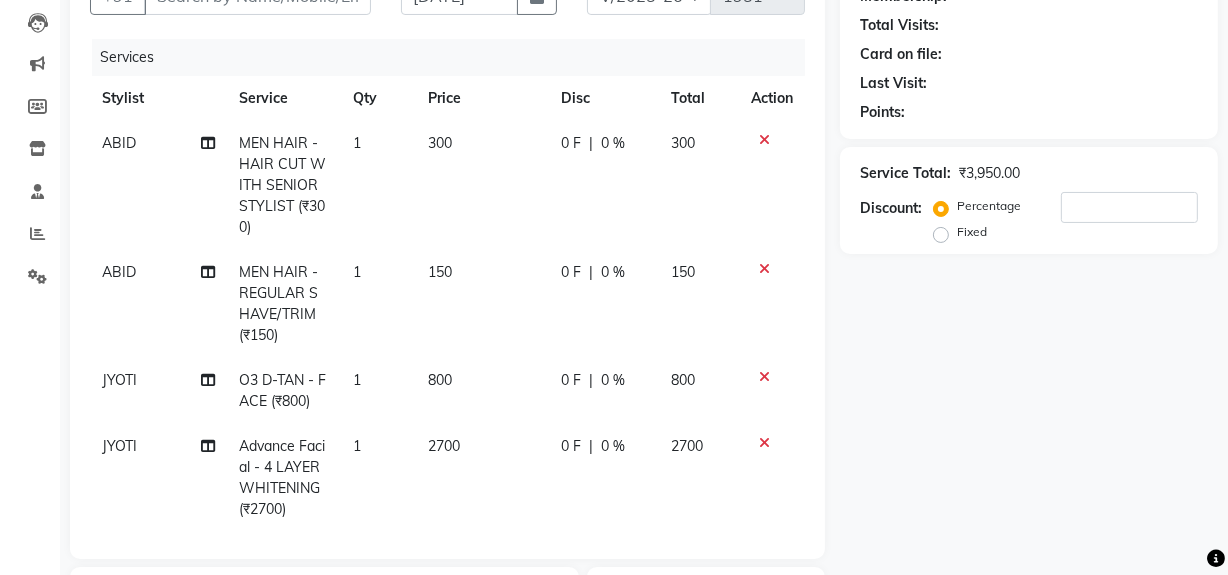 checkbox on "false" 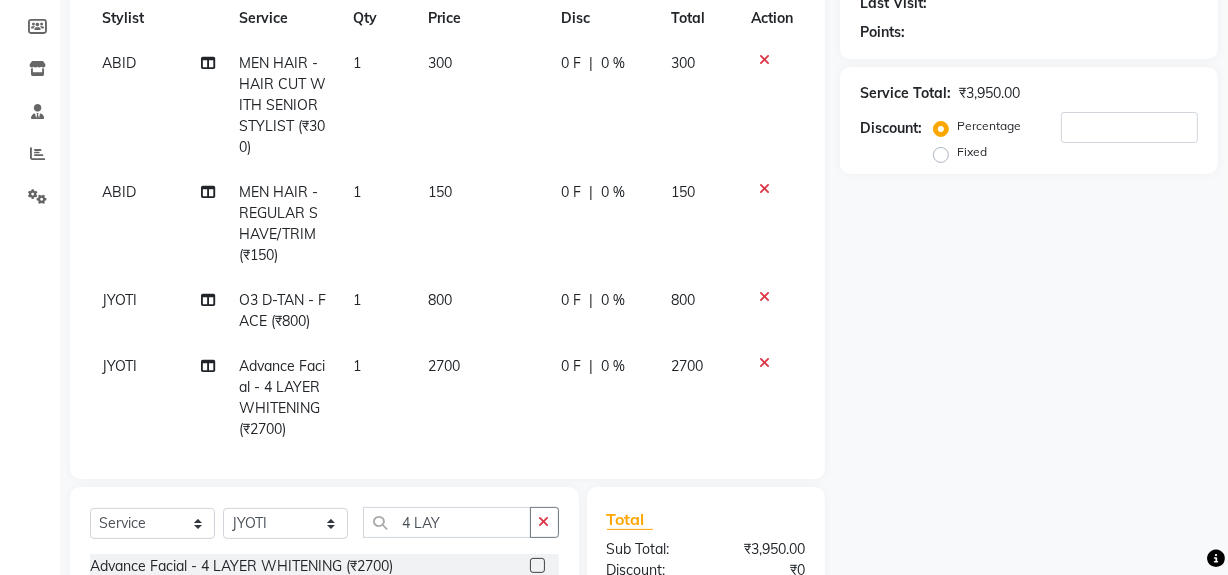 scroll, scrollTop: 90, scrollLeft: 0, axis: vertical 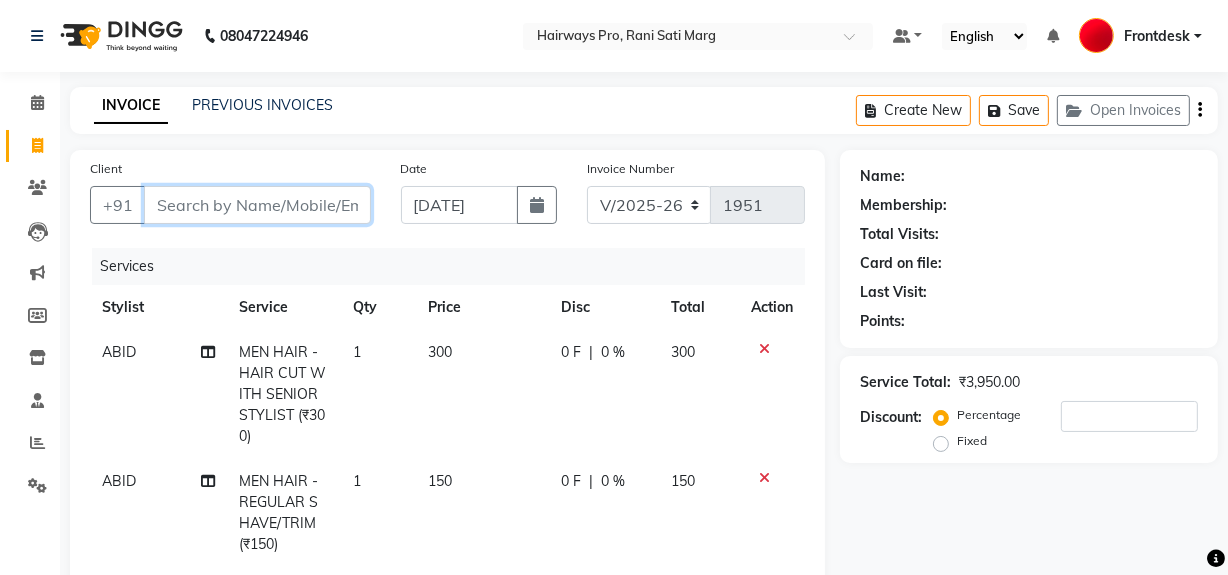 click on "Client" at bounding box center (257, 205) 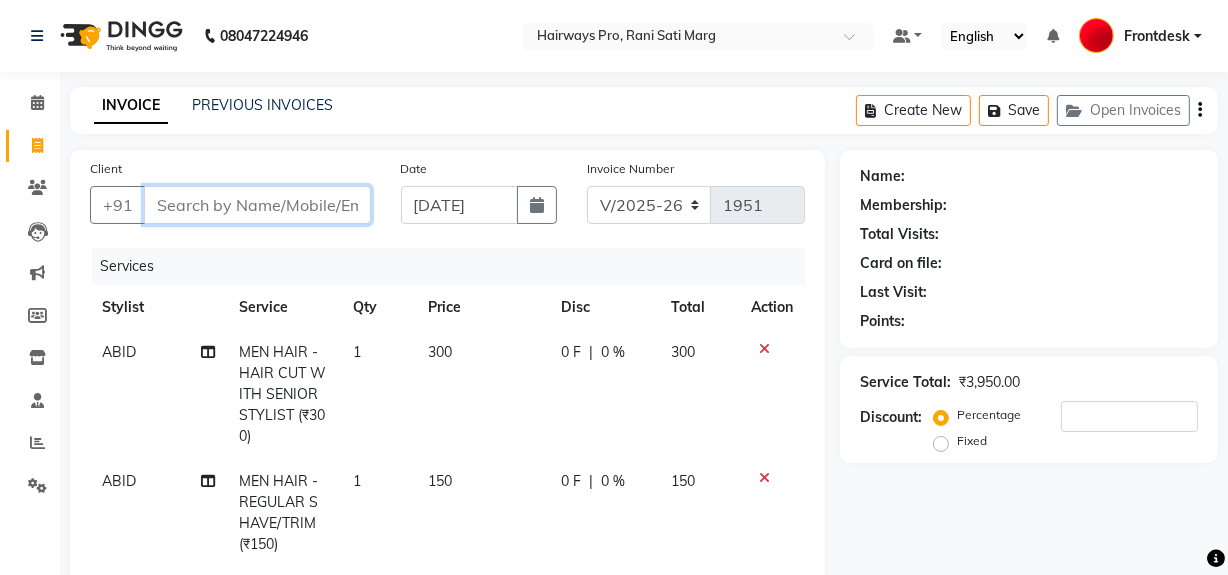 click on "Client" at bounding box center (257, 205) 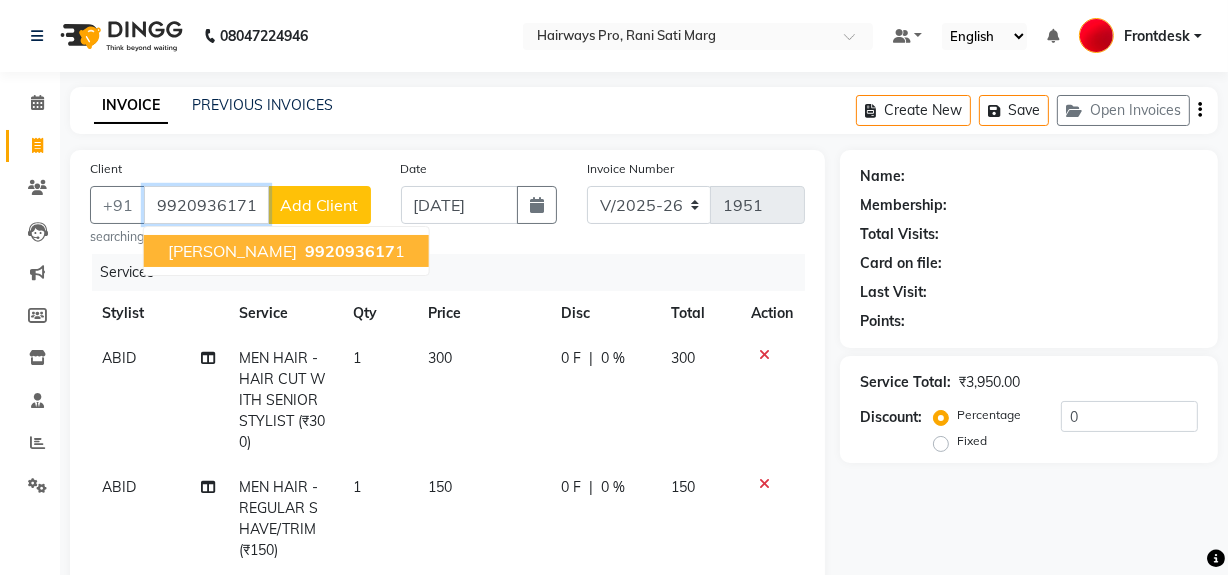 type on "9920936171" 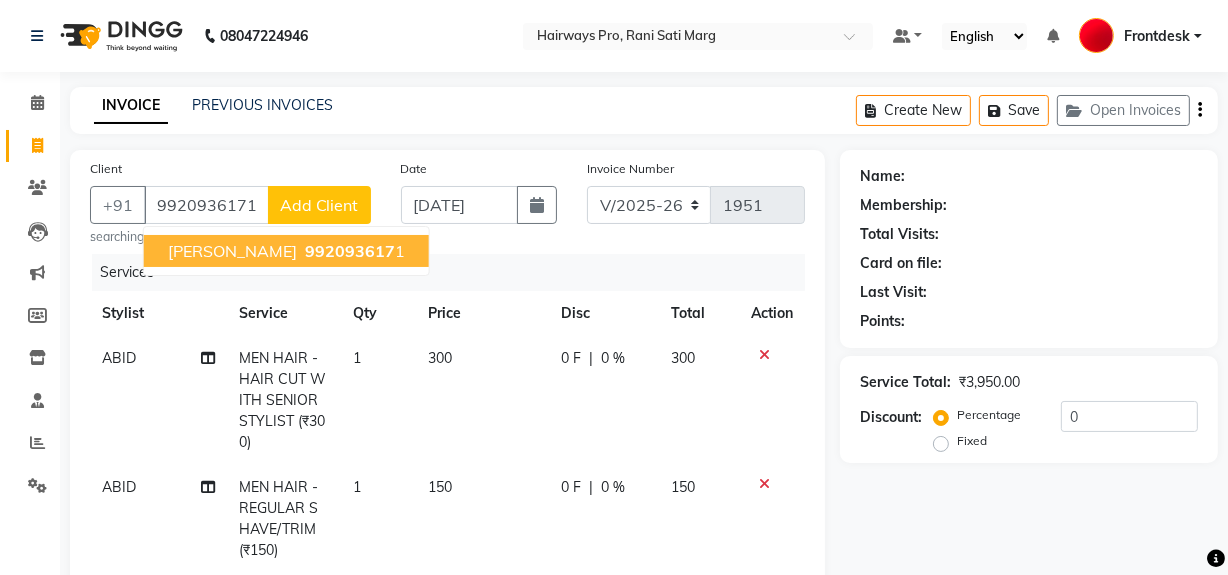 select on "1: Object" 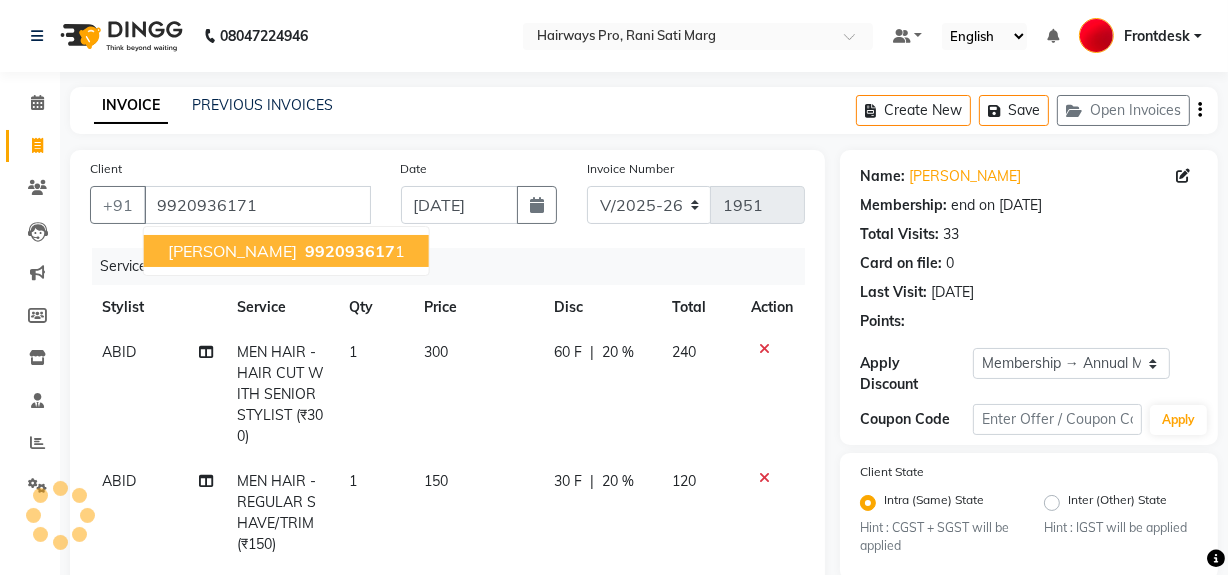 type on "20" 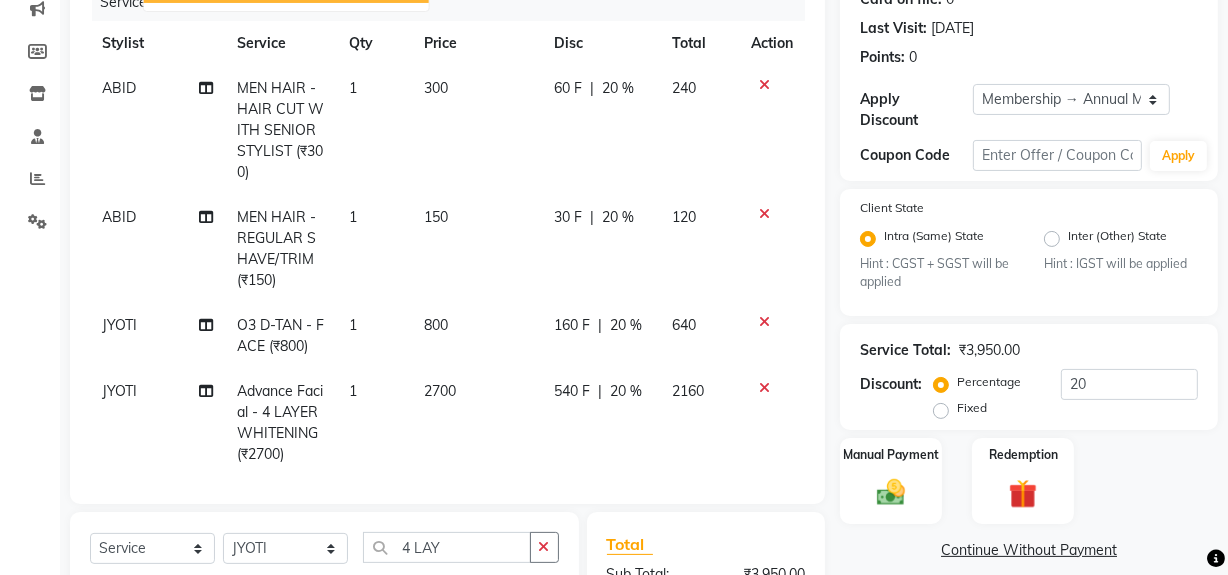scroll, scrollTop: 272, scrollLeft: 0, axis: vertical 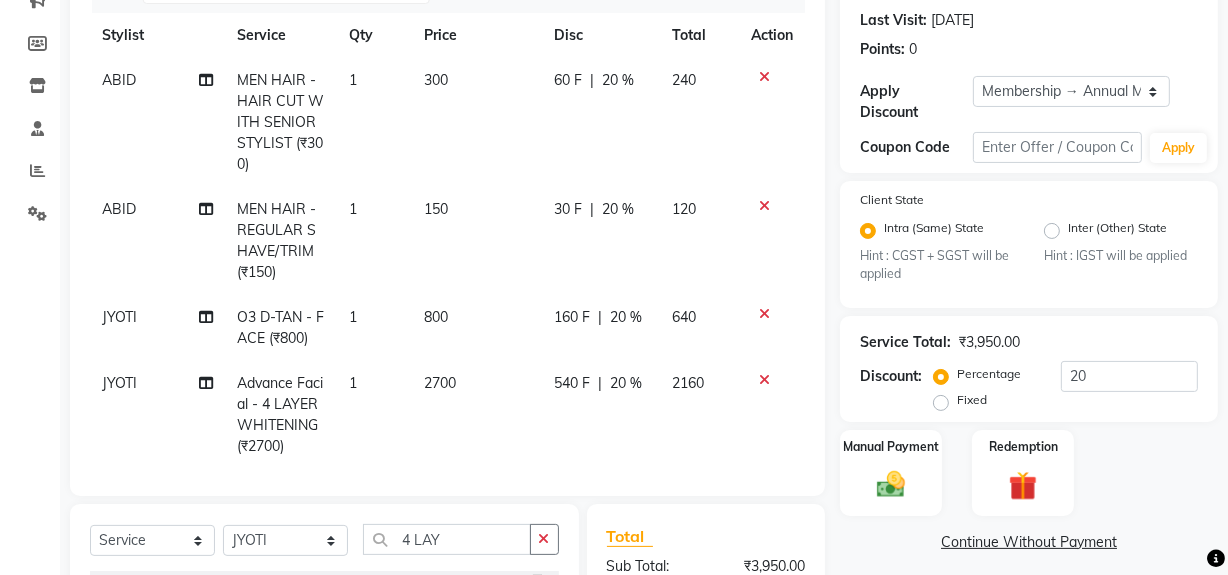 click on "640" 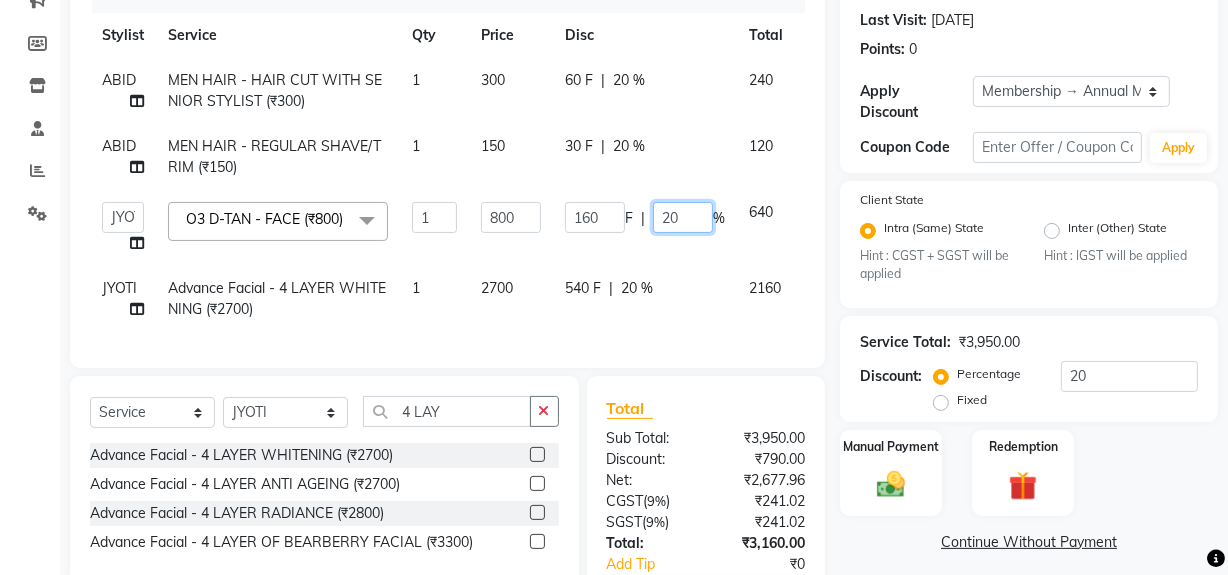 click on "20" 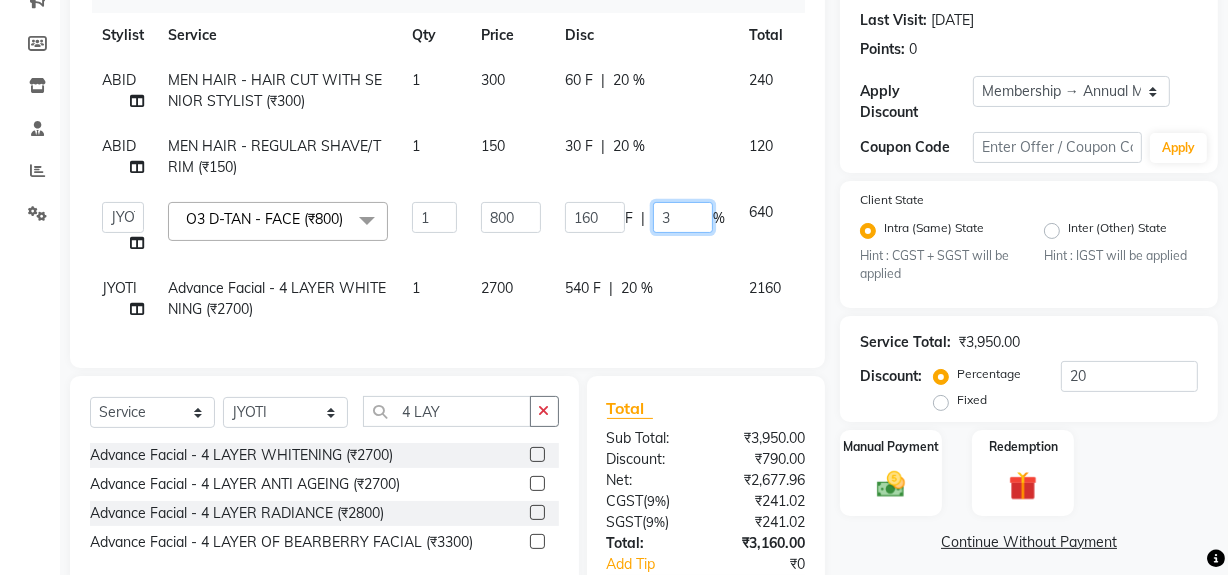 type on "35" 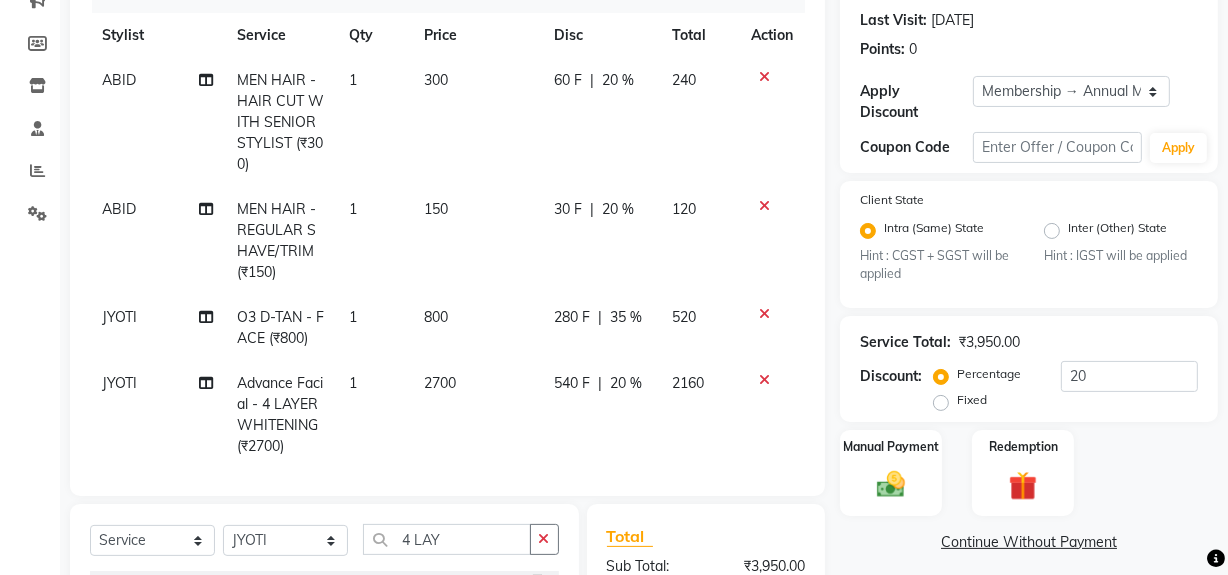 click on "ABID MEN HAIR - HAIR CUT WITH SENIOR STYLIST (₹300) 1 300 60 F | 20 % 240 ABID MEN HAIR - REGULAR SHAVE/TRIM (₹150) 1 150 30 F | 20 % 120 JYOTI O3 D-TAN - FACE (₹800) 1 800 280 F | 35 % 520 JYOTI Advance Facial - 4 LAYER WHITENING (₹2700) 1 2700 540 F | 20 % 2160" 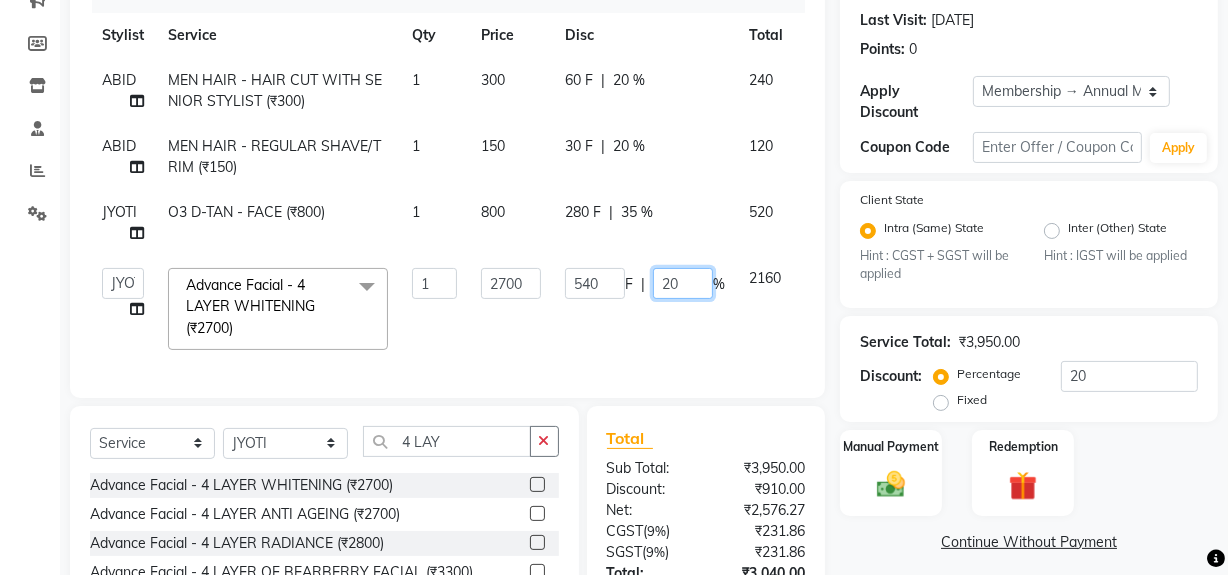 click on "20" 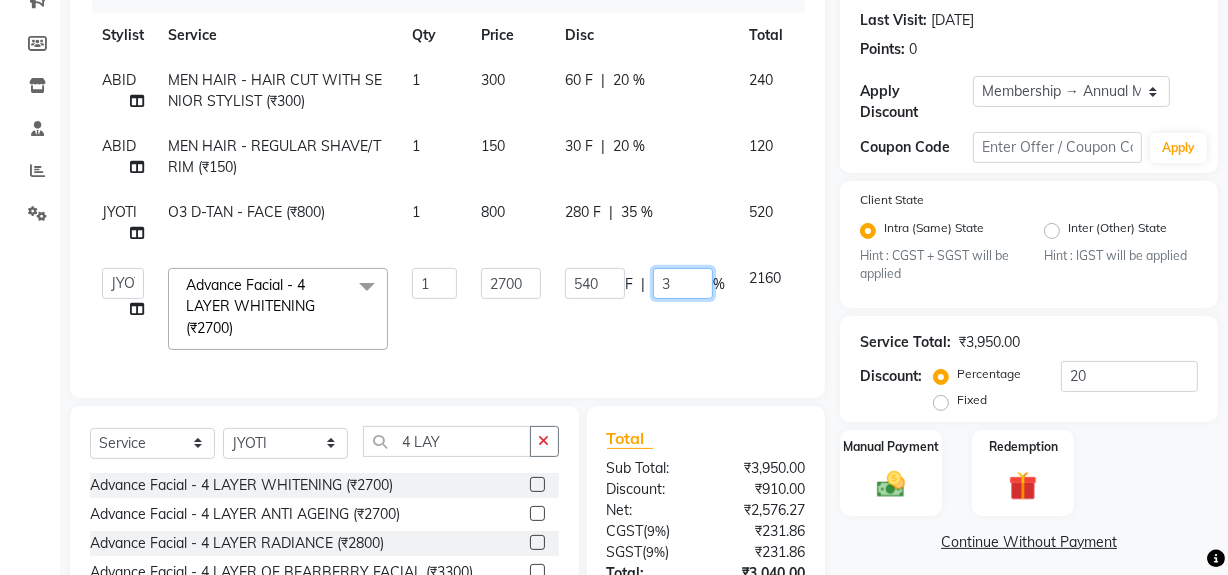 type on "35" 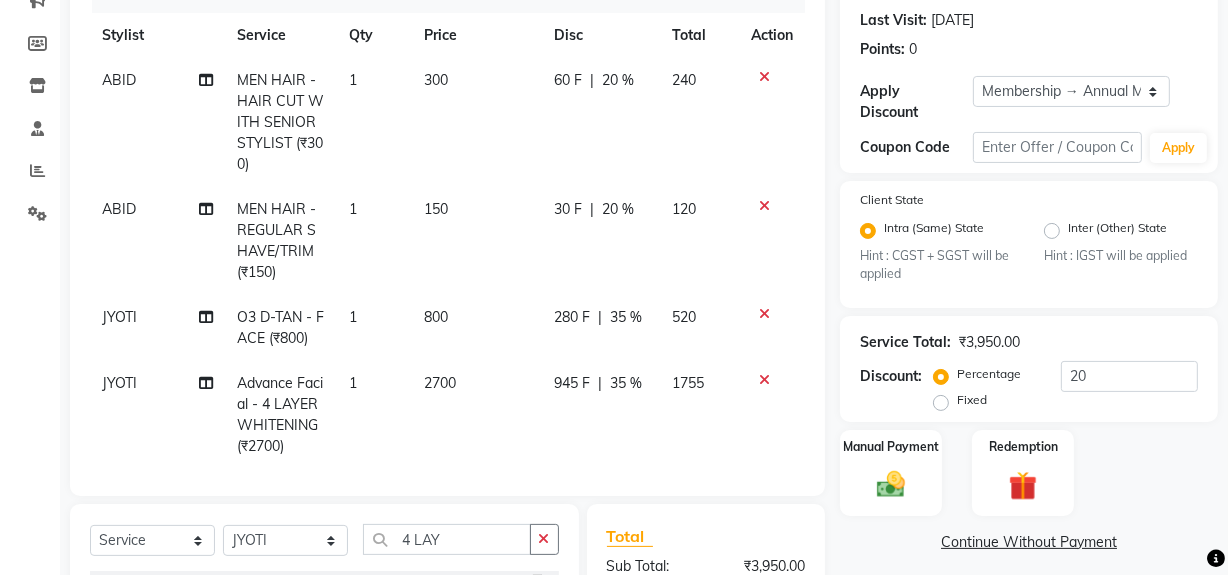 click on "ABID MEN HAIR - HAIR CUT WITH SENIOR STYLIST (₹300) 1 300 60 F | 20 % 240 ABID MEN HAIR - REGULAR SHAVE/TRIM (₹150) 1 150 30 F | 20 % 120 JYOTI O3 D-TAN - FACE (₹800) 1 800 280 F | 35 % 520 JYOTI Advance Facial - 4 LAYER WHITENING (₹2700) 1 2700 945 F | 35 % 1755" 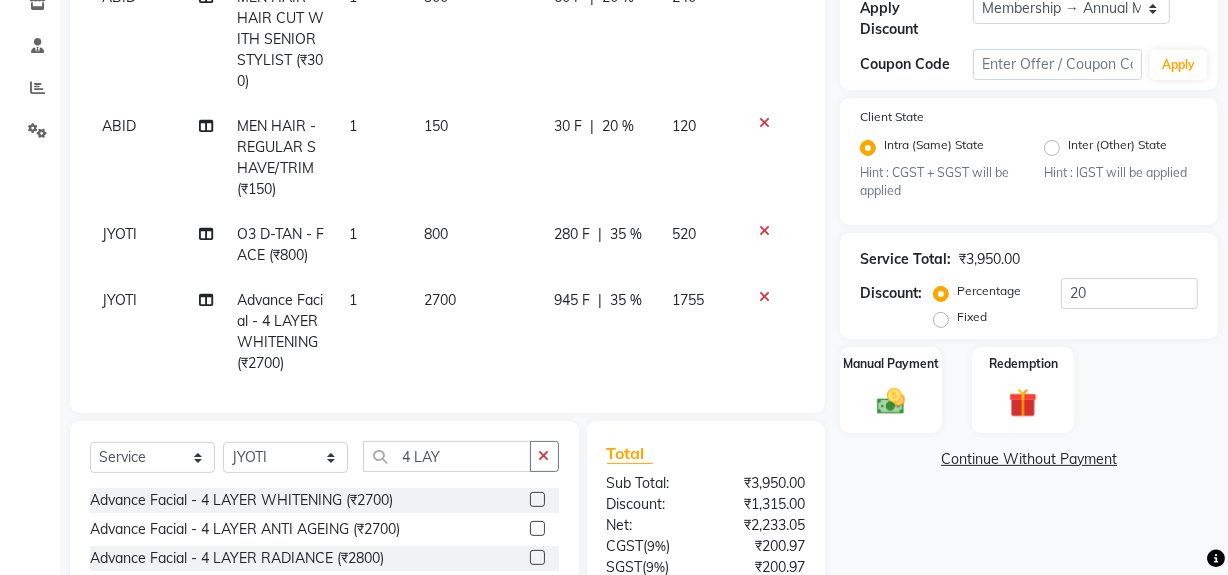 scroll, scrollTop: 525, scrollLeft: 0, axis: vertical 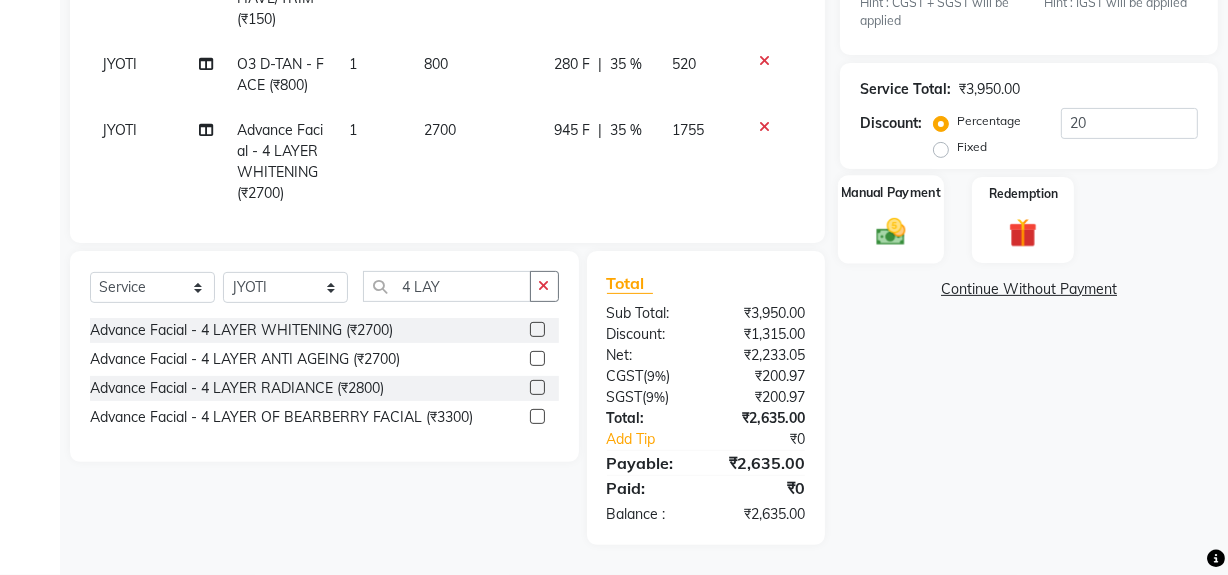 click 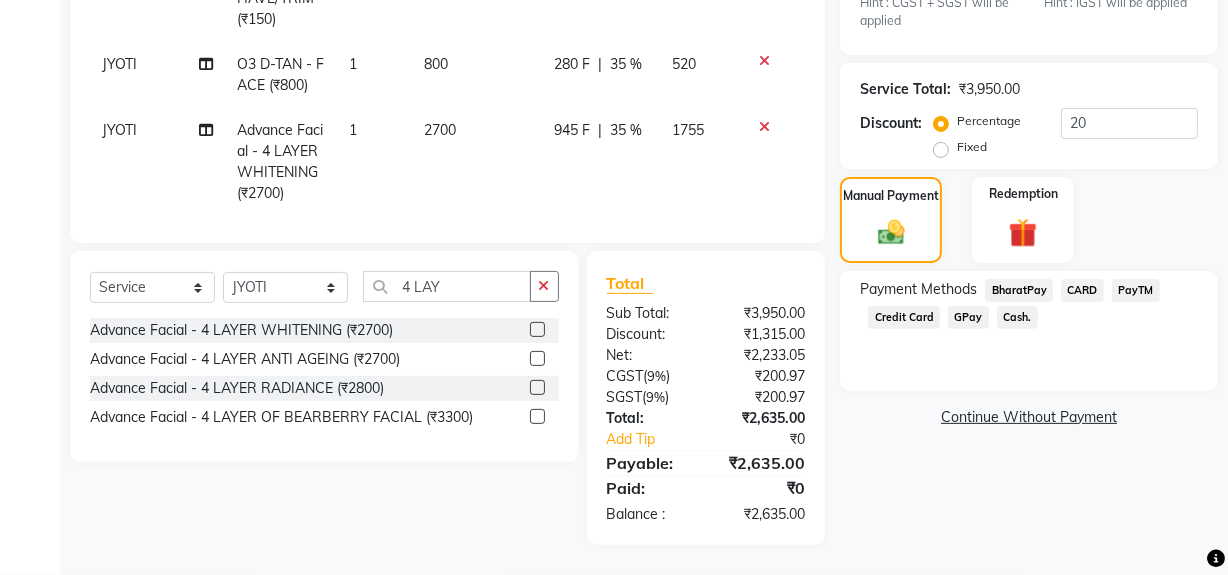 click on "Cash." 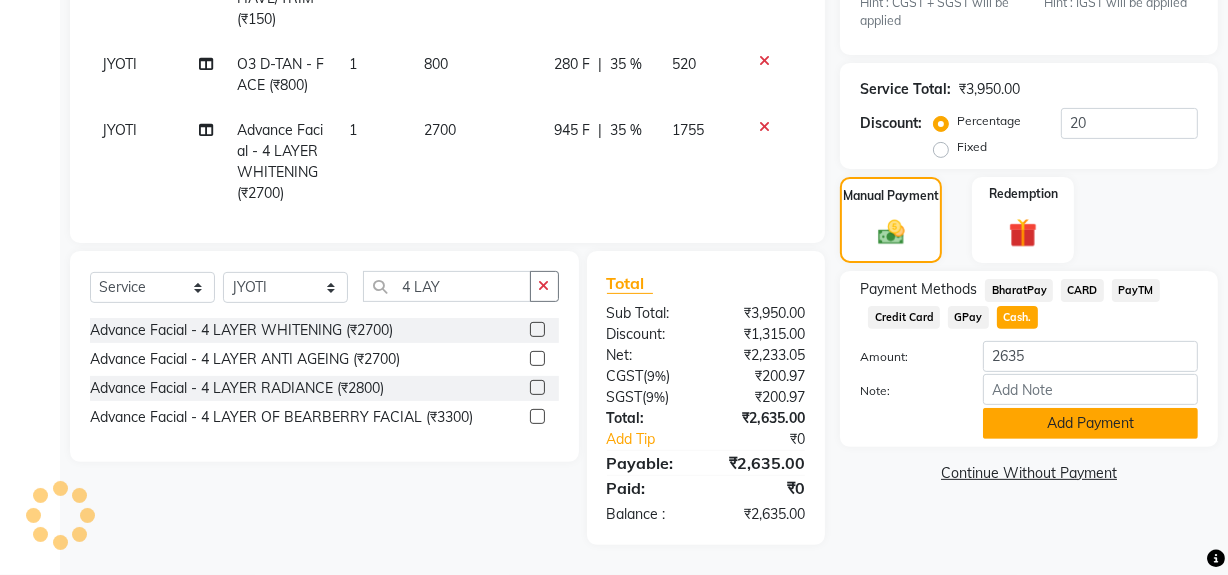 click on "Add Payment" 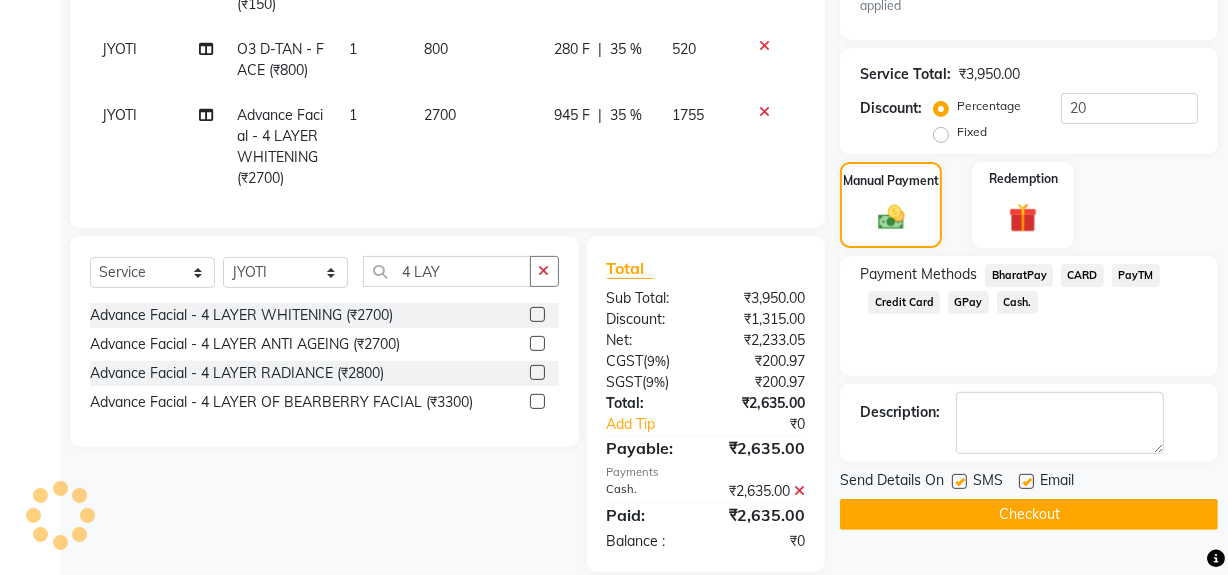 scroll, scrollTop: 567, scrollLeft: 0, axis: vertical 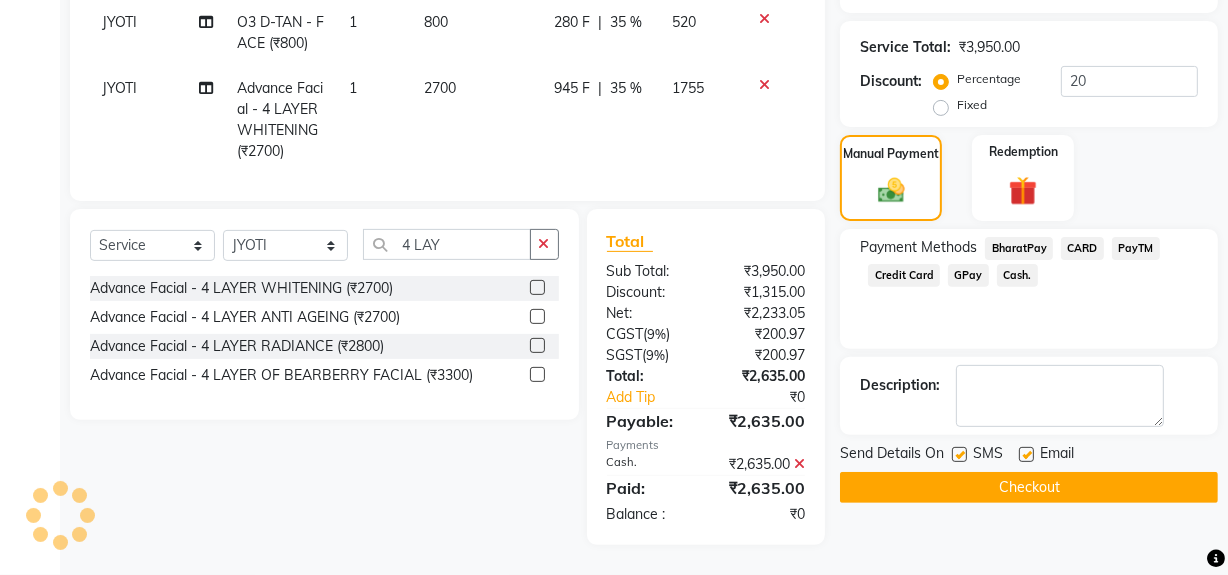 click on "Checkout" 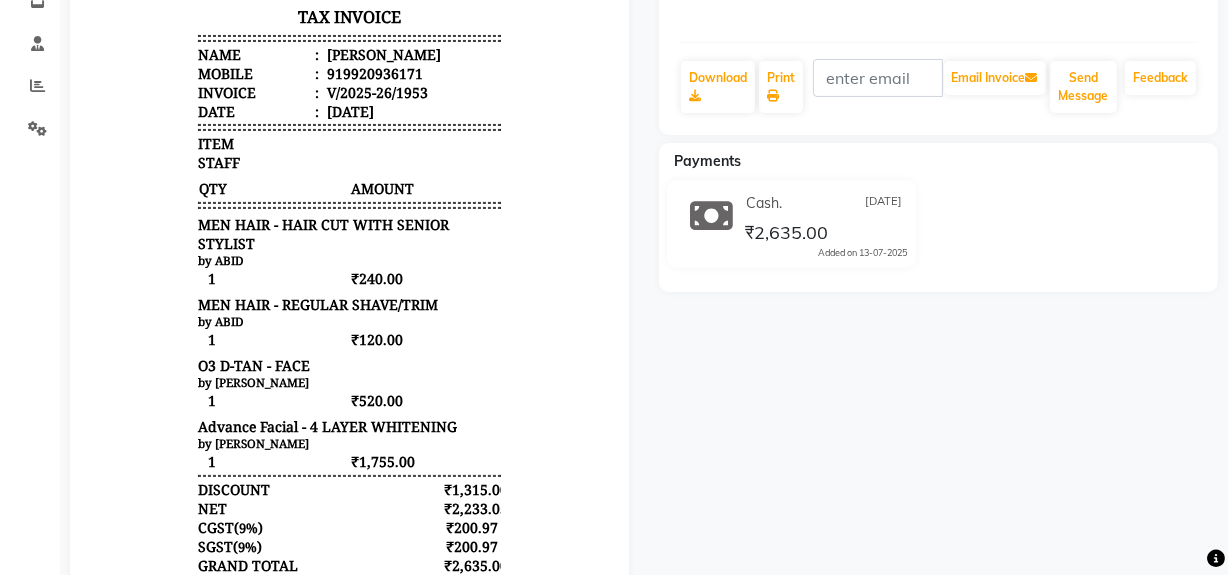 scroll, scrollTop: 363, scrollLeft: 0, axis: vertical 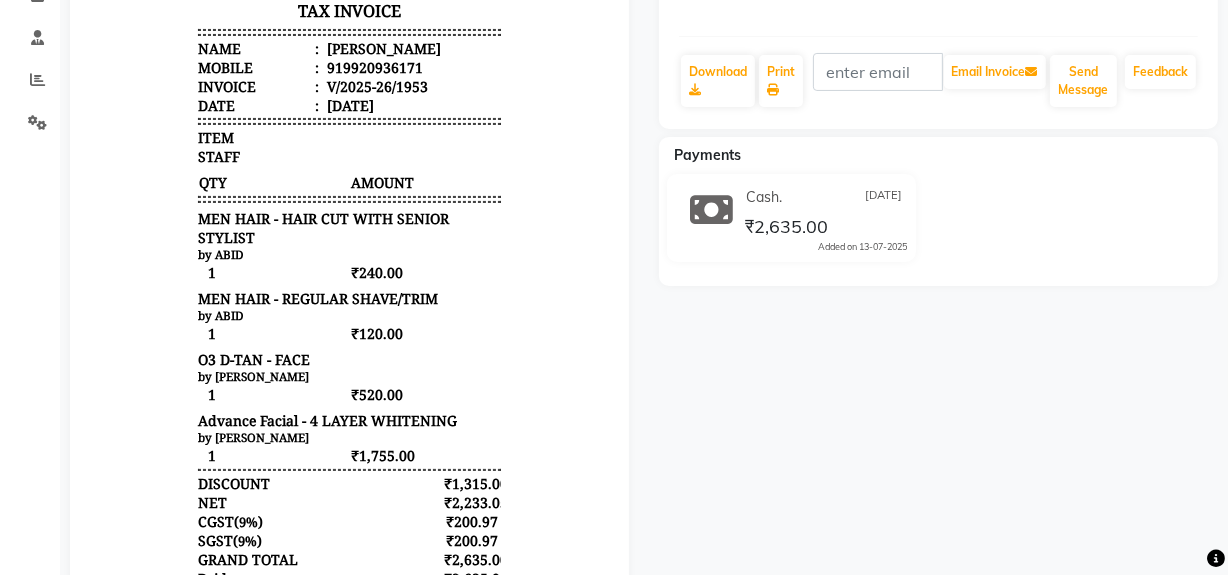 drag, startPoint x: 1167, startPoint y: 44, endPoint x: 1050, endPoint y: 197, distance: 192.60841 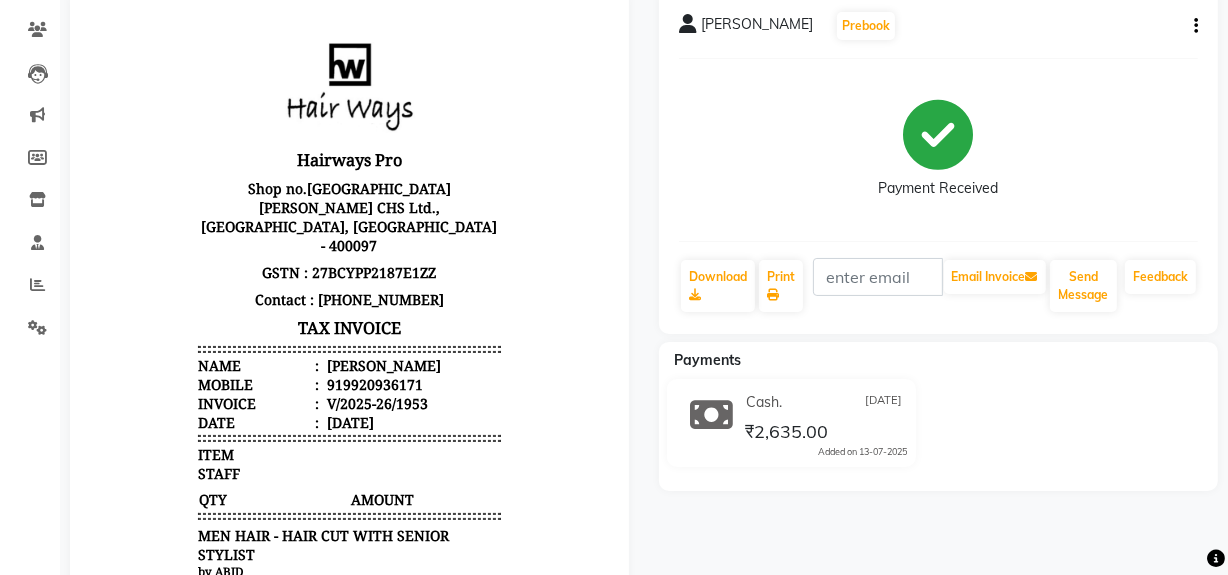 scroll, scrollTop: 0, scrollLeft: 0, axis: both 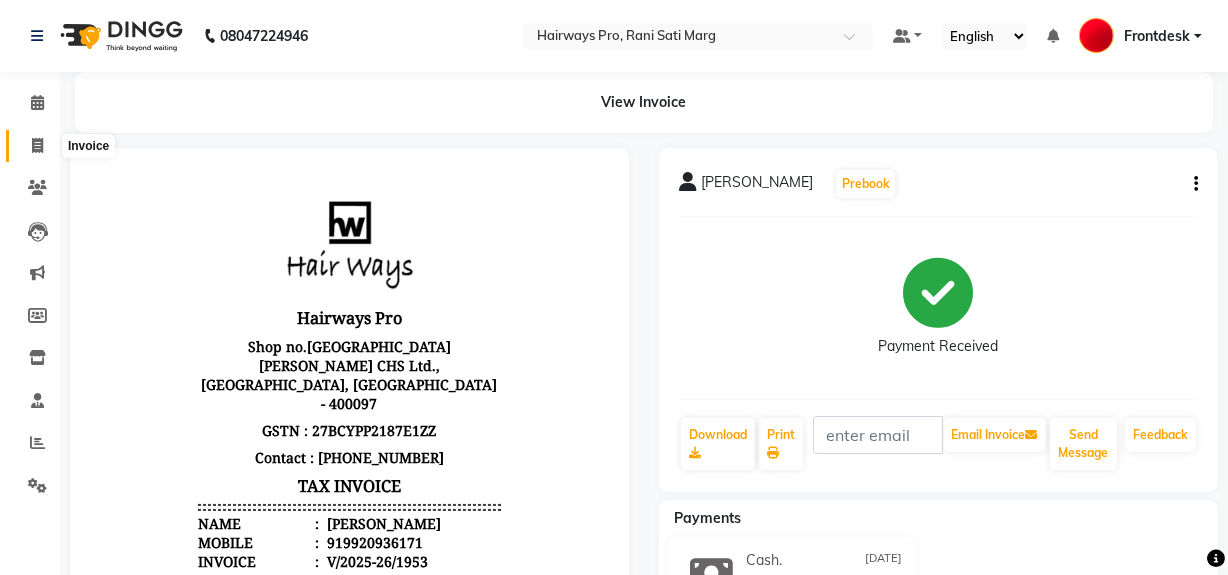 click 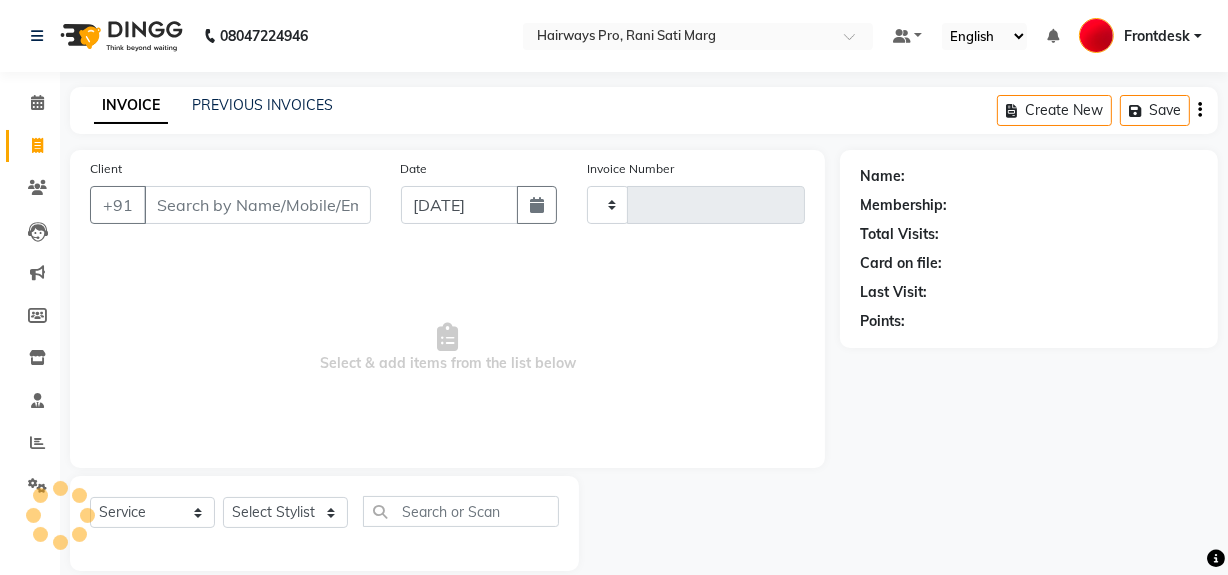 scroll, scrollTop: 26, scrollLeft: 0, axis: vertical 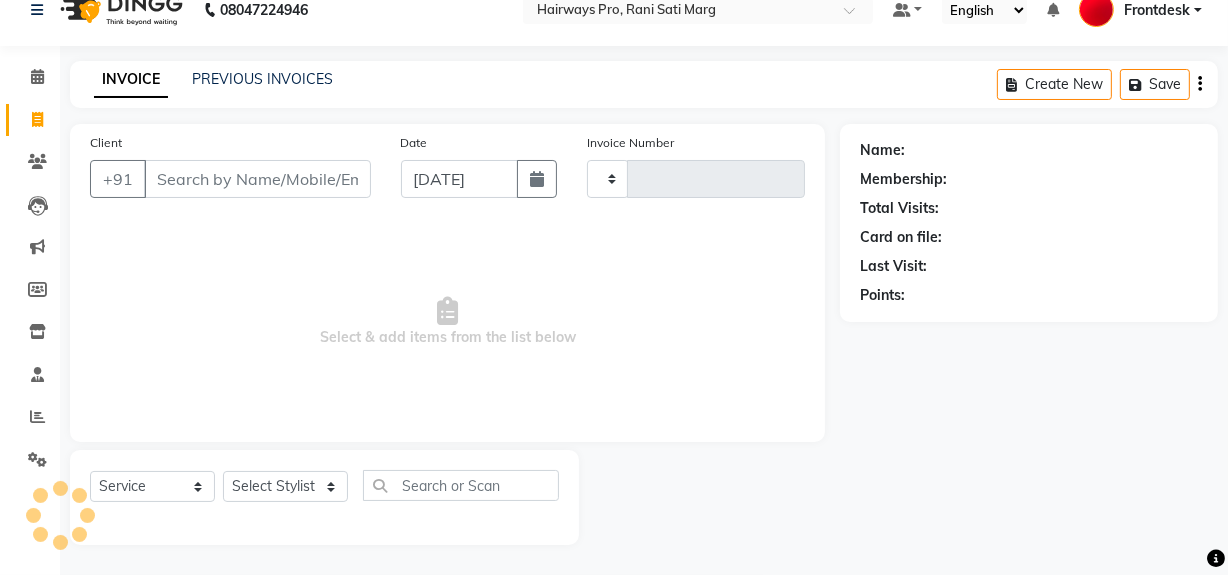 type on "1954" 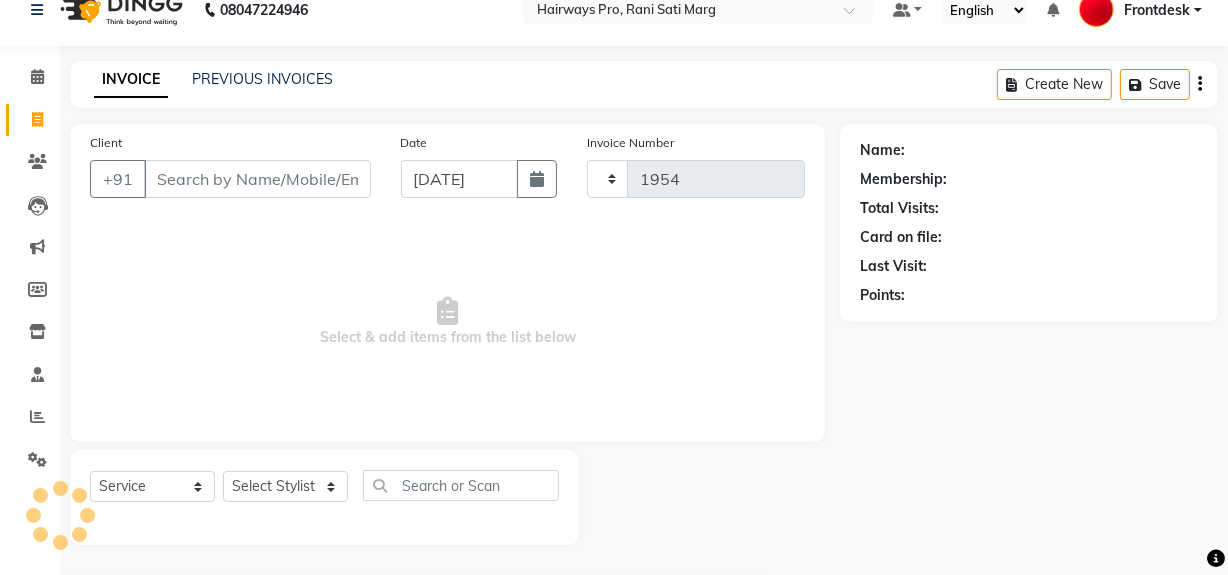 select on "787" 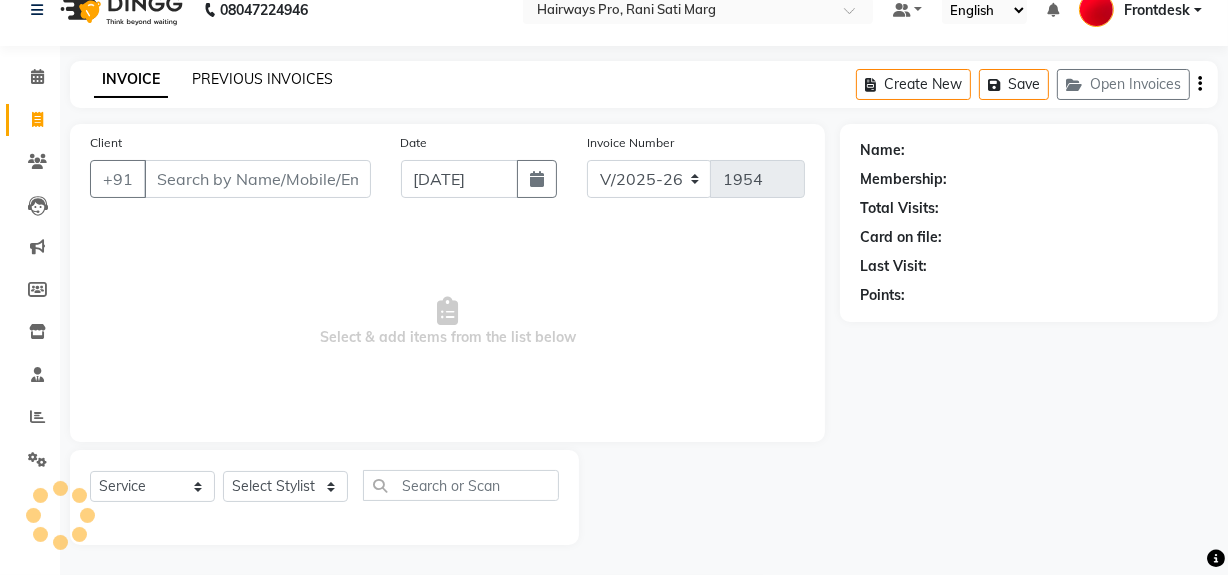 click on "PREVIOUS INVOICES" 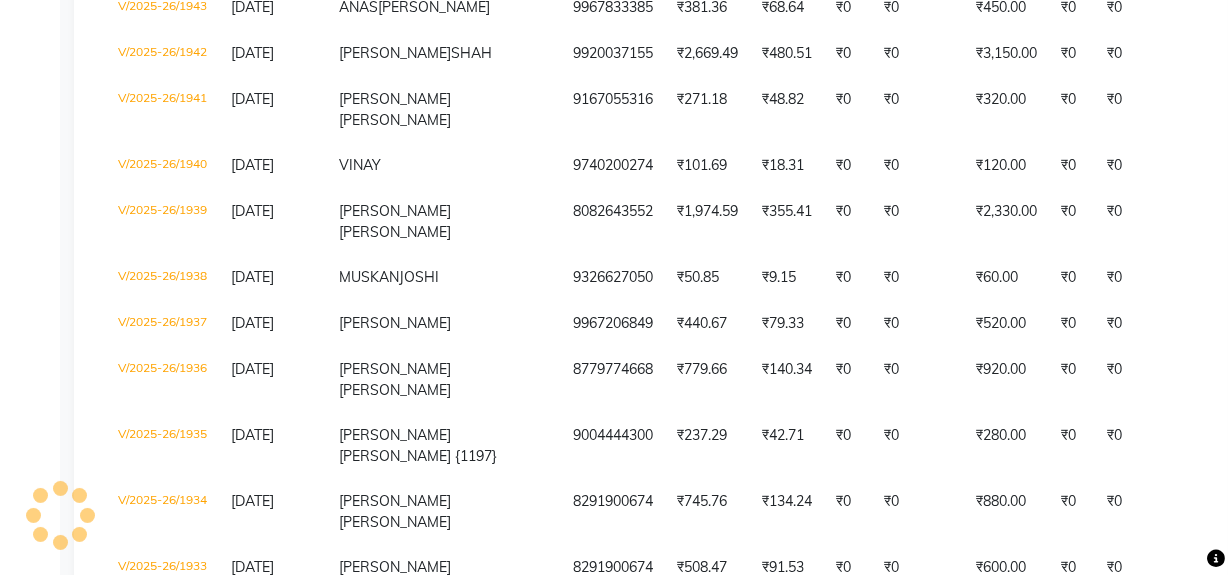 scroll, scrollTop: 909, scrollLeft: 0, axis: vertical 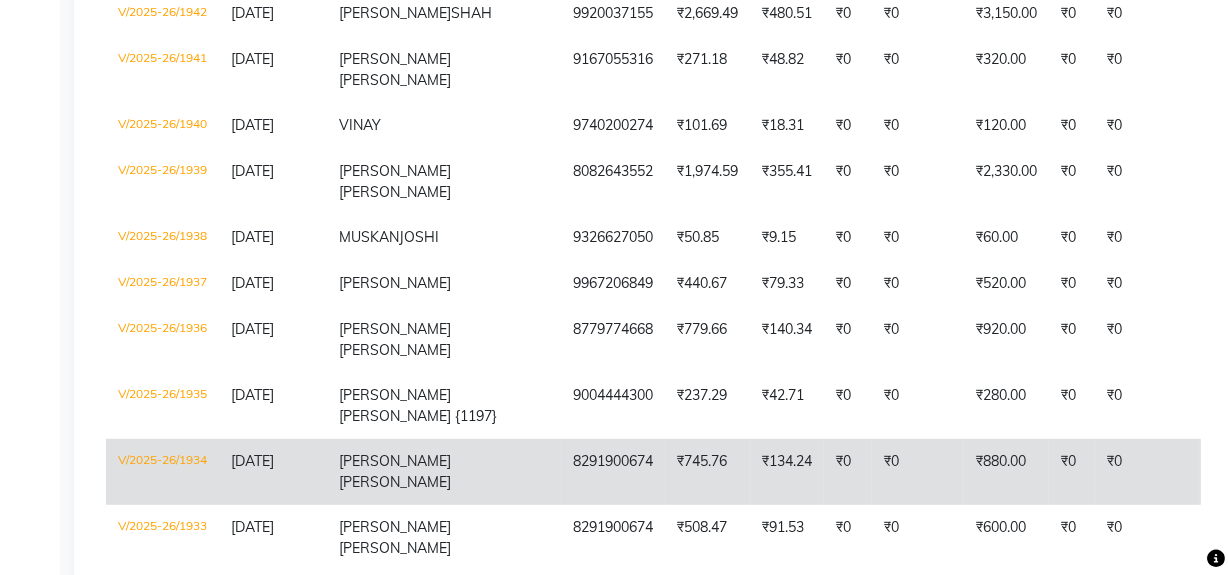 click on "₹880.00" 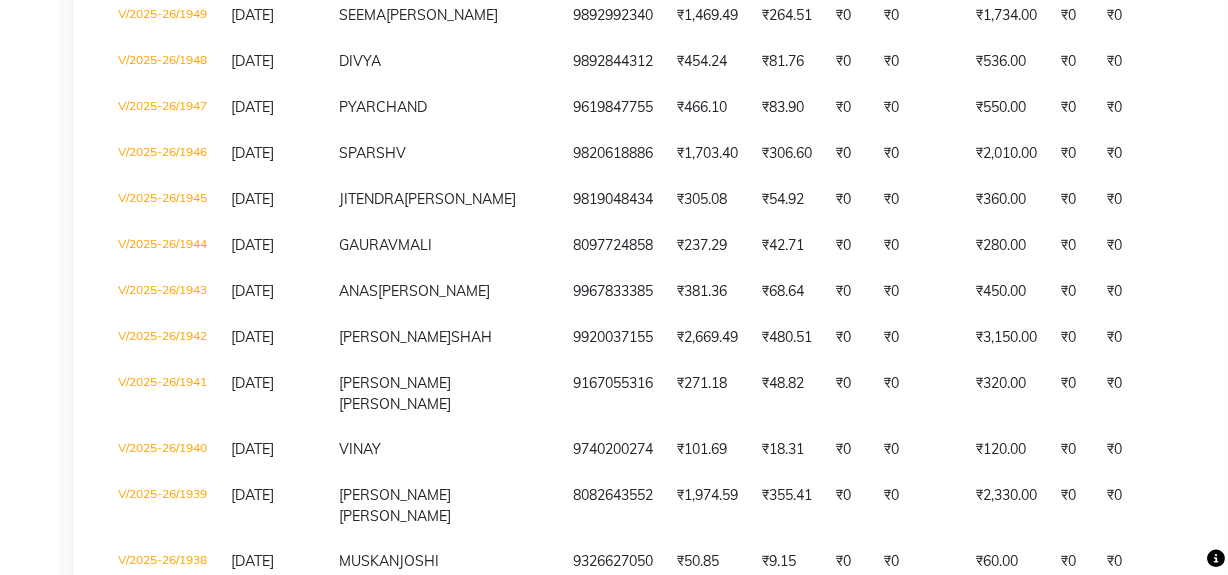 scroll, scrollTop: 545, scrollLeft: 0, axis: vertical 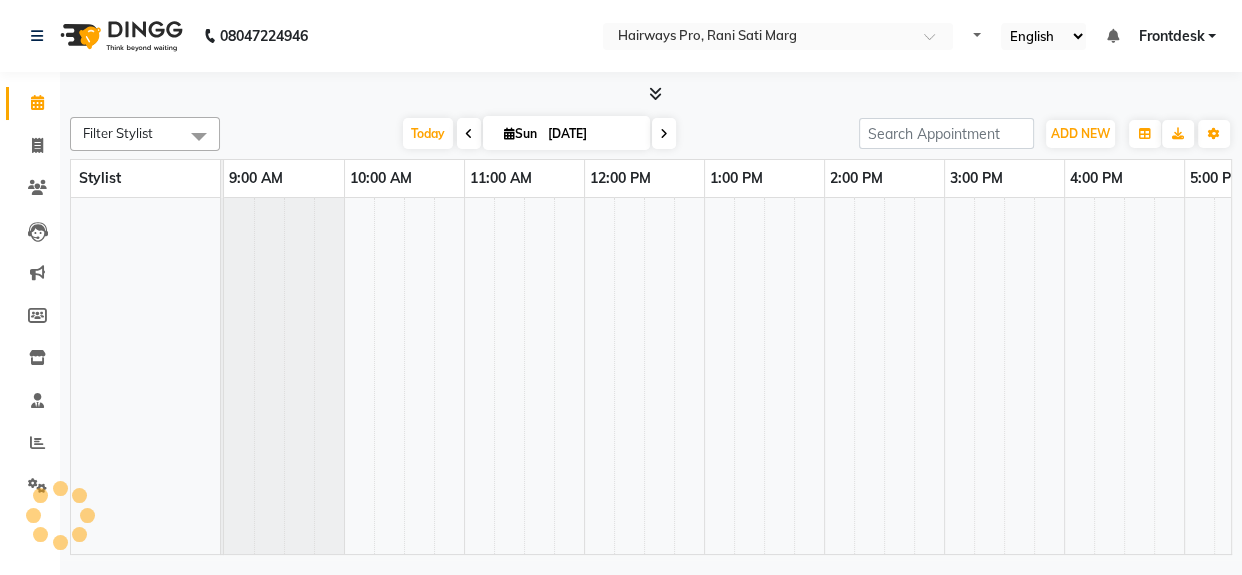 select on "en" 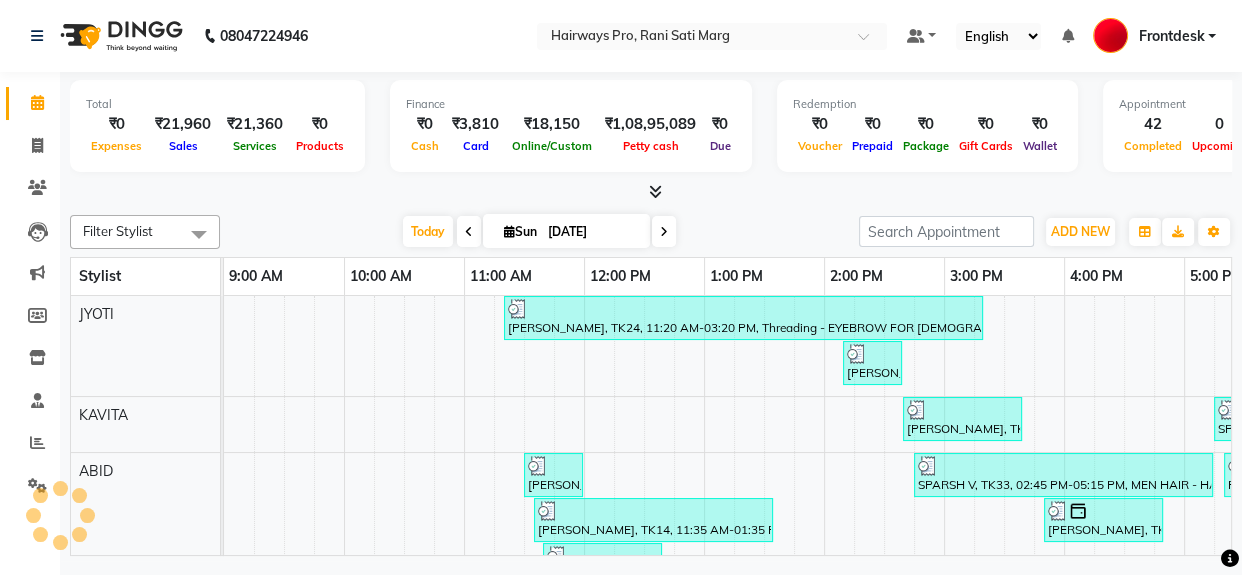 scroll, scrollTop: 0, scrollLeft: 0, axis: both 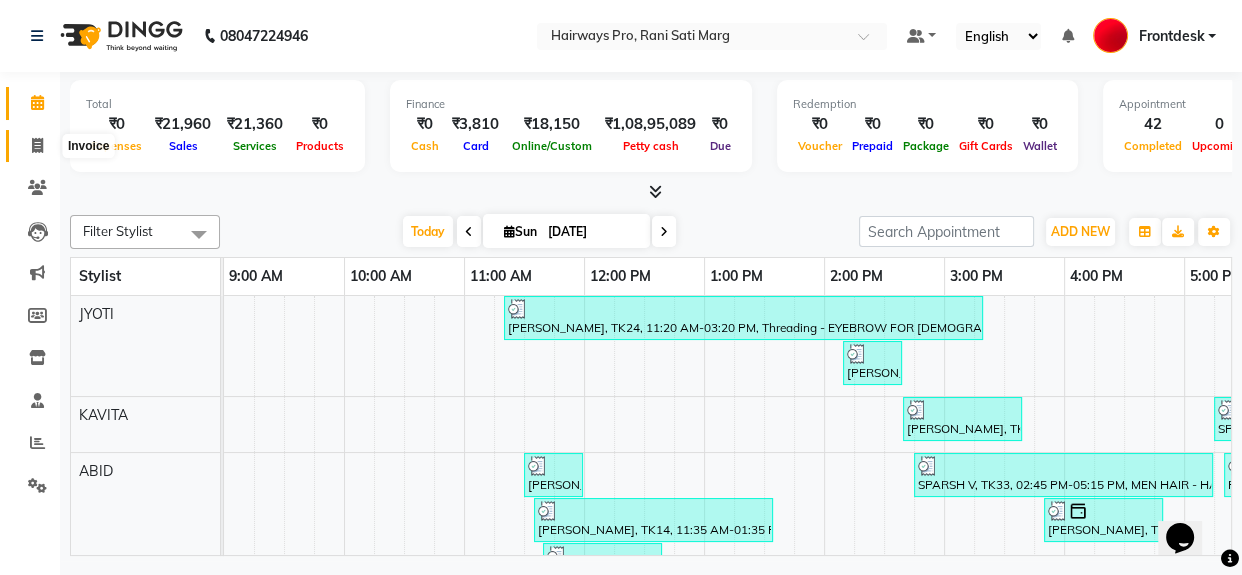 click 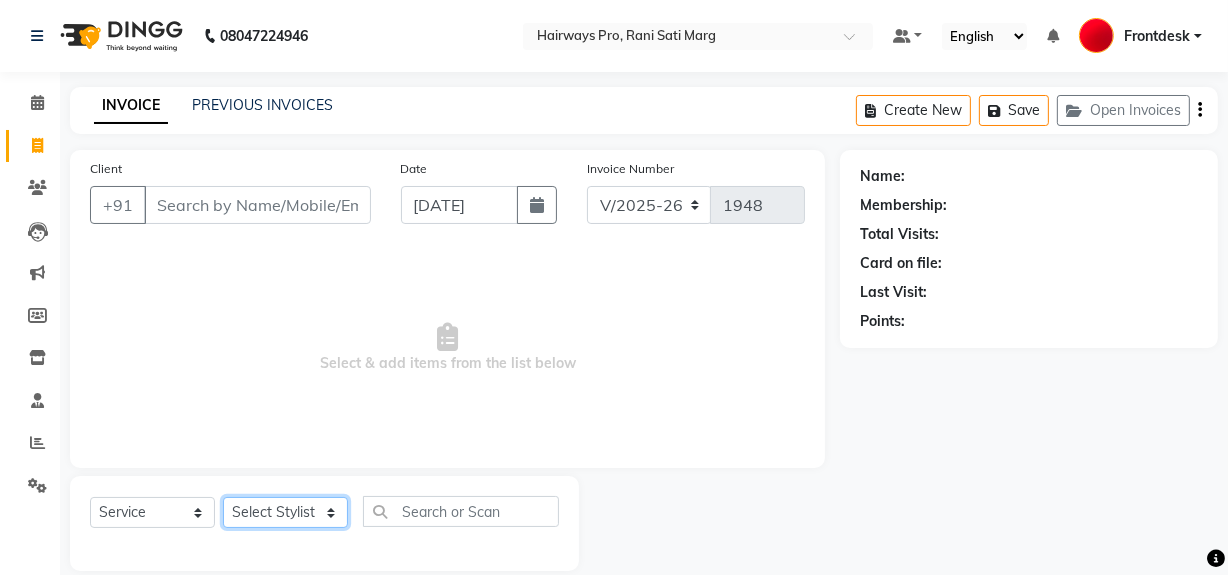 click on "Select Stylist ABID DANISH [PERSON_NAME] Frontdesk INTEZAR [PERSON_NAME] [PERSON_NAME] [PERSON_NAME] [PERSON_NAME] [PERSON_NAME] [PERSON_NAME]" 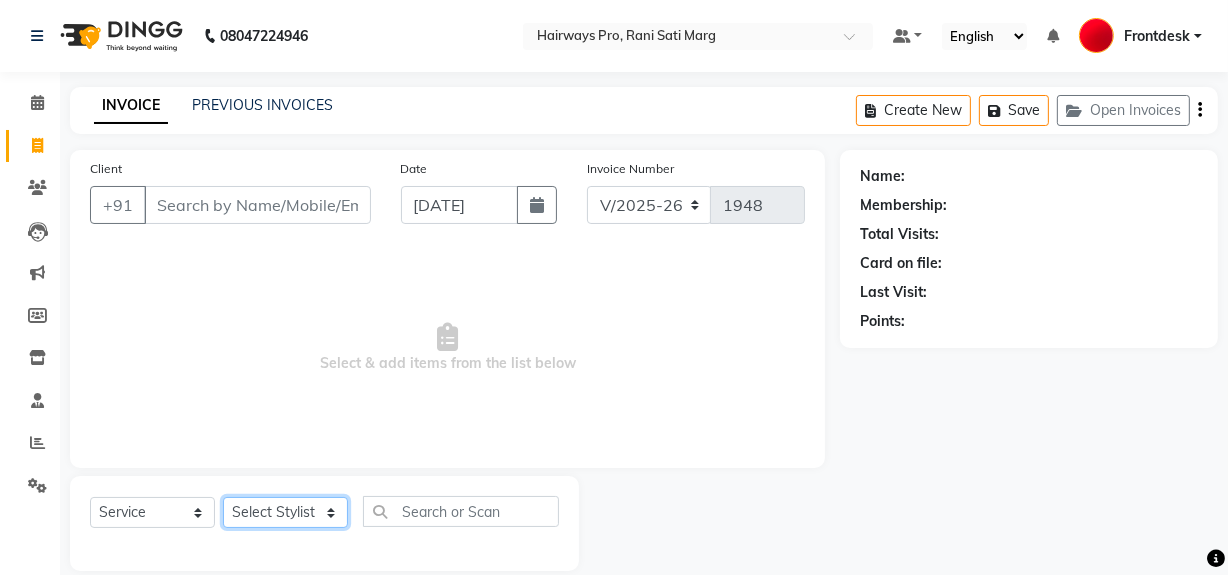select on "13186" 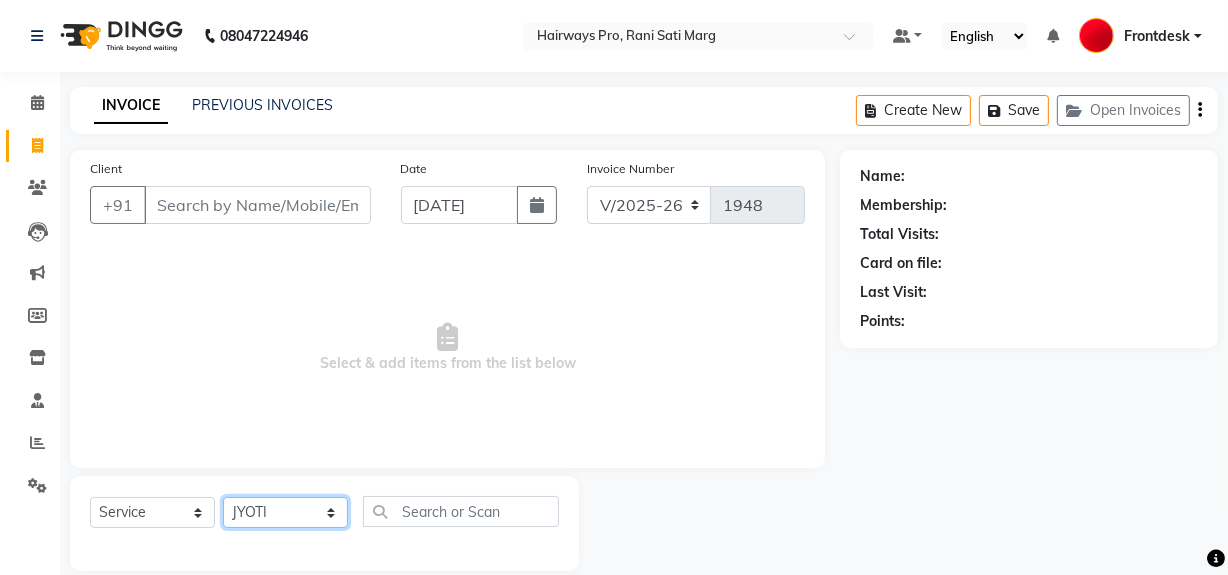 click on "Select Stylist ABID DANISH [PERSON_NAME] Frontdesk INTEZAR [PERSON_NAME] [PERSON_NAME] [PERSON_NAME] [PERSON_NAME] [PERSON_NAME] [PERSON_NAME]" 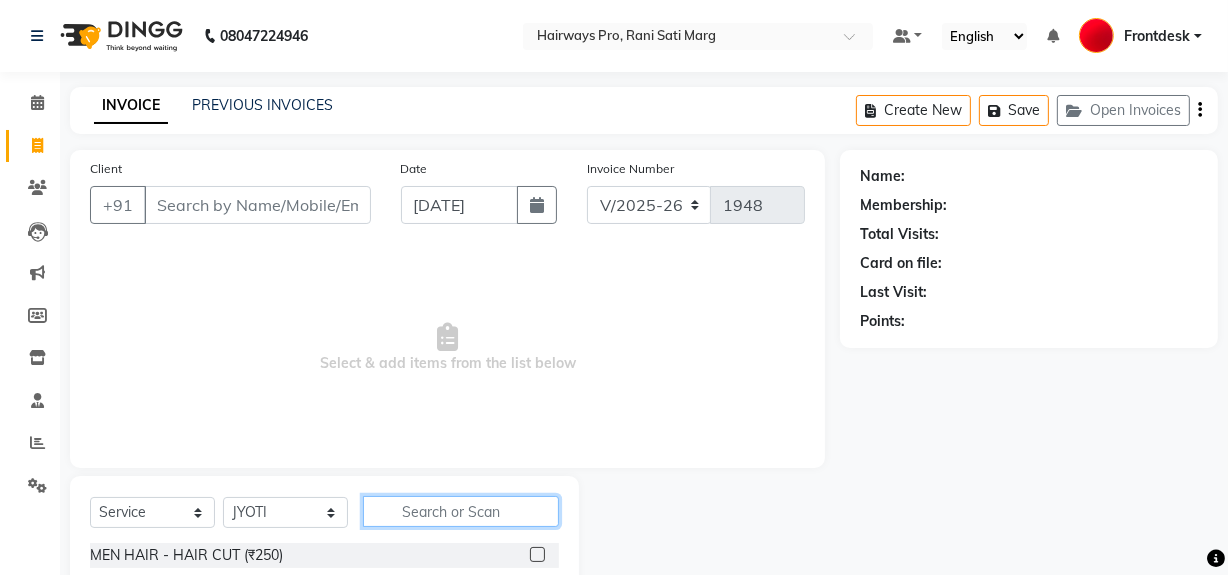 click 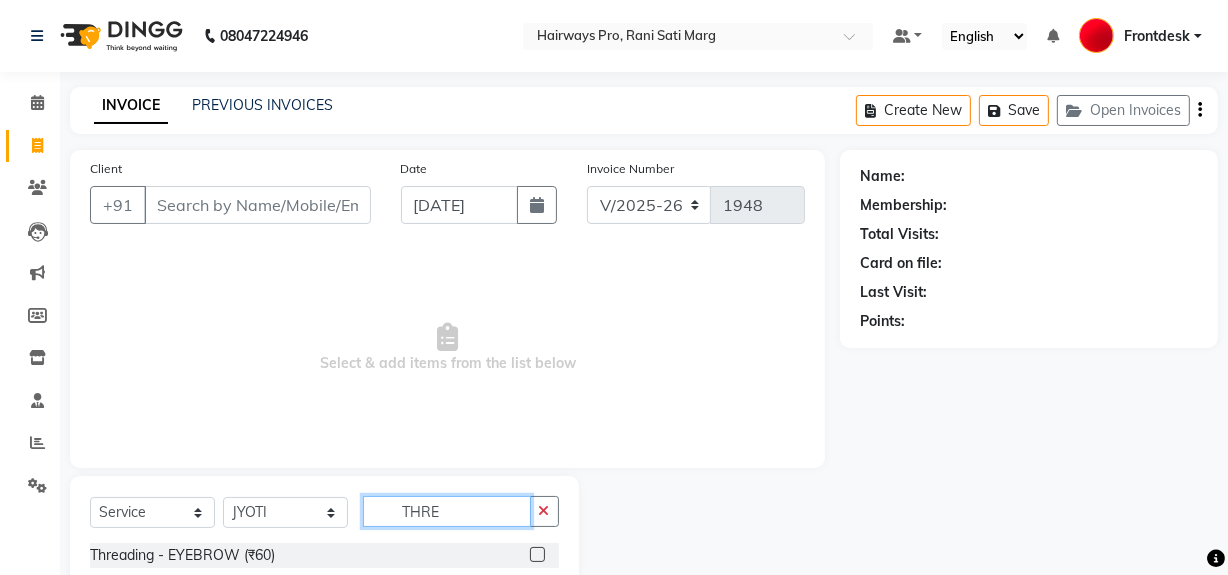 scroll, scrollTop: 181, scrollLeft: 0, axis: vertical 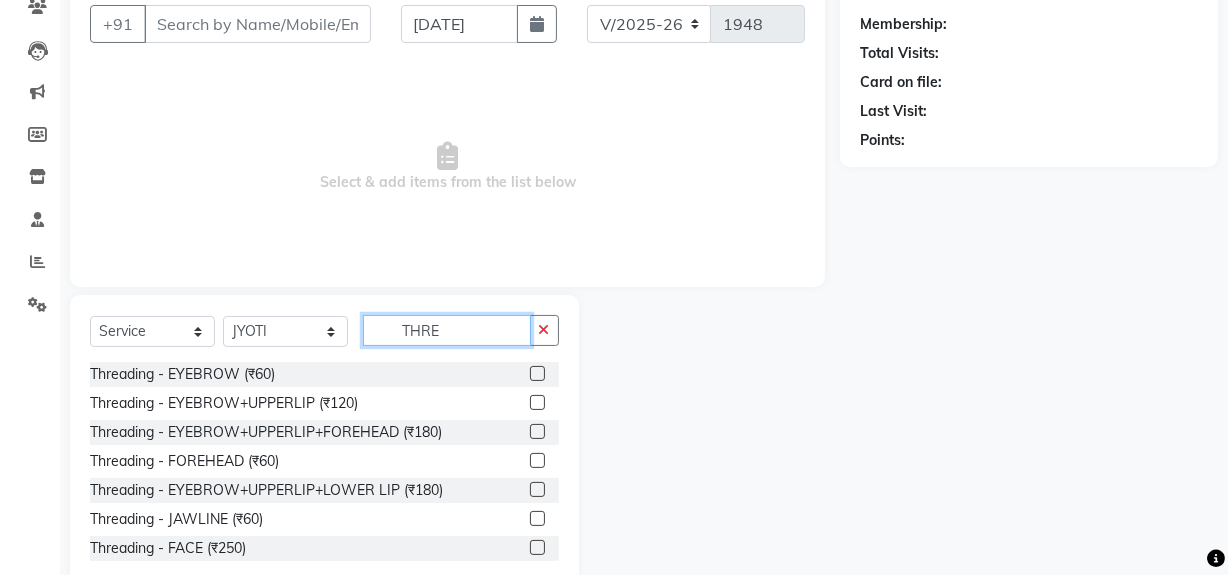type on "THRE" 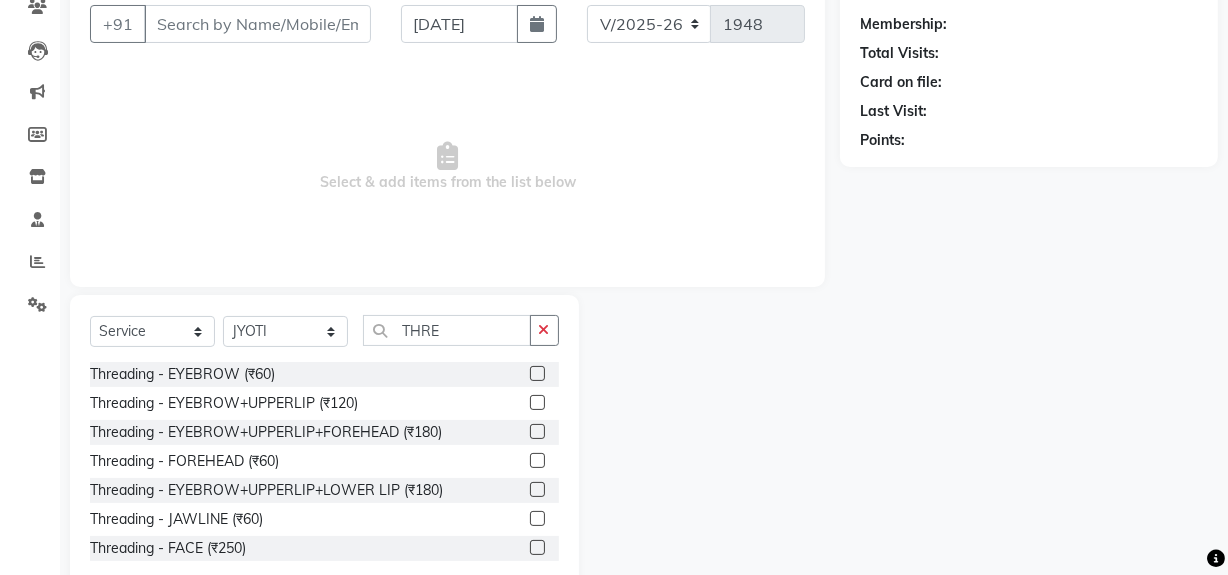 click 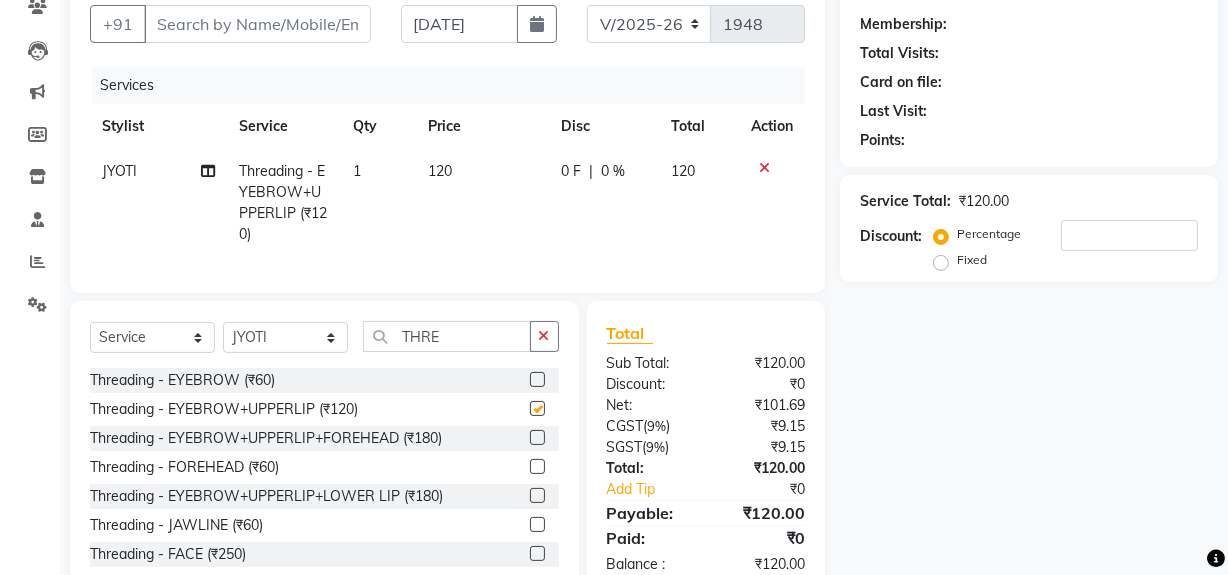 checkbox on "false" 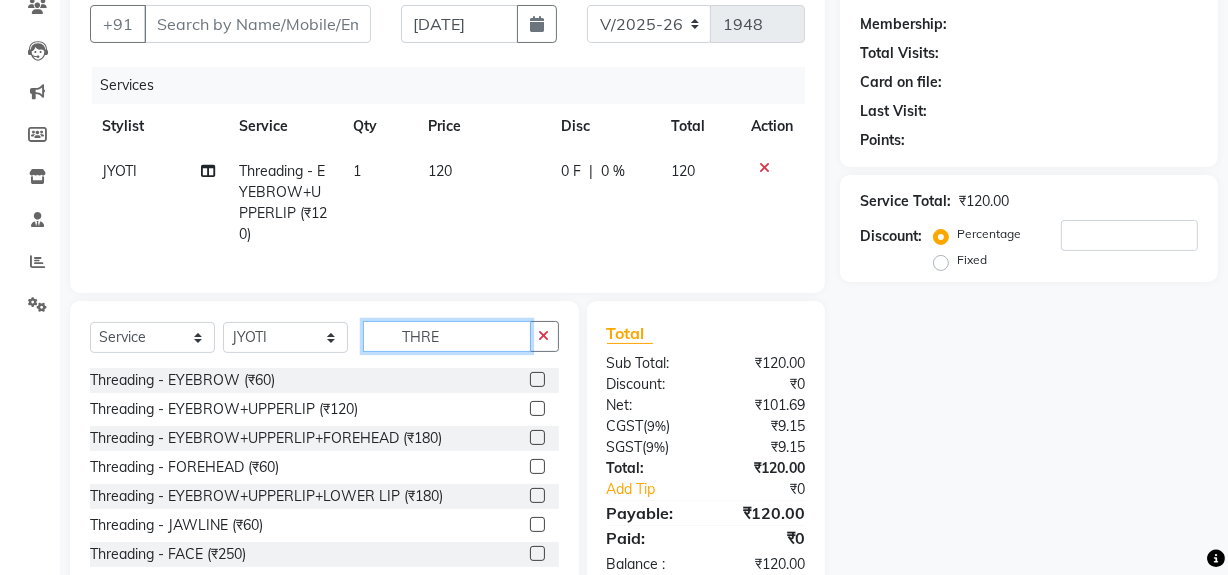 click on "THRE" 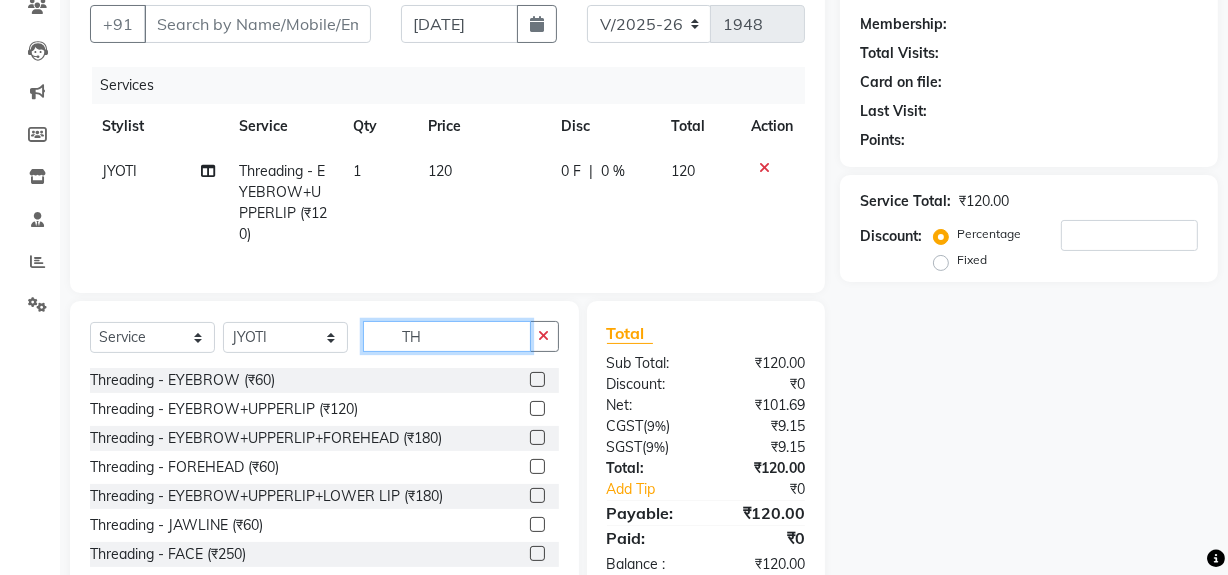 type on "T" 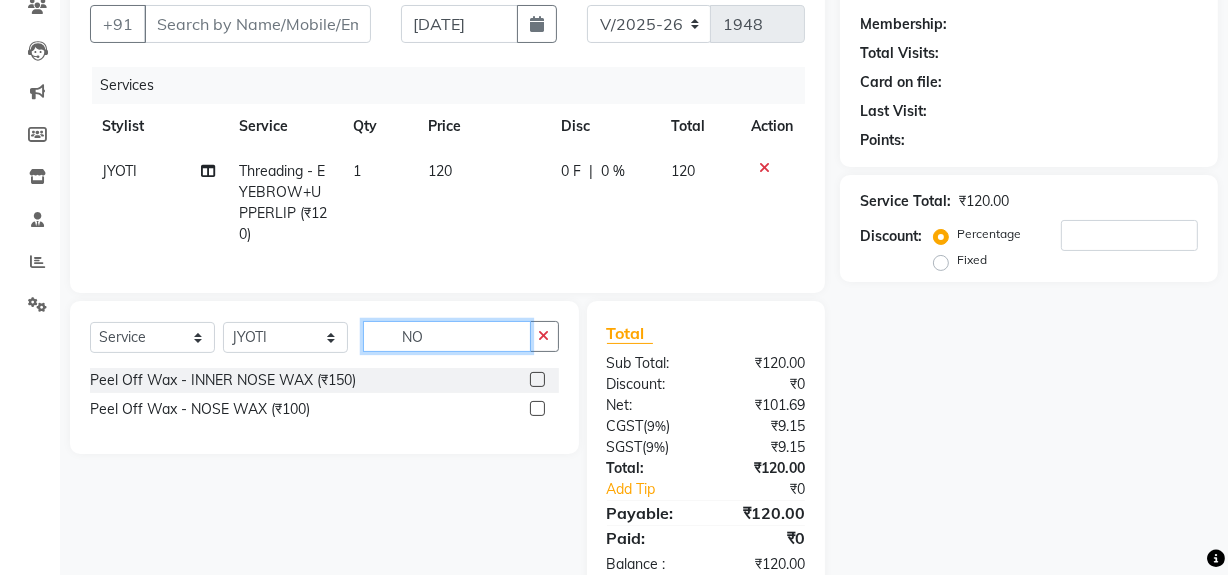 type on "N" 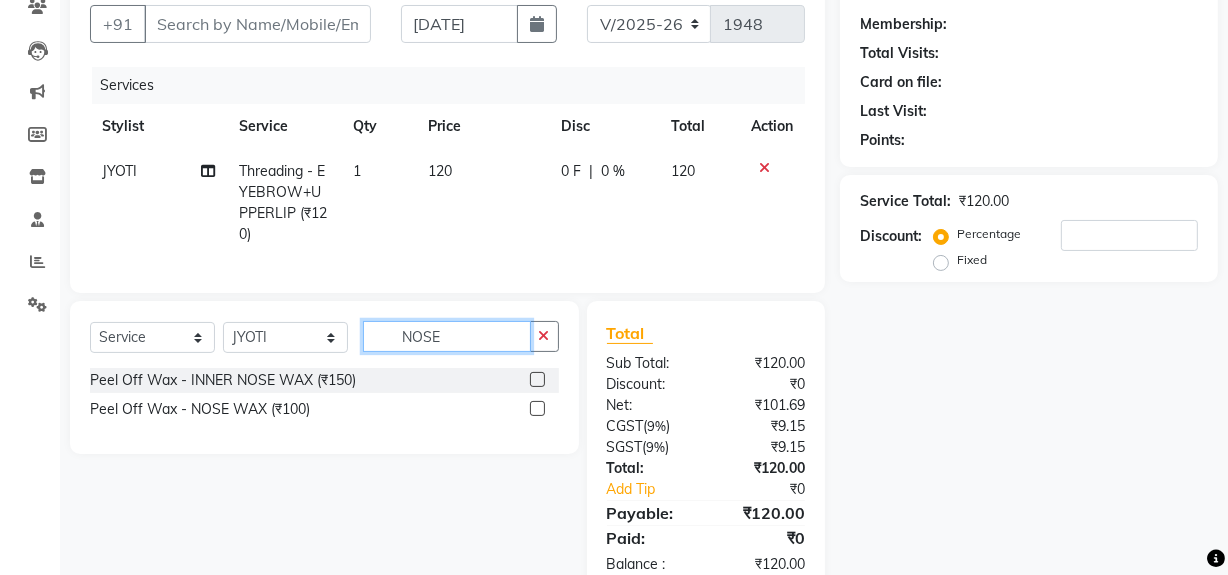type on "NOSE" 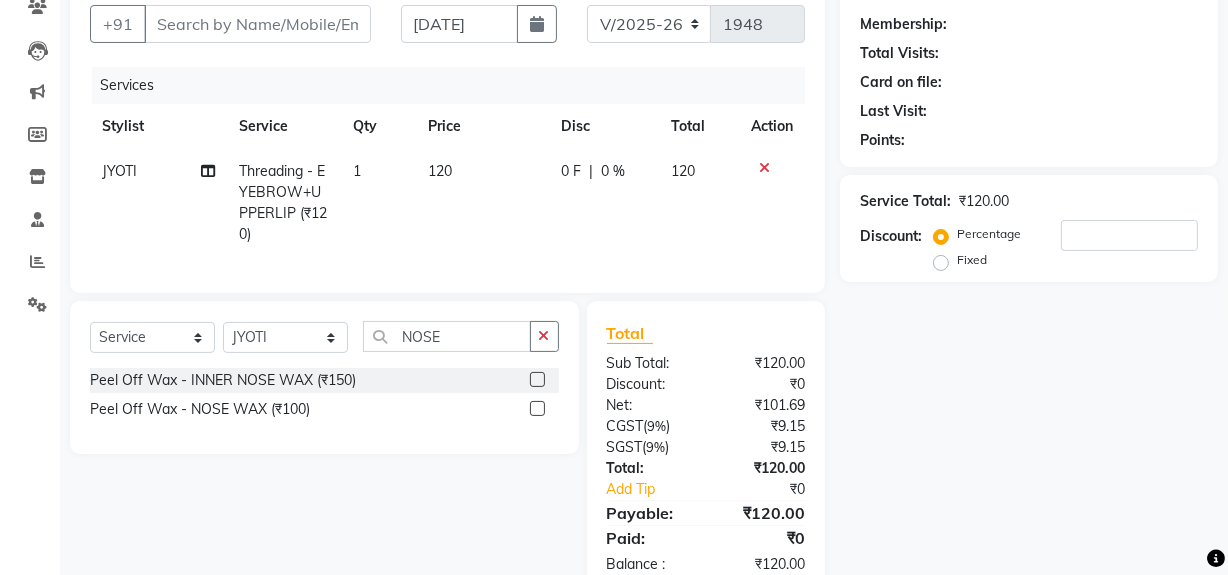 click 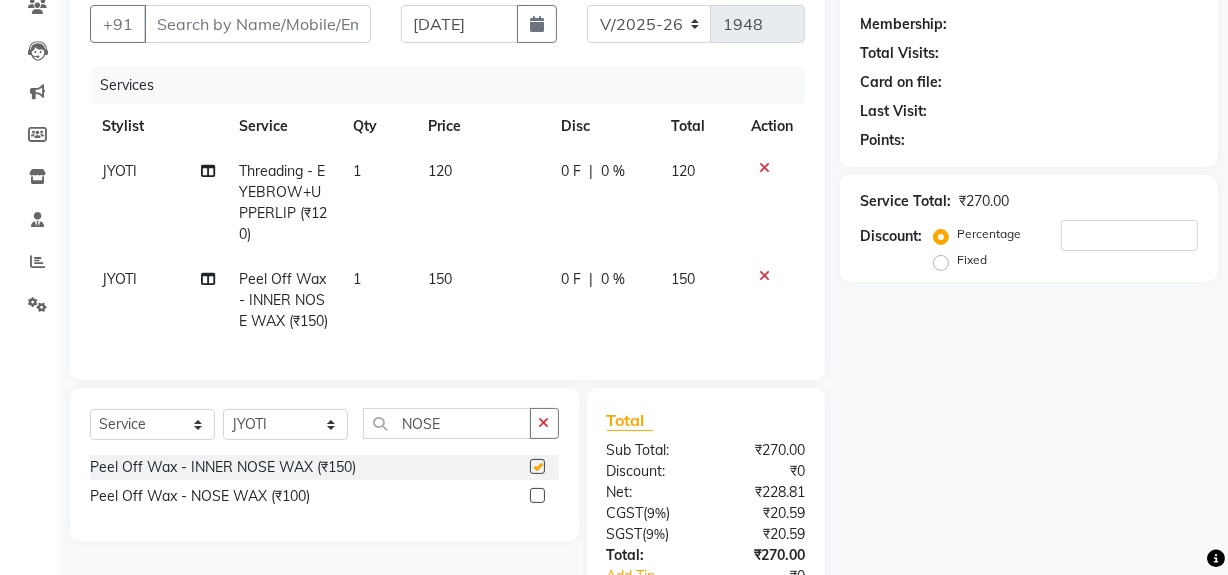 checkbox on "false" 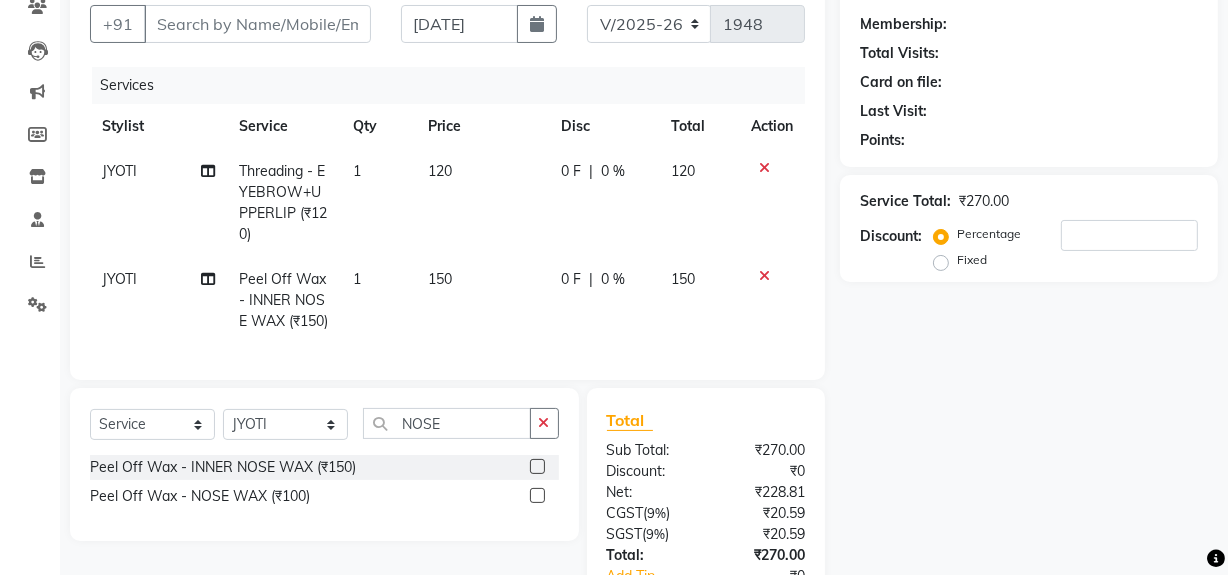 click 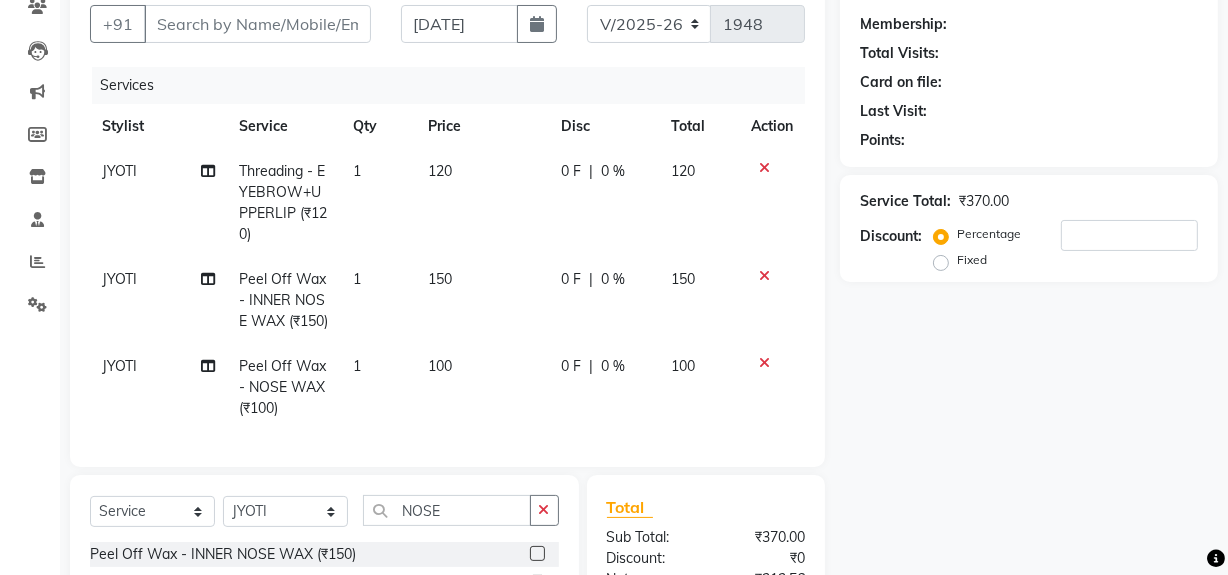 checkbox on "false" 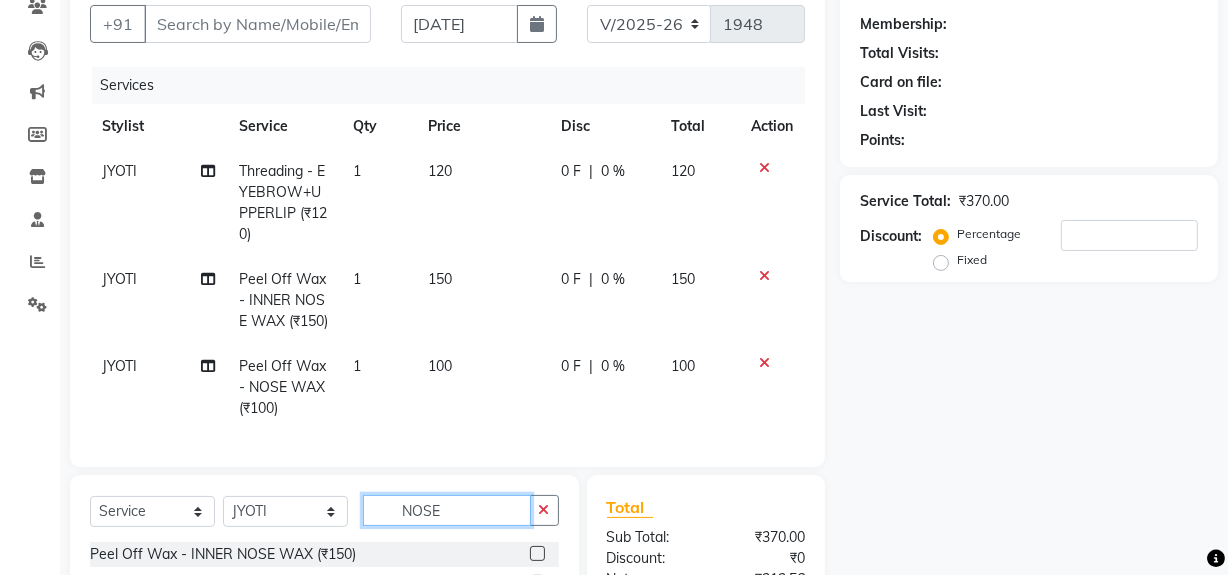 click on "NOSE" 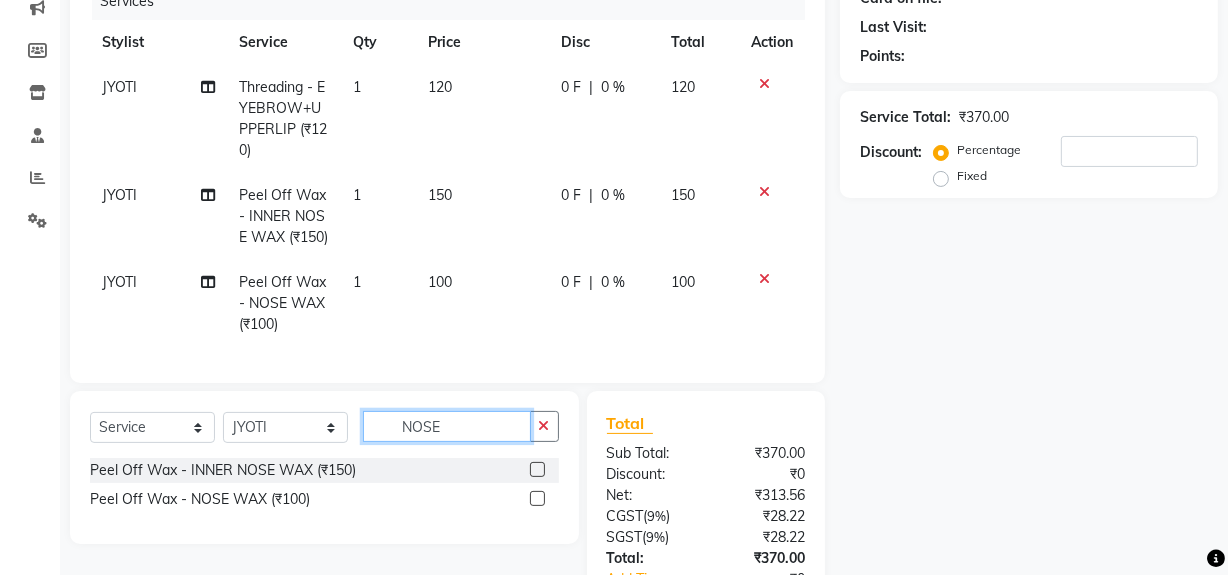 scroll, scrollTop: 440, scrollLeft: 0, axis: vertical 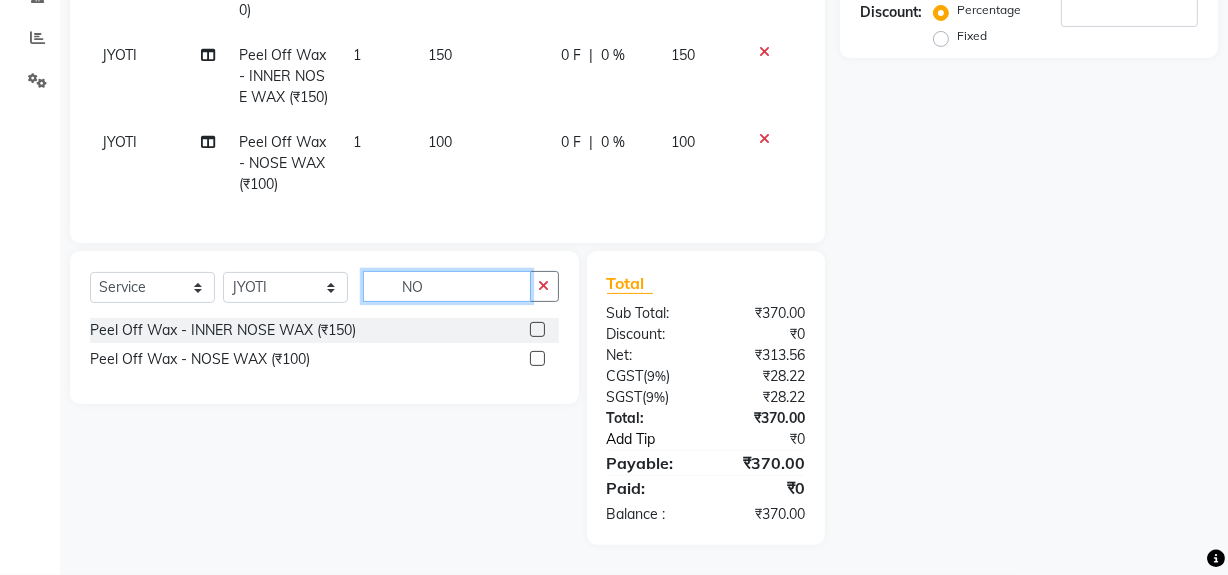 type on "N" 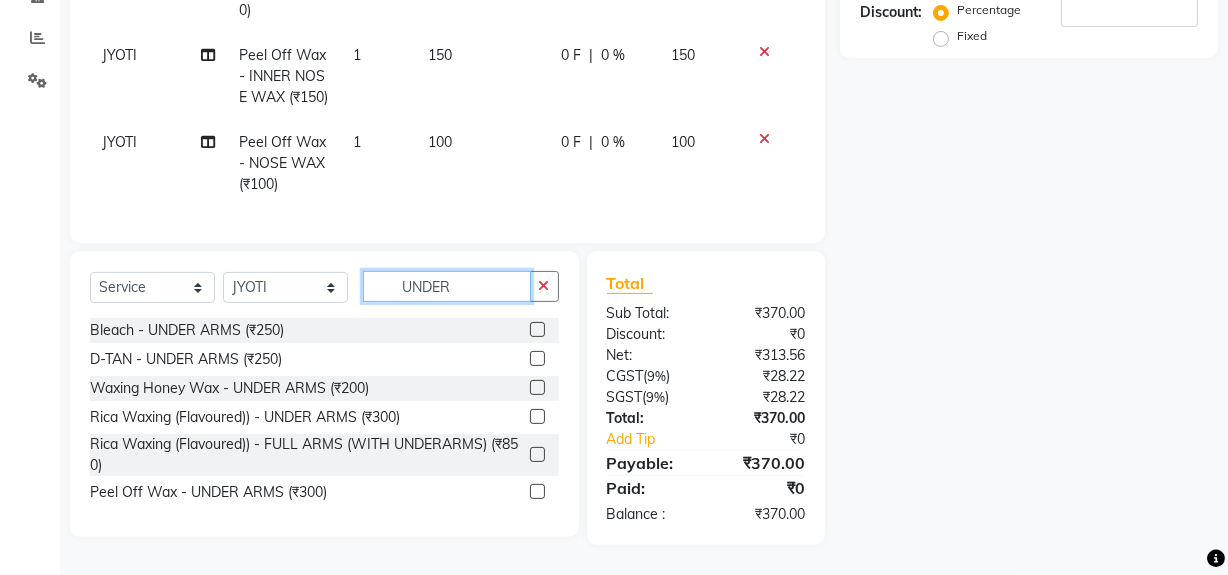 type on "UNDER" 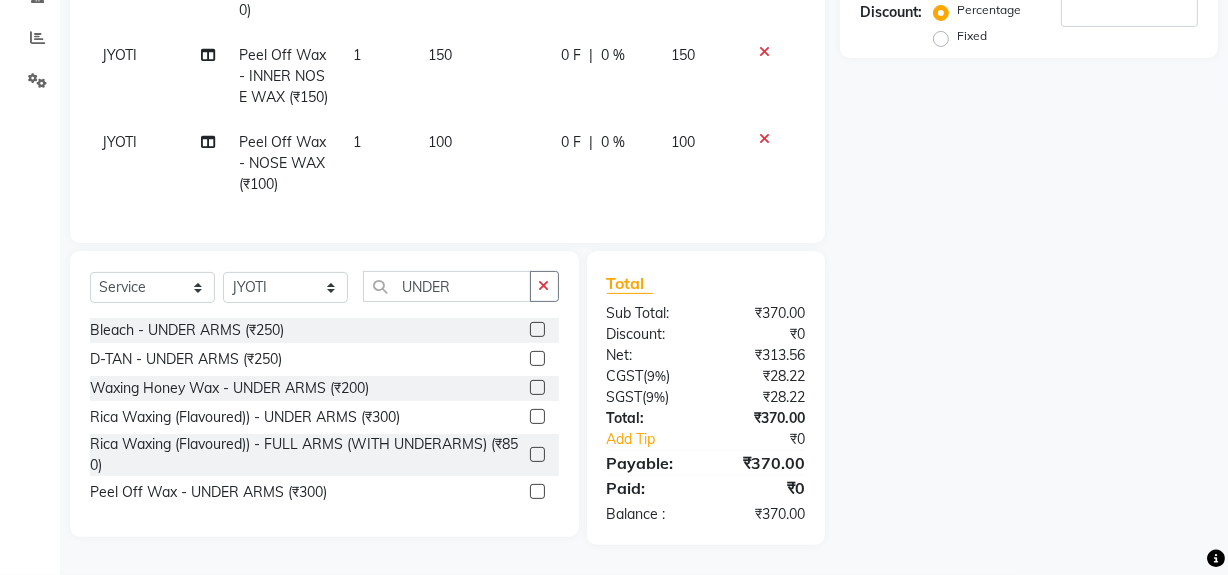 click 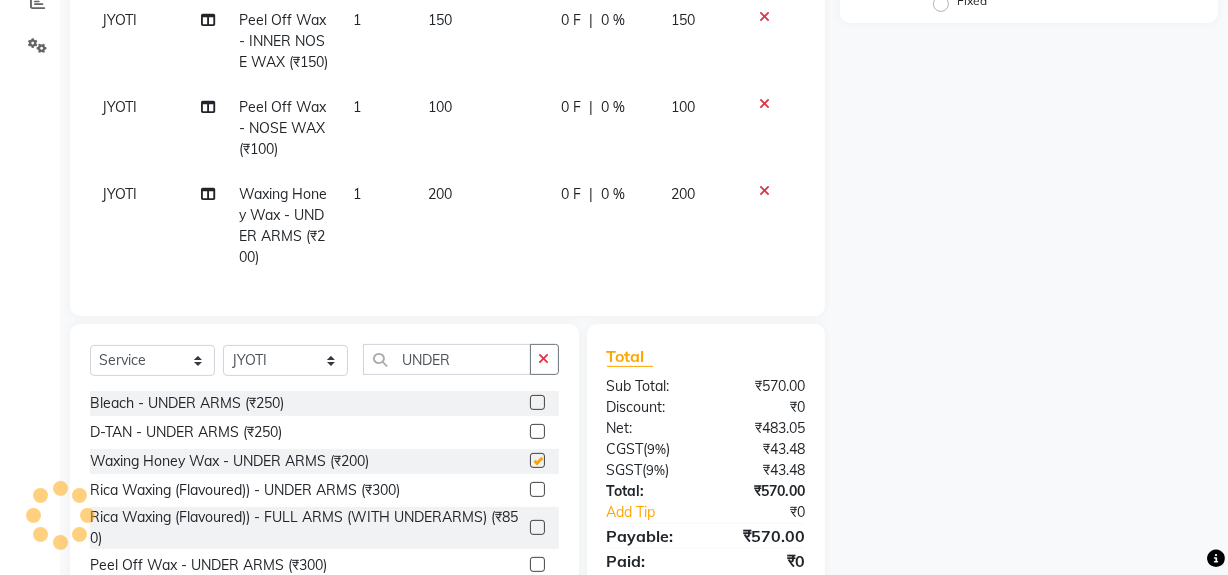 checkbox on "false" 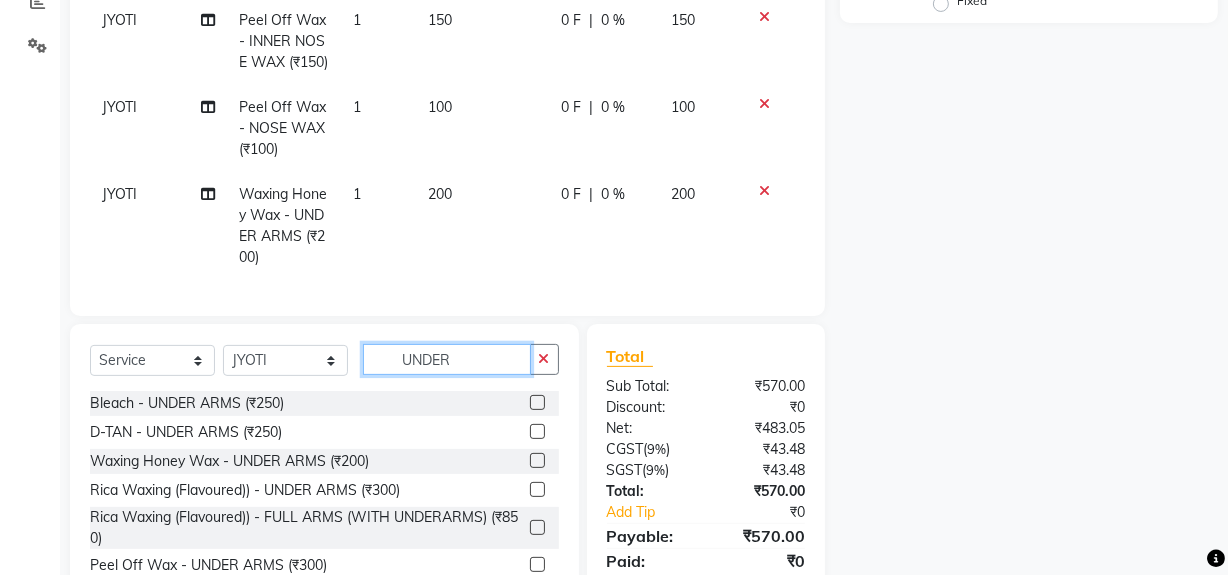 click on "UNDER" 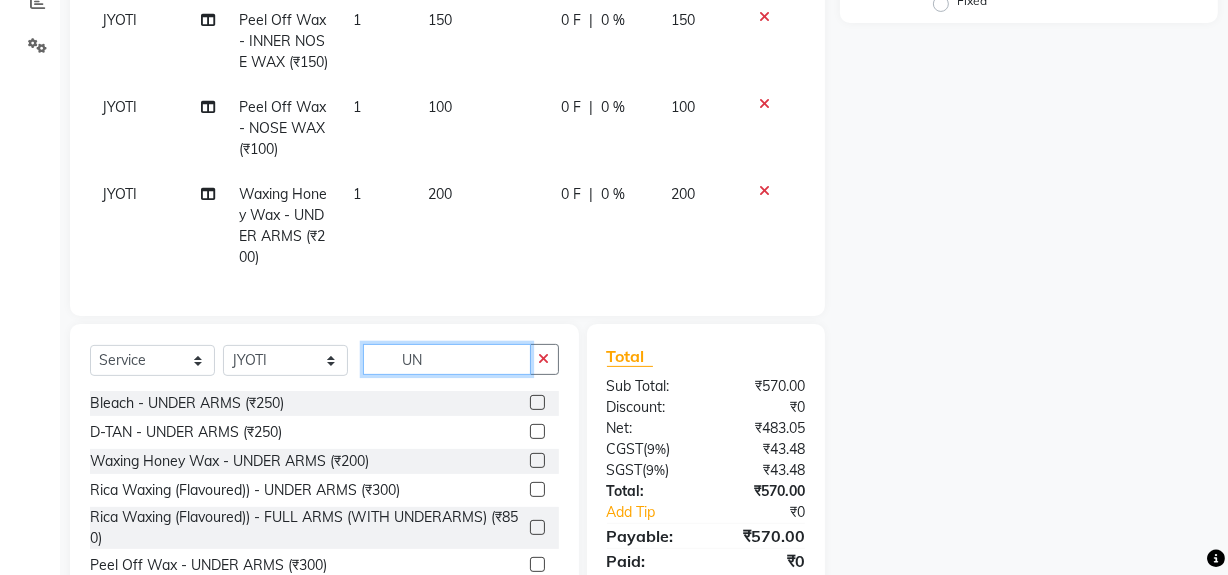 type on "U" 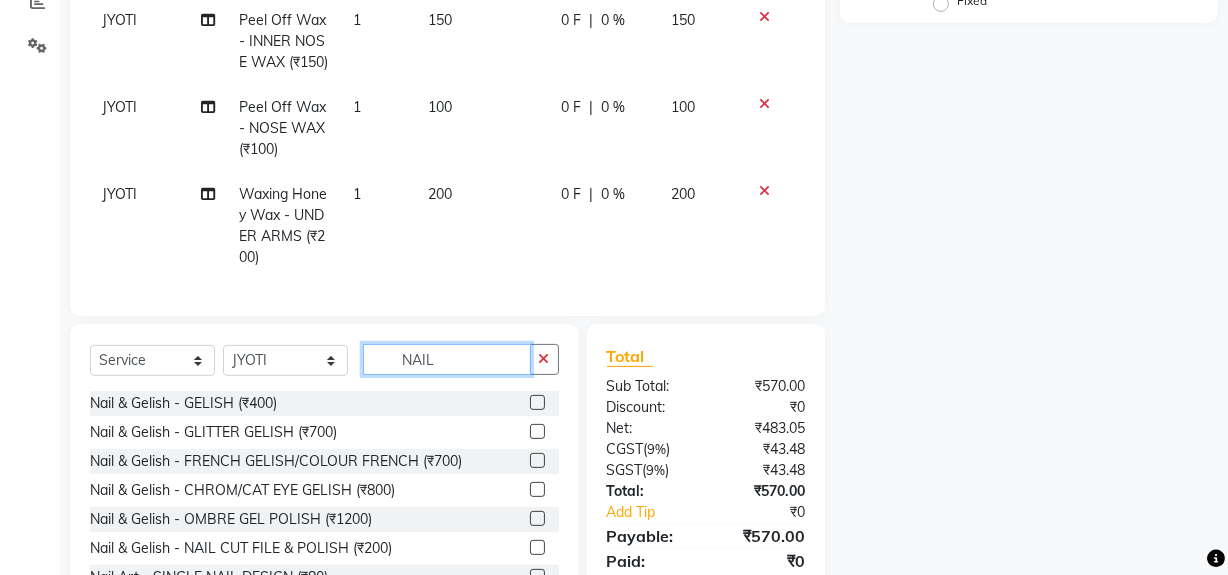 scroll, scrollTop: 526, scrollLeft: 0, axis: vertical 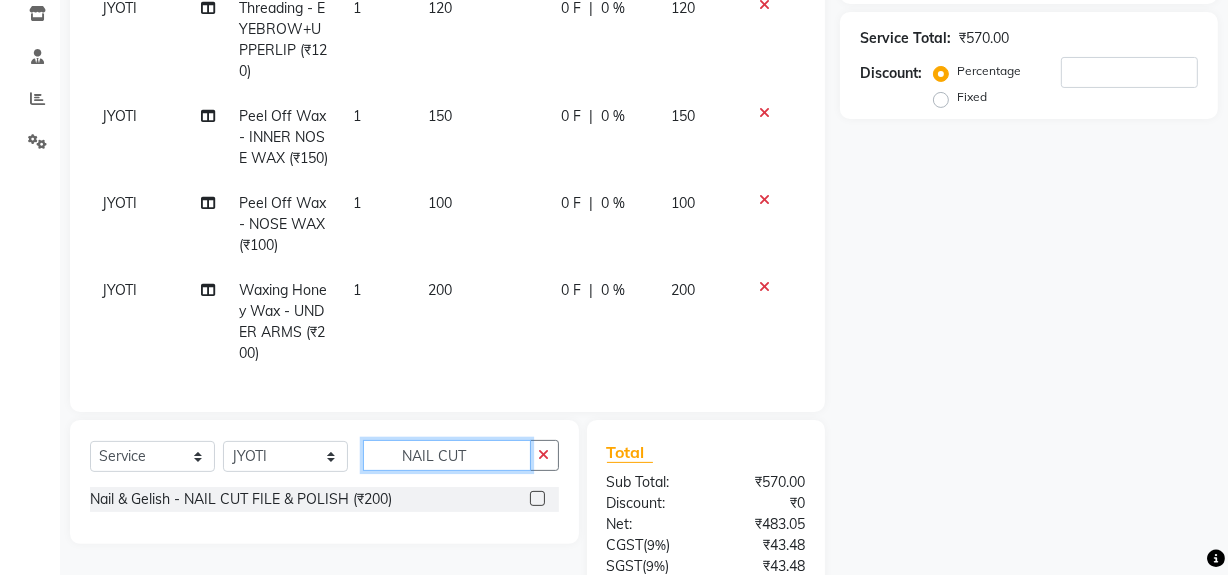 type on "NAIL CUT" 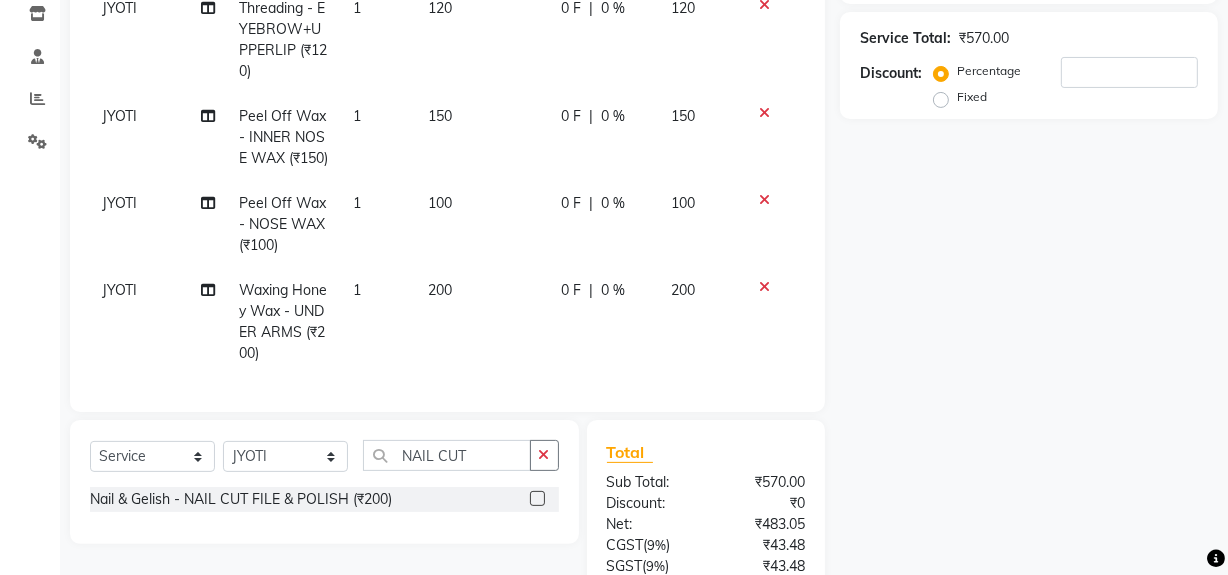 click 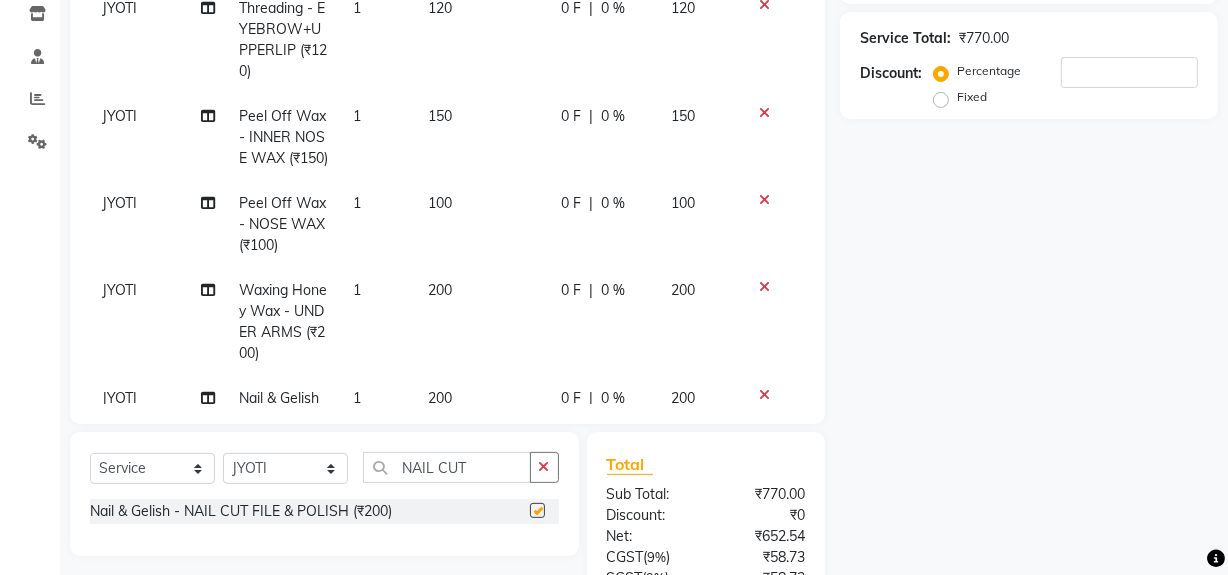 checkbox on "false" 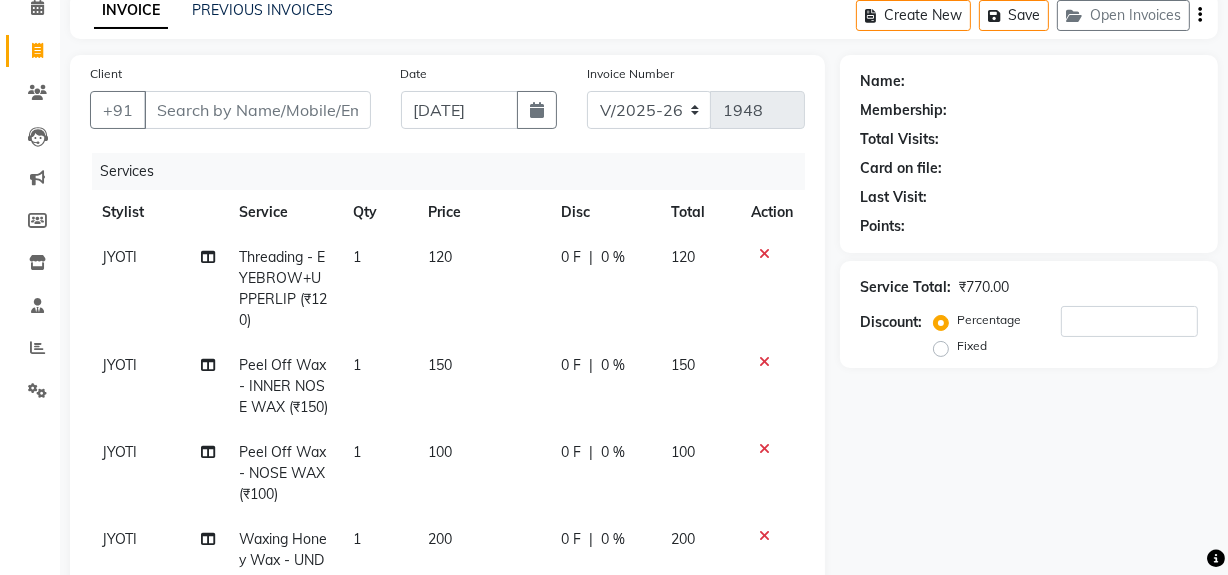 scroll, scrollTop: 0, scrollLeft: 0, axis: both 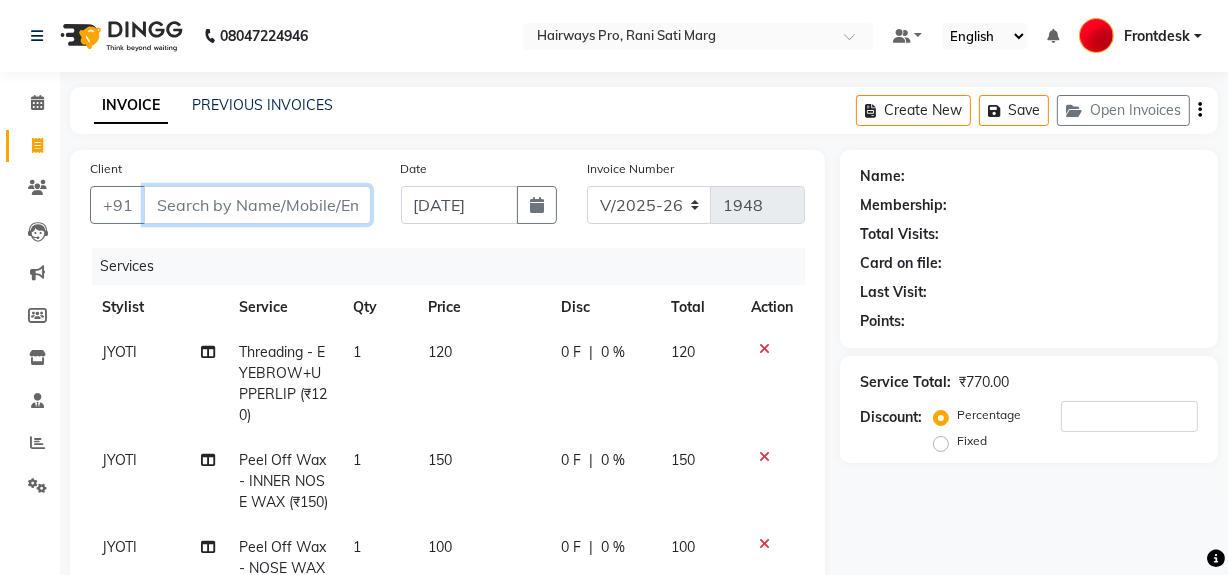 click on "Client" at bounding box center (257, 205) 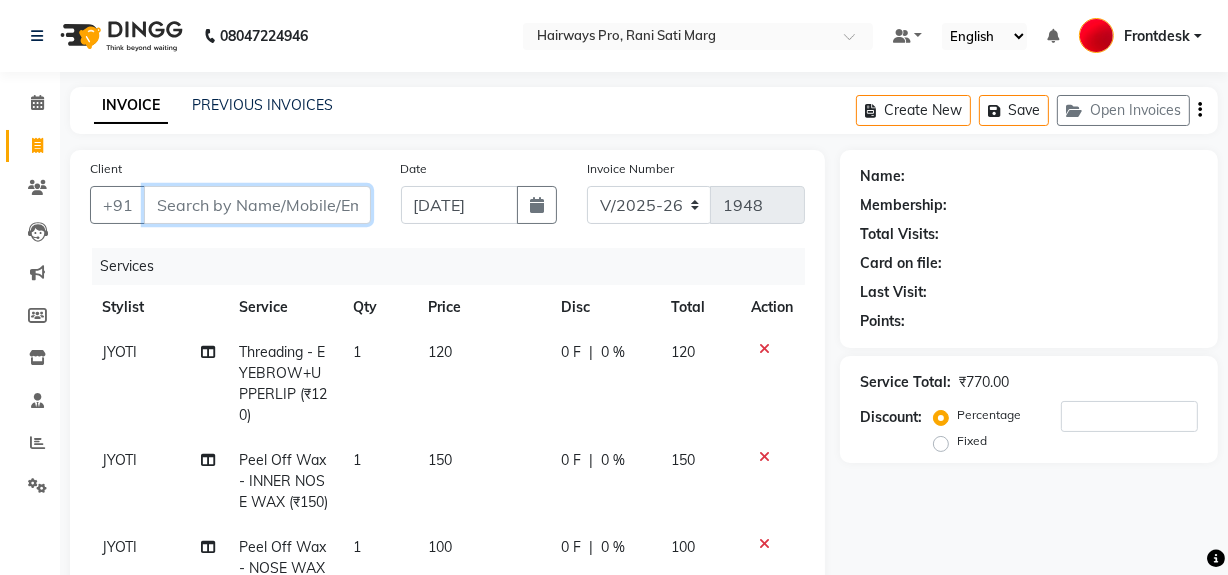 click on "Client" at bounding box center [257, 205] 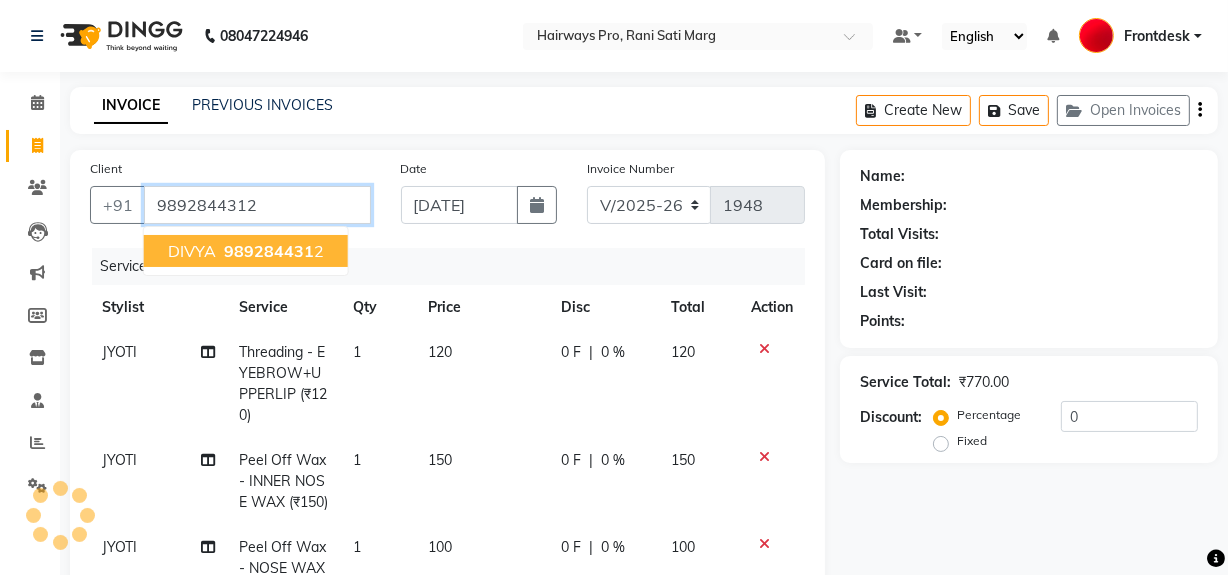 type on "9892844312" 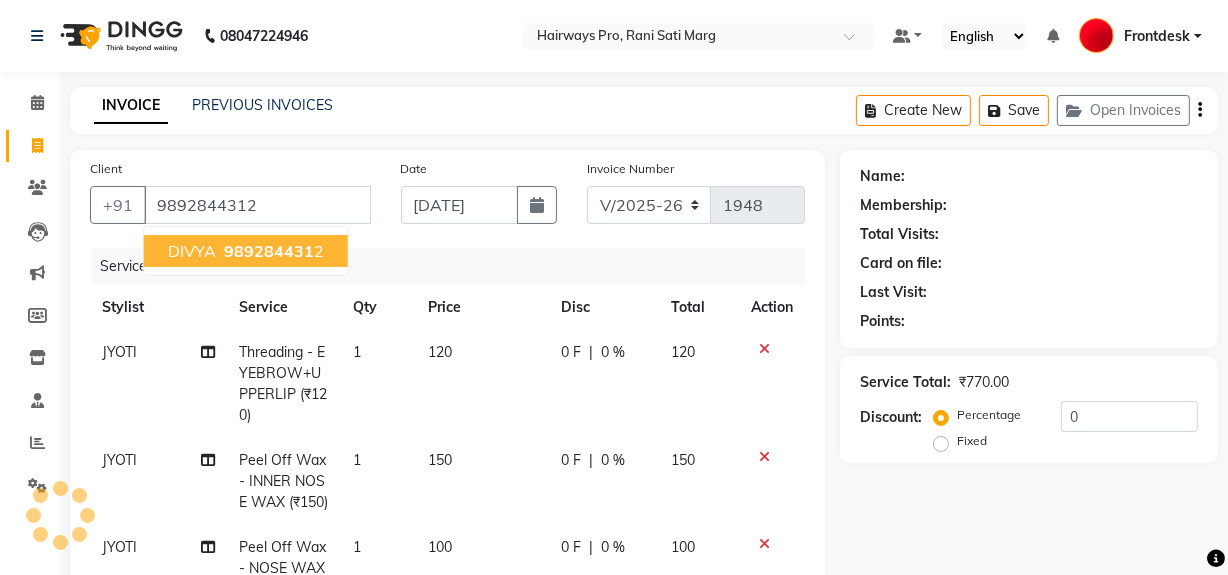 type on "20" 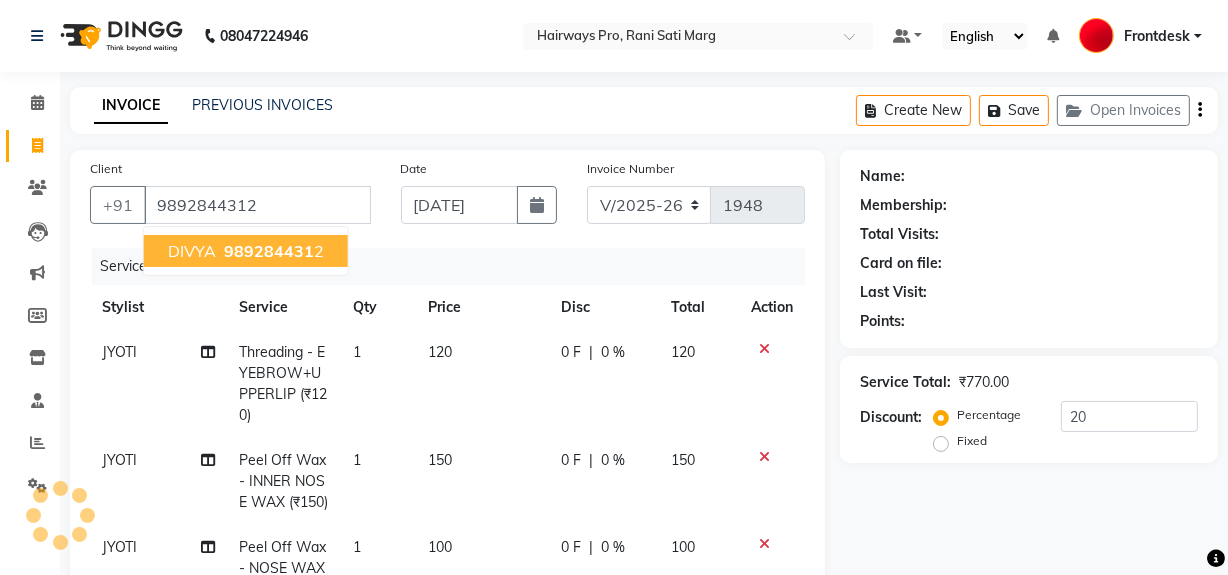 select on "1: Object" 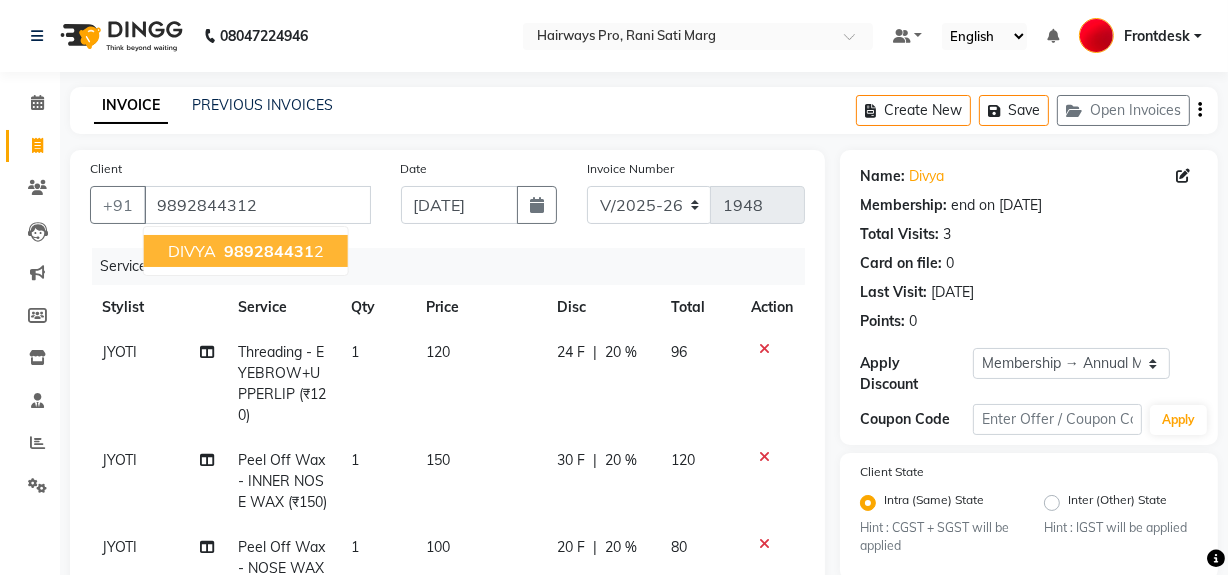 click on "989284431" at bounding box center (269, 251) 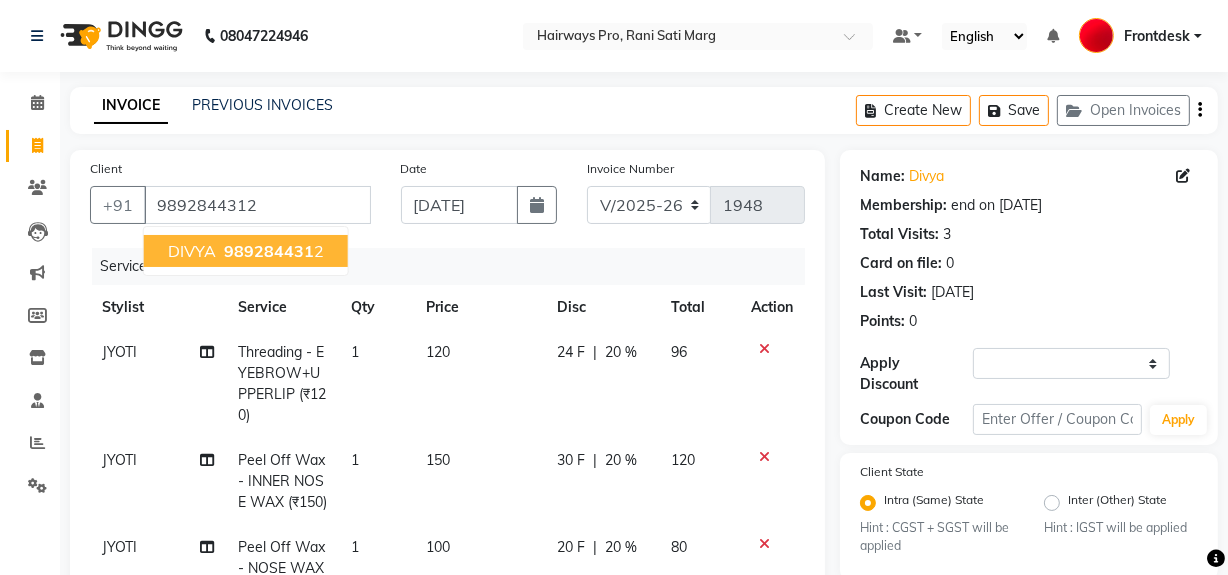 select on "1: Object" 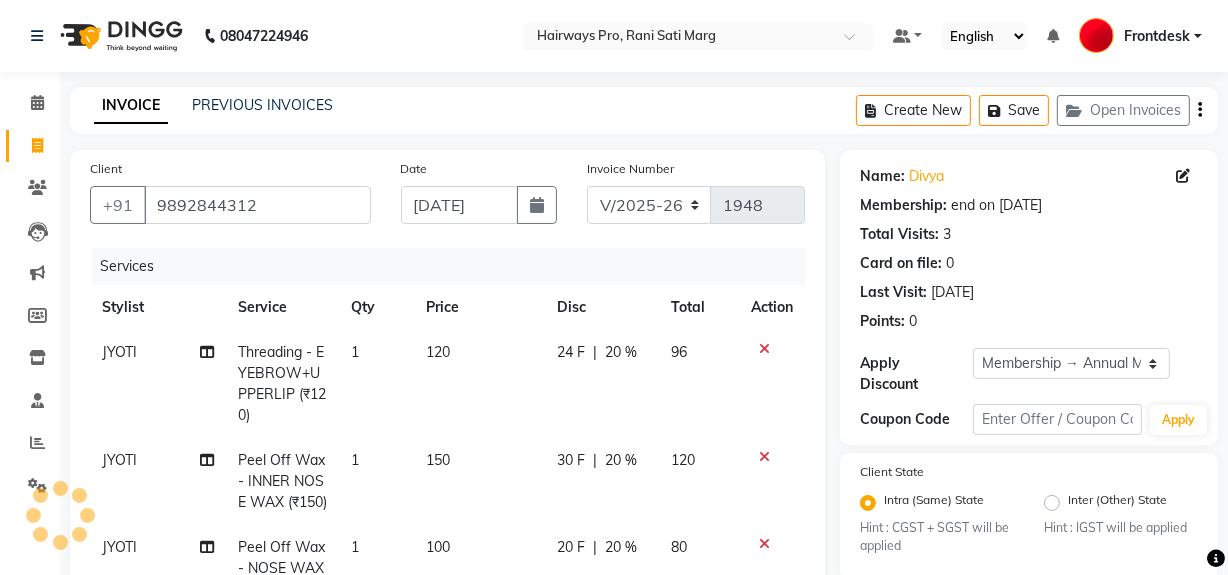 type on "20" 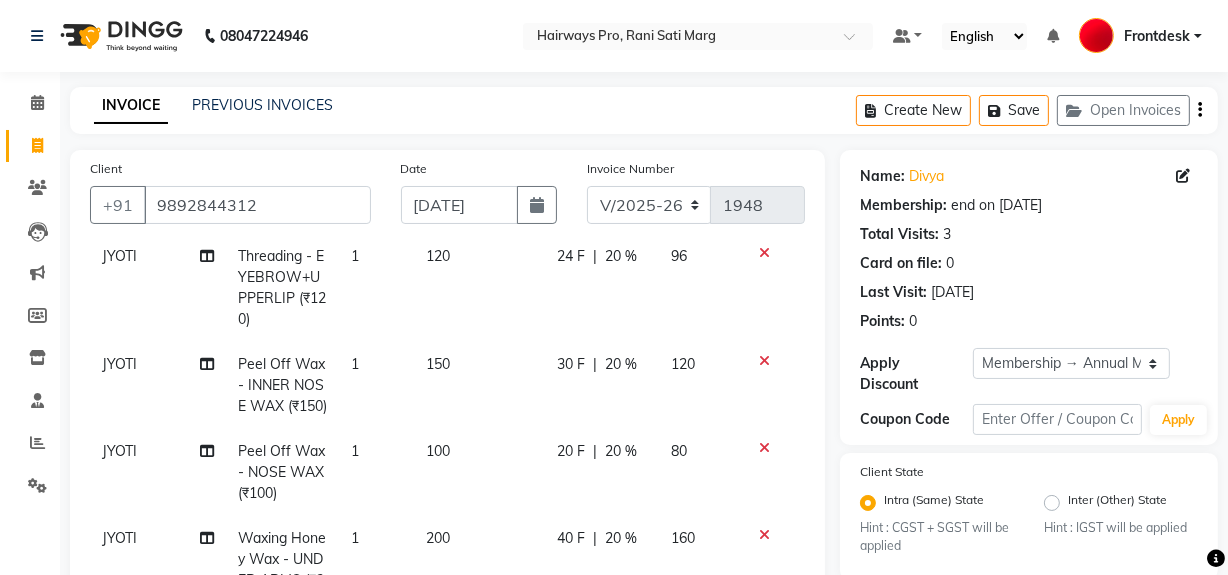 scroll, scrollTop: 130, scrollLeft: 0, axis: vertical 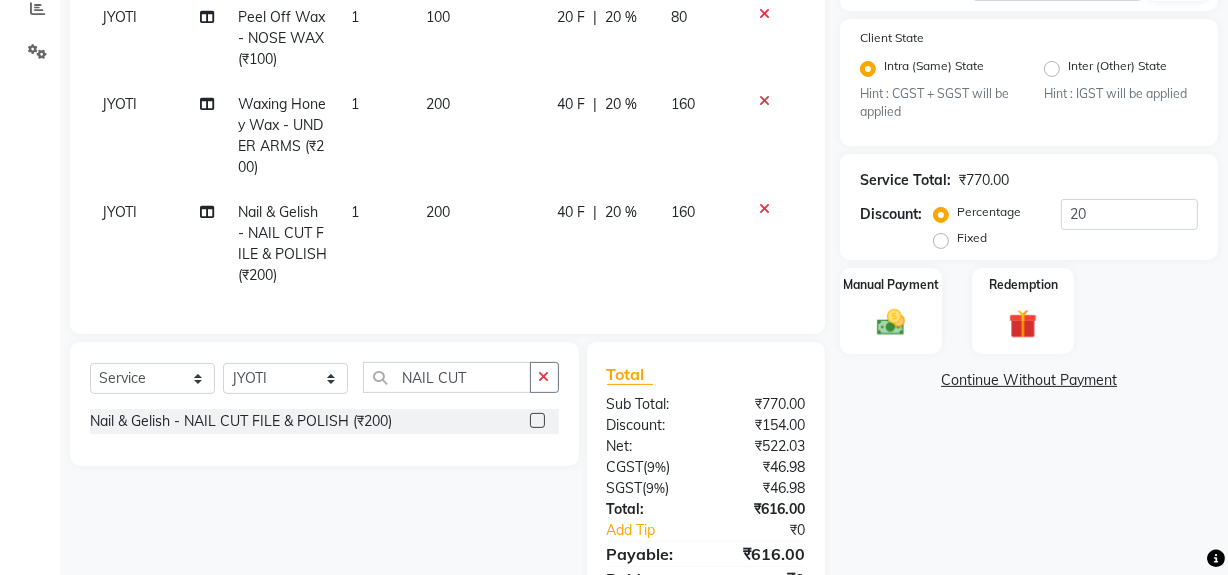 click on "200" 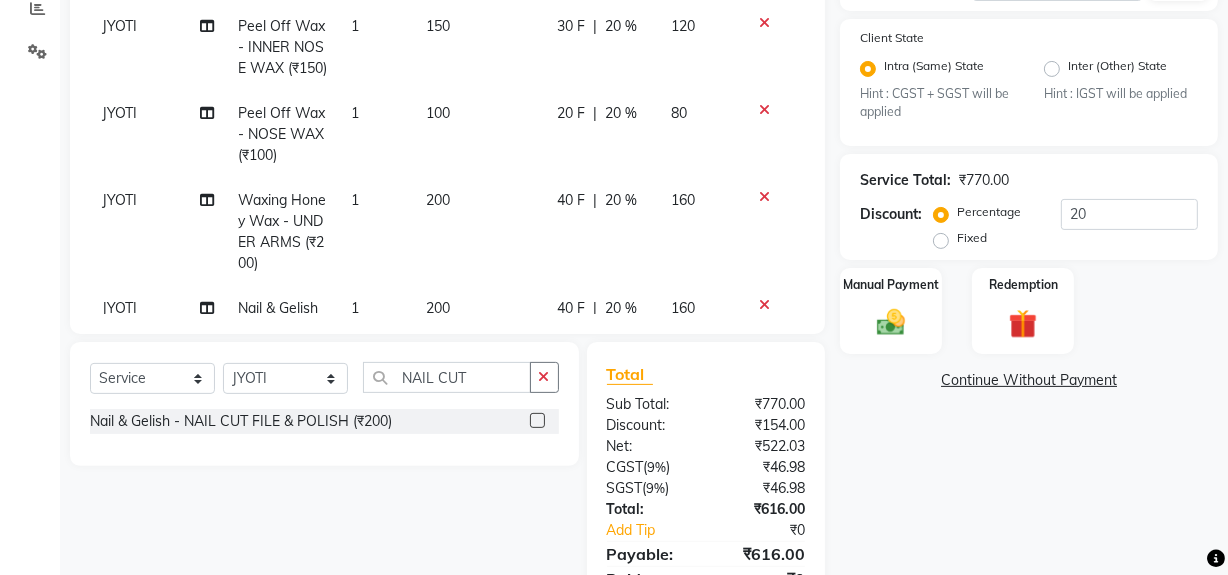 select on "13186" 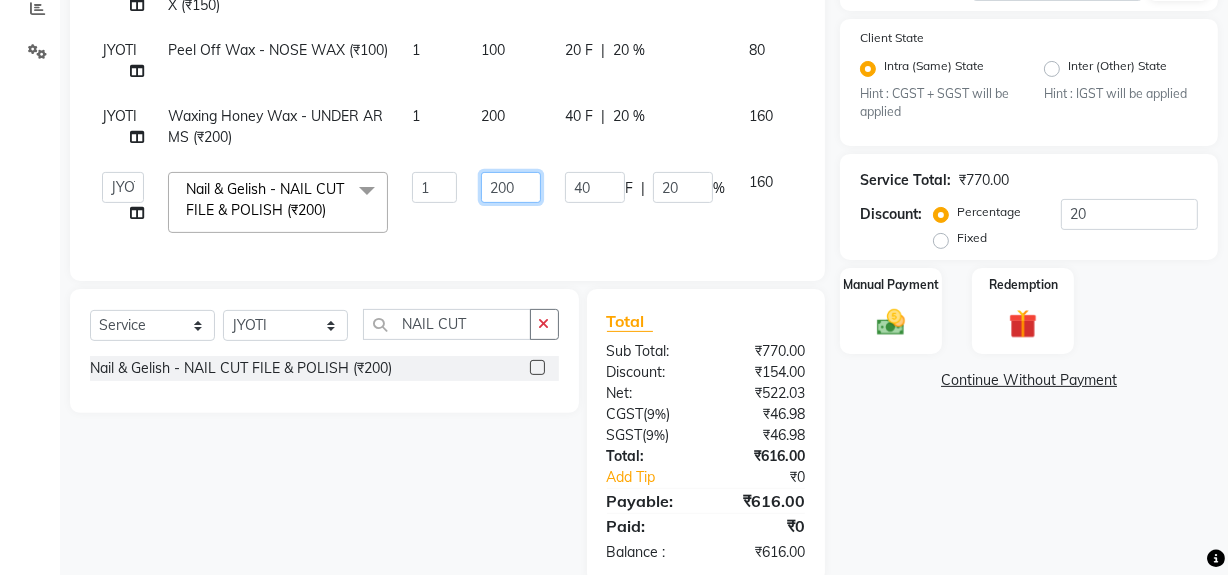 click on "200" 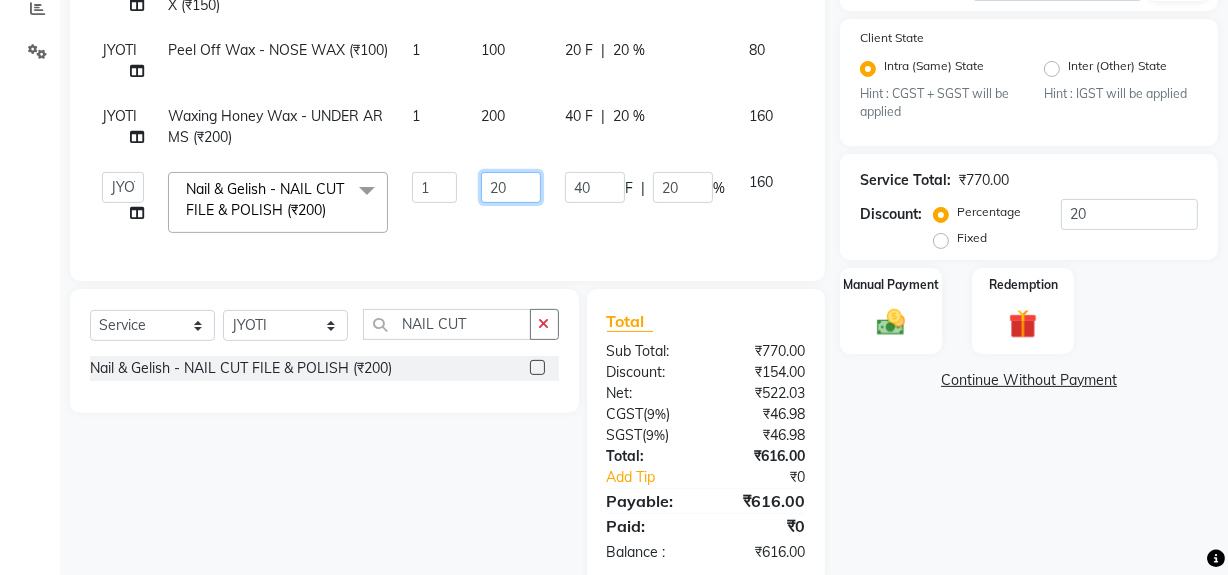 type on "2" 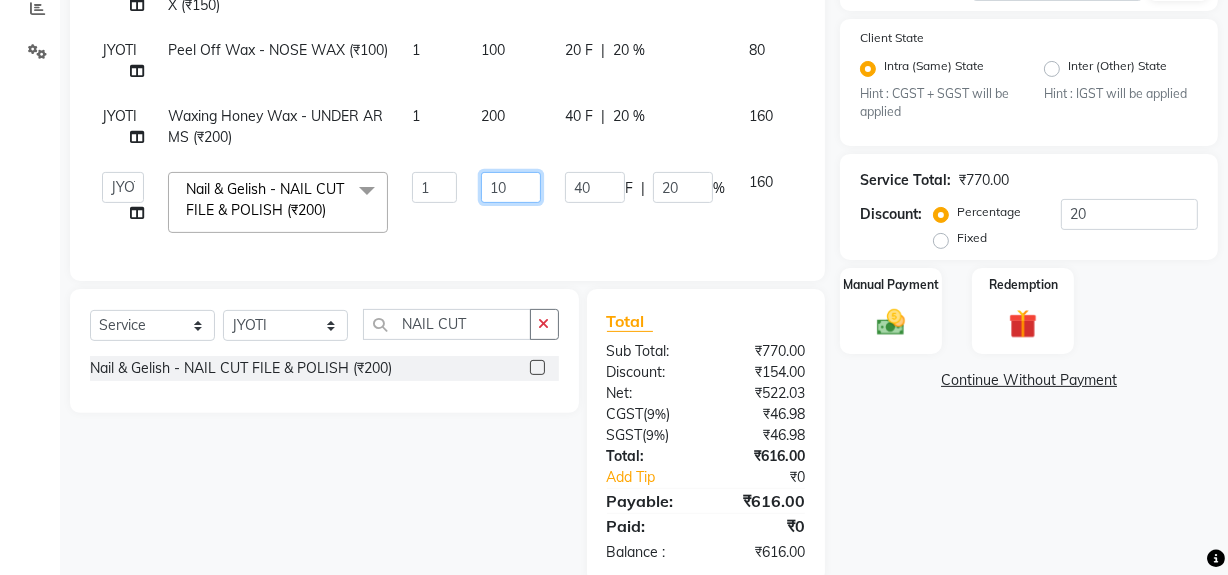 type on "100" 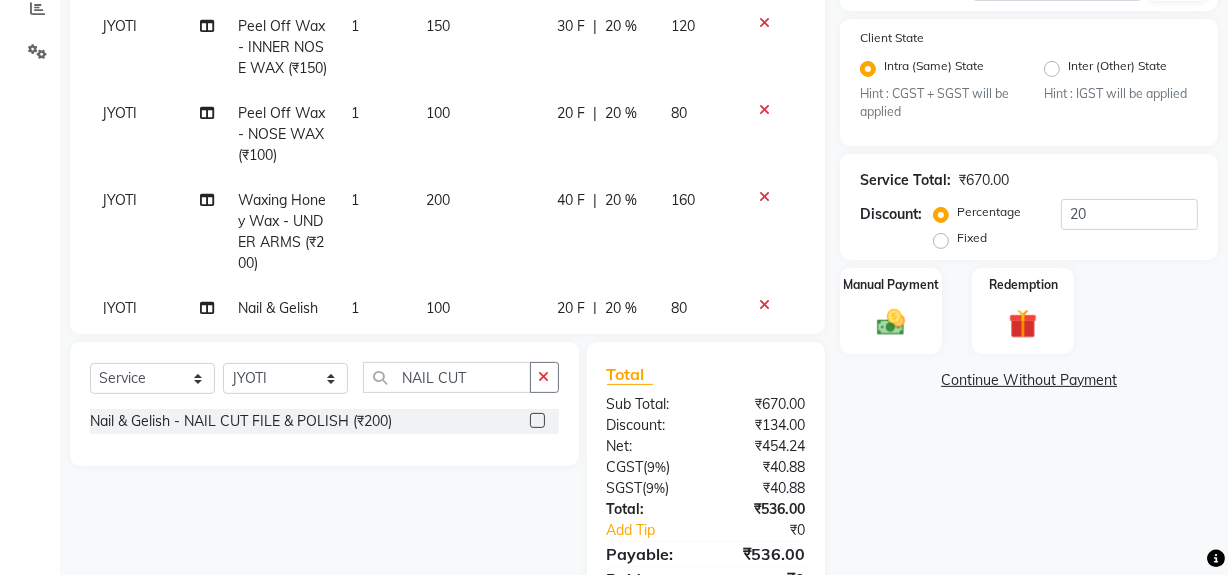 click on "JYOTI Threading - EYEBROW+UPPERLIP (₹120) 1 120 24 F | 20 % 96 [PERSON_NAME] Off Wax - INNER NOSE WAX (₹150) 1 150 30 F | 20 % 120 [PERSON_NAME] Off Wax - NOSE WAX (₹100) 1 100 20 F | 20 % 80 JYOTI Waxing Honey Wax - UNDER ARMS (₹200) 1 200 40 F | 20 % 160 JYOTI Nail & Gelish - NAIL CUT FILE & POLISH (₹200) 1 100 20 F | 20 % 80" 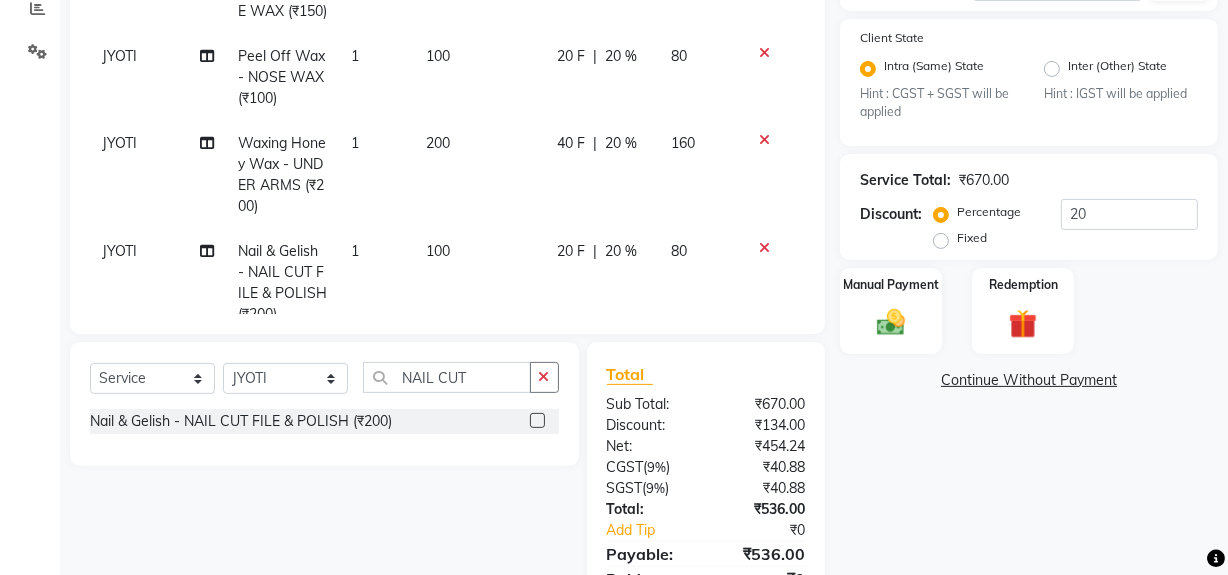 scroll, scrollTop: 130, scrollLeft: 0, axis: vertical 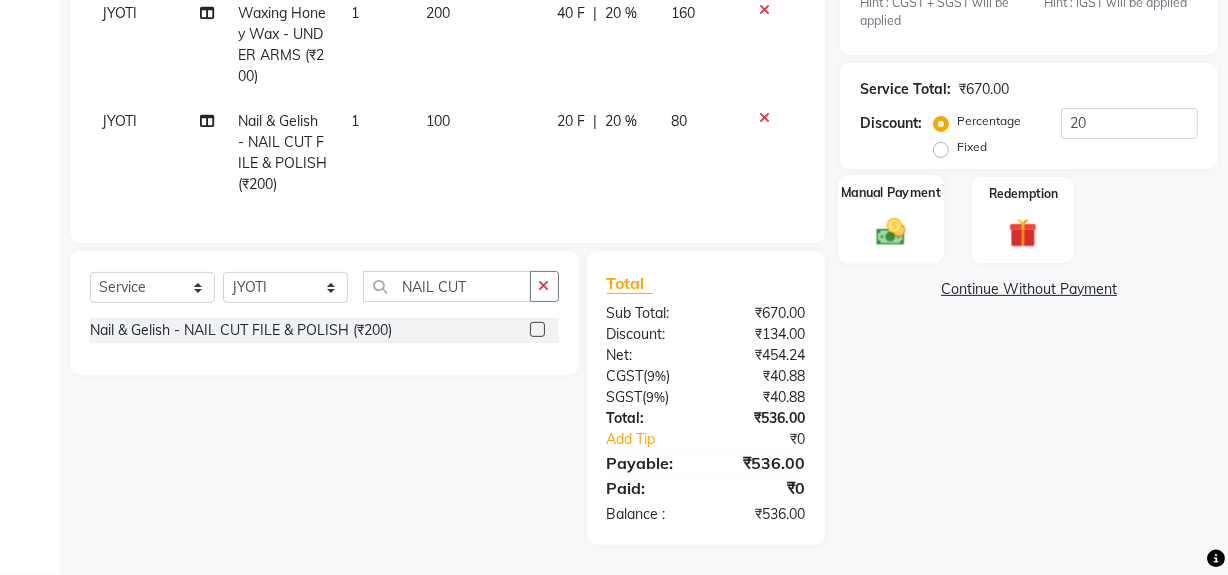 drag, startPoint x: 888, startPoint y: 221, endPoint x: 934, endPoint y: 268, distance: 65.76473 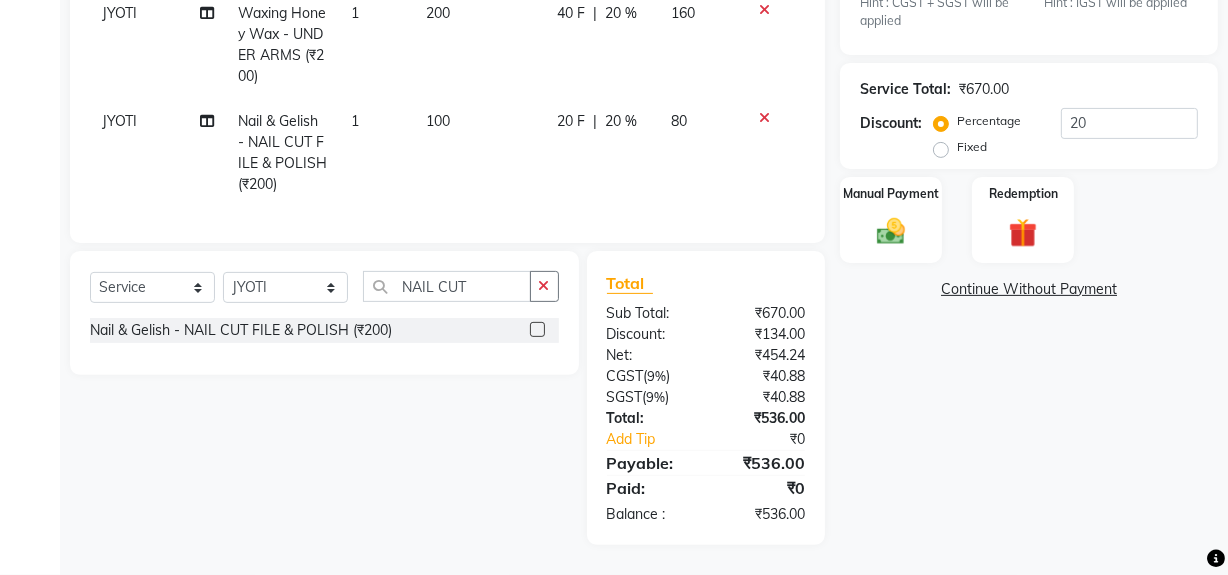 click 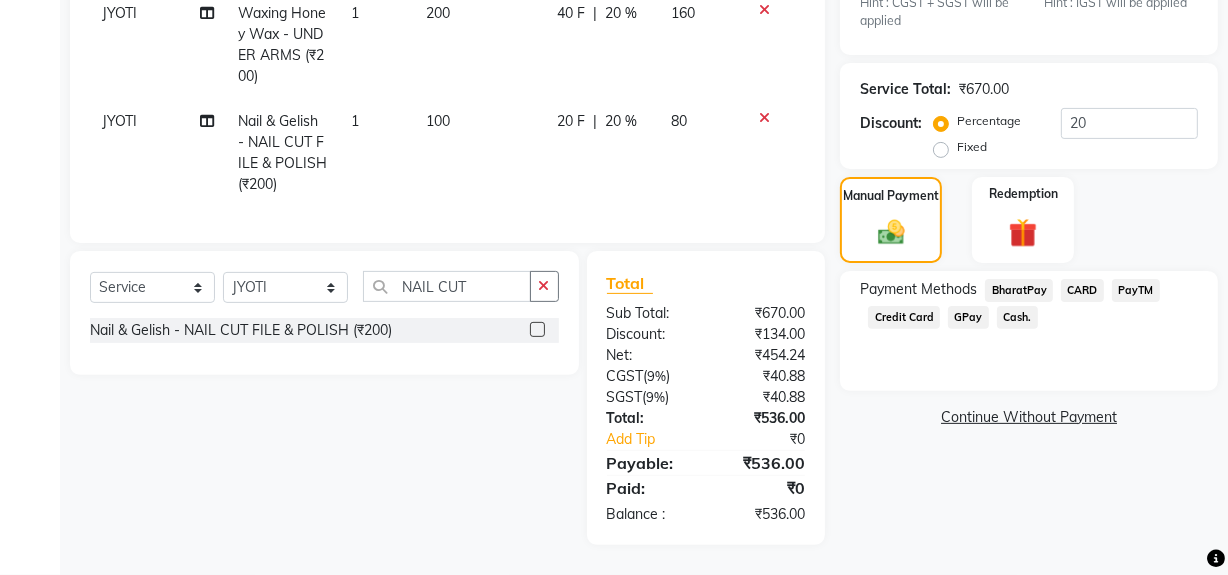 click on "Cash." 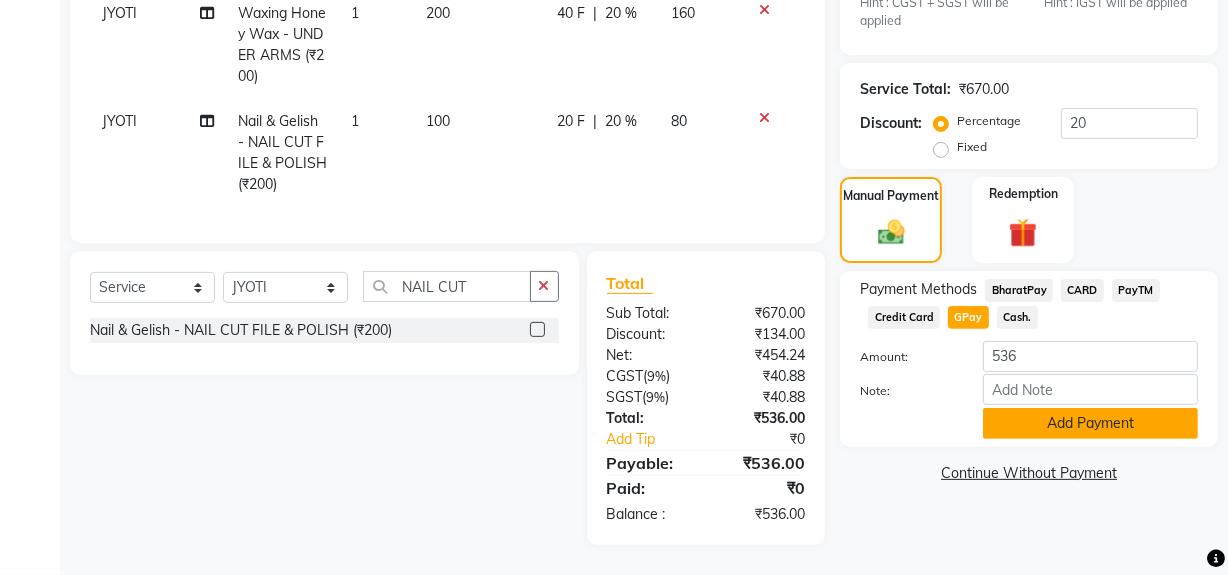 click on "Add Payment" 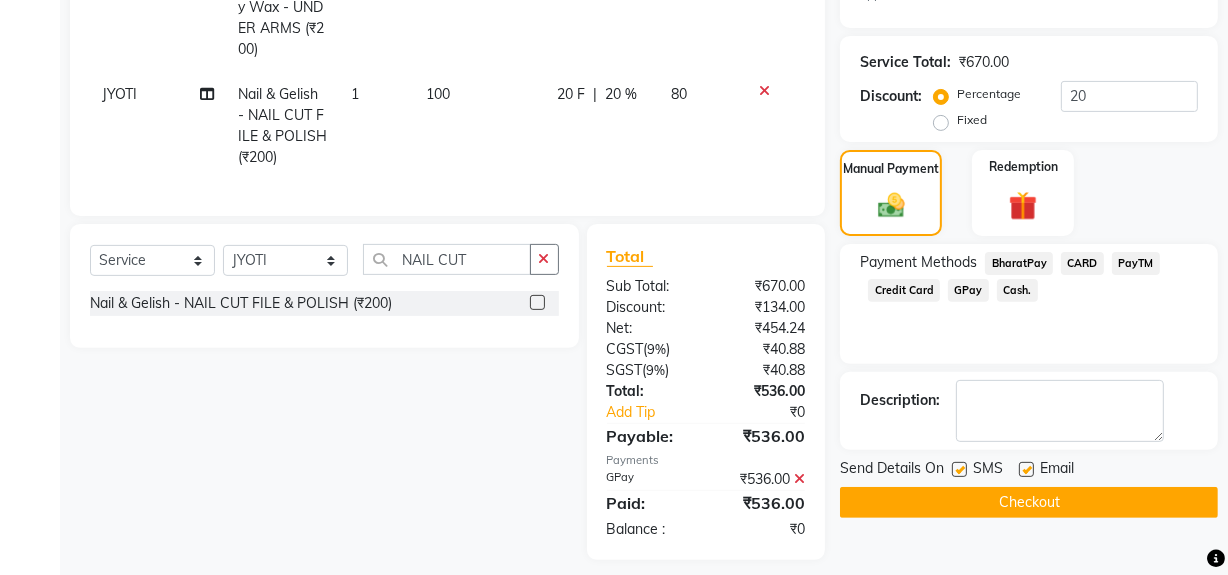 scroll, scrollTop: 567, scrollLeft: 0, axis: vertical 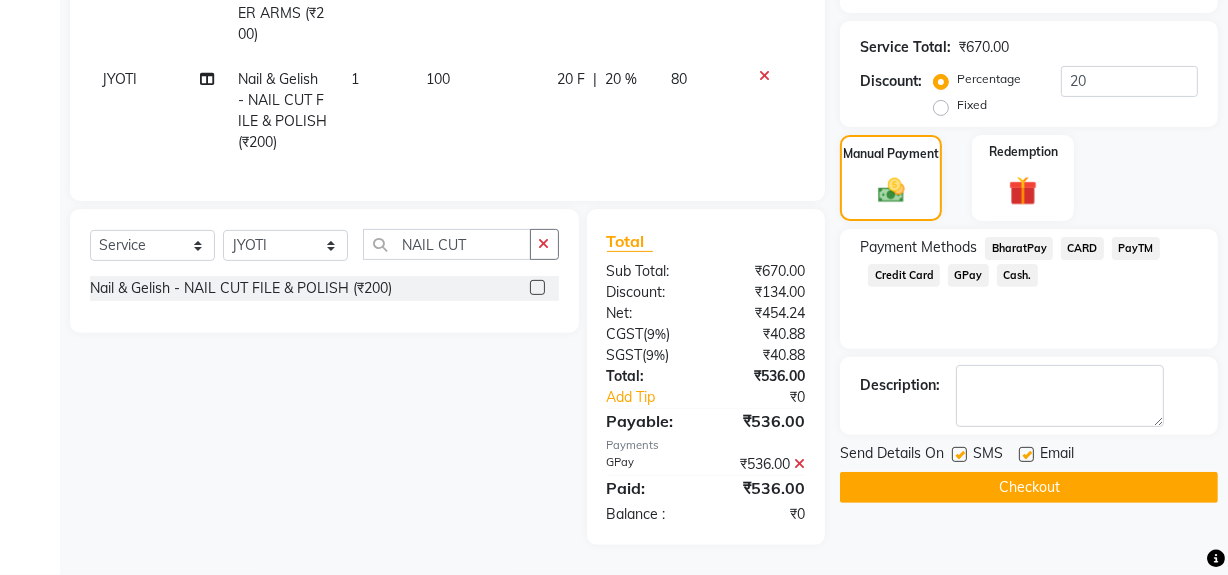 click on "Checkout" 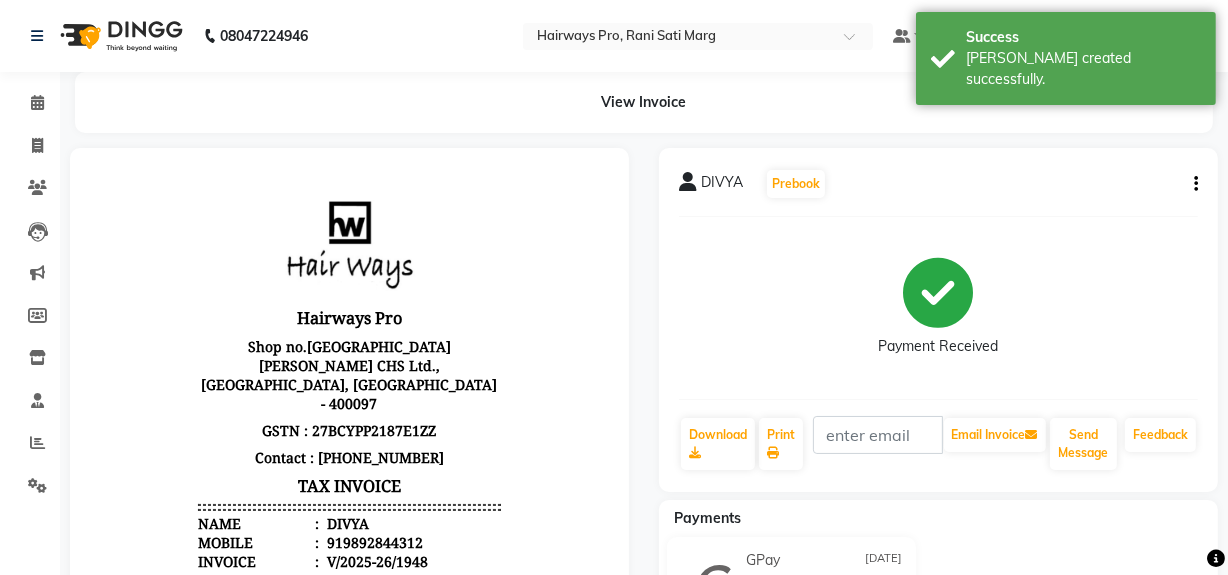 scroll, scrollTop: 0, scrollLeft: 0, axis: both 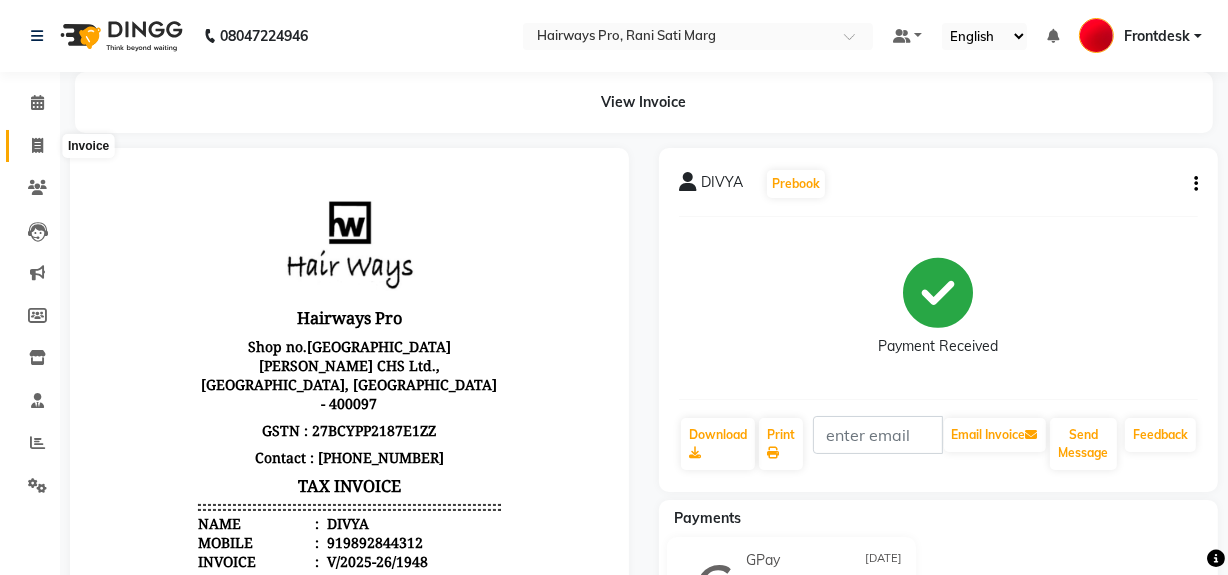 click 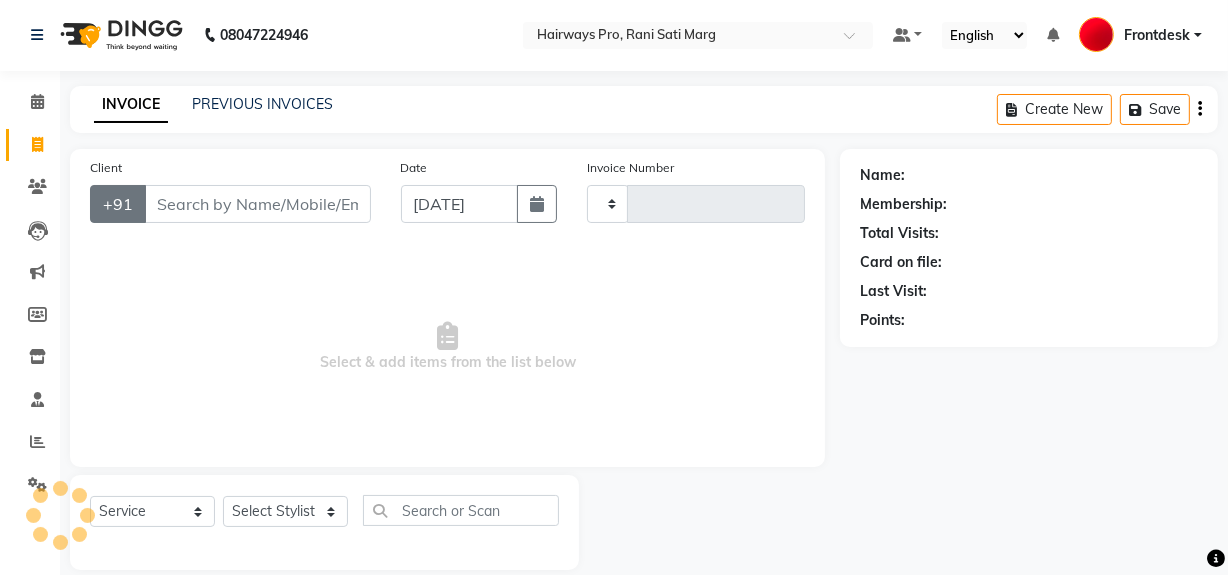 type on "1949" 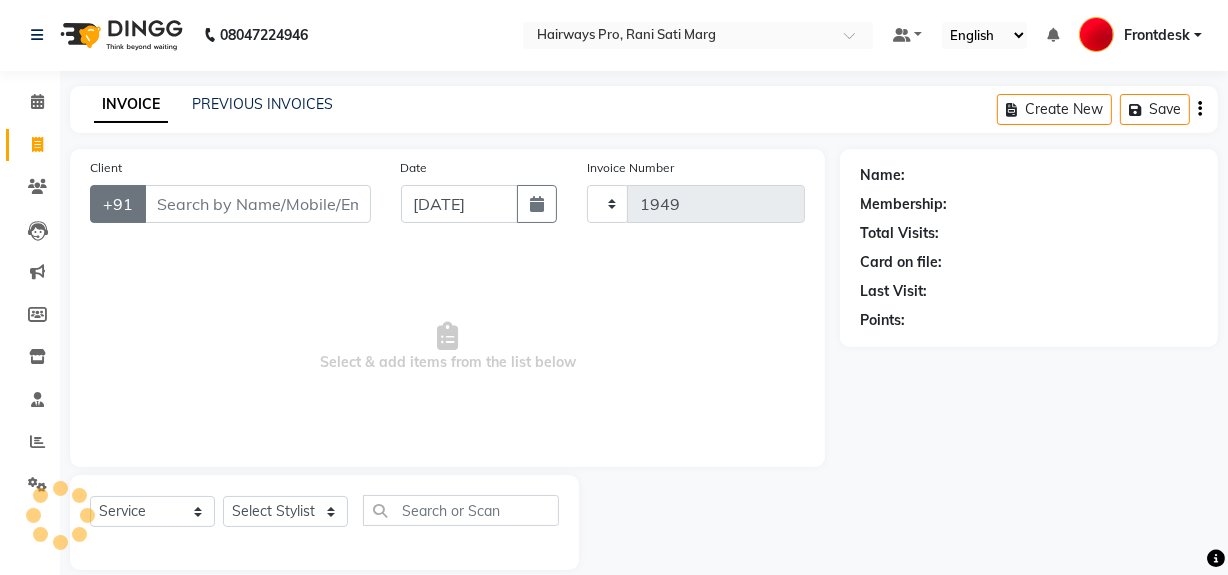 scroll, scrollTop: 26, scrollLeft: 0, axis: vertical 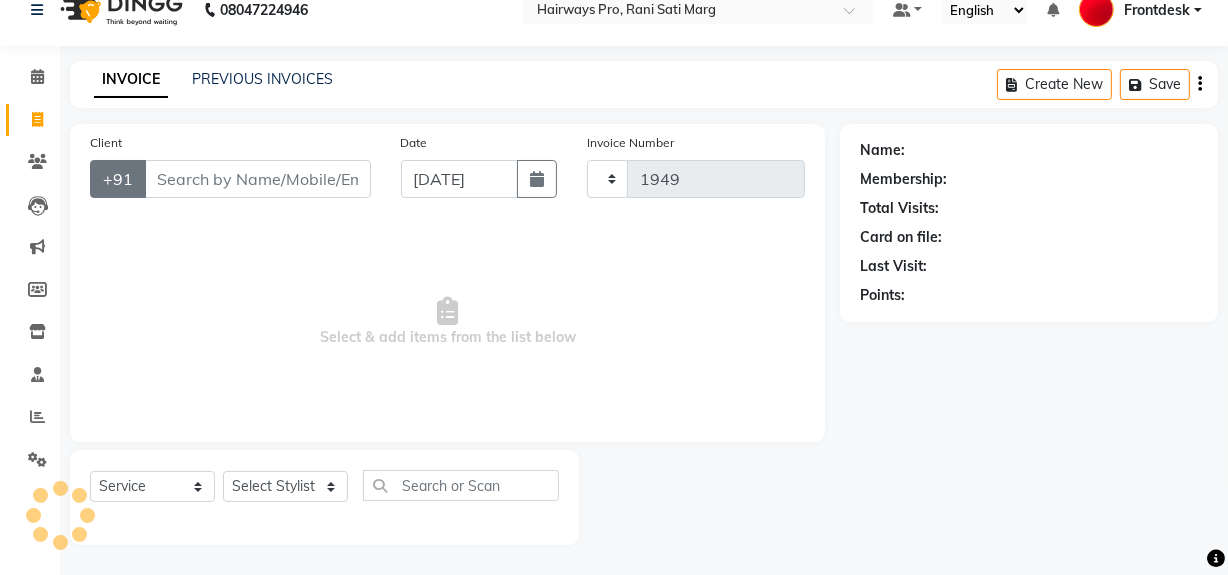 select on "787" 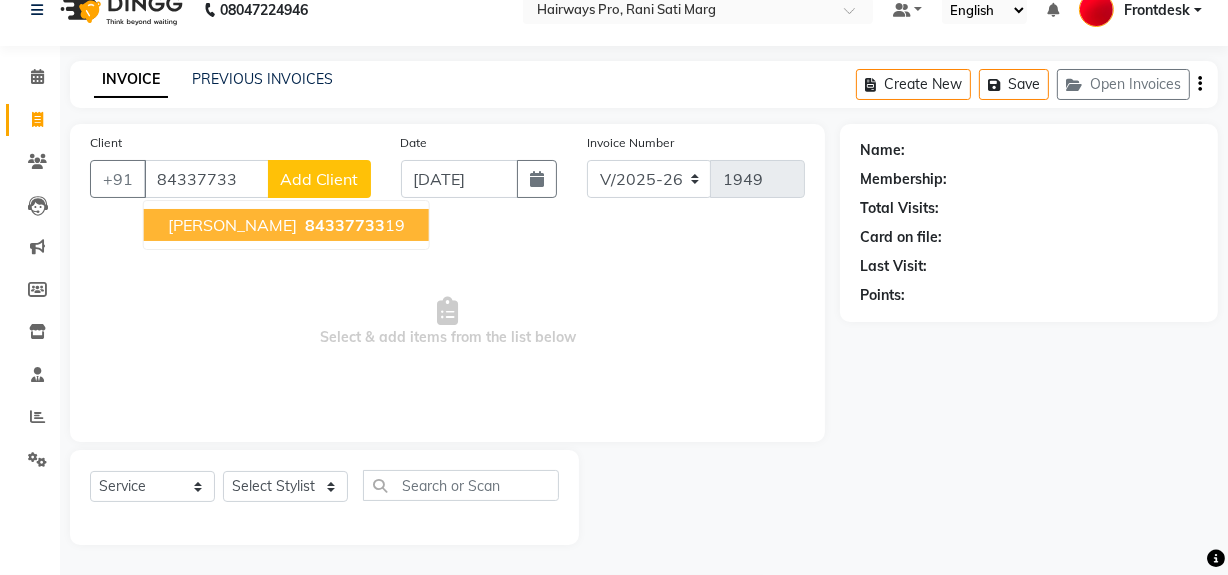 click on "[PERSON_NAME]" at bounding box center (232, 225) 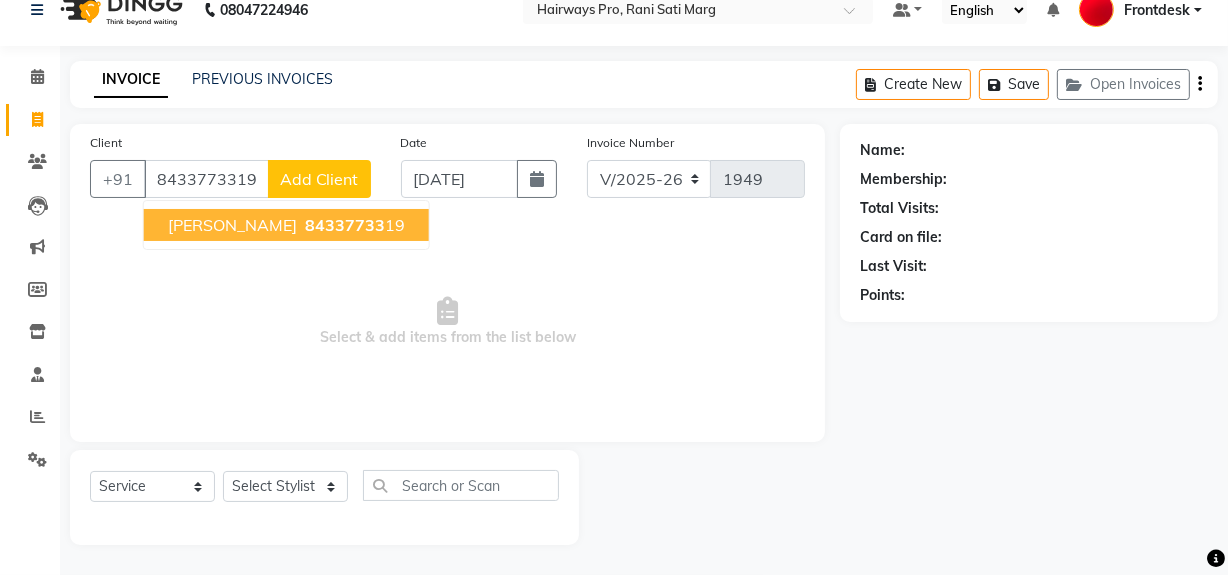 type on "8433773319" 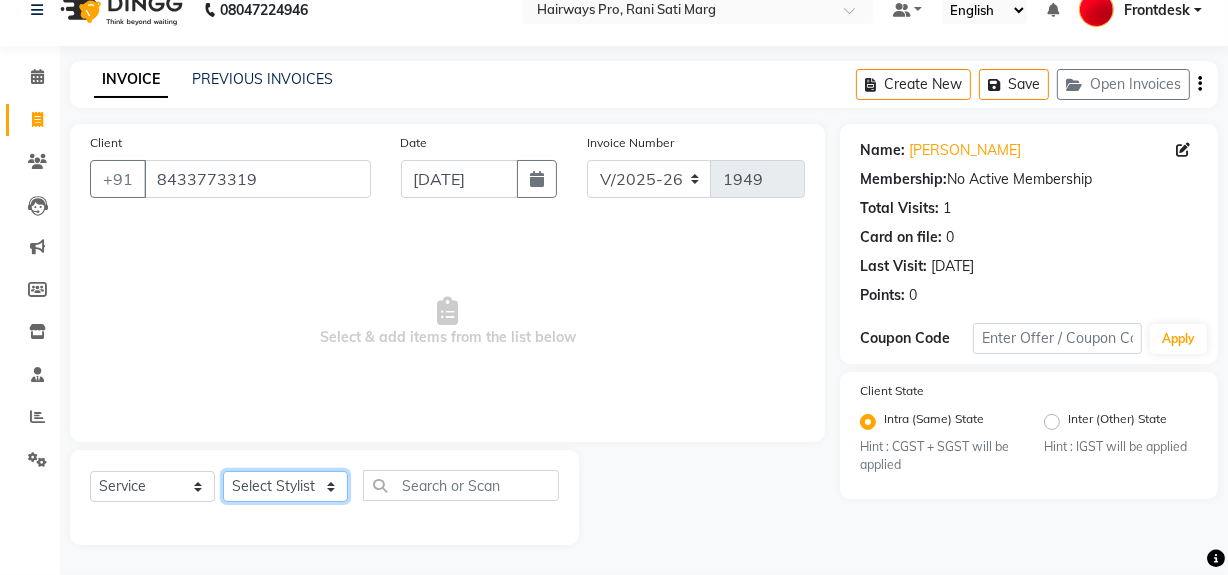drag, startPoint x: 330, startPoint y: 484, endPoint x: 332, endPoint y: 473, distance: 11.18034 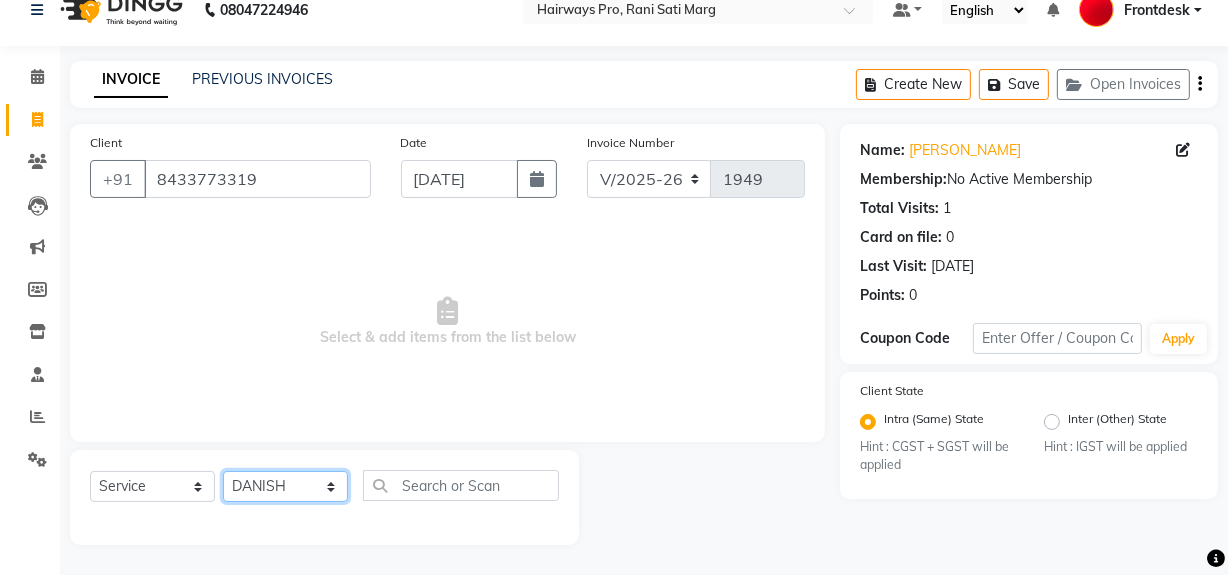 click on "Select Stylist ABID DANISH [PERSON_NAME] Frontdesk INTEZAR [PERSON_NAME] [PERSON_NAME] [PERSON_NAME] [PERSON_NAME] [PERSON_NAME] [PERSON_NAME]" 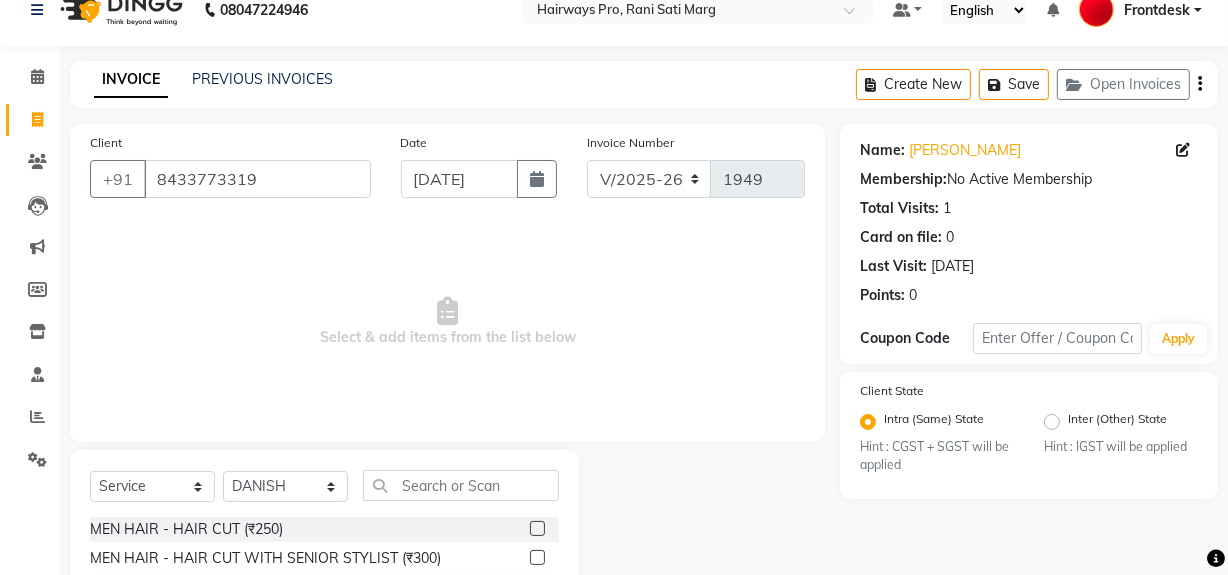 click 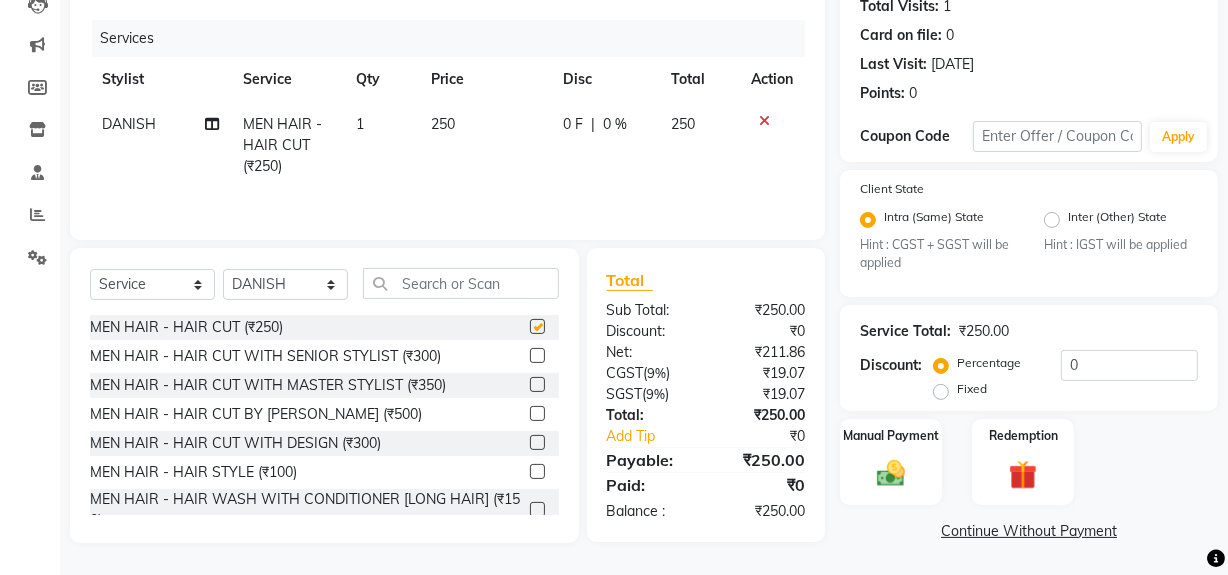 checkbox on "false" 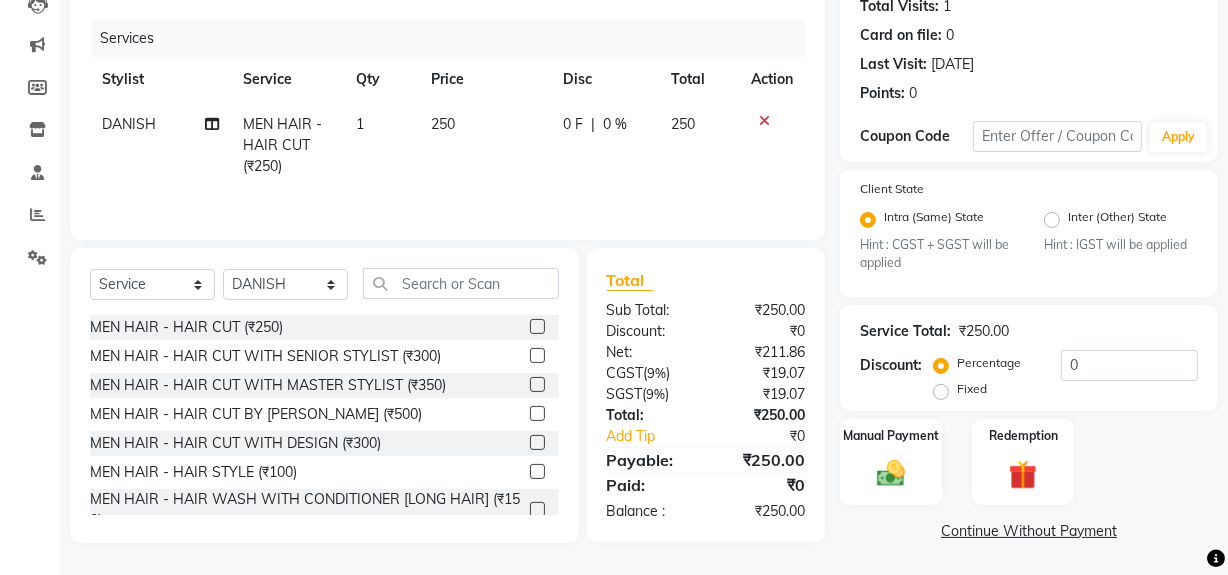 scroll, scrollTop: 229, scrollLeft: 0, axis: vertical 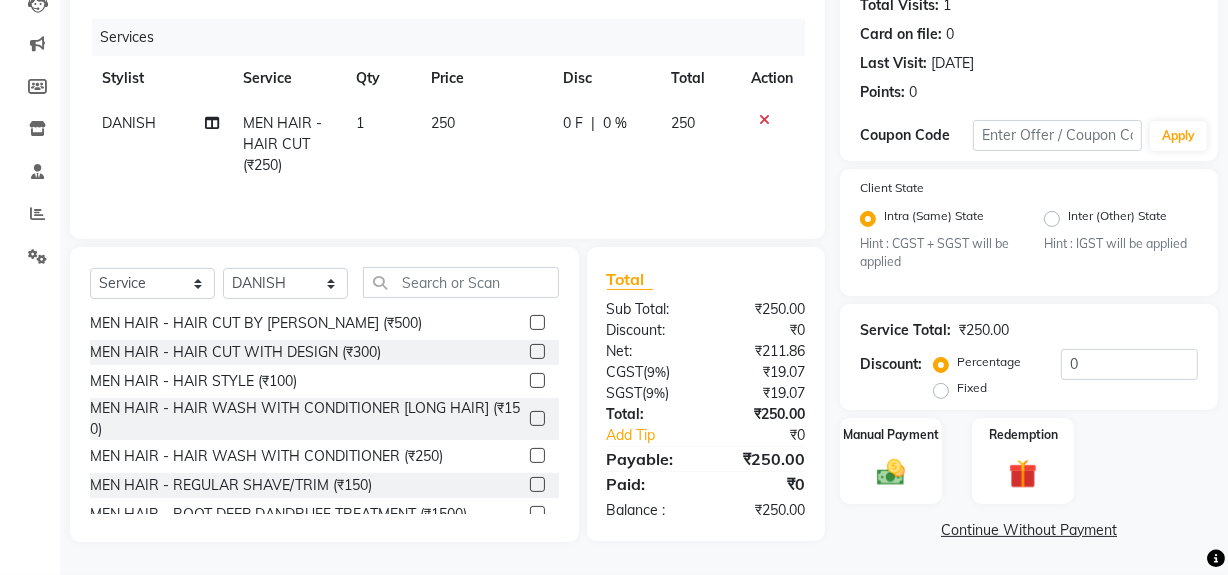 click 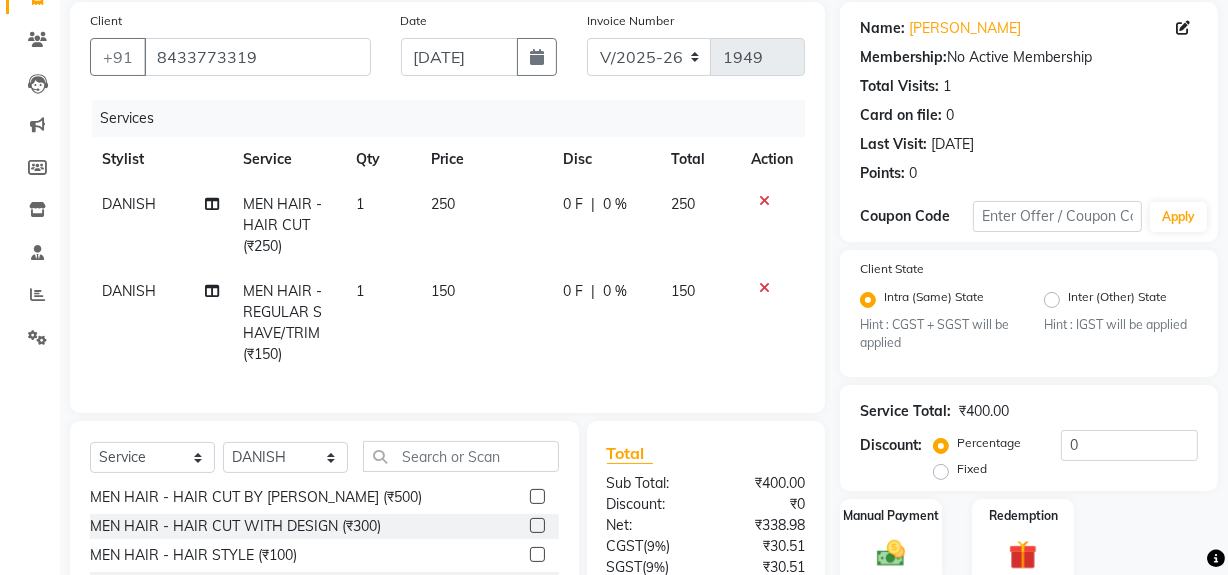 scroll, scrollTop: 47, scrollLeft: 0, axis: vertical 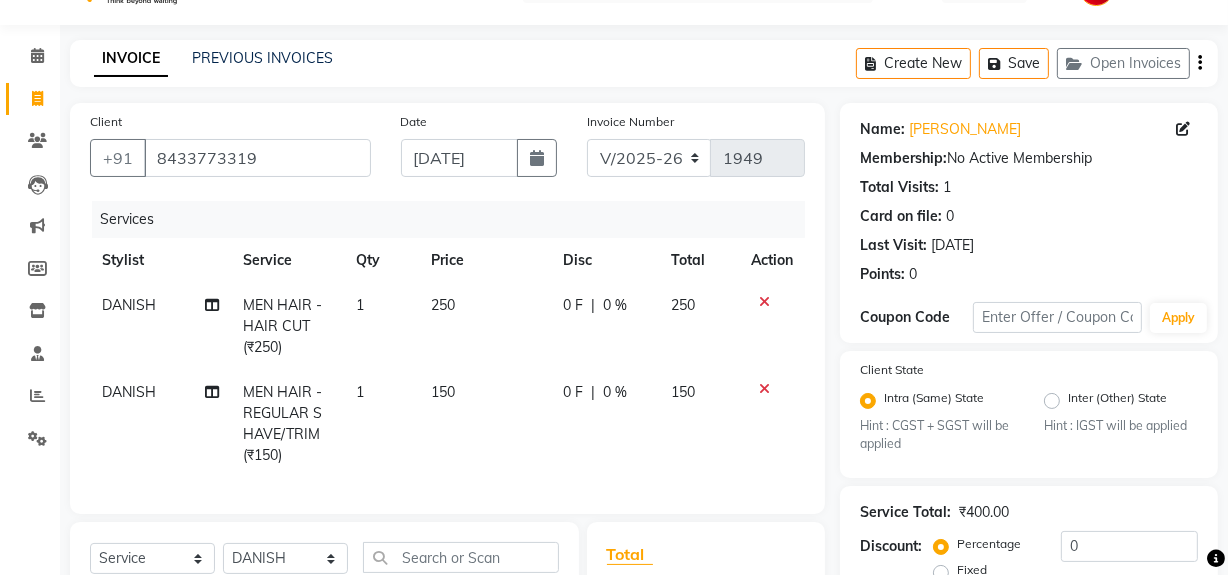 checkbox on "false" 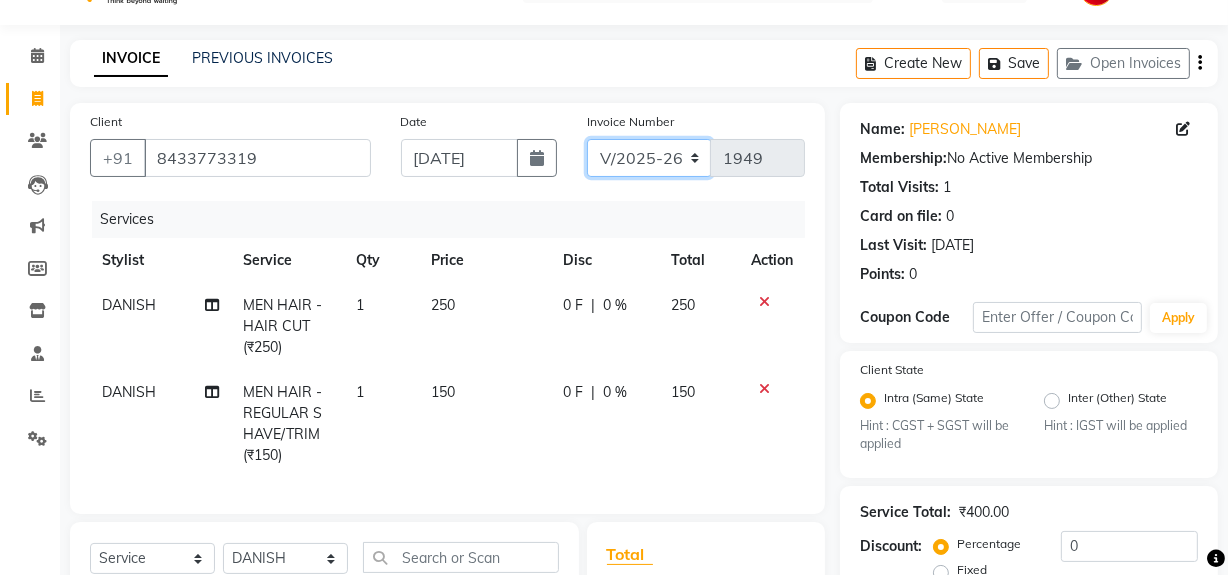 click on "INV/25-26 V/2025-26" 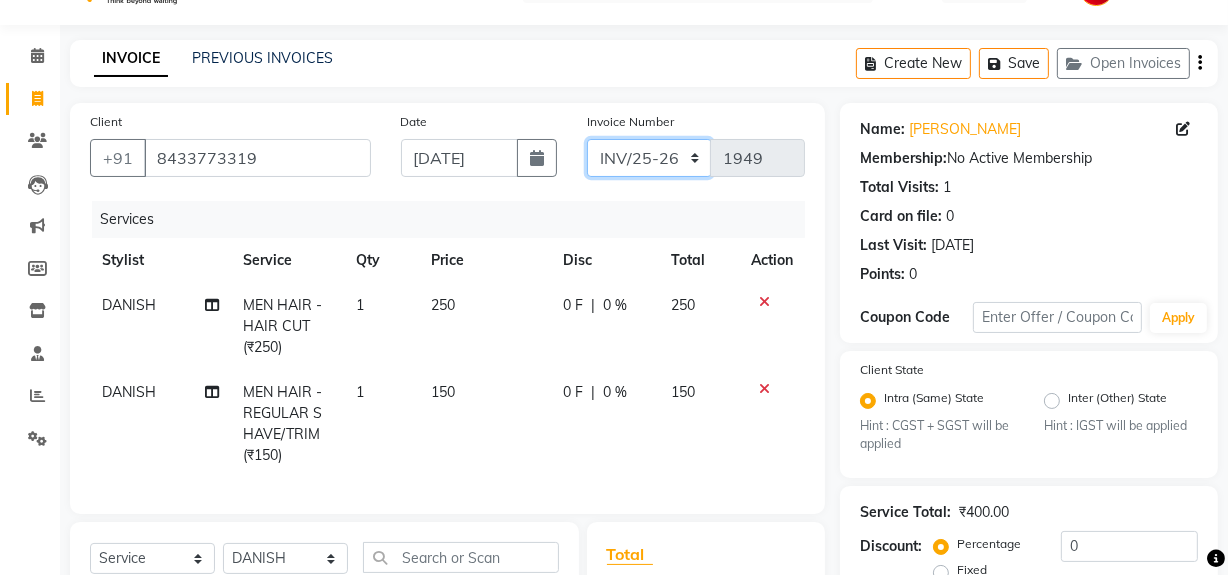 click on "INV/25-26 V/2025-26" 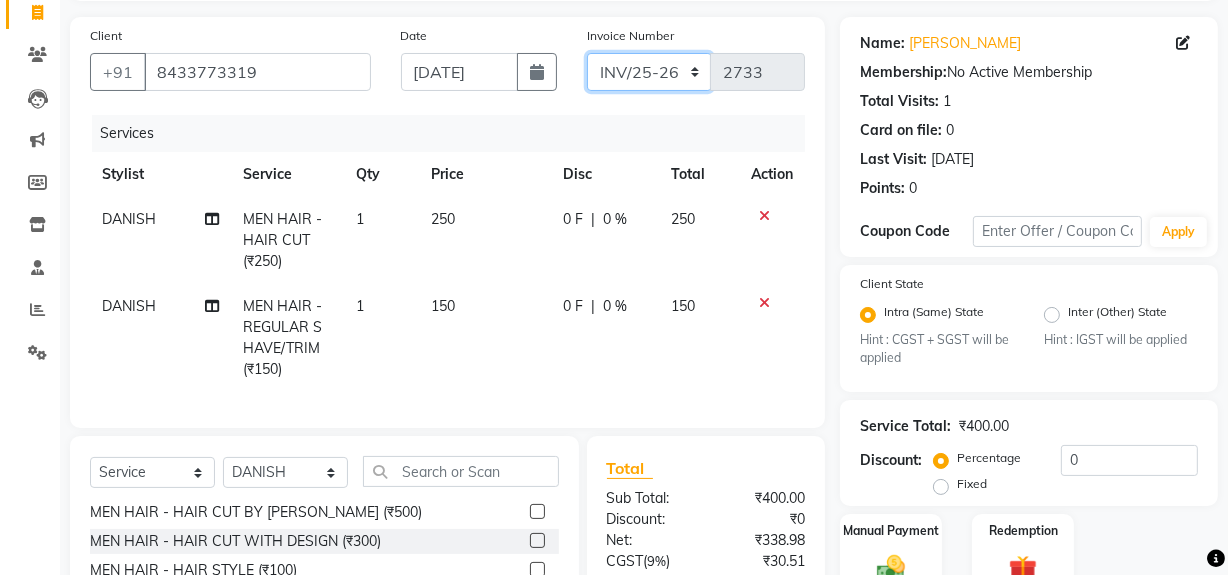 scroll, scrollTop: 229, scrollLeft: 0, axis: vertical 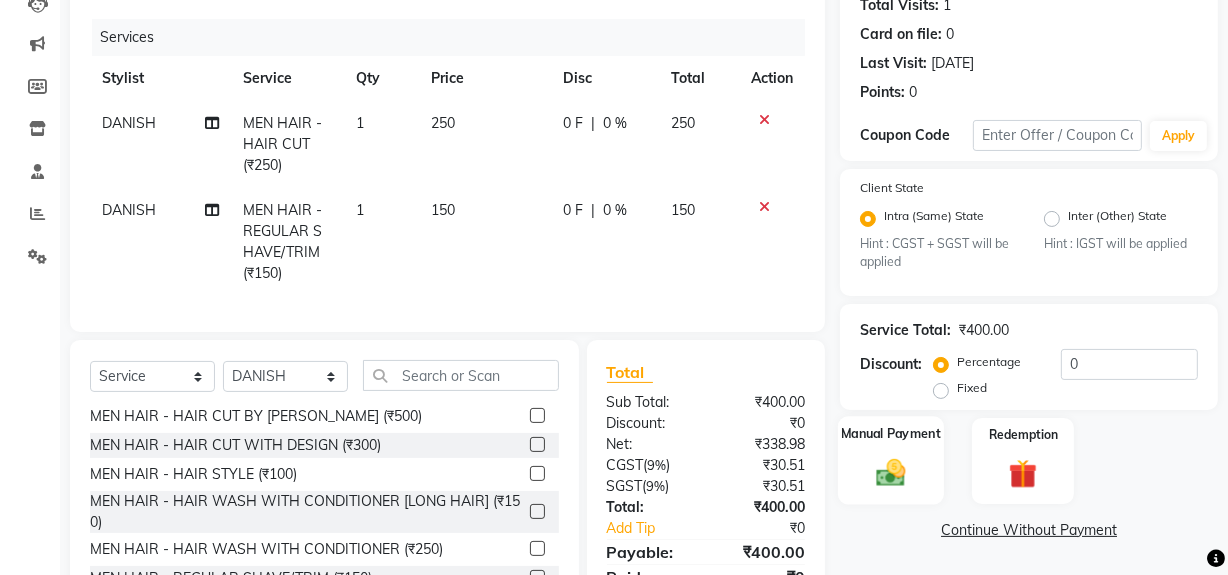 click 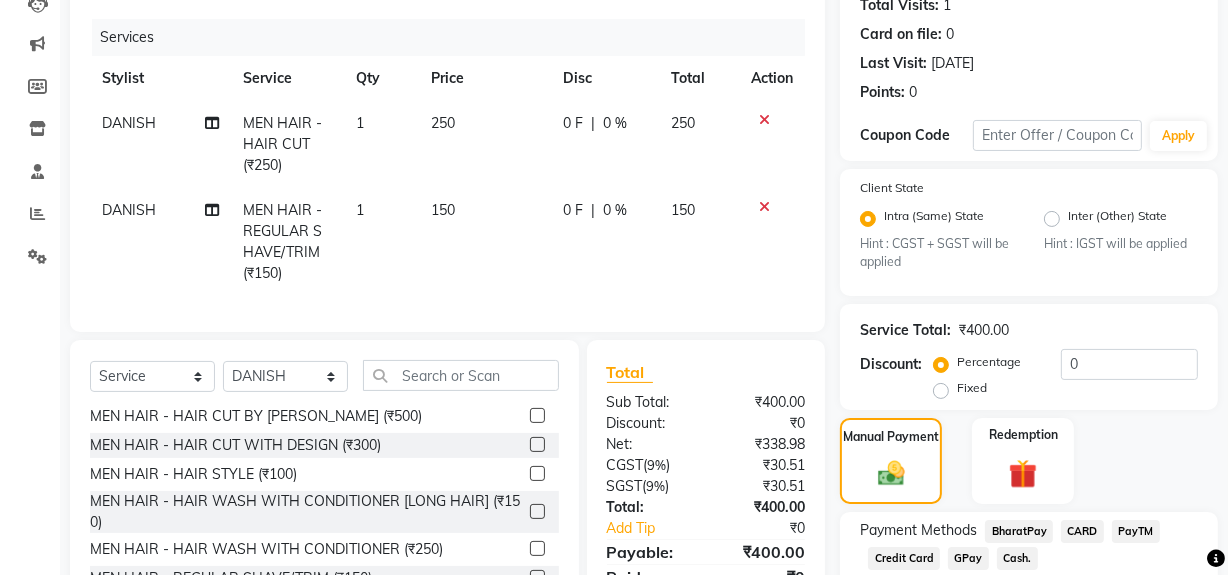 click on "Cash." 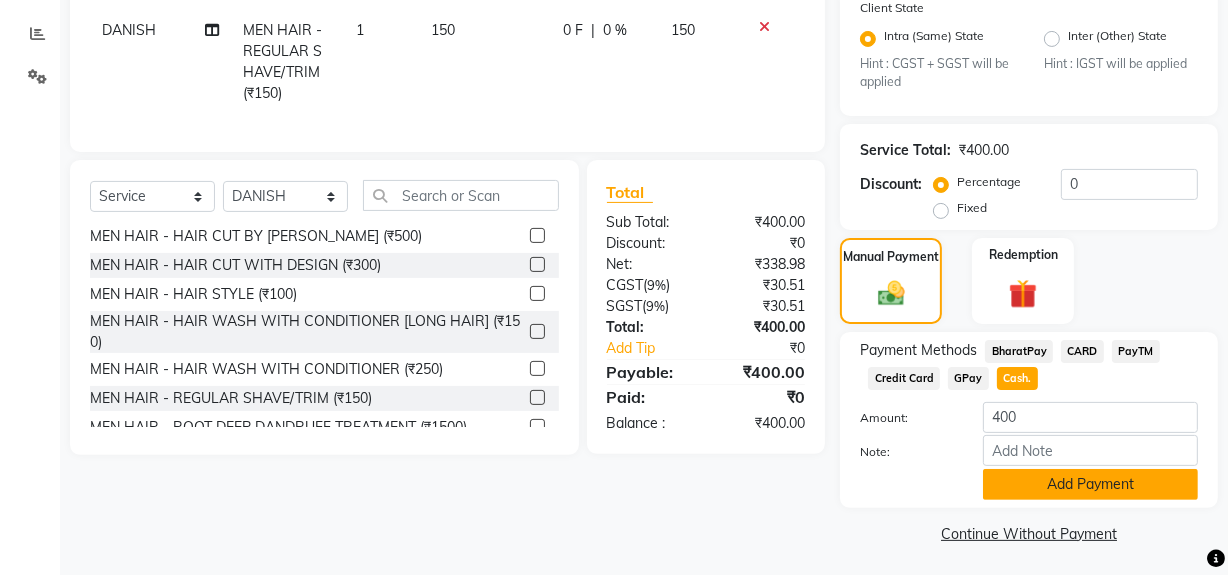 scroll, scrollTop: 413, scrollLeft: 0, axis: vertical 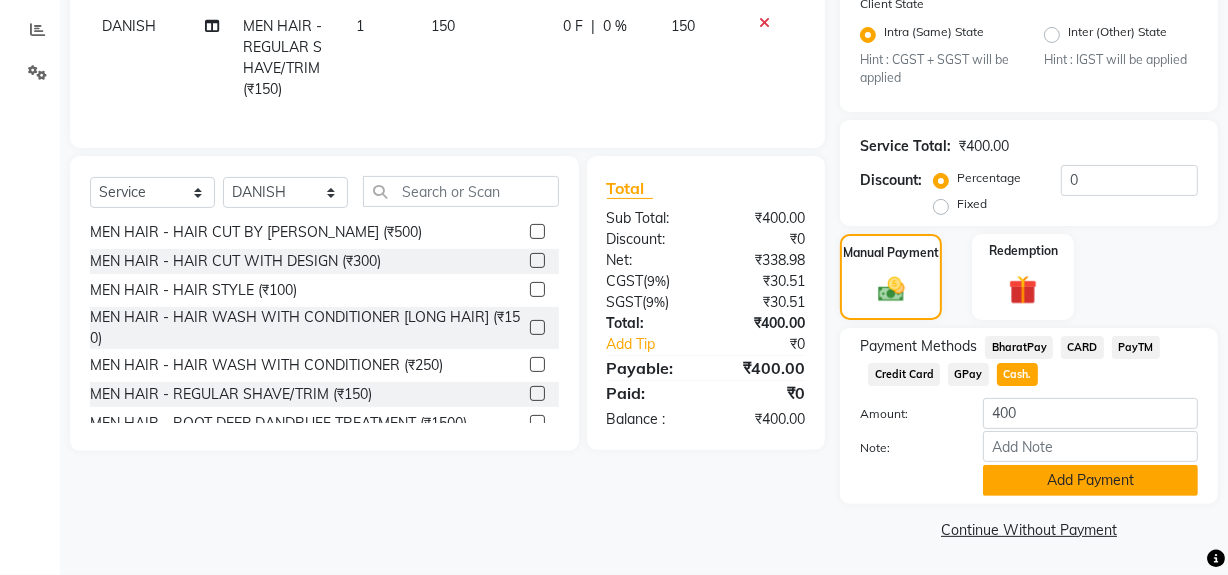 click on "Add Payment" 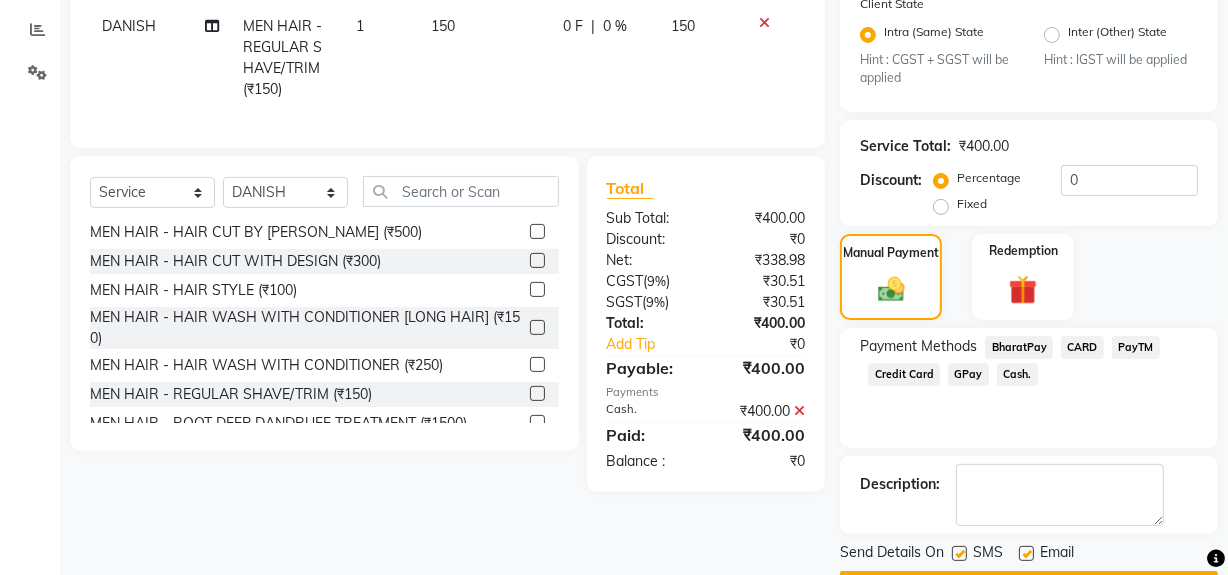 click 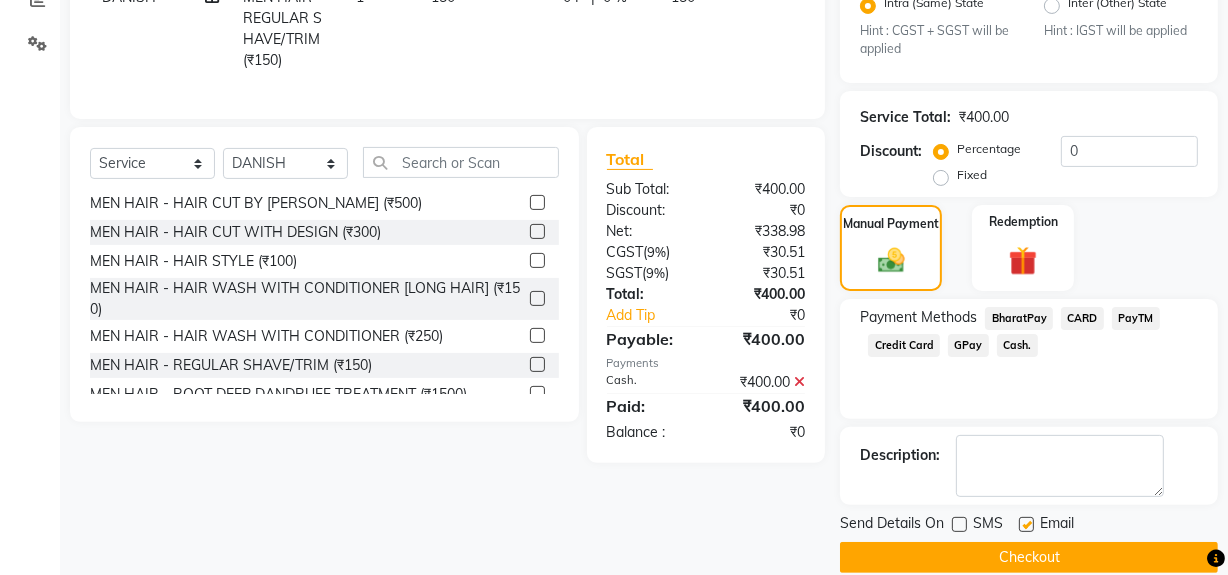 scroll, scrollTop: 470, scrollLeft: 0, axis: vertical 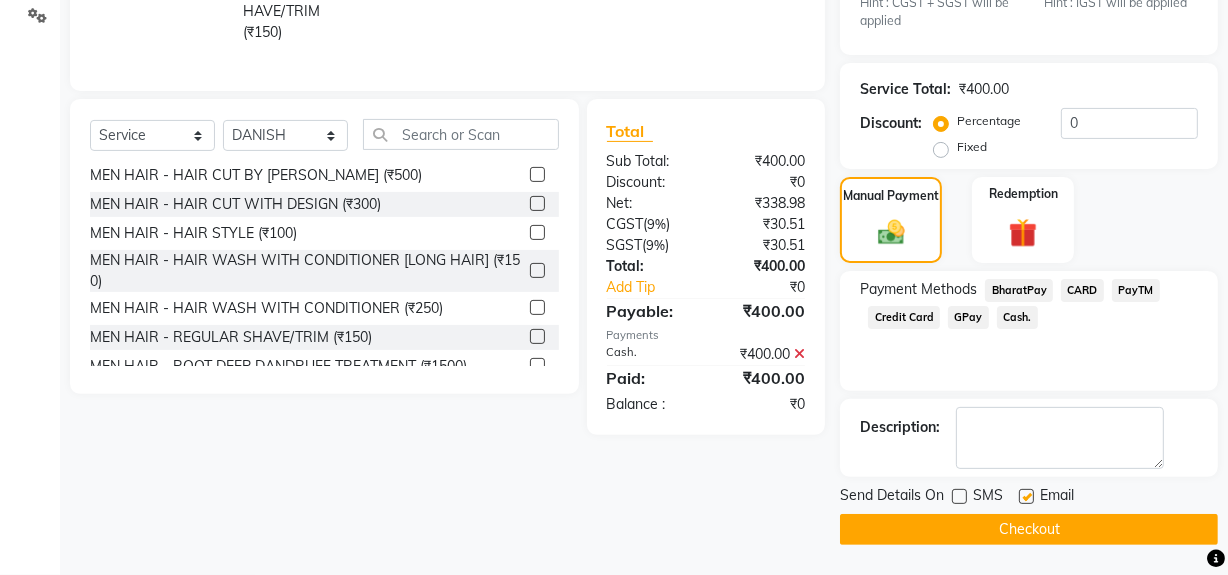 click on "Checkout" 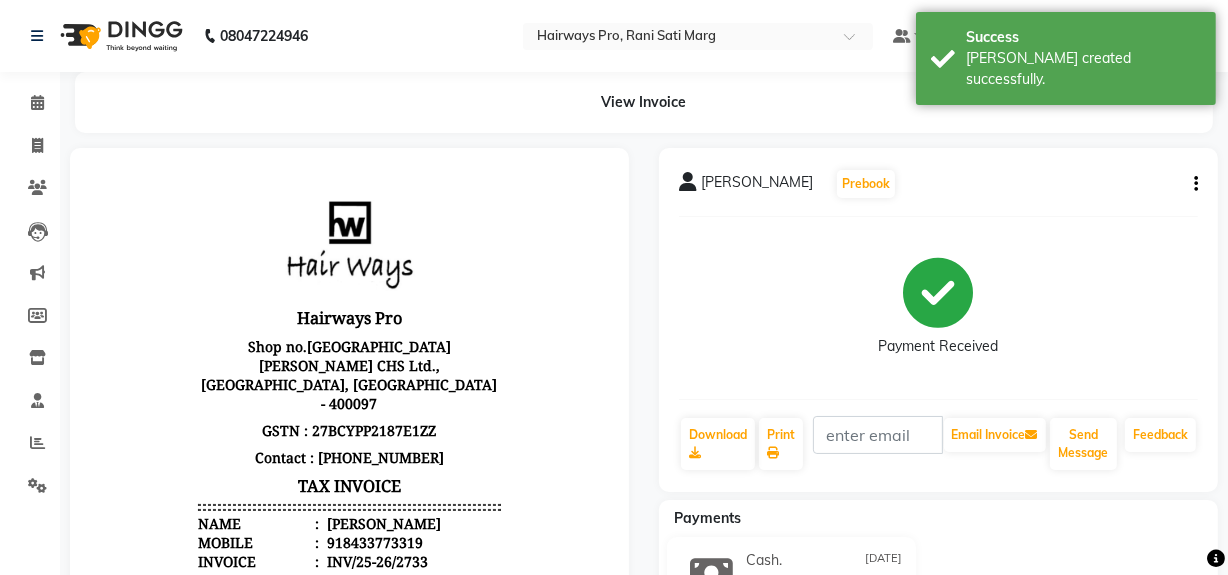 scroll, scrollTop: 0, scrollLeft: 0, axis: both 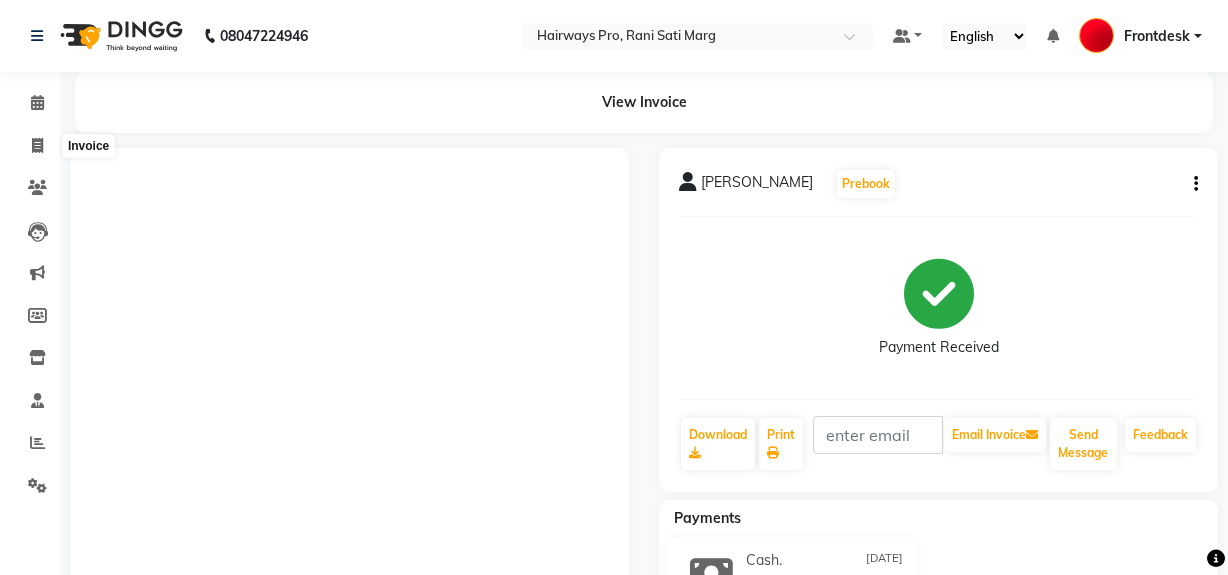 click 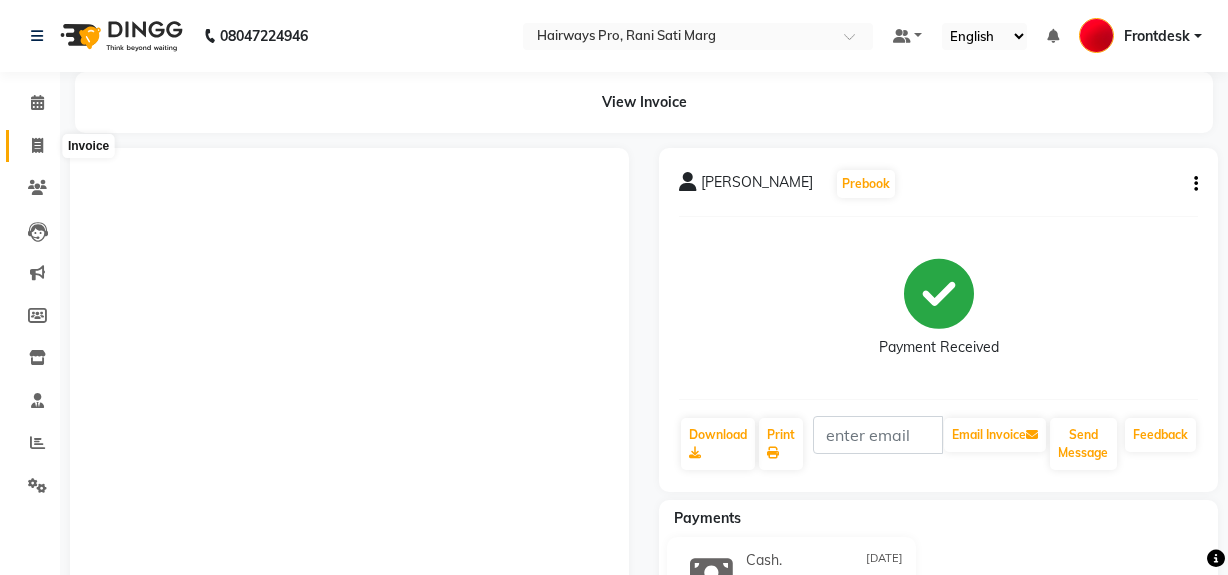 scroll, scrollTop: 0, scrollLeft: 0, axis: both 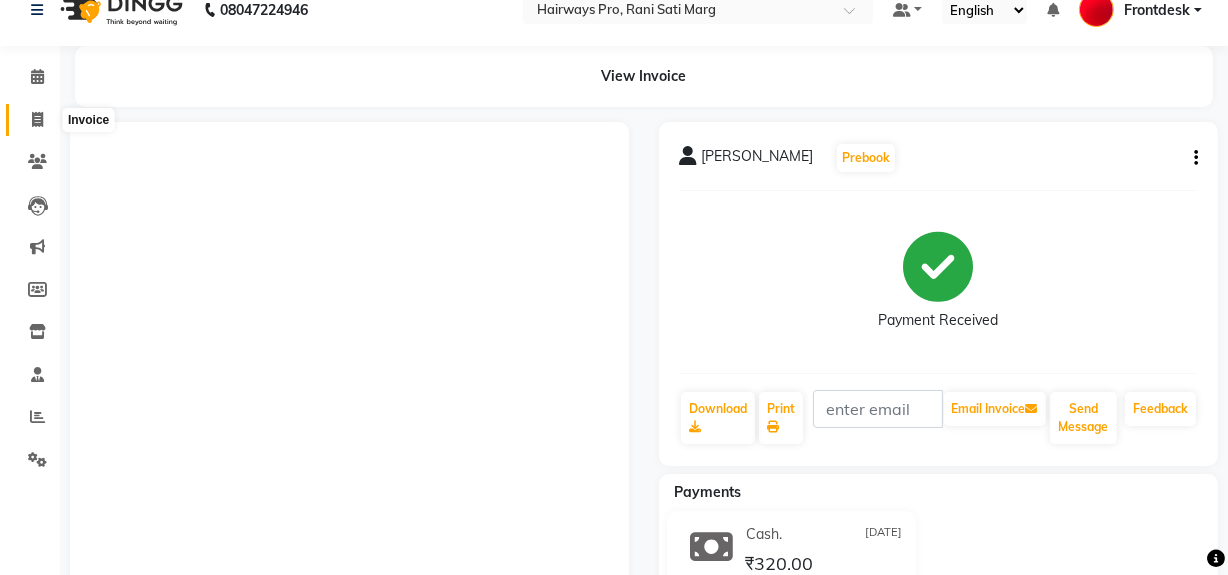 select on "service" 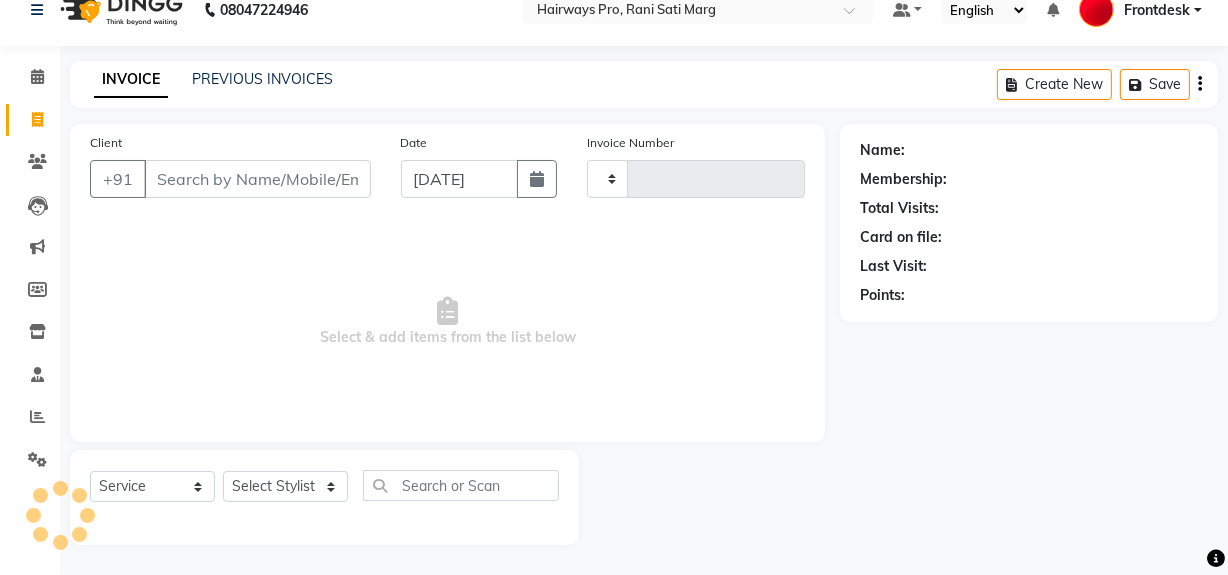 type on "1951" 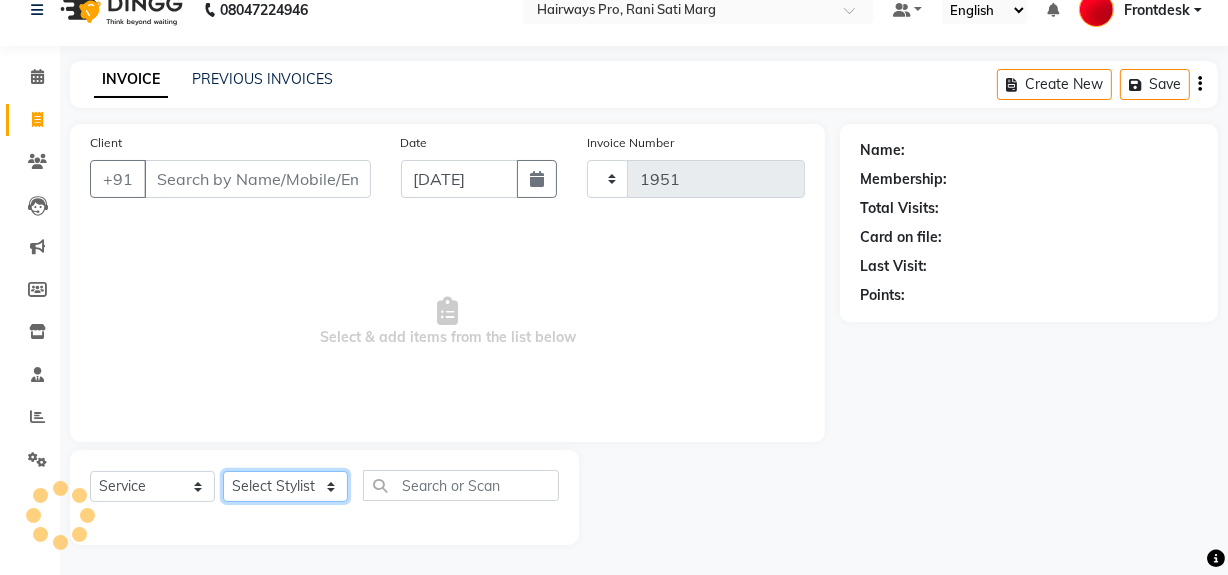 click on "Select Stylist" 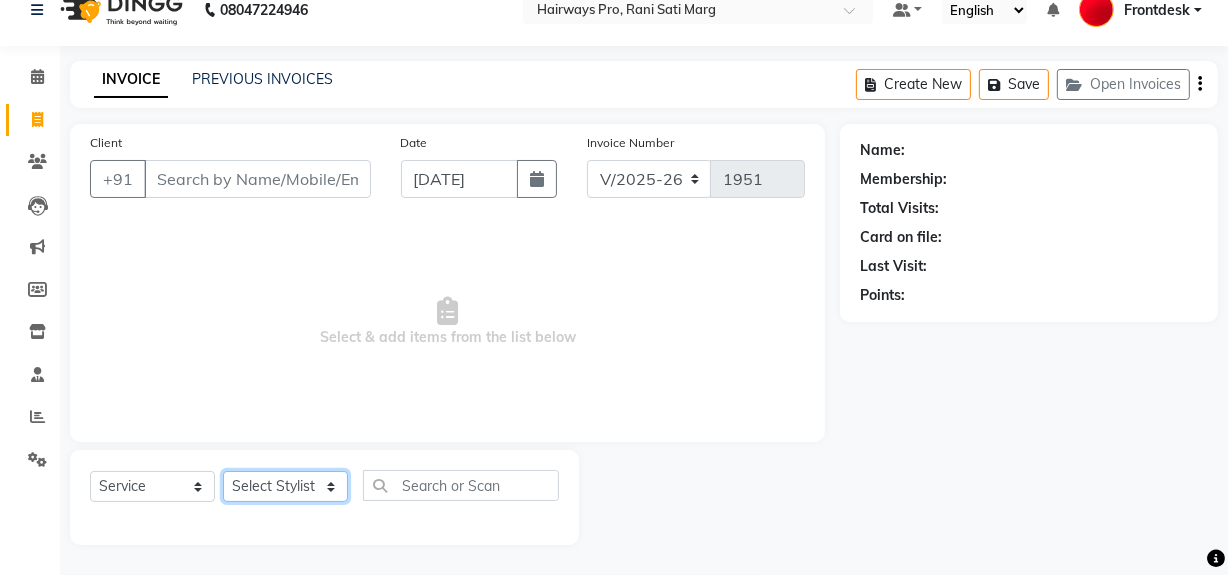 select on "45602" 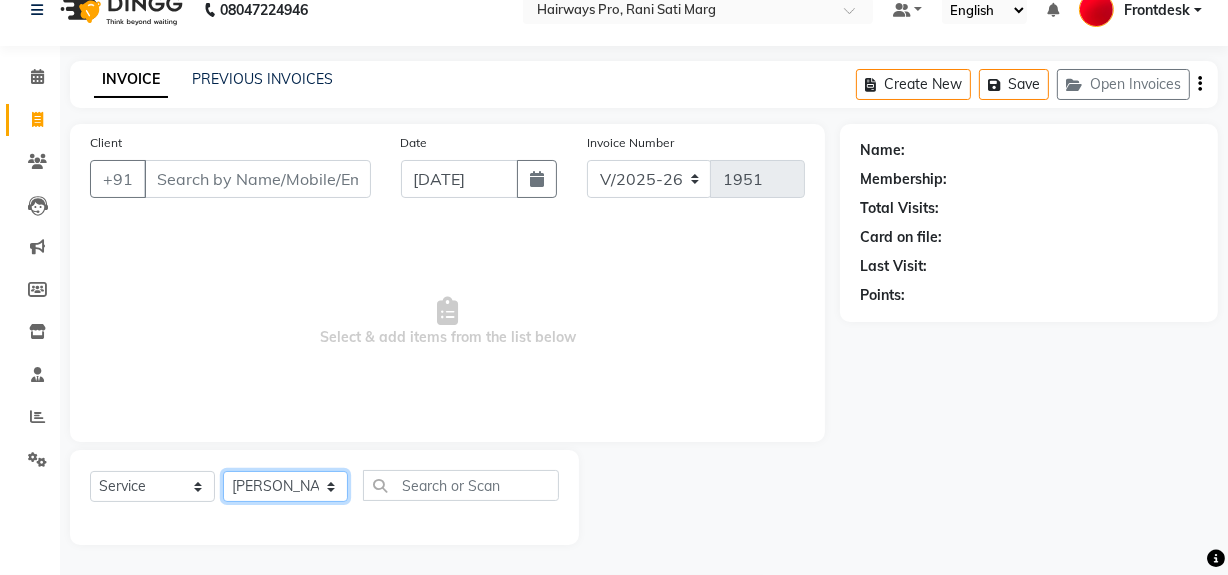 click on "Select Stylist ABID DANISH [PERSON_NAME] Frontdesk INTEZAR [PERSON_NAME] [PERSON_NAME] [PERSON_NAME] [PERSON_NAME] [PERSON_NAME] [PERSON_NAME]" 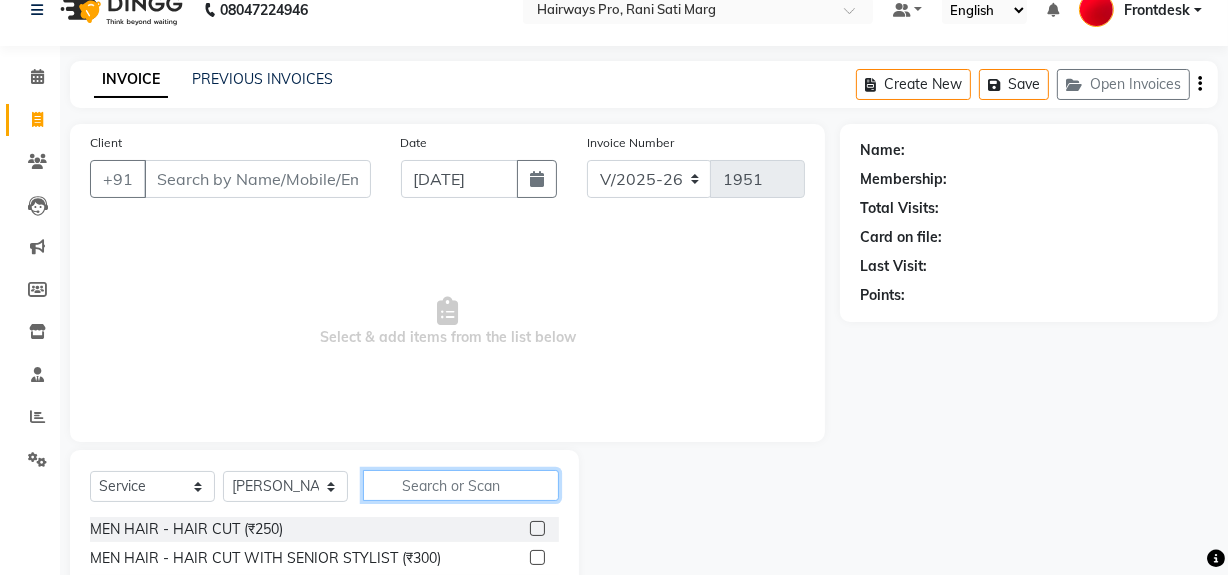 click 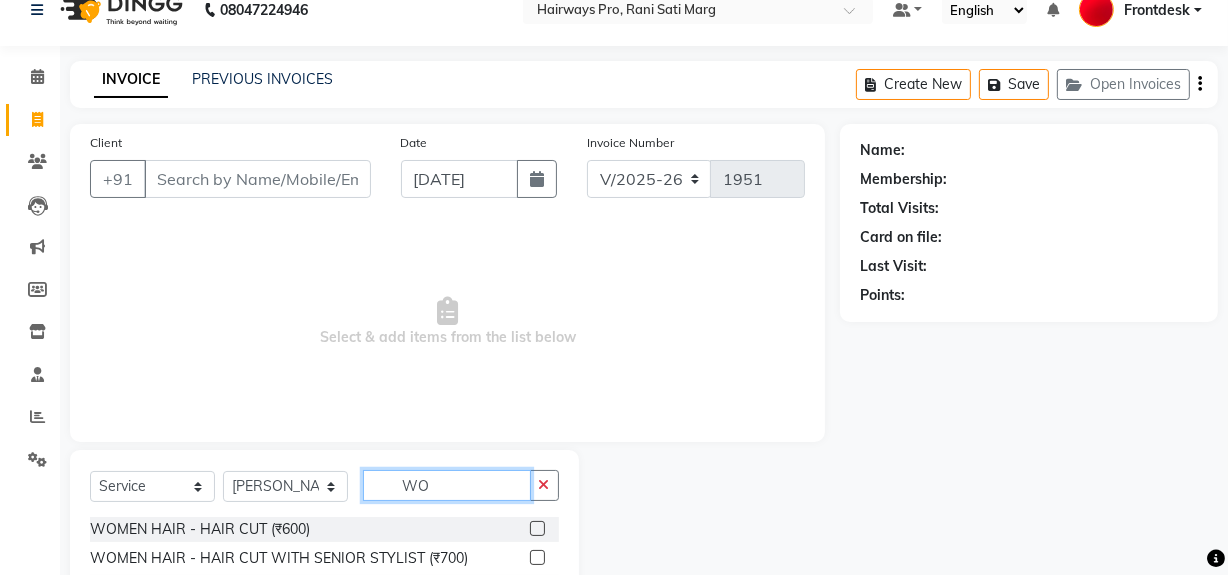 type on "WO" 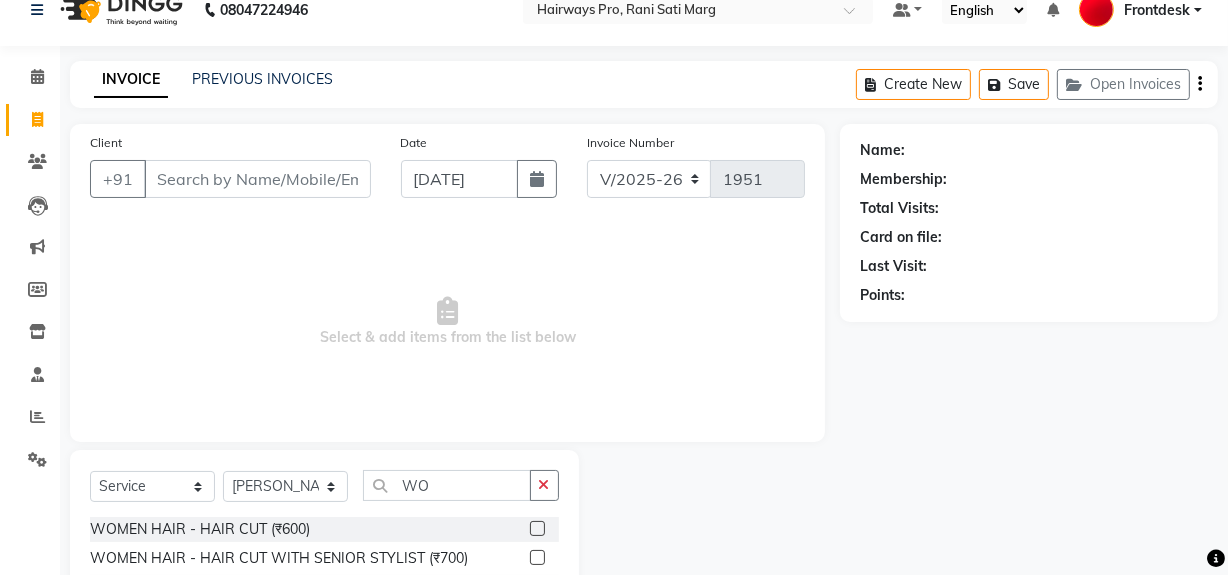 click 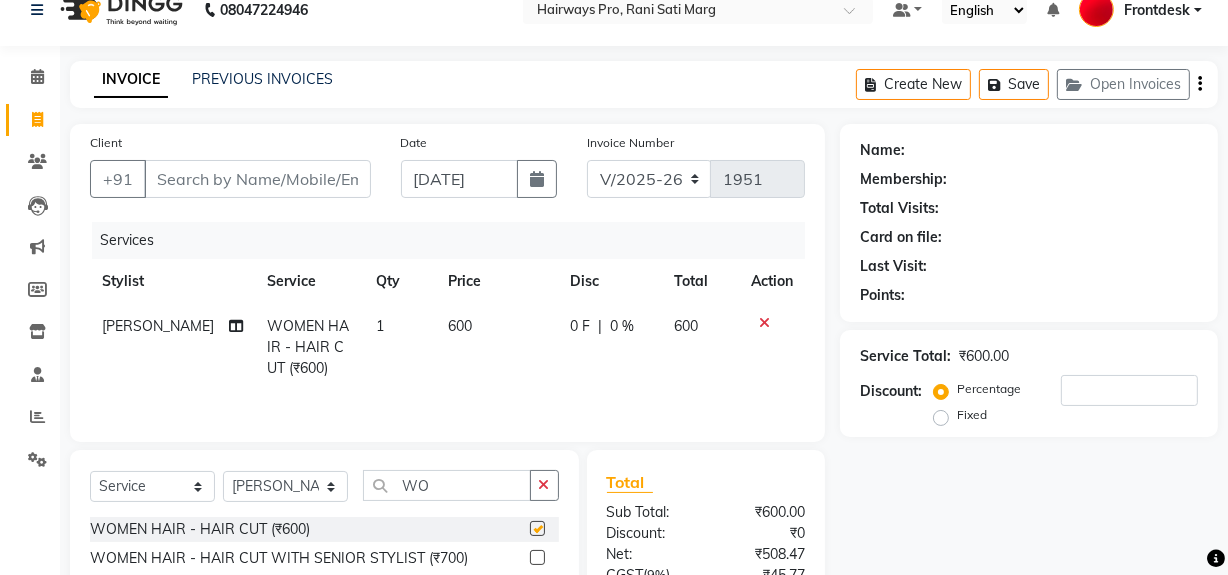 scroll, scrollTop: 9, scrollLeft: 0, axis: vertical 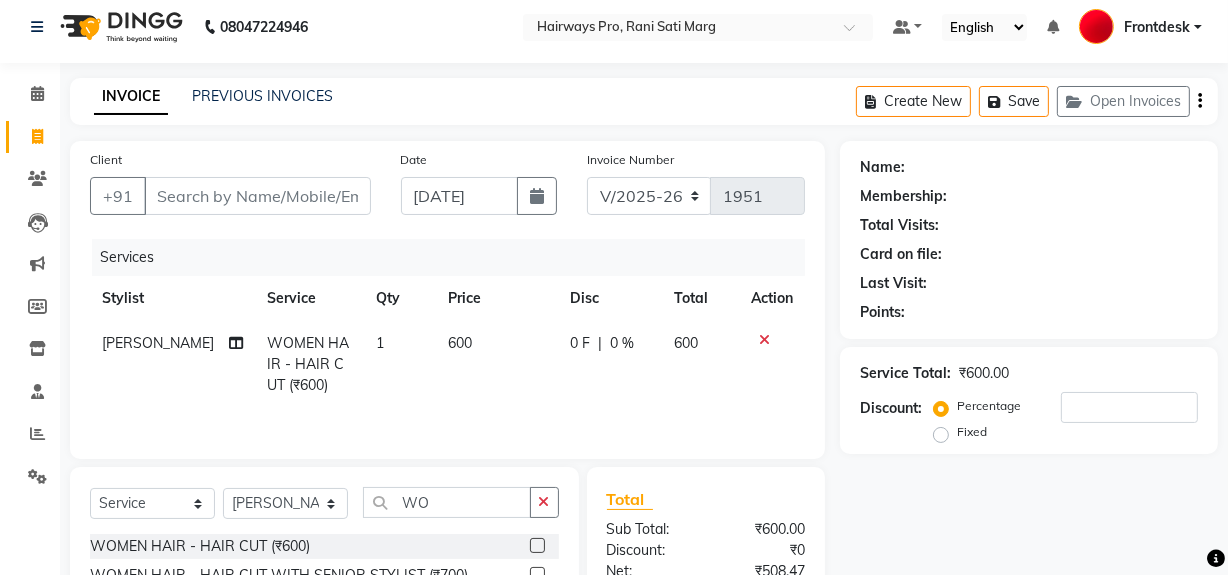 checkbox on "false" 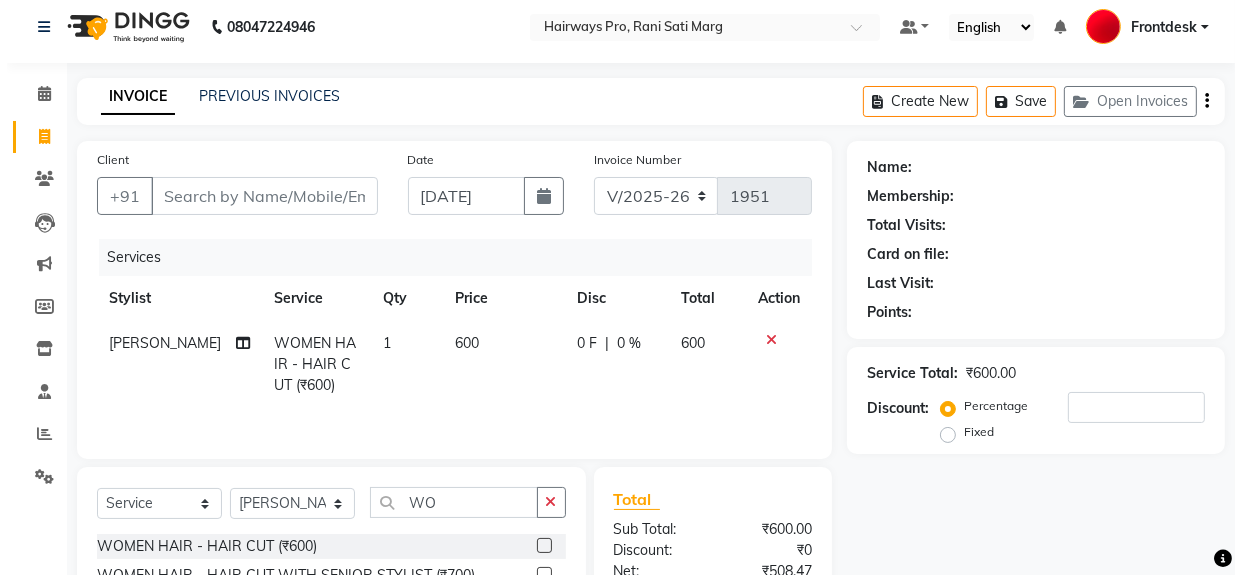 scroll, scrollTop: 0, scrollLeft: 0, axis: both 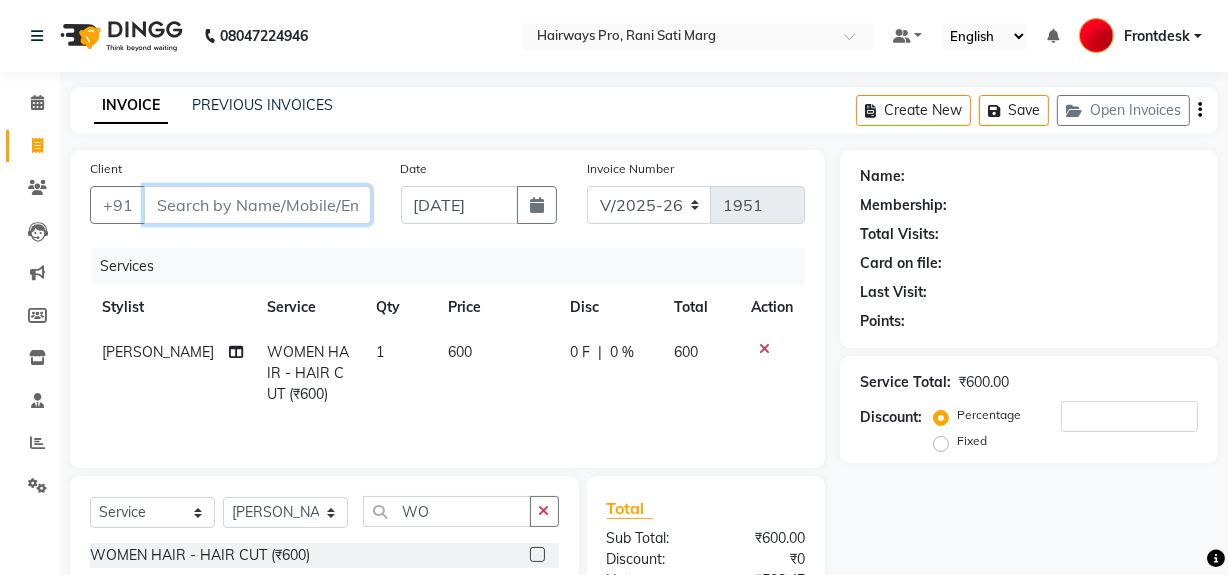 click on "Client" at bounding box center (257, 205) 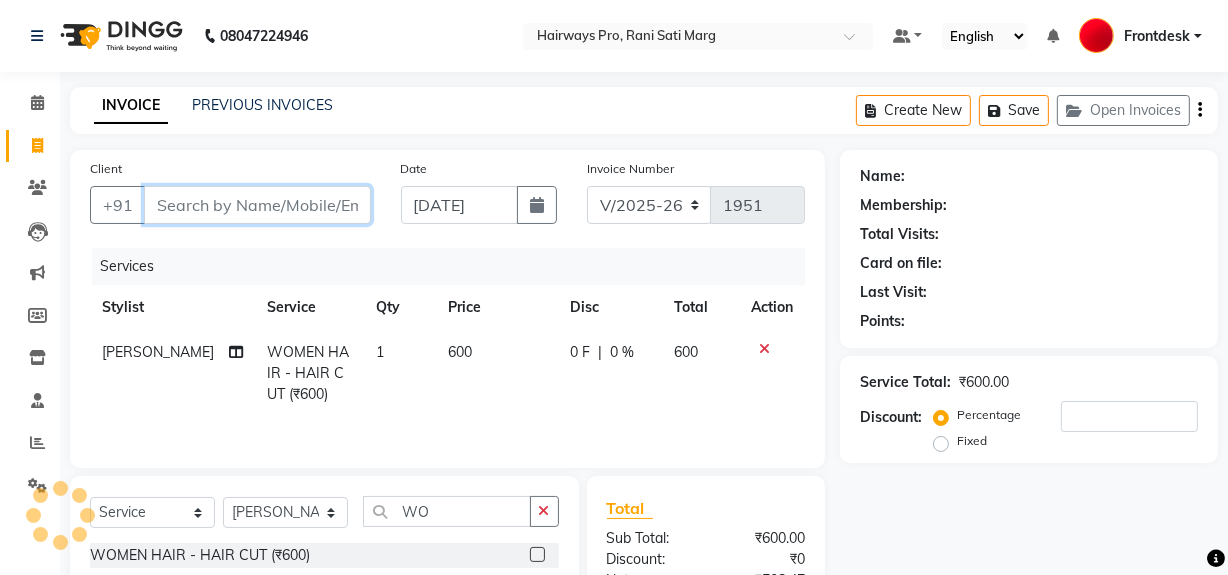 type on "9" 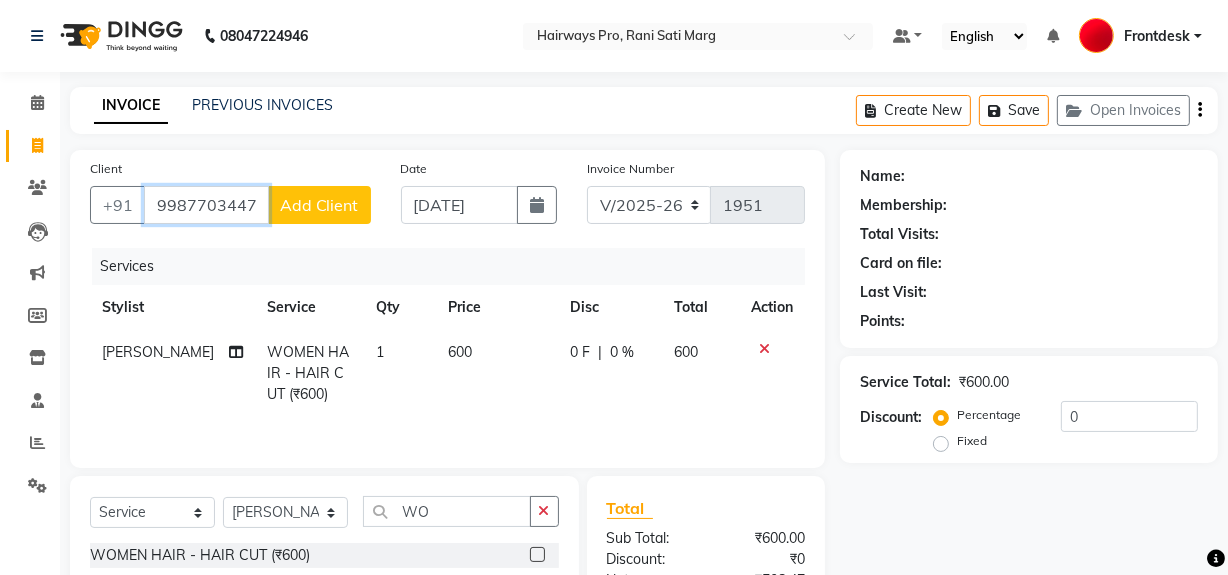 type on "9987703447" 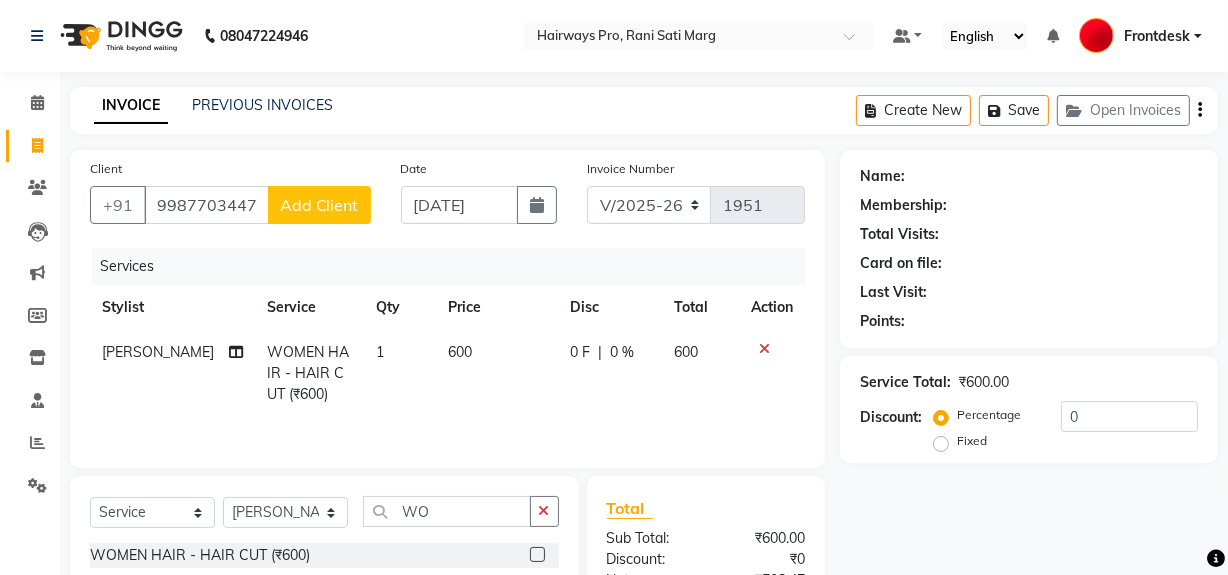 click on "Add Client" 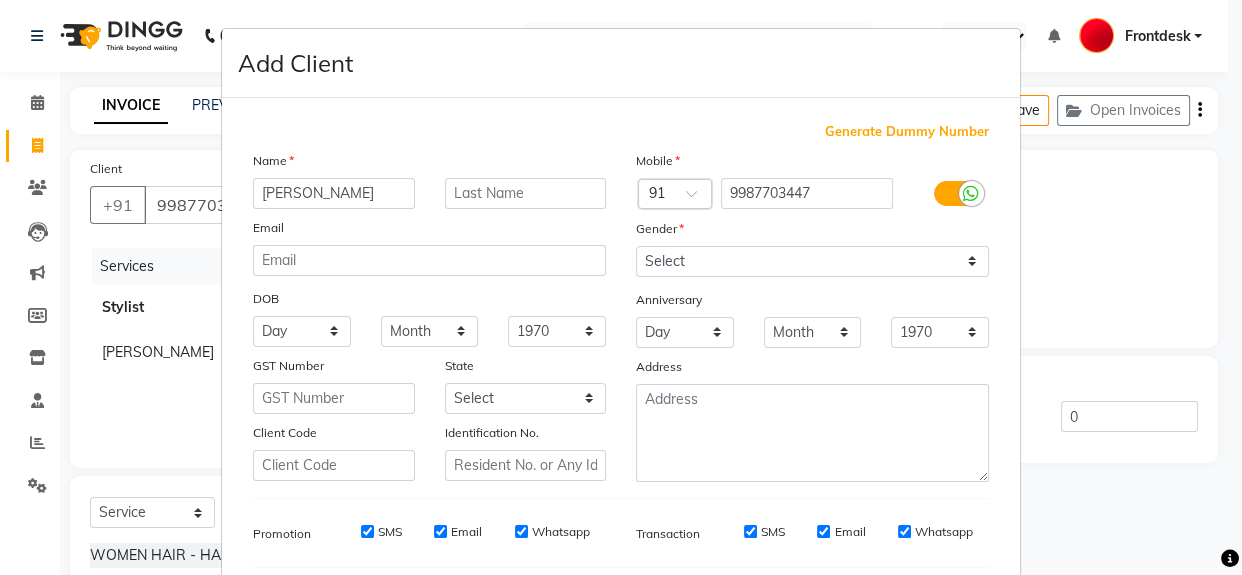type on "PRAVINA" 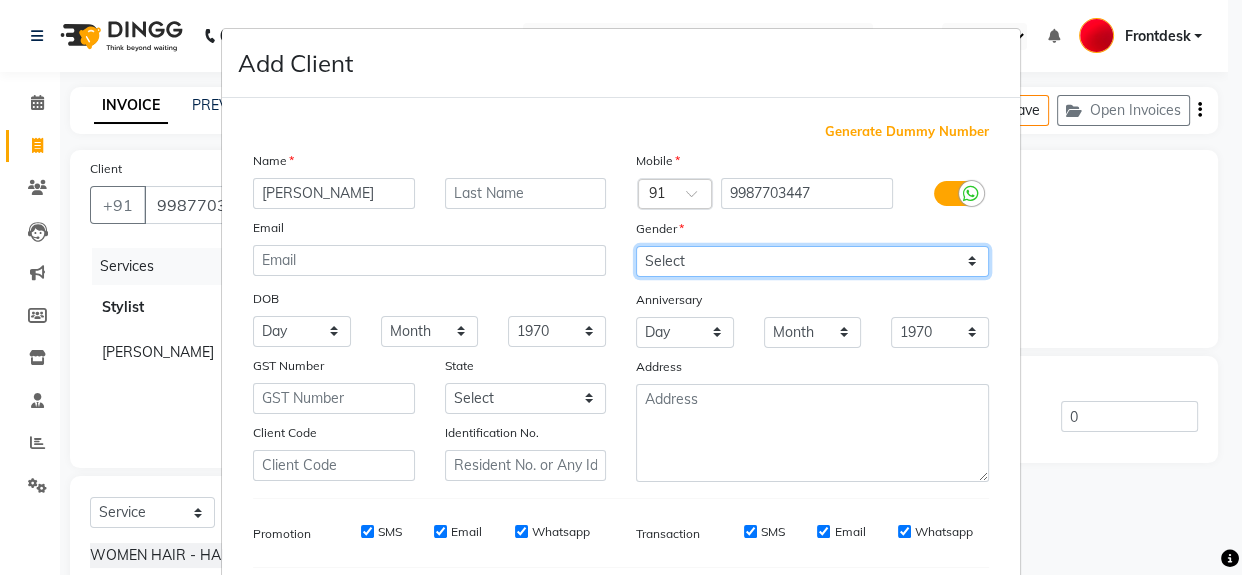 click on "Select Male Female Other Prefer Not To Say" at bounding box center (812, 261) 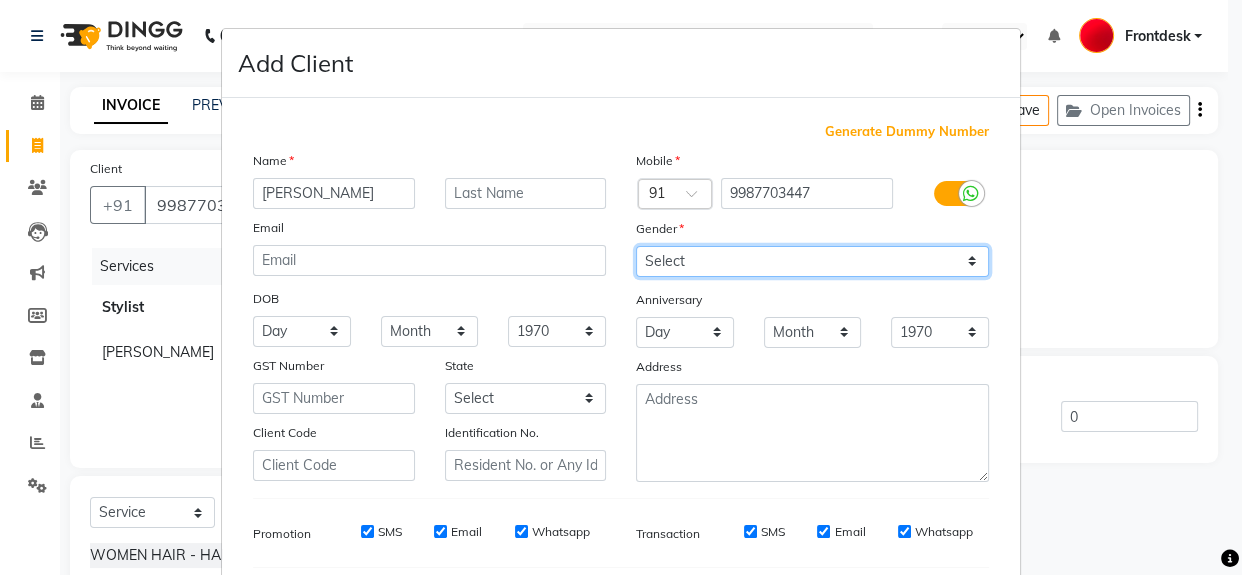 select on "female" 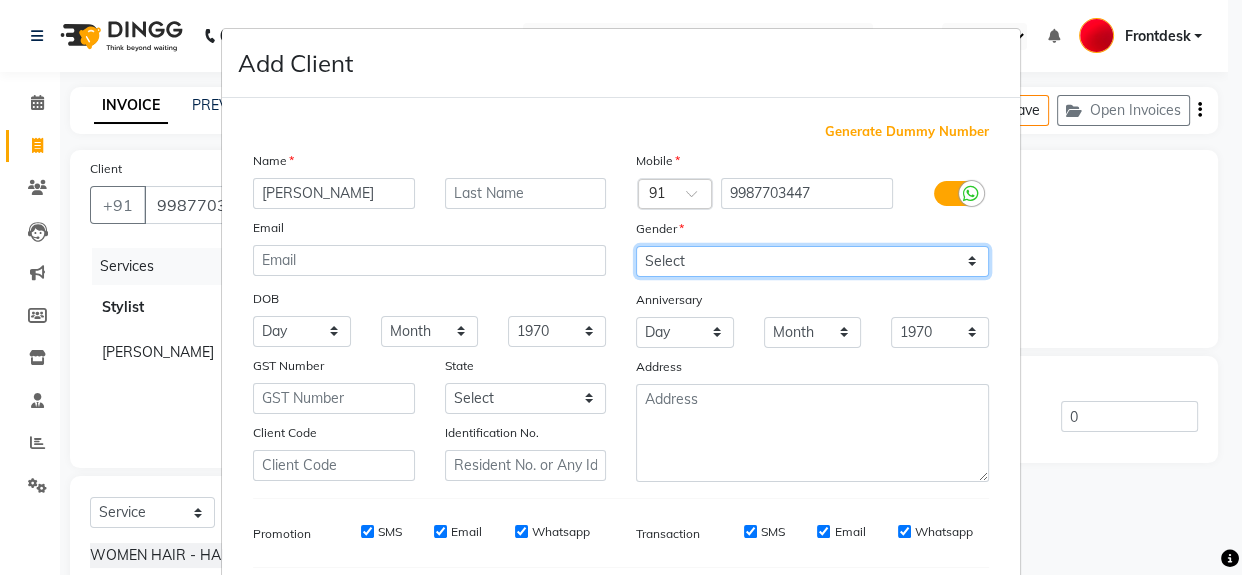 click on "Select Male Female Other Prefer Not To Say" at bounding box center [812, 261] 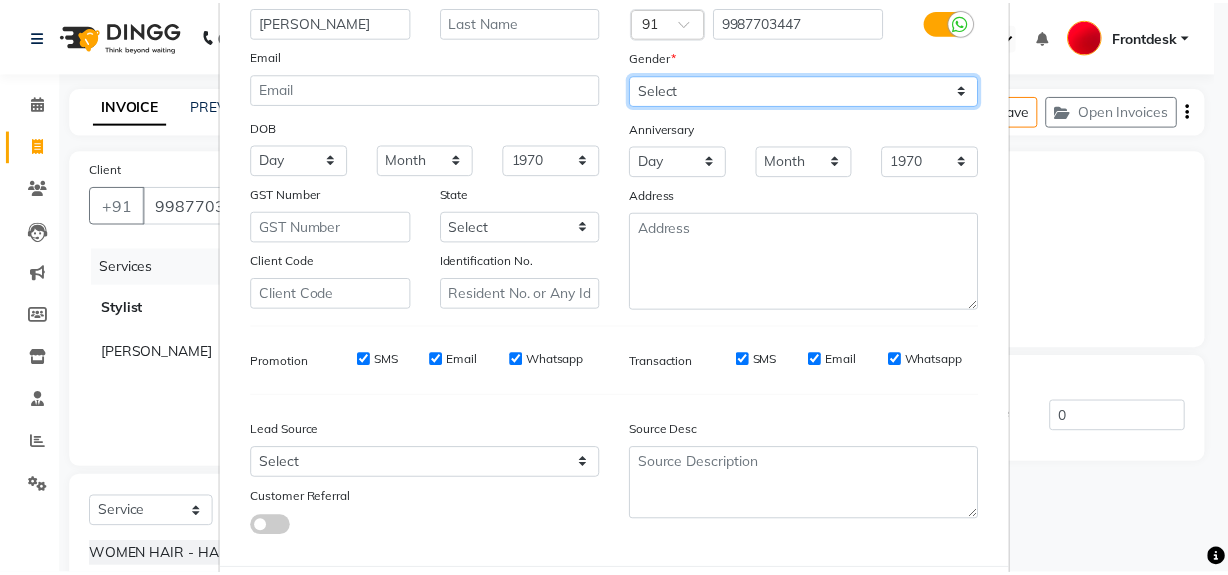 scroll, scrollTop: 272, scrollLeft: 0, axis: vertical 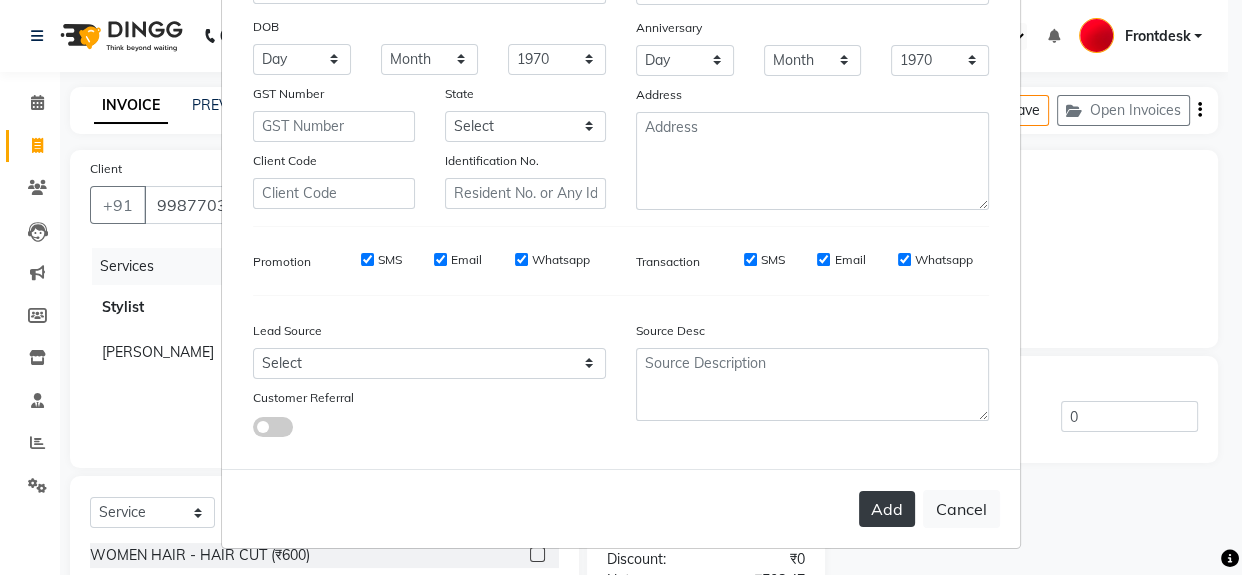 click on "Add" at bounding box center [887, 509] 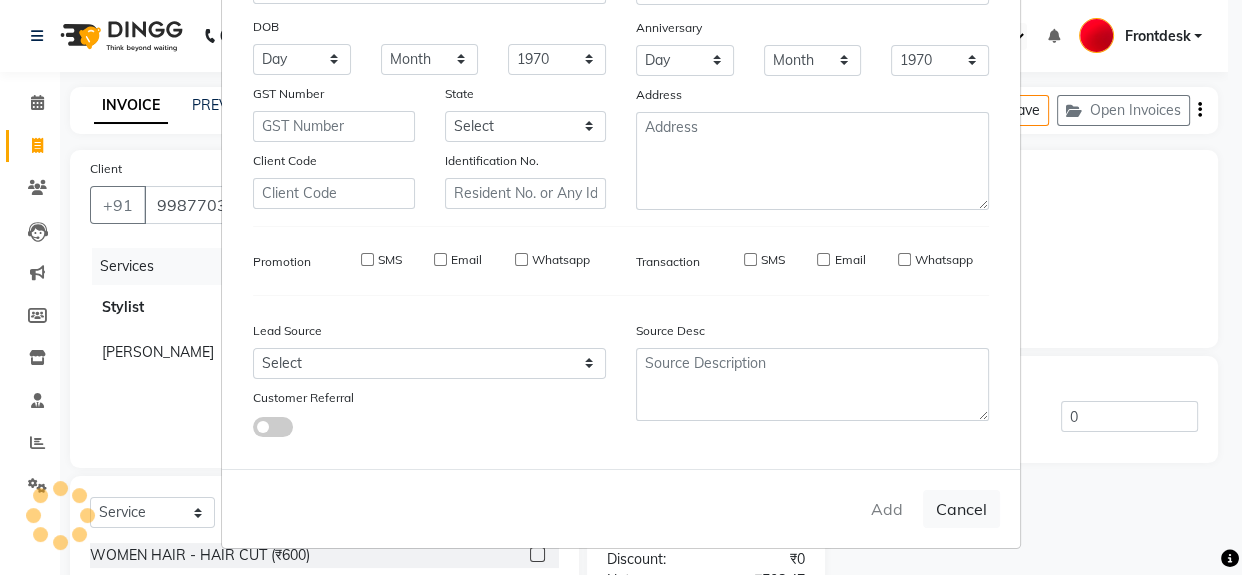 type 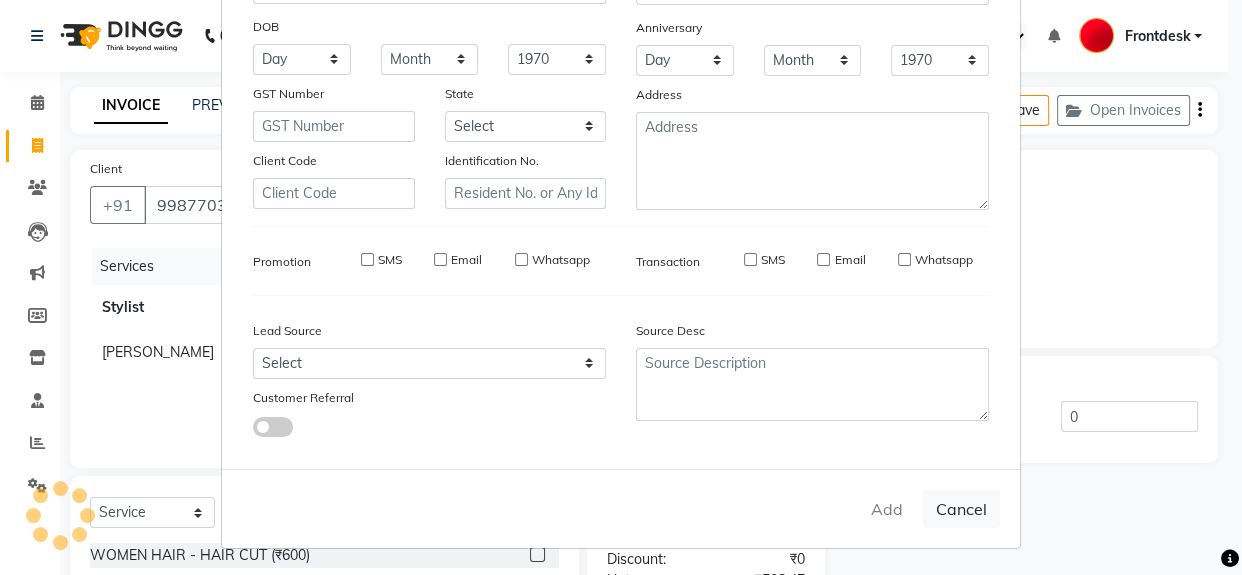 select 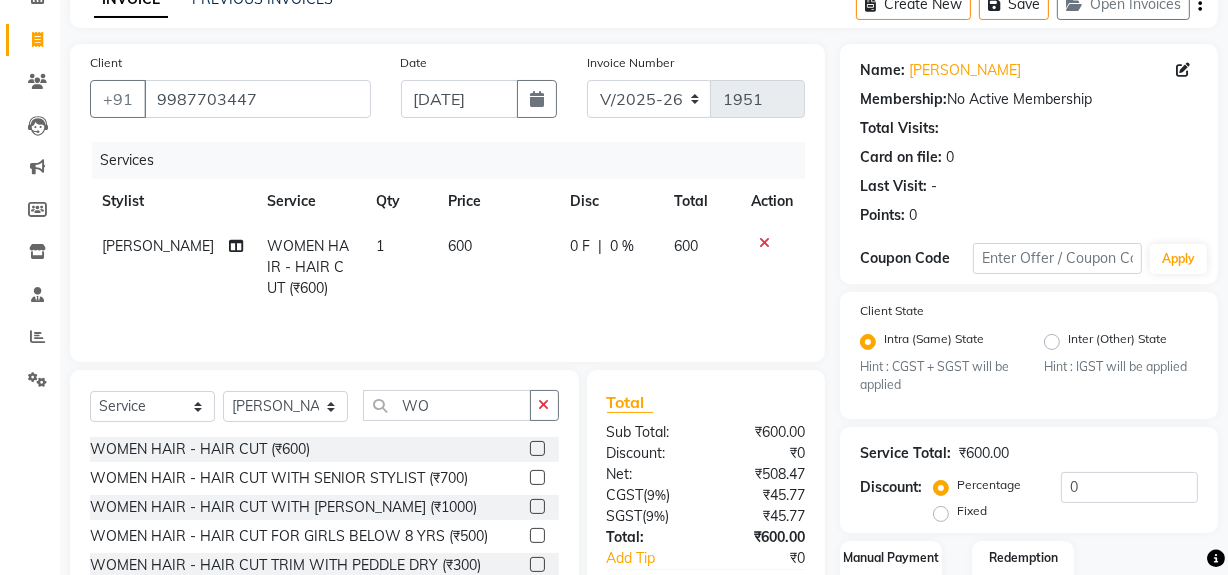 scroll, scrollTop: 181, scrollLeft: 0, axis: vertical 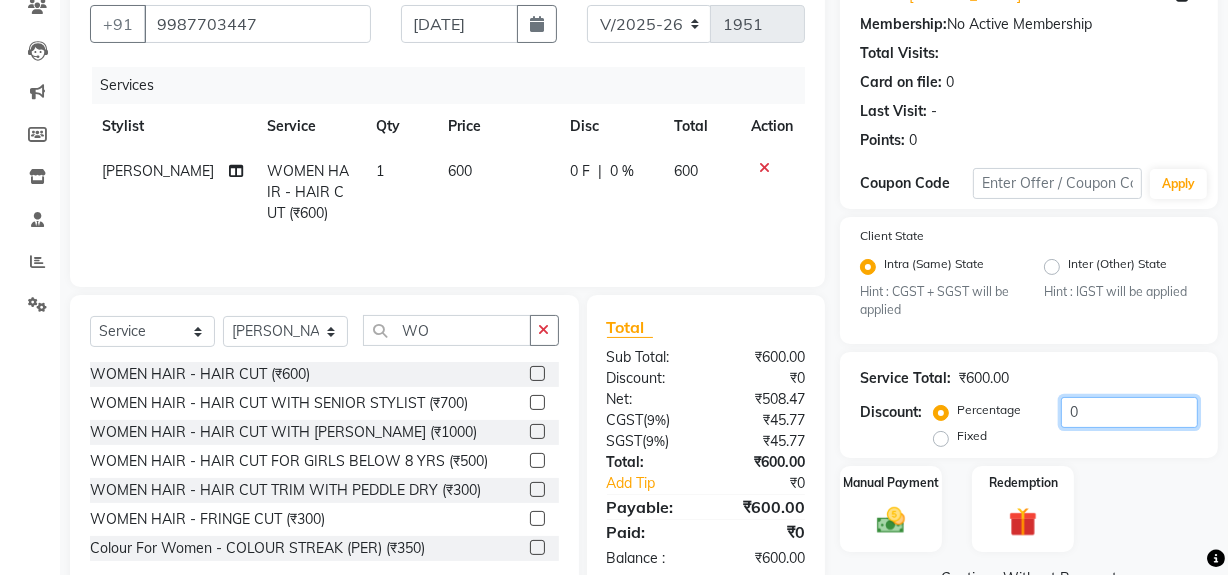 click on "0" 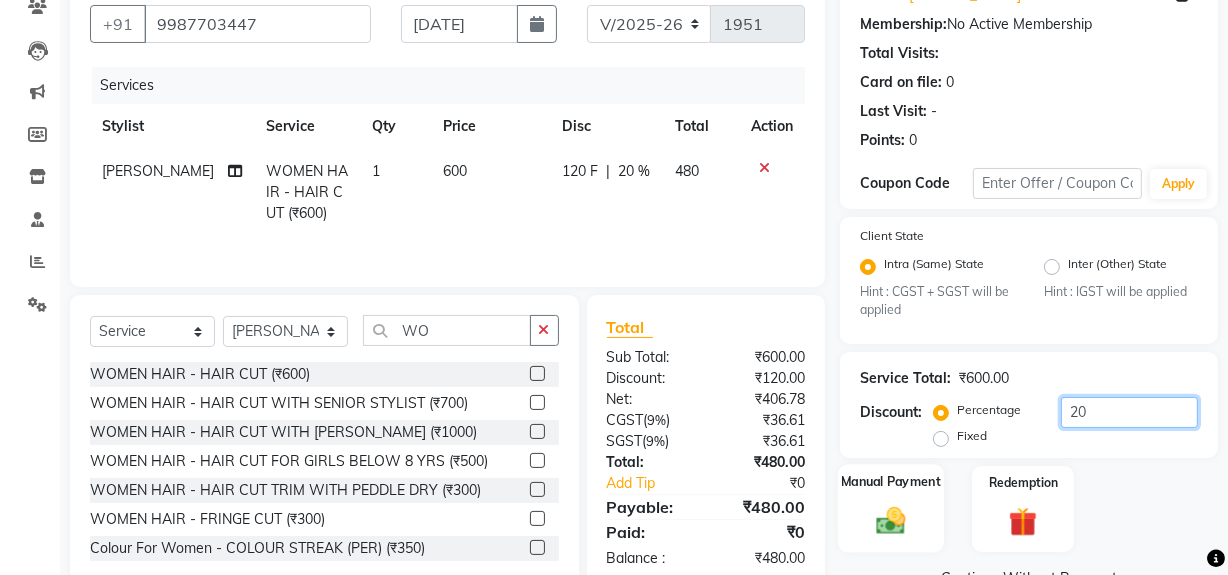 type on "20" 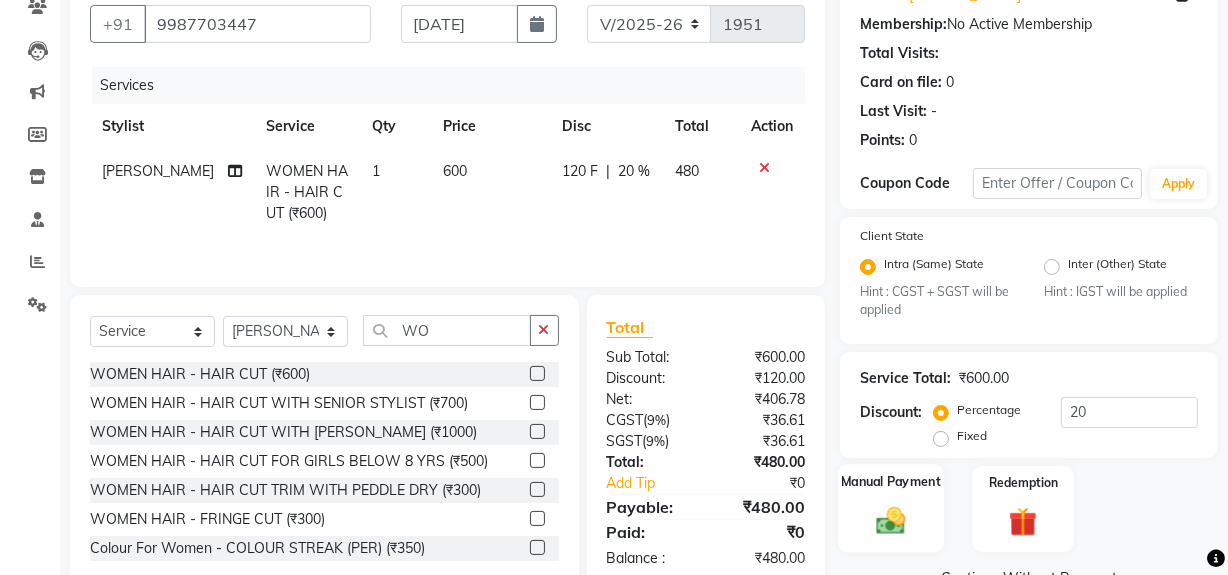 click 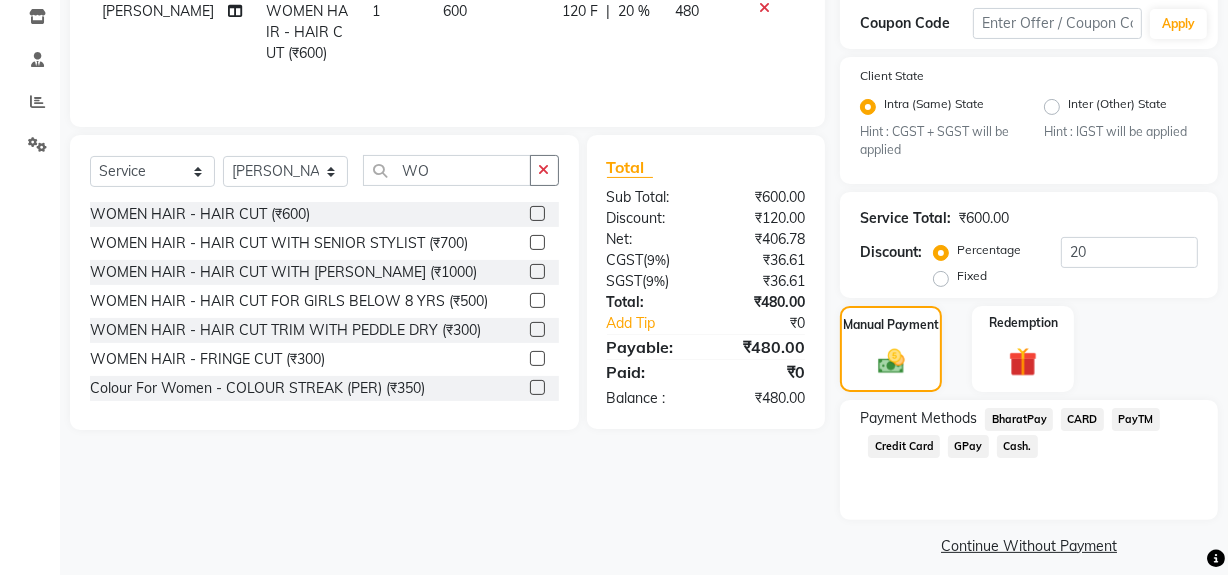 scroll, scrollTop: 357, scrollLeft: 0, axis: vertical 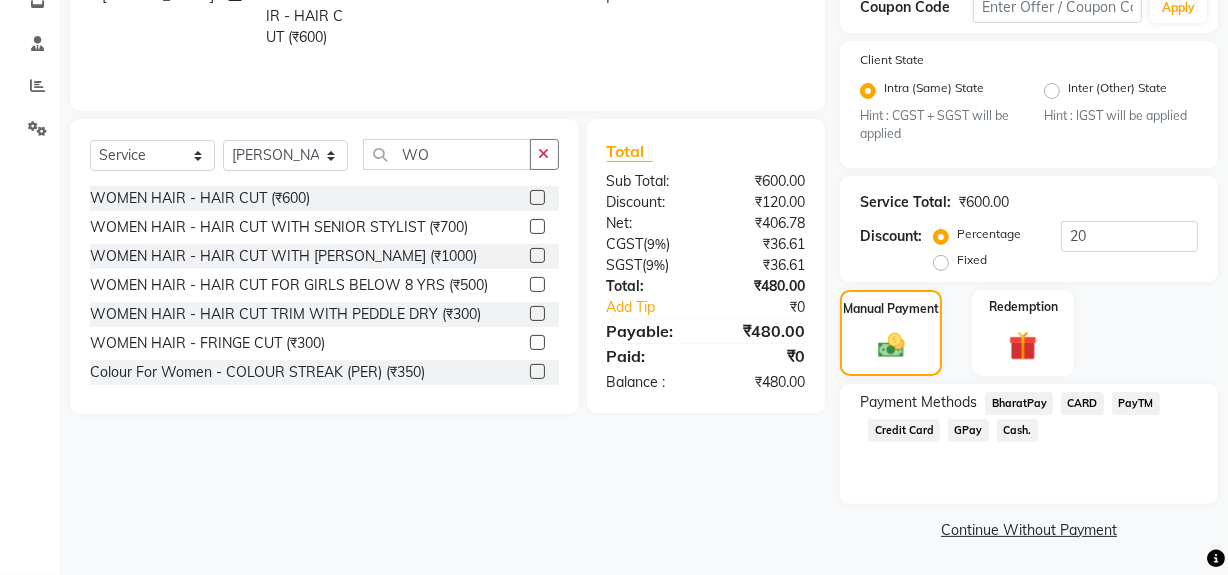 click on "Cash." 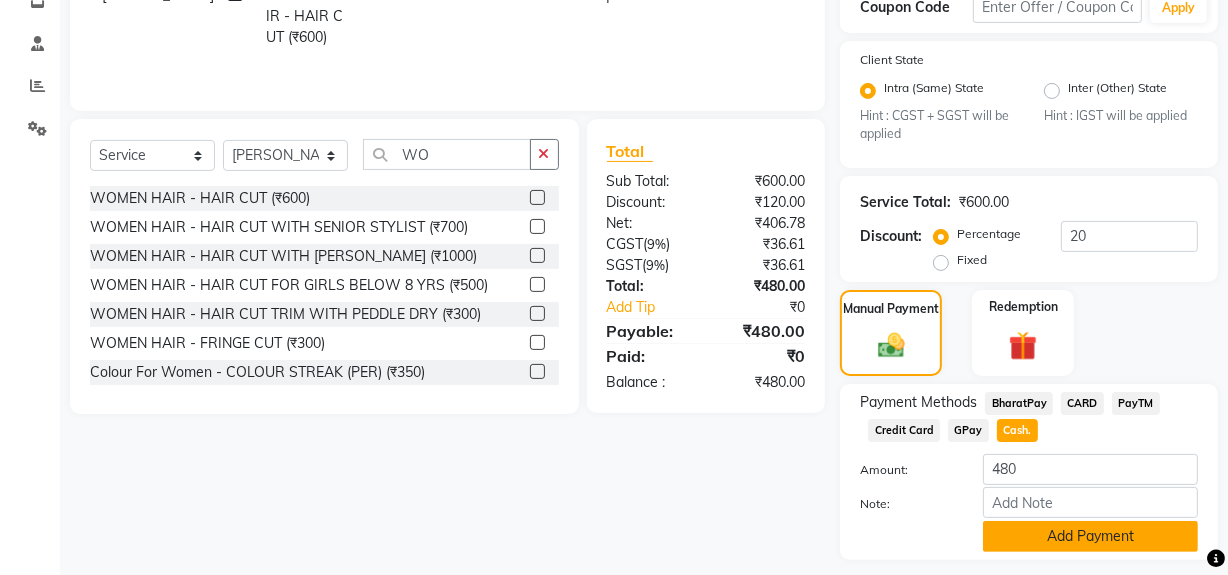 click on "Add Payment" 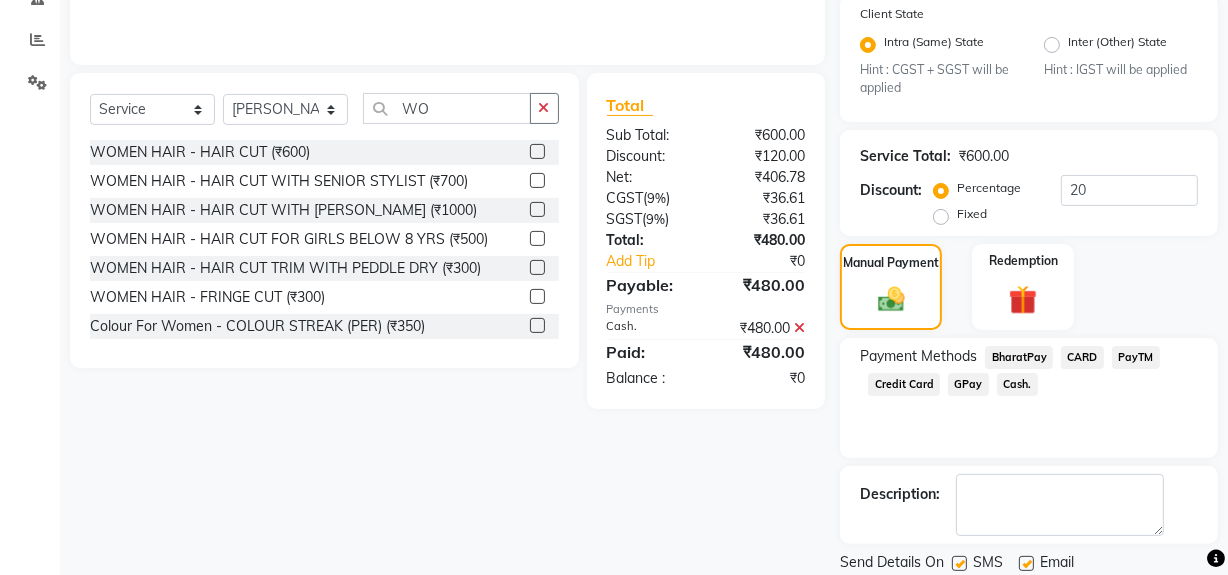 scroll, scrollTop: 470, scrollLeft: 0, axis: vertical 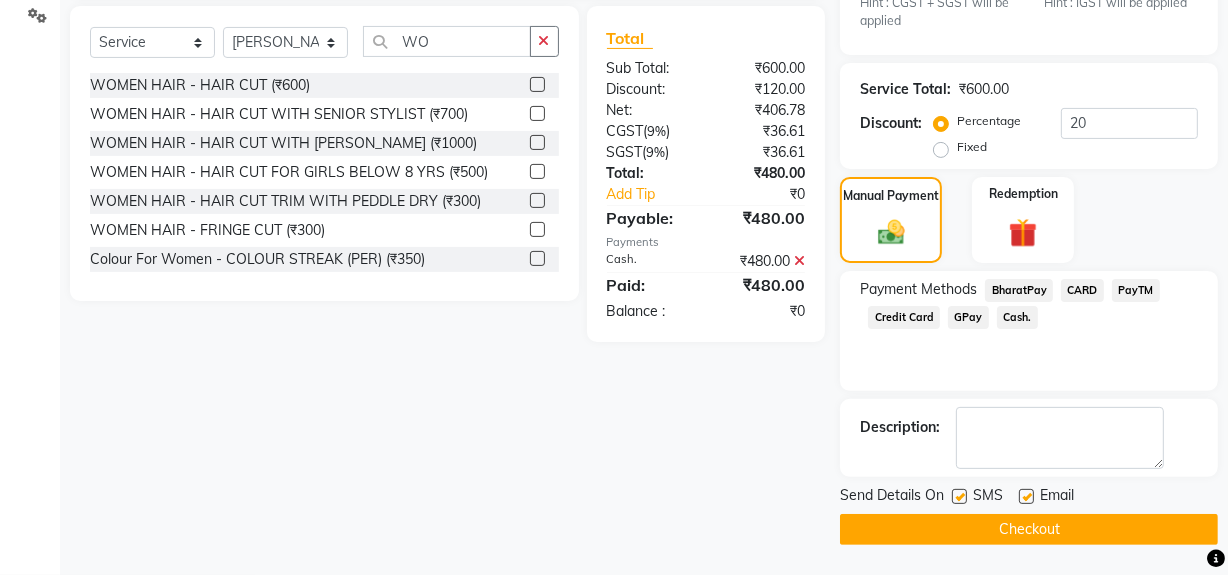 click 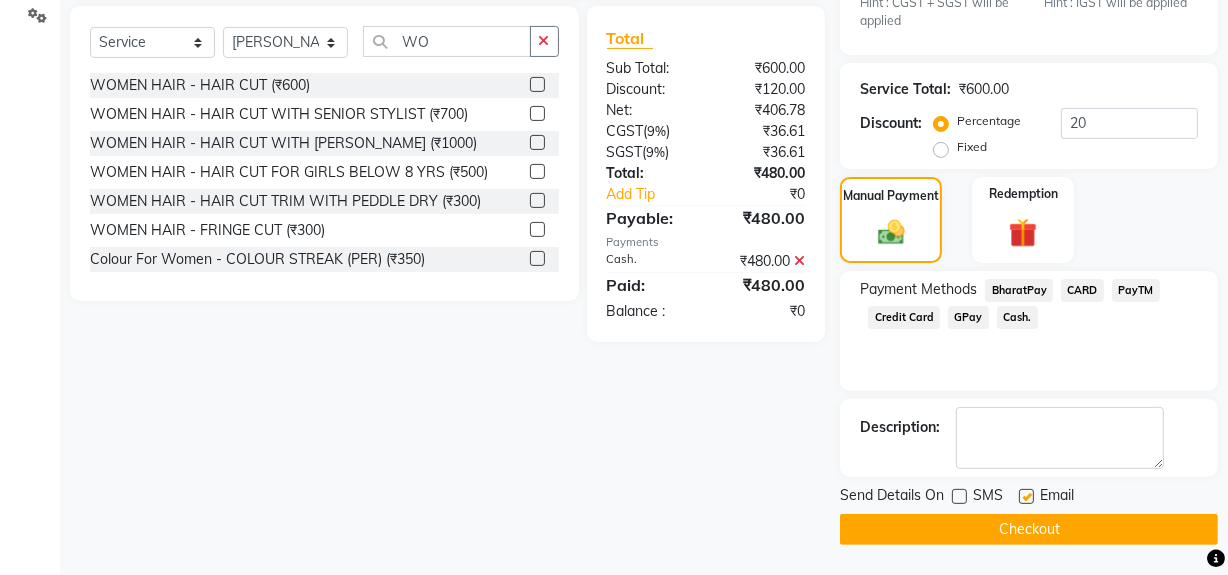 click on "Checkout" 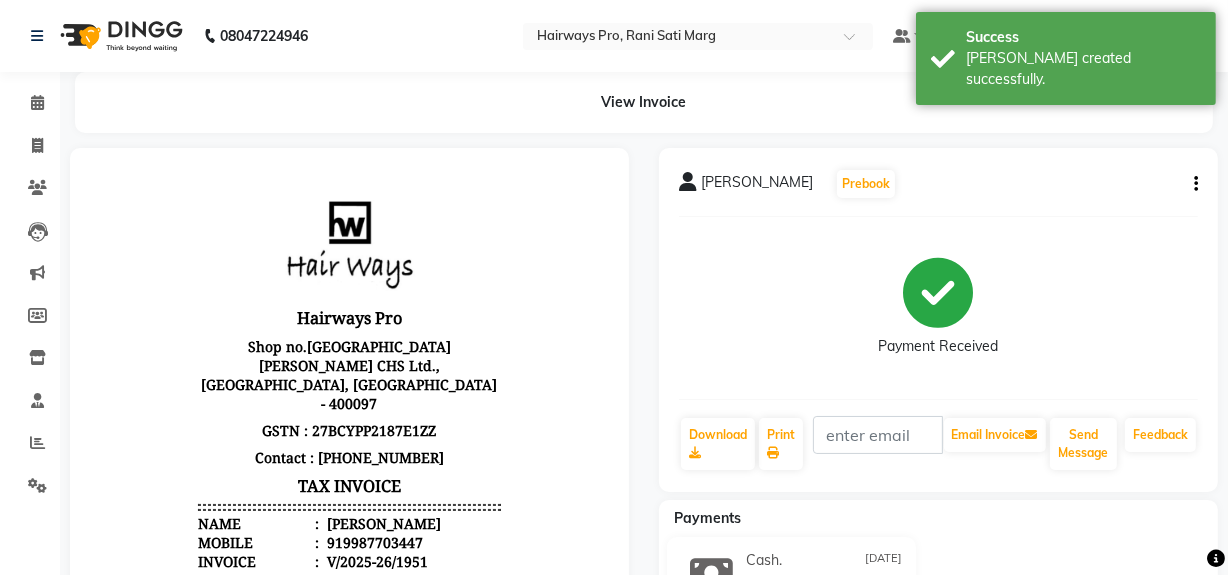scroll, scrollTop: 0, scrollLeft: 0, axis: both 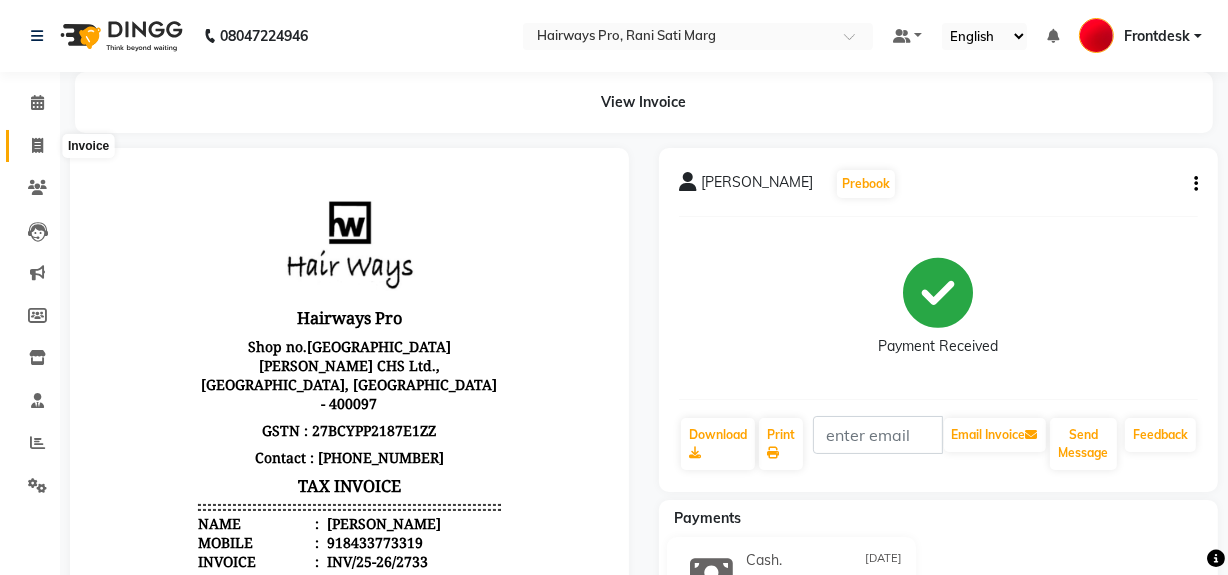 click 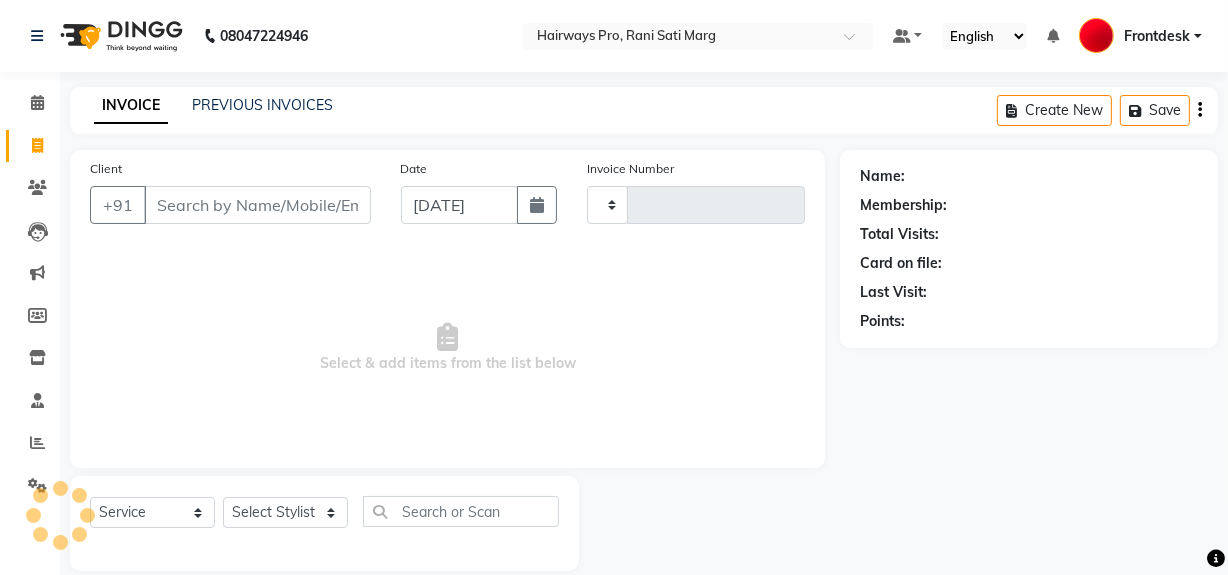 scroll, scrollTop: 26, scrollLeft: 0, axis: vertical 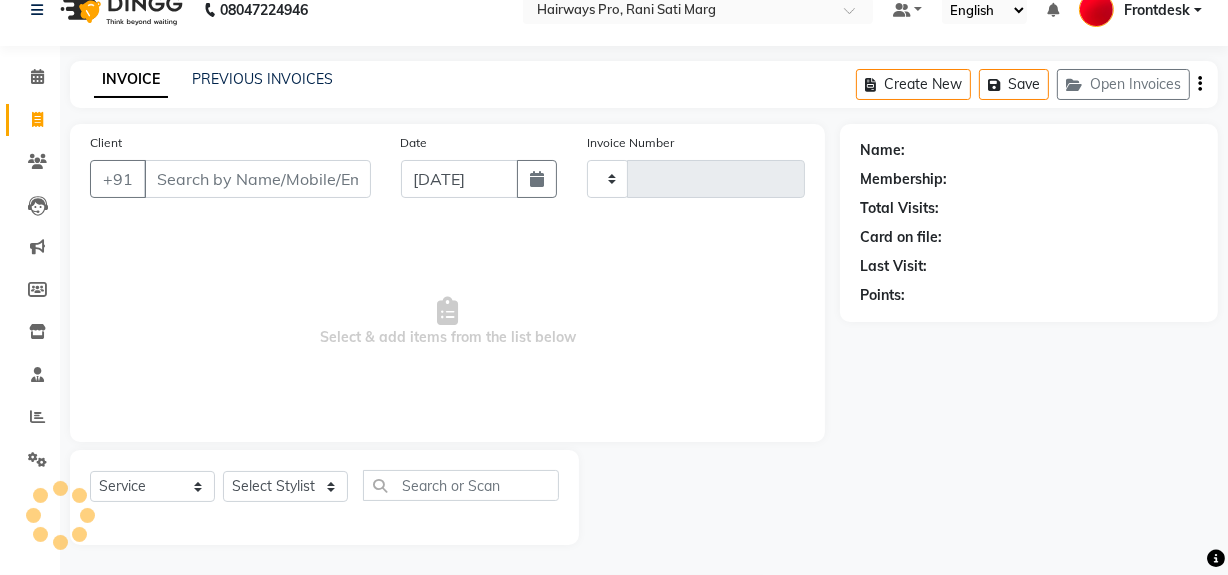 type on "1951" 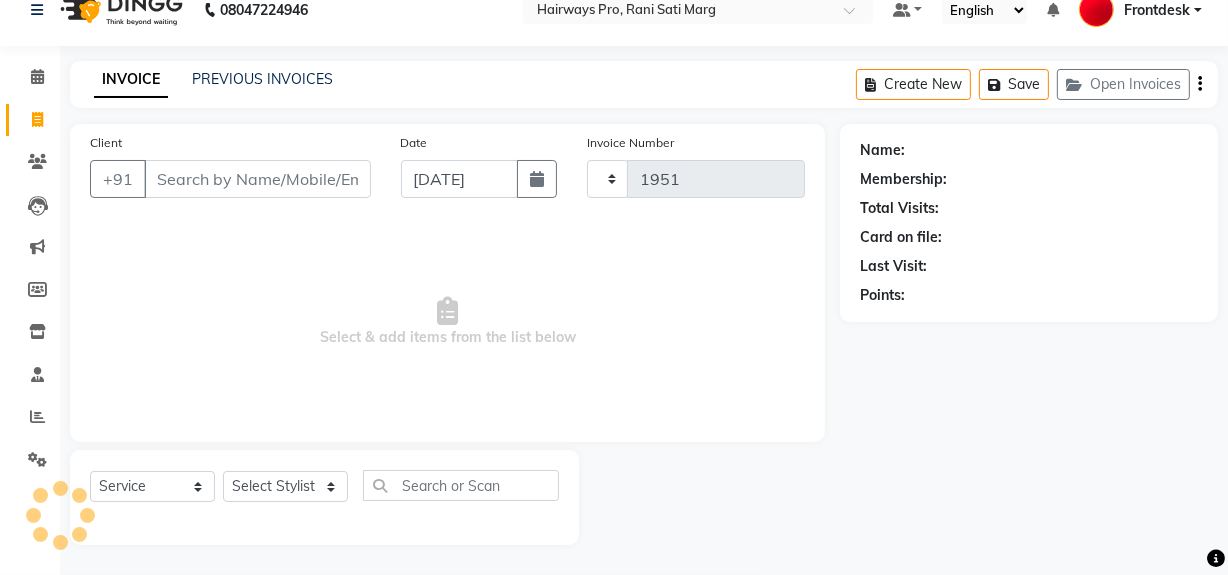select on "787" 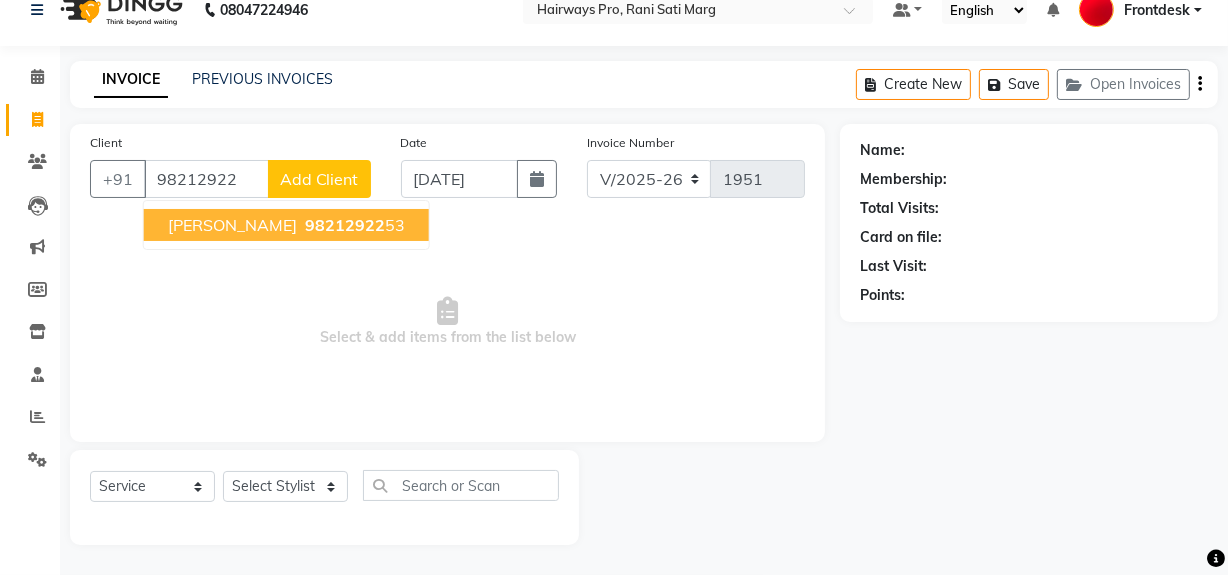 click on "98212922" at bounding box center [345, 225] 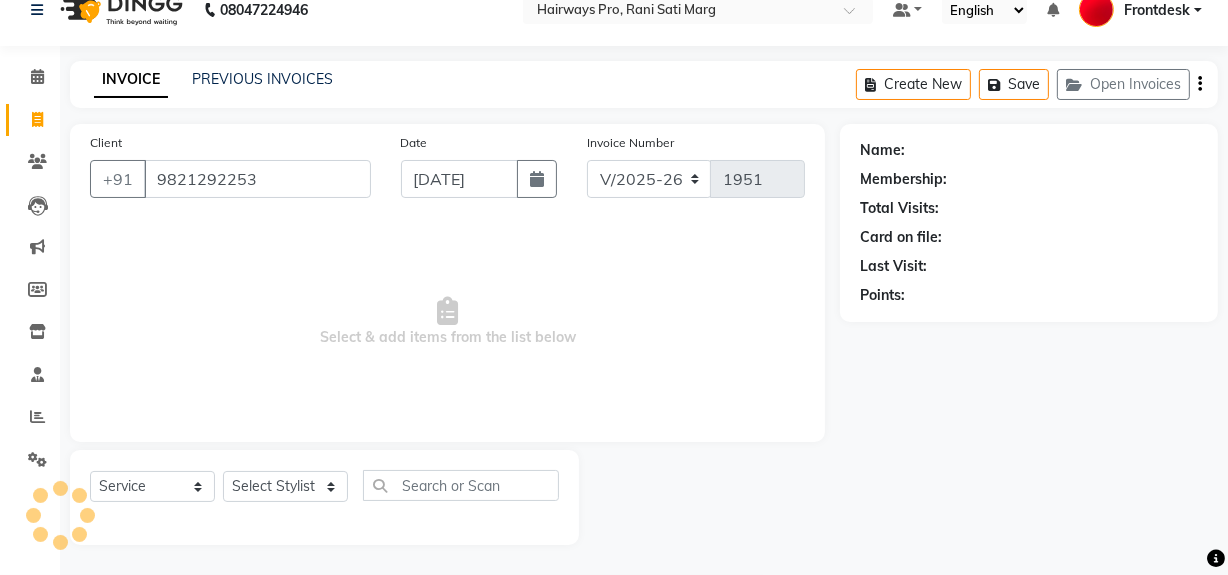 type on "9821292253" 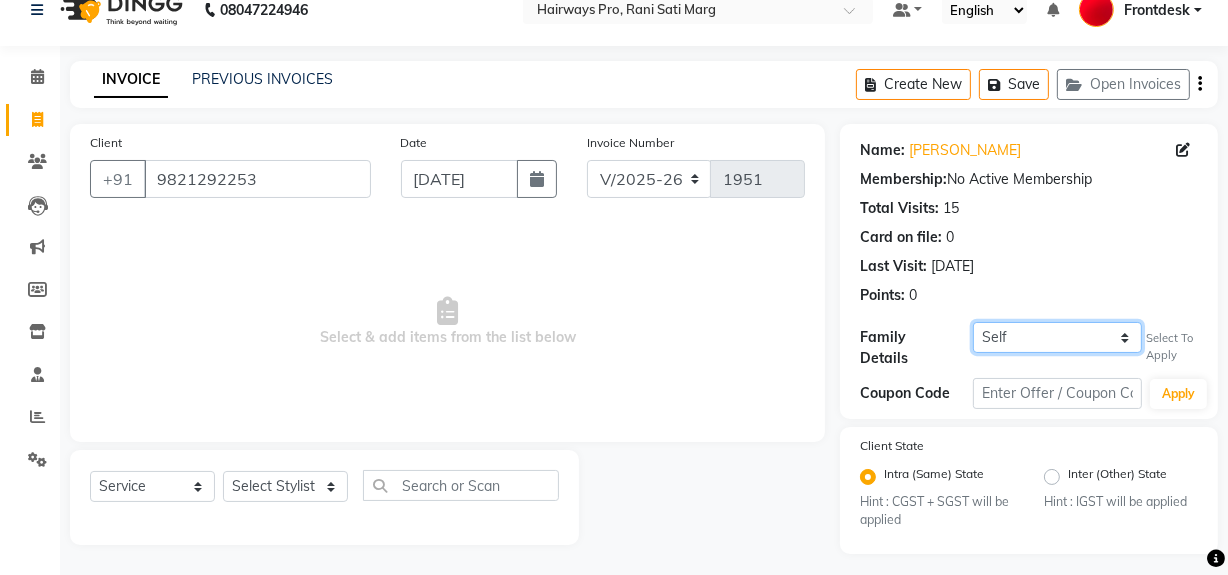 click on "Self [PERSON_NAME] {0987}" 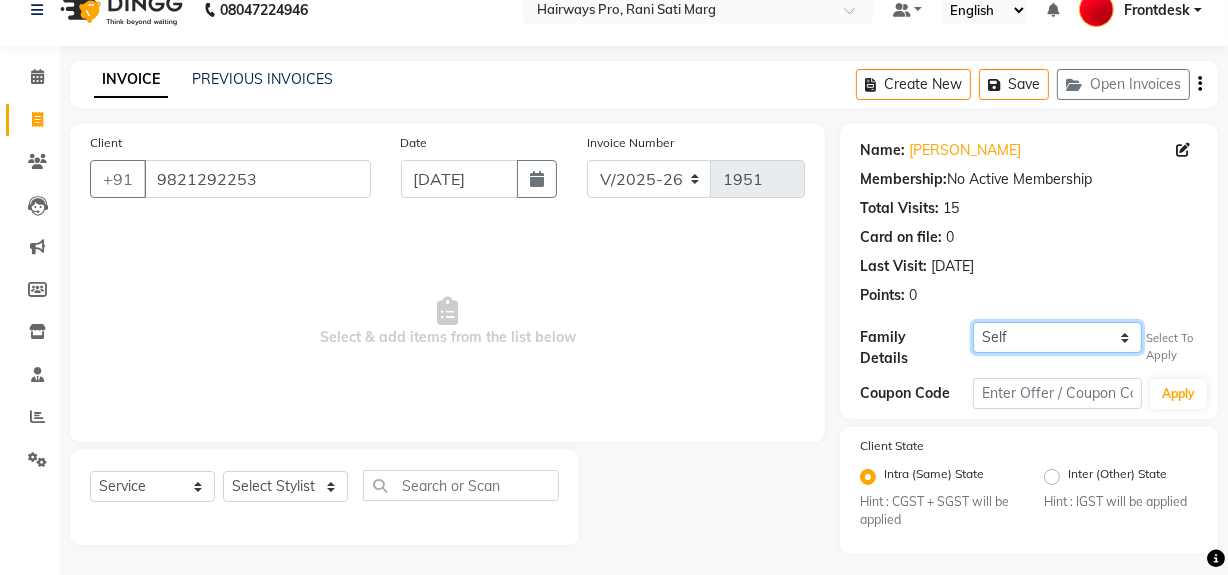 select on "626012" 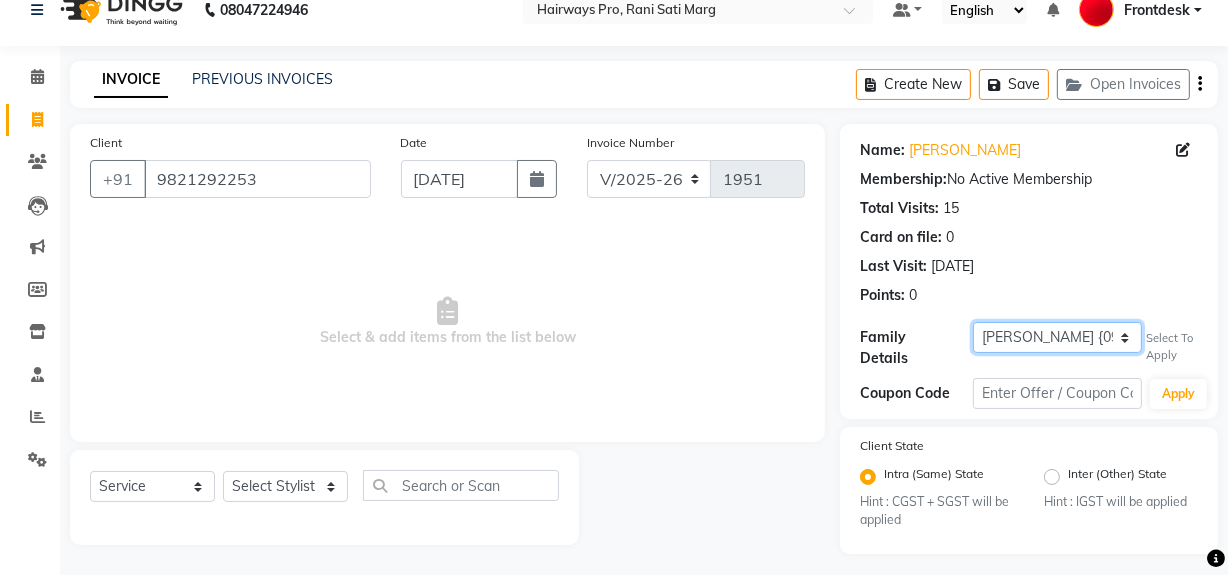 click on "Self [PERSON_NAME] {0987}" 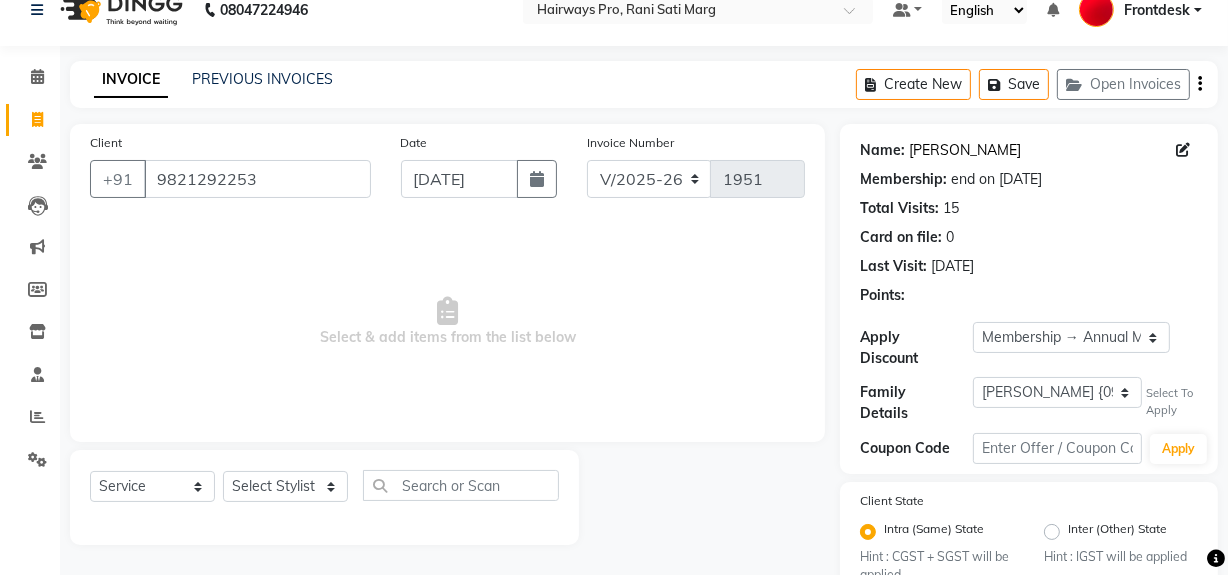 click on "[PERSON_NAME]" 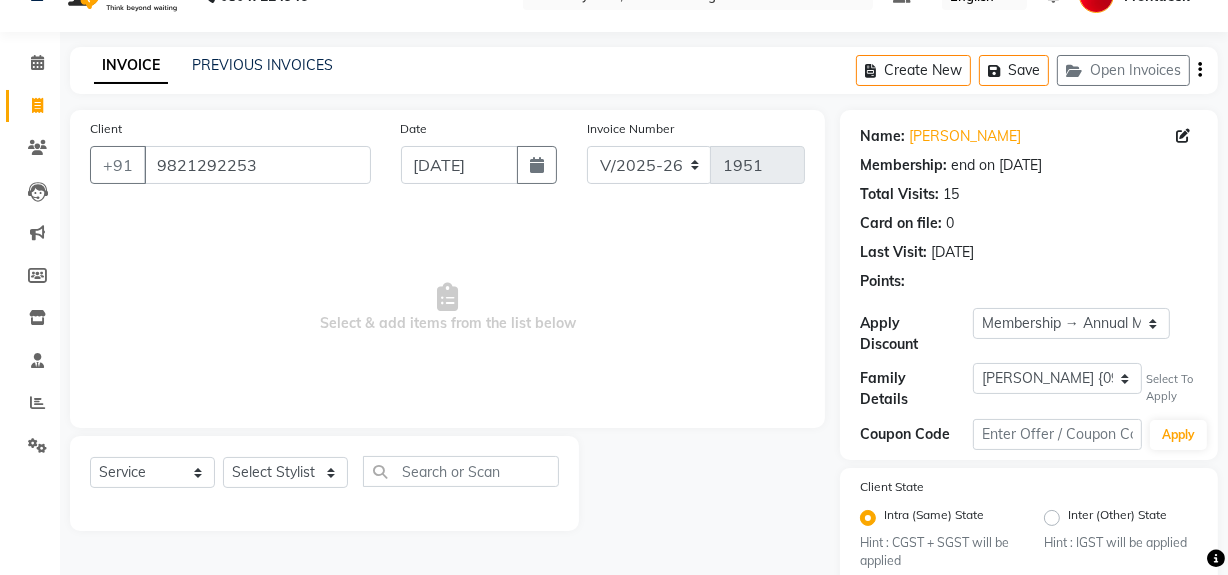 scroll, scrollTop: 0, scrollLeft: 0, axis: both 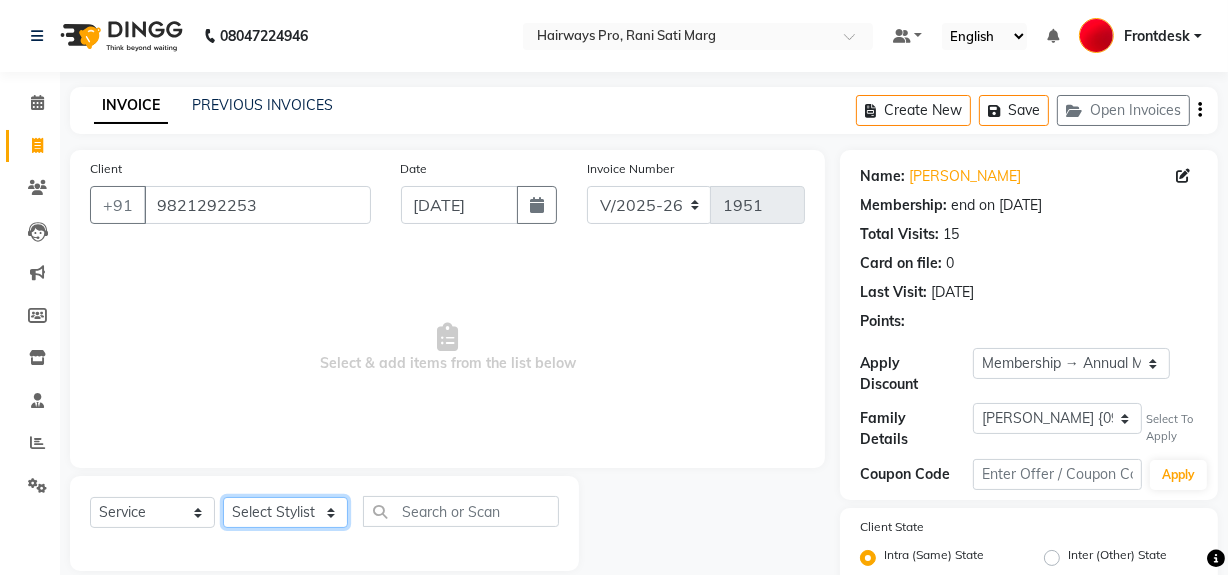 click on "Select Stylist ABID DANISH [PERSON_NAME] Frontdesk INTEZAR [PERSON_NAME] [PERSON_NAME] [PERSON_NAME] [PERSON_NAME] [PERSON_NAME] [PERSON_NAME]" 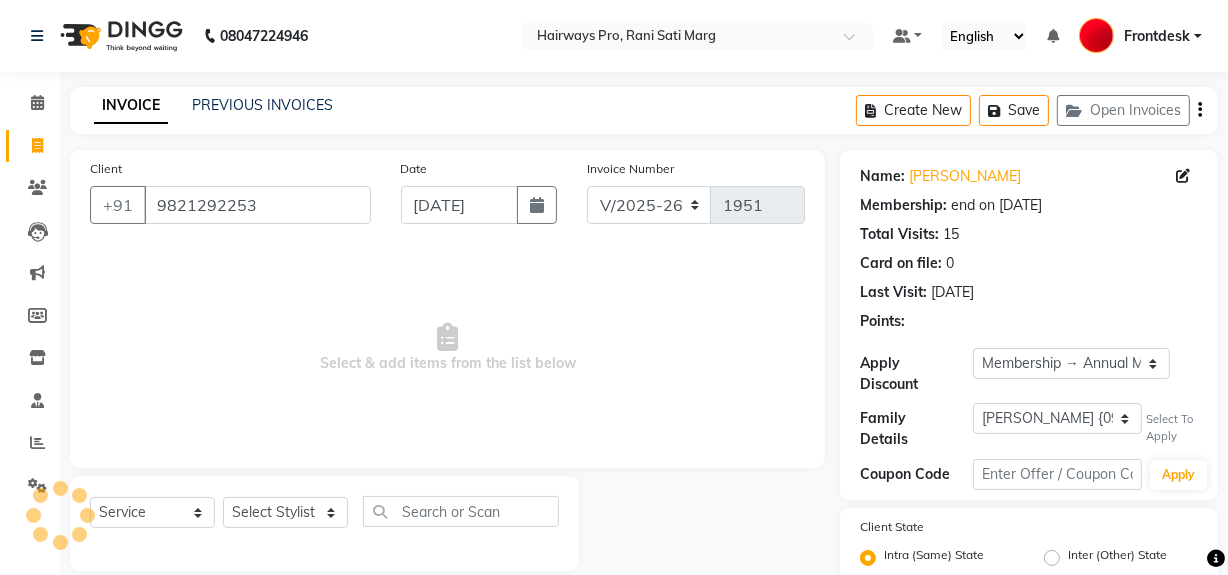 click on "Select & add items from the list below" at bounding box center (447, 348) 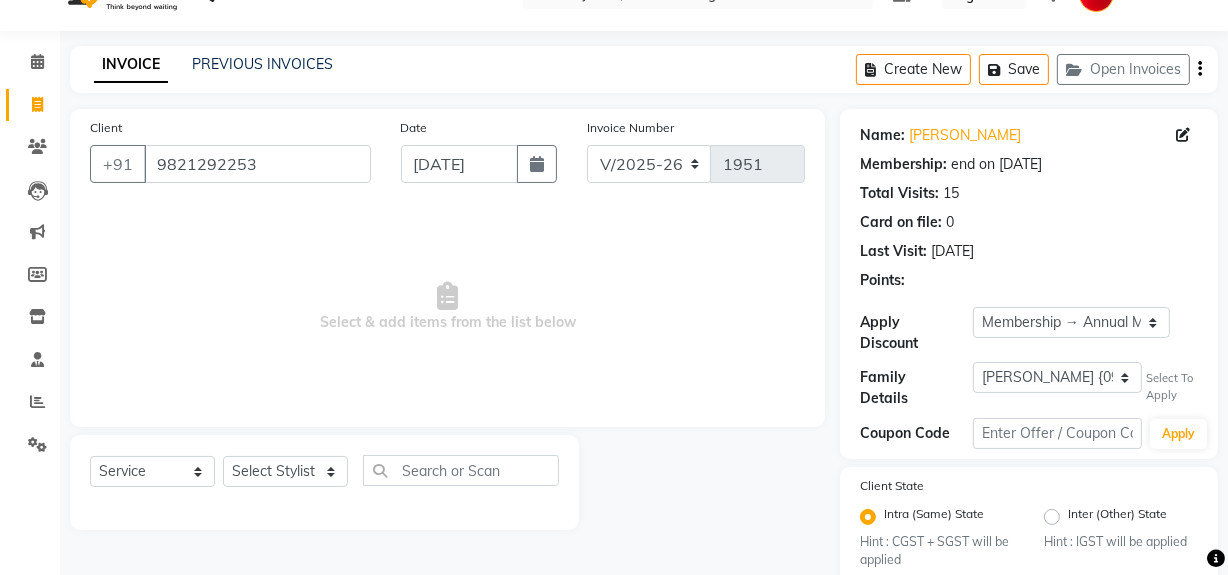 scroll, scrollTop: 0, scrollLeft: 0, axis: both 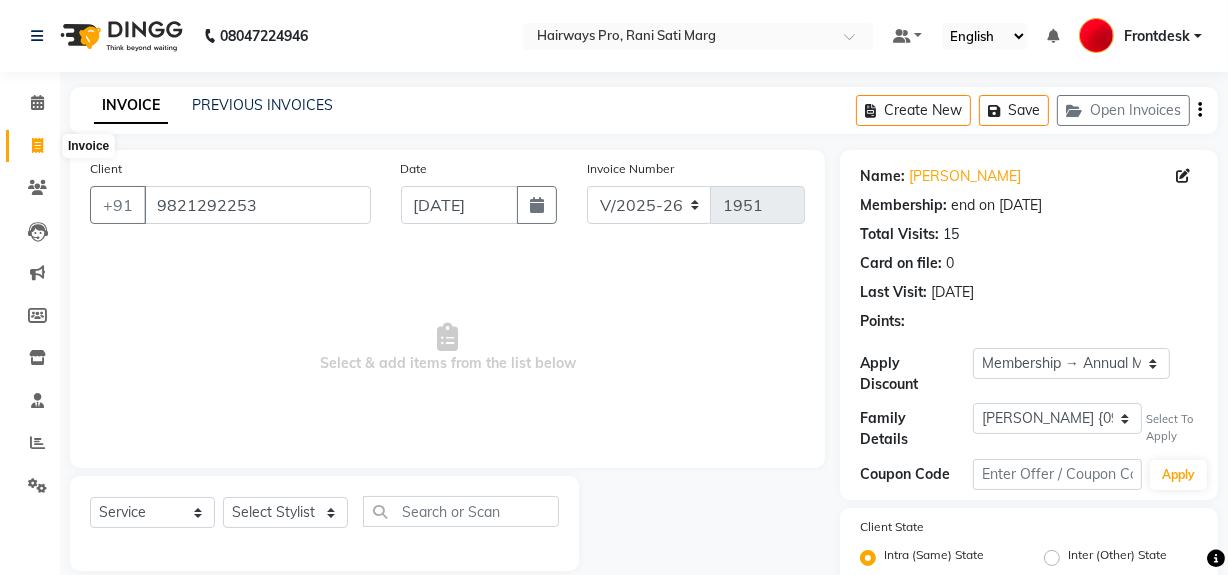 click 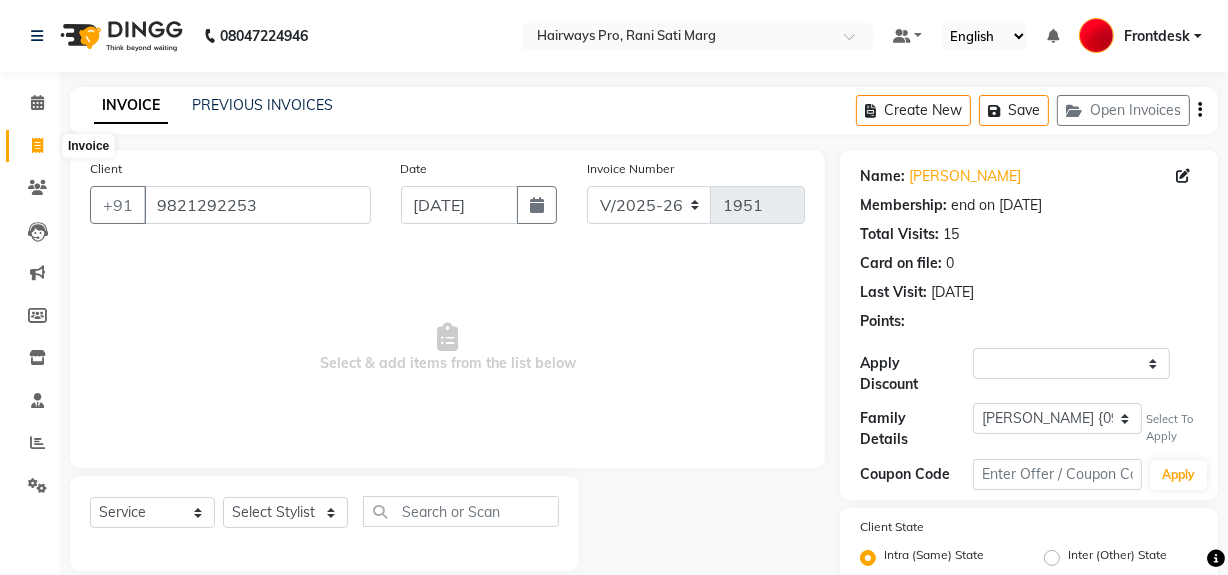 select on "service" 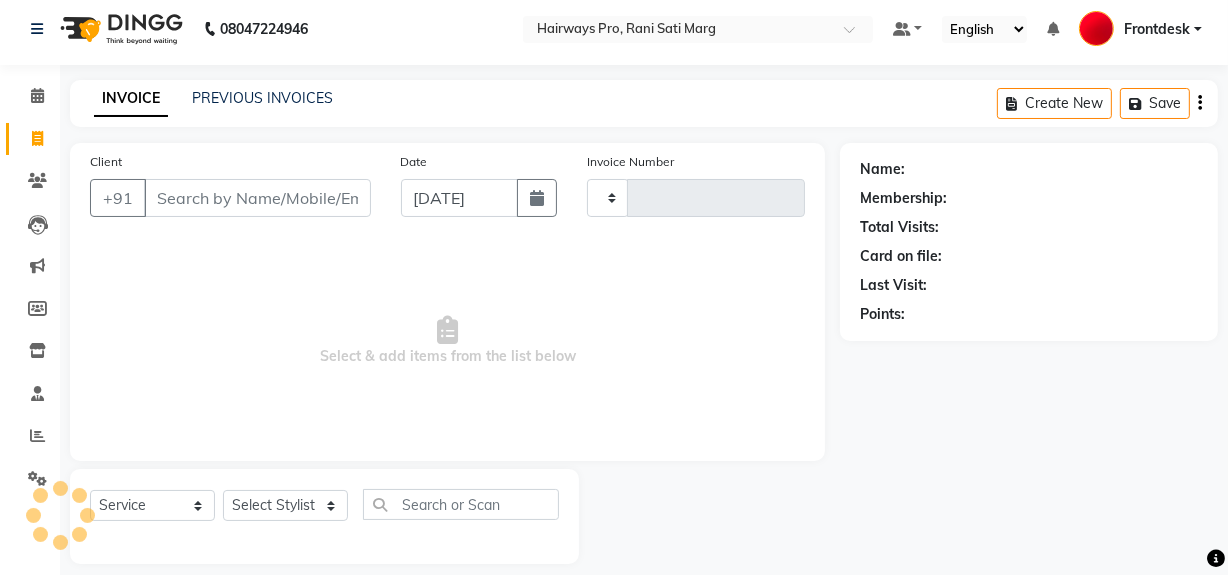 scroll, scrollTop: 26, scrollLeft: 0, axis: vertical 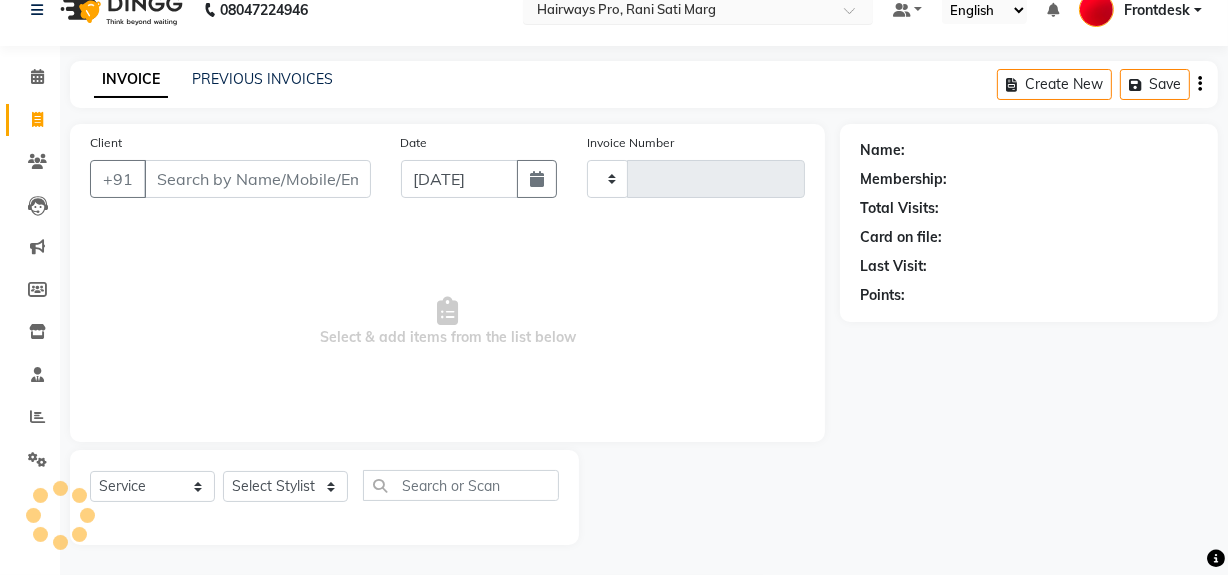 type on "1952" 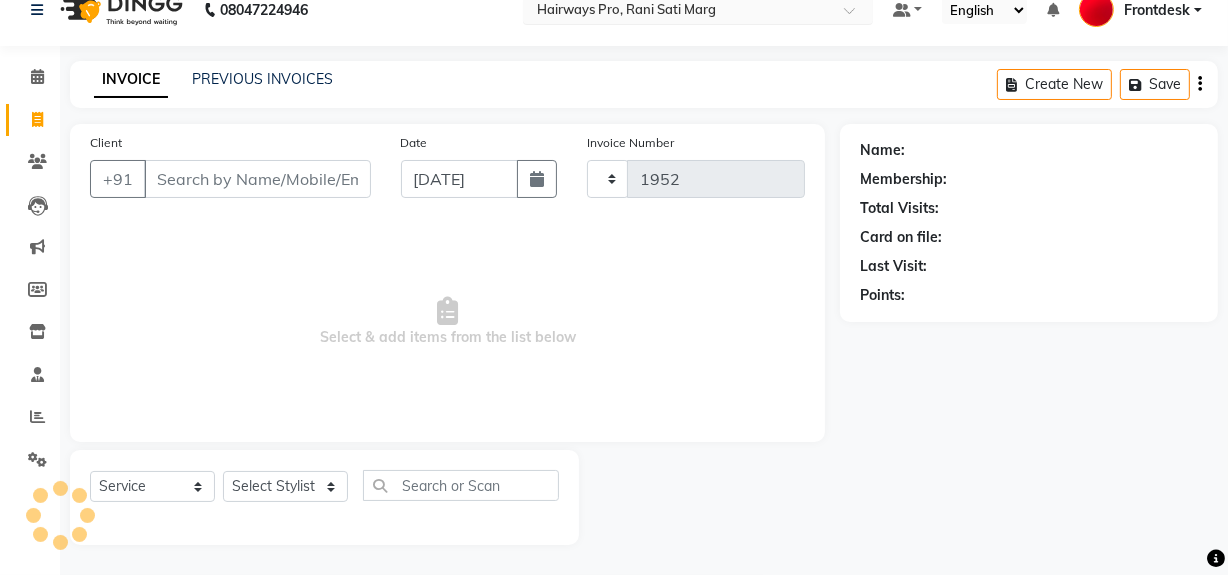 select on "787" 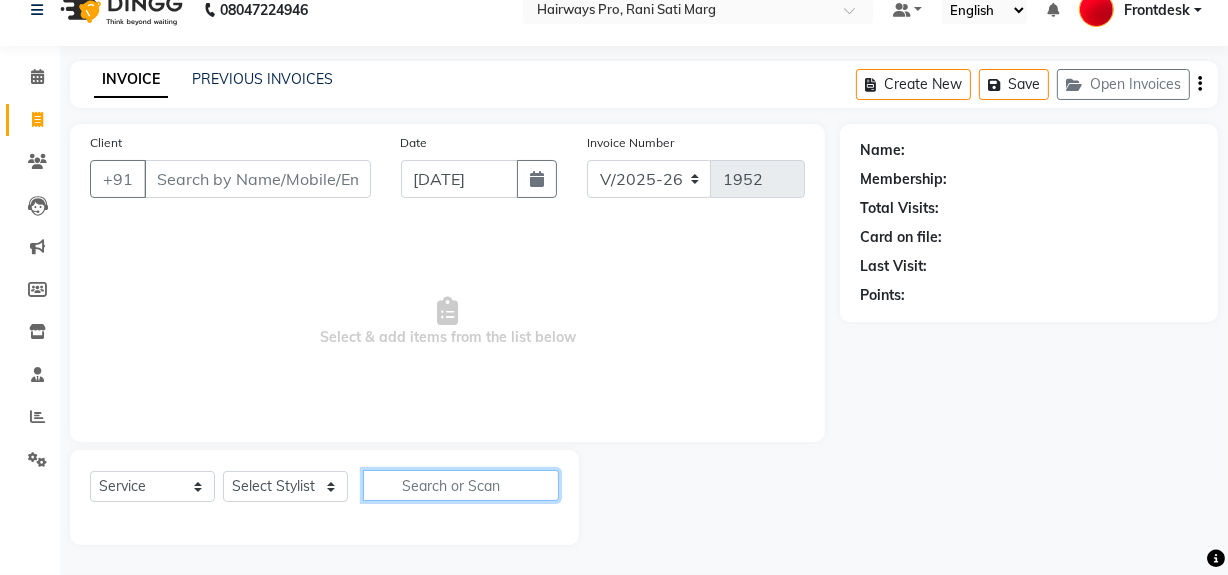 click 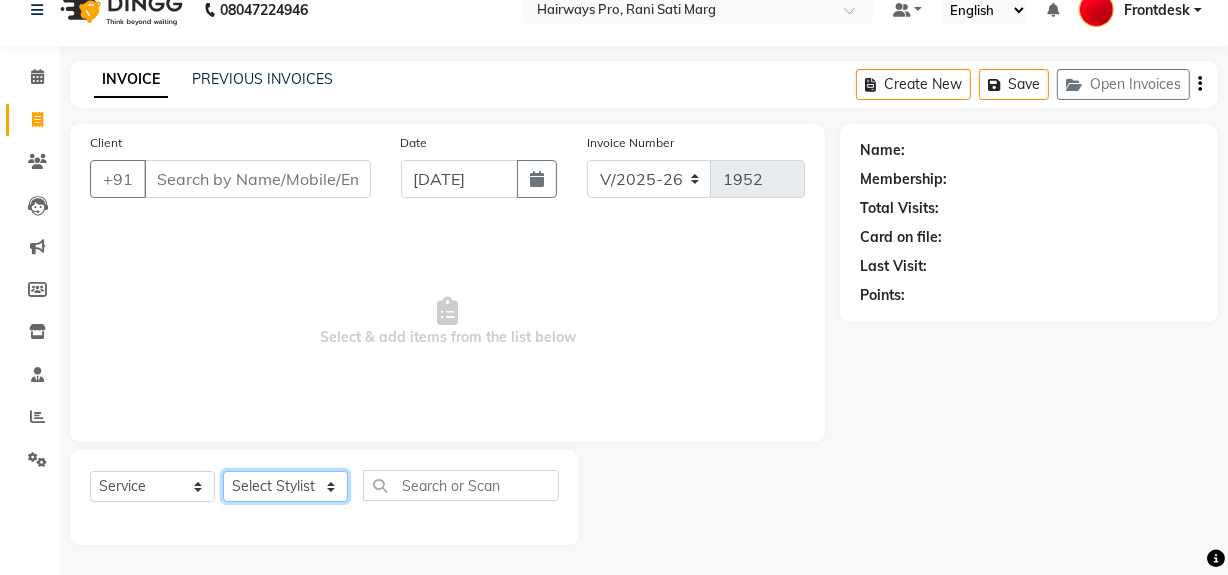 click on "Select Stylist ABID DANISH [PERSON_NAME] Frontdesk INTEZAR [PERSON_NAME] [PERSON_NAME] [PERSON_NAME] [PERSON_NAME] [PERSON_NAME] [PERSON_NAME]" 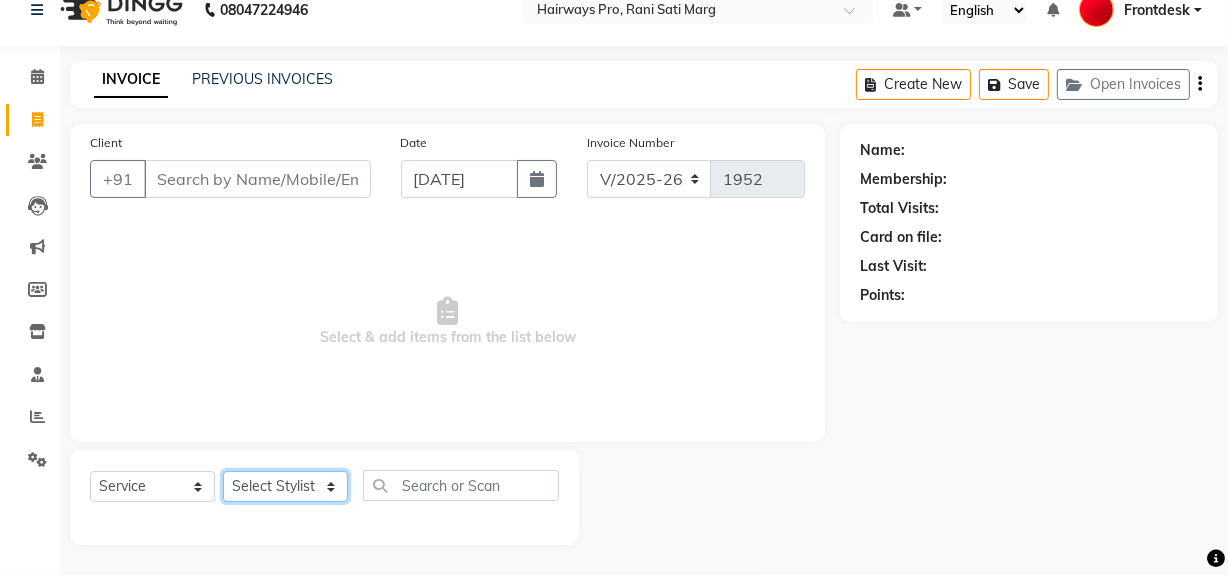 select on "13192" 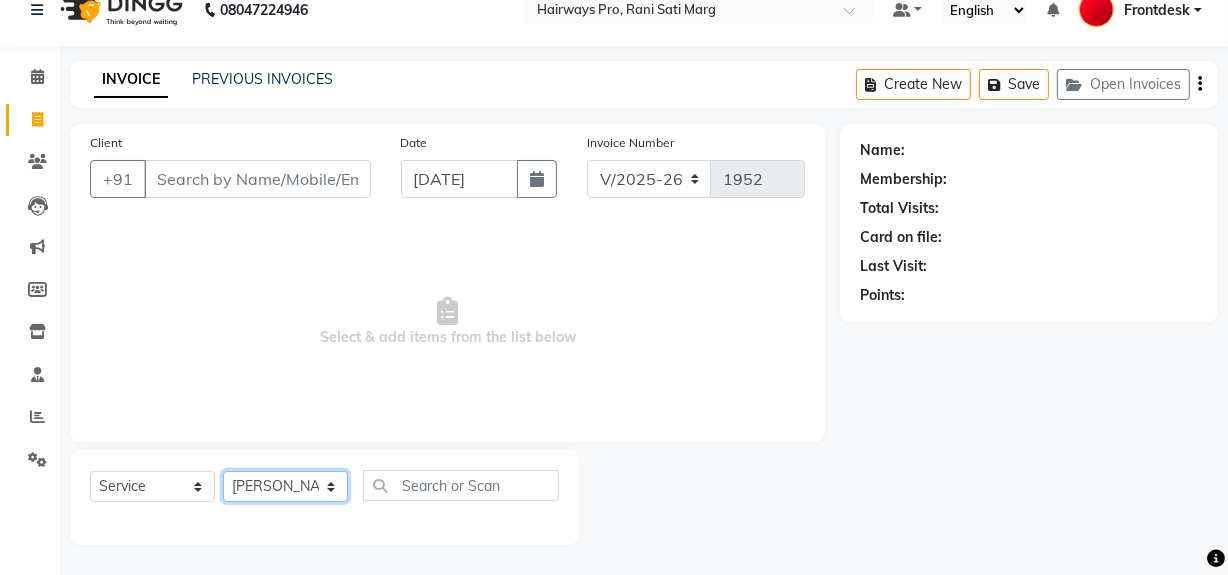 click on "Select Stylist ABID DANISH [PERSON_NAME] Frontdesk INTEZAR [PERSON_NAME] [PERSON_NAME] [PERSON_NAME] [PERSON_NAME] [PERSON_NAME] [PERSON_NAME]" 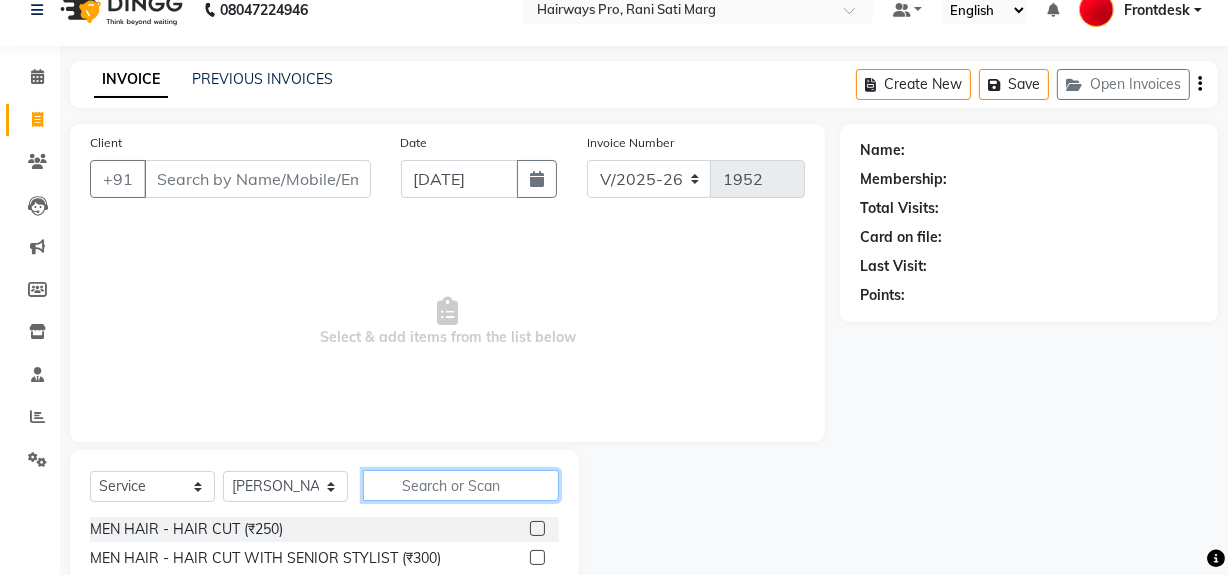 click 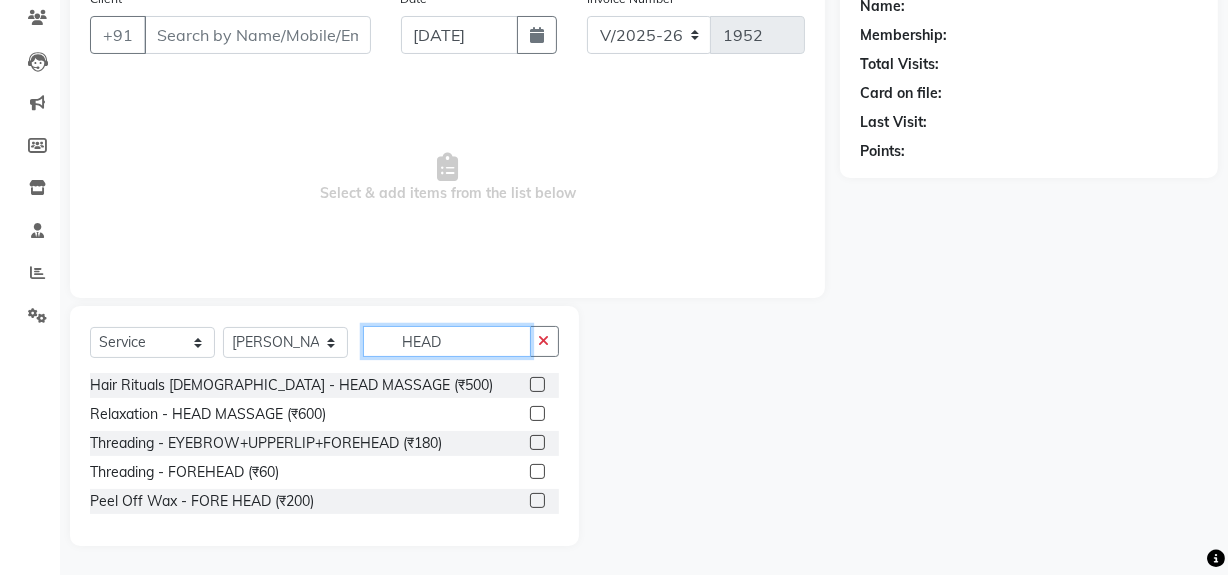 scroll, scrollTop: 170, scrollLeft: 0, axis: vertical 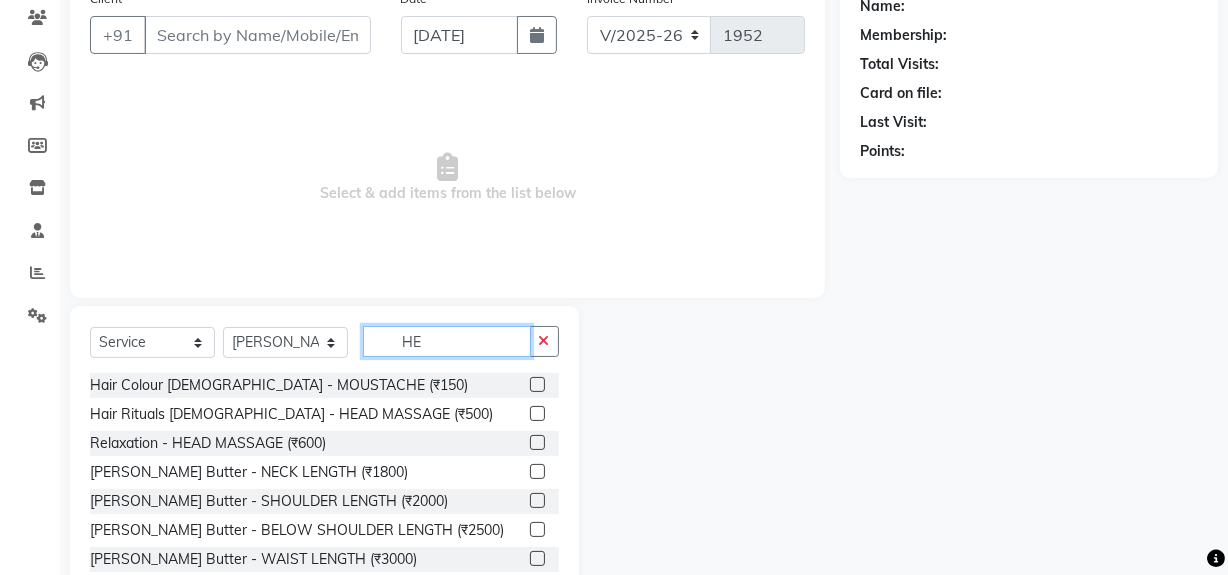 type on "H" 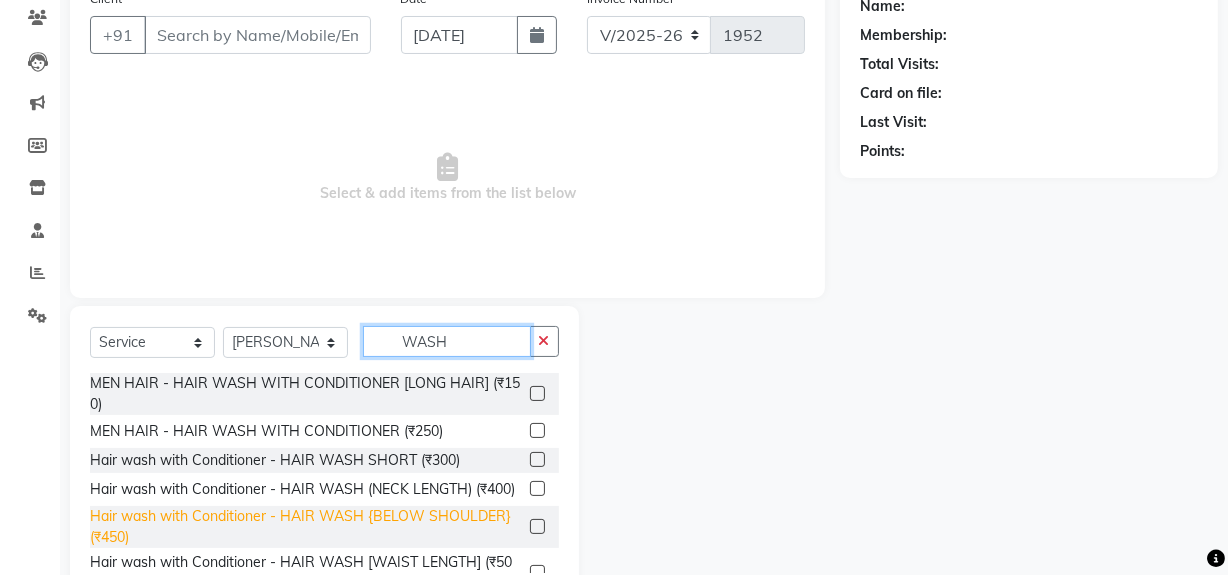 scroll, scrollTop: 0, scrollLeft: 0, axis: both 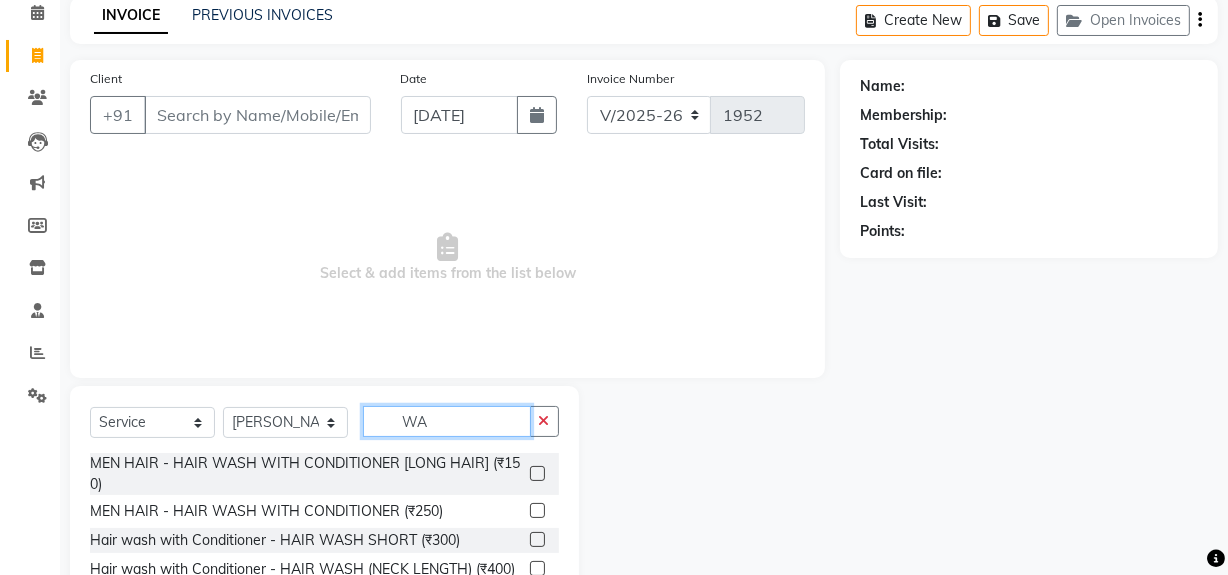 type on "W" 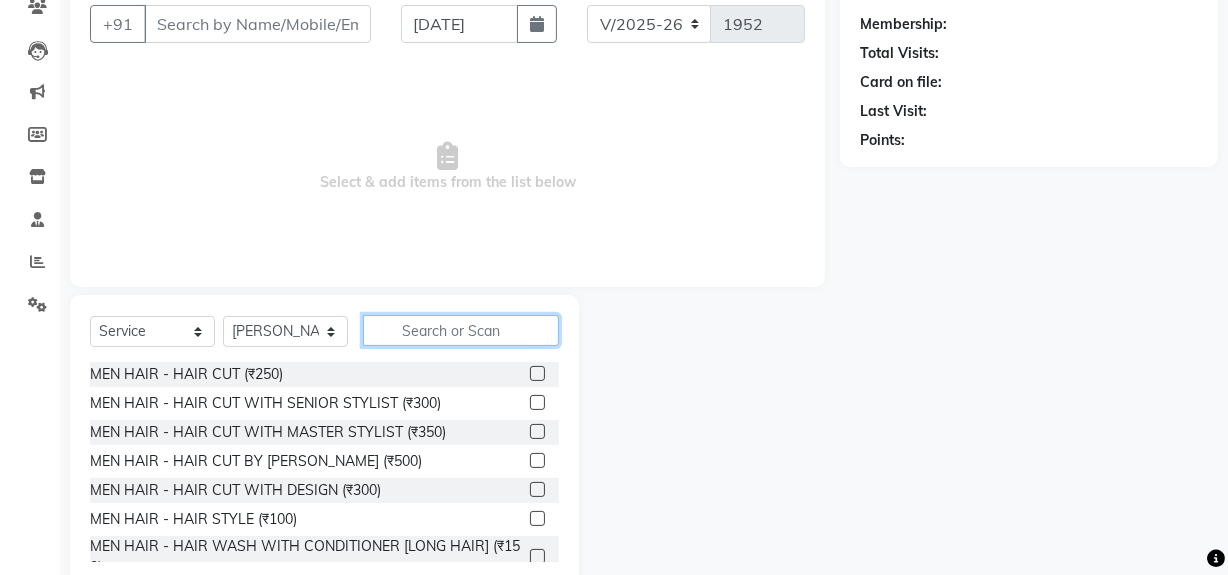 scroll, scrollTop: 226, scrollLeft: 0, axis: vertical 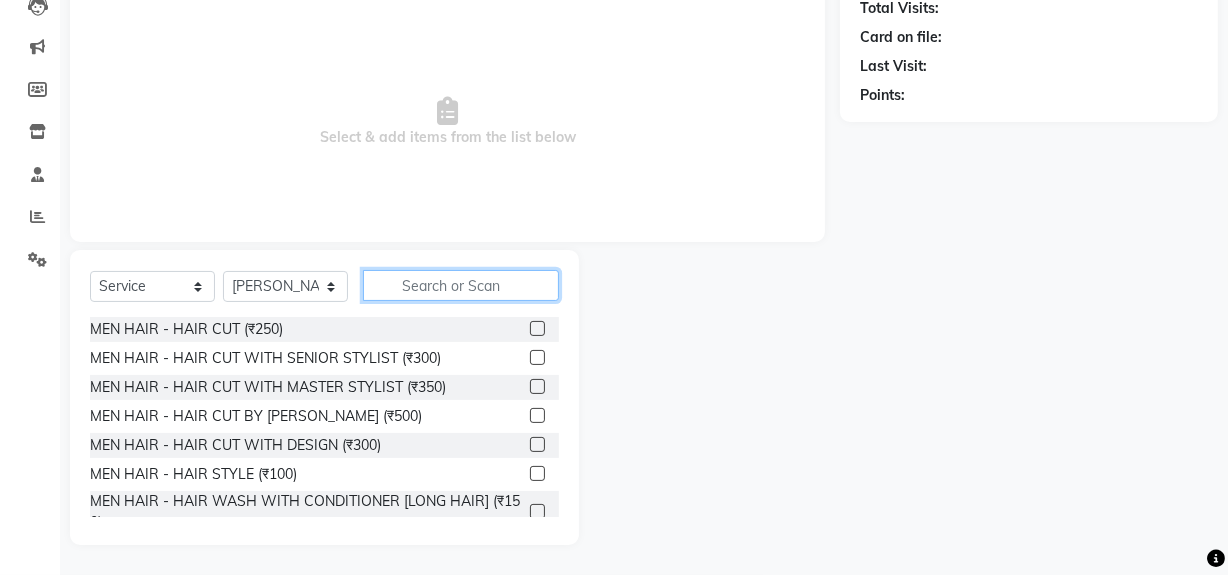 type 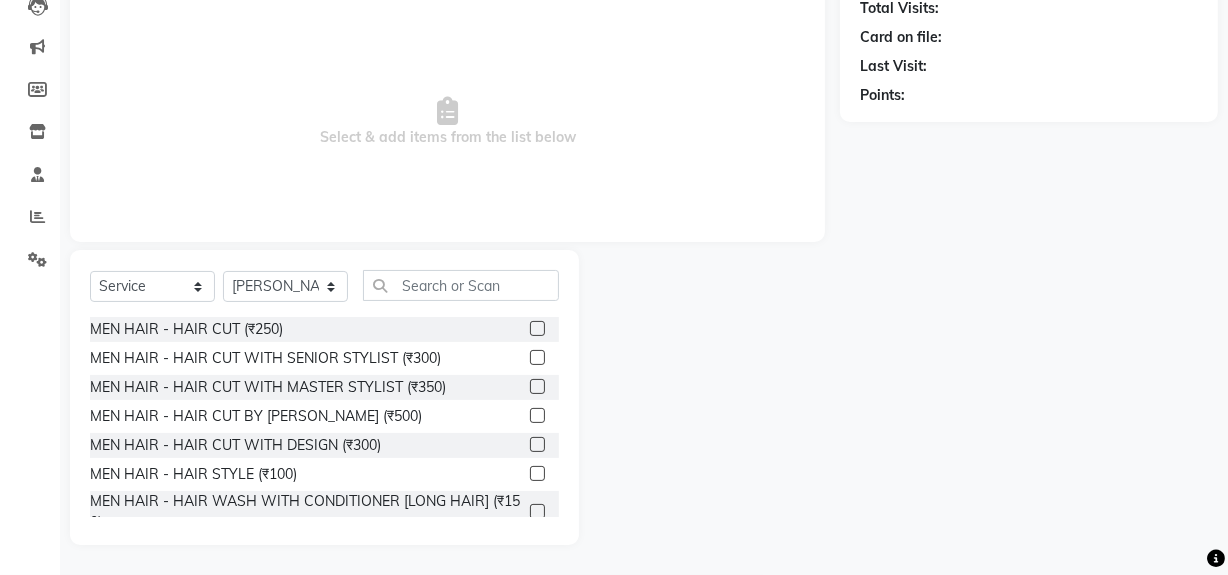 click 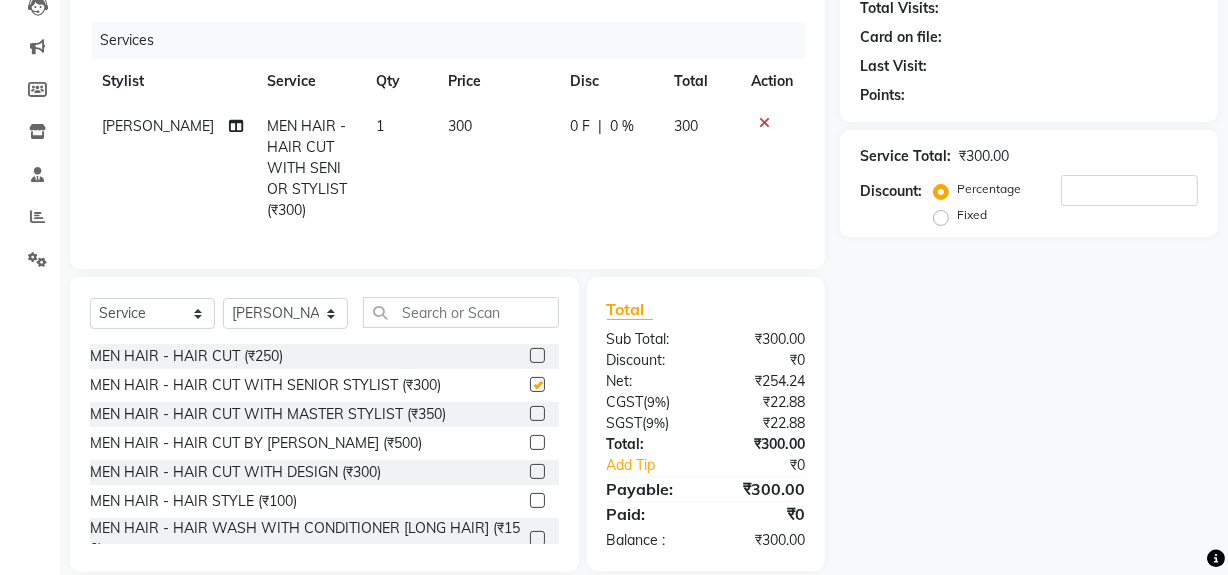 checkbox on "false" 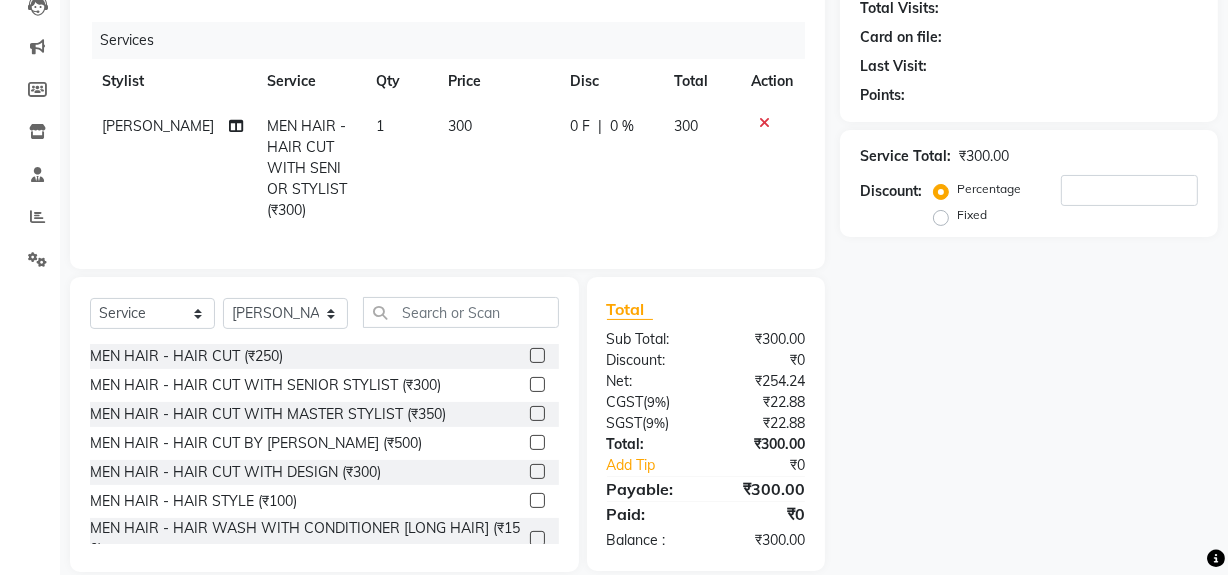 scroll, scrollTop: 266, scrollLeft: 0, axis: vertical 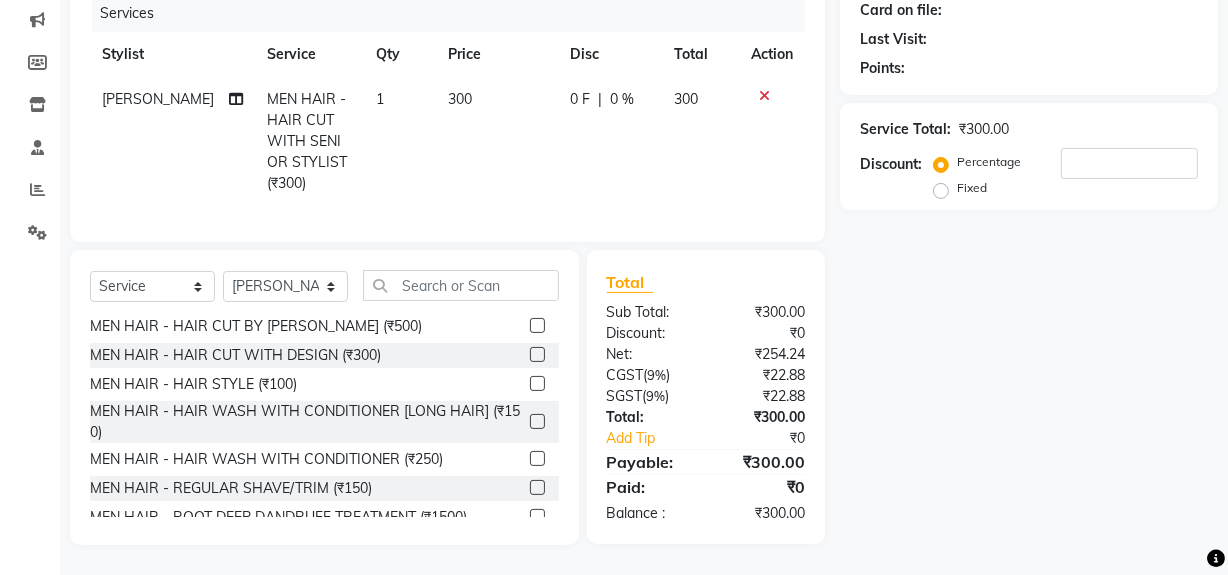 click 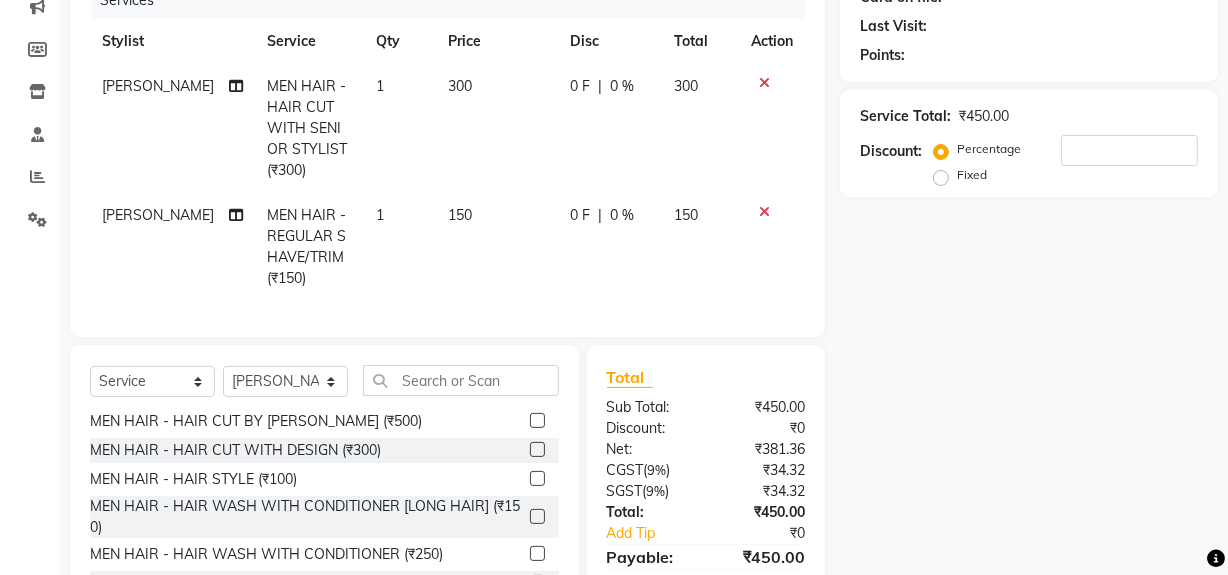 checkbox on "false" 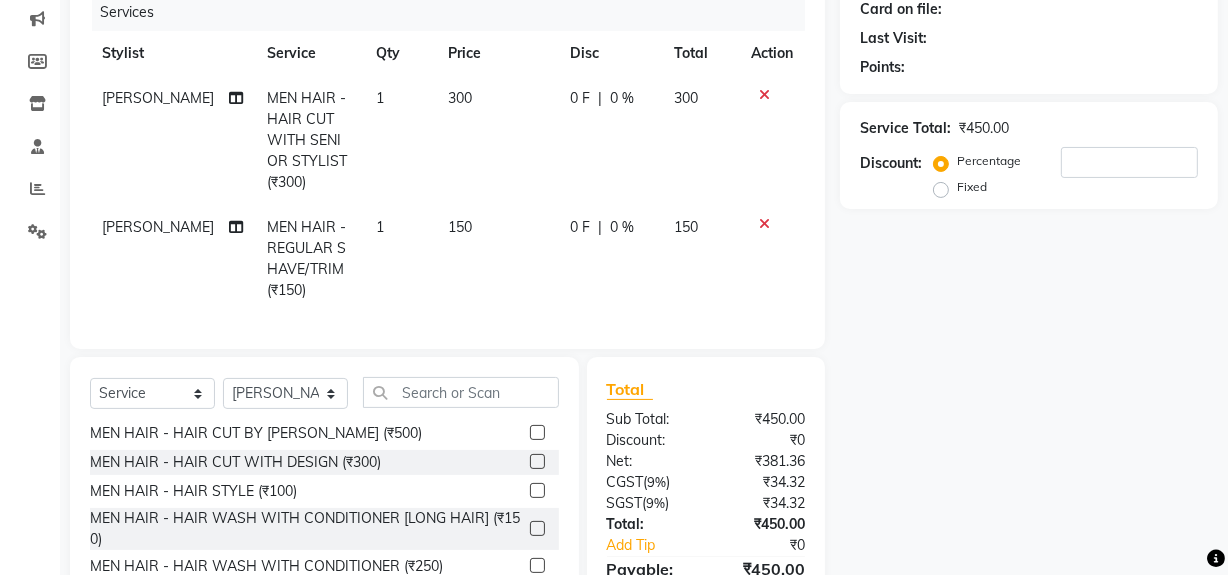 scroll, scrollTop: 266, scrollLeft: 0, axis: vertical 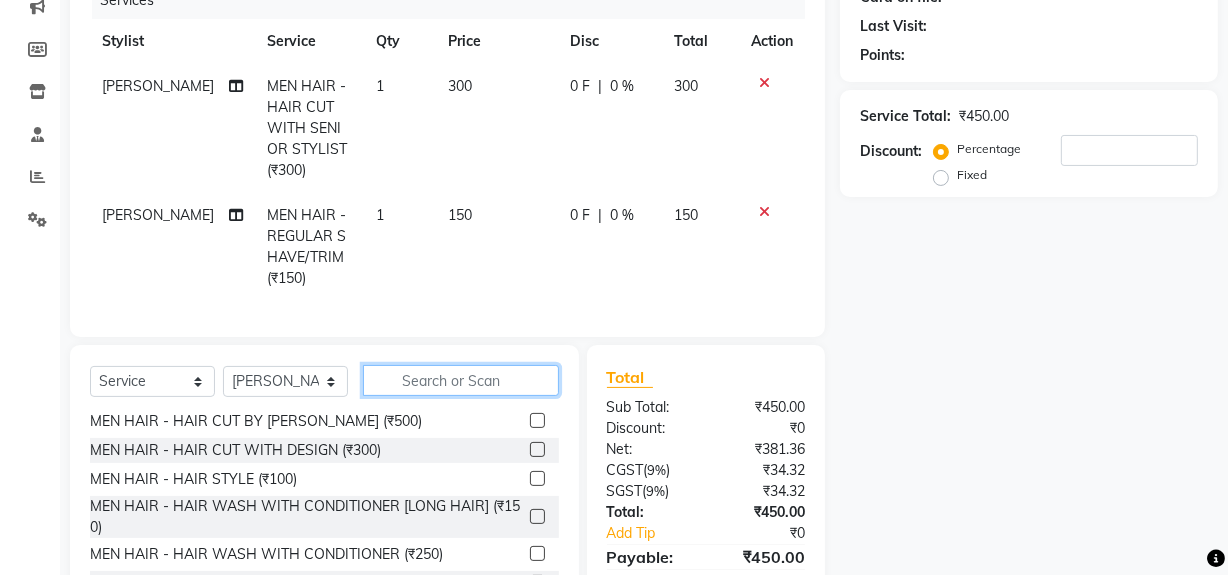 click 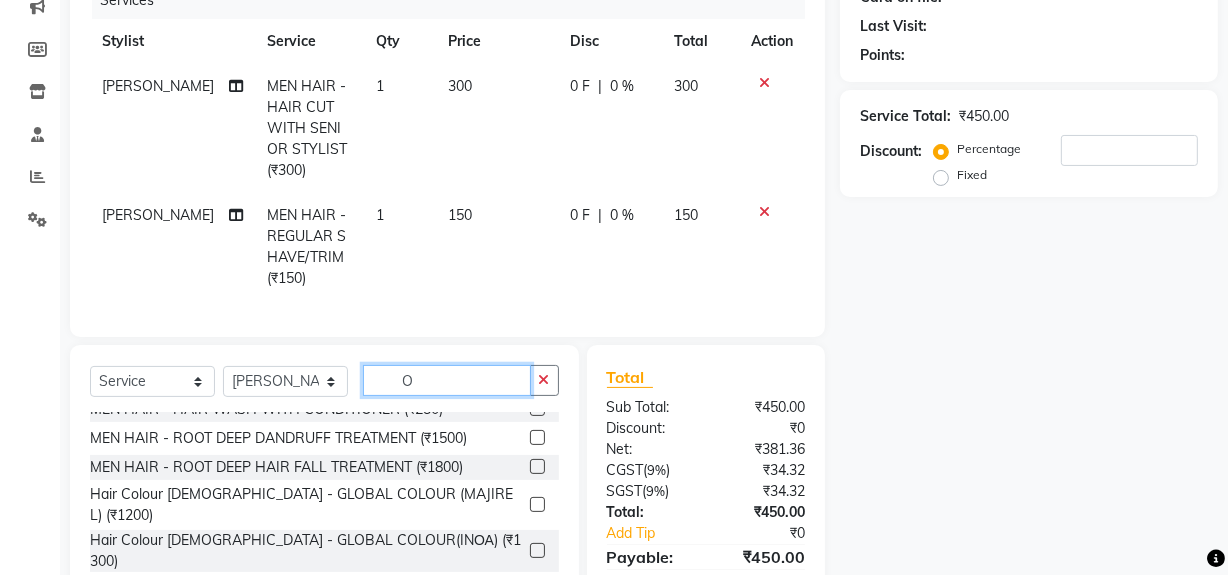 scroll, scrollTop: 0, scrollLeft: 0, axis: both 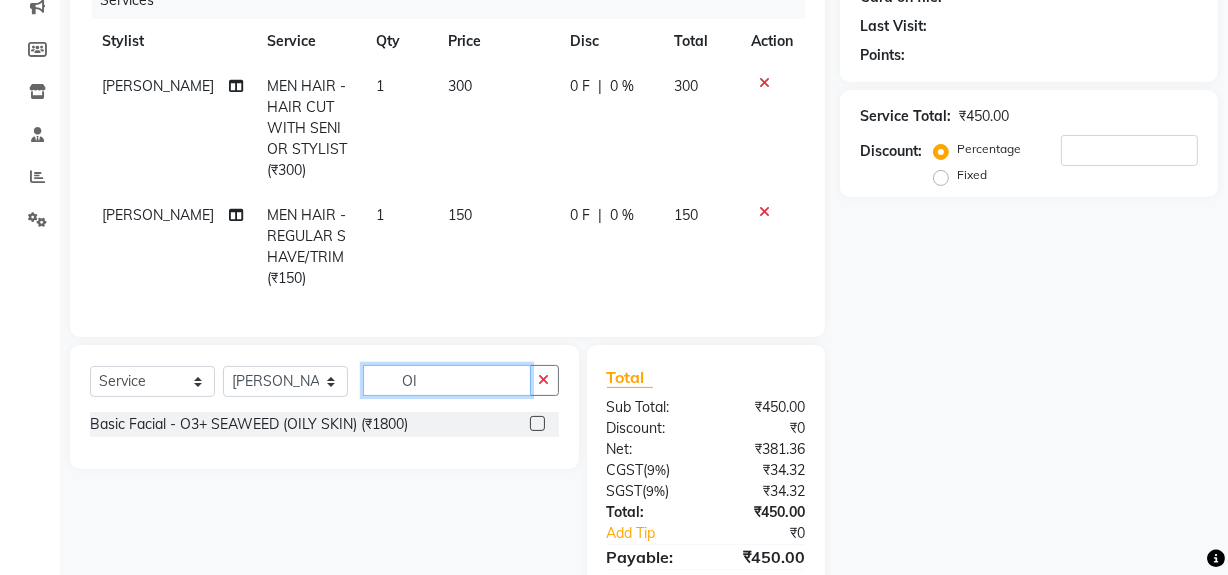type on "O" 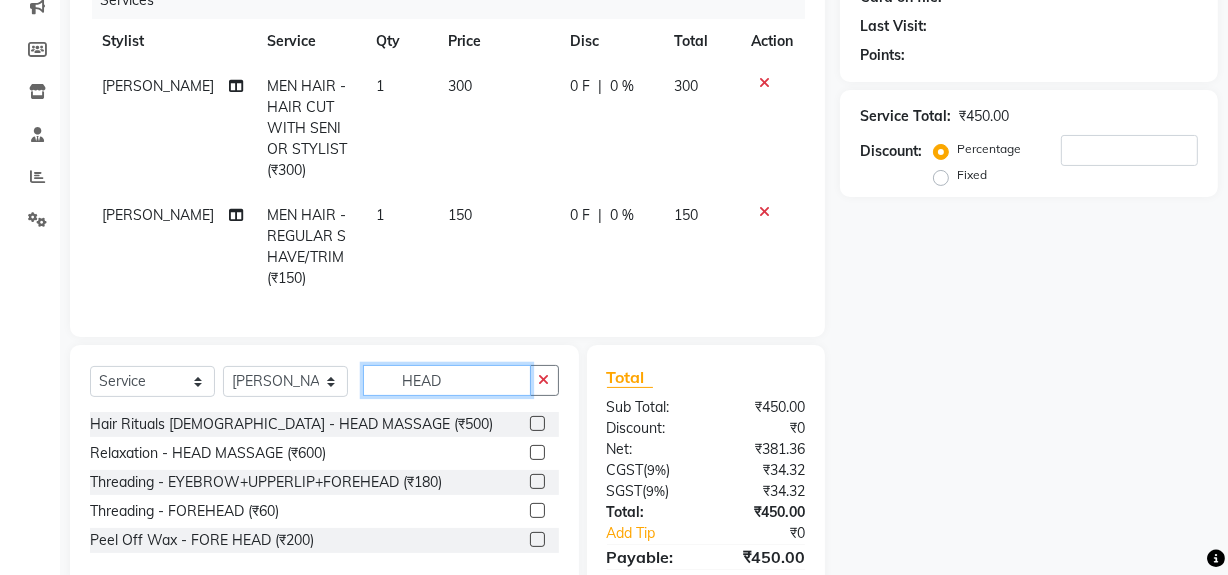 type on "HEAD" 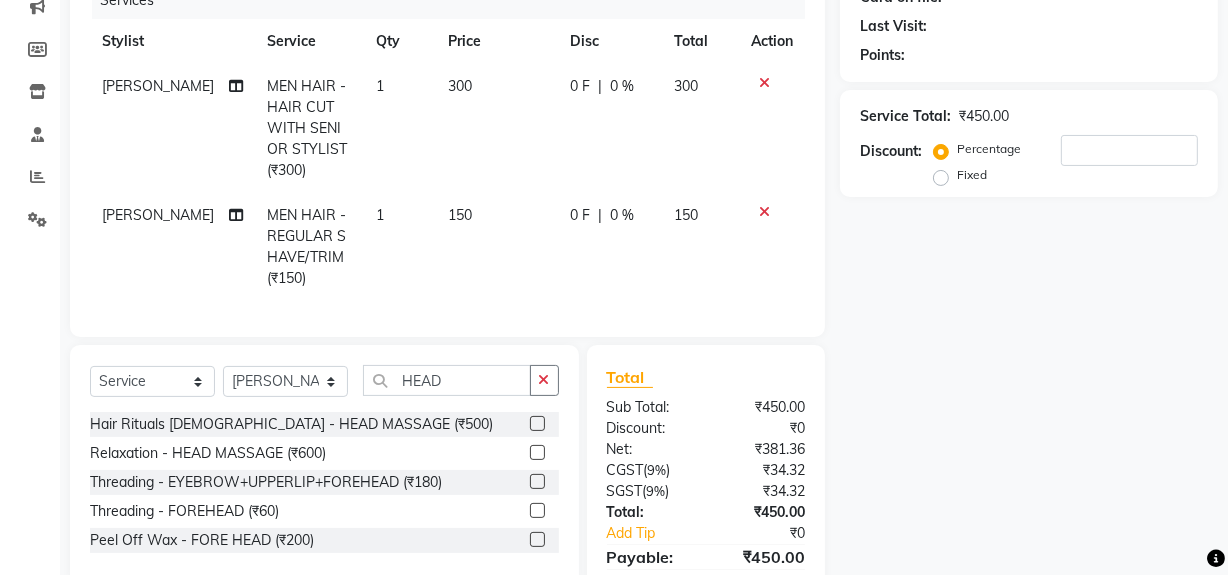 click 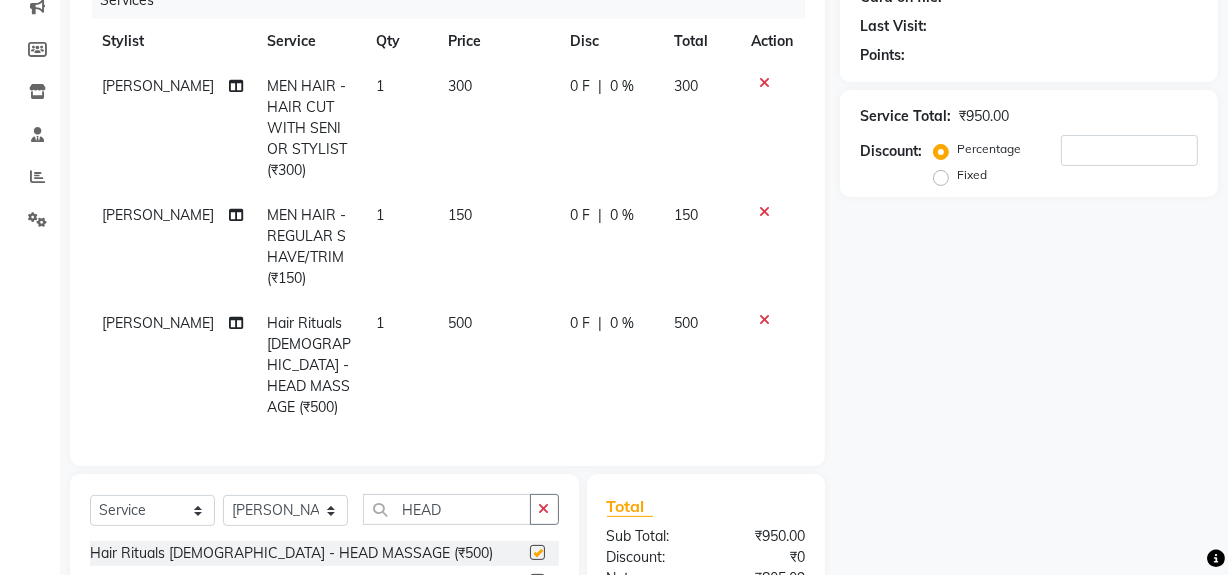 checkbox on "false" 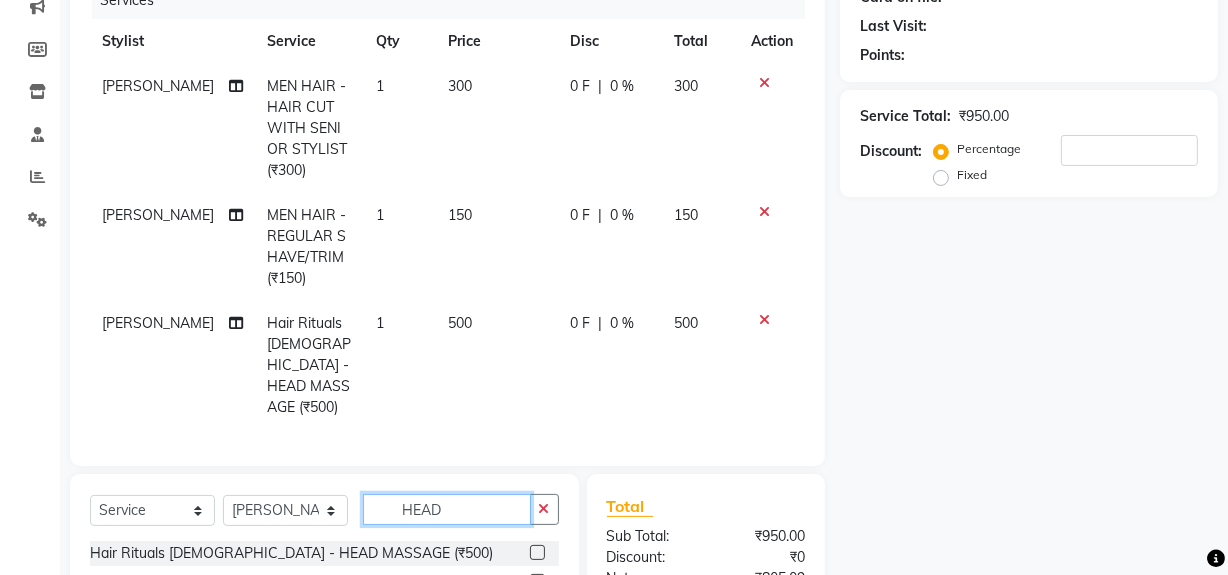 click on "HEAD" 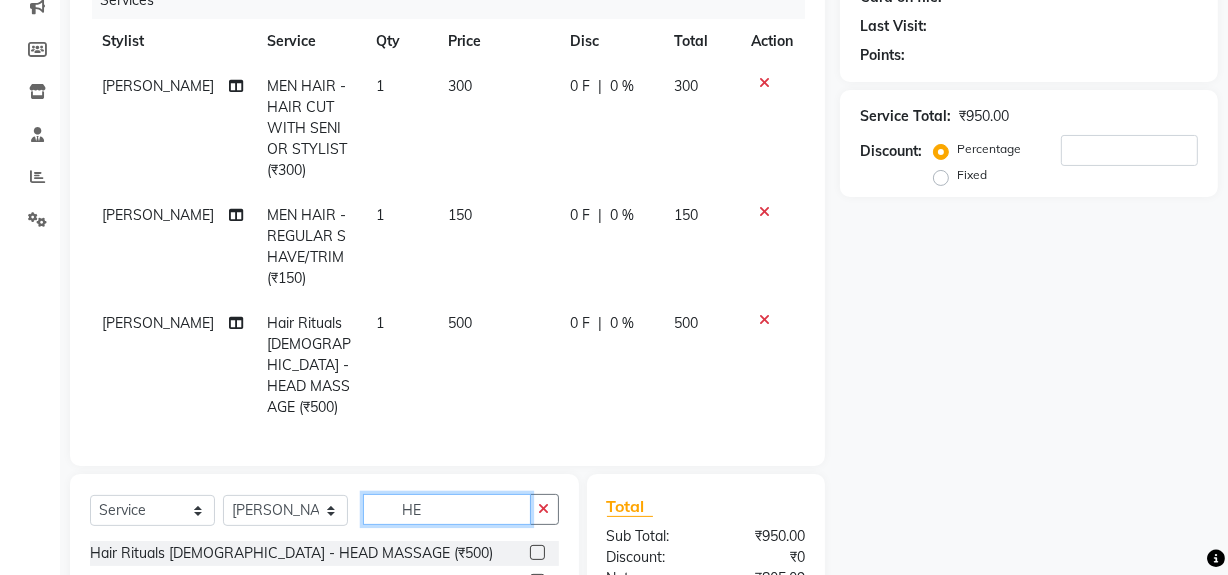 type on "H" 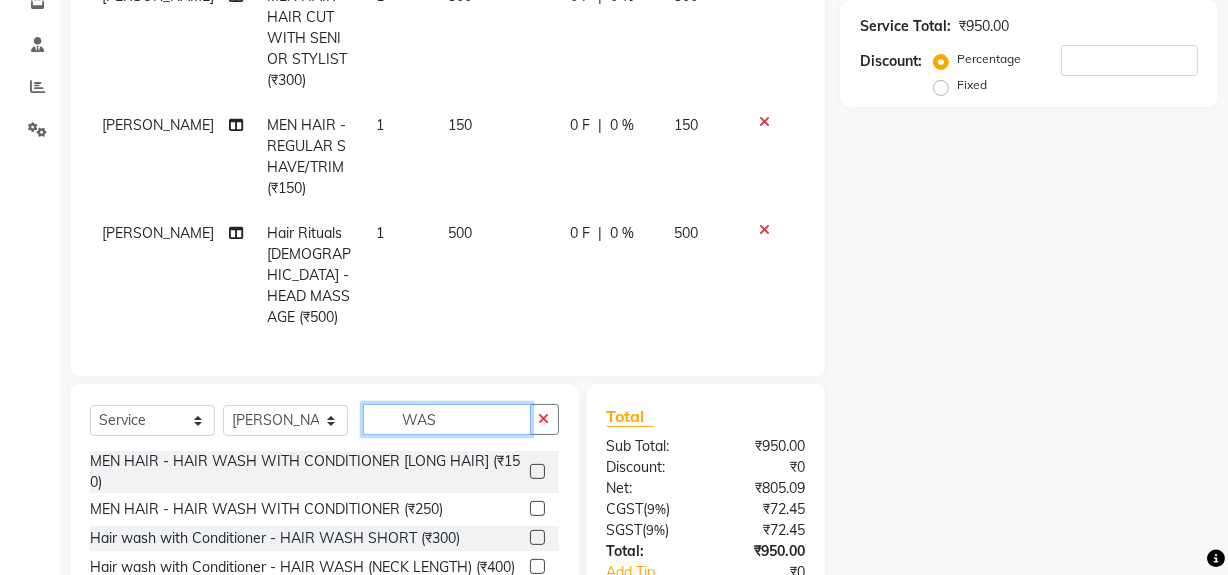 scroll, scrollTop: 357, scrollLeft: 0, axis: vertical 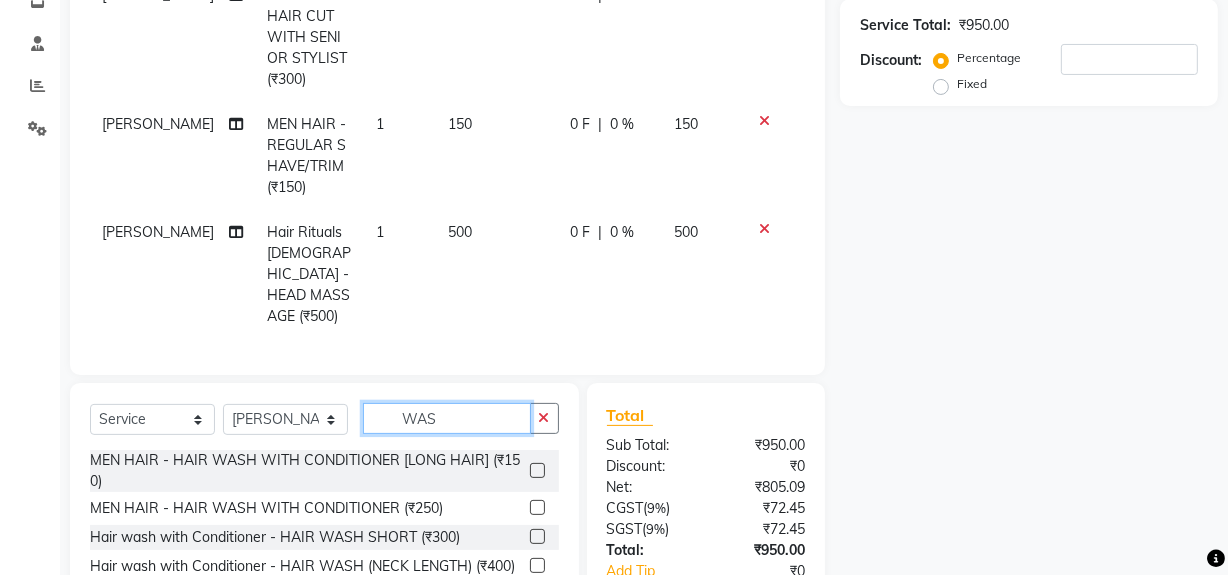 type on "WAS" 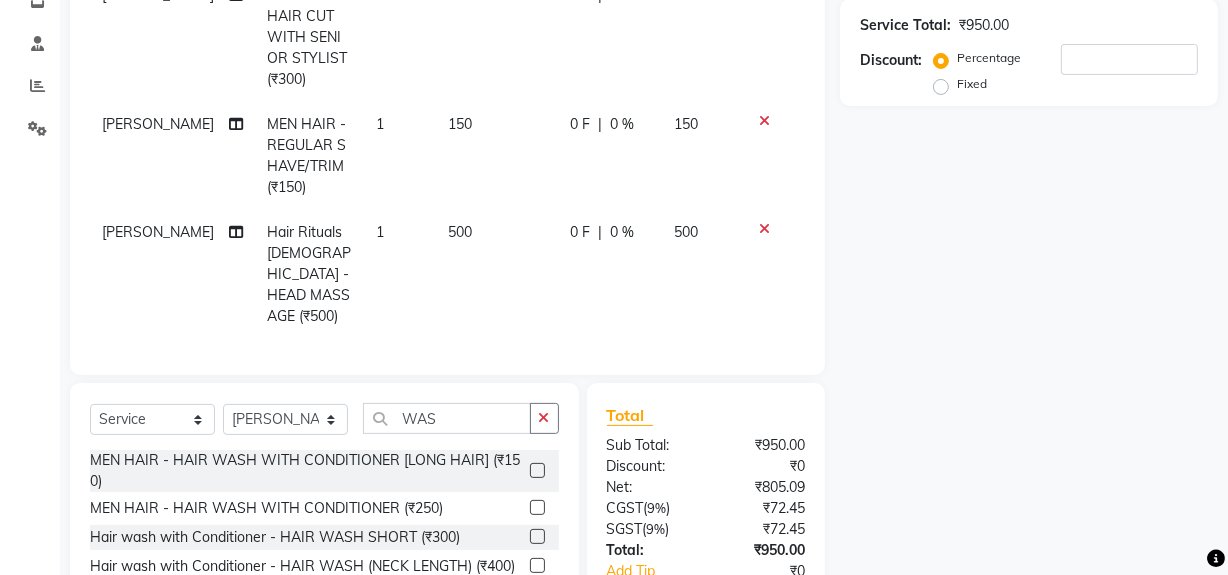 click 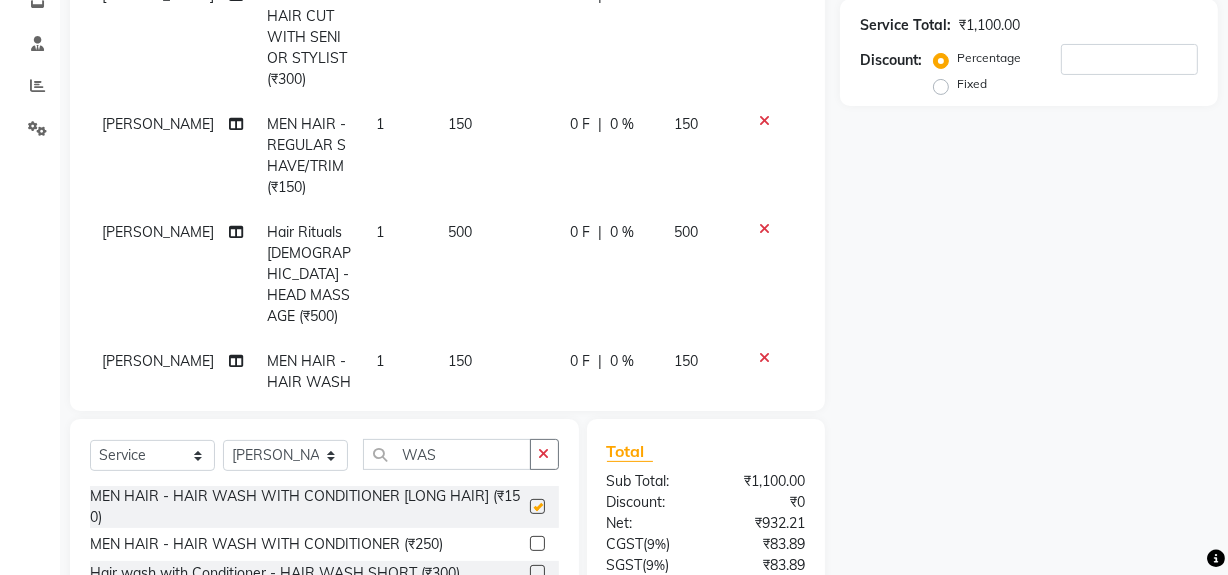 checkbox on "false" 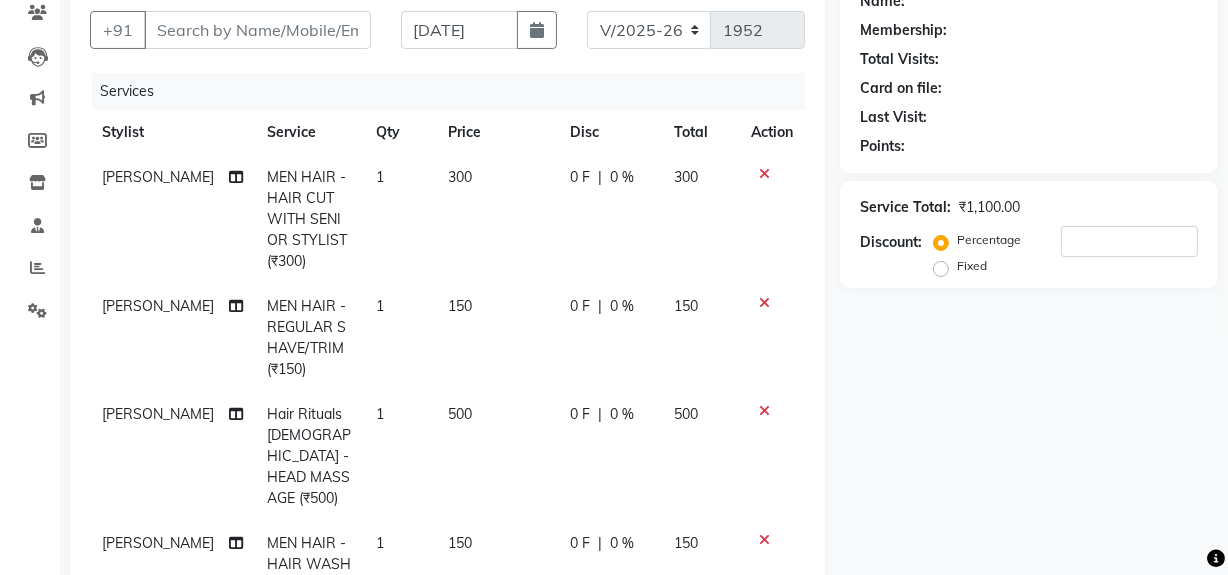 scroll, scrollTop: 84, scrollLeft: 0, axis: vertical 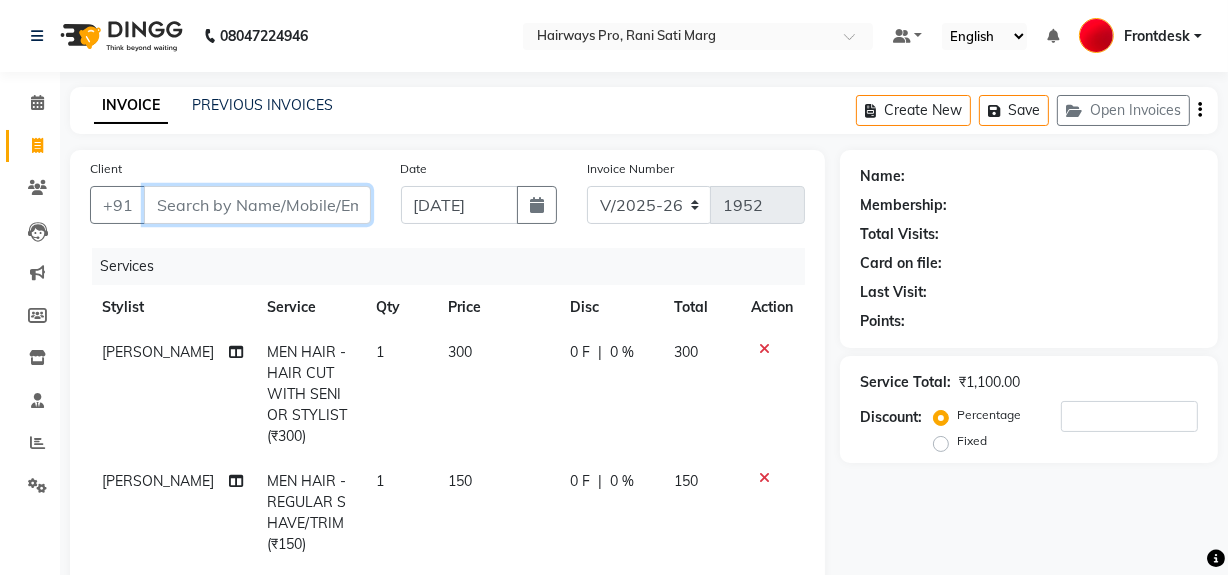 click on "Client" at bounding box center [257, 205] 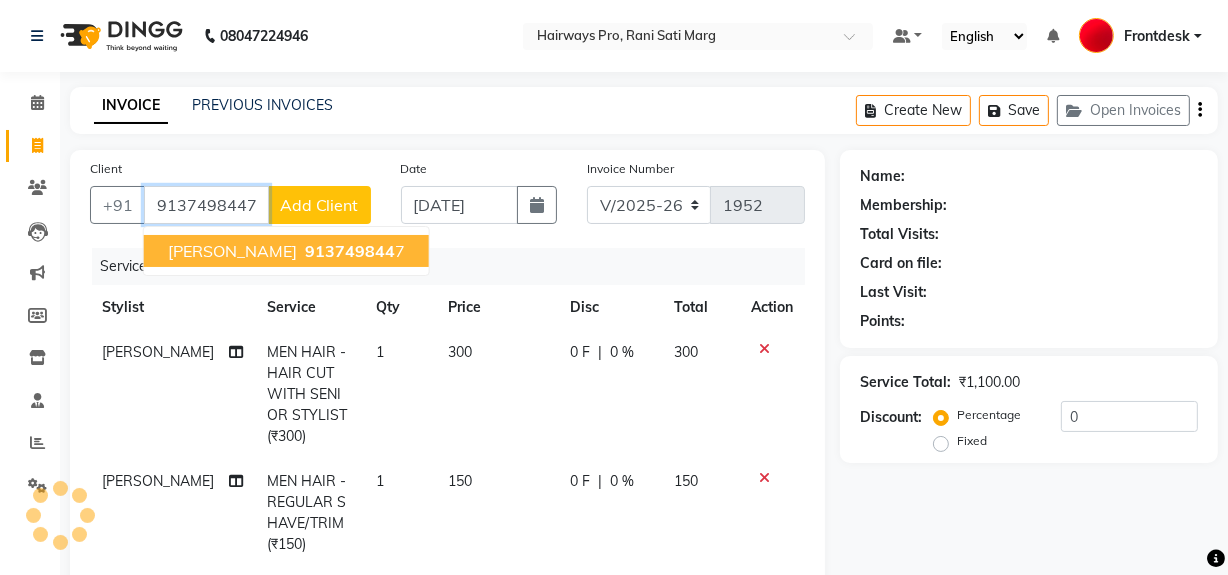 type on "9137498447" 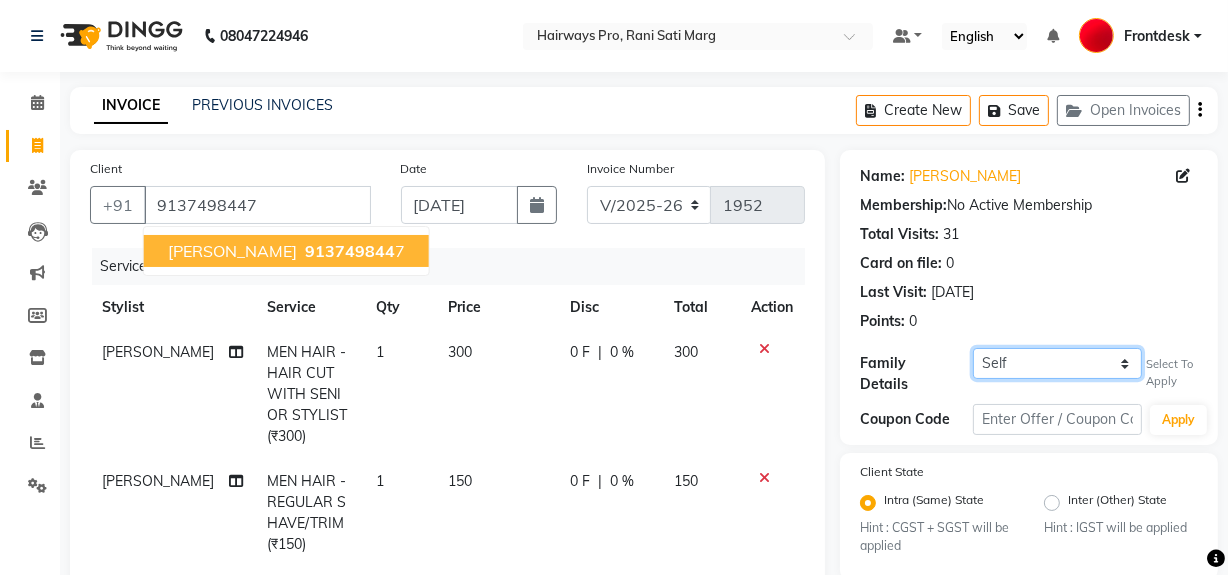 click on "Self KISMAT PANCHAL MAYANK PANCHAL" 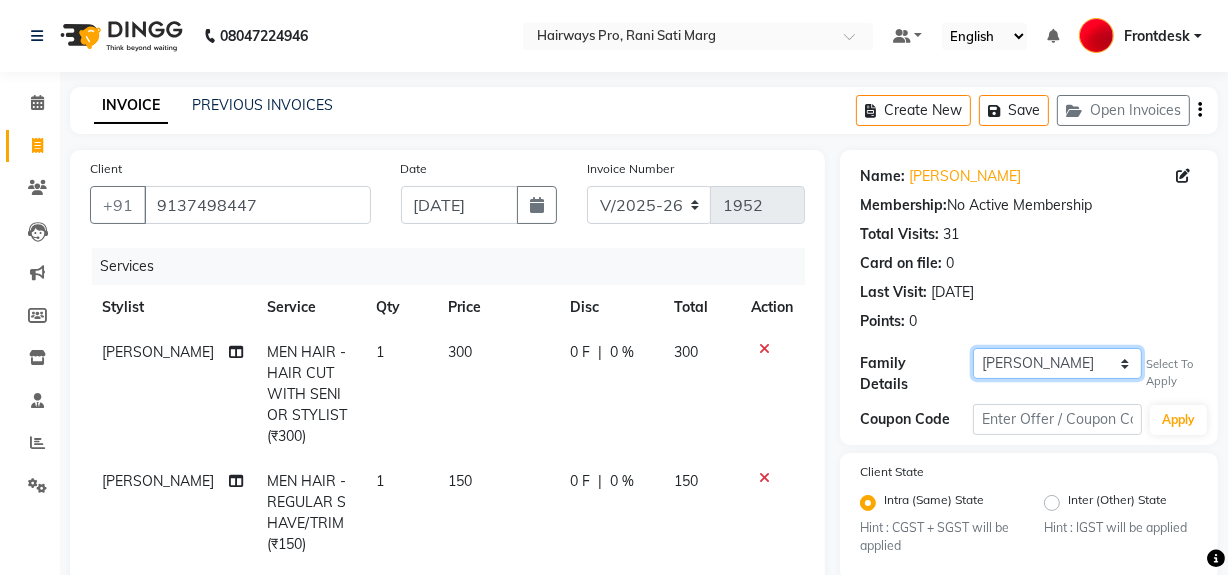 click on "Self KISMAT PANCHAL MAYANK PANCHAL" 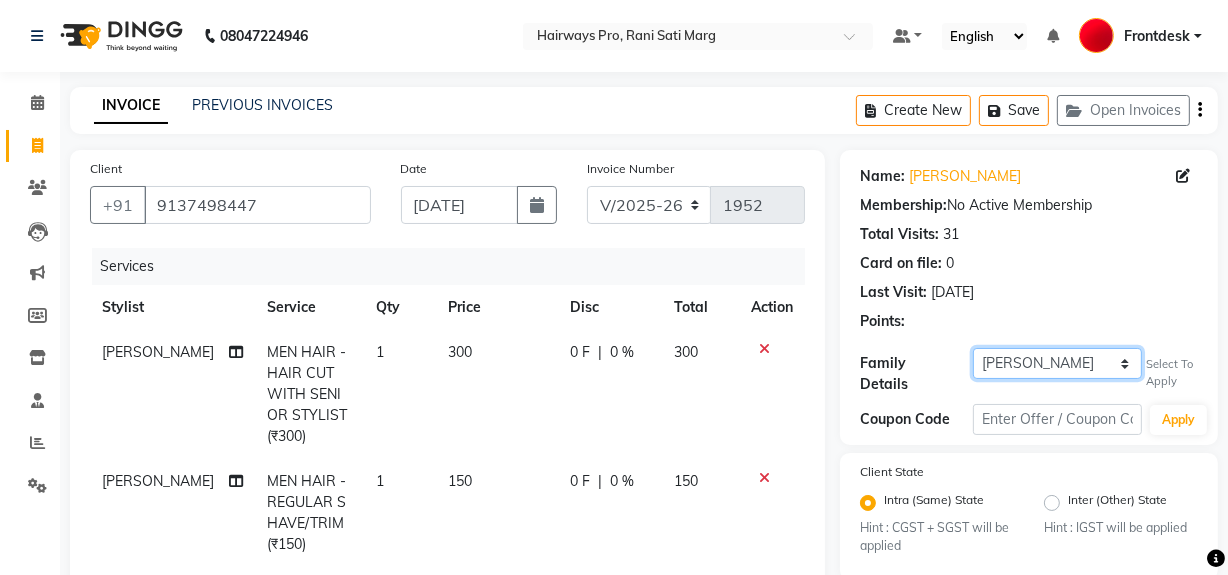 click on "Self KISMAT PANCHAL MAYANK PANCHAL" 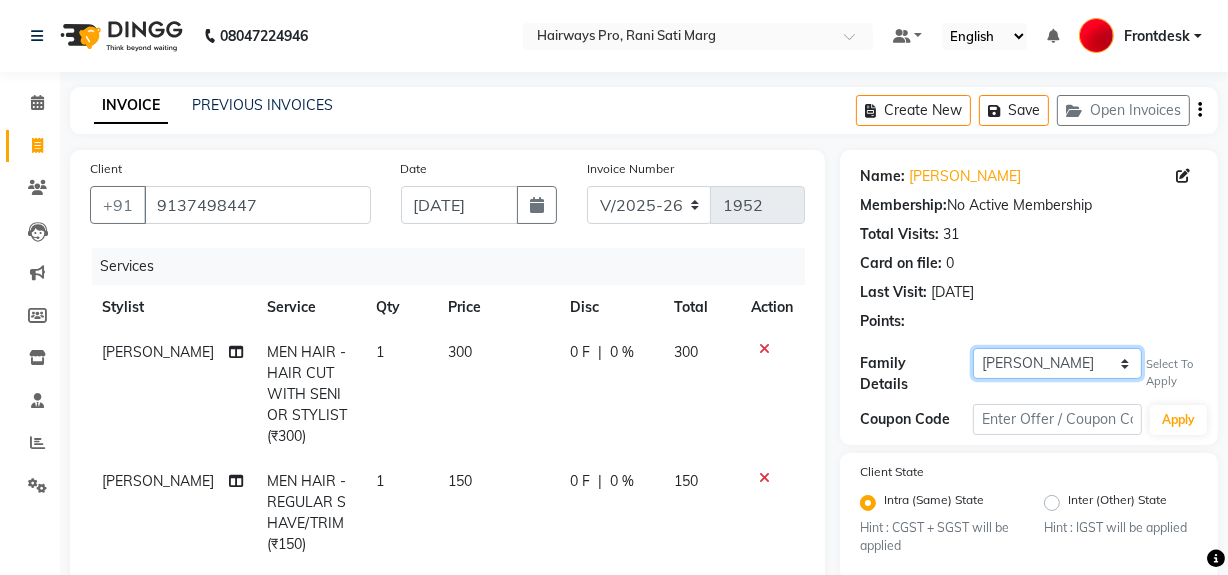 click on "Self KISMAT PANCHAL MAYANK PANCHAL" 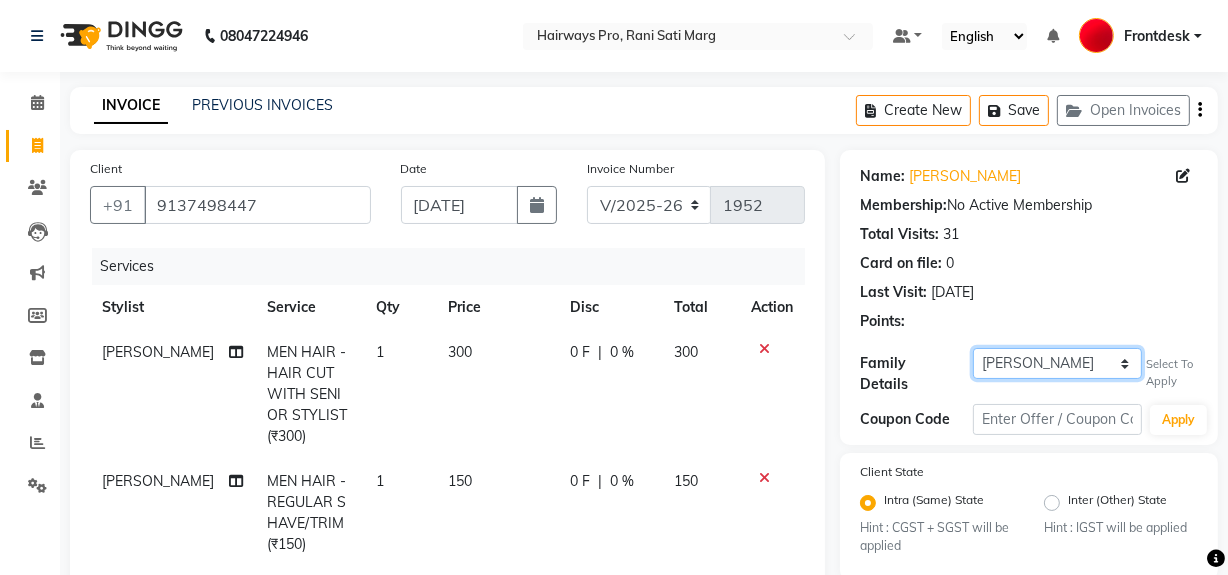 scroll, scrollTop: 0, scrollLeft: 0, axis: both 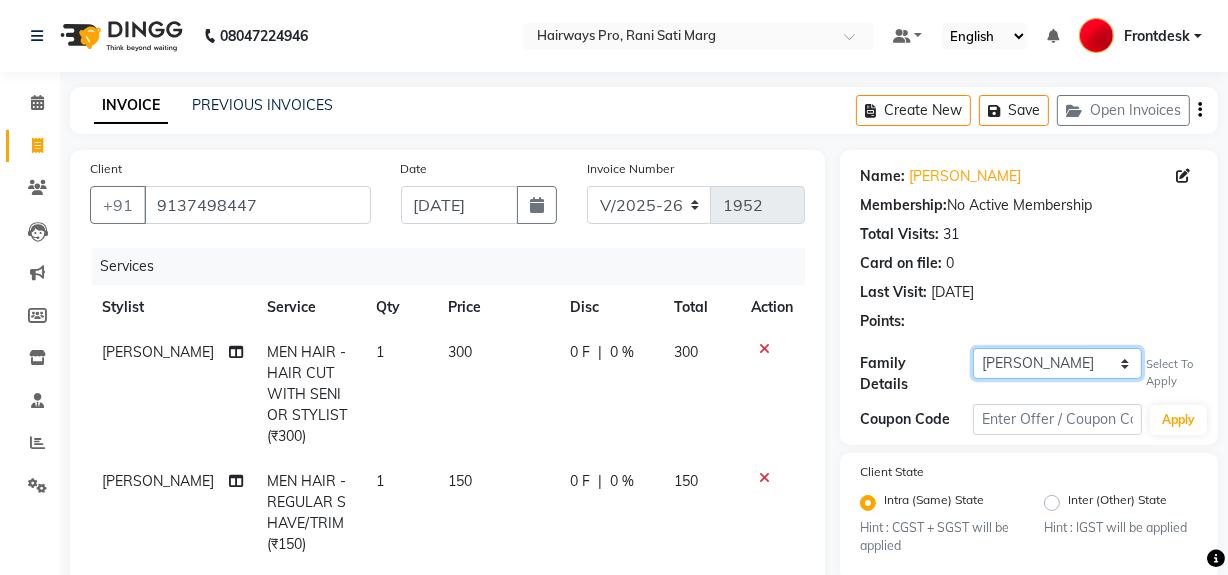 click on "Self KISMAT PANCHAL MAYANK PANCHAL" 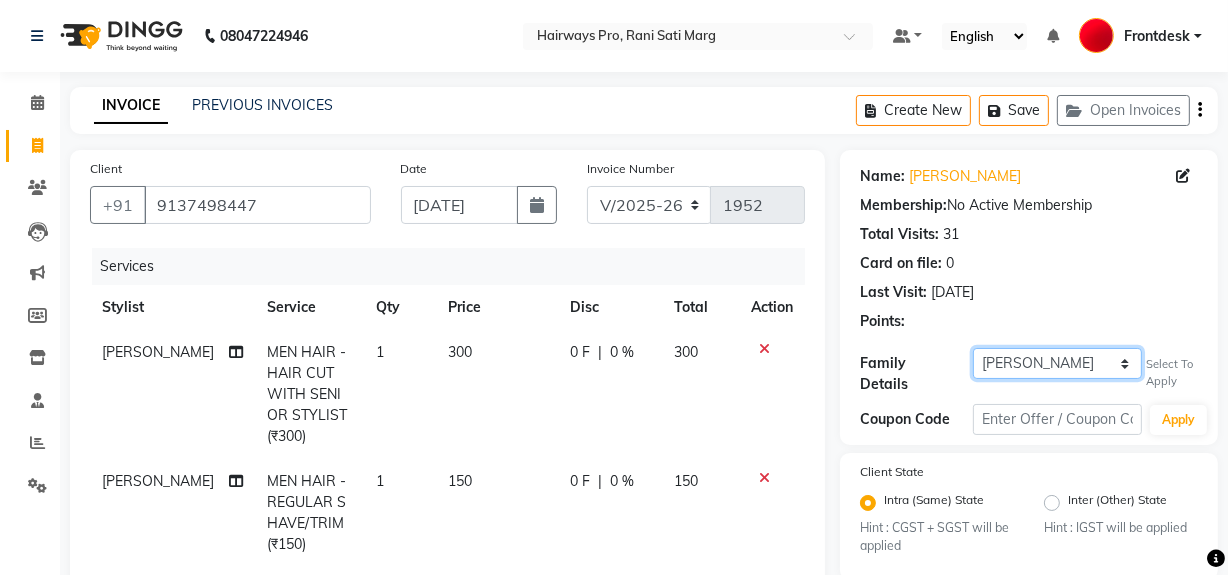 click on "Self KISMAT PANCHAL MAYANK PANCHAL" 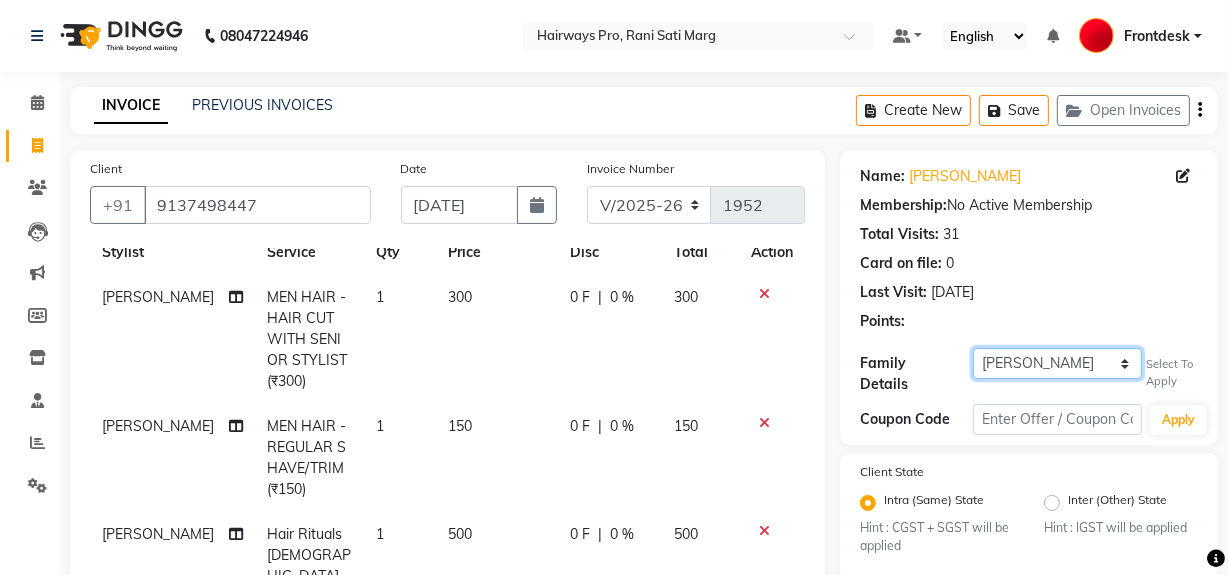scroll, scrollTop: 106, scrollLeft: 0, axis: vertical 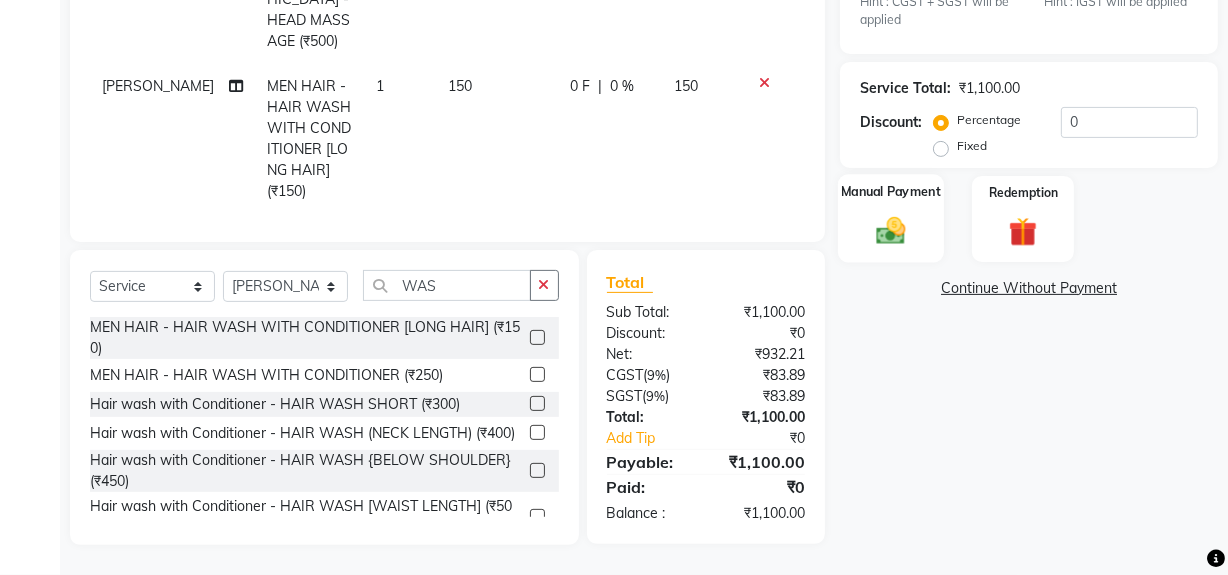 click 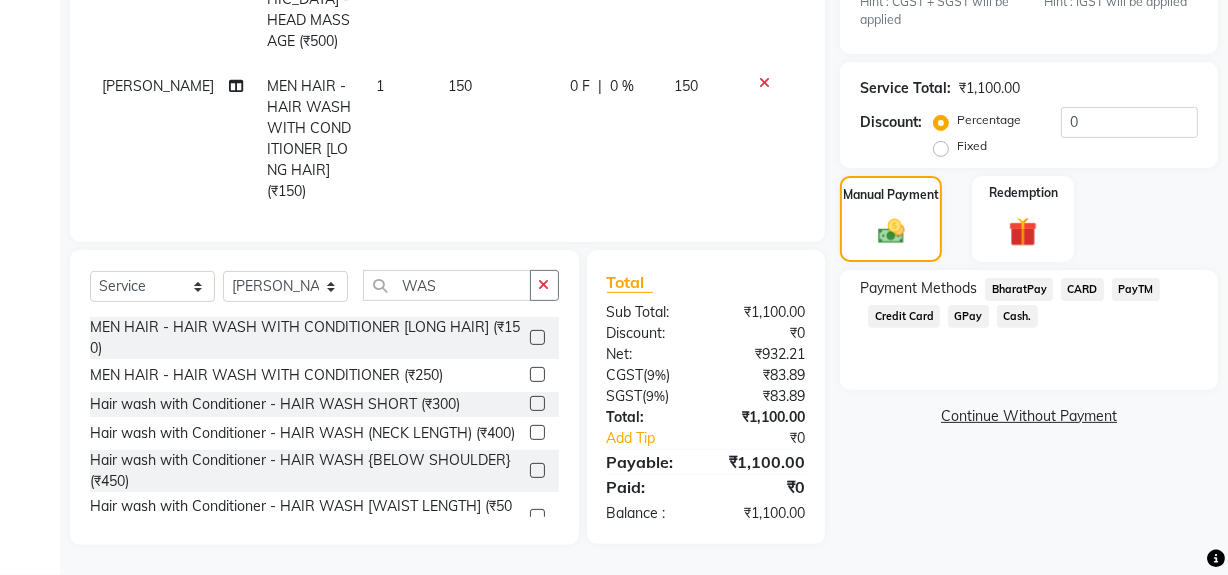 click on "Cash." 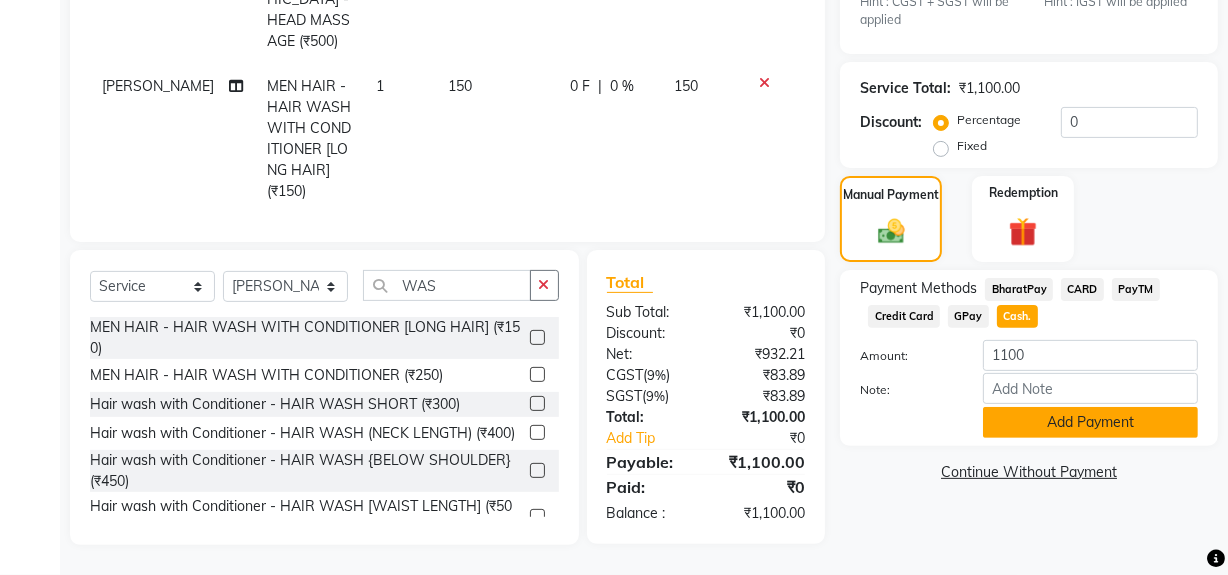 click on "Add Payment" 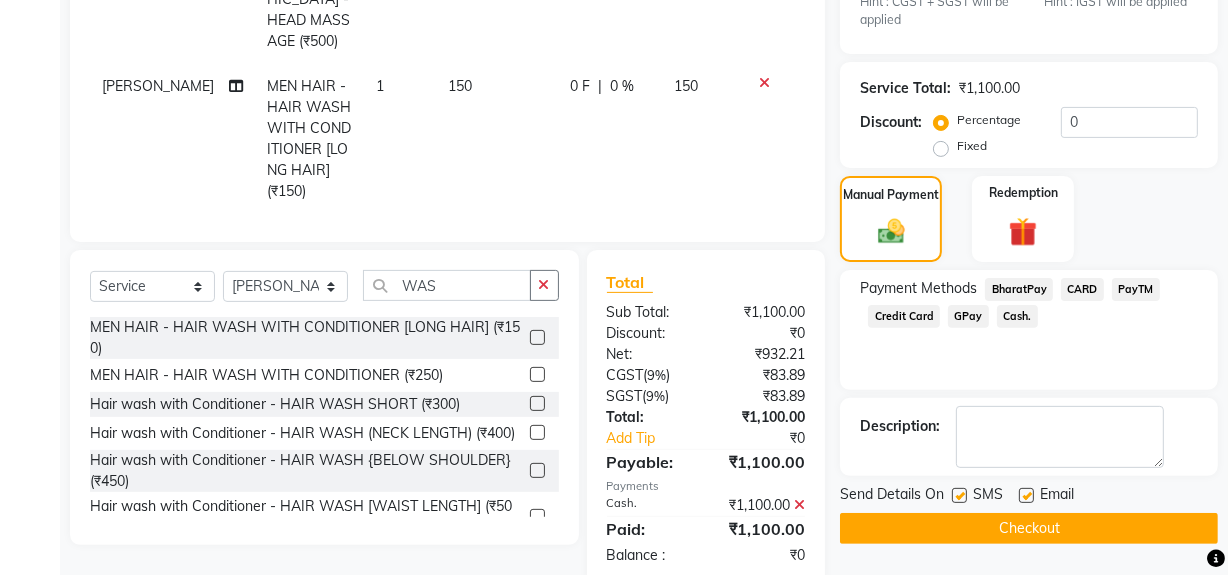 click 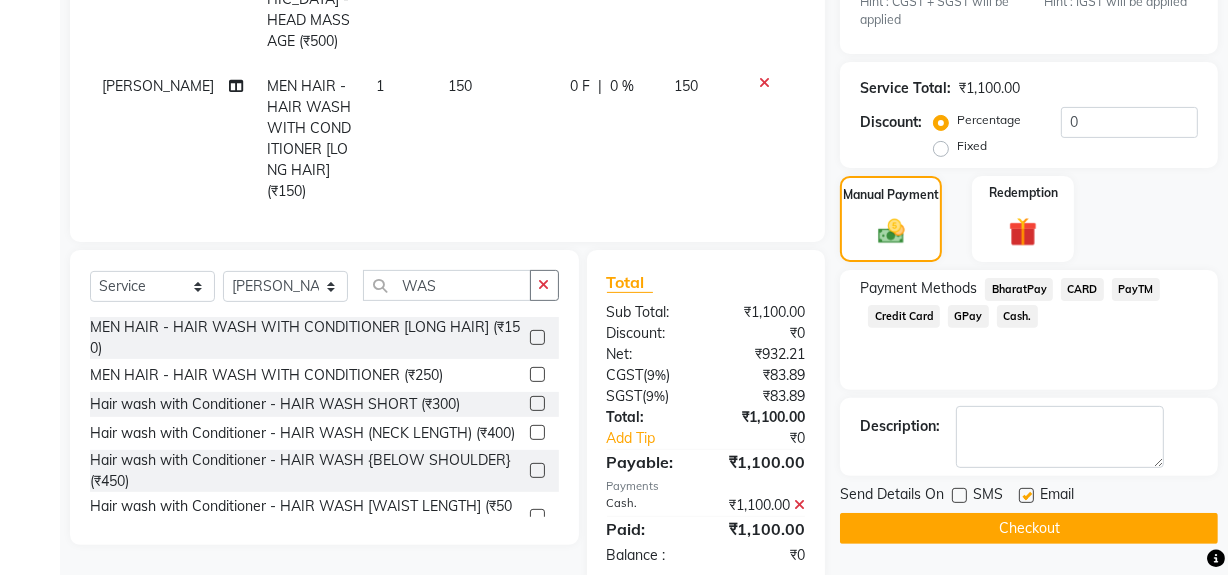 click on "Checkout" 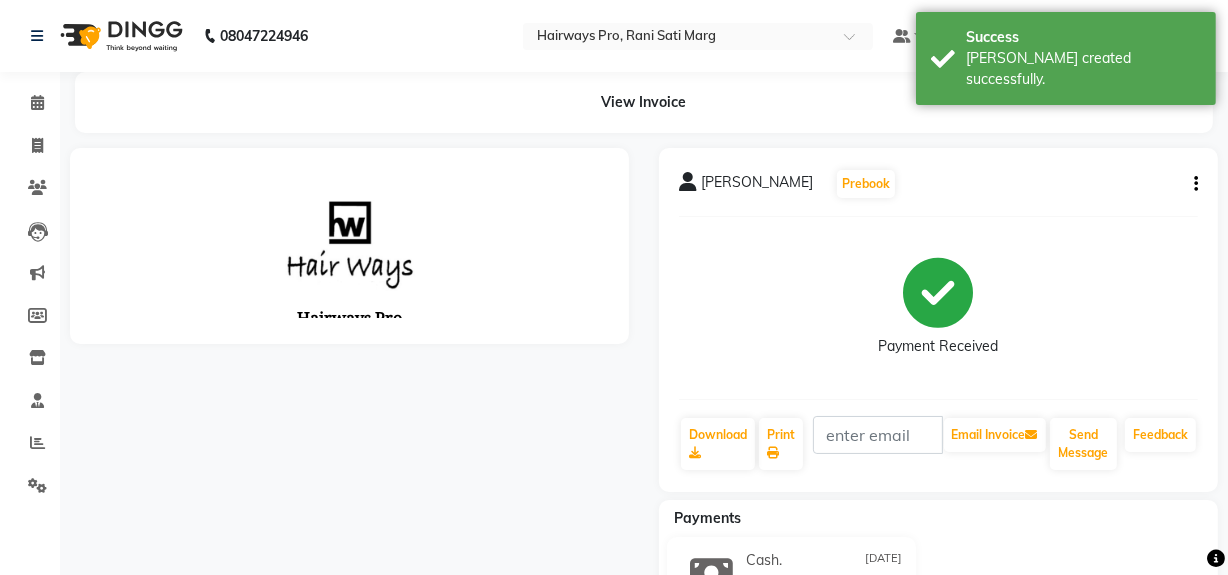 scroll, scrollTop: 0, scrollLeft: 0, axis: both 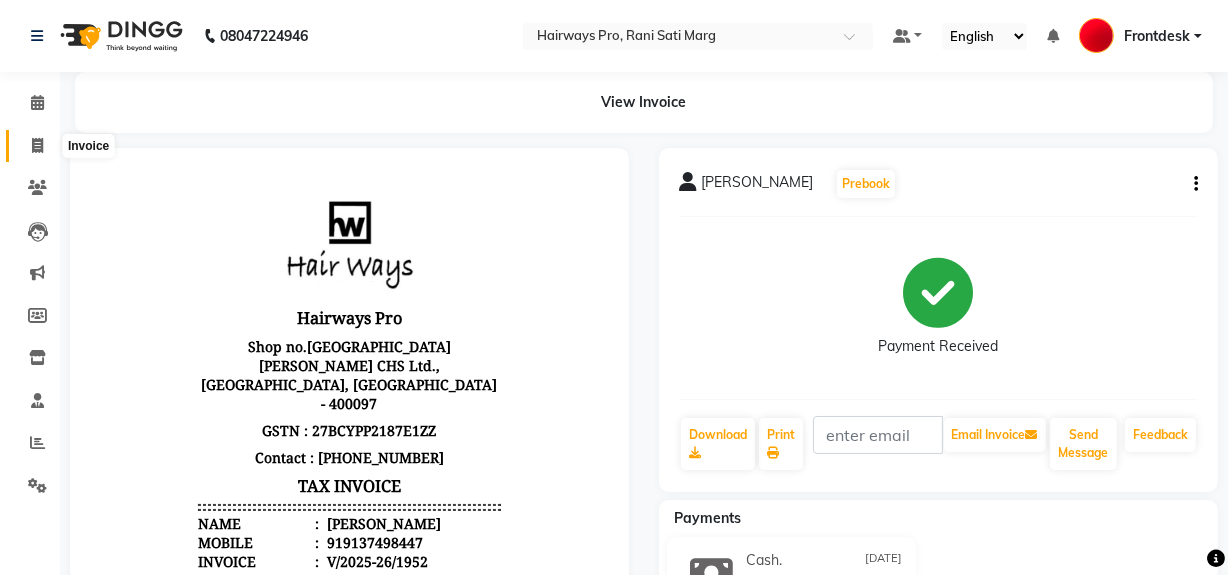 click 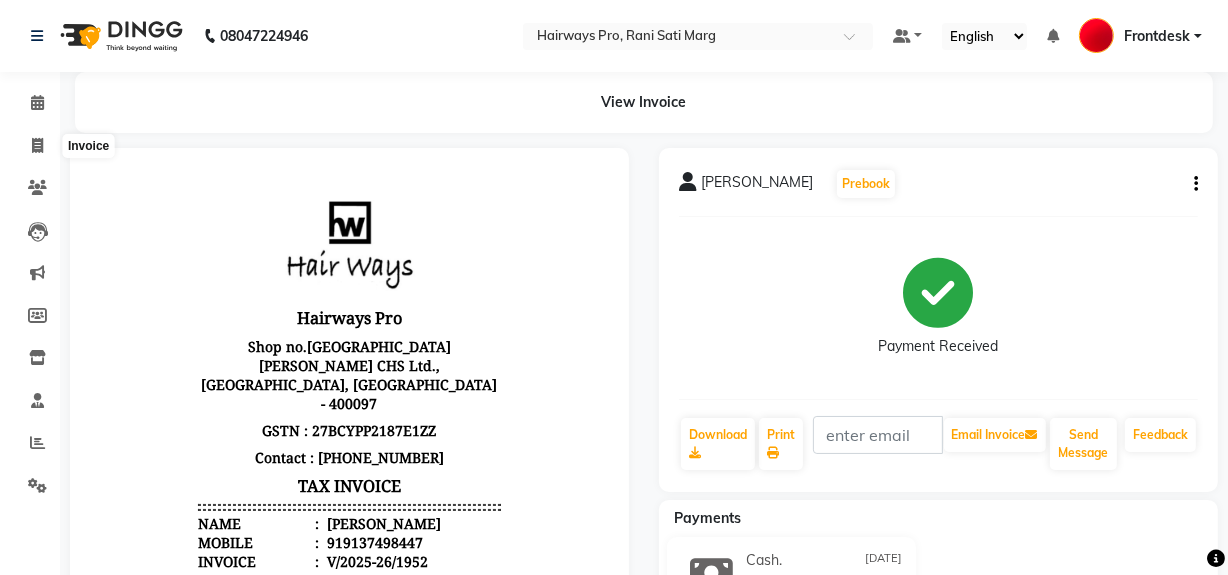 select on "service" 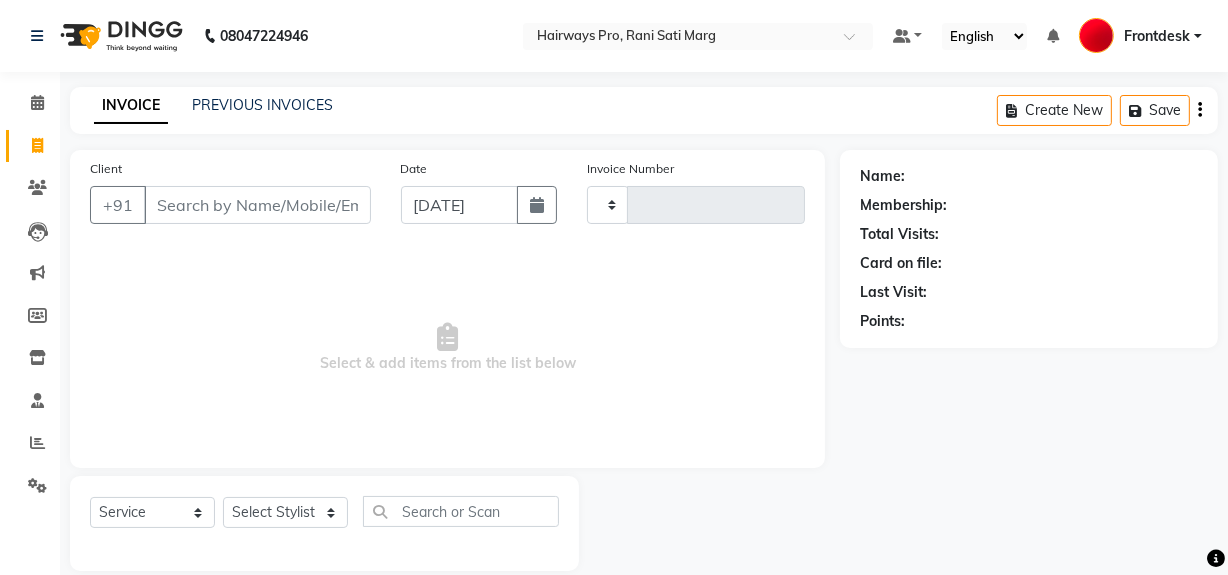 scroll, scrollTop: 26, scrollLeft: 0, axis: vertical 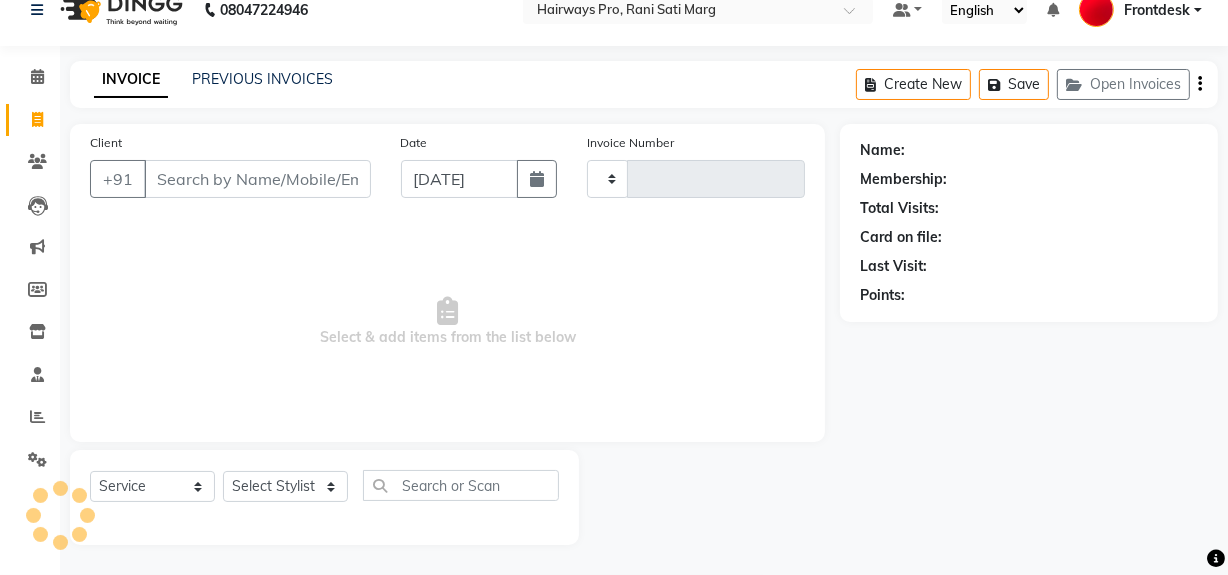 type on "1954" 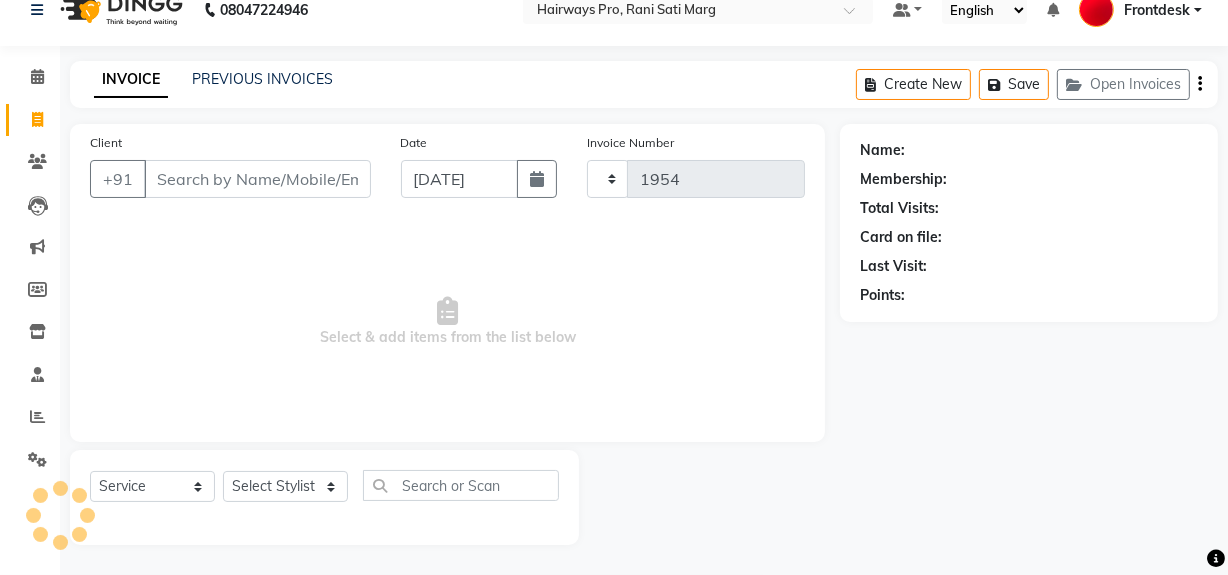 select on "787" 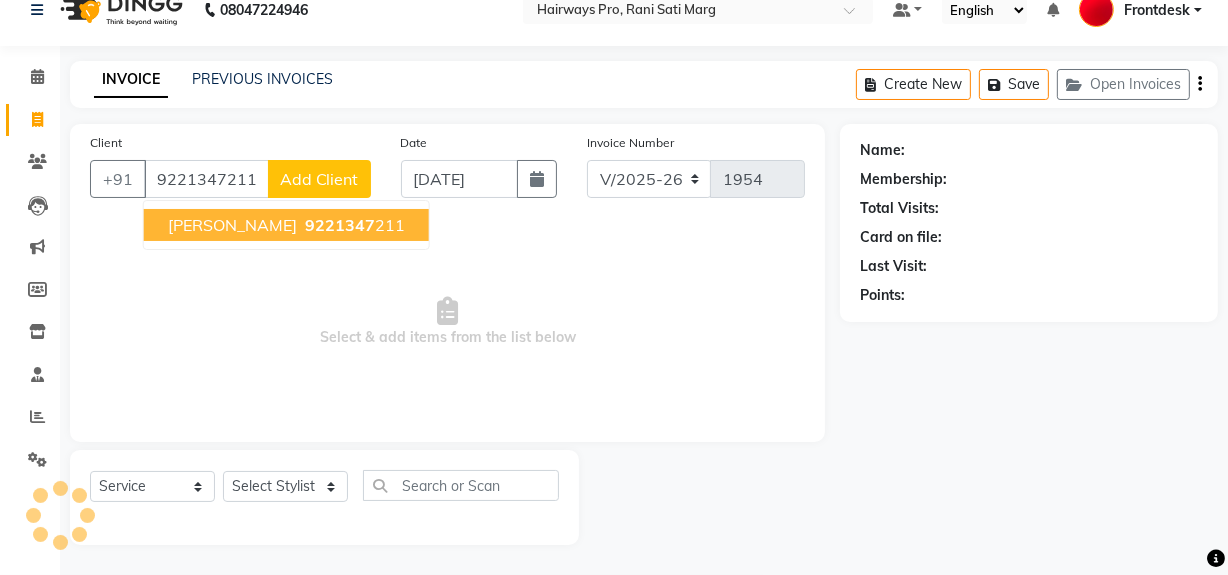 type on "9221347211" 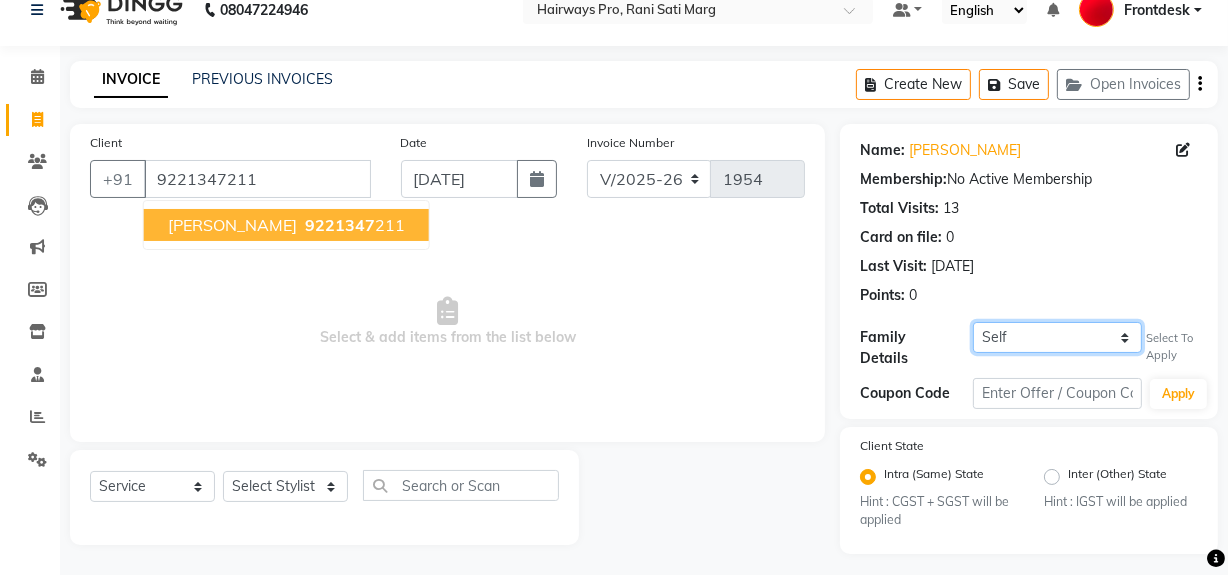 click on "Self VAIBHAV VALA VAIBHAV VALA VAIBHAV VALA" 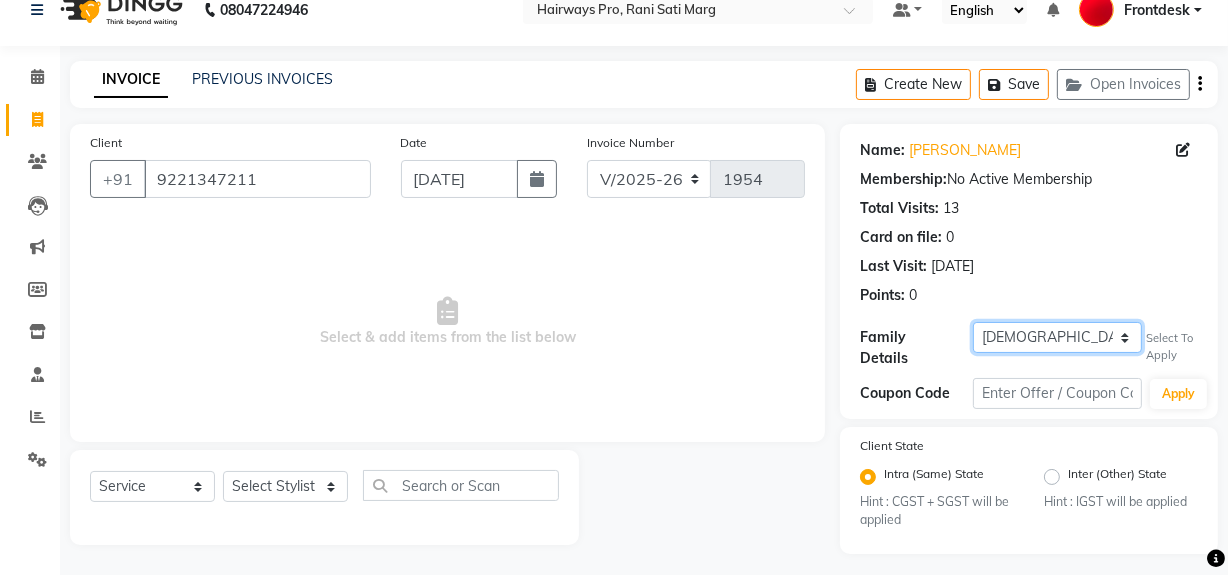 click on "Self VAIBHAV VALA VAIBHAV VALA VAIBHAV VALA" 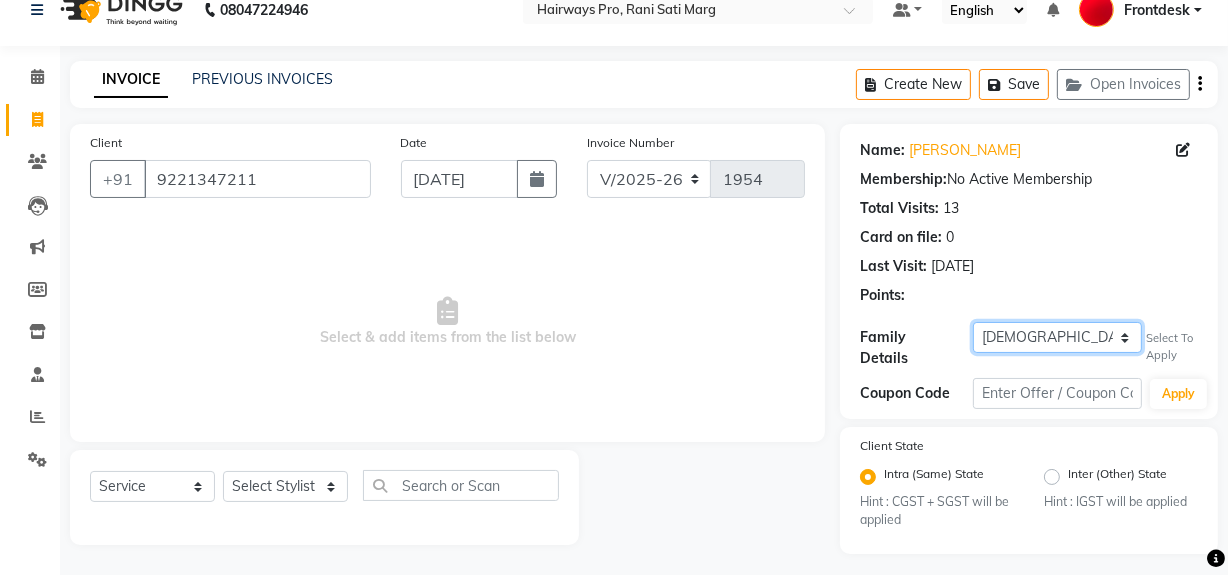 click on "Self VAIBHAV VALA VAIBHAV VALA VAIBHAV VALA" 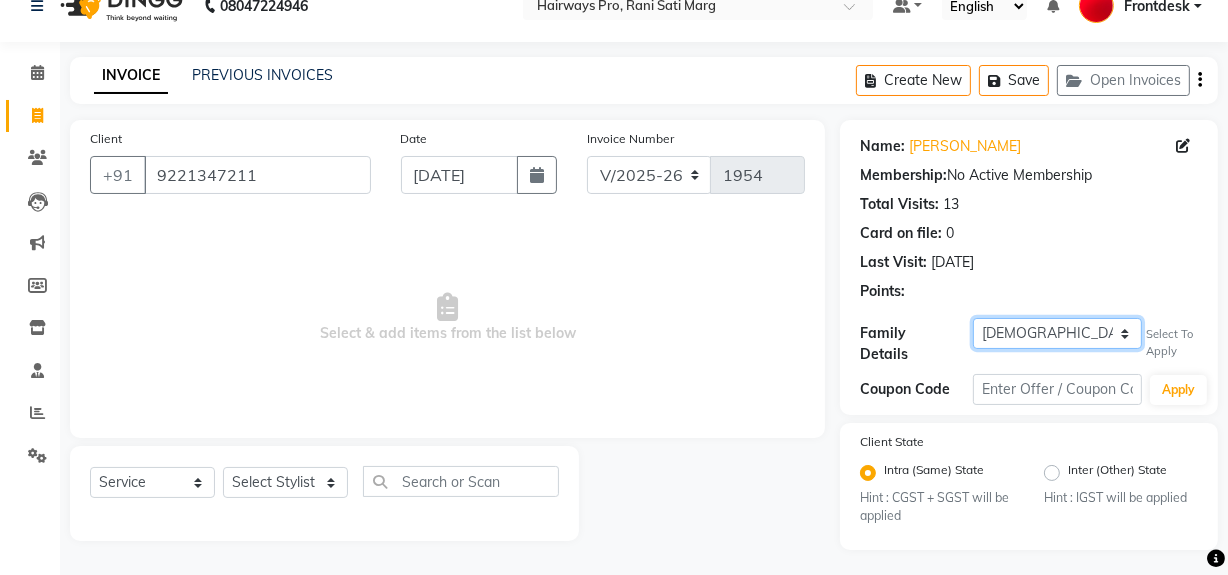 scroll, scrollTop: 30, scrollLeft: 0, axis: vertical 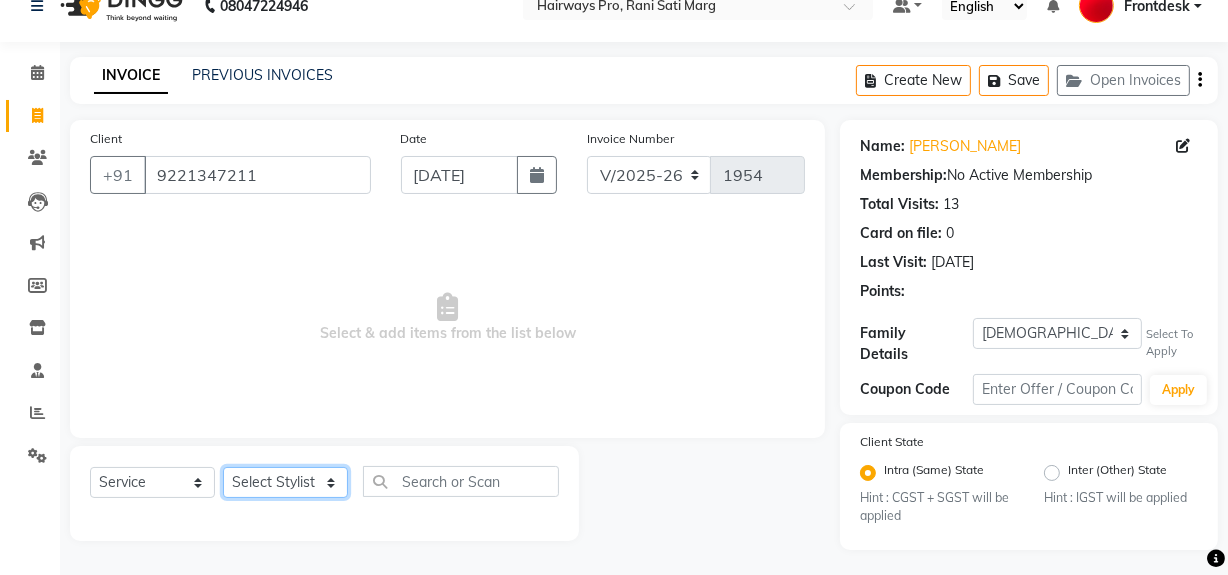 click on "Select Stylist ABID DANISH [PERSON_NAME] Frontdesk INTEZAR [PERSON_NAME] [PERSON_NAME] [PERSON_NAME] [PERSON_NAME] [PERSON_NAME] [PERSON_NAME]" 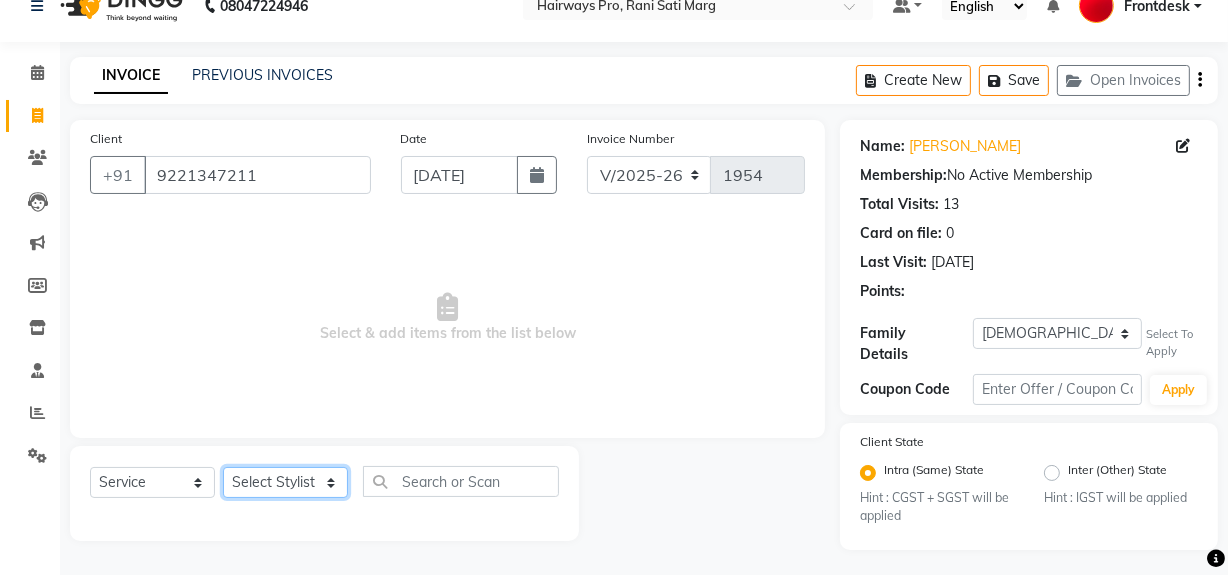select on "13188" 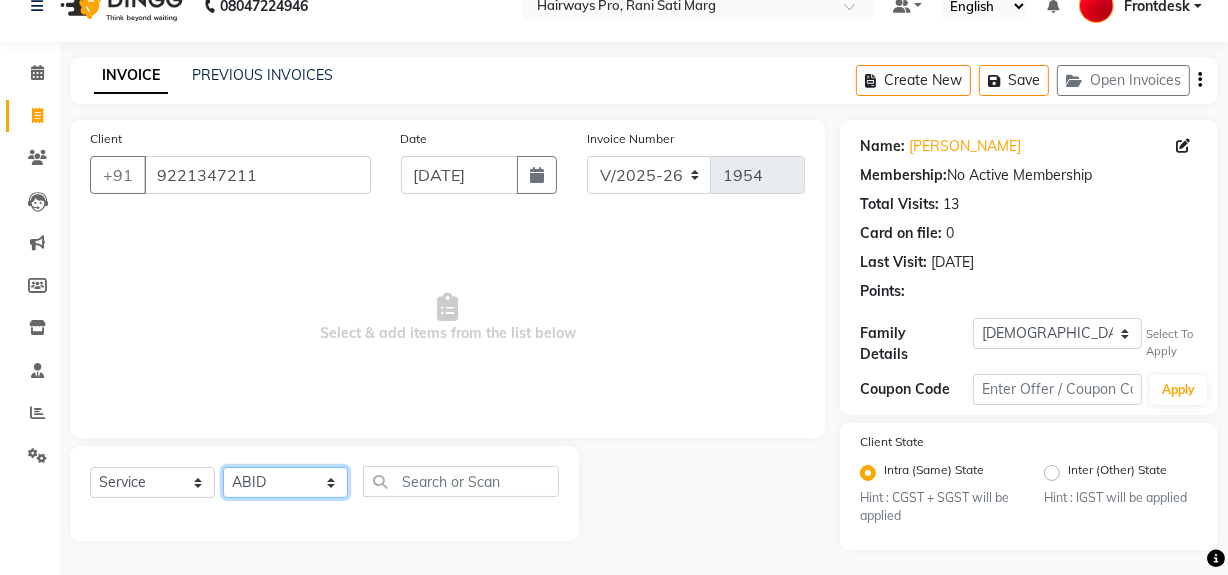 click on "Select Stylist ABID DANISH [PERSON_NAME] Frontdesk INTEZAR [PERSON_NAME] [PERSON_NAME] [PERSON_NAME] [PERSON_NAME] [PERSON_NAME] [PERSON_NAME]" 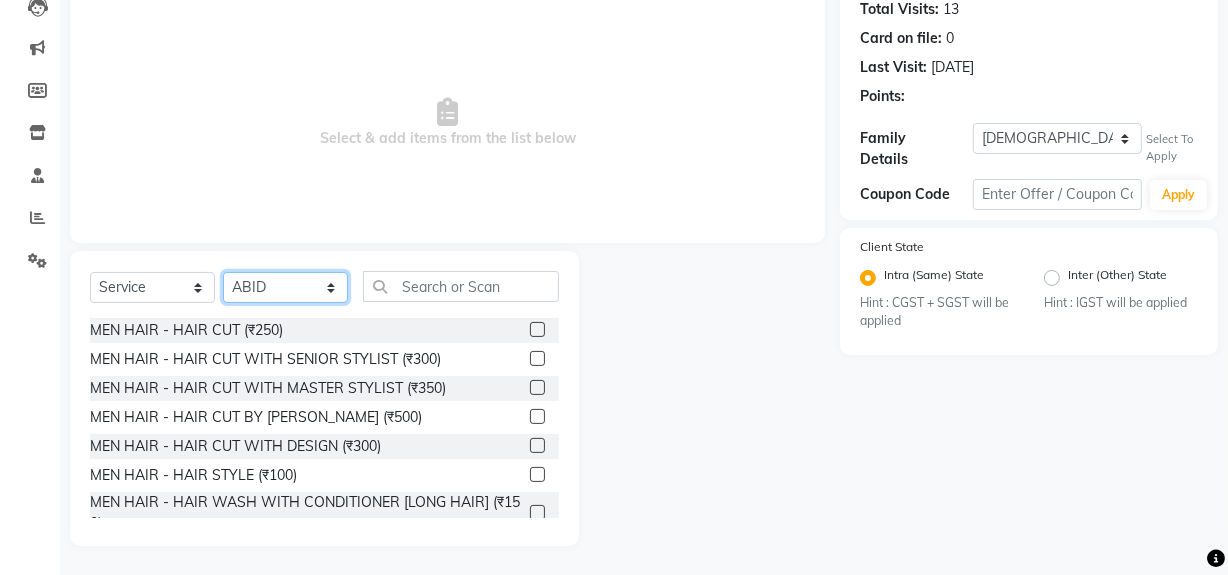 scroll, scrollTop: 226, scrollLeft: 0, axis: vertical 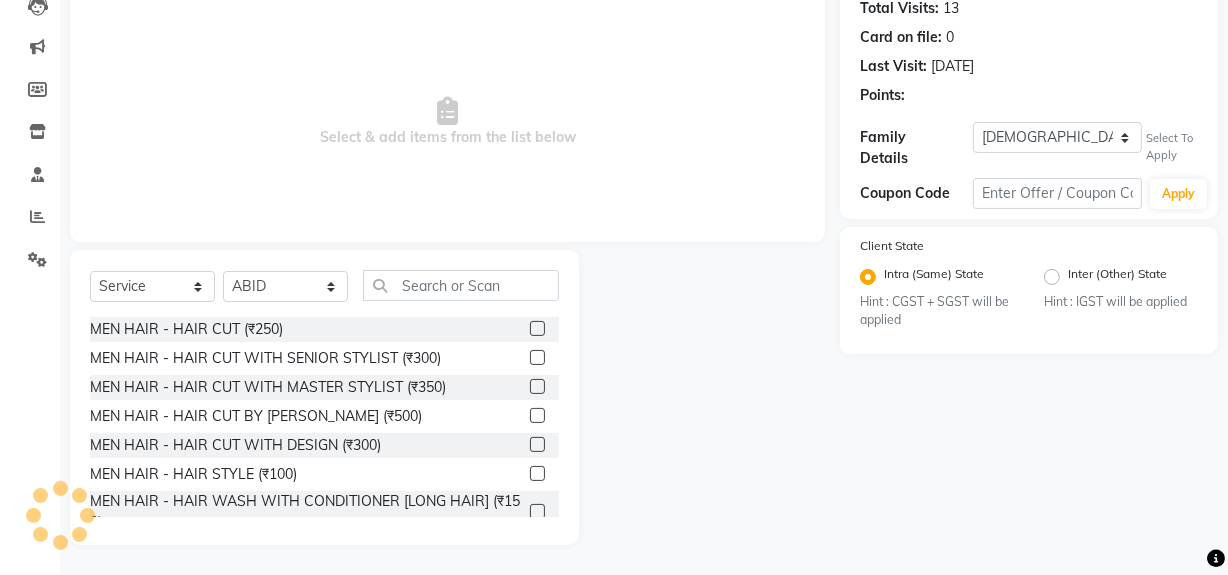 click 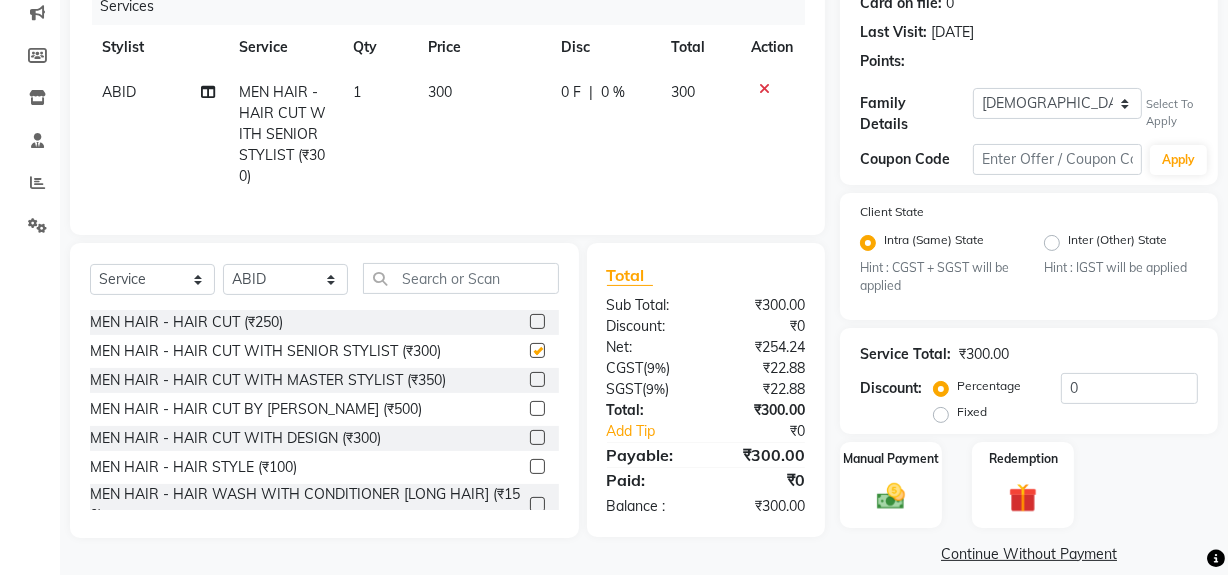 checkbox on "false" 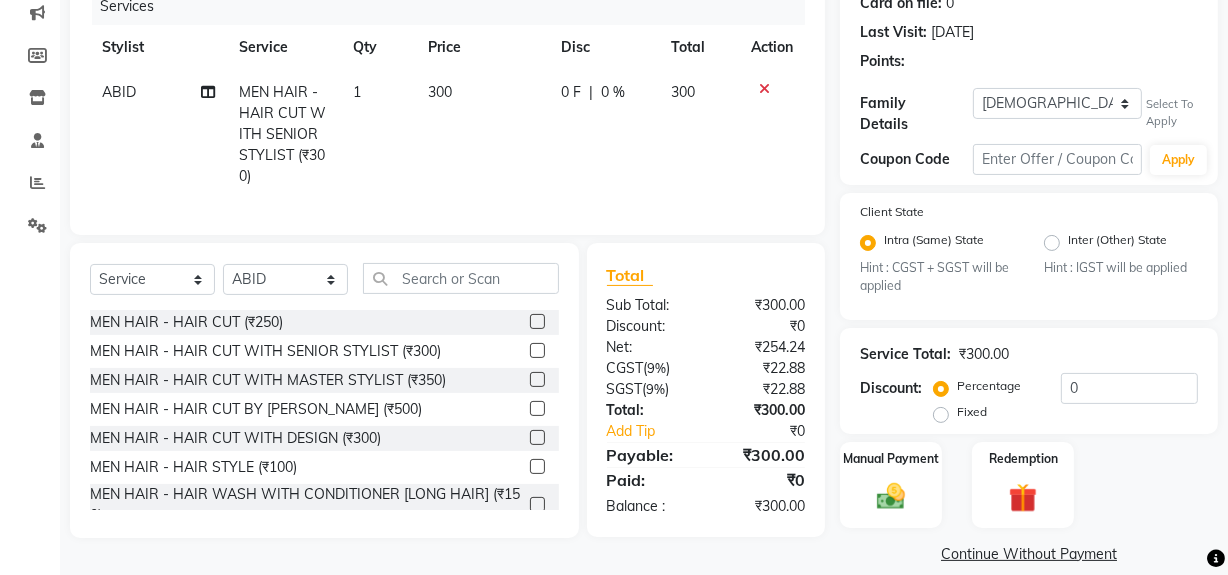 scroll, scrollTop: 280, scrollLeft: 0, axis: vertical 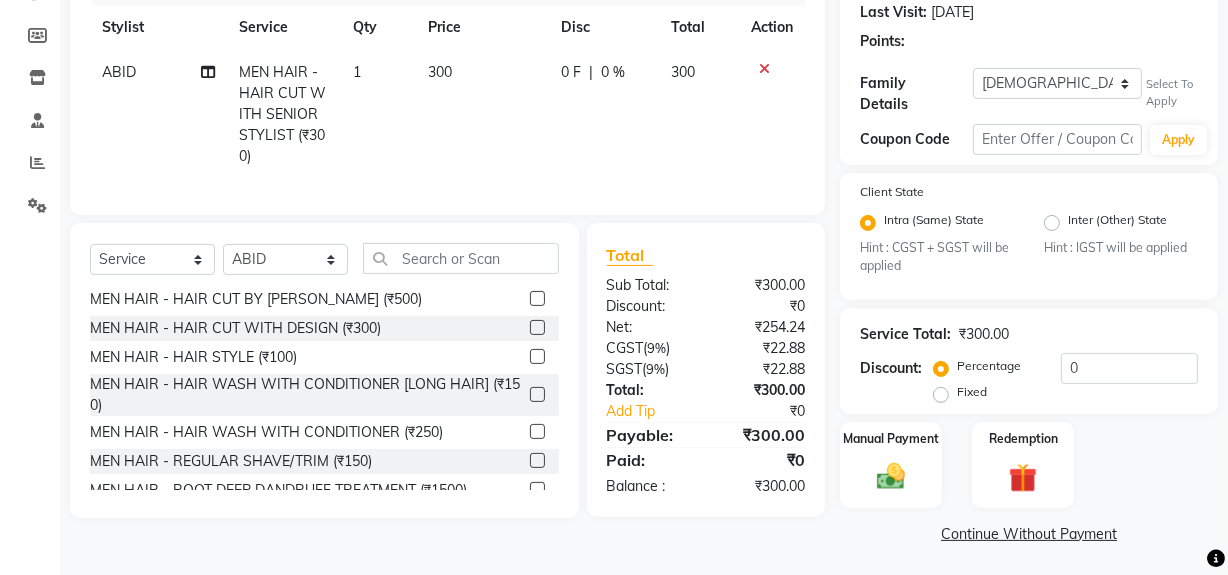 click 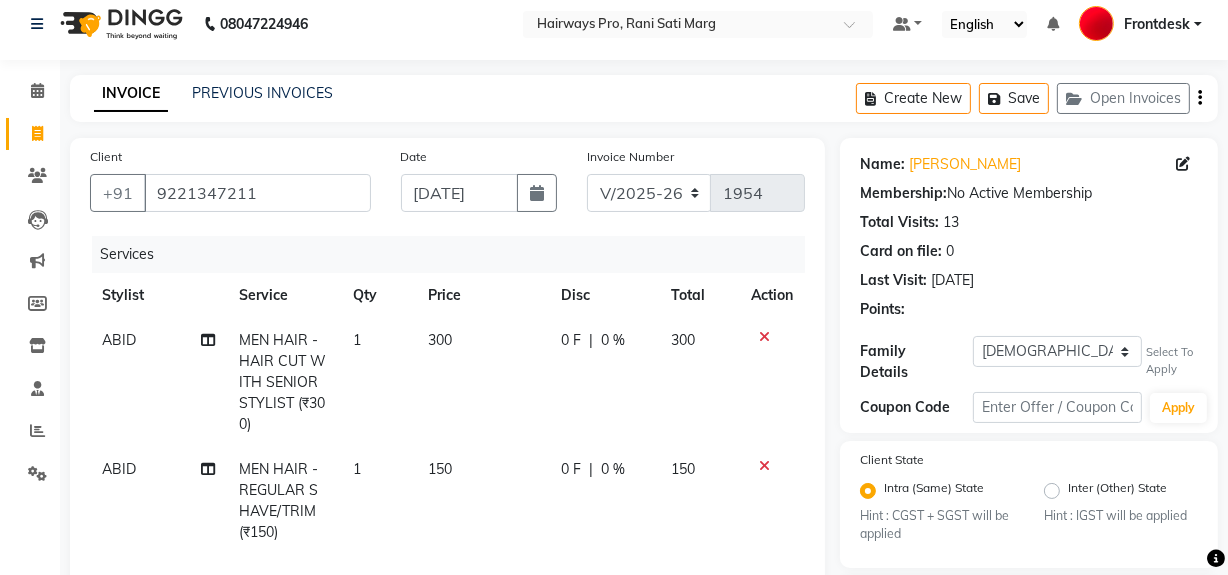 checkbox on "false" 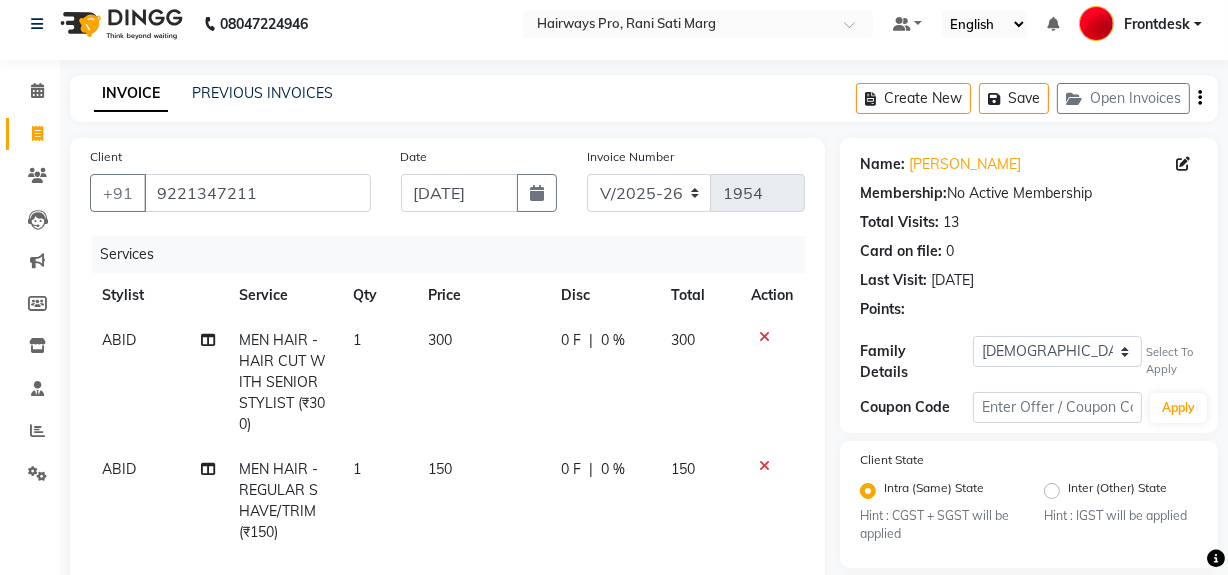 scroll, scrollTop: 7, scrollLeft: 0, axis: vertical 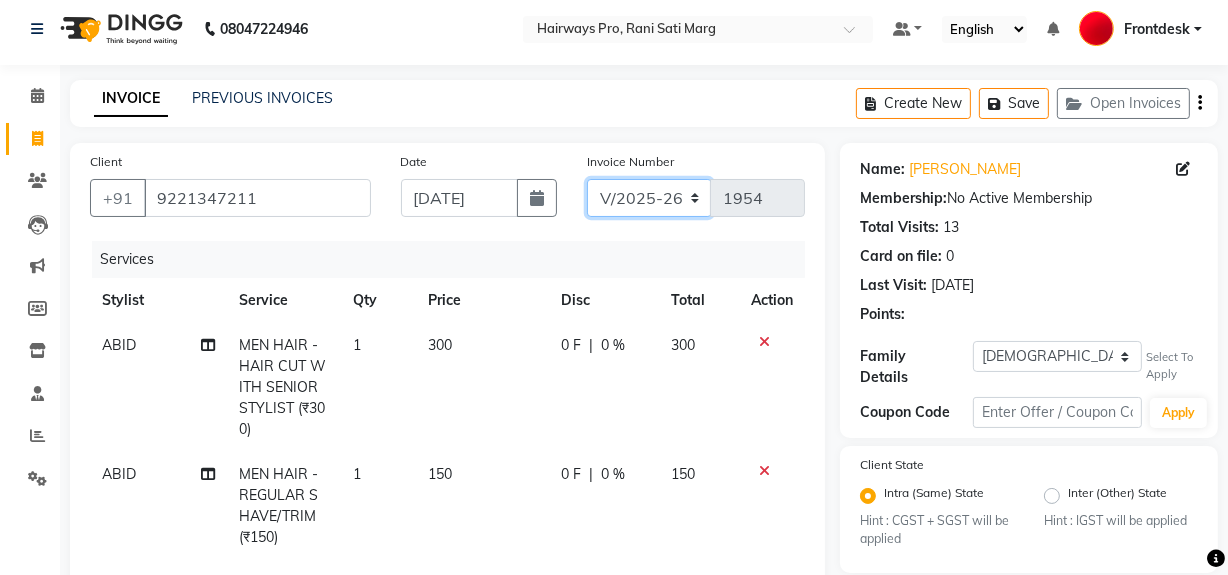 click on "INV/25-26 V/2025-26" 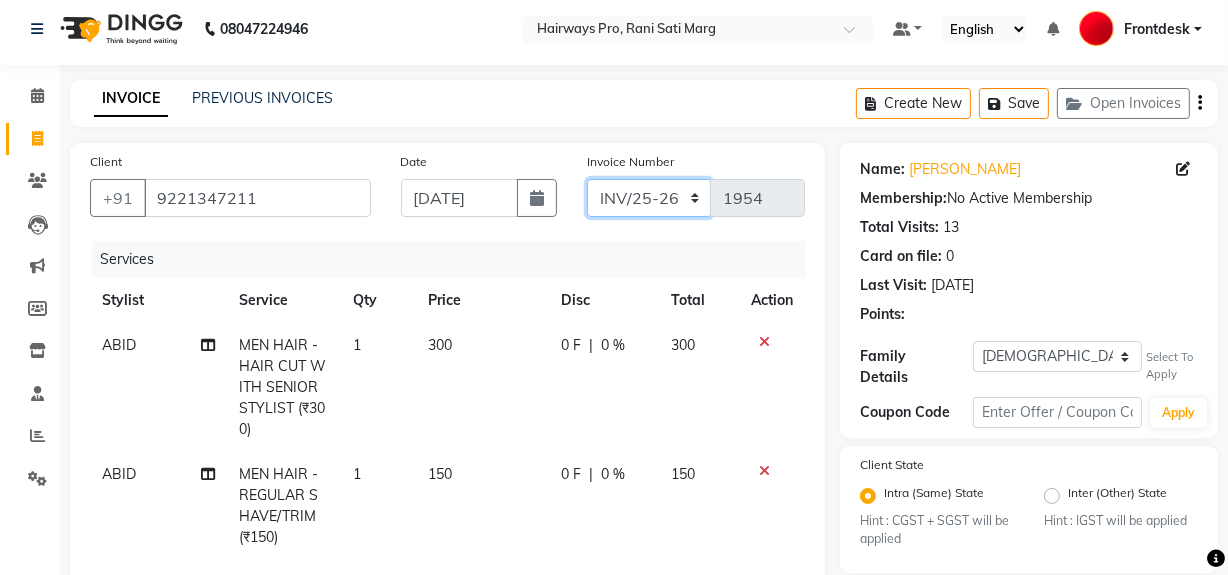 click on "INV/25-26 V/2025-26" 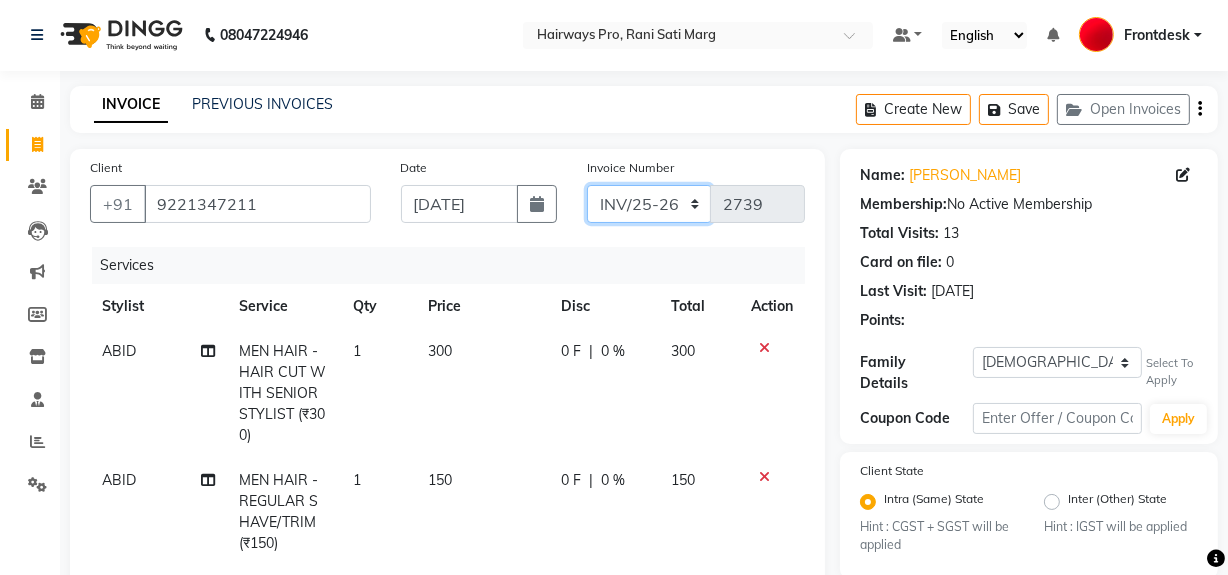 scroll, scrollTop: 0, scrollLeft: 0, axis: both 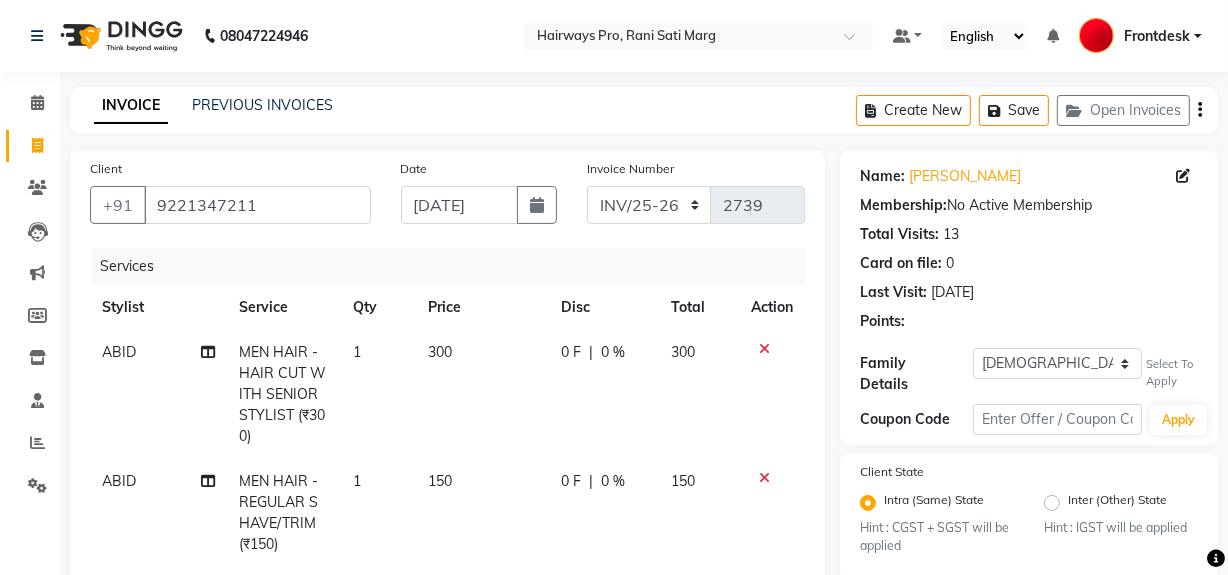 click 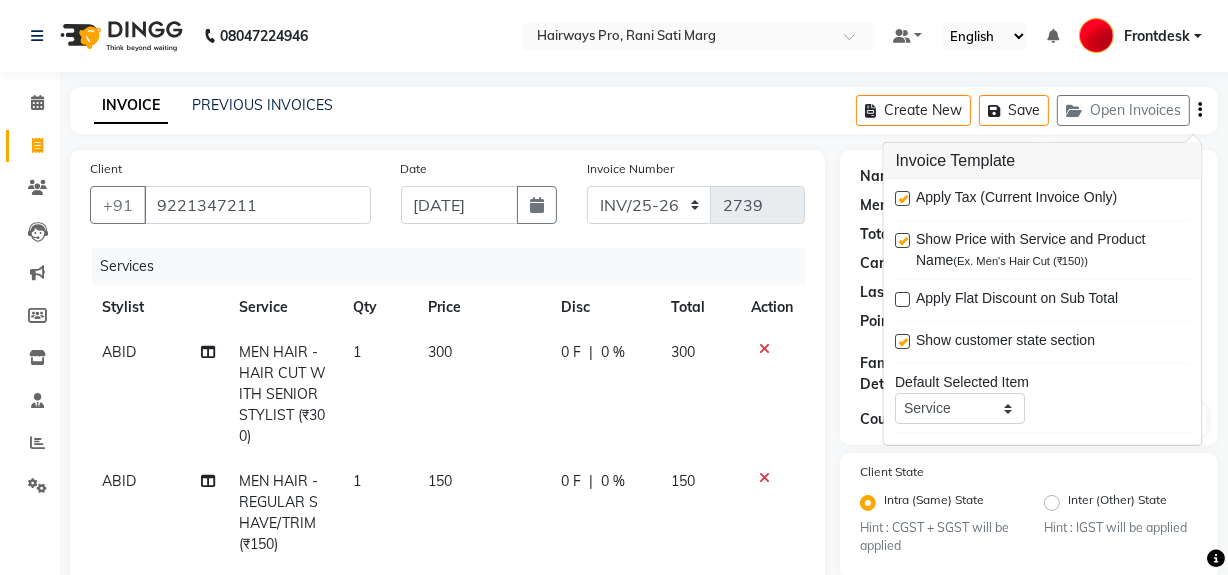 click at bounding box center [903, 198] 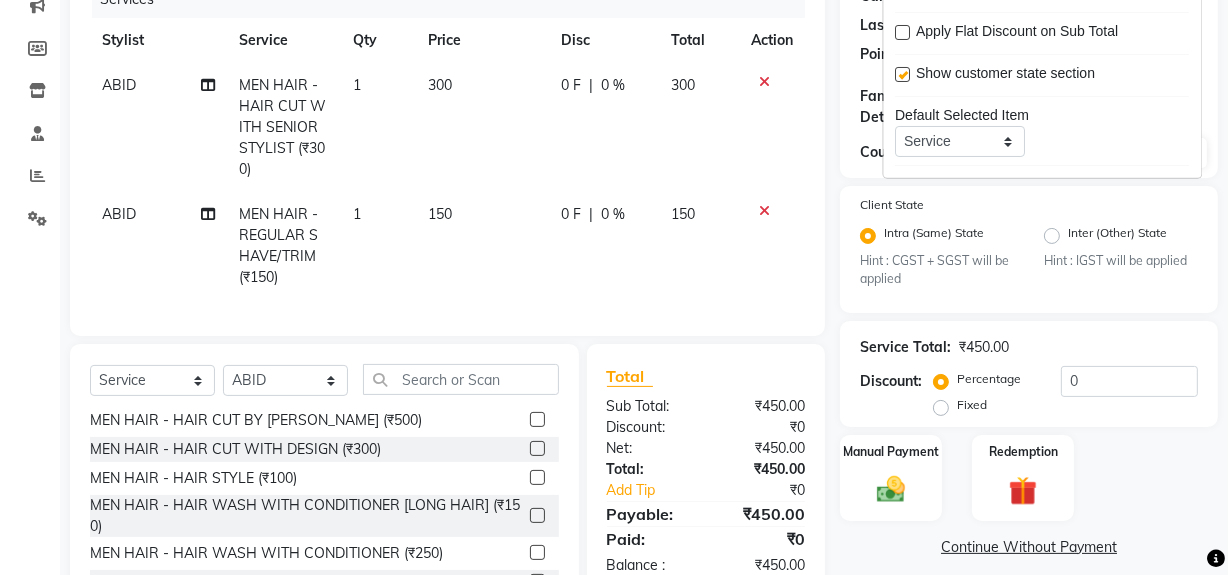 scroll, scrollTop: 374, scrollLeft: 0, axis: vertical 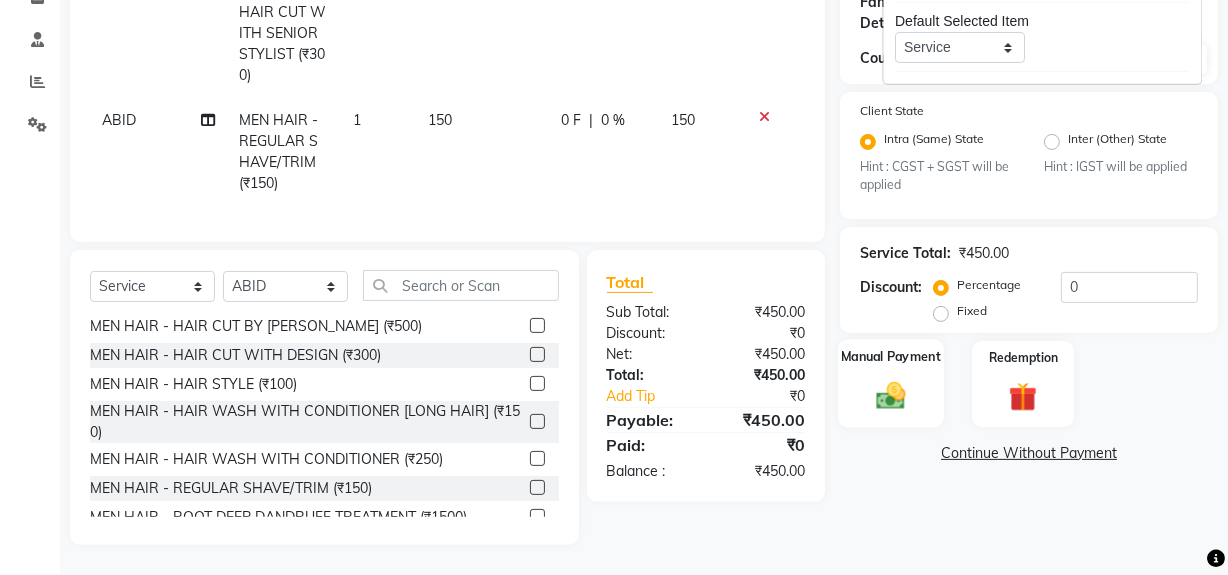 click 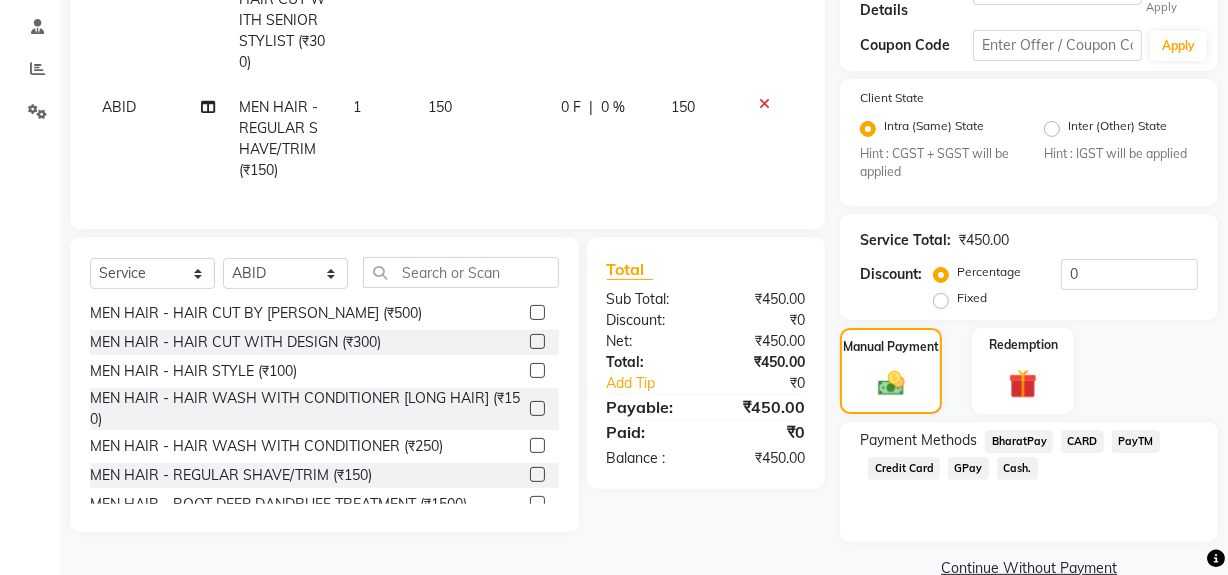 click on "Cash." 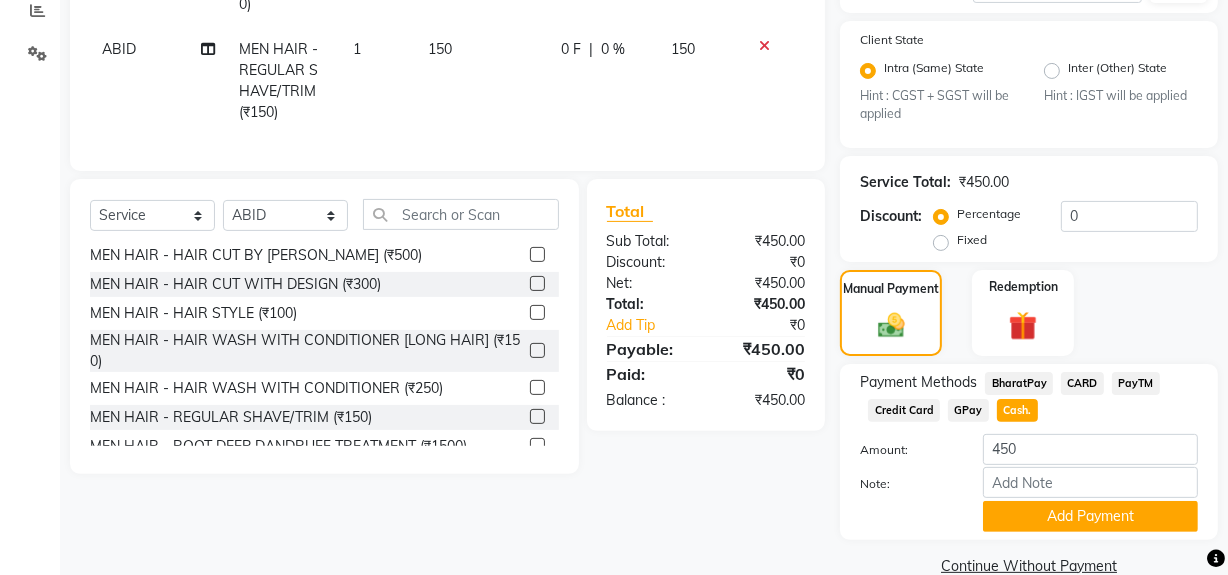 scroll, scrollTop: 463, scrollLeft: 0, axis: vertical 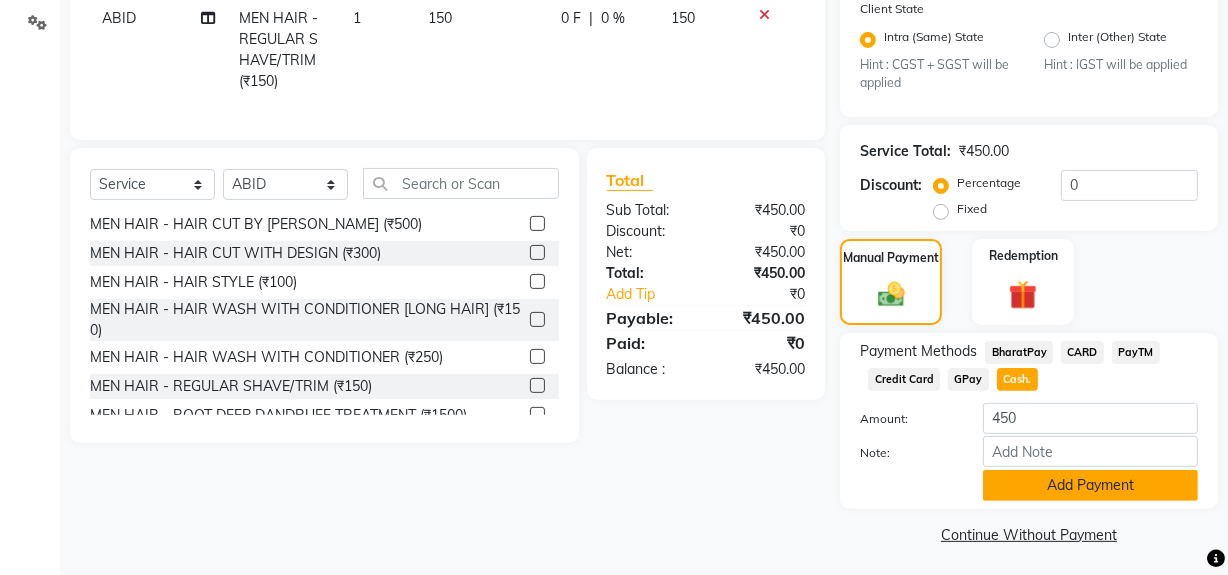 click on "Add Payment" 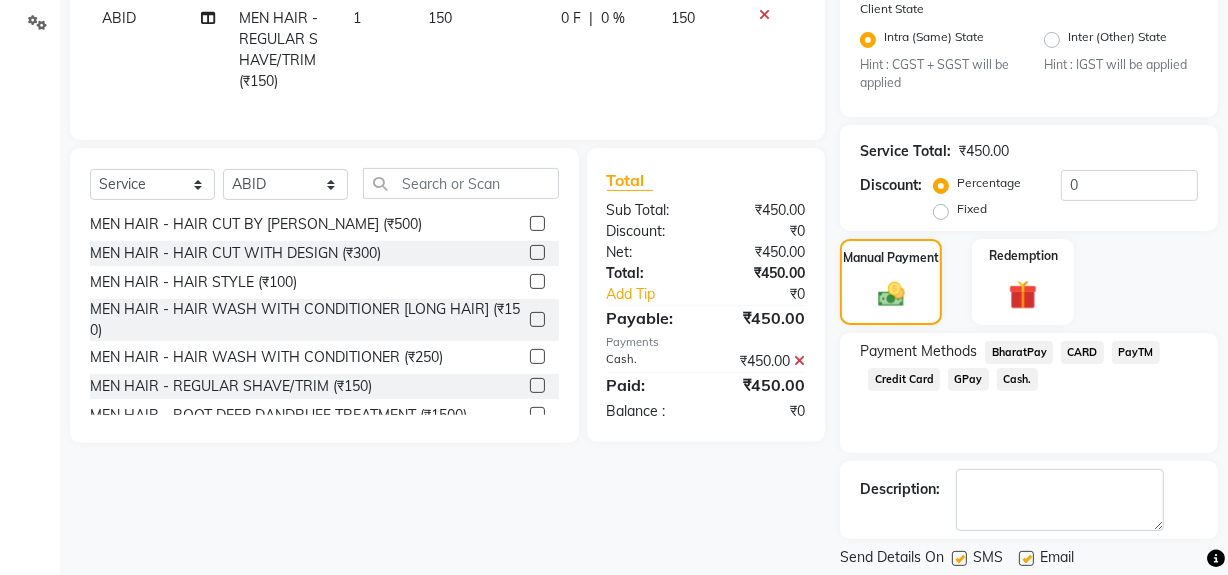 click 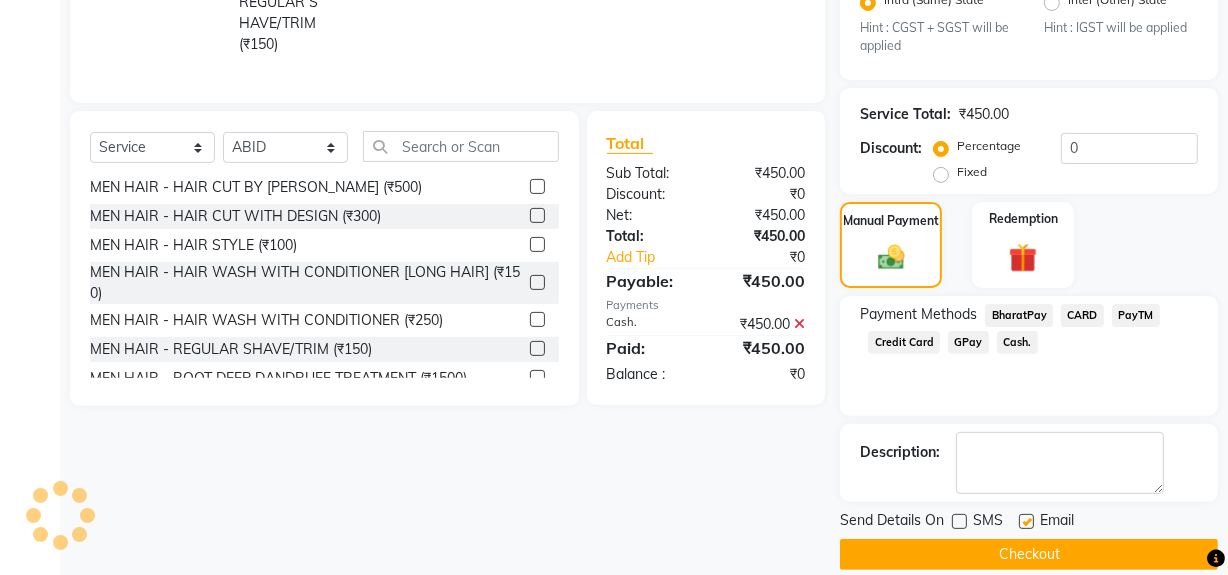 scroll, scrollTop: 520, scrollLeft: 0, axis: vertical 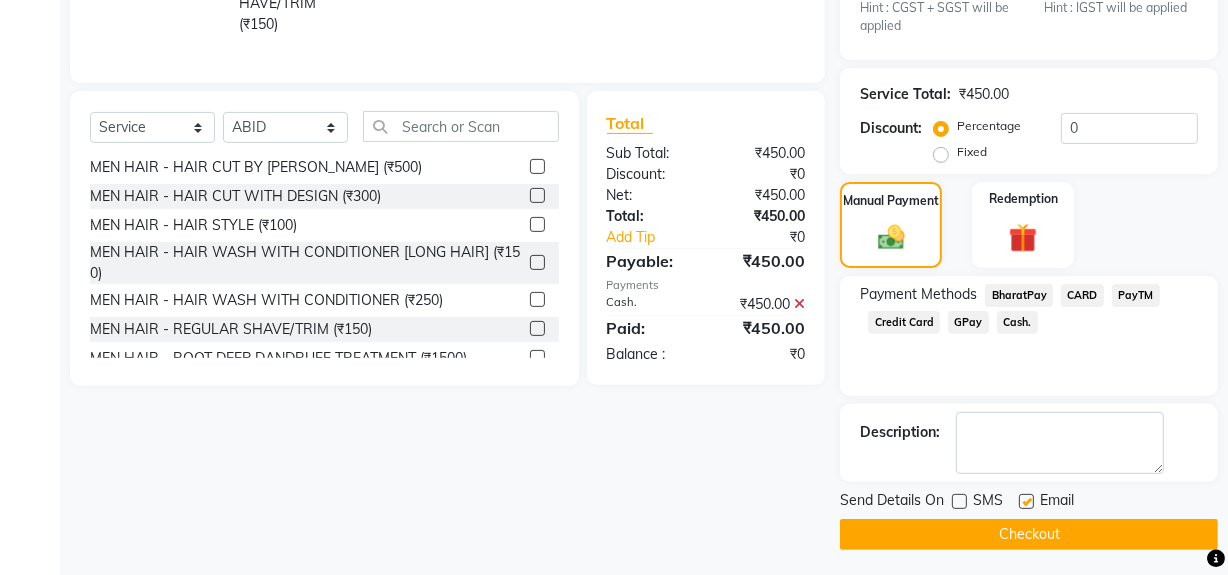 click on "Checkout" 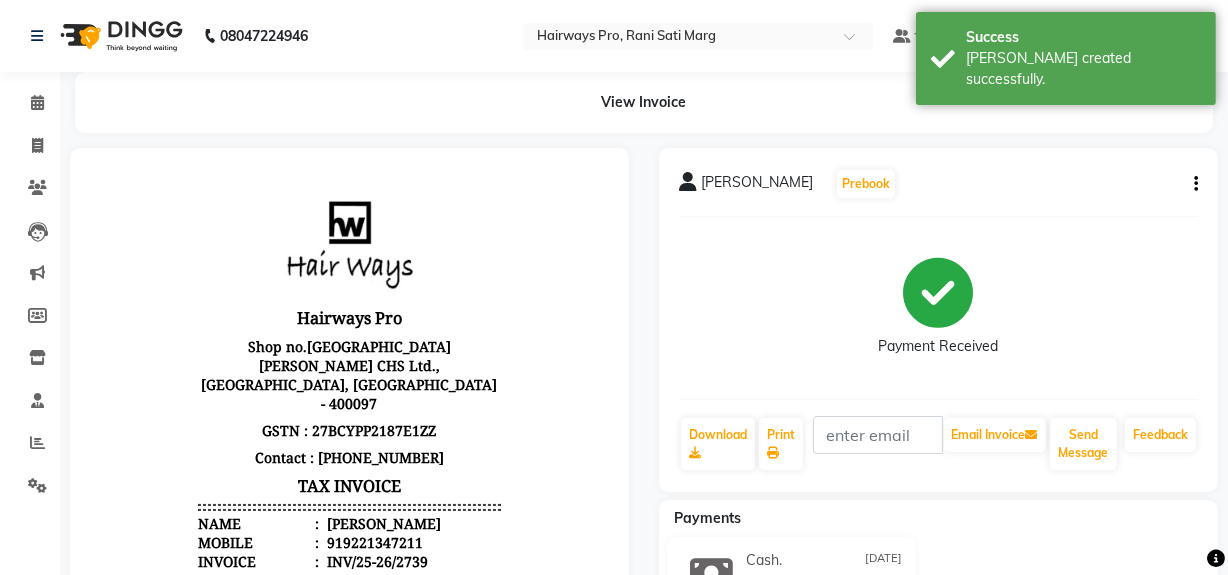 scroll, scrollTop: 0, scrollLeft: 0, axis: both 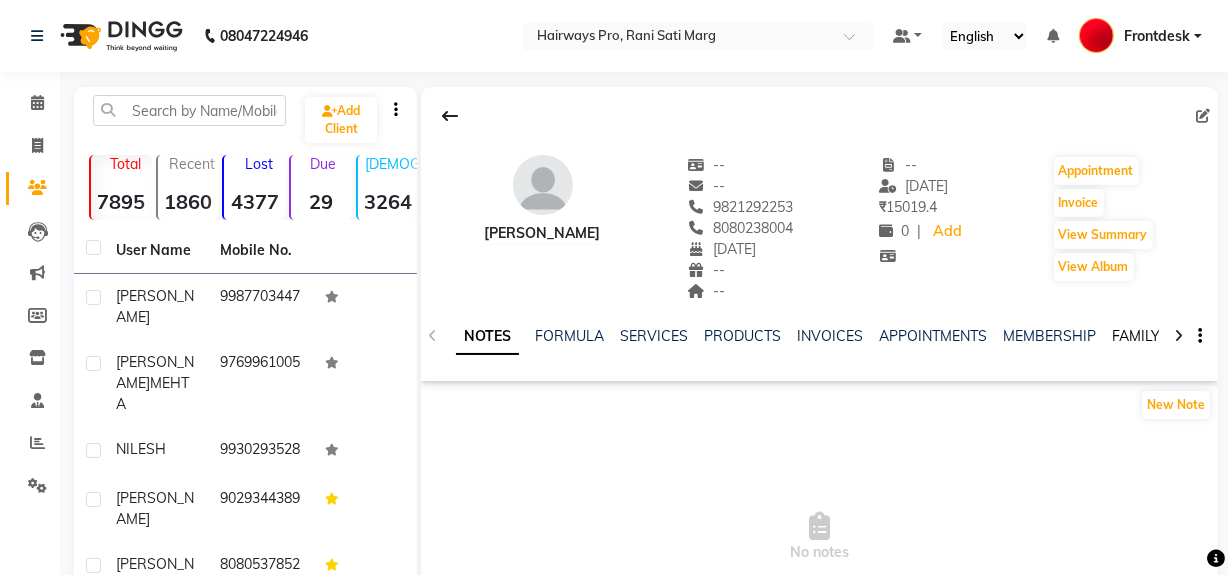 click on "FAMILY" 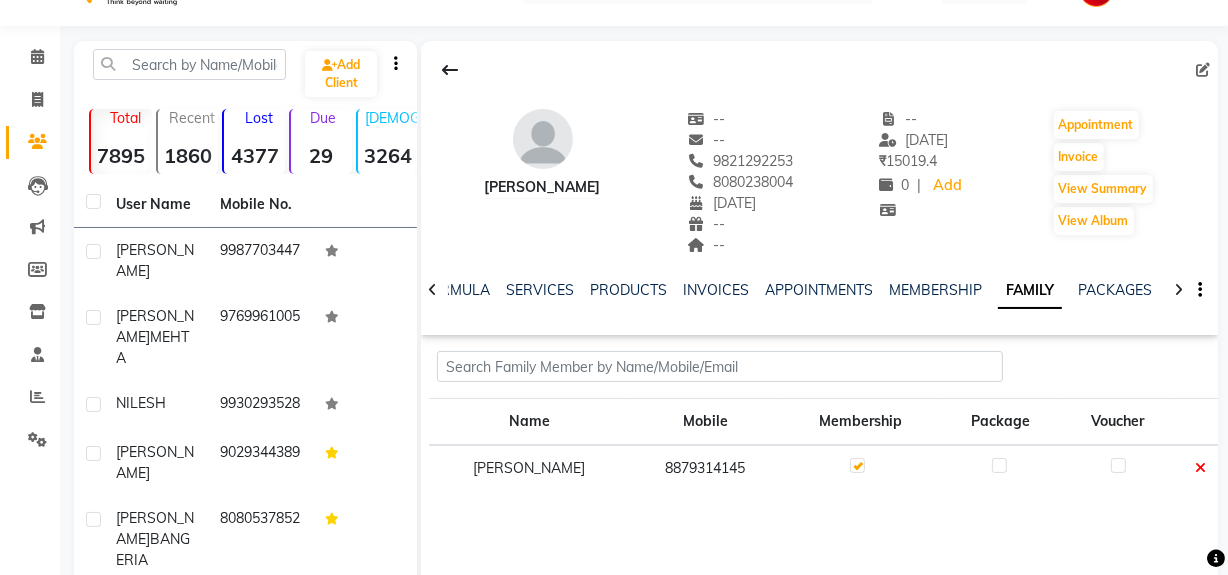 scroll, scrollTop: 90, scrollLeft: 0, axis: vertical 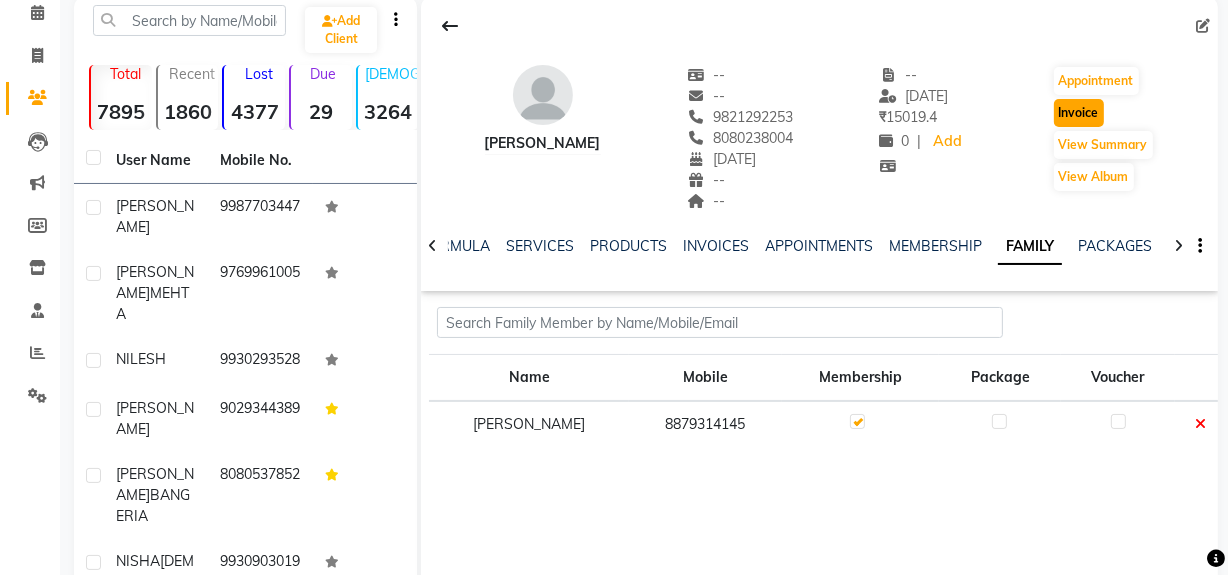 click on "Invoice" 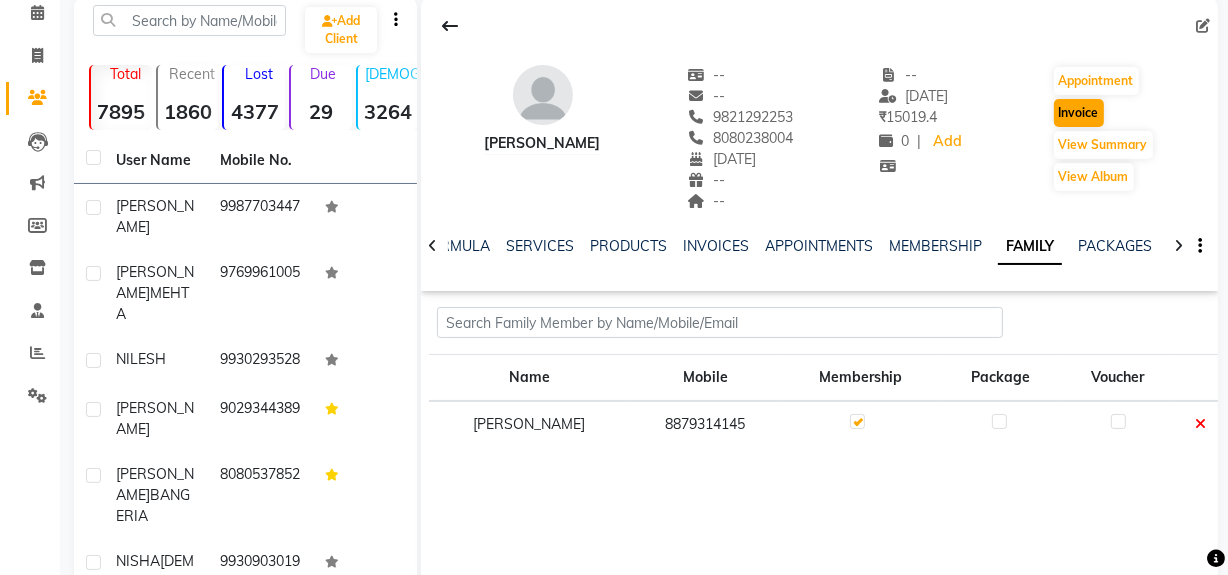 select on "787" 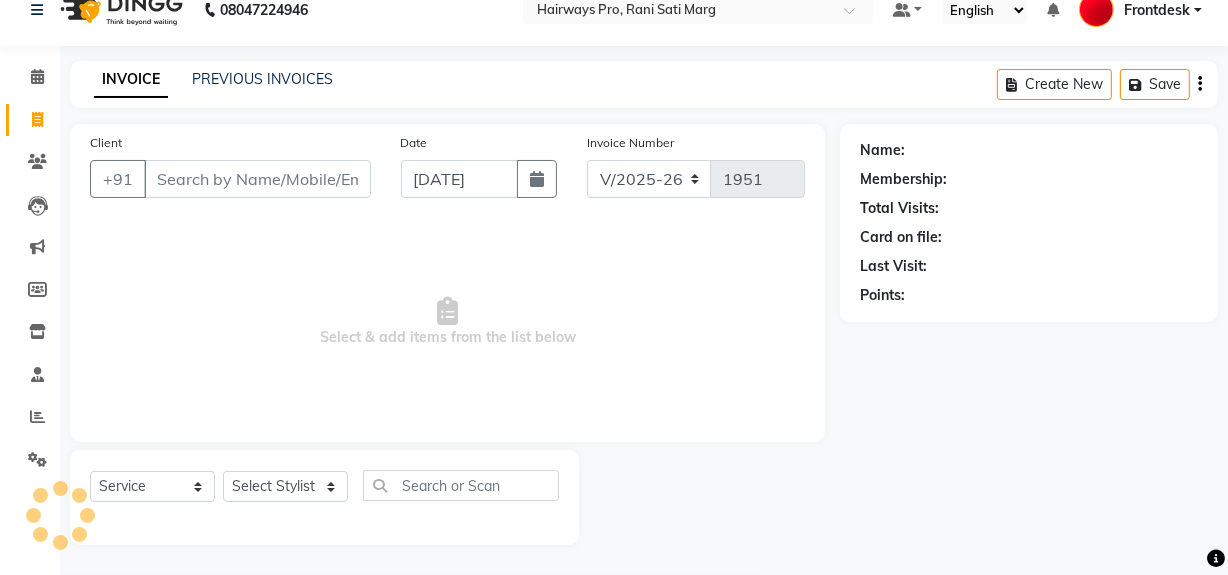 scroll, scrollTop: 26, scrollLeft: 0, axis: vertical 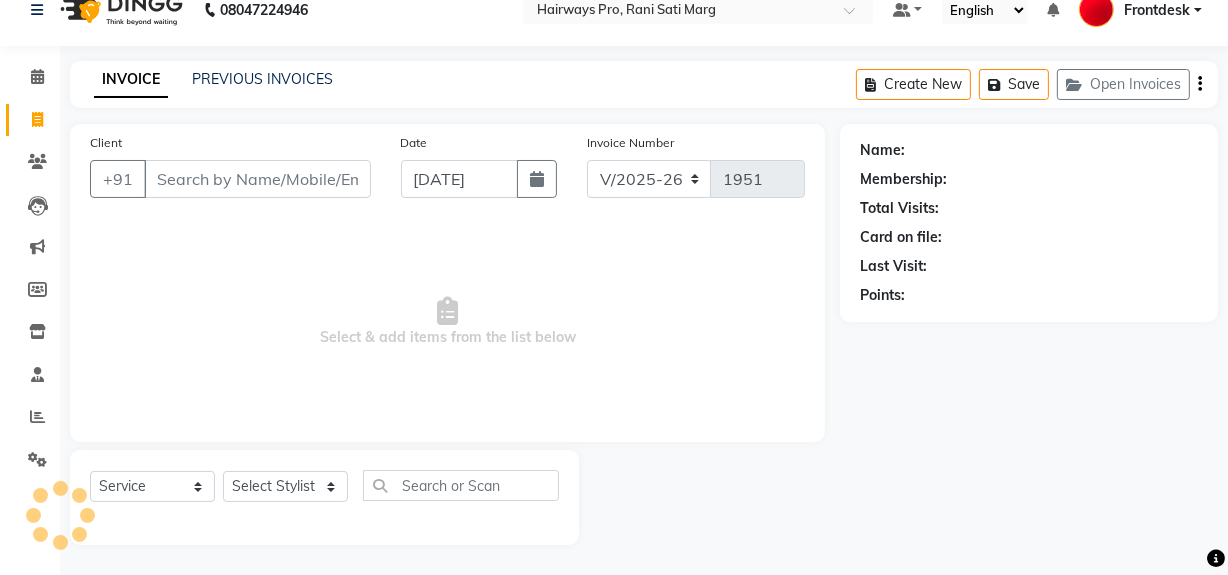 type on "9821292253" 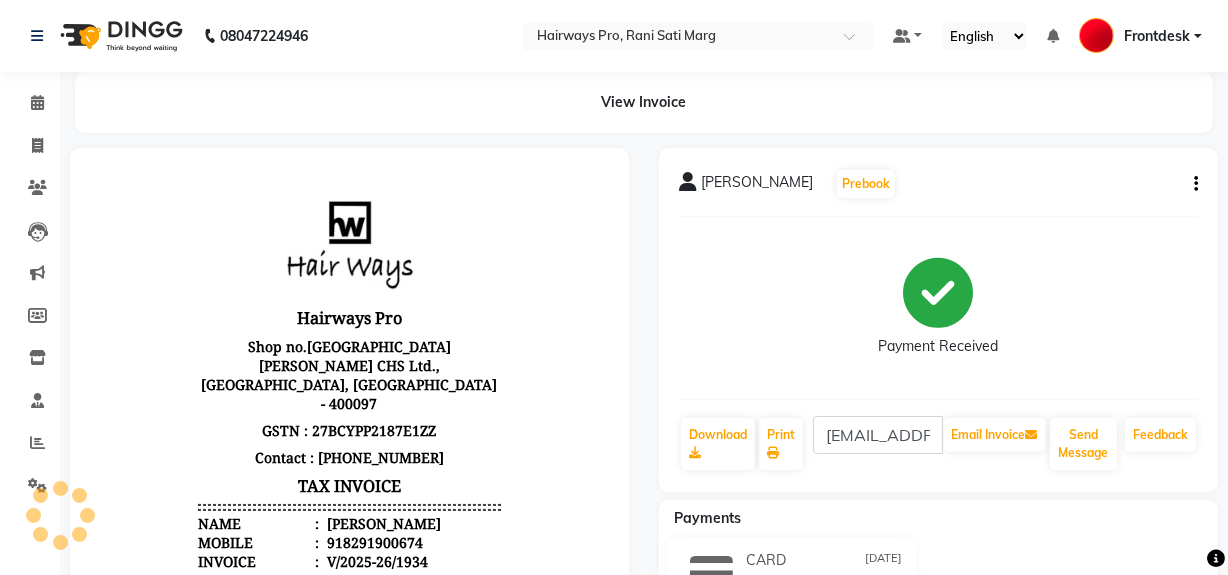 scroll, scrollTop: 0, scrollLeft: 0, axis: both 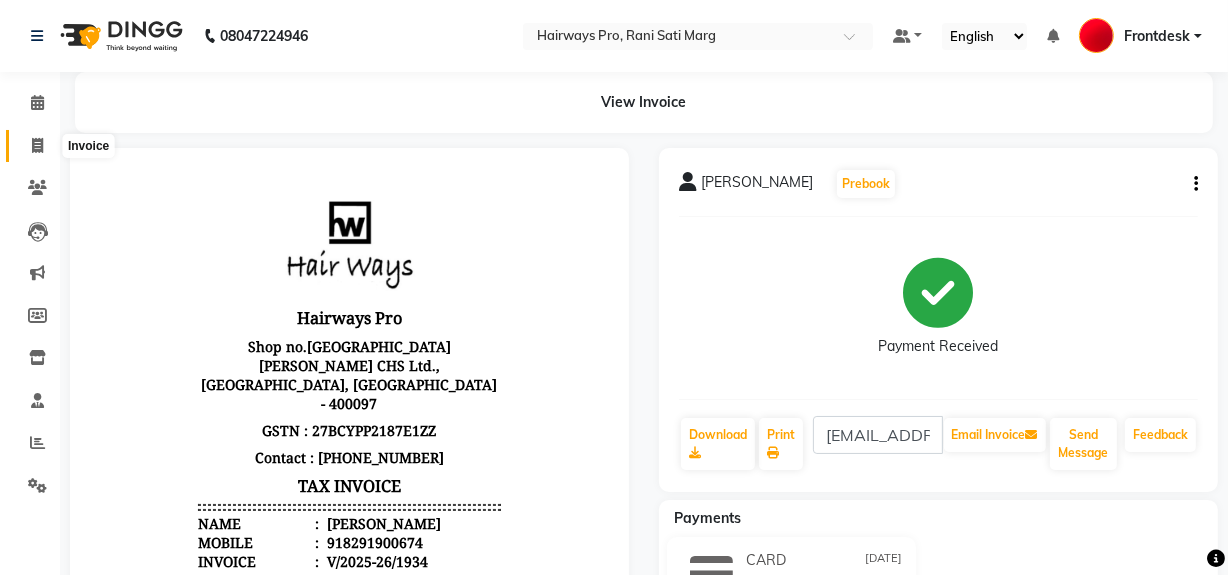 click 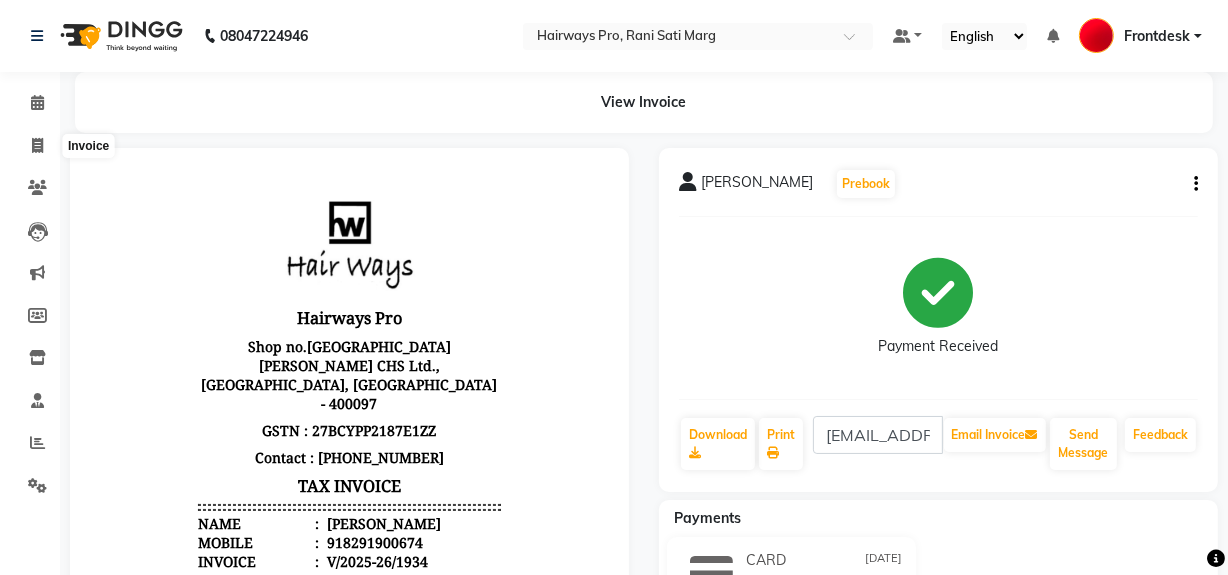 select on "787" 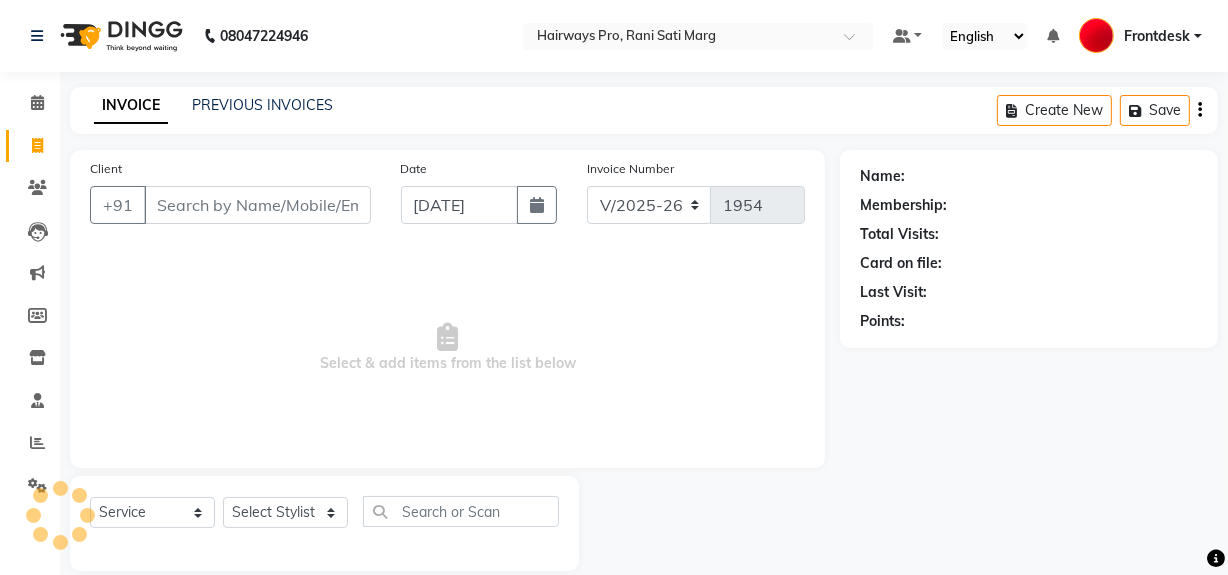 scroll, scrollTop: 26, scrollLeft: 0, axis: vertical 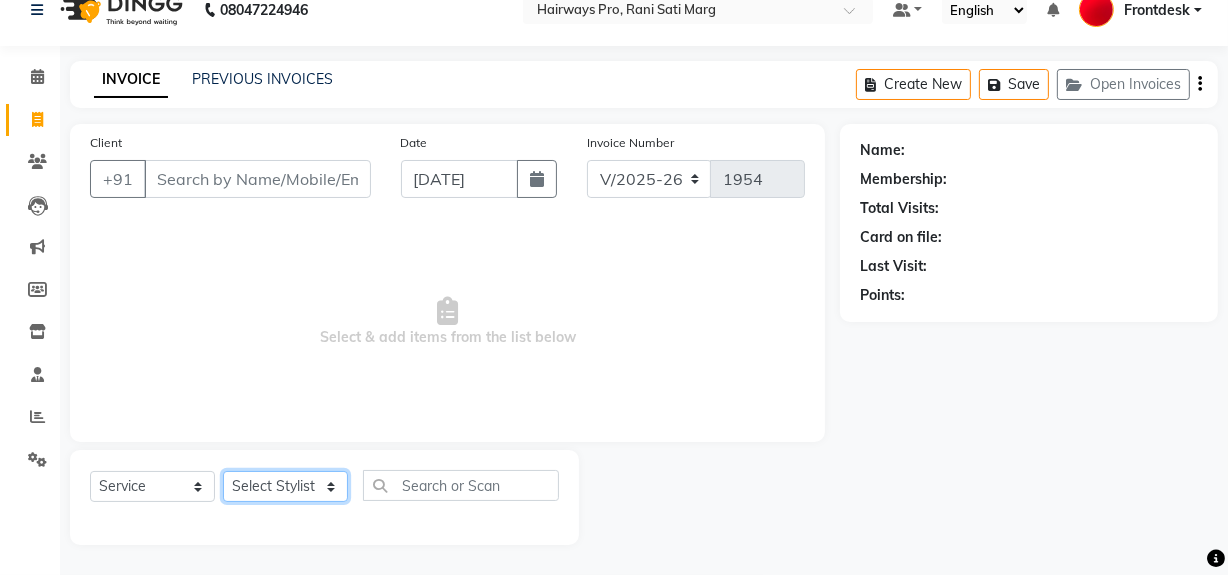 click on "Select Stylist ABID DANISH [PERSON_NAME] Frontdesk INTEZAR [PERSON_NAME] [PERSON_NAME] [PERSON_NAME] [PERSON_NAME] [PERSON_NAME] [PERSON_NAME]" 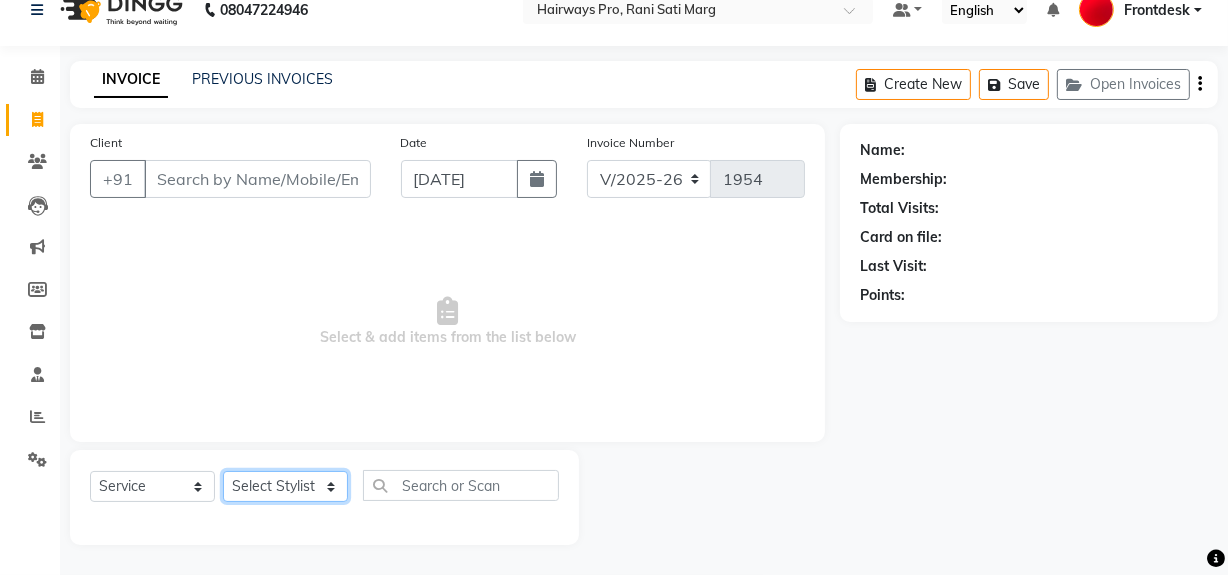 select on "13192" 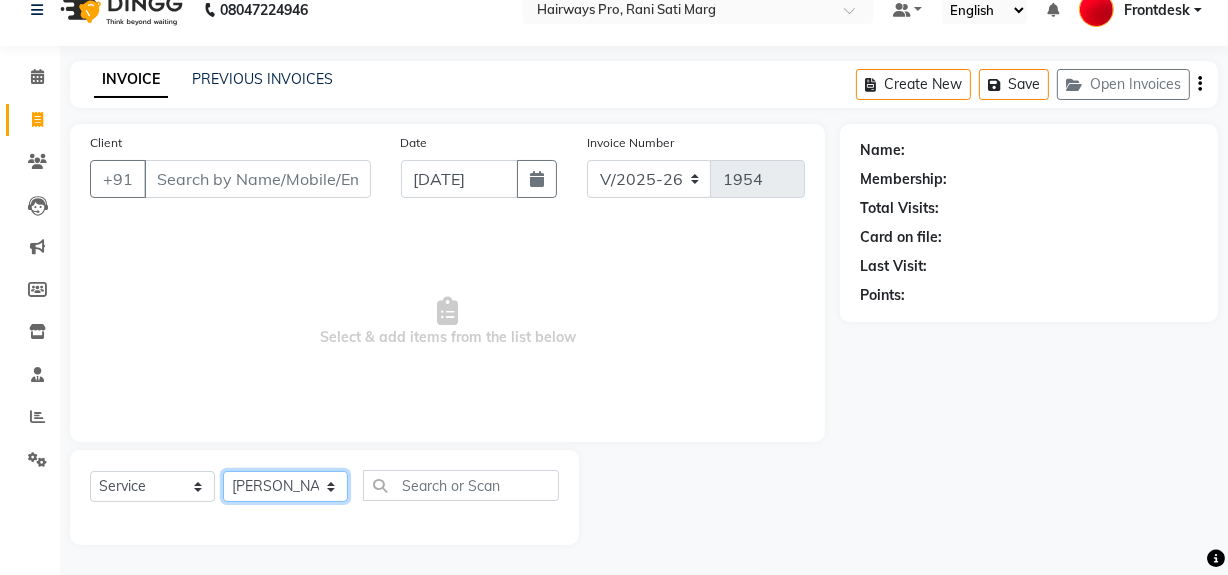 click on "Select Stylist ABID DANISH [PERSON_NAME] Frontdesk INTEZAR [PERSON_NAME] [PERSON_NAME] [PERSON_NAME] [PERSON_NAME] [PERSON_NAME] [PERSON_NAME]" 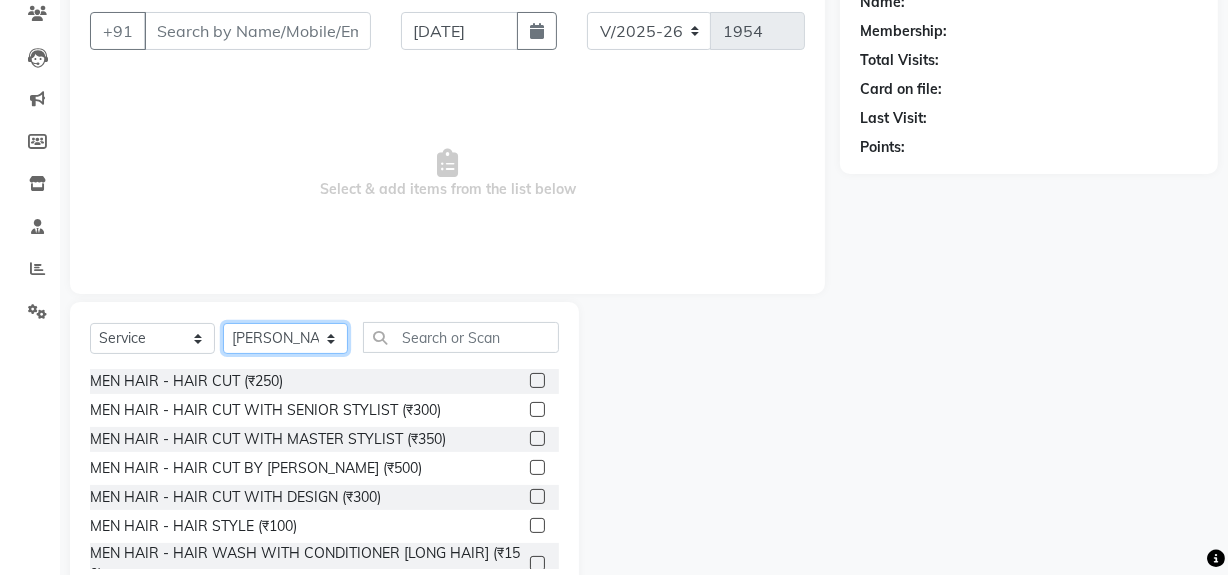 scroll, scrollTop: 208, scrollLeft: 0, axis: vertical 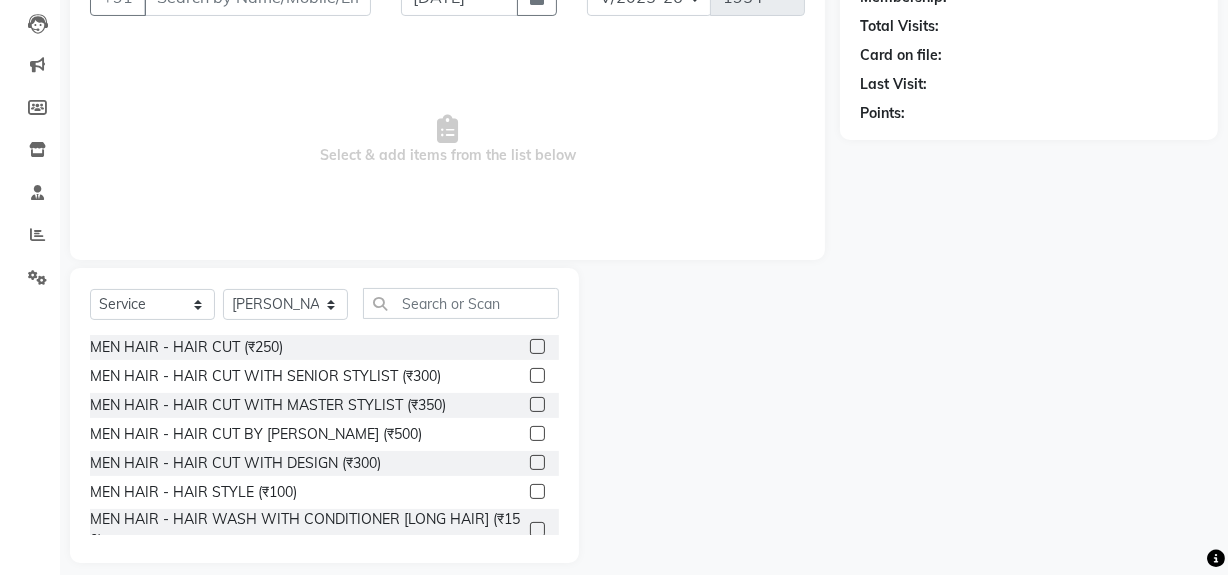 click 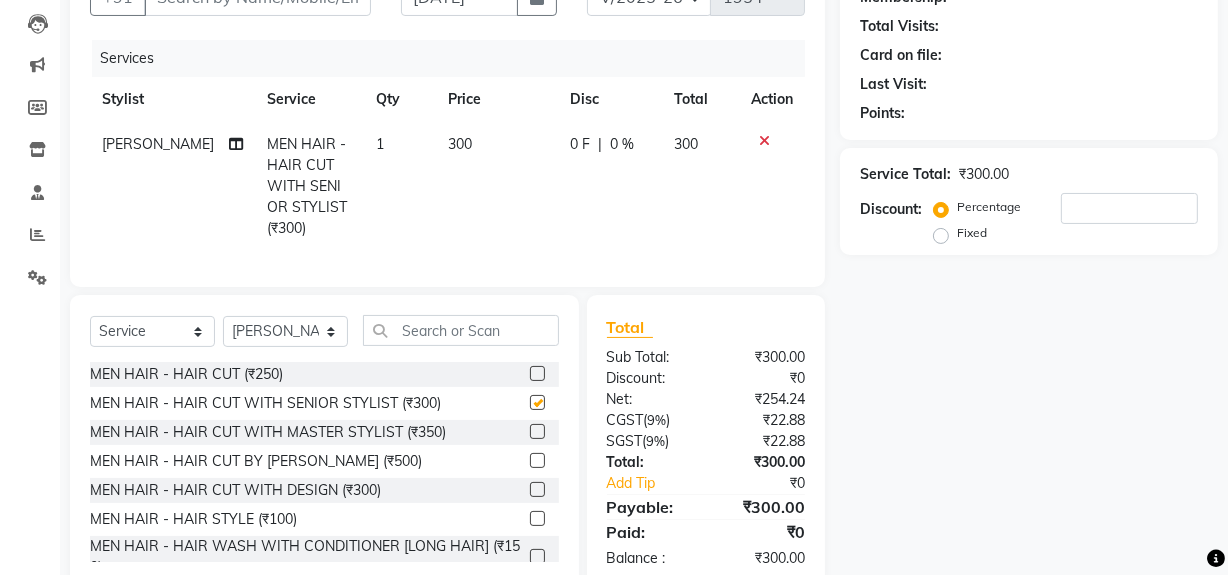 scroll, scrollTop: 120, scrollLeft: 0, axis: vertical 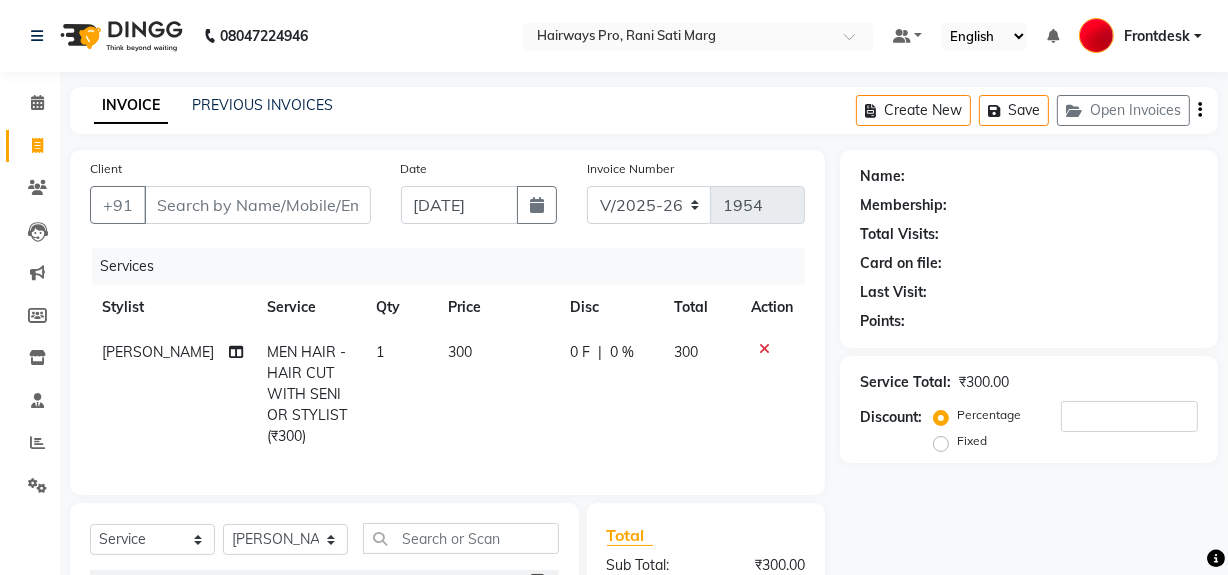 checkbox on "false" 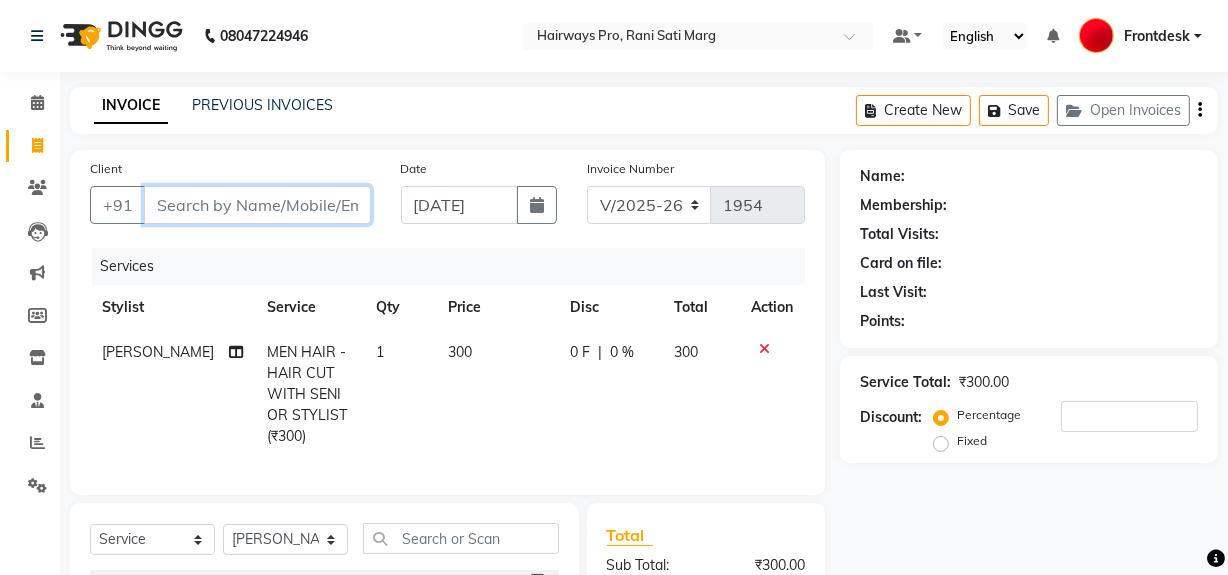 click on "Client" at bounding box center (257, 205) 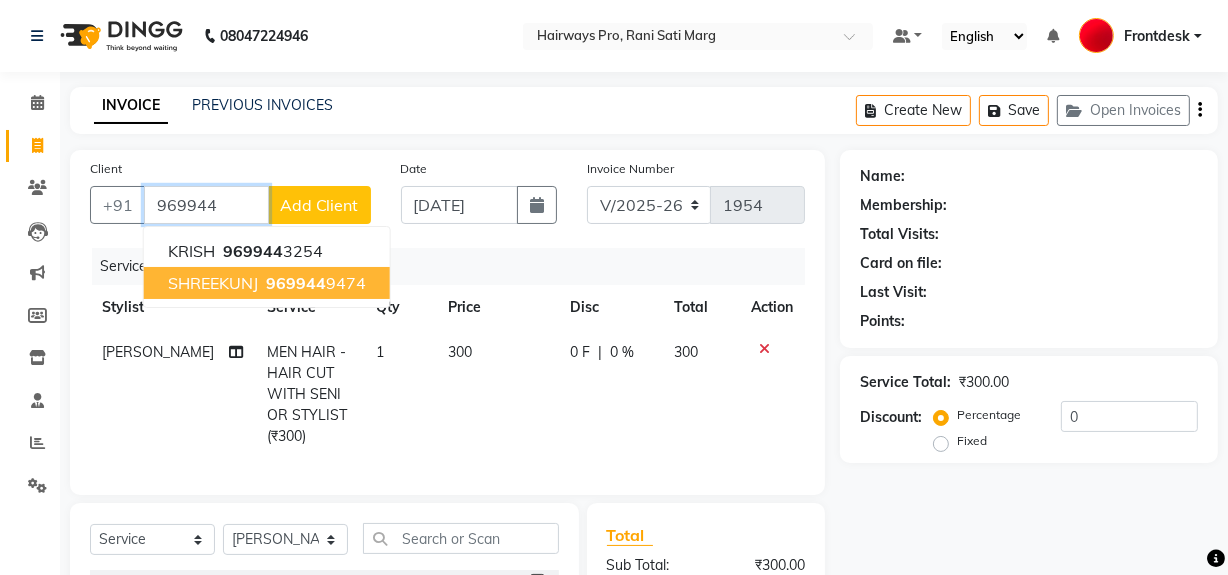 click on "SHREEKUNJ" at bounding box center (213, 283) 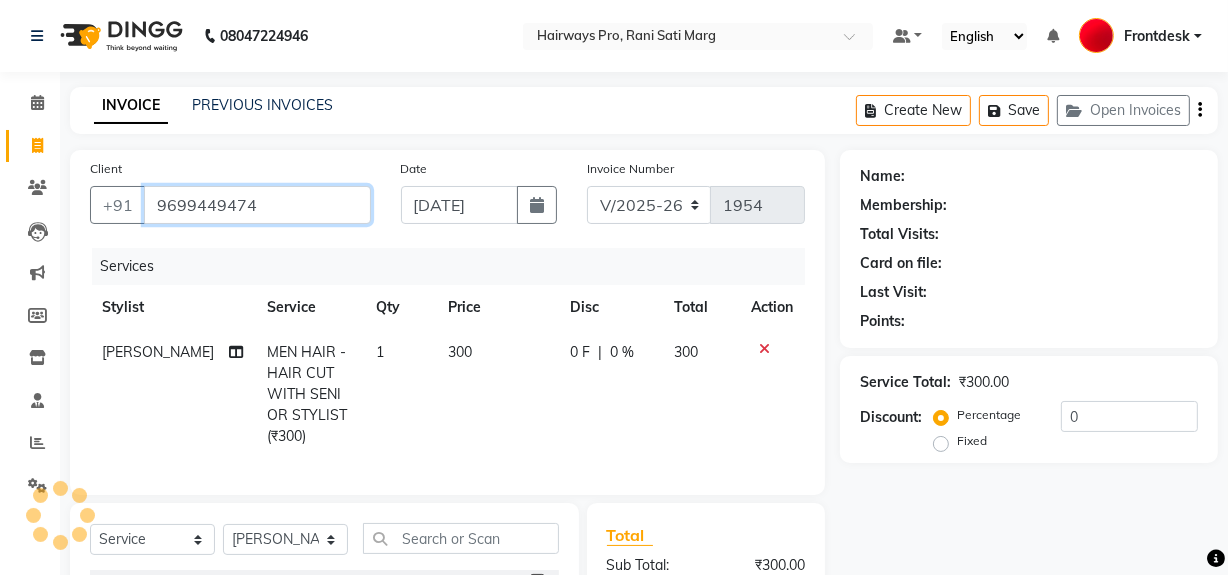 type on "9699449474" 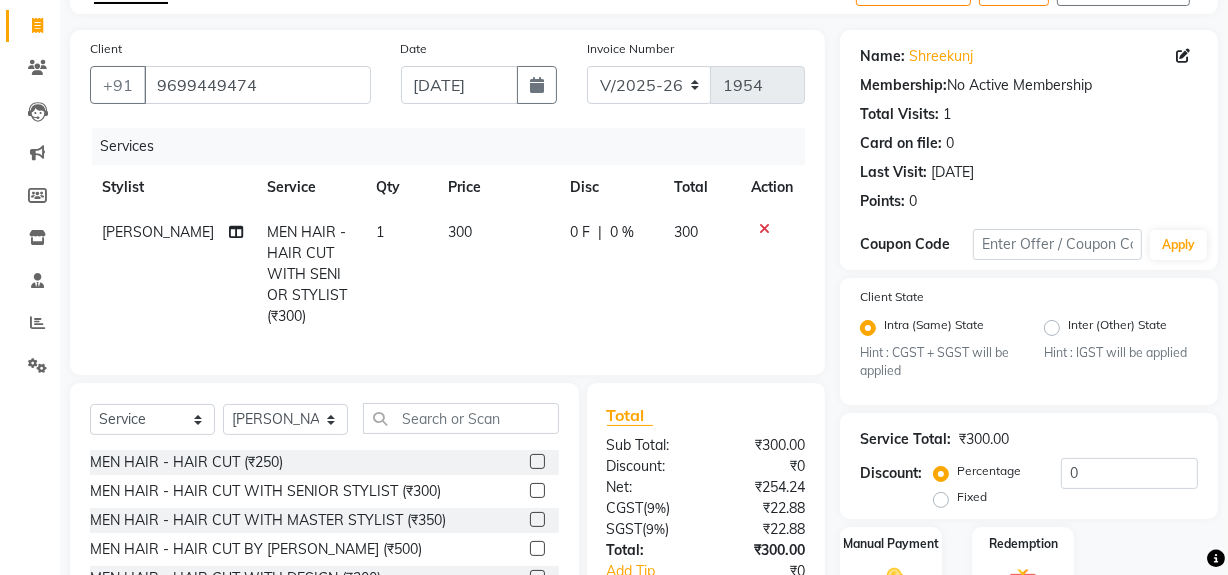 scroll, scrollTop: 266, scrollLeft: 0, axis: vertical 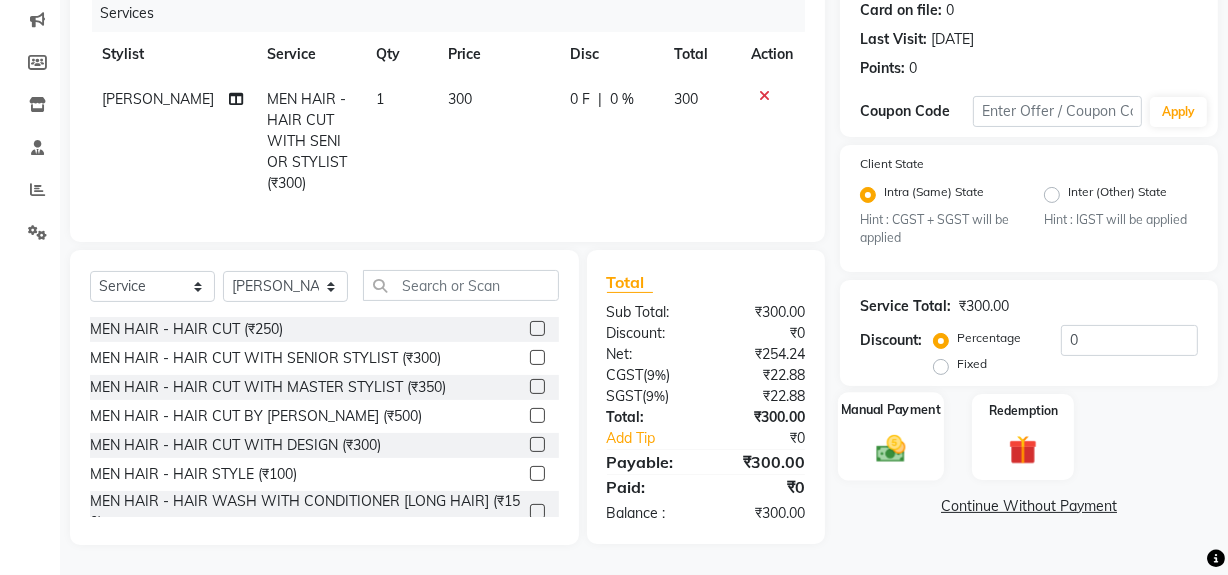 click 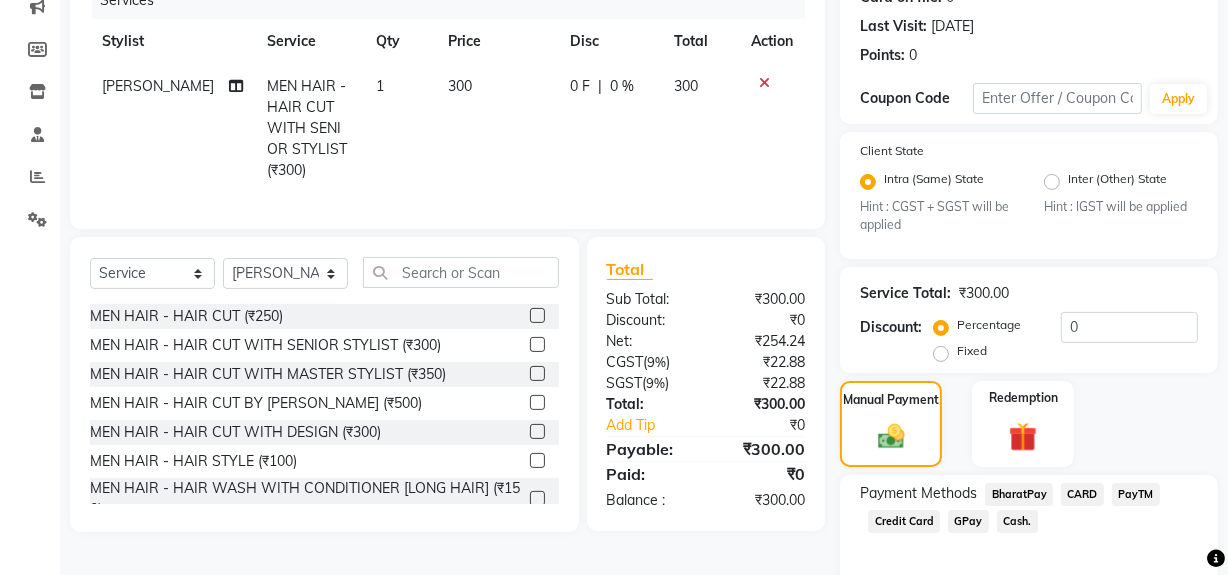 click on "GPay" 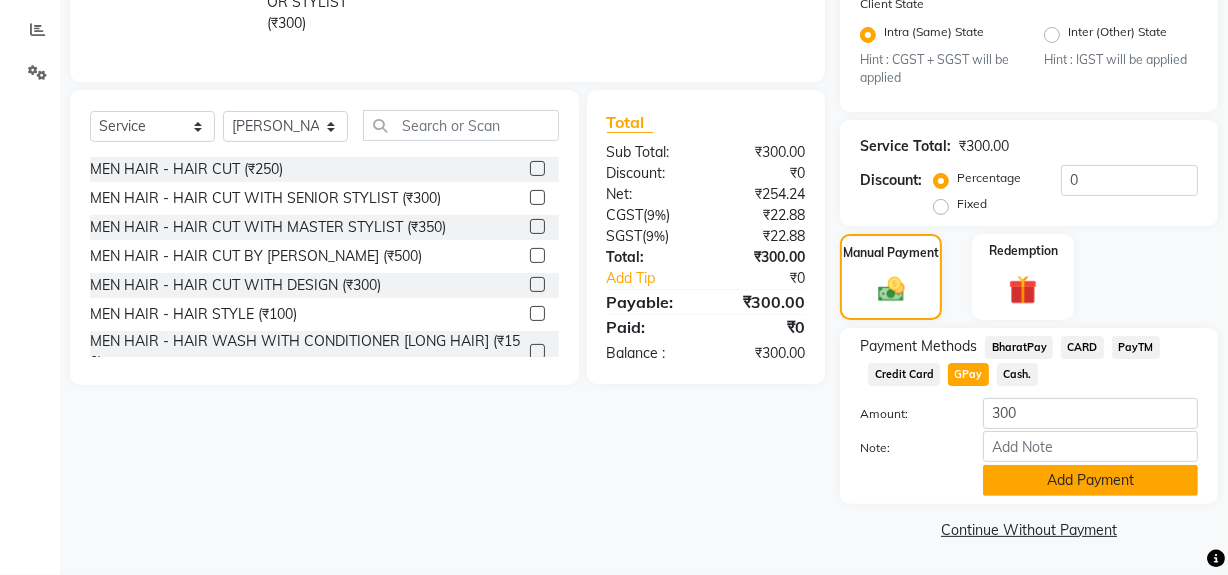click on "Add Payment" 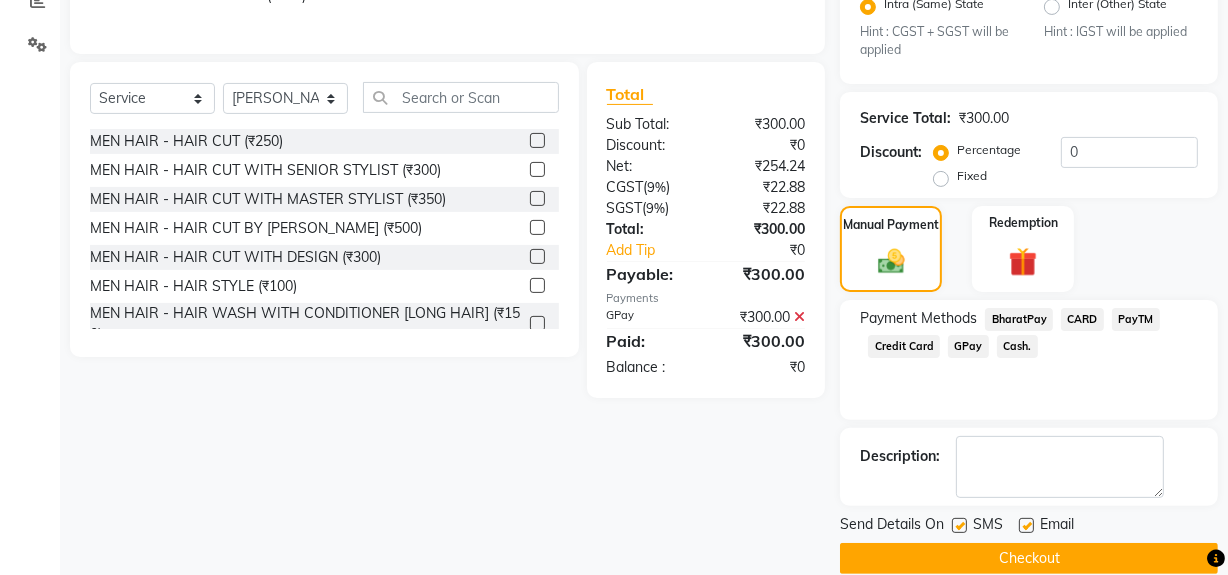 scroll, scrollTop: 470, scrollLeft: 0, axis: vertical 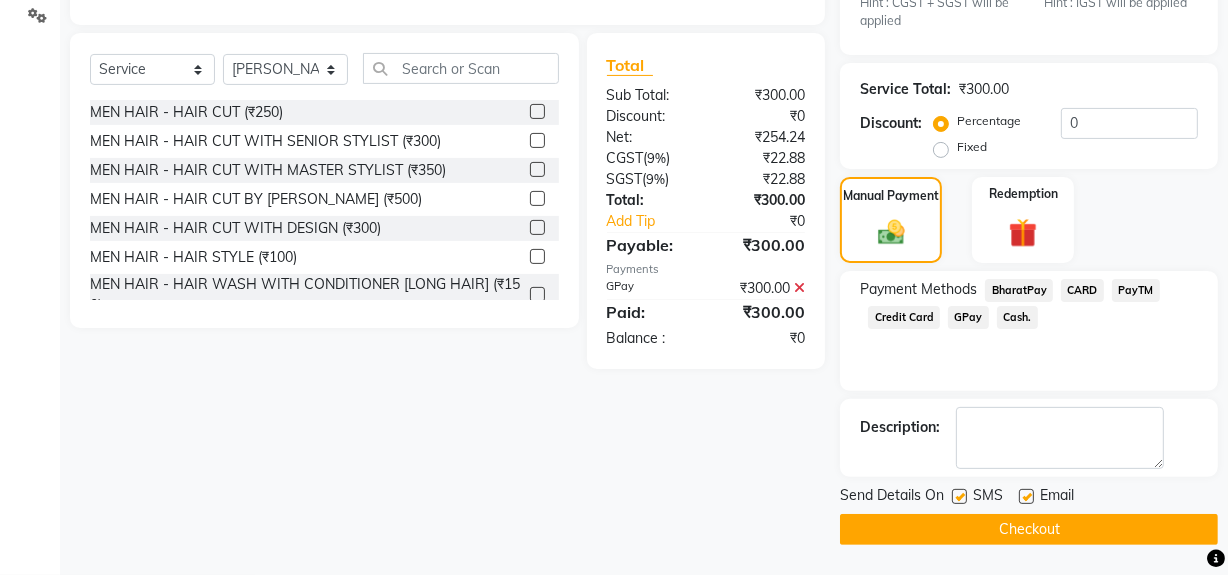 click on "Checkout" 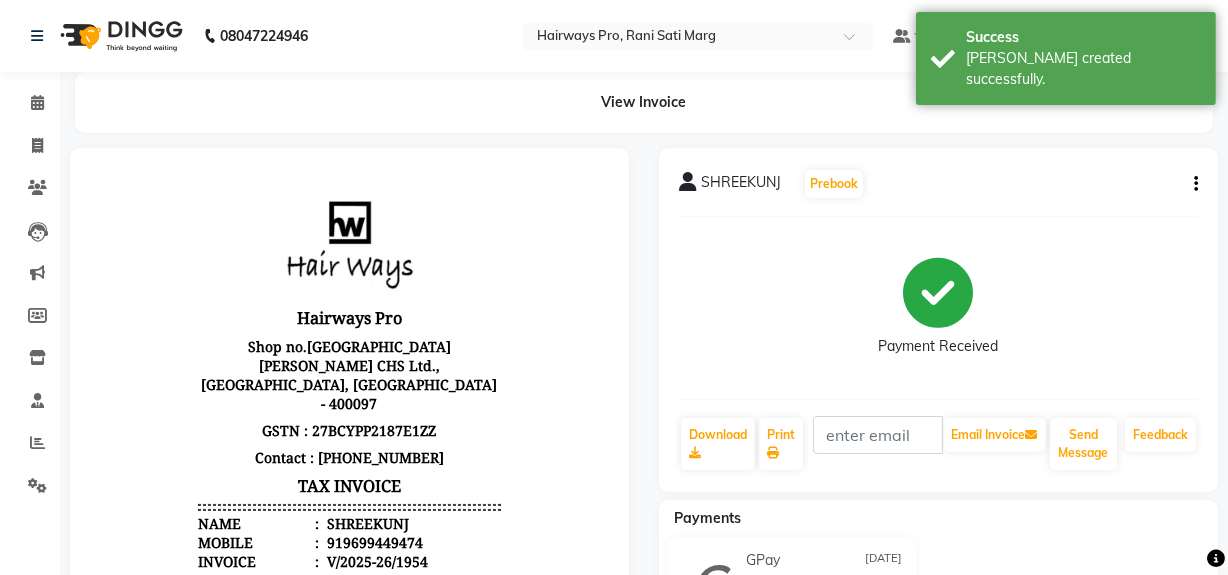 scroll, scrollTop: 0, scrollLeft: 0, axis: both 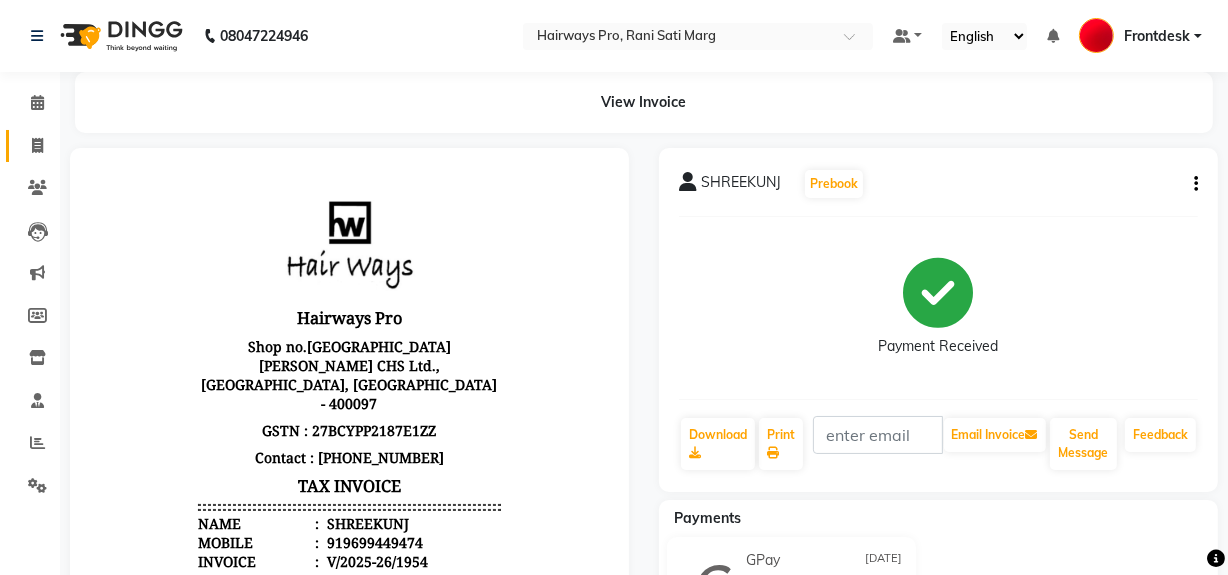 click on "Invoice" 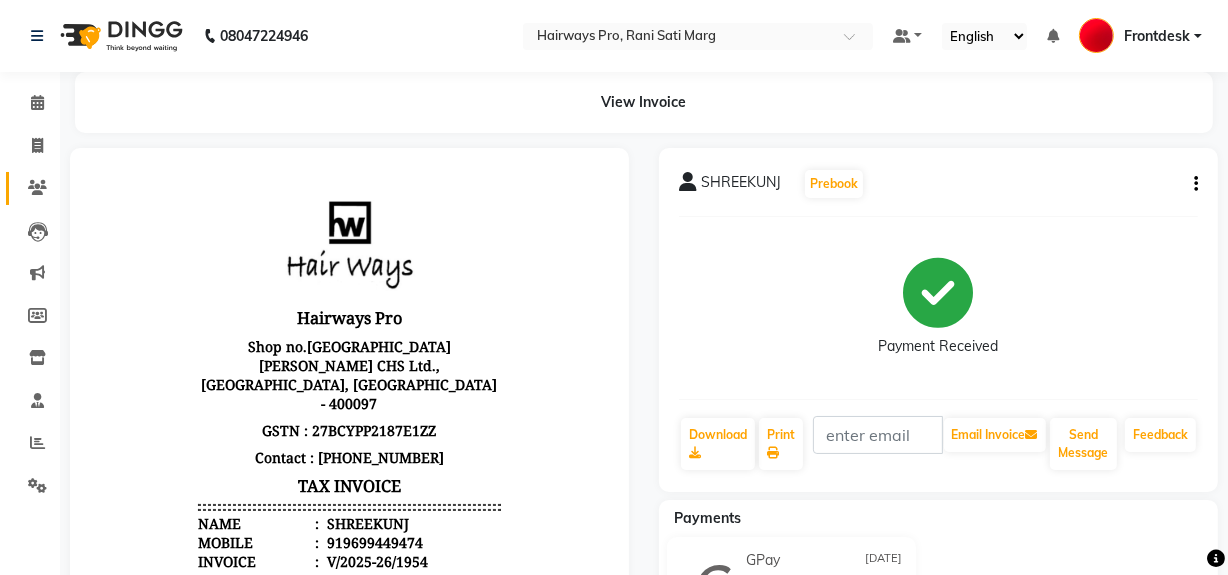 scroll, scrollTop: 26, scrollLeft: 0, axis: vertical 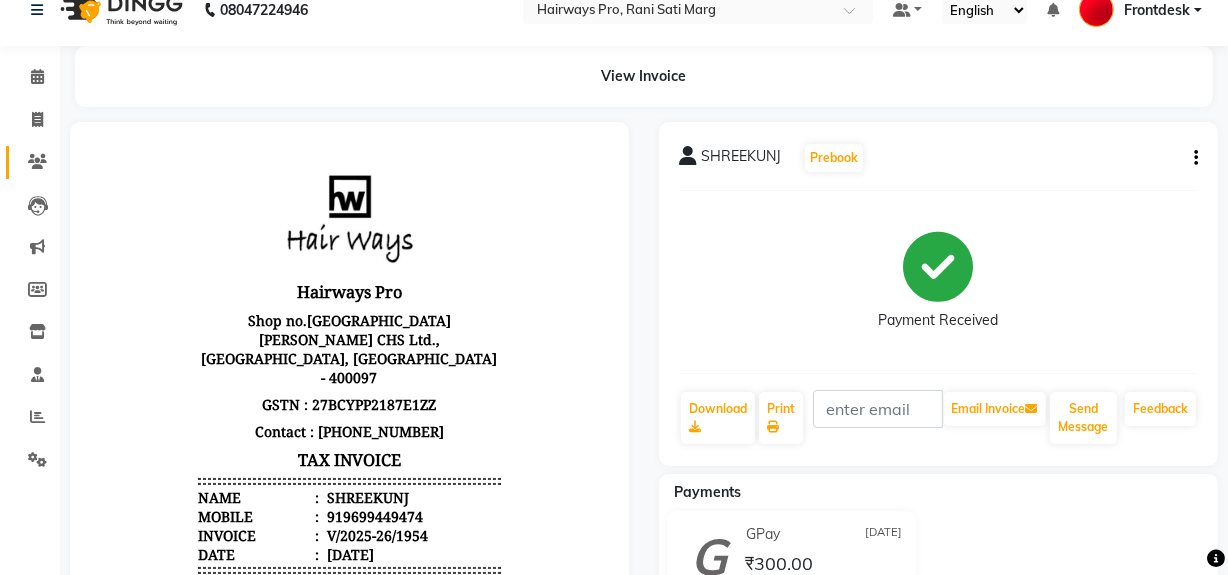 select on "service" 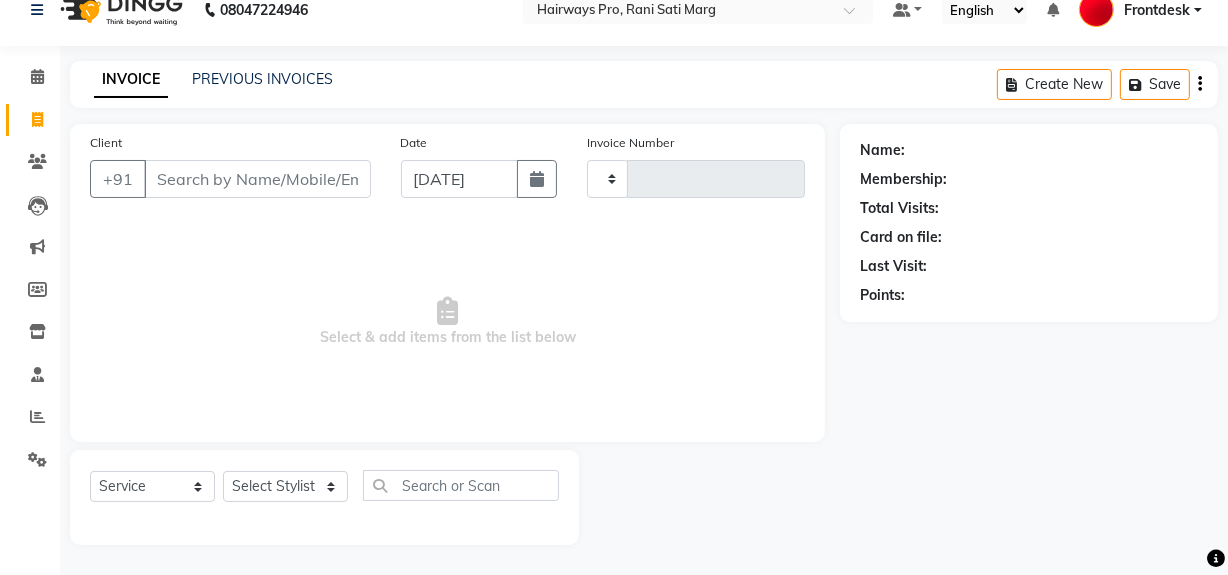 type on "1955" 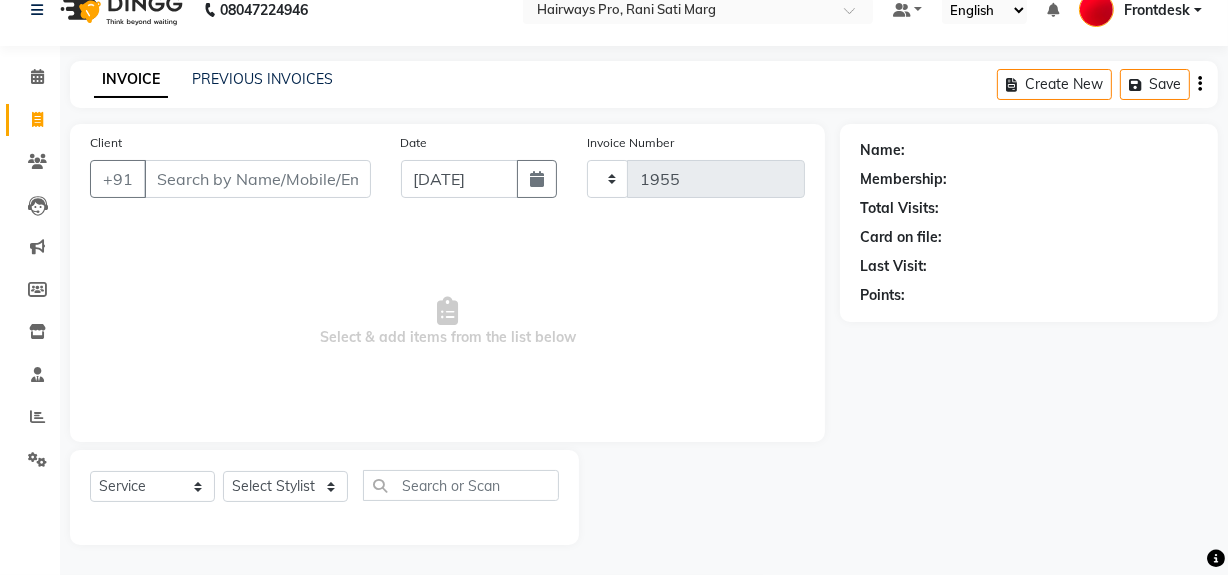 select on "787" 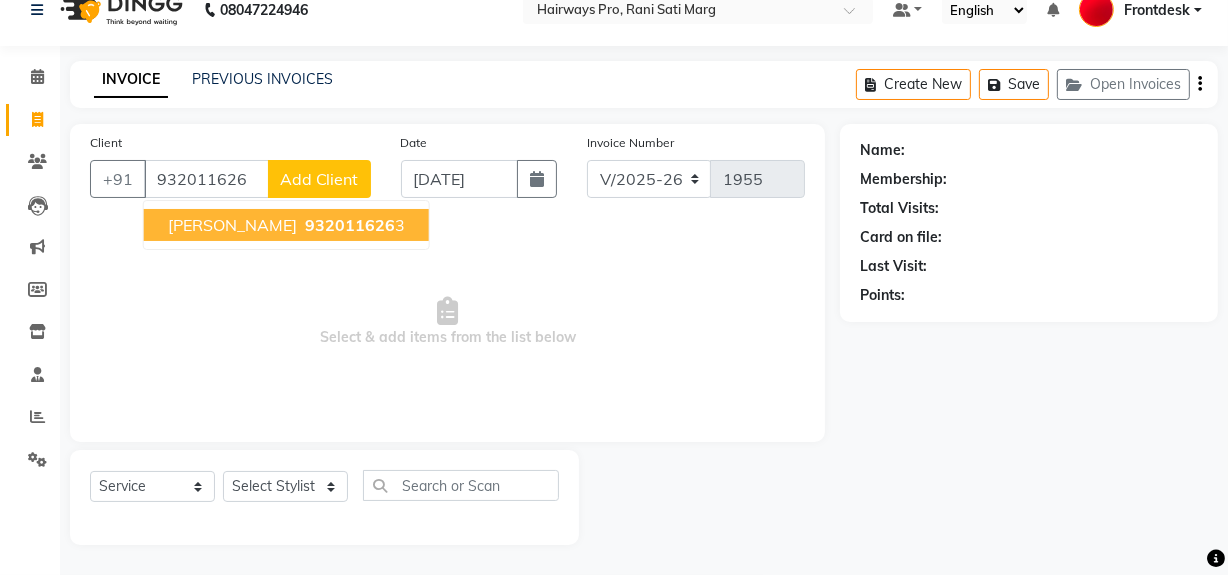 click on "932011626" at bounding box center (350, 225) 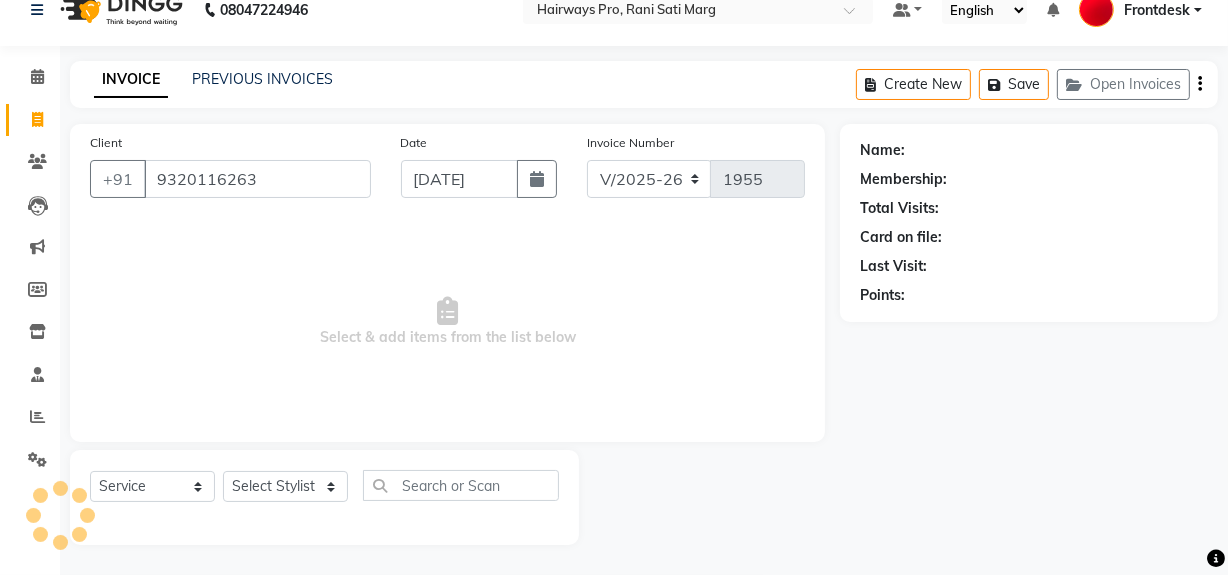 type on "9320116263" 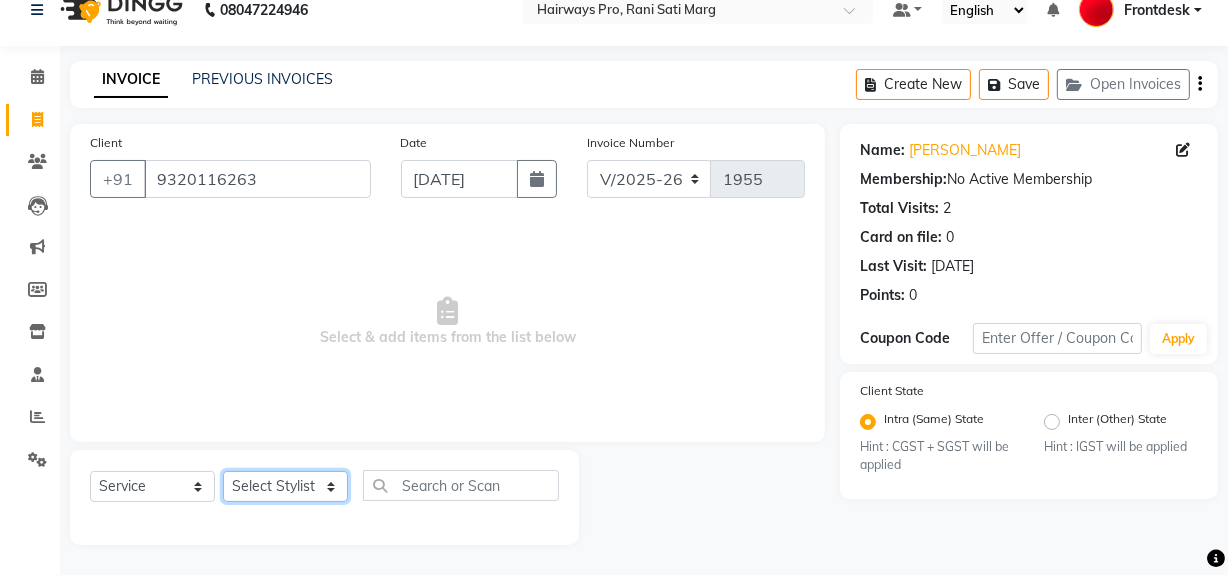 click on "Select Stylist ABID DANISH [PERSON_NAME] Frontdesk INTEZAR [PERSON_NAME] [PERSON_NAME] [PERSON_NAME] [PERSON_NAME] [PERSON_NAME] [PERSON_NAME]" 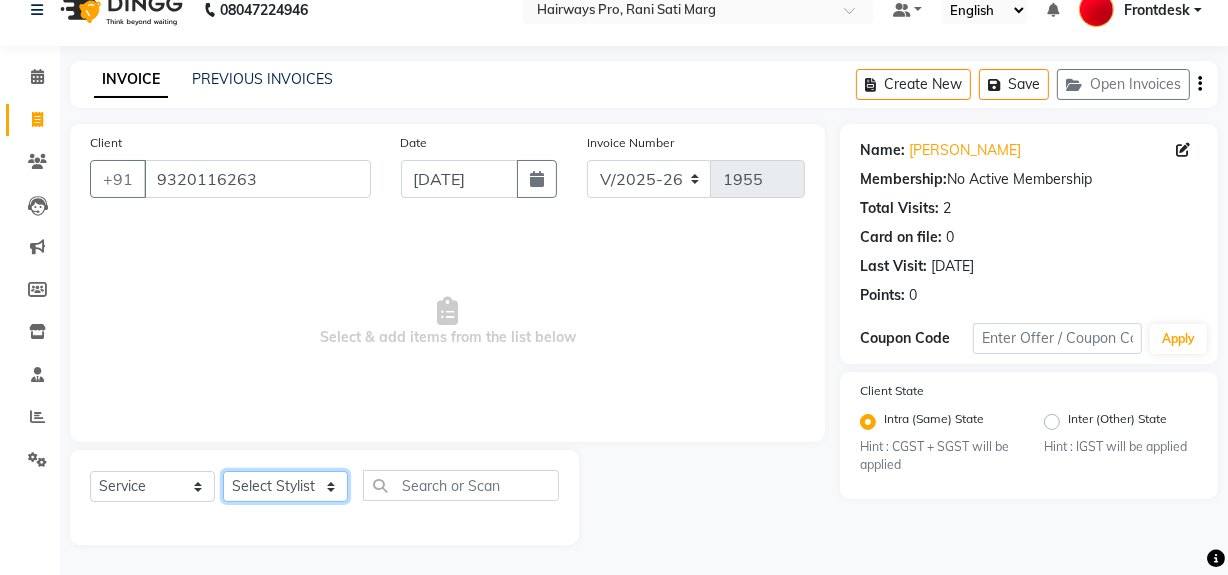 select on "45602" 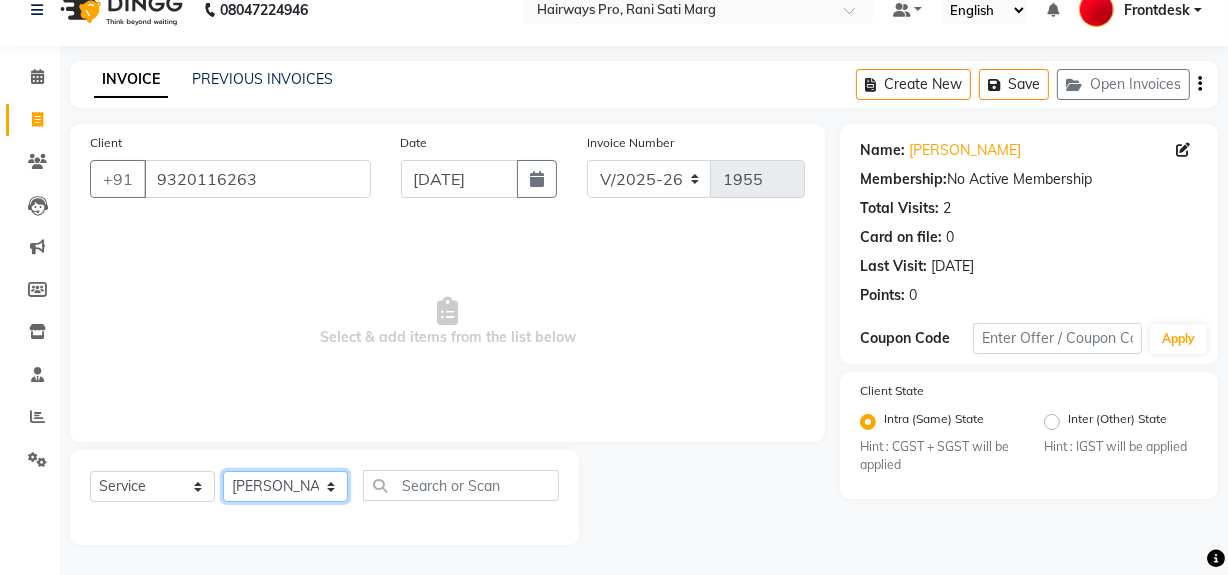 click on "Select Stylist ABID DANISH [PERSON_NAME] Frontdesk INTEZAR [PERSON_NAME] [PERSON_NAME] [PERSON_NAME] [PERSON_NAME] [PERSON_NAME] [PERSON_NAME]" 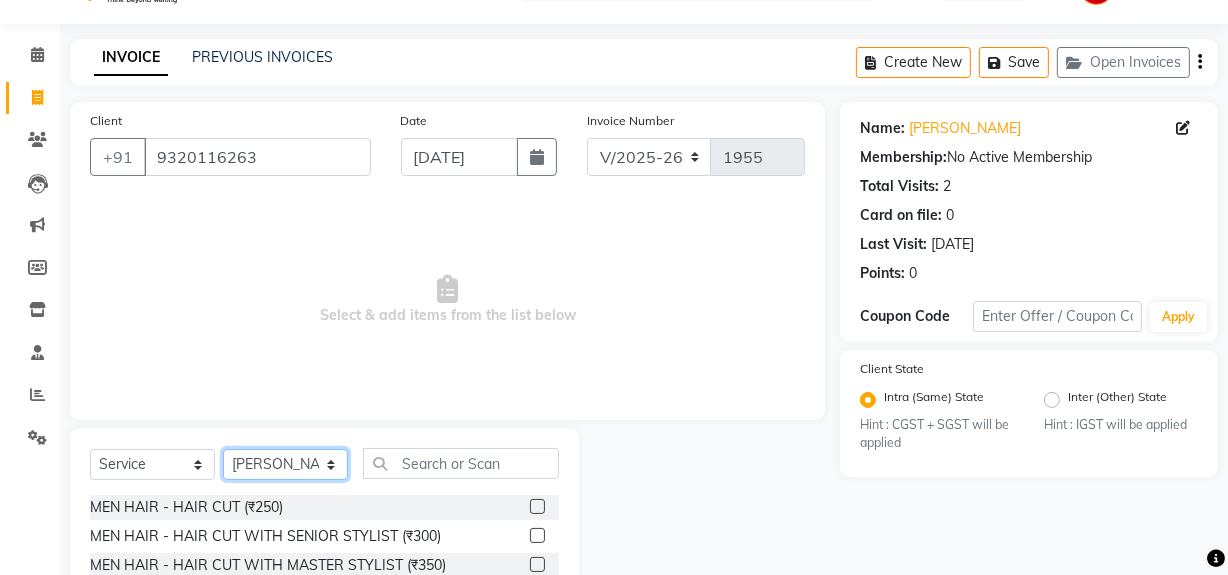 scroll, scrollTop: 117, scrollLeft: 0, axis: vertical 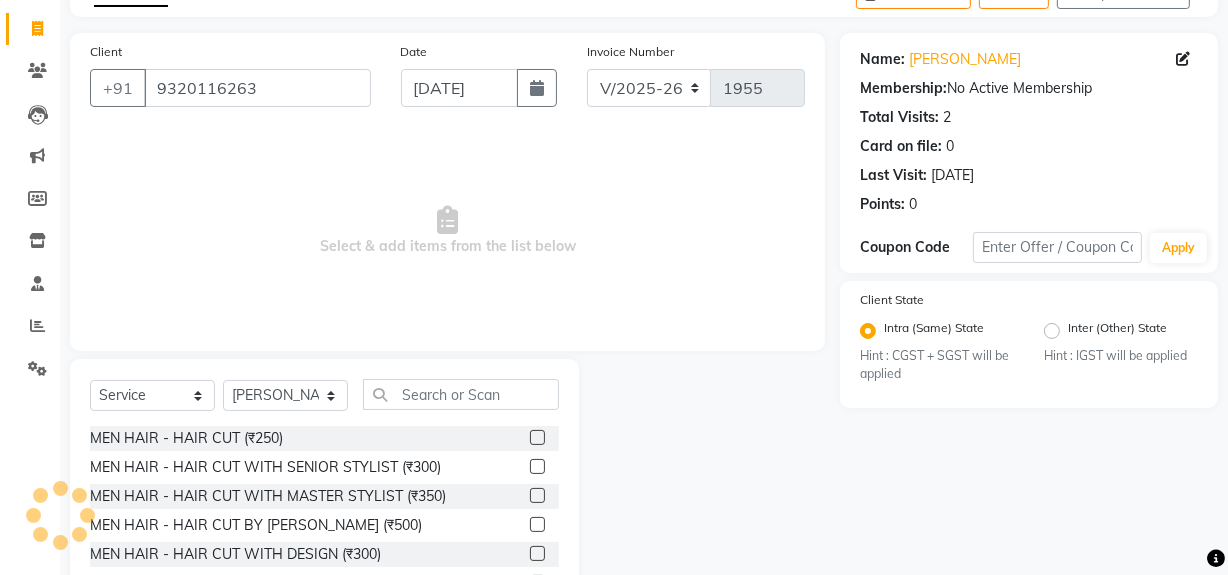 click 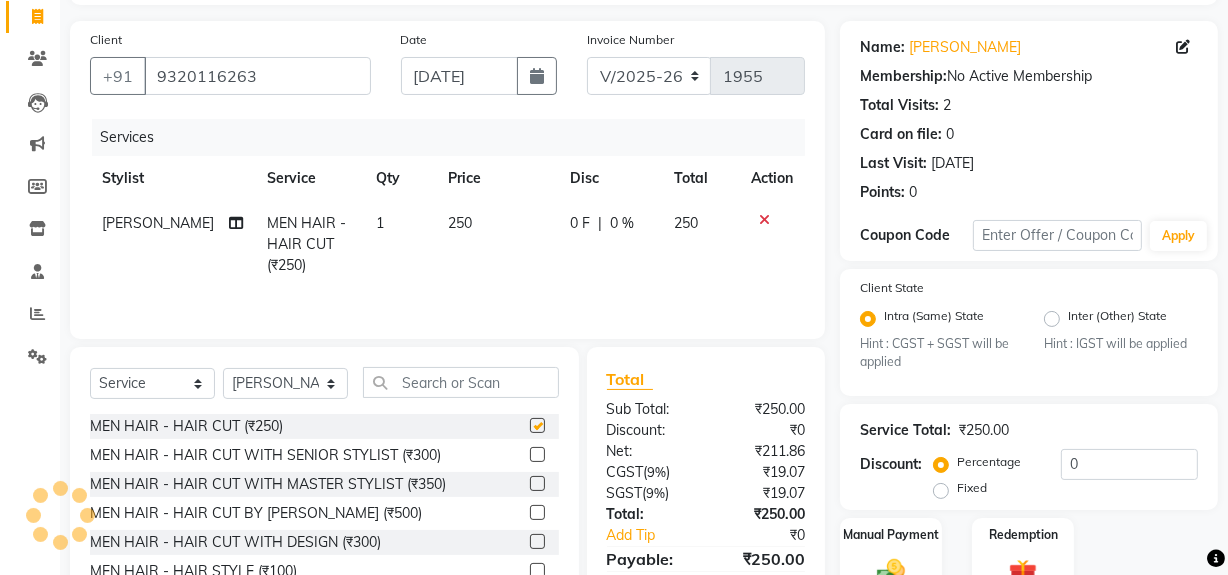 scroll, scrollTop: 229, scrollLeft: 0, axis: vertical 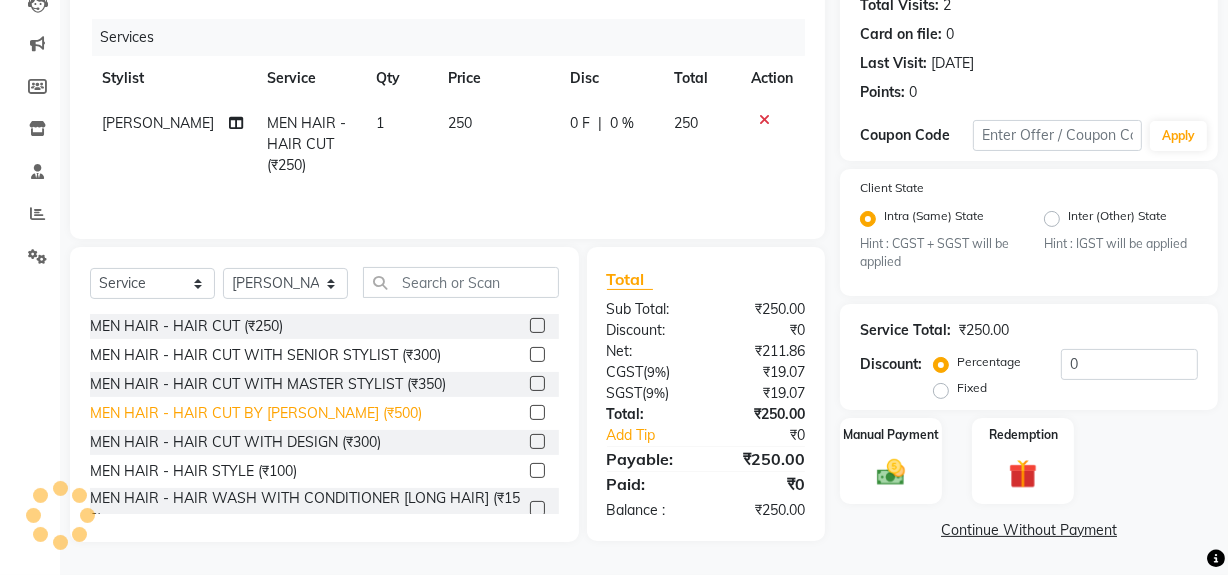 checkbox on "false" 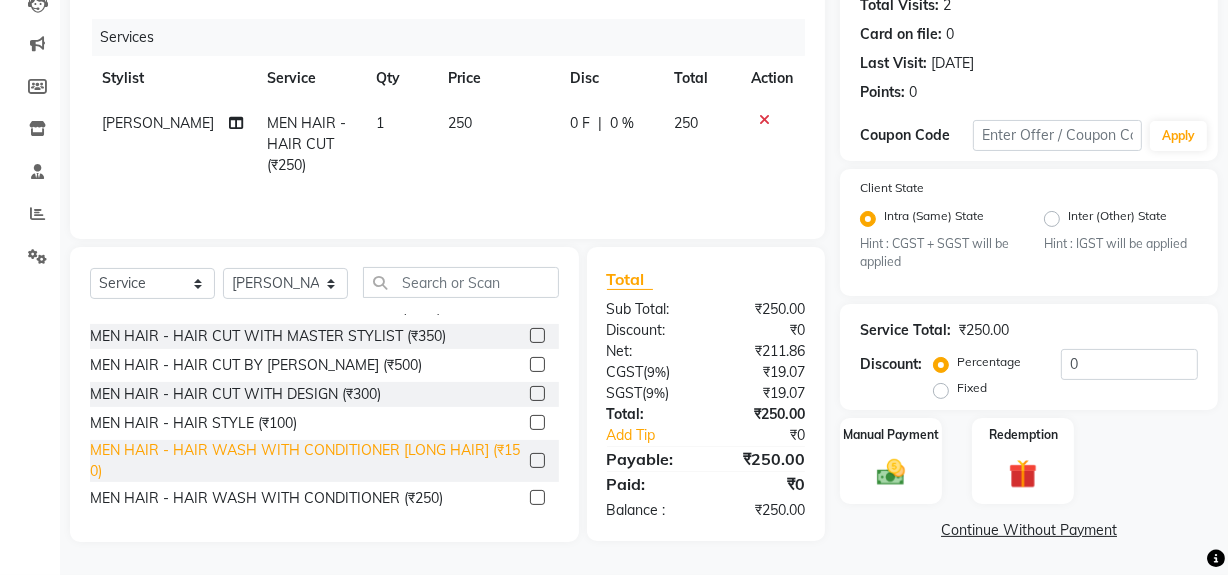 scroll, scrollTop: 90, scrollLeft: 0, axis: vertical 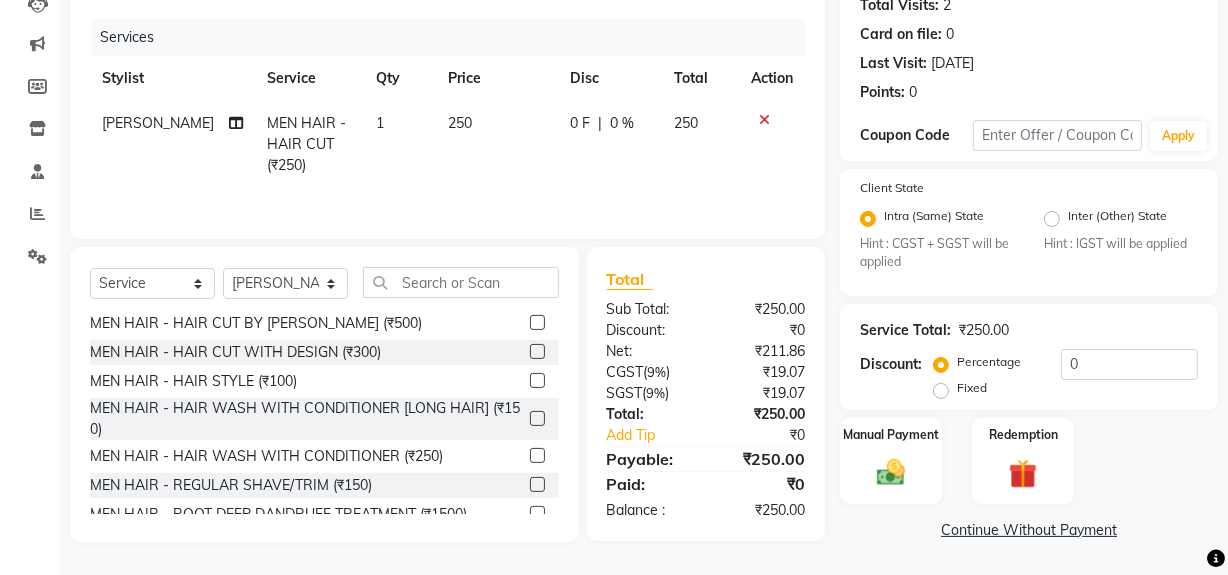 click 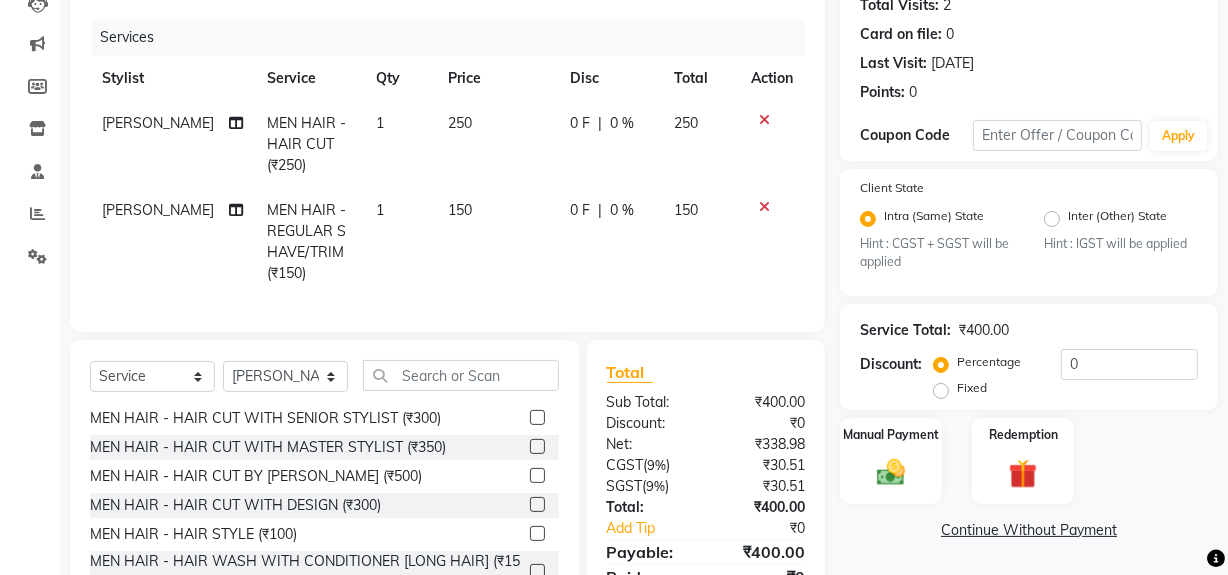 scroll, scrollTop: 0, scrollLeft: 0, axis: both 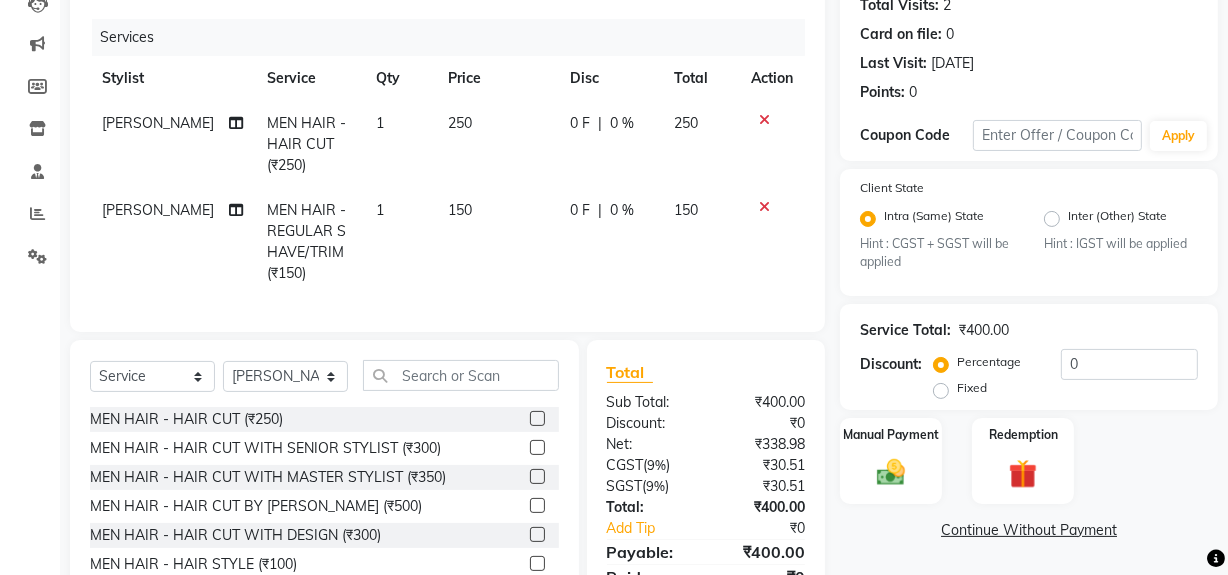 checkbox on "false" 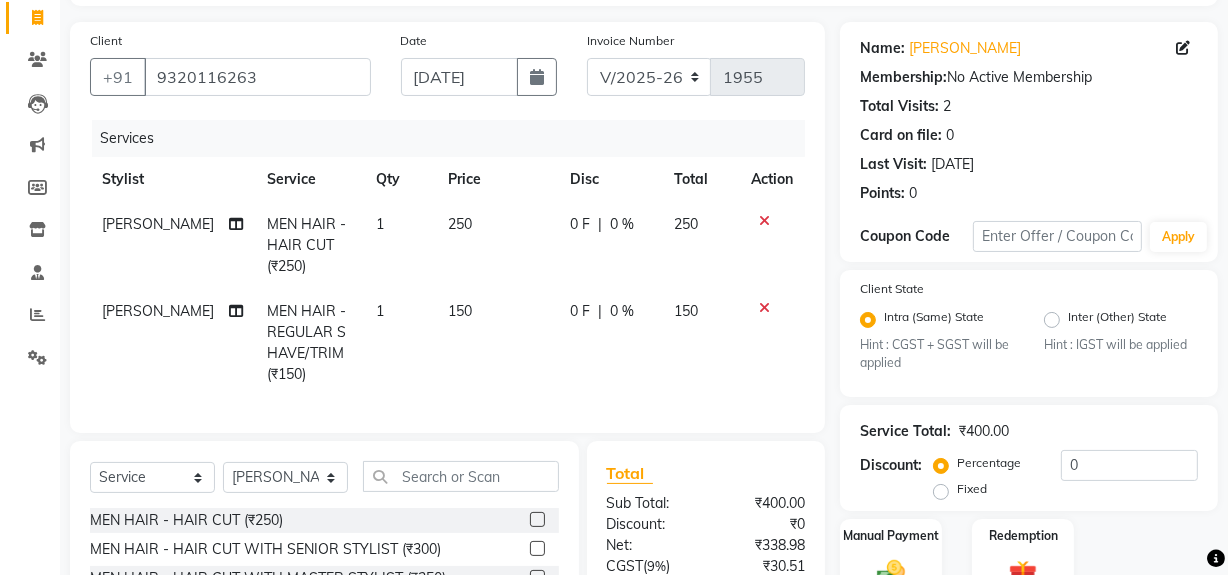 scroll, scrollTop: 0, scrollLeft: 0, axis: both 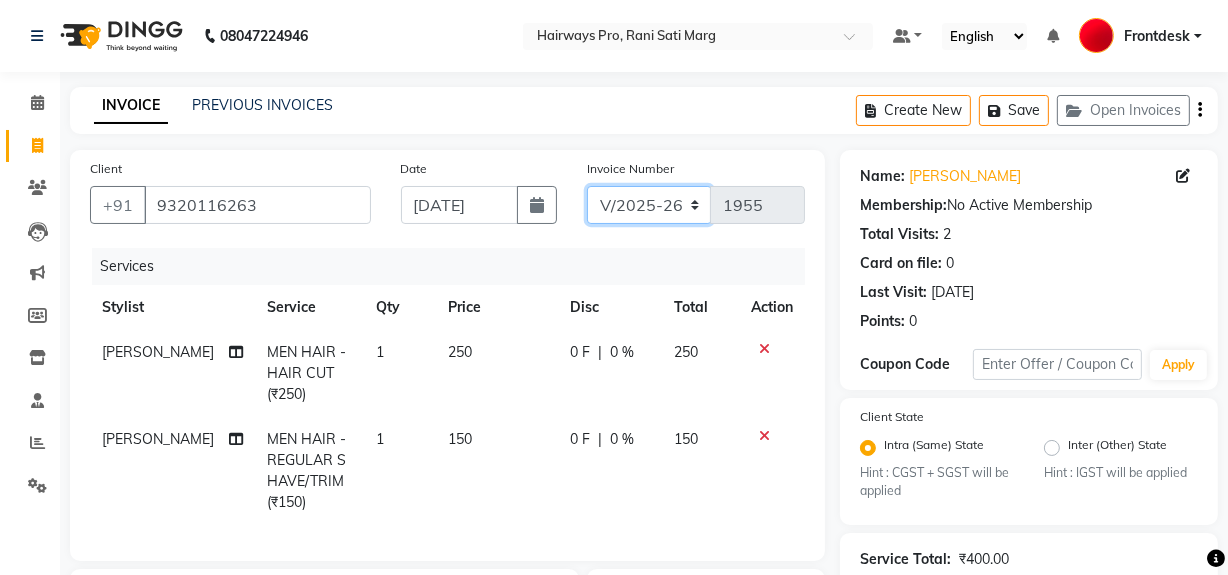 drag, startPoint x: 661, startPoint y: 200, endPoint x: 651, endPoint y: 209, distance: 13.453624 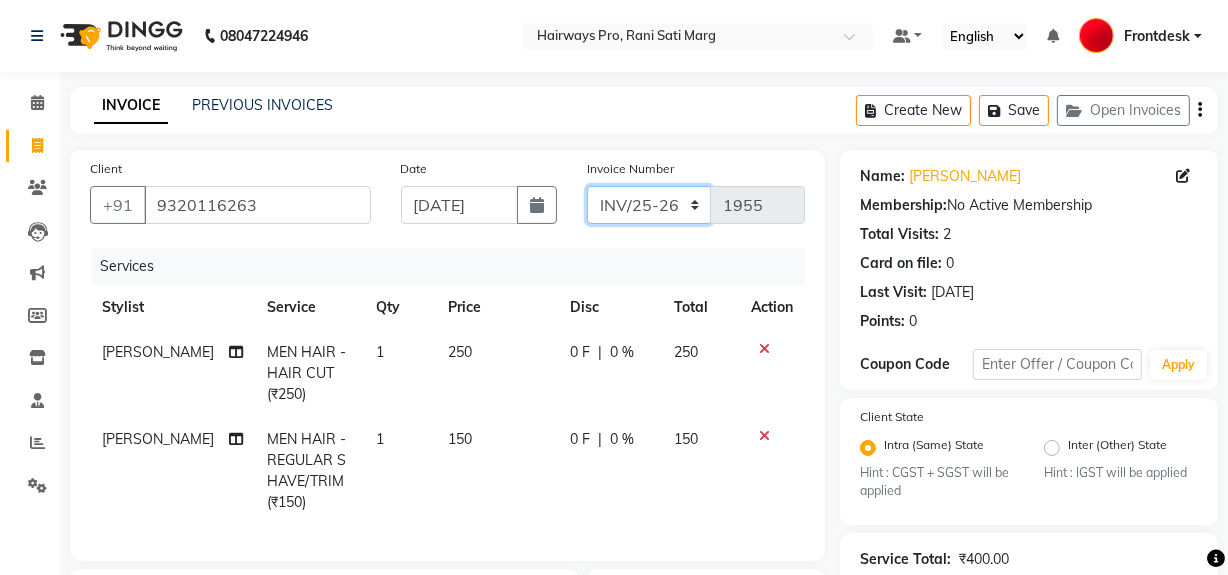 click on "INV/25-26 V/2025-26" 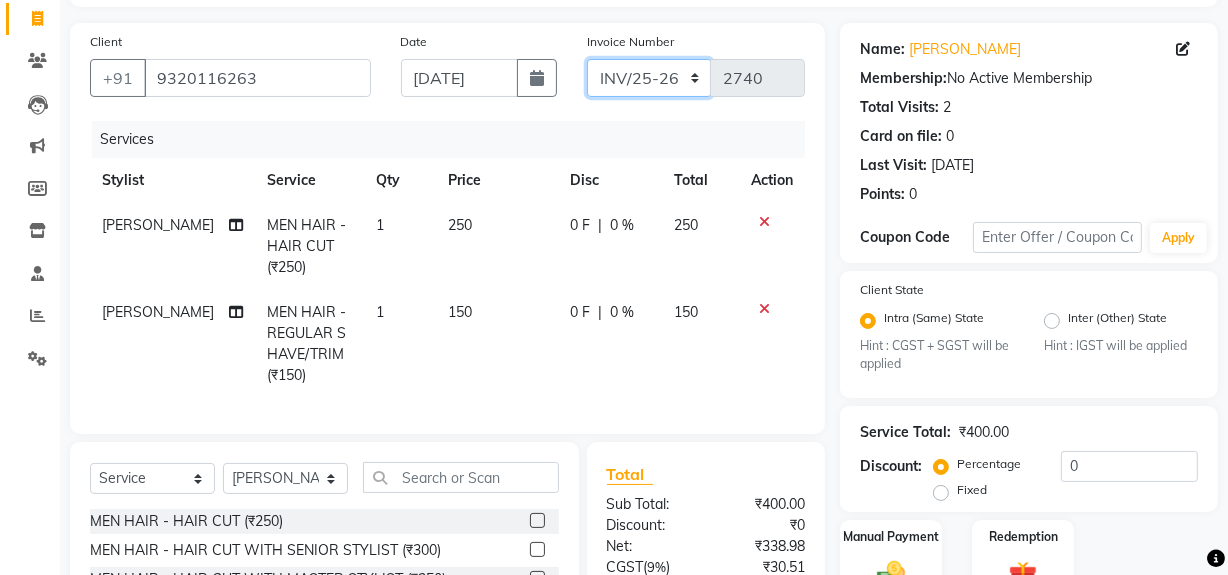 scroll, scrollTop: 272, scrollLeft: 0, axis: vertical 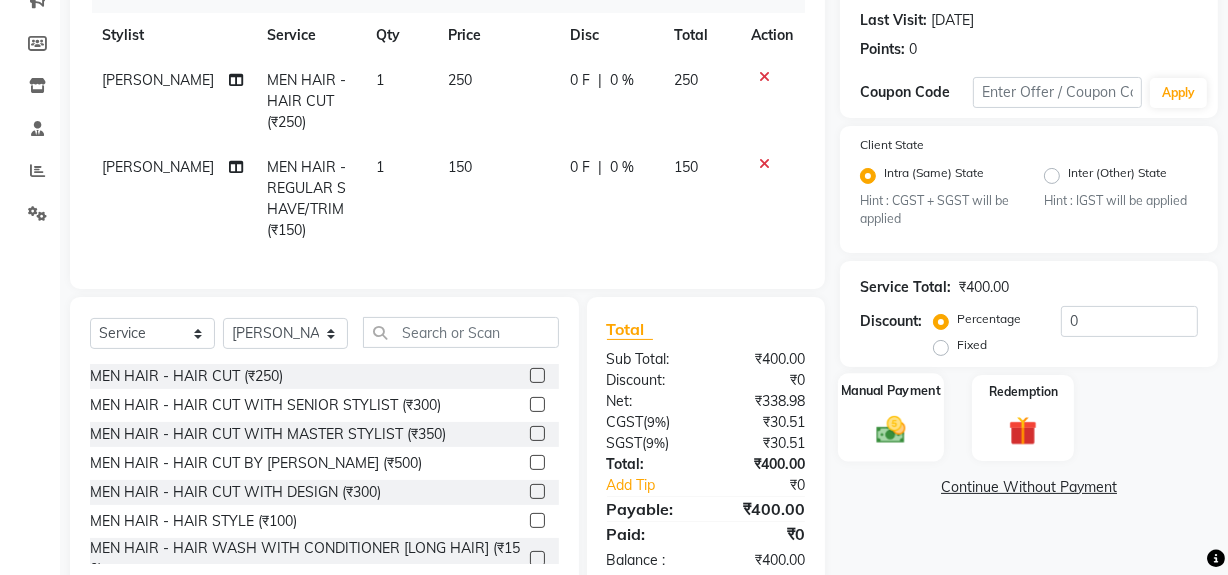 click 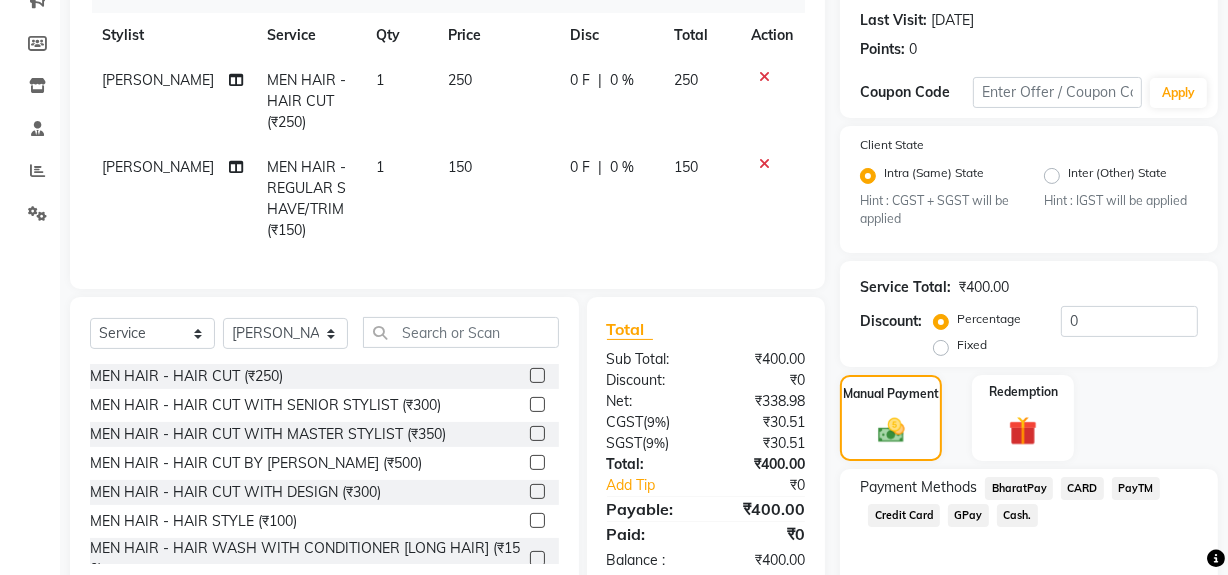 click on "Cash." 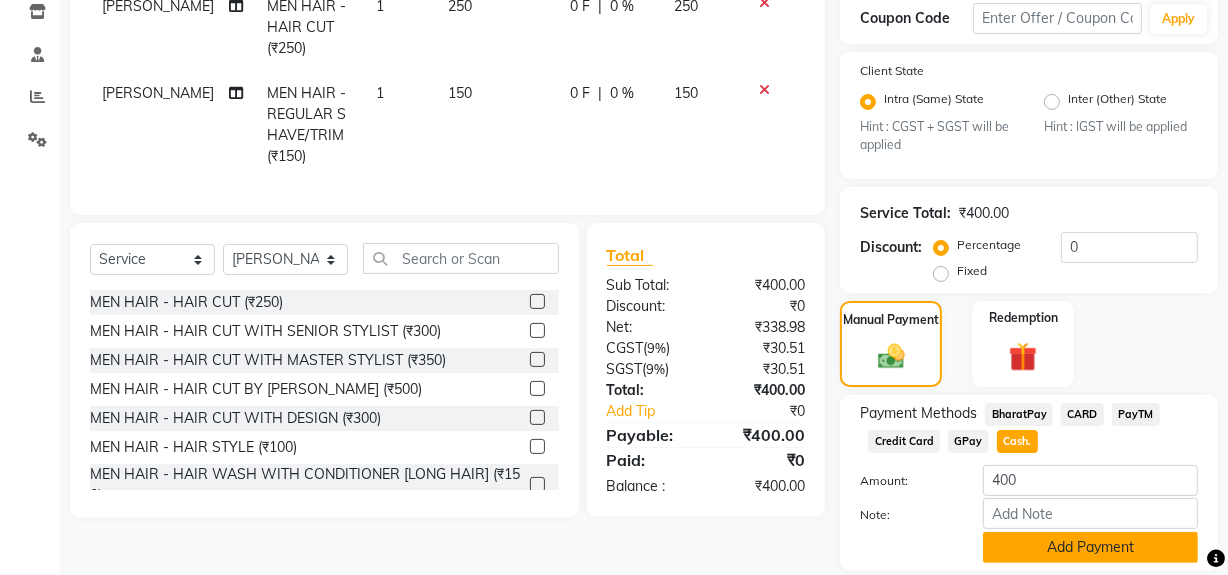 scroll, scrollTop: 413, scrollLeft: 0, axis: vertical 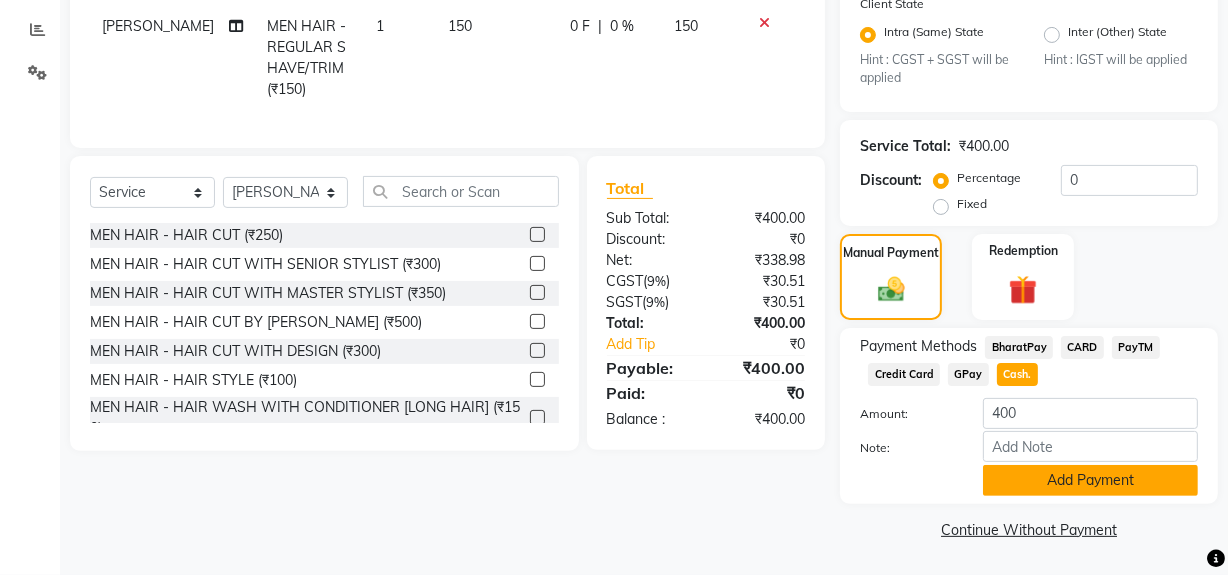 click on "Add Payment" 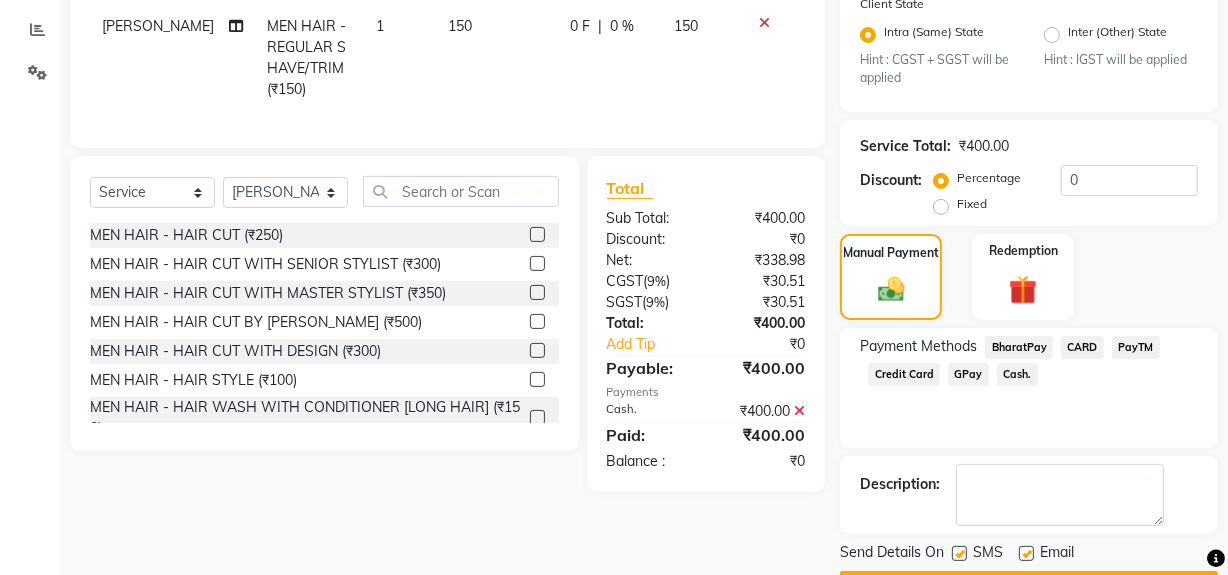 click 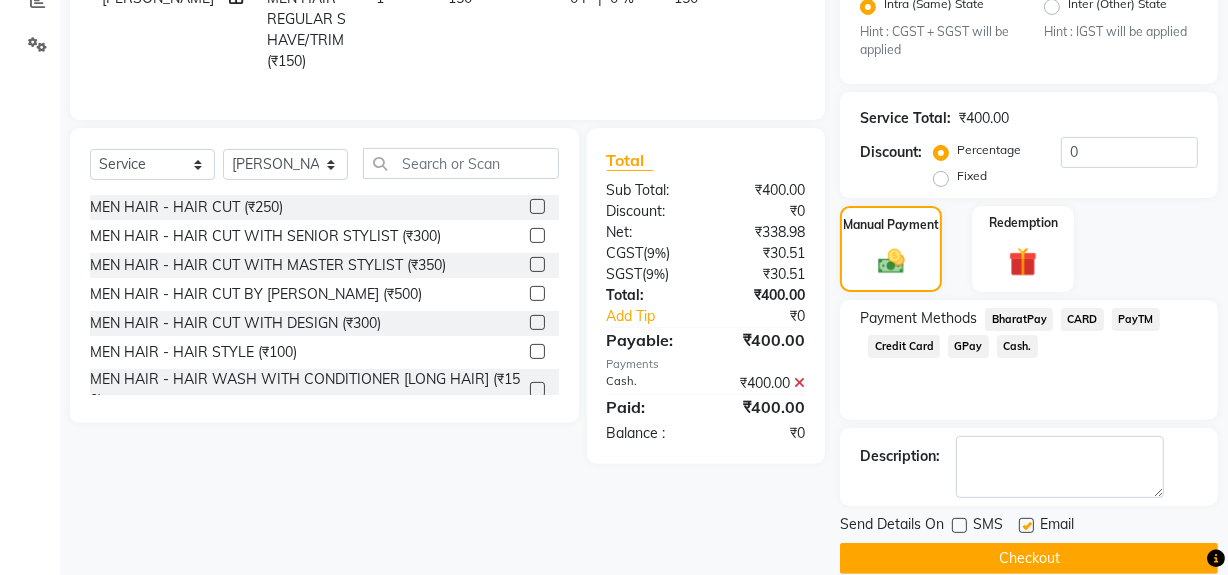 scroll, scrollTop: 470, scrollLeft: 0, axis: vertical 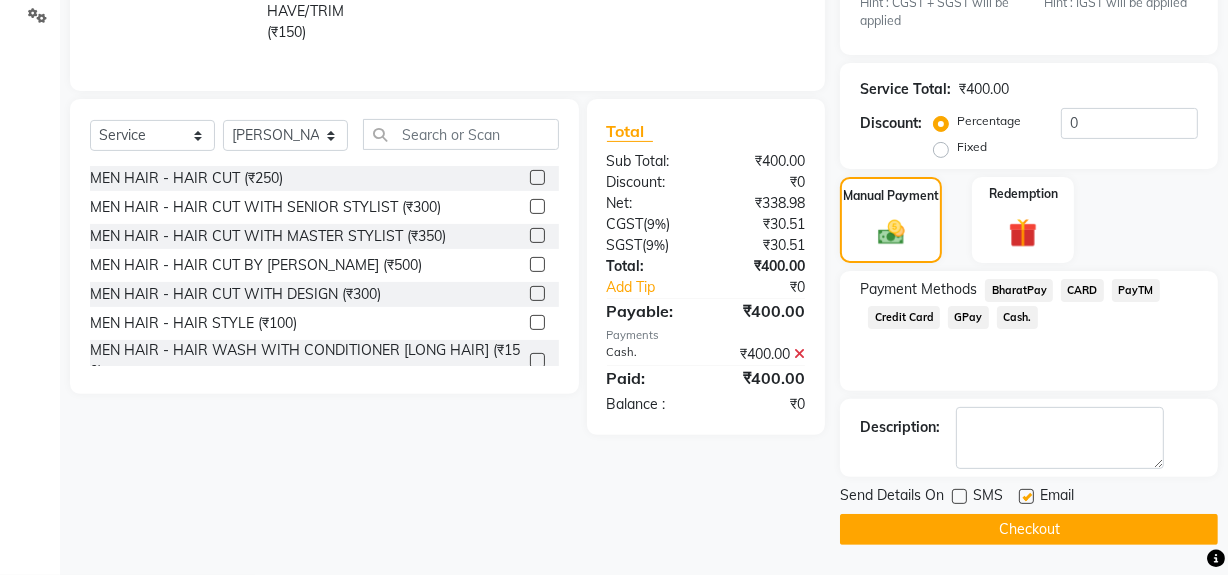 click on "Checkout" 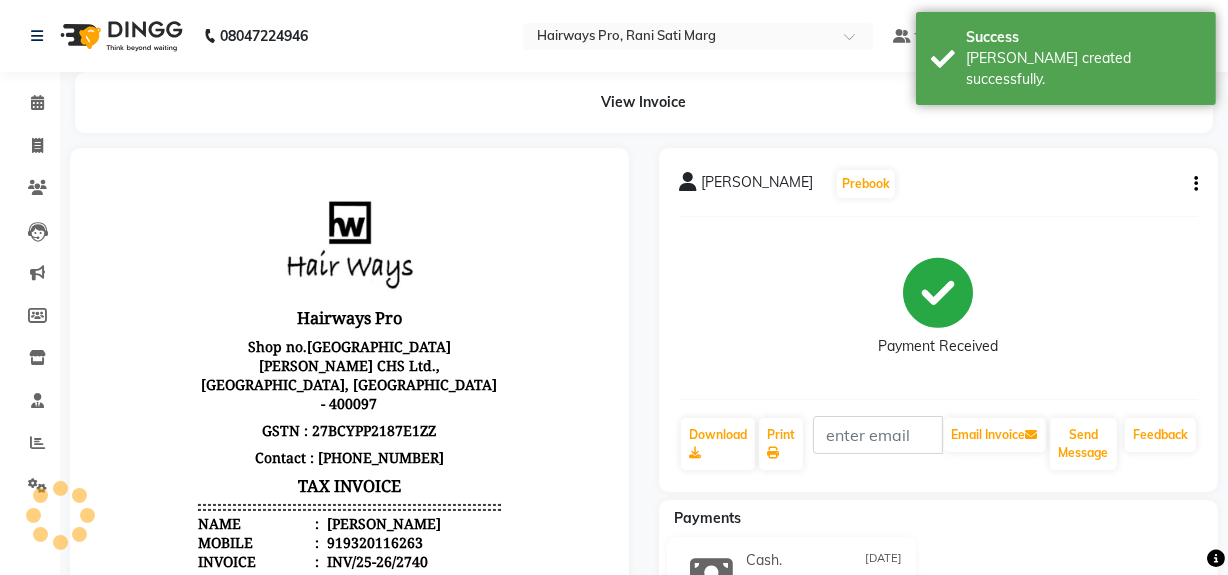 scroll, scrollTop: 0, scrollLeft: 0, axis: both 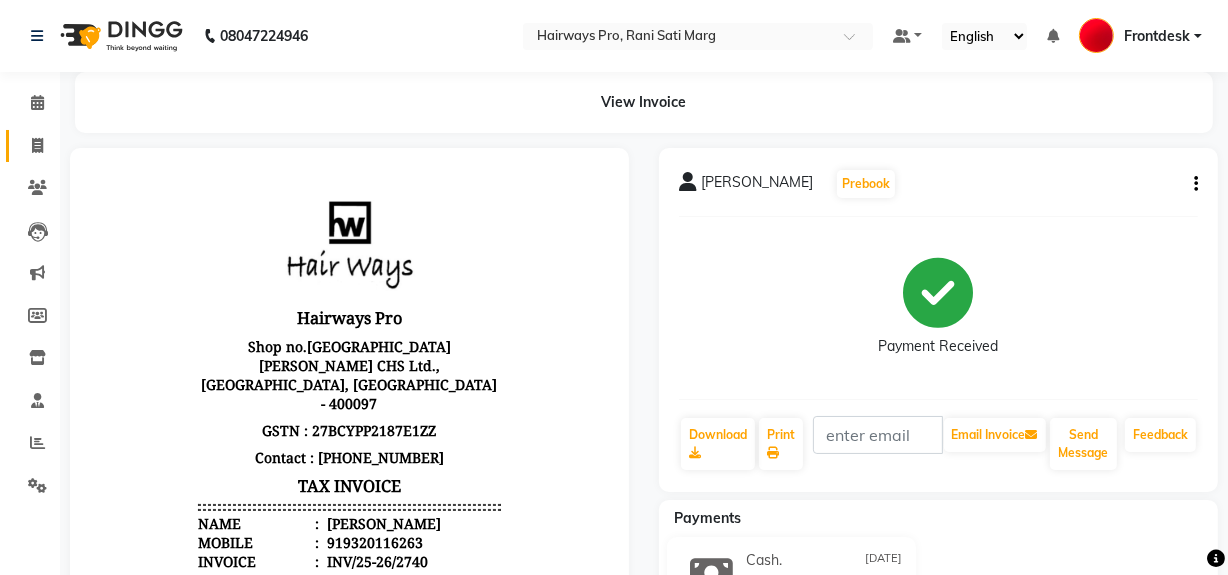 click 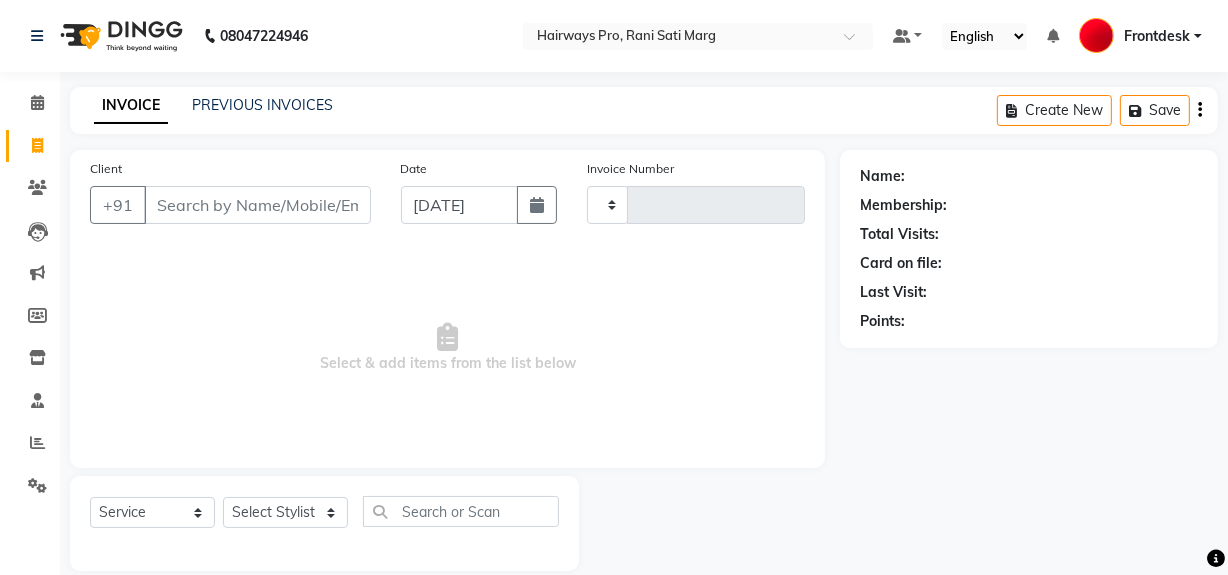 type on "1955" 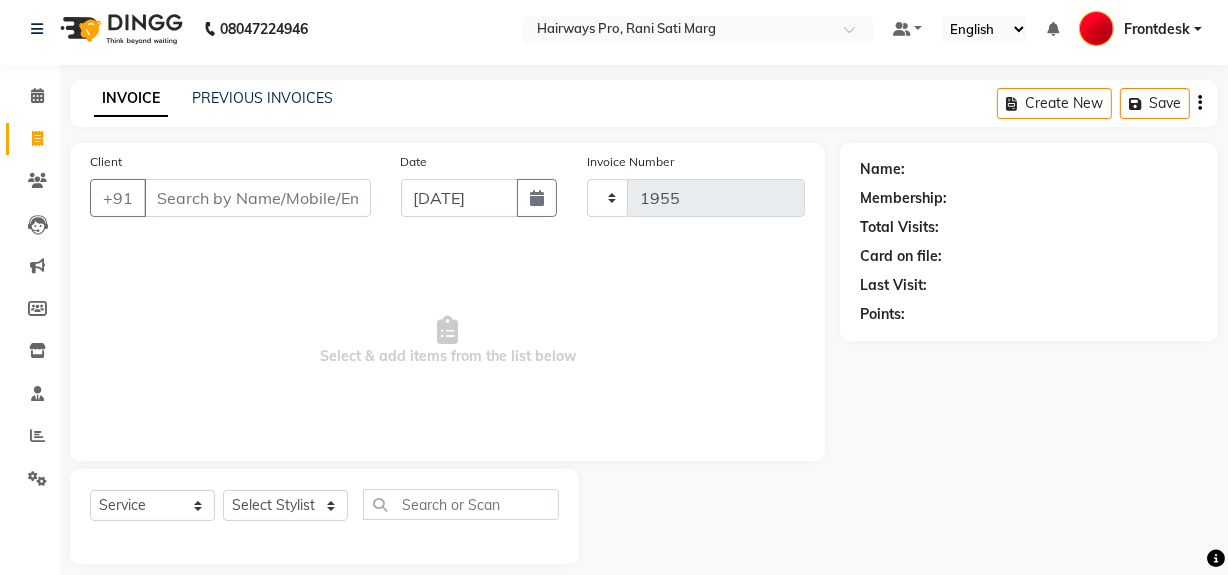 select on "787" 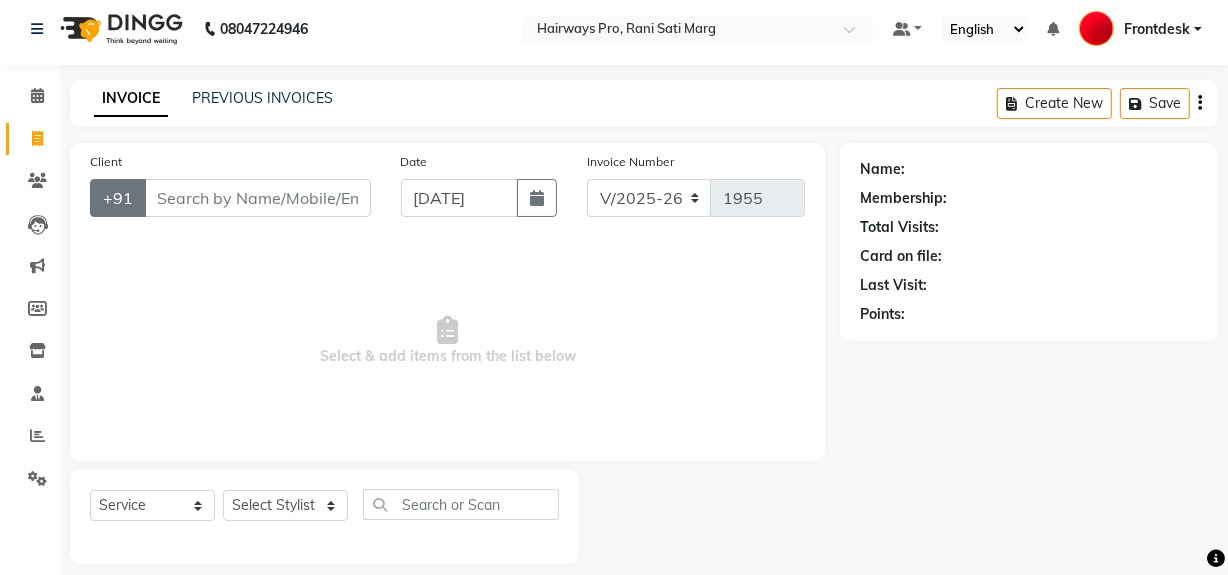 scroll, scrollTop: 26, scrollLeft: 0, axis: vertical 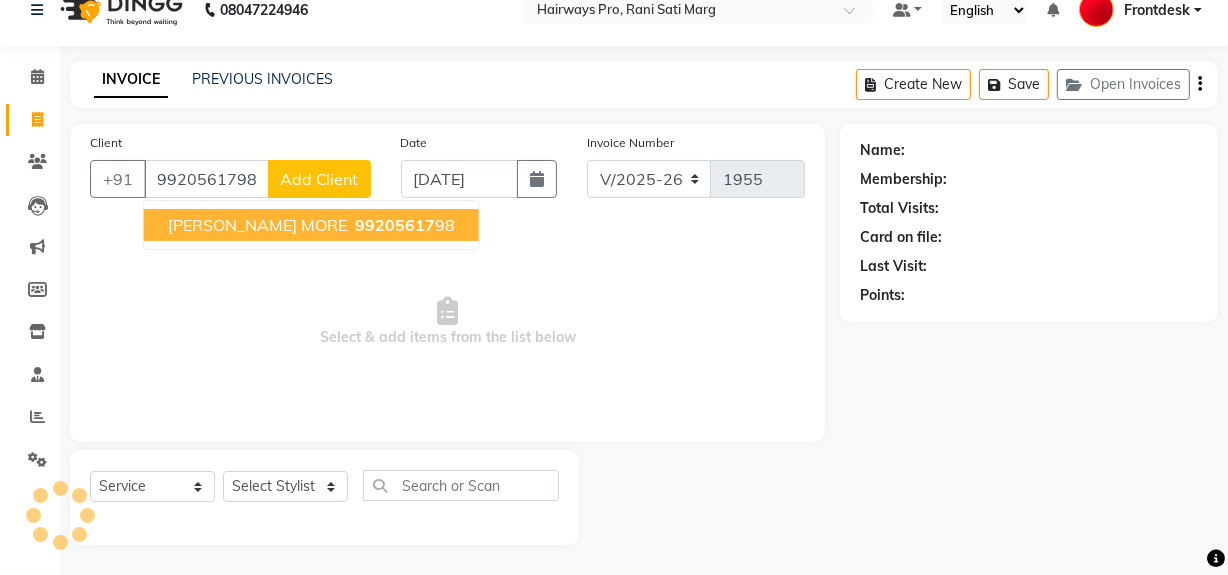 type on "9920561798" 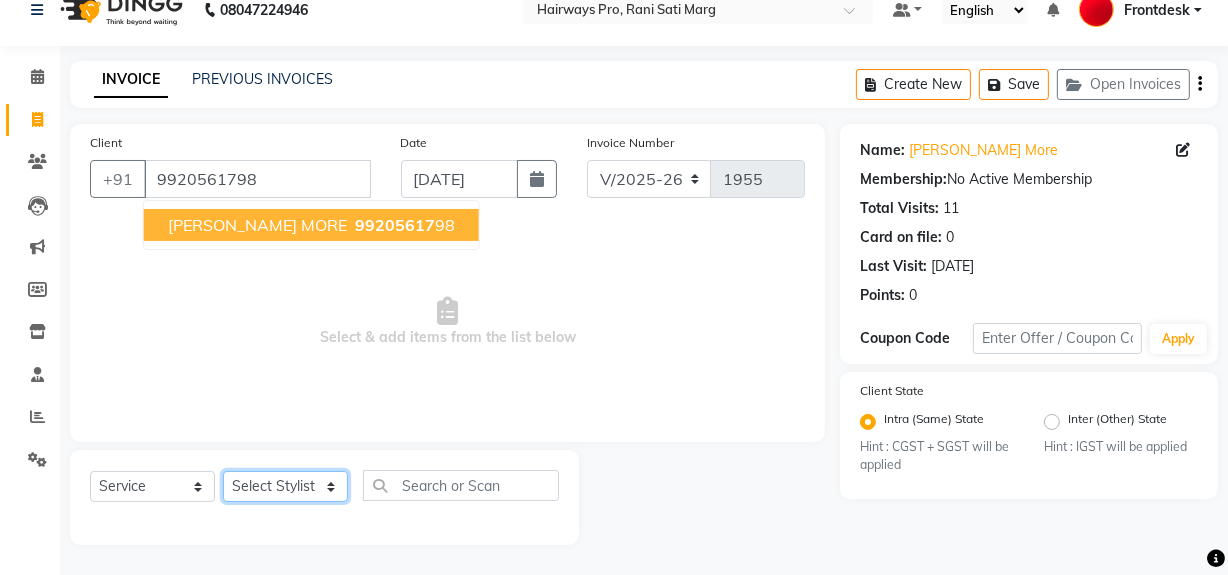 click on "Select Stylist ABID DANISH [PERSON_NAME] Frontdesk INTEZAR [PERSON_NAME] [PERSON_NAME] [PERSON_NAME] [PERSON_NAME] [PERSON_NAME] [PERSON_NAME]" 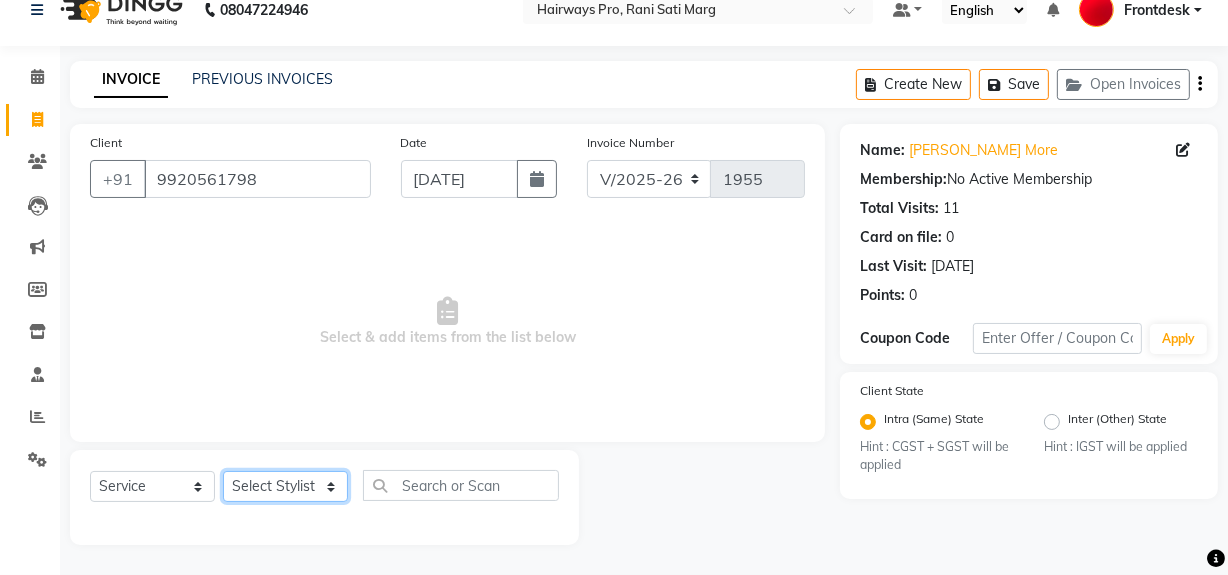 select on "13188" 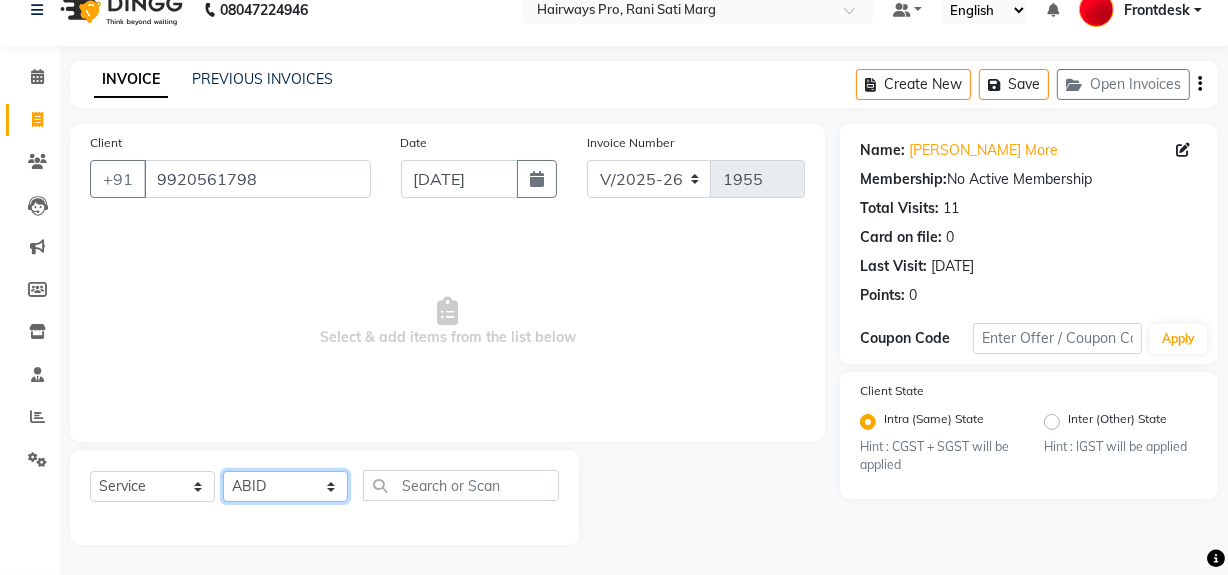 click on "Select Stylist ABID DANISH [PERSON_NAME] Frontdesk INTEZAR [PERSON_NAME] [PERSON_NAME] [PERSON_NAME] [PERSON_NAME] [PERSON_NAME] [PERSON_NAME]" 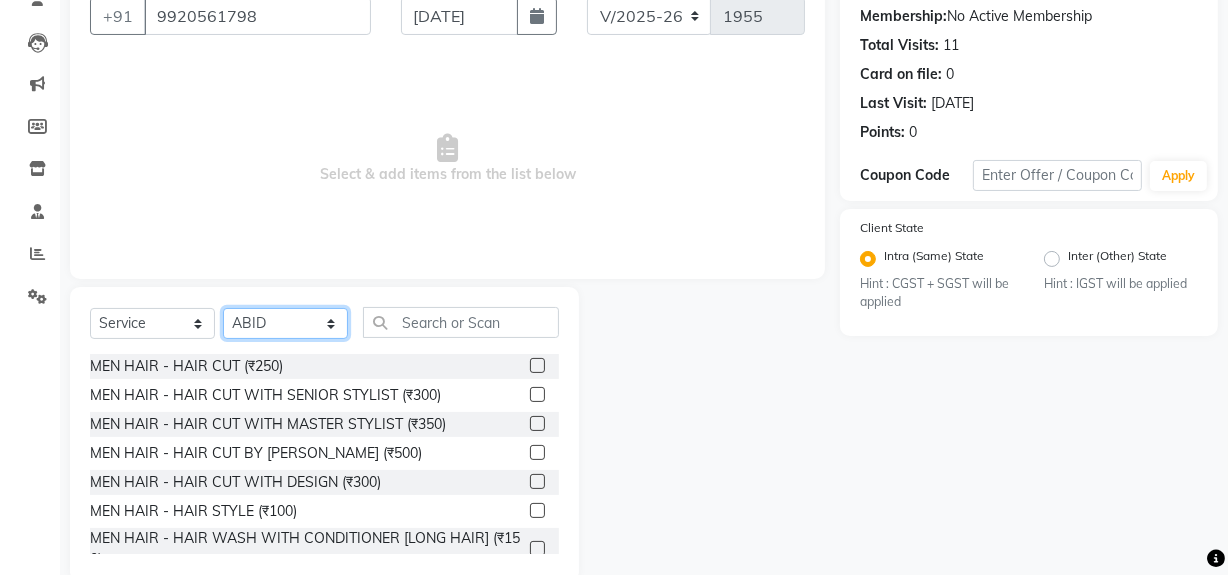 scroll, scrollTop: 208, scrollLeft: 0, axis: vertical 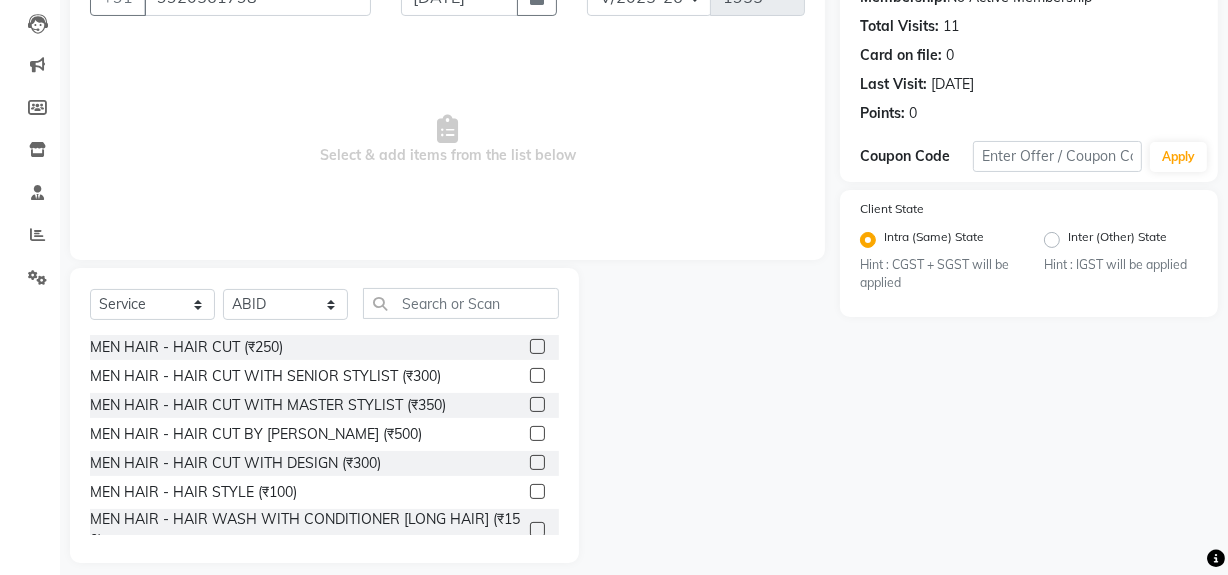 click 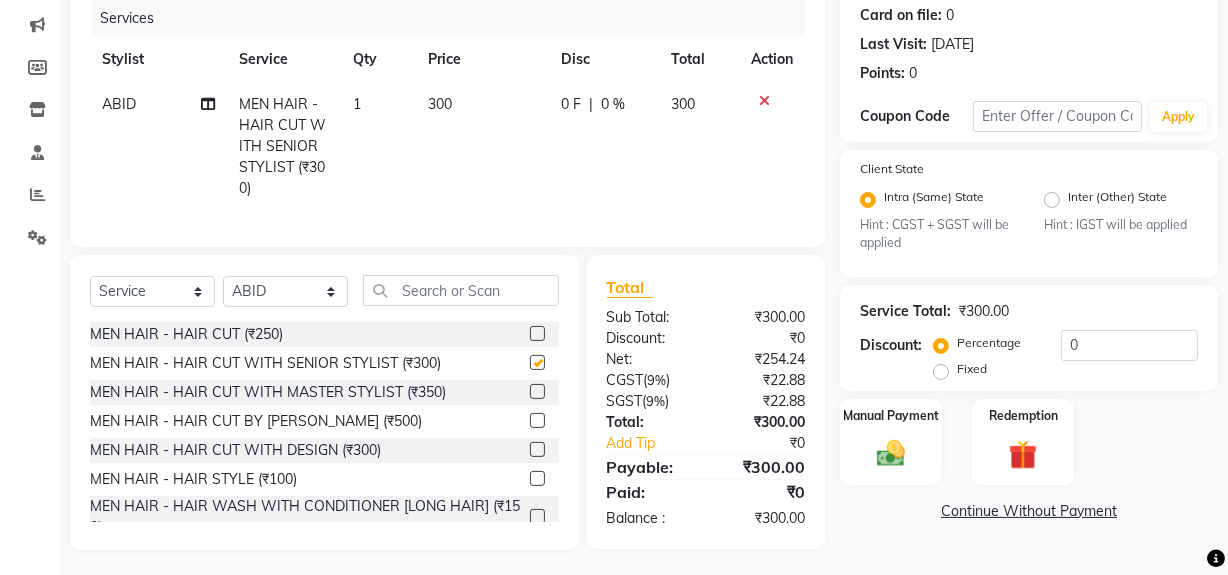 scroll, scrollTop: 266, scrollLeft: 0, axis: vertical 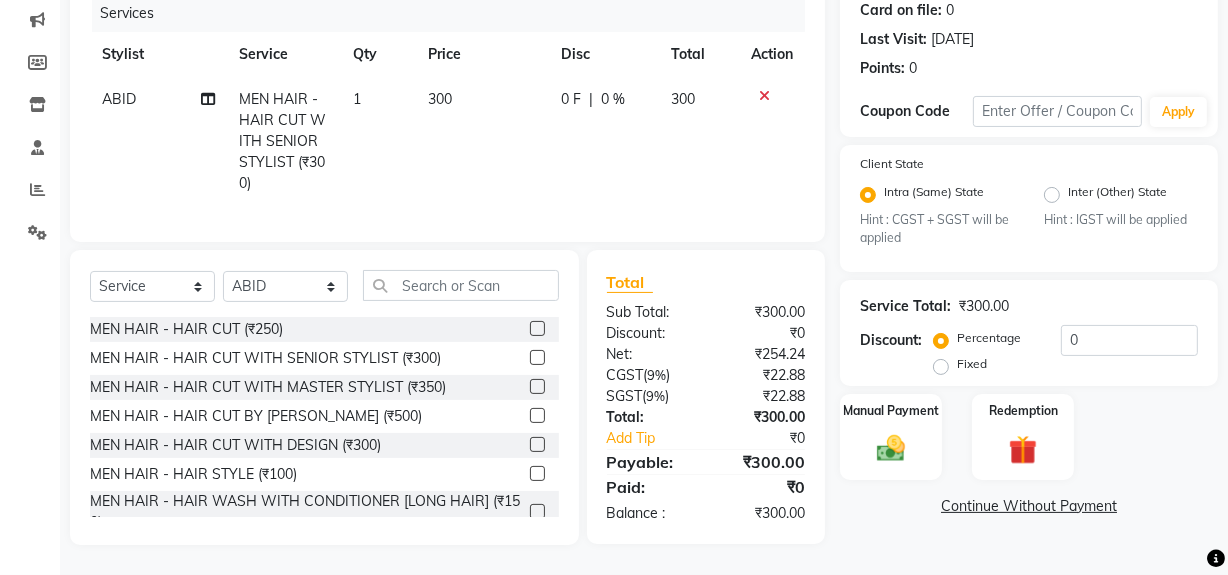 checkbox on "false" 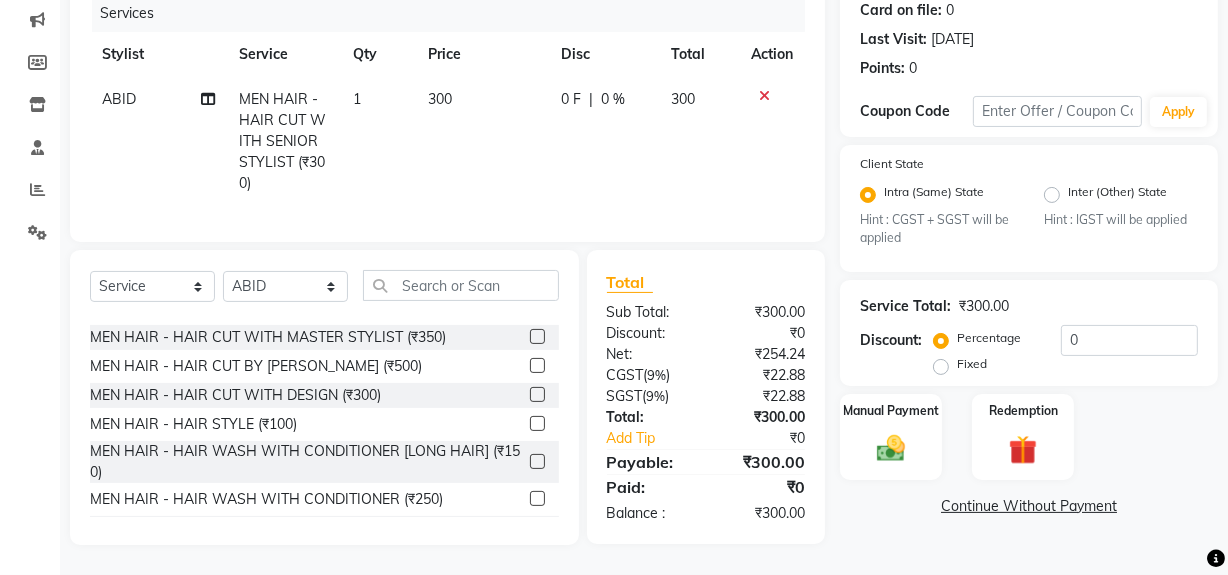 scroll, scrollTop: 90, scrollLeft: 0, axis: vertical 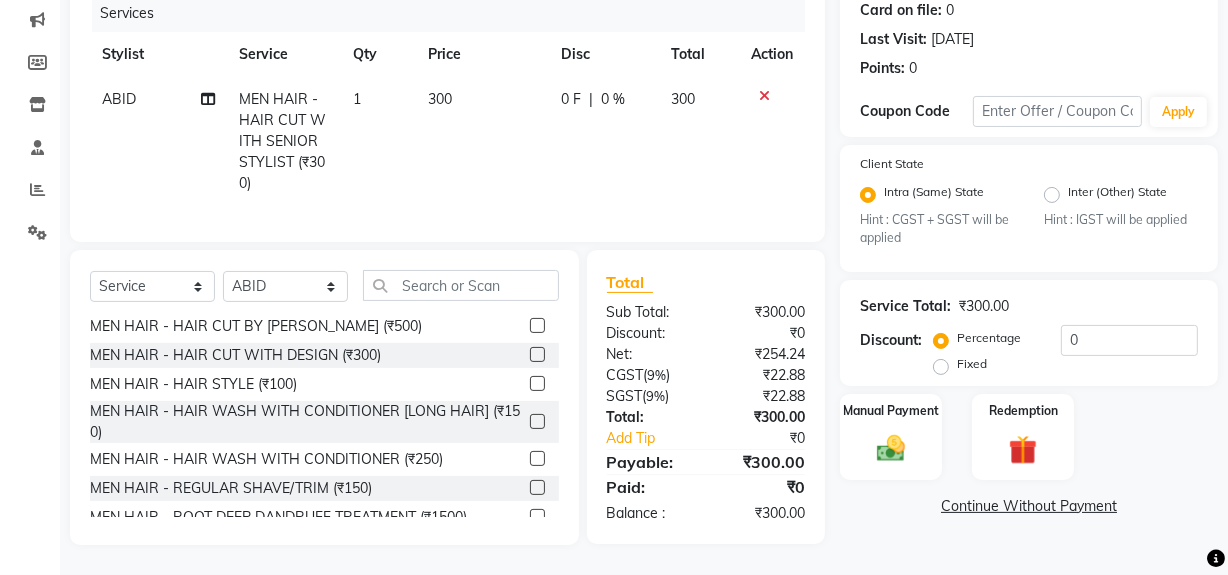 click 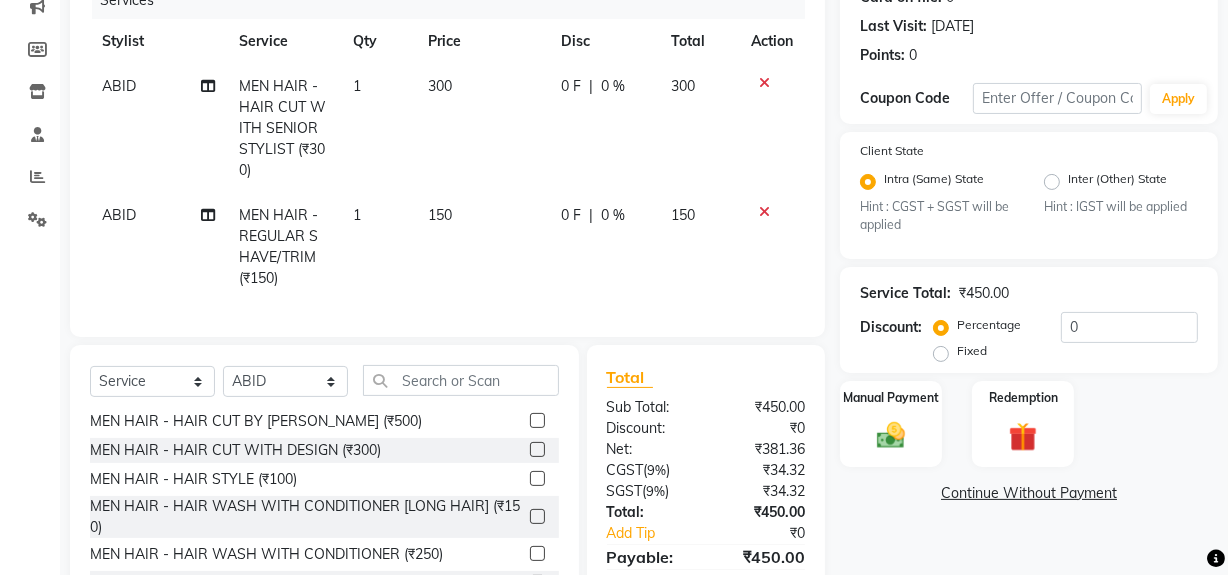 checkbox on "false" 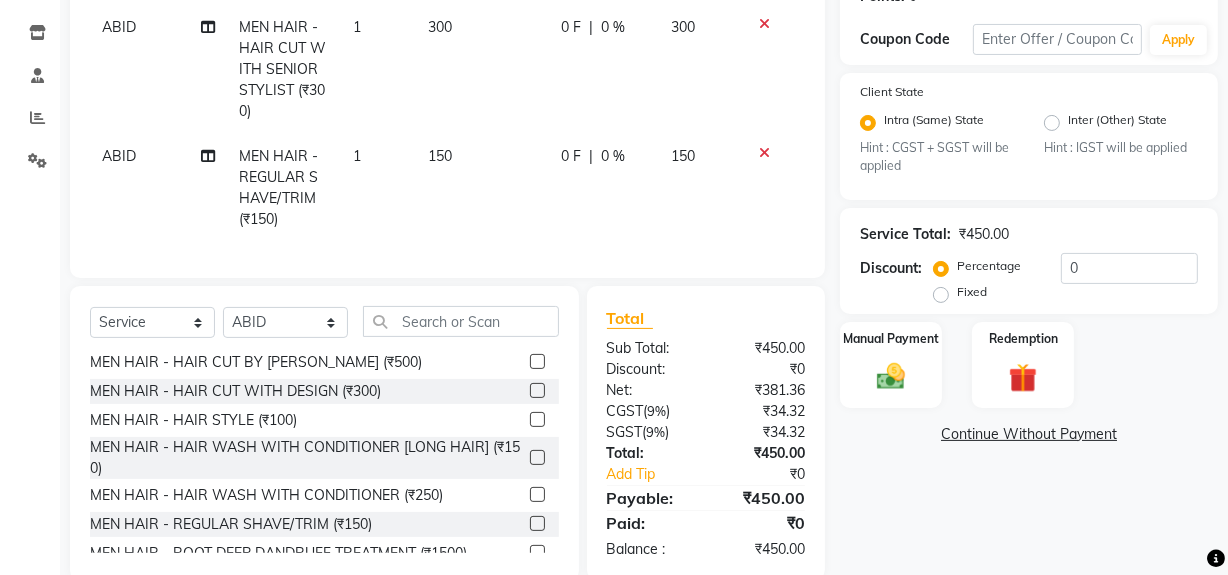 scroll, scrollTop: 357, scrollLeft: 0, axis: vertical 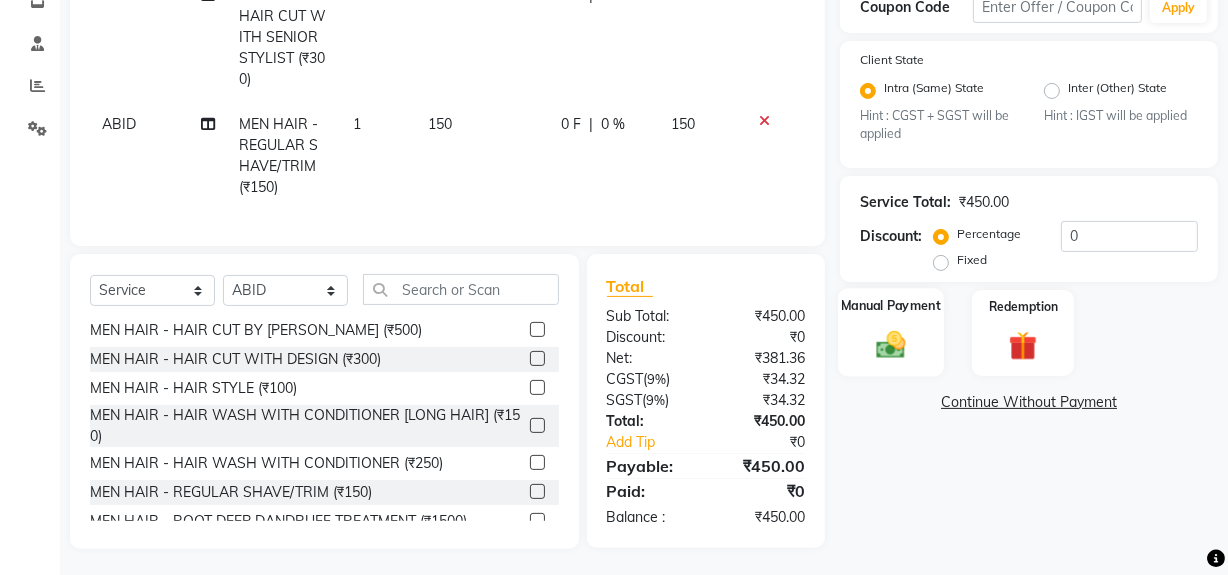 click 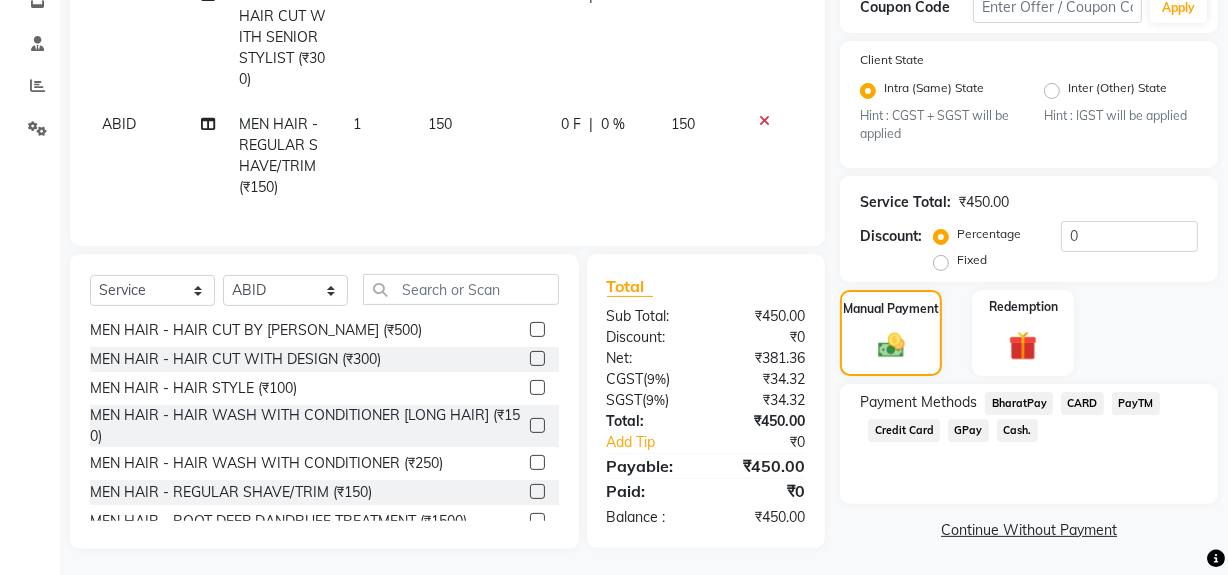 click on "GPay" 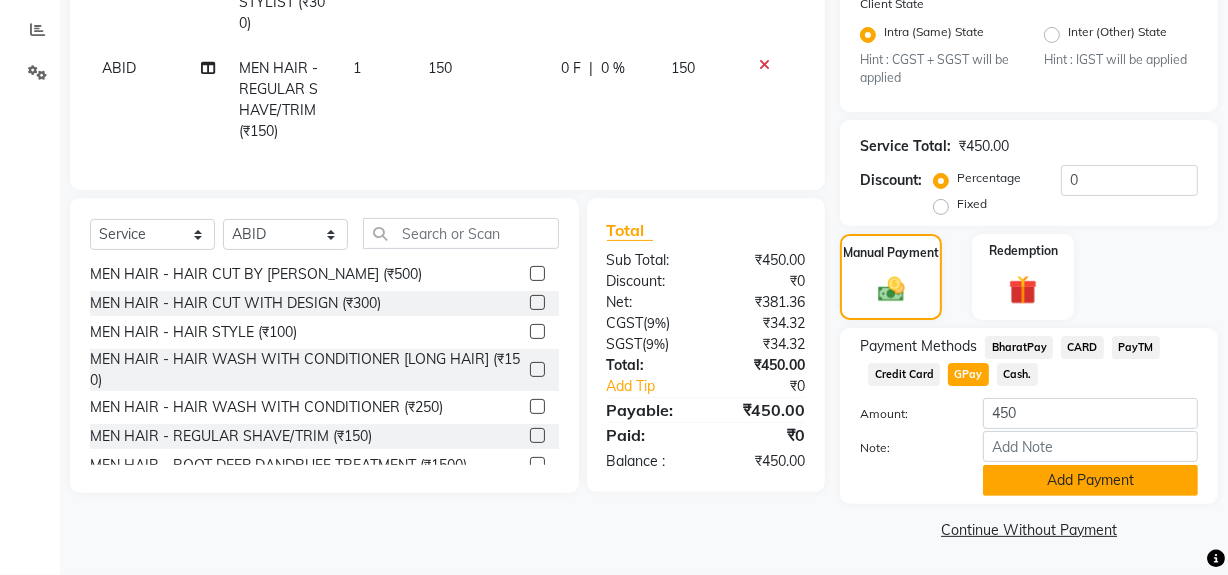 click on "Add Payment" 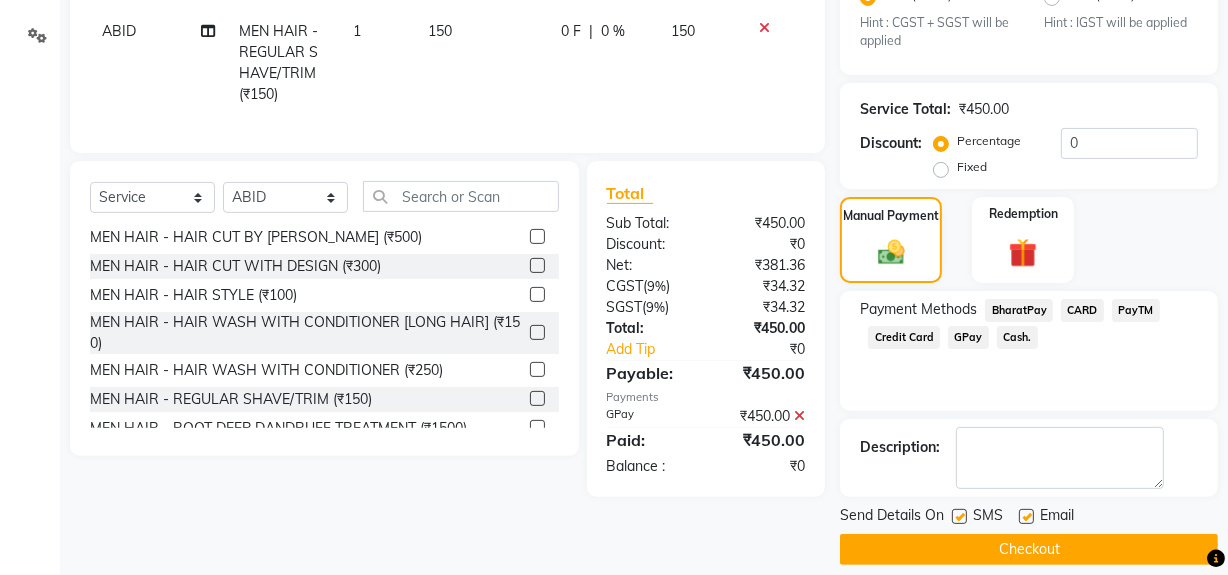 scroll, scrollTop: 470, scrollLeft: 0, axis: vertical 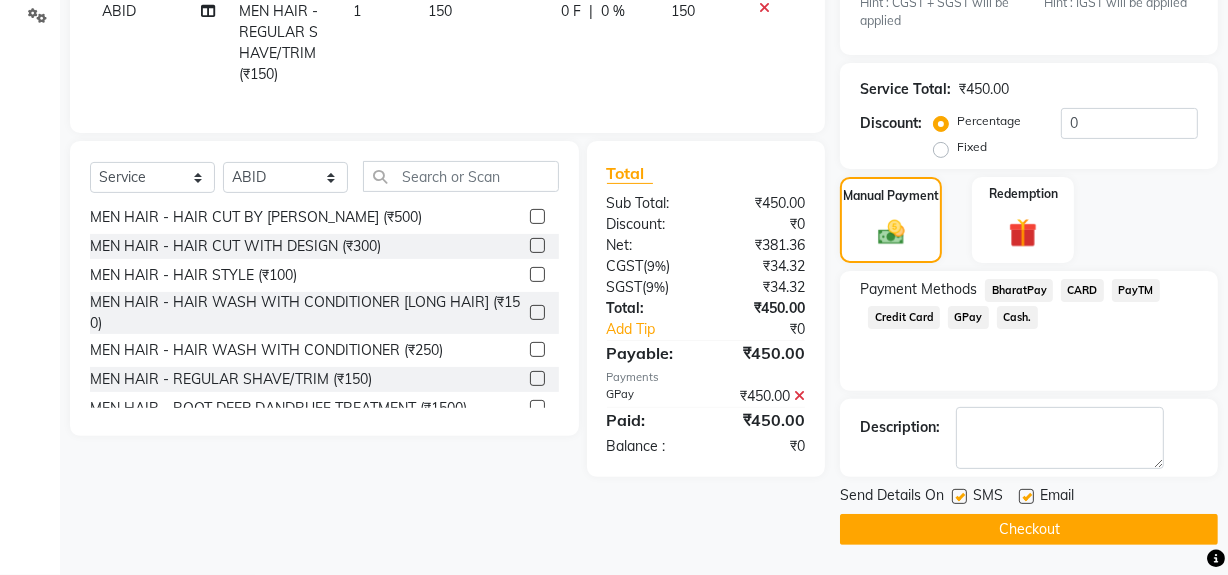click on "Checkout" 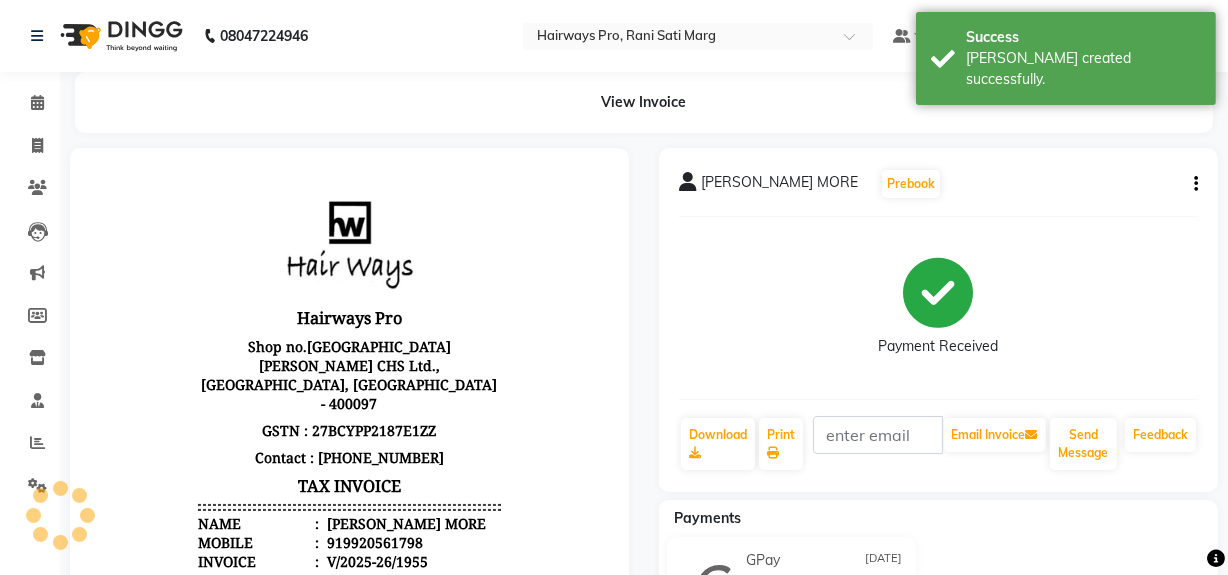 scroll, scrollTop: 0, scrollLeft: 0, axis: both 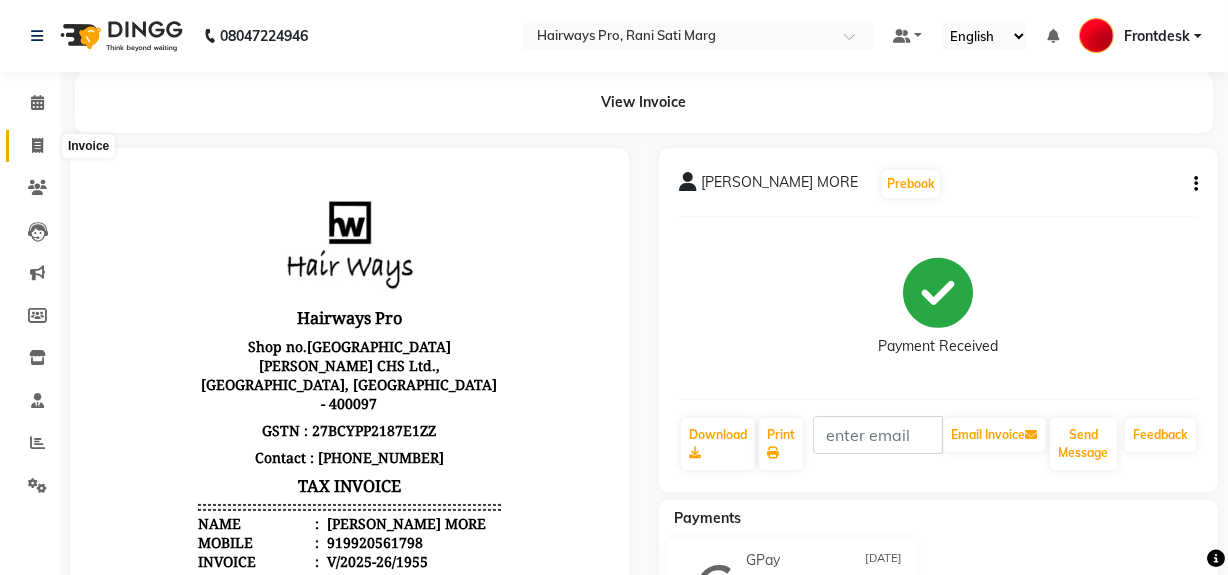 click 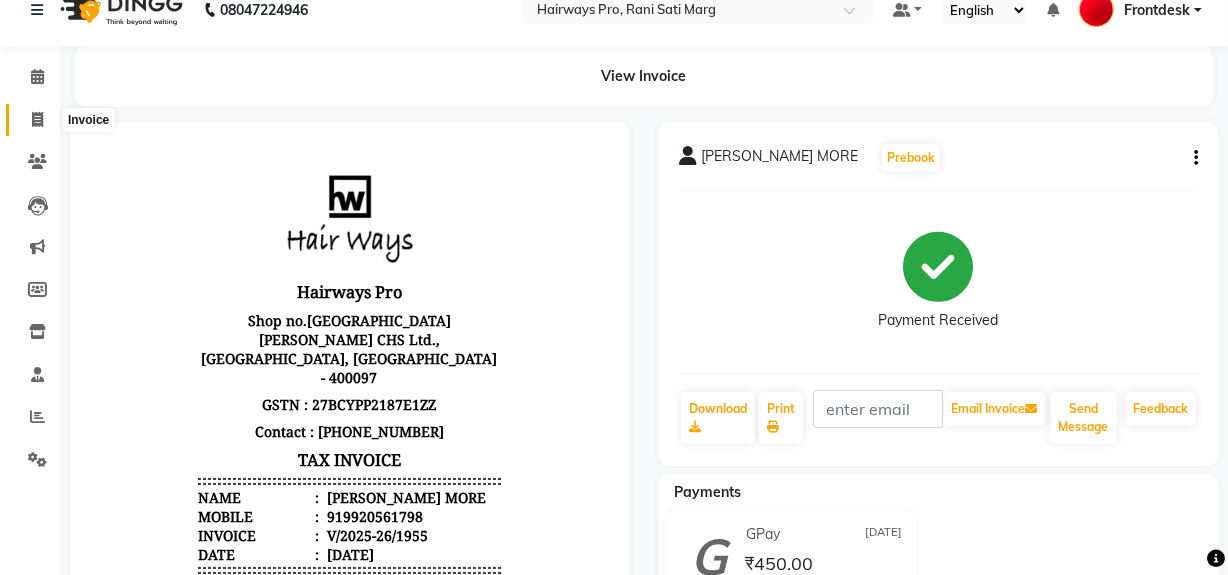 select on "service" 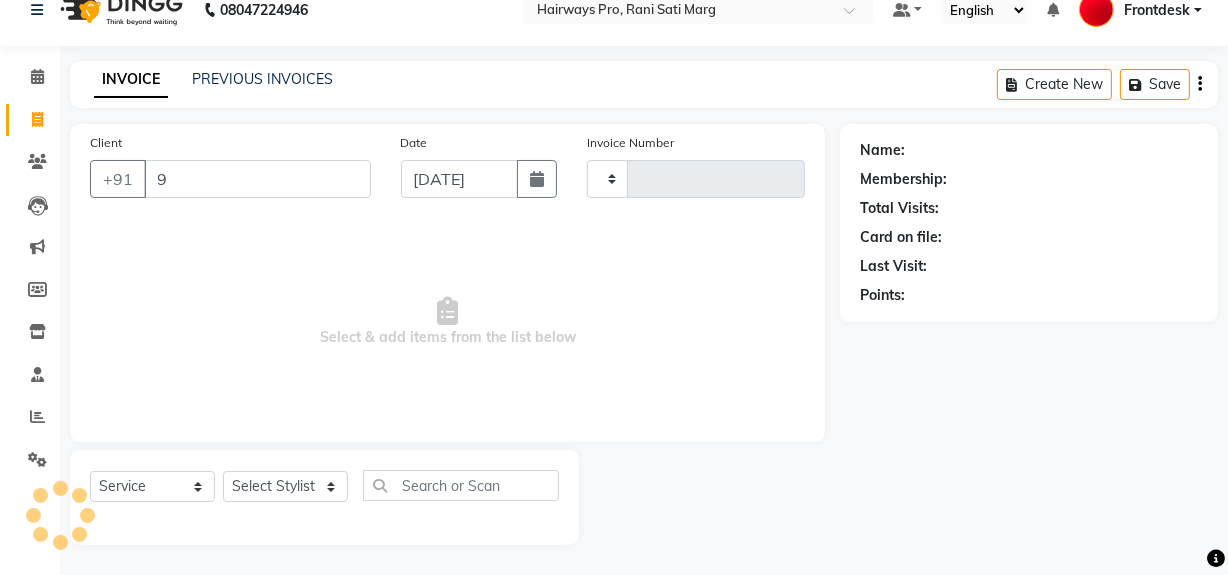 type on "98" 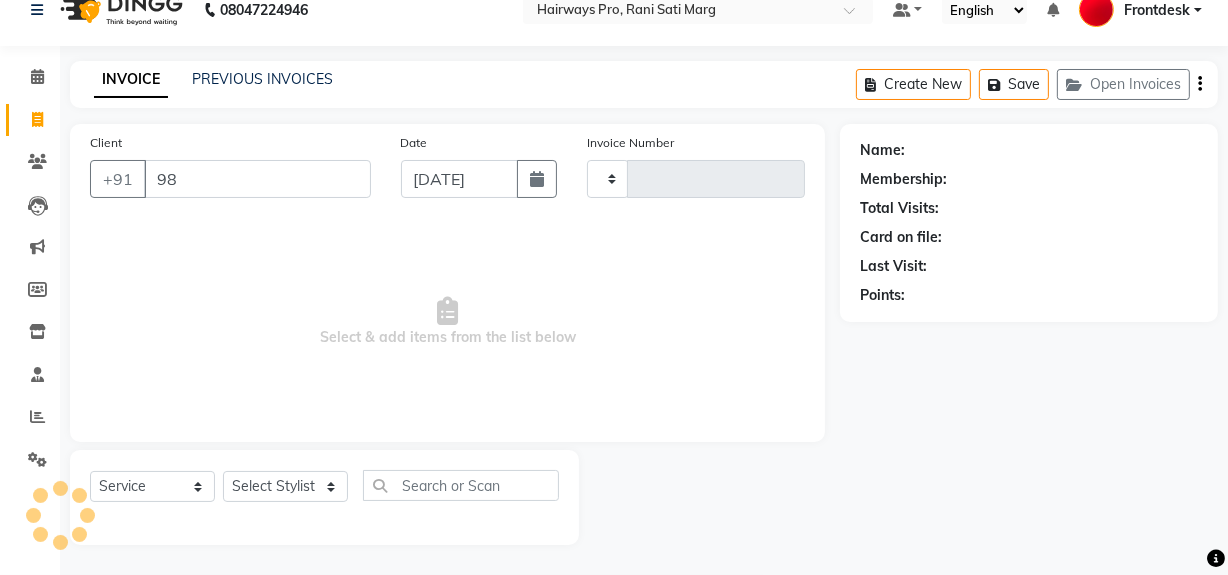 type on "1956" 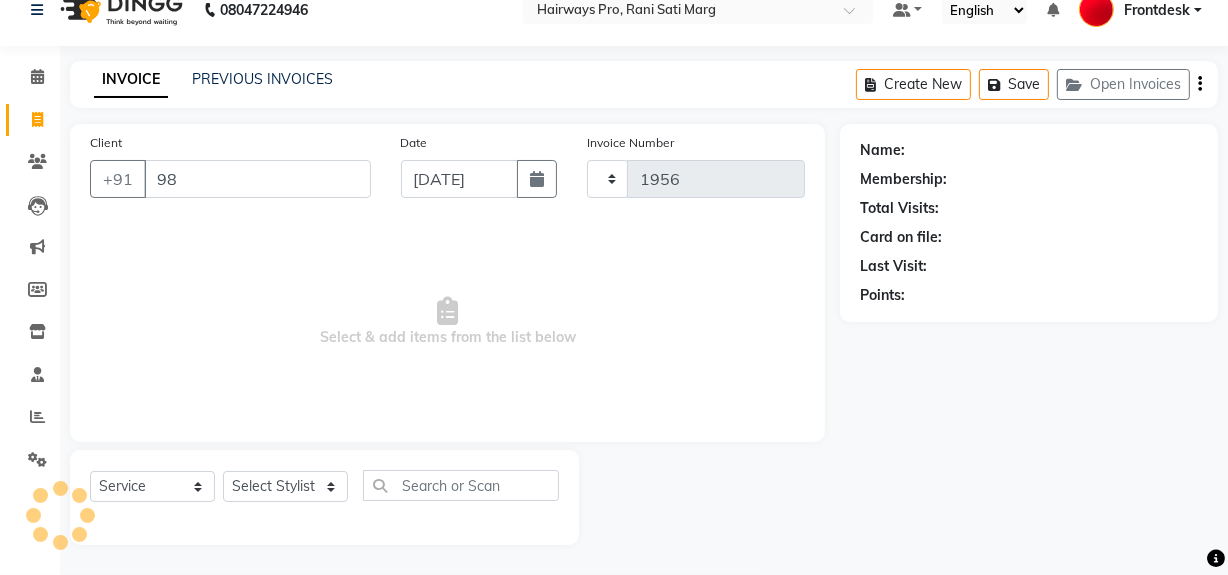 select on "787" 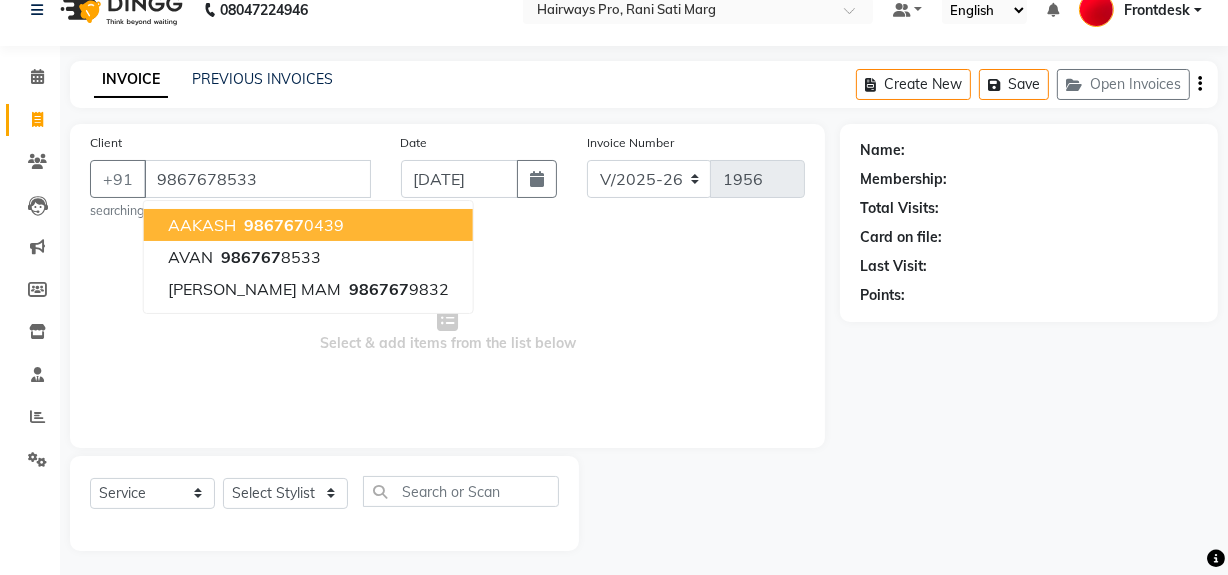 type on "9867678533" 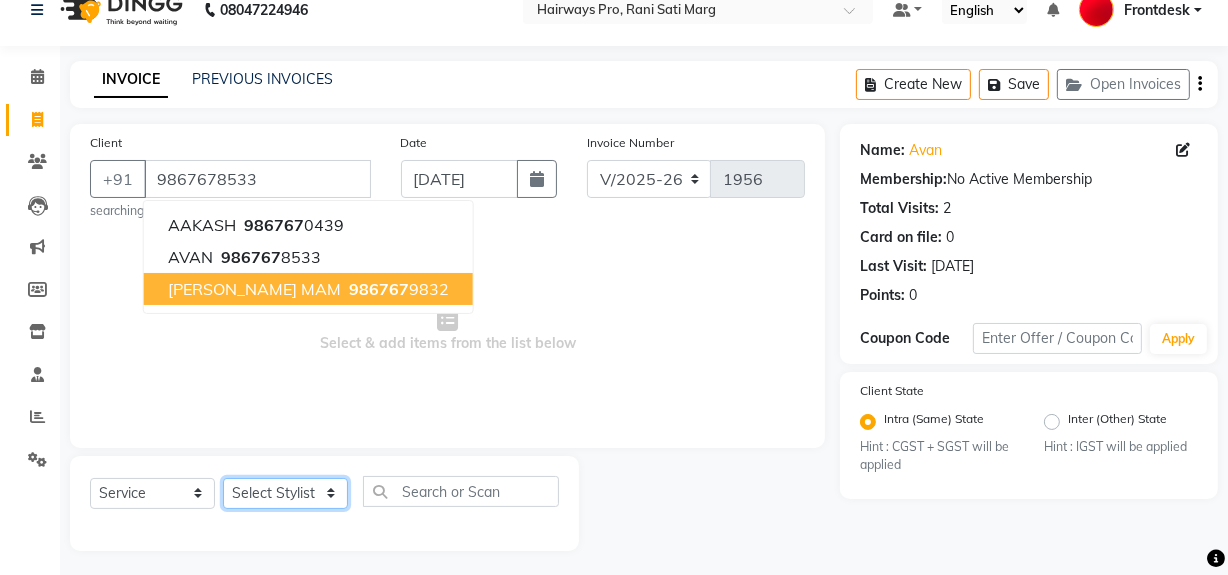 drag, startPoint x: 287, startPoint y: 494, endPoint x: 300, endPoint y: 481, distance: 18.384777 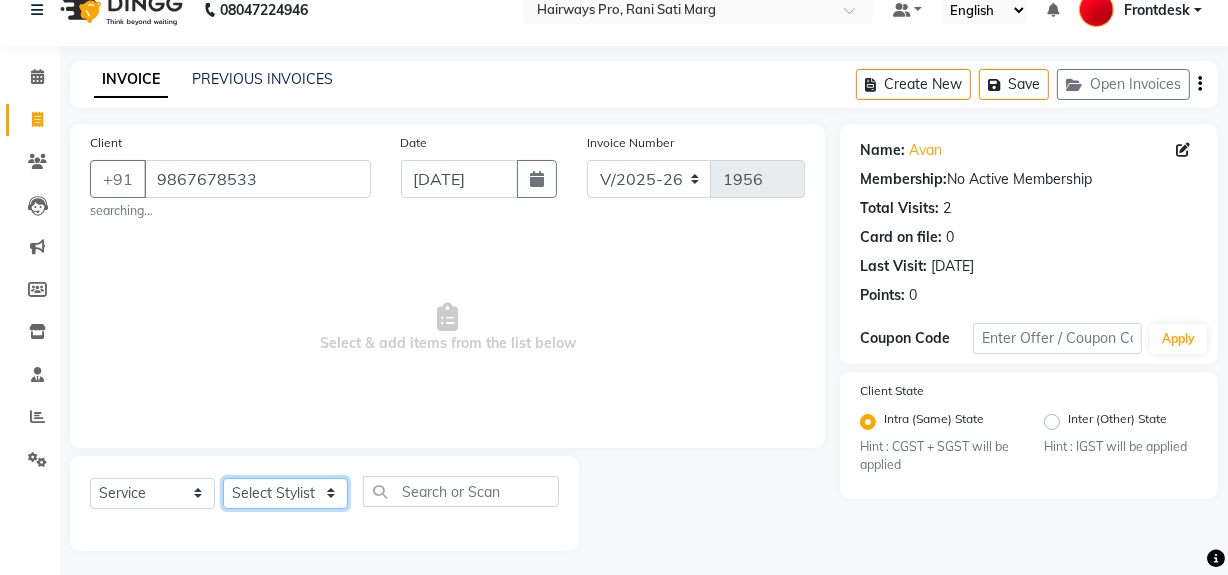 select on "45602" 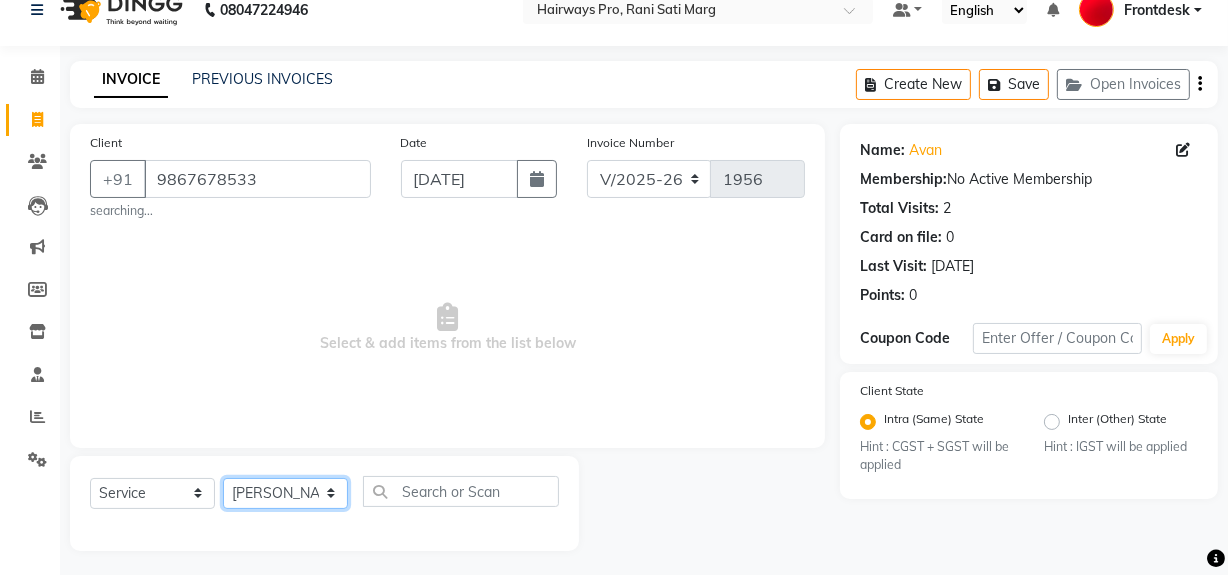 click on "Select Stylist ABID DANISH [PERSON_NAME] Frontdesk INTEZAR [PERSON_NAME] [PERSON_NAME] [PERSON_NAME] [PERSON_NAME] [PERSON_NAME] [PERSON_NAME]" 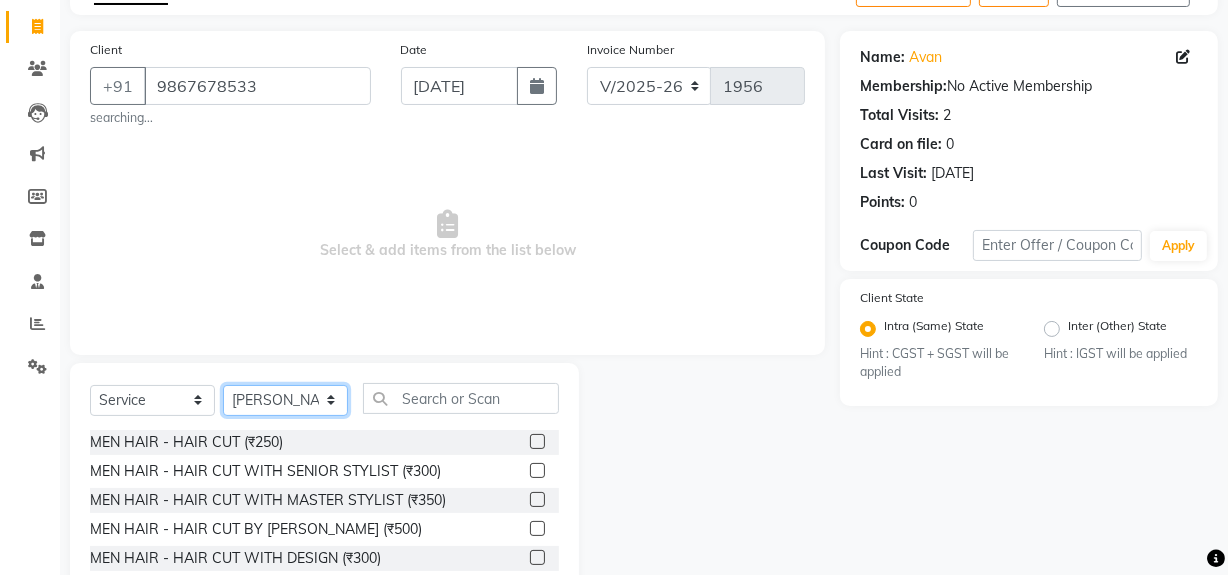scroll, scrollTop: 208, scrollLeft: 0, axis: vertical 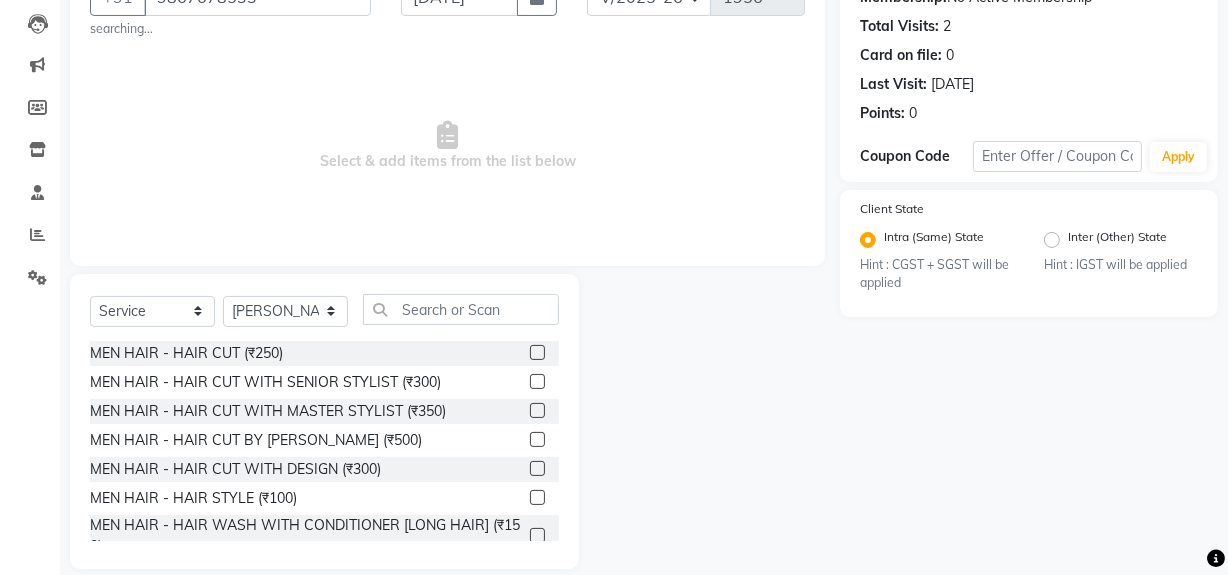 click 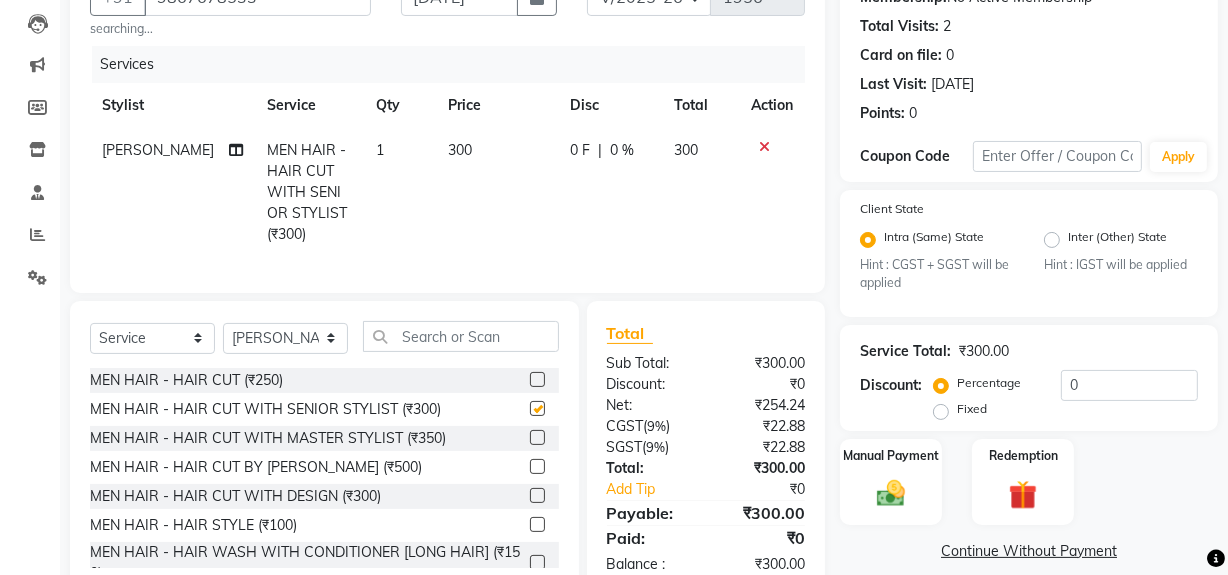 checkbox on "false" 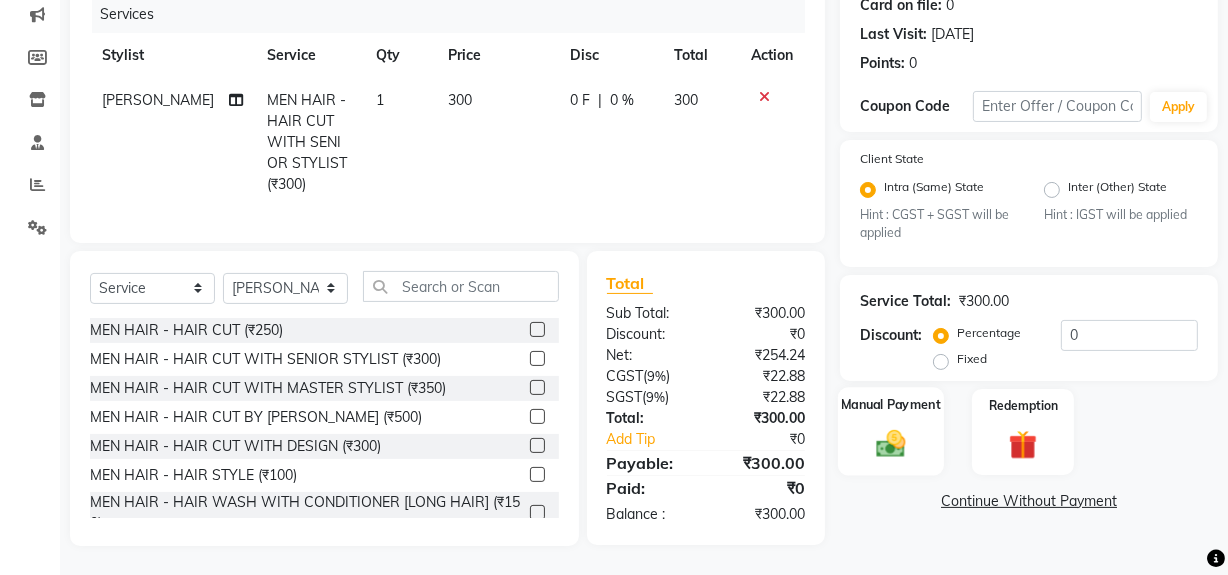 scroll, scrollTop: 272, scrollLeft: 0, axis: vertical 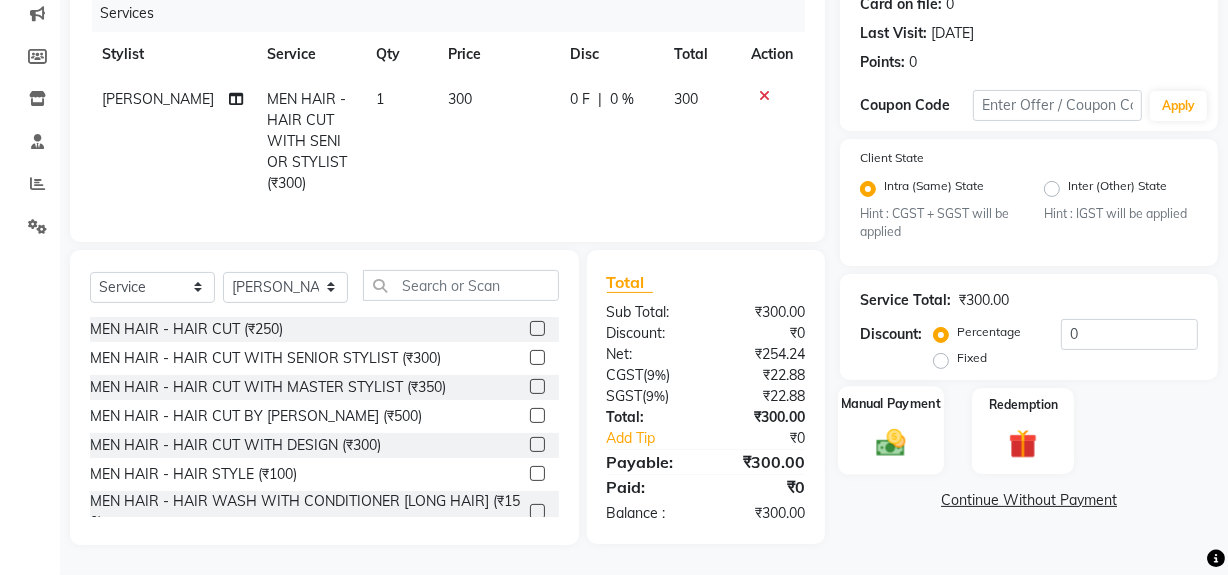 click 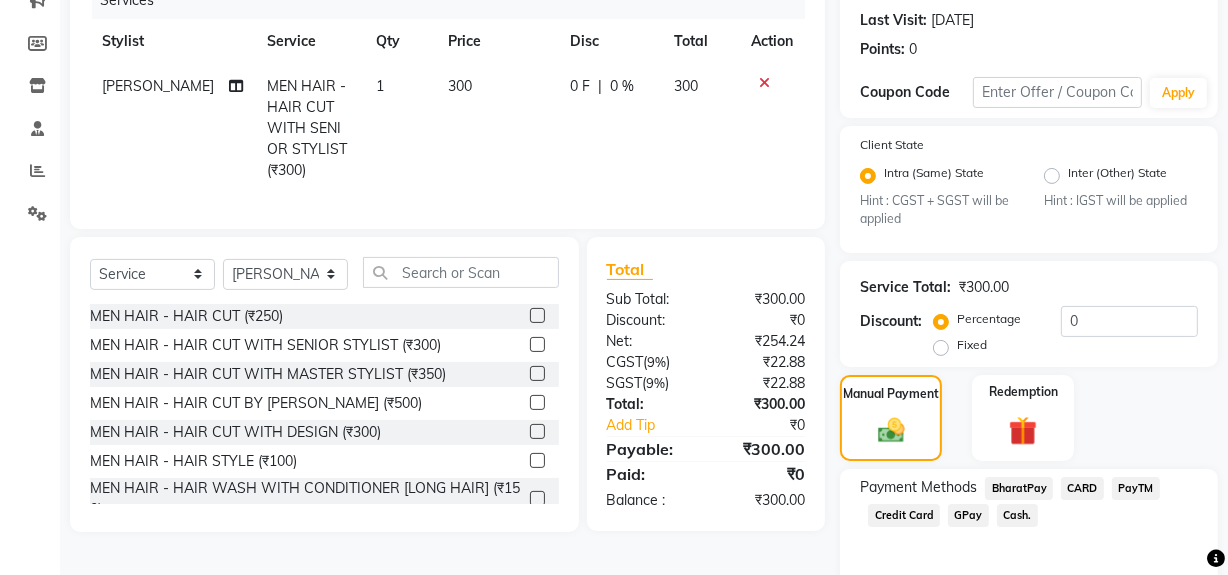 click on "Cash." 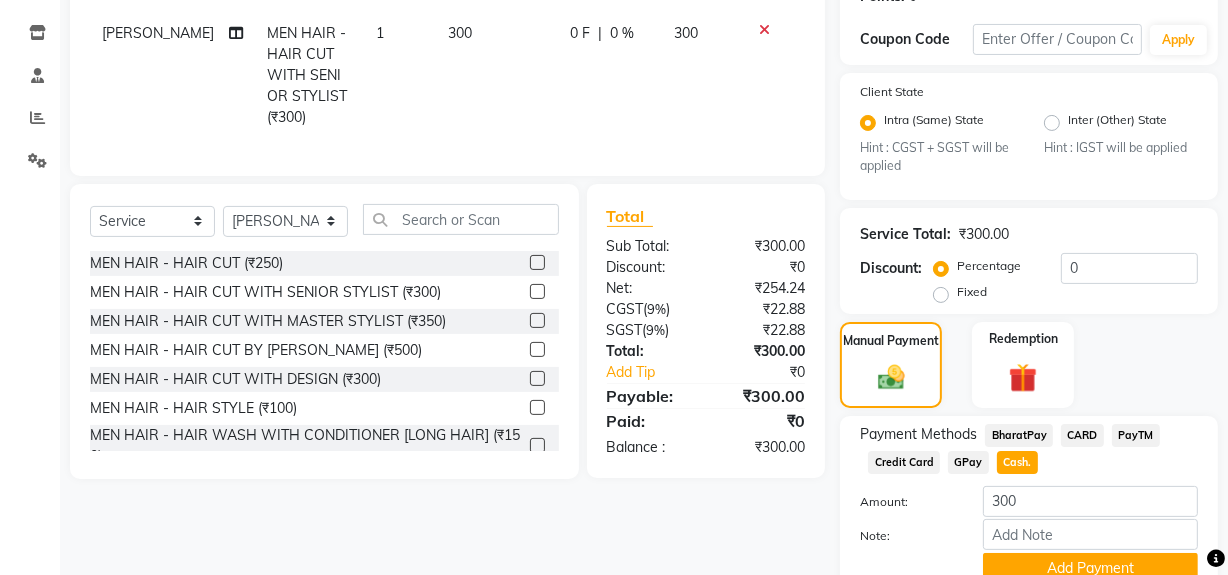 scroll, scrollTop: 413, scrollLeft: 0, axis: vertical 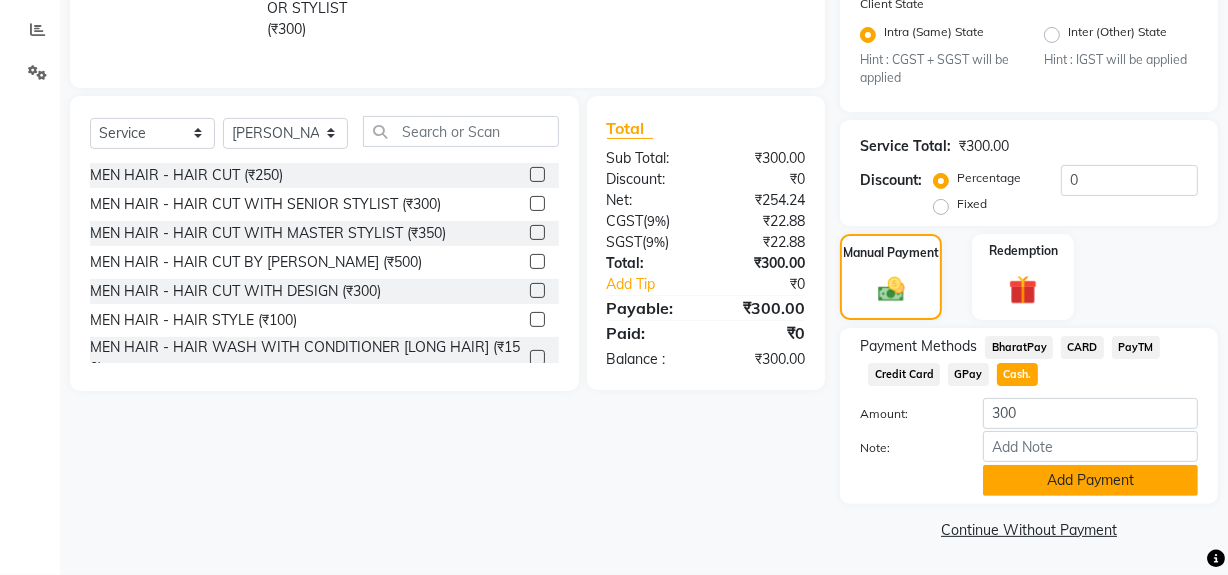 click on "Add Payment" 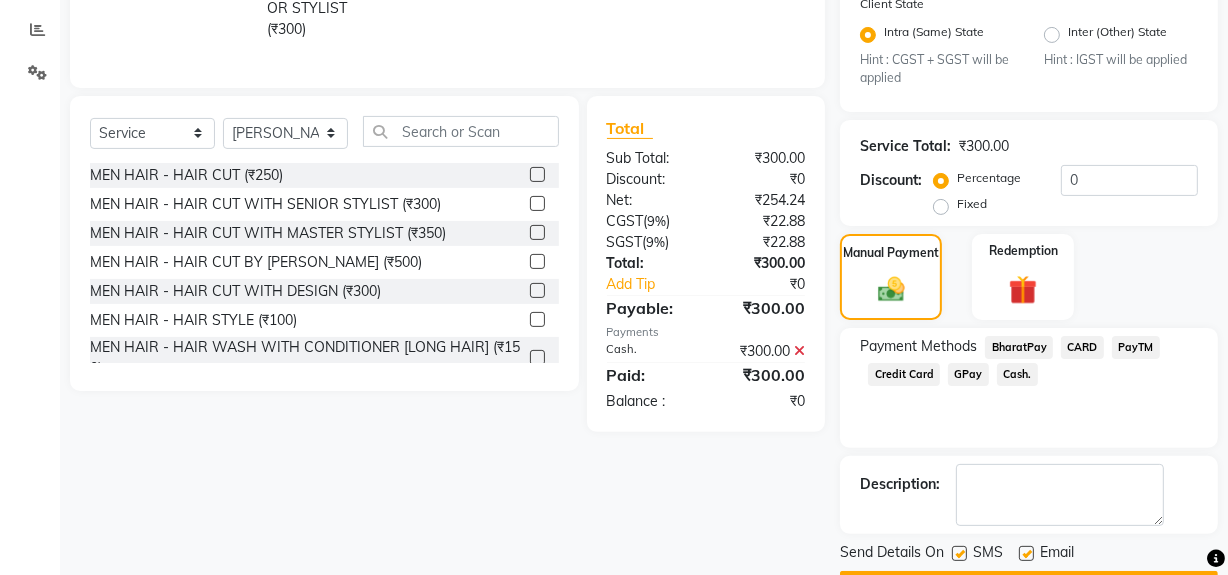 click 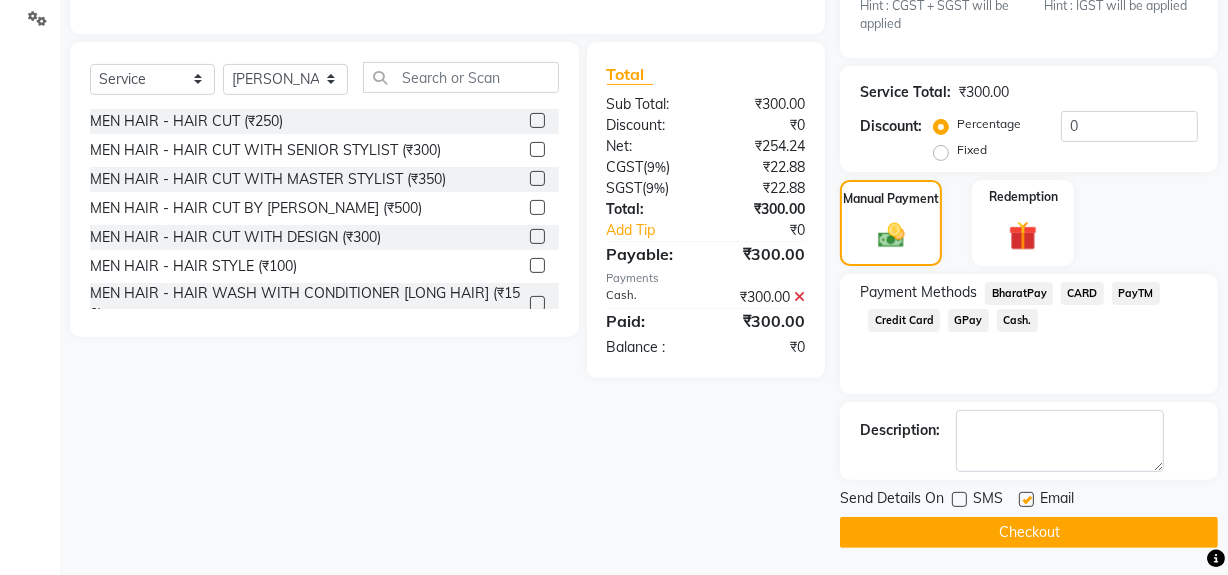 scroll, scrollTop: 470, scrollLeft: 0, axis: vertical 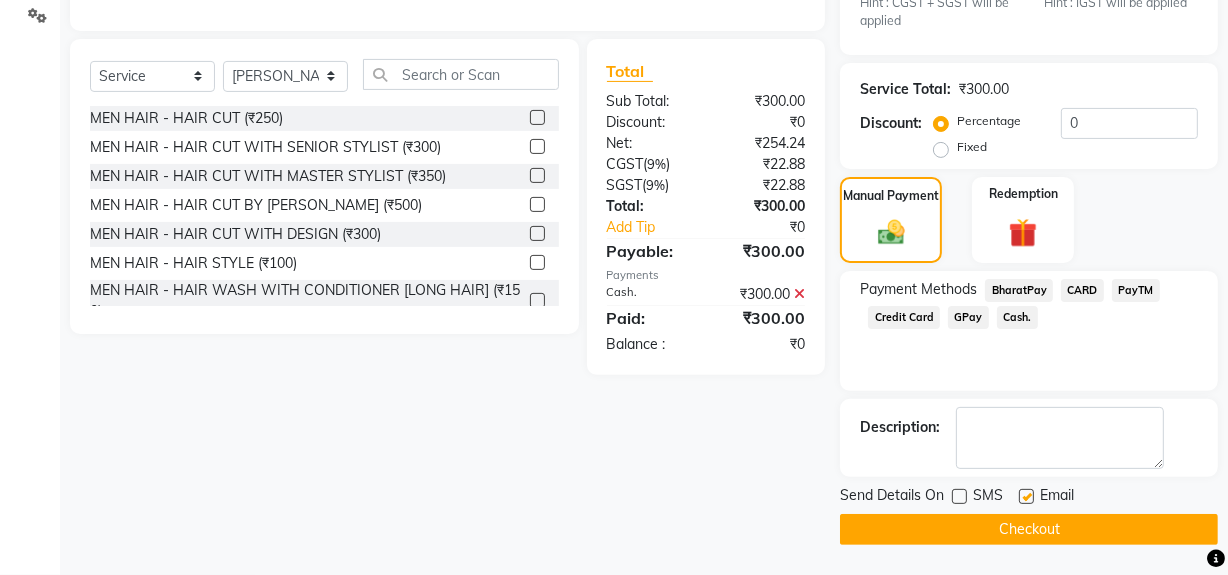 click on "Checkout" 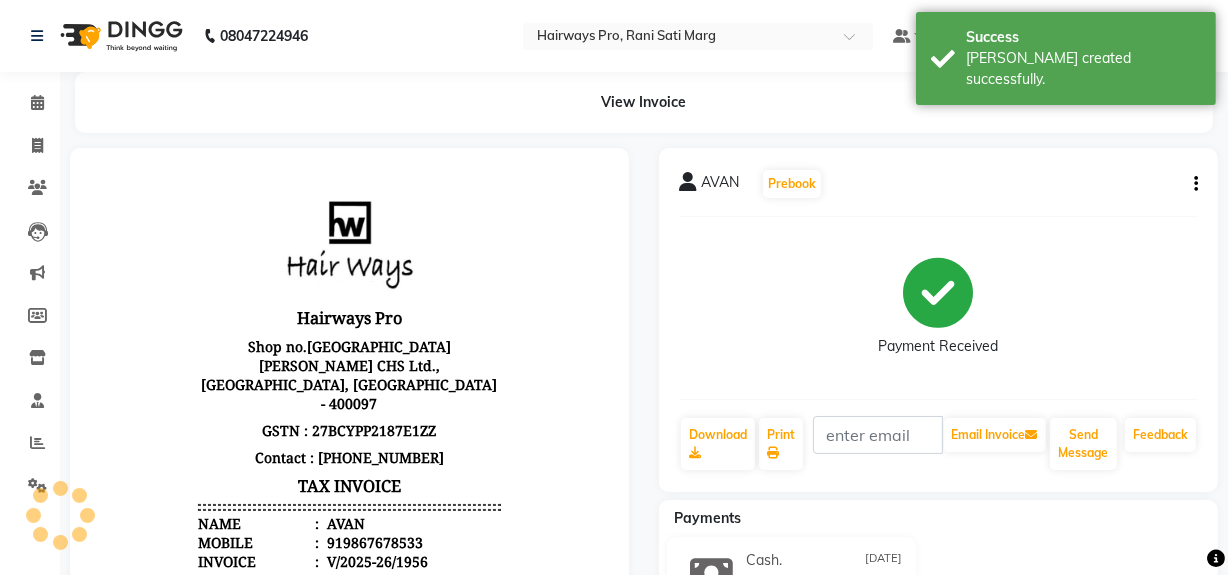 scroll, scrollTop: 0, scrollLeft: 0, axis: both 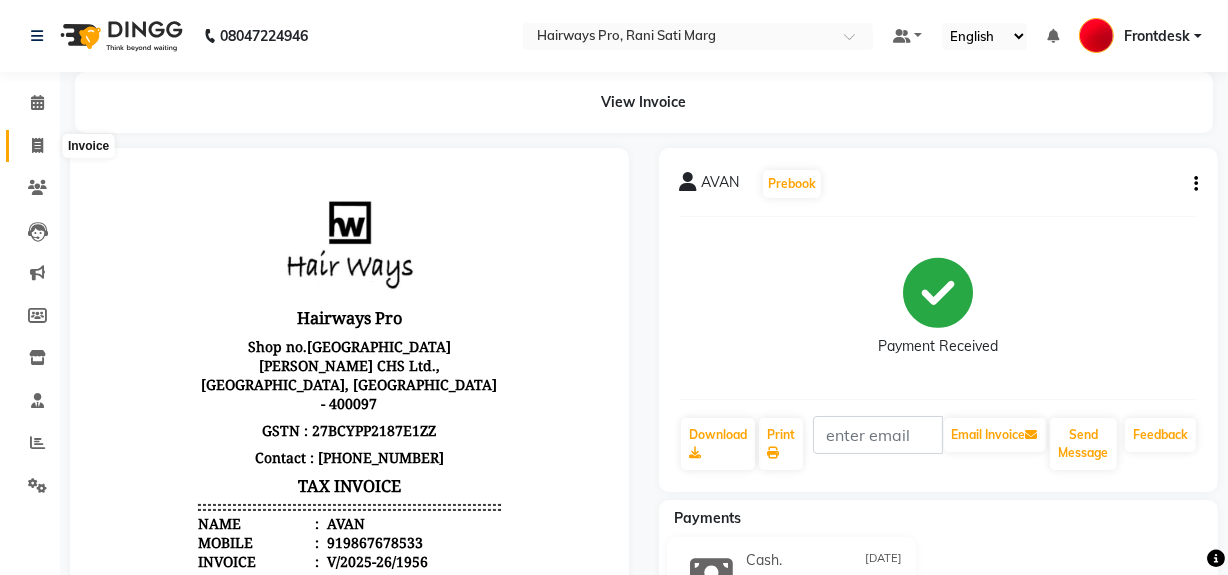 click 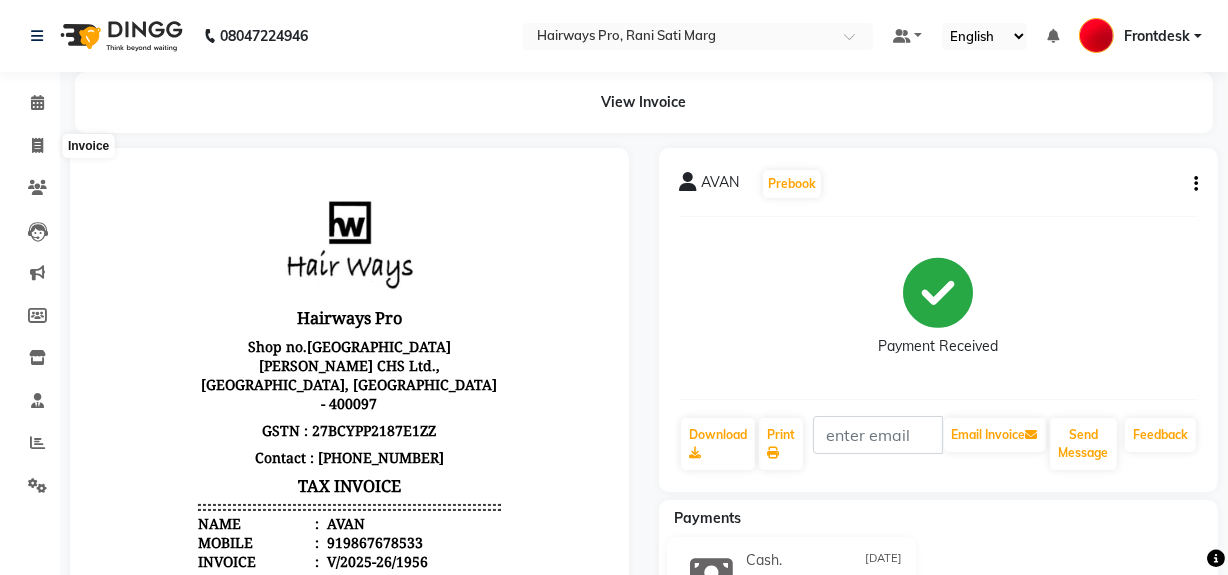 select on "service" 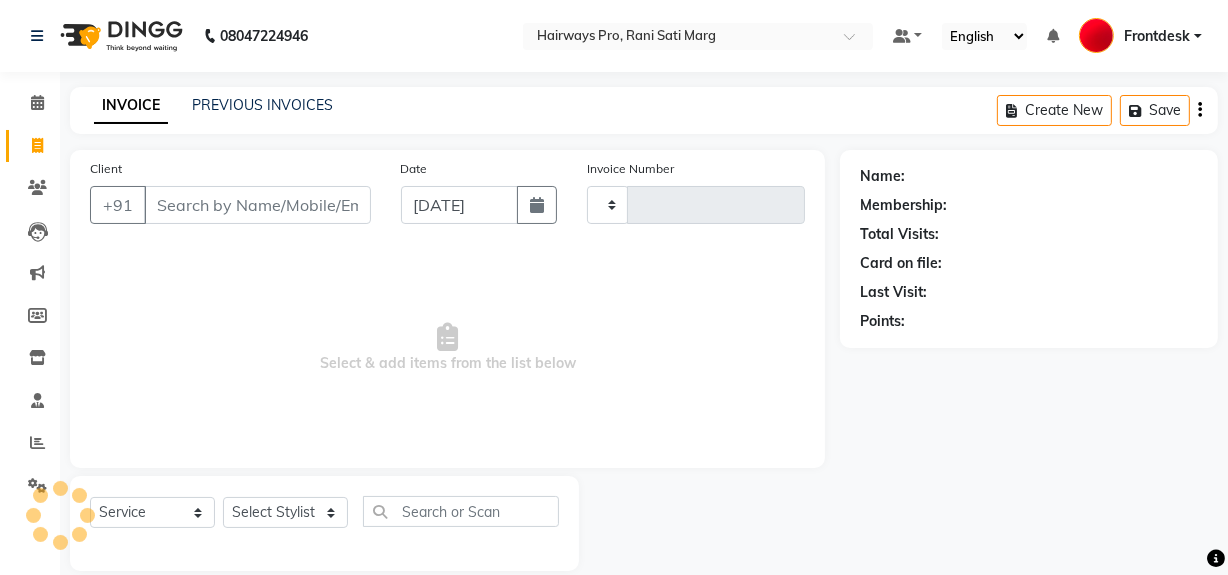 scroll, scrollTop: 26, scrollLeft: 0, axis: vertical 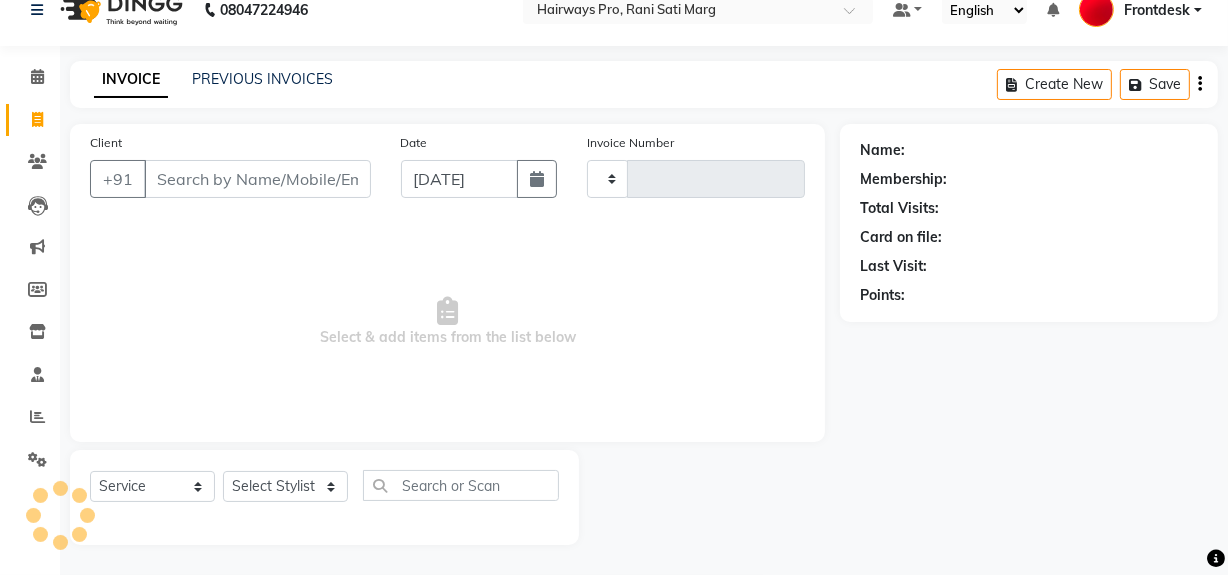 type on "1957" 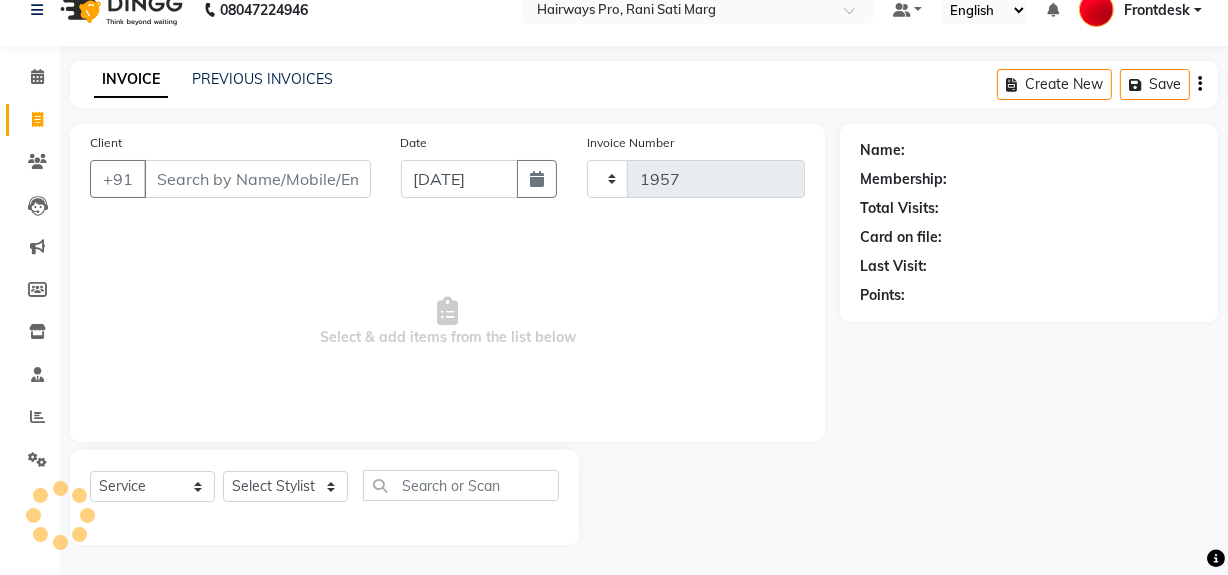 select on "787" 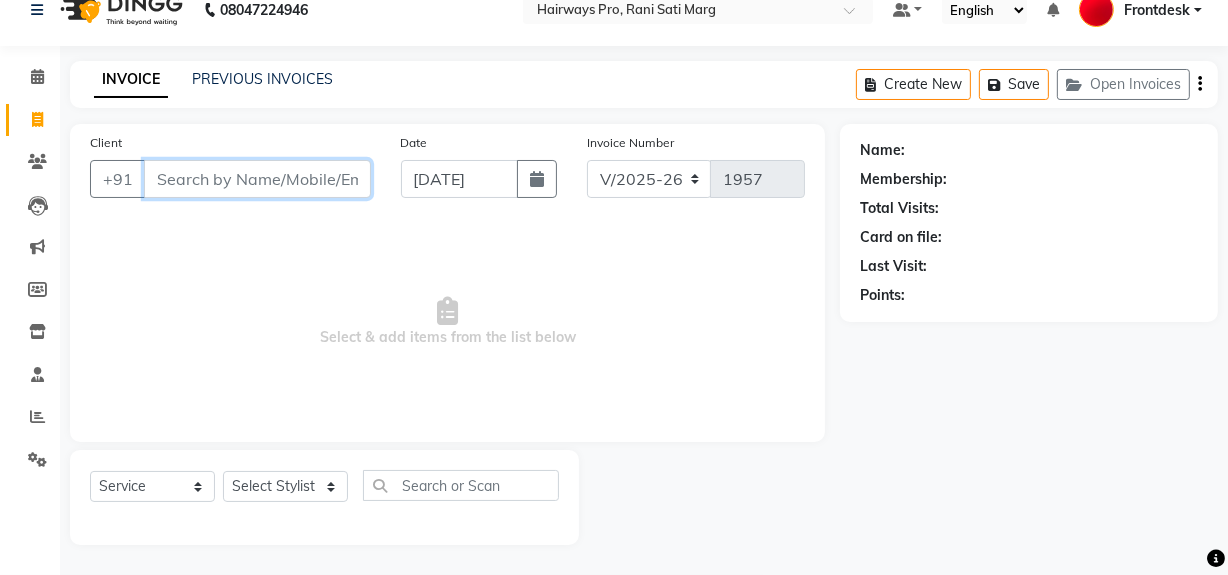 click on "Client" at bounding box center [257, 179] 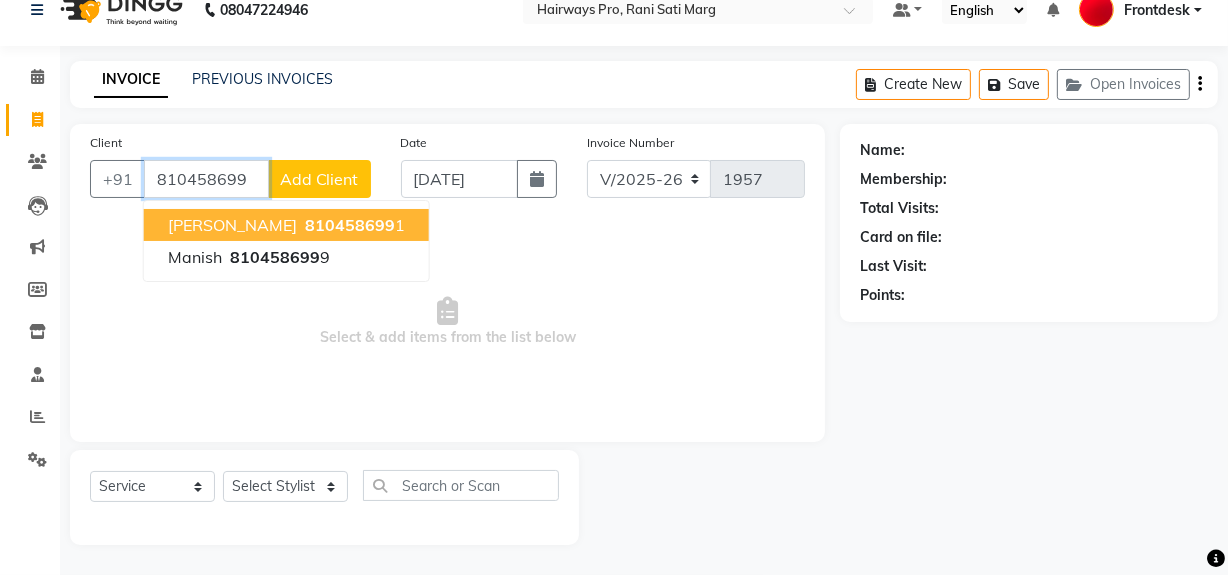 click on "MANISH VAGHELA" at bounding box center (232, 225) 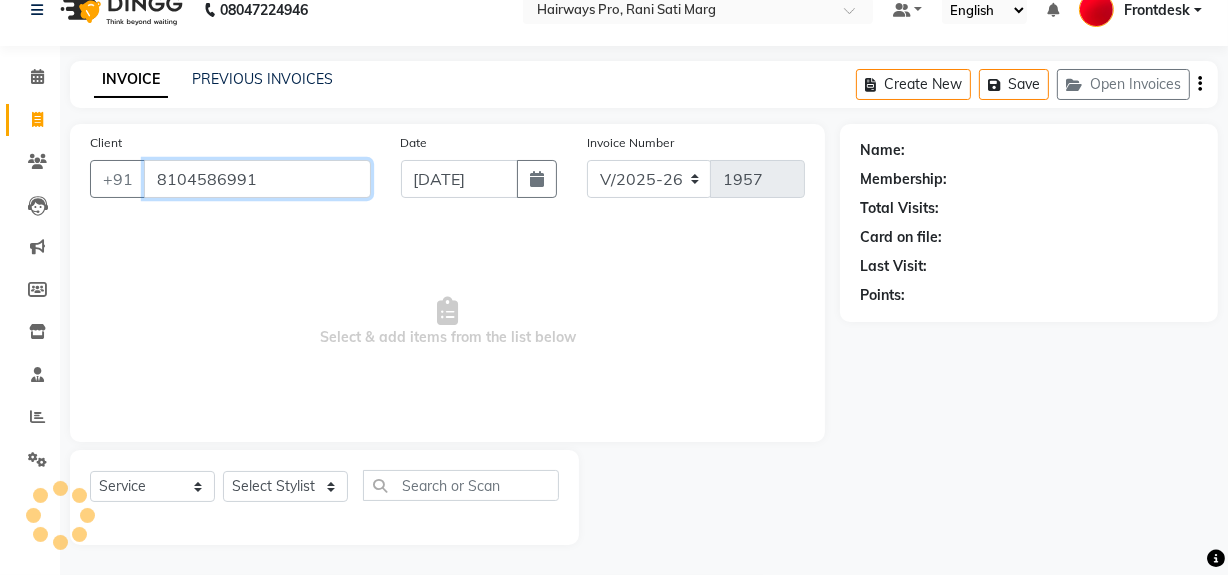 type on "8104586991" 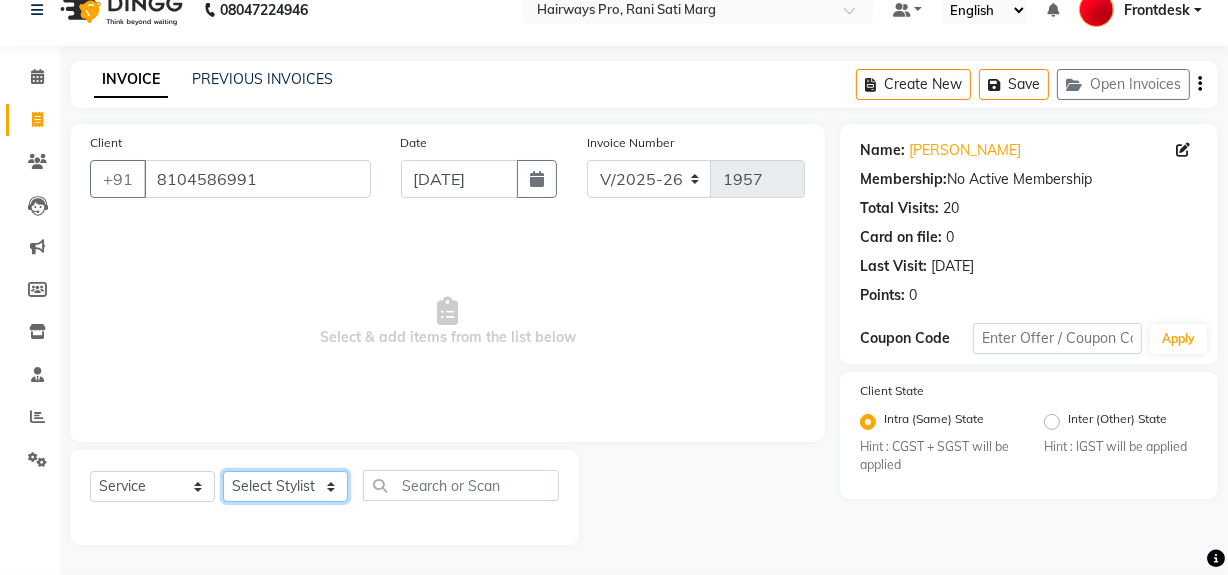 click on "Select Stylist ABID DANISH [PERSON_NAME] Frontdesk INTEZAR [PERSON_NAME] [PERSON_NAME] [PERSON_NAME] [PERSON_NAME] [PERSON_NAME] [PERSON_NAME]" 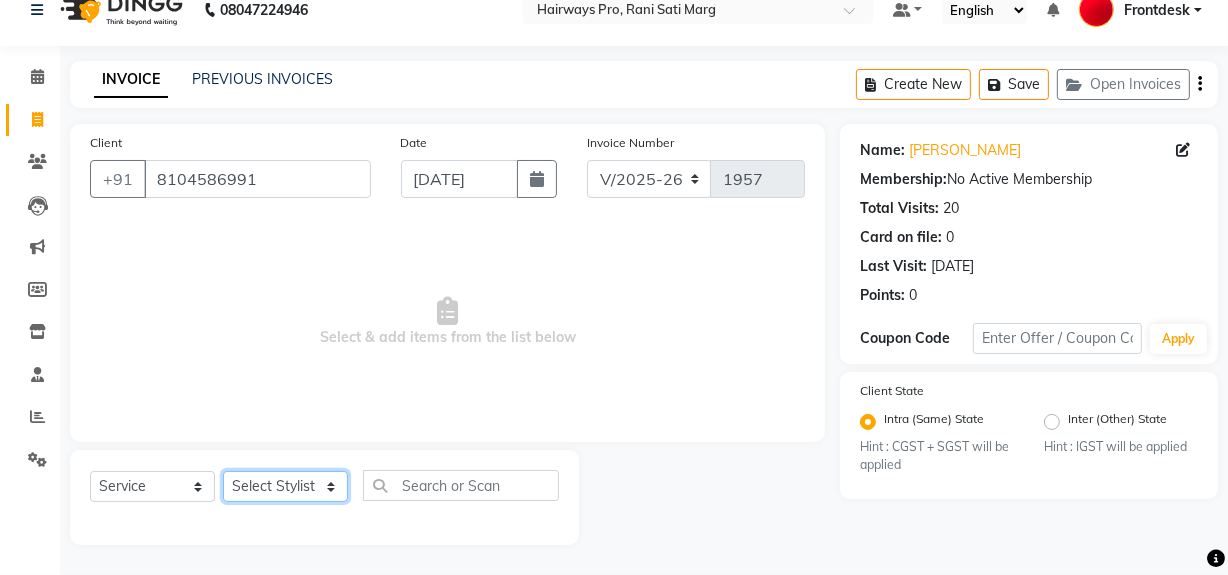 select on "13192" 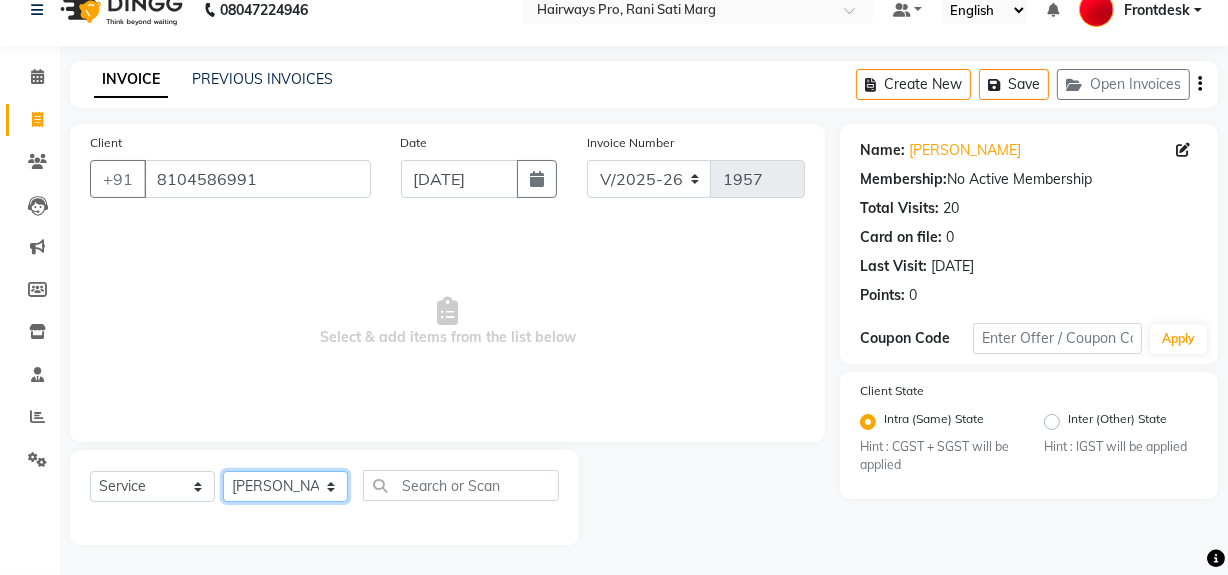 click on "Select Stylist ABID DANISH [PERSON_NAME] Frontdesk INTEZAR [PERSON_NAME] [PERSON_NAME] [PERSON_NAME] [PERSON_NAME] [PERSON_NAME] [PERSON_NAME]" 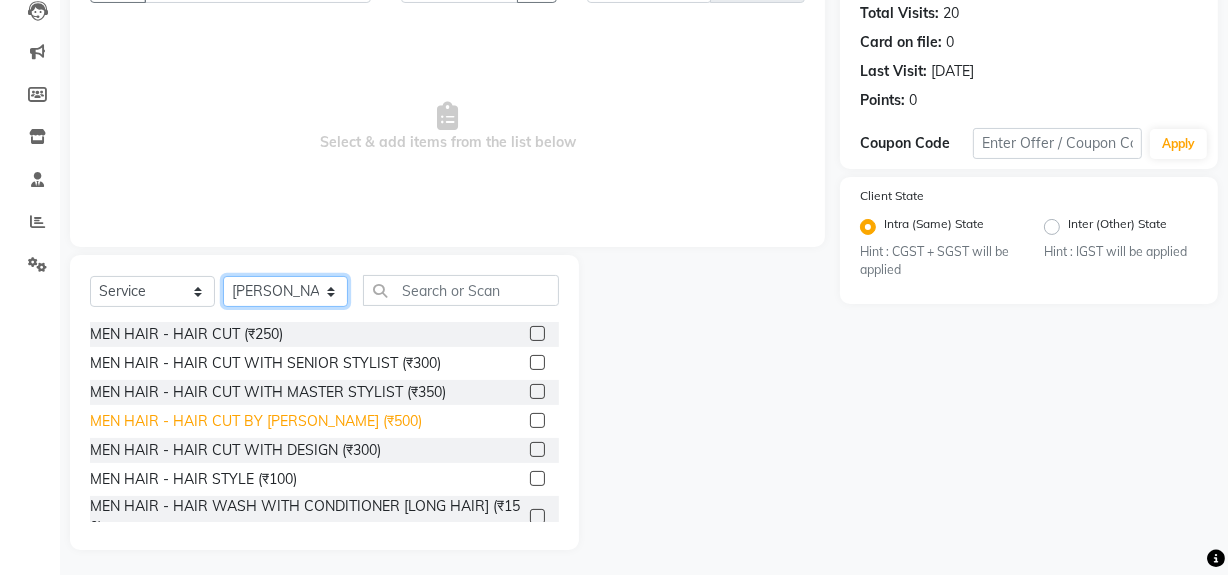 scroll, scrollTop: 226, scrollLeft: 0, axis: vertical 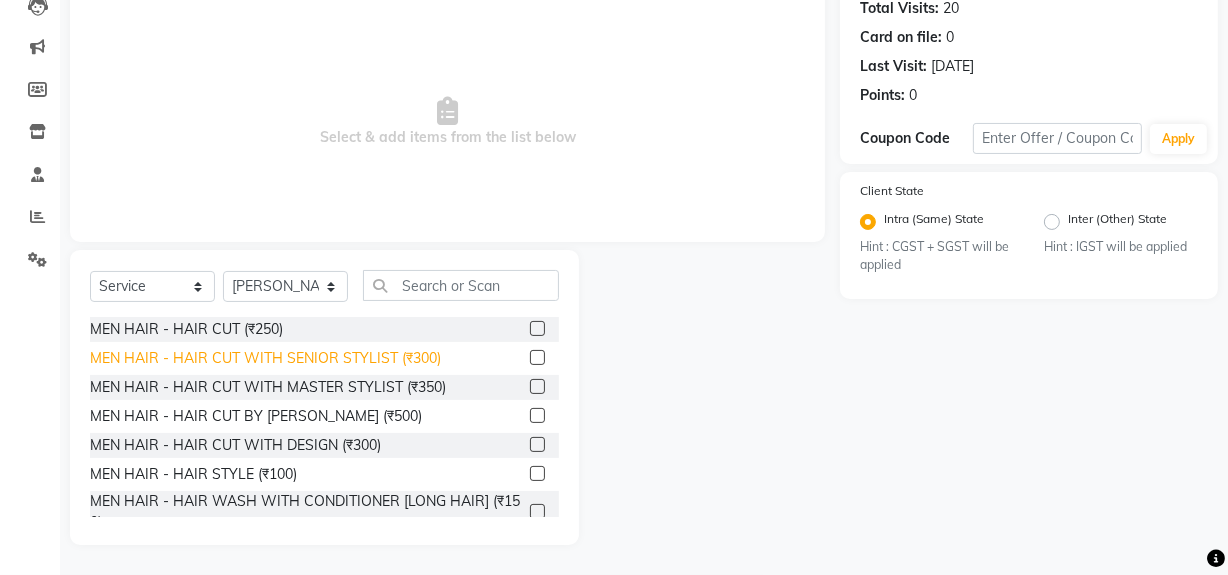 click on "MEN HAIR - HAIR CUT WITH SENIOR STYLIST (₹300)" 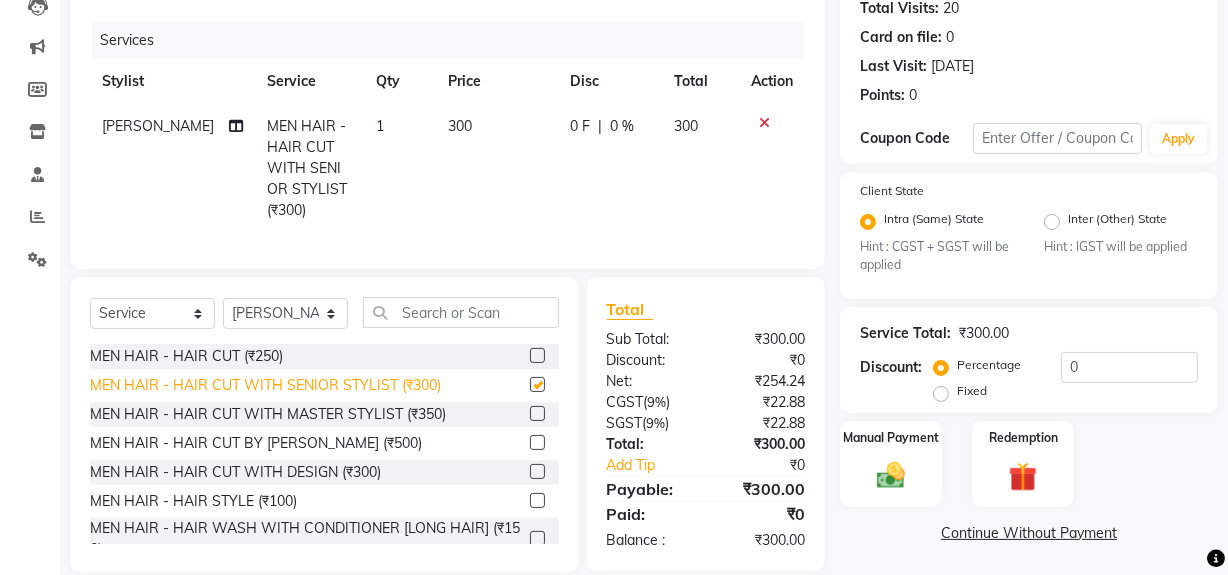 checkbox on "false" 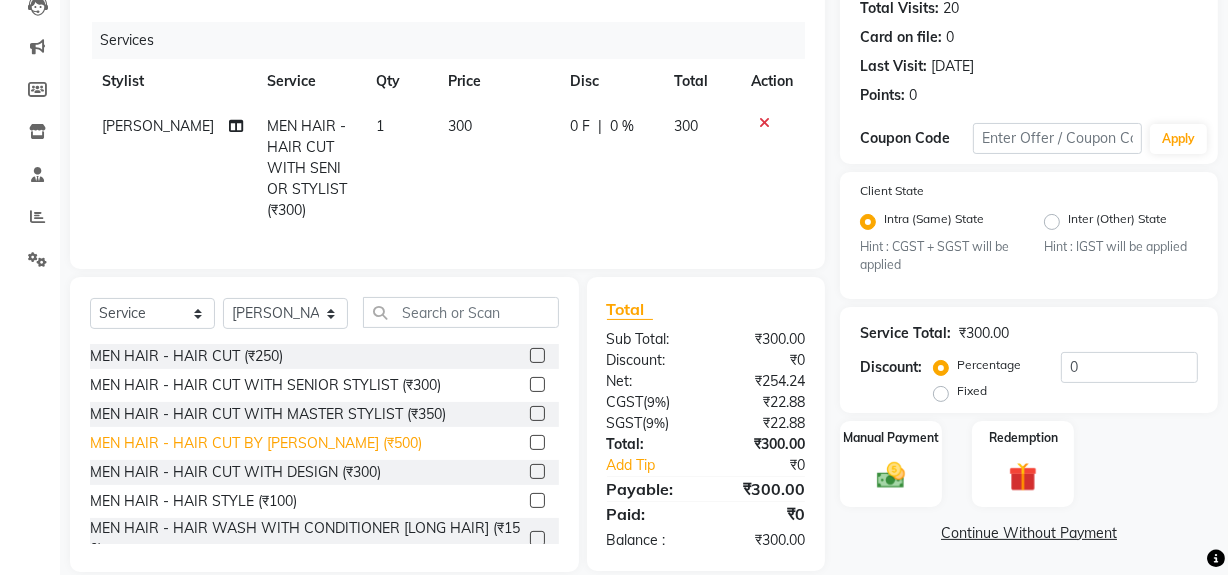 scroll, scrollTop: 90, scrollLeft: 0, axis: vertical 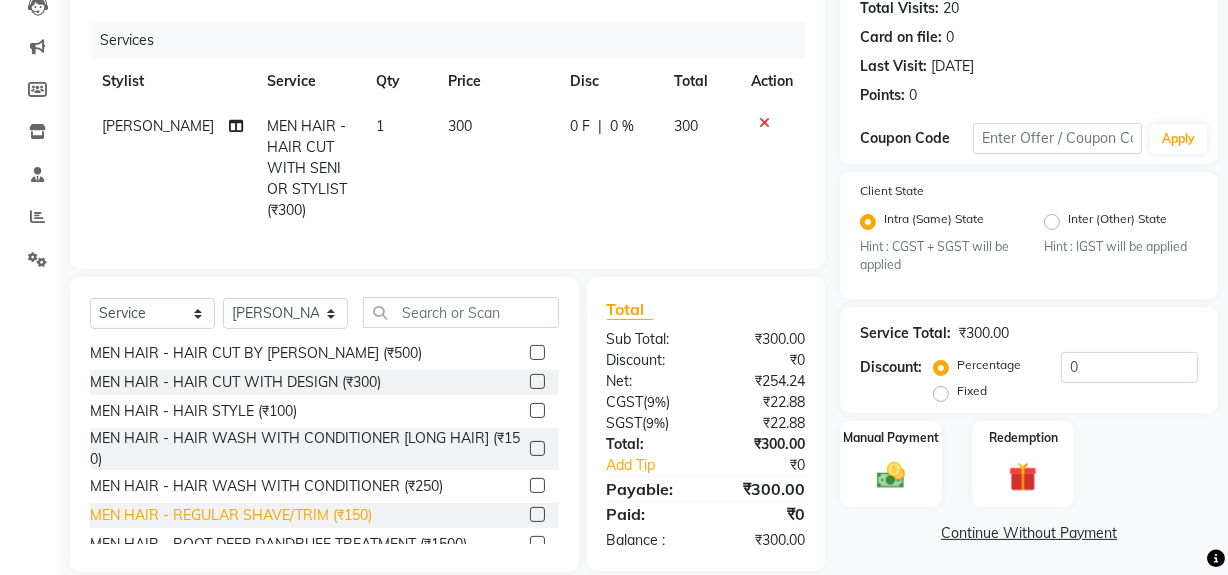 click on "MEN HAIR - REGULAR SHAVE/TRIM (₹150)" 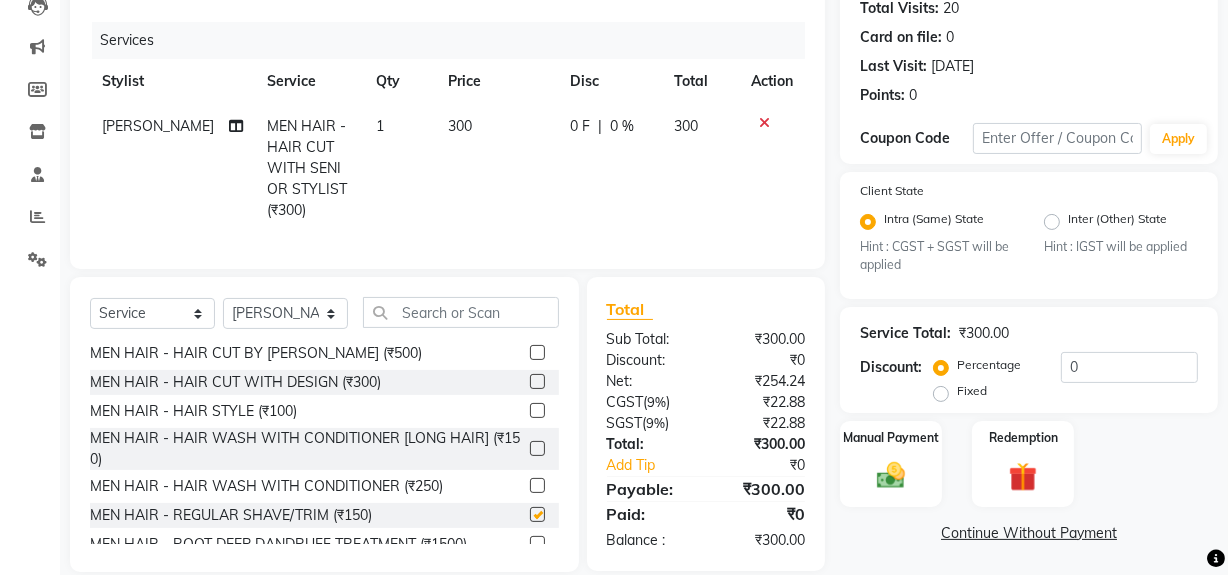 checkbox on "false" 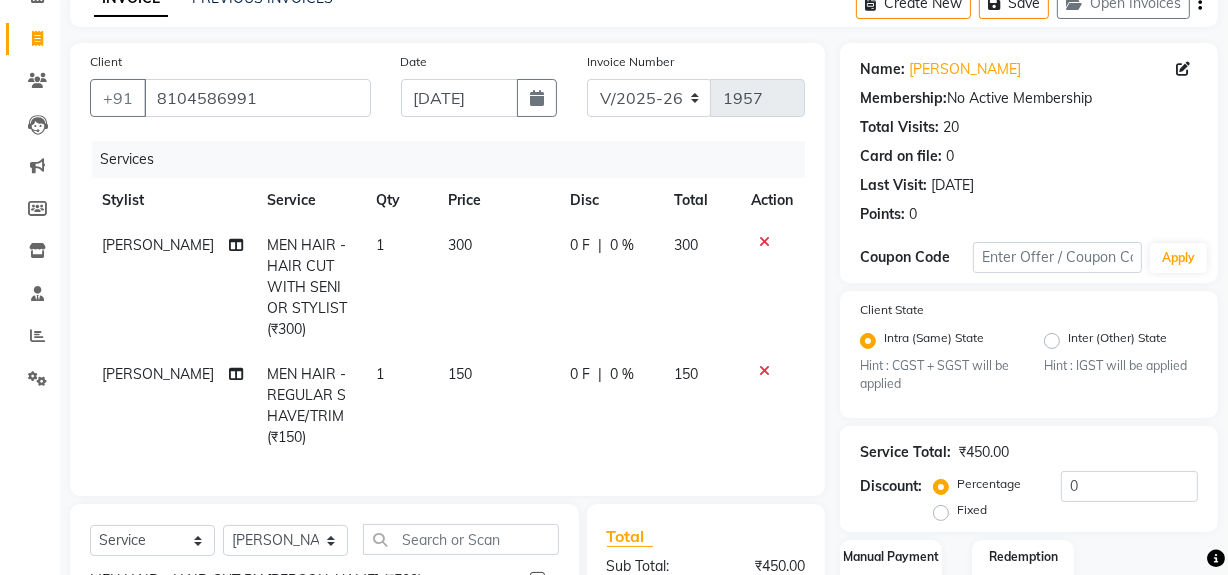 scroll, scrollTop: 0, scrollLeft: 0, axis: both 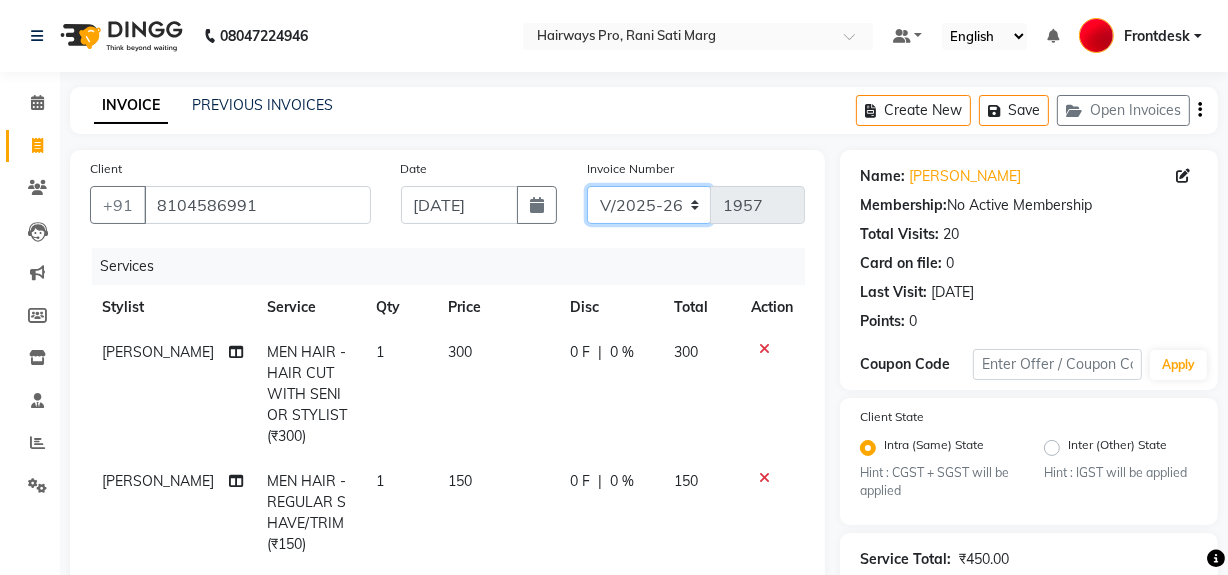 click on "INV/25-26 V/2025-26" 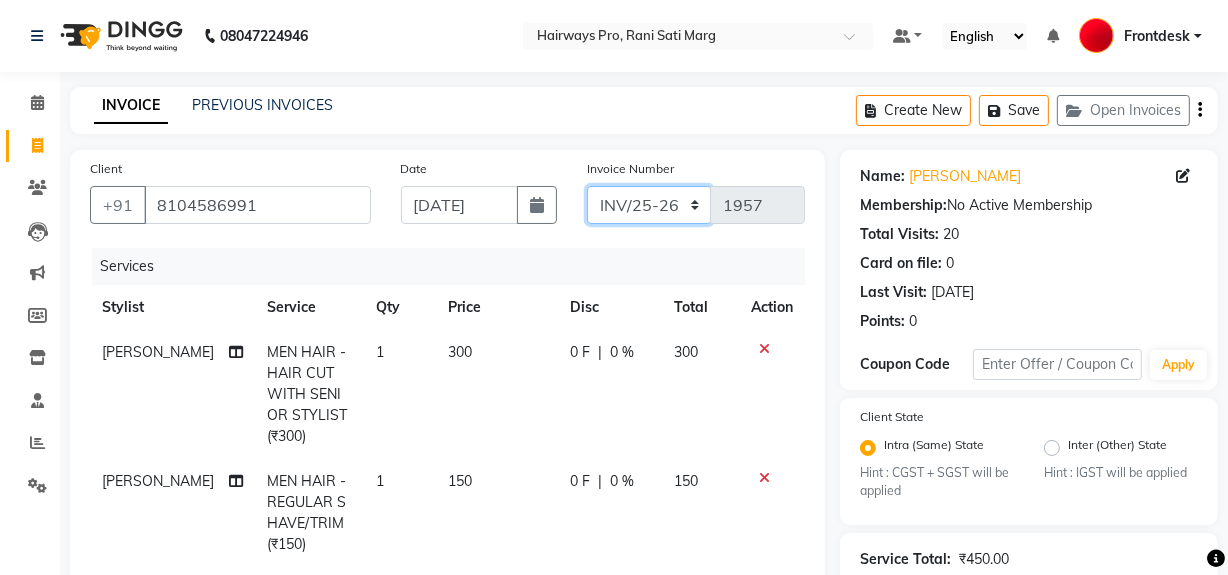 click on "INV/25-26 V/2025-26" 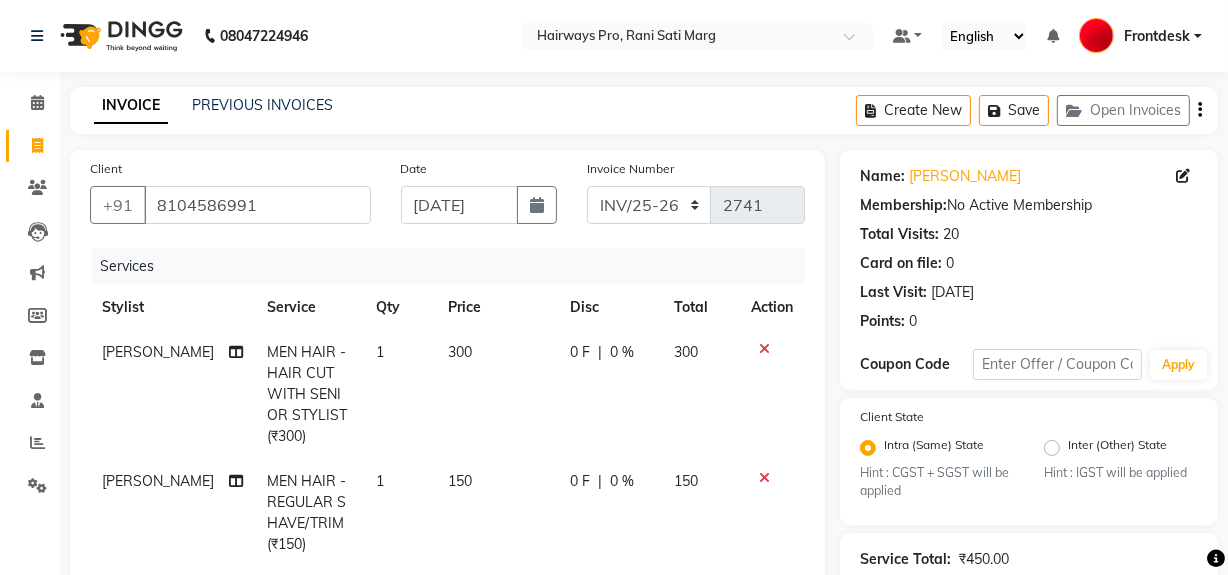 click 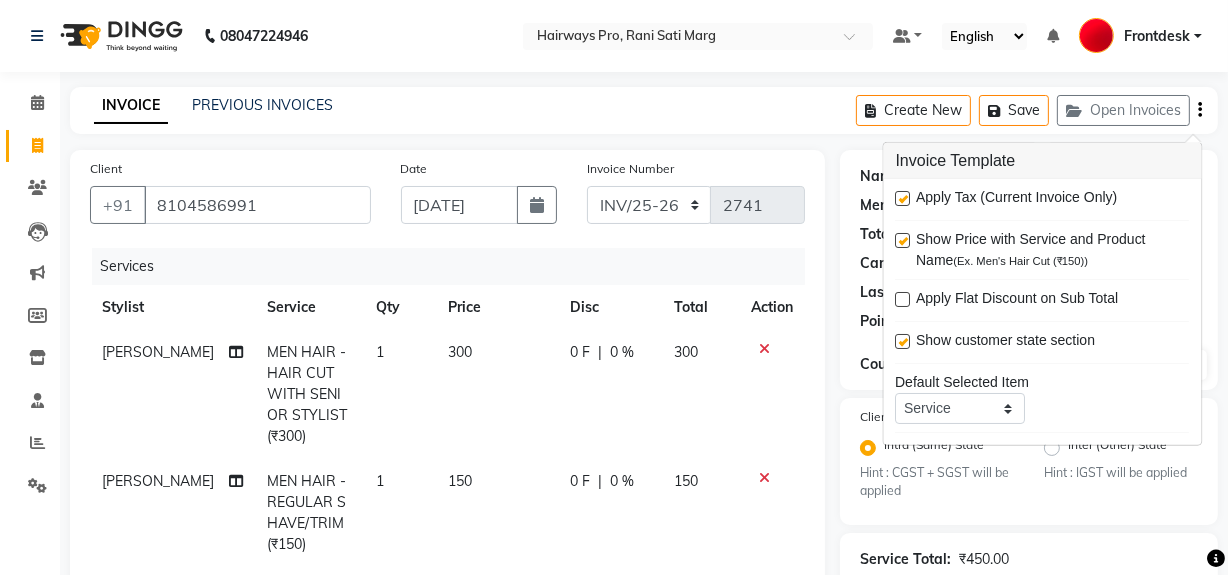 click at bounding box center [902, 201] 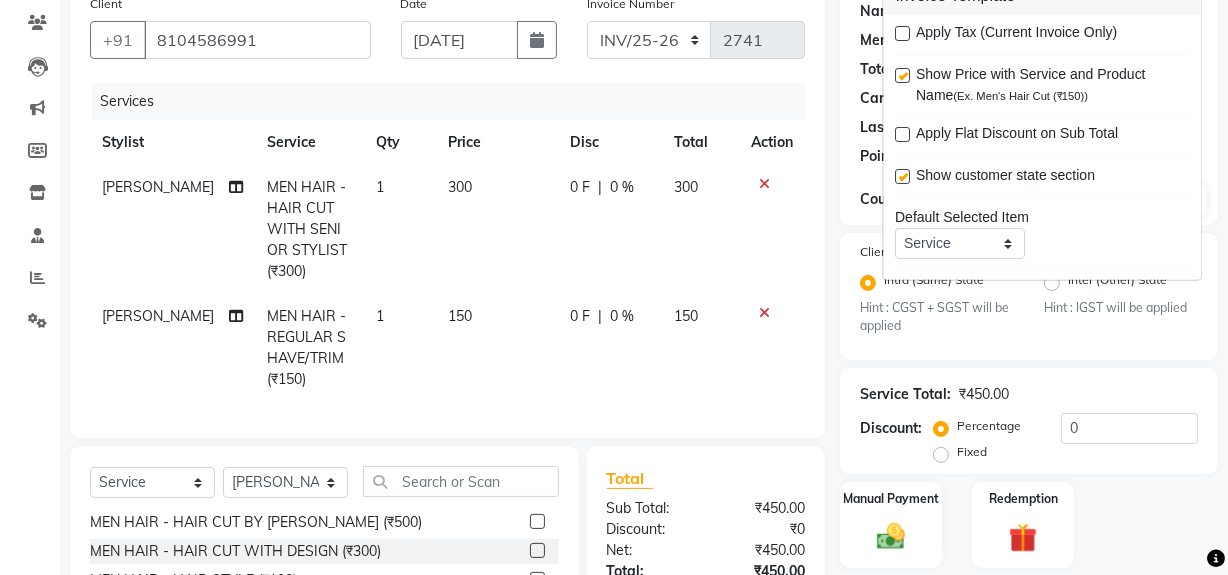 scroll, scrollTop: 374, scrollLeft: 0, axis: vertical 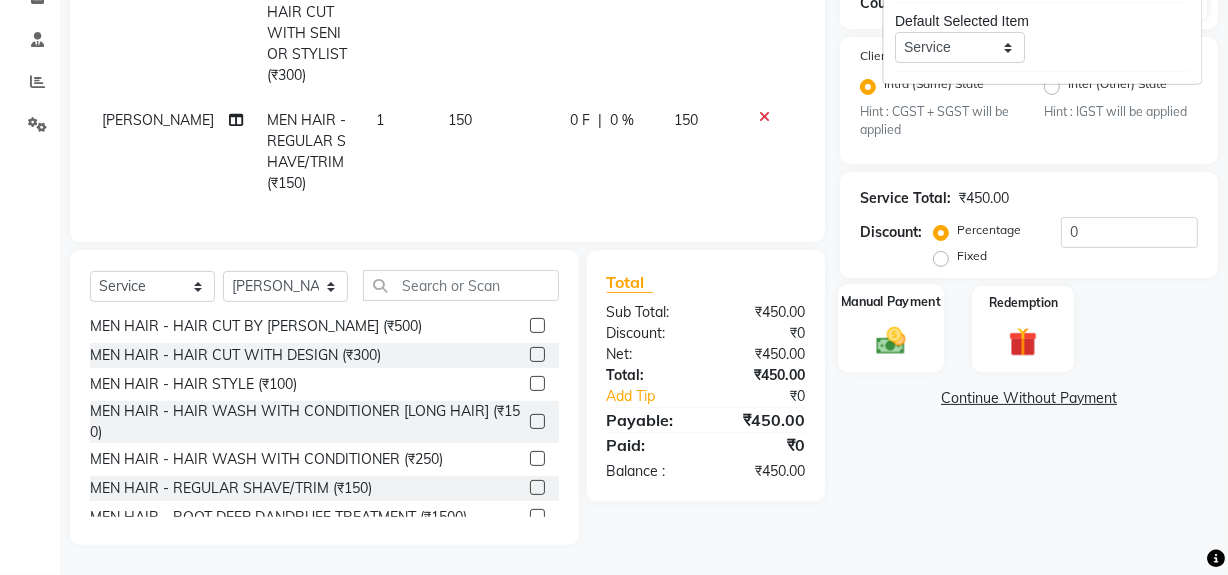 click 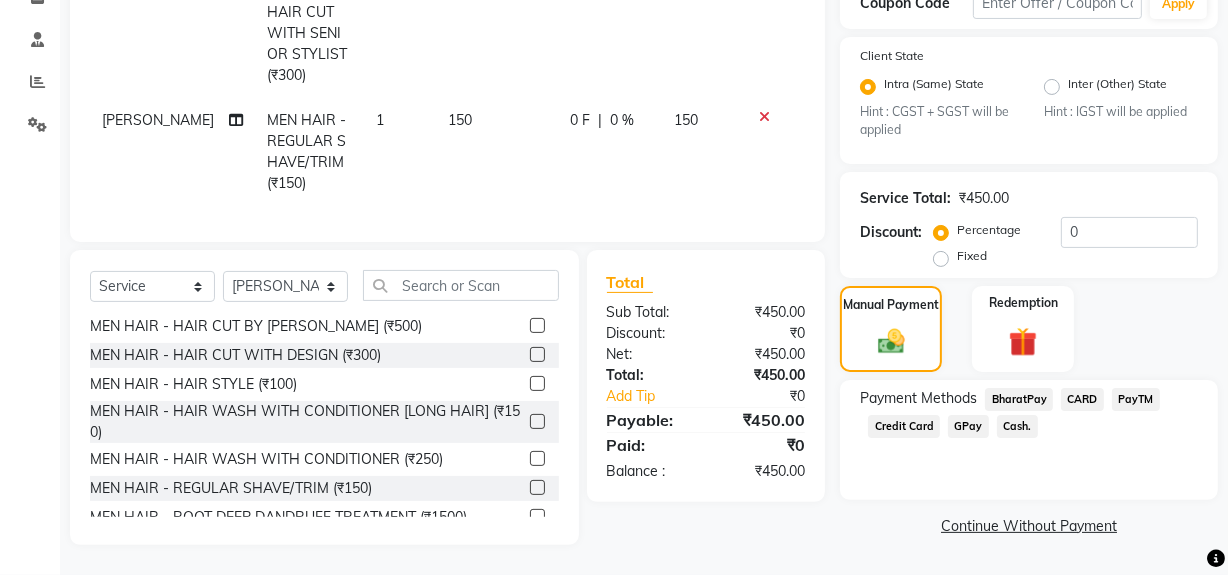click on "Cash." 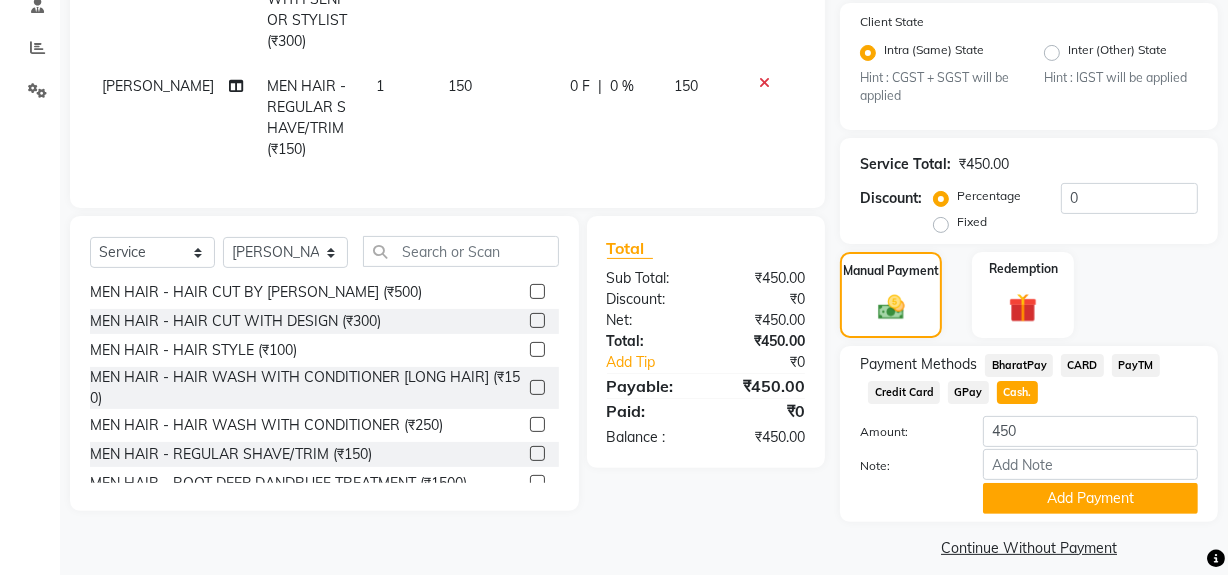 scroll, scrollTop: 413, scrollLeft: 0, axis: vertical 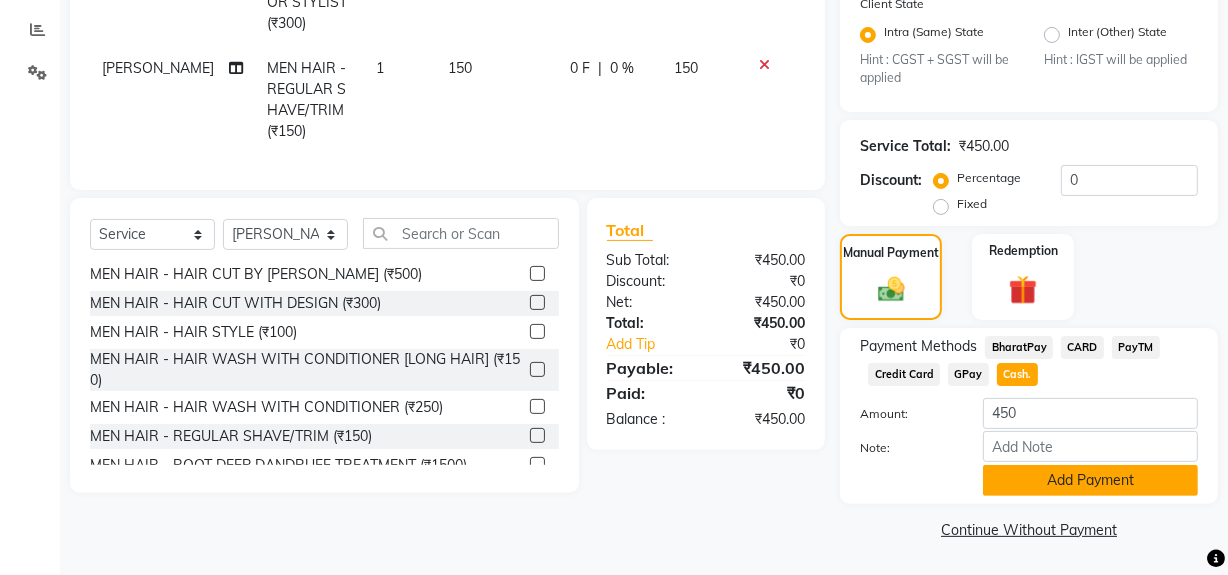 click on "Add Payment" 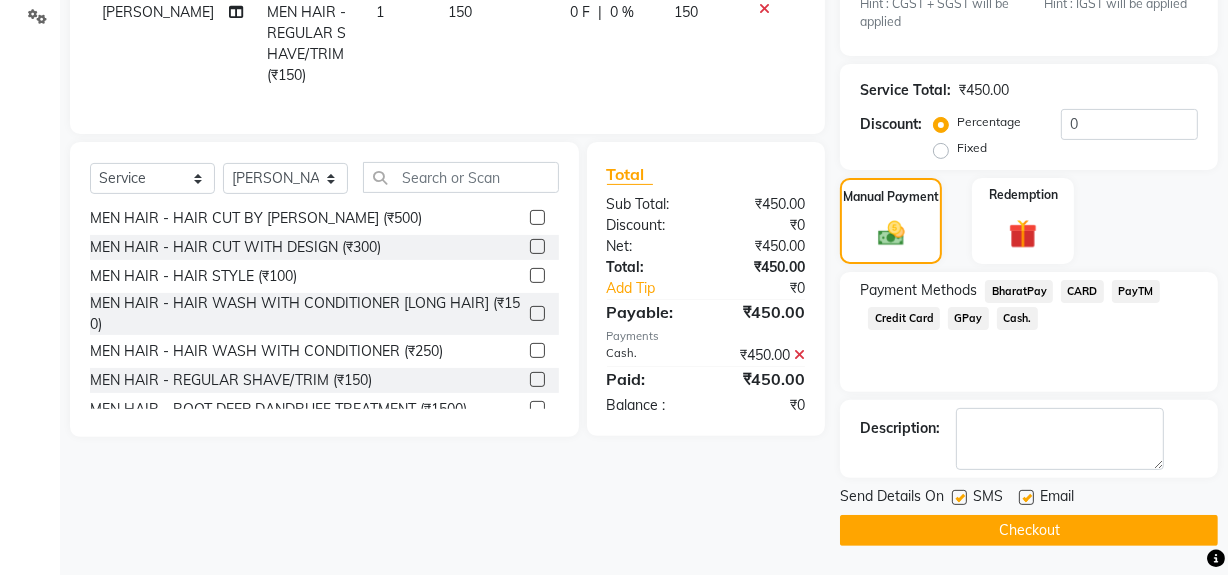 scroll, scrollTop: 470, scrollLeft: 0, axis: vertical 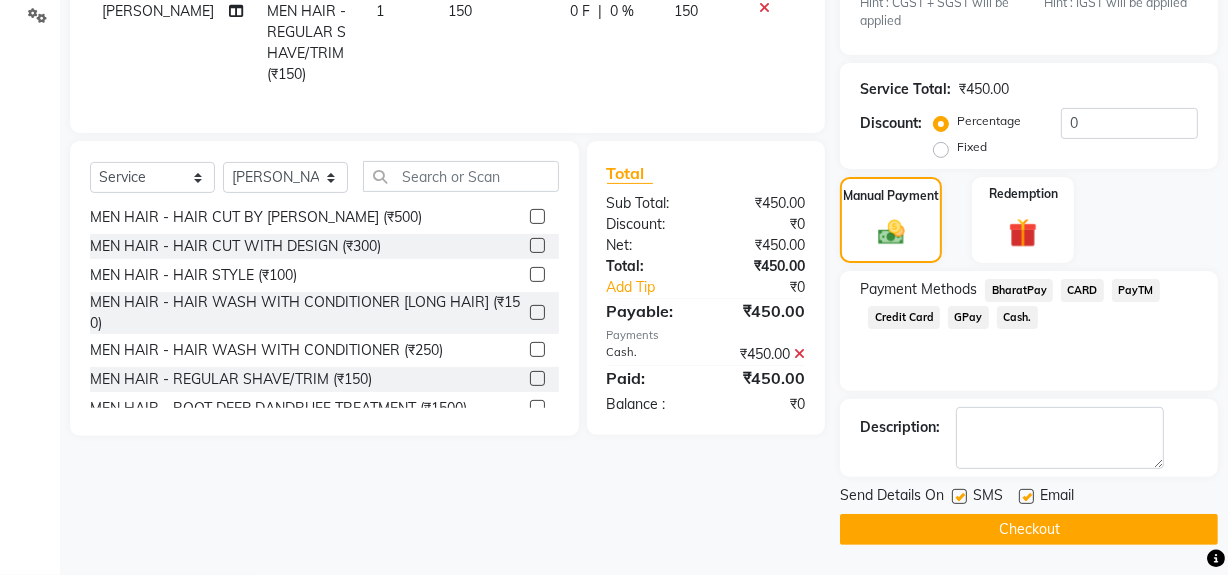 drag, startPoint x: 958, startPoint y: 499, endPoint x: 958, endPoint y: 522, distance: 23 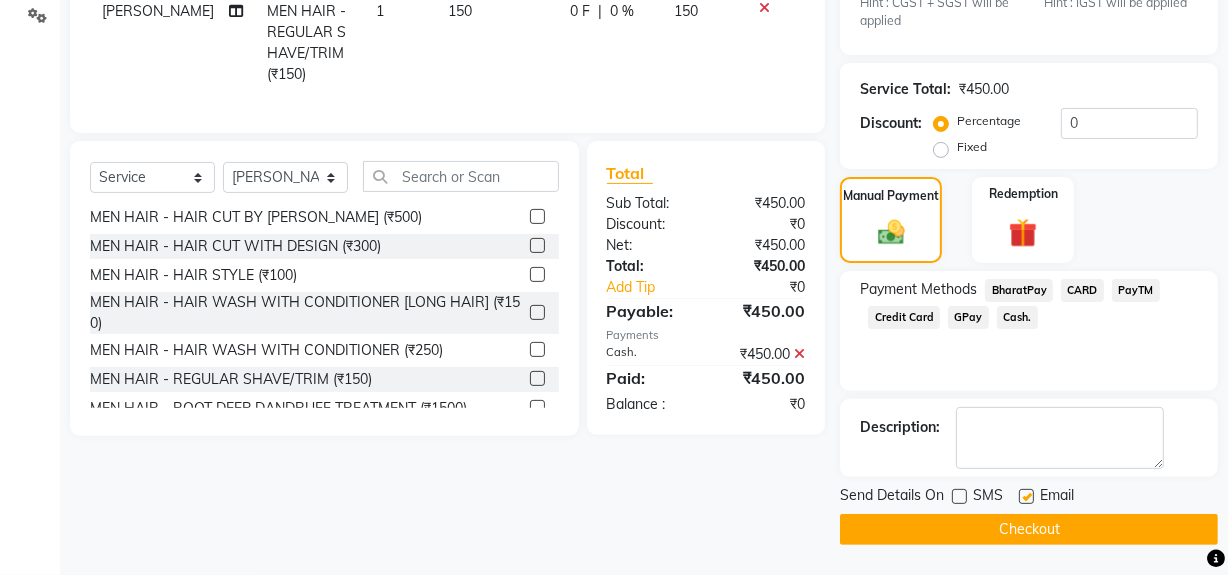 click on "Checkout" 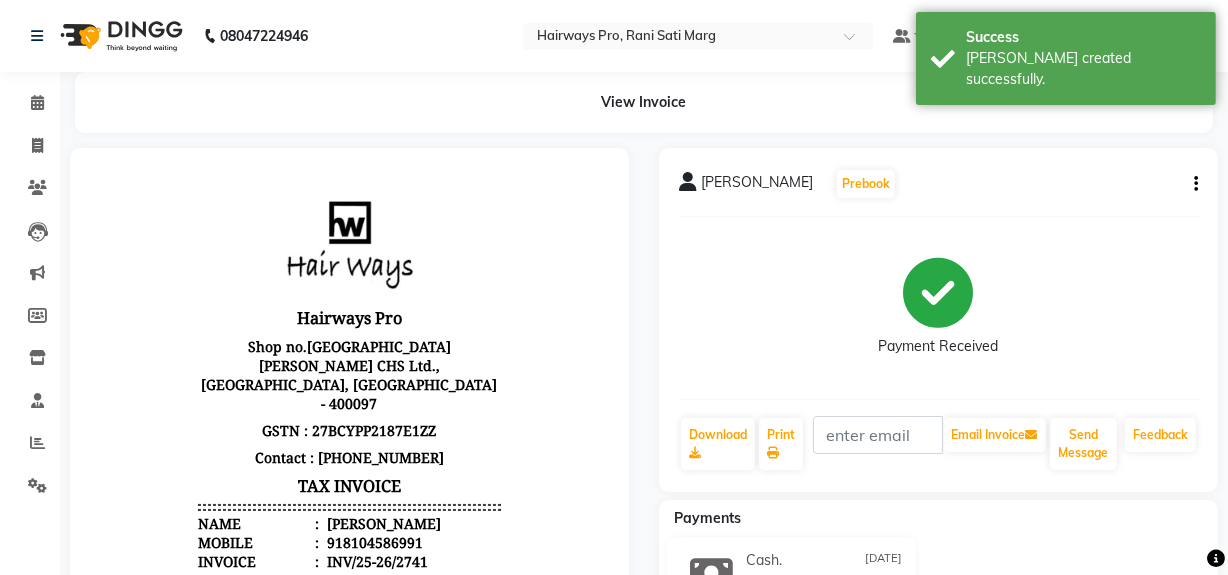 scroll, scrollTop: 0, scrollLeft: 0, axis: both 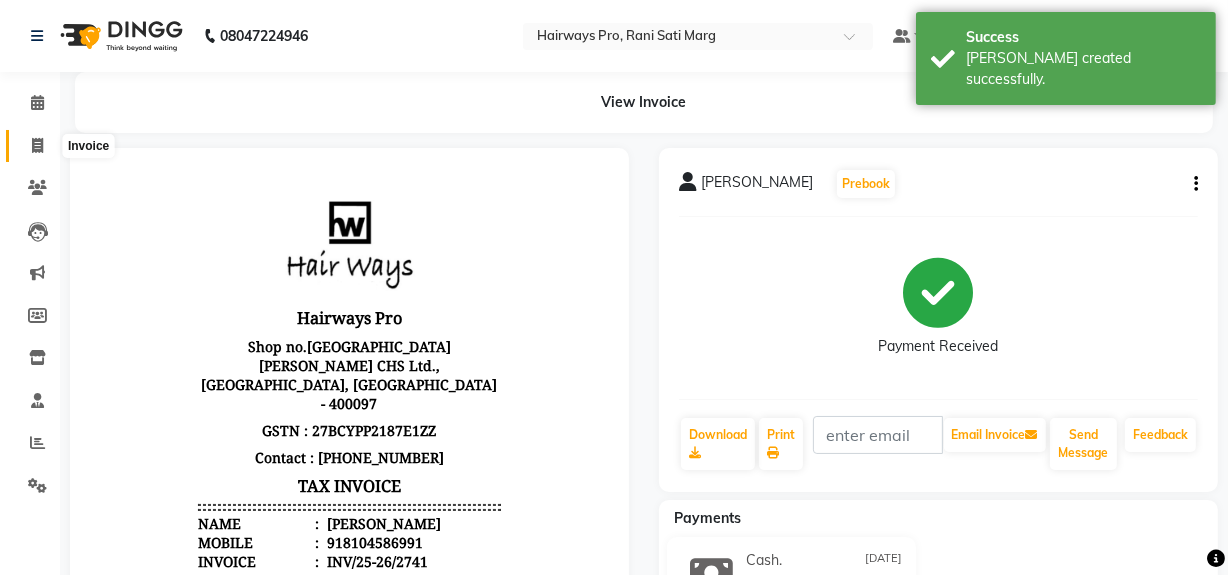 click 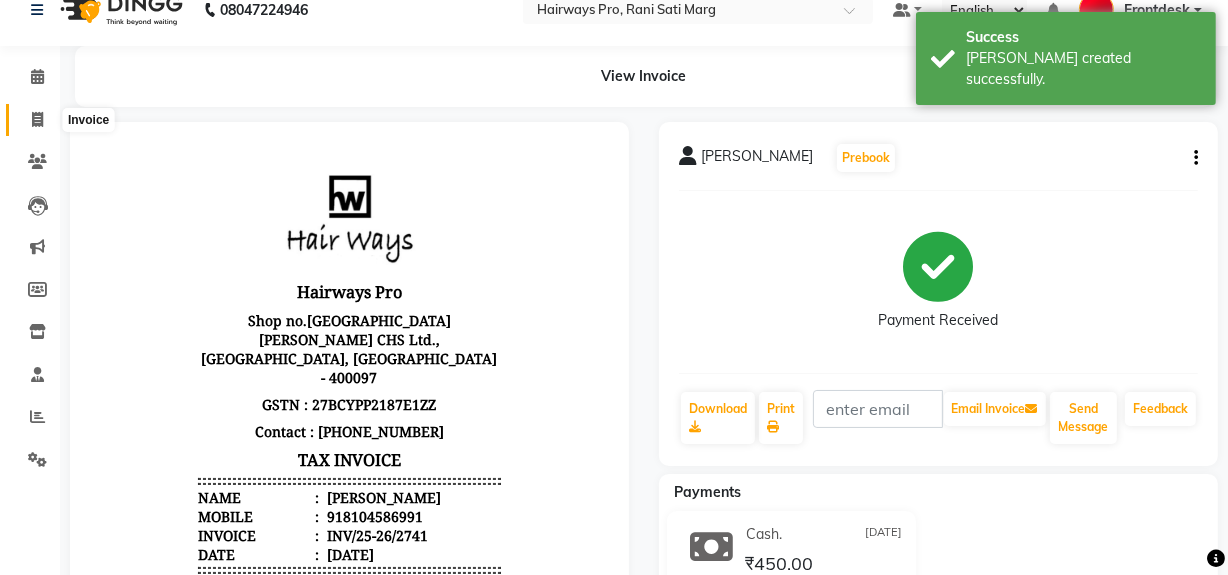 select on "service" 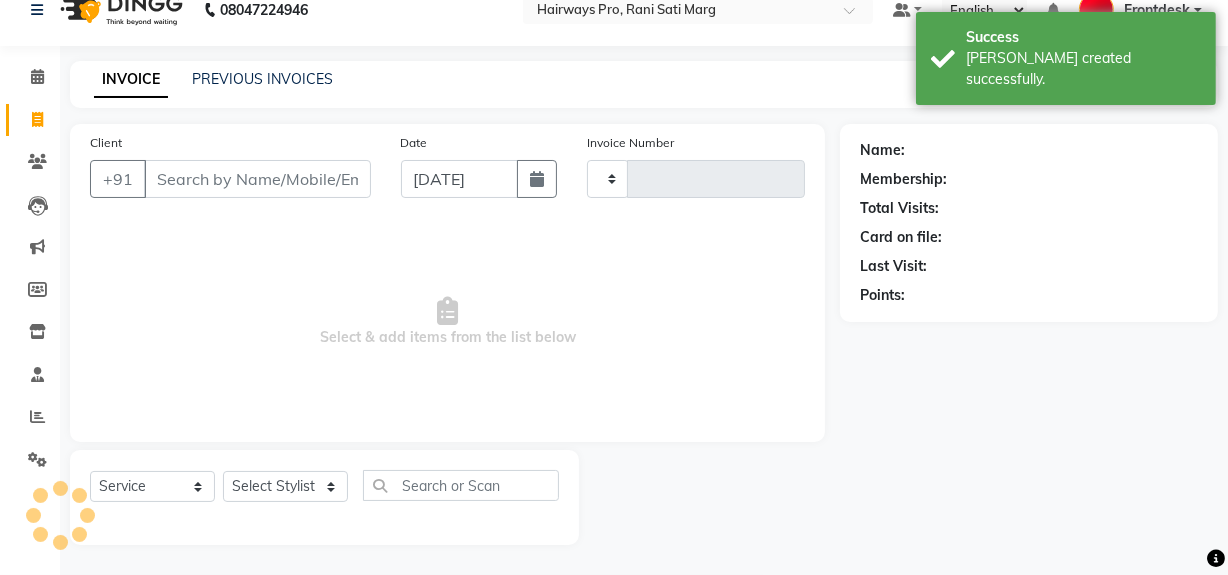 type on "1957" 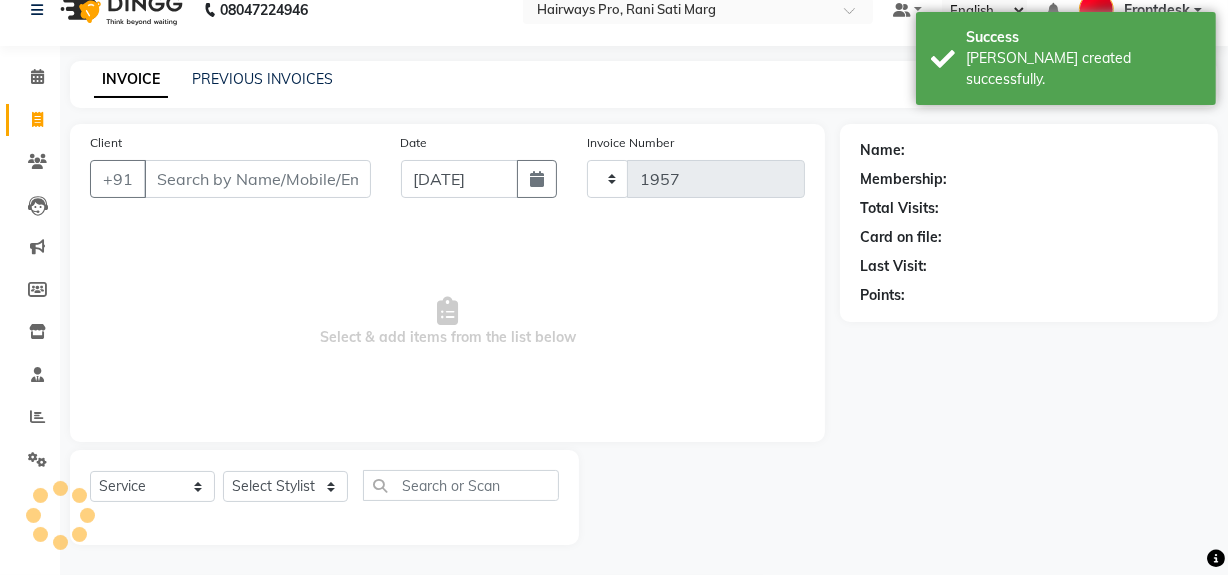 select on "787" 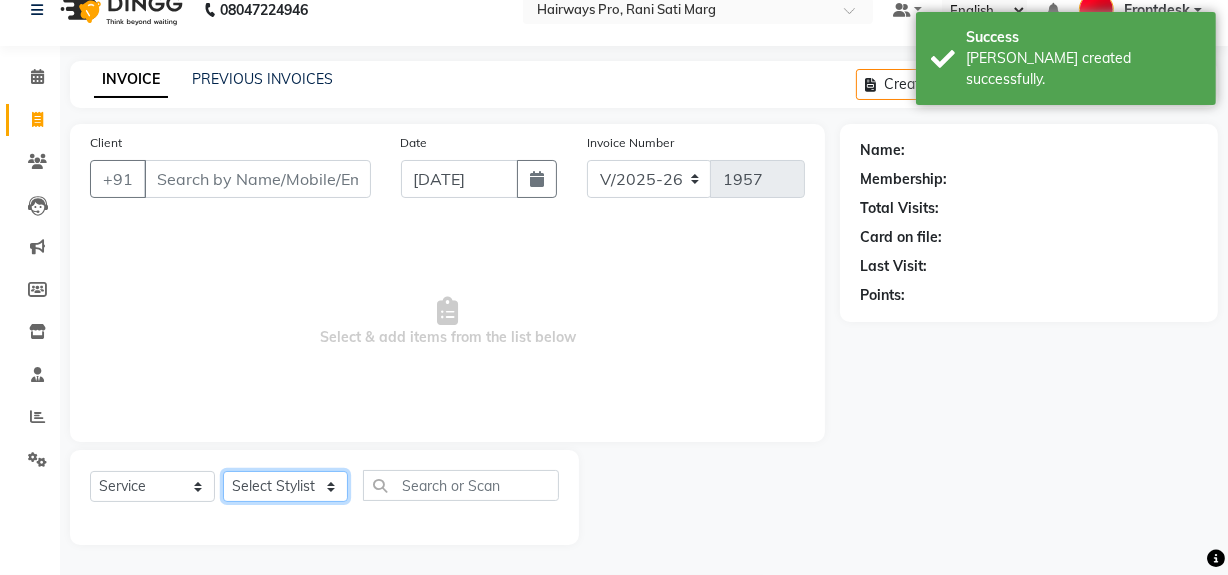 click on "Select Stylist ABID DANISH [PERSON_NAME] Frontdesk INTEZAR [PERSON_NAME] [PERSON_NAME] [PERSON_NAME] [PERSON_NAME] [PERSON_NAME] [PERSON_NAME]" 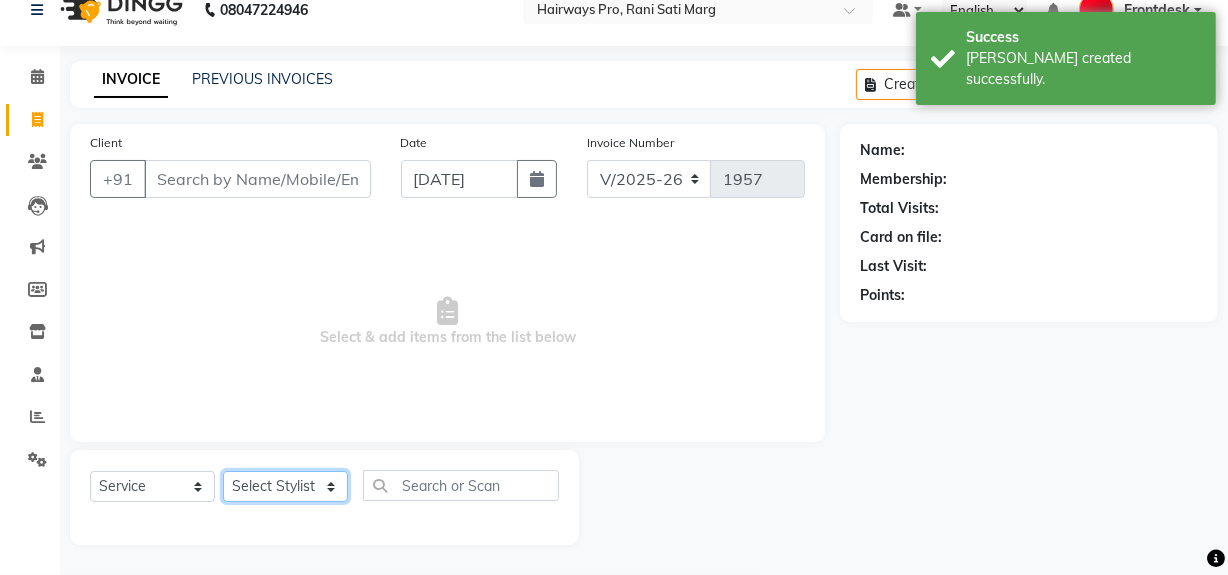 select on "45602" 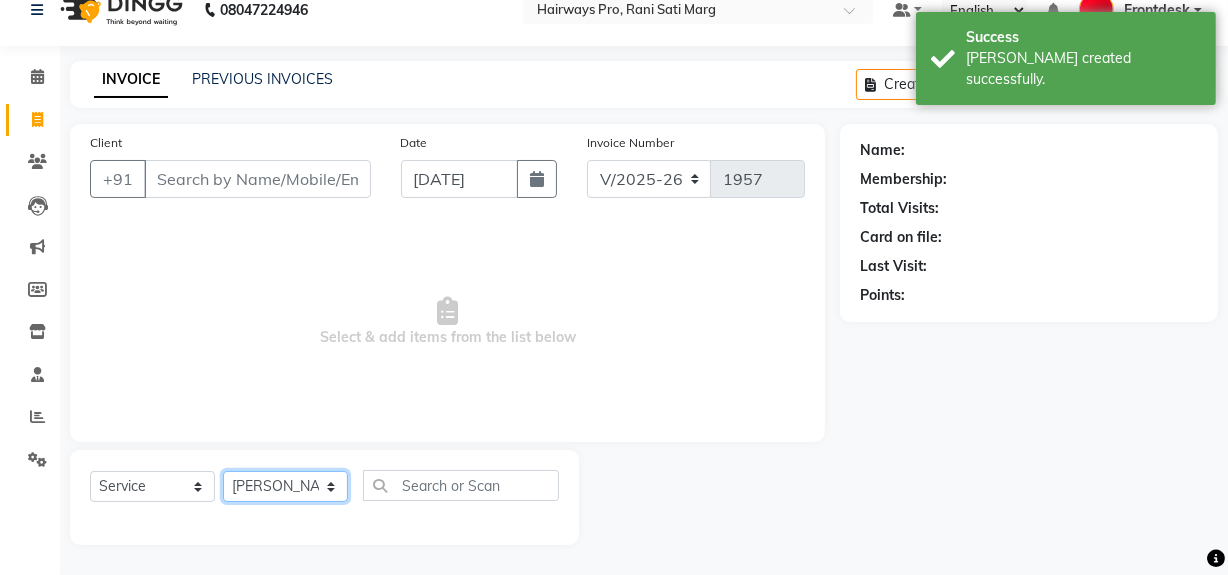 click on "Select Stylist ABID DANISH [PERSON_NAME] Frontdesk INTEZAR [PERSON_NAME] [PERSON_NAME] [PERSON_NAME] [PERSON_NAME] [PERSON_NAME] [PERSON_NAME]" 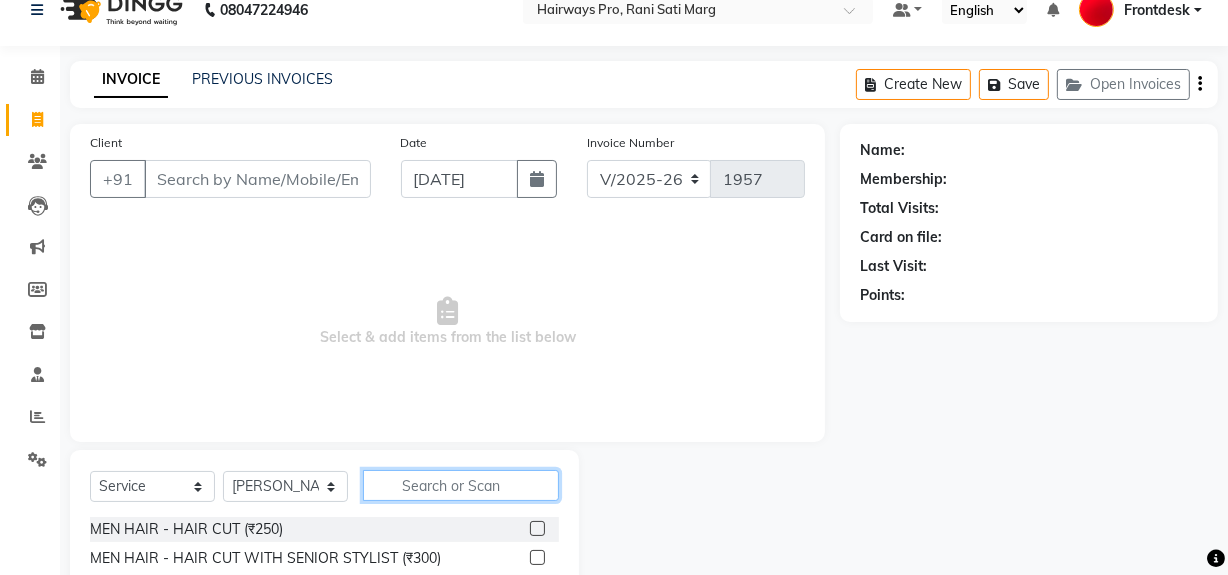 click 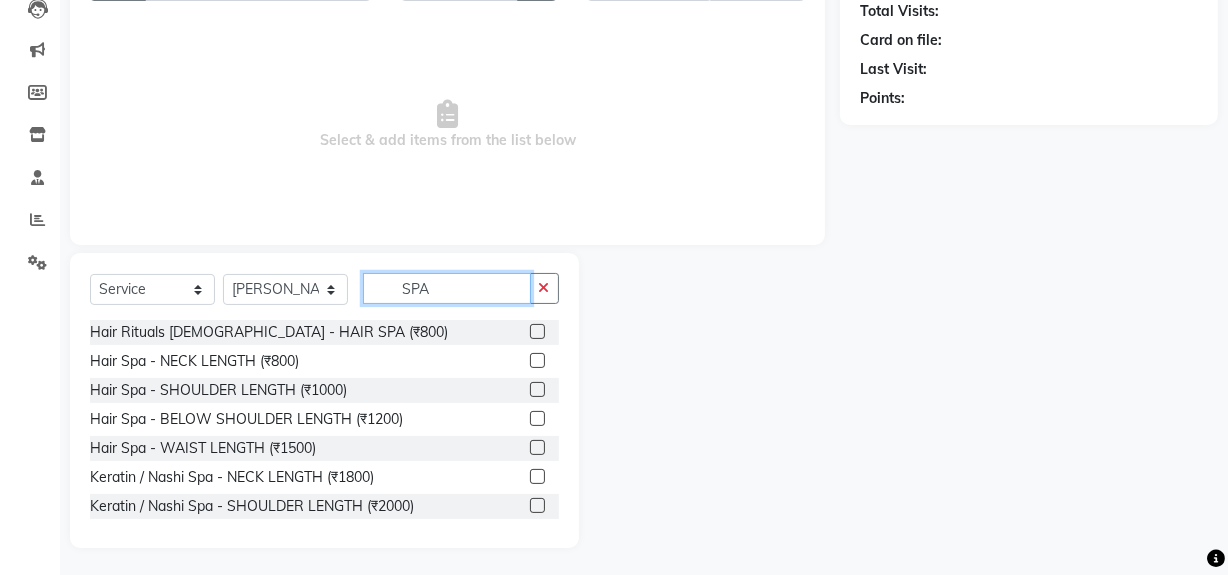 scroll, scrollTop: 226, scrollLeft: 0, axis: vertical 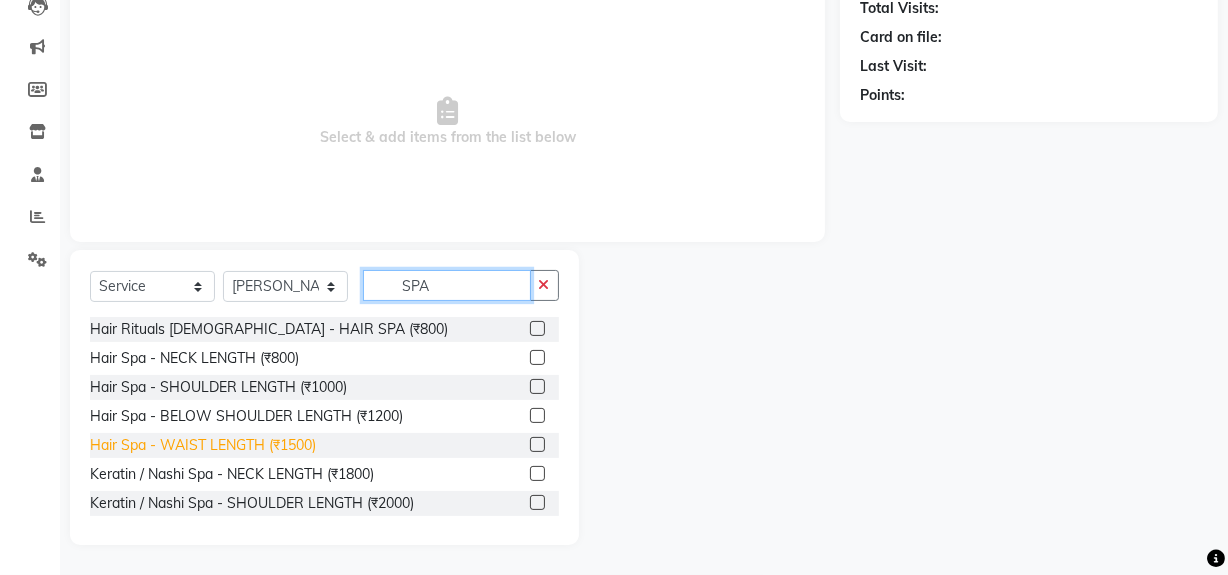 type on "SPA" 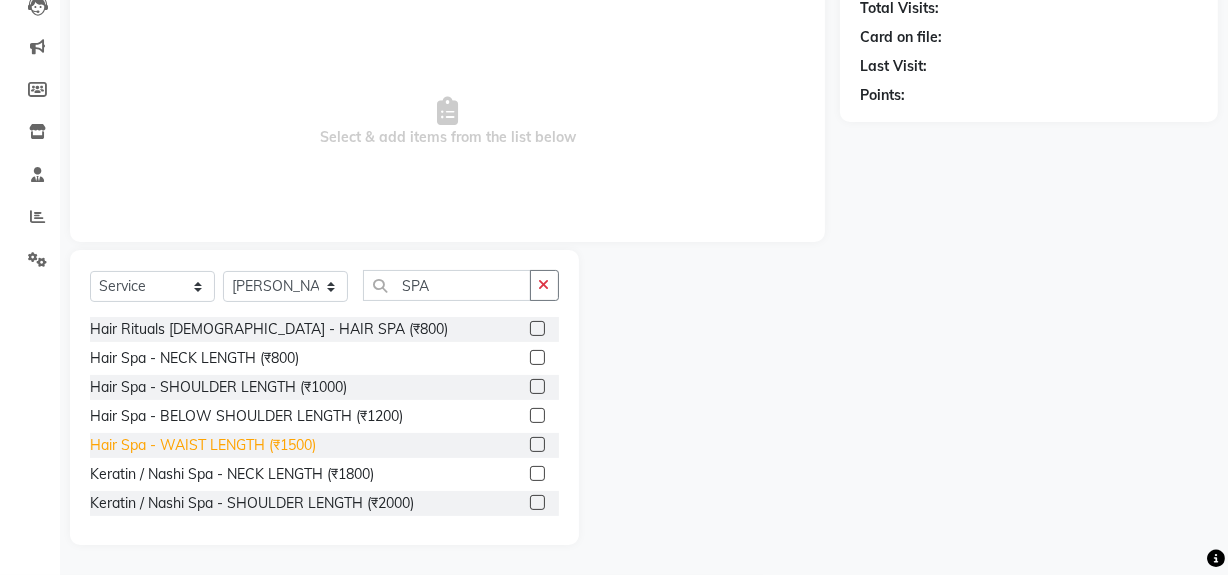 click on "Hair Spa - WAIST LENGTH (₹1500)" 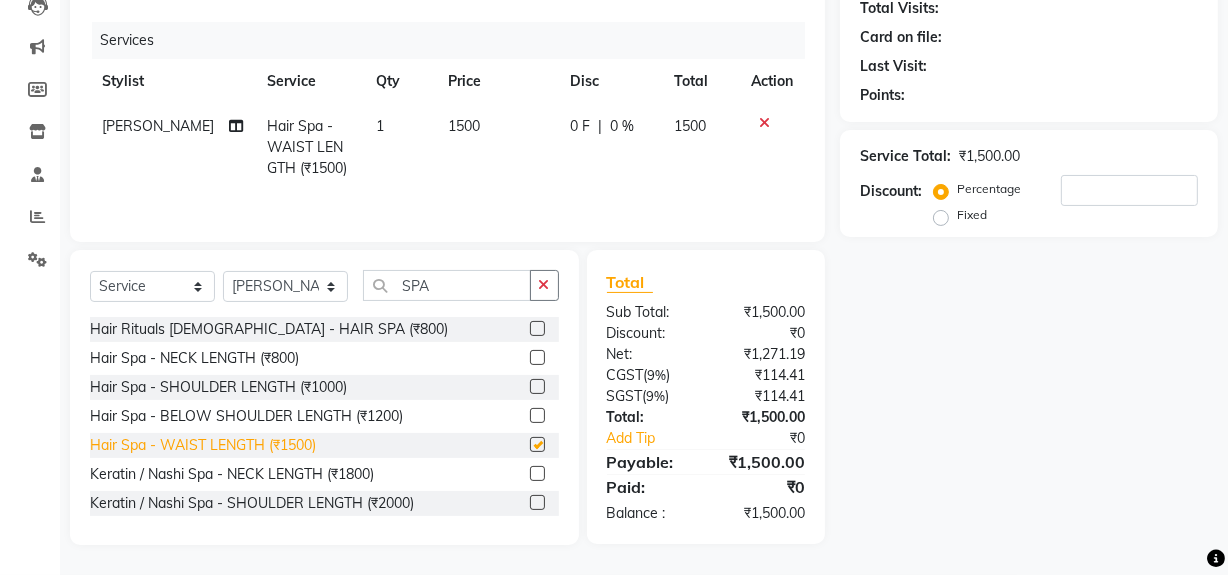 checkbox on "false" 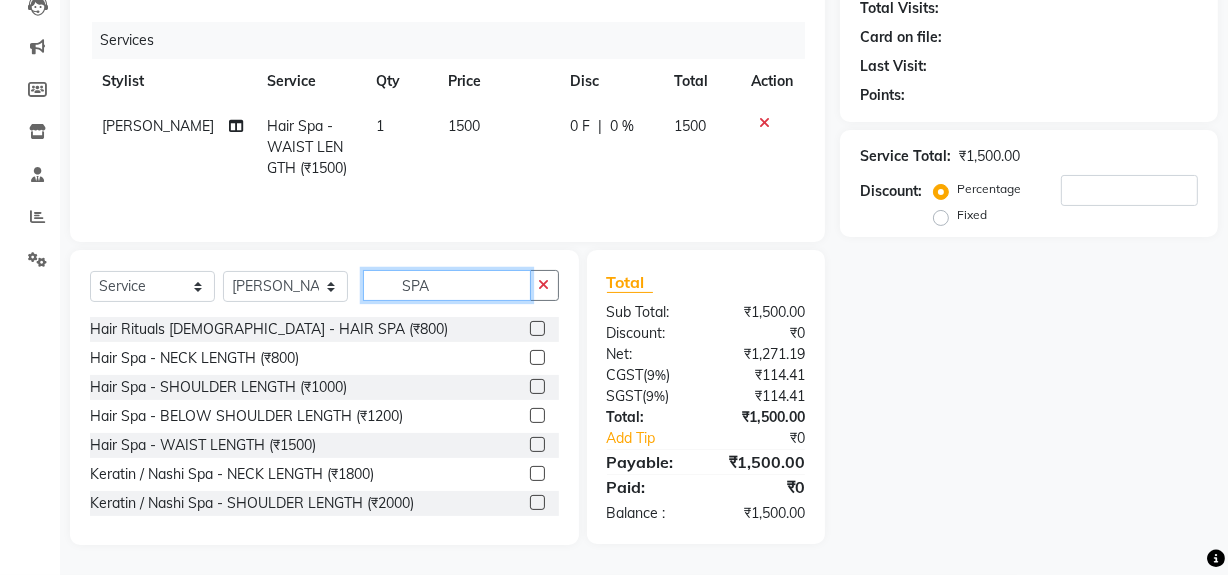 drag, startPoint x: 448, startPoint y: 289, endPoint x: 390, endPoint y: 293, distance: 58.137768 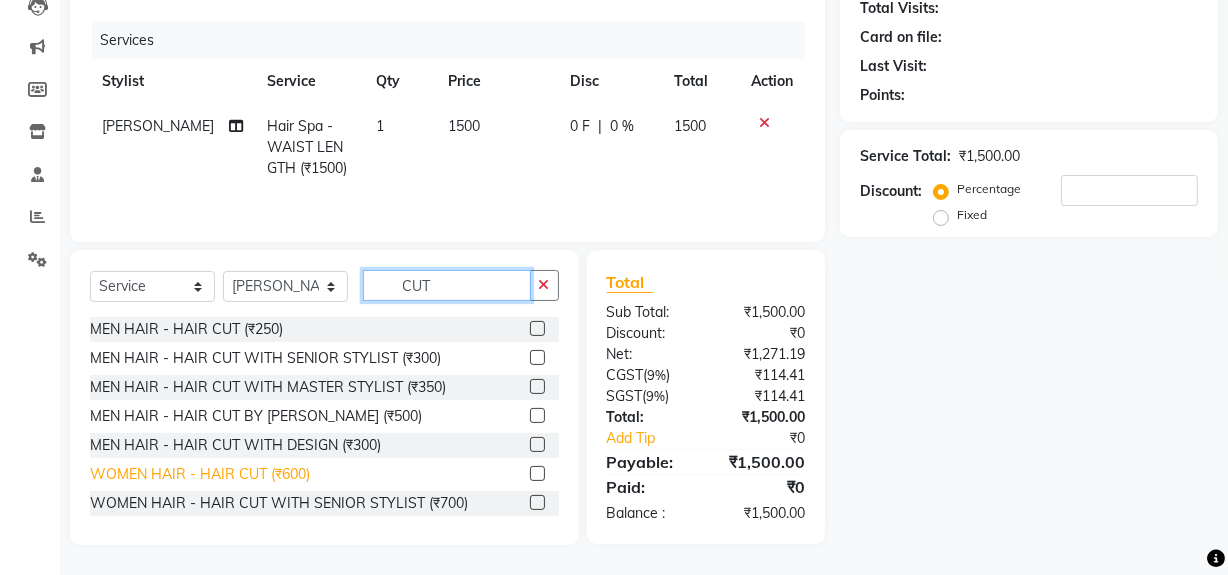 type on "CUT" 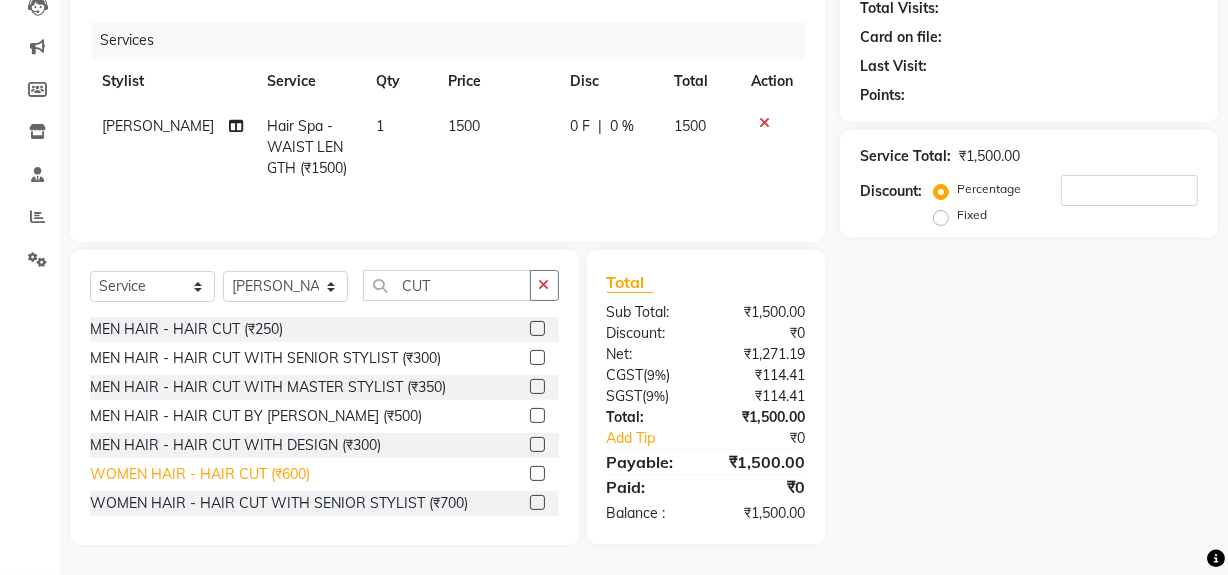 click on "WOMEN HAIR - HAIR CUT (₹600)" 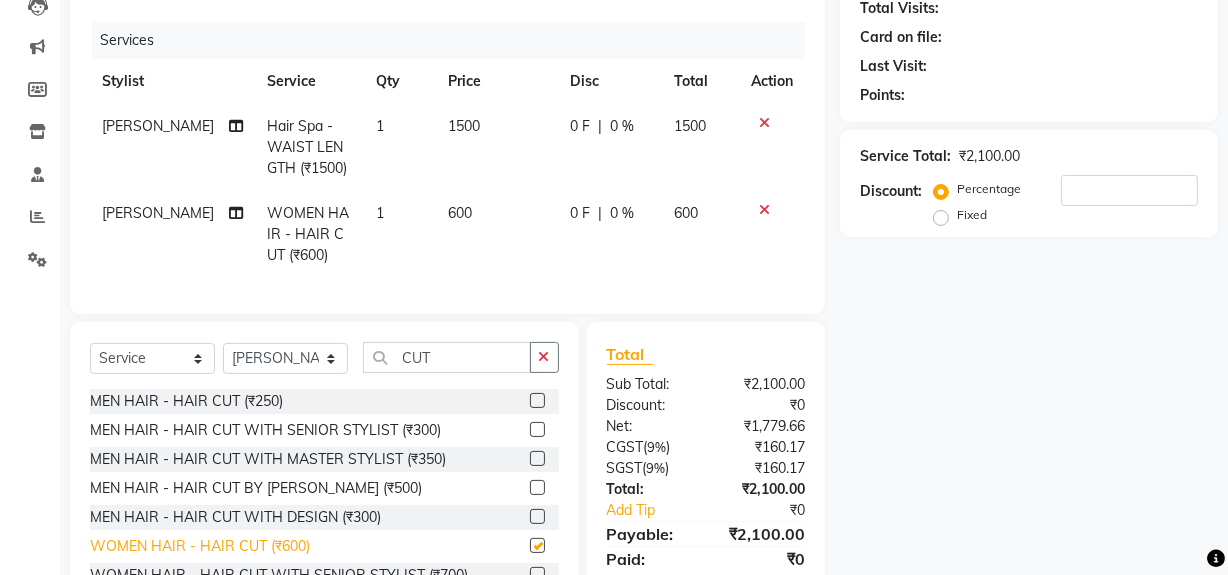 checkbox on "false" 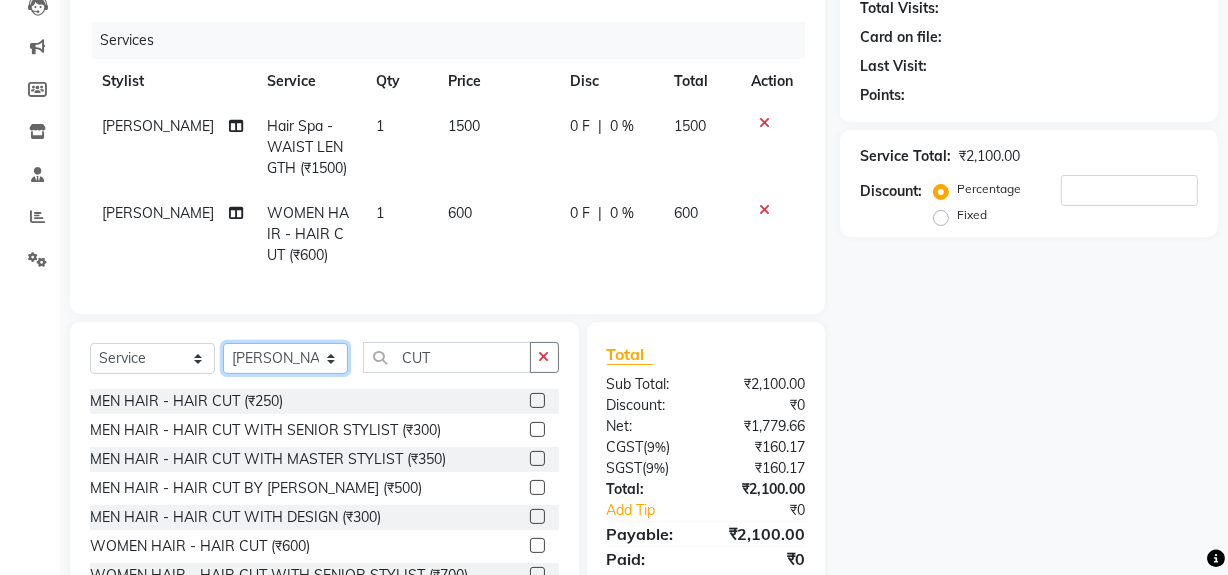 click on "Select Stylist ABID DANISH [PERSON_NAME] Frontdesk INTEZAR [PERSON_NAME] [PERSON_NAME] [PERSON_NAME] [PERSON_NAME] [PERSON_NAME] [PERSON_NAME]" 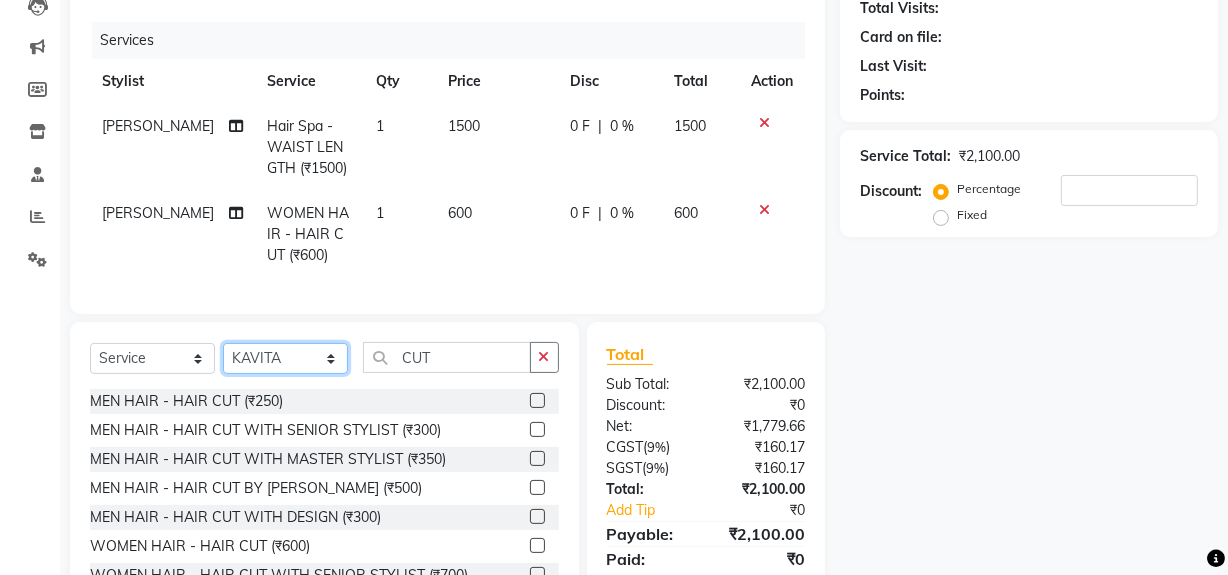 click on "Select Stylist ABID DANISH [PERSON_NAME] Frontdesk INTEZAR [PERSON_NAME] [PERSON_NAME] [PERSON_NAME] [PERSON_NAME] [PERSON_NAME] [PERSON_NAME]" 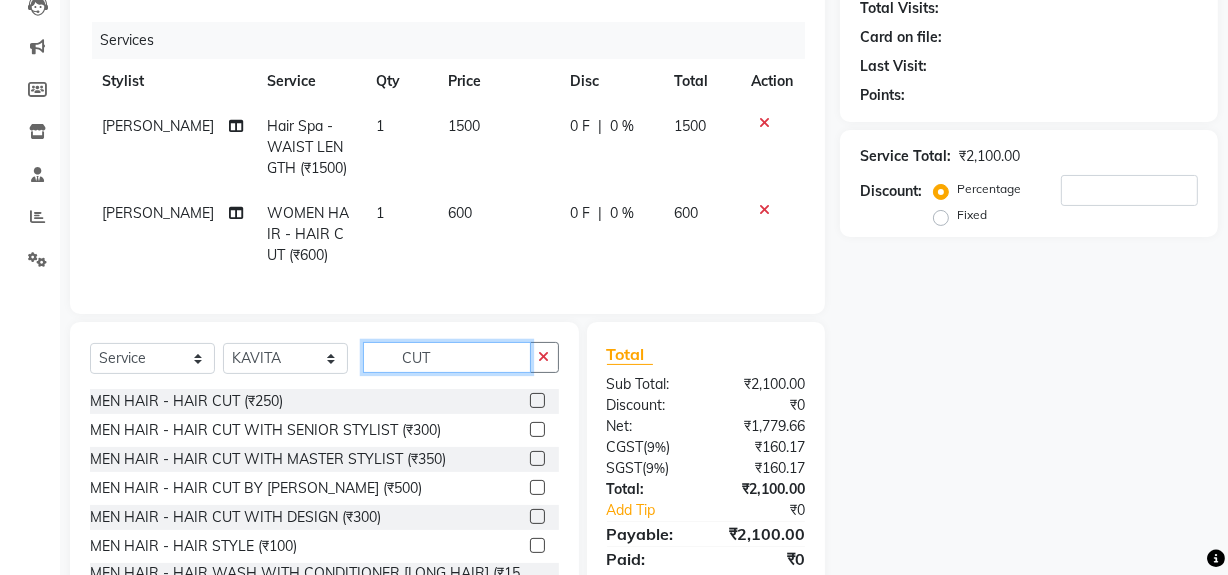 drag, startPoint x: 462, startPoint y: 377, endPoint x: 372, endPoint y: 386, distance: 90.44888 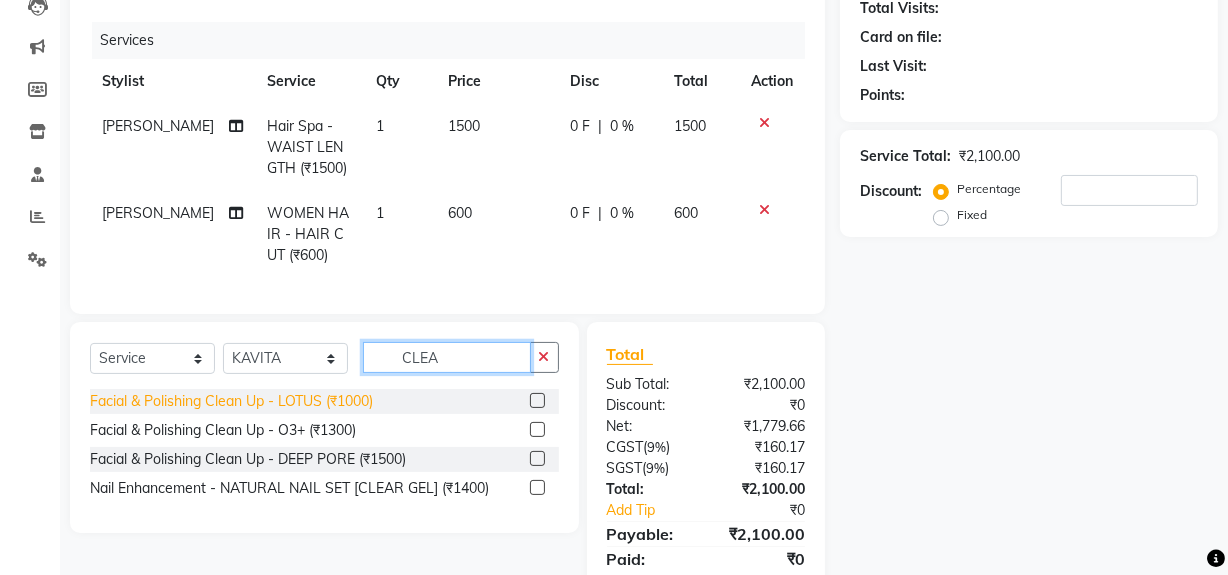 type on "CLEA" 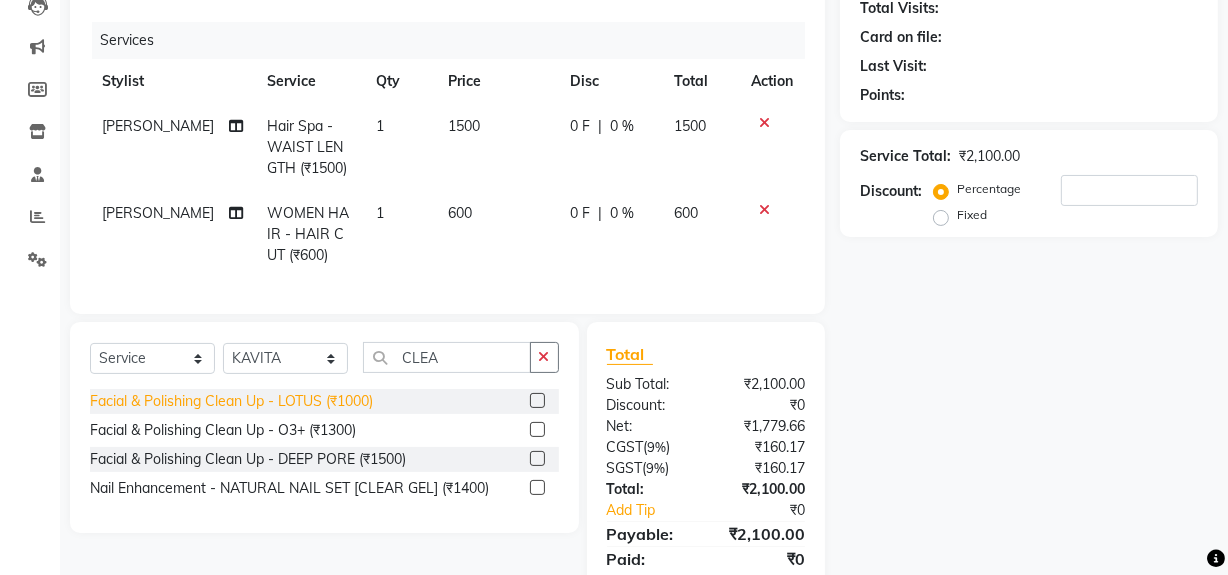 click on "Facial & Polishing Clean Up - LOTUS (₹1000)" 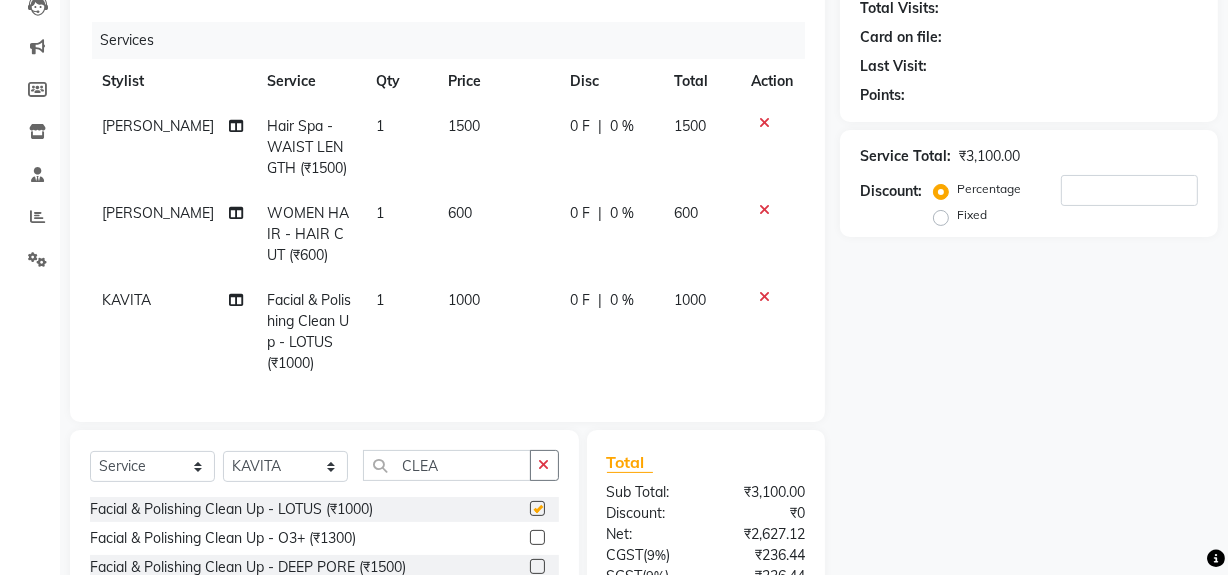 checkbox on "false" 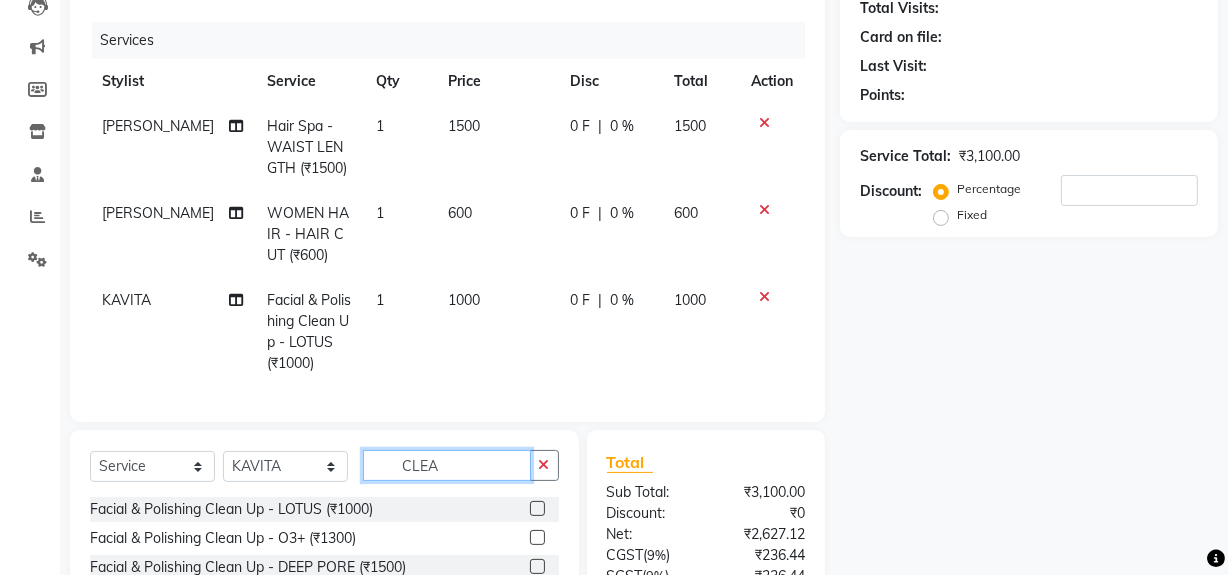 drag, startPoint x: 462, startPoint y: 485, endPoint x: 384, endPoint y: 491, distance: 78.23043 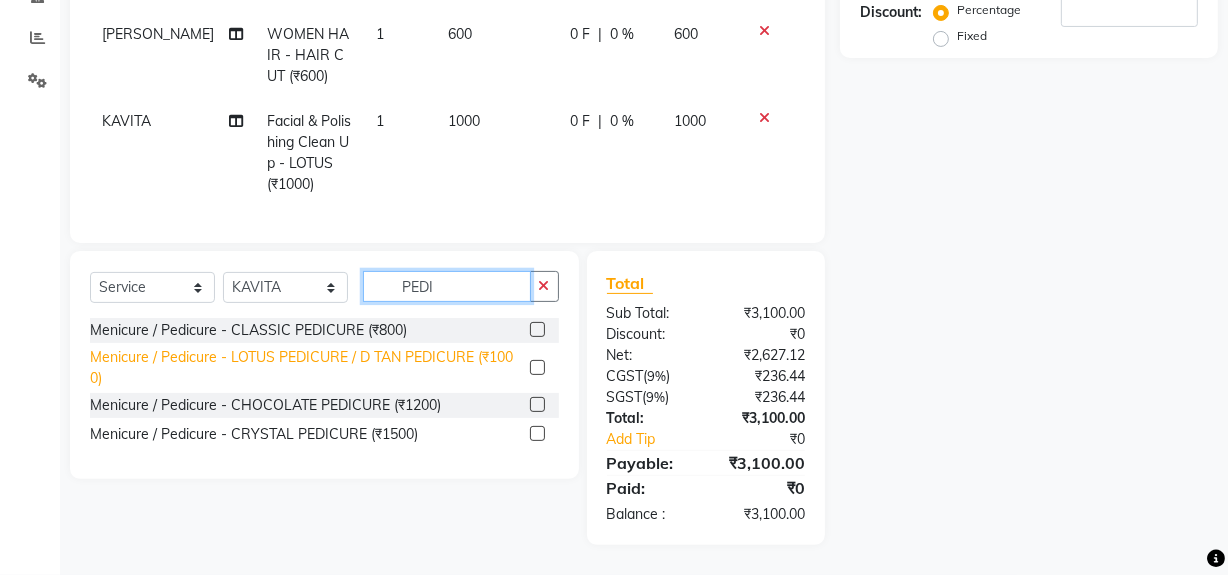 scroll, scrollTop: 419, scrollLeft: 0, axis: vertical 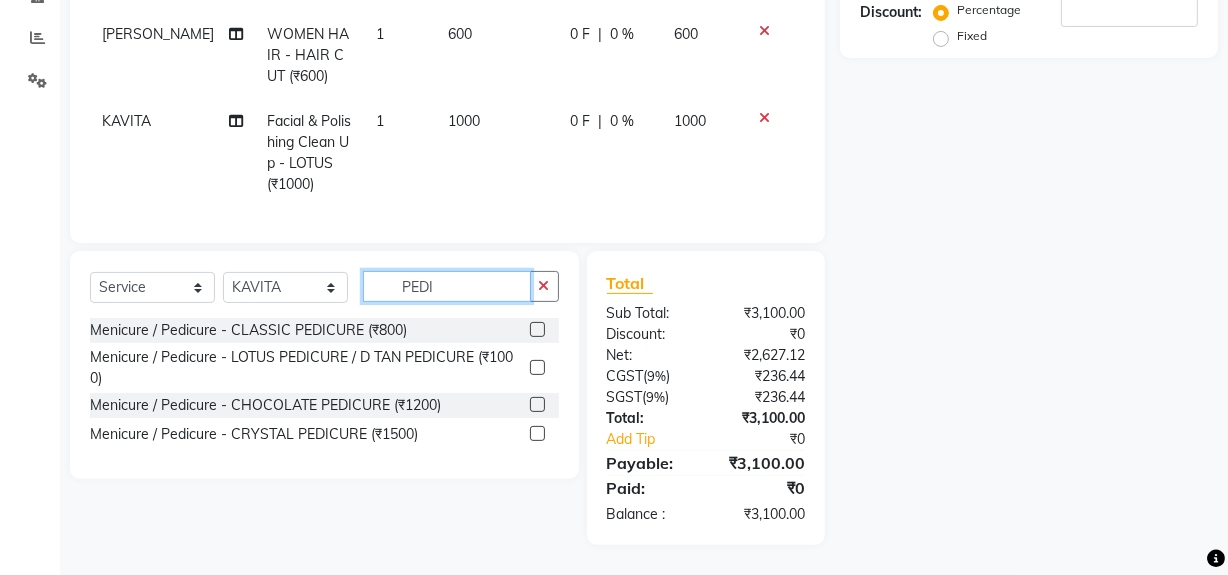 drag, startPoint x: 466, startPoint y: 288, endPoint x: 392, endPoint y: 291, distance: 74.06078 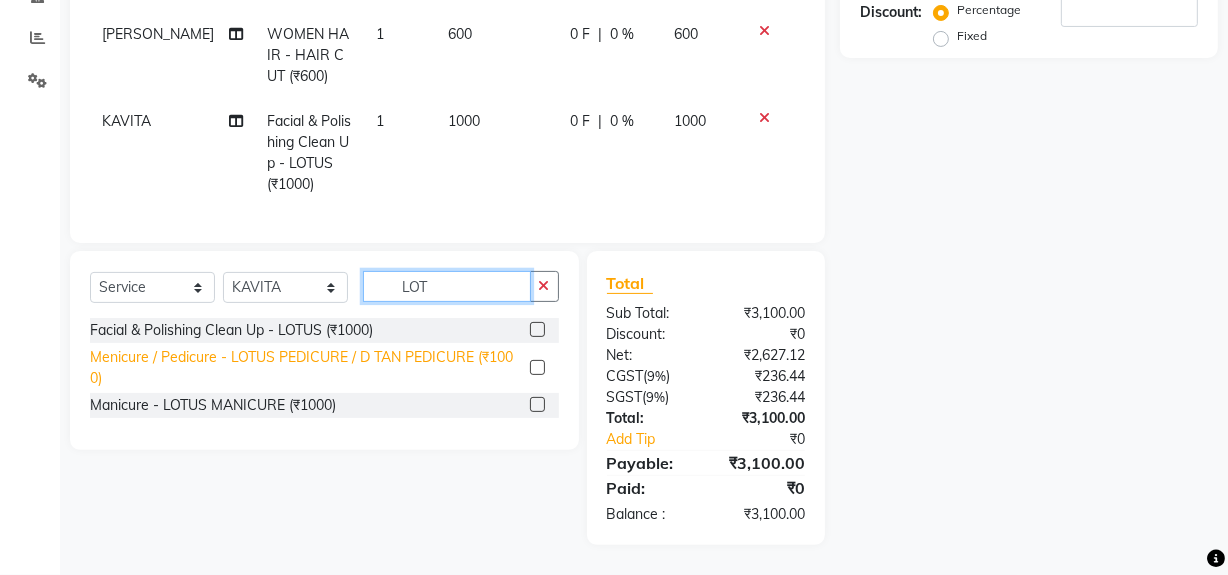 type on "LOT" 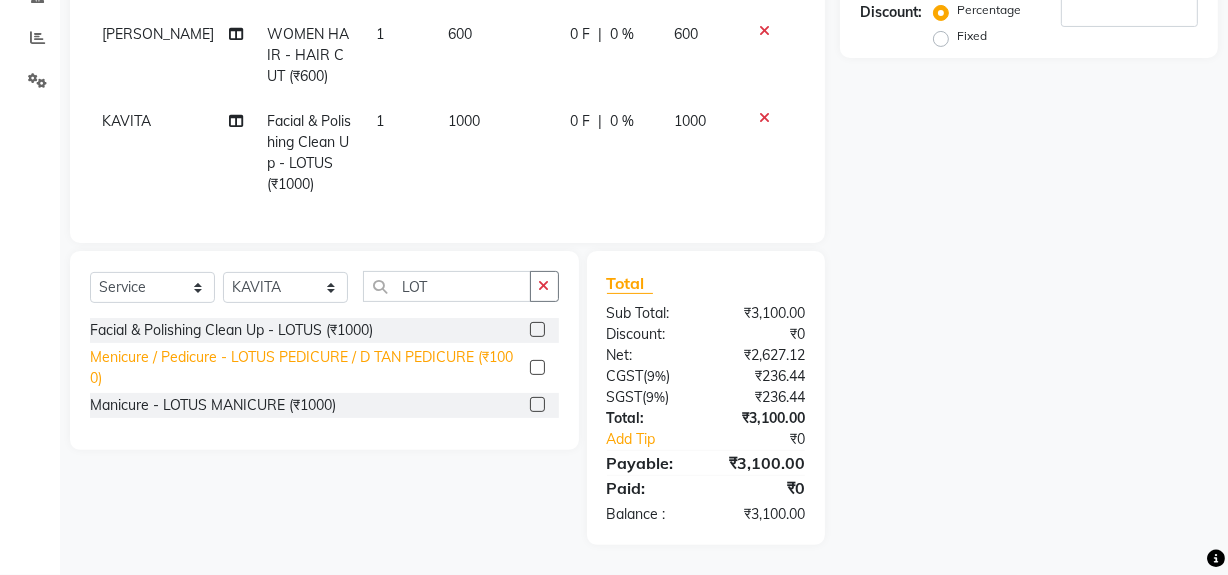 click on "Menicure / Pedicure - LOTUS PEDICURE / D TAN PEDICURE (₹1000)" 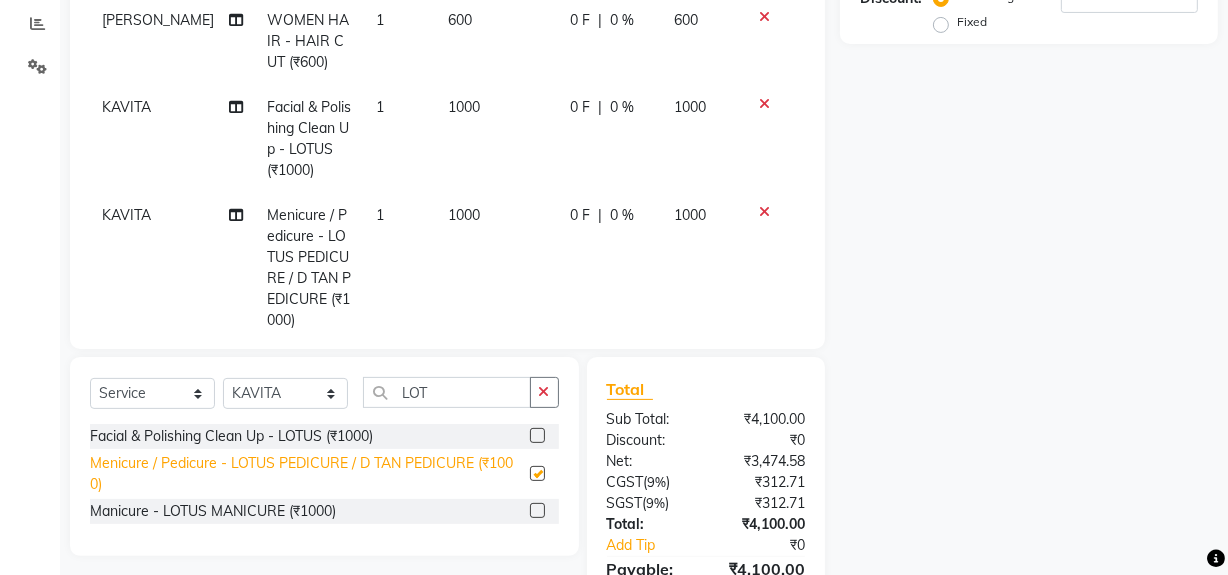checkbox on "false" 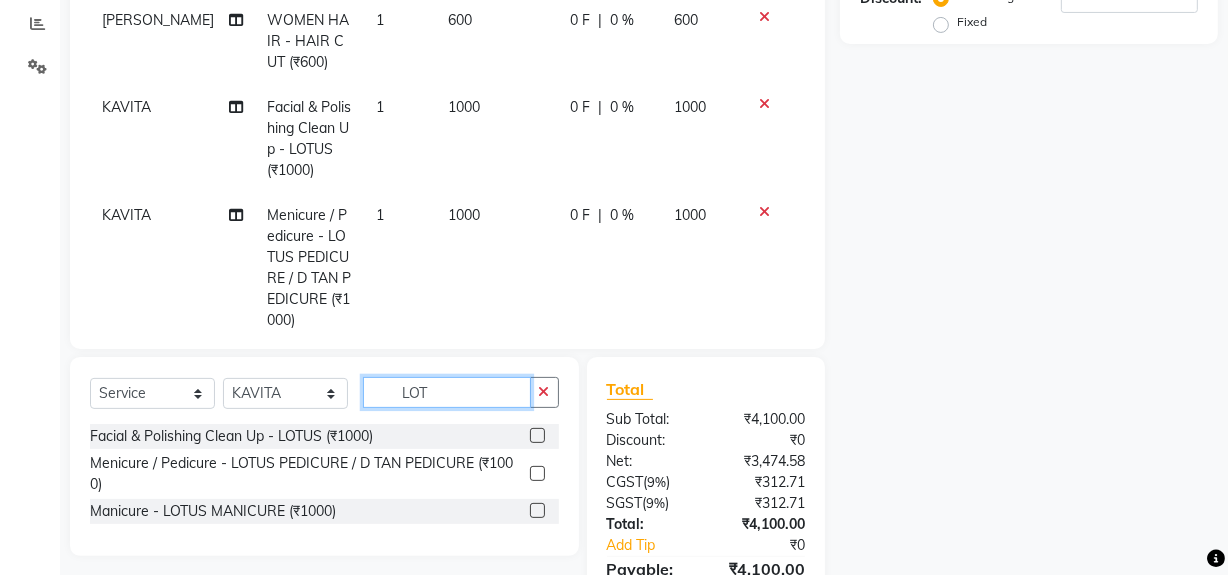 drag, startPoint x: 469, startPoint y: 388, endPoint x: 370, endPoint y: 404, distance: 100.28459 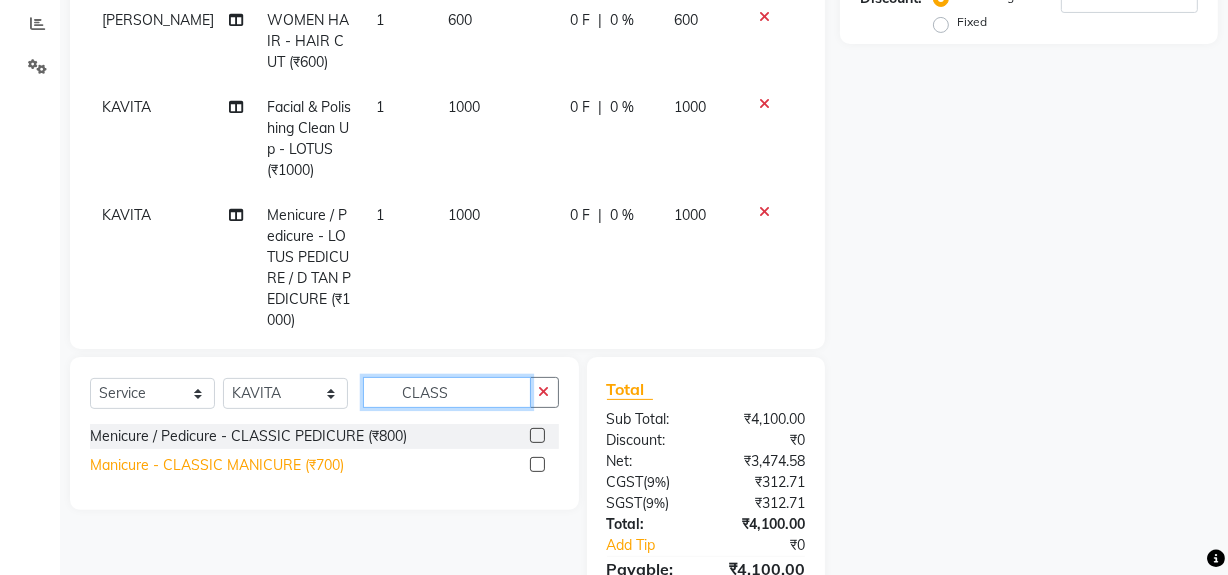 type on "CLASS" 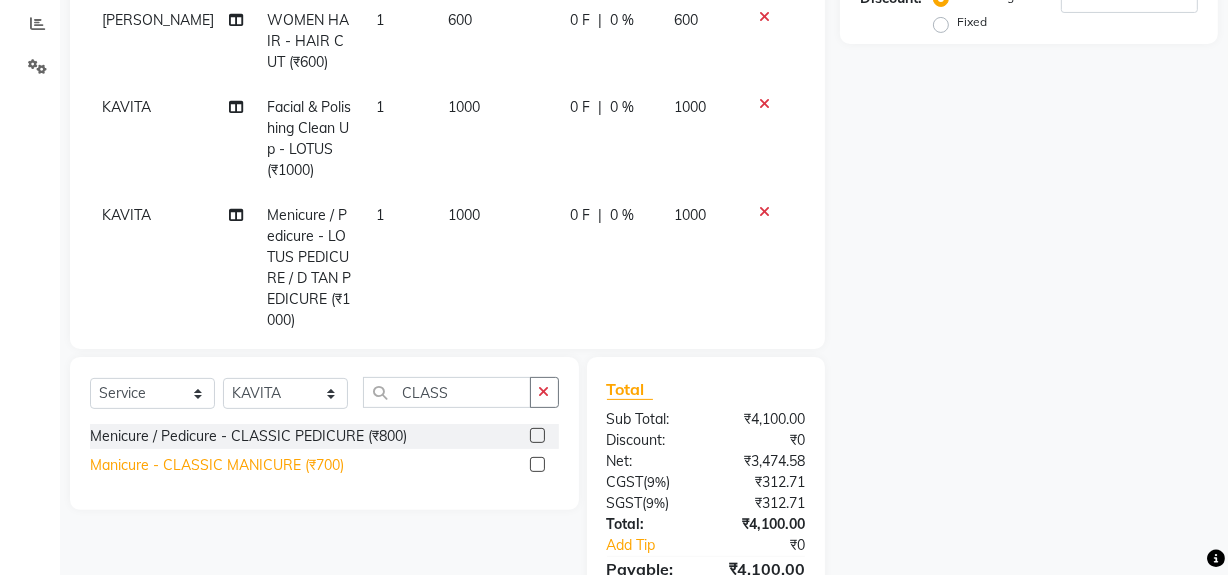 click on "Manicure - CLASSIC MANICURE (₹700)" 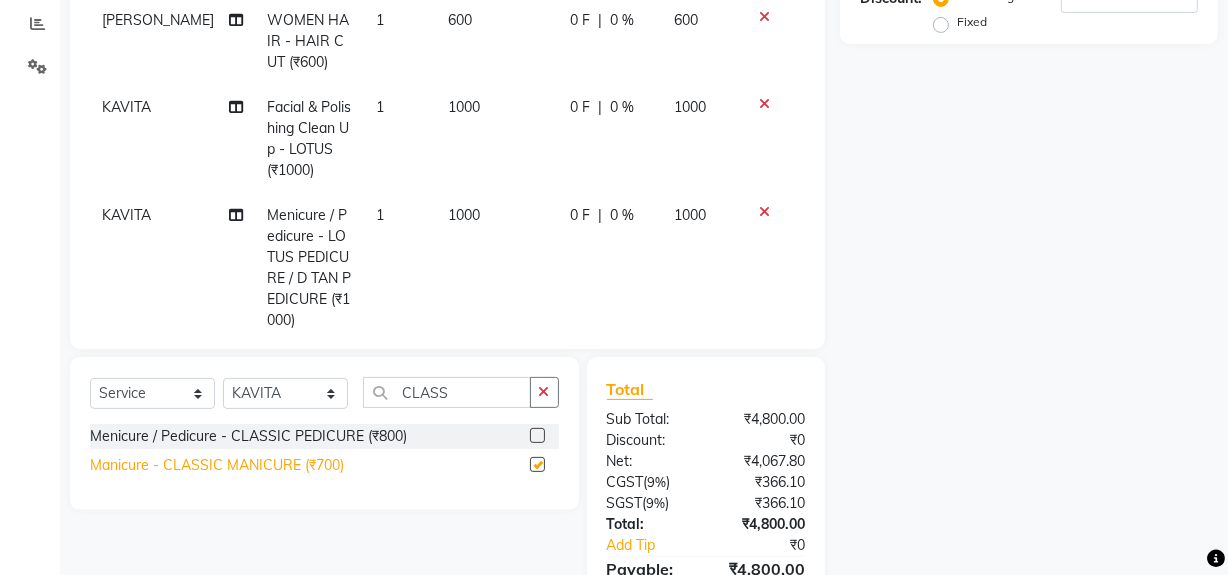 checkbox on "false" 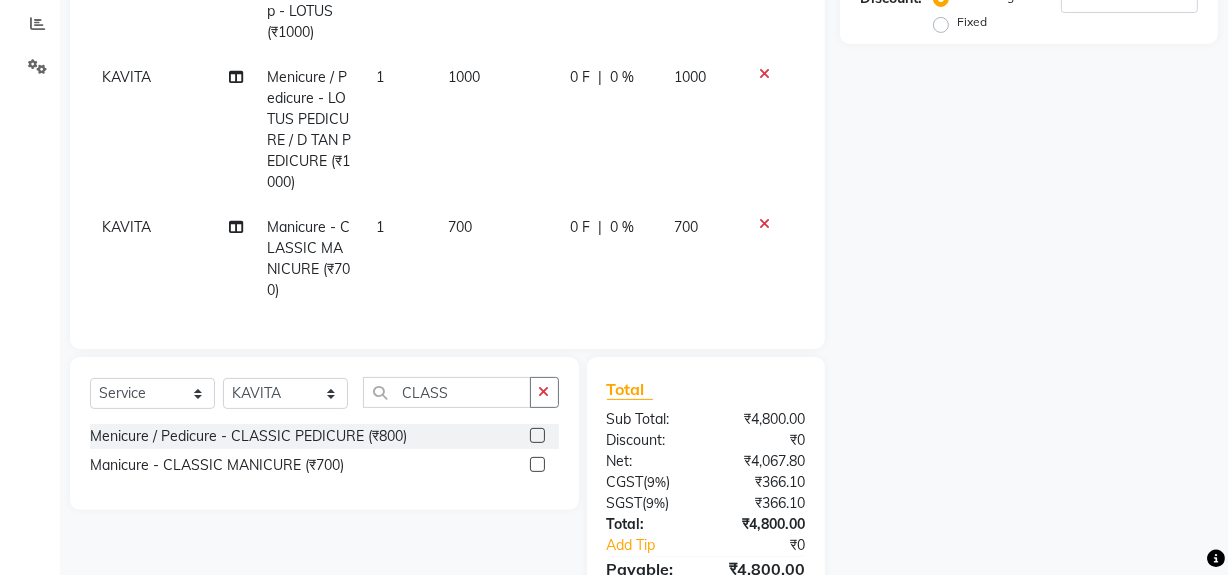 scroll, scrollTop: 151, scrollLeft: 0, axis: vertical 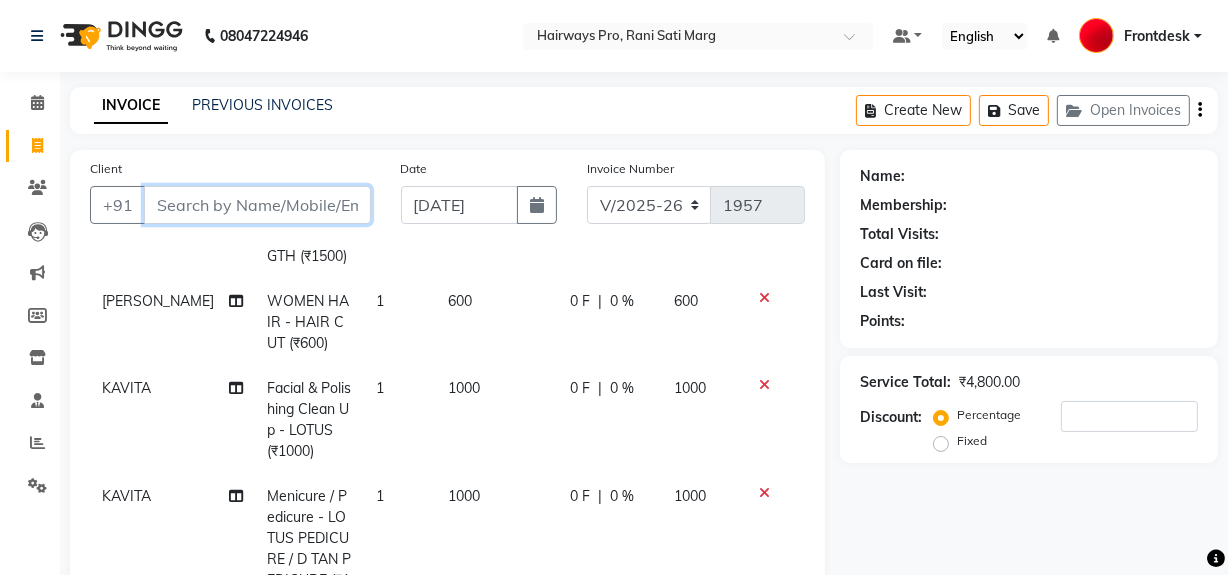 drag, startPoint x: 236, startPoint y: 214, endPoint x: 305, endPoint y: 218, distance: 69.115845 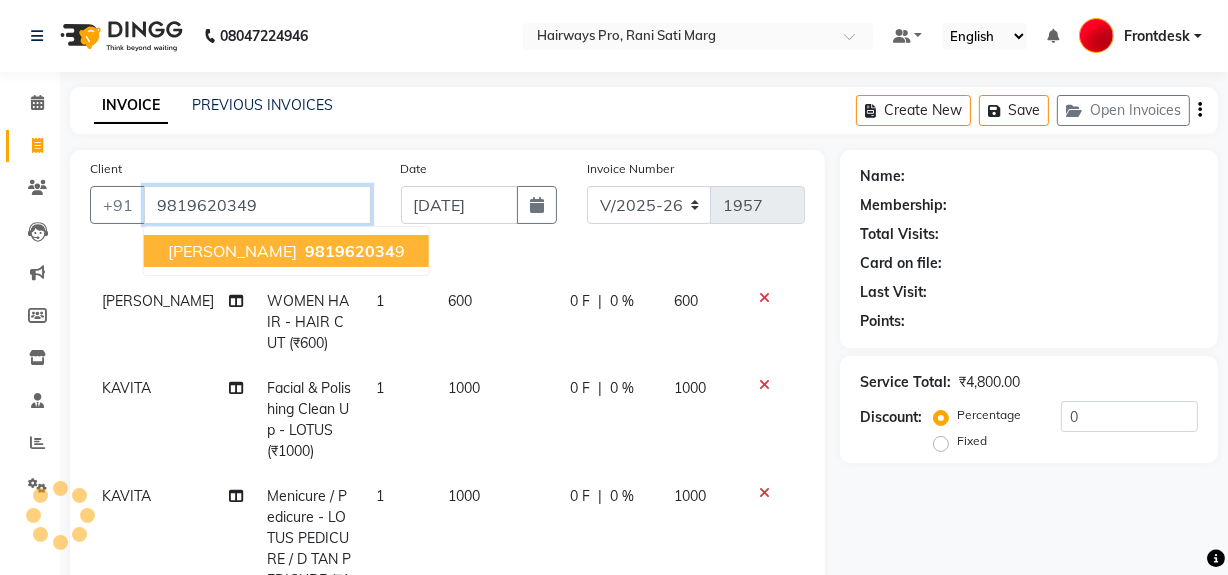 type on "9819620349" 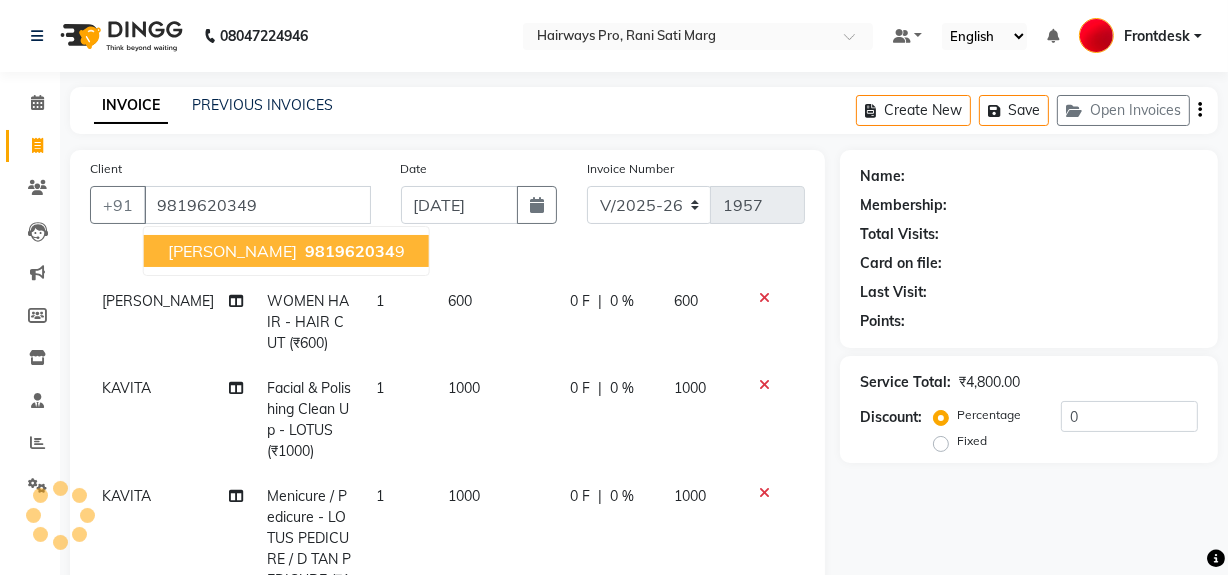 type on "20" 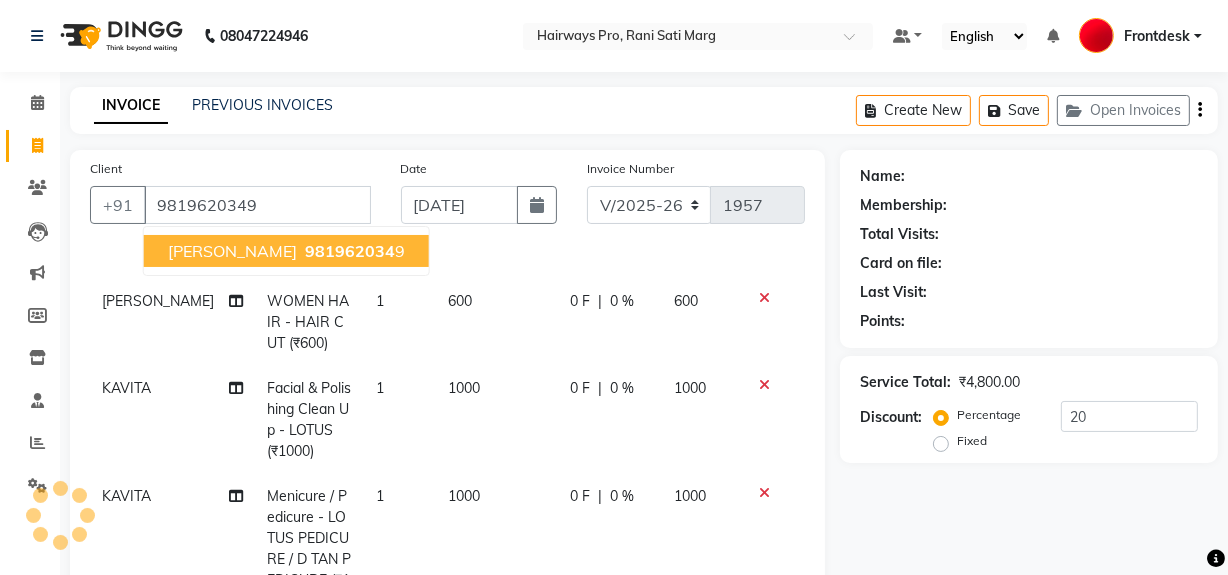 select on "1: Object" 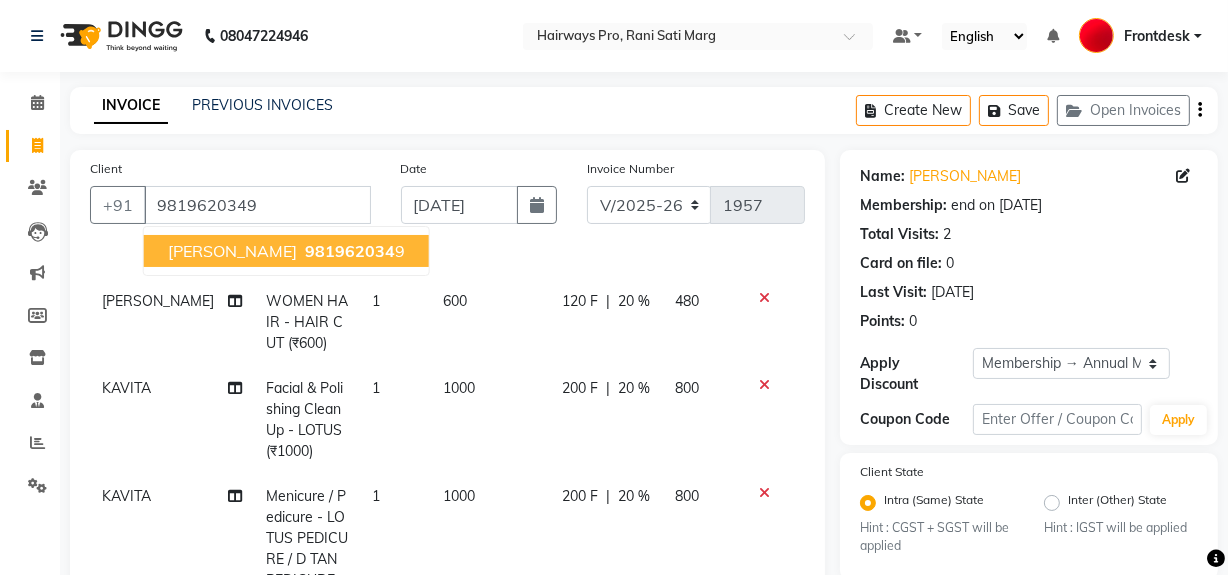 click on "NEHA TIWARI" at bounding box center [232, 251] 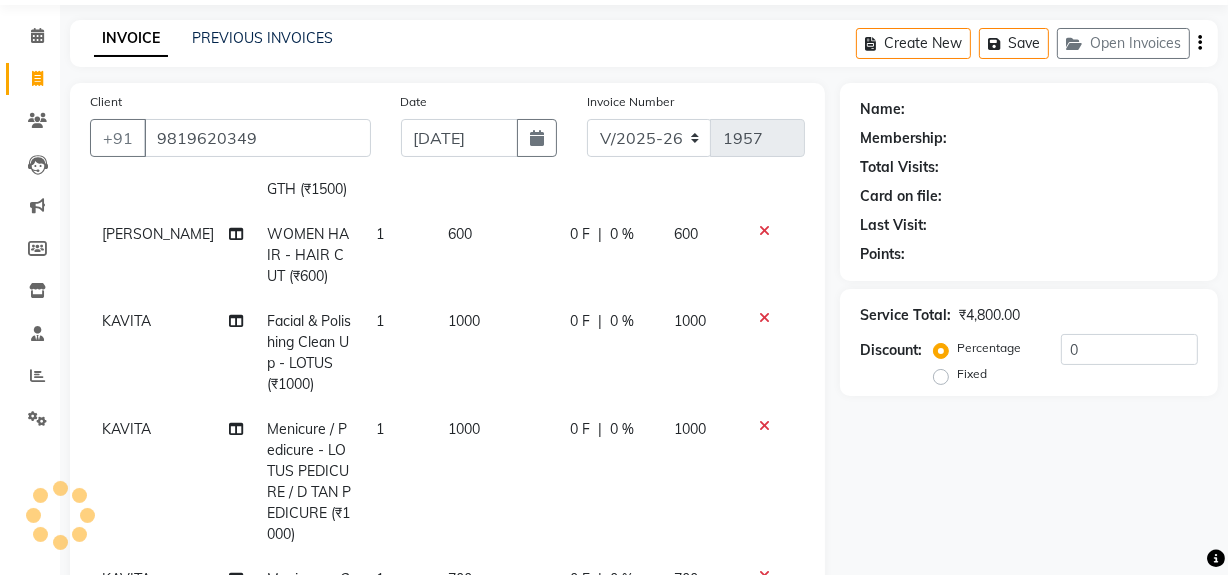 select on "1: Object" 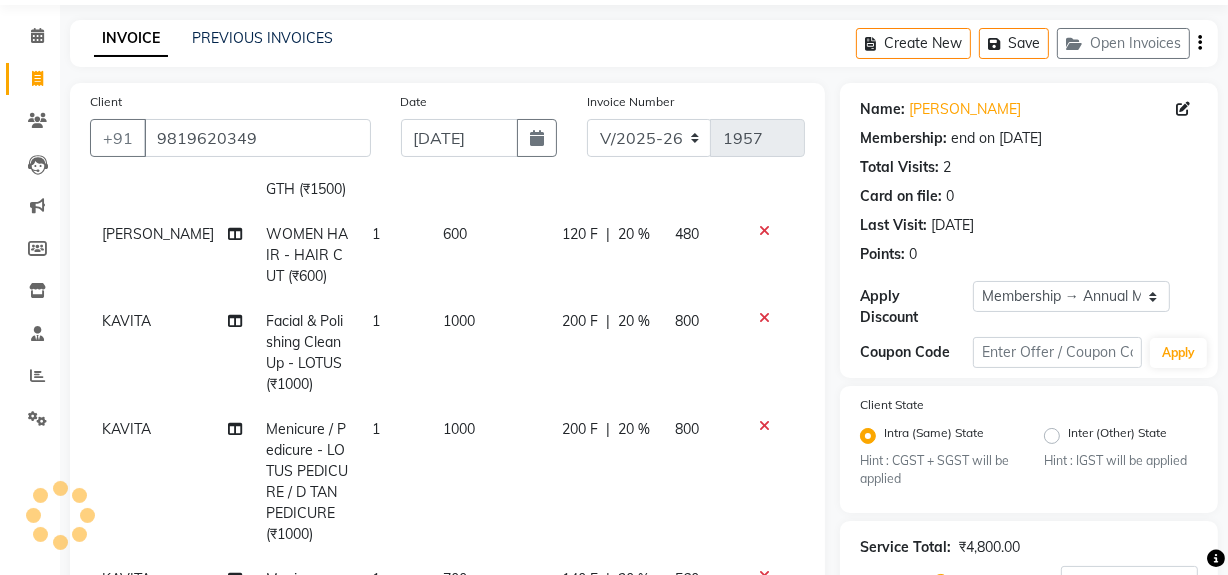scroll, scrollTop: 181, scrollLeft: 0, axis: vertical 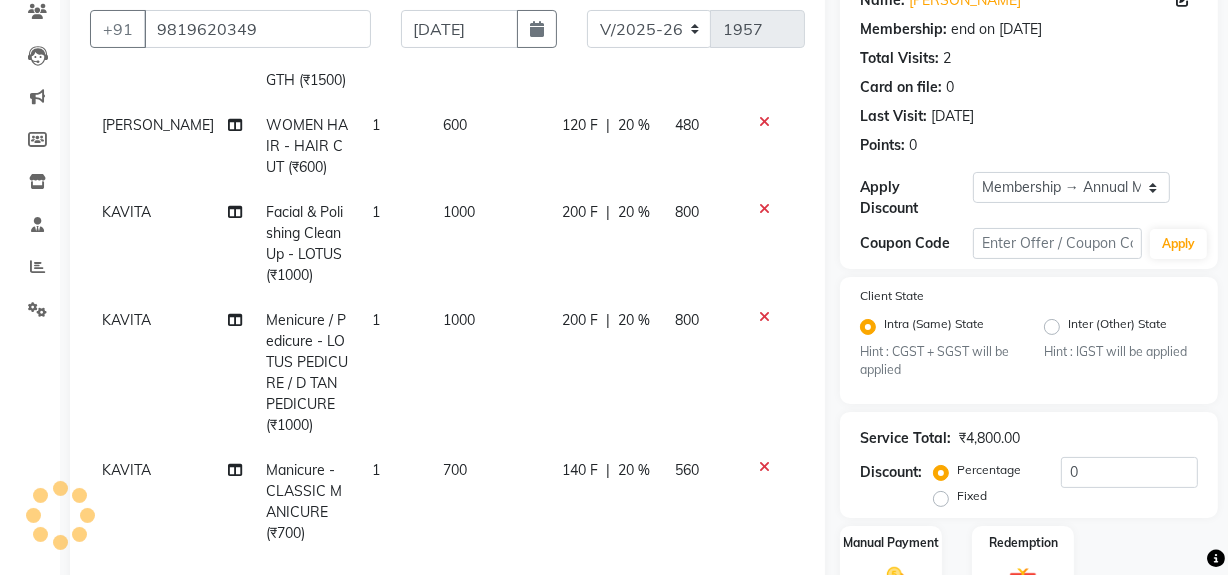type on "20" 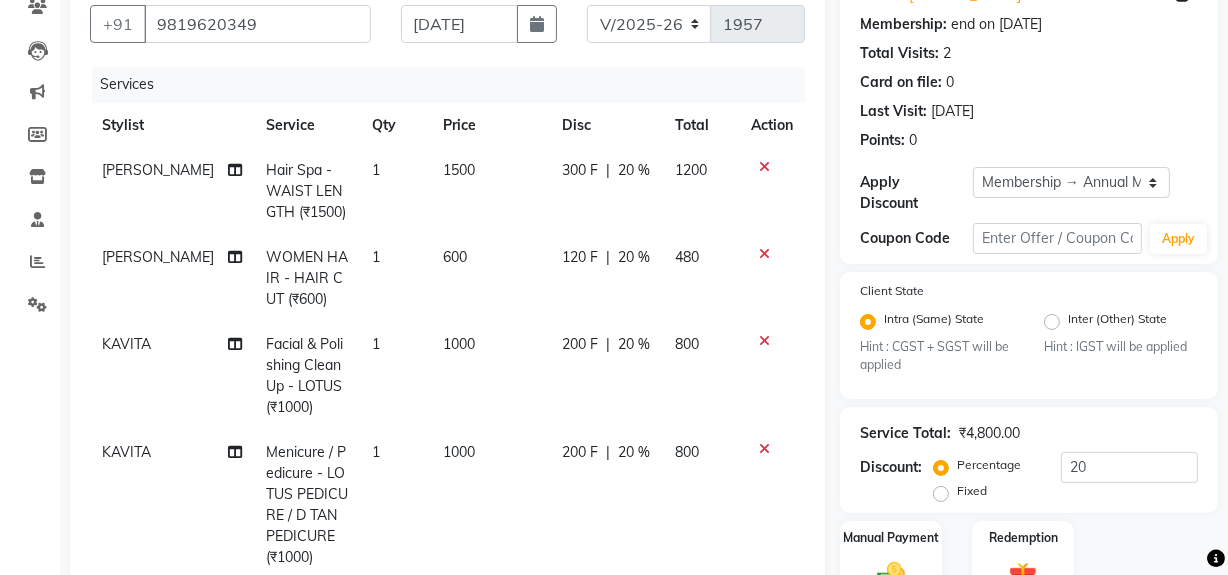 scroll, scrollTop: 0, scrollLeft: 0, axis: both 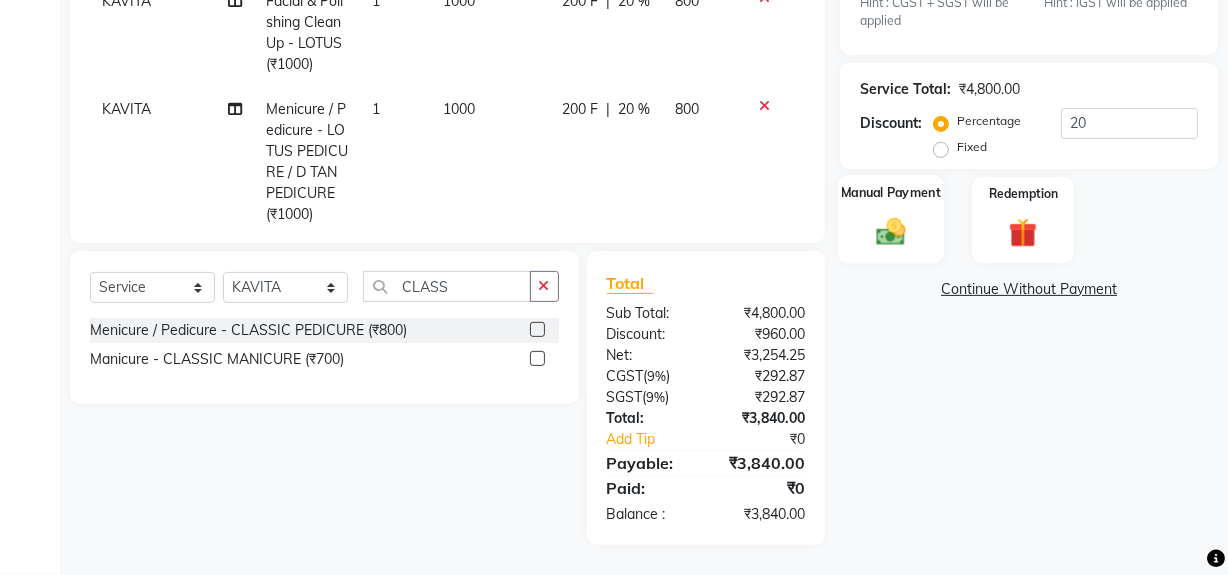 drag, startPoint x: 899, startPoint y: 238, endPoint x: 919, endPoint y: 262, distance: 31.241 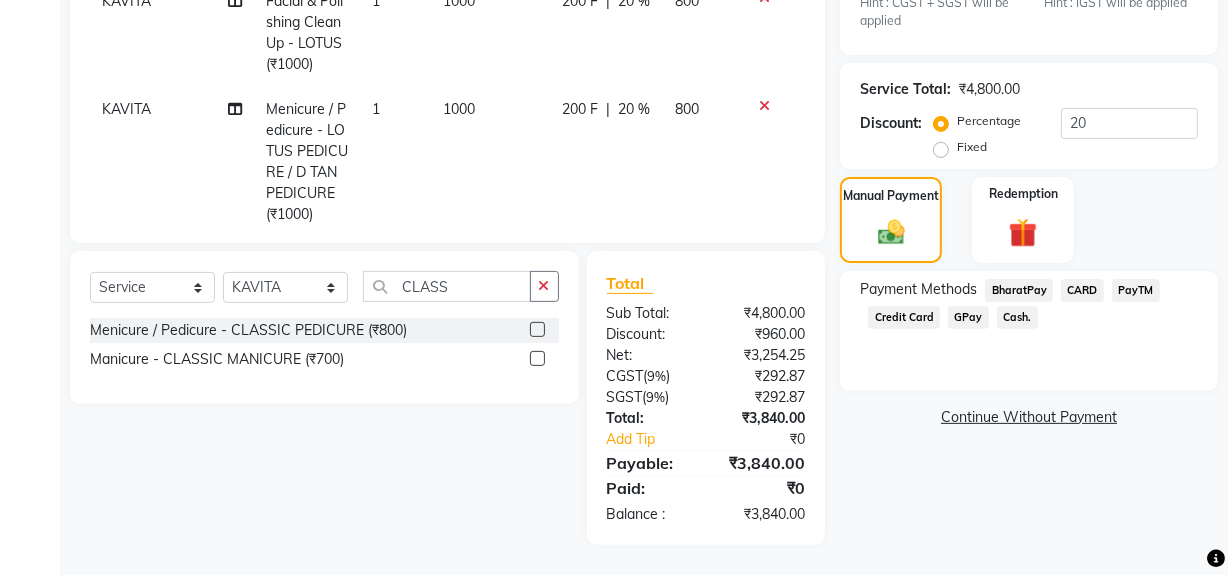 click on "GPay" 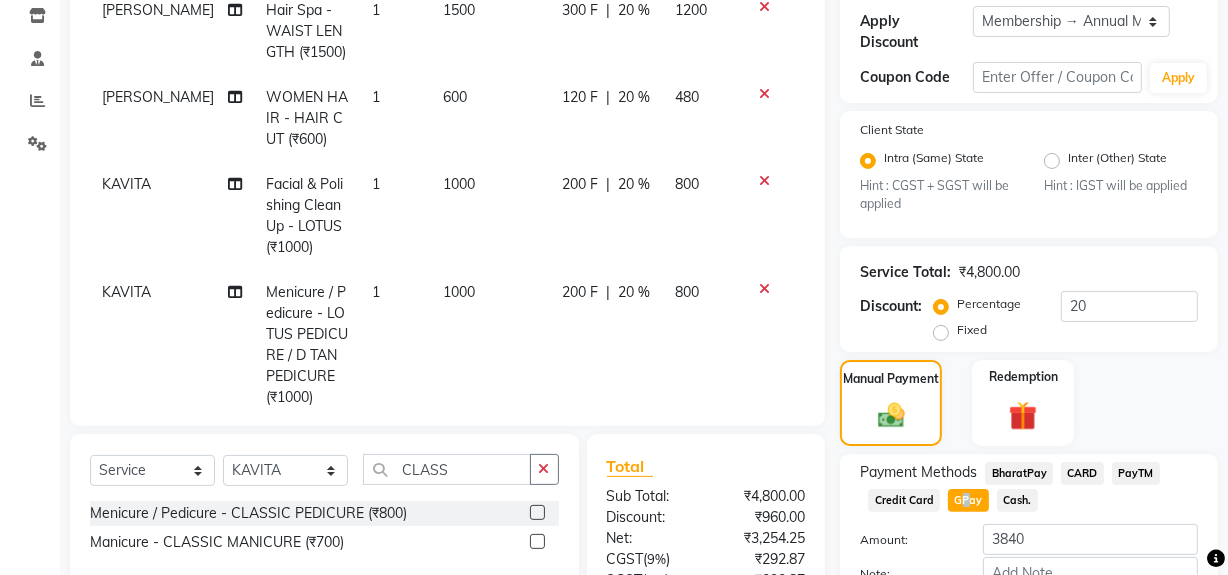 scroll, scrollTop: 161, scrollLeft: 0, axis: vertical 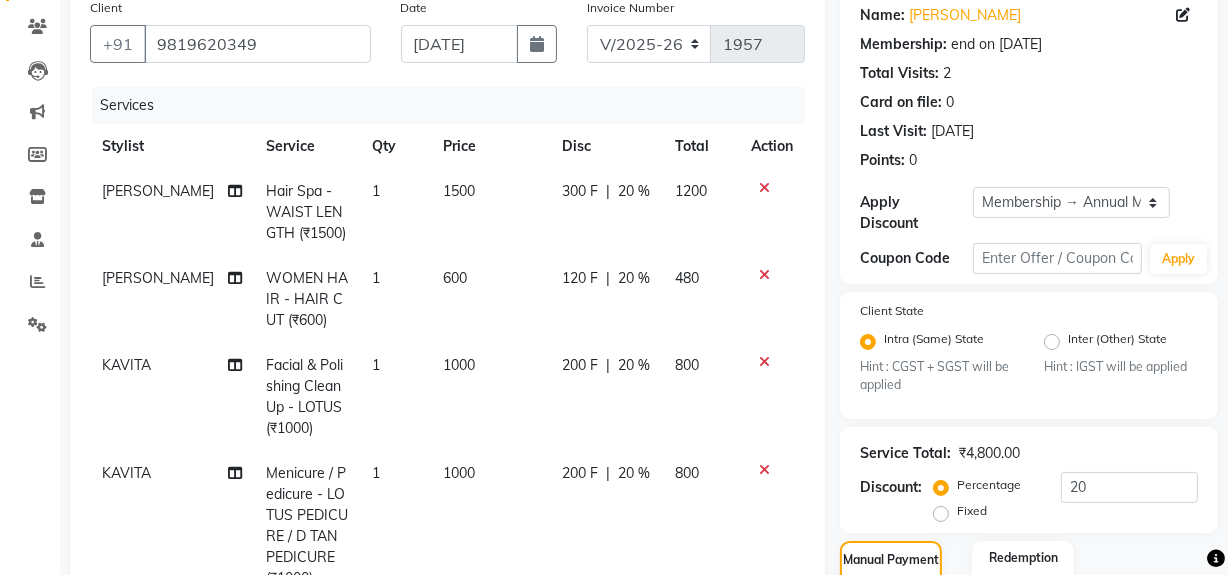 click on "300 F | 20 %" 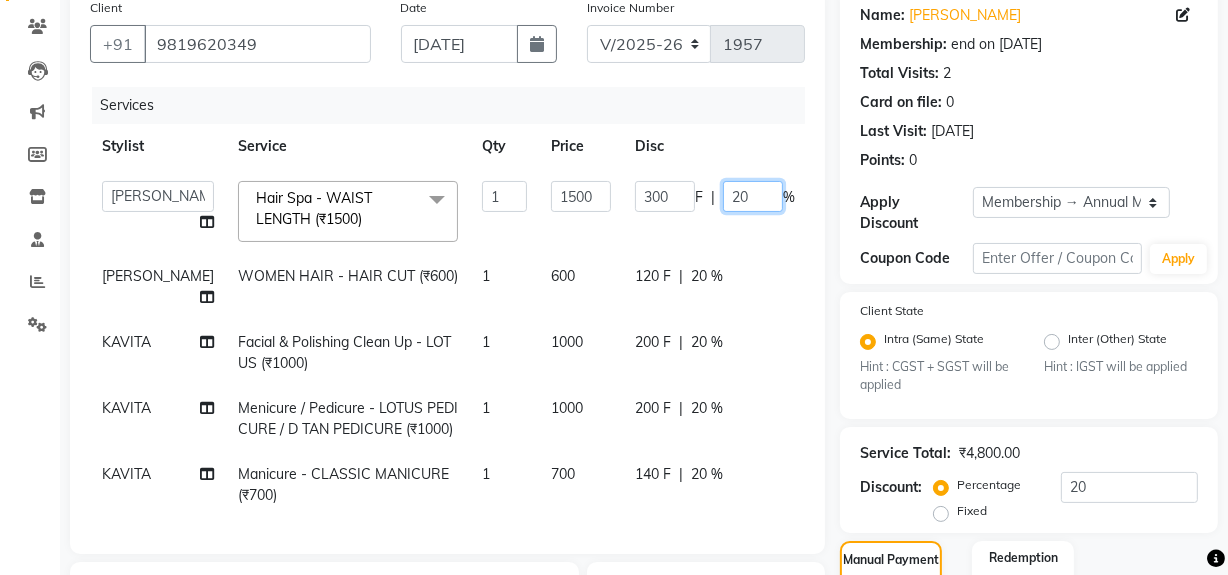 click on "20" 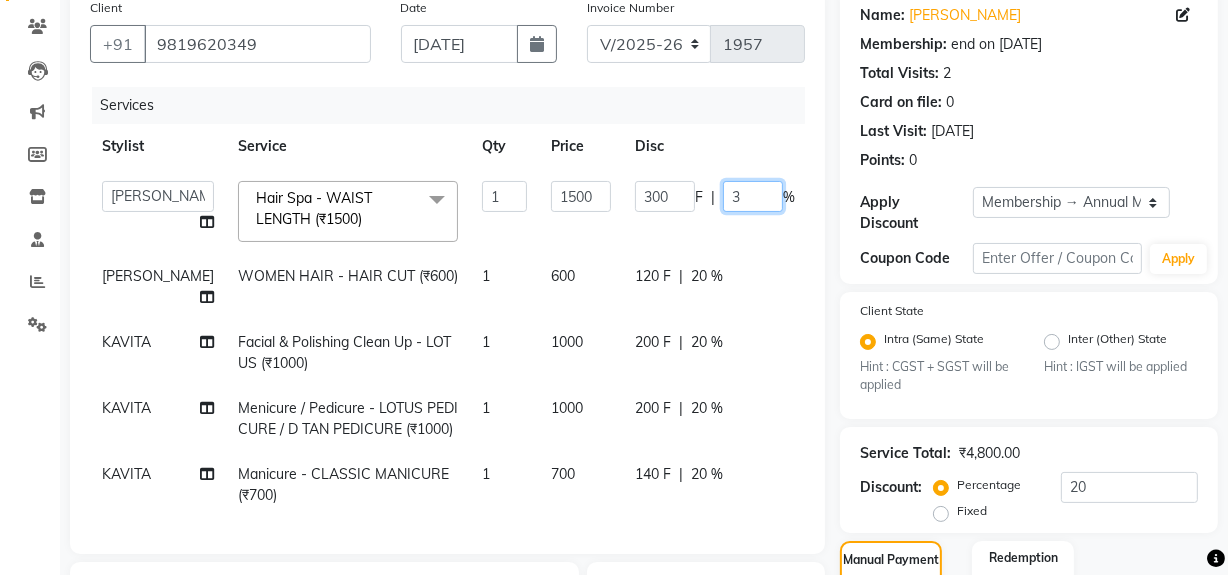 type on "30" 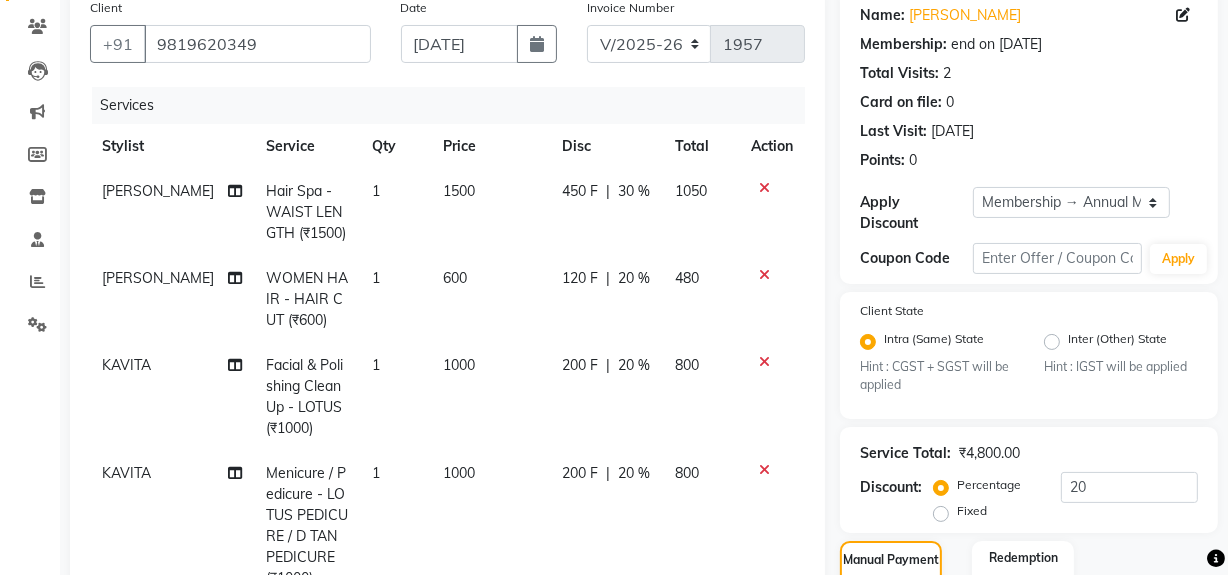 click on "Faiz shaikh WOMEN HAIR - HAIR CUT (₹600) 1 600 120 F | 20 % 480" 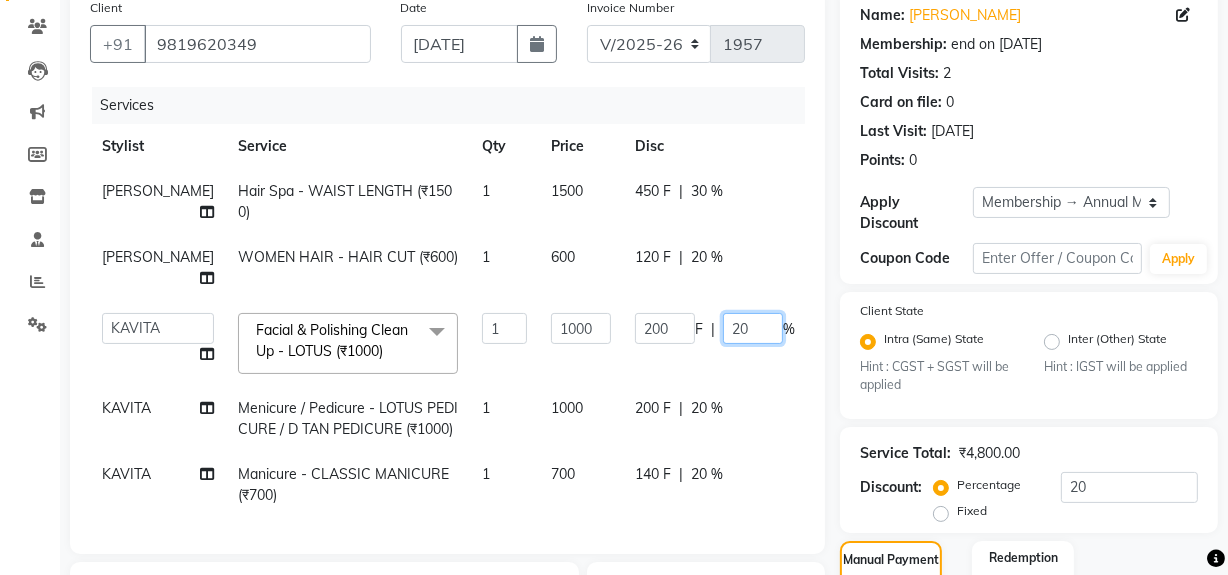 click on "20" 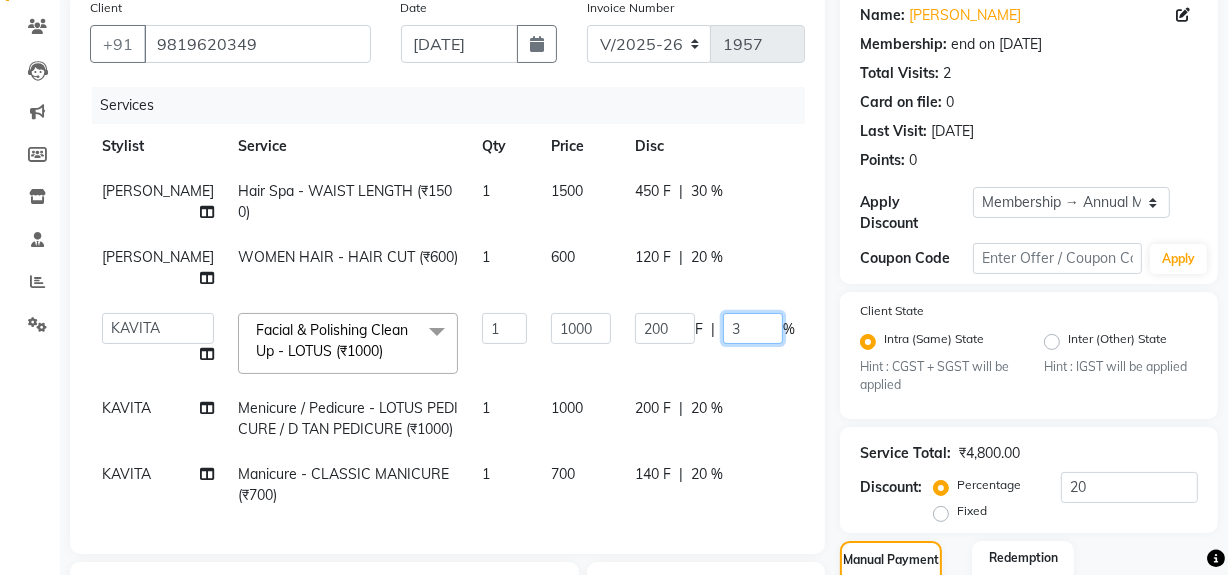 type on "35" 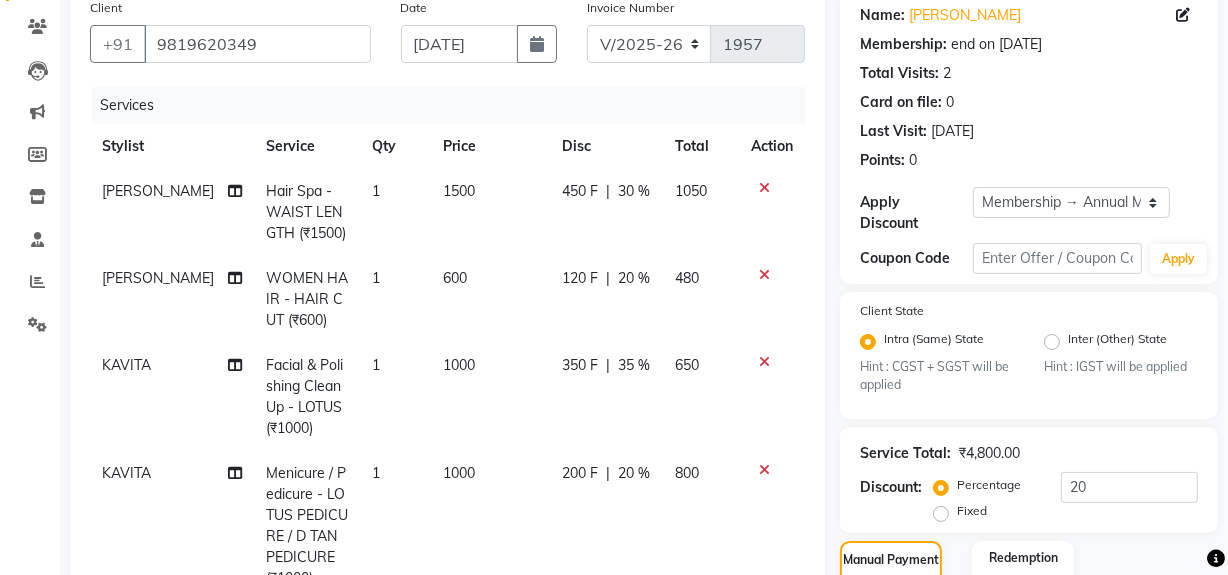 click on "KAVITA Menicure / Pedicure - LOTUS PEDICURE / D TAN PEDICURE (₹1000) 1 1000 200 F | 20 % 800" 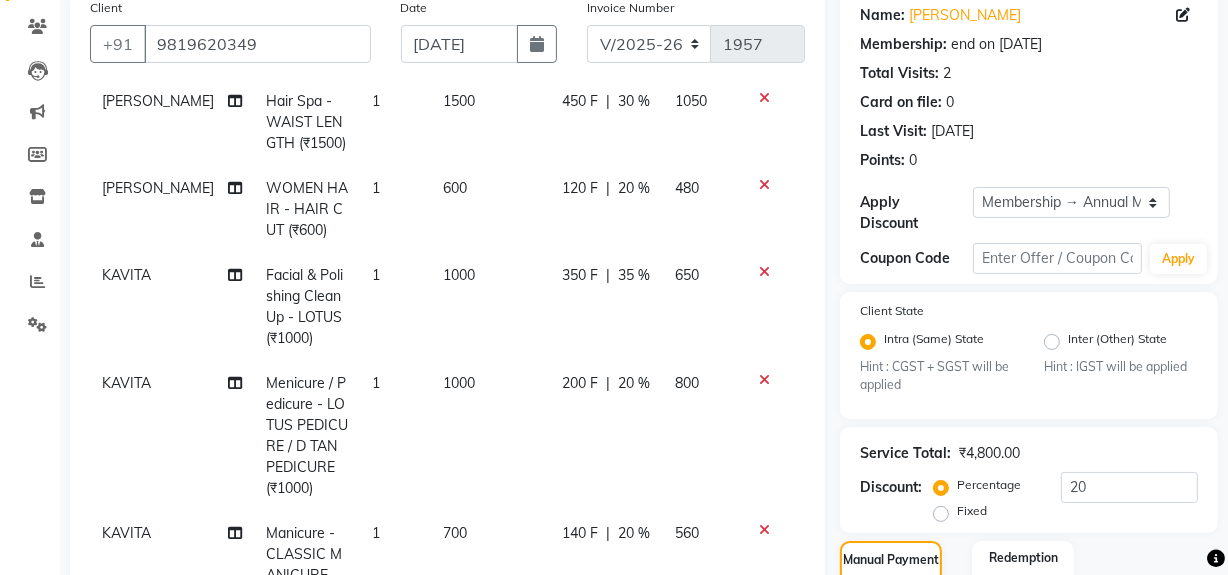 click on "200 F | 20 %" 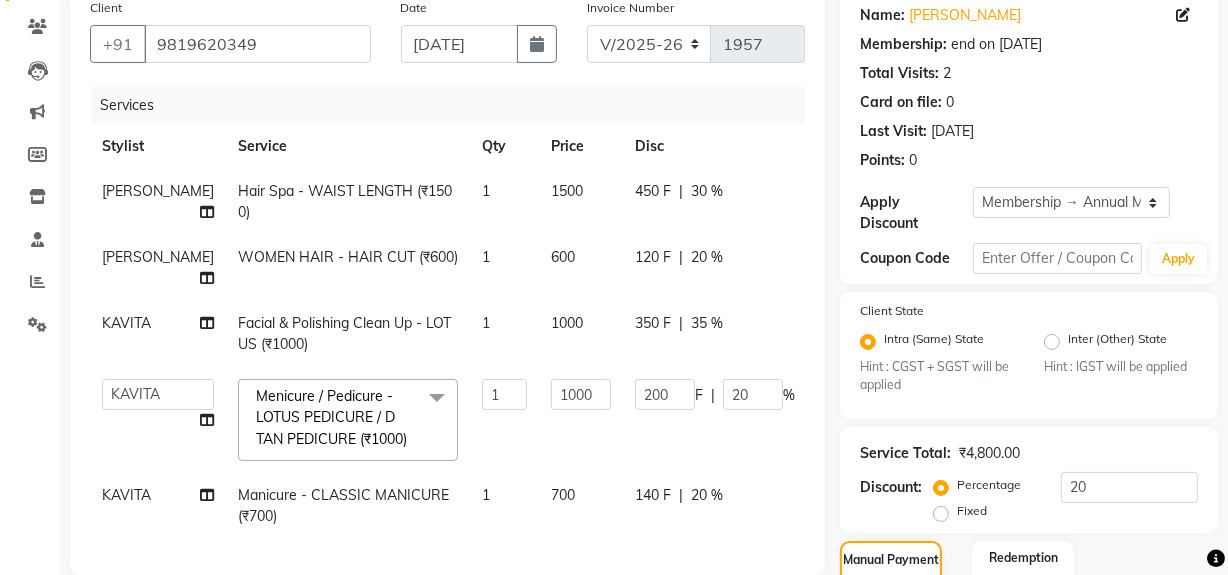 scroll, scrollTop: 45, scrollLeft: 0, axis: vertical 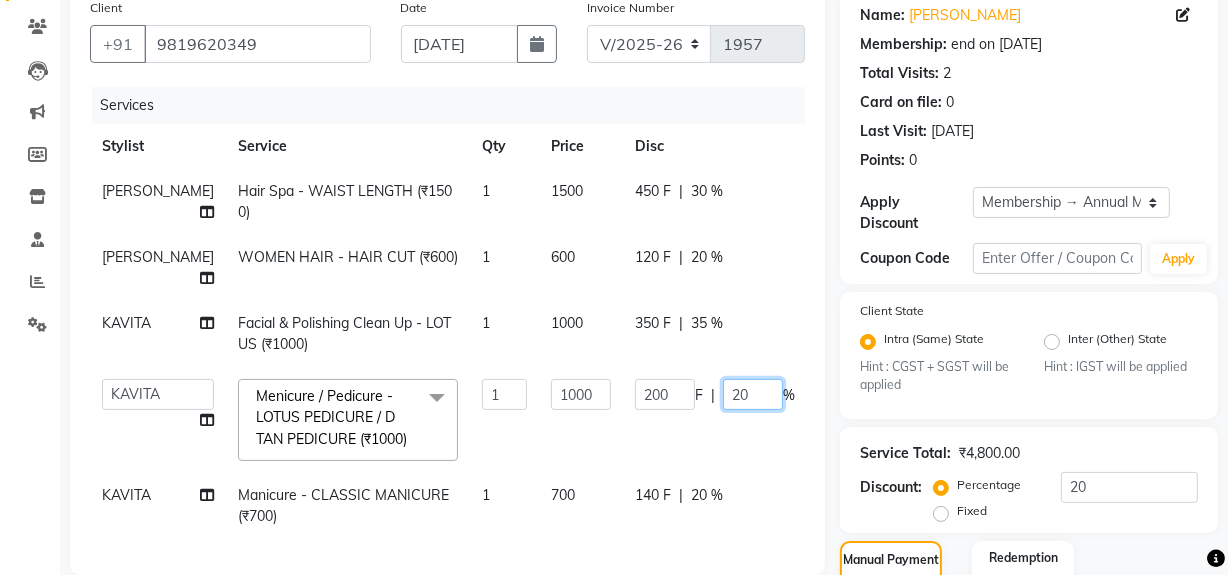 click on "20" 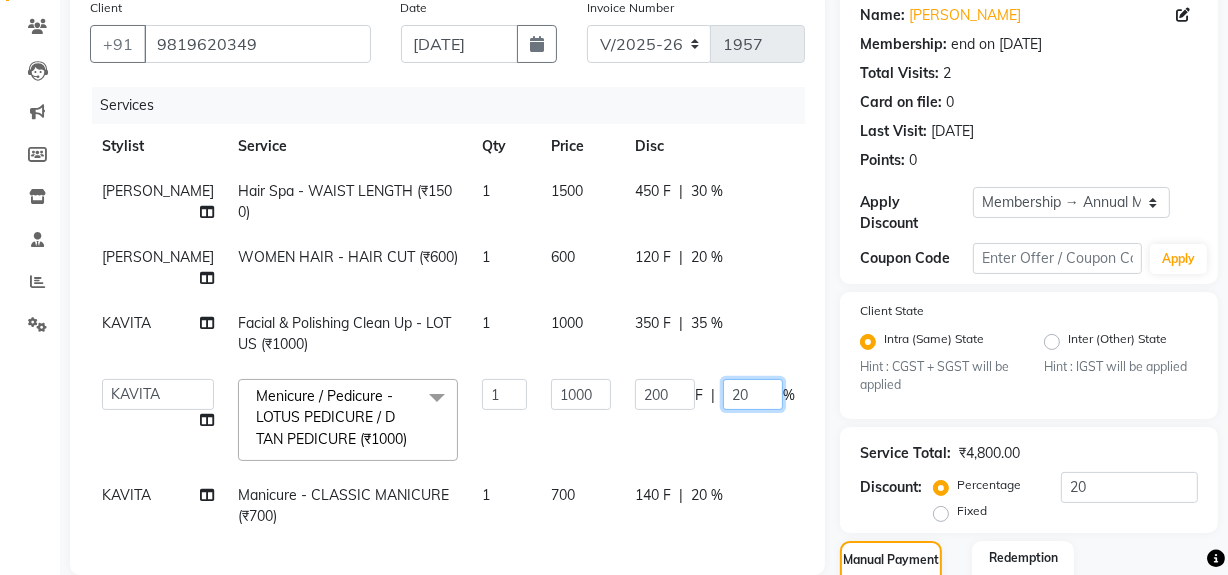 type on "2" 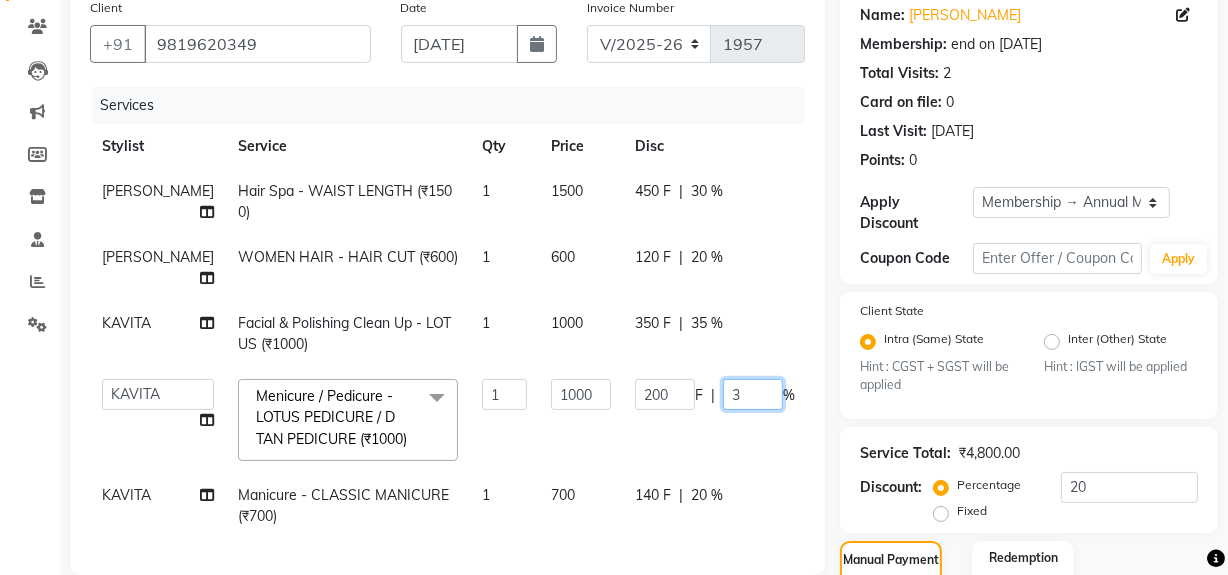type on "35" 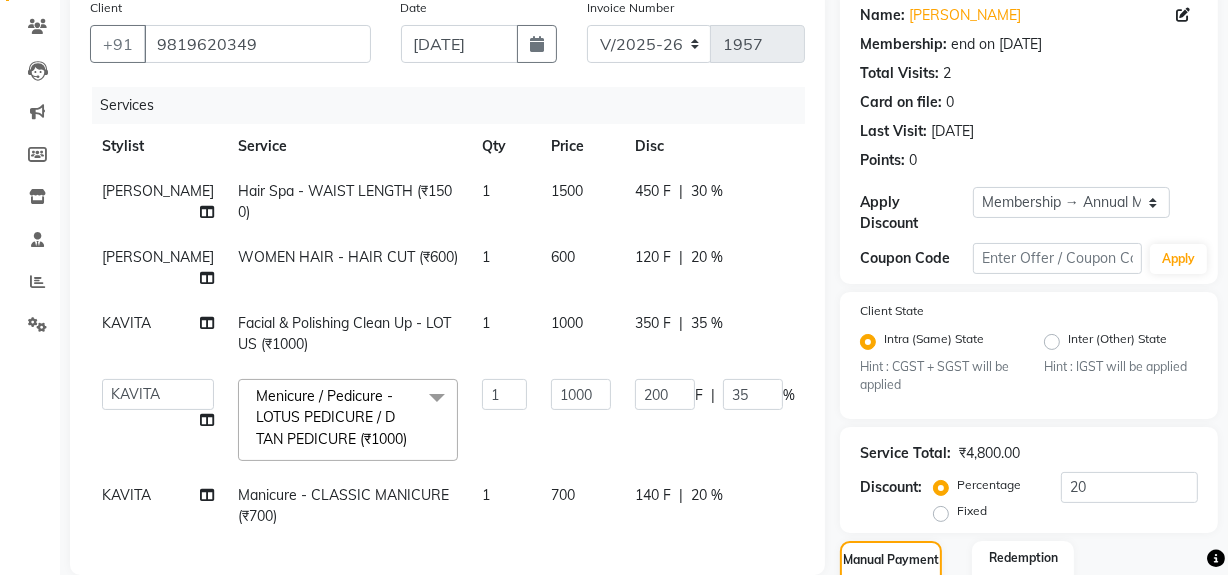 click on "Faiz shaikh Hair Spa - WAIST LENGTH (₹1500) 1 1500 450 F | 30 % 1050 Faiz shaikh WOMEN HAIR - HAIR CUT (₹600) 1 600 120 F | 20 % 480 KAVITA Facial & Polishing Clean Up - LOTUS (₹1000) 1 1000 350 F | 35 % 650  ABID   DANISH   Faiz shaikh   Frontdesk   INTEZAR SALMANI   JYOTI   Kamal Salmani   KAVITA   MUSTAFA   RAFIQUE   Sonal   SONU   WAQAR   ZAFAR  Menicure / Pedicure - LOTUS PEDICURE / D TAN PEDICURE (₹1000)  x MEN HAIR - HAIR CUT (₹250) MEN HAIR - HAIR CUT WITH SENIOR STYLIST (₹300) MEN HAIR - HAIR CUT WITH MASTER STYLIST (₹350) MEN HAIR - HAIR CUT BY KAMAL SALMANI (₹500) MEN HAIR - HAIR CUT WITH DESIGN (₹300) MEN HAIR - HAIR STYLE (₹100) MEN HAIR - HAIR WASH WITH CONDITIONER [LONG HAIR] (₹150) MEN HAIR - HAIR WASH WITH CONDITIONER (₹250) MEN HAIR - REGULAR SHAVE/TRIM (₹150) MEN HAIR - ROOT DEEP DANDRUFF TREATMENT (₹1500) MEN HAIR - ROOT DEEP HAIR FALL TREATMENT (₹1800) MEN HAIR - ANTI DANDRUFF TREATMENT (₹1200) MEN HAIR - AMINEXIL (₹1000) WOMEN HAIR - HAIR CUT (₹600) 1" 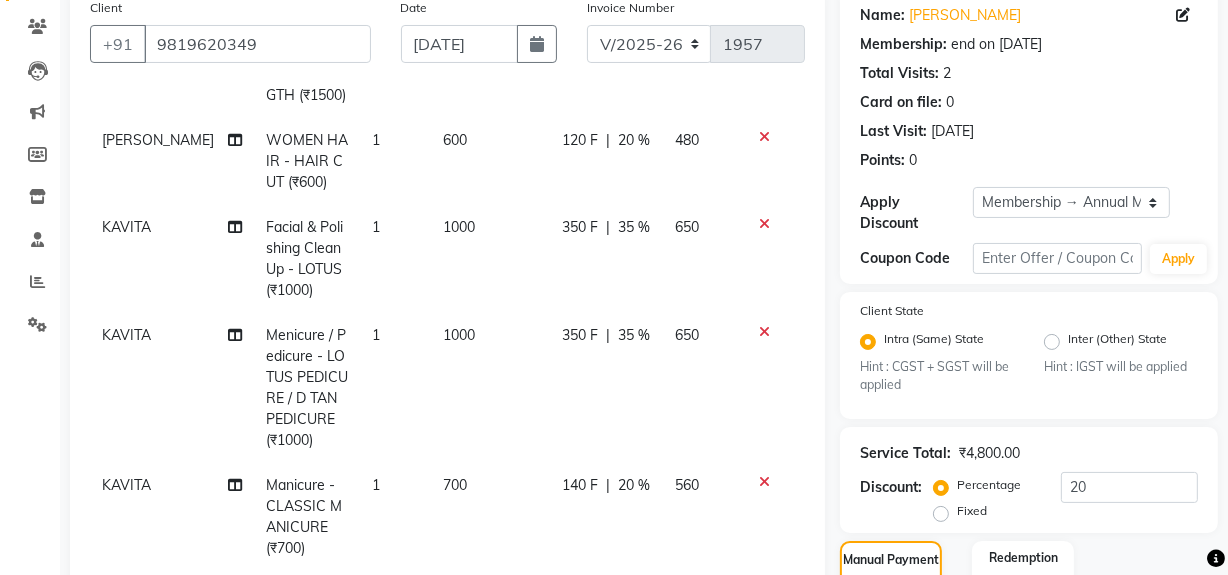 drag, startPoint x: 624, startPoint y: 474, endPoint x: 647, endPoint y: 473, distance: 23.021729 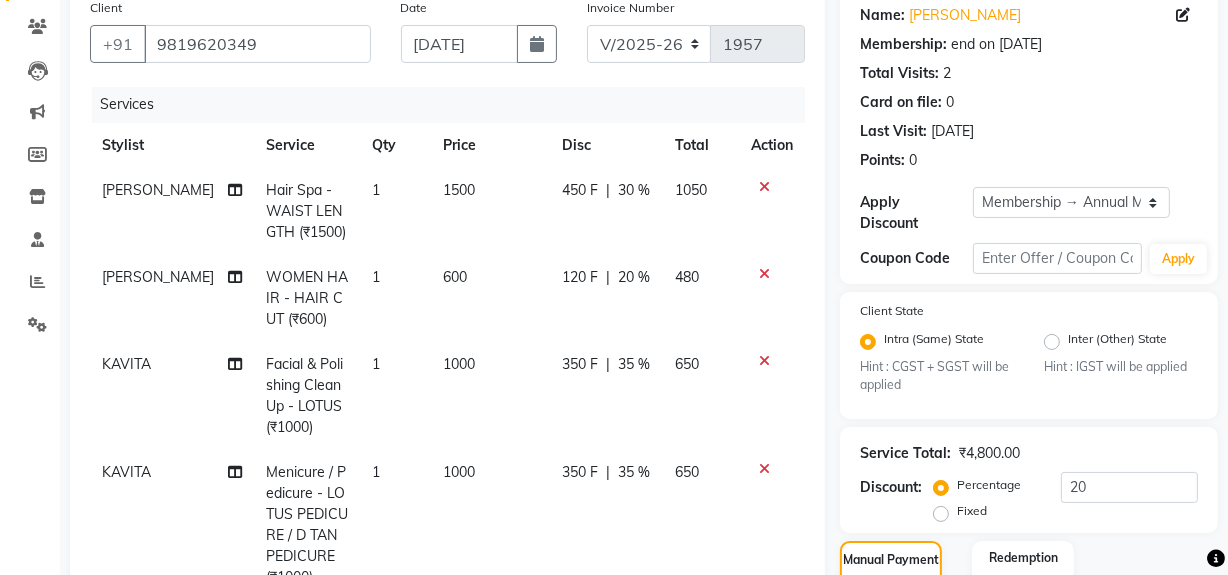 select on "13187" 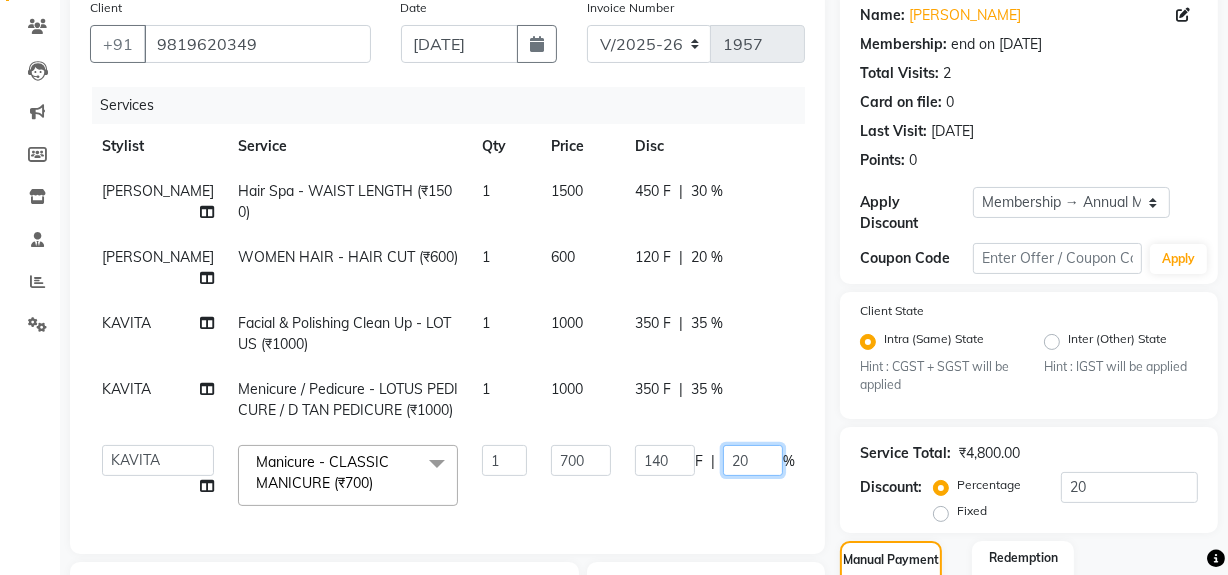 click on "20" 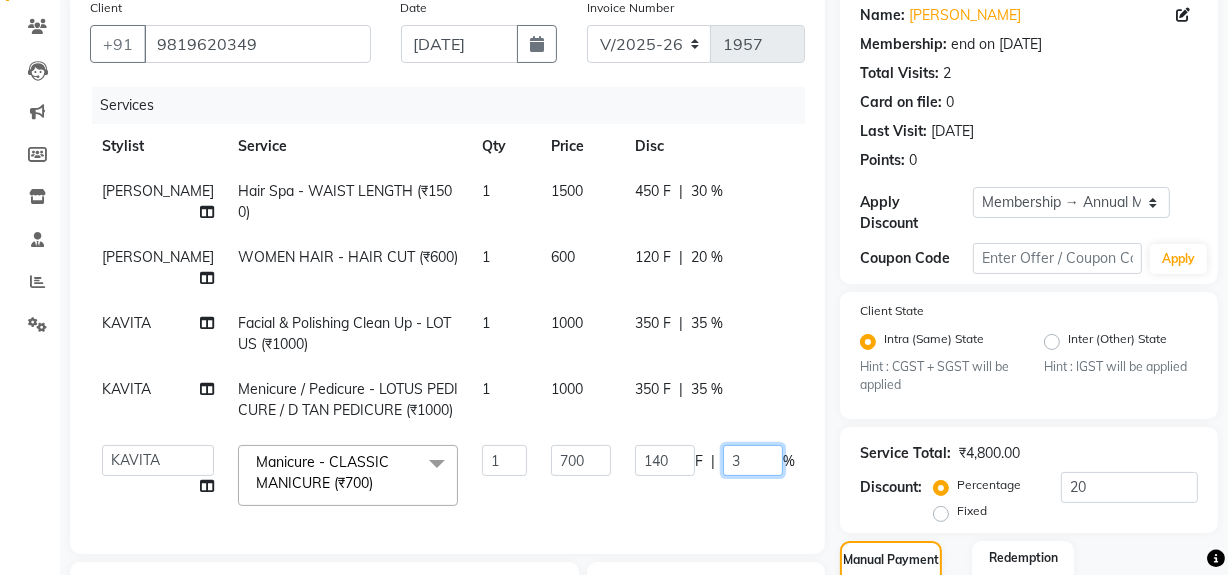 type on "35" 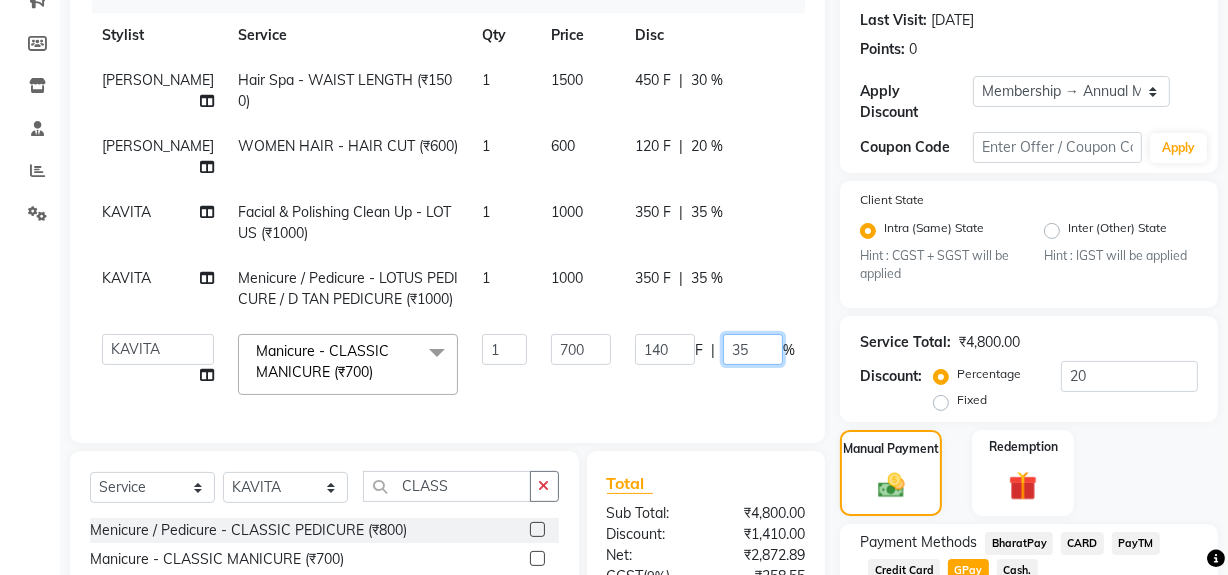 scroll, scrollTop: 434, scrollLeft: 0, axis: vertical 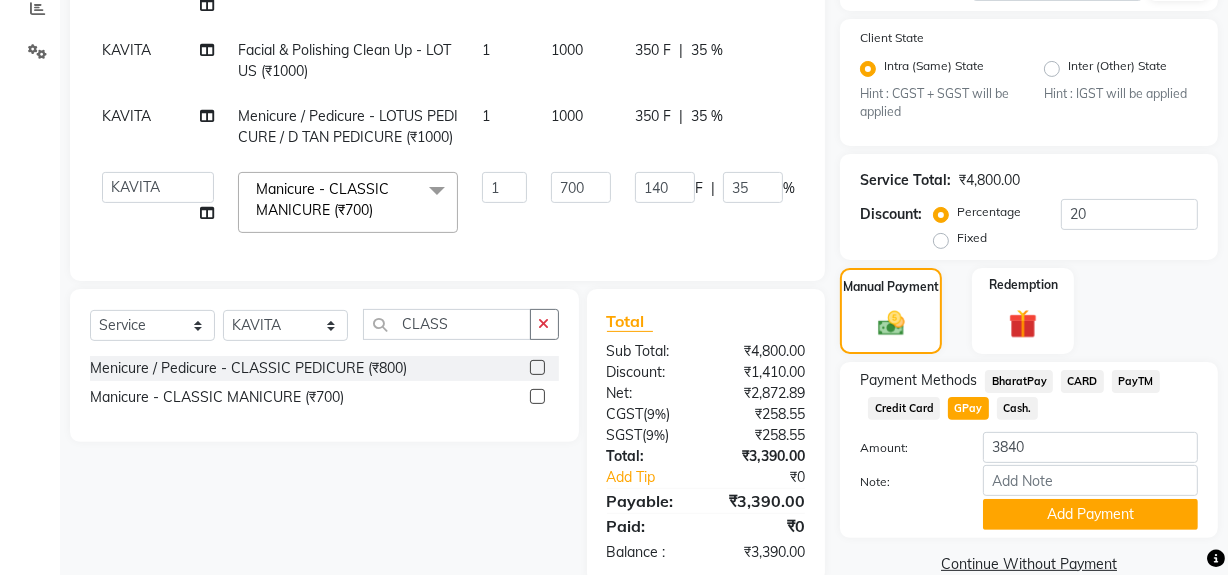 click on "Faiz shaikh Hair Spa - WAIST LENGTH (₹1500) 1 1500 450 F | 30 % 1050 Faiz shaikh WOMEN HAIR - HAIR CUT (₹600) 1 600 120 F | 20 % 480 KAVITA Facial & Polishing Clean Up - LOTUS (₹1000) 1 1000 350 F | 35 % 650 KAVITA Menicure / Pedicure - LOTUS PEDICURE / D TAN PEDICURE (₹1000) 1 1000 350 F | 35 % 650  ABID   DANISH   Faiz shaikh   Frontdesk   INTEZAR SALMANI   JYOTI   Kamal Salmani   KAVITA   MUSTAFA   RAFIQUE   Sonal   SONU   WAQAR   ZAFAR  Manicure - CLASSIC MANICURE (₹700)  x MEN HAIR - HAIR CUT (₹250) MEN HAIR - HAIR CUT WITH SENIOR STYLIST (₹300) MEN HAIR - HAIR CUT WITH MASTER STYLIST (₹350) MEN HAIR - HAIR CUT BY KAMAL SALMANI (₹500) MEN HAIR - HAIR CUT WITH DESIGN (₹300) MEN HAIR - HAIR STYLE (₹100) MEN HAIR - HAIR WASH WITH CONDITIONER [LONG HAIR] (₹150) MEN HAIR - HAIR WASH WITH CONDITIONER (₹250) MEN HAIR - REGULAR SHAVE/TRIM (₹150) MEN HAIR - ROOT DEEP DANDRUFF TREATMENT (₹1500) MEN HAIR - ROOT DEEP HAIR FALL TREATMENT (₹1800) MEN HAIR - AMINEXIL (₹1000) 1 700 140" 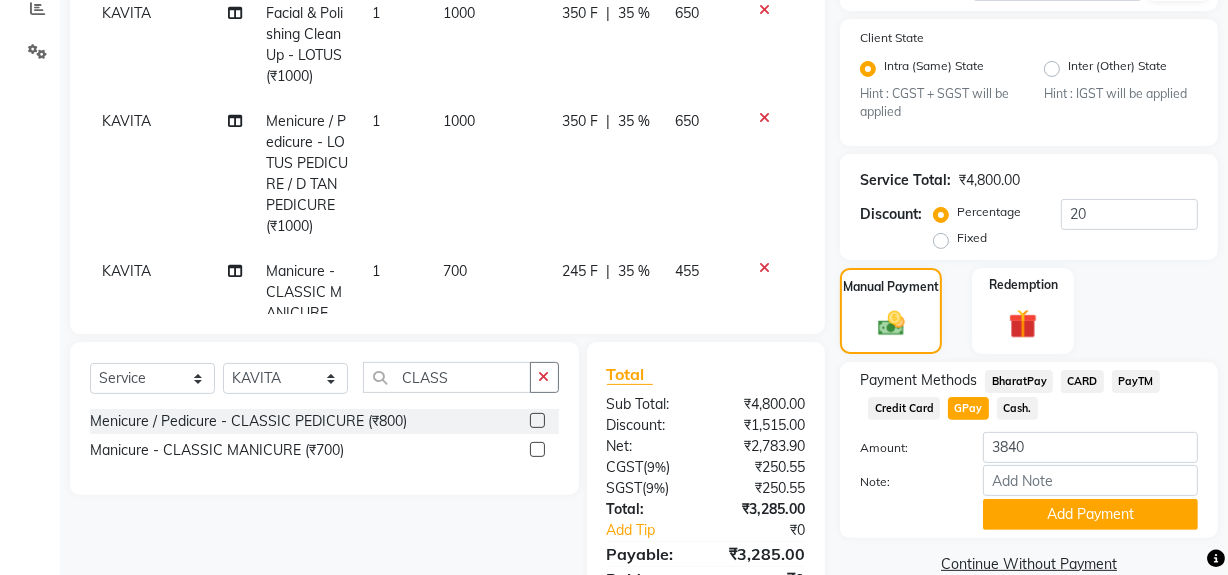 scroll, scrollTop: 151, scrollLeft: 0, axis: vertical 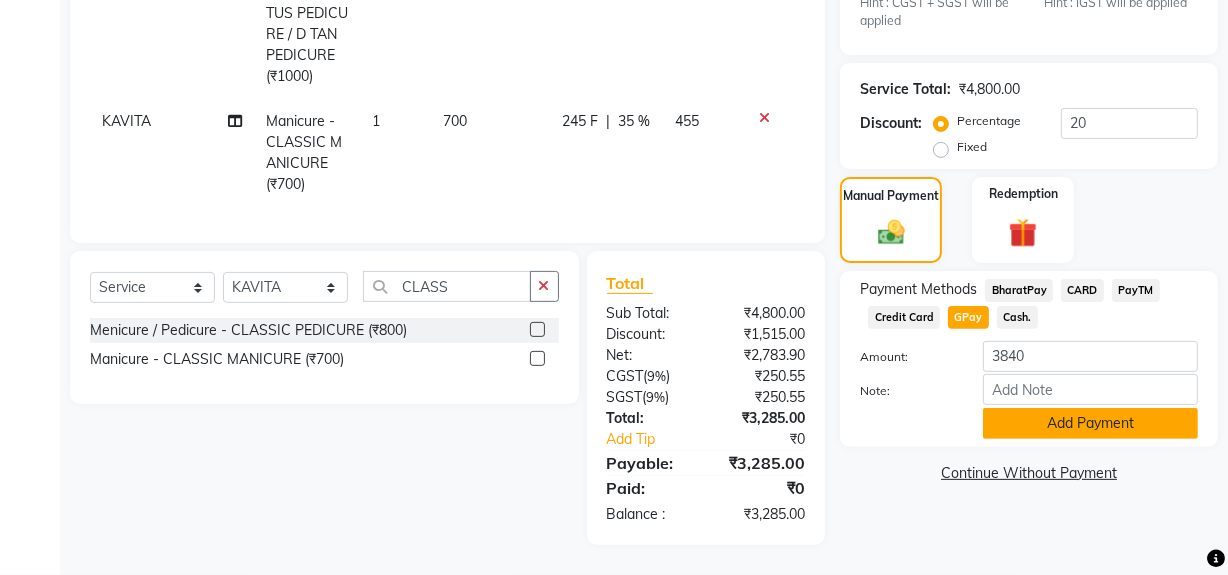 click on "Add Payment" 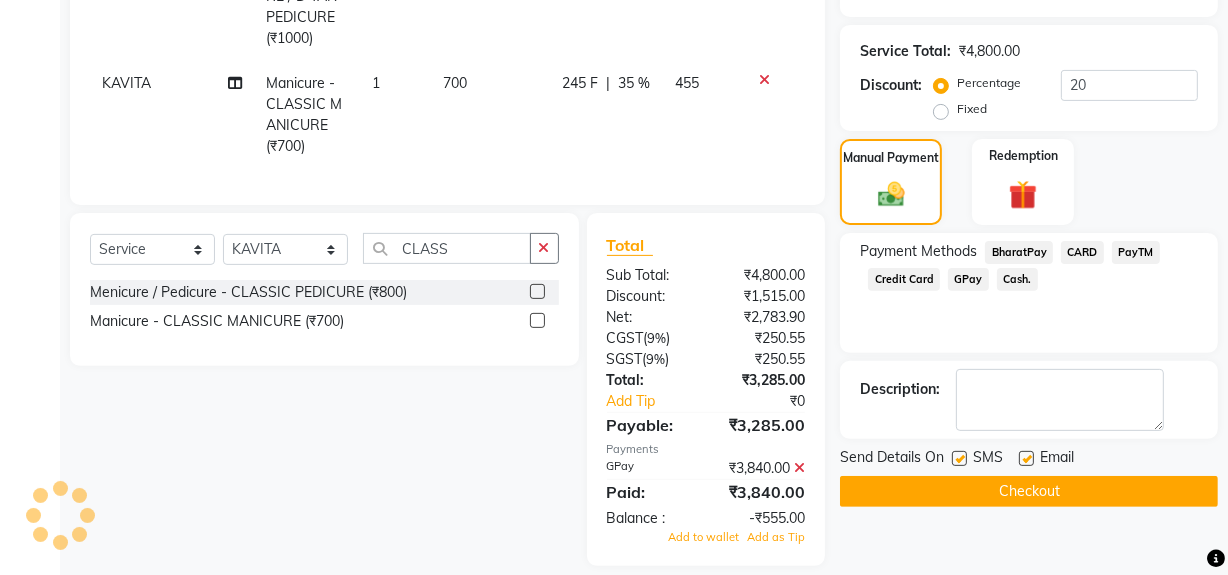 scroll, scrollTop: 583, scrollLeft: 0, axis: vertical 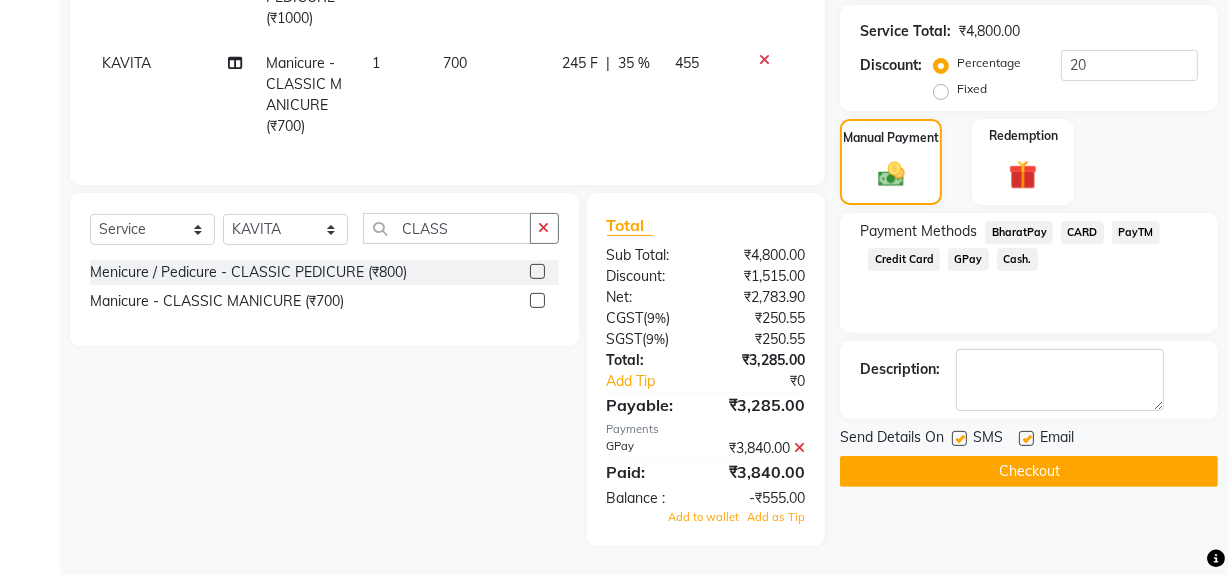 click on "Checkout" 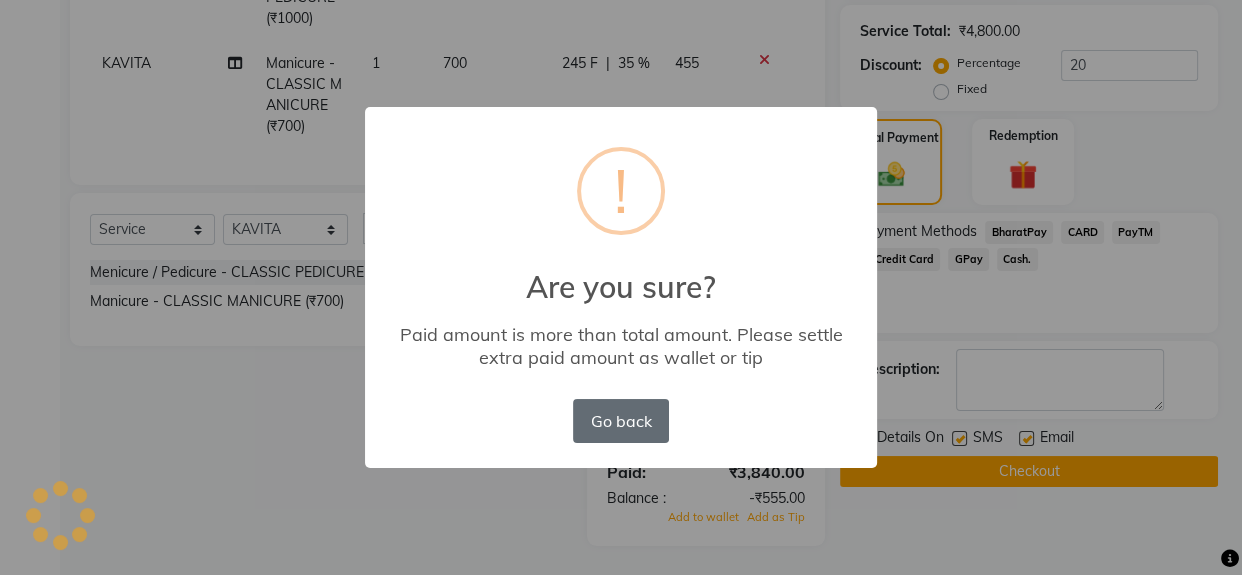 click on "Go back" at bounding box center (621, 421) 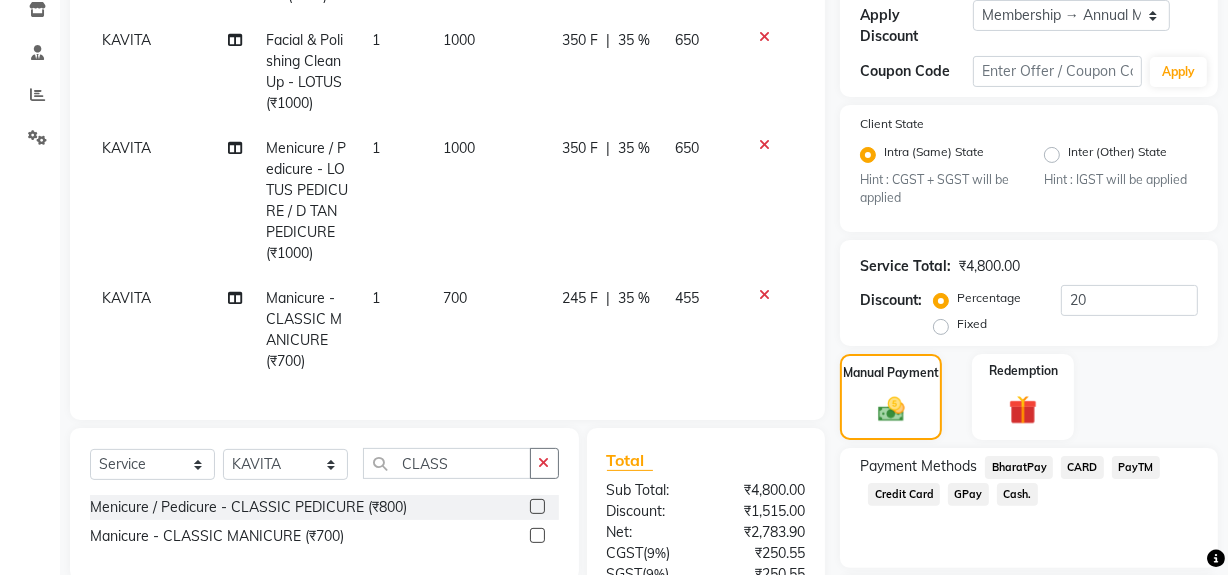 scroll, scrollTop: 401, scrollLeft: 0, axis: vertical 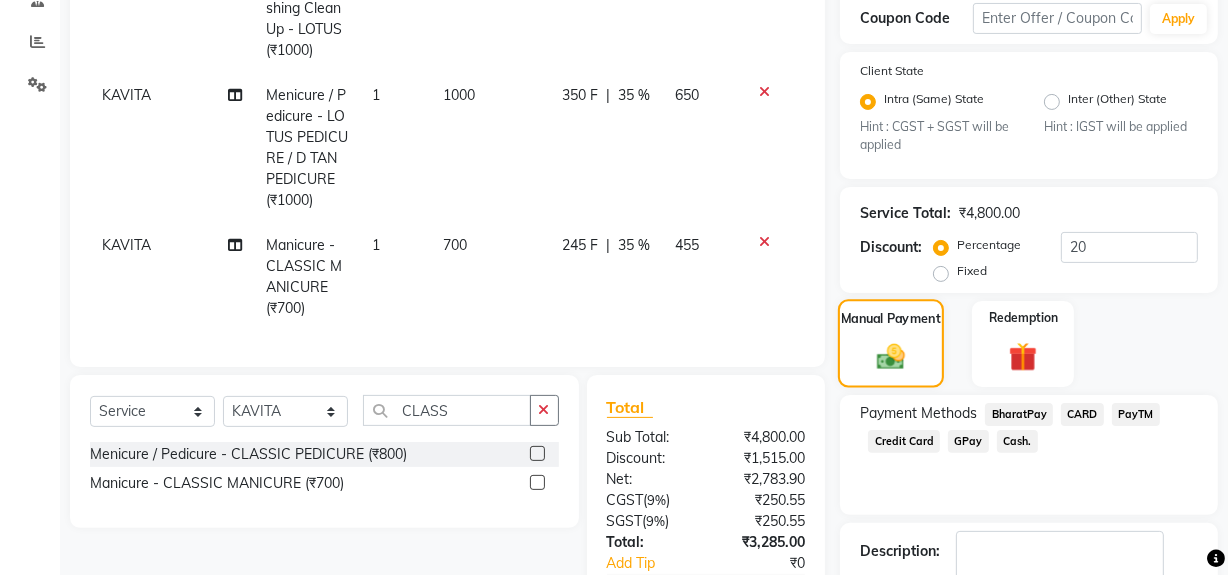 click 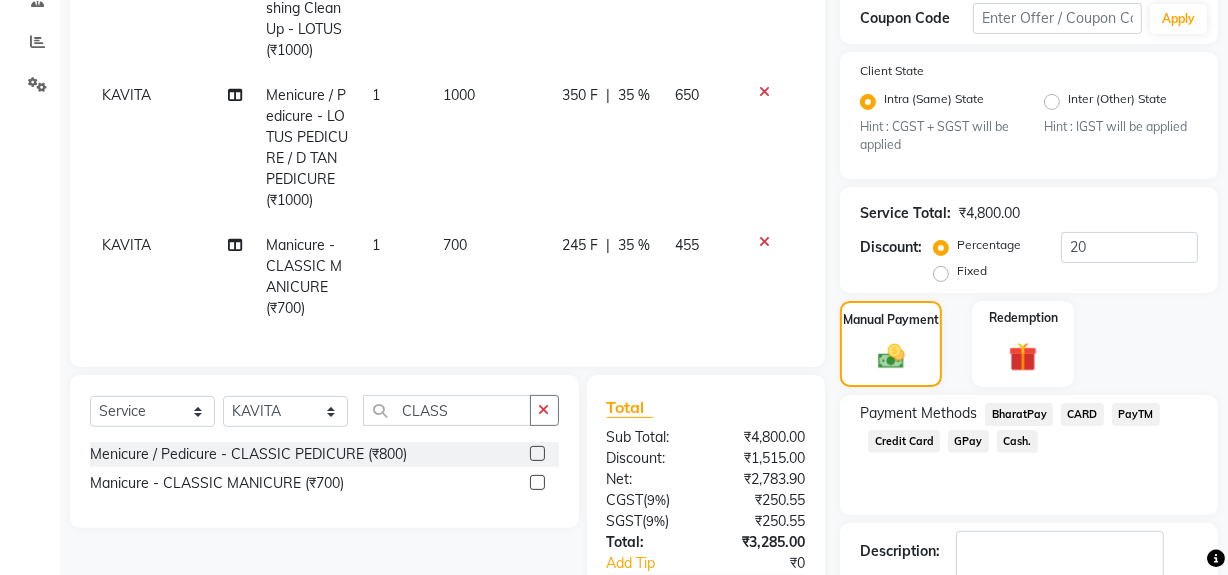 click on "GPay" 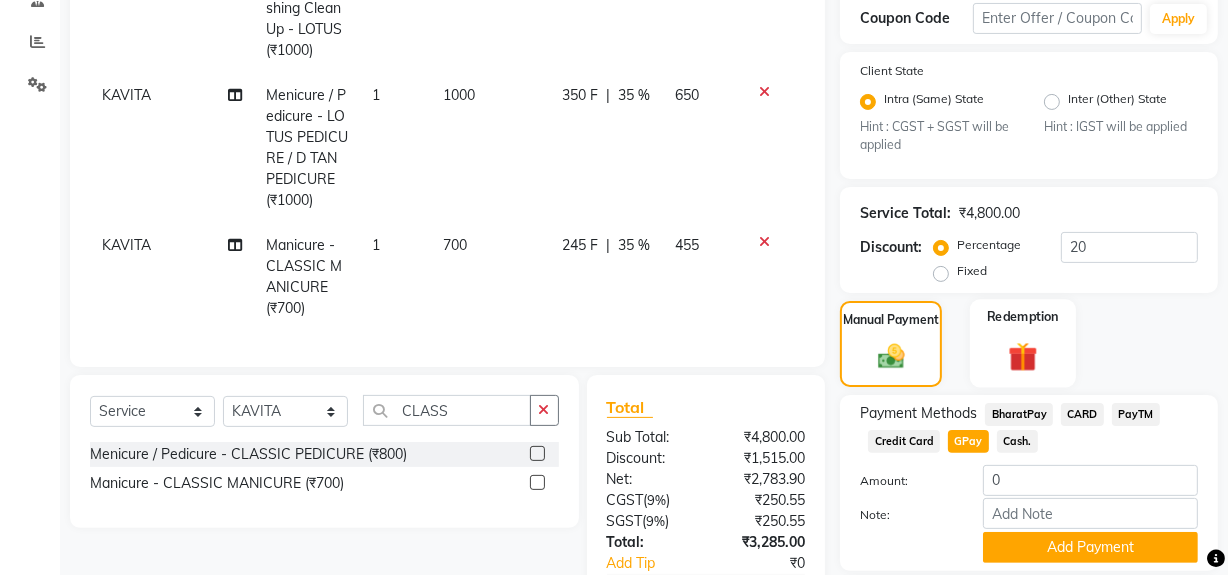 scroll, scrollTop: 583, scrollLeft: 0, axis: vertical 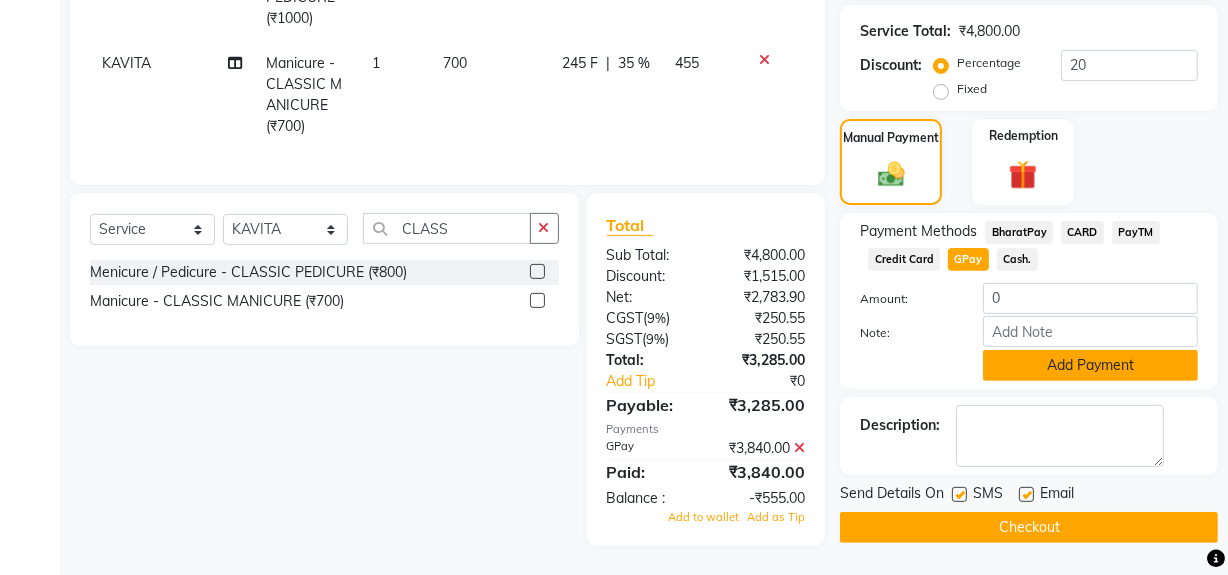 click on "Add Payment" 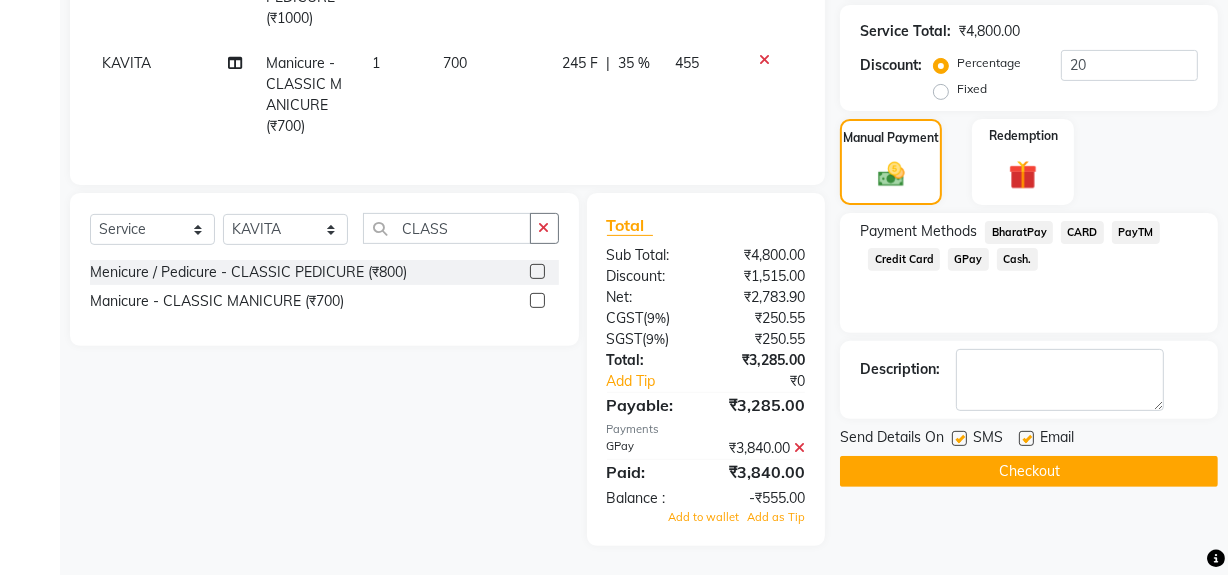 click on "GPay" 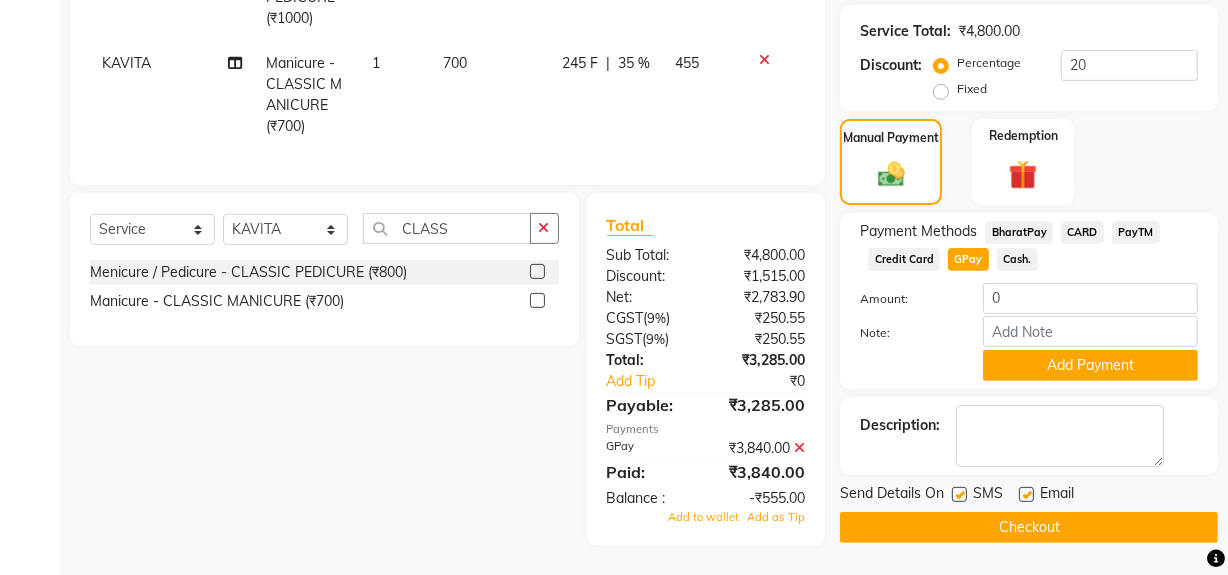 click 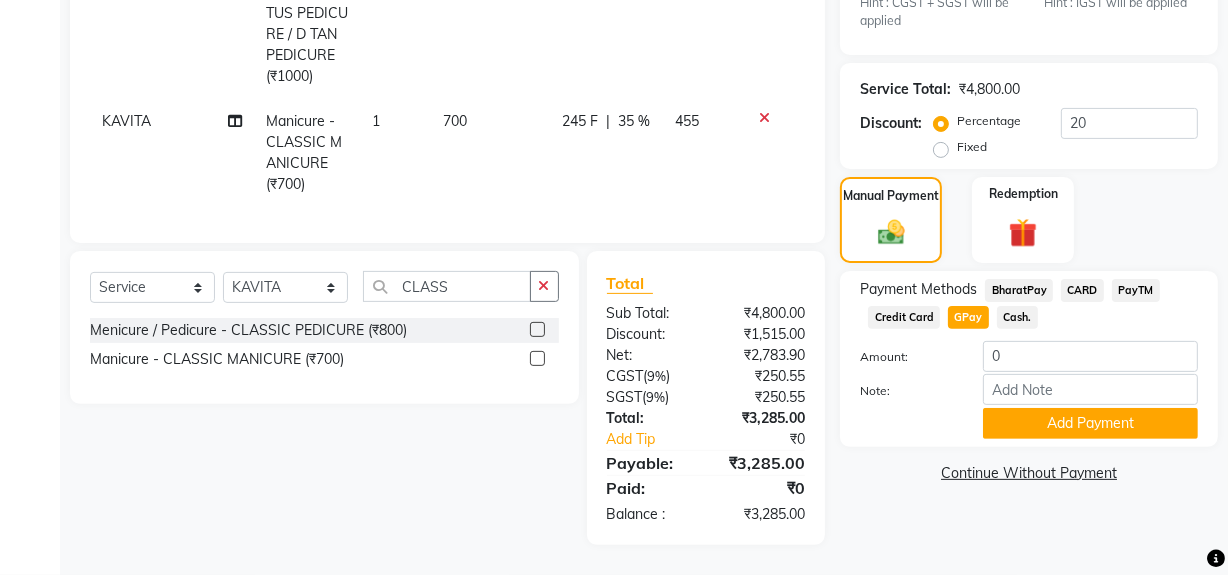 click on "GPay" 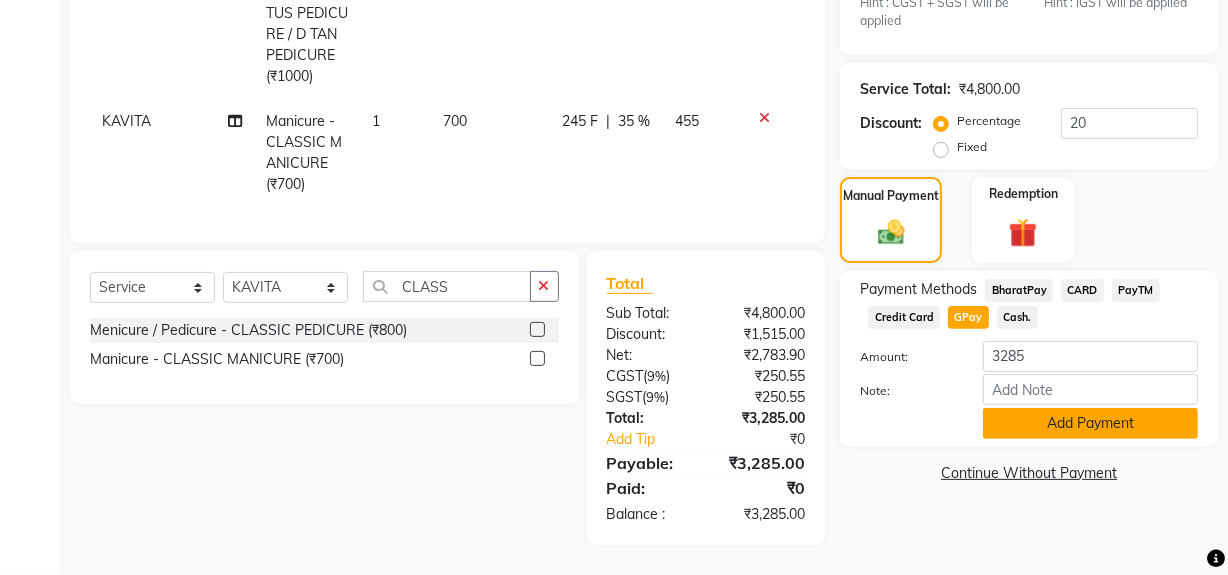 click on "Add Payment" 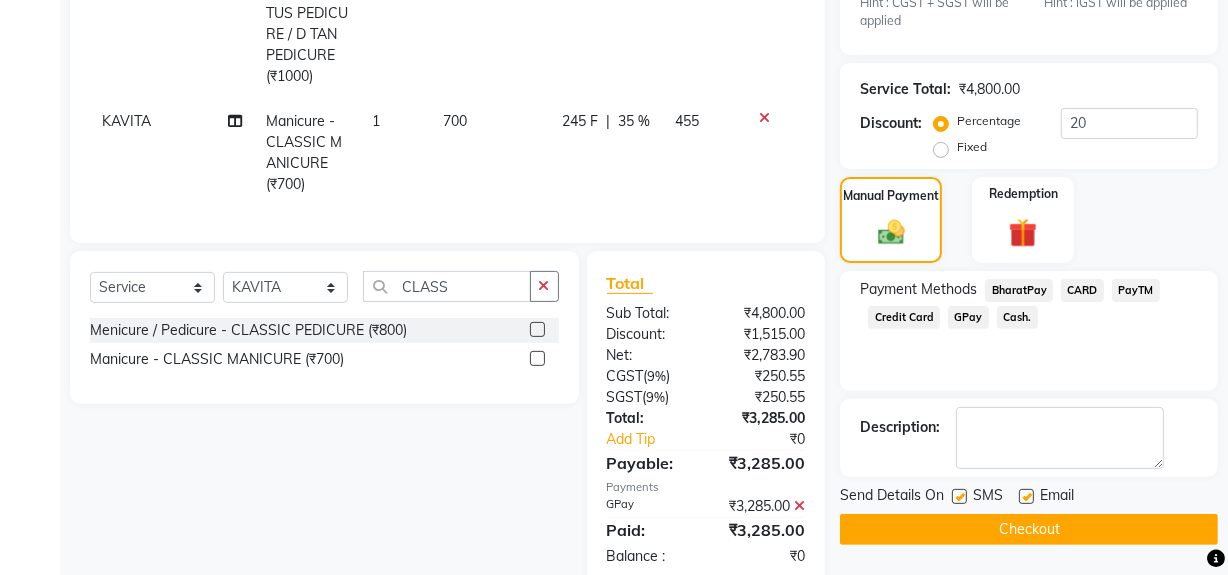 click on "Checkout" 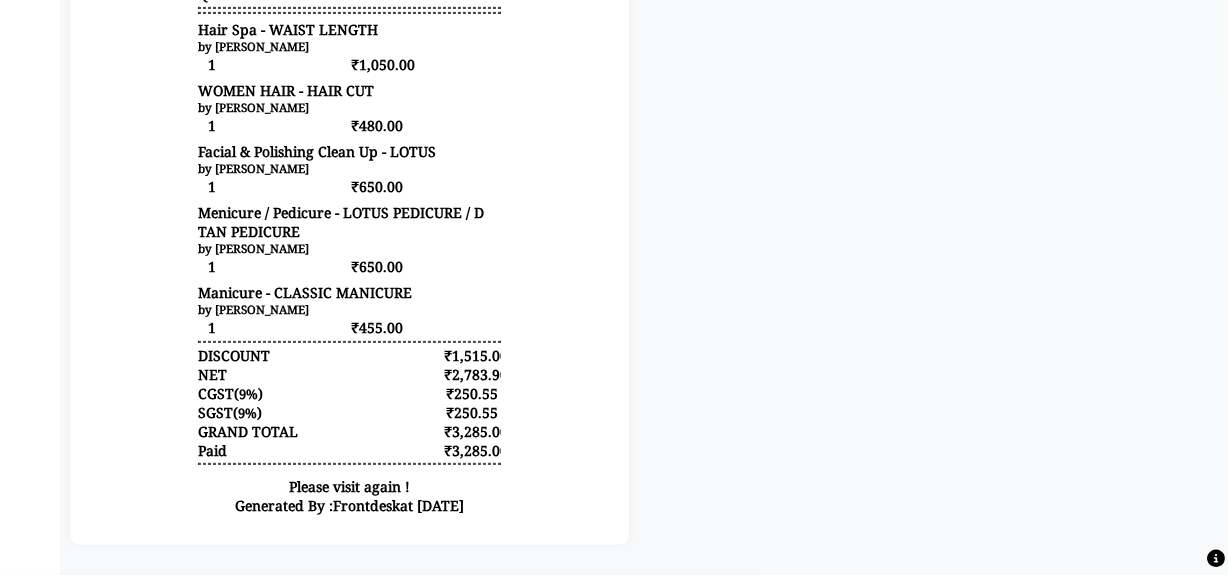 scroll, scrollTop: 0, scrollLeft: 0, axis: both 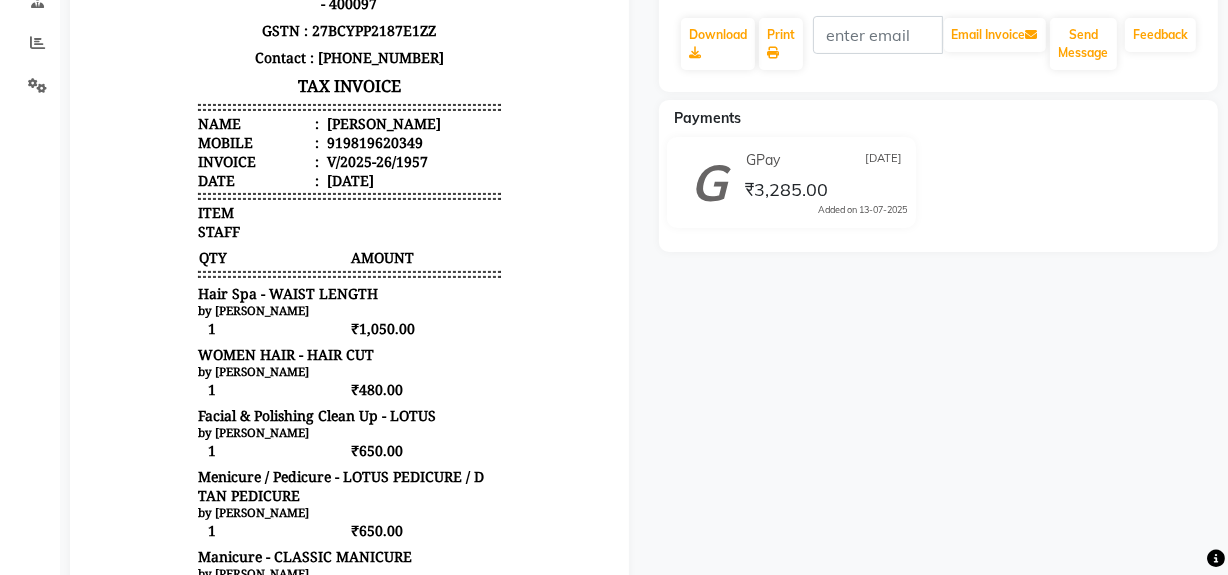 drag, startPoint x: 699, startPoint y: 24, endPoint x: 531, endPoint y: 265, distance: 293.77713 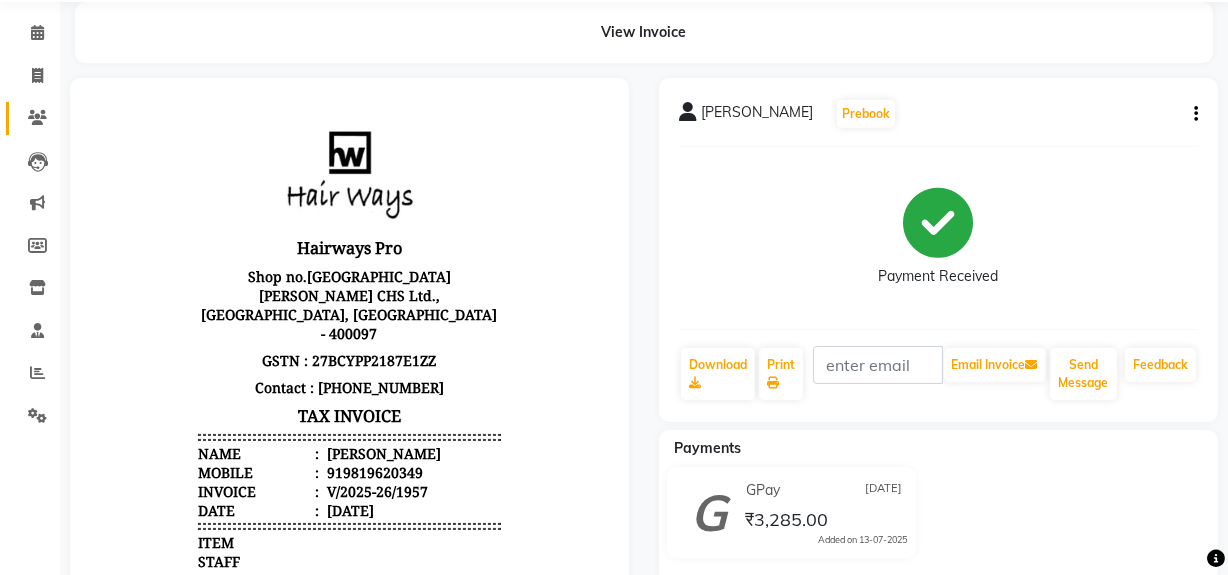scroll, scrollTop: 0, scrollLeft: 0, axis: both 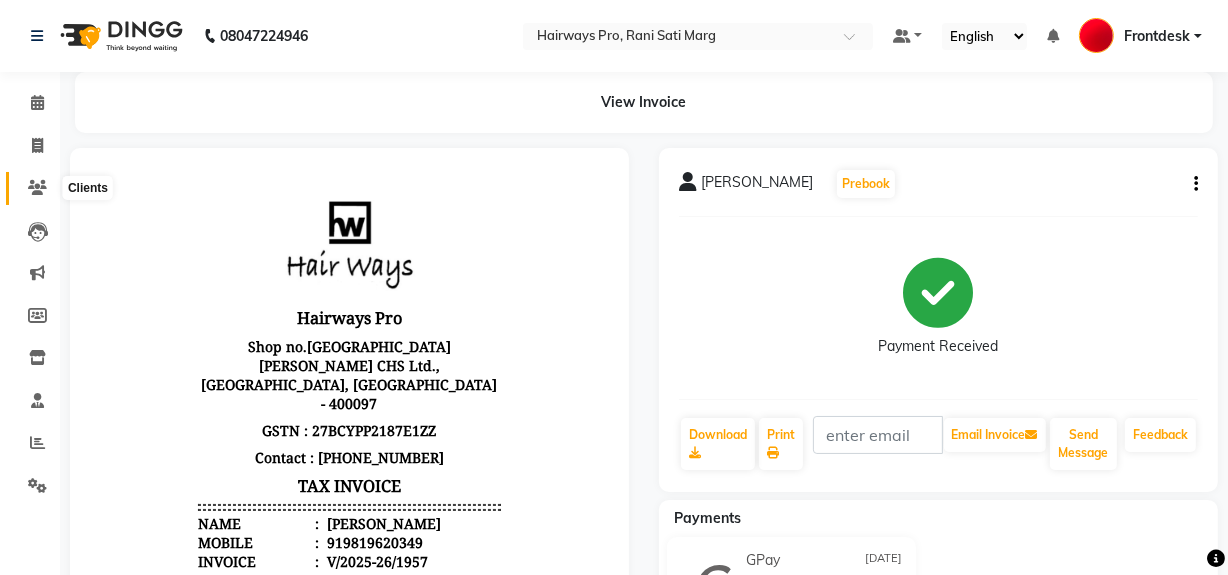 click 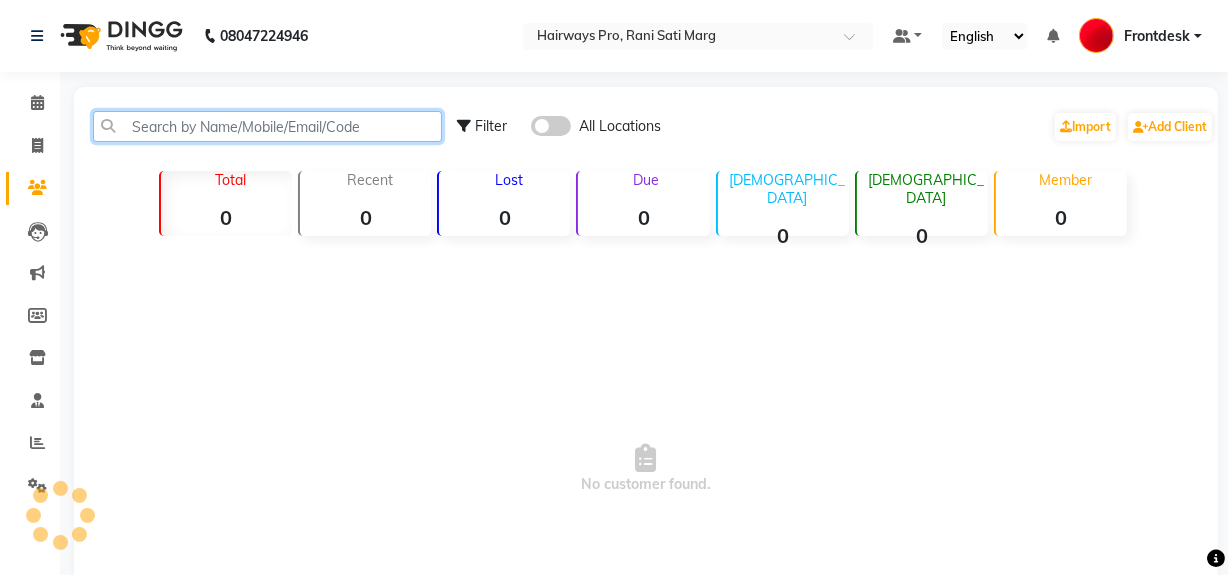 click 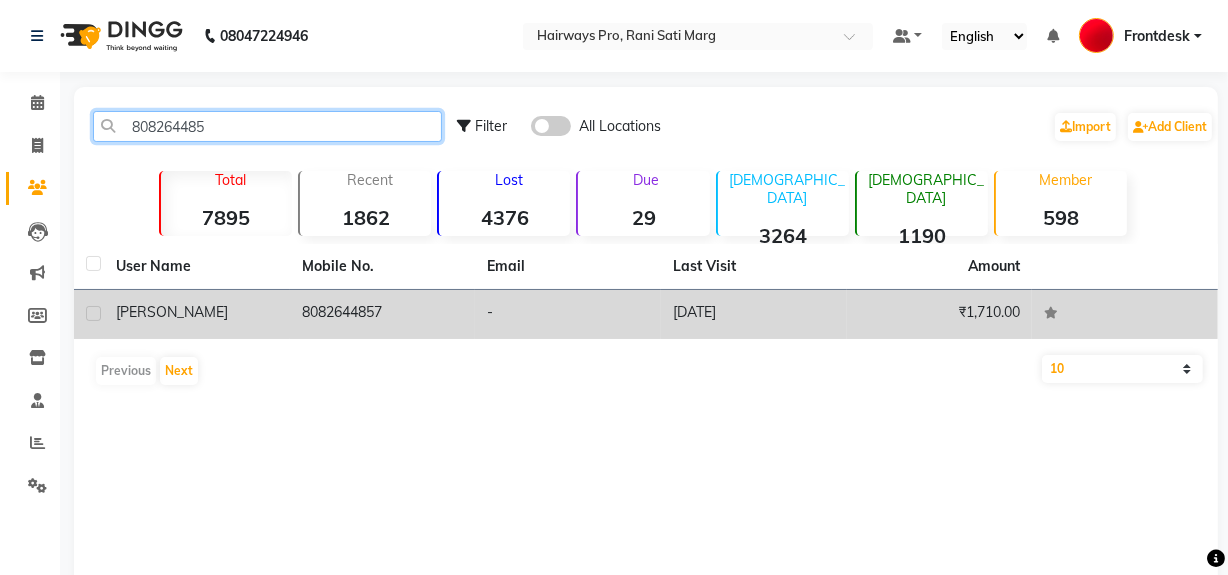type on "808264485" 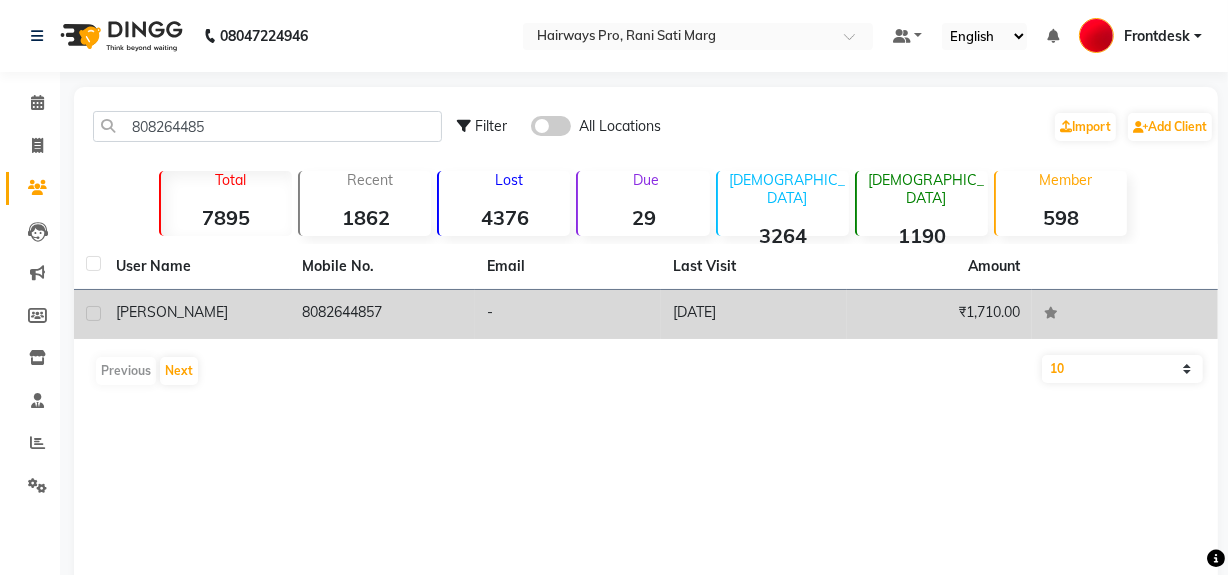 click on "8082644857" 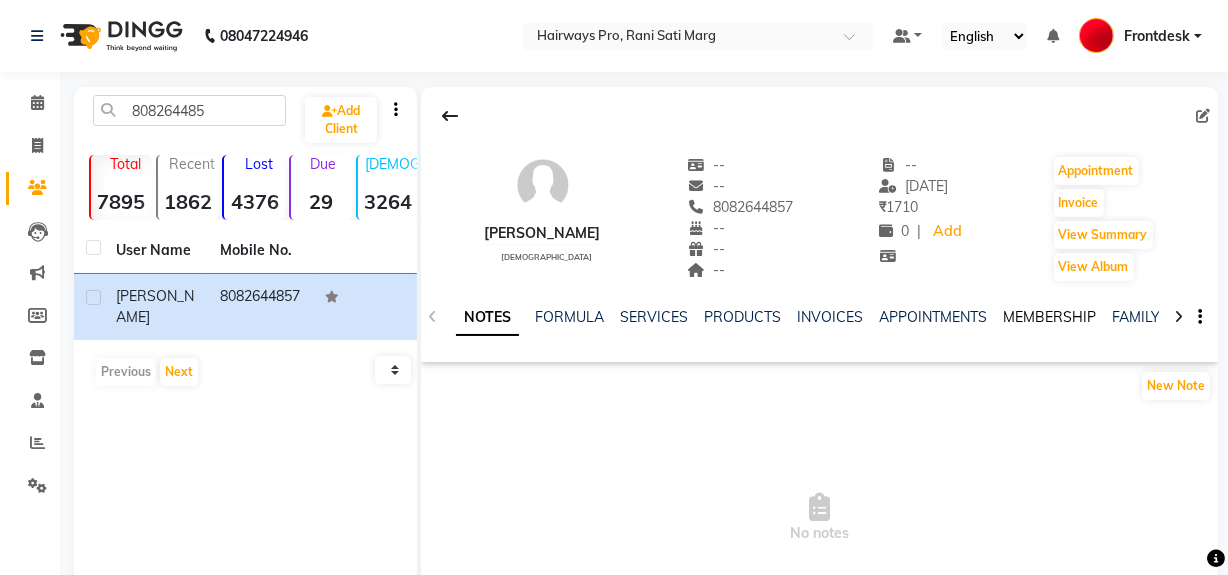 click on "MEMBERSHIP" 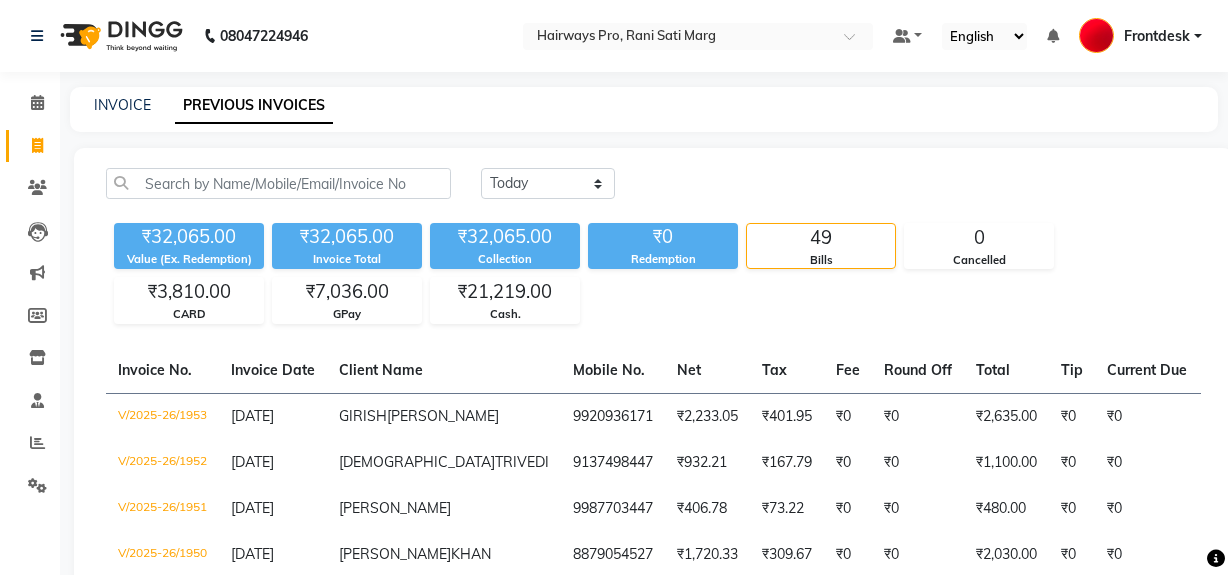 scroll, scrollTop: 181, scrollLeft: 0, axis: vertical 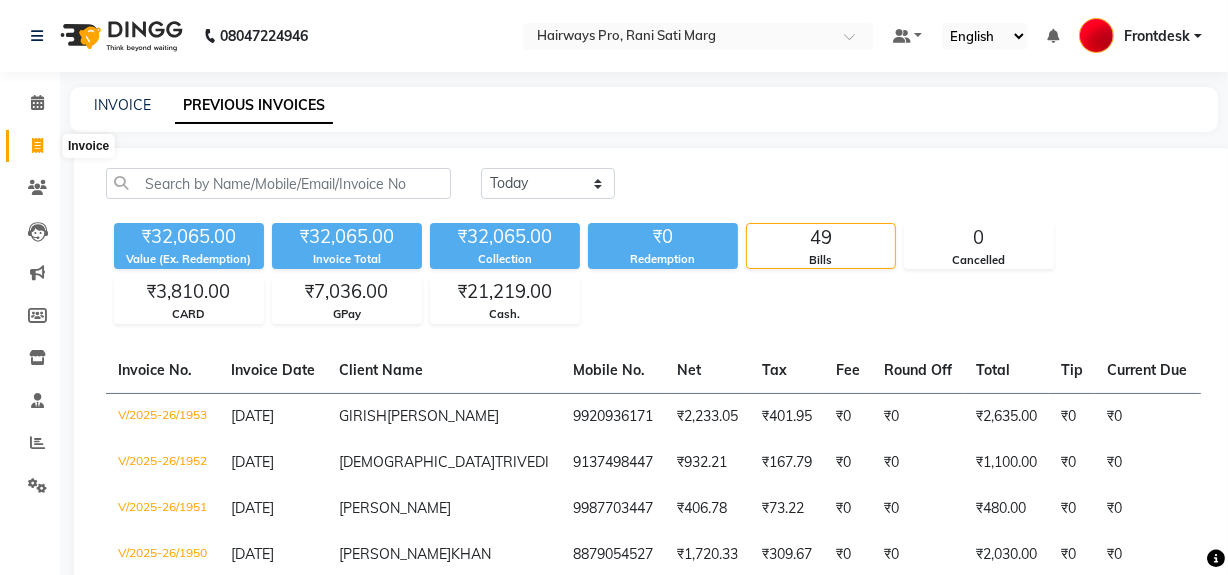 click 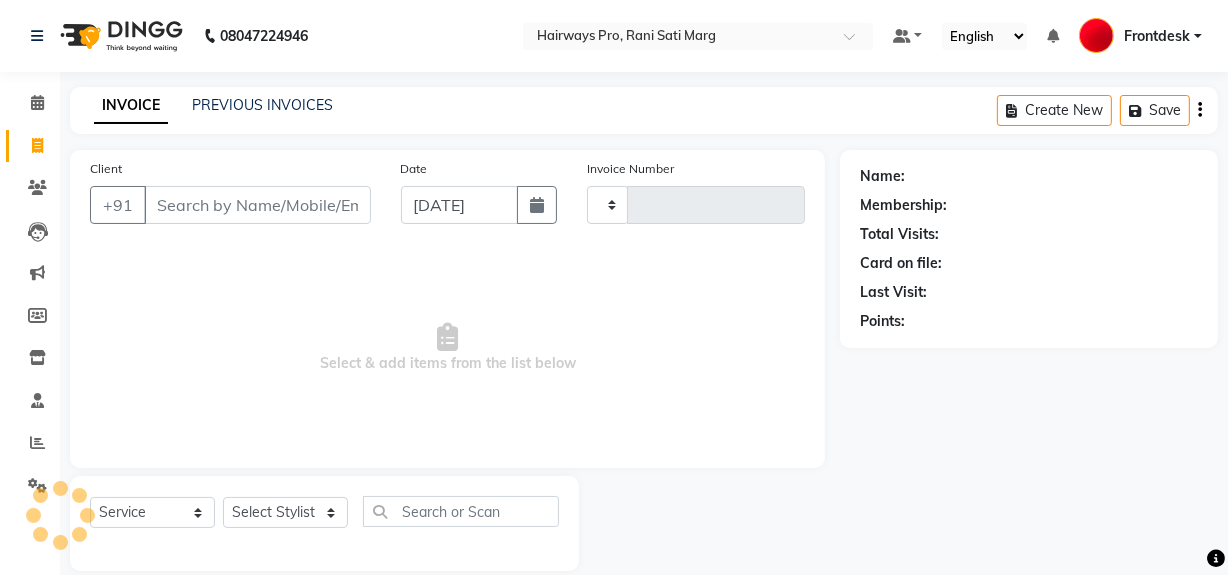 scroll, scrollTop: 26, scrollLeft: 0, axis: vertical 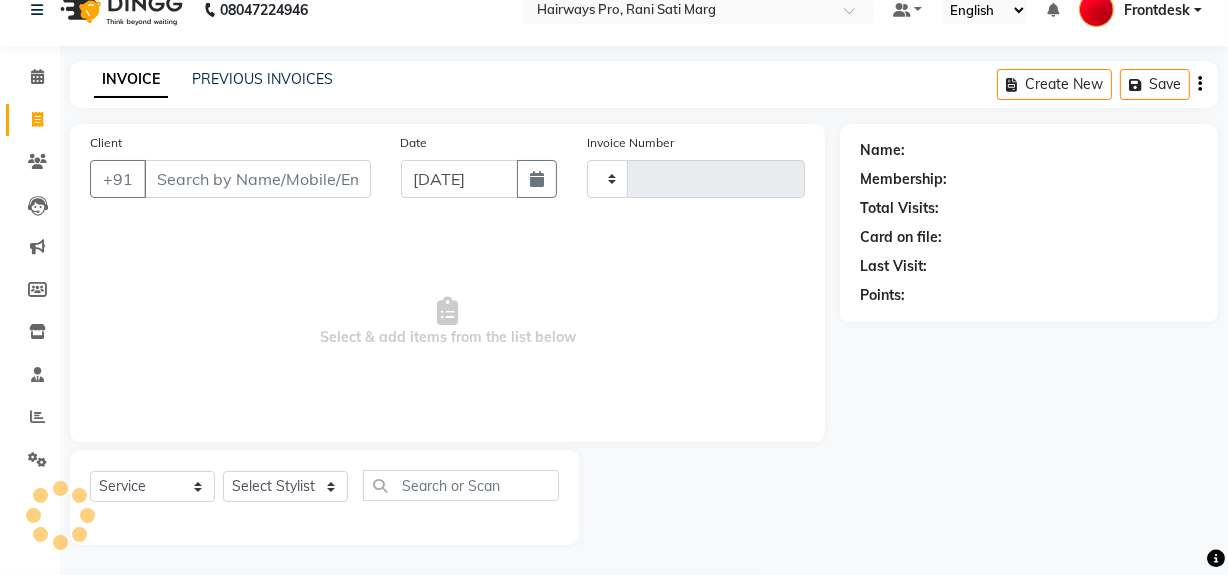 click on "Client" at bounding box center (257, 179) 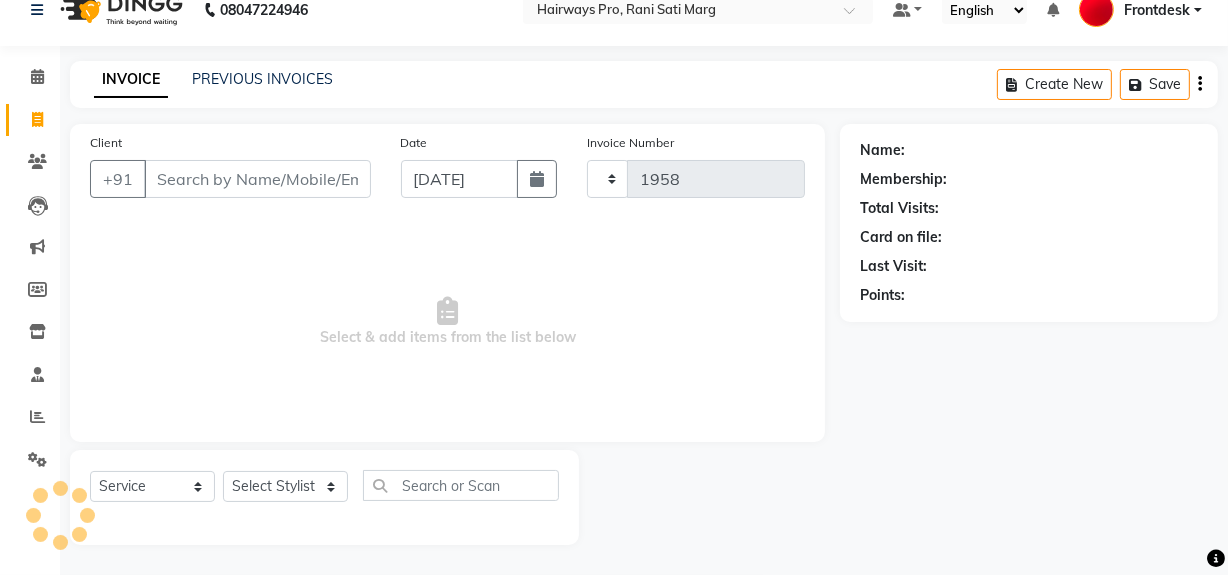 select on "787" 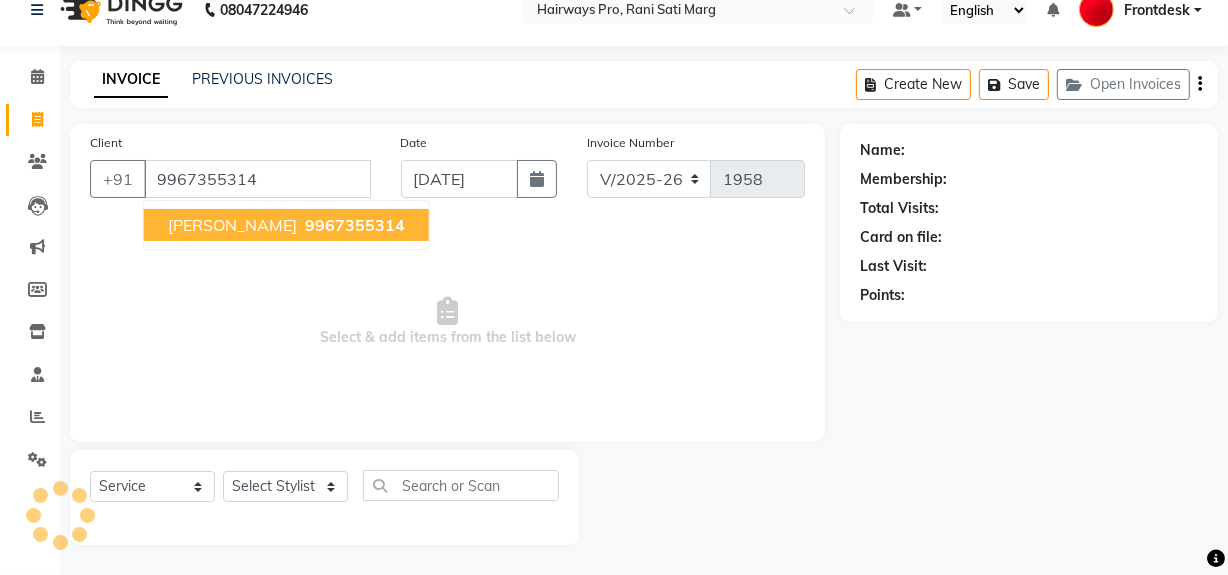 type on "9967355314" 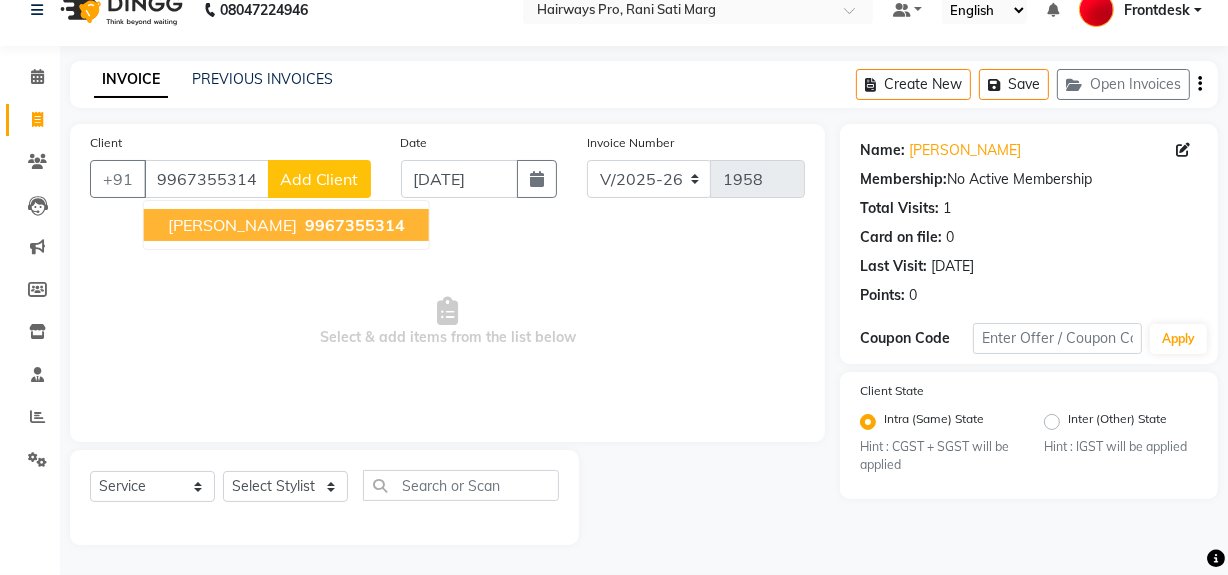 click on "9967355314" at bounding box center [355, 225] 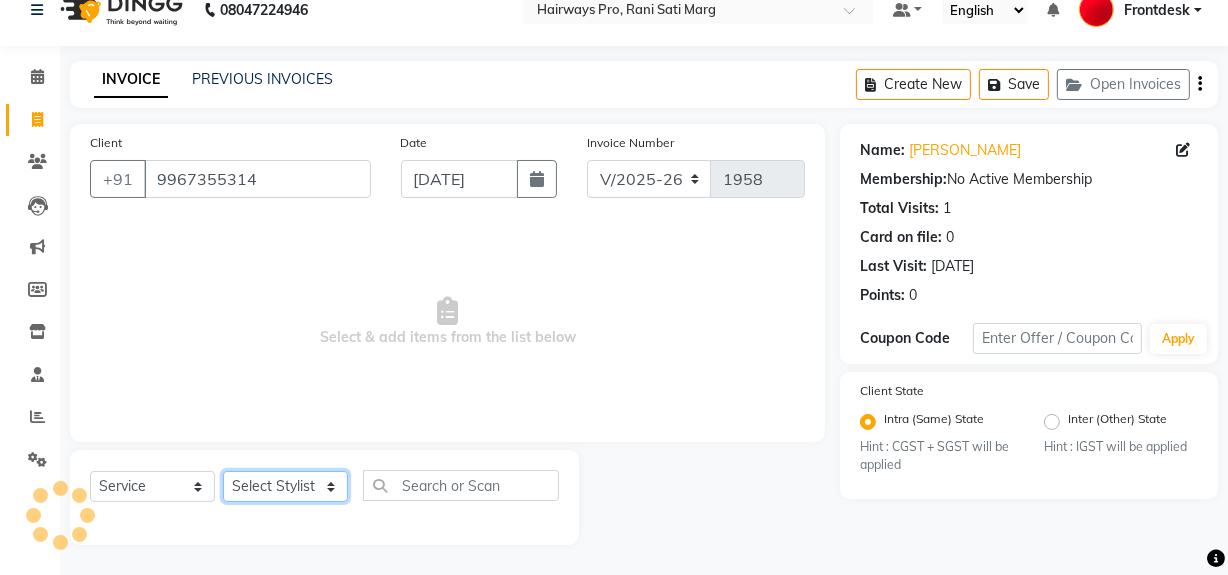 drag, startPoint x: 290, startPoint y: 486, endPoint x: 265, endPoint y: 471, distance: 29.15476 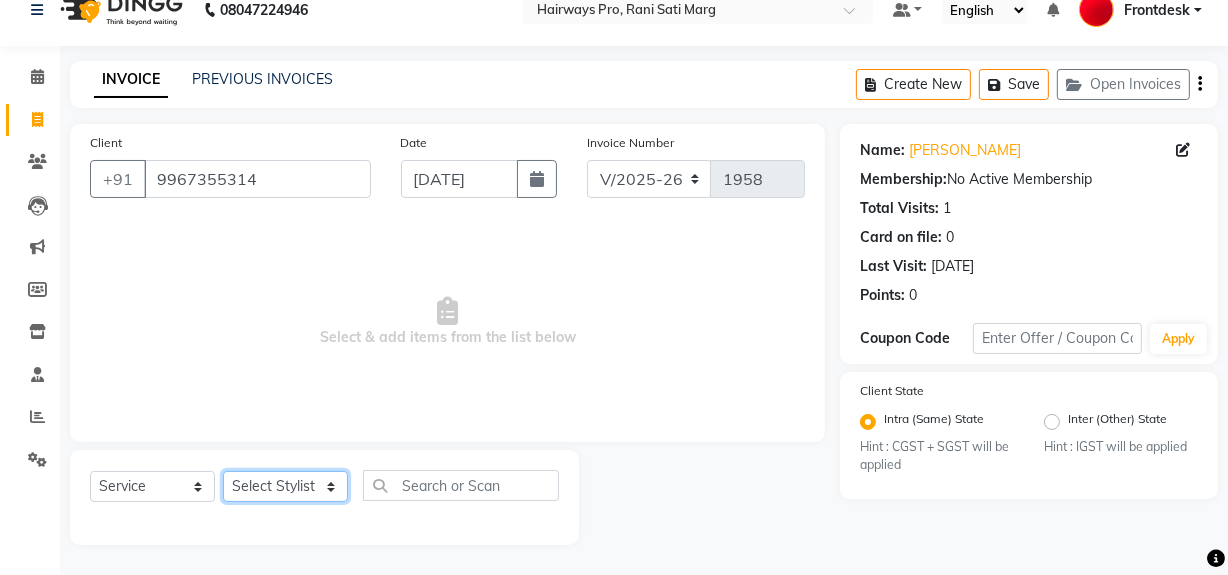 select on "17690" 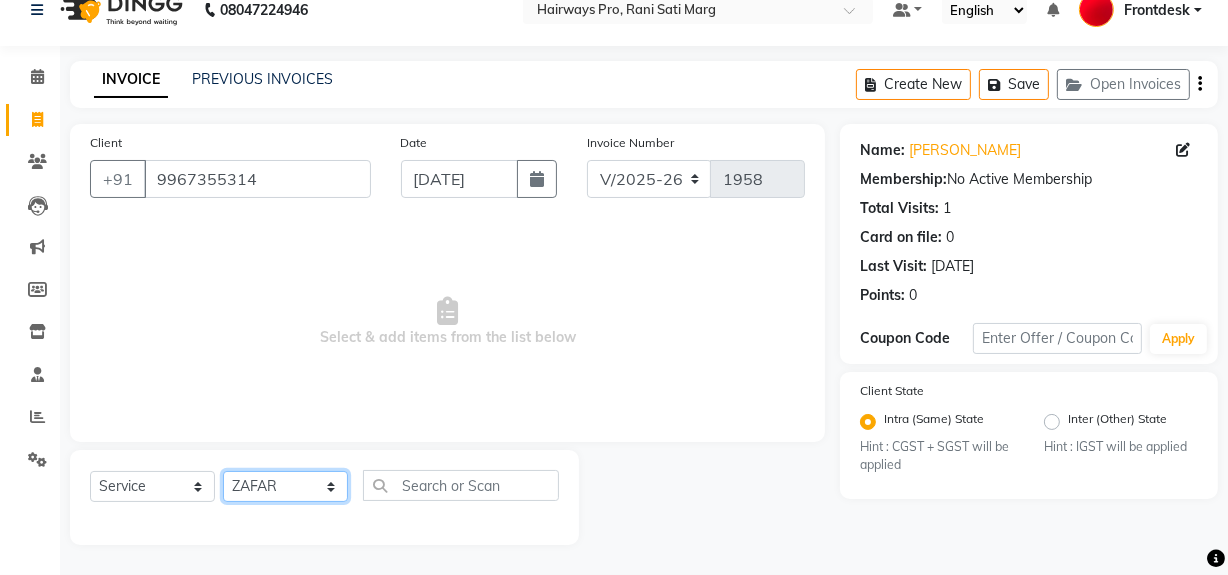 click on "Select Stylist ABID DANISH [PERSON_NAME] Frontdesk INTEZAR [PERSON_NAME] [PERSON_NAME] [PERSON_NAME] [PERSON_NAME] [PERSON_NAME] [PERSON_NAME]" 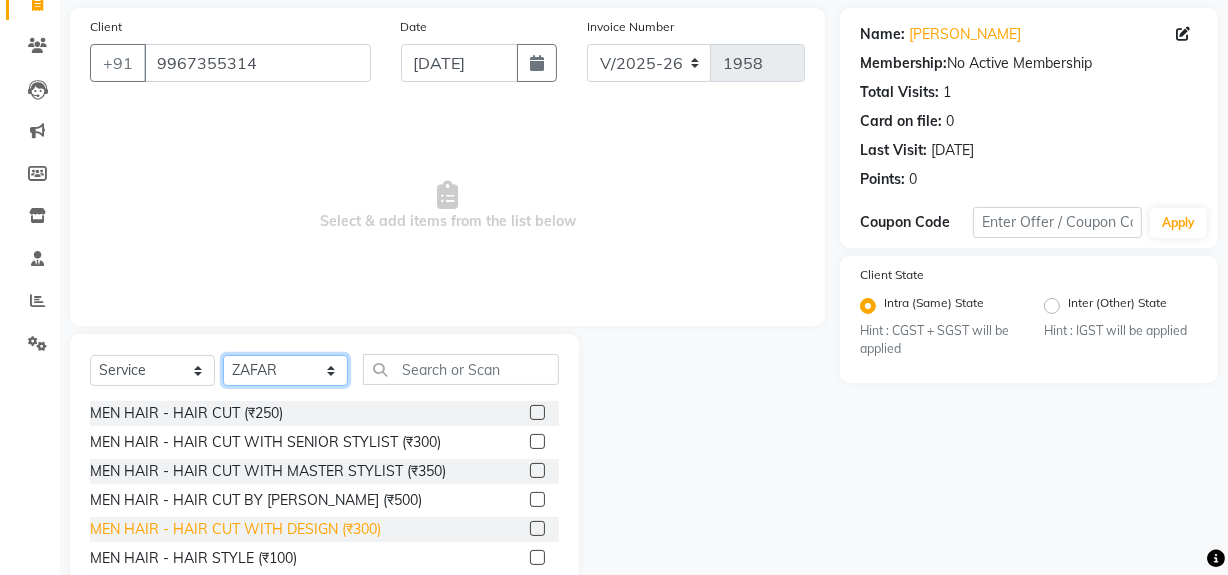 scroll, scrollTop: 208, scrollLeft: 0, axis: vertical 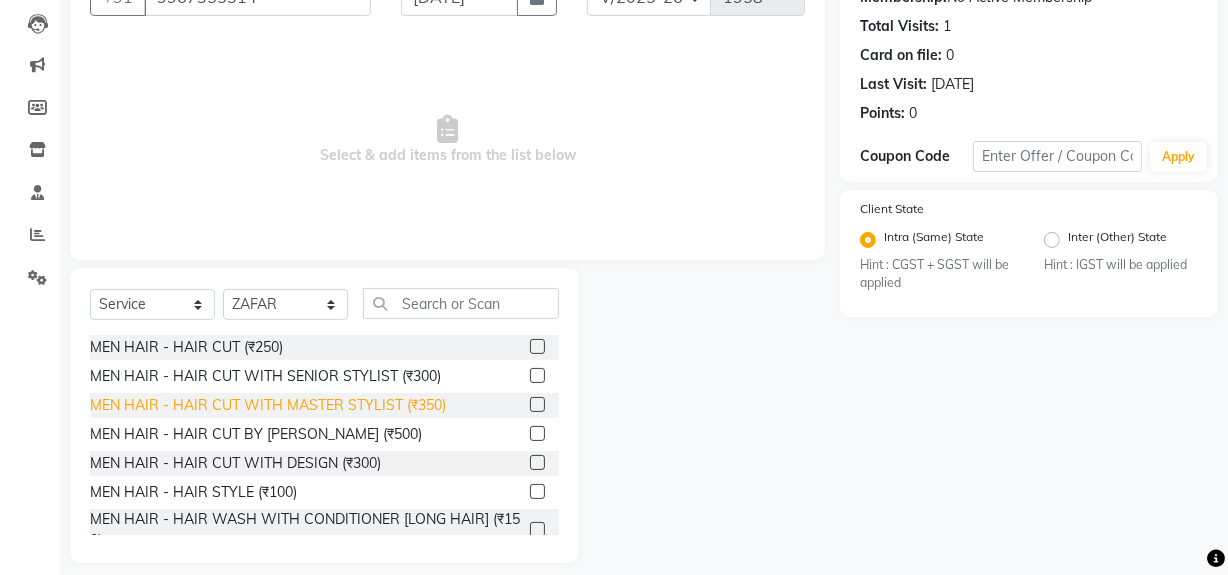 click on "MEN HAIR - HAIR CUT WITH MASTER STYLIST (₹350)" 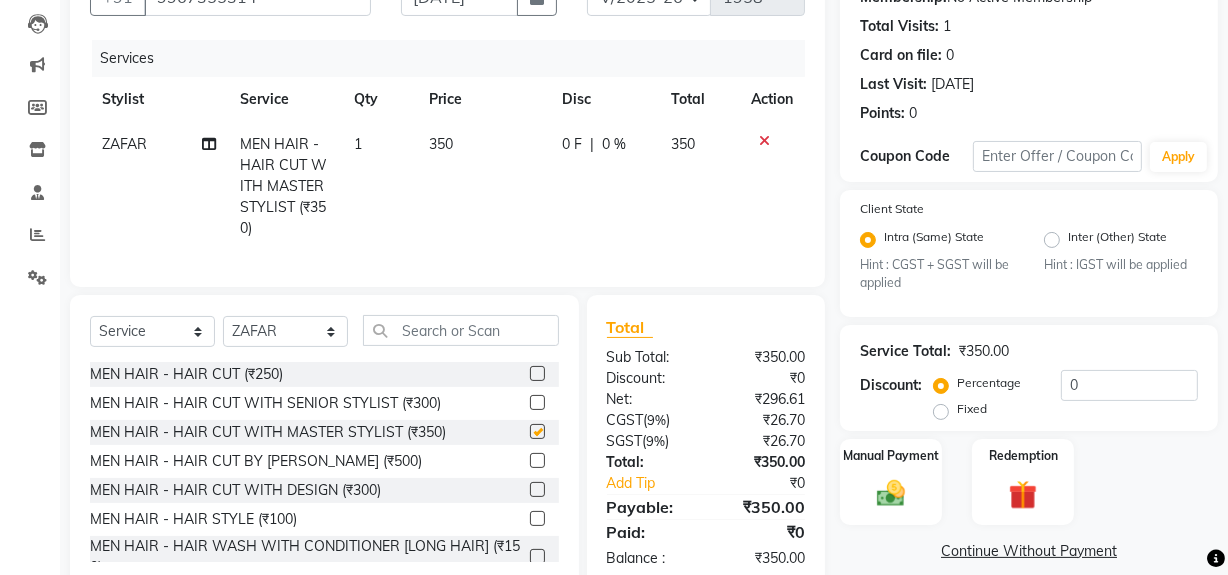 checkbox on "false" 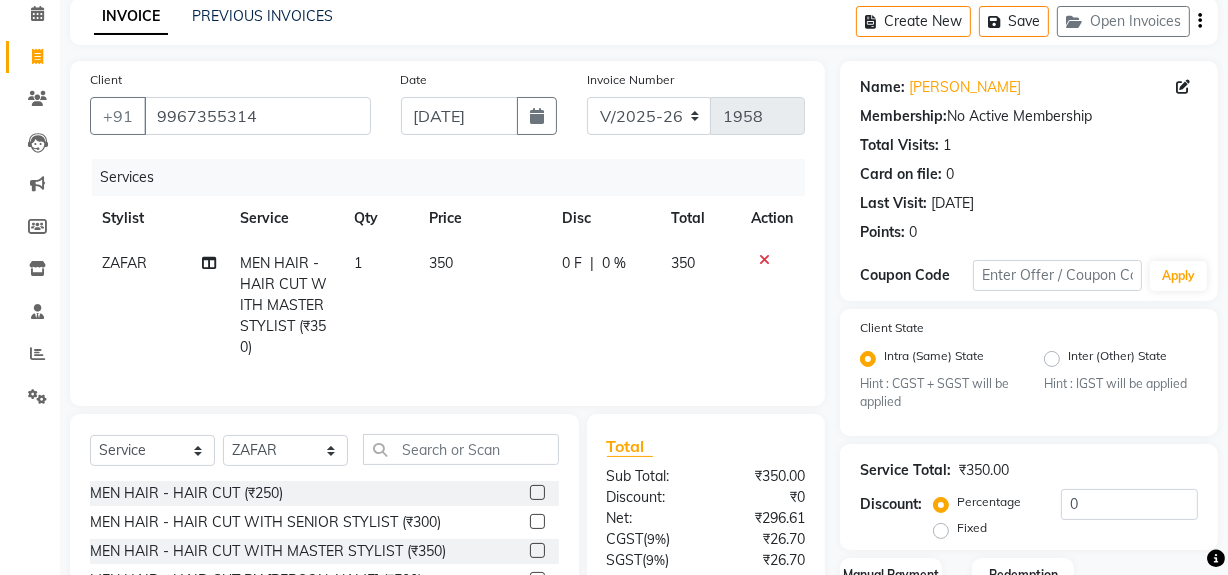 scroll, scrollTop: 266, scrollLeft: 0, axis: vertical 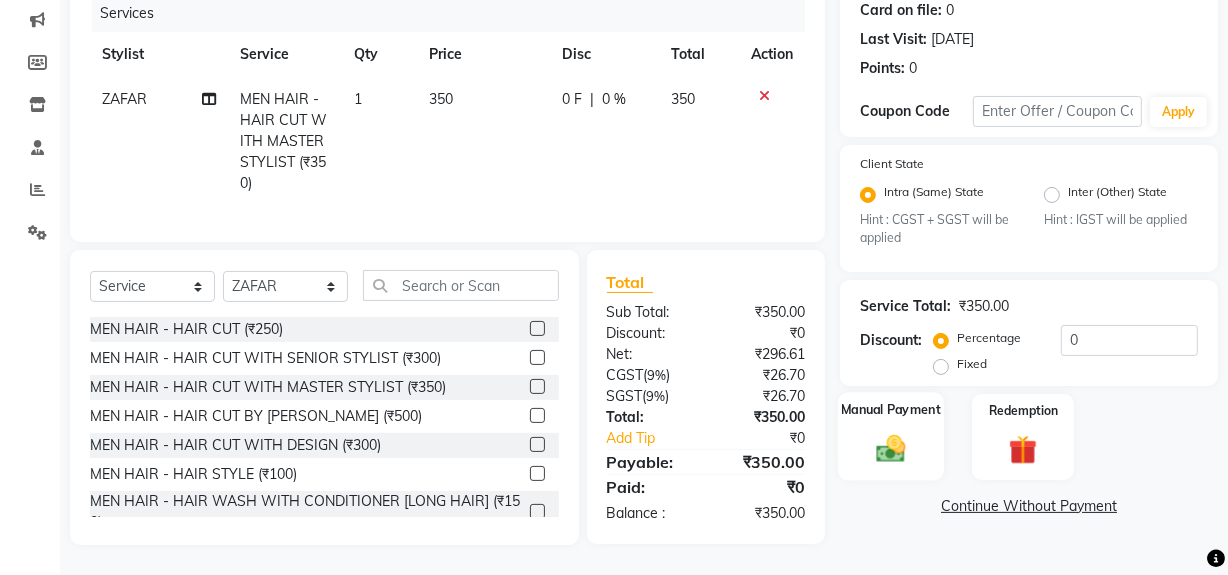 click 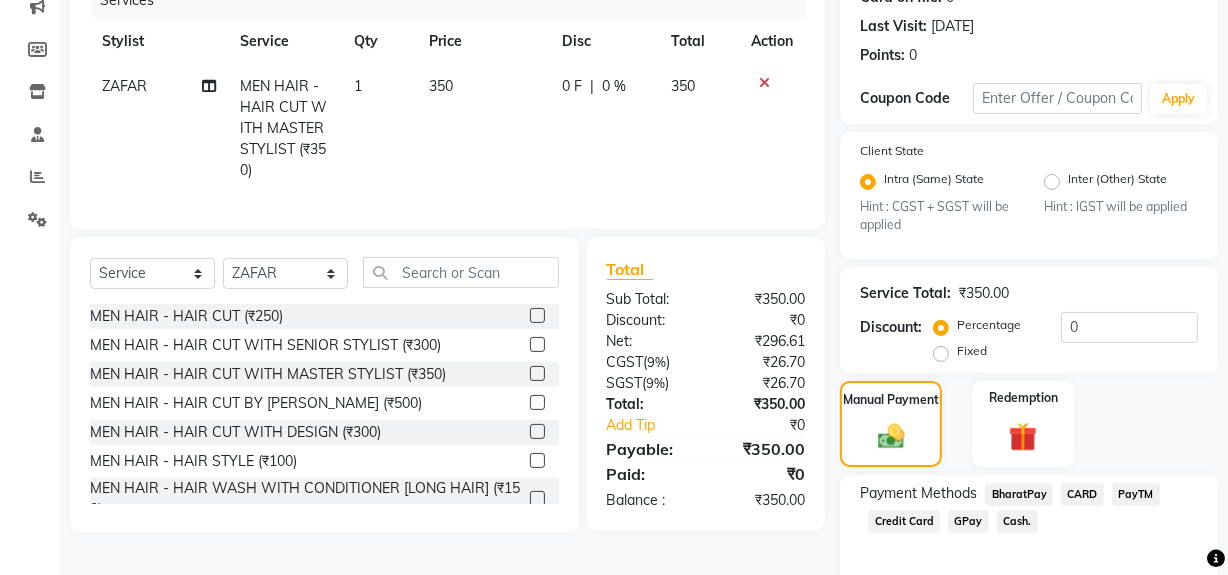 click on "GPay" 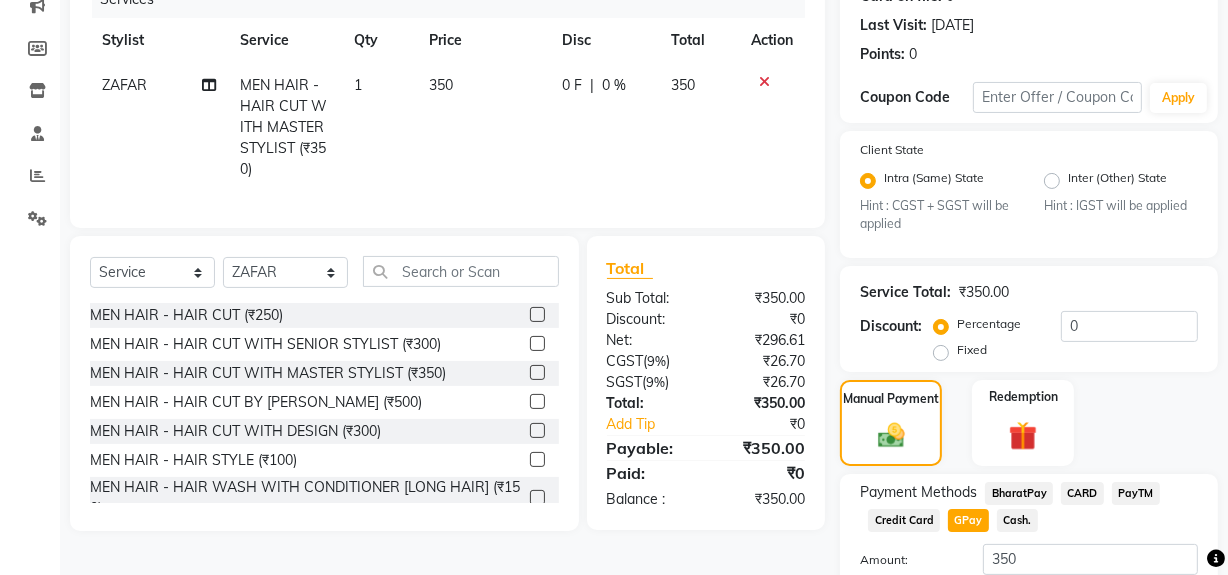 scroll, scrollTop: 413, scrollLeft: 0, axis: vertical 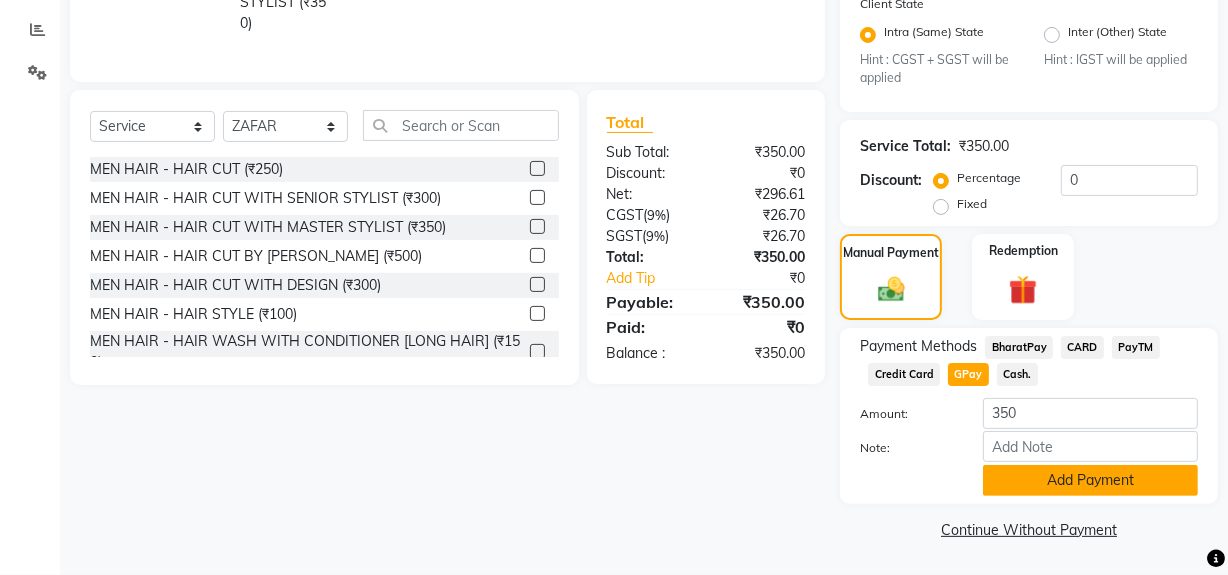 click on "Add Payment" 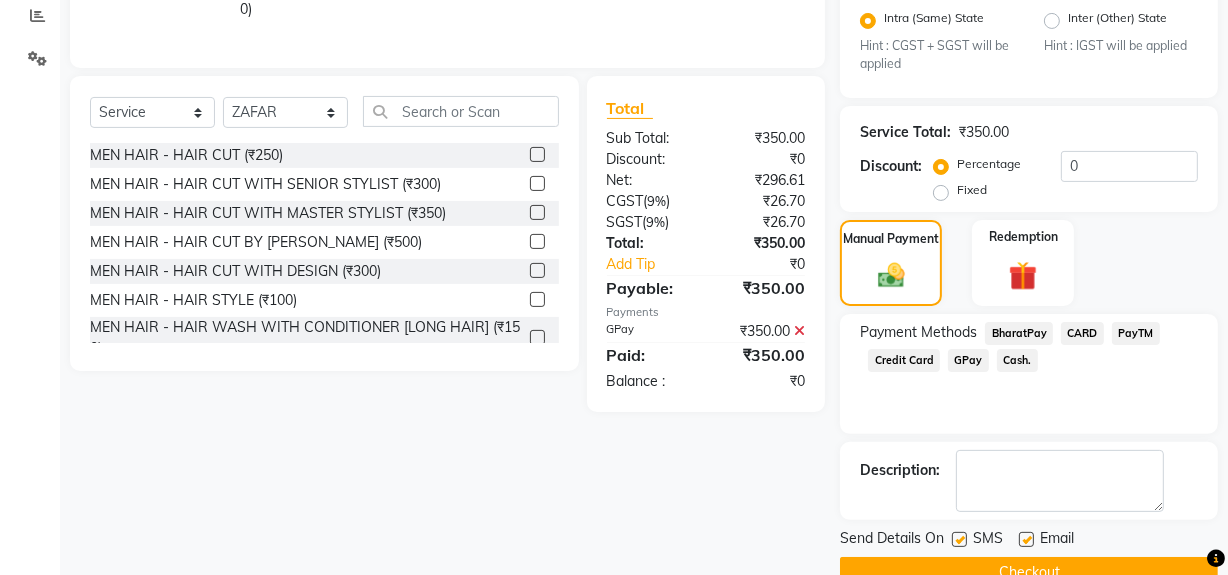 scroll, scrollTop: 470, scrollLeft: 0, axis: vertical 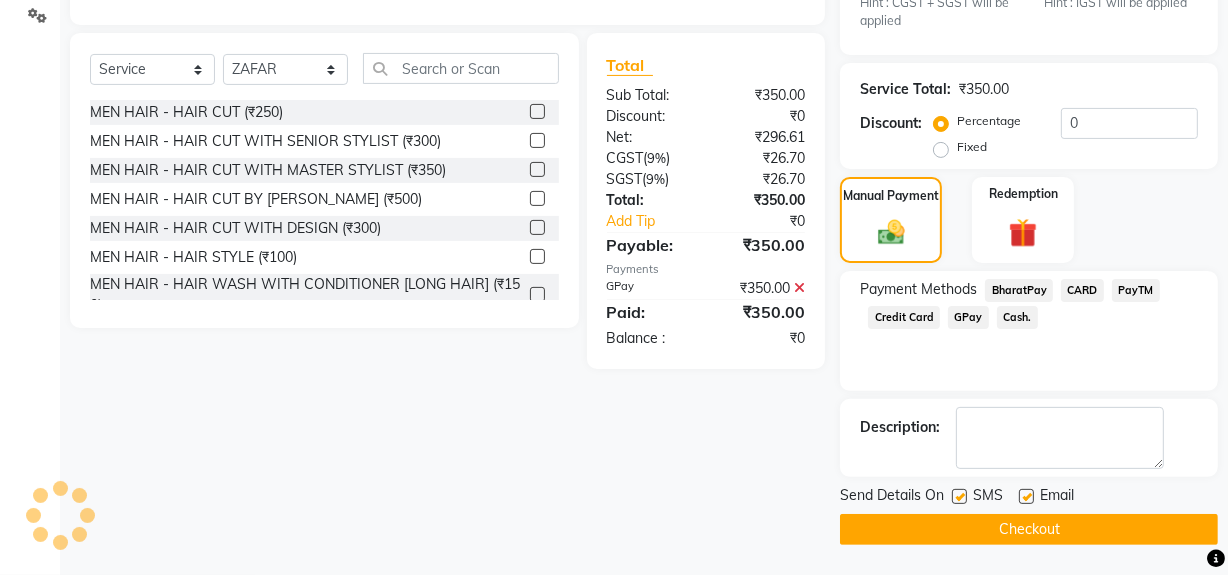 click 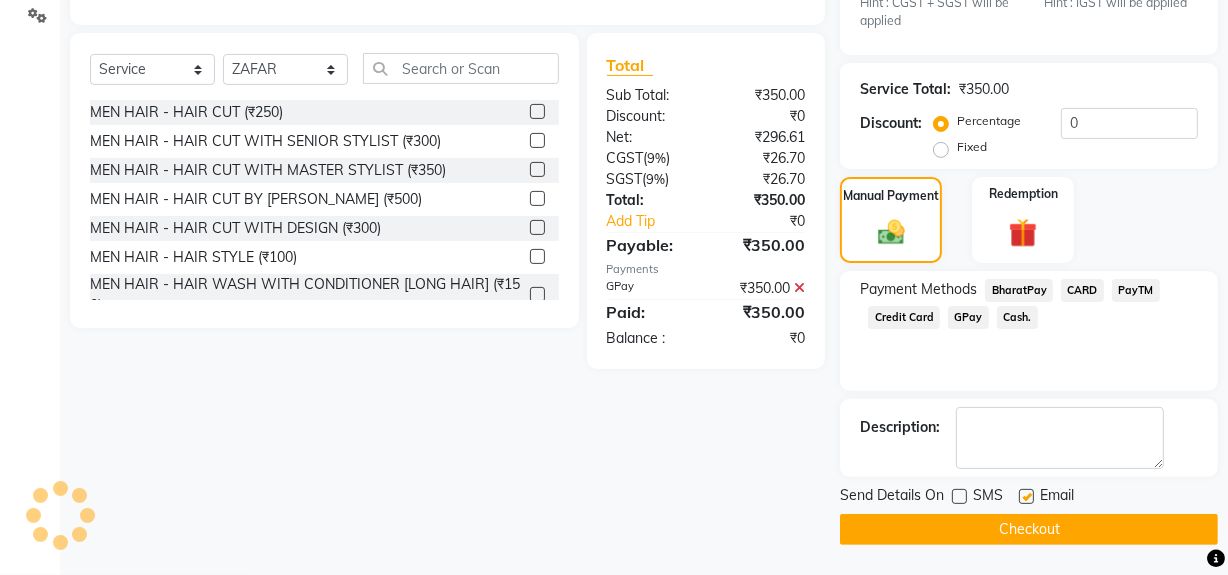 click on "Checkout" 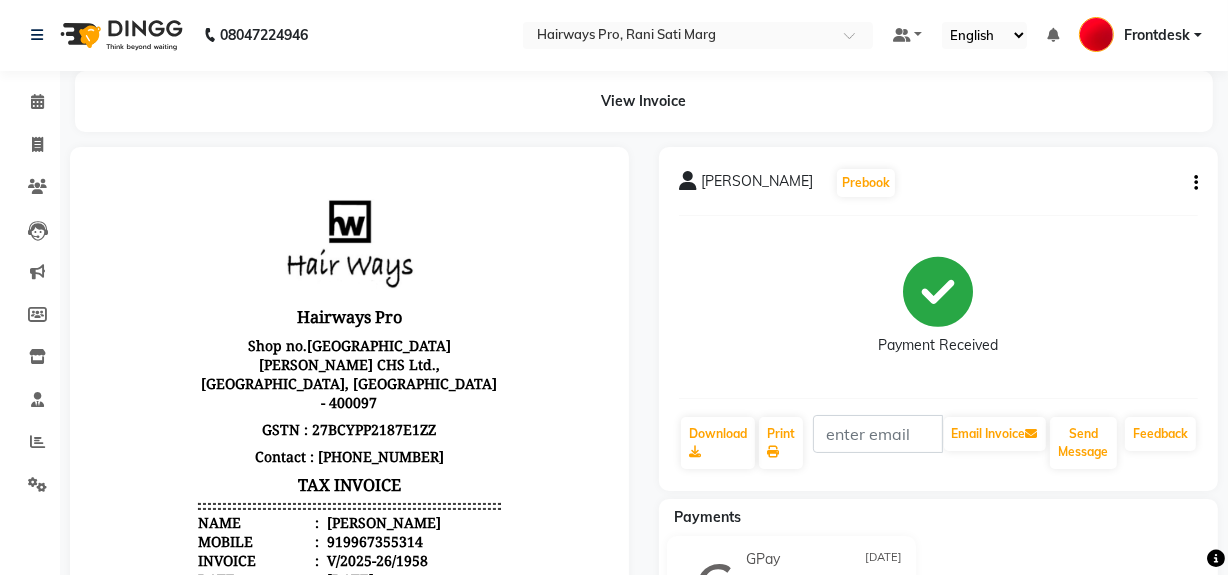 scroll, scrollTop: 0, scrollLeft: 0, axis: both 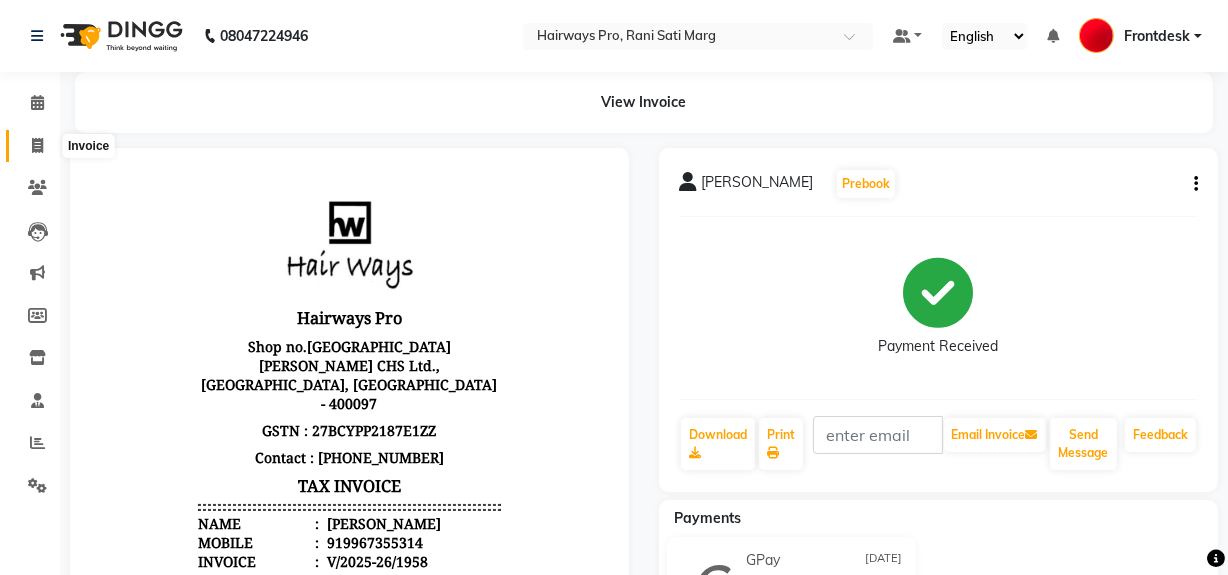 click 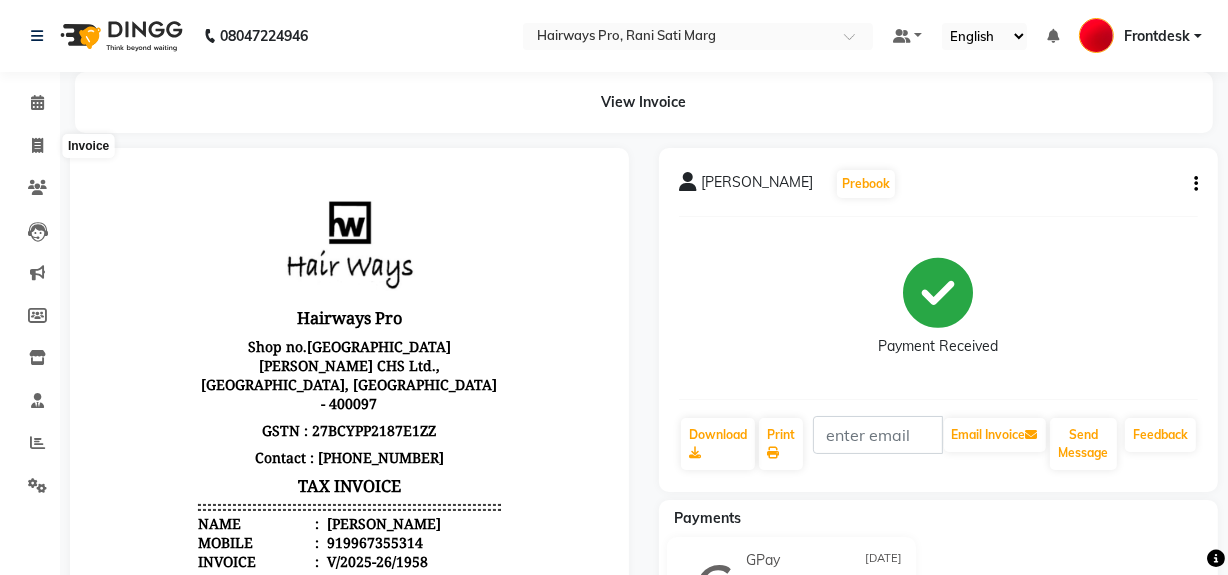 select on "service" 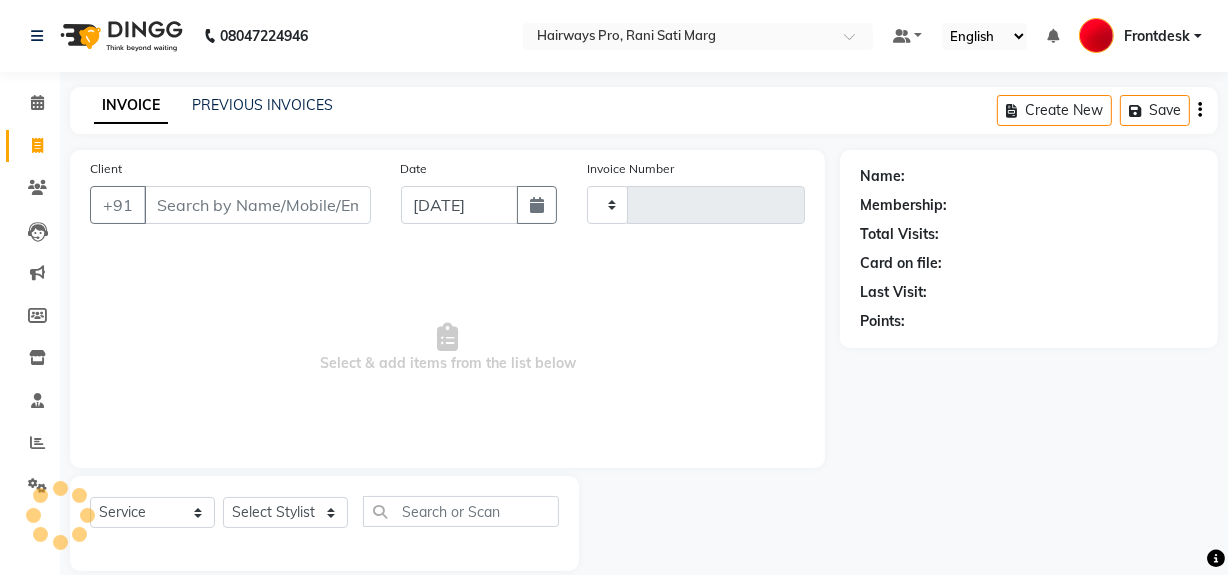 scroll, scrollTop: 26, scrollLeft: 0, axis: vertical 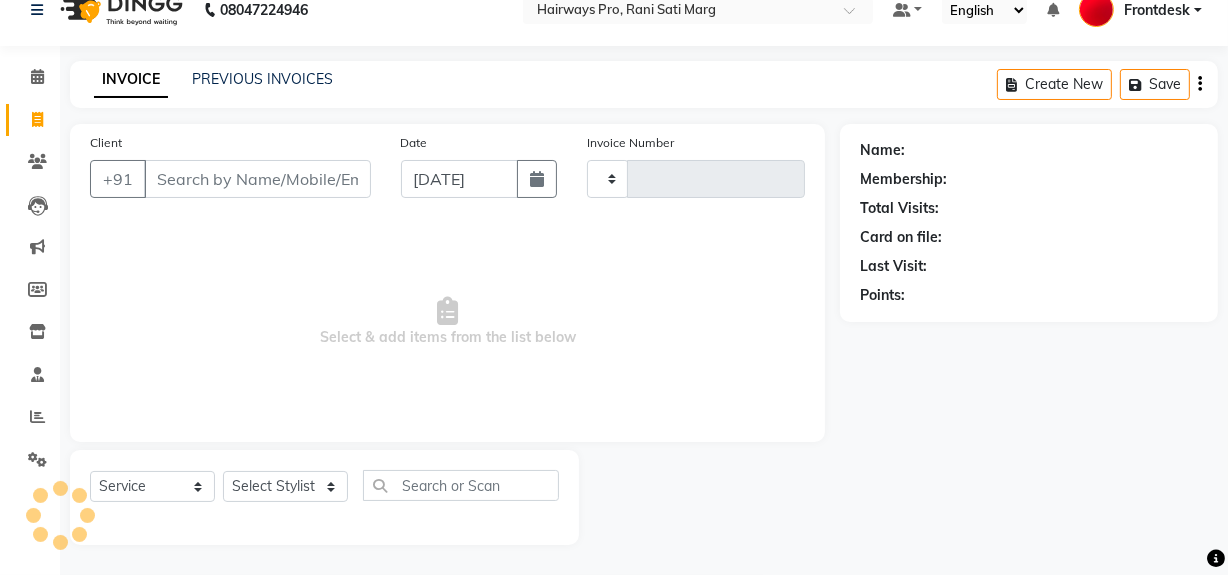 click on "Client" at bounding box center (257, 179) 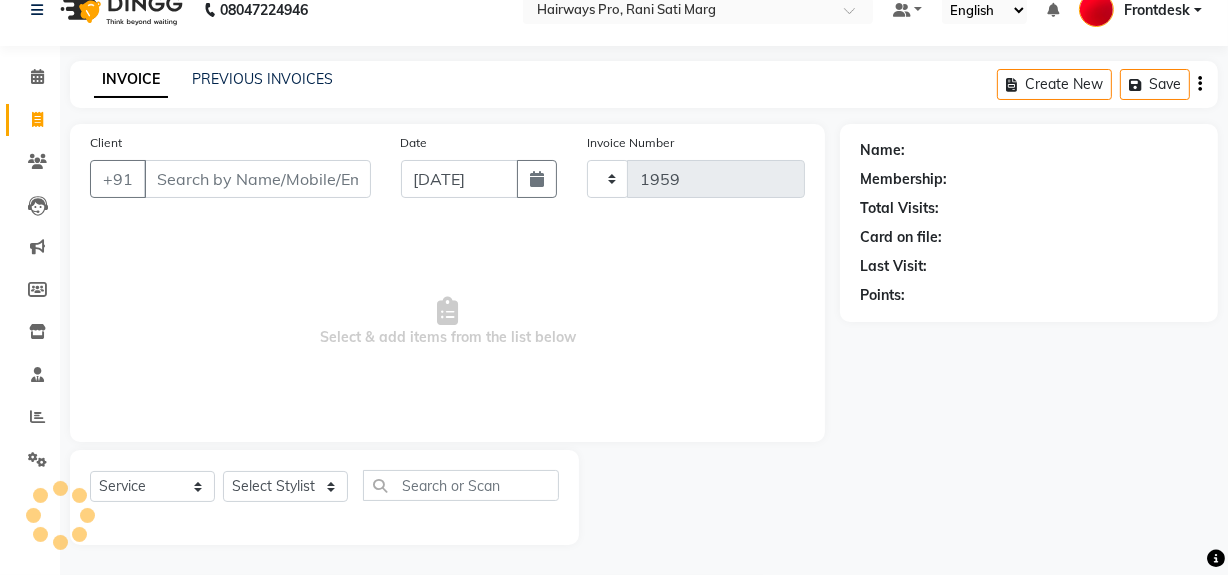 select on "787" 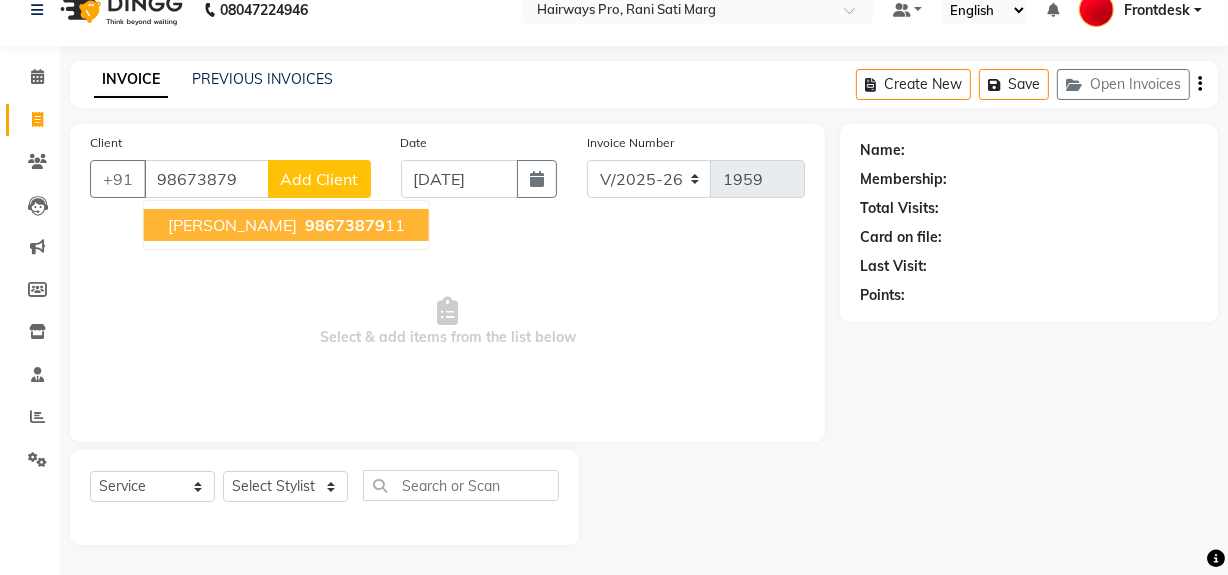 click on "98673879" at bounding box center (345, 225) 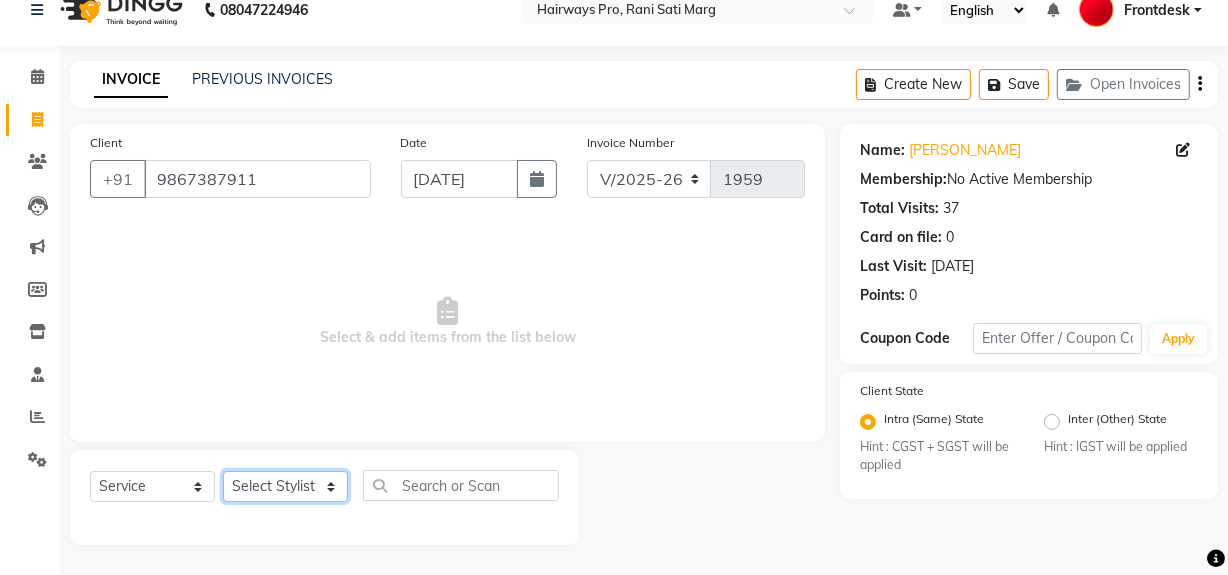 click on "Select Stylist ABID DANISH [PERSON_NAME] Frontdesk INTEZAR [PERSON_NAME] [PERSON_NAME] [PERSON_NAME] [PERSON_NAME] [PERSON_NAME] [PERSON_NAME]" 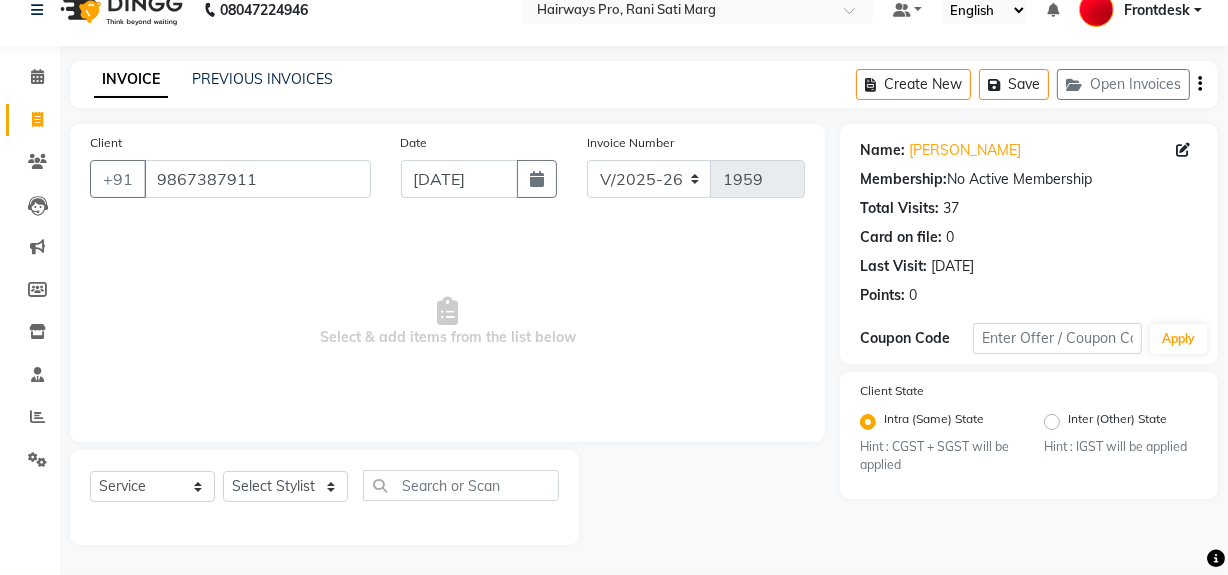 click on "Select & add items from the list below" at bounding box center (447, 322) 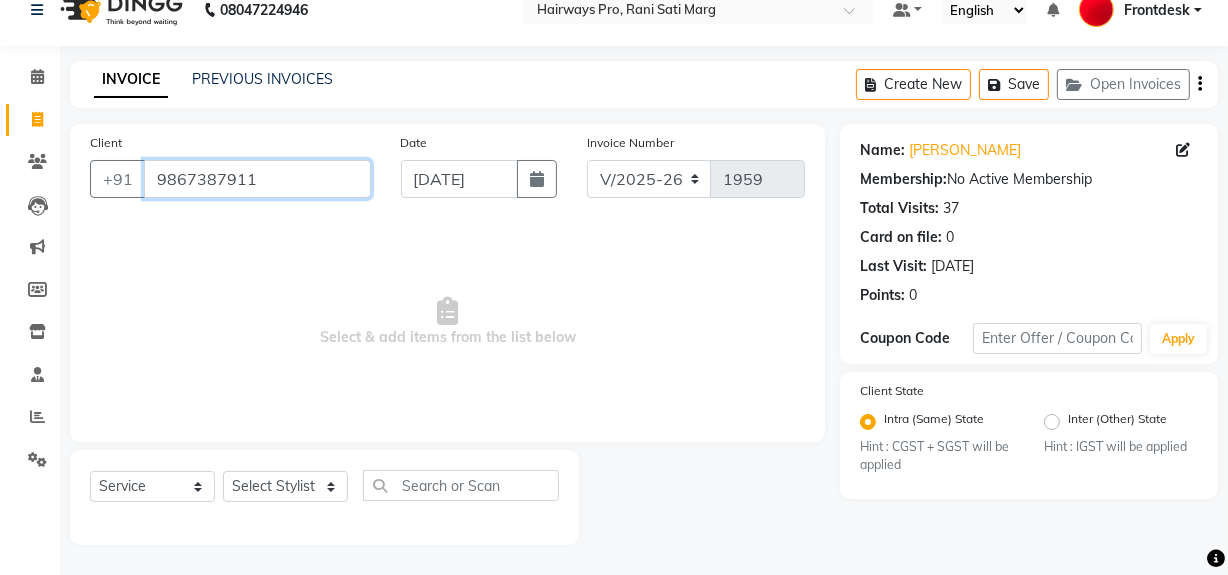 click on "9867387911" at bounding box center [257, 179] 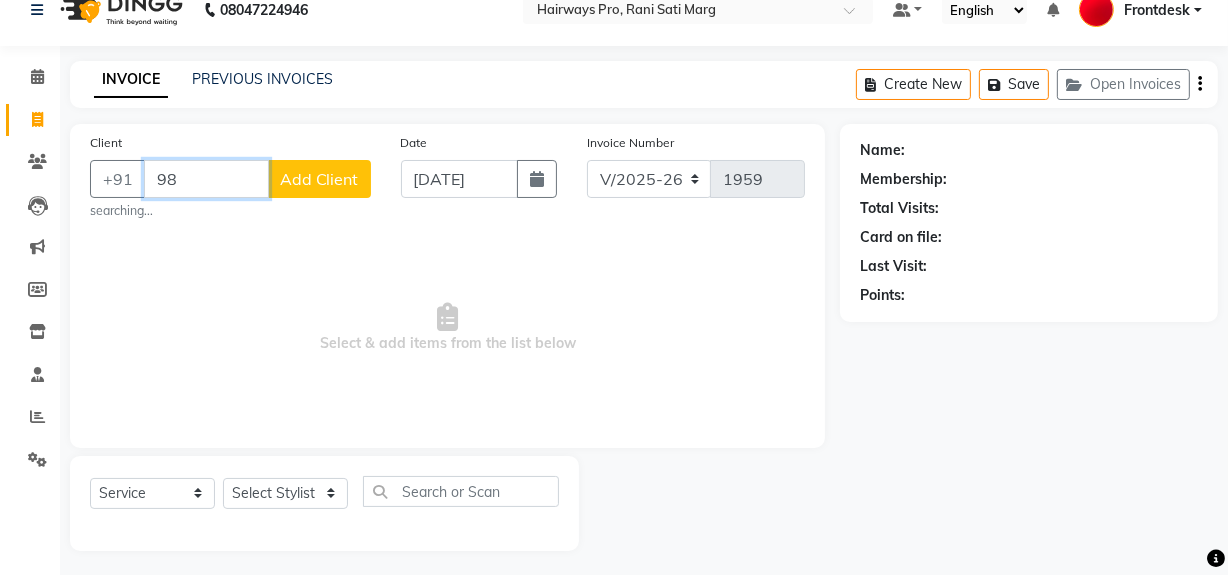 type on "9" 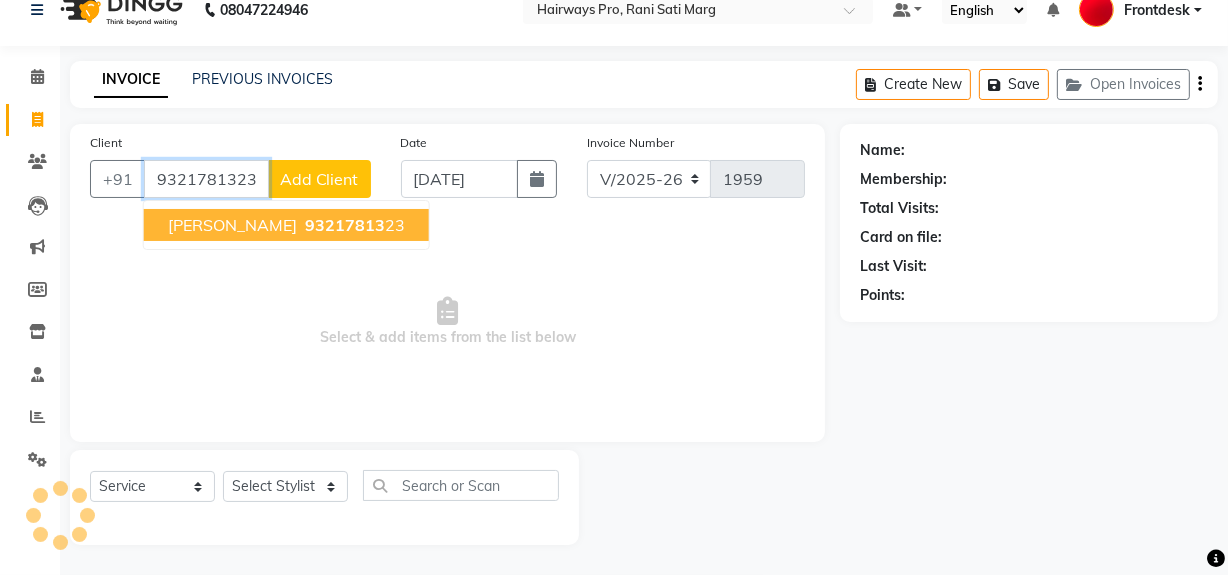 type on "9321781323" 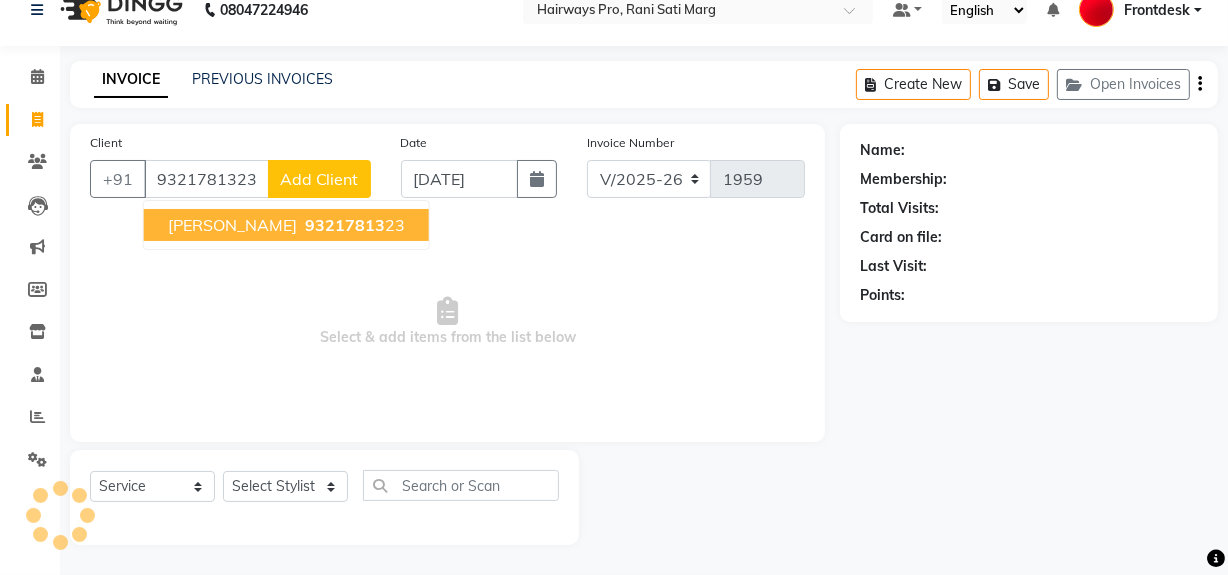 select on "1: Object" 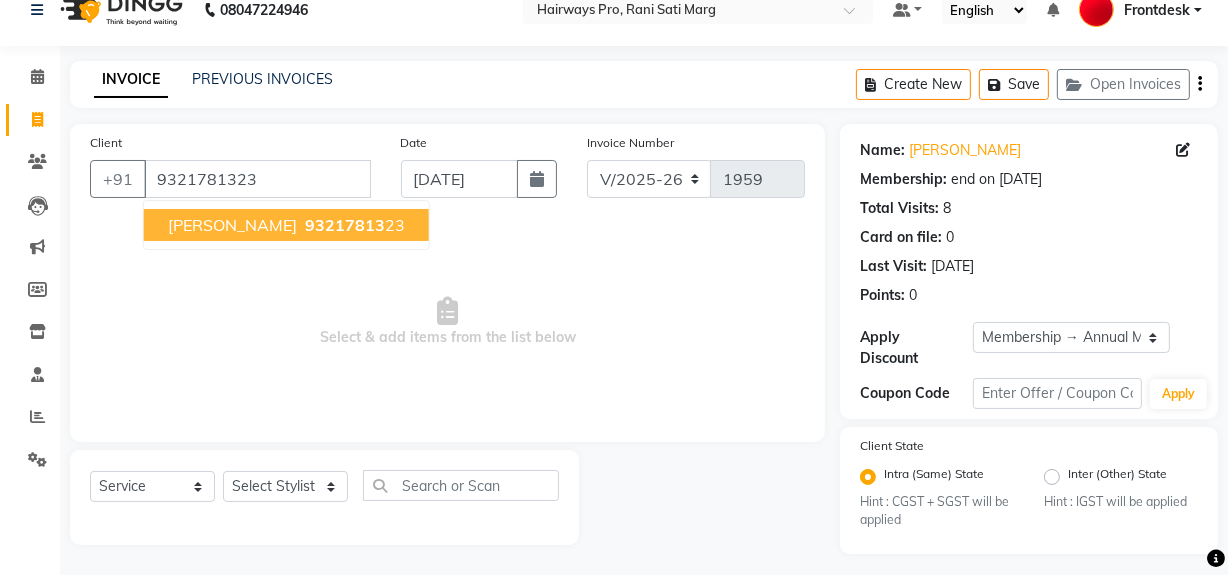 click on "93217813" at bounding box center [345, 225] 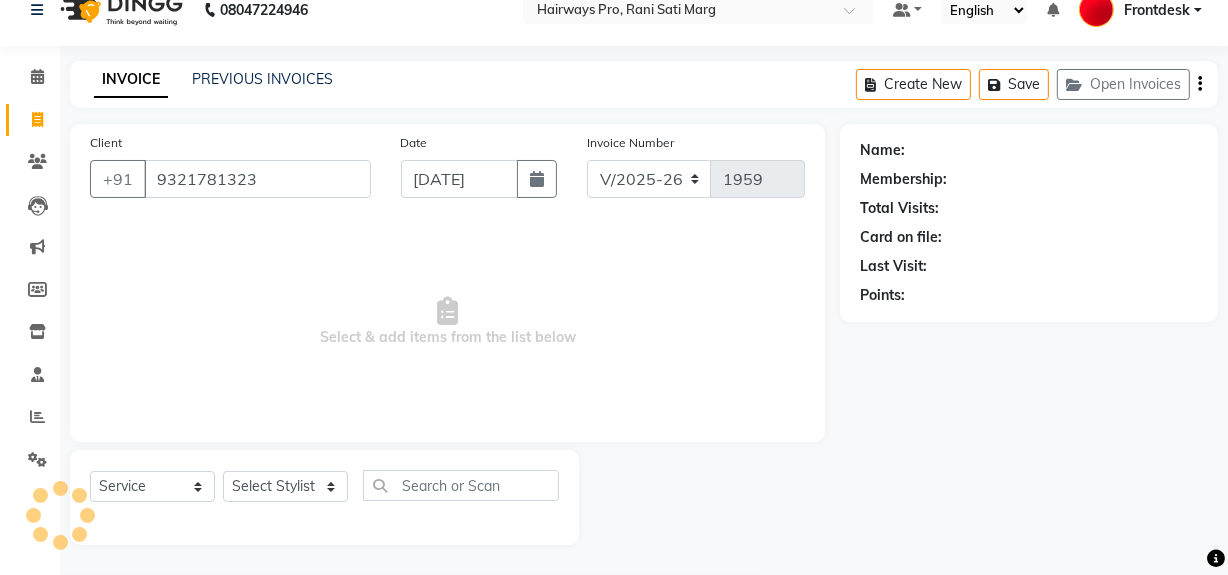 select on "1: Object" 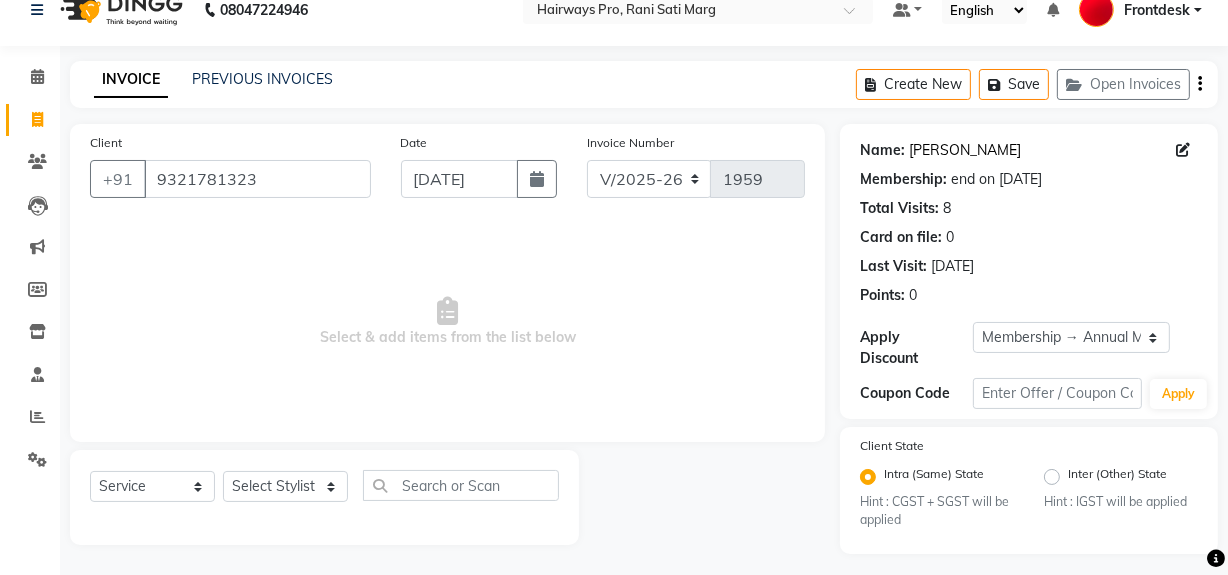click on "Raj Gohil" 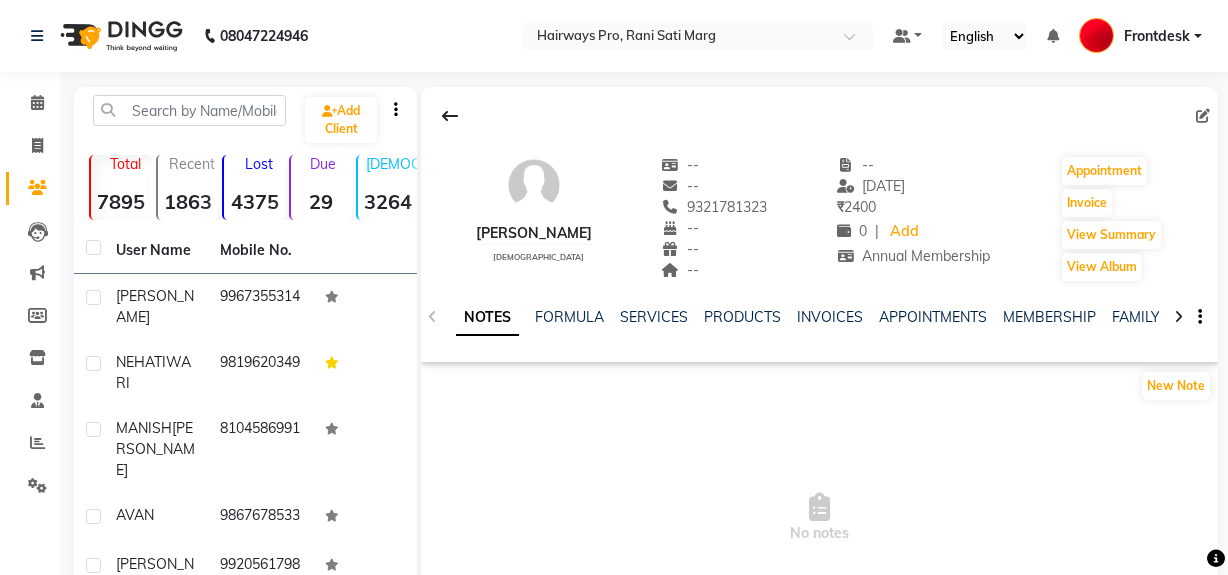 scroll, scrollTop: 0, scrollLeft: 0, axis: both 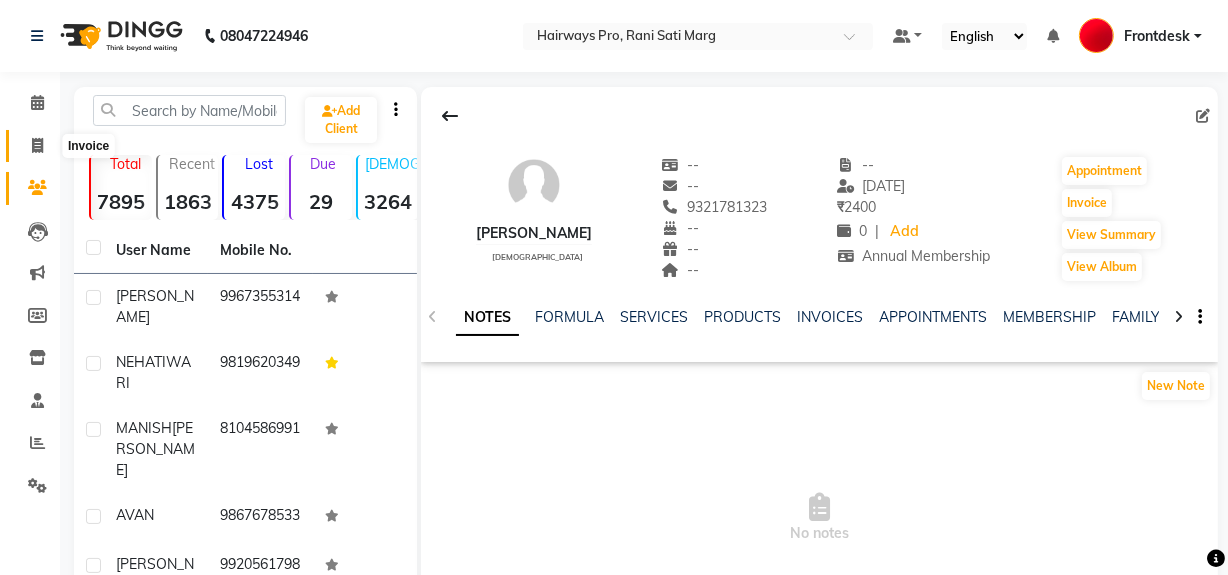 click 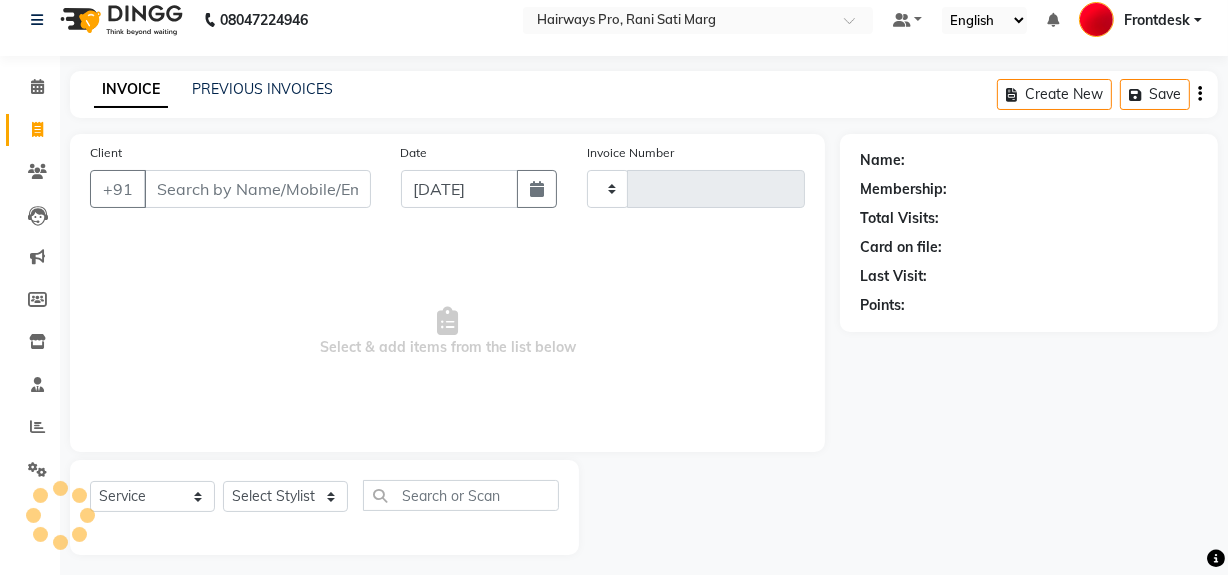scroll, scrollTop: 26, scrollLeft: 0, axis: vertical 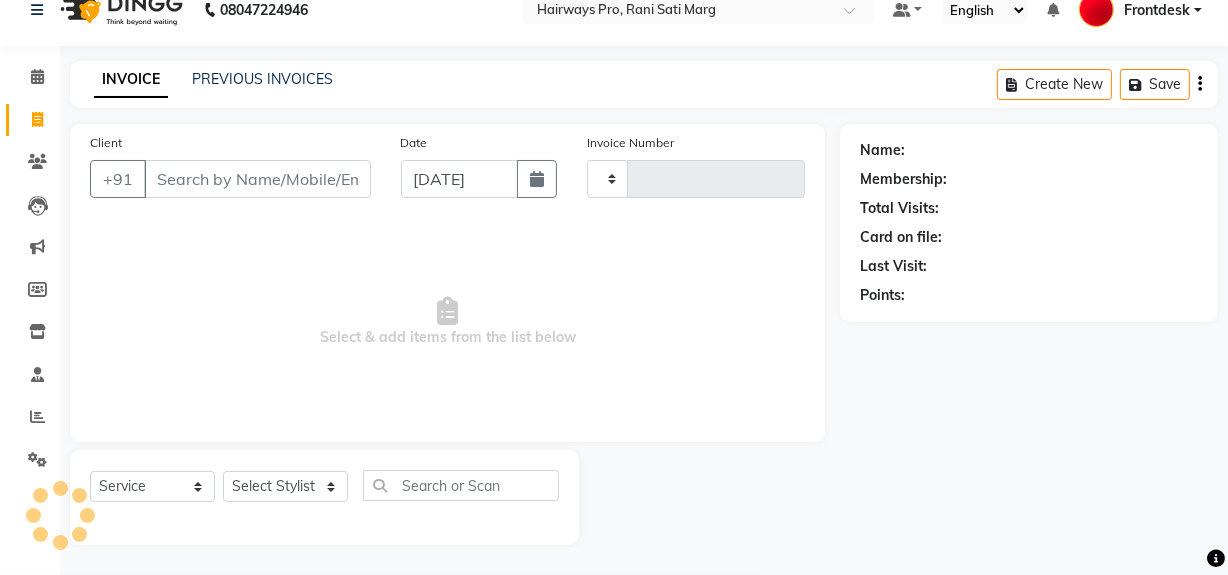 type on "1959" 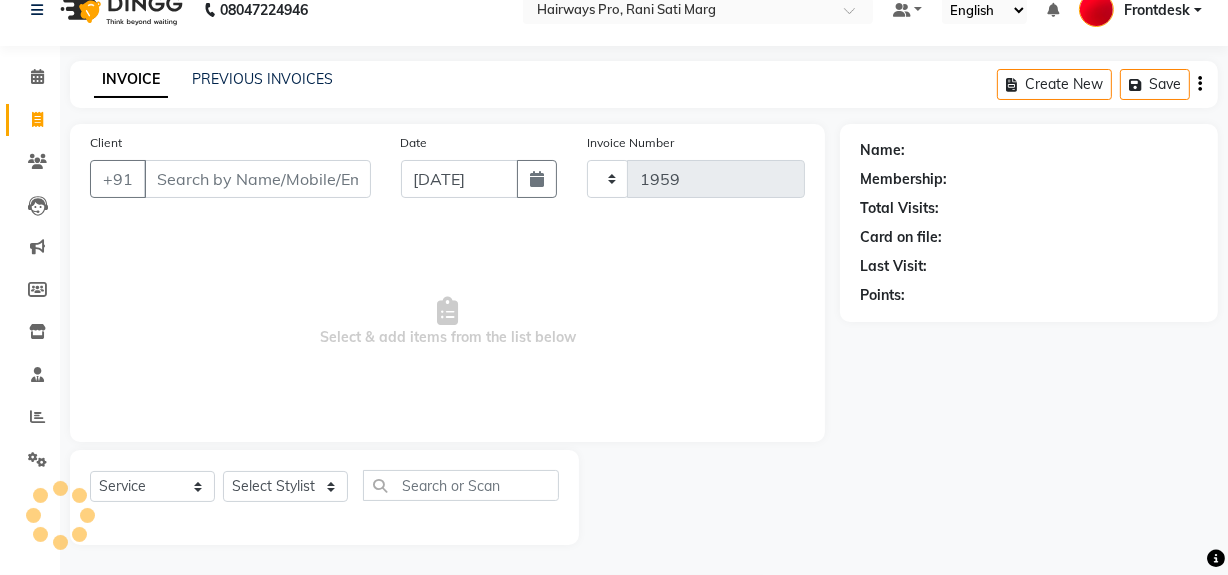 select on "787" 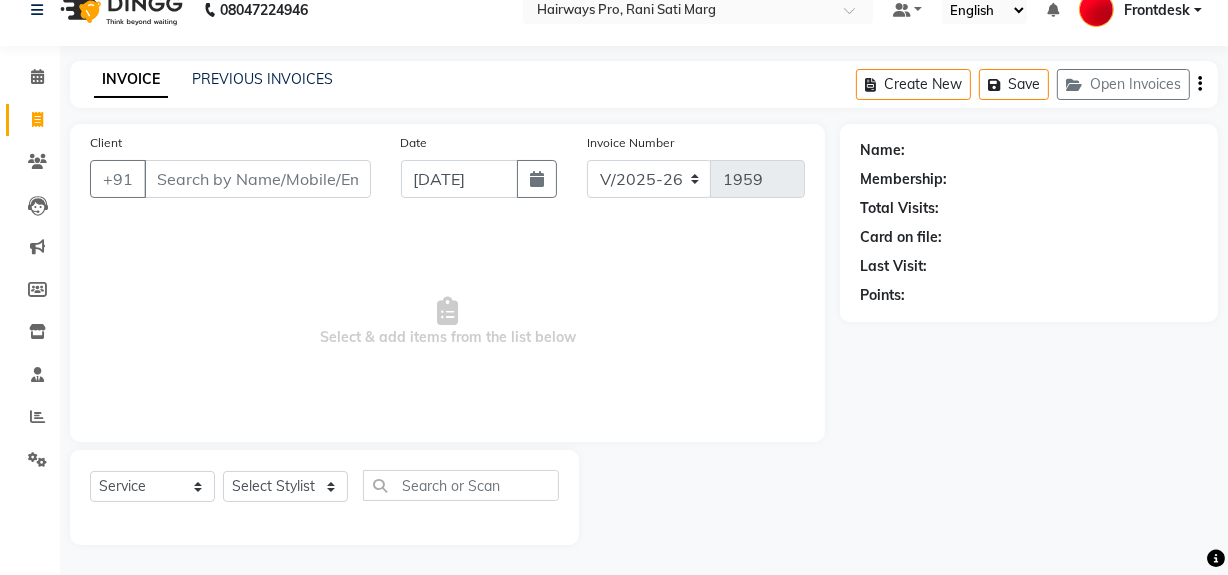 click on "Client" at bounding box center [257, 179] 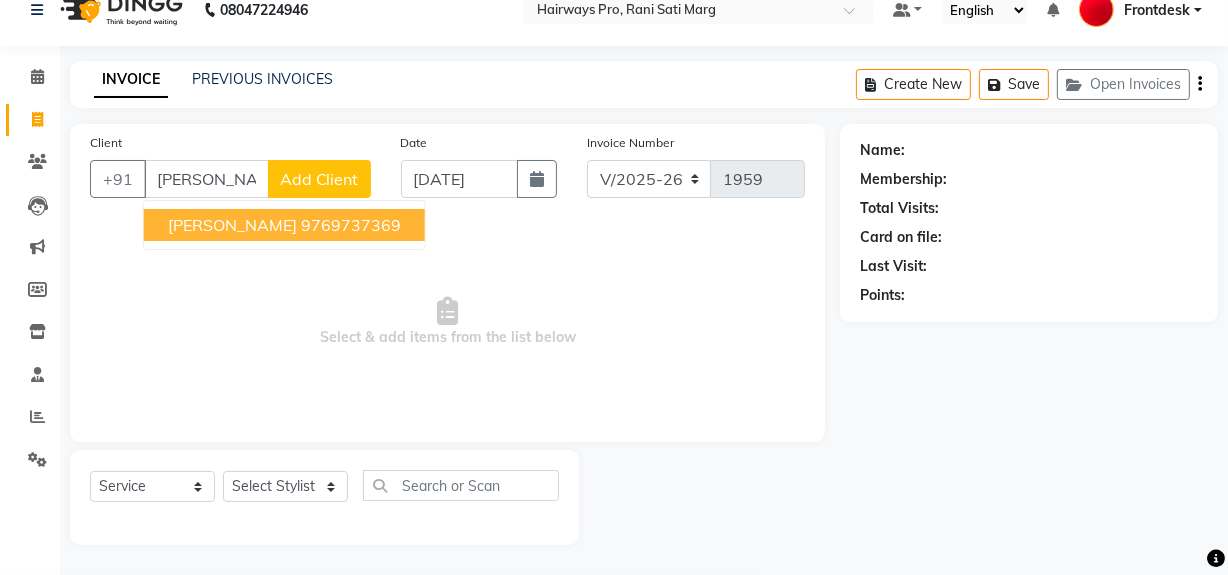 click on "9769737369" at bounding box center [351, 225] 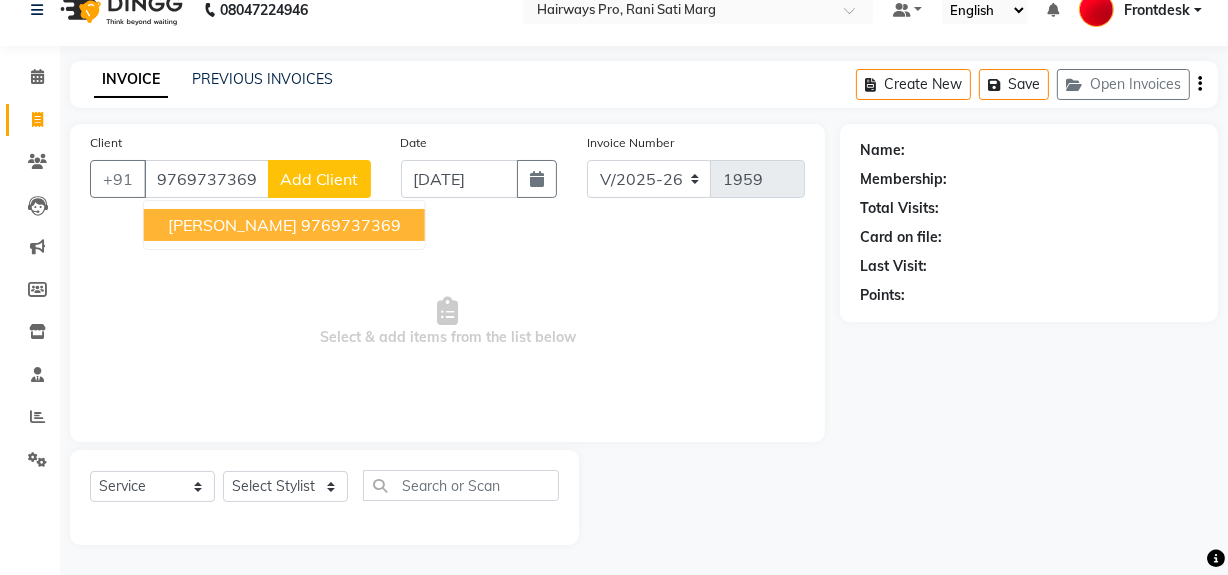 type on "9769737369" 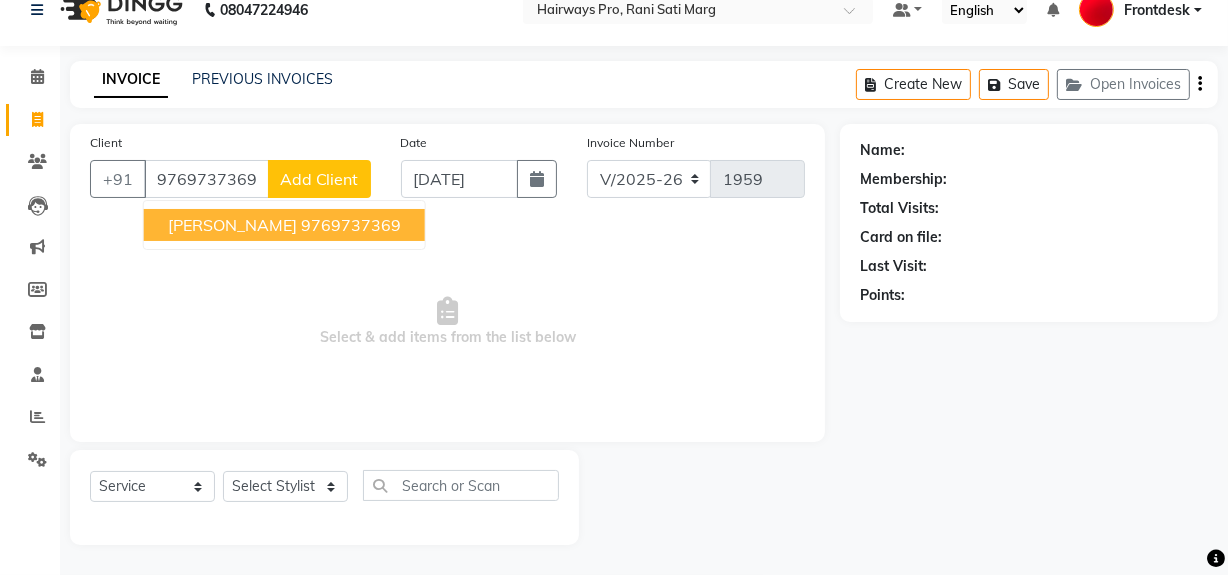 select on "1: Object" 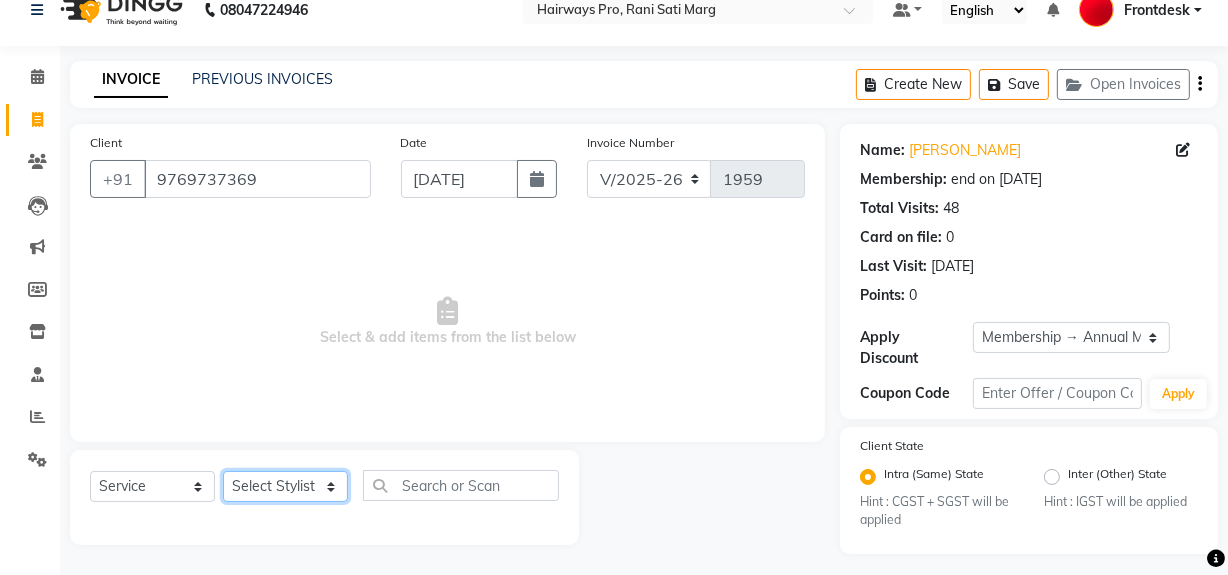 click on "Select Stylist ABID DANISH [PERSON_NAME] Frontdesk INTEZAR [PERSON_NAME] [PERSON_NAME] [PERSON_NAME] [PERSON_NAME] [PERSON_NAME] [PERSON_NAME]" 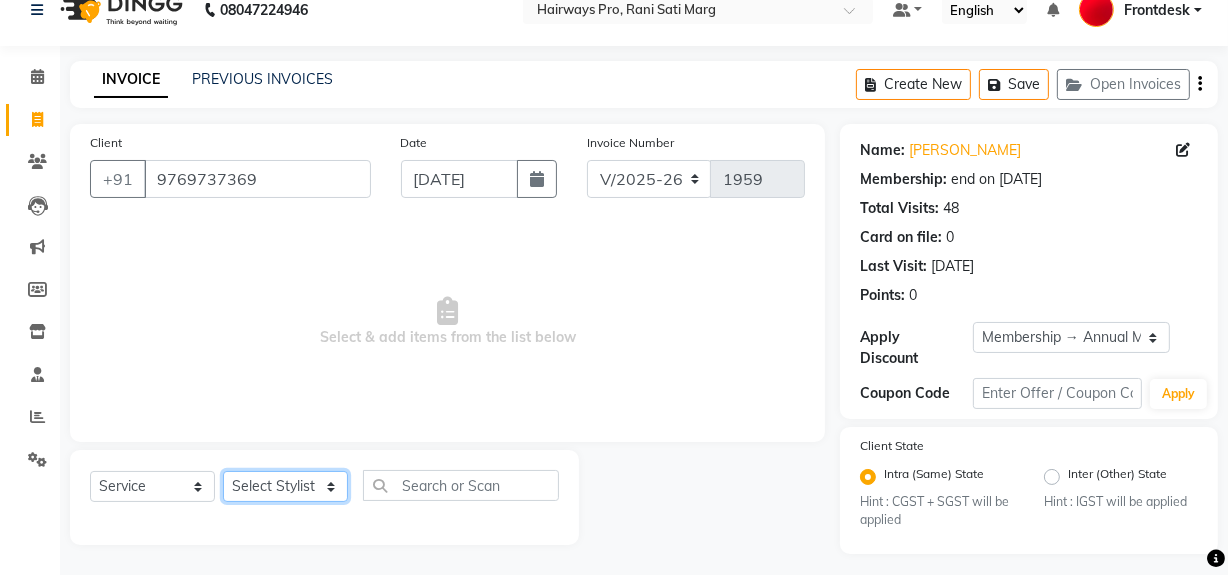 select on "17690" 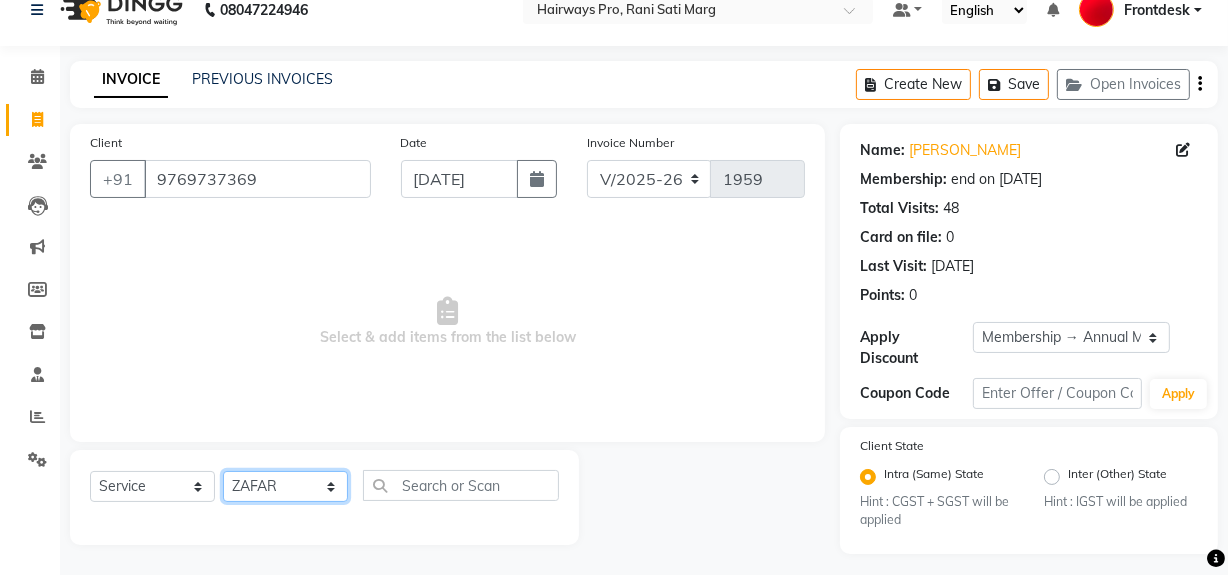 click on "Select Stylist ABID DANISH [PERSON_NAME] Frontdesk INTEZAR [PERSON_NAME] [PERSON_NAME] [PERSON_NAME] [PERSON_NAME] [PERSON_NAME] [PERSON_NAME]" 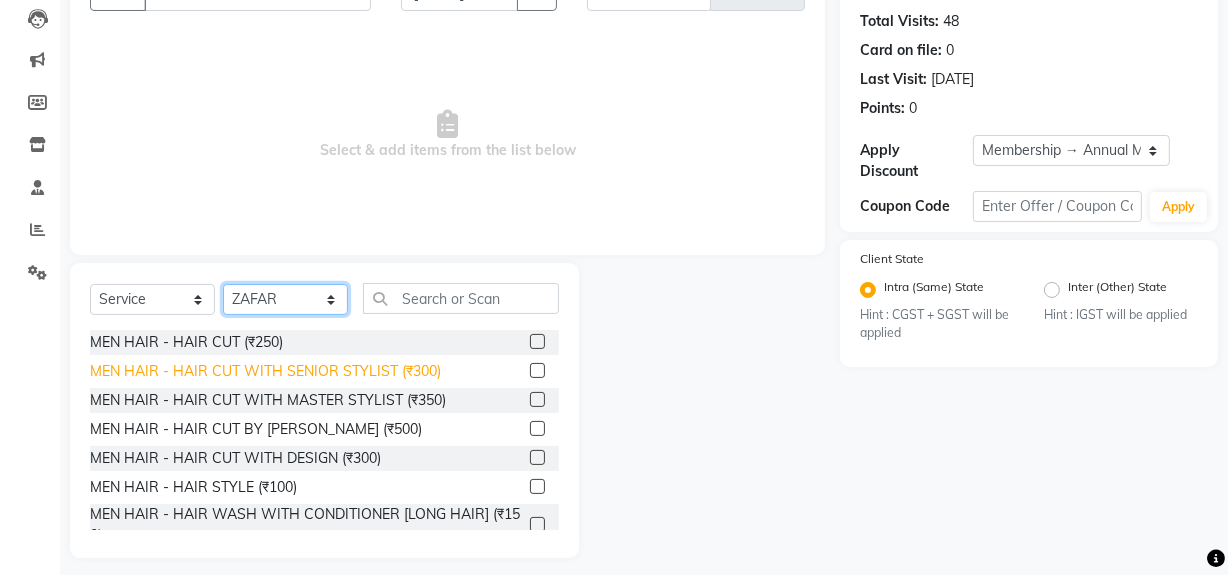 scroll, scrollTop: 226, scrollLeft: 0, axis: vertical 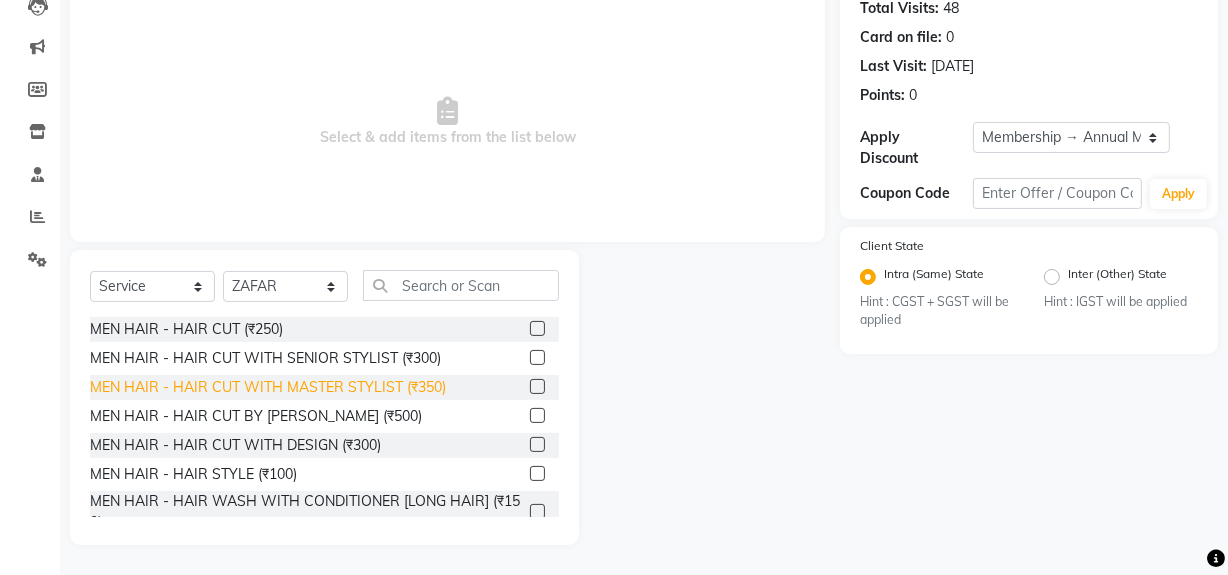 click on "MEN HAIR - HAIR CUT WITH MASTER STYLIST (₹350)" 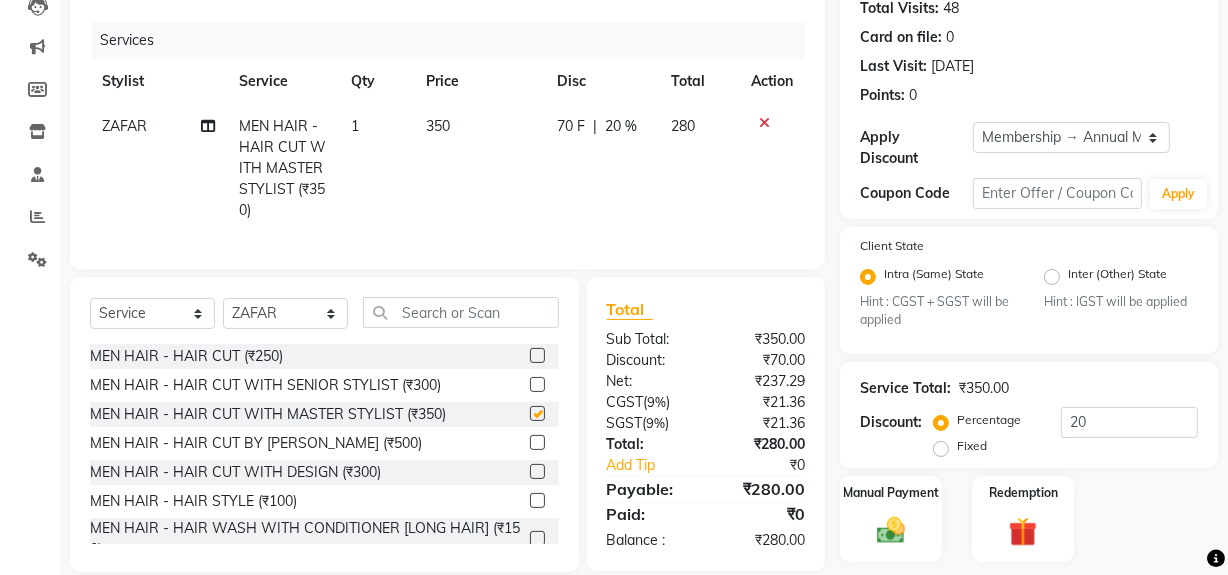 checkbox on "false" 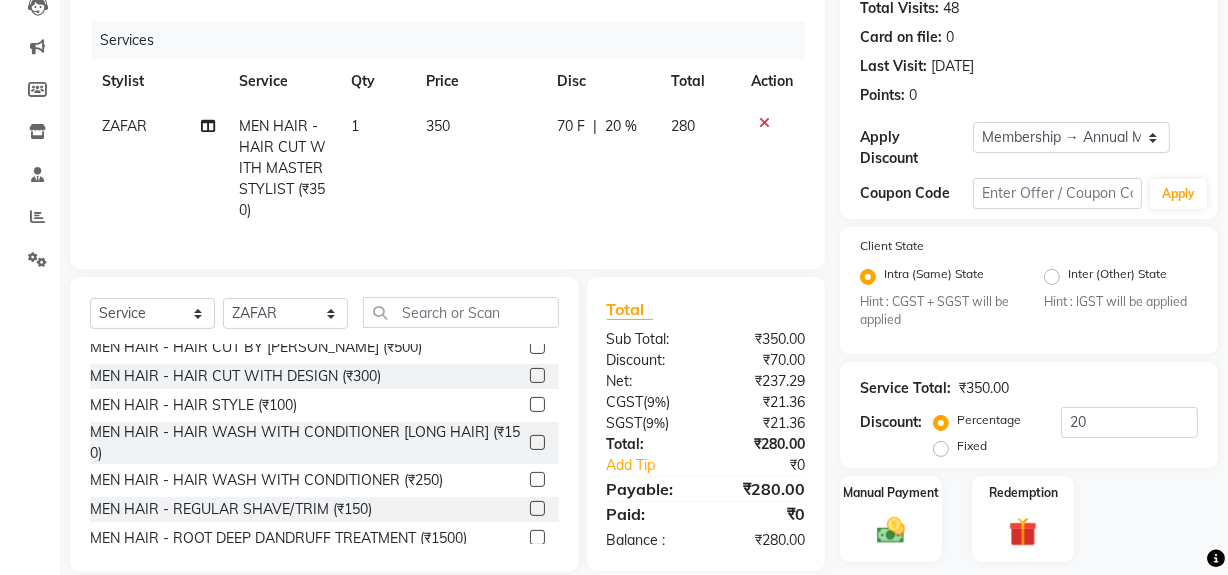 scroll, scrollTop: 181, scrollLeft: 0, axis: vertical 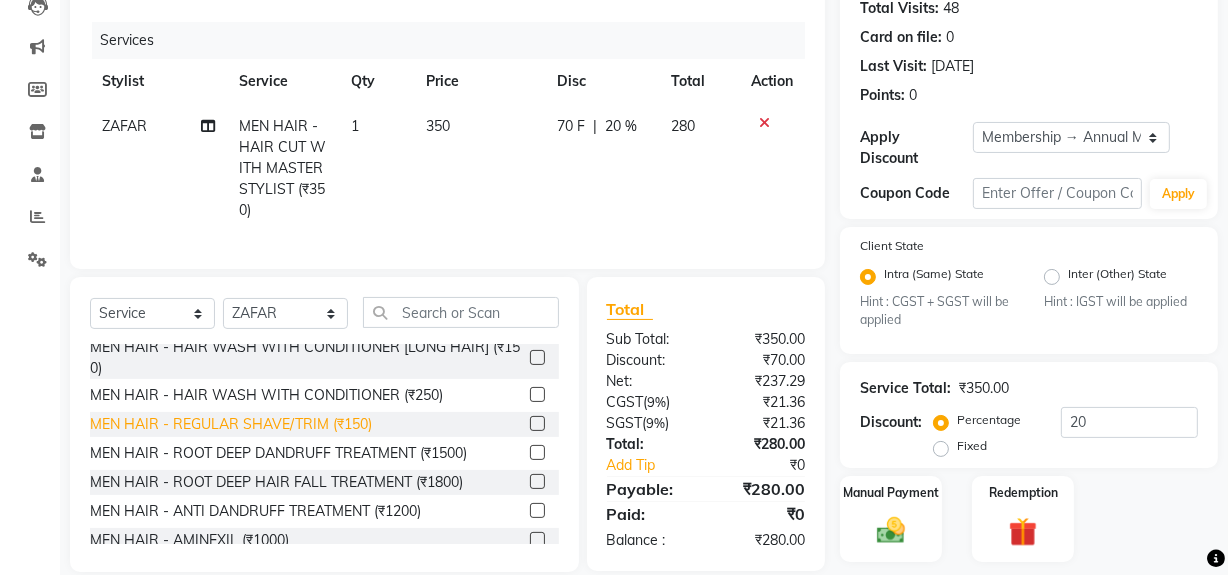 click on "MEN HAIR - REGULAR SHAVE/TRIM (₹150)" 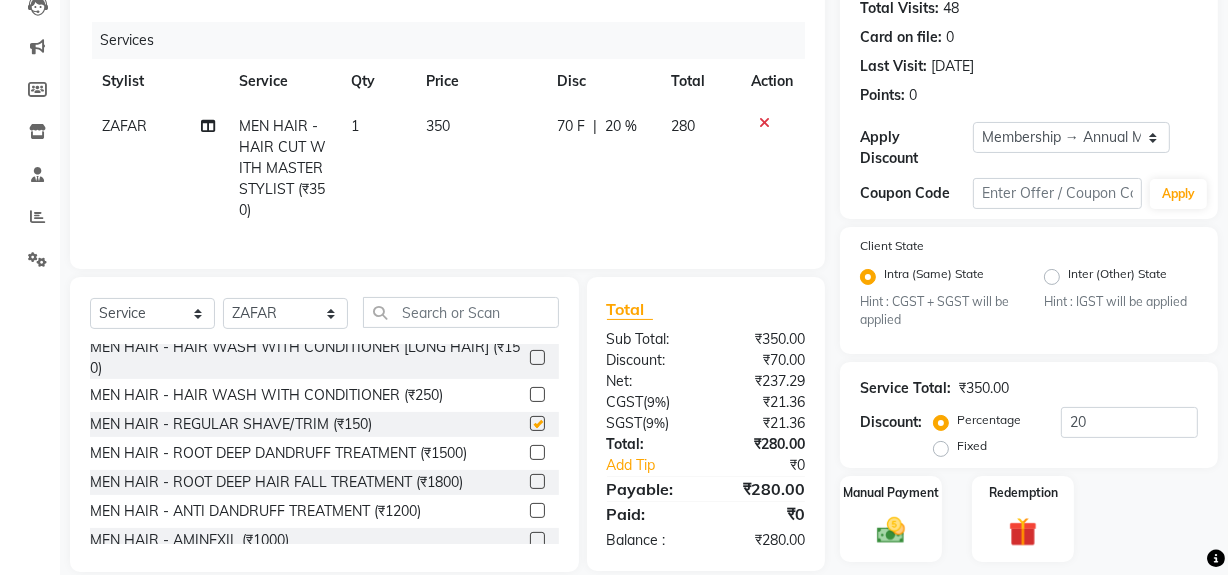 checkbox on "false" 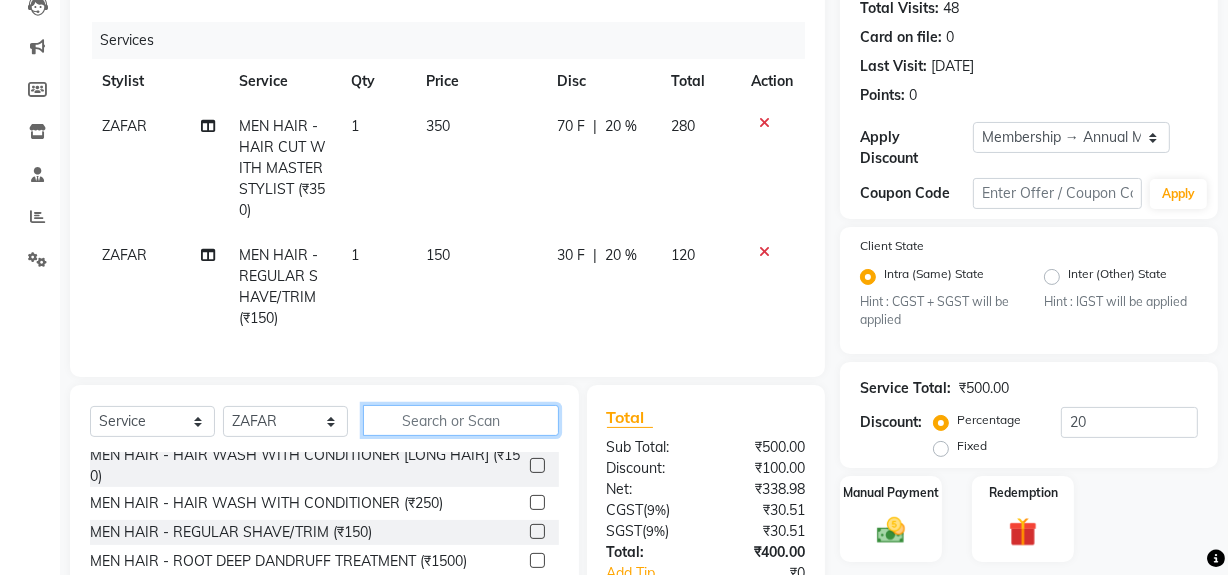 click 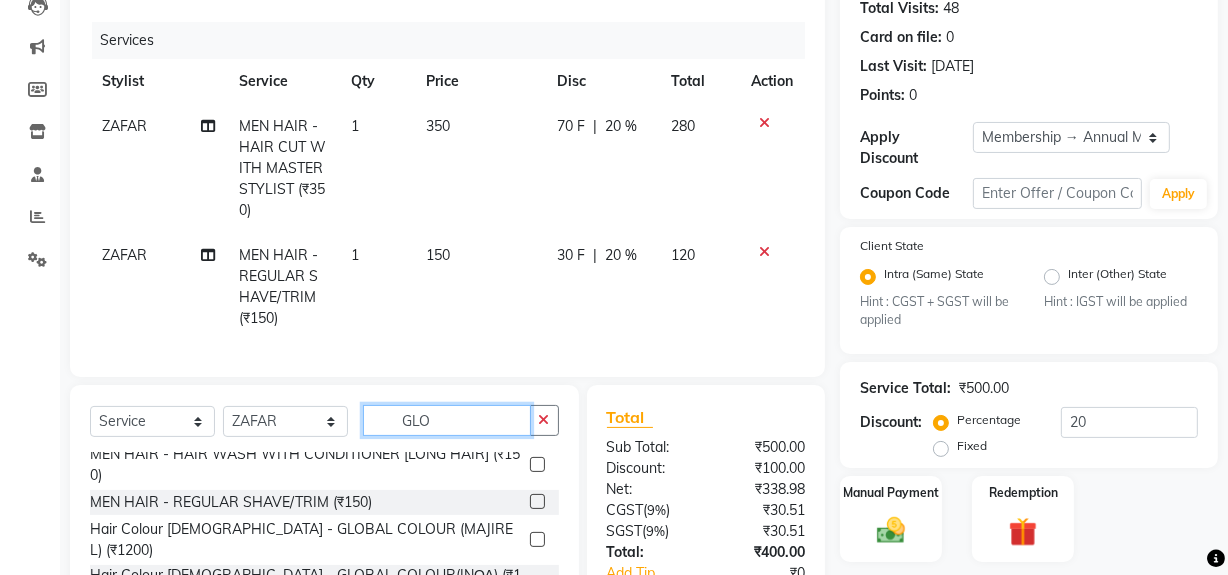 scroll, scrollTop: 0, scrollLeft: 0, axis: both 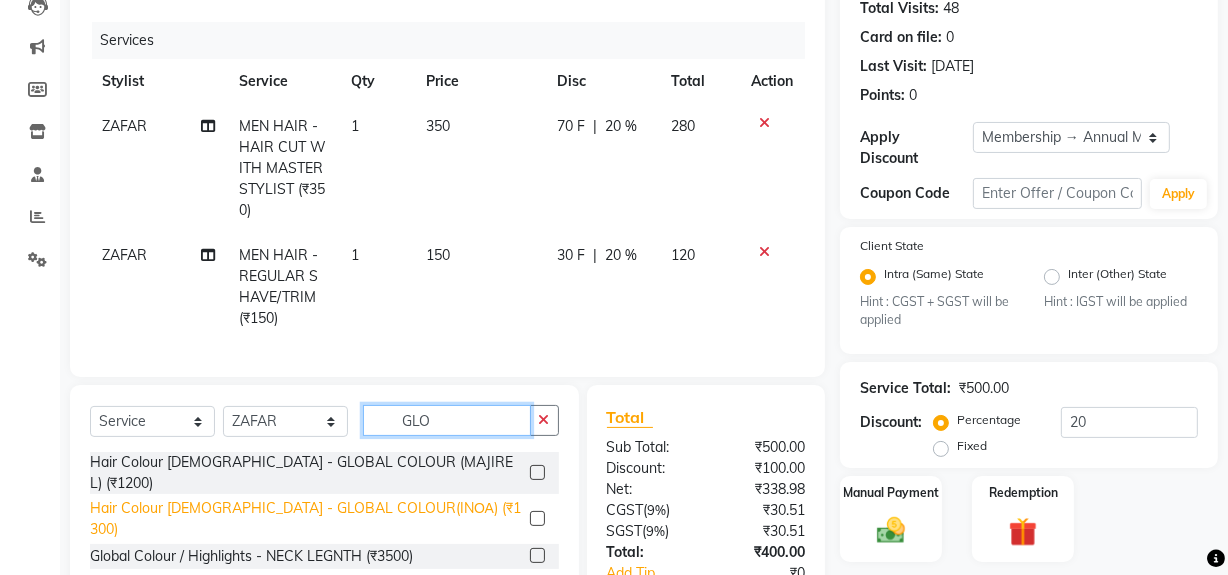 type on "GLO" 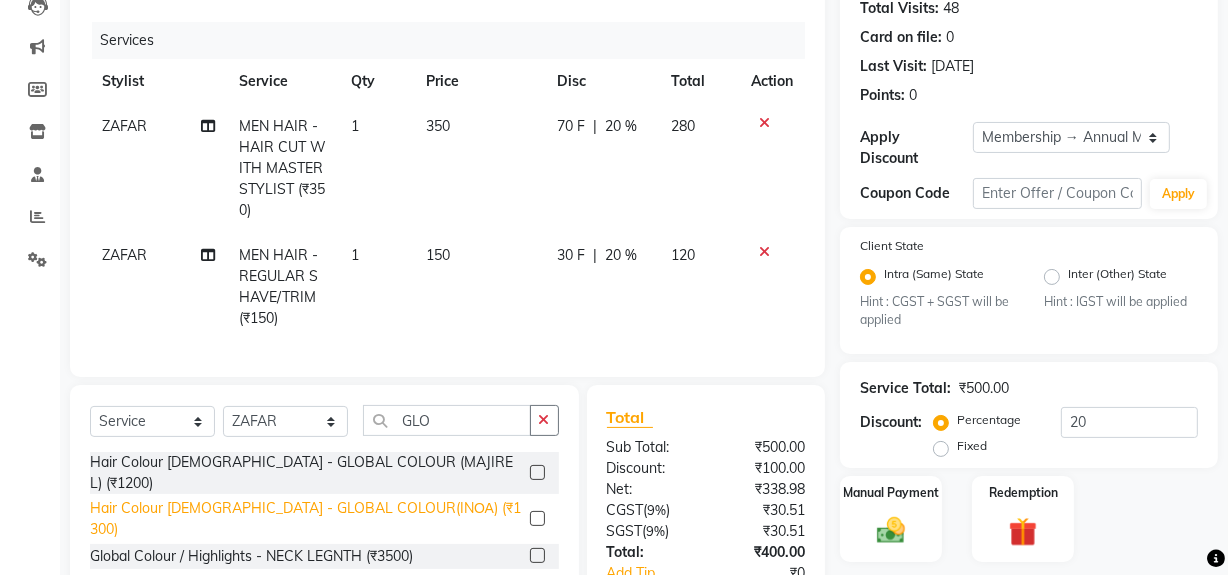 click on "Hair Colour [DEMOGRAPHIC_DATA] - GLOBAL COLOUR(INΟΑ) (₹1300)" 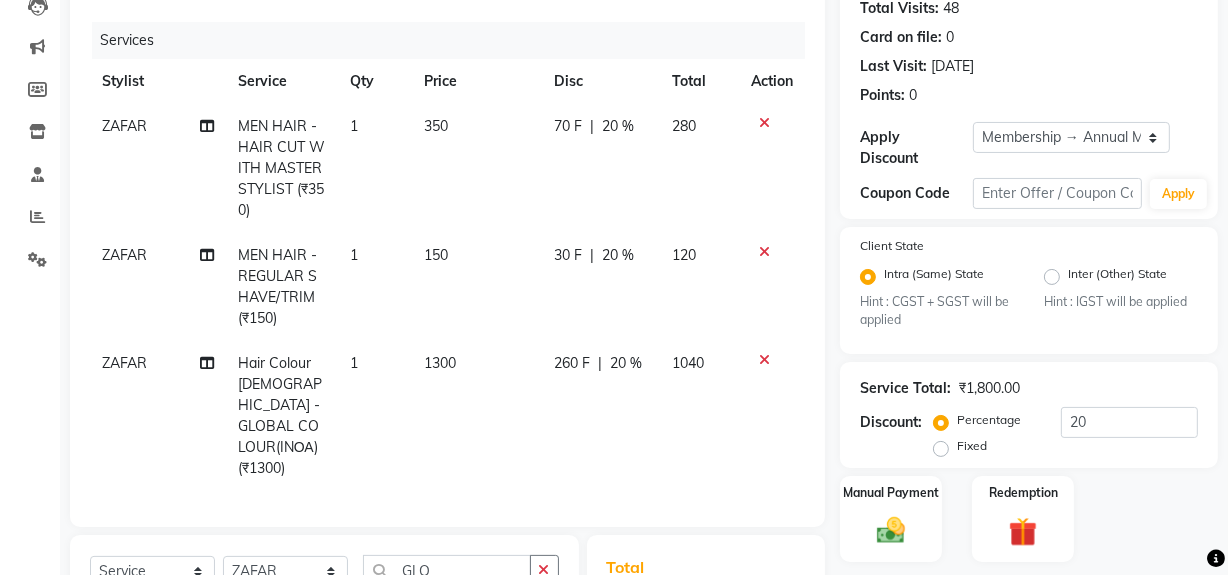 checkbox on "false" 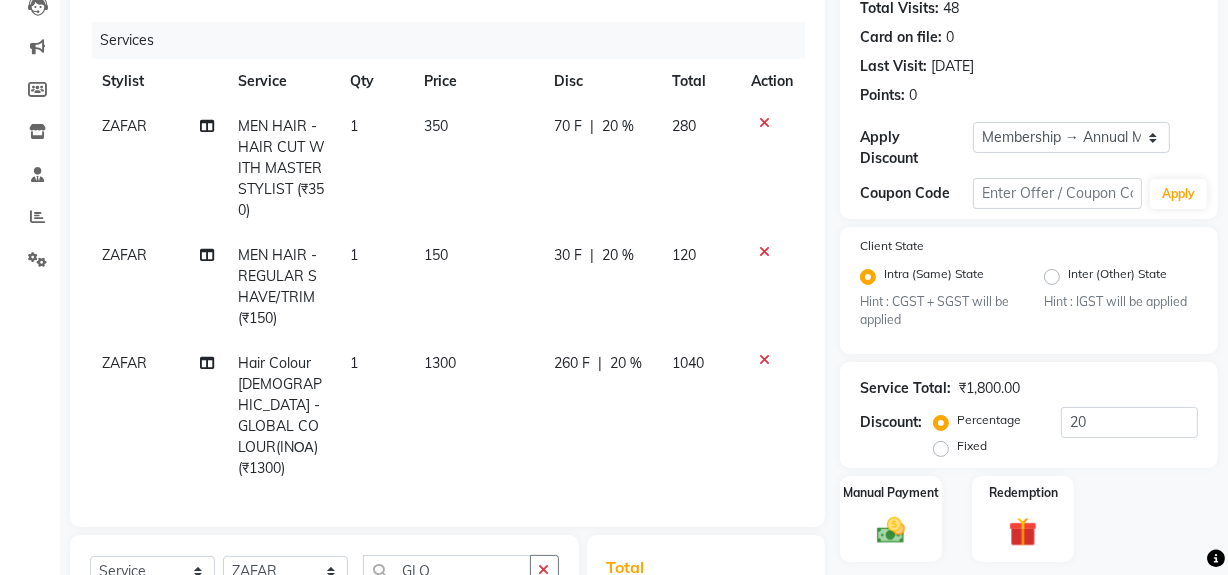 click on "20 %" 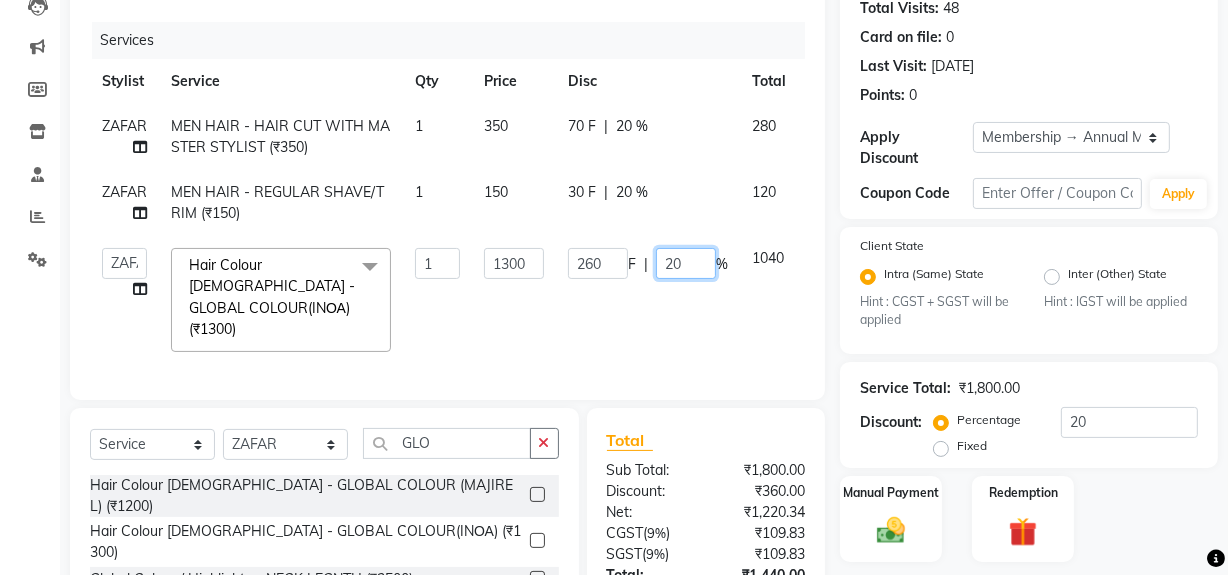 click on "20" 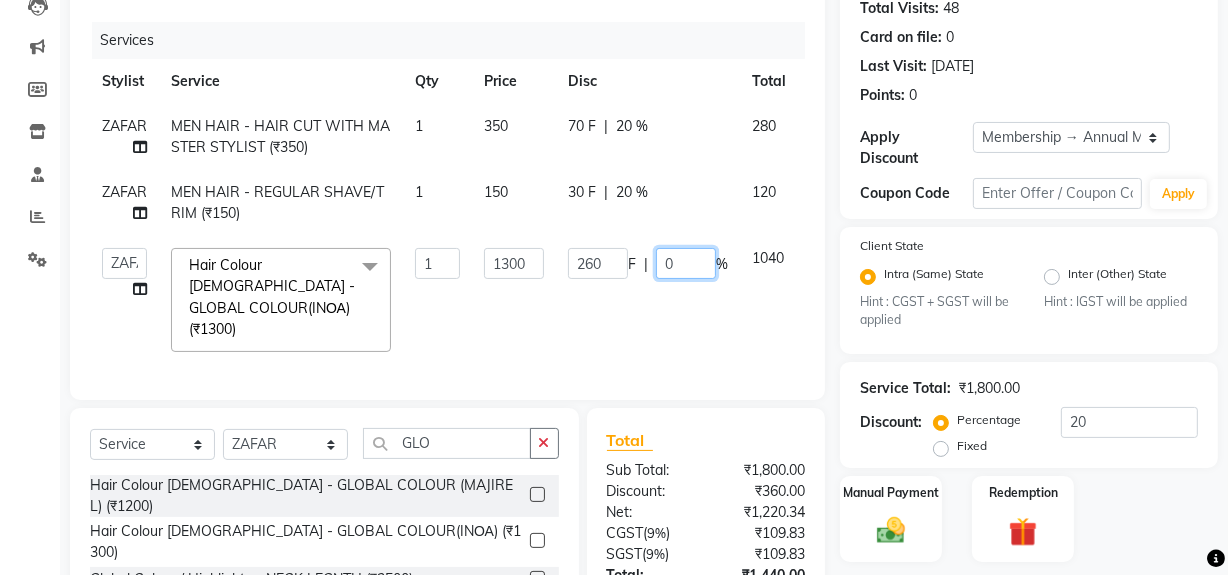 type on "30" 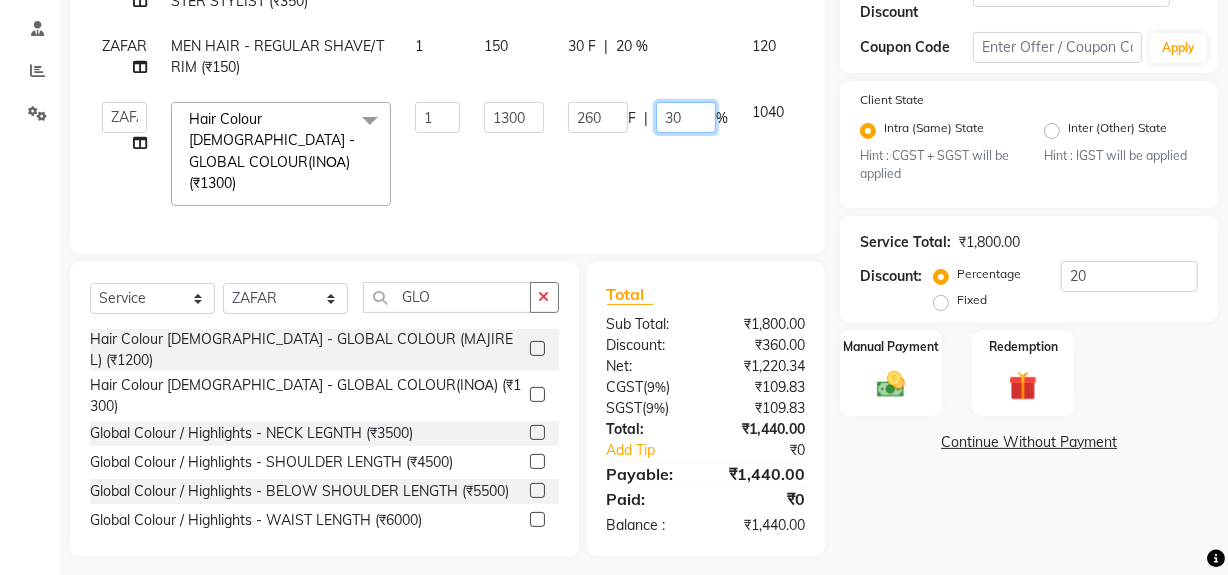 scroll, scrollTop: 375, scrollLeft: 0, axis: vertical 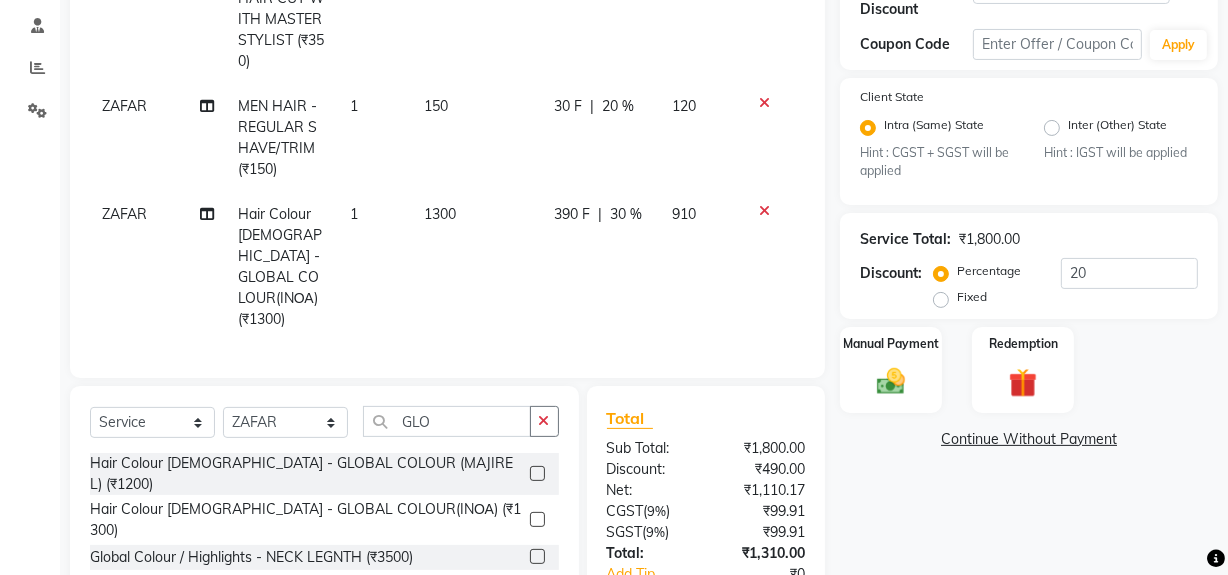 click on "Name: [PERSON_NAME] Membership: end on [DATE] Total Visits:  48 Card on file:  0 Last Visit:   [DATE] Points:   0  Apply Discount Select Membership → Annual Membership Coupon Code Apply Client State Intra (Same) State Hint : CGST + SGST will be applied Inter (Other) State Hint : IGST will be applied Service Total:  ₹1,800.00  Discount:  Percentage   Fixed  20 Manual Payment Redemption  Continue Without Payment" 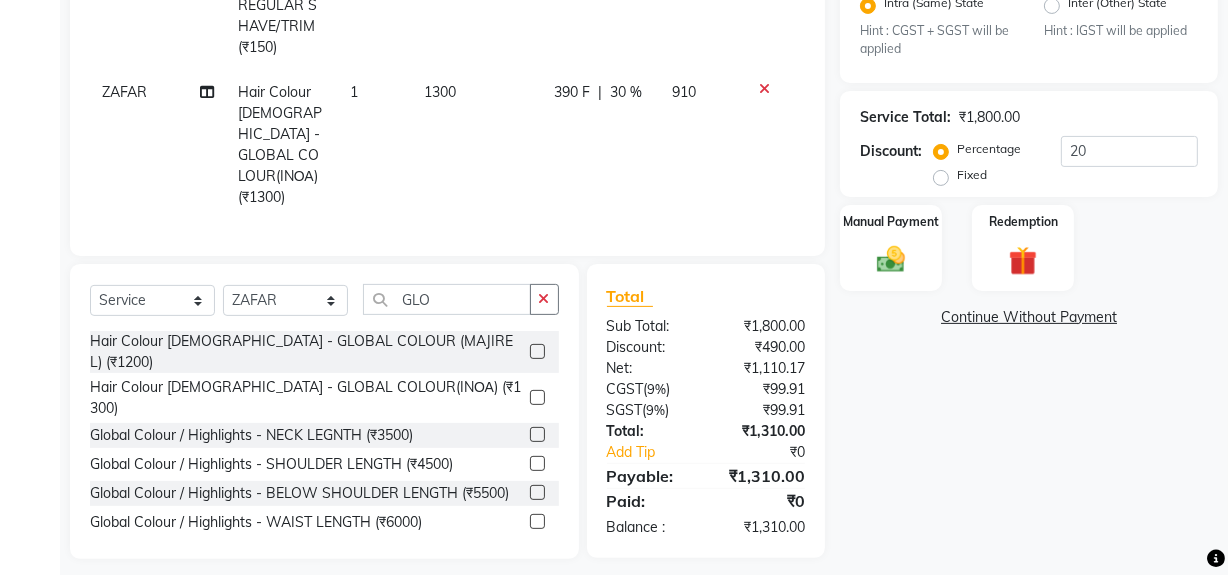 scroll, scrollTop: 503, scrollLeft: 0, axis: vertical 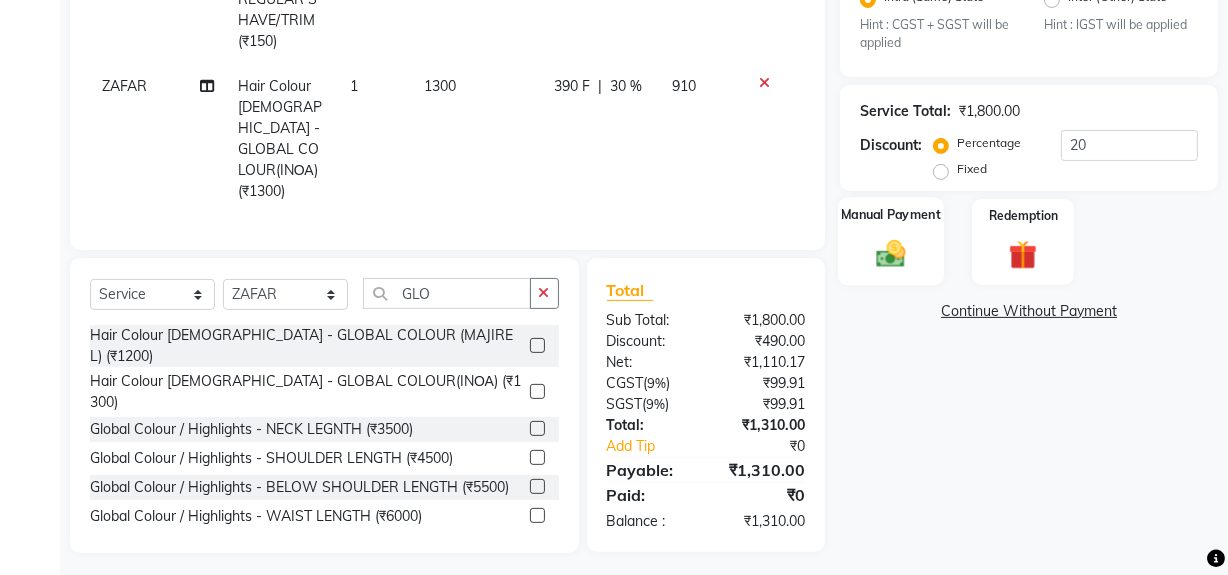 click 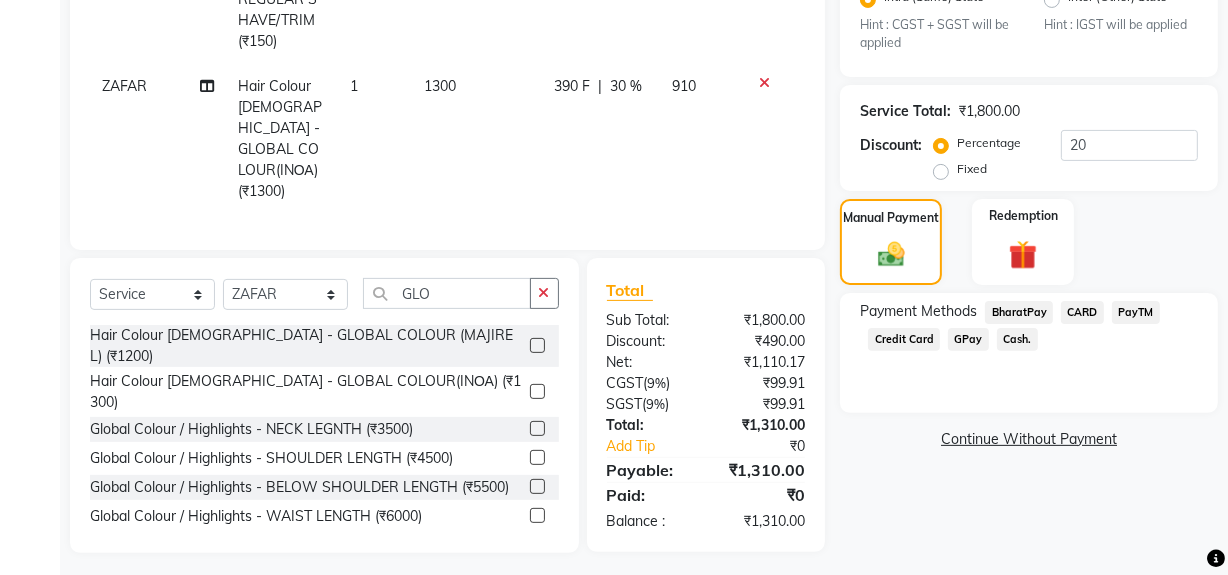 click on "CARD" 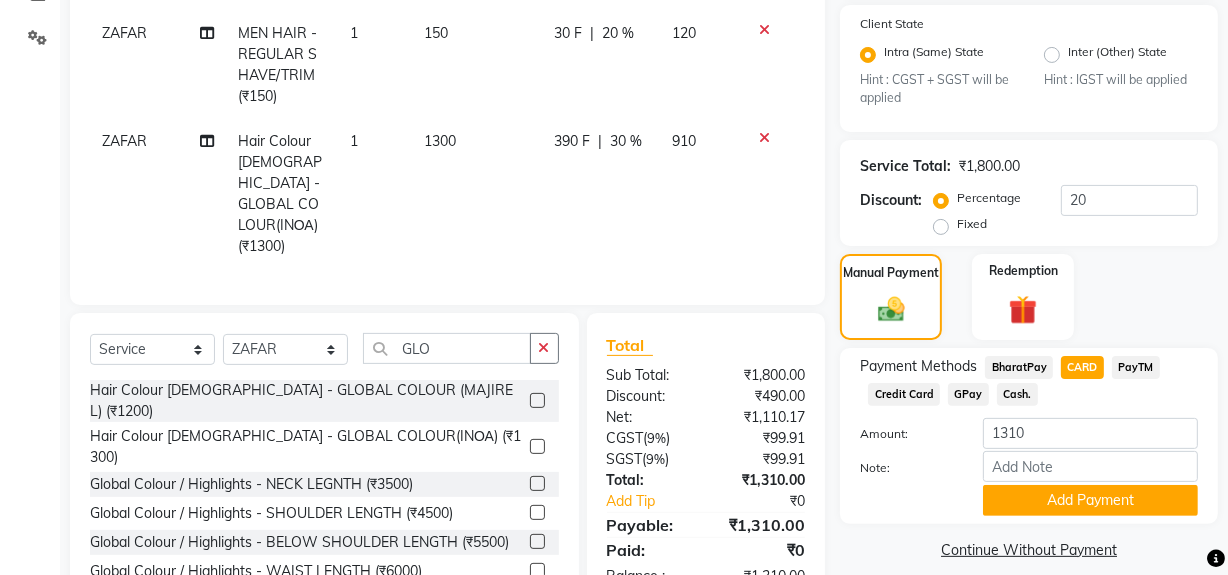 scroll, scrollTop: 503, scrollLeft: 0, axis: vertical 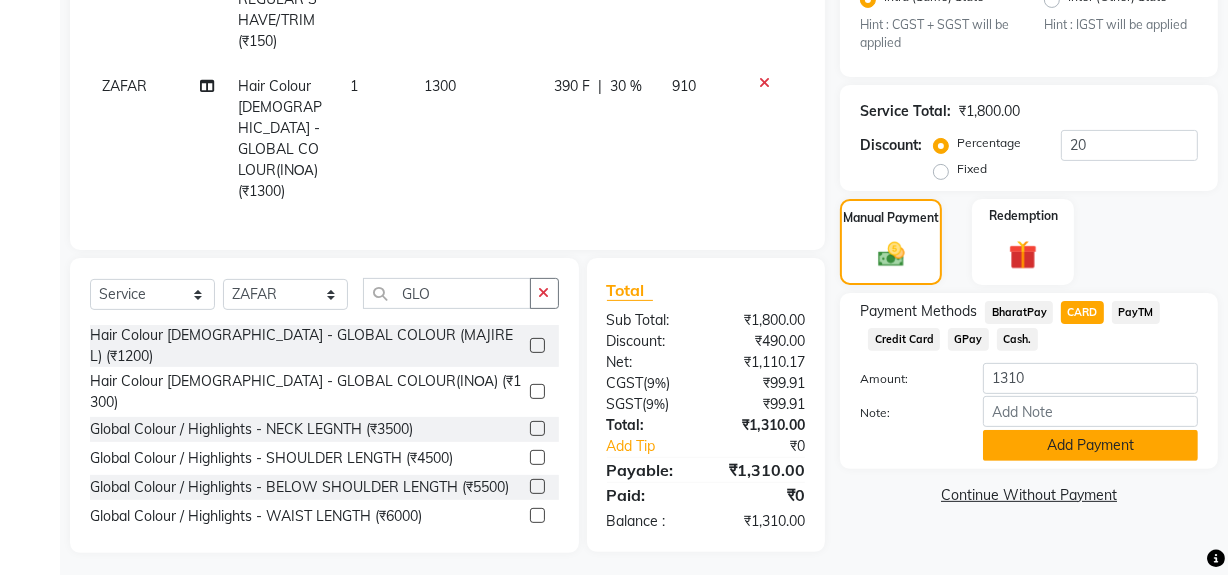 click on "Add Payment" 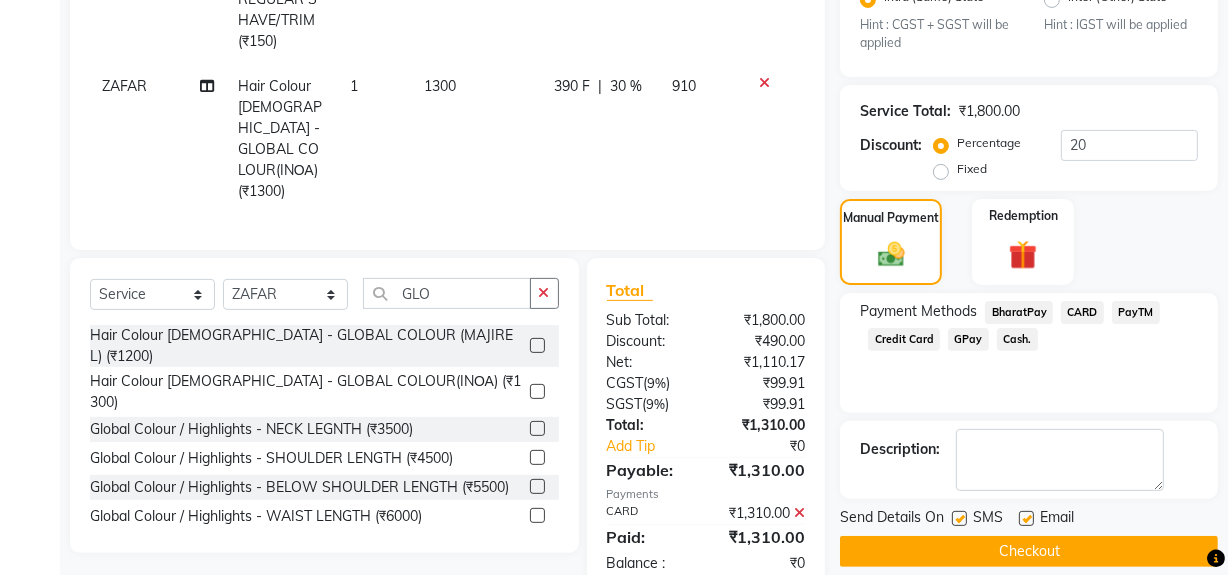 click 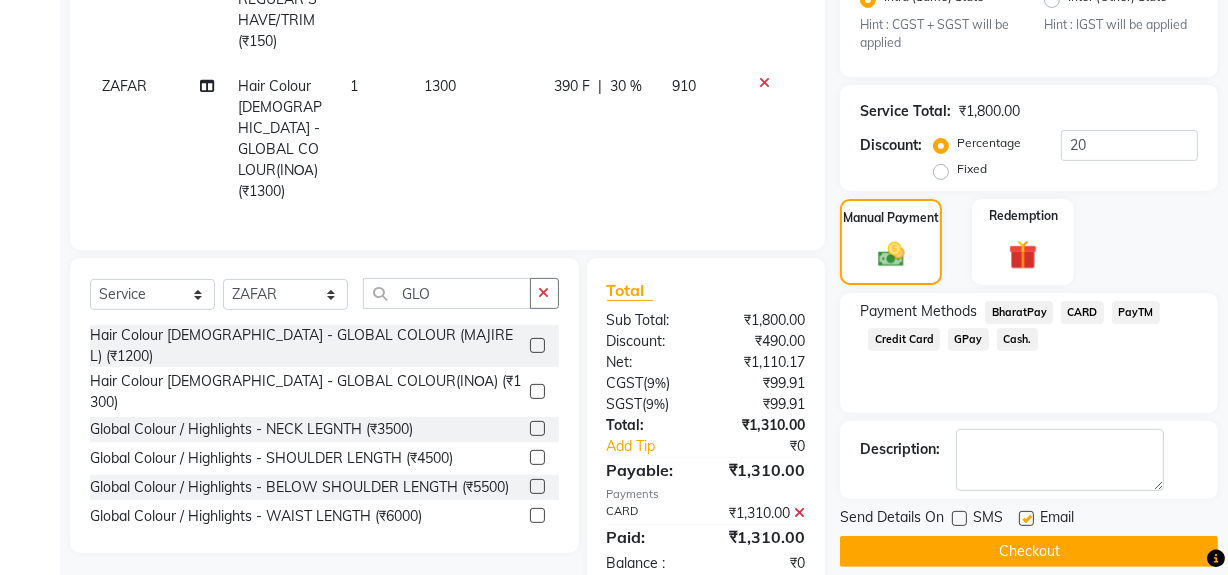 click on "Checkout" 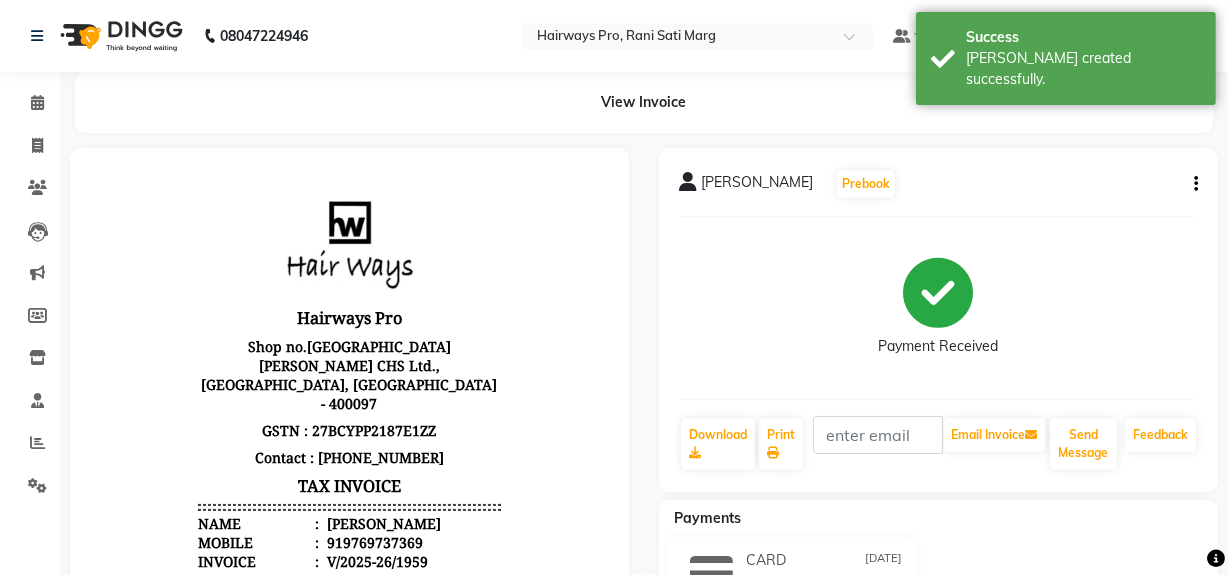 scroll, scrollTop: 0, scrollLeft: 0, axis: both 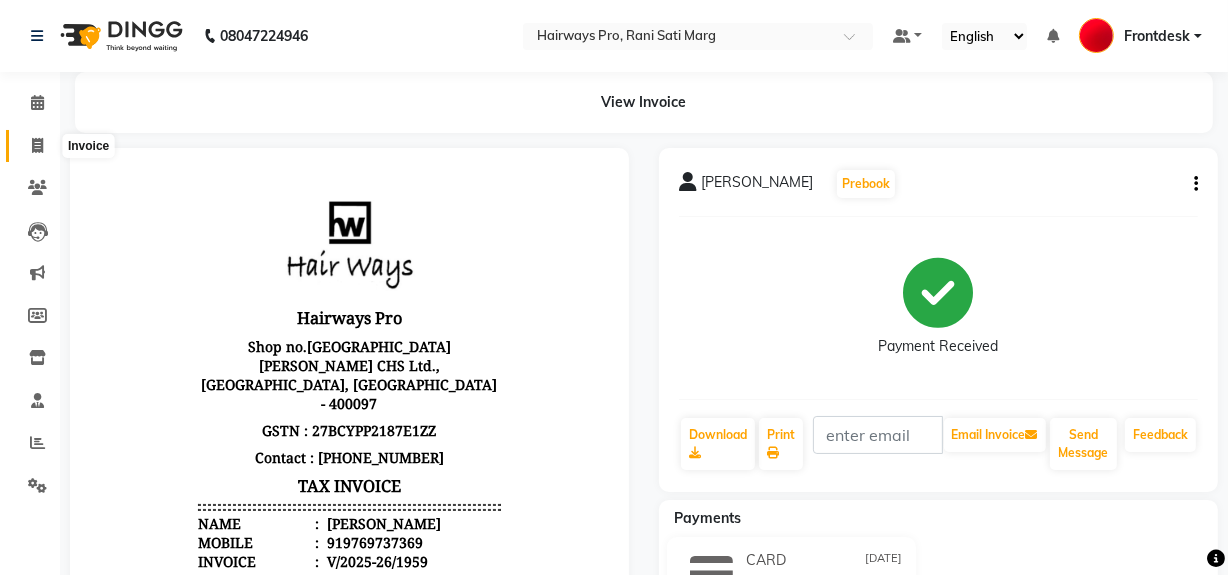 click 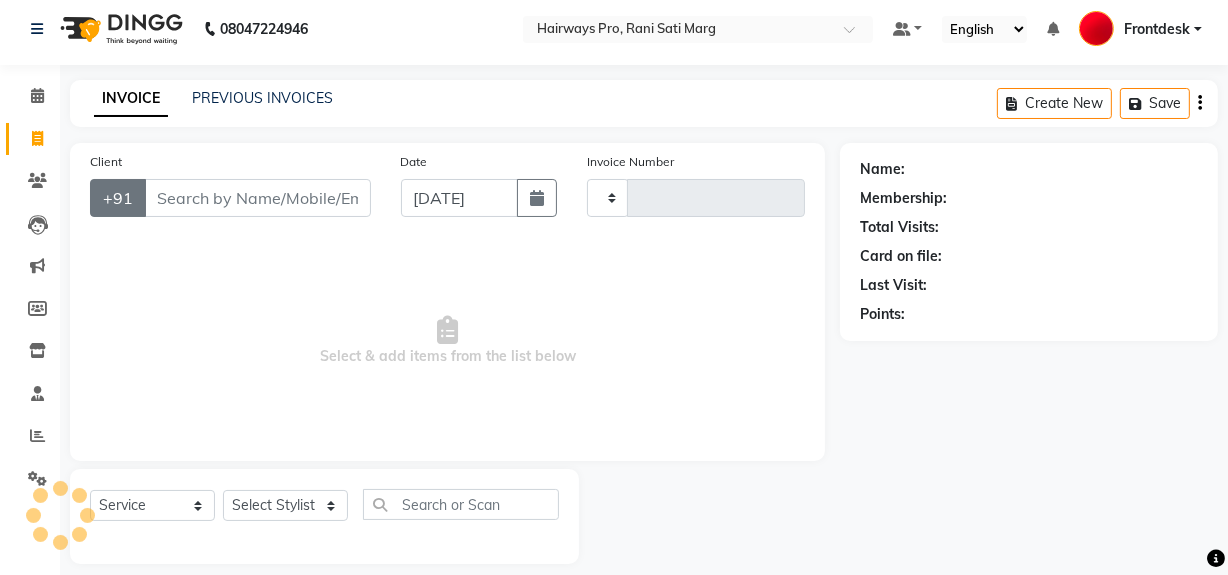 type on "1960" 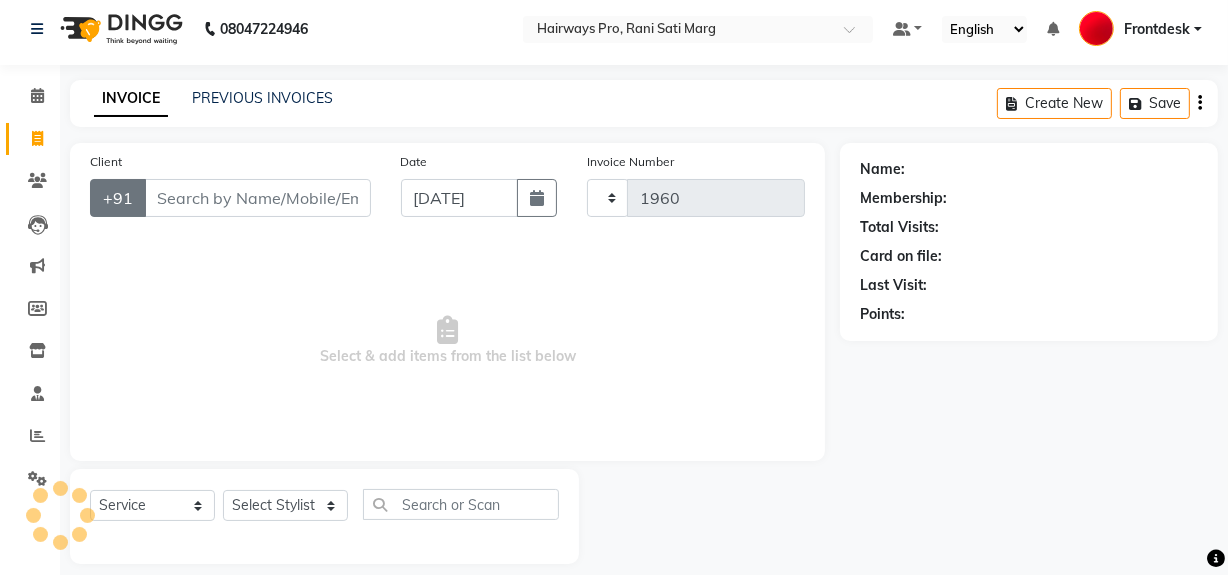 select on "787" 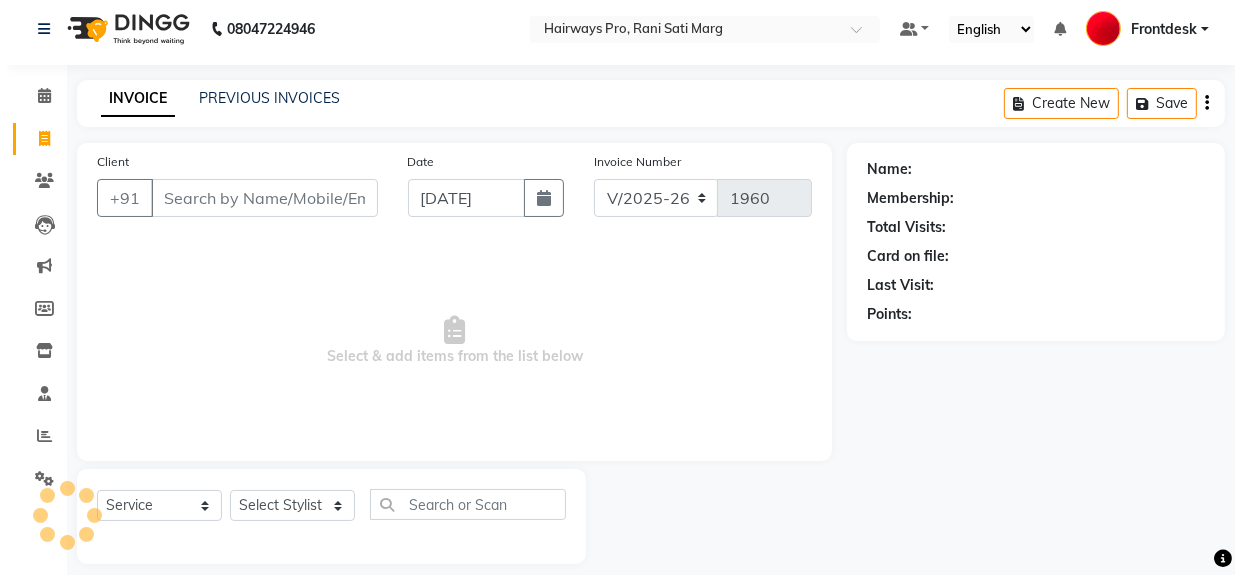 scroll, scrollTop: 26, scrollLeft: 0, axis: vertical 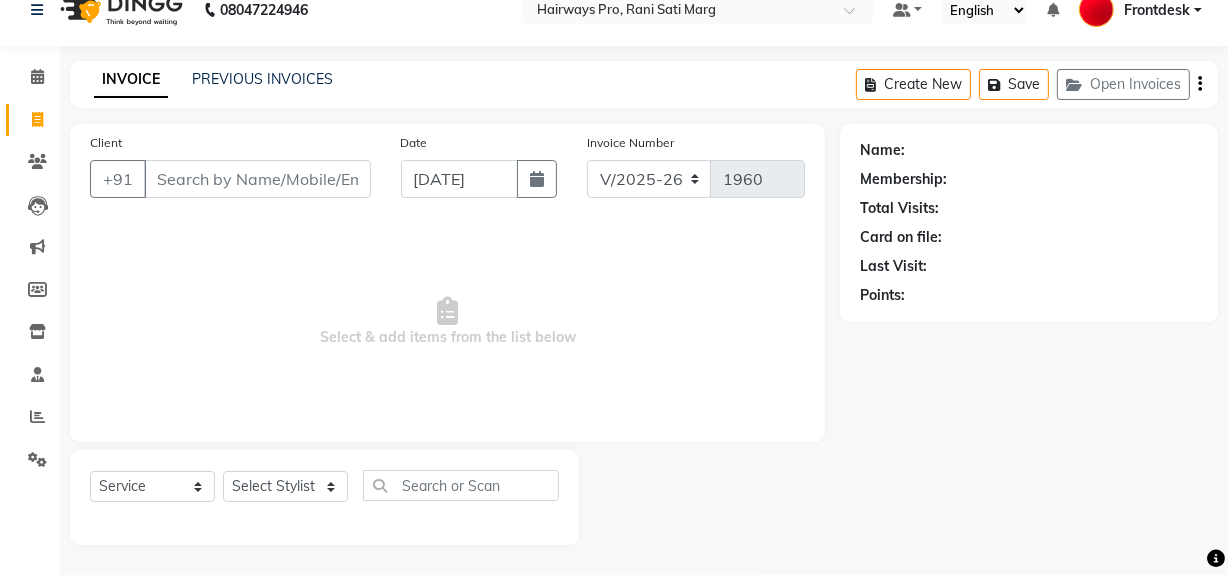 click on "Client" at bounding box center [257, 179] 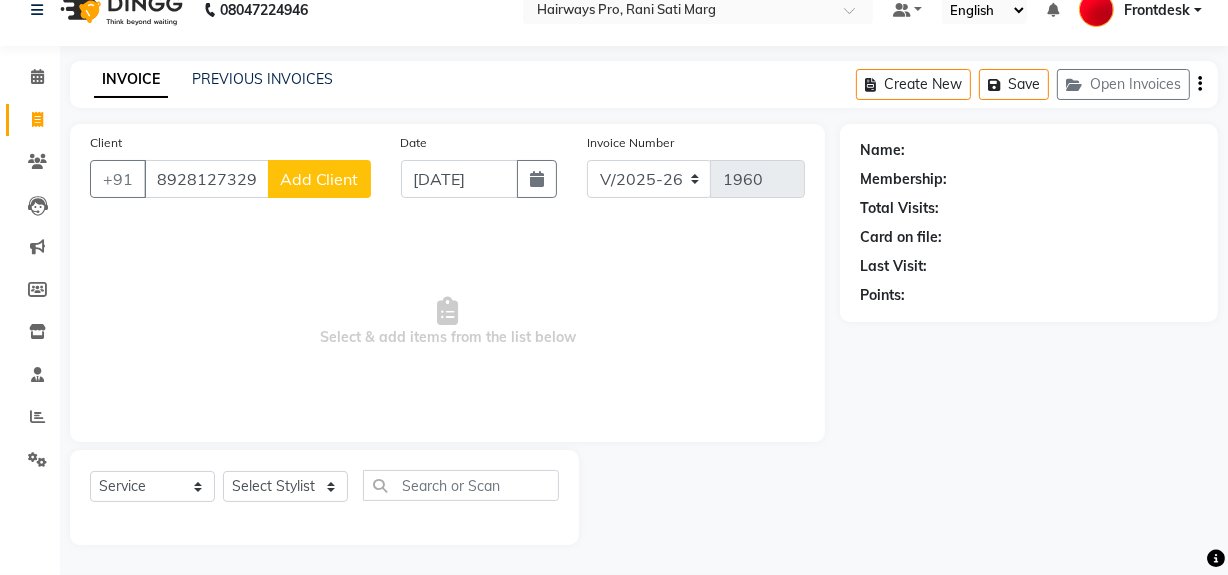 type on "8928127329" 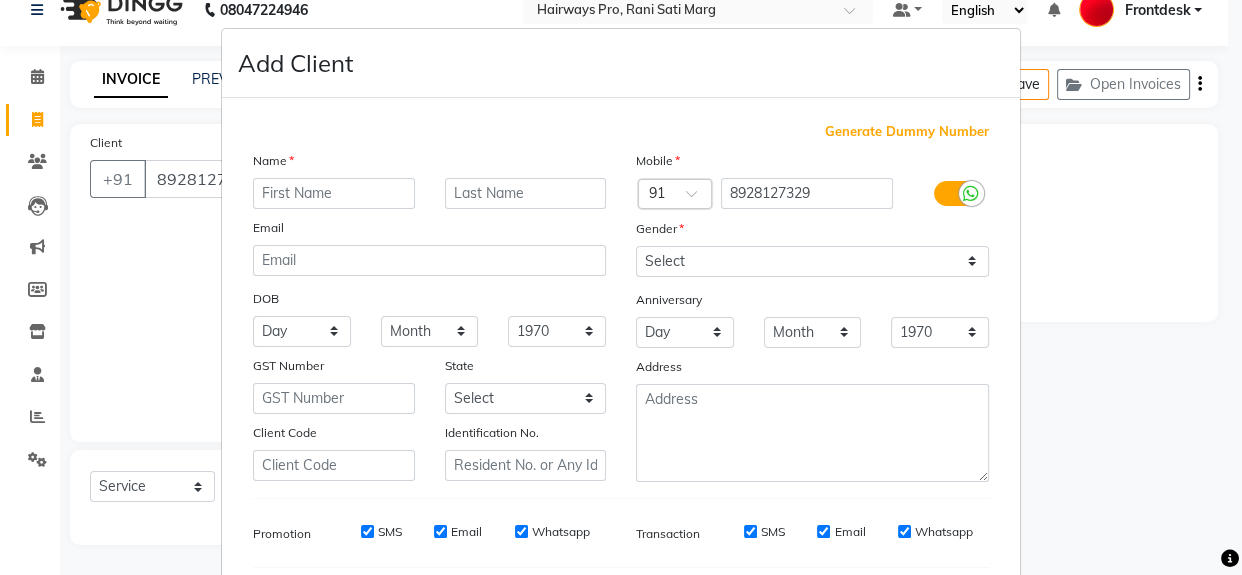 click at bounding box center (334, 193) 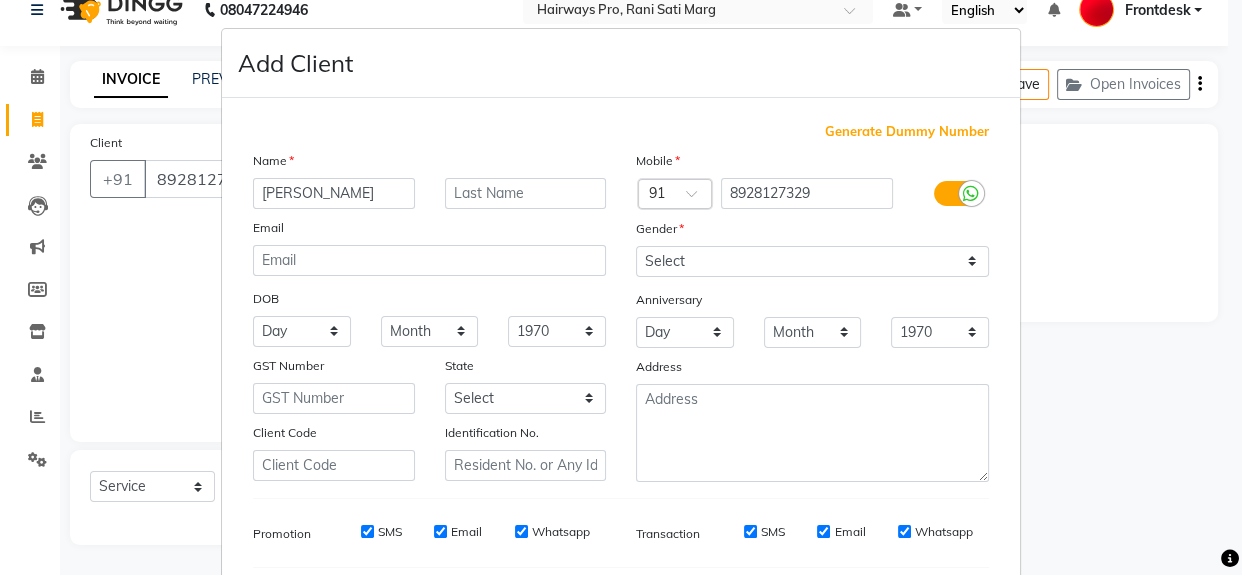 click on "VIVAN" at bounding box center [334, 193] 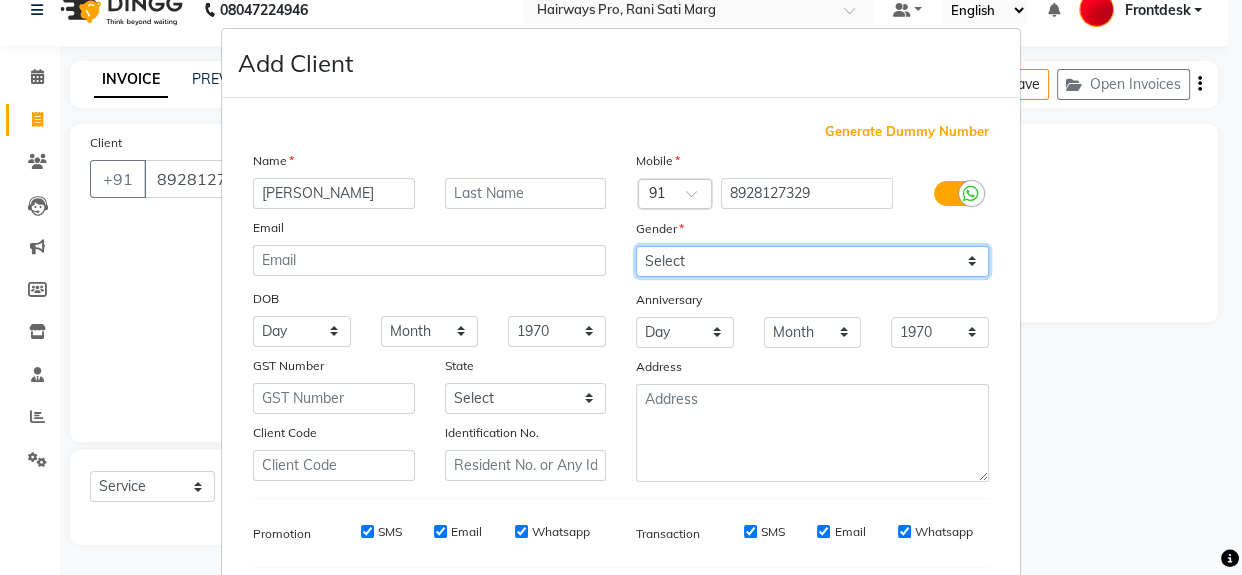 click on "Select Male Female Other Prefer Not To Say" at bounding box center [812, 261] 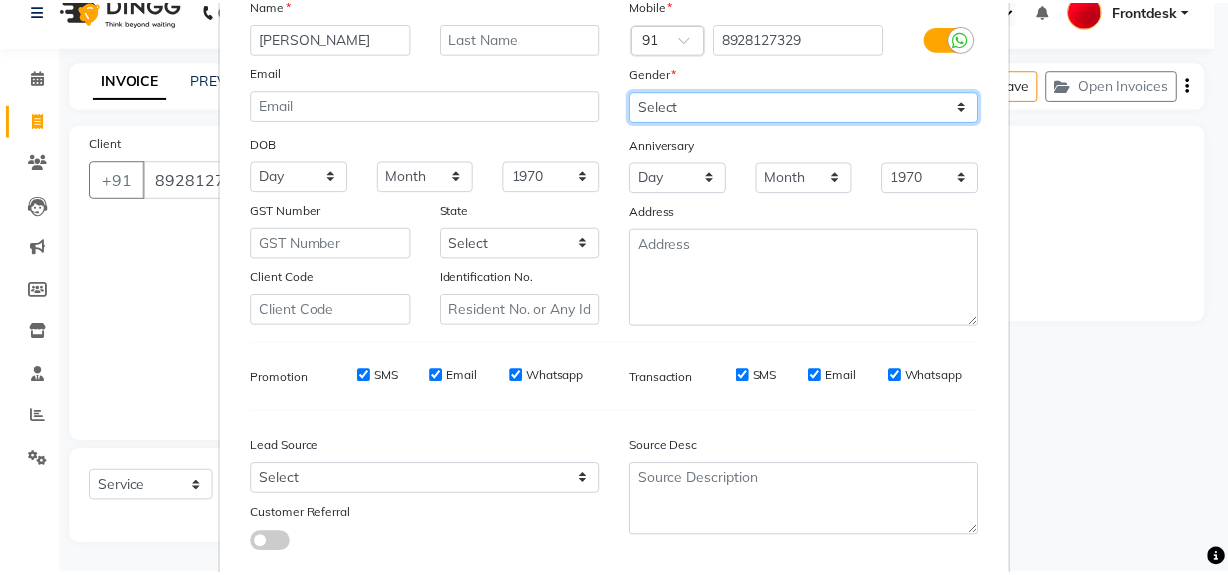 scroll, scrollTop: 278, scrollLeft: 0, axis: vertical 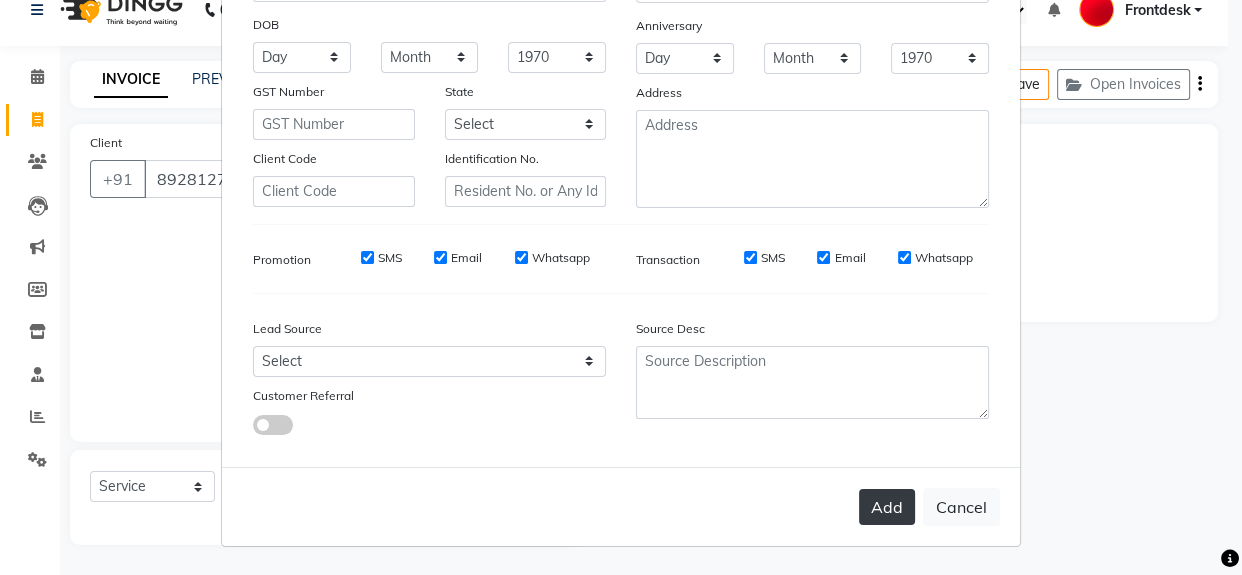 click on "Add" at bounding box center [887, 507] 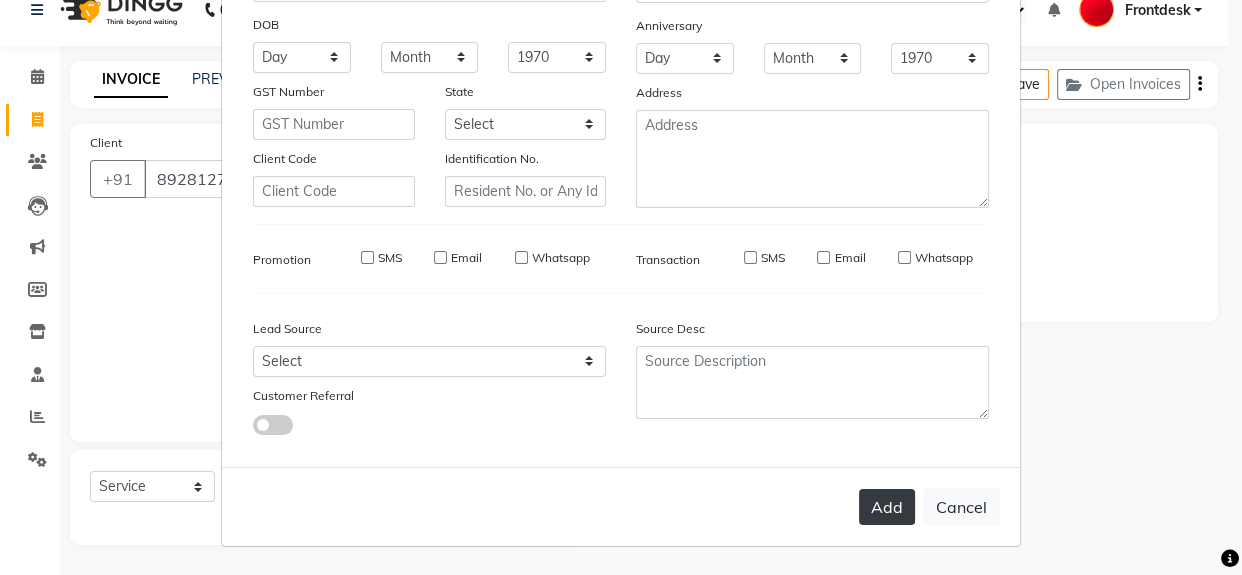type 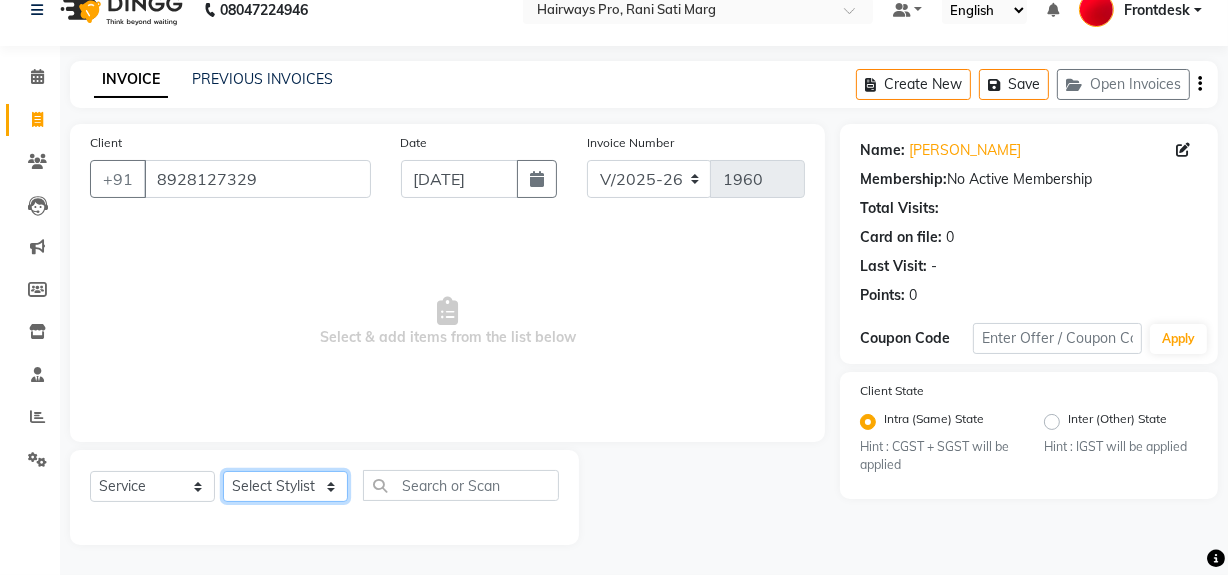 click on "Select Stylist ABID DANISH [PERSON_NAME] Frontdesk INTEZAR [PERSON_NAME] [PERSON_NAME] [PERSON_NAME] [PERSON_NAME] [PERSON_NAME] [PERSON_NAME]" 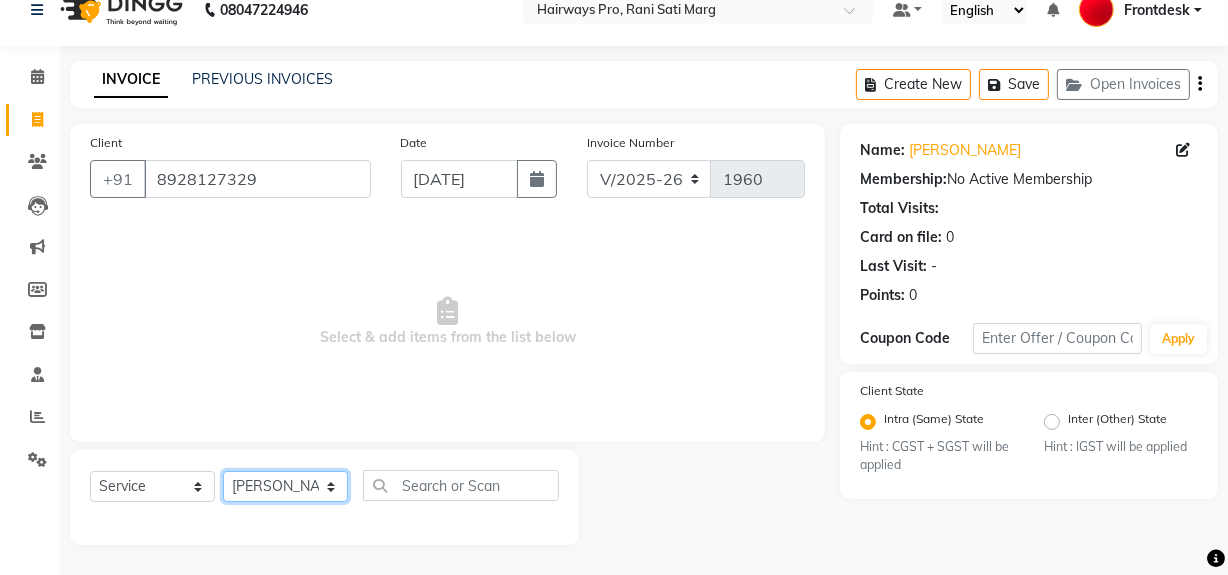 click on "Select Stylist ABID DANISH [PERSON_NAME] Frontdesk INTEZAR [PERSON_NAME] [PERSON_NAME] [PERSON_NAME] [PERSON_NAME] [PERSON_NAME] [PERSON_NAME]" 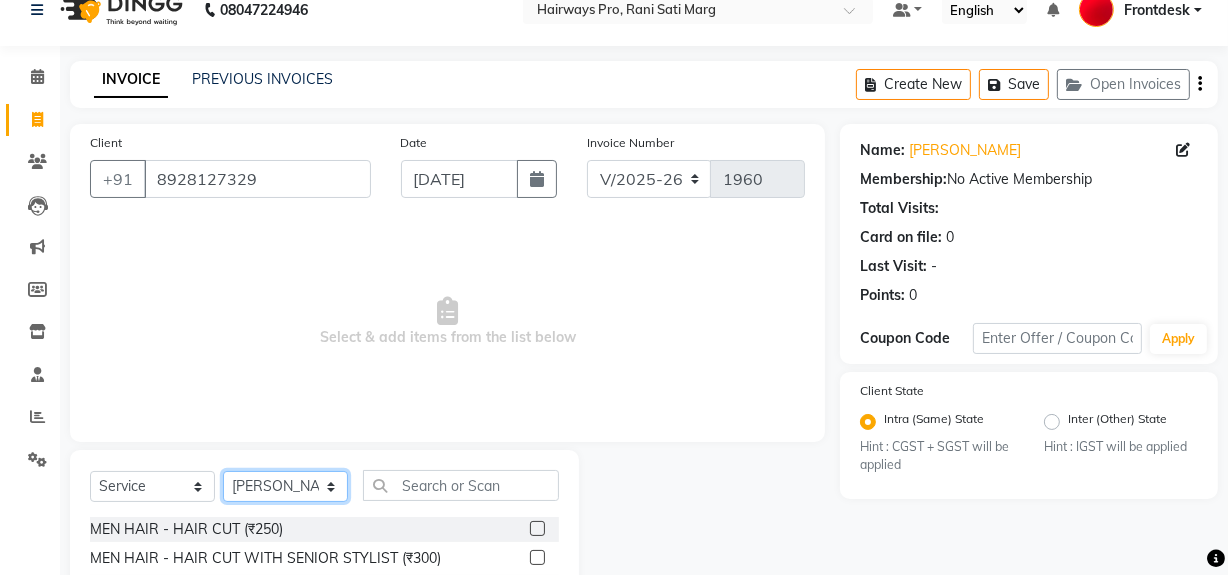 scroll, scrollTop: 226, scrollLeft: 0, axis: vertical 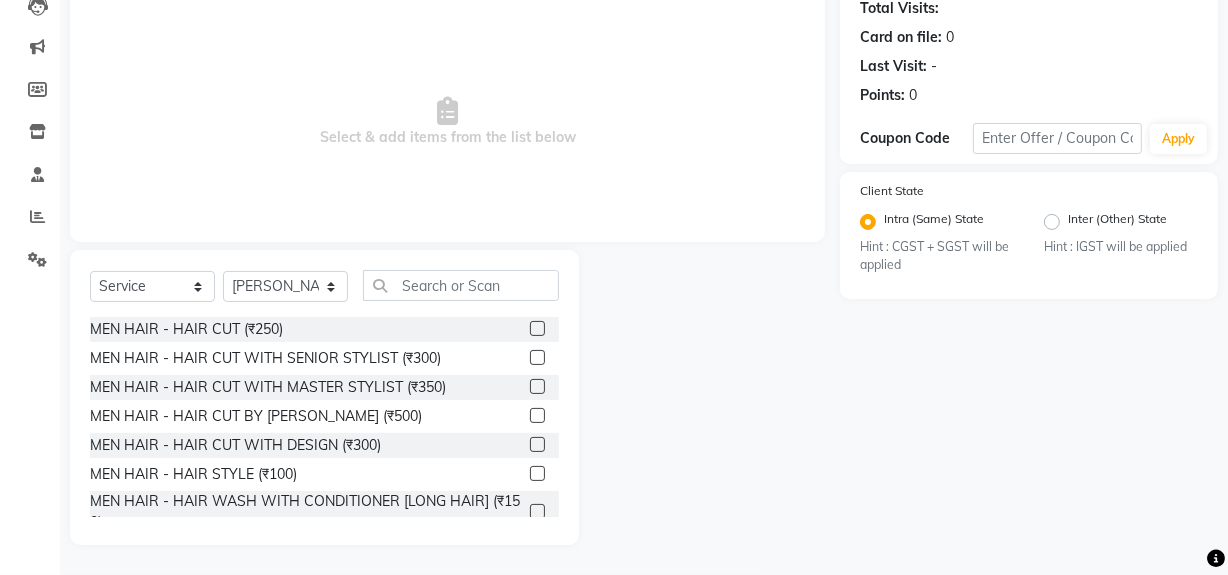 drag, startPoint x: 263, startPoint y: 360, endPoint x: 297, endPoint y: 358, distance: 34.058773 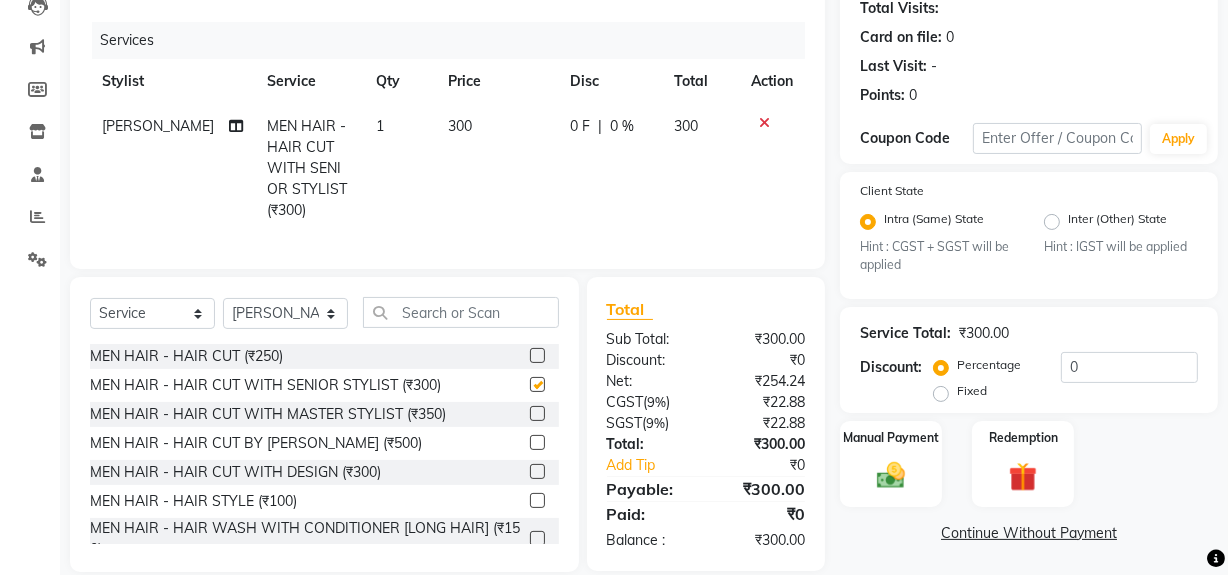 checkbox on "false" 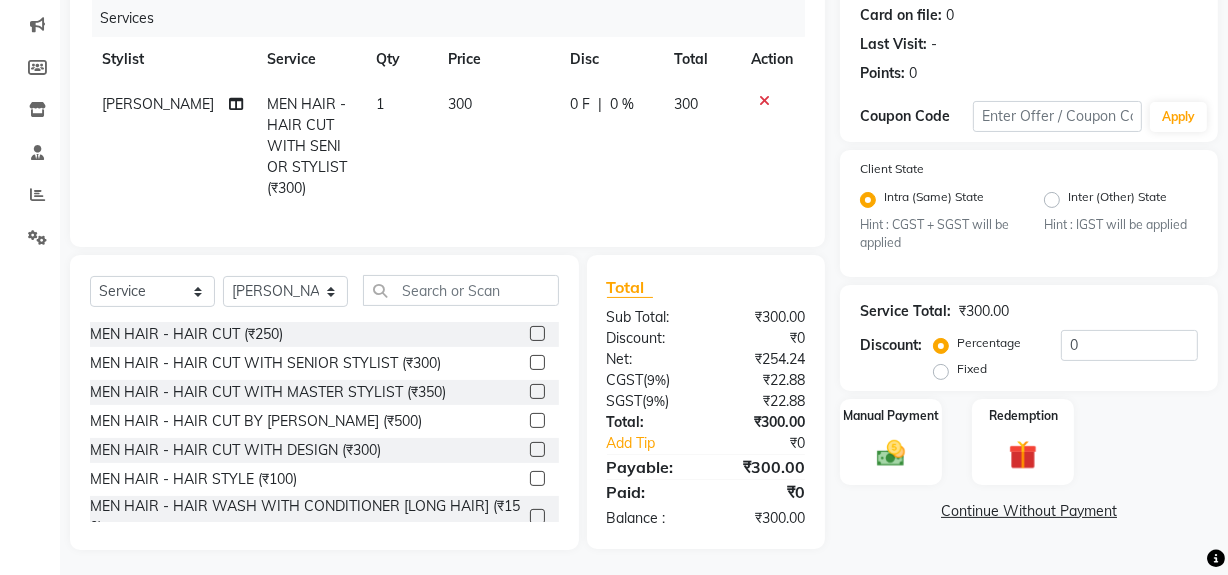 scroll, scrollTop: 266, scrollLeft: 0, axis: vertical 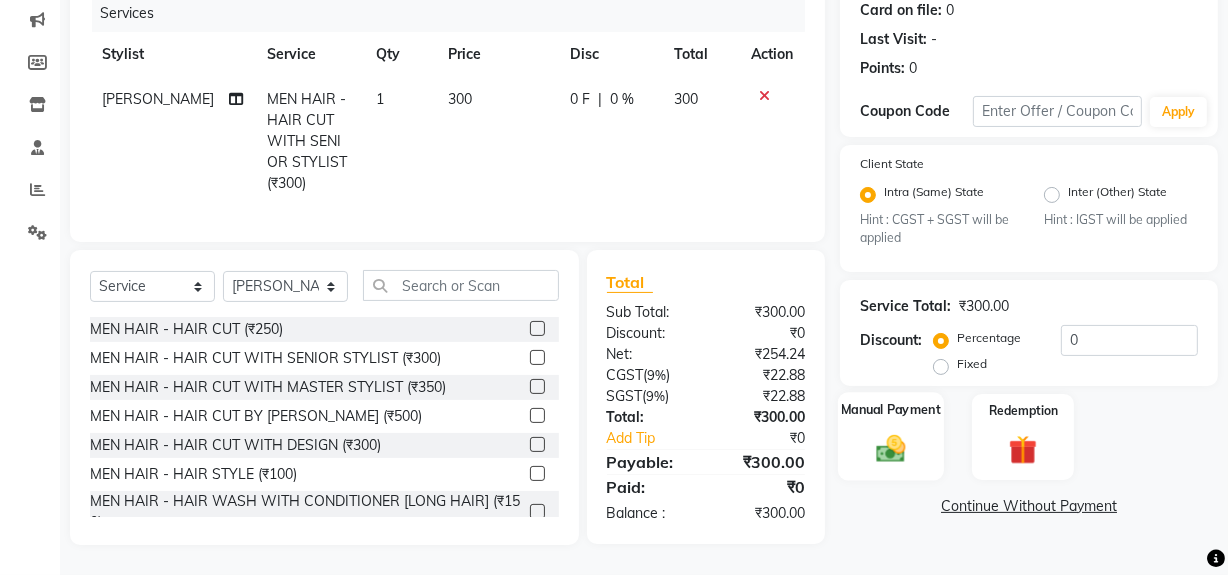 click 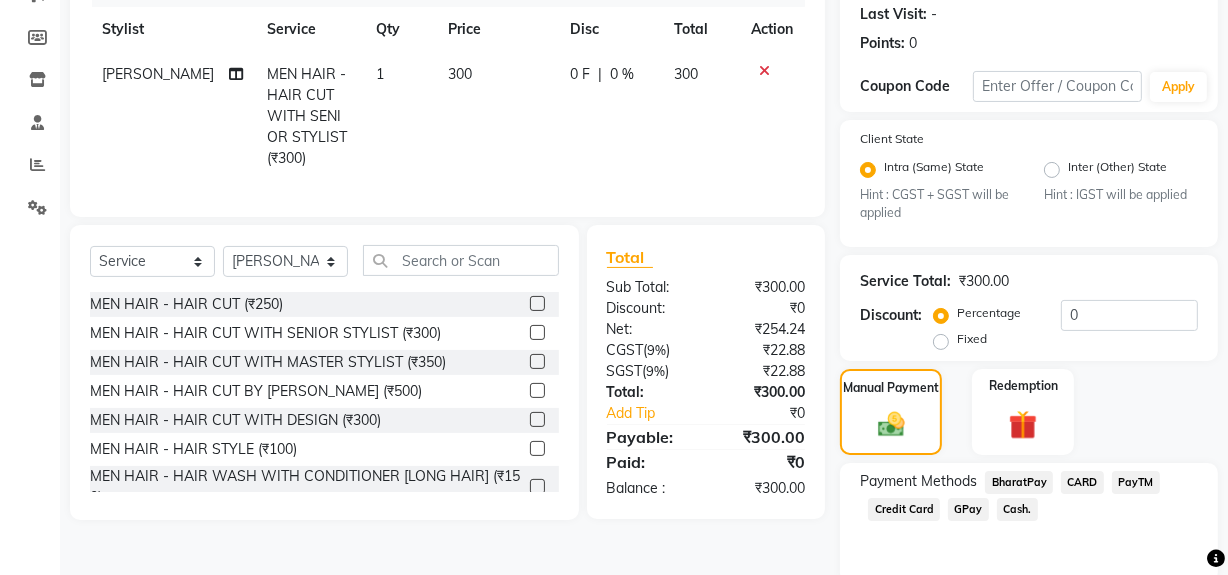 scroll, scrollTop: 357, scrollLeft: 0, axis: vertical 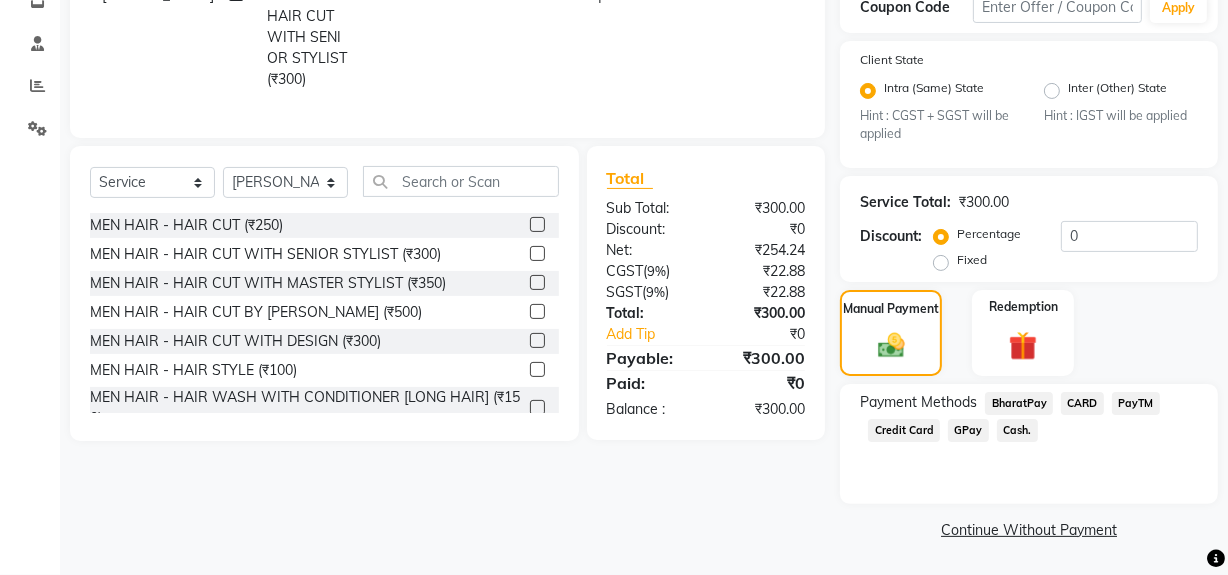 click on "Cash." 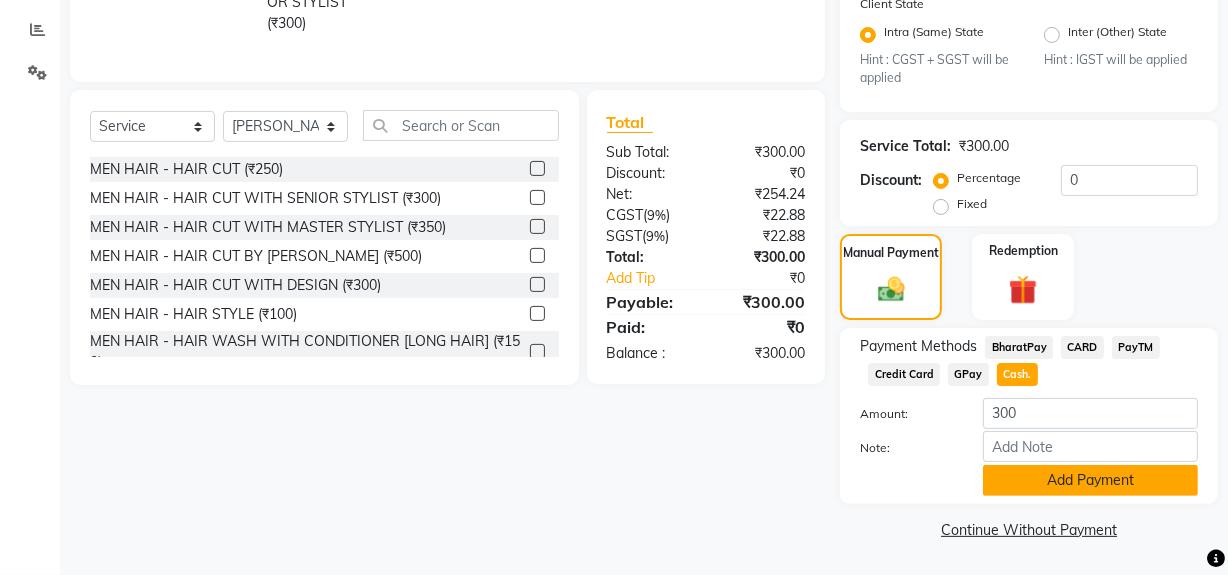 click on "Add Payment" 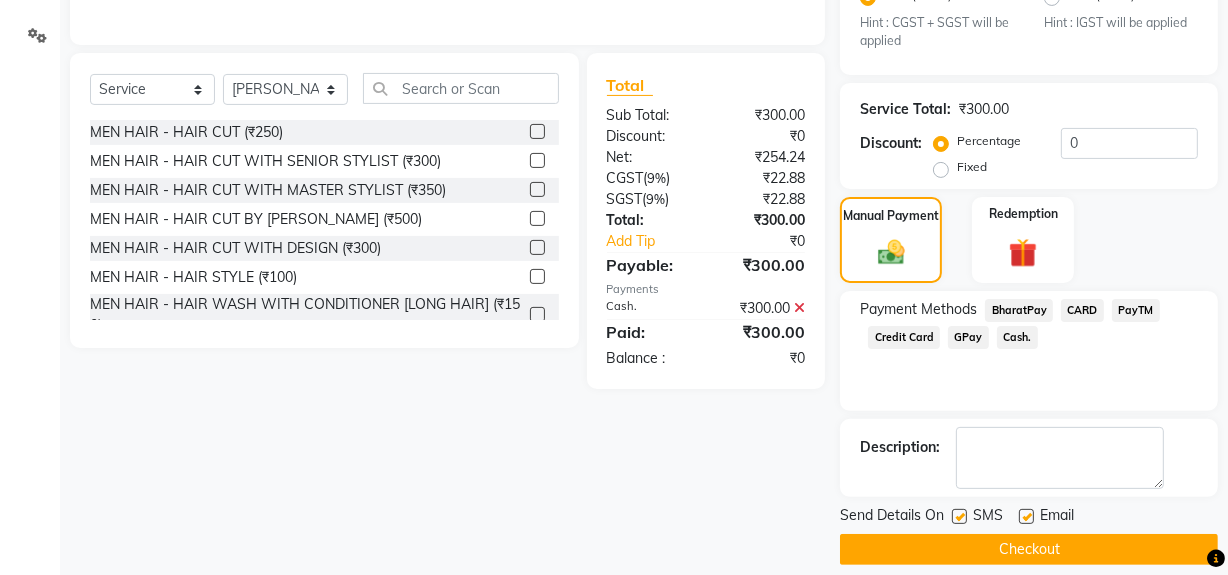 scroll, scrollTop: 470, scrollLeft: 0, axis: vertical 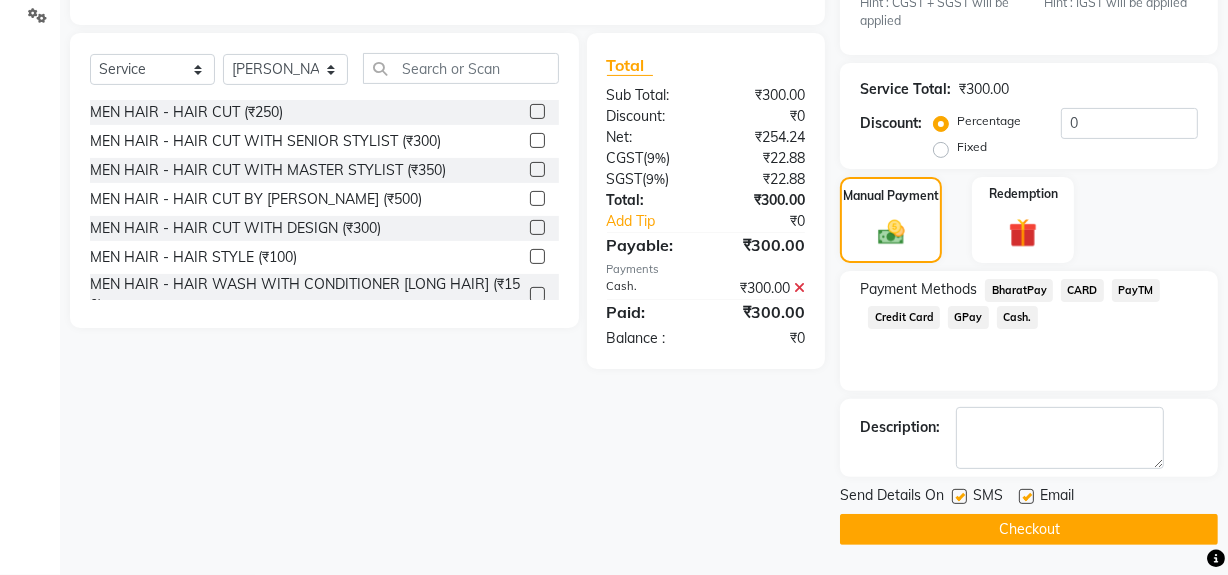 drag, startPoint x: 963, startPoint y: 496, endPoint x: 949, endPoint y: 530, distance: 36.769554 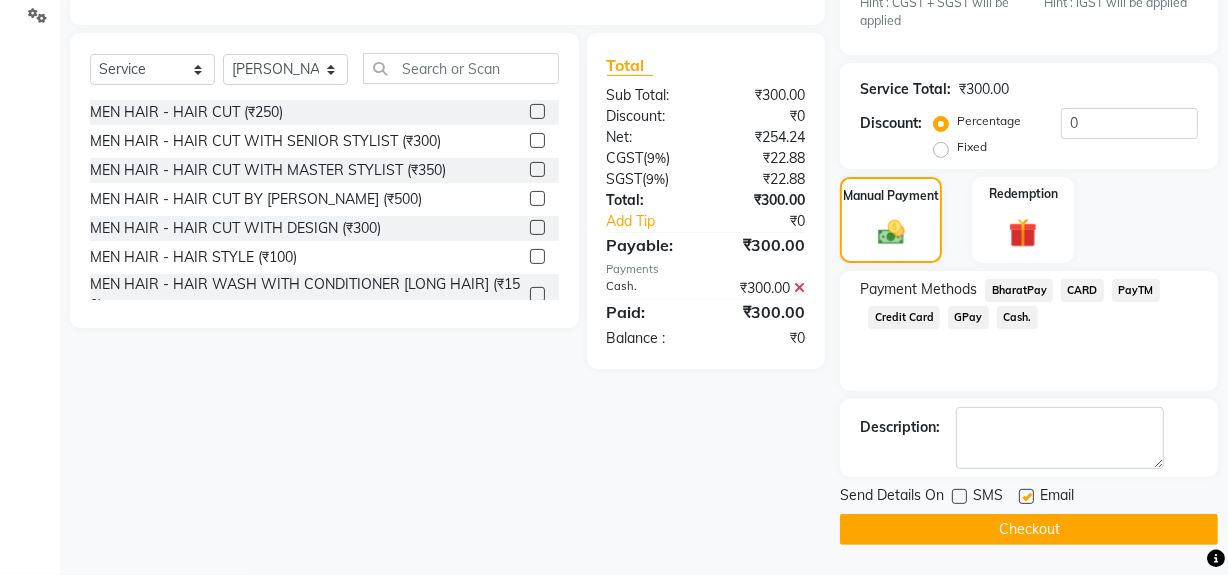 drag, startPoint x: 949, startPoint y: 537, endPoint x: 940, endPoint y: 543, distance: 10.816654 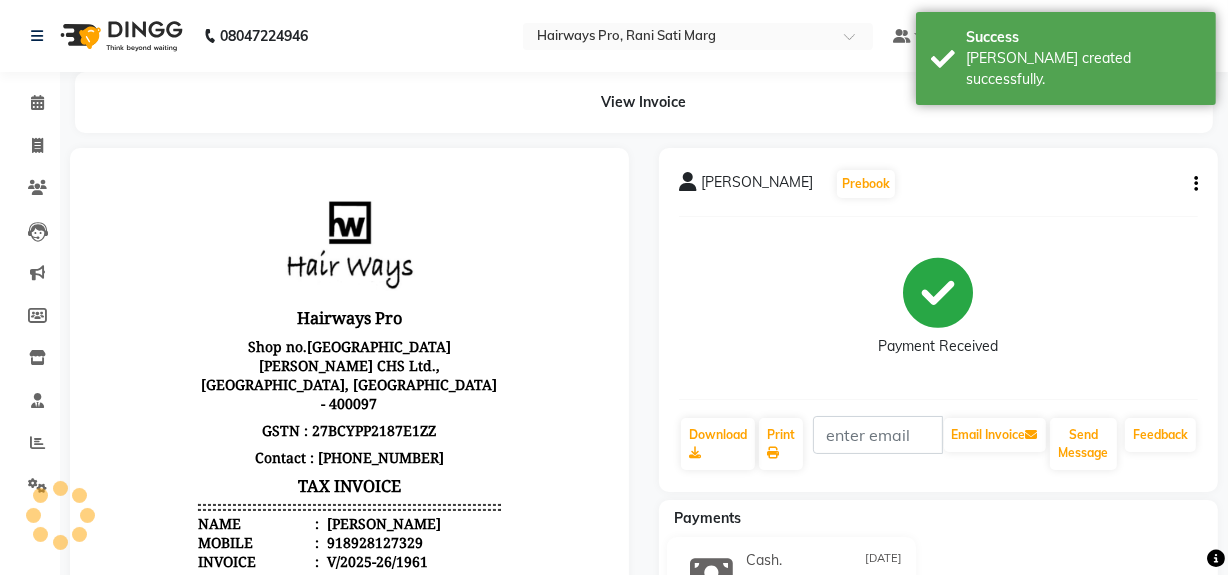 scroll, scrollTop: 0, scrollLeft: 0, axis: both 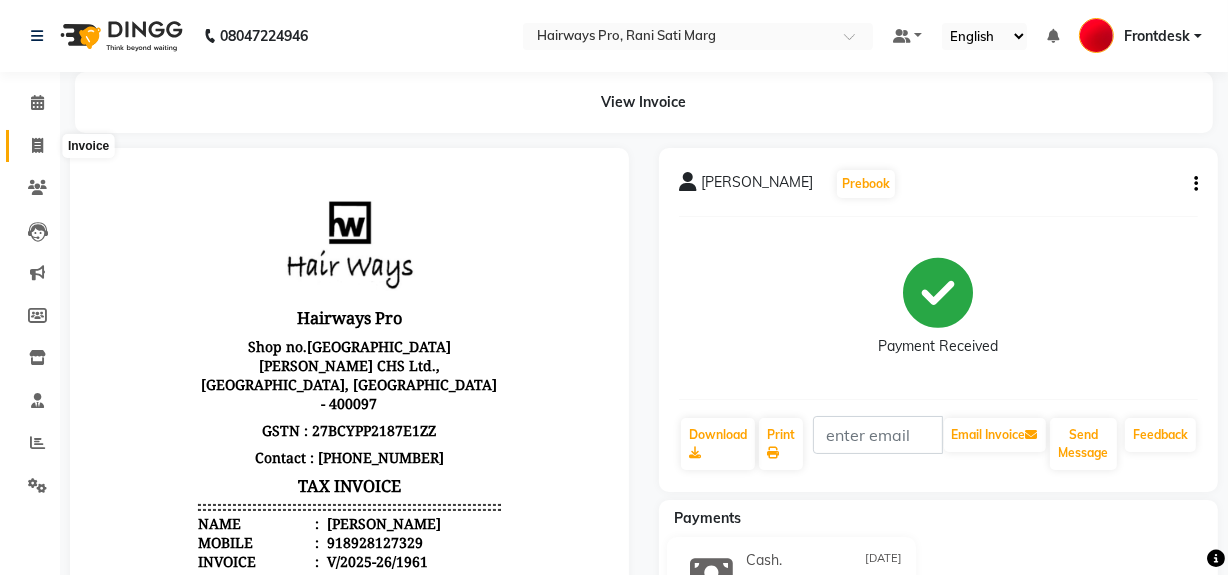 click 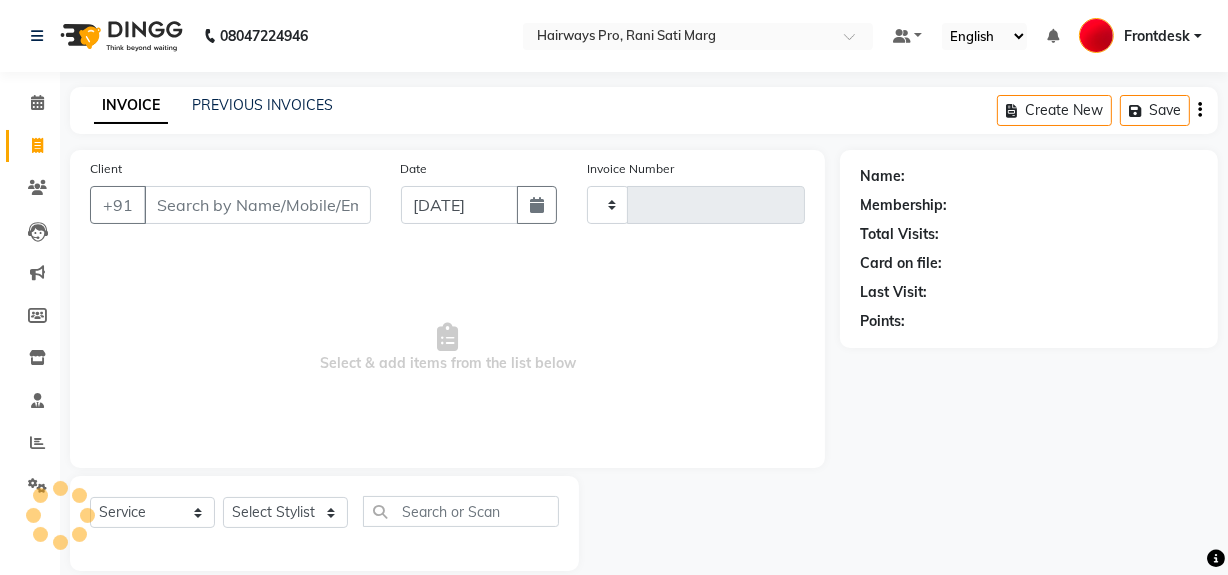 type on "1962" 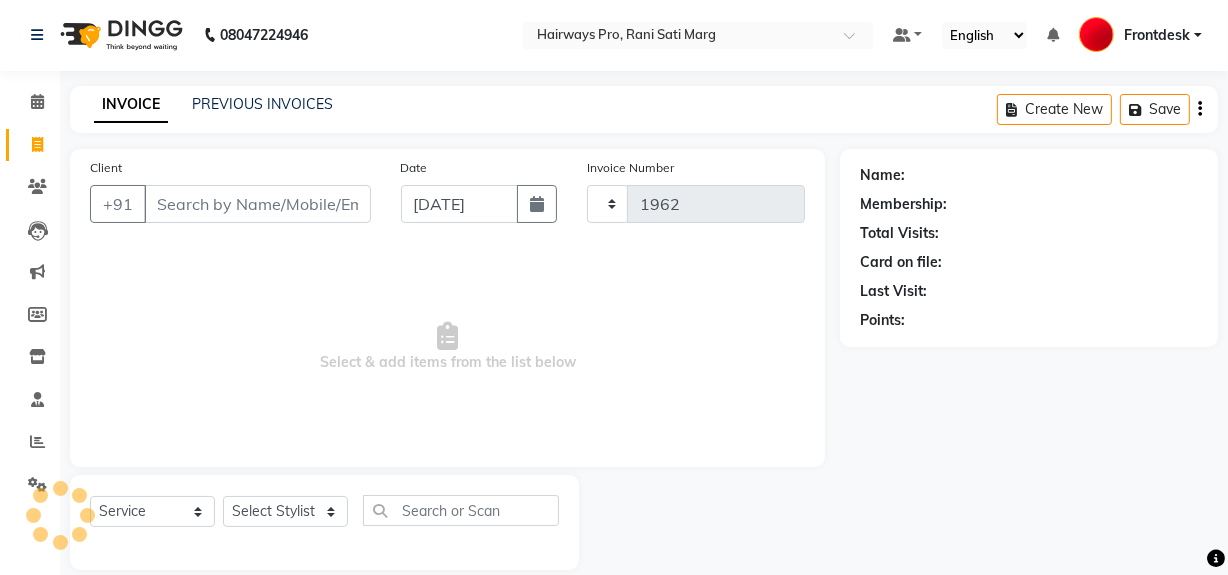 select on "787" 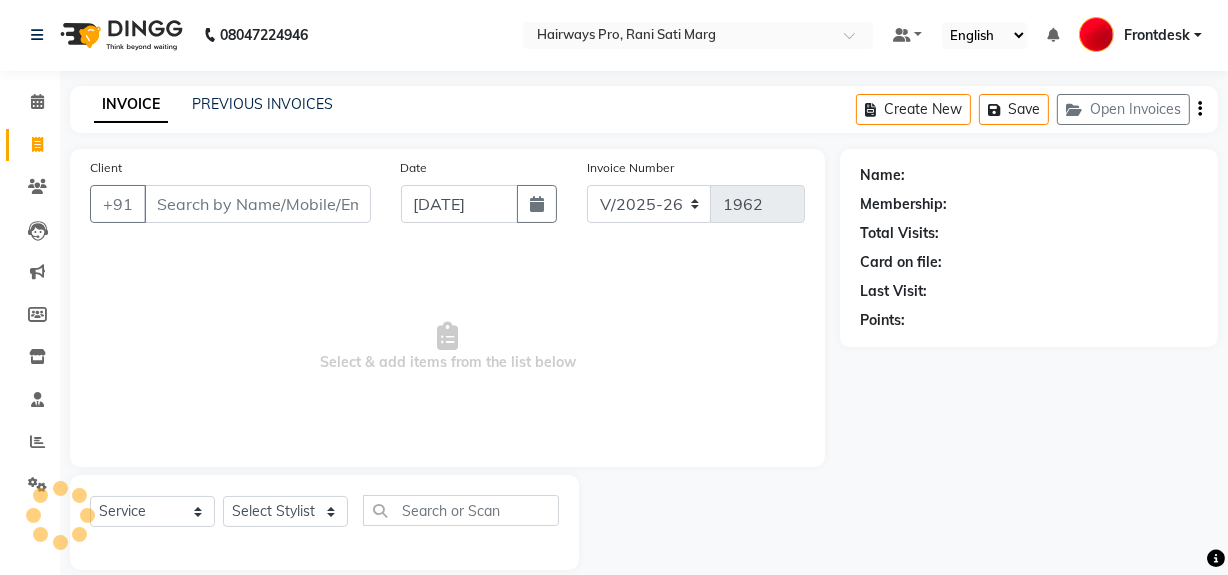 scroll, scrollTop: 26, scrollLeft: 0, axis: vertical 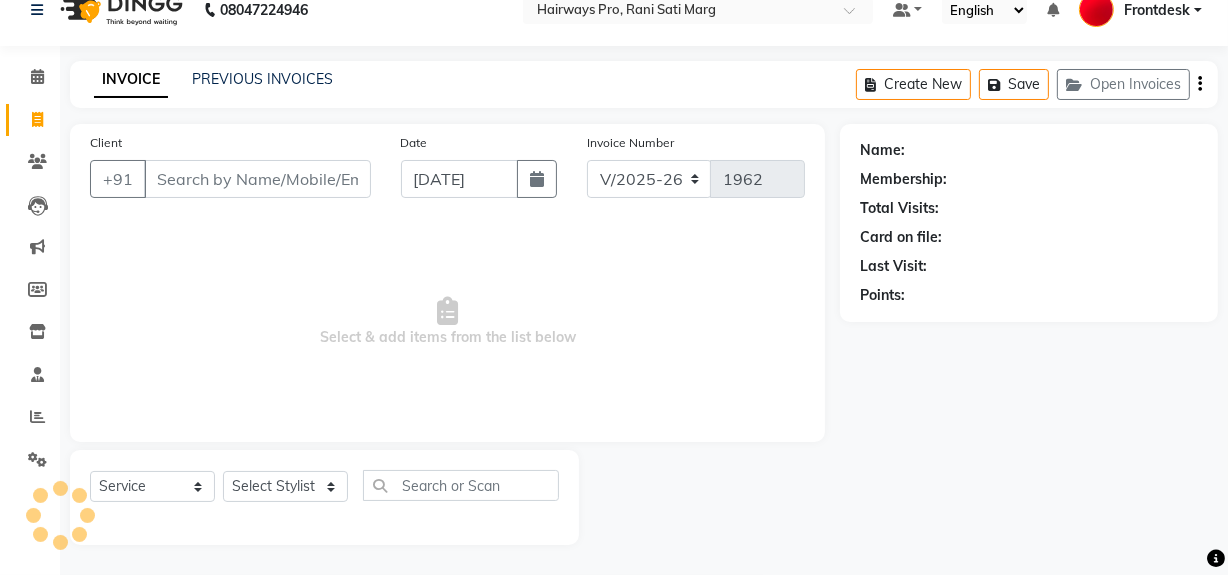 click on "Client" at bounding box center [257, 179] 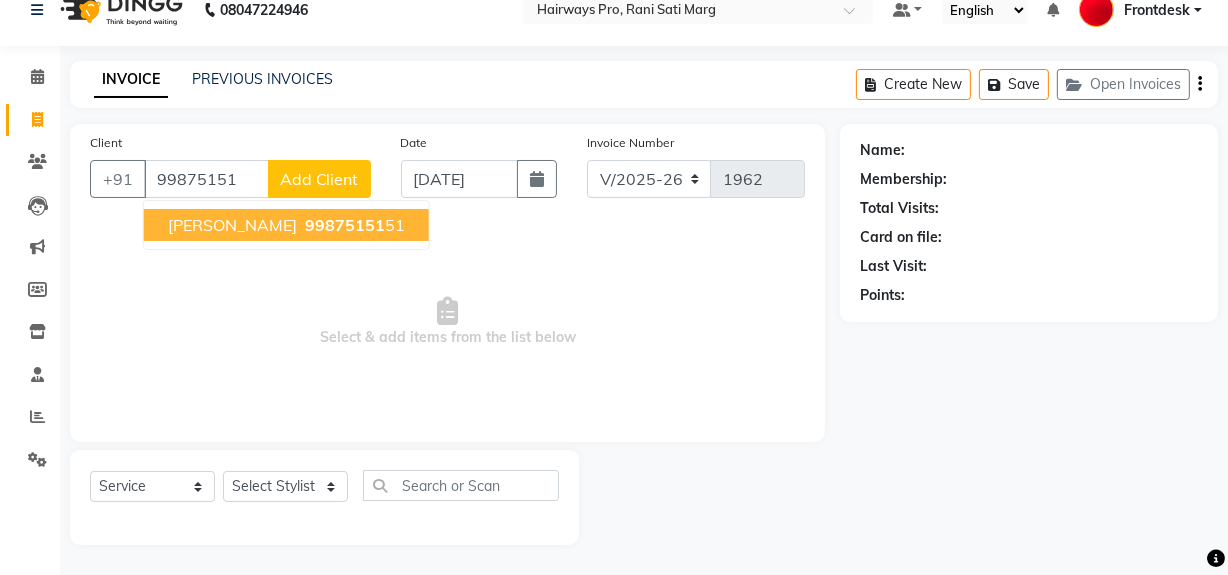 click on "CHIRAG SHAH" at bounding box center (232, 225) 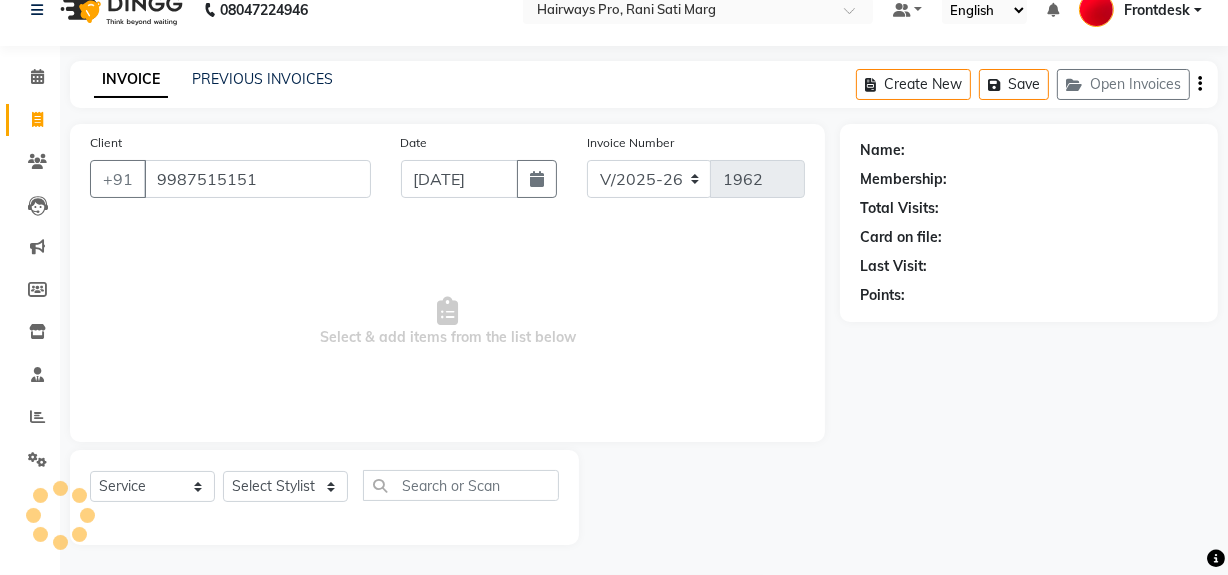 type on "9987515151" 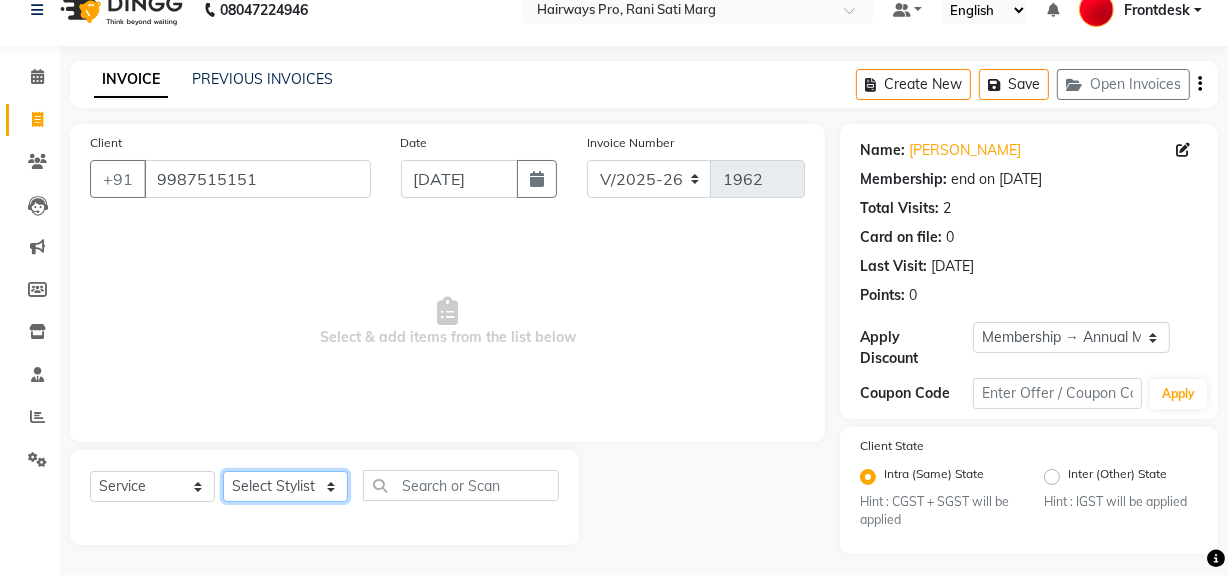 click on "Select Stylist ABID DANISH [PERSON_NAME] Frontdesk INTEZAR [PERSON_NAME] [PERSON_NAME] [PERSON_NAME] [PERSON_NAME] [PERSON_NAME] [PERSON_NAME]" 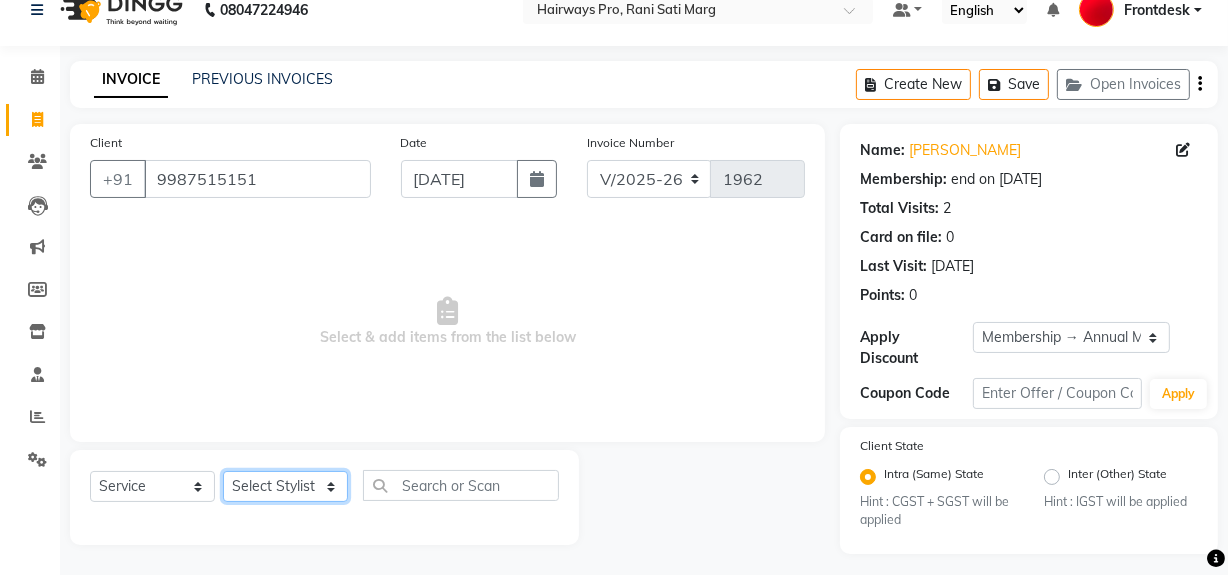 select on "86084" 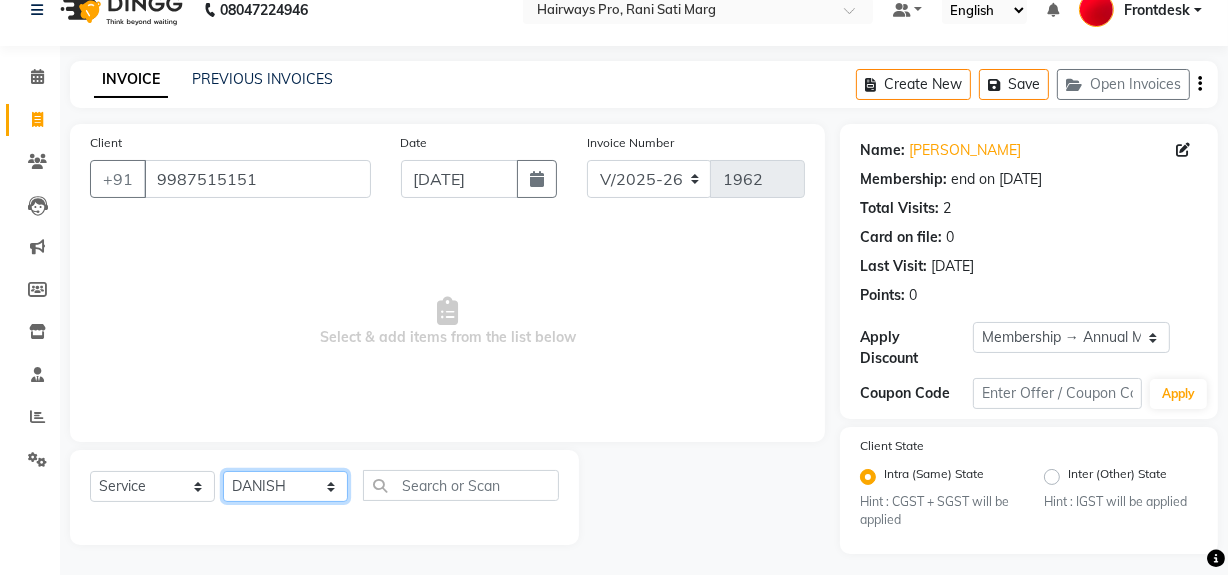 click on "Select Stylist ABID DANISH [PERSON_NAME] Frontdesk INTEZAR [PERSON_NAME] [PERSON_NAME] [PERSON_NAME] [PERSON_NAME] [PERSON_NAME] [PERSON_NAME]" 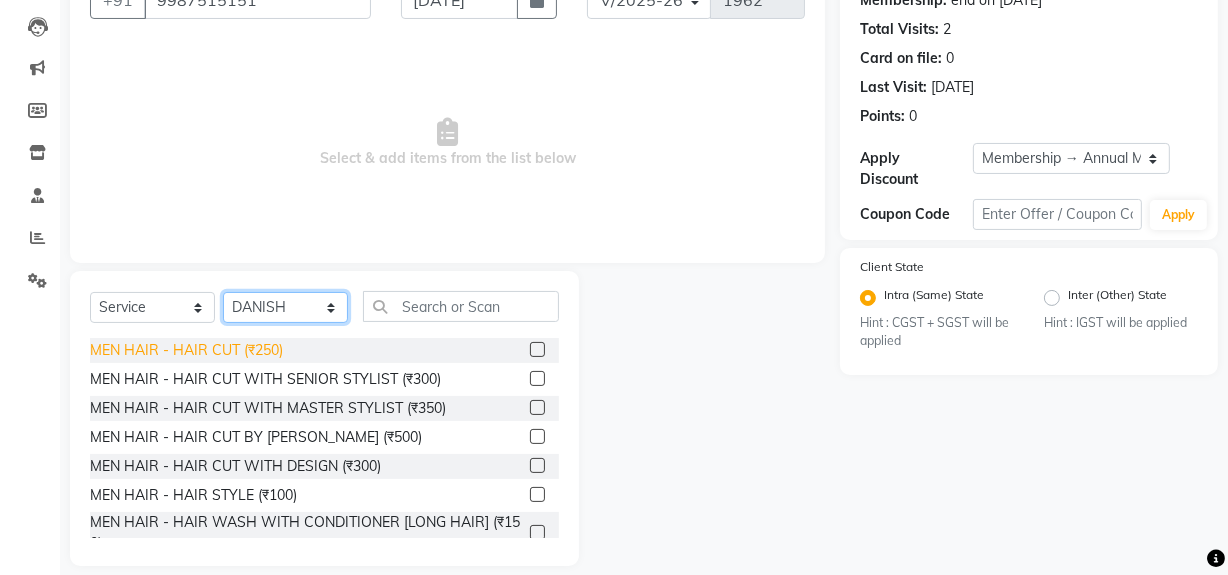 scroll, scrollTop: 226, scrollLeft: 0, axis: vertical 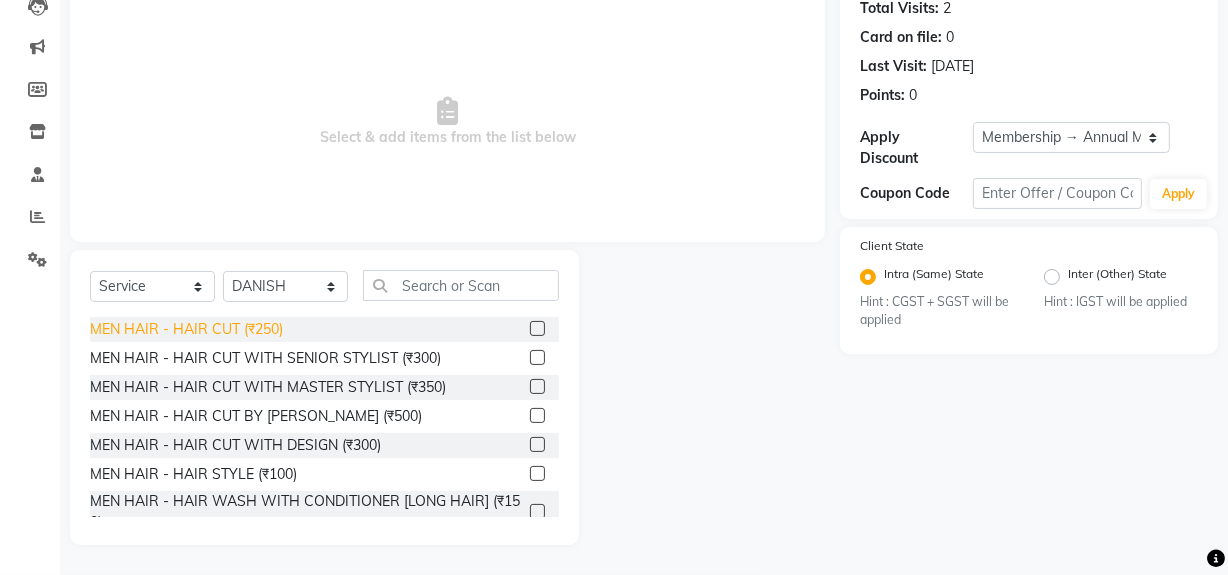 click on "MEN HAIR - HAIR CUT (₹250)" 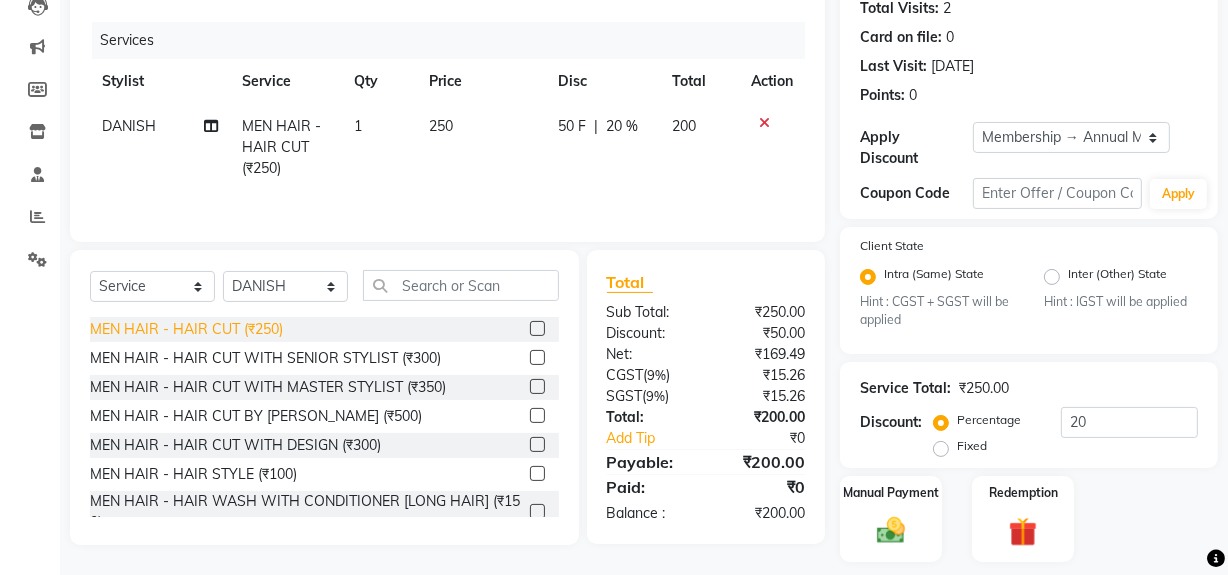 click on "MEN HAIR - HAIR CUT (₹250)" 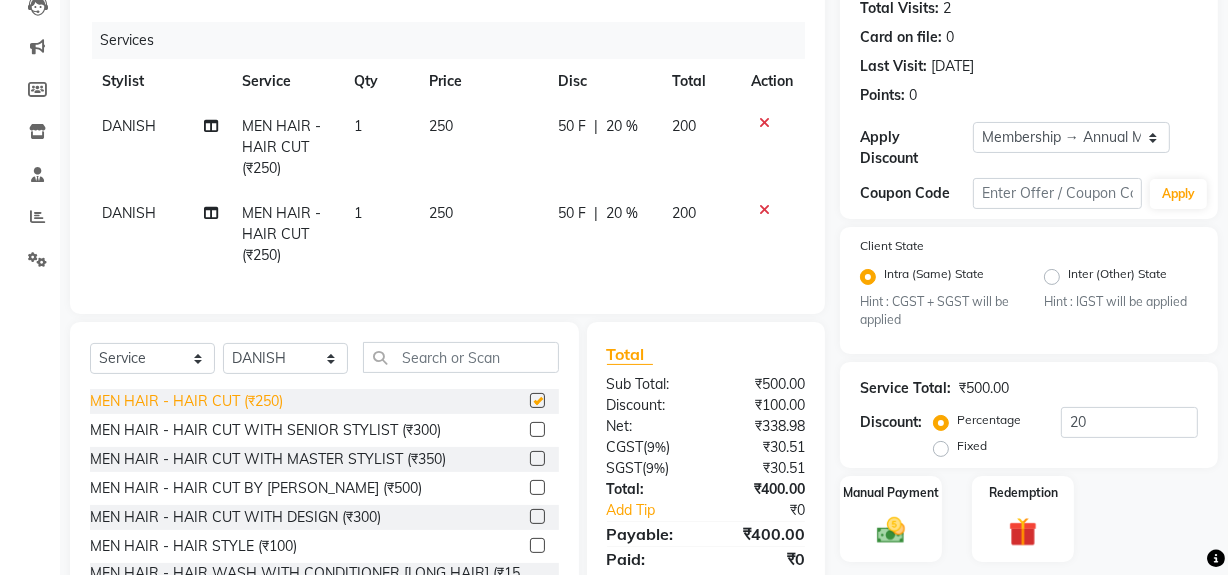 checkbox on "false" 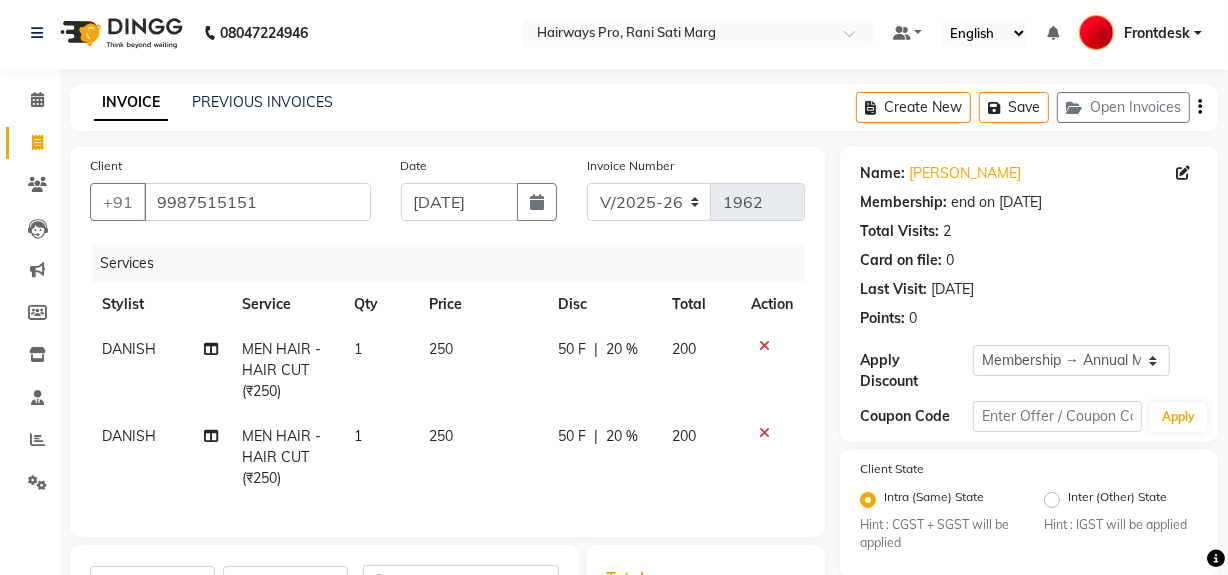 scroll, scrollTop: 0, scrollLeft: 0, axis: both 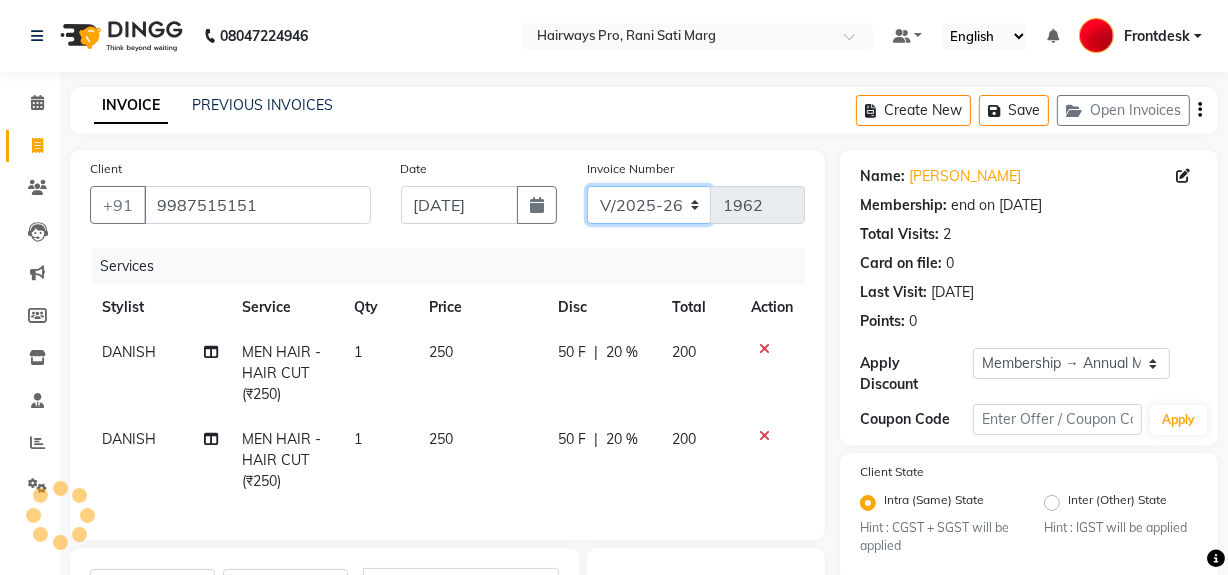 drag, startPoint x: 651, startPoint y: 199, endPoint x: 649, endPoint y: 212, distance: 13.152946 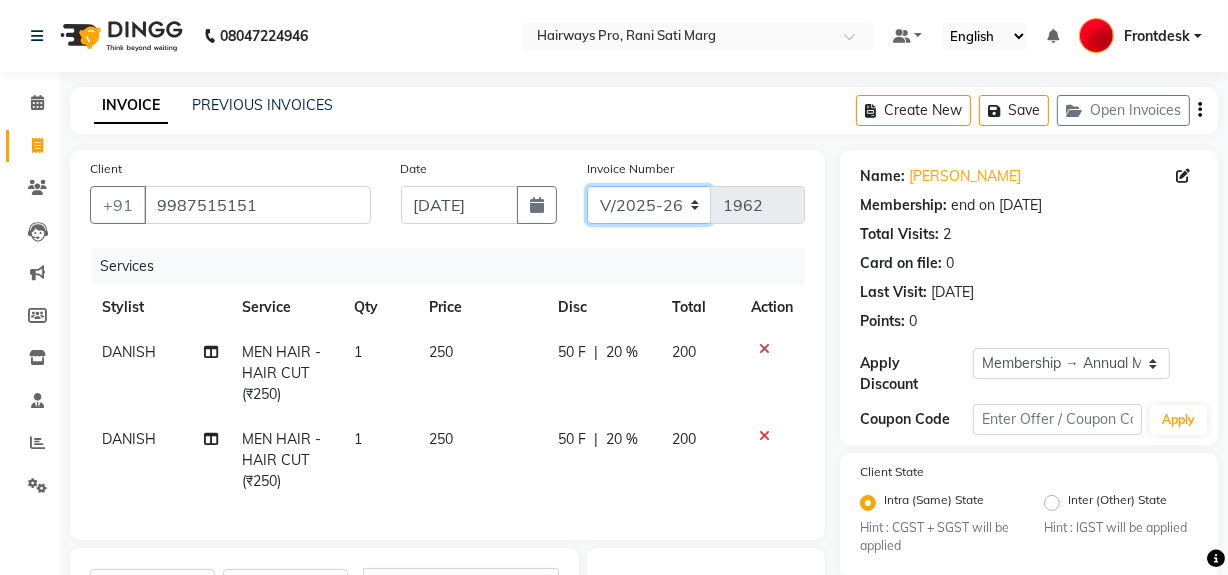 select on "6960" 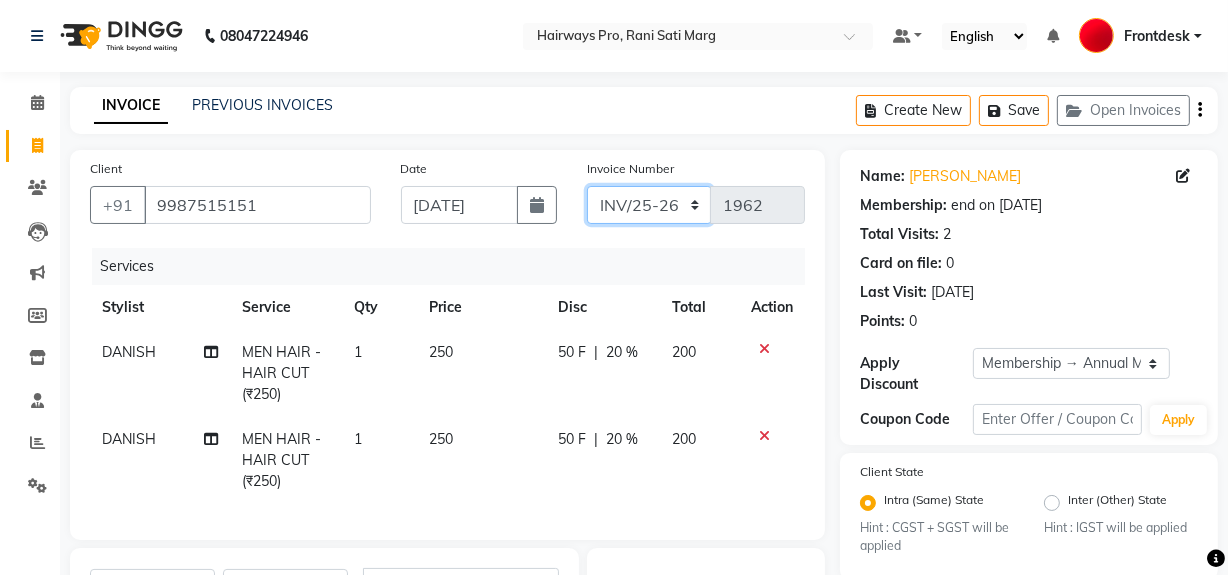 click on "INV/25-26 V/2025-26" 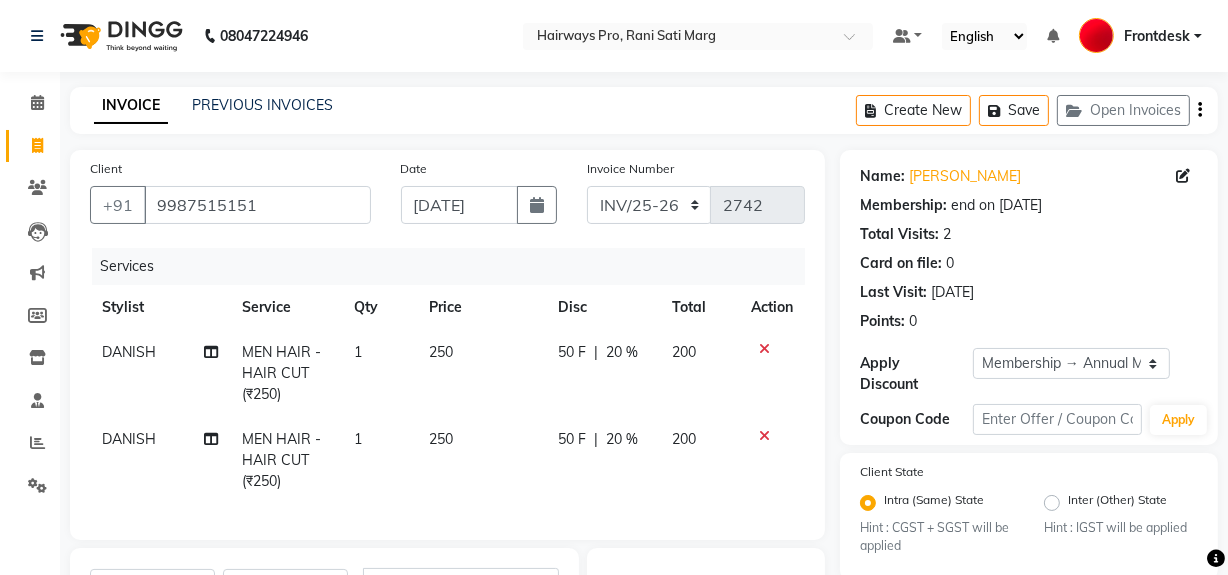 click on "Create New   Save   Open Invoices" 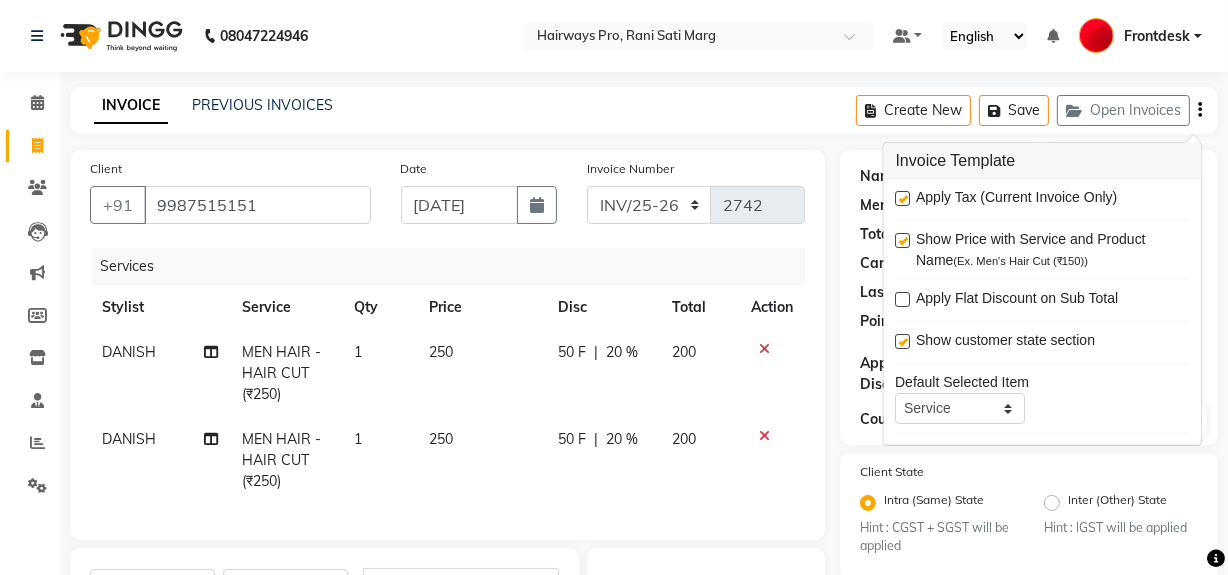 click at bounding box center [903, 198] 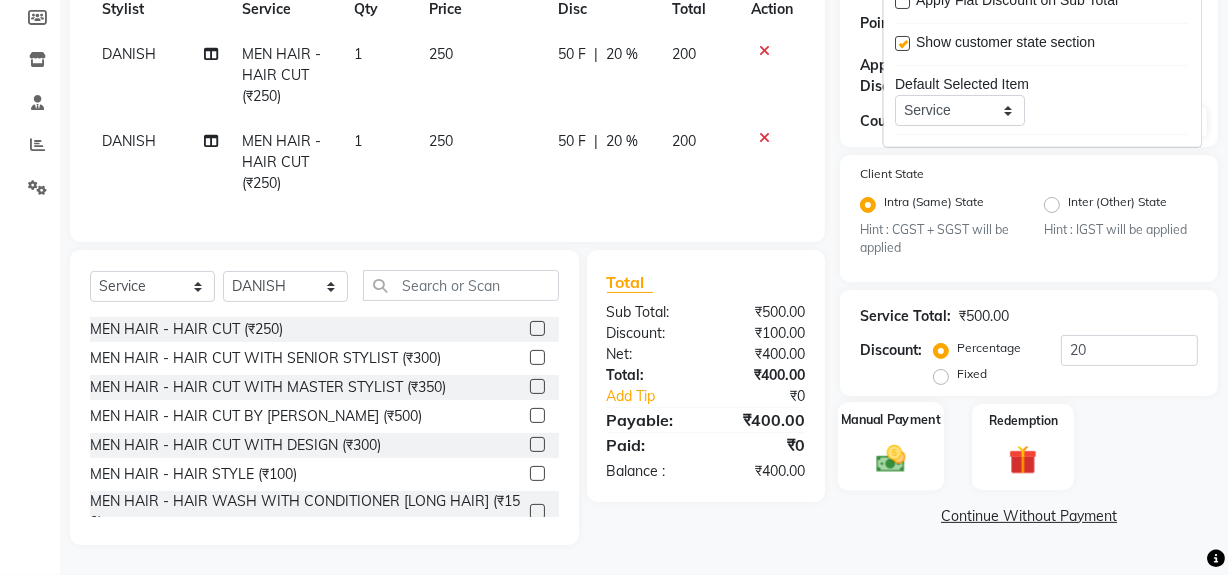 scroll, scrollTop: 311, scrollLeft: 0, axis: vertical 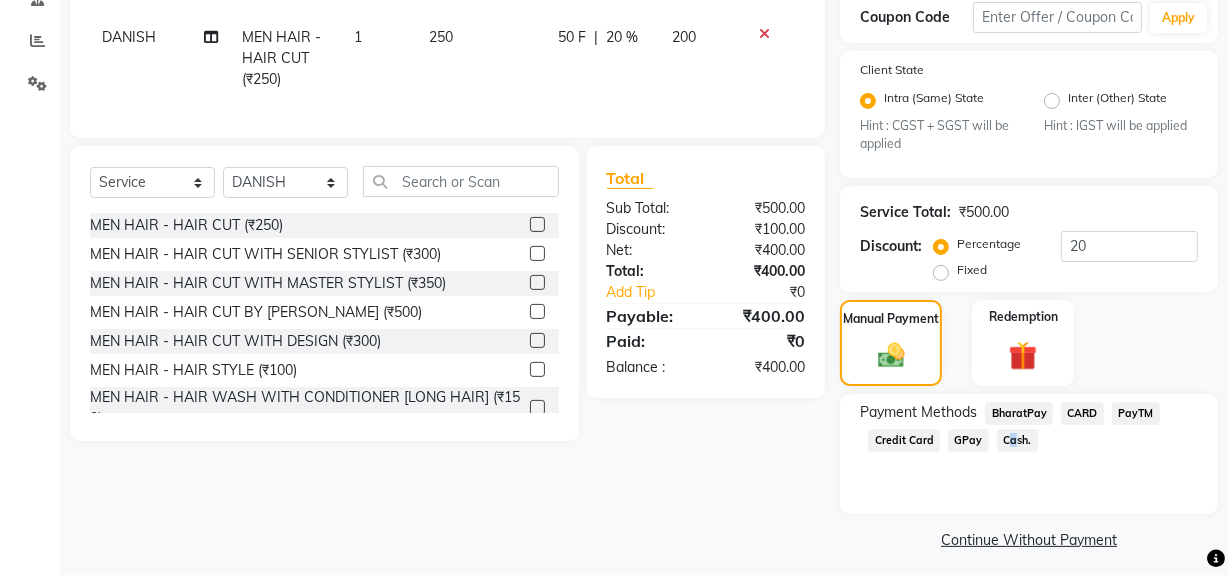 click on "Cash." 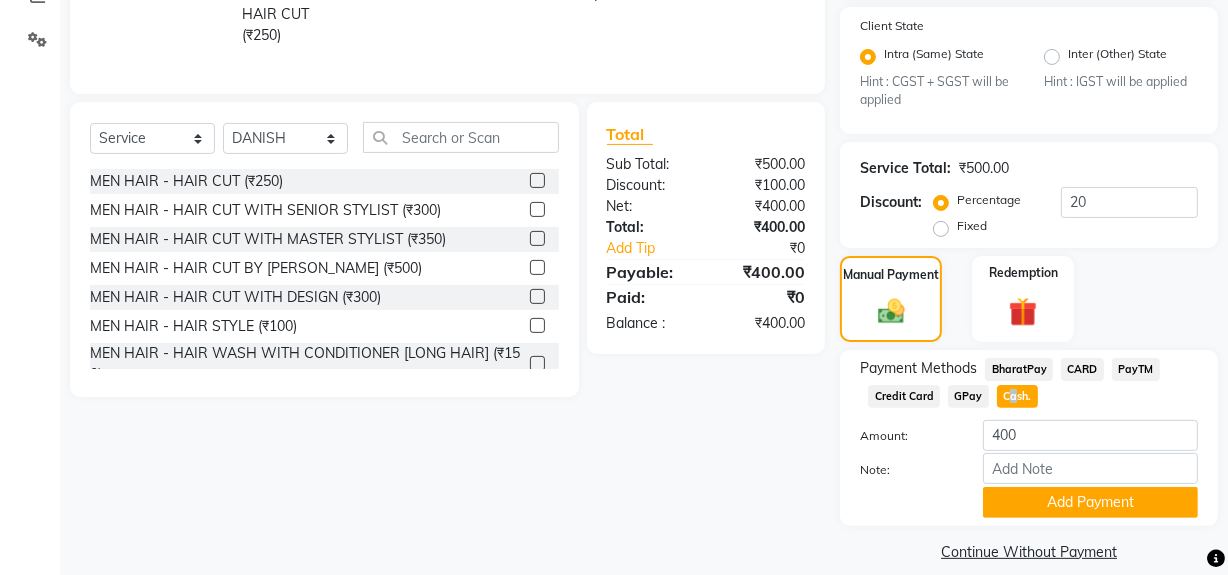 scroll, scrollTop: 469, scrollLeft: 0, axis: vertical 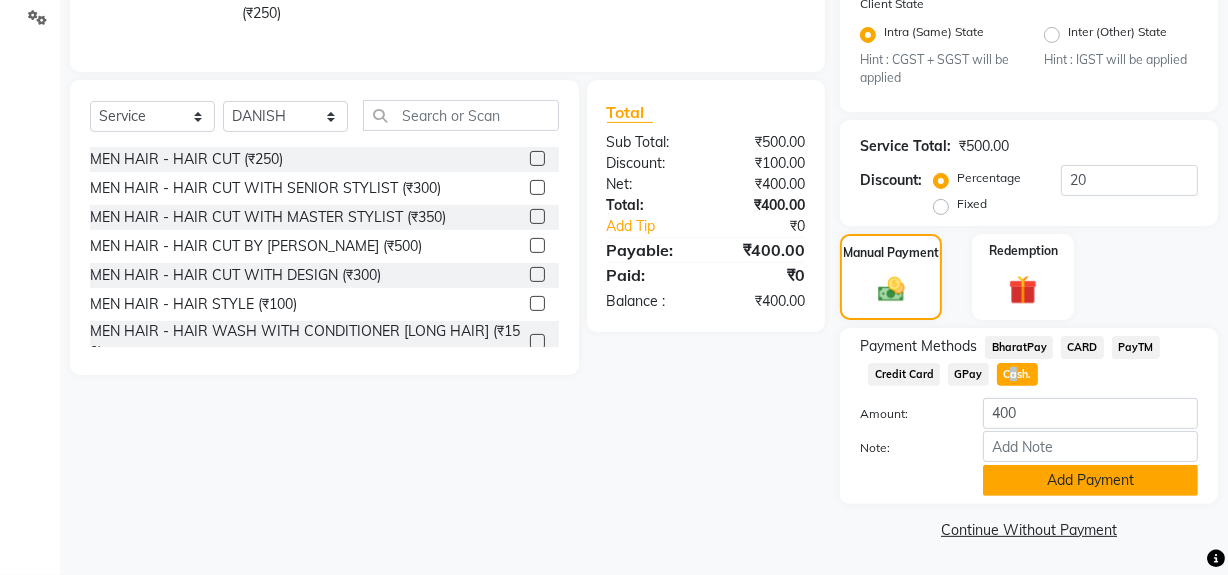 click on "Add Payment" 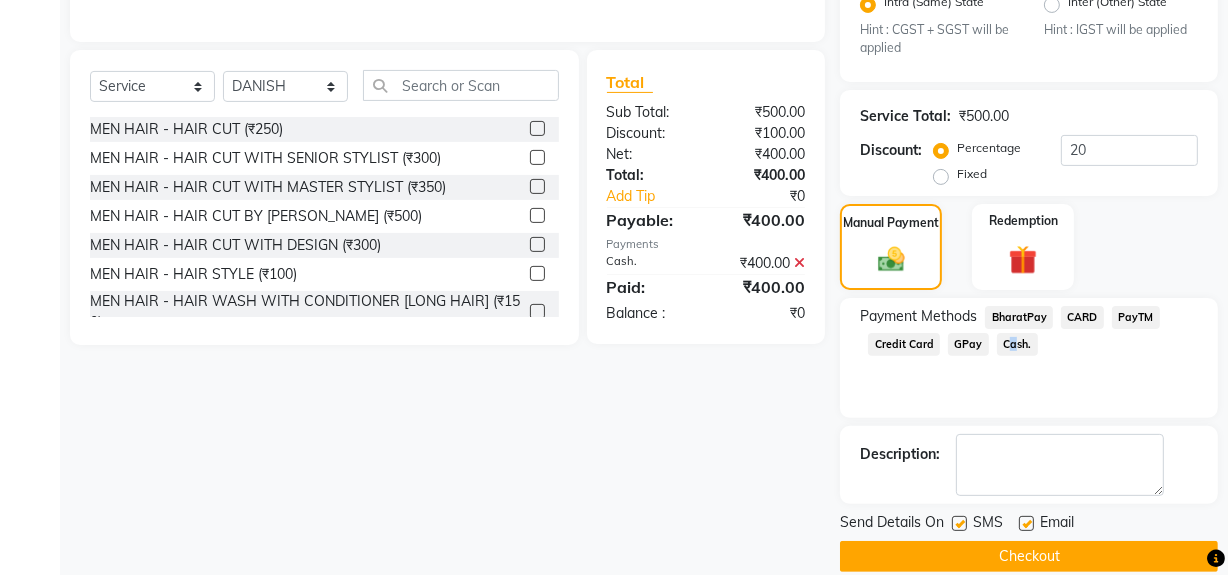 scroll, scrollTop: 524, scrollLeft: 0, axis: vertical 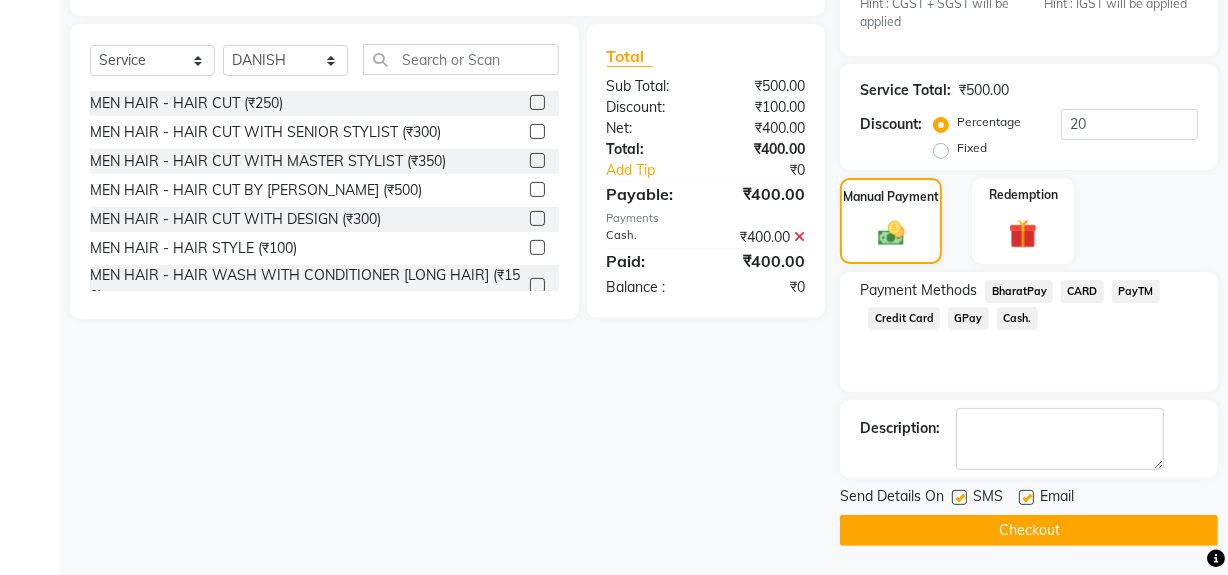 click 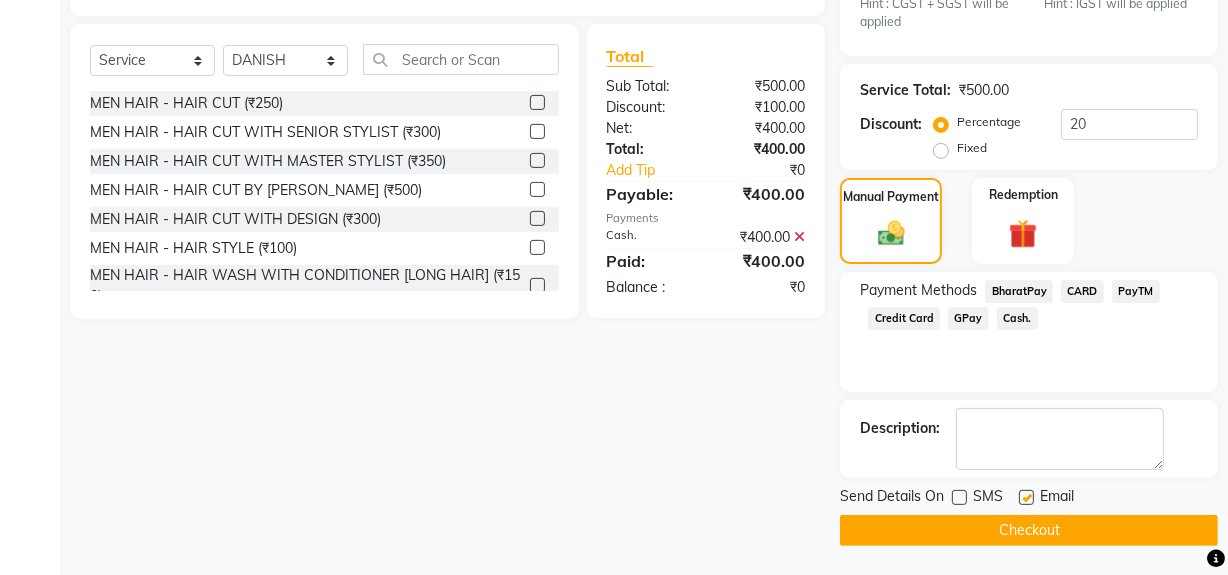 click on "Checkout" 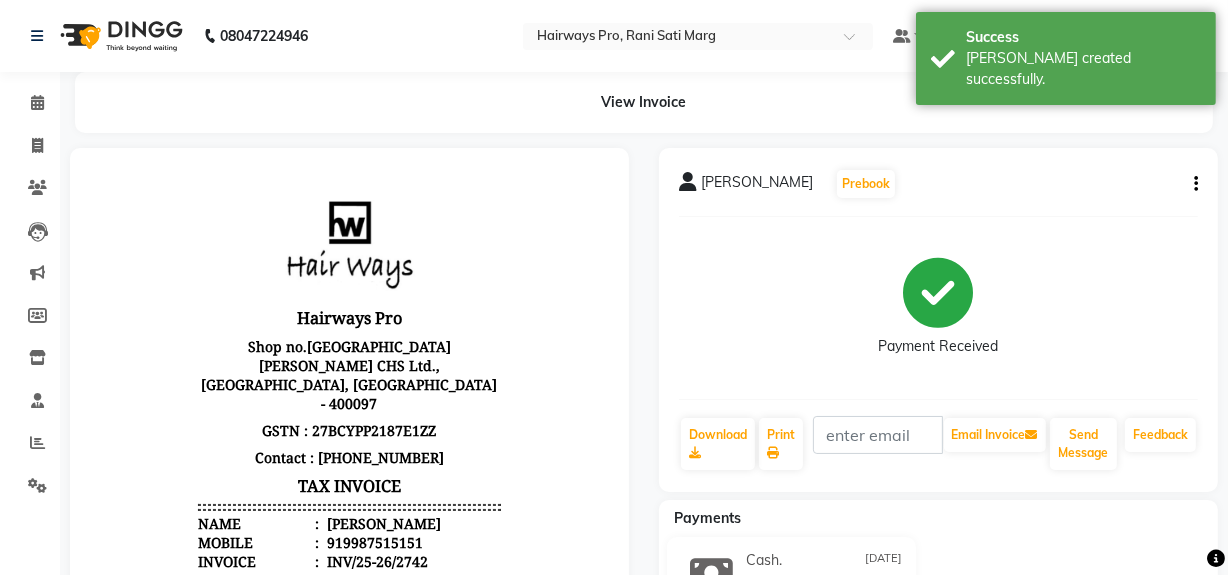 scroll, scrollTop: 0, scrollLeft: 0, axis: both 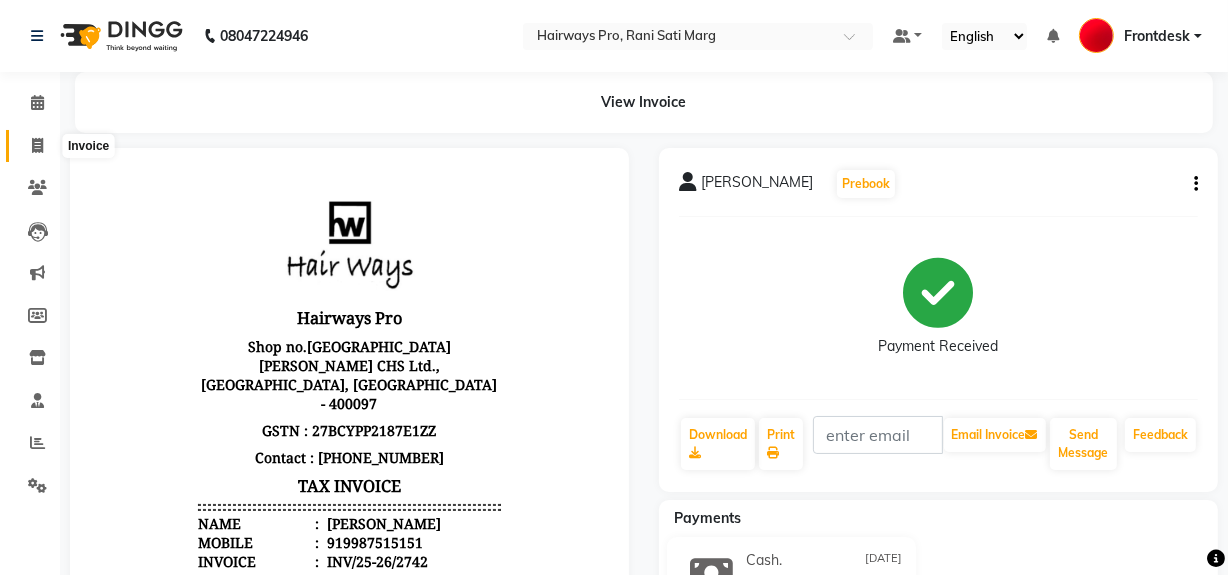 click 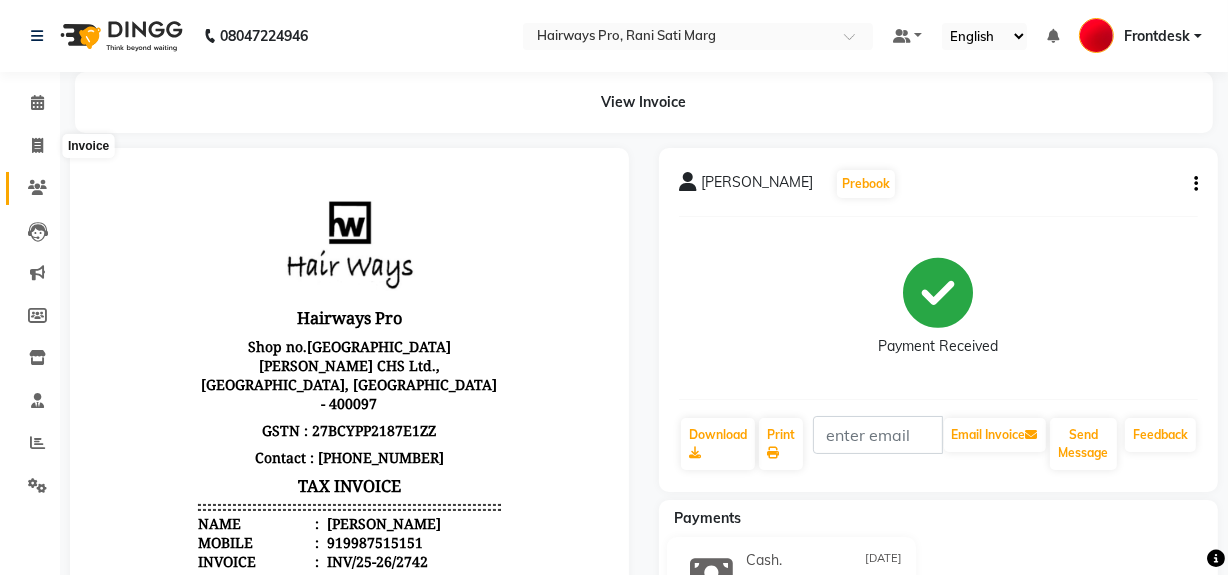 select on "787" 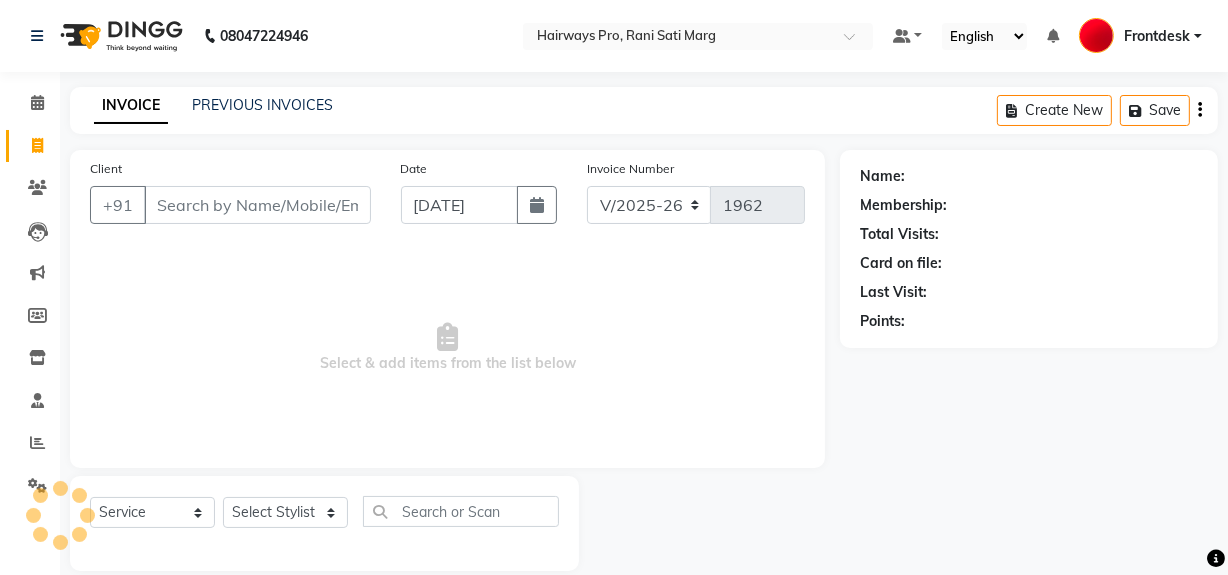 scroll, scrollTop: 26, scrollLeft: 0, axis: vertical 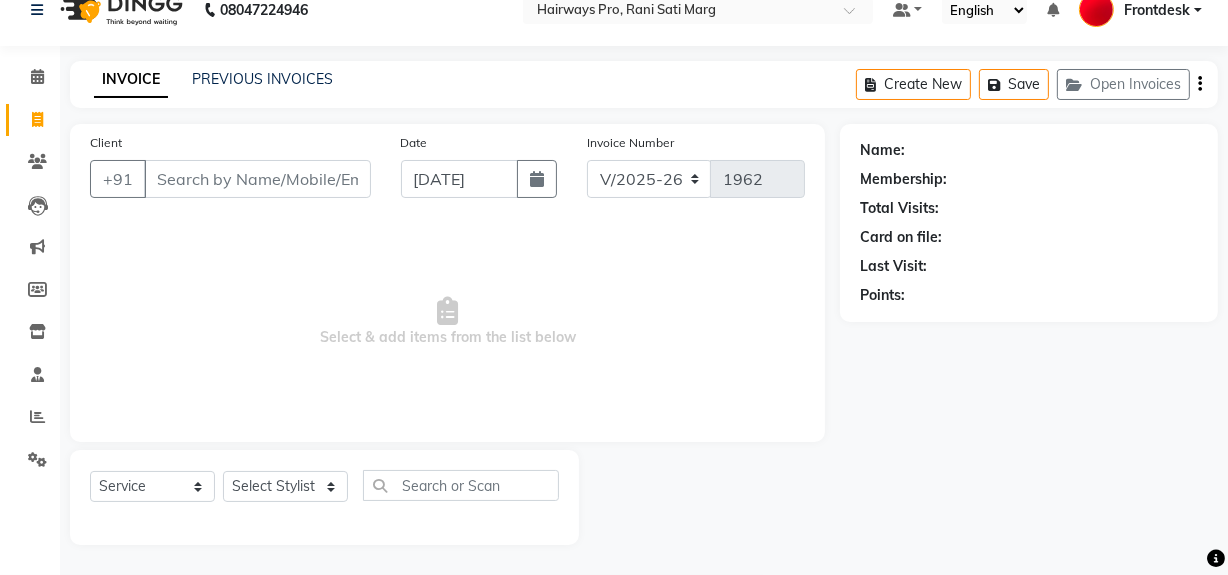 click on "Client" at bounding box center [257, 179] 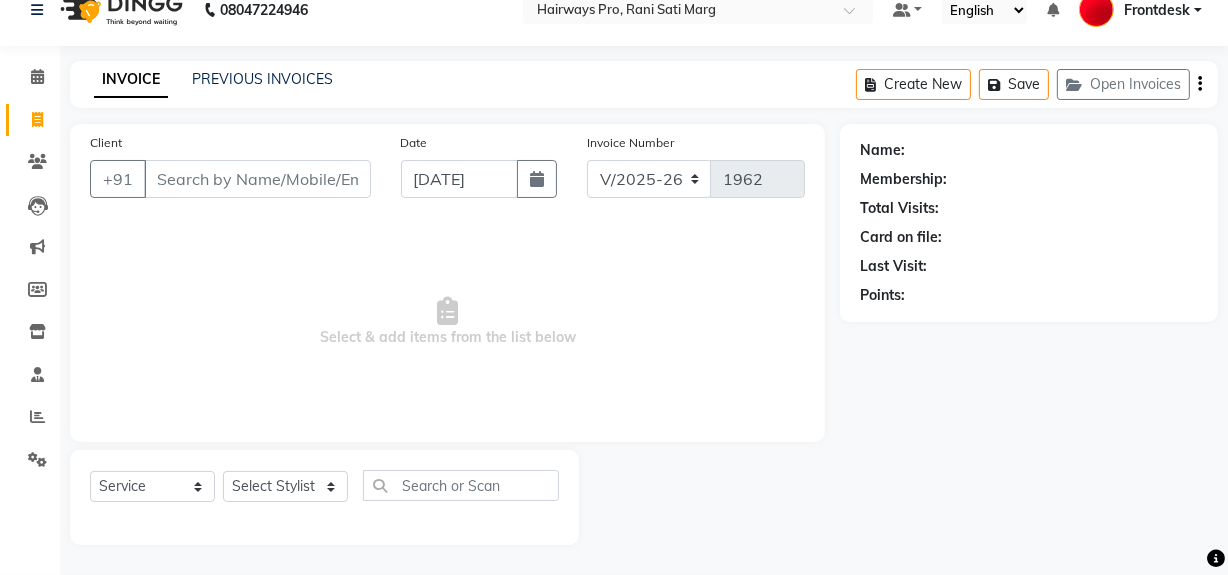 click on "Client" at bounding box center (257, 179) 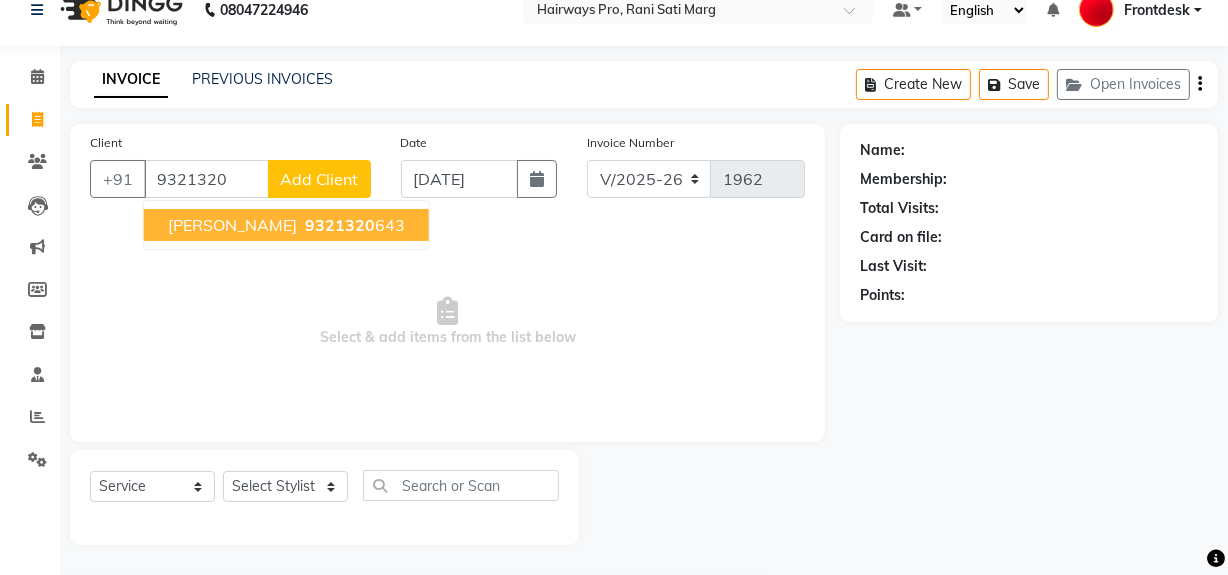 click on "DIVYA THAKKAR" at bounding box center [232, 225] 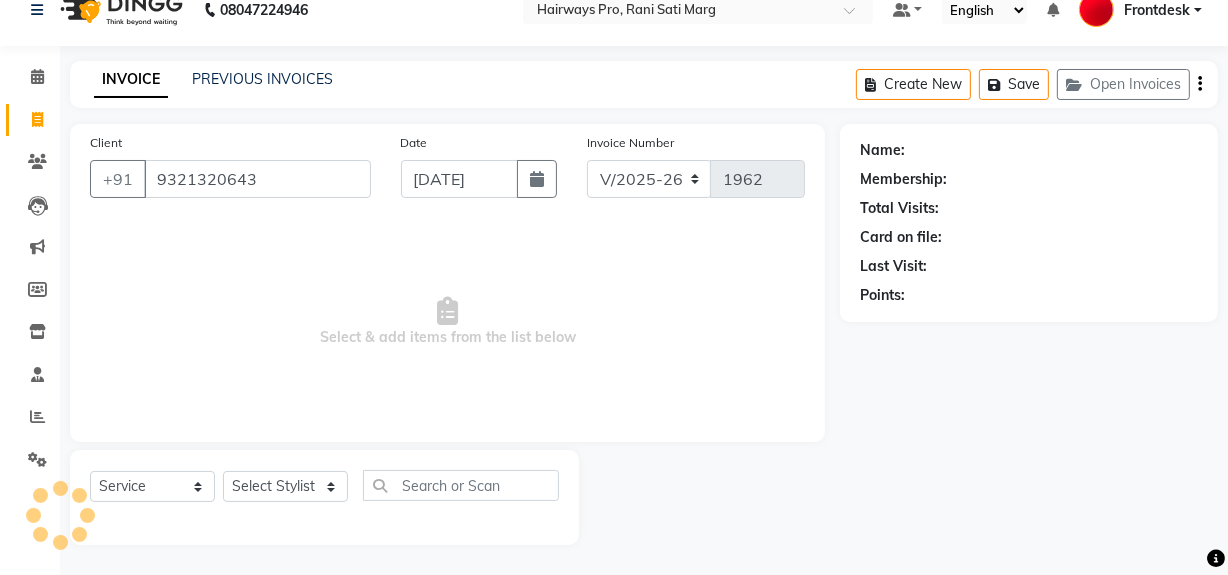 type on "9321320643" 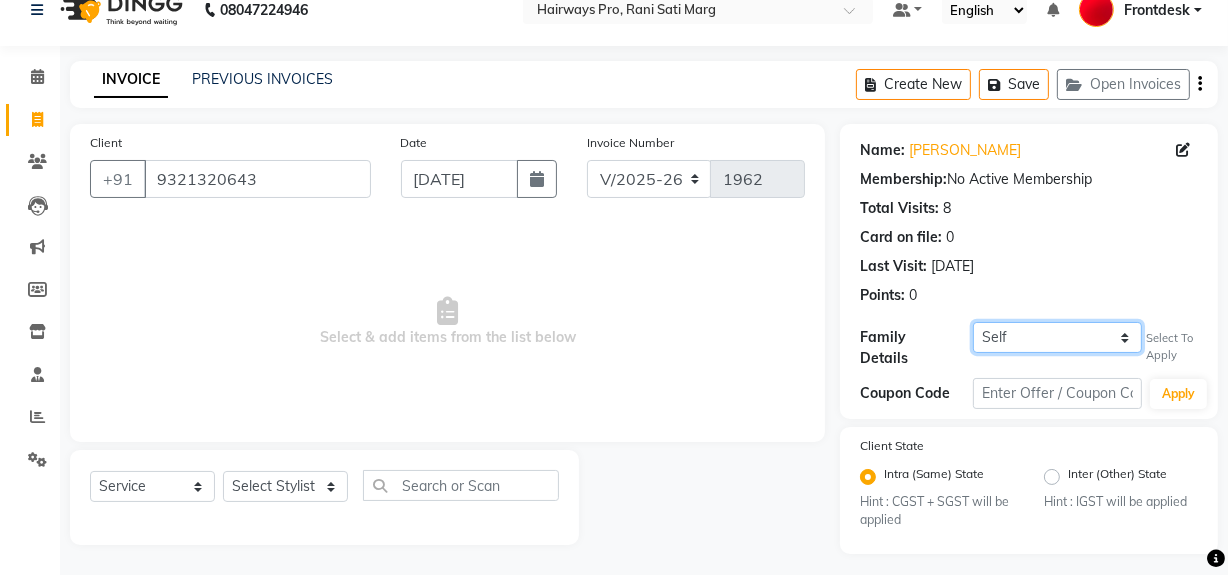drag, startPoint x: 1032, startPoint y: 328, endPoint x: 1029, endPoint y: 339, distance: 11.401754 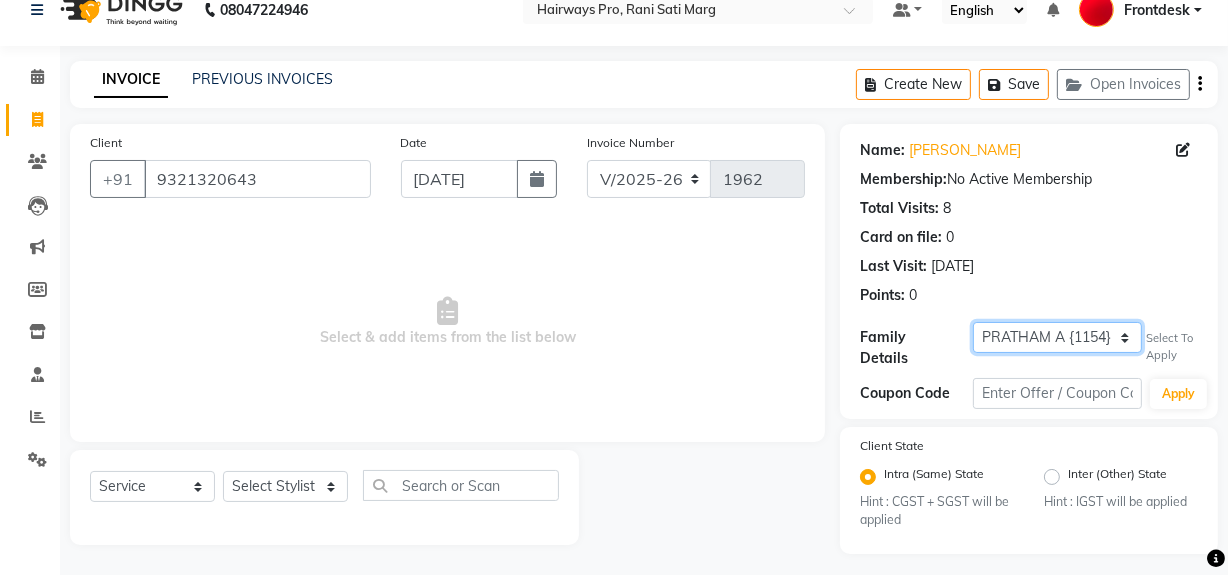 click on "Self PRATHAM A {1154}" 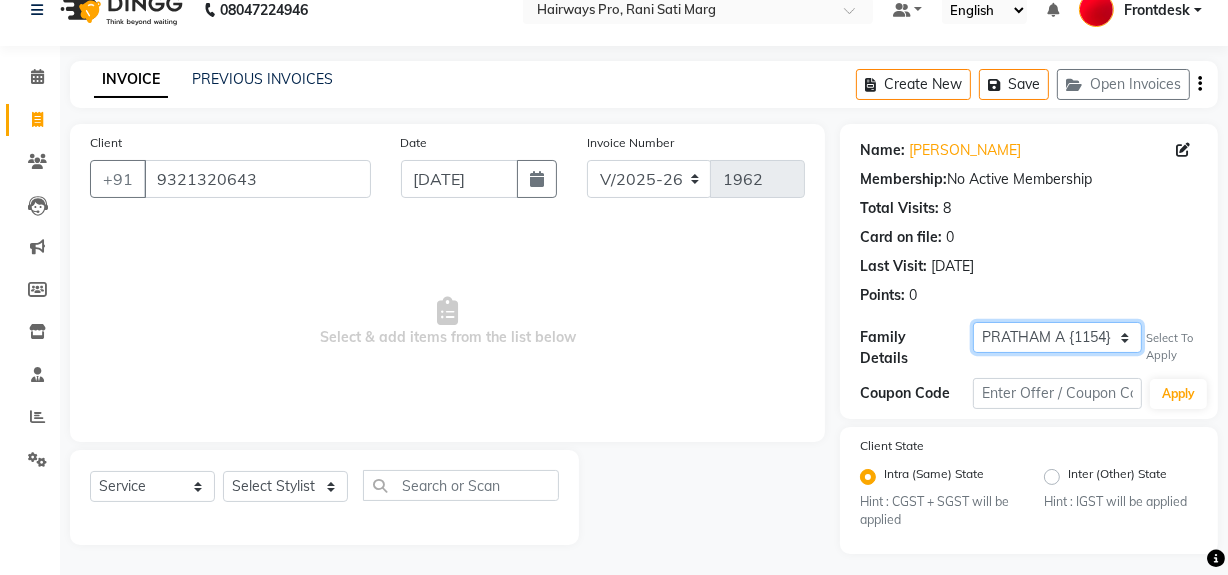 select on "1: Object" 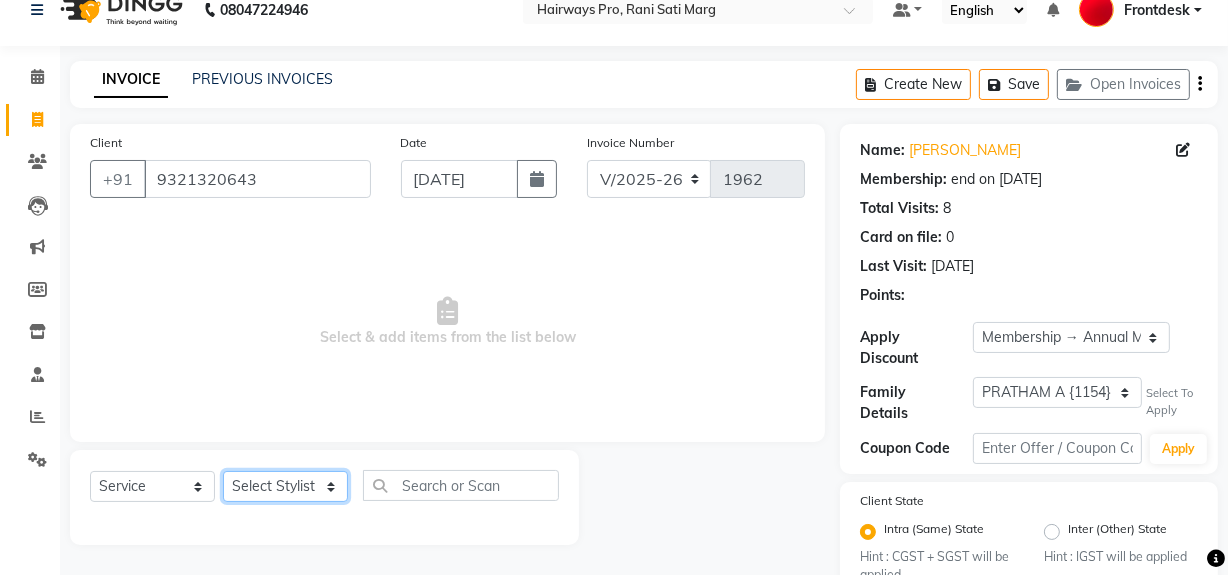 click on "Select Stylist ABID DANISH [PERSON_NAME] Frontdesk INTEZAR [PERSON_NAME] [PERSON_NAME] [PERSON_NAME] [PERSON_NAME] [PERSON_NAME] [PERSON_NAME]" 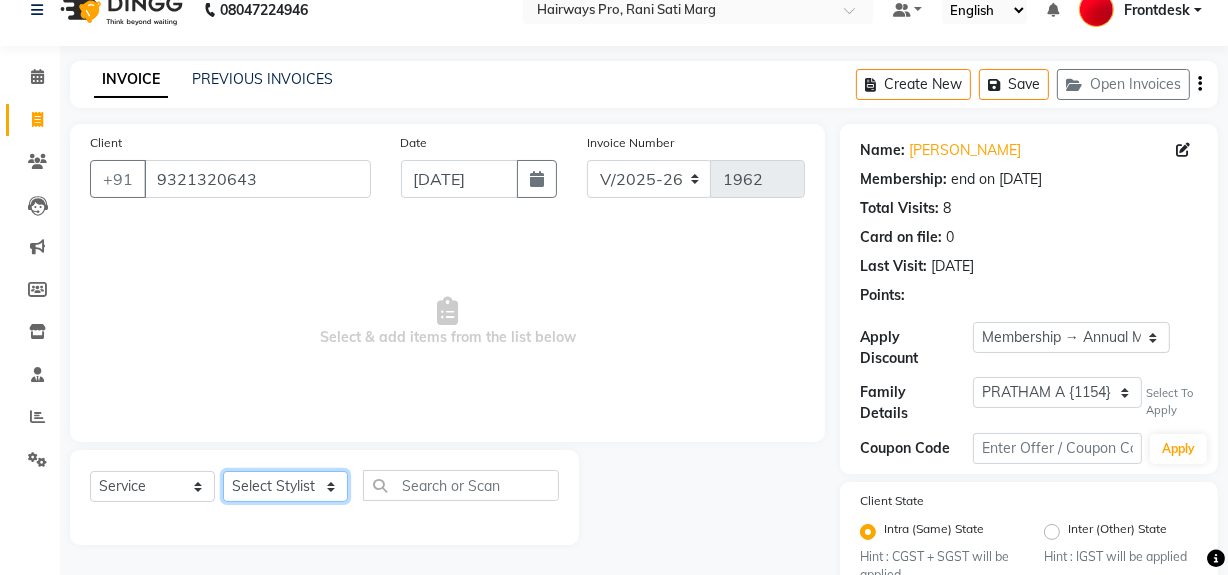 select on "45602" 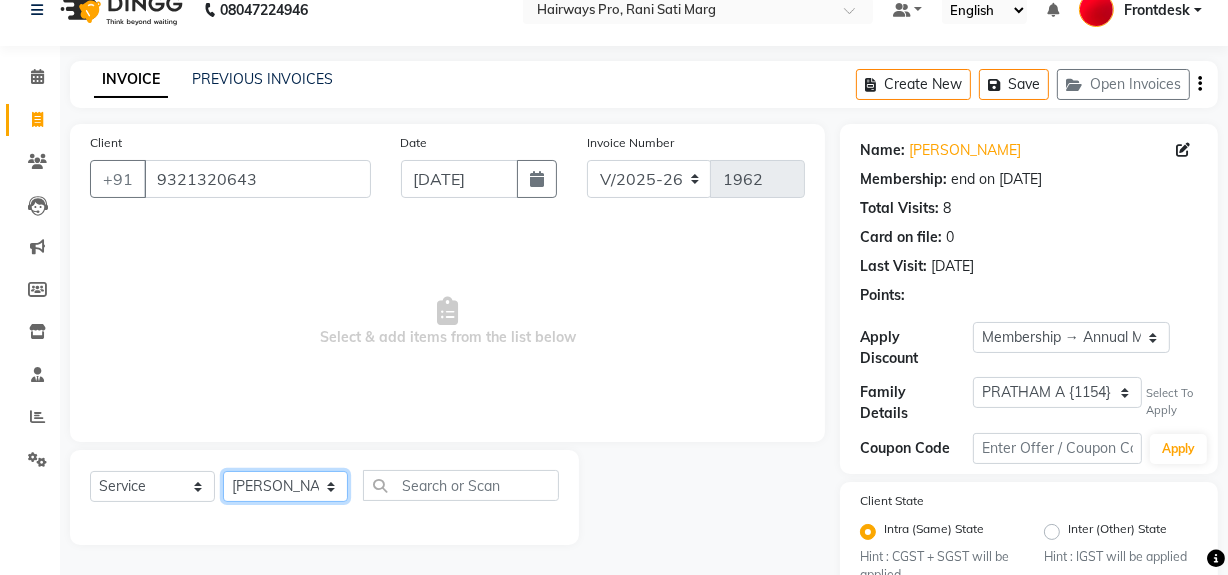 click on "Select Stylist ABID DANISH [PERSON_NAME] Frontdesk INTEZAR [PERSON_NAME] [PERSON_NAME] [PERSON_NAME] [PERSON_NAME] [PERSON_NAME] [PERSON_NAME]" 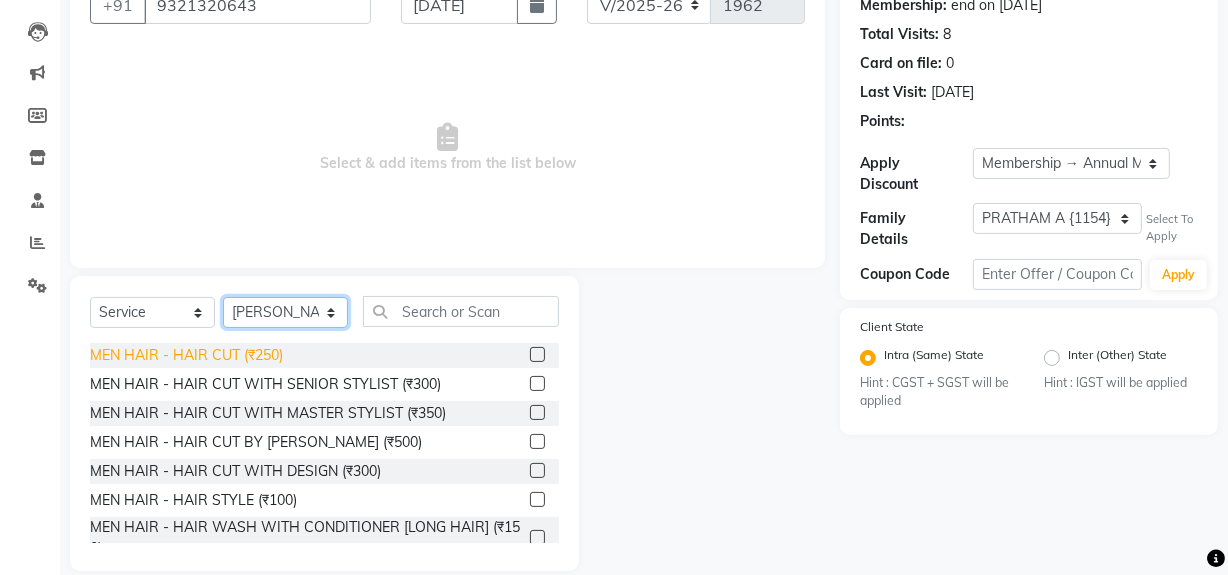 scroll, scrollTop: 208, scrollLeft: 0, axis: vertical 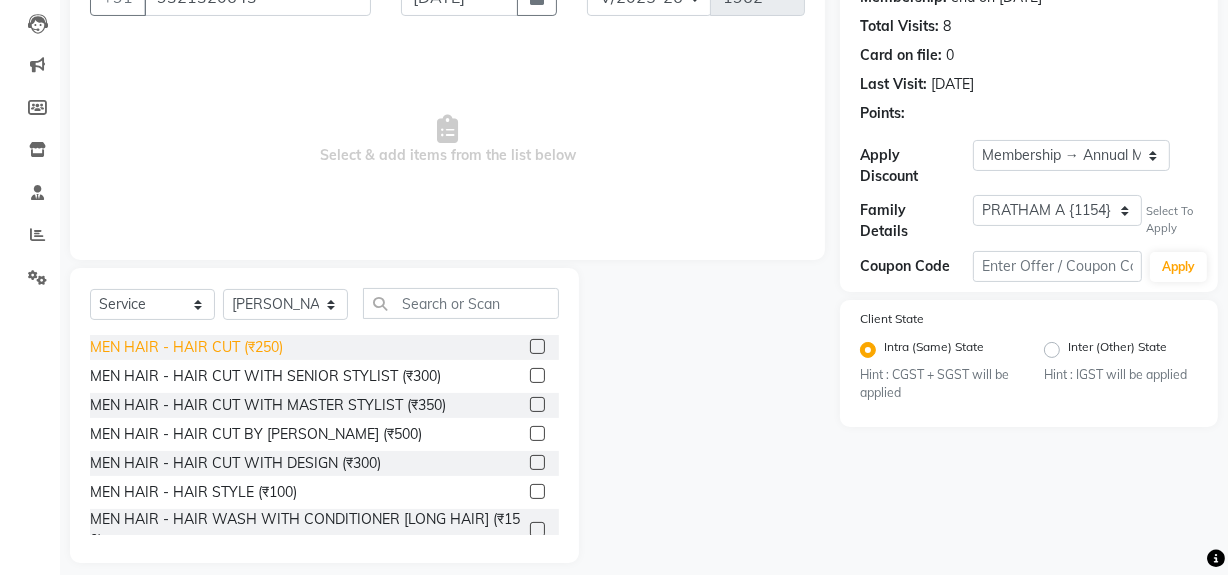 click on "MEN HAIR - HAIR CUT (₹250)" 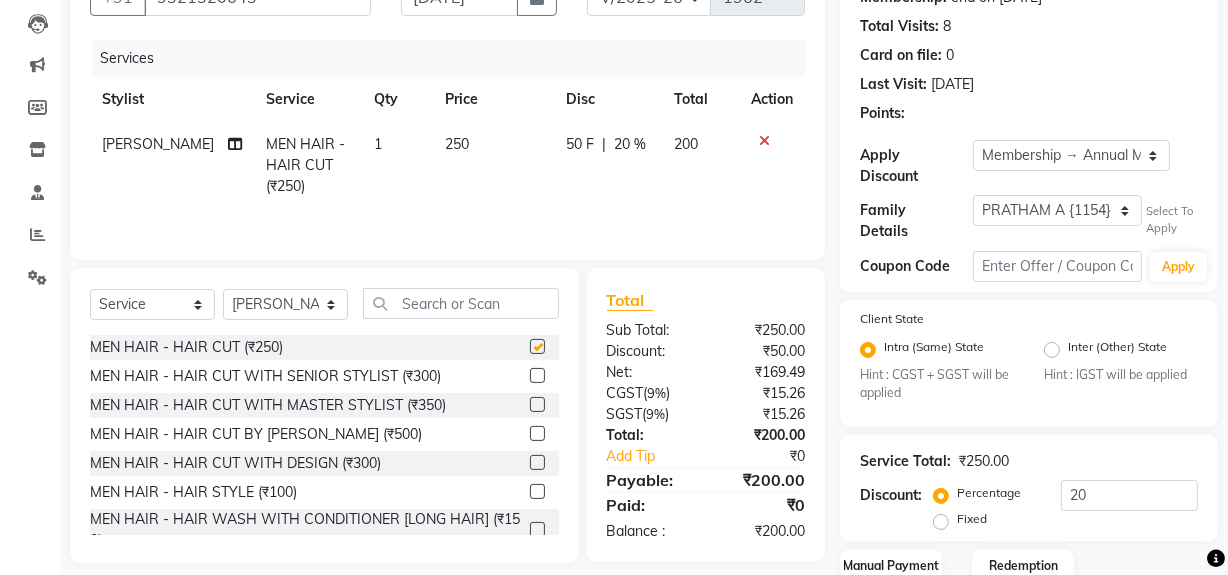 checkbox on "false" 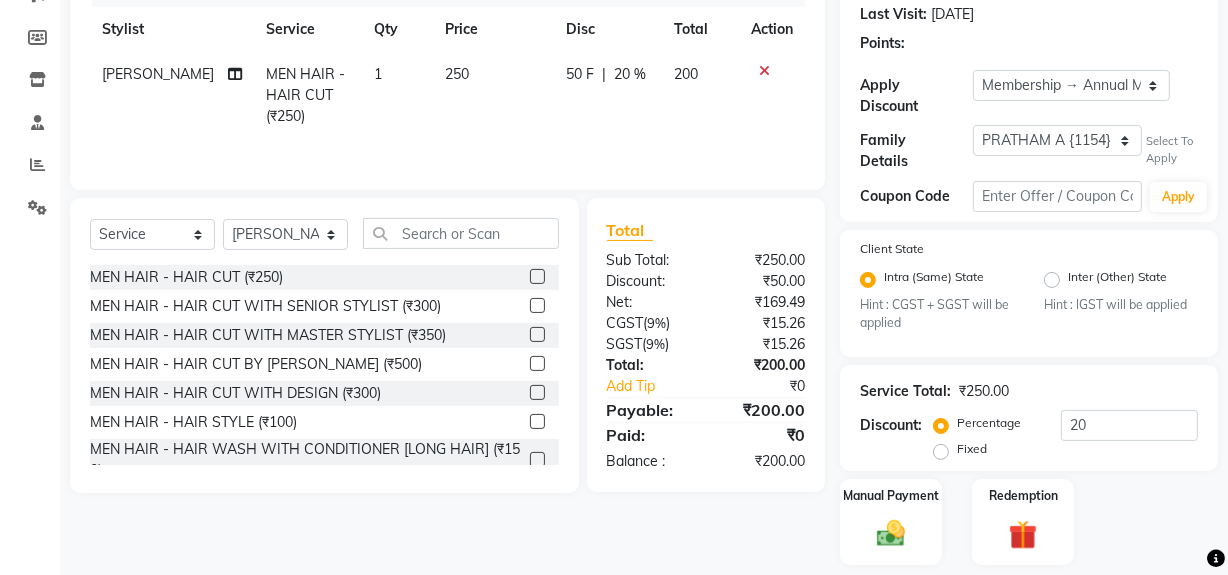 scroll, scrollTop: 61, scrollLeft: 0, axis: vertical 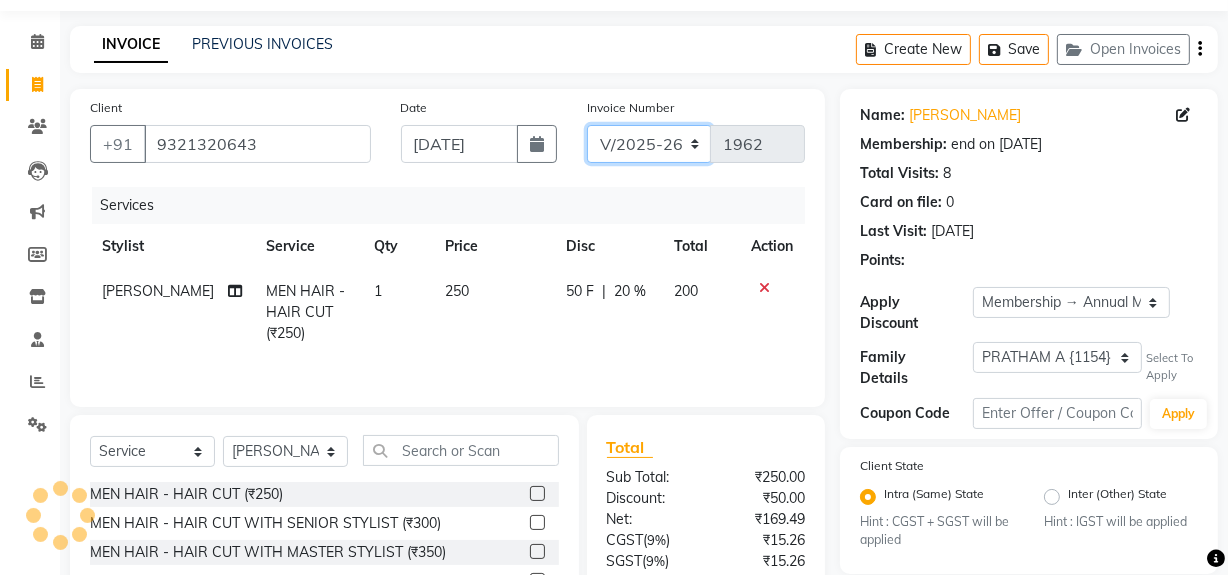 click on "INV/25-26 V/2025-26" 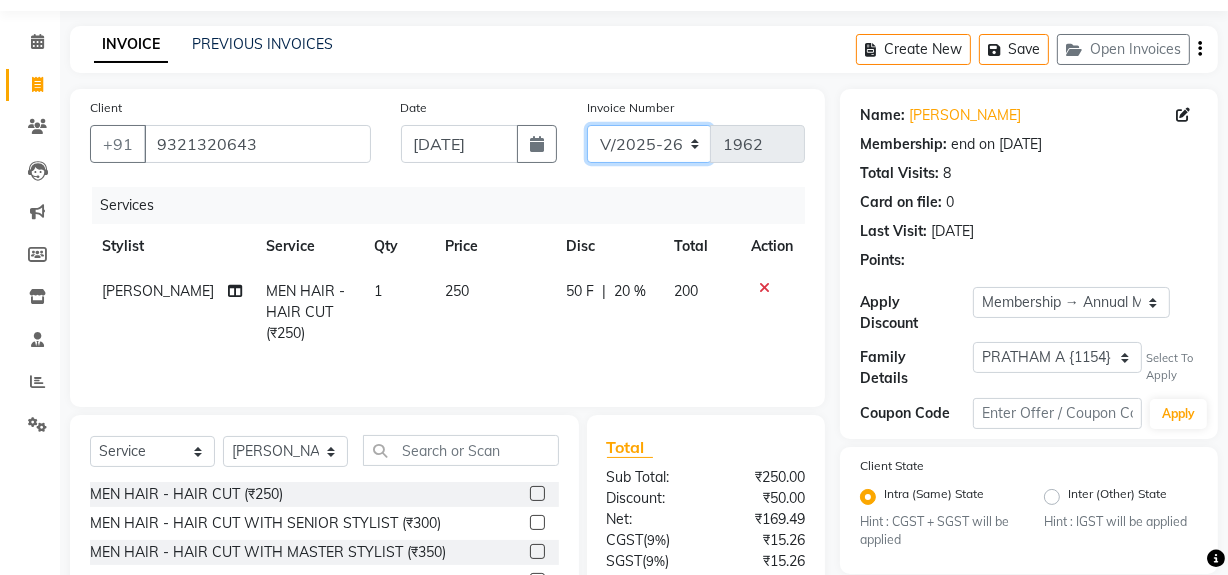 select on "6960" 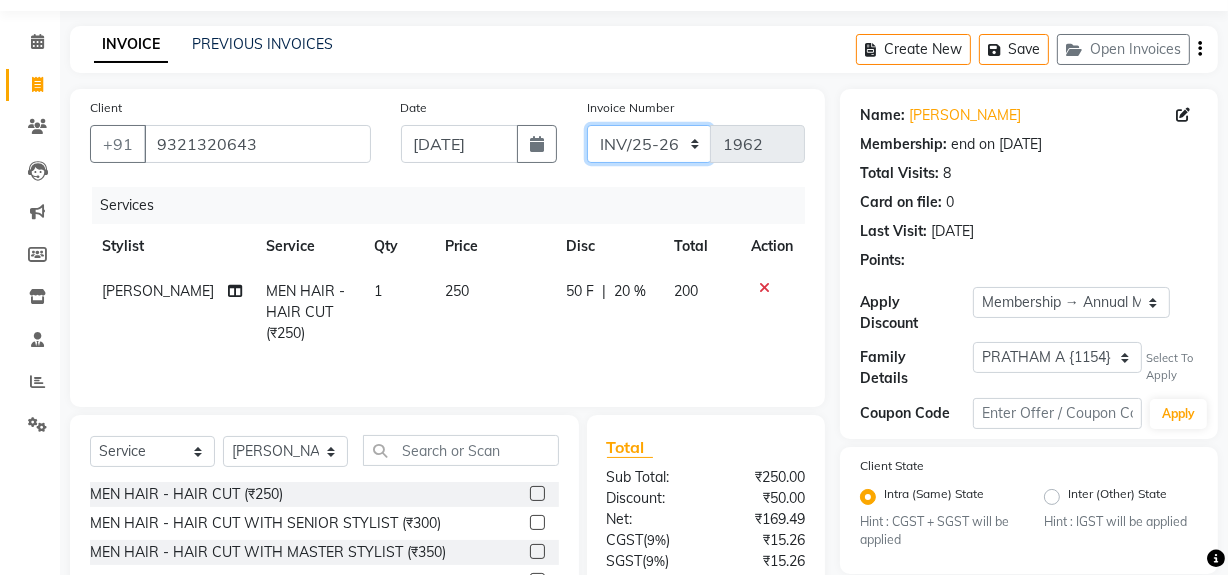 click on "INV/25-26 V/2025-26" 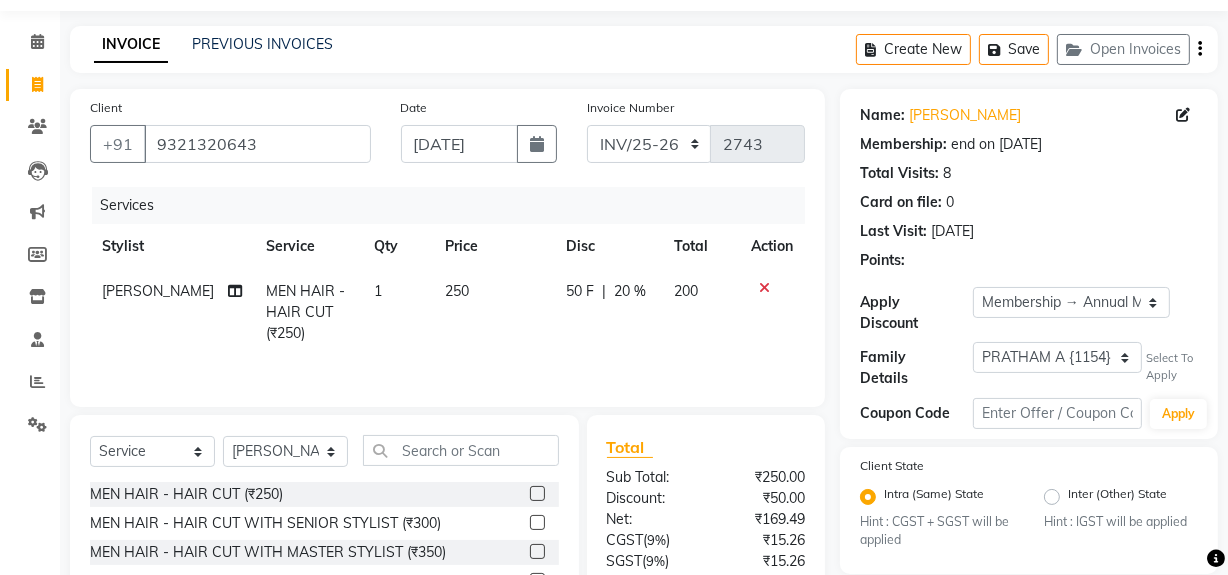 click 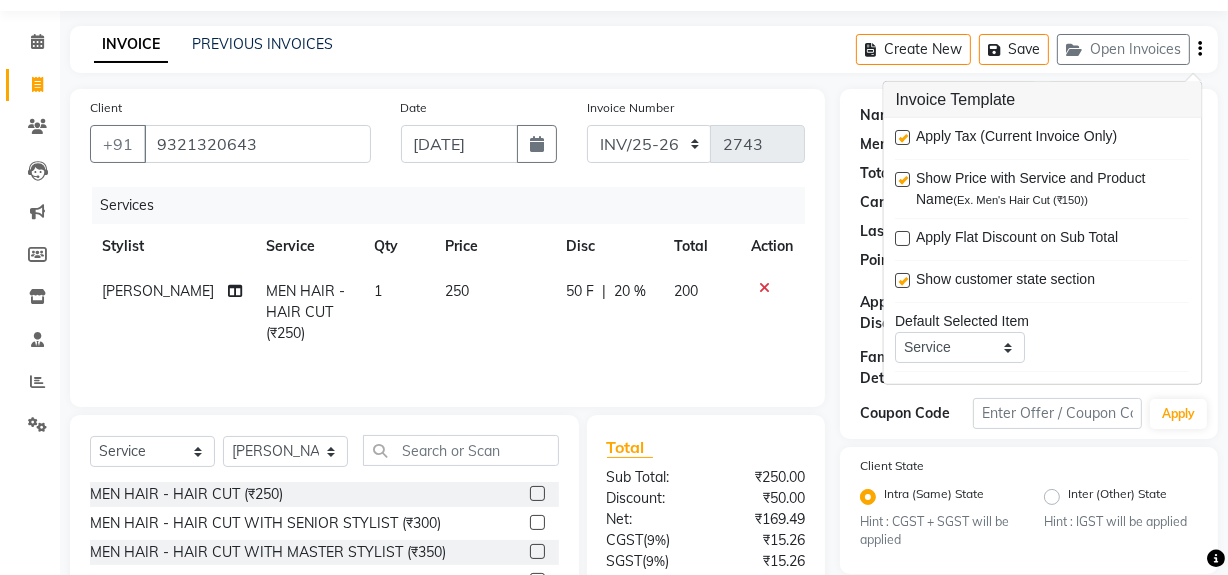 click at bounding box center [903, 137] 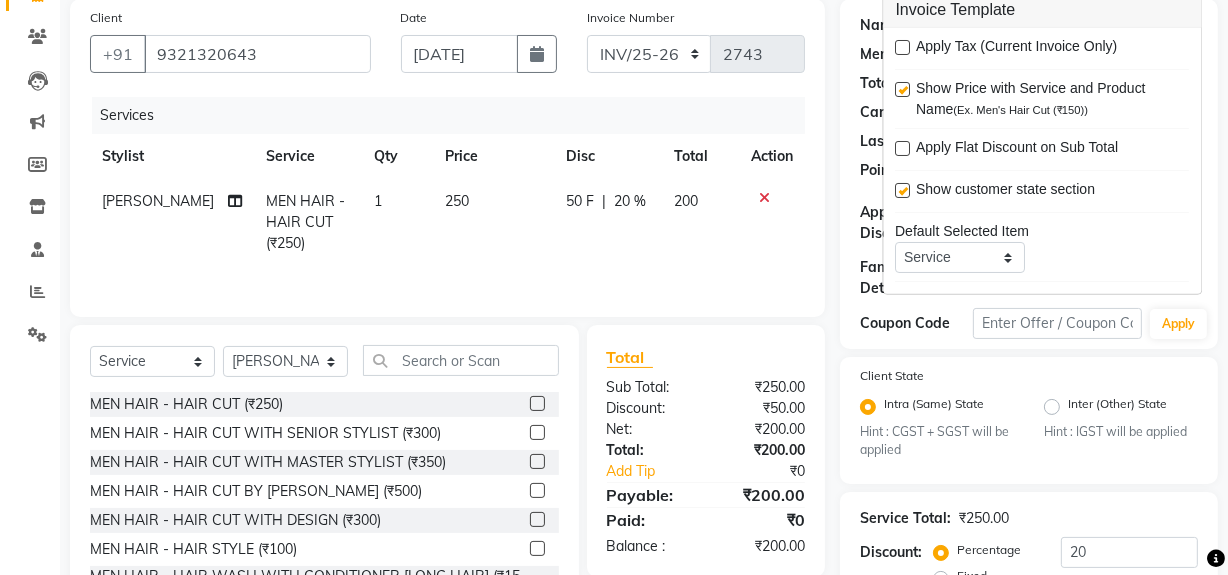 scroll, scrollTop: 334, scrollLeft: 0, axis: vertical 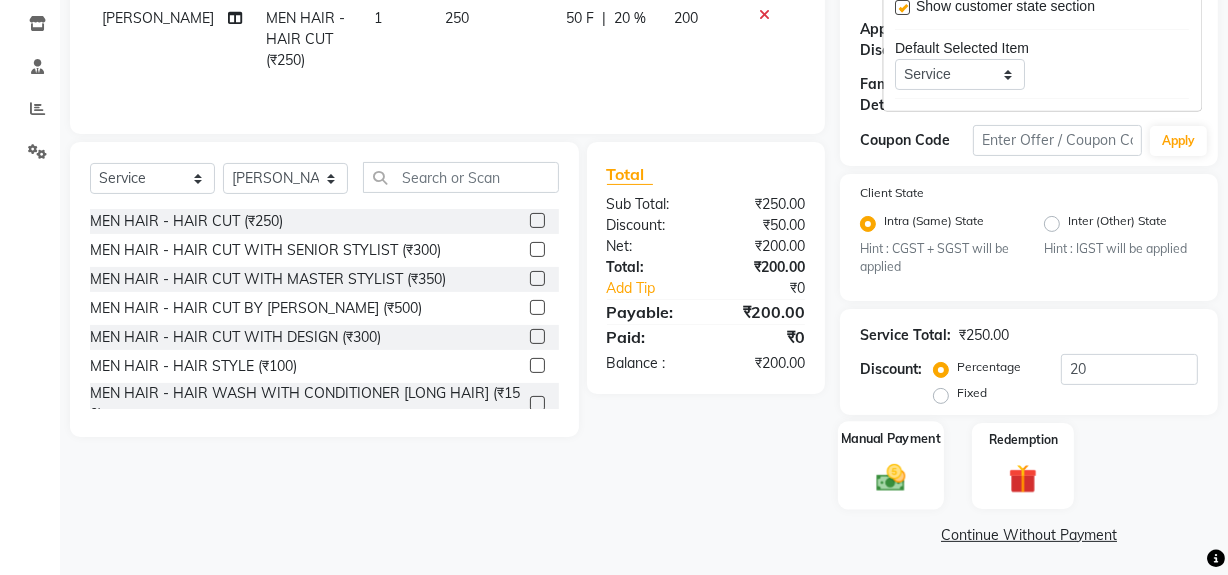 click 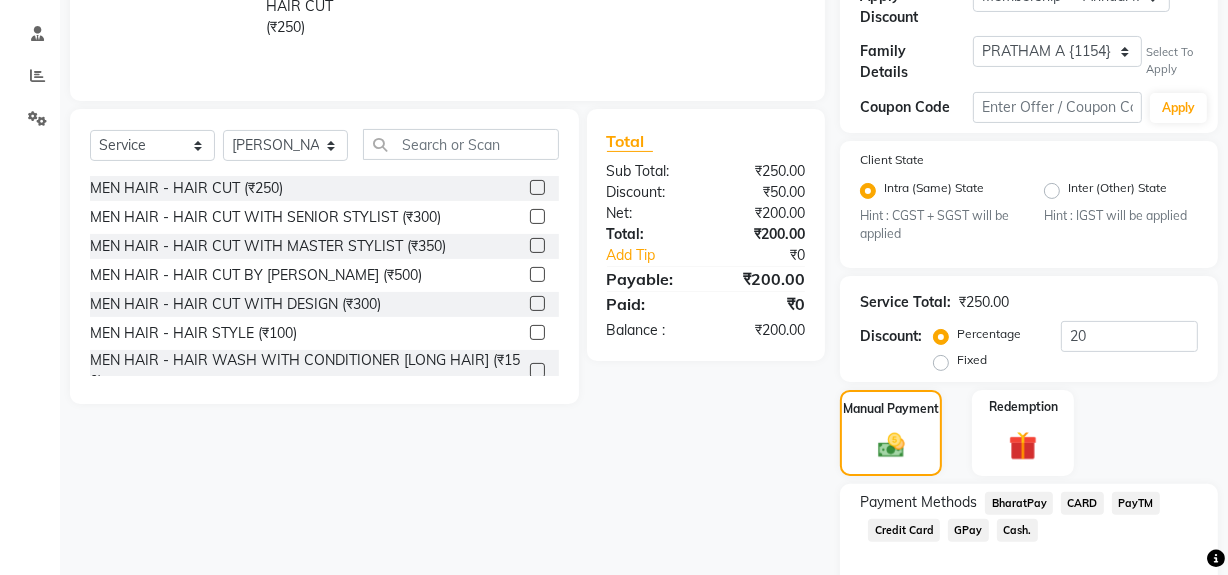 scroll, scrollTop: 425, scrollLeft: 0, axis: vertical 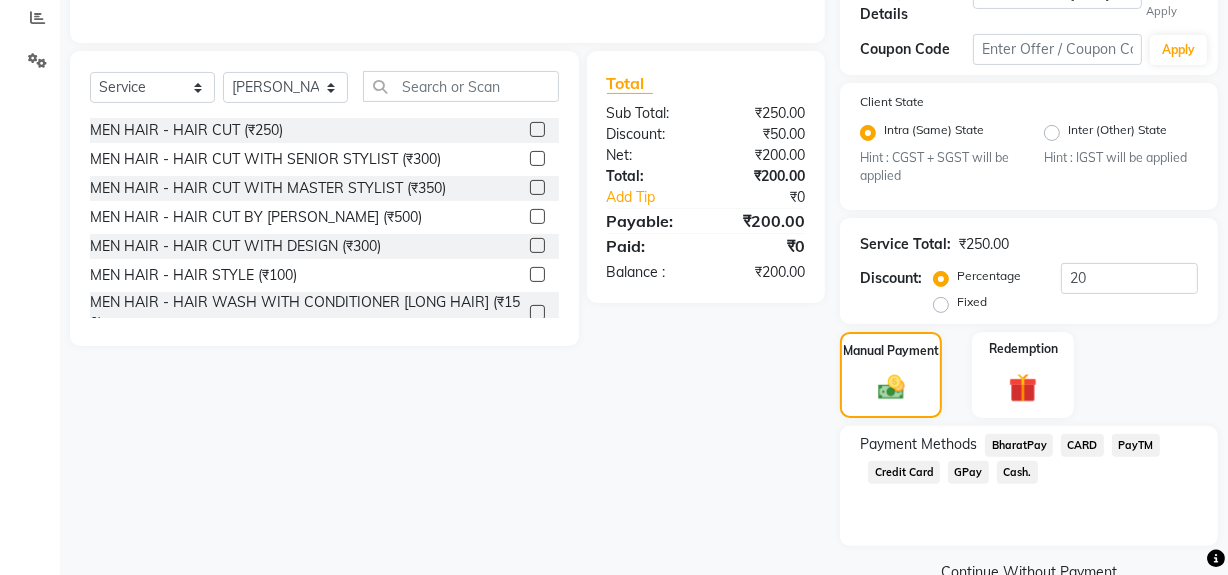 click on "Cash." 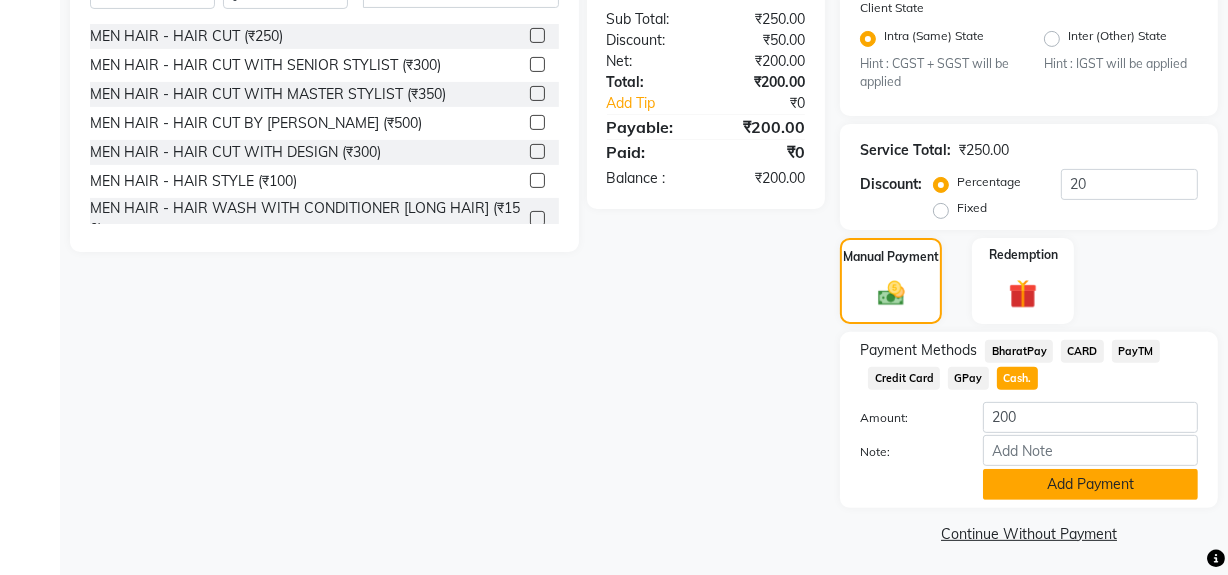 click on "Add Payment" 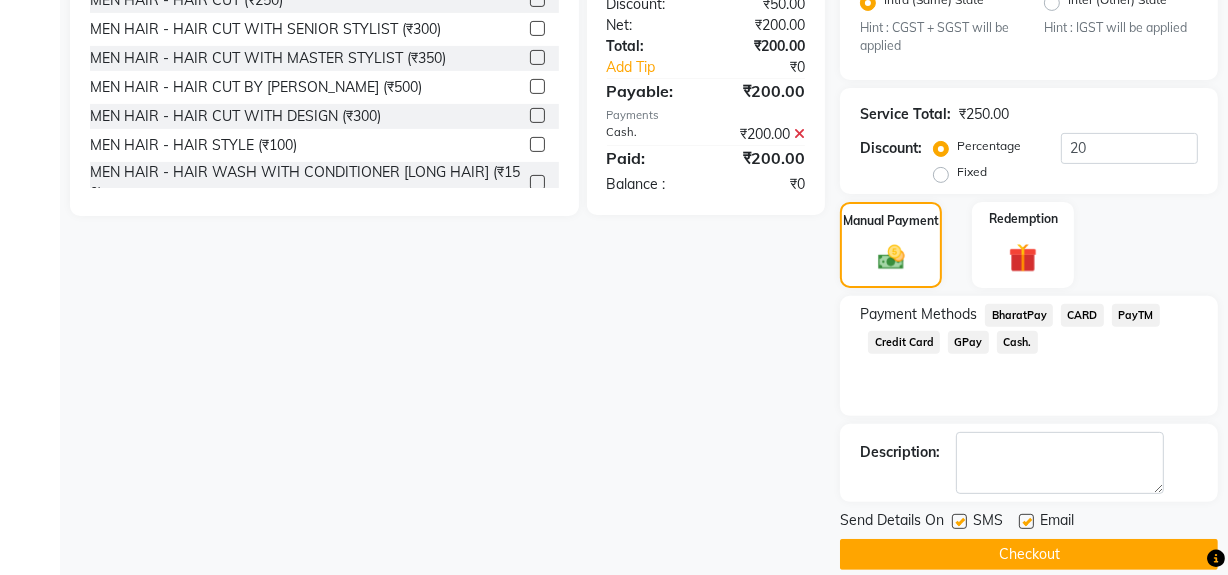 scroll, scrollTop: 575, scrollLeft: 0, axis: vertical 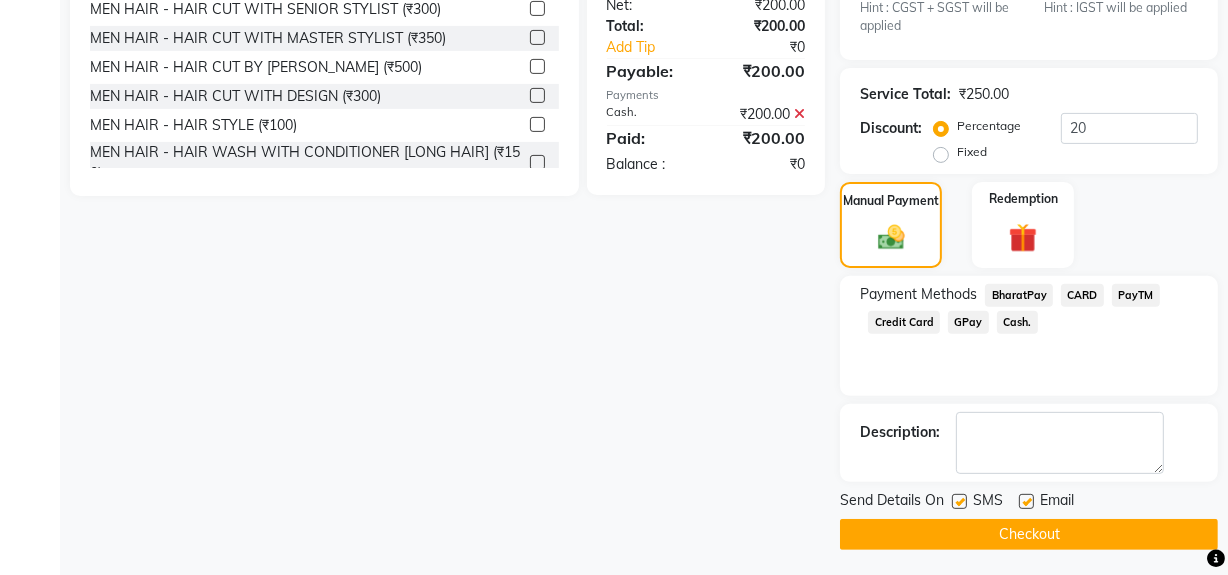 click 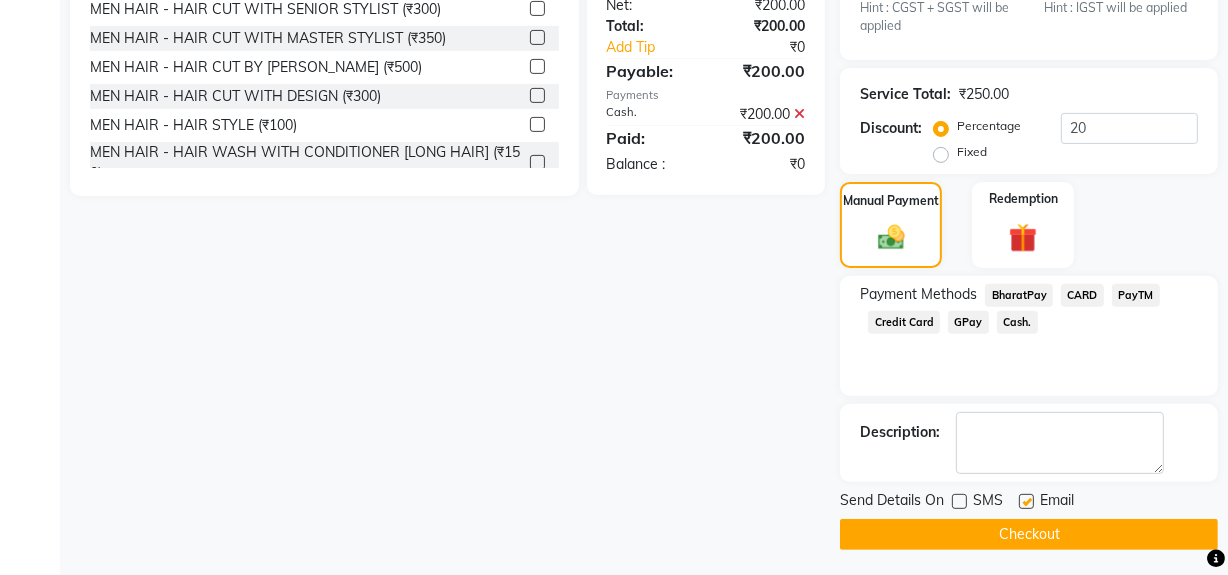 click on "Checkout" 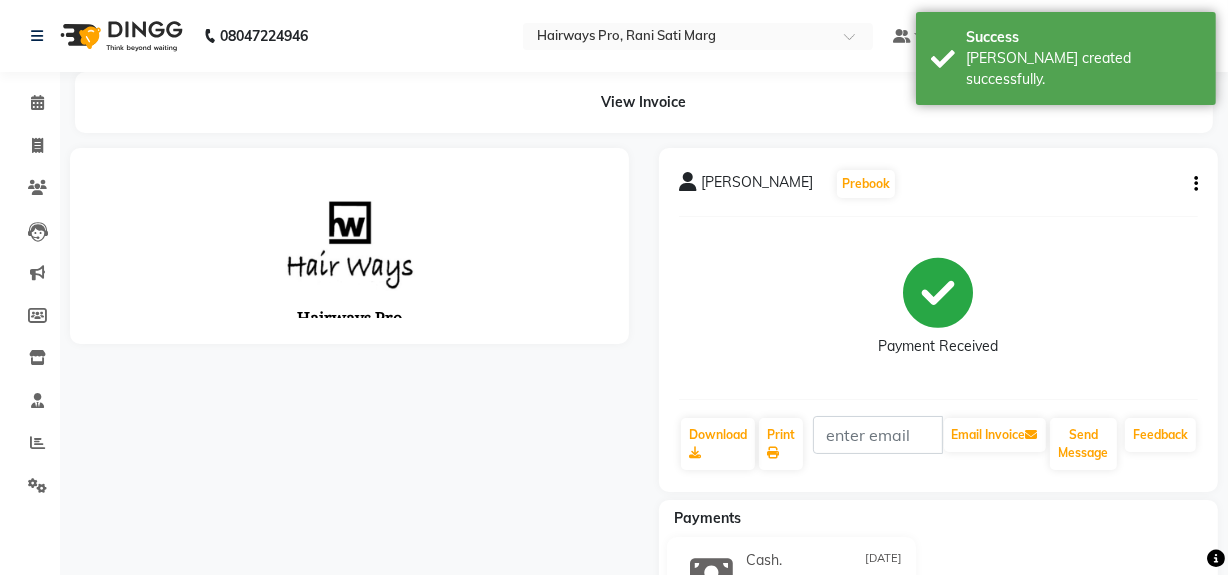 scroll, scrollTop: 0, scrollLeft: 0, axis: both 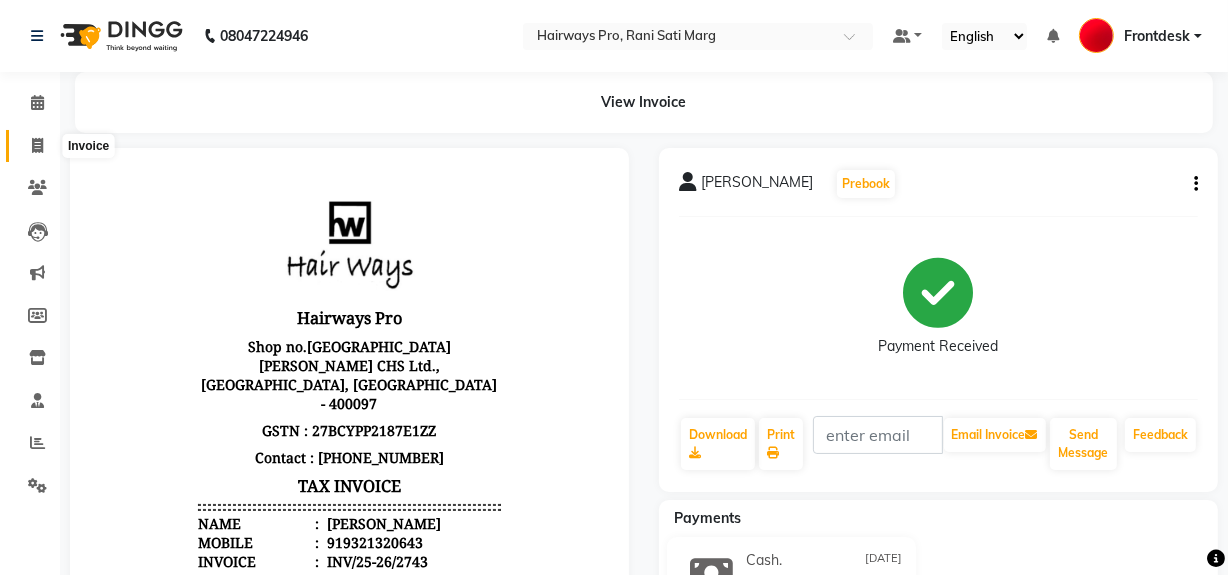 drag, startPoint x: 34, startPoint y: 141, endPoint x: 64, endPoint y: 151, distance: 31.622776 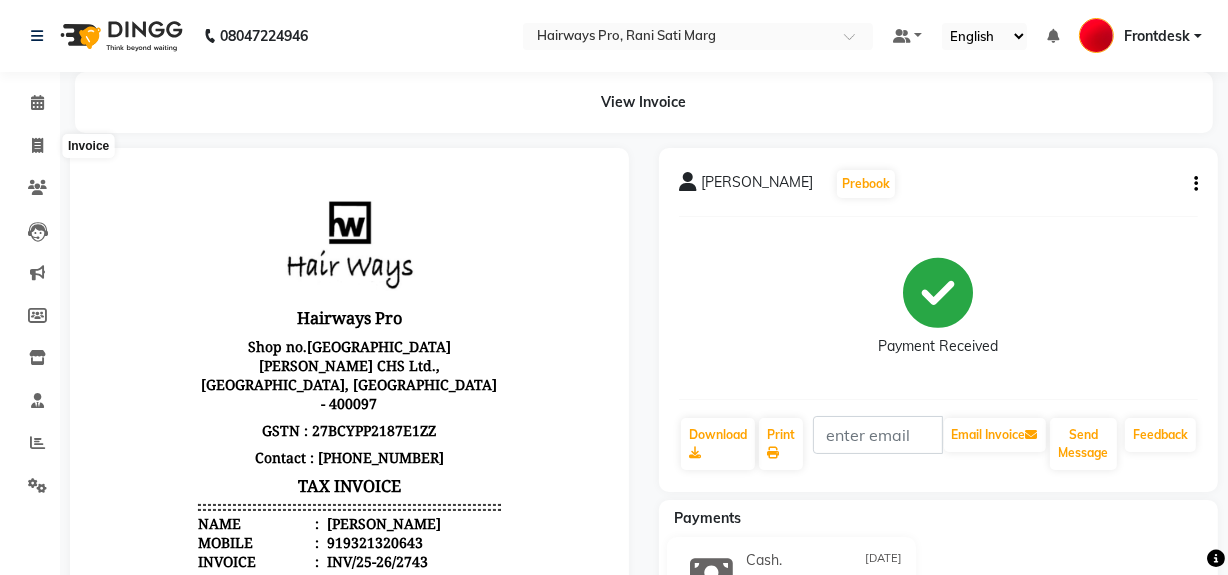 select on "service" 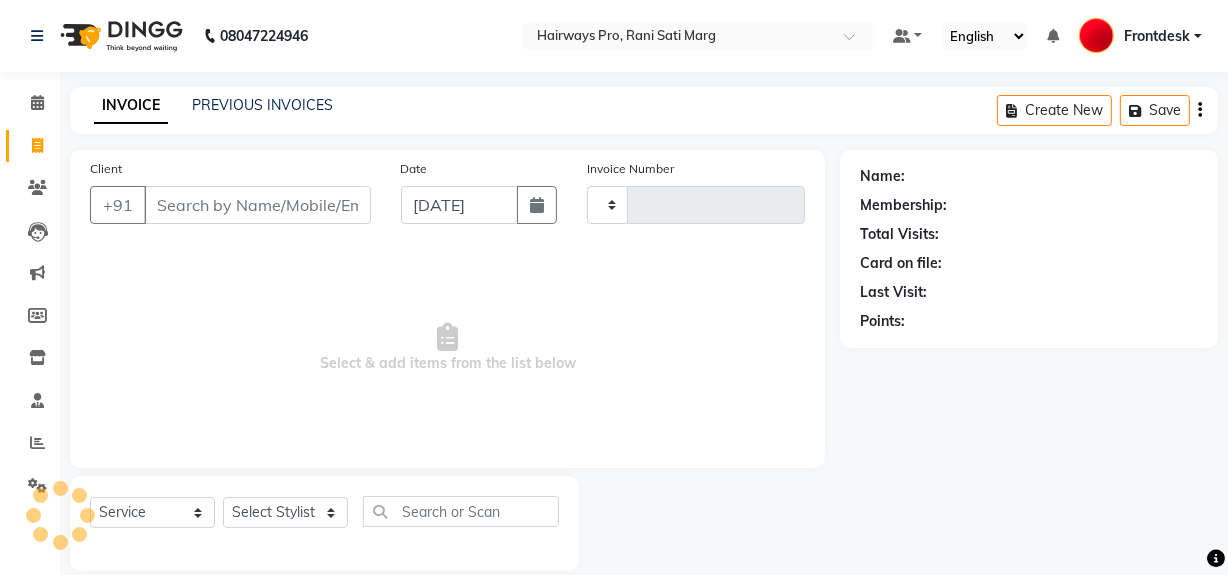 type on "1962" 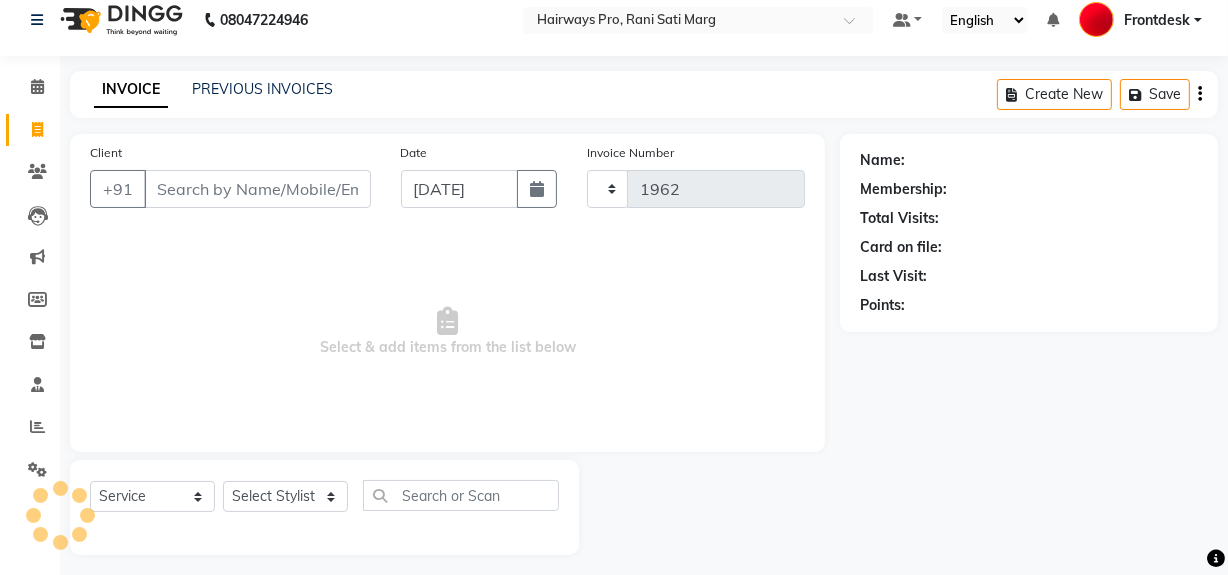 select on "787" 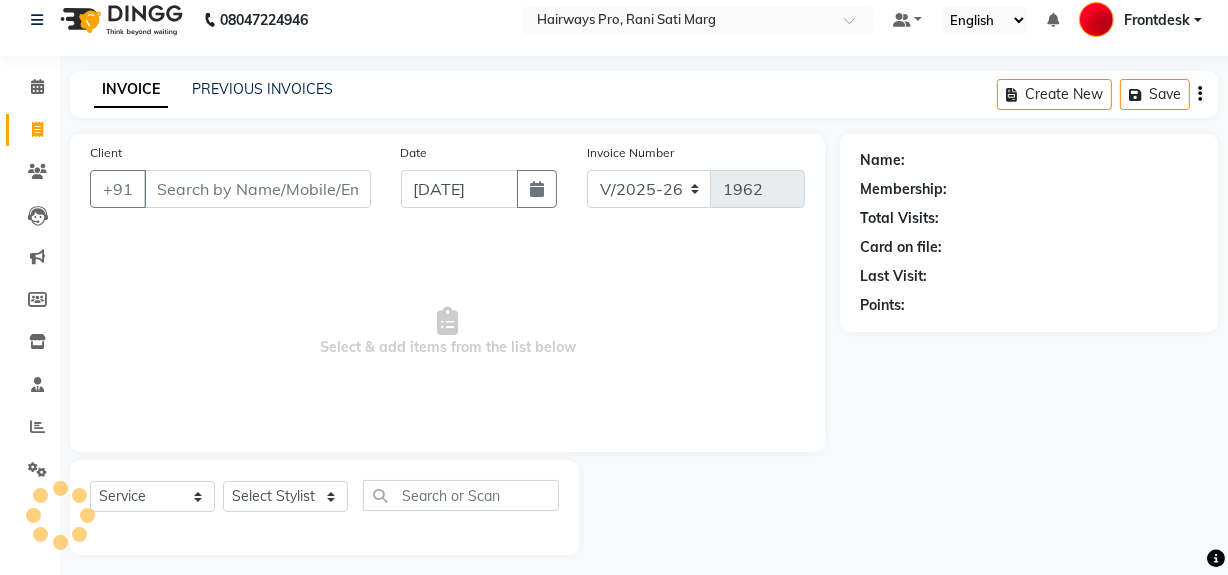 scroll, scrollTop: 26, scrollLeft: 0, axis: vertical 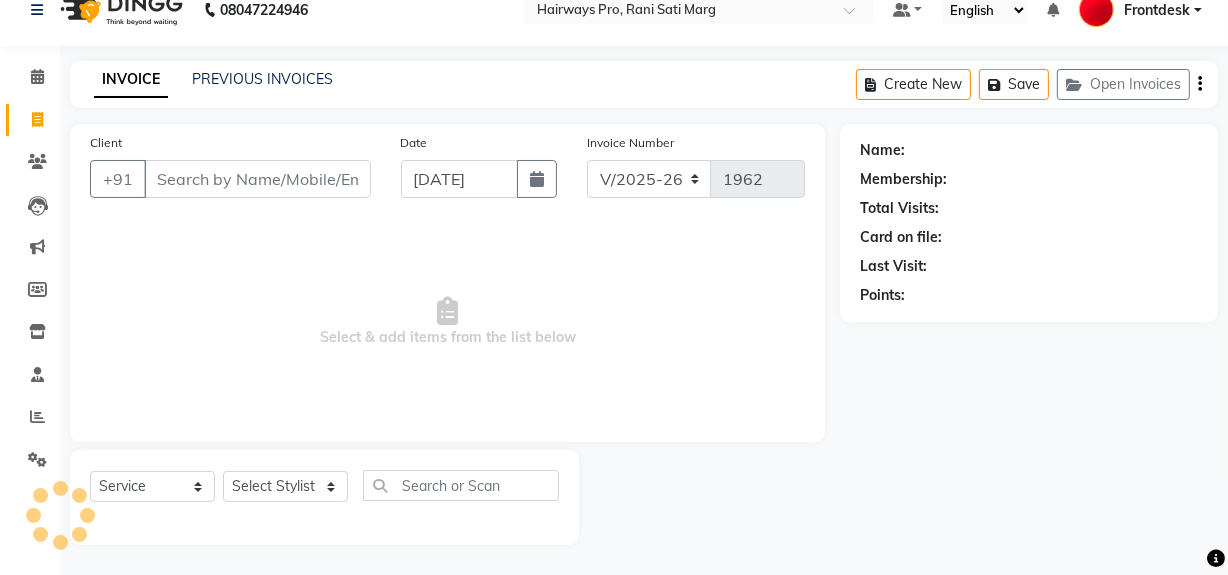 click on "Client" at bounding box center (257, 179) 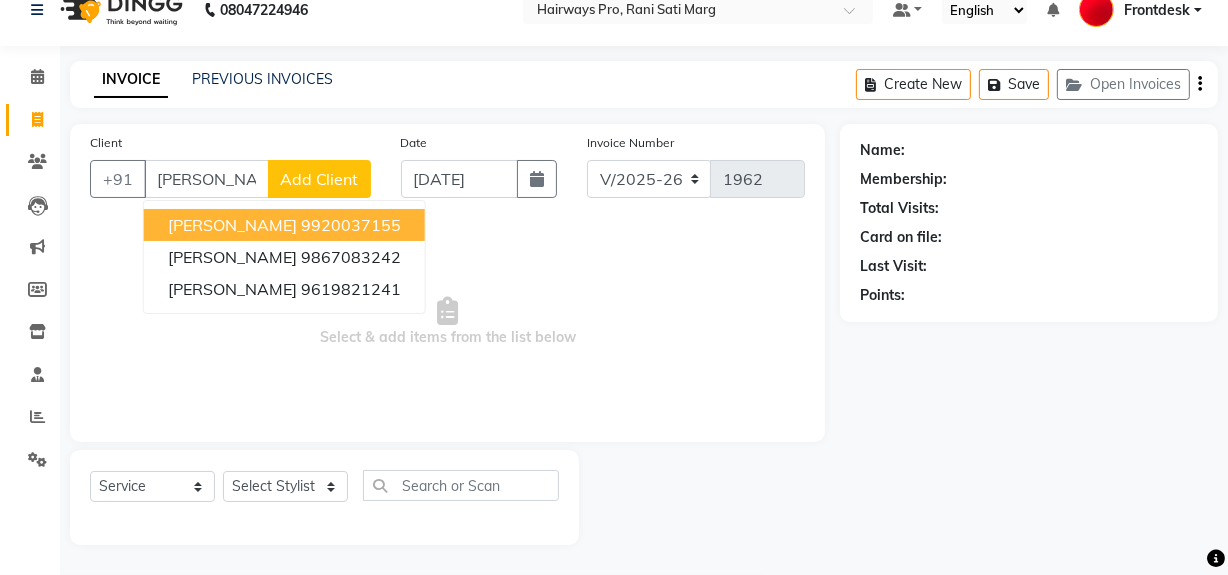 click on "9920037155" at bounding box center (351, 225) 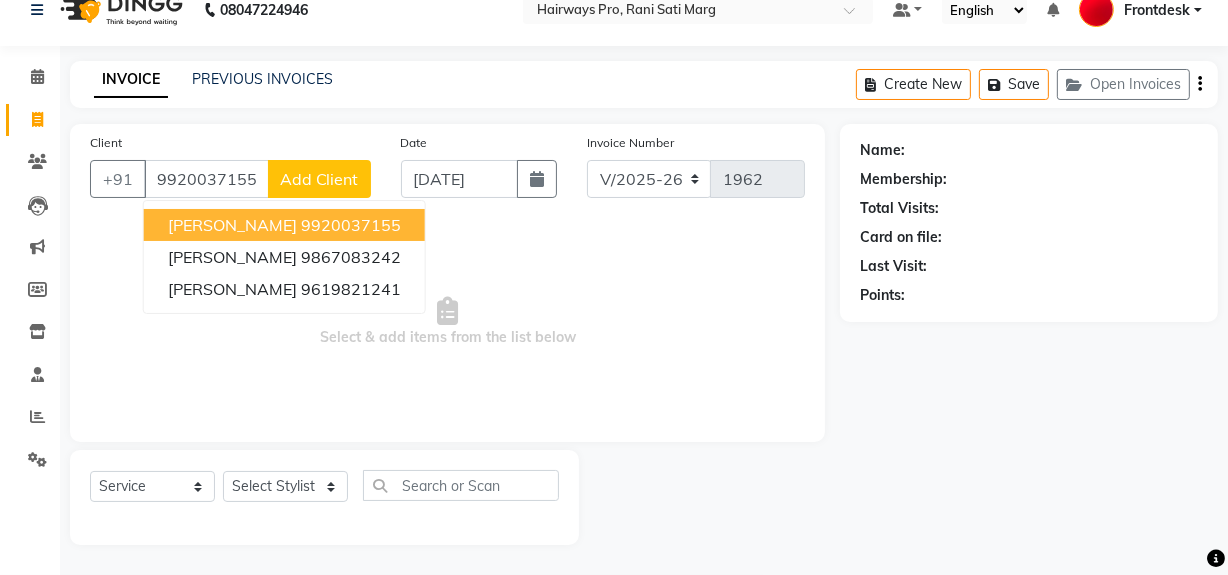 type on "9920037155" 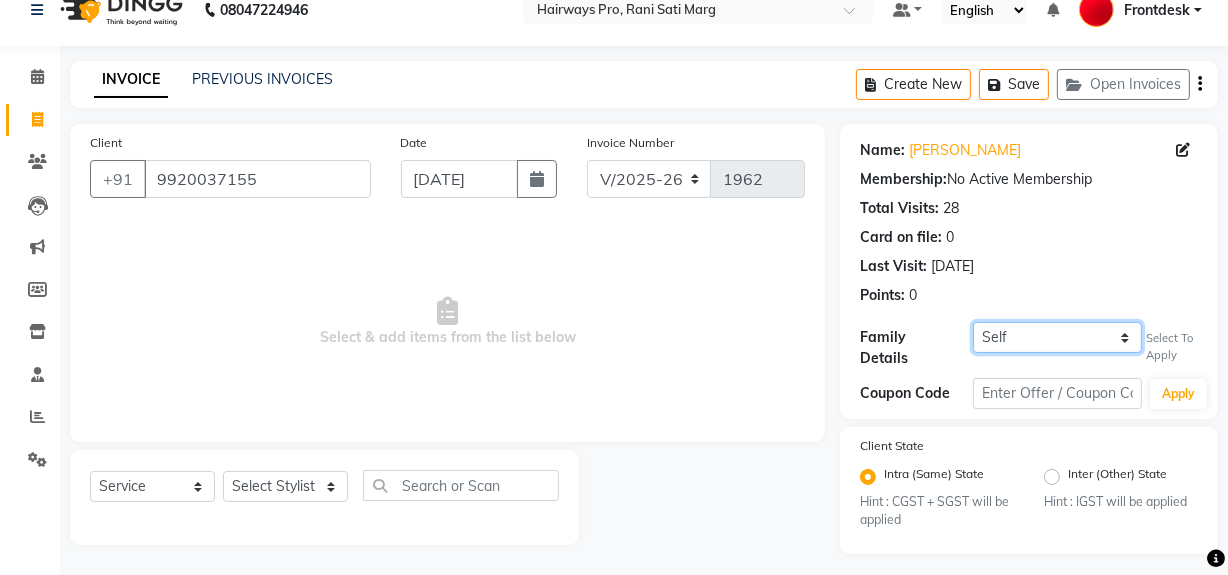 click on "Self FENIL KHIMJI" 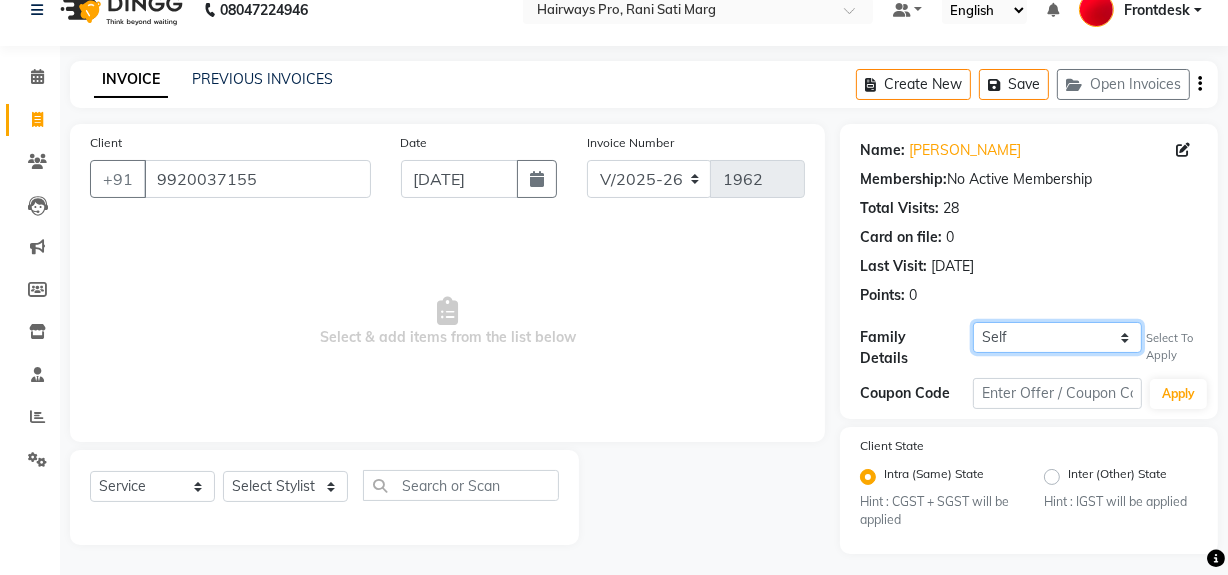 select on "1240522" 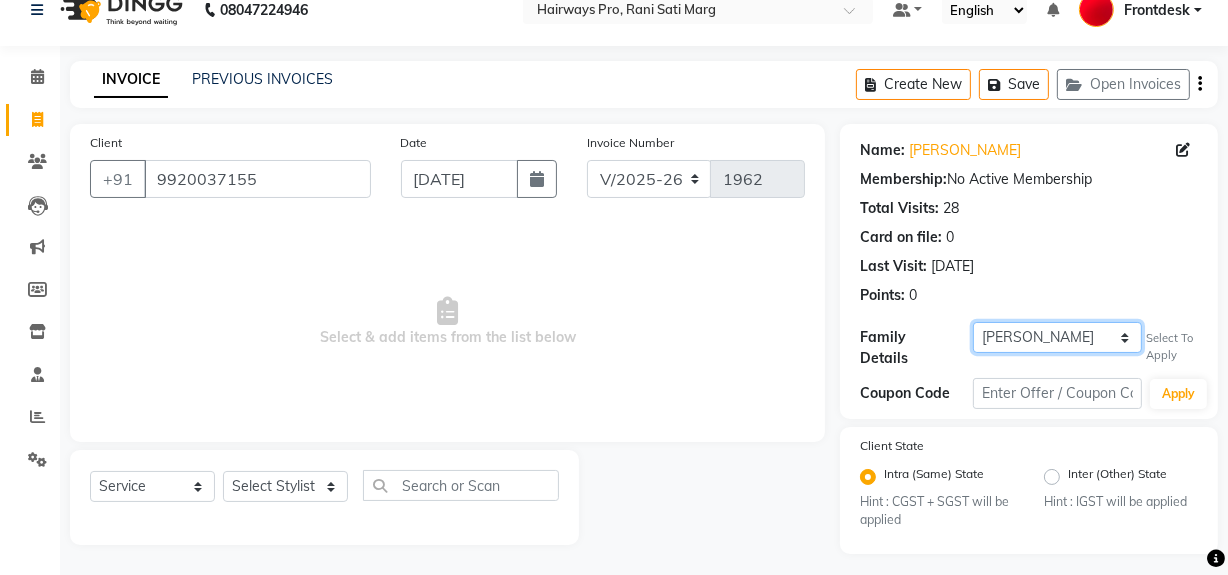 click on "Self FENIL KHIMJI" 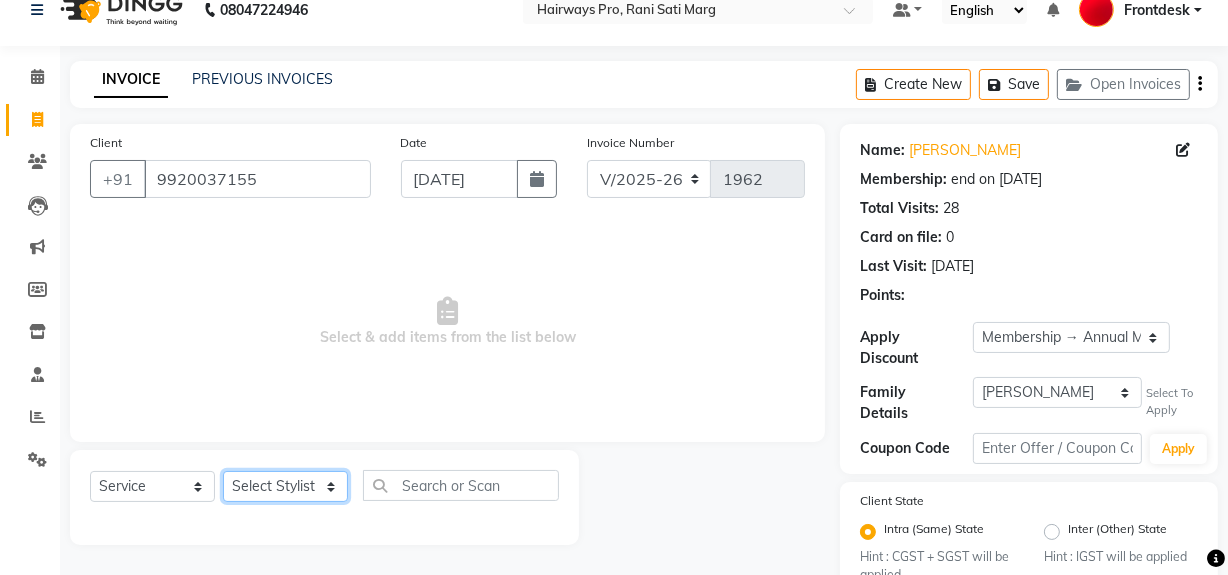 click on "Select Stylist ABID DANISH [PERSON_NAME] Frontdesk INTEZAR [PERSON_NAME] [PERSON_NAME] [PERSON_NAME] [PERSON_NAME] [PERSON_NAME] [PERSON_NAME]" 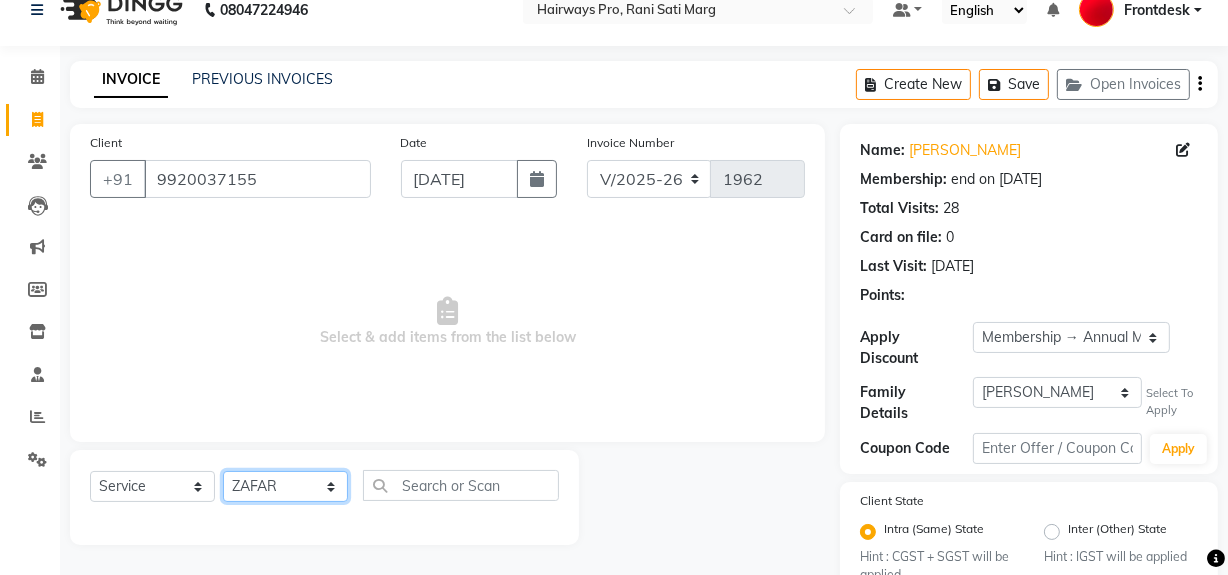 click on "Select Stylist ABID DANISH [PERSON_NAME] Frontdesk INTEZAR [PERSON_NAME] [PERSON_NAME] [PERSON_NAME] [PERSON_NAME] [PERSON_NAME] [PERSON_NAME]" 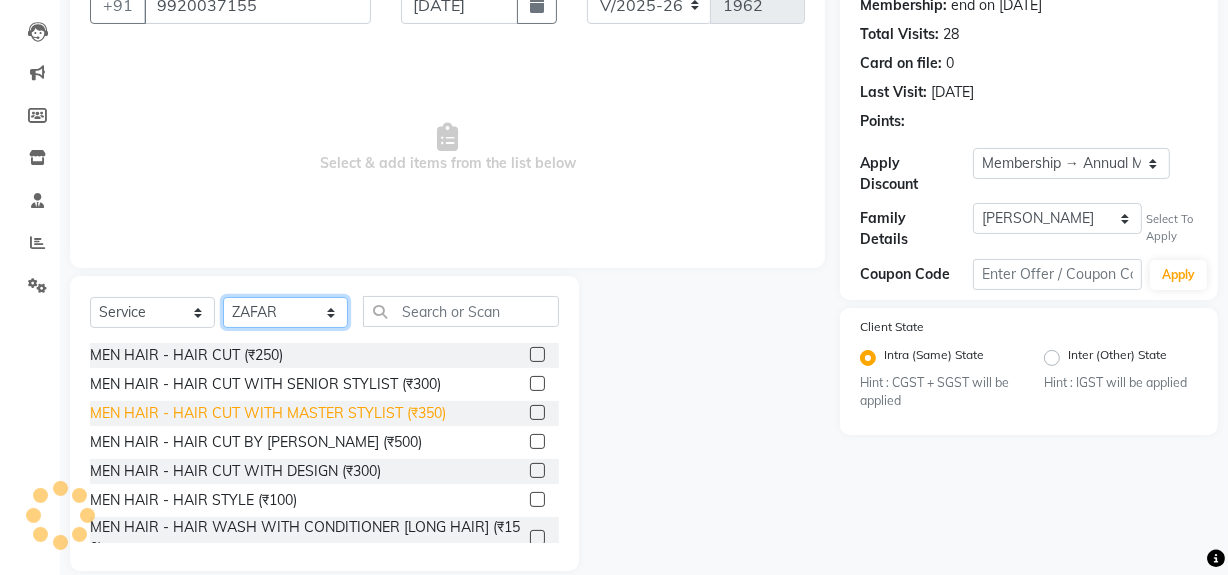 scroll, scrollTop: 208, scrollLeft: 0, axis: vertical 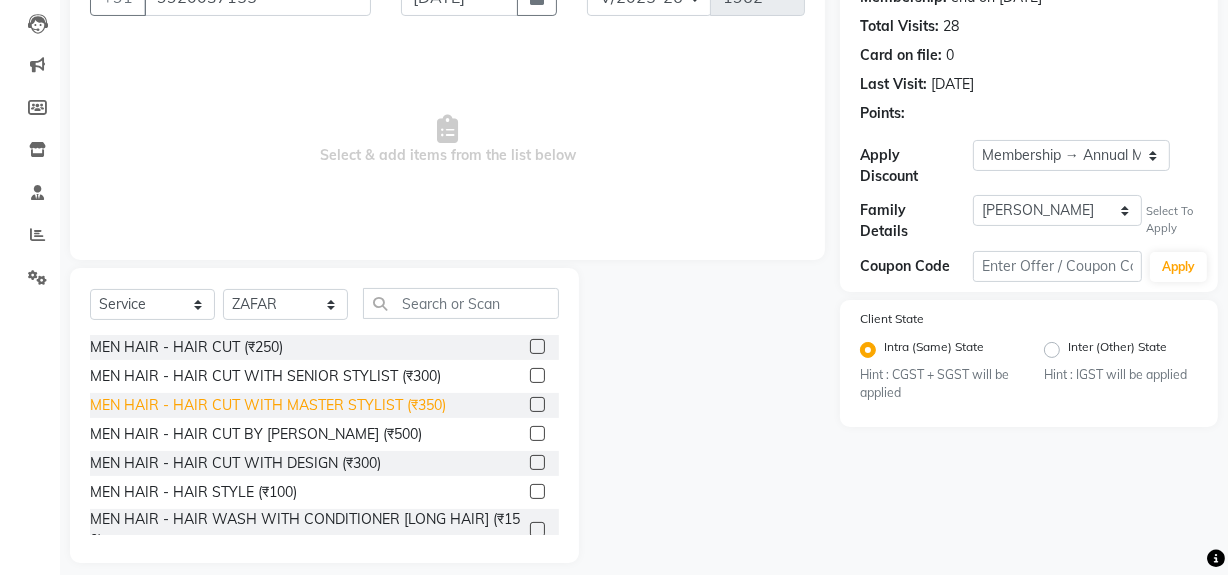 click on "MEN HAIR - HAIR CUT WITH MASTER STYLIST (₹350)" 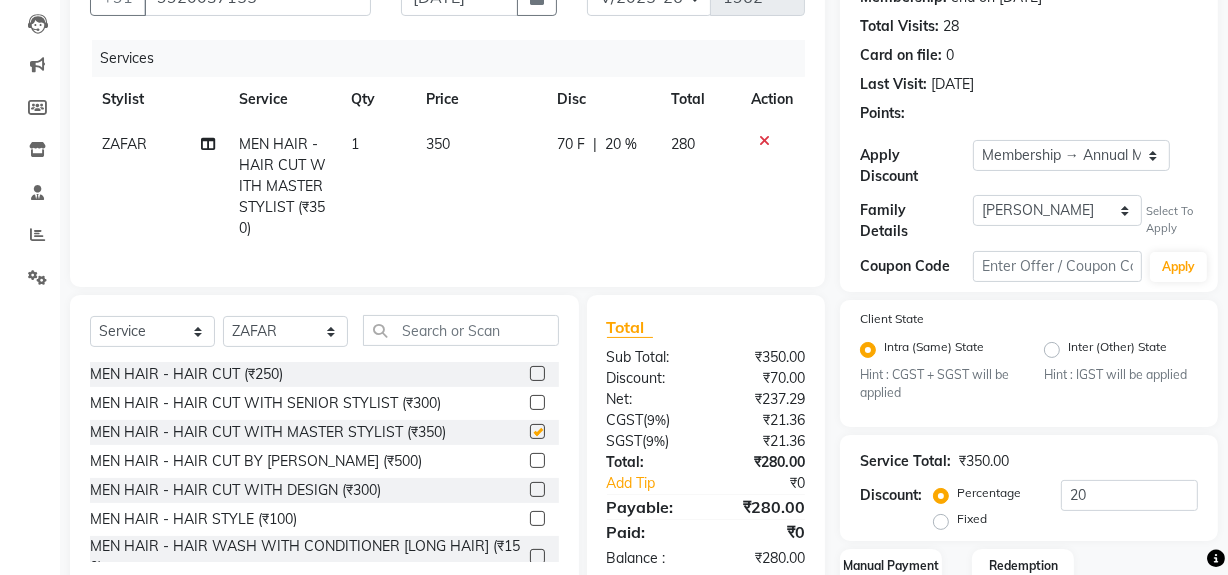 checkbox on "false" 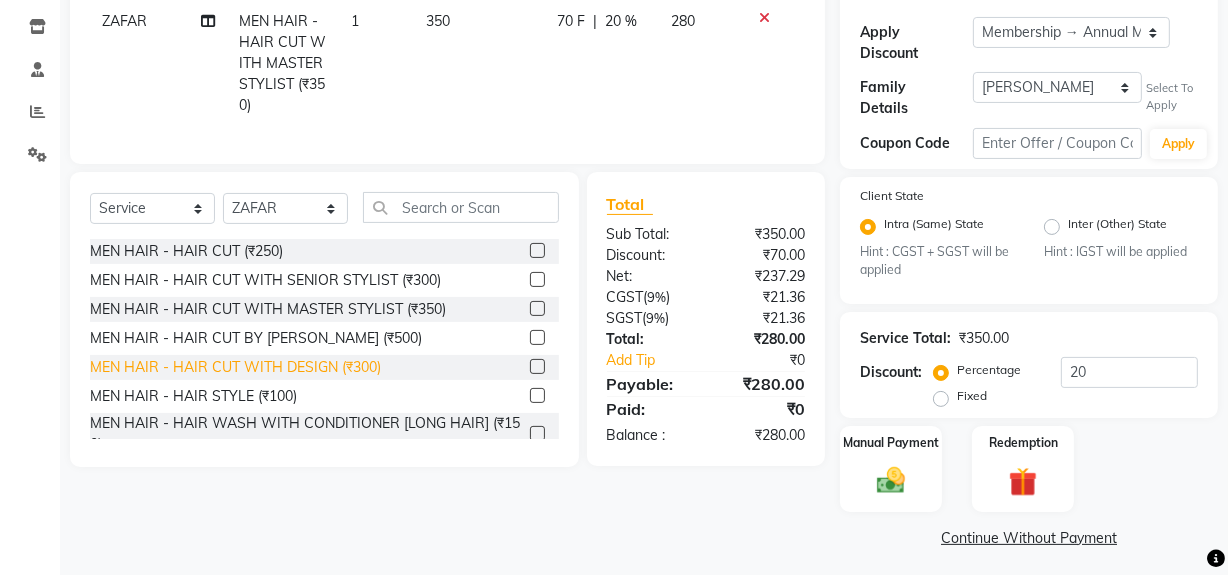 scroll, scrollTop: 334, scrollLeft: 0, axis: vertical 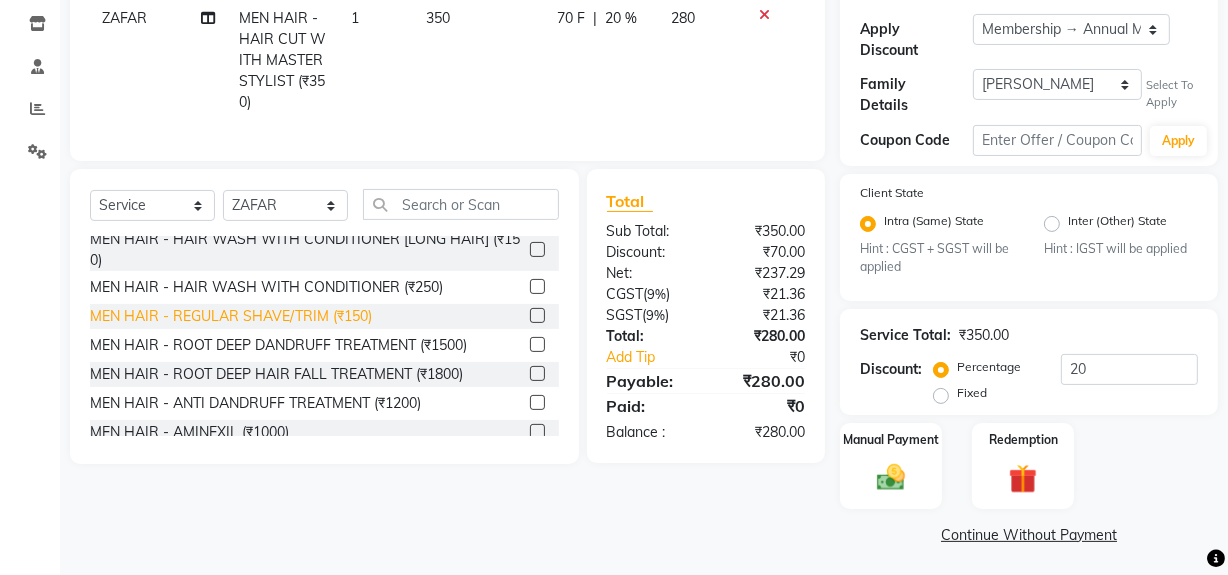 click on "MEN HAIR - REGULAR SHAVE/TRIM (₹150)" 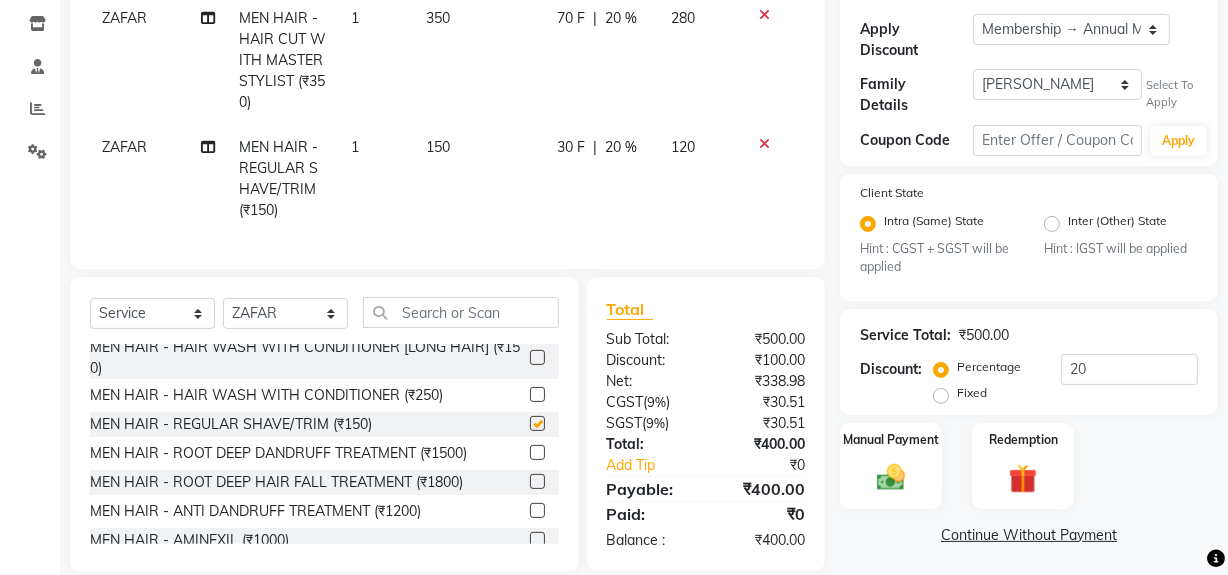 checkbox on "false" 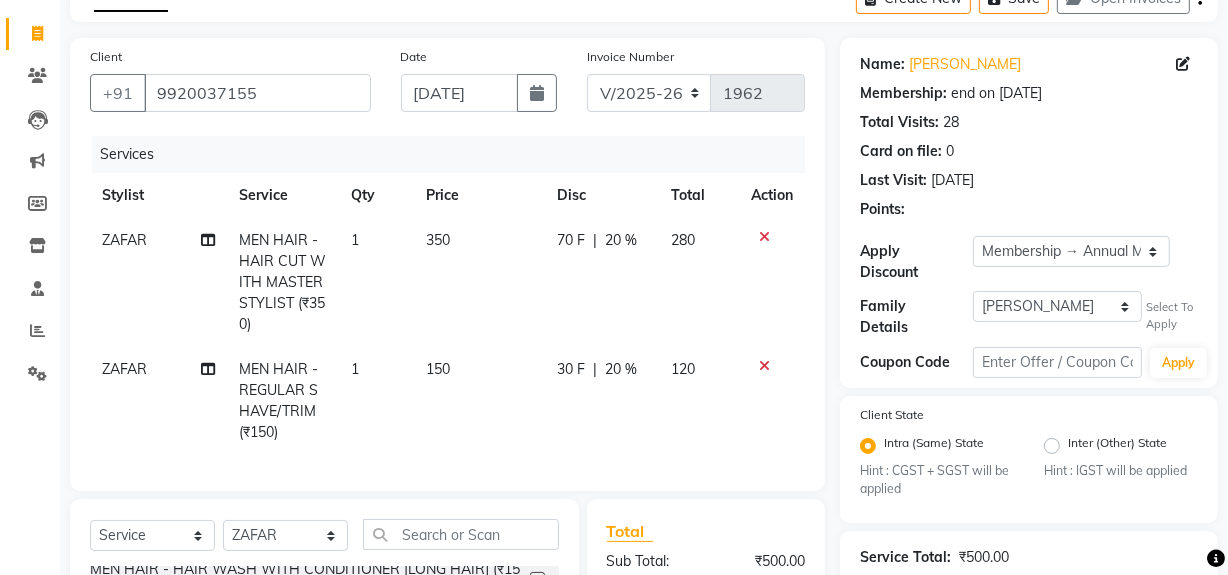 scroll, scrollTop: 61, scrollLeft: 0, axis: vertical 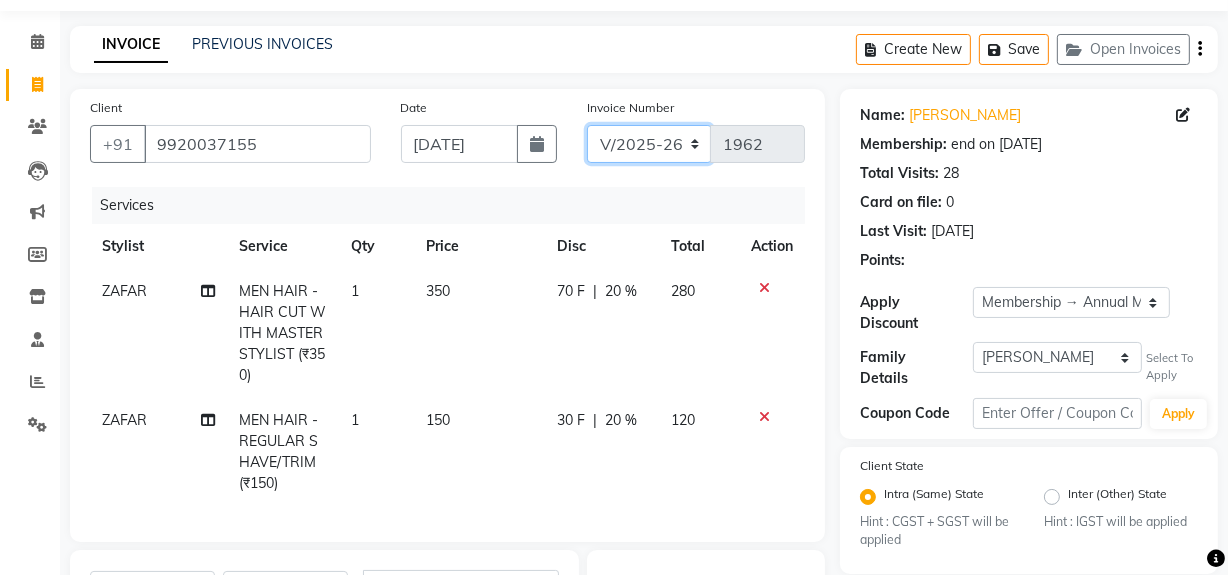 click on "INV/25-26 V/2025-26" 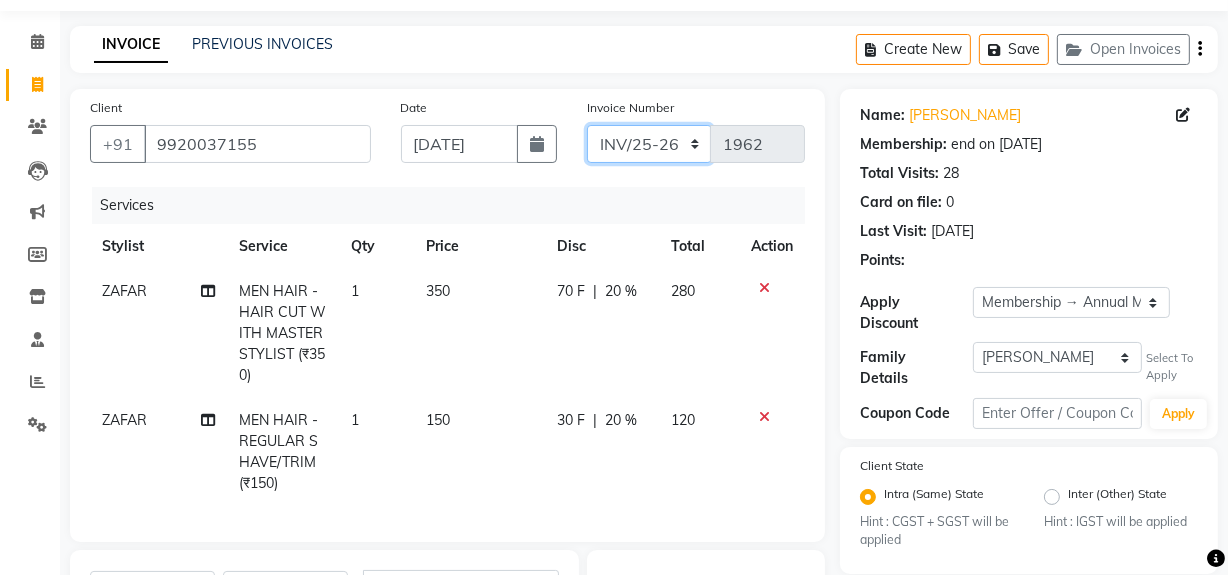 click on "INV/25-26 V/2025-26" 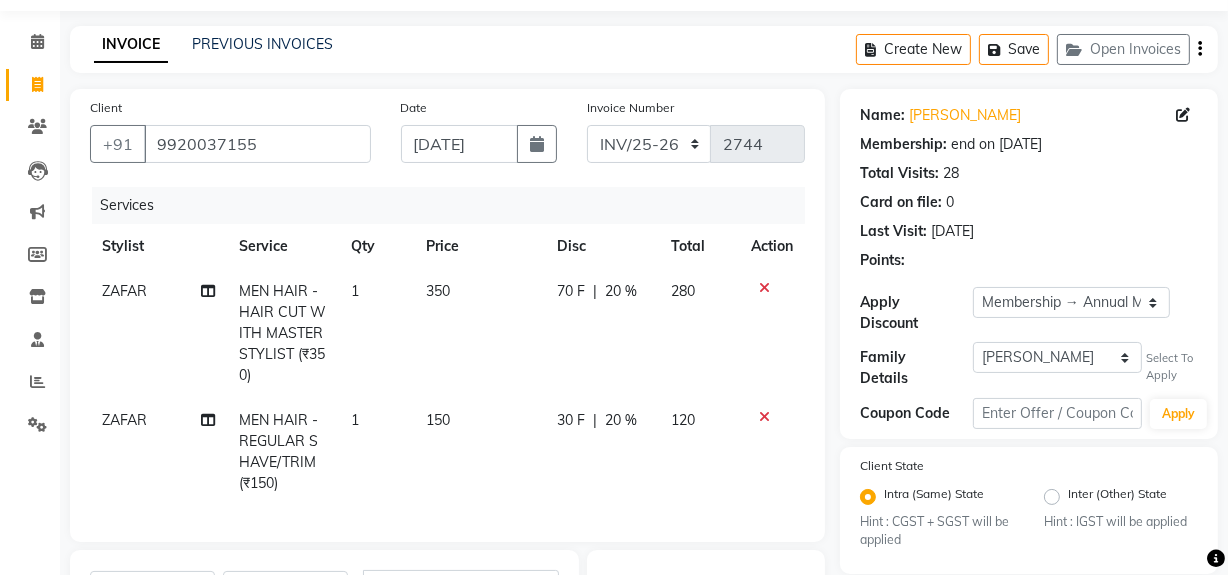 click 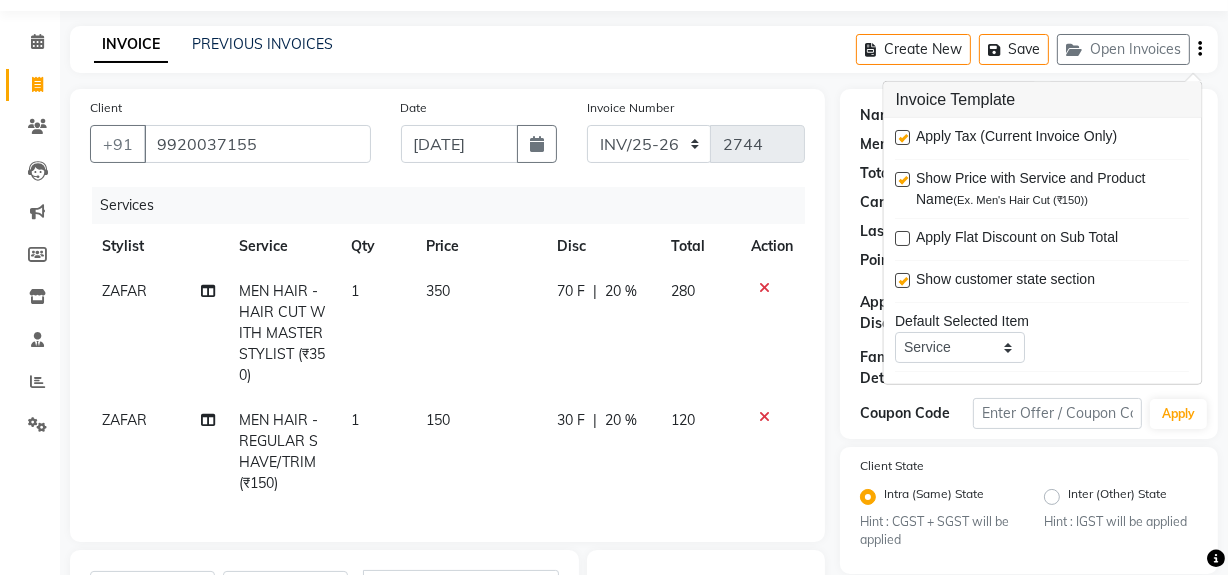 click at bounding box center [903, 137] 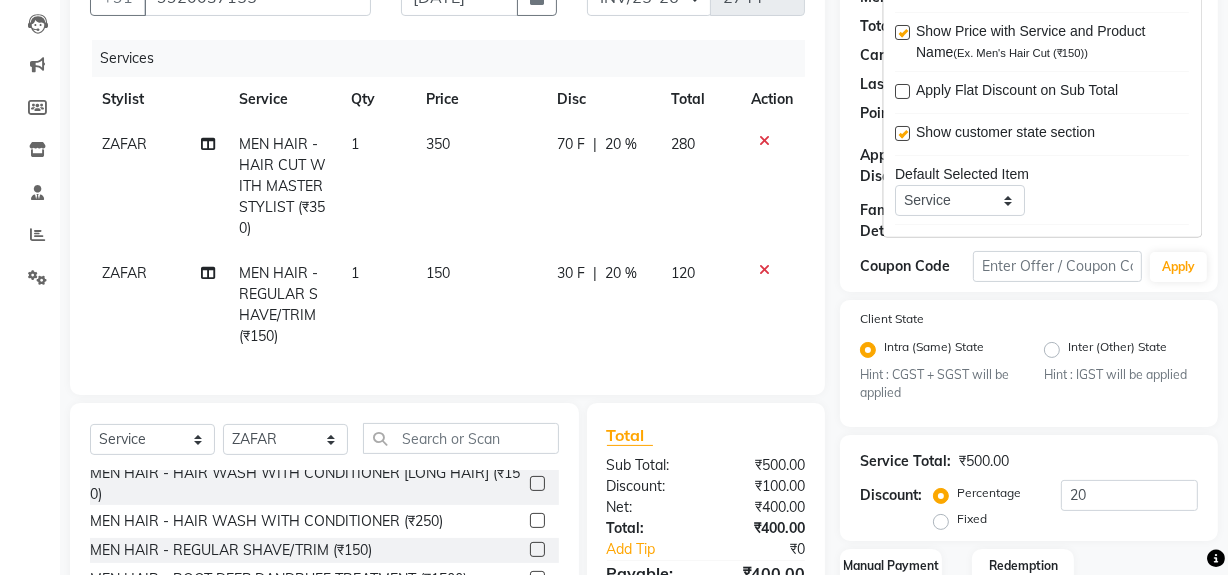 scroll, scrollTop: 334, scrollLeft: 0, axis: vertical 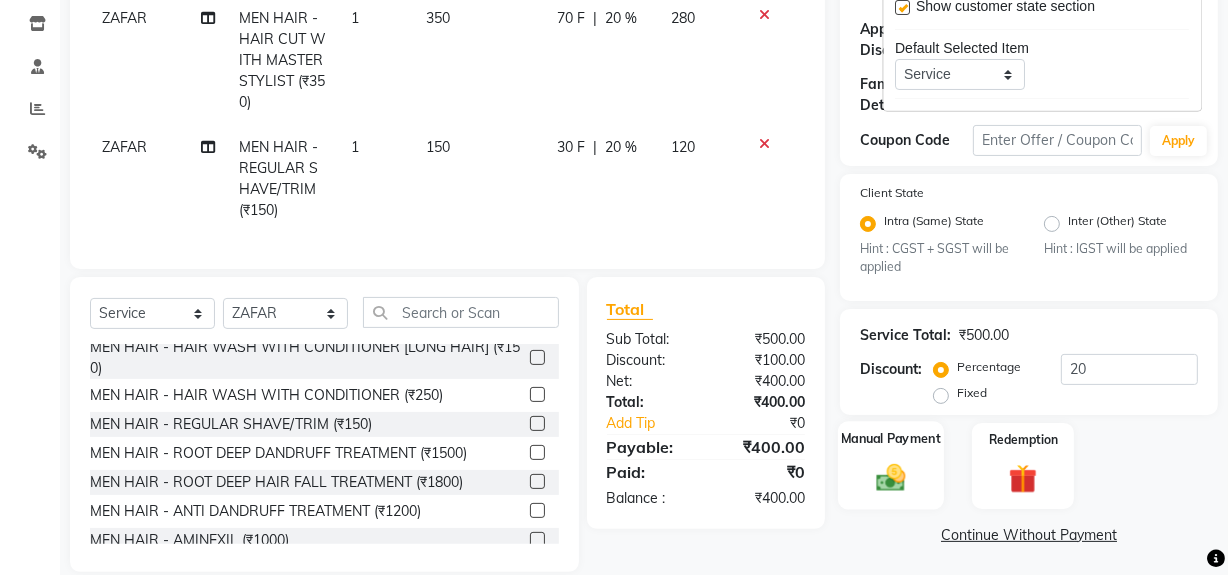 click 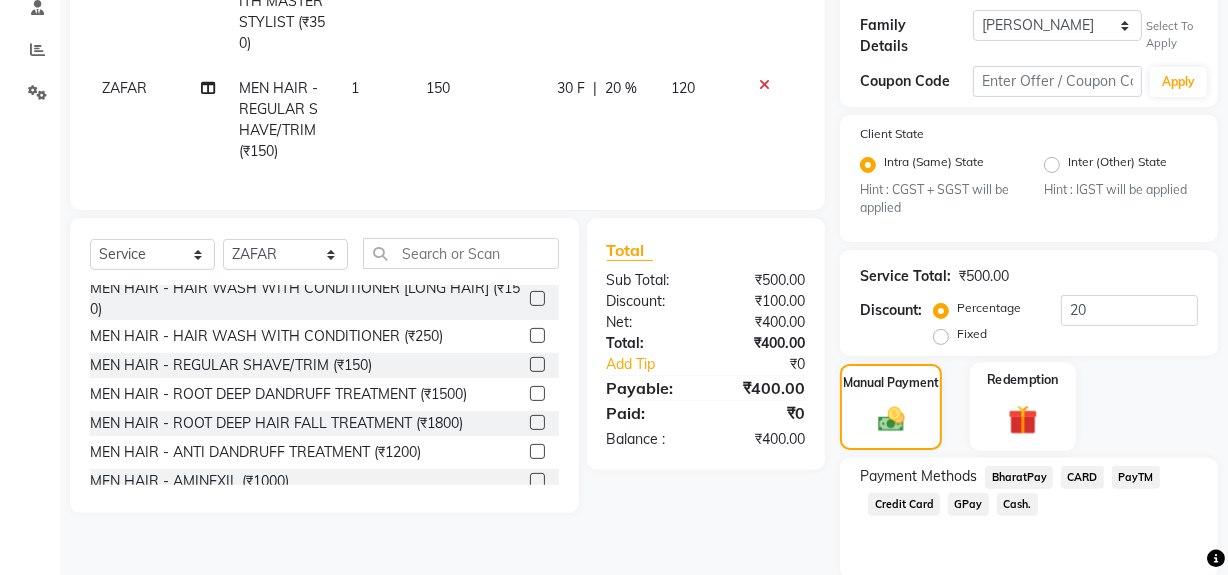 scroll, scrollTop: 425, scrollLeft: 0, axis: vertical 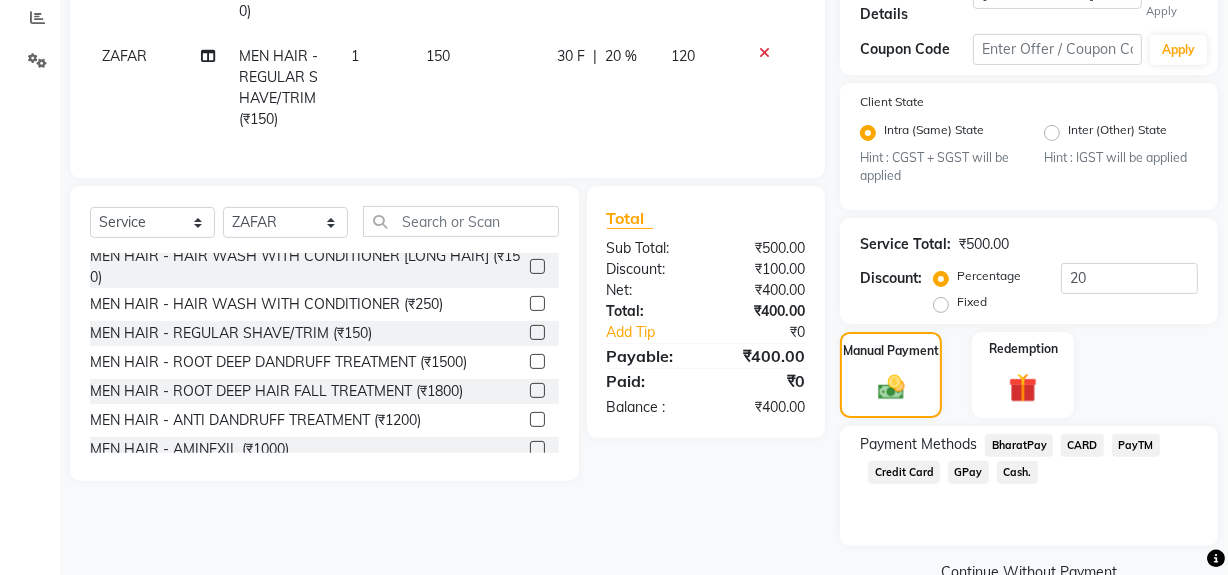 click on "Cash." 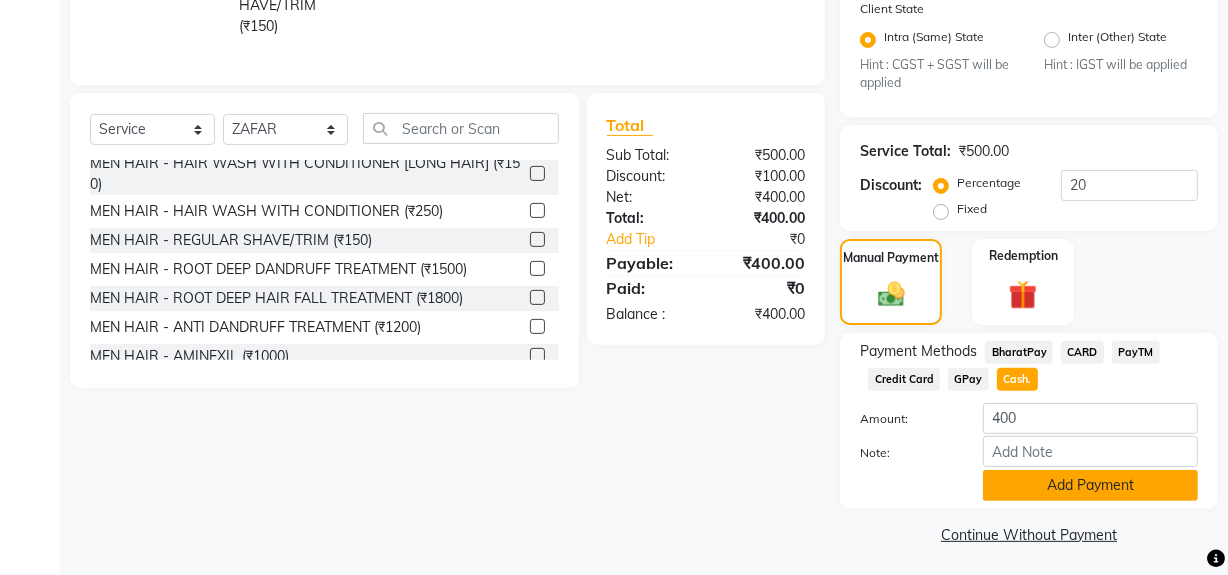 scroll, scrollTop: 519, scrollLeft: 0, axis: vertical 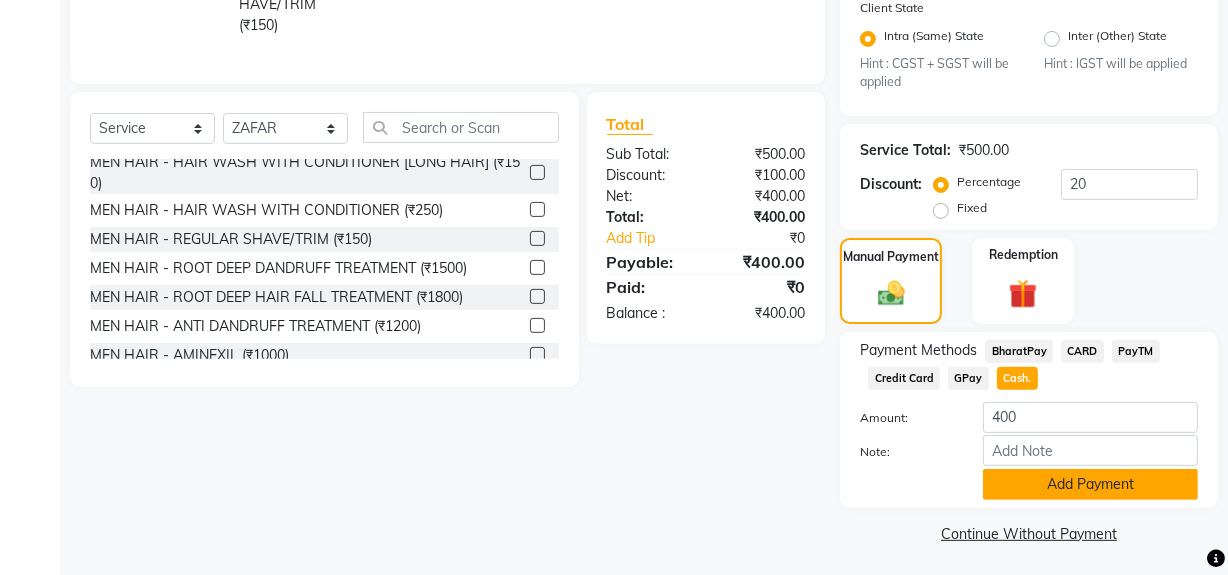 click on "Add Payment" 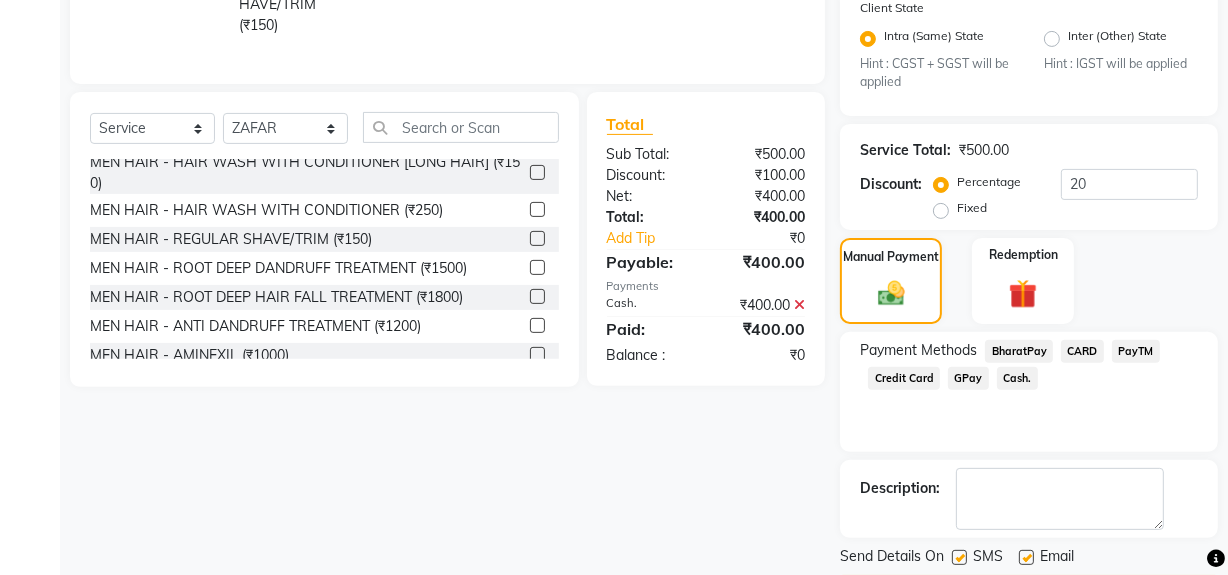 click 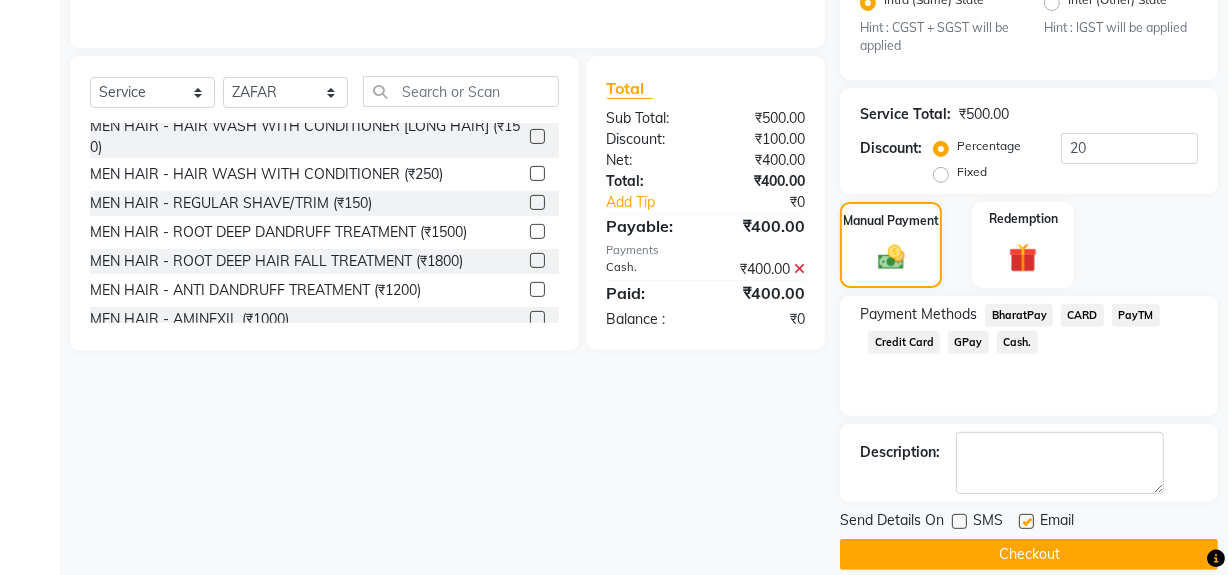 scroll, scrollTop: 575, scrollLeft: 0, axis: vertical 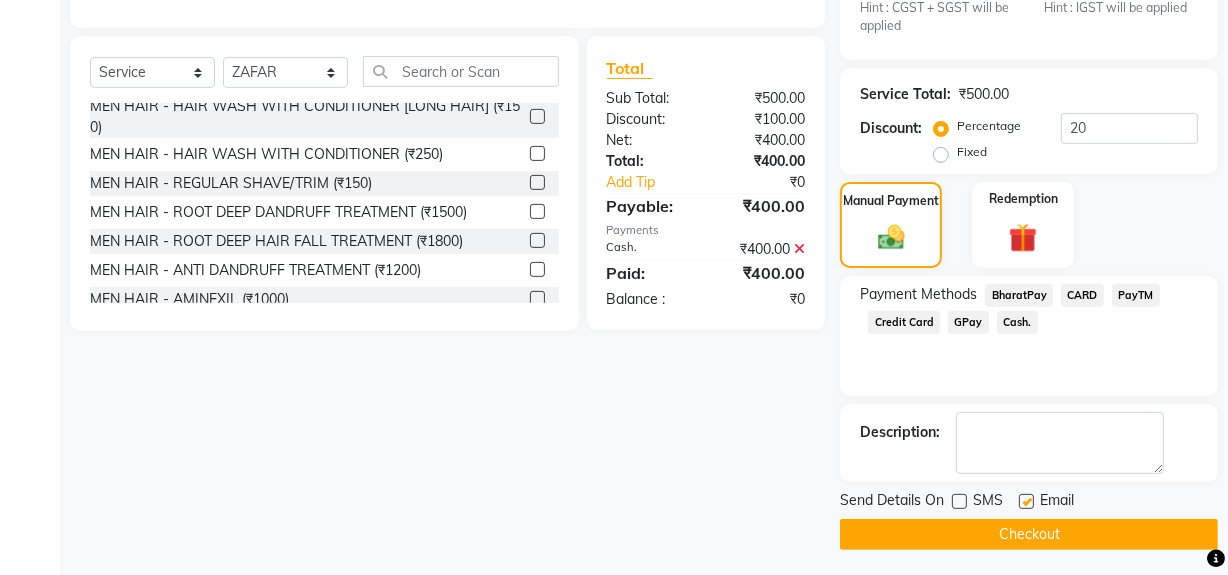 click on "Checkout" 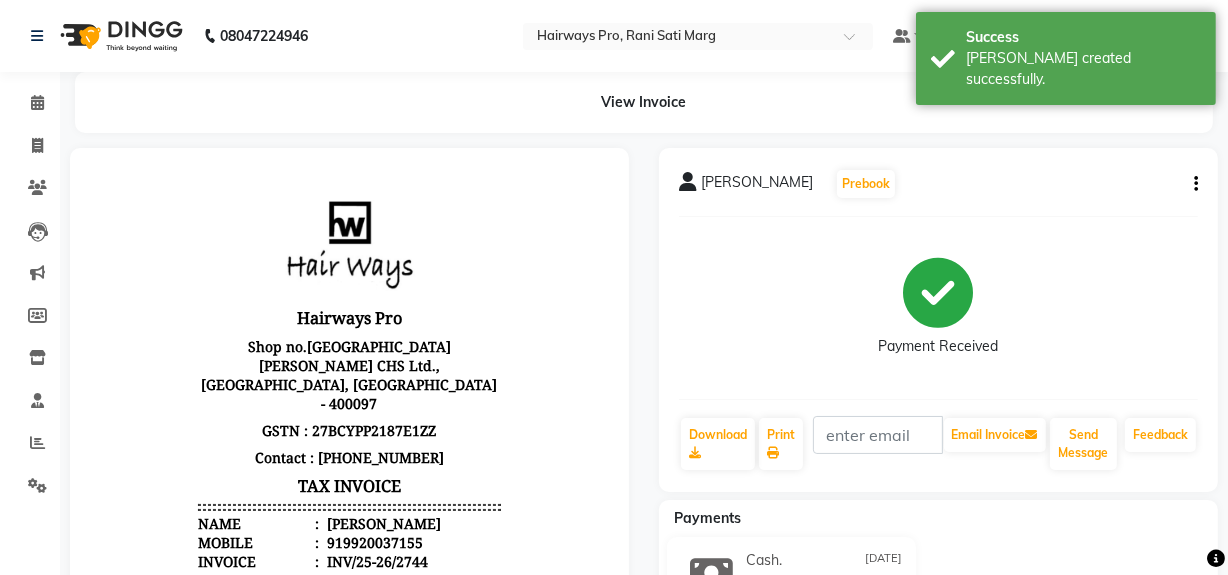 scroll, scrollTop: 0, scrollLeft: 0, axis: both 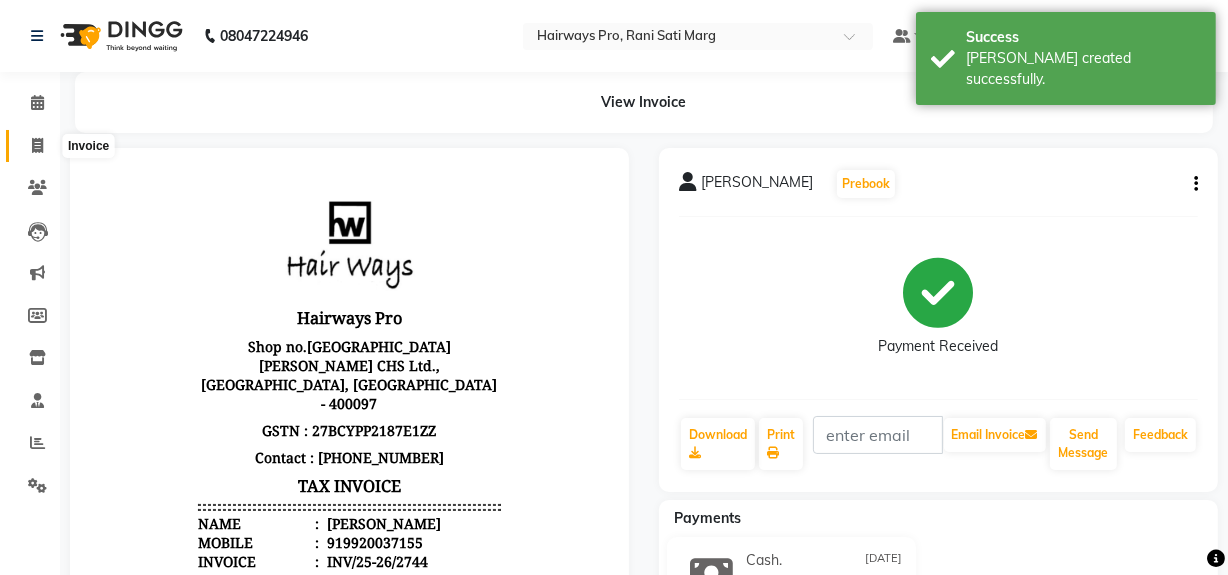 click 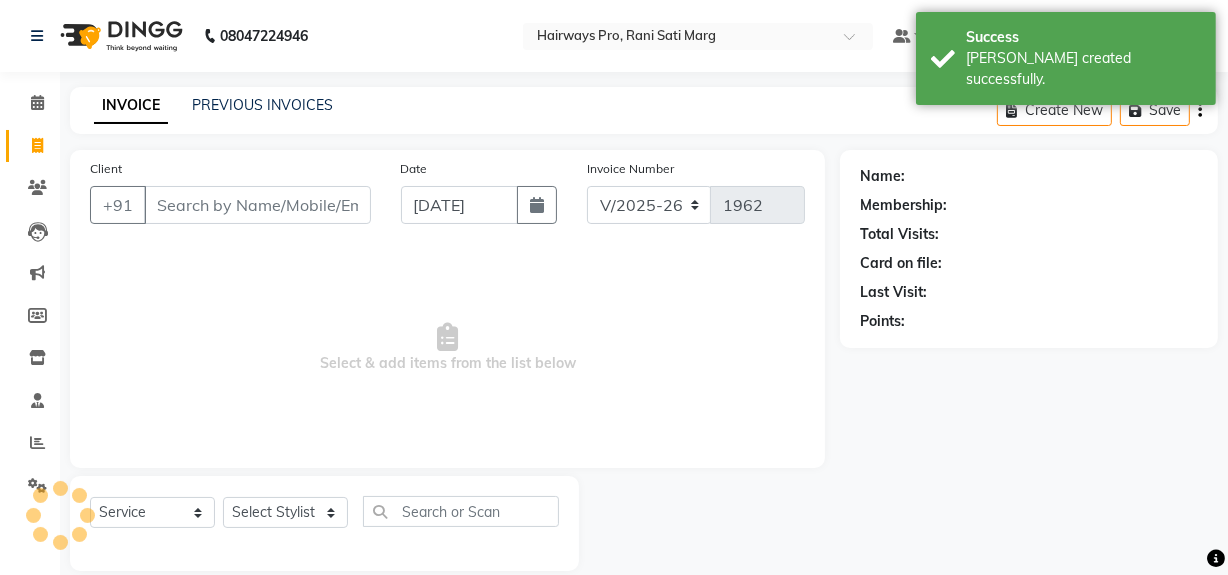 scroll, scrollTop: 26, scrollLeft: 0, axis: vertical 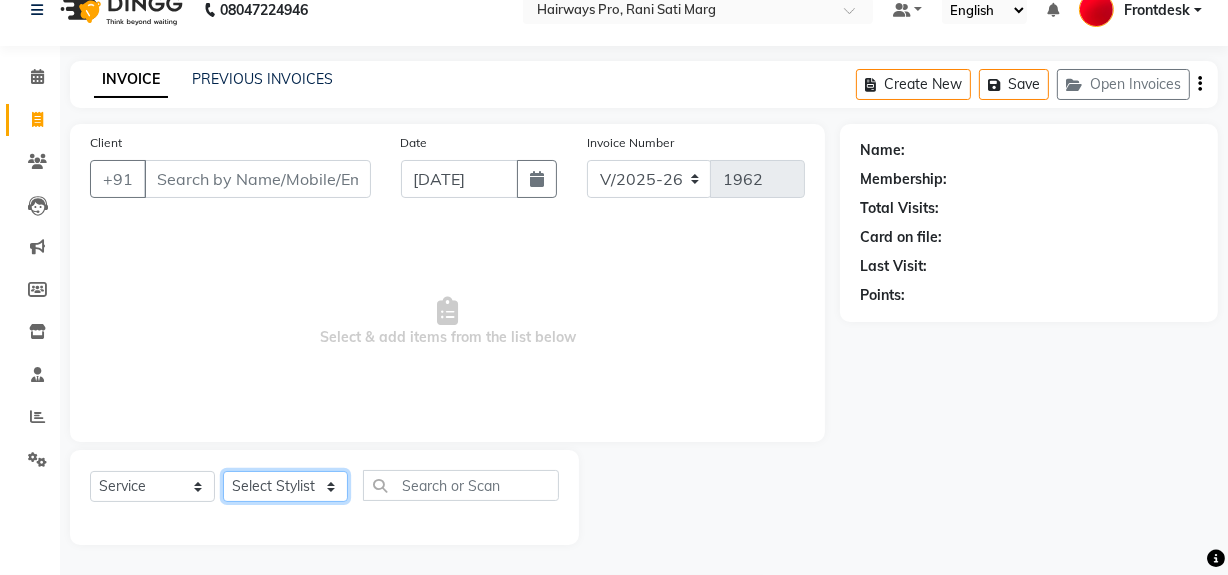 click on "Select Stylist ABID DANISH [PERSON_NAME] Frontdesk INTEZAR [PERSON_NAME] [PERSON_NAME] [PERSON_NAME] [PERSON_NAME] [PERSON_NAME] [PERSON_NAME]" 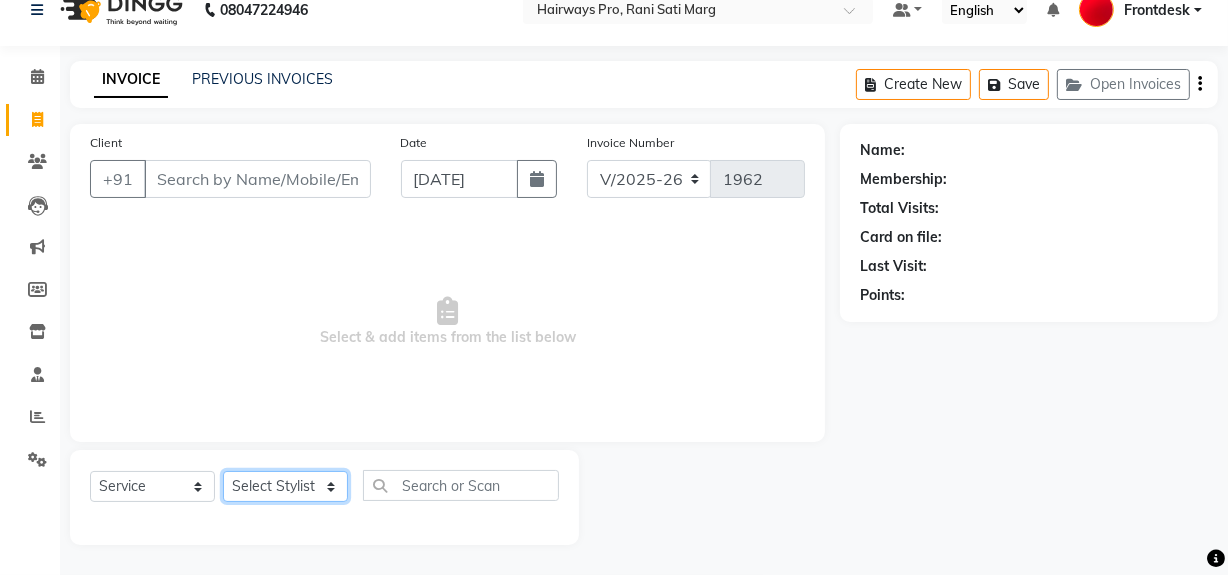 select on "13187" 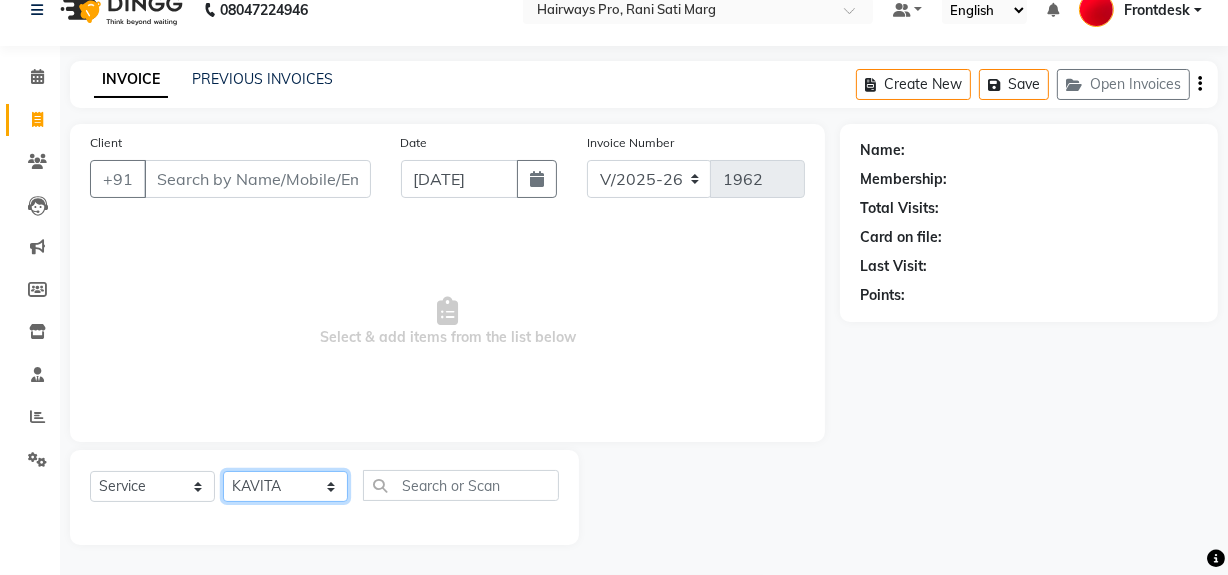 click on "Select Stylist ABID DANISH [PERSON_NAME] Frontdesk INTEZAR [PERSON_NAME] [PERSON_NAME] [PERSON_NAME] [PERSON_NAME] [PERSON_NAME] [PERSON_NAME]" 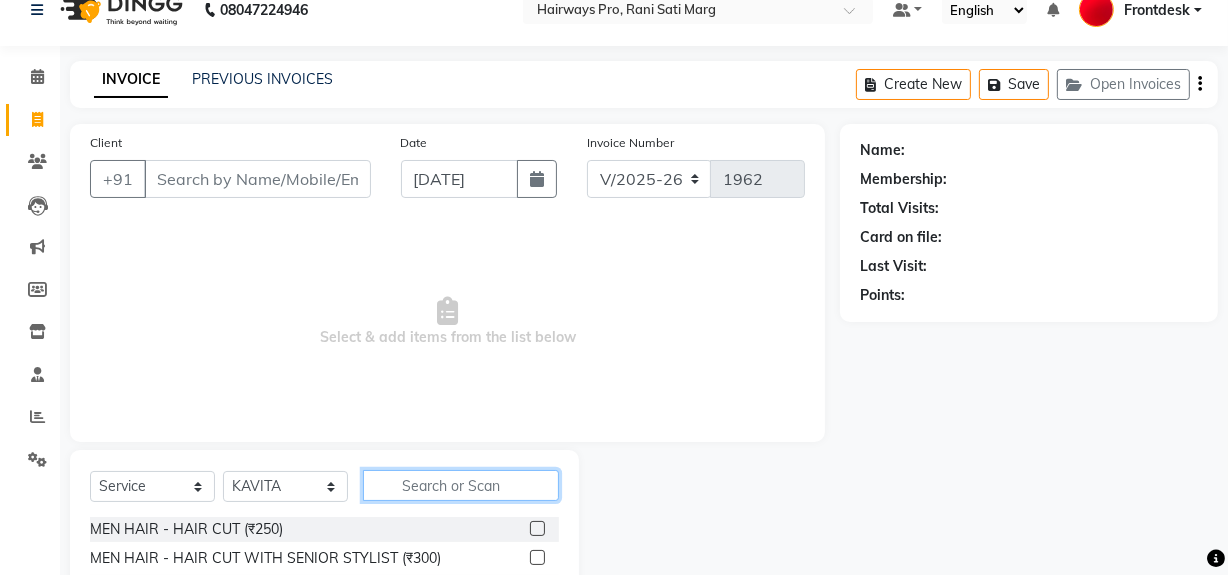 click 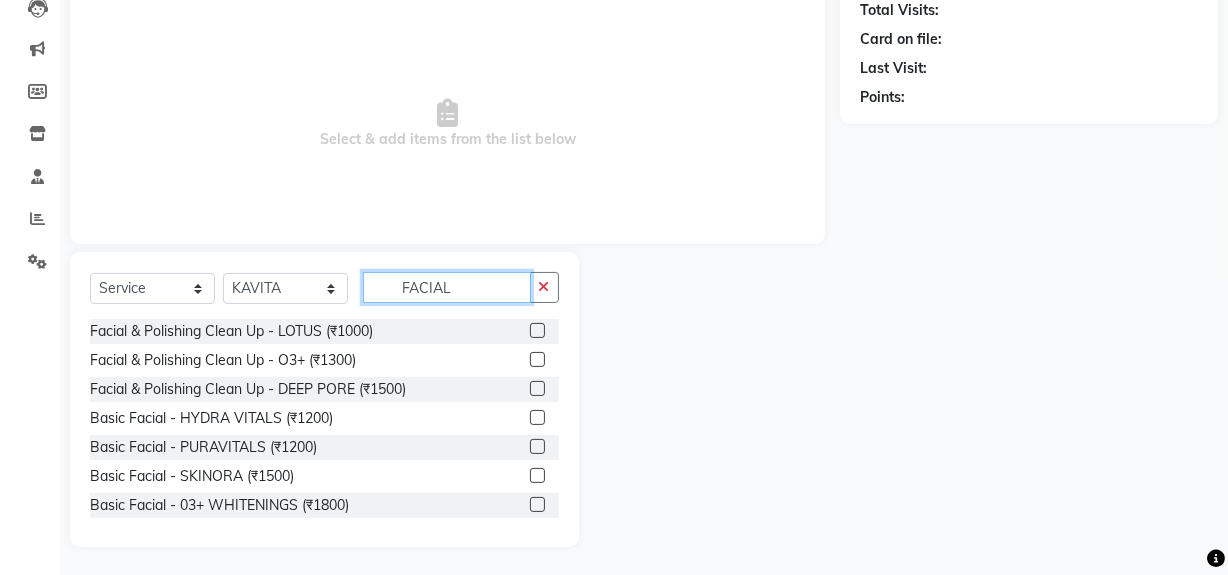 scroll, scrollTop: 226, scrollLeft: 0, axis: vertical 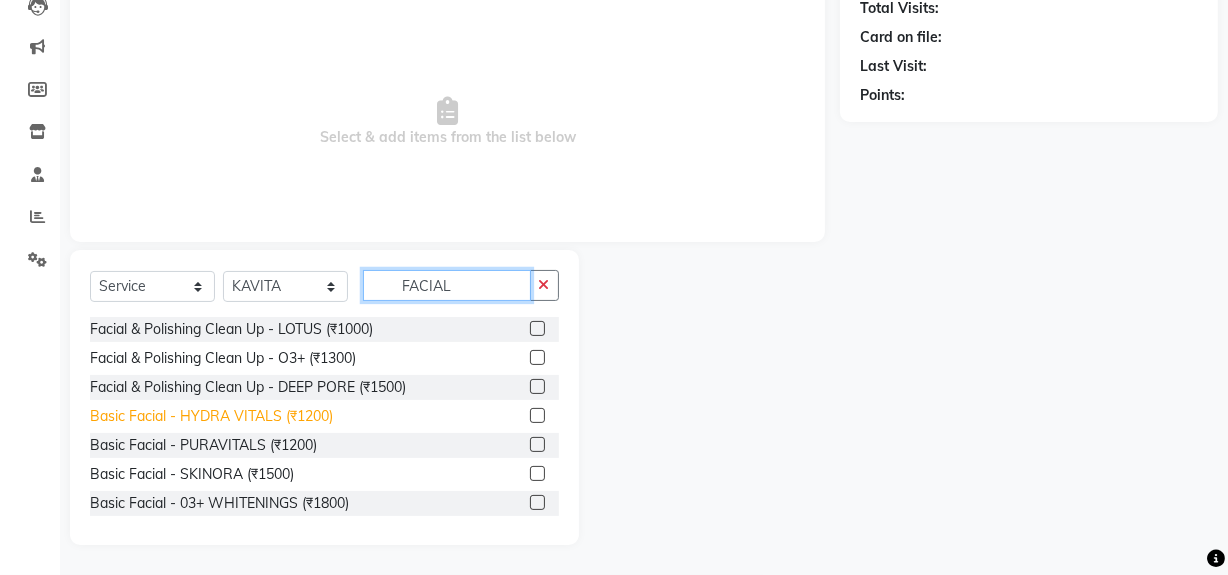 type on "FACIAL" 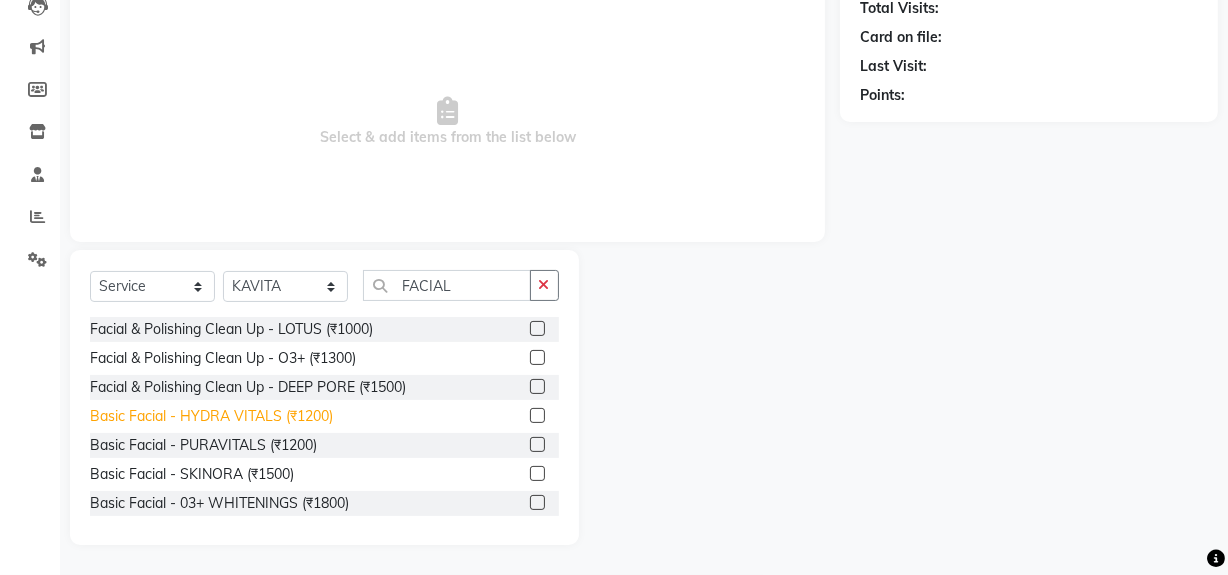 click on "Basic Facial - HYDRA VITALS (₹1200)" 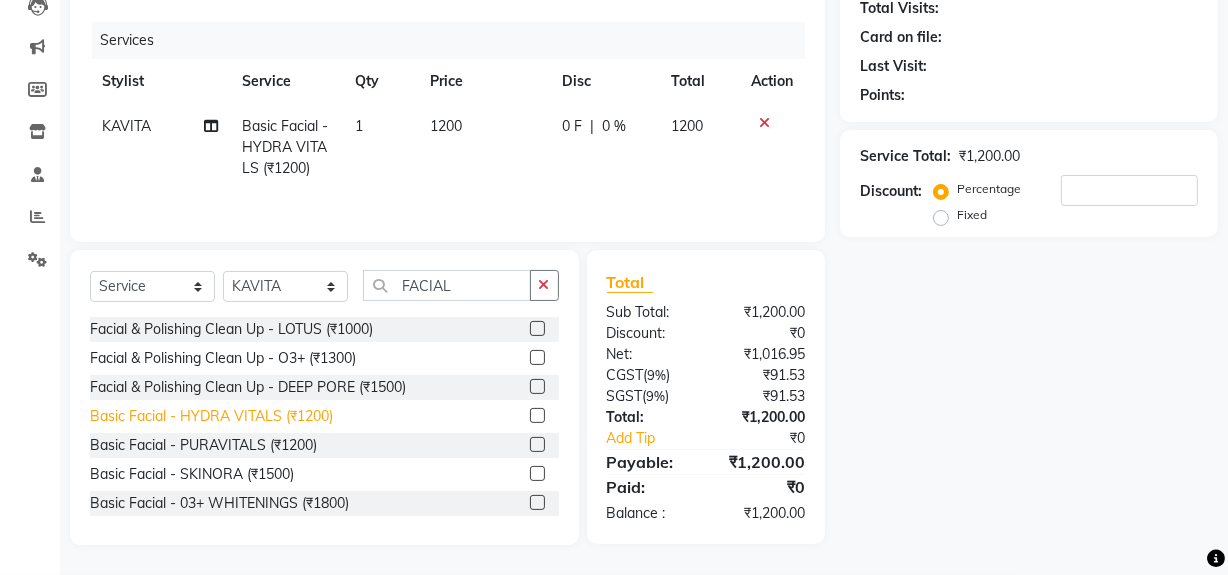 click on "Basic Facial - HYDRA VITALS (₹1200)" 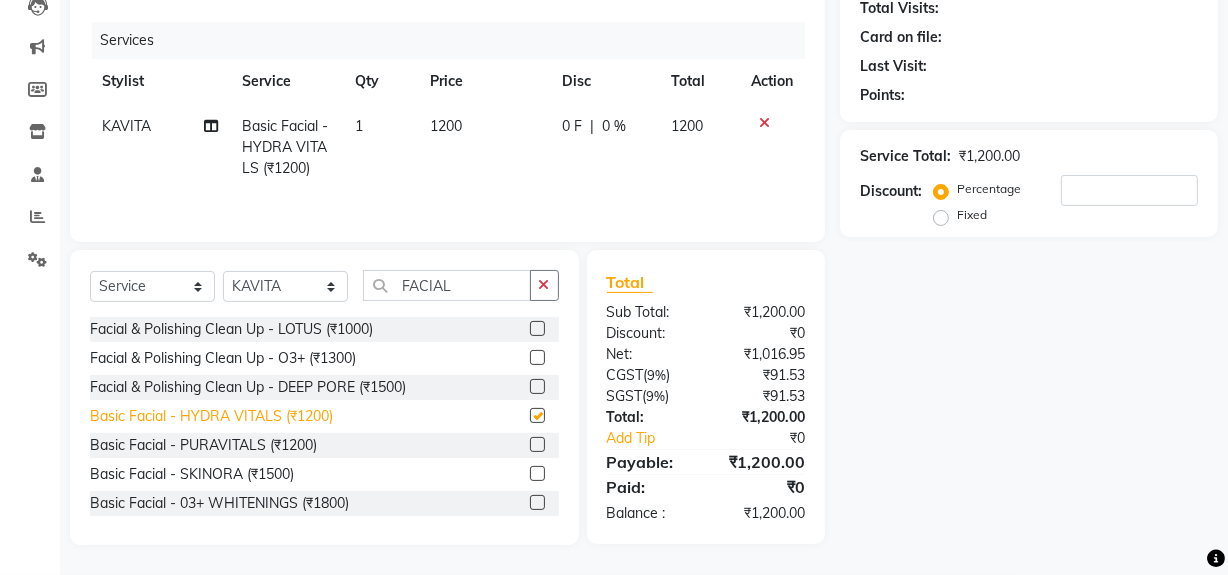 checkbox on "false" 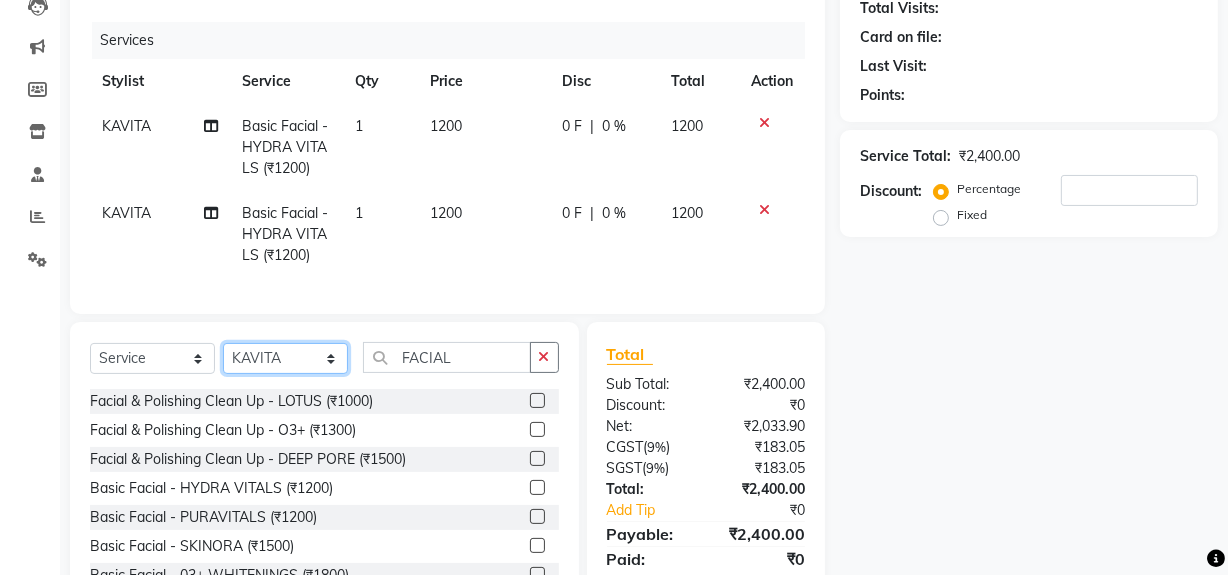 click on "Select Stylist ABID DANISH [PERSON_NAME] Frontdesk INTEZAR [PERSON_NAME] [PERSON_NAME] [PERSON_NAME] [PERSON_NAME] [PERSON_NAME] [PERSON_NAME]" 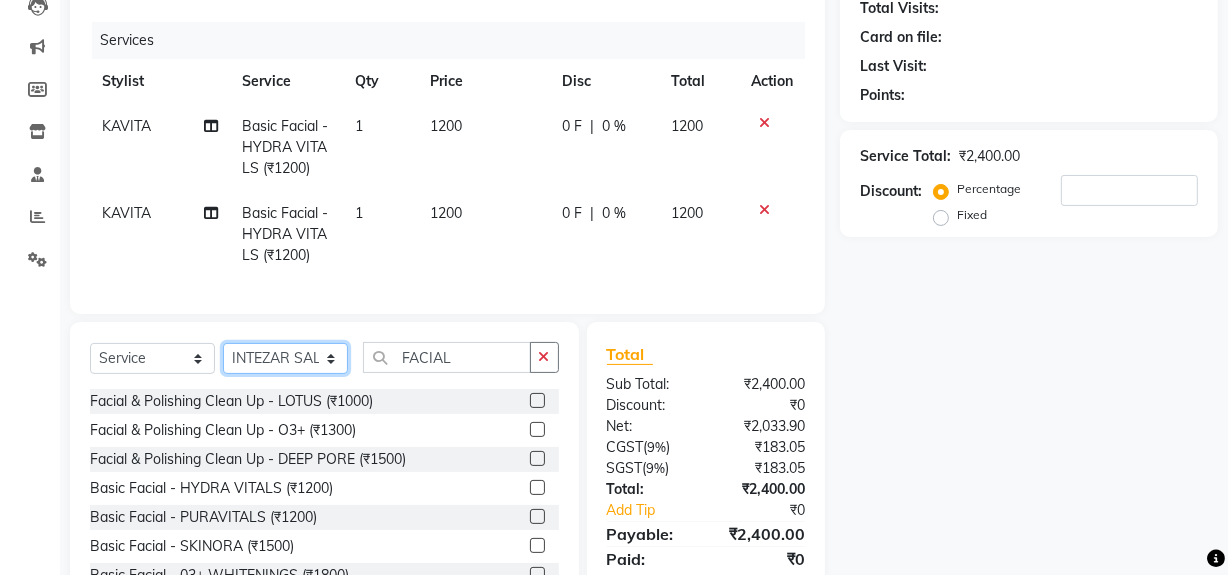 click on "Select Stylist ABID DANISH [PERSON_NAME] Frontdesk INTEZAR [PERSON_NAME] [PERSON_NAME] [PERSON_NAME] [PERSON_NAME] [PERSON_NAME] [PERSON_NAME]" 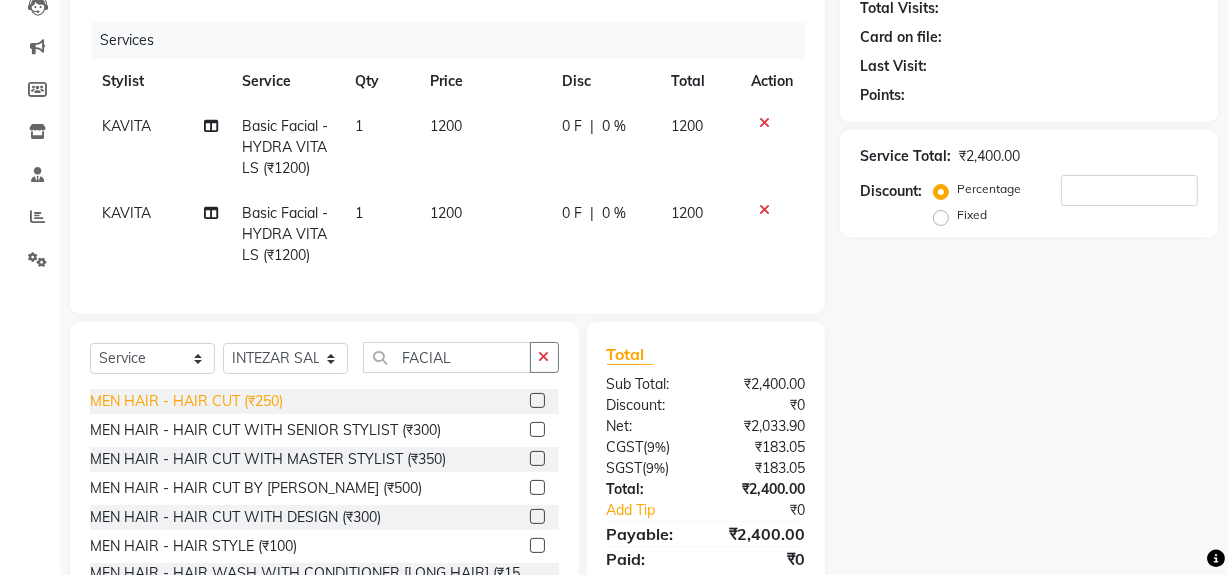 click on "MEN HAIR - HAIR CUT (₹250)" 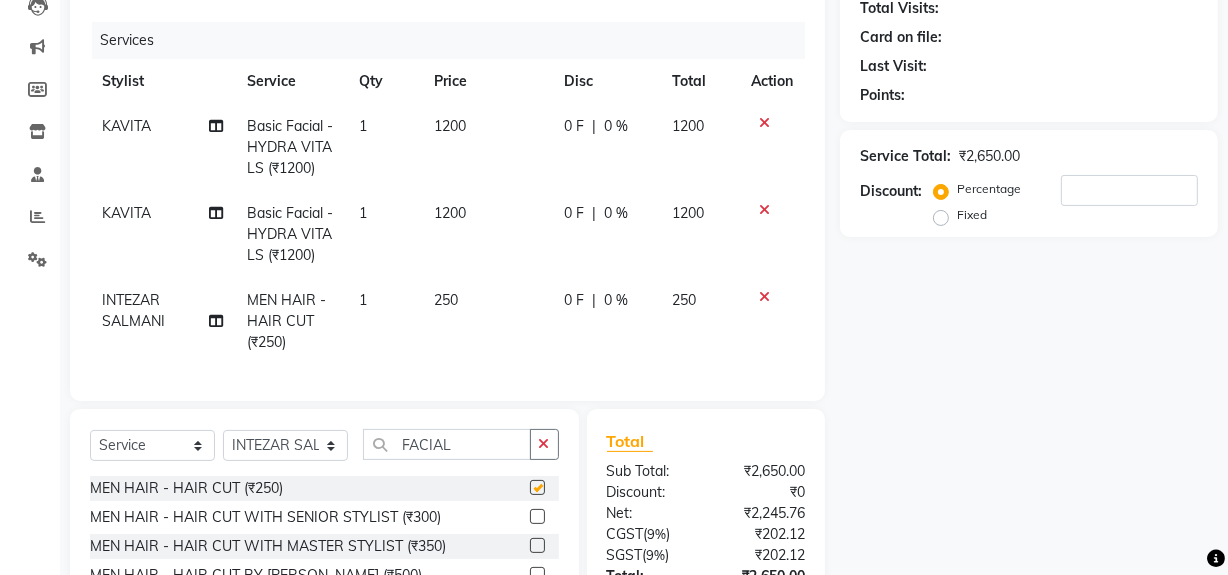 checkbox on "false" 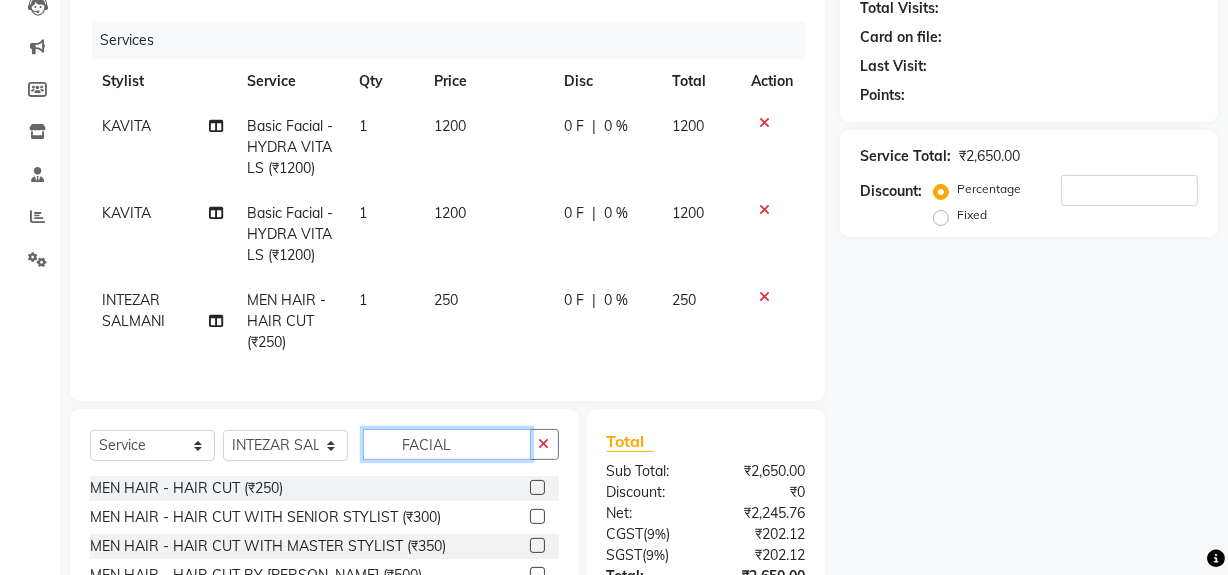 drag, startPoint x: 468, startPoint y: 455, endPoint x: 380, endPoint y: 476, distance: 90.47099 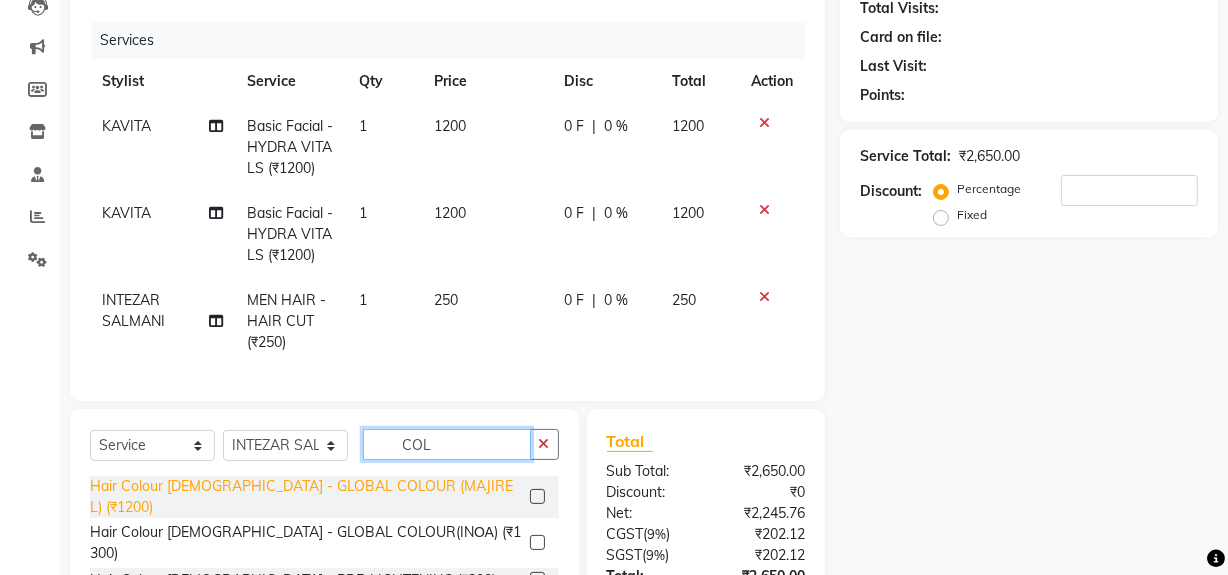 type on "COL" 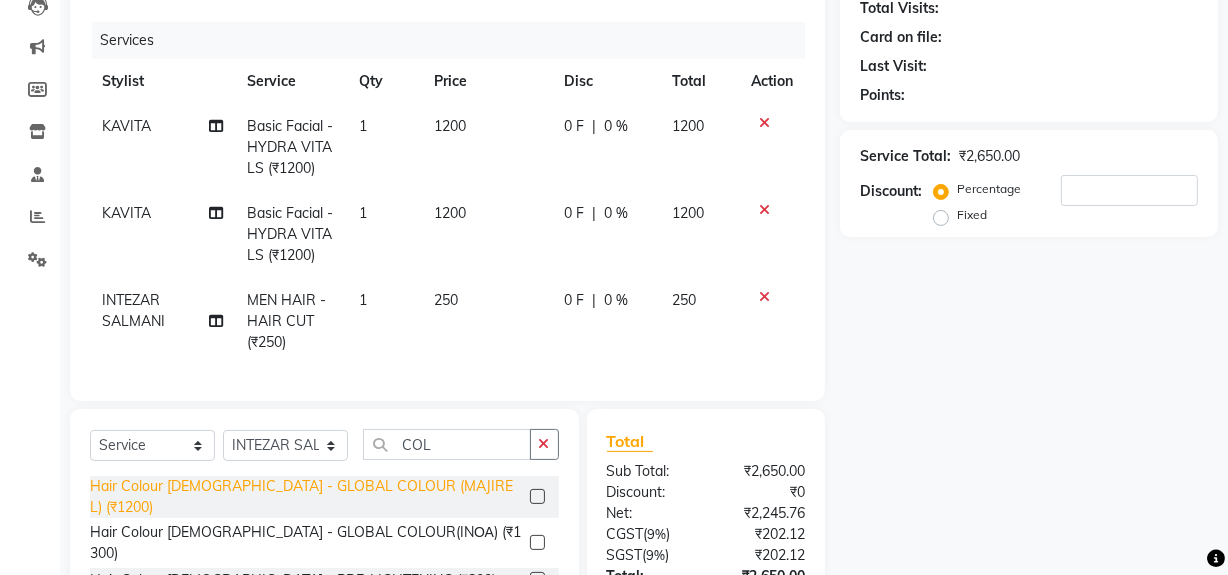 click on "Hair Colour [DEMOGRAPHIC_DATA] - GLOBAL COLOUR (MAJIREL) (₹1200)" 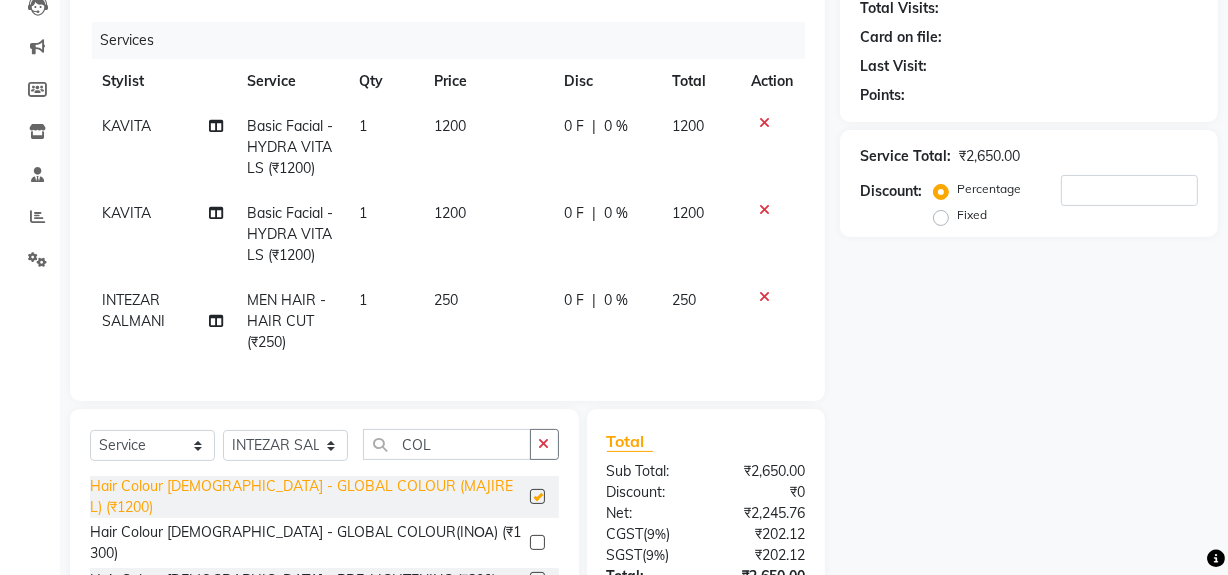 checkbox on "false" 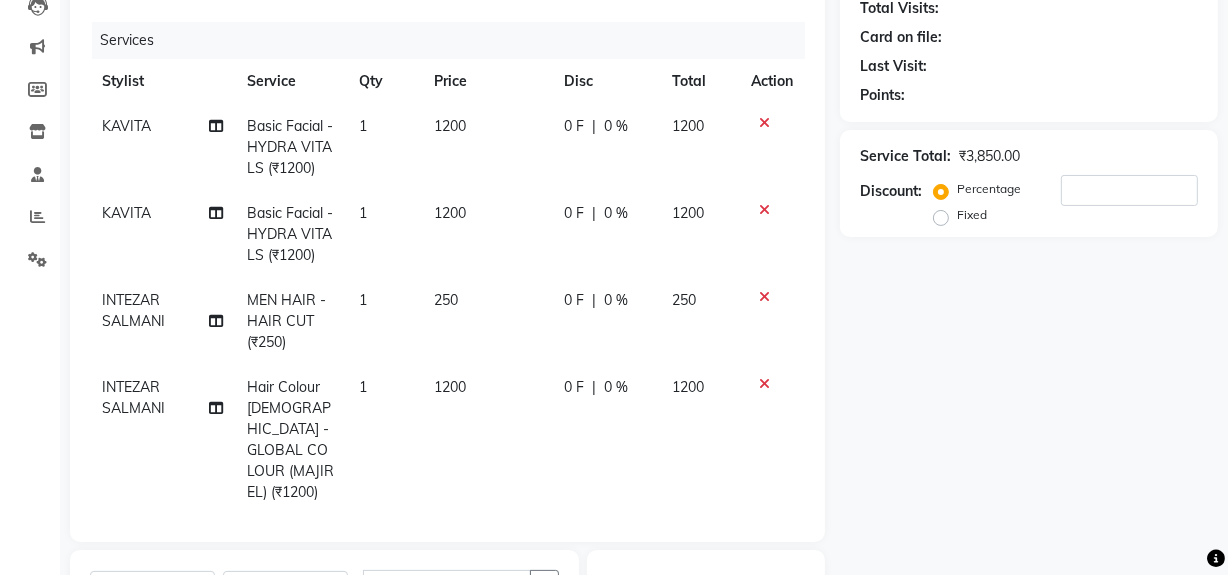 scroll, scrollTop: 1, scrollLeft: 0, axis: vertical 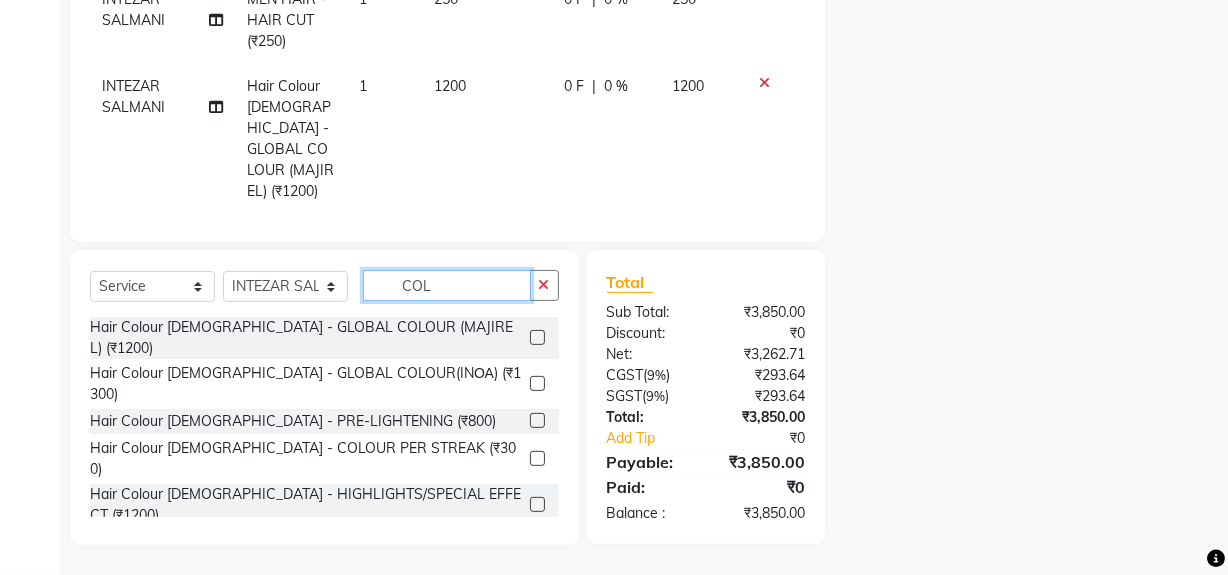 drag, startPoint x: 441, startPoint y: 282, endPoint x: 381, endPoint y: 290, distance: 60.530983 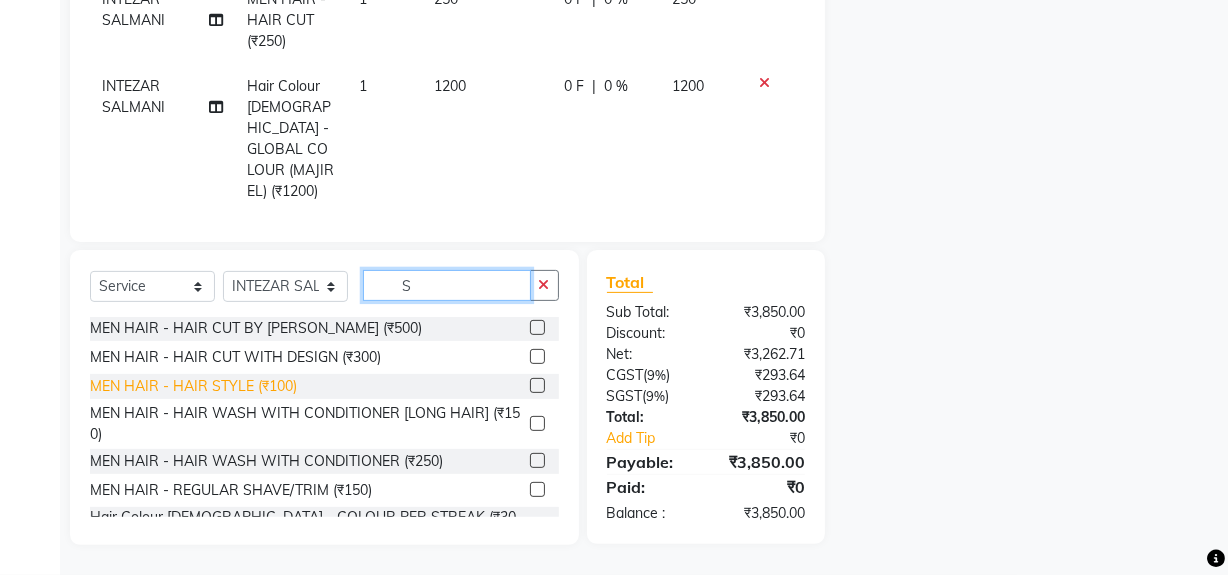scroll, scrollTop: 90, scrollLeft: 0, axis: vertical 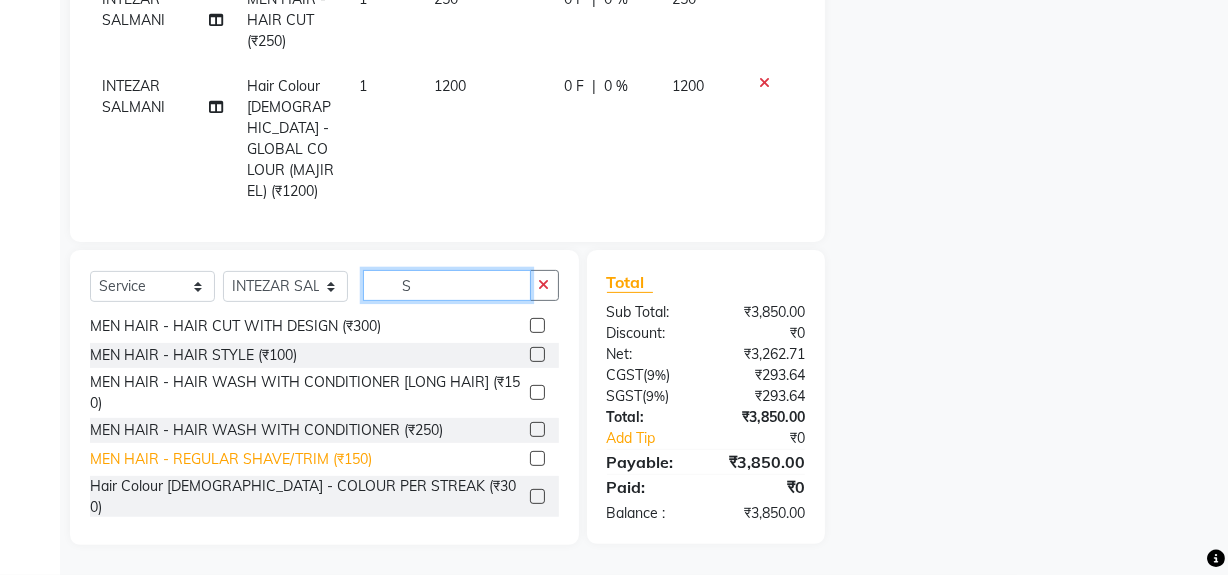 type on "S" 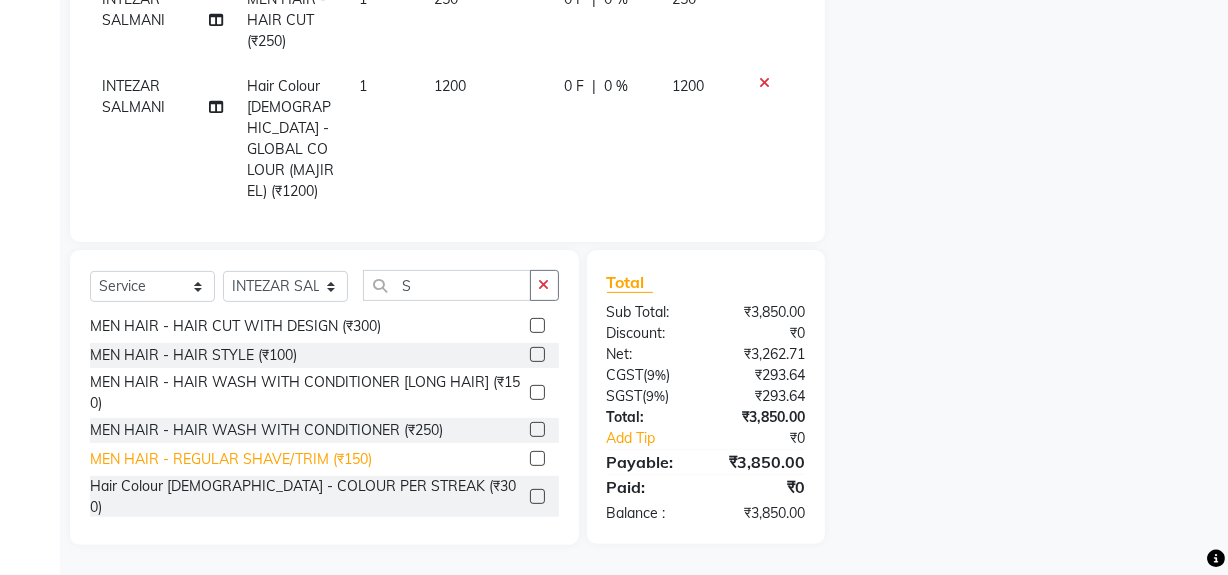 click on "MEN HAIR - REGULAR SHAVE/TRIM (₹150)" 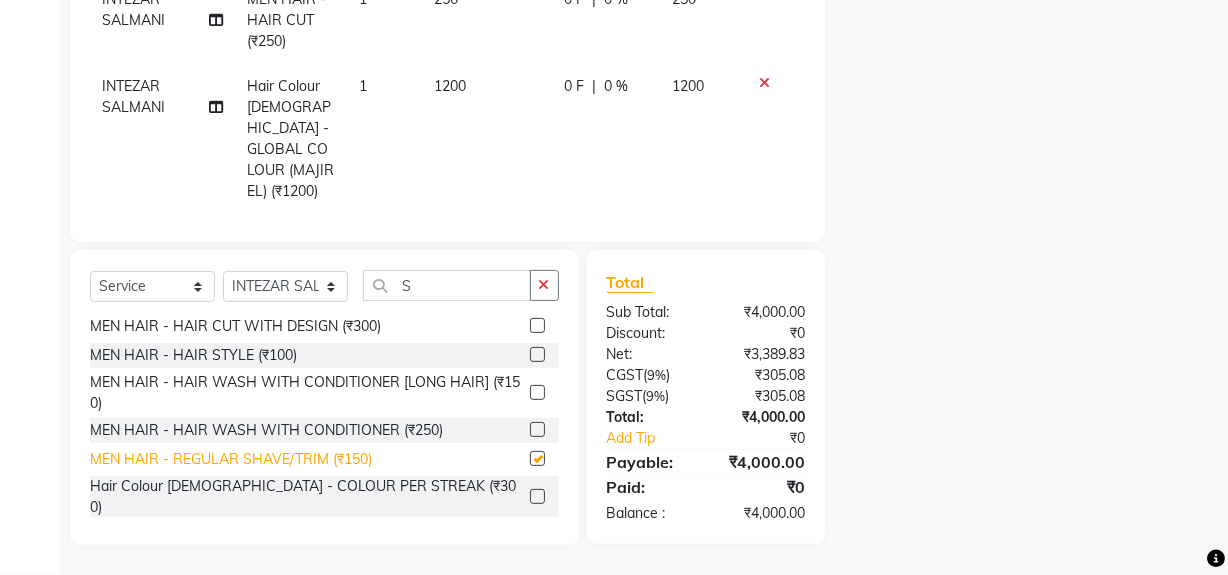 checkbox on "false" 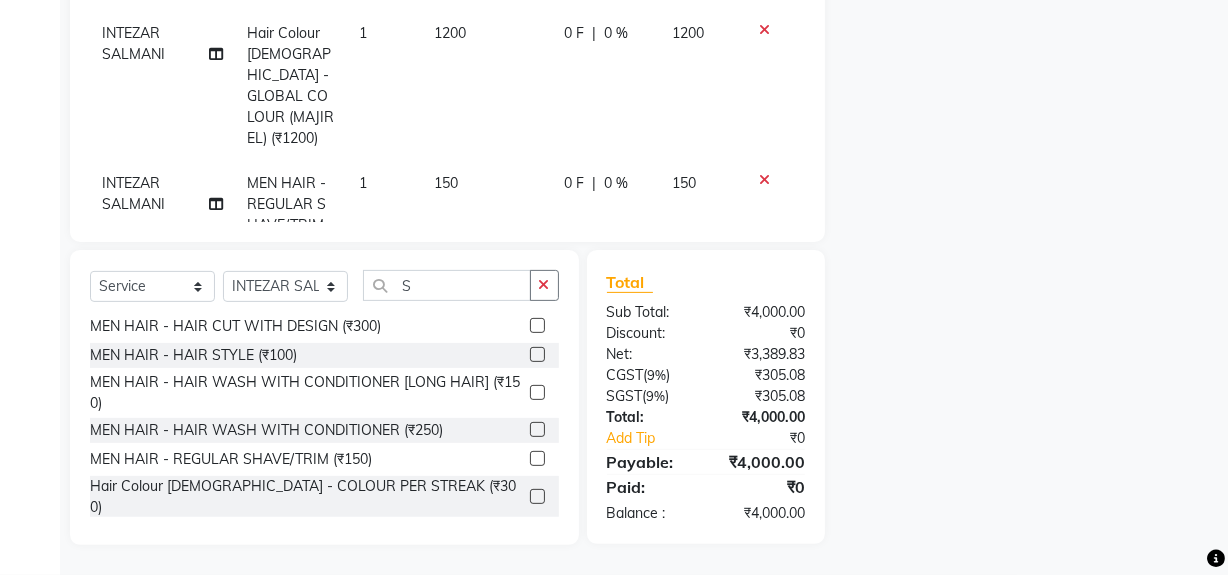 scroll, scrollTop: 0, scrollLeft: 0, axis: both 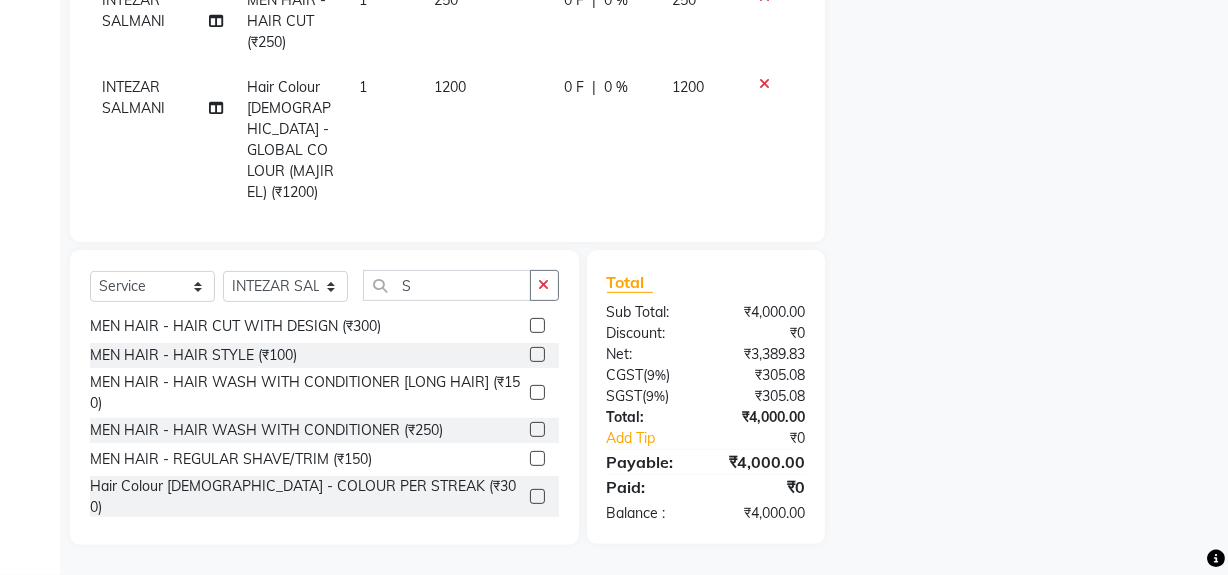 click on "Name: Membership: Total Visits: Card on file: Last Visit:  Points:  Service Total:  ₹4,000.00  Discount:  Percentage   Fixed" 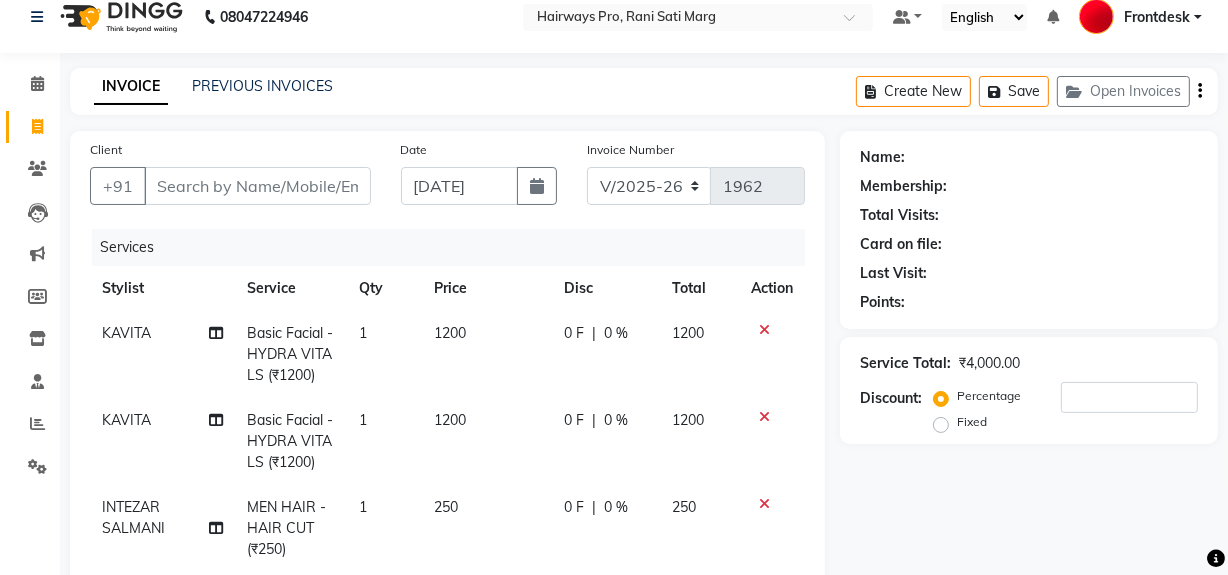 scroll, scrollTop: 0, scrollLeft: 0, axis: both 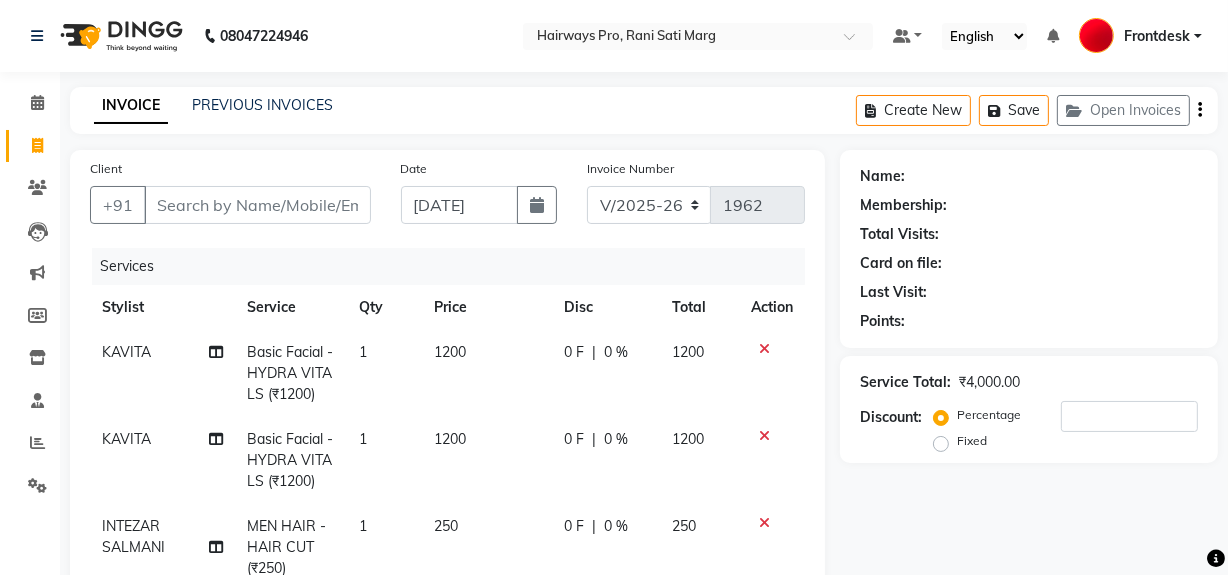 click on "0 F | 0 %" 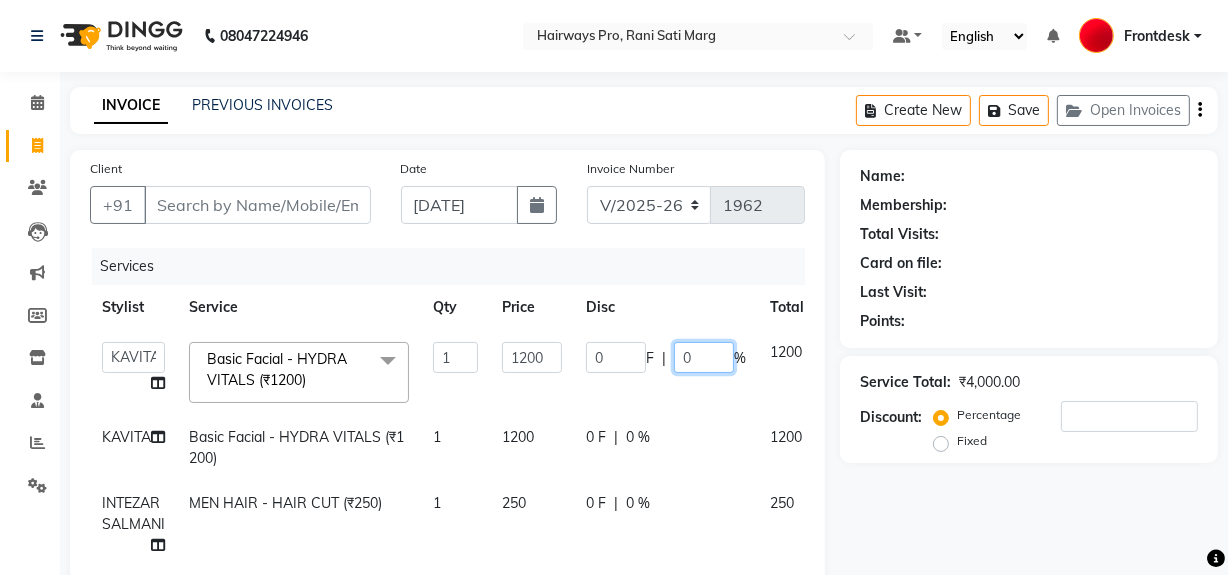 click on "0" 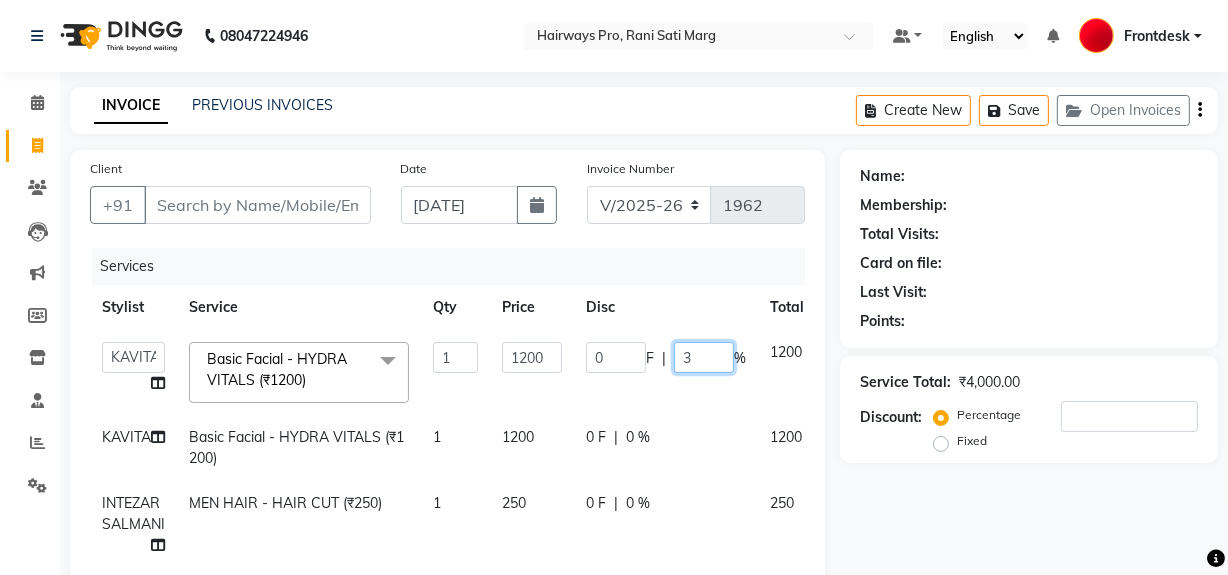 type on "35" 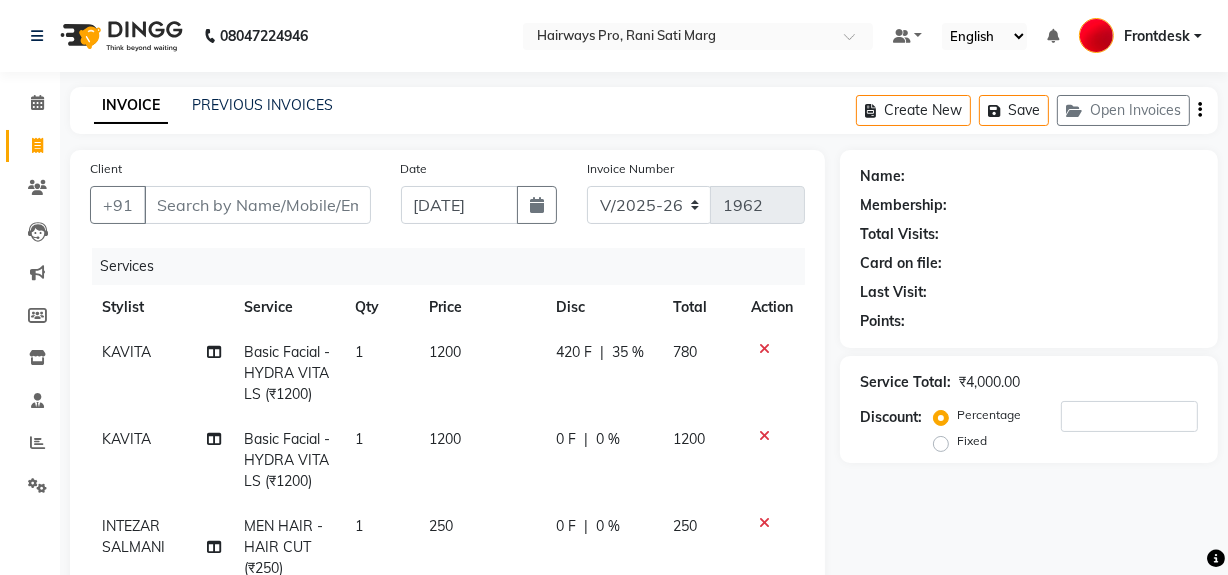 click on "KAVITA Basic Facial - HYDRA VITALS (₹1200) 1 1200 0 F | 0 % 1200" 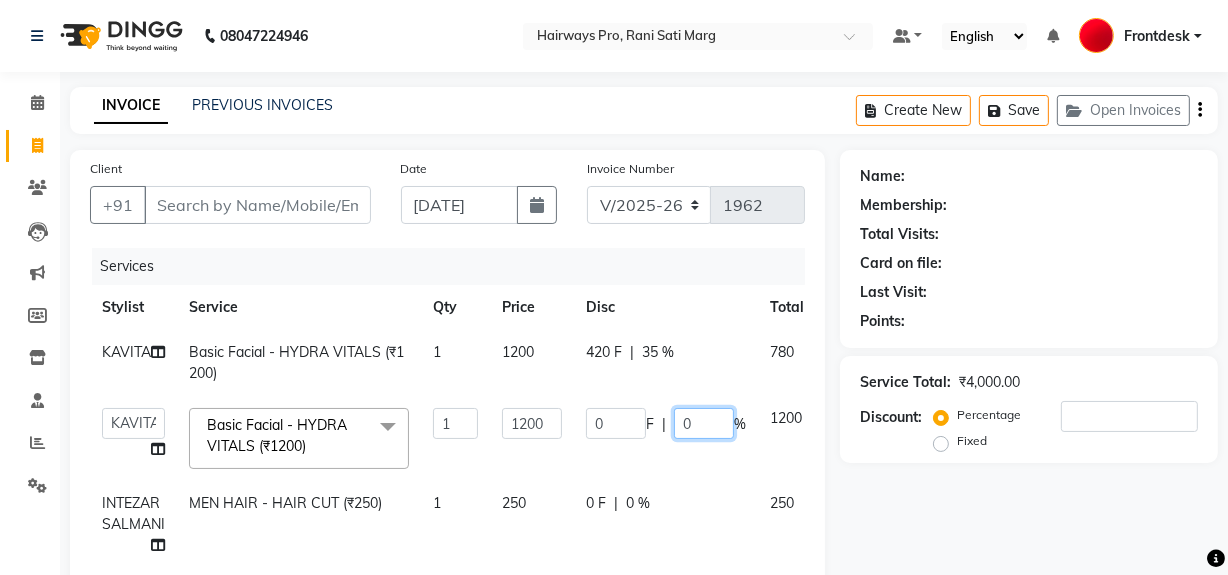 click on "0" 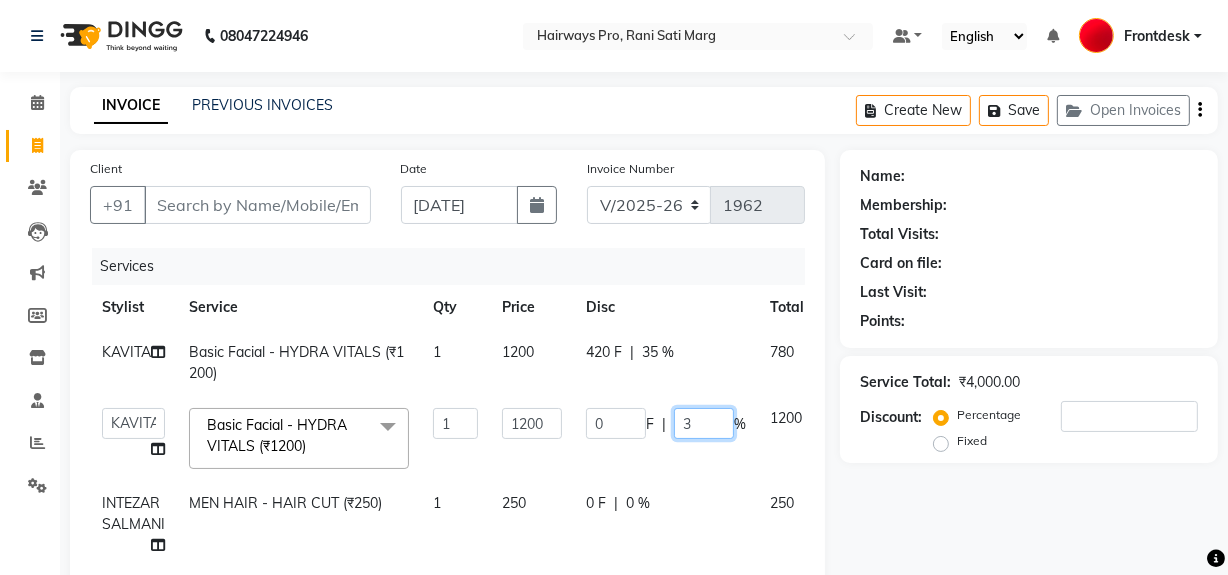 type on "35" 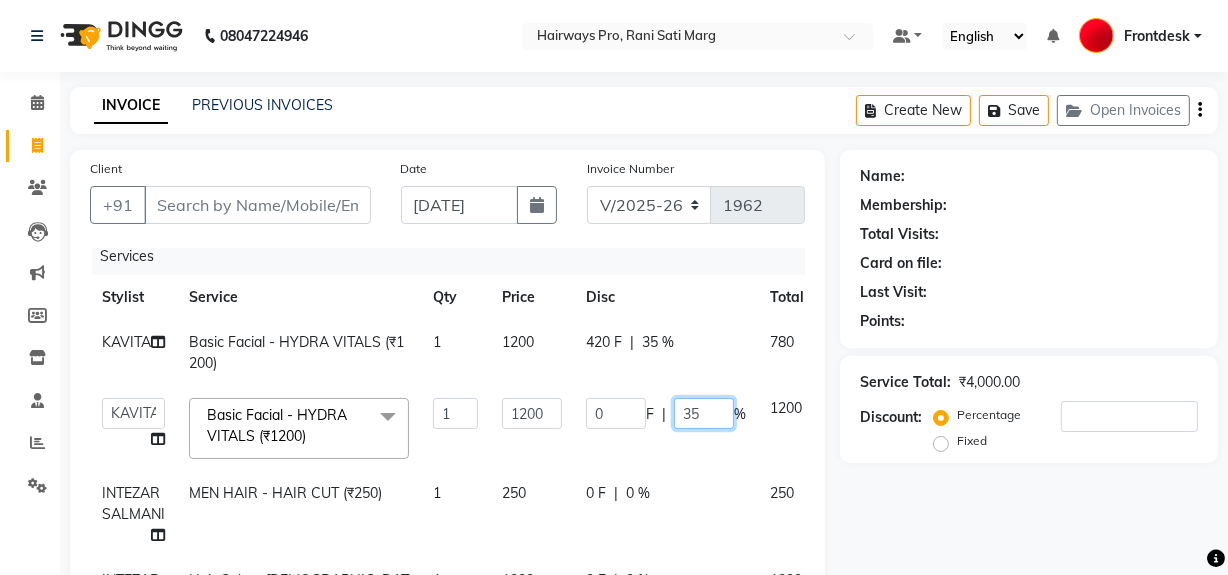 scroll, scrollTop: 23, scrollLeft: 0, axis: vertical 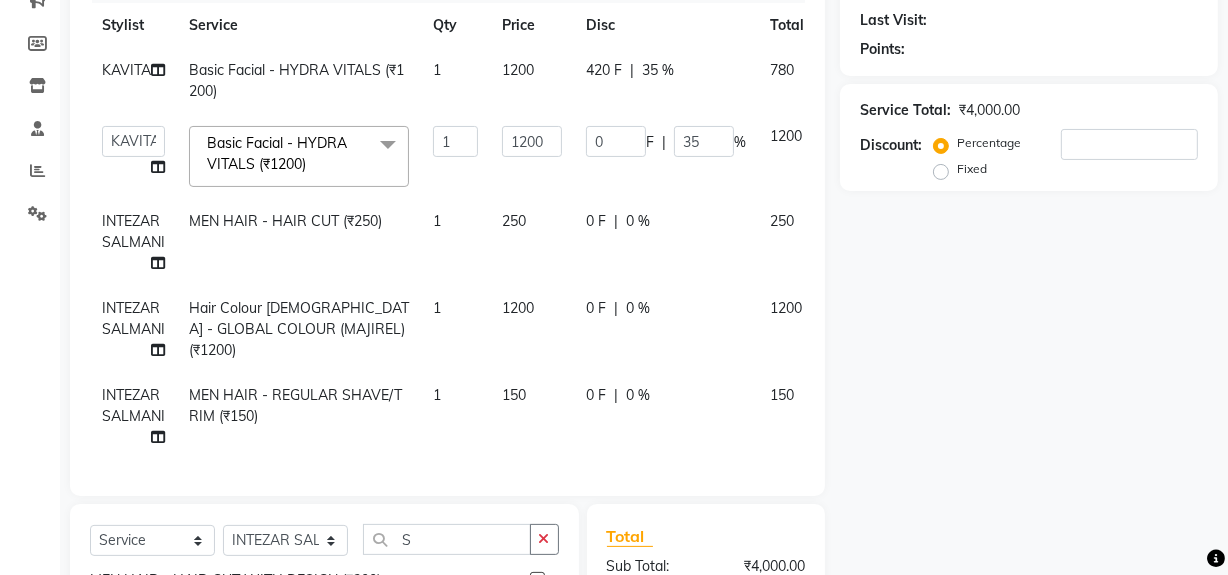 click on "KAVITA Basic Facial - HYDRA VITALS (₹1200) 1 1200 420 F | 35 % 780  ABID   DANISH   Faiz shaikh   Frontdesk   INTEZAR SALMANI   JYOTI   Kamal Salmani   KAVITA   MUSTAFA   RAFIQUE   Sonal   SONU   WAQAR   ZAFAR  Basic Facial - HYDRA VITALS (₹1200)  x MEN HAIR - HAIR CUT (₹250) MEN HAIR - HAIR CUT WITH SENIOR STYLIST (₹300) MEN HAIR - HAIR CUT WITH MASTER STYLIST (₹350) MEN HAIR - HAIR CUT BY KAMAL SALMANI (₹500) MEN HAIR - HAIR CUT WITH DESIGN (₹300) MEN HAIR - HAIR STYLE (₹100) MEN HAIR - HAIR WASH WITH CONDITIONER [LONG HAIR] (₹150) MEN HAIR - HAIR WASH WITH CONDITIONER (₹250) MEN HAIR - REGULAR SHAVE/TRIM (₹150) MEN HAIR - ROOT DEEP DANDRUFF TREATMENT (₹1500) MEN HAIR - ROOT DEEP HAIR FALL TREATMENT (₹1800) MEN HAIR - ANTI DANDRUFF TREATMENT (₹1200) MEN HAIR - AMINEXIL (₹1000) Hair Colour Male - GLOBAL COLOUR (MAJIREL) (₹1200) Hair Colour Male - GLOBAL COLOUR(INΟΑ) (₹1300) Hair Colour Male - PRE-LIGHTENING (₹800) Hair Colour Male - COLOUR PER STREAK (₹300) 1 1200 0 F" 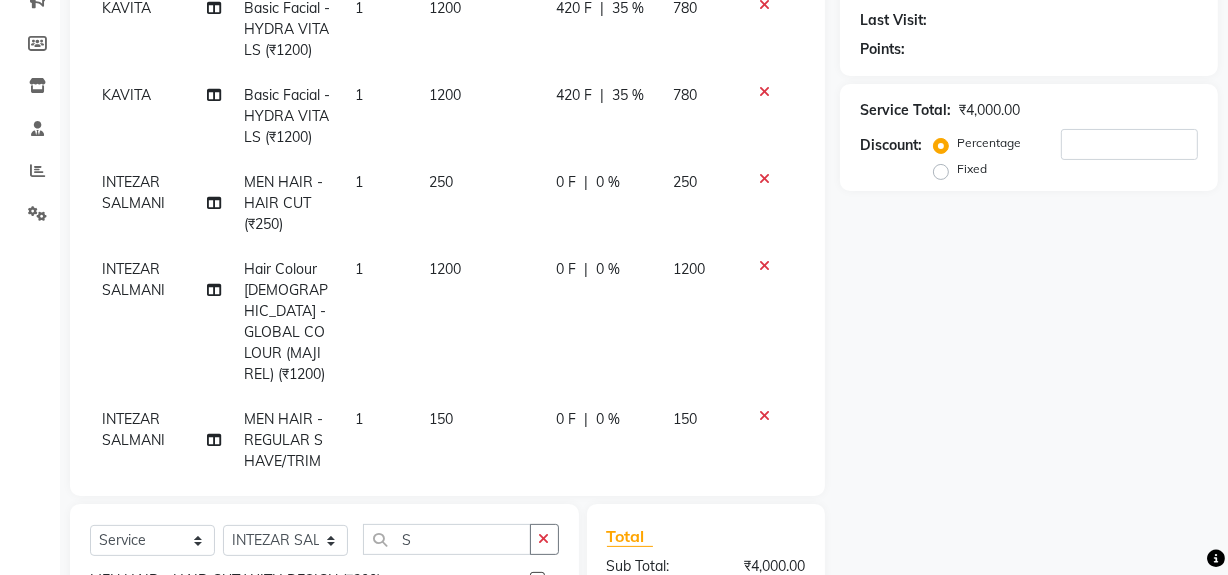 scroll, scrollTop: 114, scrollLeft: 0, axis: vertical 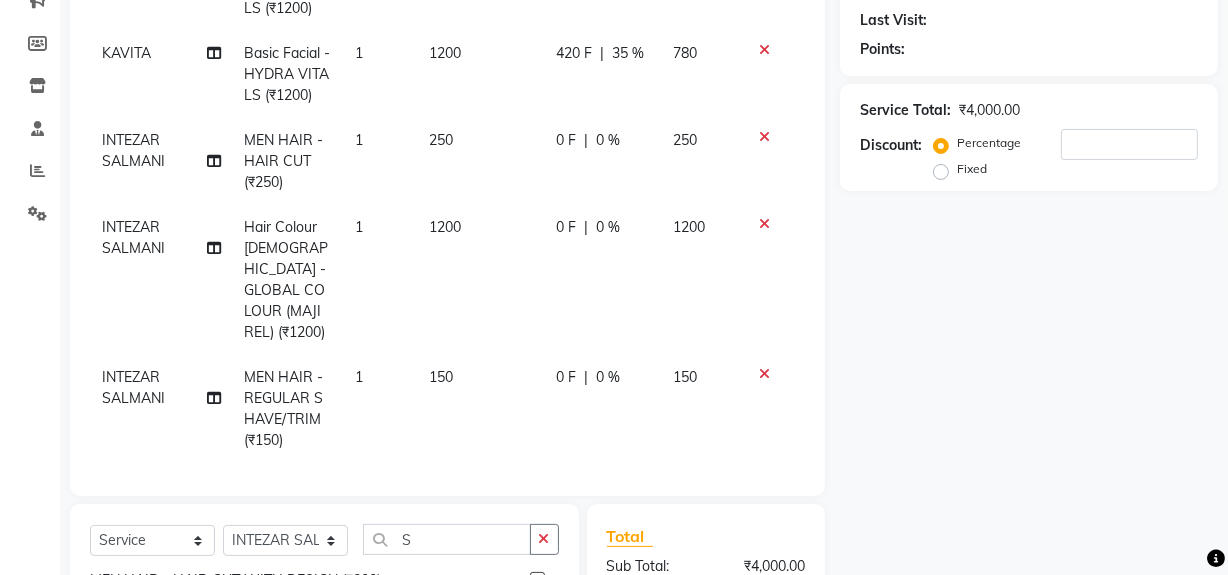 click on "0 F | 0 %" 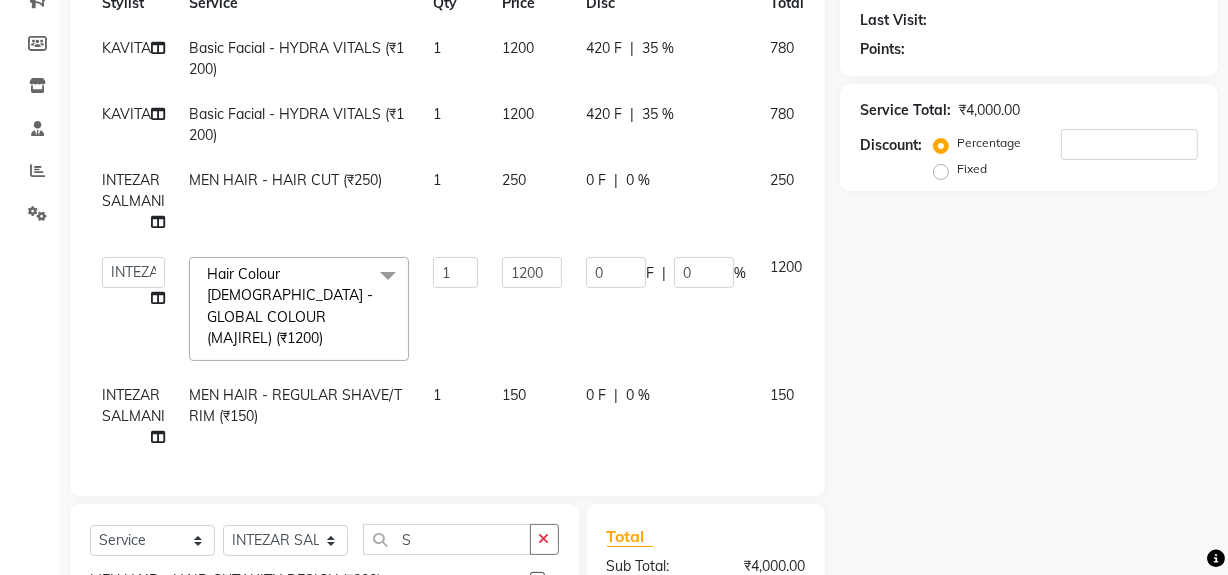 scroll, scrollTop: 23, scrollLeft: 0, axis: vertical 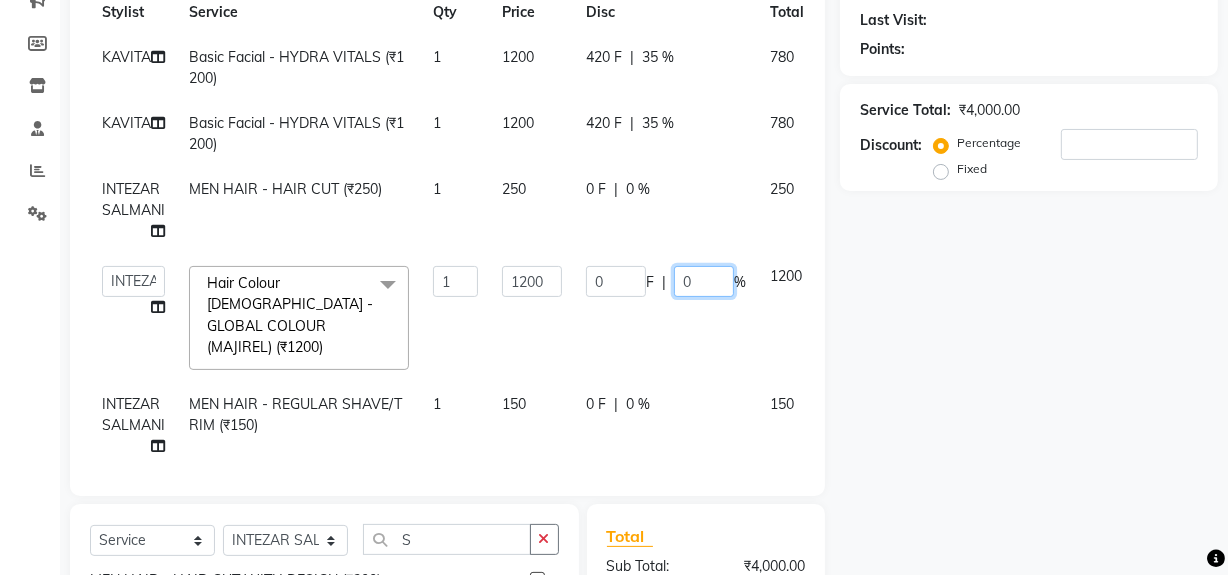click on "0" 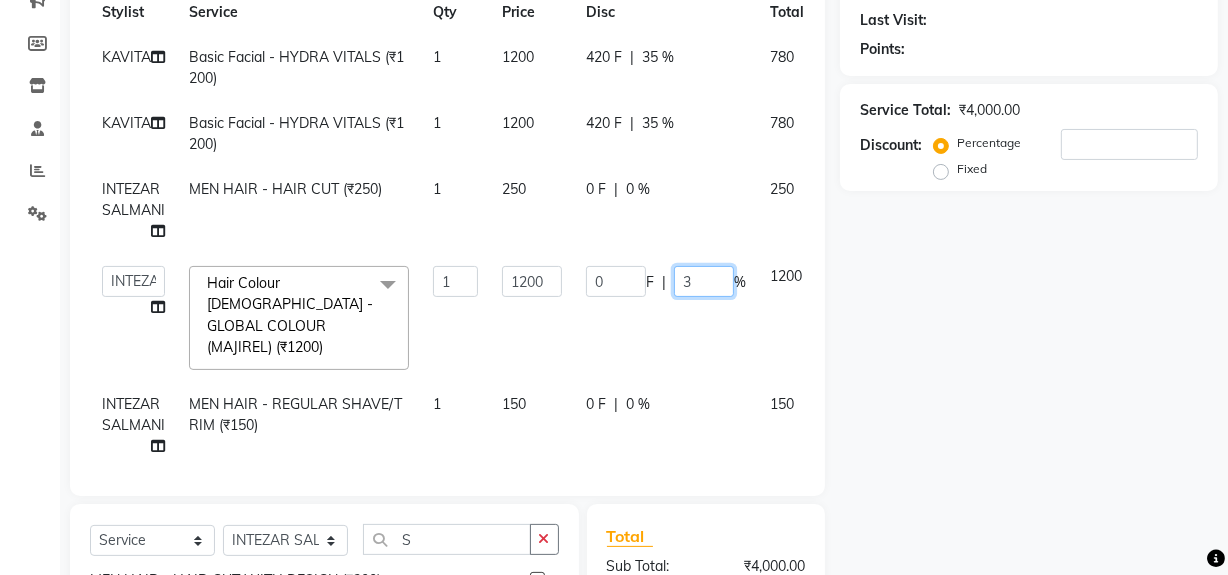type on "30" 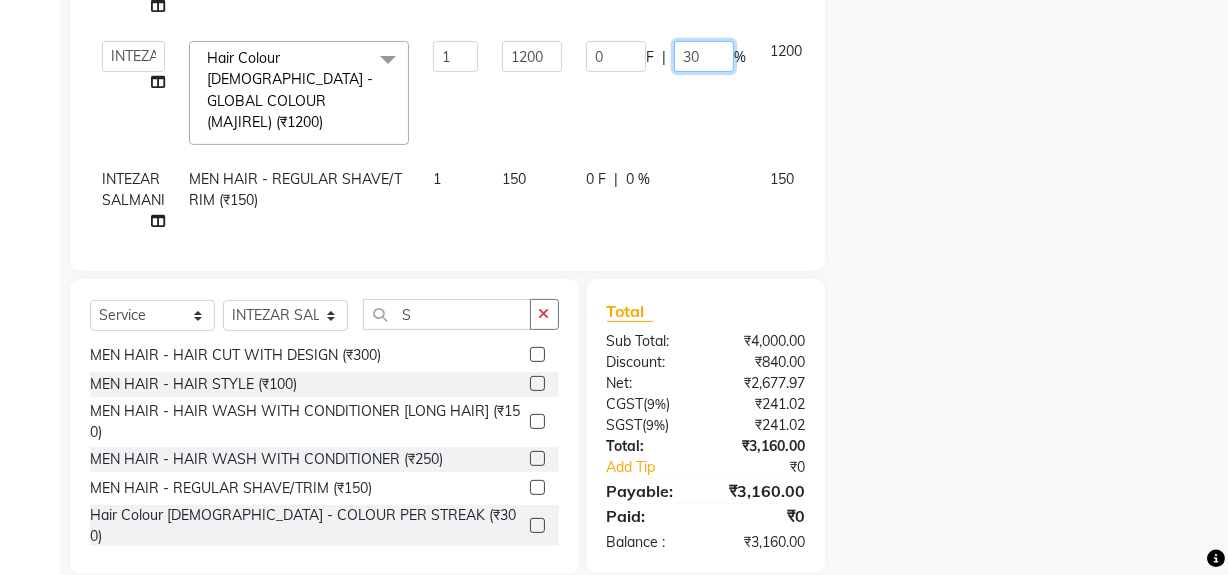 scroll, scrollTop: 526, scrollLeft: 0, axis: vertical 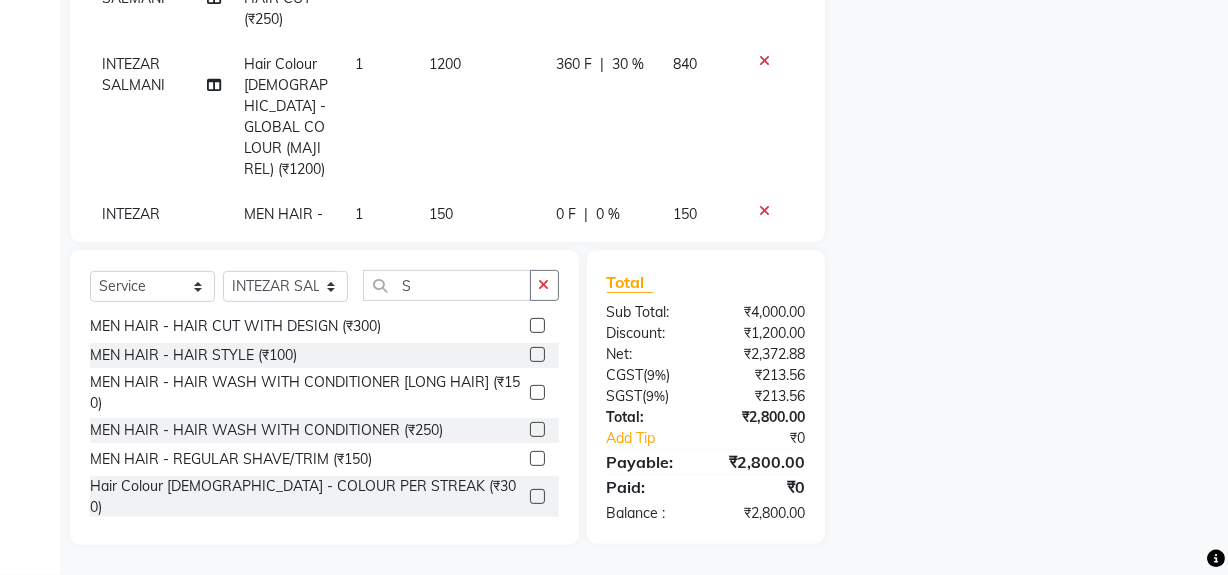 click on "Services Stylist Service Qty Price Disc Total Action KAVITA Basic Facial - HYDRA VITALS (₹1200) 1 1200 420 F | 35 % 780 KAVITA Basic Facial - HYDRA VITALS (₹1200) 1 1200 420 F | 35 % 780 INTEZAR SALMANI MEN HAIR - HAIR CUT (₹250) 1 250 0 F | 0 % 250 INTEZAR SALMANI Hair Colour Male - GLOBAL COLOUR (MAJIREL) (₹1200) 1 1200 360 F | 30 % 840 INTEZAR SALMANI MEN HAIR - REGULAR SHAVE/TRIM (₹150) 1 150 0 F | 0 % 150" 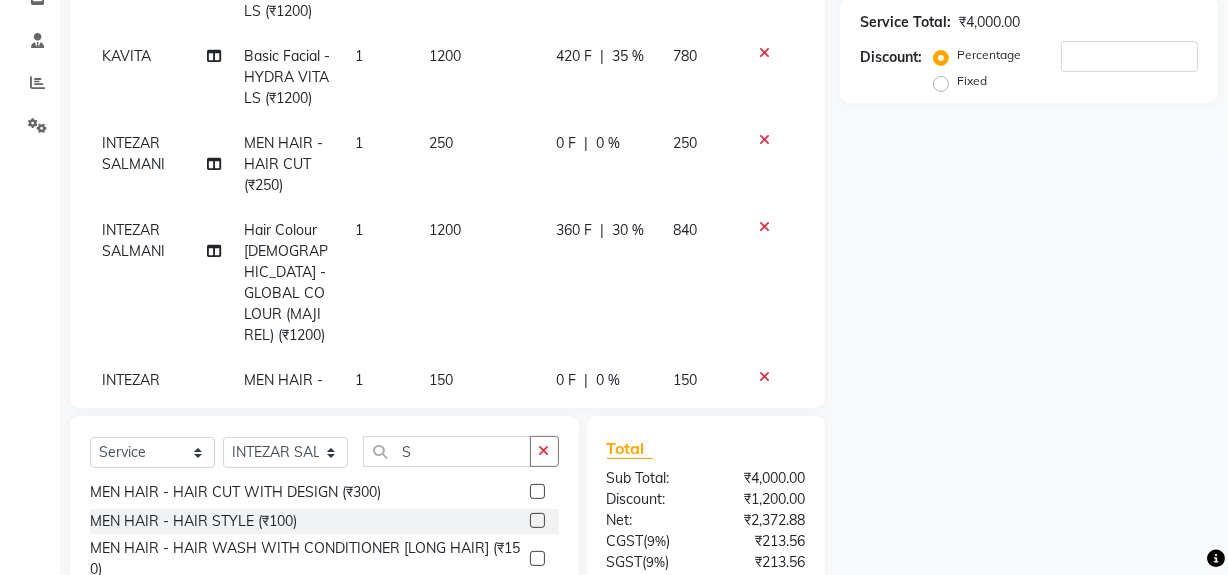 scroll, scrollTop: 344, scrollLeft: 0, axis: vertical 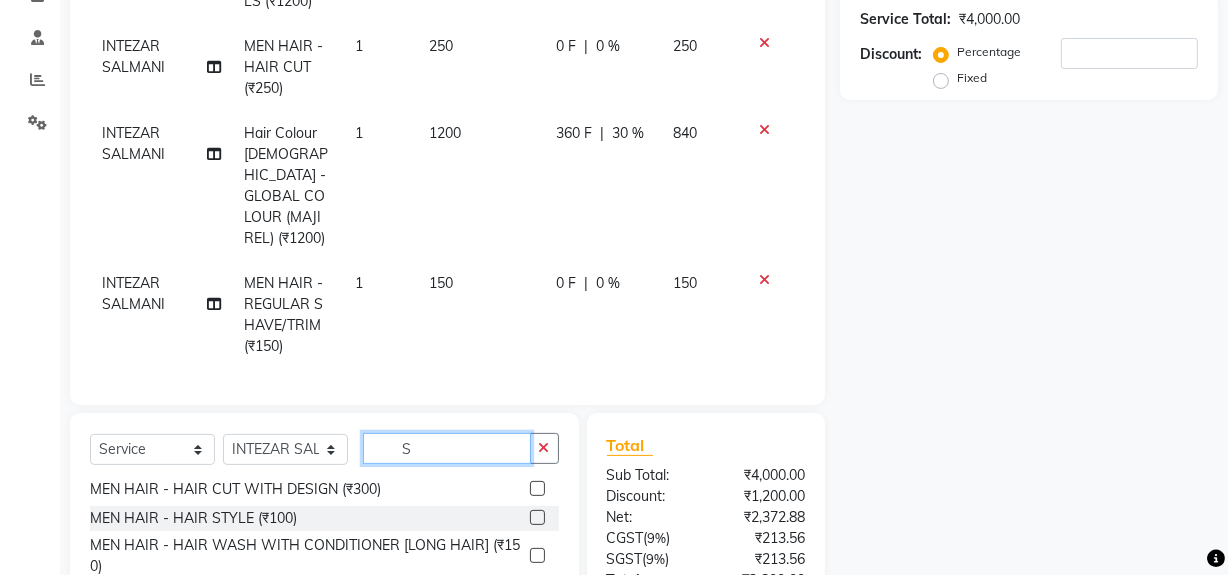 click on "S" 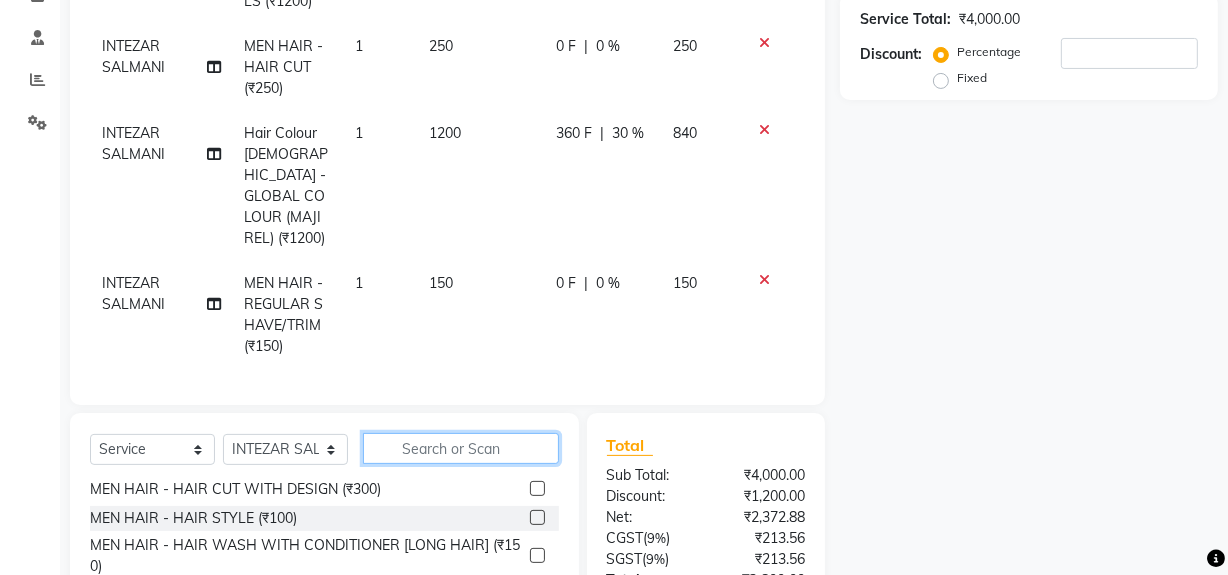 scroll, scrollTop: 120, scrollLeft: 0, axis: vertical 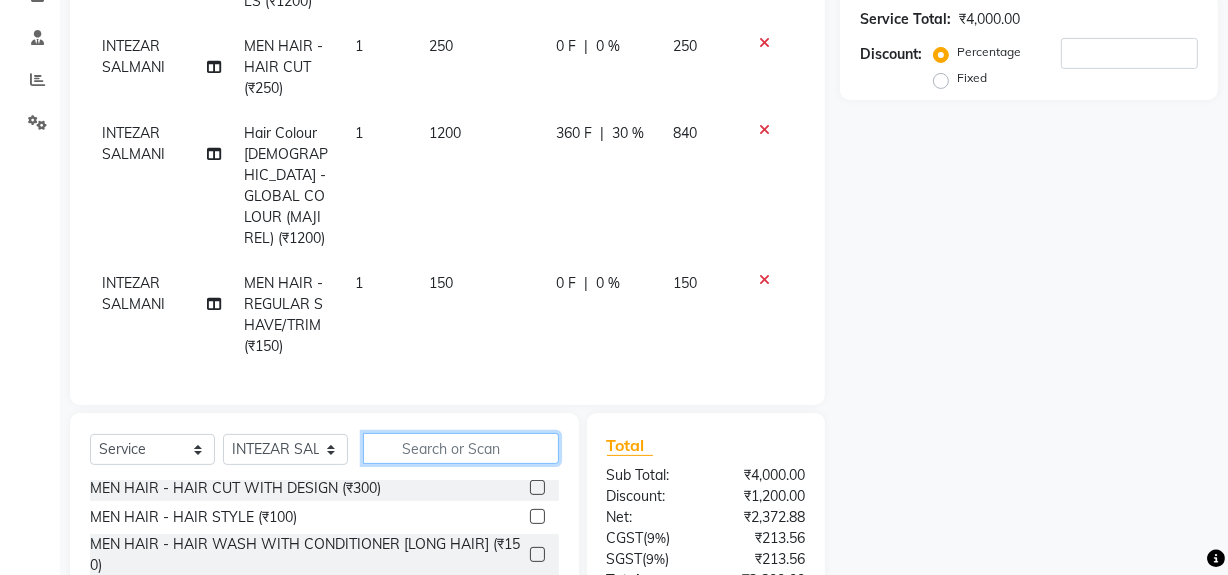 type on "E" 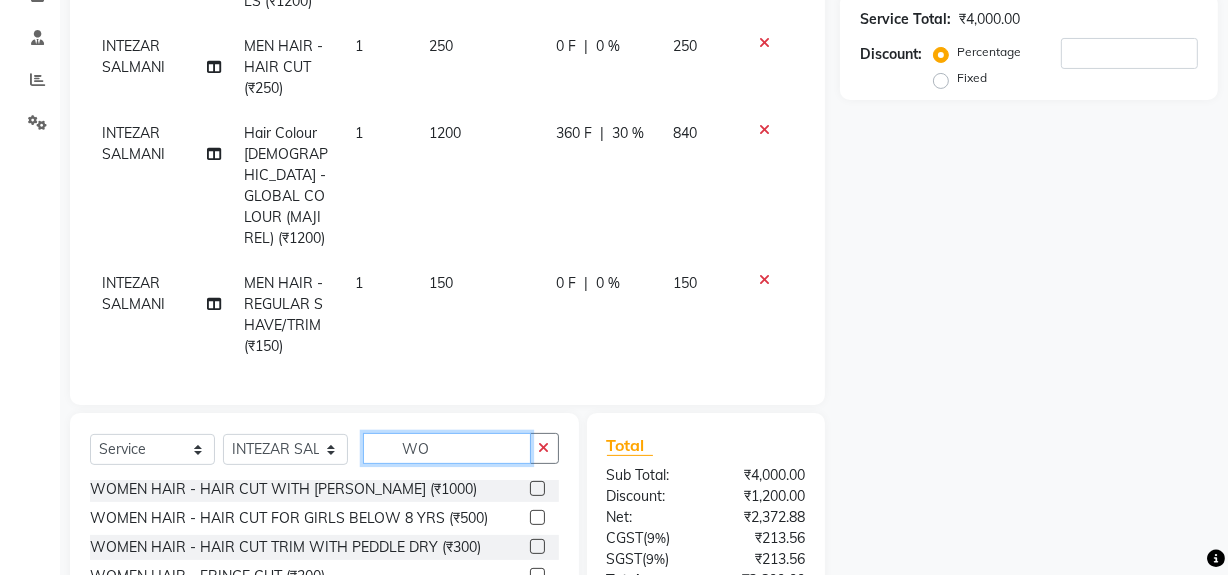 scroll, scrollTop: 0, scrollLeft: 0, axis: both 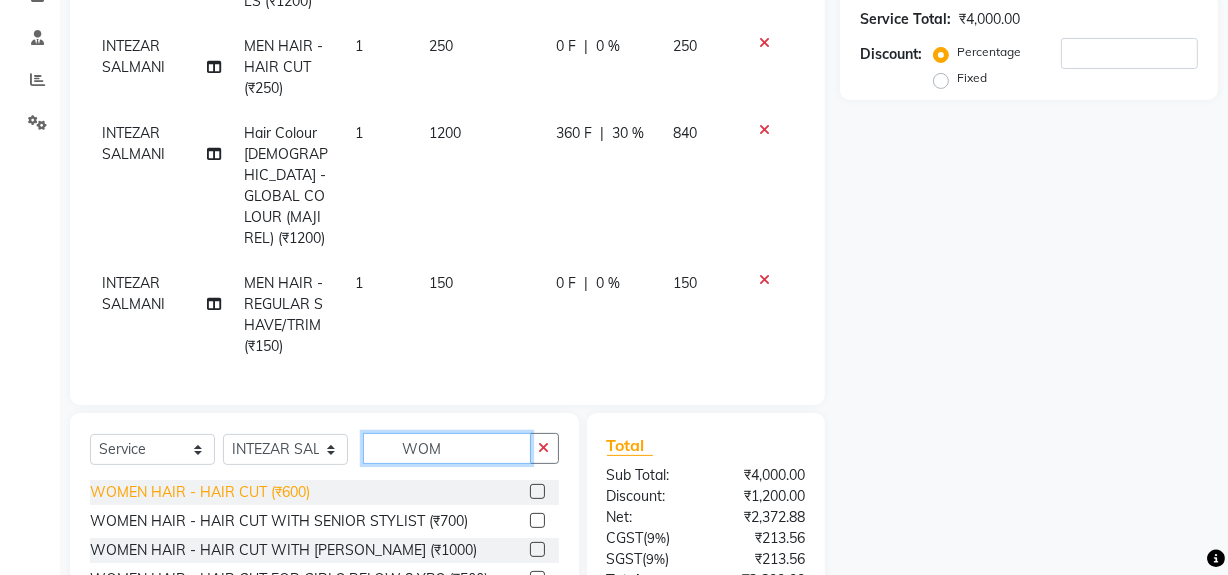type on "WOM" 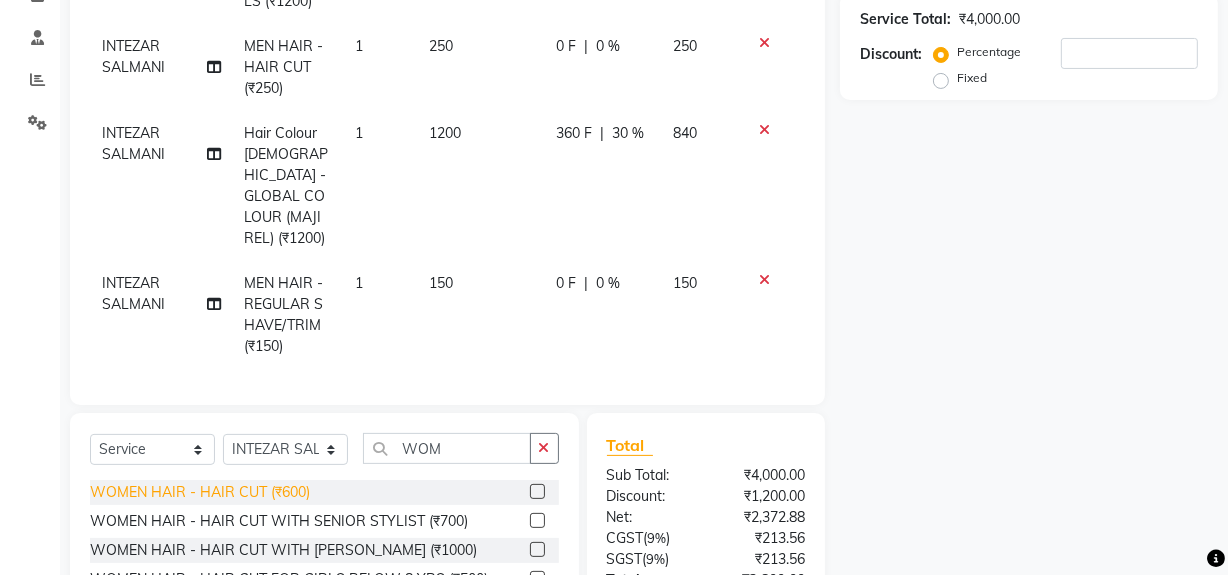 click on "WOMEN HAIR - HAIR CUT (₹600)" 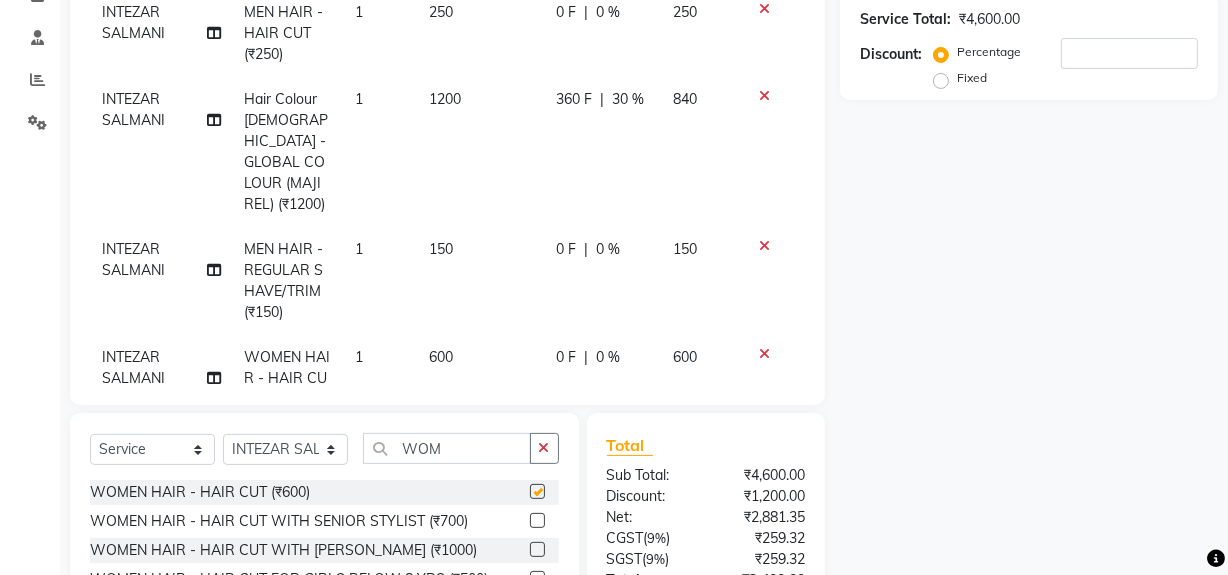 checkbox on "false" 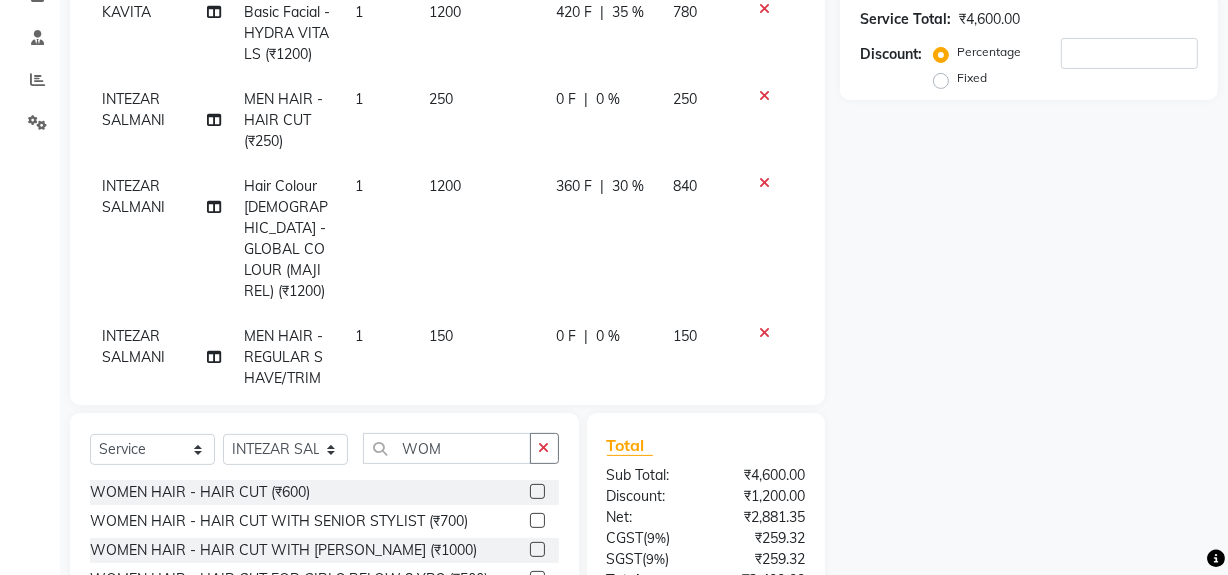scroll, scrollTop: 0, scrollLeft: 0, axis: both 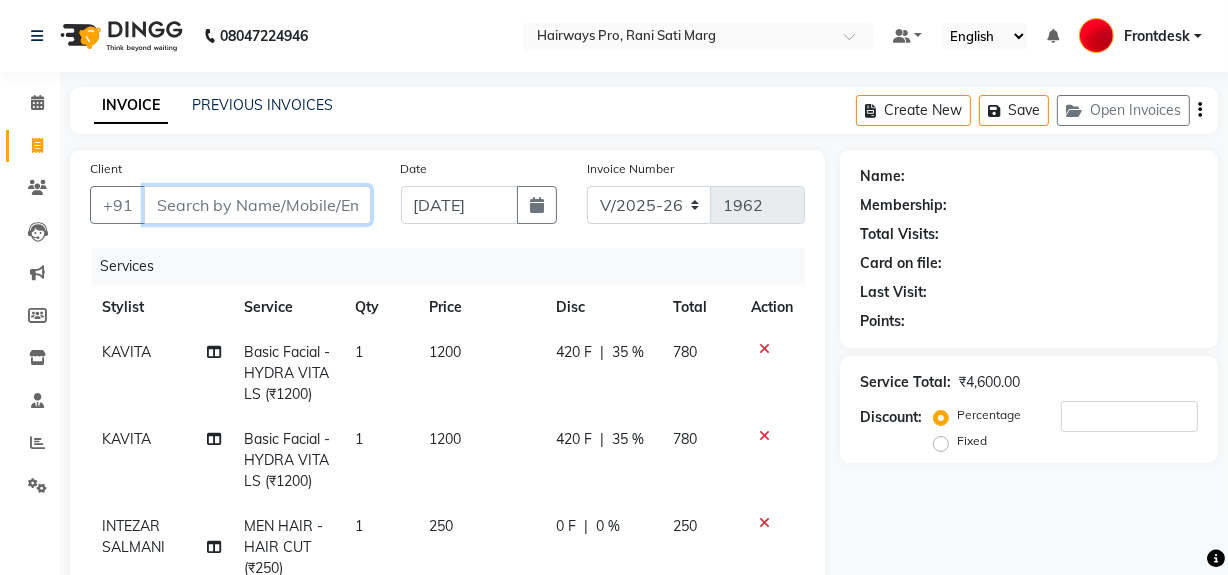 click on "Client" at bounding box center (257, 205) 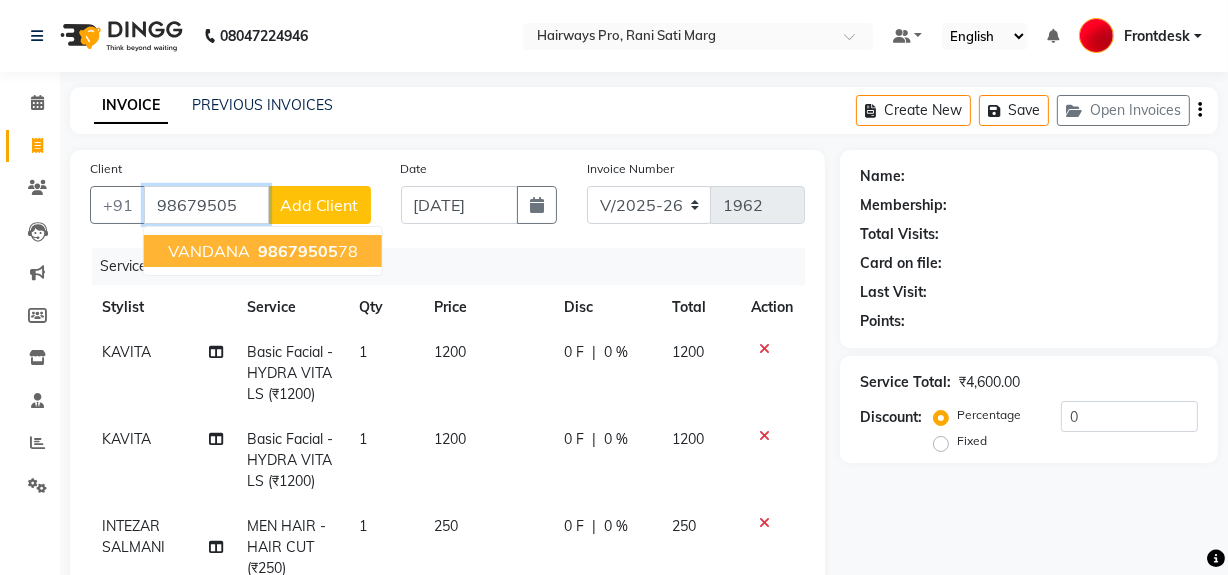 click on "98679505" at bounding box center (298, 251) 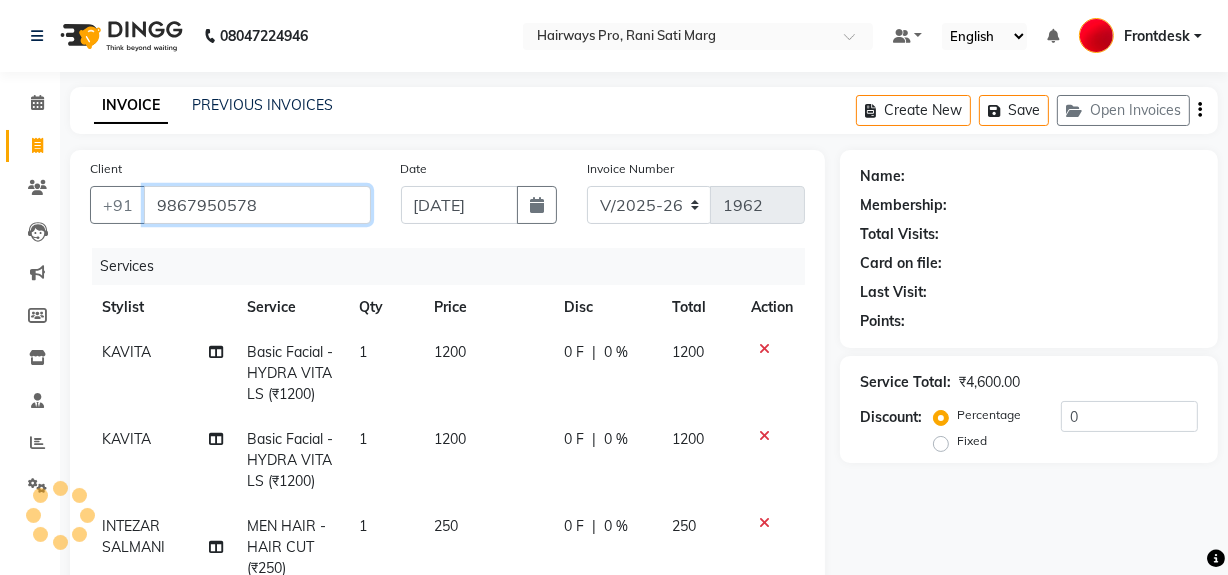type on "9867950578" 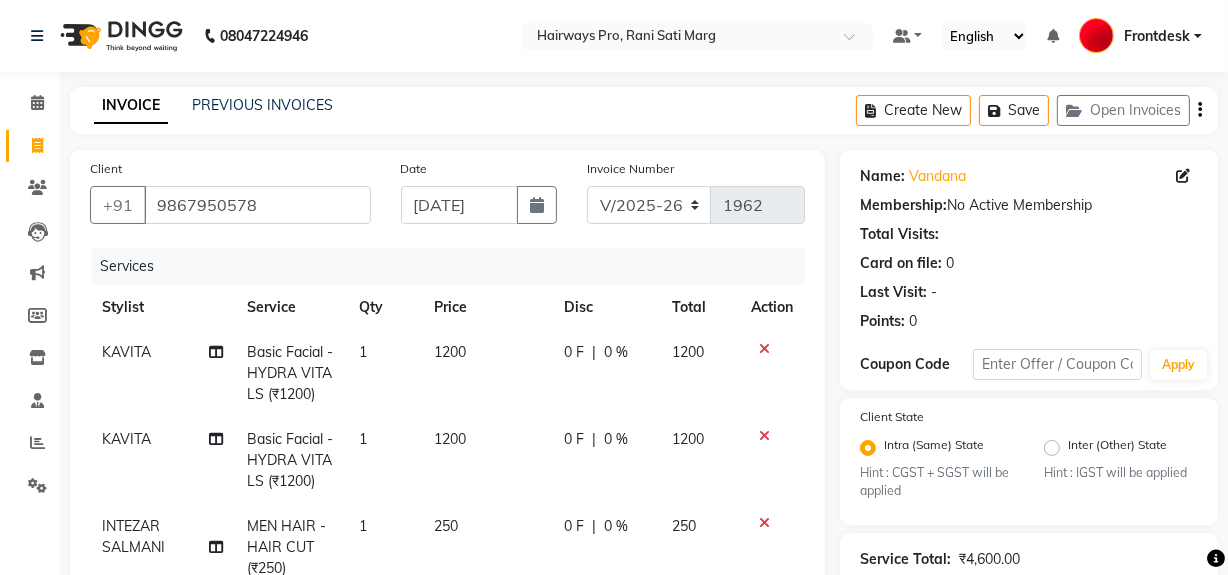 click on "0 %" 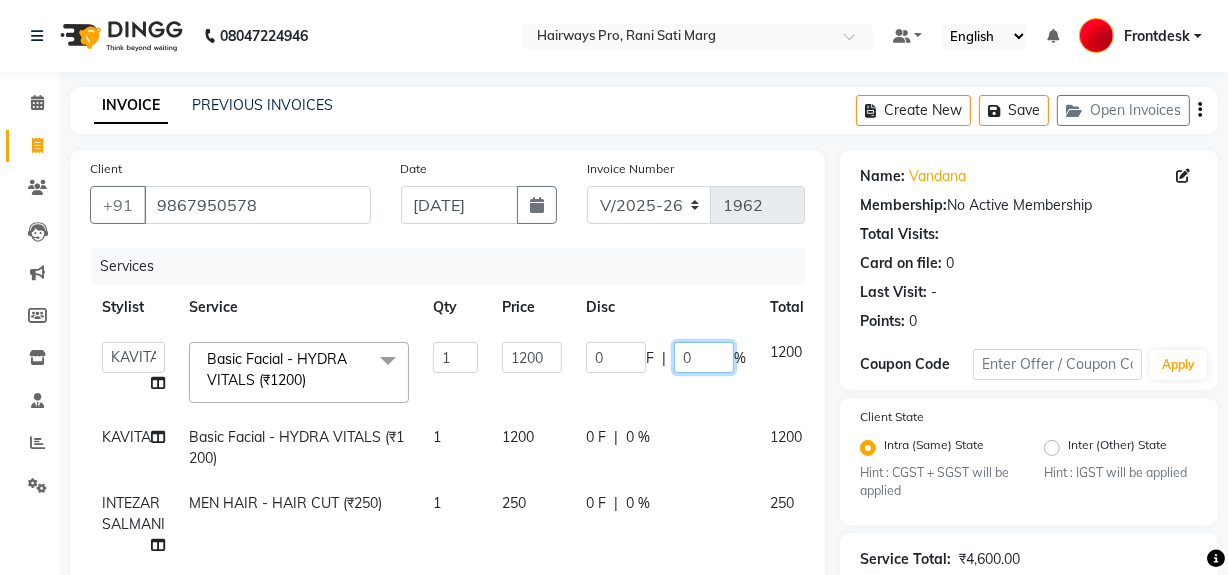 click on "0" 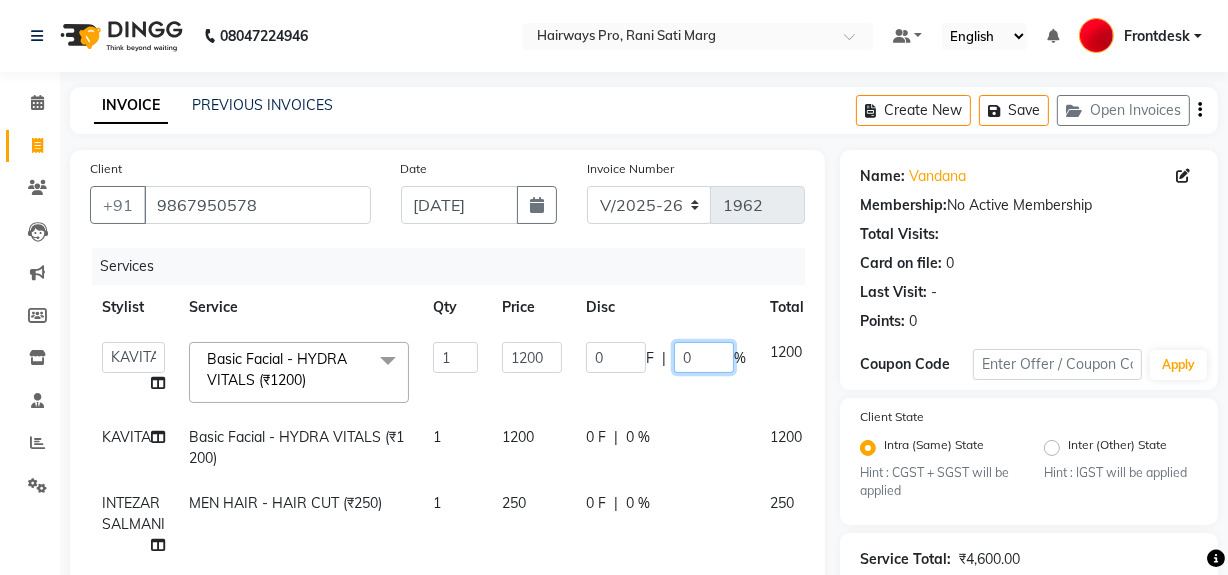 click on "0" 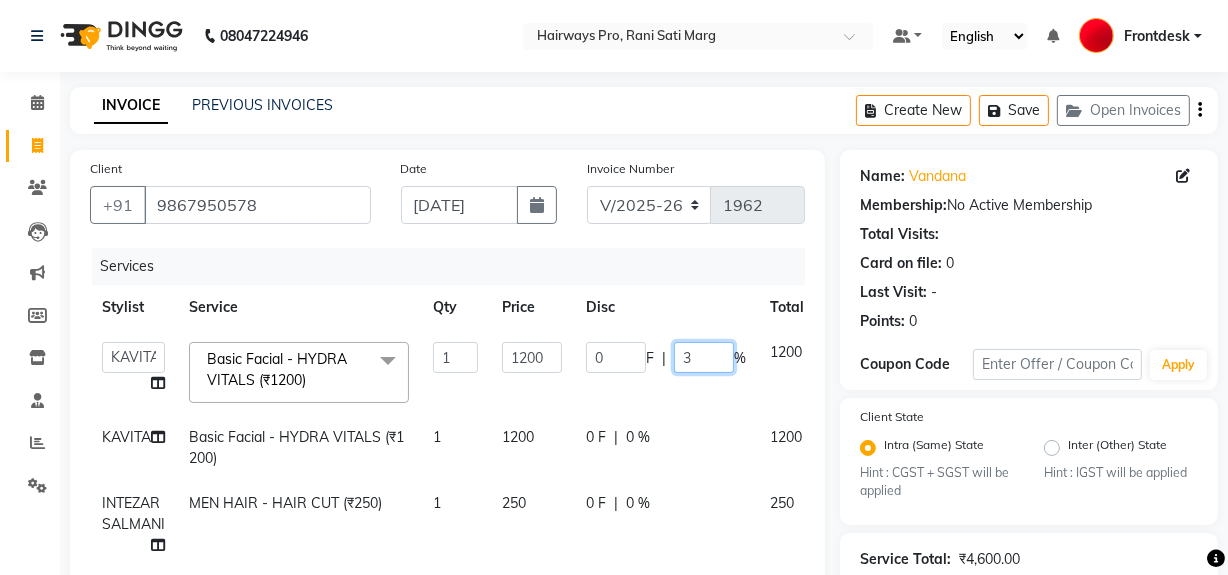type on "35" 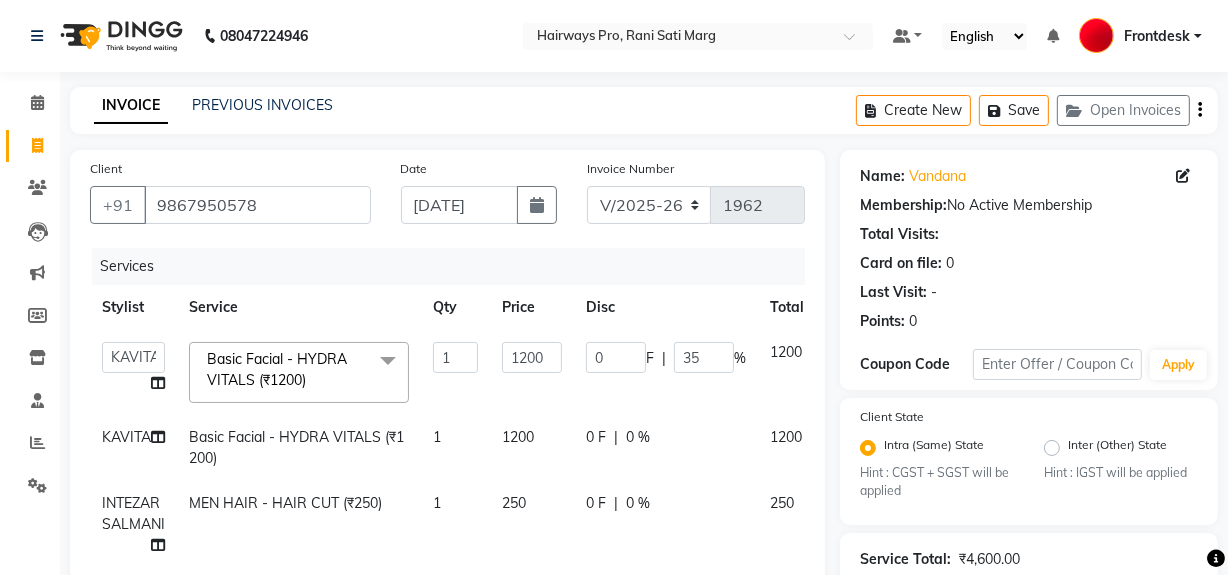 click on "0 F | 0 %" 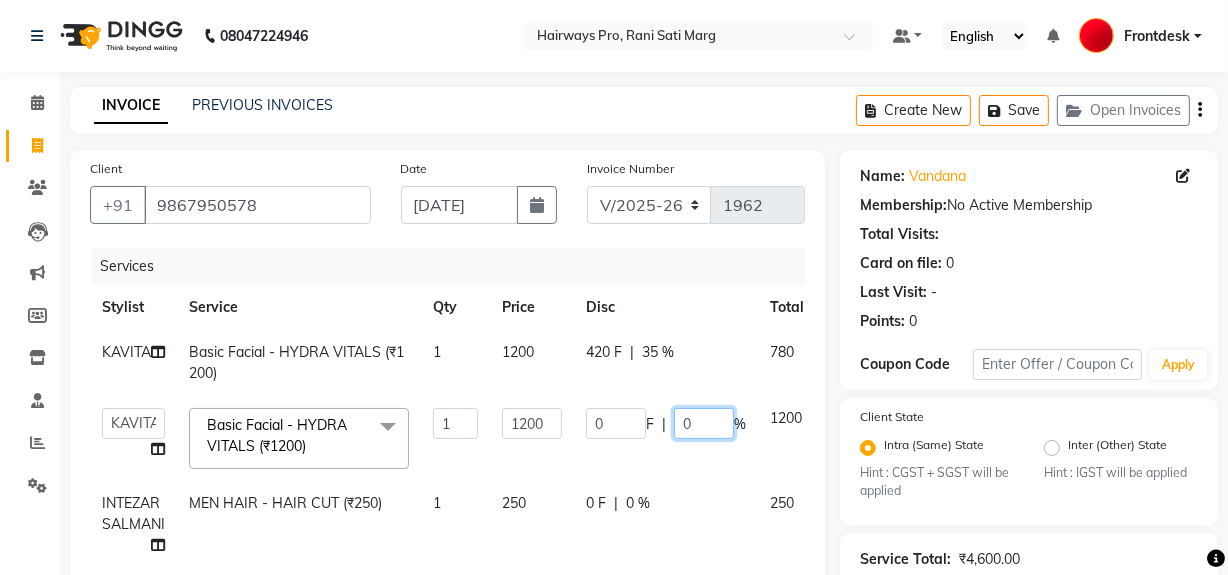 click on "0" 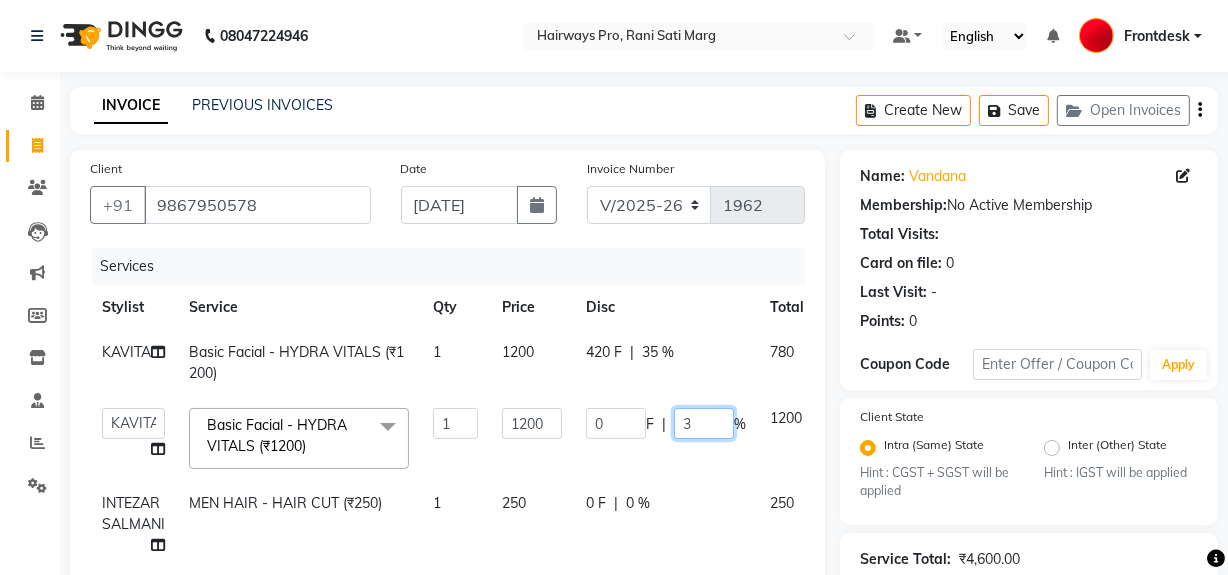 type on "35" 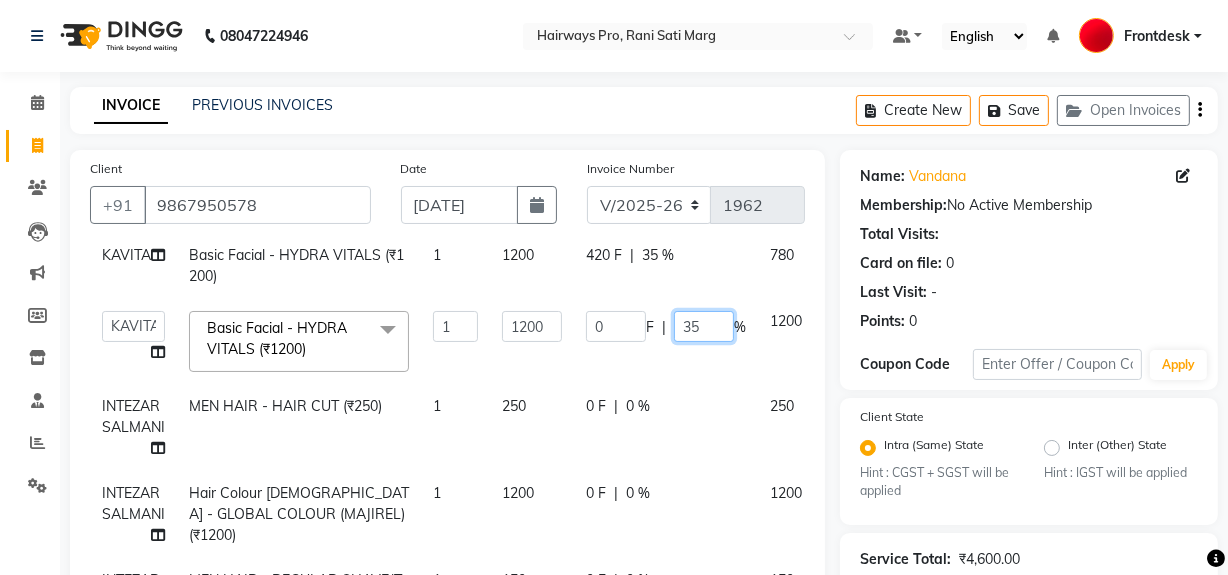 scroll, scrollTop: 110, scrollLeft: 0, axis: vertical 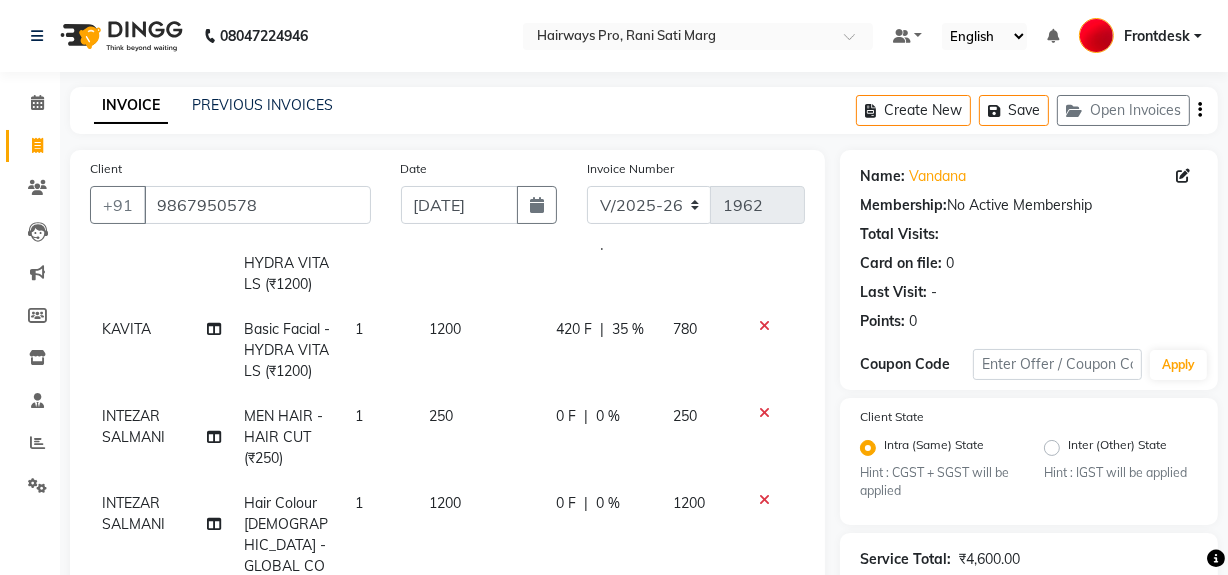 click on "KAVITA Basic Facial - HYDRA VITALS (₹1200) 1 1200 420 F | 35 % 780 KAVITA Basic Facial - HYDRA VITALS (₹1200) 1 1200 420 F | 35 % 780 INTEZAR SALMANI MEN HAIR - HAIR CUT (₹250) 1 250 0 F | 0 % 250 INTEZAR SALMANI Hair Colour Male - GLOBAL COLOUR (MAJIREL) (₹1200) 1 1200 0 F | 0 % 1200 INTEZAR SALMANI MEN HAIR - REGULAR SHAVE/TRIM (₹150) 1 150 0 F | 0 % 150 INTEZAR SALMANI WOMEN HAIR - HAIR CUT (₹600) 1 600 0 F | 0 % 600" 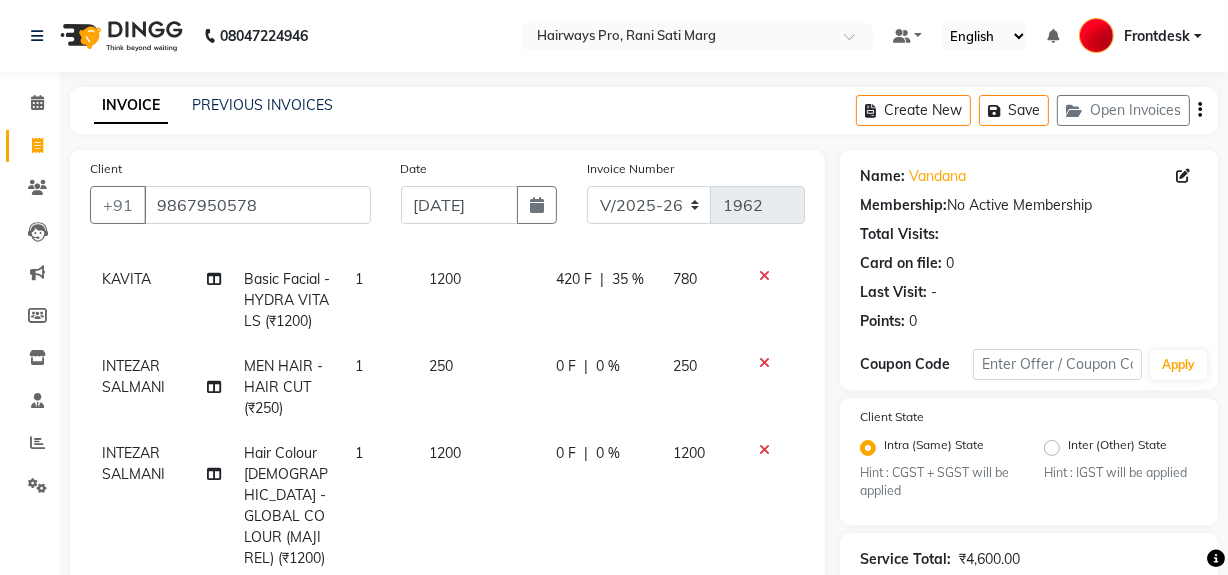 scroll, scrollTop: 200, scrollLeft: 0, axis: vertical 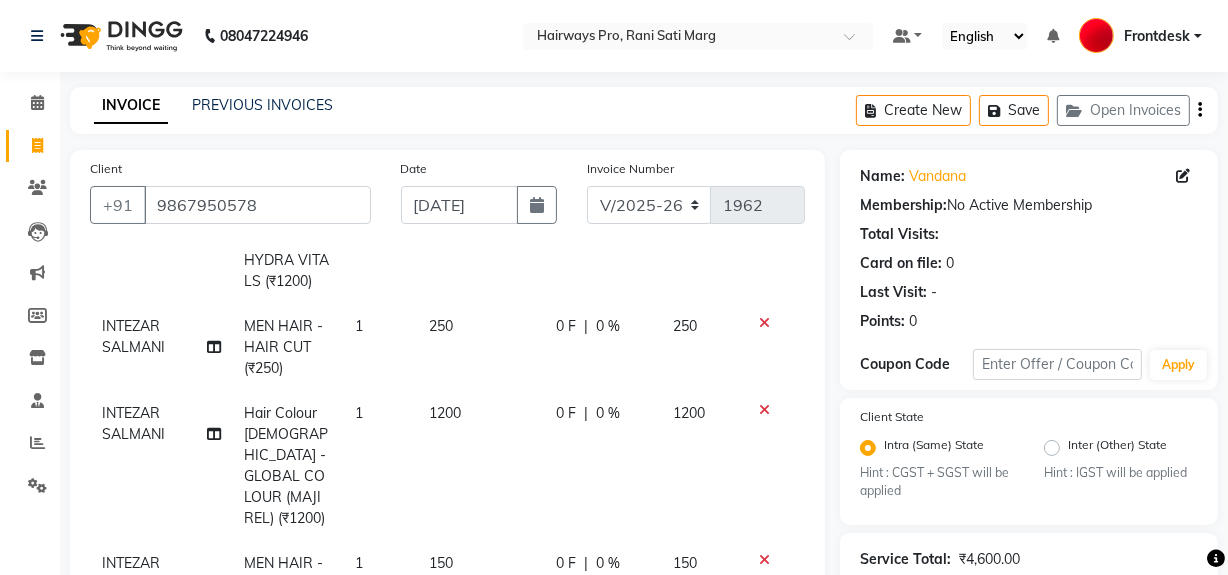 click on "0 %" 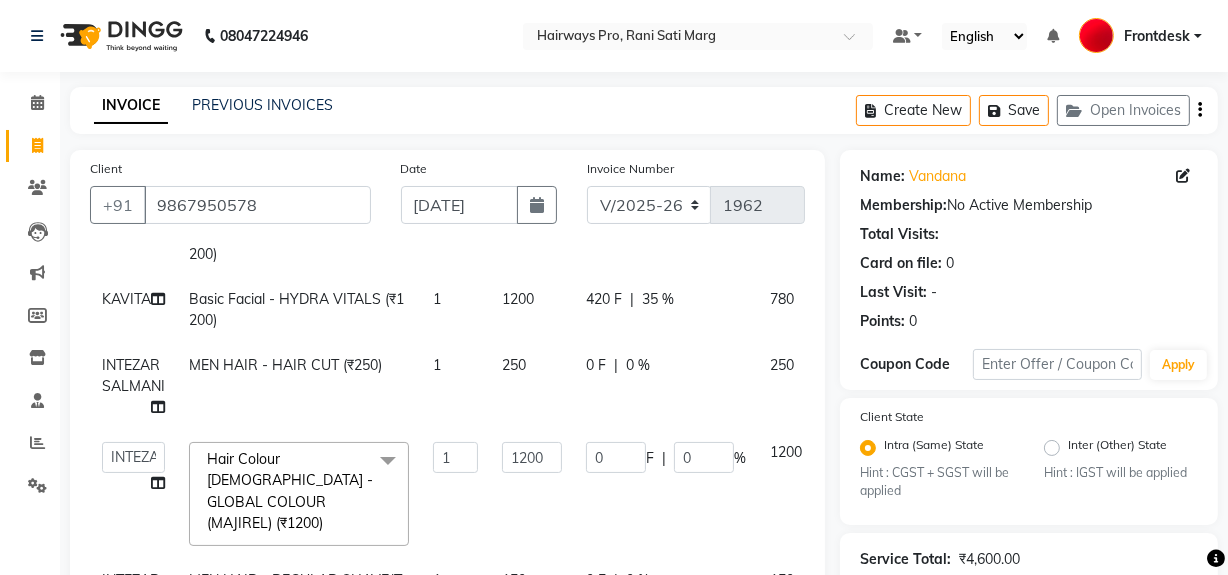 scroll, scrollTop: 110, scrollLeft: 0, axis: vertical 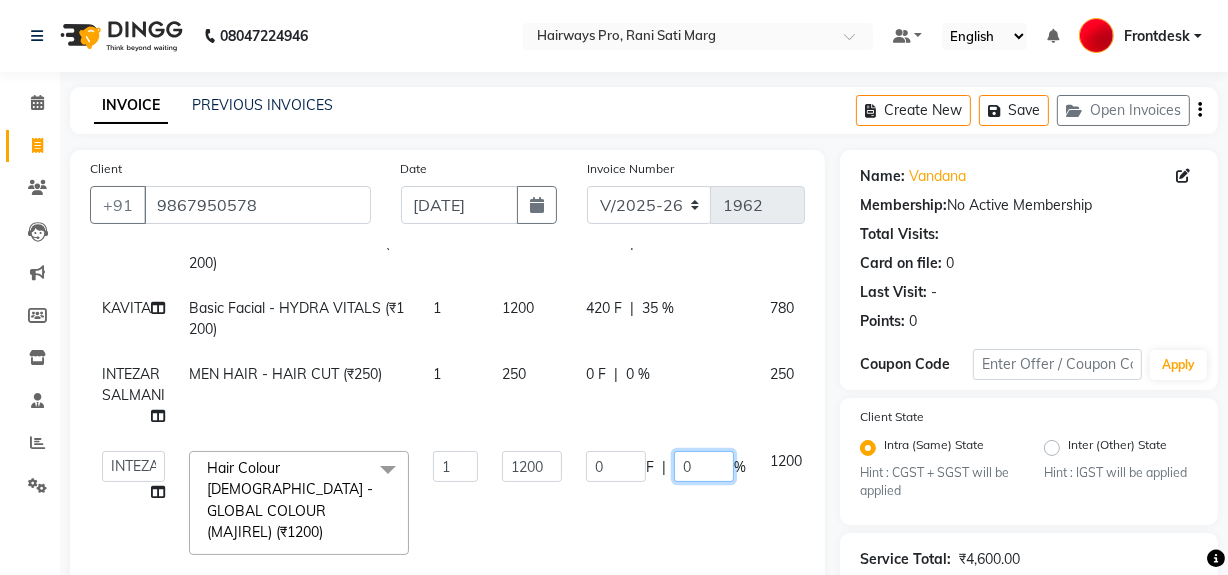 click on "0" 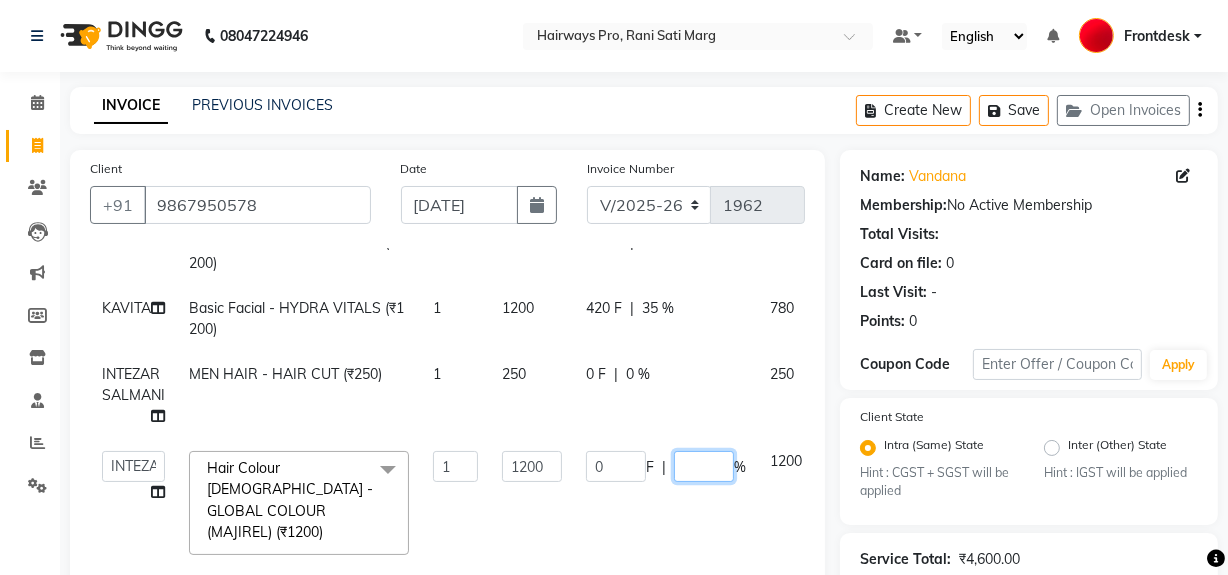type on "2" 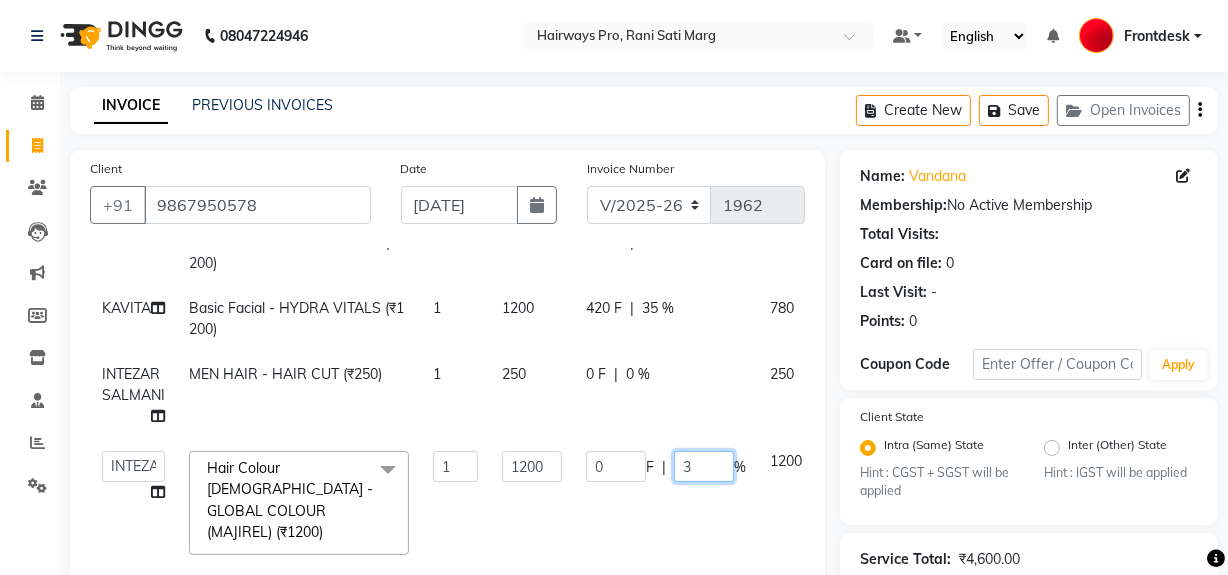 type on "30" 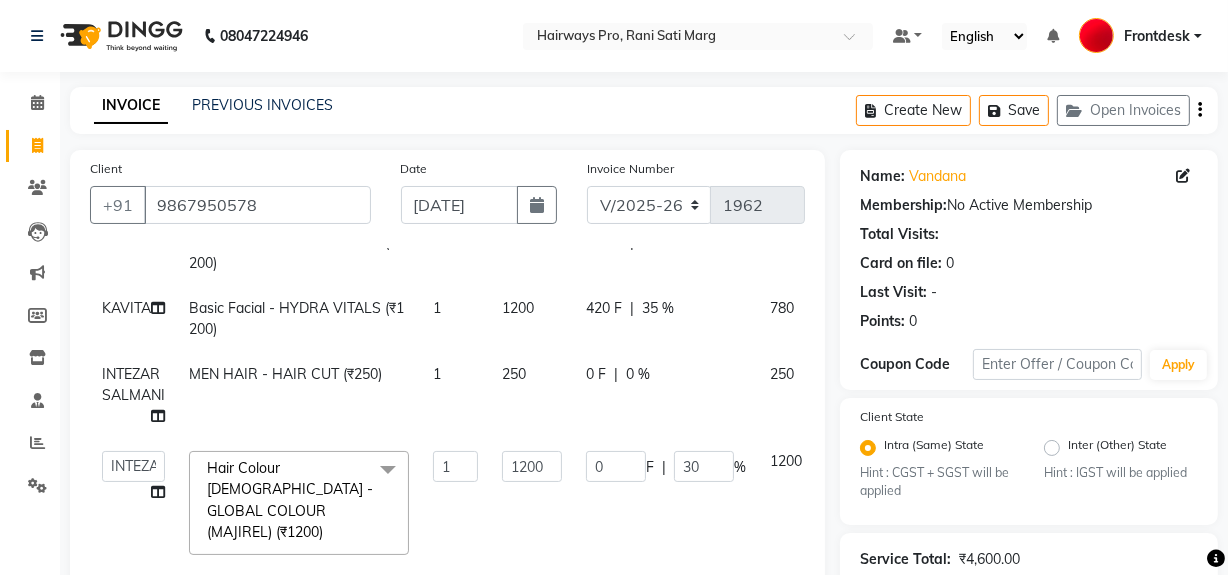click on "KAVITA Basic Facial - HYDRA VITALS (₹1200) 1 1200 420 F | 35 % 780 KAVITA Basic Facial - HYDRA VITALS (₹1200) 1 1200 420 F | 35 % 780 INTEZAR SALMANI MEN HAIR - HAIR CUT (₹250) 1 250 0 F | 0 % 250  ABID   DANISH   Faiz shaikh   Frontdesk   INTEZAR SALMANI   JYOTI   Kamal Salmani   KAVITA   MUSTAFA   RAFIQUE   Sonal   SONU   WAQAR   ZAFAR  Hair Colour Male - GLOBAL COLOUR (MAJIREL) (₹1200)  x MEN HAIR - HAIR CUT (₹250) MEN HAIR - HAIR CUT WITH SENIOR STYLIST (₹300) MEN HAIR - HAIR CUT WITH MASTER STYLIST (₹350) MEN HAIR - HAIR CUT BY KAMAL SALMANI (₹500) MEN HAIR - HAIR CUT WITH DESIGN (₹300) MEN HAIR - HAIR STYLE (₹100) MEN HAIR - HAIR WASH WITH CONDITIONER [LONG HAIR] (₹150) MEN HAIR - HAIR WASH WITH CONDITIONER (₹250) MEN HAIR - REGULAR SHAVE/TRIM (₹150) MEN HAIR - ROOT DEEP DANDRUFF TREATMENT (₹1500) MEN HAIR - ROOT DEEP HAIR FALL TREATMENT (₹1800) MEN HAIR - ANTI DANDRUFF TREATMENT (₹1200) MEN HAIR - AMINEXIL (₹1000) Hair Colour Male - GLOBAL COLOUR (MAJIREL) (₹1200) 1" 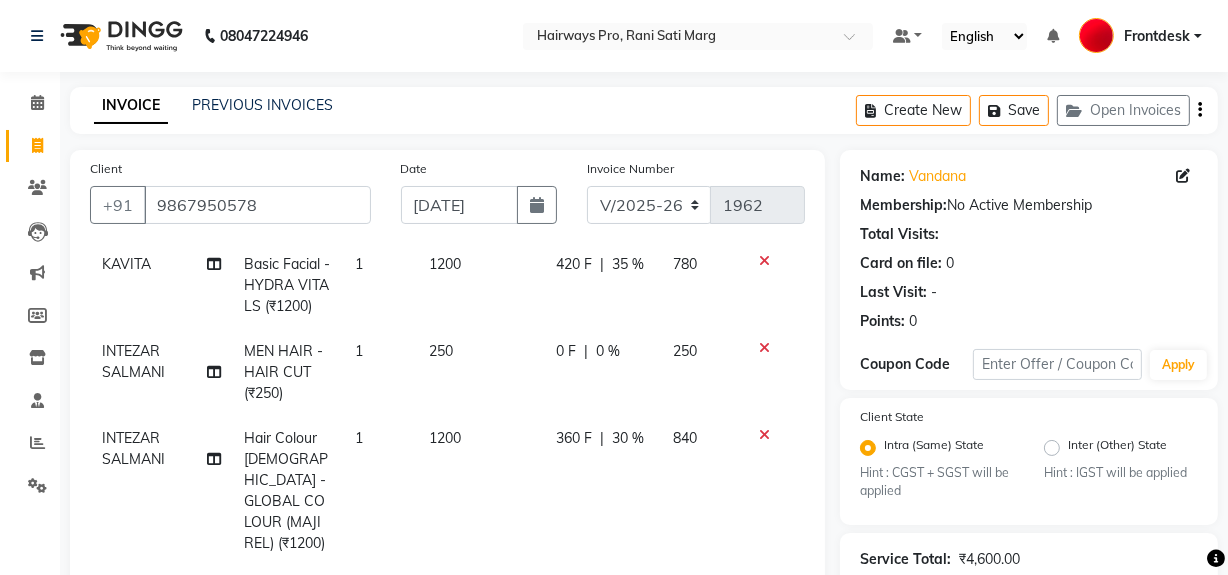 scroll, scrollTop: 239, scrollLeft: 0, axis: vertical 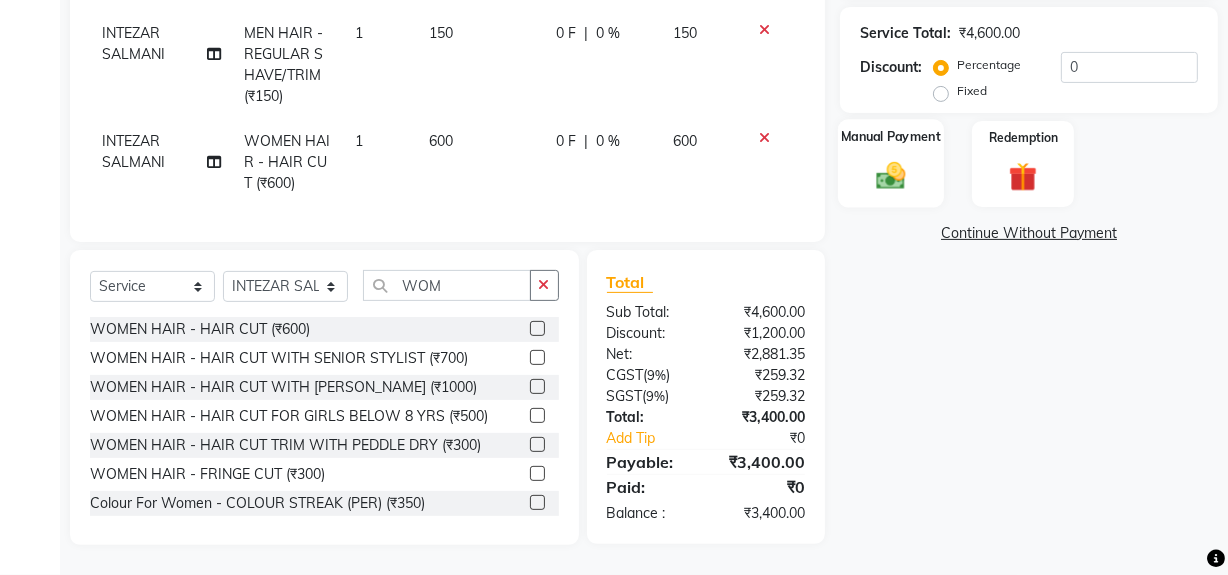 click 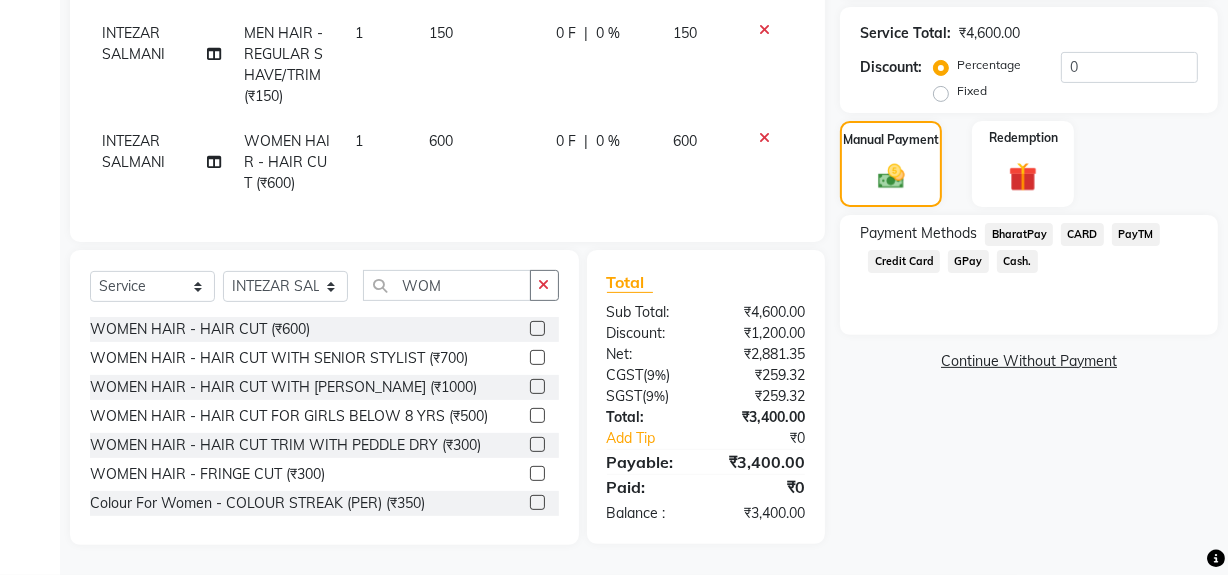click on "GPay" 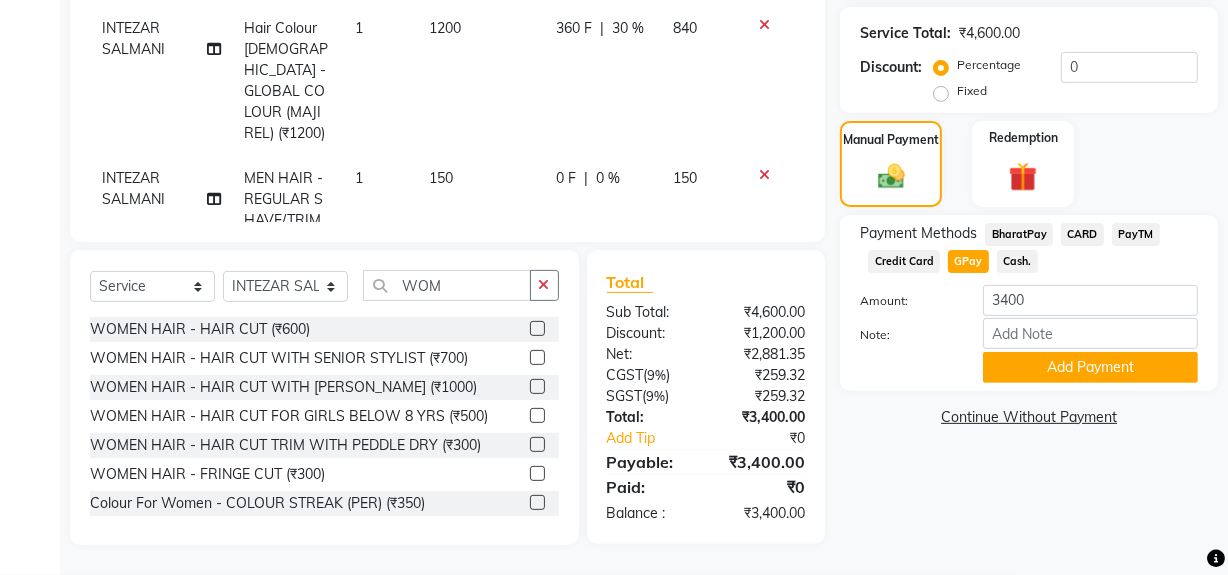 scroll, scrollTop: 57, scrollLeft: 0, axis: vertical 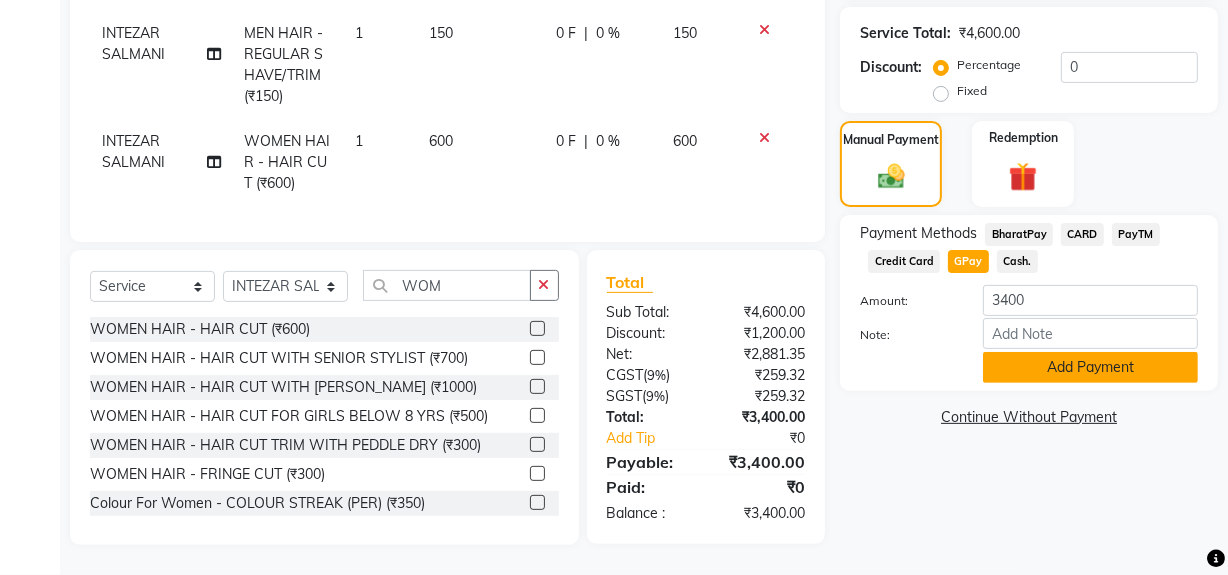click on "Add Payment" 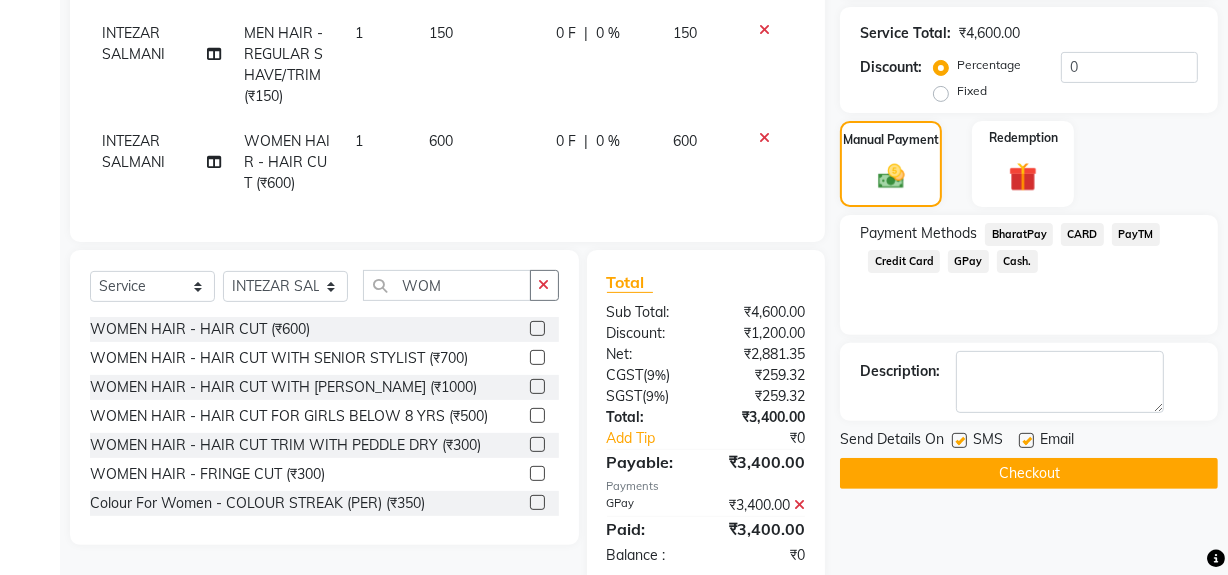 click on "Checkout" 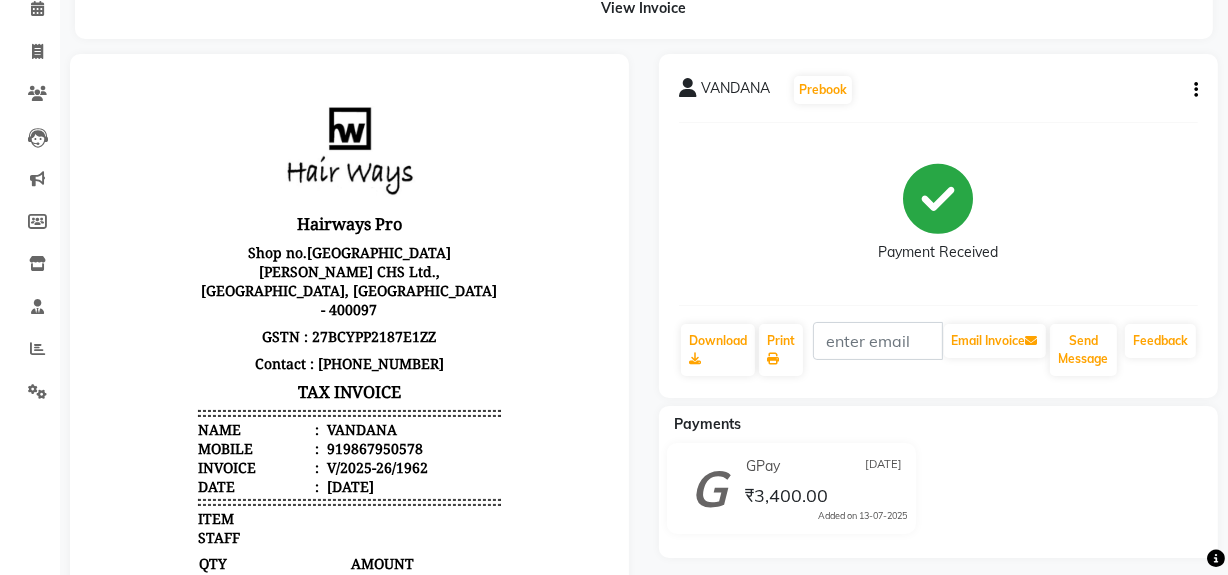 scroll, scrollTop: 90, scrollLeft: 0, axis: vertical 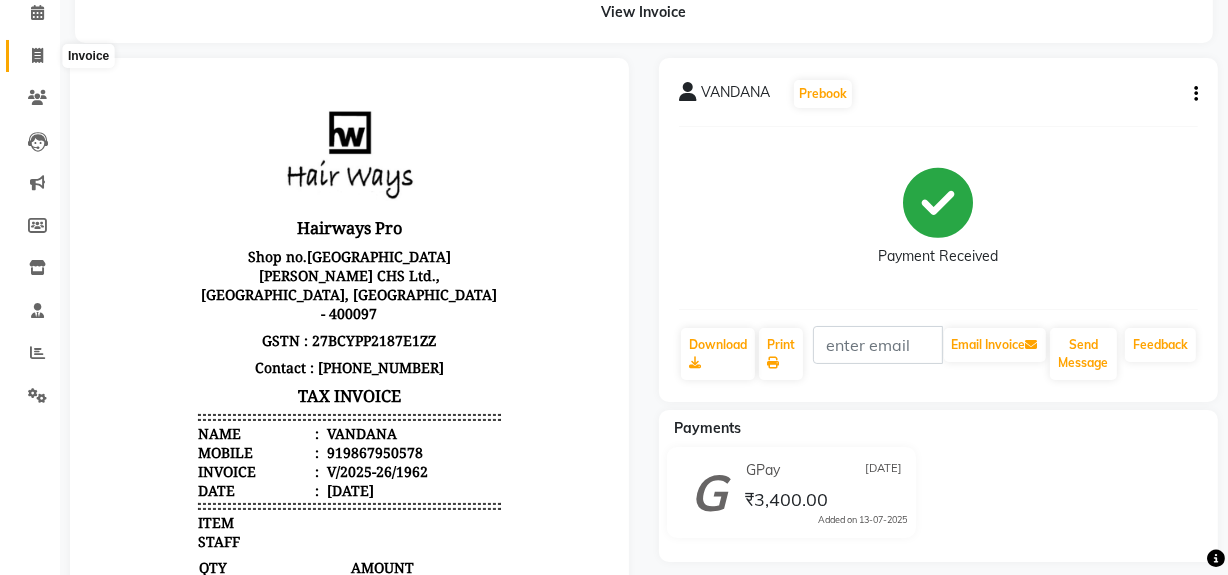 click 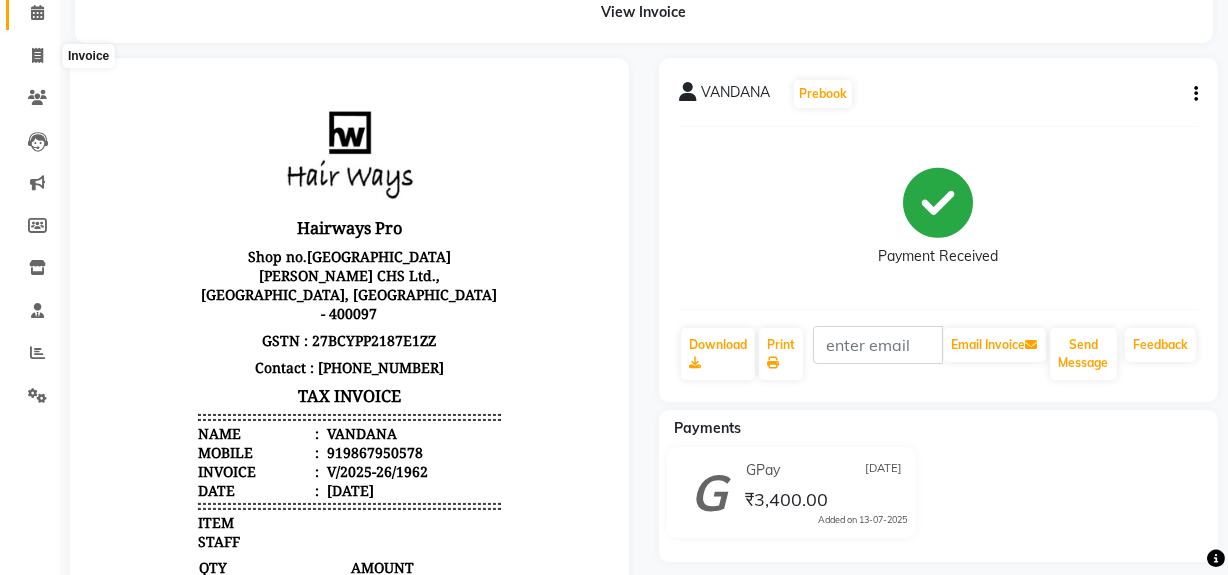 select on "service" 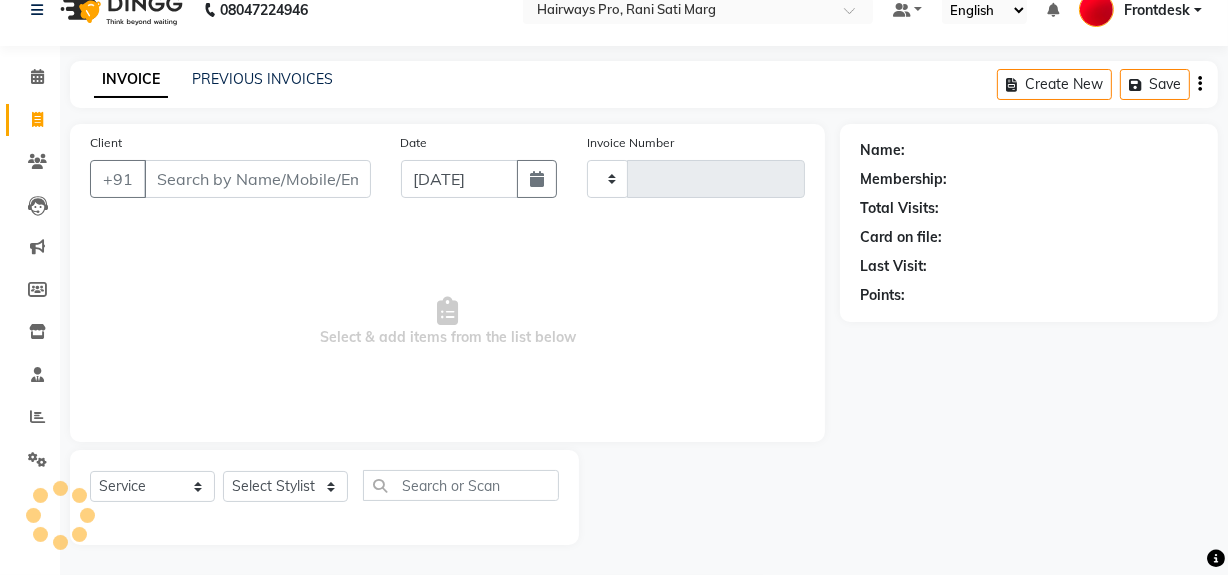 scroll, scrollTop: 26, scrollLeft: 0, axis: vertical 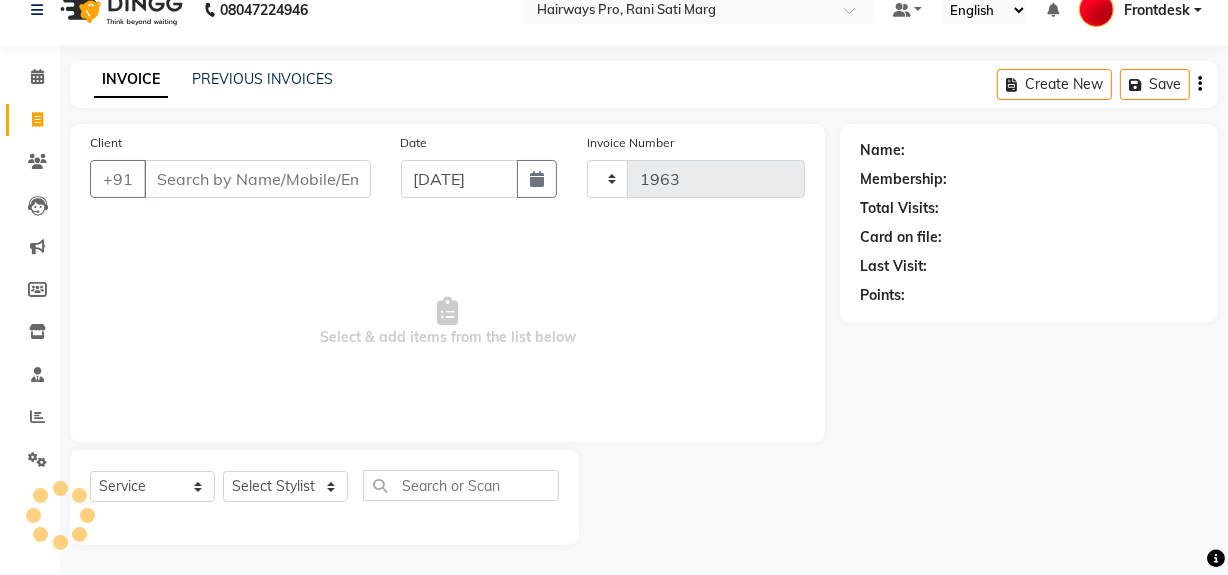 select on "787" 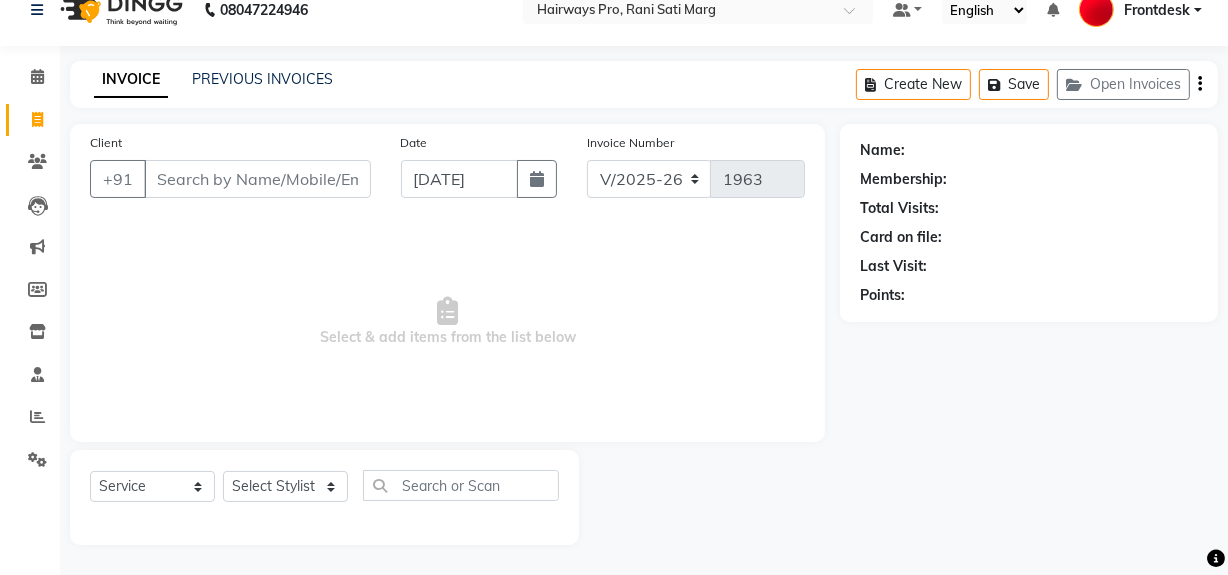 click on "Client" at bounding box center [257, 179] 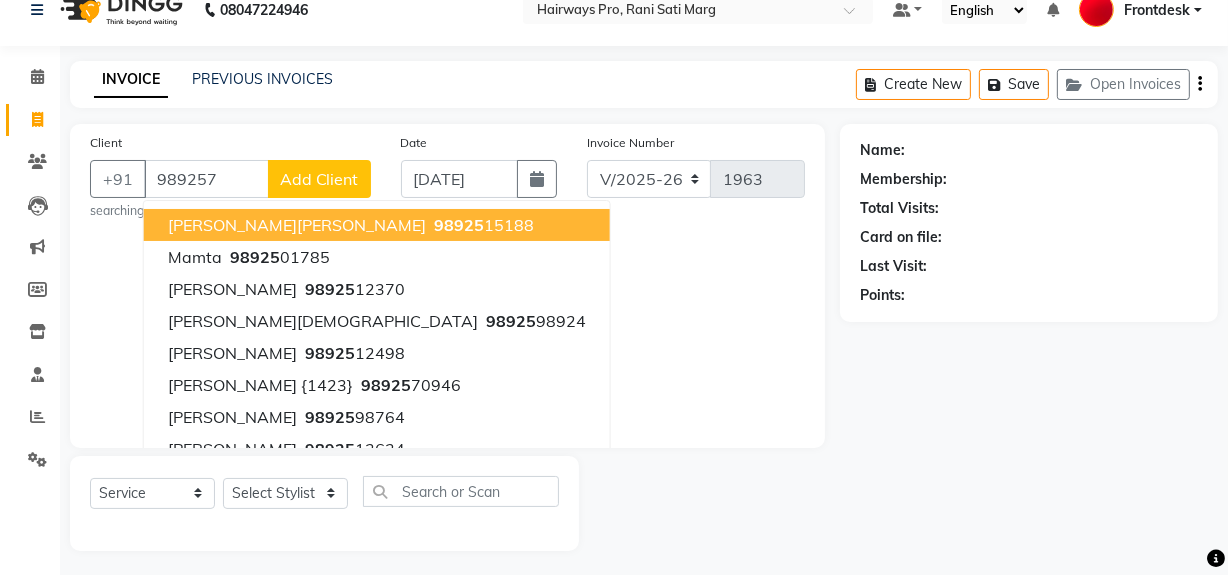 scroll, scrollTop: 26, scrollLeft: 0, axis: vertical 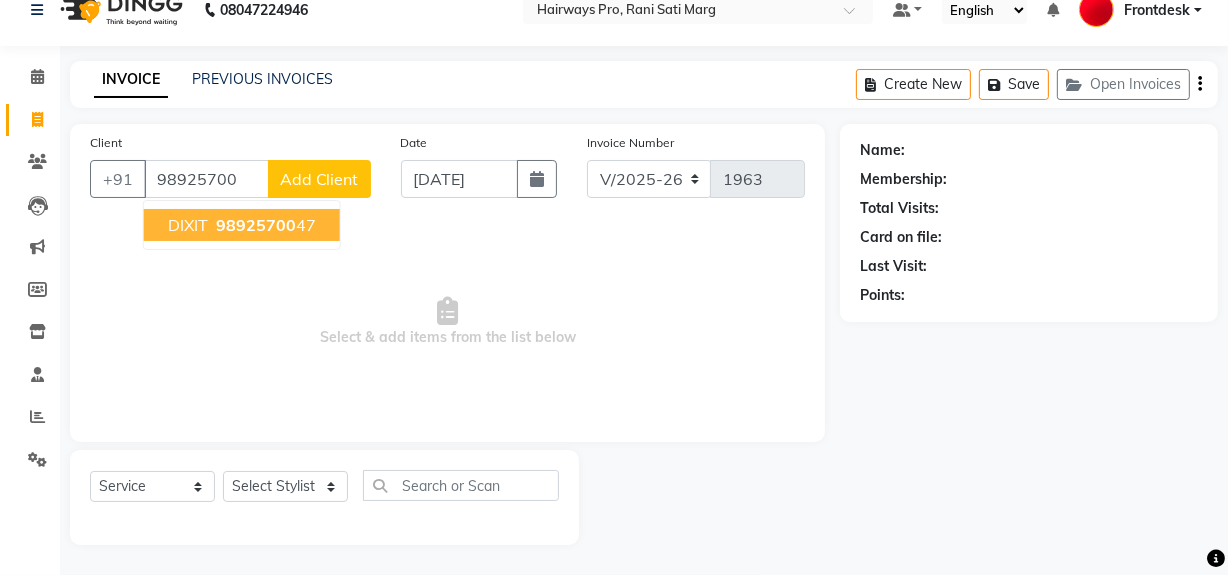 click on "98925700" at bounding box center (256, 225) 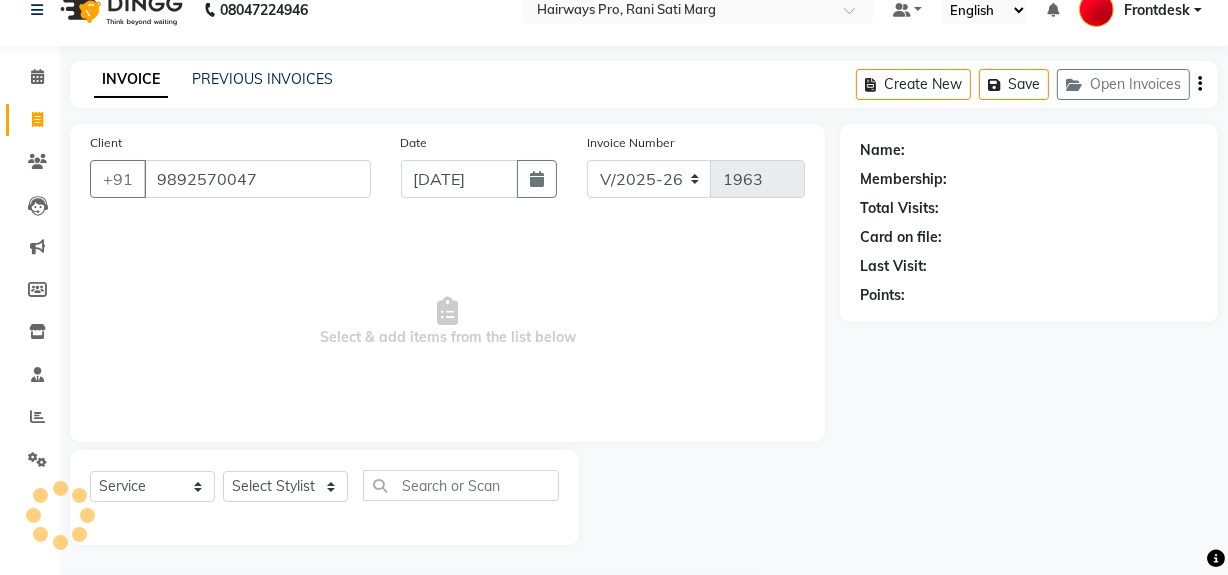 type on "9892570047" 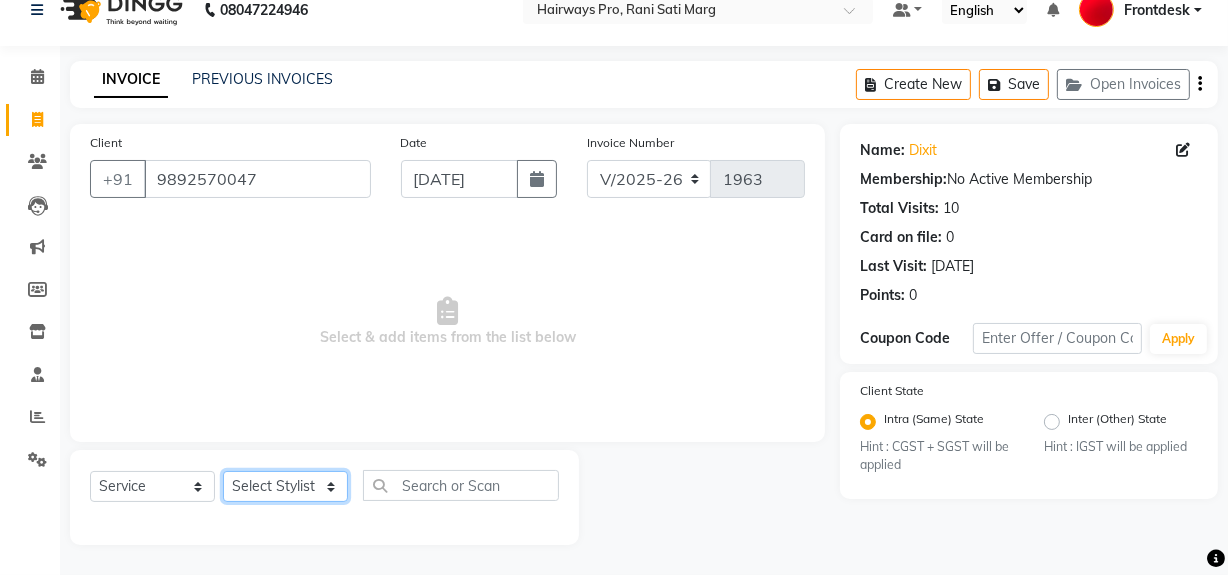 click on "Select Stylist ABID DANISH [PERSON_NAME] Frontdesk INTEZAR [PERSON_NAME] [PERSON_NAME] [PERSON_NAME] [PERSON_NAME] [PERSON_NAME] [PERSON_NAME]" 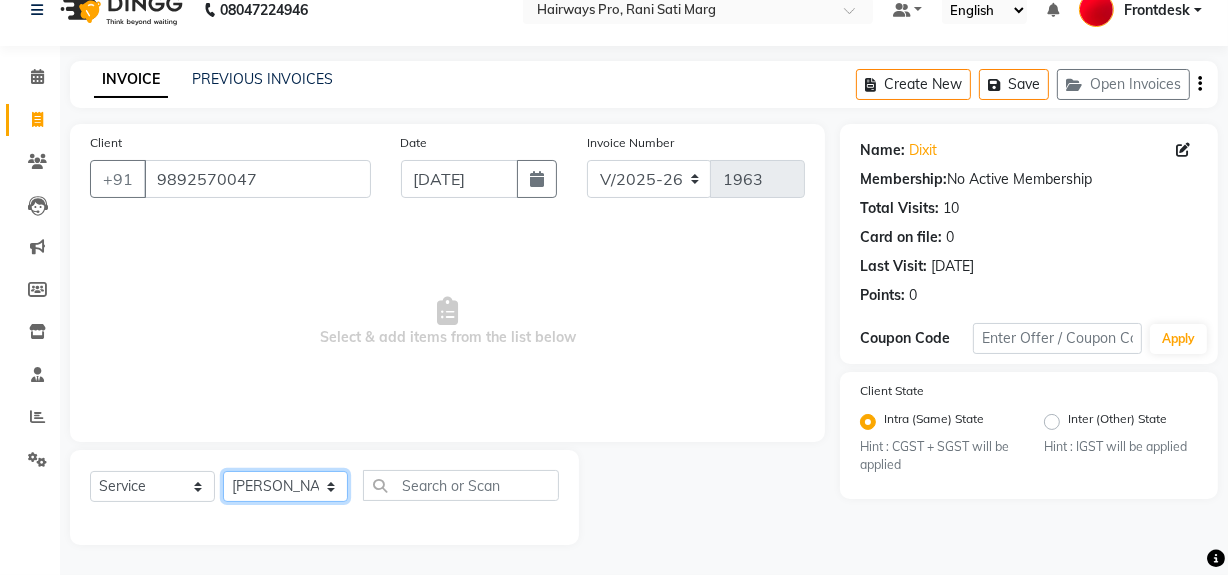 click on "Select Stylist ABID DANISH [PERSON_NAME] Frontdesk INTEZAR [PERSON_NAME] [PERSON_NAME] [PERSON_NAME] [PERSON_NAME] [PERSON_NAME] [PERSON_NAME]" 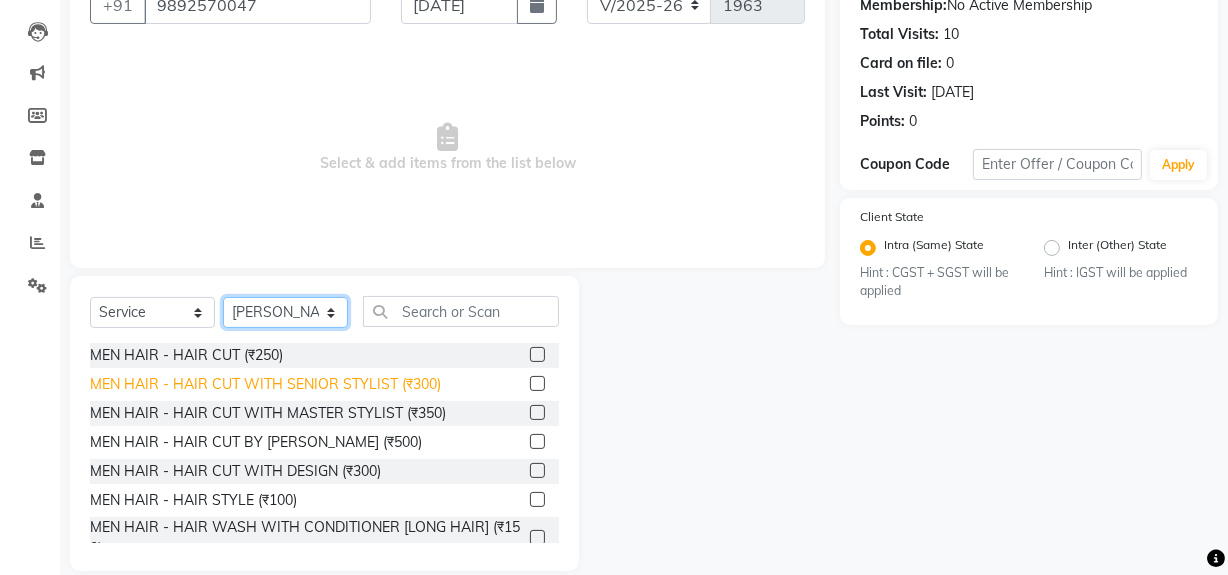 scroll, scrollTop: 226, scrollLeft: 0, axis: vertical 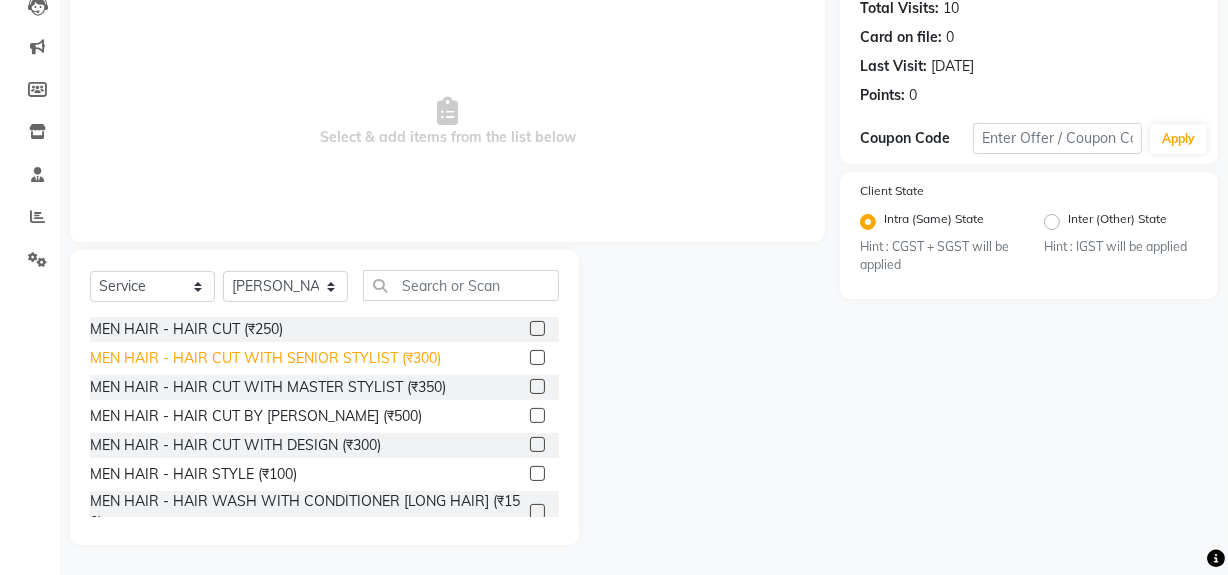 click on "MEN HAIR - HAIR CUT WITH SENIOR STYLIST (₹300)" 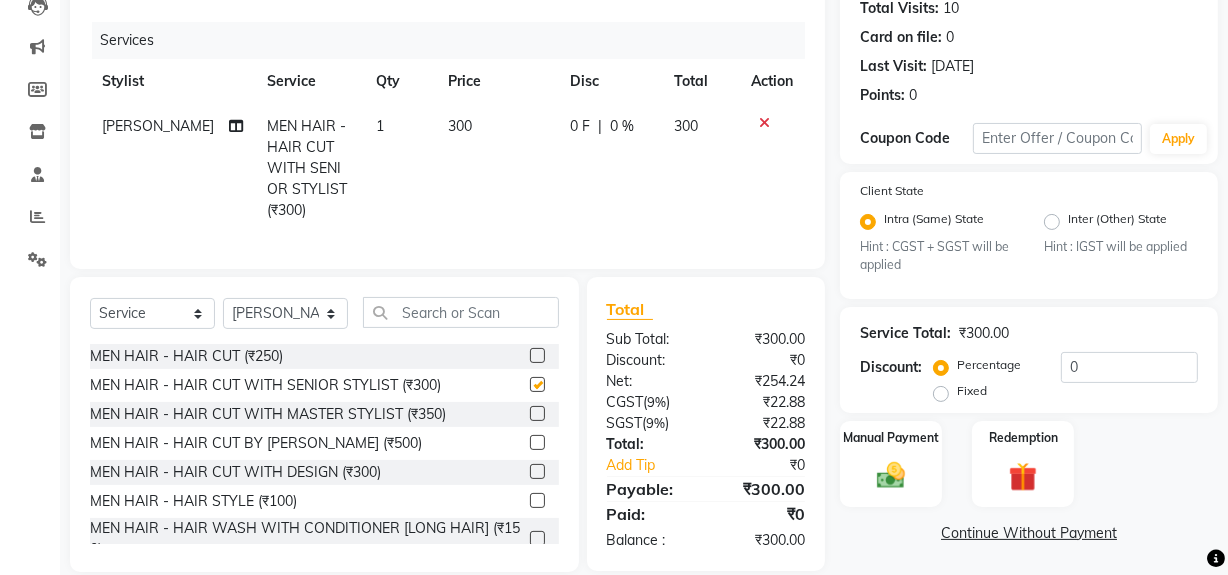 checkbox on "false" 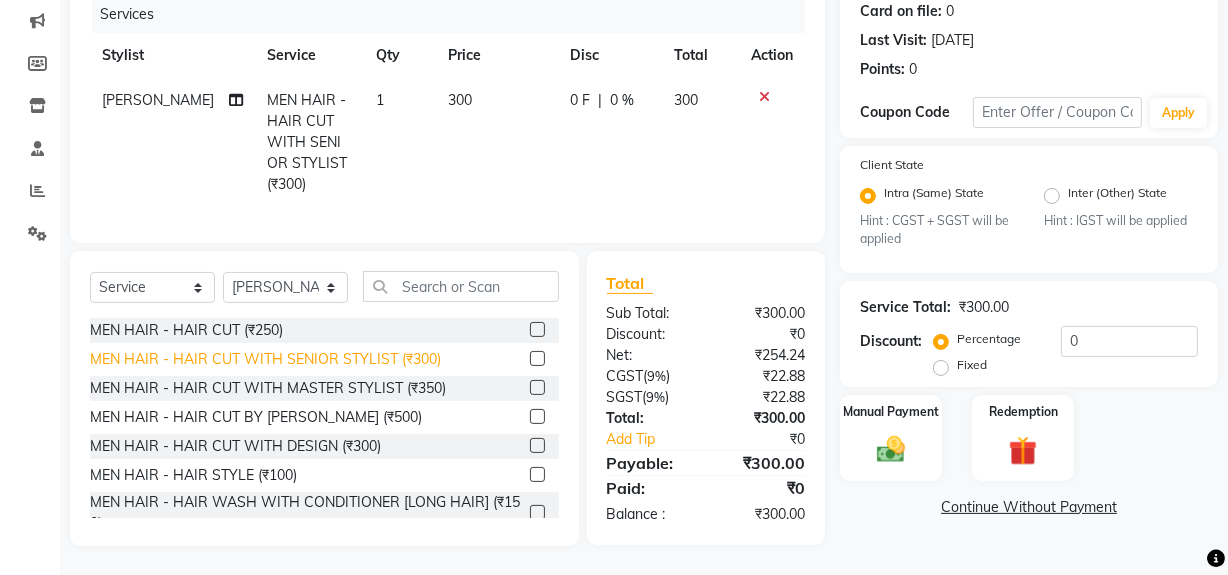 scroll, scrollTop: 266, scrollLeft: 0, axis: vertical 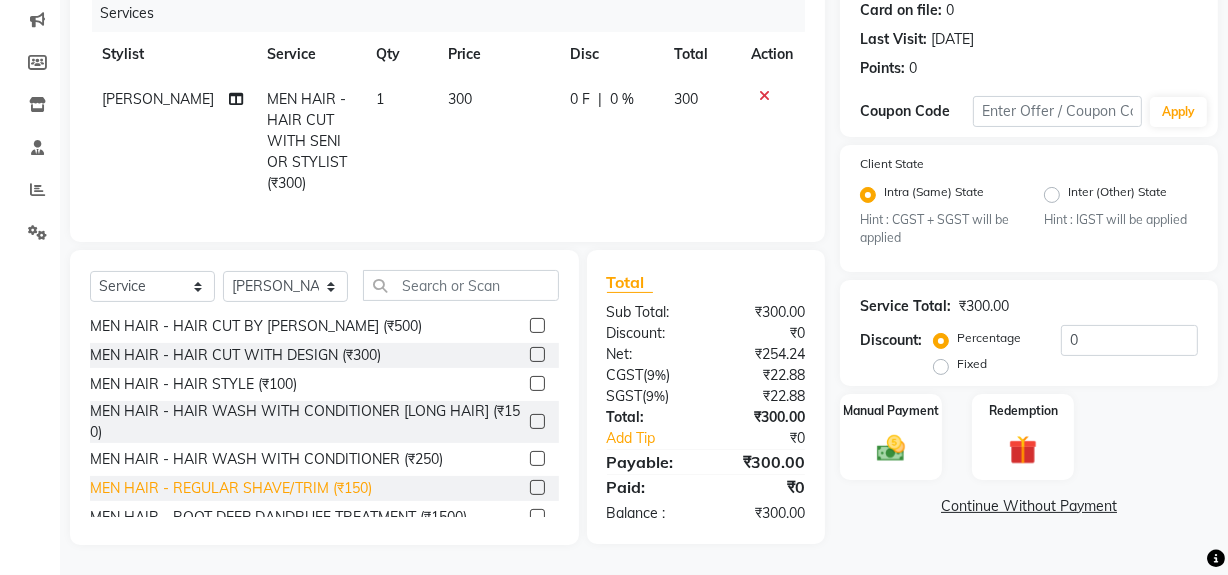 click on "MEN HAIR - REGULAR SHAVE/TRIM (₹150)" 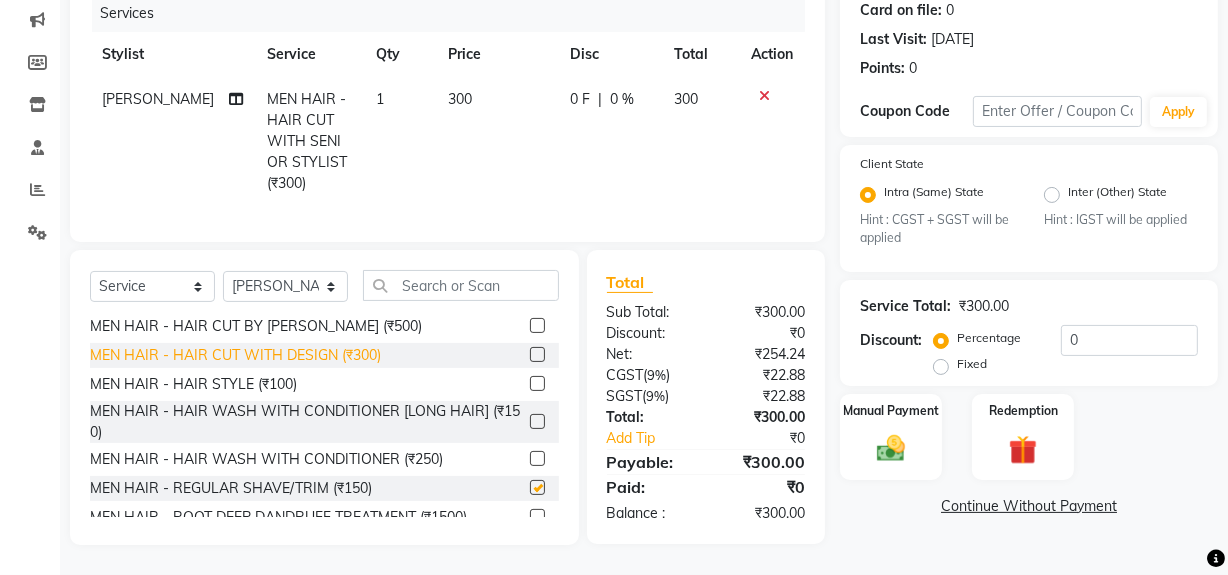checkbox on "false" 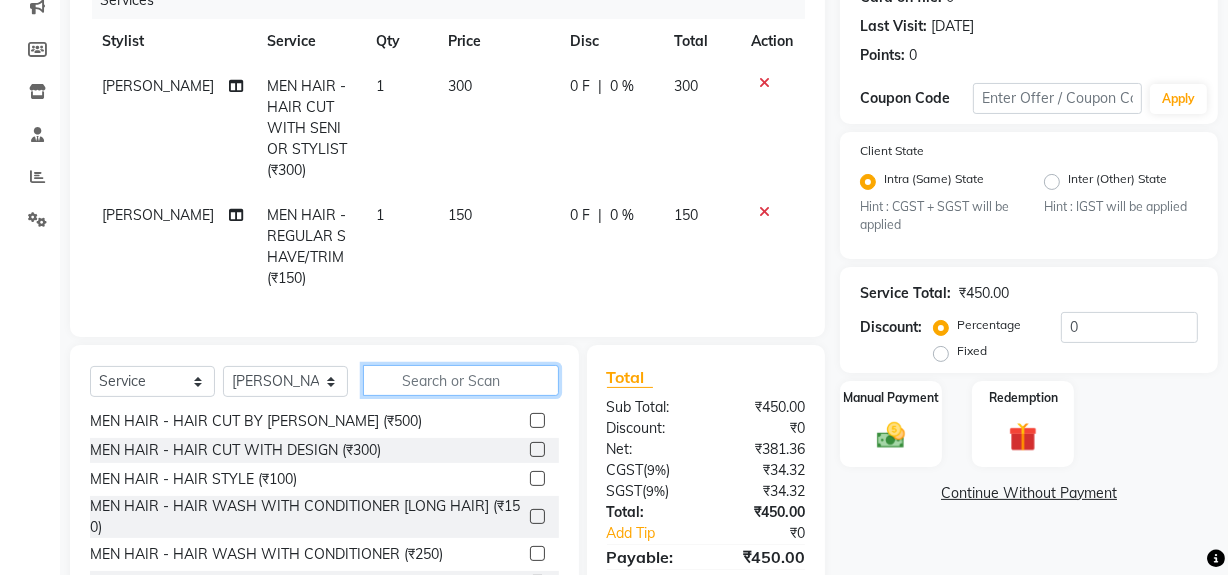 click 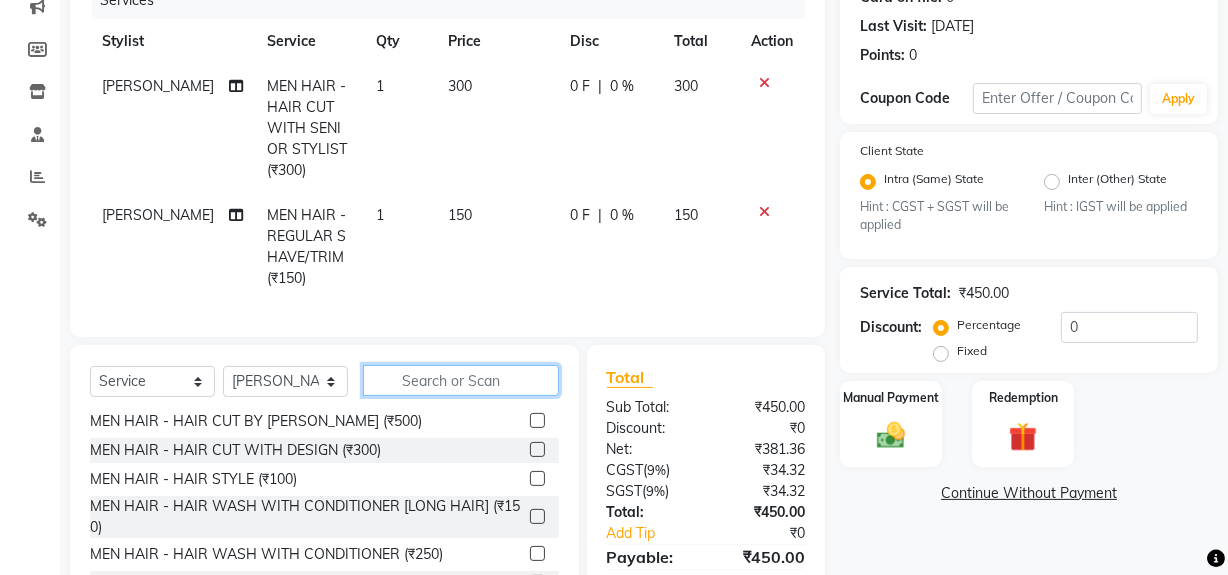 click 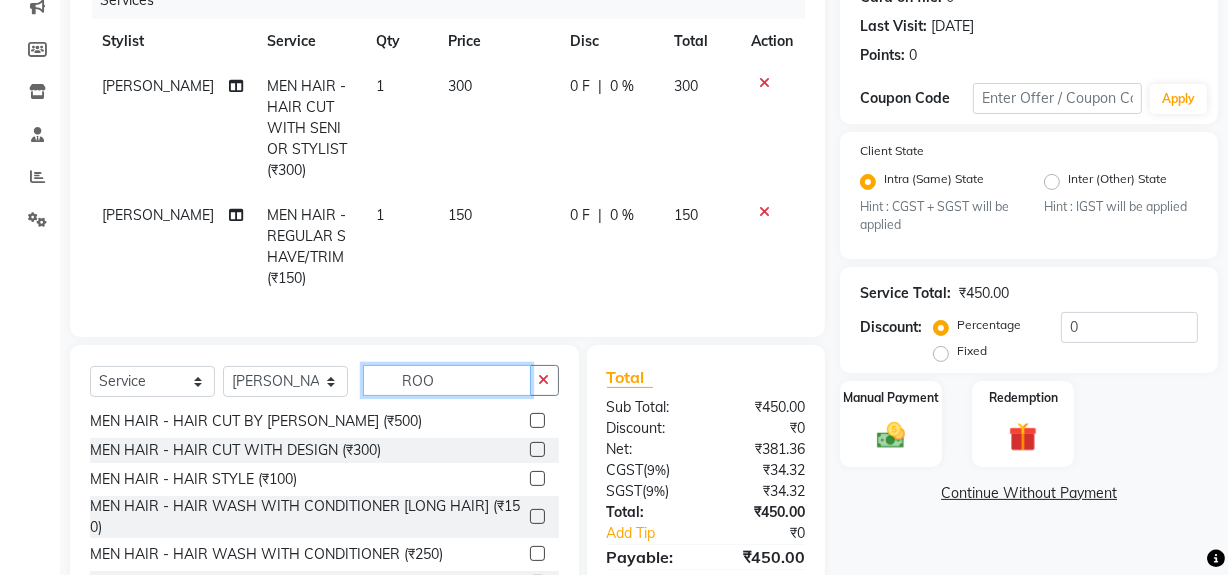 scroll, scrollTop: 0, scrollLeft: 0, axis: both 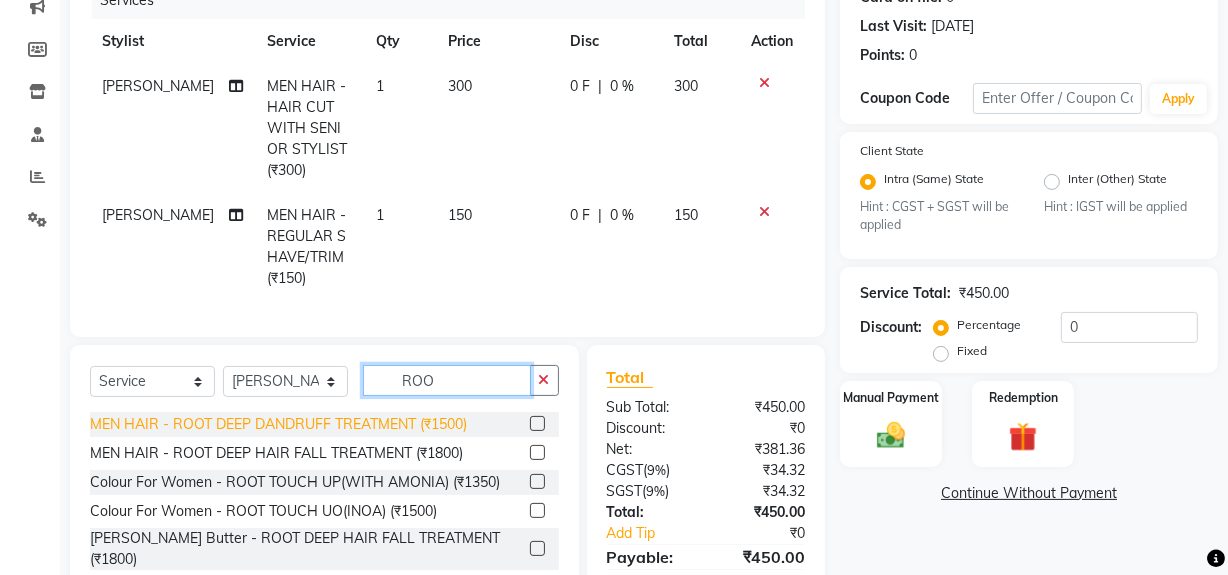 type on "ROO" 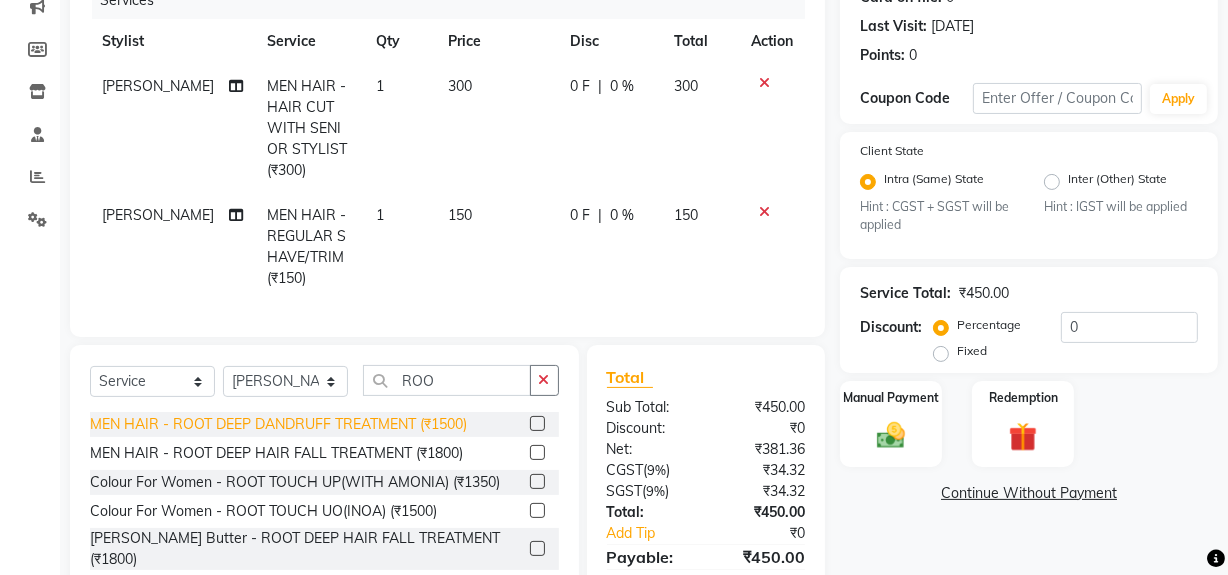 click on "MEN HAIR - ROOT DEEP DANDRUFF TREATMENT (₹1500)" 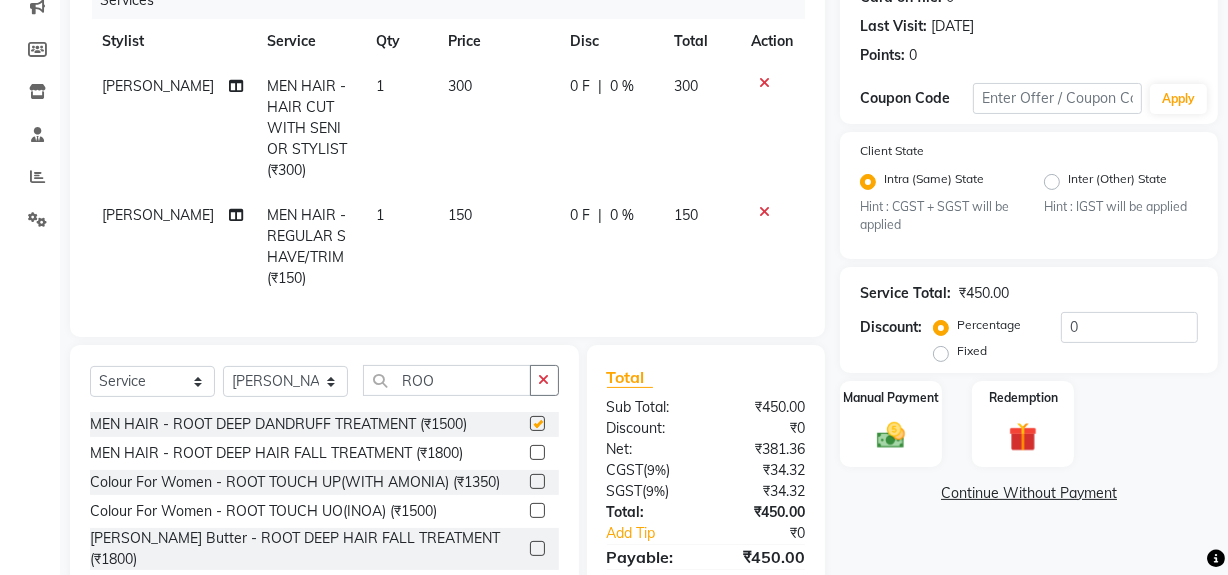 checkbox on "false" 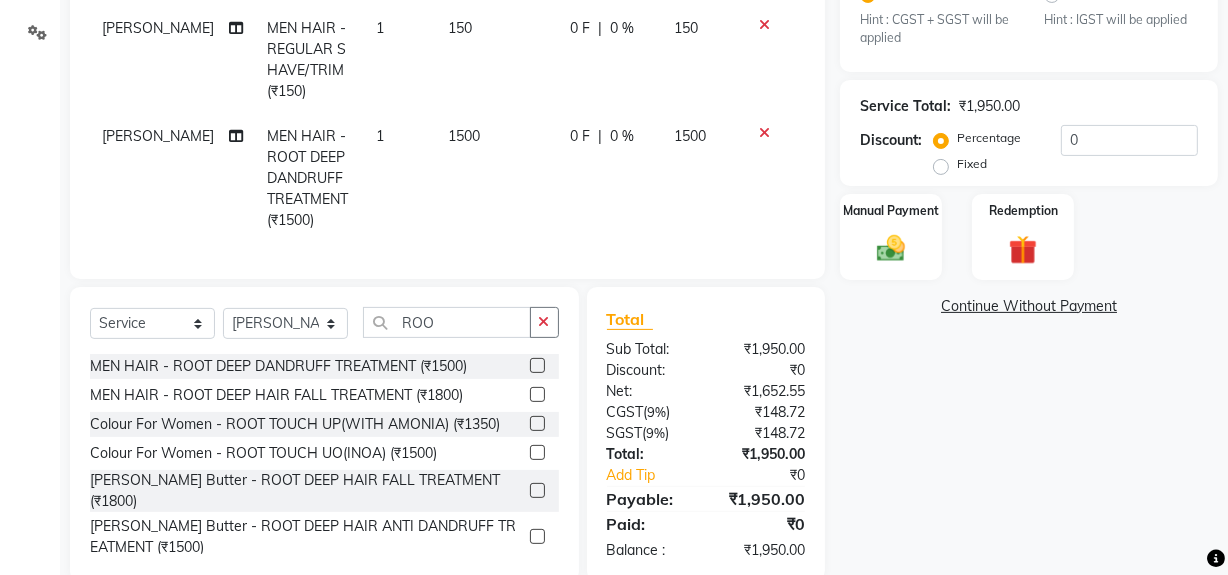 scroll, scrollTop: 502, scrollLeft: 0, axis: vertical 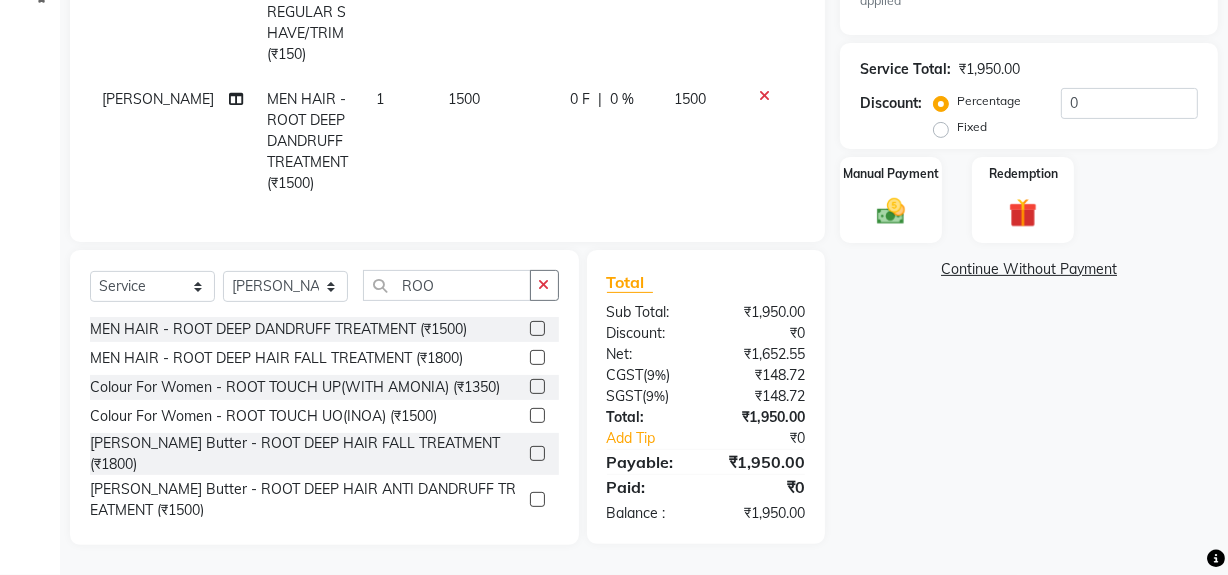click on "0 %" 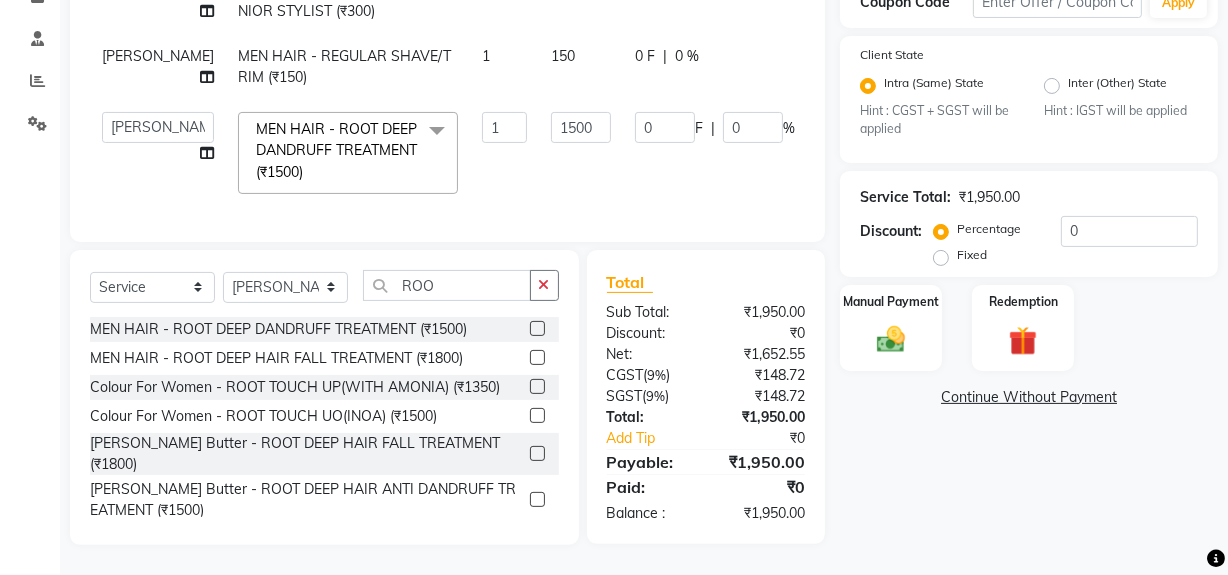 scroll, scrollTop: 375, scrollLeft: 0, axis: vertical 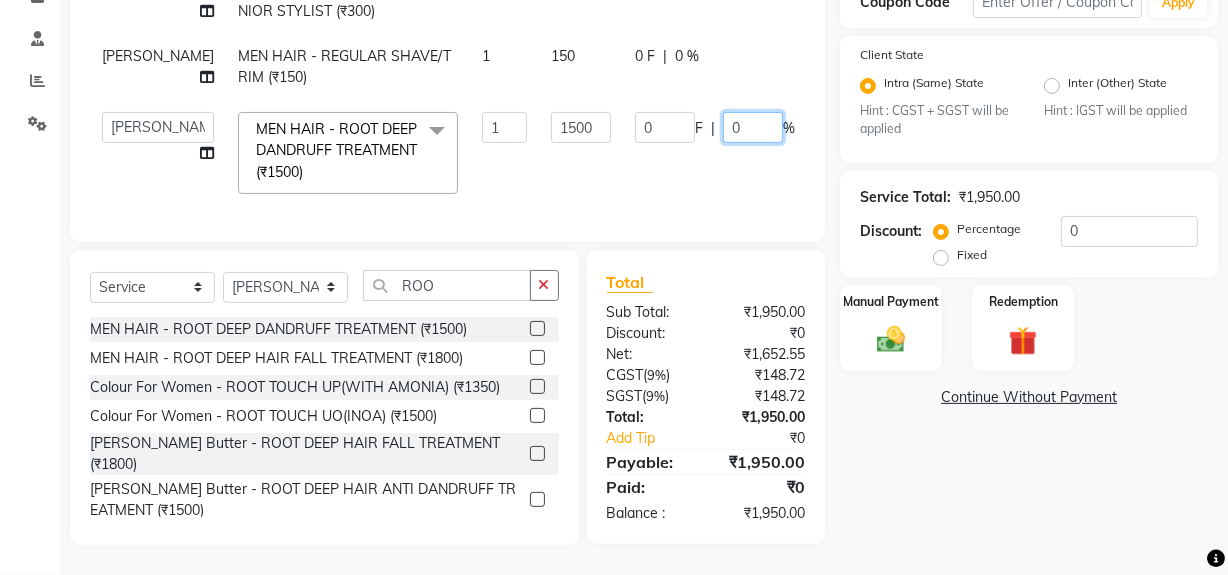 click on "0" 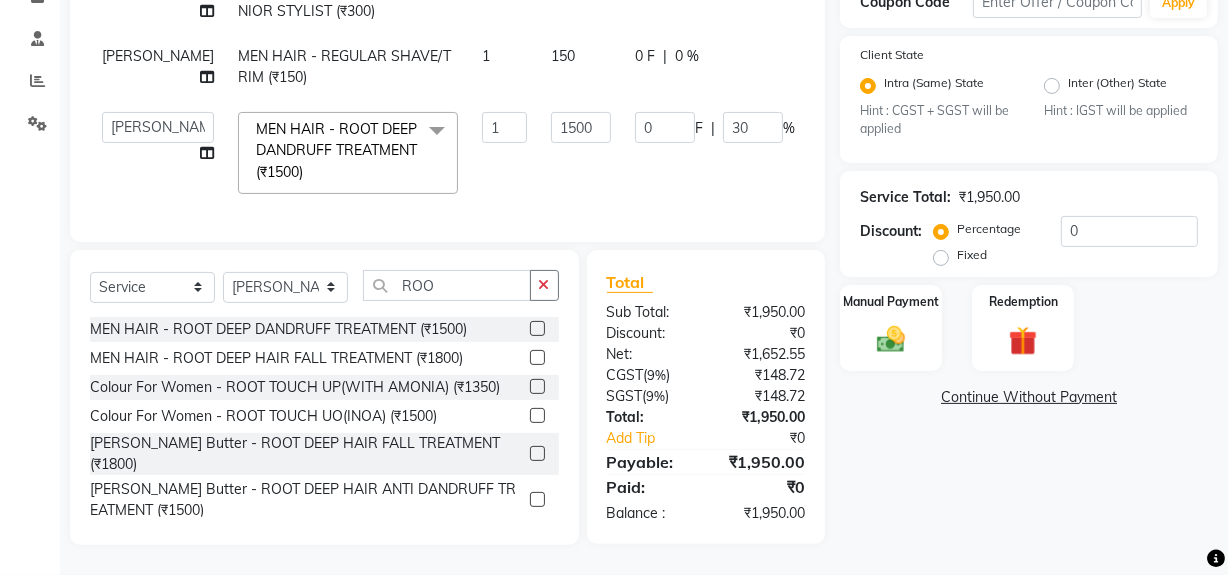 click on "Name: Dixit  Membership:  No Active Membership  Total Visits:  10 Card on file:  0 Last Visit:   21-06-2025 Points:   0  Coupon Code Apply Client State Intra (Same) State Hint : CGST + SGST will be applied Inter (Other) State Hint : IGST will be applied Service Total:  ₹1,950.00  Discount:  Percentage   Fixed  0 Manual Payment Redemption  Continue Without Payment" 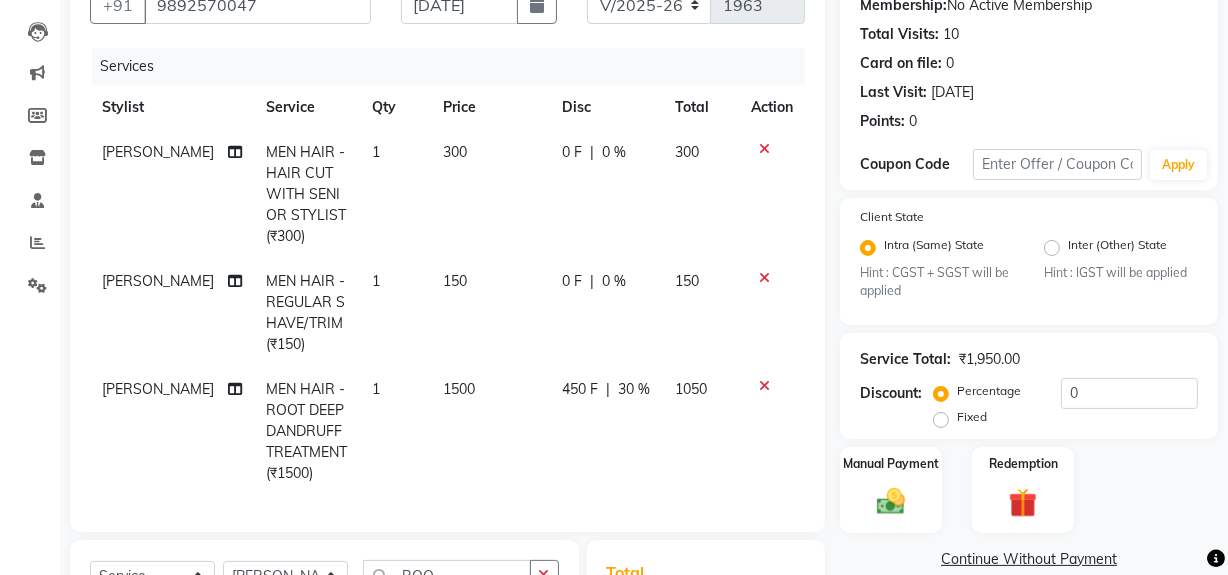 scroll, scrollTop: 48, scrollLeft: 0, axis: vertical 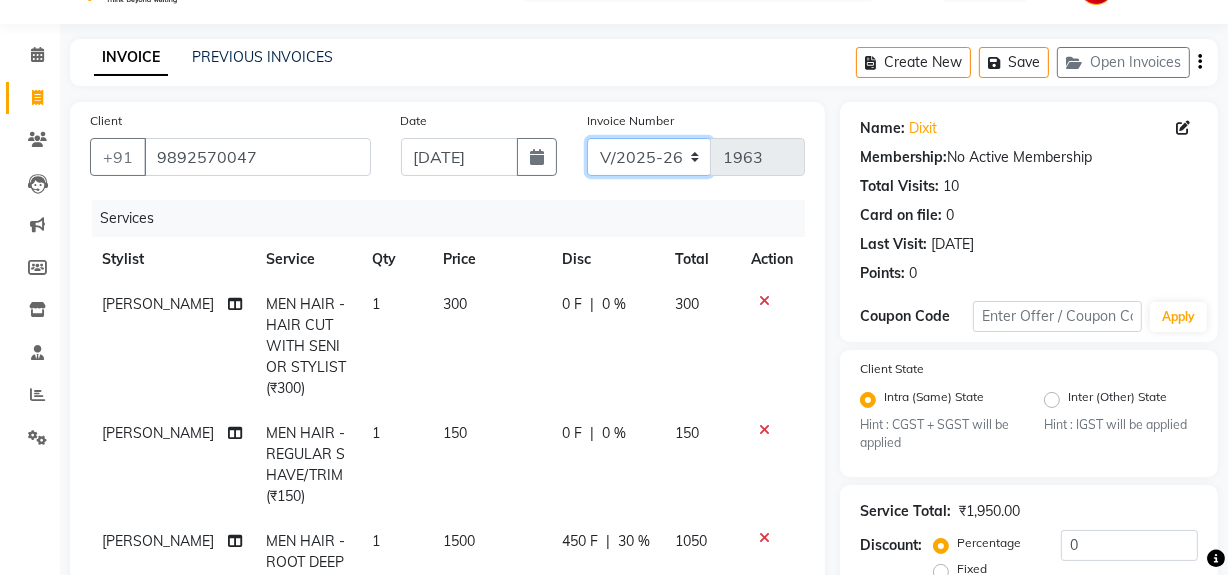drag, startPoint x: 655, startPoint y: 149, endPoint x: 660, endPoint y: 167, distance: 18.681541 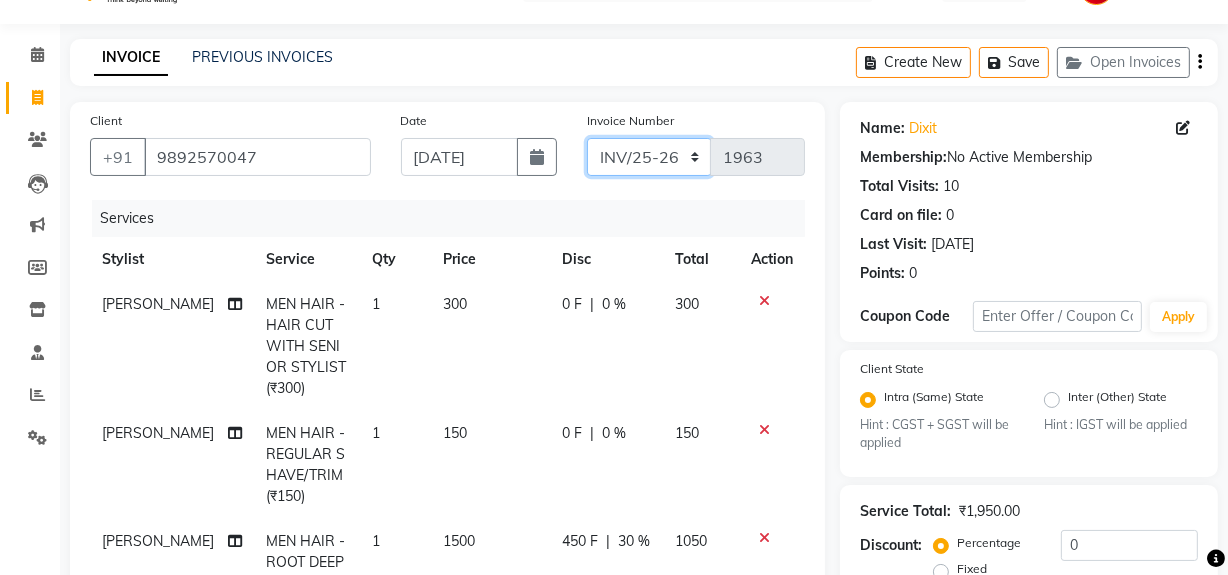 click on "INV/25-26 V/2025-26" 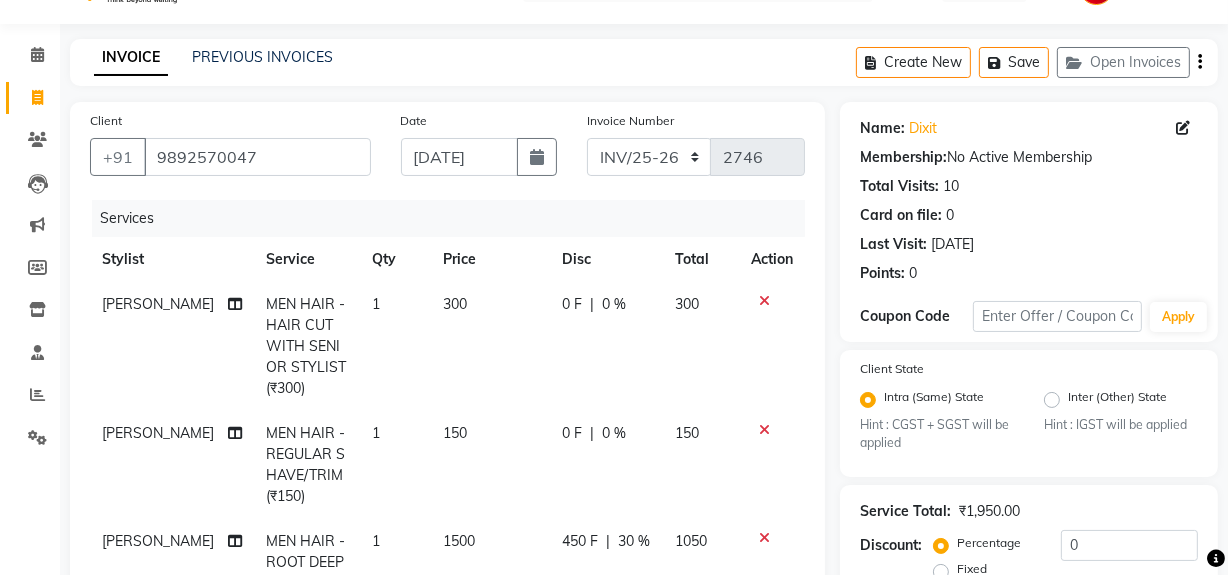 click 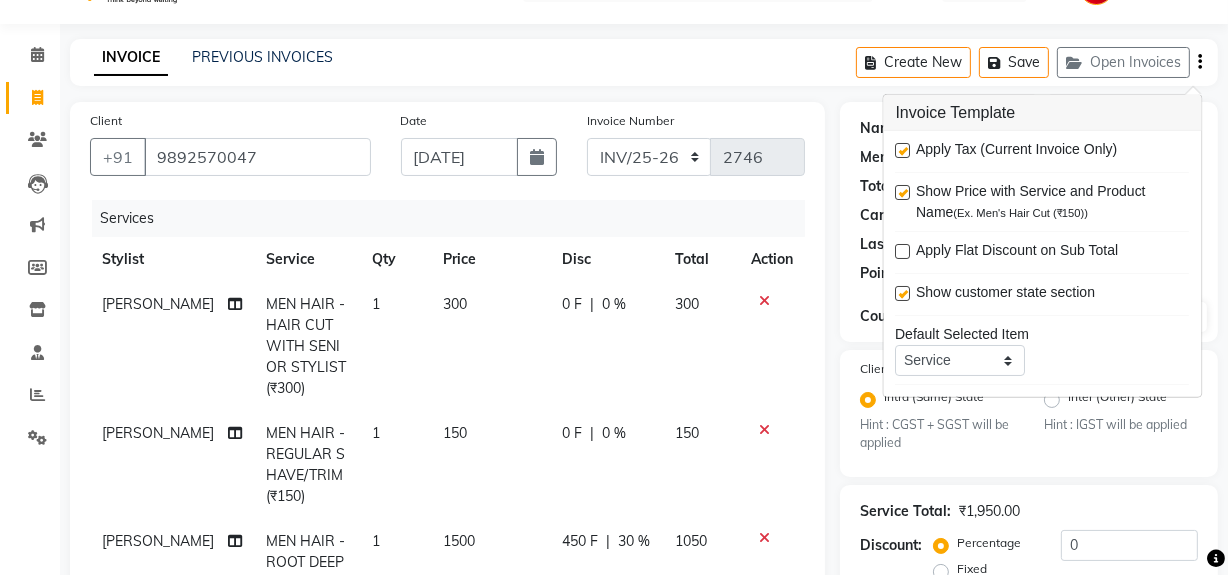 click at bounding box center (903, 150) 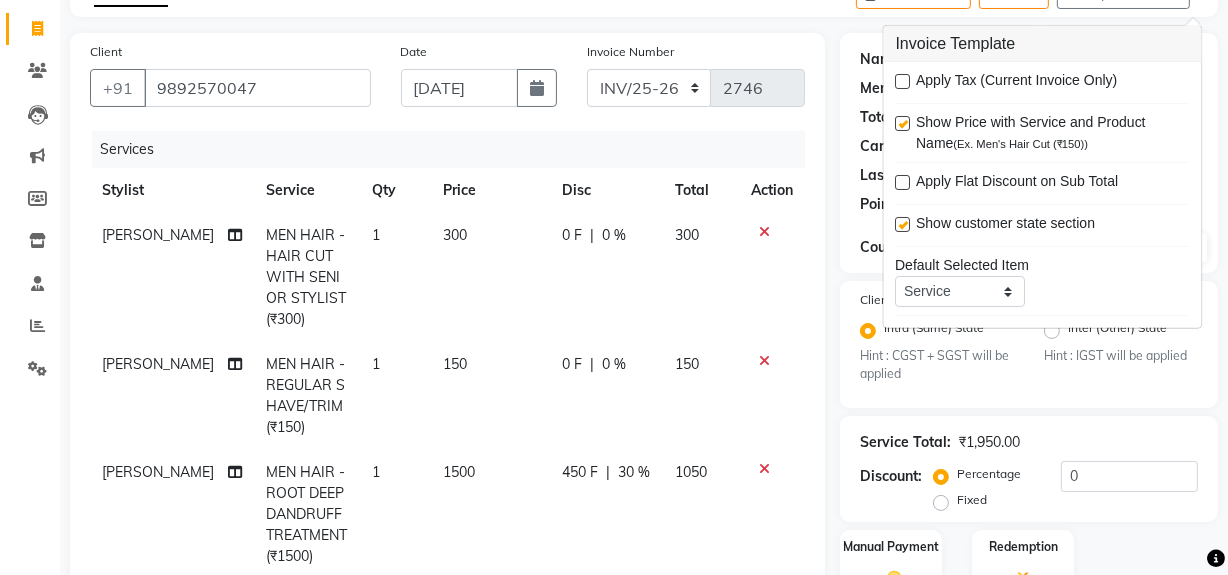 scroll, scrollTop: 230, scrollLeft: 0, axis: vertical 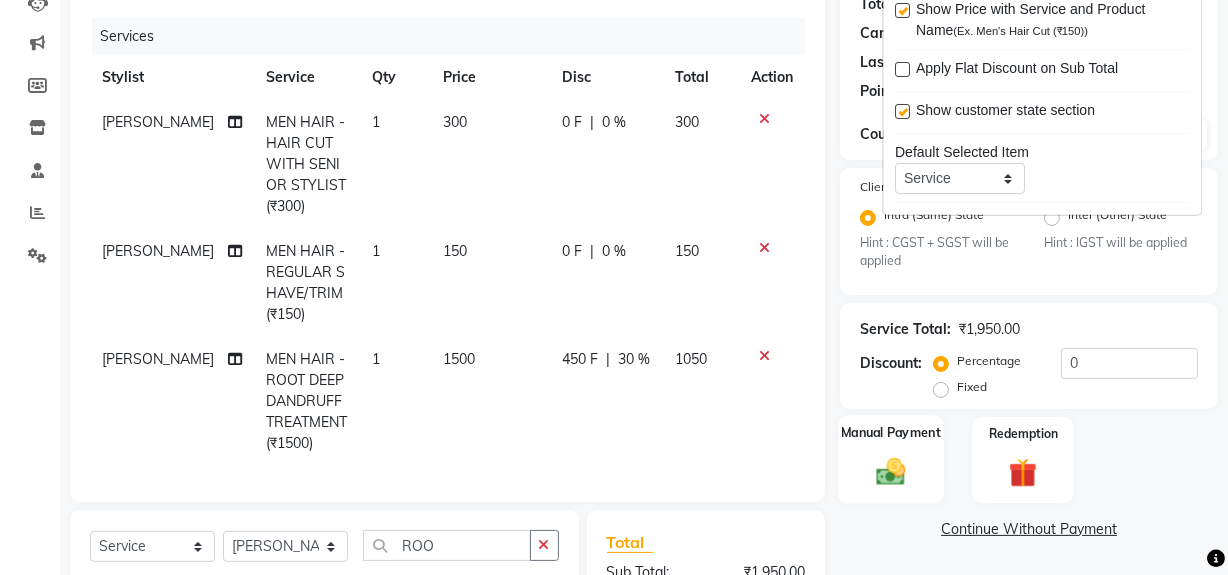 click 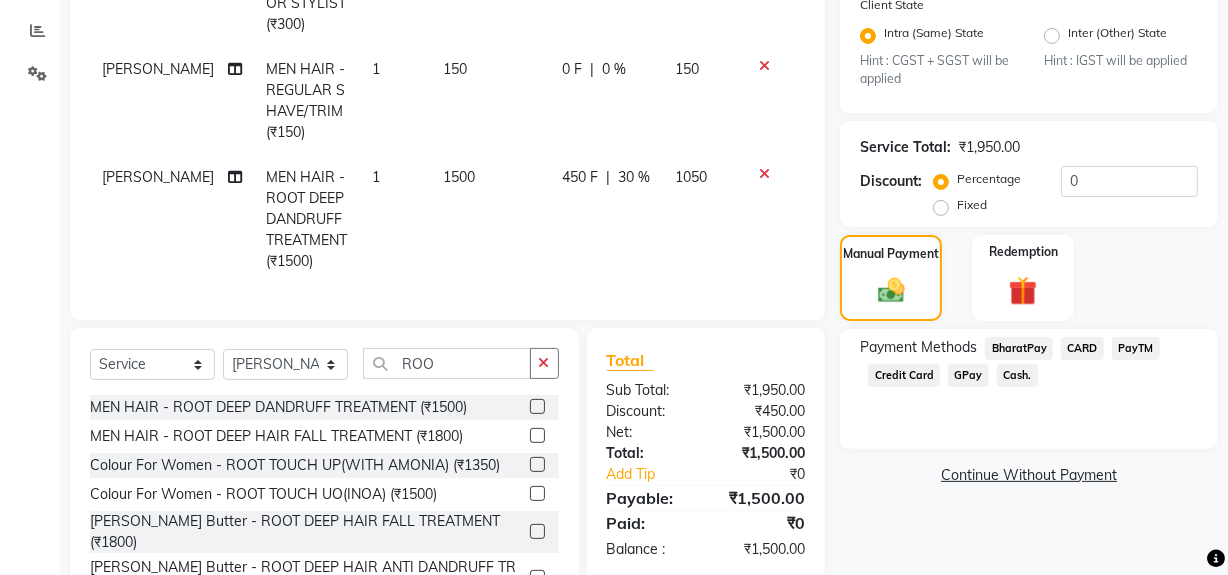 scroll, scrollTop: 494, scrollLeft: 0, axis: vertical 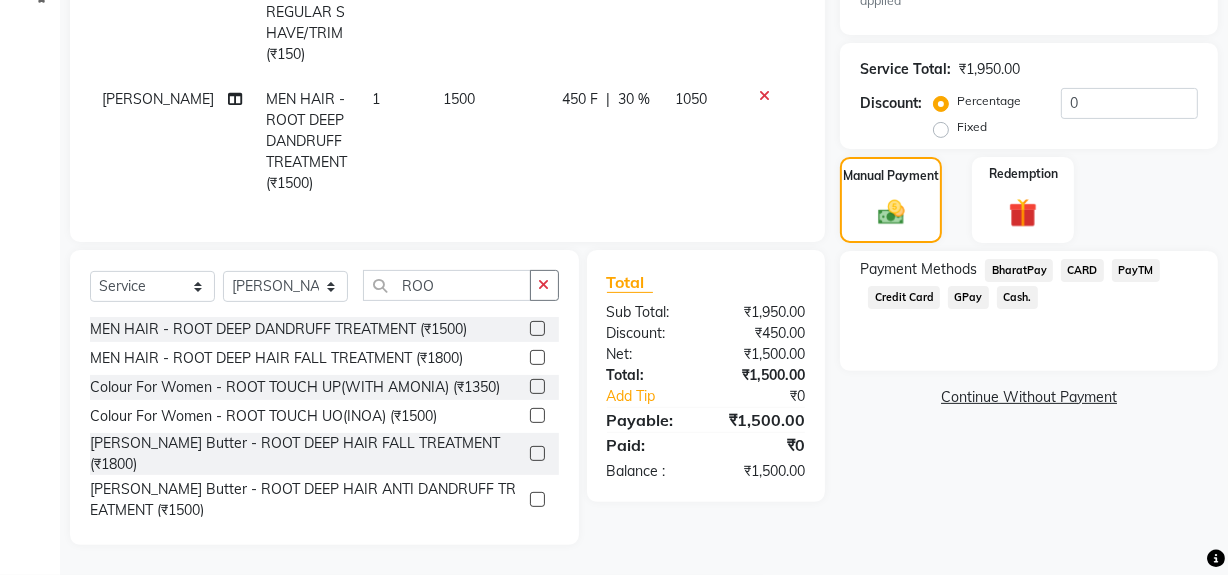 drag, startPoint x: 1006, startPoint y: 297, endPoint x: 996, endPoint y: 290, distance: 12.206555 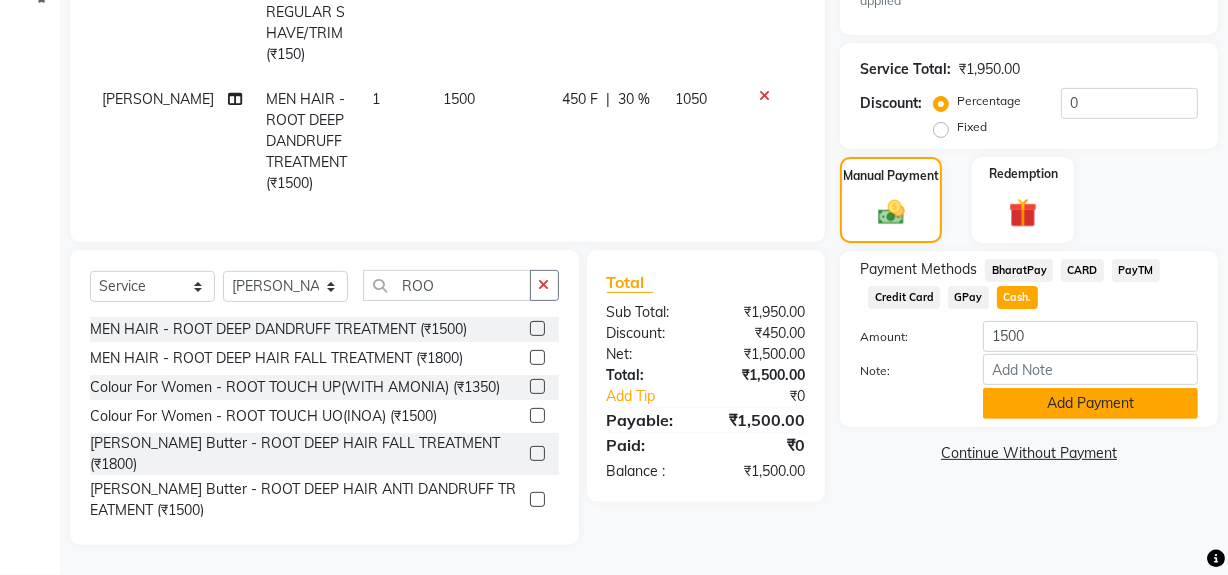 click on "Add Payment" 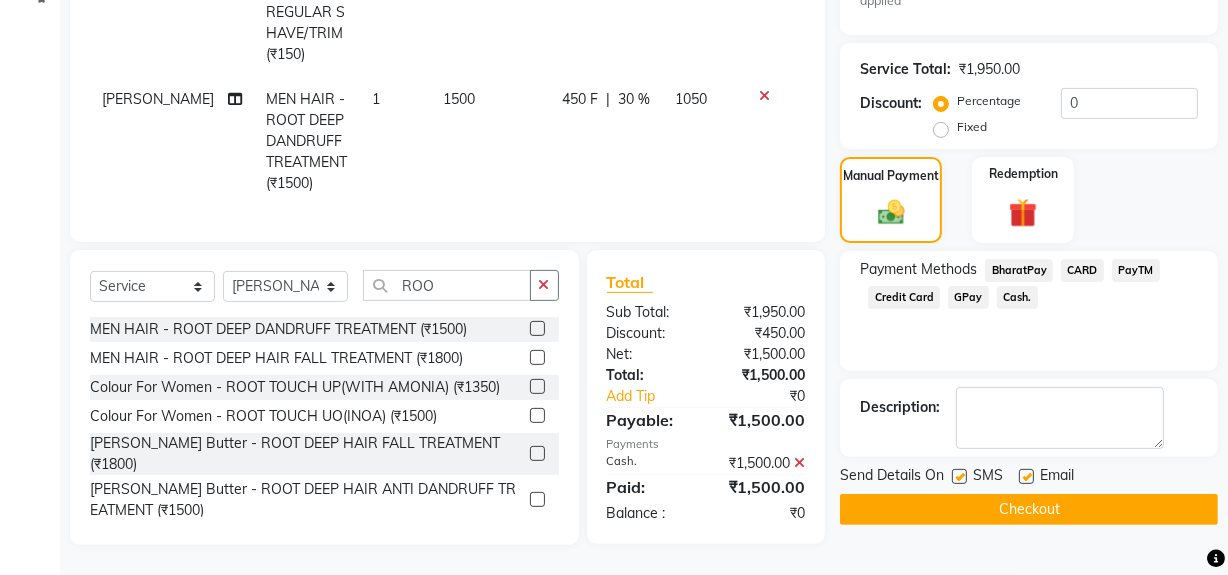 scroll, scrollTop: 502, scrollLeft: 0, axis: vertical 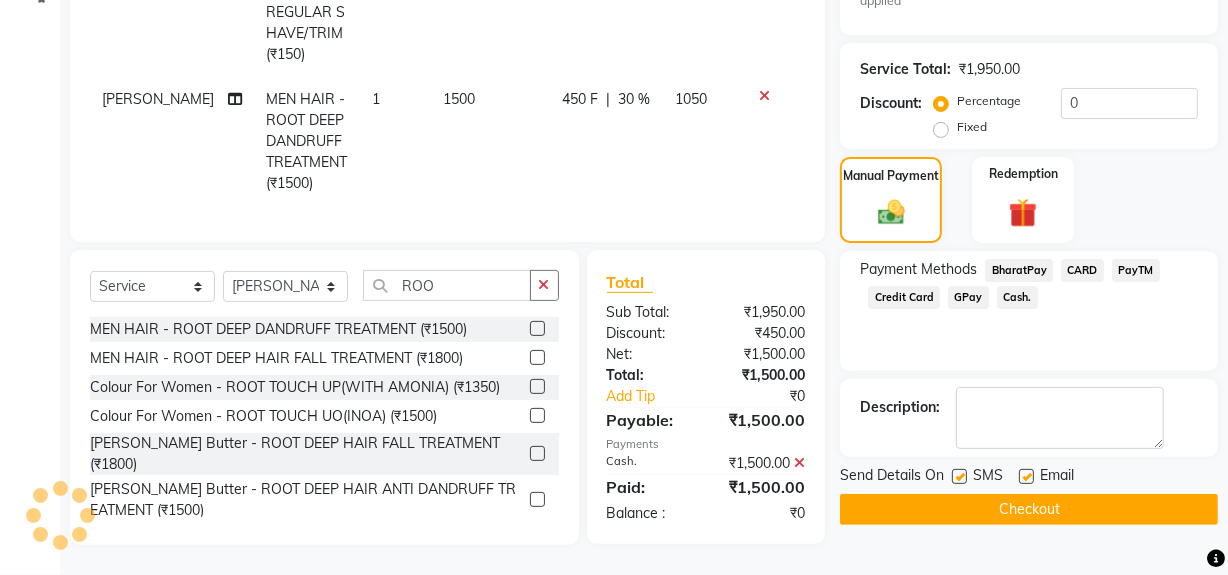 click 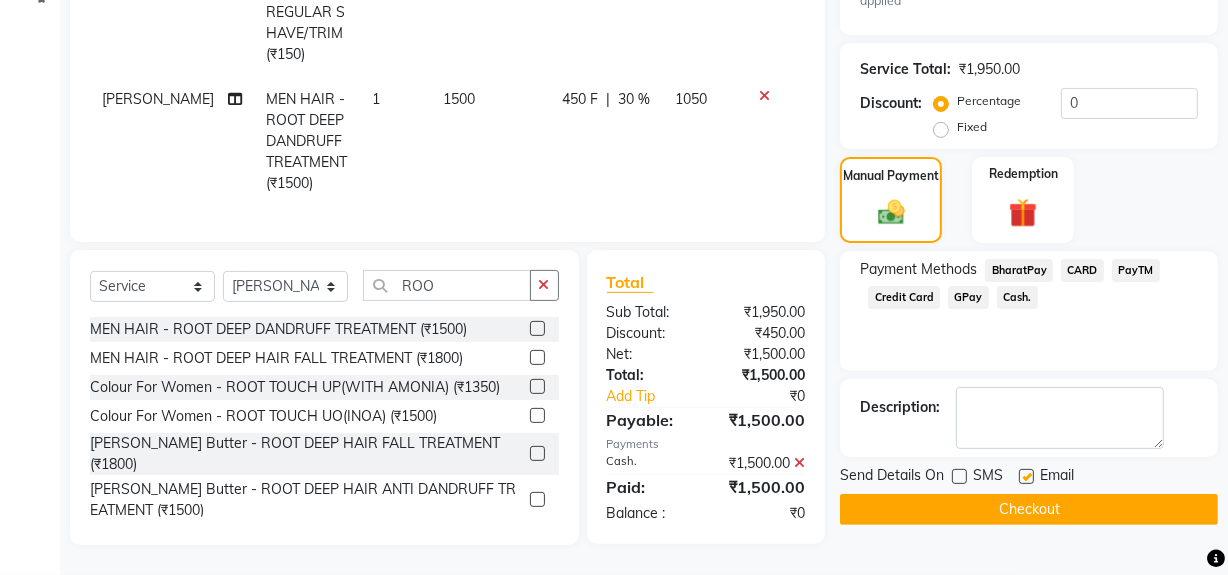 click on "Checkout" 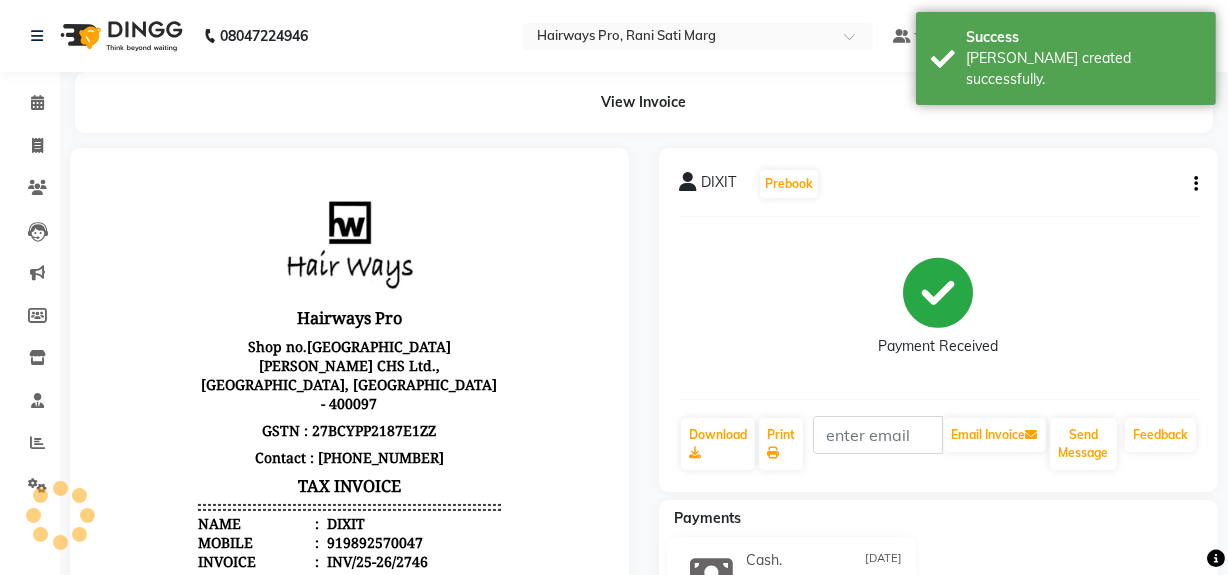 scroll, scrollTop: 0, scrollLeft: 0, axis: both 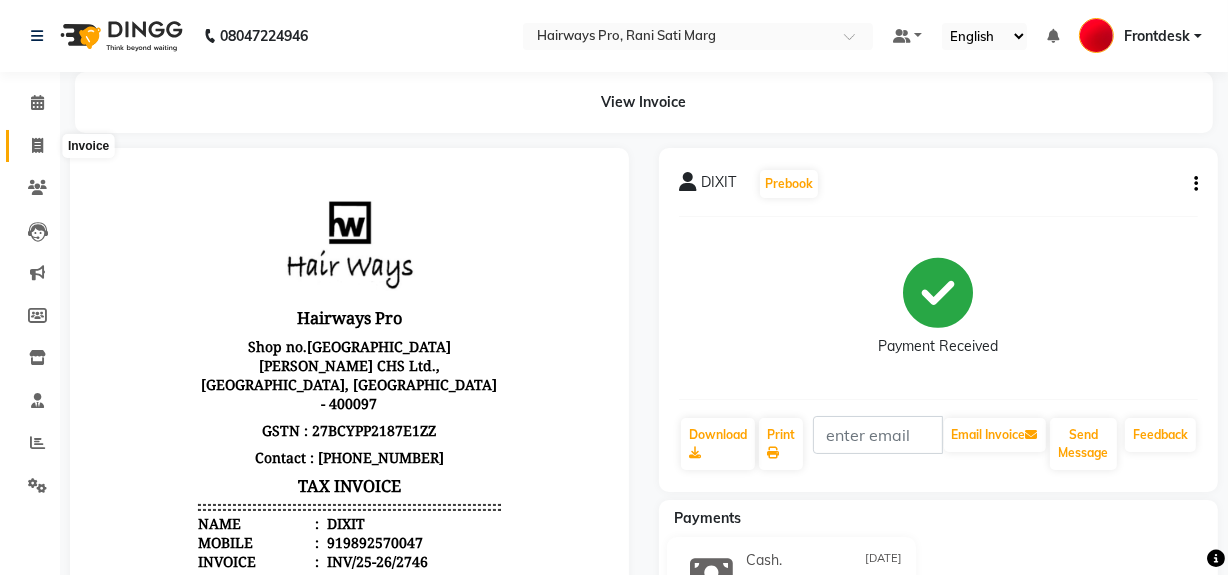 click 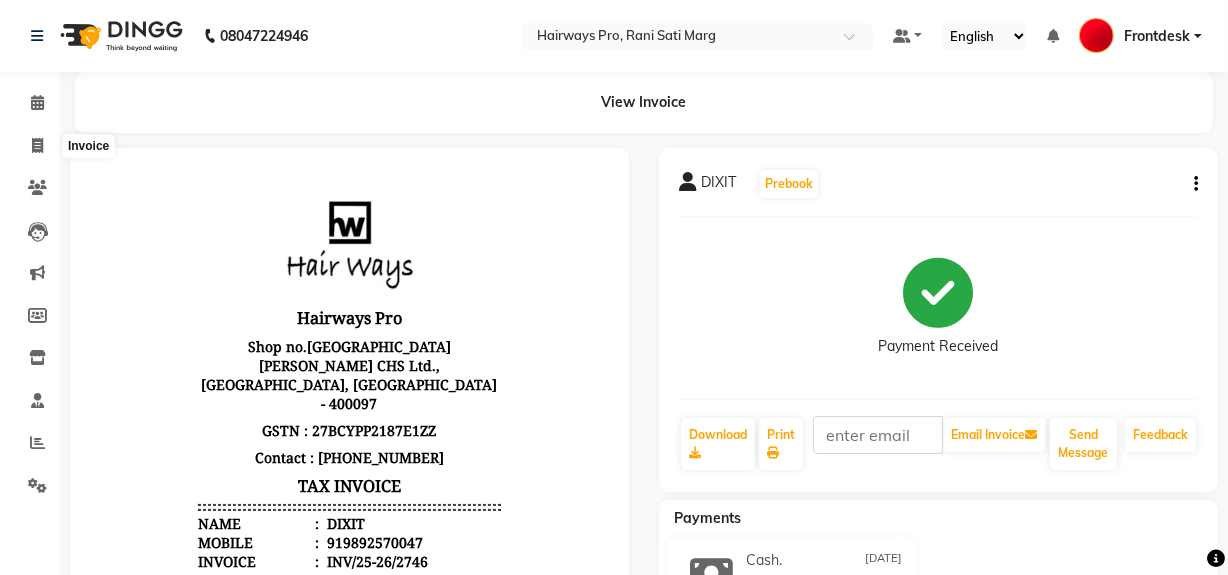select on "service" 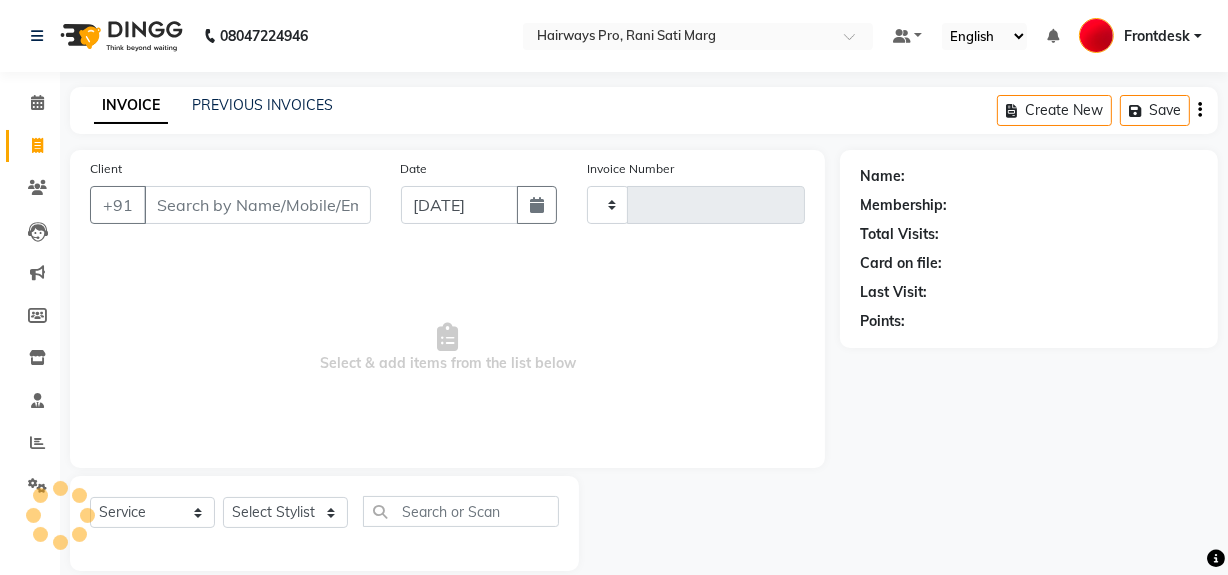 scroll, scrollTop: 26, scrollLeft: 0, axis: vertical 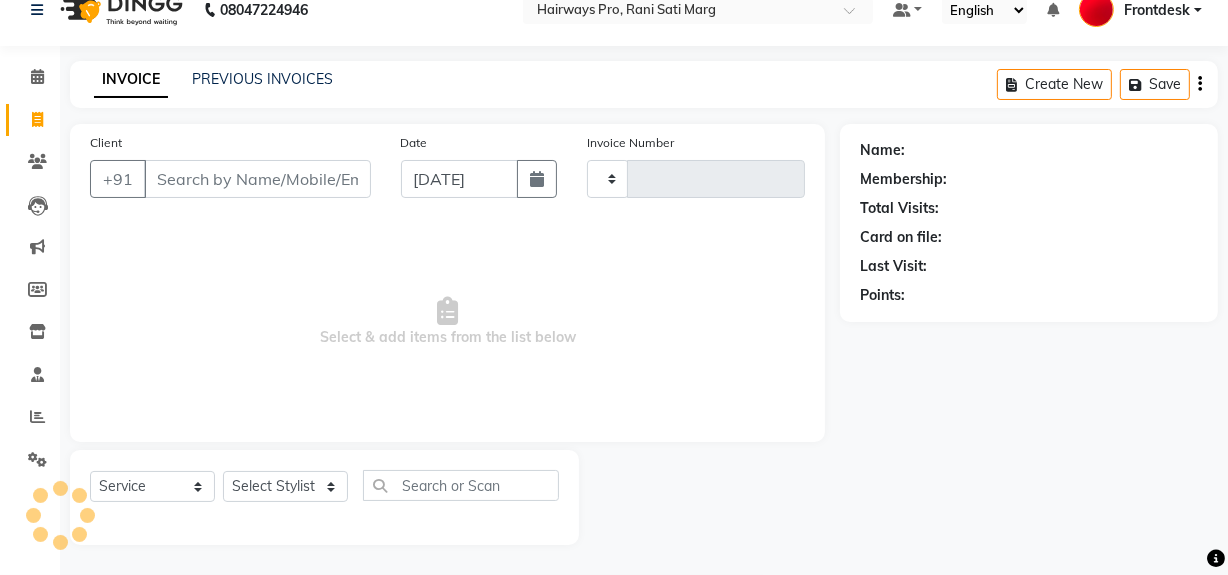 type on "1963" 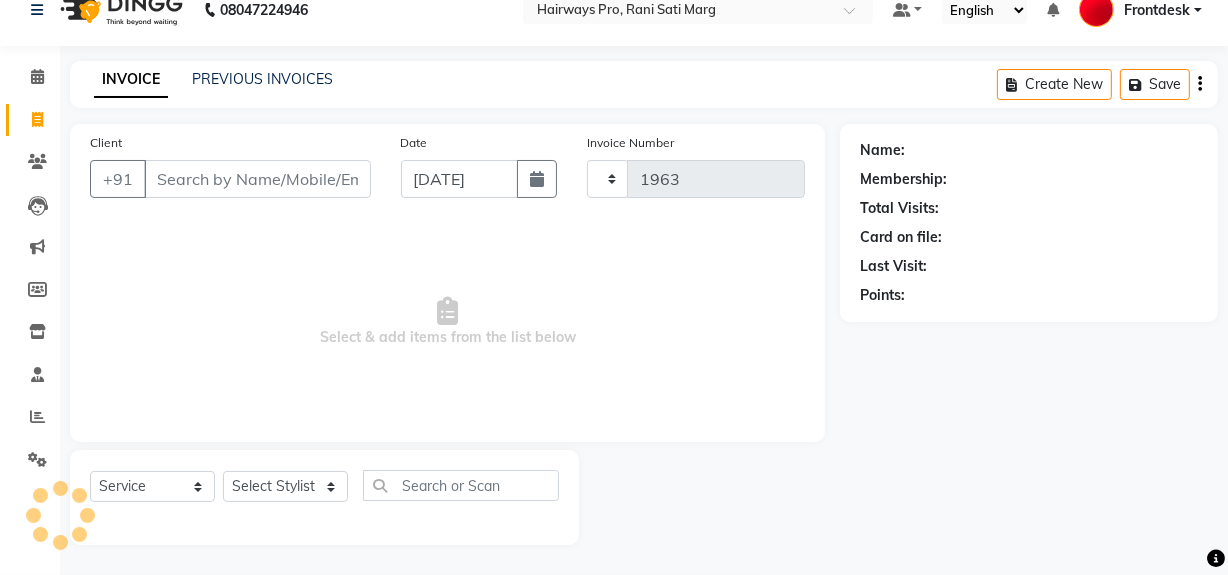 select on "787" 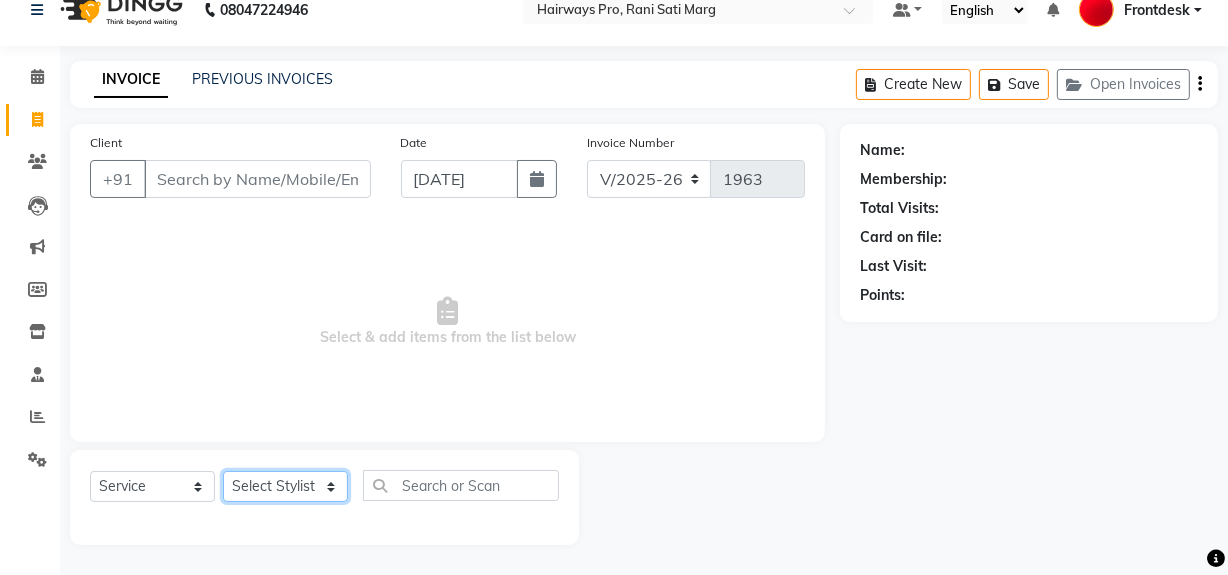 click on "Select Stylist ABID DANISH [PERSON_NAME] Frontdesk INTEZAR [PERSON_NAME] [PERSON_NAME] [PERSON_NAME] [PERSON_NAME] [PERSON_NAME] [PERSON_NAME]" 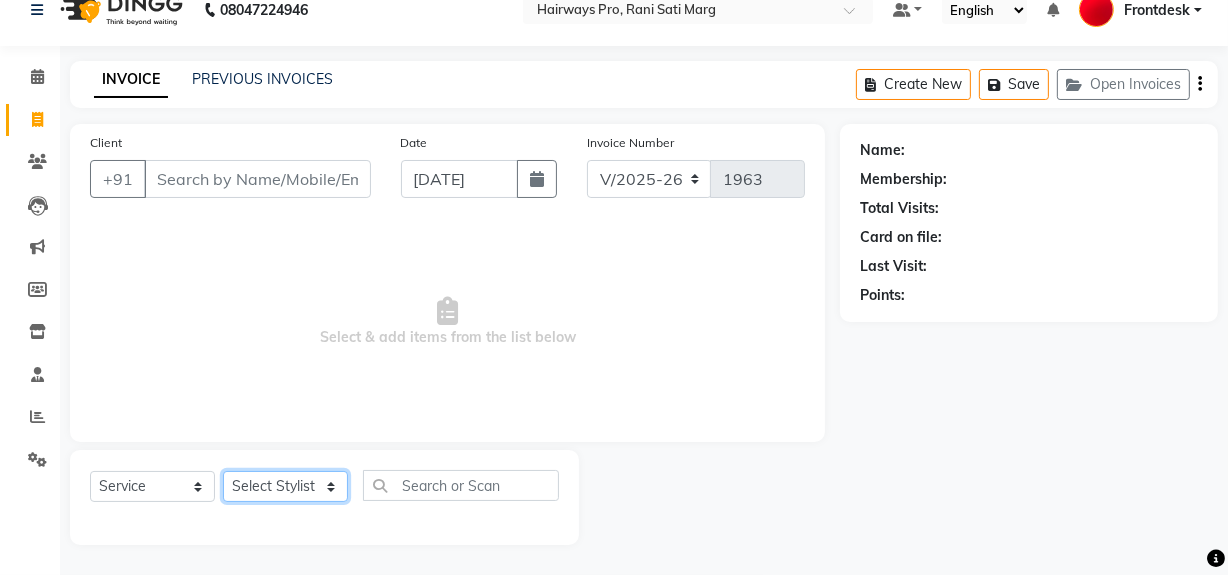 select on "13188" 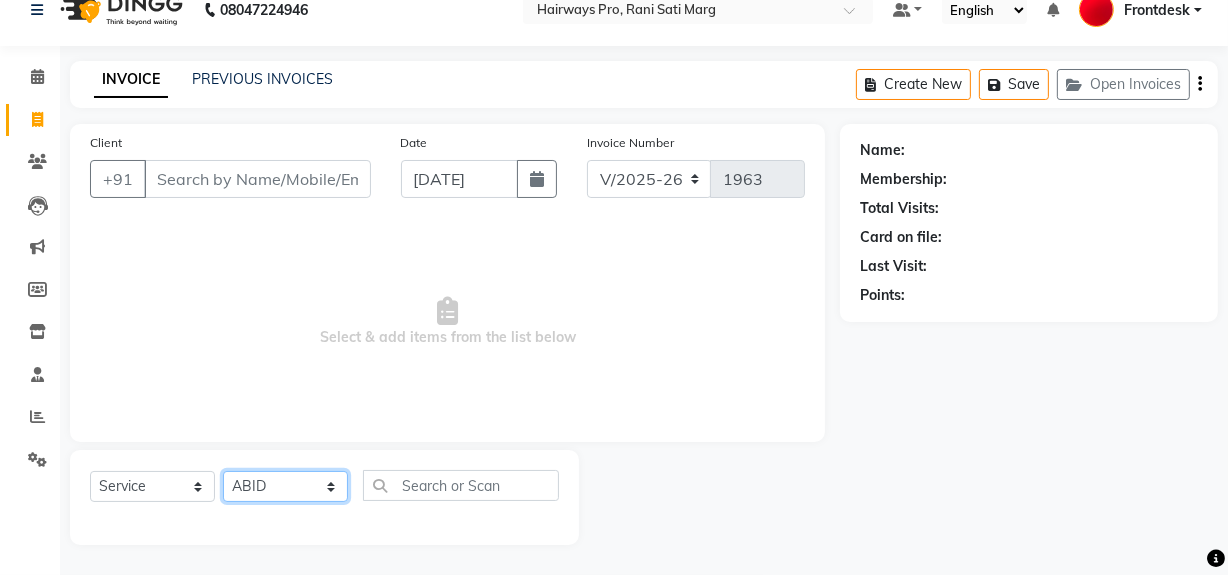 click on "Select Stylist ABID DANISH [PERSON_NAME] Frontdesk INTEZAR [PERSON_NAME] [PERSON_NAME] [PERSON_NAME] [PERSON_NAME] [PERSON_NAME] [PERSON_NAME]" 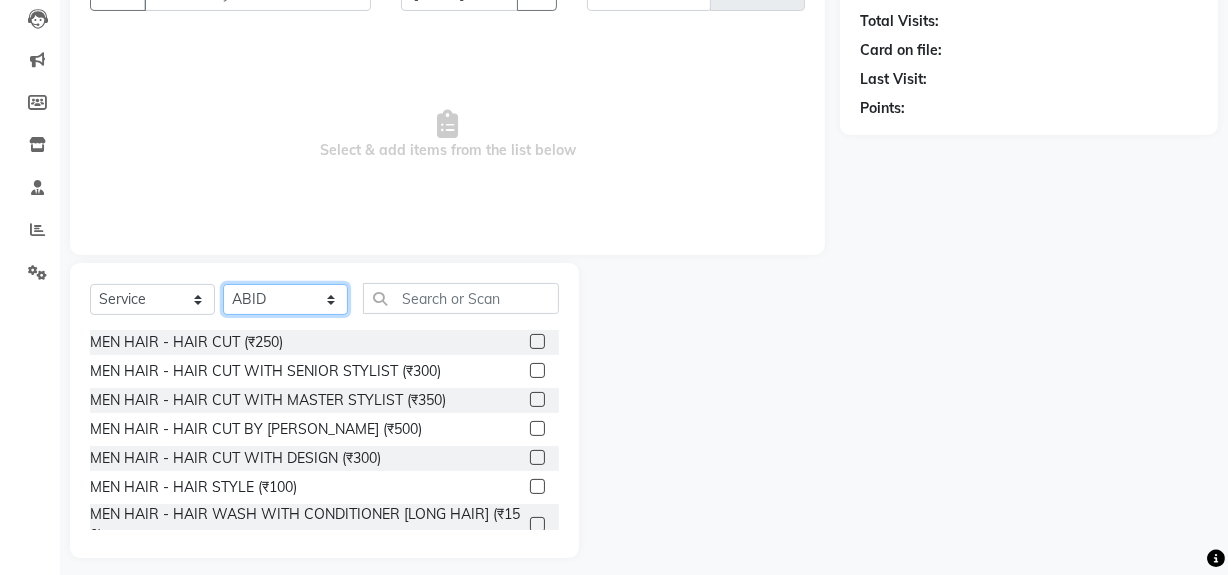 scroll, scrollTop: 226, scrollLeft: 0, axis: vertical 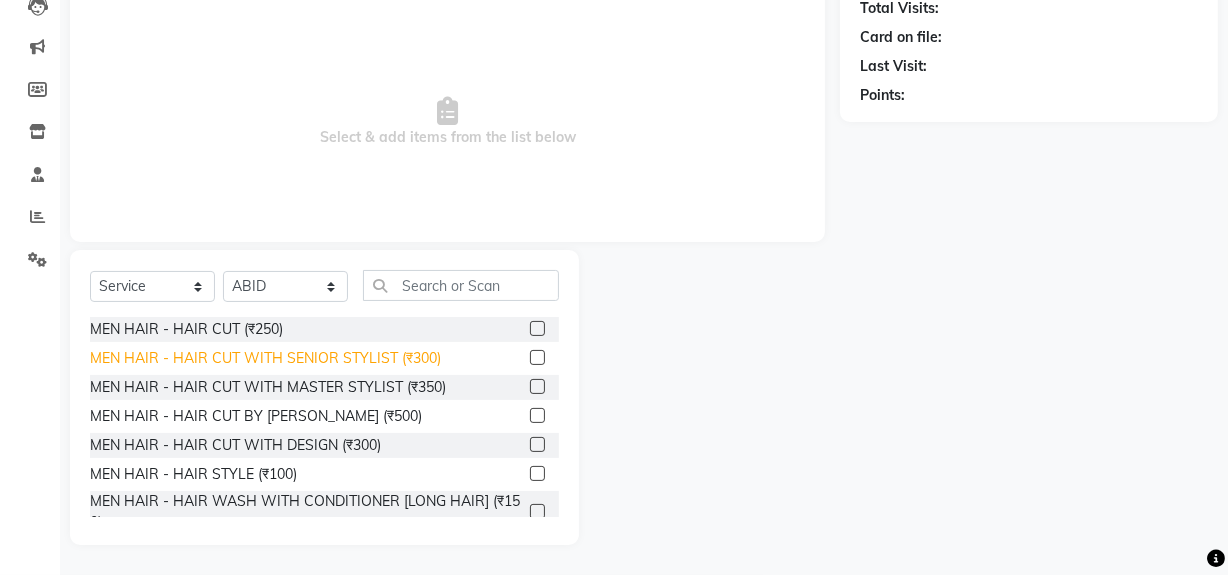 click on "MEN HAIR - HAIR CUT WITH SENIOR STYLIST (₹300)" 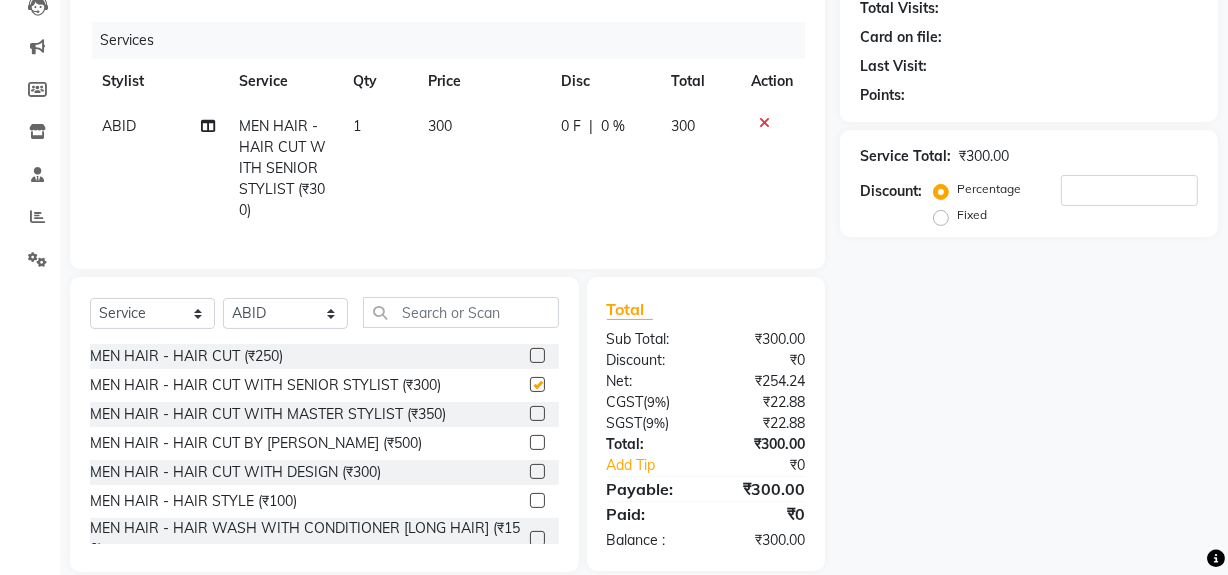 checkbox on "false" 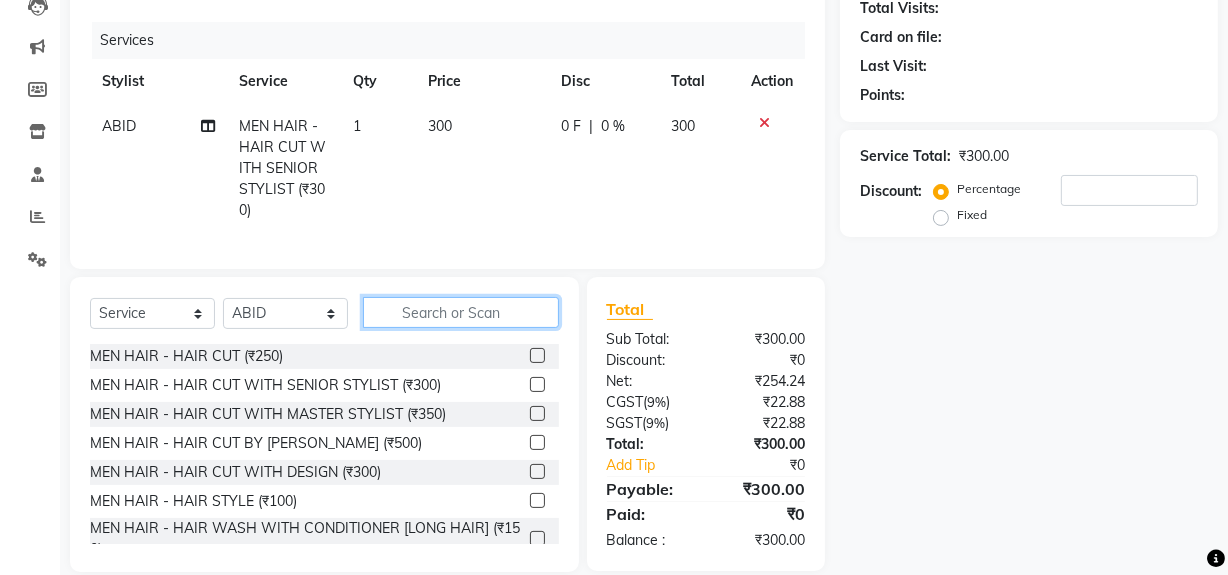 click 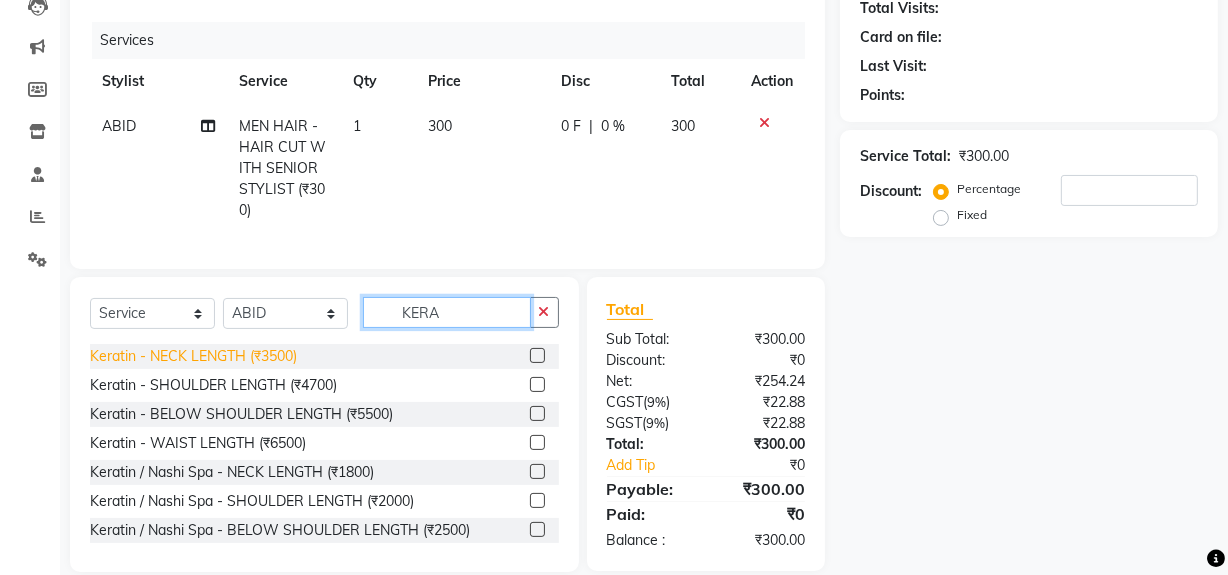 type on "KERA" 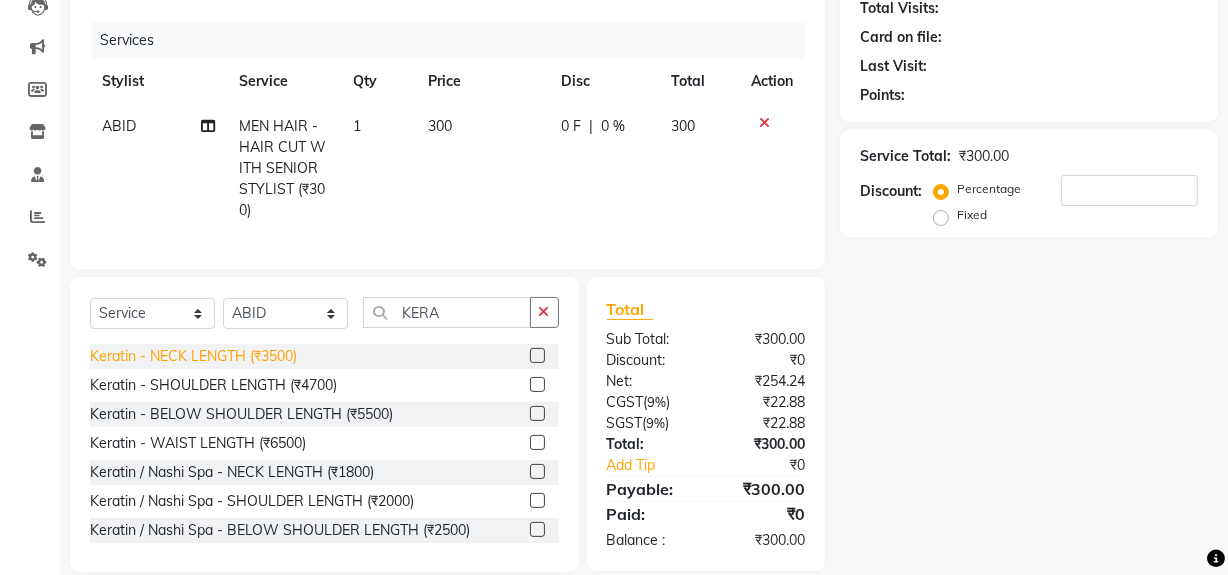 click on "Keratin - NECK LENGTH (₹3500)" 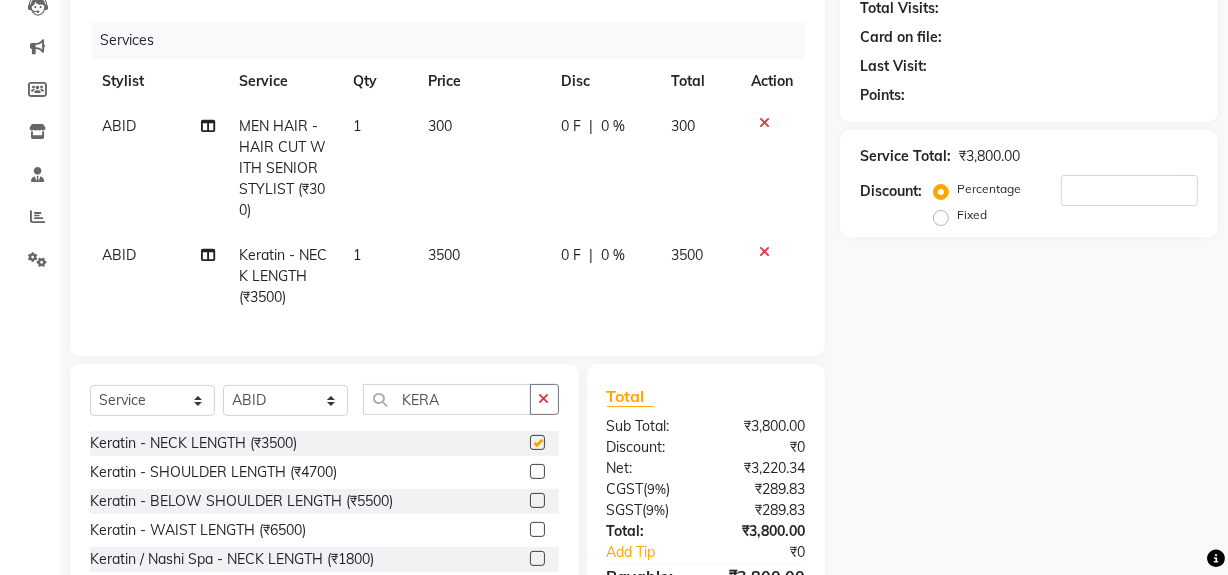 checkbox on "false" 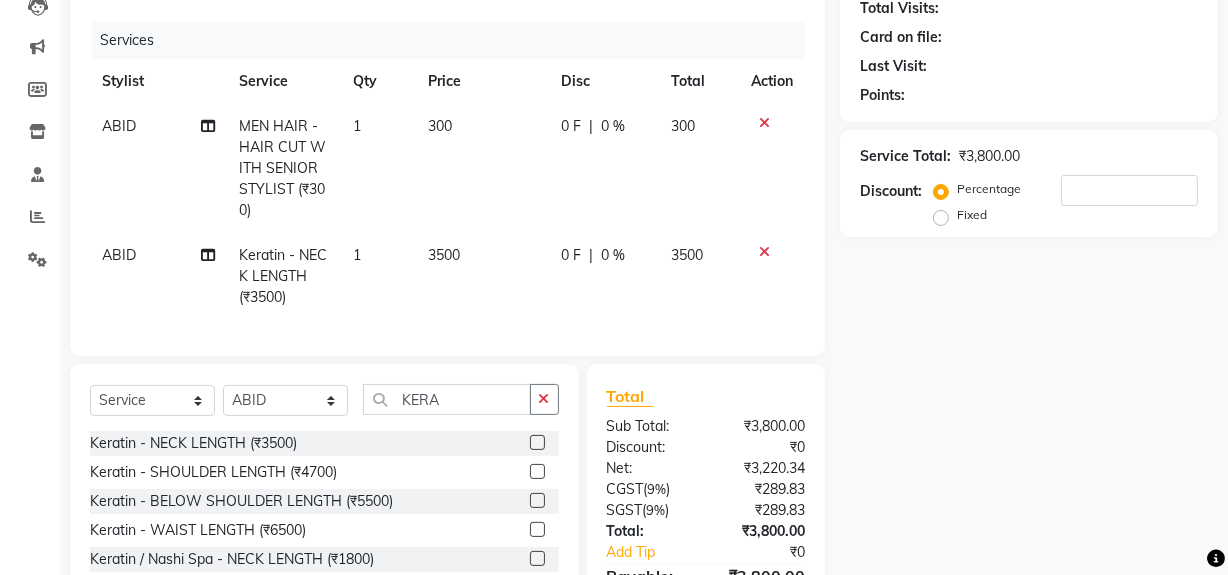 click on "3500" 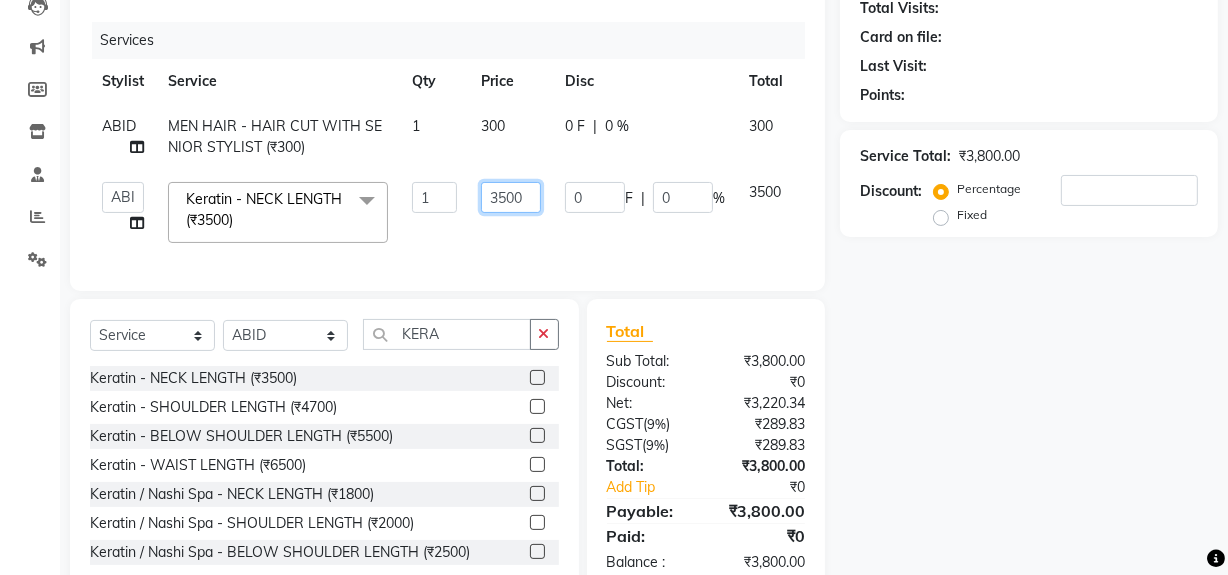click on "3500" 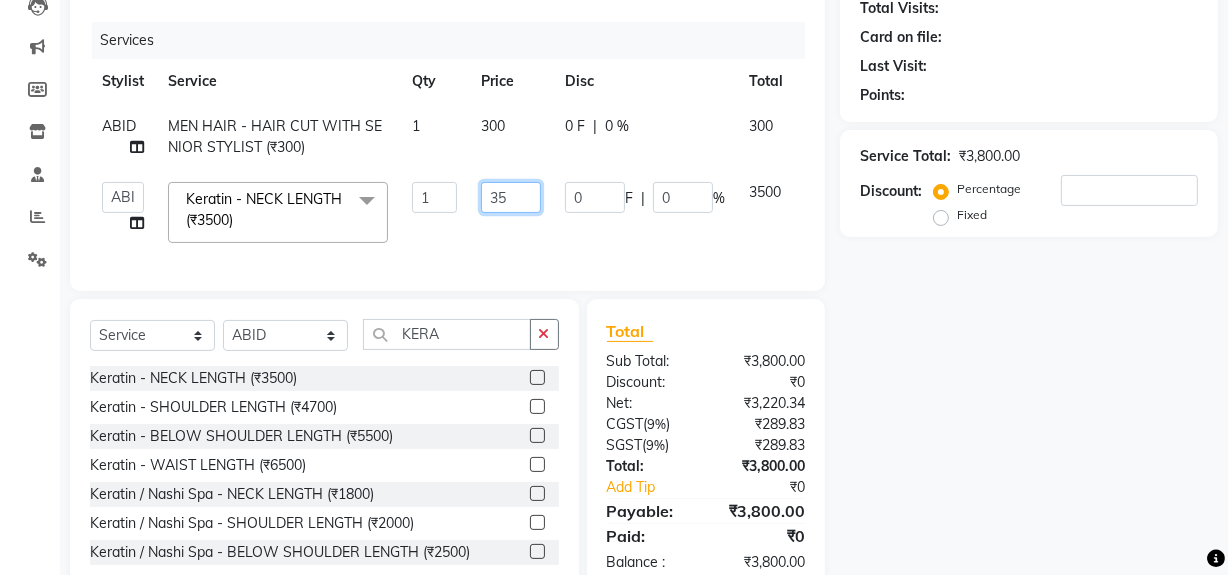 type on "3" 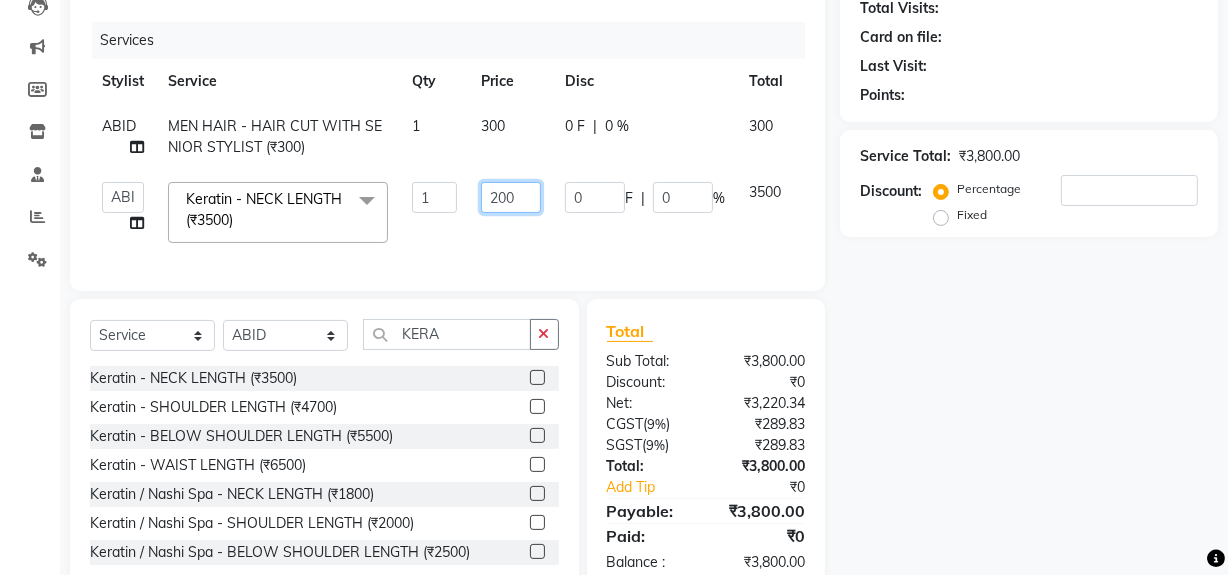 type on "2000" 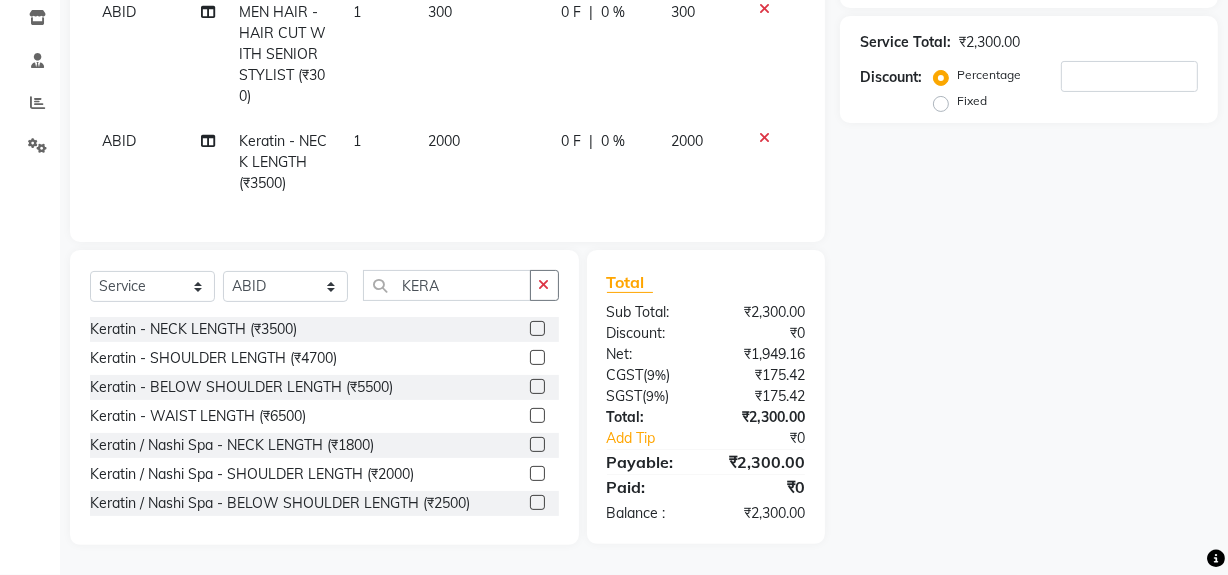 scroll, scrollTop: 353, scrollLeft: 0, axis: vertical 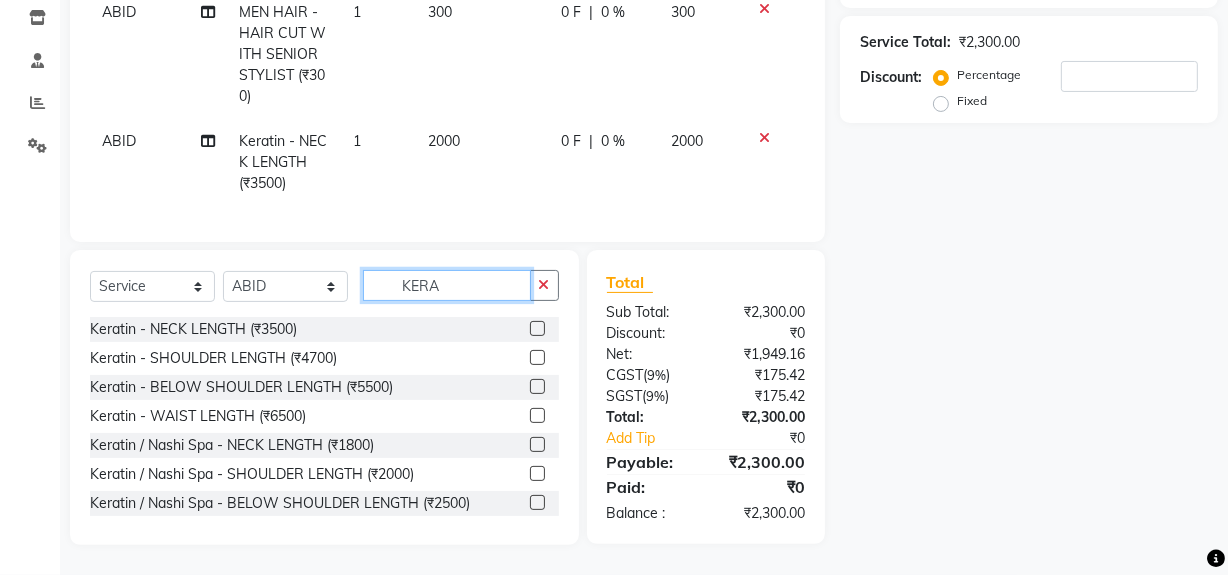click on "KERA" 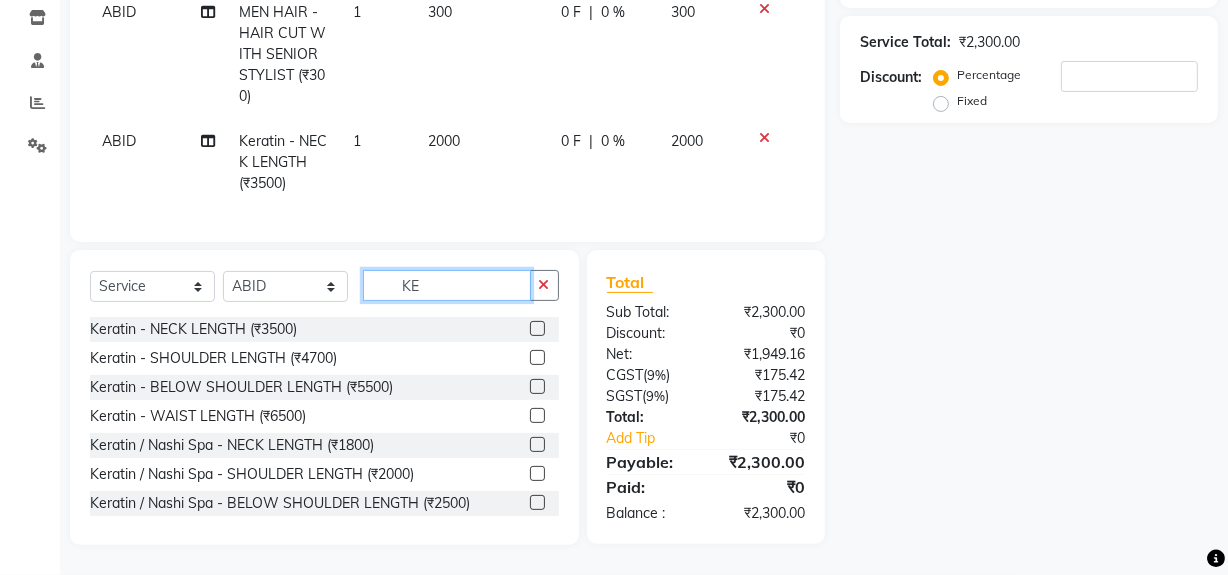 type on "K" 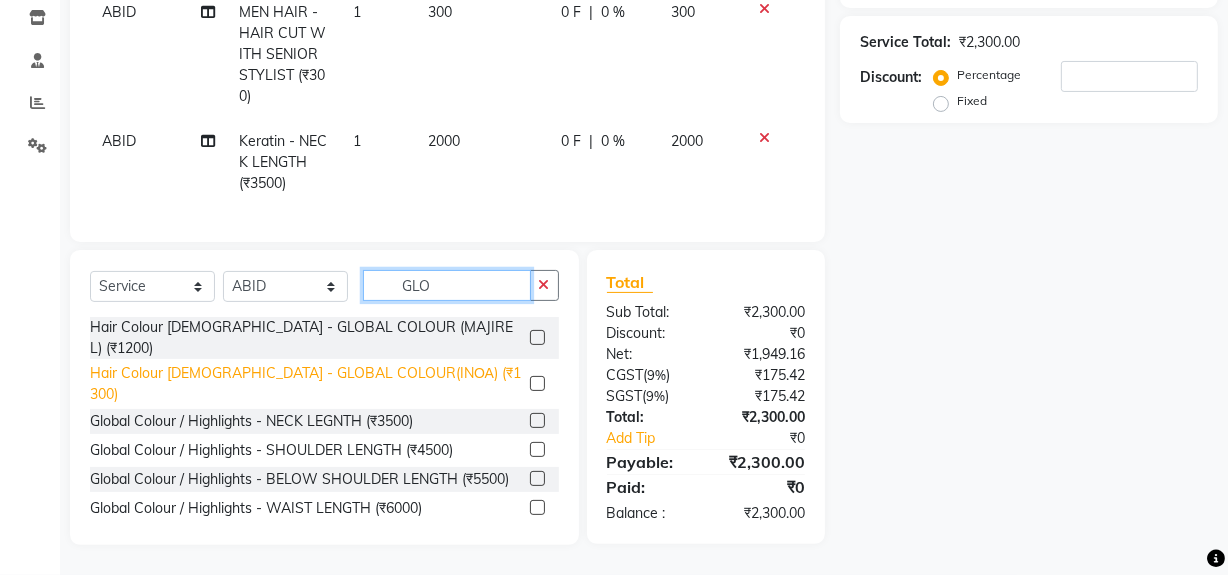 type on "GLO" 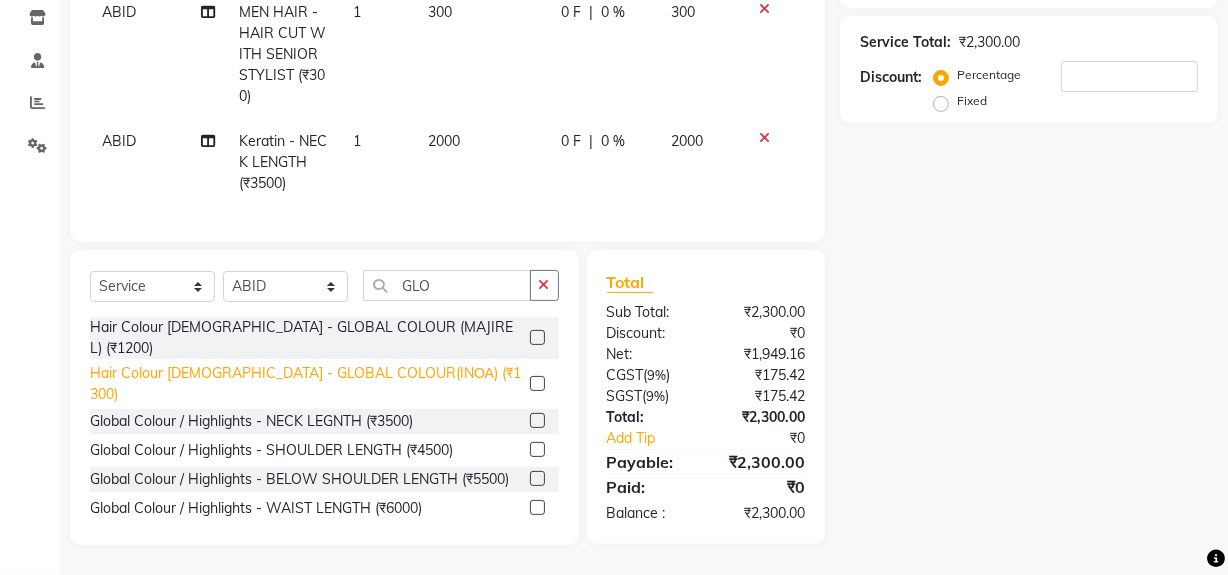 click on "Hair Colour [DEMOGRAPHIC_DATA] - GLOBAL COLOUR(INΟΑ) (₹1300)" 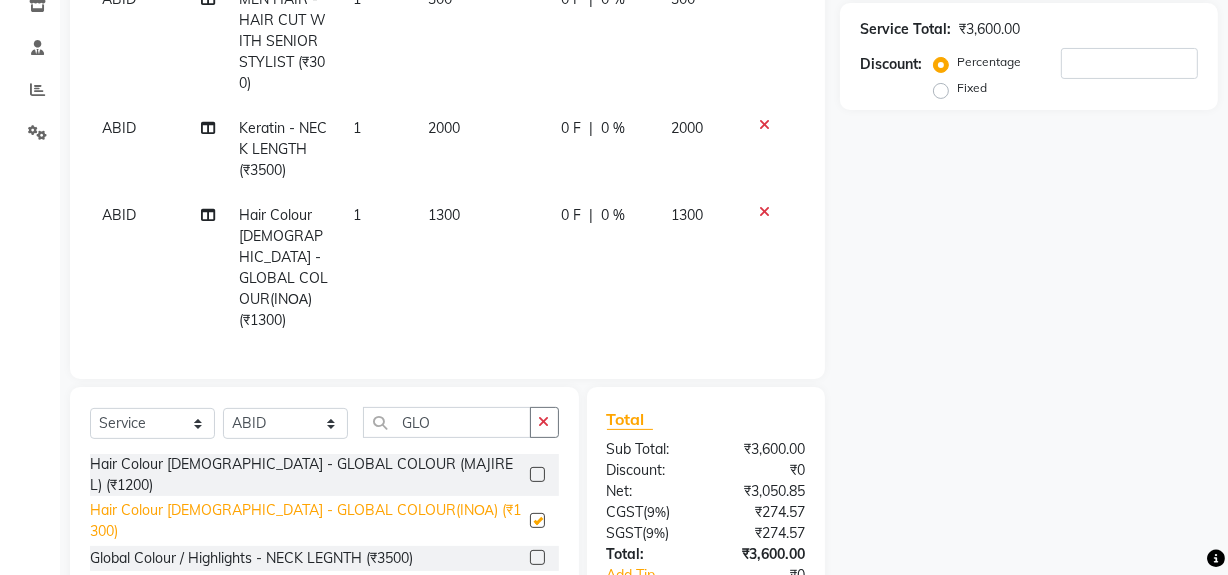 checkbox on "false" 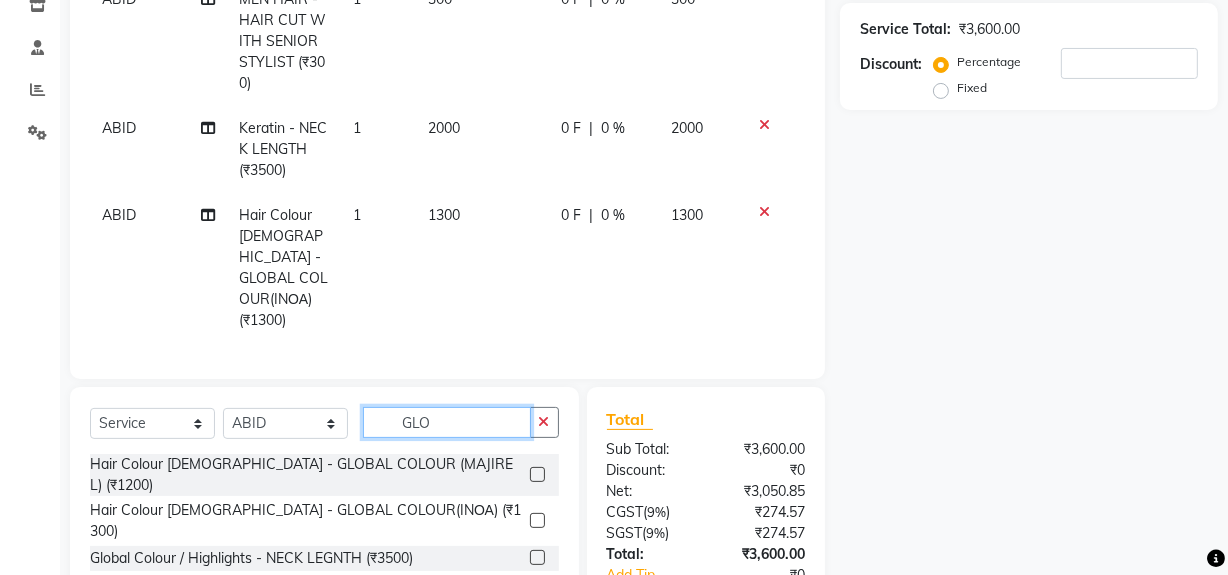 click on "GLO" 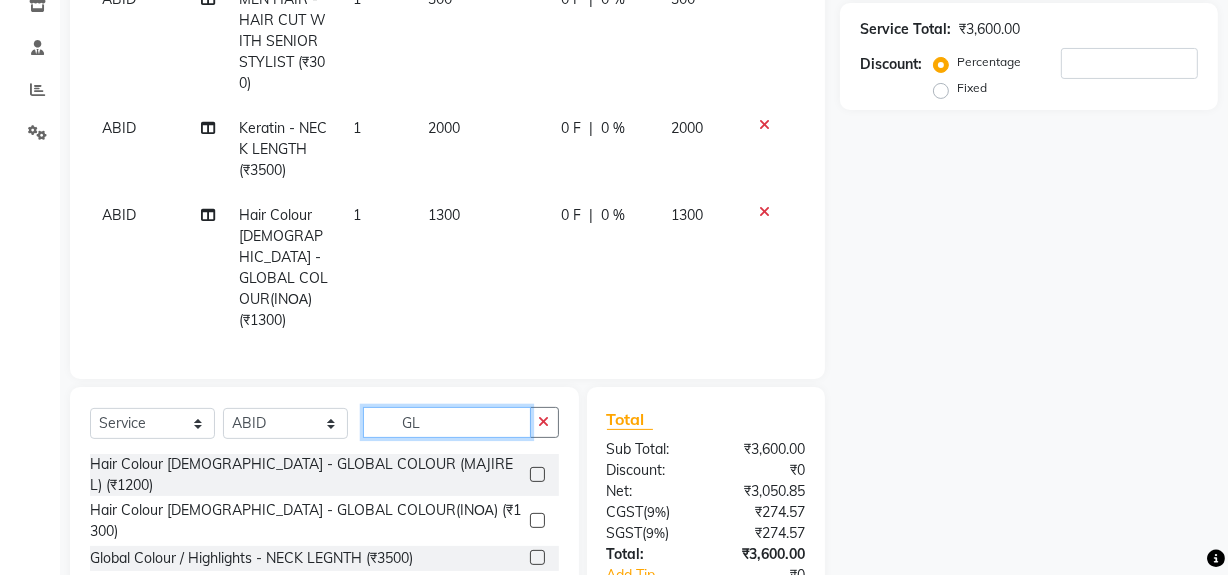 type on "G" 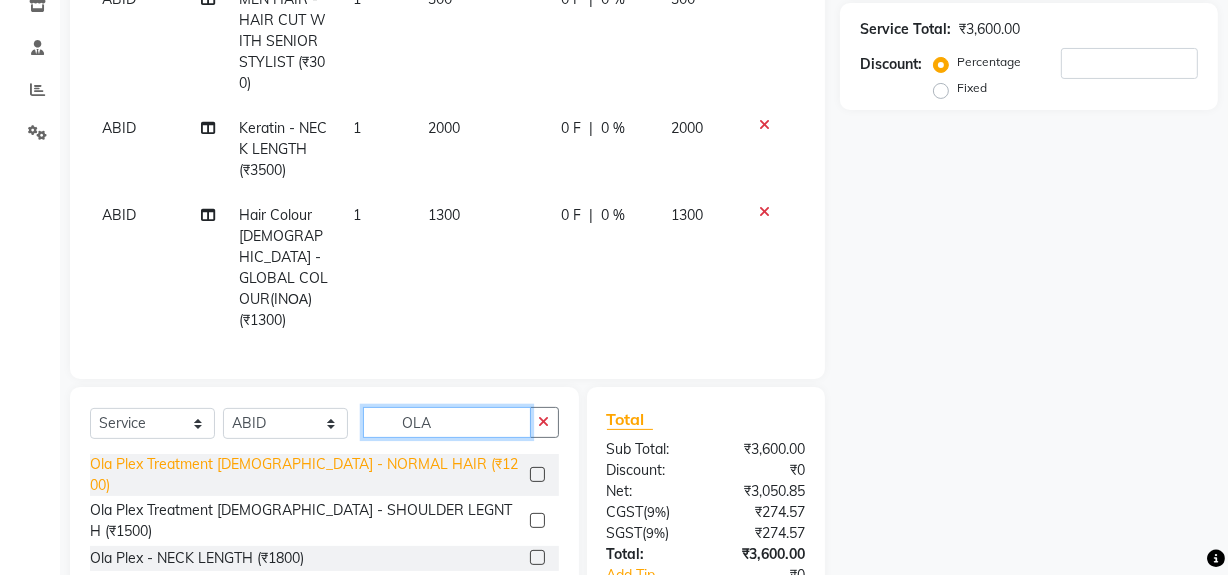 type on "OLA" 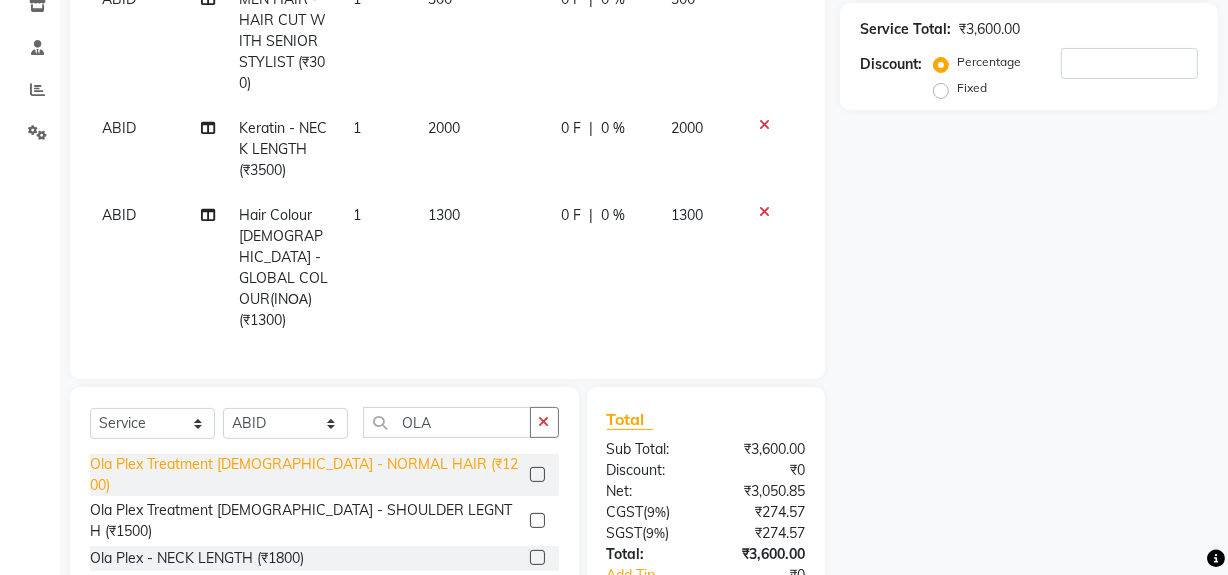 click on "Ola Plex Treatment [DEMOGRAPHIC_DATA] - NORMAL HAIR (₹1200)" 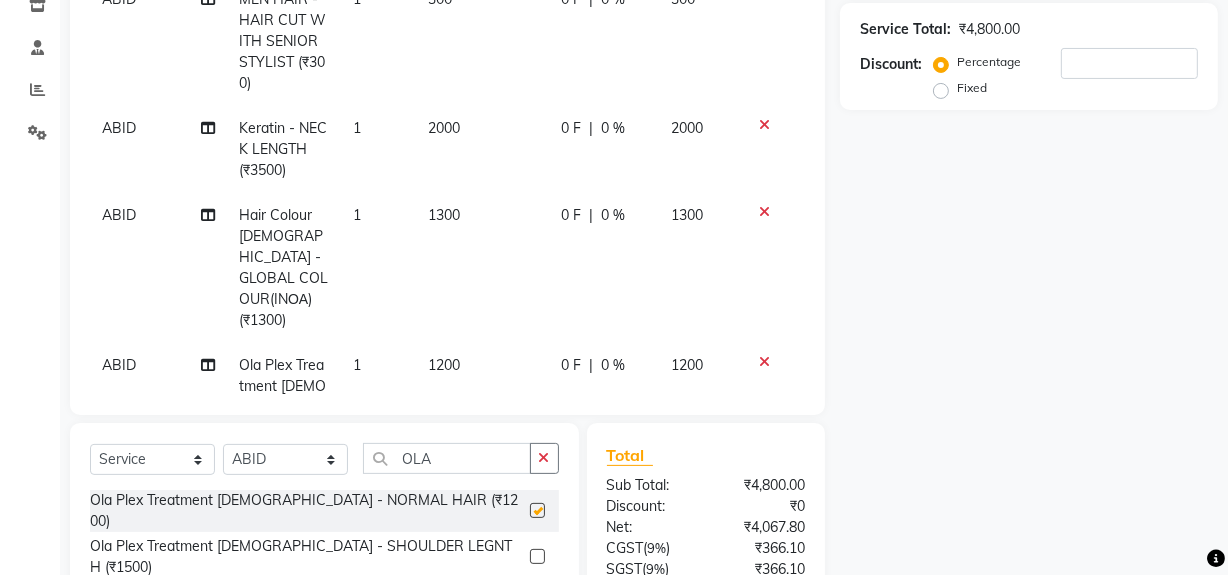checkbox on "false" 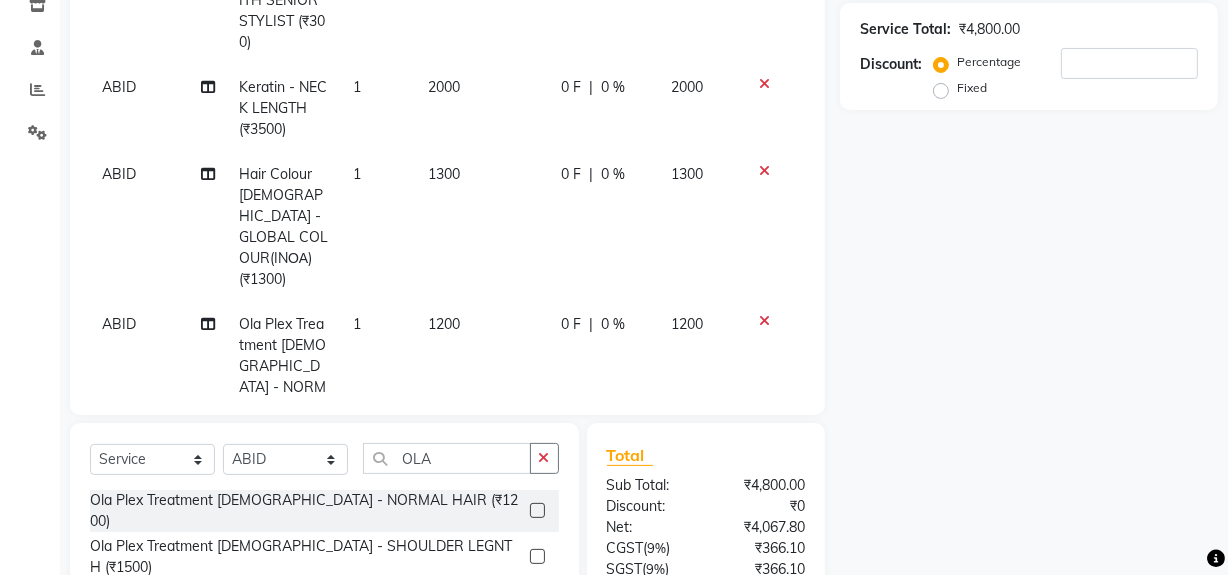 scroll, scrollTop: 64, scrollLeft: 0, axis: vertical 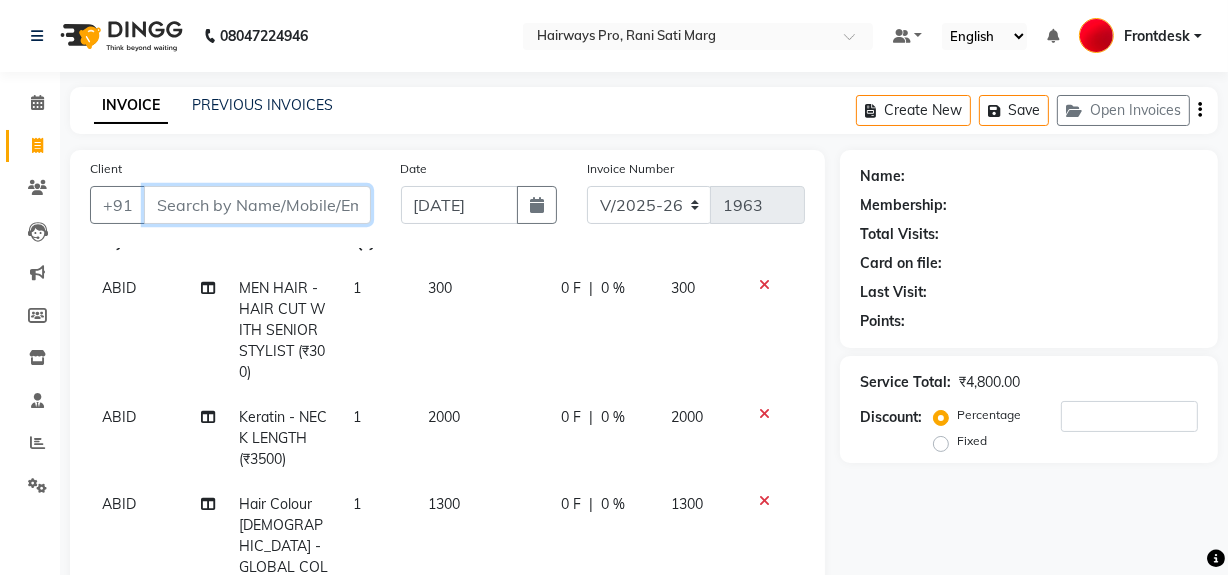 click on "Client" at bounding box center [257, 205] 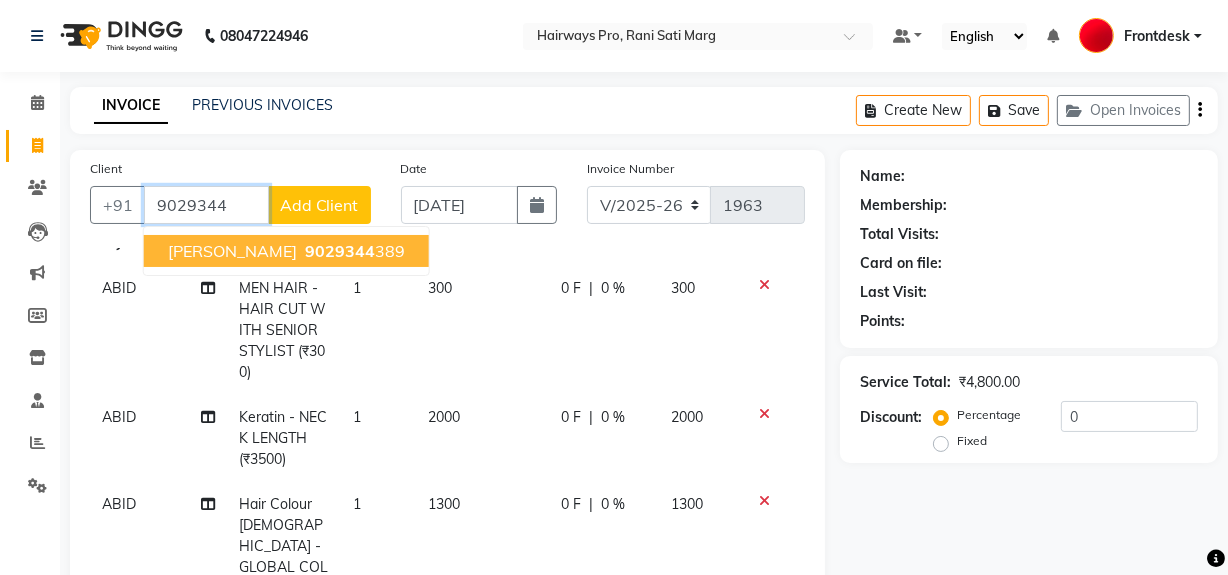 click on "RAFIK   9029344 389" at bounding box center [286, 251] 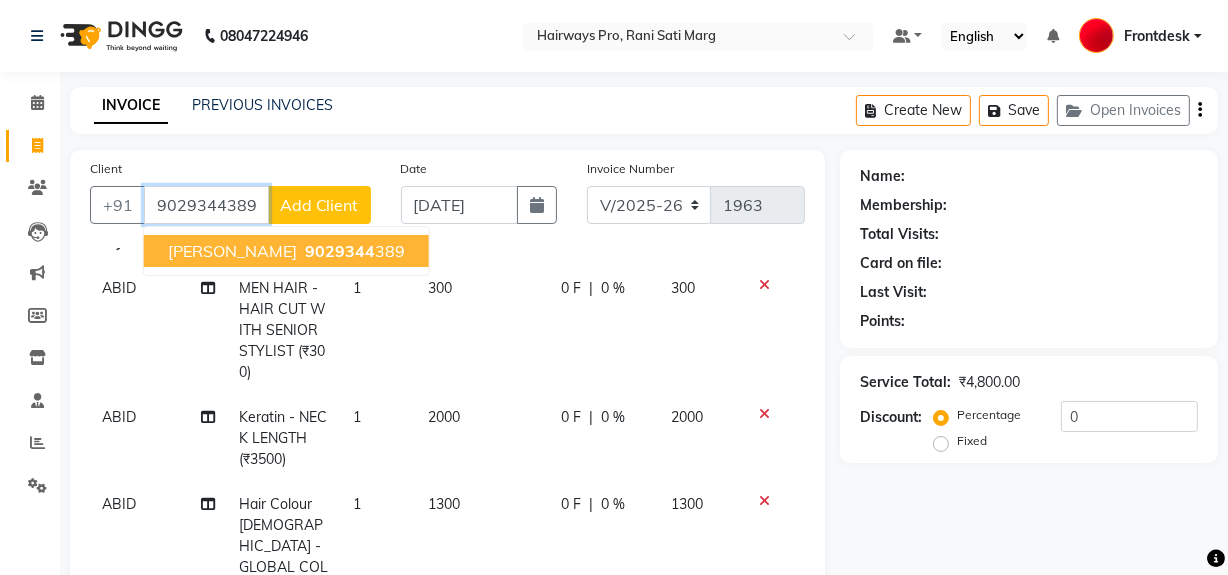 type on "9029344389" 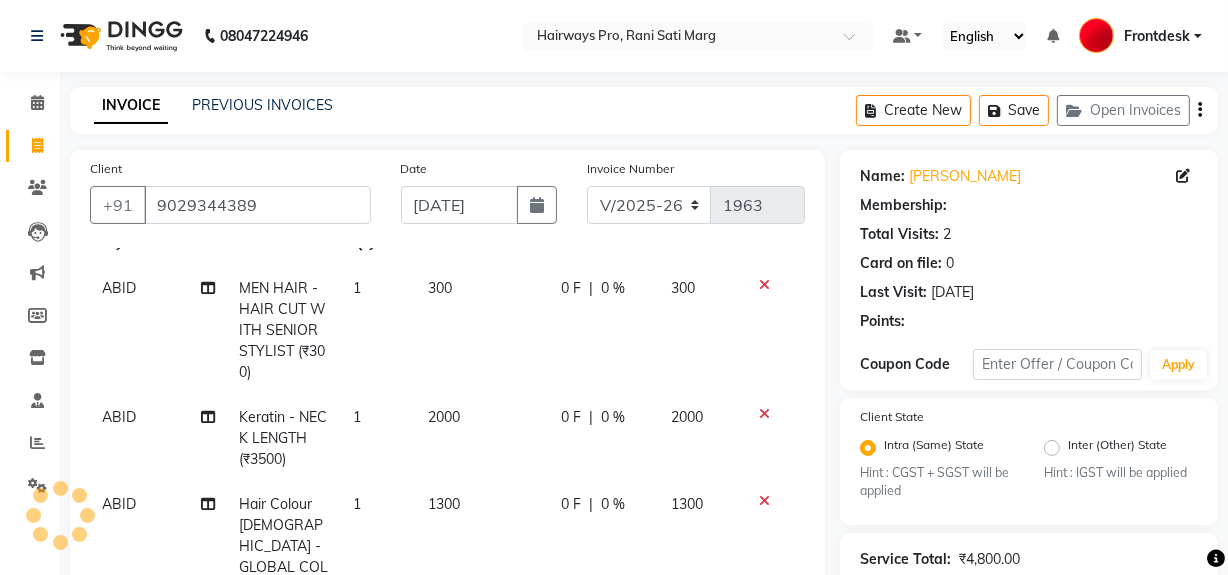 select on "1: Object" 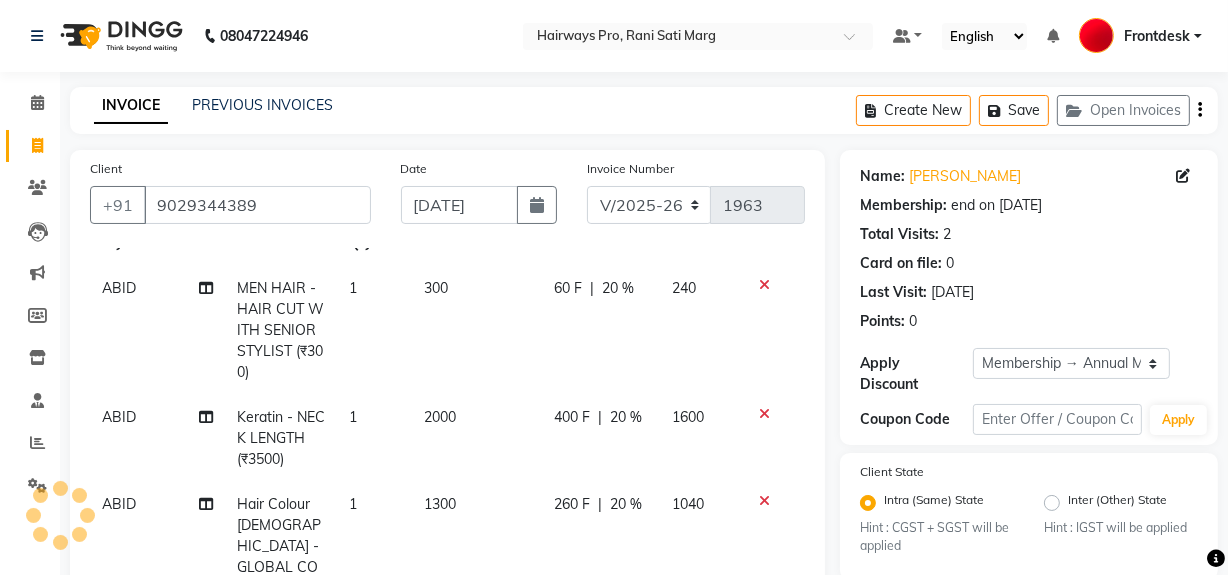 type on "20" 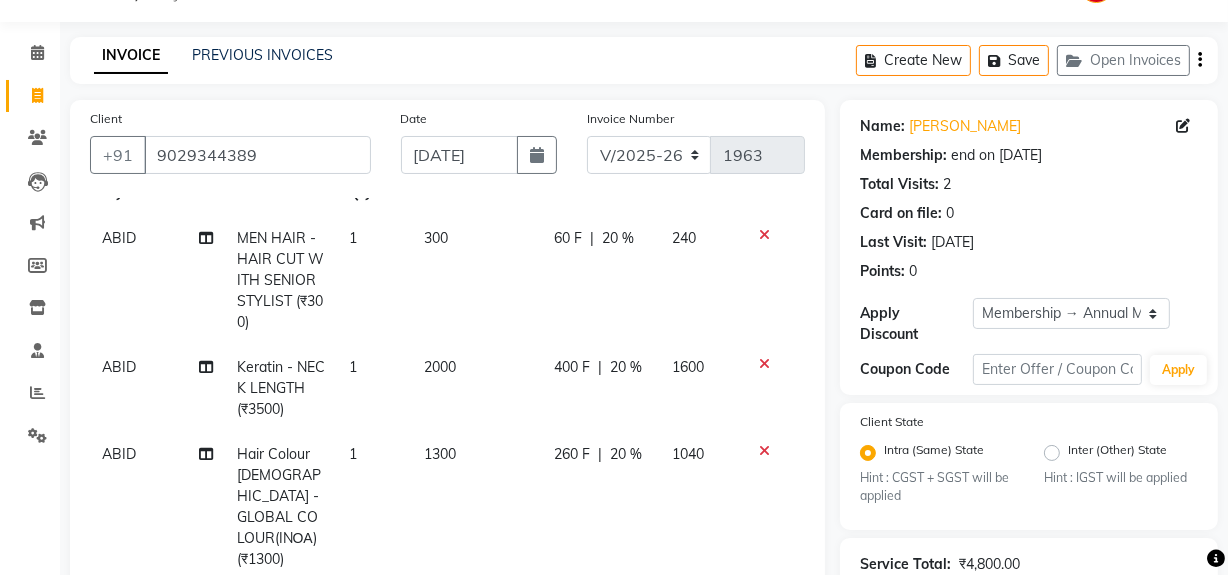 scroll, scrollTop: 90, scrollLeft: 0, axis: vertical 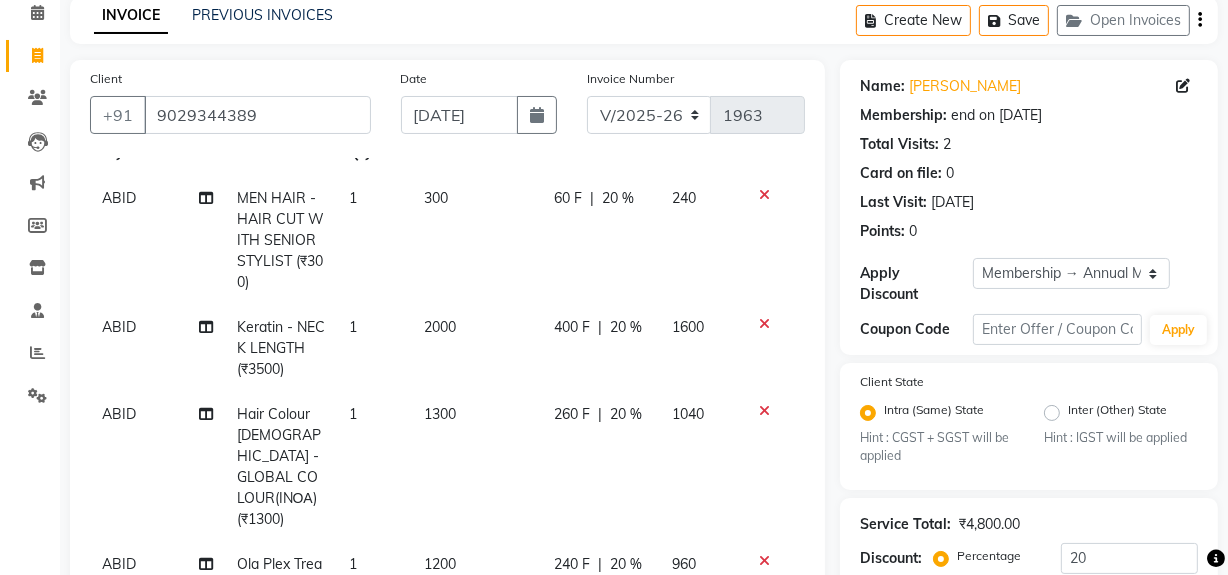 click on "20 %" 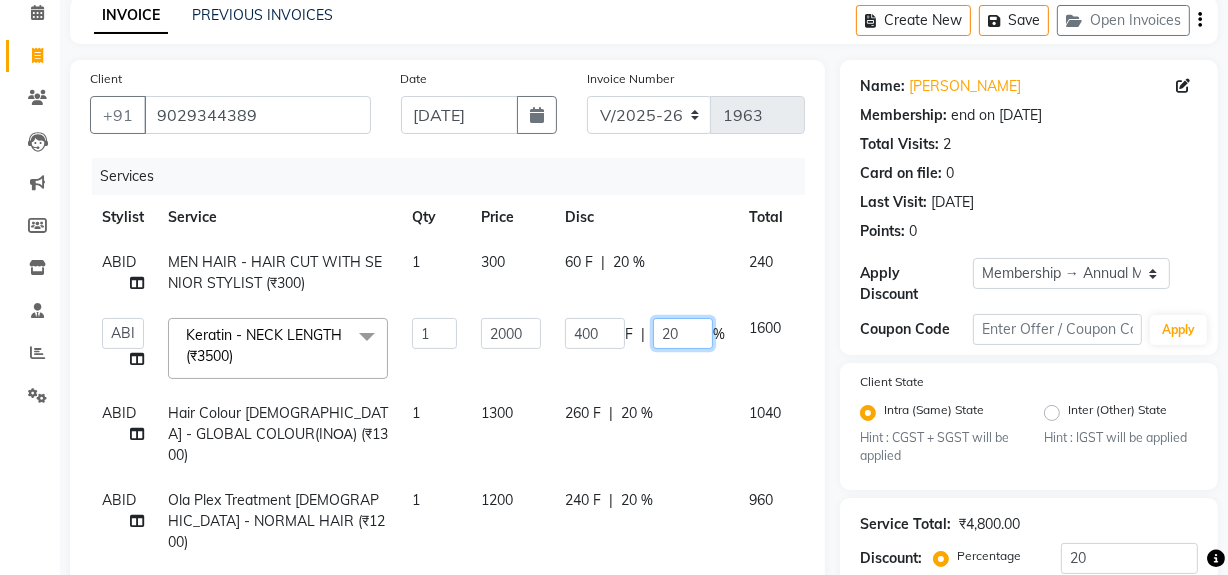 click on "20" 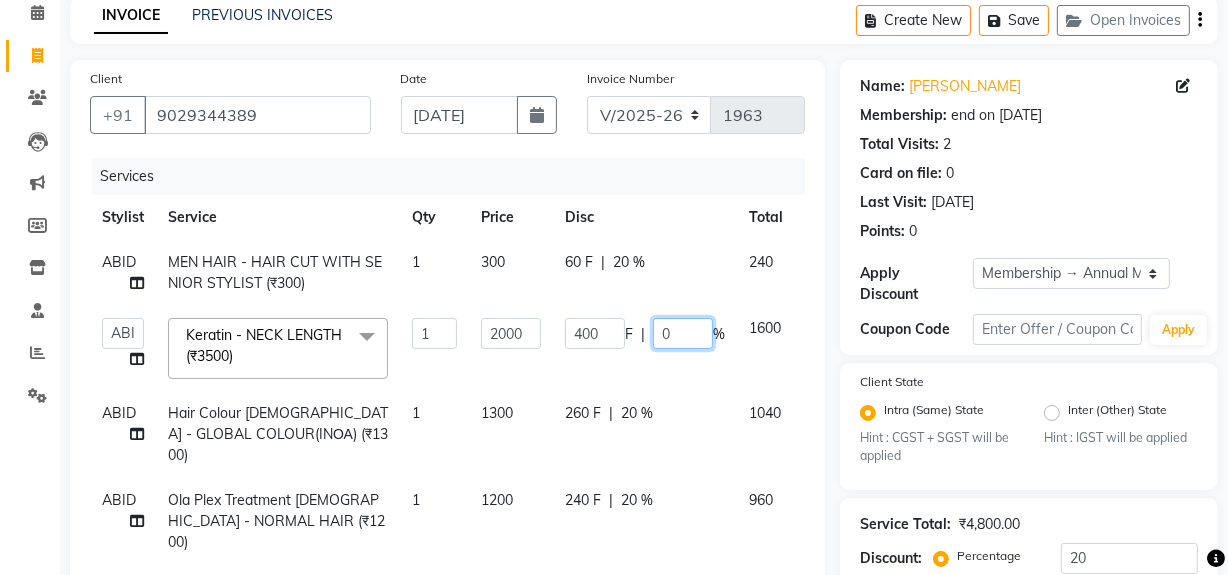 type on "30" 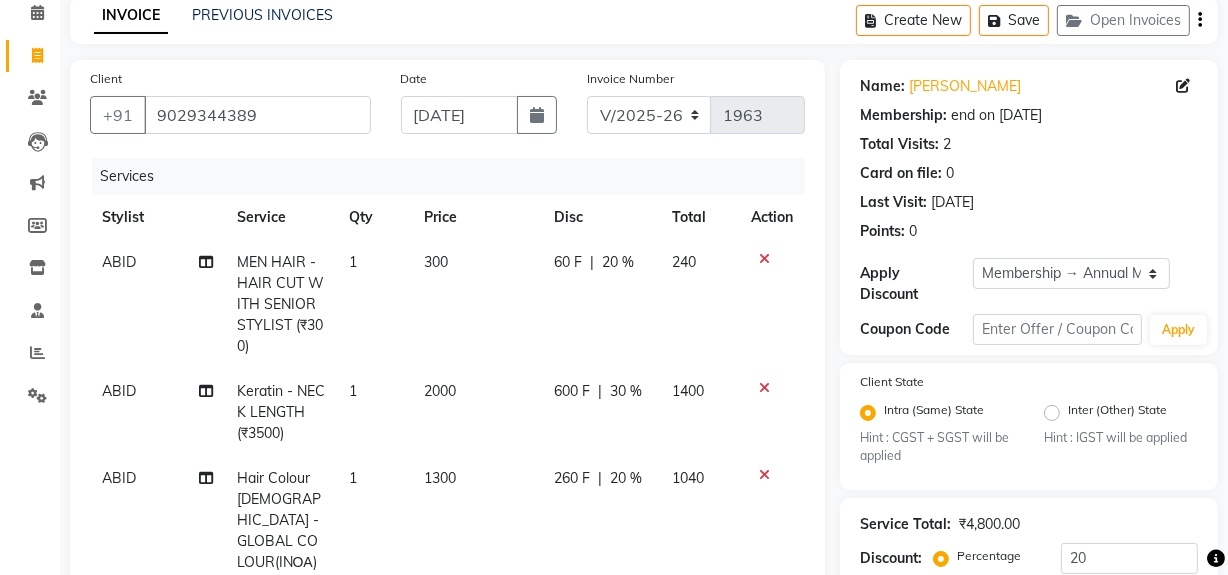 click on "ABID MEN HAIR - HAIR CUT WITH SENIOR STYLIST (₹300) 1 300 60 F | 20 % 240 ABID Keratin - NECK LENGTH (₹3500) 1 2000 600 F | 30 % 1400 ABID Hair Colour Male - GLOBAL COLOUR(INΟΑ) (₹1300) 1 1300 260 F | 20 % 1040 ABID Ola Plex Treatment Male - NORMAL HAIR (₹1200) 1 1200 240 F | 20 % 960" 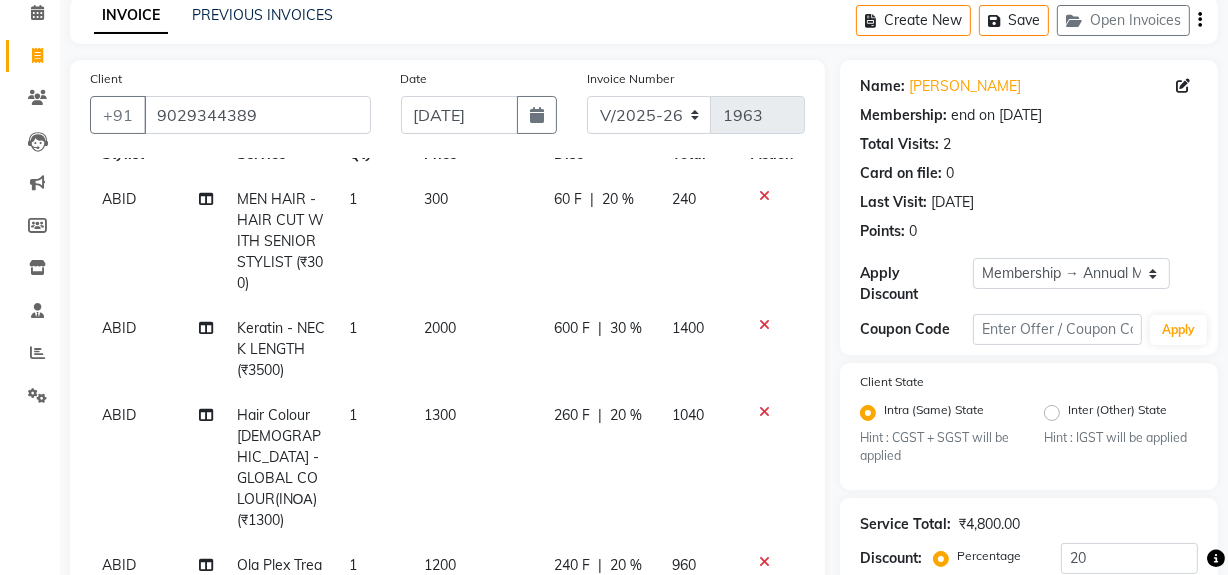 scroll, scrollTop: 64, scrollLeft: 0, axis: vertical 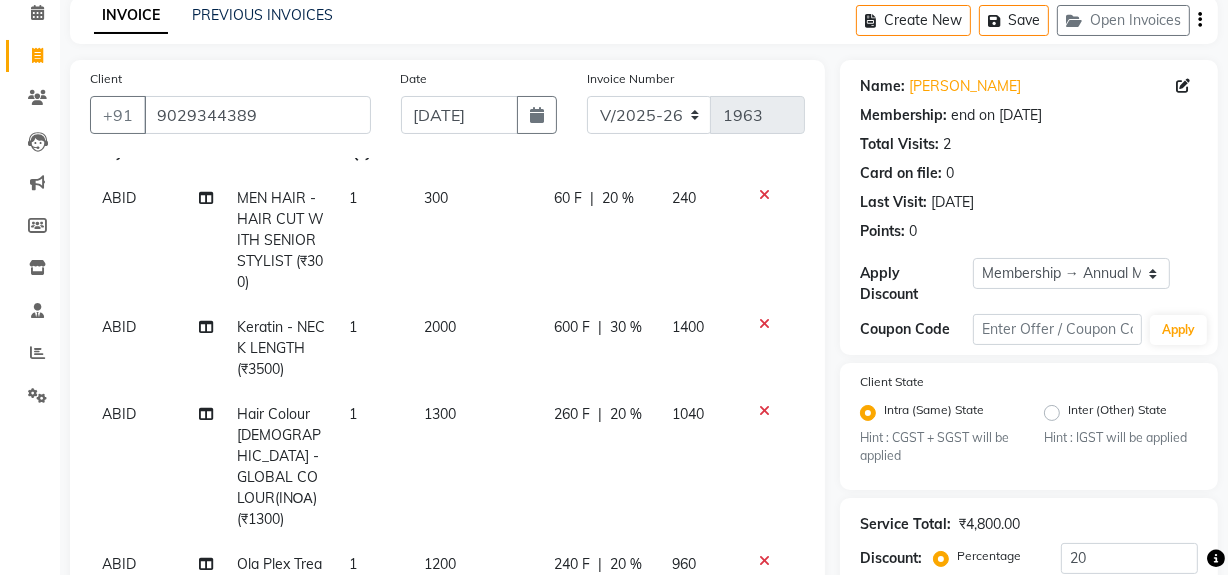 click on "20 %" 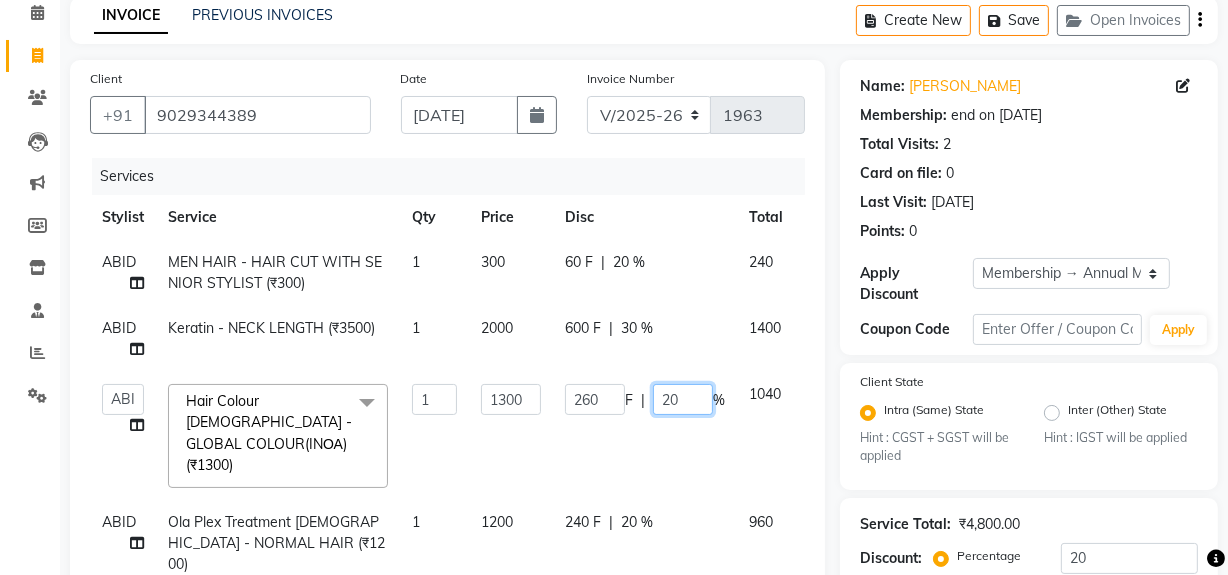 click on "20" 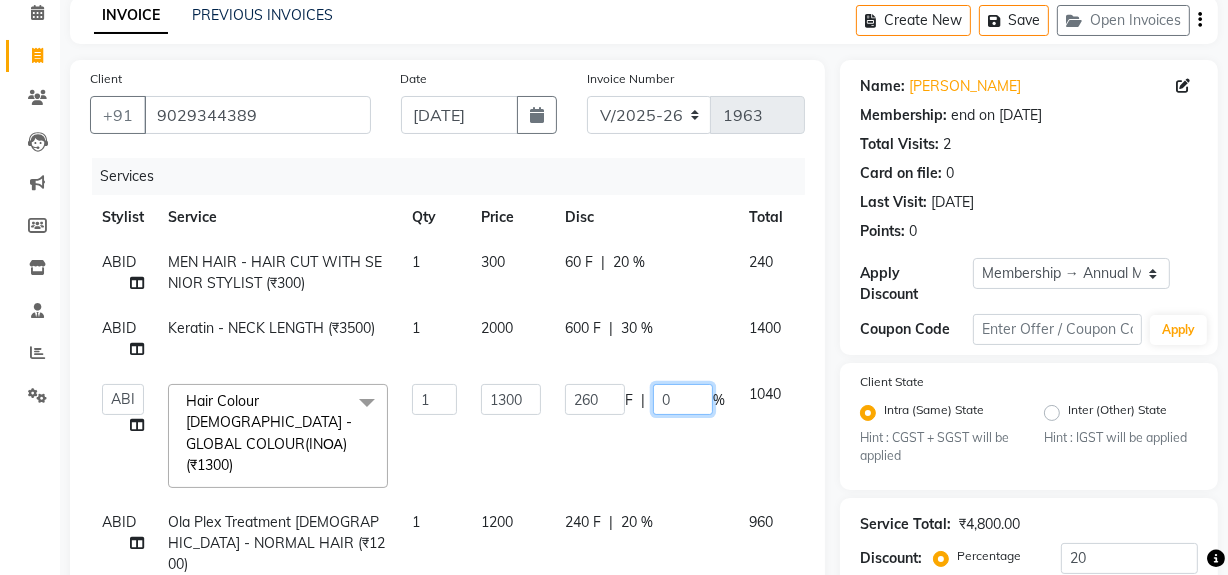 type on "30" 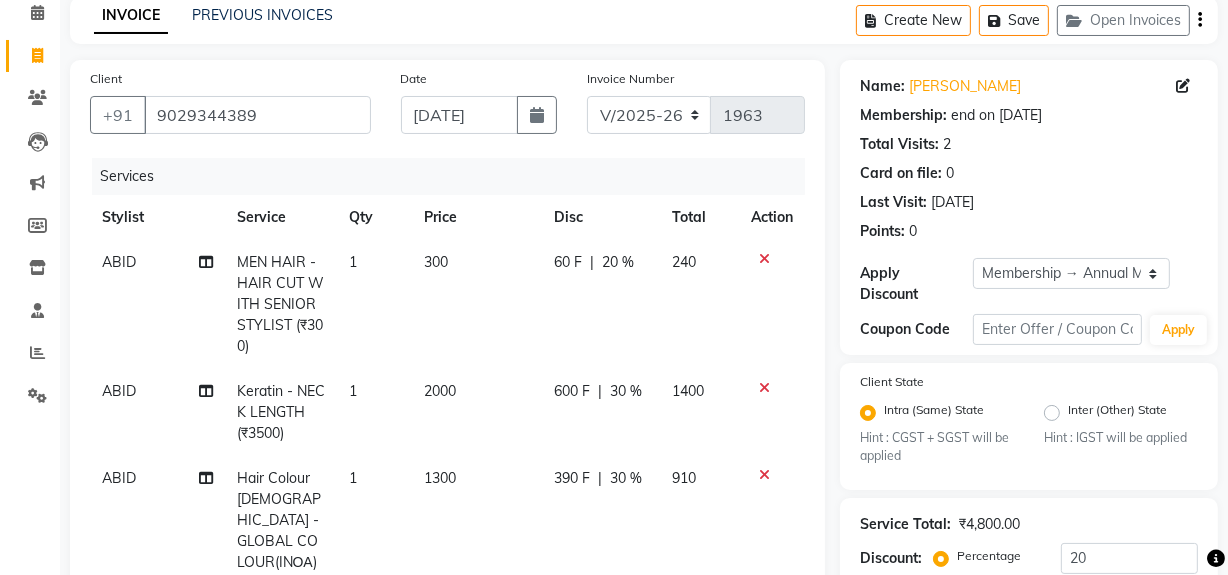 click on "ABID Hair Colour Male - GLOBAL COLOUR(INΟΑ) (₹1300) 1 1300 390 F | 30 % 910" 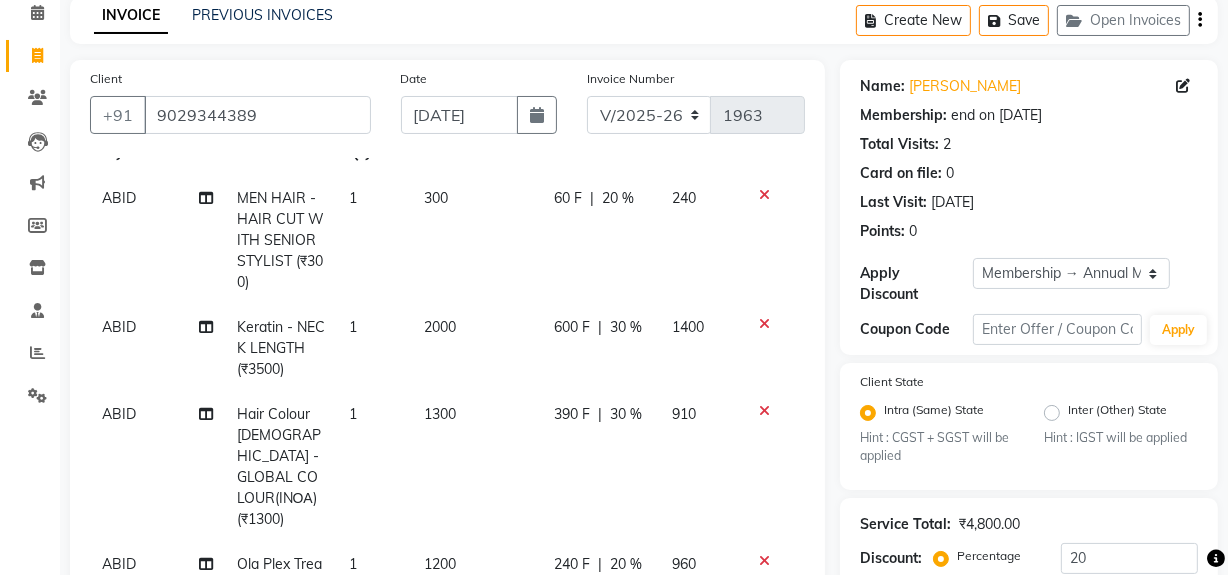 click on "20 %" 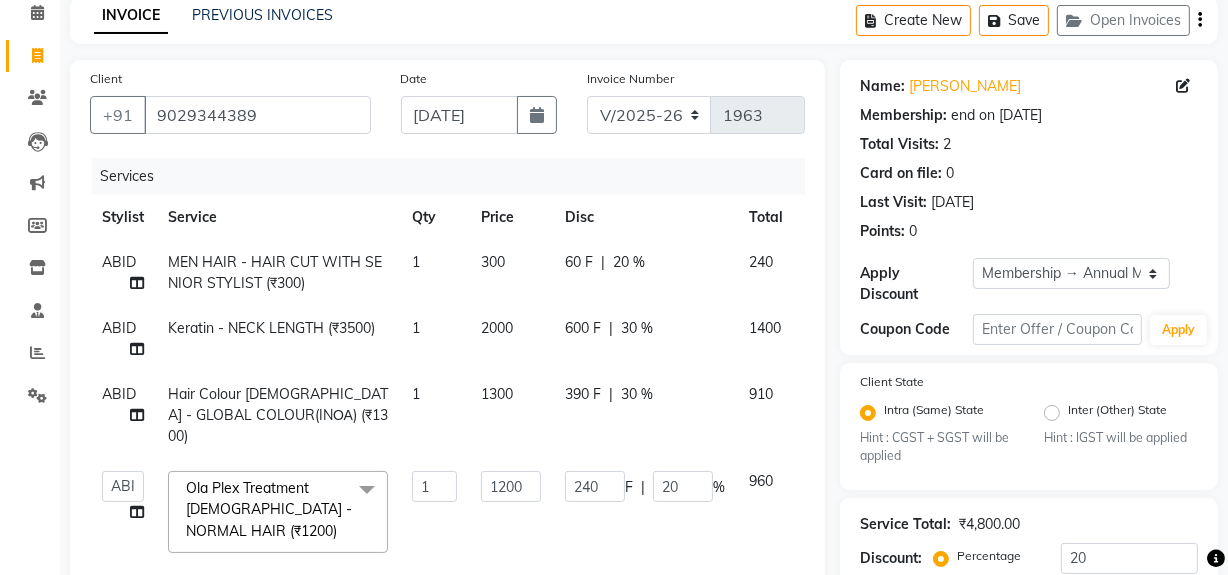 scroll, scrollTop: 0, scrollLeft: 0, axis: both 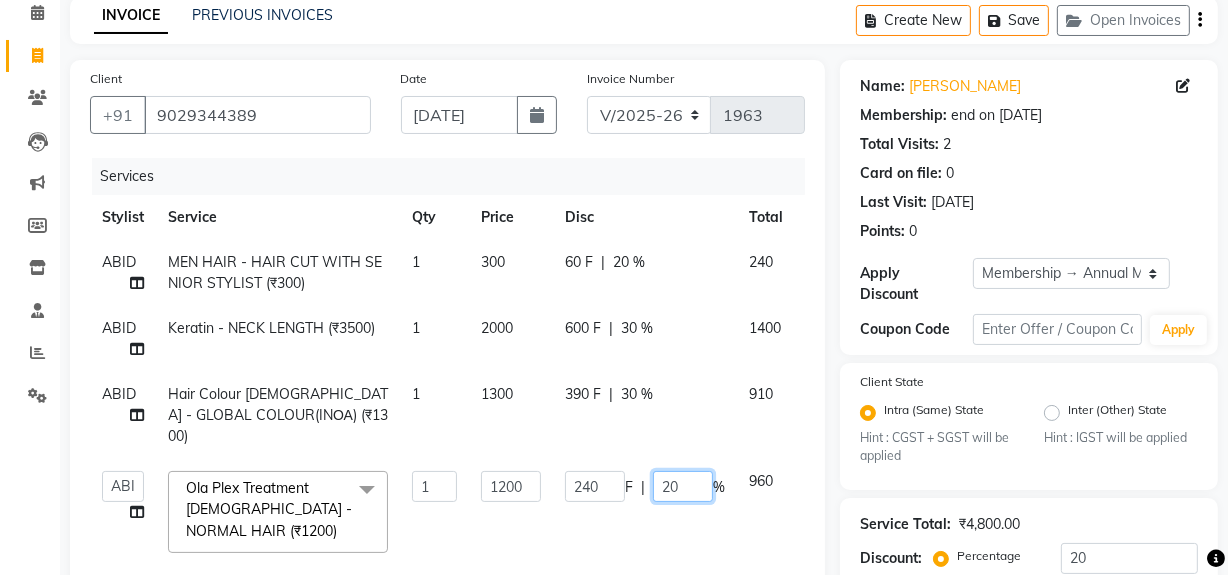 click on "20" 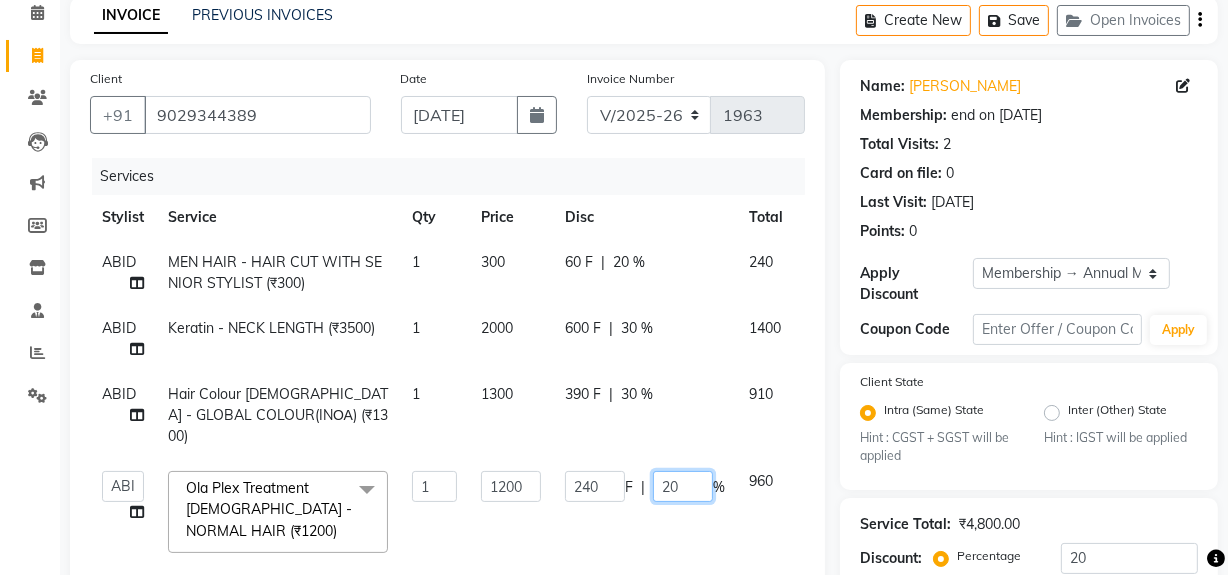 click on "20" 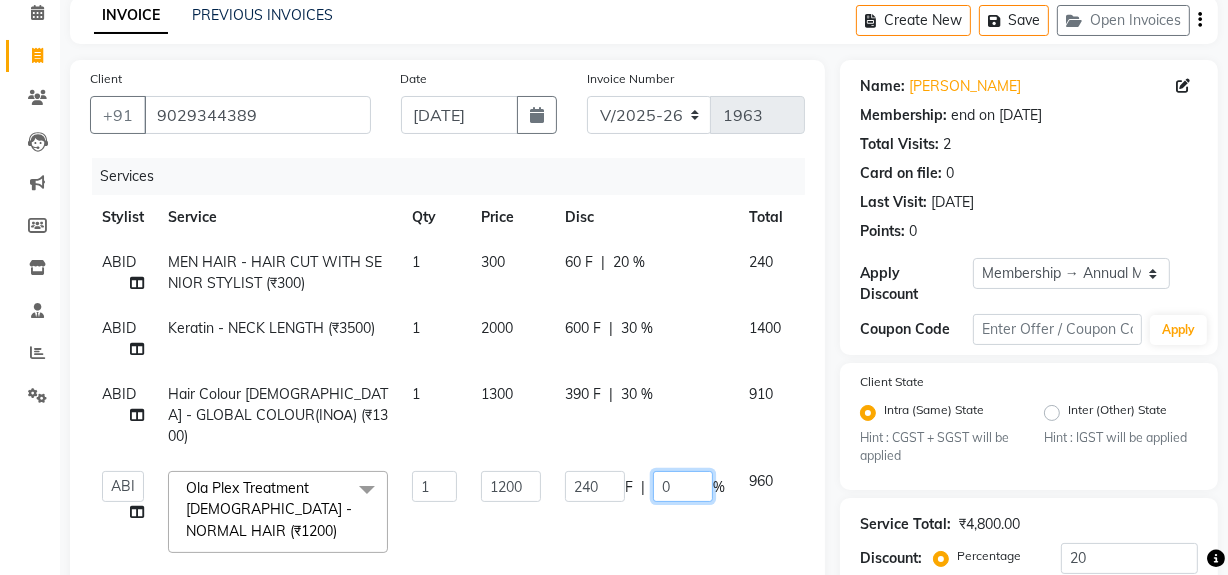 type on "30" 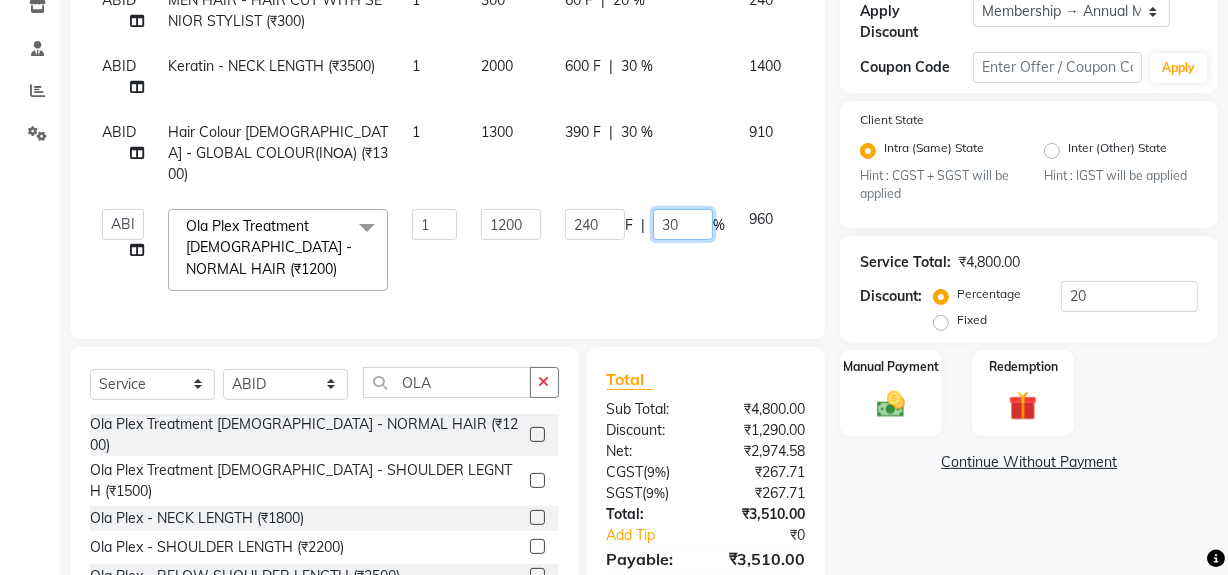 scroll, scrollTop: 363, scrollLeft: 0, axis: vertical 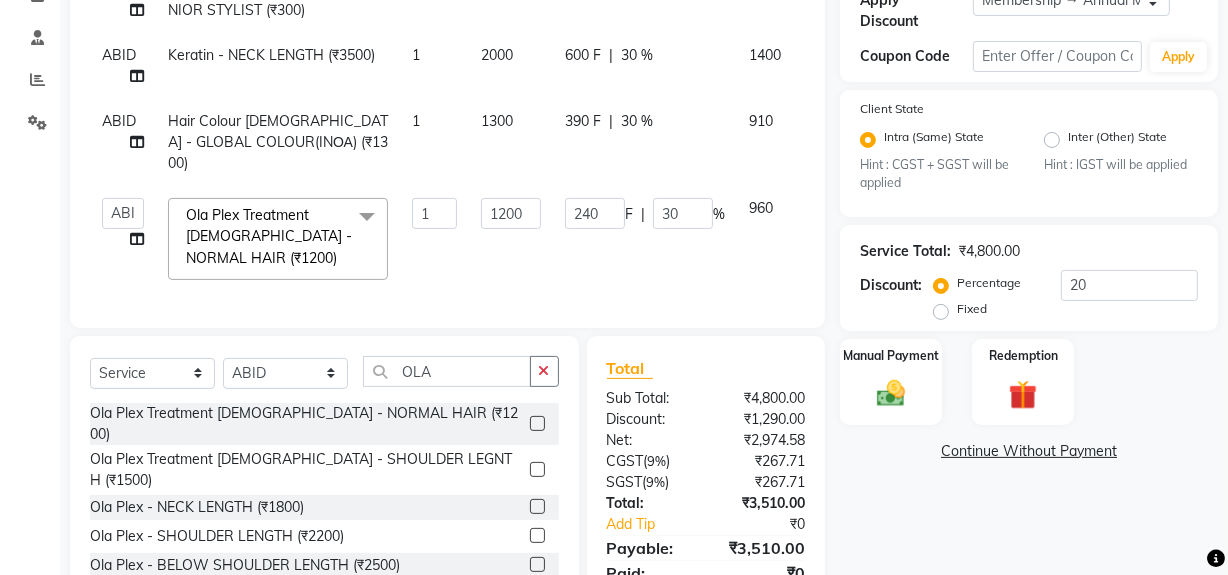 click on "Name: Rafik  Membership: end on 09-02-2026 Total Visits:  2 Card on file:  0 Last Visit:   13-07-2025 Points:   0  Apply Discount Select Membership → Annual Membership Coupon Code Apply Client State Intra (Same) State Hint : CGST + SGST will be applied Inter (Other) State Hint : IGST will be applied Service Total:  ₹4,800.00  Discount:  Percentage   Fixed  20 Manual Payment Redemption  Continue Without Payment" 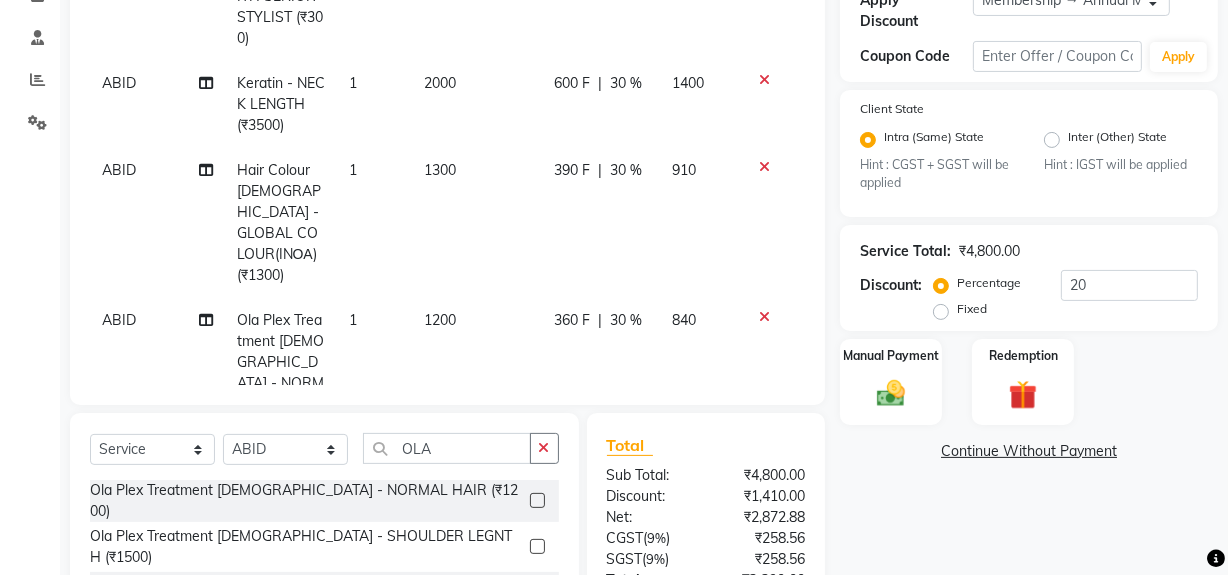 scroll, scrollTop: 64, scrollLeft: 0, axis: vertical 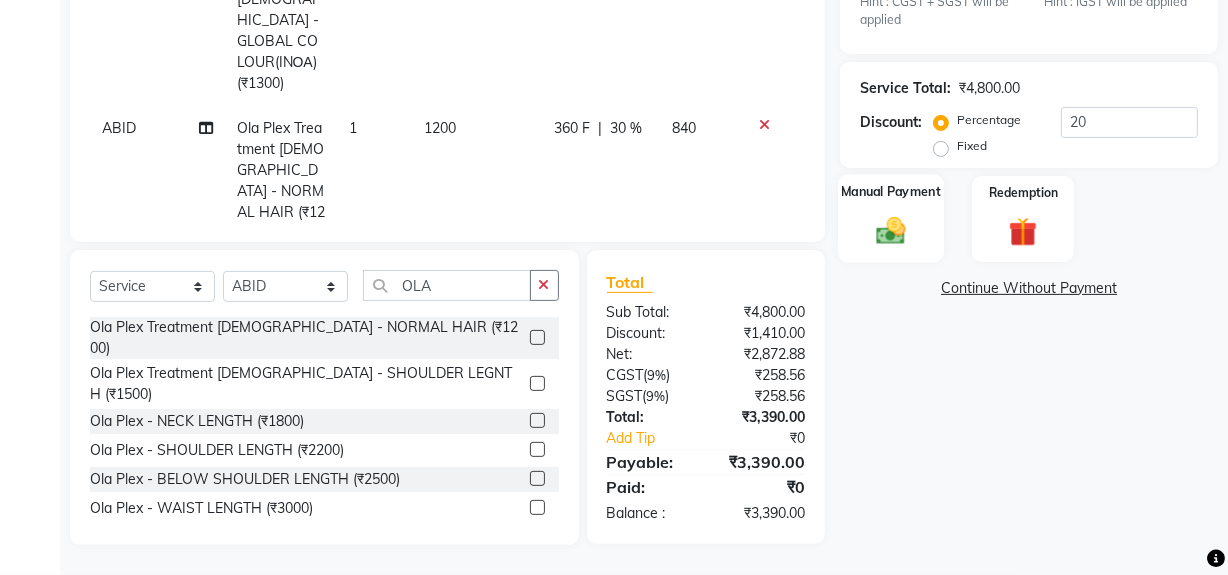 click 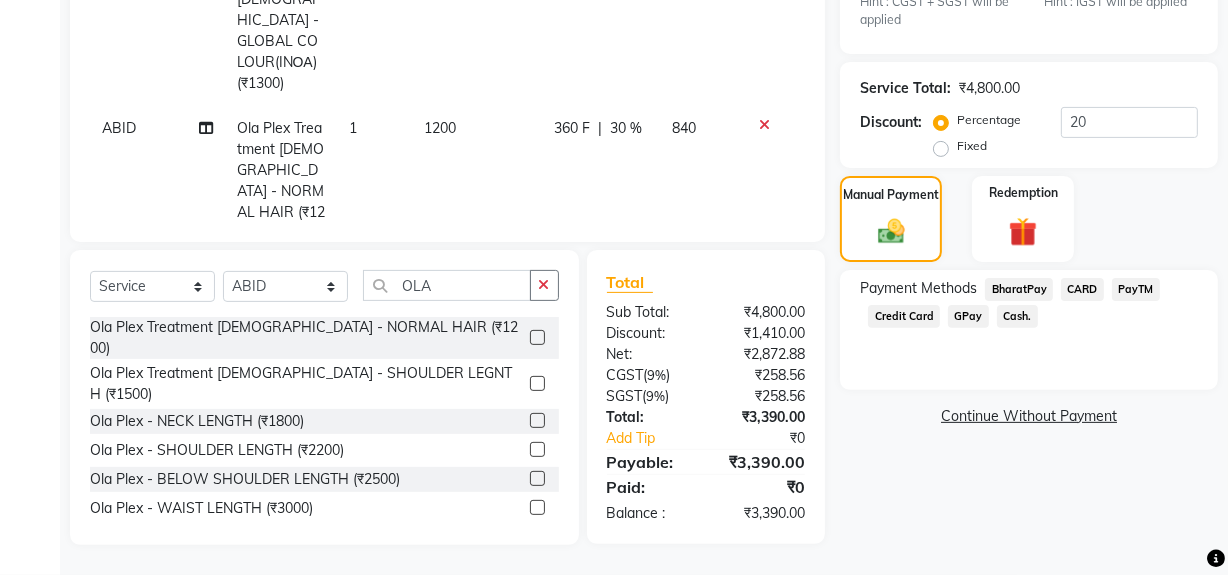 click on "GPay" 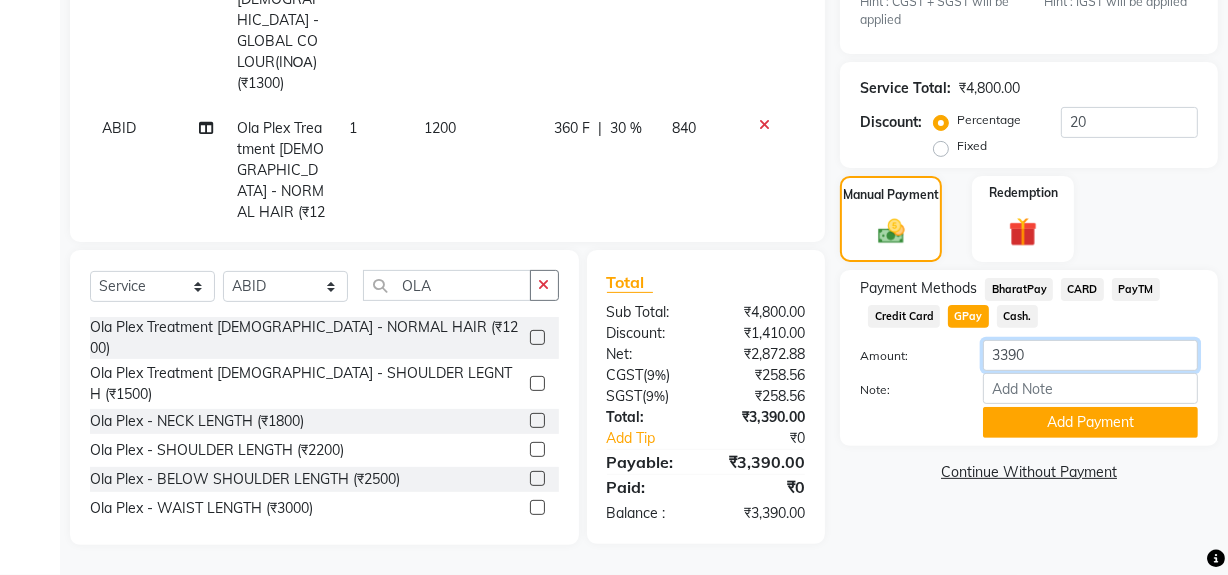click on "3390" 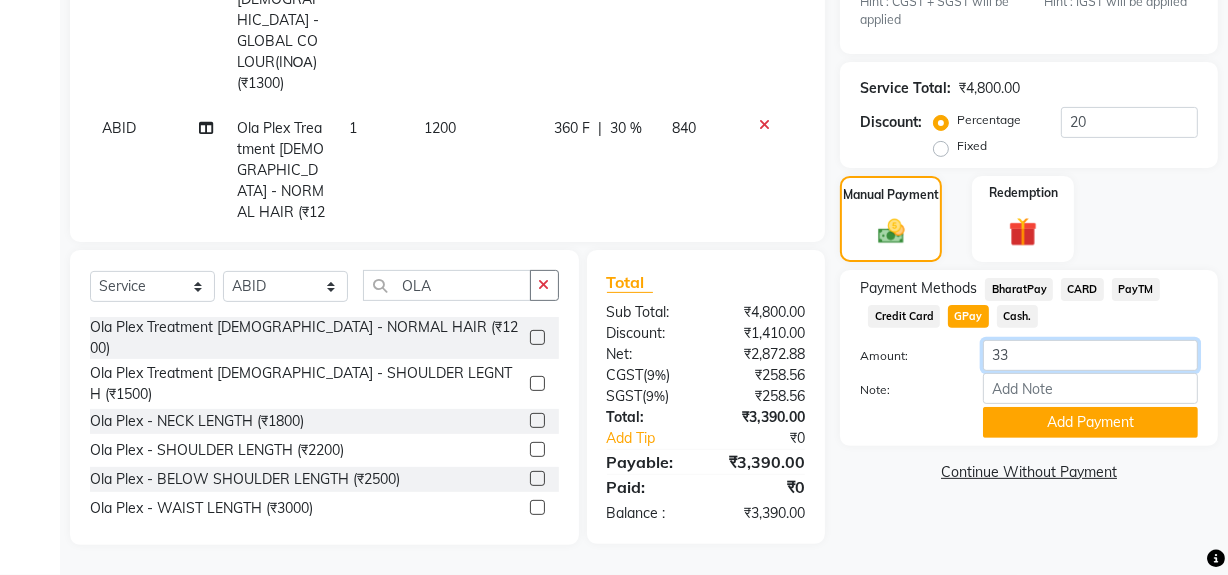 type on "3" 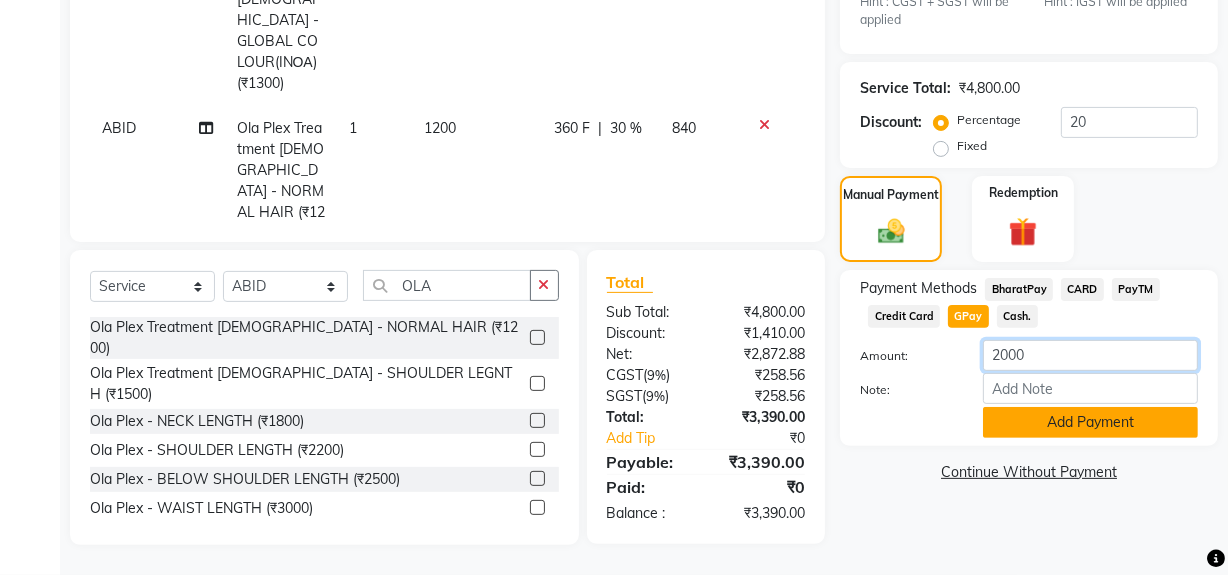 type on "2000" 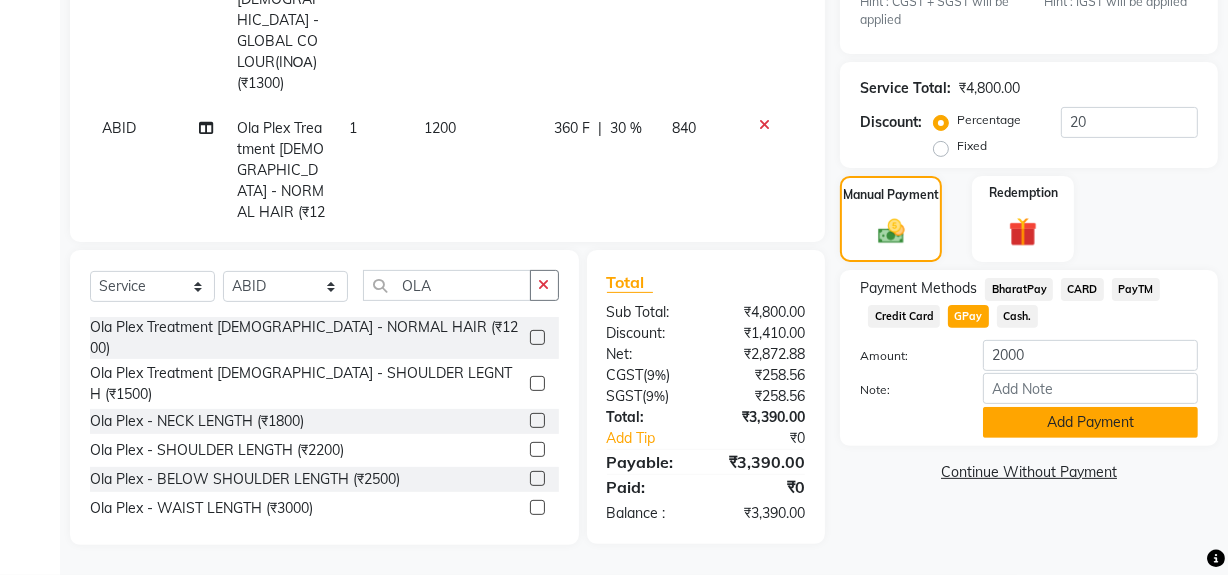 click on "Add Payment" 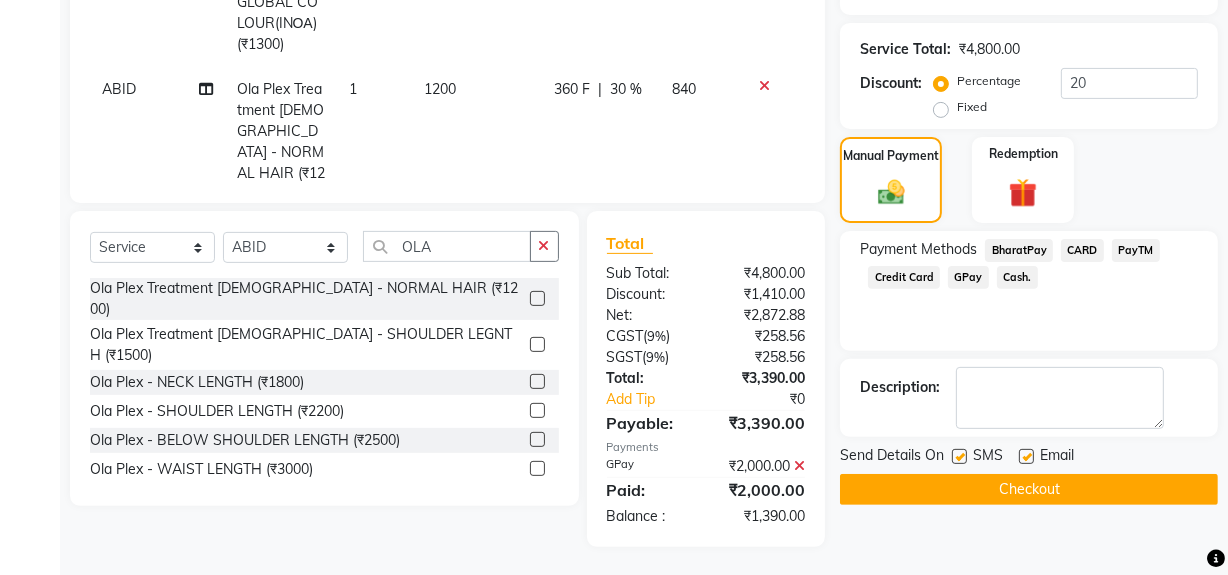 scroll, scrollTop: 567, scrollLeft: 0, axis: vertical 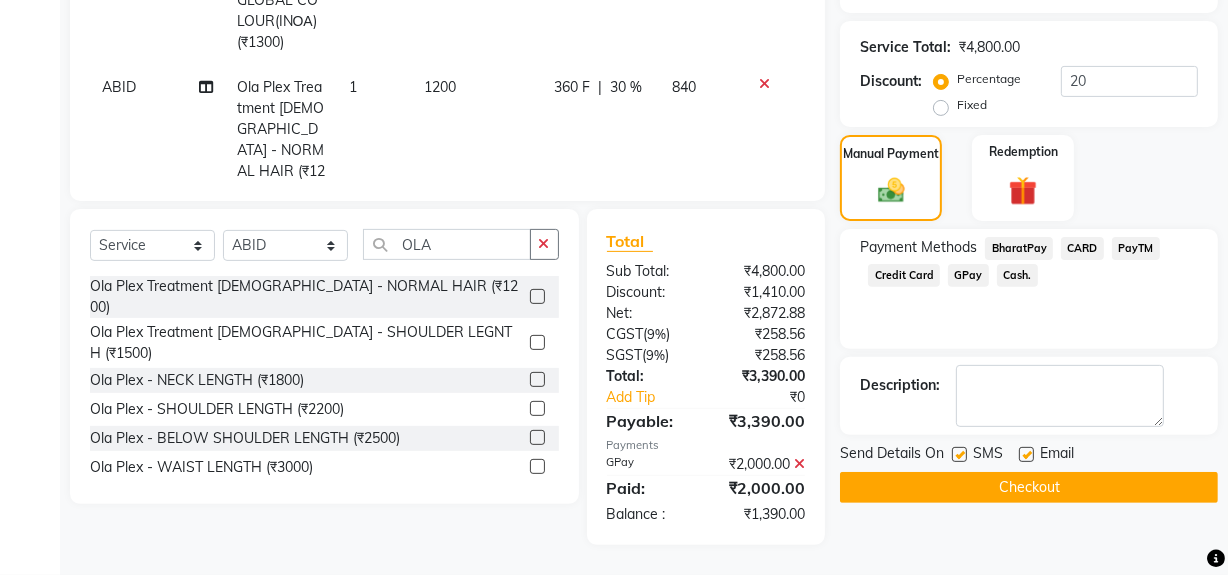 click on "Cash." 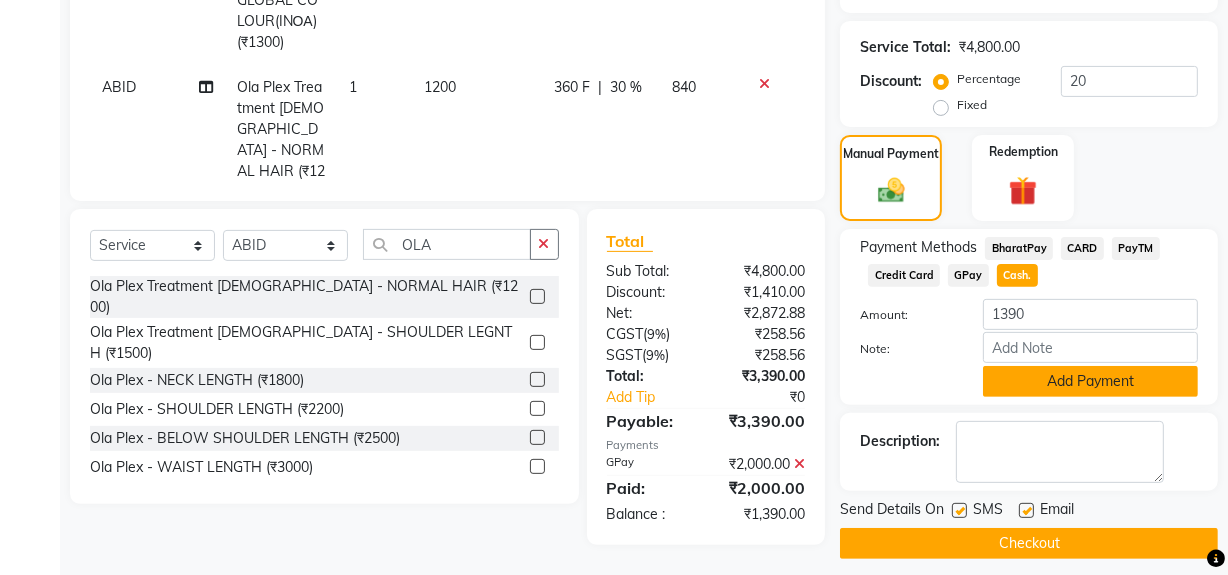 click on "Add Payment" 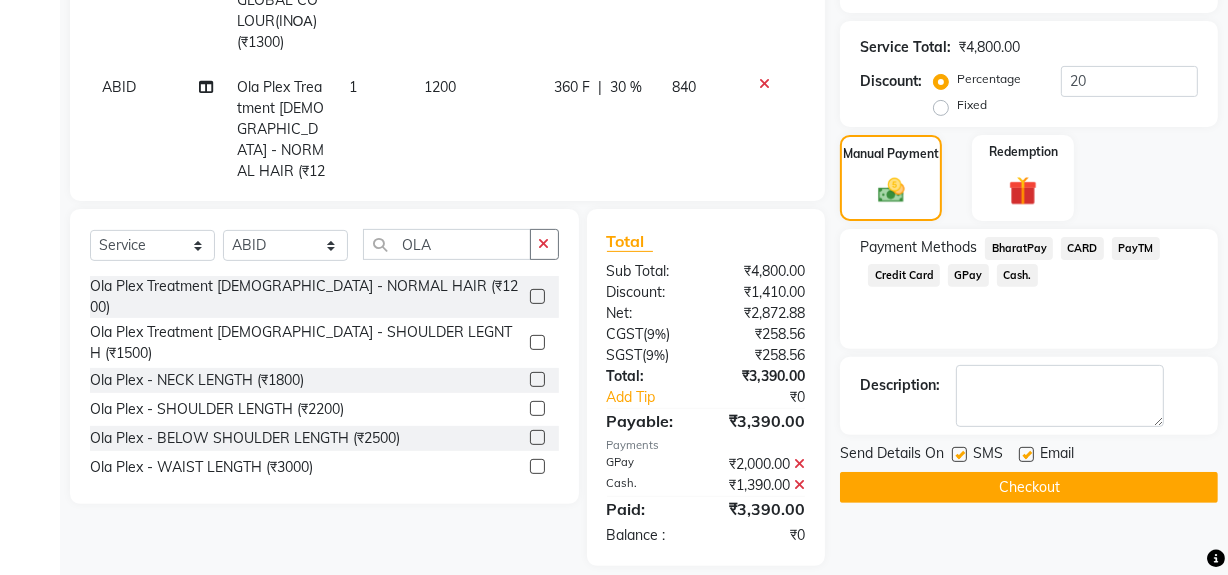 click 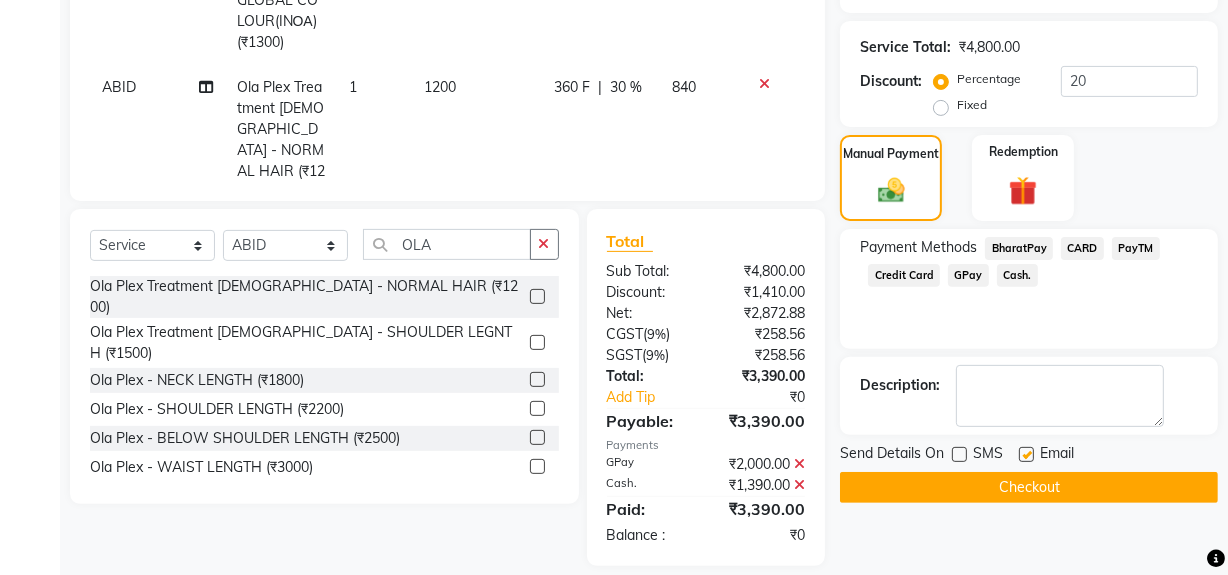 click on "Checkout" 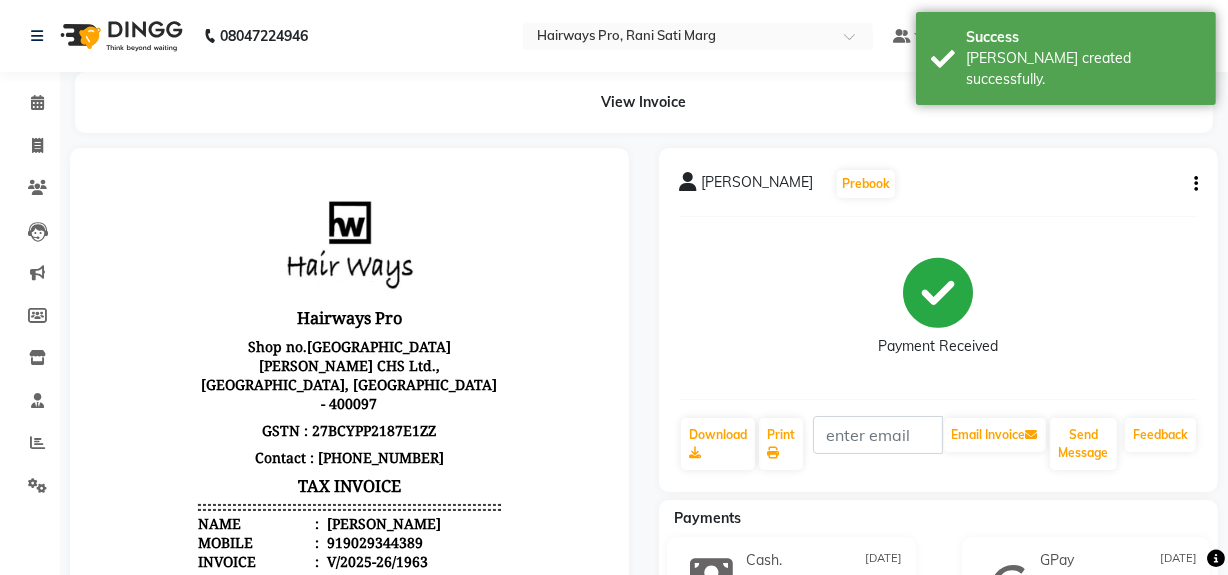 scroll, scrollTop: 0, scrollLeft: 0, axis: both 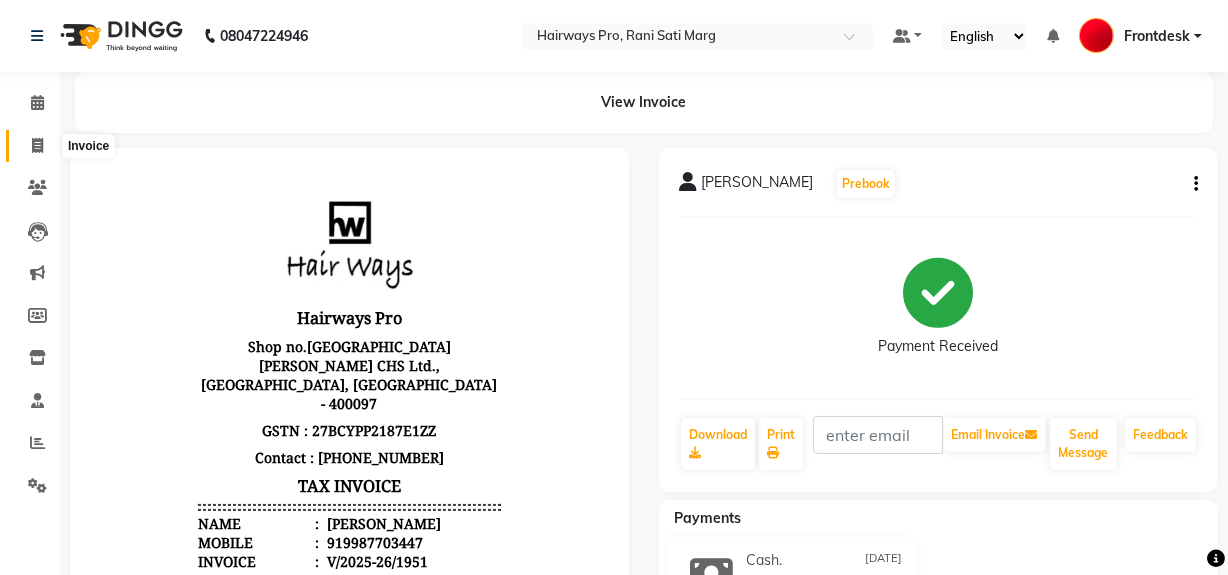 click 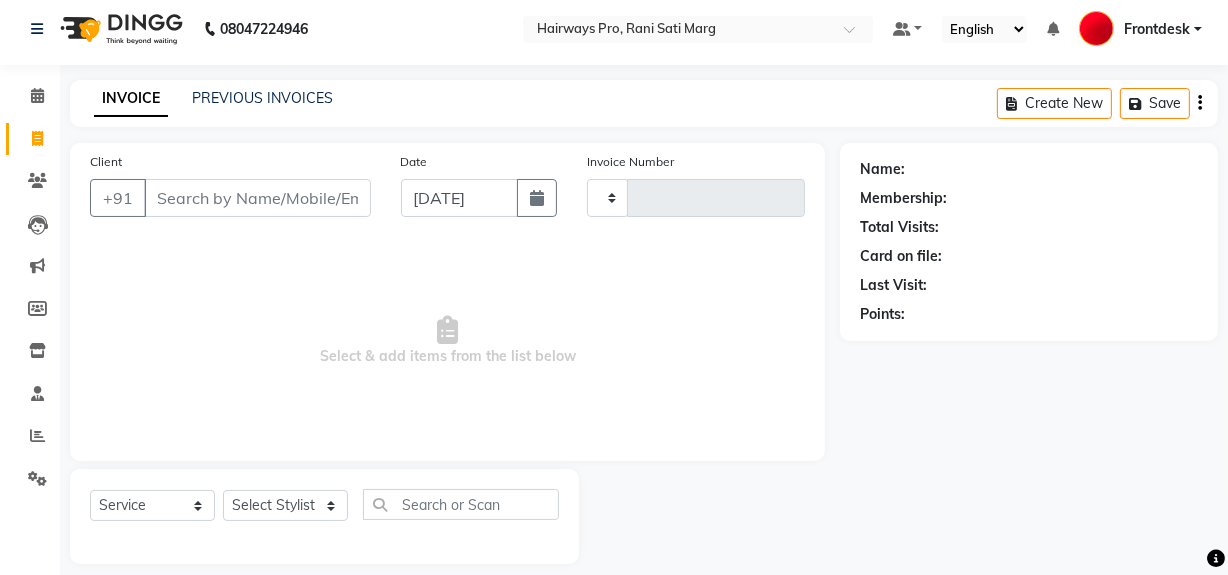 type on "1960" 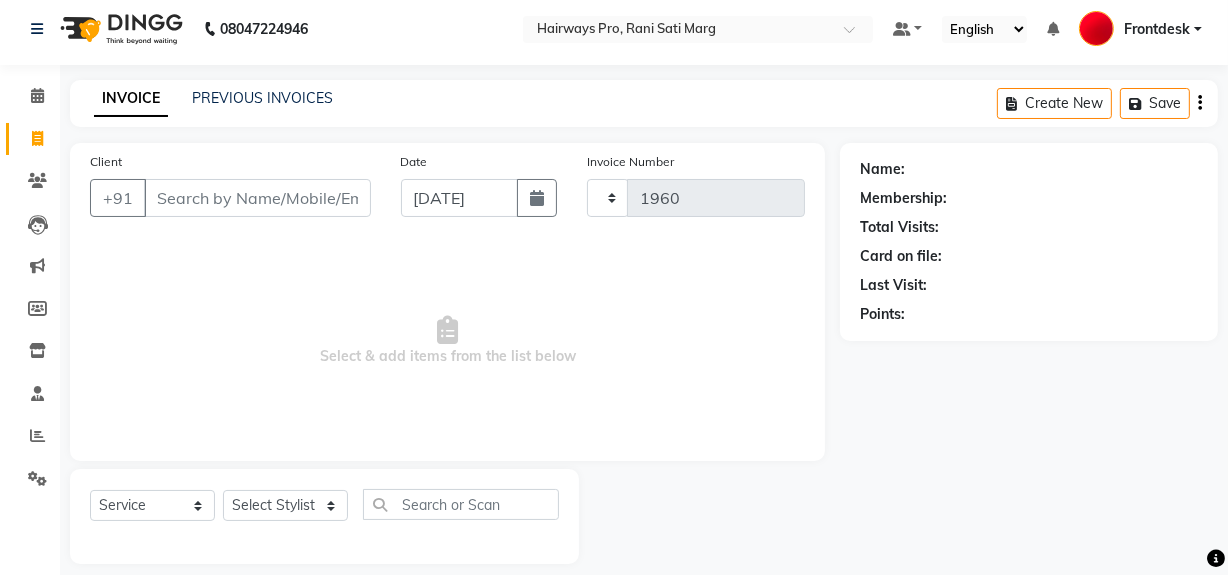select on "787" 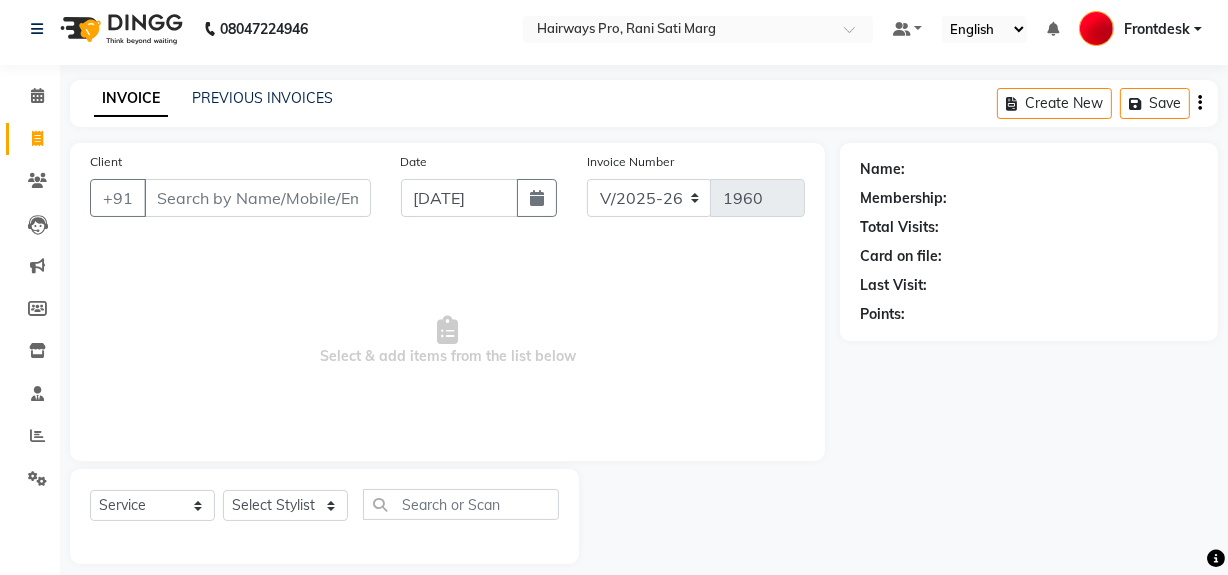 scroll, scrollTop: 26, scrollLeft: 0, axis: vertical 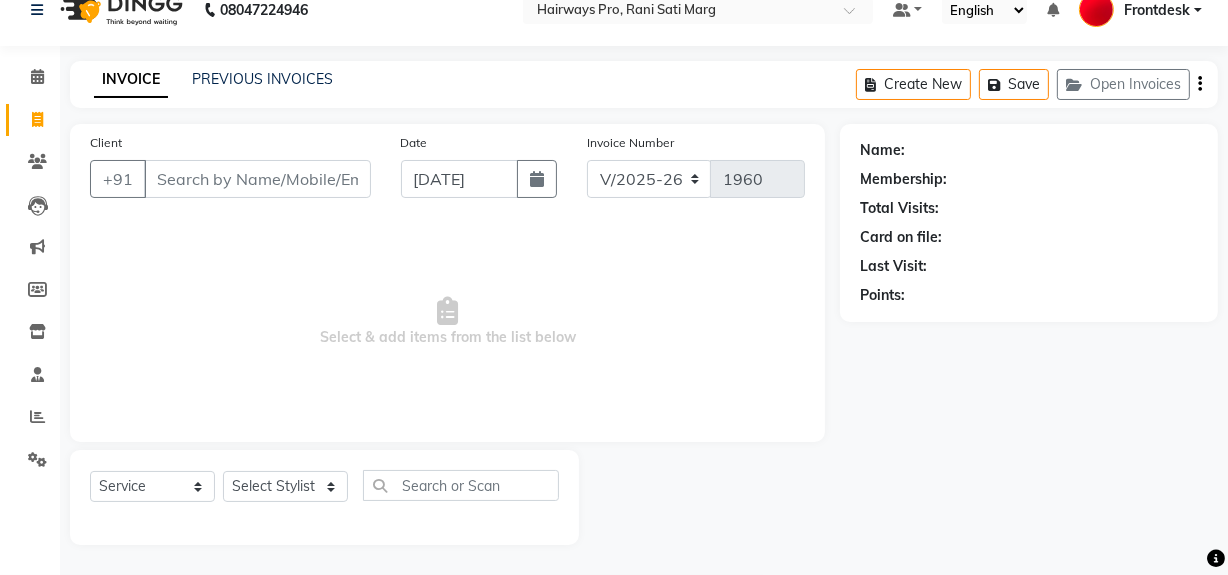 click on "Client" at bounding box center [257, 179] 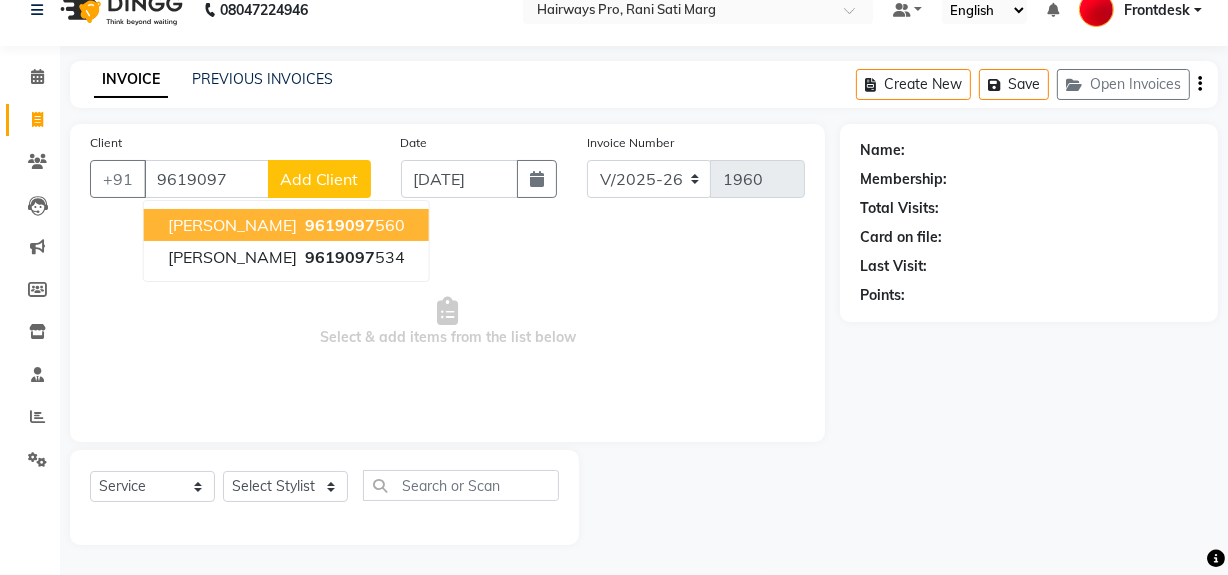 click on "9619097 560" at bounding box center [353, 225] 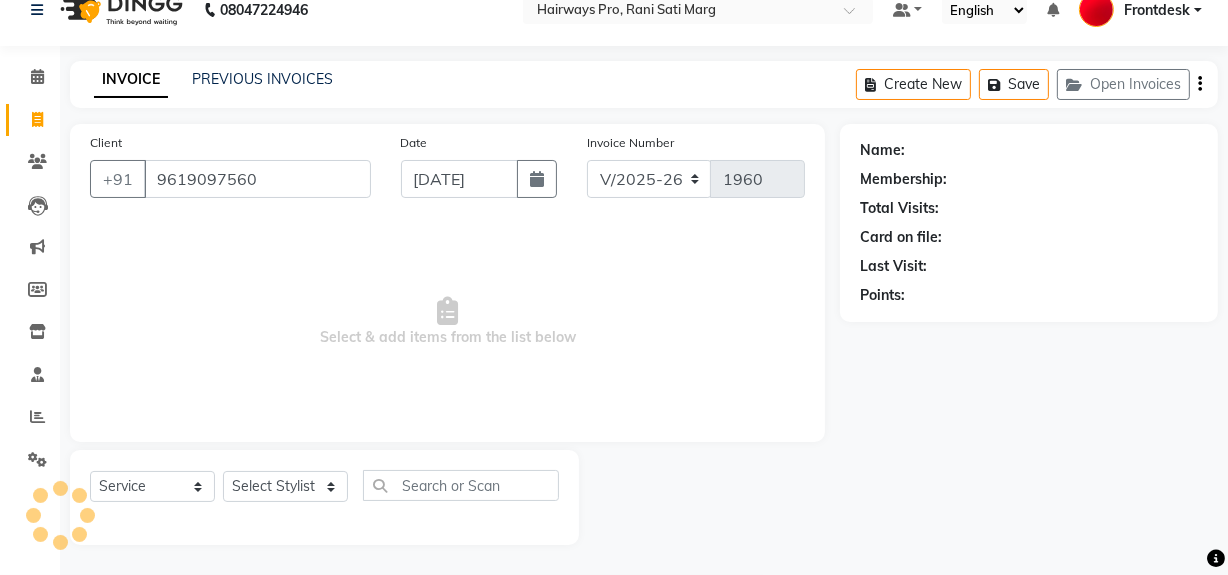 type on "9619097560" 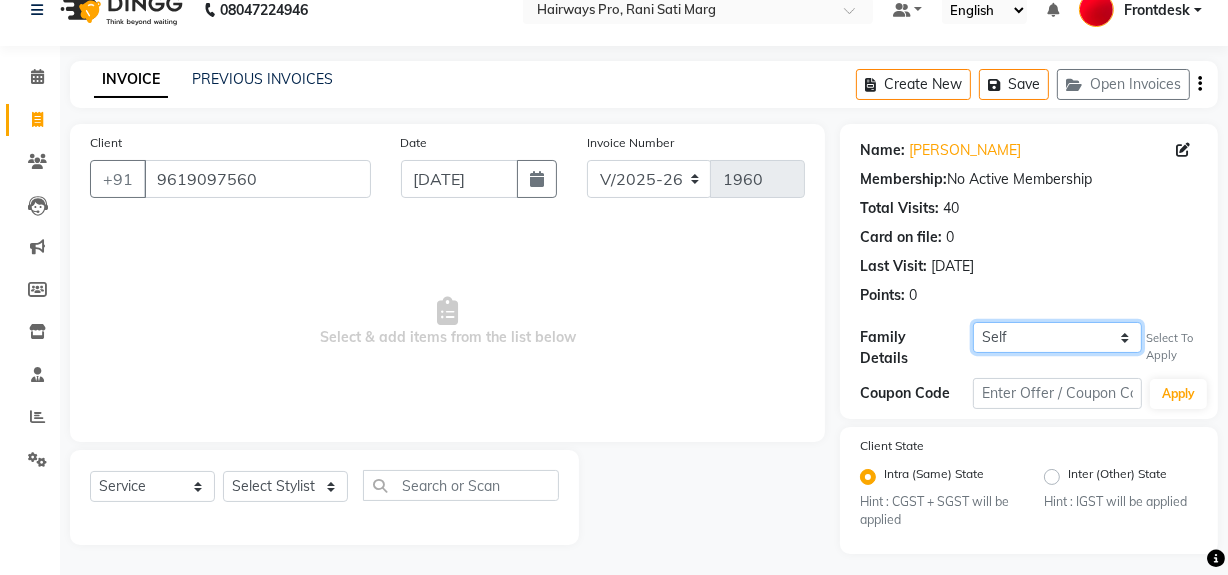 click on "Self [PERSON_NAME]" 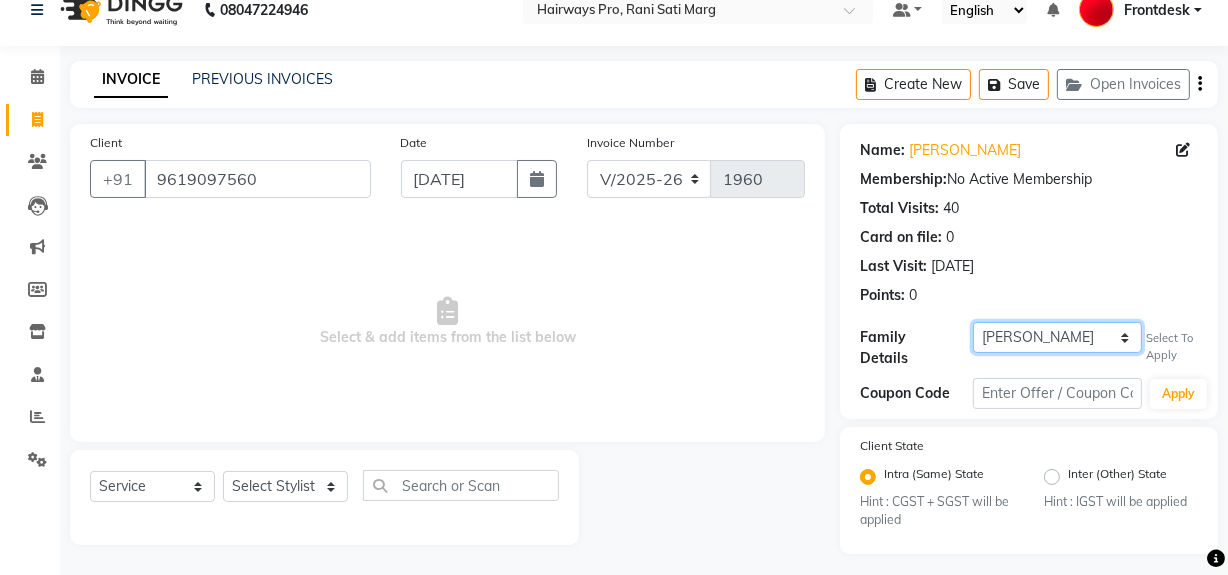 click on "Self [PERSON_NAME]" 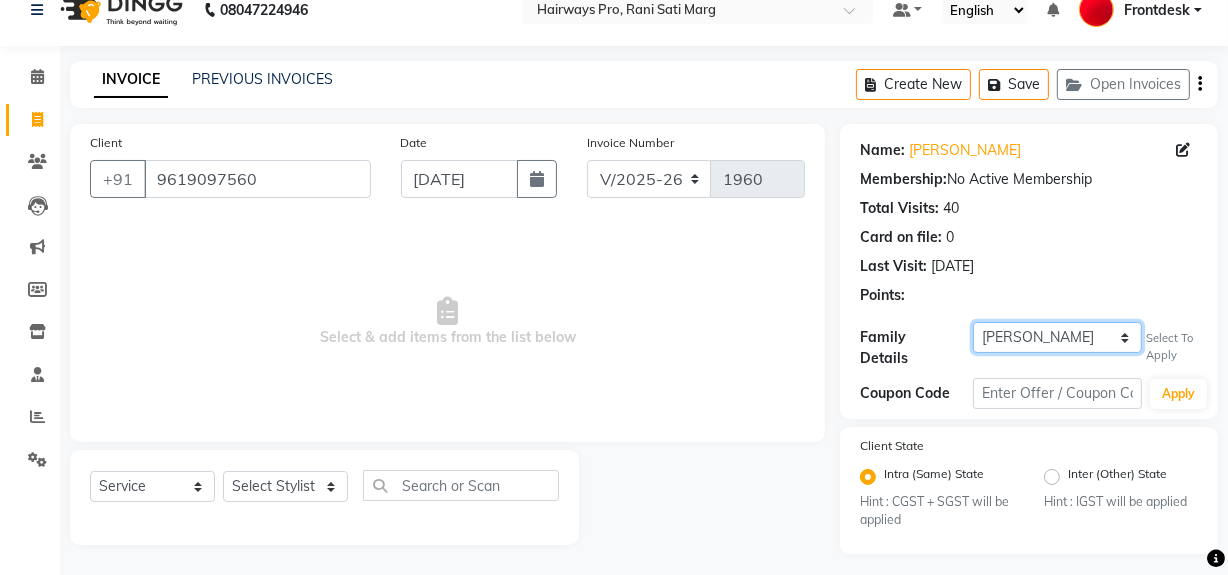 click on "Self [PERSON_NAME]" 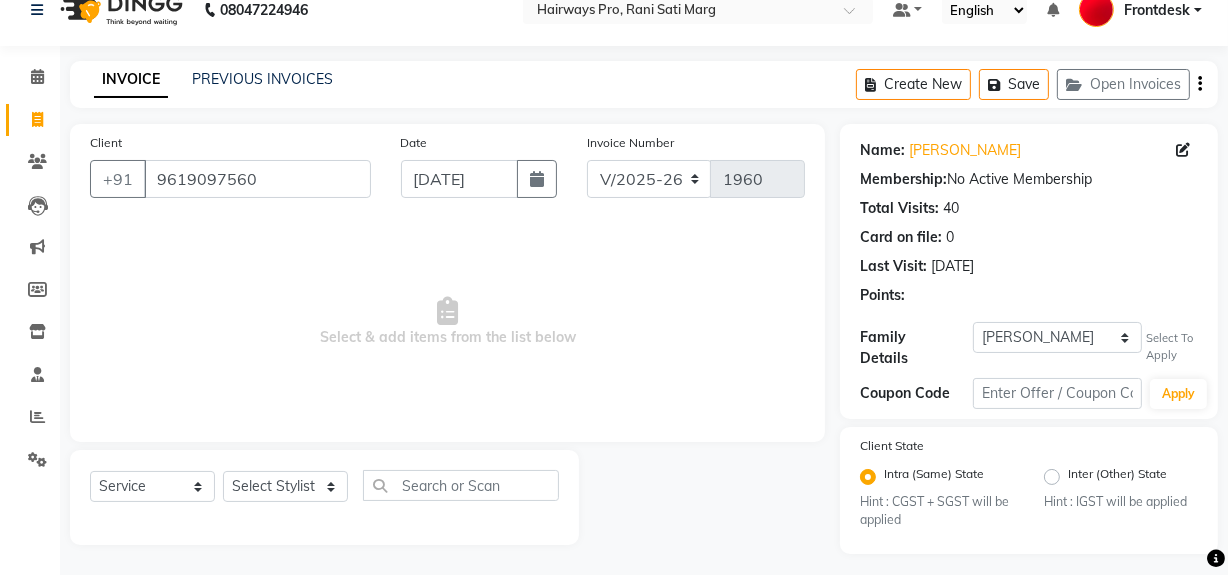 click on "Last Visit:   [DATE]" 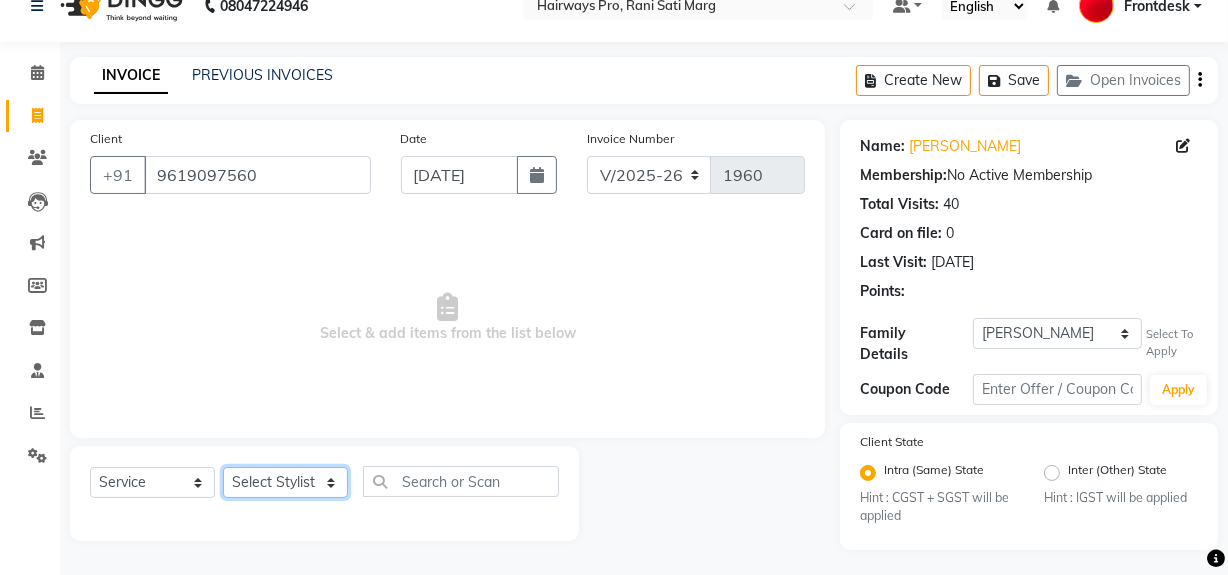 click on "Select Stylist ABID DANISH [PERSON_NAME] Frontdesk INTEZAR [PERSON_NAME] [PERSON_NAME] [PERSON_NAME] [PERSON_NAME] [PERSON_NAME] [PERSON_NAME]" 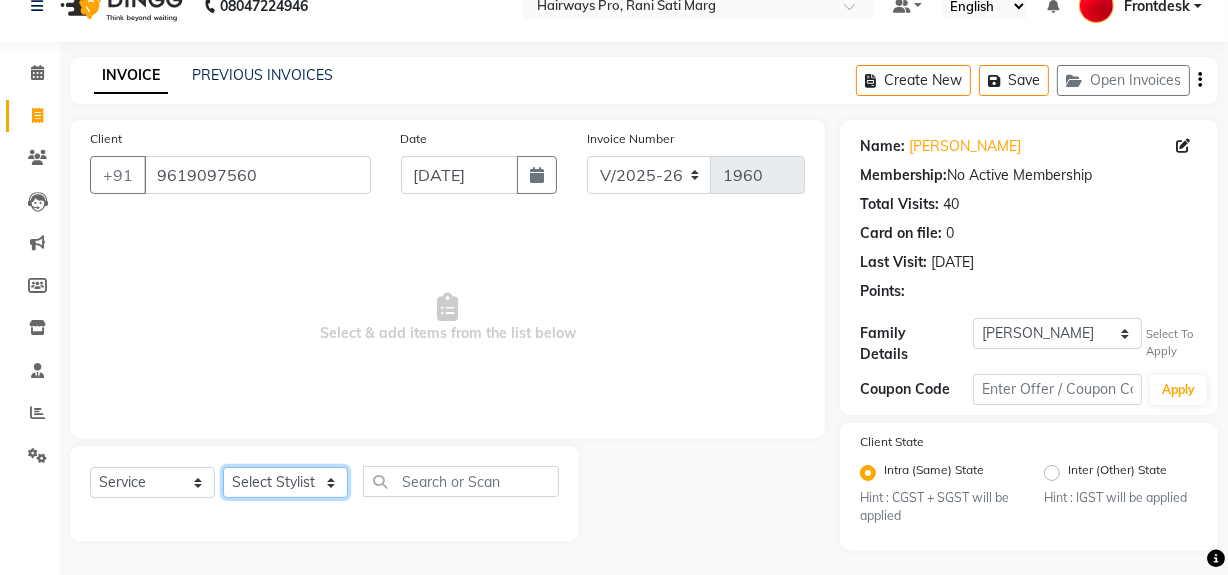 select on "13188" 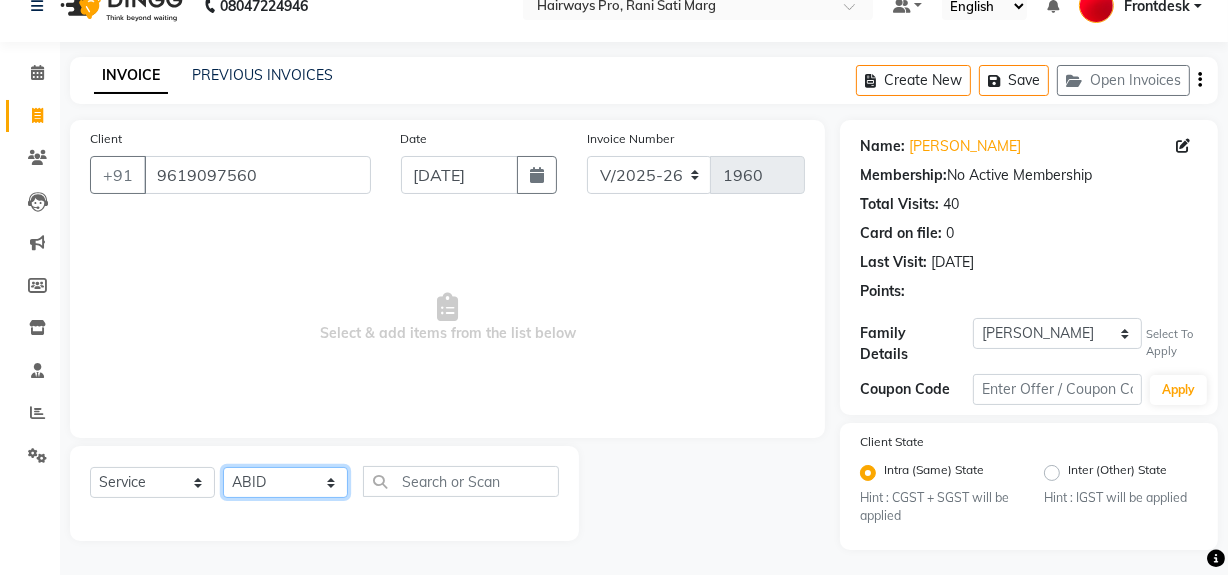 click on "Select Stylist ABID DANISH [PERSON_NAME] Frontdesk INTEZAR [PERSON_NAME] [PERSON_NAME] [PERSON_NAME] [PERSON_NAME] [PERSON_NAME] [PERSON_NAME]" 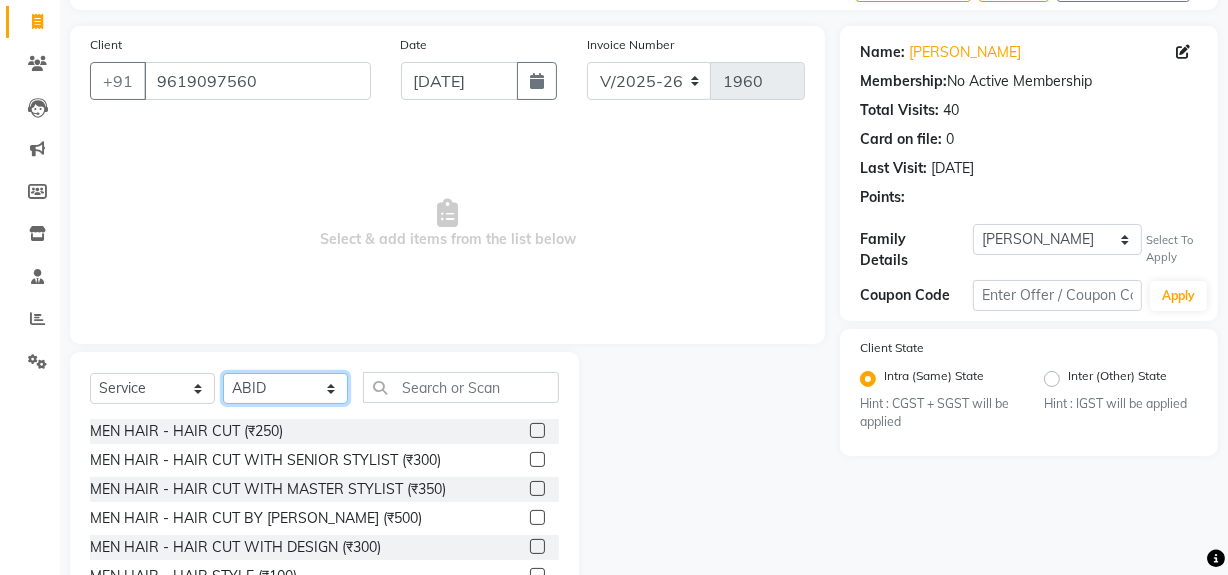 scroll, scrollTop: 226, scrollLeft: 0, axis: vertical 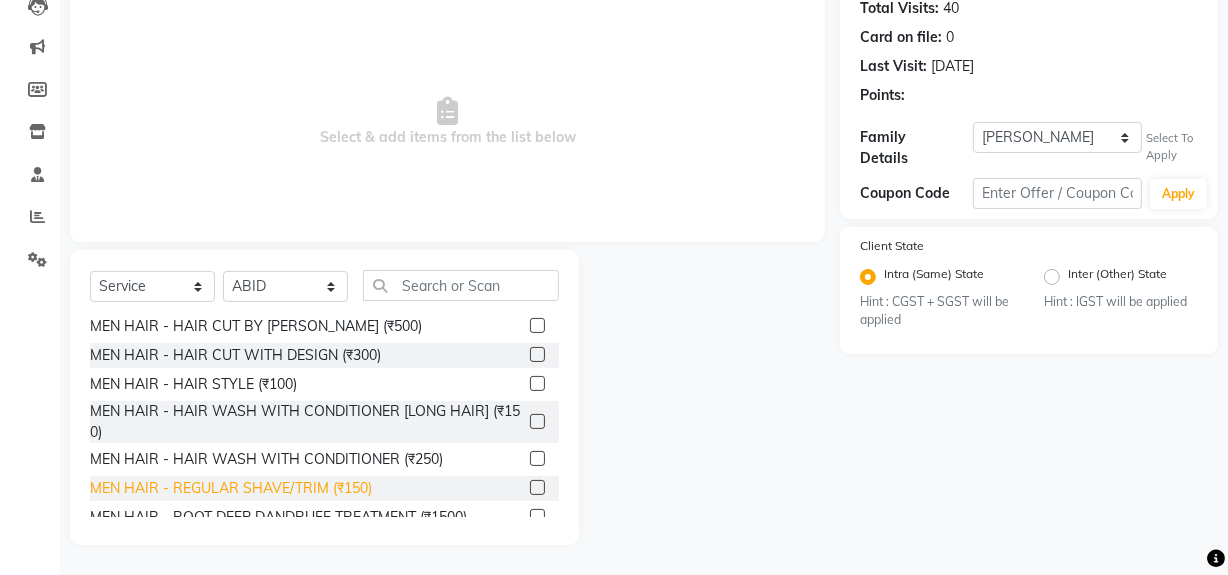 click on "MEN HAIR - REGULAR SHAVE/TRIM (₹150)" 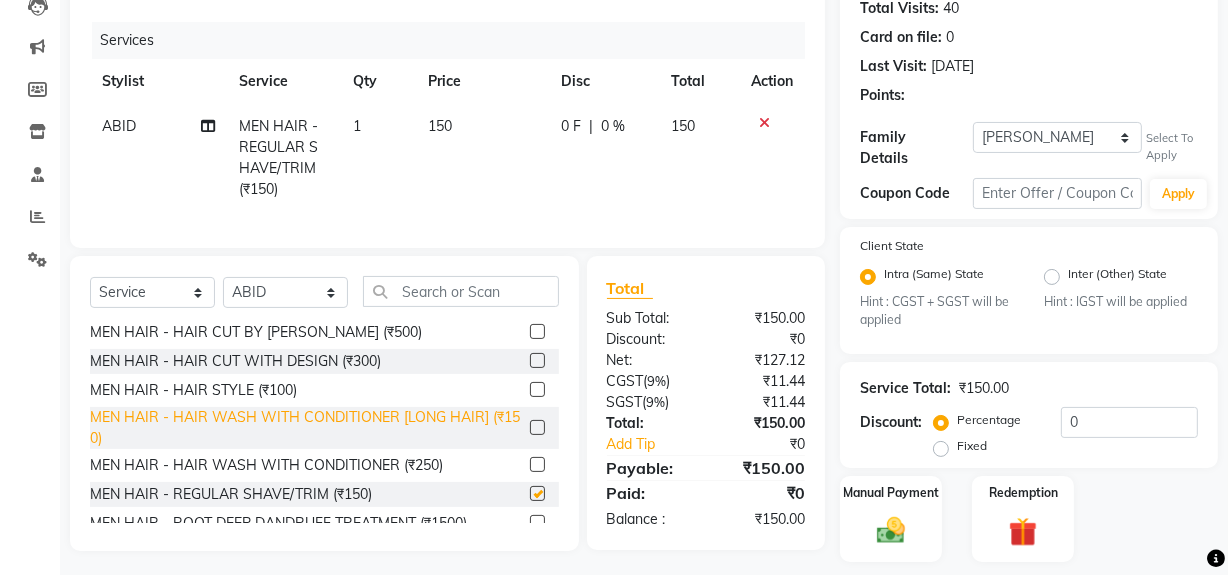 checkbox on "false" 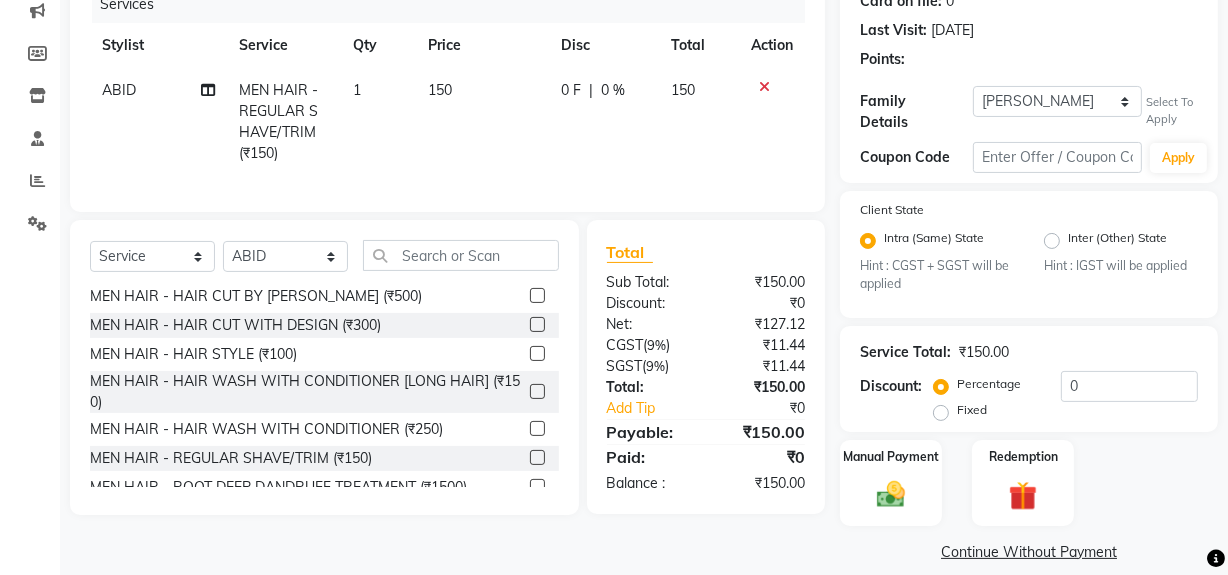 scroll, scrollTop: 280, scrollLeft: 0, axis: vertical 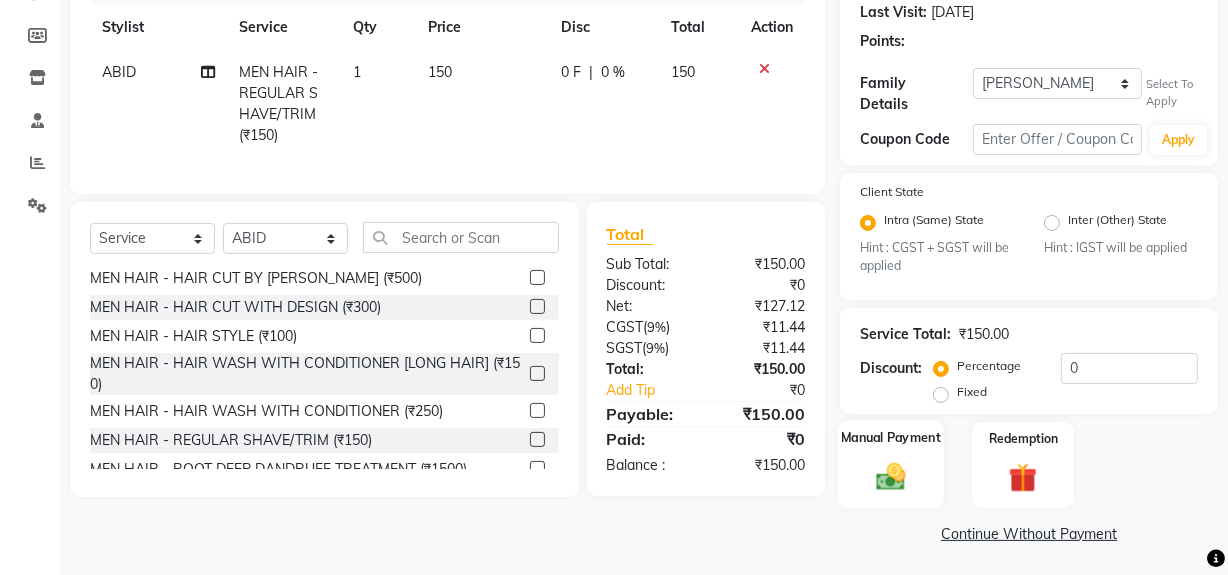 click 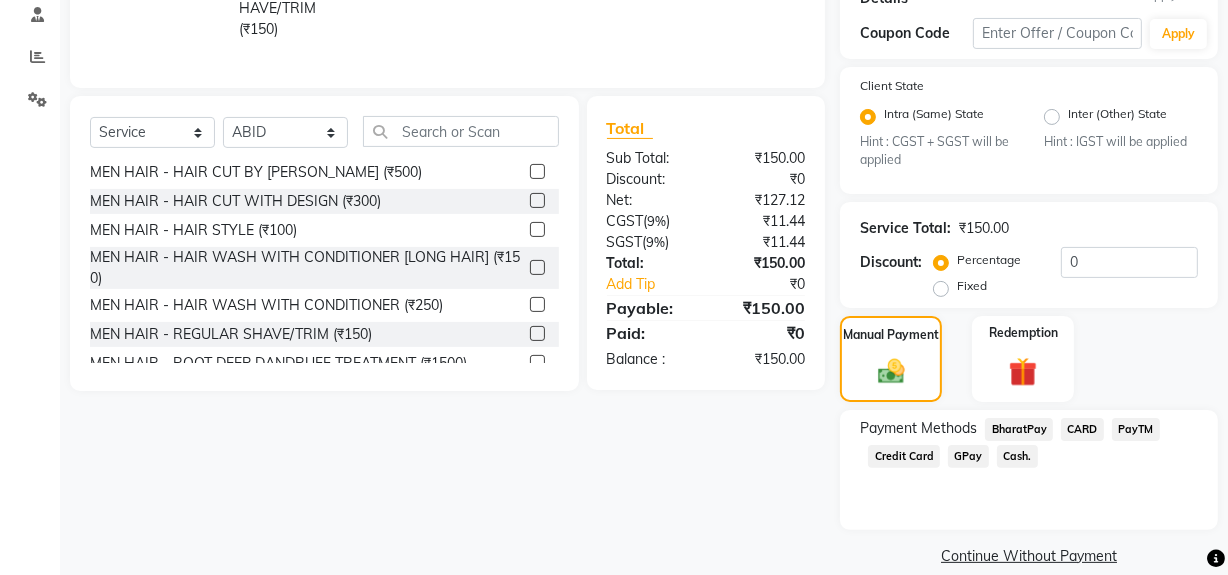 scroll, scrollTop: 407, scrollLeft: 0, axis: vertical 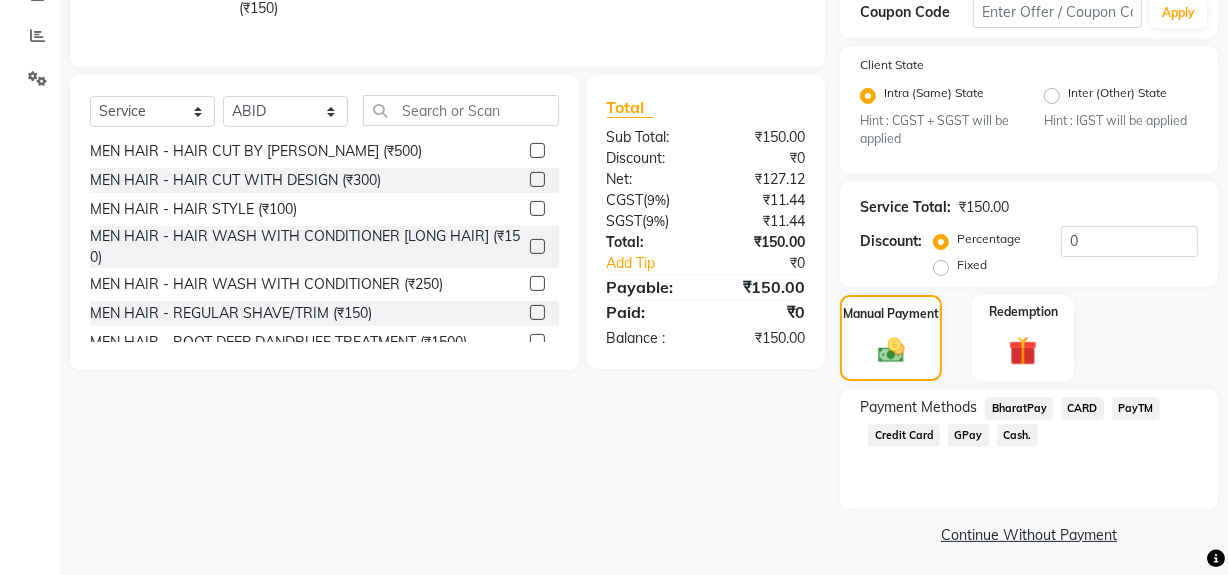 click on "Cash." 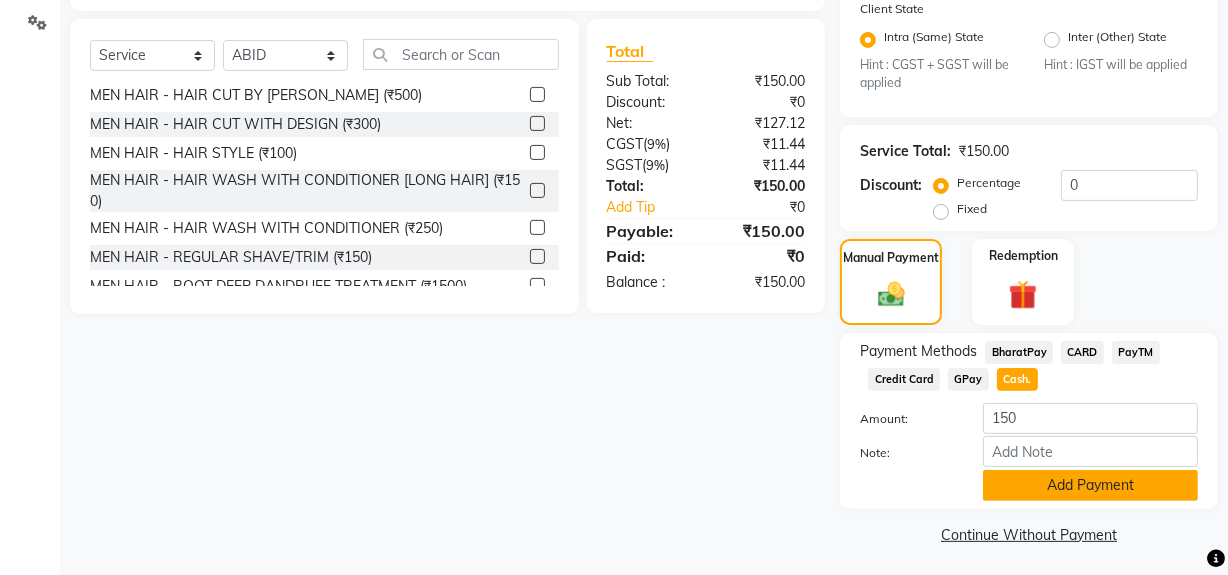 click on "Add Payment" 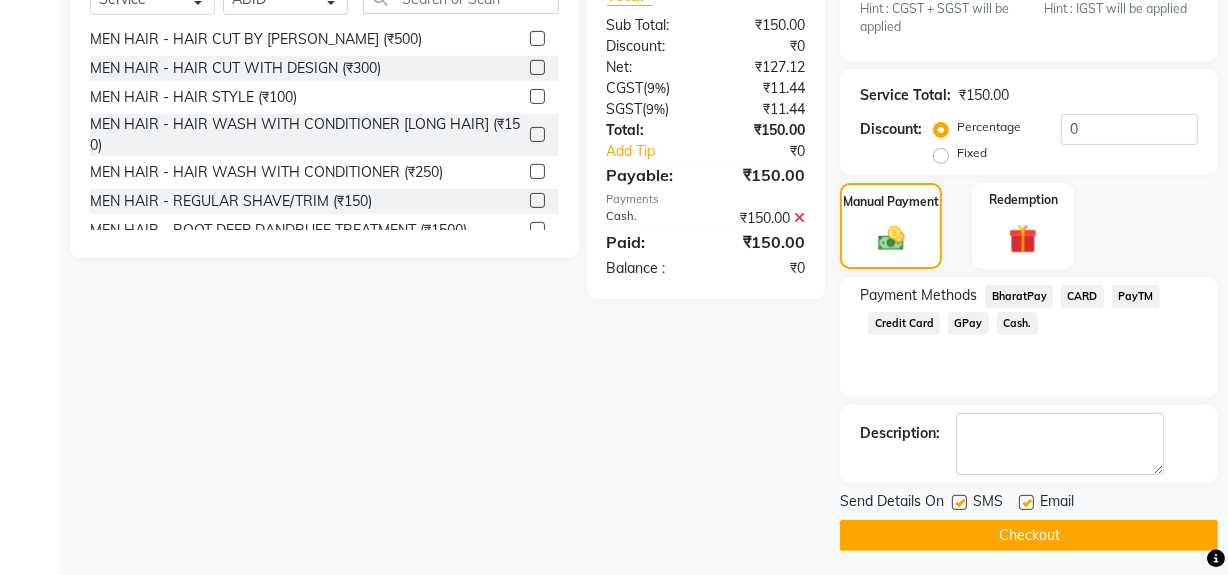 scroll, scrollTop: 520, scrollLeft: 0, axis: vertical 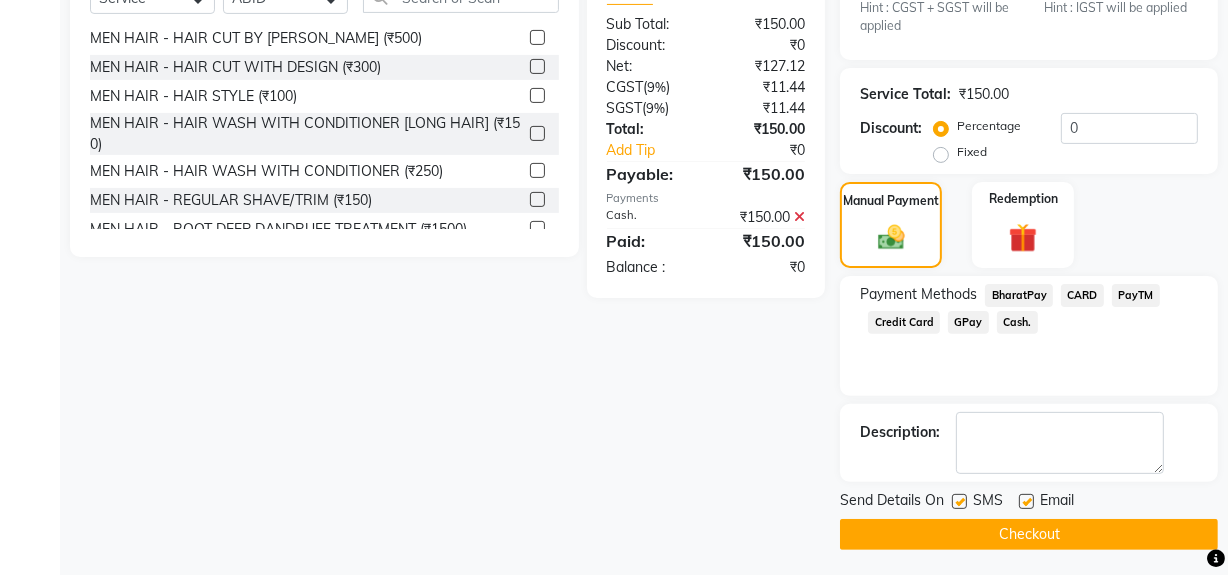 click 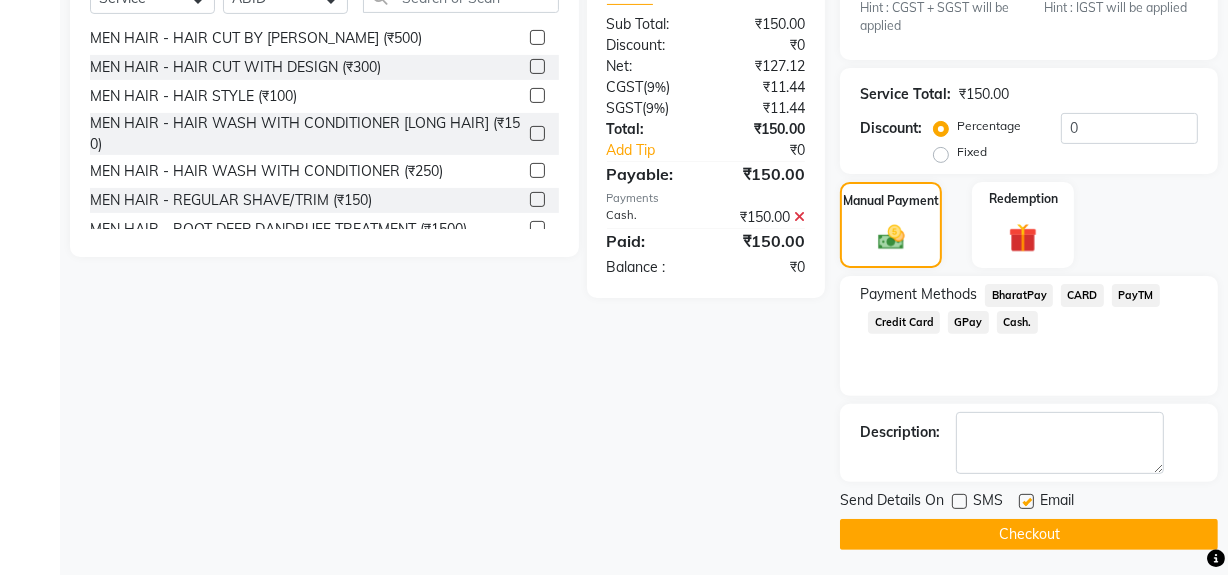 click on "Checkout" 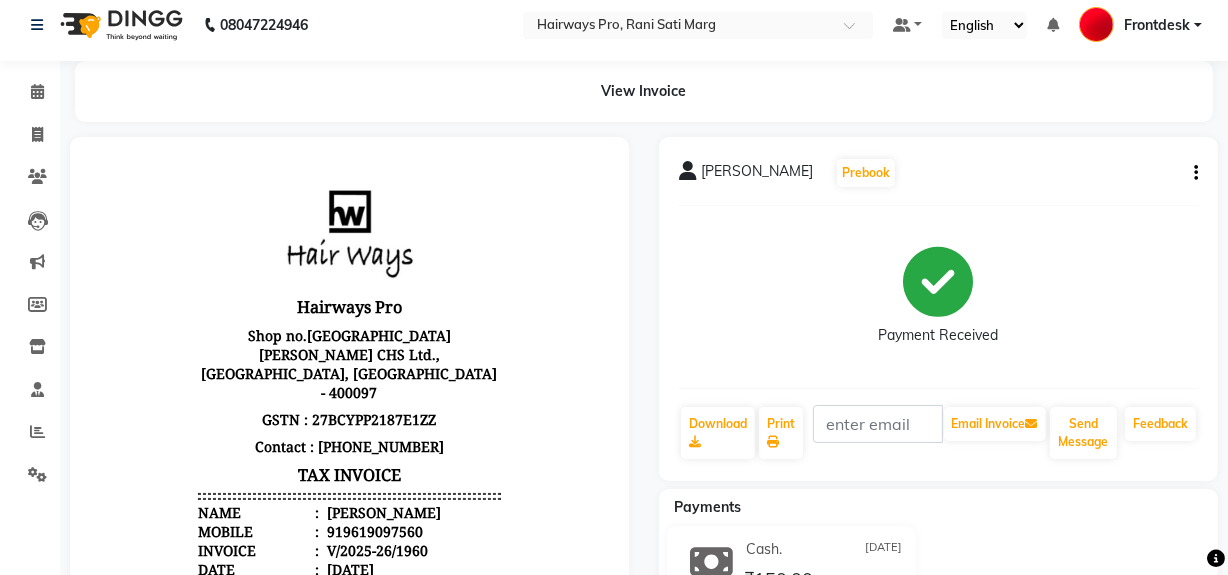 scroll, scrollTop: 0, scrollLeft: 0, axis: both 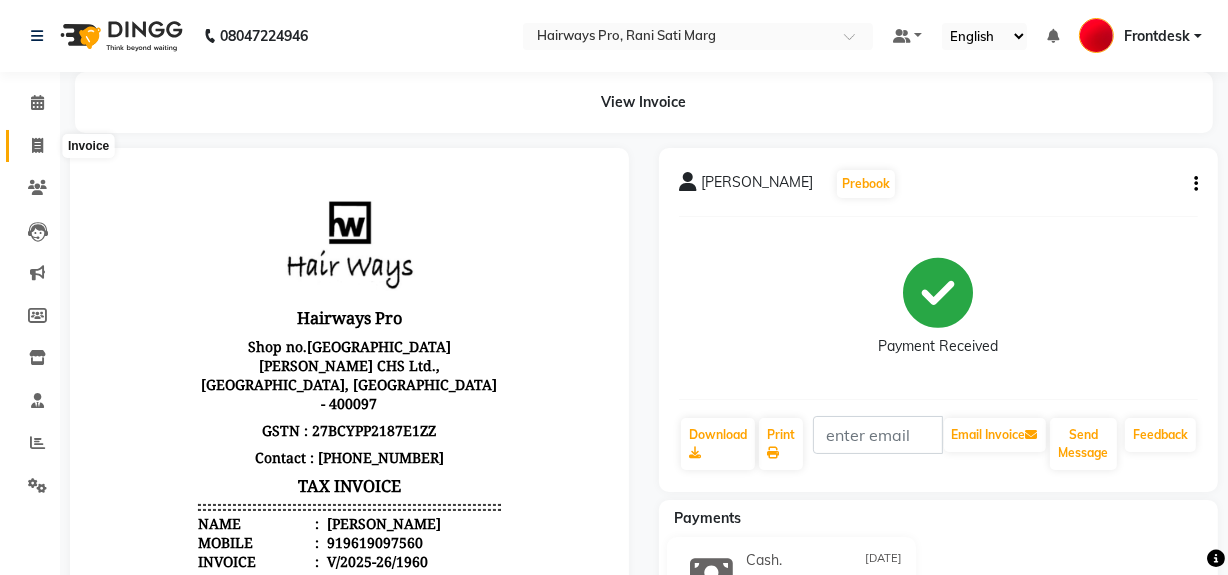 click 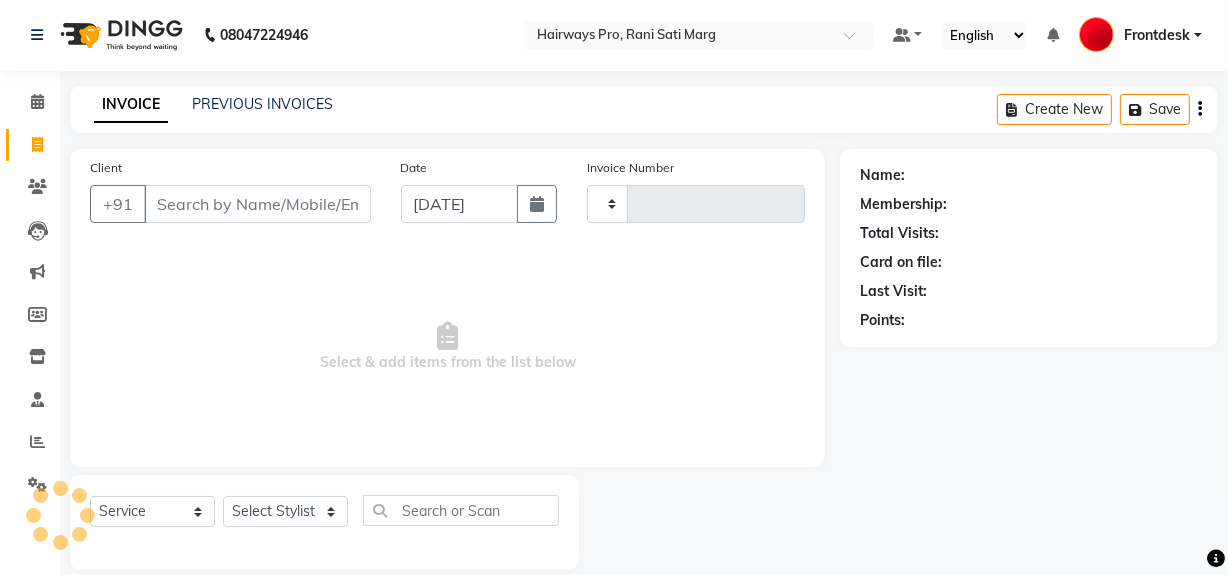 type on "1962" 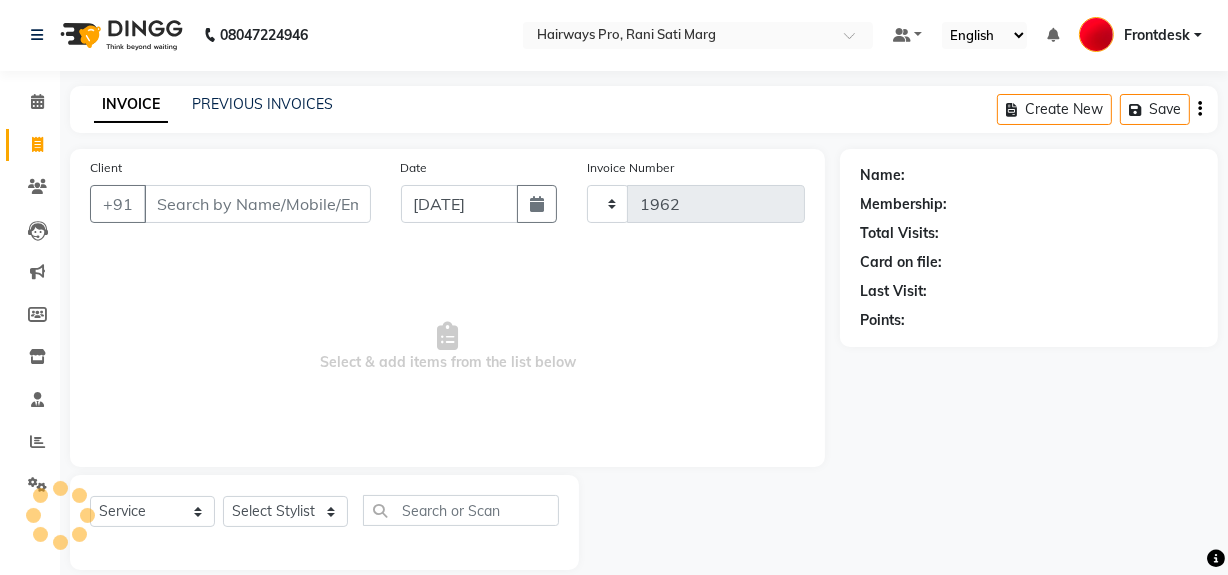 scroll, scrollTop: 26, scrollLeft: 0, axis: vertical 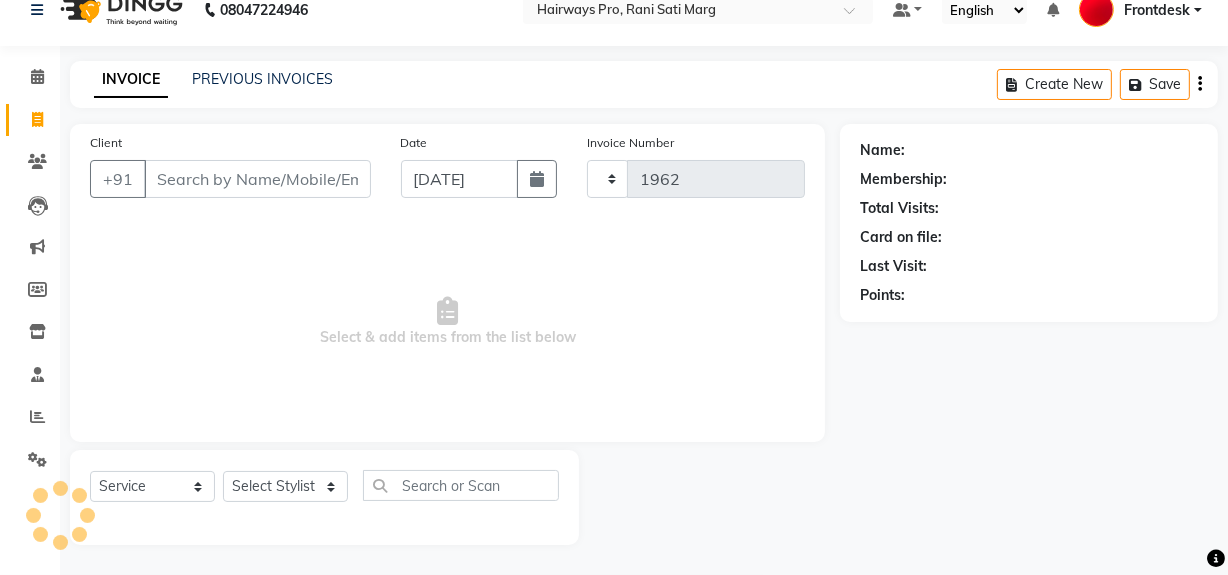 select on "787" 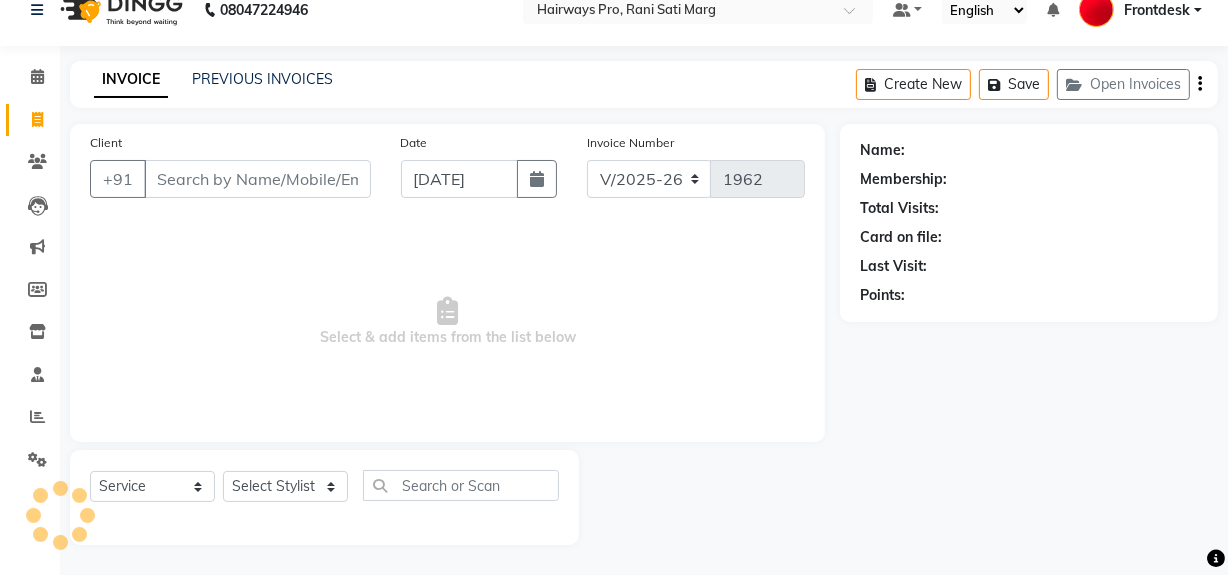 click on "Client" at bounding box center [257, 179] 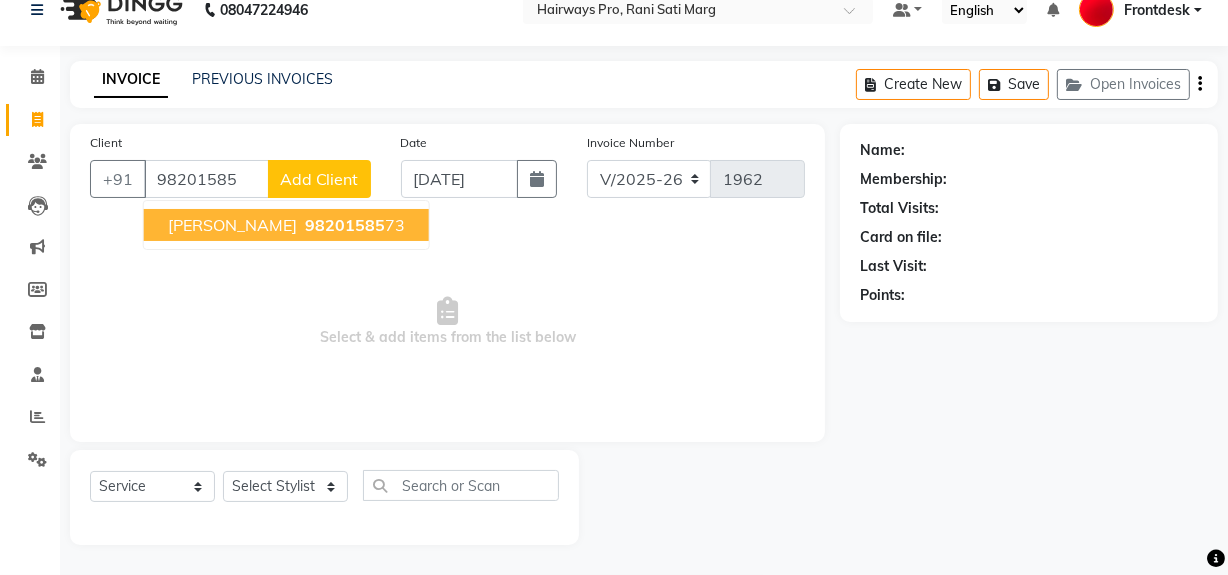 click on "[PERSON_NAME]" at bounding box center (232, 225) 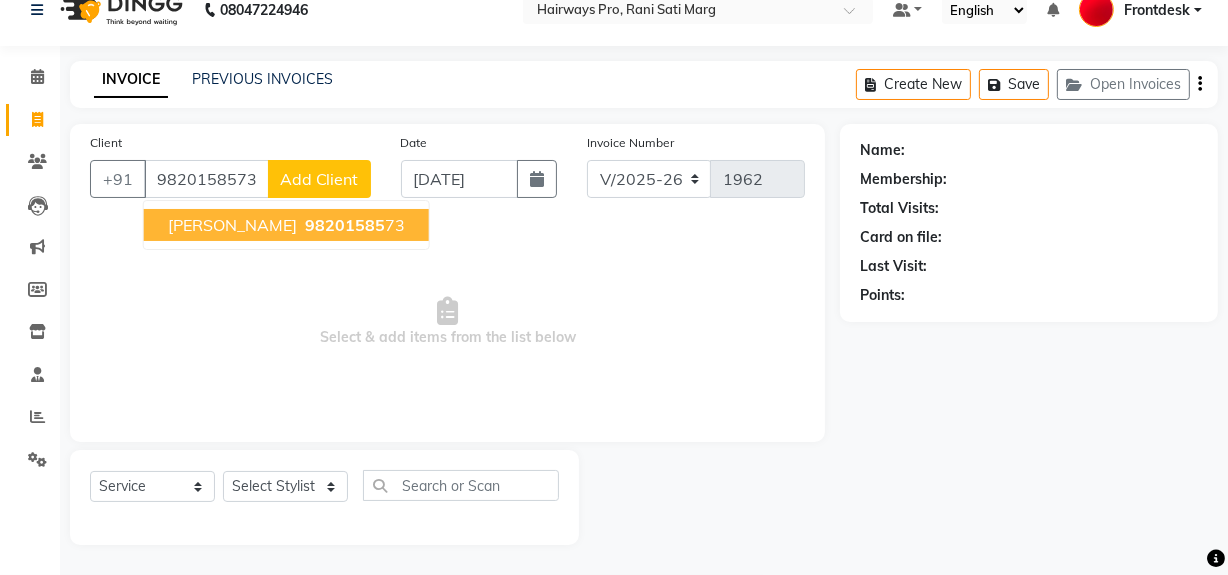 type on "9820158573" 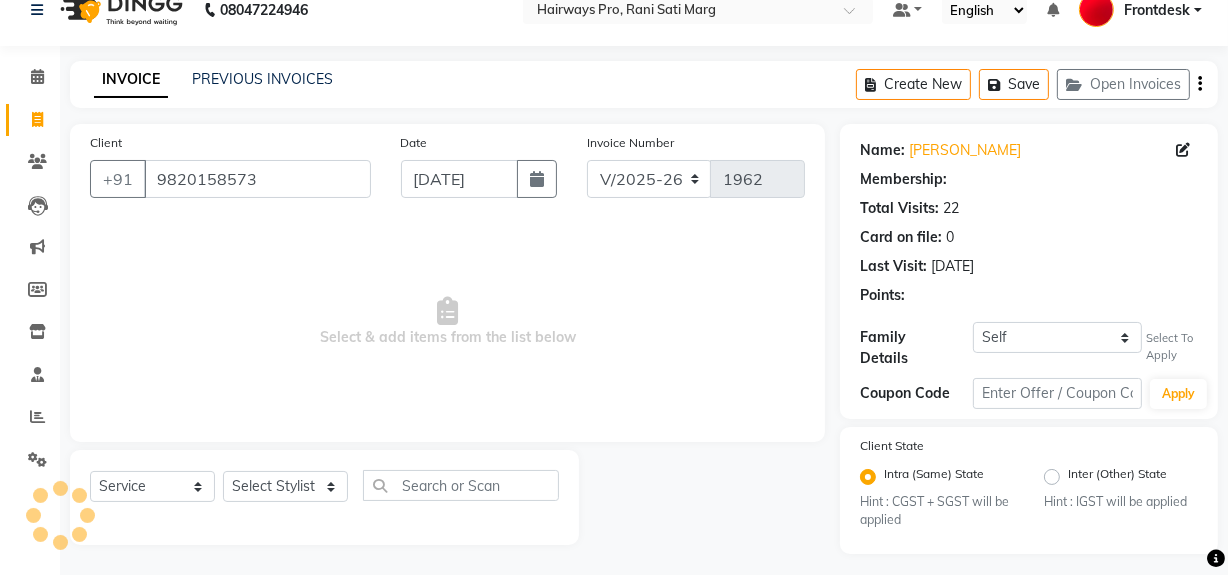 select on "1: Object" 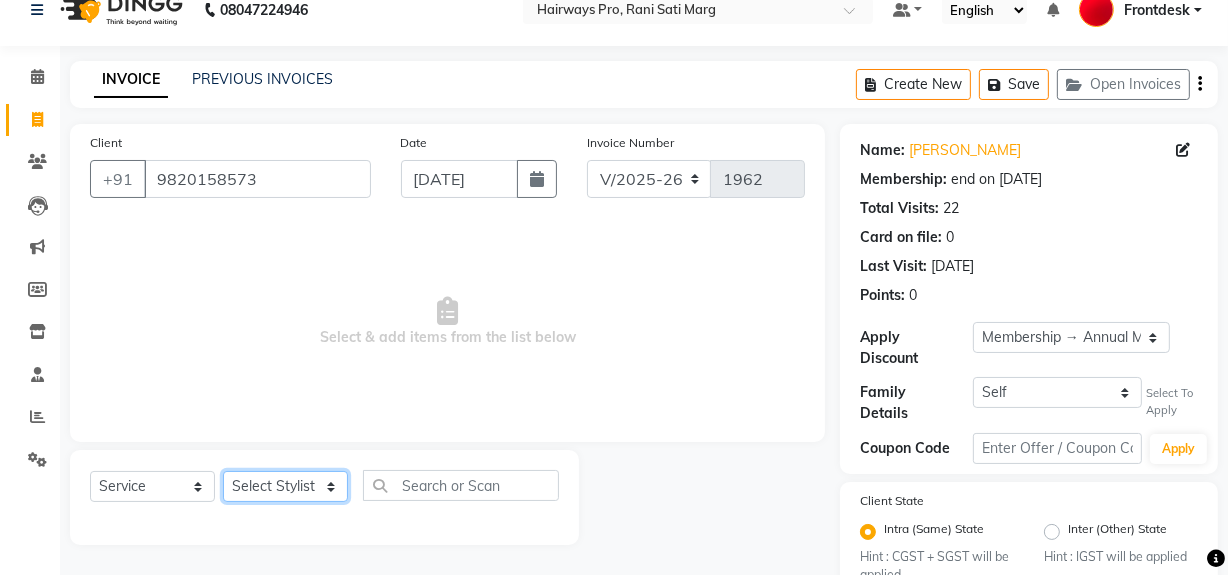 click on "Select Stylist ABID DANISH [PERSON_NAME] Frontdesk INTEZAR [PERSON_NAME] [PERSON_NAME] [PERSON_NAME] [PERSON_NAME] [PERSON_NAME] [PERSON_NAME]" 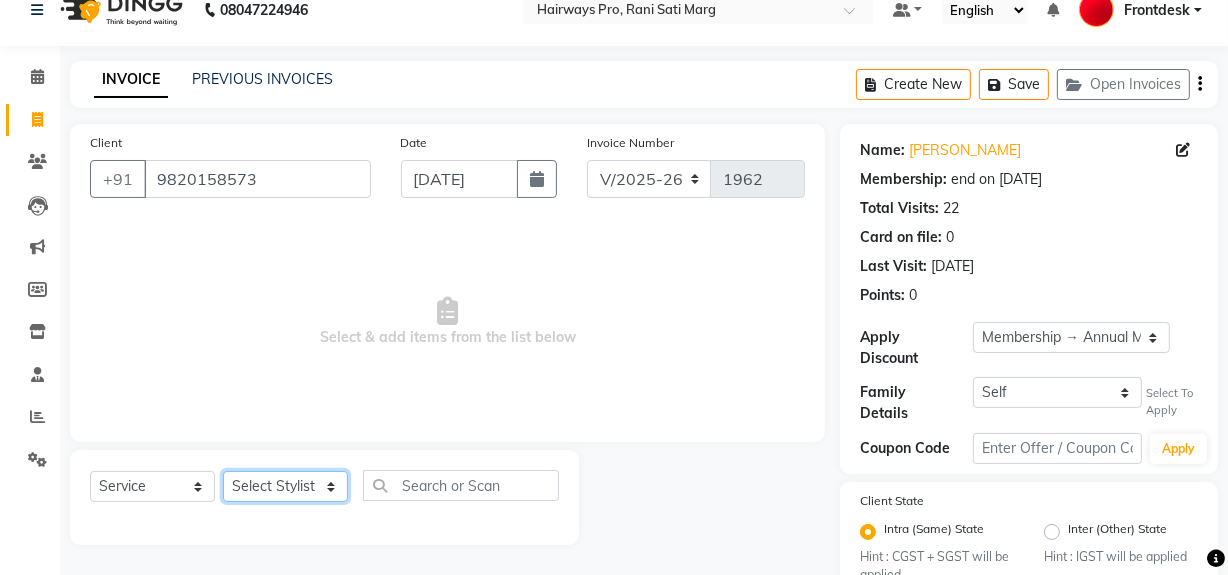select on "13250" 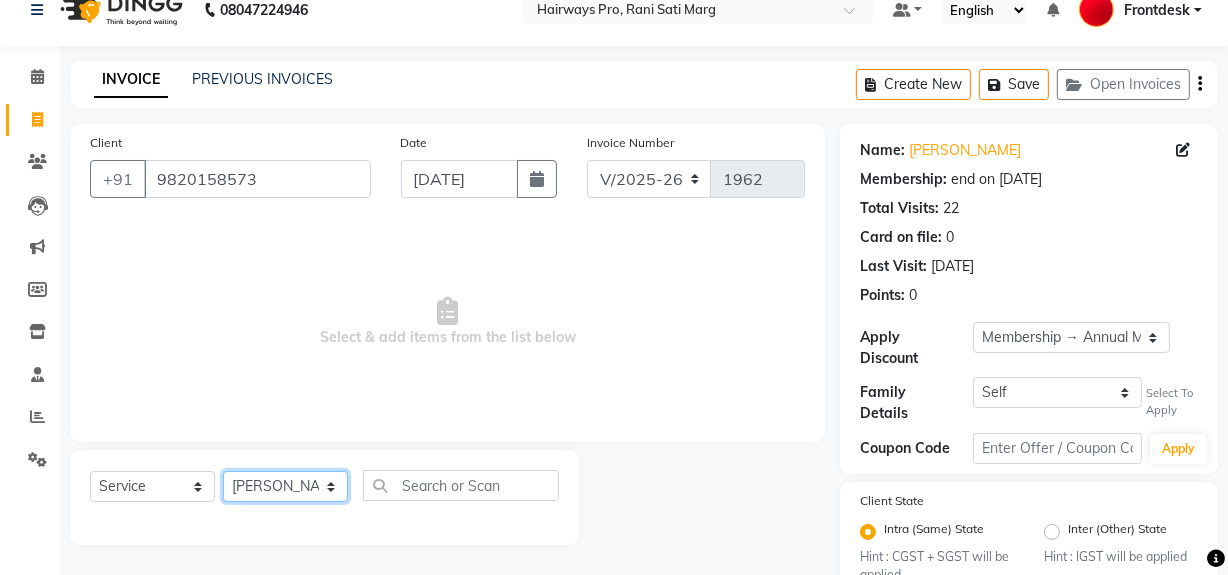 click on "Select Stylist ABID DANISH [PERSON_NAME] Frontdesk INTEZAR [PERSON_NAME] [PERSON_NAME] [PERSON_NAME] [PERSON_NAME] [PERSON_NAME] [PERSON_NAME]" 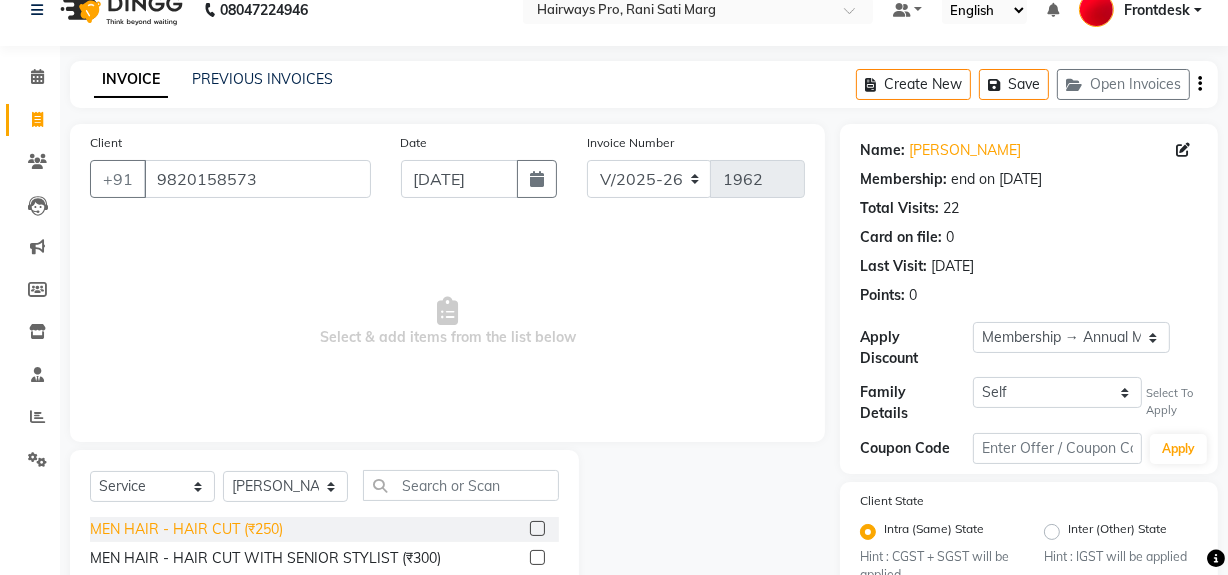 click on "MEN HAIR - HAIR CUT (₹250)" 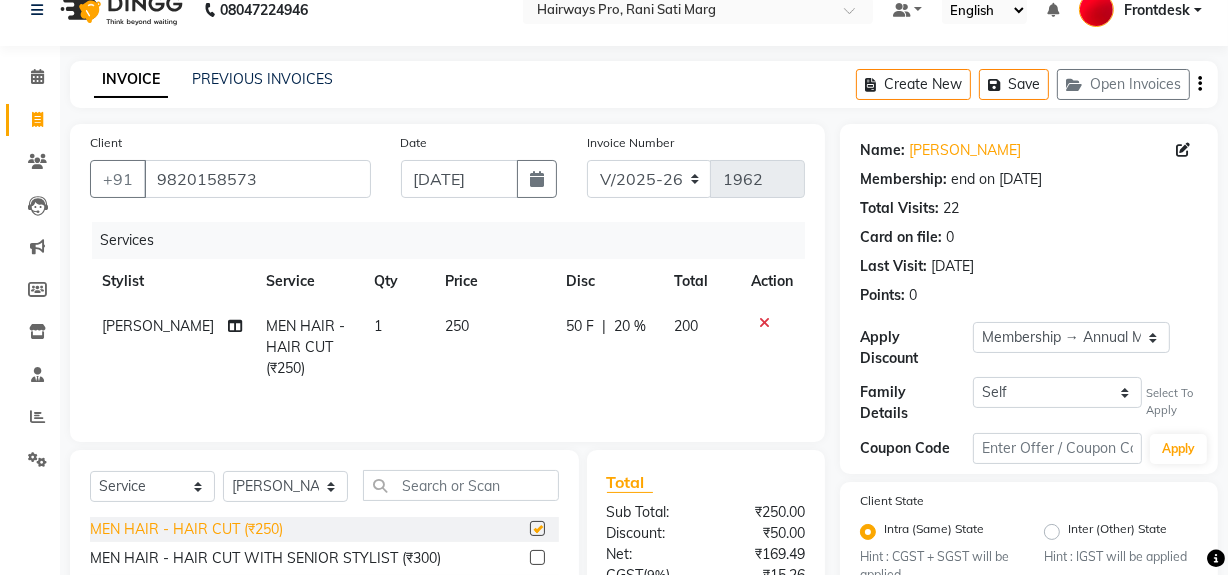 checkbox on "false" 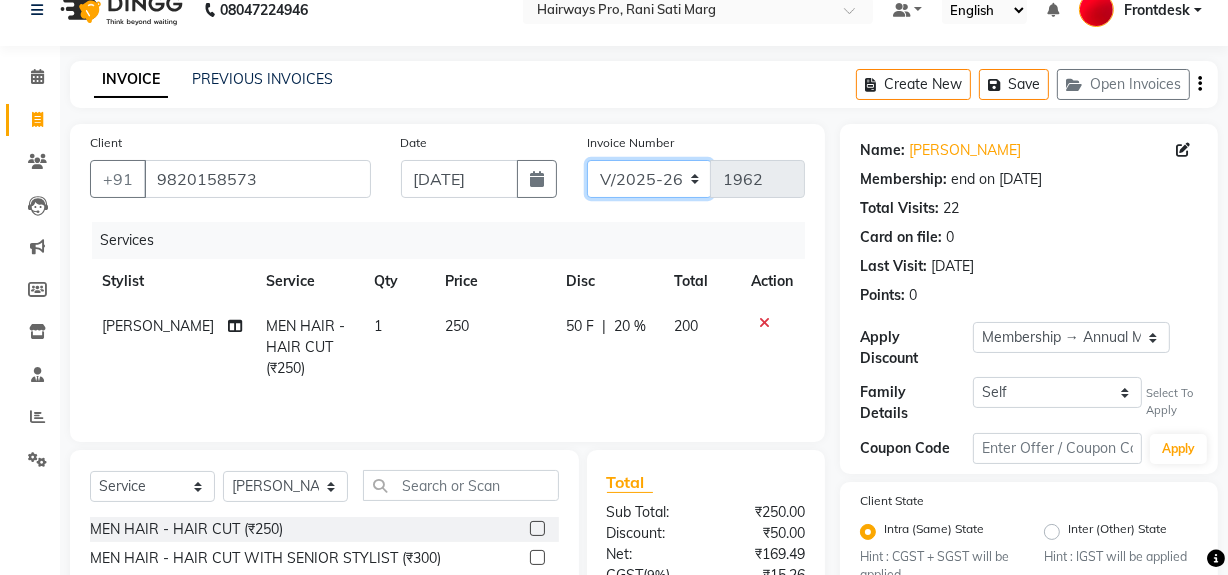 click on "INV/25-26 V/2025-26" 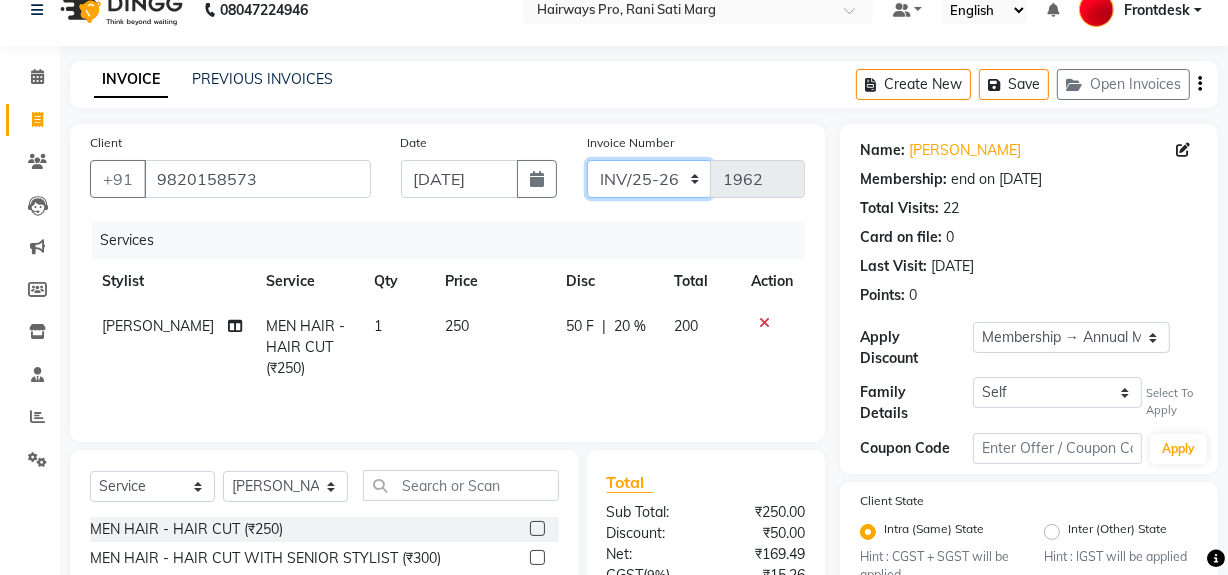 click on "INV/25-26 V/2025-26" 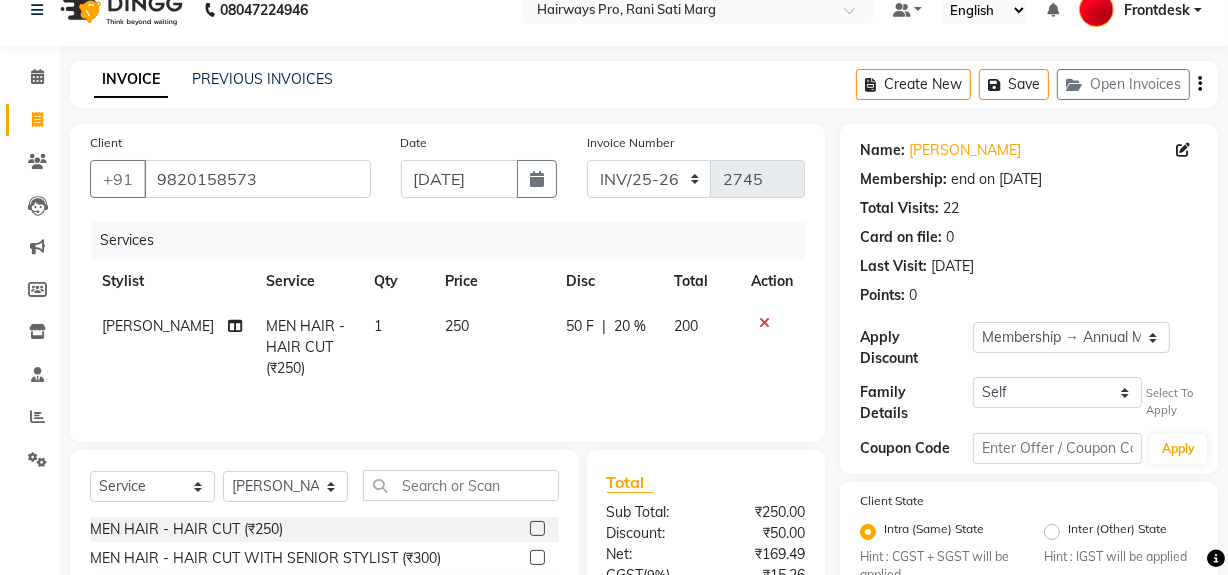 click 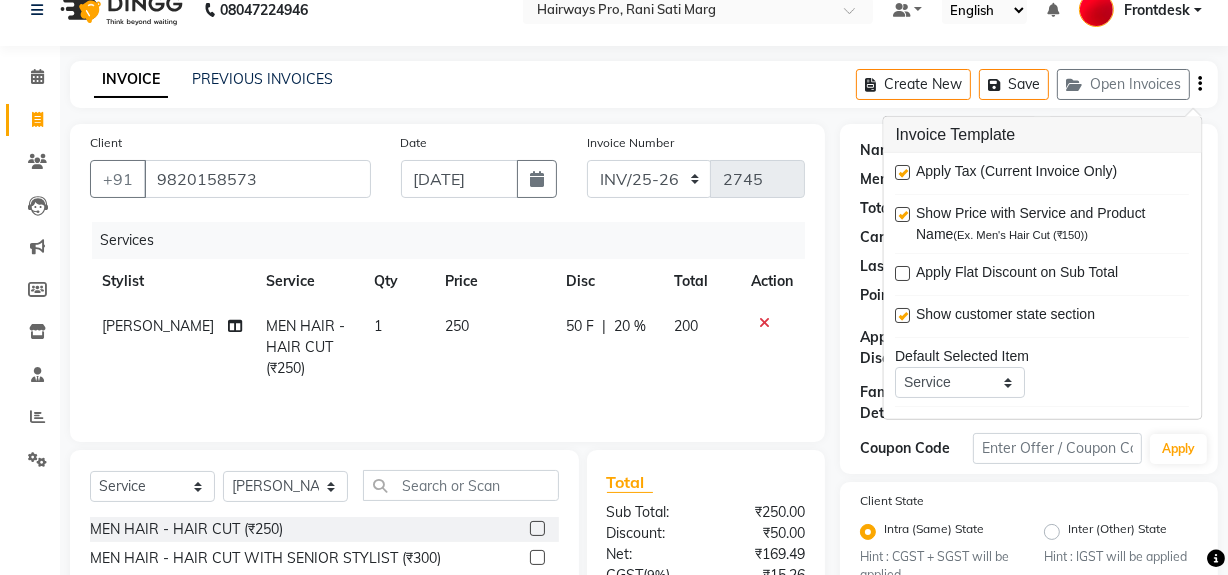 click at bounding box center [903, 172] 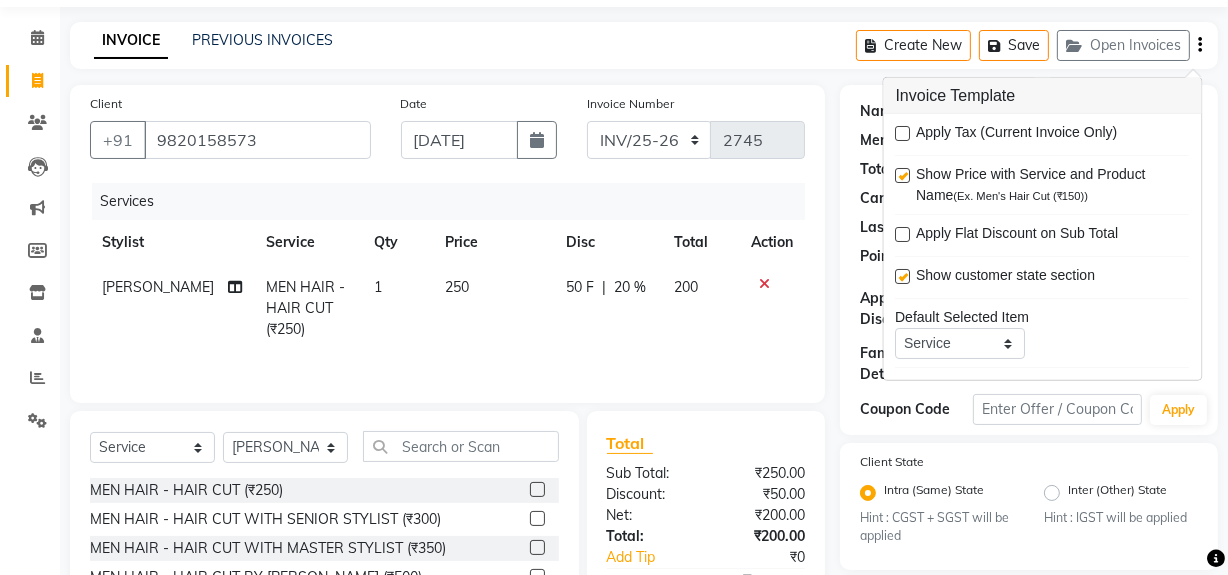 scroll, scrollTop: 334, scrollLeft: 0, axis: vertical 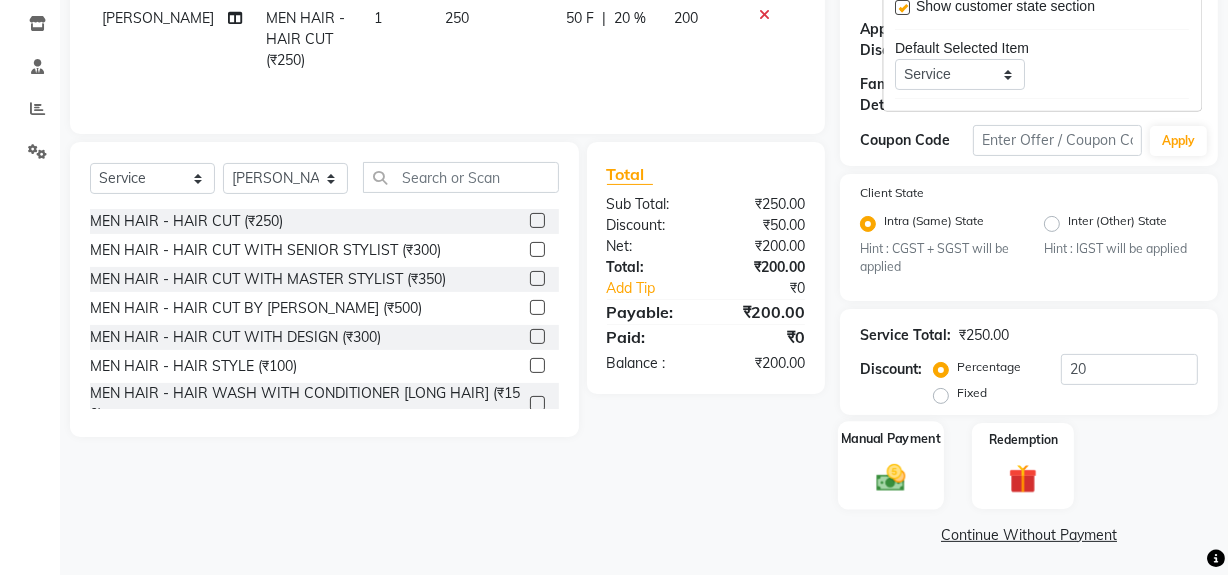 click on "Manual Payment" 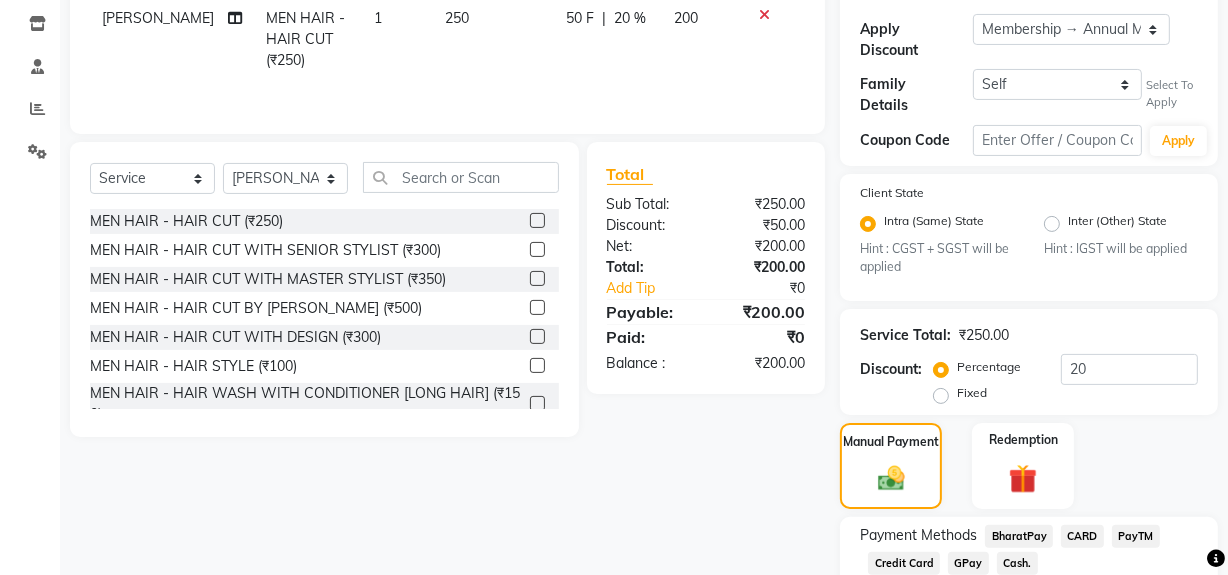 click on "Cash." 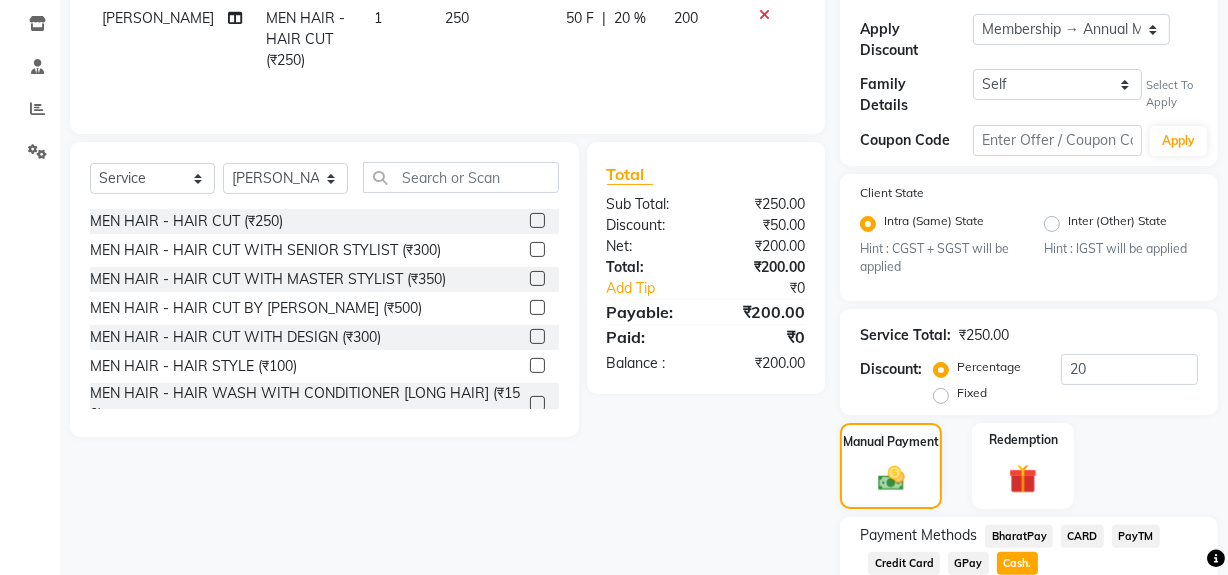 click on "Cash." 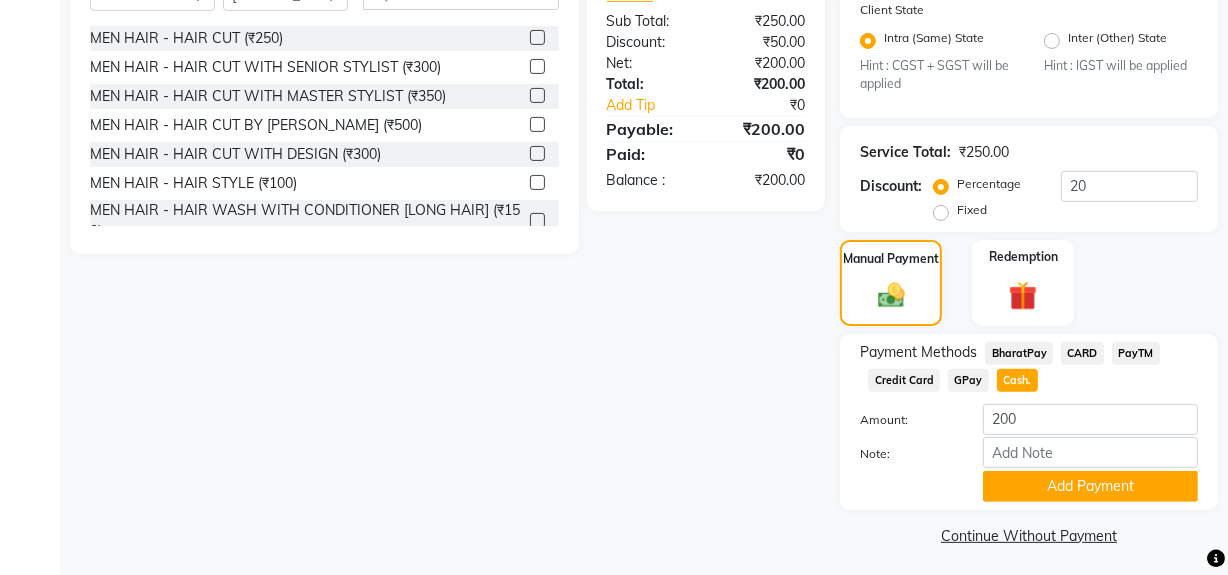 scroll, scrollTop: 519, scrollLeft: 0, axis: vertical 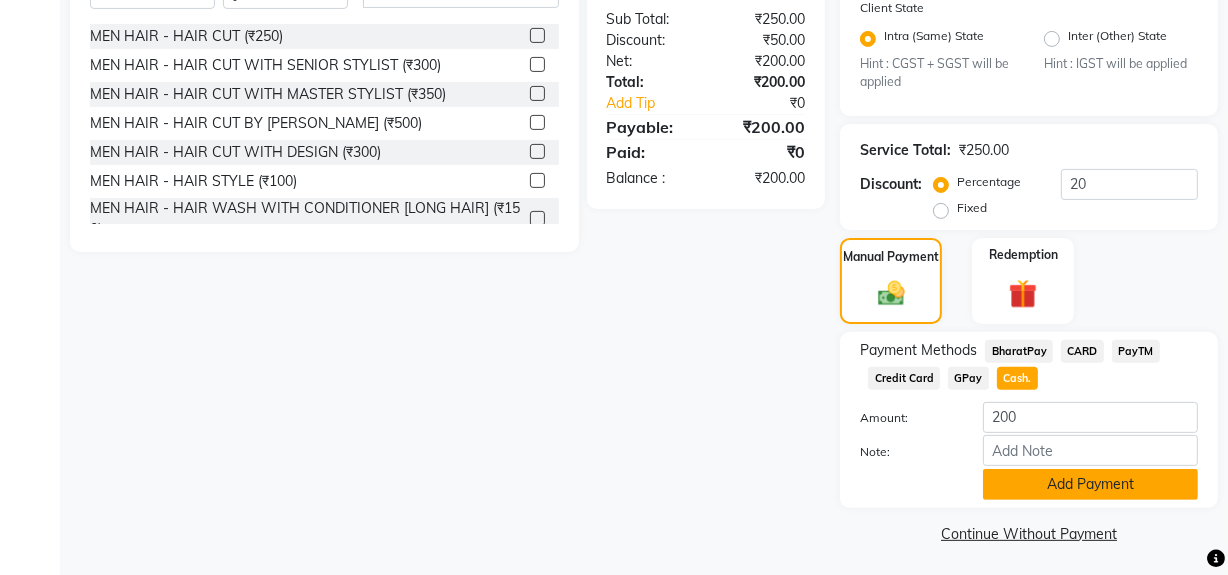 click on "Add Payment" 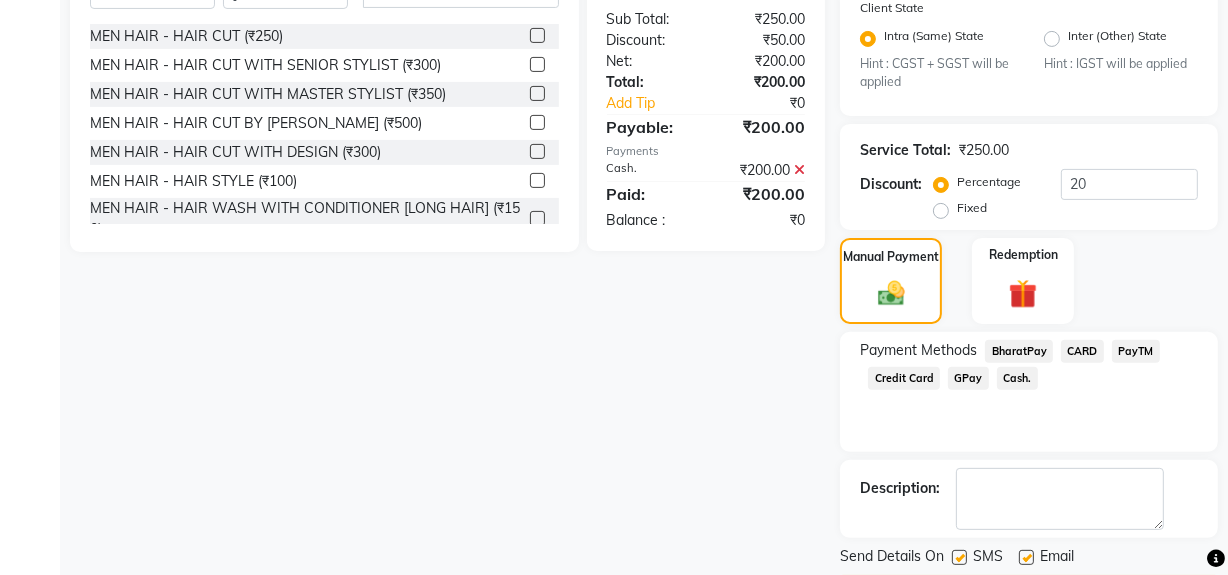 scroll, scrollTop: 575, scrollLeft: 0, axis: vertical 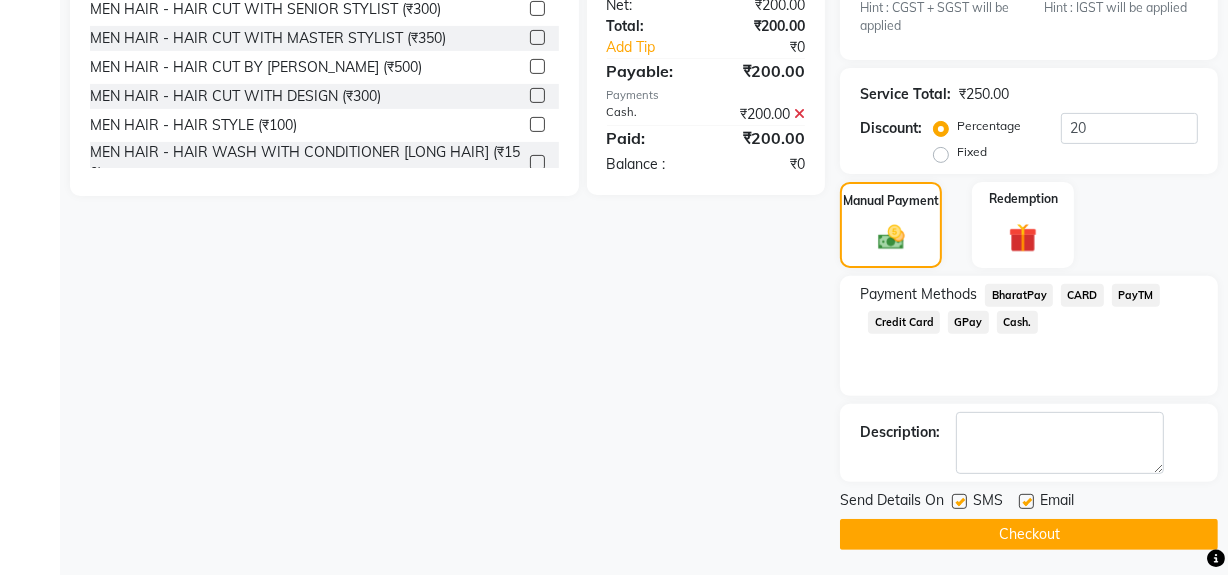 click 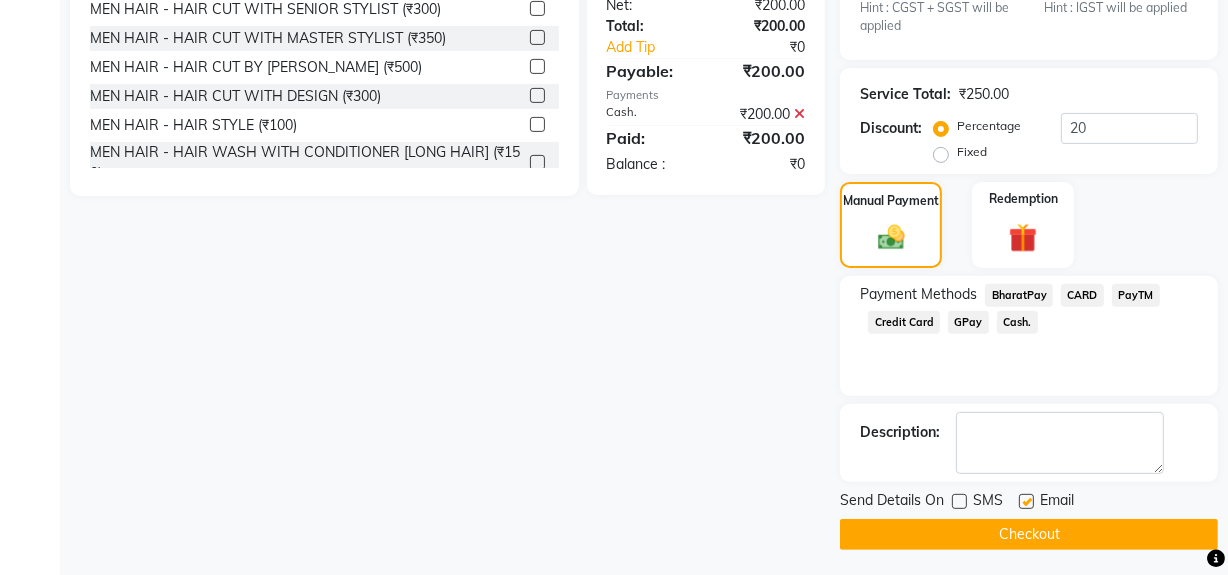 click on "Checkout" 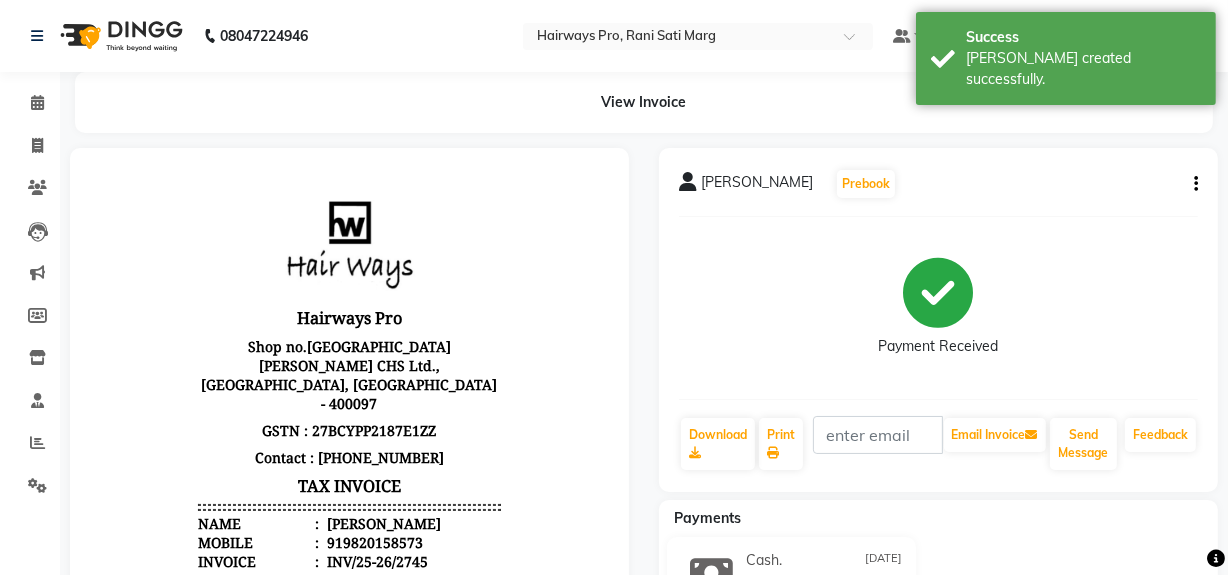 scroll, scrollTop: 0, scrollLeft: 0, axis: both 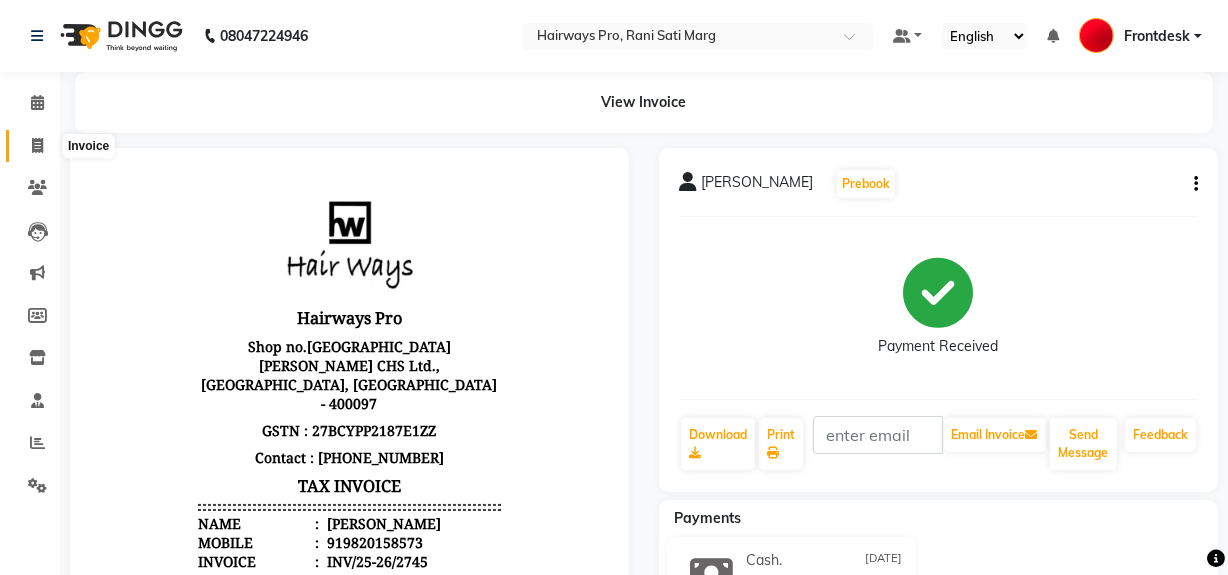 click 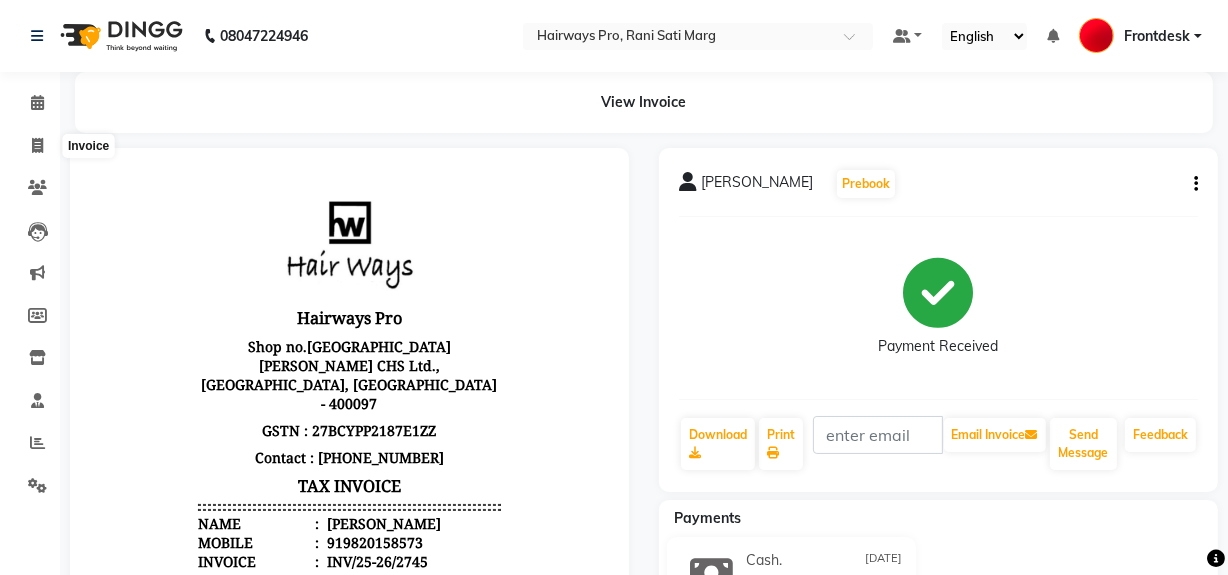 select on "787" 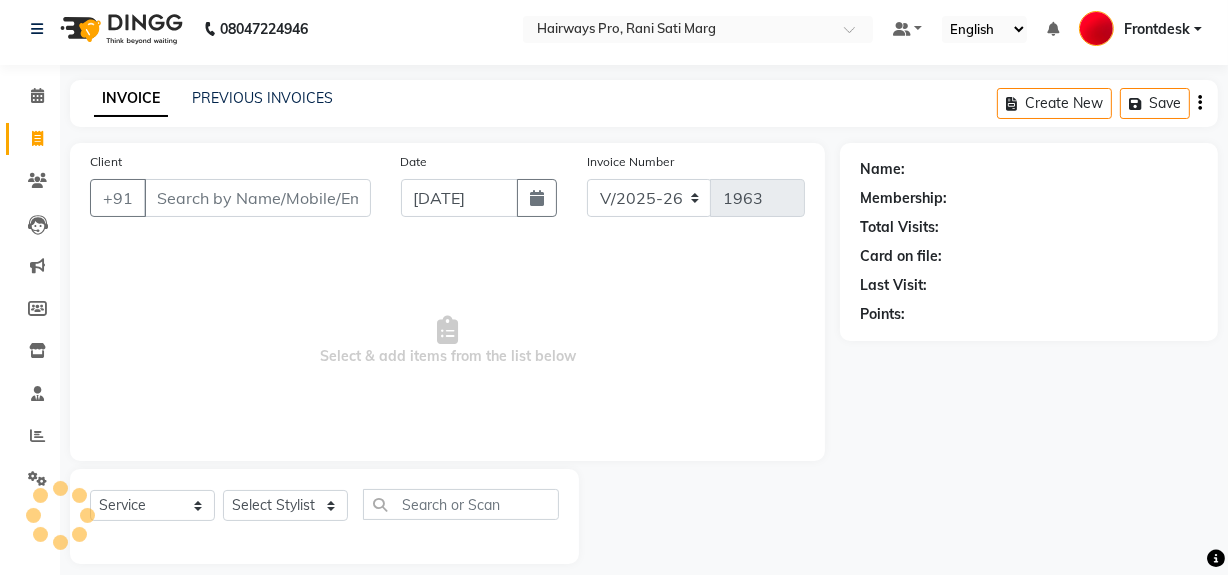 scroll, scrollTop: 26, scrollLeft: 0, axis: vertical 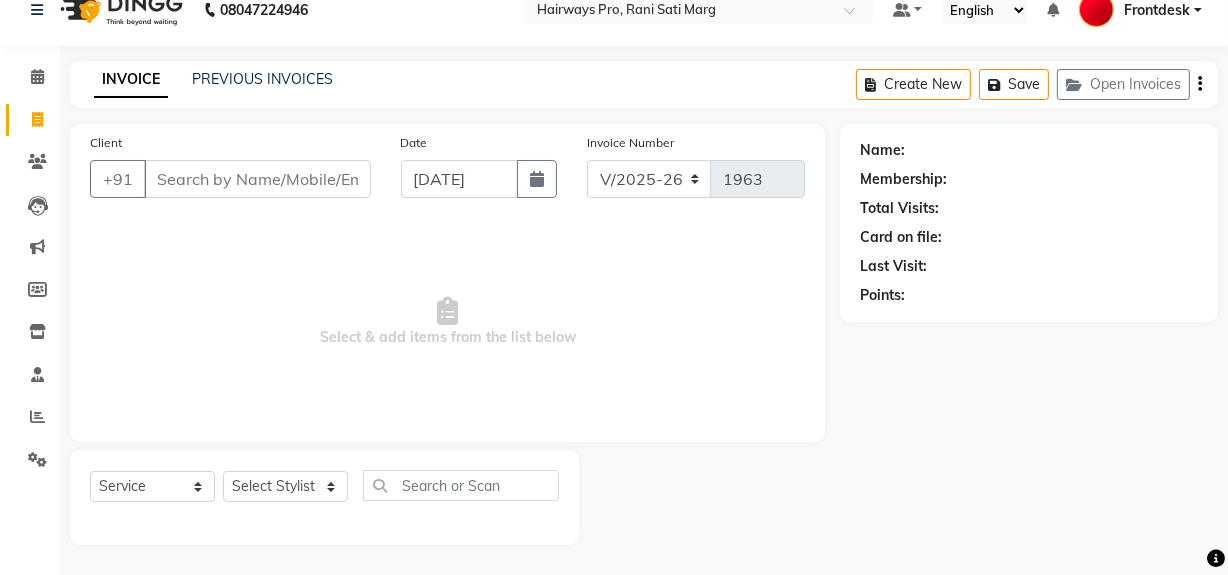 click on "Client" at bounding box center [257, 179] 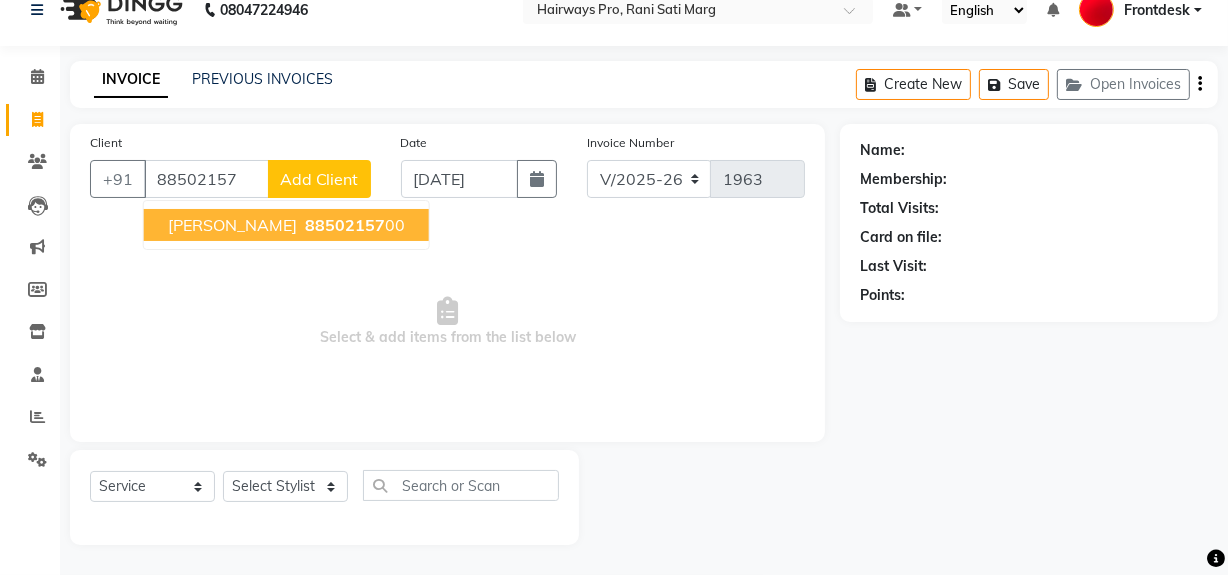 click on "88502157" at bounding box center [345, 225] 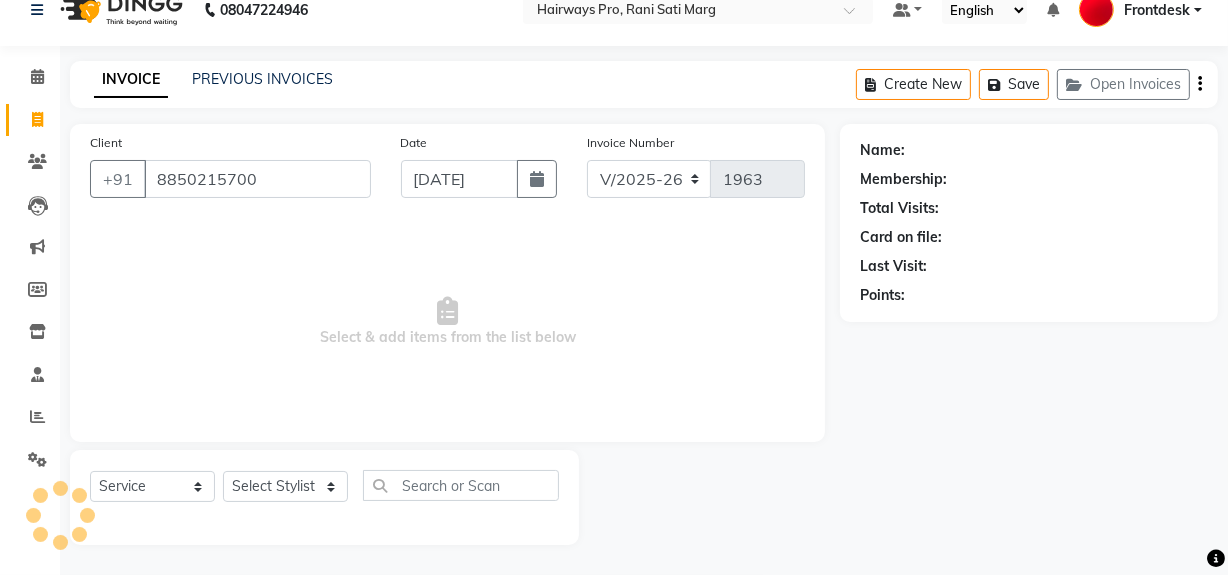 type on "8850215700" 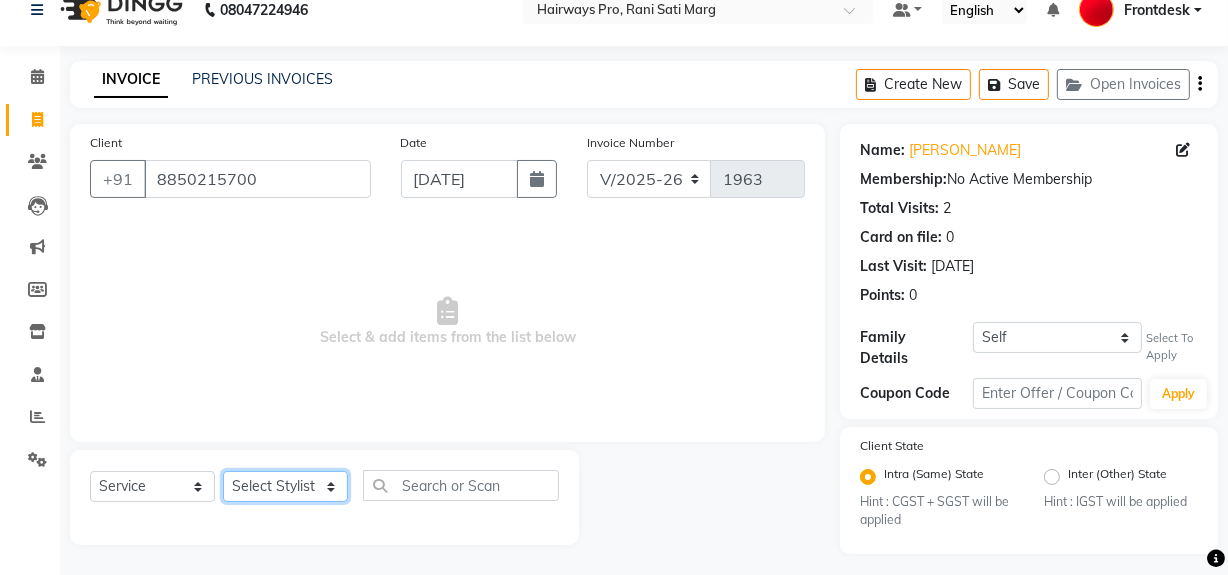 click on "Select Stylist ABID DANISH [PERSON_NAME] Frontdesk INTEZAR [PERSON_NAME] [PERSON_NAME] [PERSON_NAME] [PERSON_NAME] [PERSON_NAME] [PERSON_NAME]" 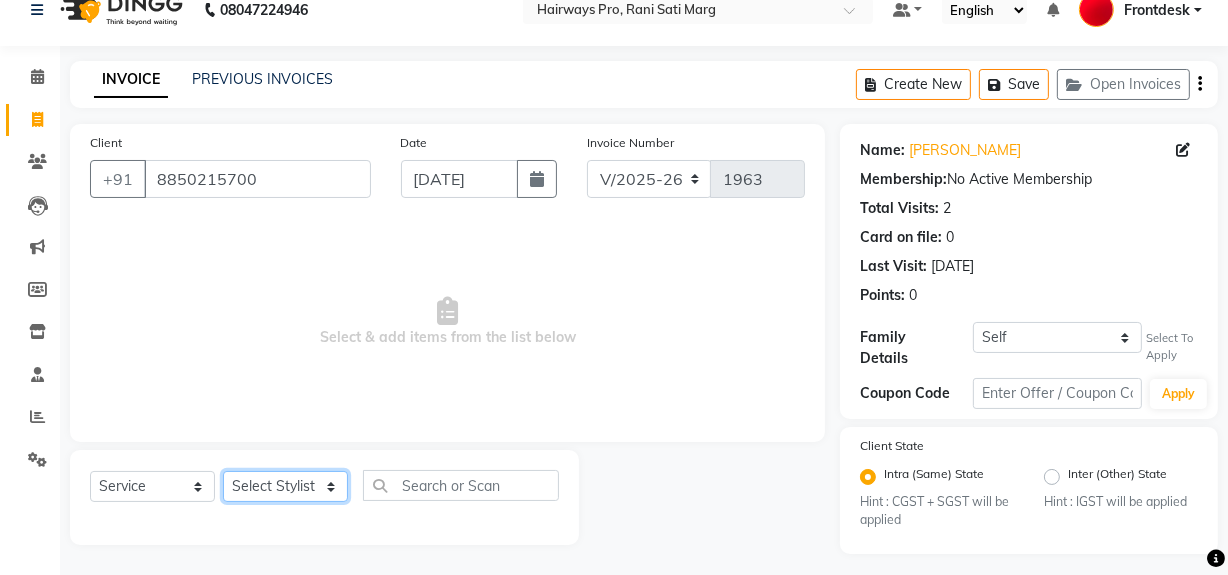 select on "13192" 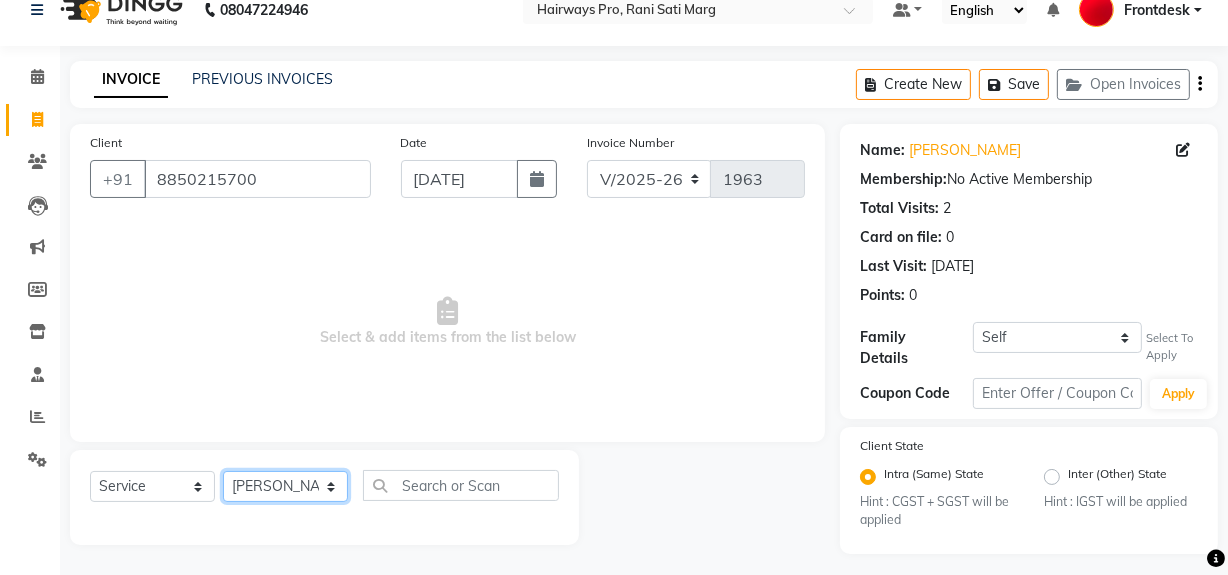 click on "Select Stylist ABID DANISH [PERSON_NAME] Frontdesk INTEZAR [PERSON_NAME] [PERSON_NAME] [PERSON_NAME] [PERSON_NAME] [PERSON_NAME] [PERSON_NAME]" 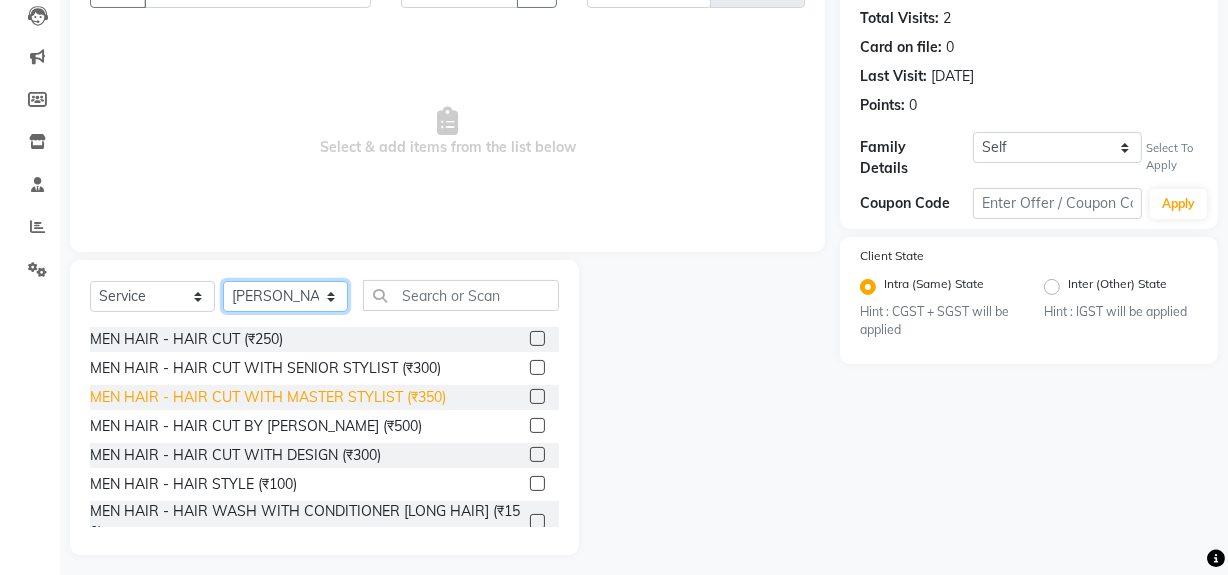 scroll, scrollTop: 226, scrollLeft: 0, axis: vertical 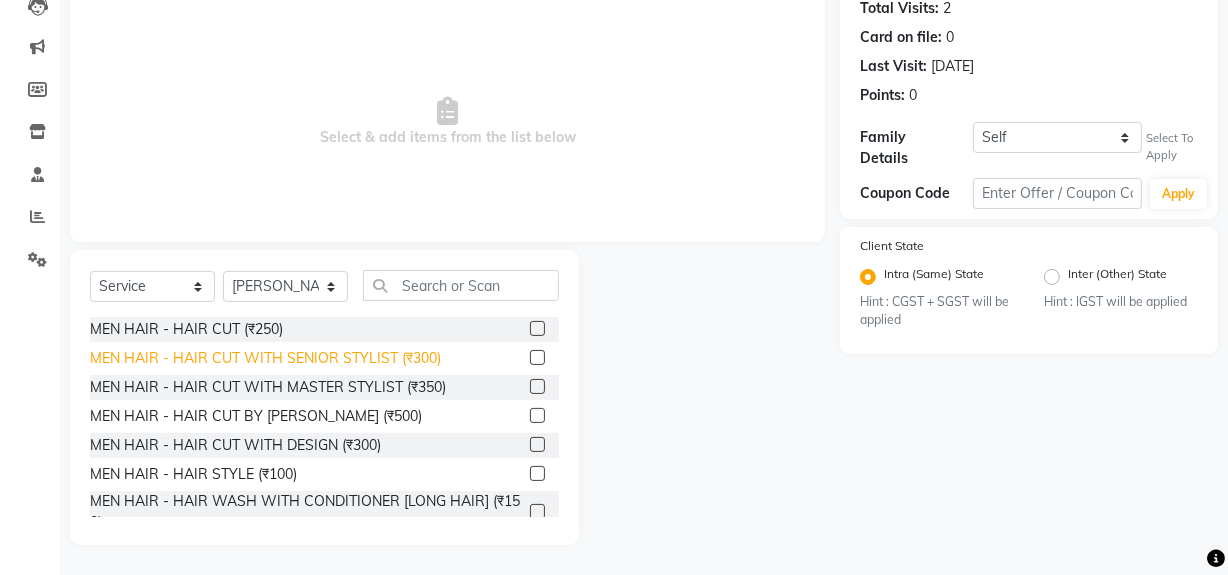click on "MEN HAIR - HAIR CUT WITH SENIOR STYLIST (₹300)" 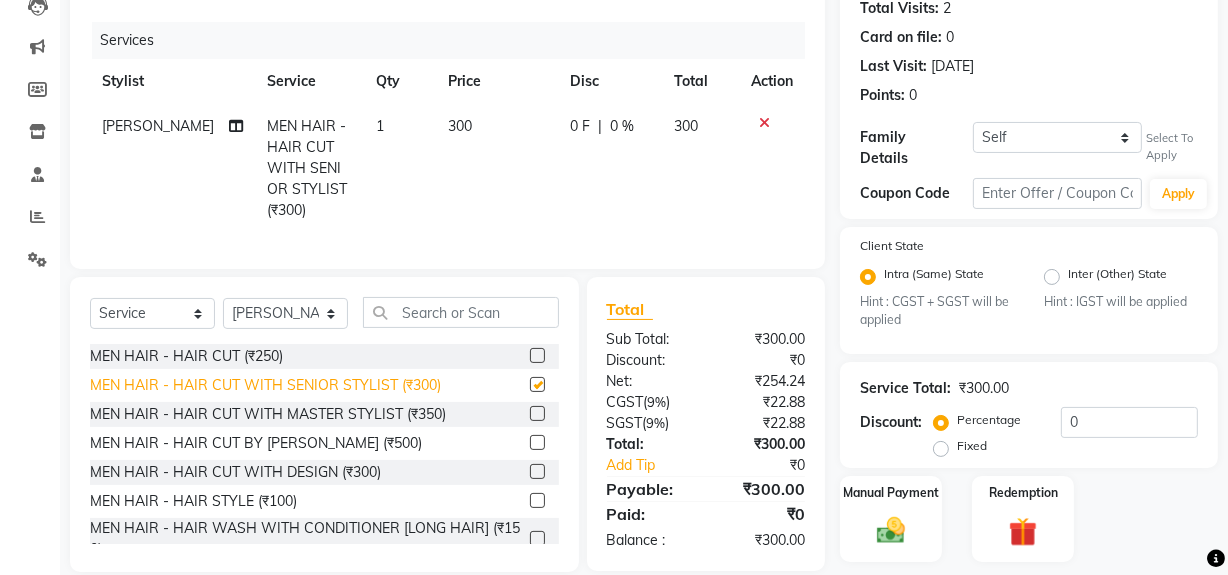 checkbox on "false" 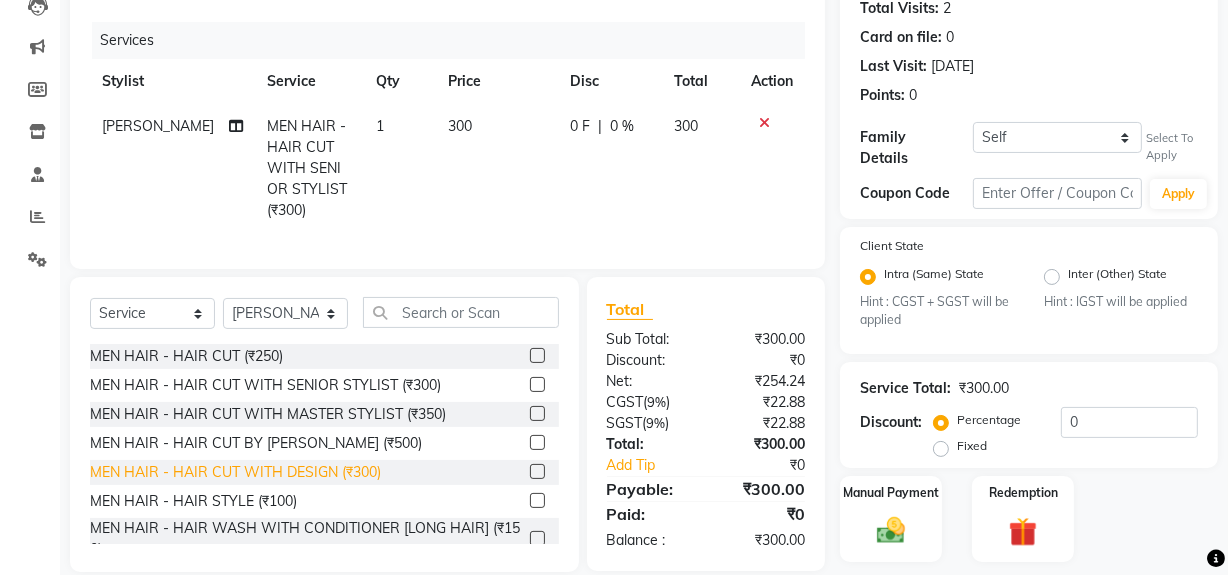 scroll, scrollTop: 90, scrollLeft: 0, axis: vertical 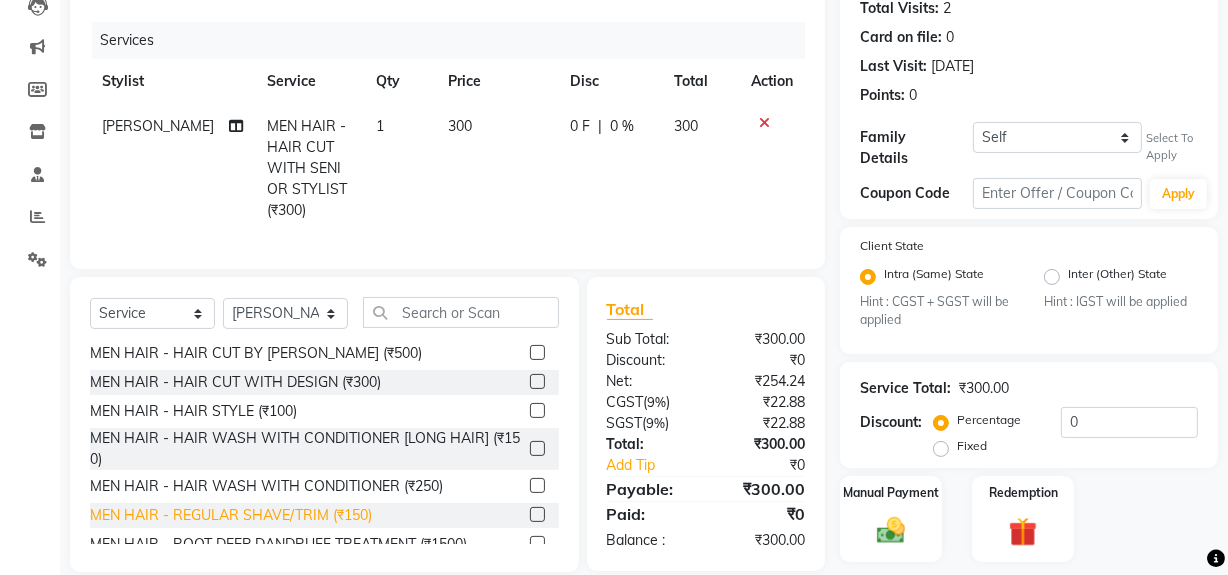 click on "MEN HAIR - REGULAR SHAVE/TRIM (₹150)" 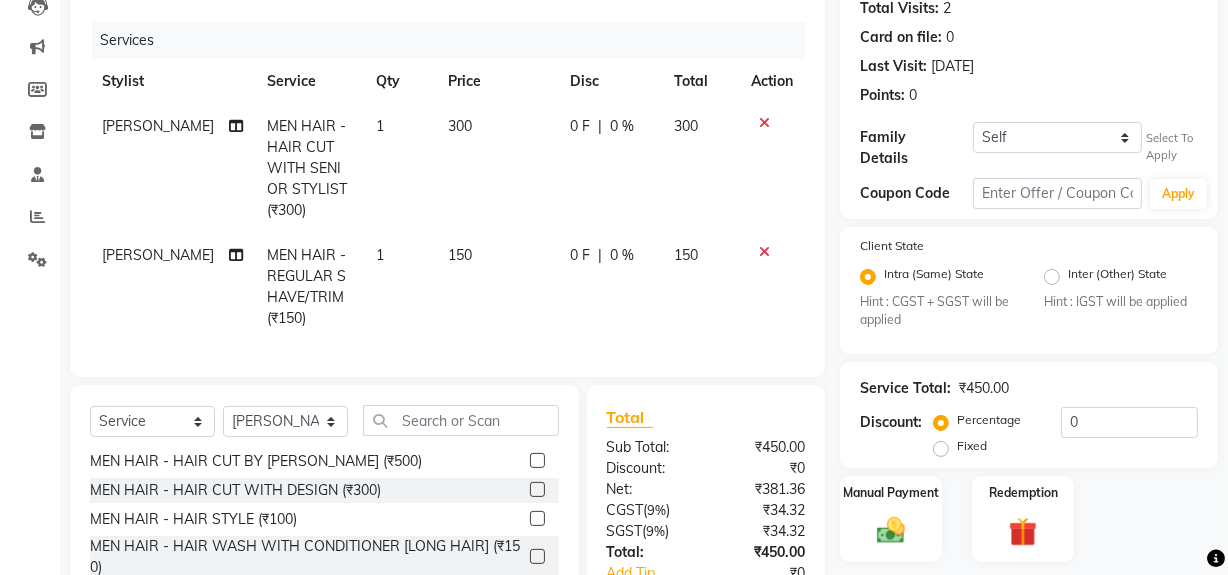 checkbox on "false" 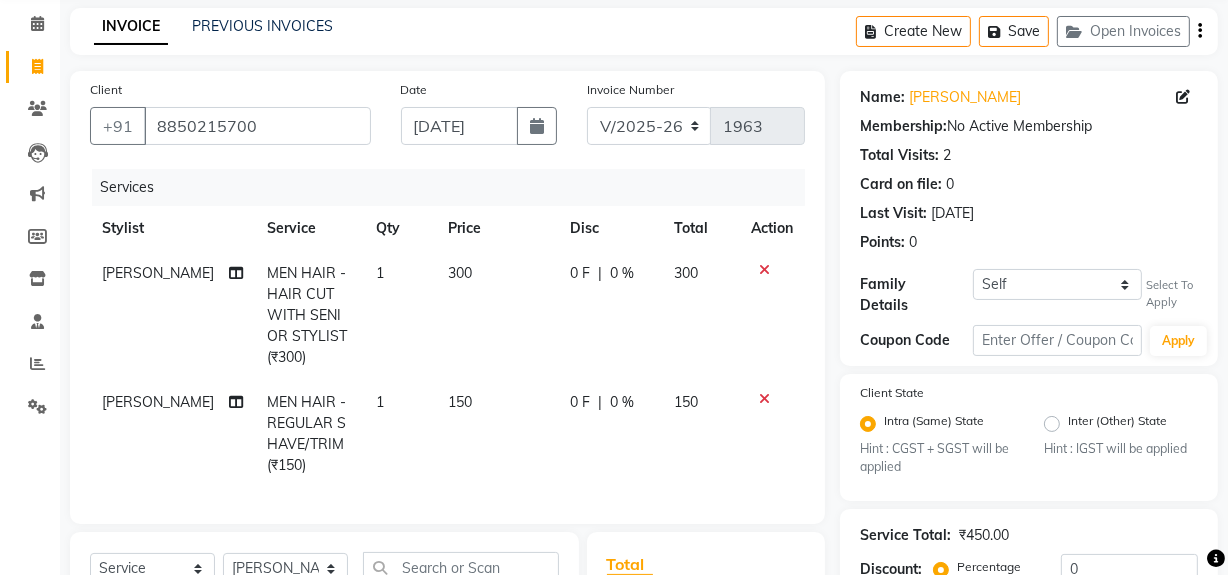scroll, scrollTop: 44, scrollLeft: 0, axis: vertical 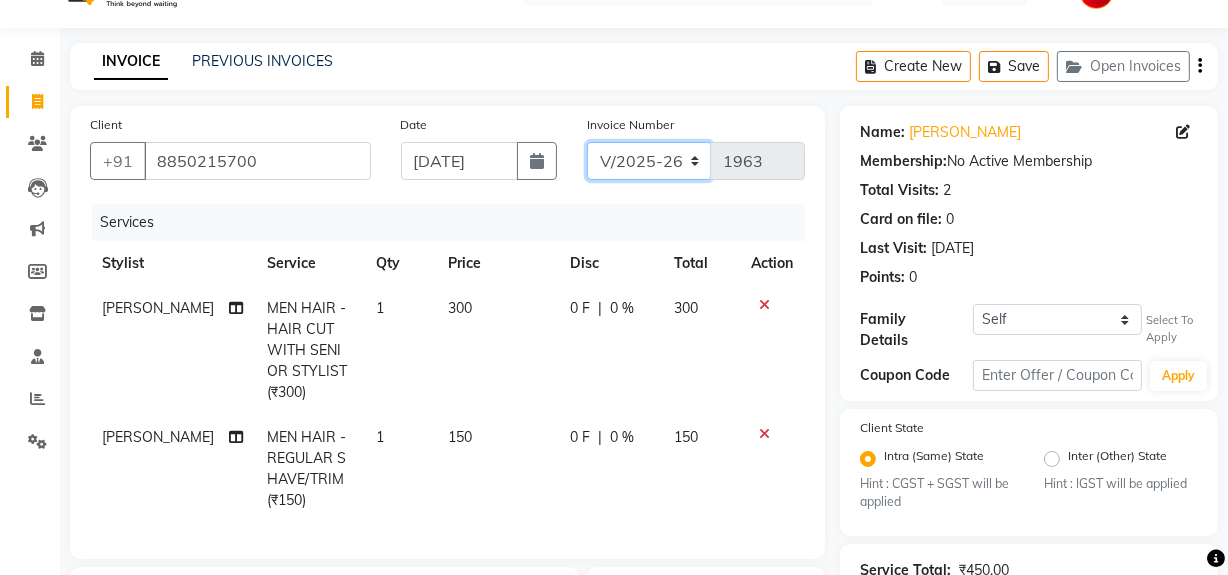 click on "INV/25-26 V/2025-26" 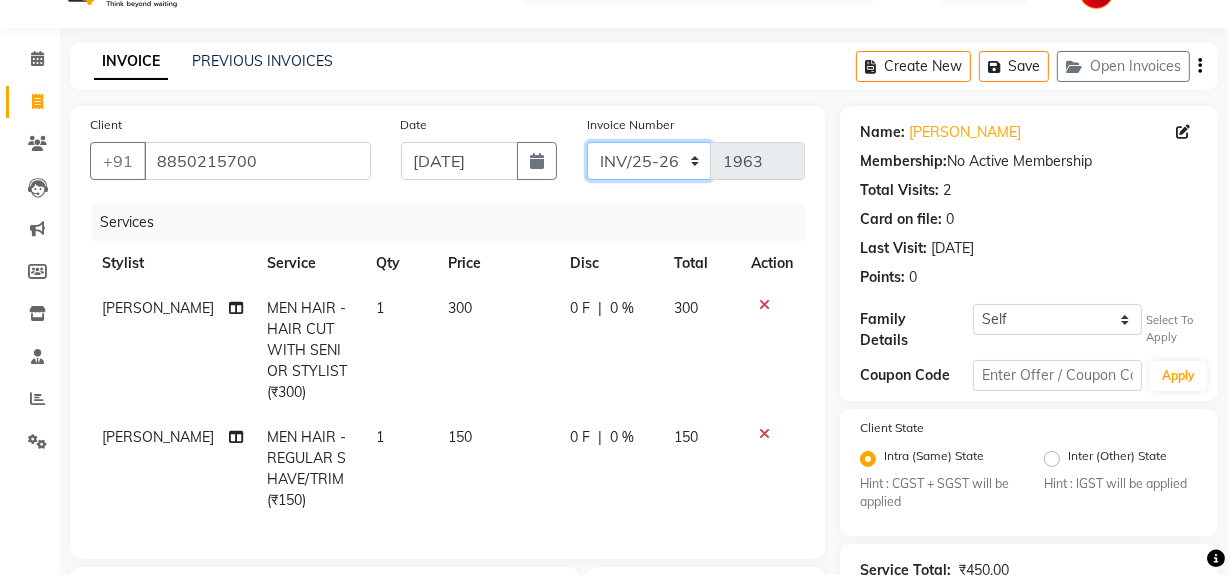 click on "INV/25-26 V/2025-26" 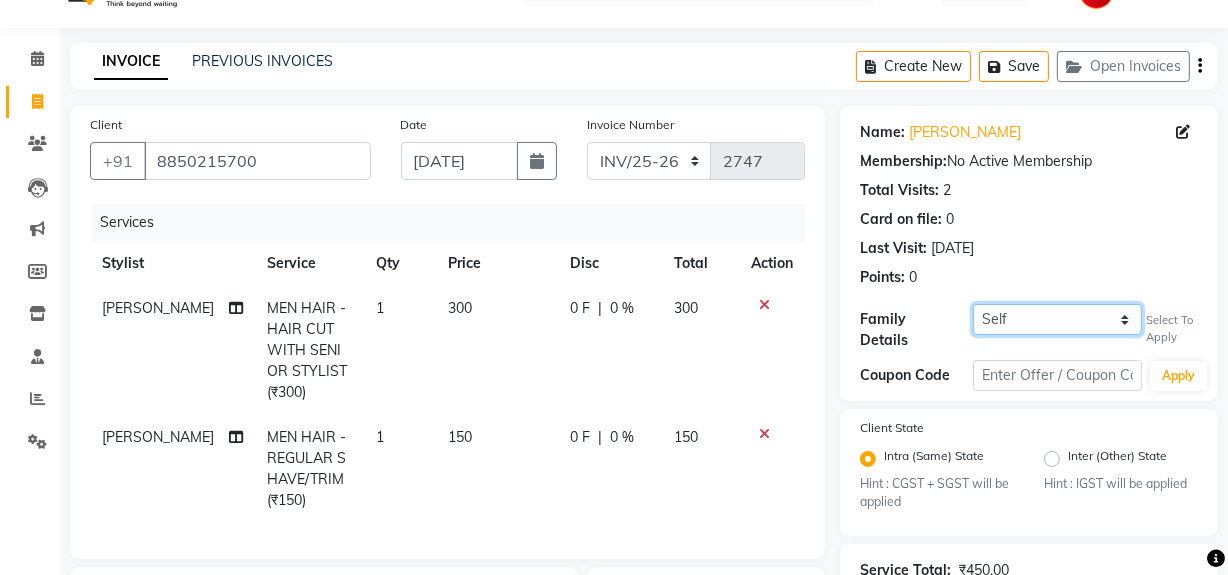 click on "Self [PERSON_NAME]" 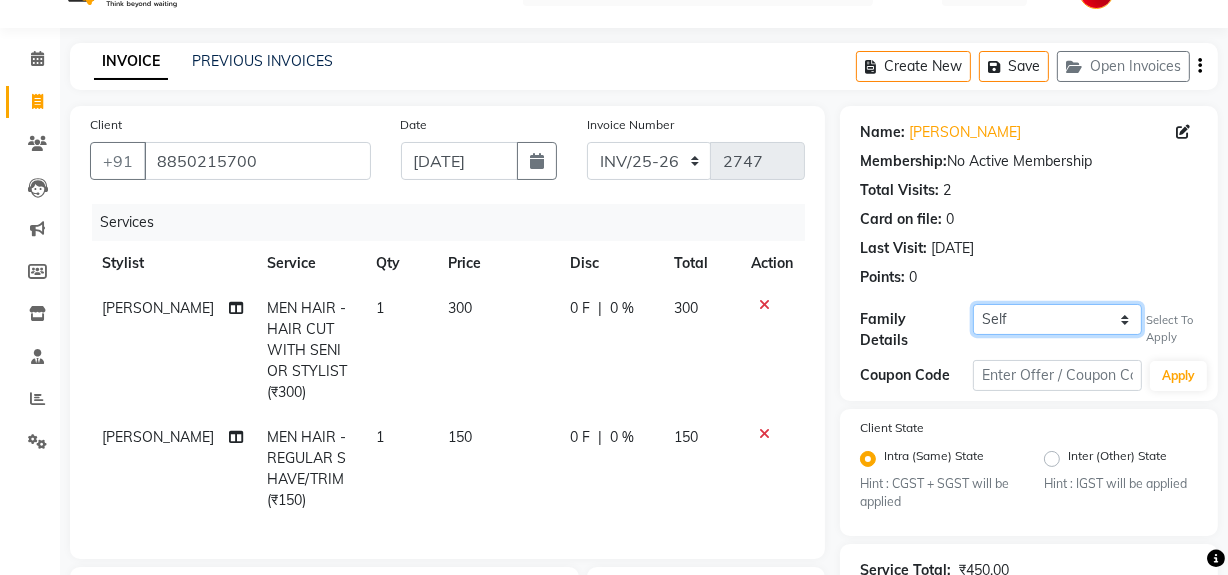 select on "1240240" 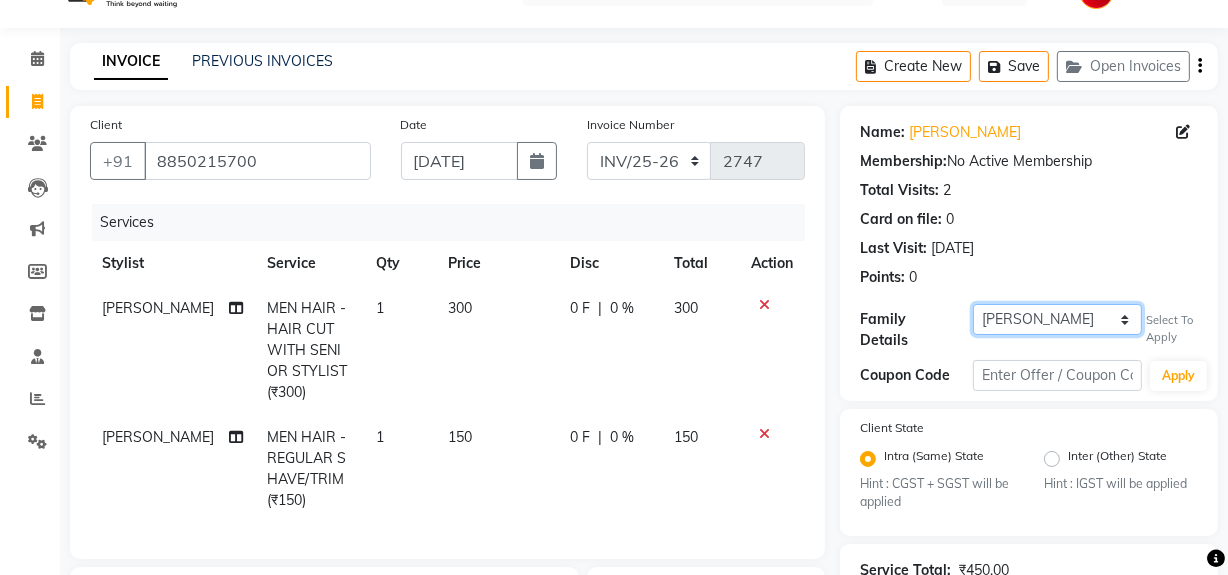 click on "Self [PERSON_NAME]" 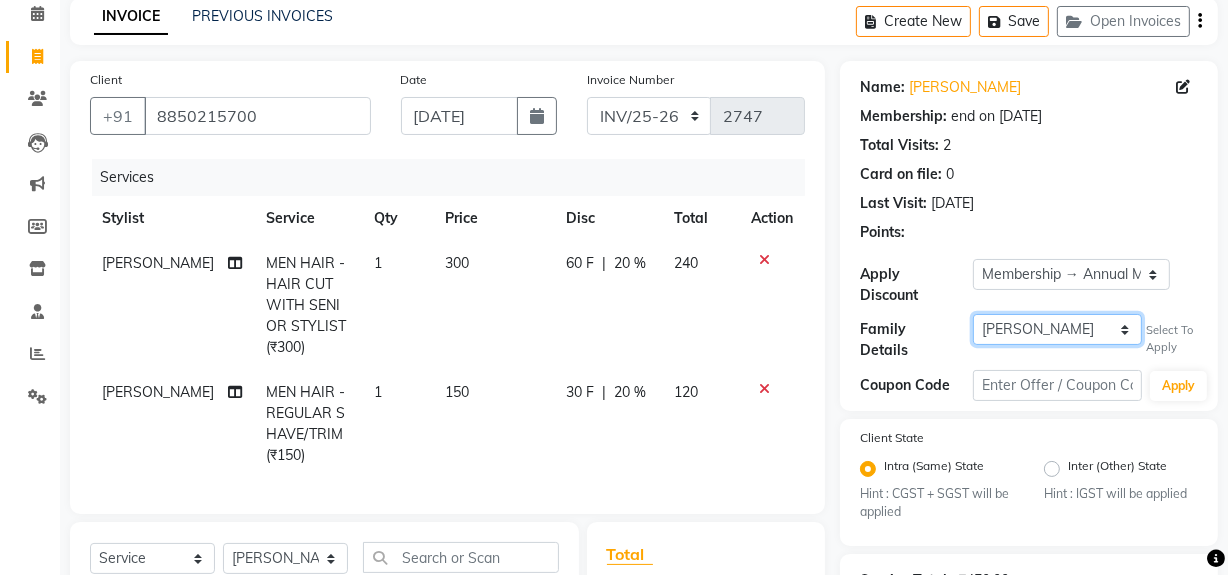 scroll, scrollTop: 44, scrollLeft: 0, axis: vertical 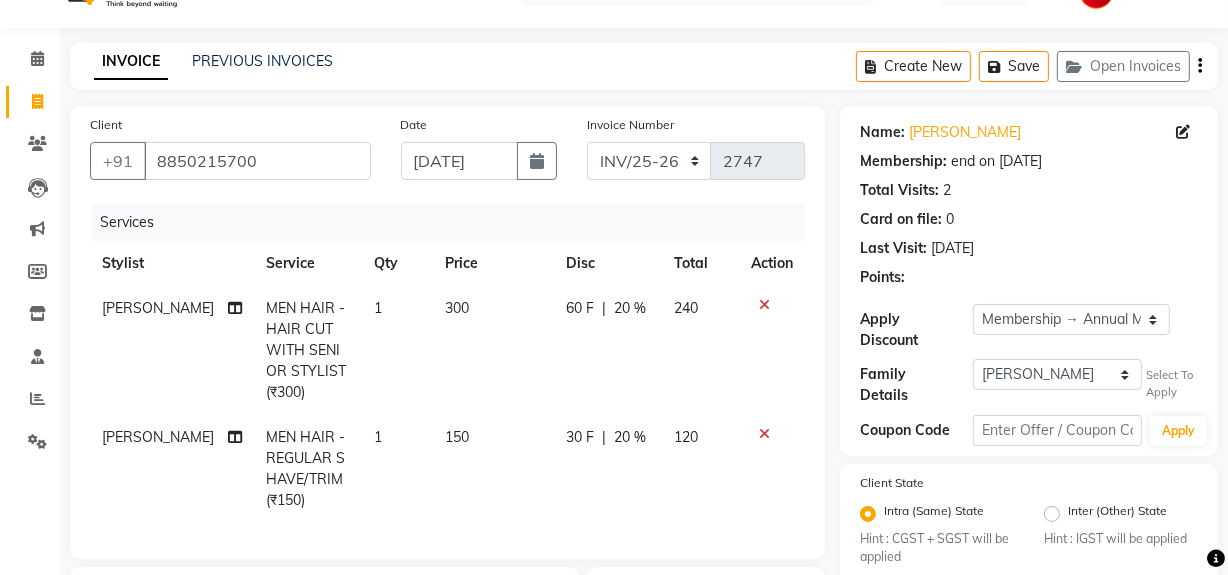 click 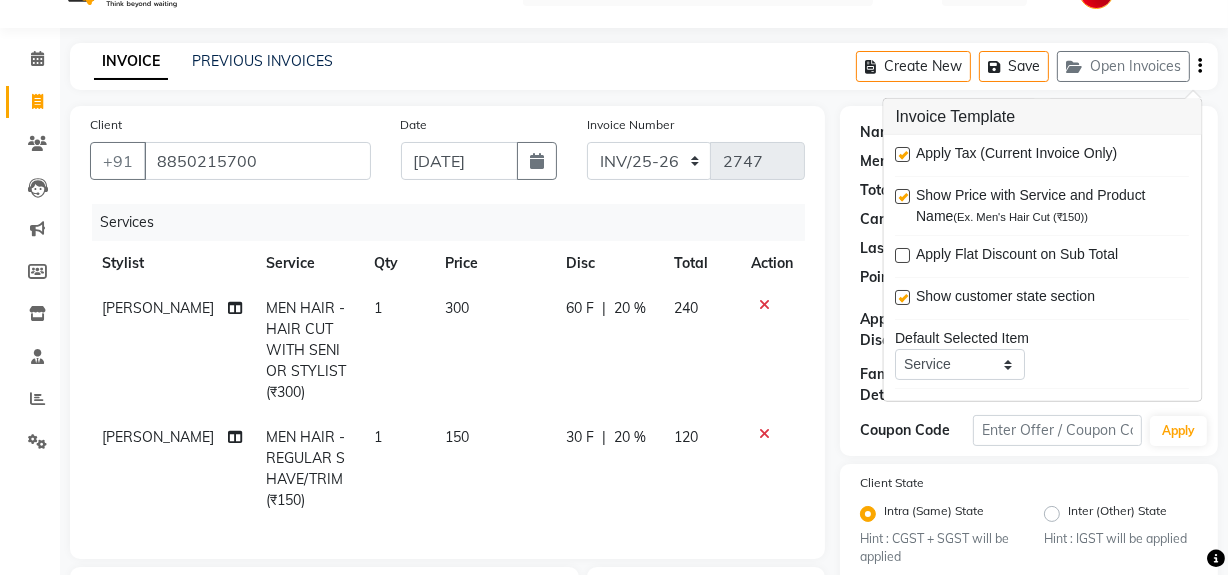 click at bounding box center [903, 154] 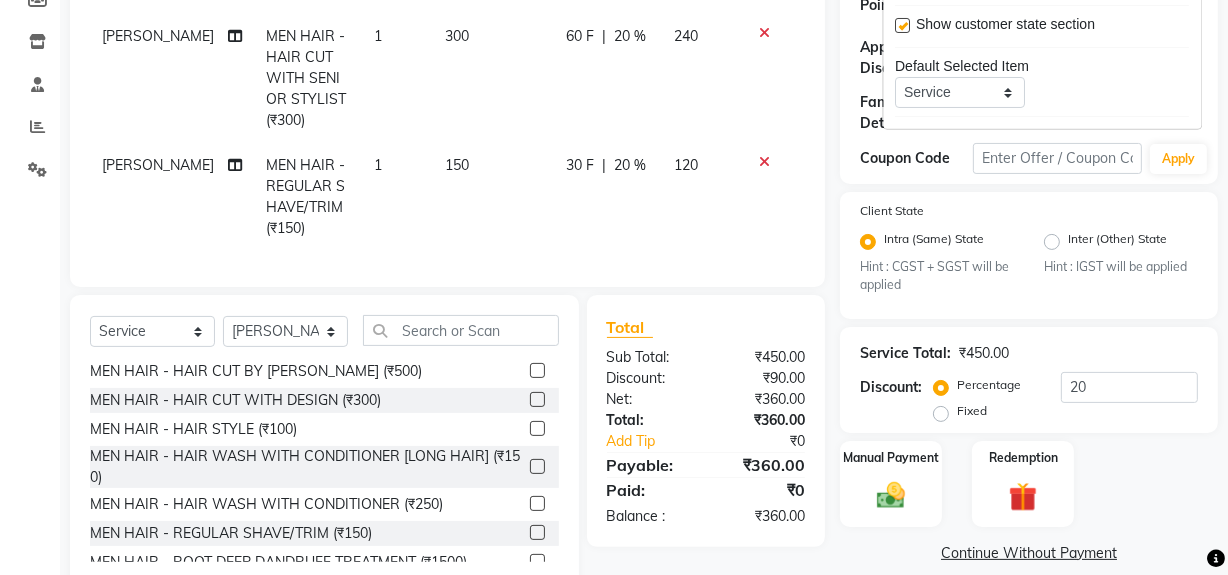 scroll, scrollTop: 317, scrollLeft: 0, axis: vertical 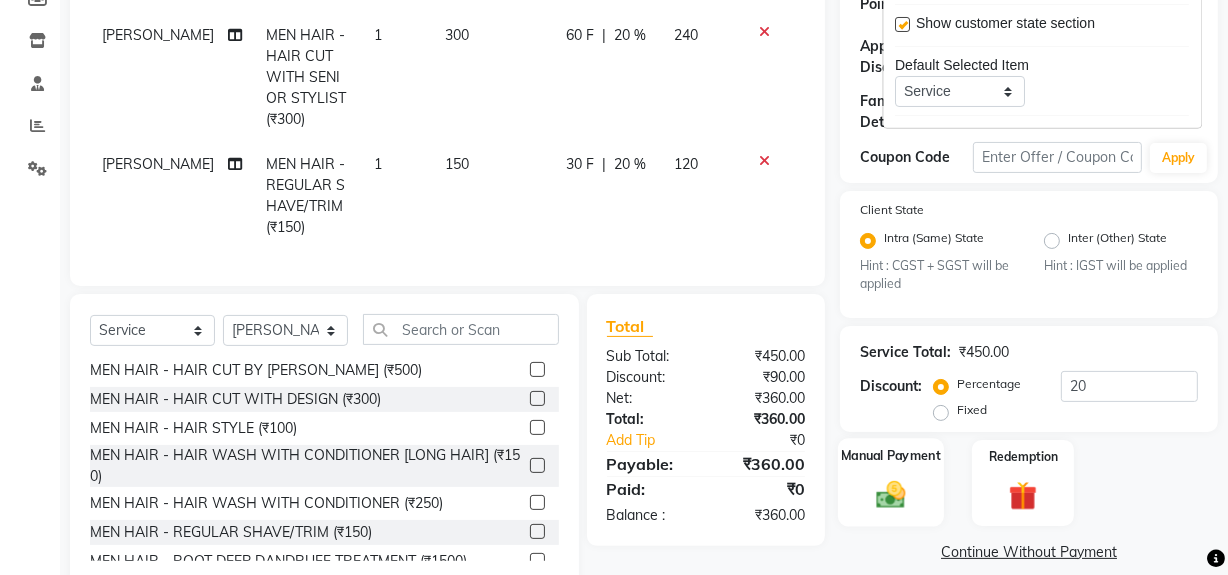 click 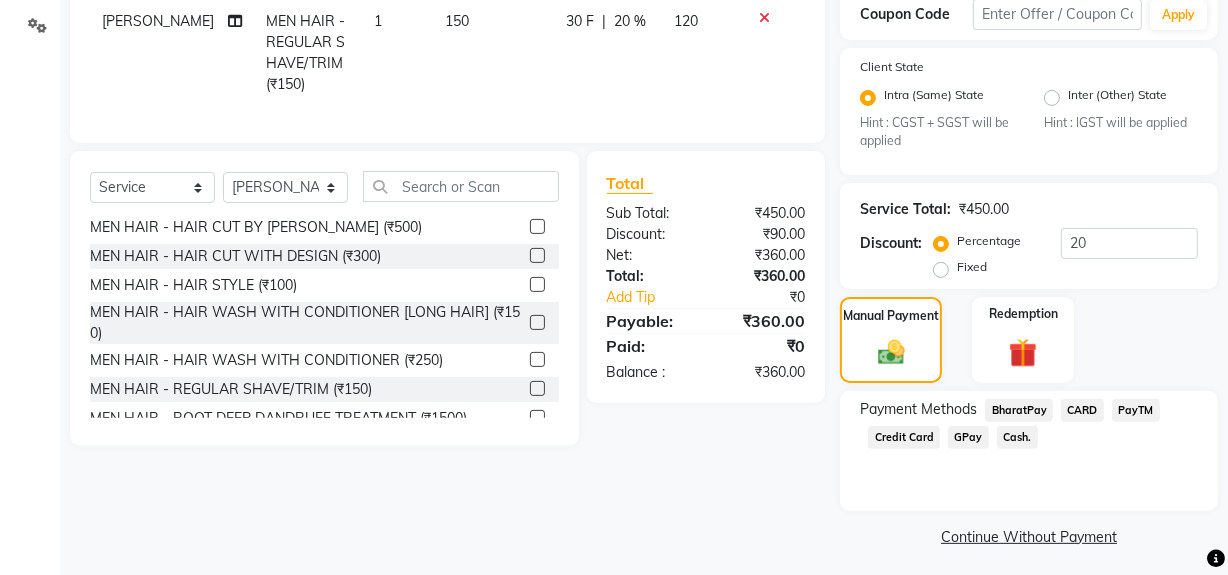 scroll, scrollTop: 462, scrollLeft: 0, axis: vertical 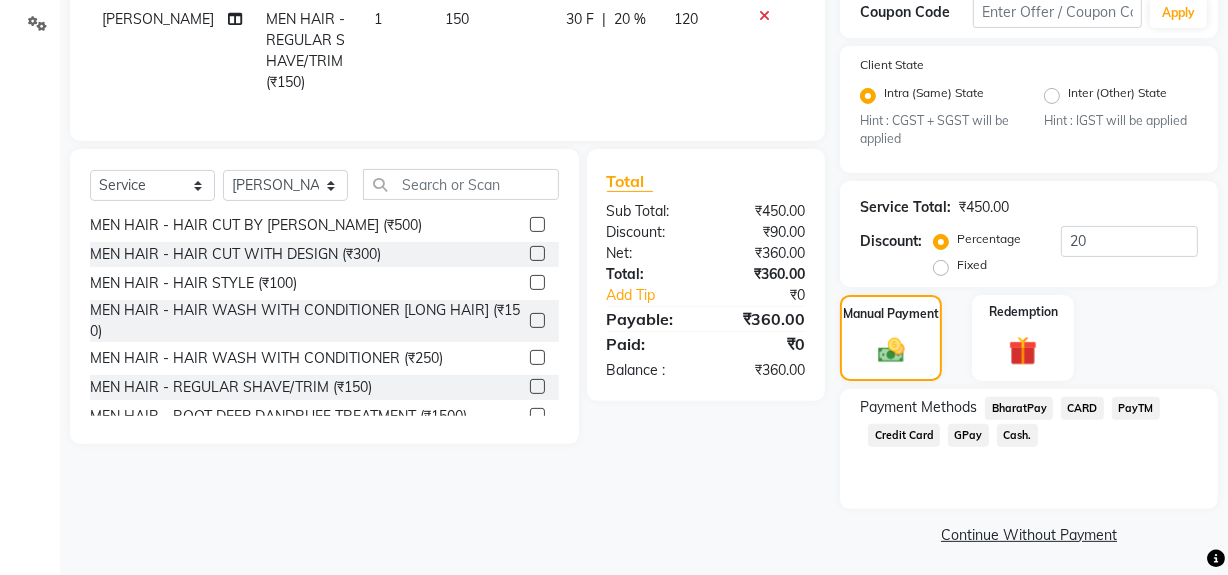 click on "Cash." 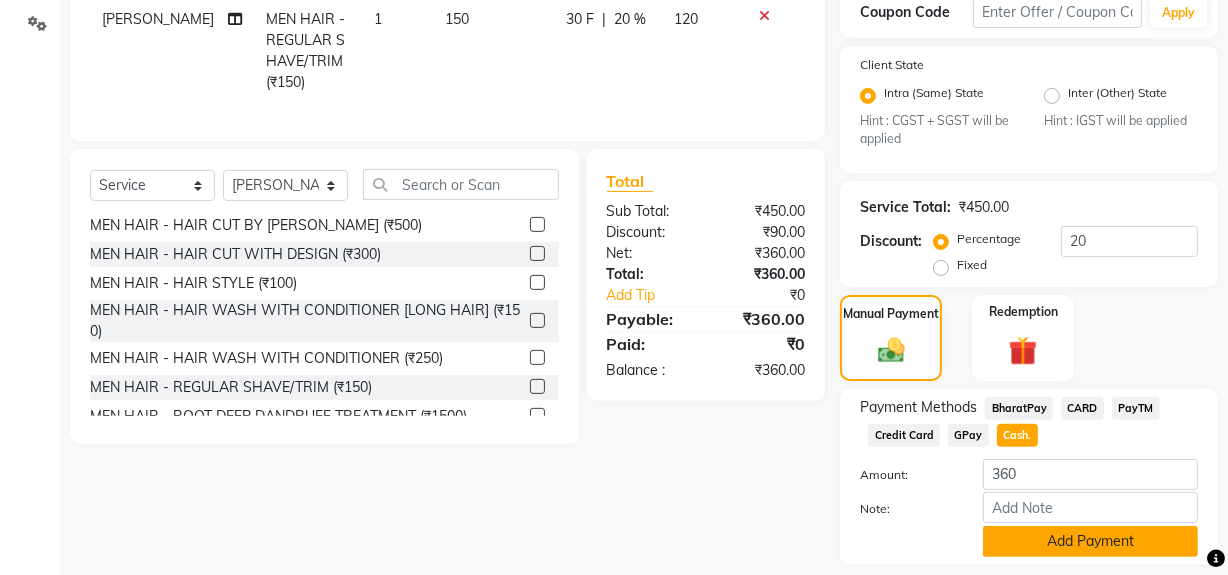 click on "Add Payment" 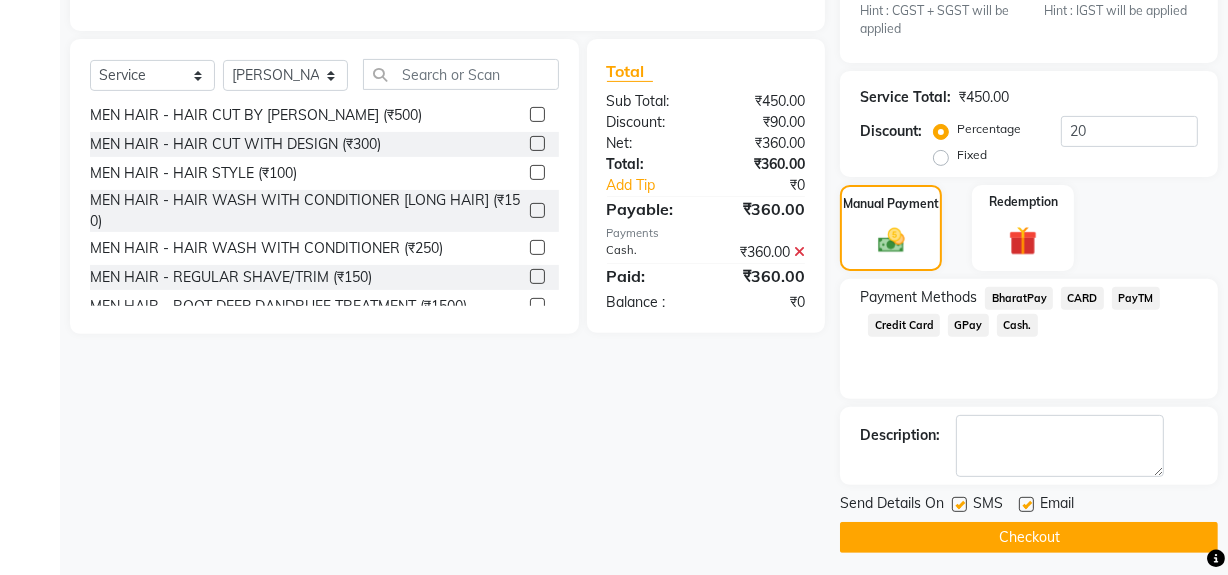 scroll, scrollTop: 575, scrollLeft: 0, axis: vertical 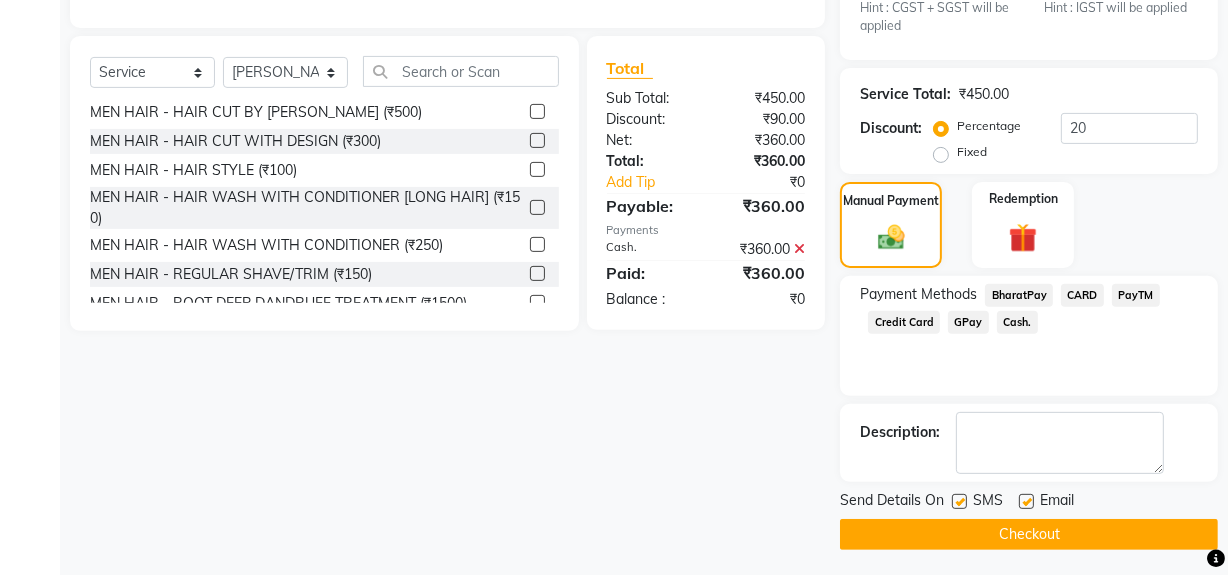 click 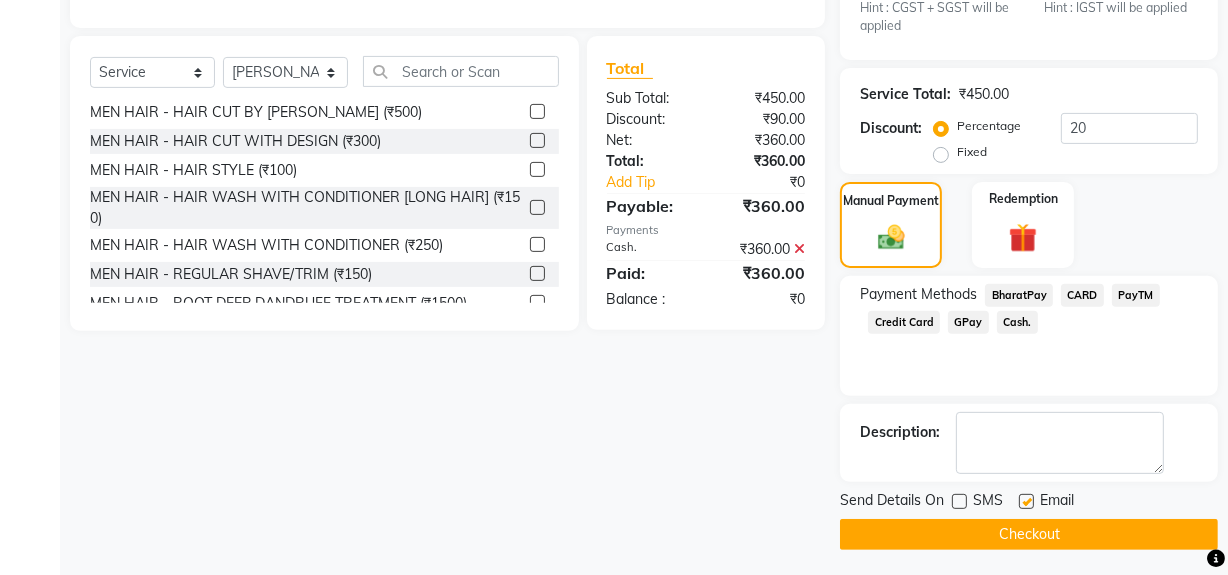 click on "Checkout" 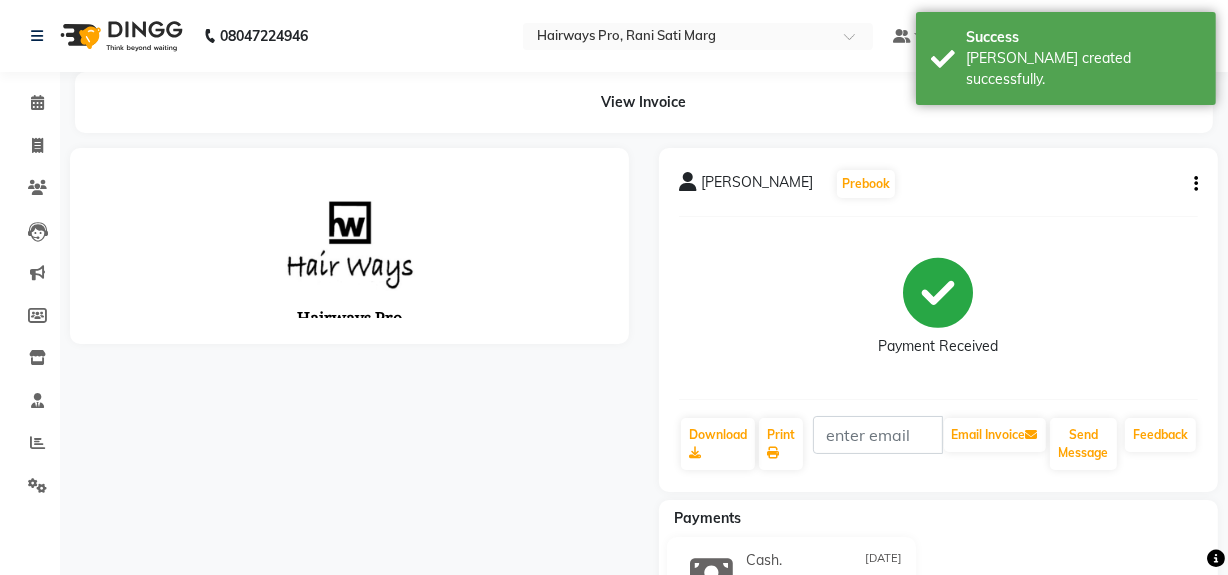 scroll, scrollTop: 0, scrollLeft: 0, axis: both 